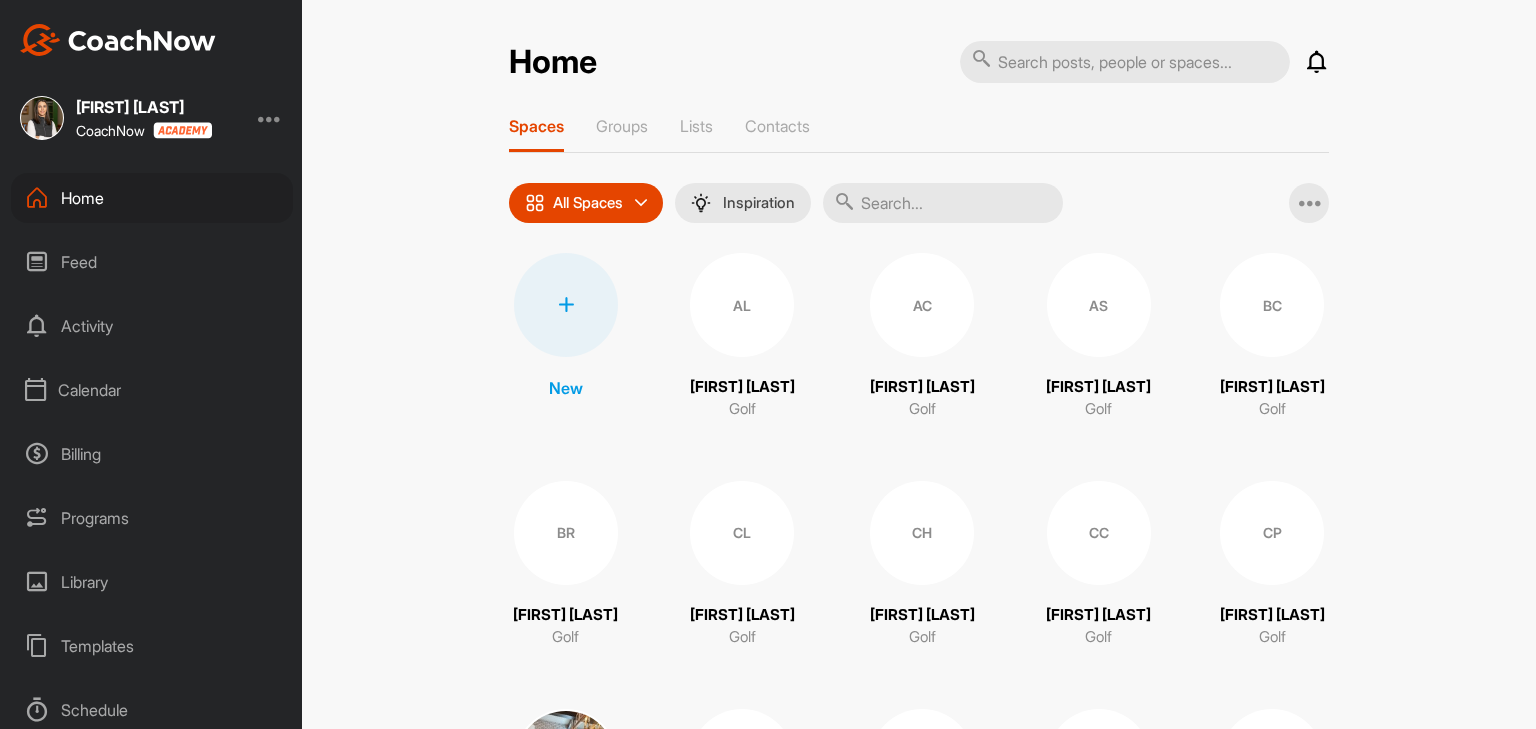 scroll, scrollTop: 0, scrollLeft: 0, axis: both 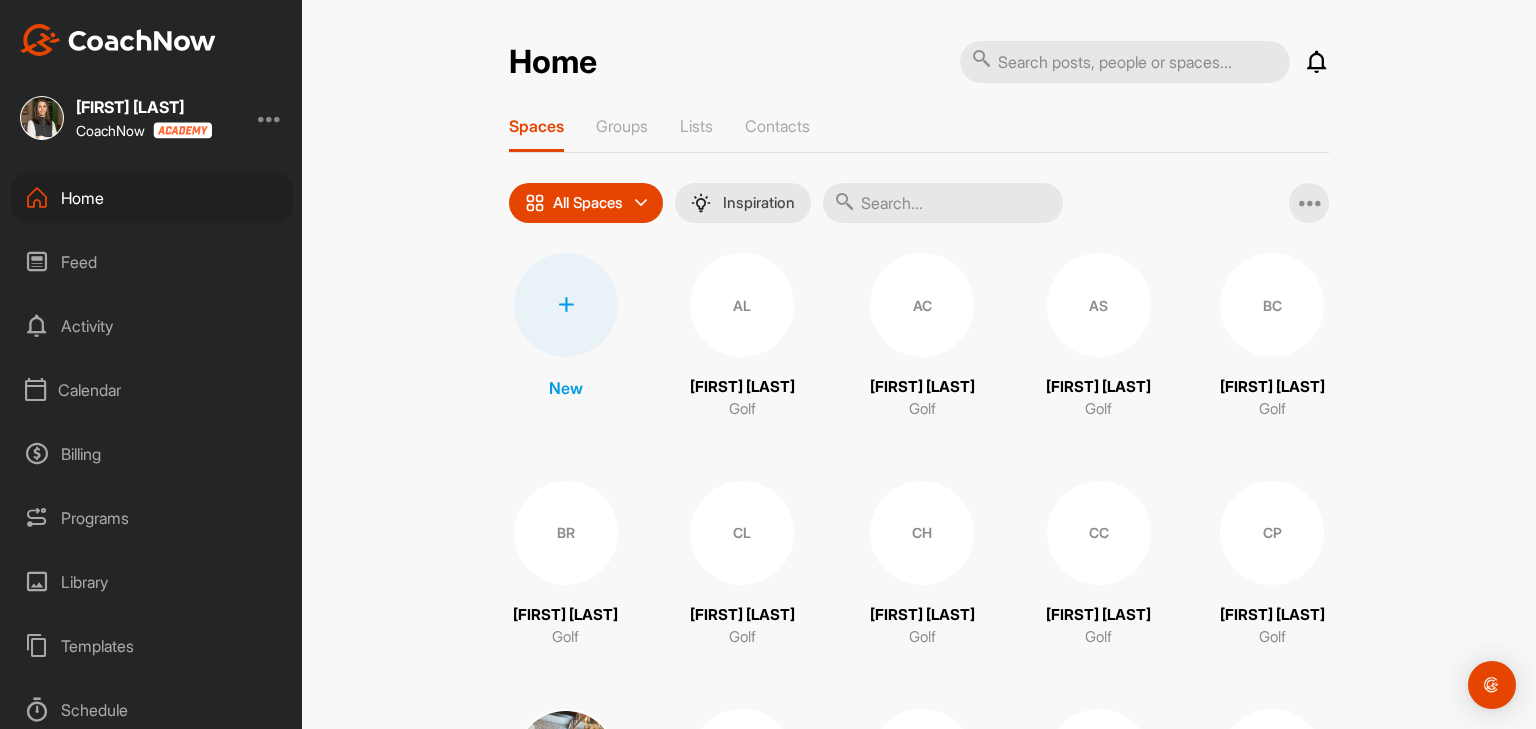 click on "Calendar" at bounding box center [152, 390] 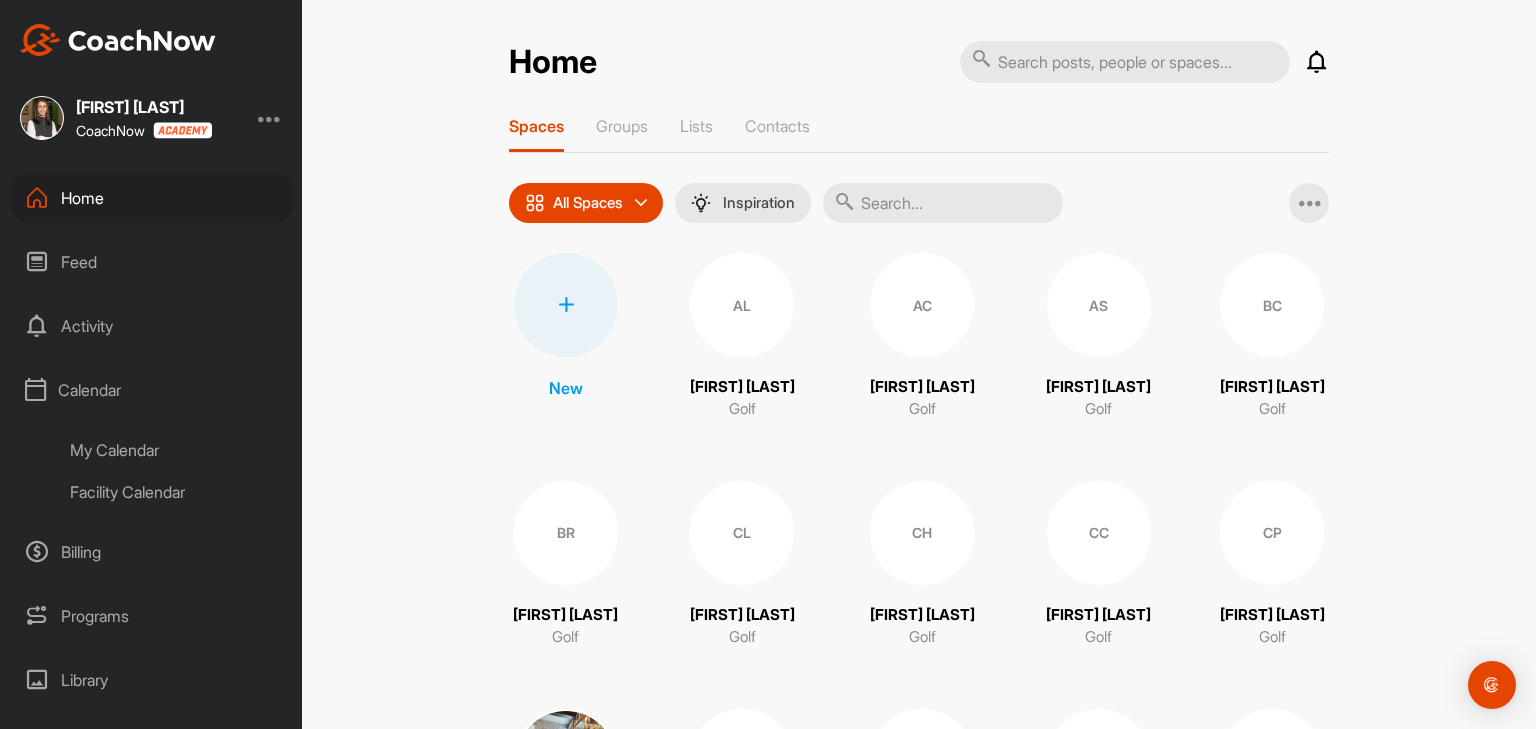 click on "My Calendar" at bounding box center [174, 450] 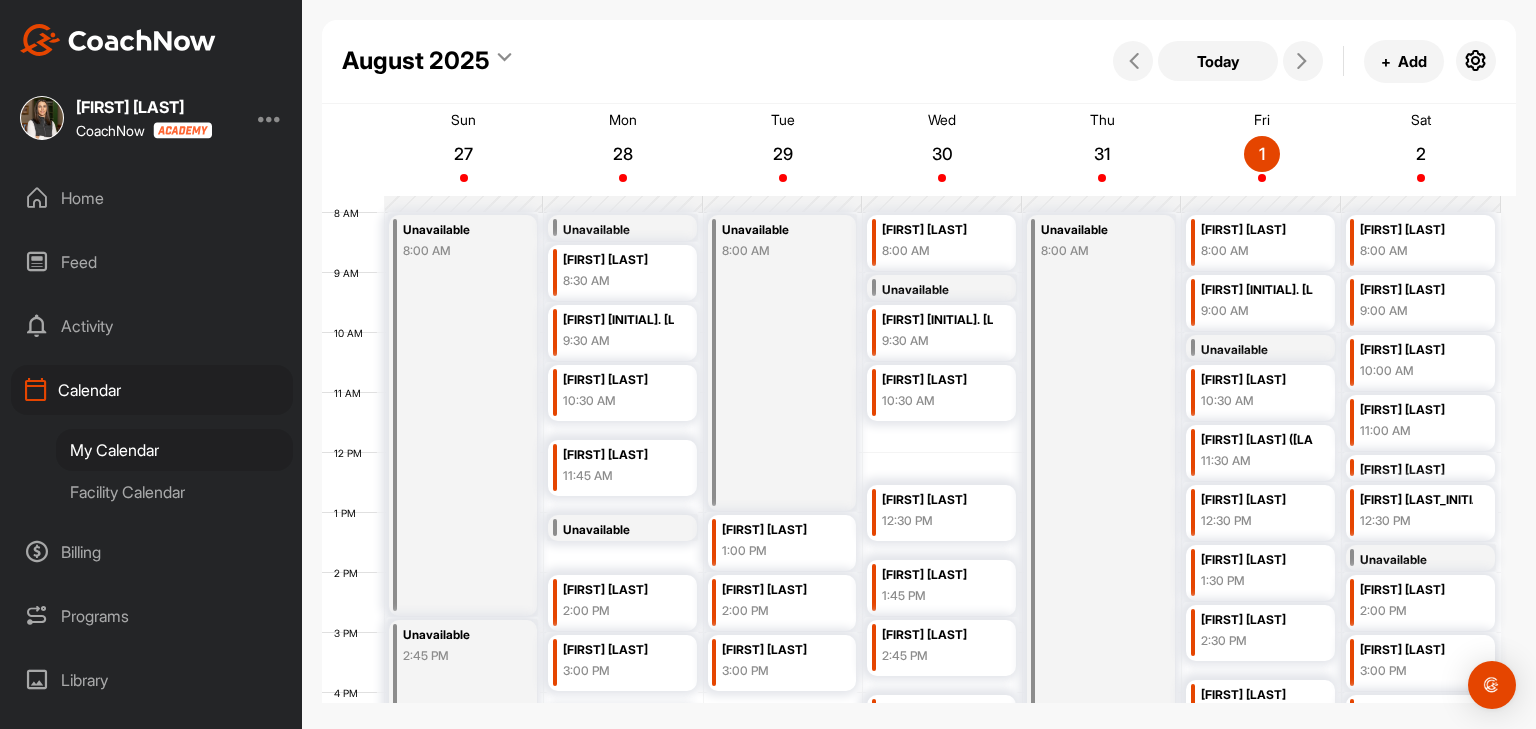 scroll, scrollTop: 447, scrollLeft: 0, axis: vertical 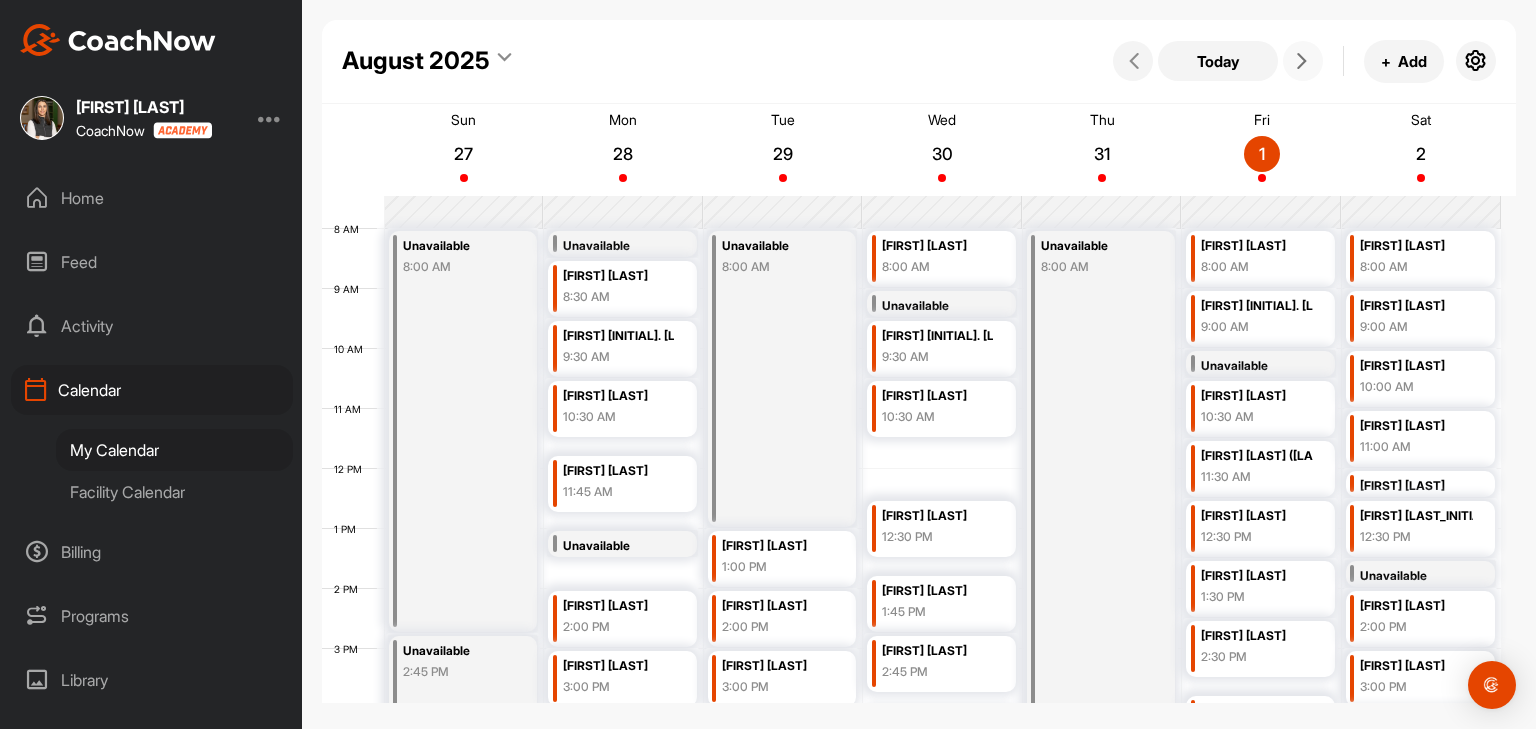 click at bounding box center [1303, 61] 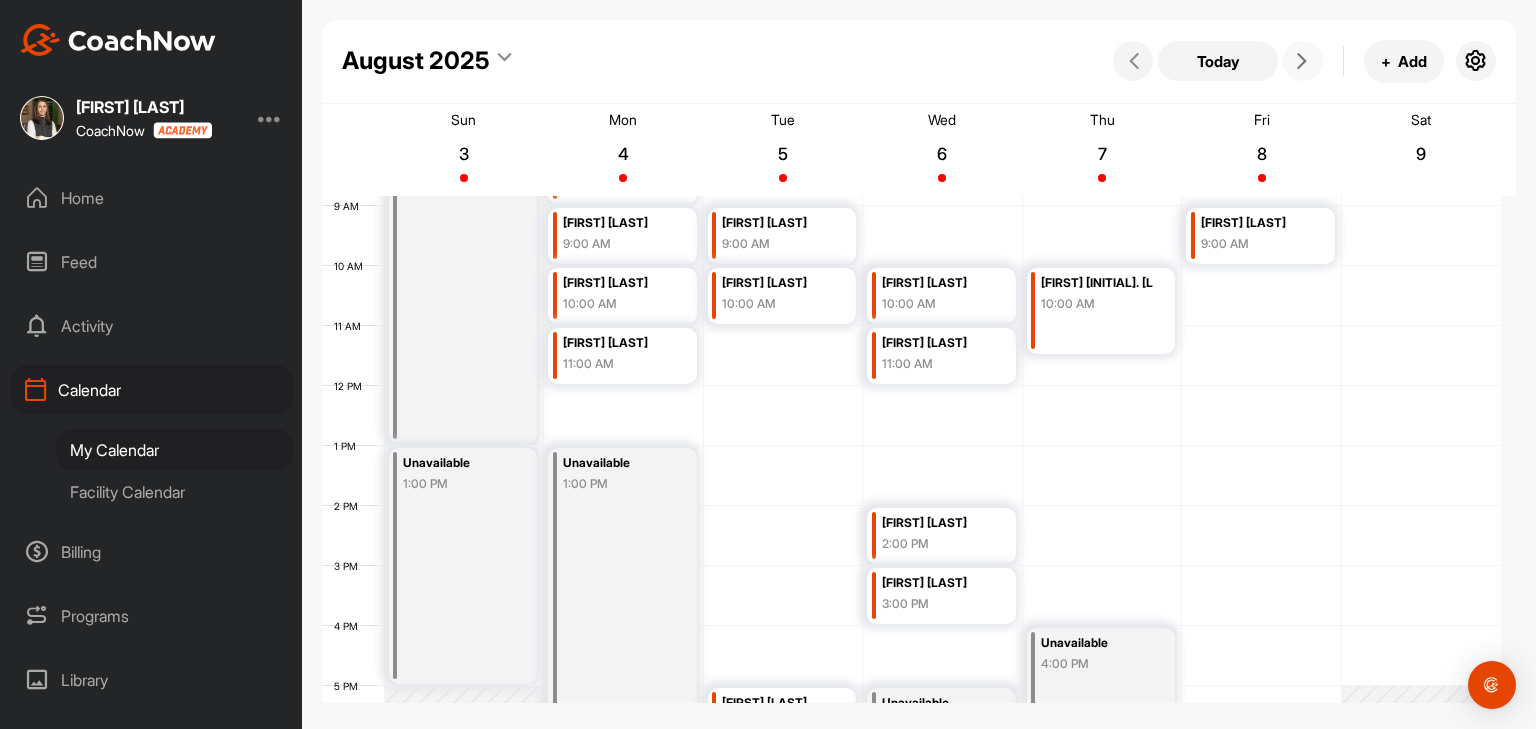 scroll, scrollTop: 547, scrollLeft: 0, axis: vertical 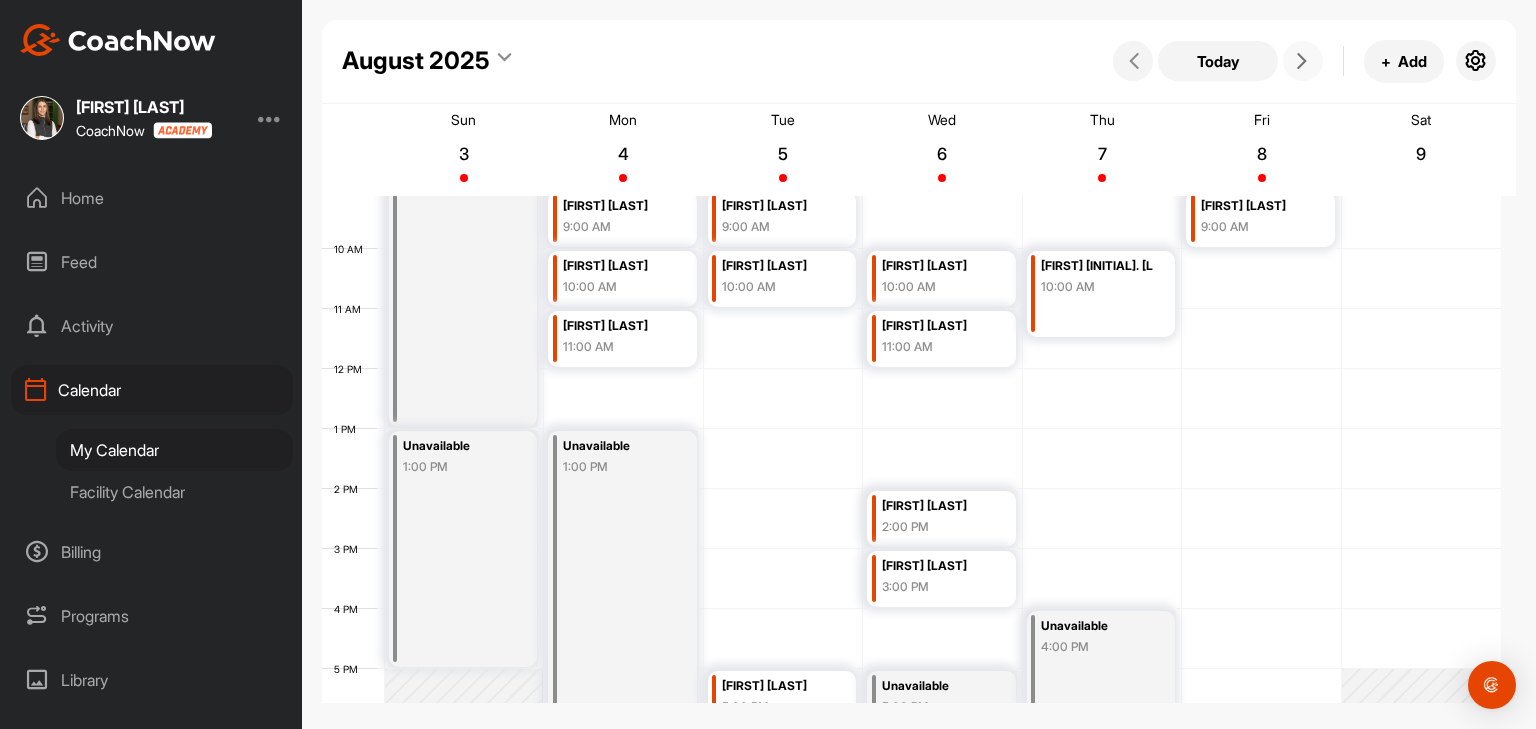 click on "Unavailable 1:00 PM" at bounding box center (622, 609) 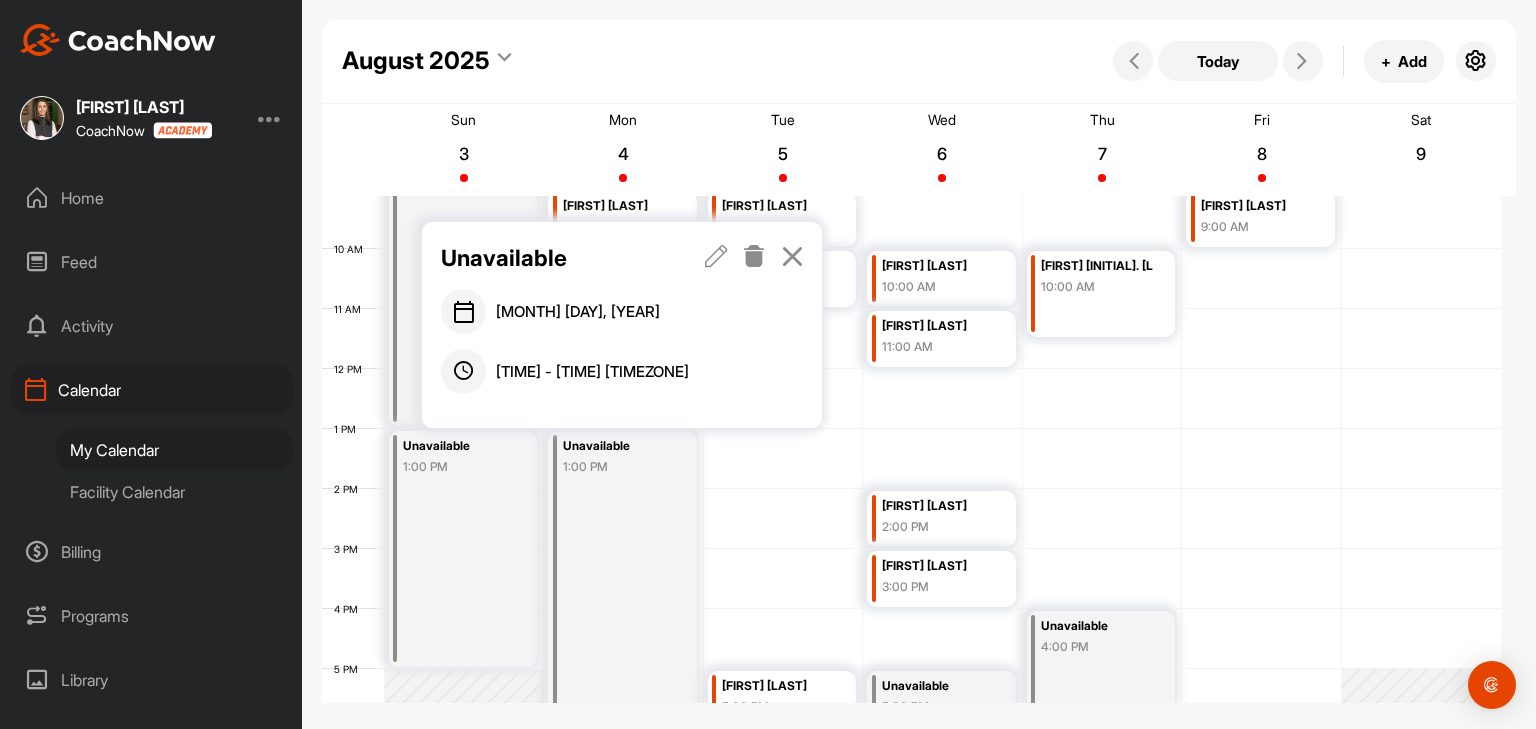 click at bounding box center [792, 256] 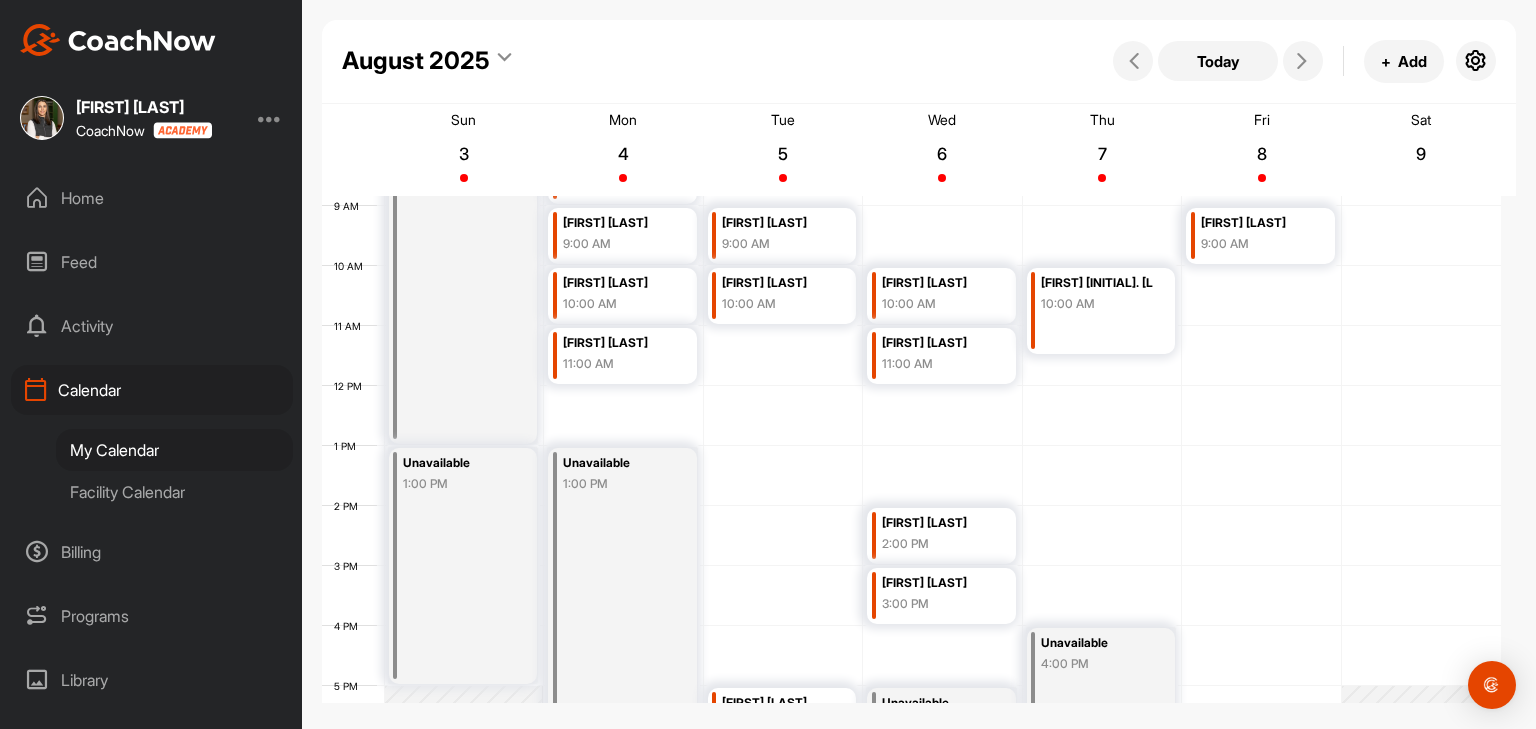 scroll, scrollTop: 447, scrollLeft: 0, axis: vertical 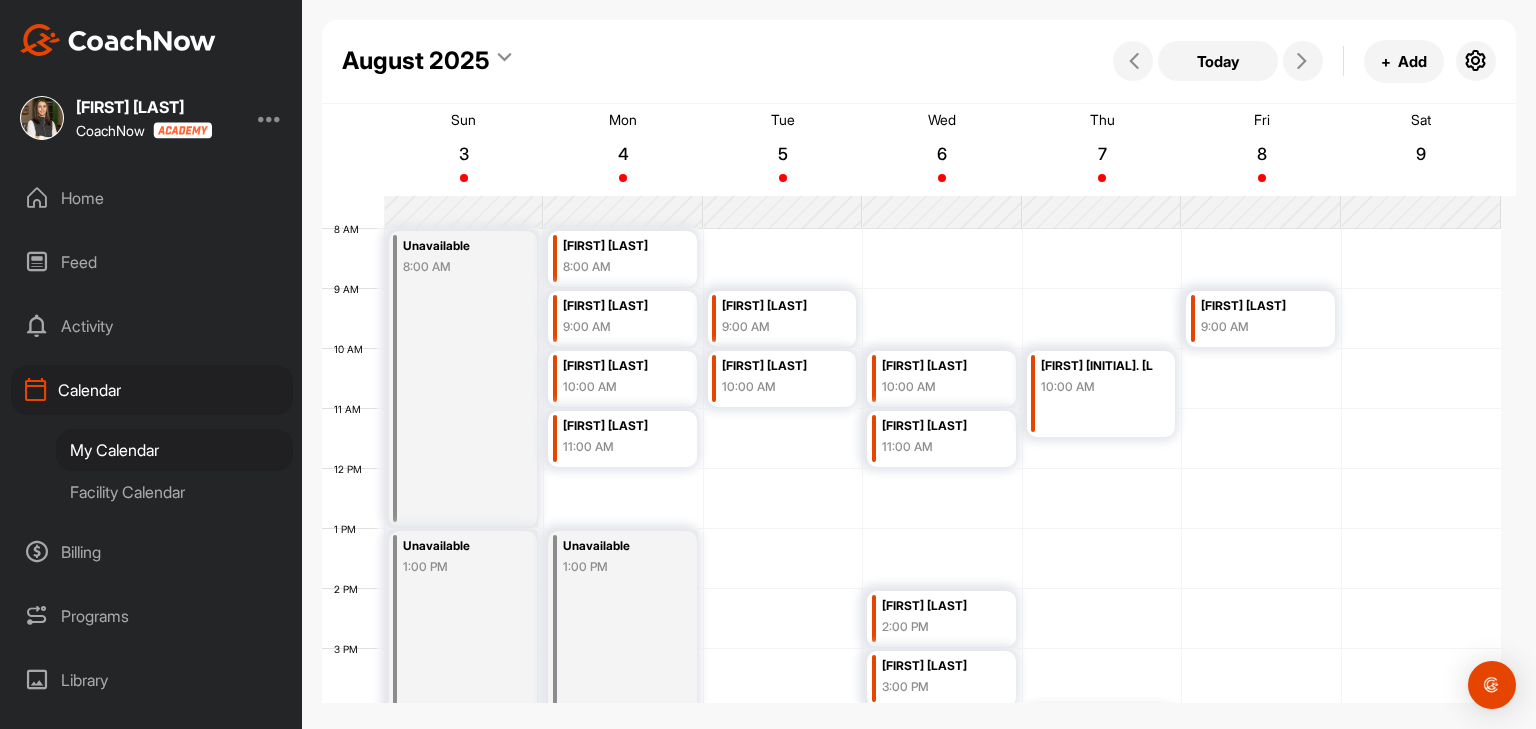 click on "Facility Calendar" at bounding box center (174, 492) 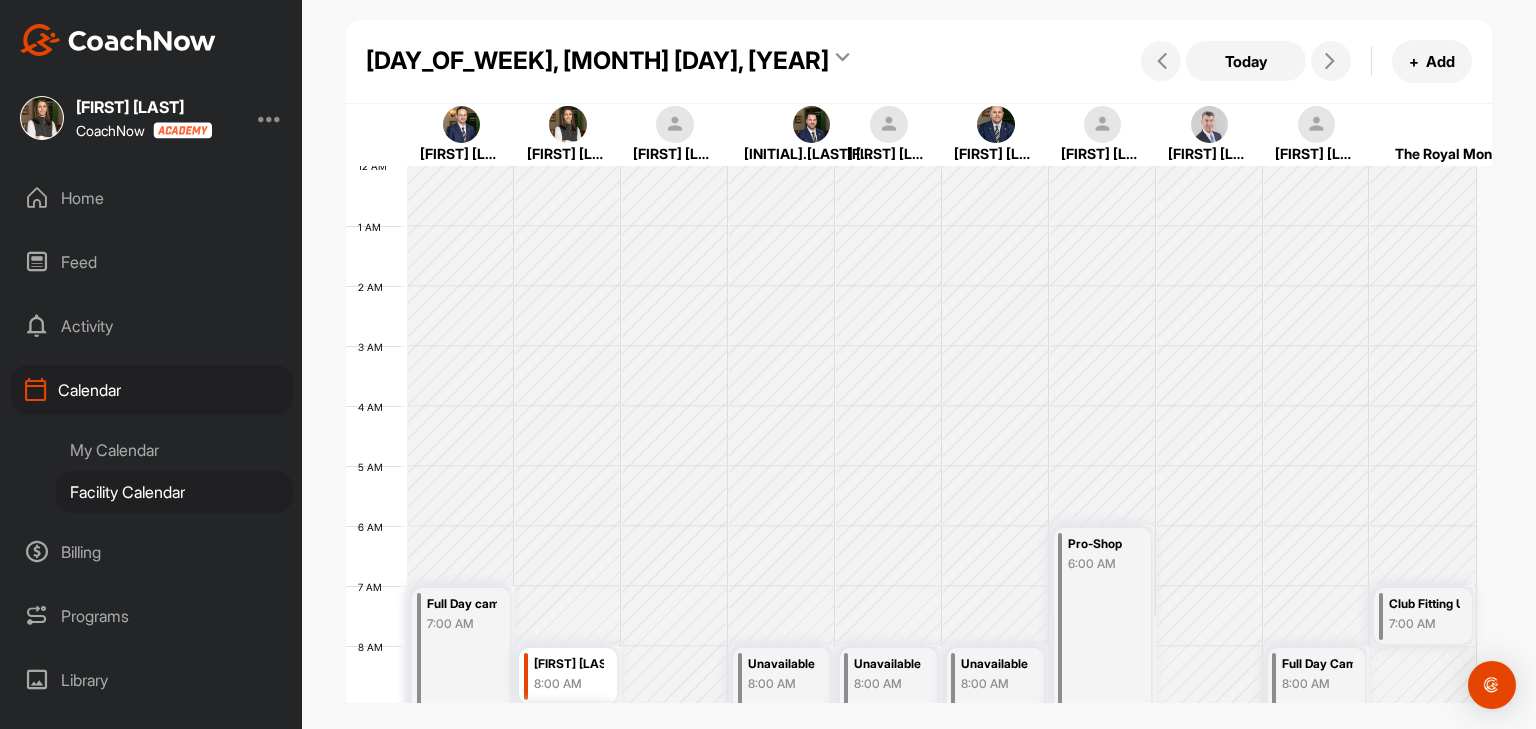 scroll, scrollTop: 347, scrollLeft: 0, axis: vertical 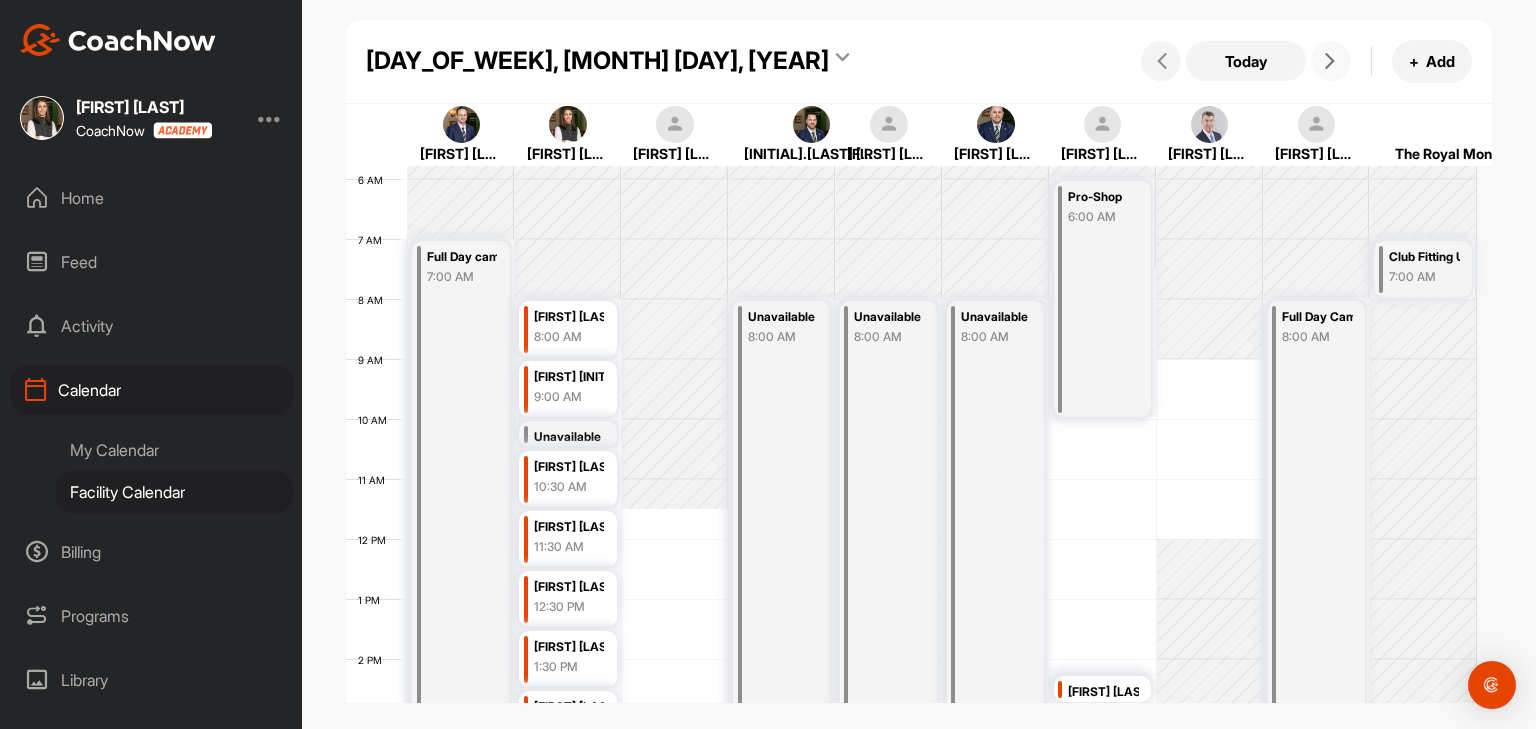click at bounding box center [1331, 61] 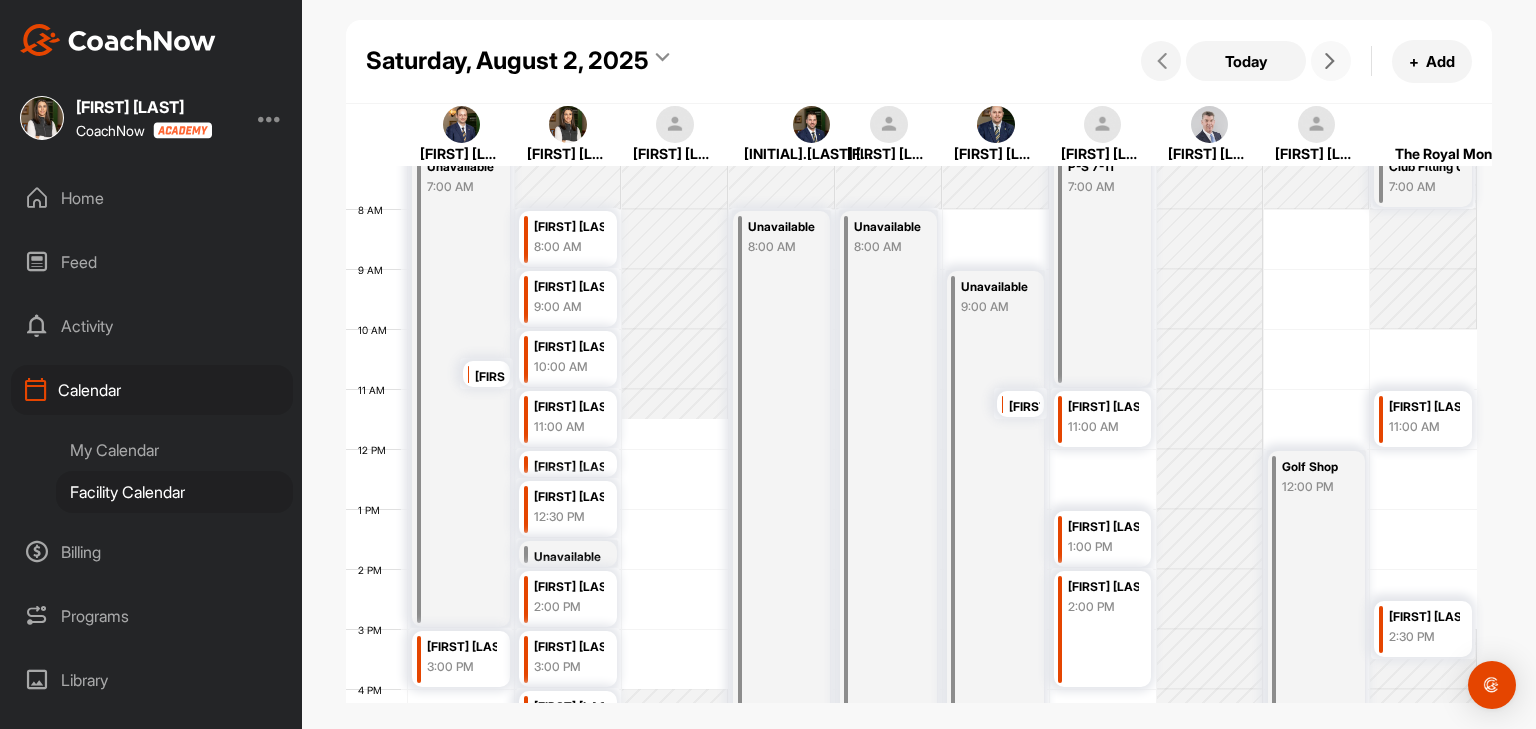 scroll, scrollTop: 547, scrollLeft: 0, axis: vertical 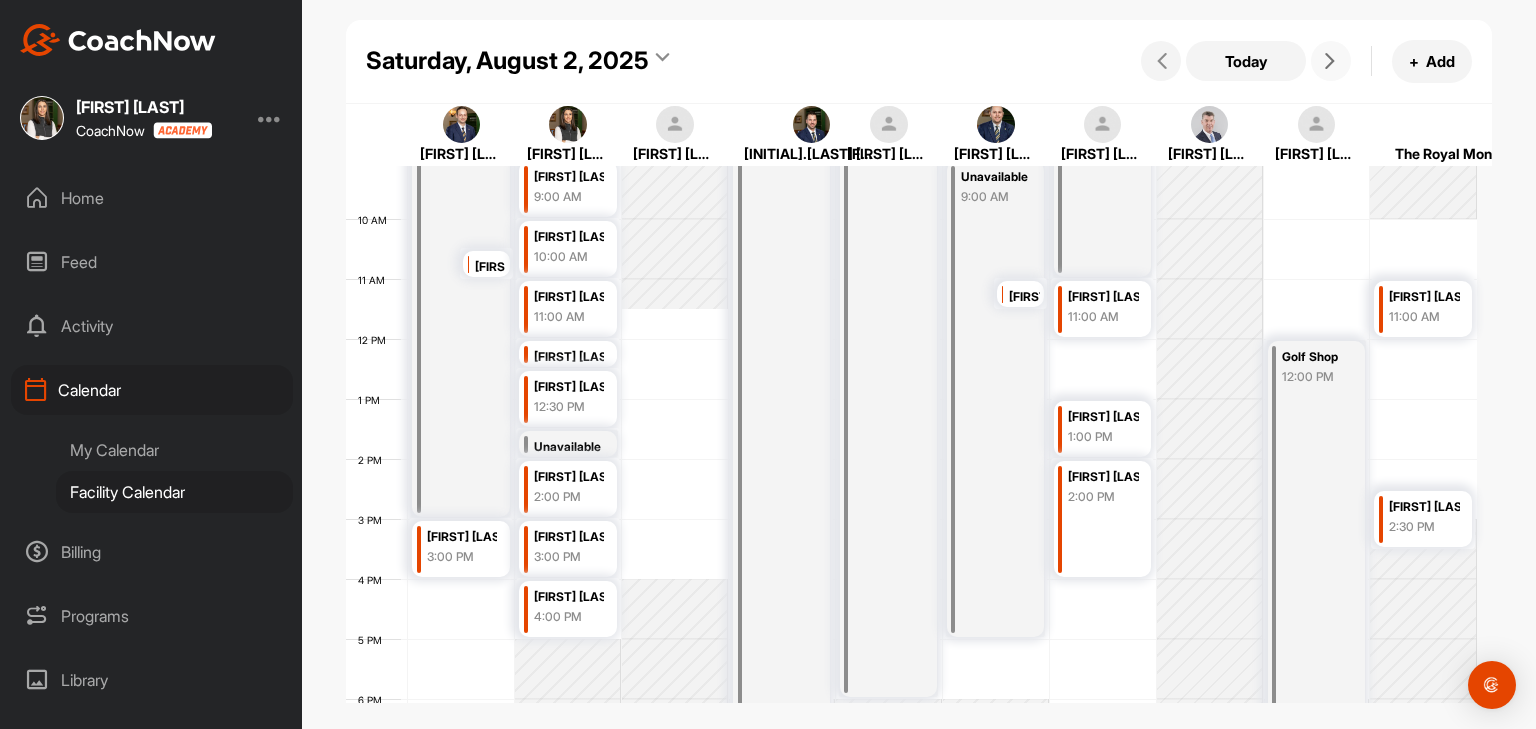 click on "1:00 PM" at bounding box center [1103, 437] 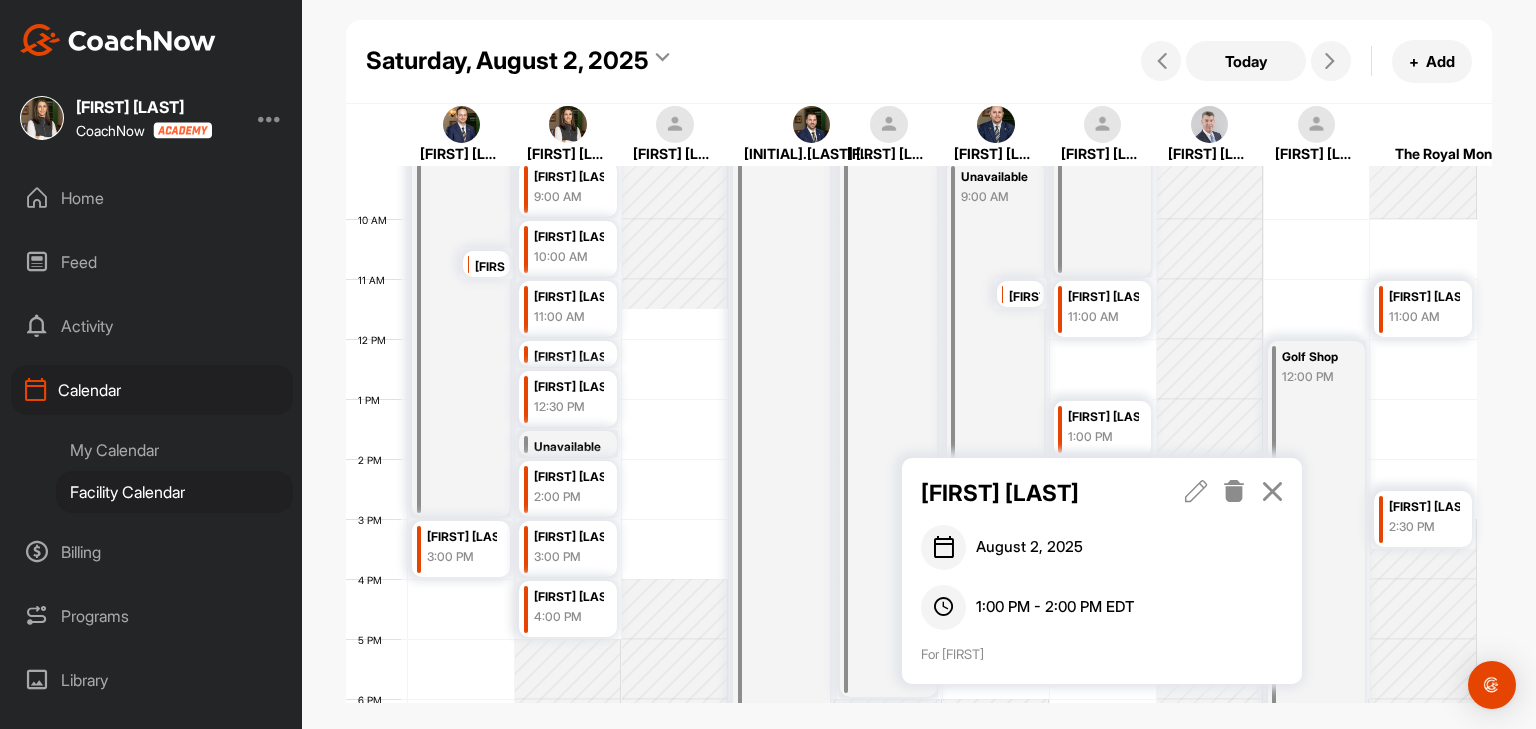 click at bounding box center (1272, 491) 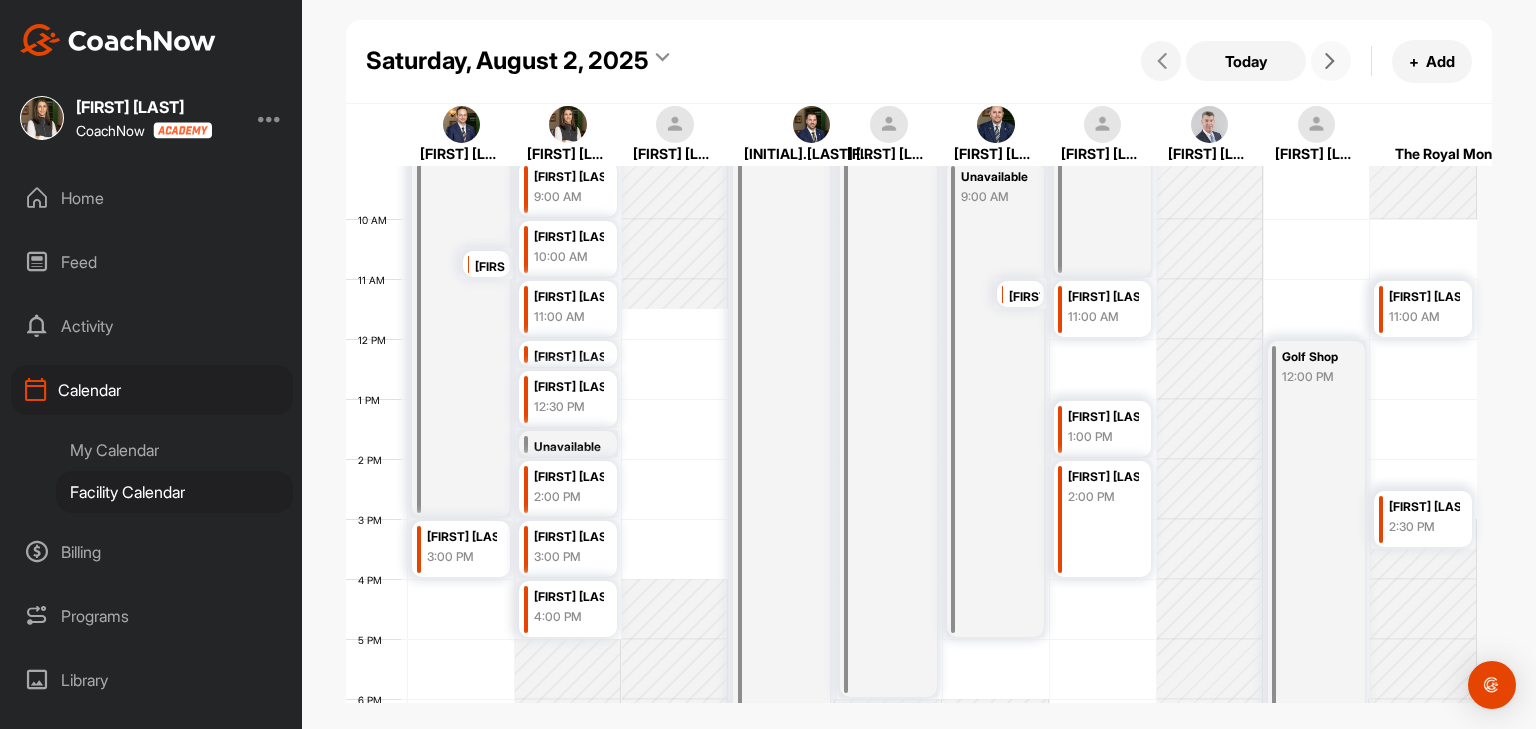click at bounding box center (1331, 61) 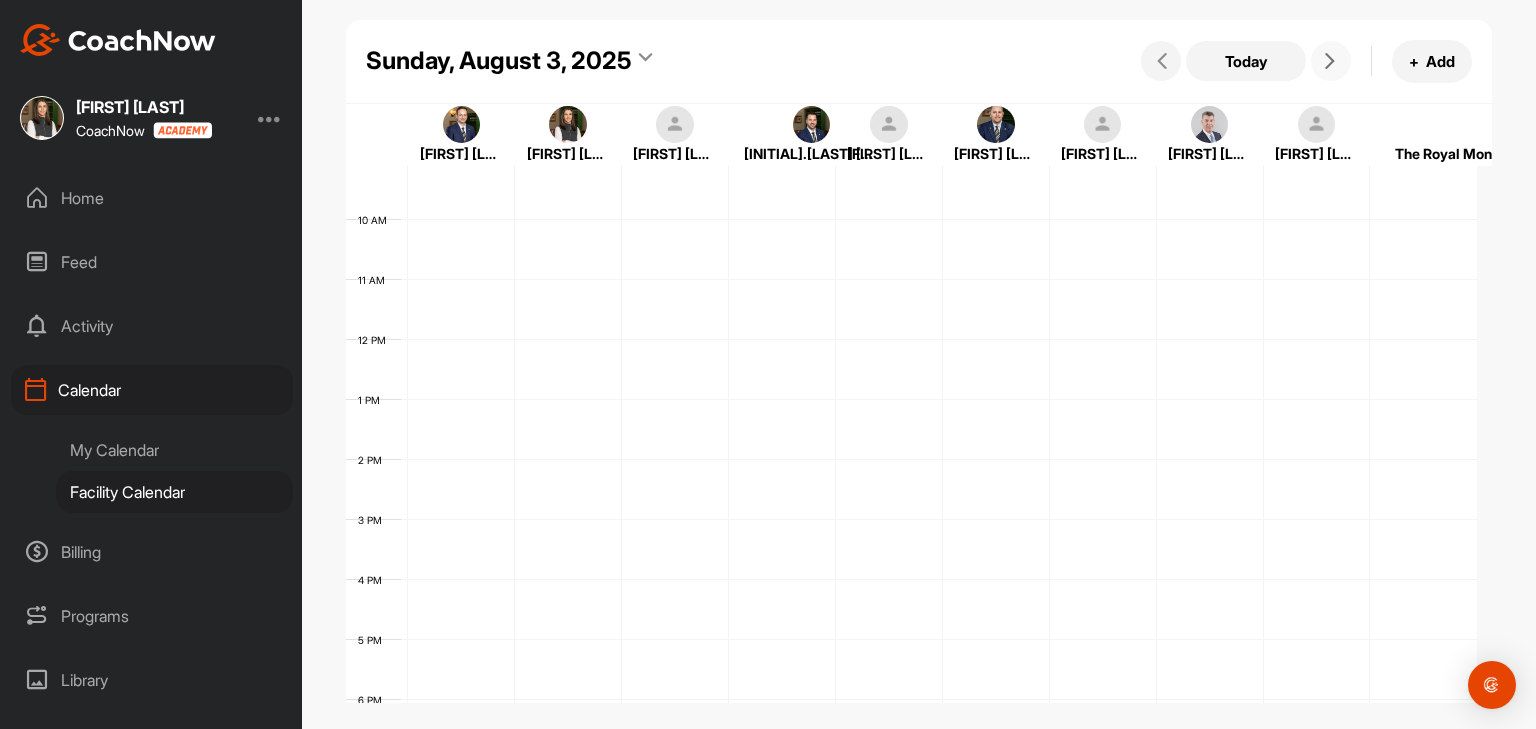scroll, scrollTop: 346, scrollLeft: 0, axis: vertical 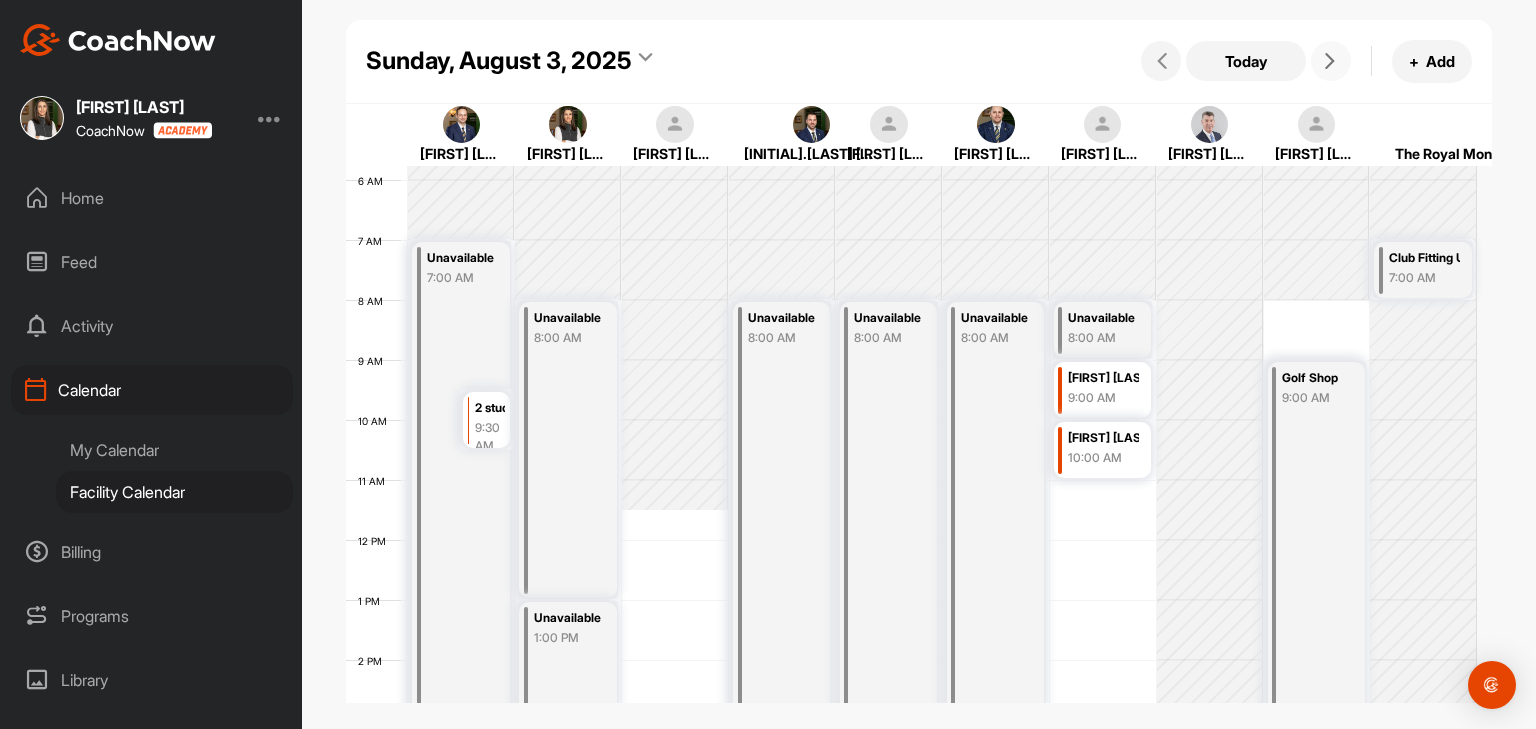 click at bounding box center [1331, 61] 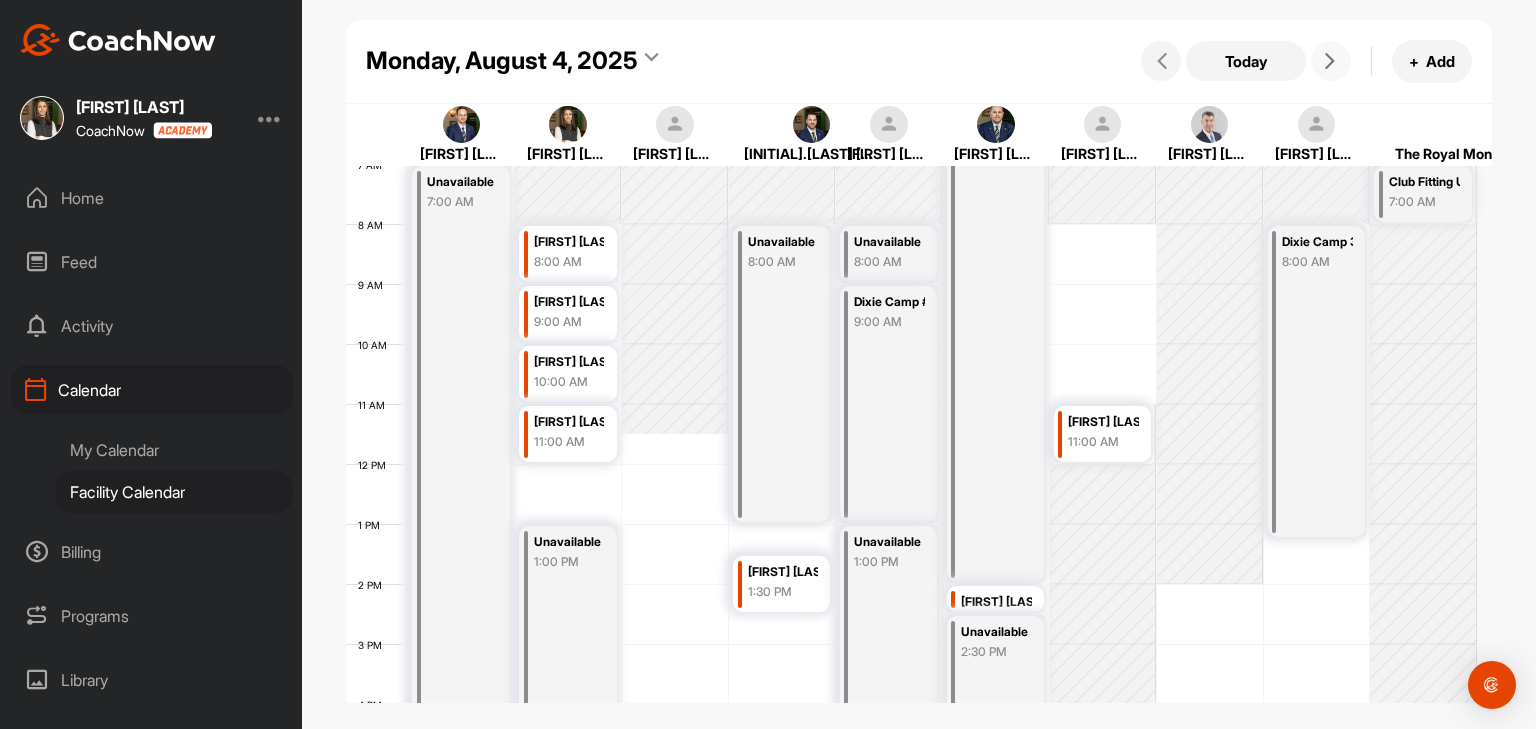 scroll, scrollTop: 346, scrollLeft: 0, axis: vertical 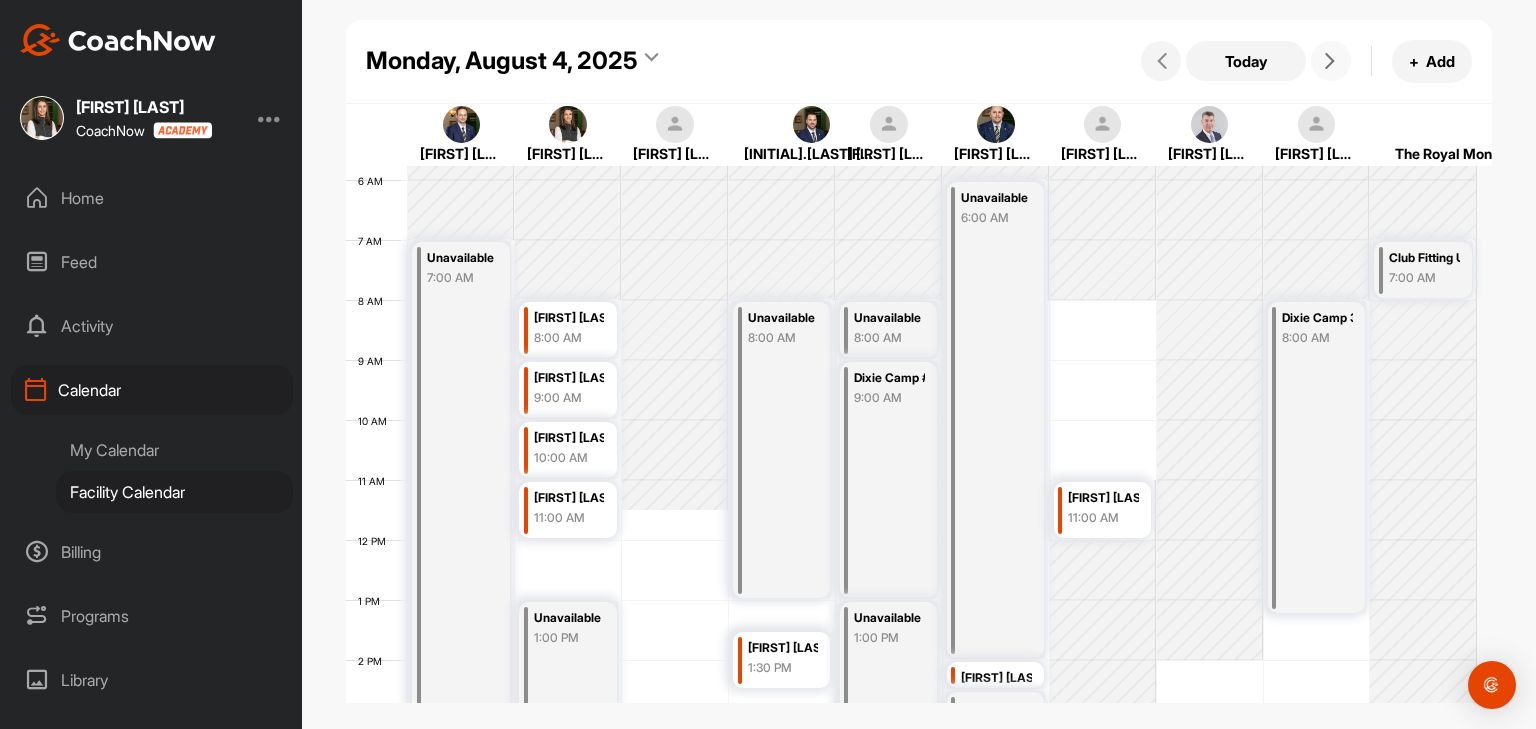 click at bounding box center [1330, 61] 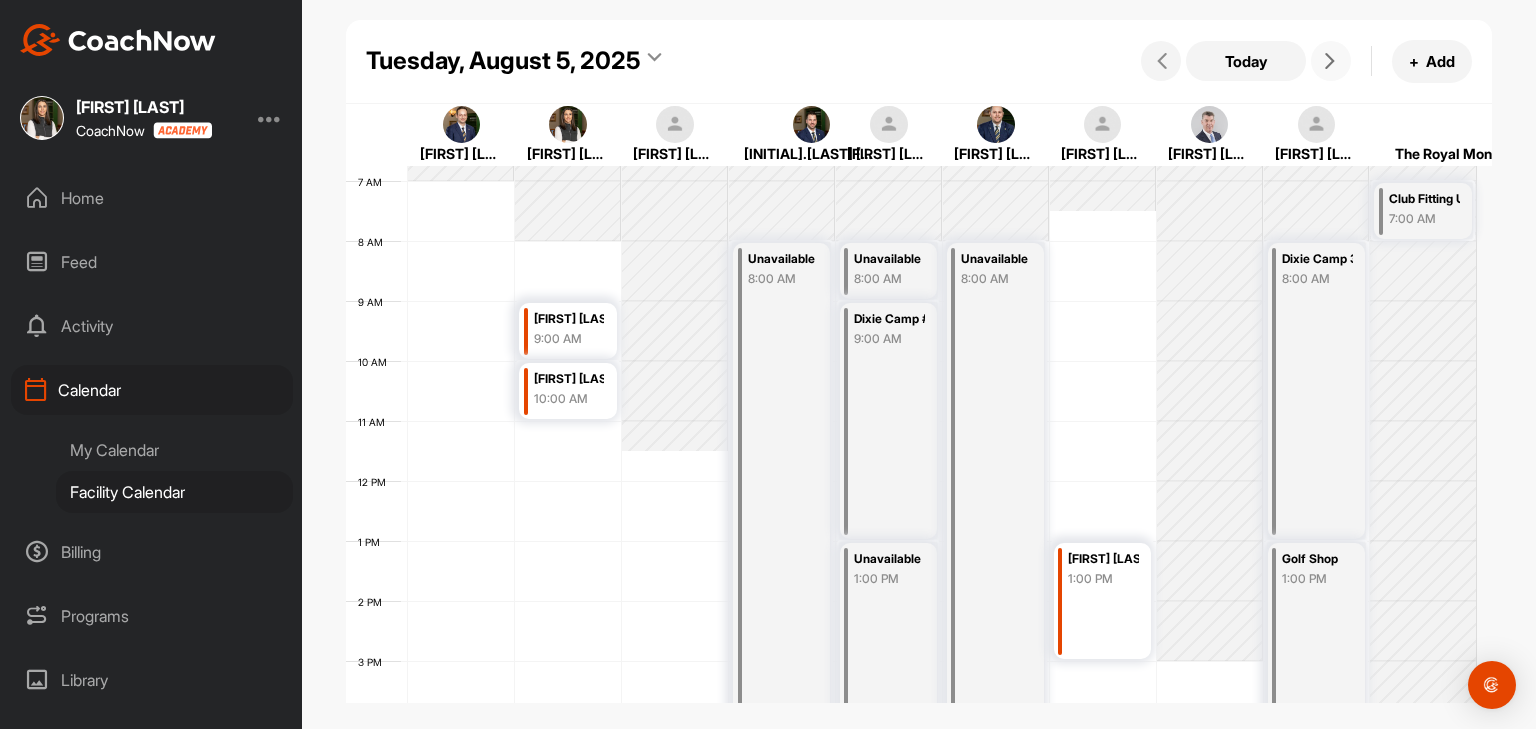 scroll, scrollTop: 346, scrollLeft: 0, axis: vertical 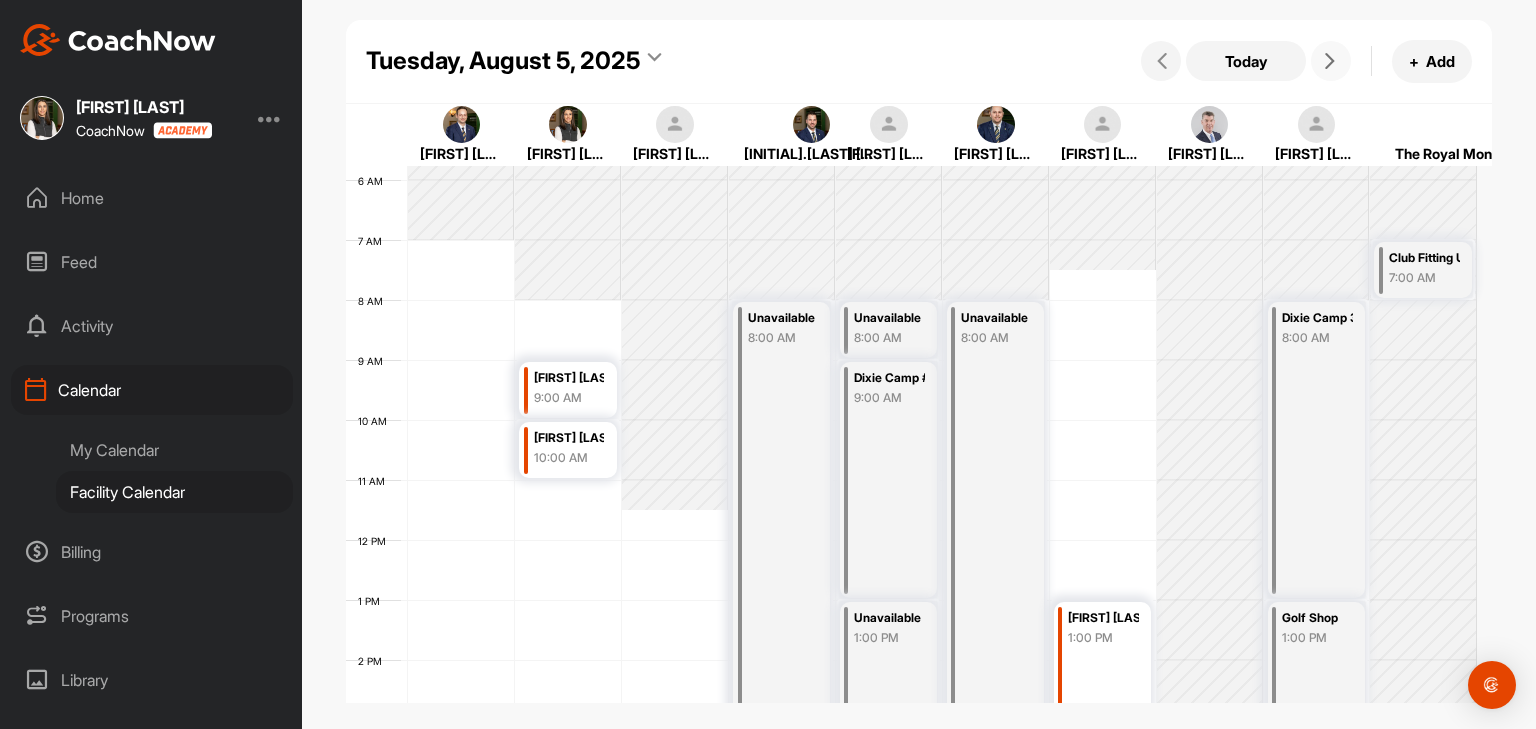 click at bounding box center (1330, 61) 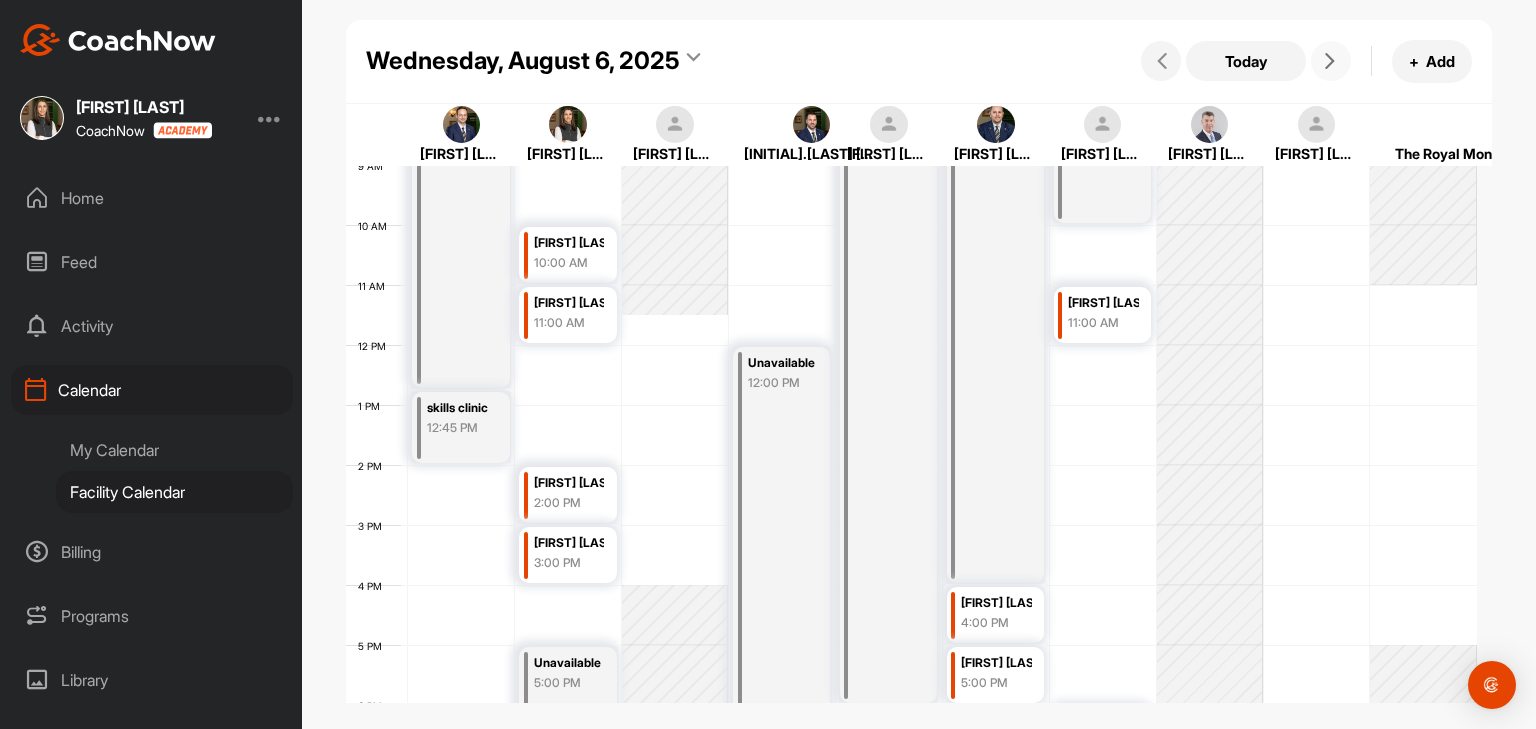 scroll, scrollTop: 546, scrollLeft: 0, axis: vertical 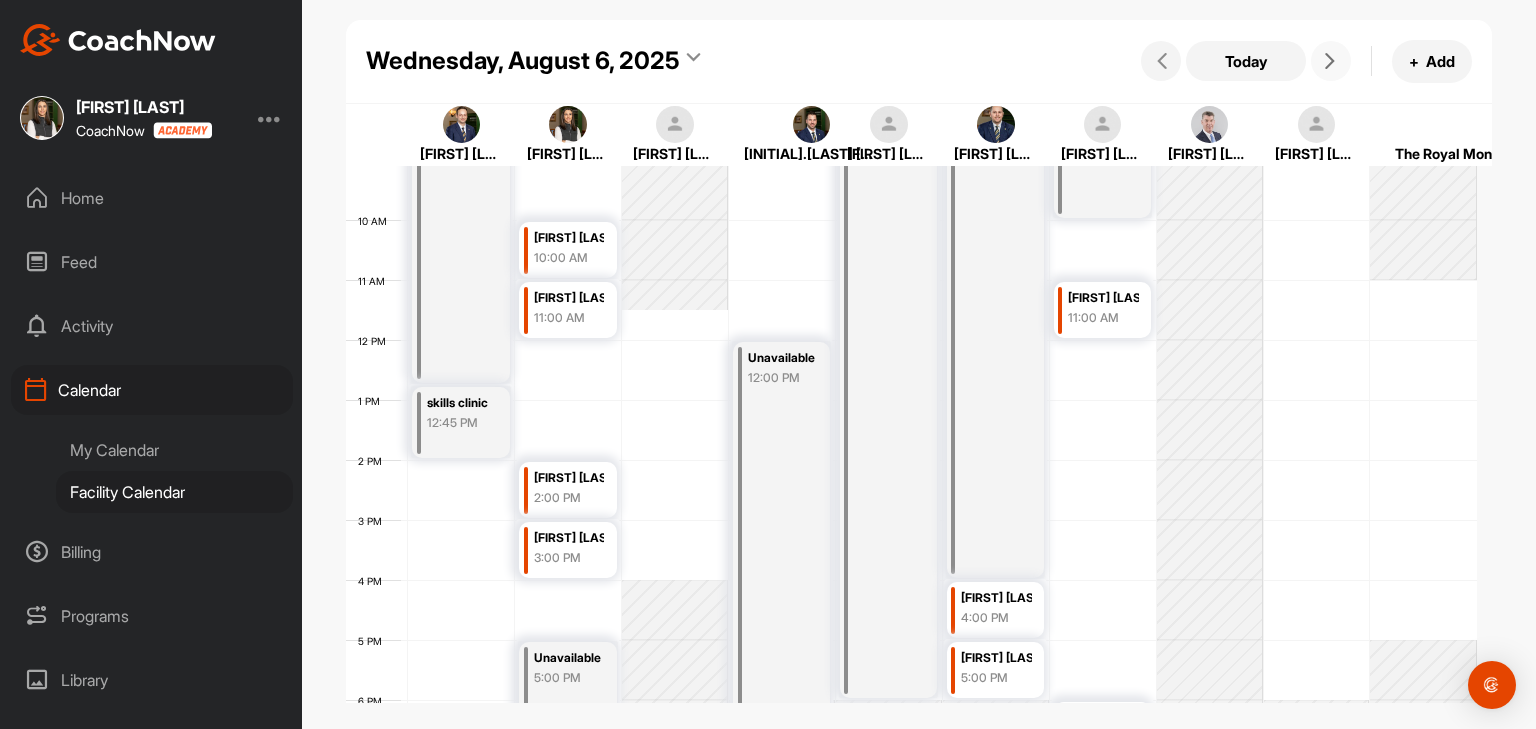 click at bounding box center [1330, 61] 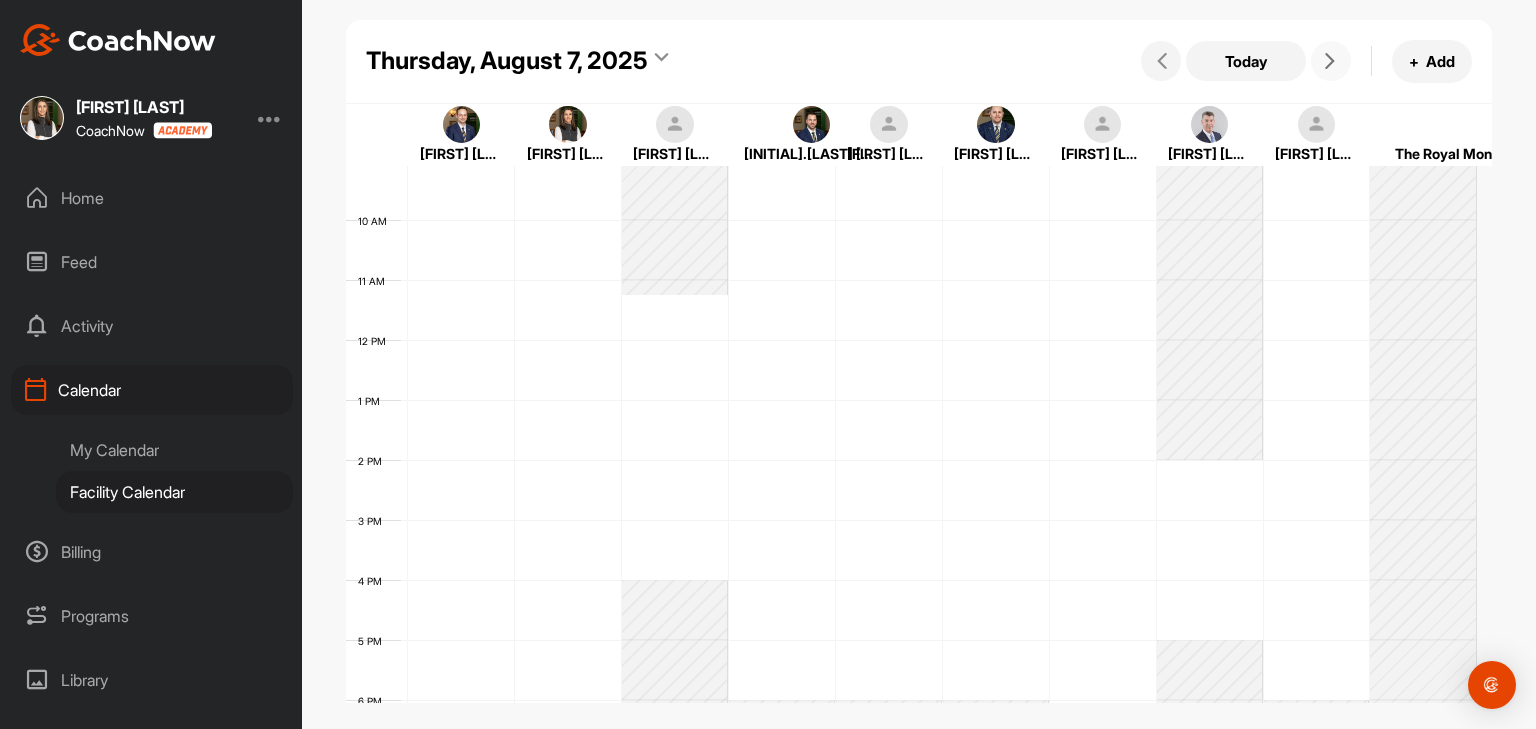 scroll, scrollTop: 346, scrollLeft: 0, axis: vertical 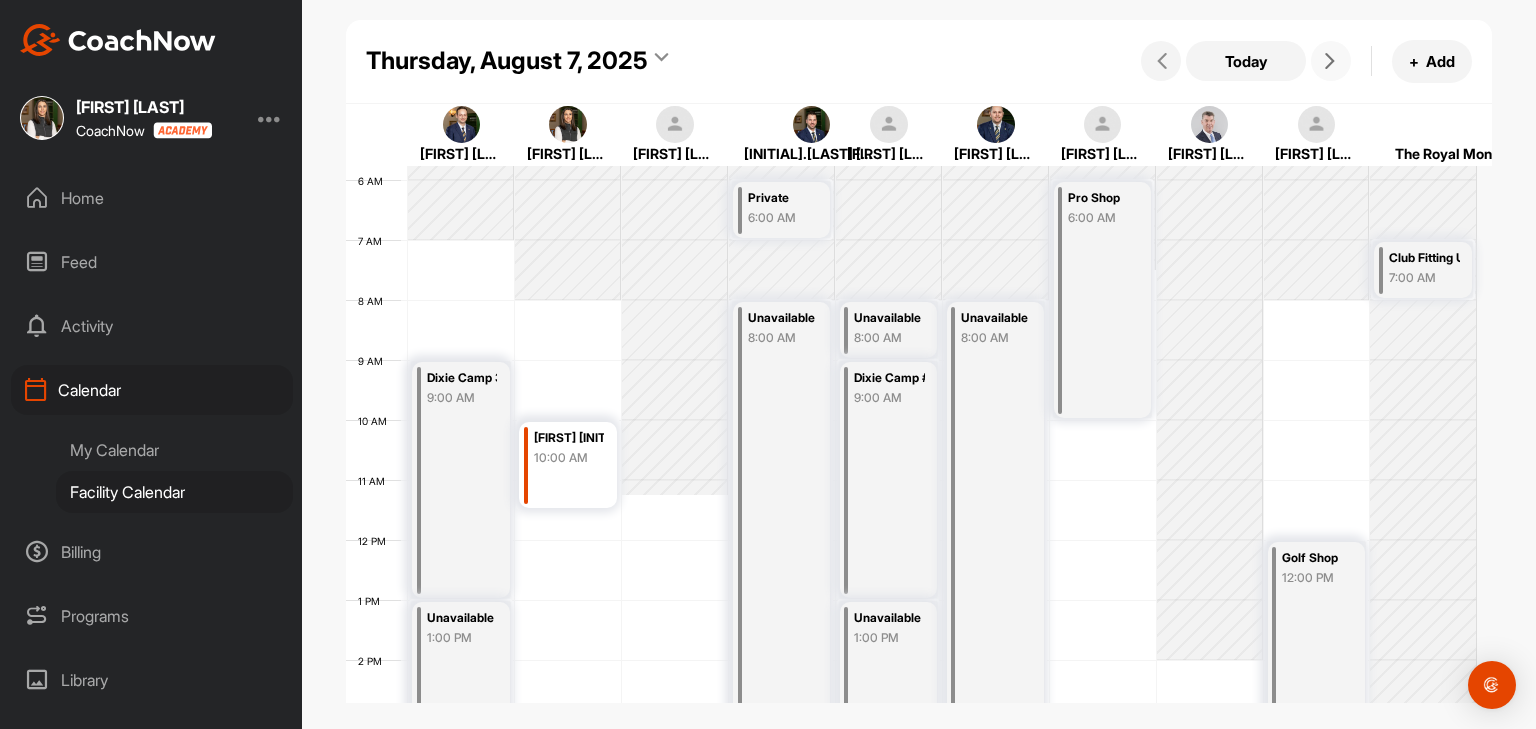 click at bounding box center (1330, 61) 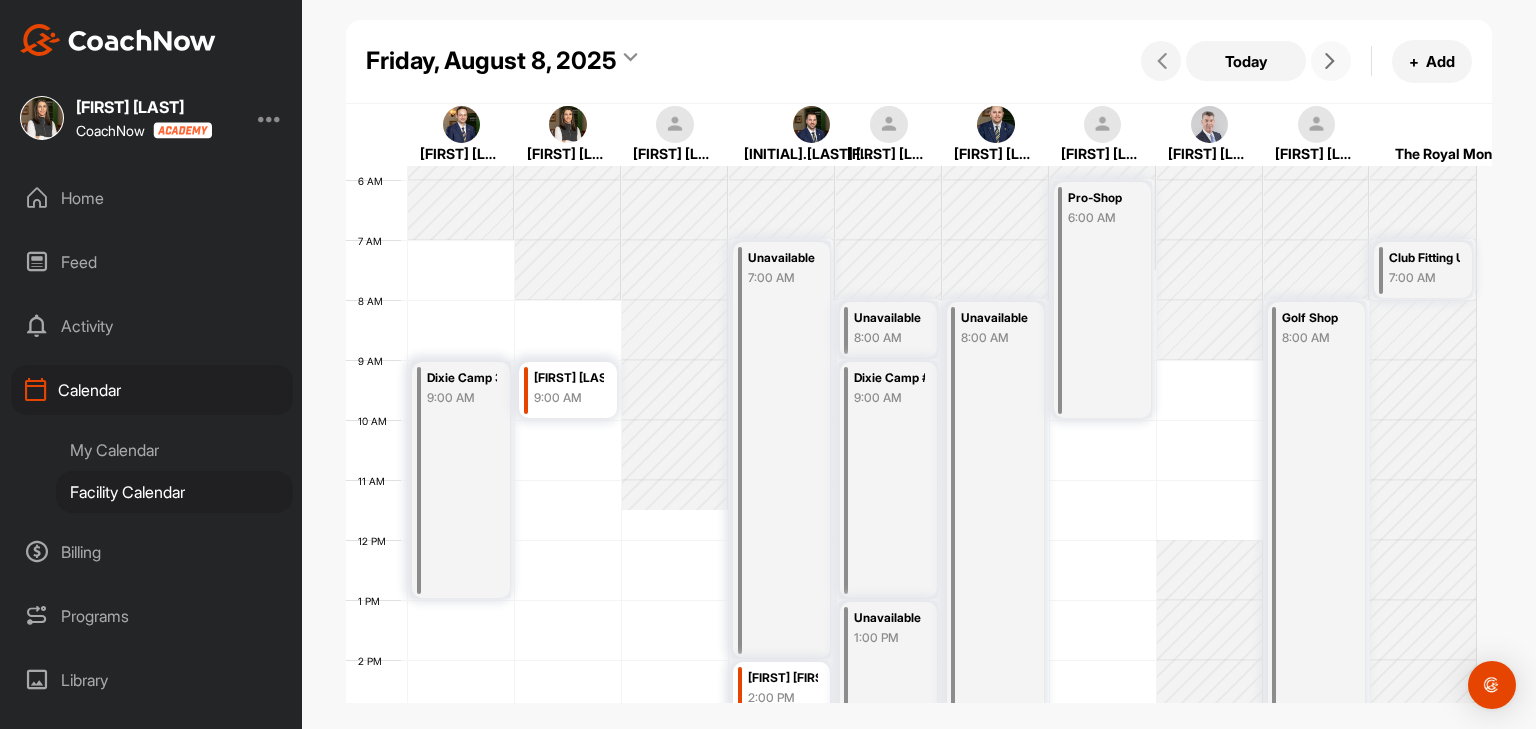 click at bounding box center [1330, 61] 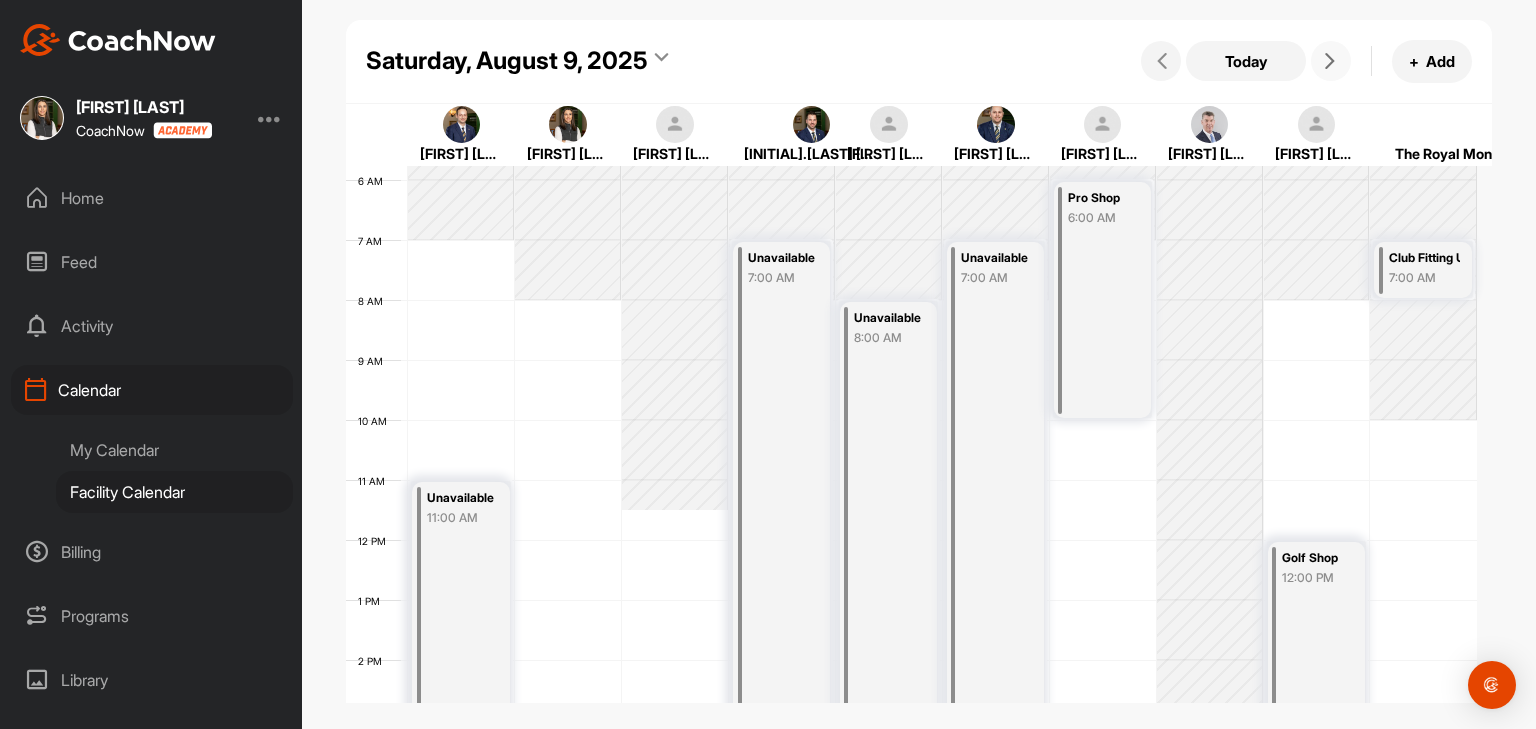 click at bounding box center [1330, 61] 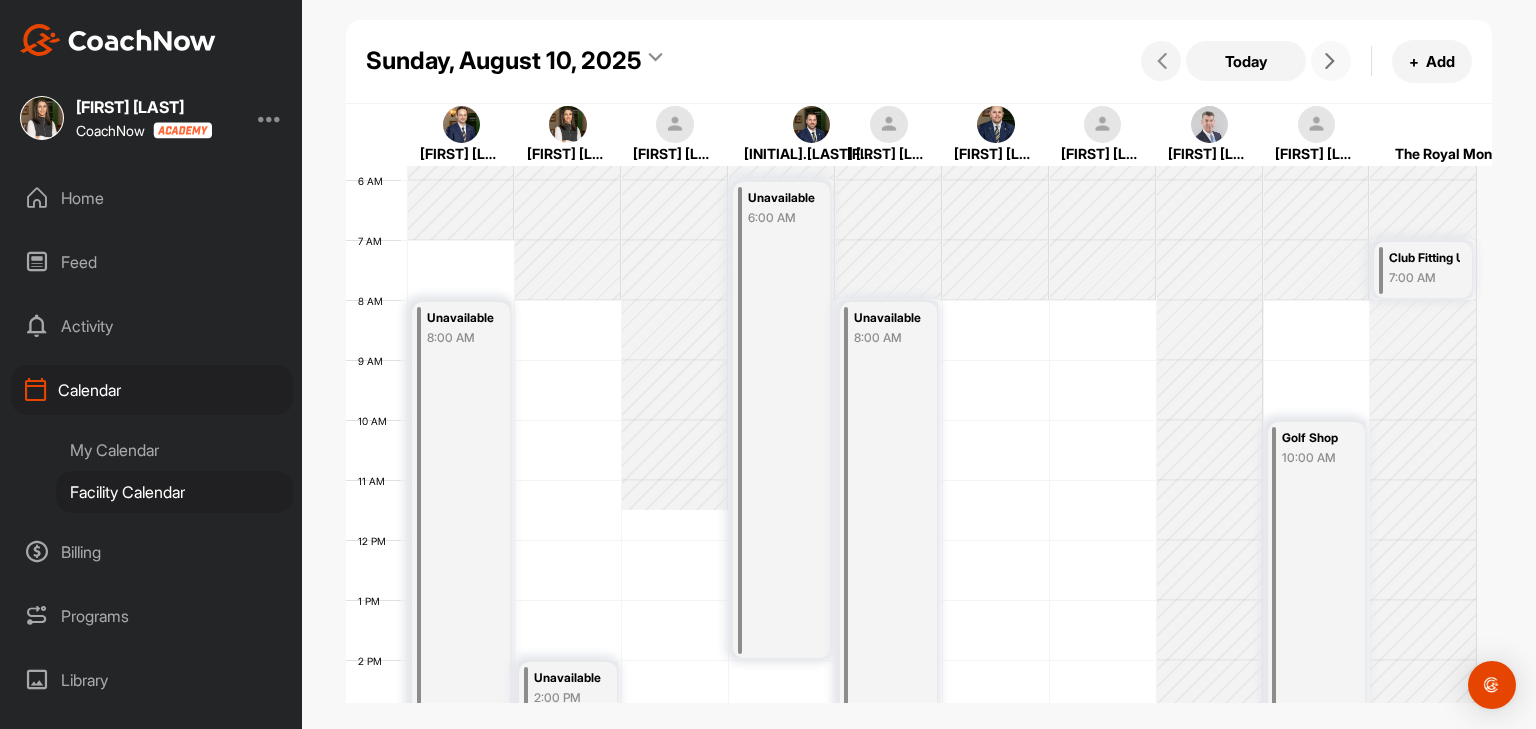 click at bounding box center [1330, 61] 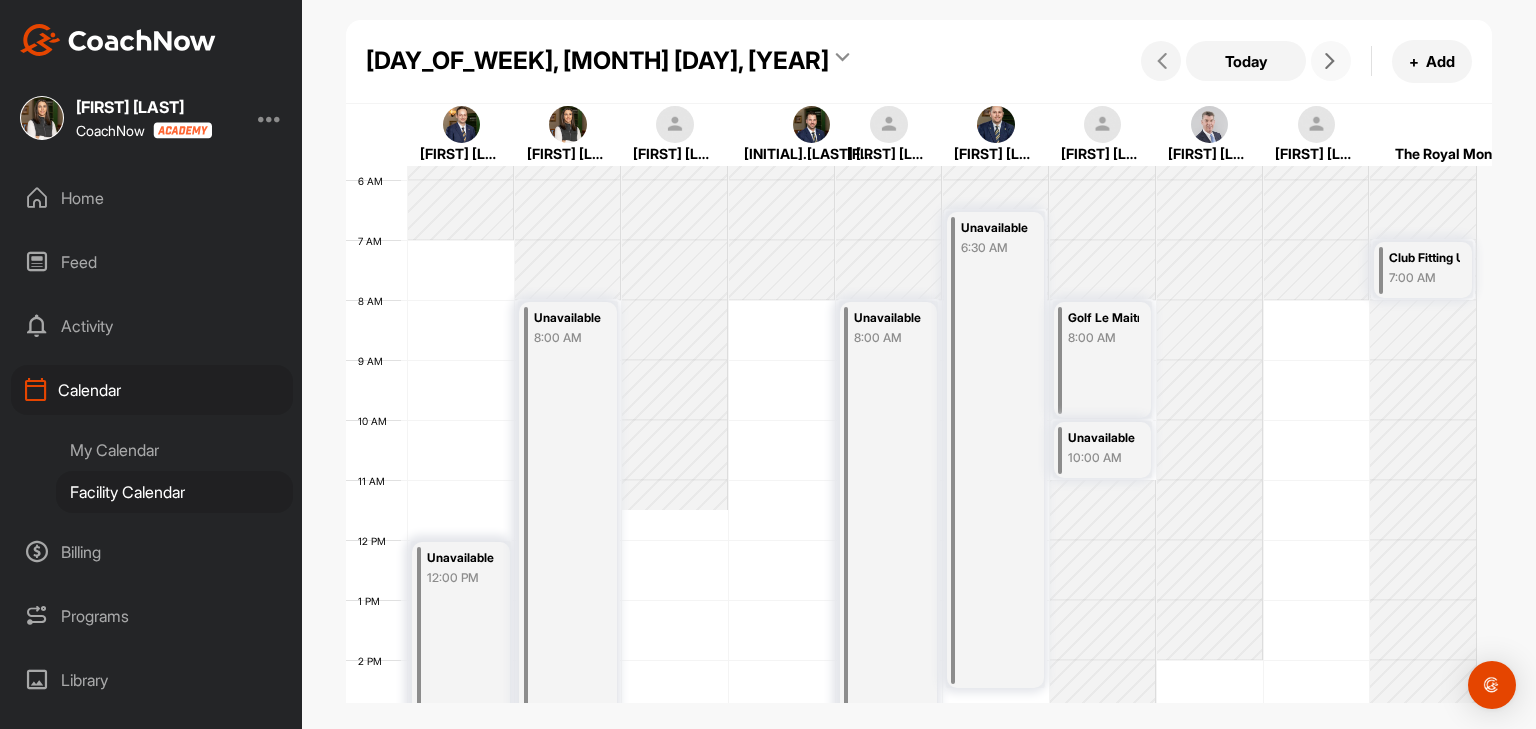 scroll, scrollTop: 295, scrollLeft: 0, axis: vertical 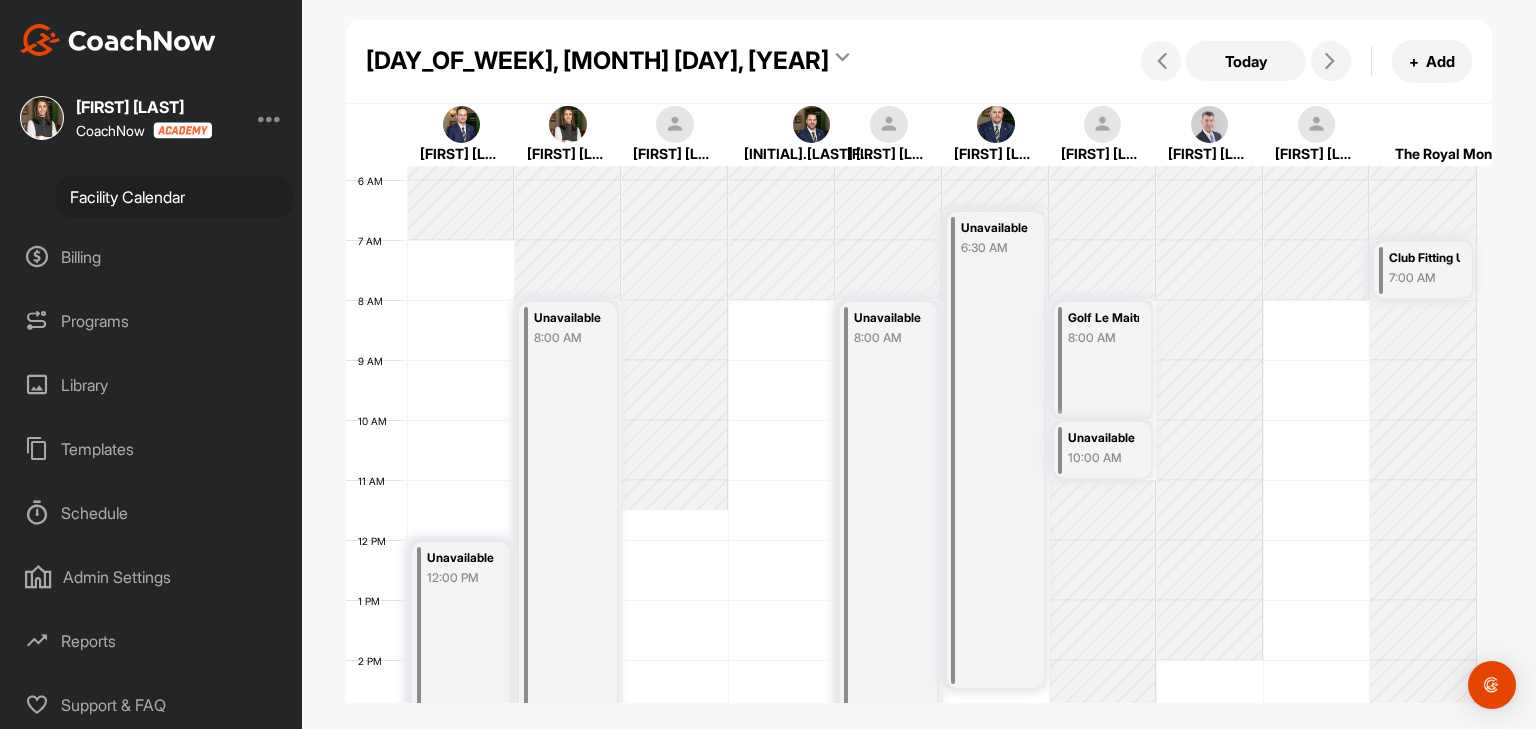click on "Reports" at bounding box center [152, 641] 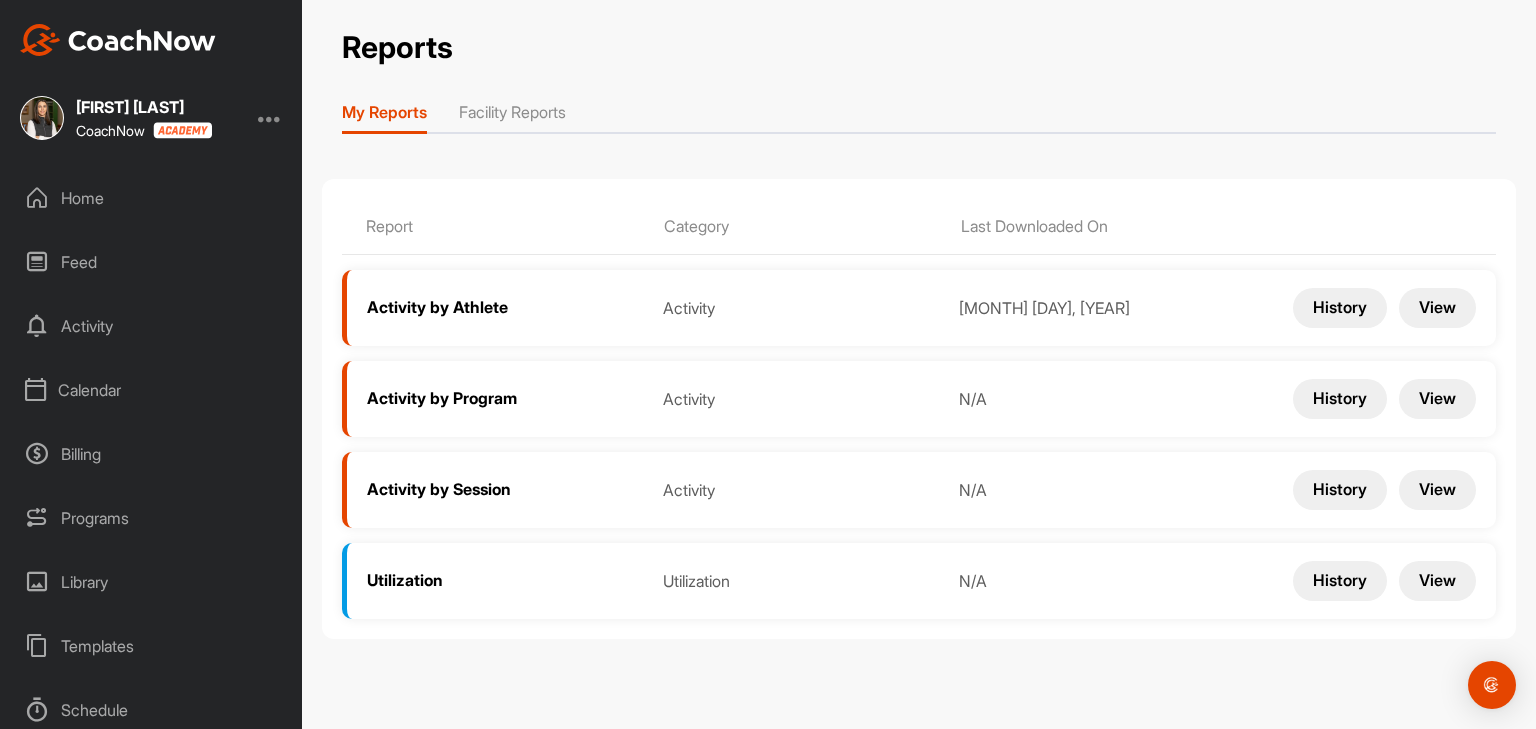 click on "Facility Reports" at bounding box center [512, 116] 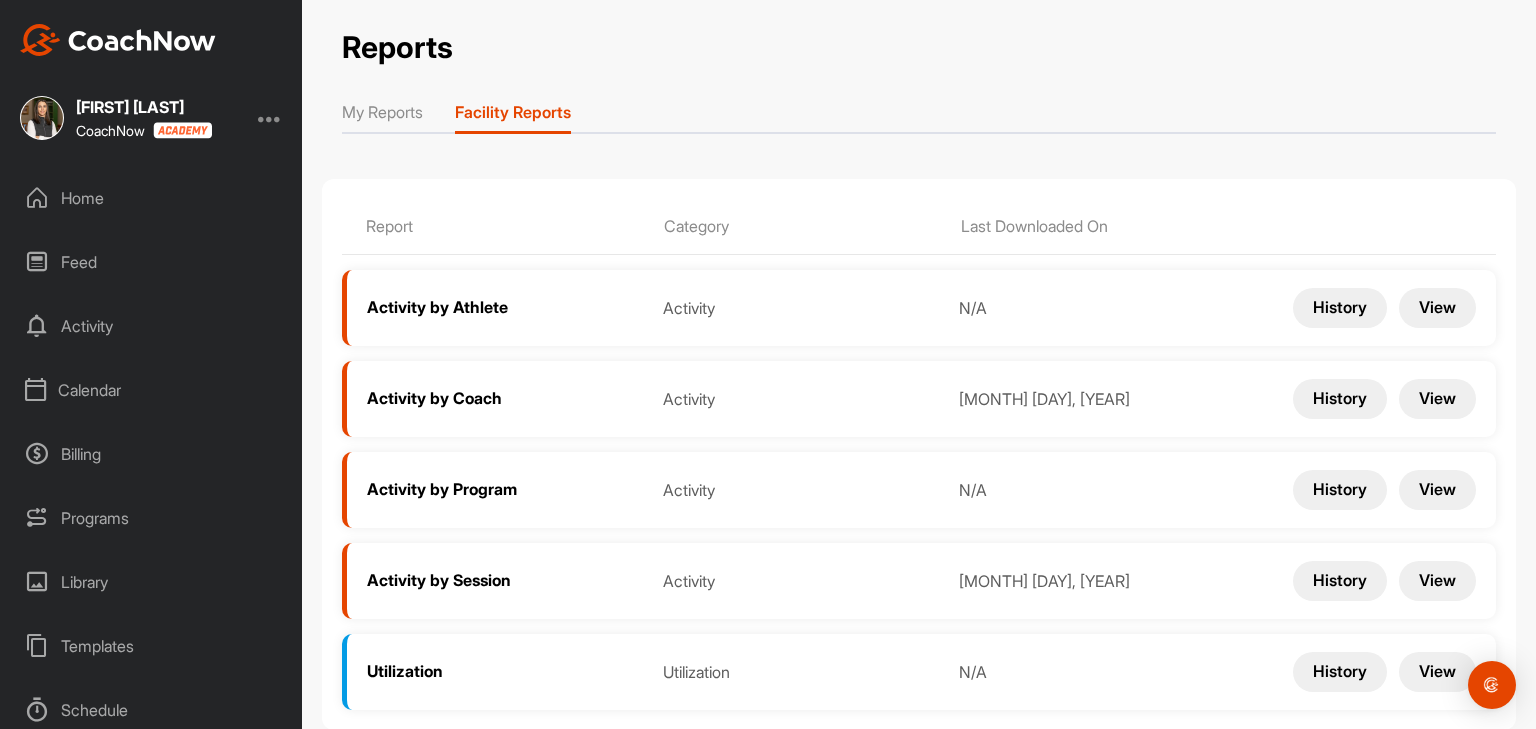 click on "View" at bounding box center [1437, 308] 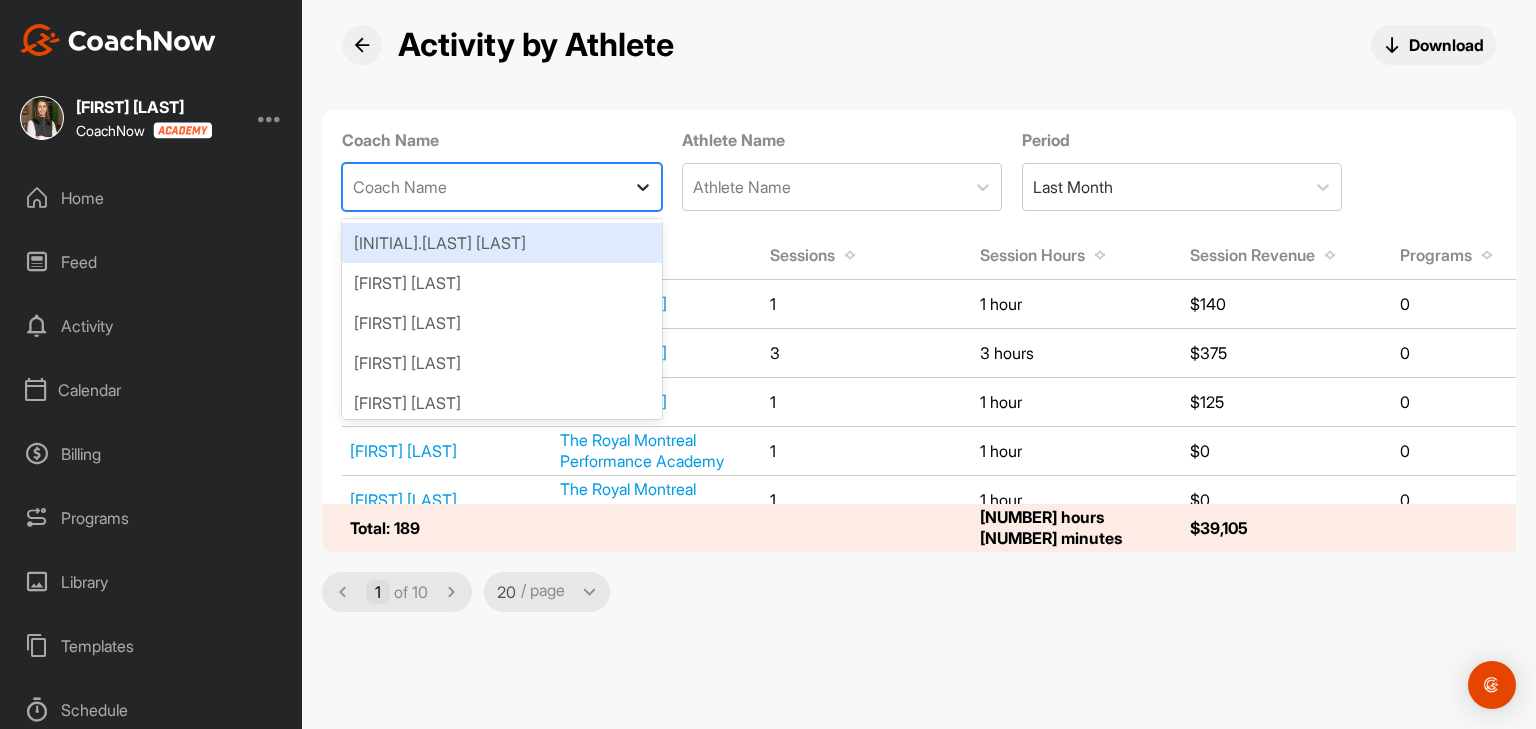 click 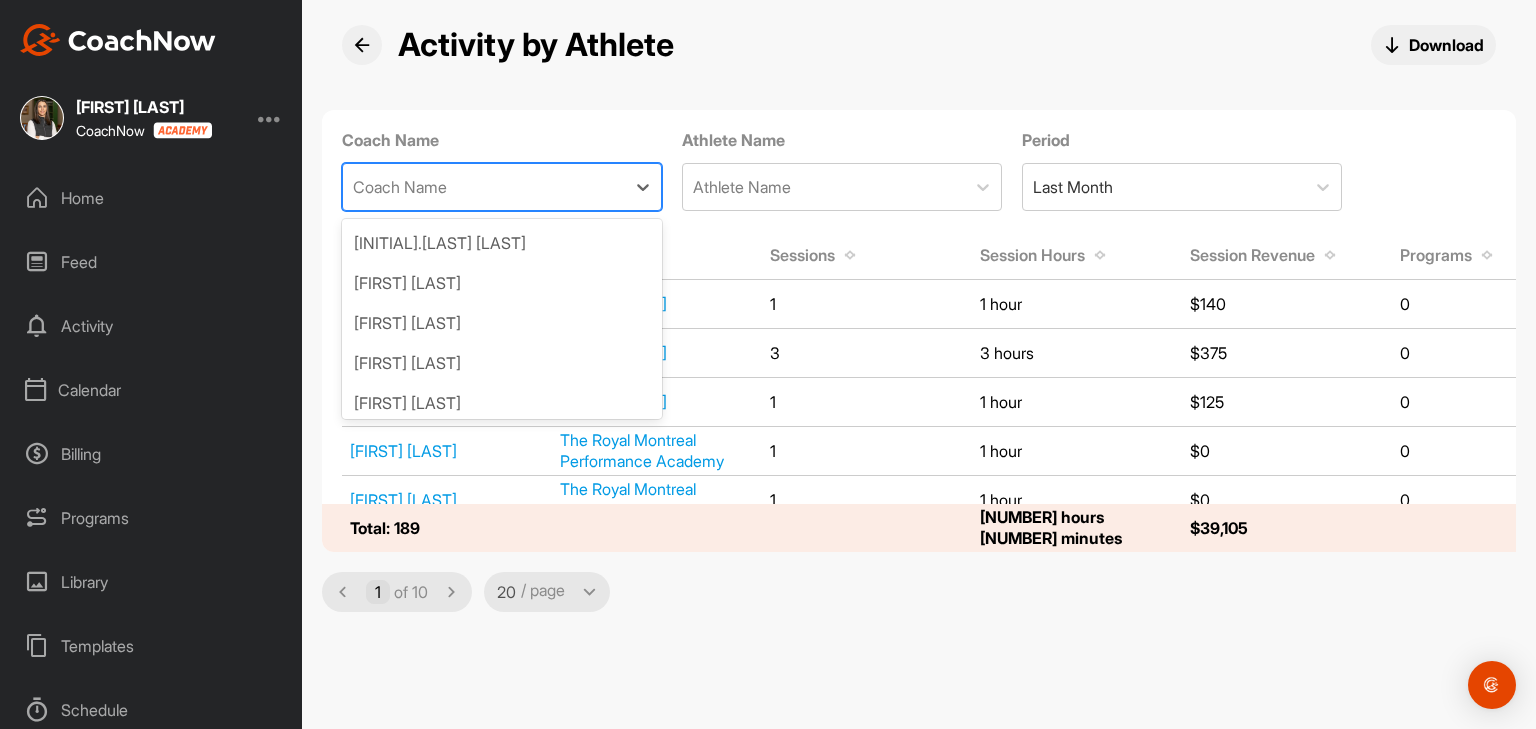 scroll, scrollTop: 192, scrollLeft: 0, axis: vertical 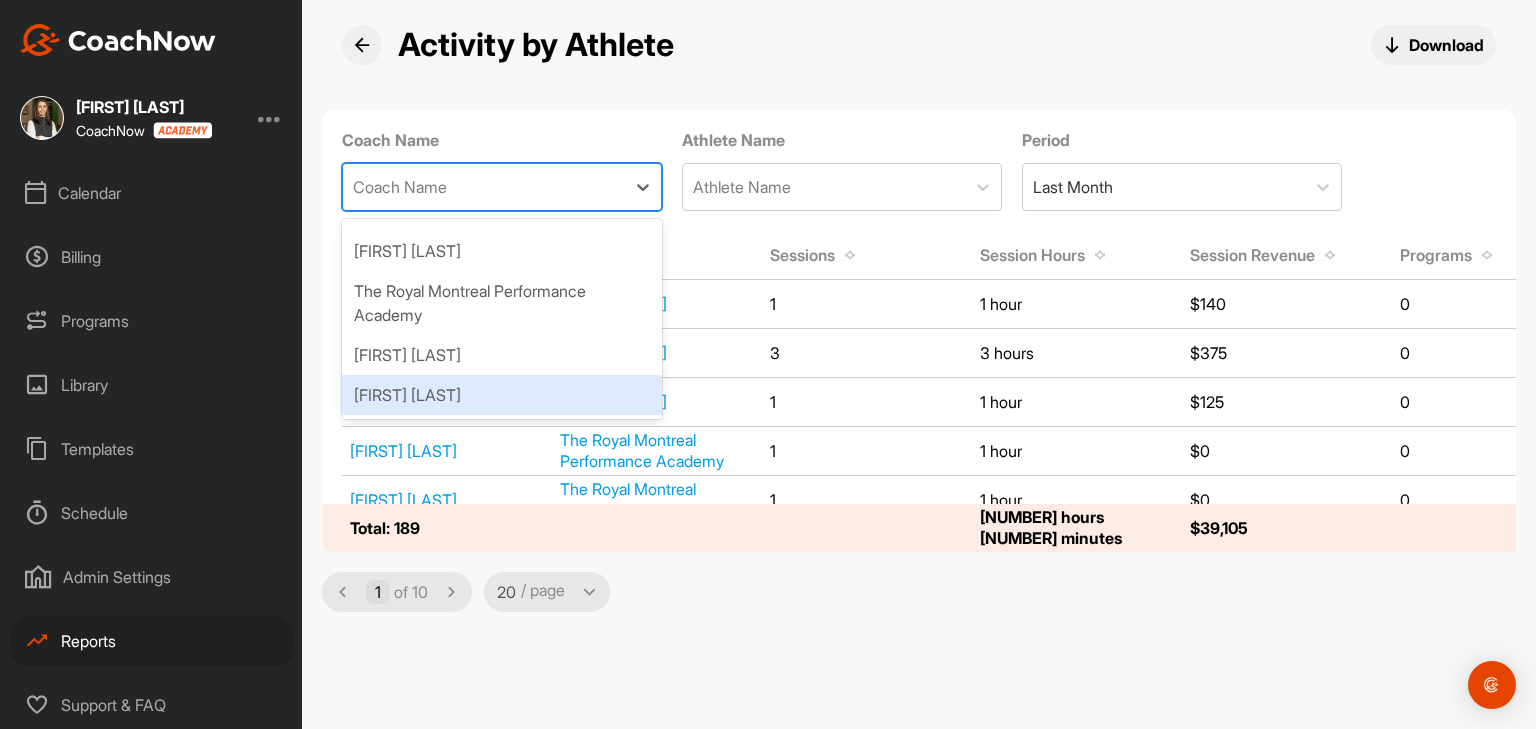 click on "Reports" at bounding box center [152, 641] 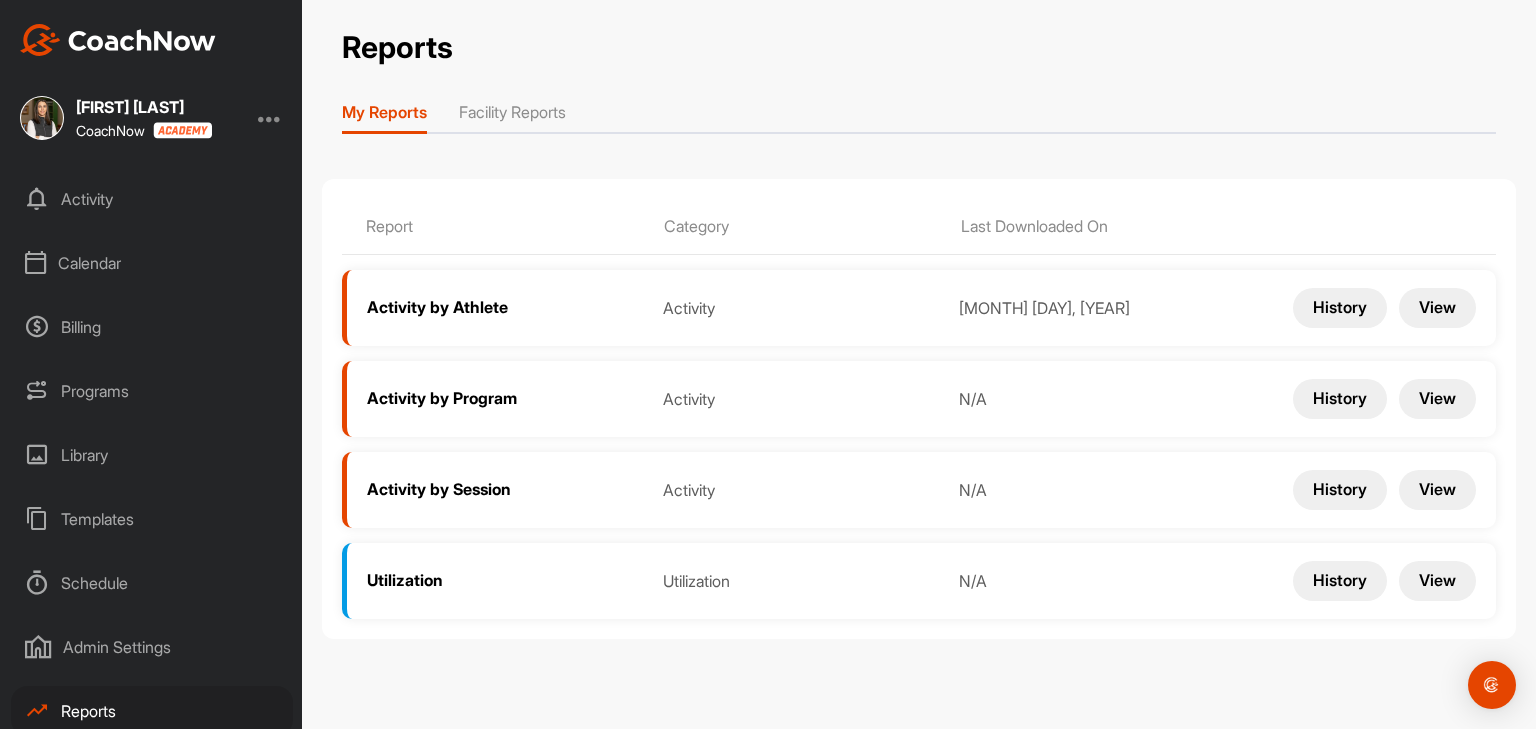 scroll, scrollTop: 197, scrollLeft: 0, axis: vertical 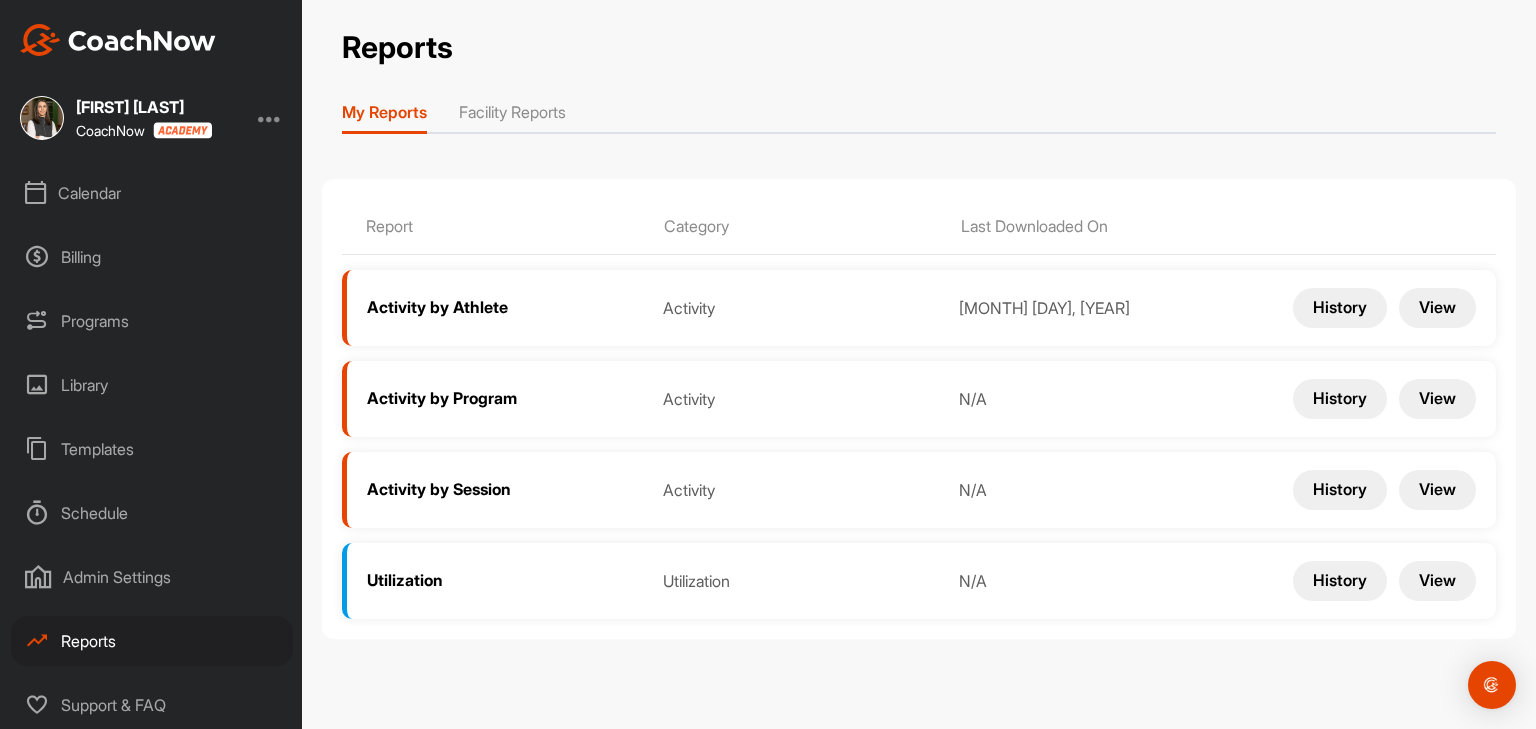 click on "Reports" at bounding box center (152, 641) 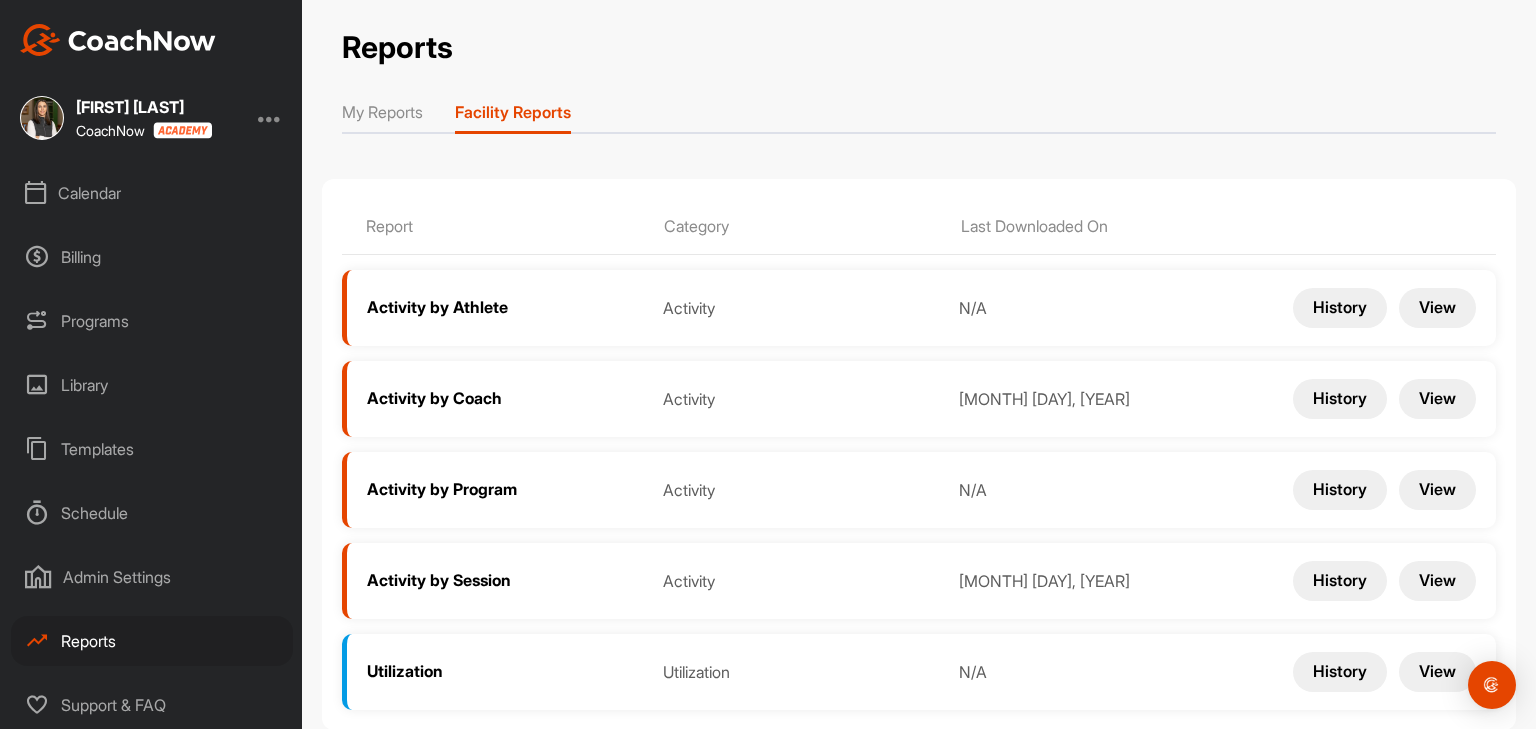 click on "View" at bounding box center (1437, 581) 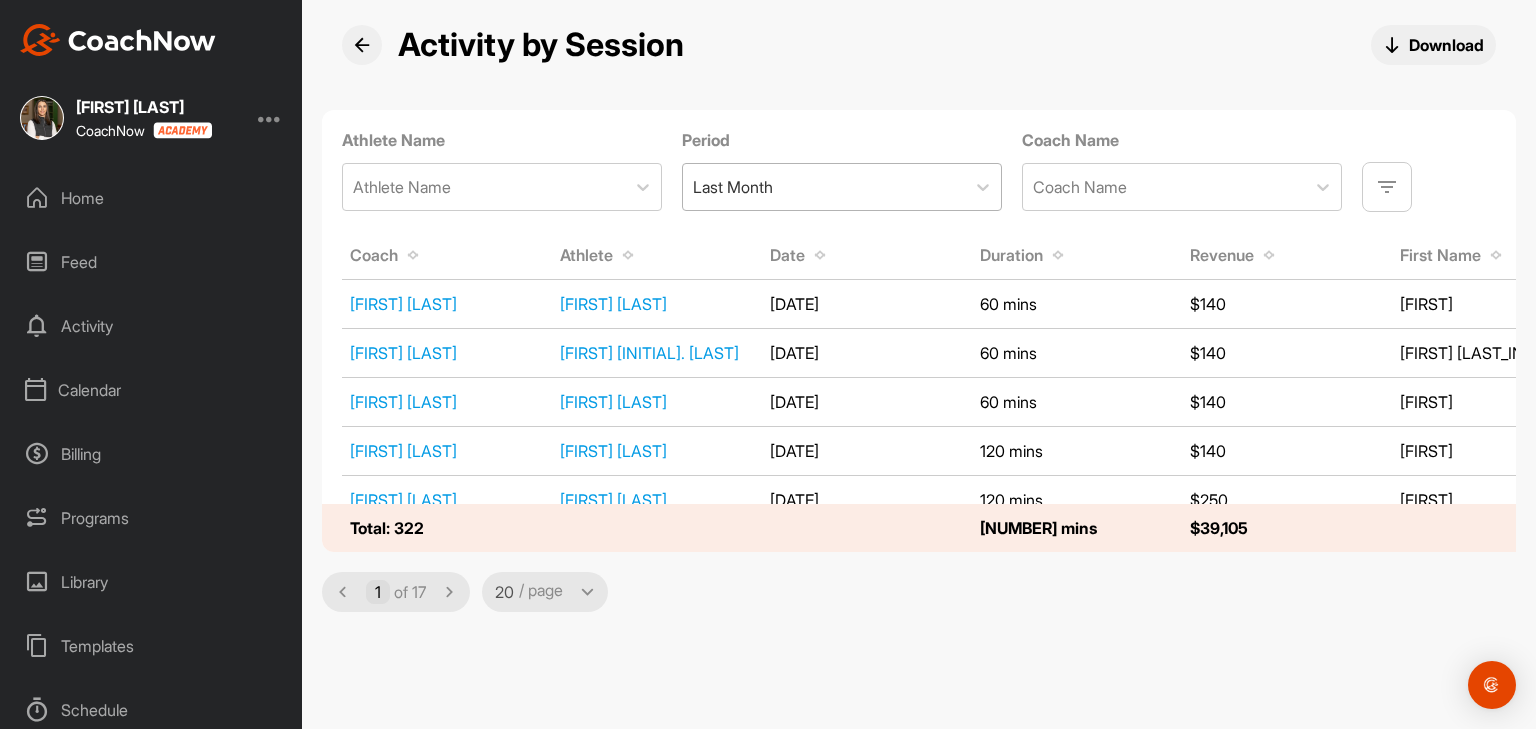 click on "Last Month" at bounding box center [733, 187] 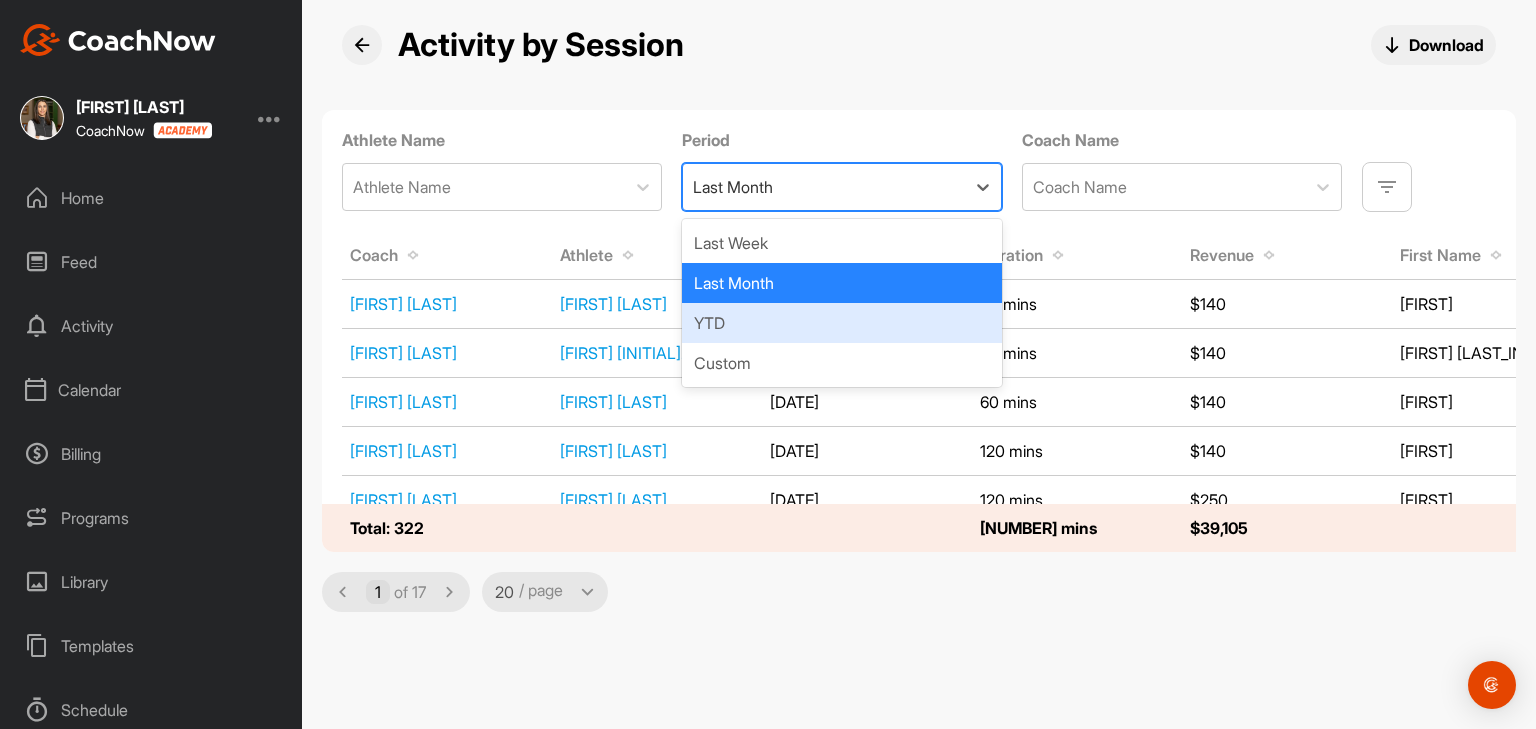 click on "YTD" at bounding box center [842, 323] 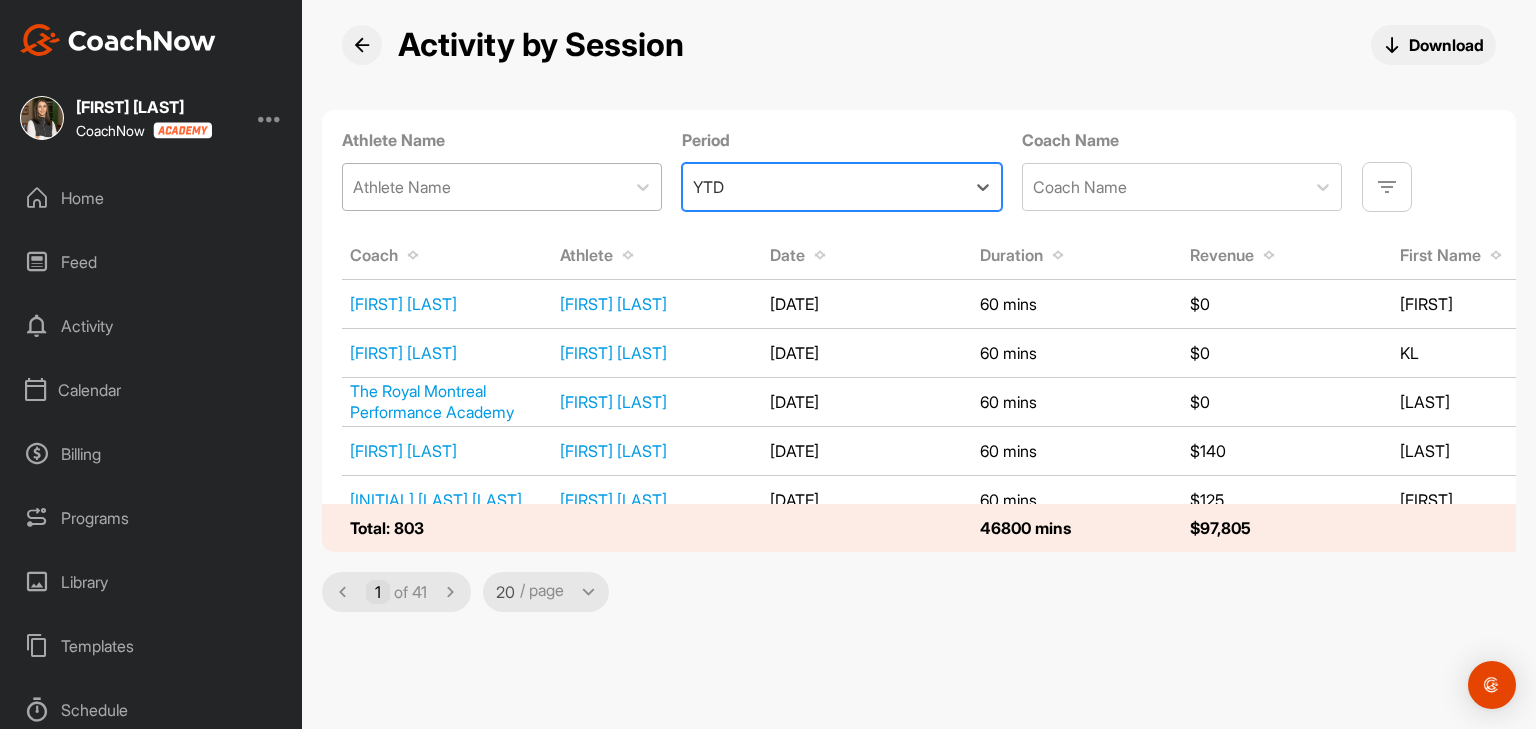 click on "Athlete Name" at bounding box center (484, 187) 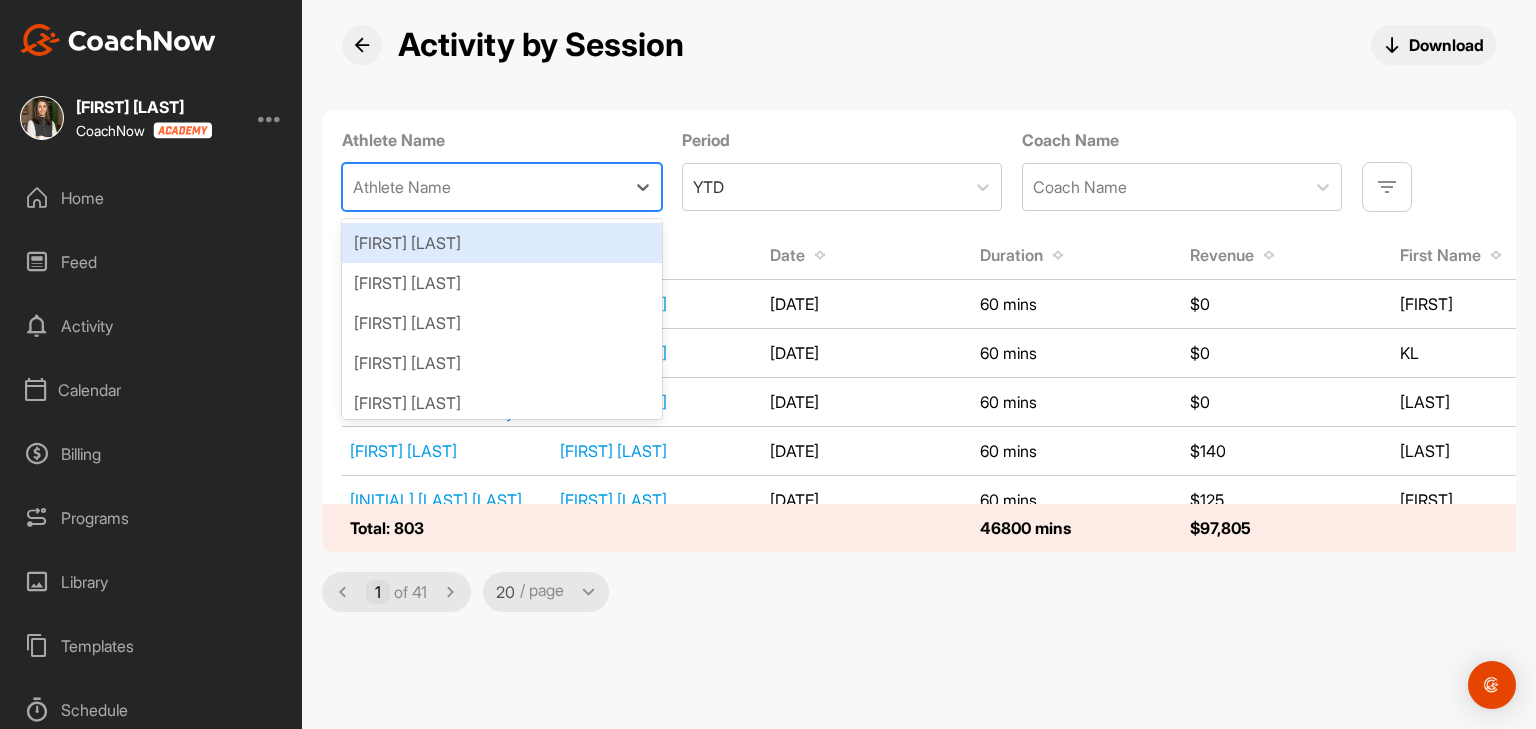 scroll, scrollTop: 4, scrollLeft: 0, axis: vertical 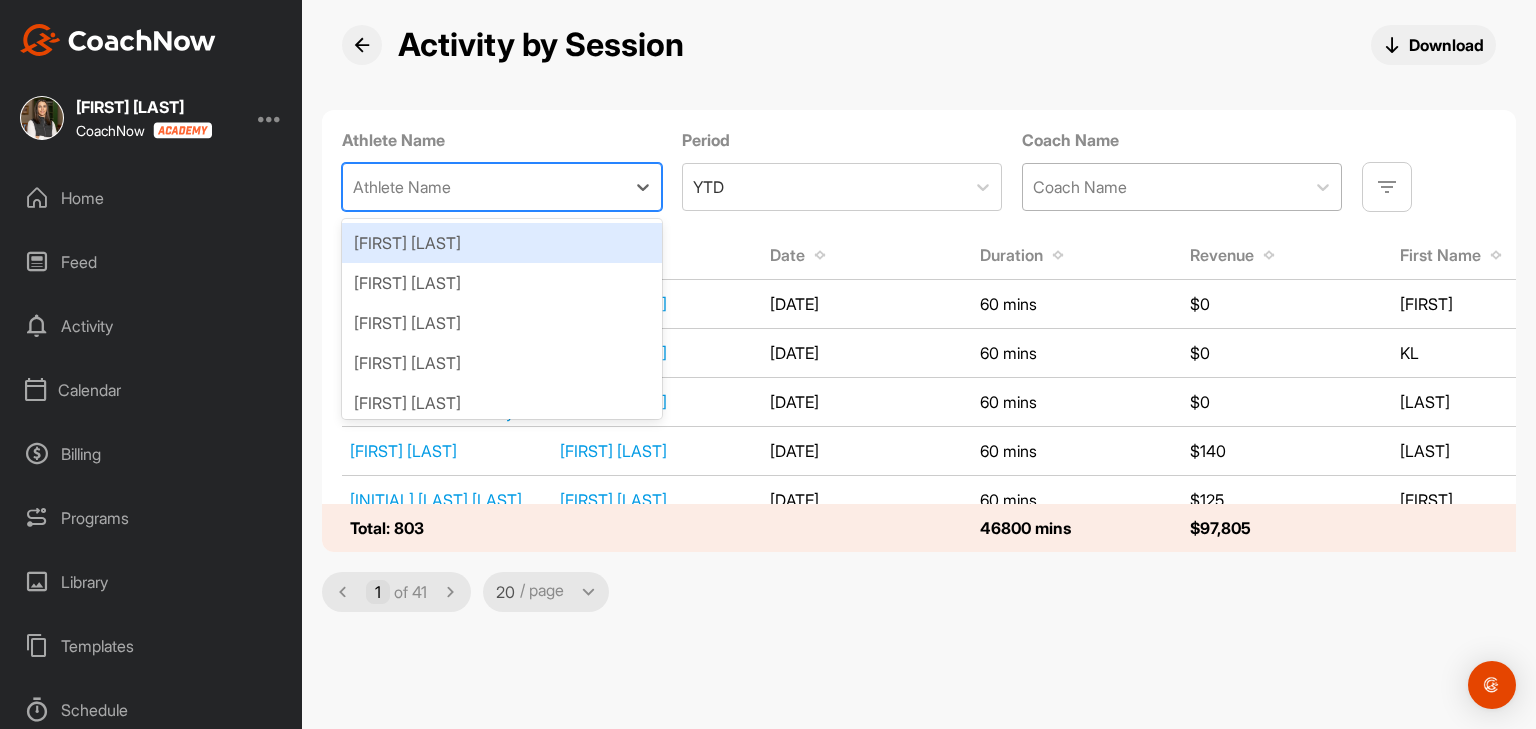 click on "Coach Name" at bounding box center (1080, 187) 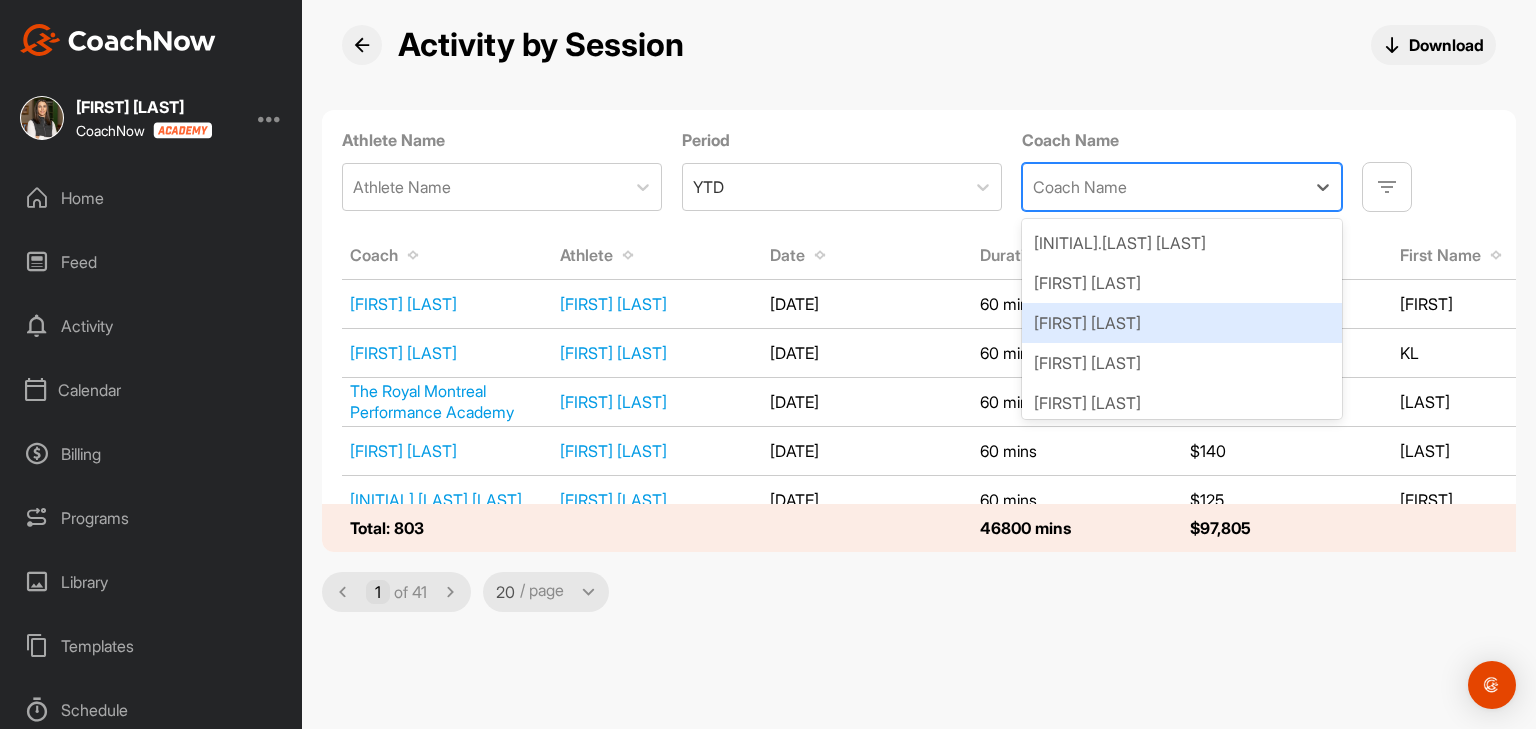 scroll, scrollTop: 232, scrollLeft: 0, axis: vertical 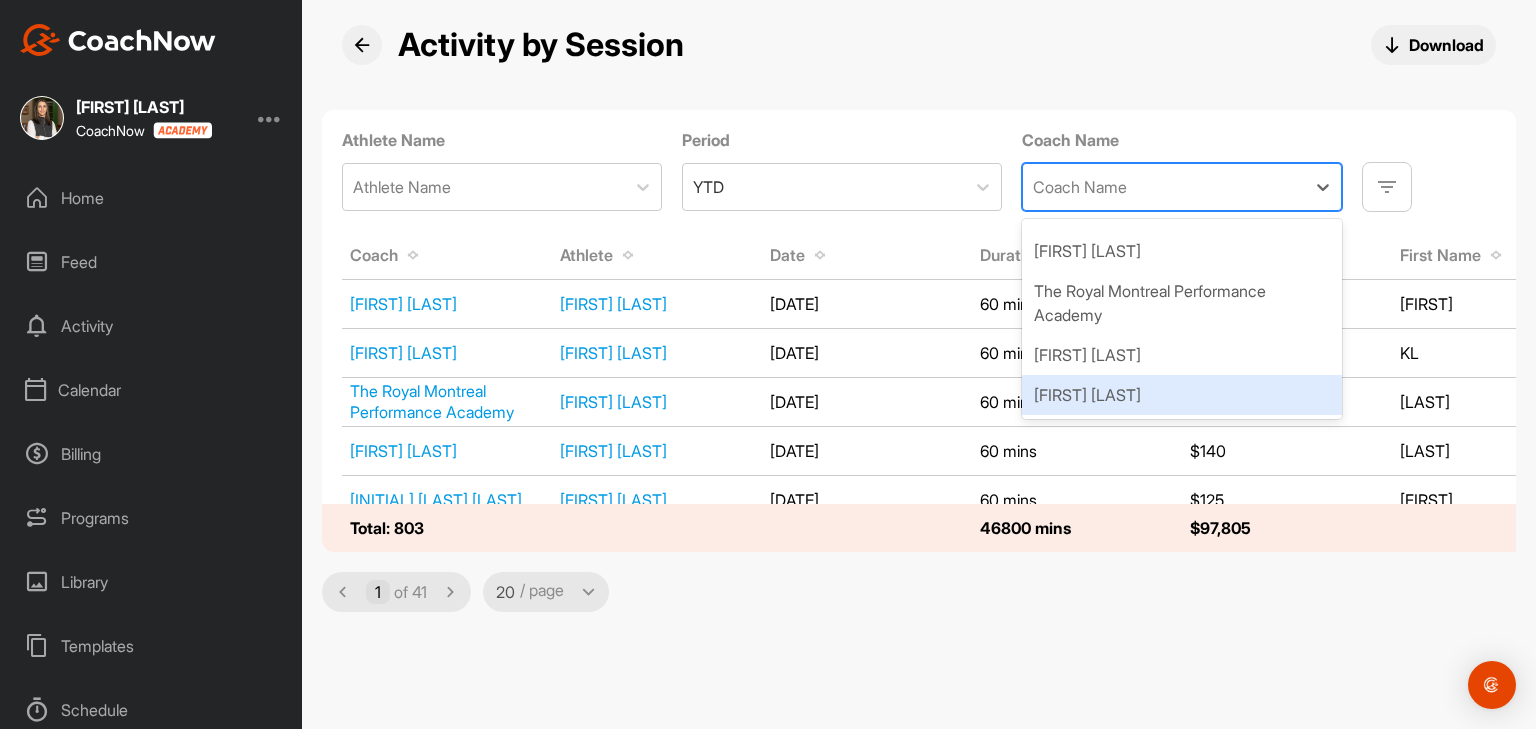 click on "[FIRST] [LAST]" at bounding box center (1182, 395) 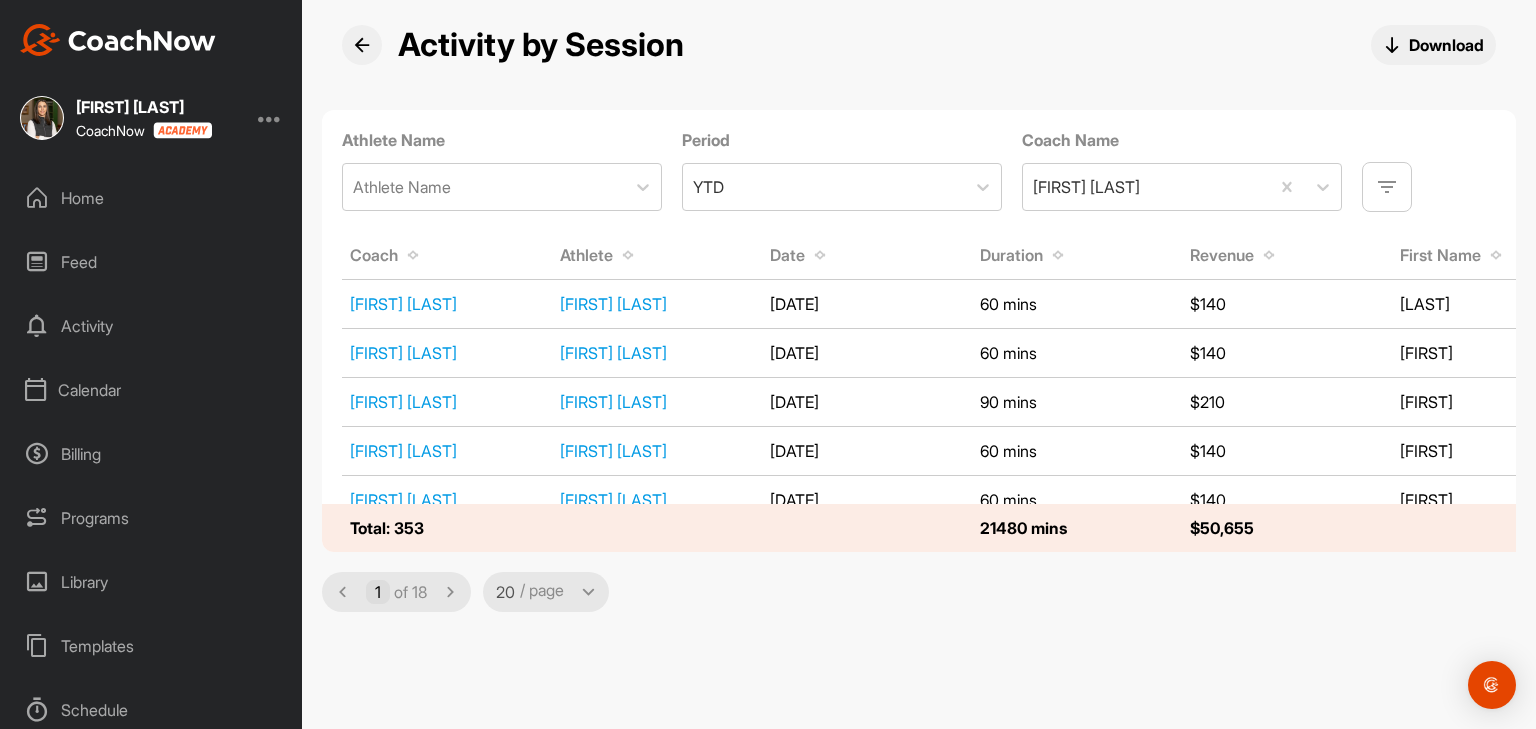 click on "Calendar" at bounding box center [152, 390] 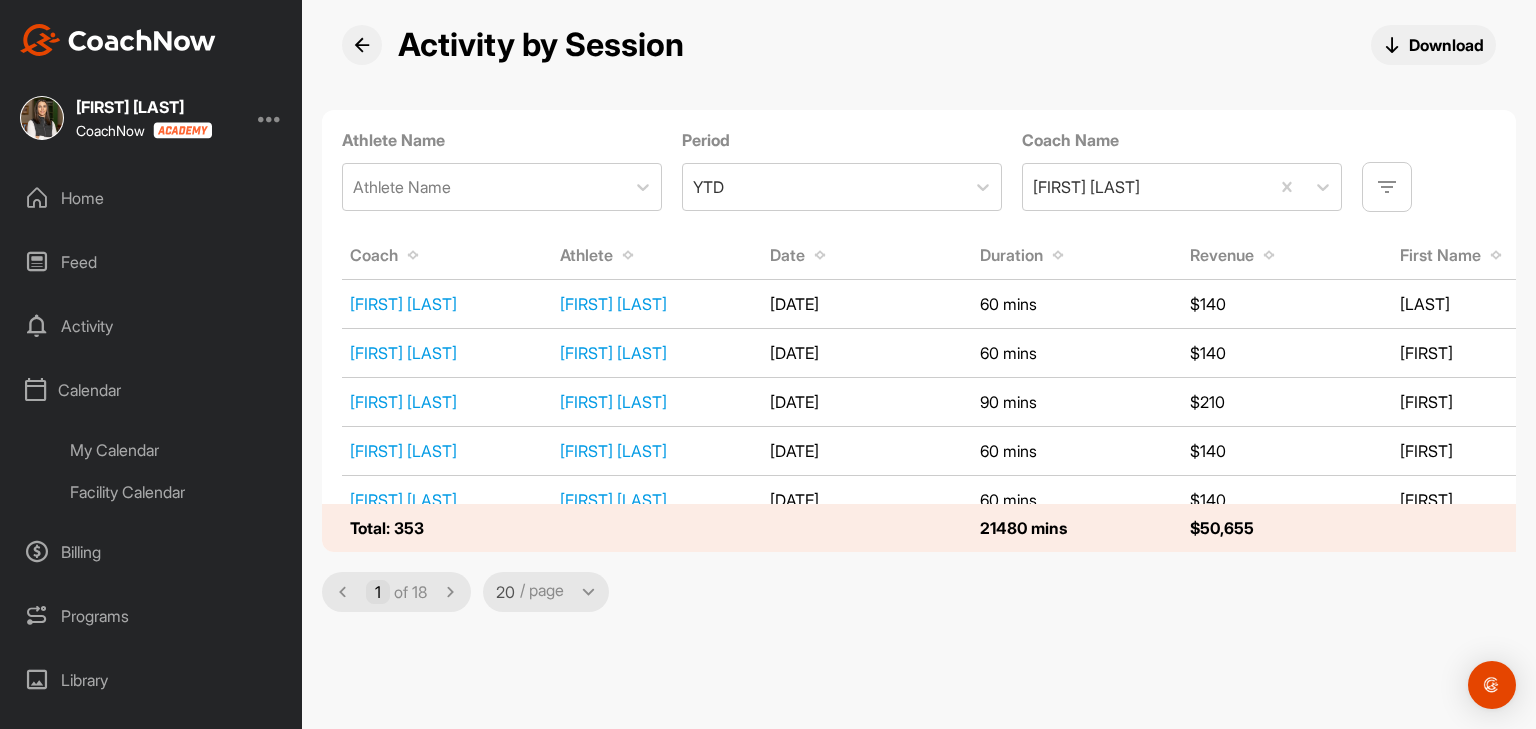 click on "My Calendar" at bounding box center [174, 450] 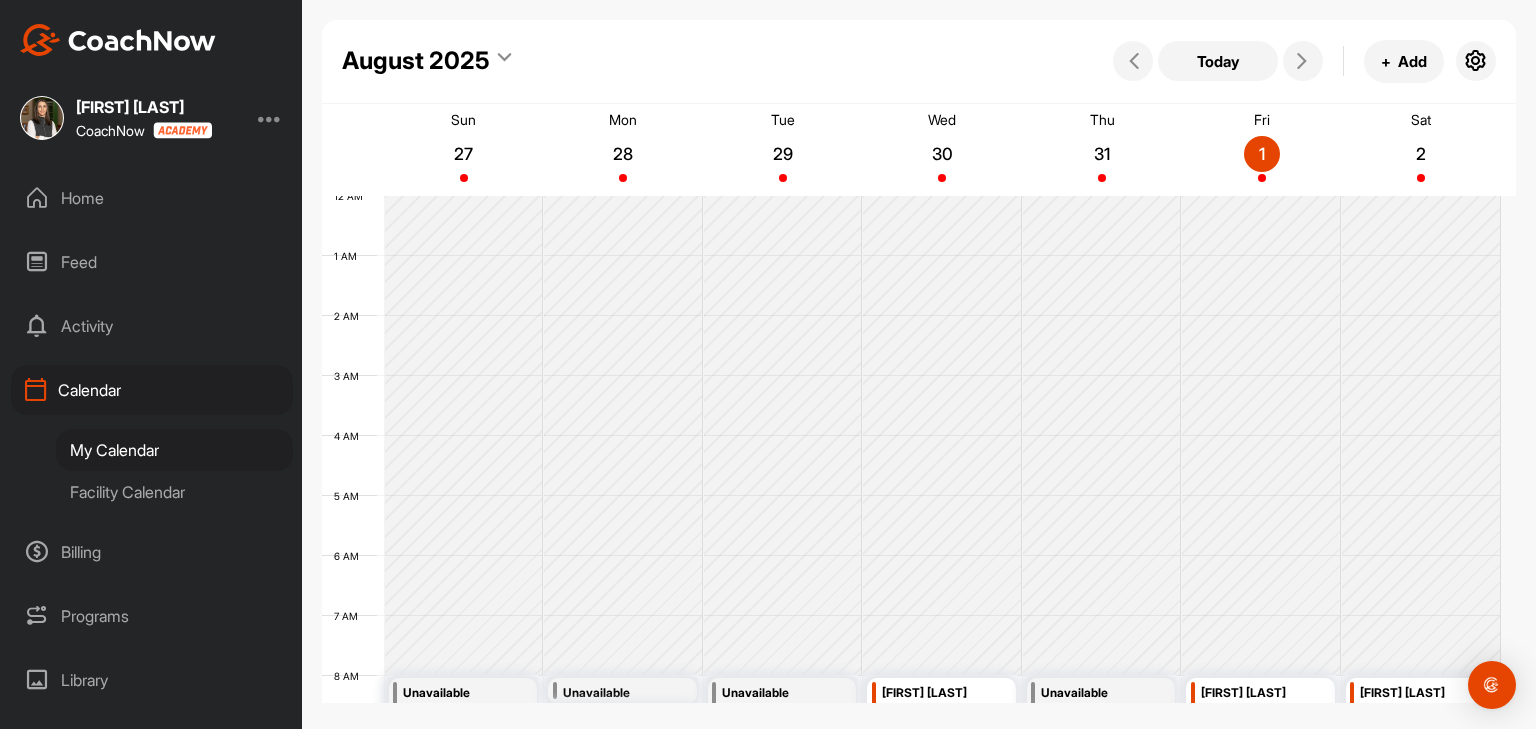 scroll, scrollTop: 347, scrollLeft: 0, axis: vertical 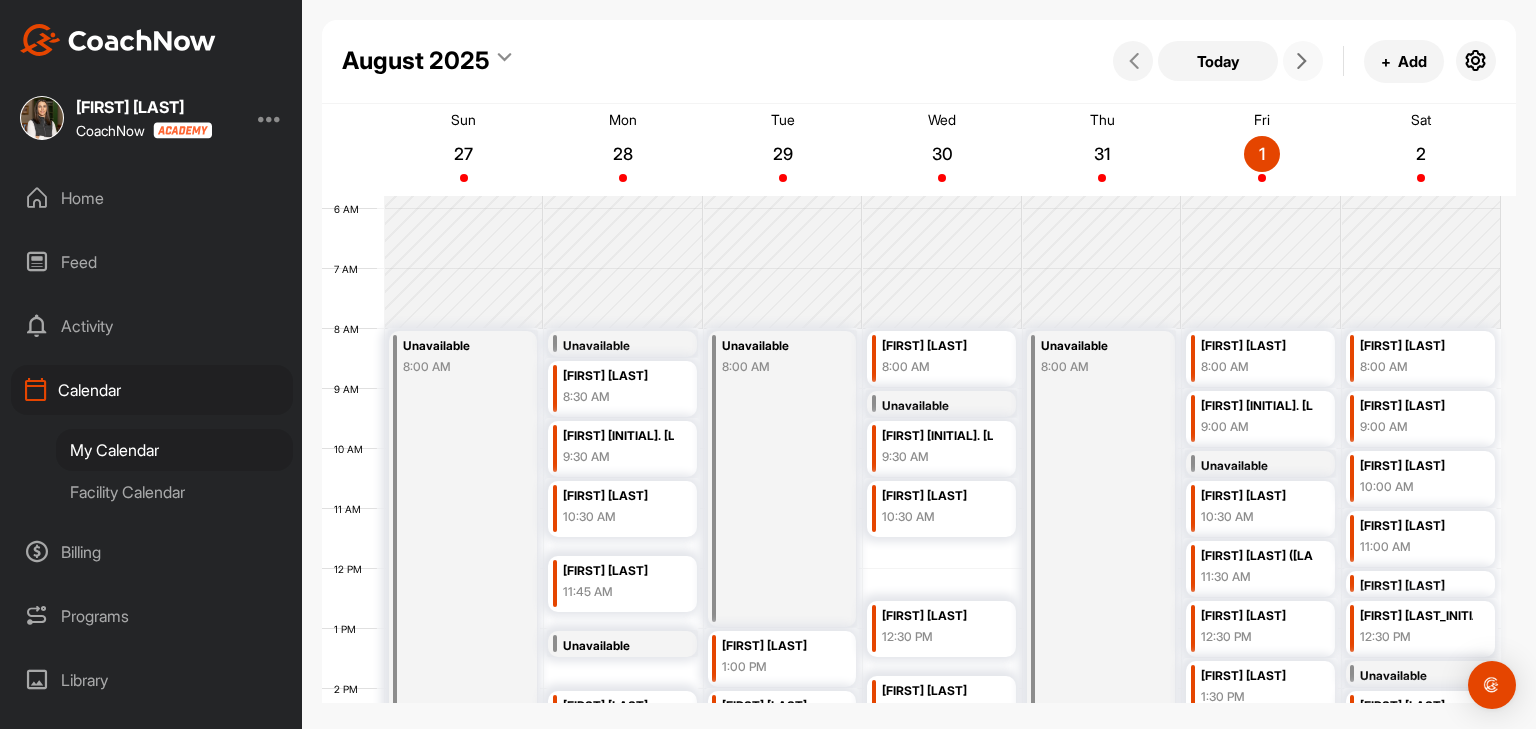 click at bounding box center (1302, 61) 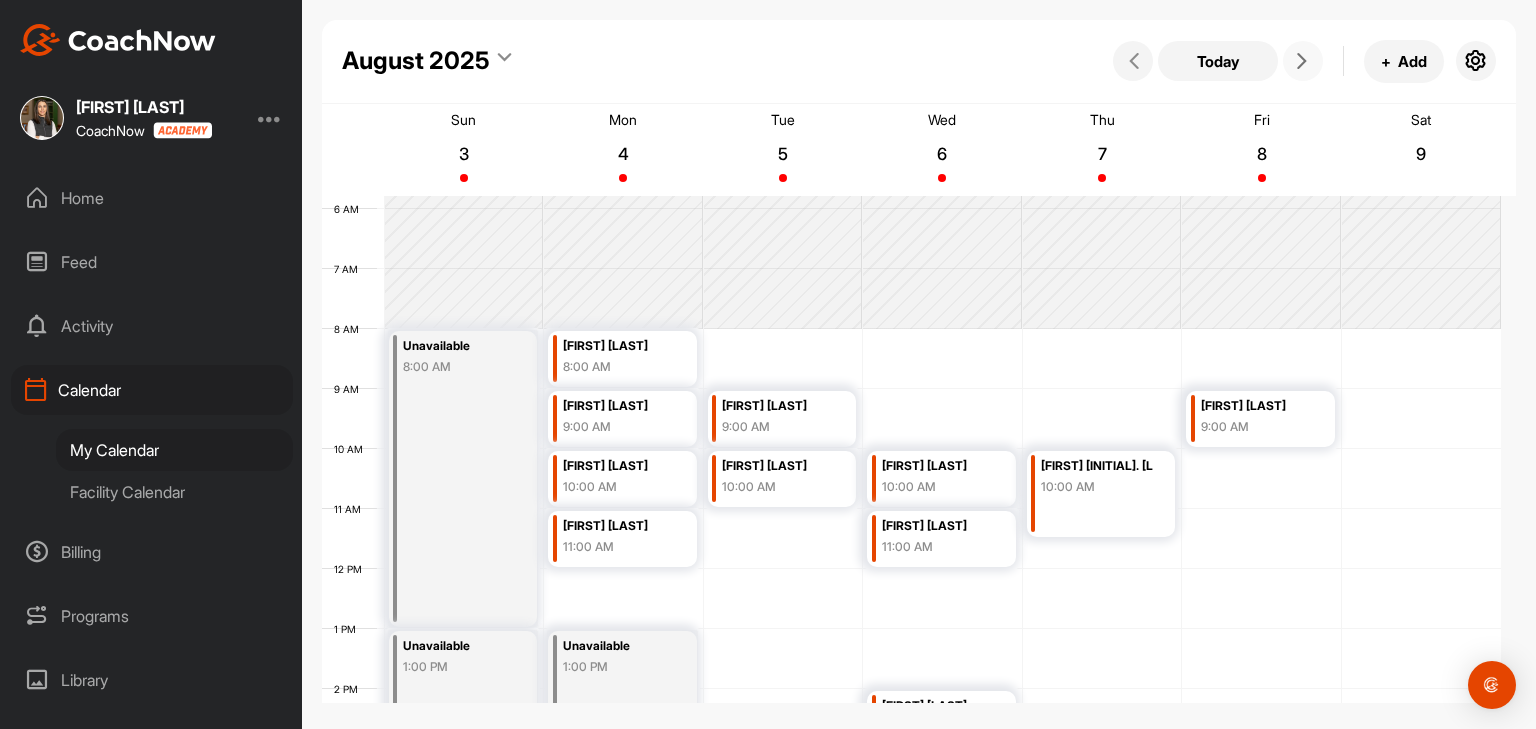 click at bounding box center [1302, 61] 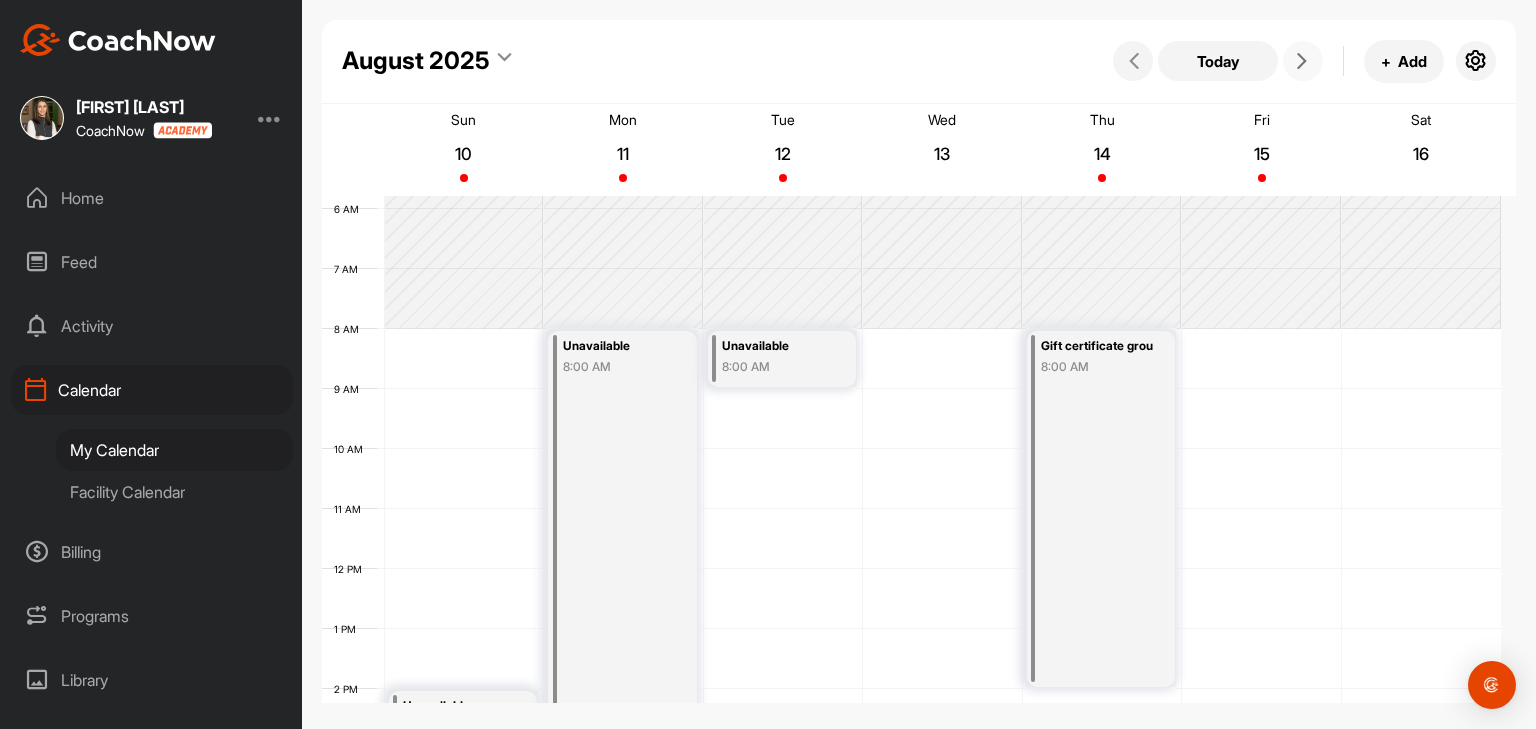 scroll, scrollTop: 647, scrollLeft: 0, axis: vertical 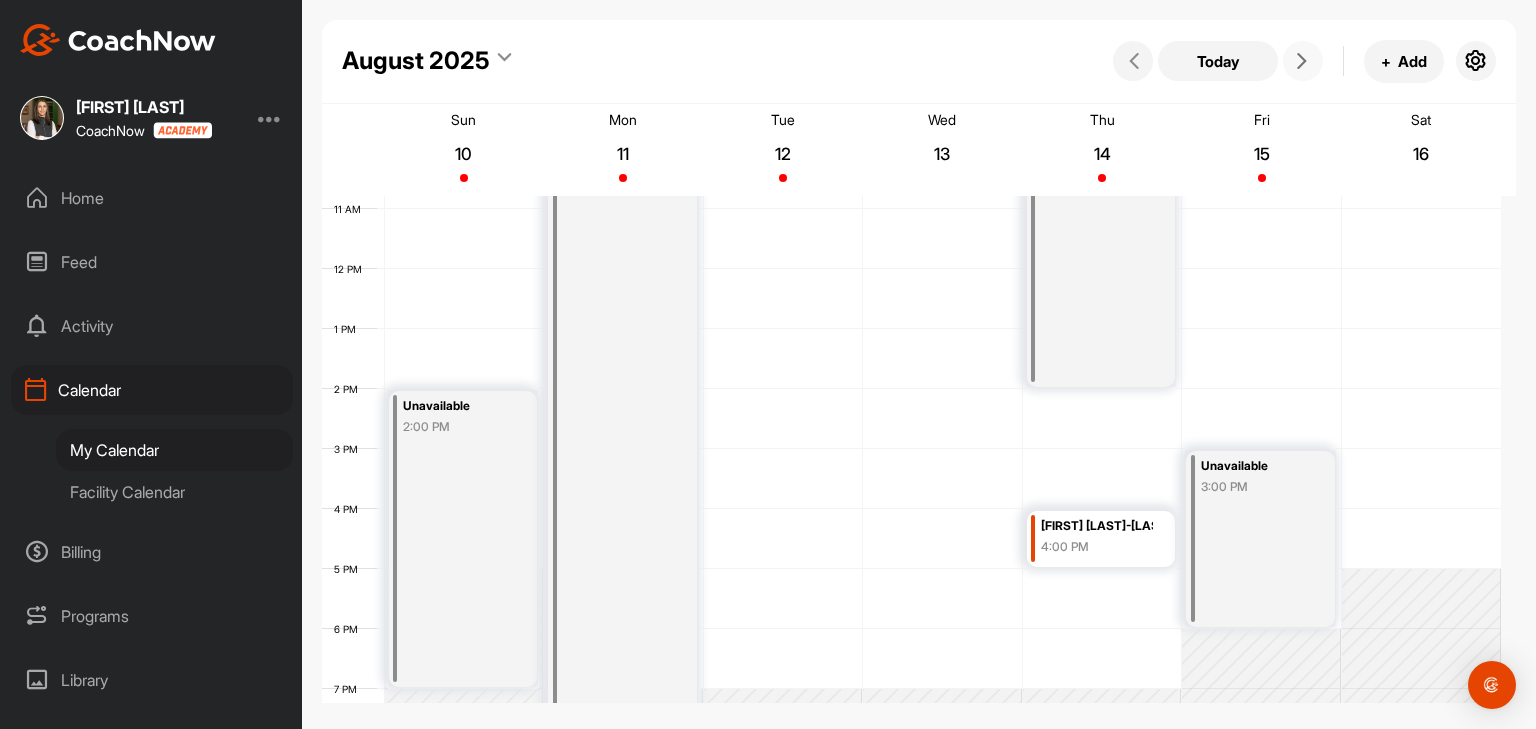 click on "4:00 PM" at bounding box center [1097, 547] 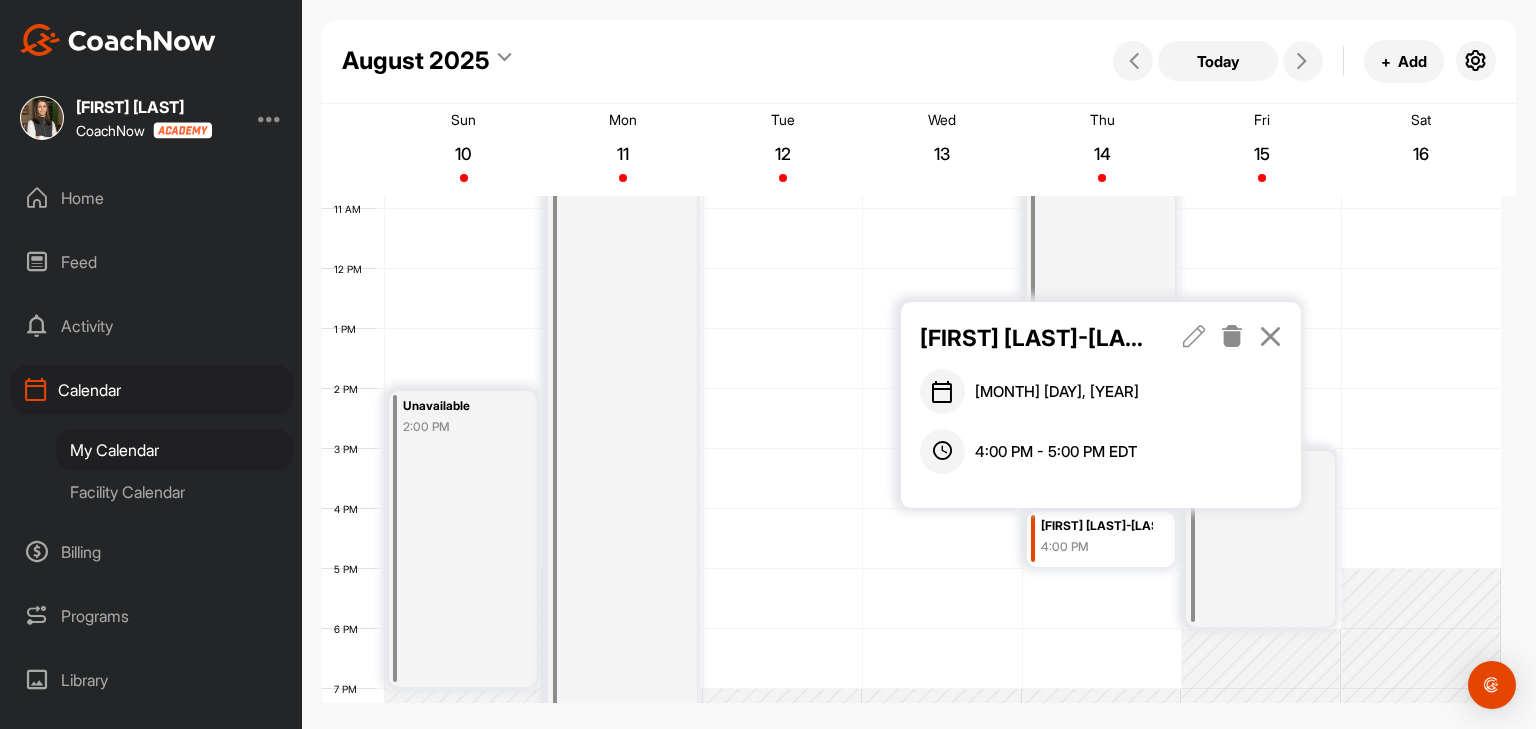 click at bounding box center (1270, 336) 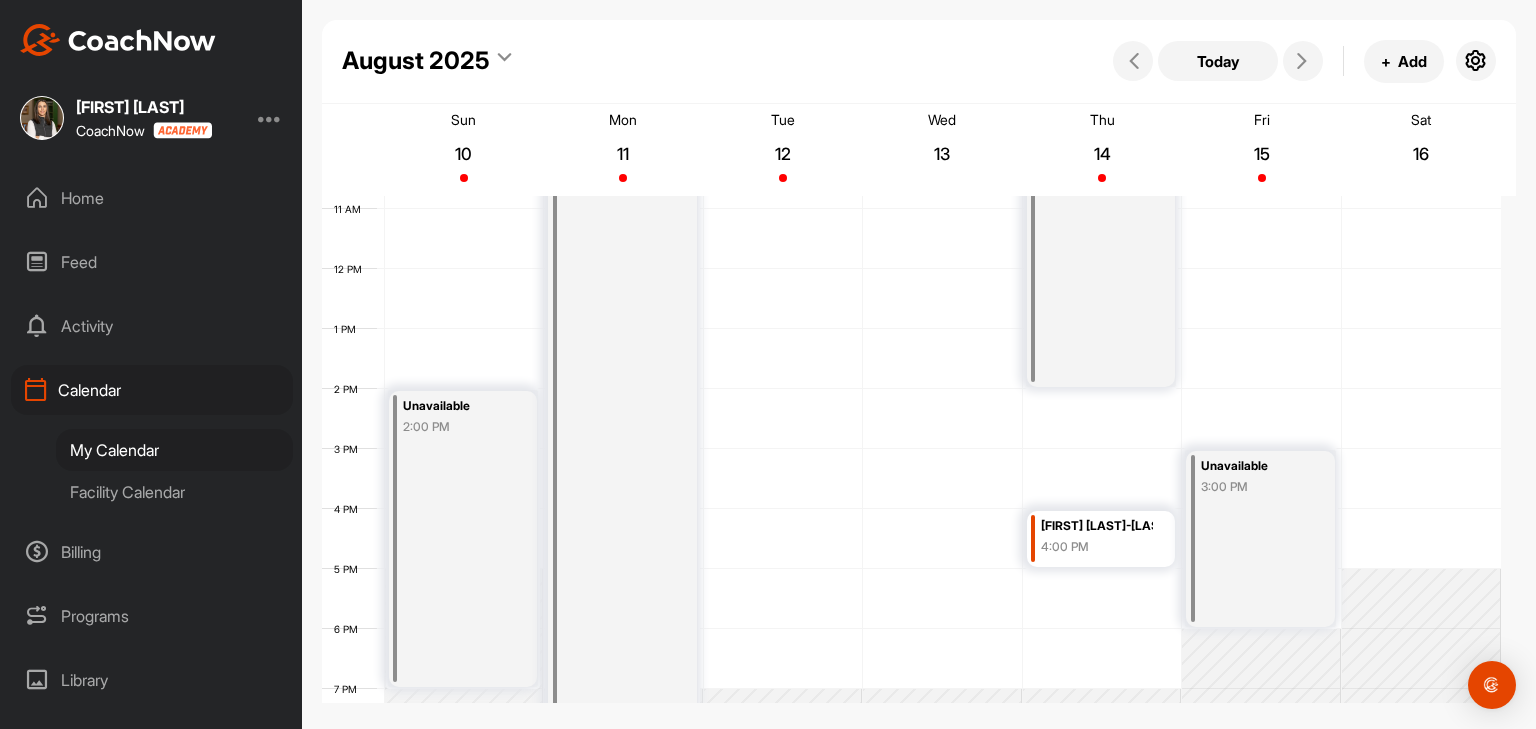 scroll, scrollTop: 295, scrollLeft: 0, axis: vertical 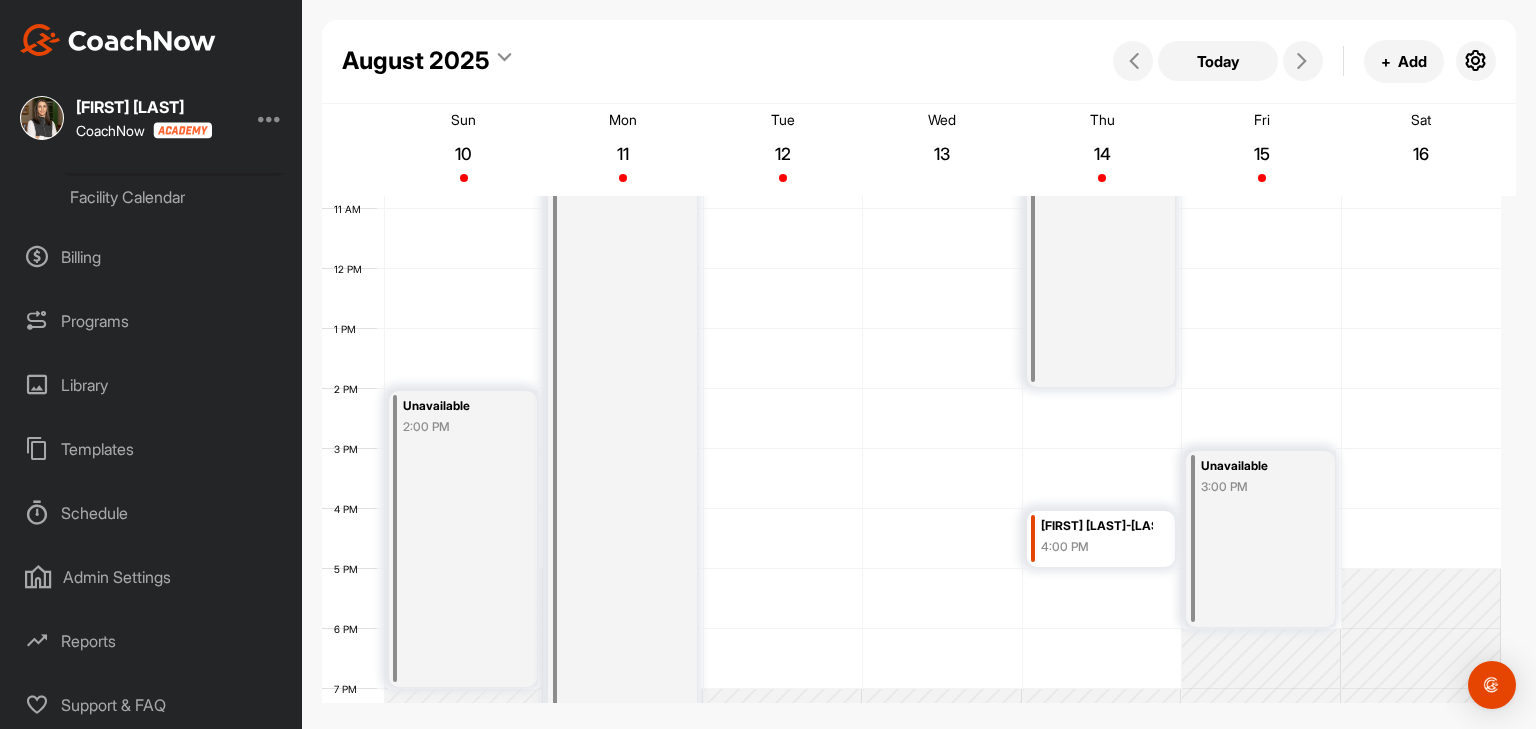 click on "Reports" at bounding box center [152, 641] 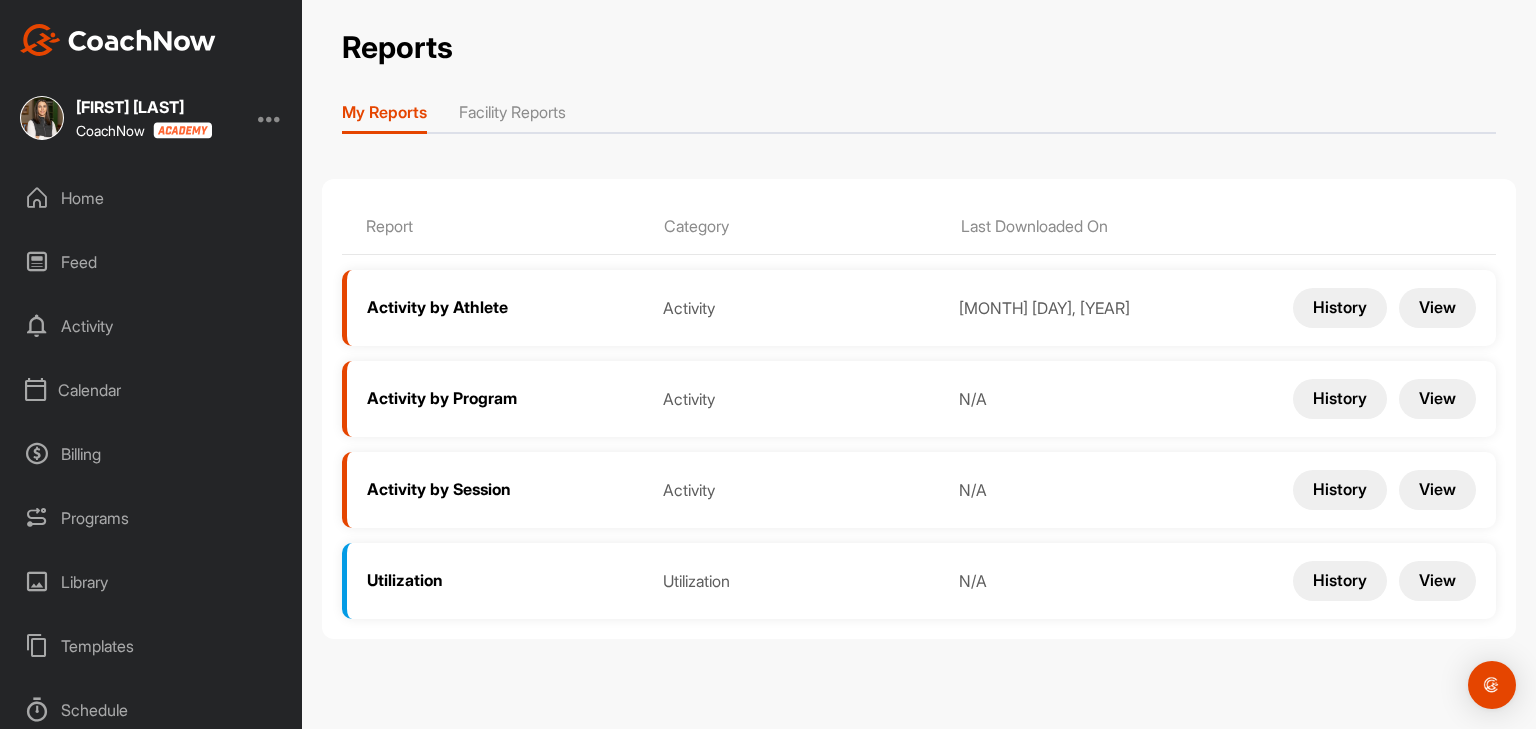 click on "View" at bounding box center [1437, 490] 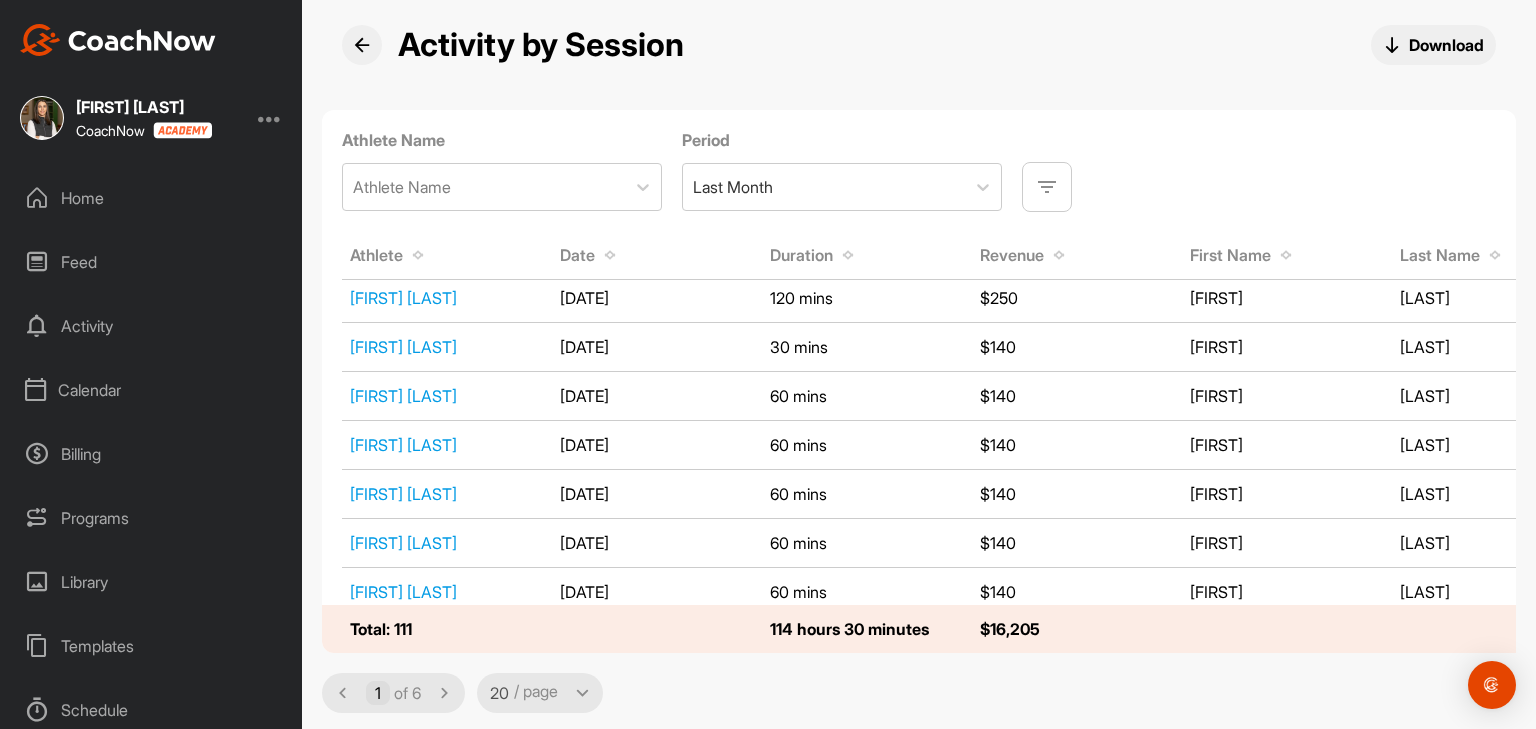 scroll, scrollTop: 100, scrollLeft: 0, axis: vertical 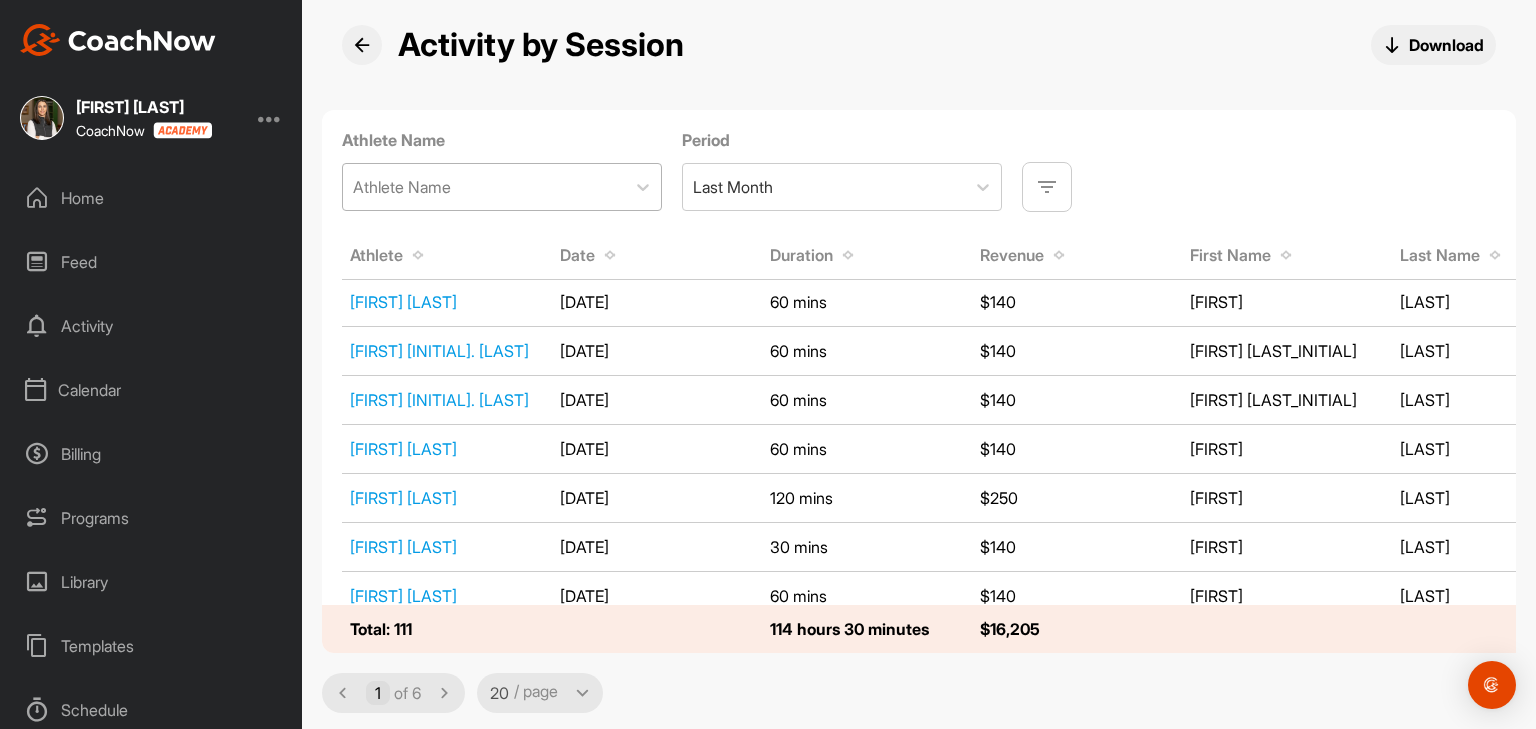 click on "Athlete Name" at bounding box center [484, 187] 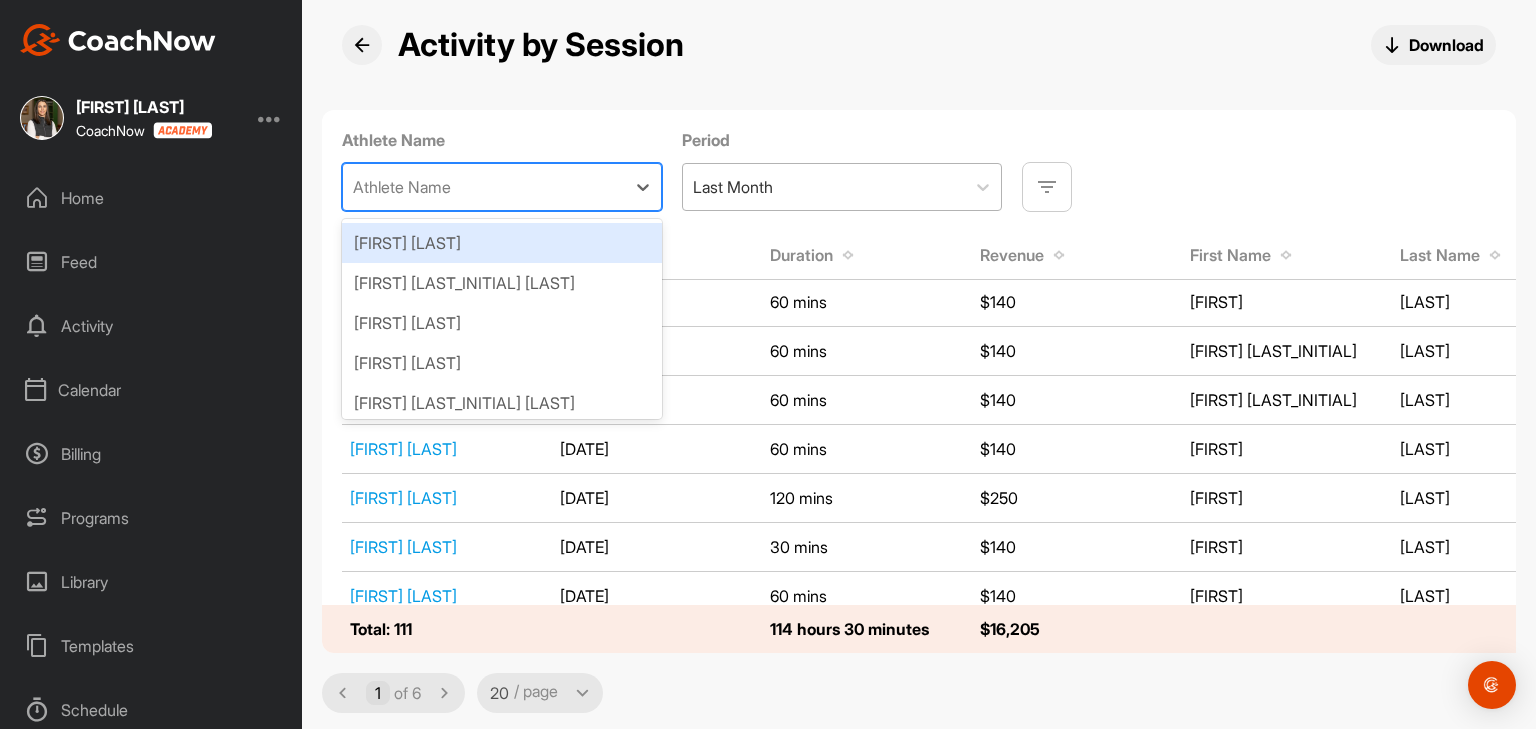 click on "Last Month" at bounding box center [733, 187] 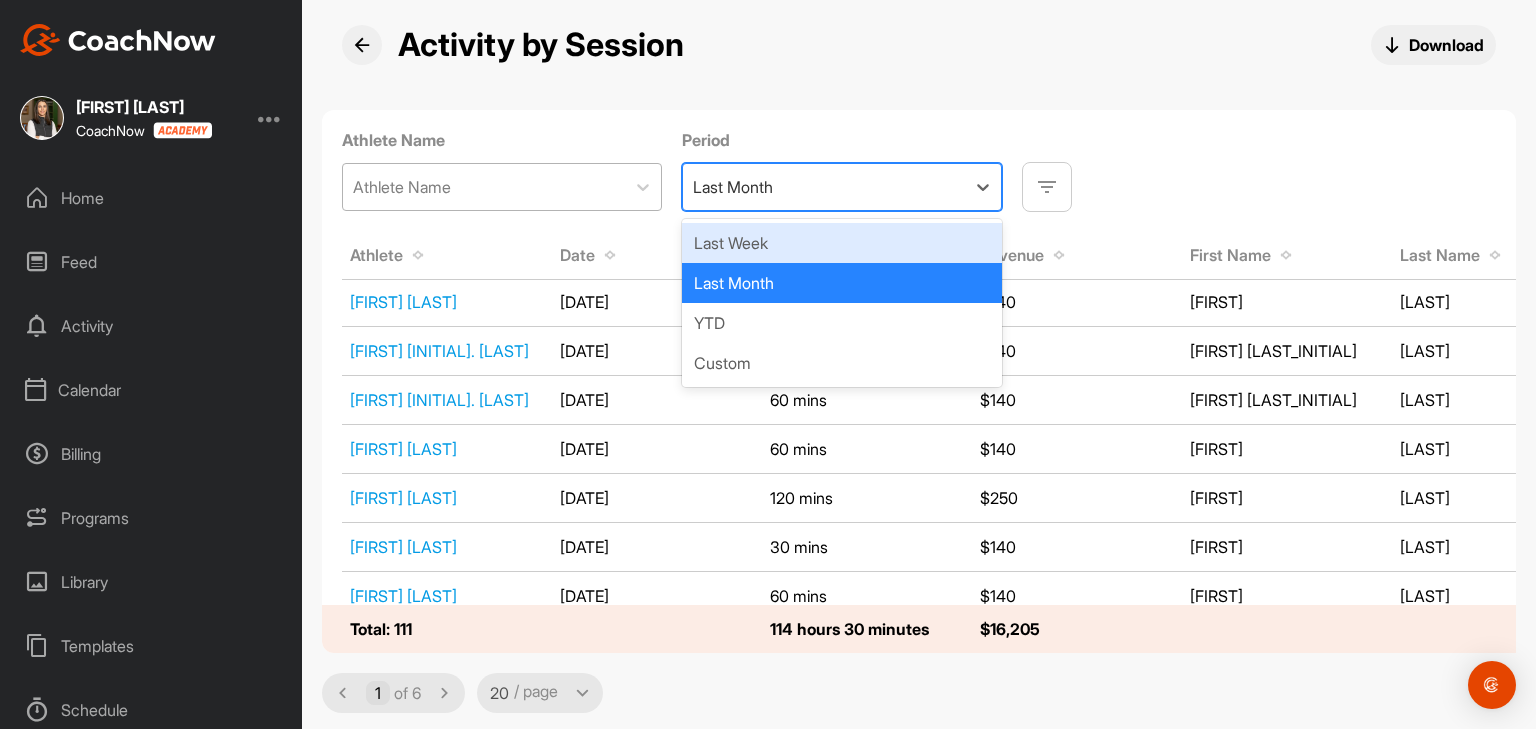 click on "Athlete Name" at bounding box center [484, 187] 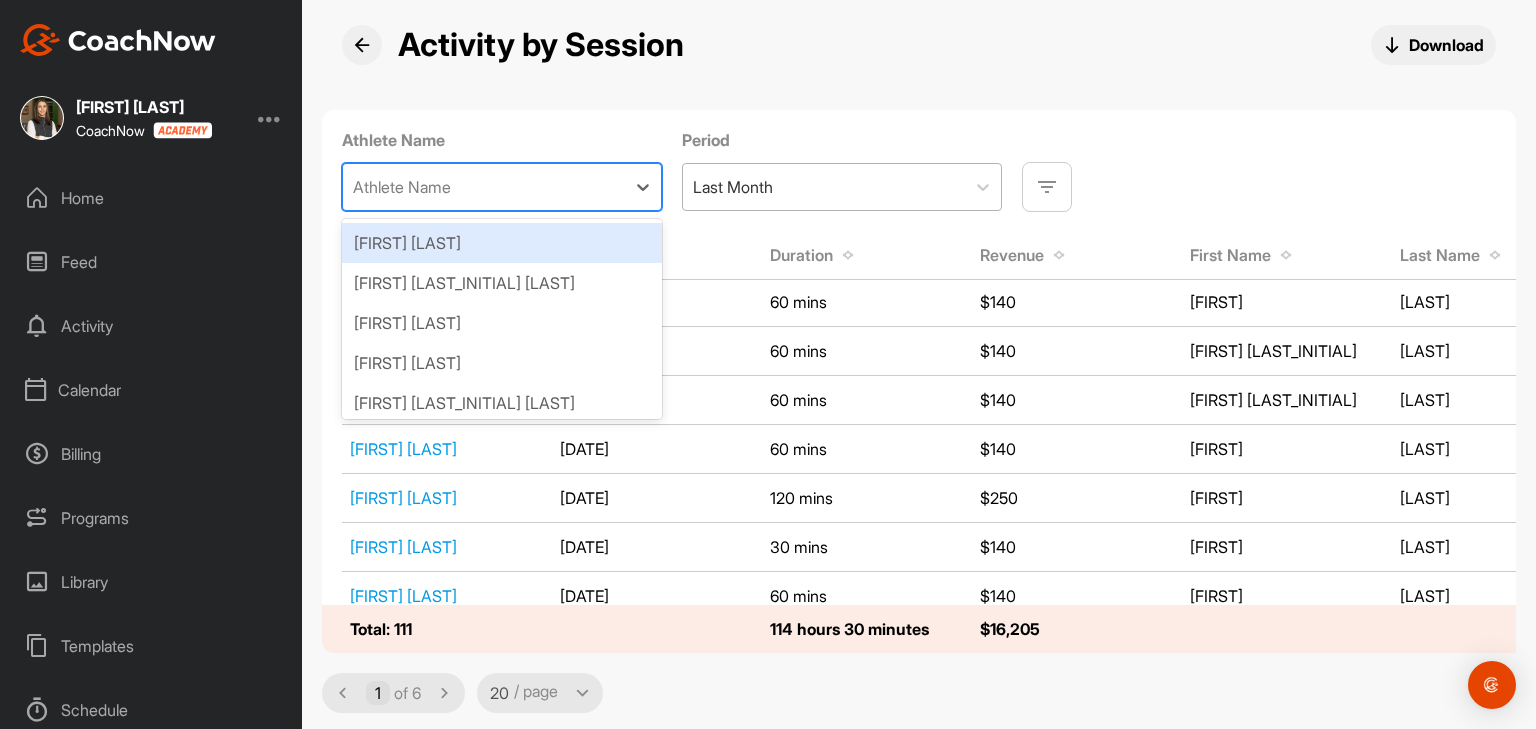 click on "Last Month" at bounding box center (824, 187) 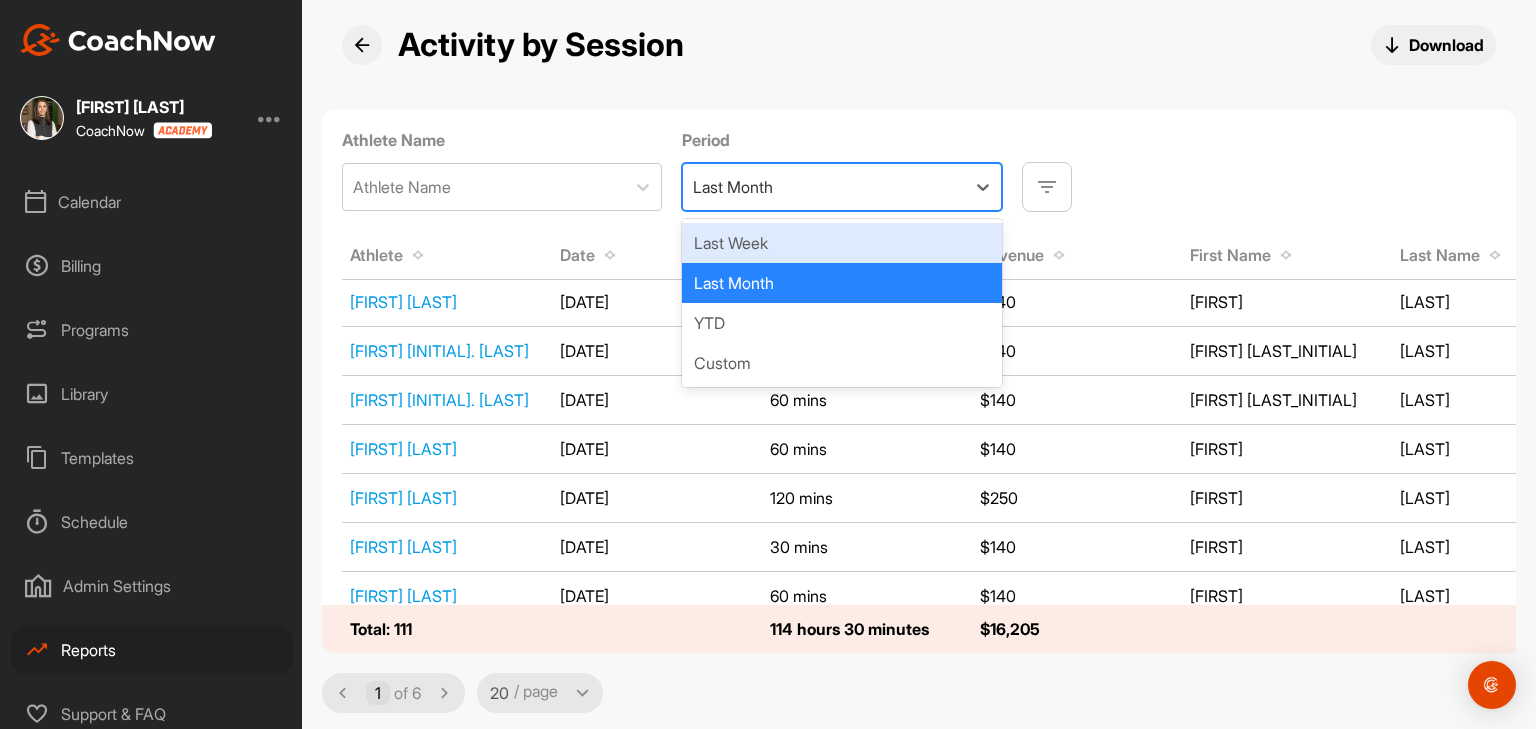 scroll, scrollTop: 197, scrollLeft: 0, axis: vertical 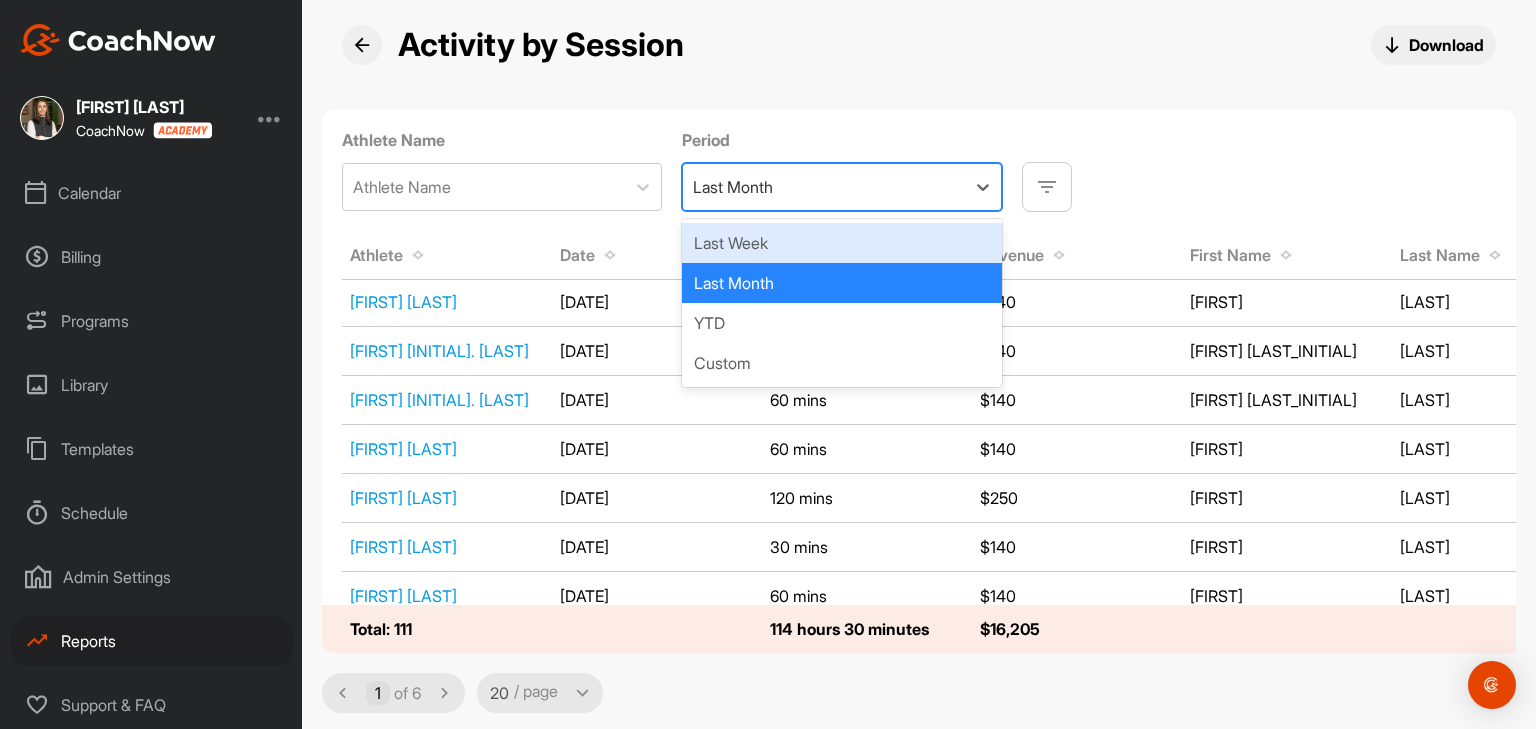 click on "Reports" at bounding box center [152, 641] 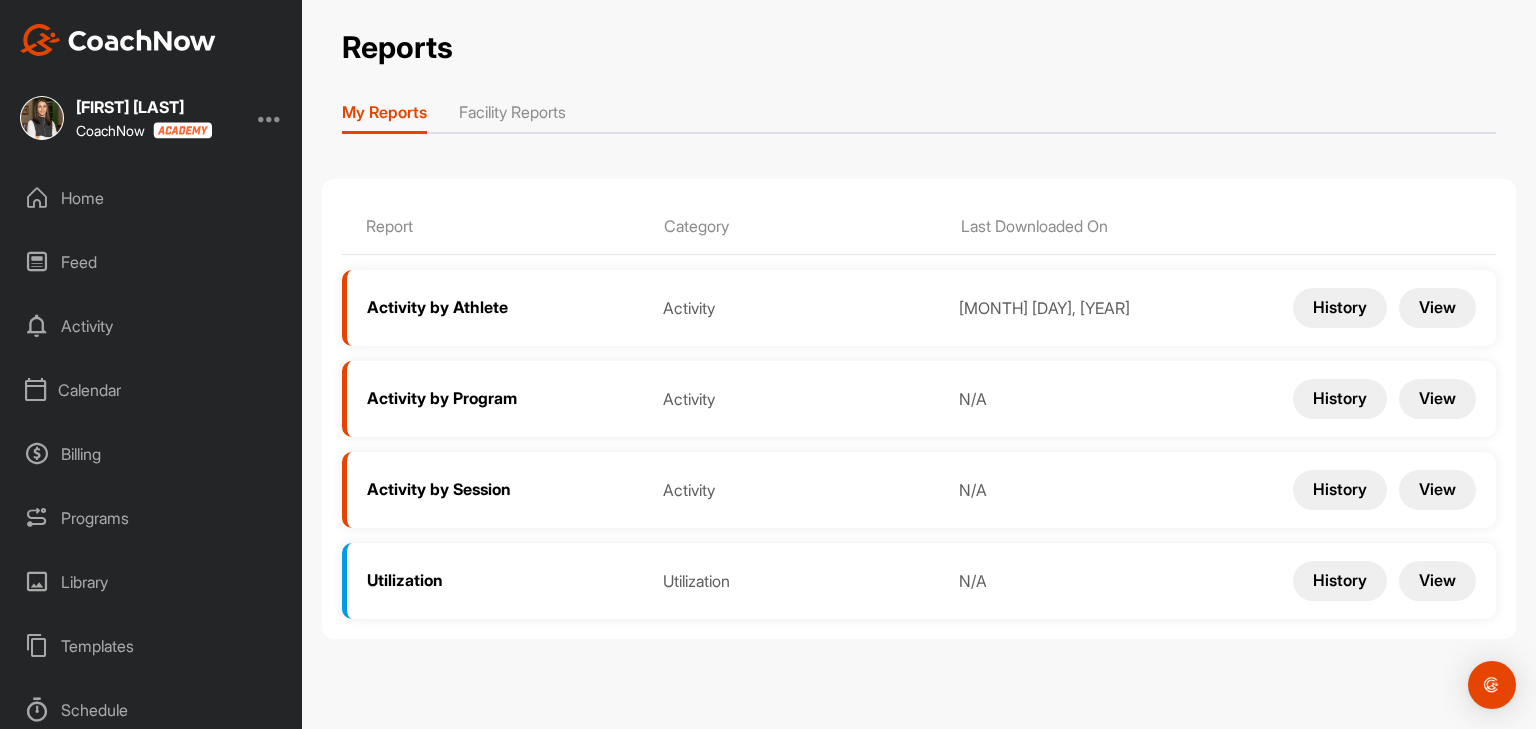 click on "View" at bounding box center (1437, 308) 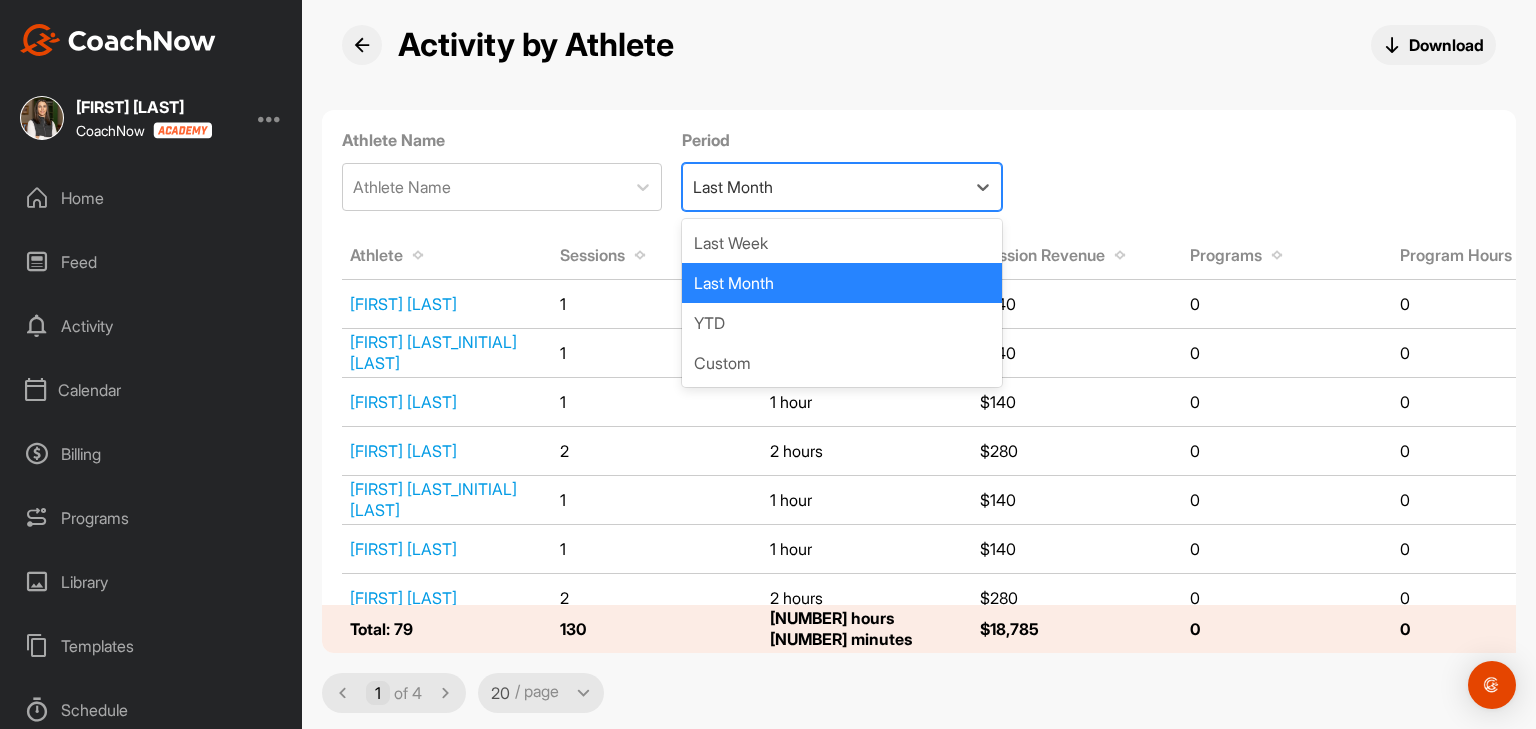 click on "Last Month" at bounding box center [824, 187] 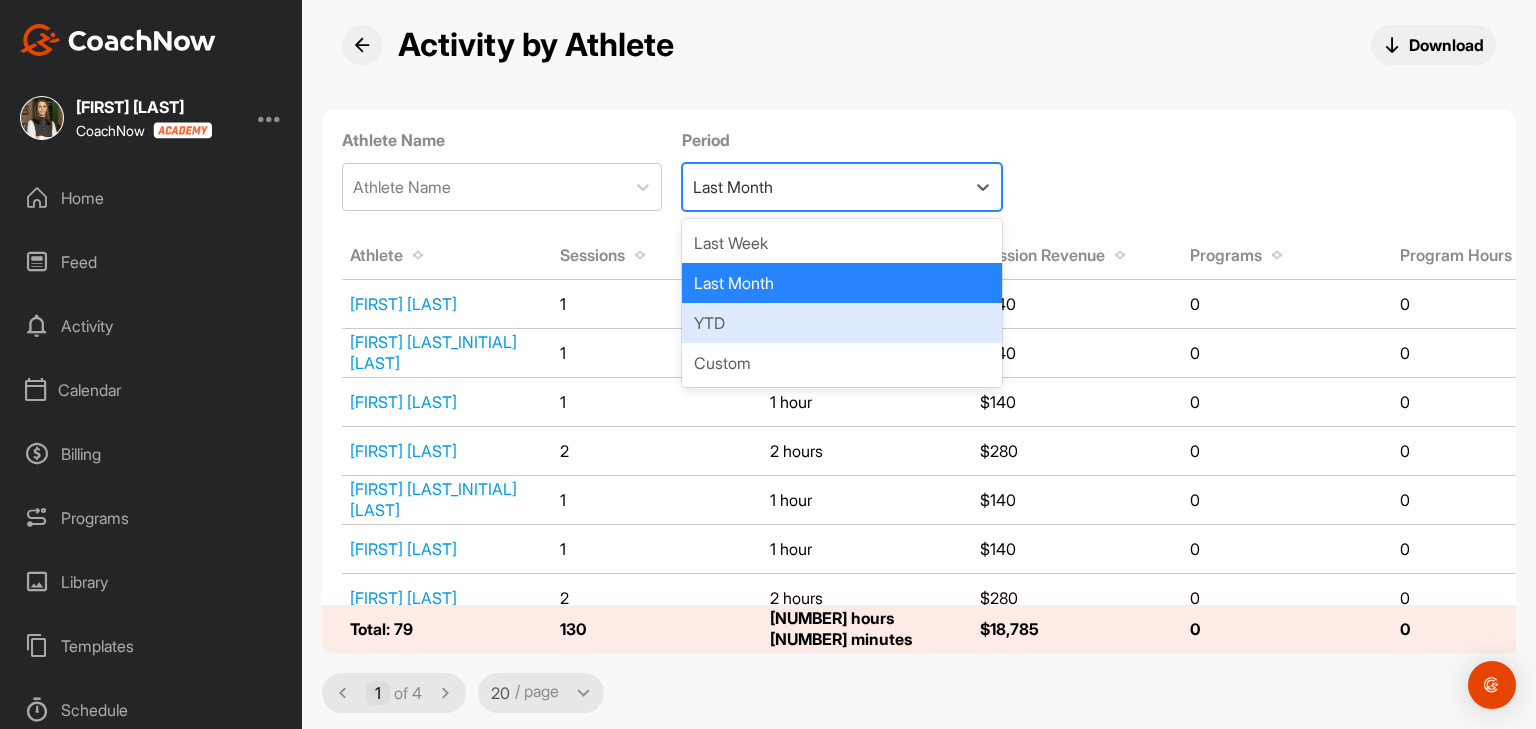 click on "YTD" at bounding box center [842, 323] 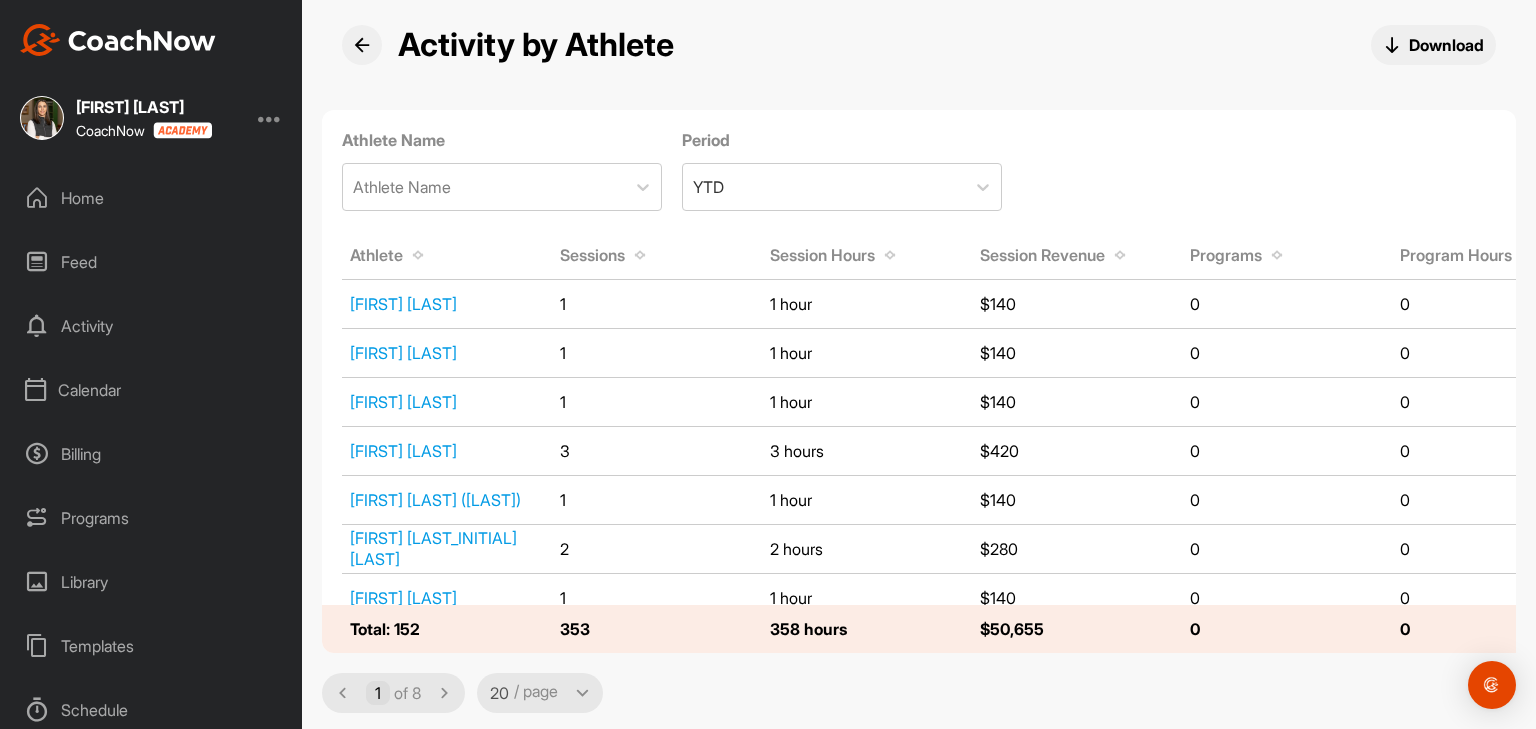 click on "Download" at bounding box center [1446, 45] 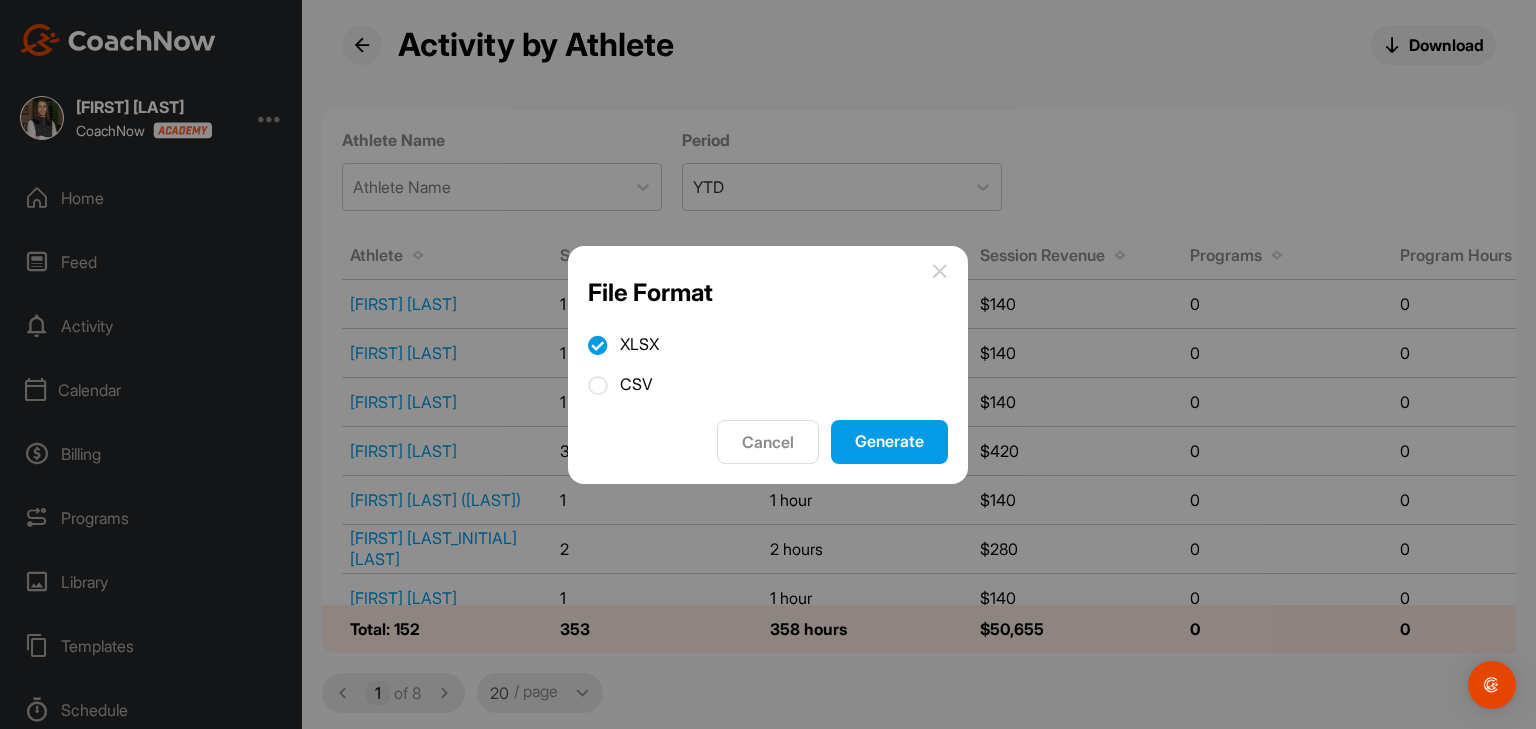 click on "Generate" at bounding box center [889, 442] 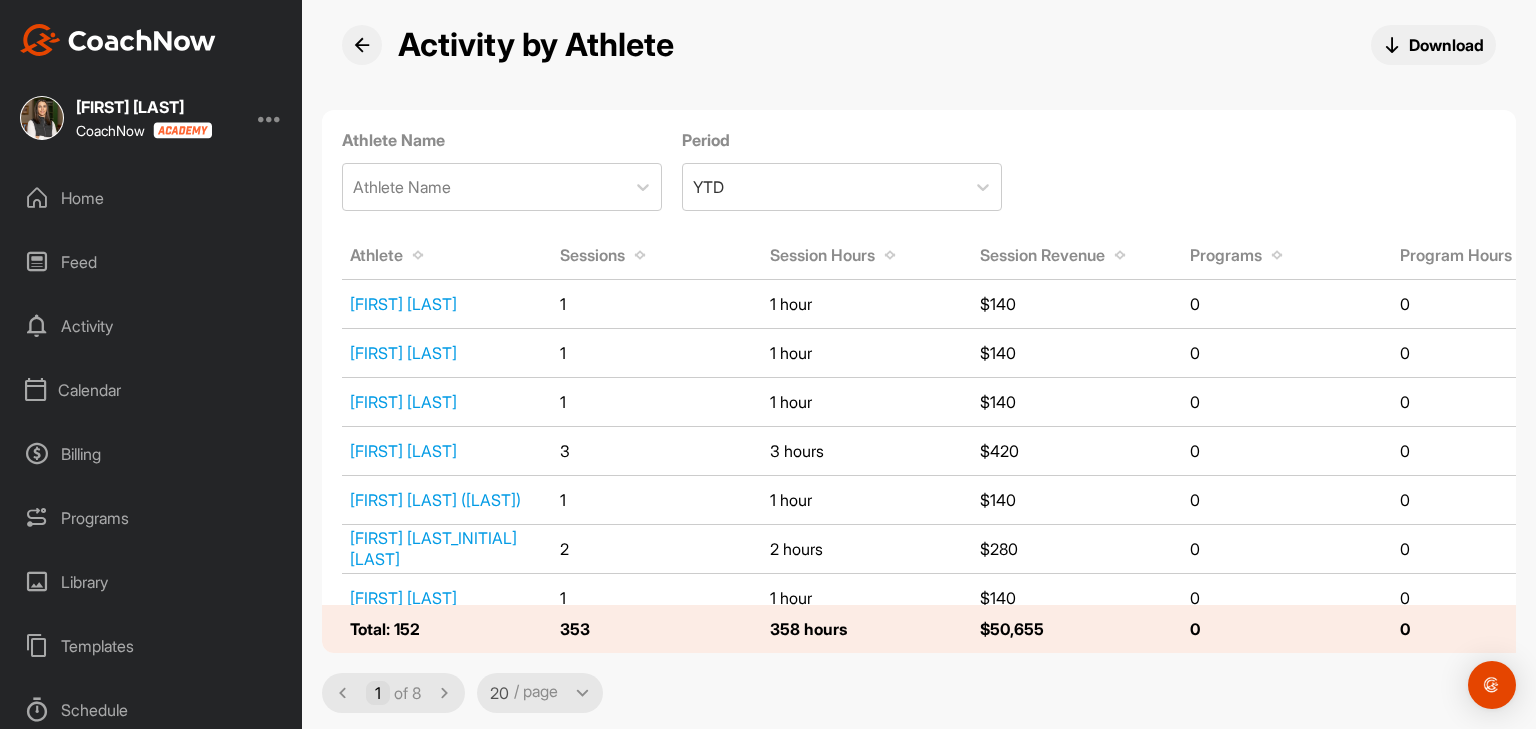 scroll, scrollTop: 0, scrollLeft: 0, axis: both 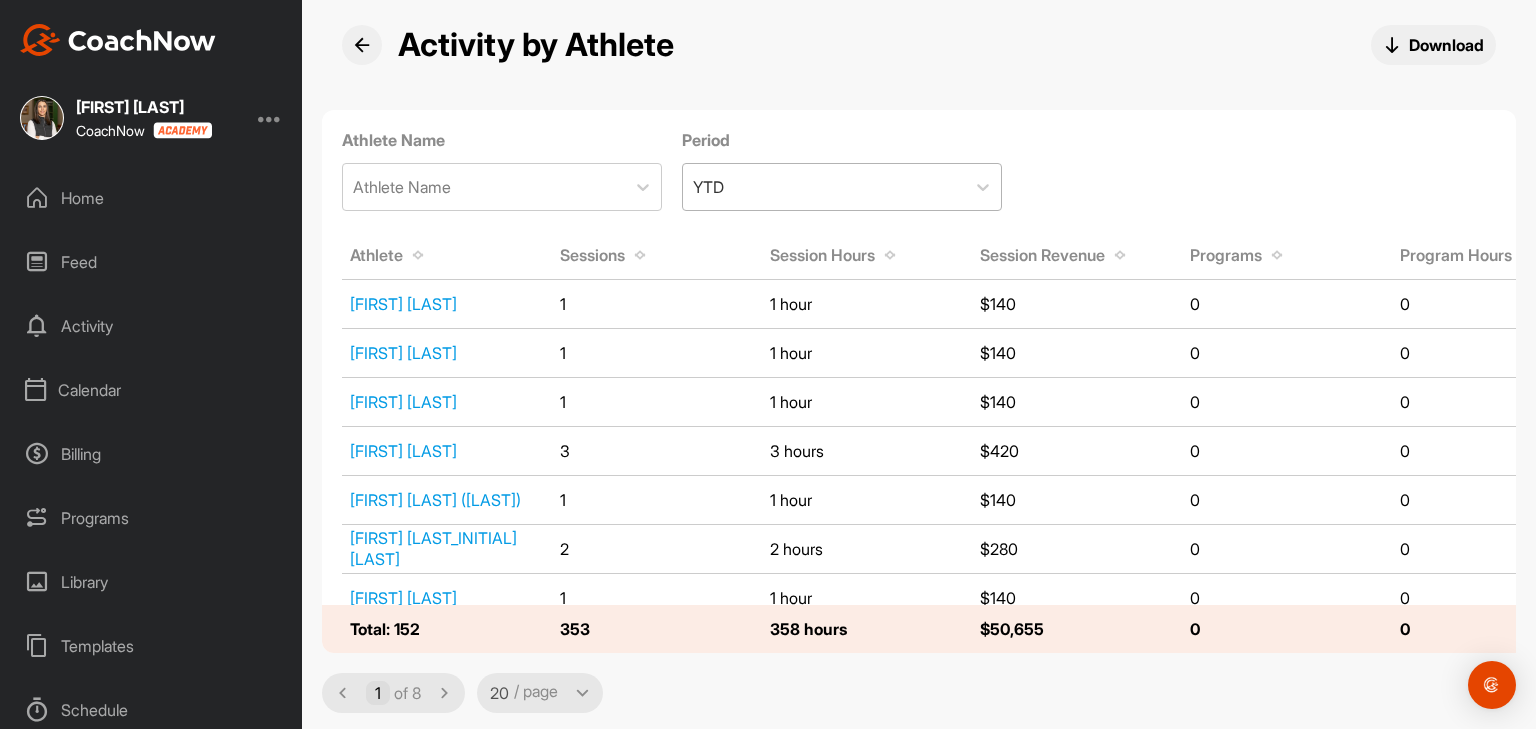 click on "YTD" at bounding box center (824, 187) 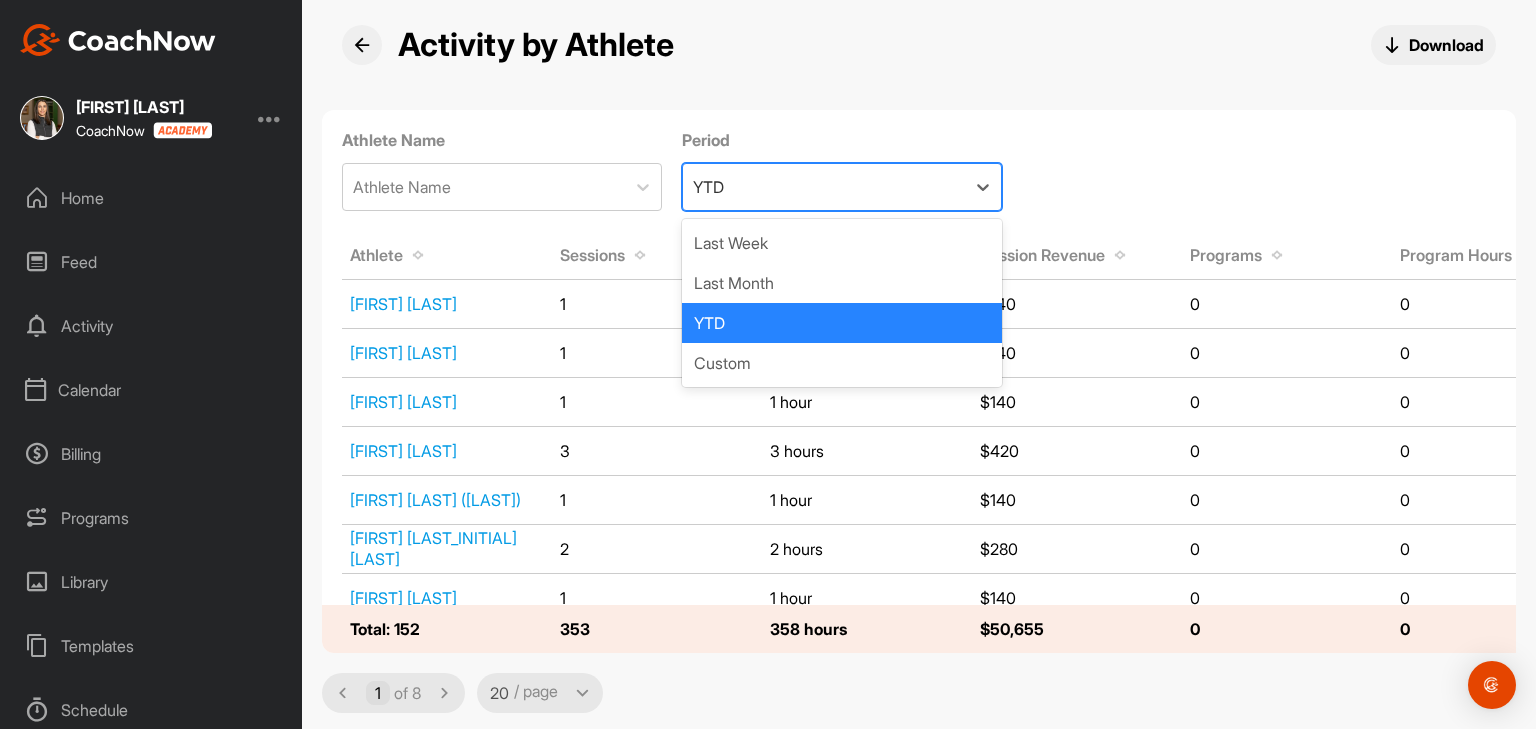 click on "Activity by Athlete By Athlete Download" at bounding box center (919, 45) 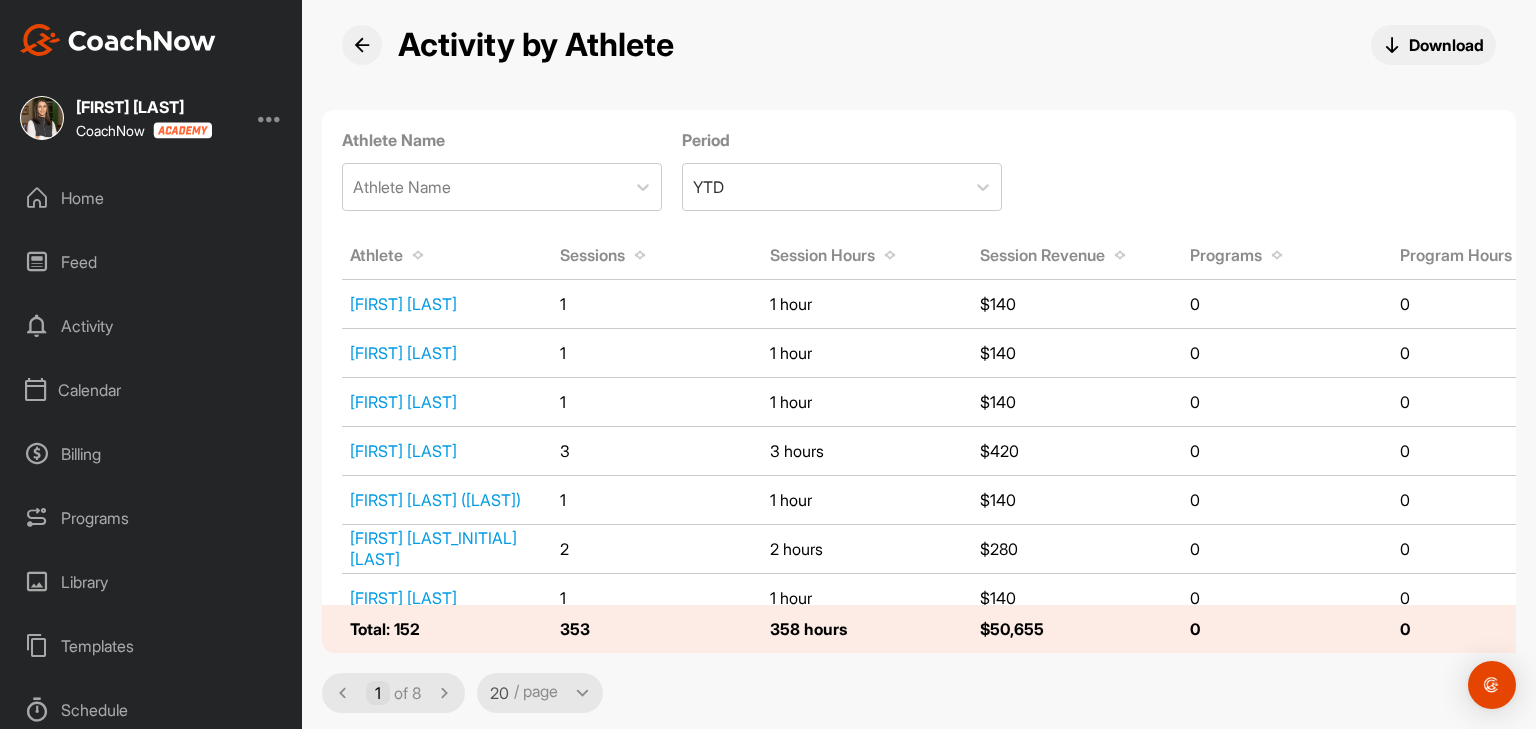 scroll, scrollTop: 197, scrollLeft: 0, axis: vertical 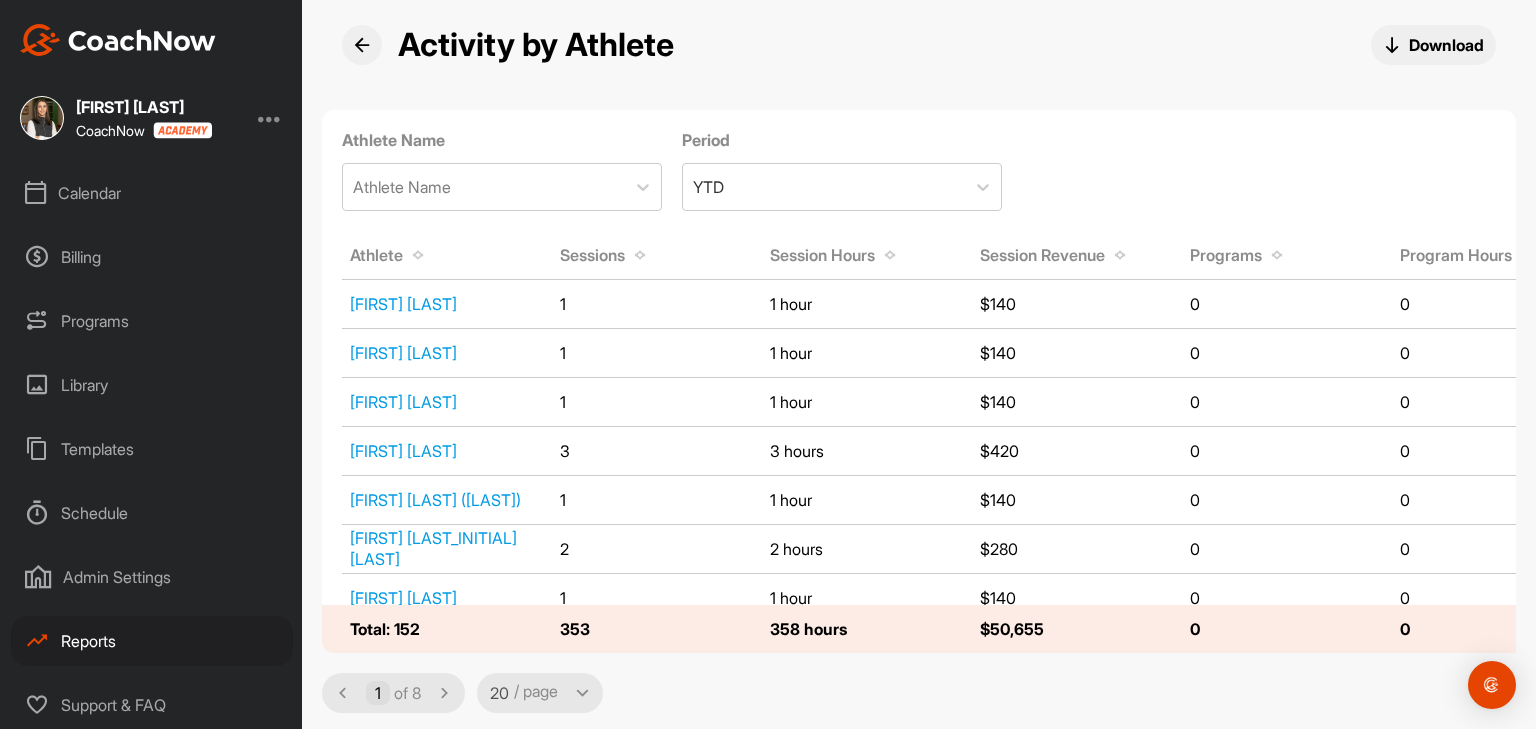 click on "Reports" at bounding box center (152, 641) 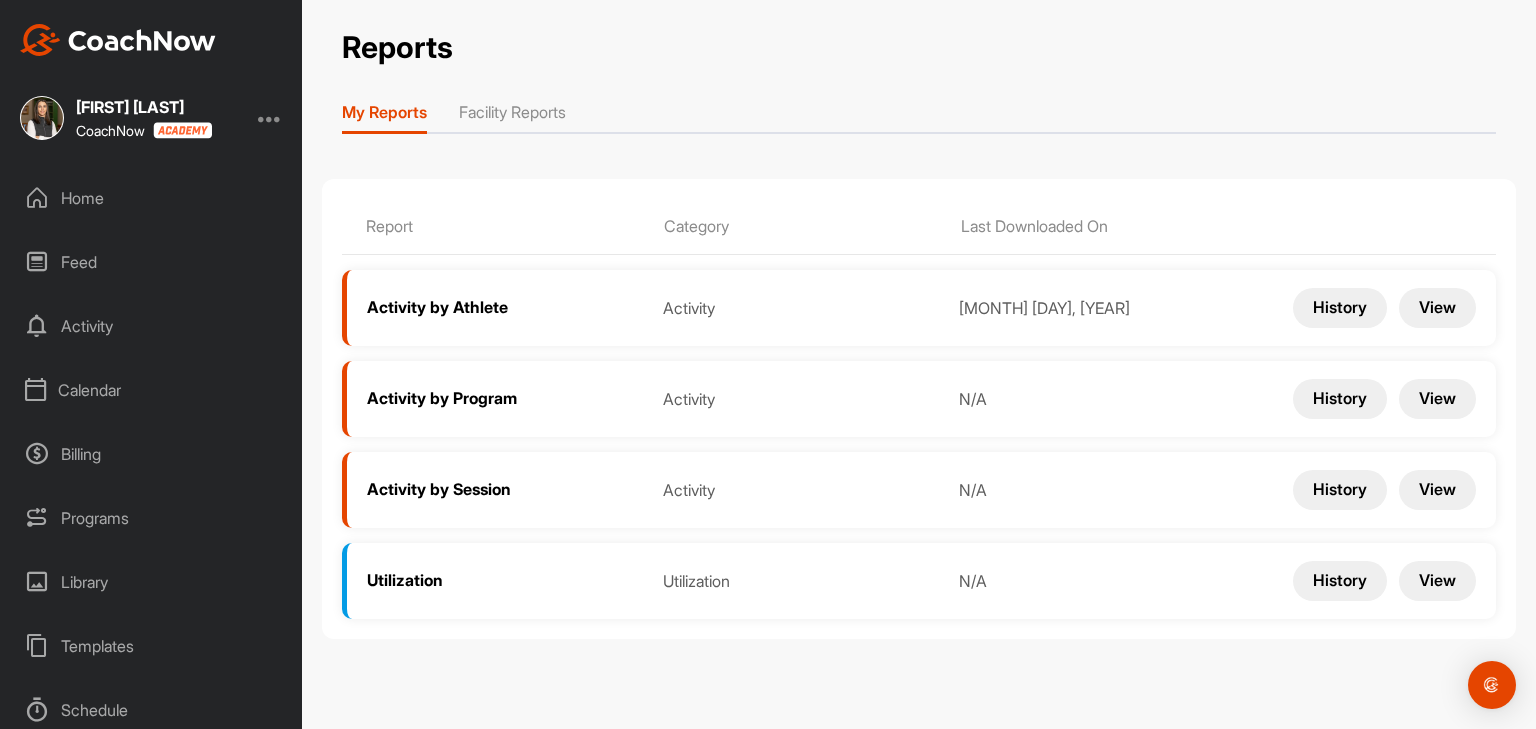 click on "Facility Reports" at bounding box center [512, 116] 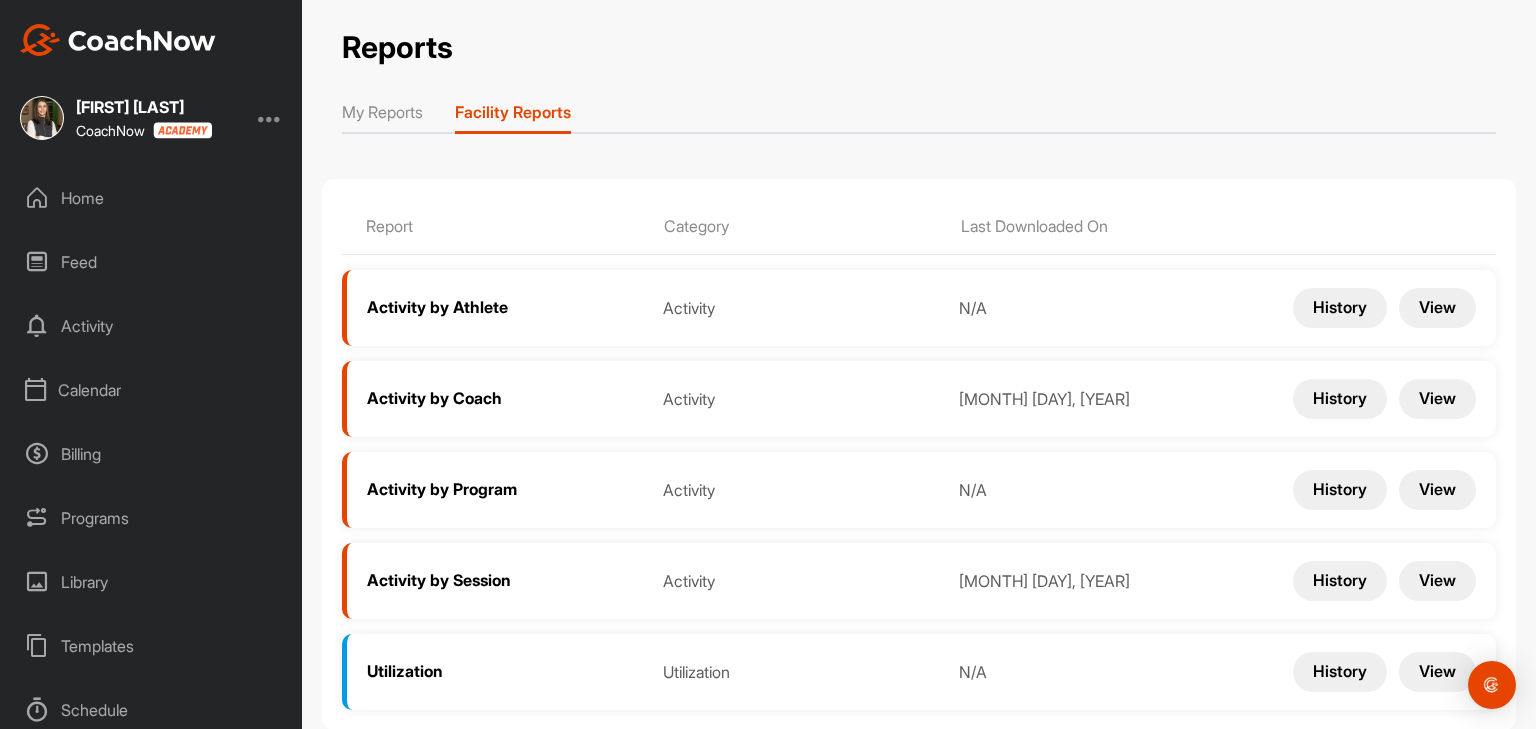 click on "View" at bounding box center [1437, 308] 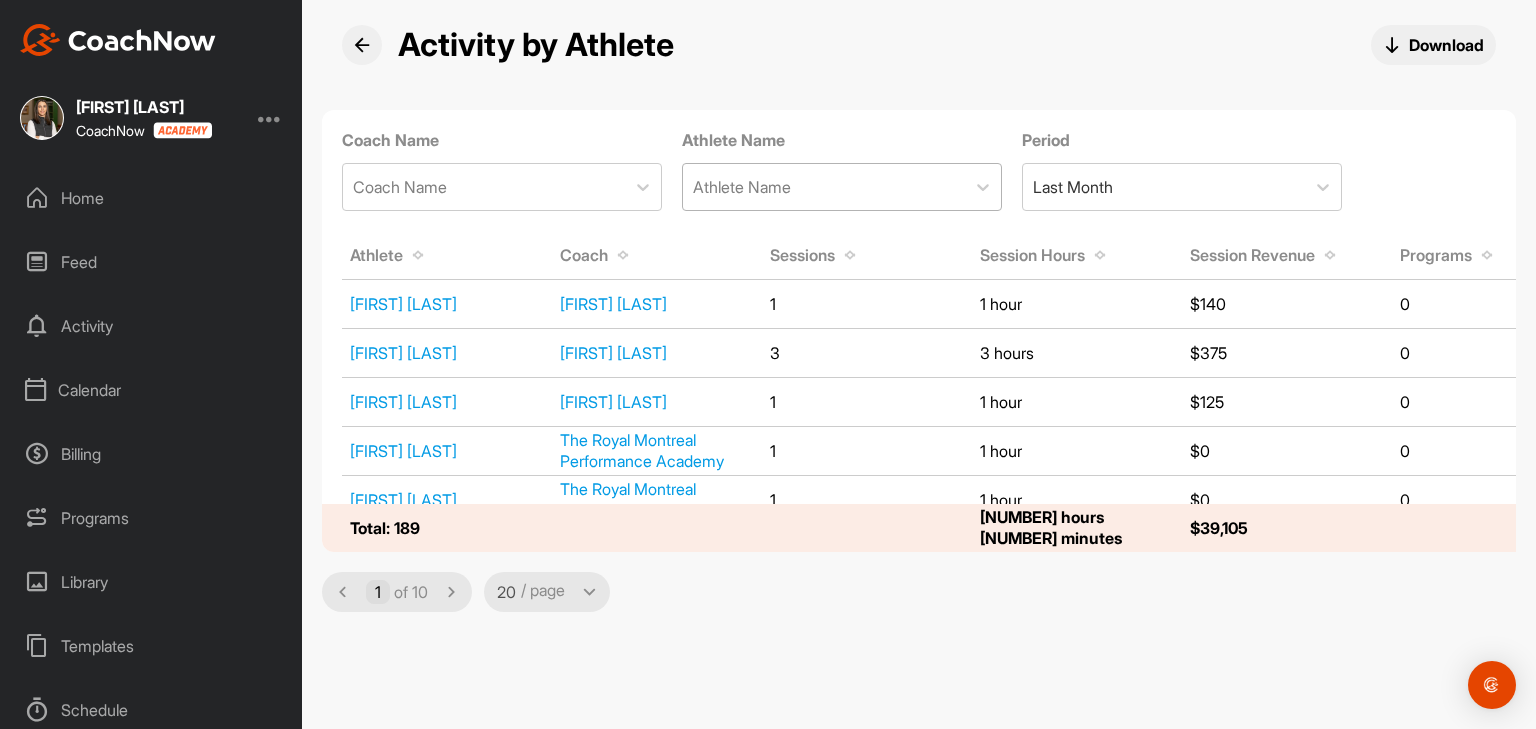 click on "Athlete Name" at bounding box center [824, 187] 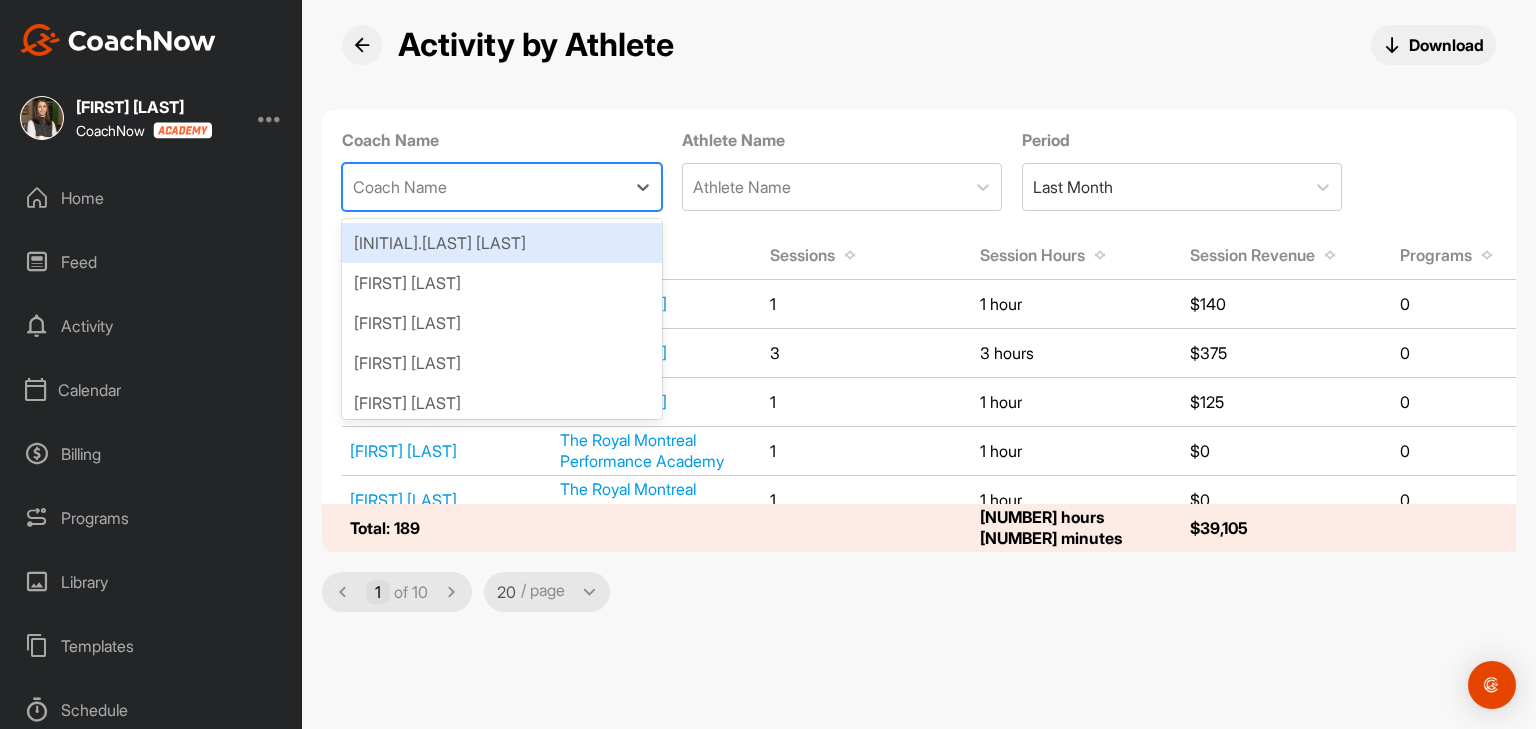 scroll, scrollTop: 4, scrollLeft: 0, axis: vertical 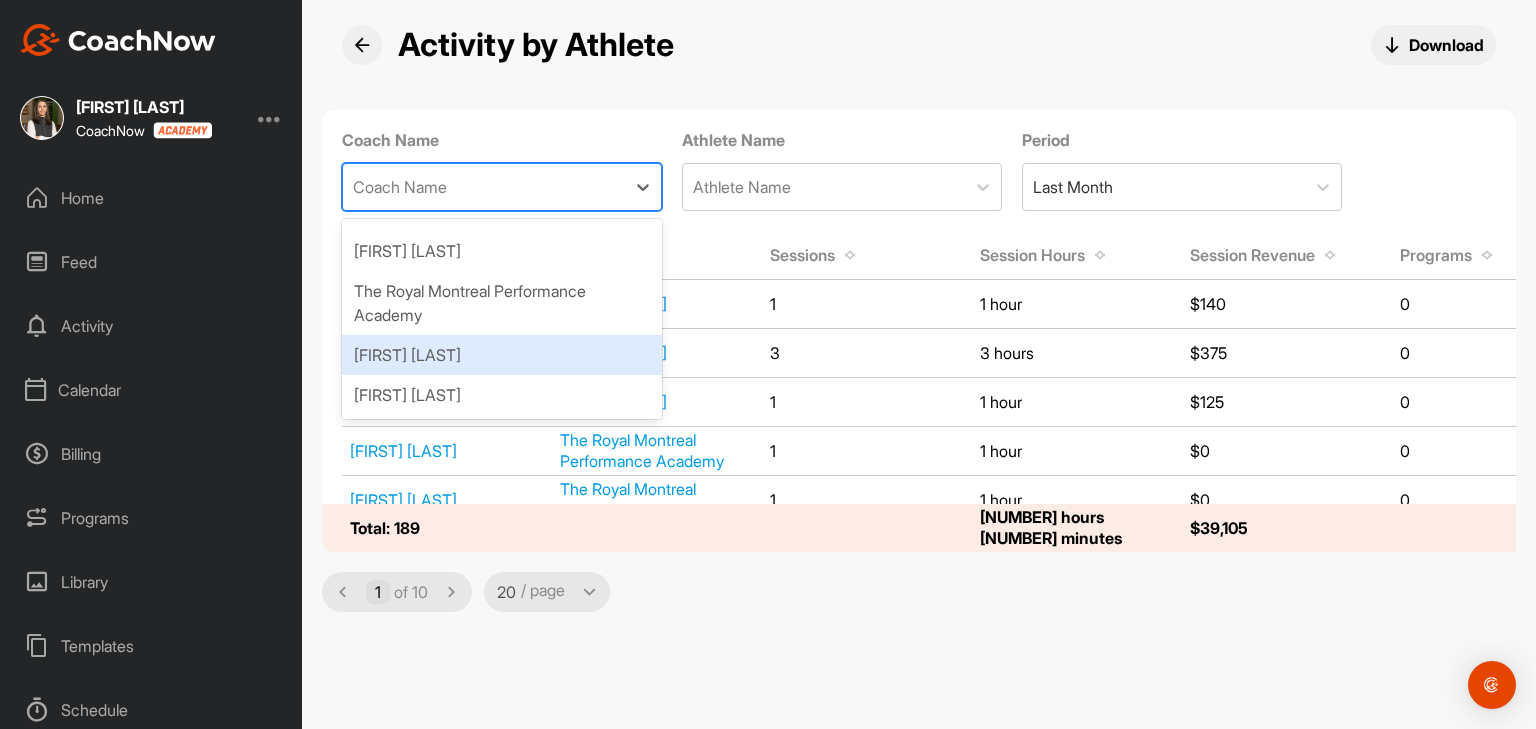 click on "[FIRST] [LAST]" at bounding box center (502, 355) 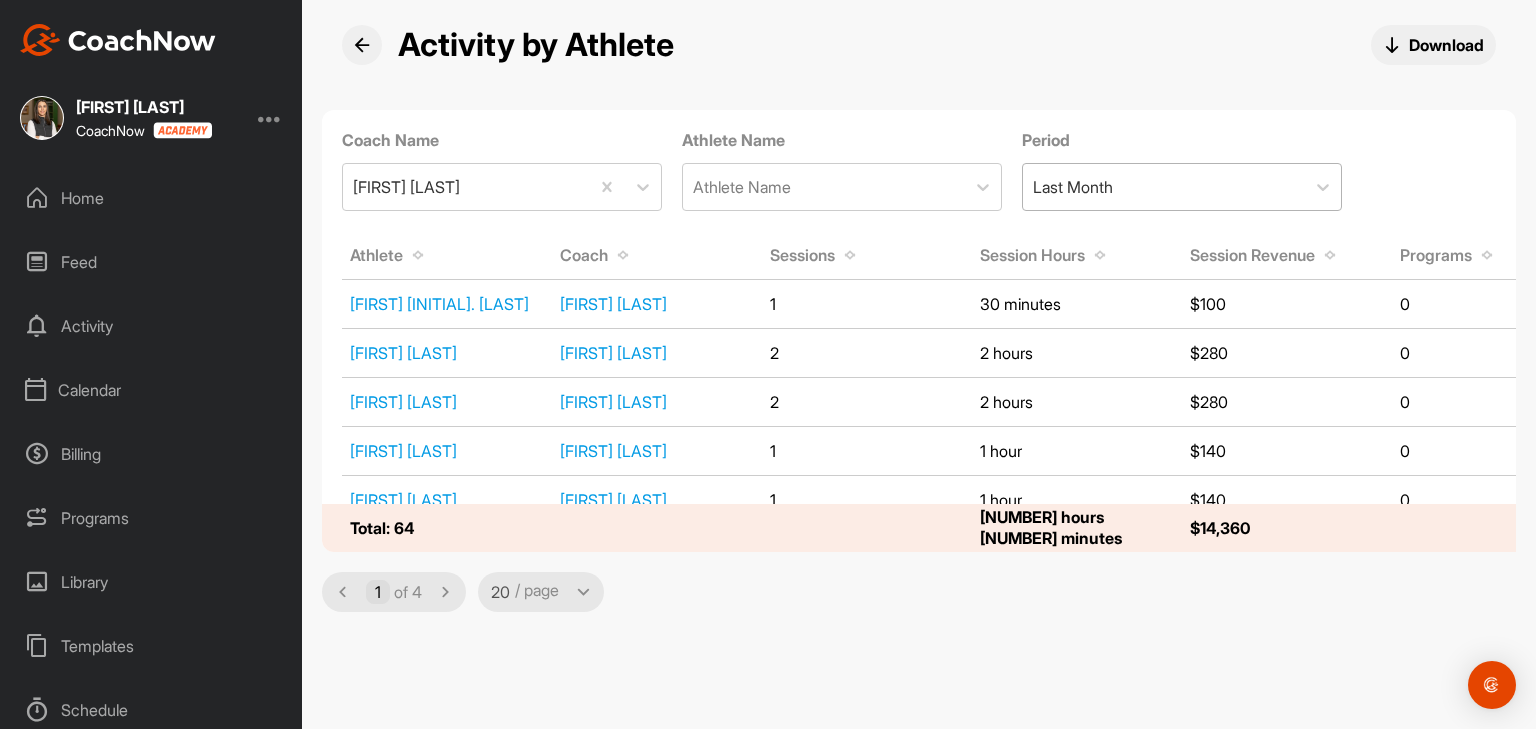click on "Last Month" at bounding box center (1073, 187) 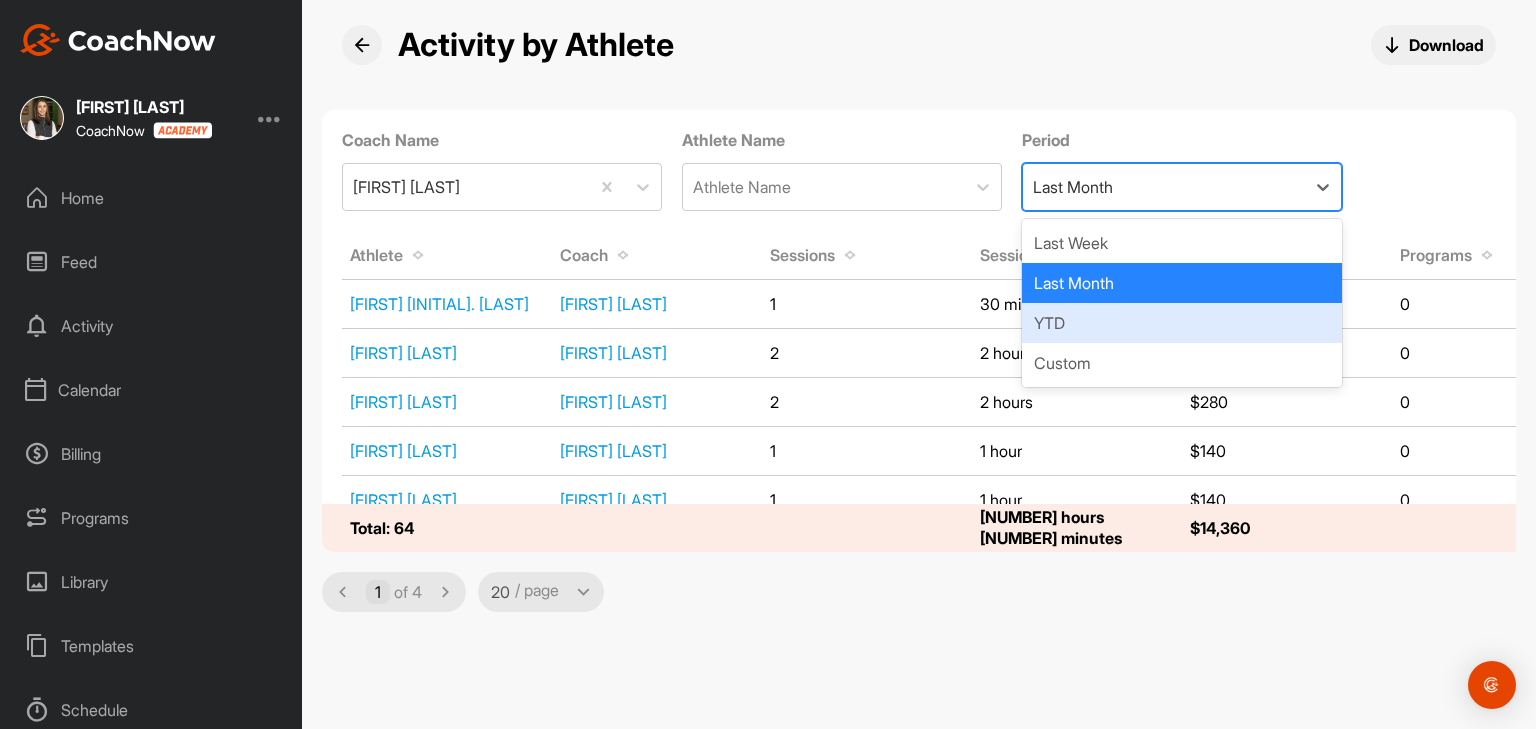 click on "YTD" at bounding box center (1182, 323) 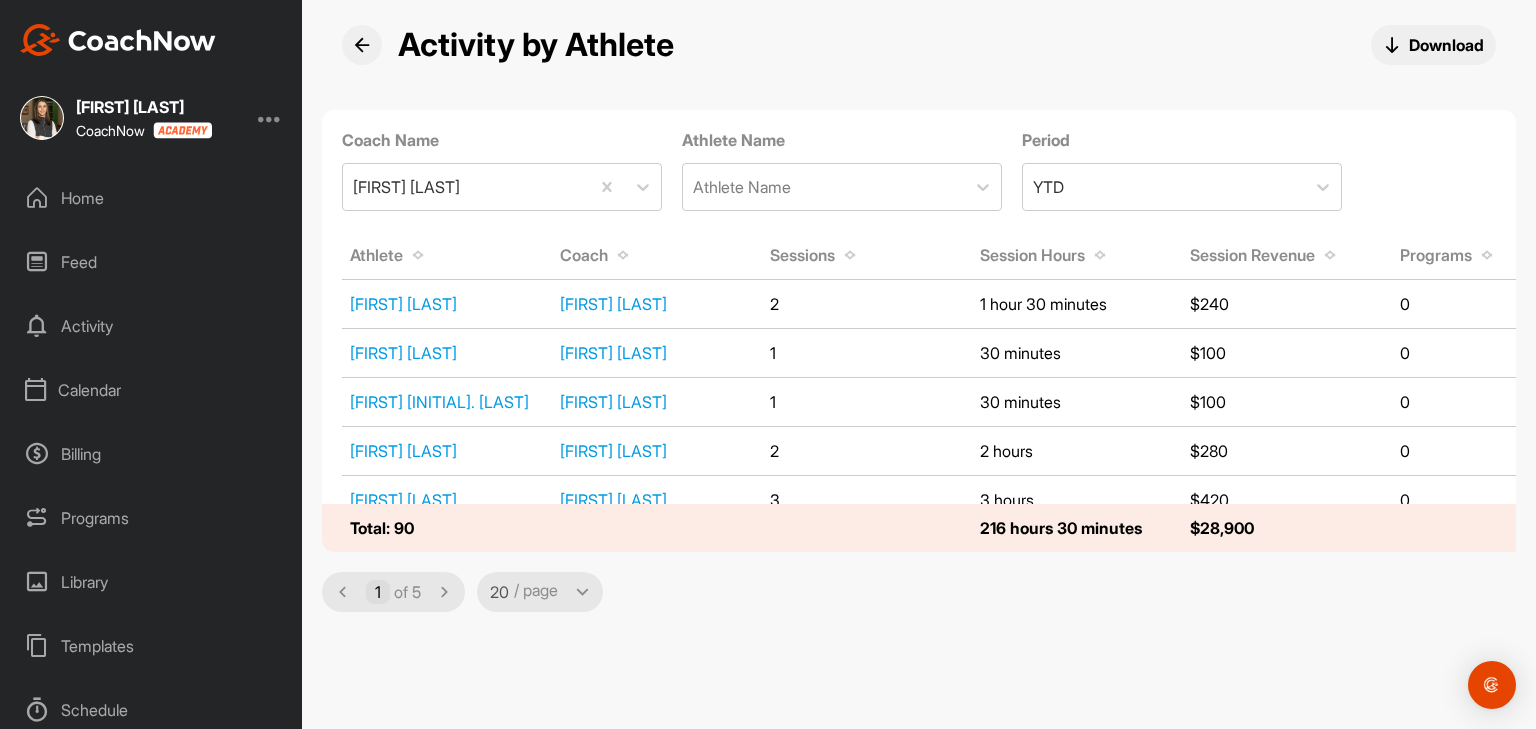 click on "Download" at bounding box center [1446, 45] 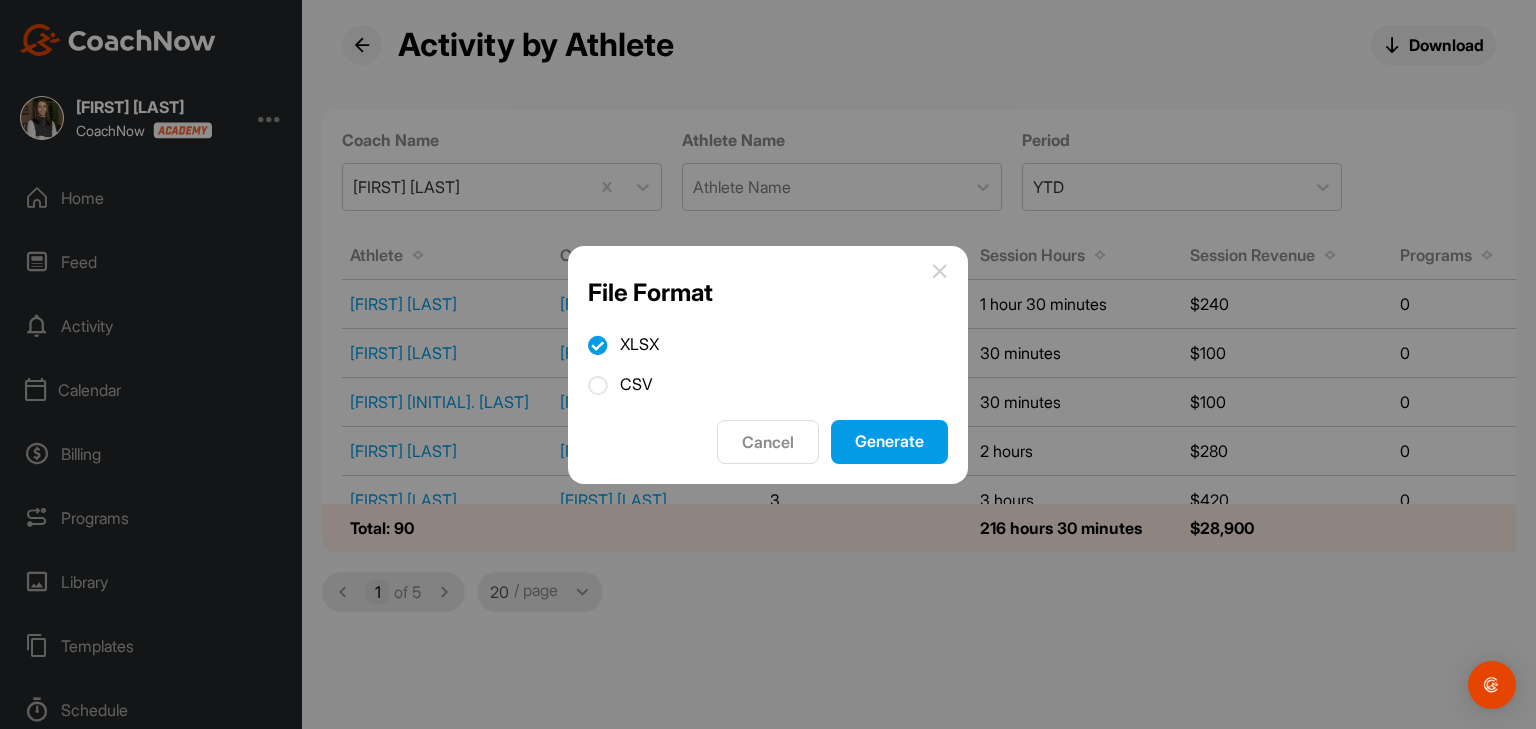 click on "Generate" at bounding box center (889, 442) 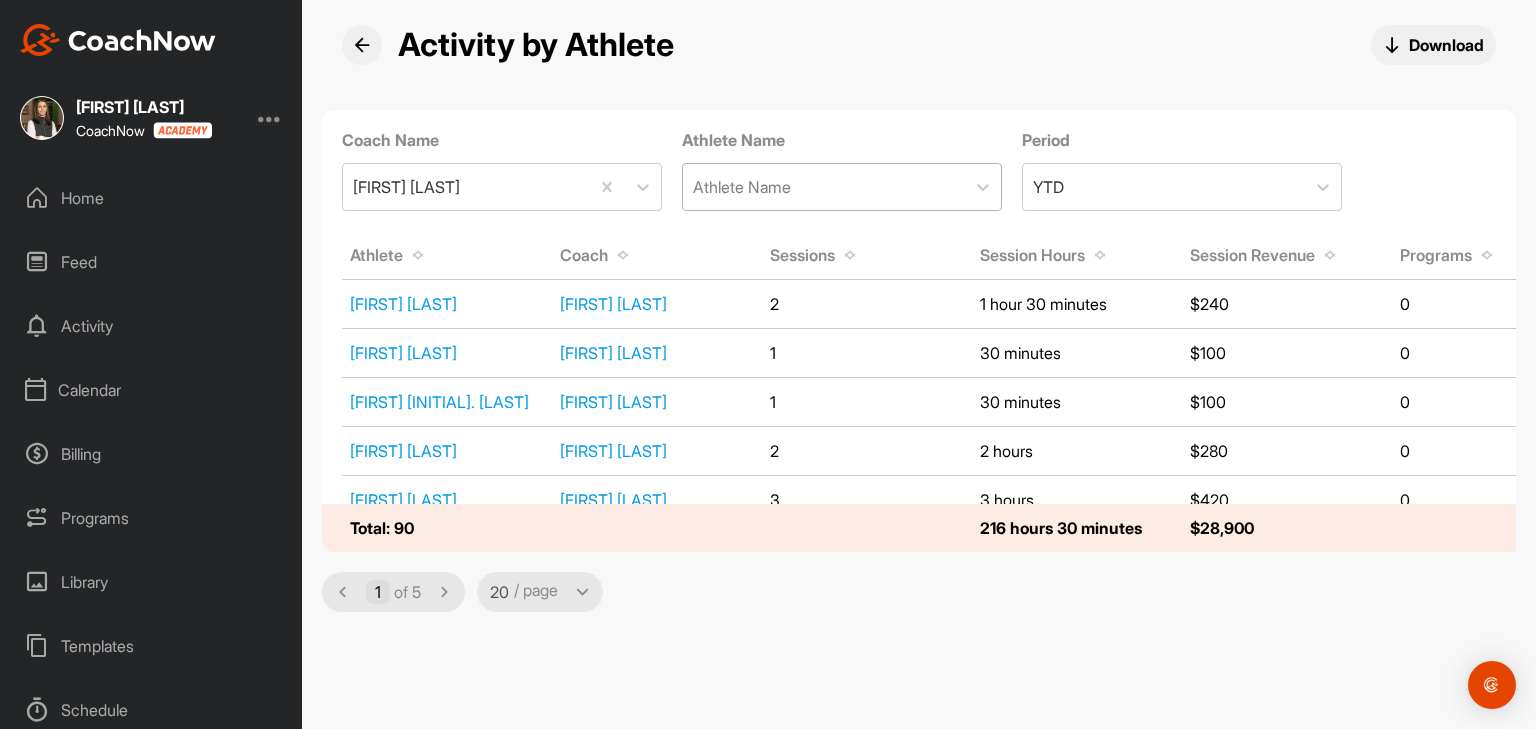 click on "Athlete Name" at bounding box center (824, 187) 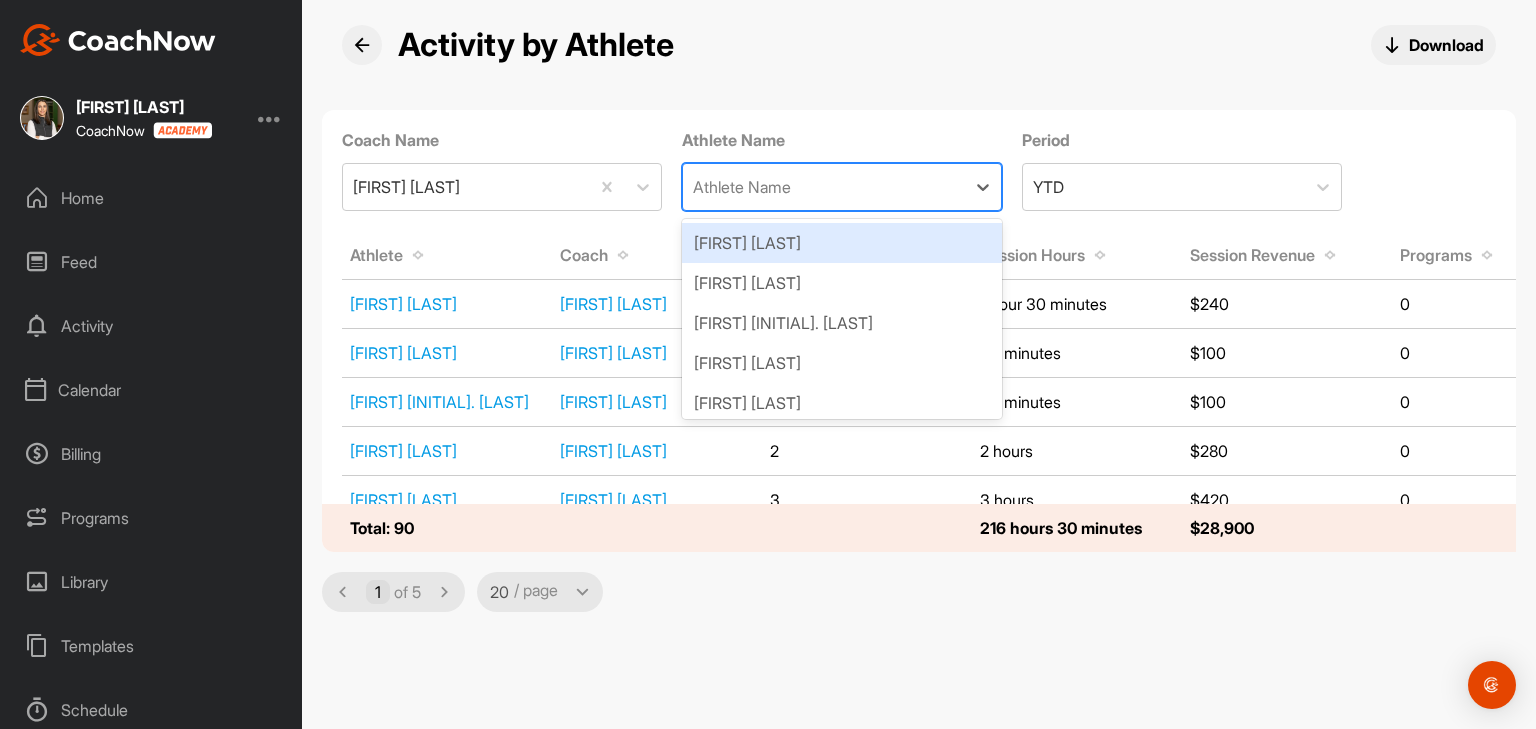 scroll, scrollTop: 4, scrollLeft: 0, axis: vertical 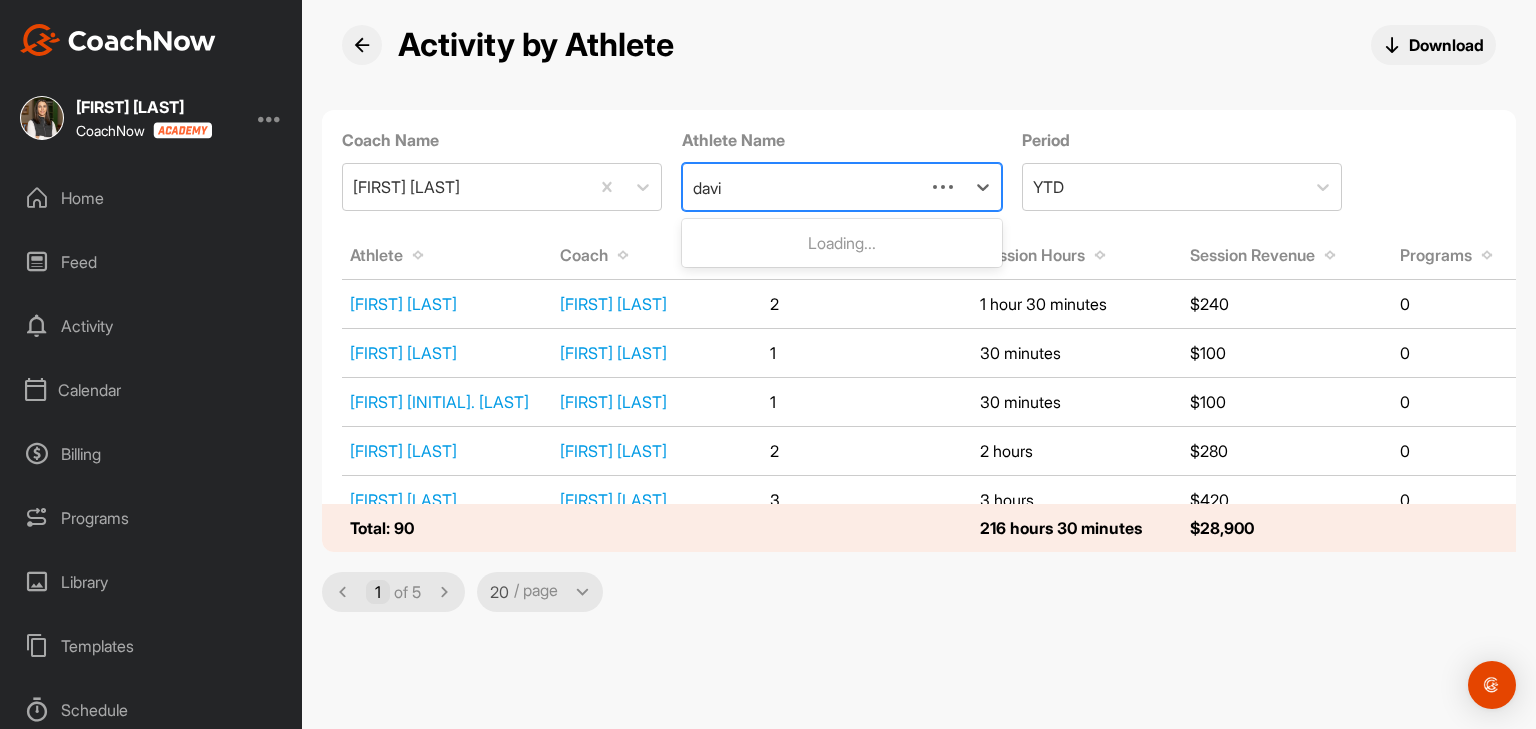 type on "david" 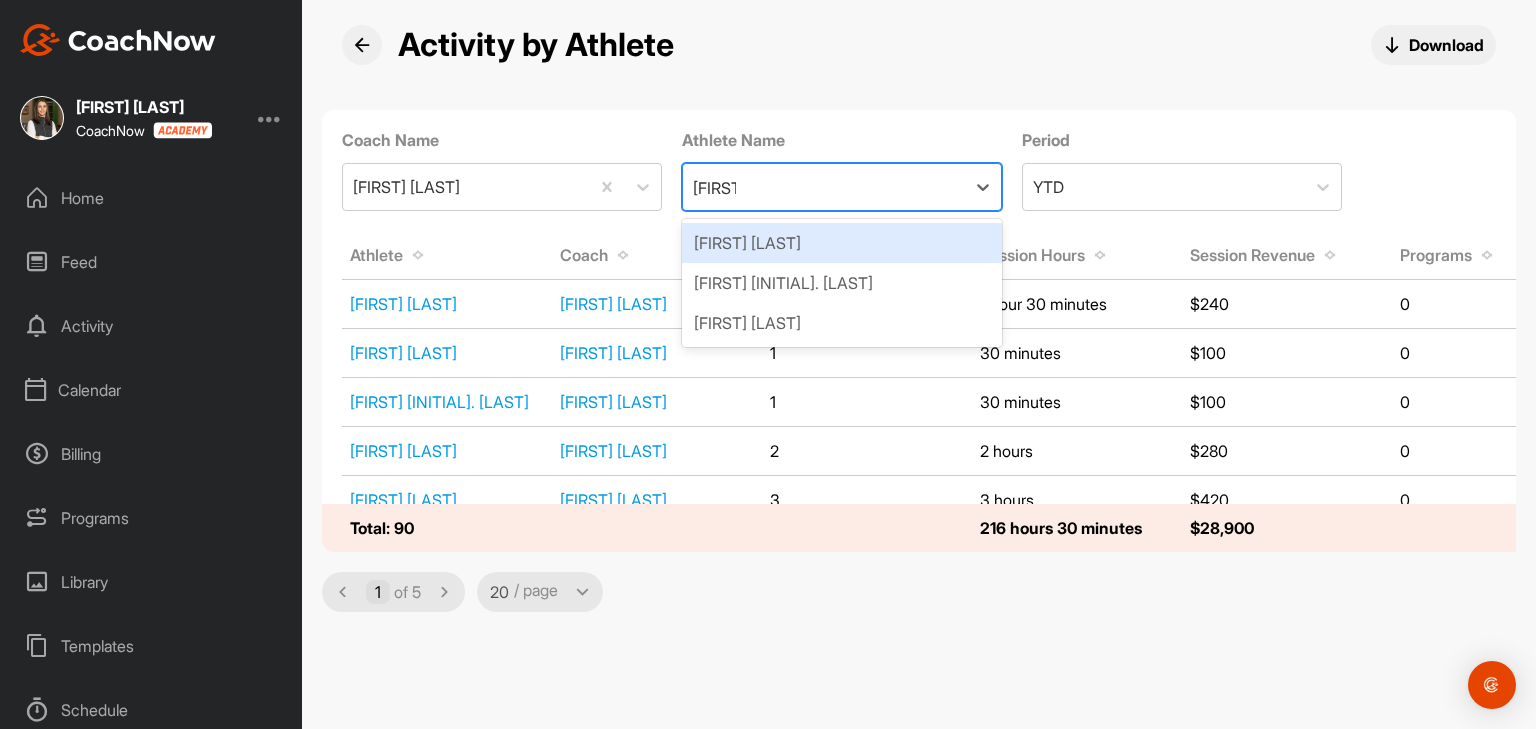 click on "[FIRST] [LAST]" at bounding box center (842, 243) 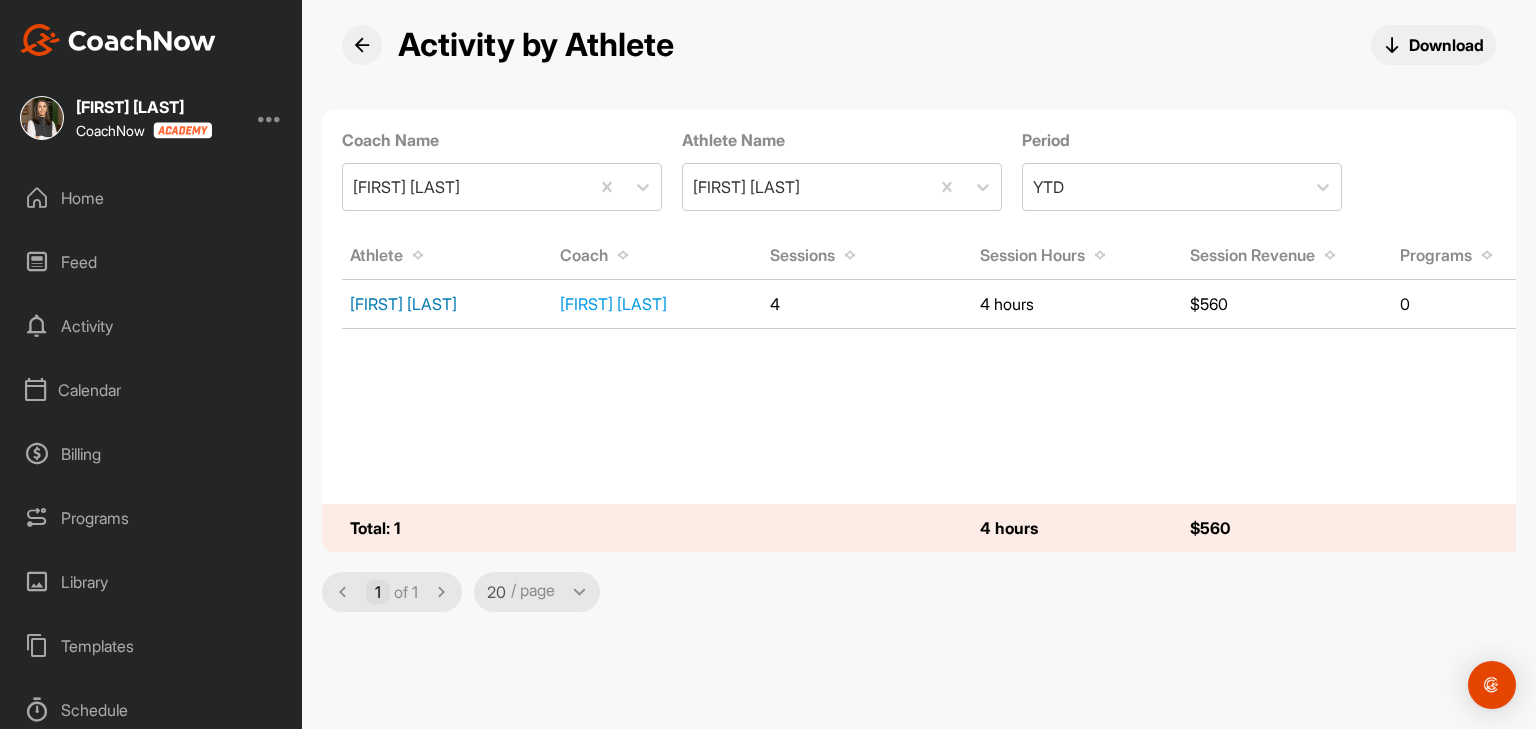 click on "[FIRST] [LAST]" at bounding box center (403, 304) 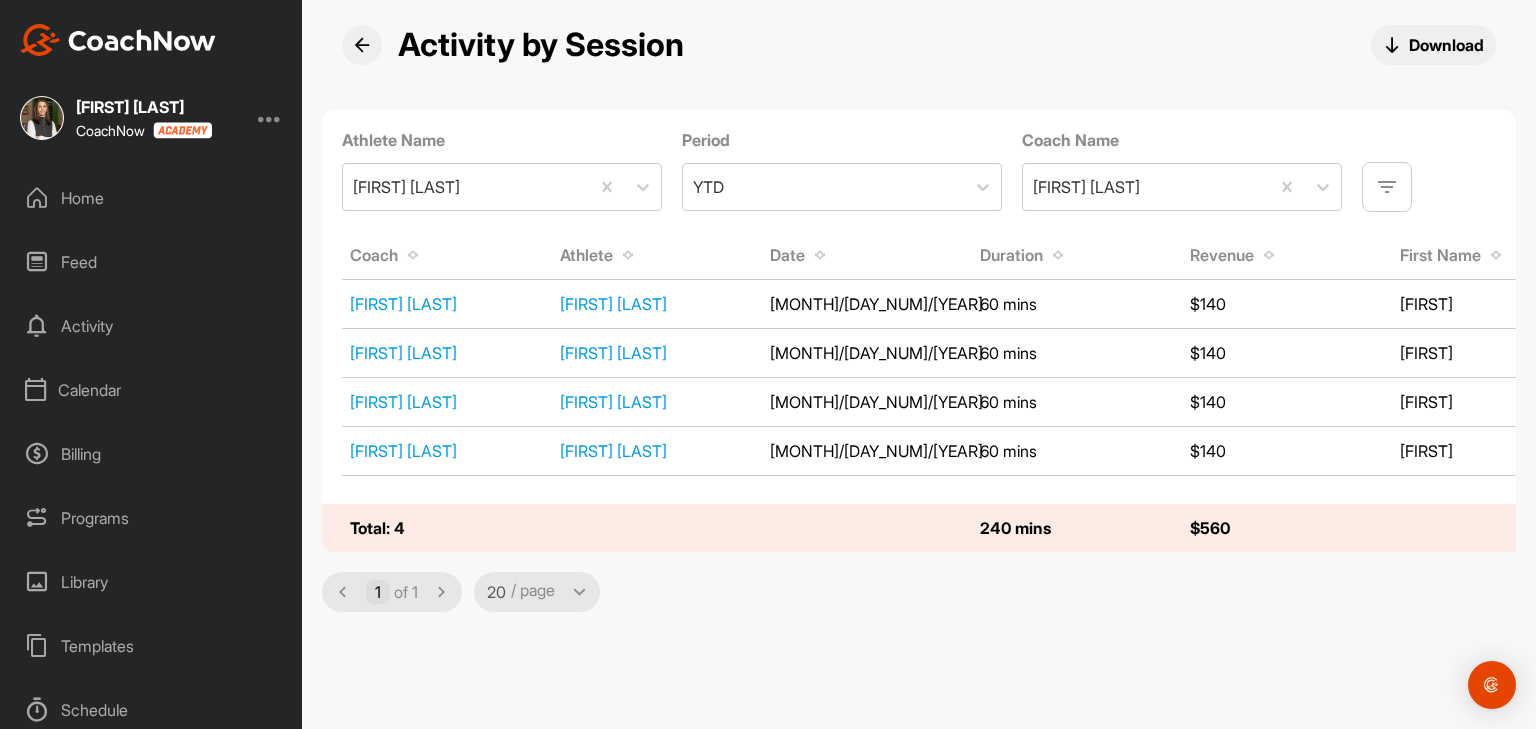 scroll, scrollTop: 0, scrollLeft: 0, axis: both 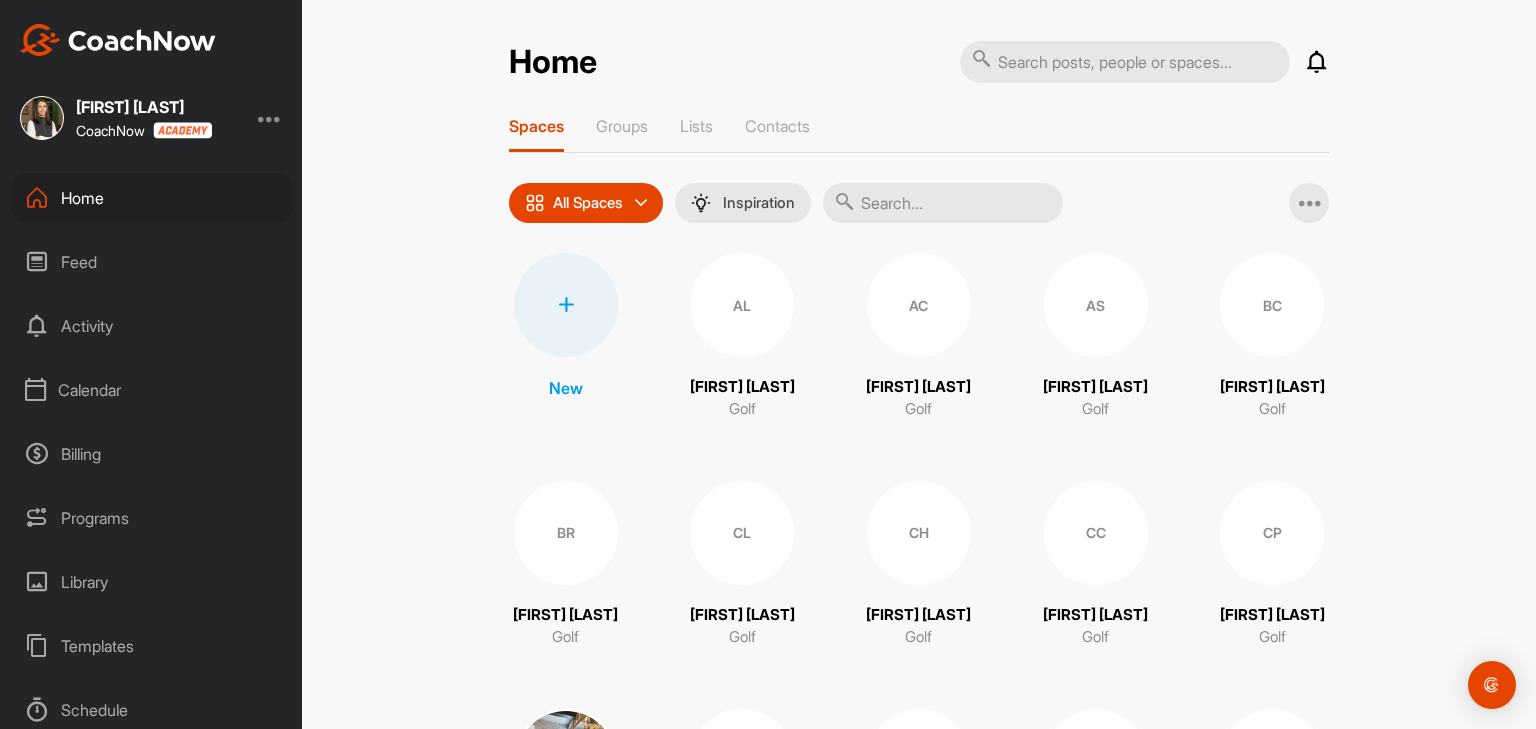 click on "Calendar" at bounding box center [152, 390] 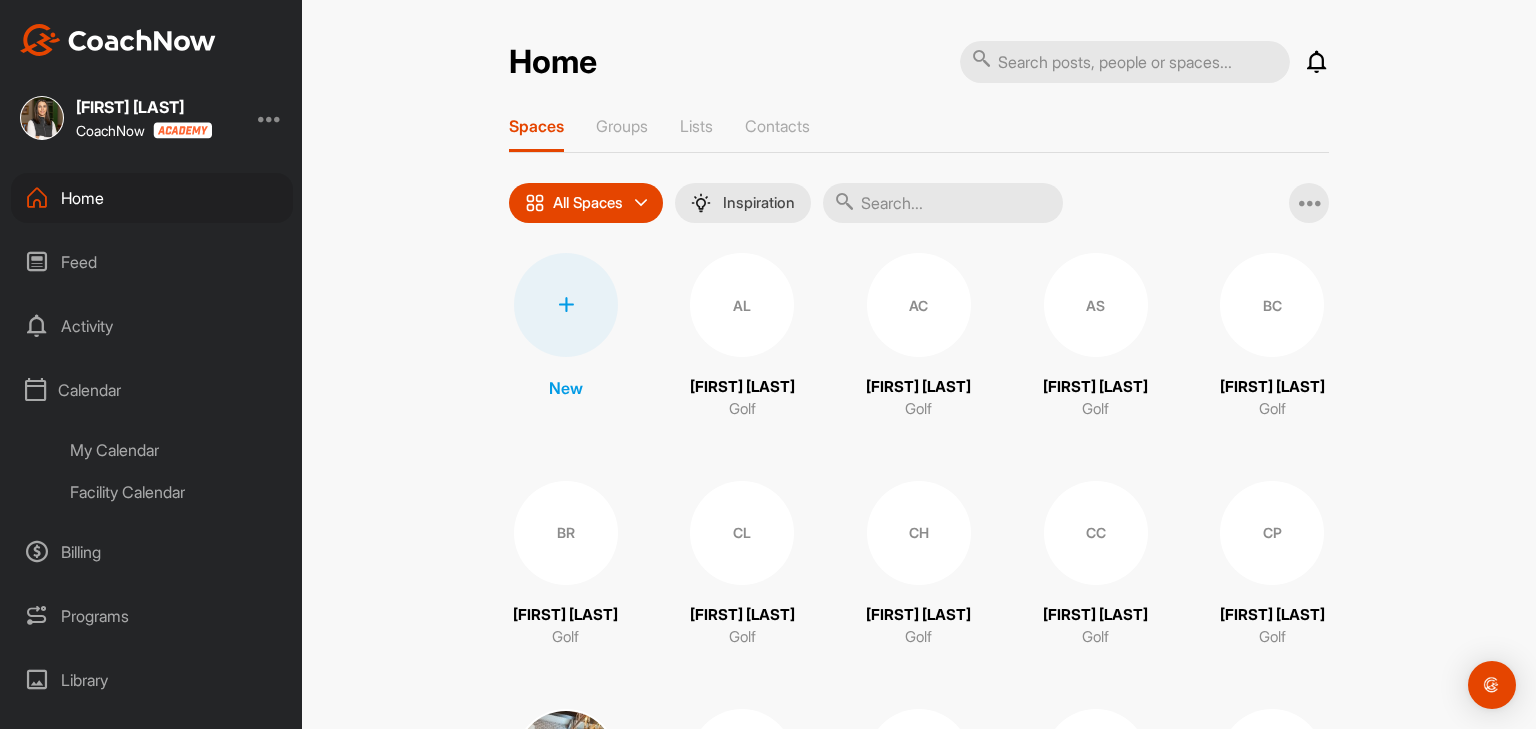 click on "My Calendar" at bounding box center [174, 450] 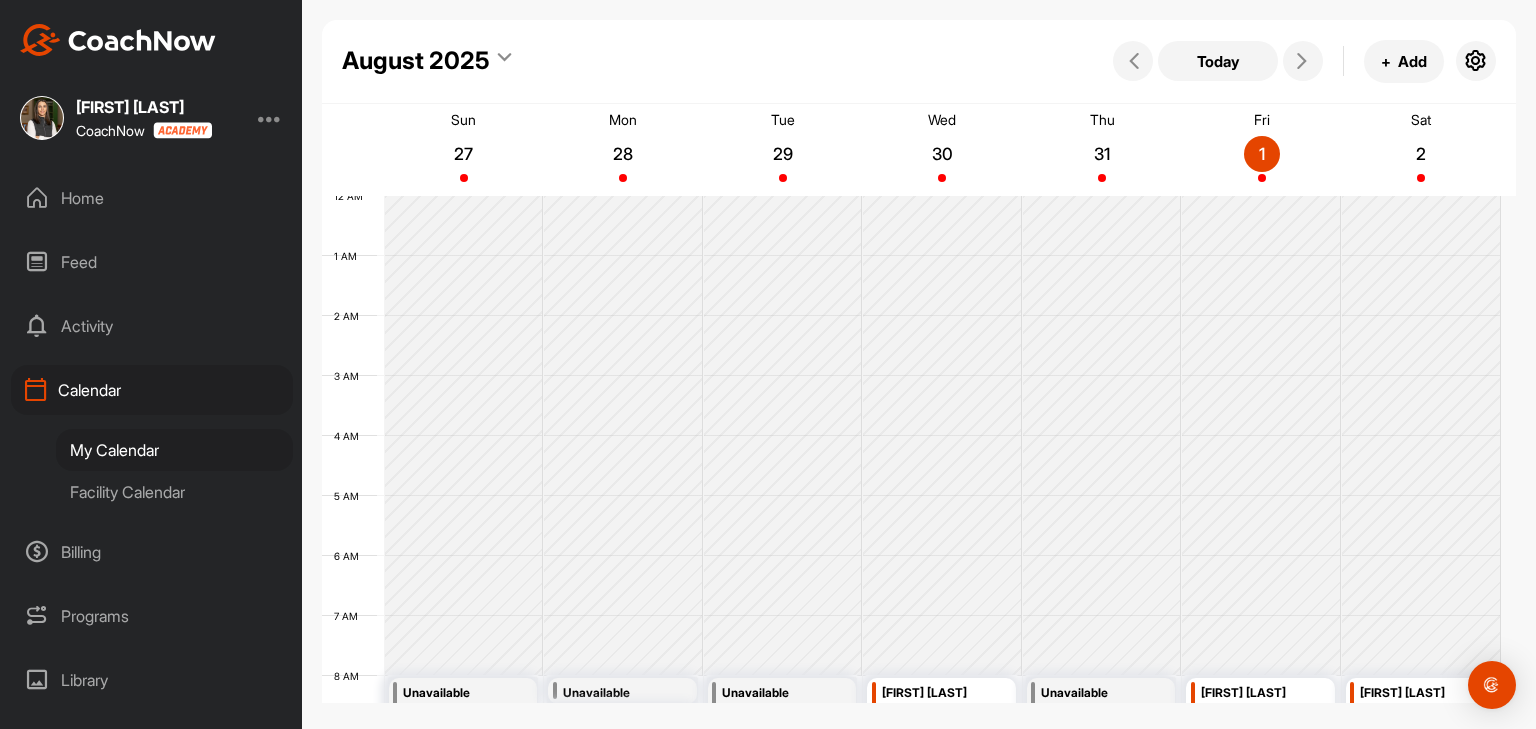 scroll, scrollTop: 347, scrollLeft: 0, axis: vertical 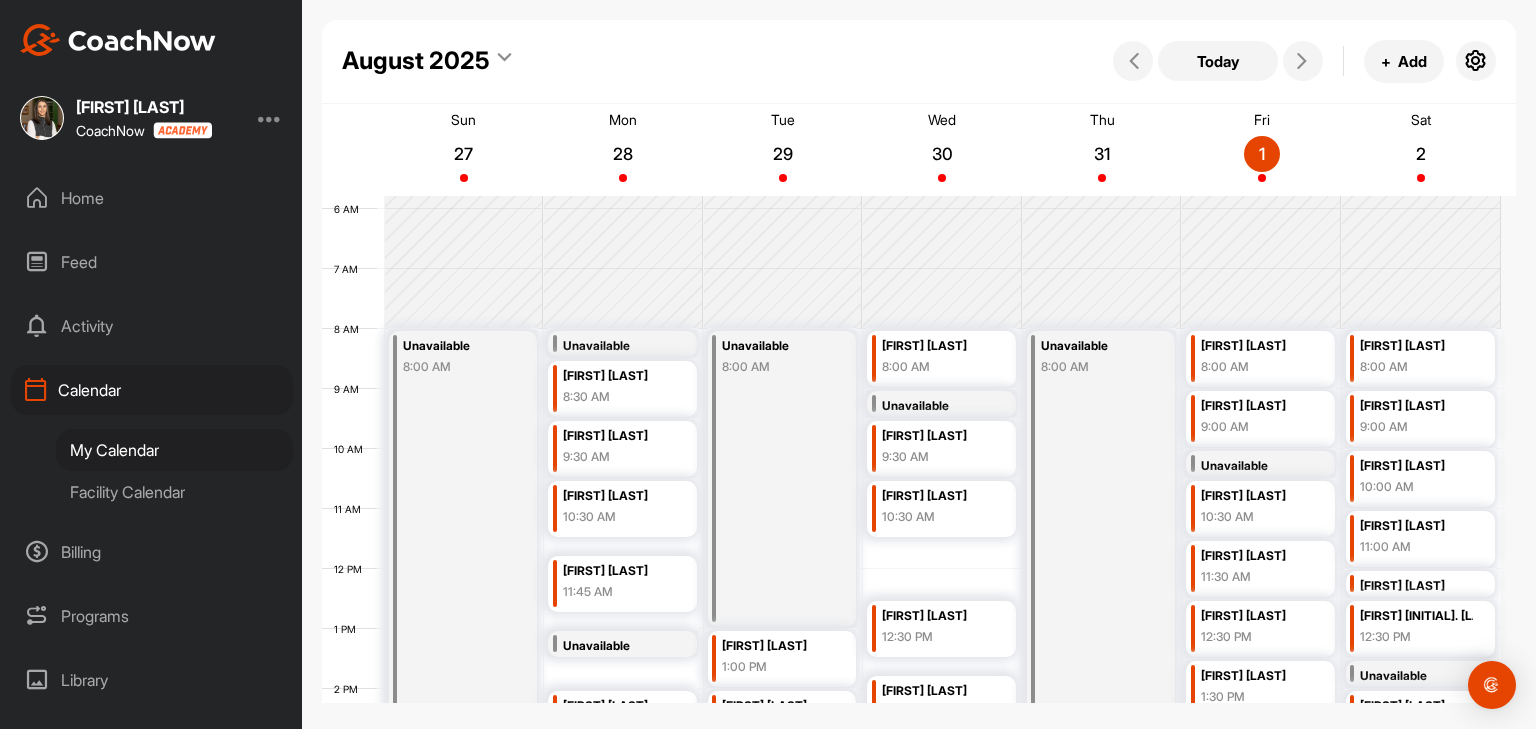 click on "August 2025" at bounding box center [416, 61] 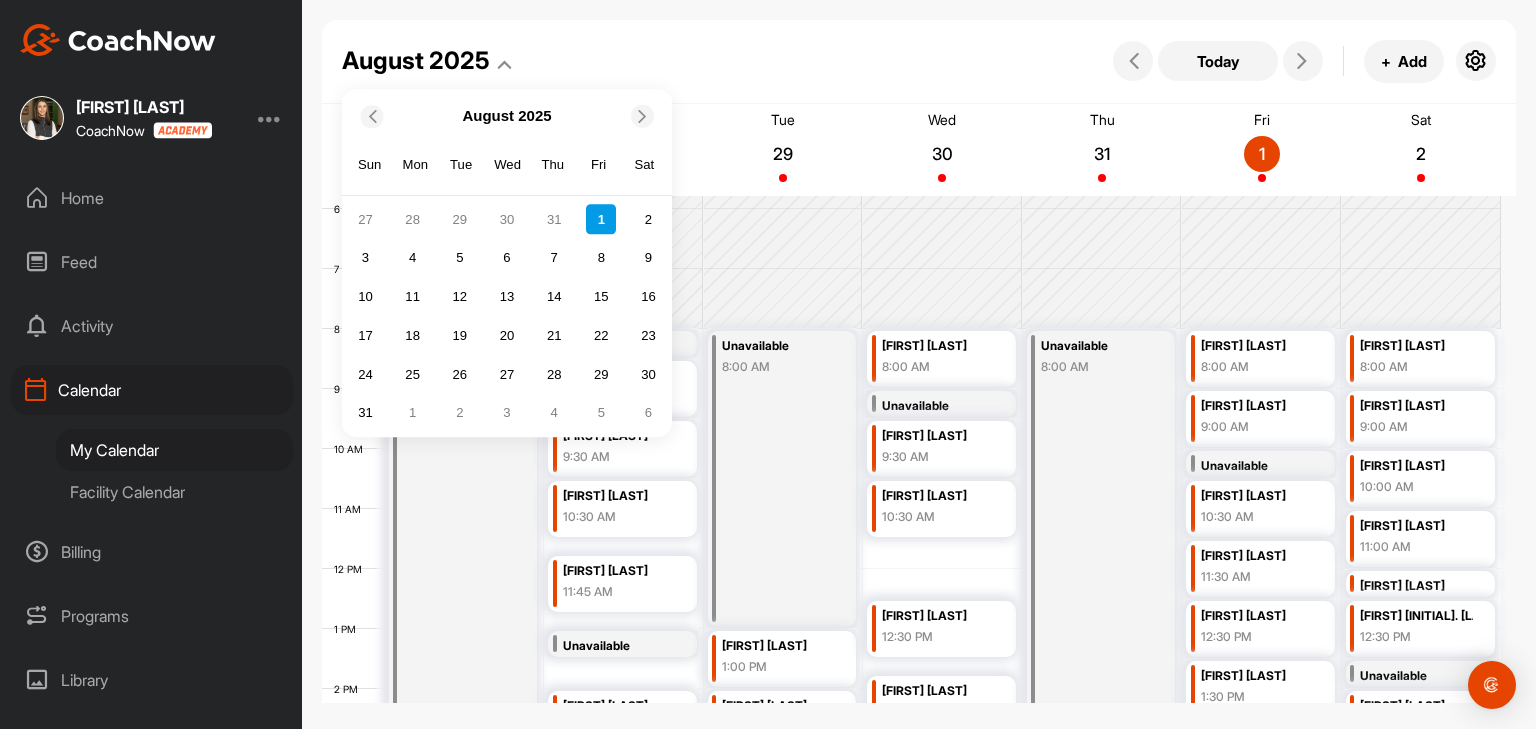 click at bounding box center [372, 116] 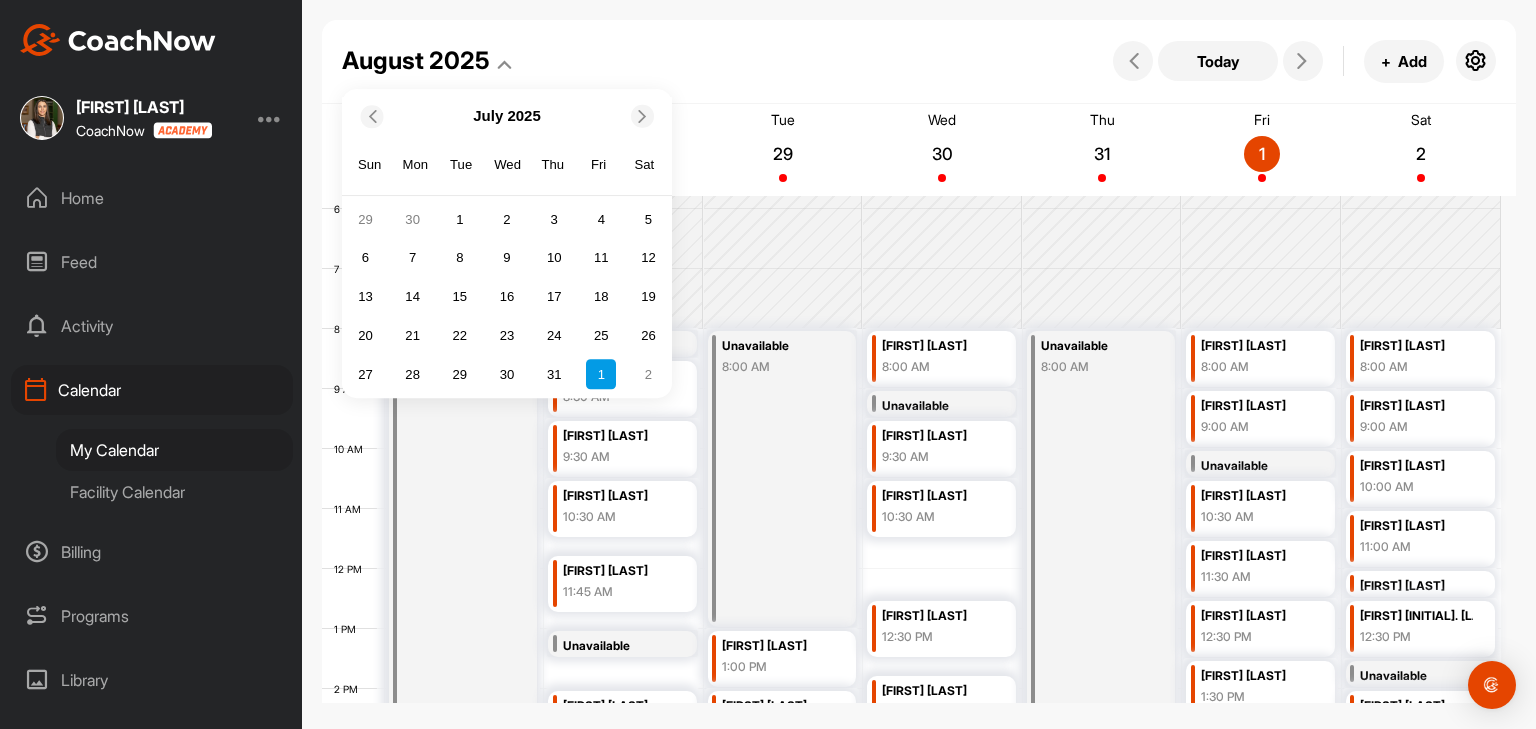 click at bounding box center [372, 116] 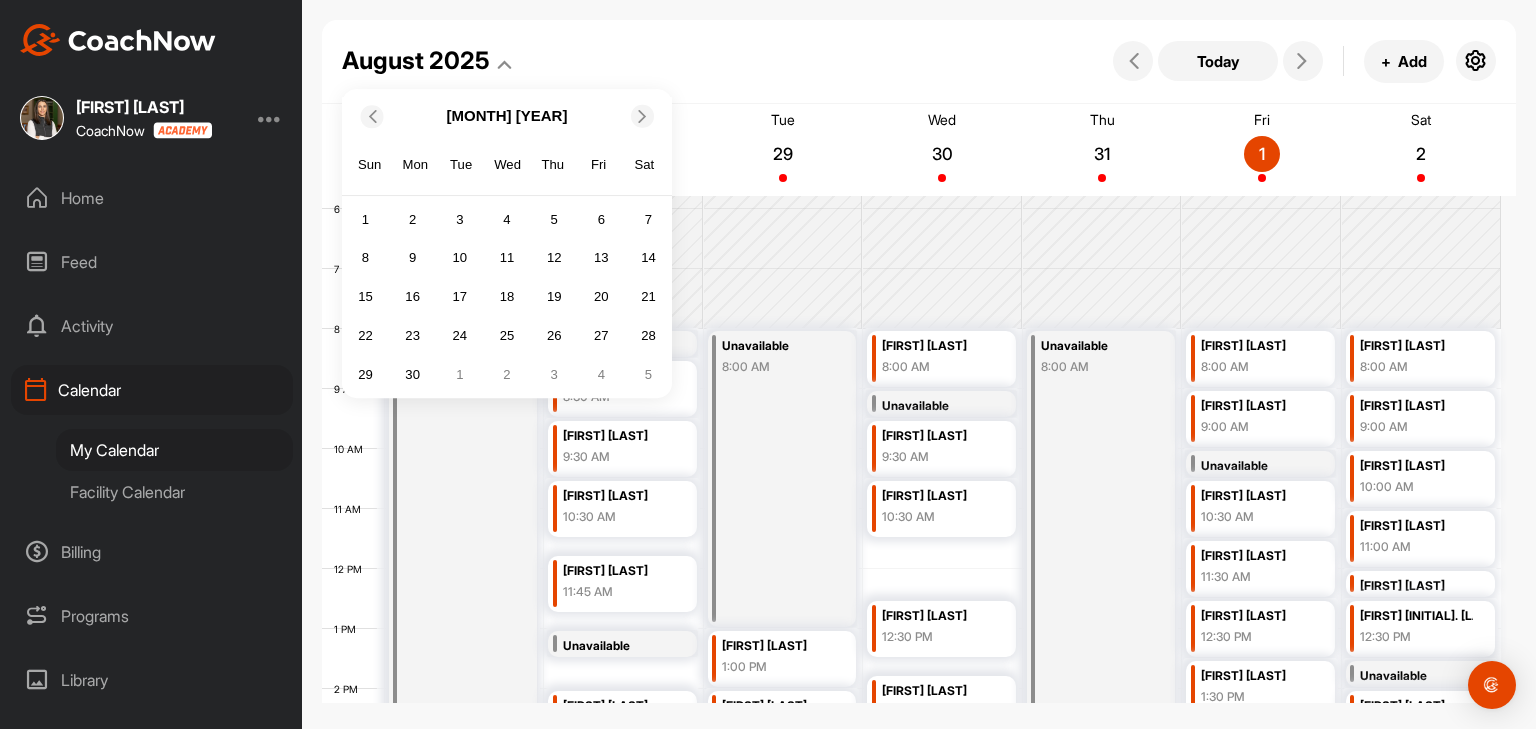 click at bounding box center (372, 116) 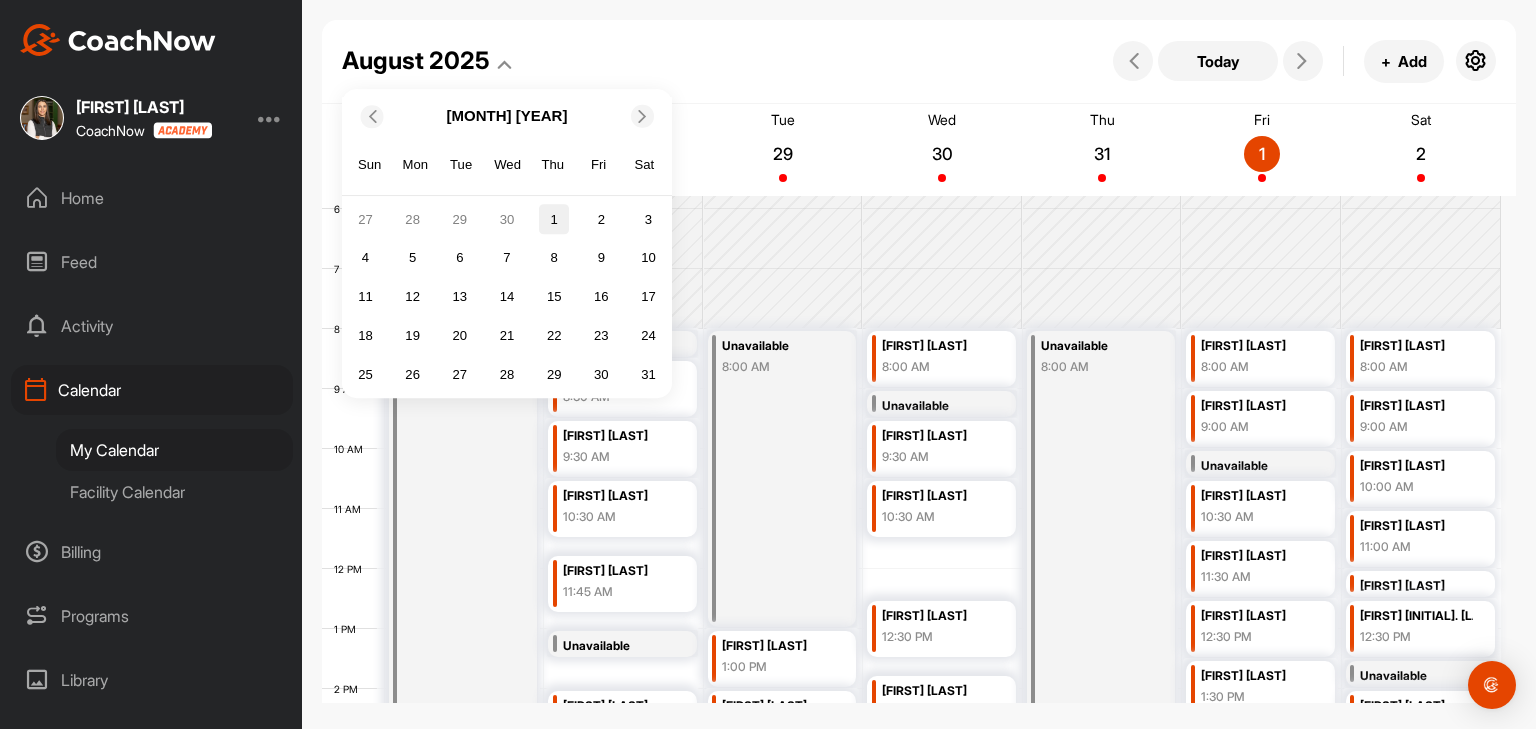 click on "1" at bounding box center (554, 220) 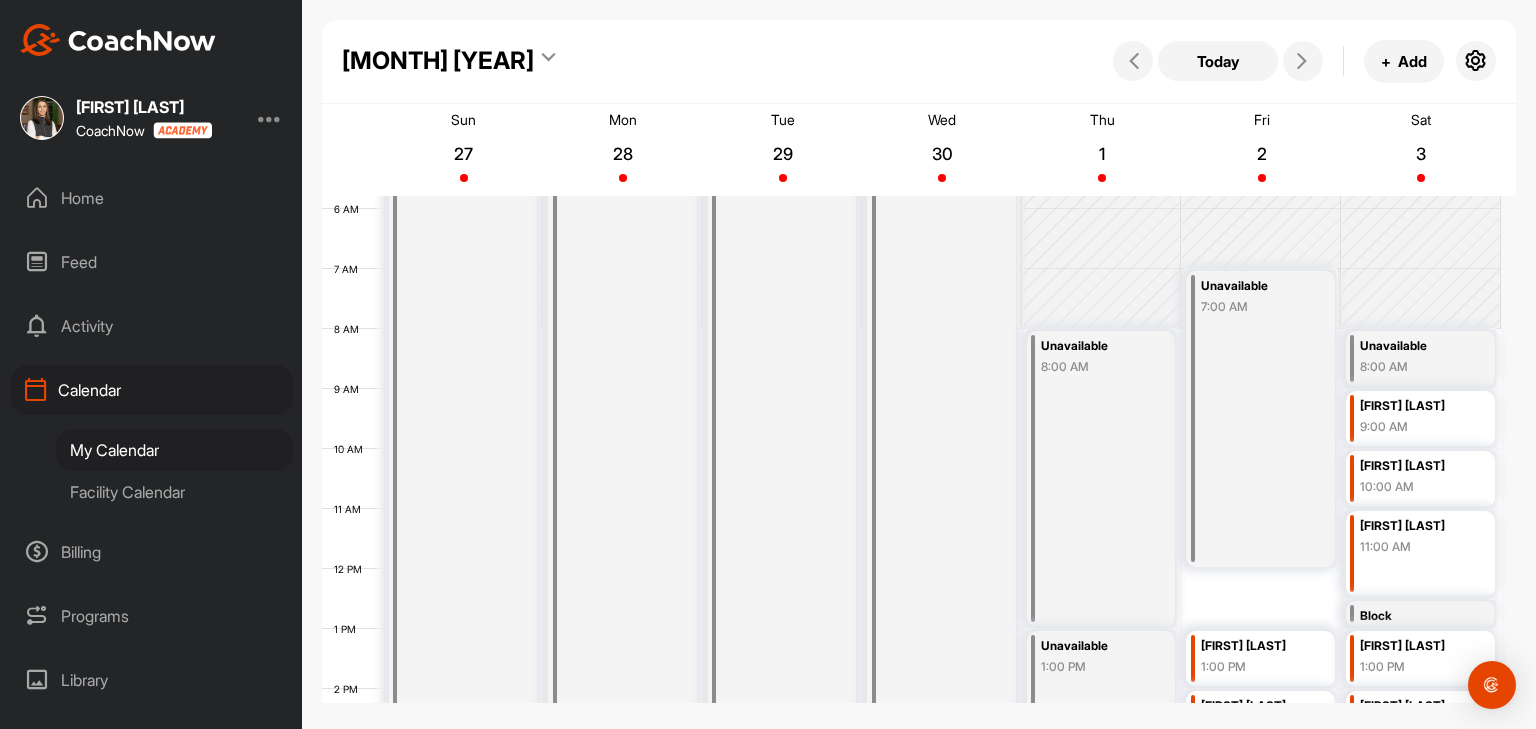 click on "Facility Calendar" at bounding box center [174, 492] 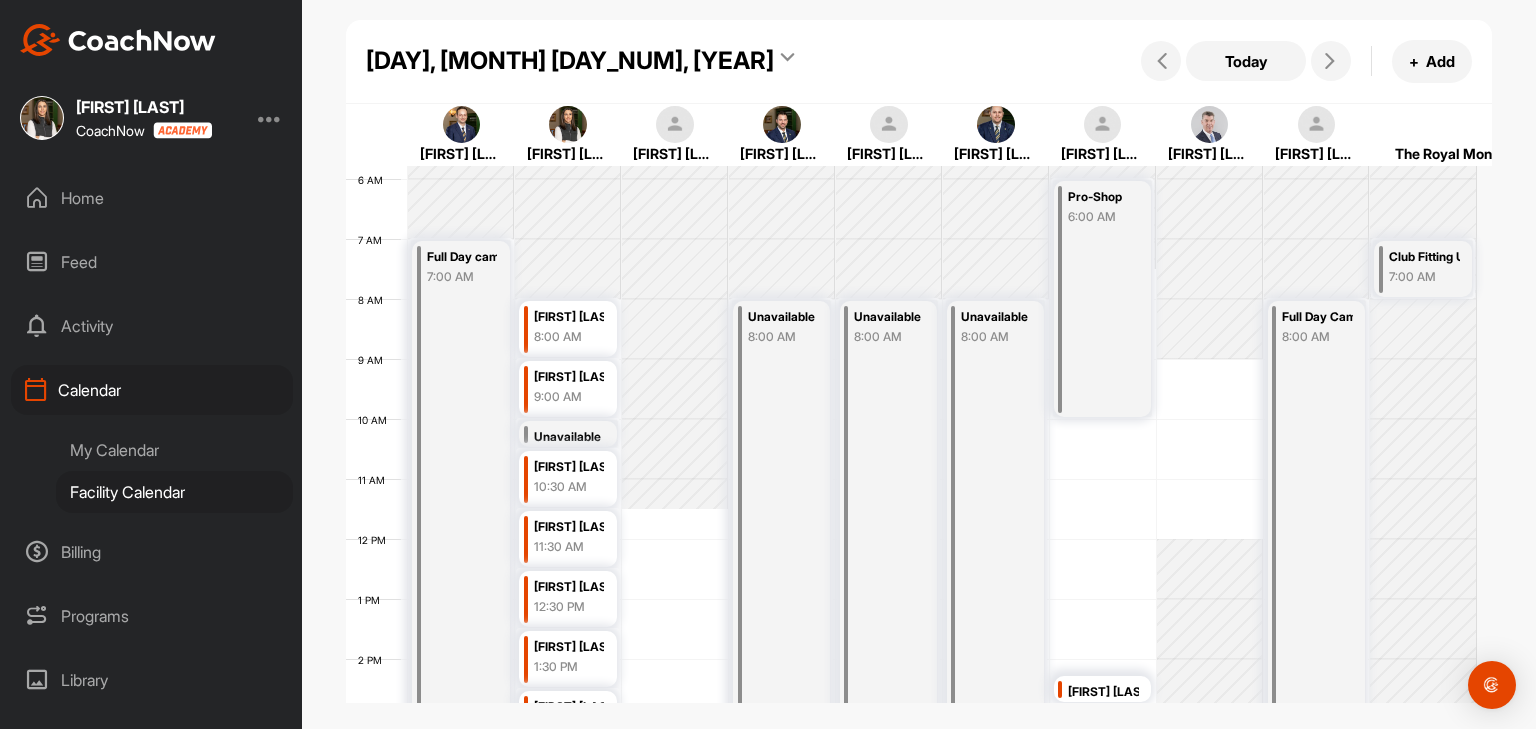 scroll, scrollTop: 447, scrollLeft: 0, axis: vertical 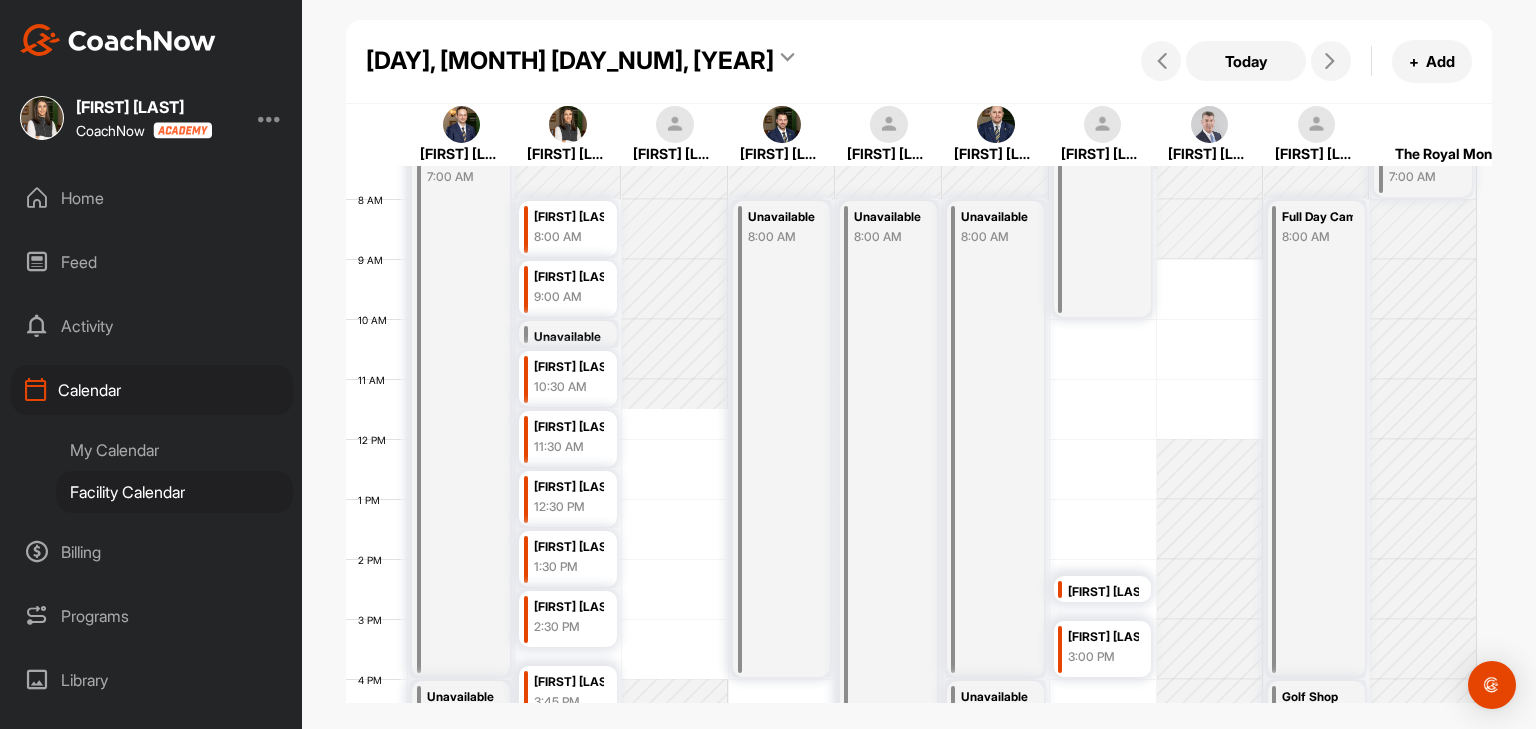 click on "[DAY], [MONTH] [DAY_NUM], [YEAR]" at bounding box center (570, 61) 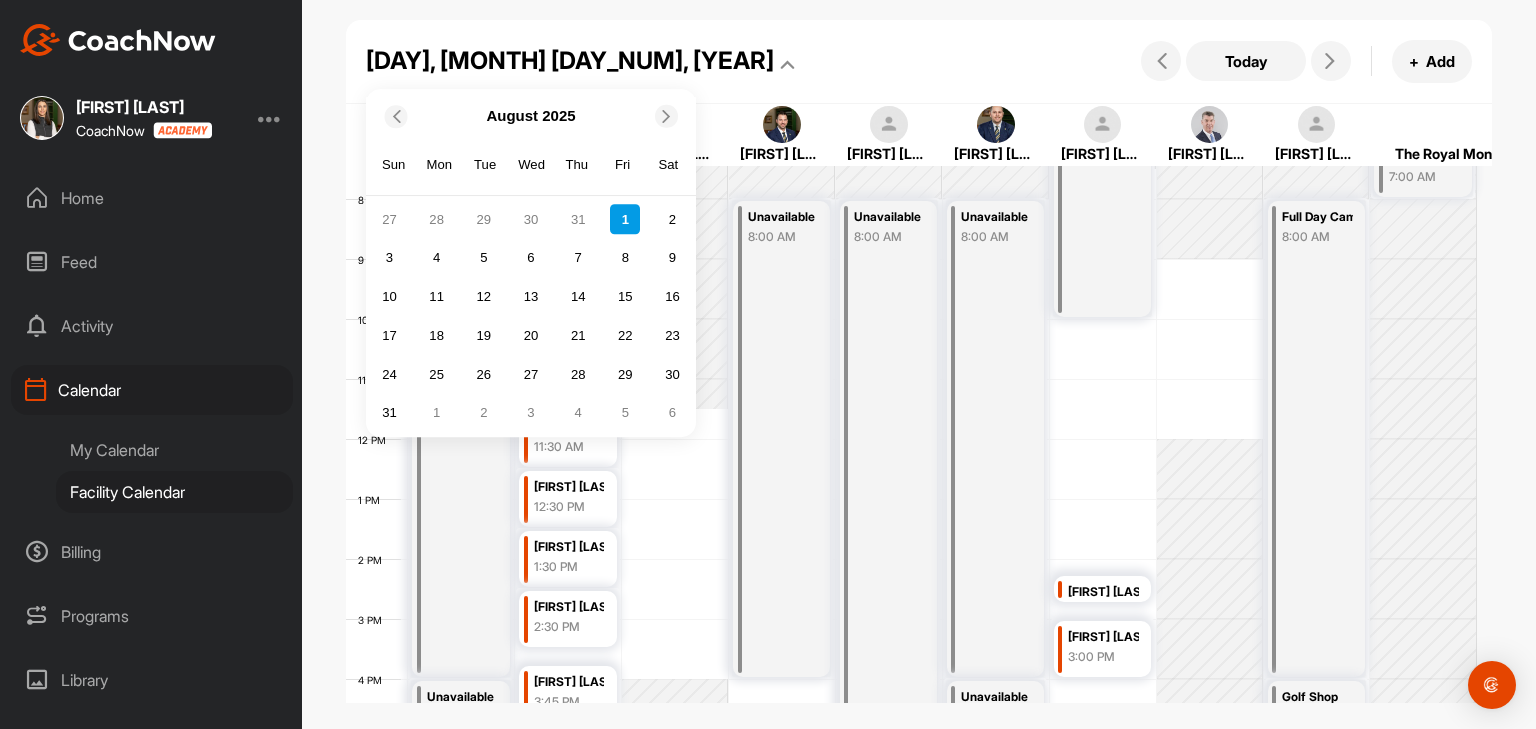 click at bounding box center (395, 115) 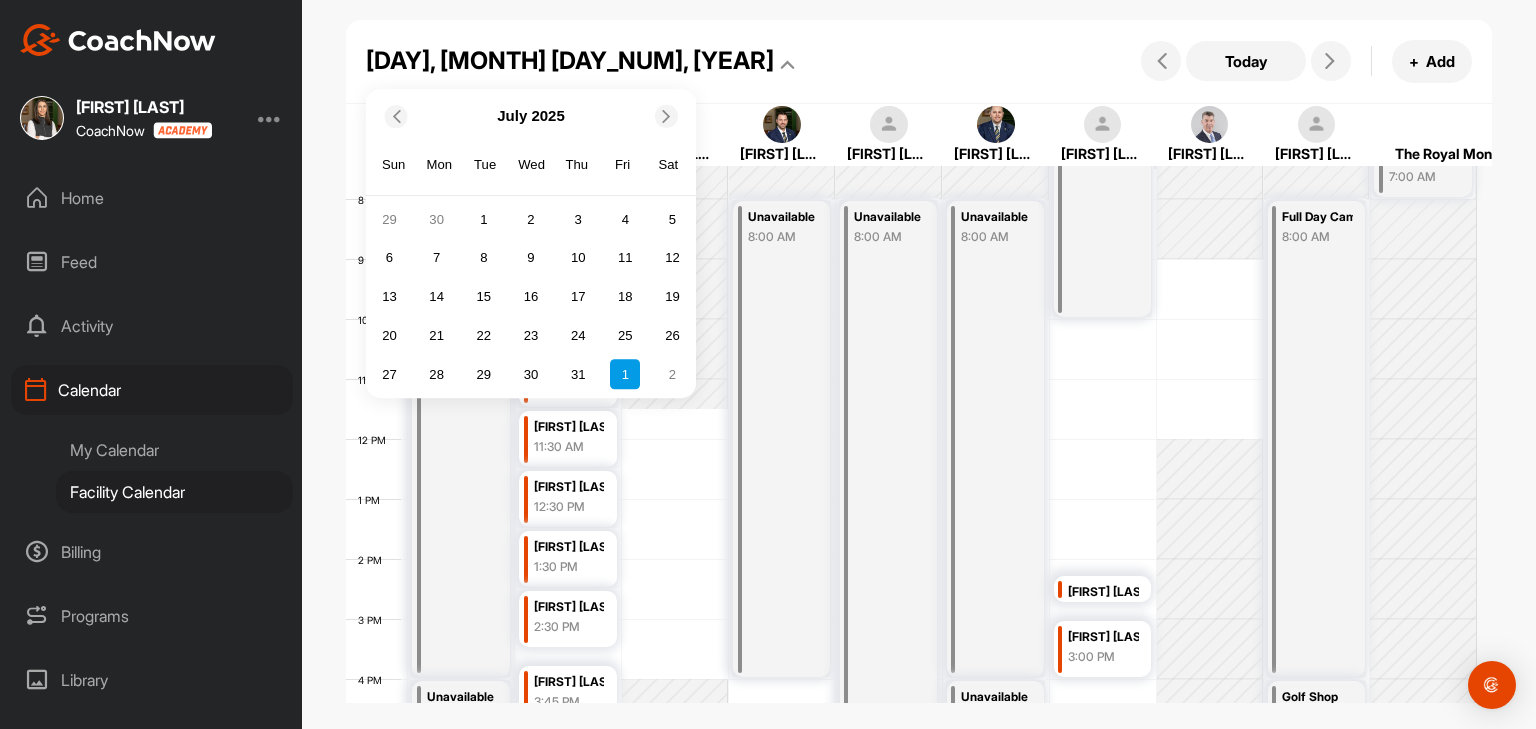 click at bounding box center [395, 115] 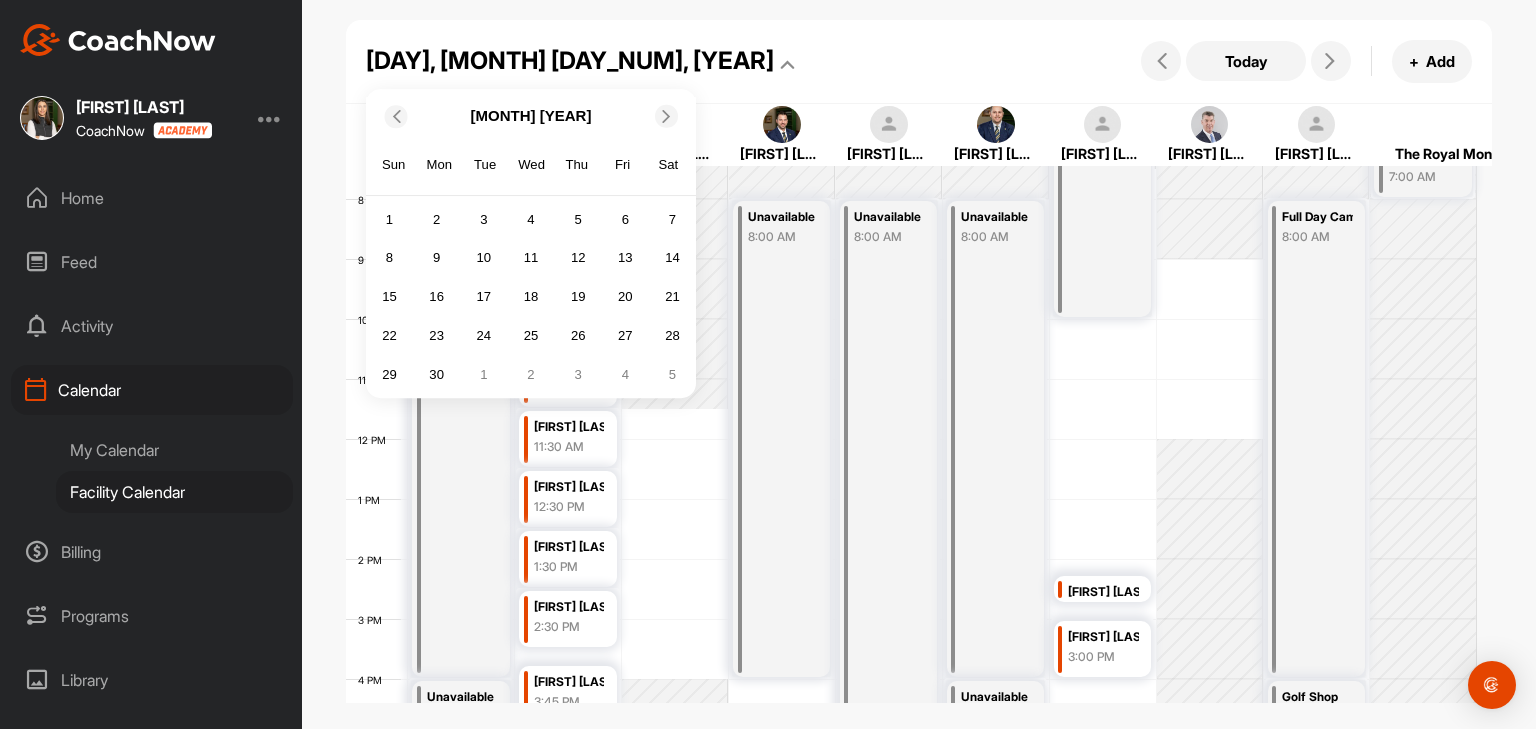 click at bounding box center (395, 115) 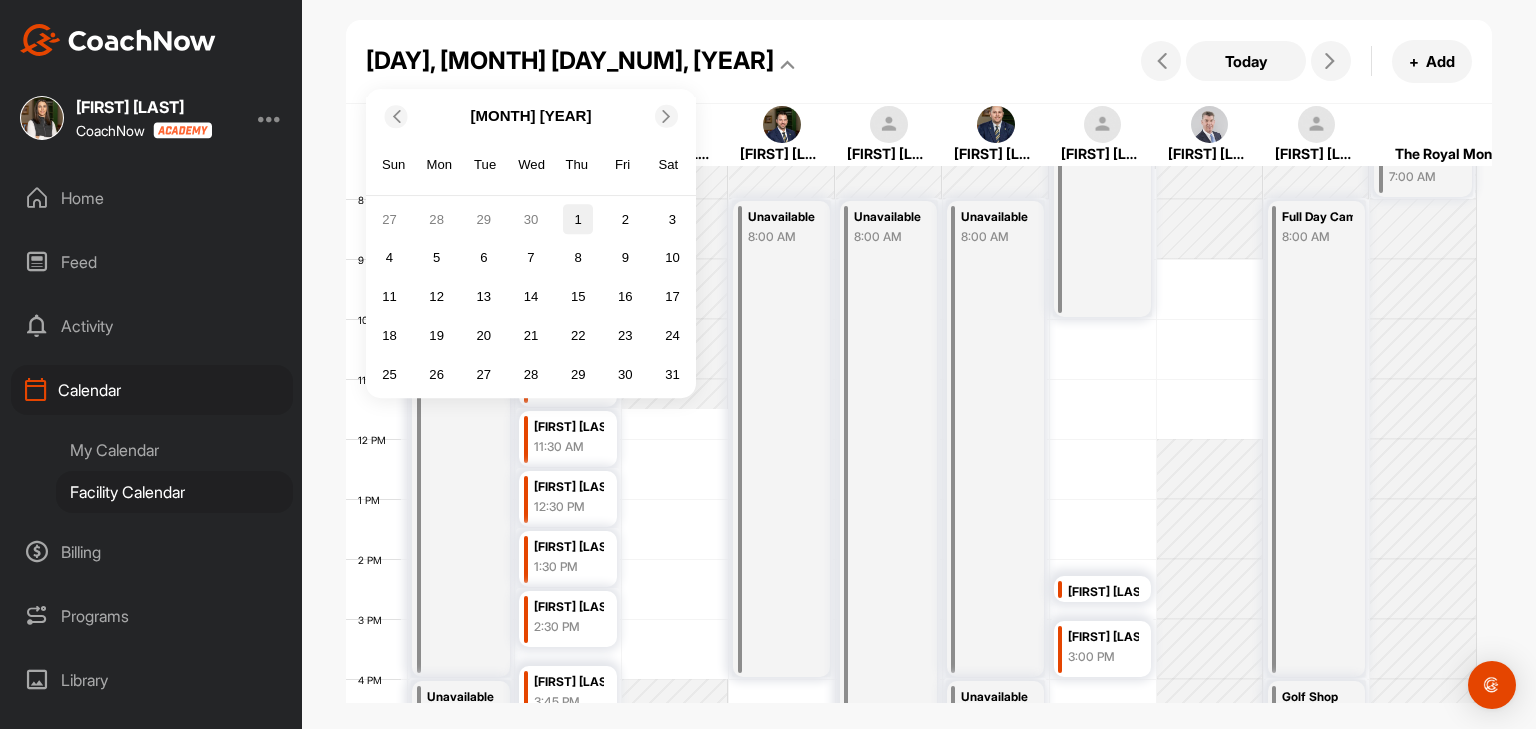 click on "1" at bounding box center [578, 220] 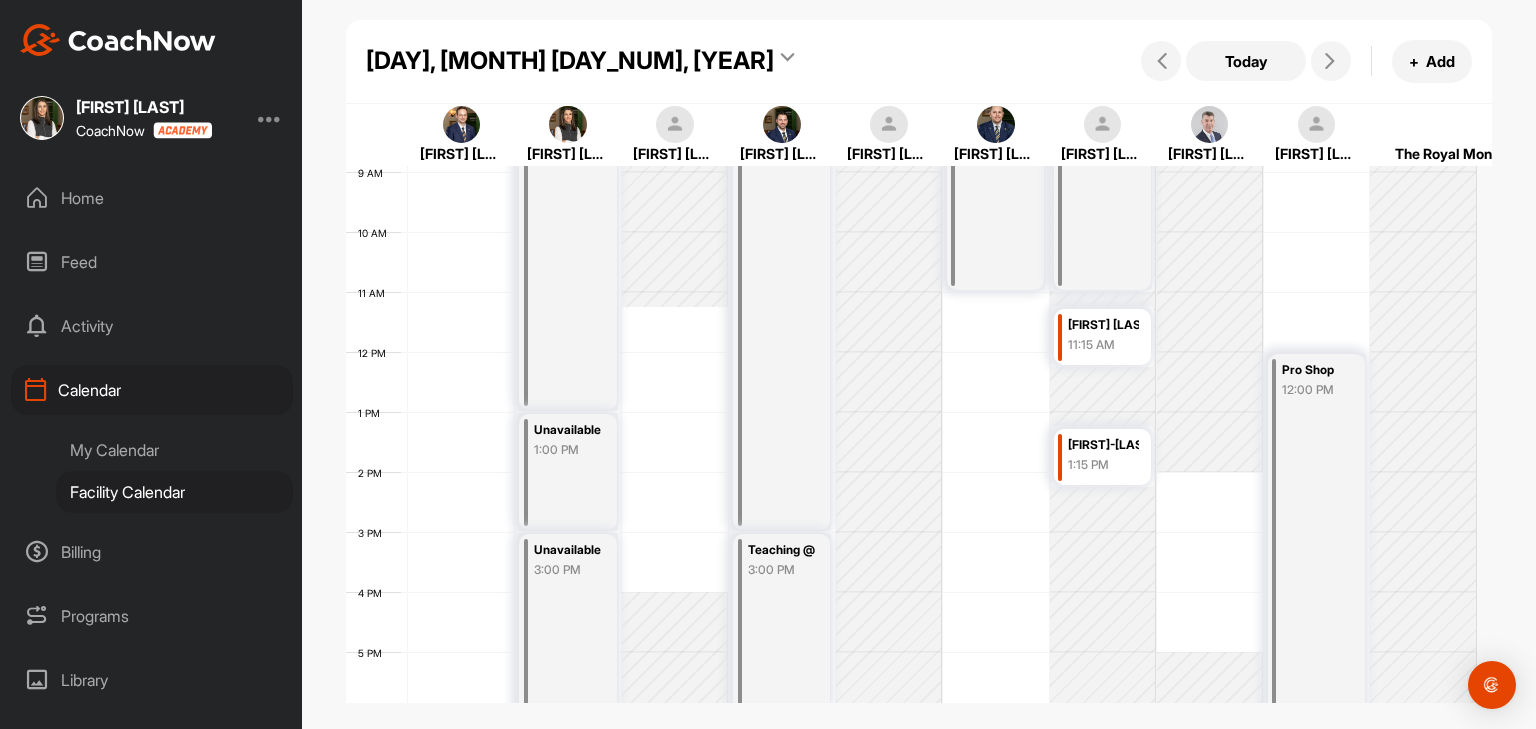 scroll, scrollTop: 547, scrollLeft: 0, axis: vertical 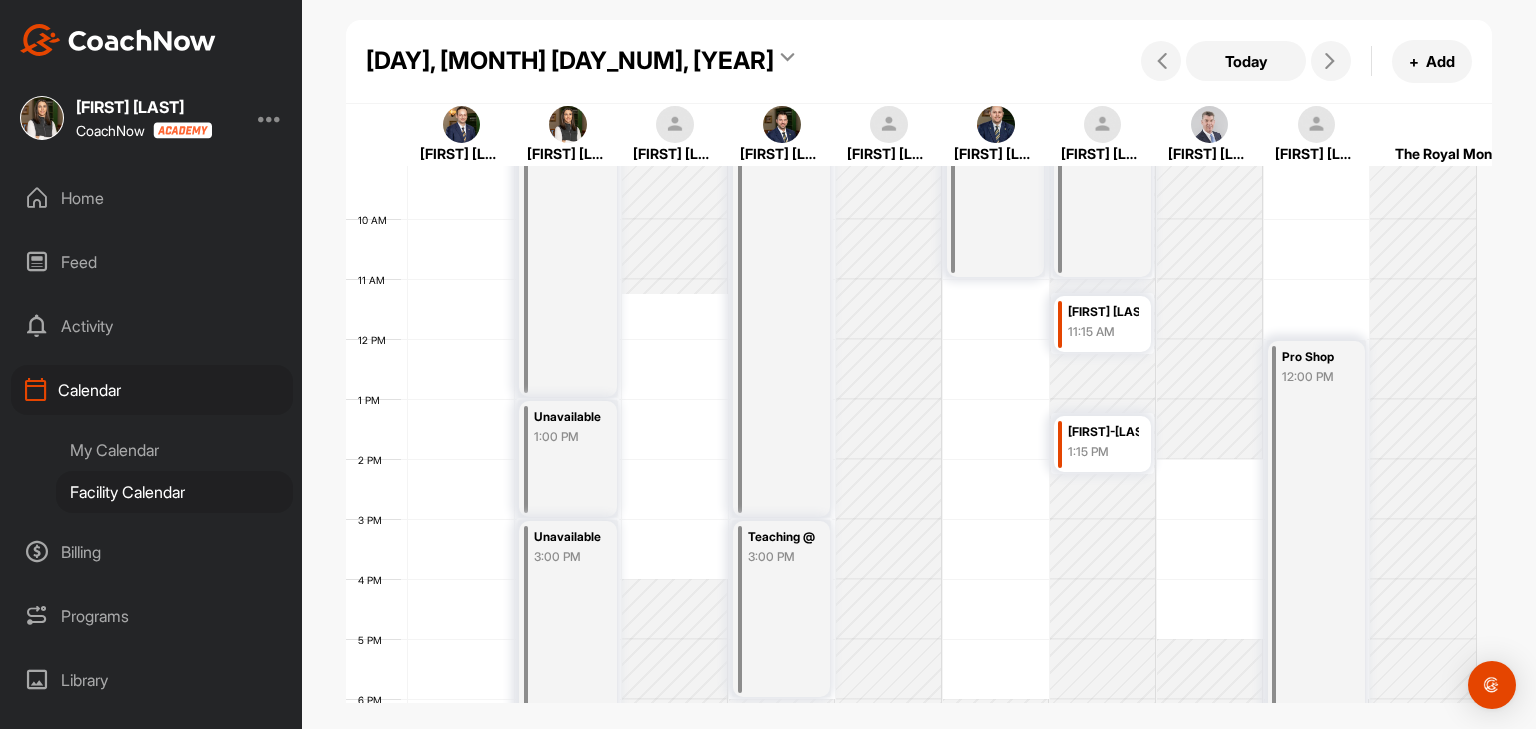 click on "Teaching @ Golf1600 3:00 PM" at bounding box center [781, 609] 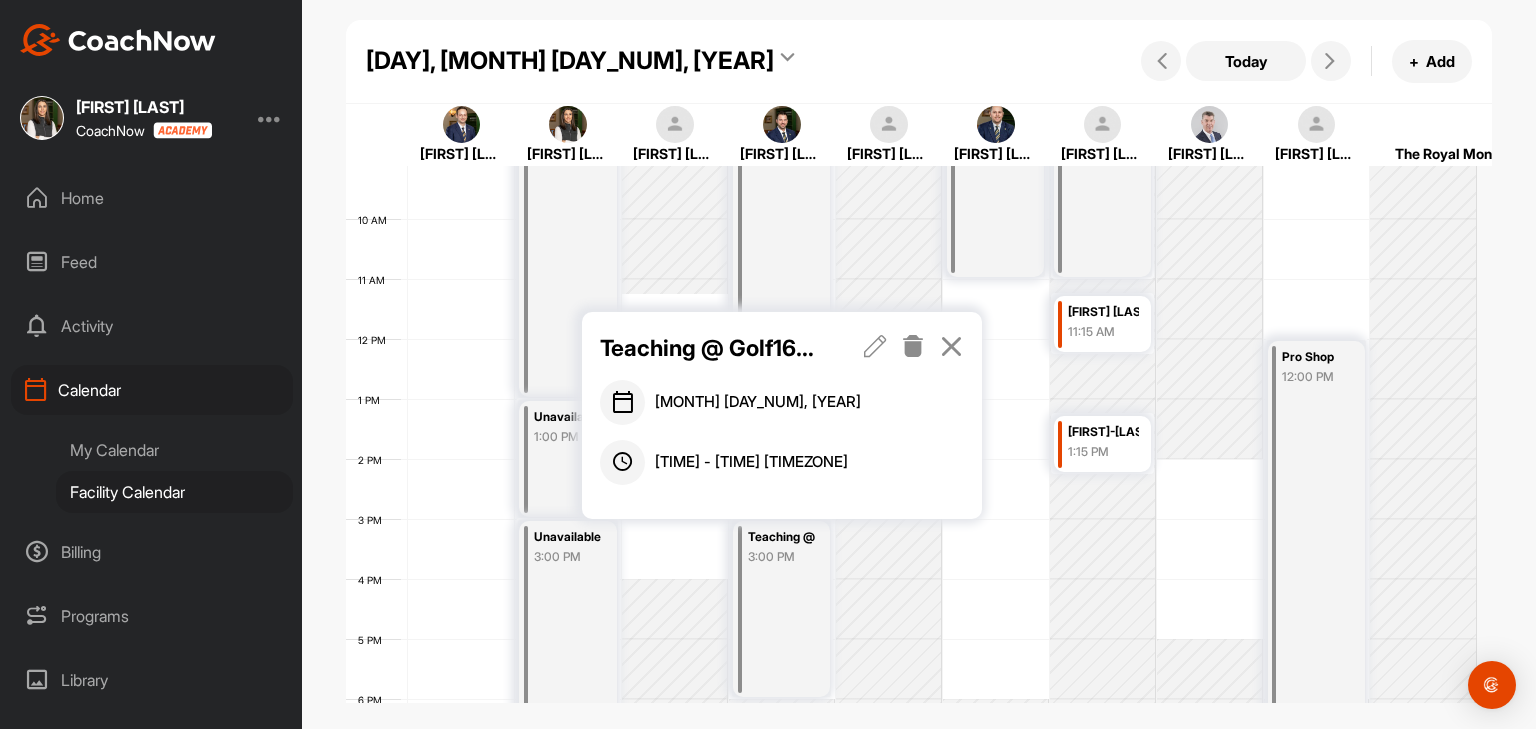 click at bounding box center (951, 346) 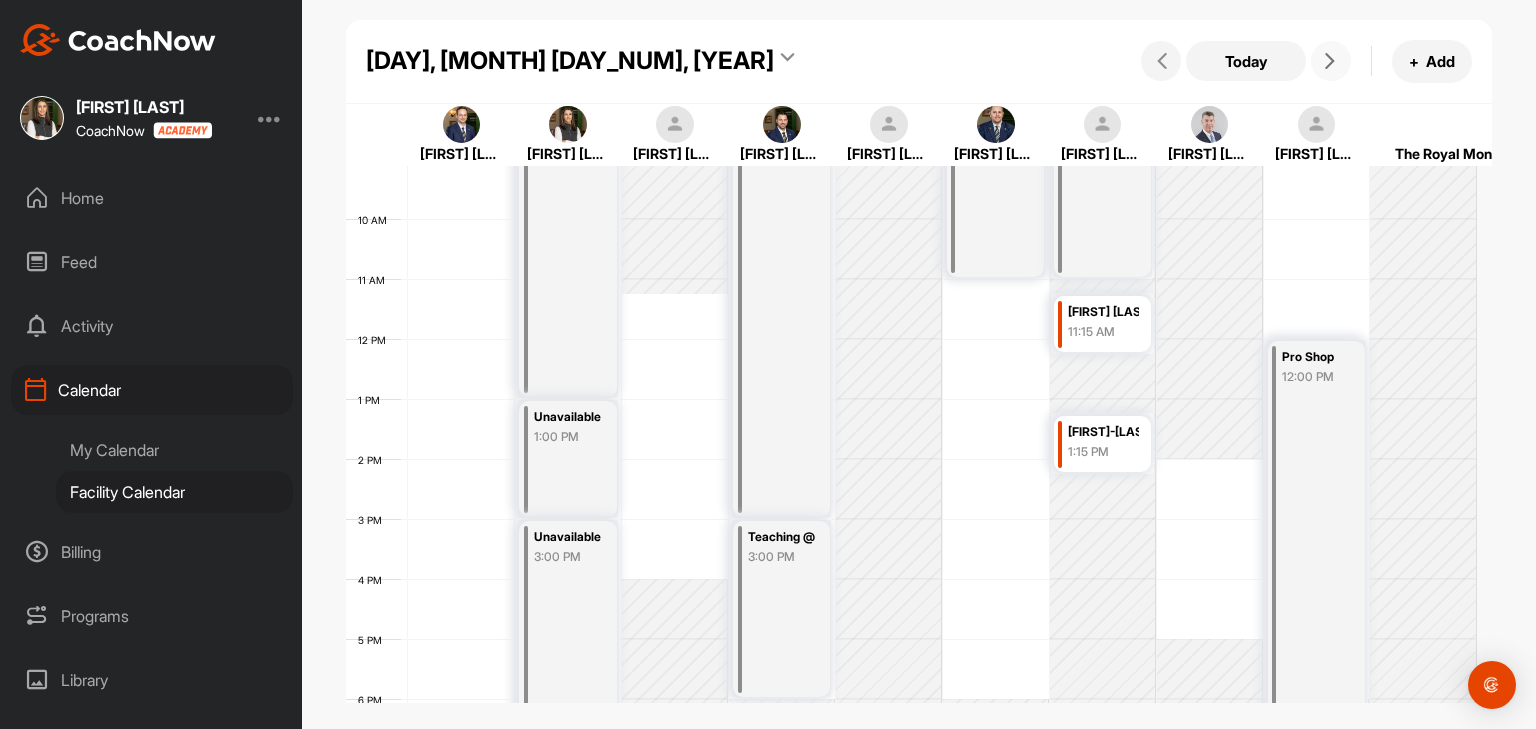 click at bounding box center (1330, 61) 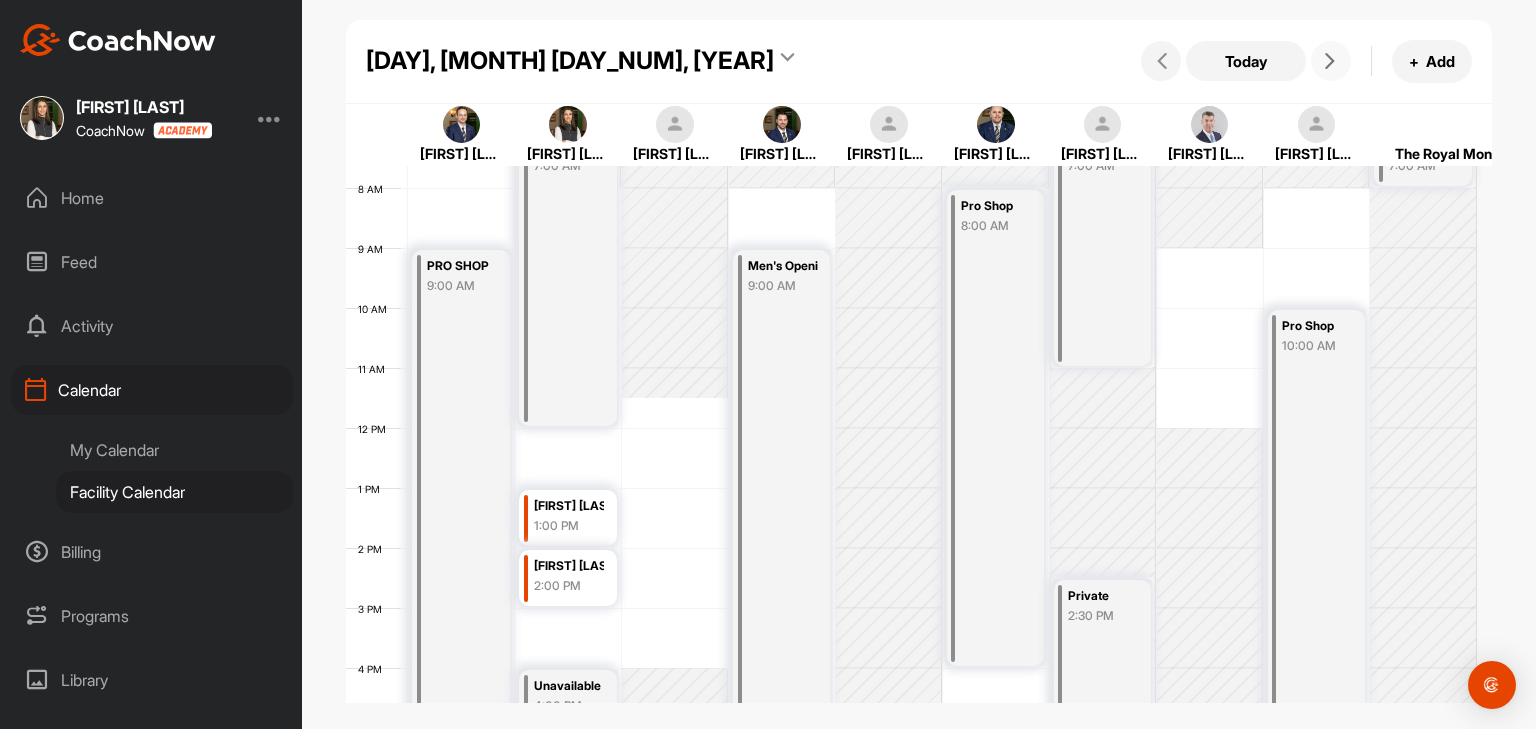 scroll, scrollTop: 346, scrollLeft: 0, axis: vertical 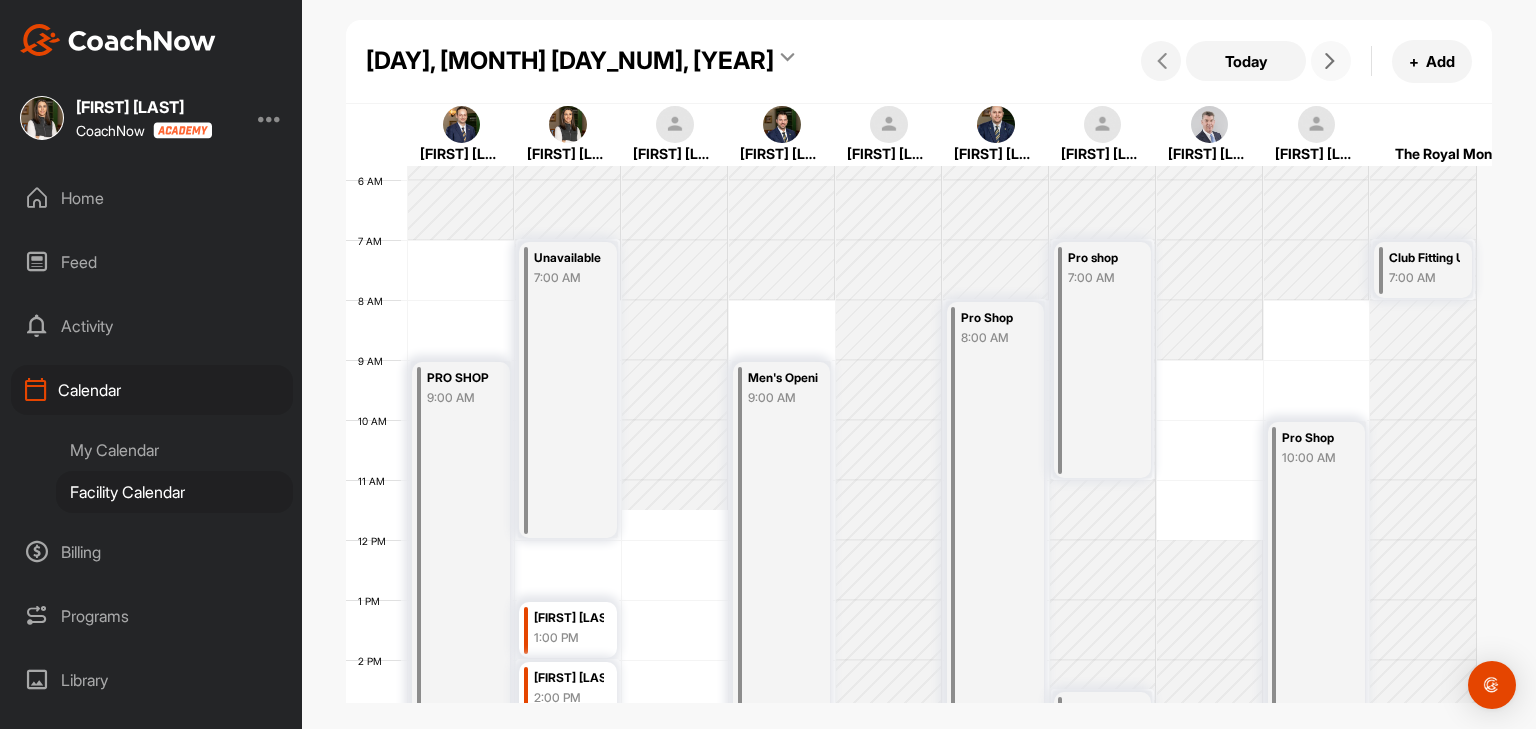 click at bounding box center [1331, 61] 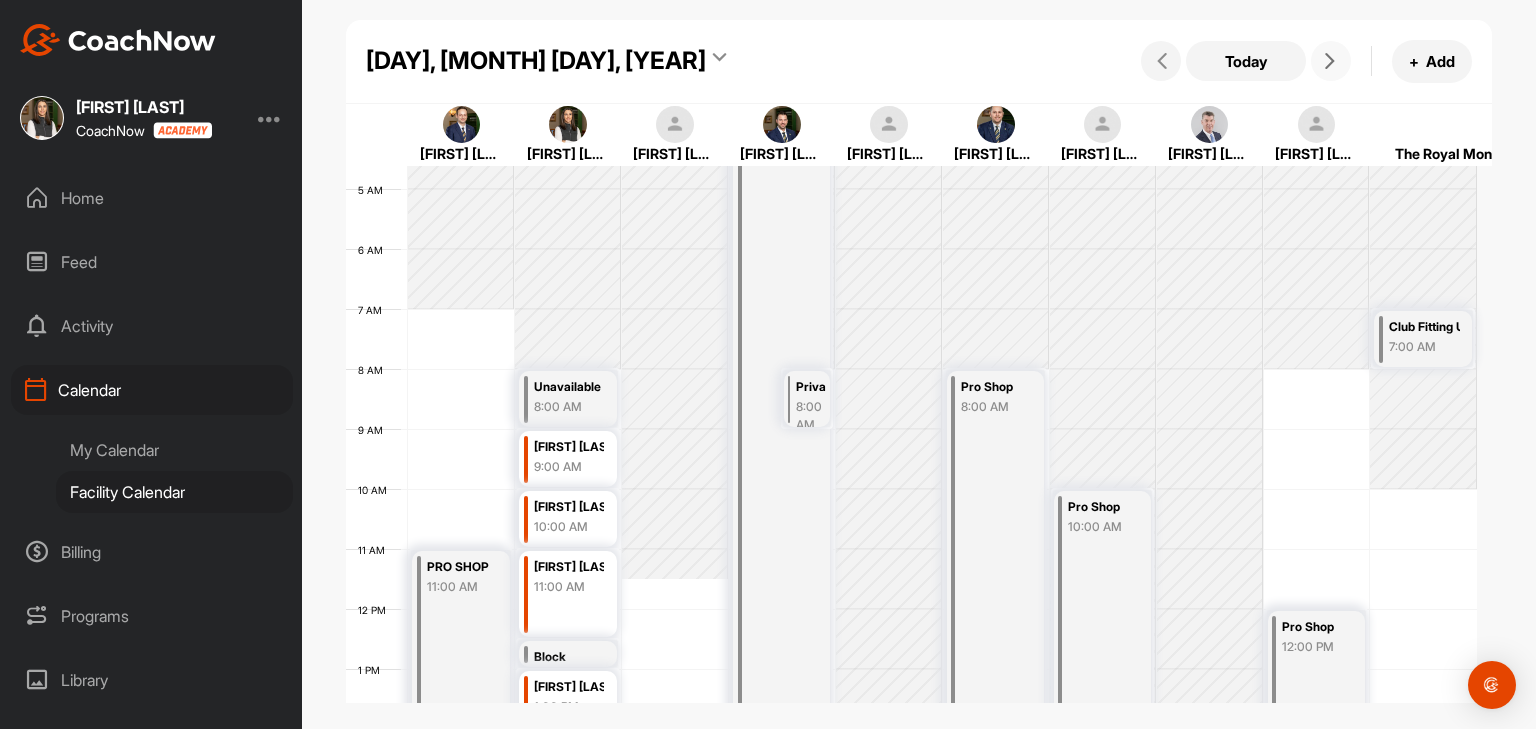 scroll, scrollTop: 252, scrollLeft: 0, axis: vertical 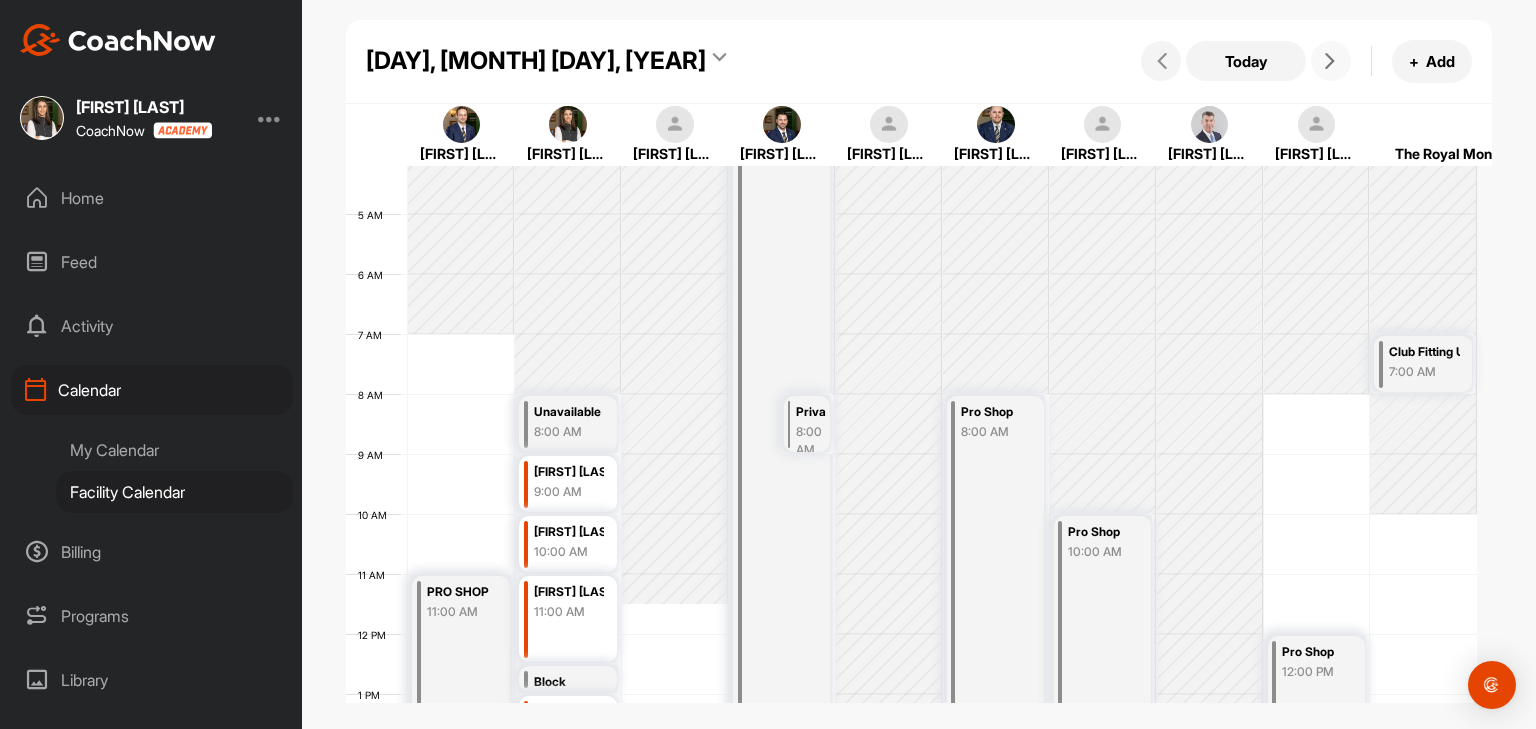 click at bounding box center [1331, 61] 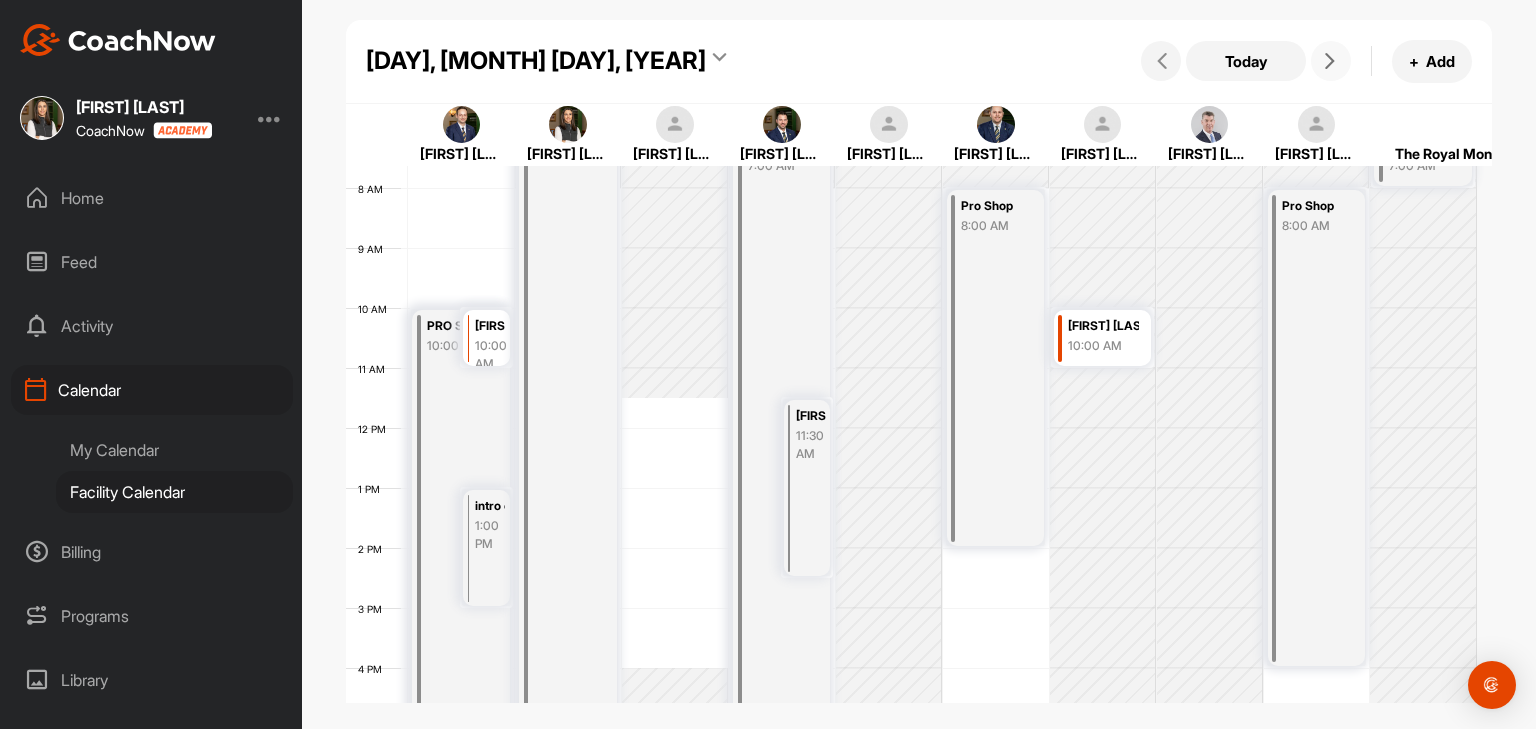 scroll, scrollTop: 446, scrollLeft: 0, axis: vertical 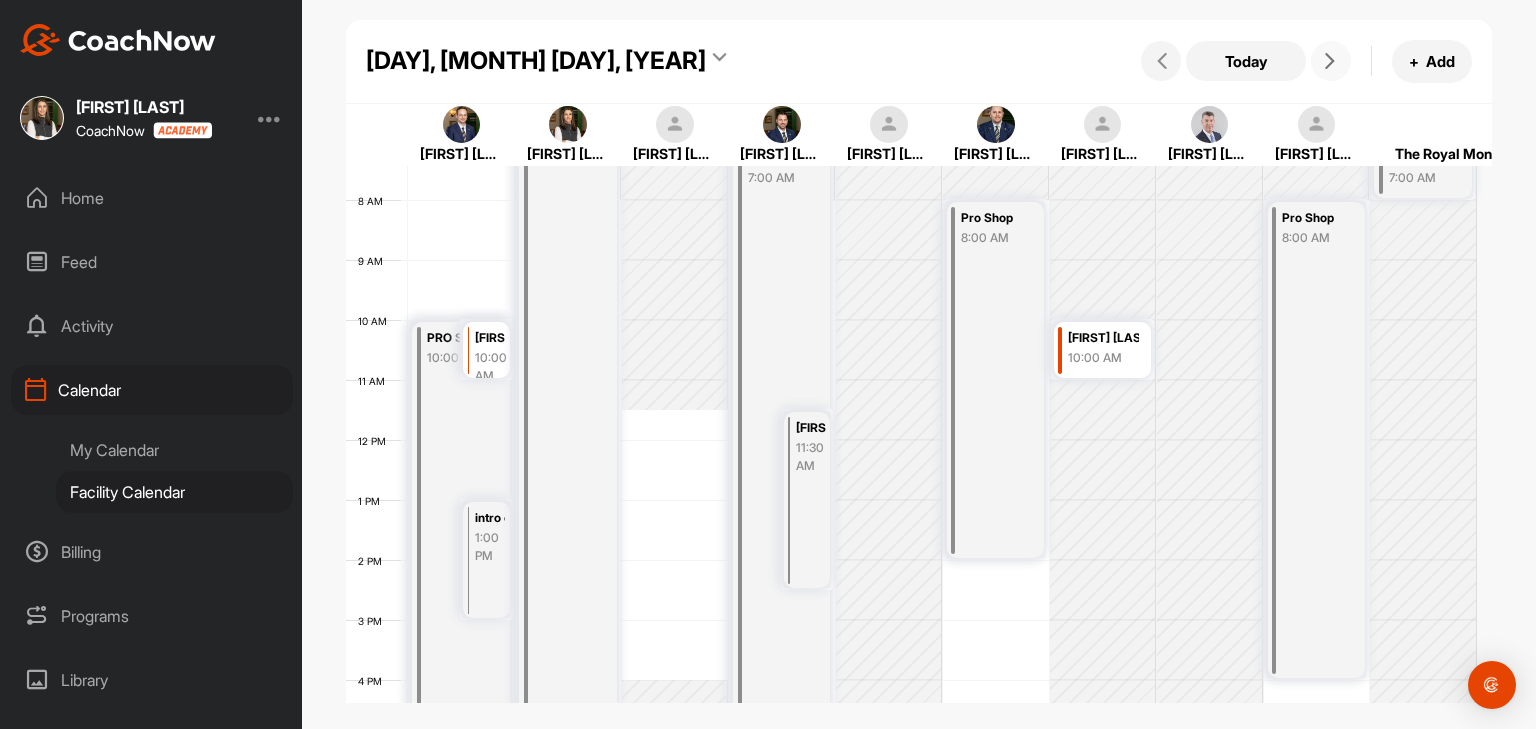 click at bounding box center [1330, 61] 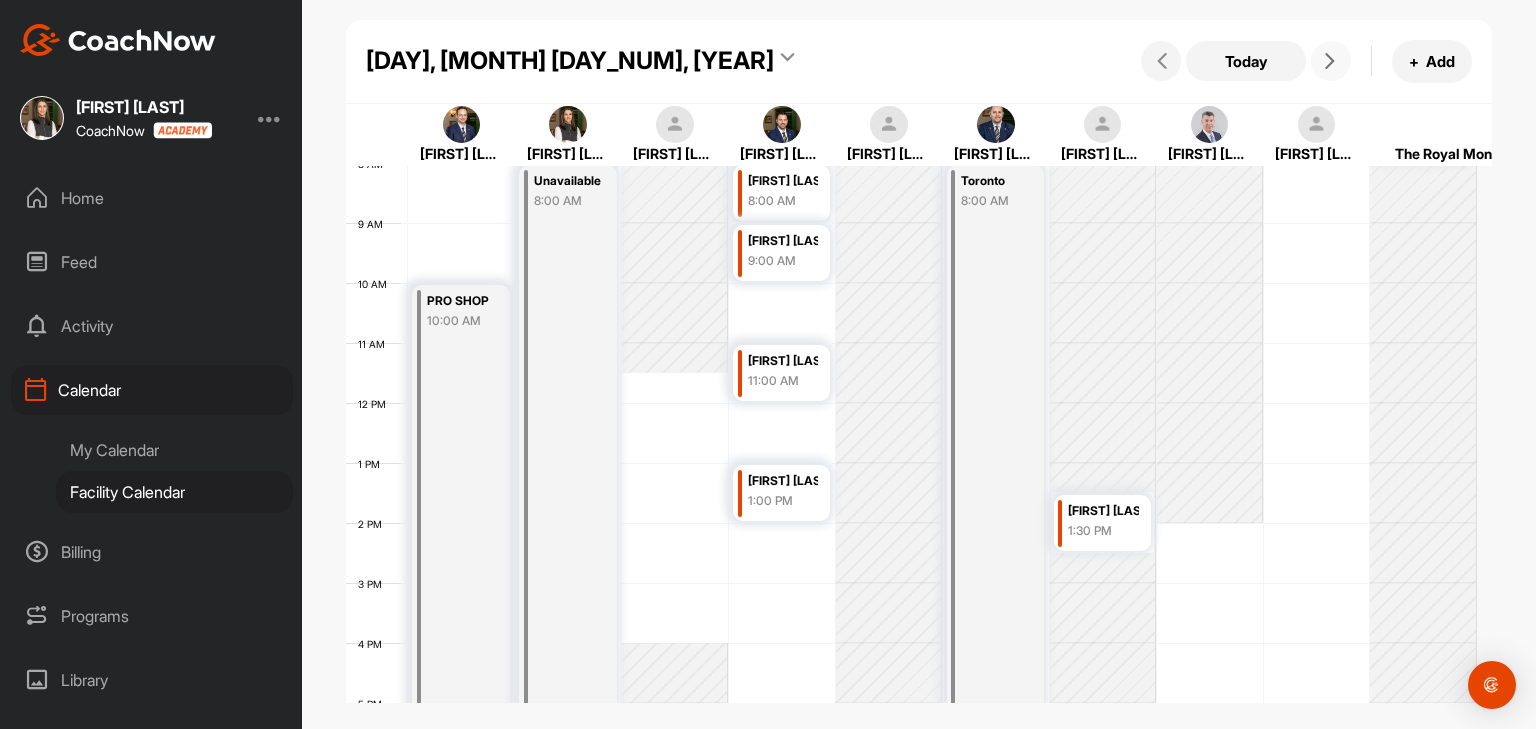 scroll, scrollTop: 546, scrollLeft: 0, axis: vertical 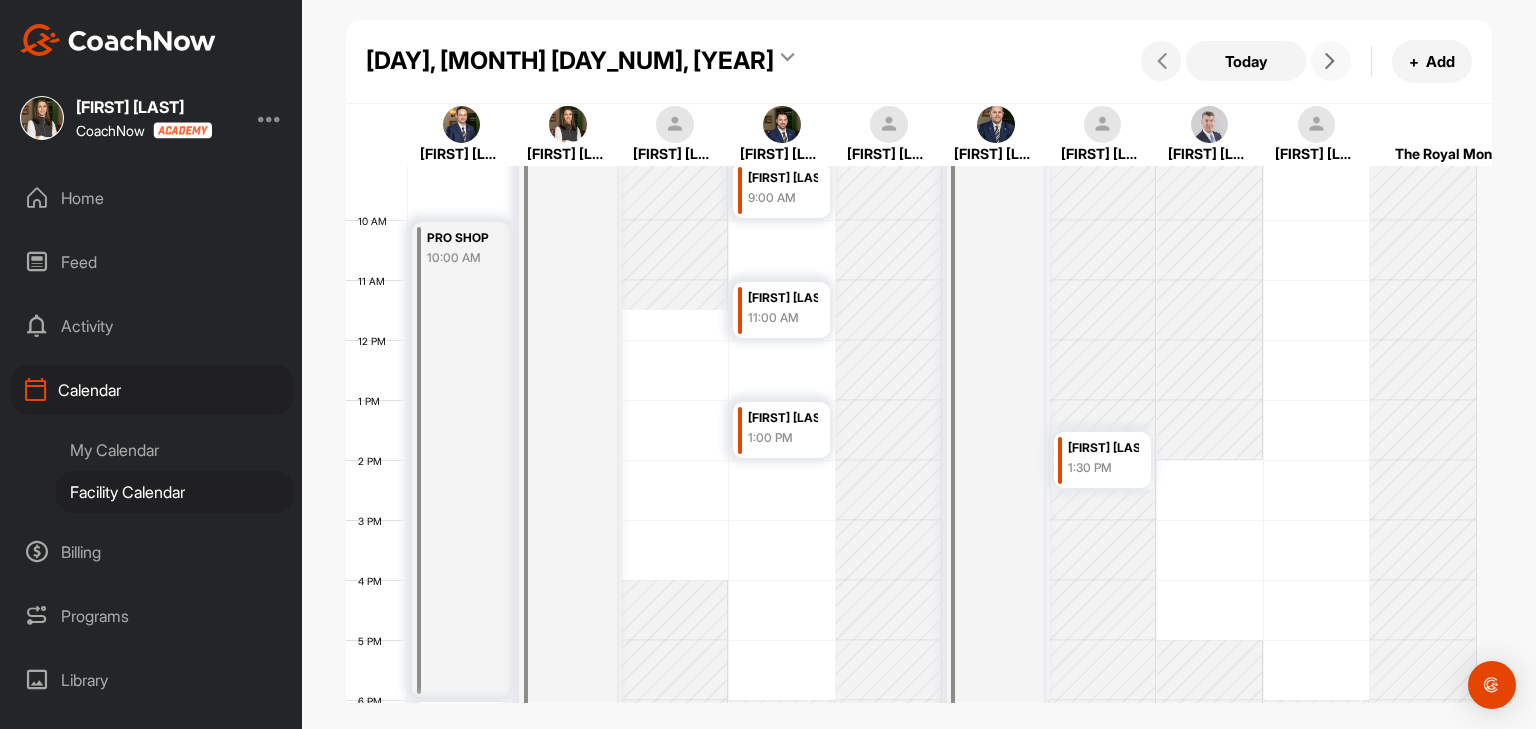 click at bounding box center (1330, 61) 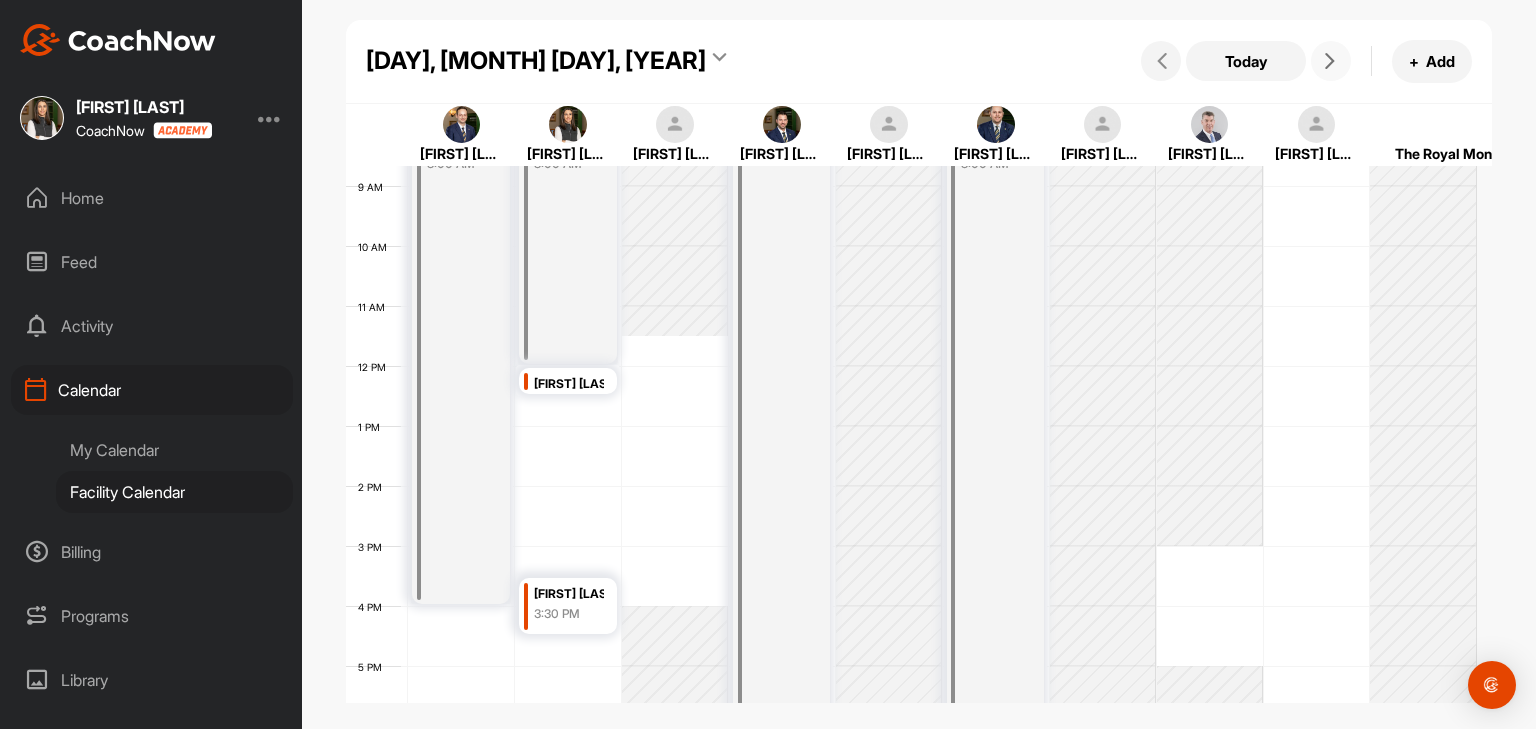 scroll, scrollTop: 503, scrollLeft: 0, axis: vertical 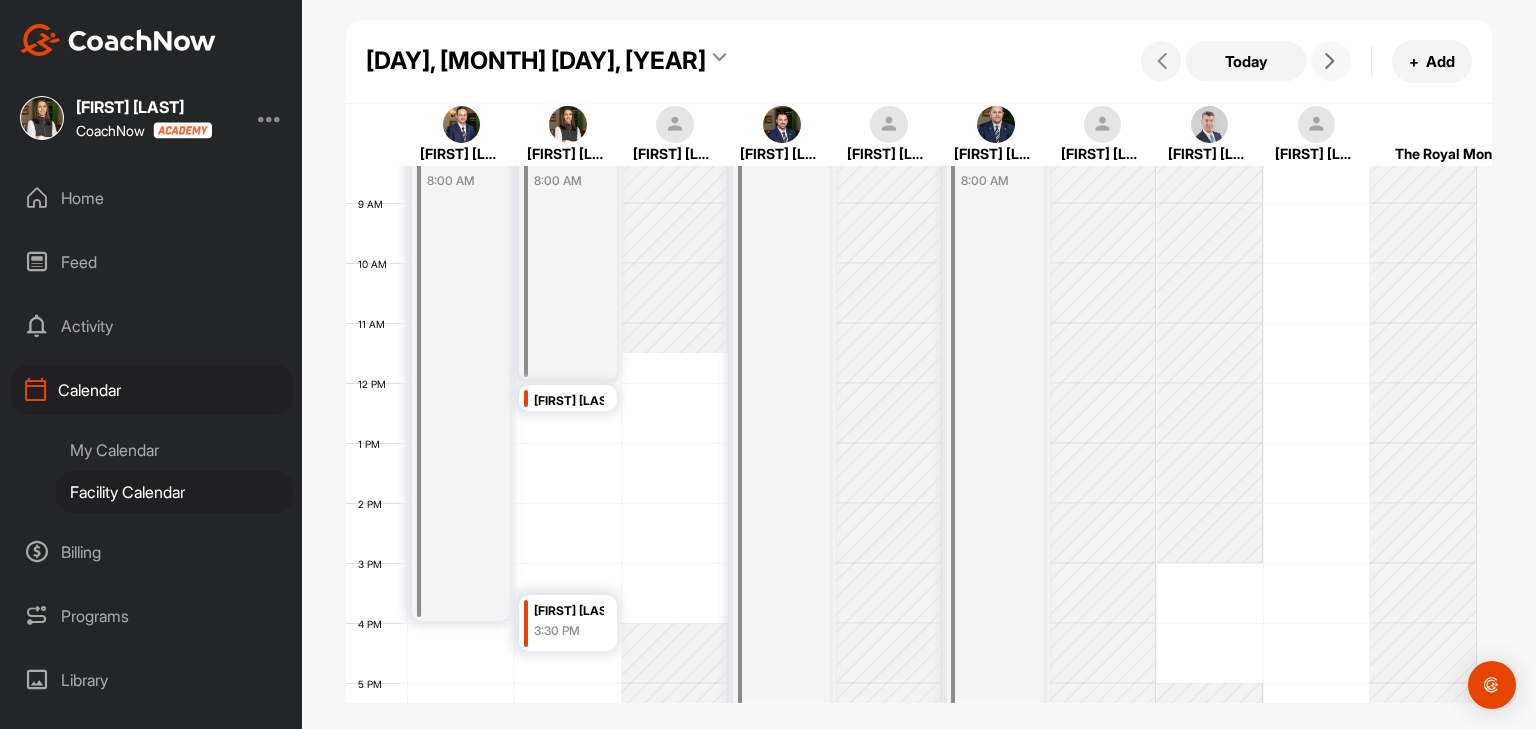 click at bounding box center (1331, 61) 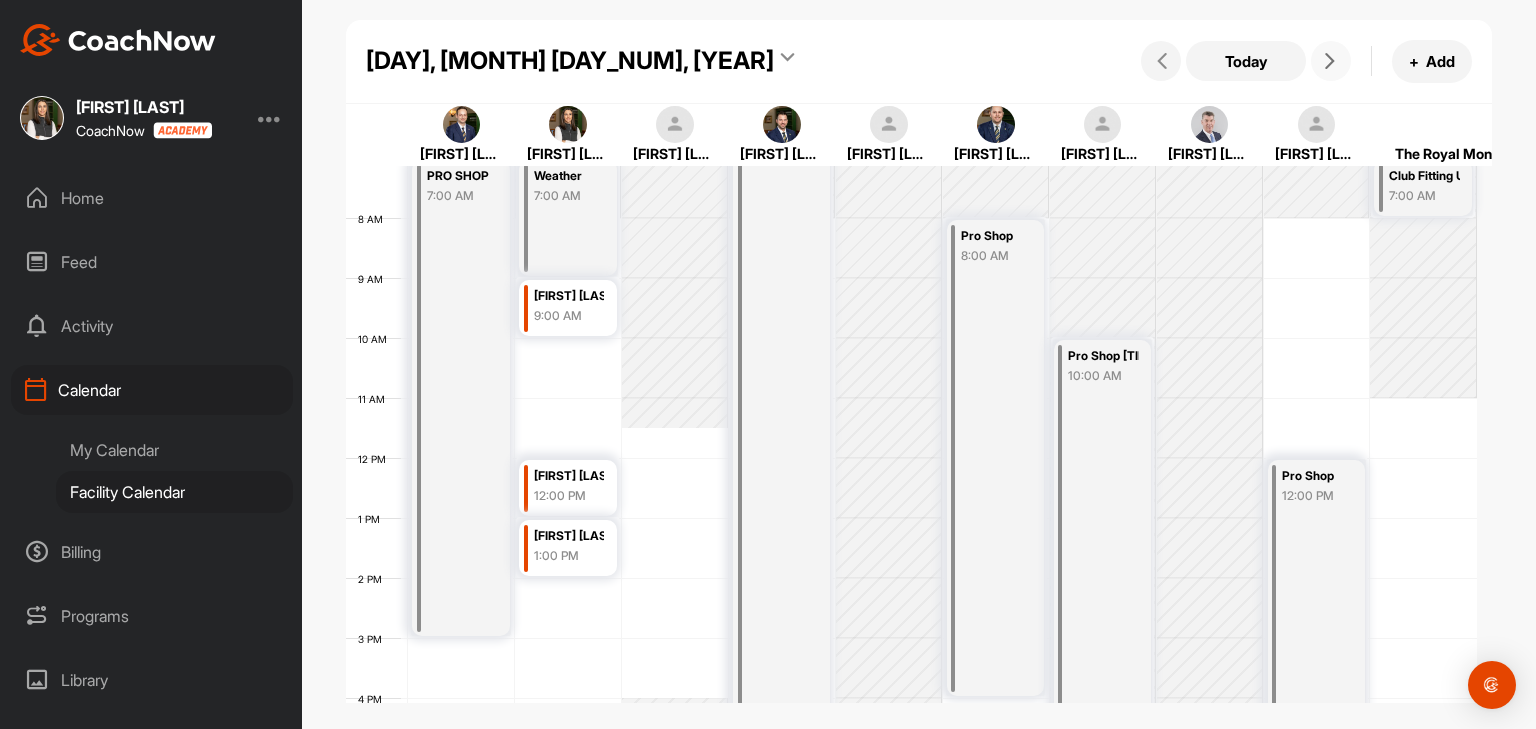 scroll, scrollTop: 346, scrollLeft: 0, axis: vertical 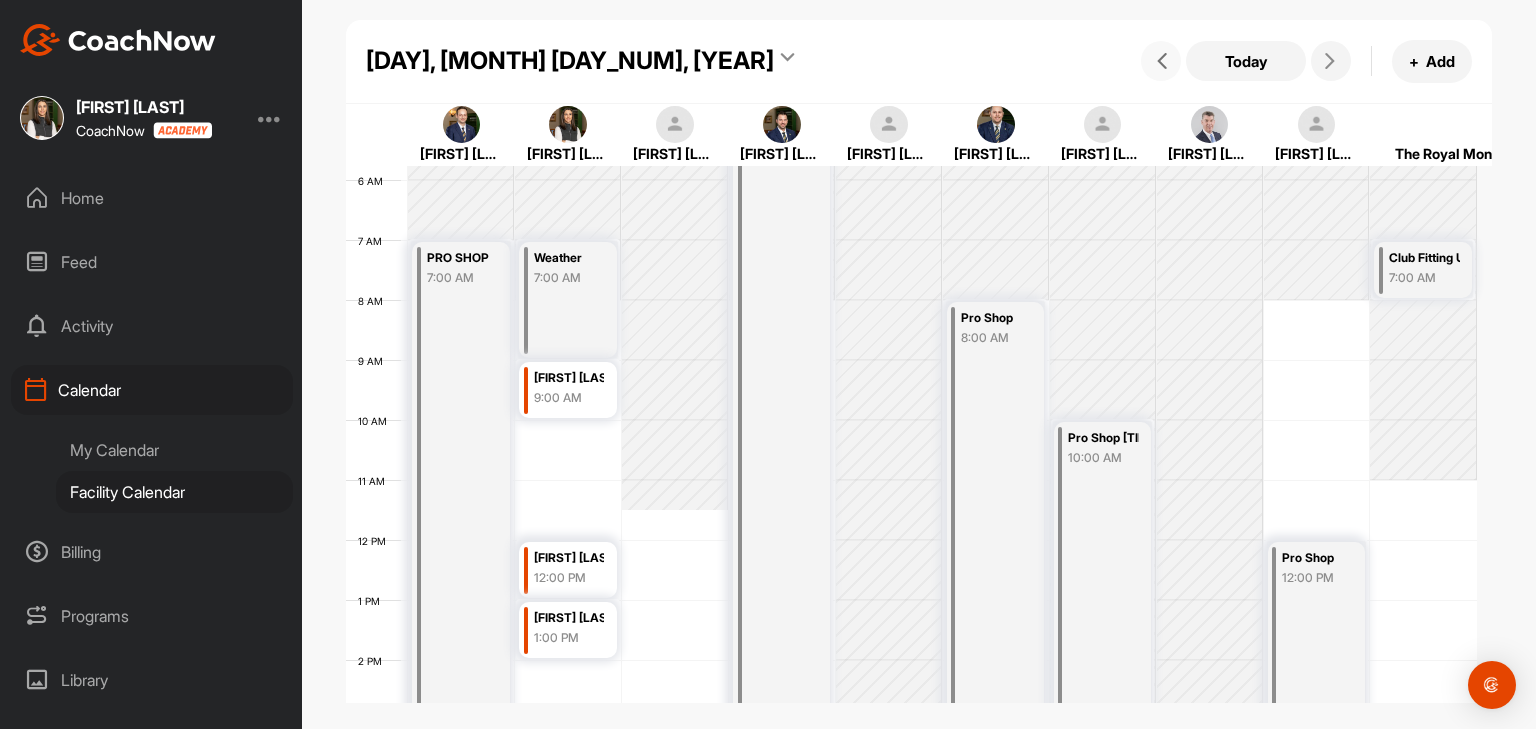 click at bounding box center [1161, 61] 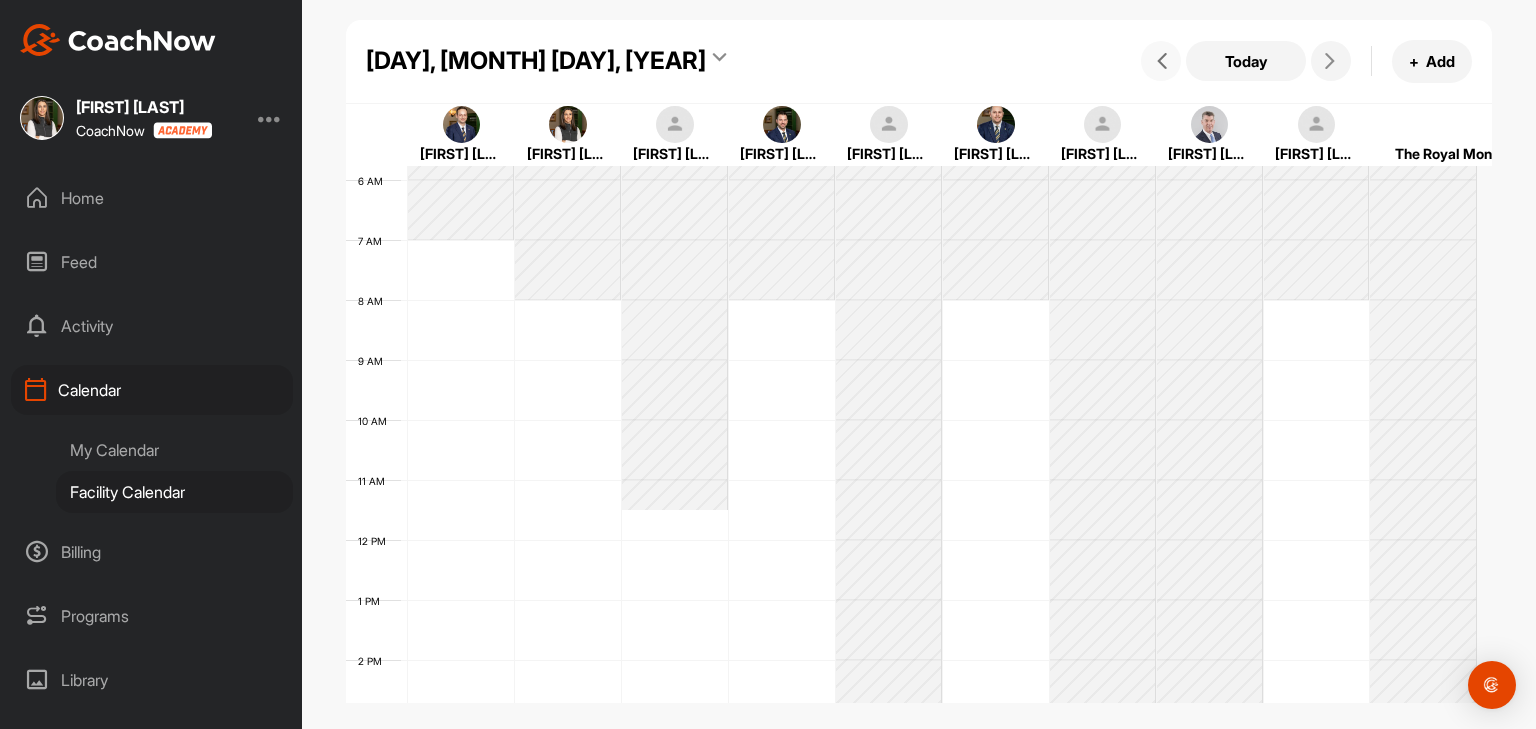 click at bounding box center (1161, 61) 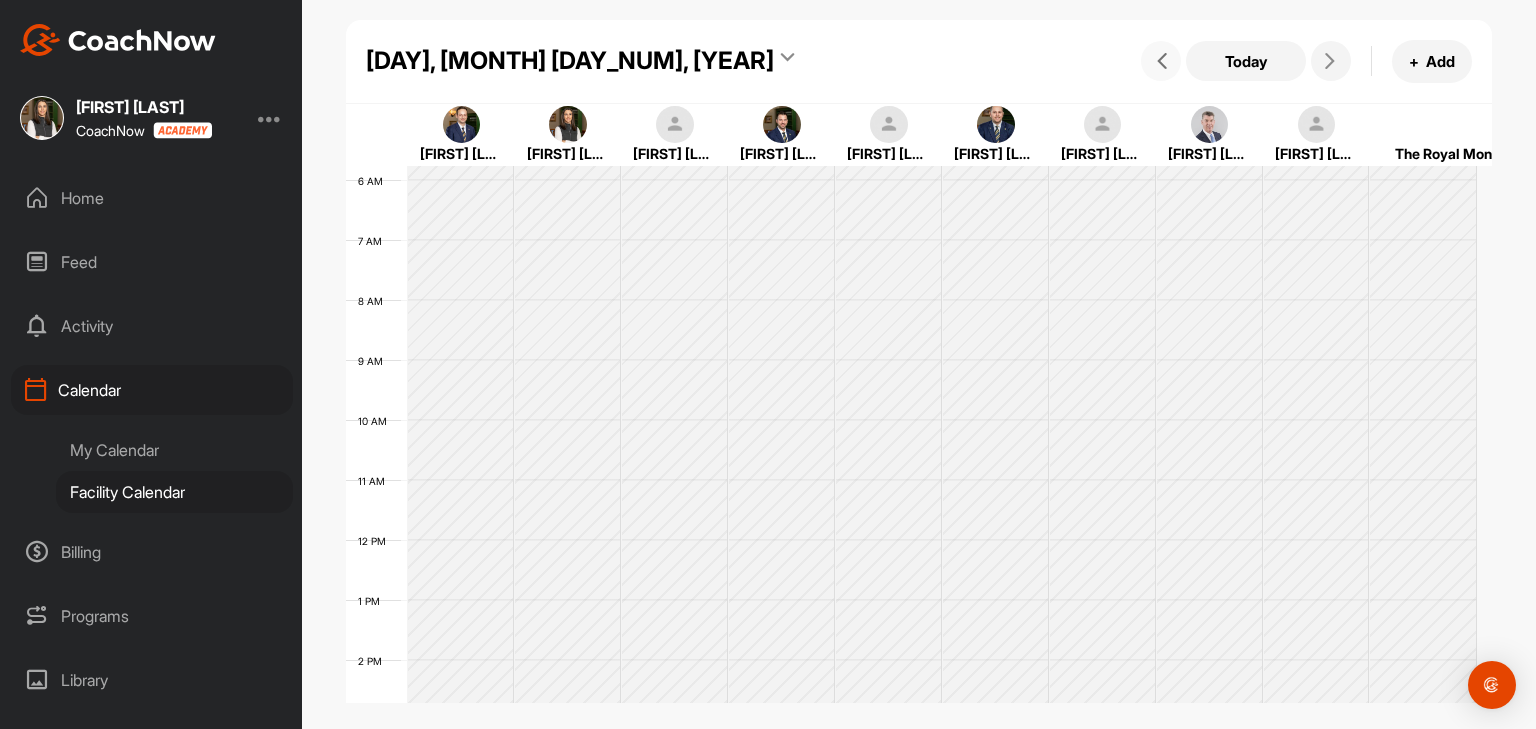 click at bounding box center [1161, 61] 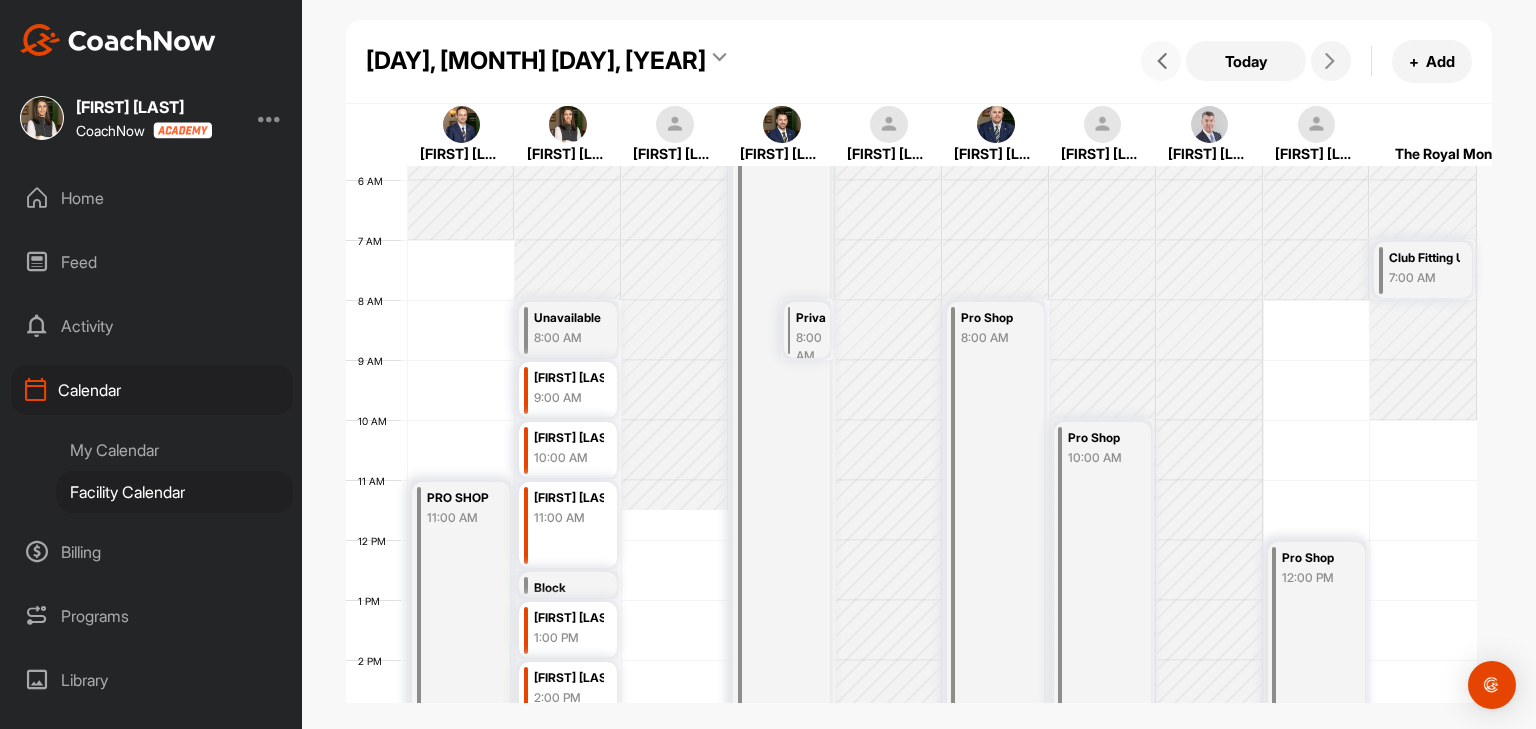 click at bounding box center (1161, 61) 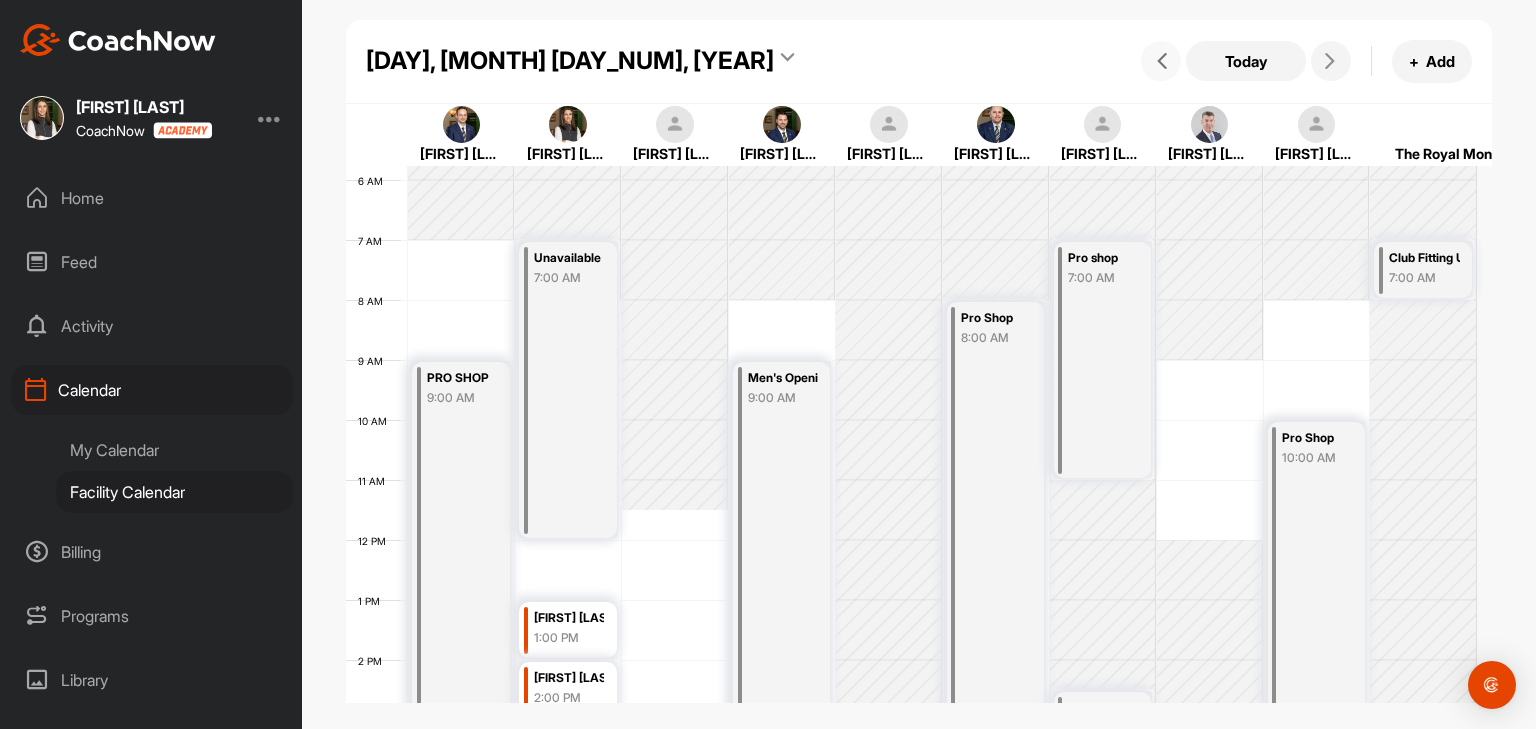 click at bounding box center [1161, 61] 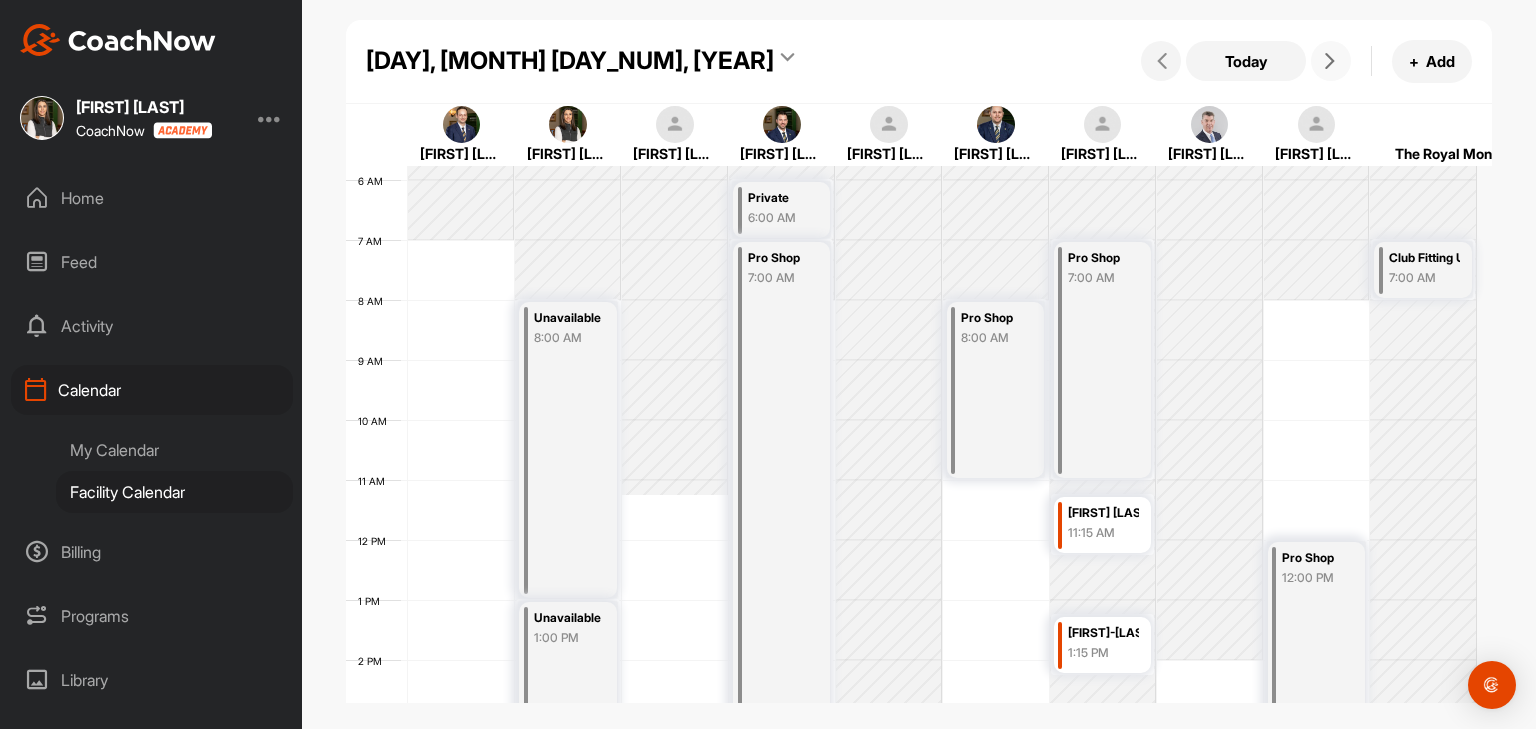 click at bounding box center [1331, 61] 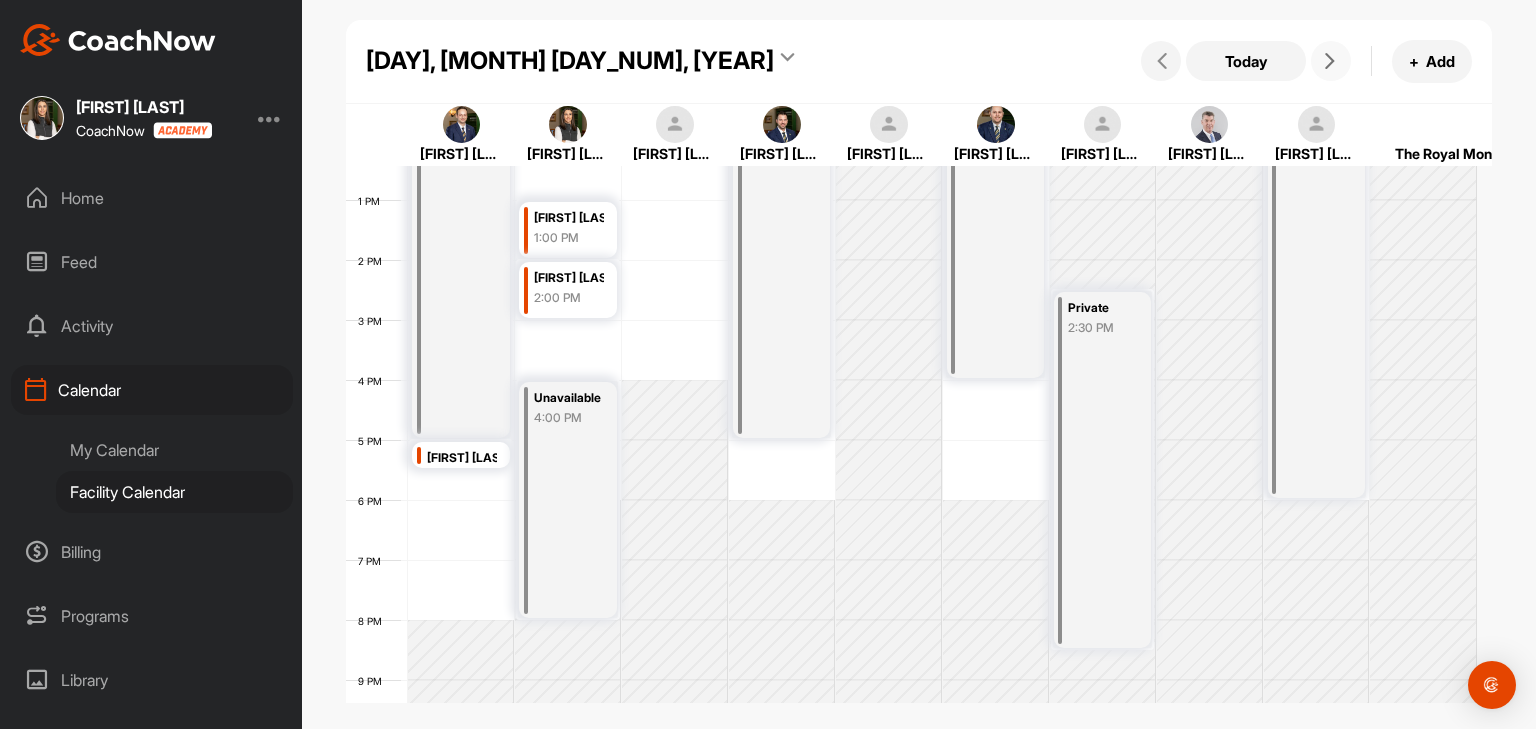scroll, scrollTop: 546, scrollLeft: 0, axis: vertical 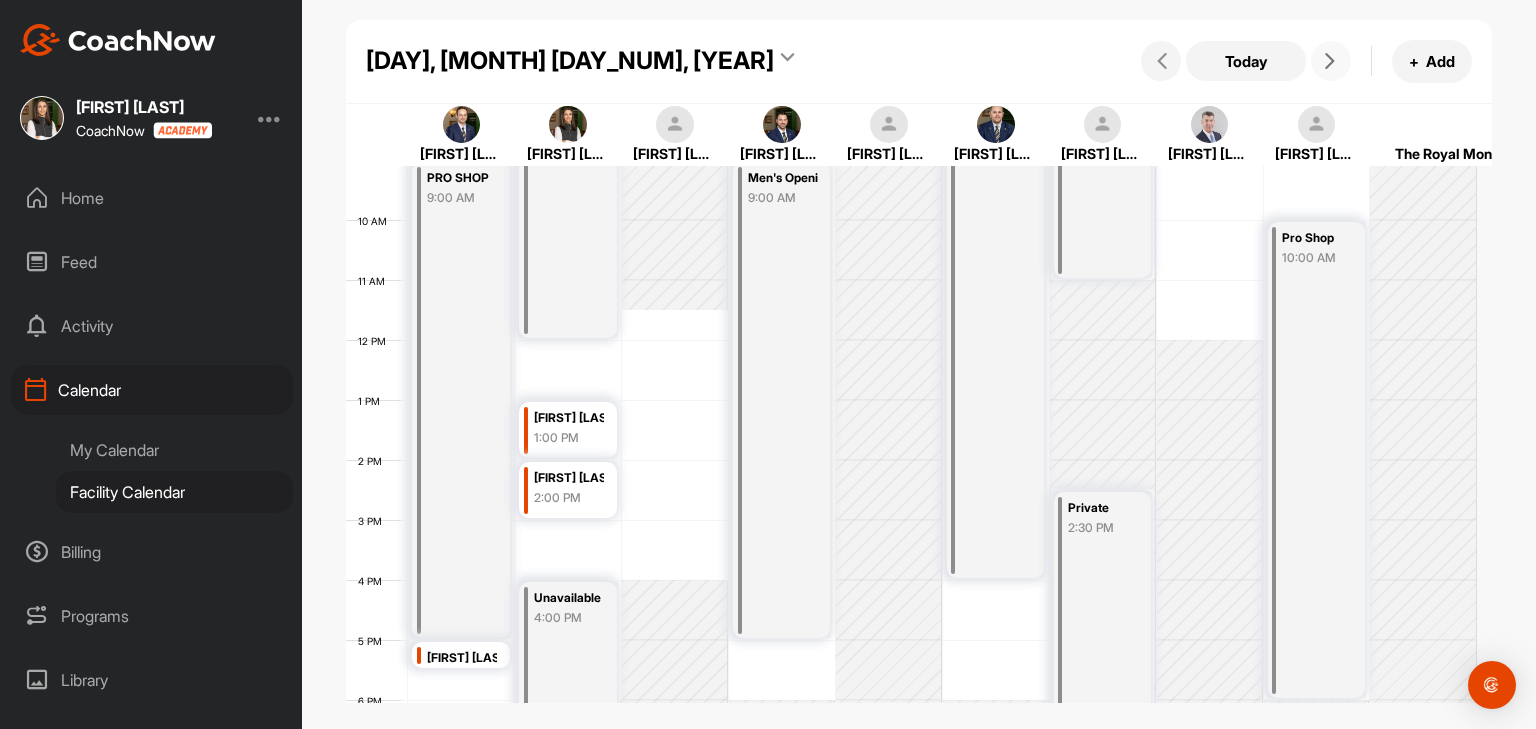 click at bounding box center (1330, 61) 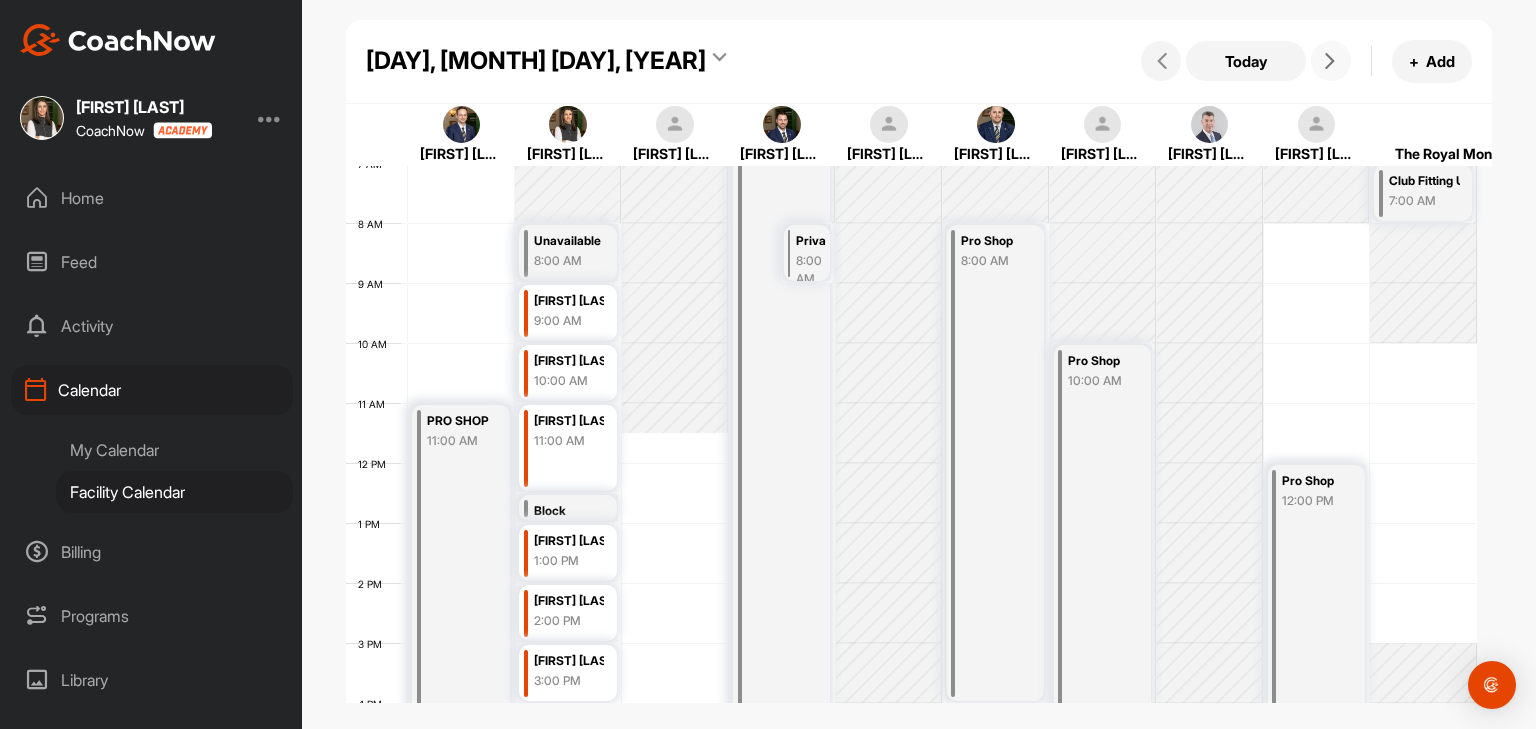 scroll, scrollTop: 376, scrollLeft: 0, axis: vertical 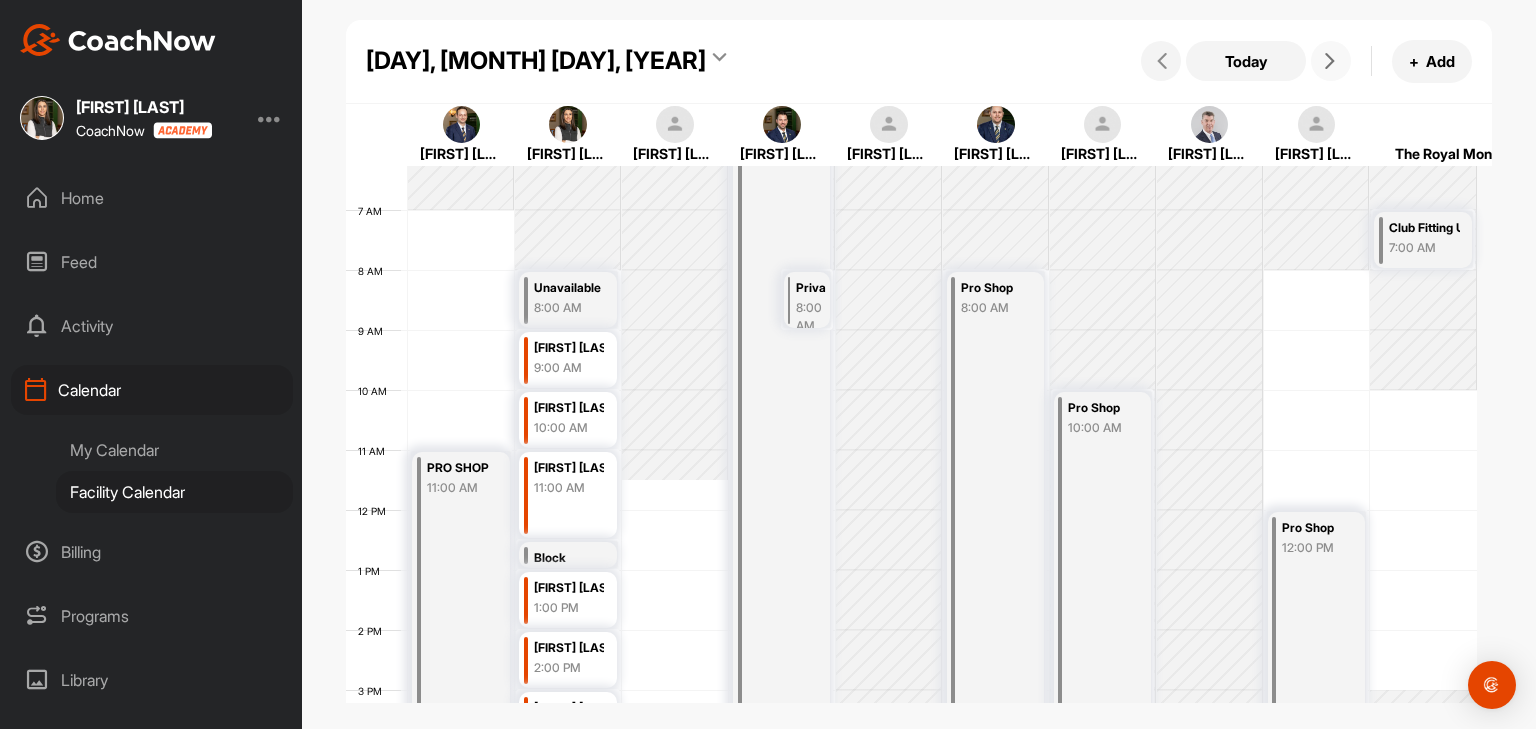 click on "8:00 AM" at bounding box center [811, 317] 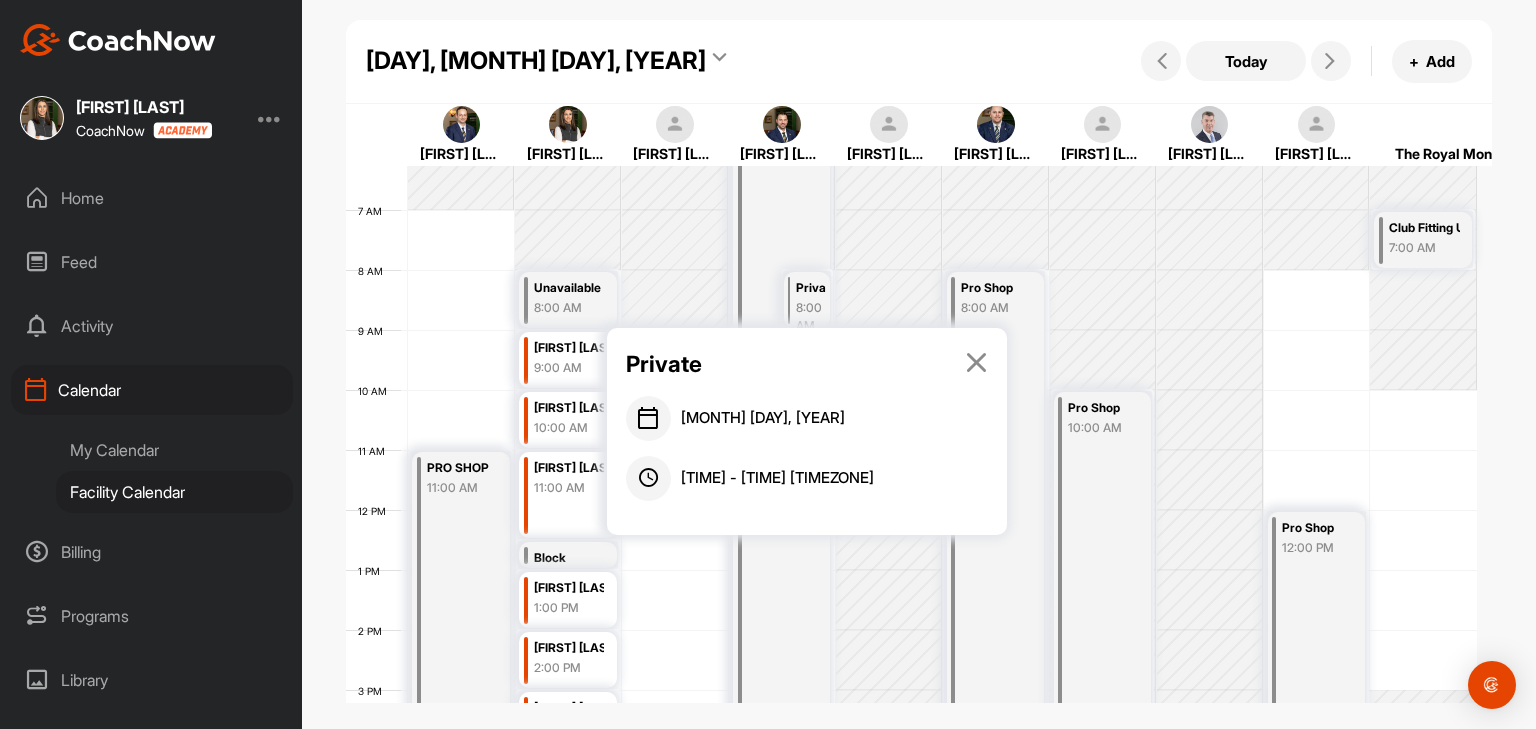 click at bounding box center [976, 362] 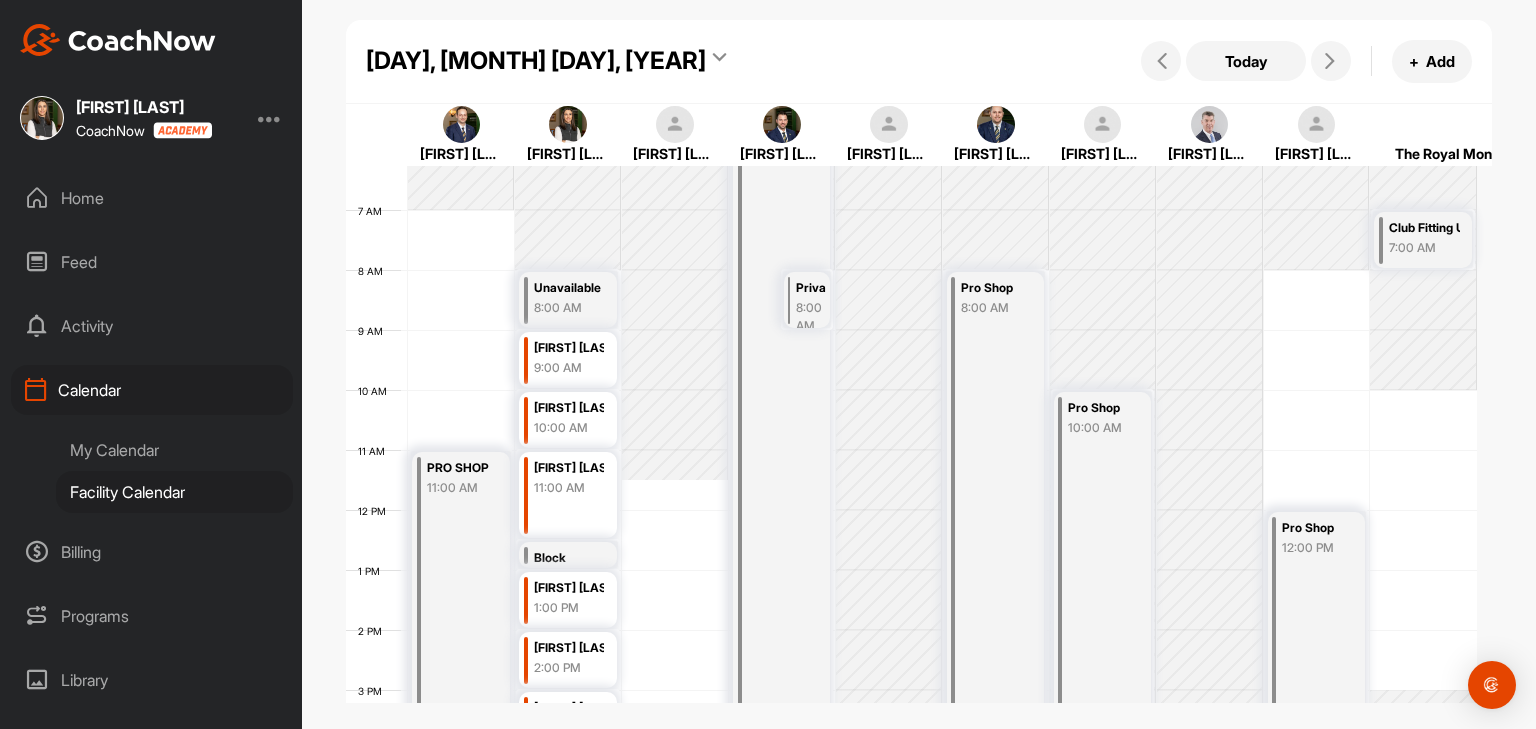 click on "Today + Add" at bounding box center [1304, 61] 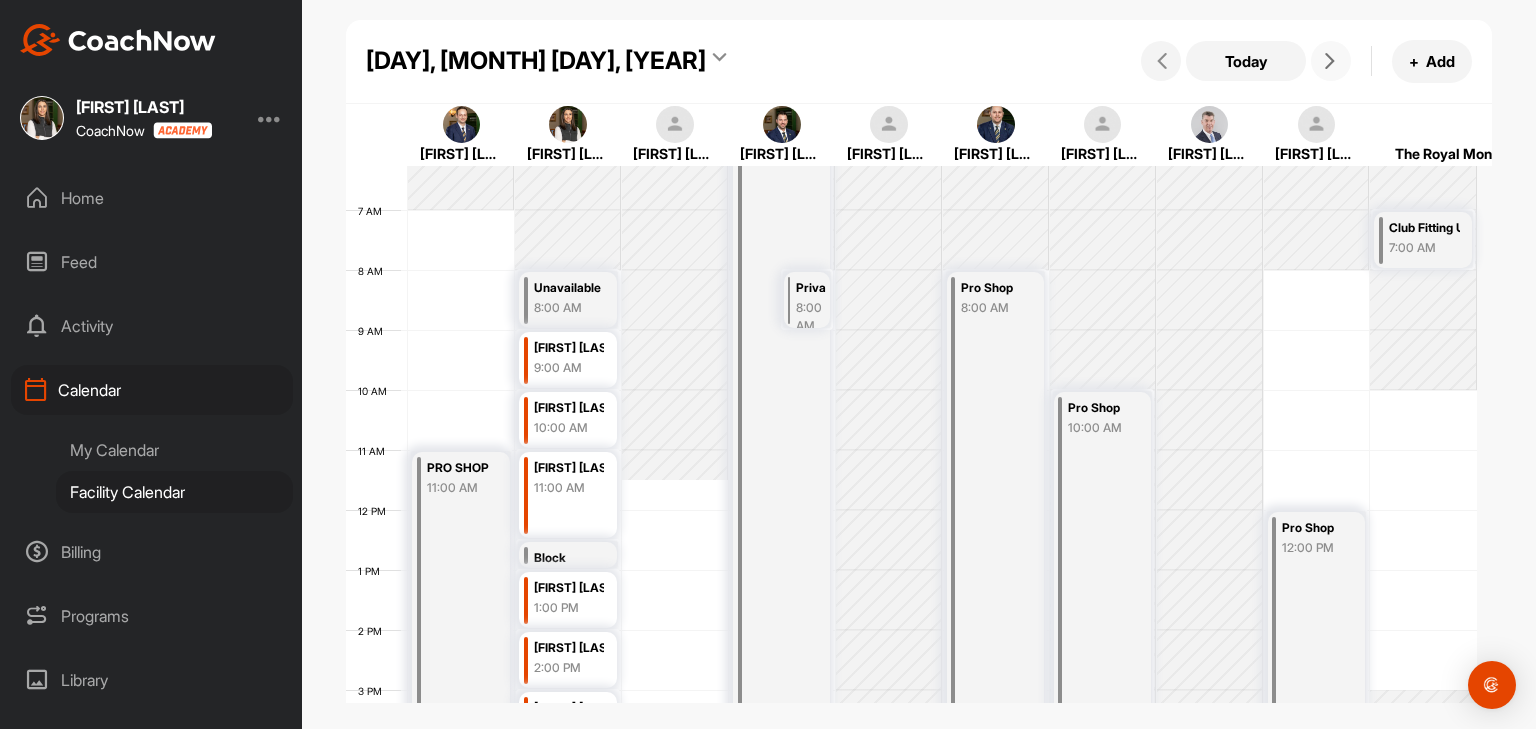 click at bounding box center [1331, 61] 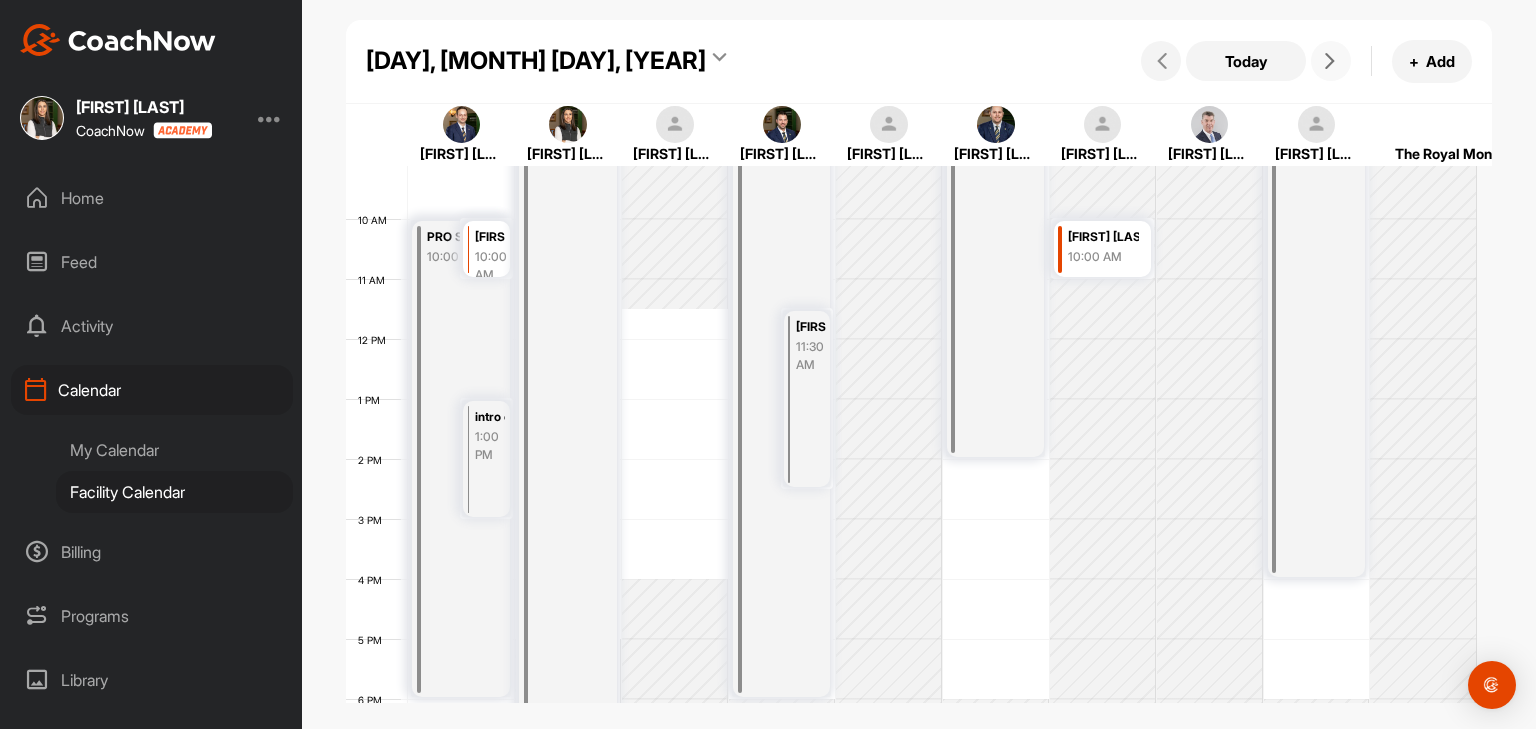 scroll, scrollTop: 347, scrollLeft: 0, axis: vertical 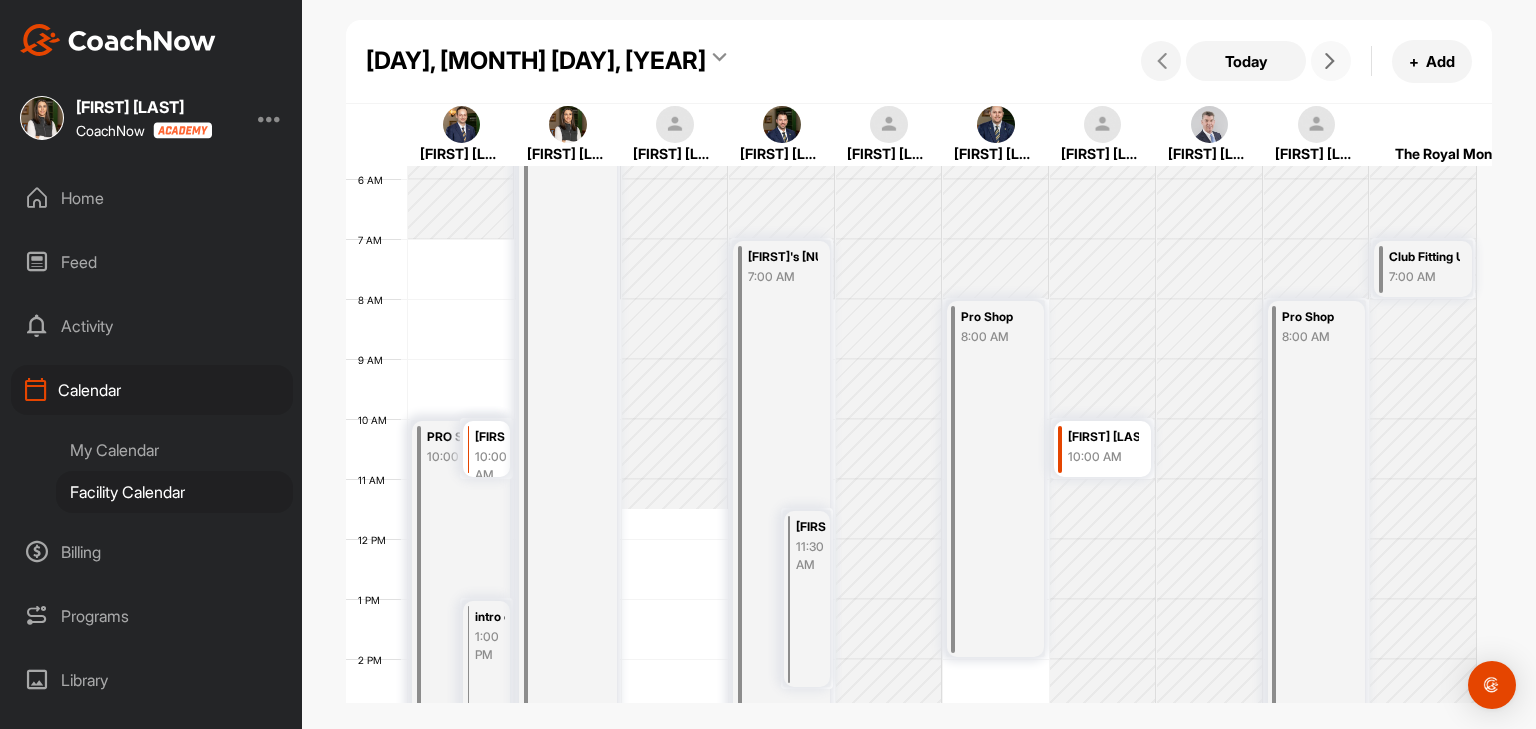 click at bounding box center [1330, 61] 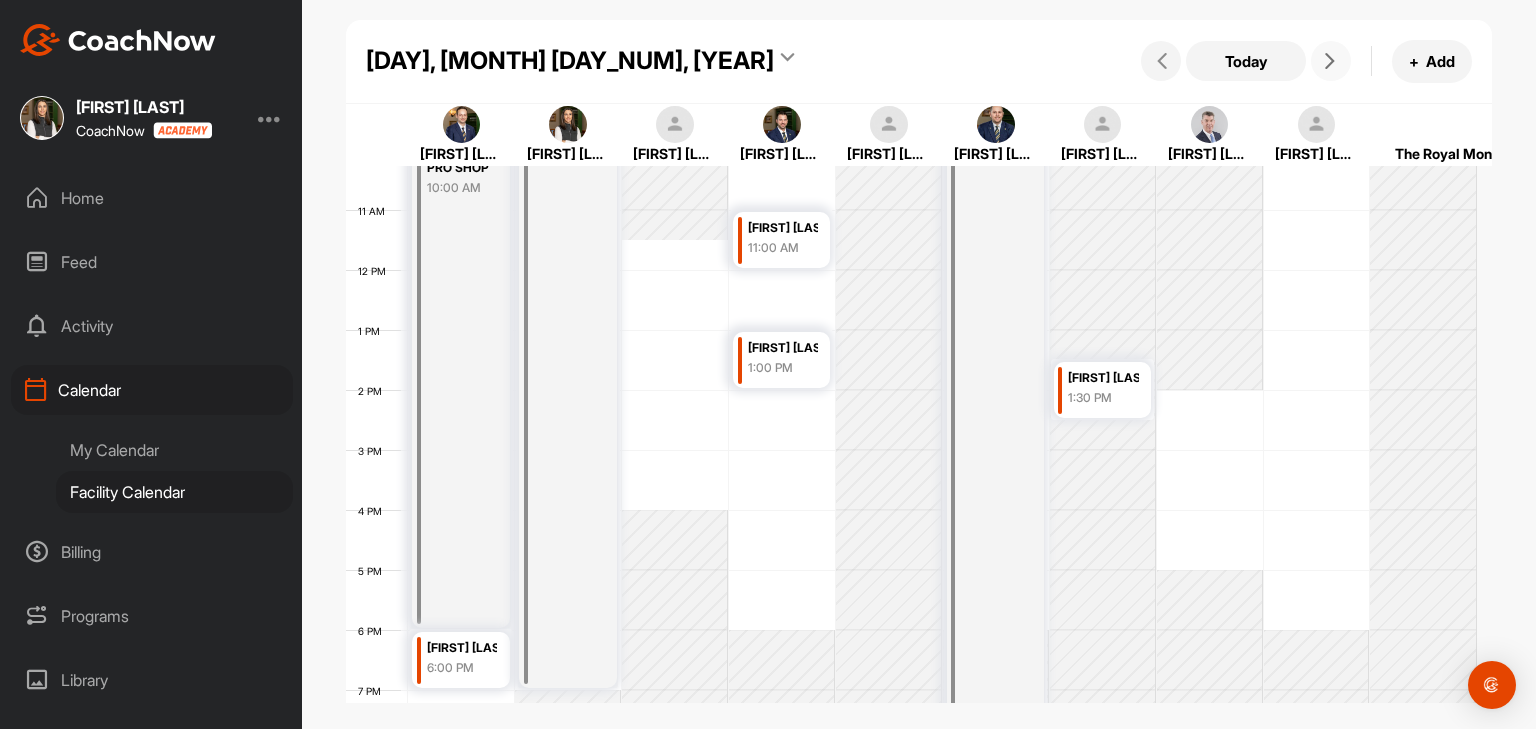 scroll, scrollTop: 647, scrollLeft: 0, axis: vertical 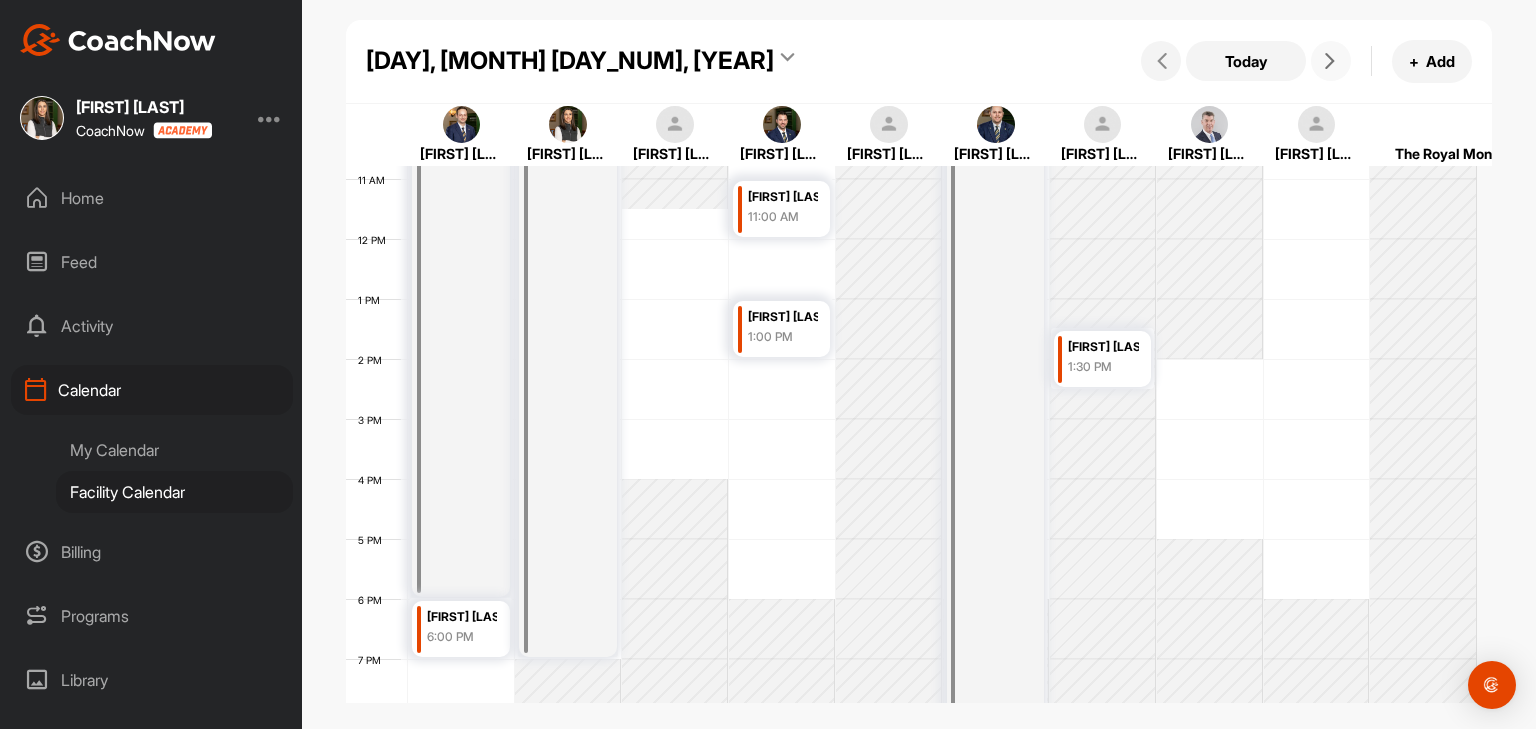 click at bounding box center [1331, 61] 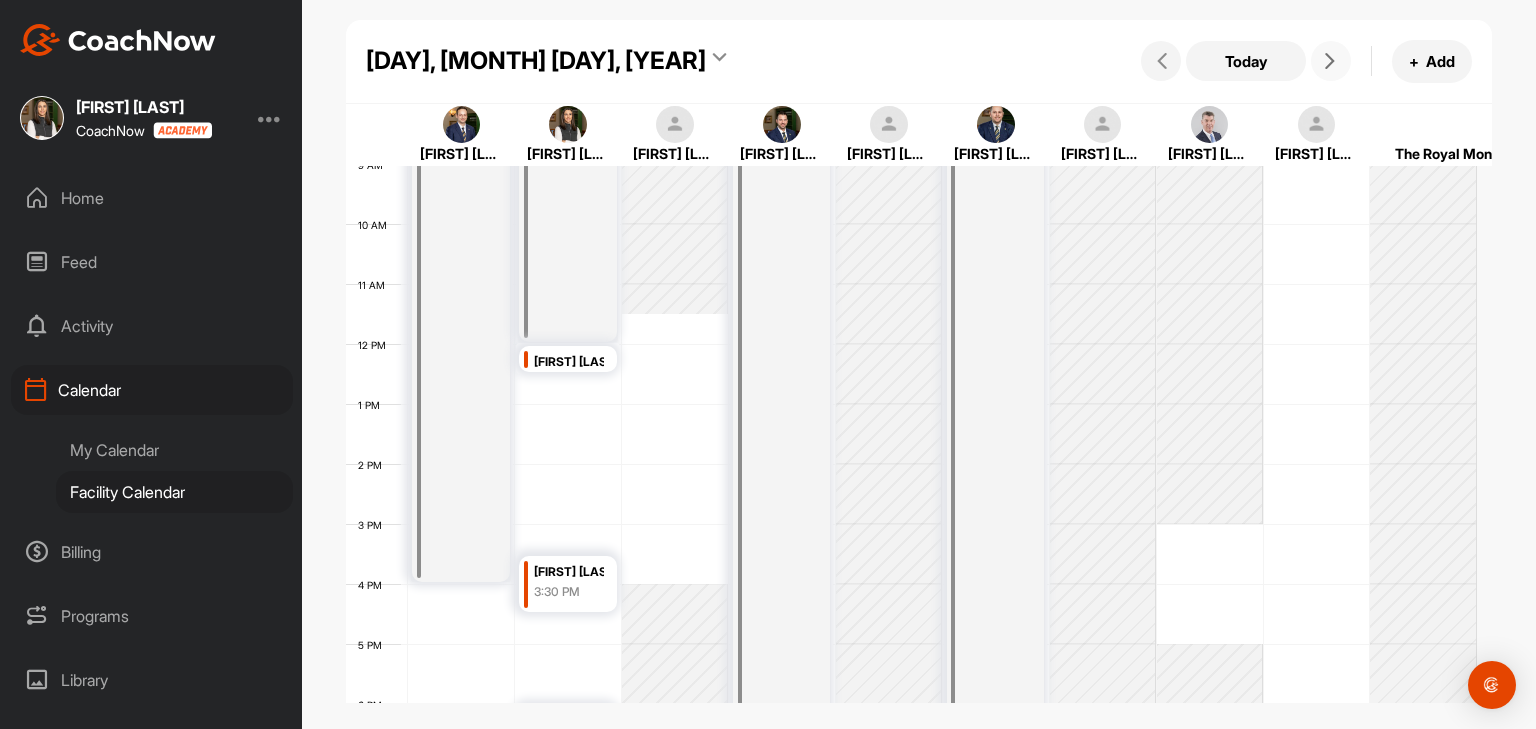 scroll, scrollTop: 647, scrollLeft: 0, axis: vertical 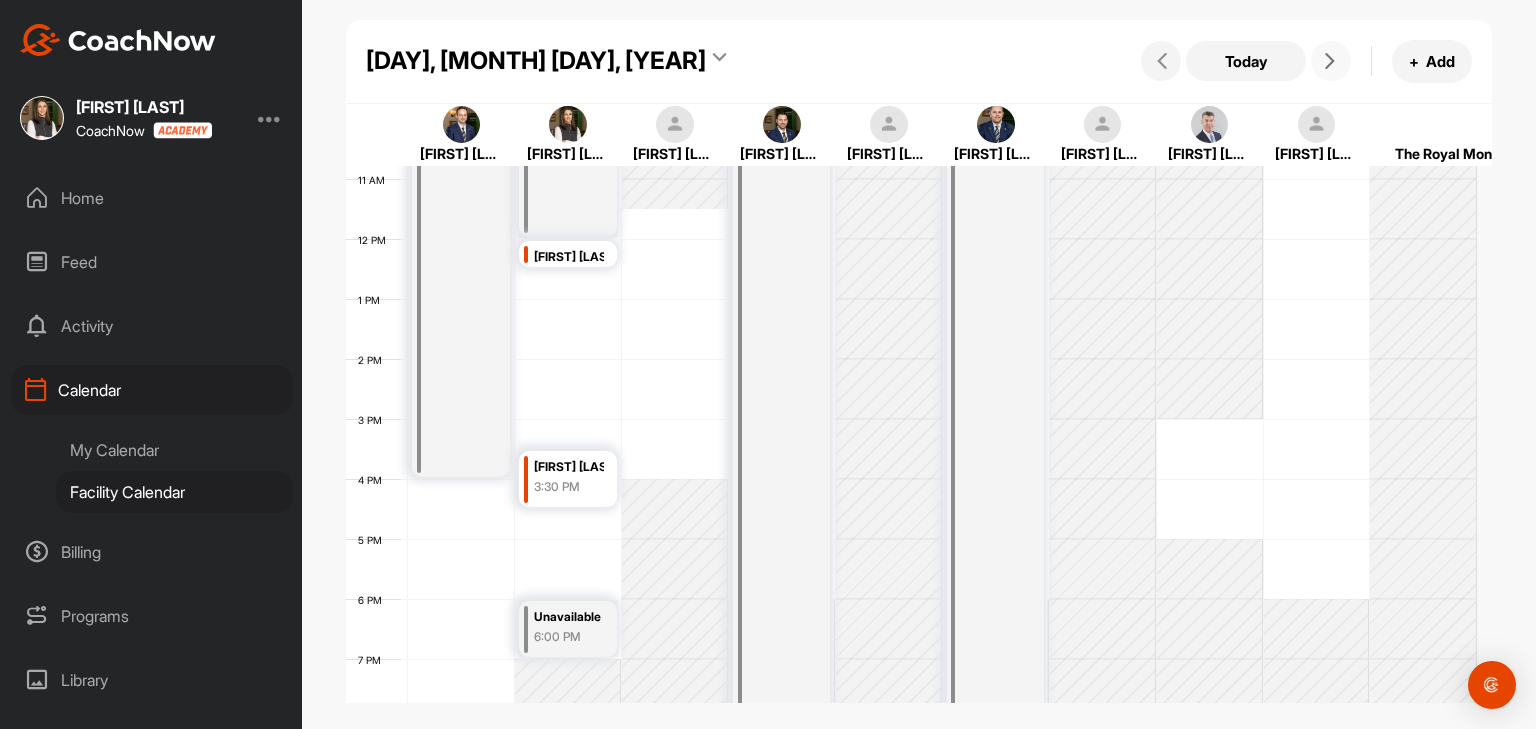 click at bounding box center [1331, 61] 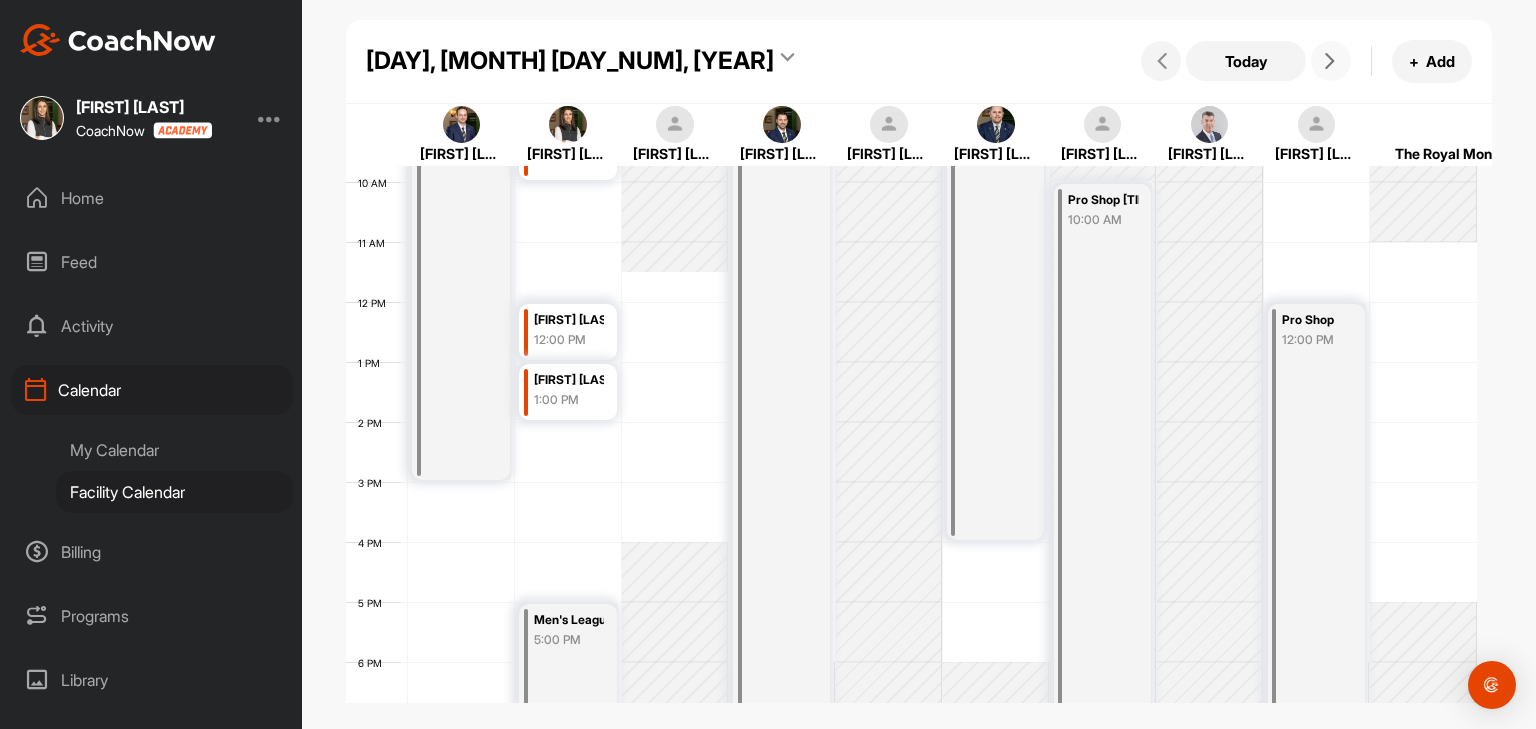 scroll, scrollTop: 547, scrollLeft: 0, axis: vertical 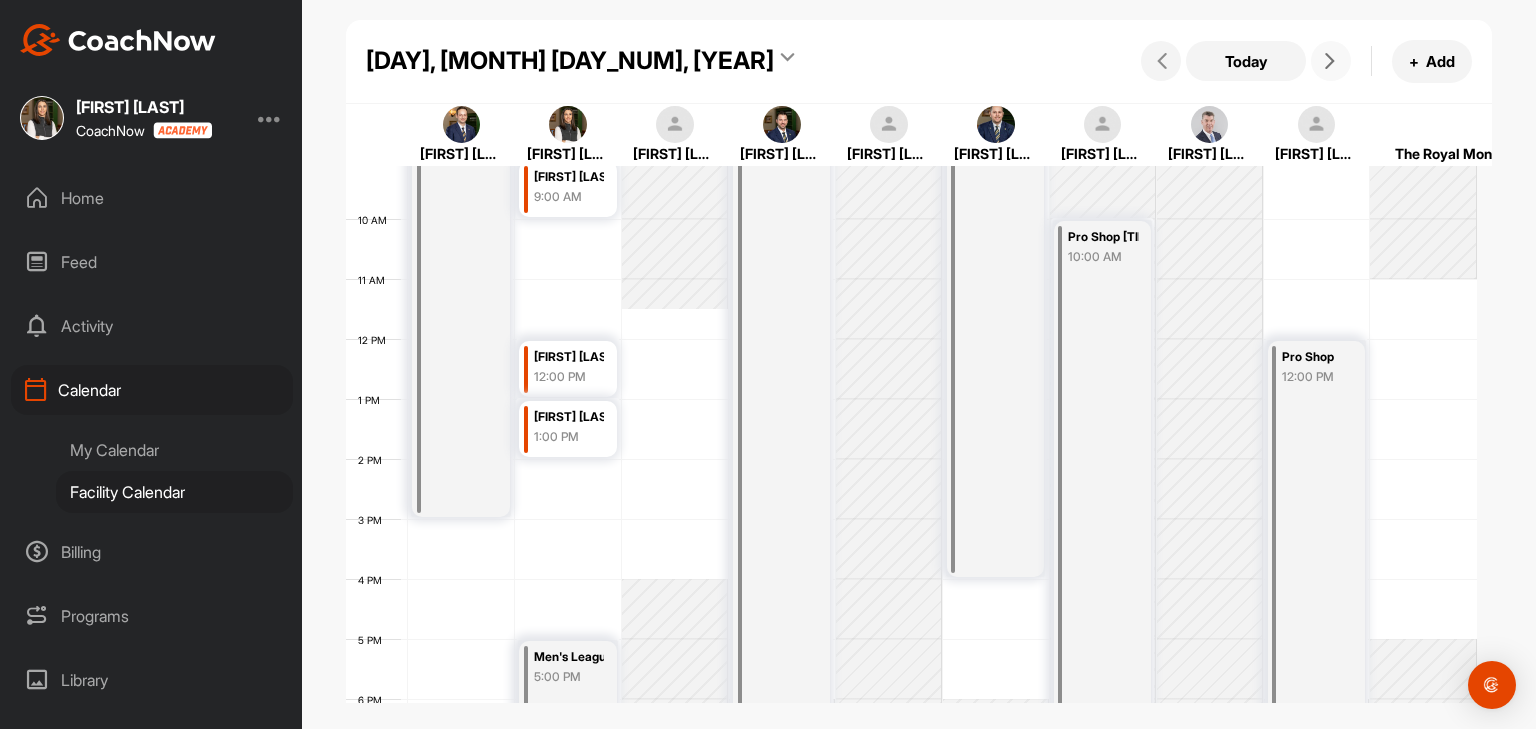 click at bounding box center [1330, 61] 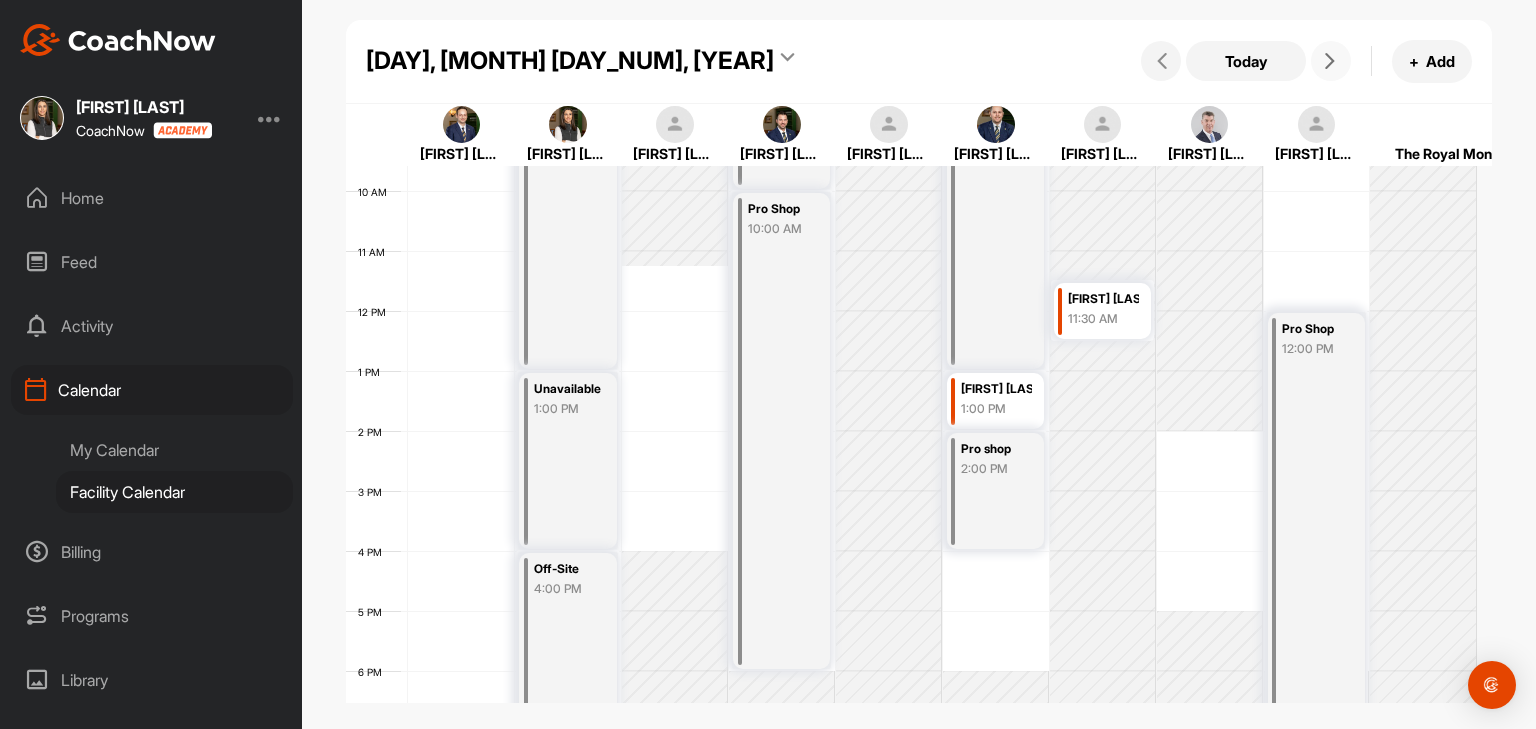 scroll, scrollTop: 547, scrollLeft: 0, axis: vertical 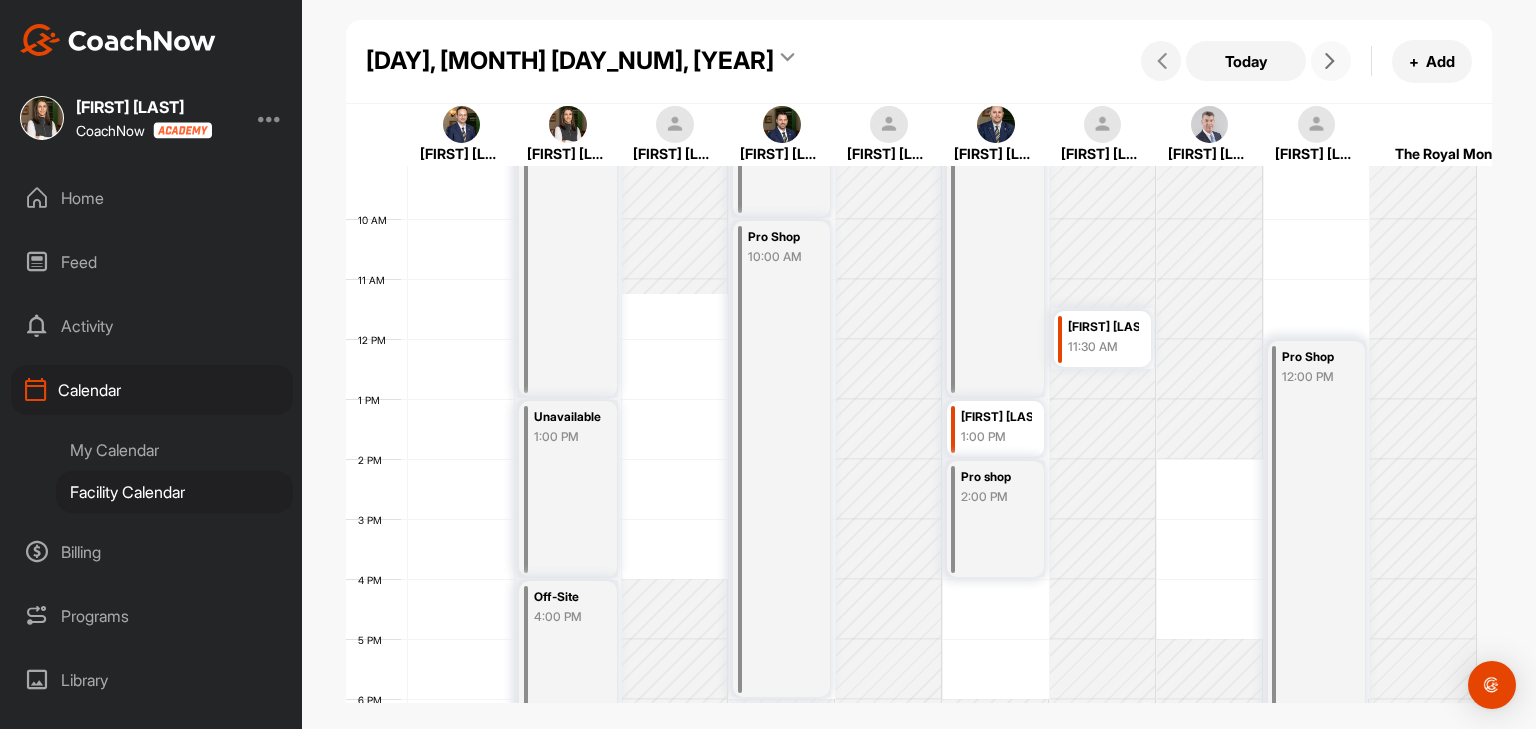 click at bounding box center (1331, 61) 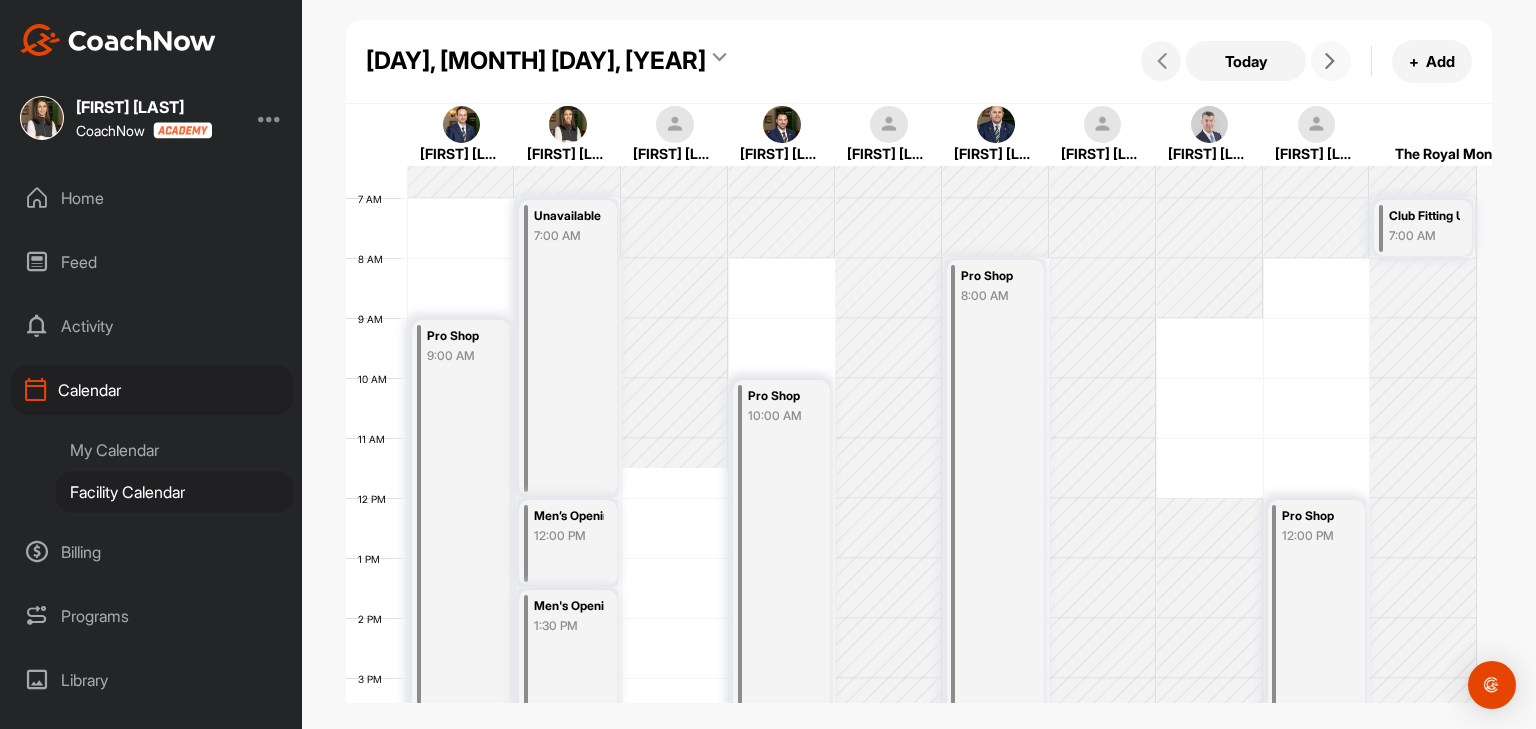 scroll, scrollTop: 347, scrollLeft: 0, axis: vertical 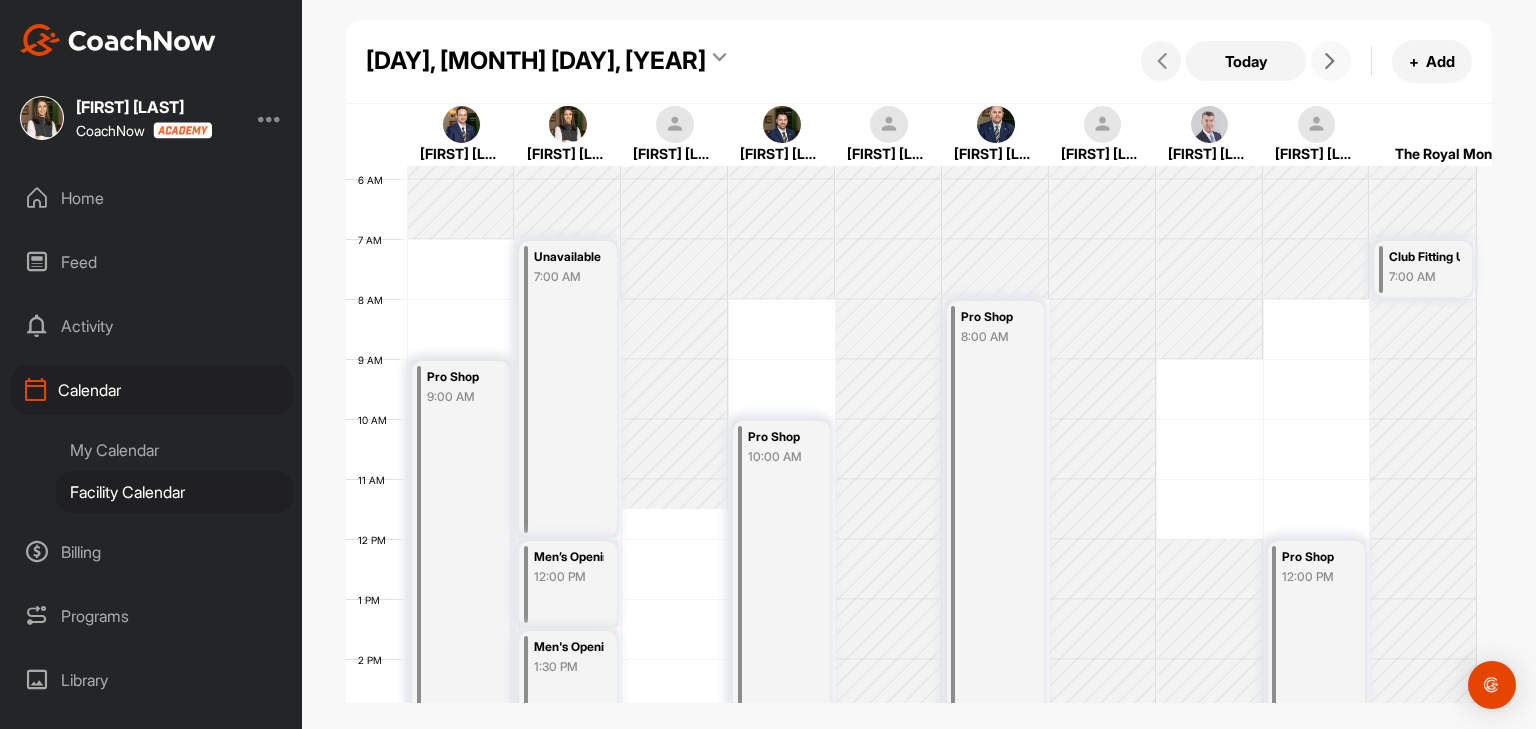 click at bounding box center [1331, 61] 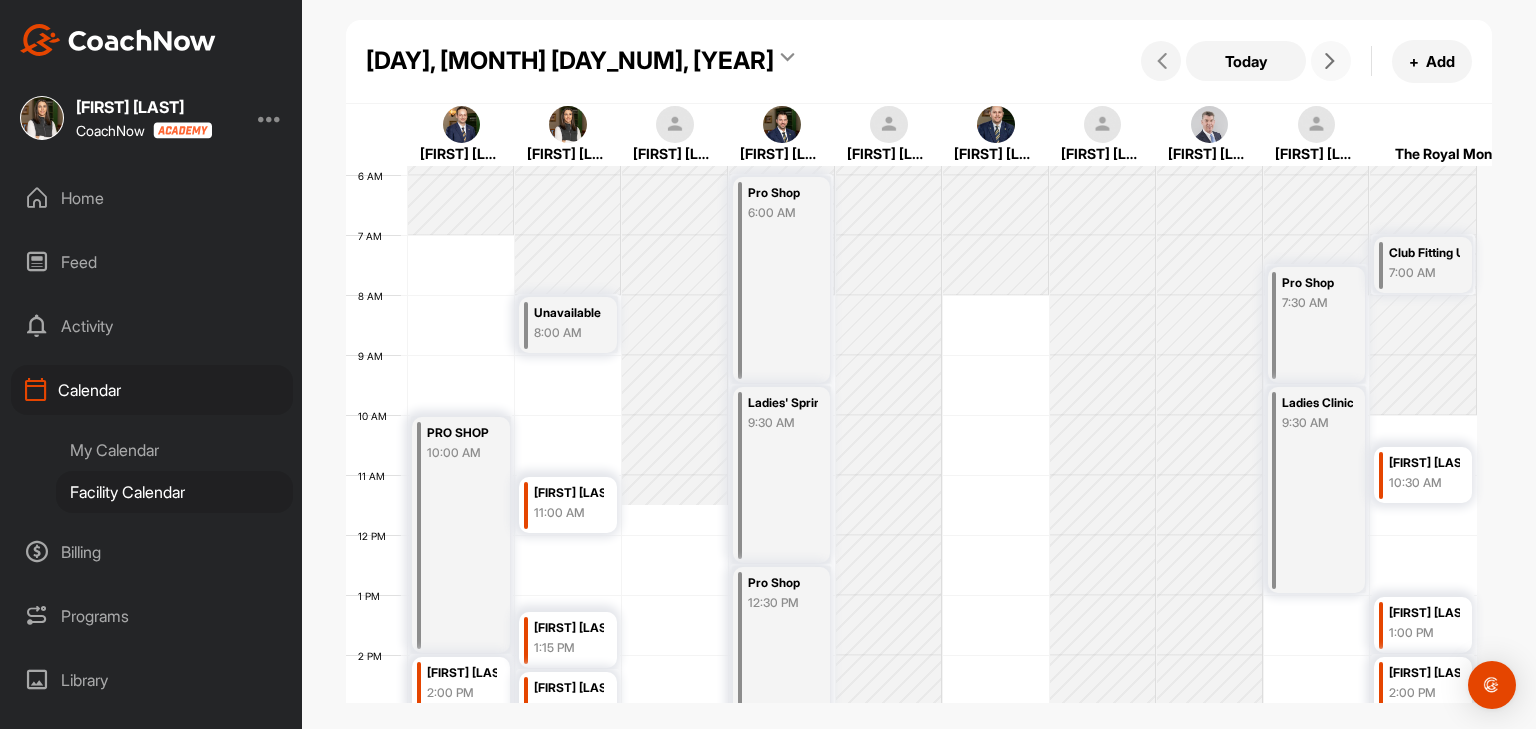 scroll, scrollTop: 347, scrollLeft: 0, axis: vertical 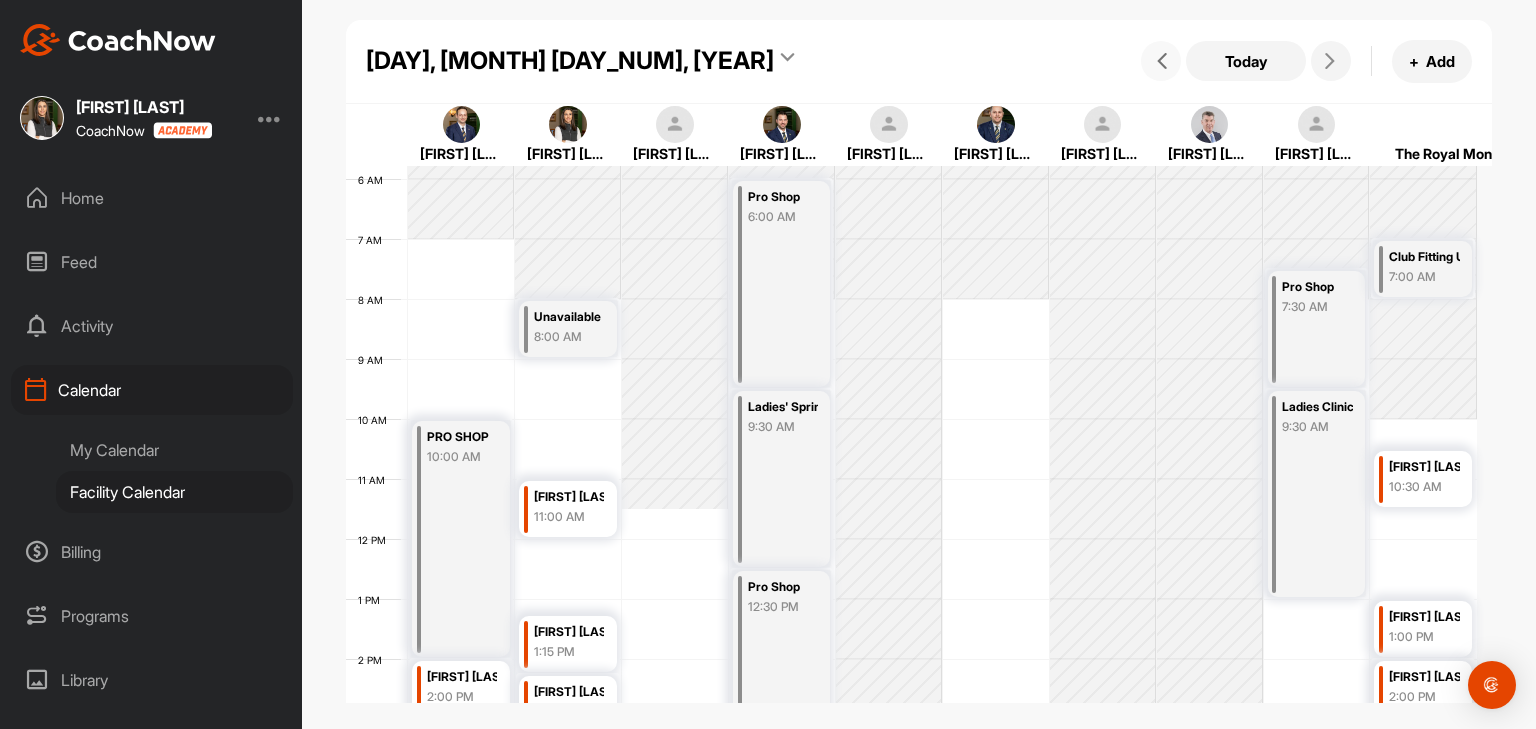 click at bounding box center (1162, 61) 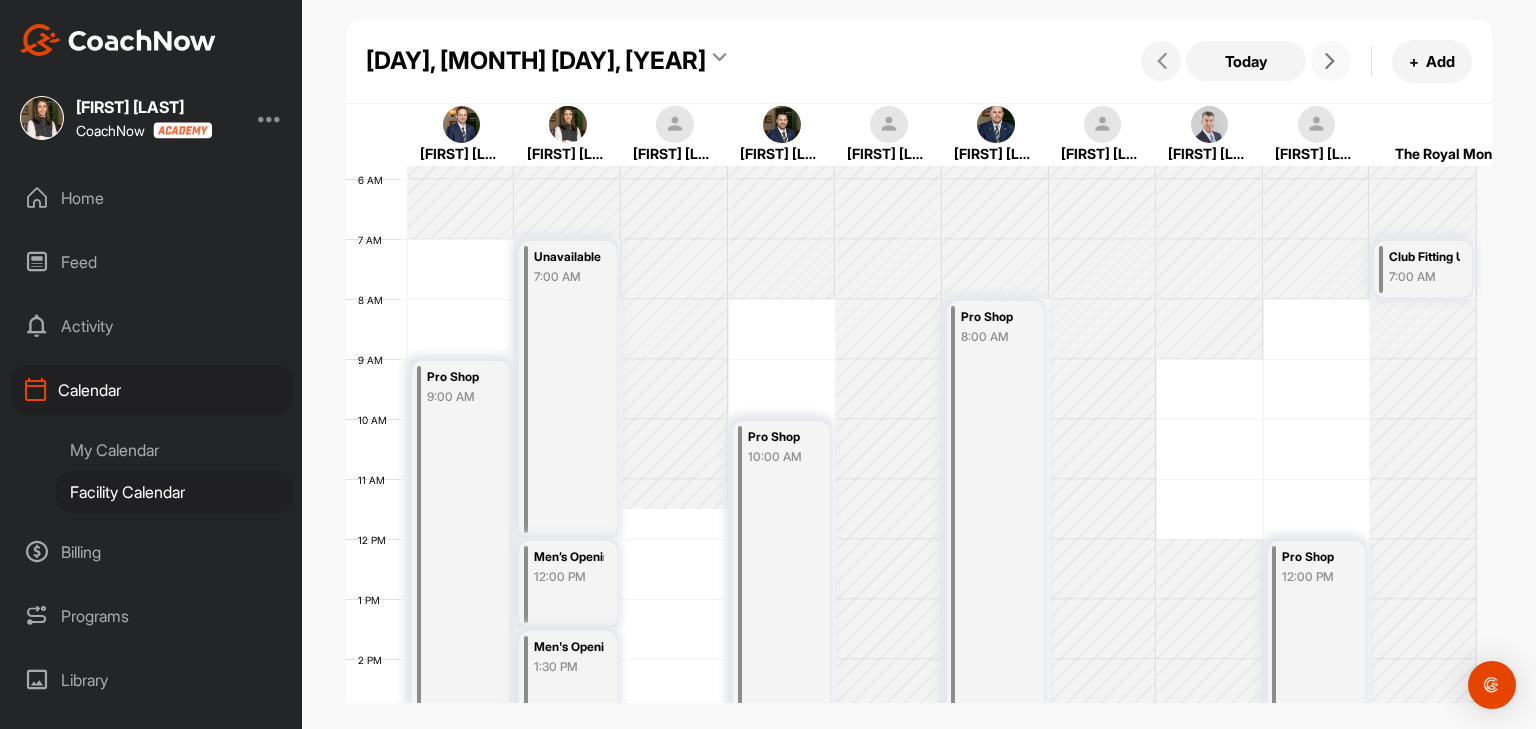 click at bounding box center (1331, 61) 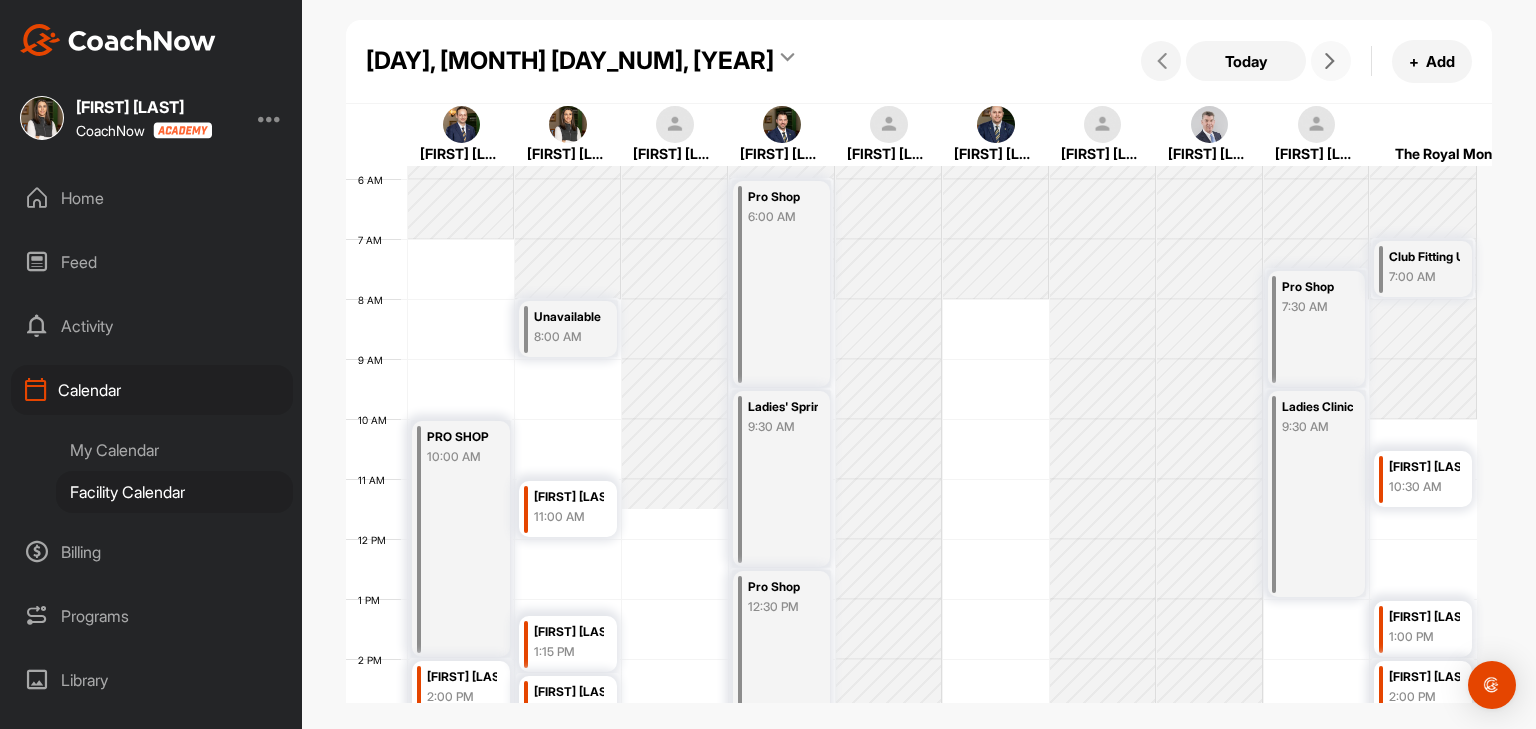 click at bounding box center [1331, 61] 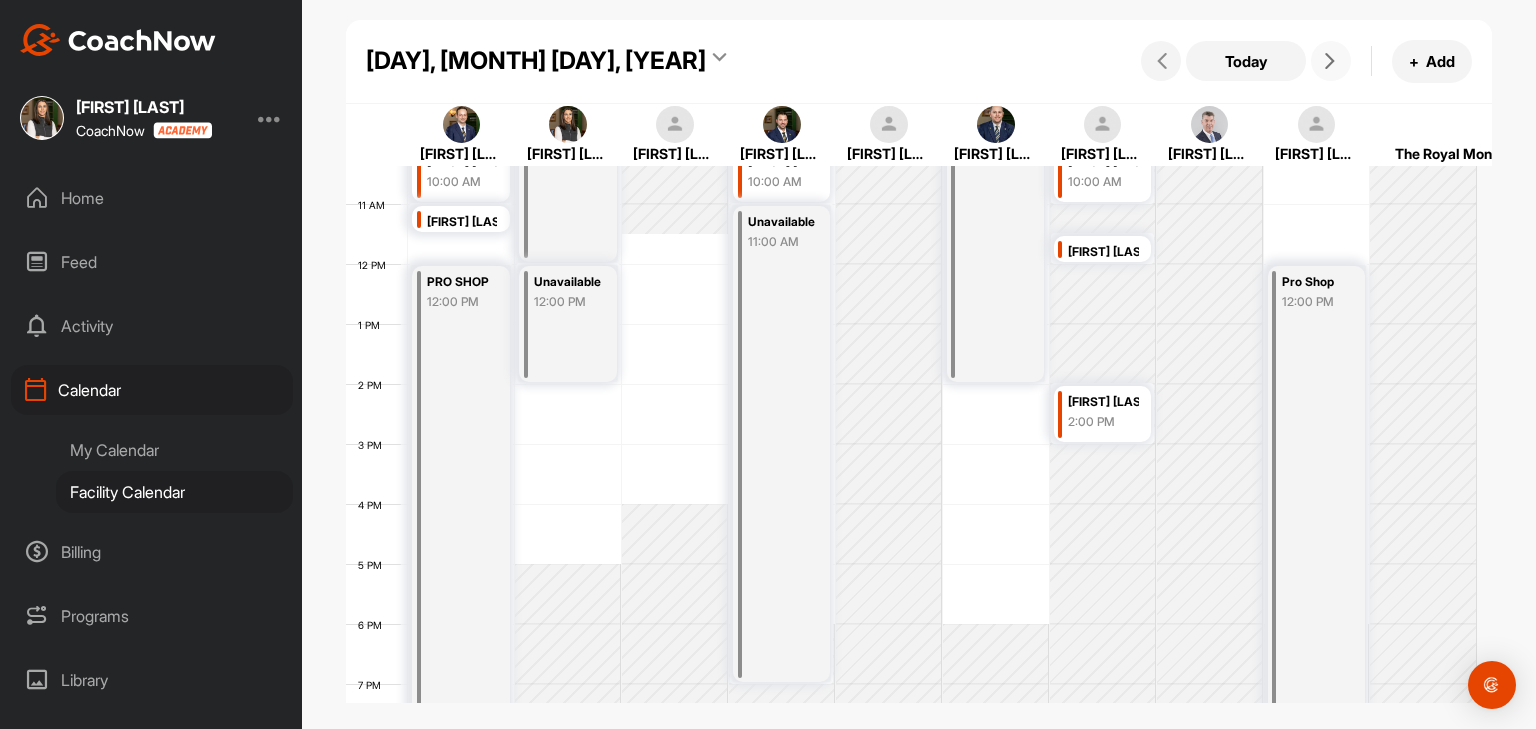 scroll, scrollTop: 647, scrollLeft: 0, axis: vertical 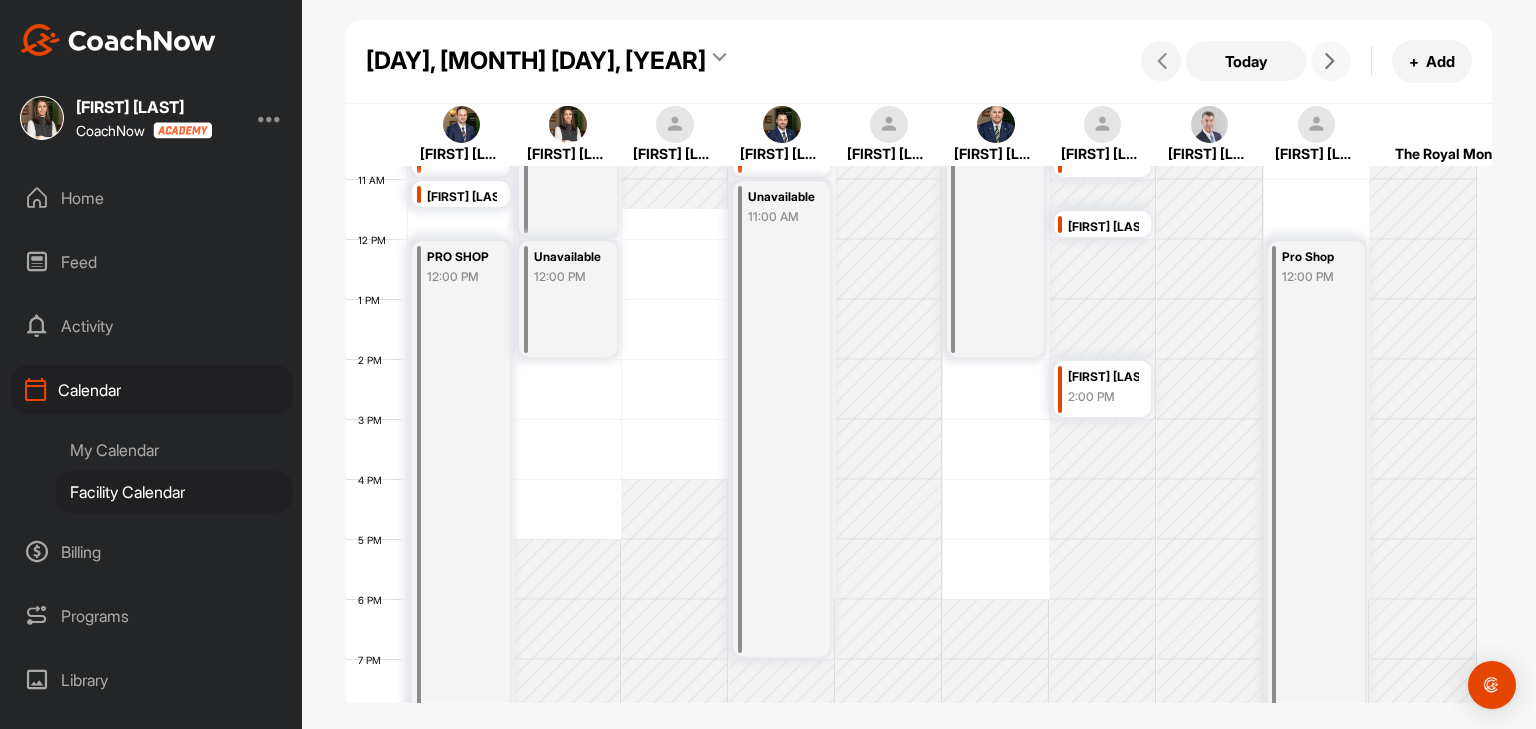 click at bounding box center [1330, 61] 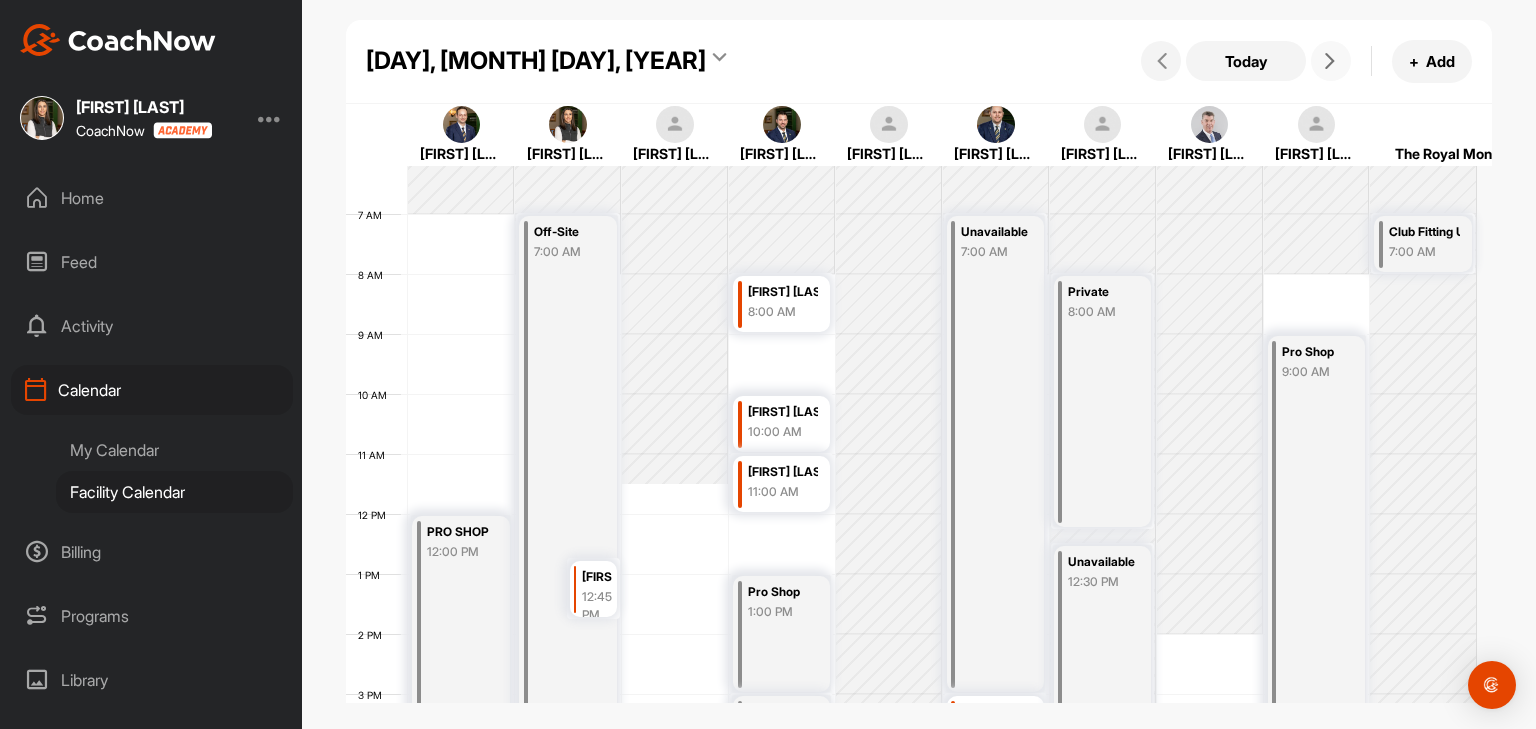 scroll, scrollTop: 347, scrollLeft: 0, axis: vertical 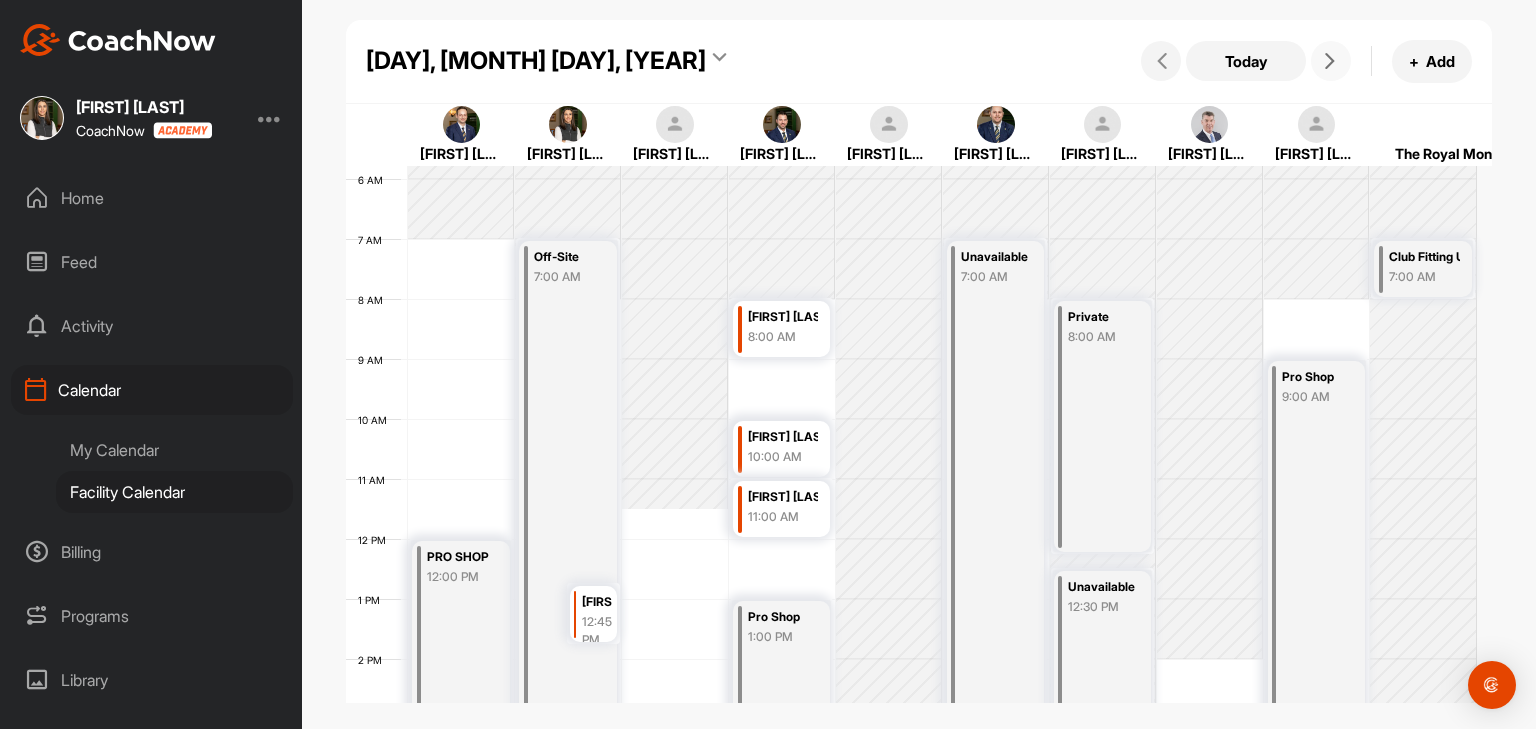 click at bounding box center (1330, 61) 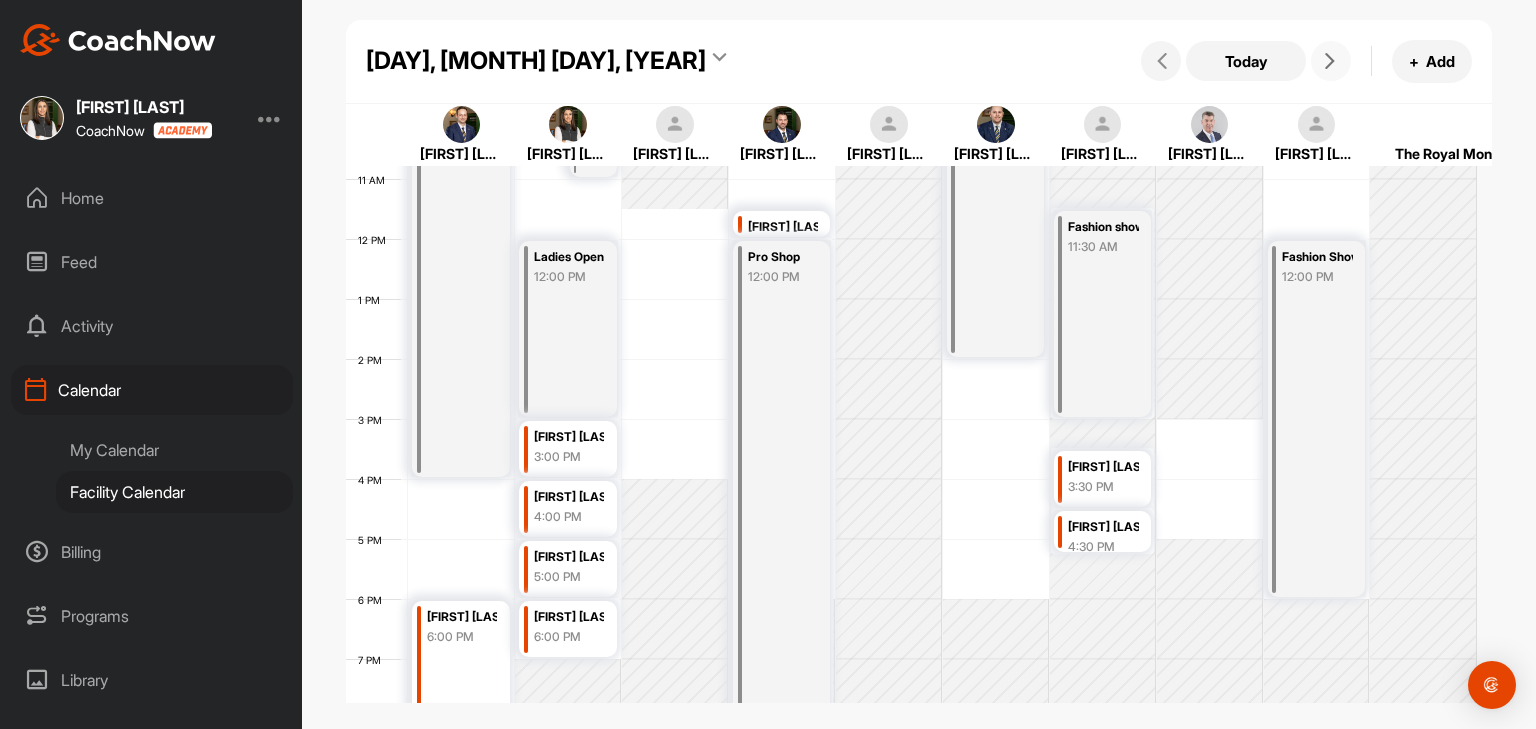 scroll, scrollTop: 547, scrollLeft: 0, axis: vertical 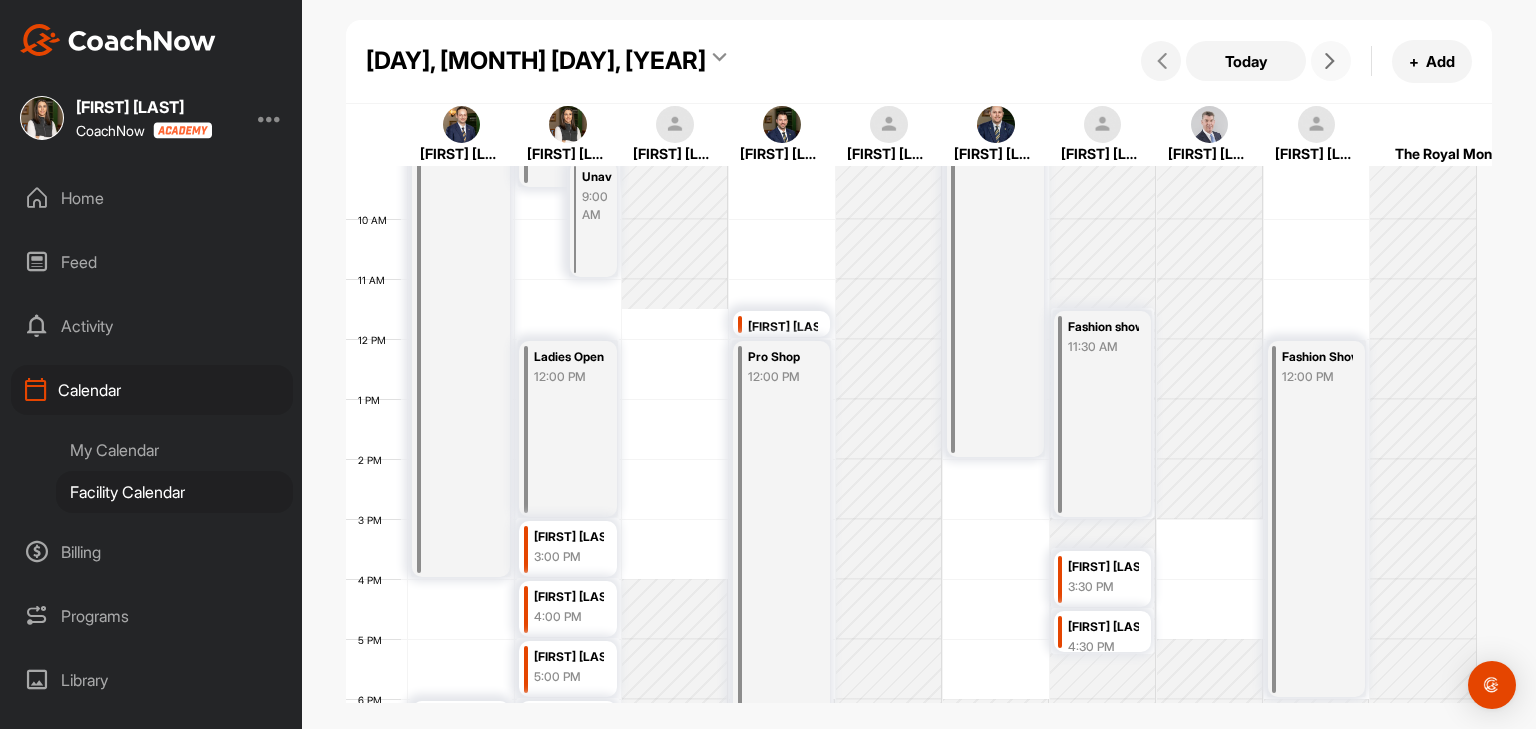 click on "[FIRST] [LAST]" at bounding box center [1103, 627] 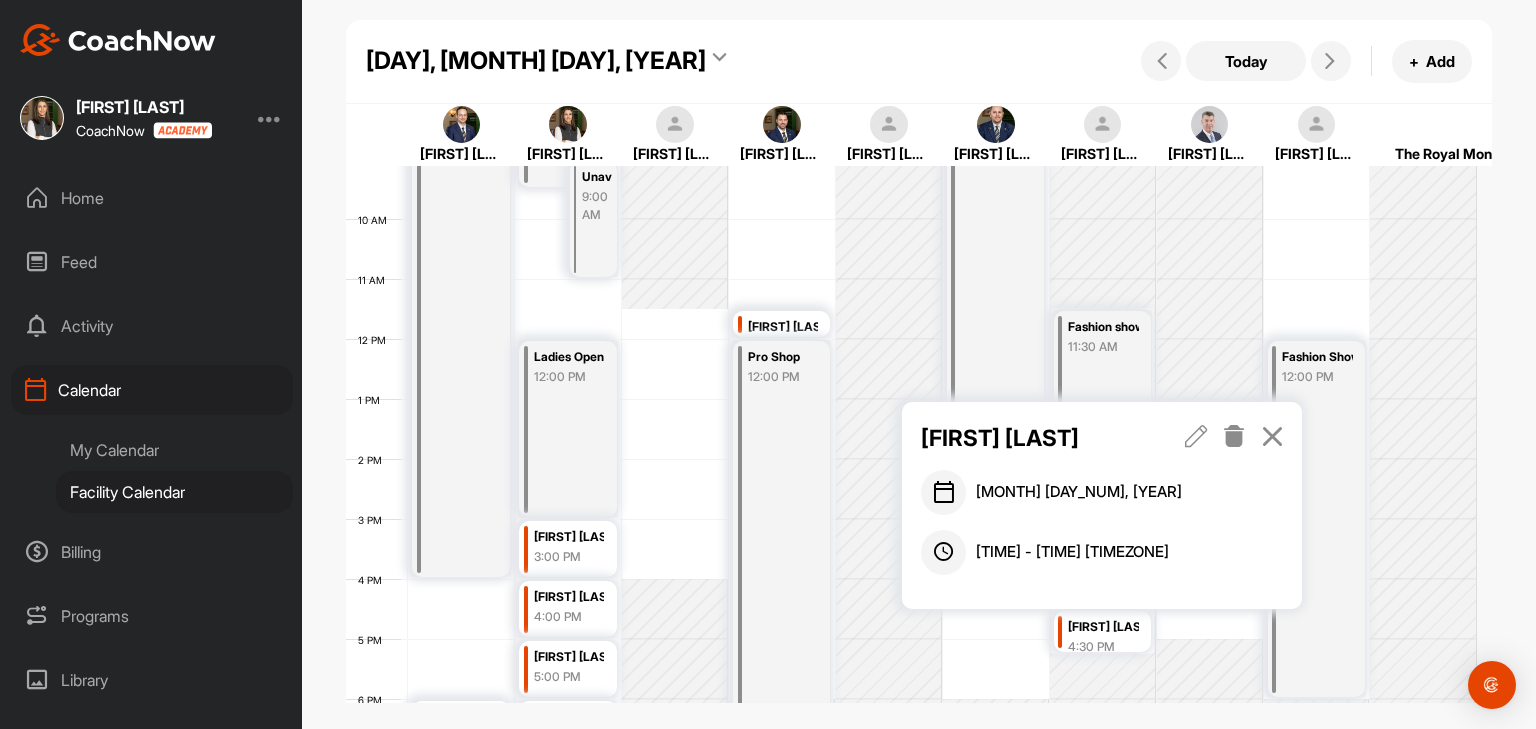 click at bounding box center (1272, 436) 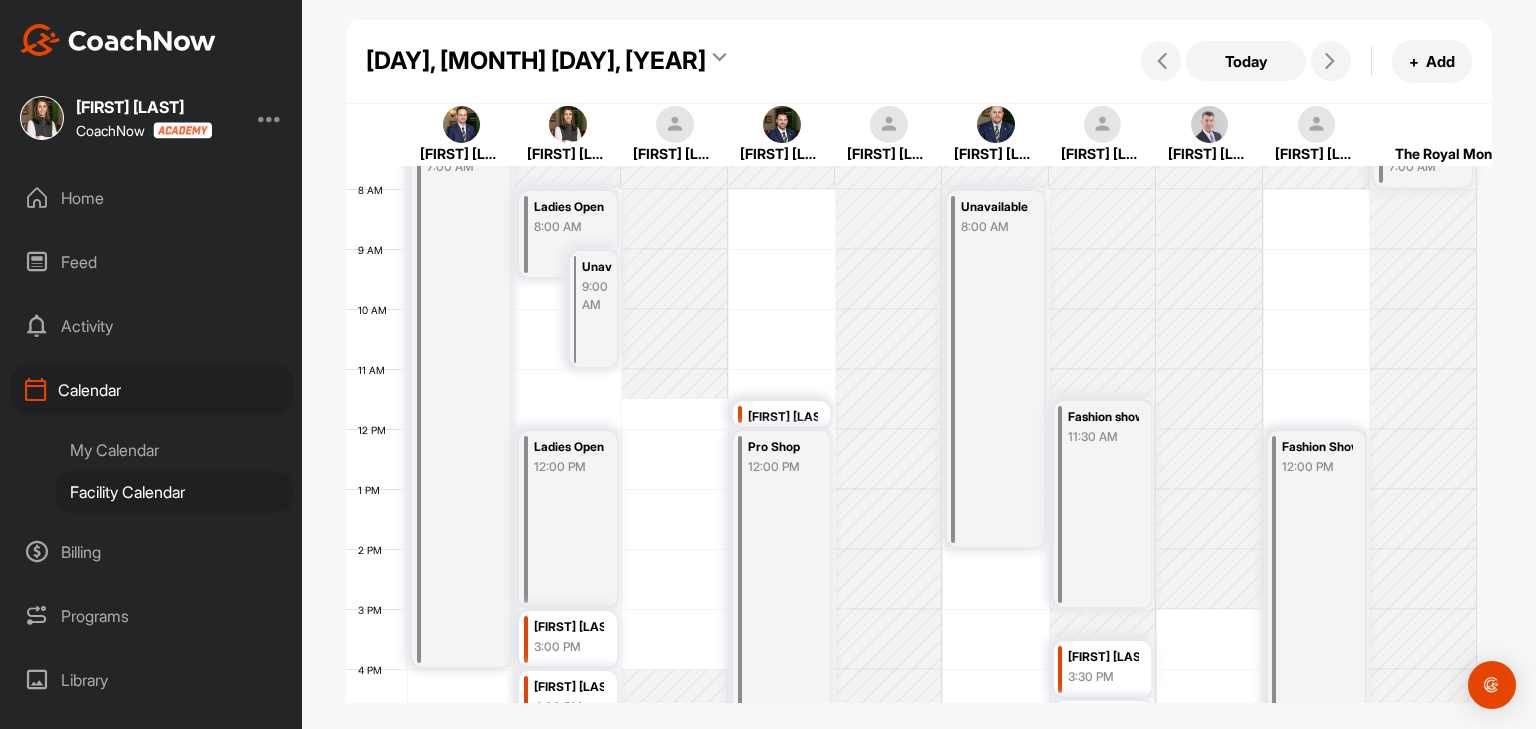 scroll, scrollTop: 347, scrollLeft: 0, axis: vertical 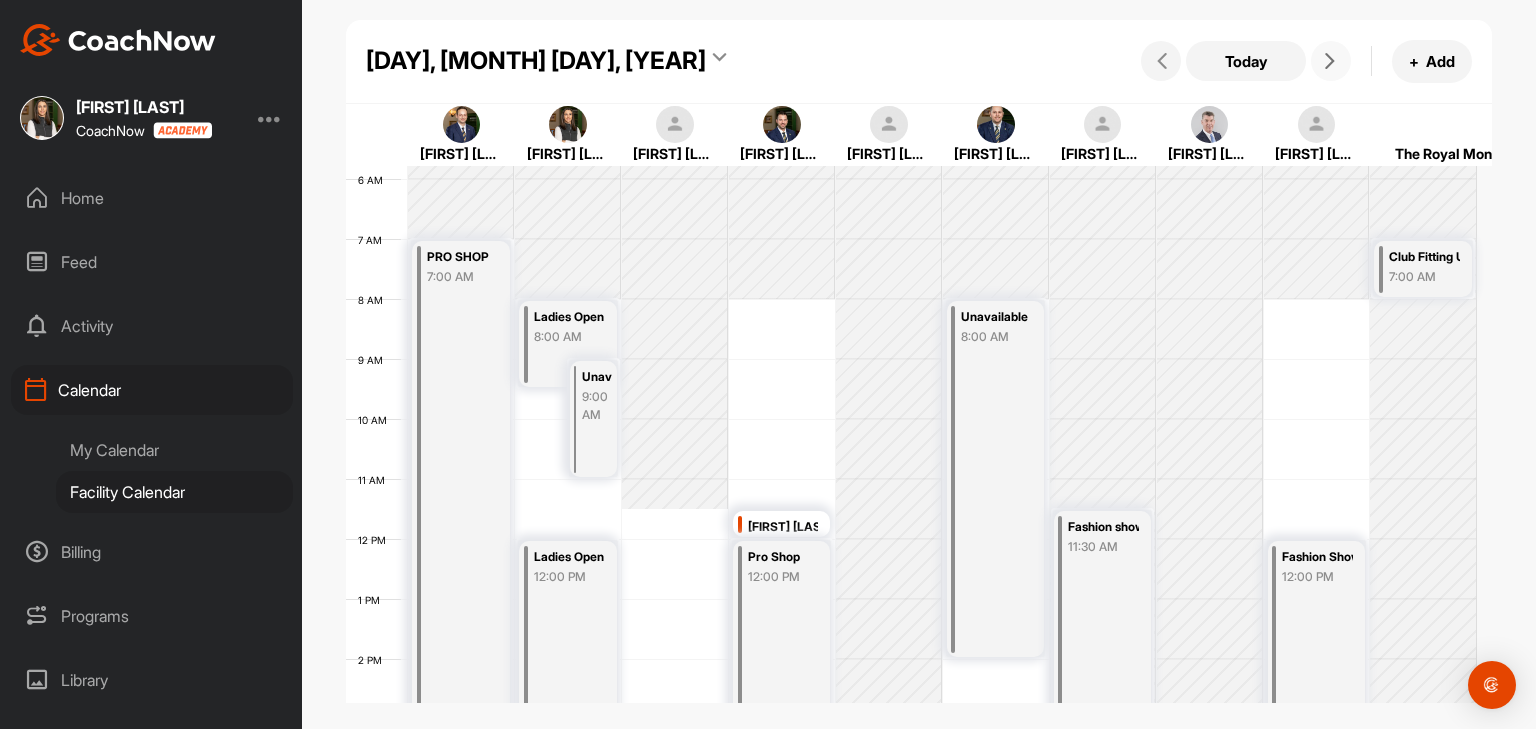 click at bounding box center [1331, 61] 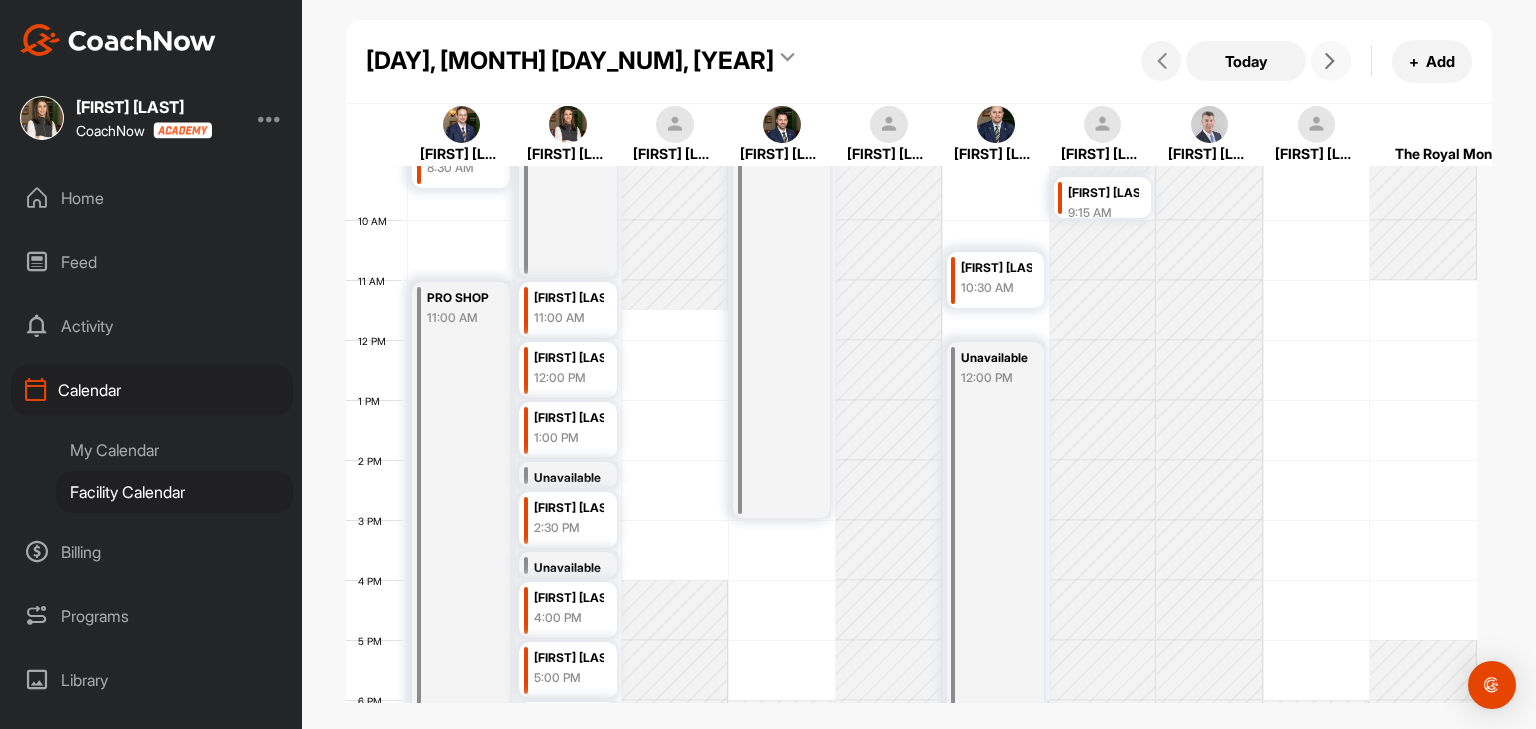scroll, scrollTop: 346, scrollLeft: 0, axis: vertical 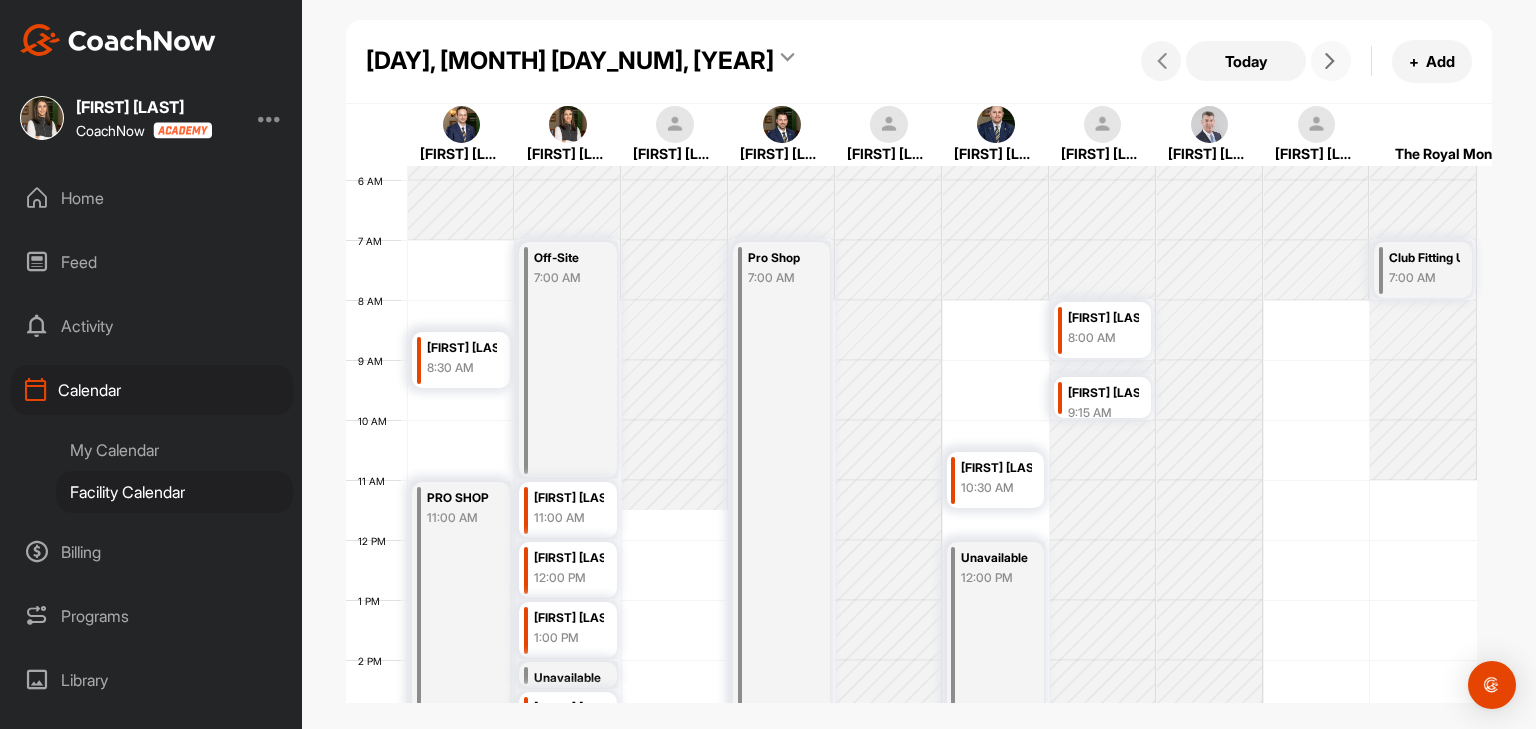 click at bounding box center [1331, 61] 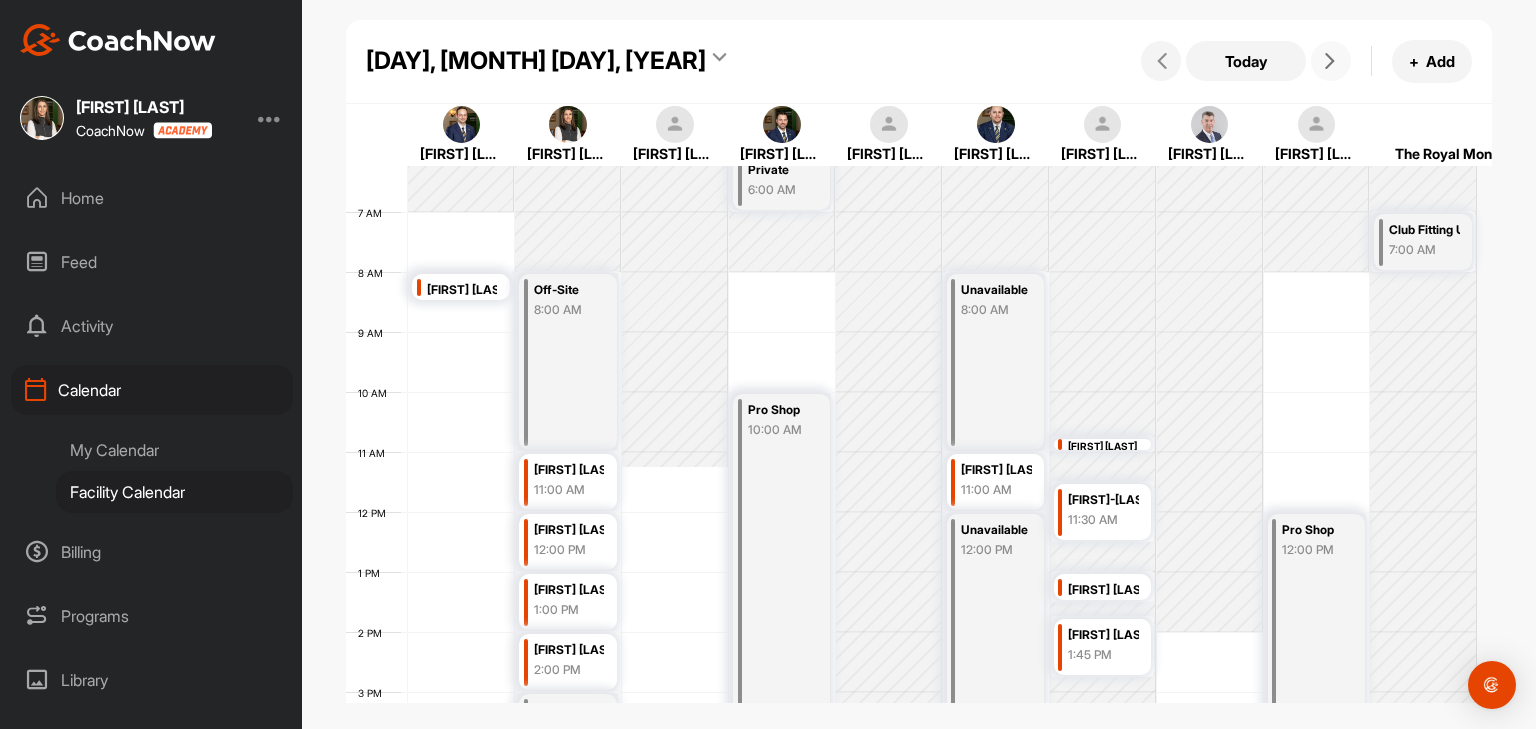 scroll, scrollTop: 346, scrollLeft: 0, axis: vertical 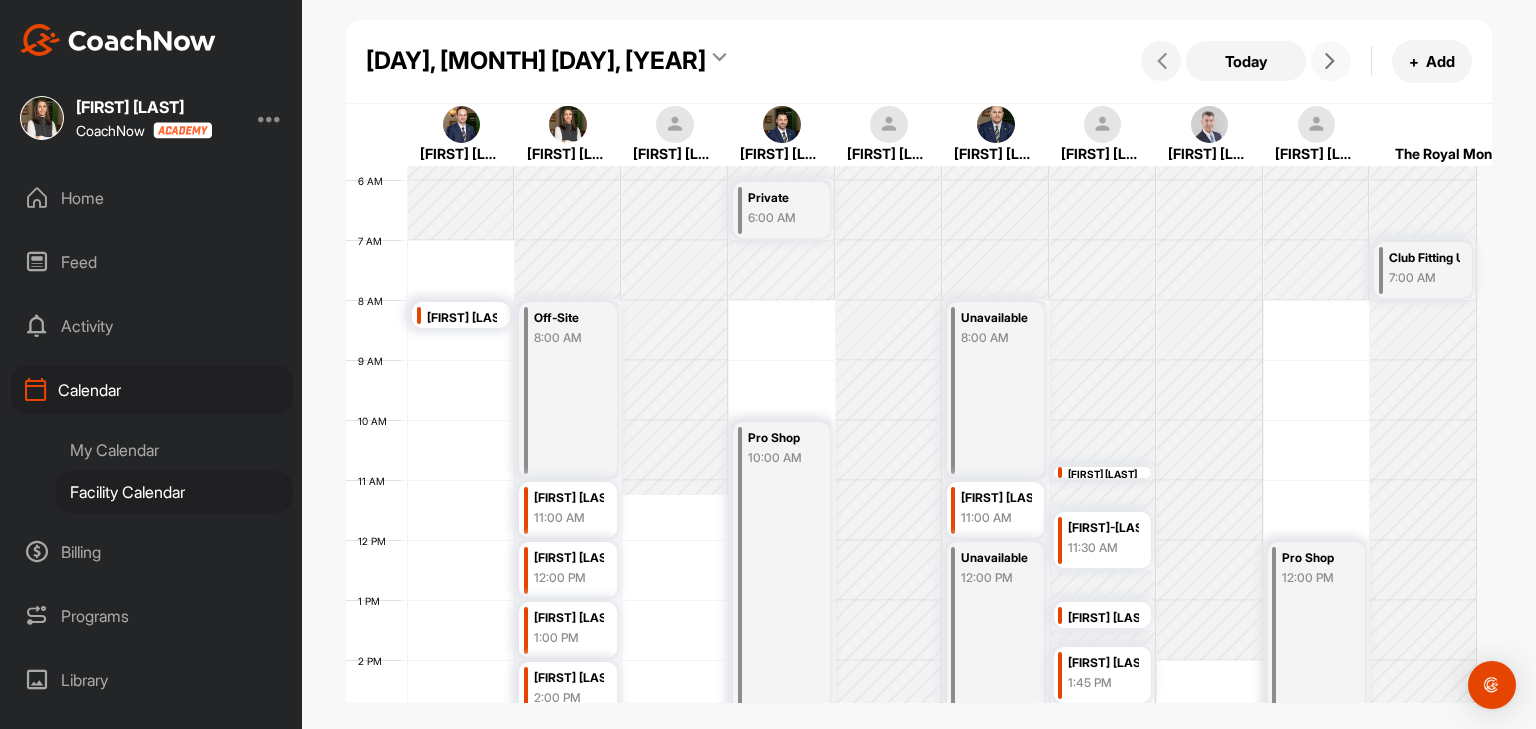 click at bounding box center (1330, 61) 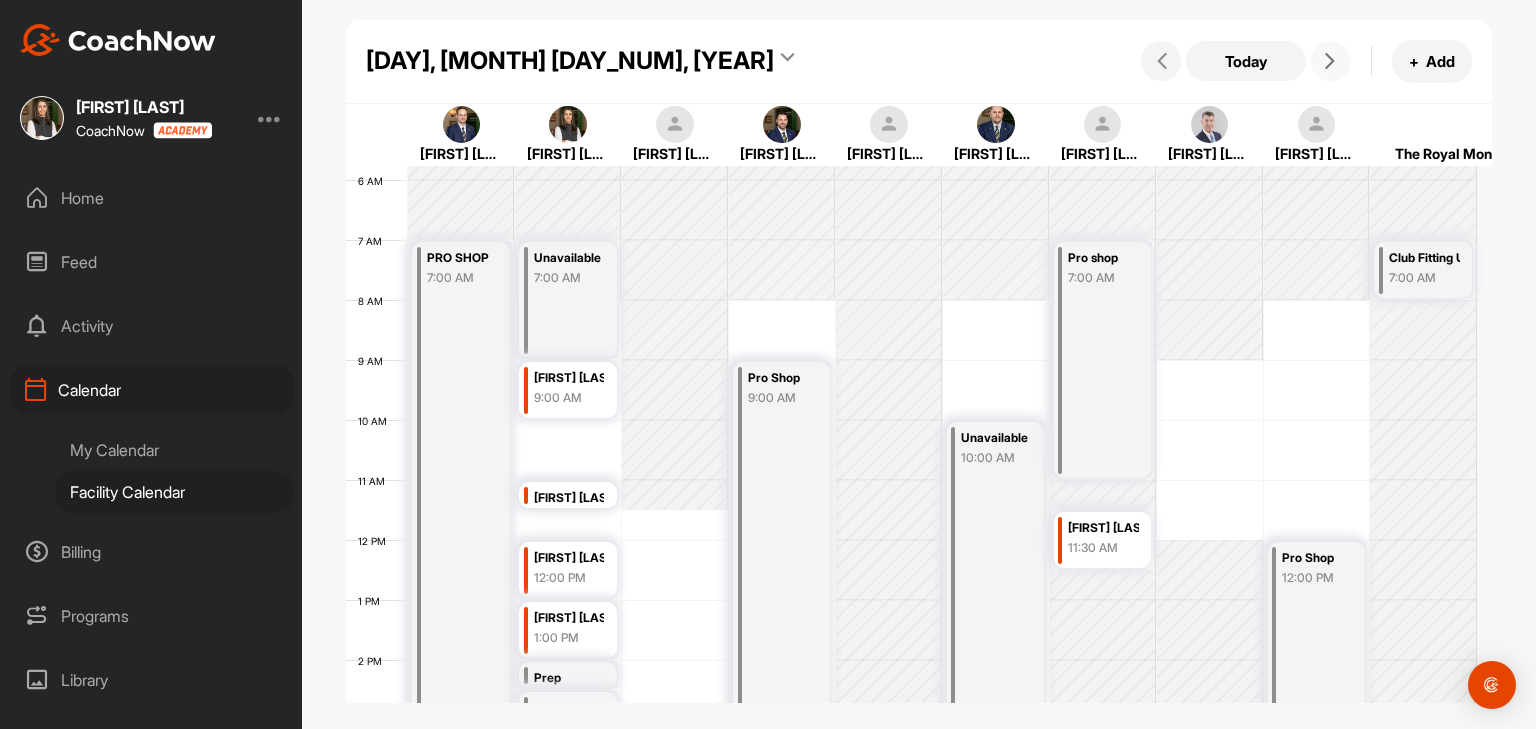 scroll, scrollTop: 446, scrollLeft: 0, axis: vertical 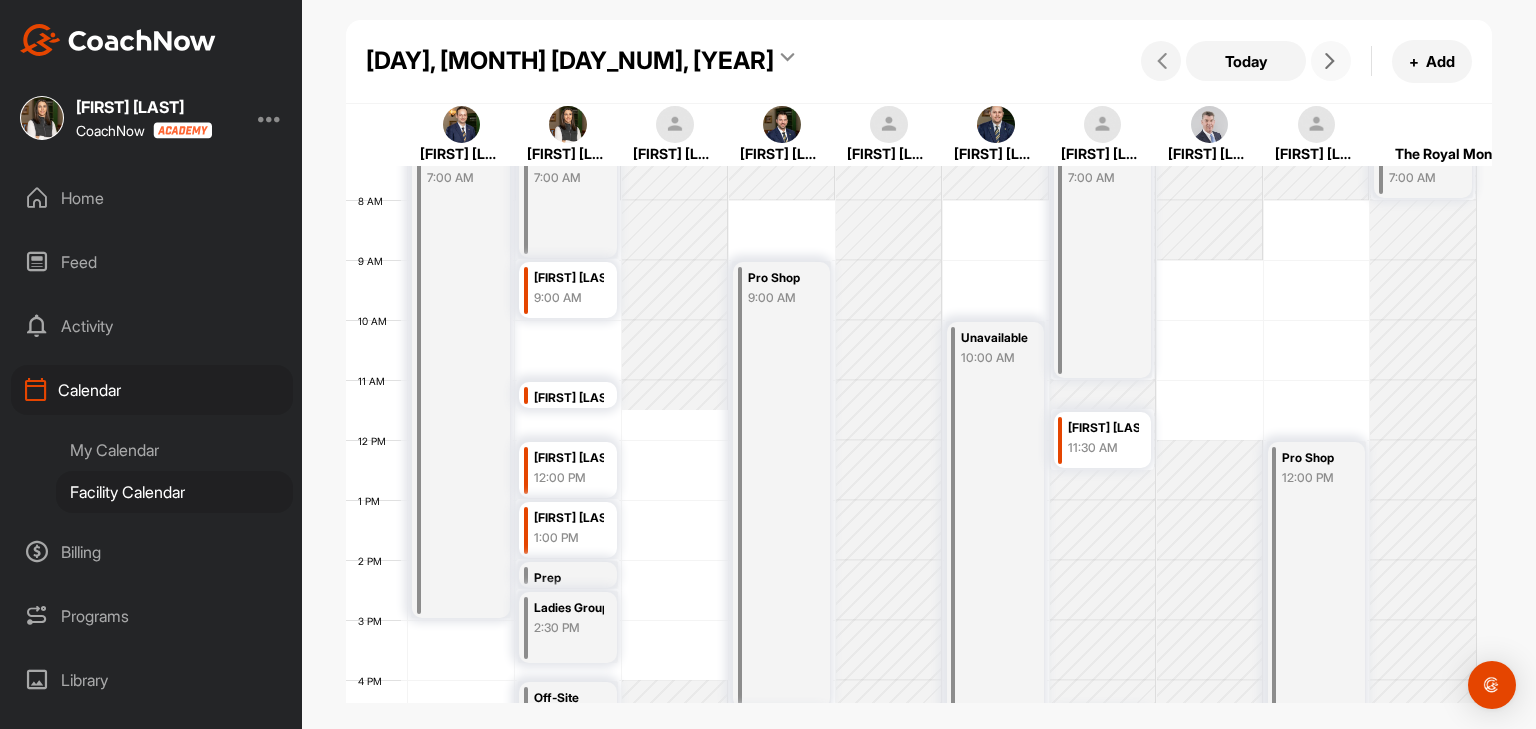 click at bounding box center (1331, 61) 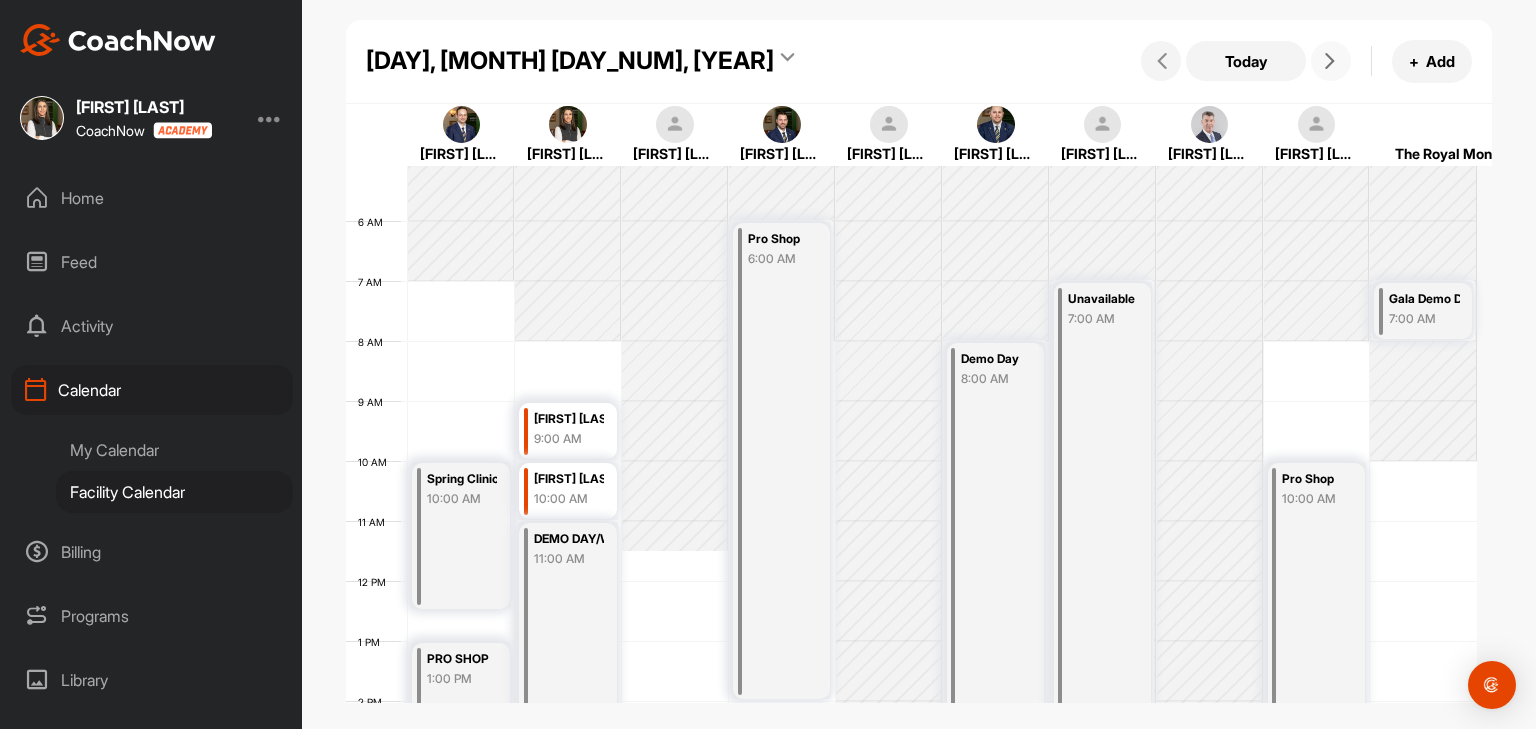 scroll, scrollTop: 246, scrollLeft: 0, axis: vertical 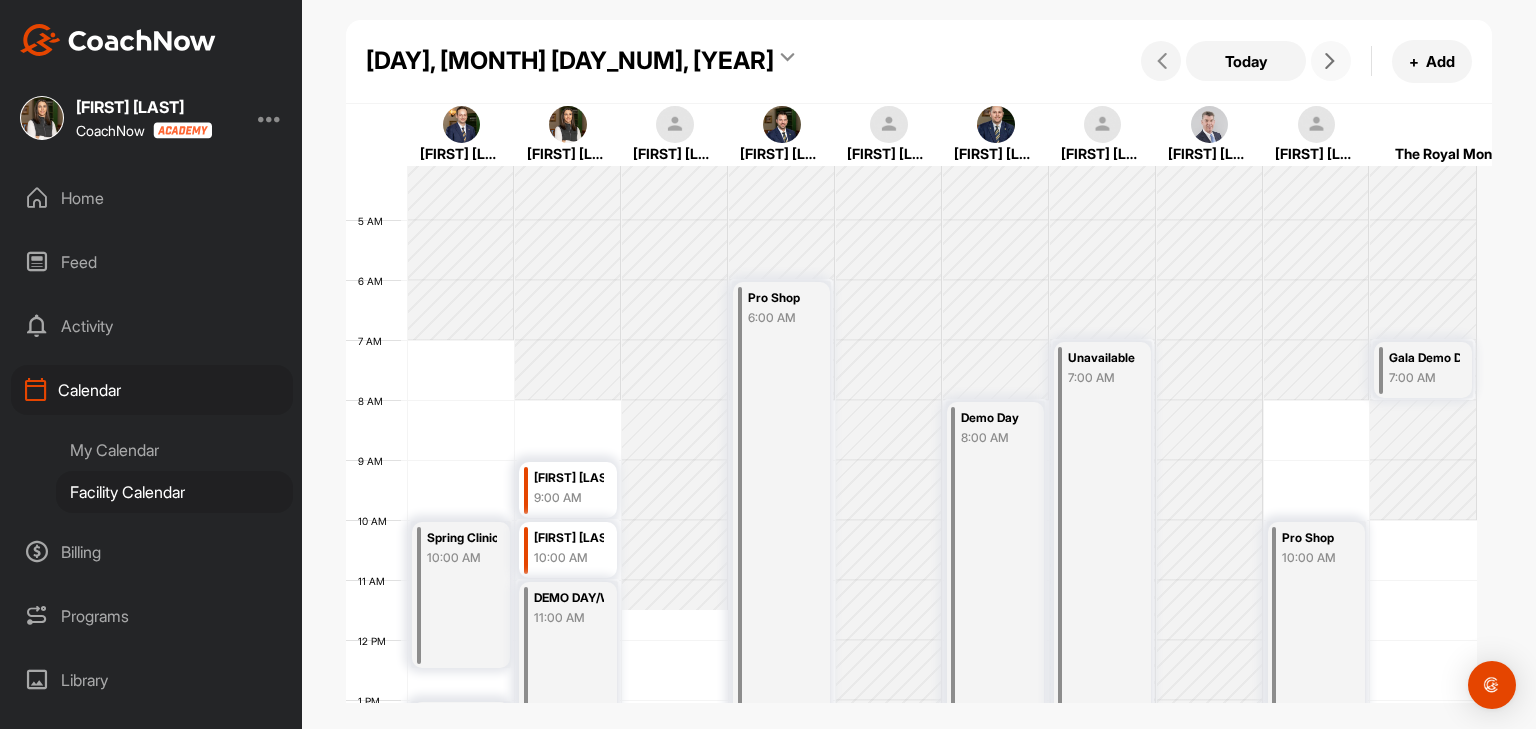 click at bounding box center (1331, 61) 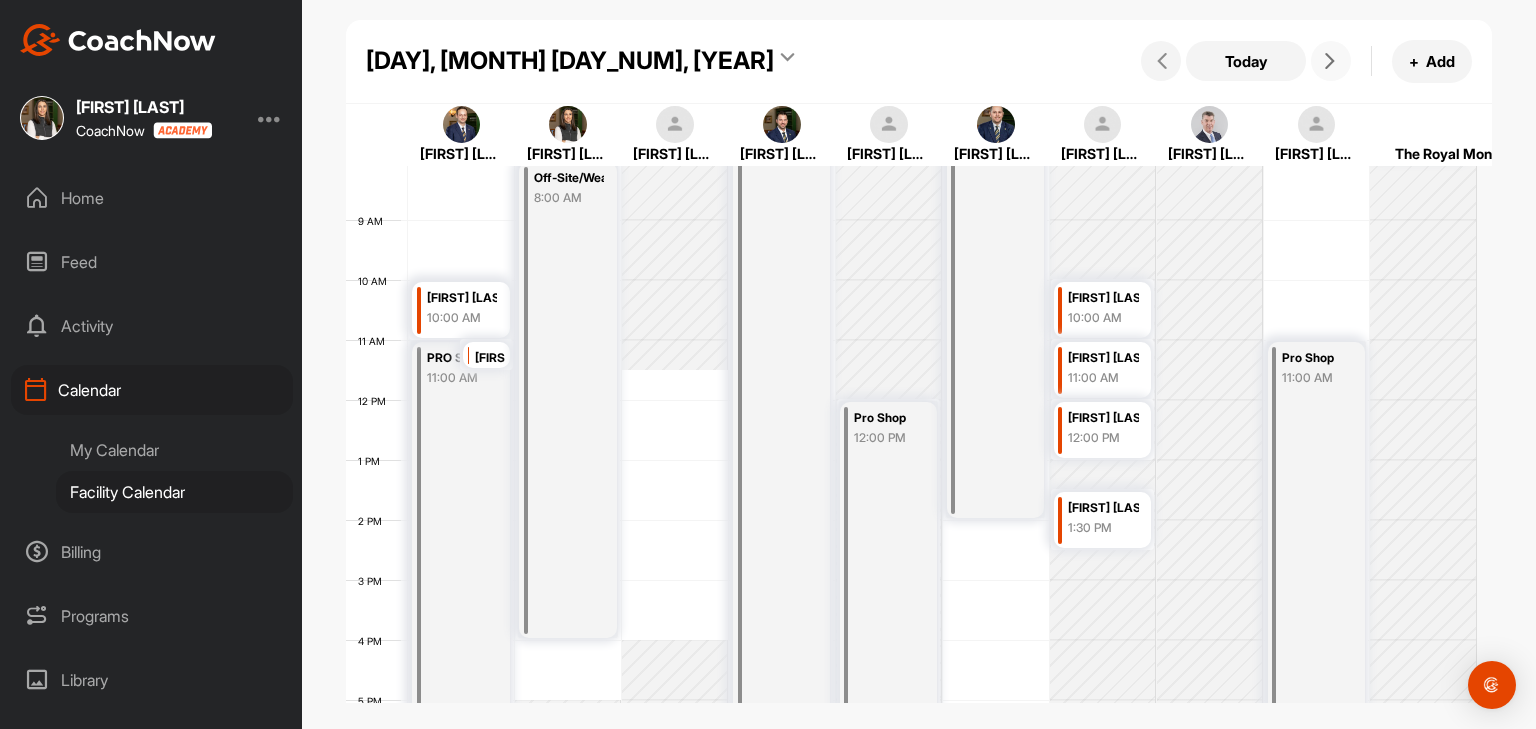scroll, scrollTop: 446, scrollLeft: 0, axis: vertical 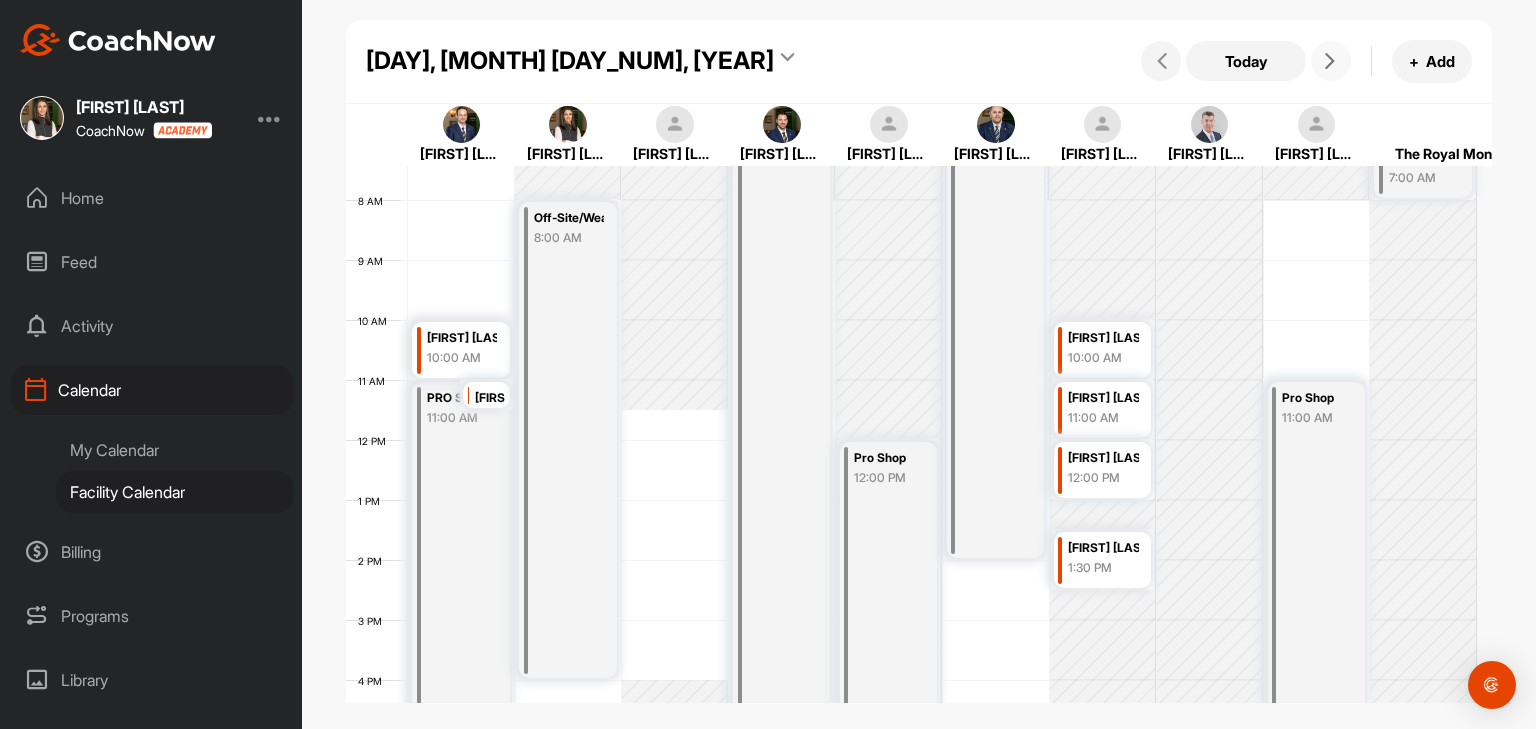 click at bounding box center (1331, 61) 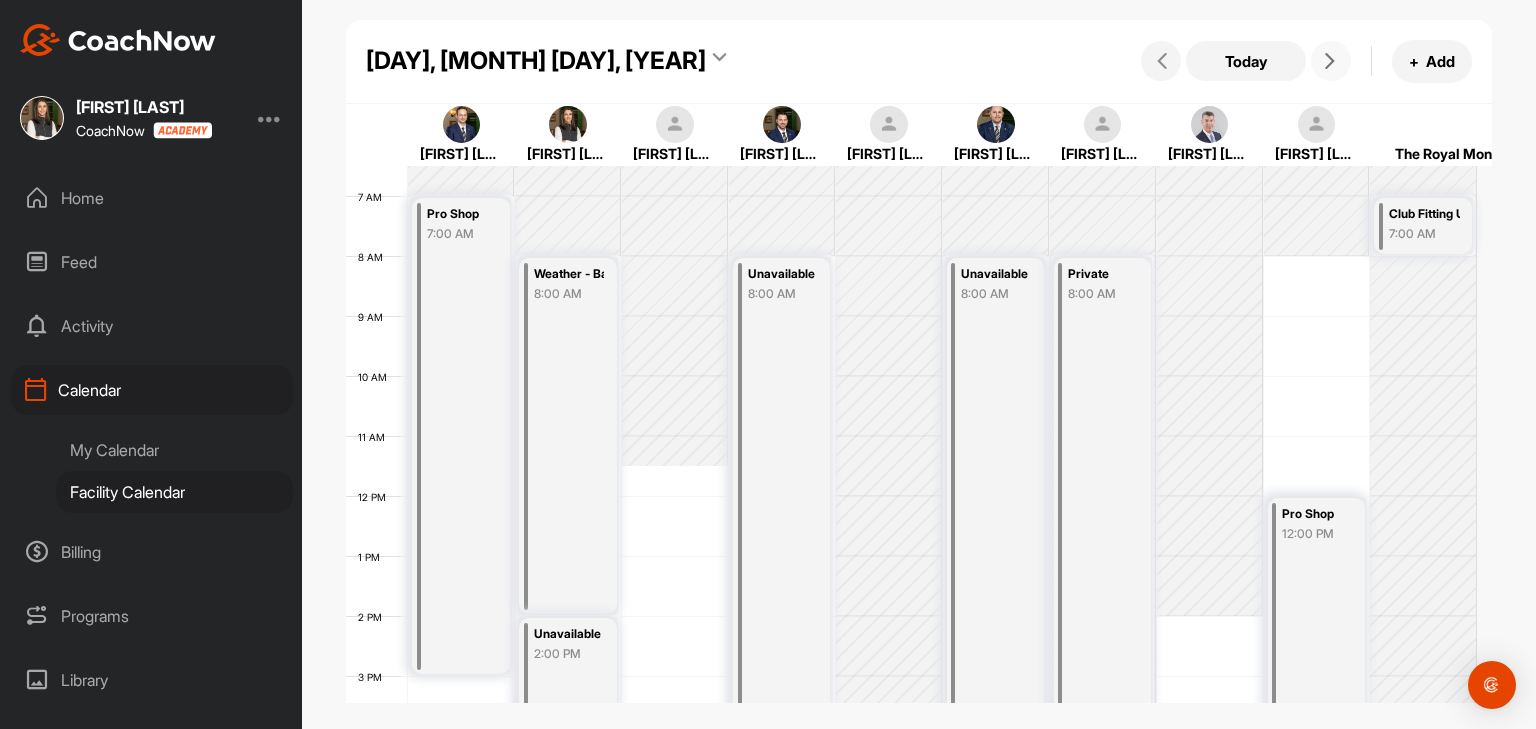 scroll, scrollTop: 346, scrollLeft: 0, axis: vertical 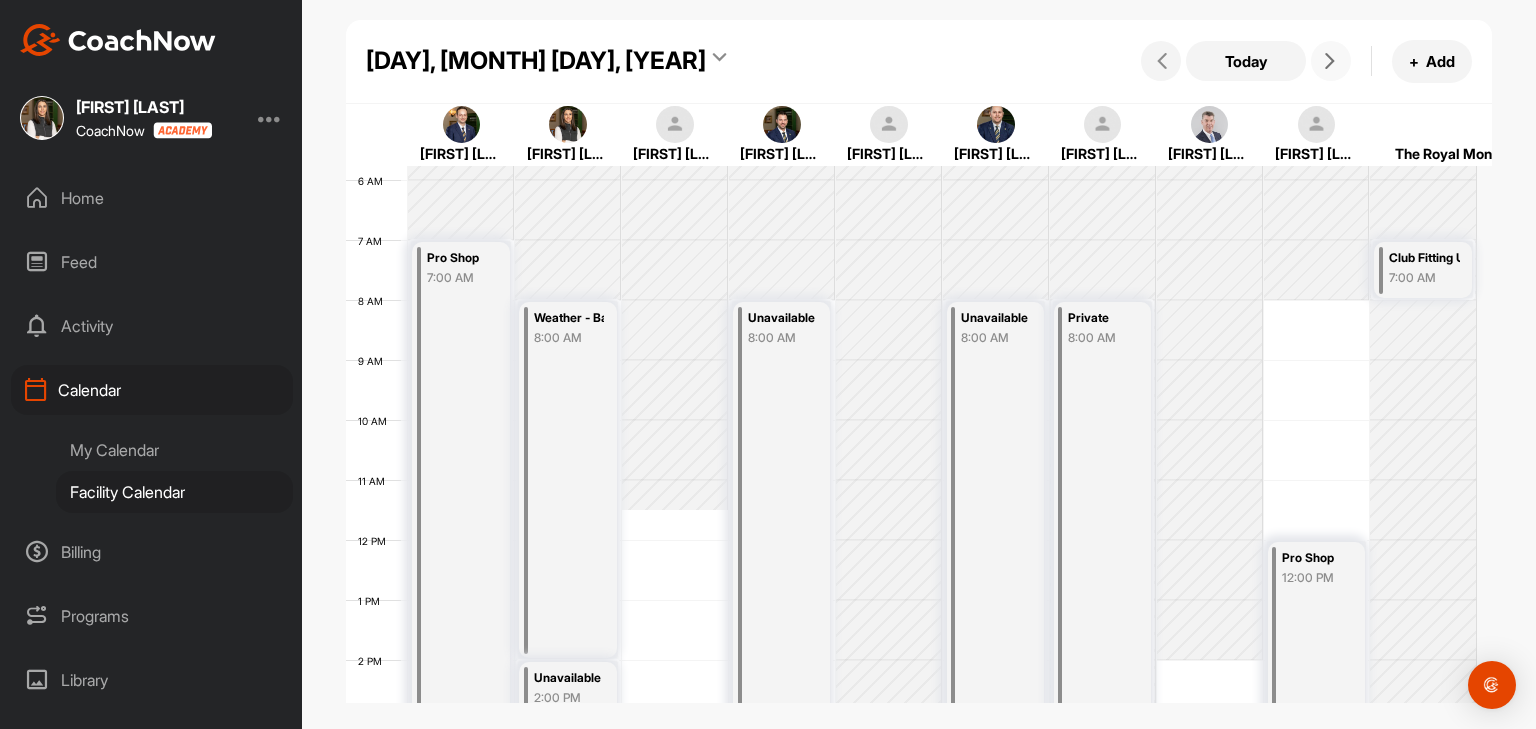 click at bounding box center (1330, 61) 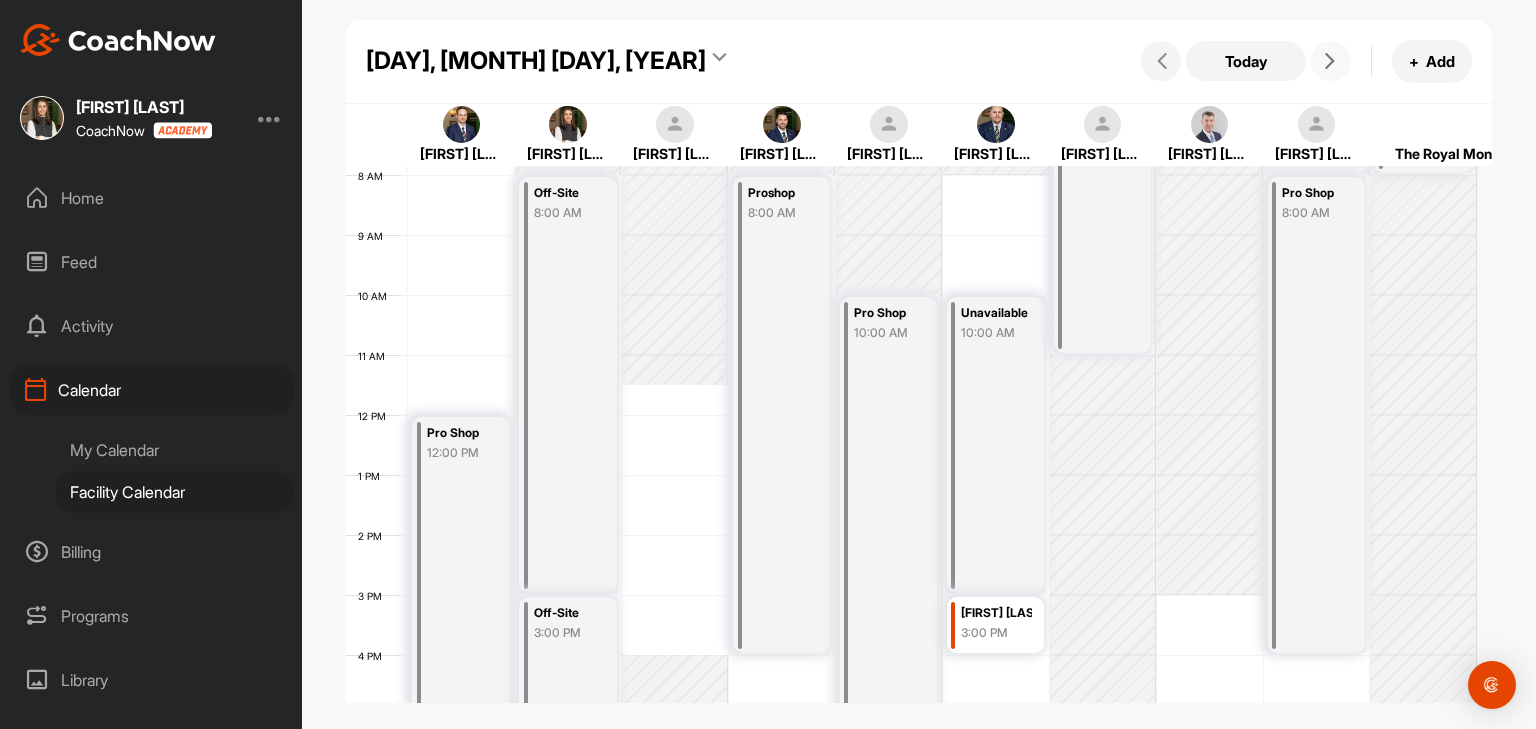 scroll, scrollTop: 346, scrollLeft: 0, axis: vertical 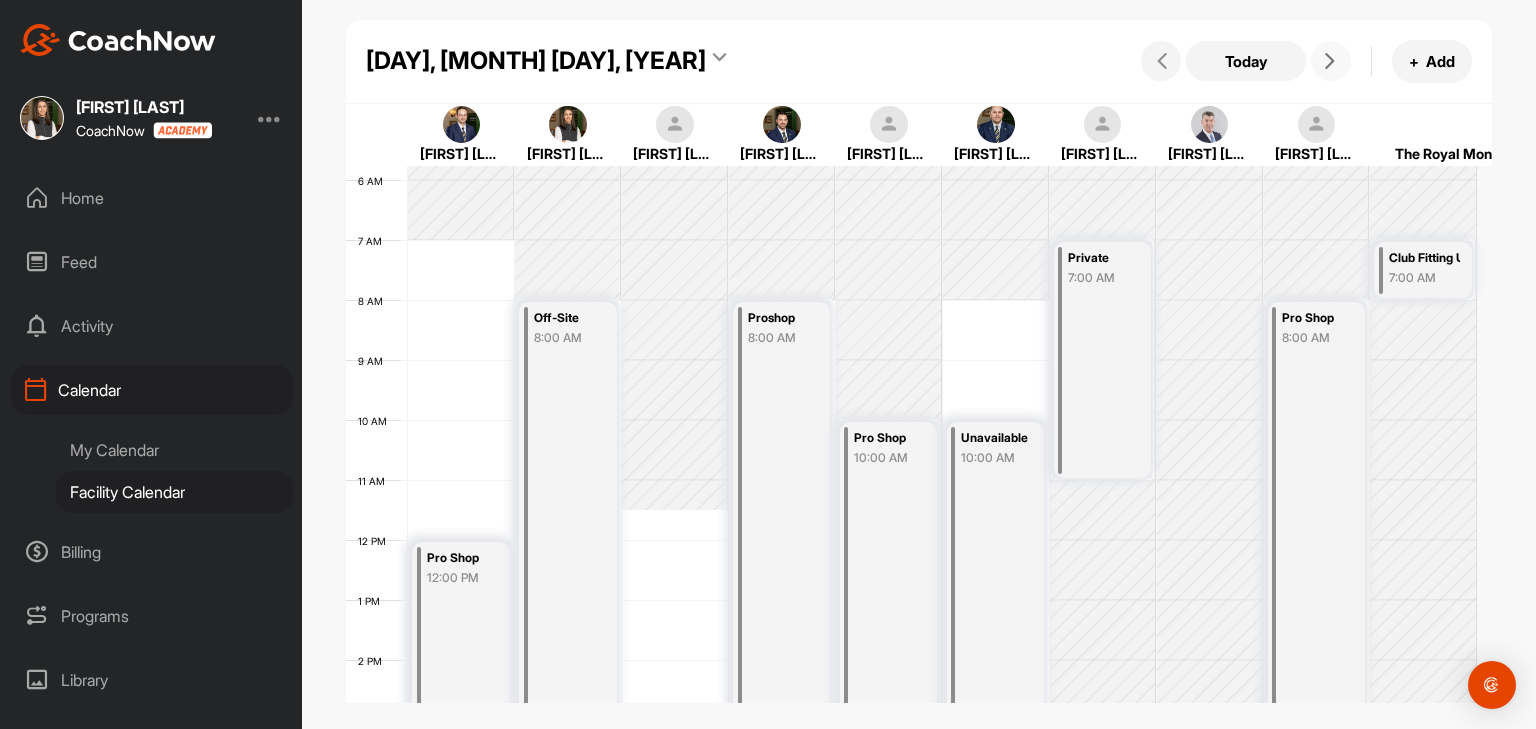 click at bounding box center [1331, 61] 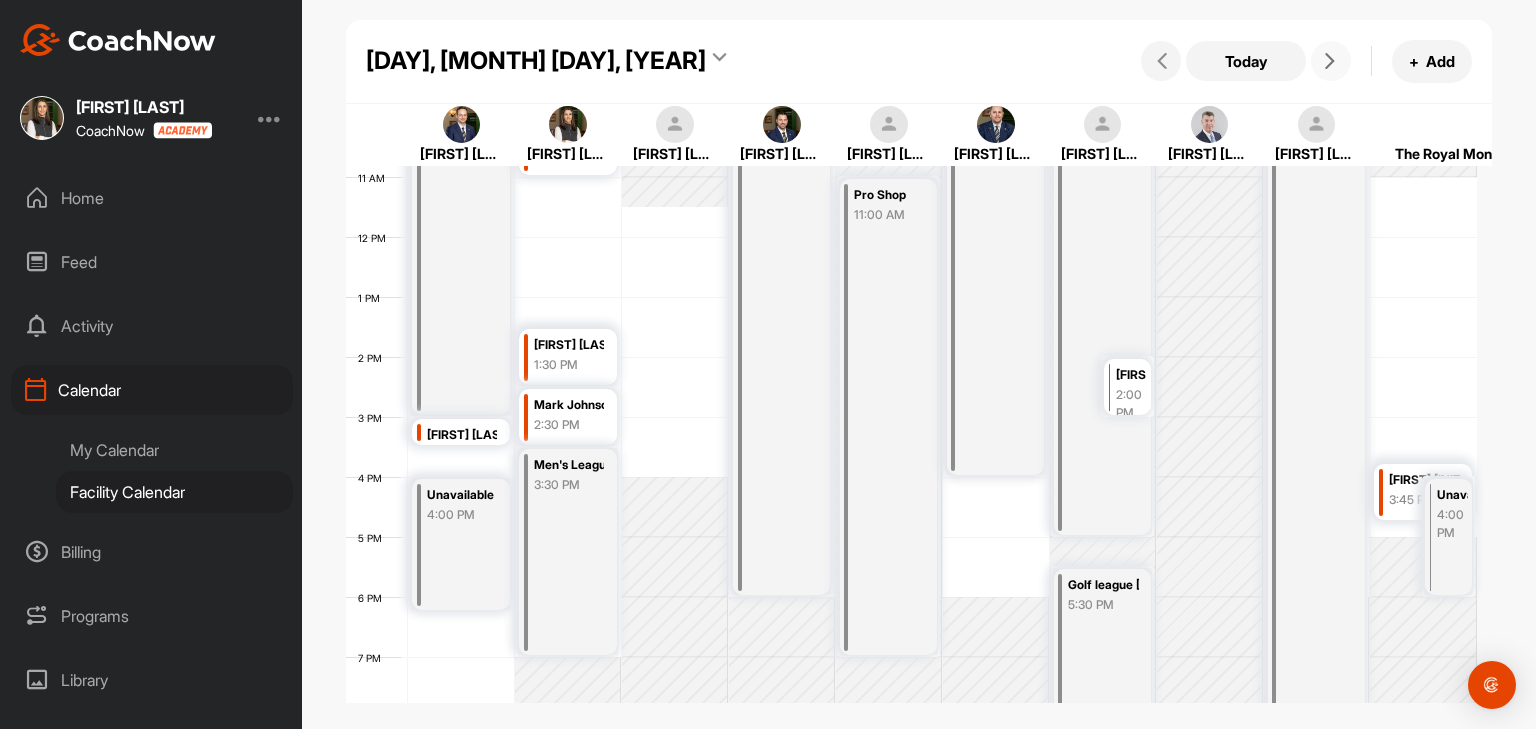 scroll, scrollTop: 546, scrollLeft: 0, axis: vertical 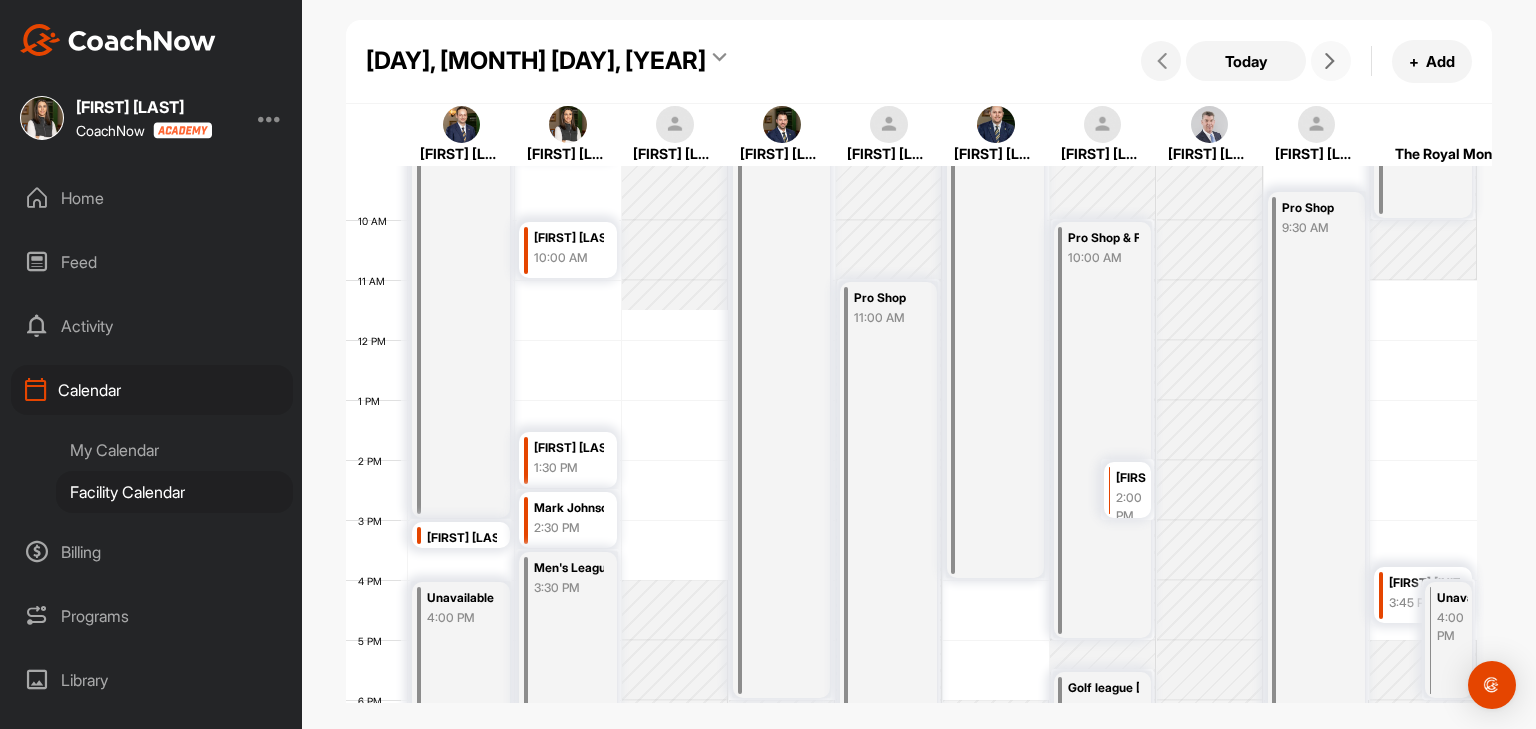 click at bounding box center (1330, 61) 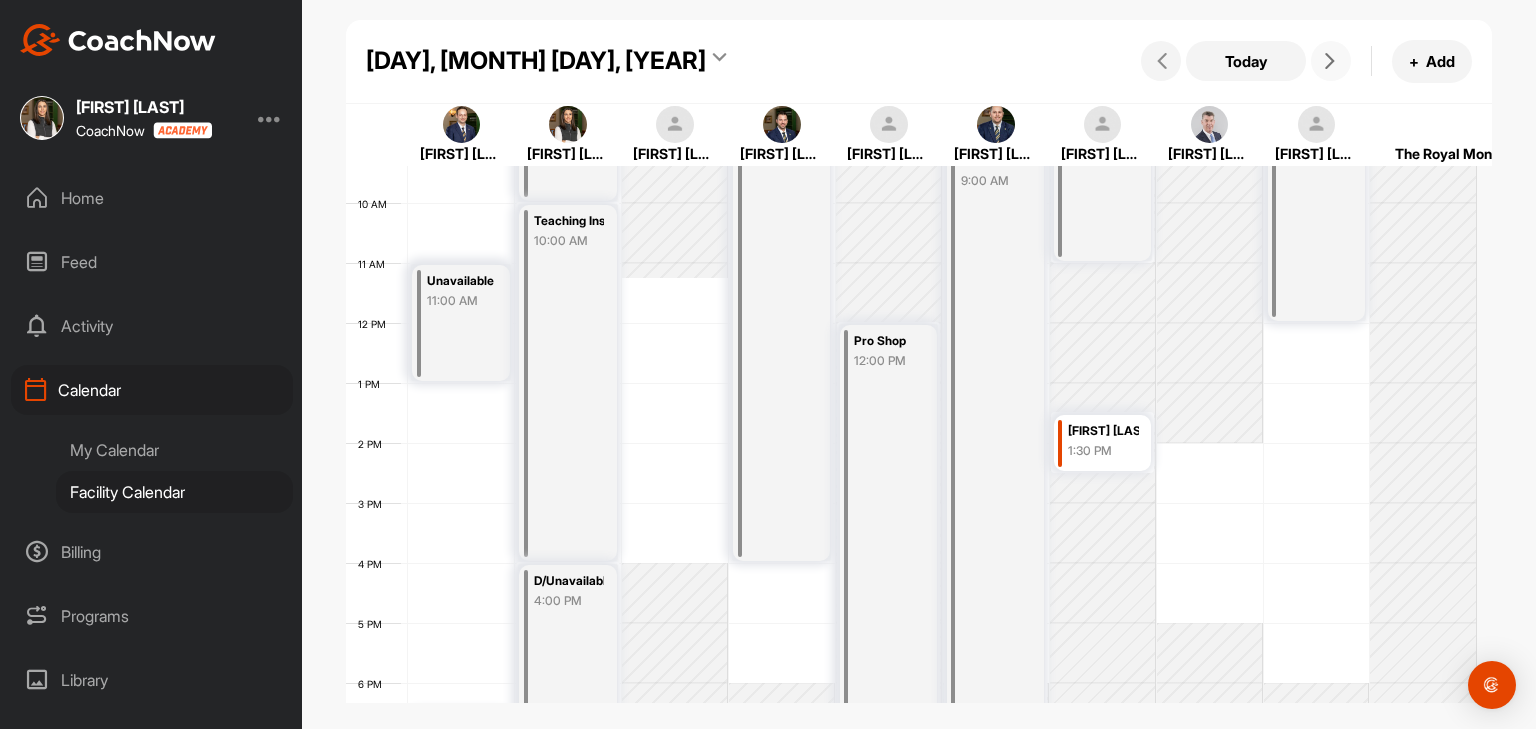 scroll, scrollTop: 646, scrollLeft: 0, axis: vertical 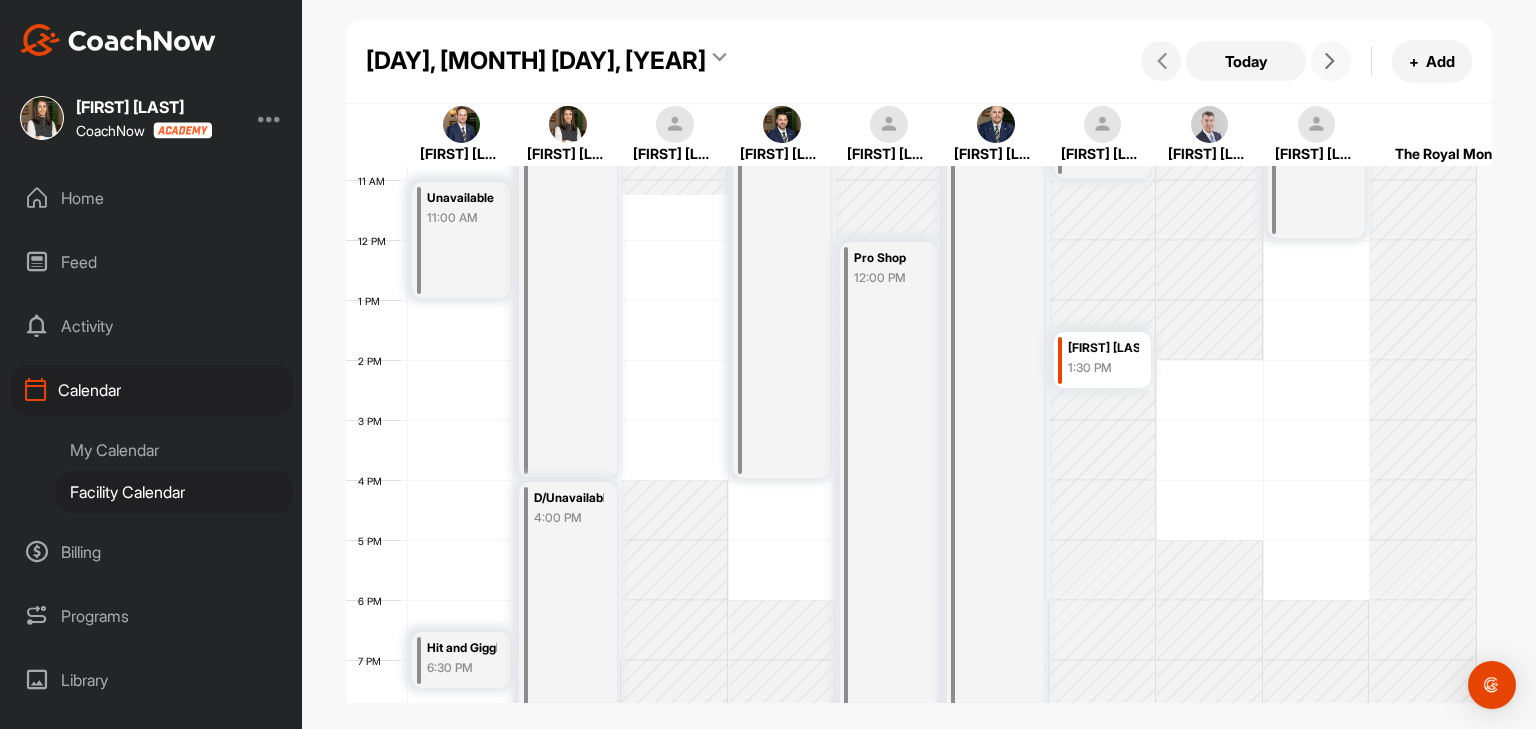 click at bounding box center [1330, 61] 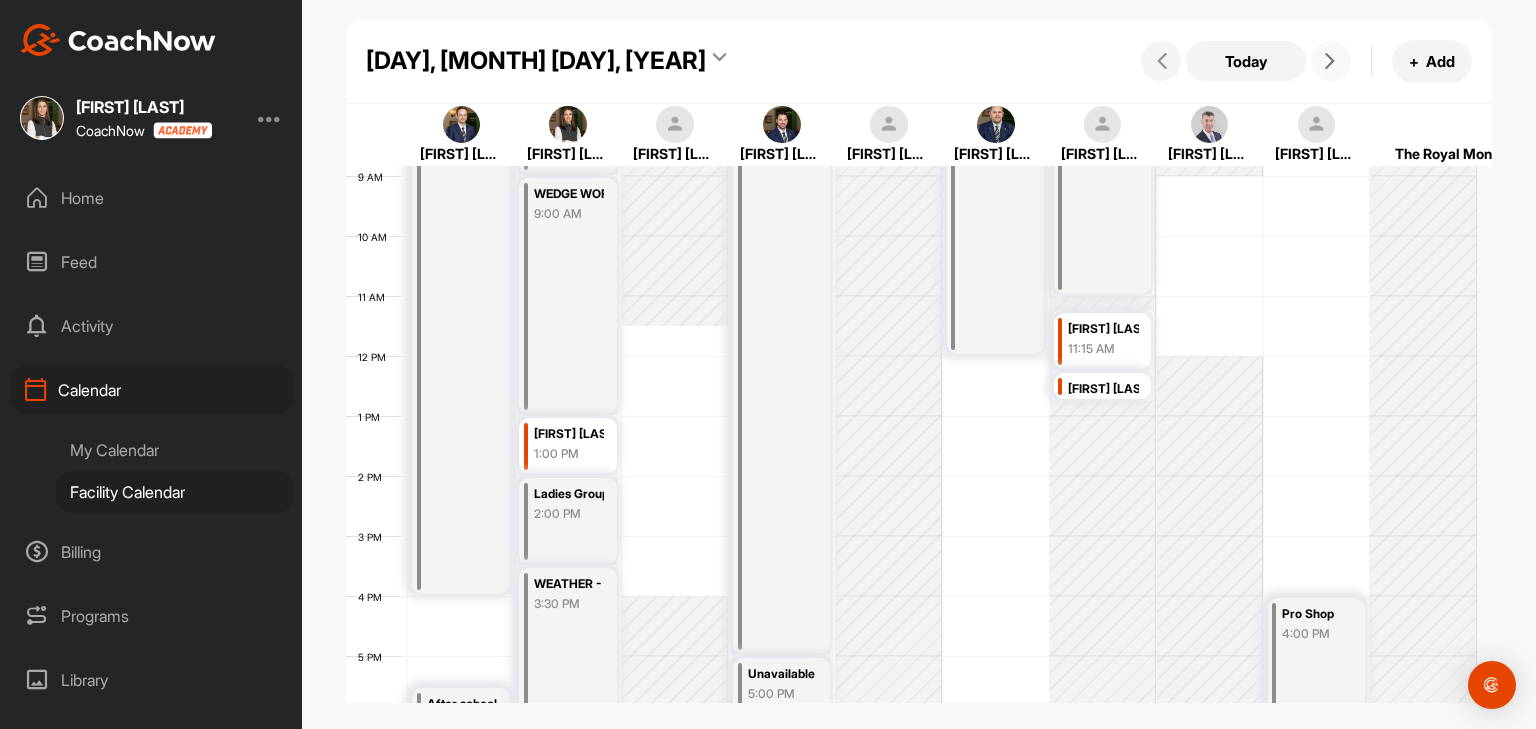 scroll, scrollTop: 546, scrollLeft: 0, axis: vertical 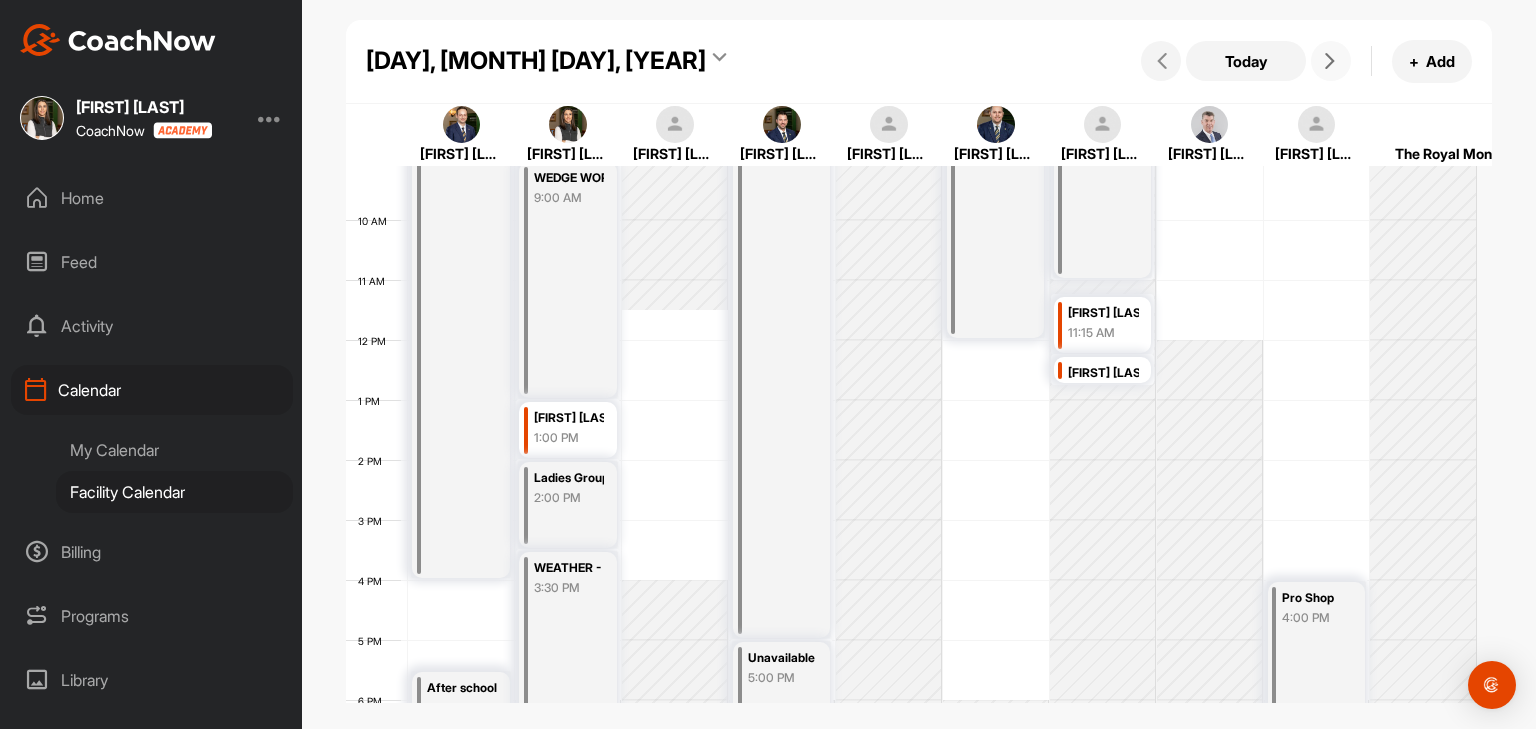 click at bounding box center [1331, 61] 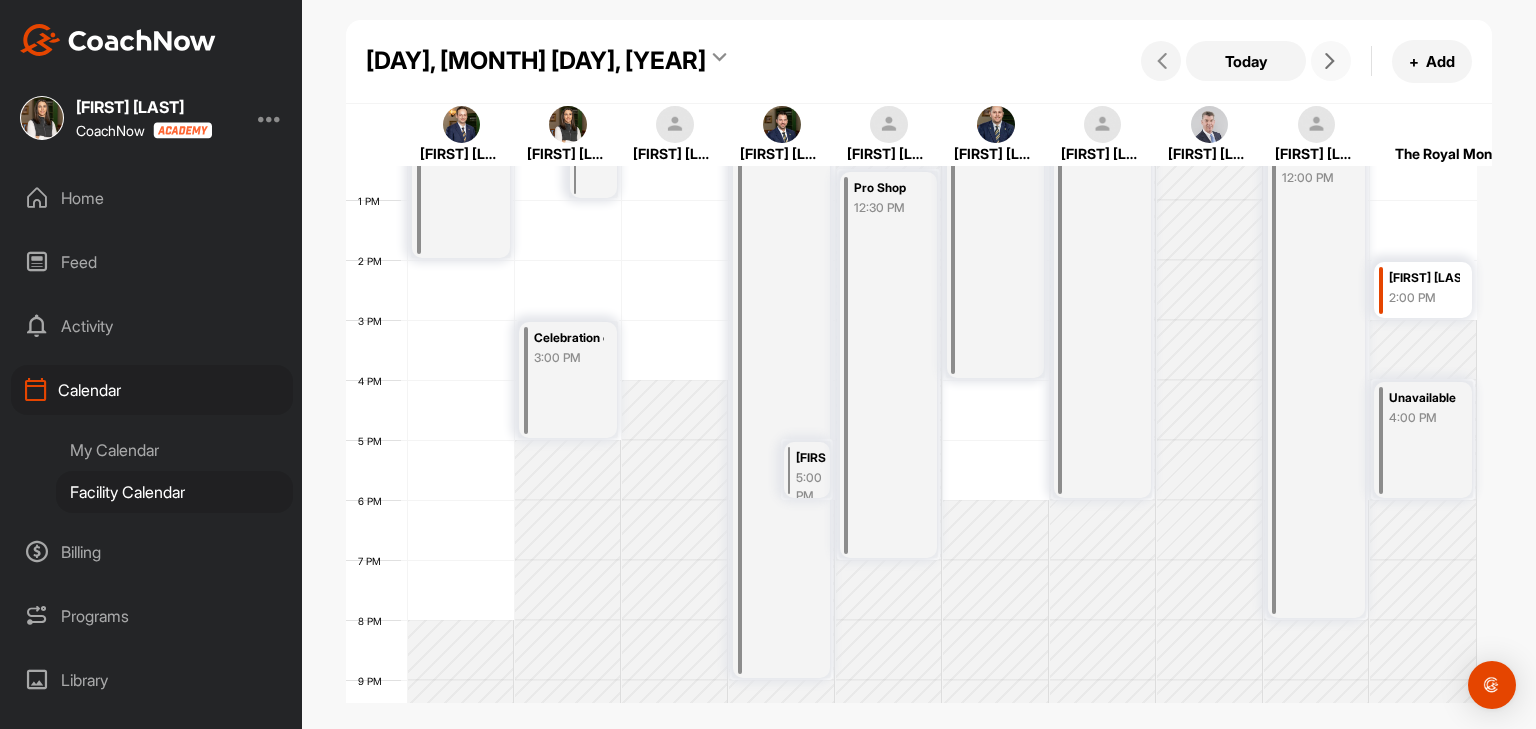scroll, scrollTop: 546, scrollLeft: 0, axis: vertical 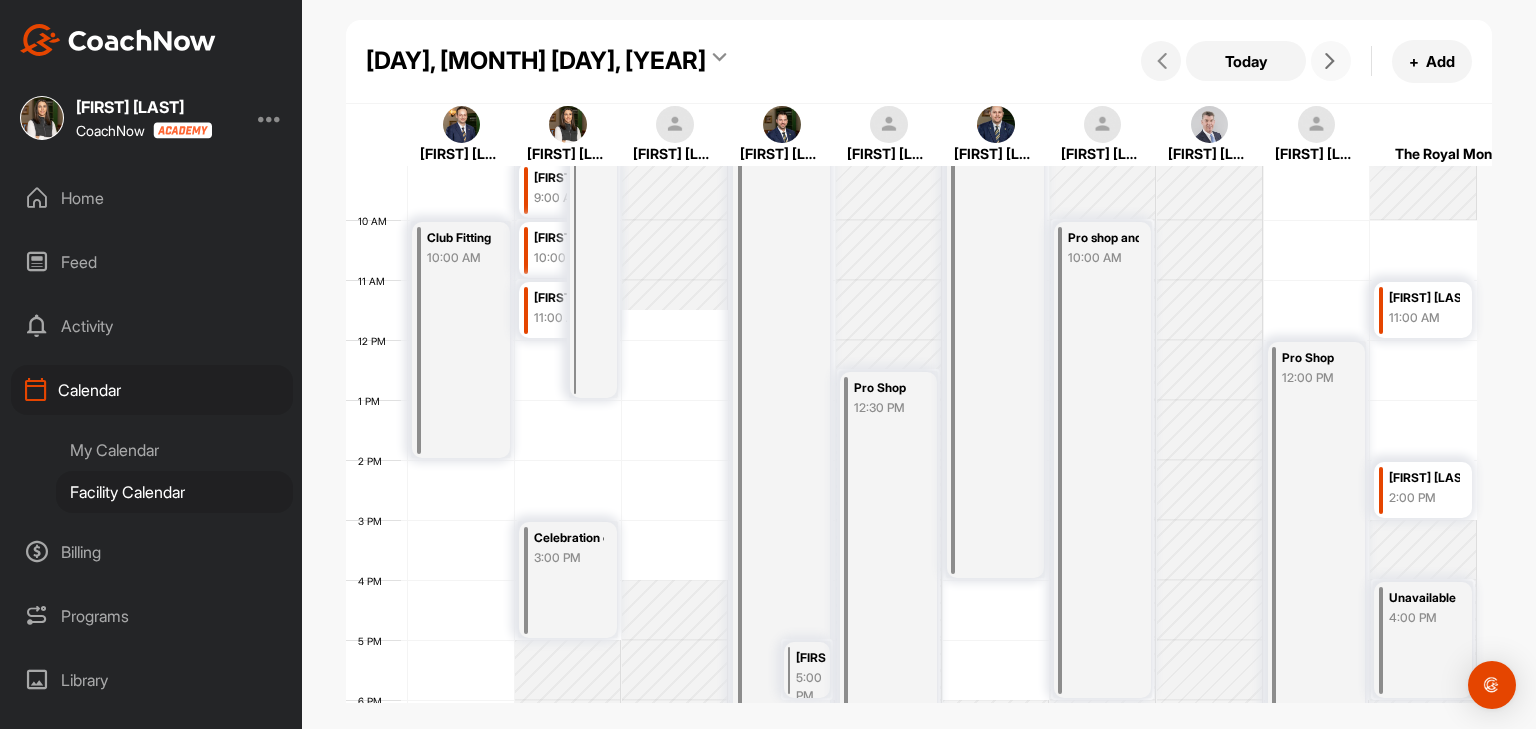 click at bounding box center [1330, 61] 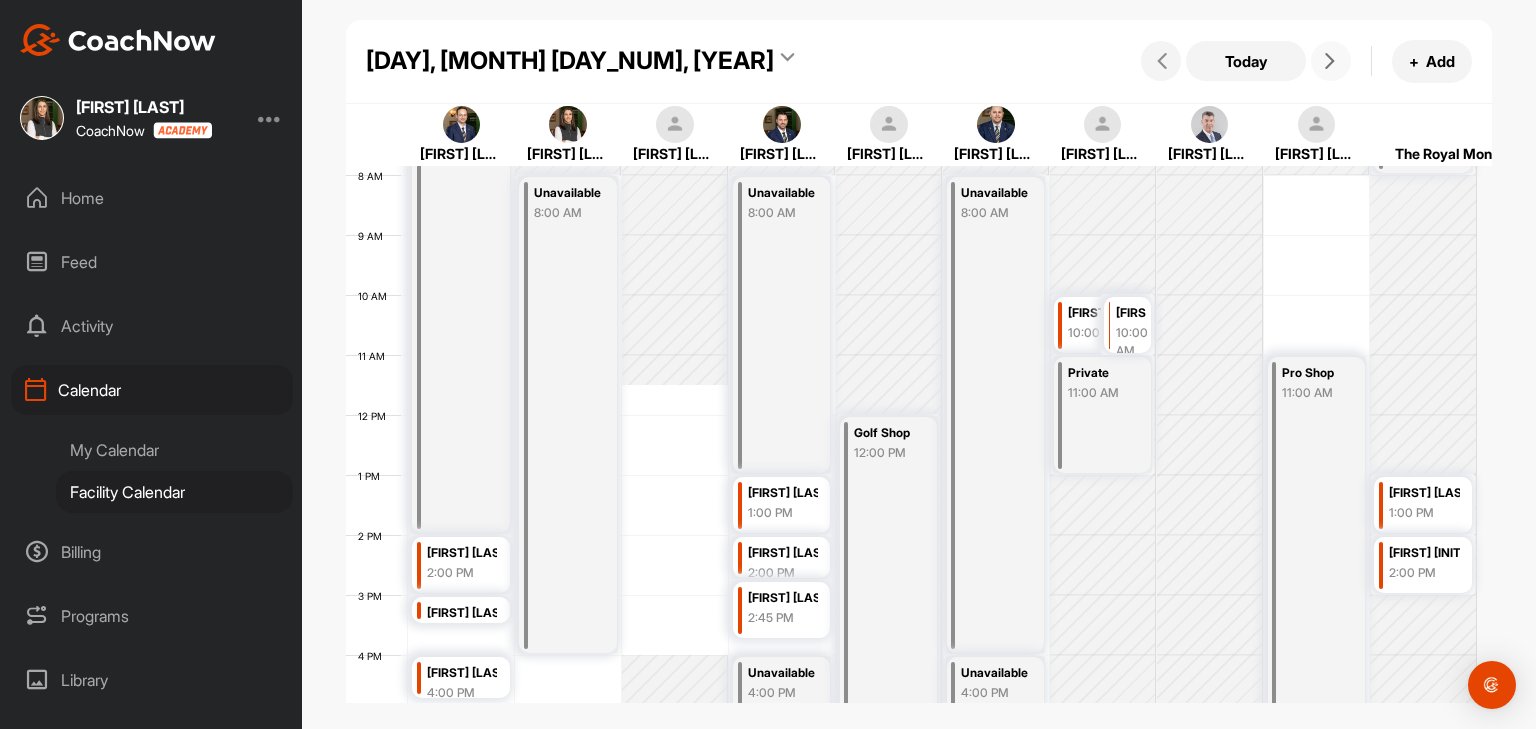 scroll, scrollTop: 446, scrollLeft: 0, axis: vertical 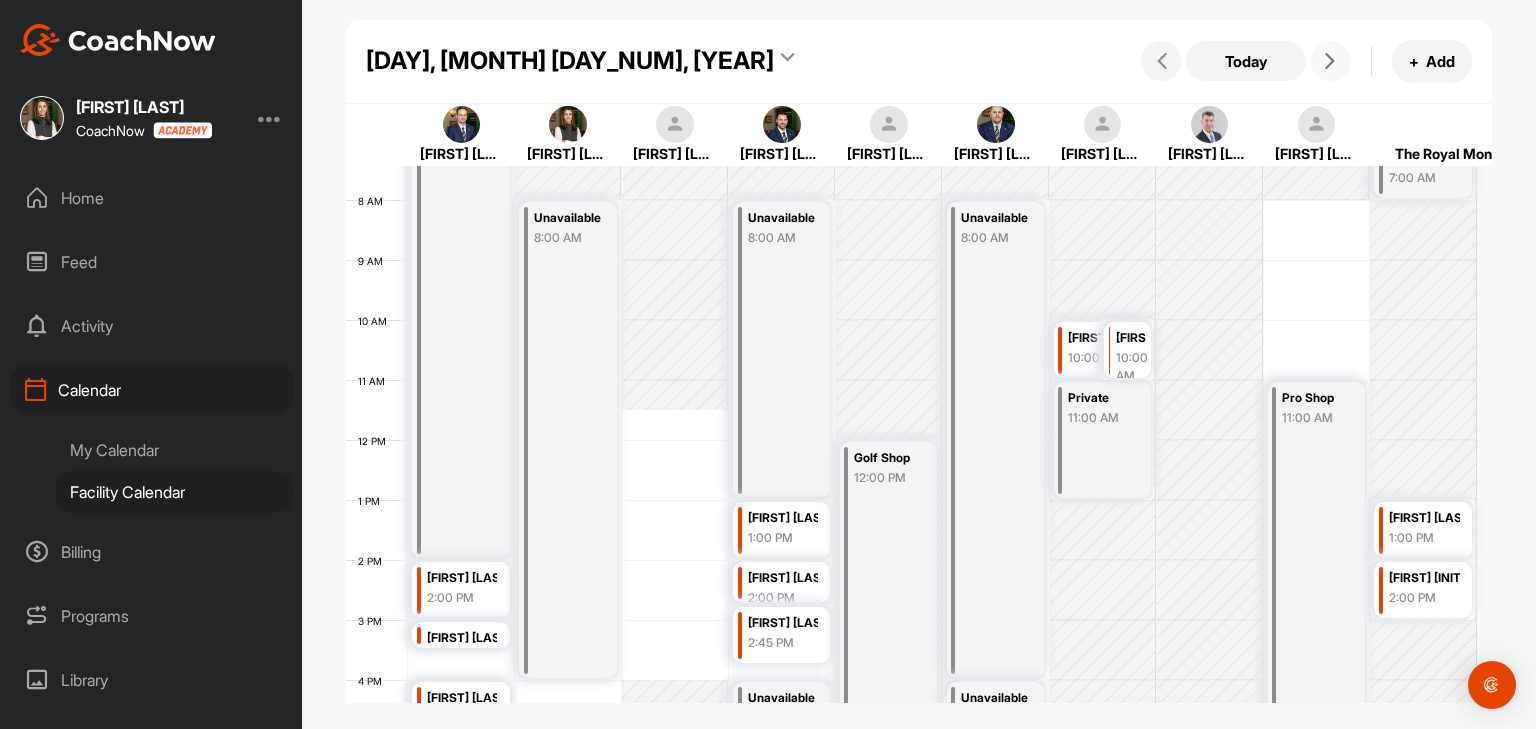 click on "10:00 AM" at bounding box center [1131, 367] 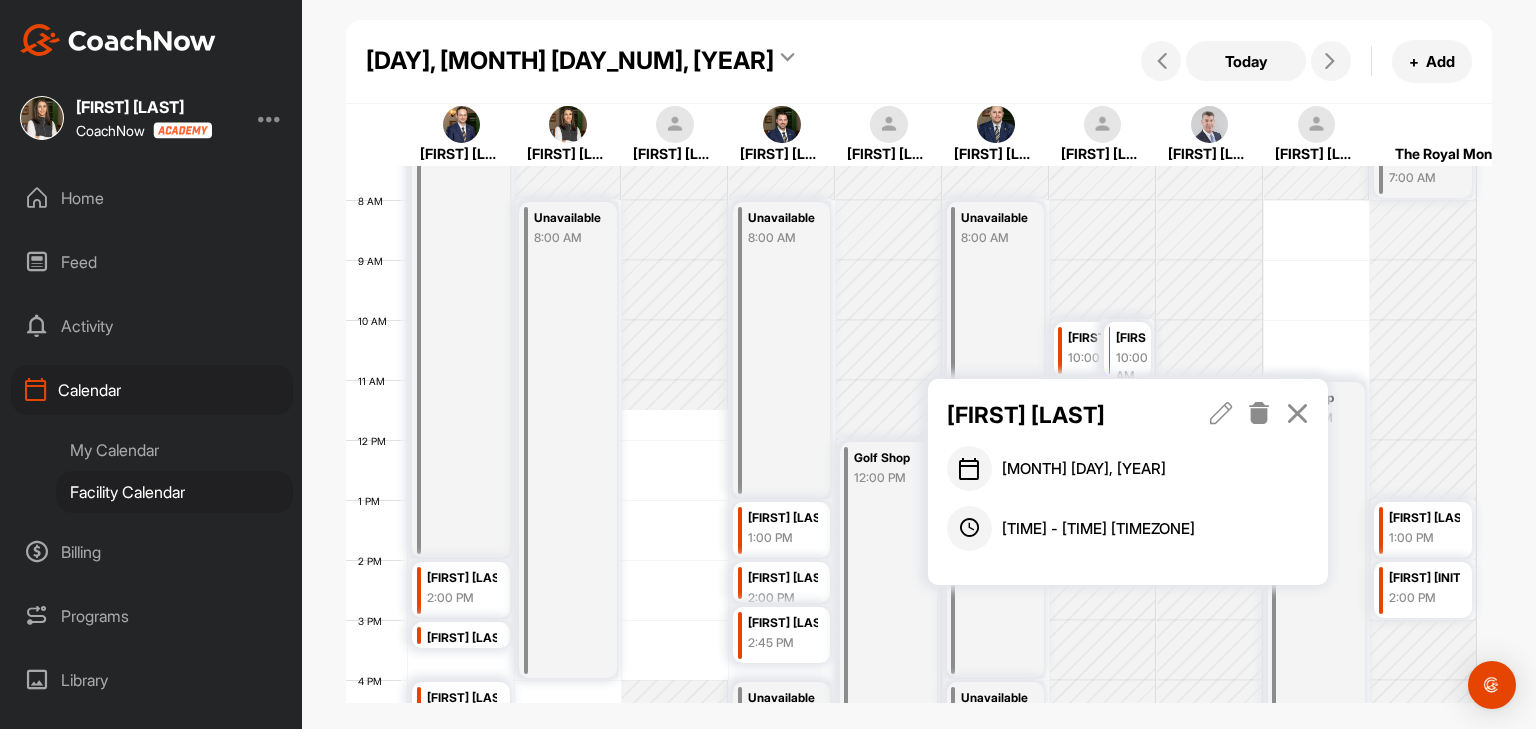 click at bounding box center (1297, 413) 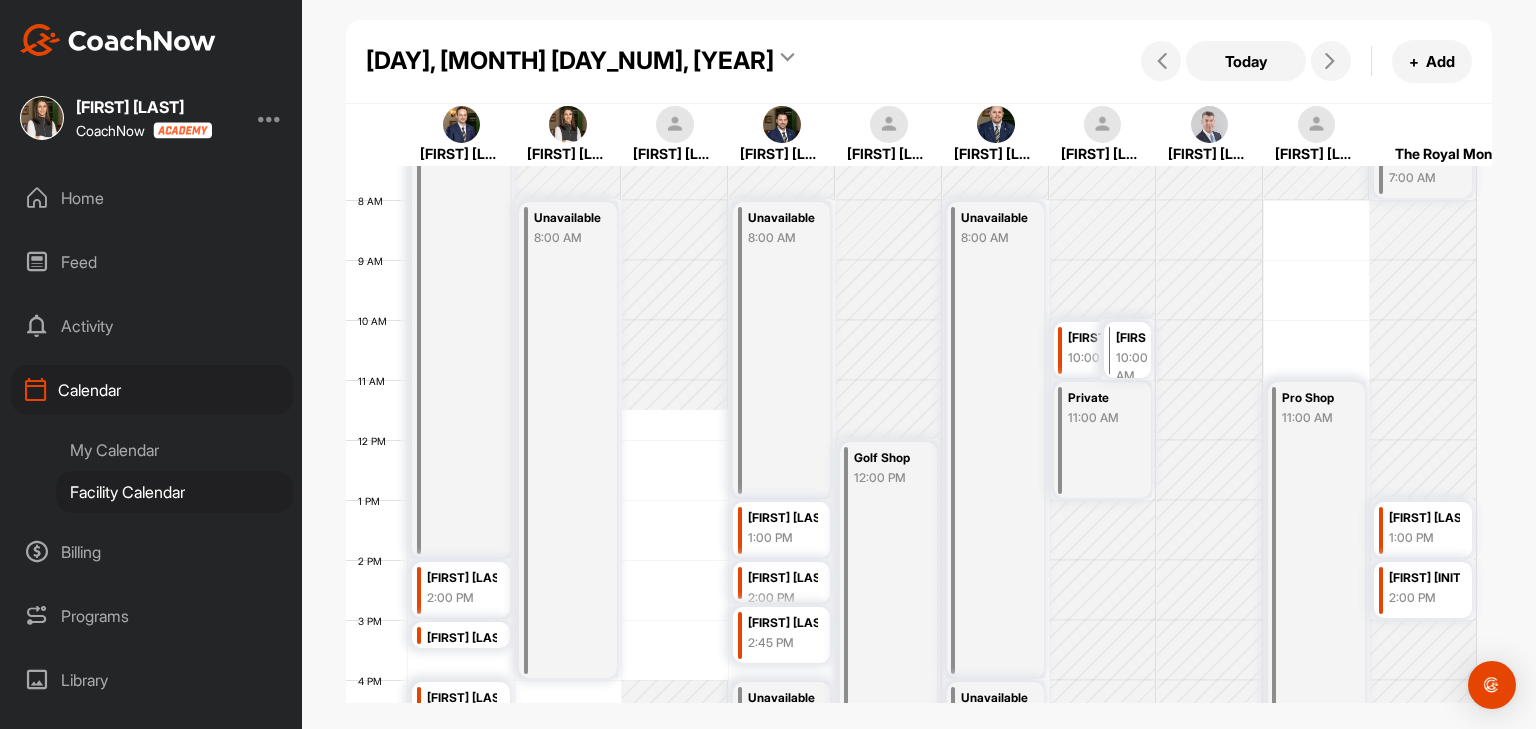 click on "10:00 AM" at bounding box center (1103, 358) 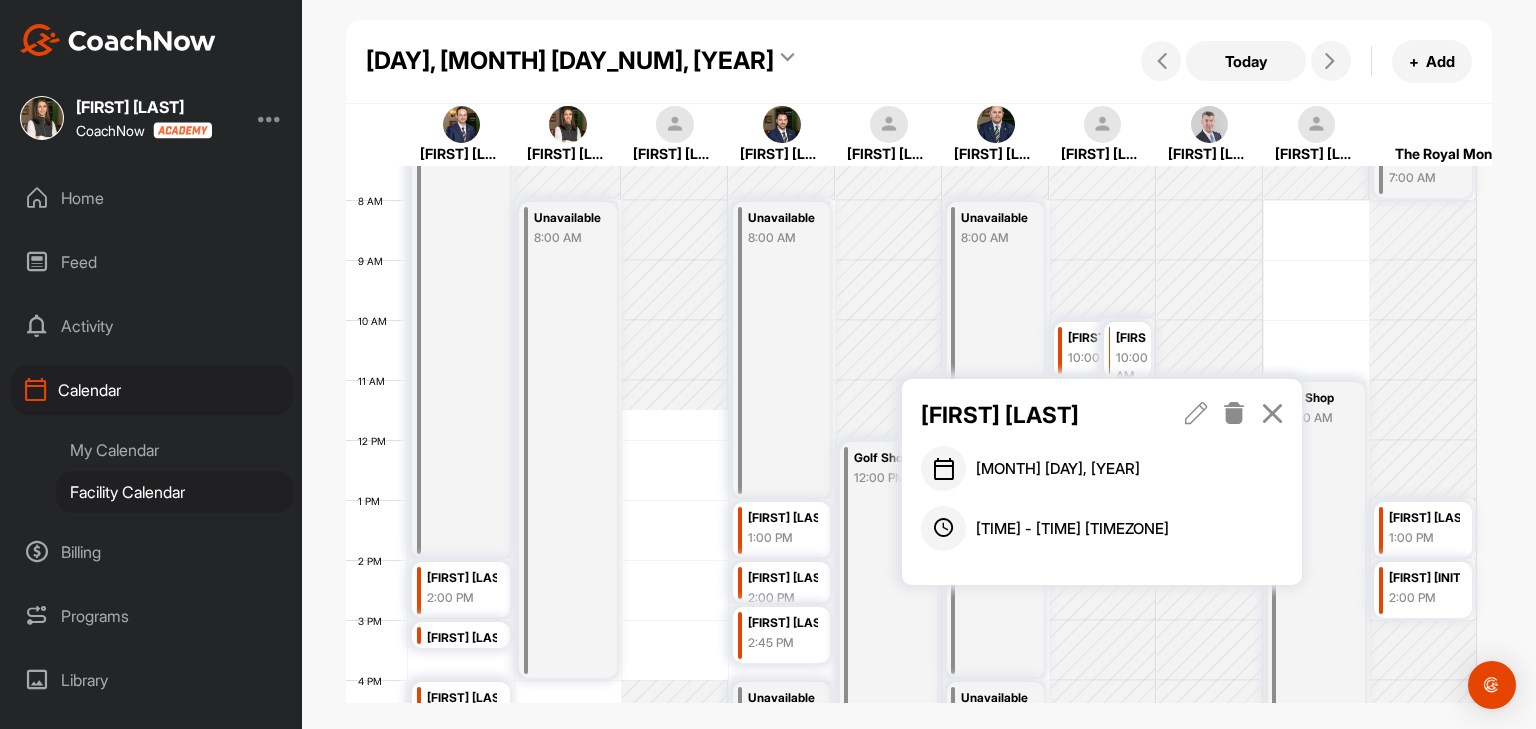 click at bounding box center [1272, 413] 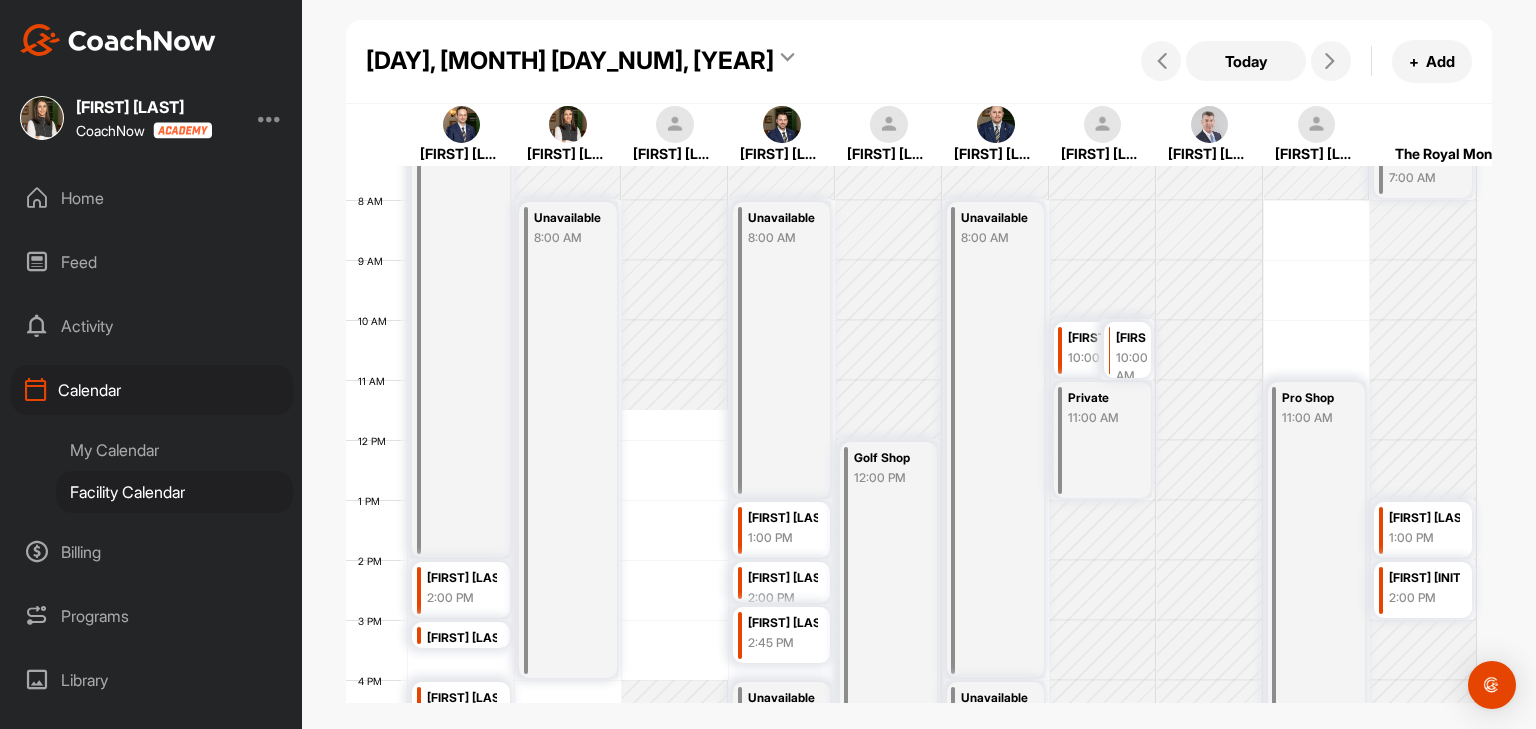 scroll, scrollTop: 546, scrollLeft: 0, axis: vertical 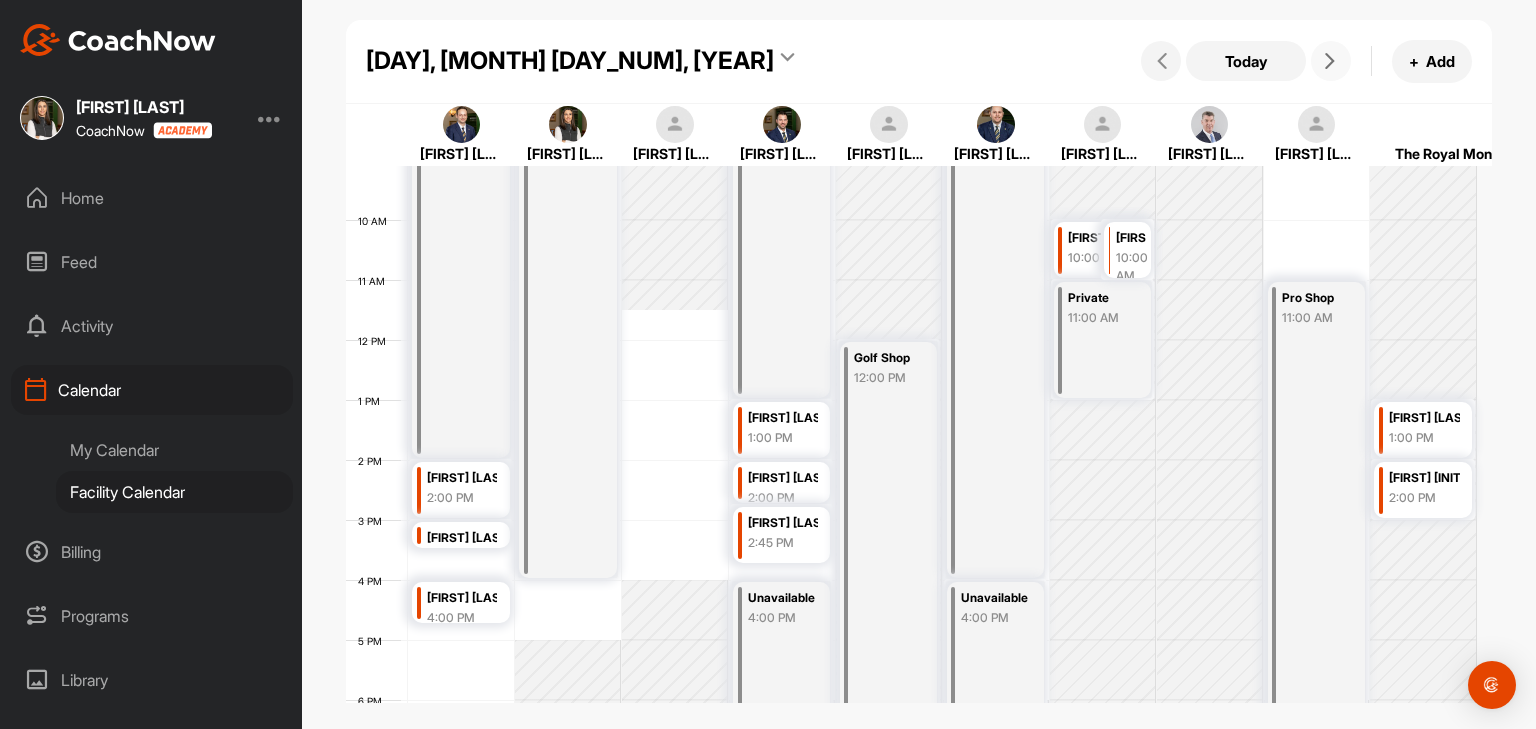 click at bounding box center [1330, 61] 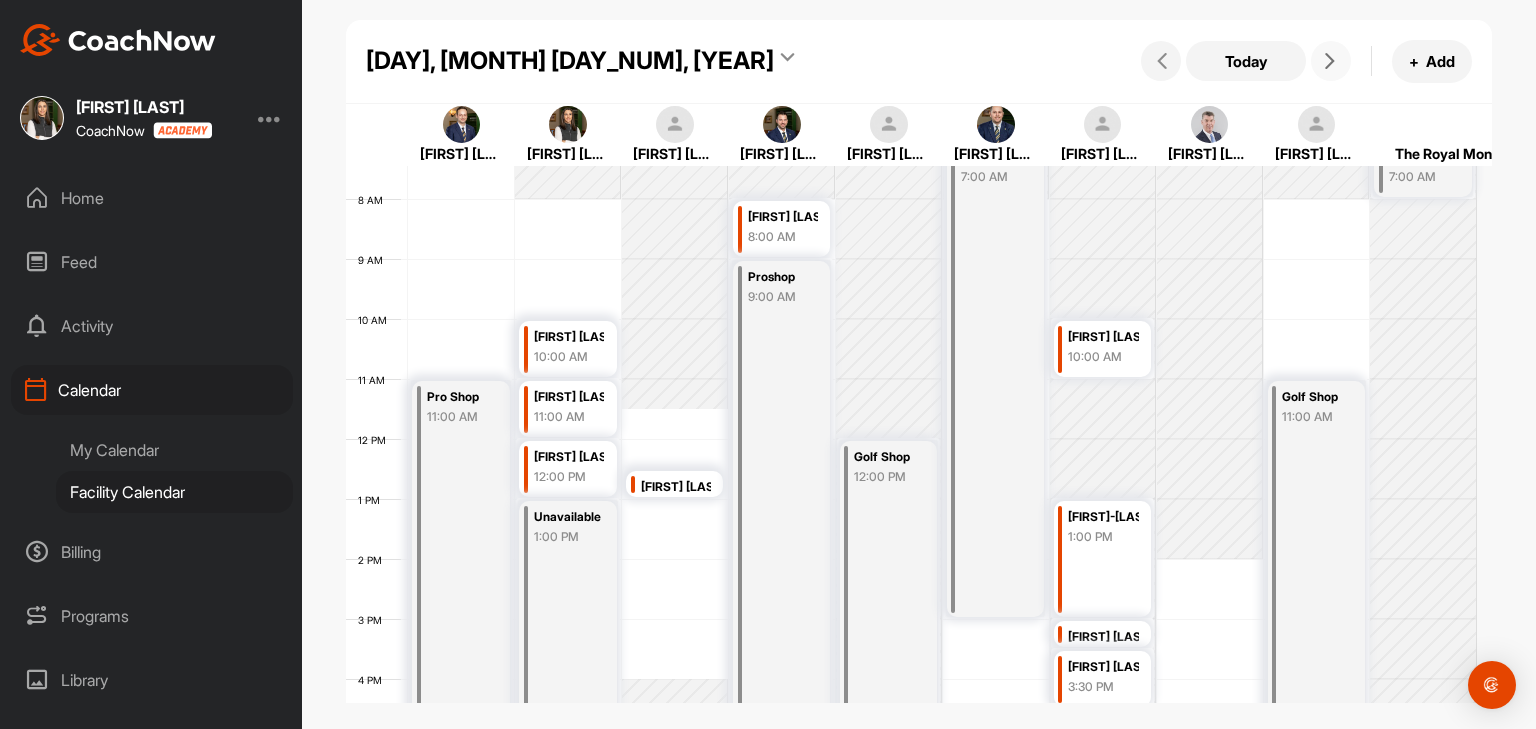 scroll, scrollTop: 547, scrollLeft: 0, axis: vertical 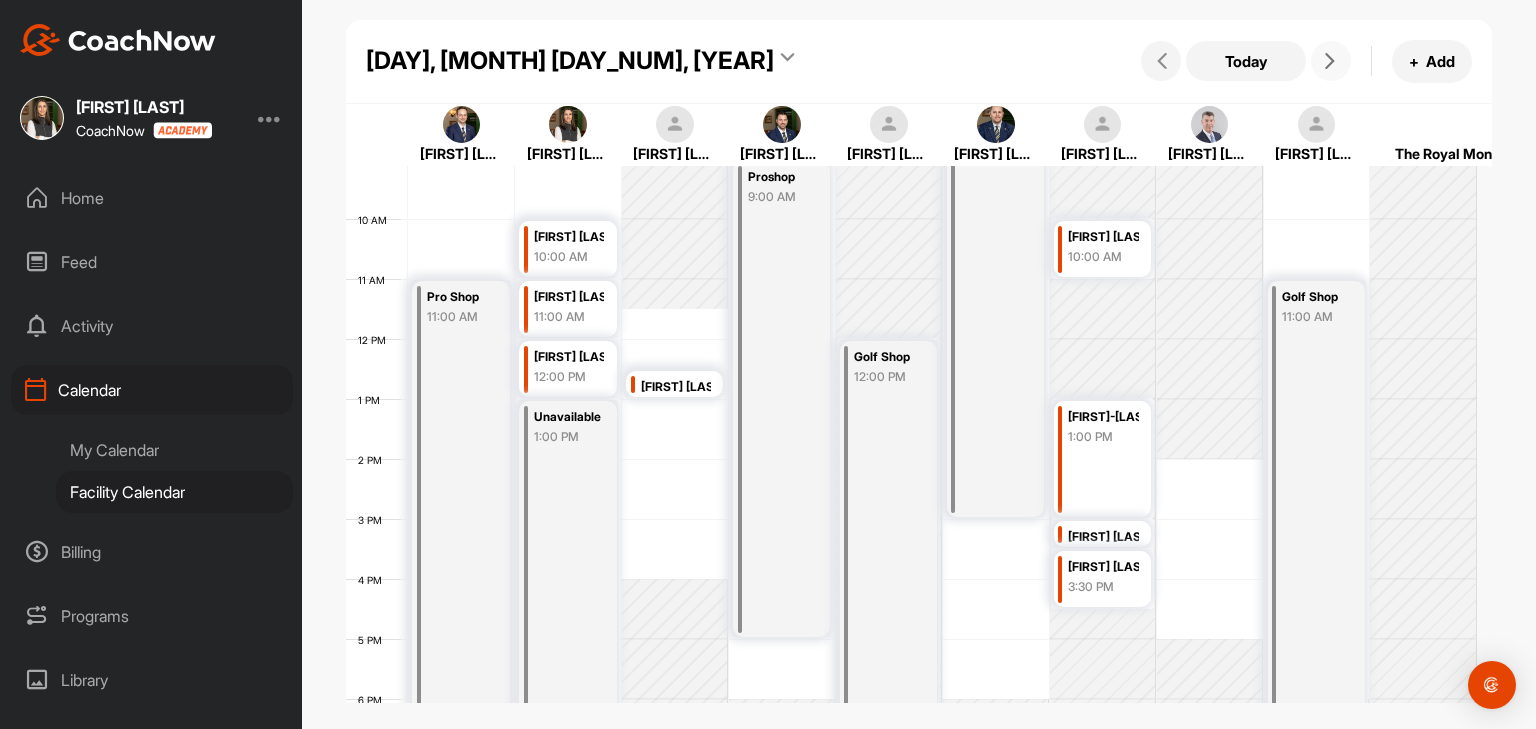 click at bounding box center [1330, 61] 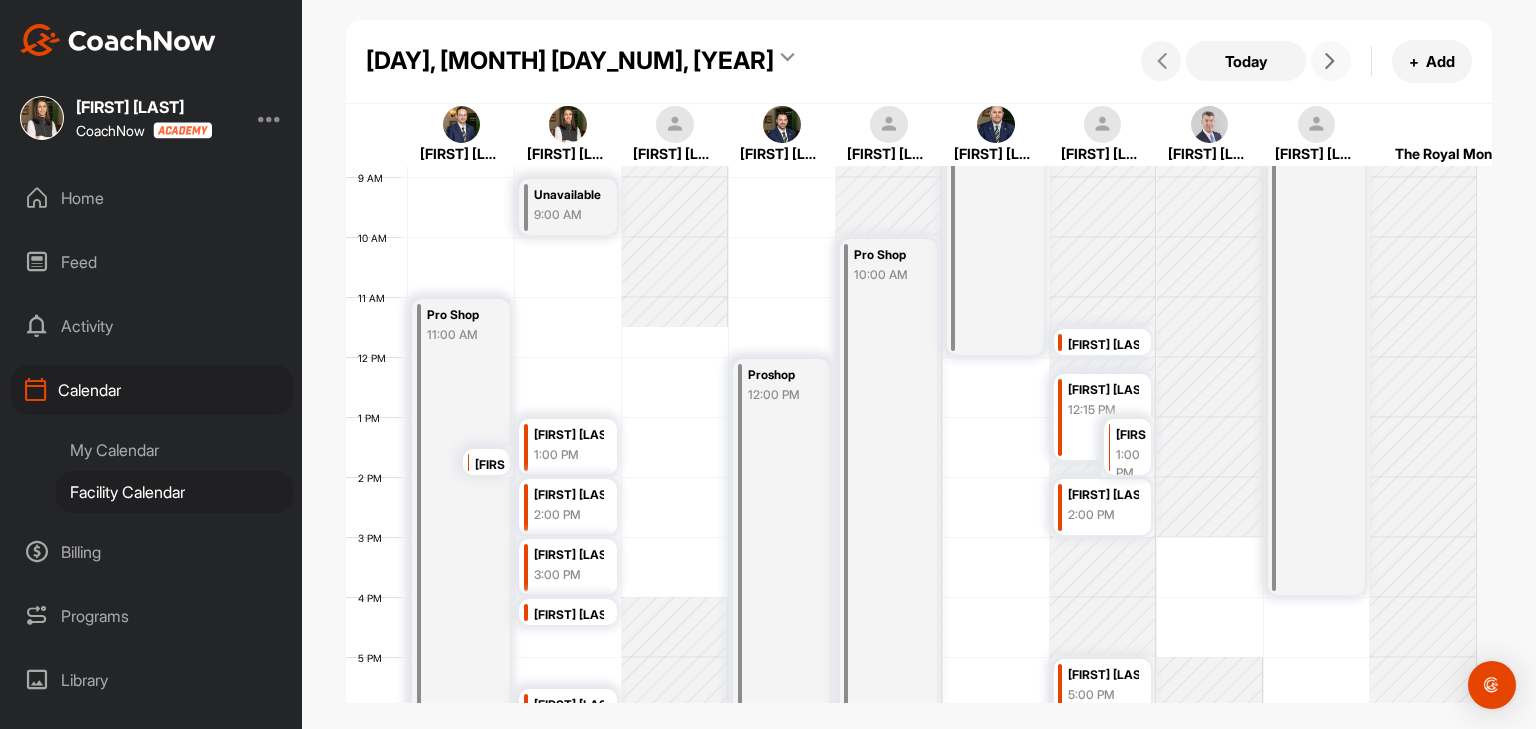 scroll, scrollTop: 502, scrollLeft: 0, axis: vertical 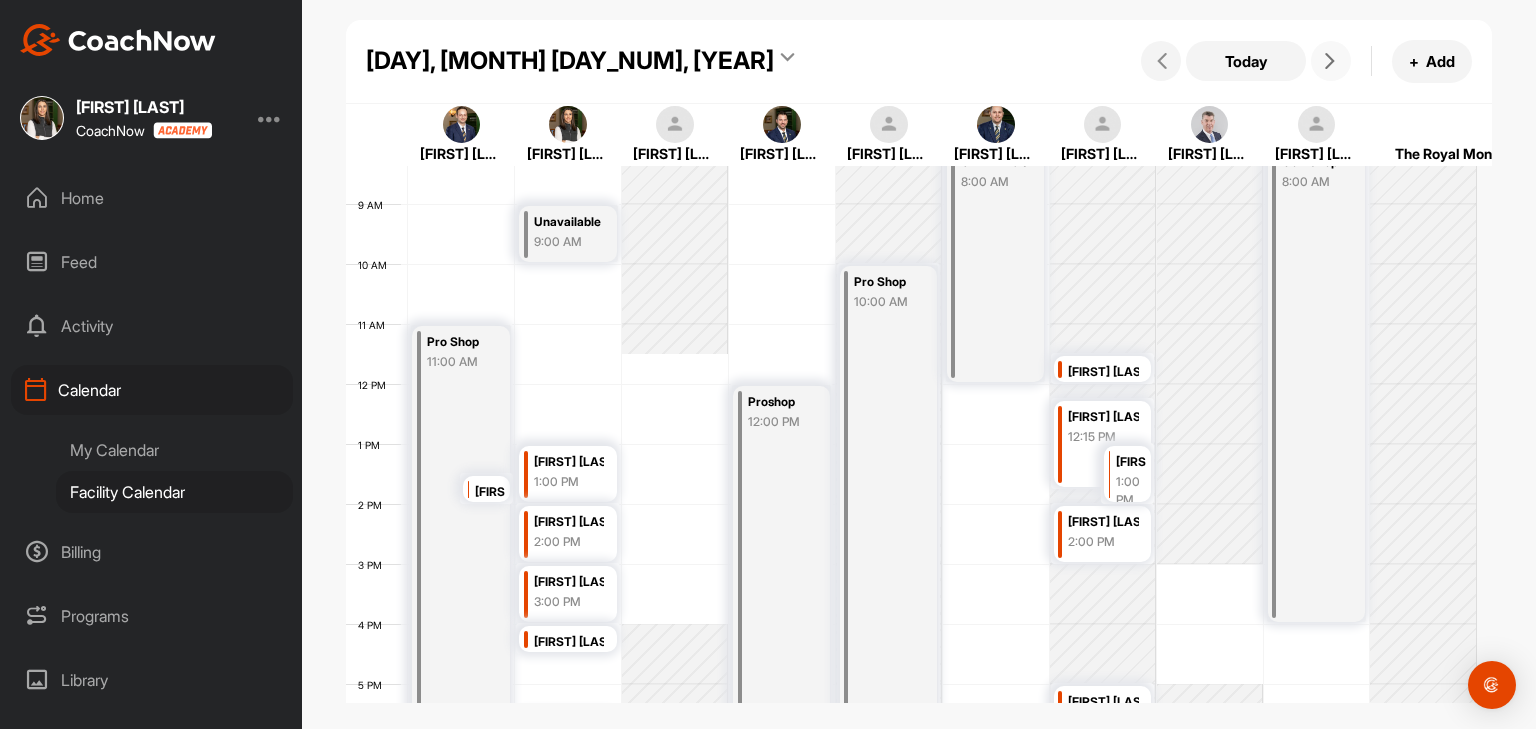 click at bounding box center (1331, 61) 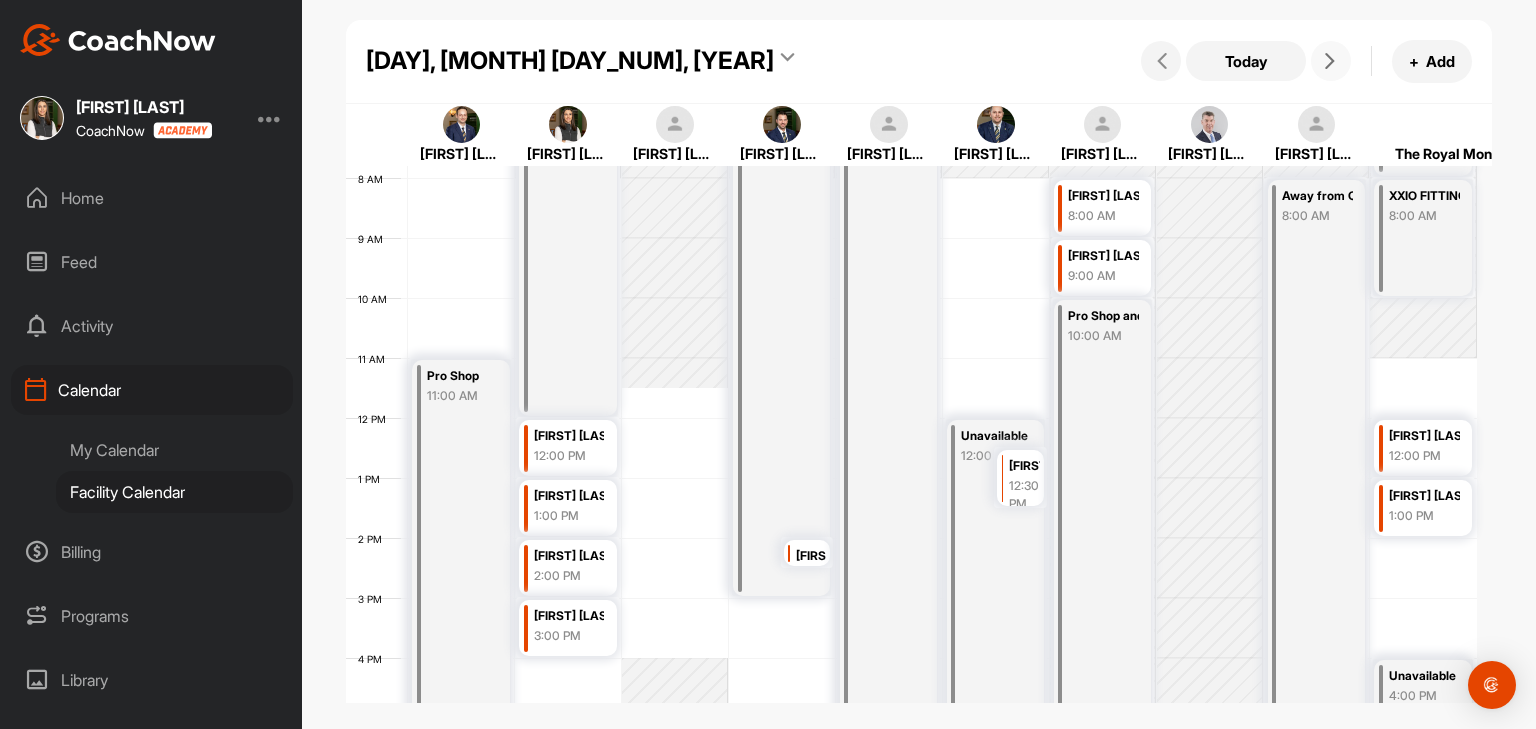 scroll, scrollTop: 447, scrollLeft: 0, axis: vertical 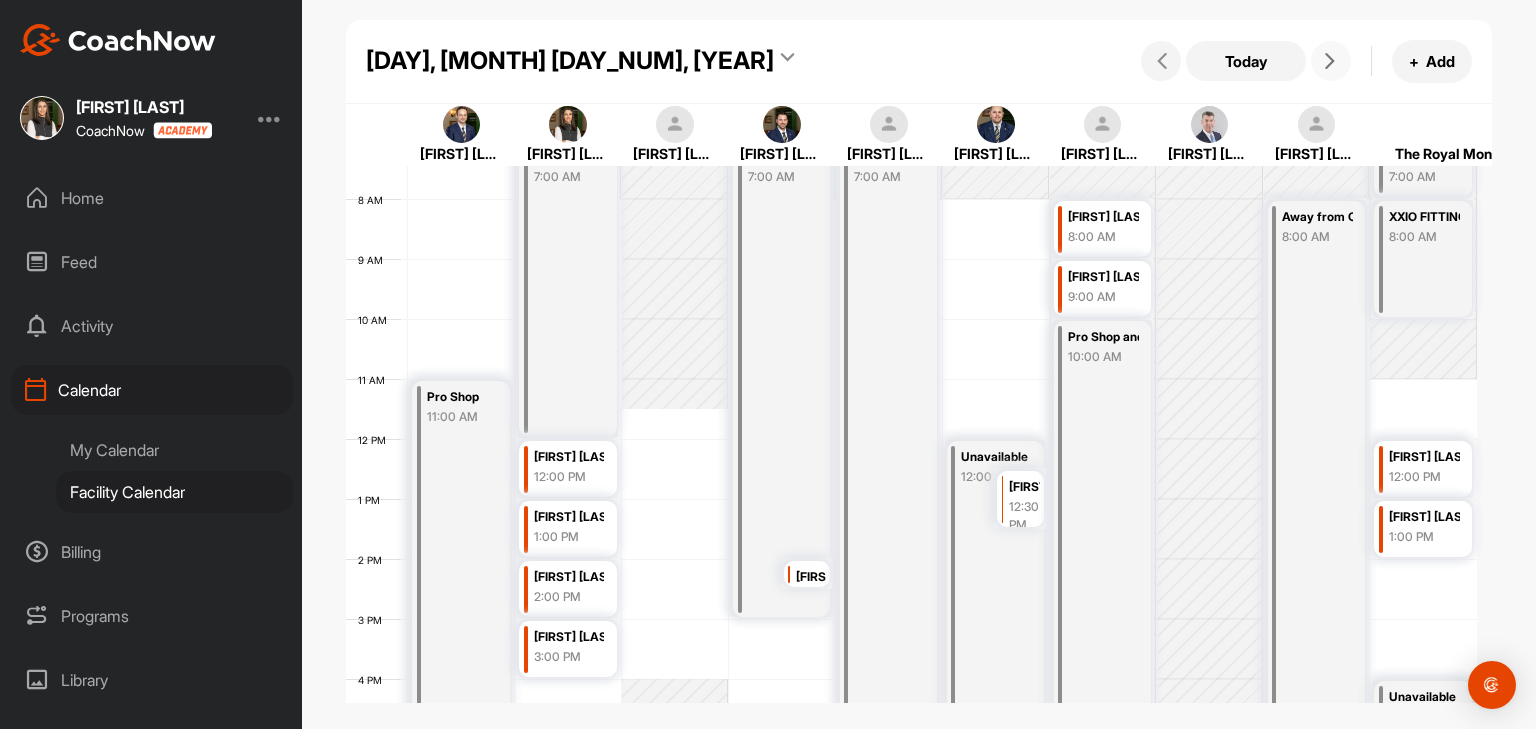 click at bounding box center (1331, 61) 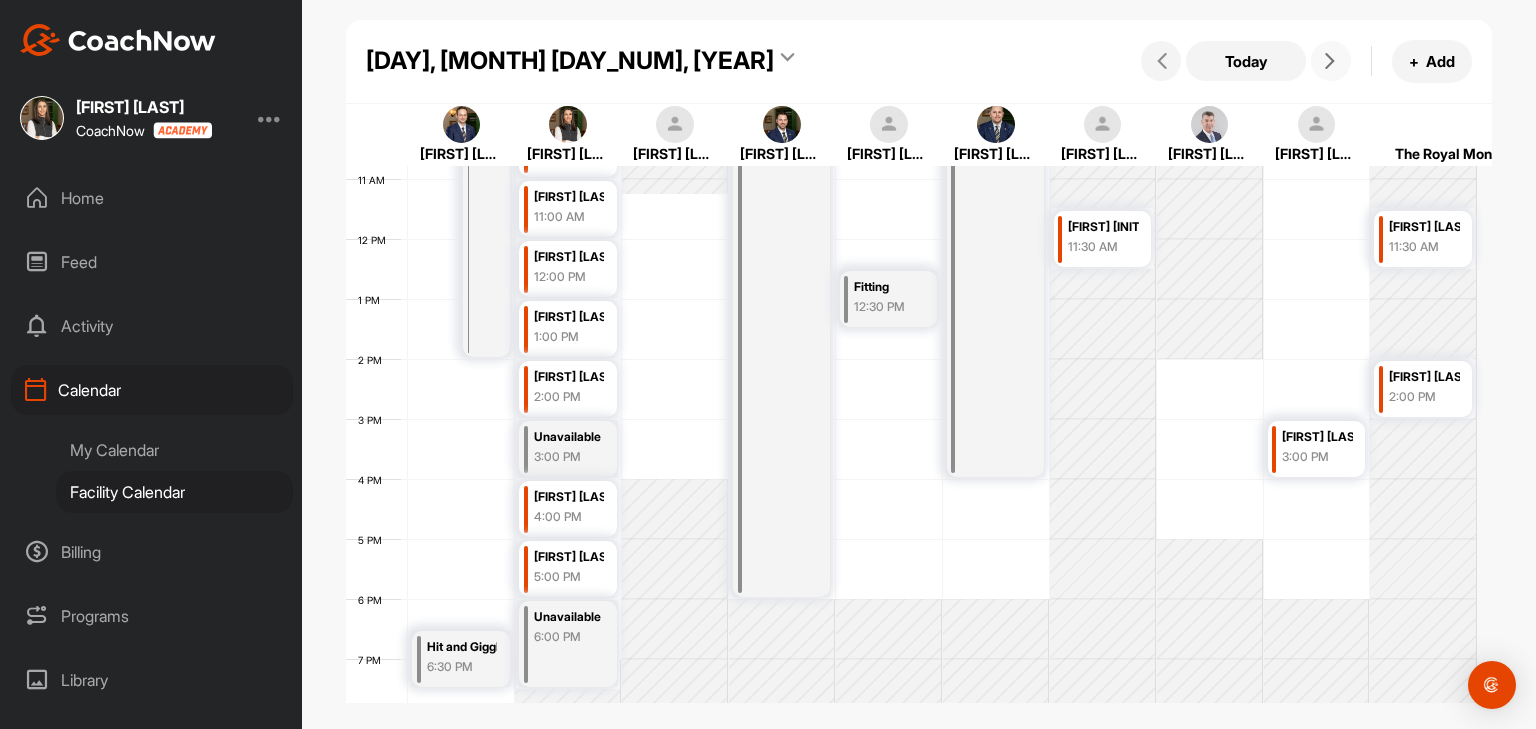 scroll, scrollTop: 547, scrollLeft: 0, axis: vertical 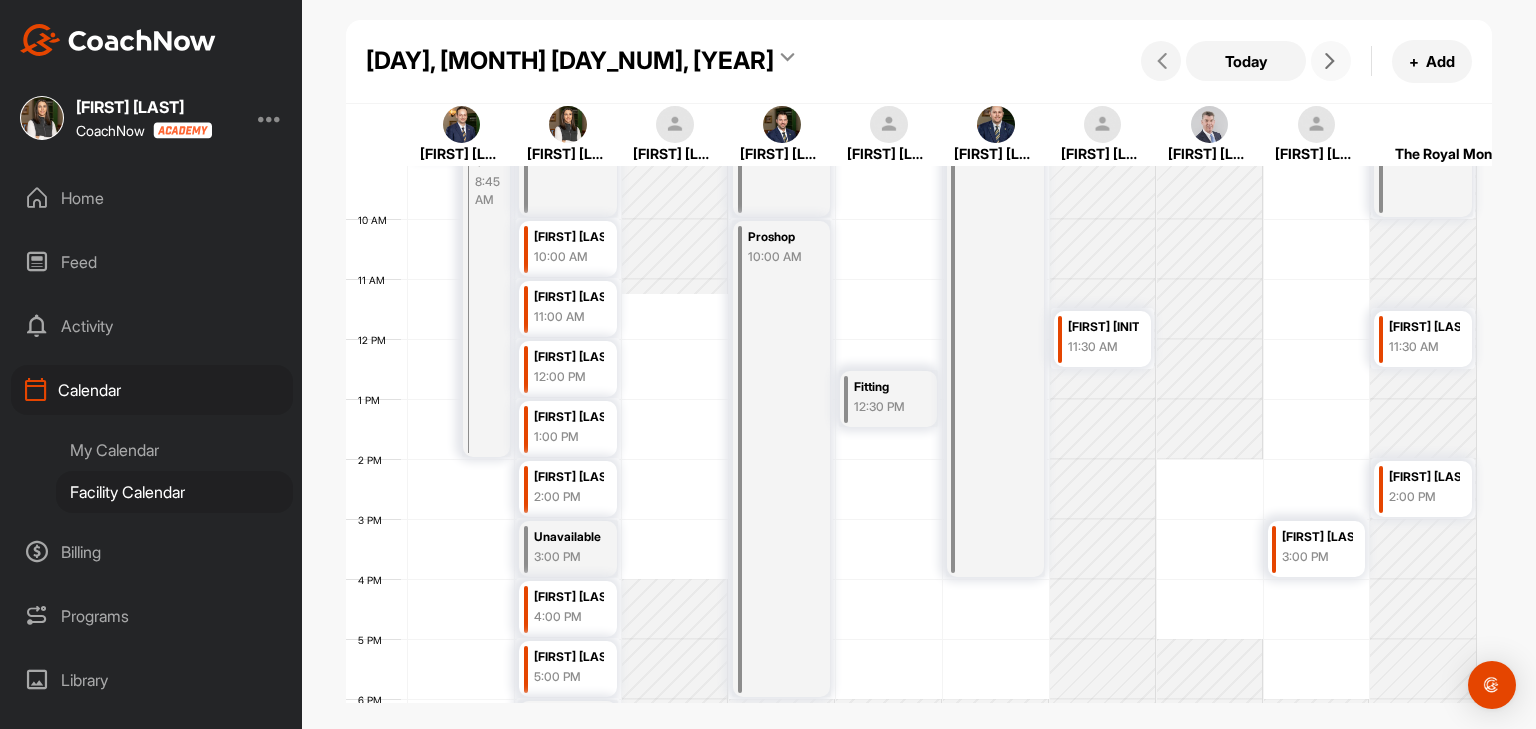 click at bounding box center (1331, 61) 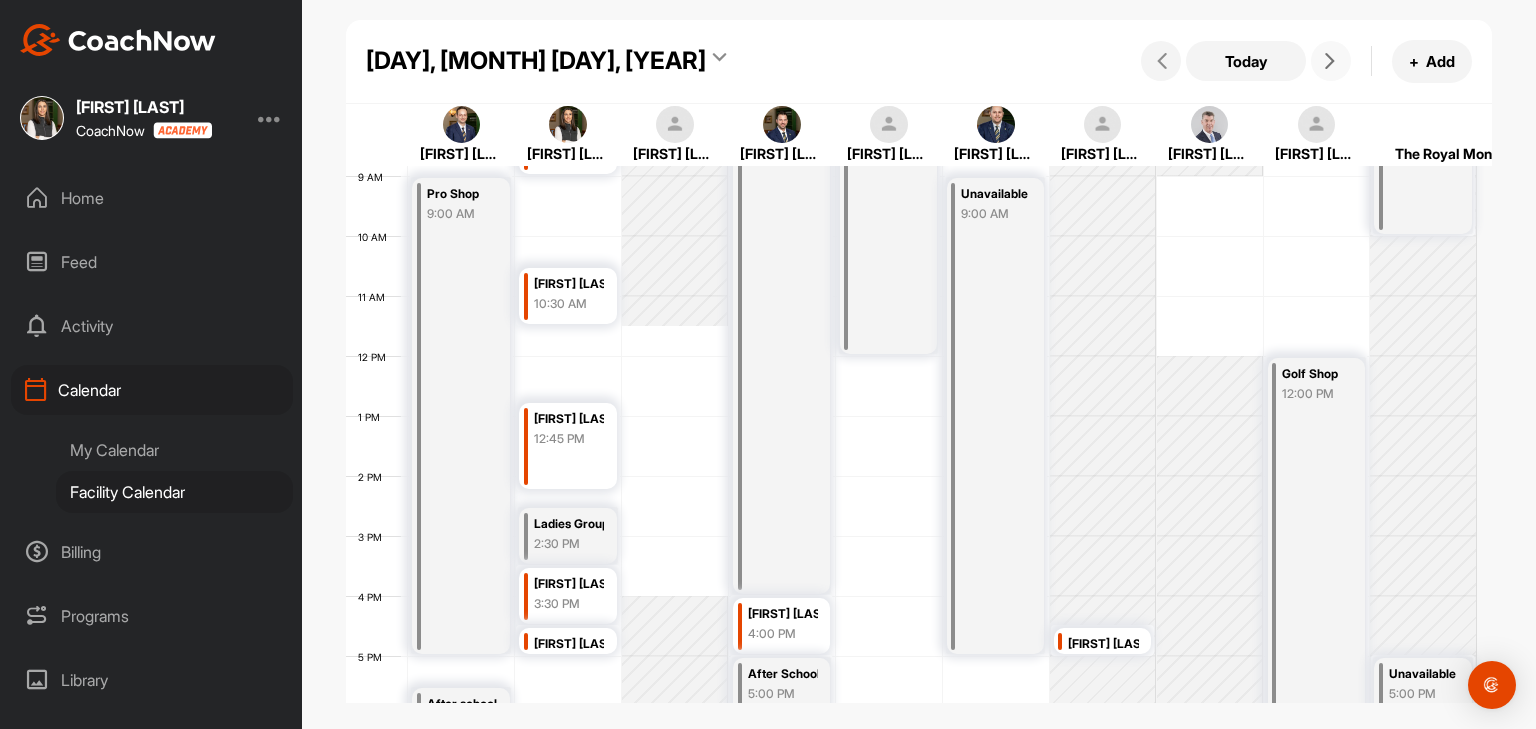 scroll, scrollTop: 547, scrollLeft: 0, axis: vertical 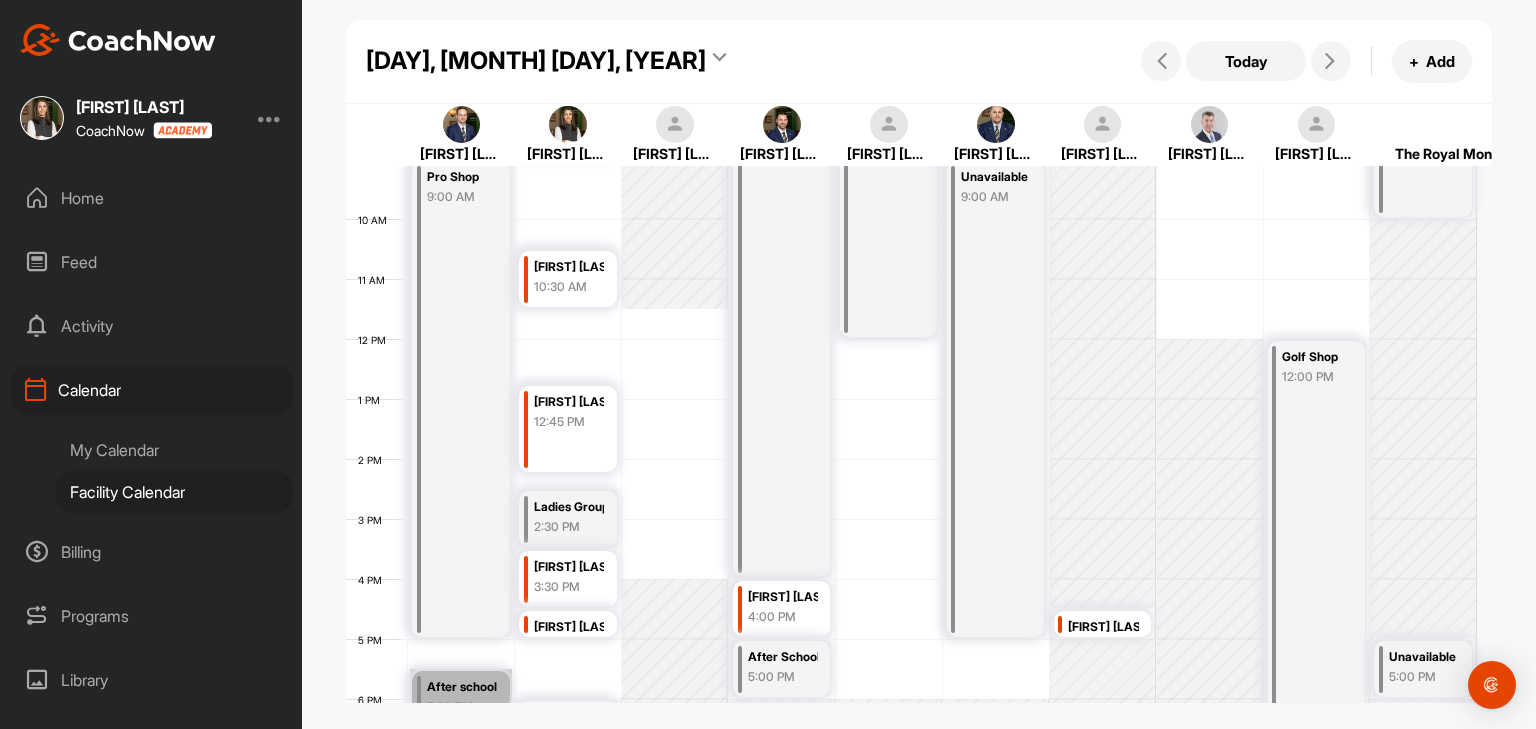 click on "After school Clinic 5:30 PM" at bounding box center (460, 698) 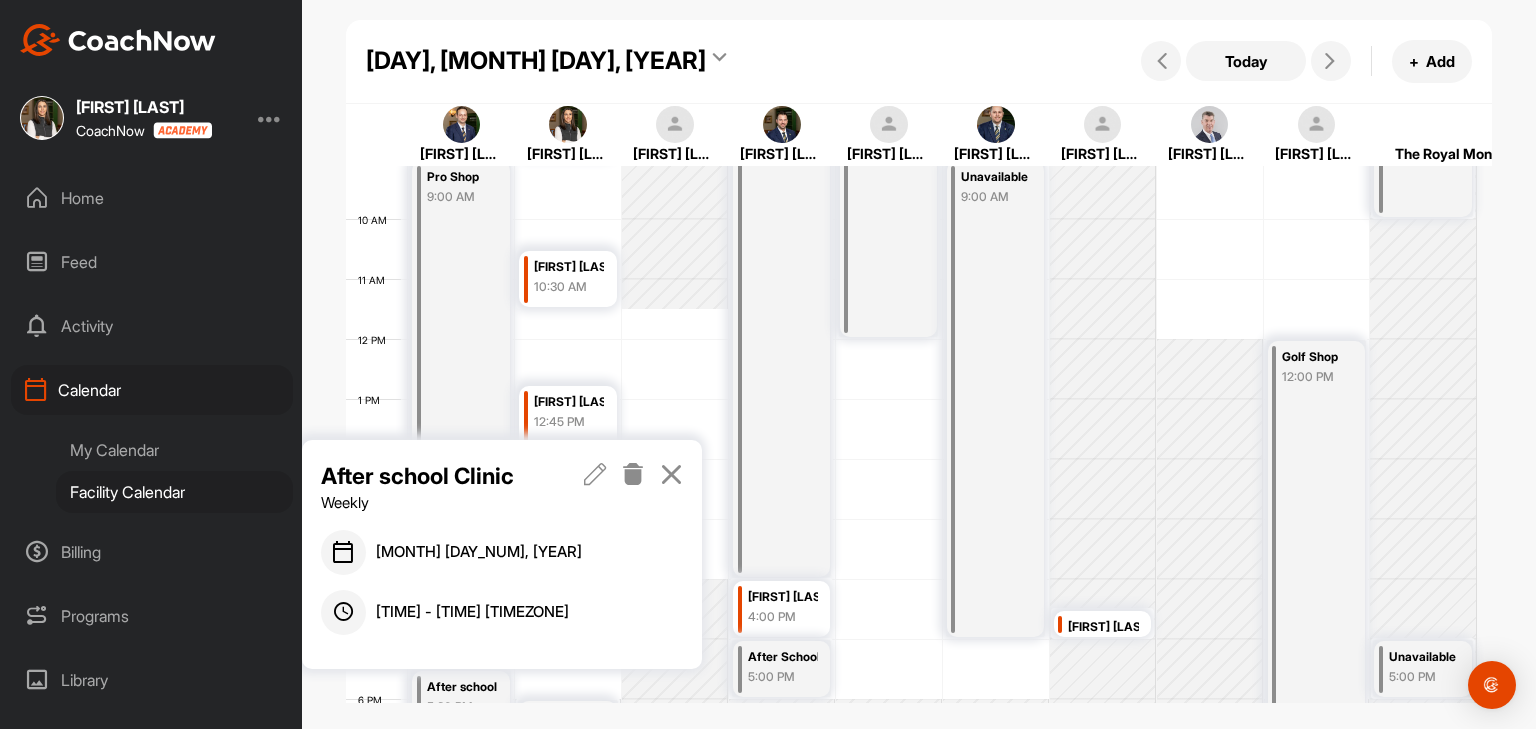click at bounding box center (671, 474) 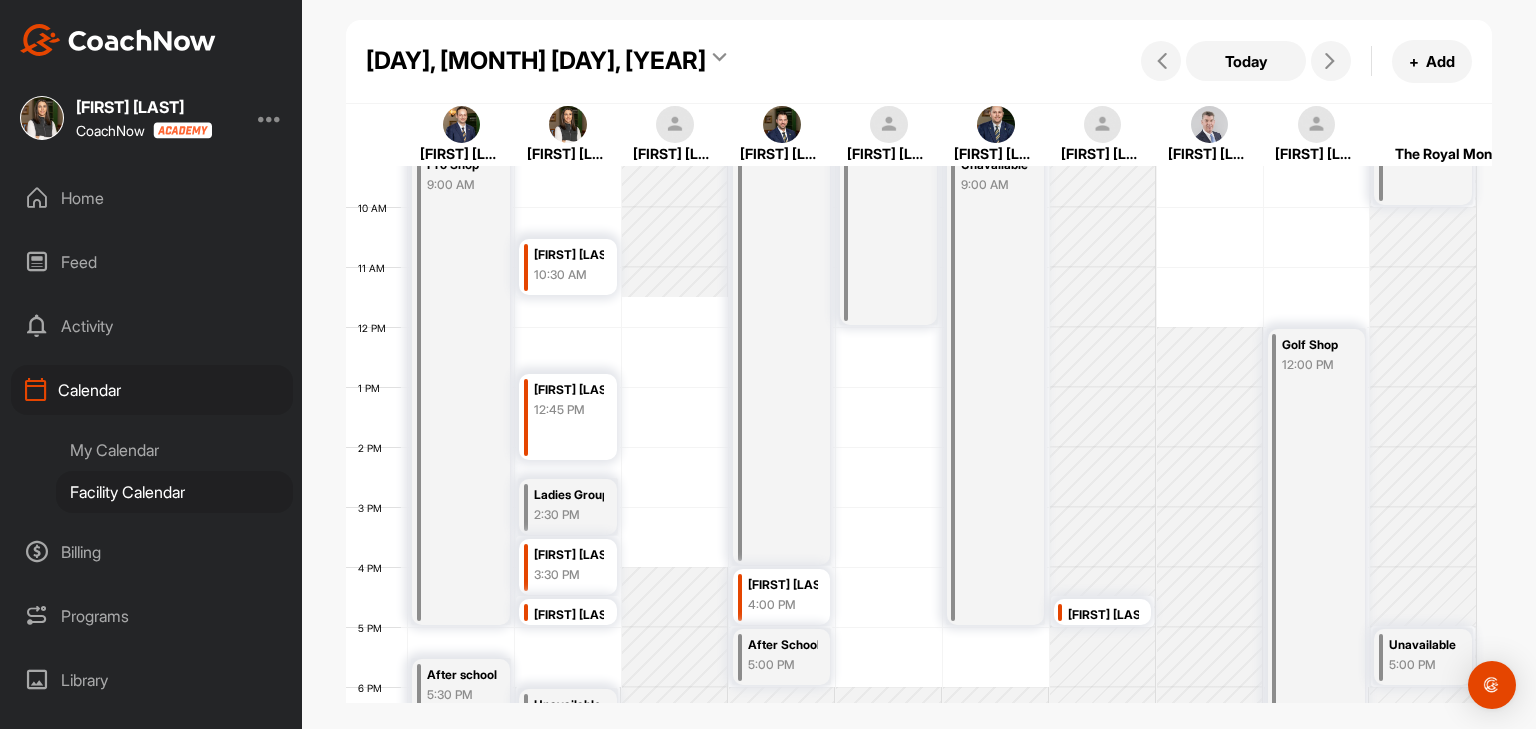 scroll, scrollTop: 321, scrollLeft: 0, axis: vertical 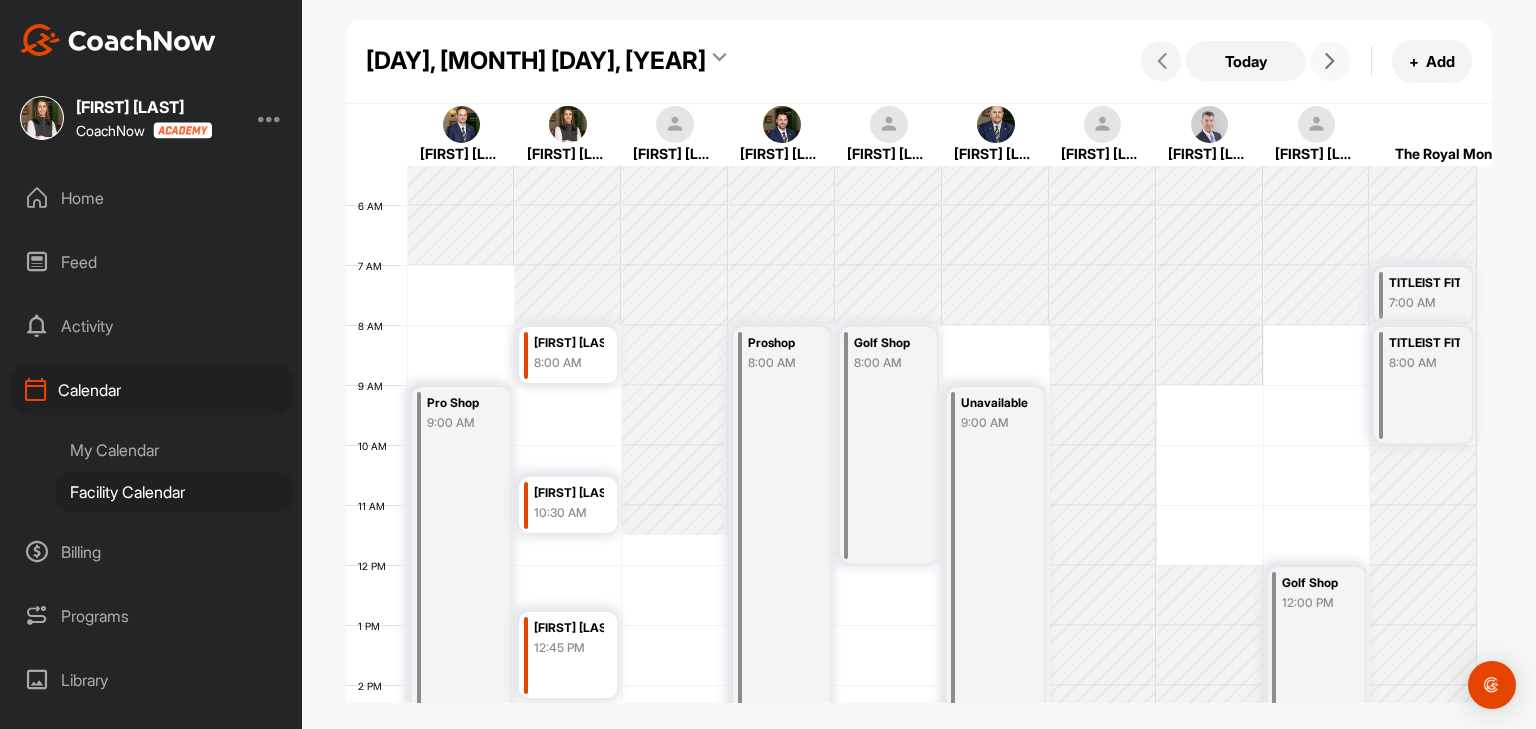 click at bounding box center (1331, 61) 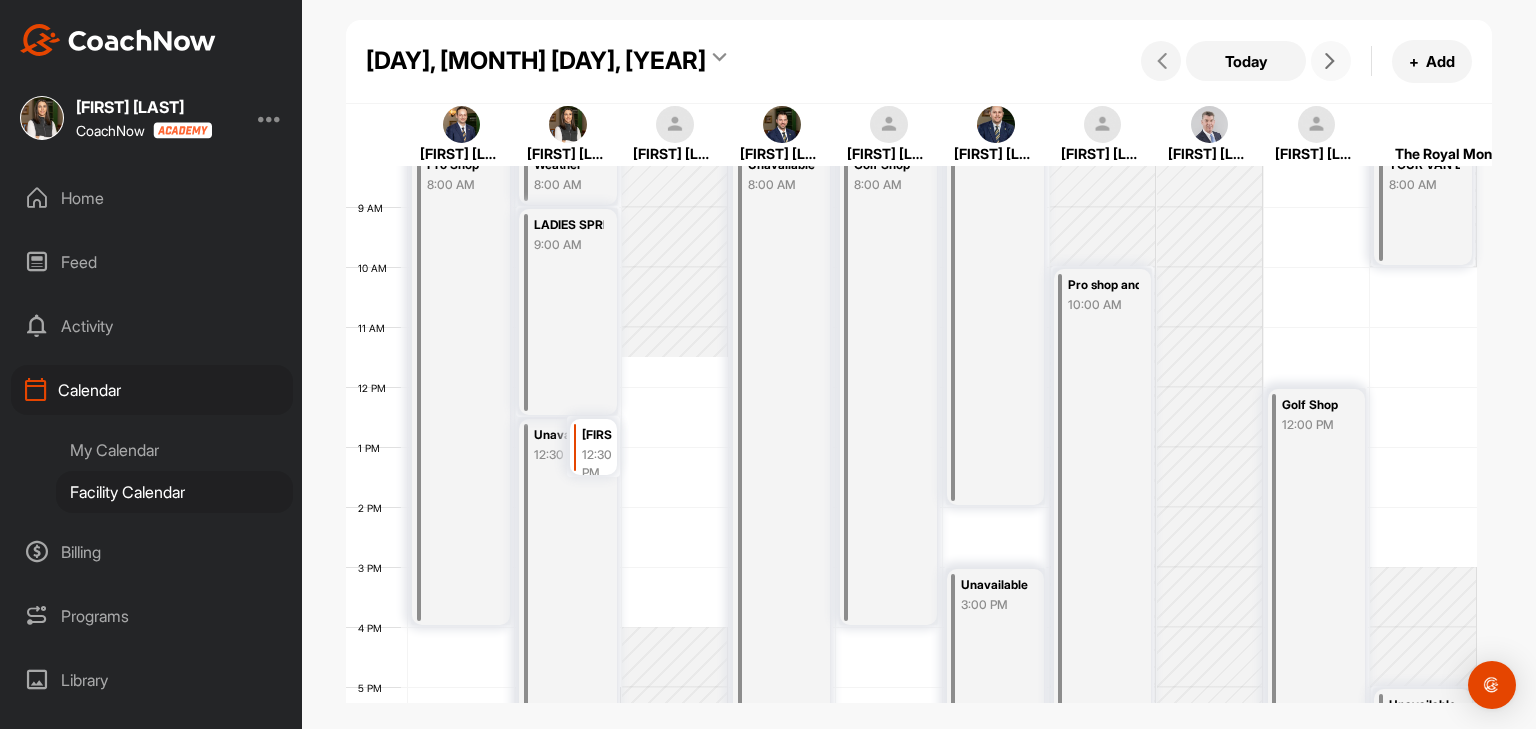 scroll, scrollTop: 546, scrollLeft: 0, axis: vertical 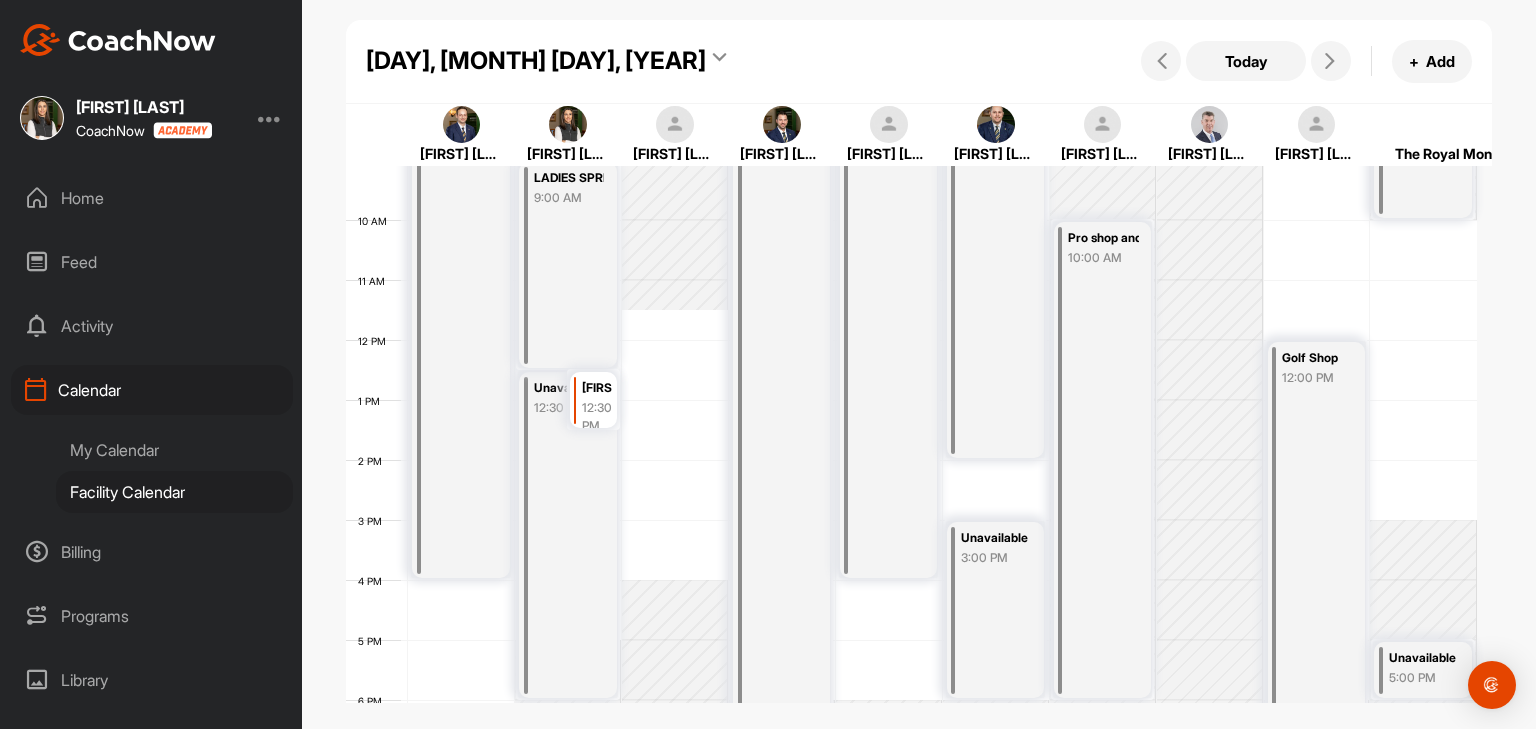 click on "My Calendar" at bounding box center (174, 450) 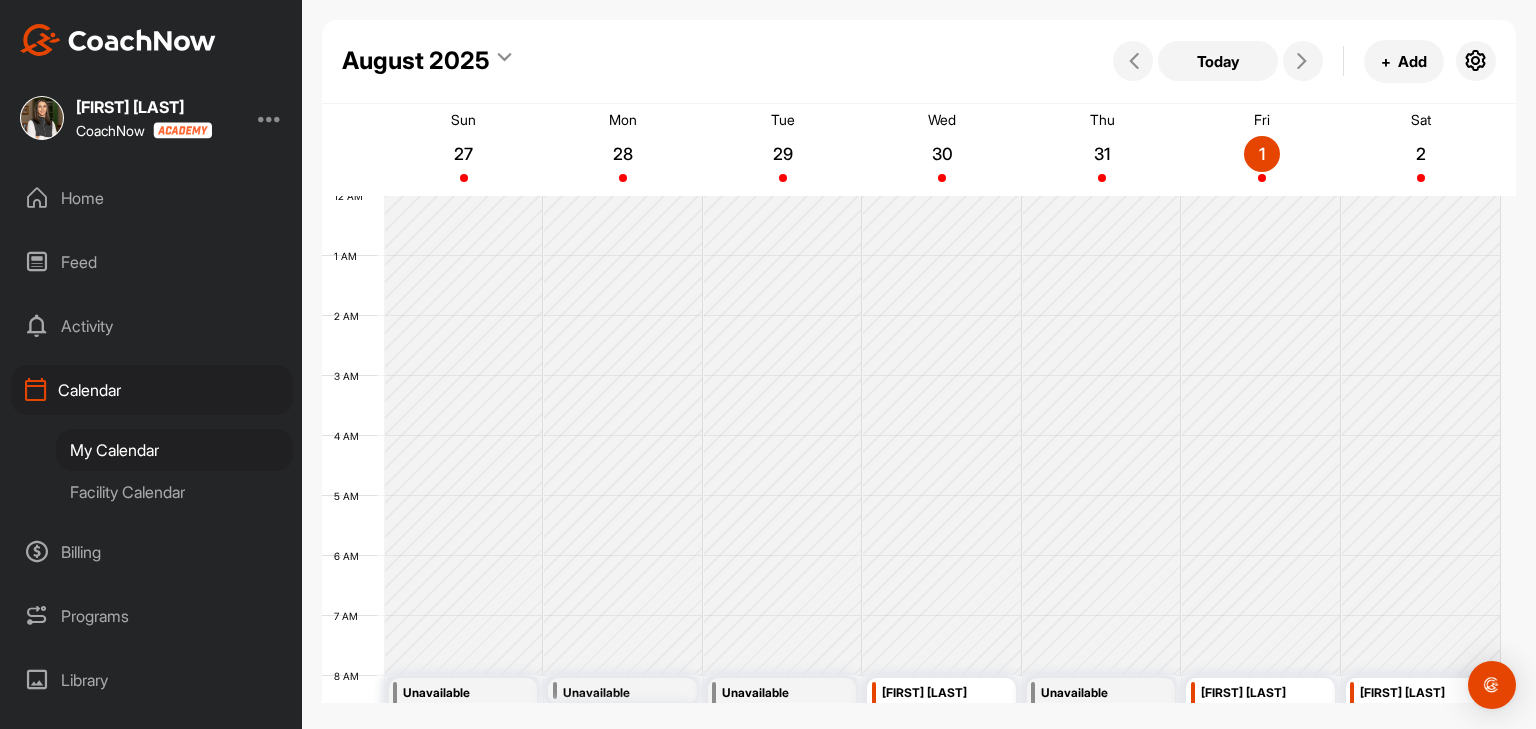 scroll, scrollTop: 347, scrollLeft: 0, axis: vertical 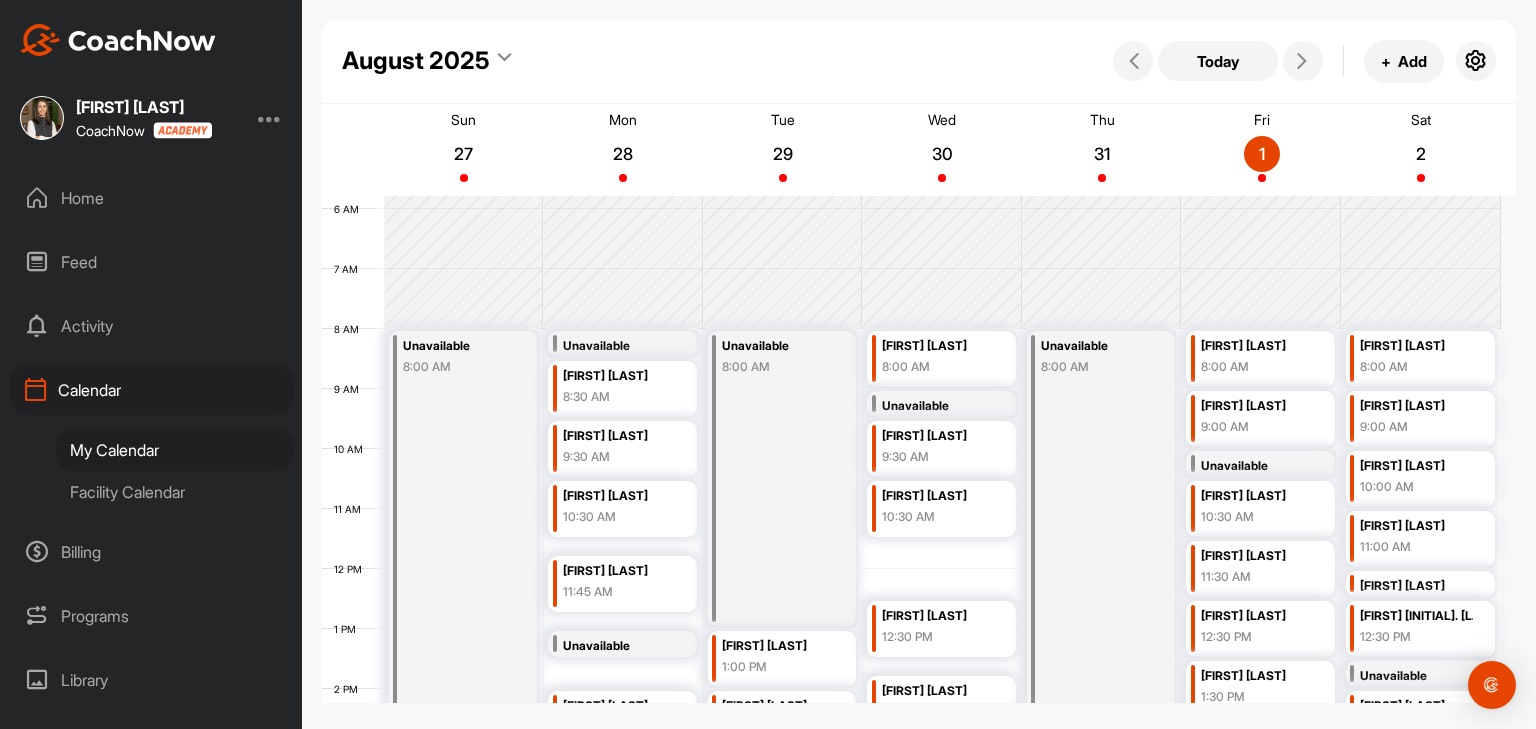 click on "August 2025" at bounding box center [416, 61] 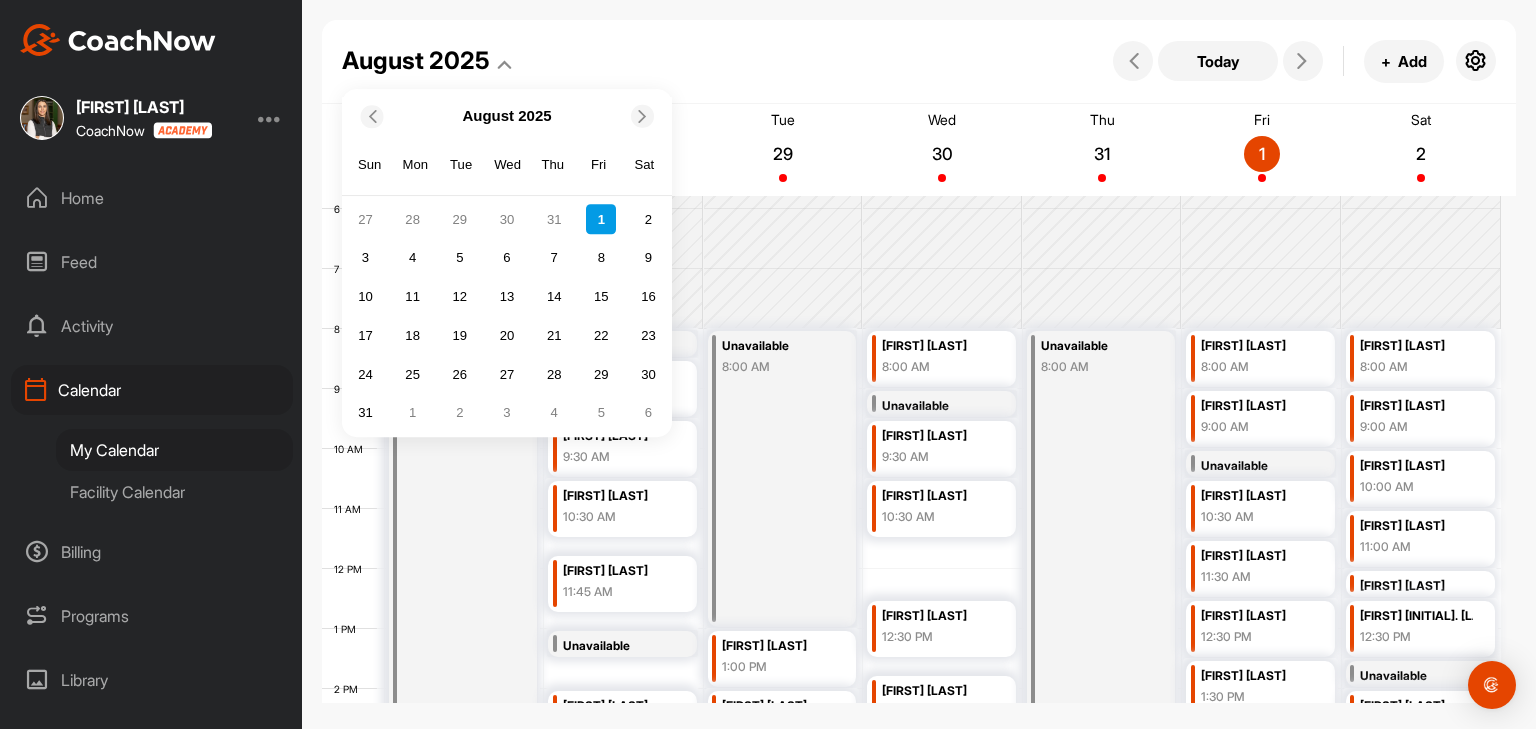 click at bounding box center [370, 115] 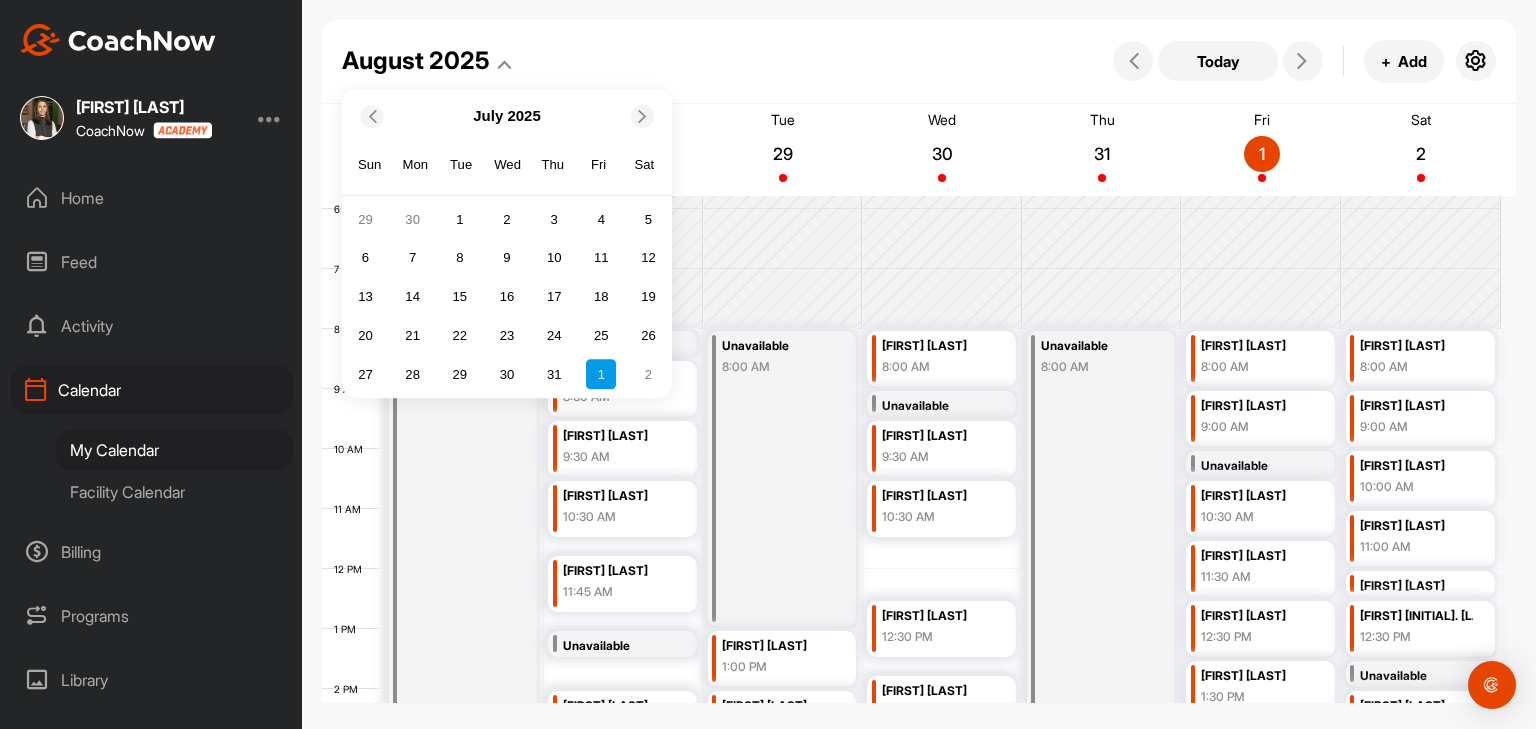 click at bounding box center (370, 115) 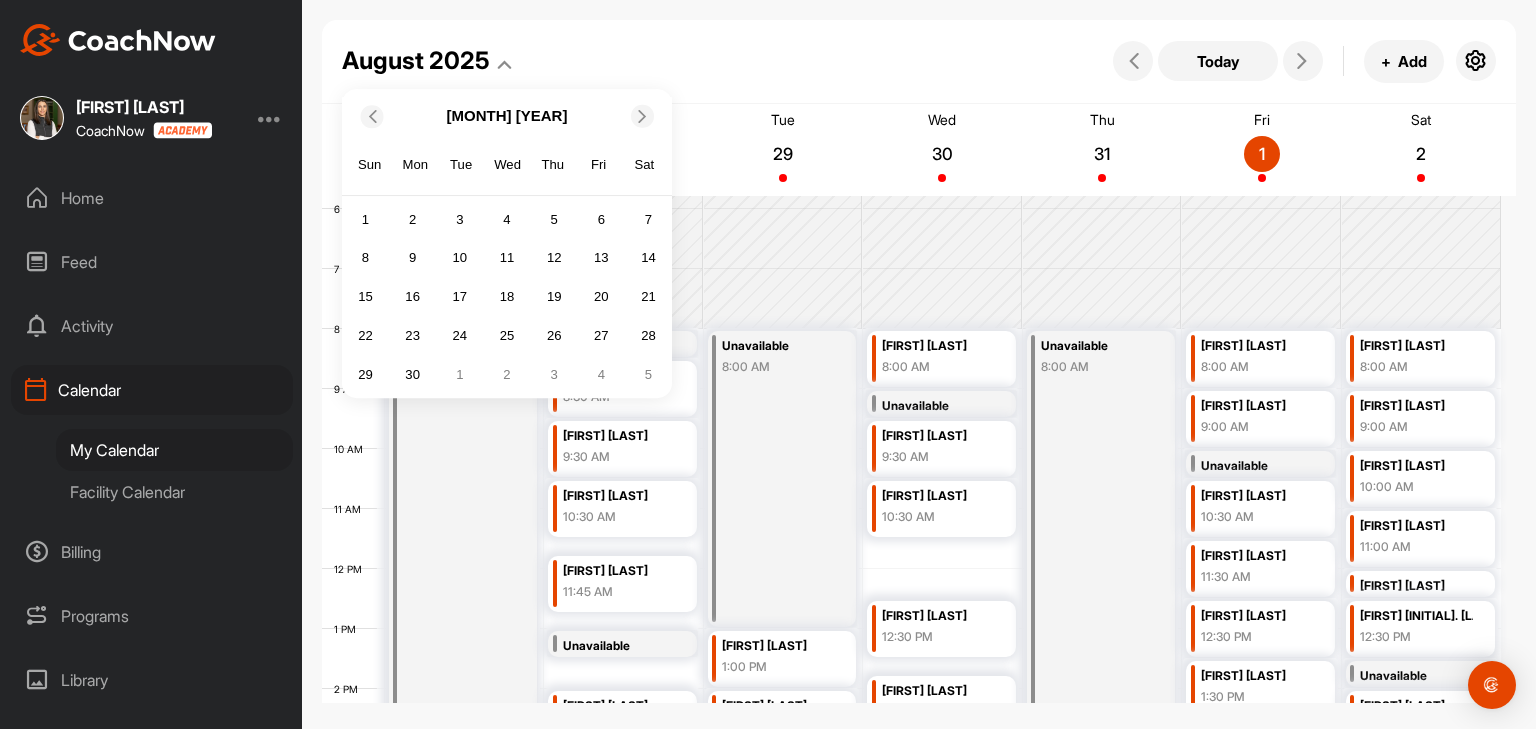 click at bounding box center [370, 115] 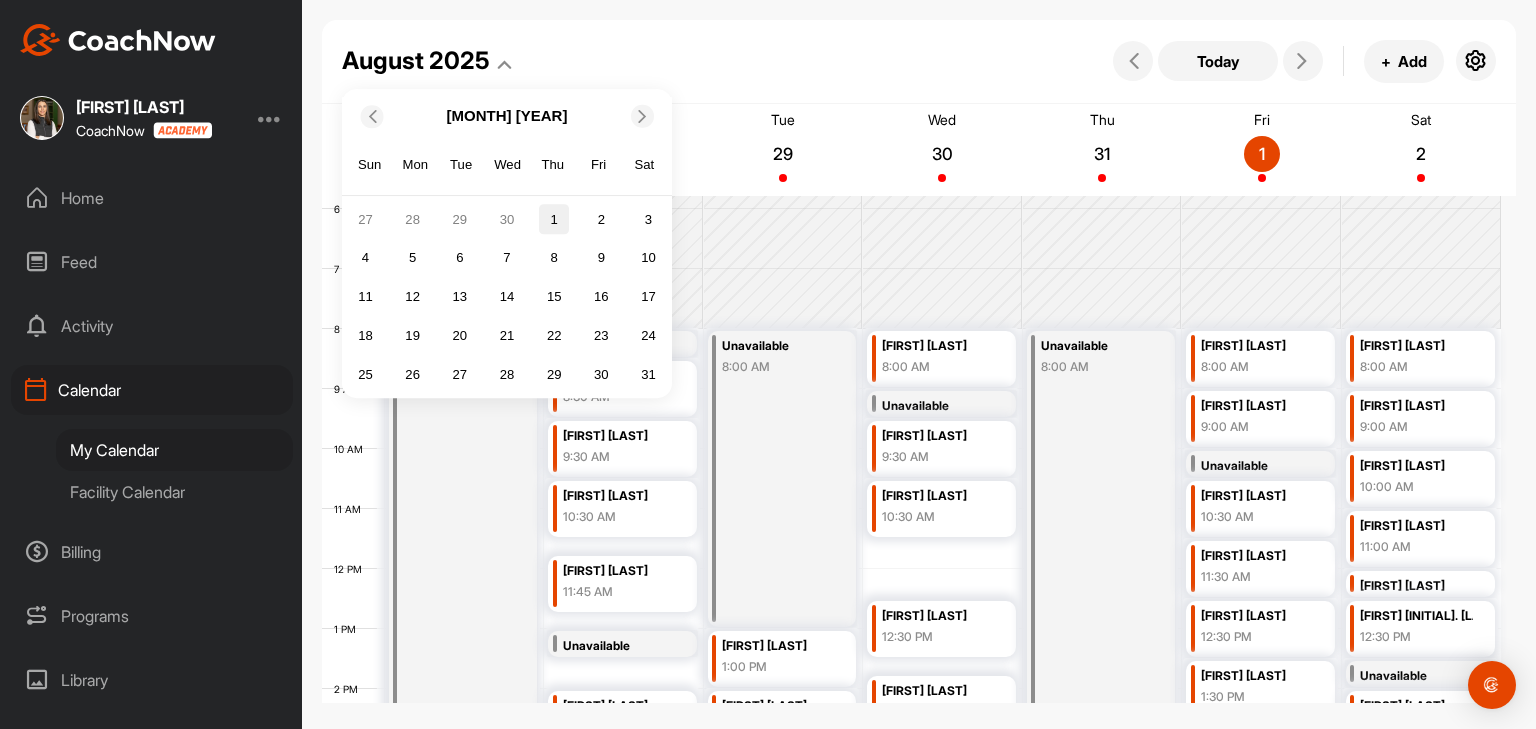click on "1" at bounding box center [554, 220] 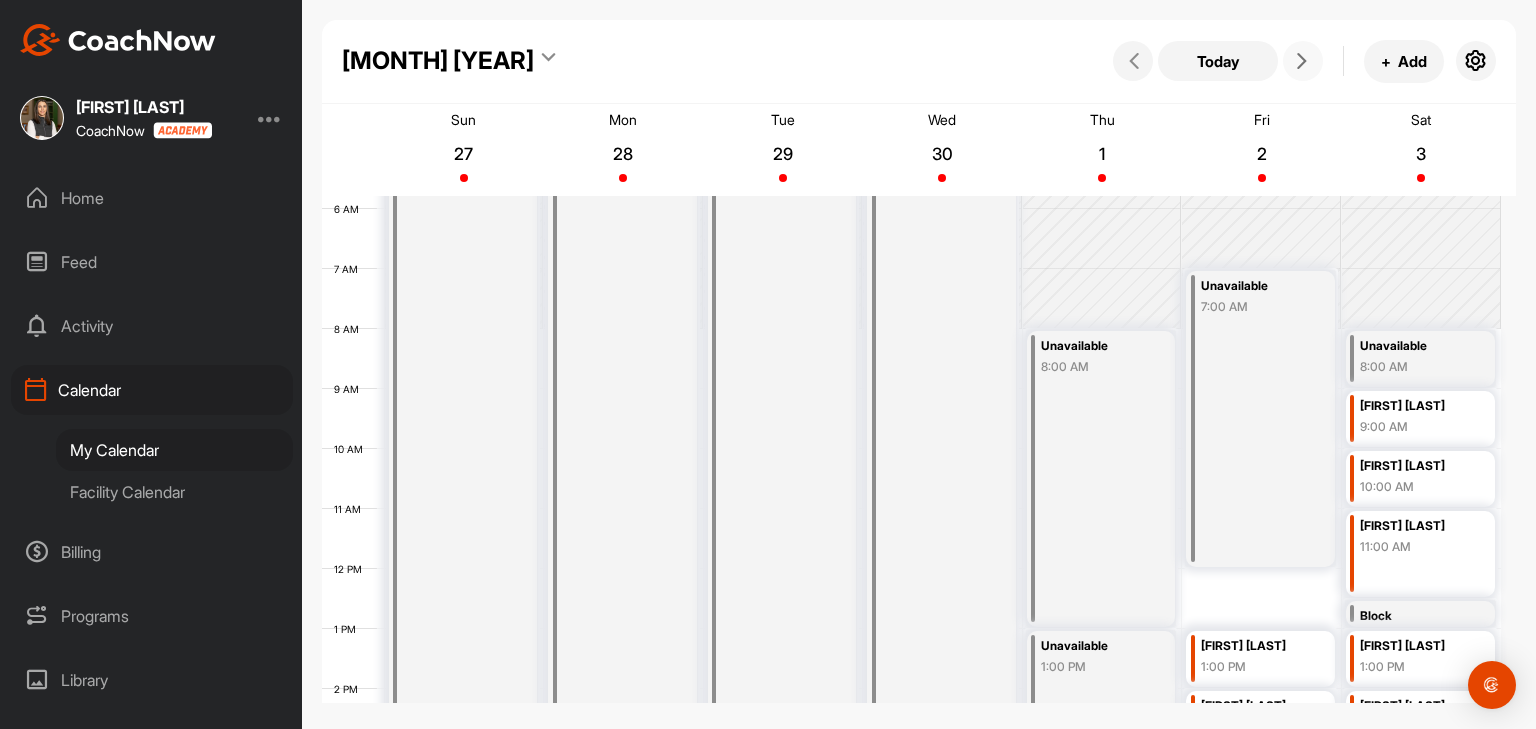 click at bounding box center [1303, 61] 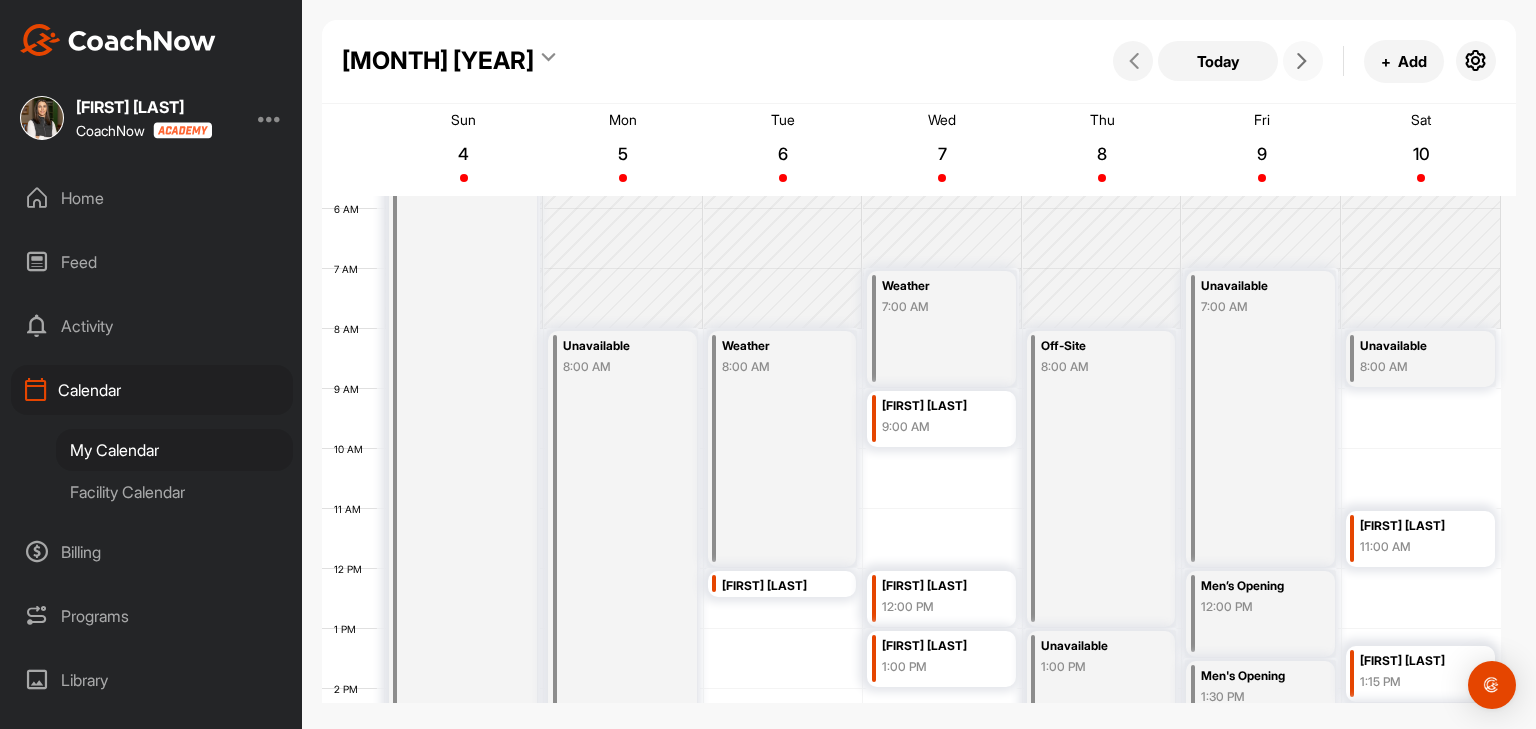 click at bounding box center (1303, 61) 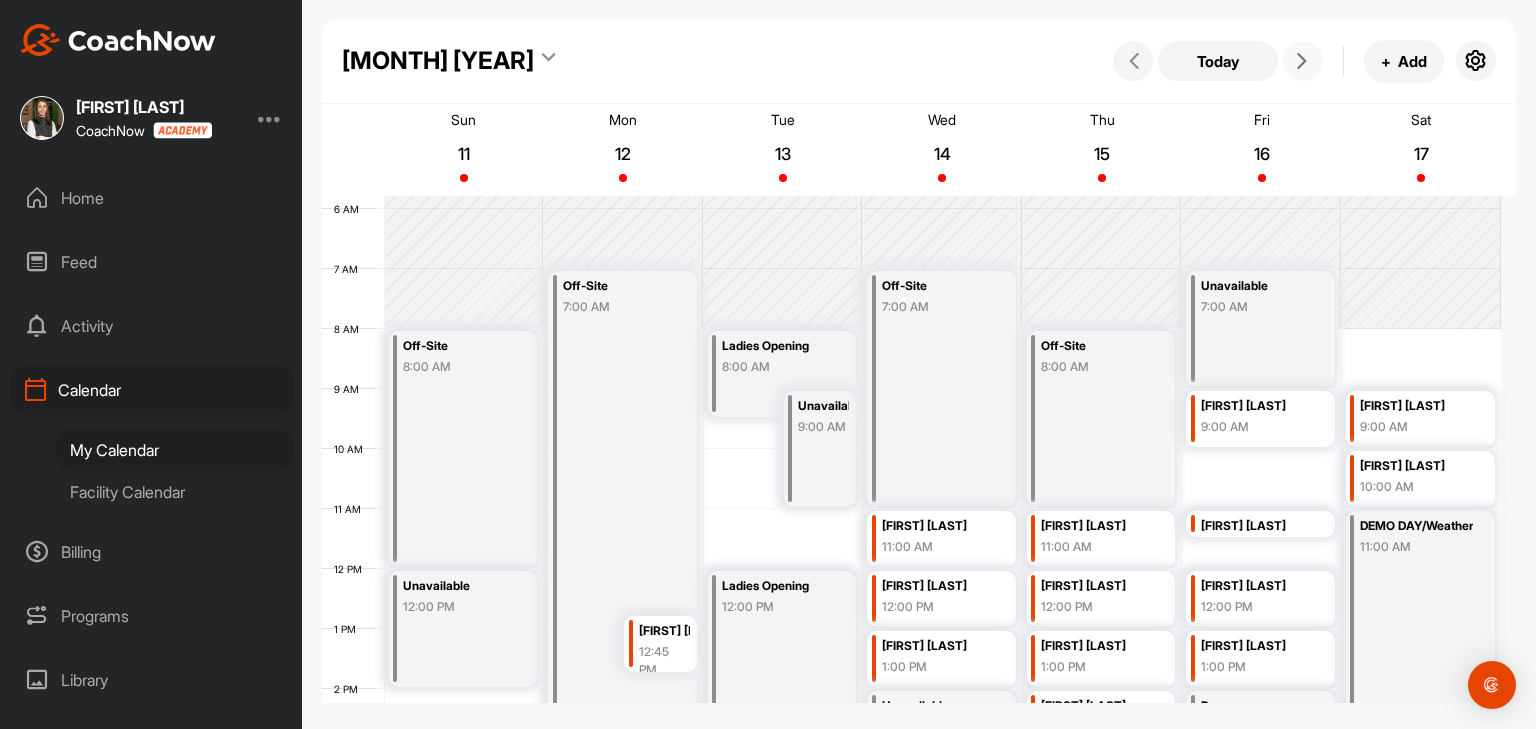 click at bounding box center (1303, 61) 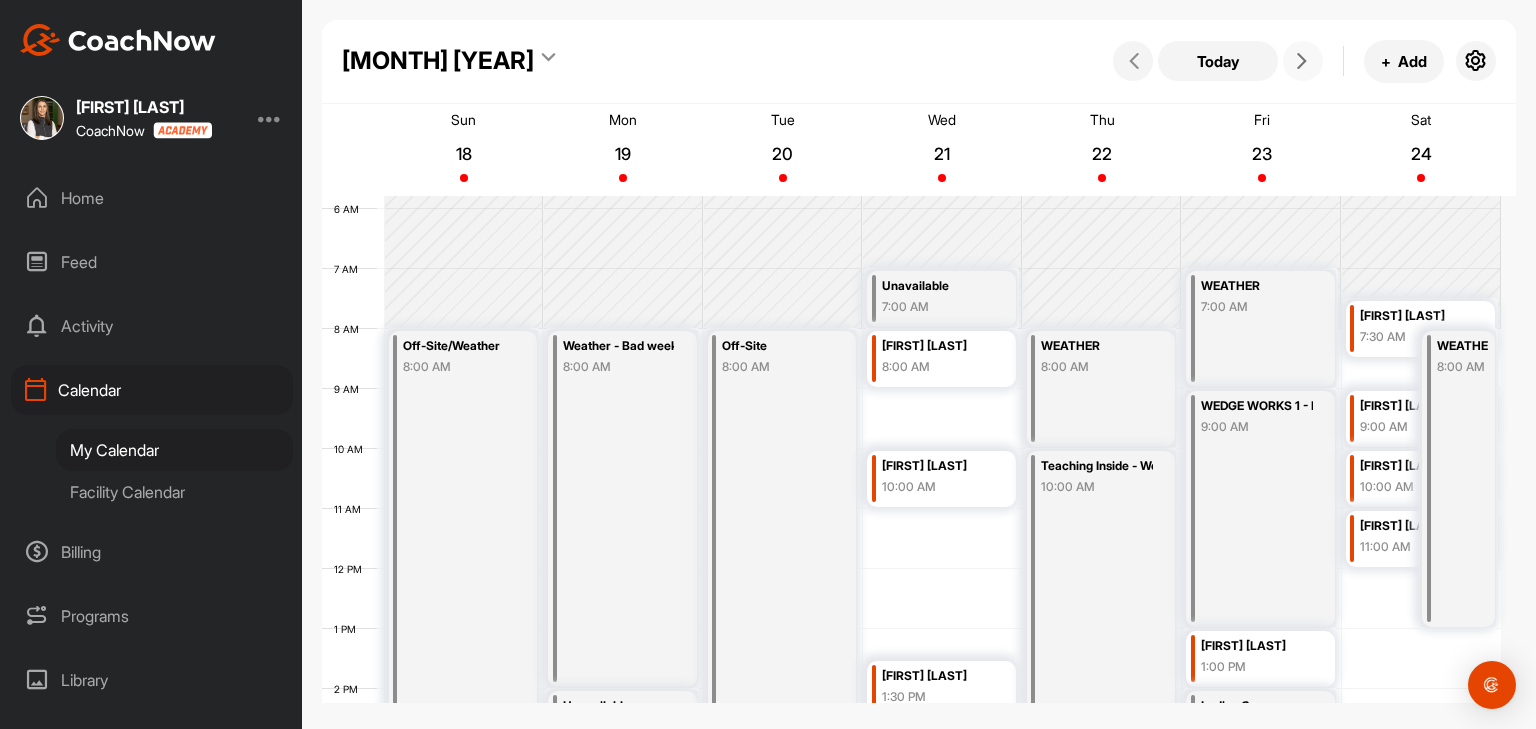 click on "WEDGE WORKS 1 - POSTPONED 9:00 AM" at bounding box center [1260, 509] 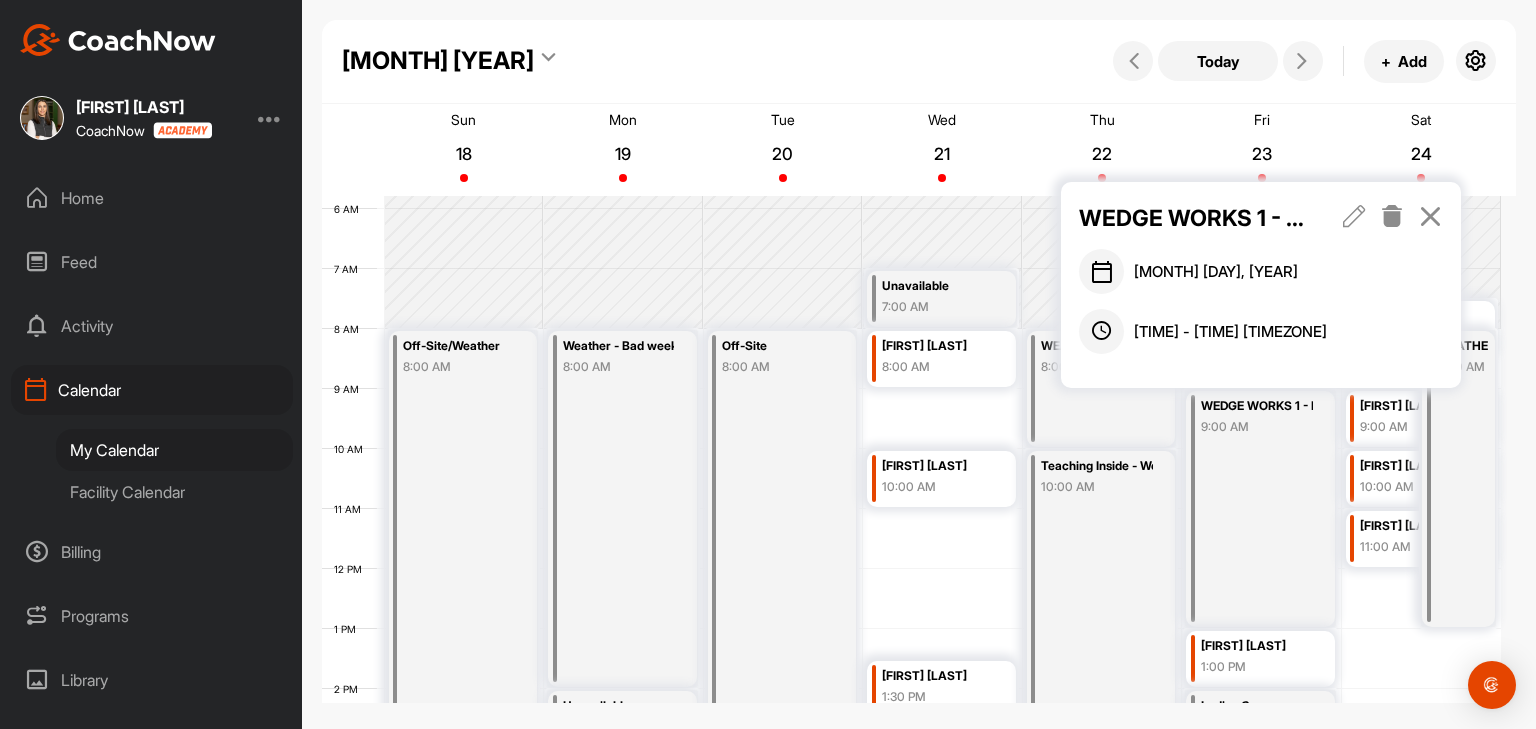click on "WEDGE WORKS 1 - POSTPONED" at bounding box center [1191, 218] 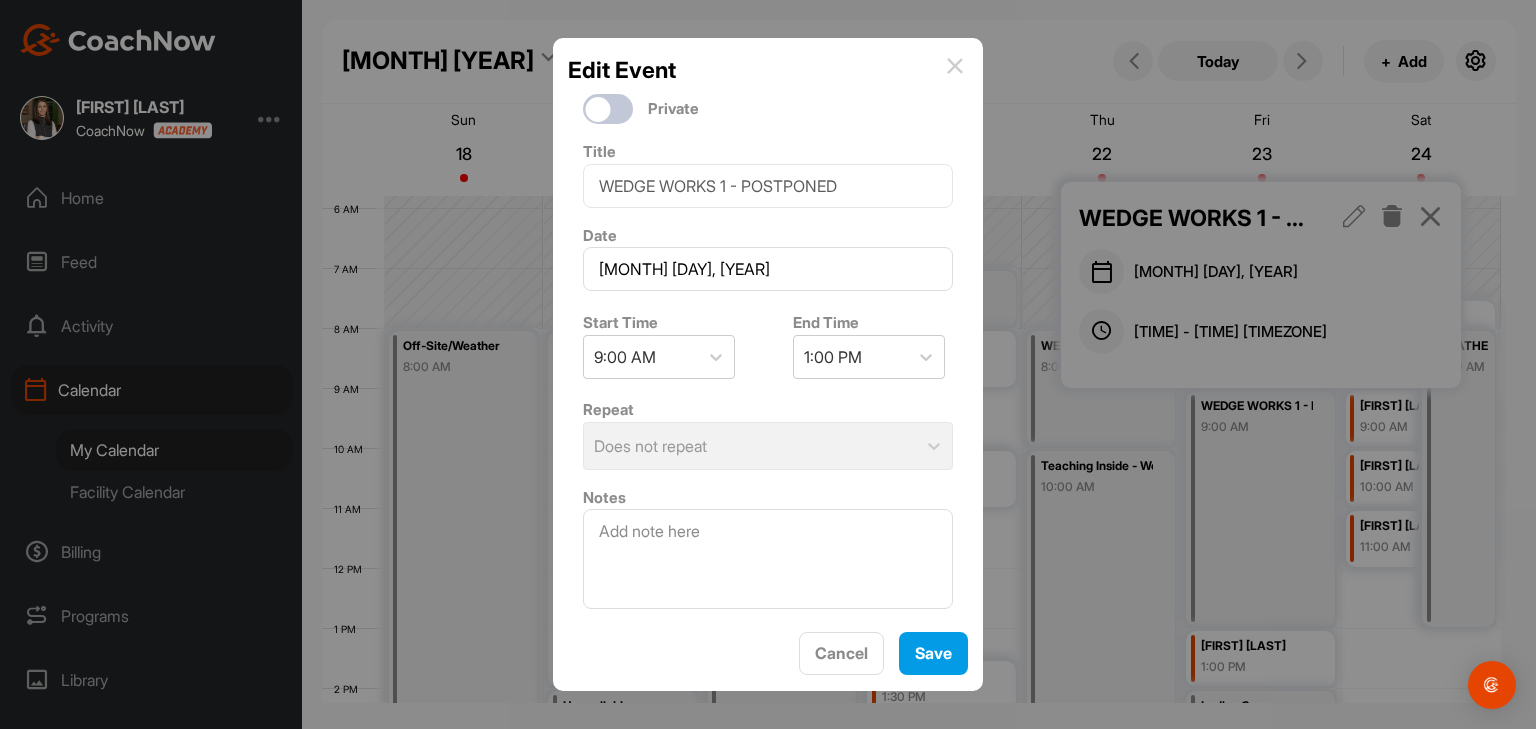 click at bounding box center [955, 66] 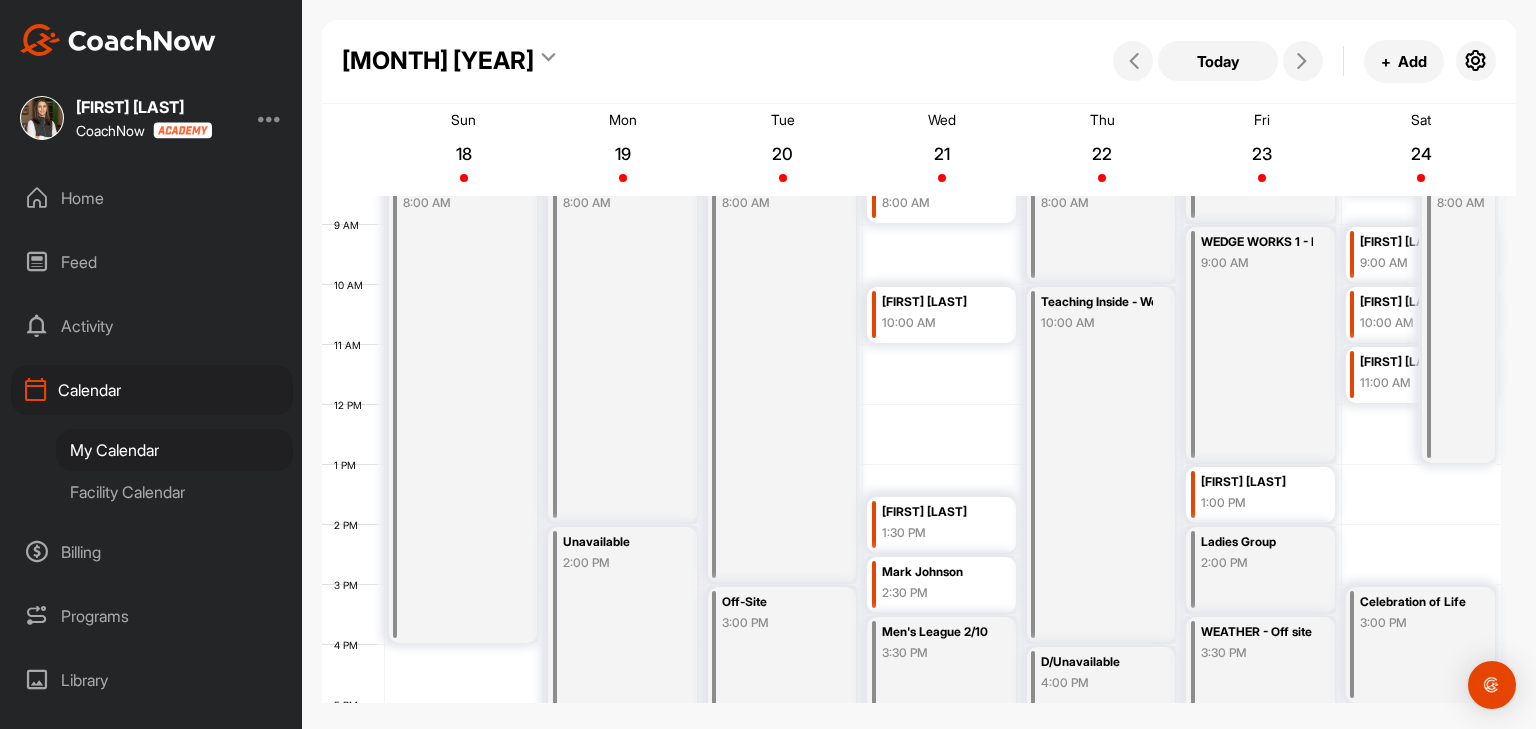 scroll, scrollTop: 447, scrollLeft: 0, axis: vertical 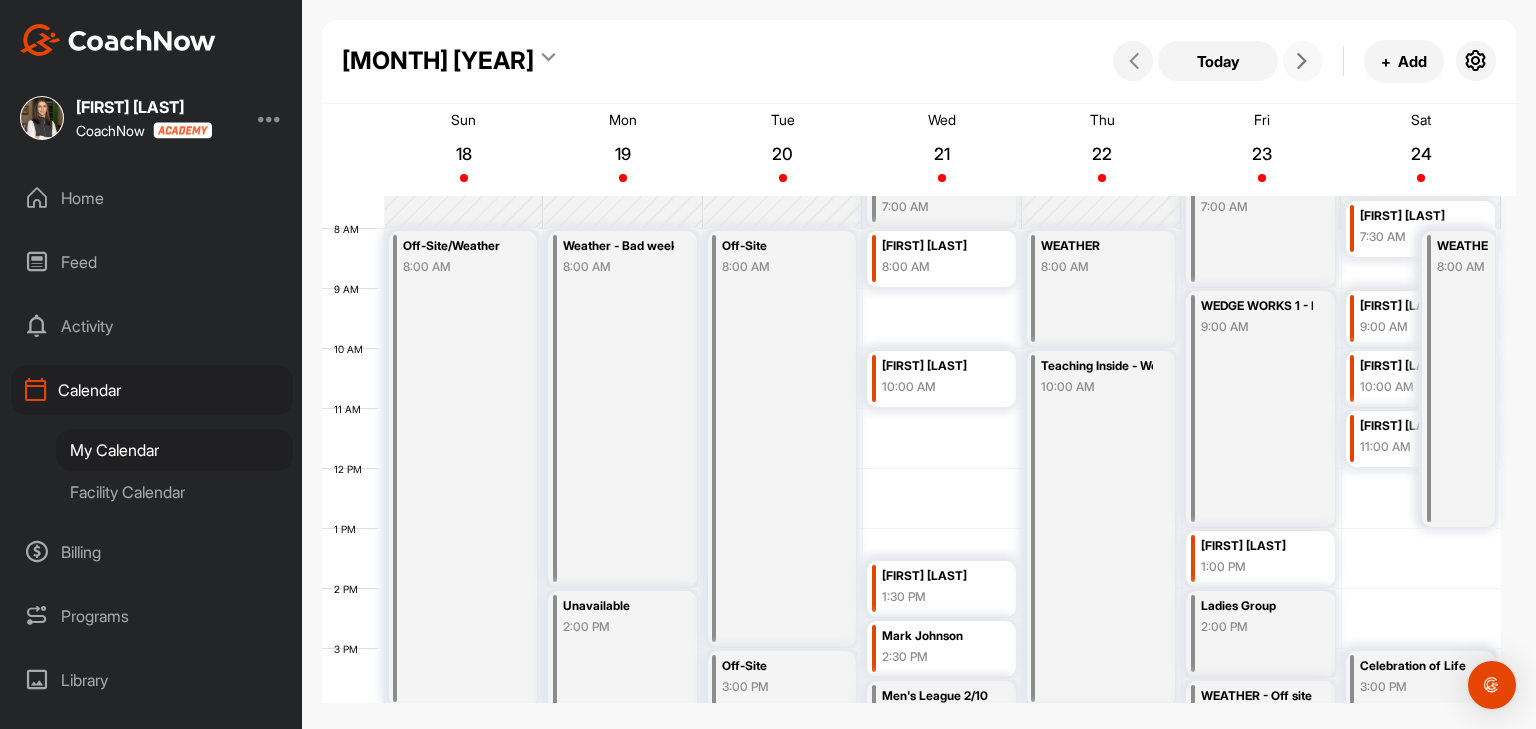 click at bounding box center (1303, 61) 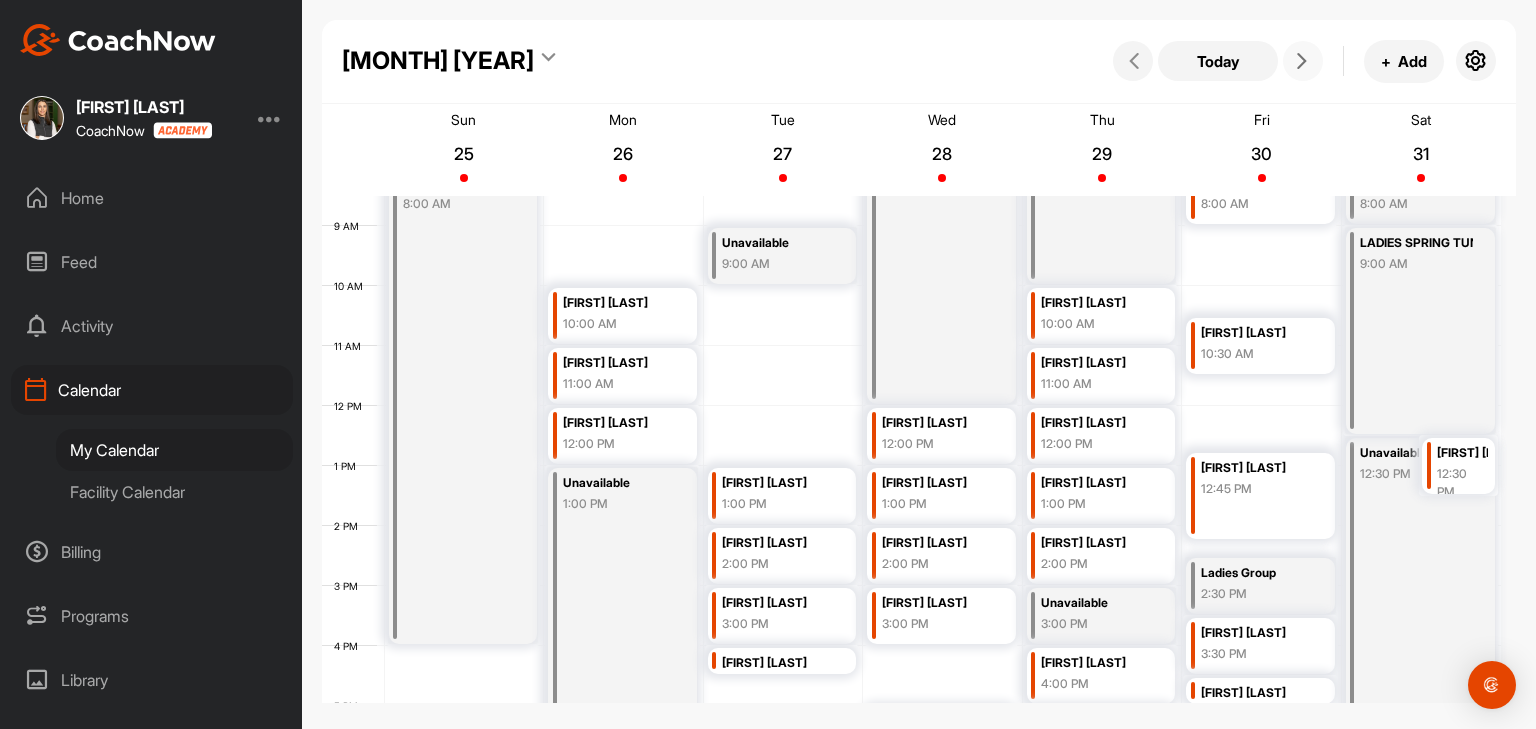 scroll, scrollTop: 446, scrollLeft: 0, axis: vertical 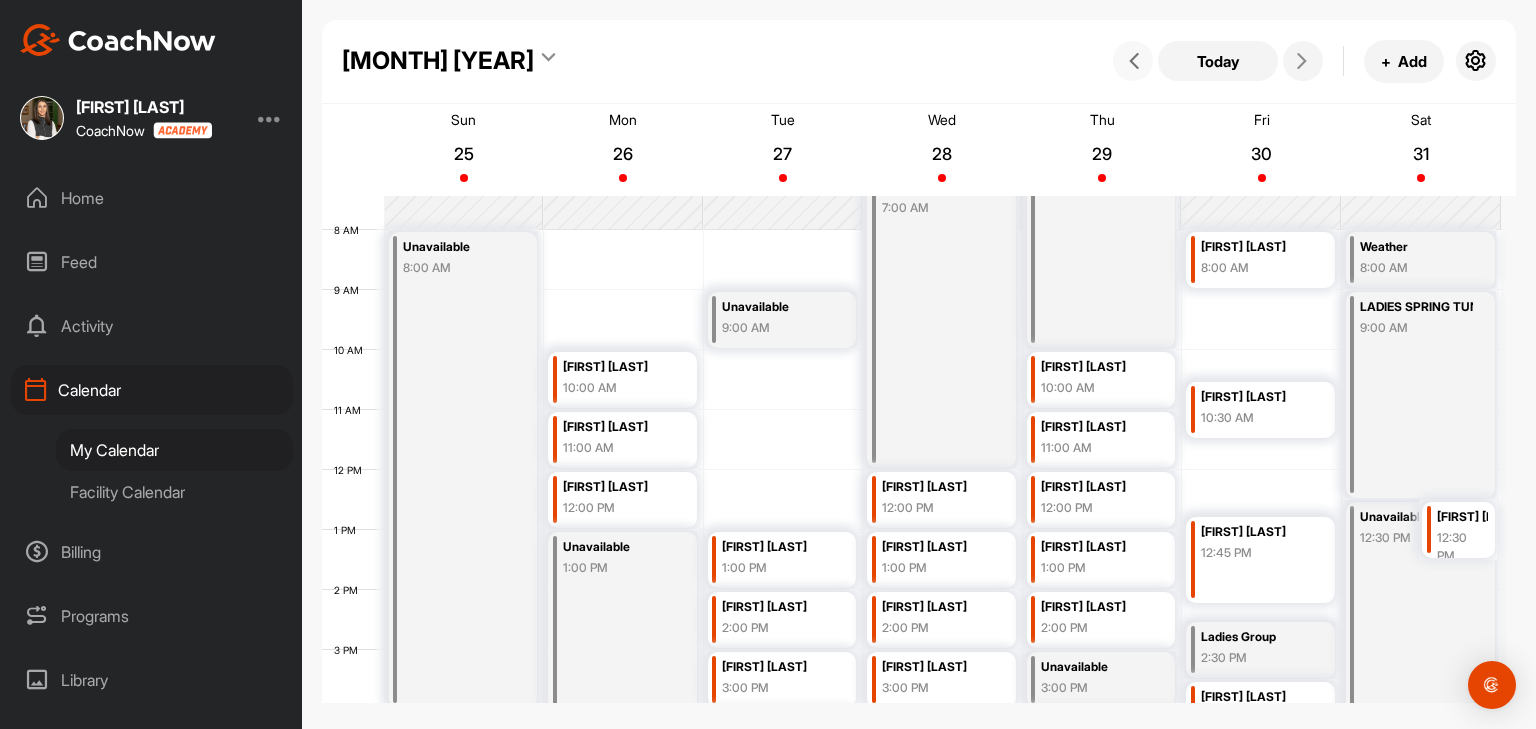 click at bounding box center [1133, 61] 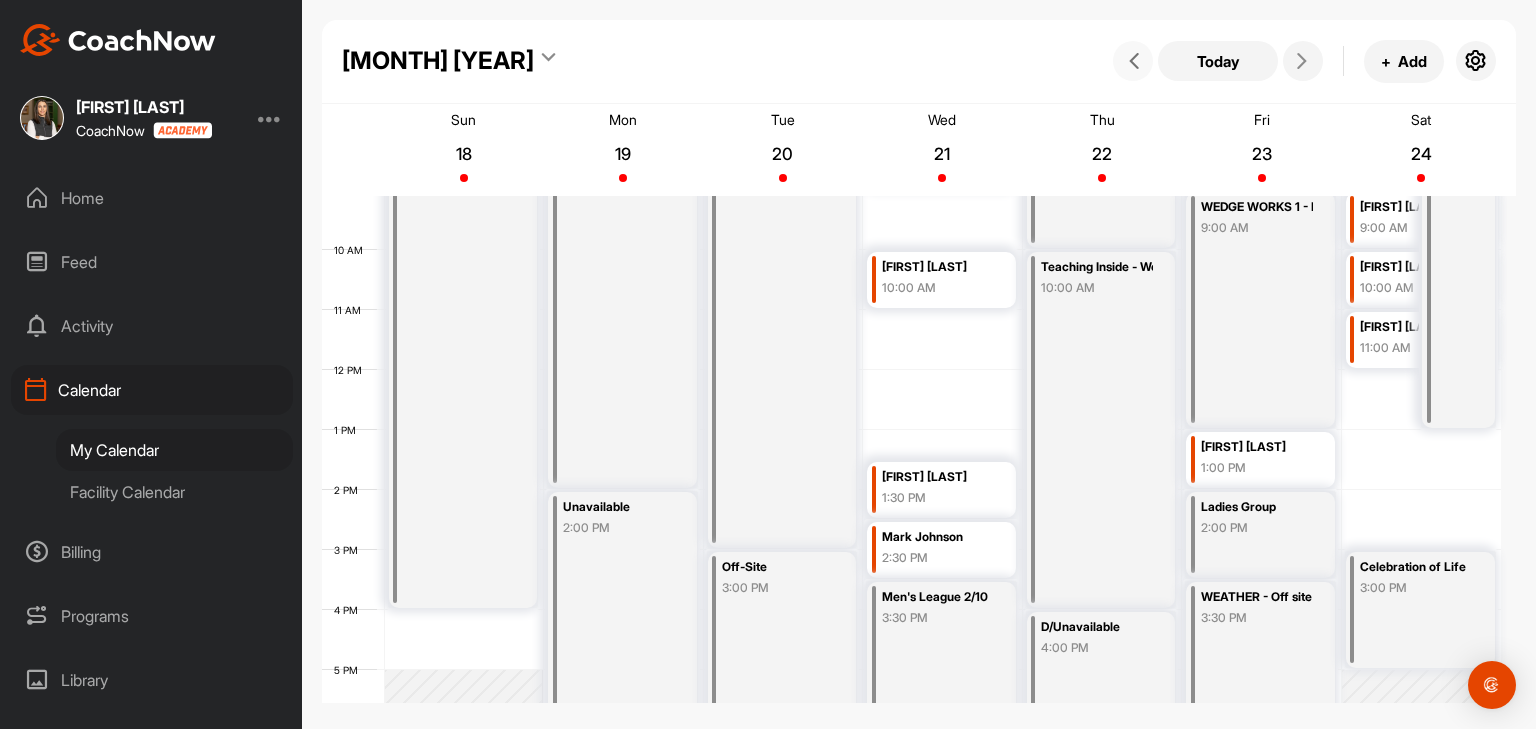 scroll, scrollTop: 446, scrollLeft: 0, axis: vertical 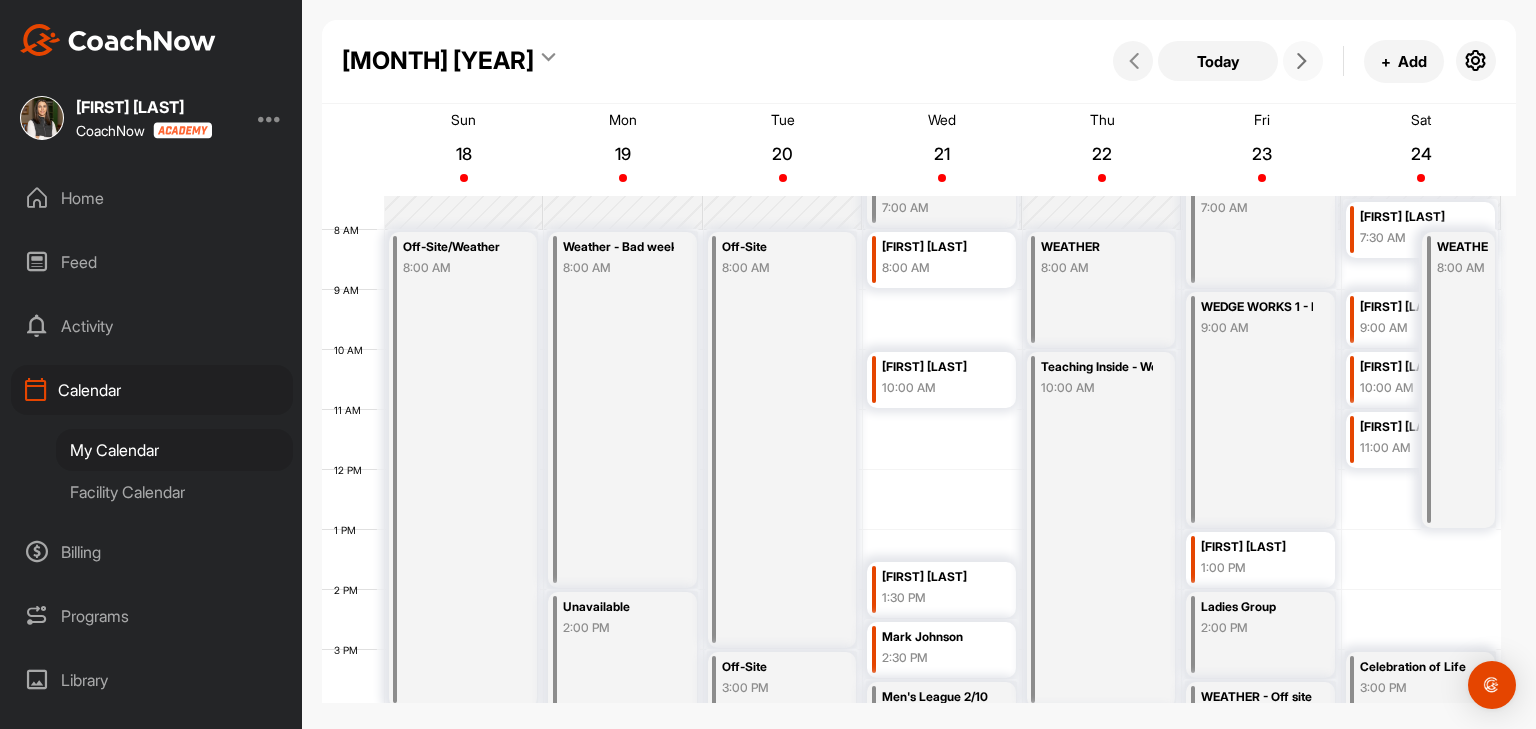 click at bounding box center (1303, 61) 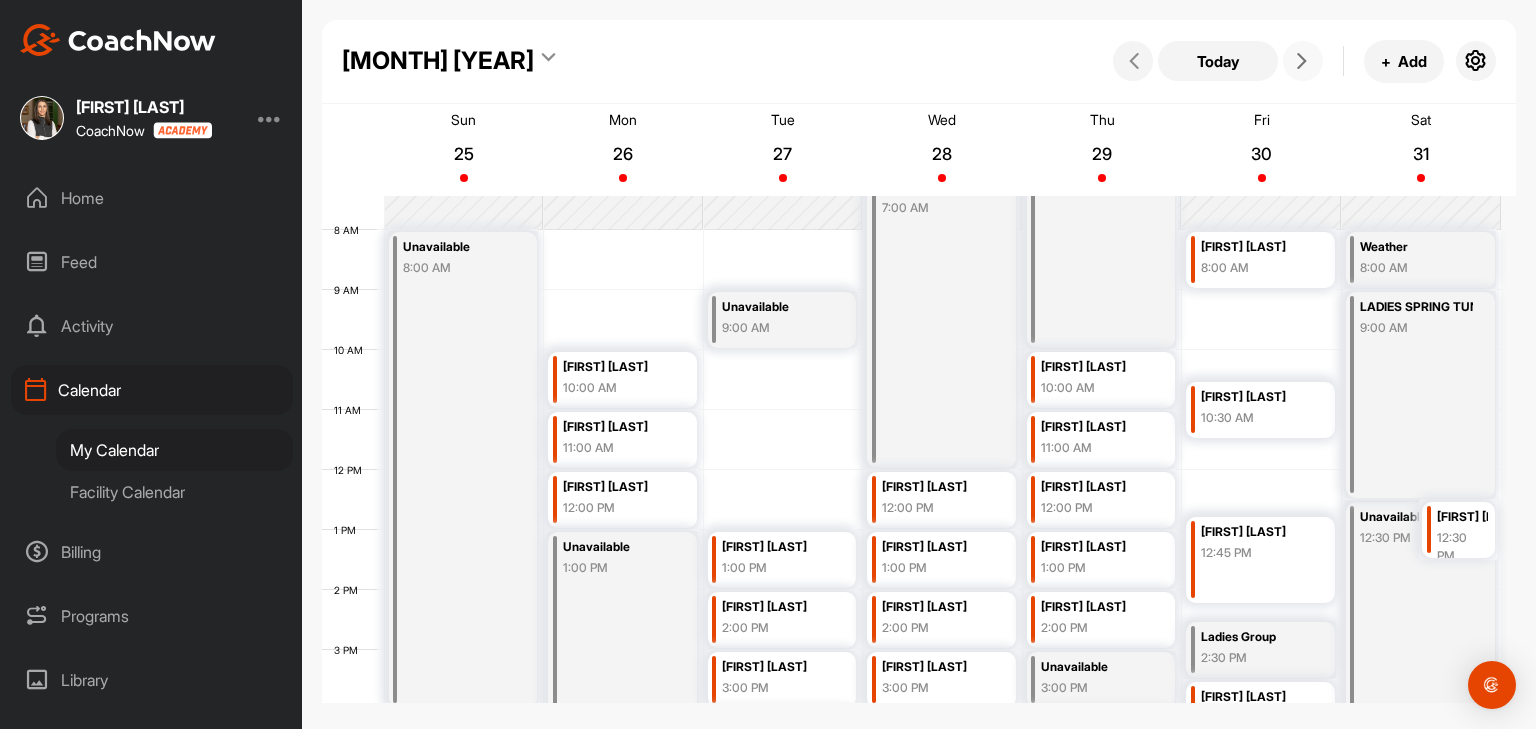 scroll, scrollTop: 346, scrollLeft: 0, axis: vertical 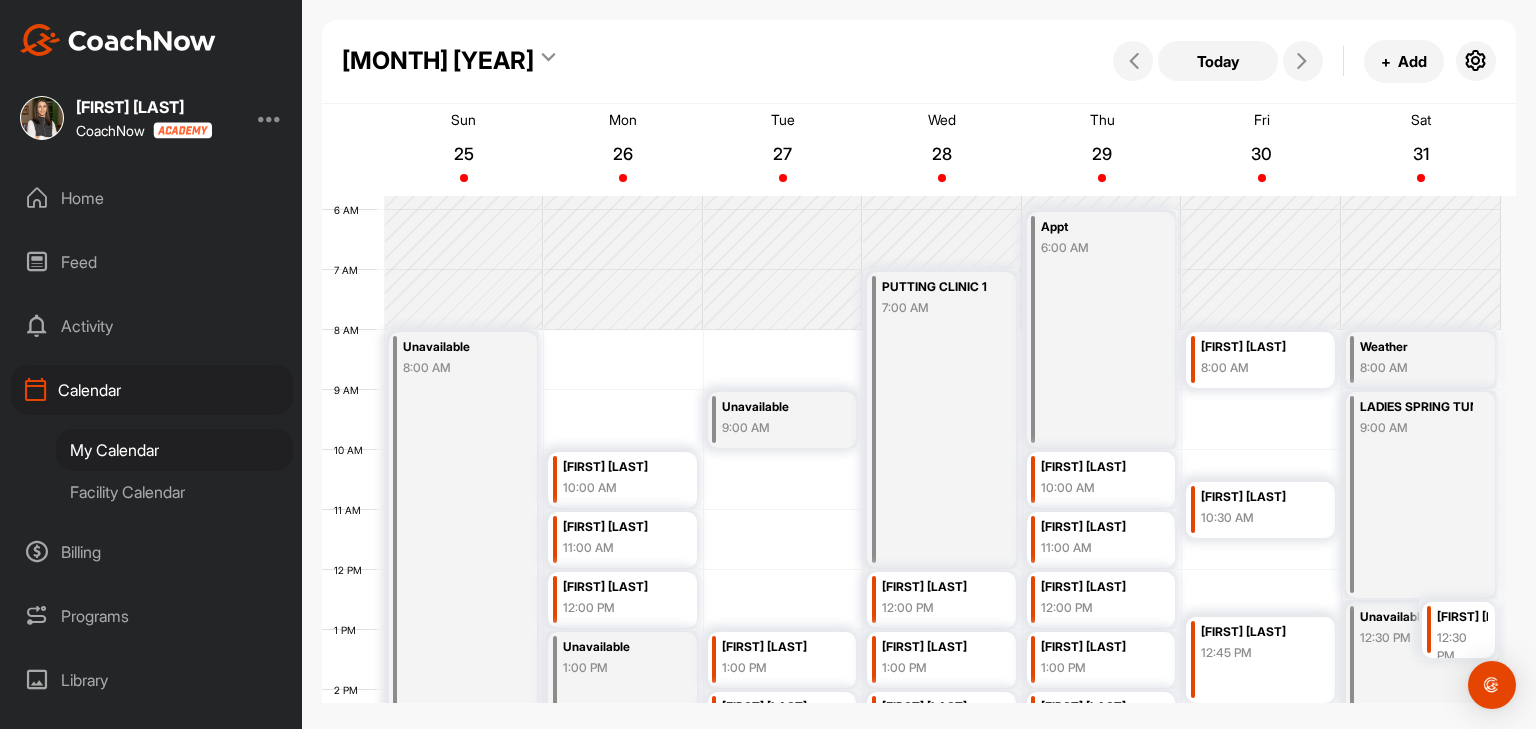 click on "May 2025" at bounding box center (438, 61) 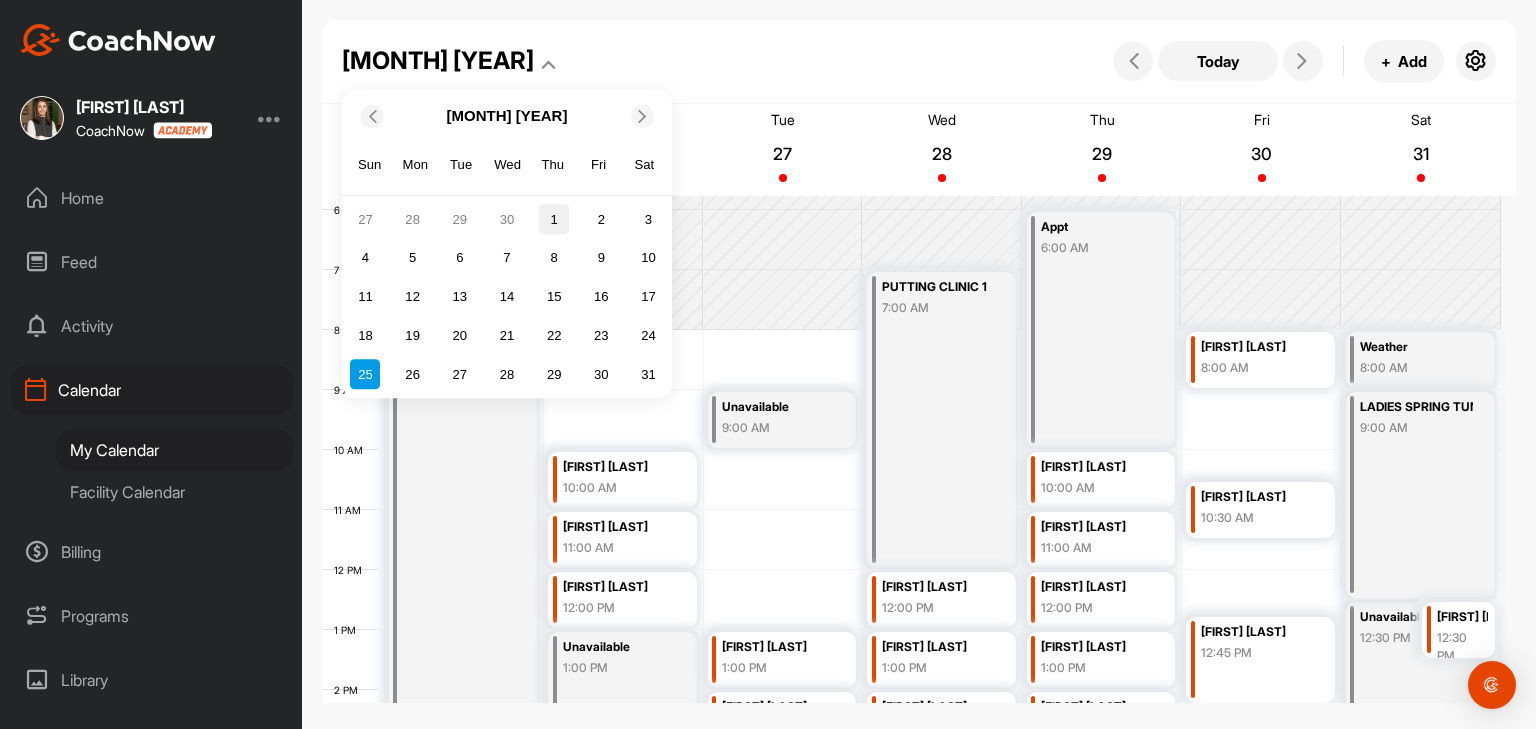 click on "1" at bounding box center [554, 220] 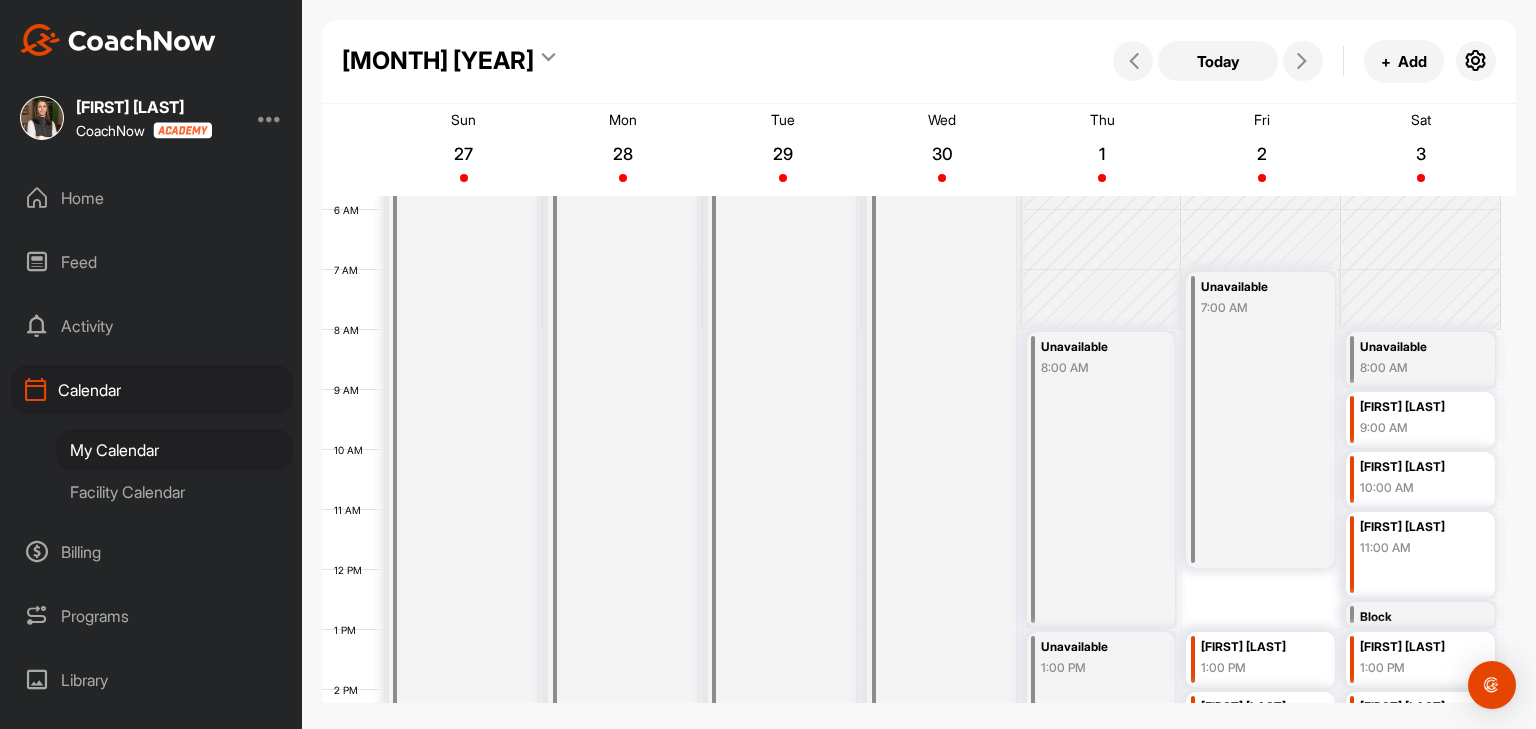 click on "Facility Calendar" at bounding box center [174, 492] 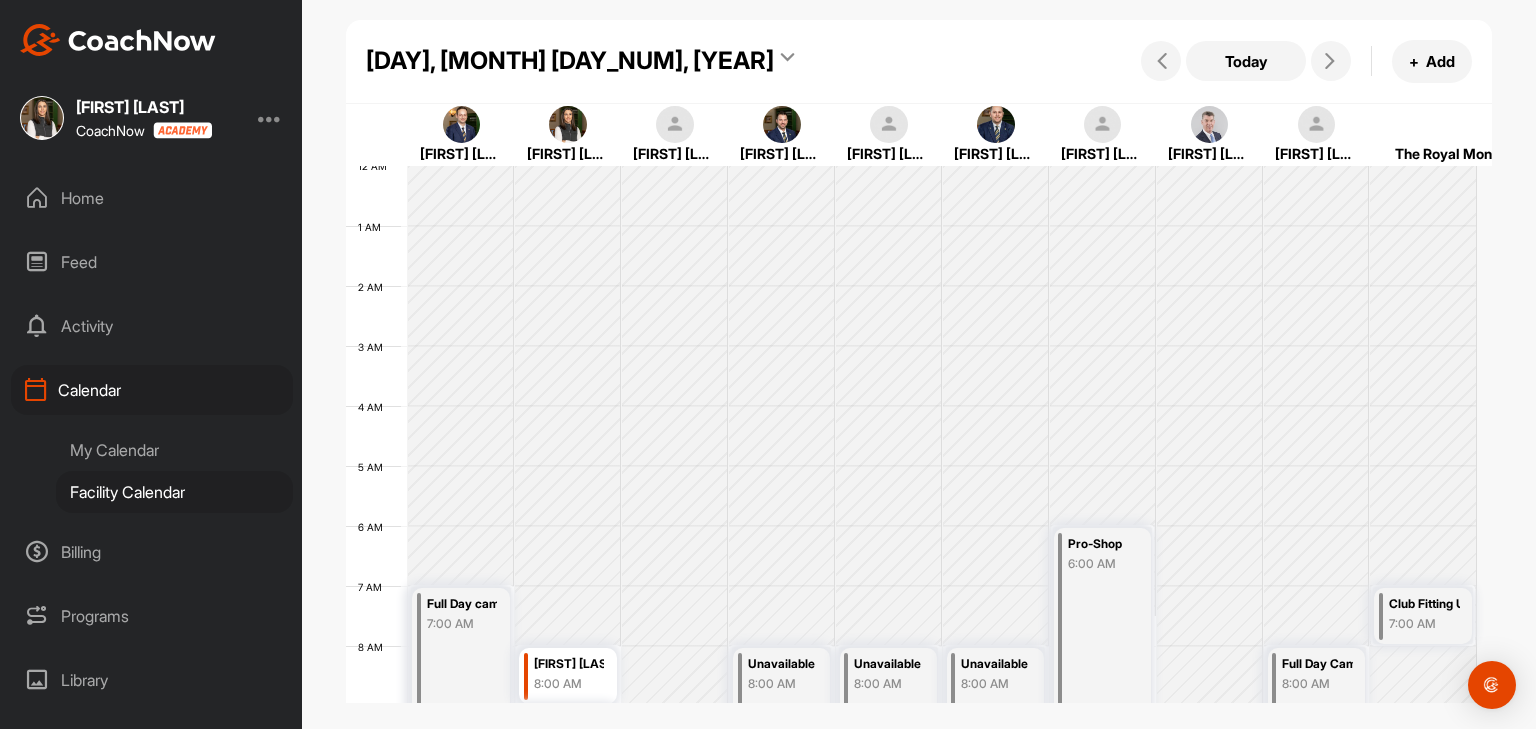scroll, scrollTop: 347, scrollLeft: 0, axis: vertical 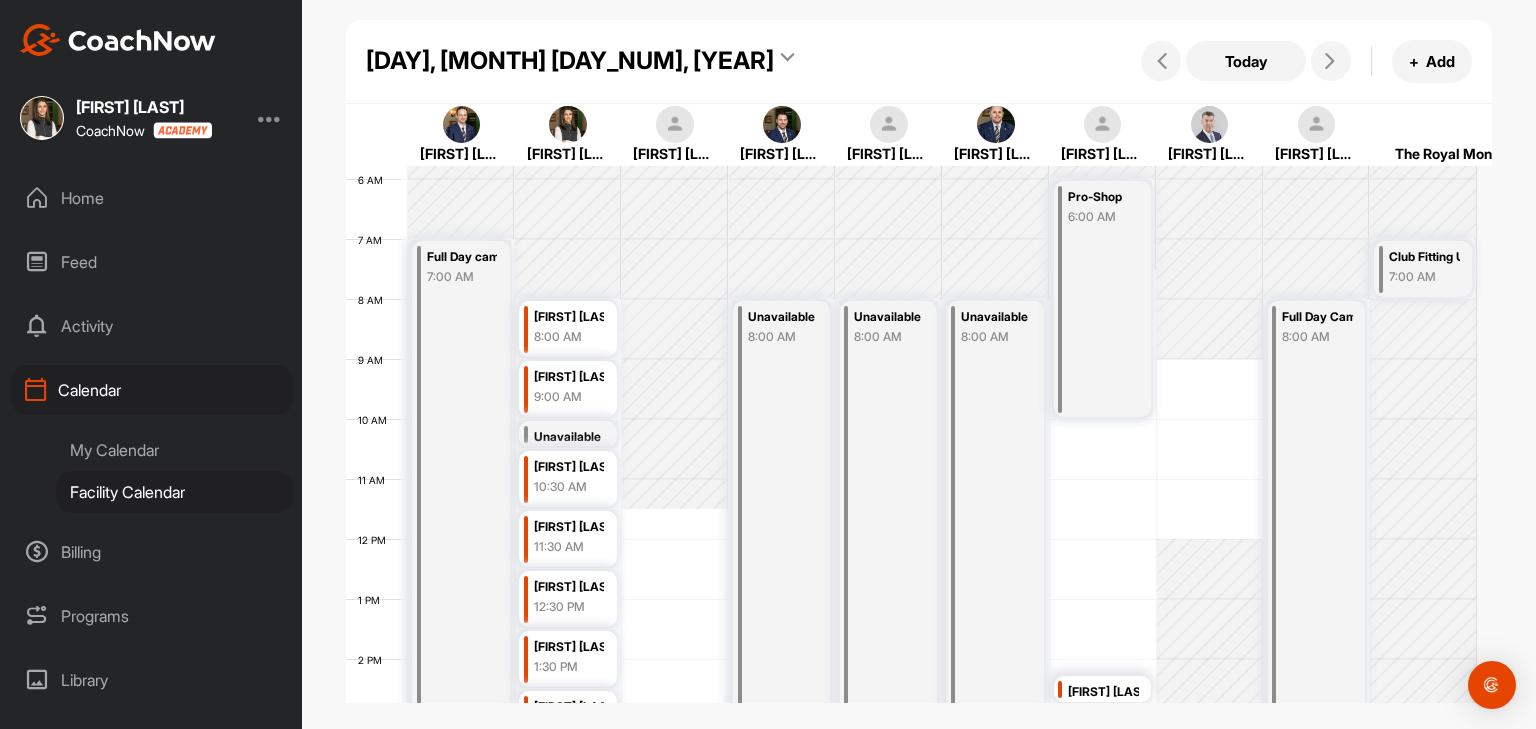click on "[DAY], [MONTH] [DAY_NUM], [YEAR]" at bounding box center [570, 61] 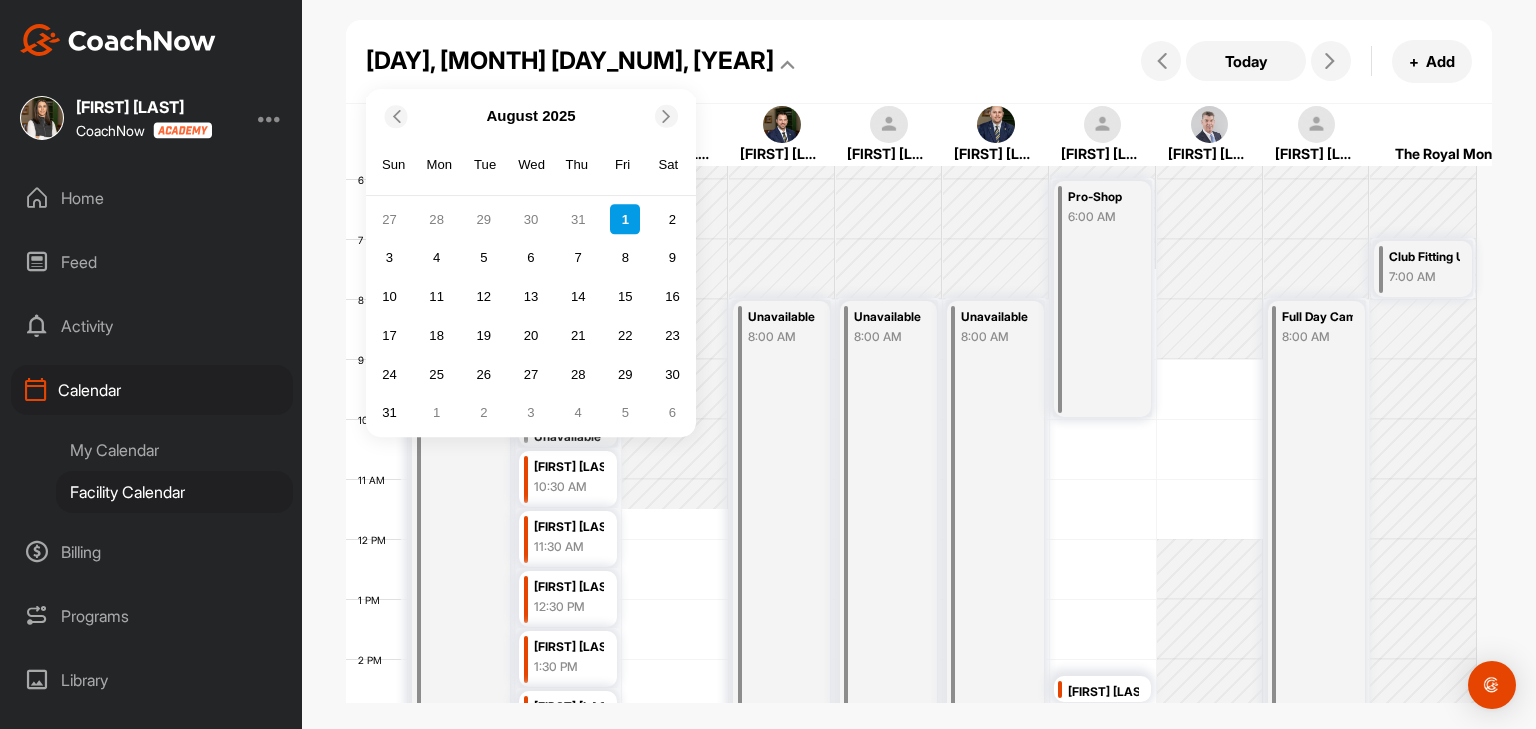 click at bounding box center [396, 116] 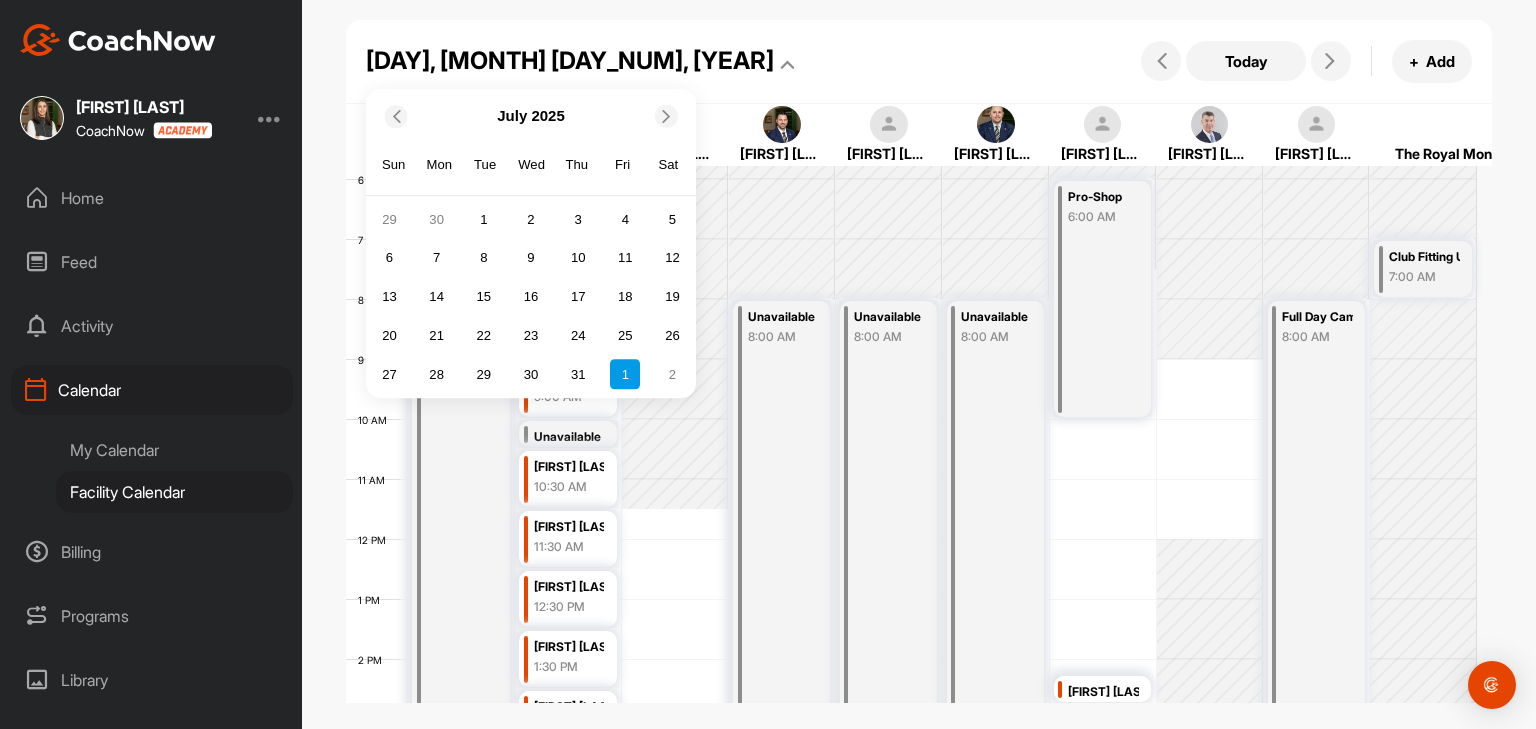 click at bounding box center [396, 116] 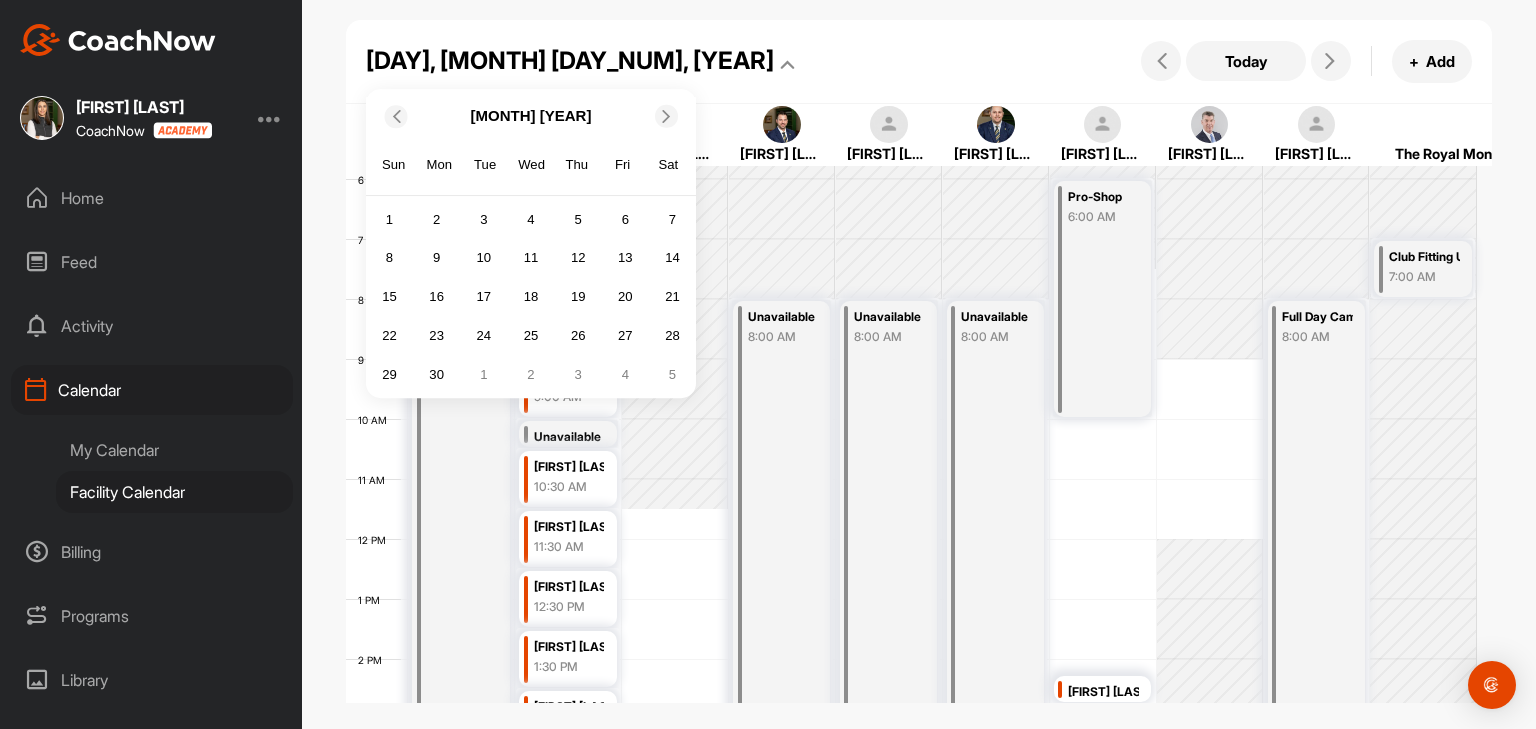 click on "[MONTH] [YEAR]" at bounding box center [531, 116] 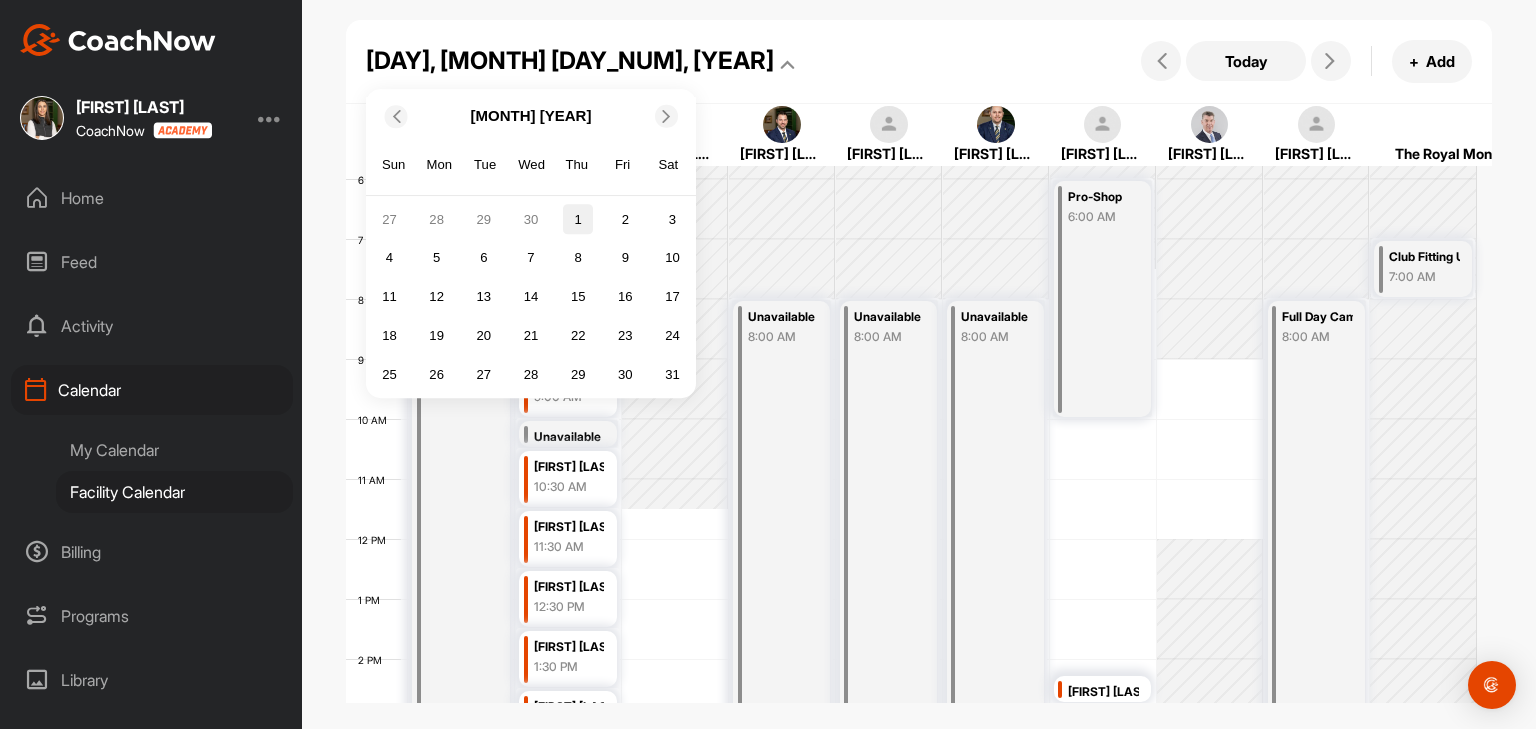 click on "1" at bounding box center (578, 220) 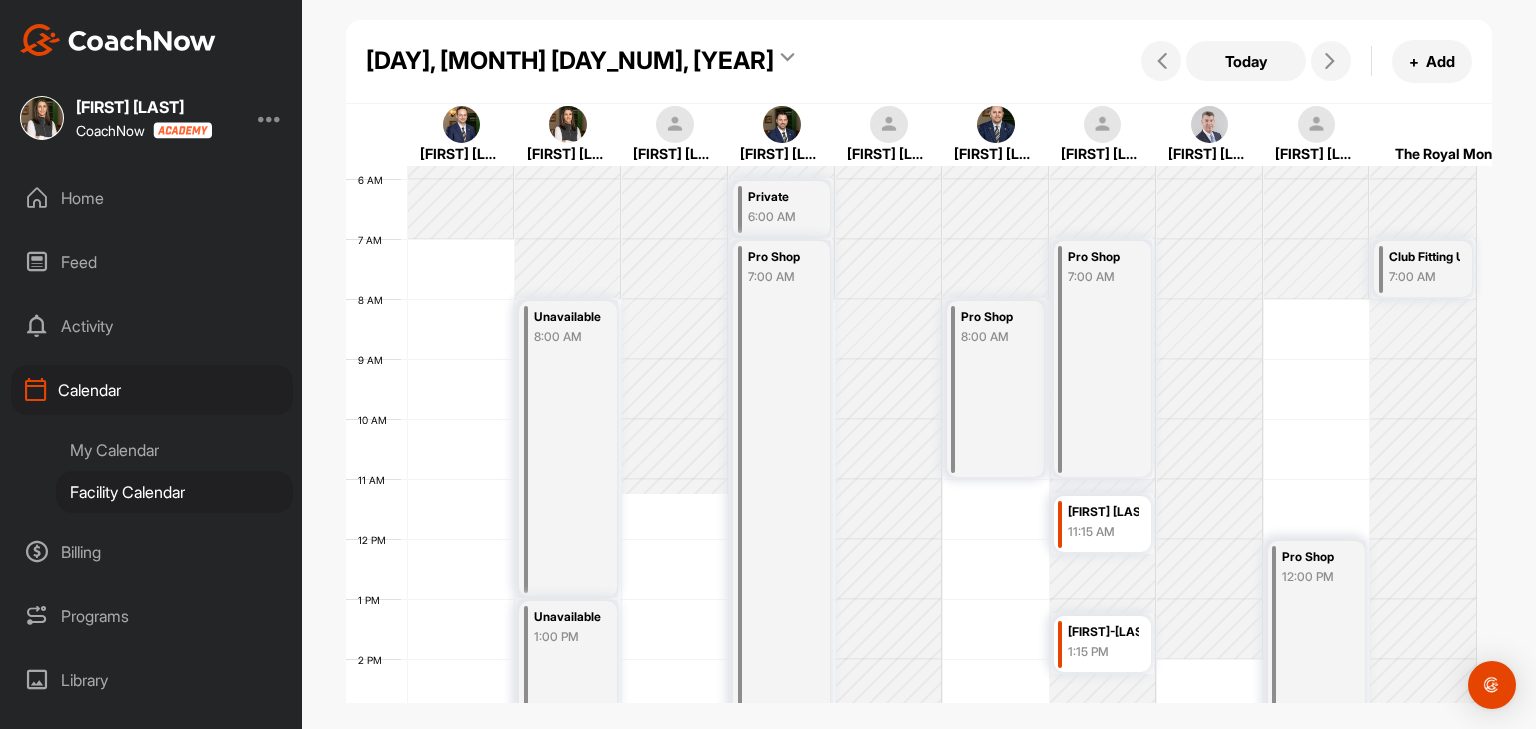 click on "My Calendar" at bounding box center (174, 450) 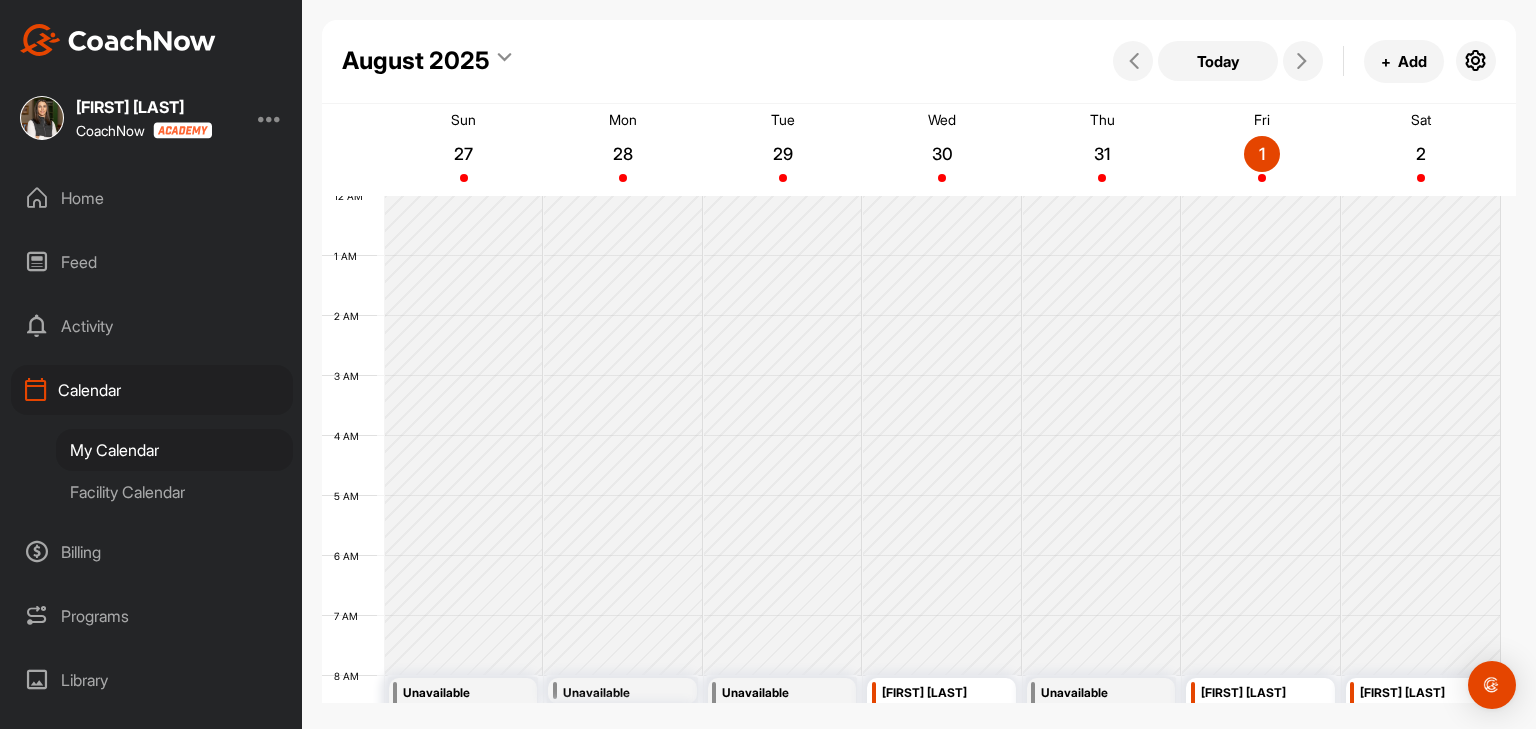 scroll, scrollTop: 347, scrollLeft: 0, axis: vertical 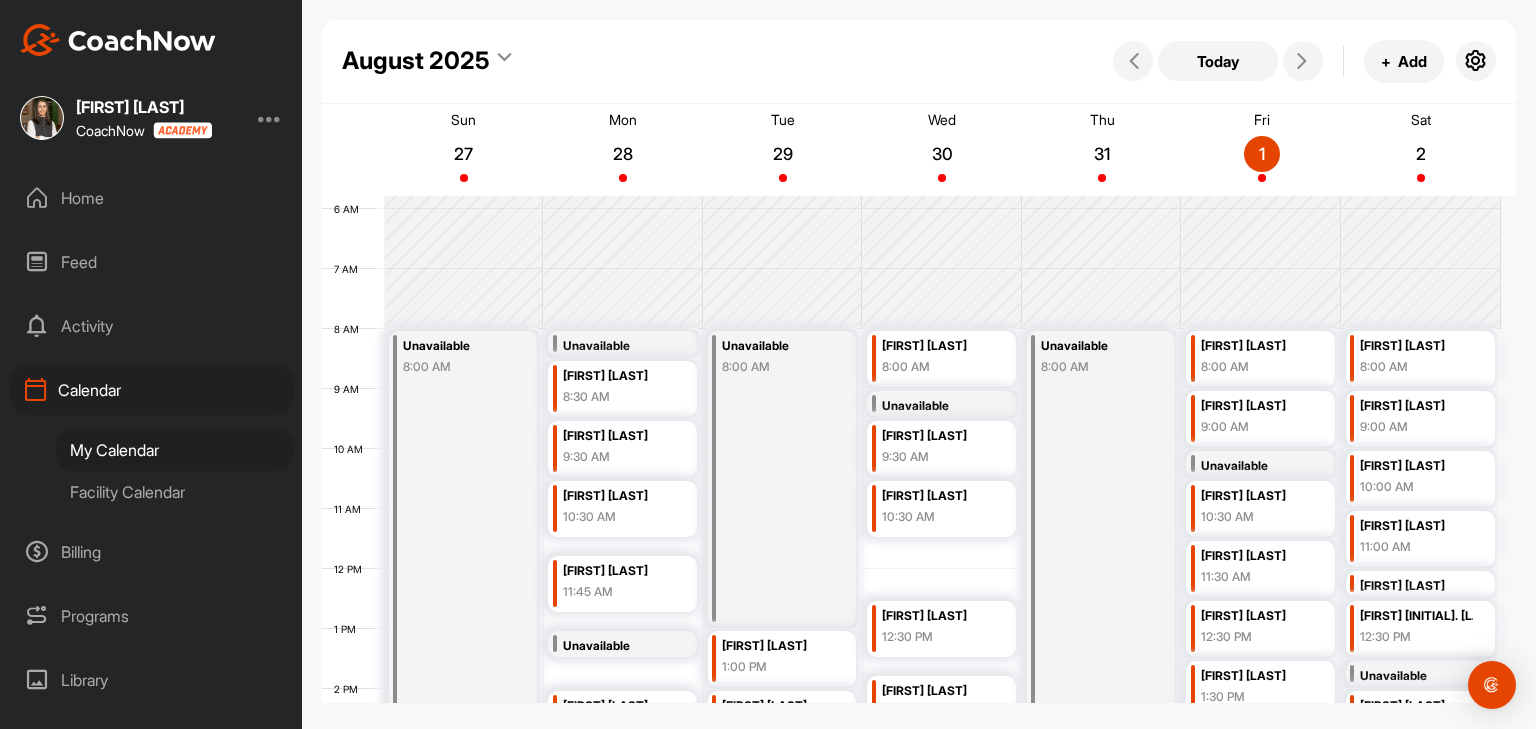 click on "August 2025" at bounding box center (416, 61) 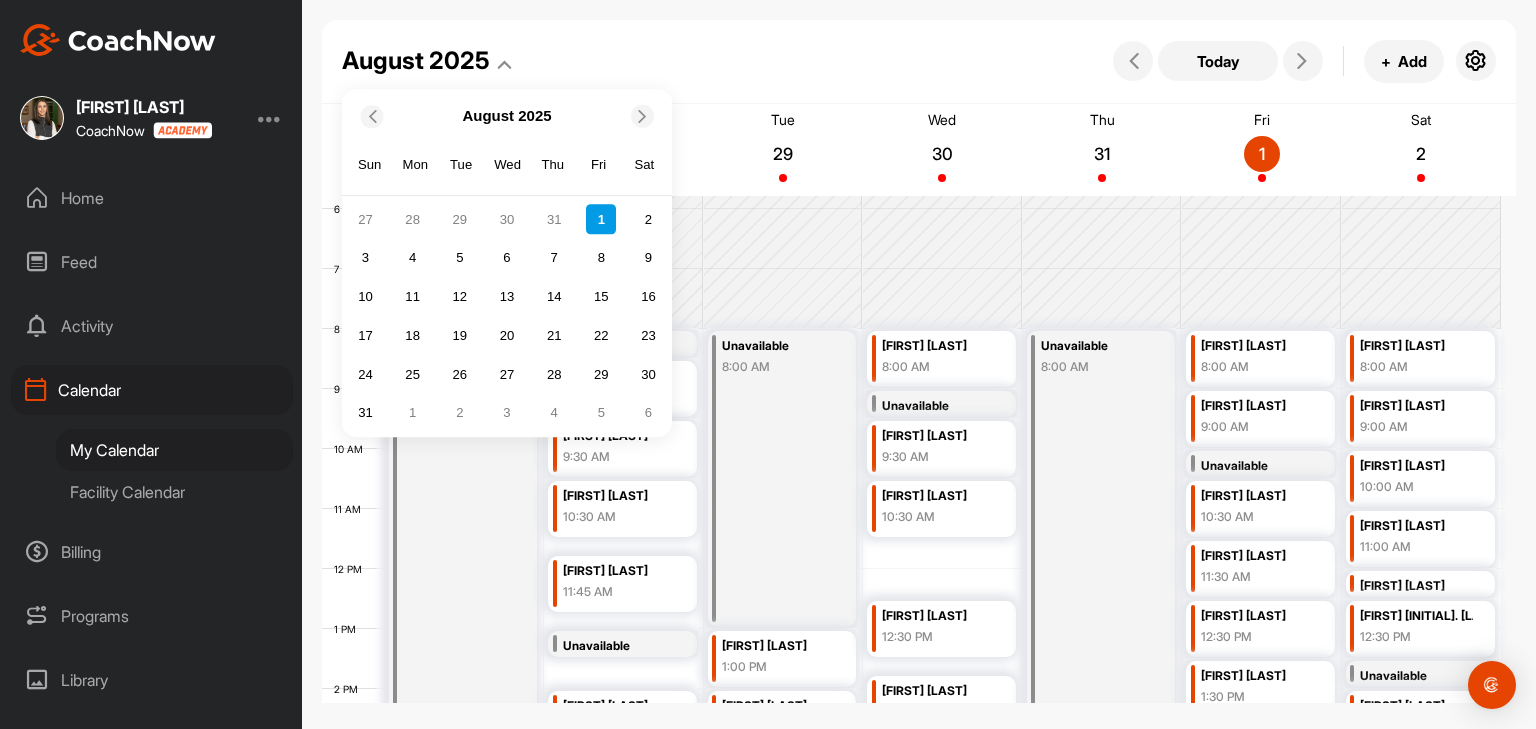 click at bounding box center [371, 115] 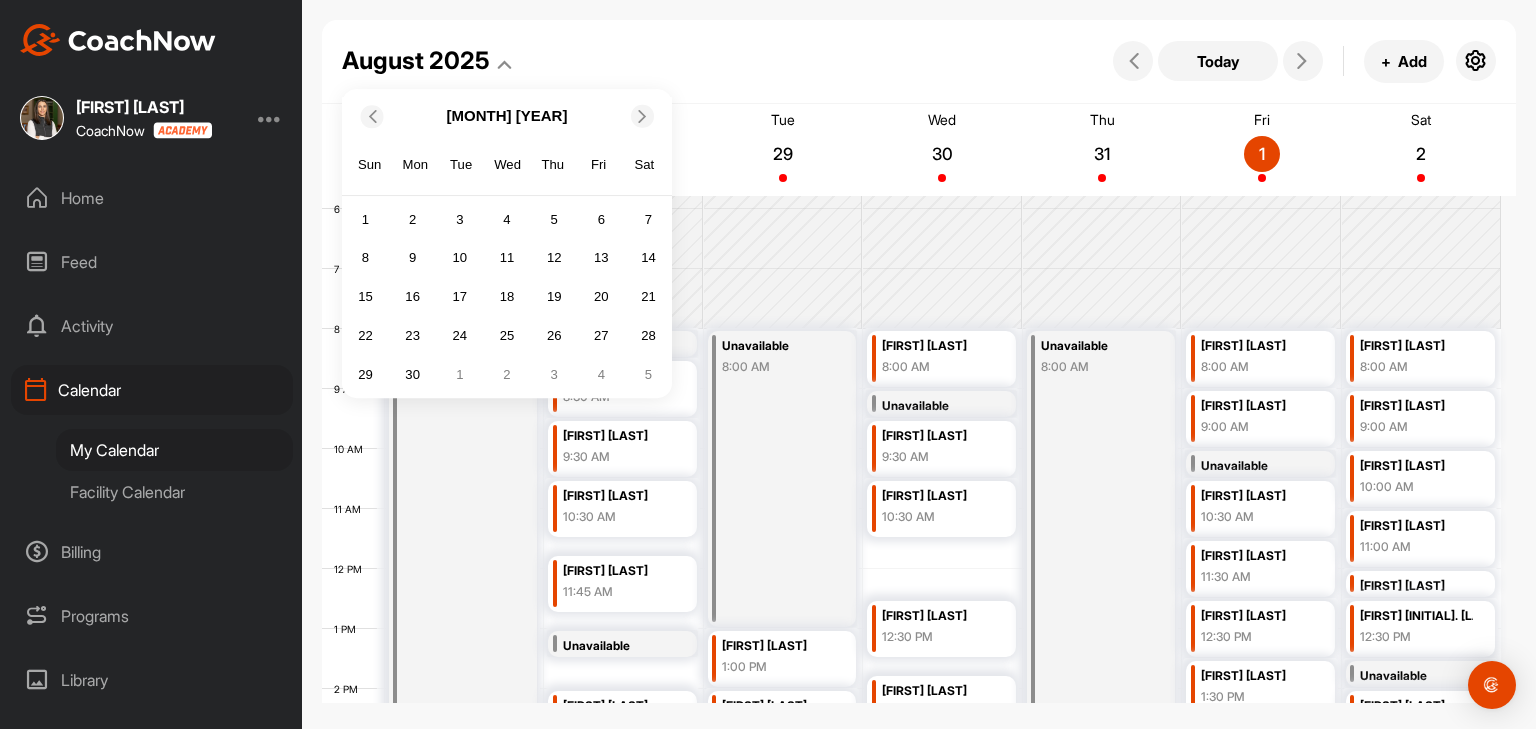 click at bounding box center (371, 115) 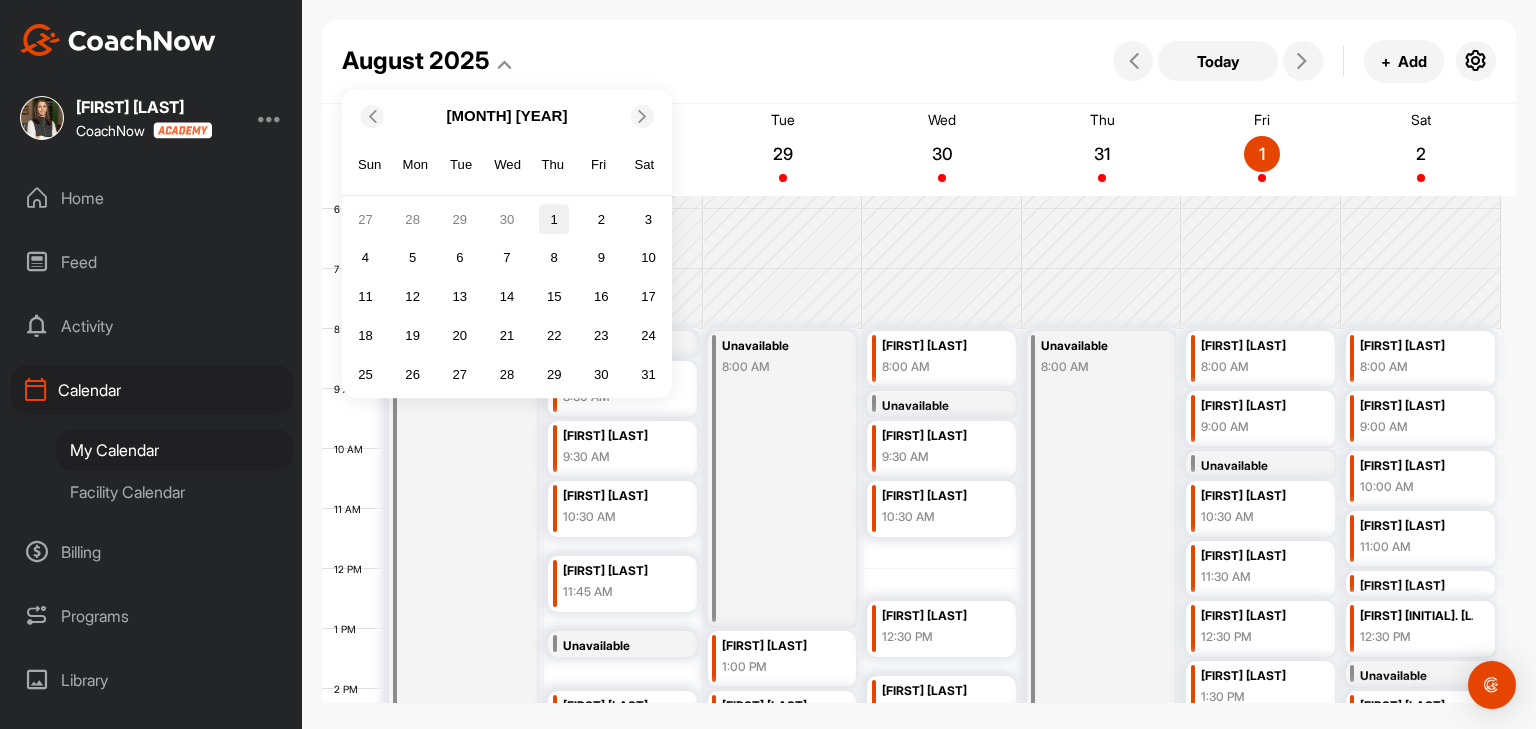 click on "1" at bounding box center [554, 220] 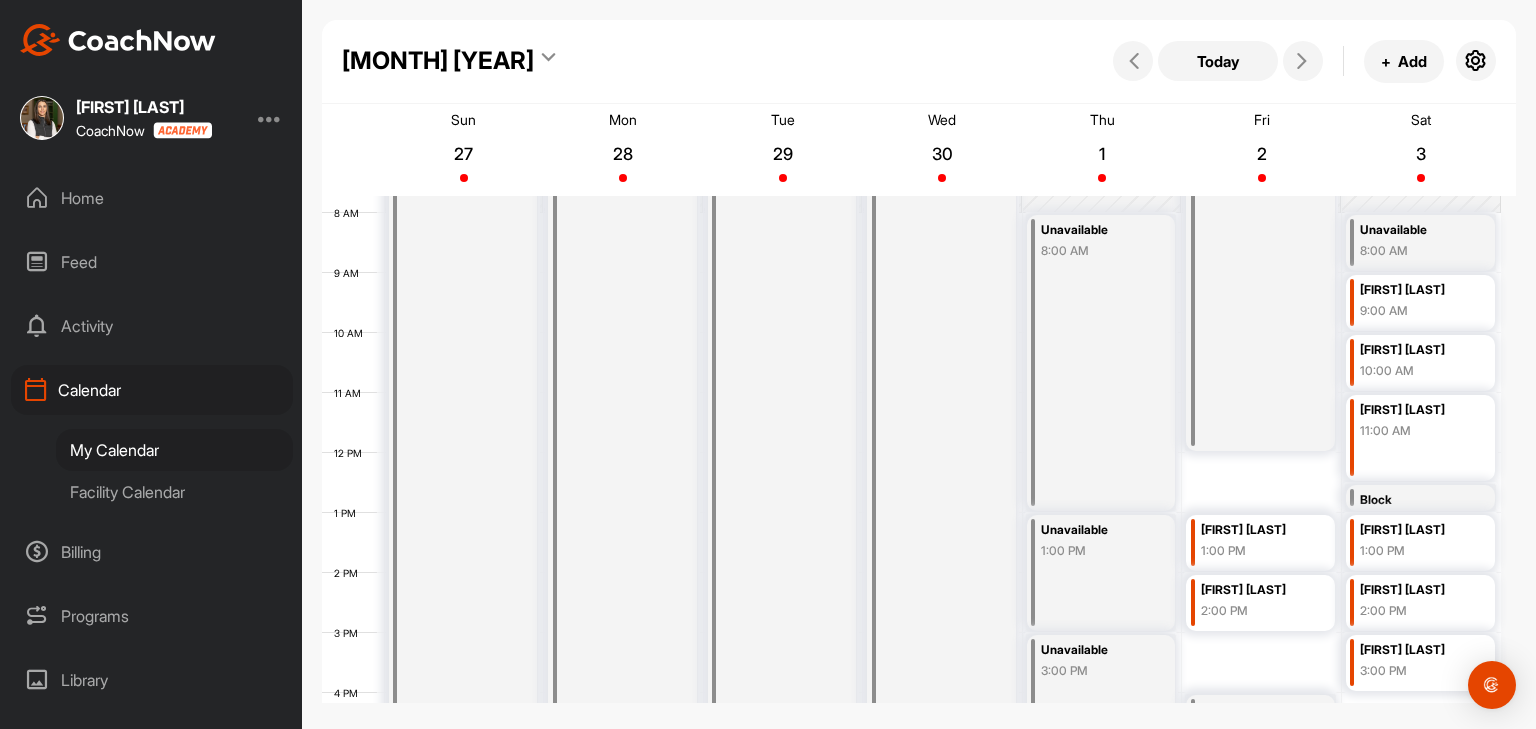 scroll, scrollTop: 447, scrollLeft: 0, axis: vertical 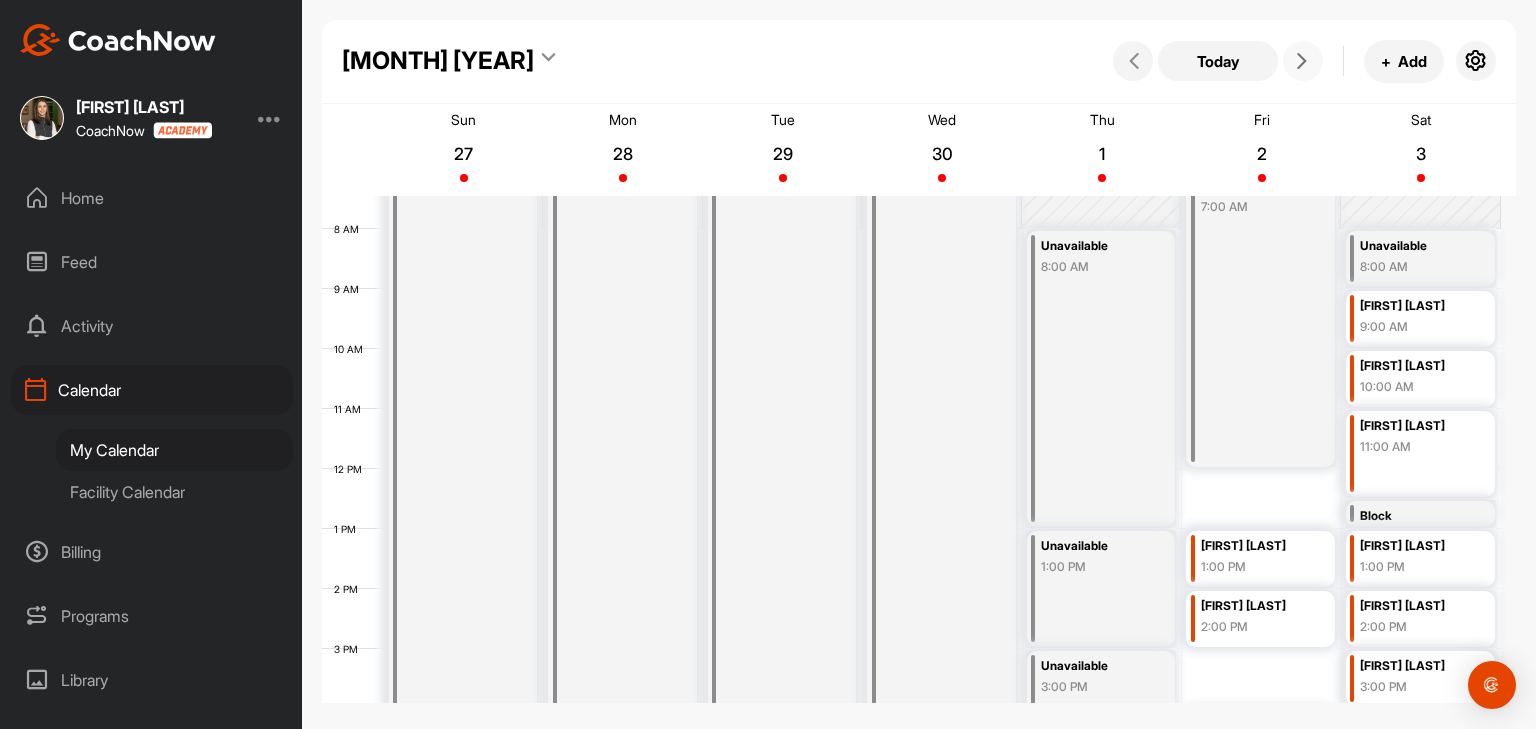 click at bounding box center (1303, 61) 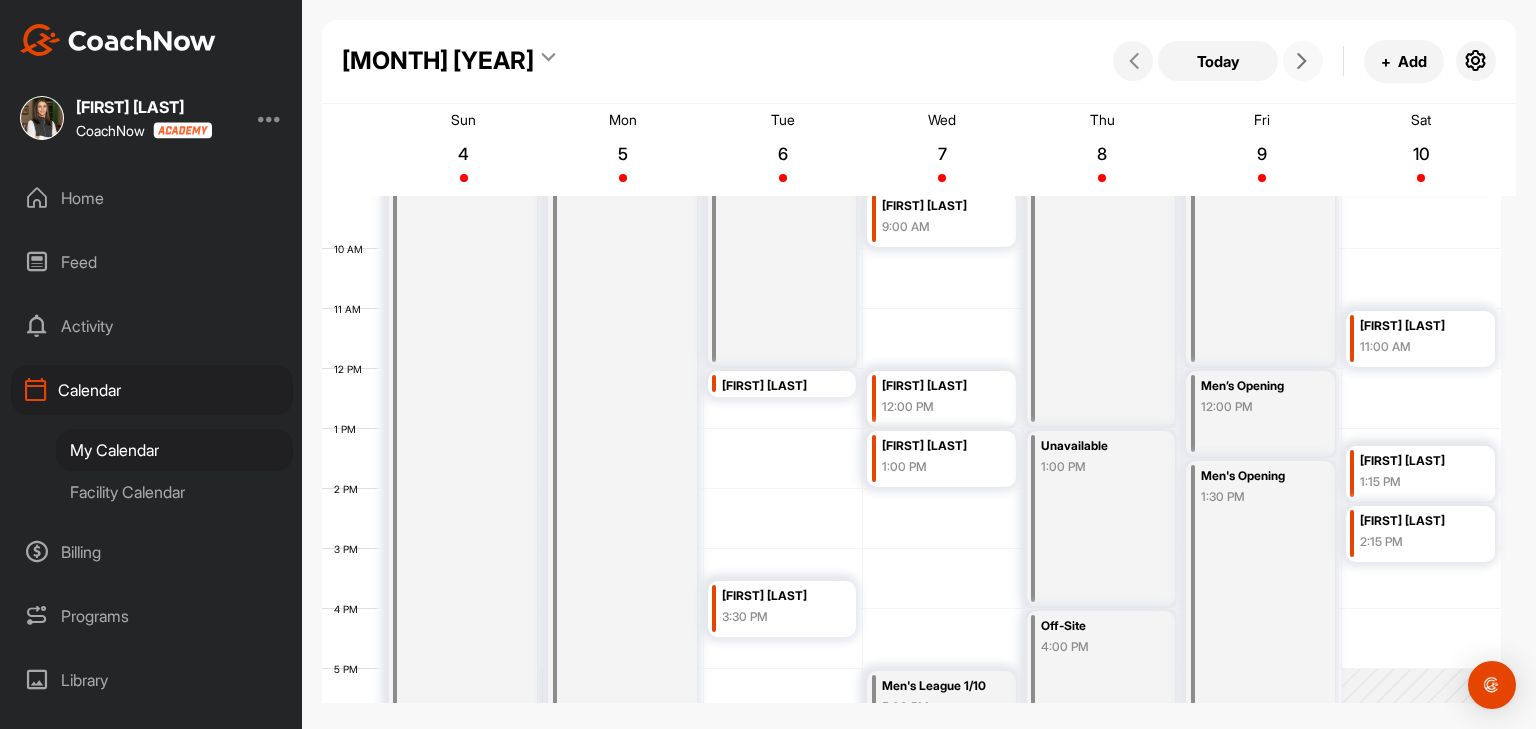 scroll, scrollTop: 647, scrollLeft: 0, axis: vertical 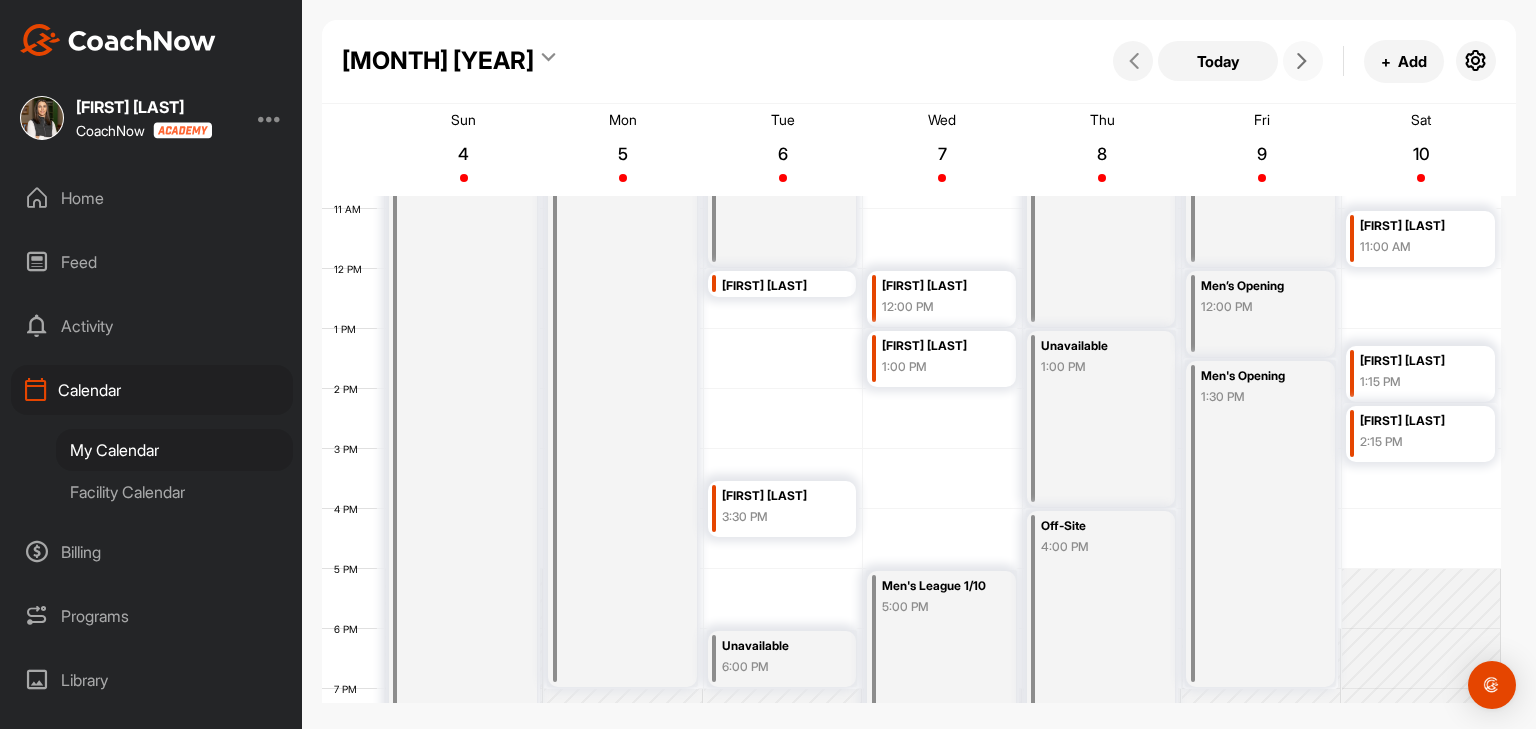 click at bounding box center [1303, 61] 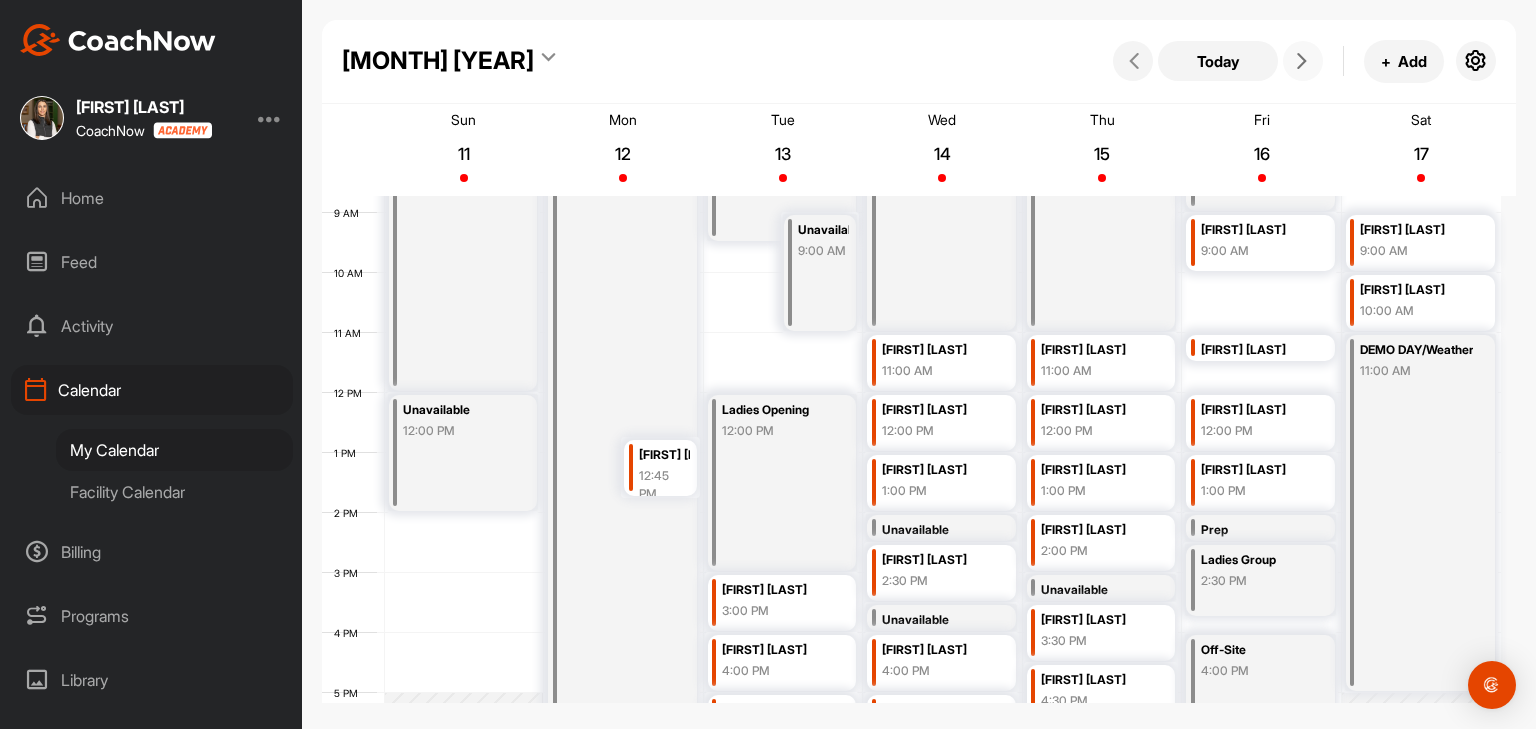 scroll, scrollTop: 447, scrollLeft: 0, axis: vertical 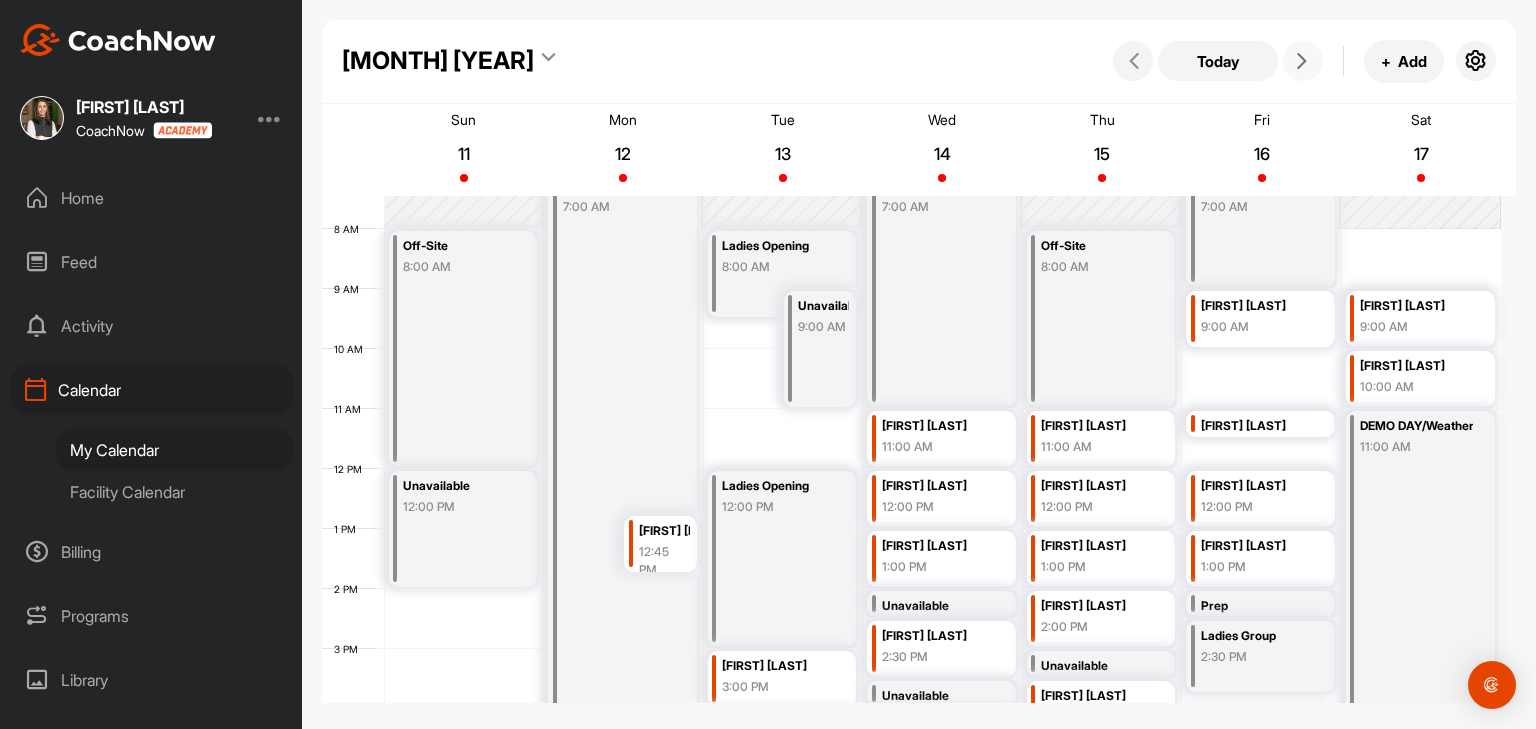 click at bounding box center (1303, 61) 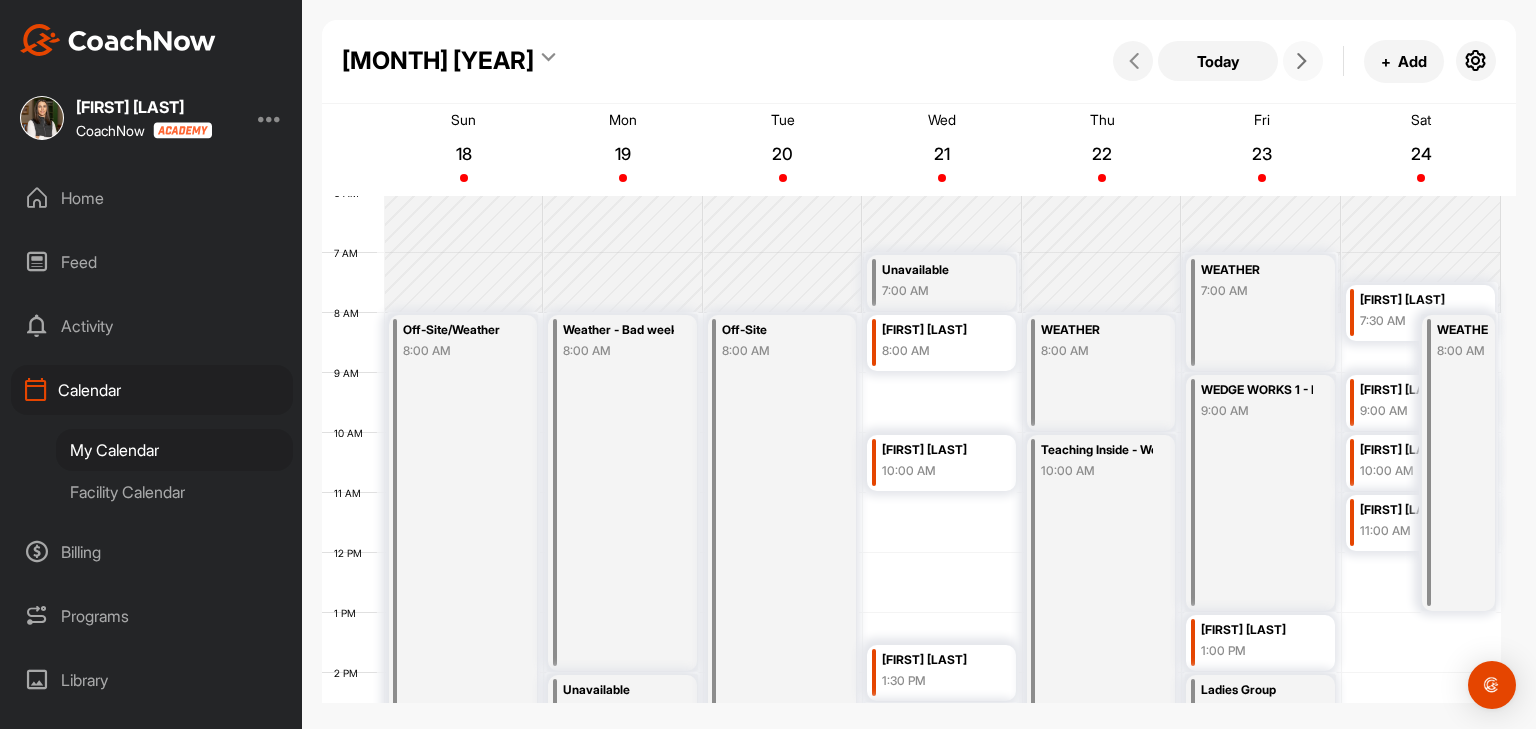 scroll, scrollTop: 347, scrollLeft: 0, axis: vertical 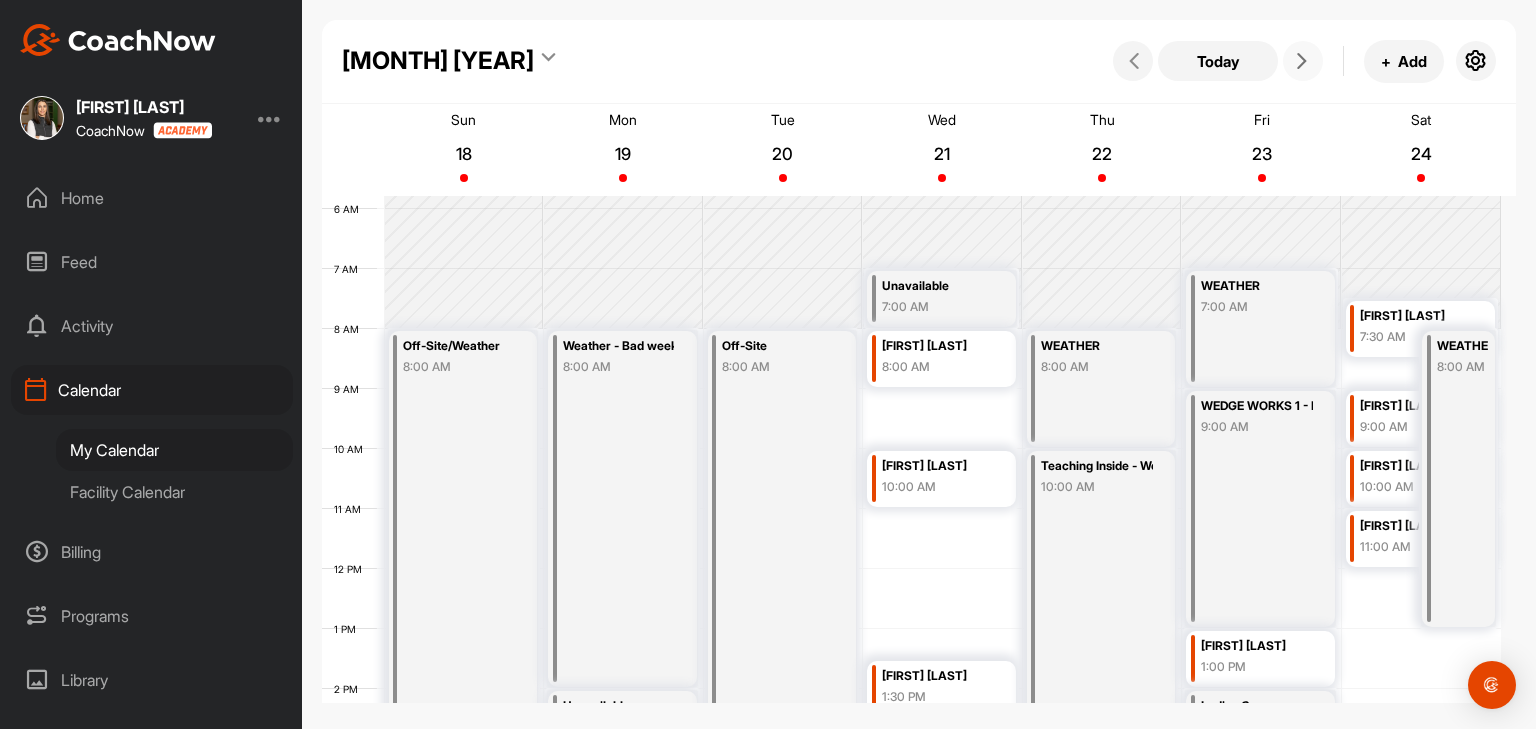 click at bounding box center [1303, 61] 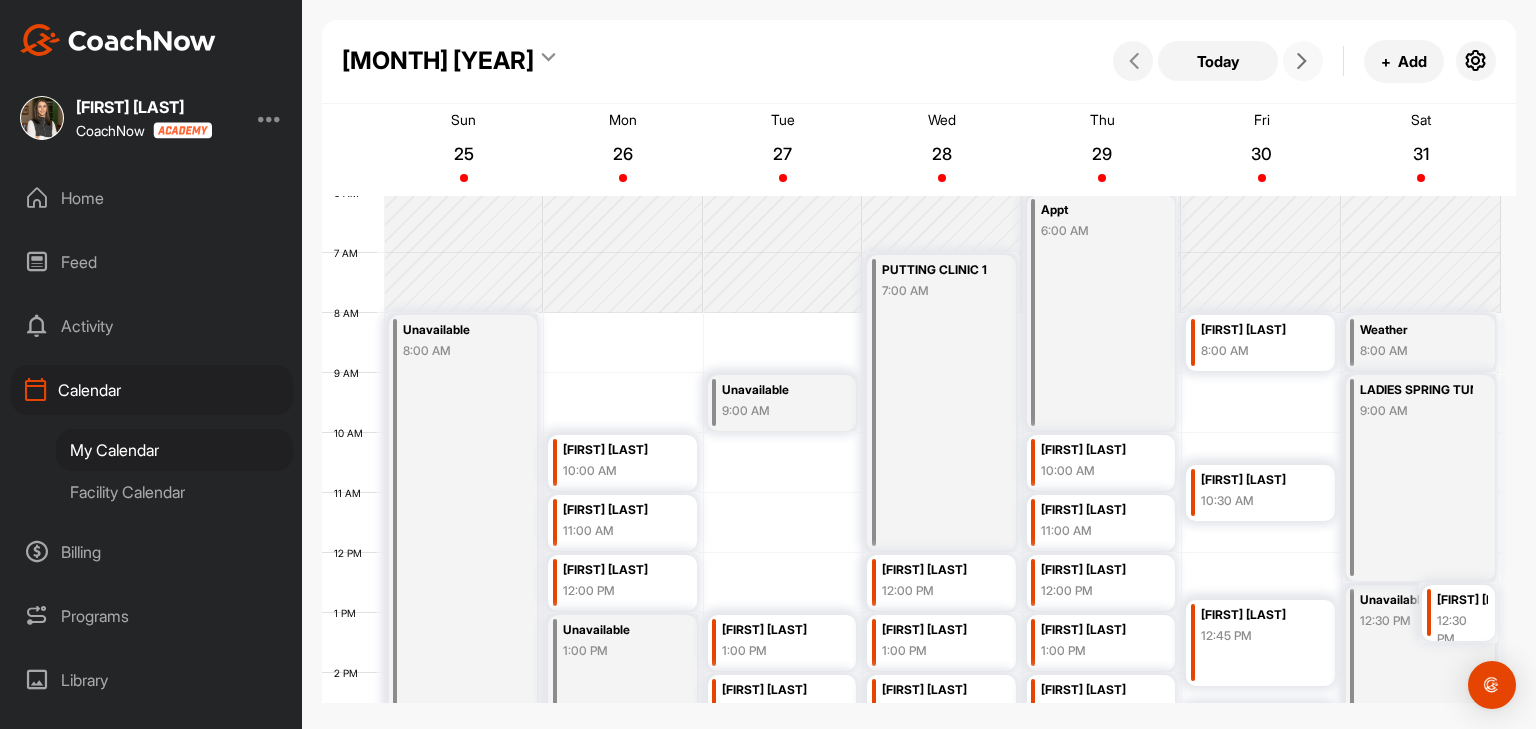 scroll, scrollTop: 347, scrollLeft: 0, axis: vertical 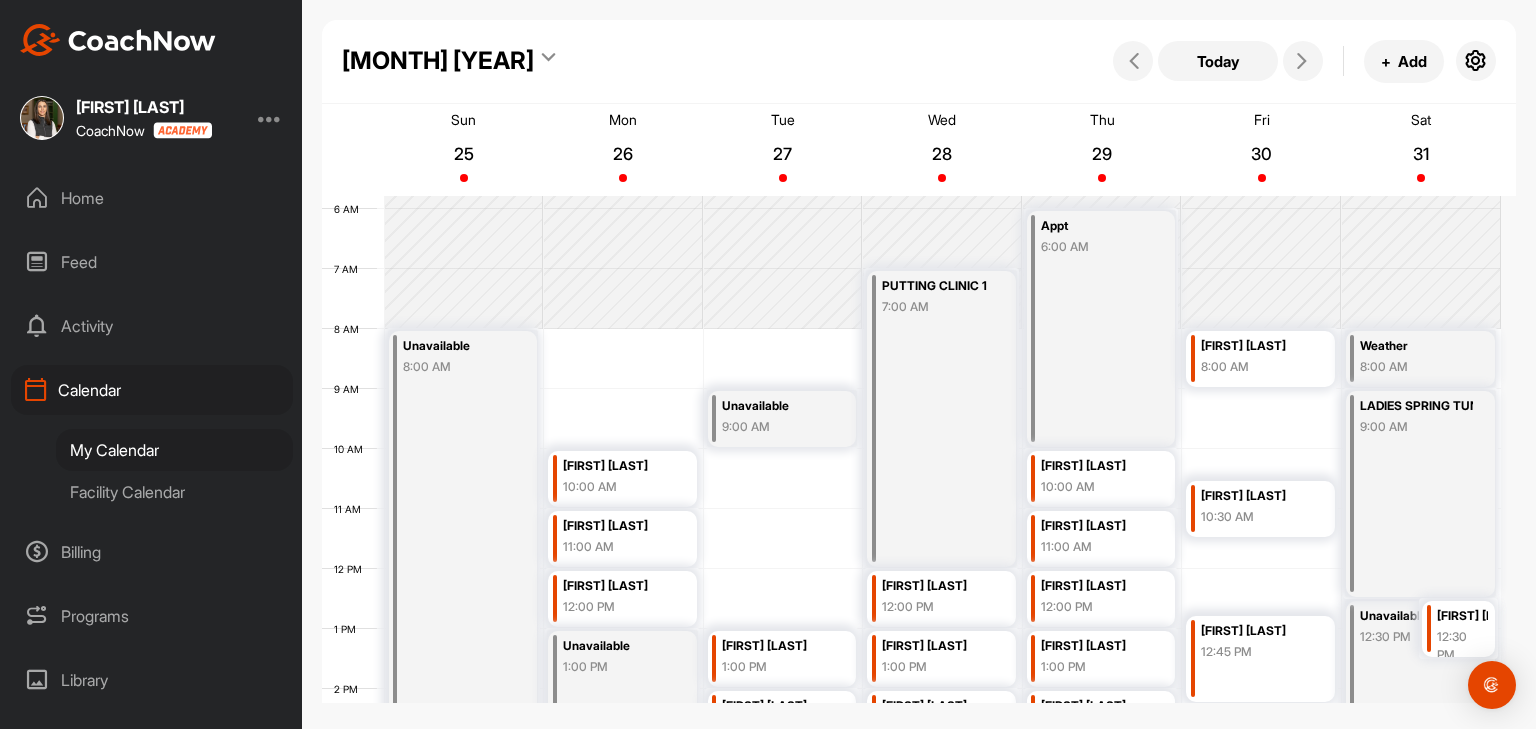 click on "May 2025" at bounding box center [438, 61] 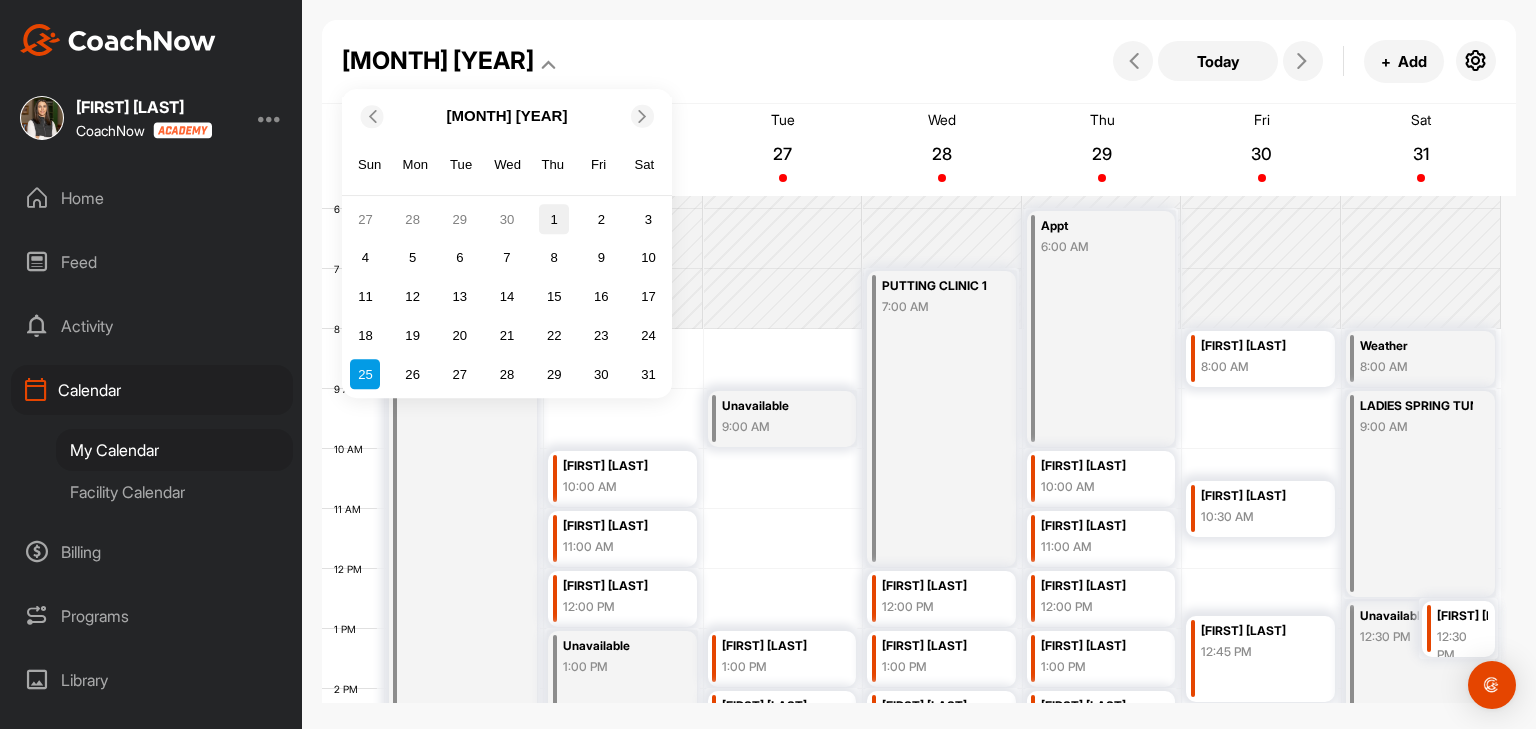 click on "1" at bounding box center [554, 220] 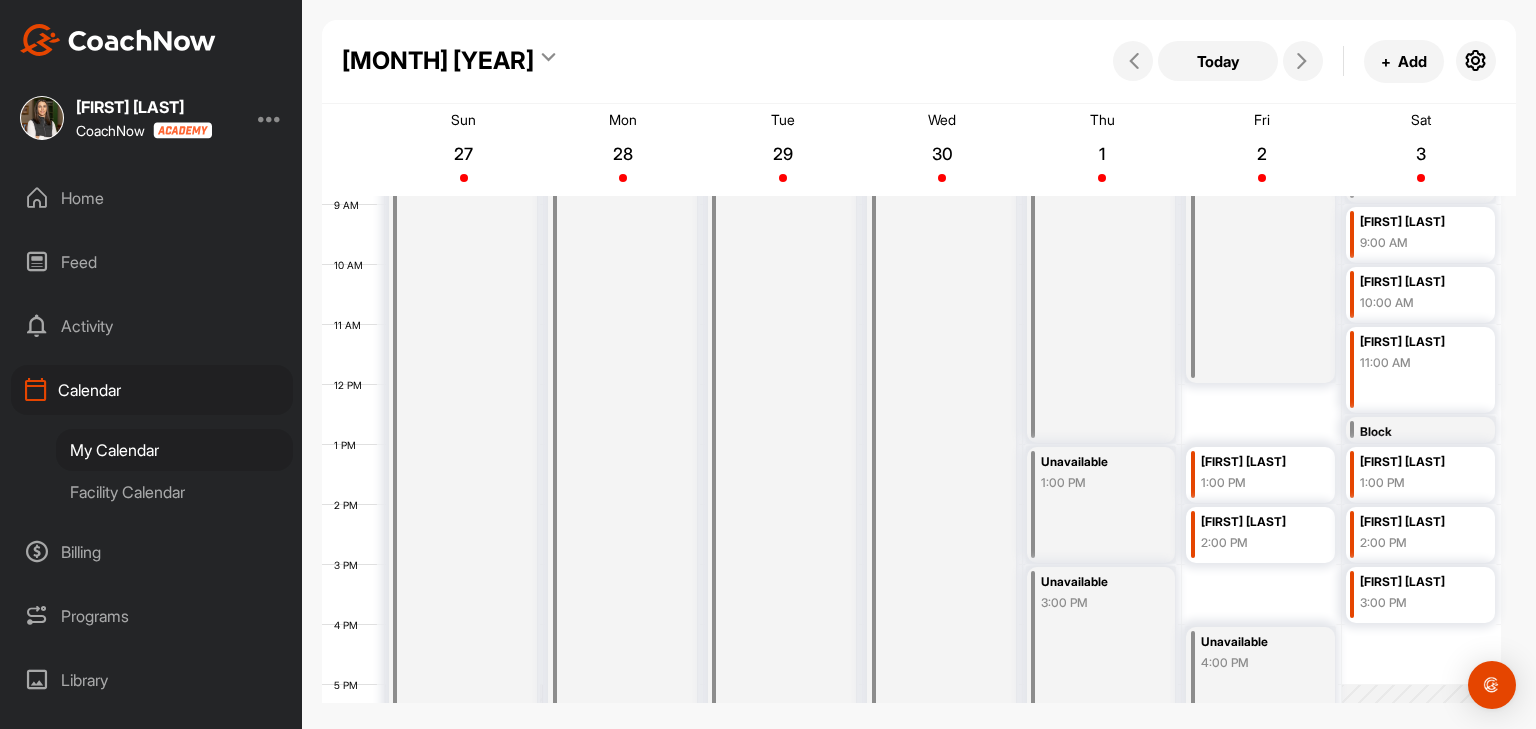scroll, scrollTop: 547, scrollLeft: 0, axis: vertical 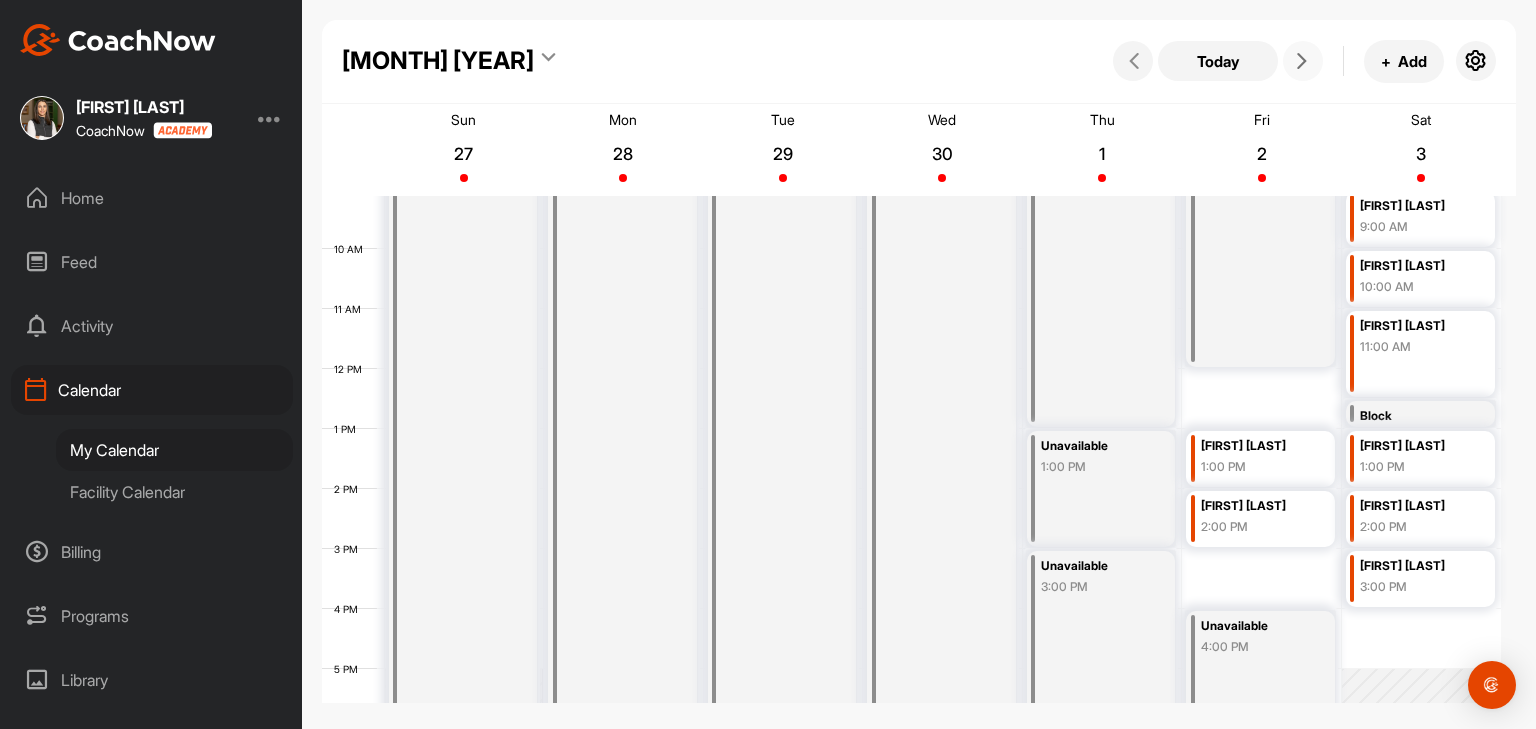 click at bounding box center (1303, 61) 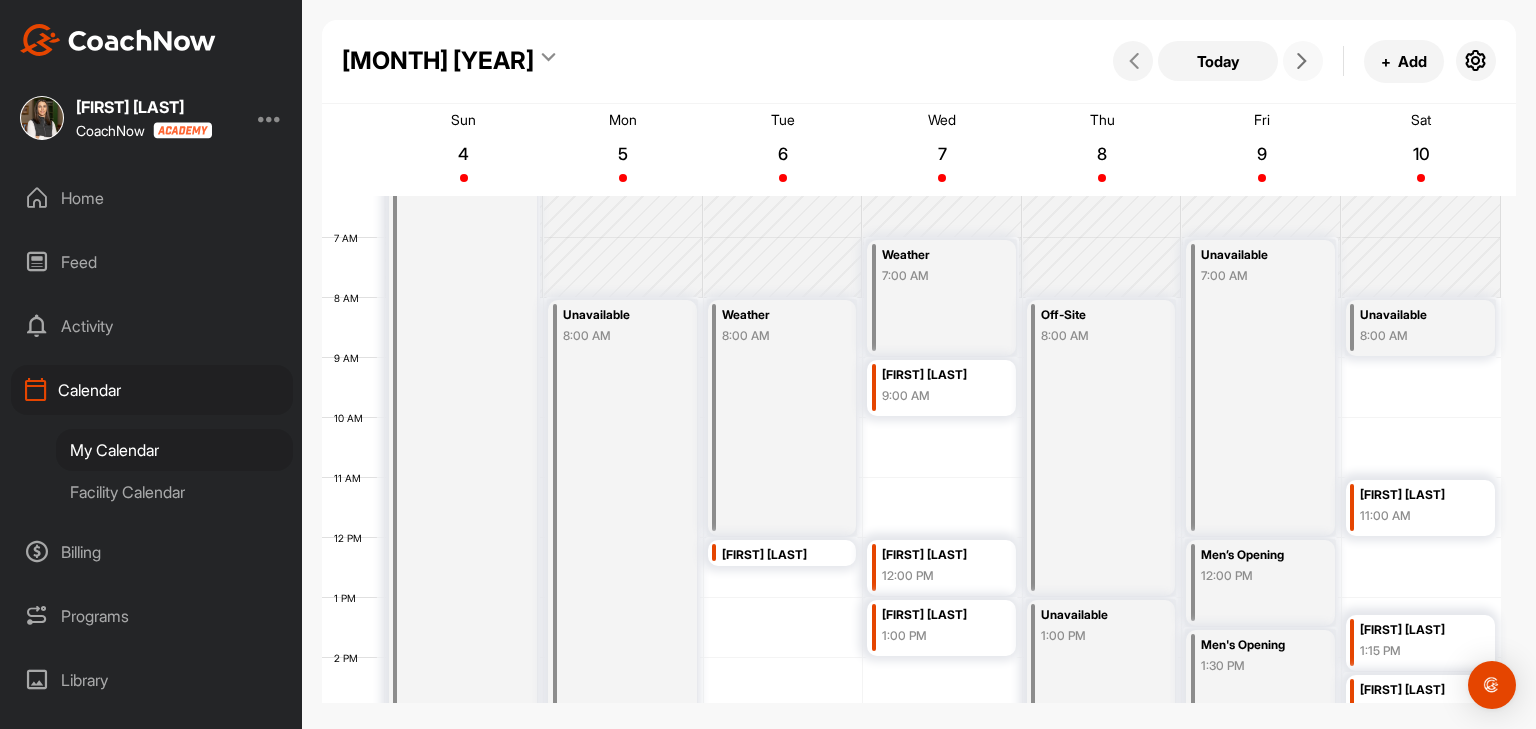 scroll, scrollTop: 347, scrollLeft: 0, axis: vertical 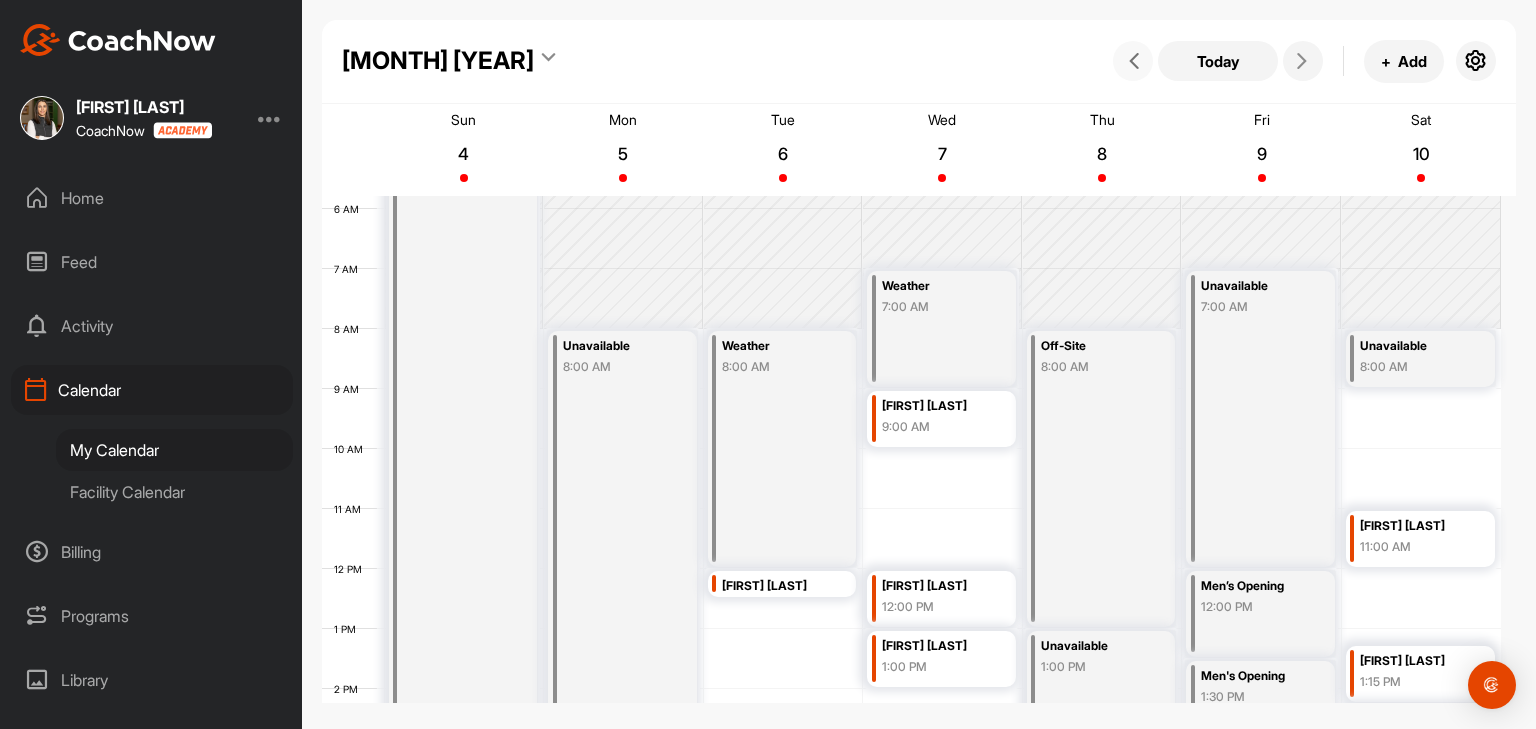 click at bounding box center [1134, 61] 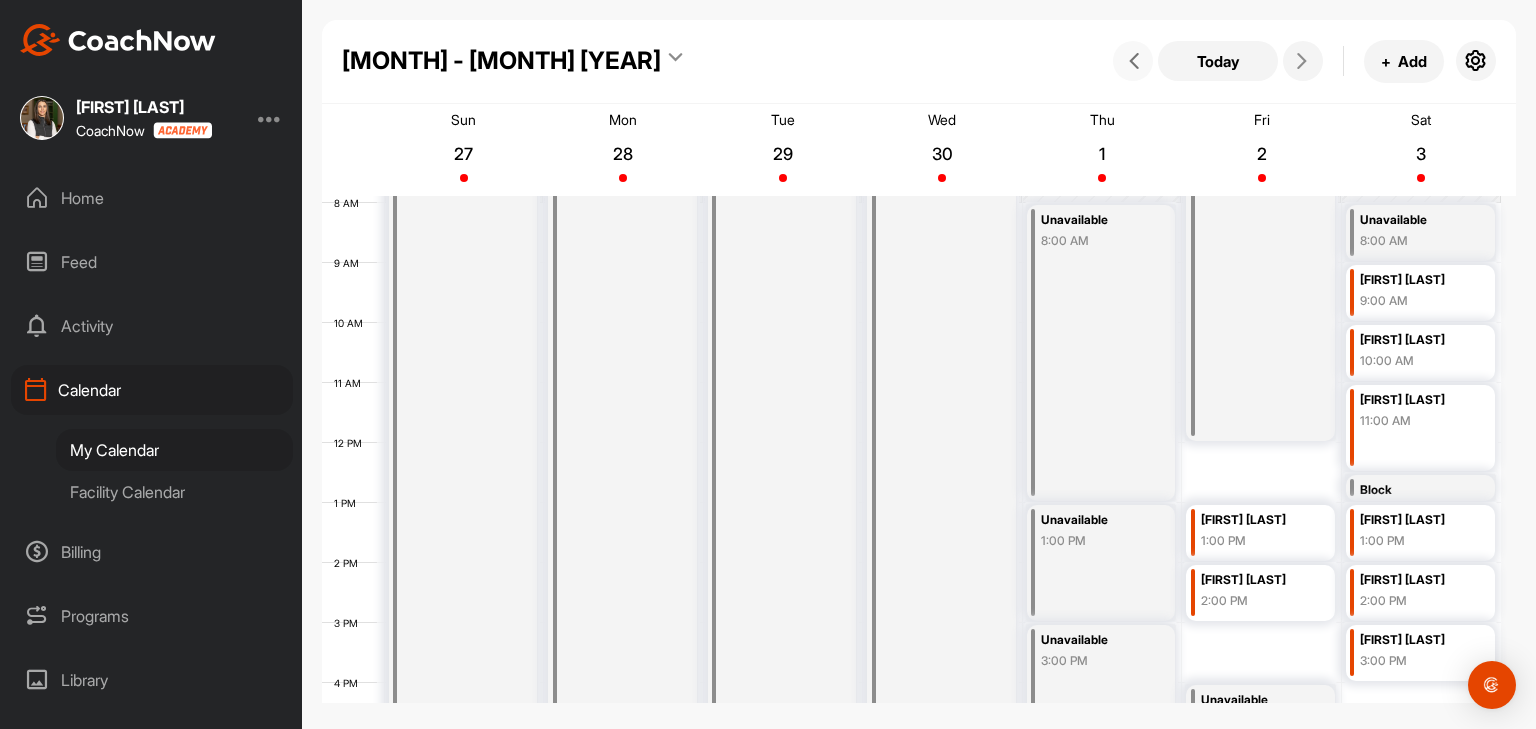 scroll, scrollTop: 447, scrollLeft: 0, axis: vertical 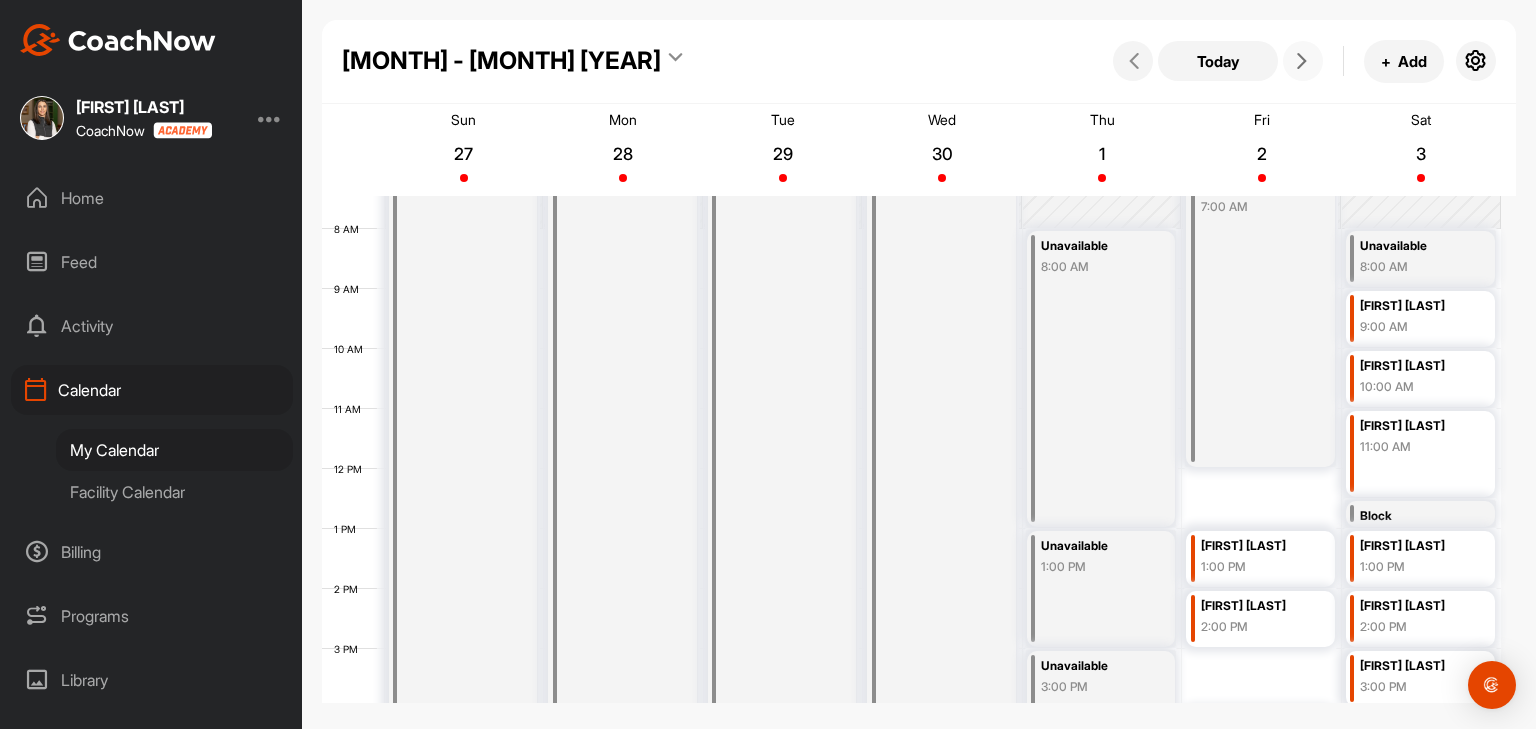 click at bounding box center (1303, 61) 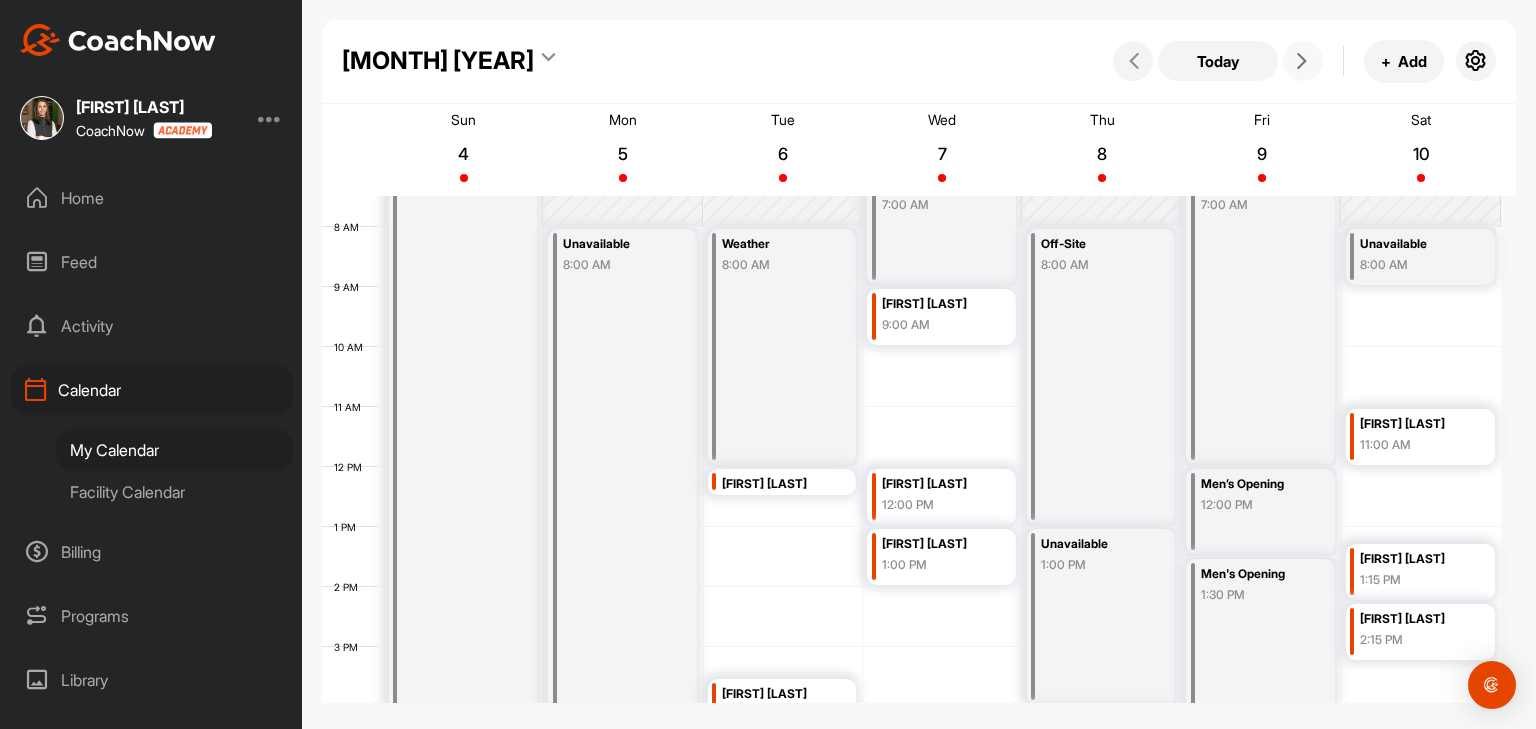 scroll, scrollTop: 547, scrollLeft: 0, axis: vertical 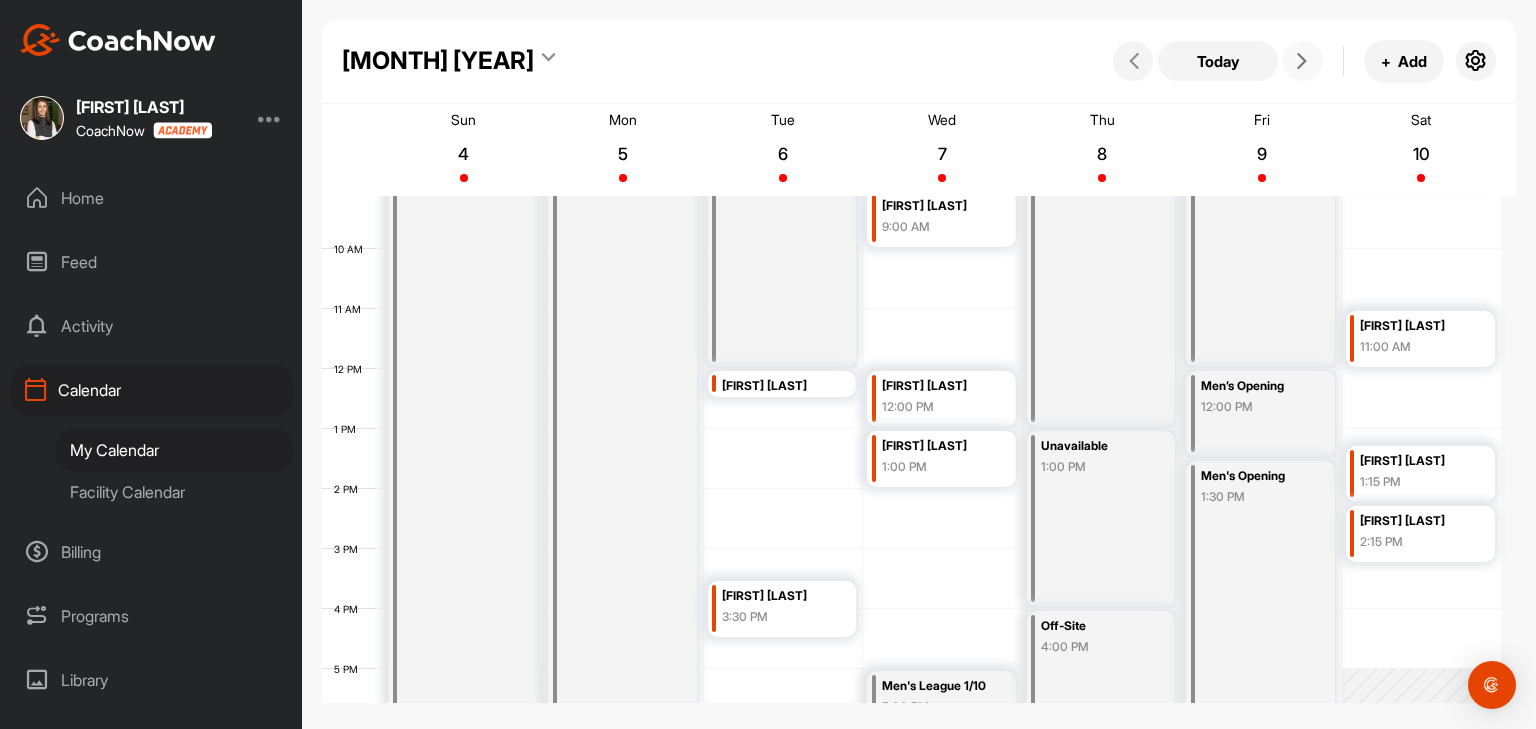 click at bounding box center (1302, 61) 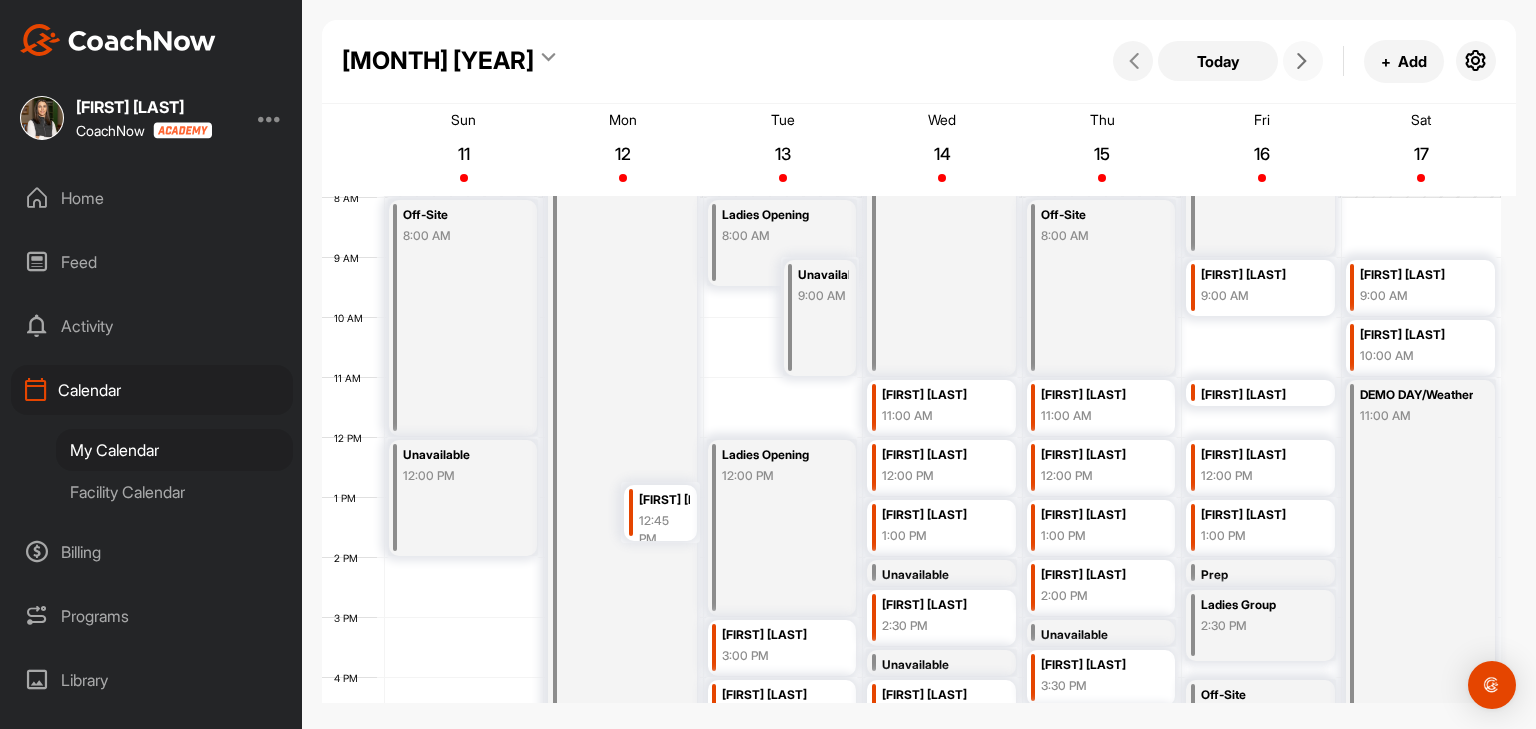 scroll, scrollTop: 447, scrollLeft: 0, axis: vertical 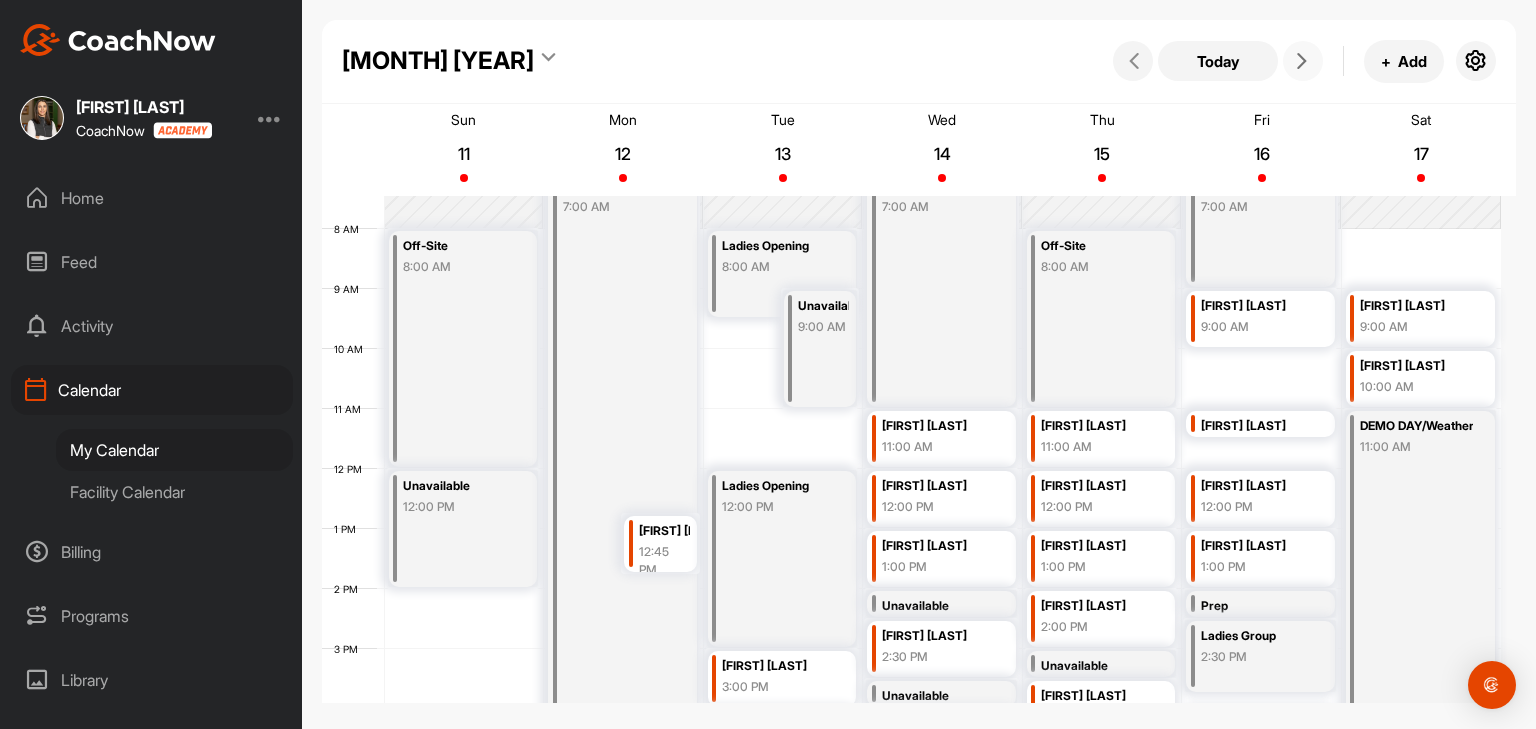 click at bounding box center [1302, 61] 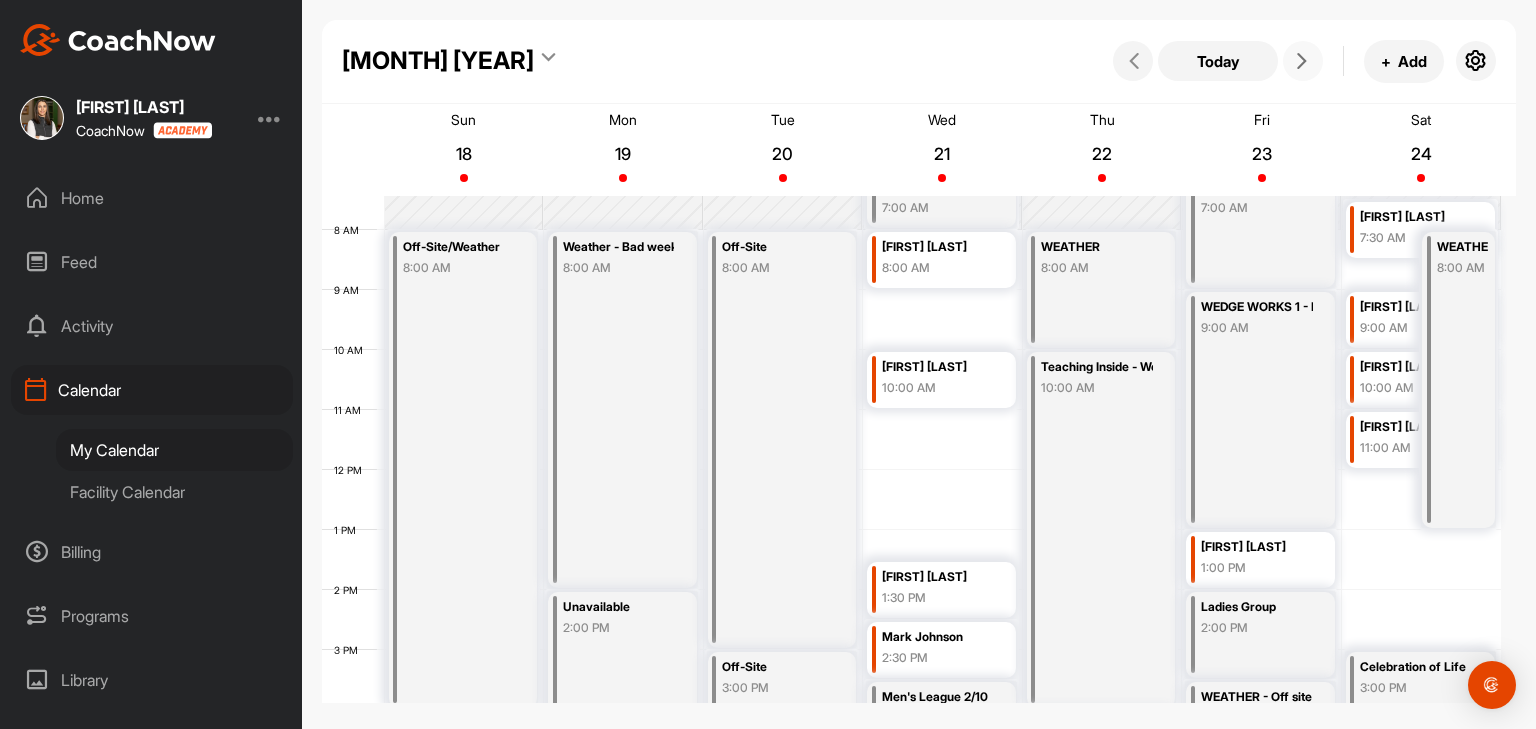 scroll, scrollTop: 346, scrollLeft: 0, axis: vertical 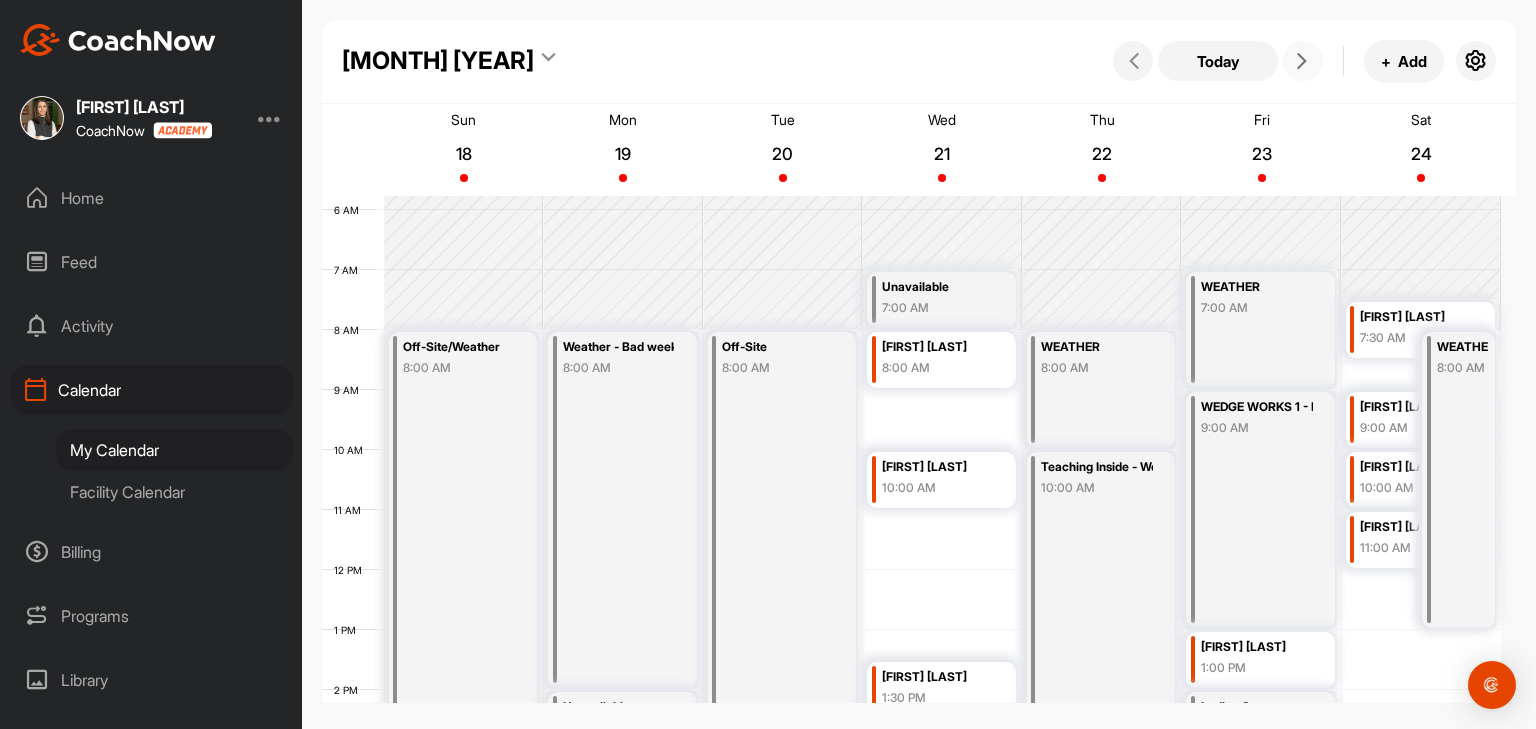 click at bounding box center (1302, 61) 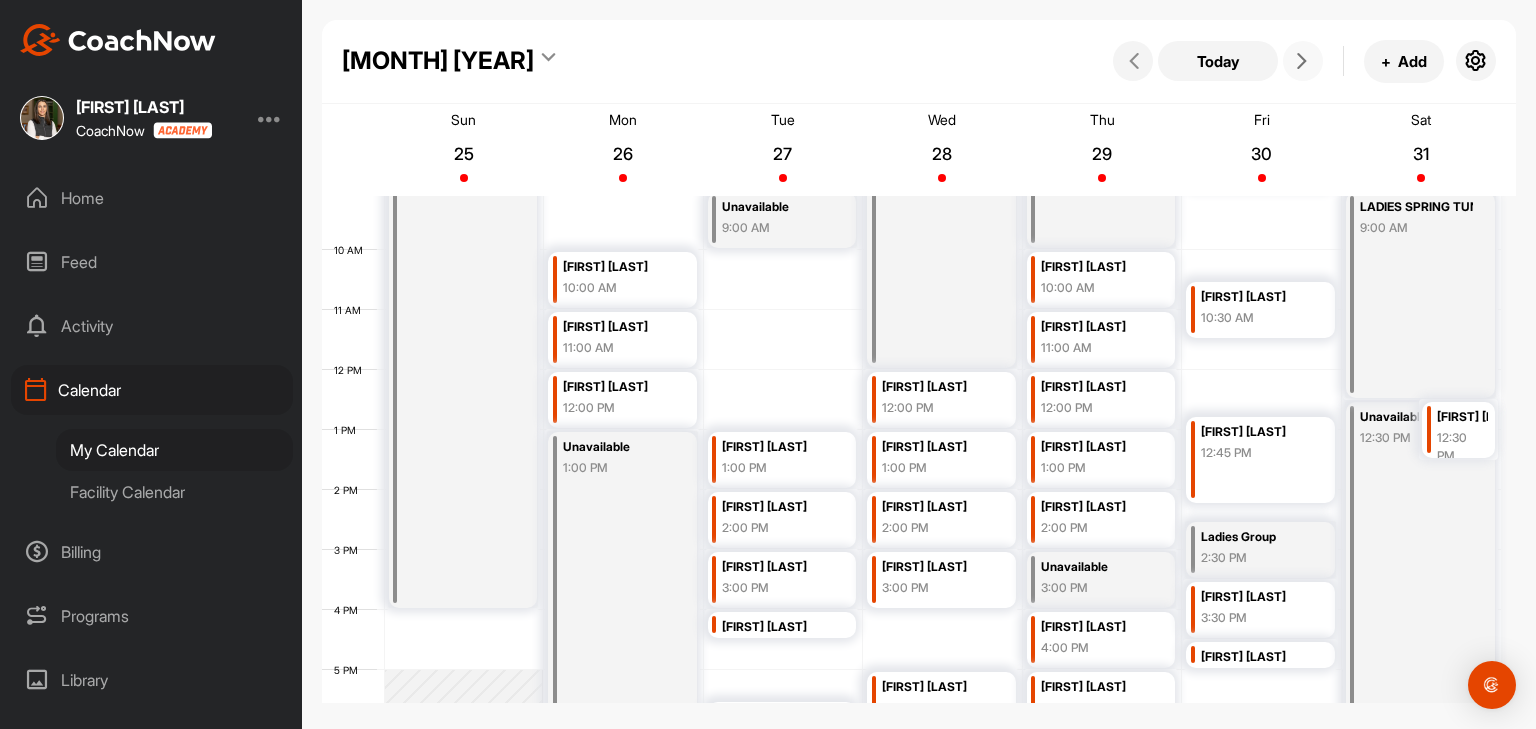 scroll, scrollTop: 446, scrollLeft: 0, axis: vertical 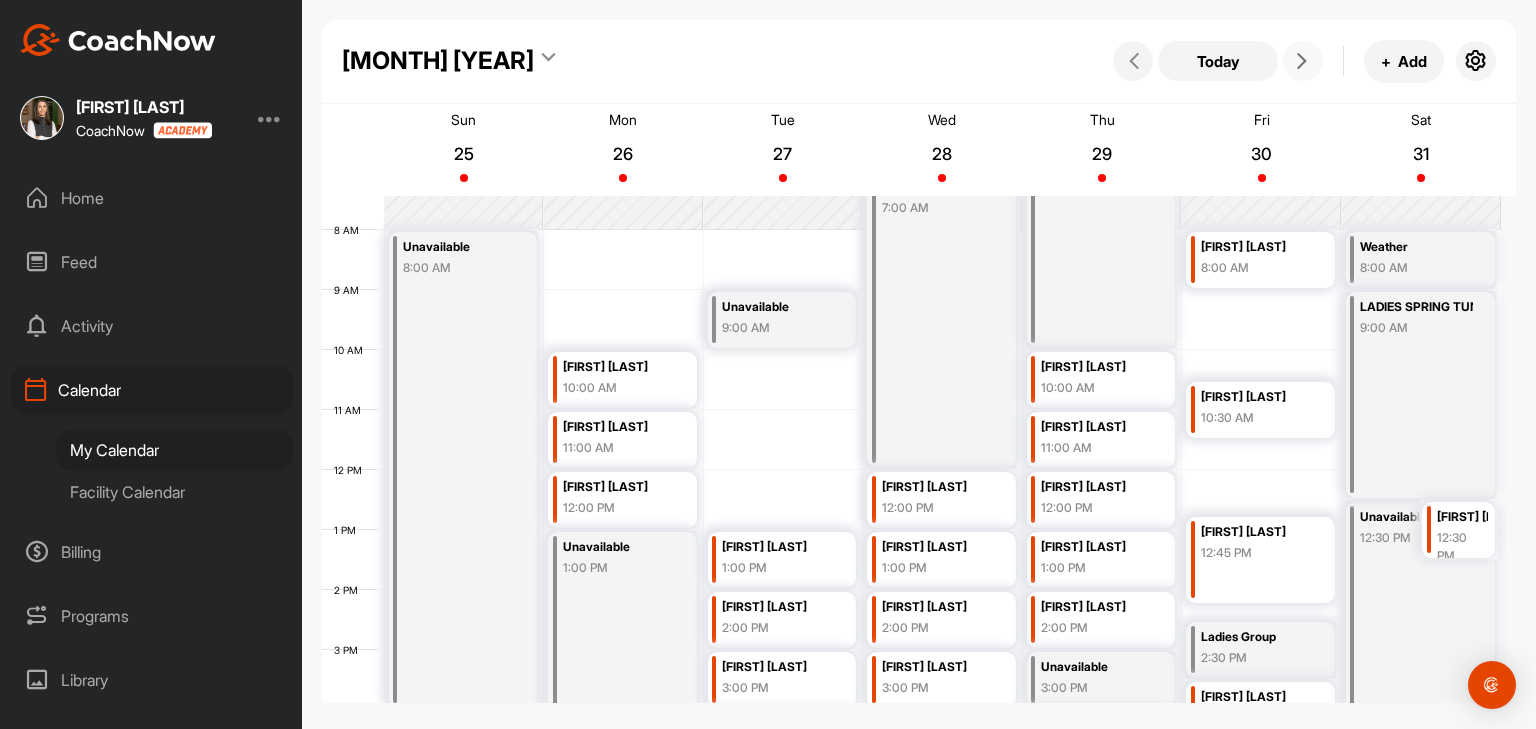 click at bounding box center (1302, 61) 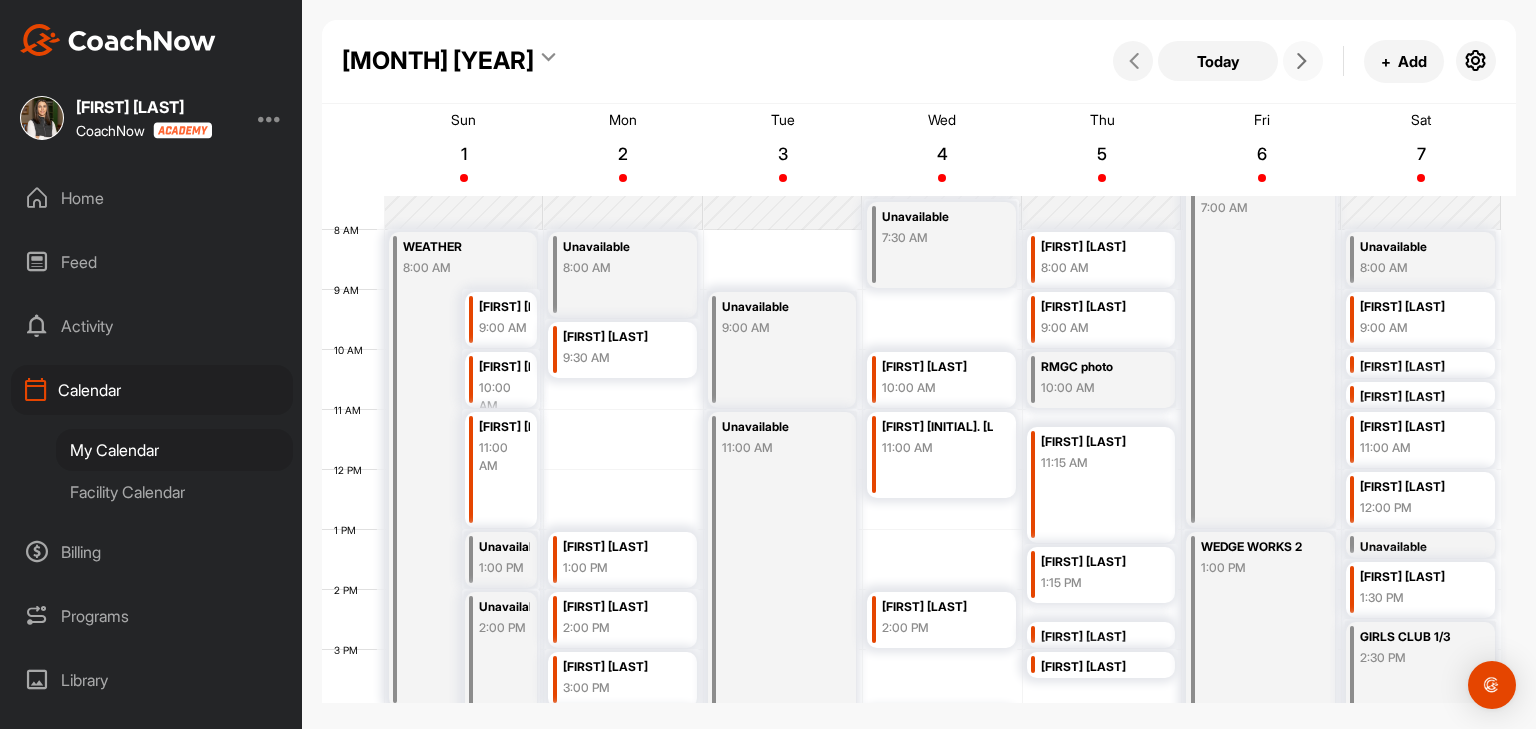 scroll, scrollTop: 346, scrollLeft: 0, axis: vertical 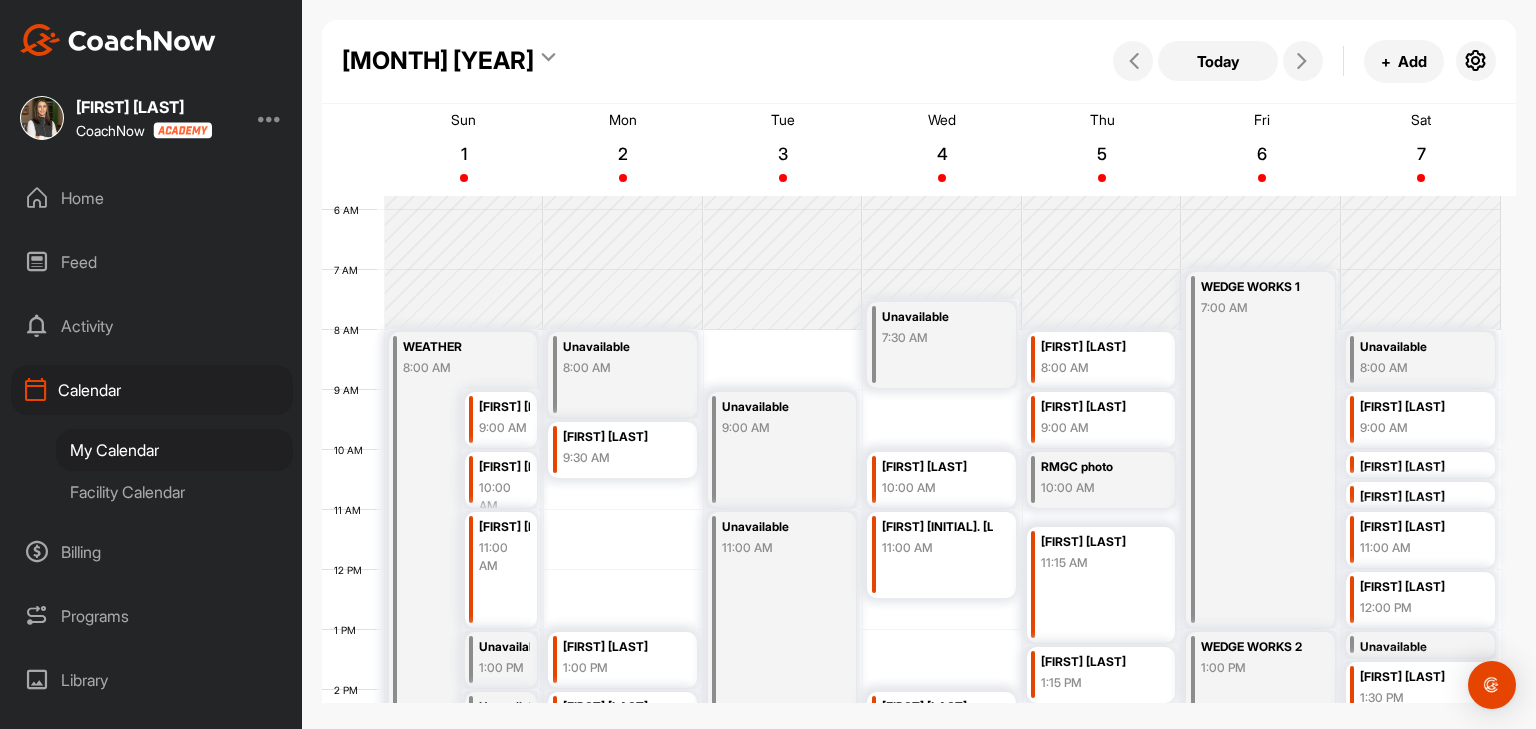click on "[MONTH] [YEAR]" at bounding box center [438, 61] 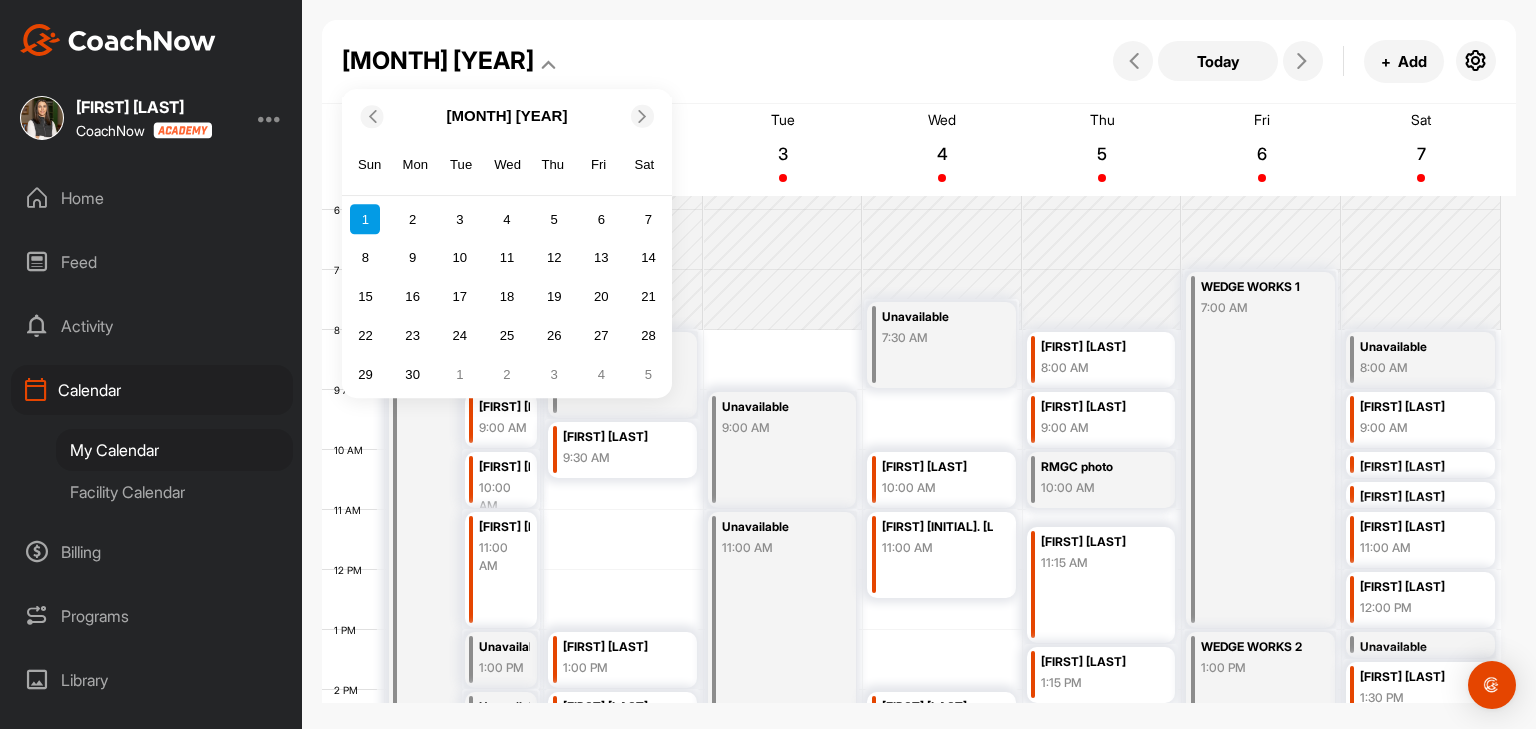click at bounding box center (370, 115) 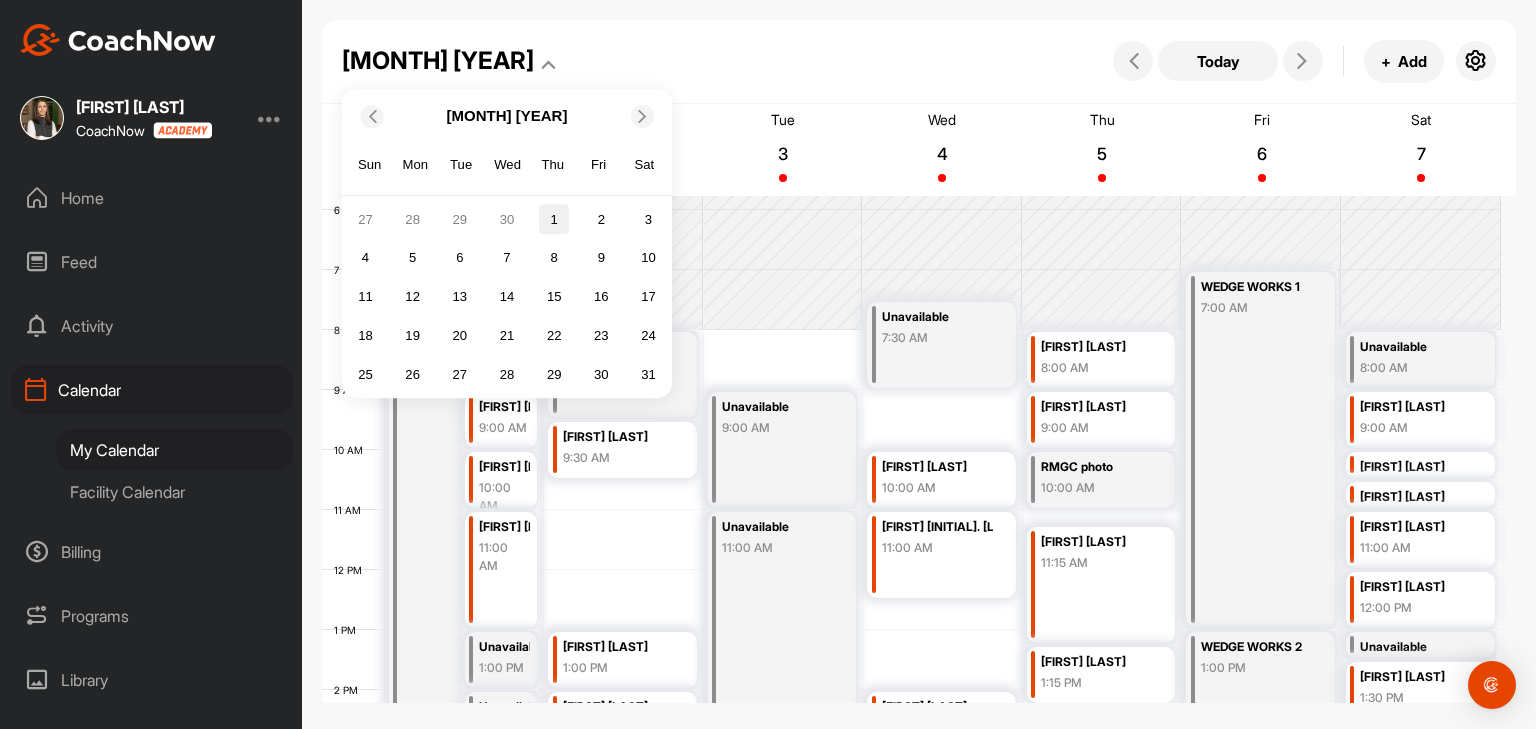 click on "1" at bounding box center [554, 220] 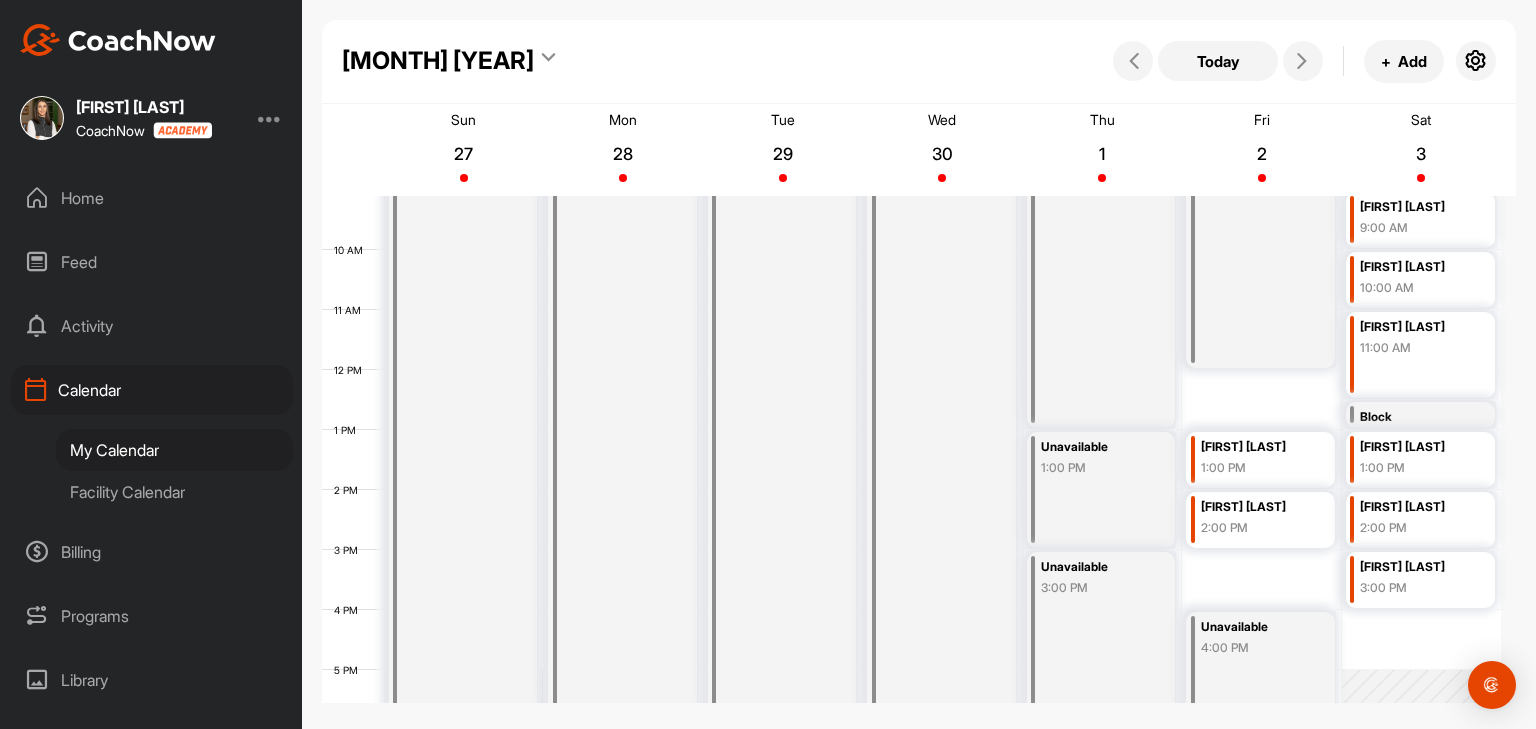 scroll, scrollTop: 446, scrollLeft: 0, axis: vertical 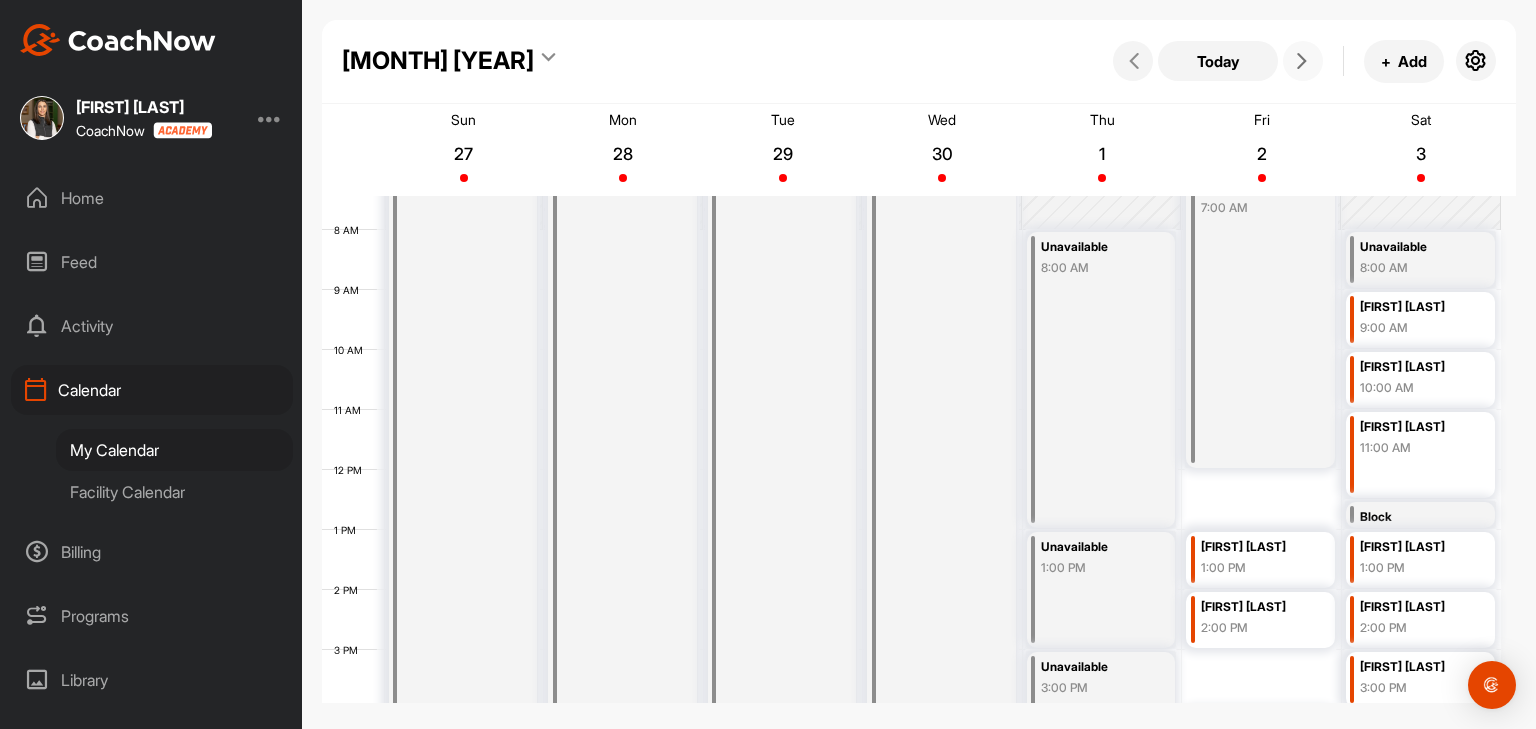 click at bounding box center [1302, 61] 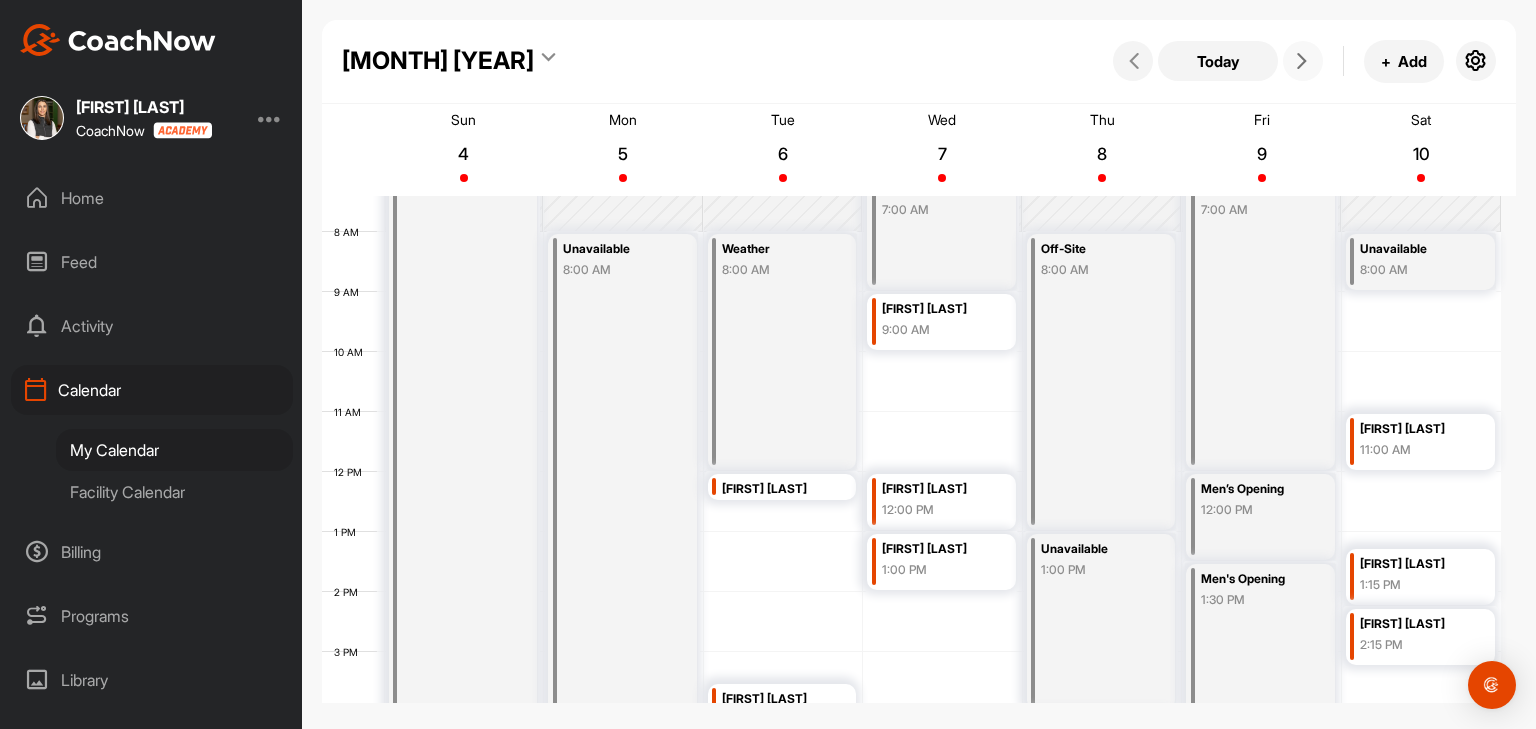 scroll, scrollTop: 346, scrollLeft: 0, axis: vertical 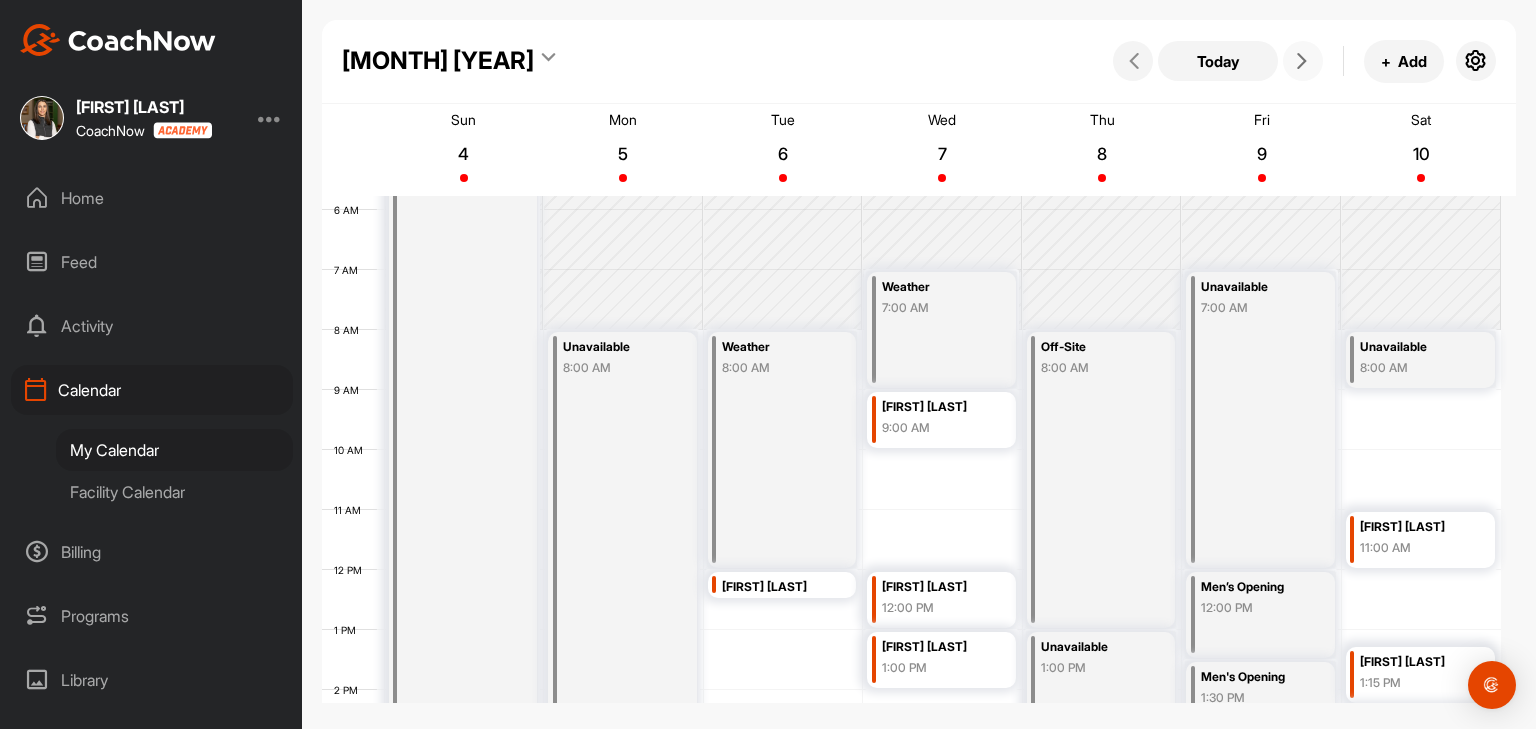 click at bounding box center (1302, 61) 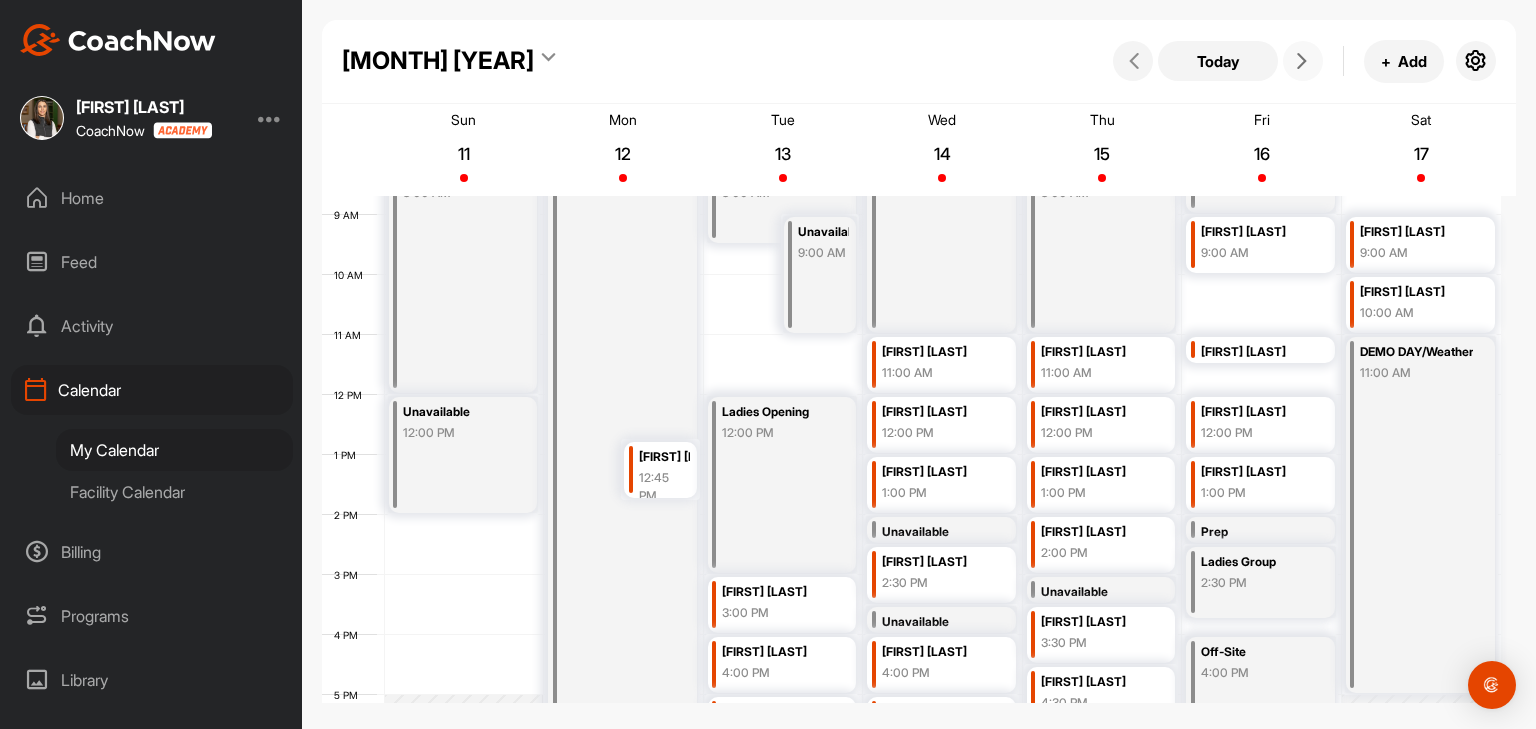 scroll, scrollTop: 446, scrollLeft: 0, axis: vertical 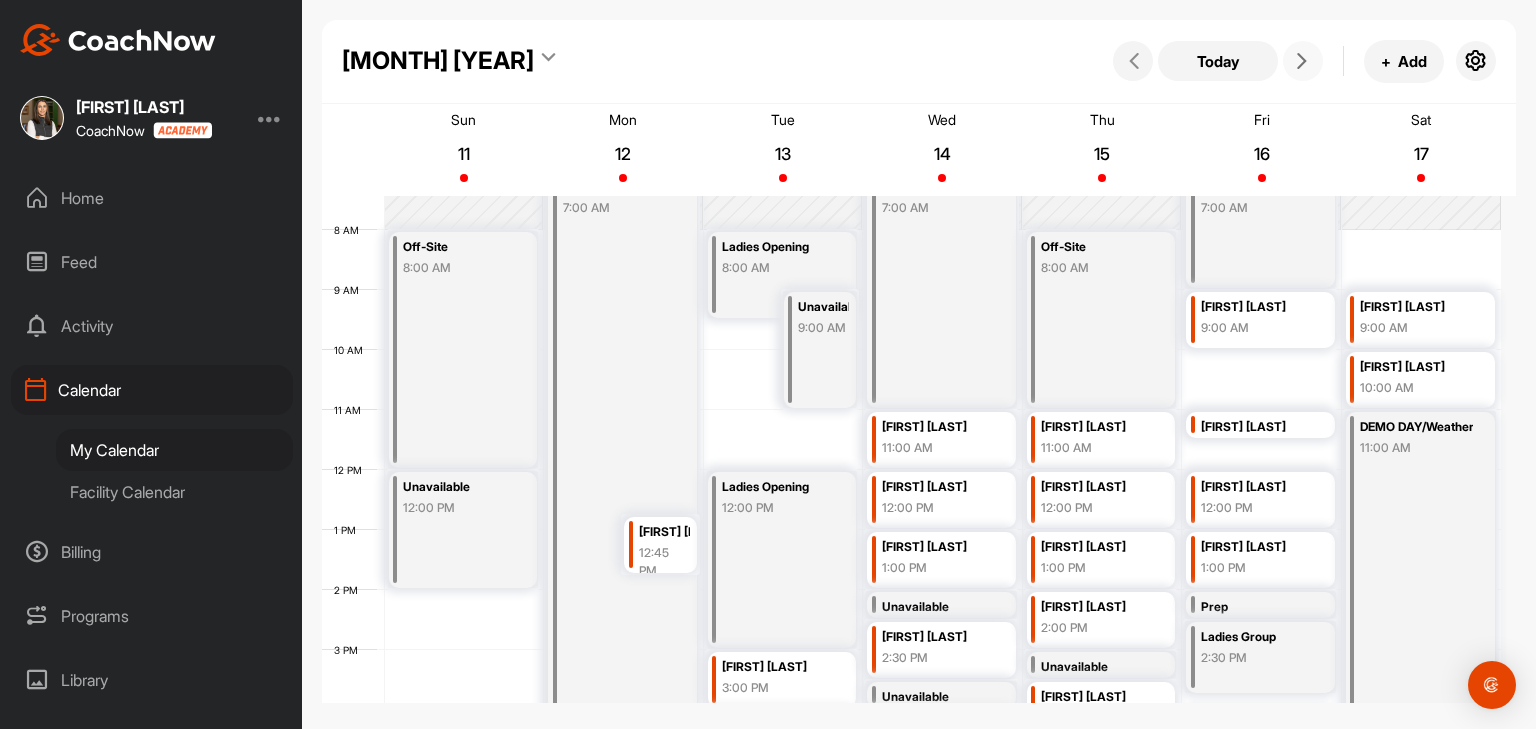 click at bounding box center [1302, 61] 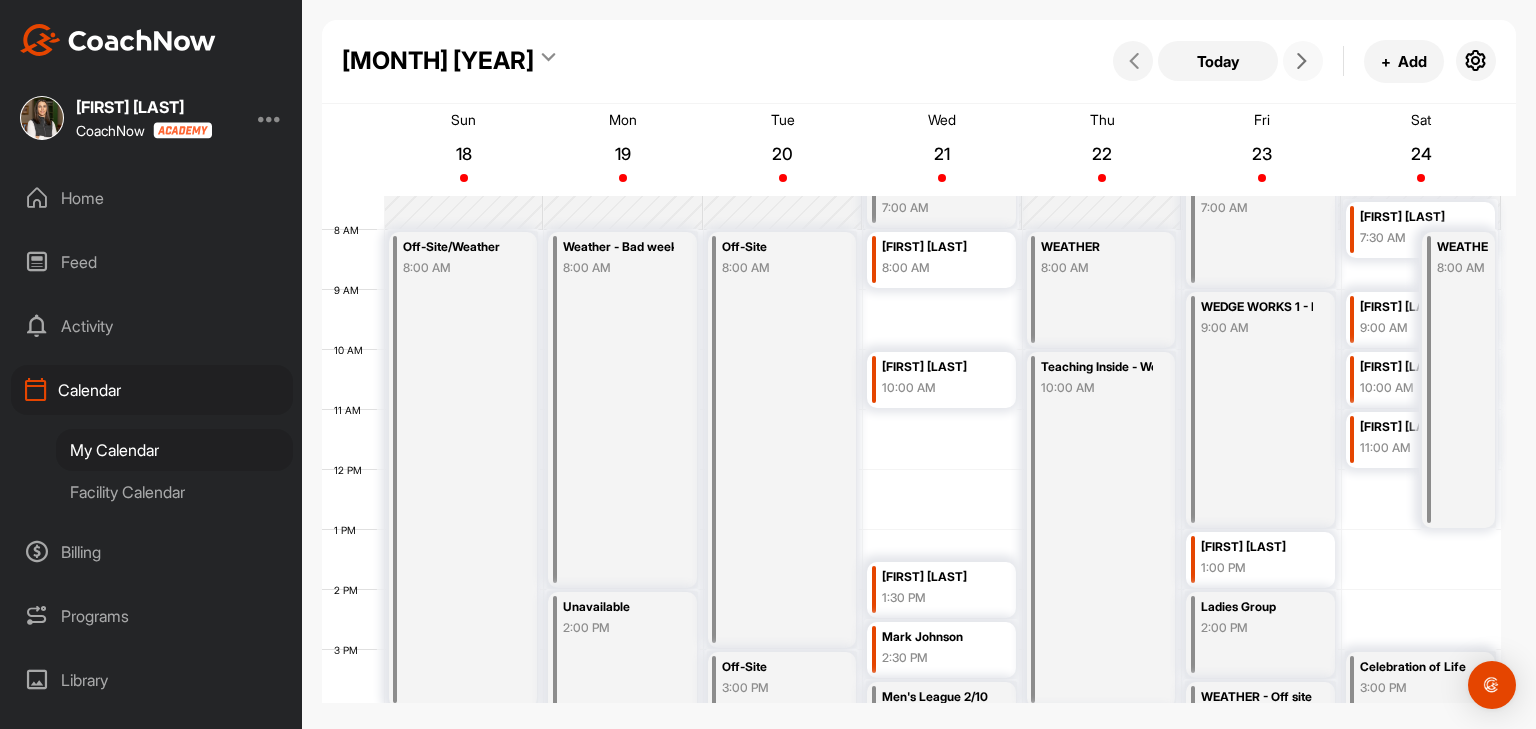 scroll, scrollTop: 346, scrollLeft: 0, axis: vertical 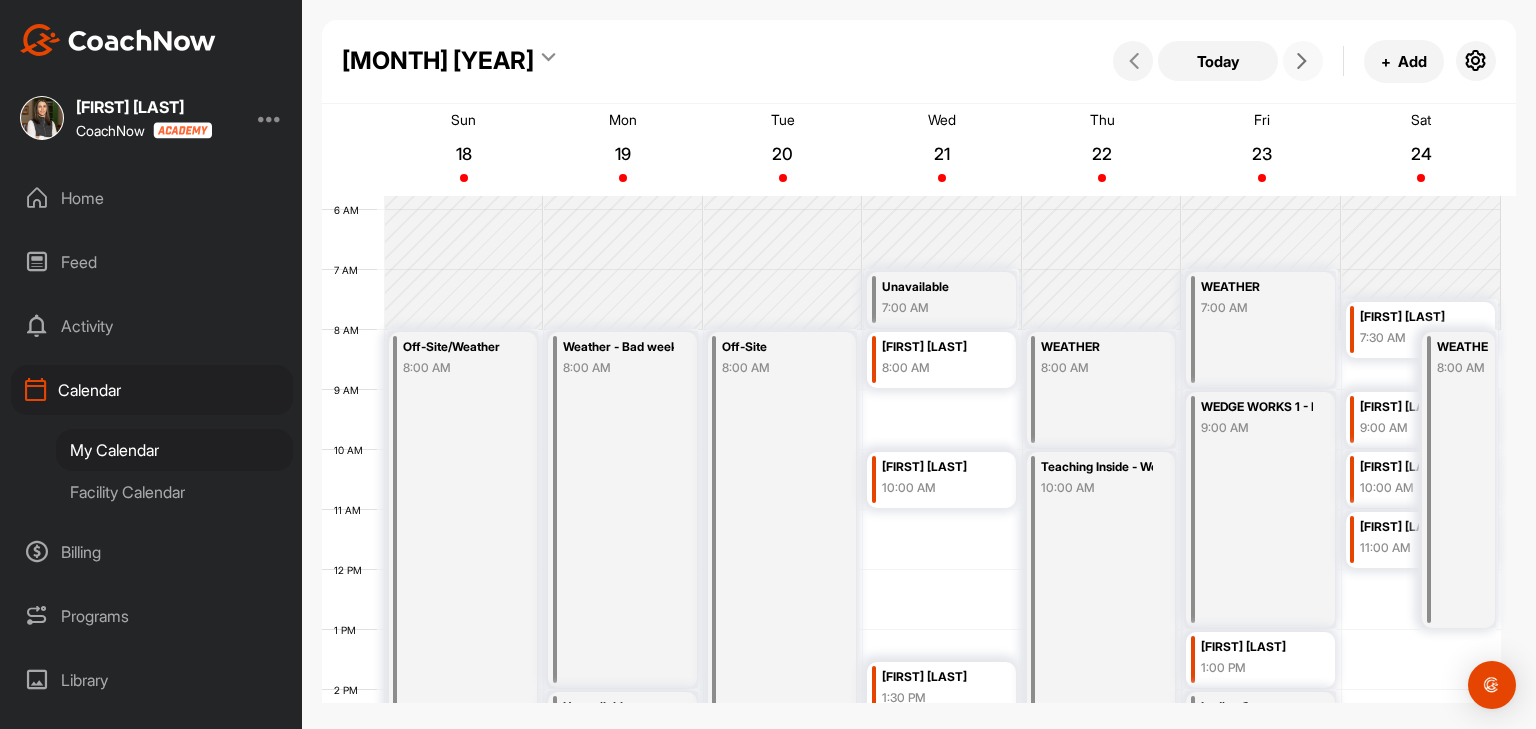 click at bounding box center (1302, 61) 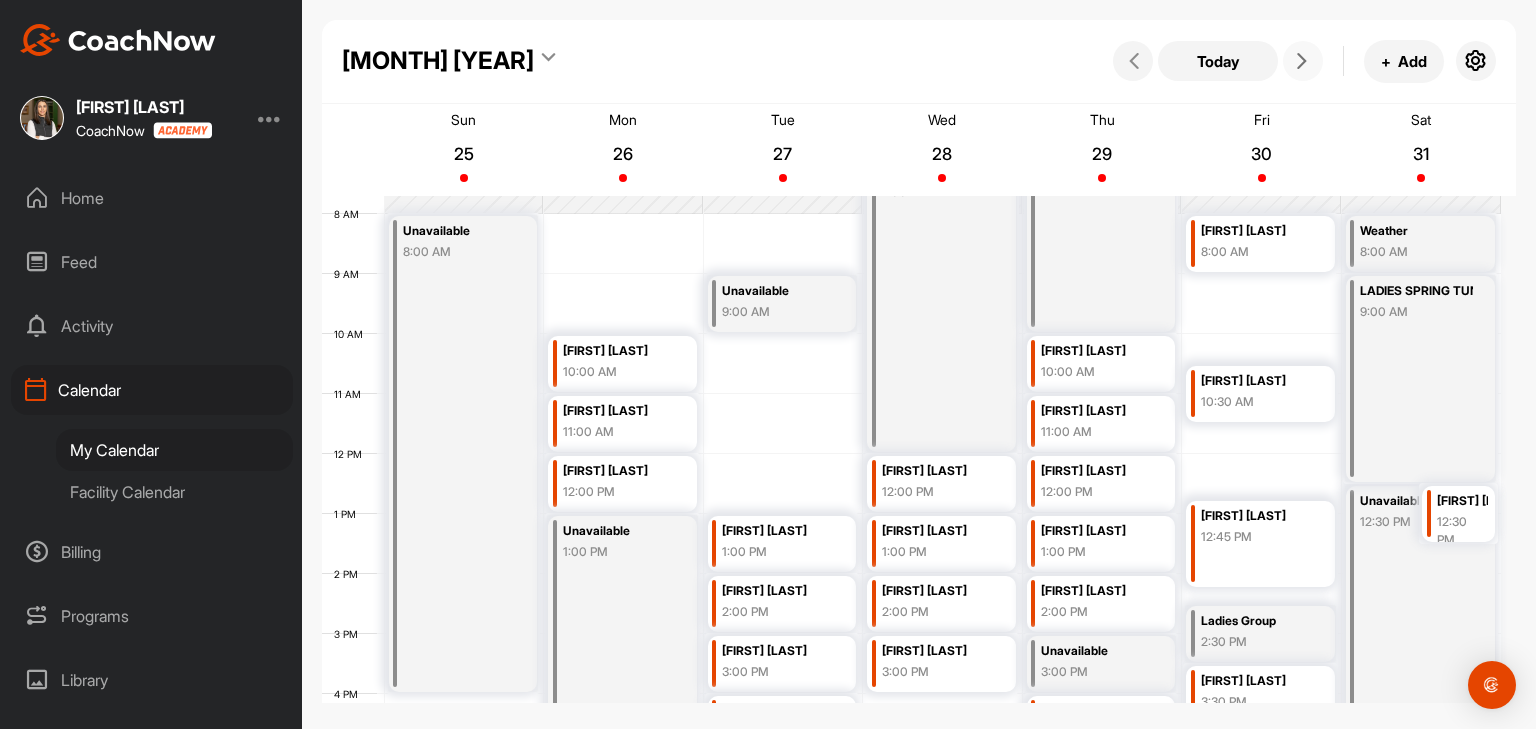 scroll, scrollTop: 446, scrollLeft: 0, axis: vertical 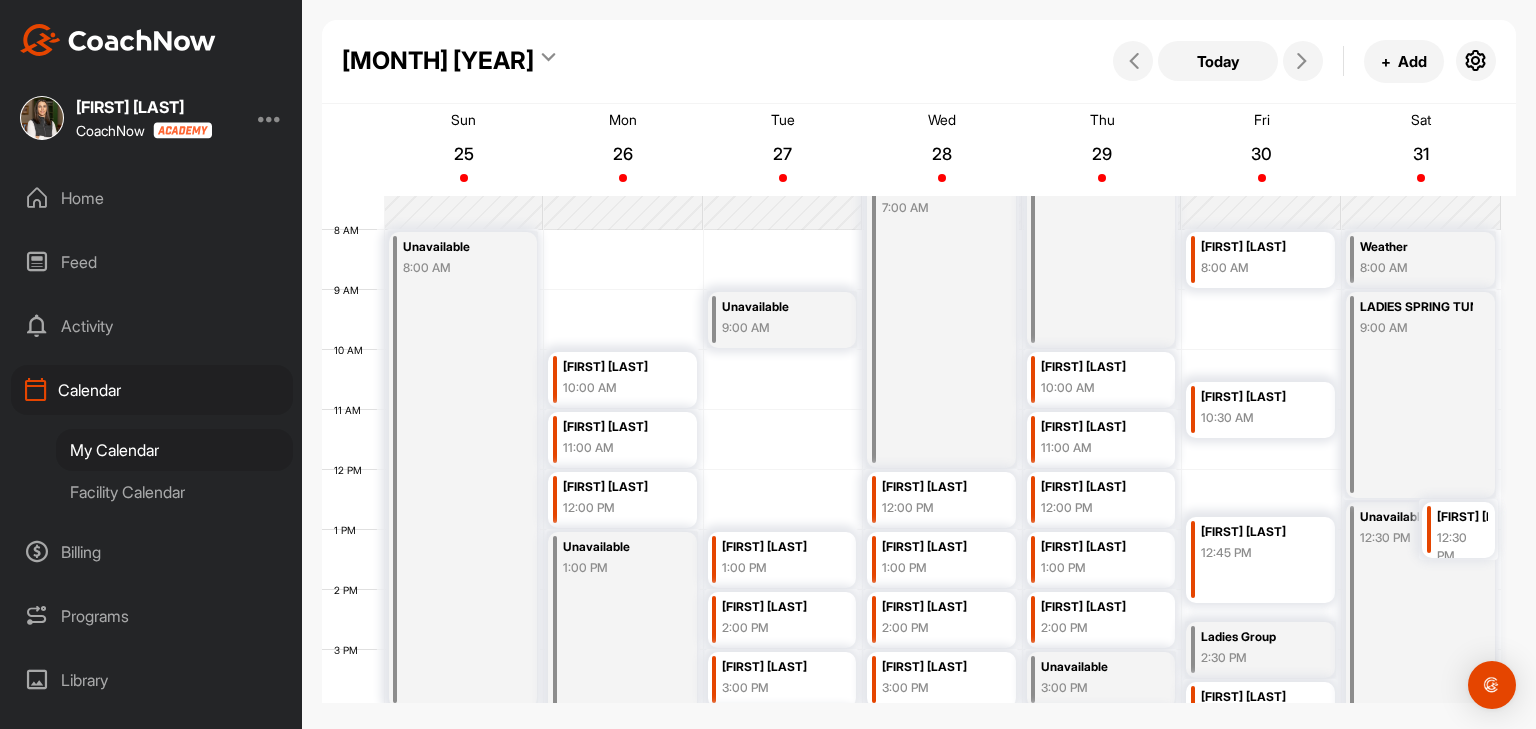 click on "May 2025" at bounding box center (438, 61) 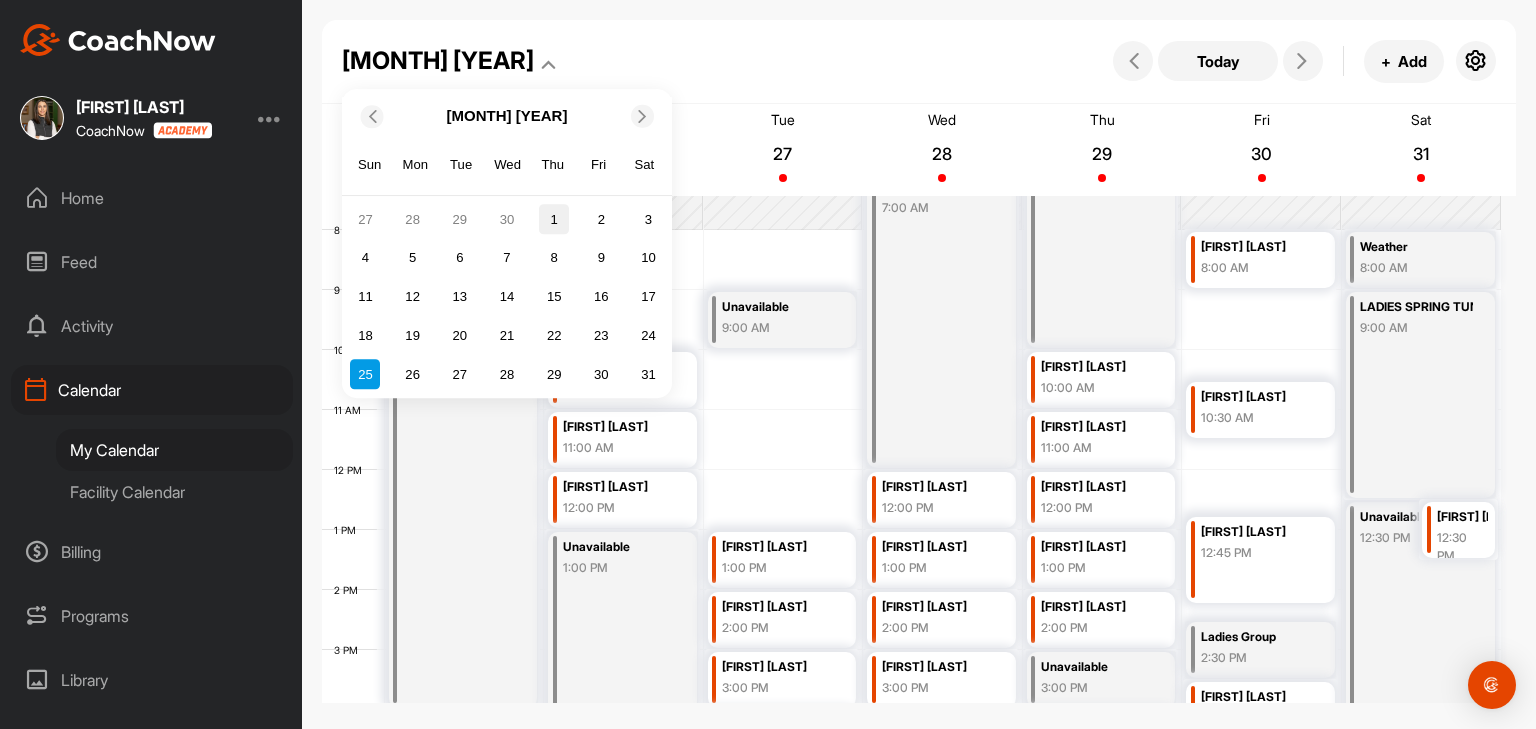 click on "1" at bounding box center [554, 220] 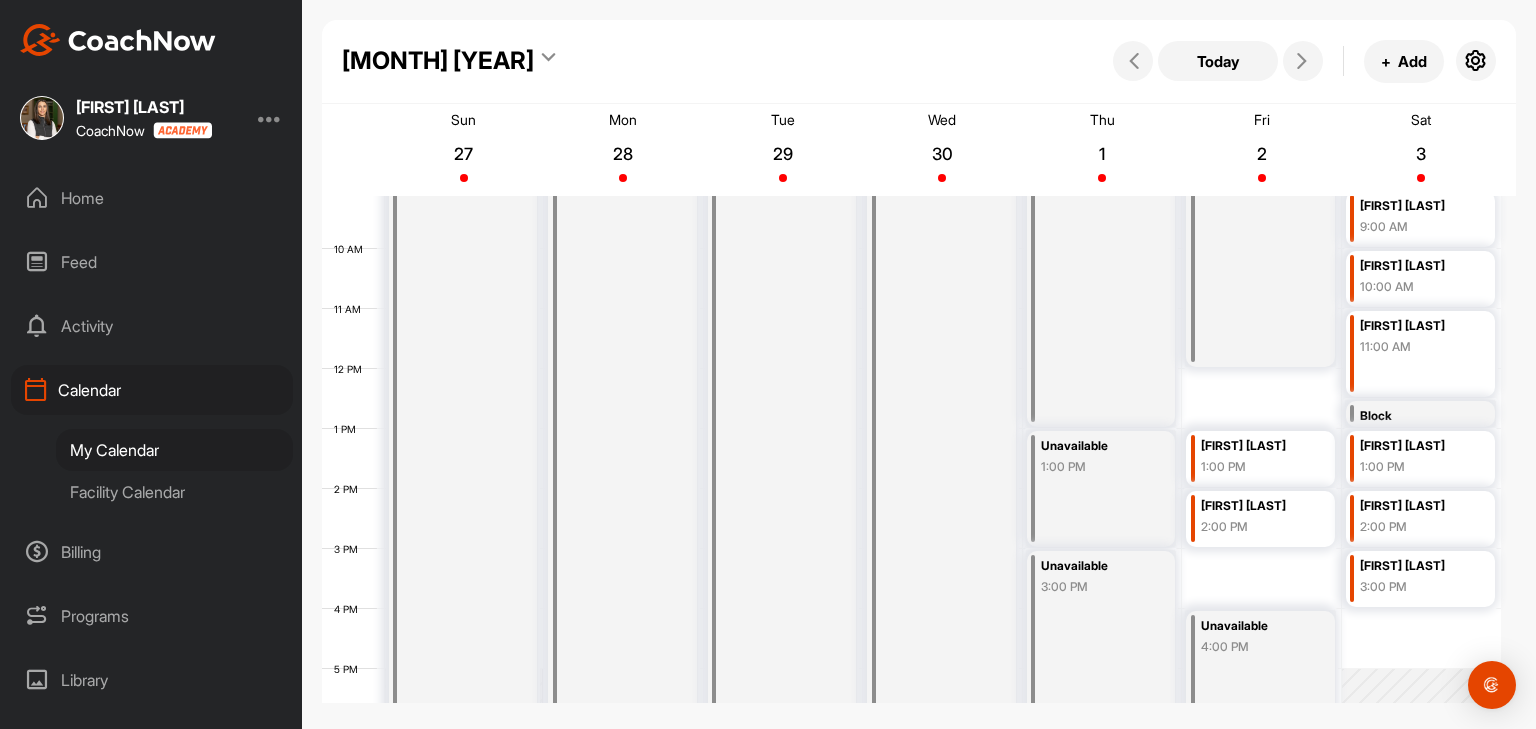 scroll, scrollTop: 447, scrollLeft: 0, axis: vertical 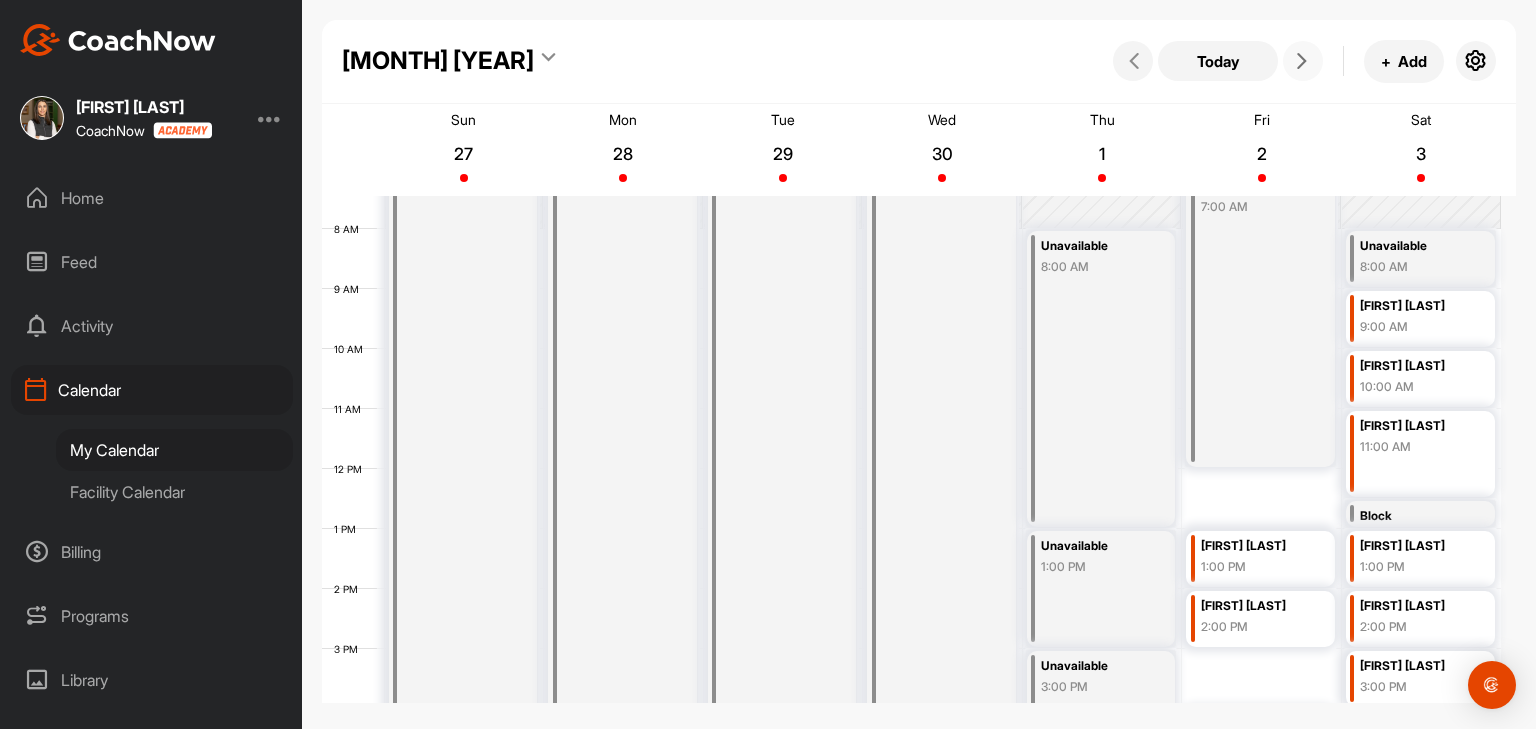 click at bounding box center (1303, 61) 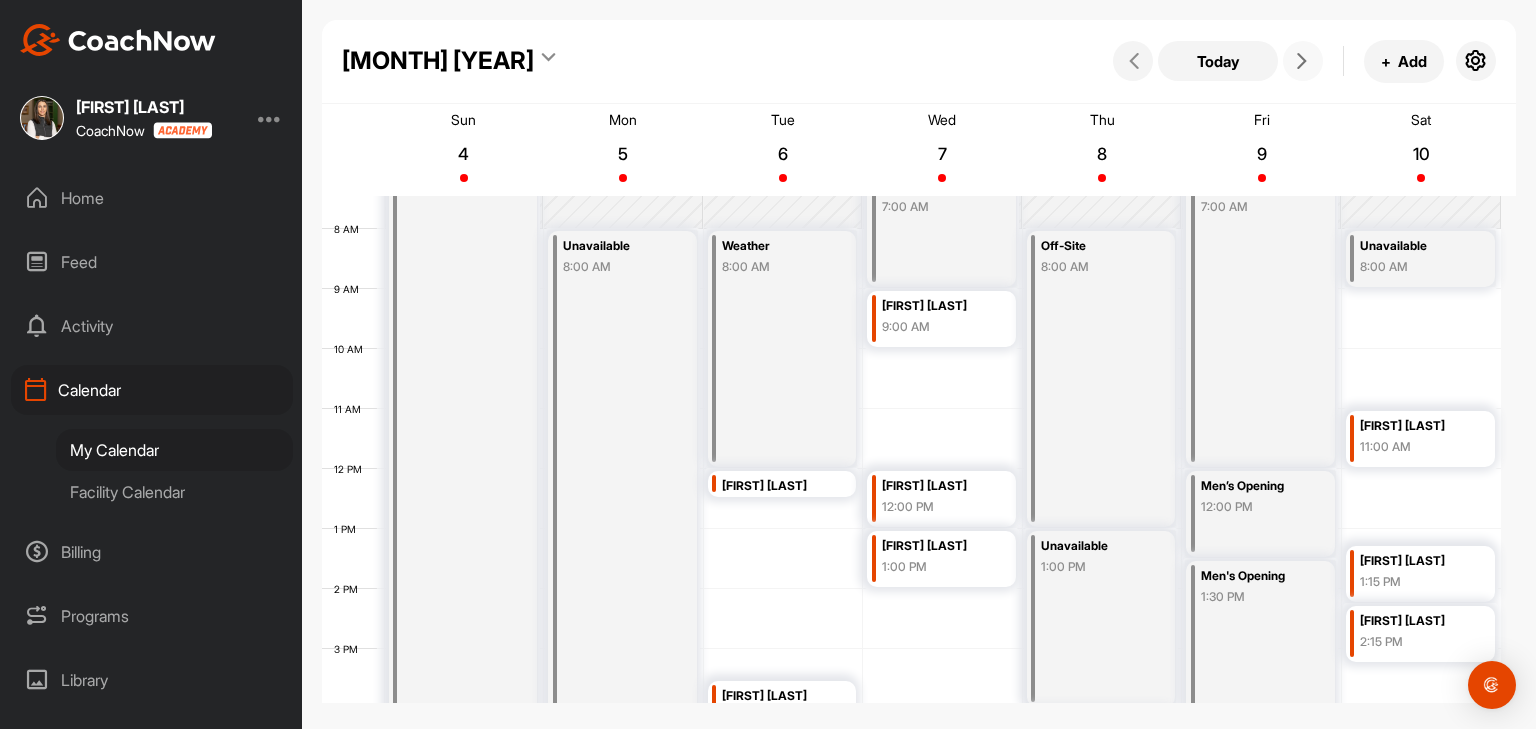 scroll, scrollTop: 547, scrollLeft: 0, axis: vertical 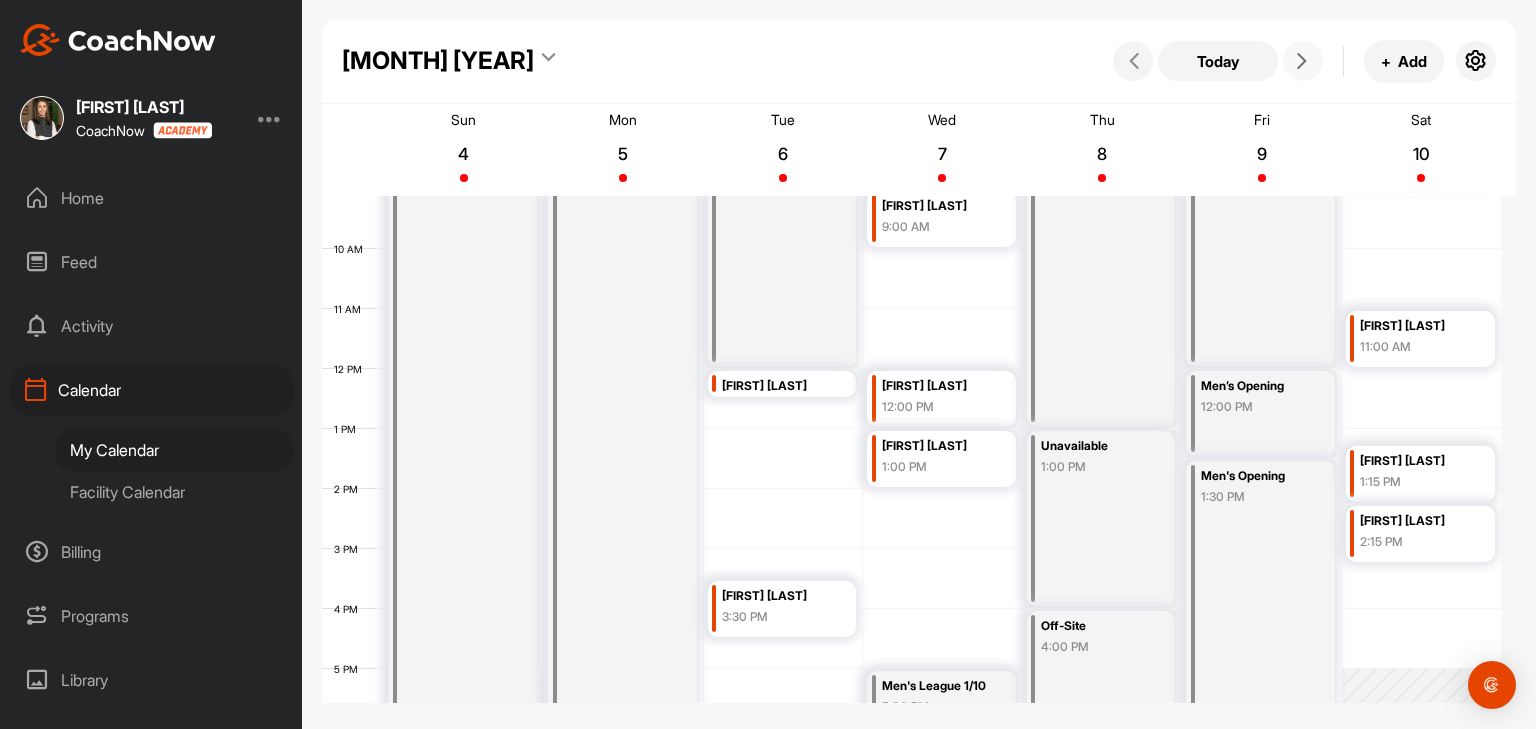 click at bounding box center [1302, 61] 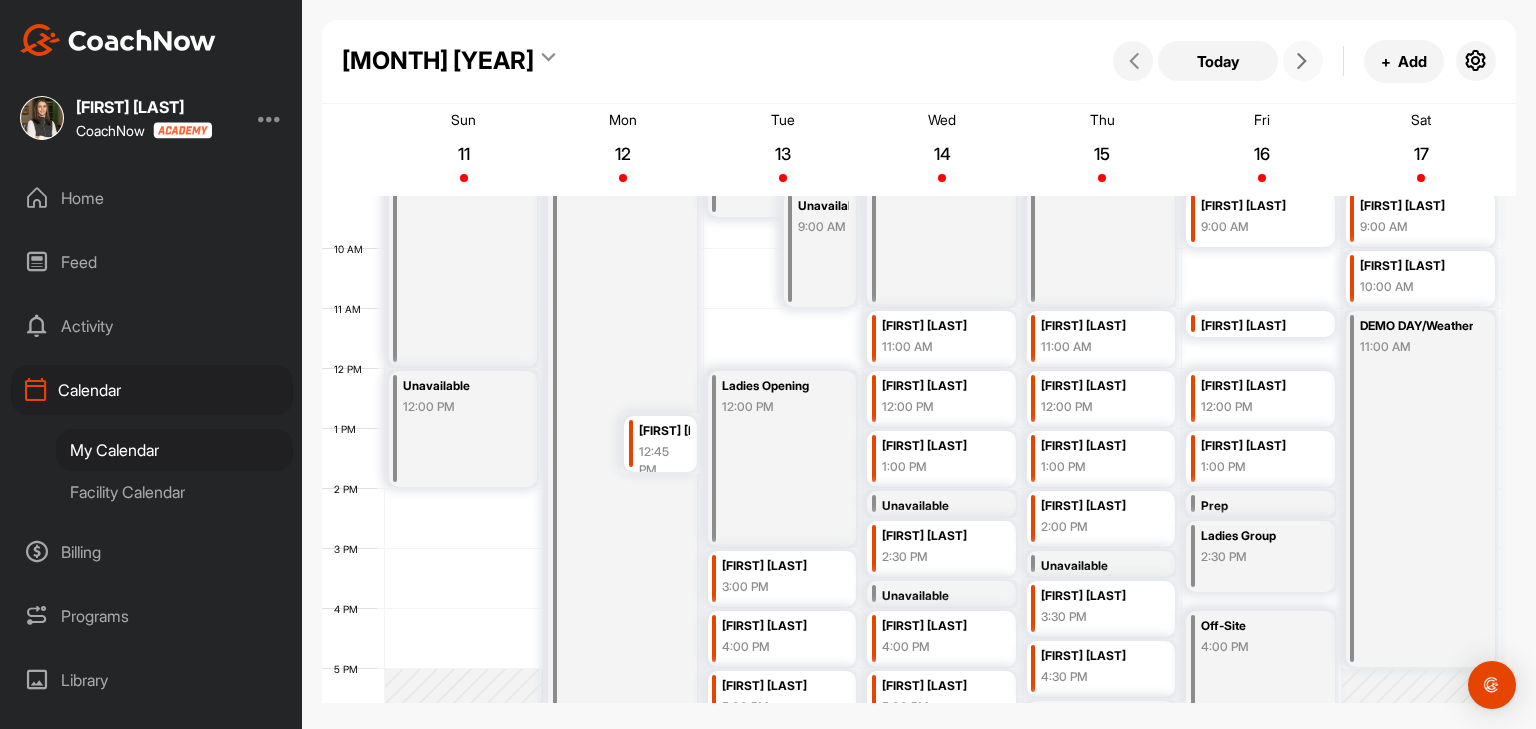 scroll, scrollTop: 447, scrollLeft: 0, axis: vertical 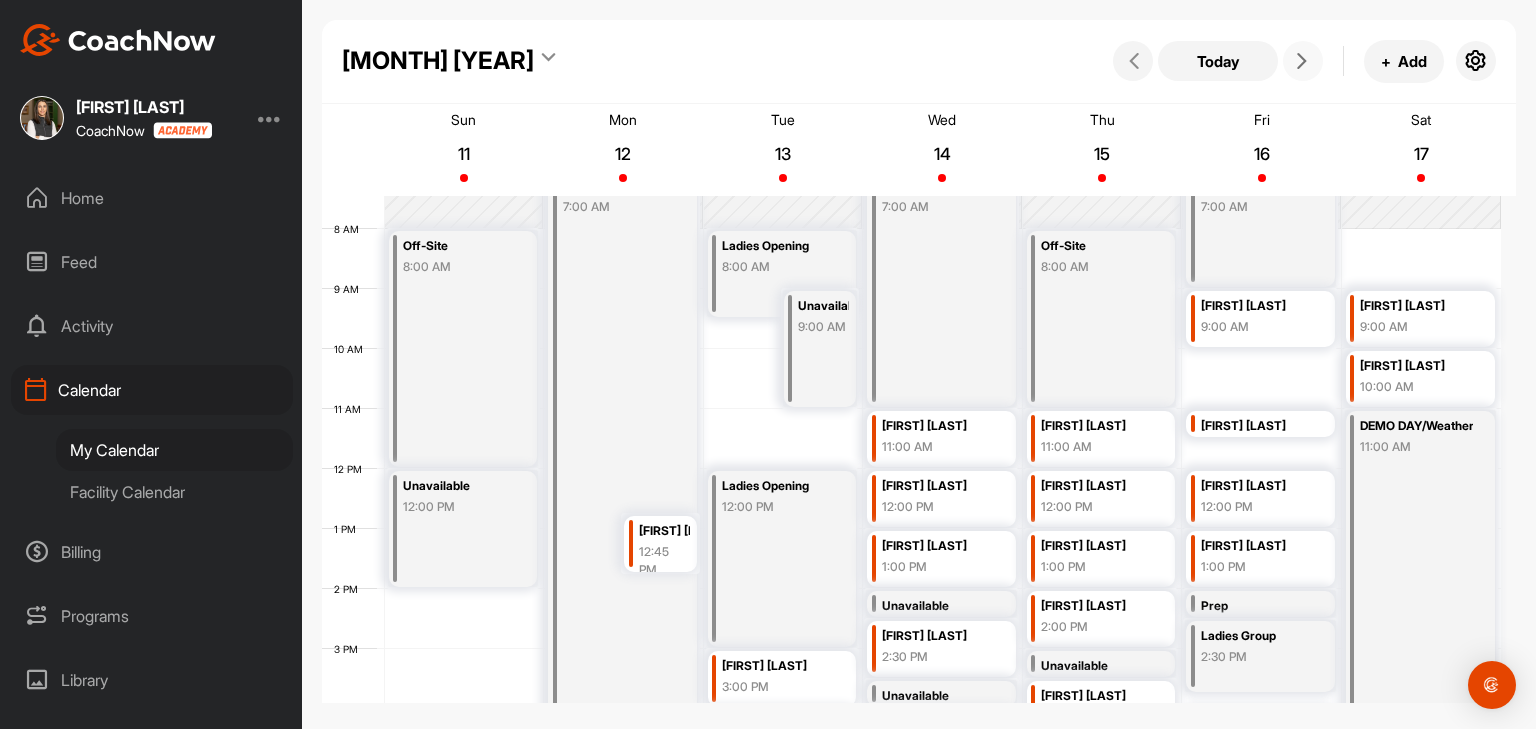 click at bounding box center (1303, 61) 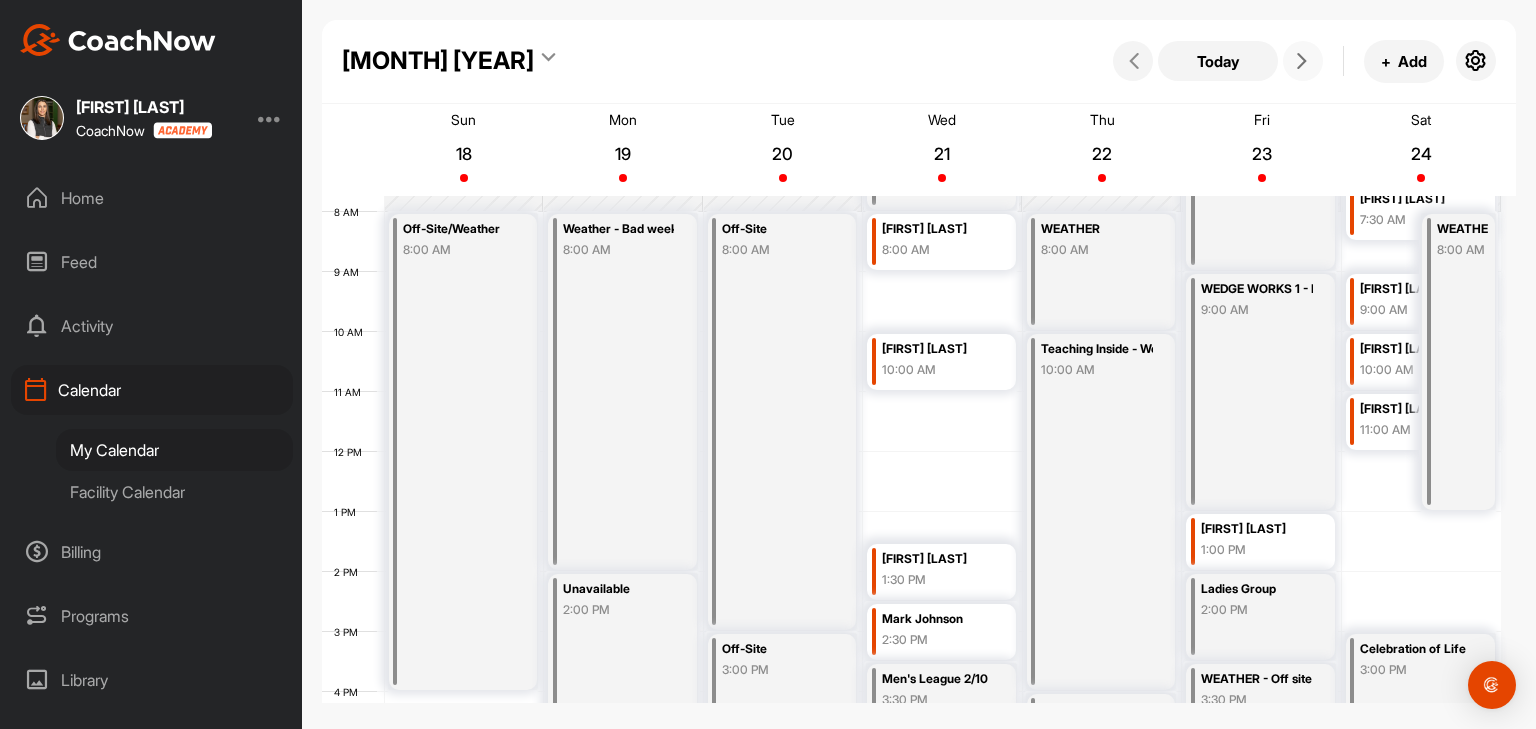 scroll, scrollTop: 447, scrollLeft: 0, axis: vertical 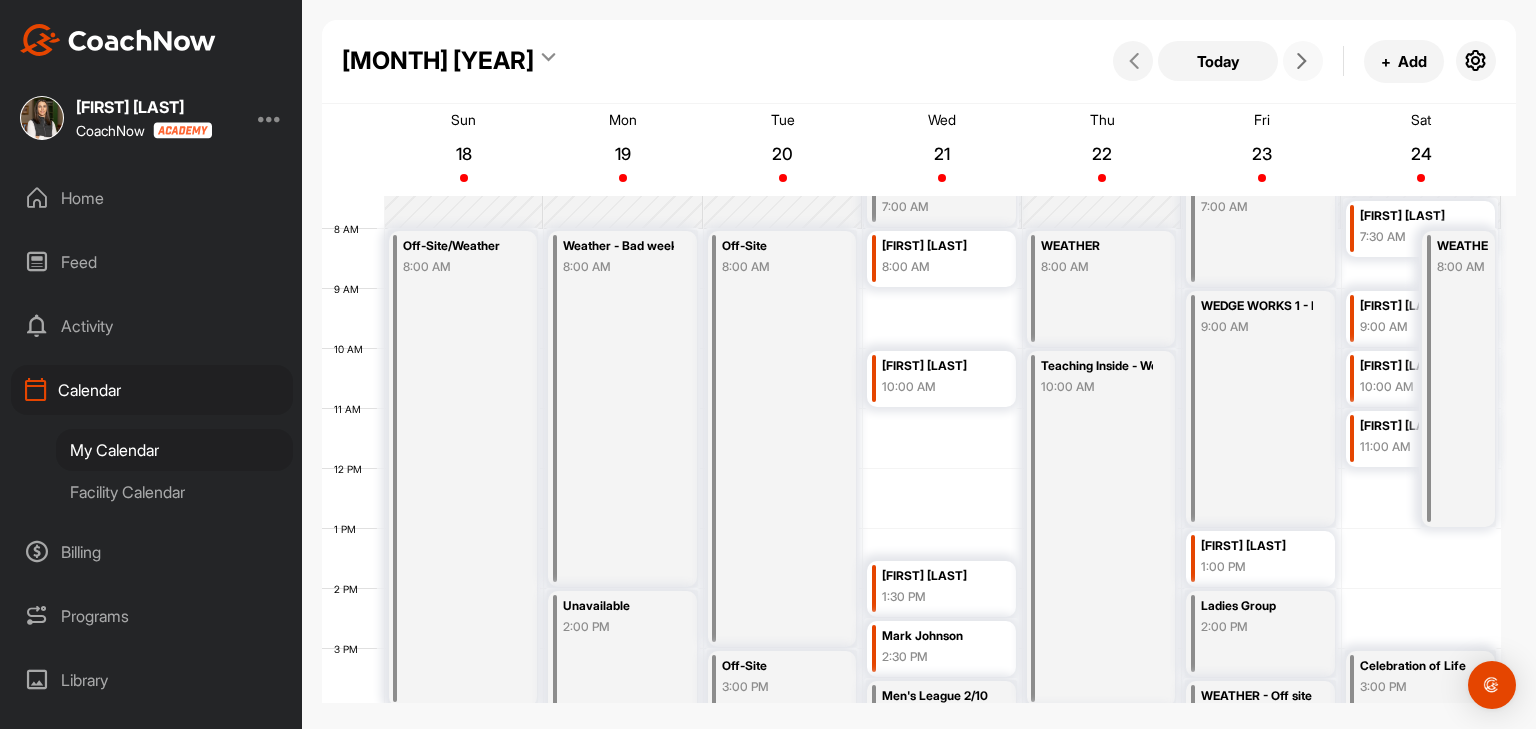 click at bounding box center (1302, 61) 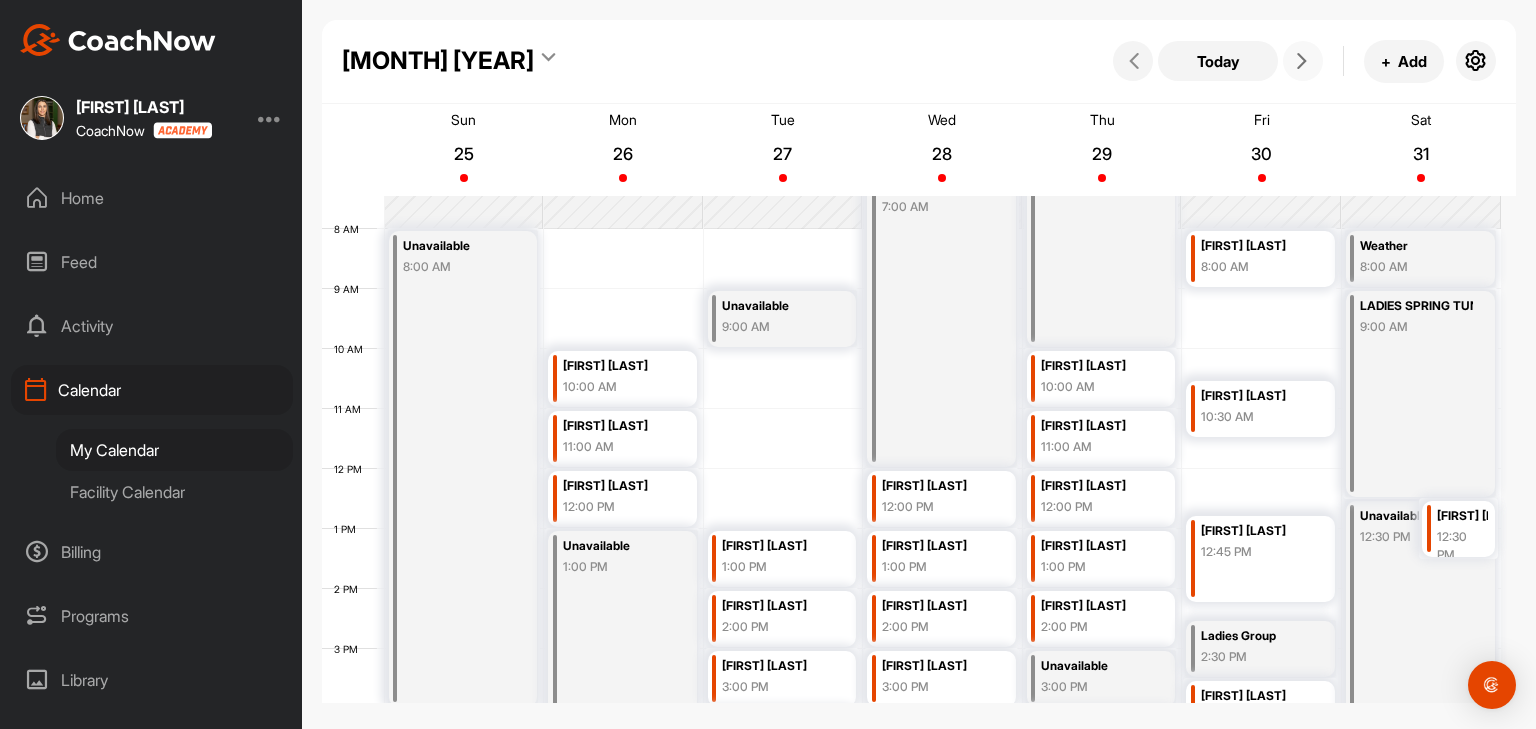 scroll, scrollTop: 547, scrollLeft: 0, axis: vertical 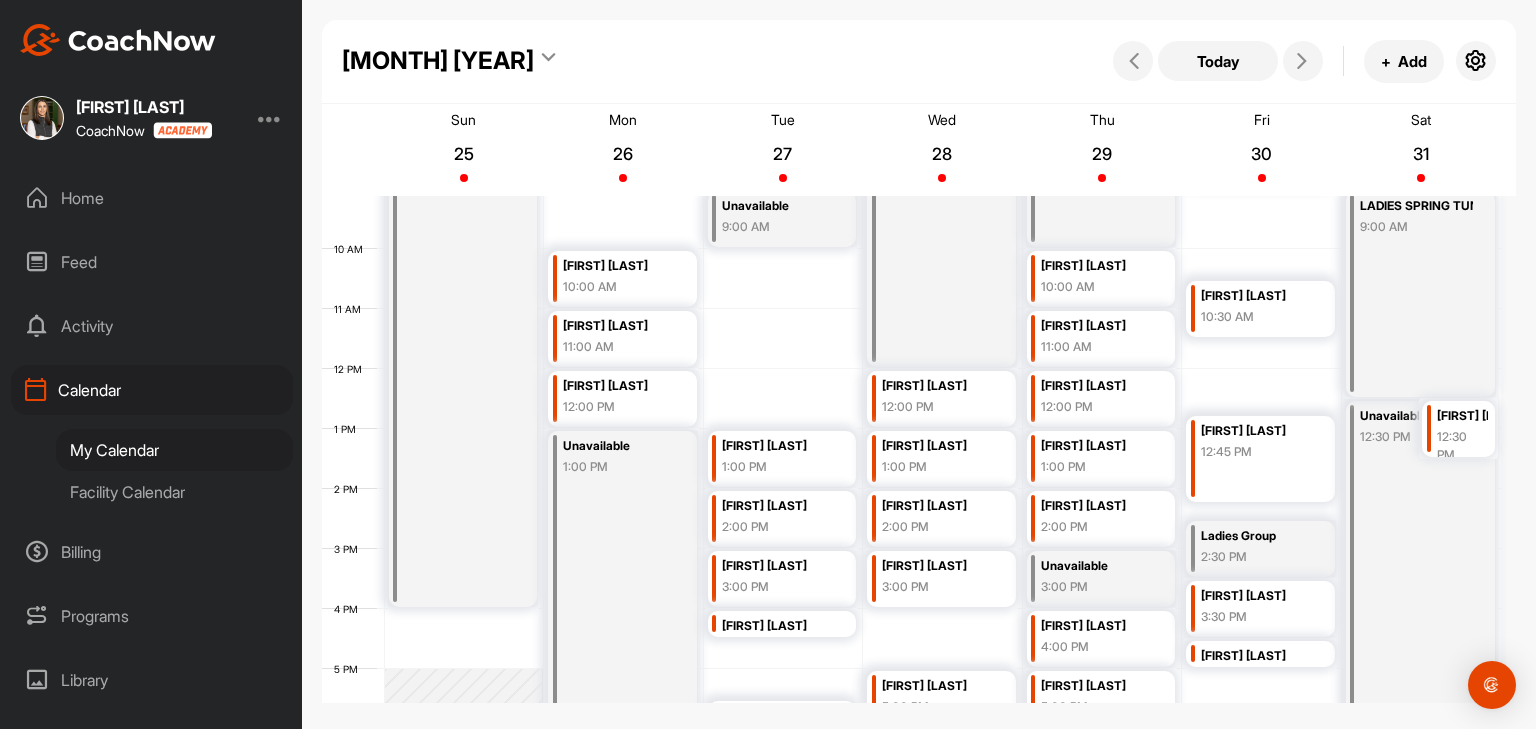click on "Facility Calendar" at bounding box center (174, 492) 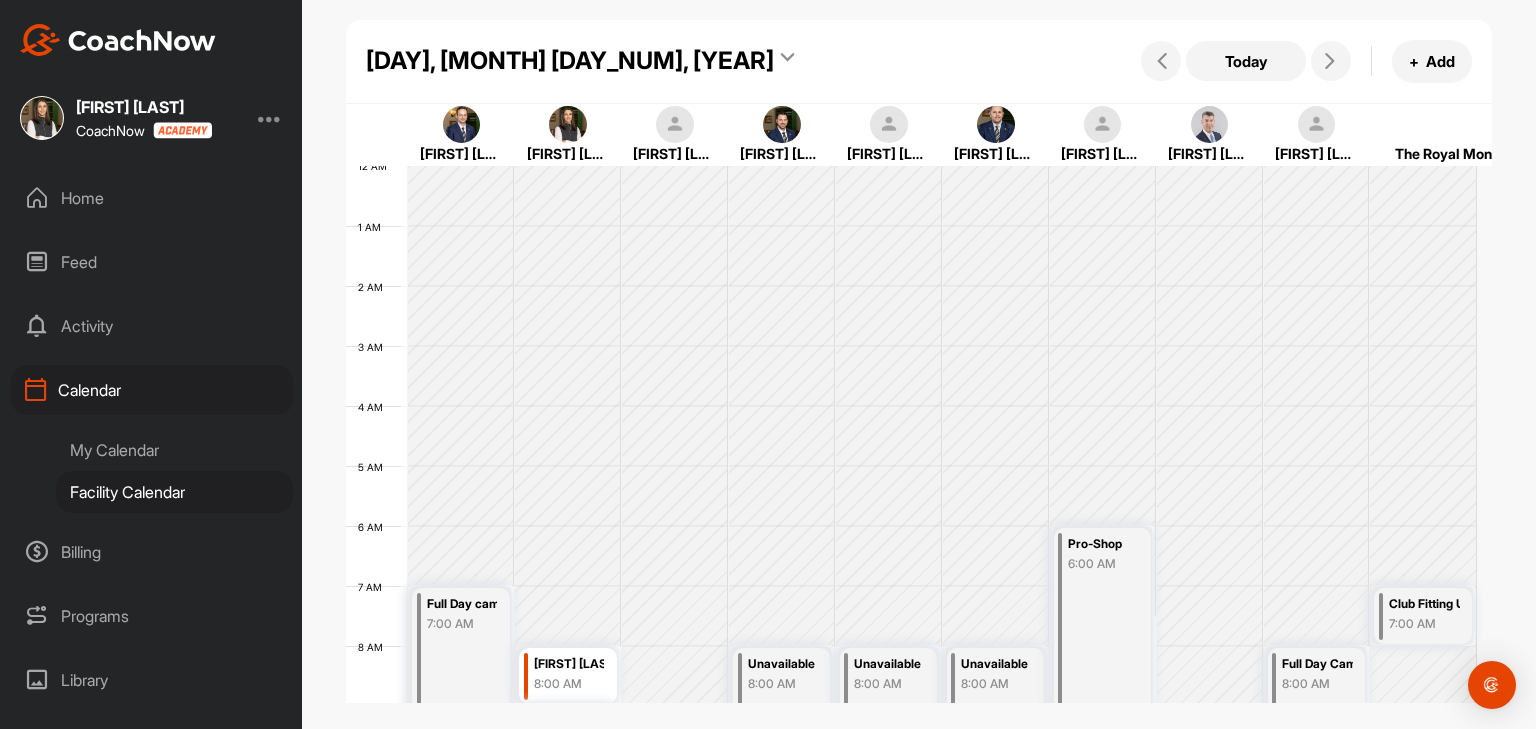 scroll, scrollTop: 347, scrollLeft: 0, axis: vertical 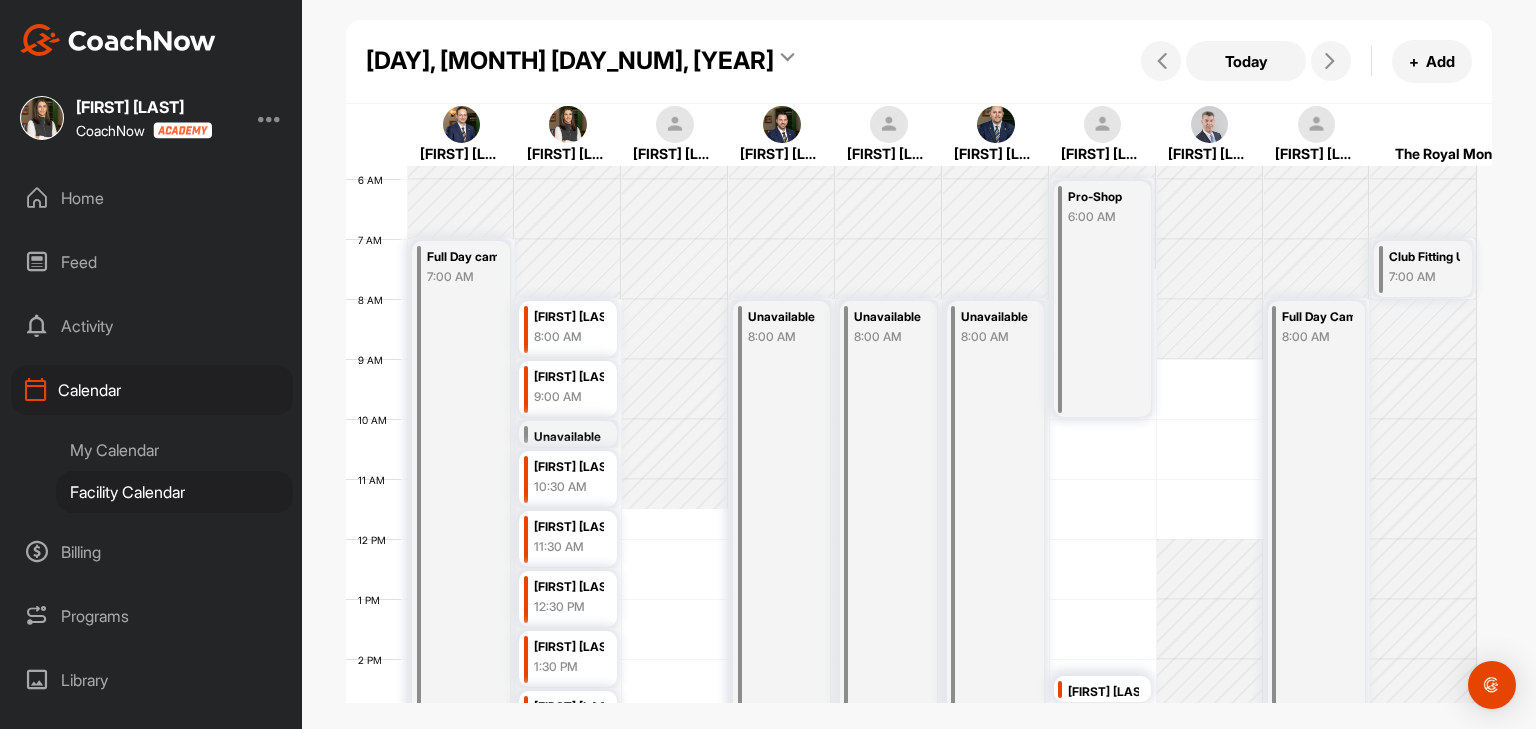 click on "[DAY], [MONTH] [DAY_NUM], [YEAR]" at bounding box center [570, 61] 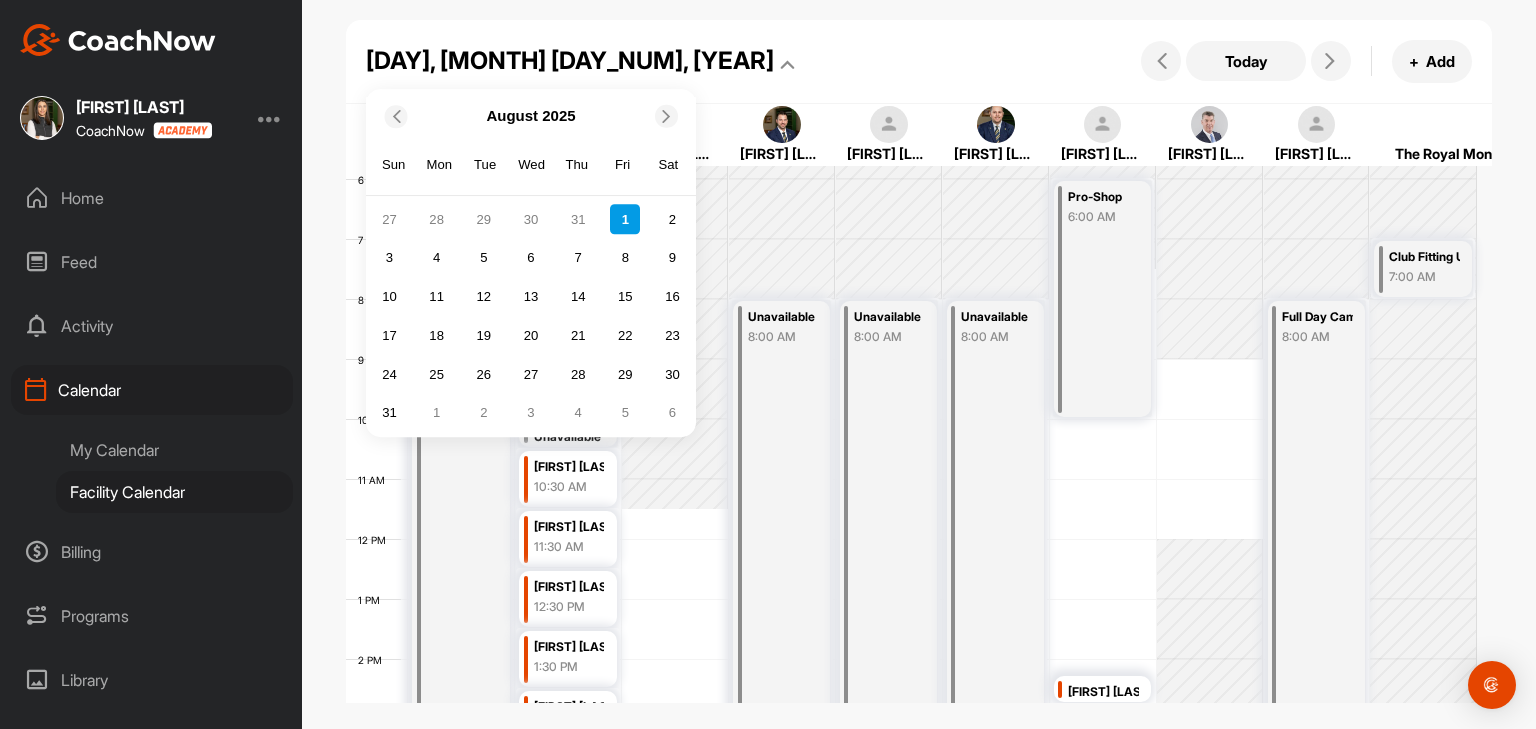 click at bounding box center (394, 115) 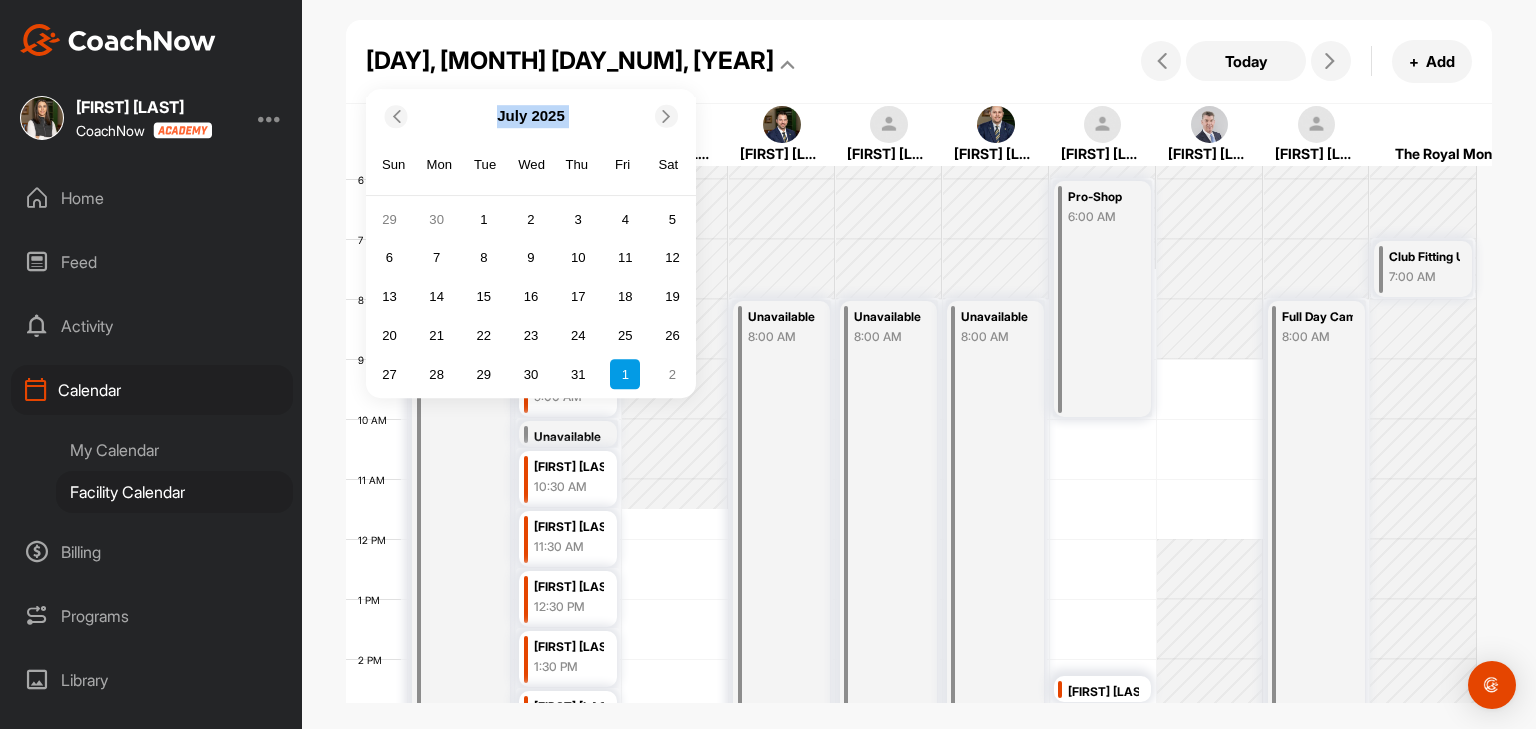 click at bounding box center [394, 115] 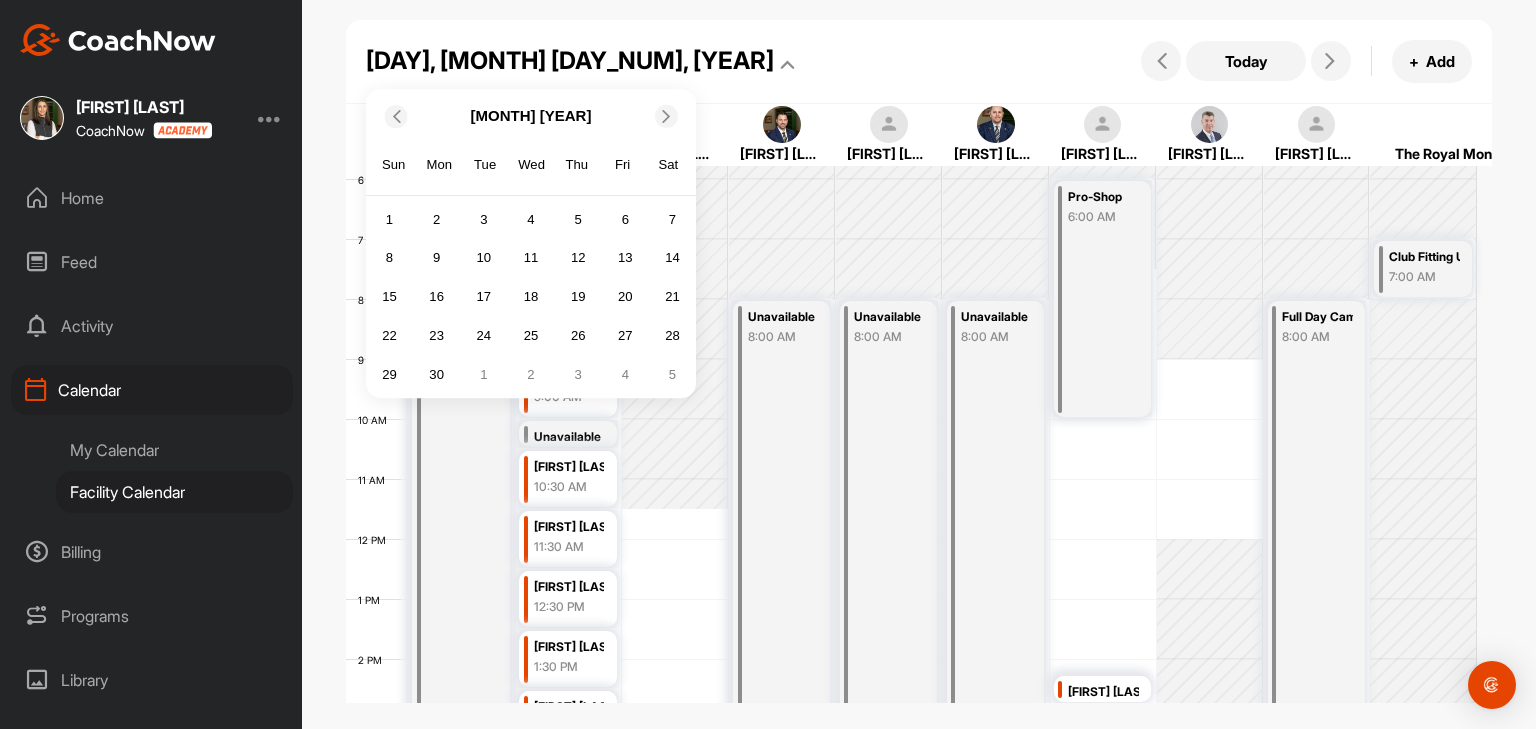 click at bounding box center (394, 115) 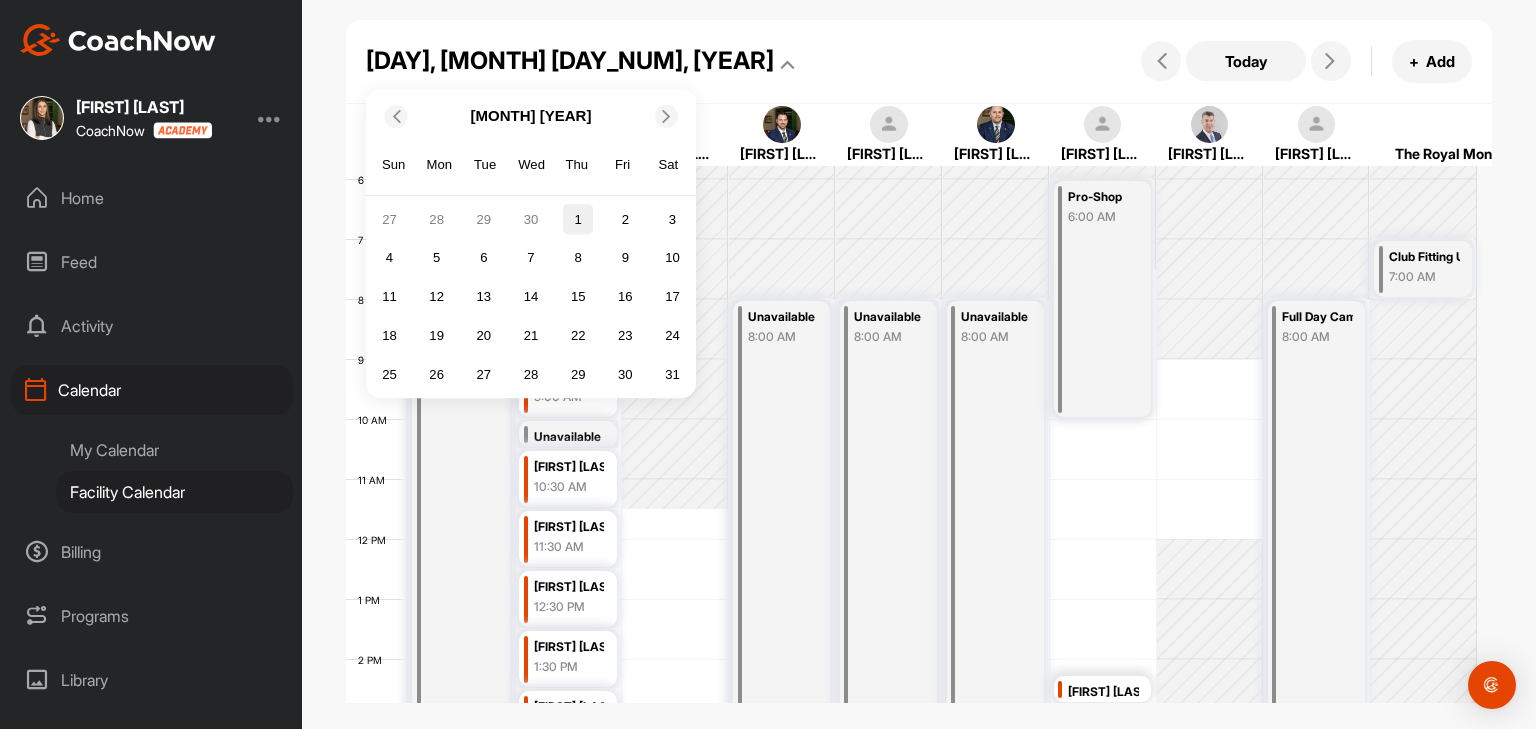 click on "1" at bounding box center [578, 220] 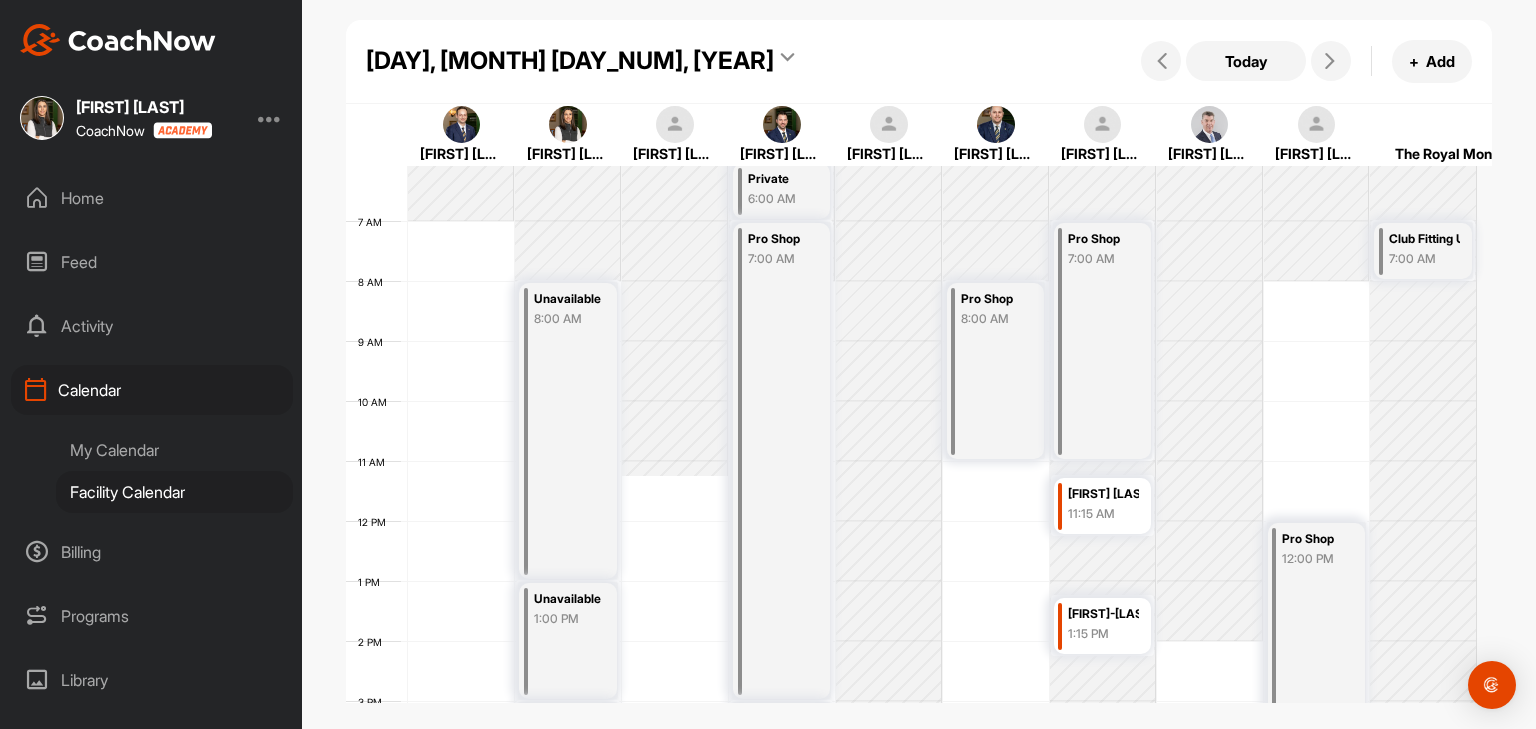 scroll, scrollTop: 347, scrollLeft: 0, axis: vertical 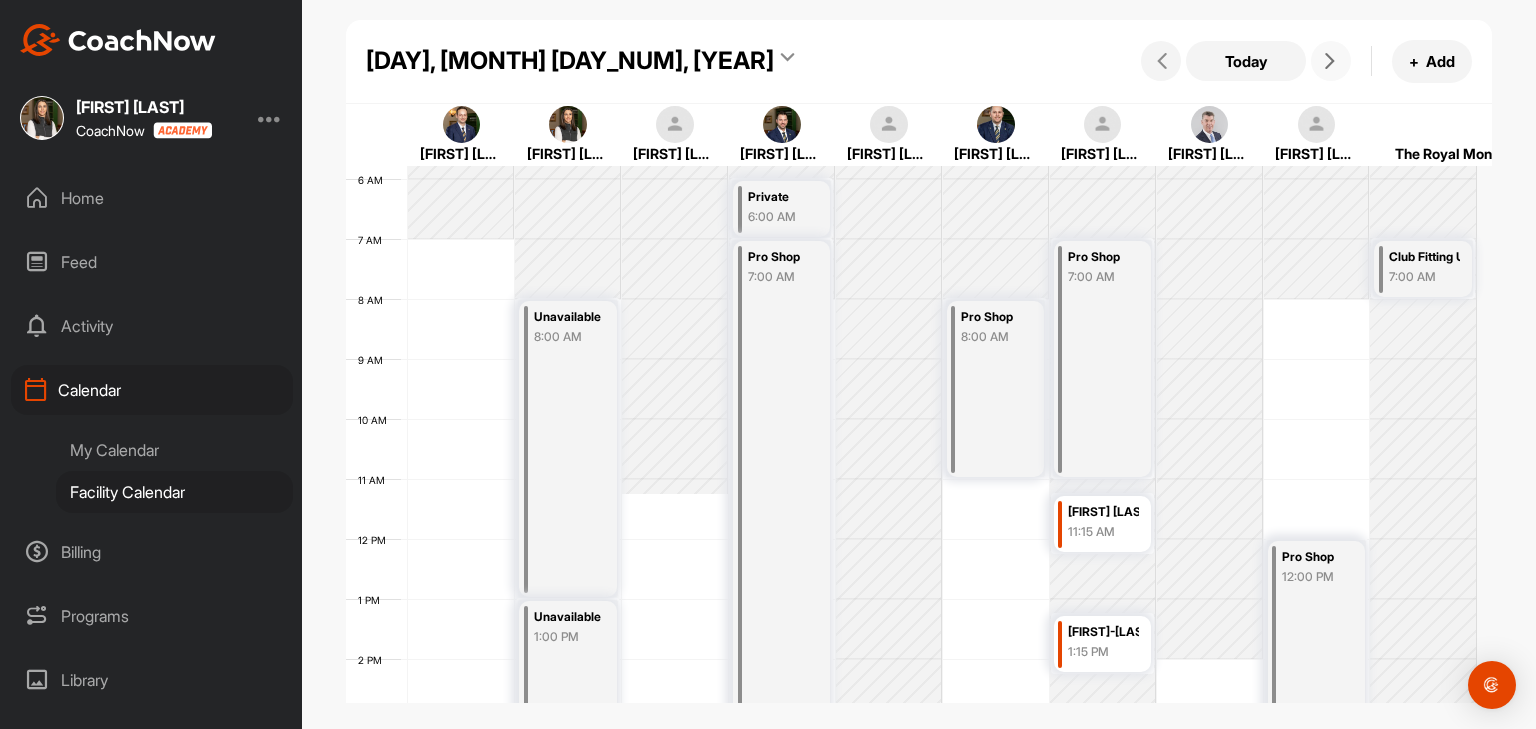 click at bounding box center (1330, 61) 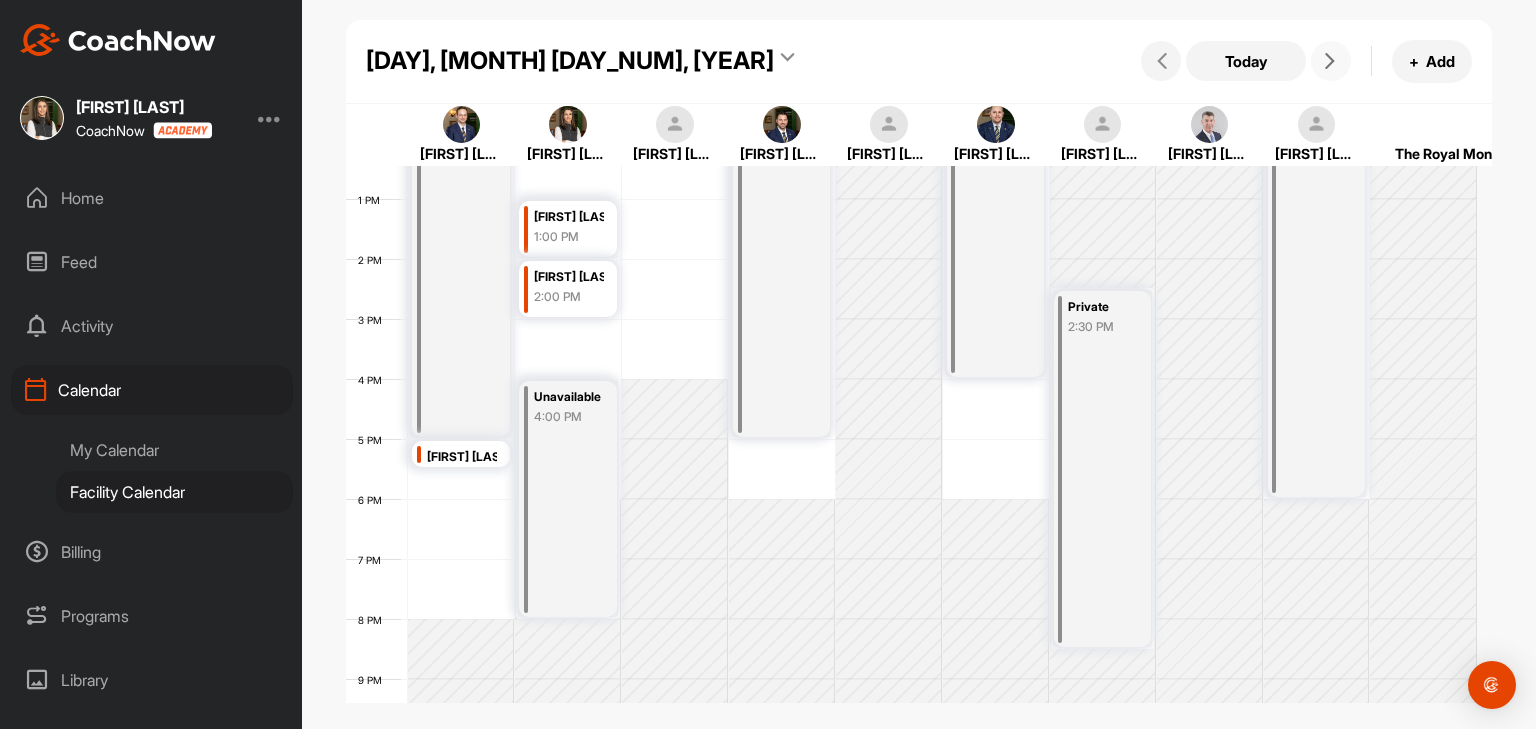scroll, scrollTop: 647, scrollLeft: 0, axis: vertical 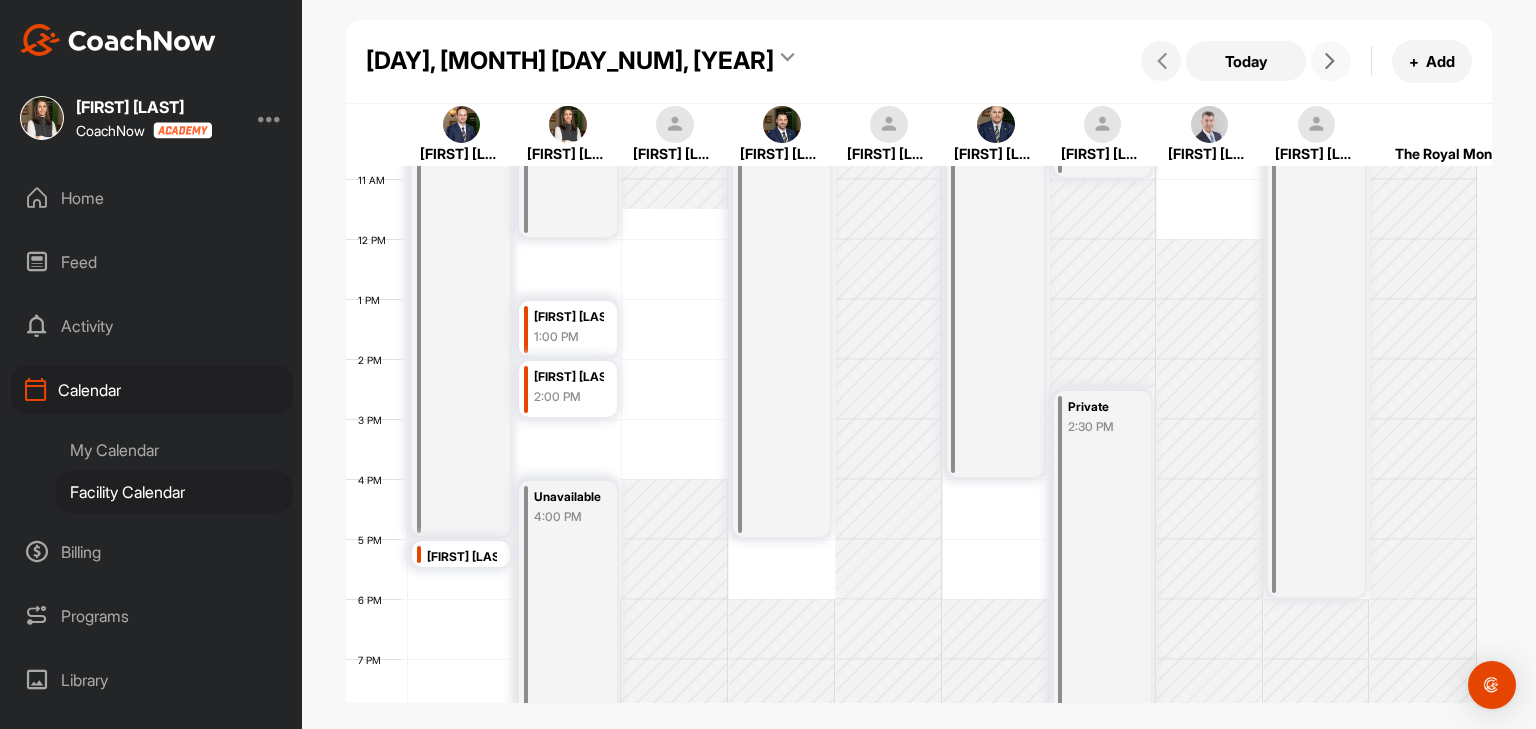 click at bounding box center (1330, 61) 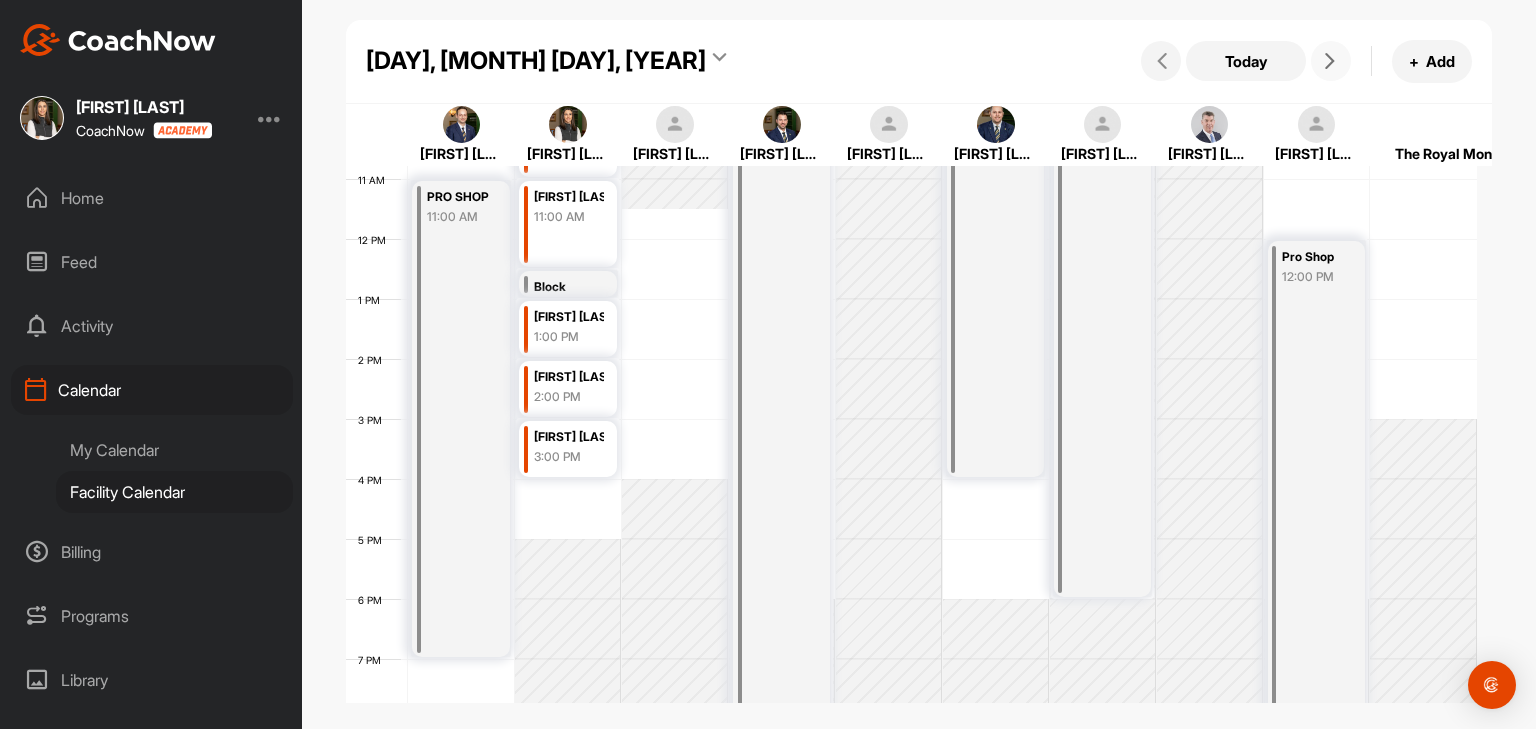 scroll, scrollTop: 447, scrollLeft: 0, axis: vertical 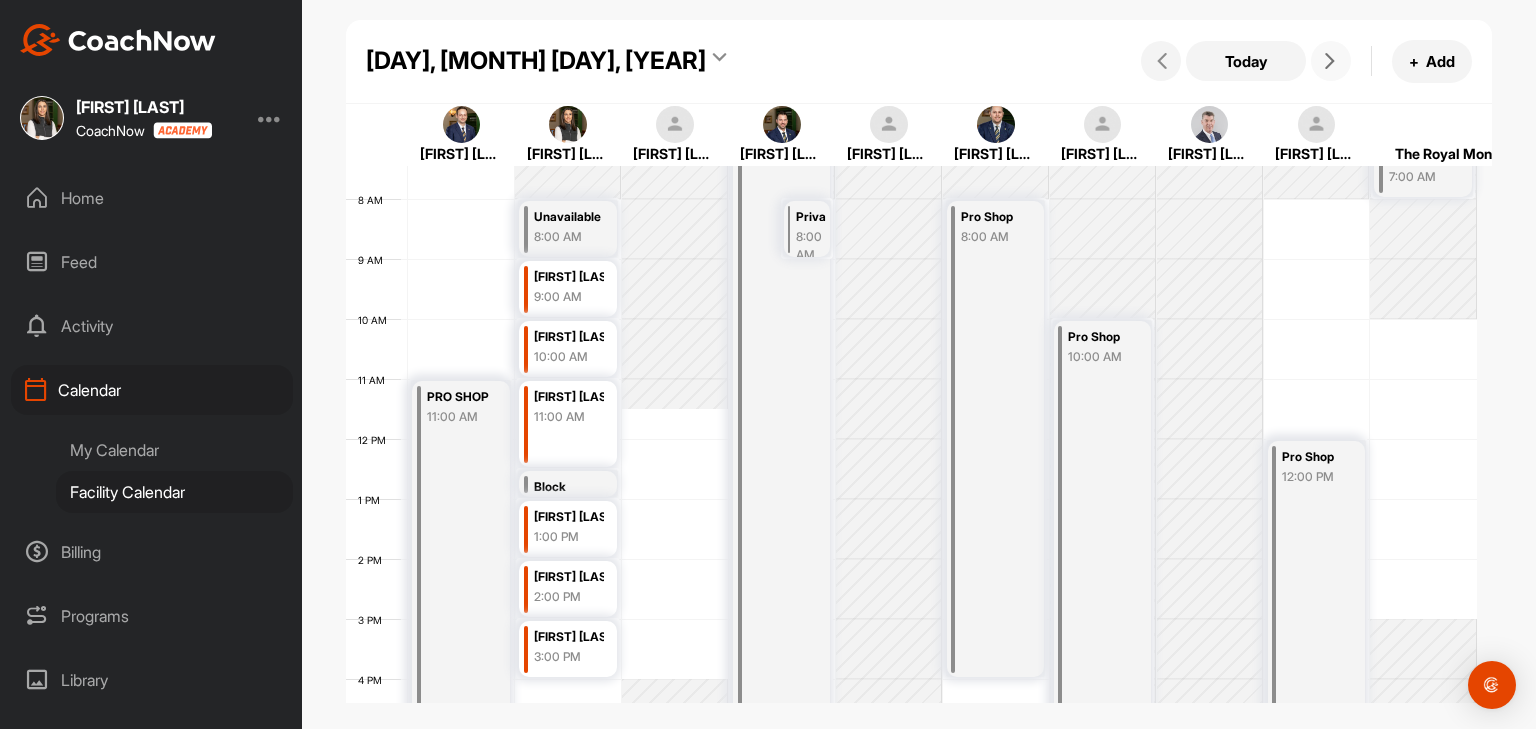 click at bounding box center (1330, 61) 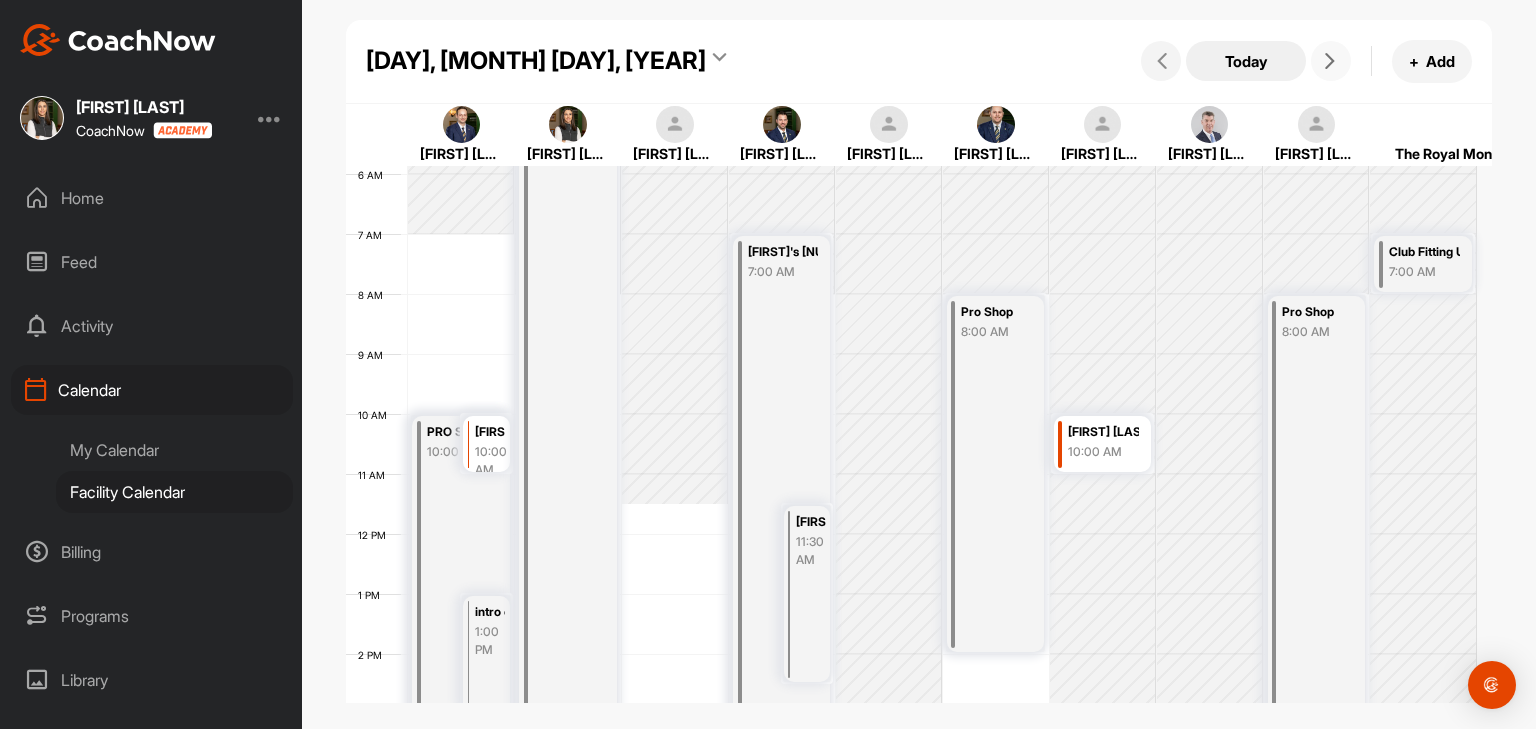 scroll, scrollTop: 347, scrollLeft: 0, axis: vertical 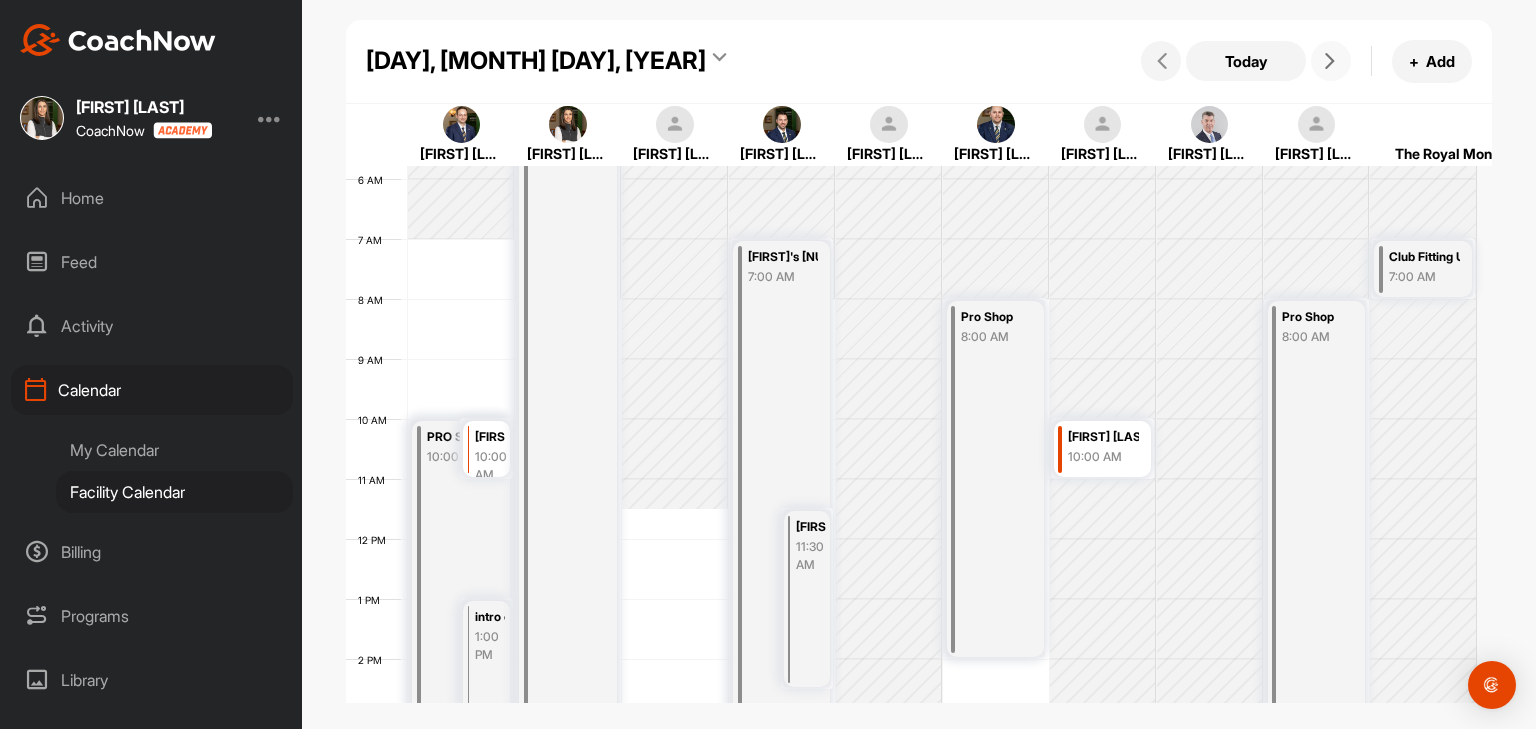 click at bounding box center [1331, 61] 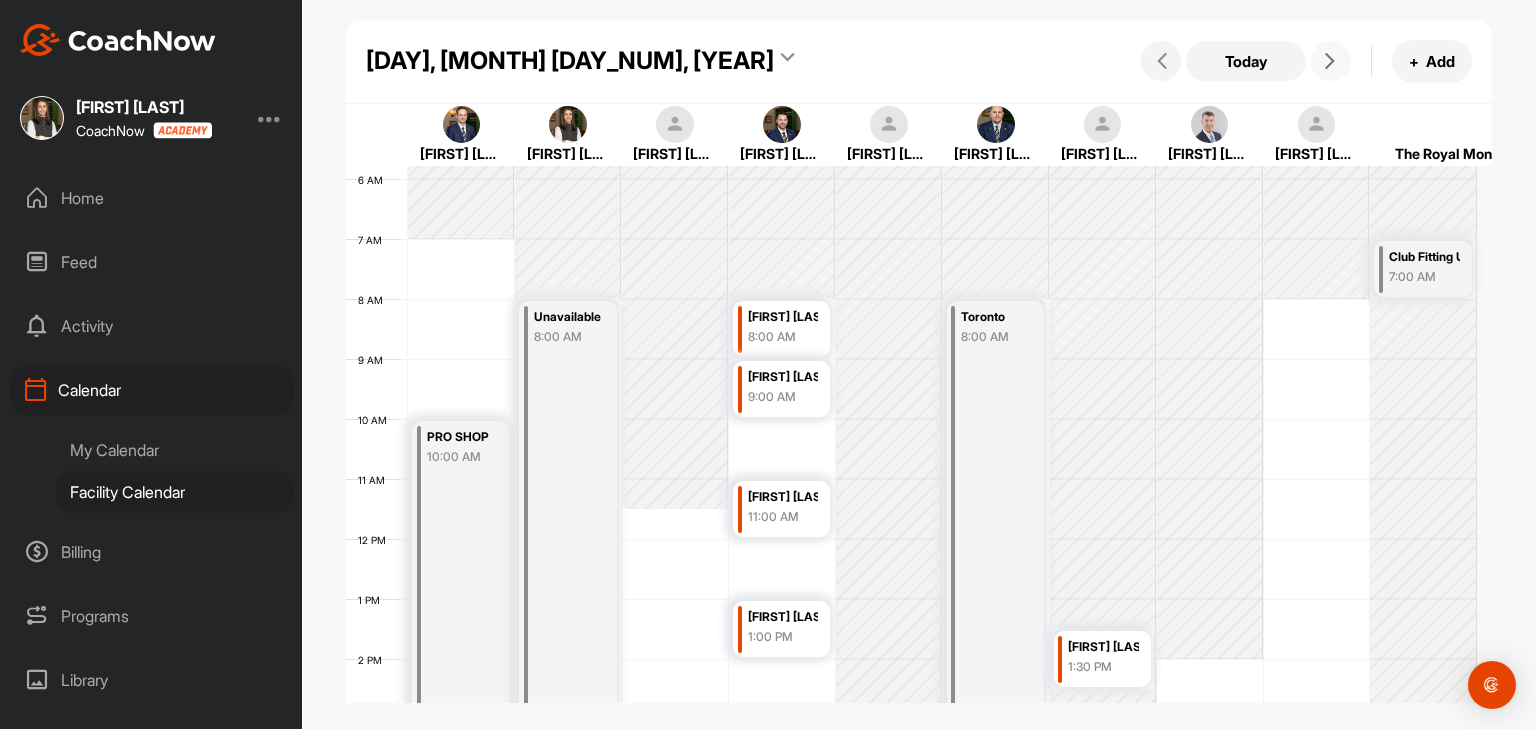 scroll, scrollTop: 647, scrollLeft: 0, axis: vertical 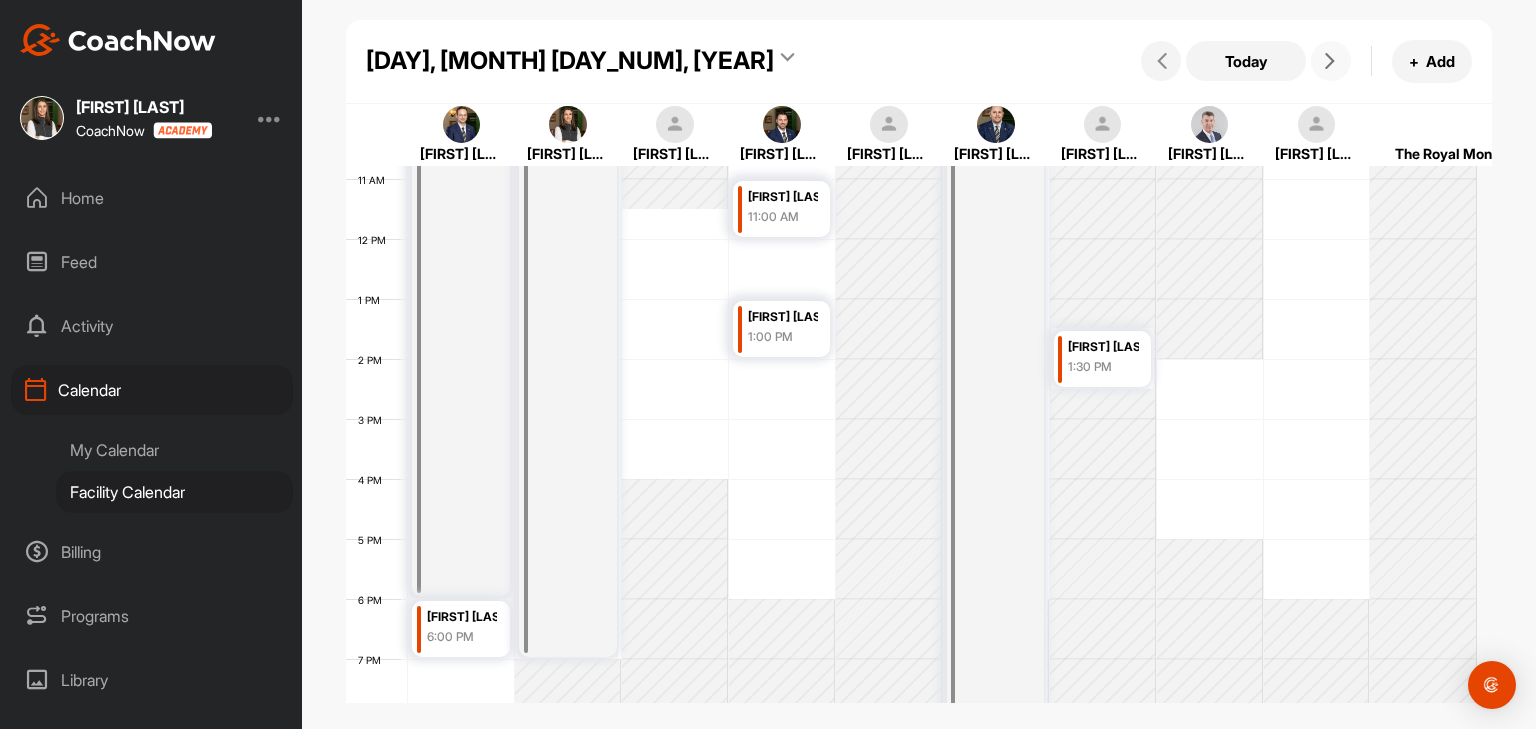 click at bounding box center (1331, 61) 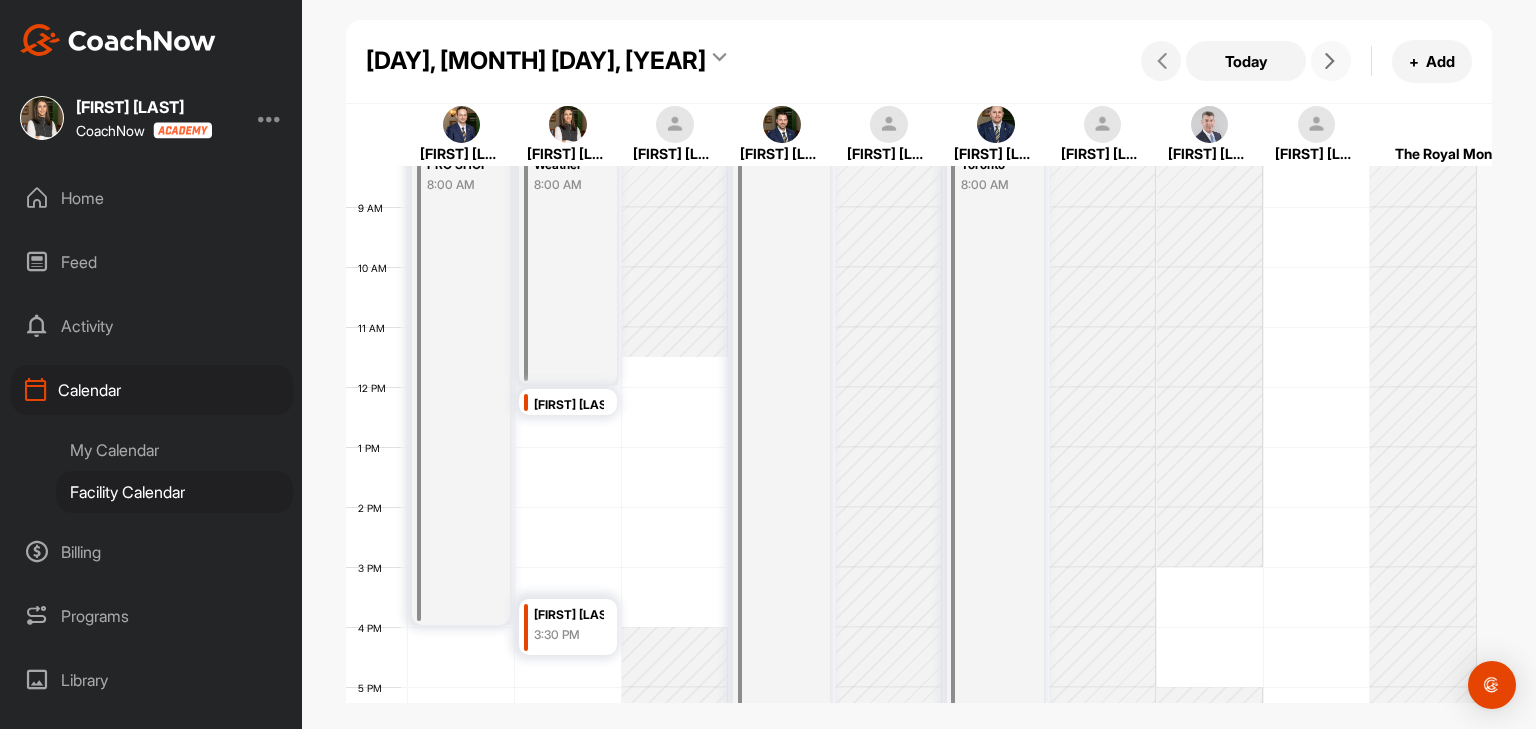 scroll, scrollTop: 647, scrollLeft: 0, axis: vertical 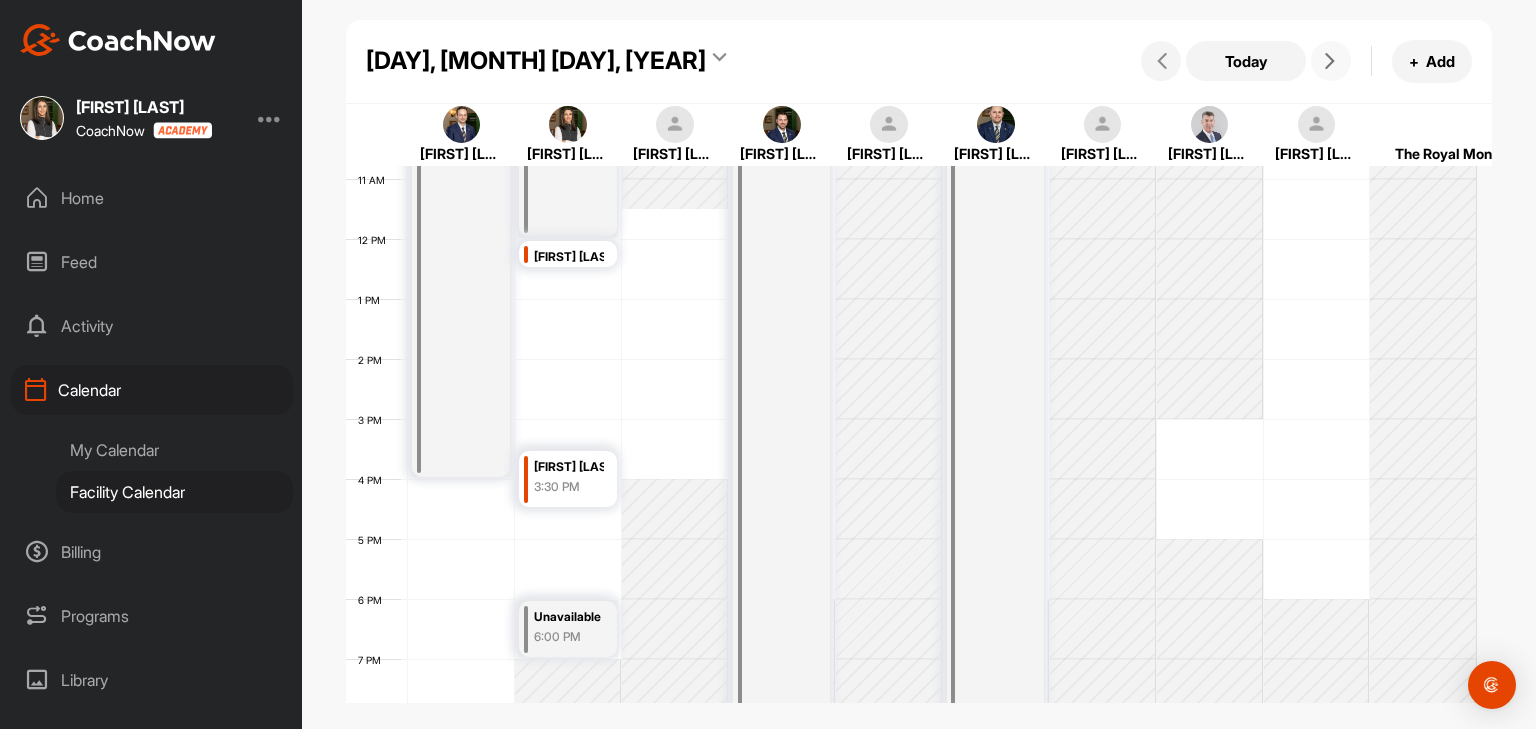 click at bounding box center (1331, 61) 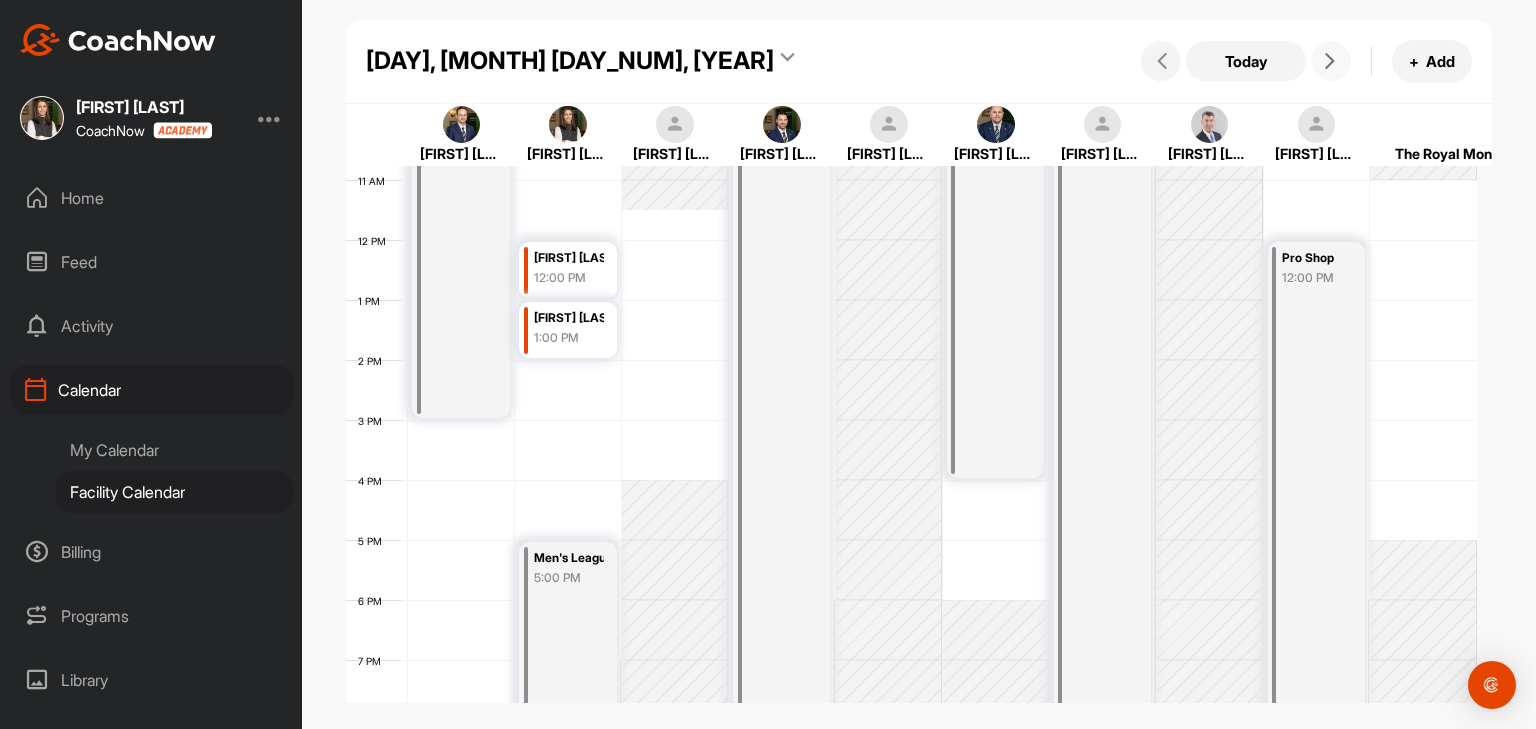 scroll, scrollTop: 647, scrollLeft: 0, axis: vertical 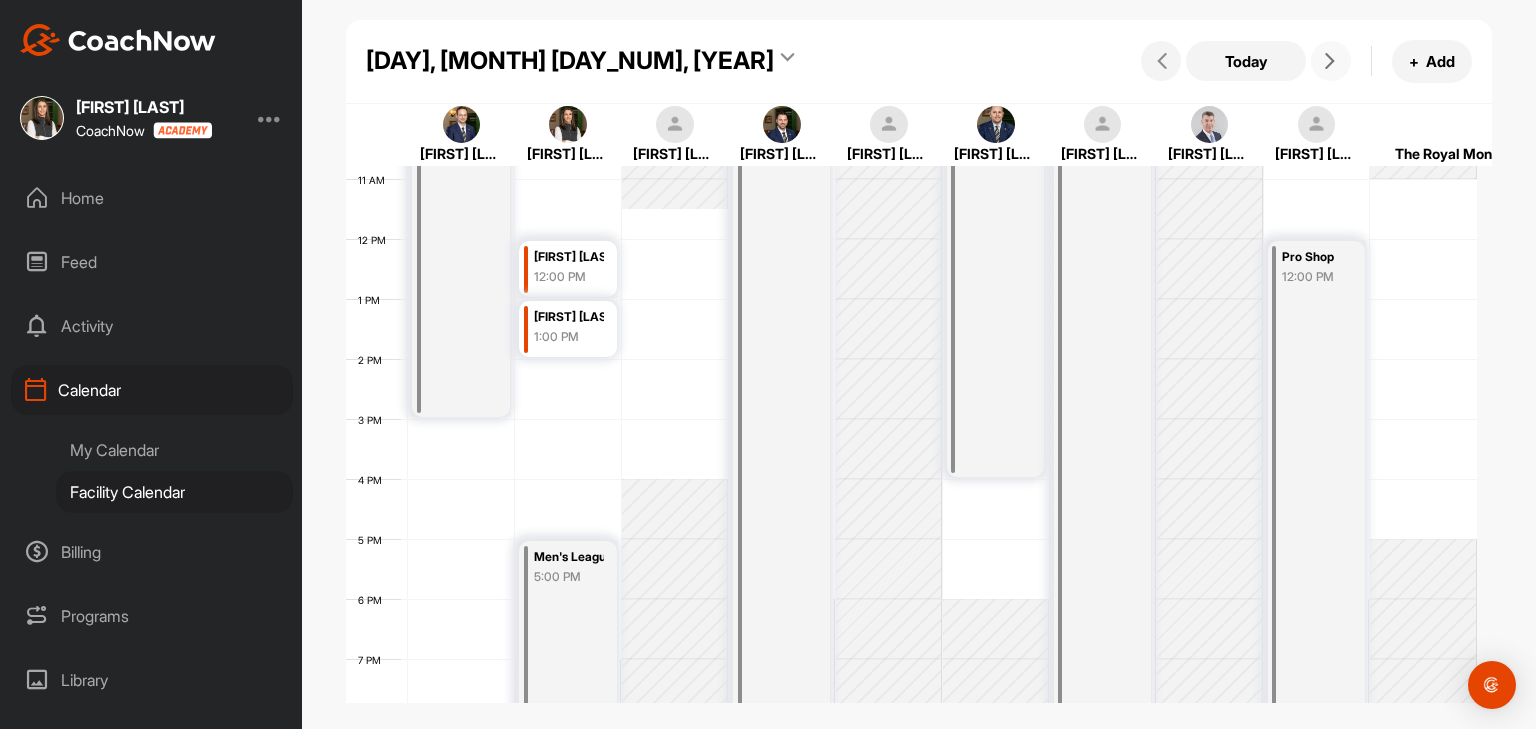 click at bounding box center (1330, 61) 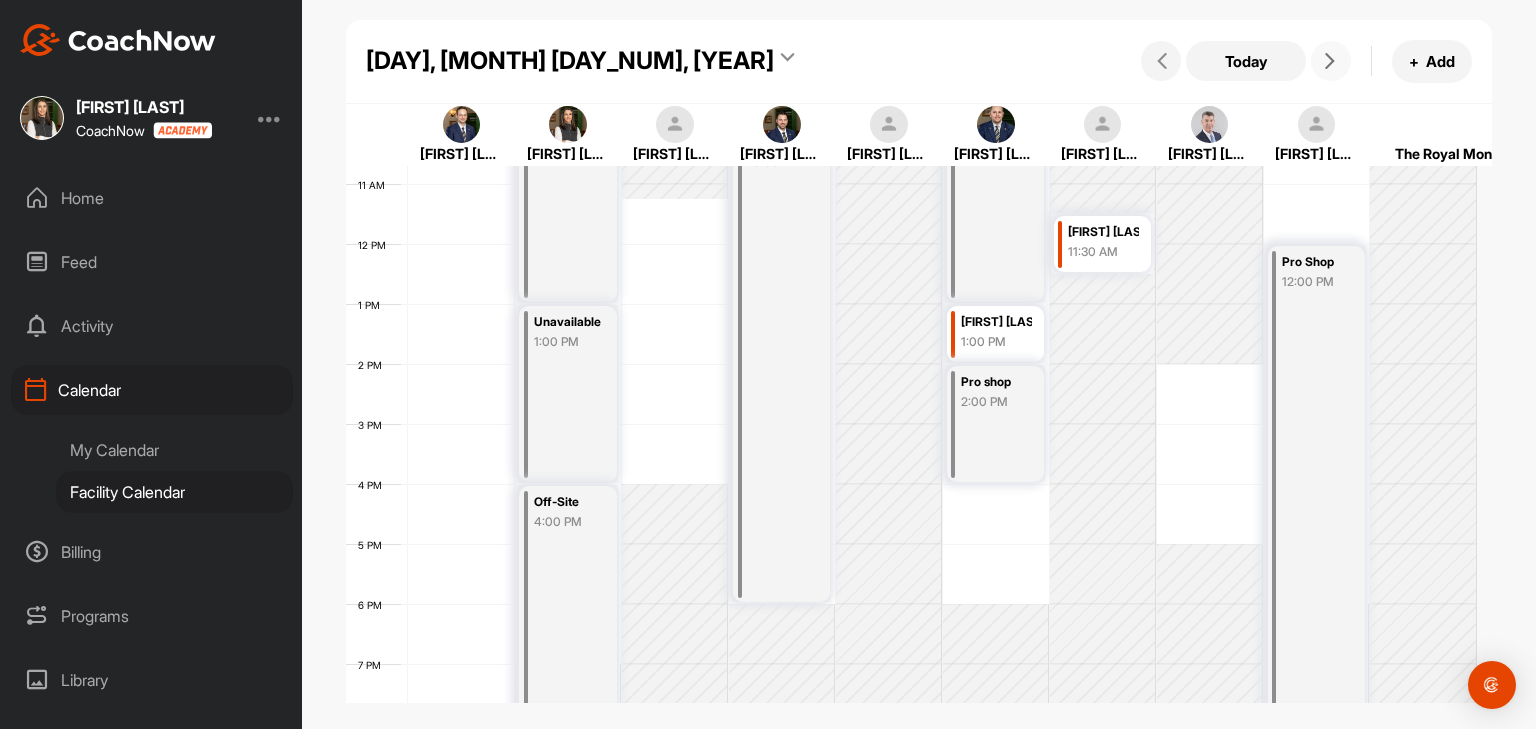 scroll, scrollTop: 647, scrollLeft: 0, axis: vertical 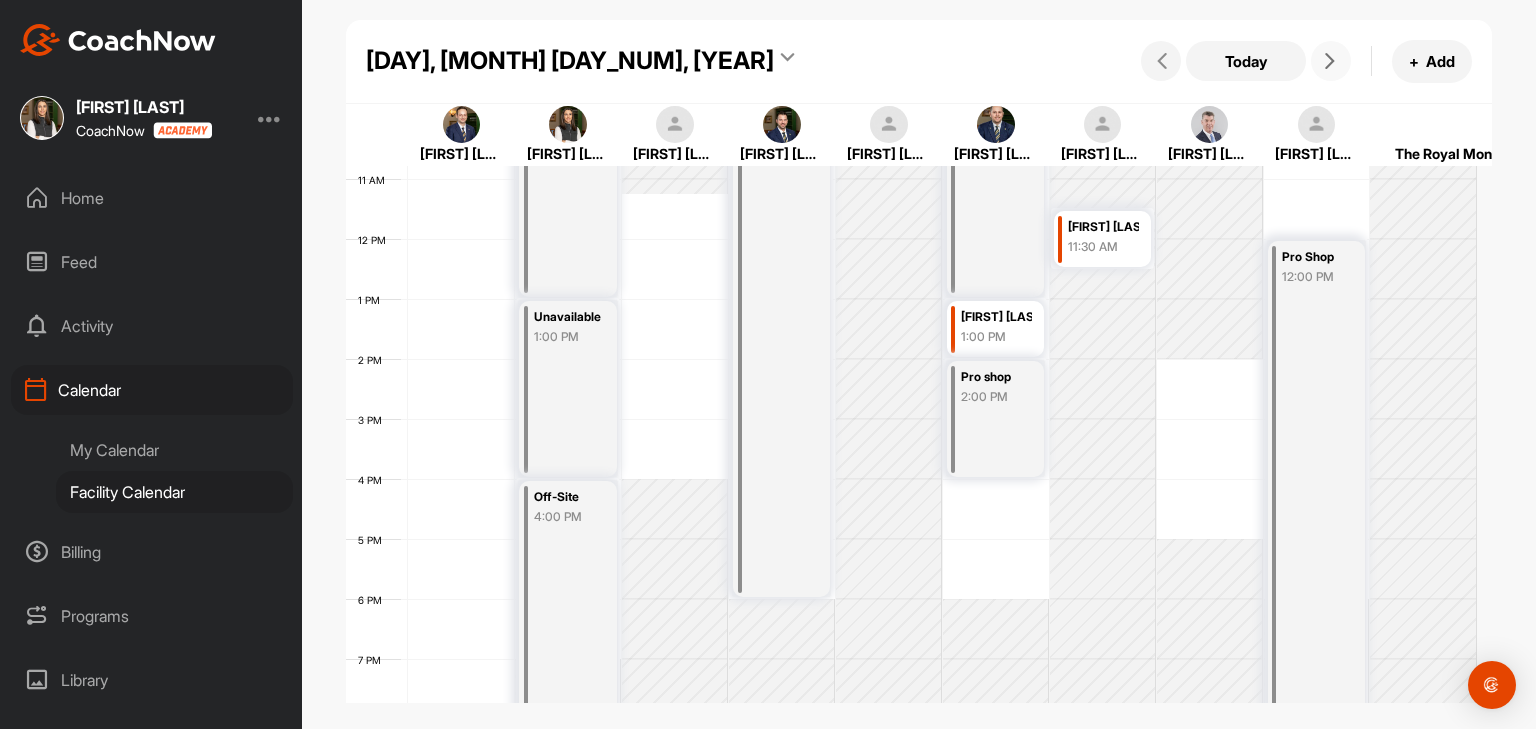 click at bounding box center (1330, 61) 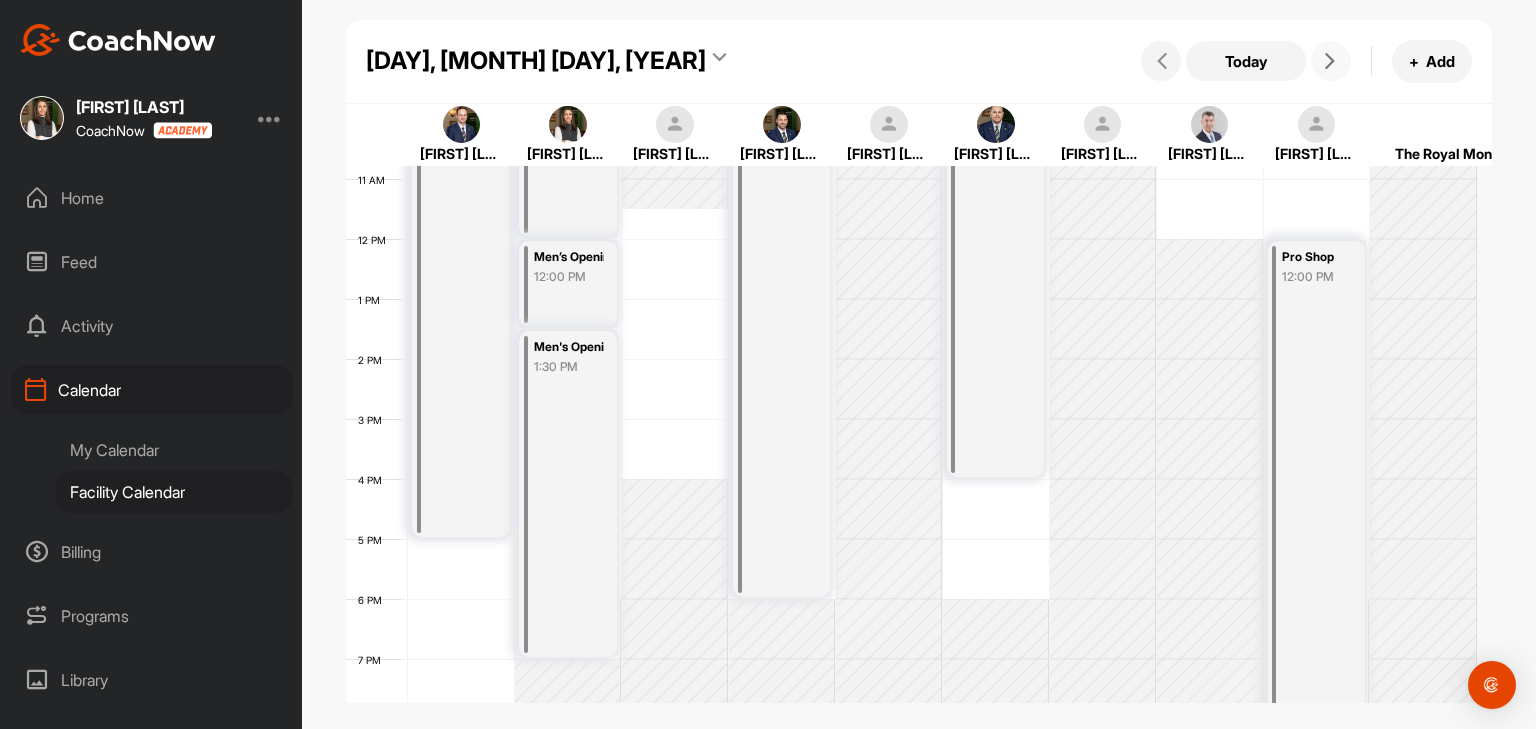 click at bounding box center (1331, 61) 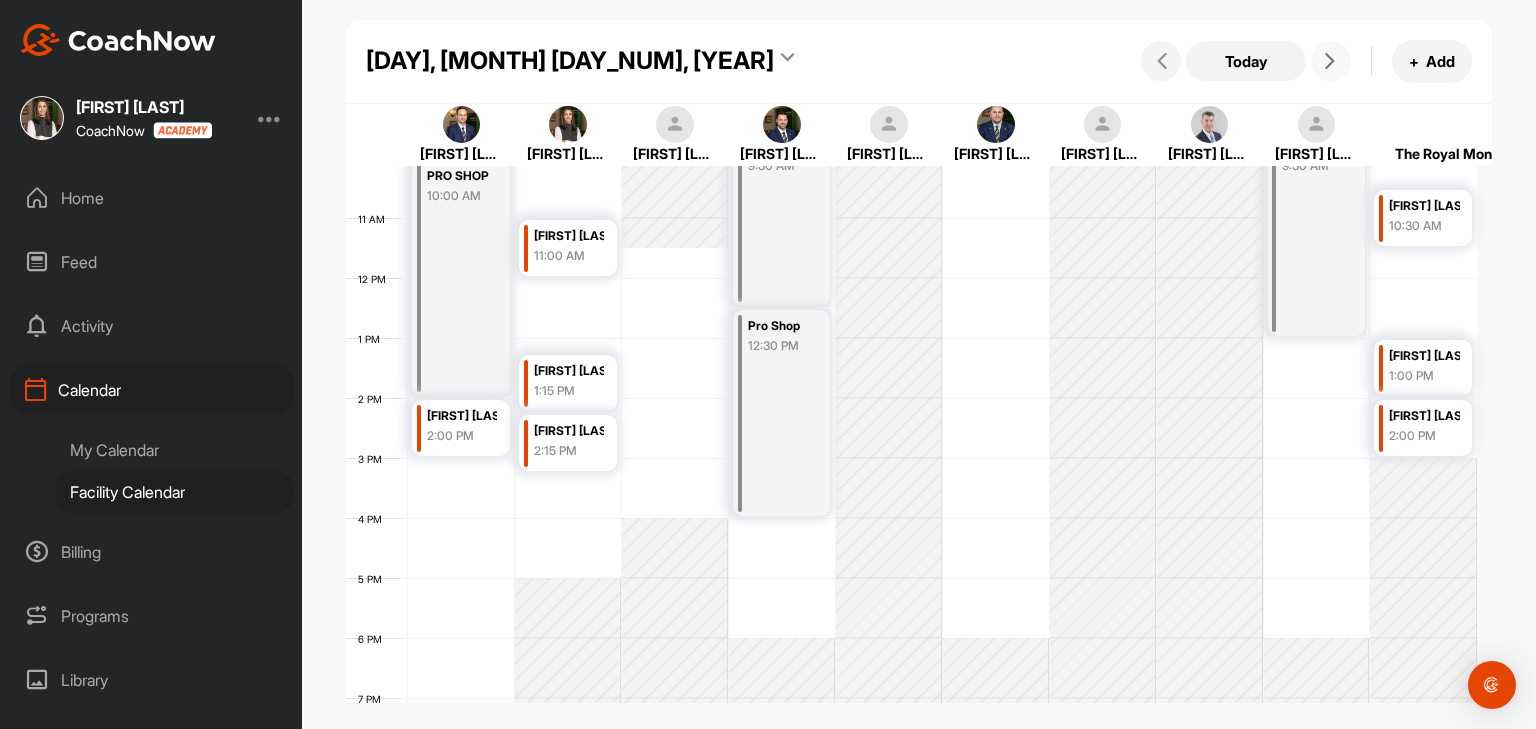 scroll, scrollTop: 647, scrollLeft: 0, axis: vertical 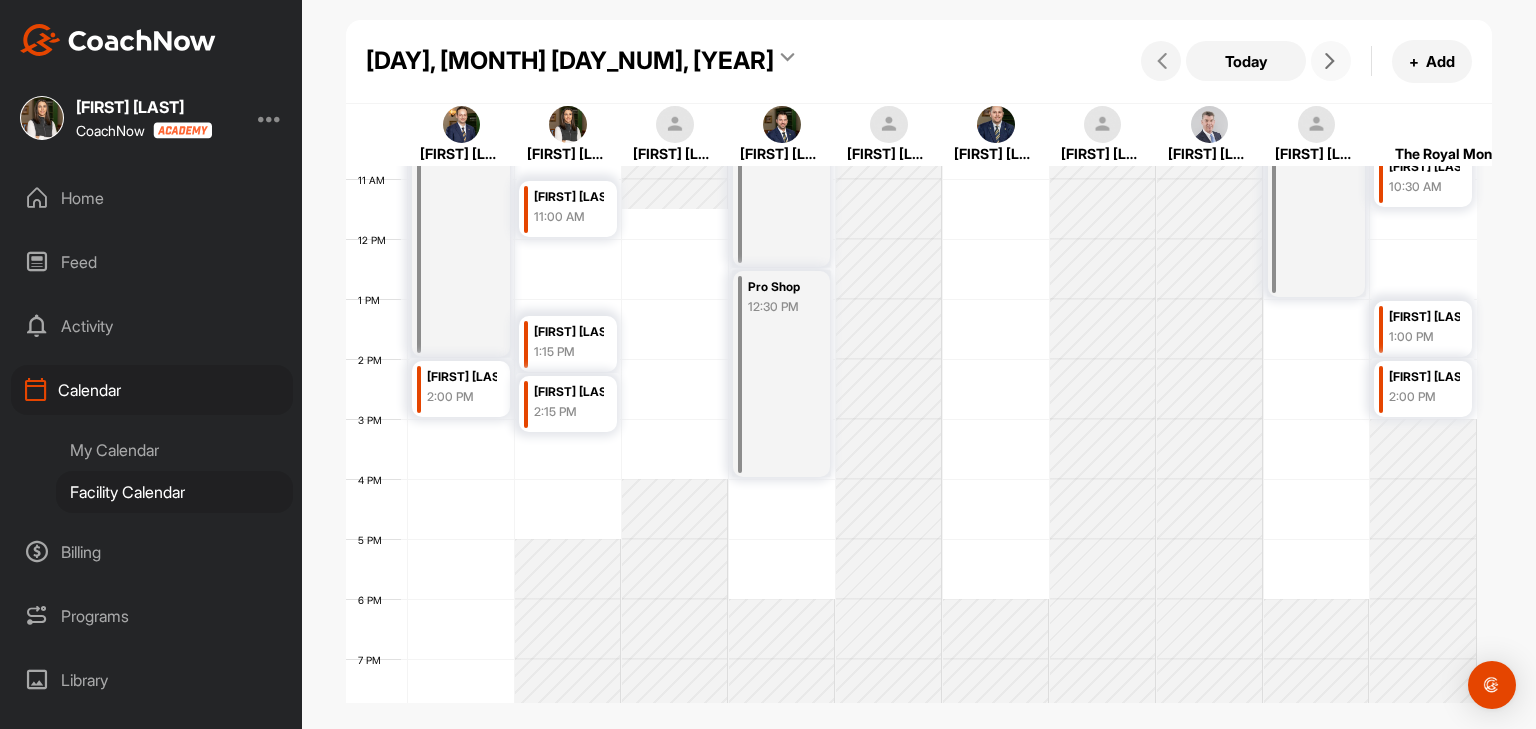 click at bounding box center (1331, 61) 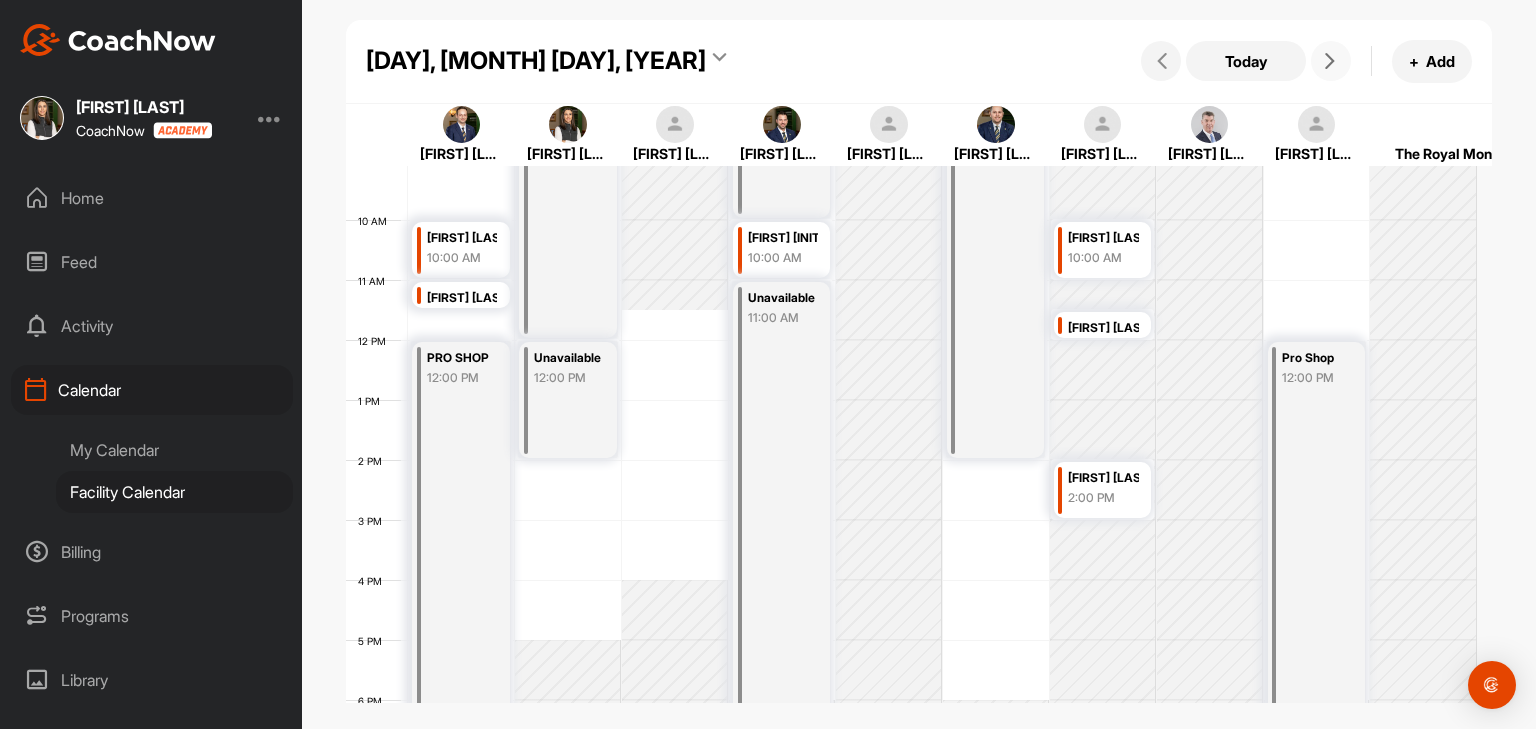 scroll, scrollTop: 547, scrollLeft: 0, axis: vertical 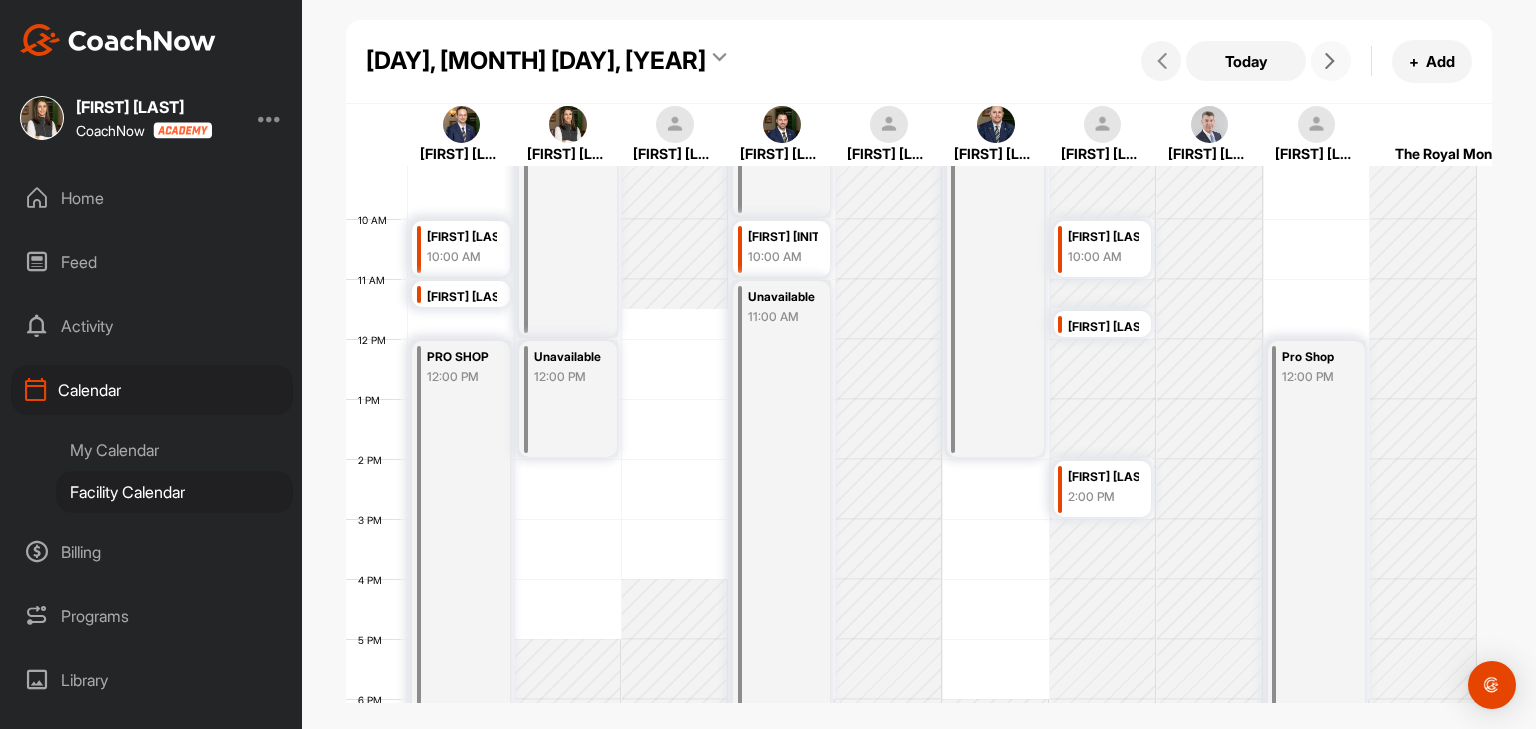 click at bounding box center [1330, 61] 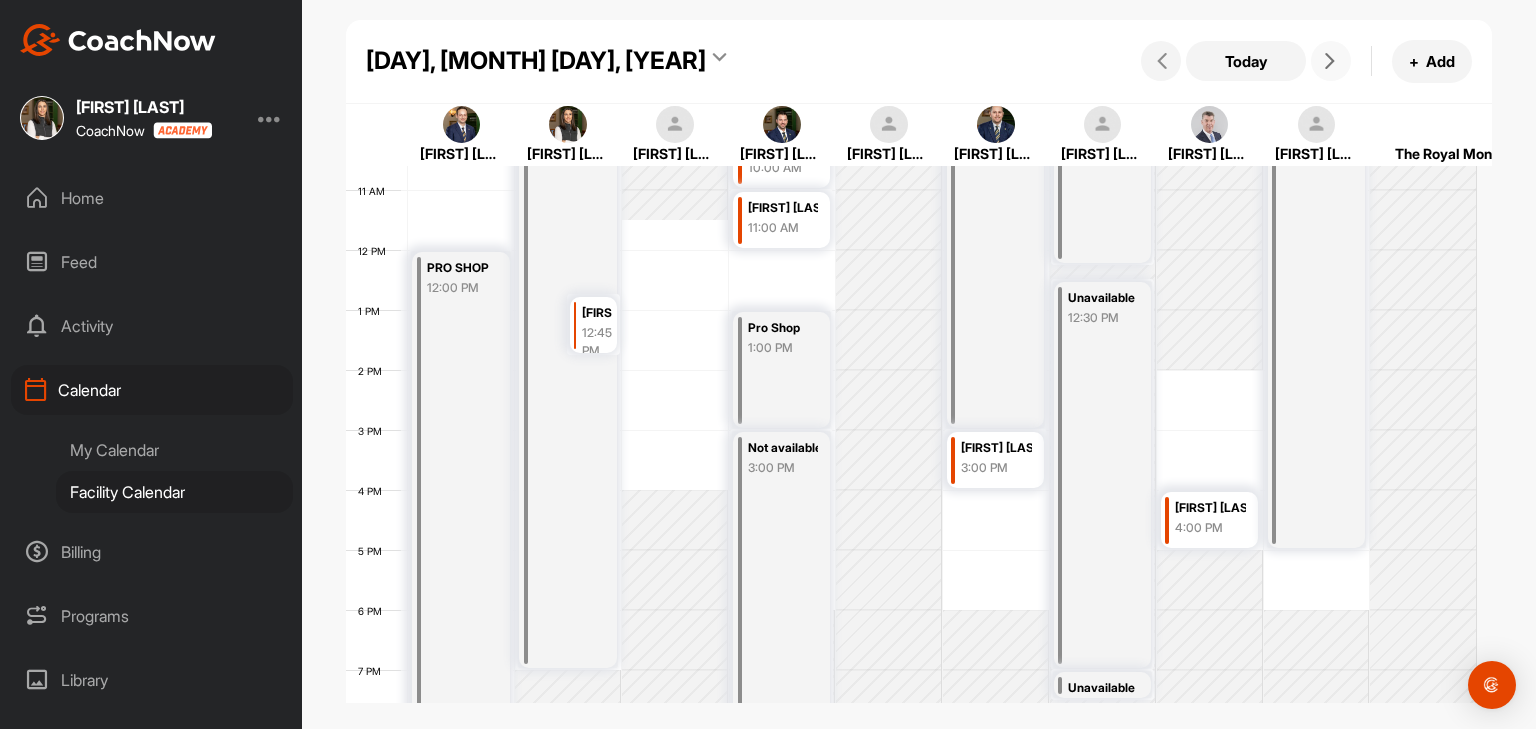 scroll, scrollTop: 647, scrollLeft: 0, axis: vertical 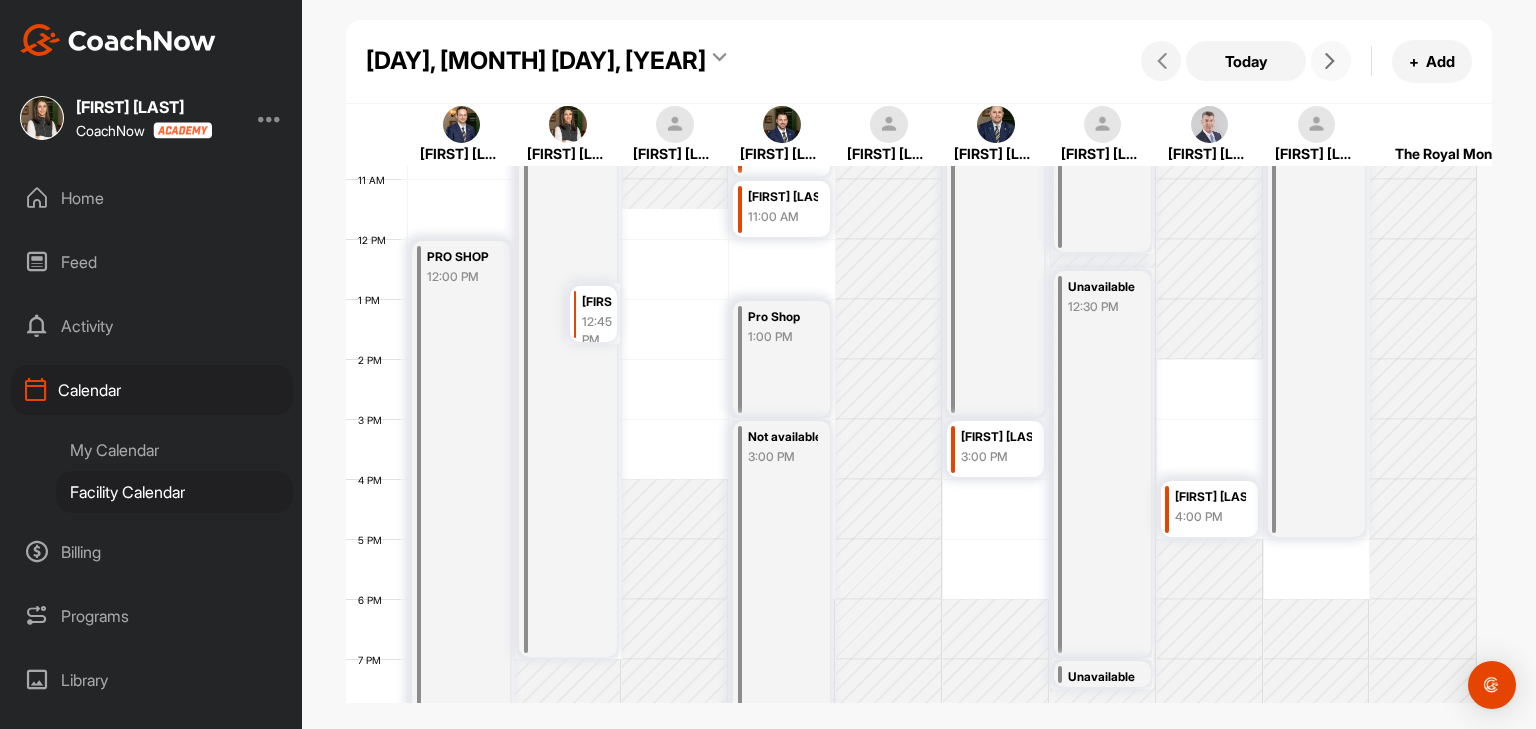 click at bounding box center (1330, 61) 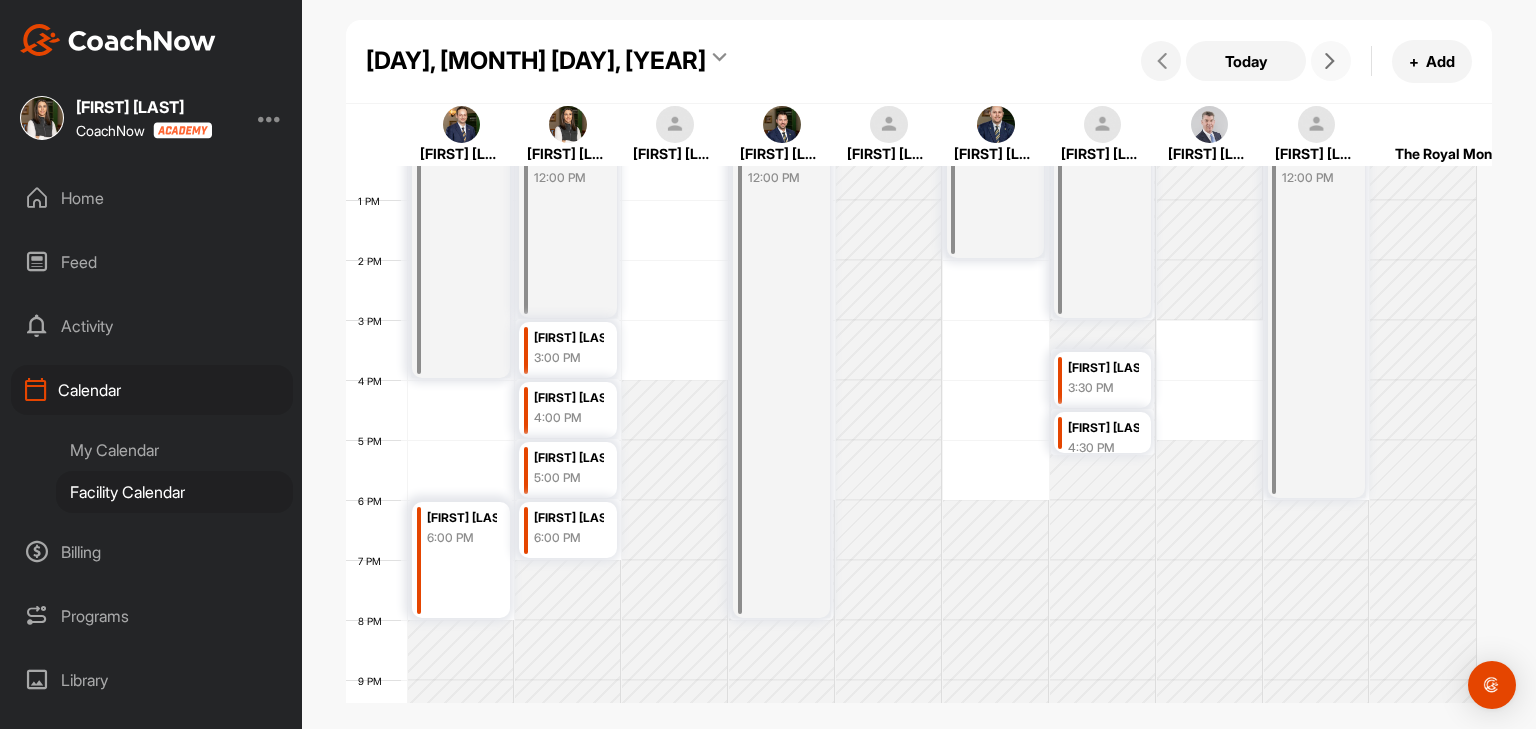 scroll, scrollTop: 747, scrollLeft: 0, axis: vertical 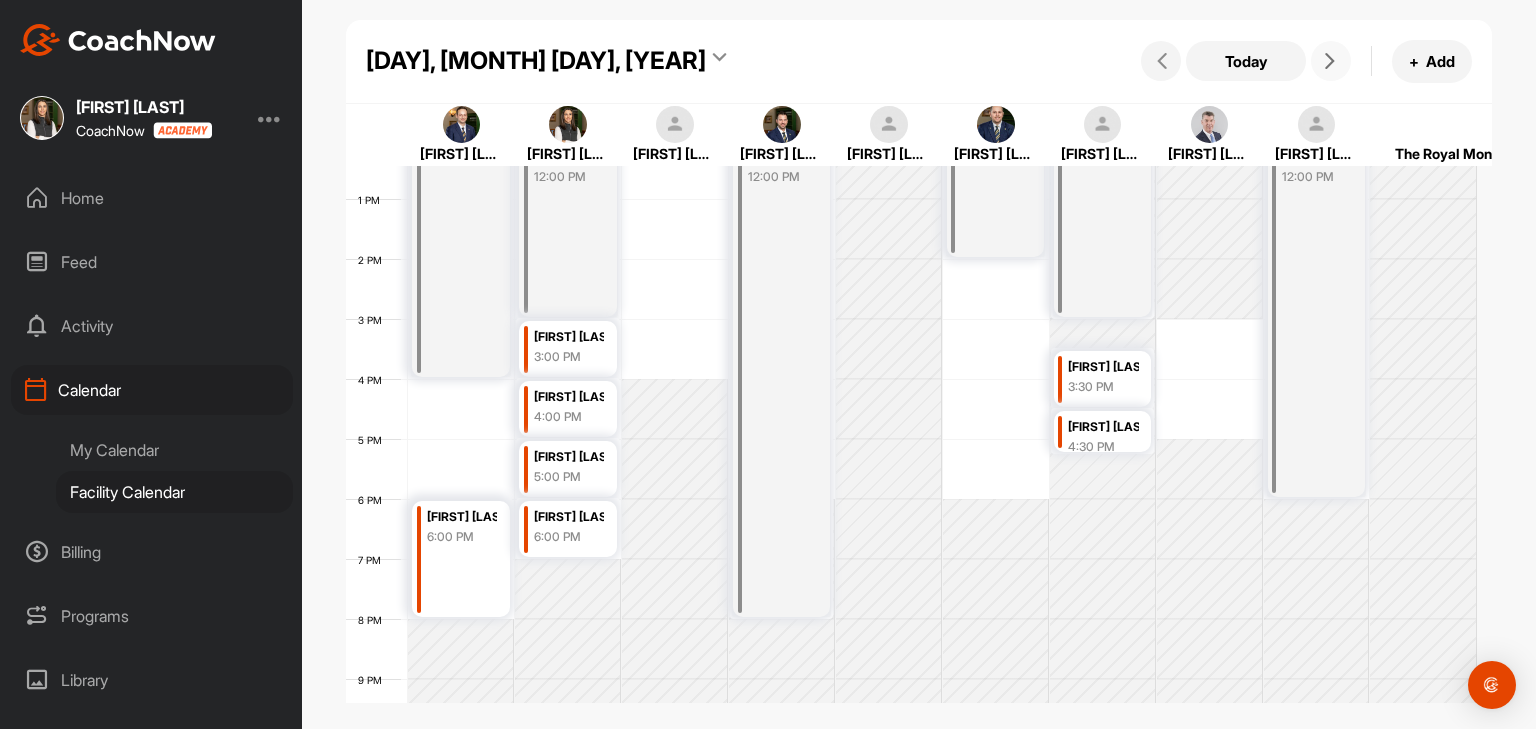 click at bounding box center (1330, 61) 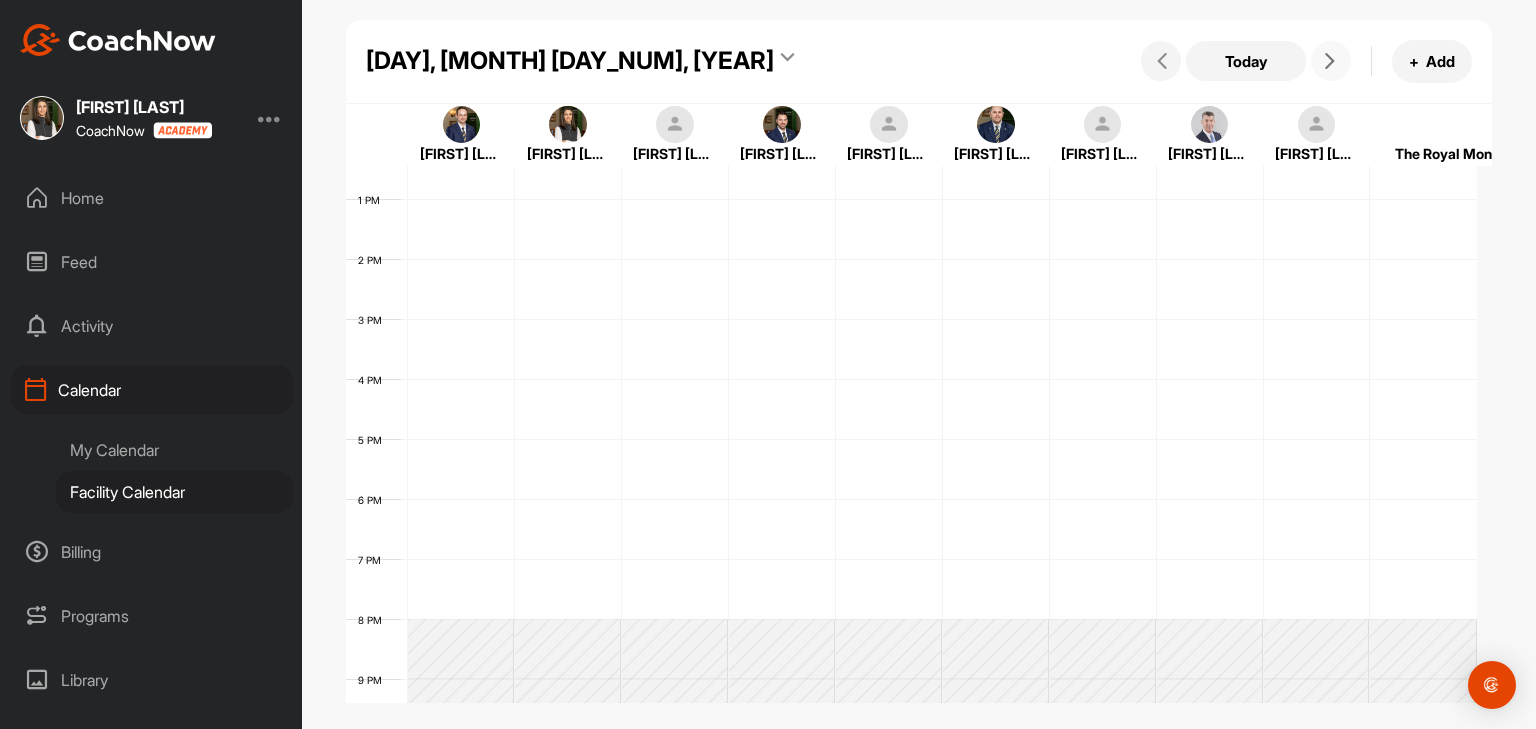 scroll, scrollTop: 347, scrollLeft: 0, axis: vertical 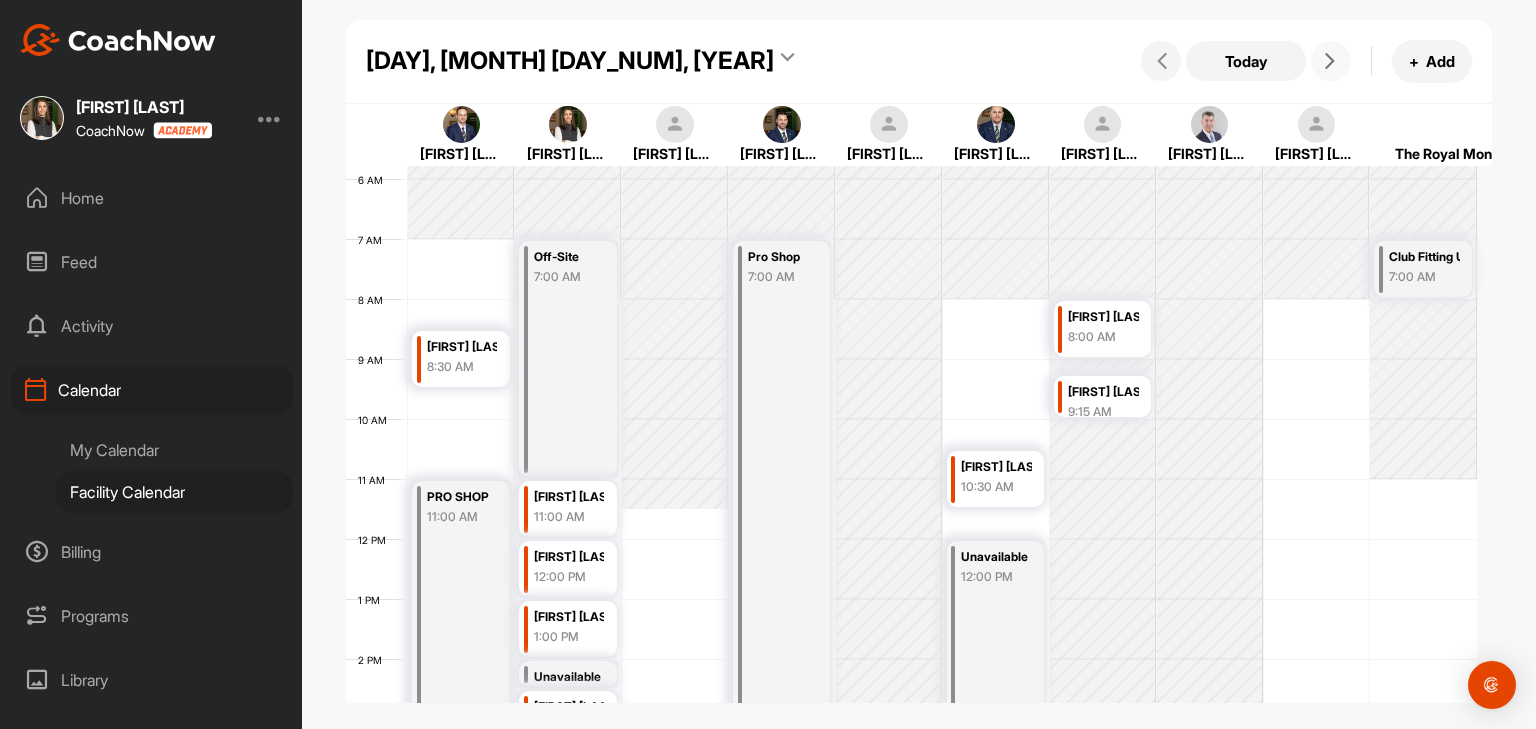 click at bounding box center (1330, 61) 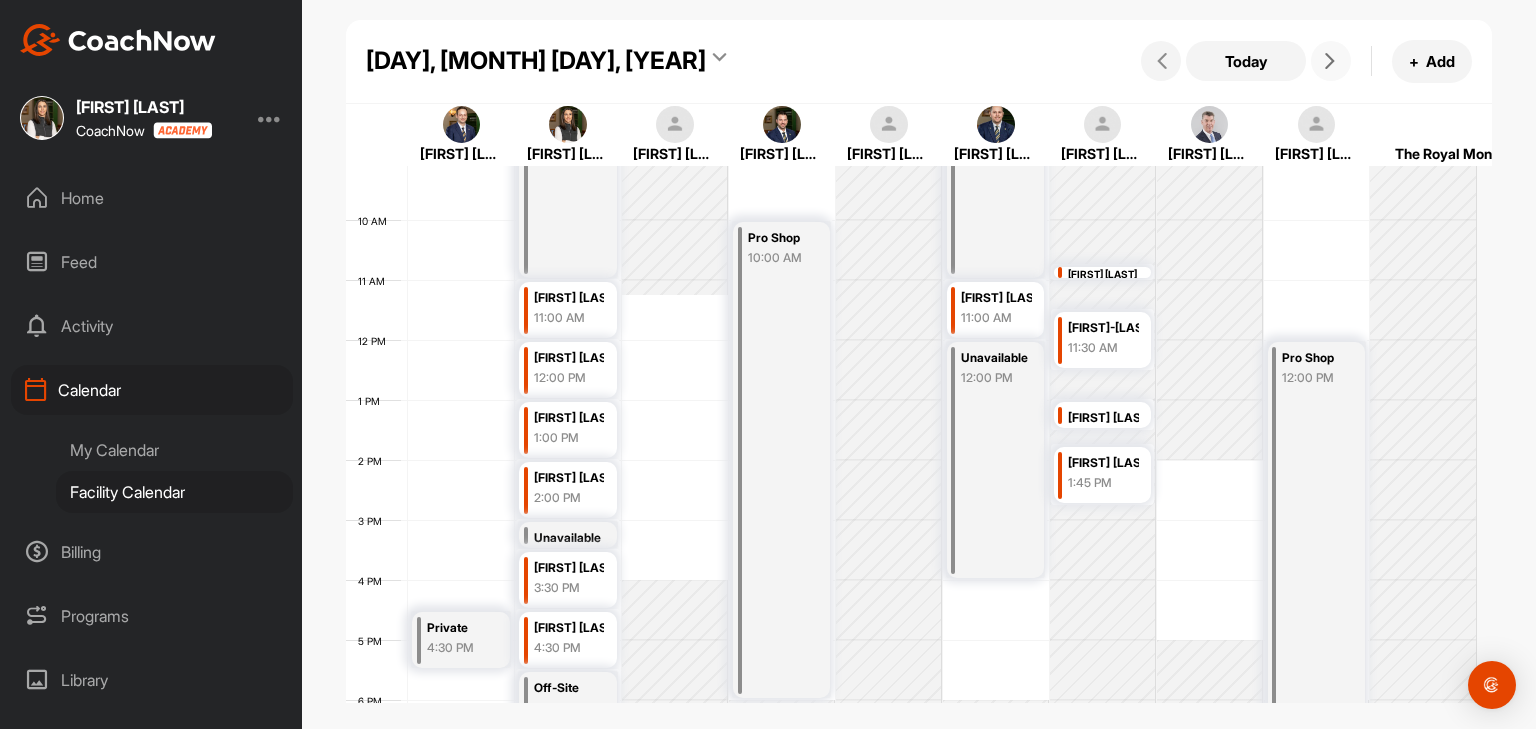 scroll, scrollTop: 547, scrollLeft: 0, axis: vertical 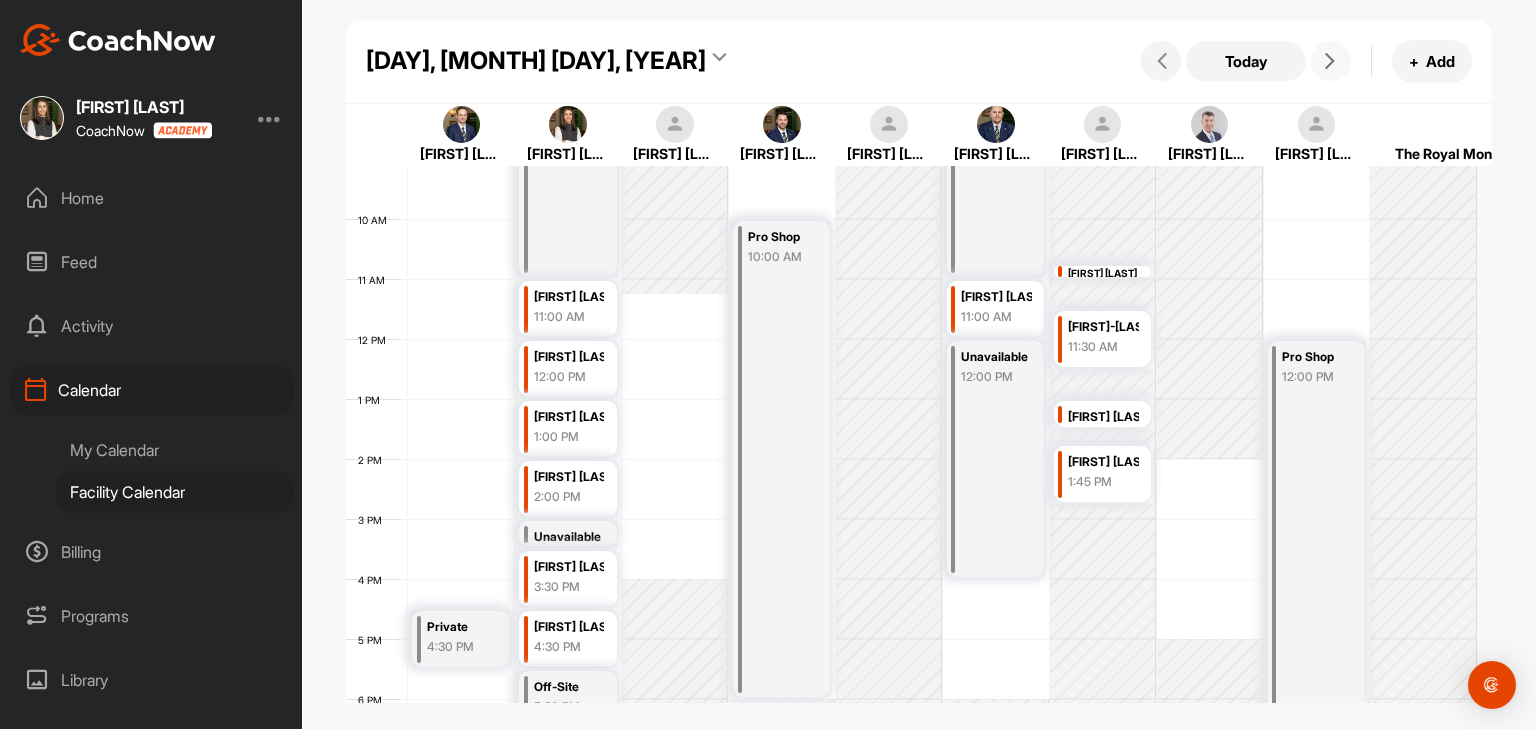 click at bounding box center (1330, 61) 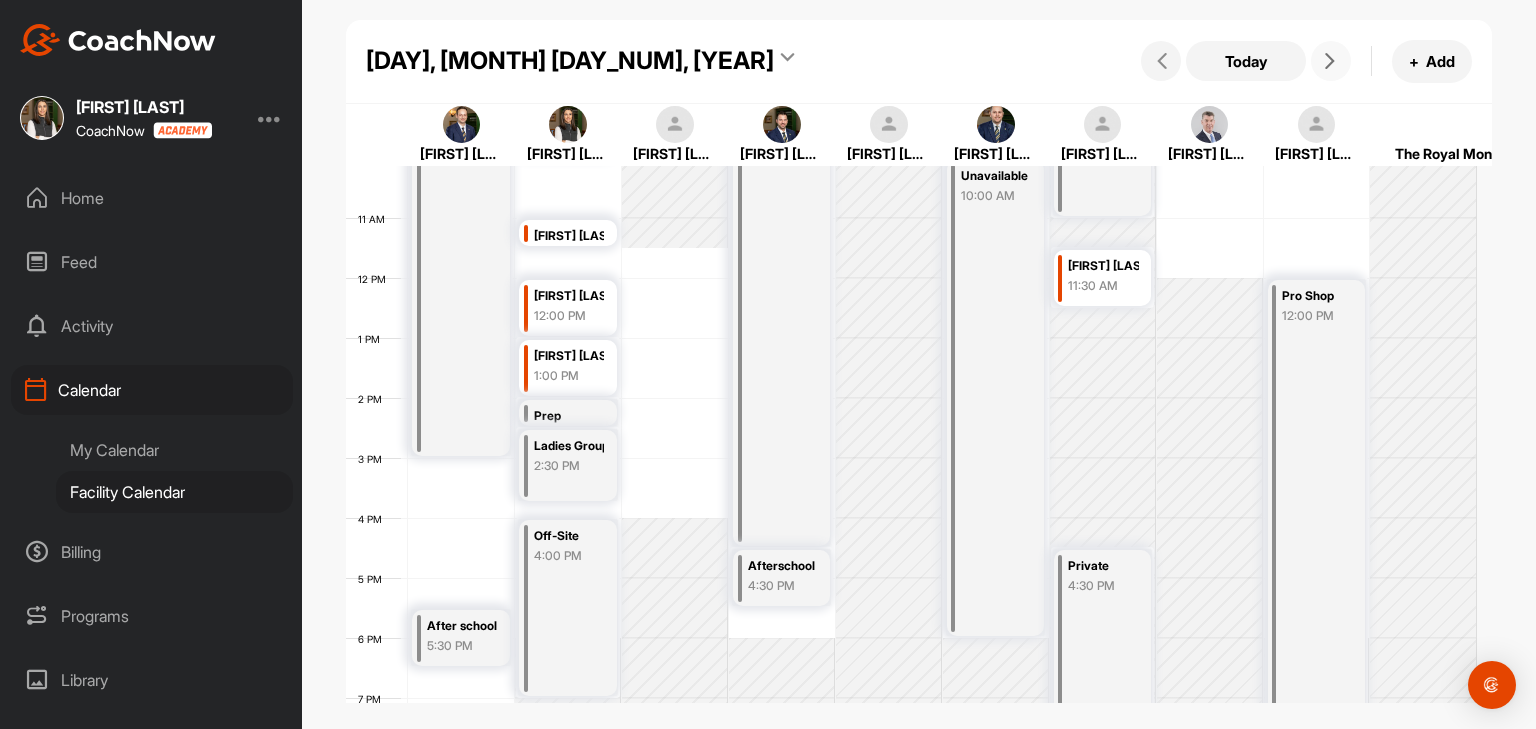scroll, scrollTop: 647, scrollLeft: 0, axis: vertical 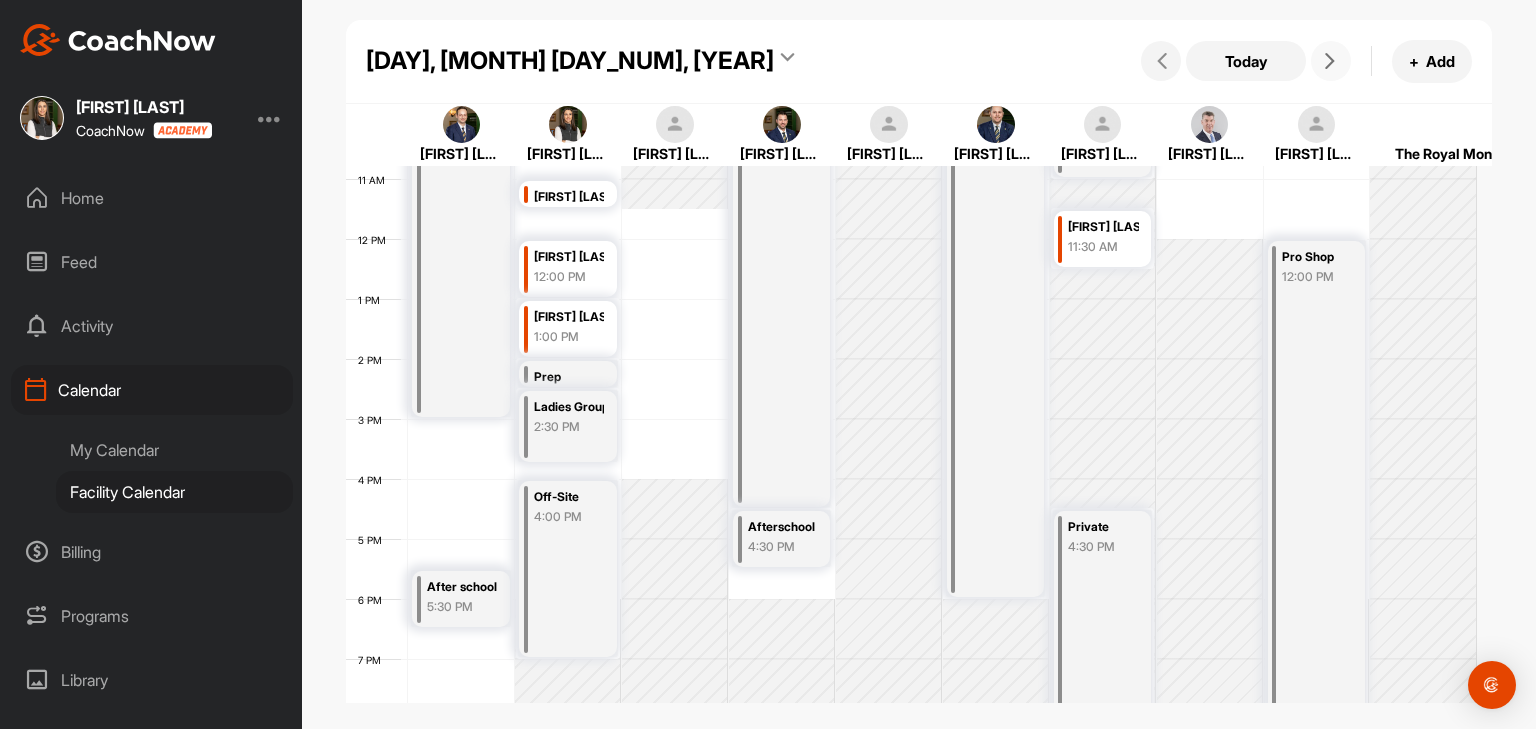 click at bounding box center [1331, 61] 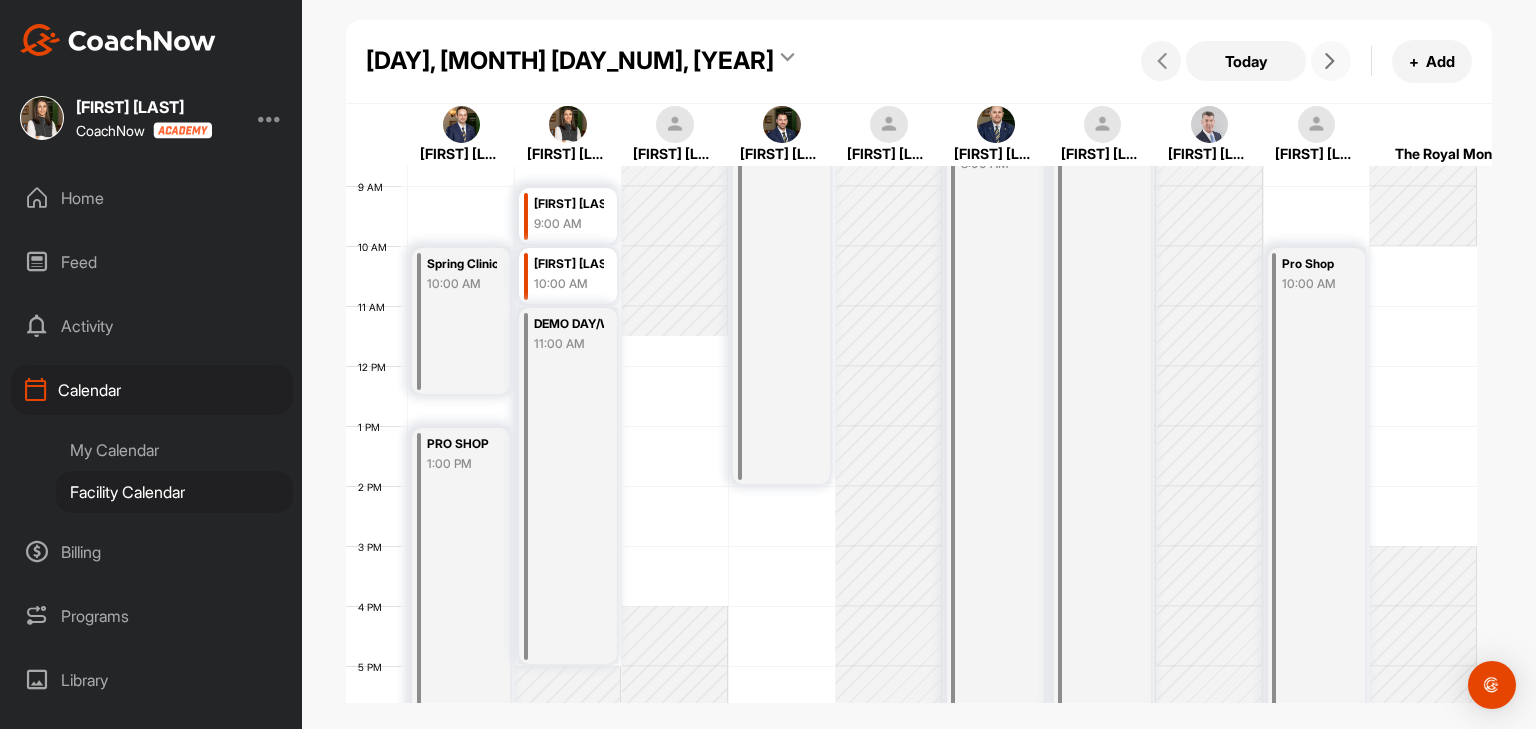 scroll, scrollTop: 547, scrollLeft: 0, axis: vertical 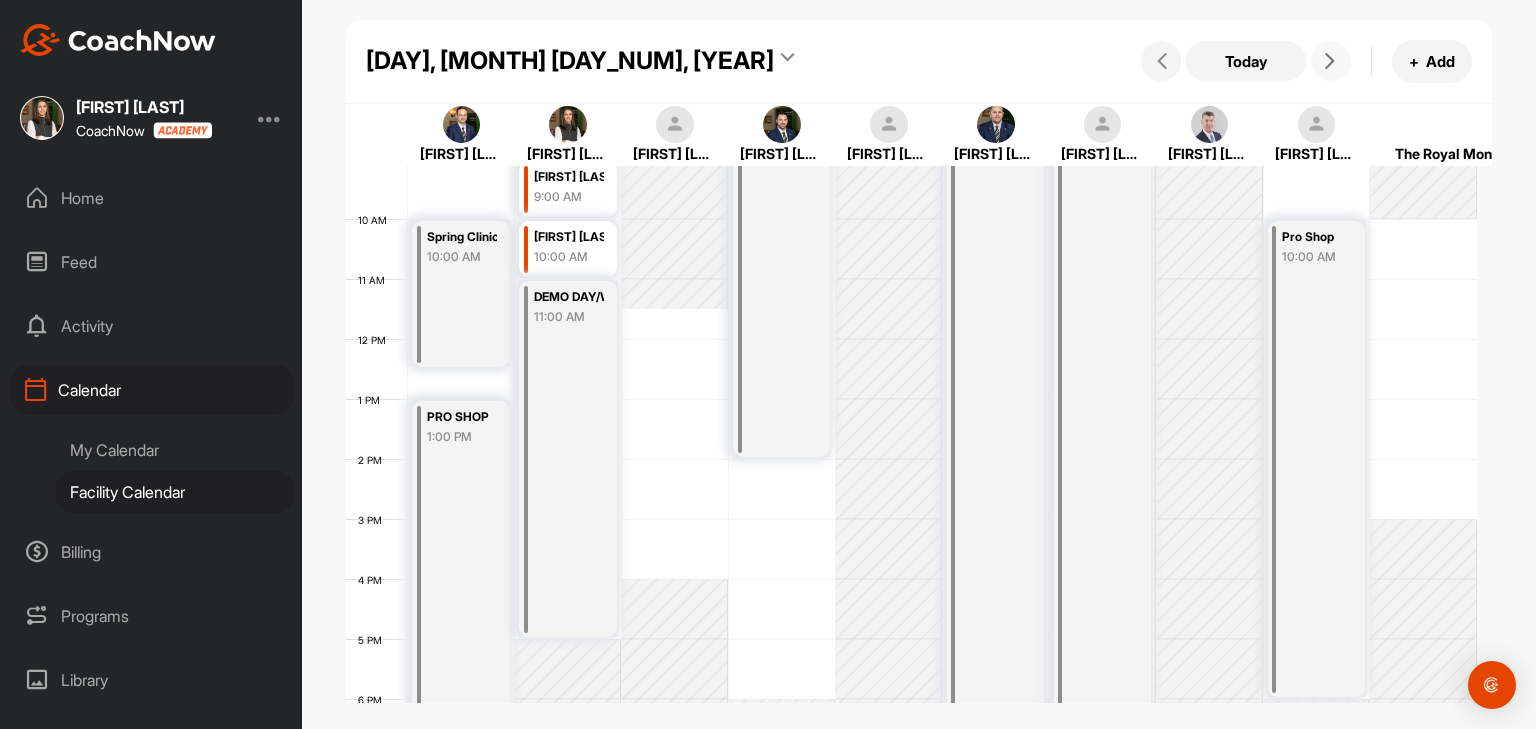 click at bounding box center (1330, 61) 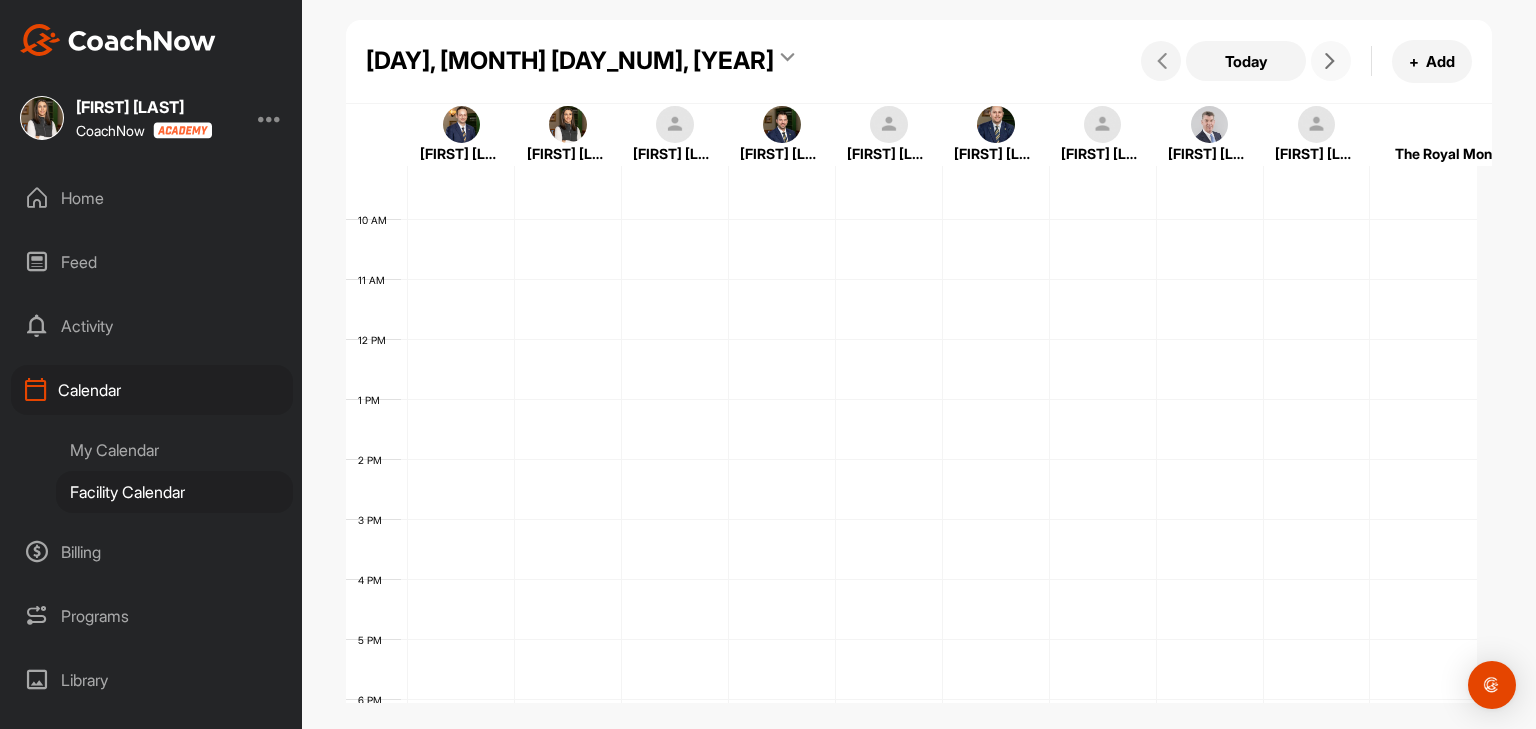 scroll, scrollTop: 347, scrollLeft: 0, axis: vertical 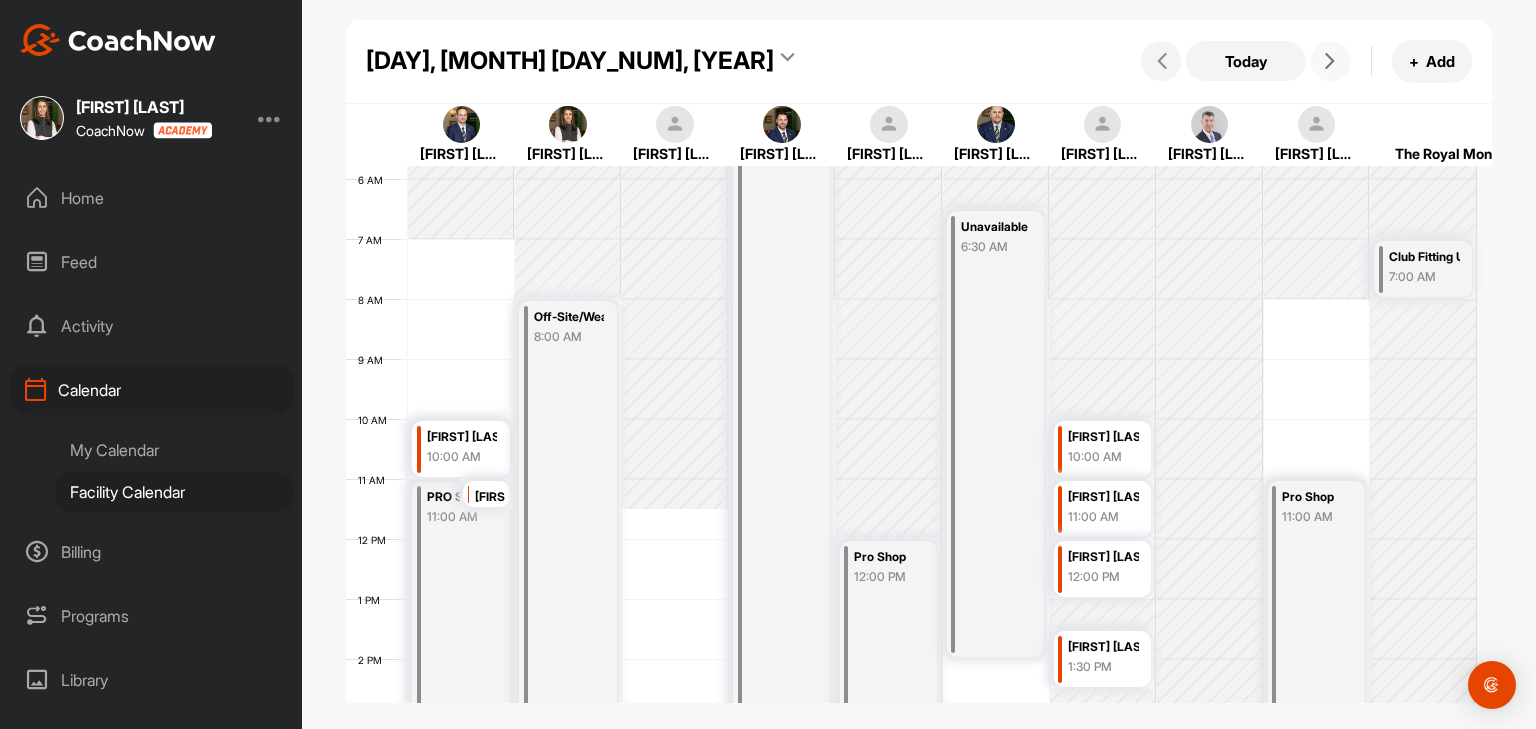 click at bounding box center [1331, 61] 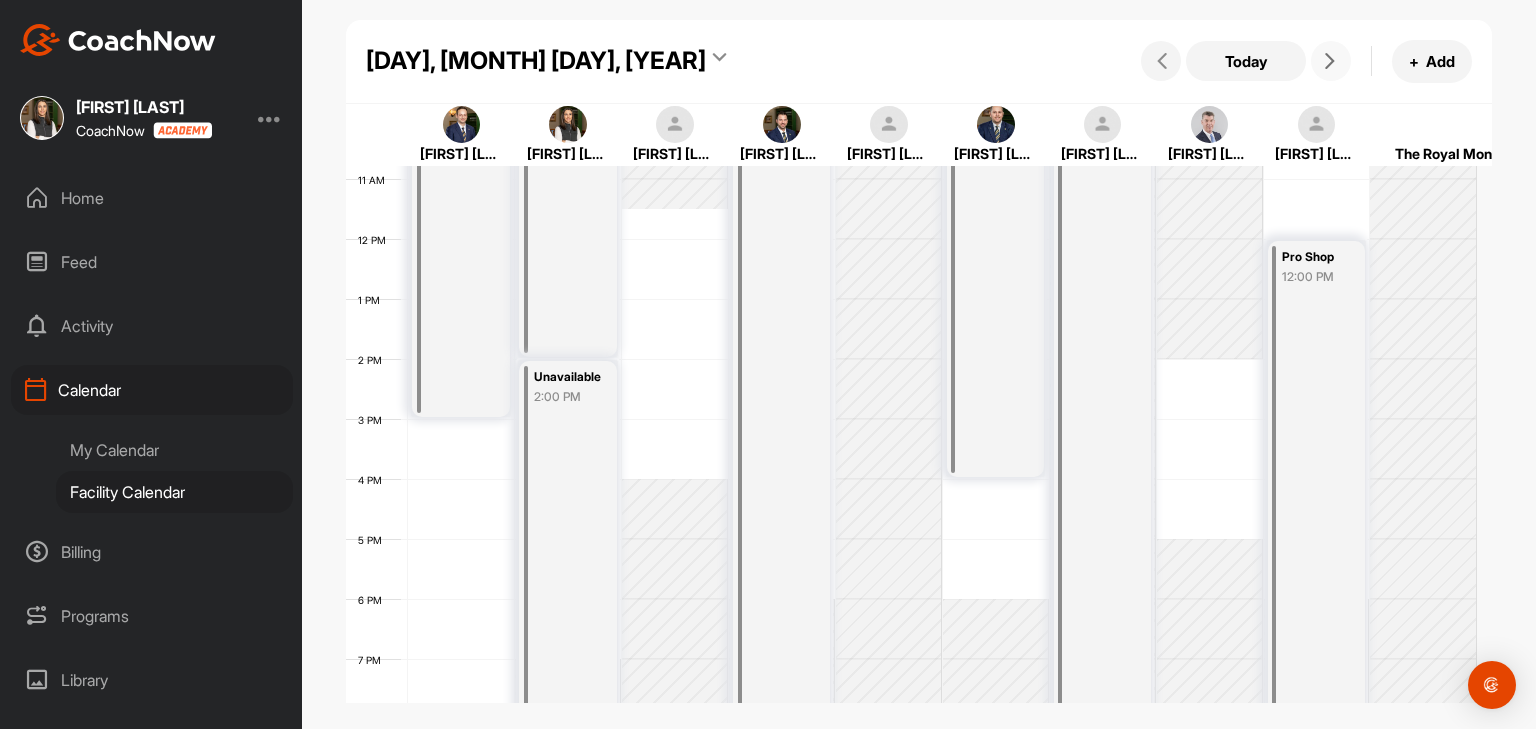 click at bounding box center (1331, 61) 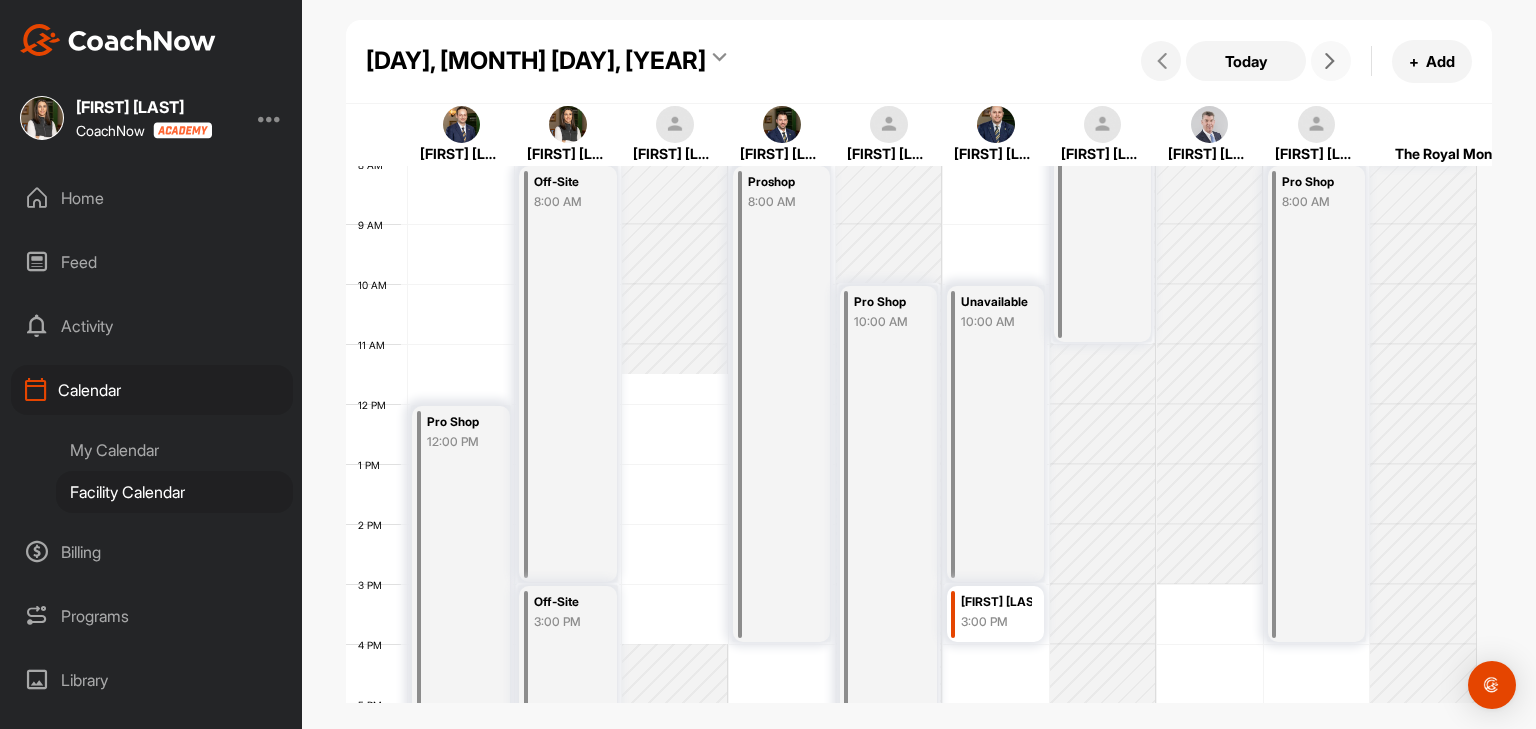 scroll, scrollTop: 647, scrollLeft: 0, axis: vertical 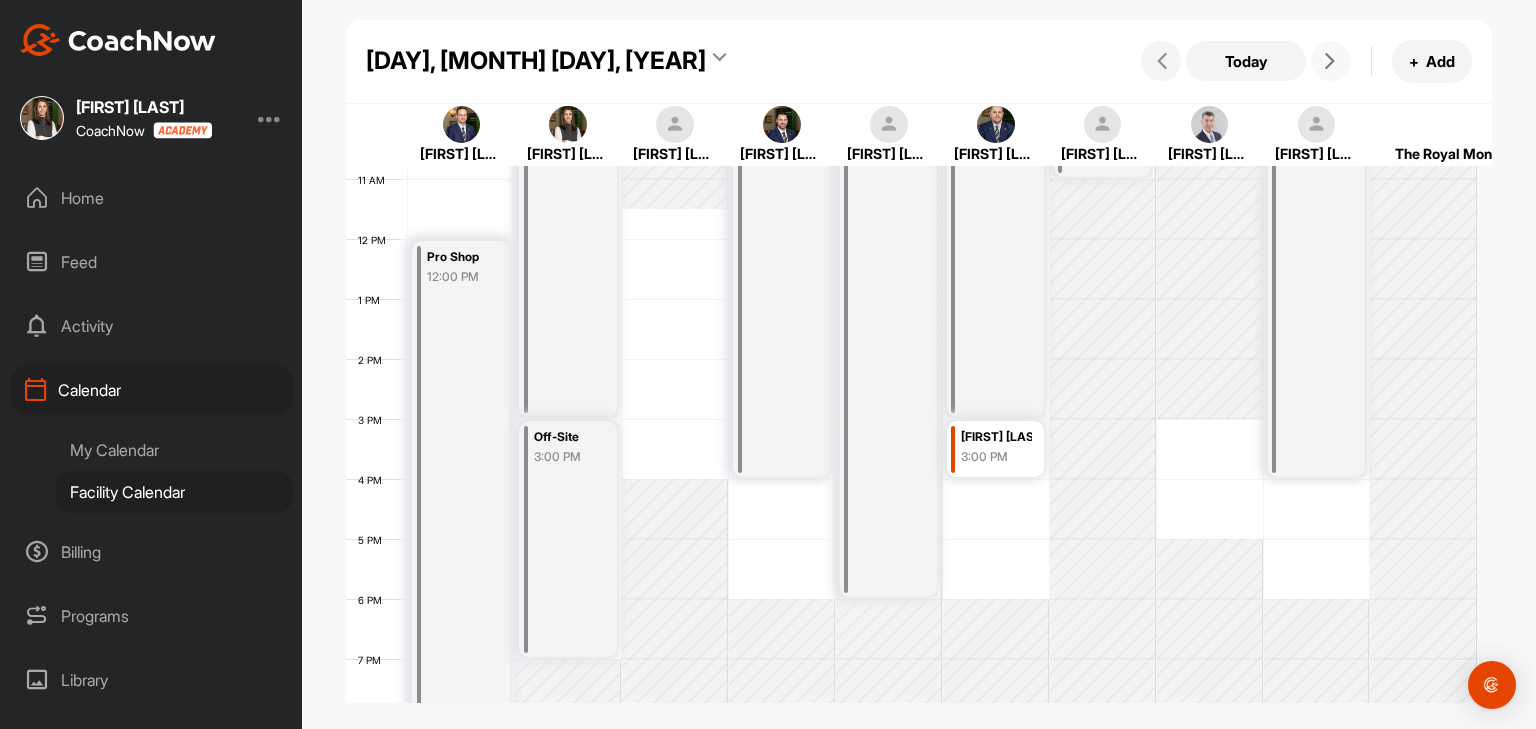 click at bounding box center [1331, 61] 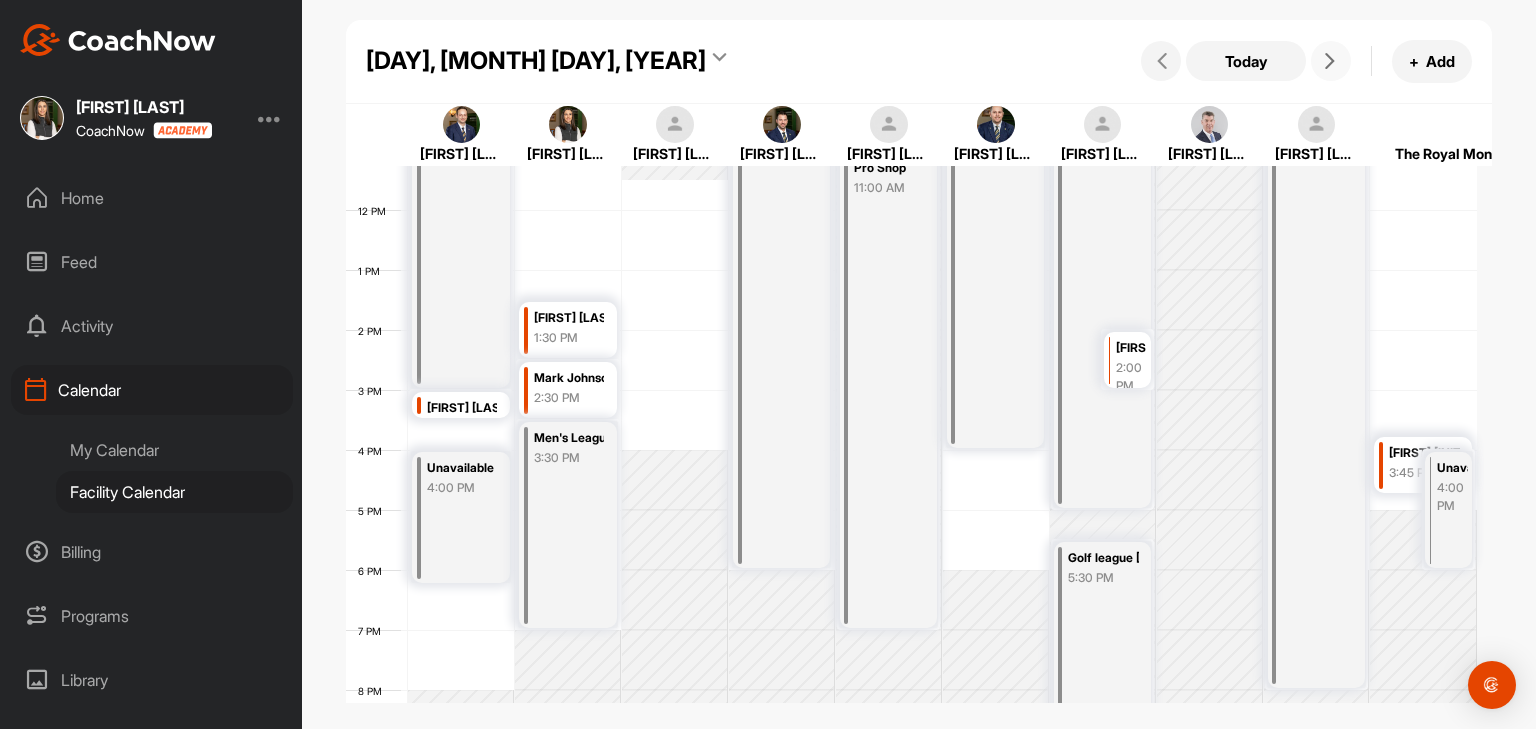 scroll, scrollTop: 747, scrollLeft: 0, axis: vertical 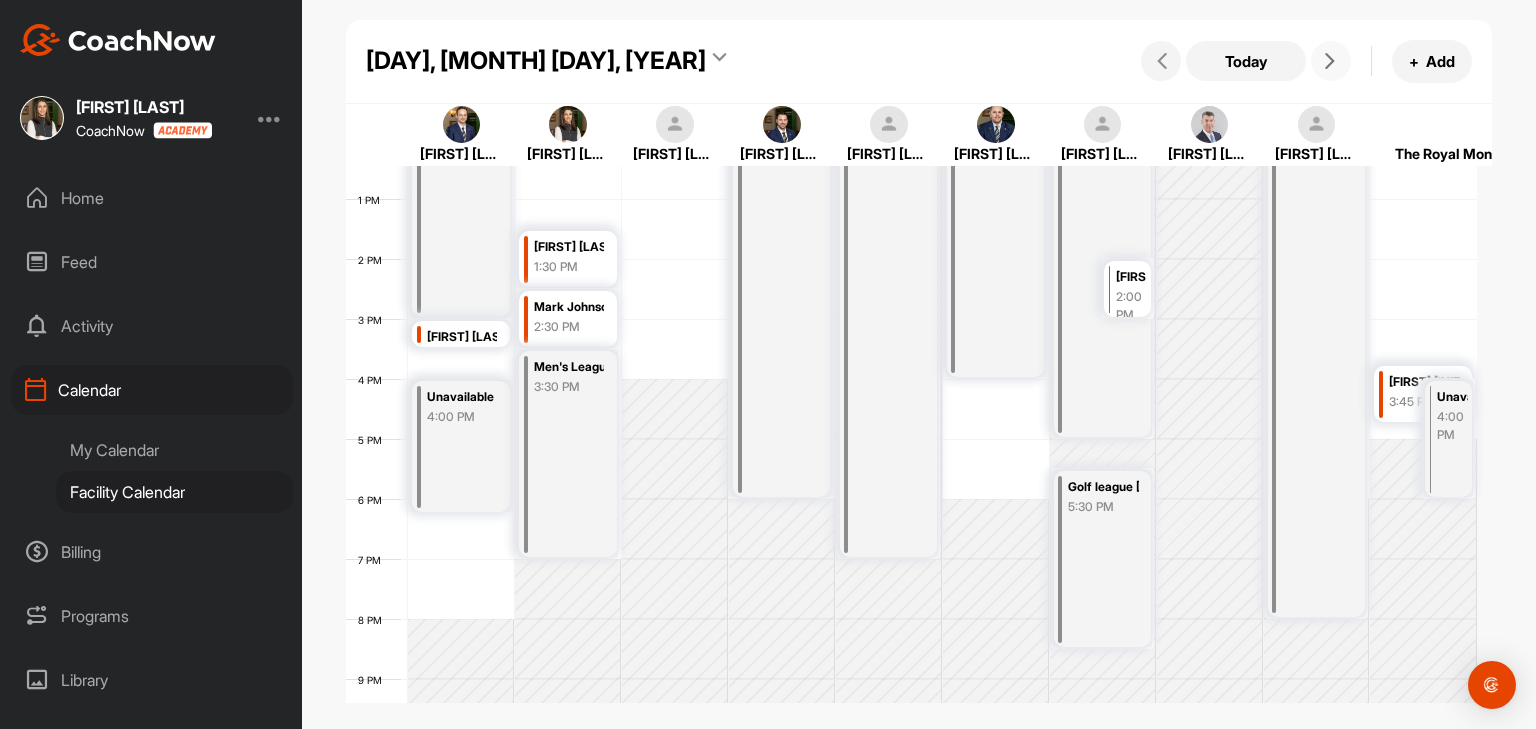 click at bounding box center (1330, 61) 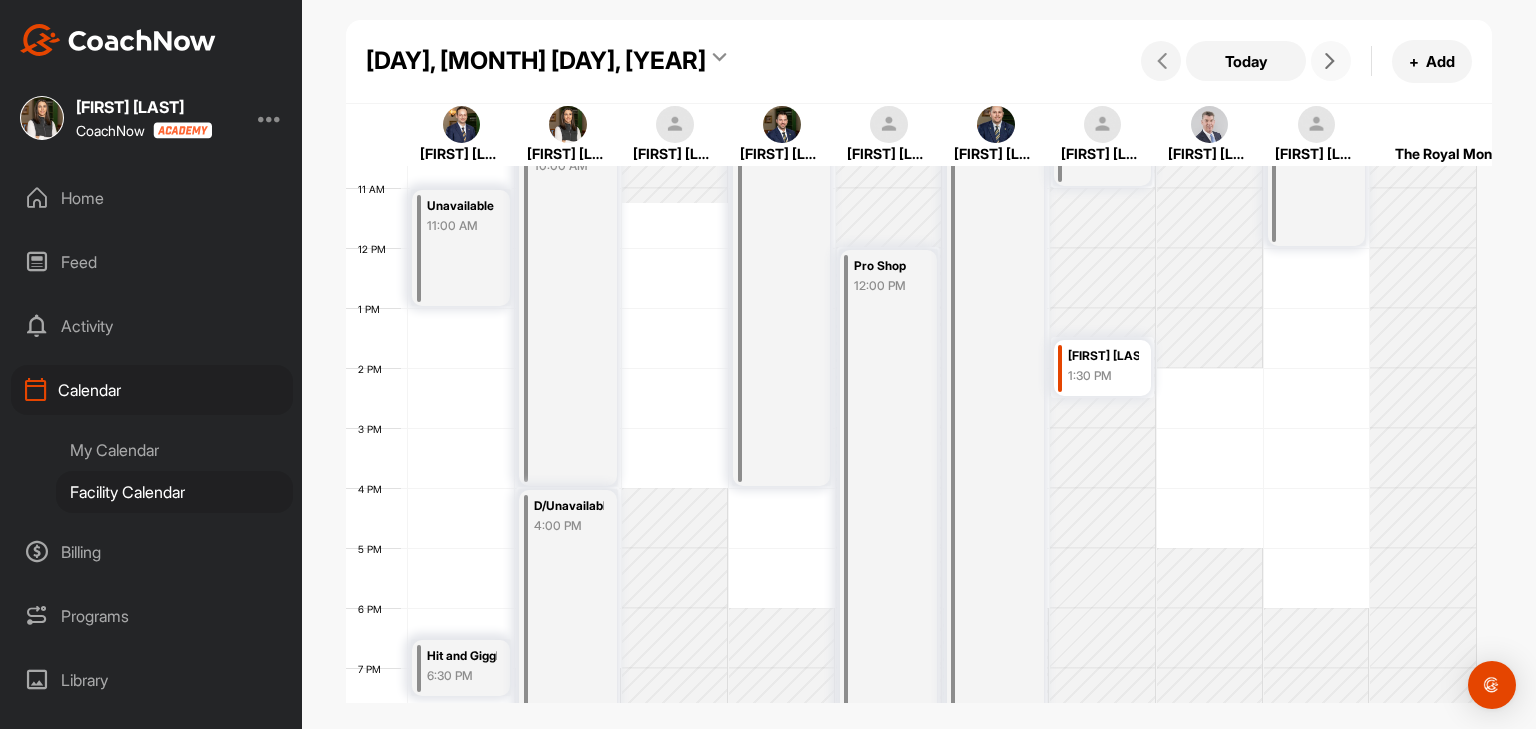 scroll, scrollTop: 647, scrollLeft: 0, axis: vertical 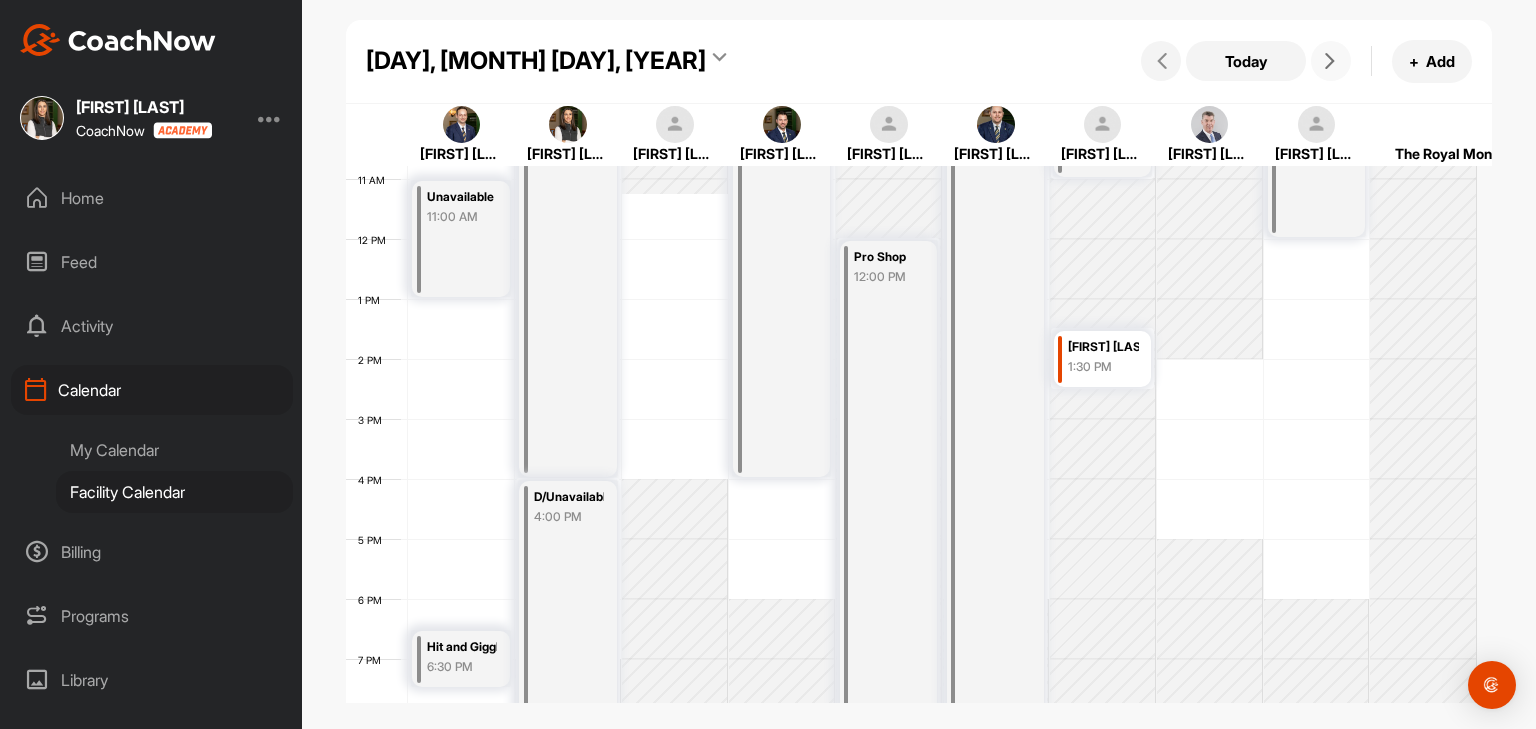 click at bounding box center (1331, 61) 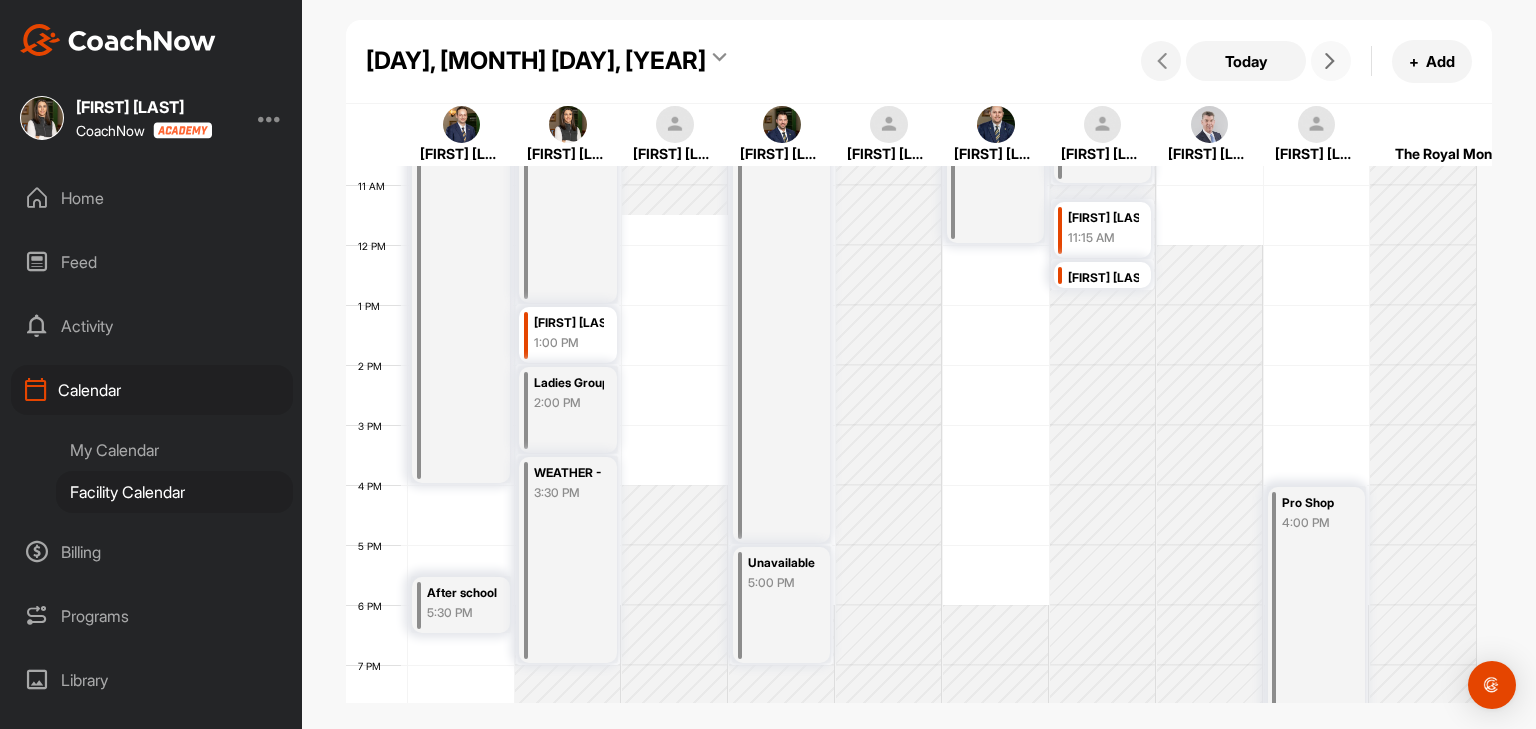 scroll, scrollTop: 647, scrollLeft: 0, axis: vertical 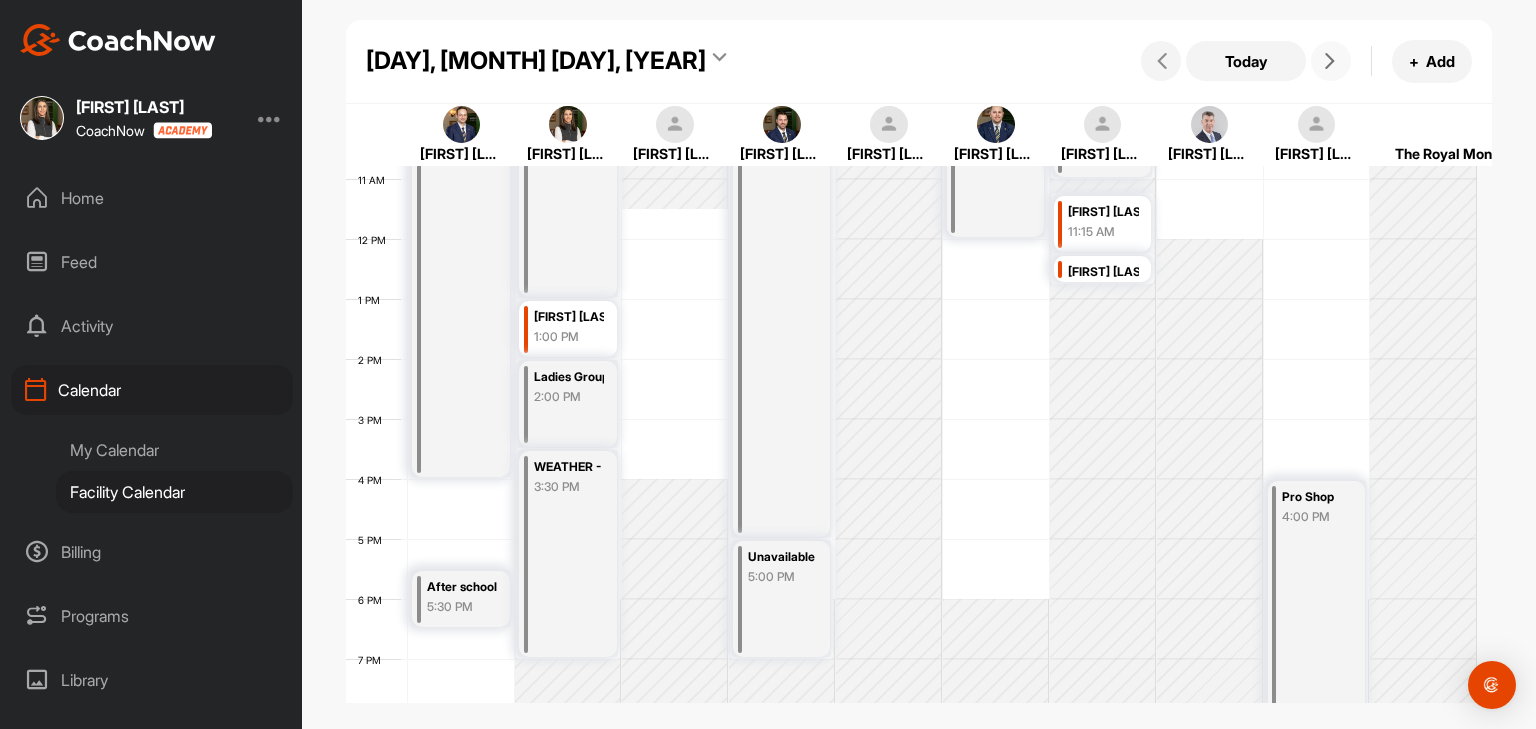 click at bounding box center (1330, 61) 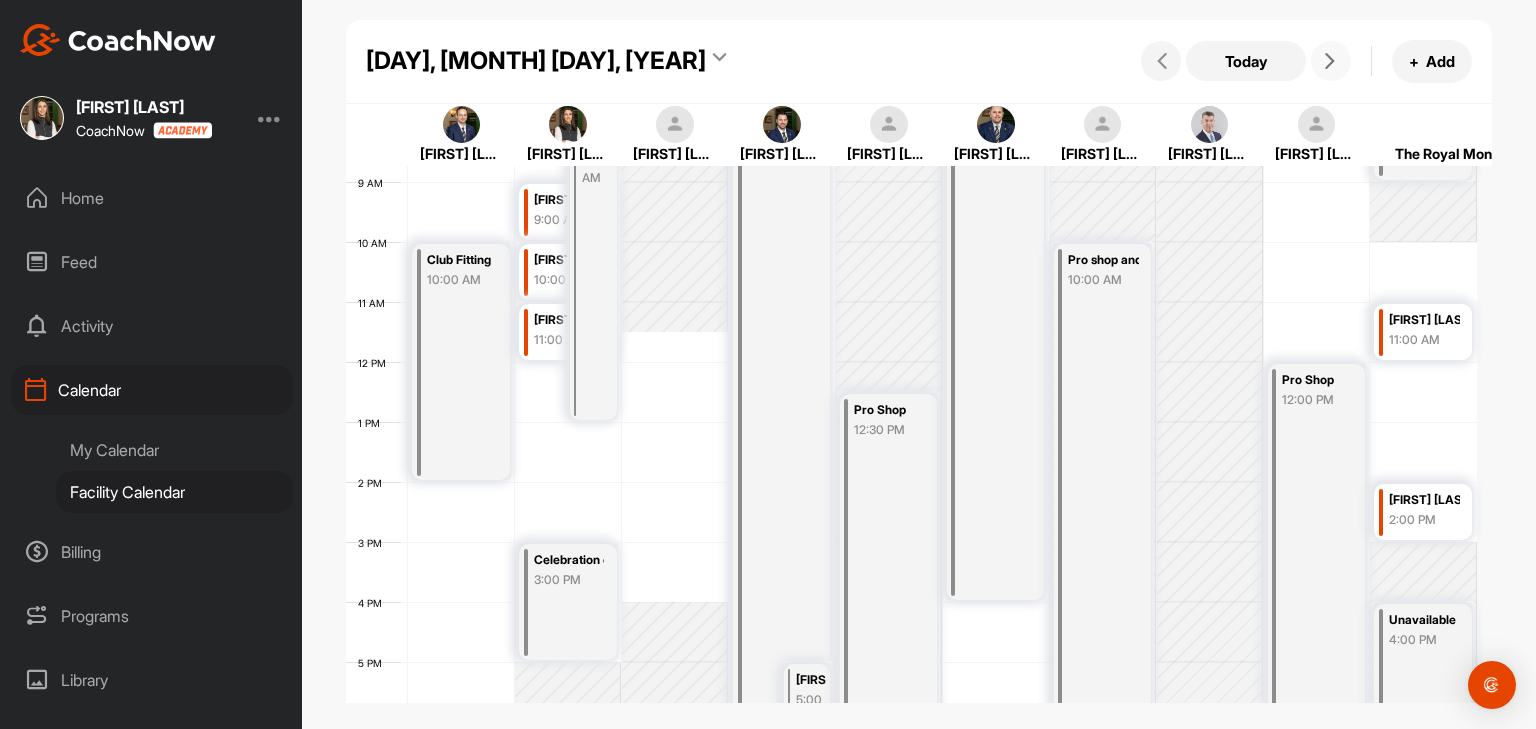 scroll, scrollTop: 647, scrollLeft: 0, axis: vertical 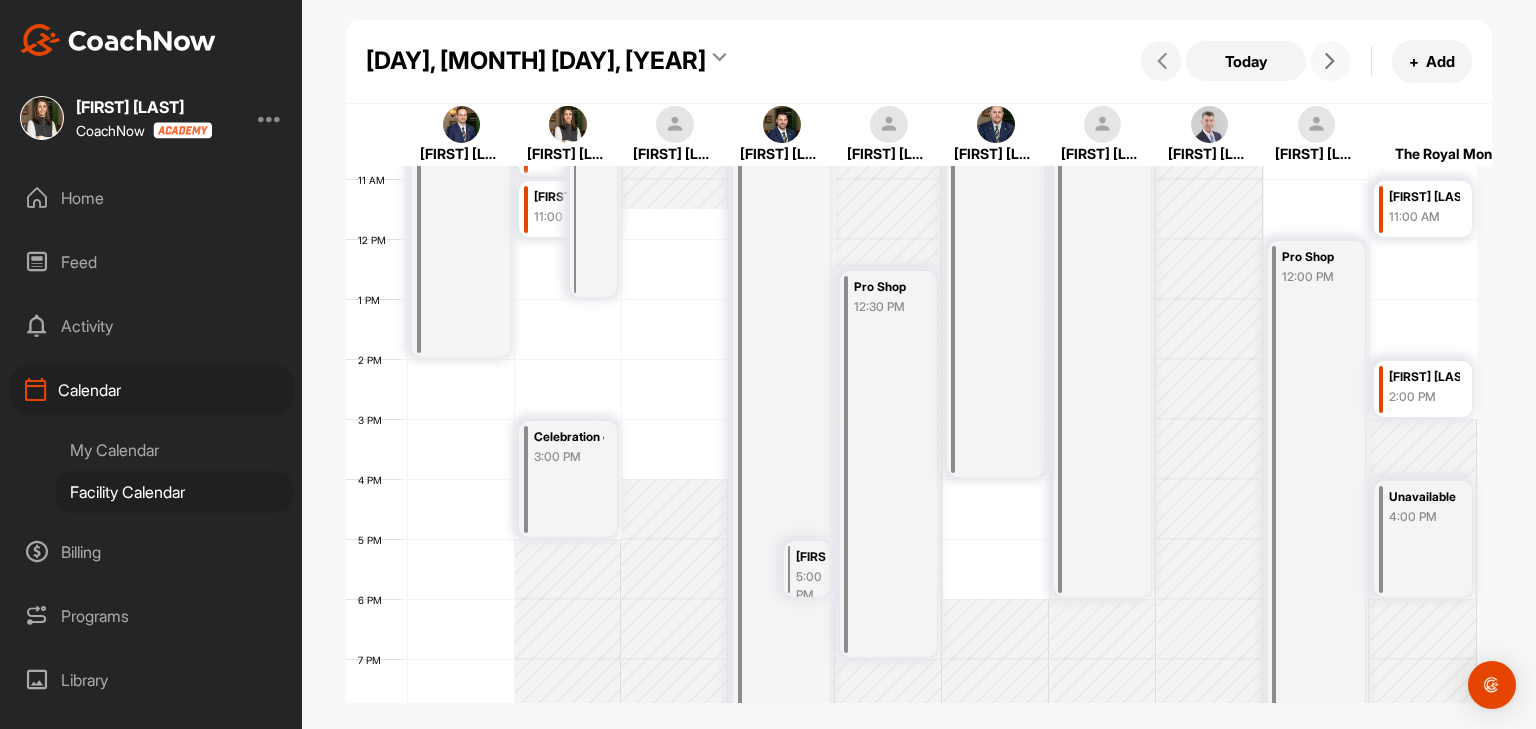 click at bounding box center [1330, 61] 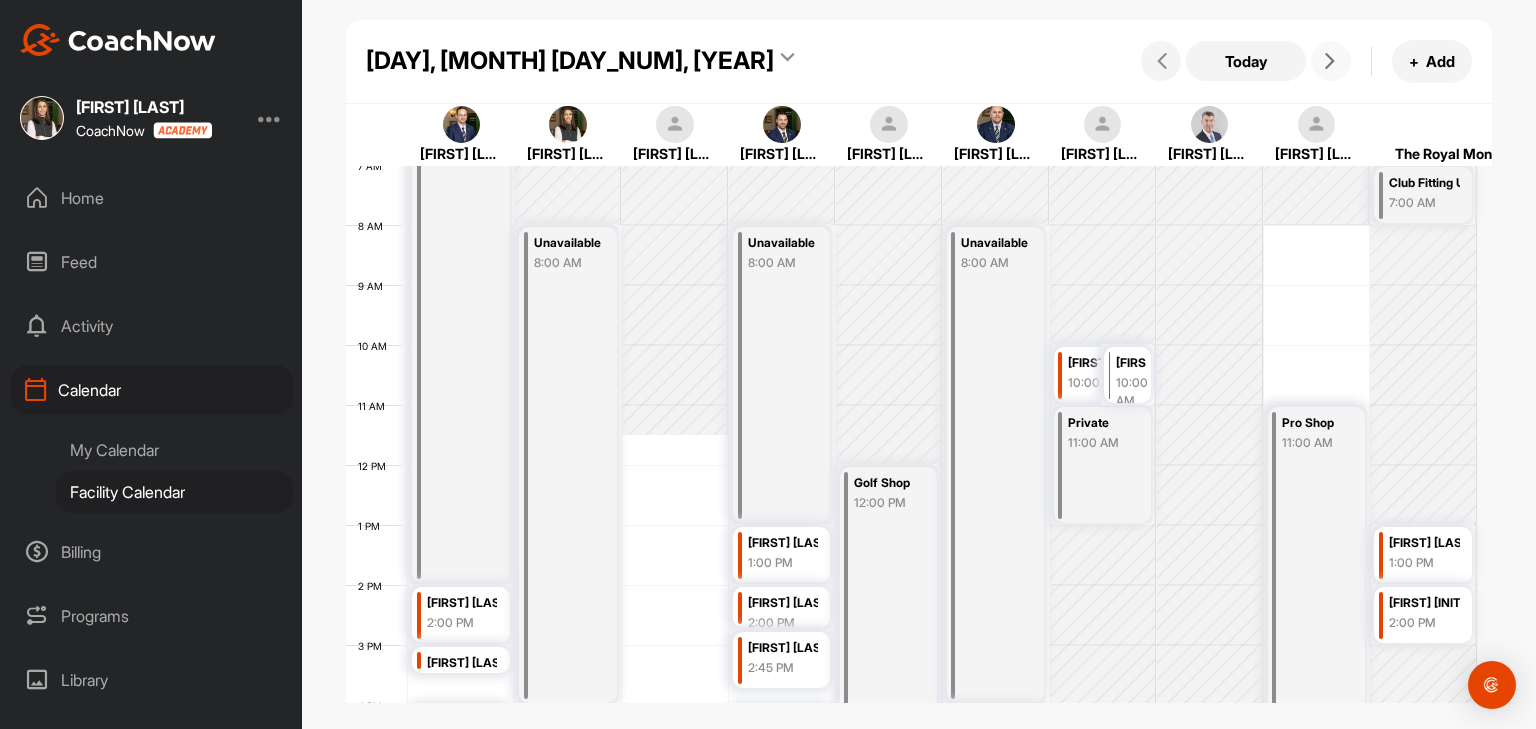 scroll, scrollTop: 547, scrollLeft: 0, axis: vertical 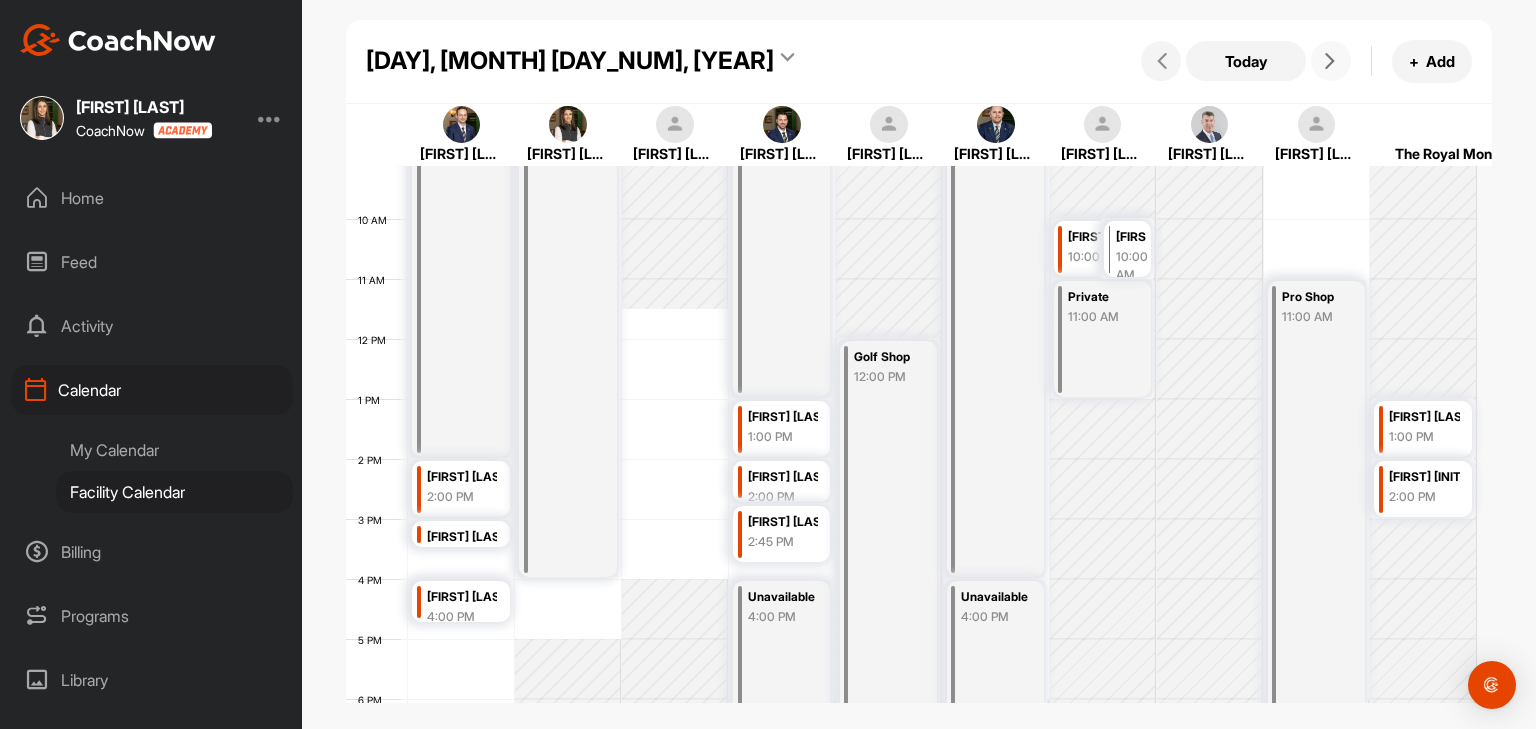 click at bounding box center (1331, 61) 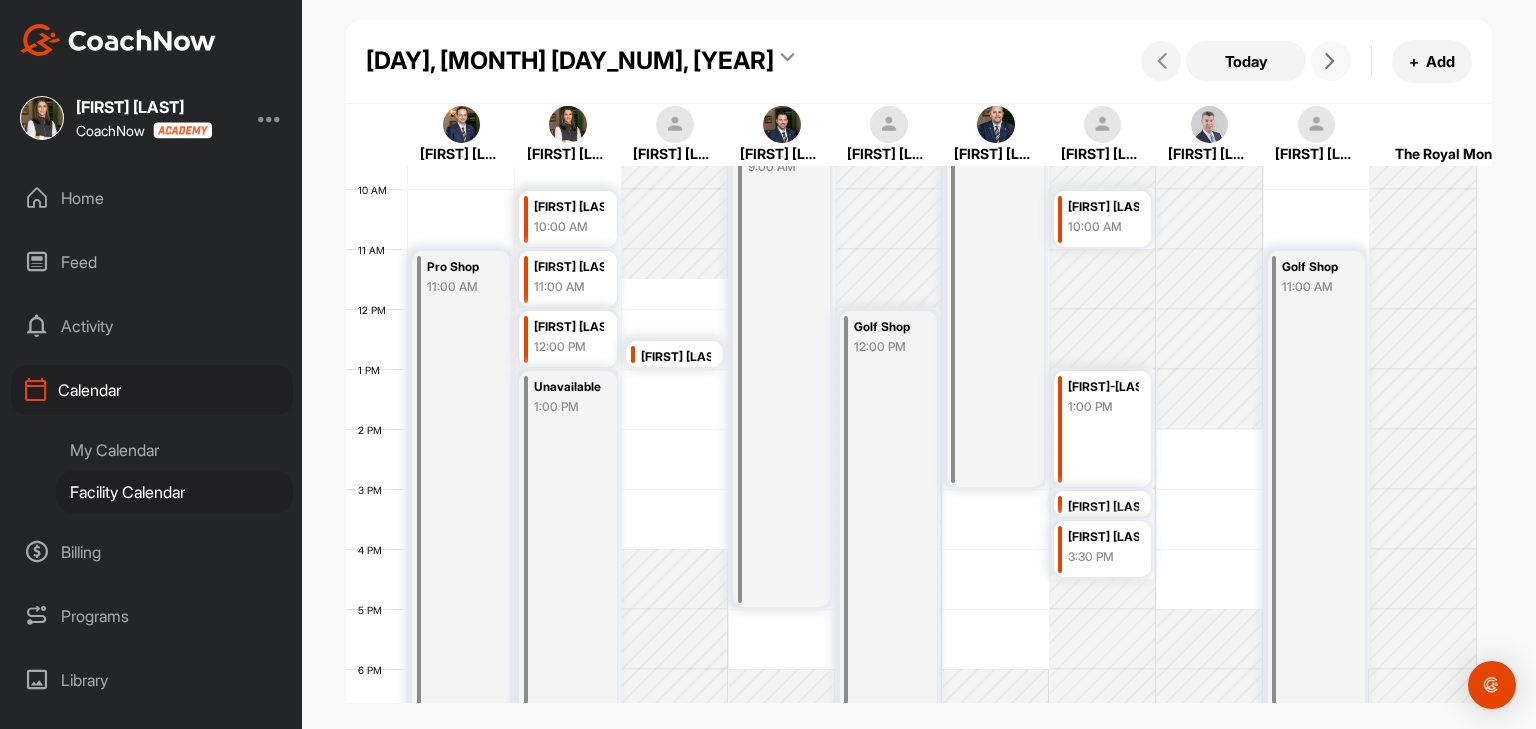 scroll, scrollTop: 647, scrollLeft: 0, axis: vertical 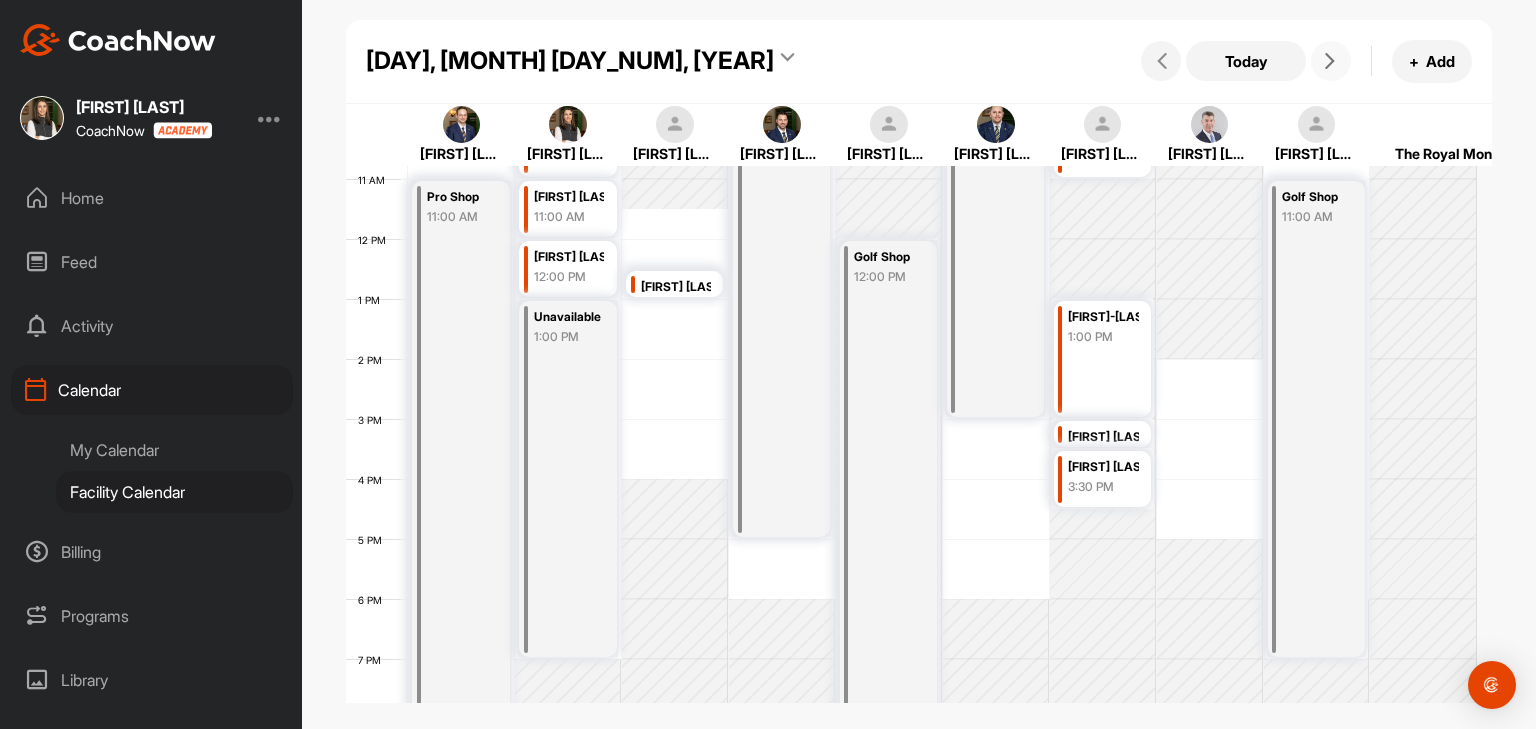 click at bounding box center [1330, 61] 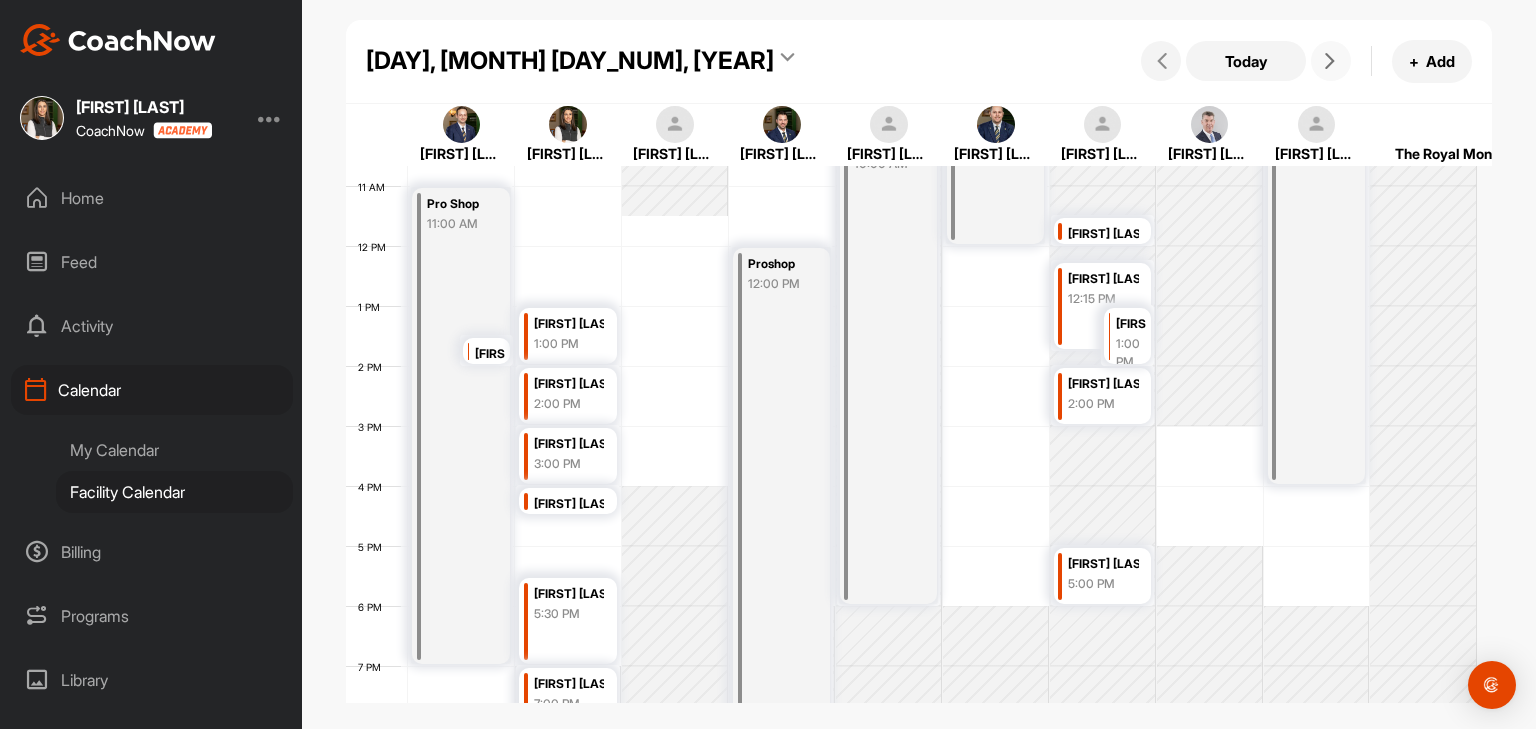 scroll, scrollTop: 647, scrollLeft: 0, axis: vertical 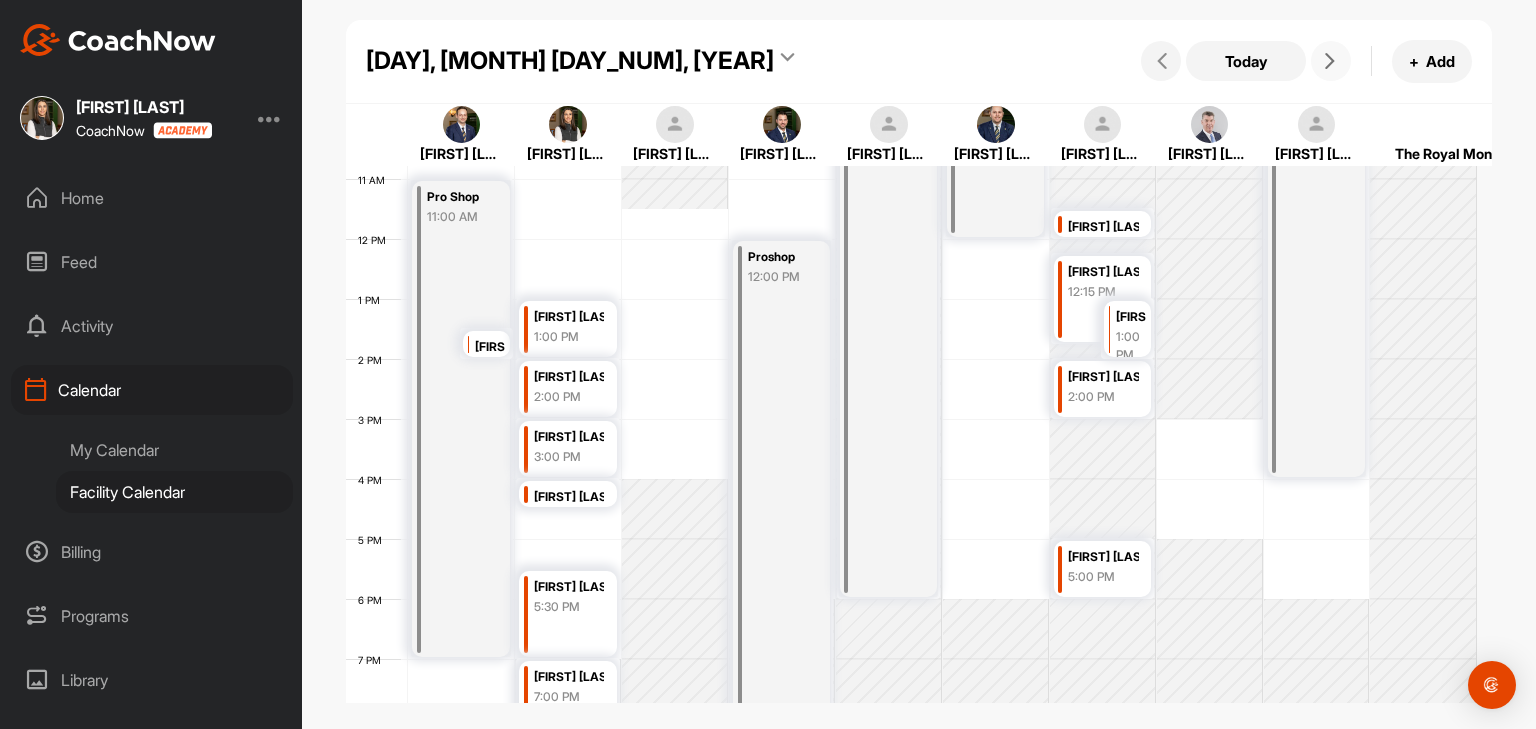 click at bounding box center (1330, 61) 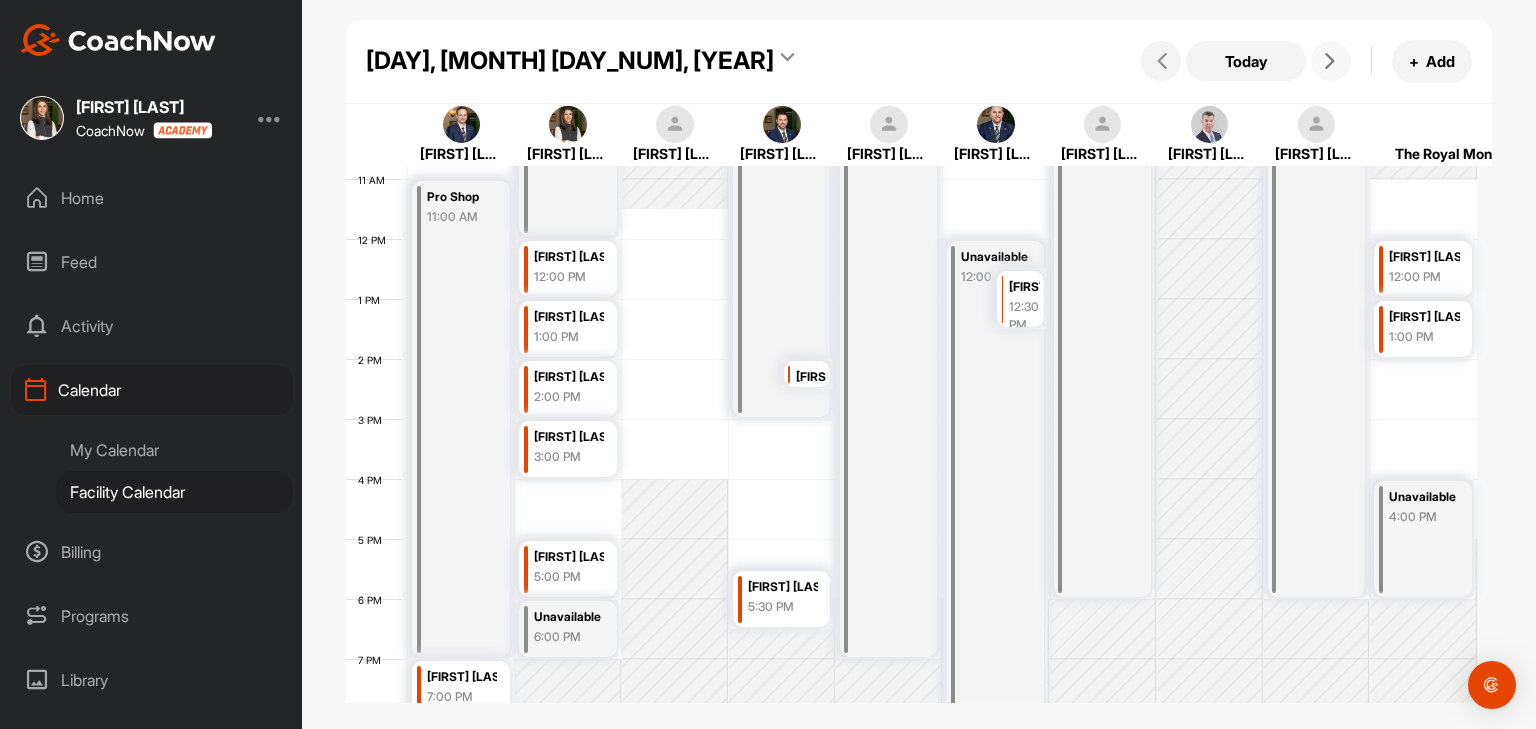 scroll, scrollTop: 747, scrollLeft: 0, axis: vertical 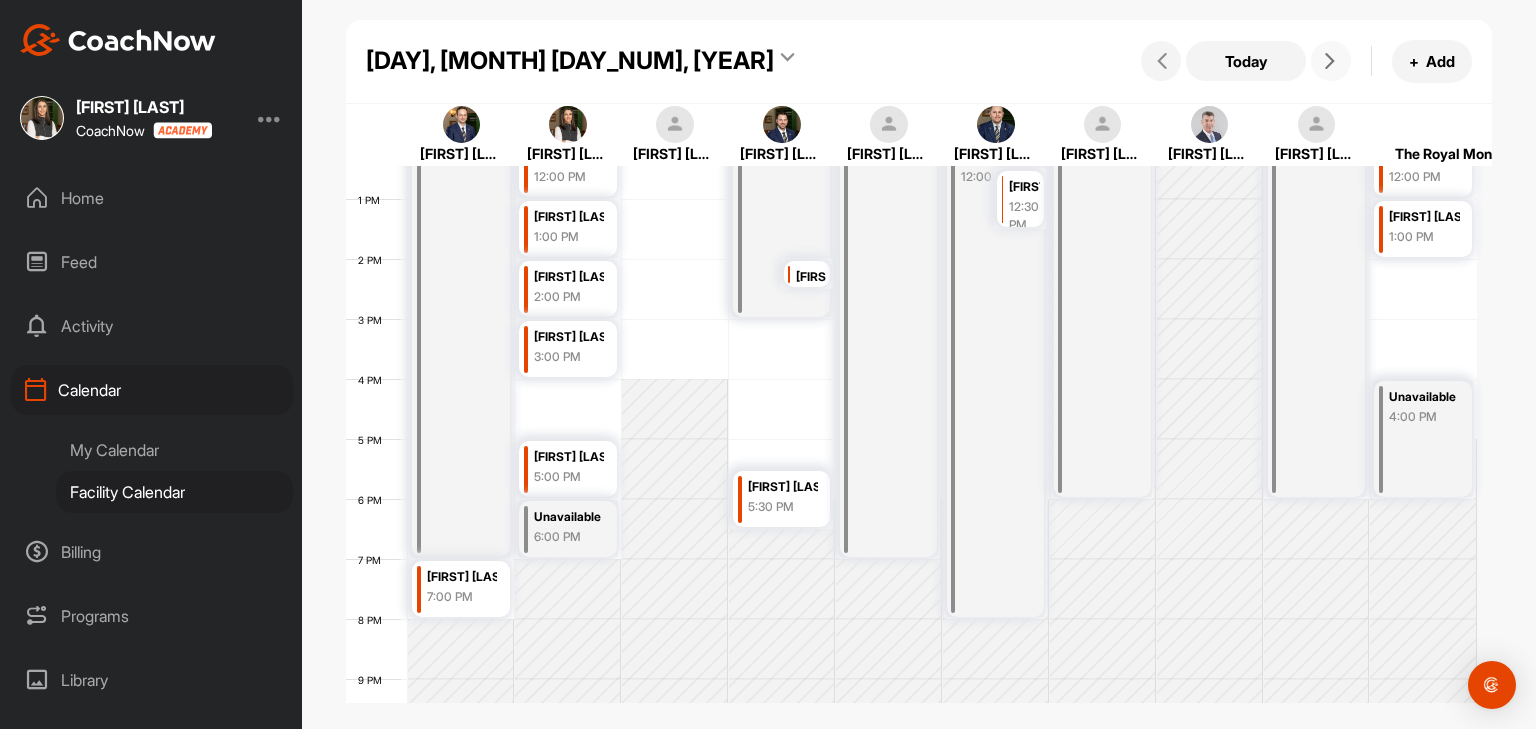 click at bounding box center (1330, 61) 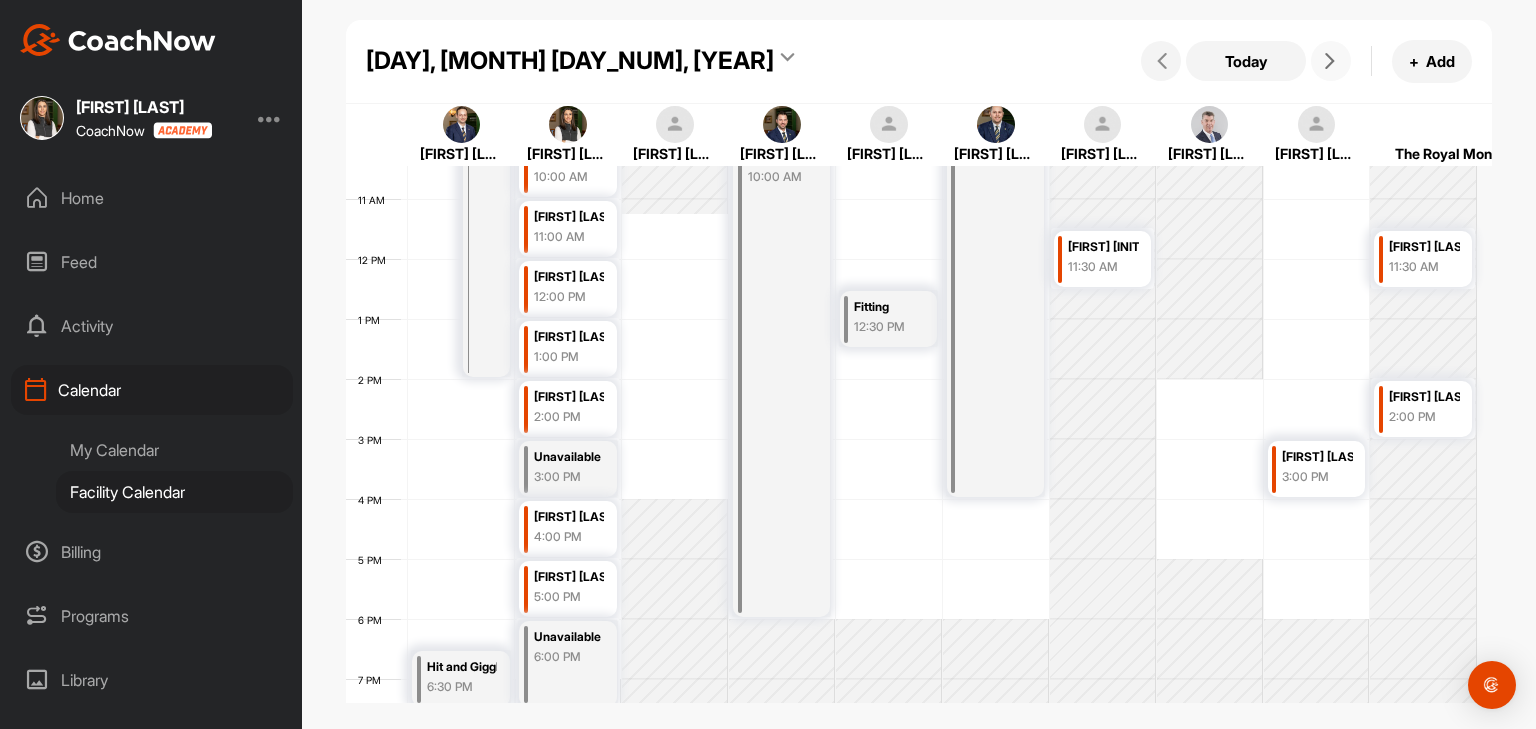 scroll, scrollTop: 647, scrollLeft: 0, axis: vertical 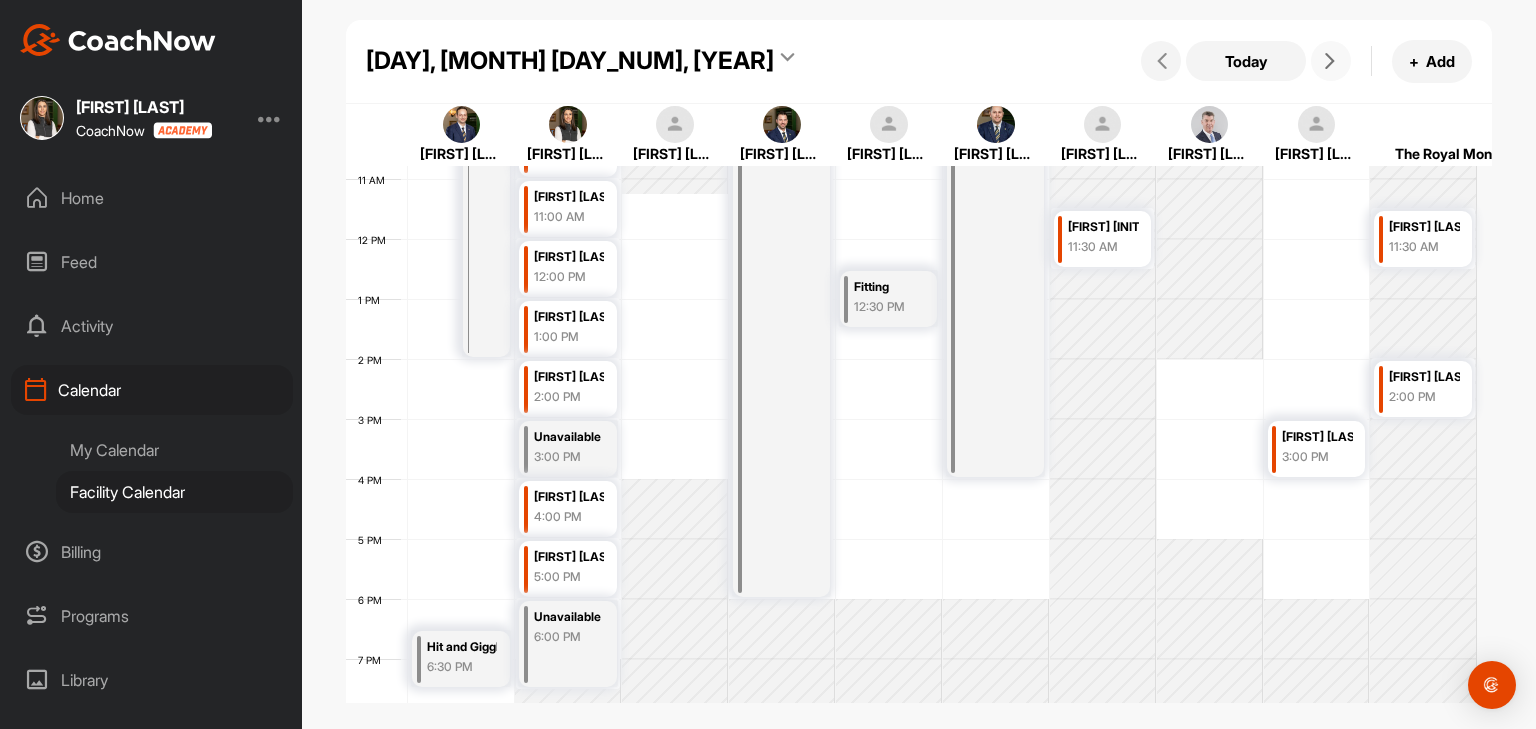 click at bounding box center (1330, 61) 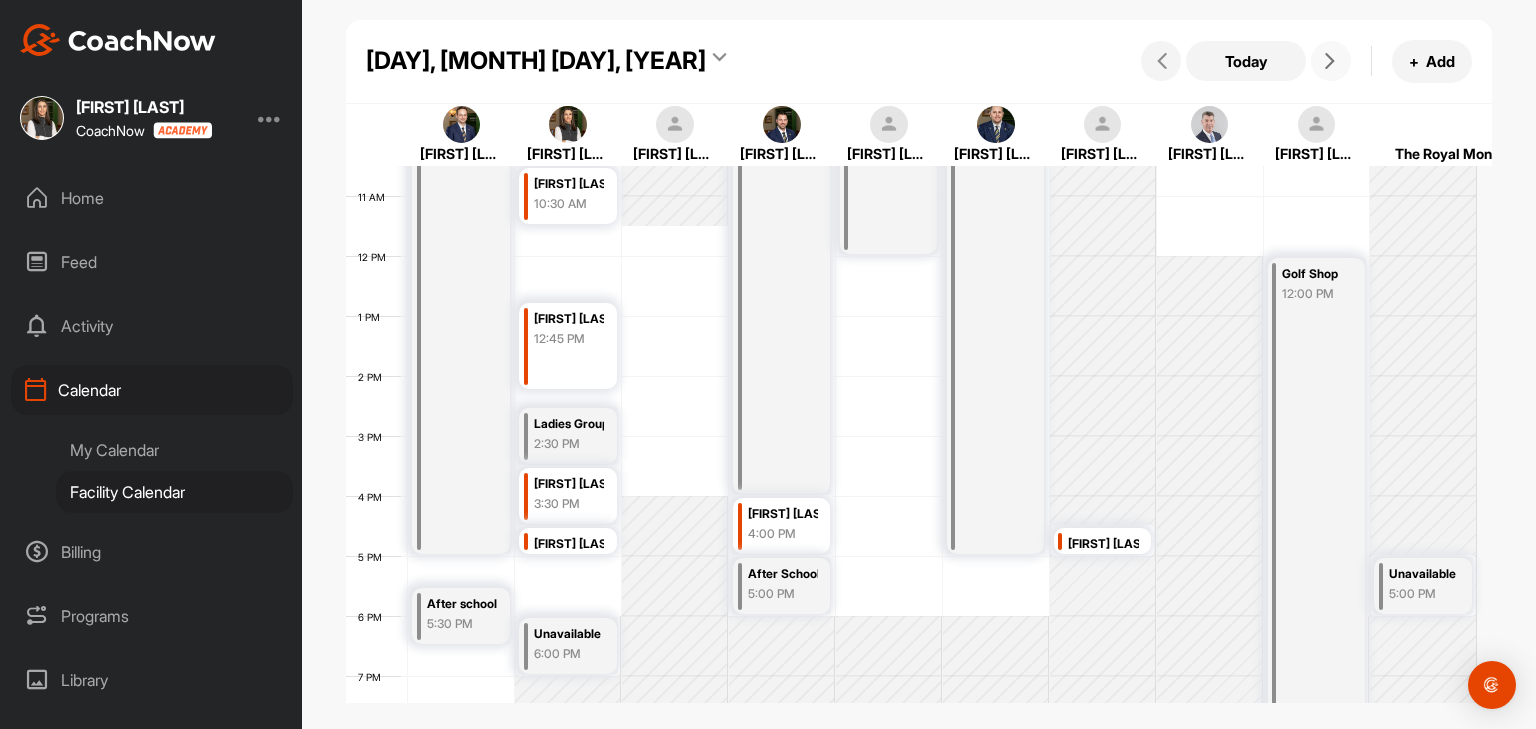 scroll, scrollTop: 647, scrollLeft: 0, axis: vertical 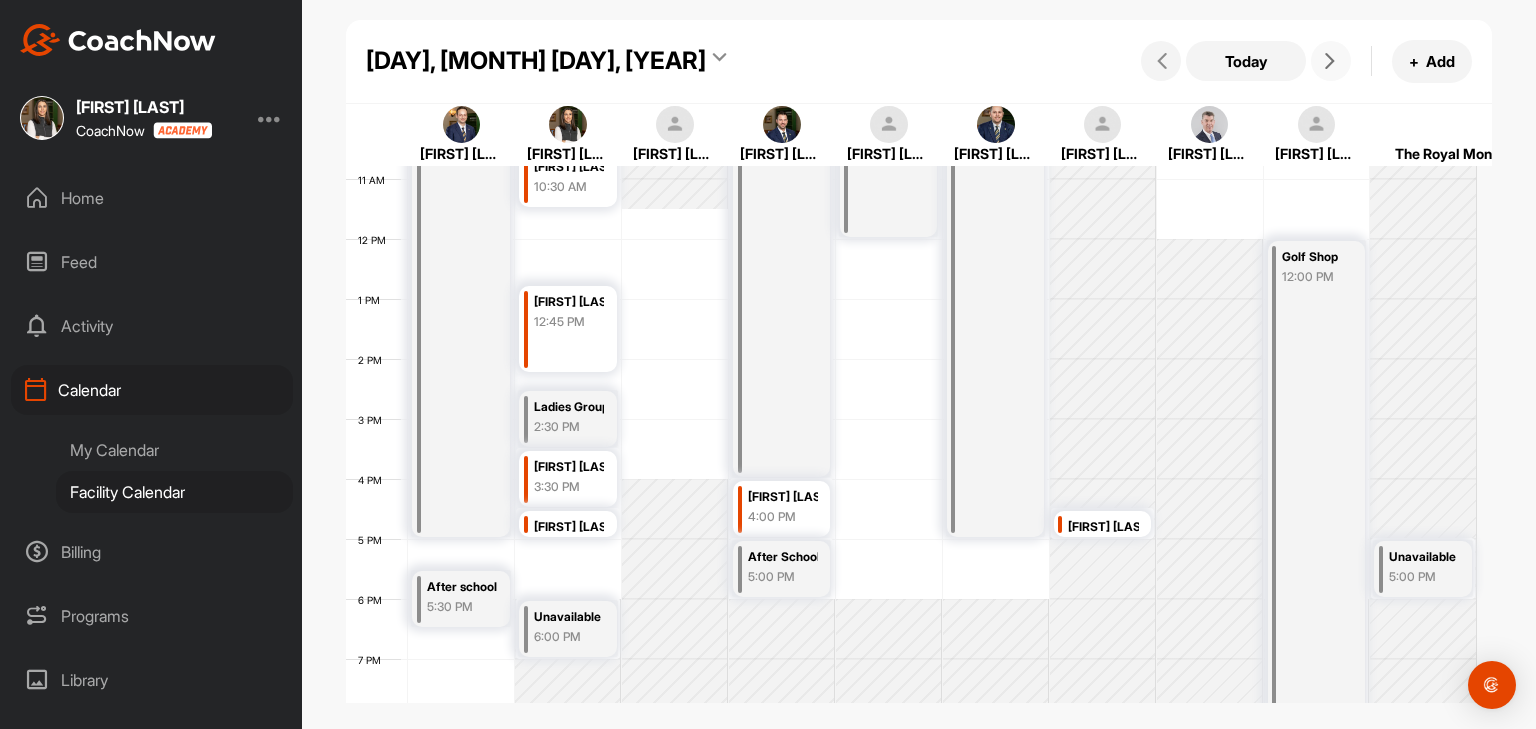 click at bounding box center (1330, 61) 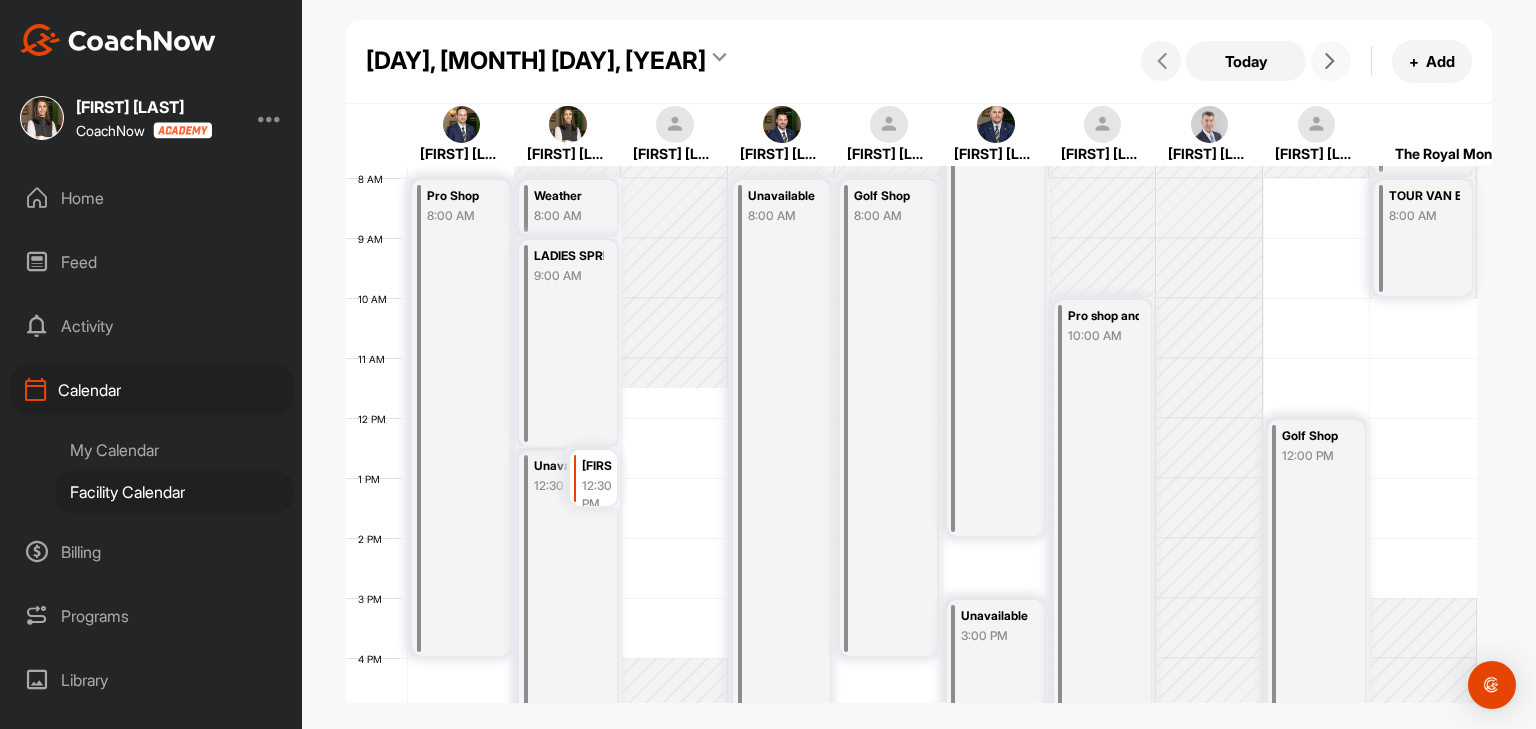 scroll, scrollTop: 647, scrollLeft: 0, axis: vertical 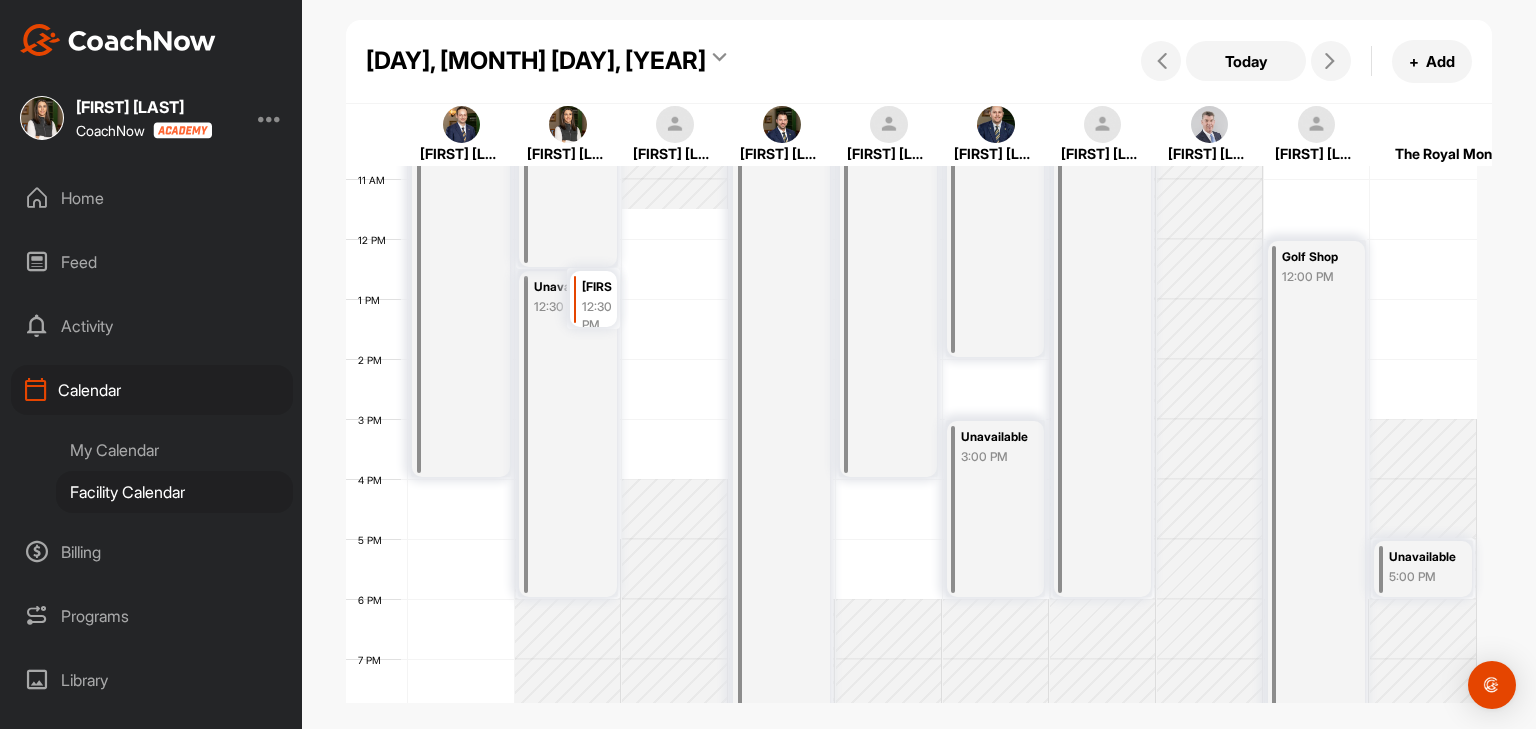 click on "Saturday, May 31, 2025" at bounding box center [536, 61] 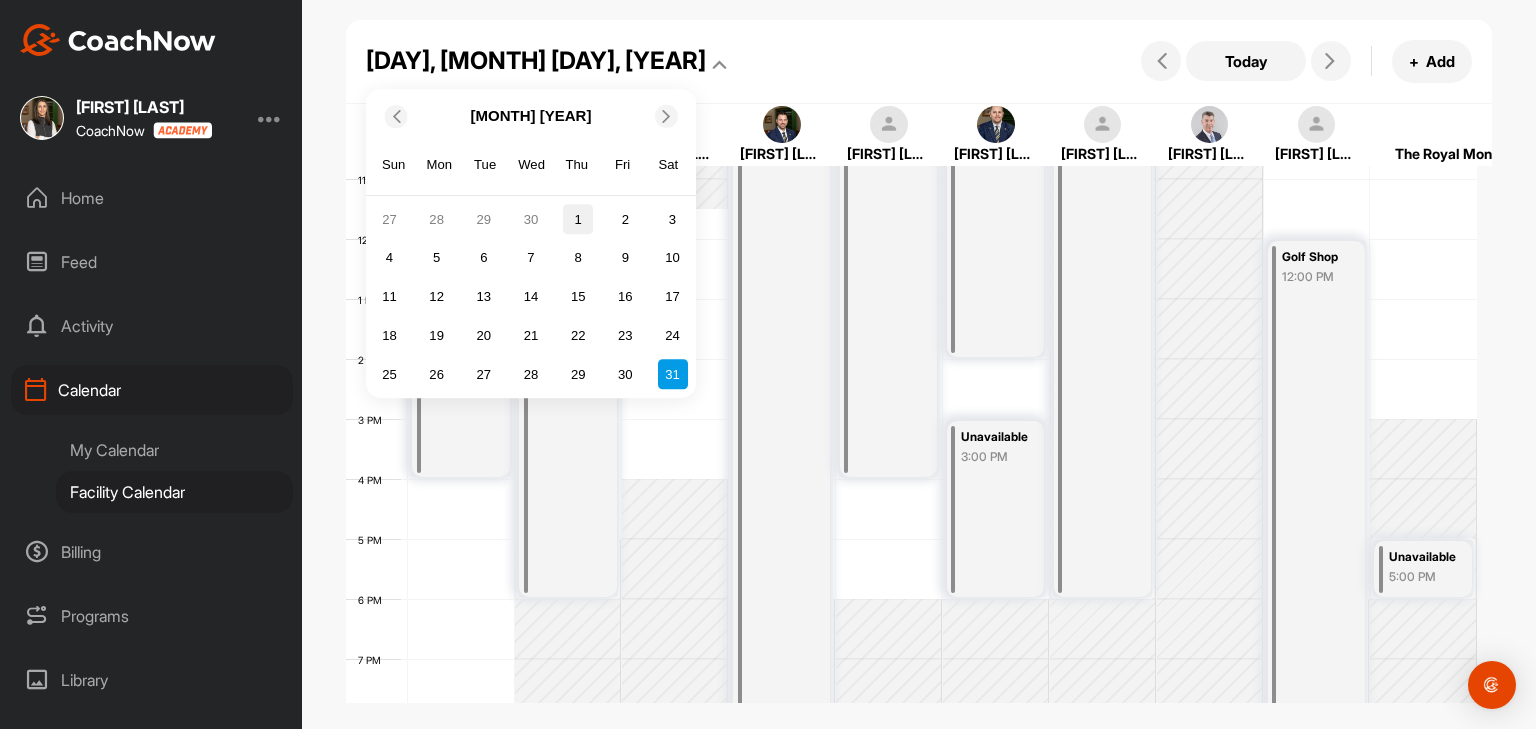 click on "1" at bounding box center [578, 220] 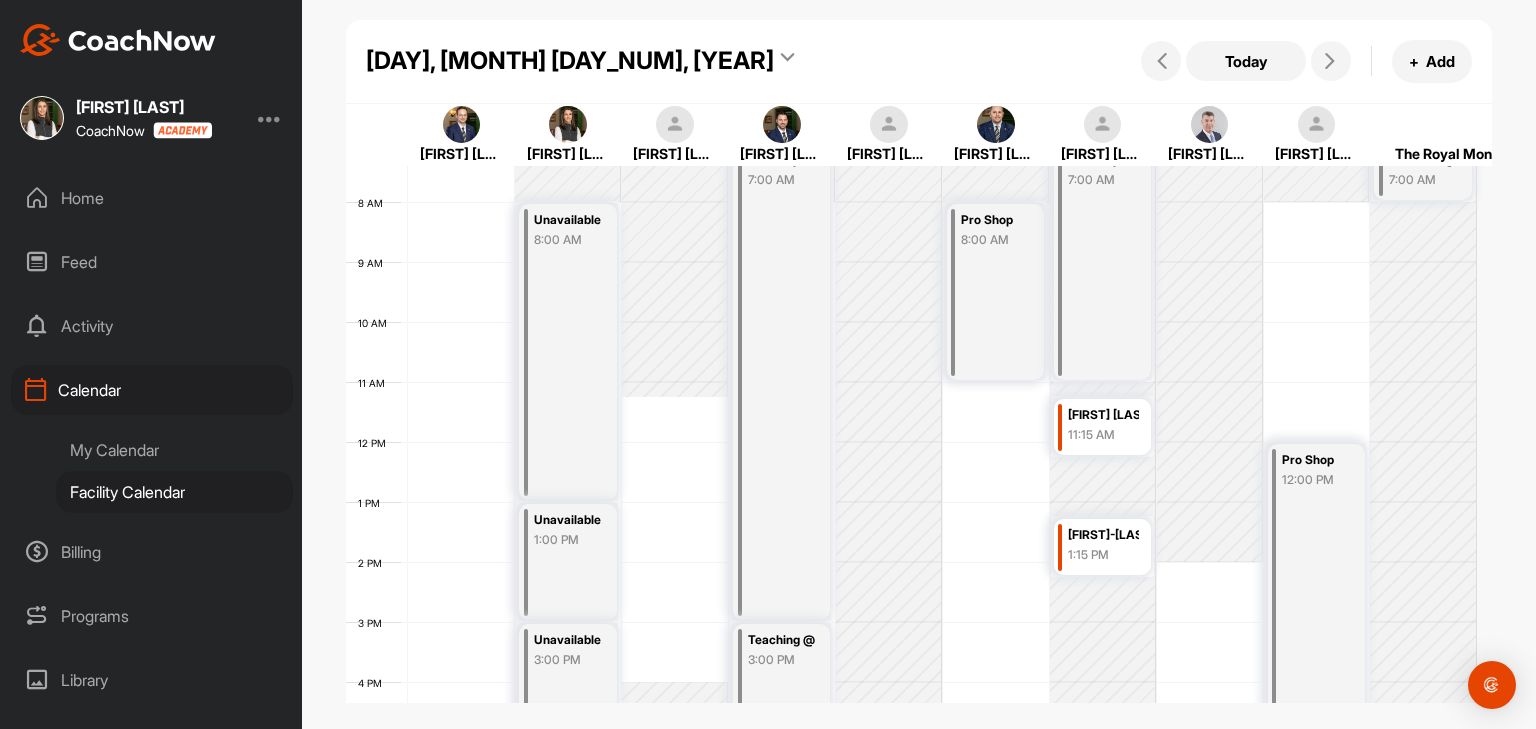 scroll, scrollTop: 347, scrollLeft: 0, axis: vertical 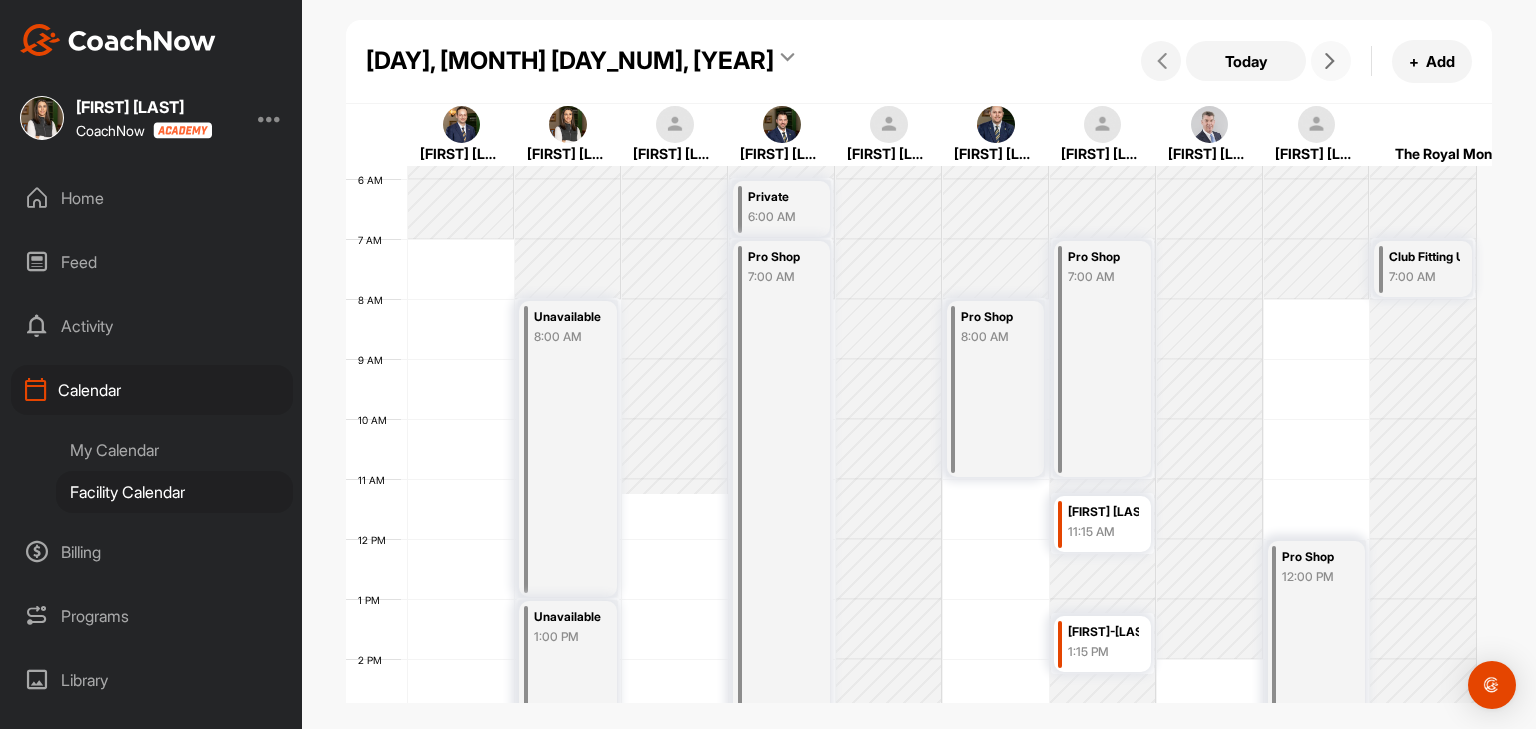 click at bounding box center (1330, 61) 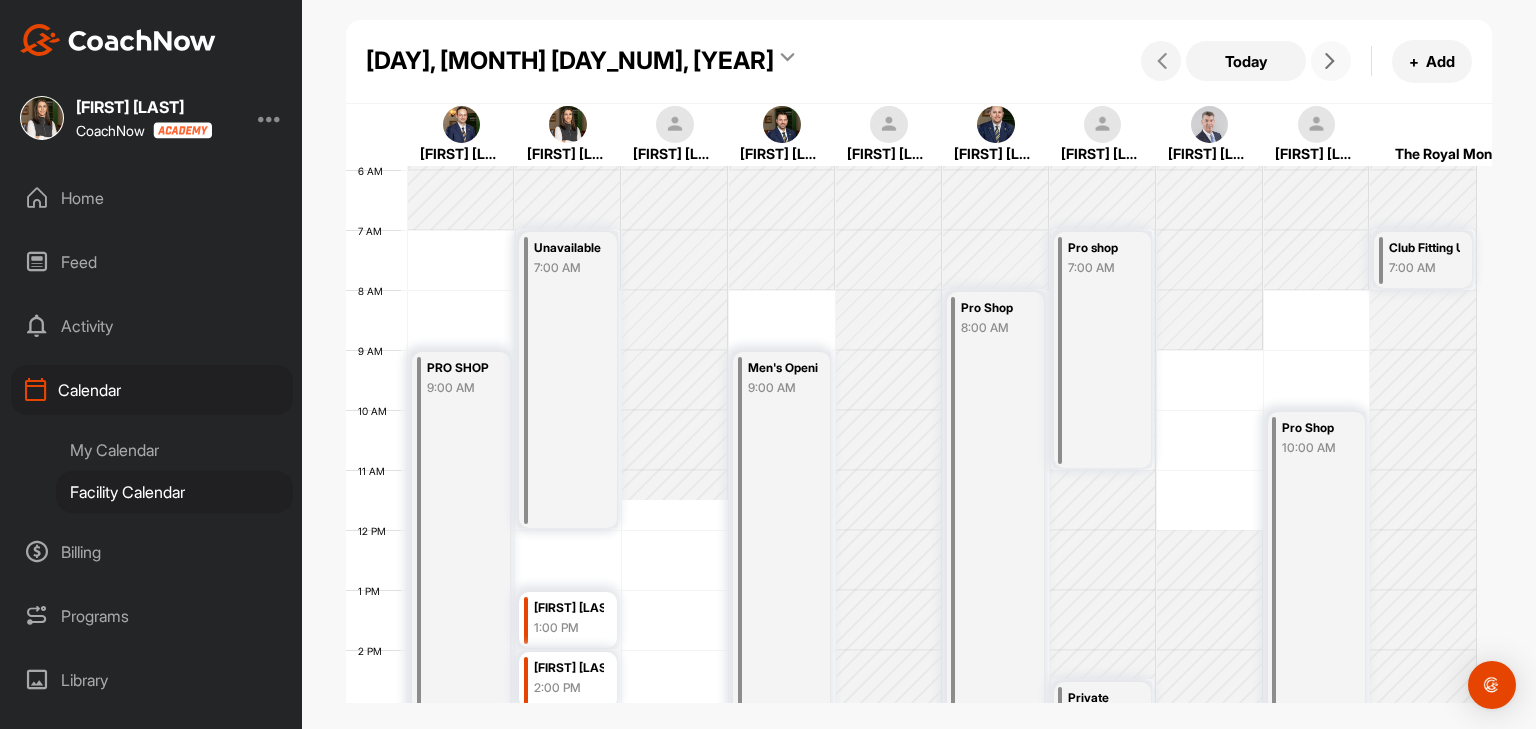 scroll, scrollTop: 347, scrollLeft: 0, axis: vertical 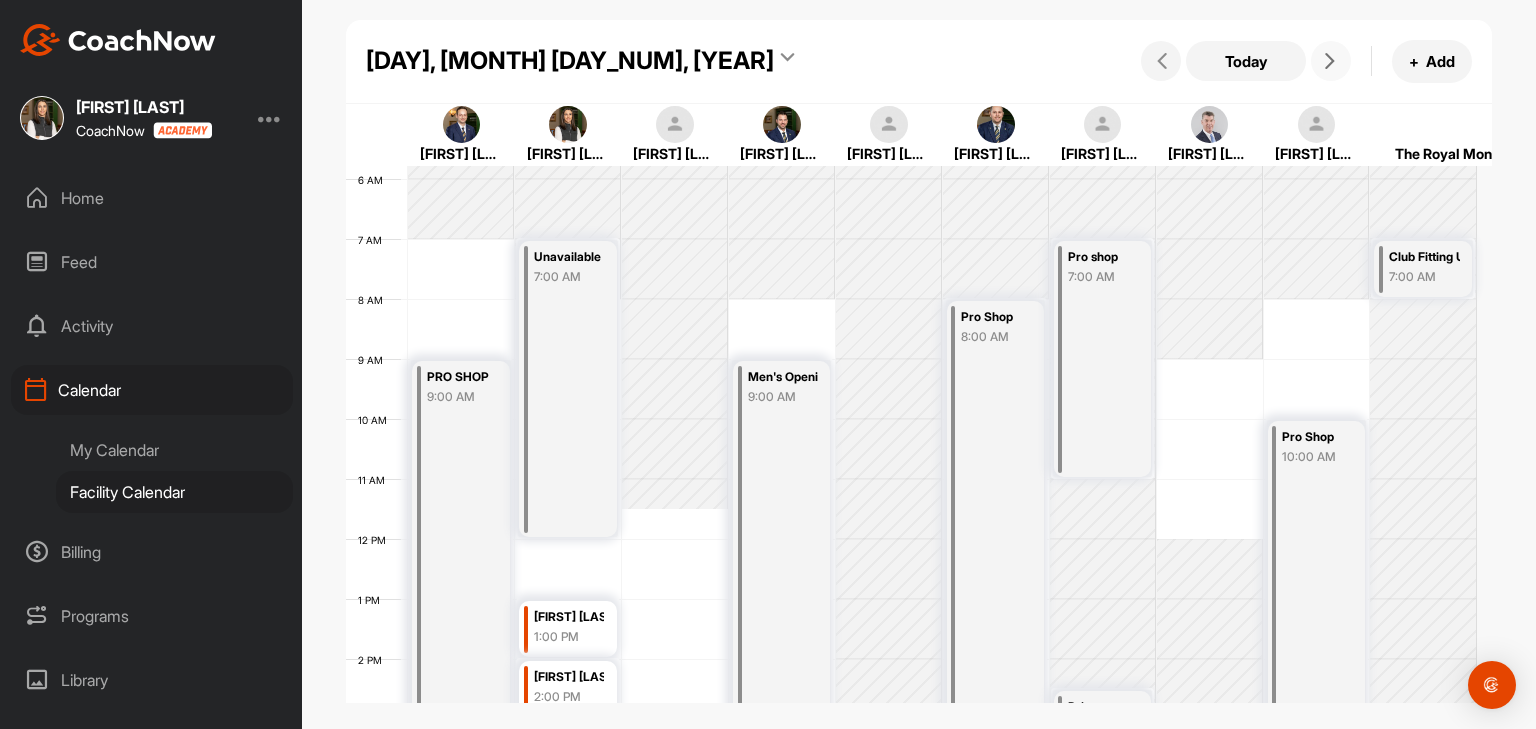 click at bounding box center (1330, 61) 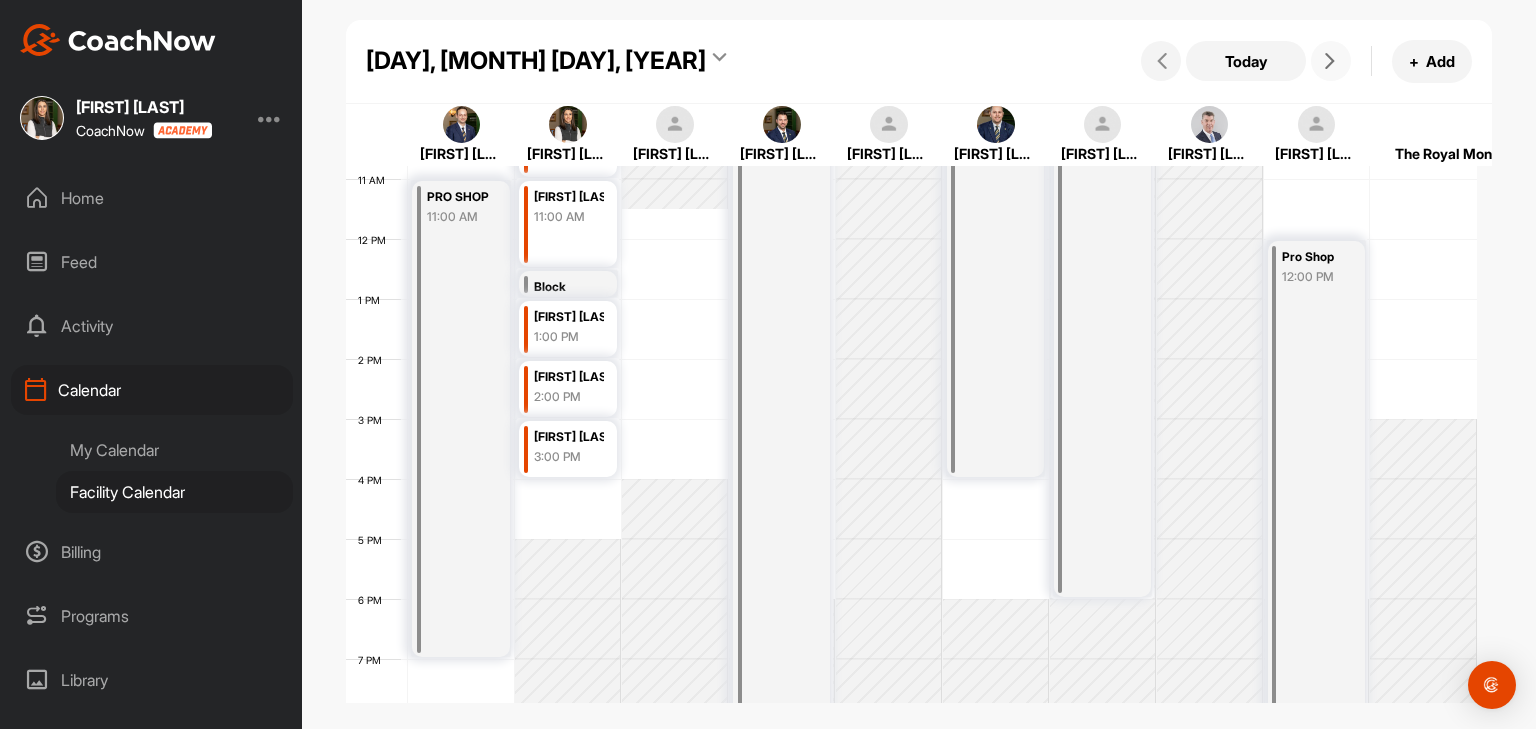 click at bounding box center (1330, 61) 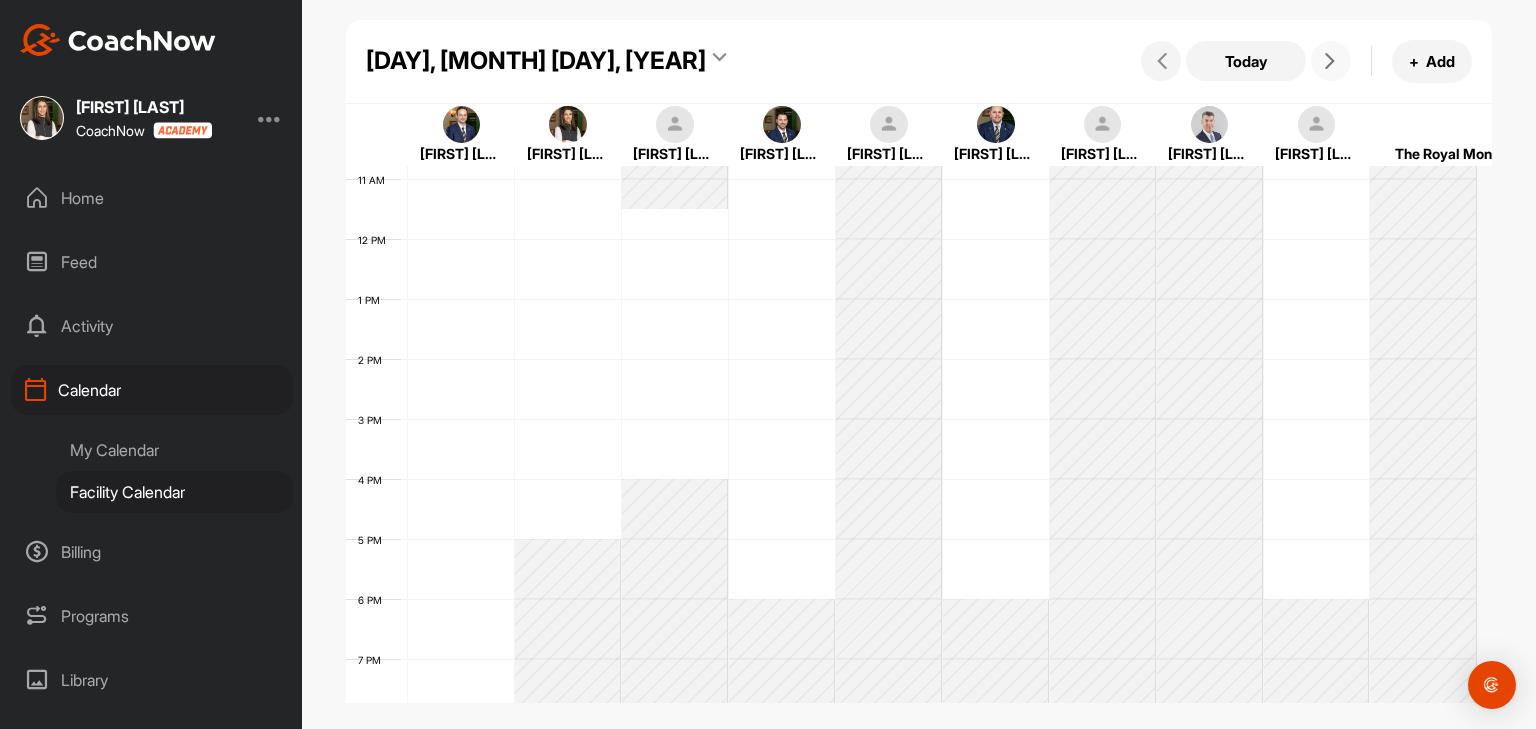 scroll, scrollTop: 347, scrollLeft: 0, axis: vertical 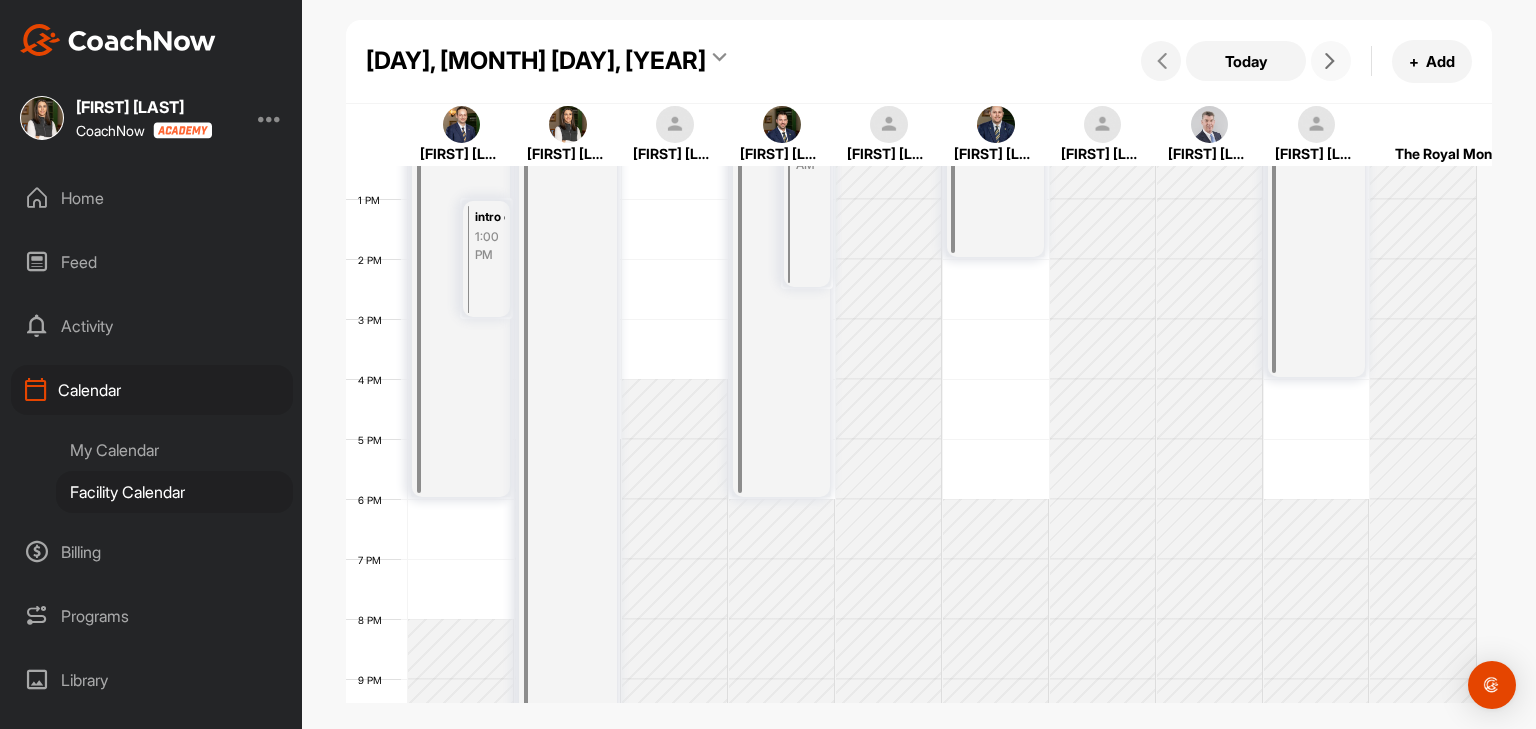 click at bounding box center (1330, 61) 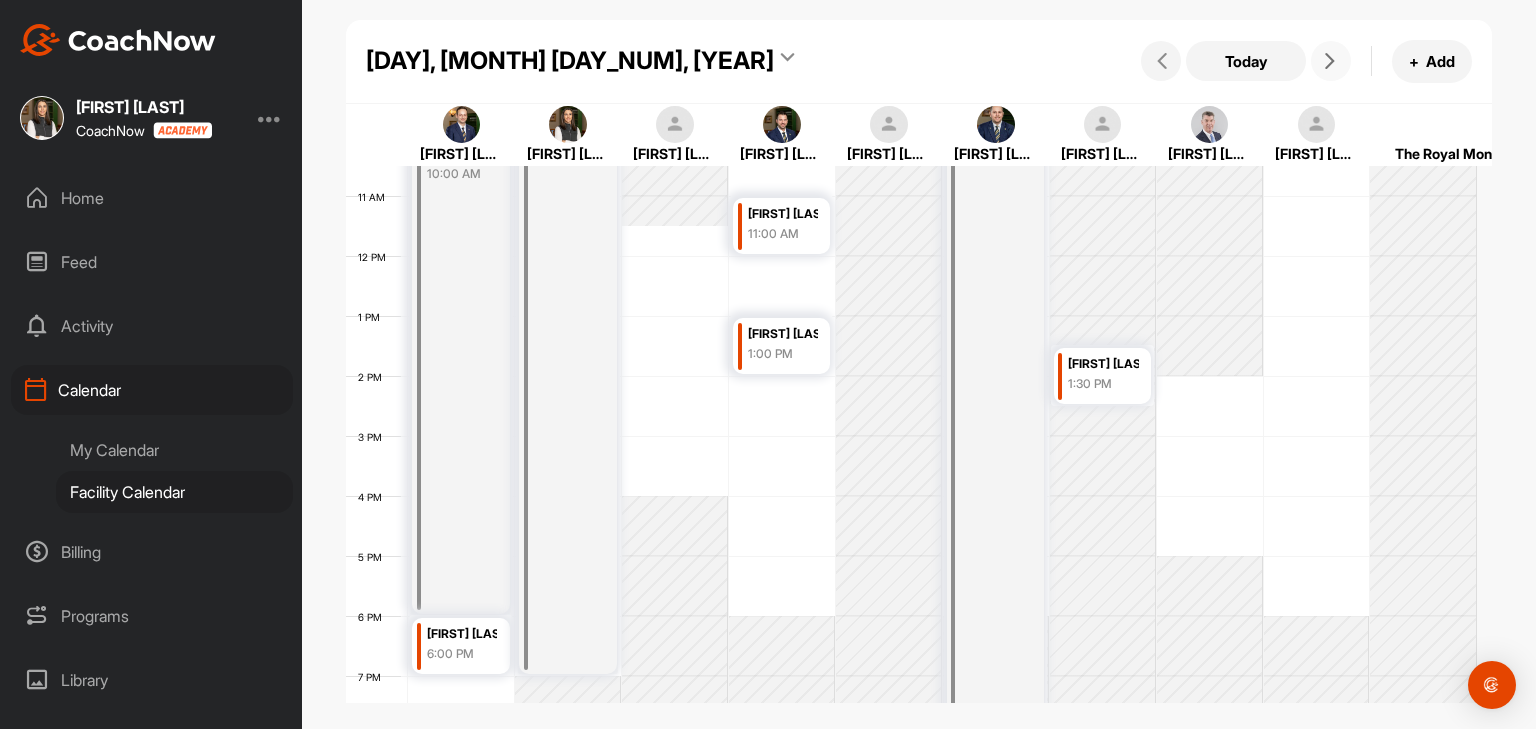scroll, scrollTop: 647, scrollLeft: 0, axis: vertical 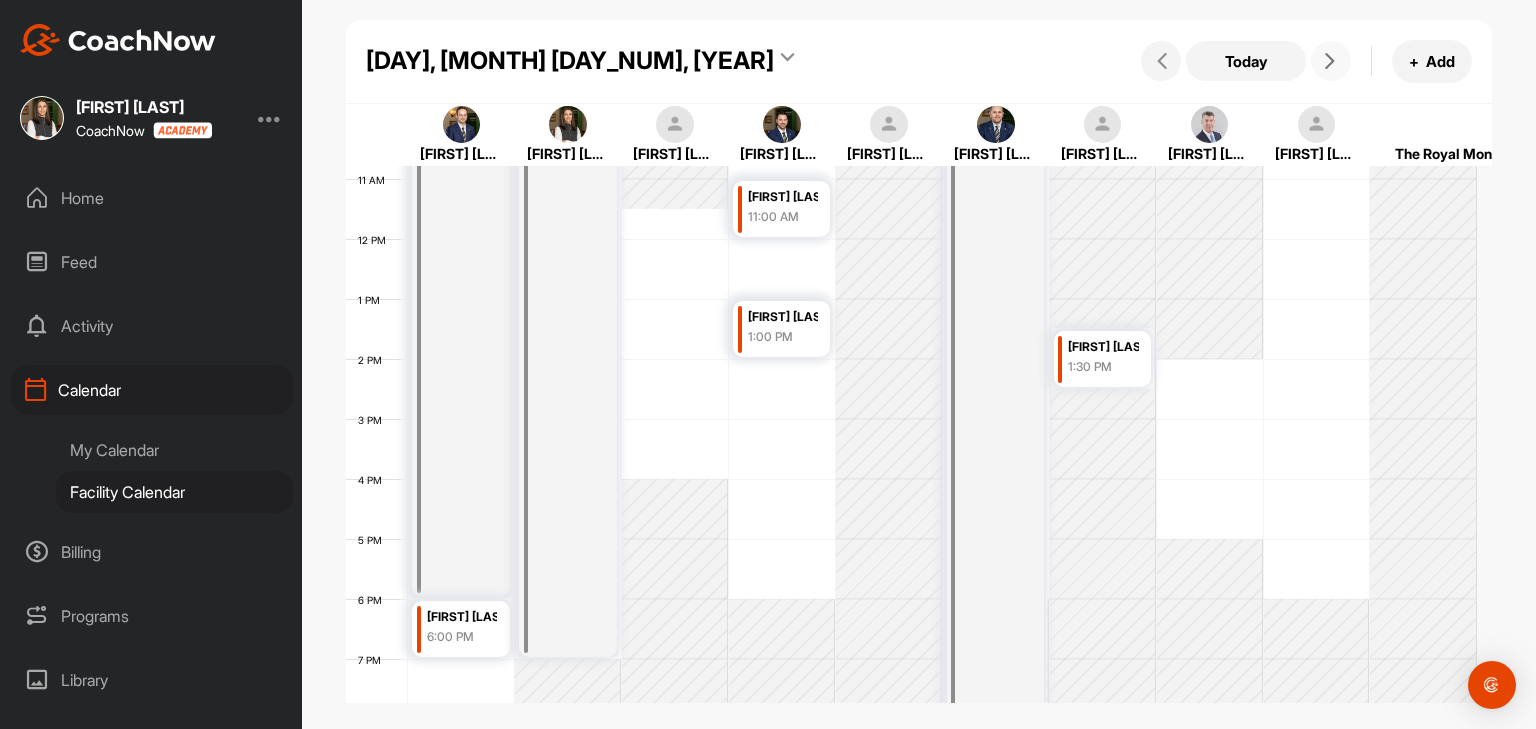 click at bounding box center (1330, 61) 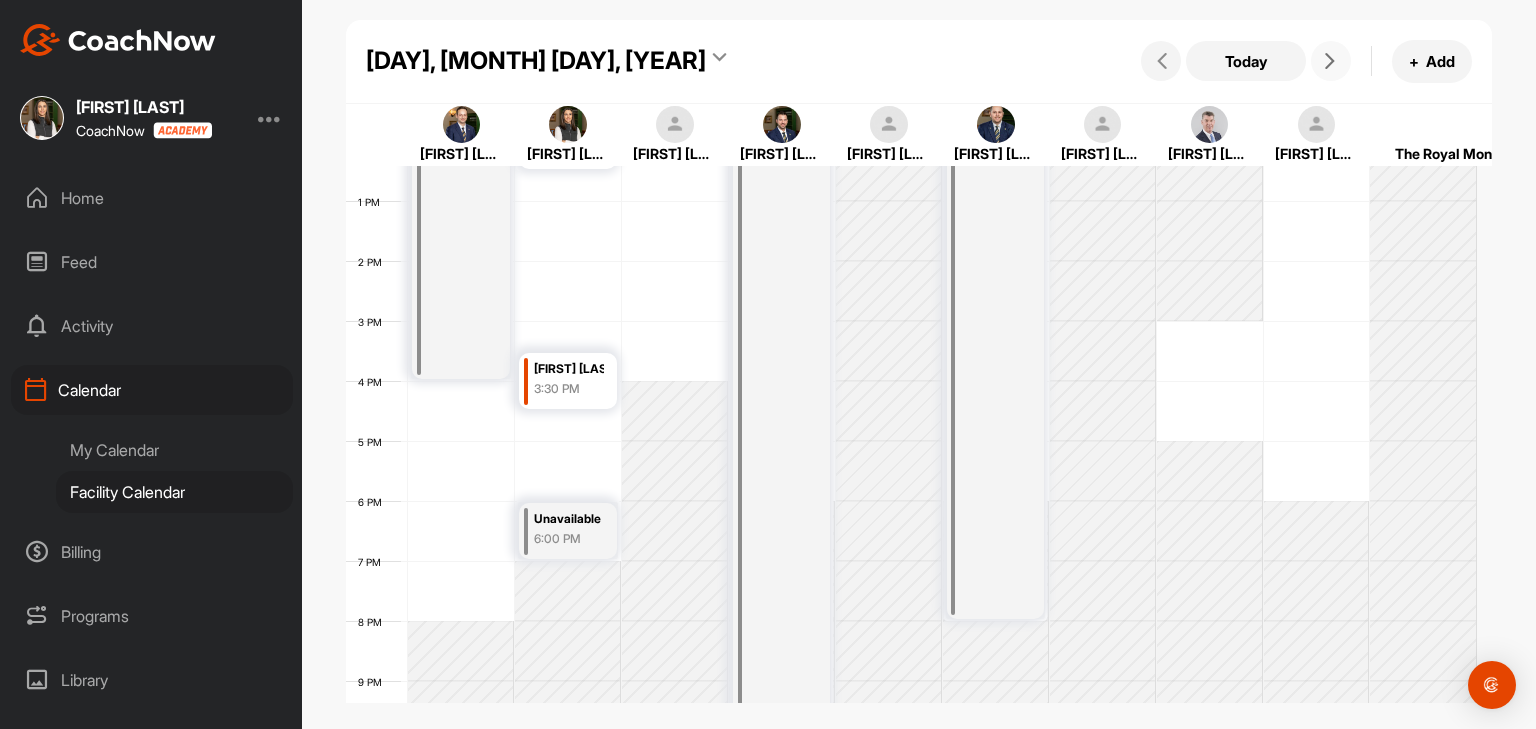 scroll, scrollTop: 747, scrollLeft: 0, axis: vertical 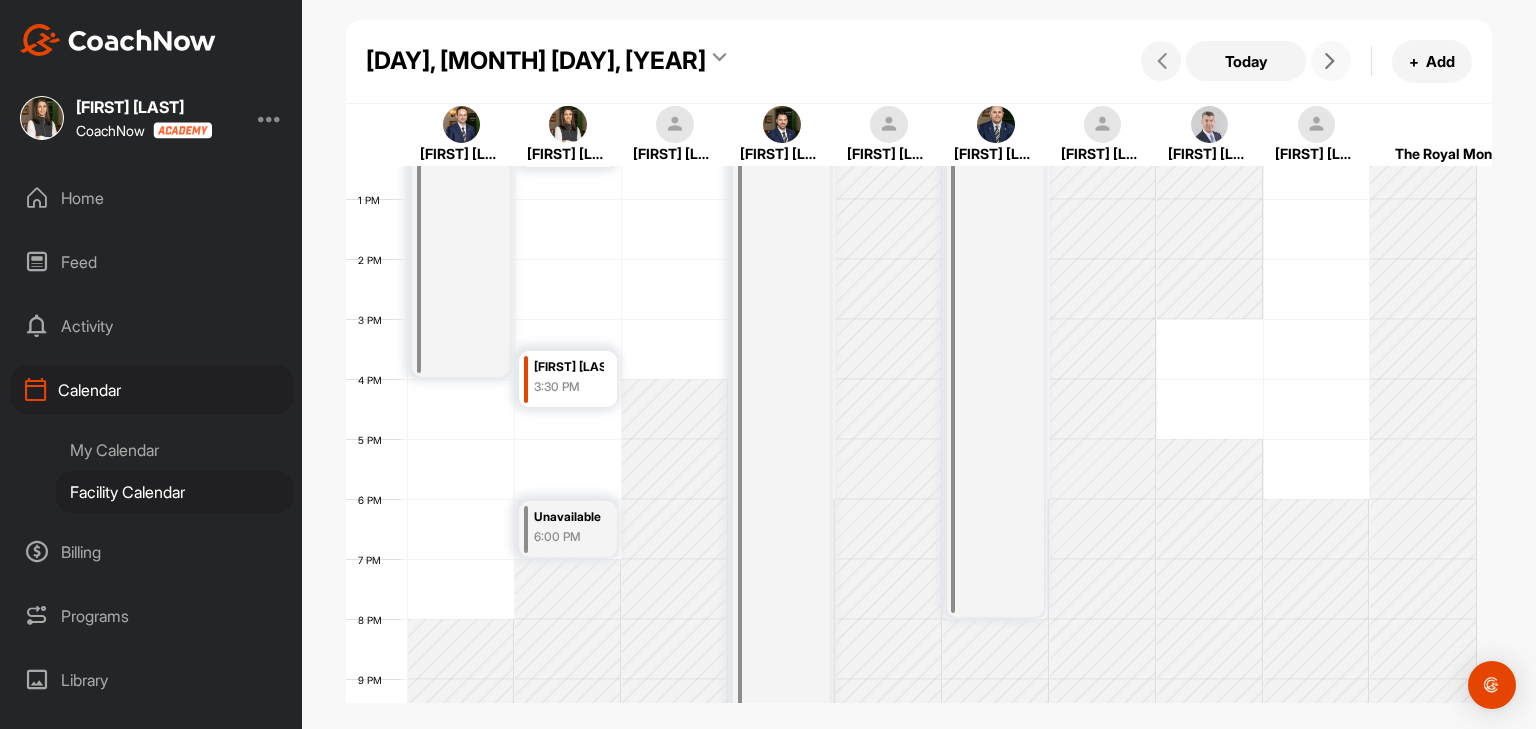 click at bounding box center (1331, 61) 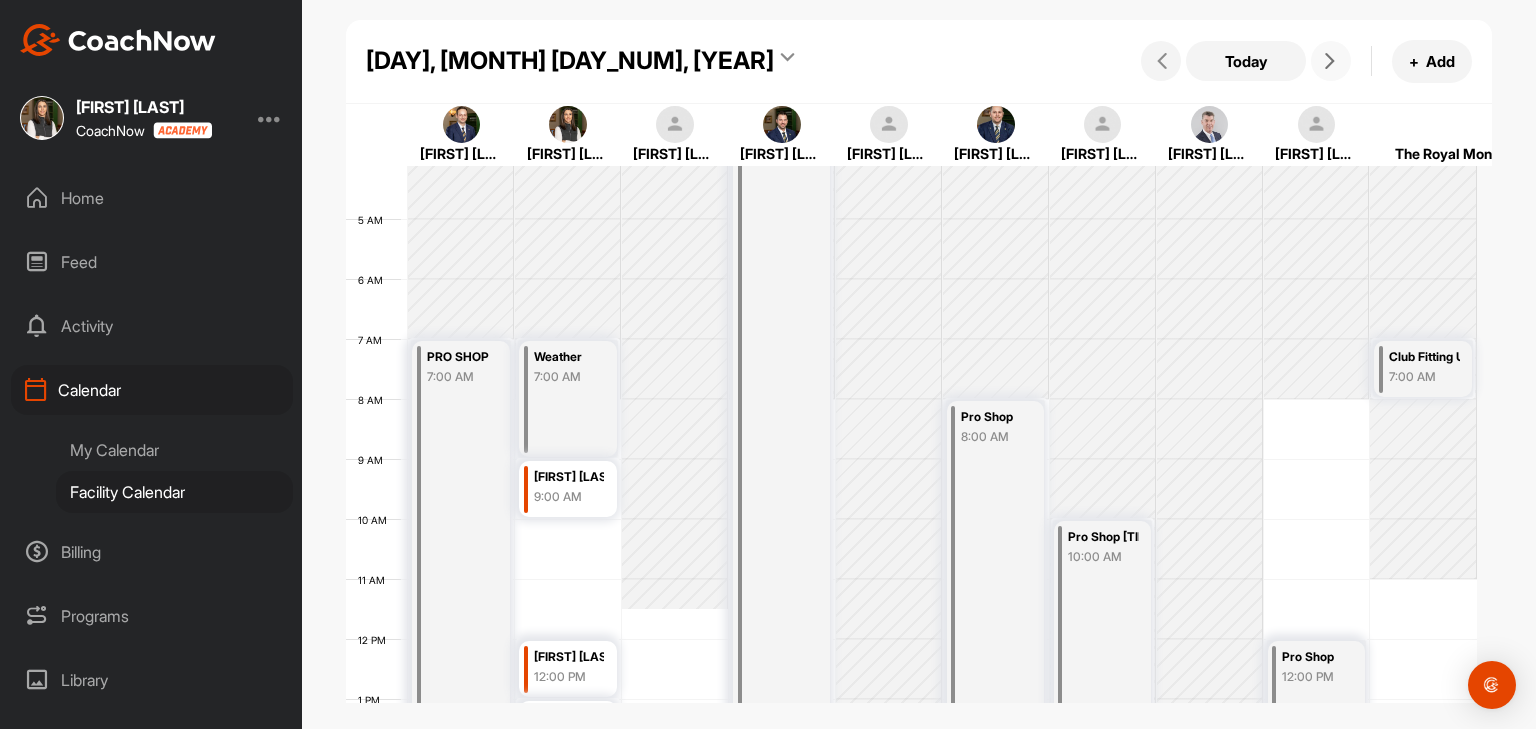 scroll, scrollTop: 0, scrollLeft: 0, axis: both 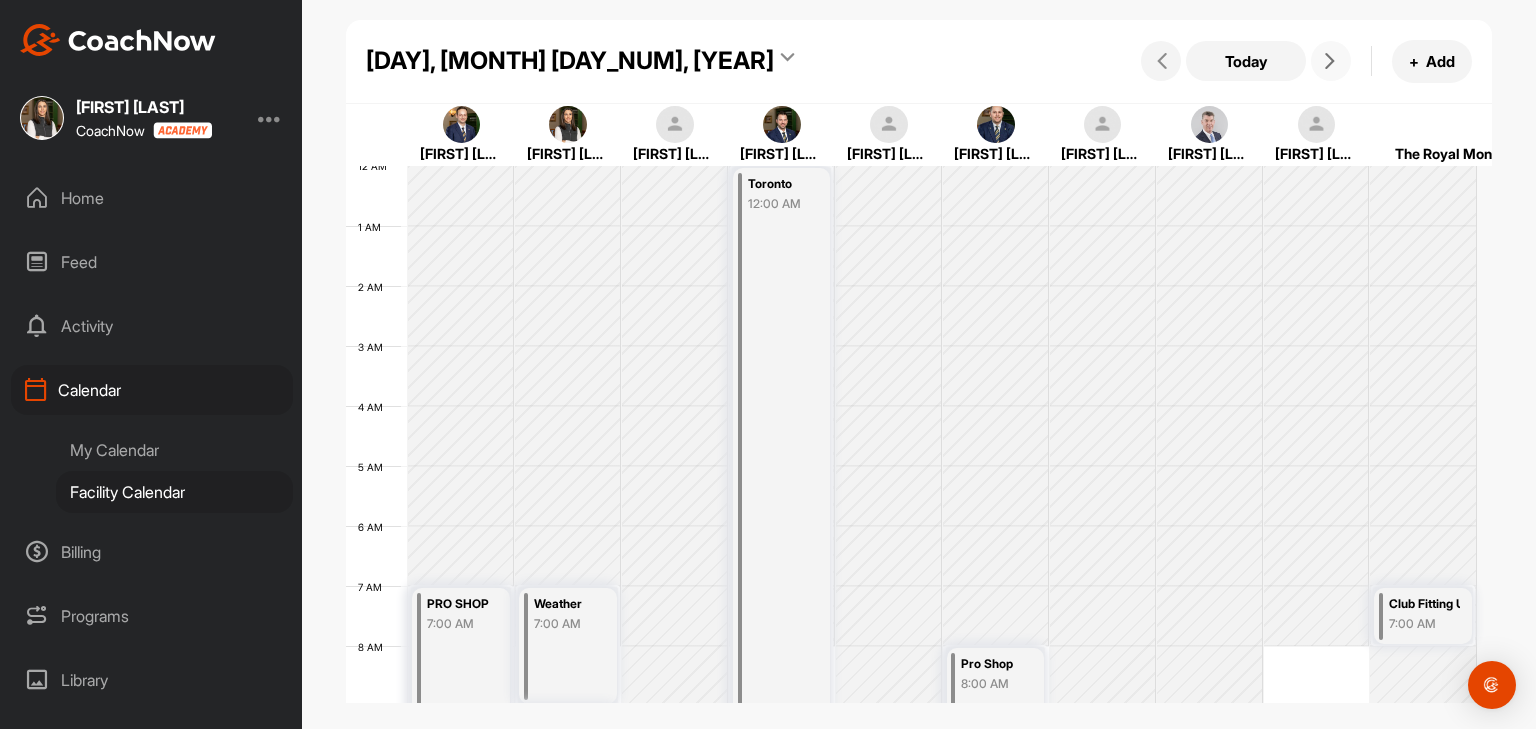 click at bounding box center (1331, 61) 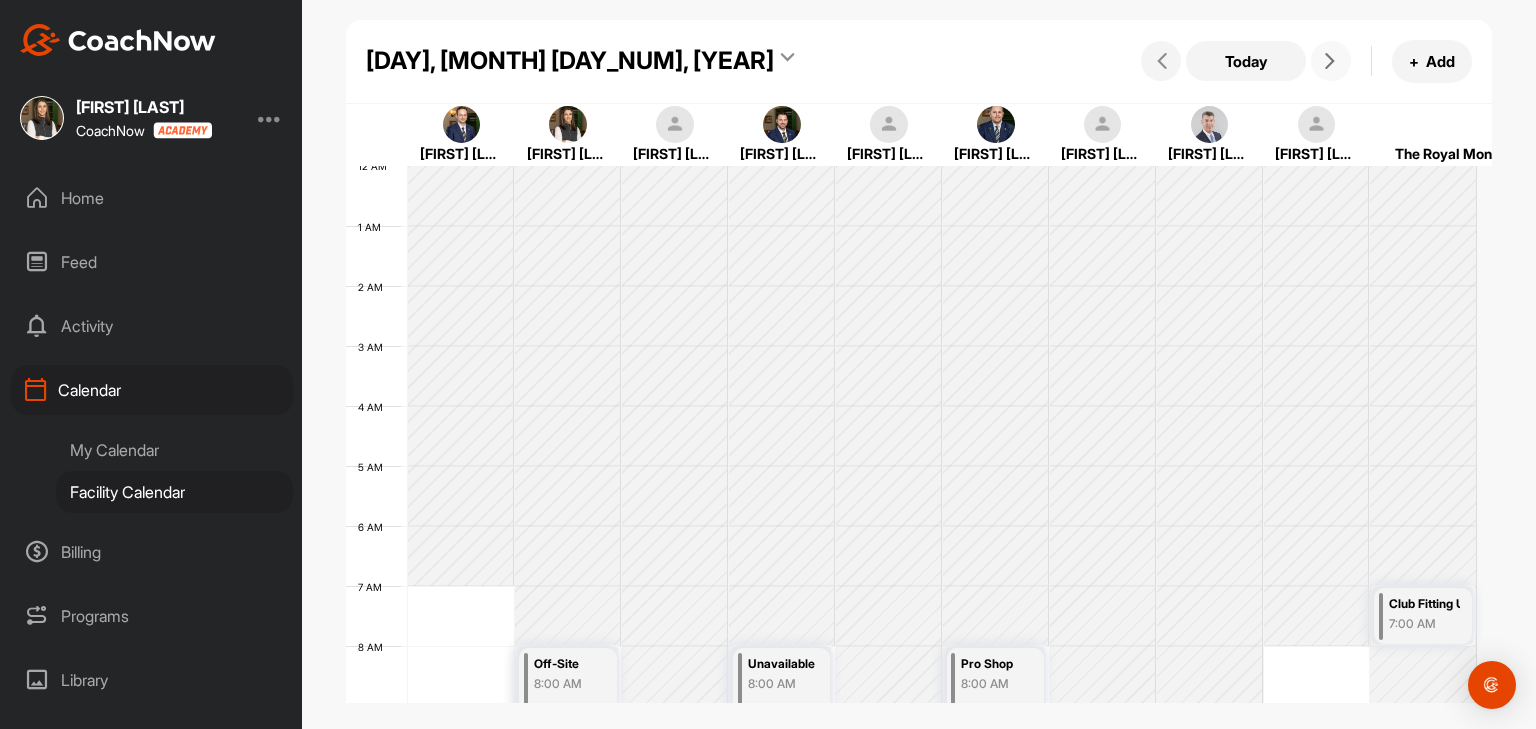 scroll, scrollTop: 347, scrollLeft: 0, axis: vertical 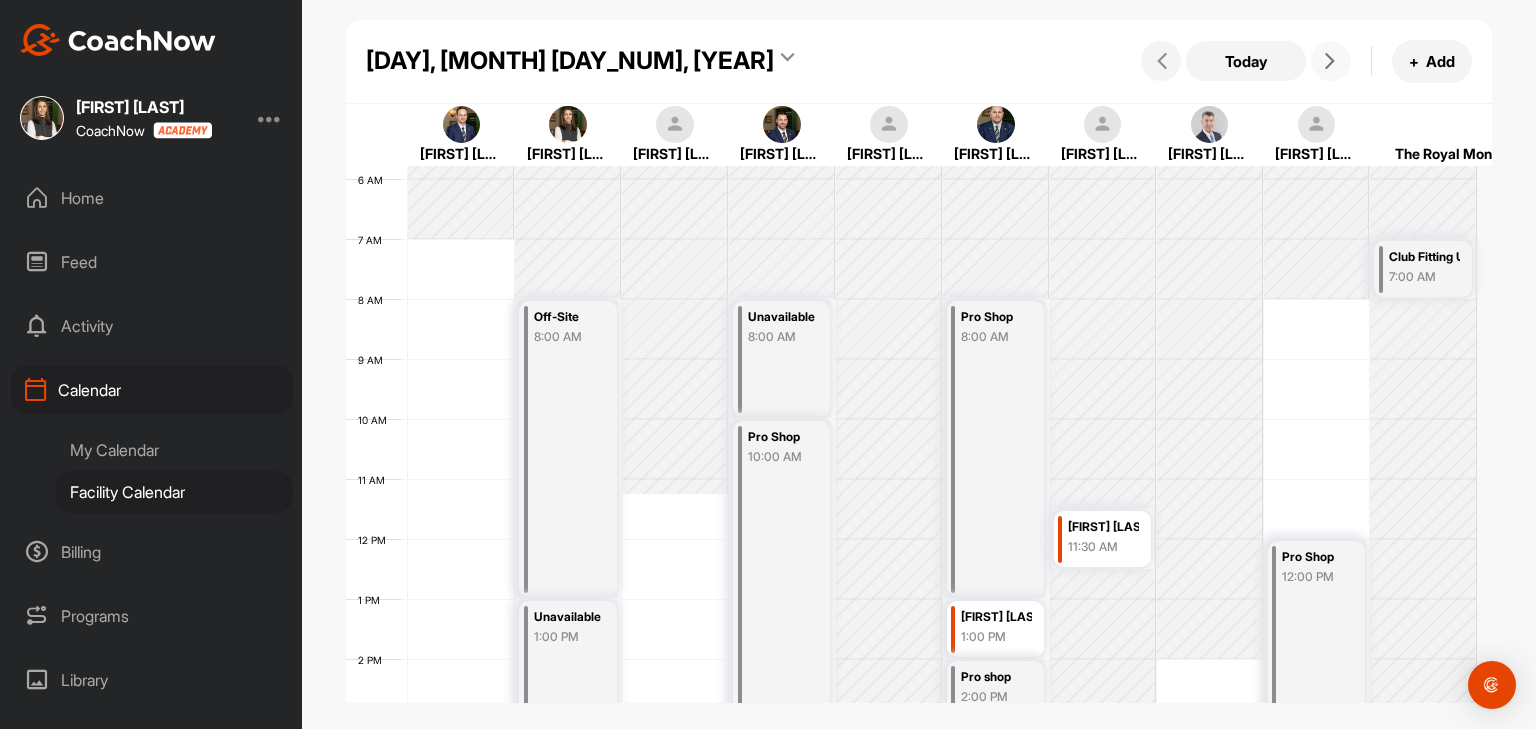 click at bounding box center (1331, 61) 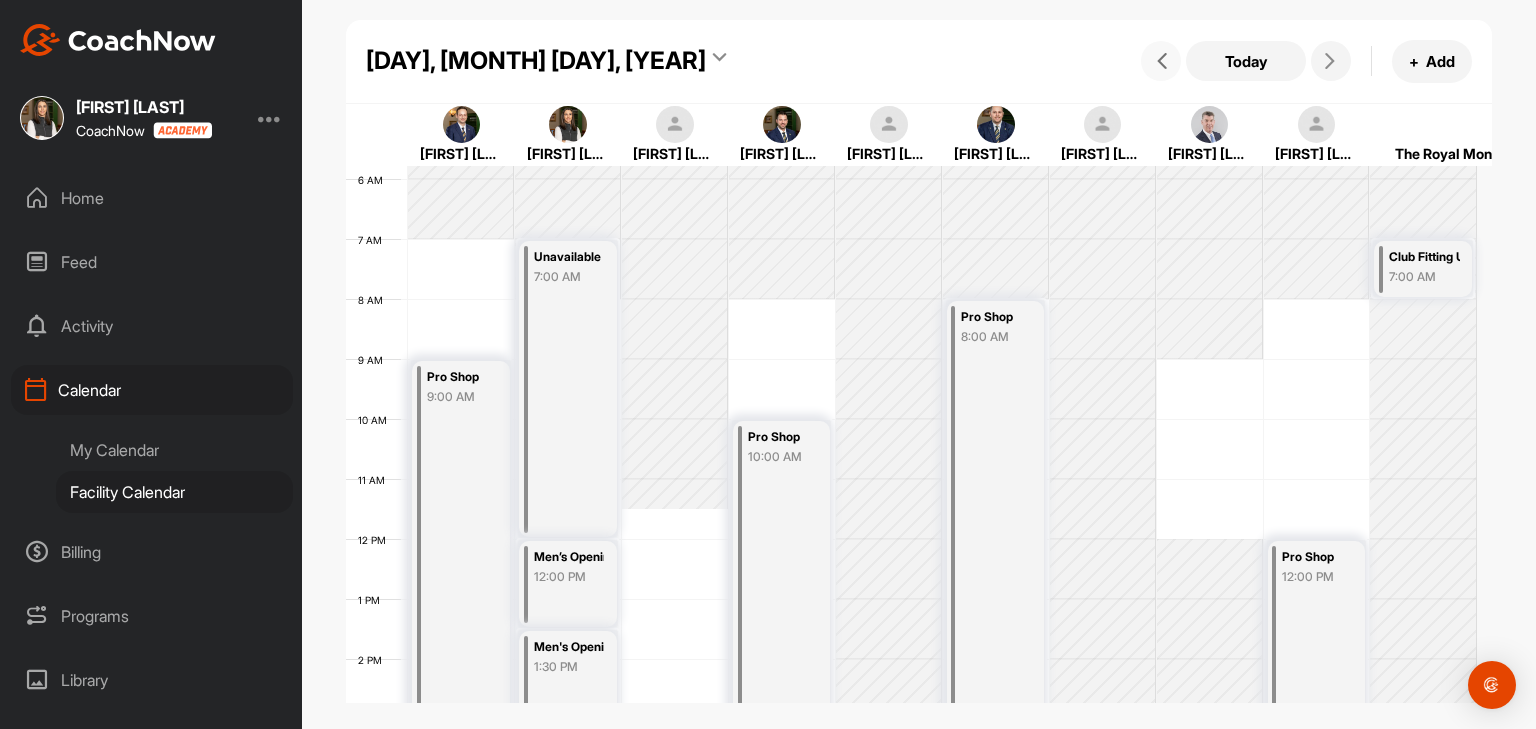 click at bounding box center (1162, 61) 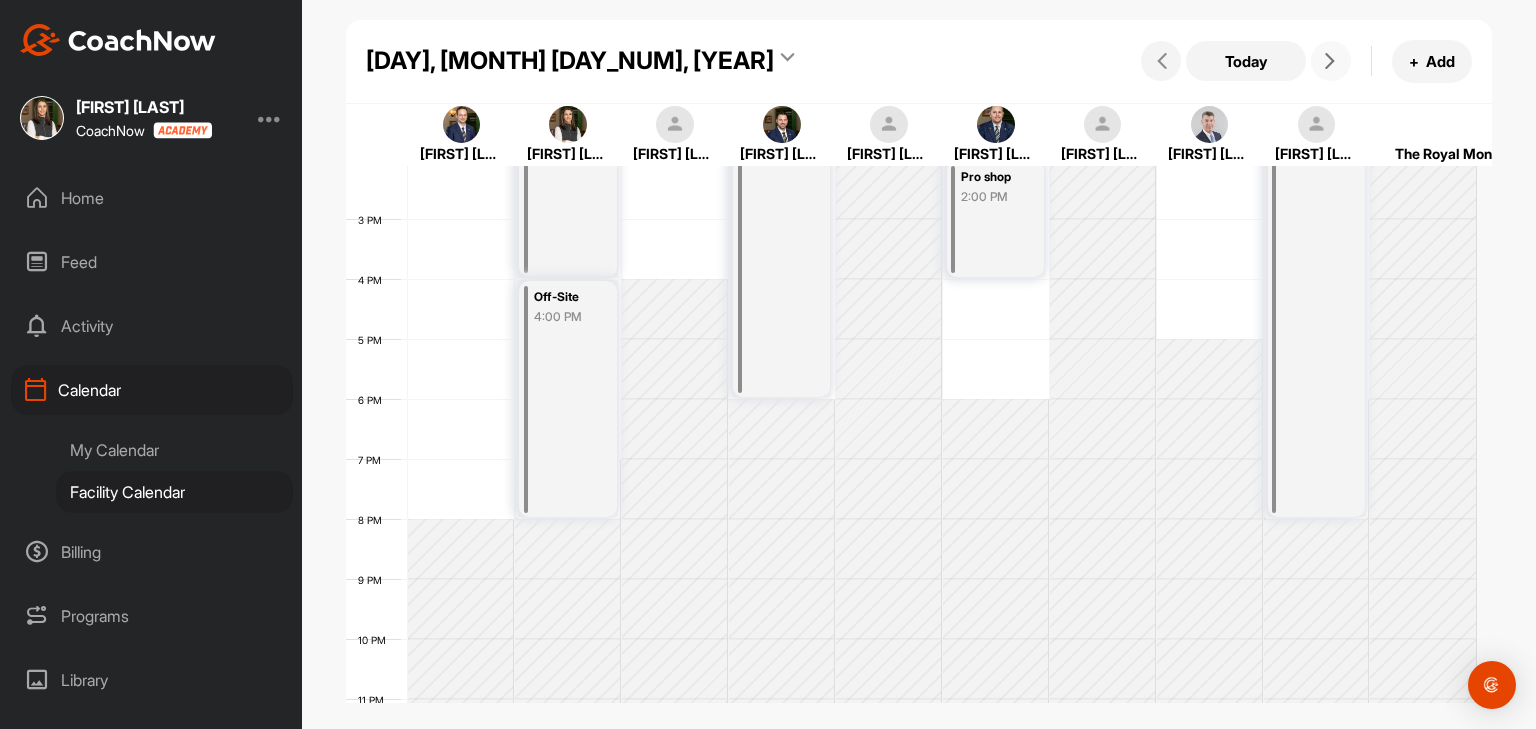 click at bounding box center [1330, 61] 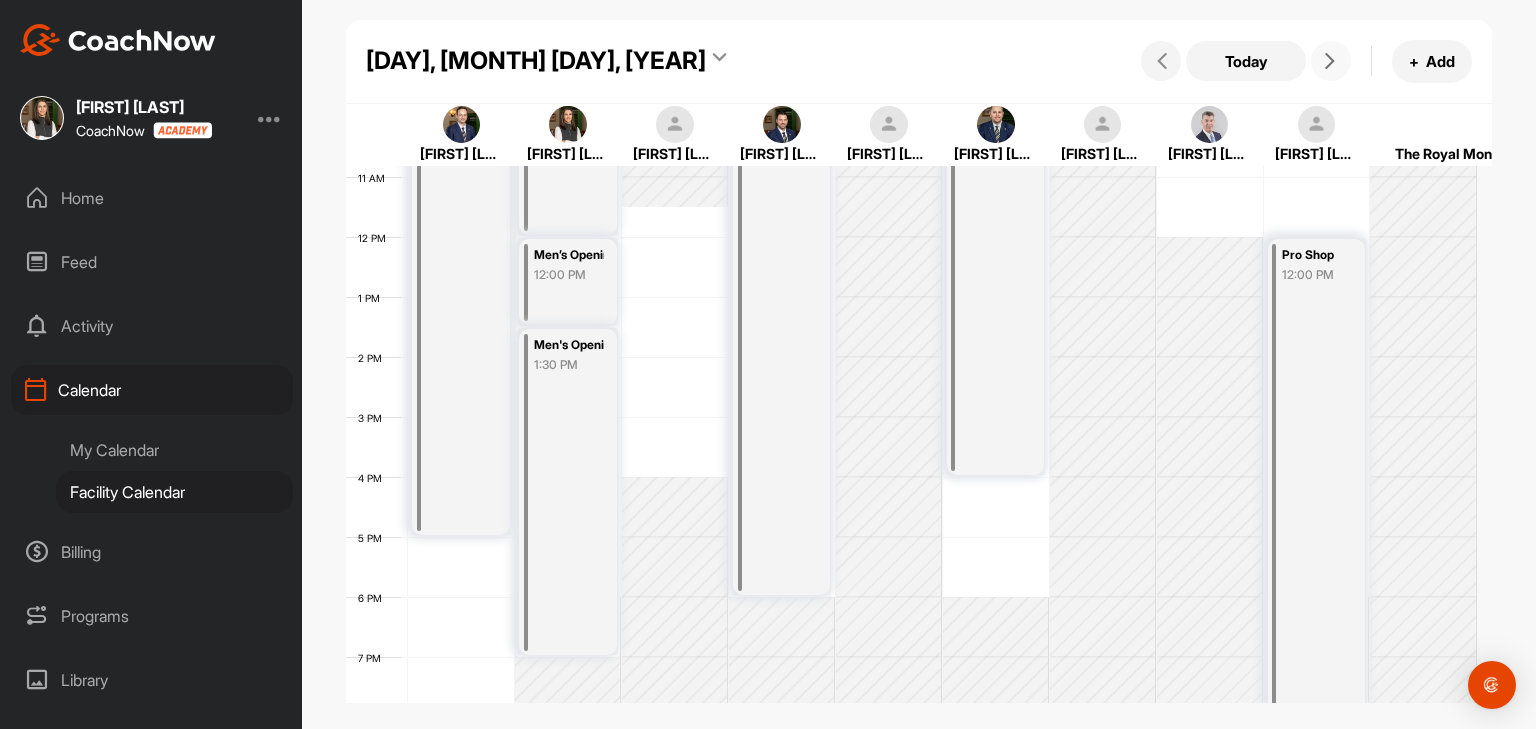 scroll, scrollTop: 747, scrollLeft: 0, axis: vertical 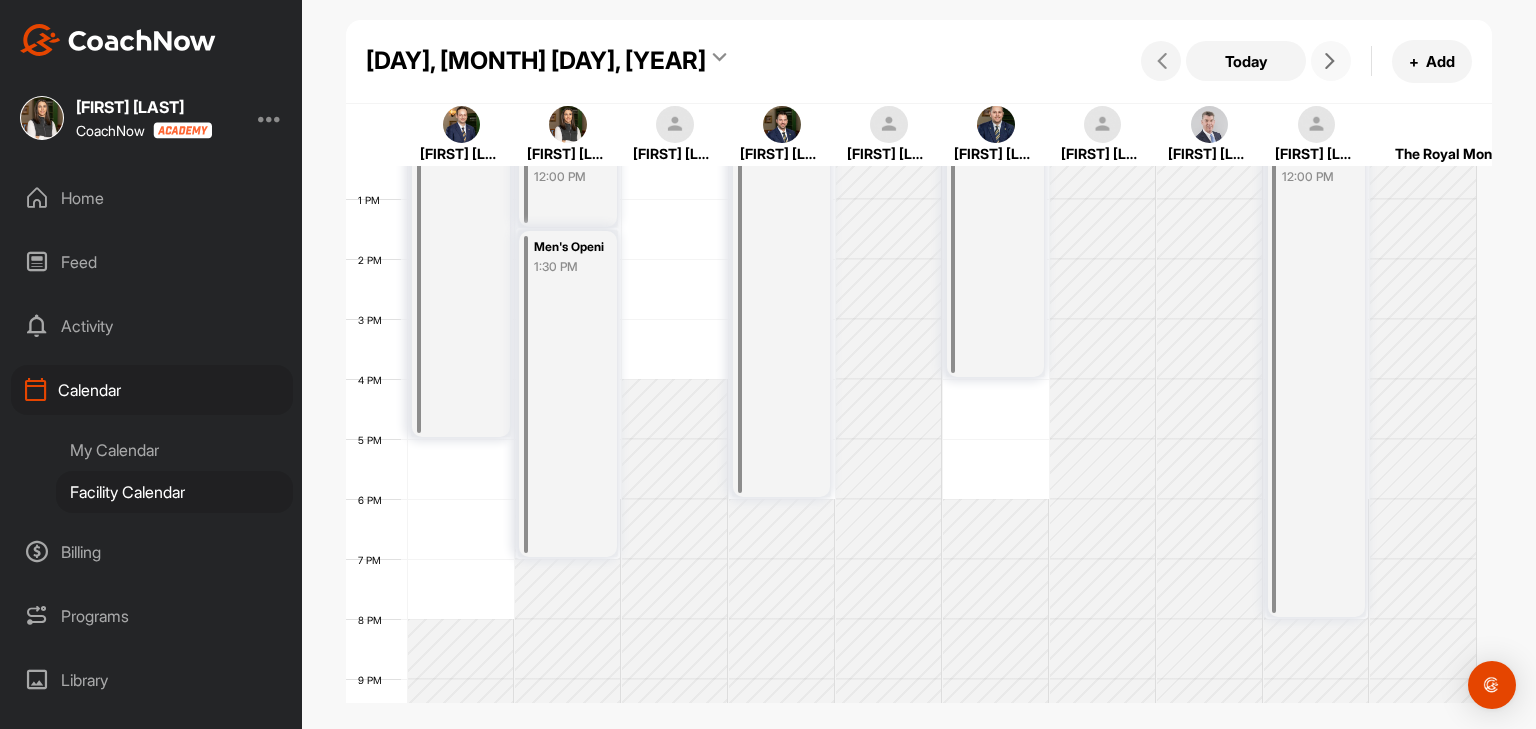 click at bounding box center (1331, 61) 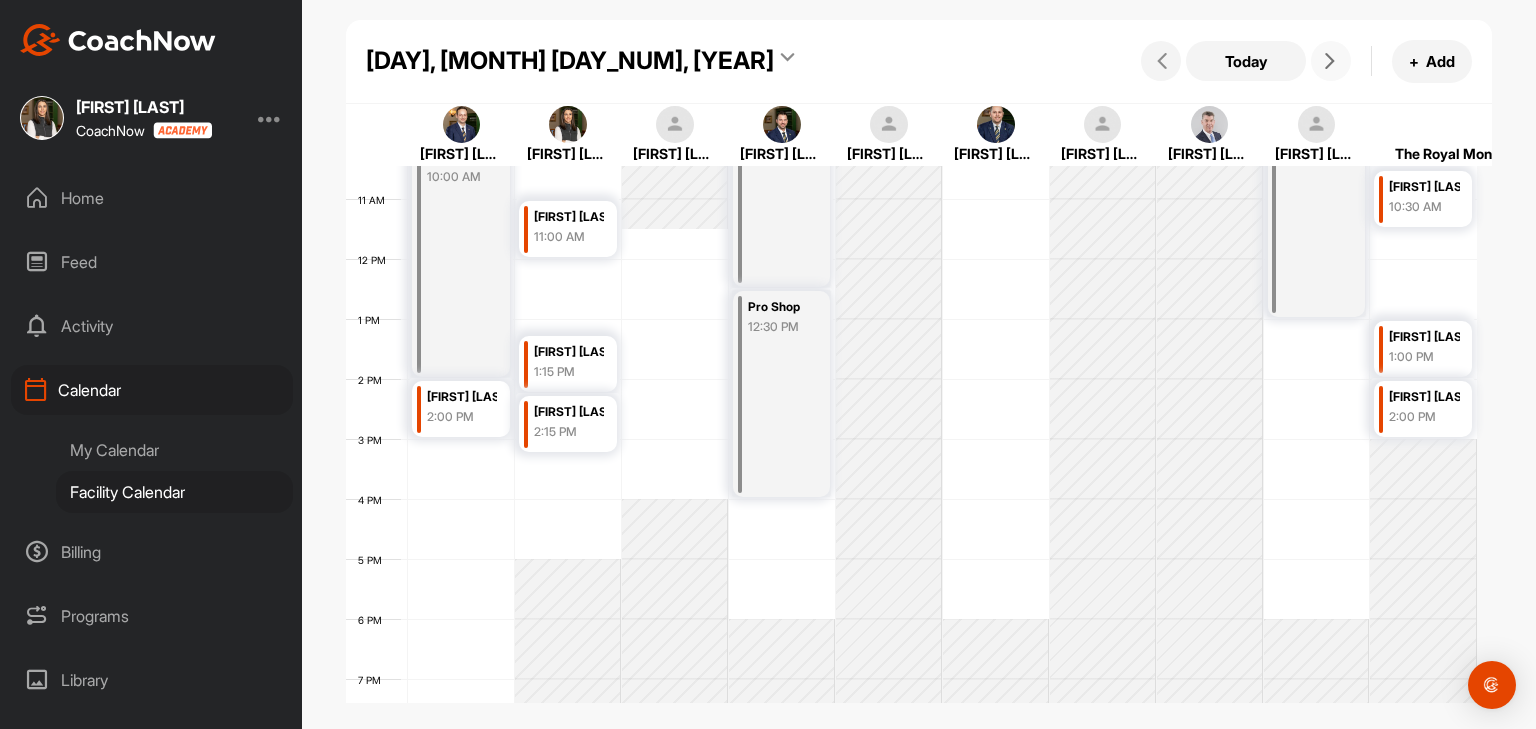 scroll, scrollTop: 647, scrollLeft: 0, axis: vertical 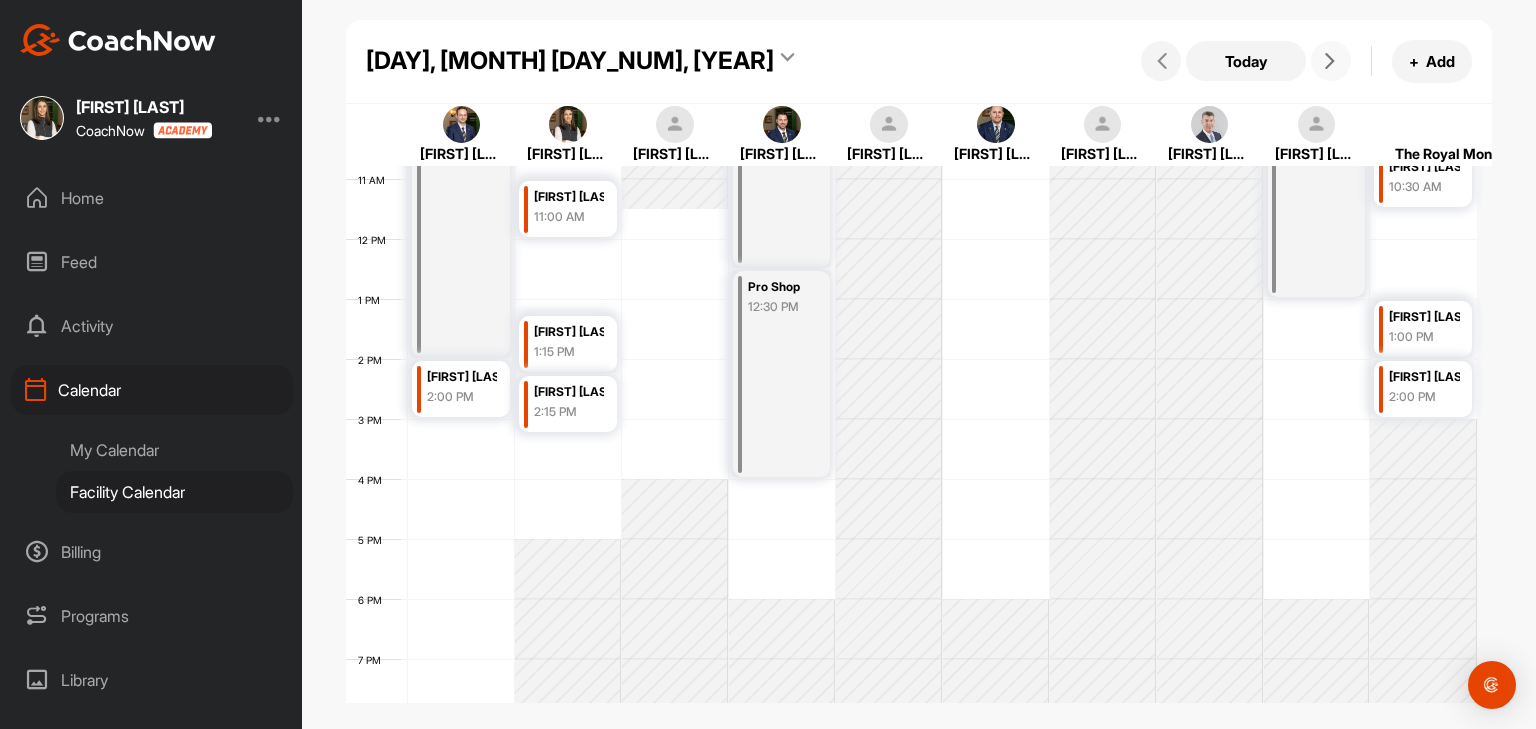 click at bounding box center (1330, 61) 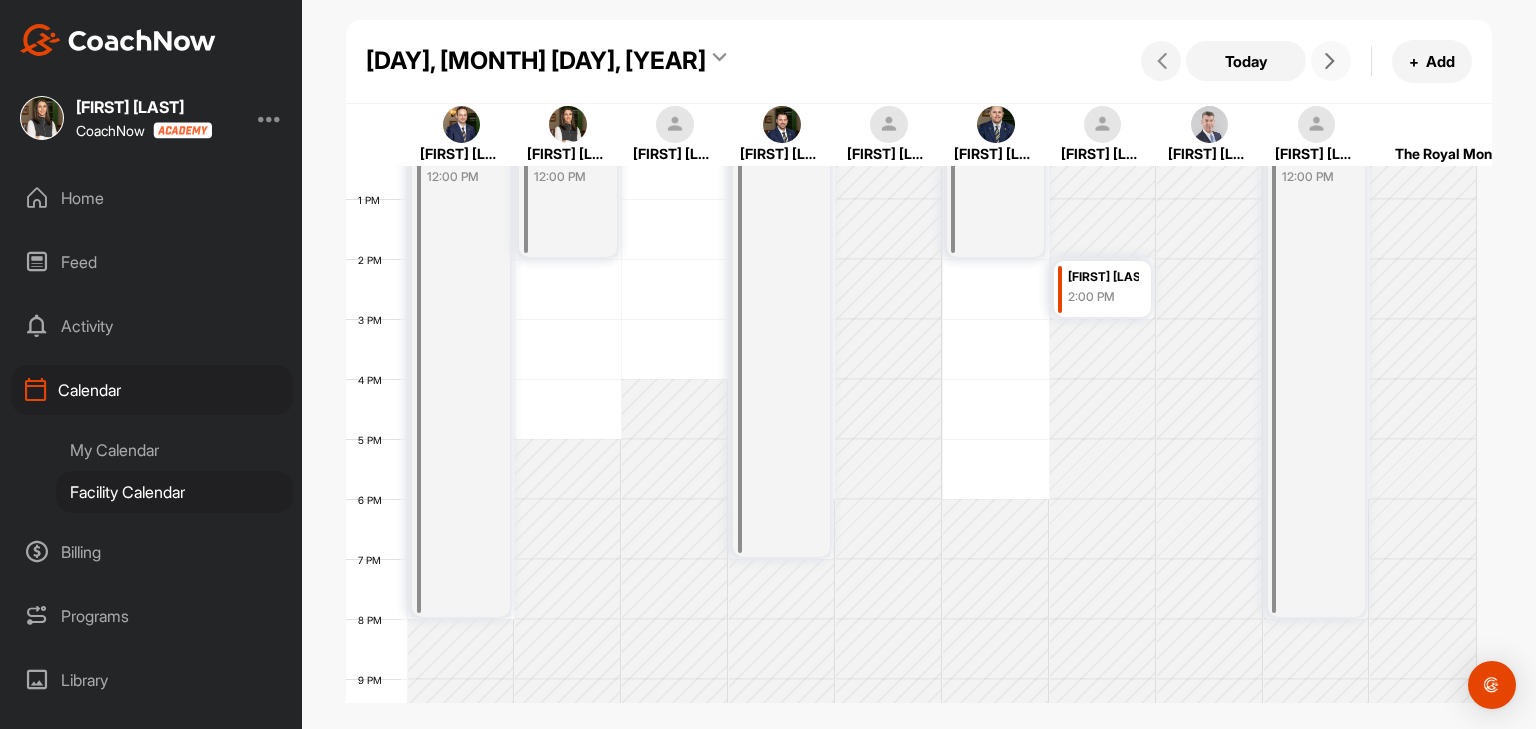 click at bounding box center (1331, 61) 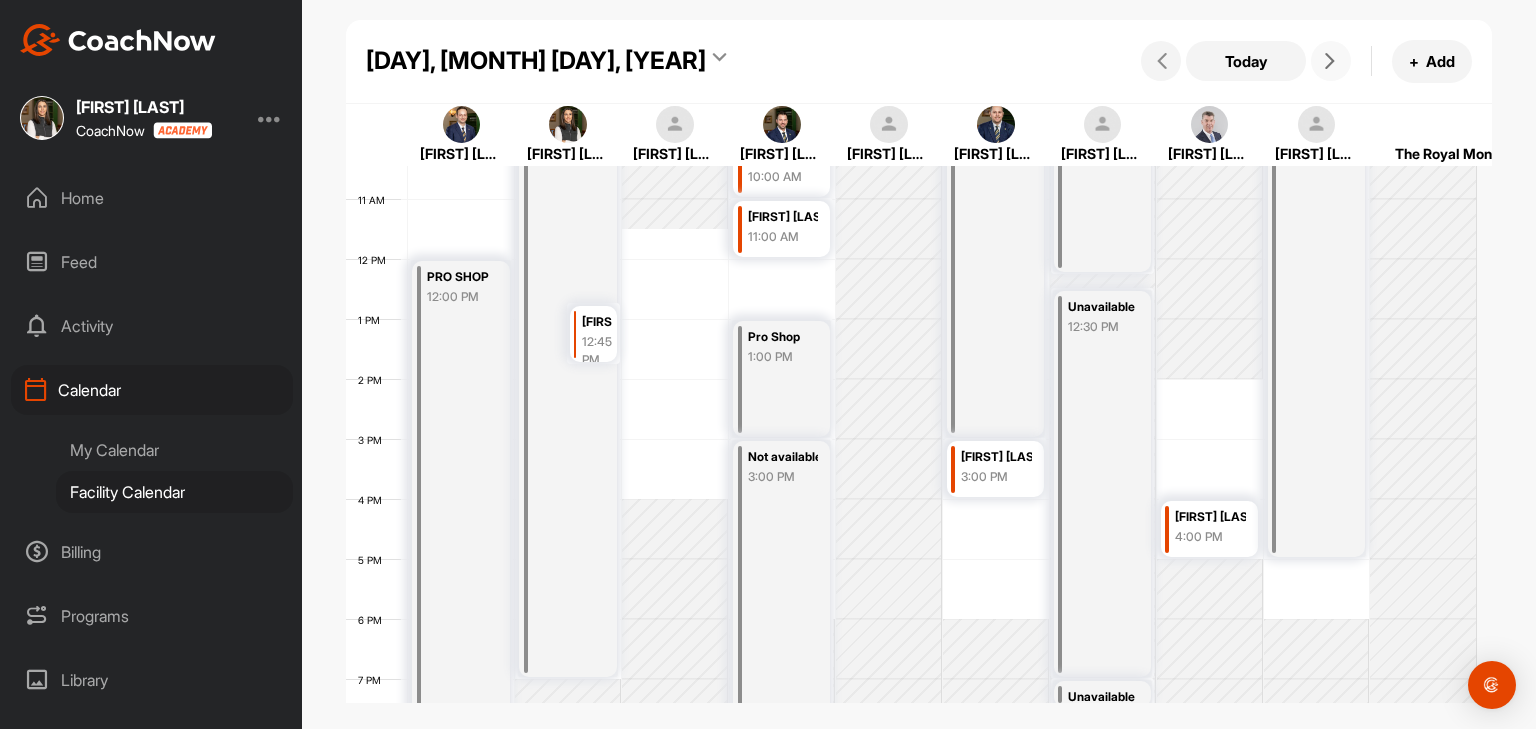 scroll, scrollTop: 647, scrollLeft: 0, axis: vertical 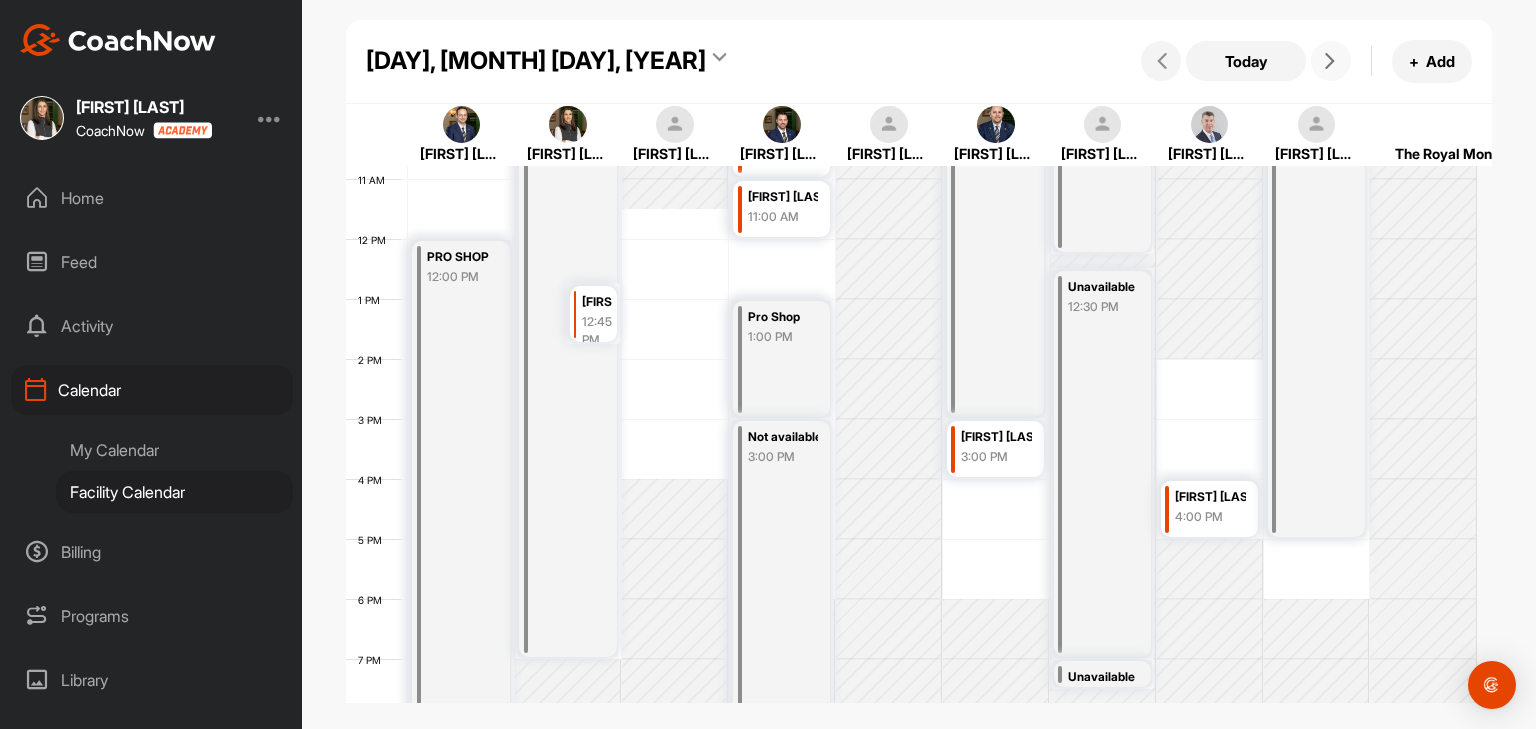 click at bounding box center [1330, 61] 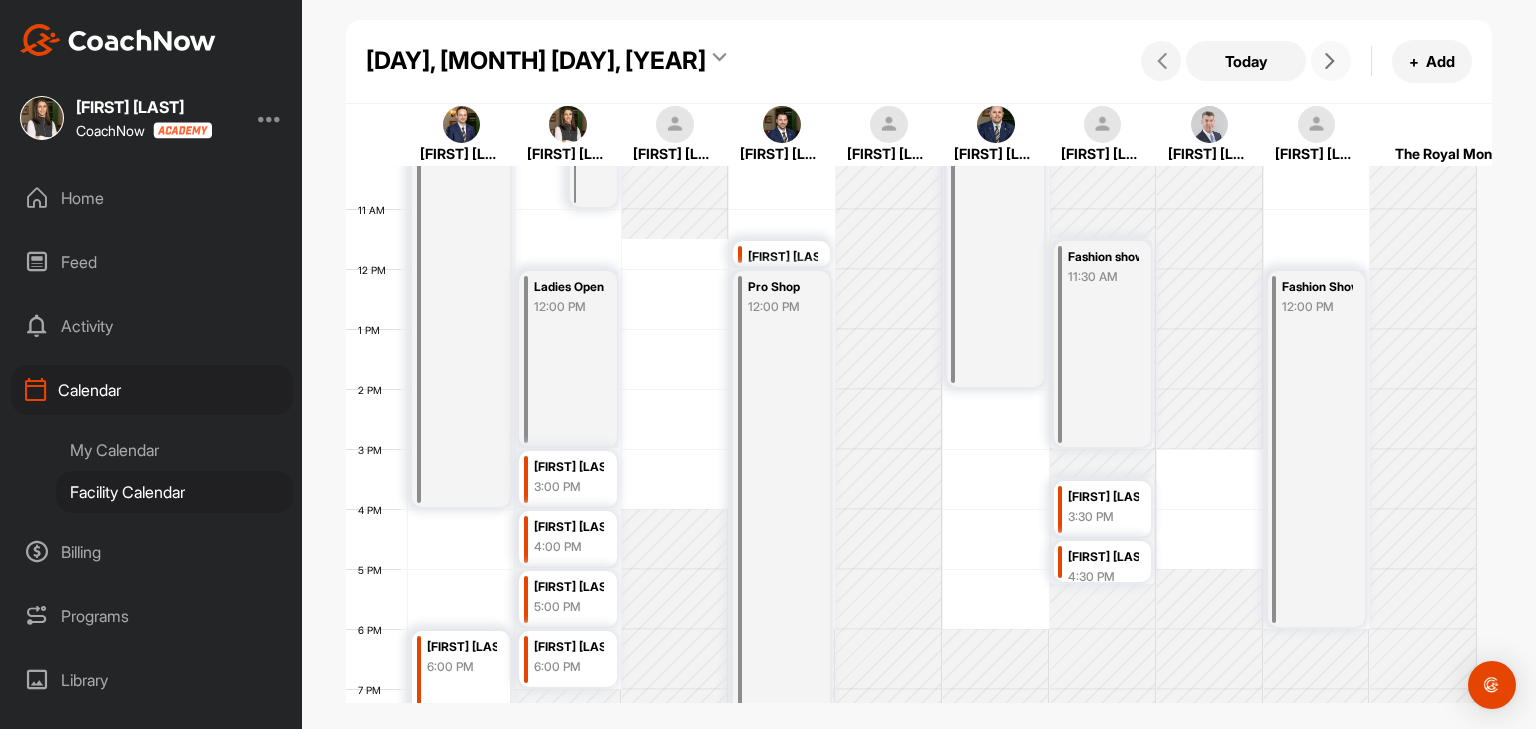 scroll, scrollTop: 647, scrollLeft: 0, axis: vertical 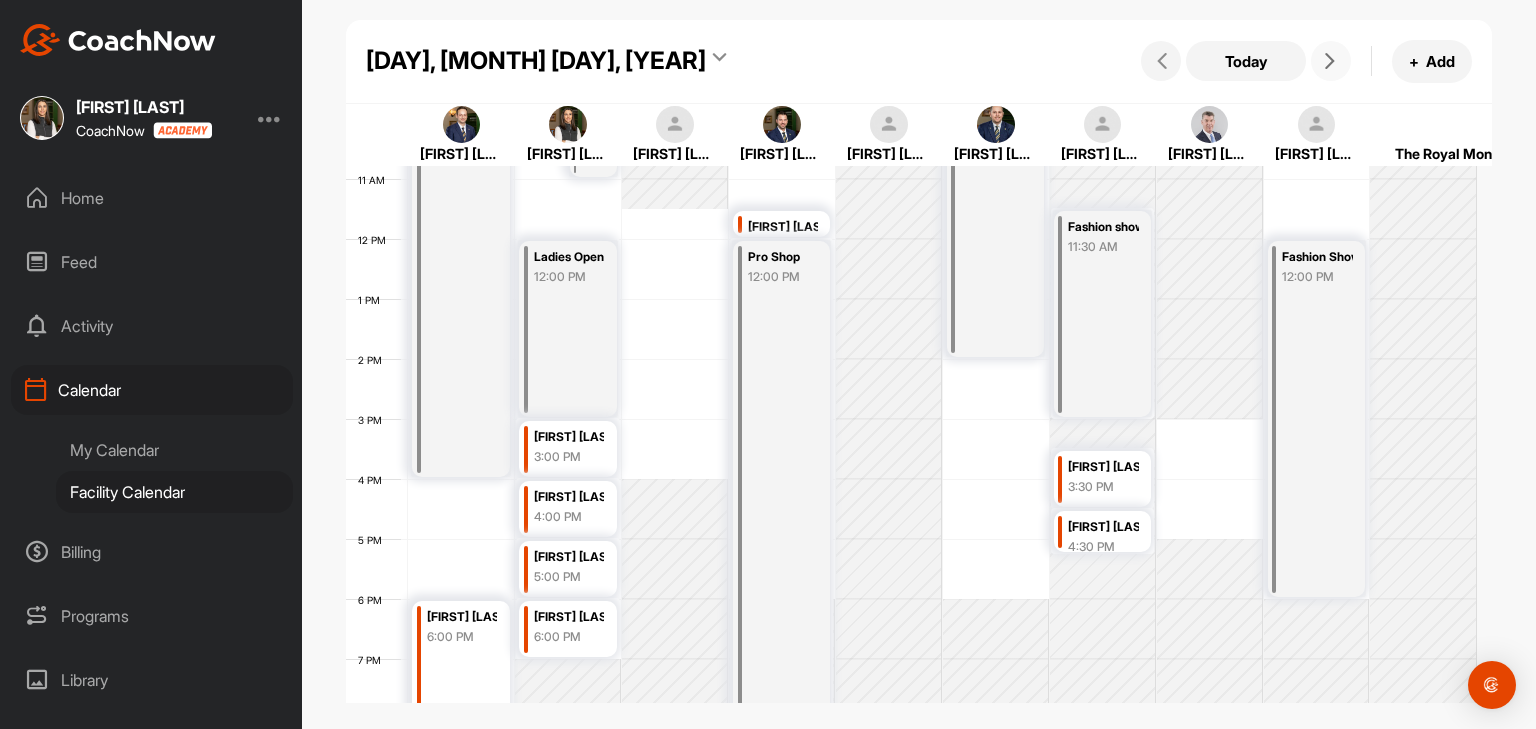 click at bounding box center [1330, 61] 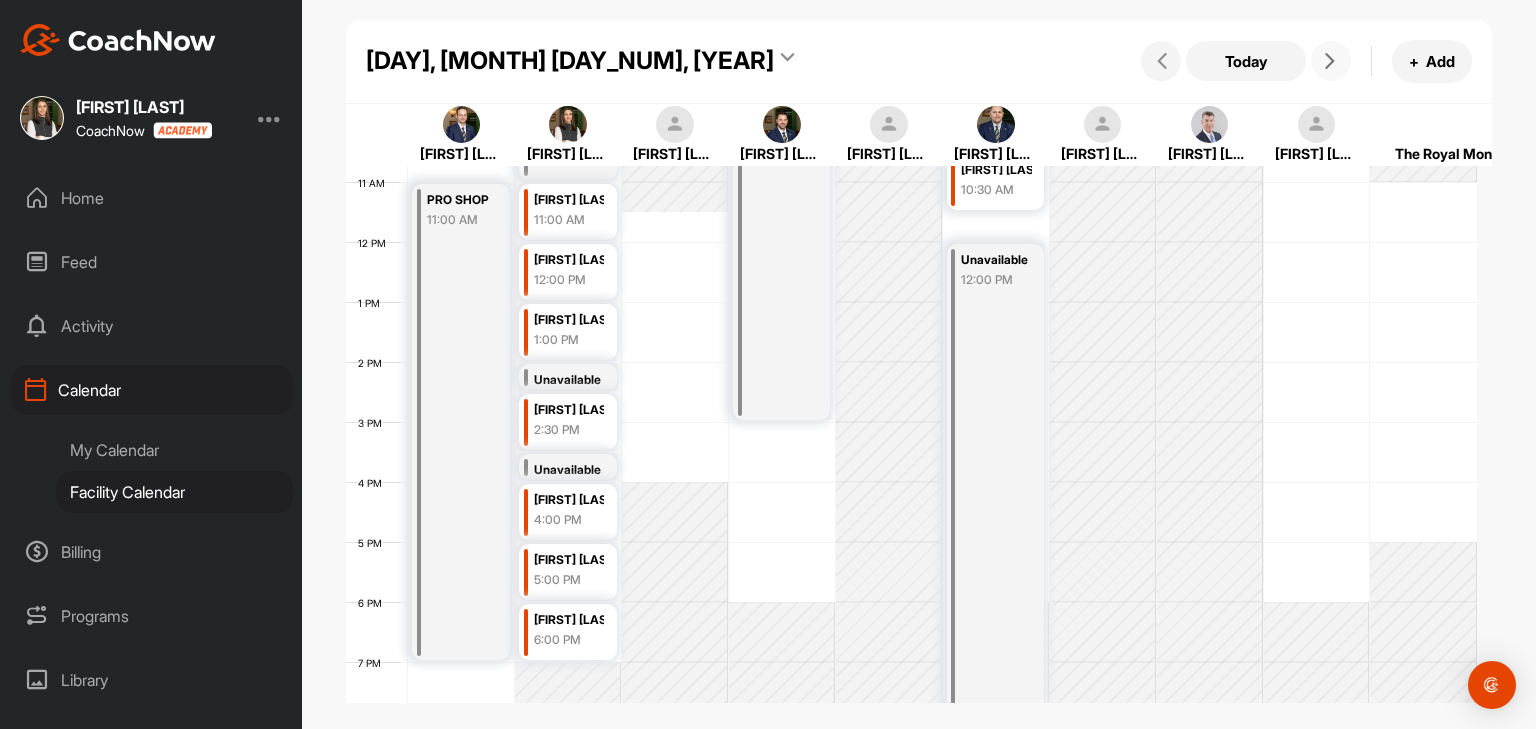 scroll, scrollTop: 647, scrollLeft: 0, axis: vertical 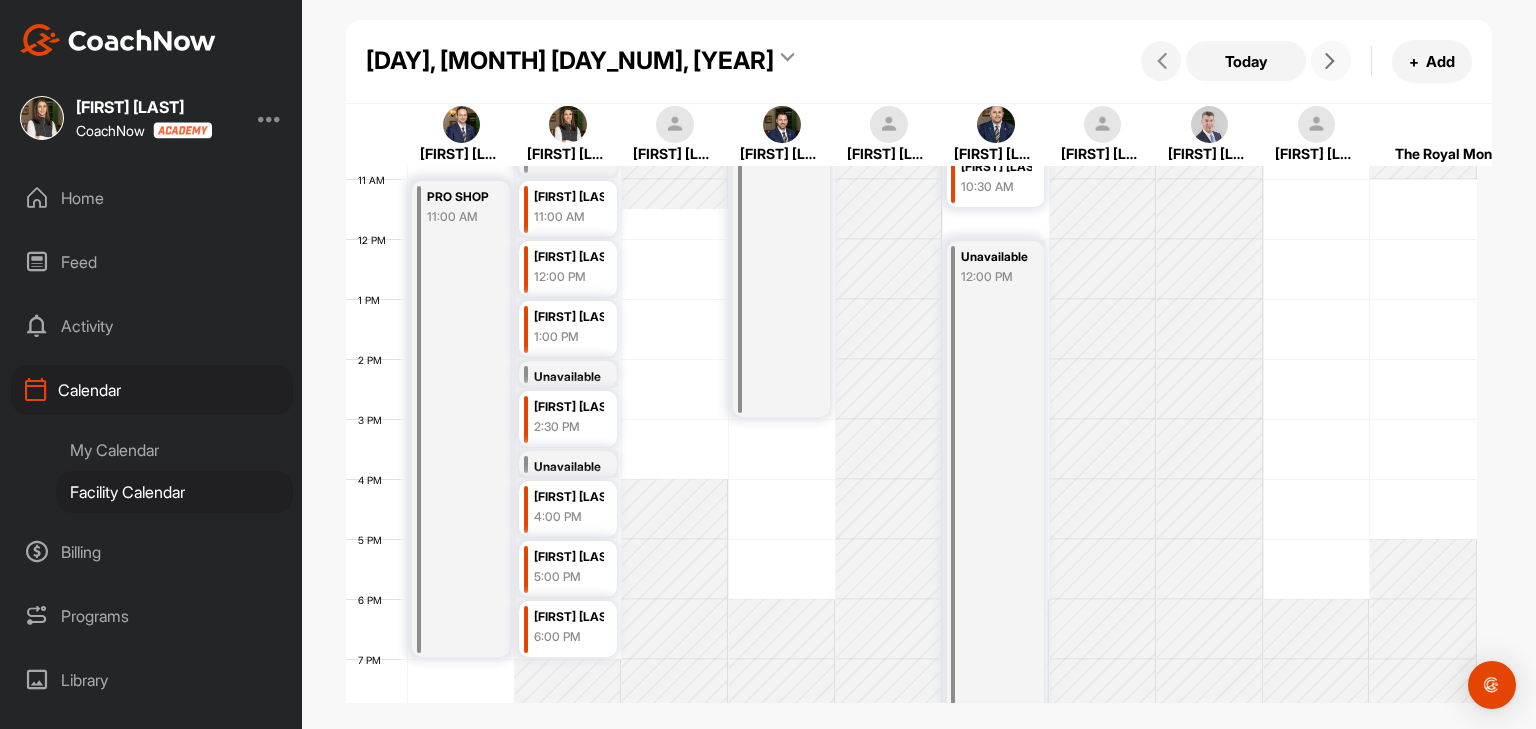 click at bounding box center [1331, 61] 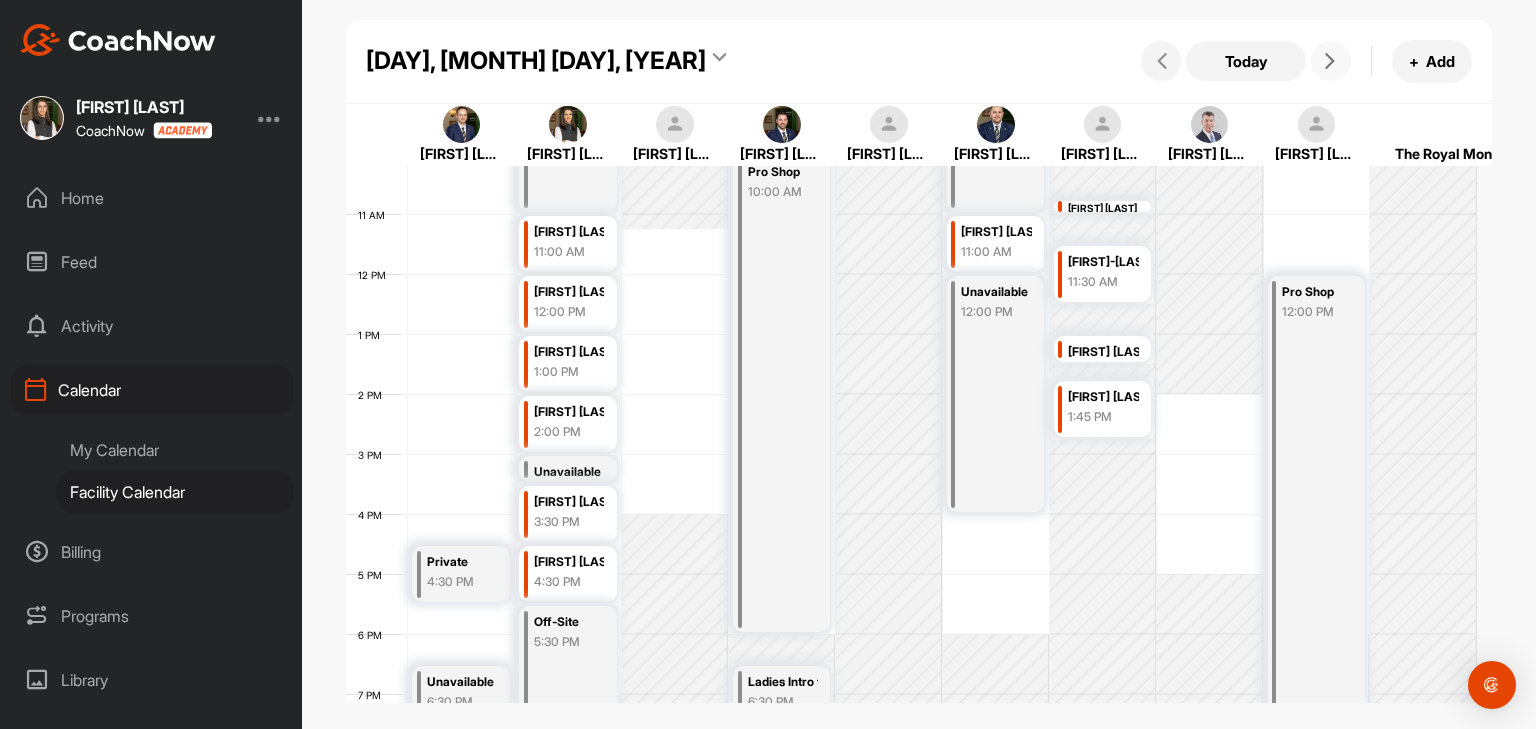 scroll, scrollTop: 647, scrollLeft: 0, axis: vertical 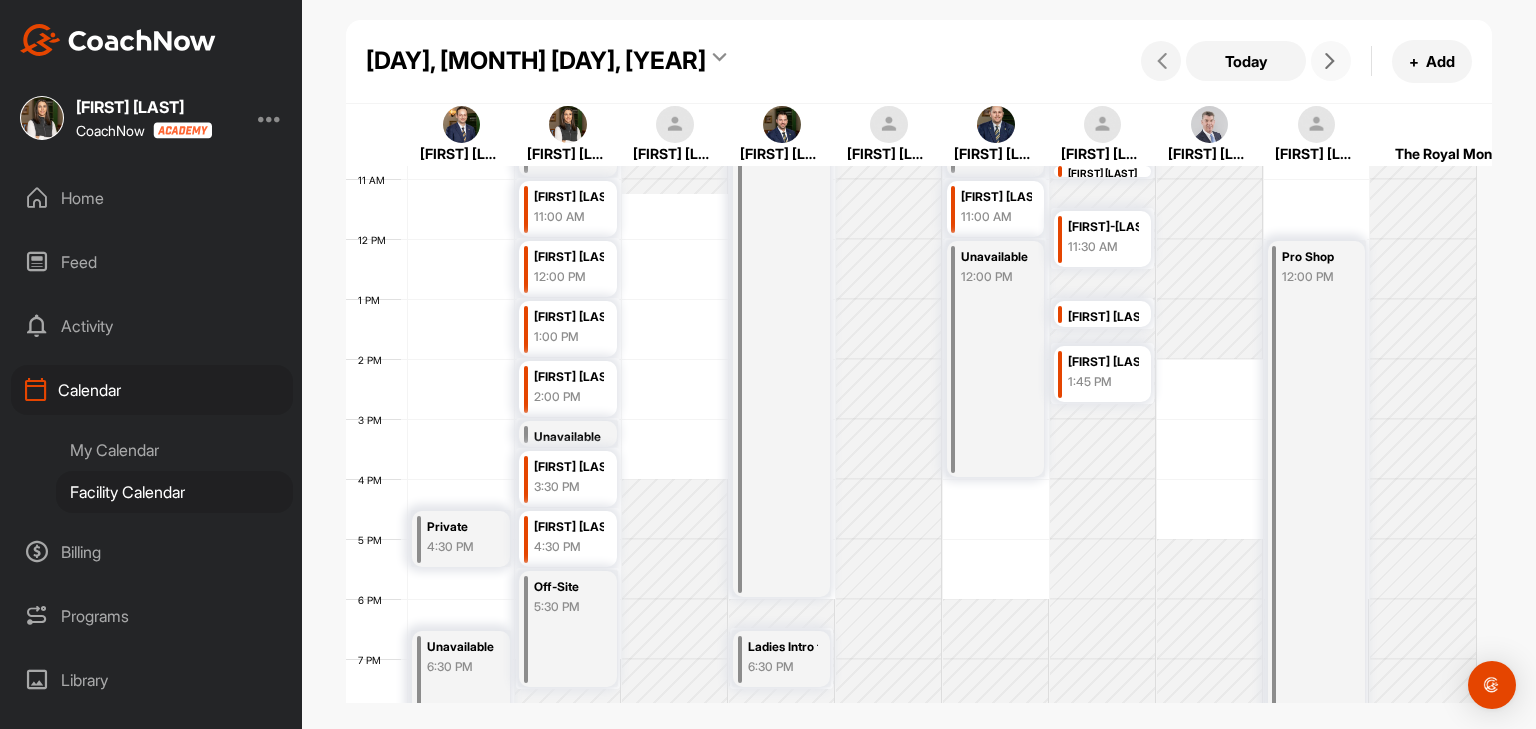 click at bounding box center (1330, 61) 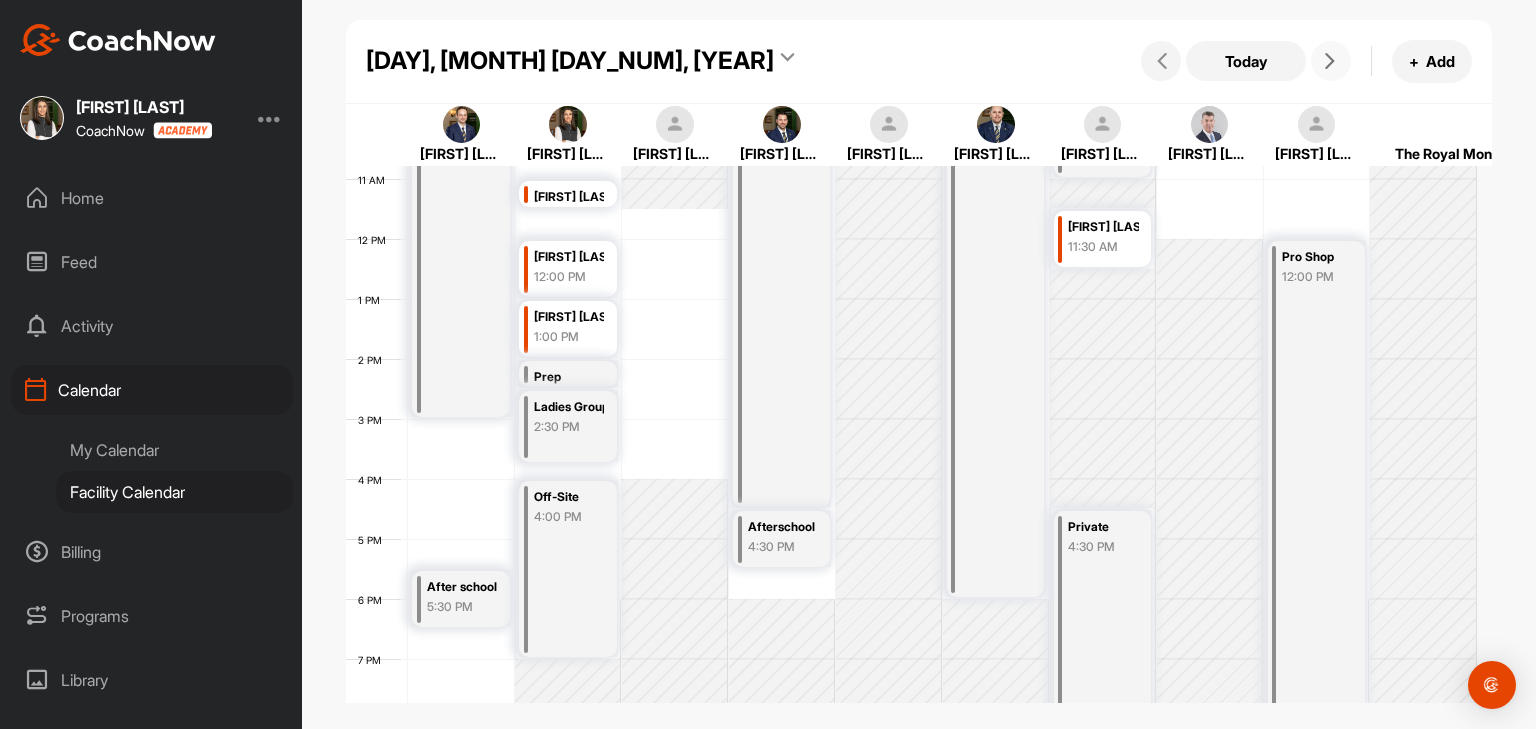 click at bounding box center (1331, 61) 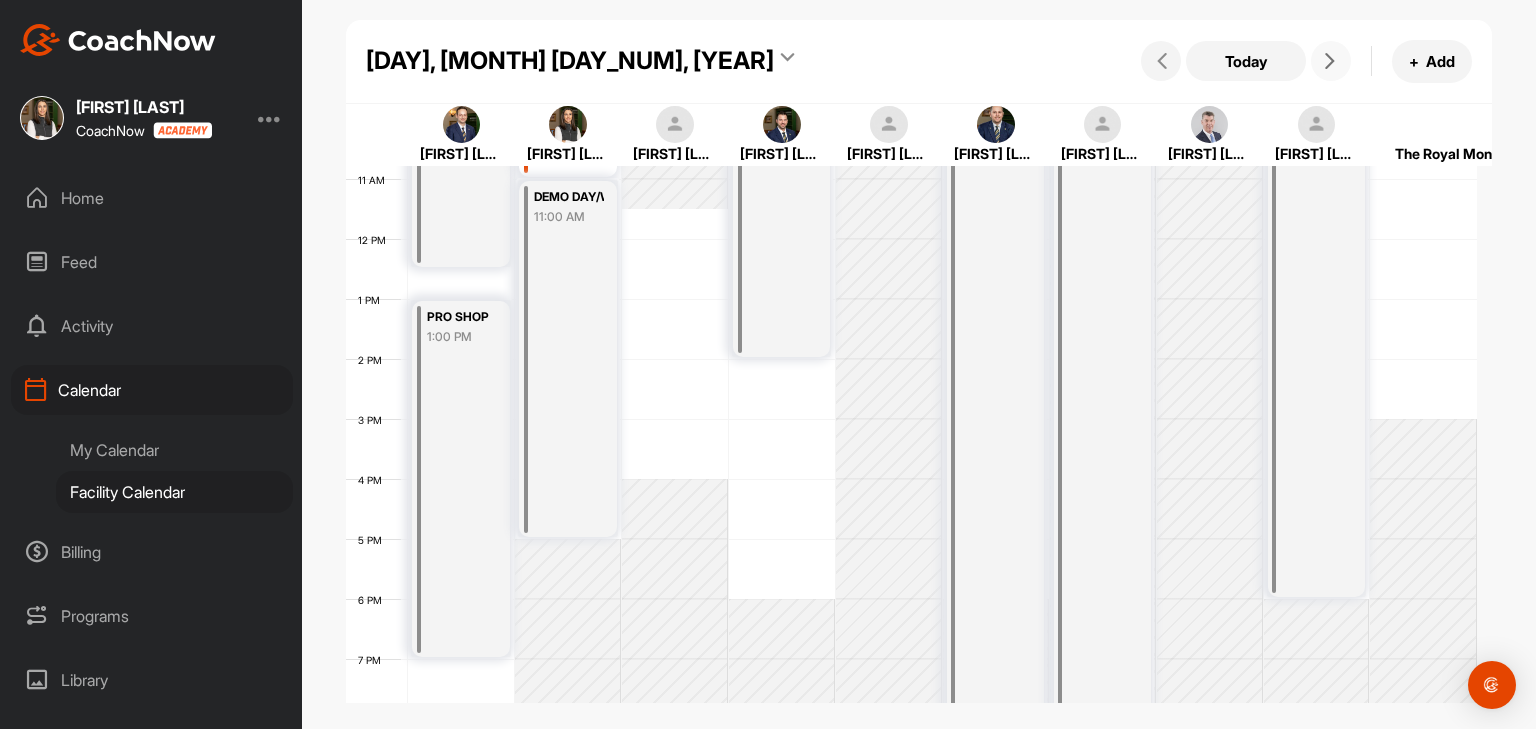 click at bounding box center (1330, 61) 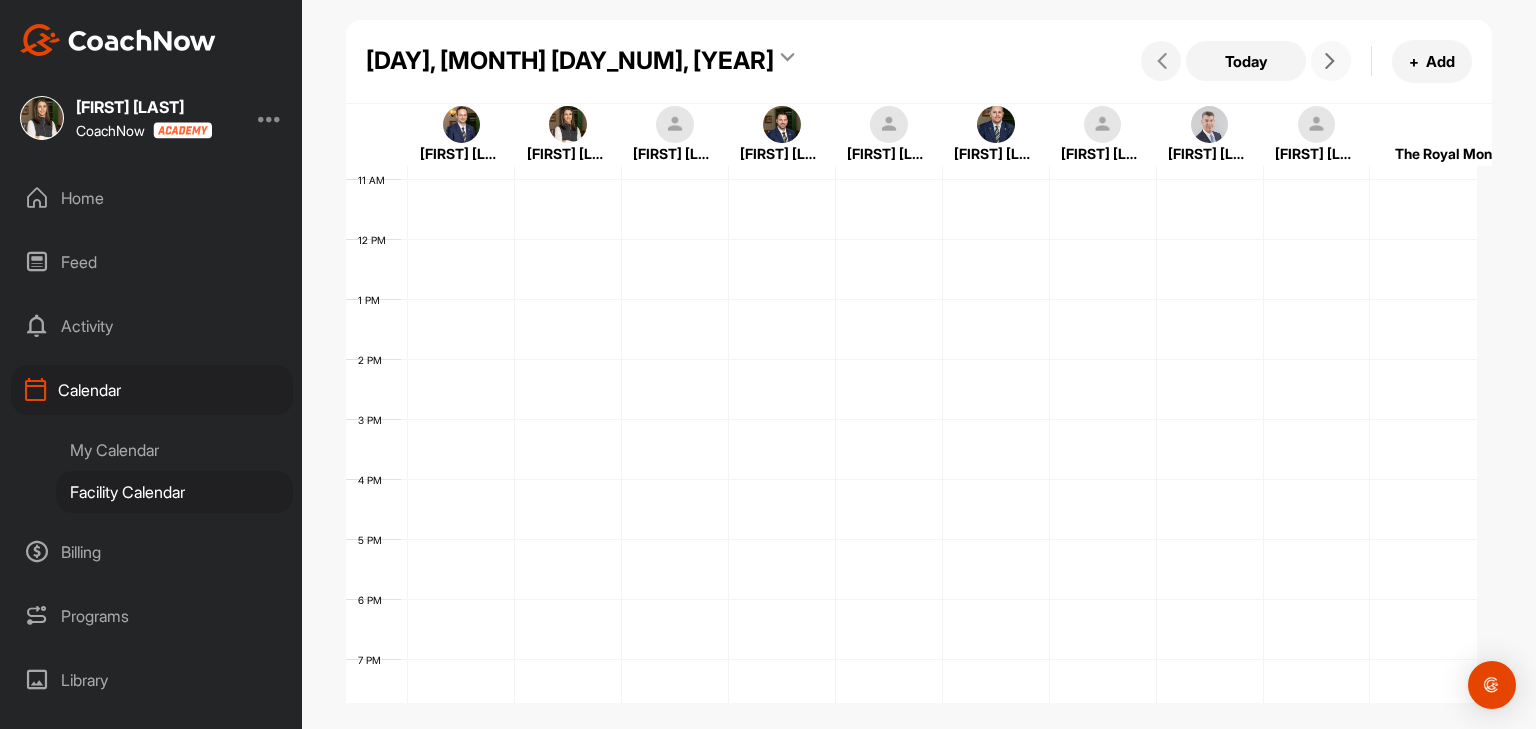 scroll, scrollTop: 347, scrollLeft: 0, axis: vertical 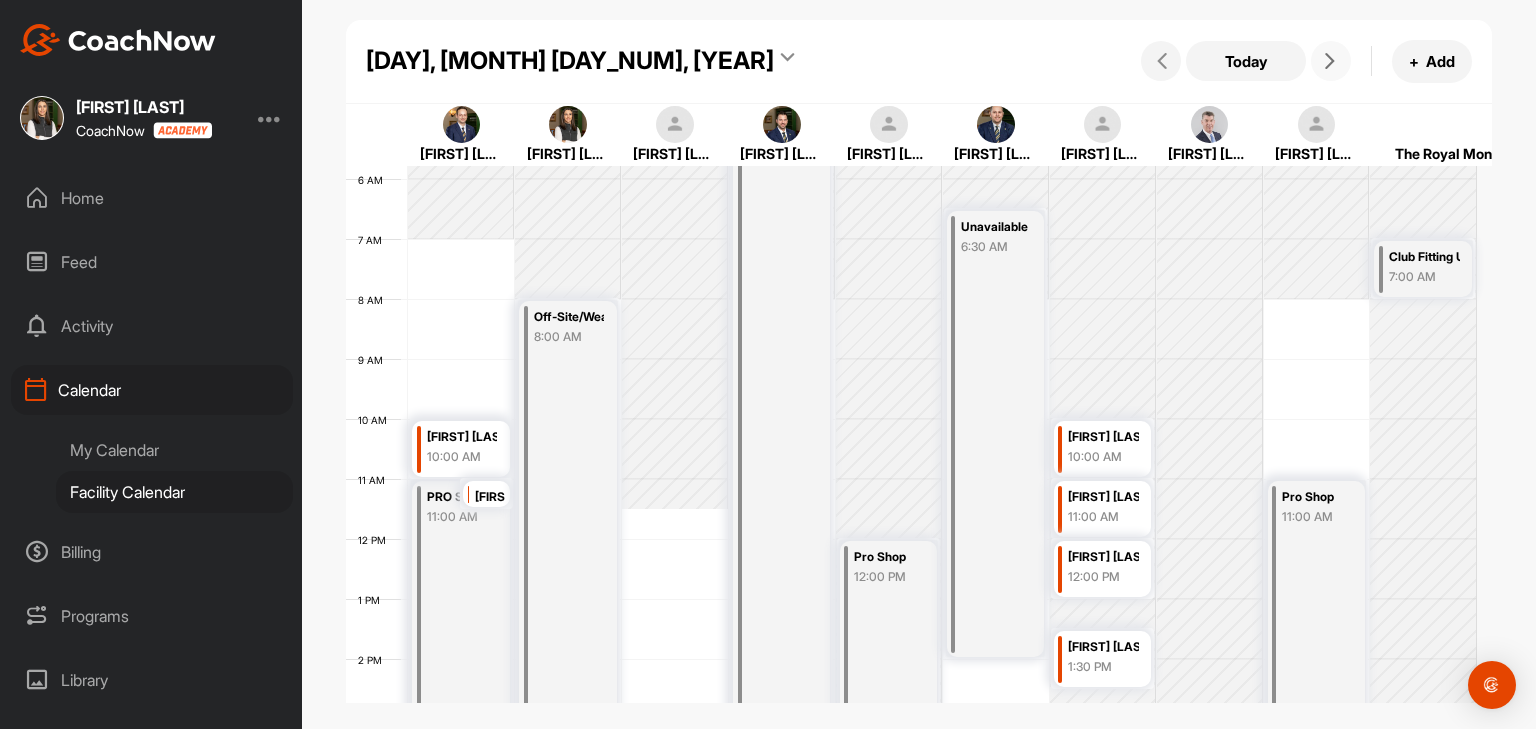 click at bounding box center [1331, 61] 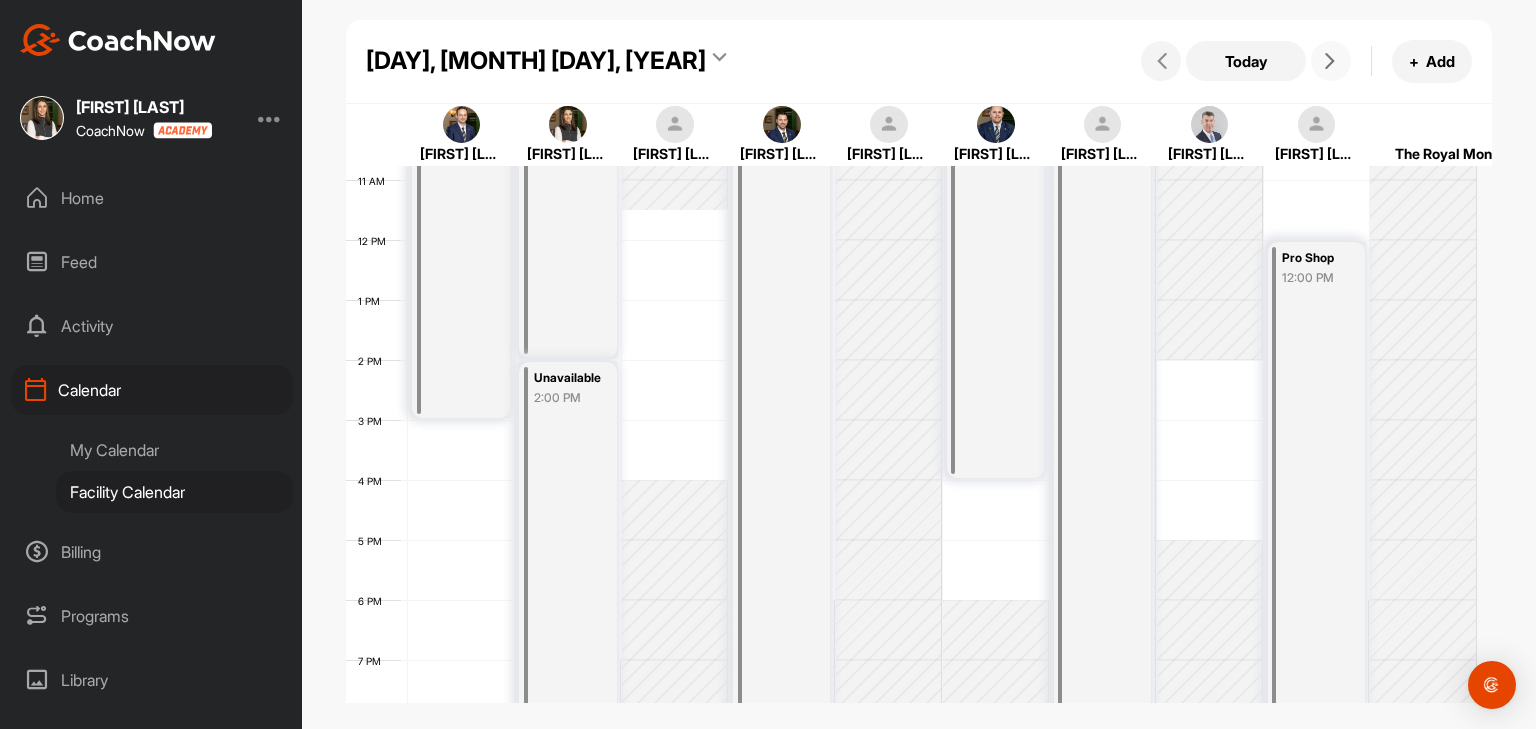 scroll, scrollTop: 647, scrollLeft: 0, axis: vertical 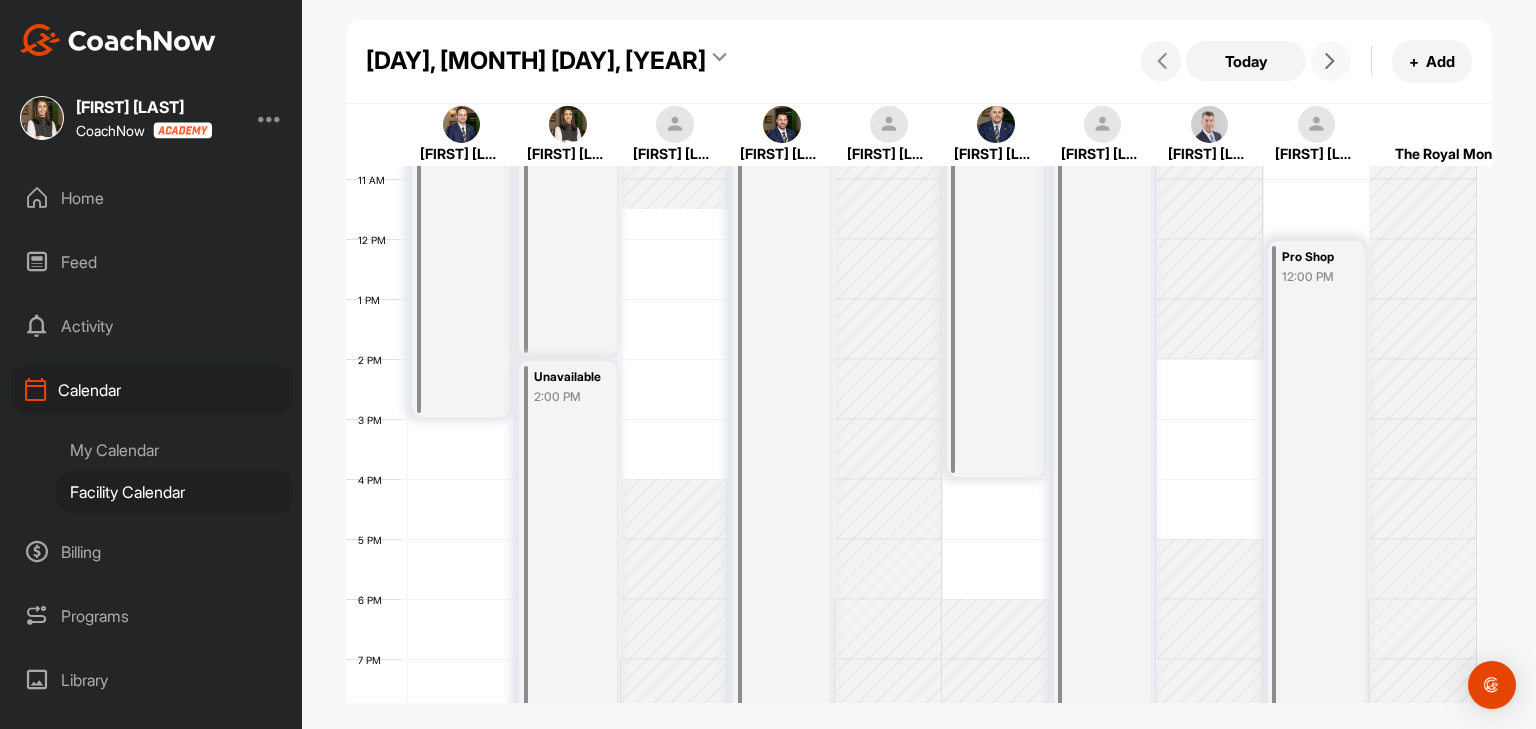 click at bounding box center [1331, 61] 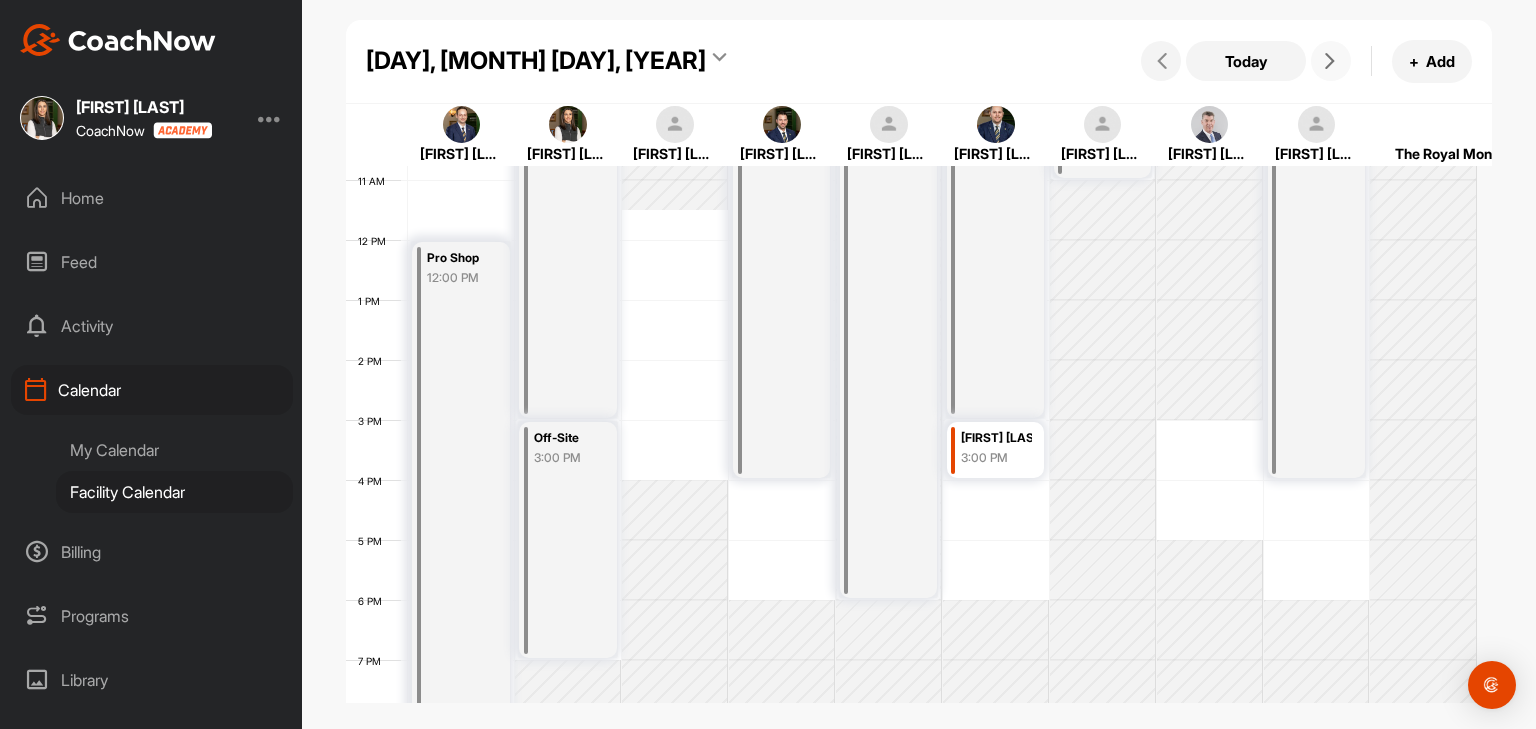 scroll, scrollTop: 647, scrollLeft: 0, axis: vertical 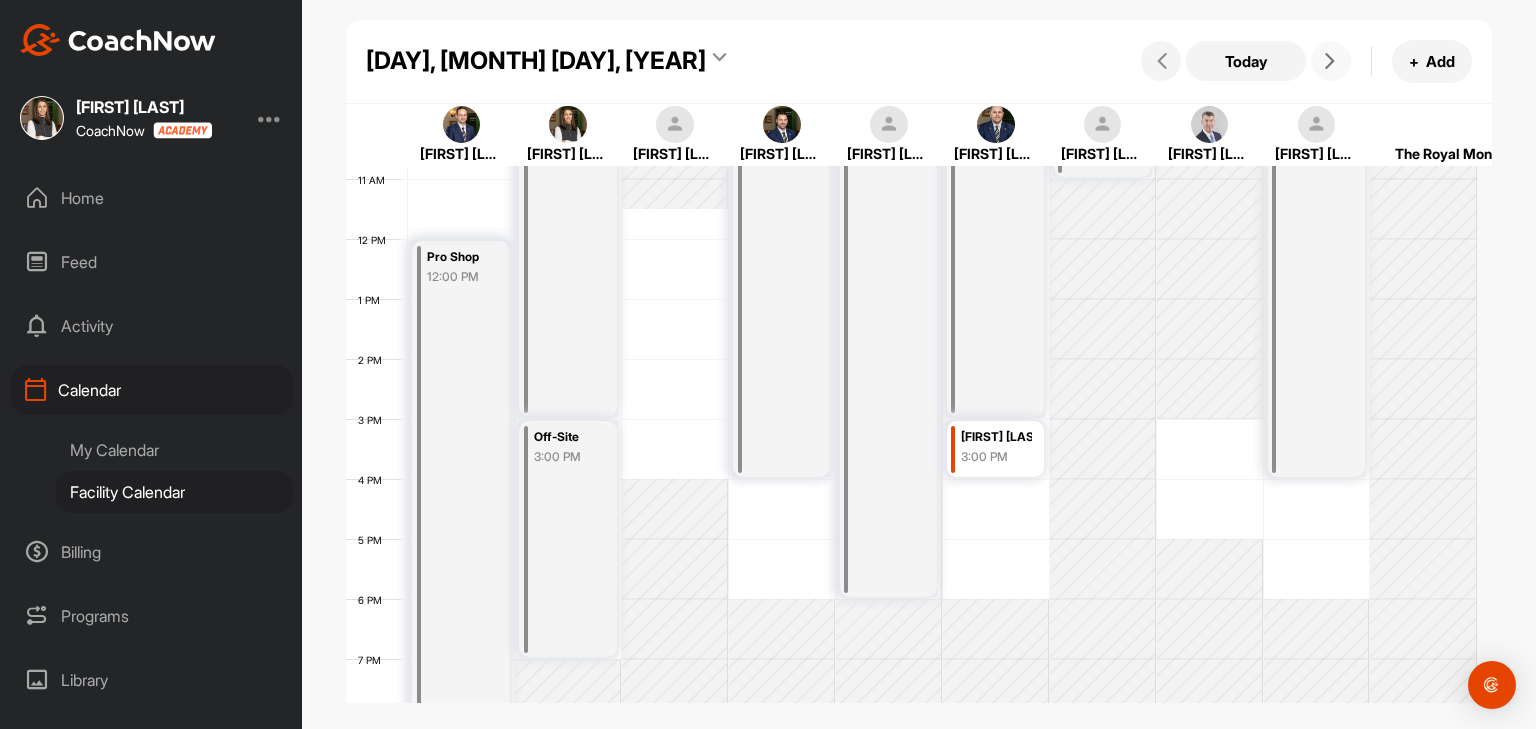 click at bounding box center (1330, 61) 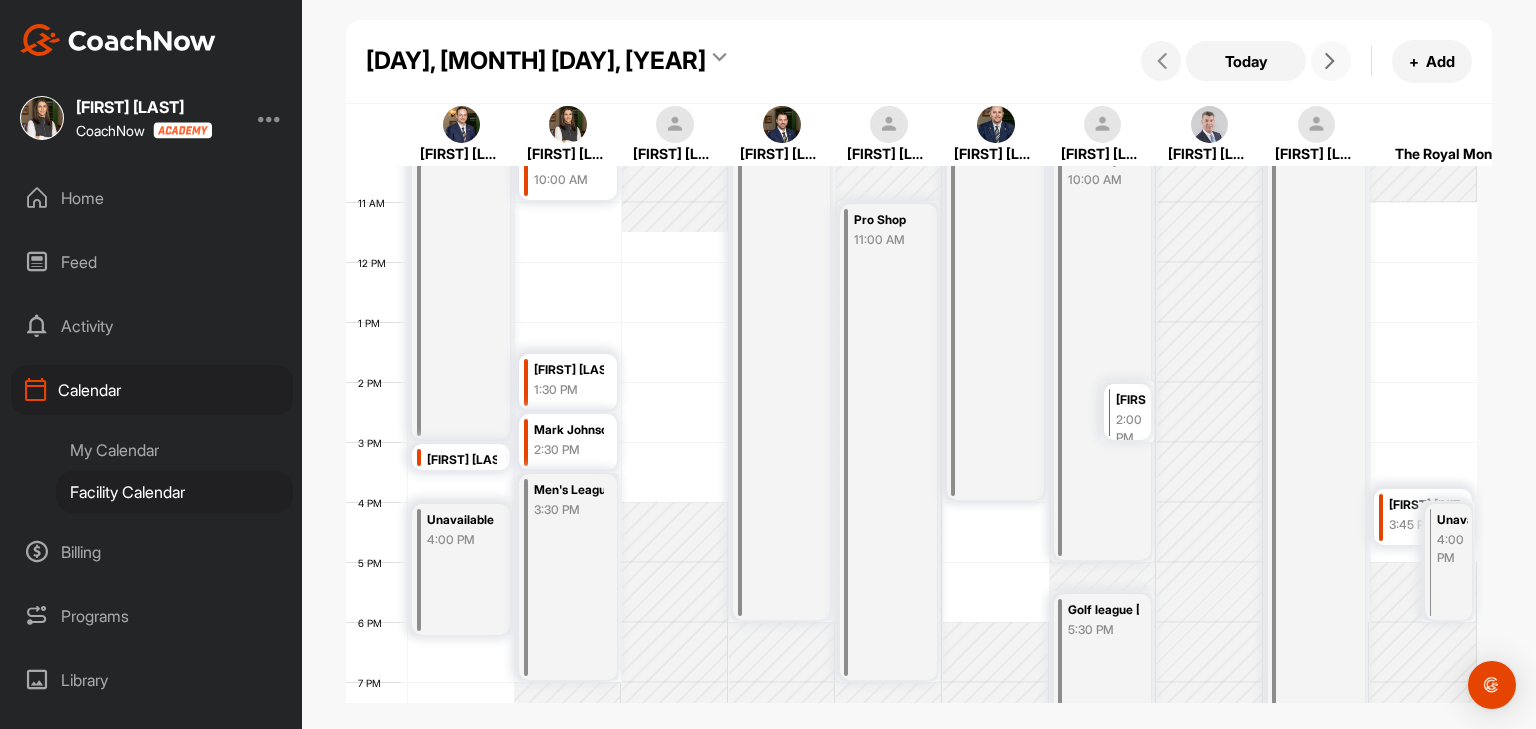 scroll, scrollTop: 747, scrollLeft: 0, axis: vertical 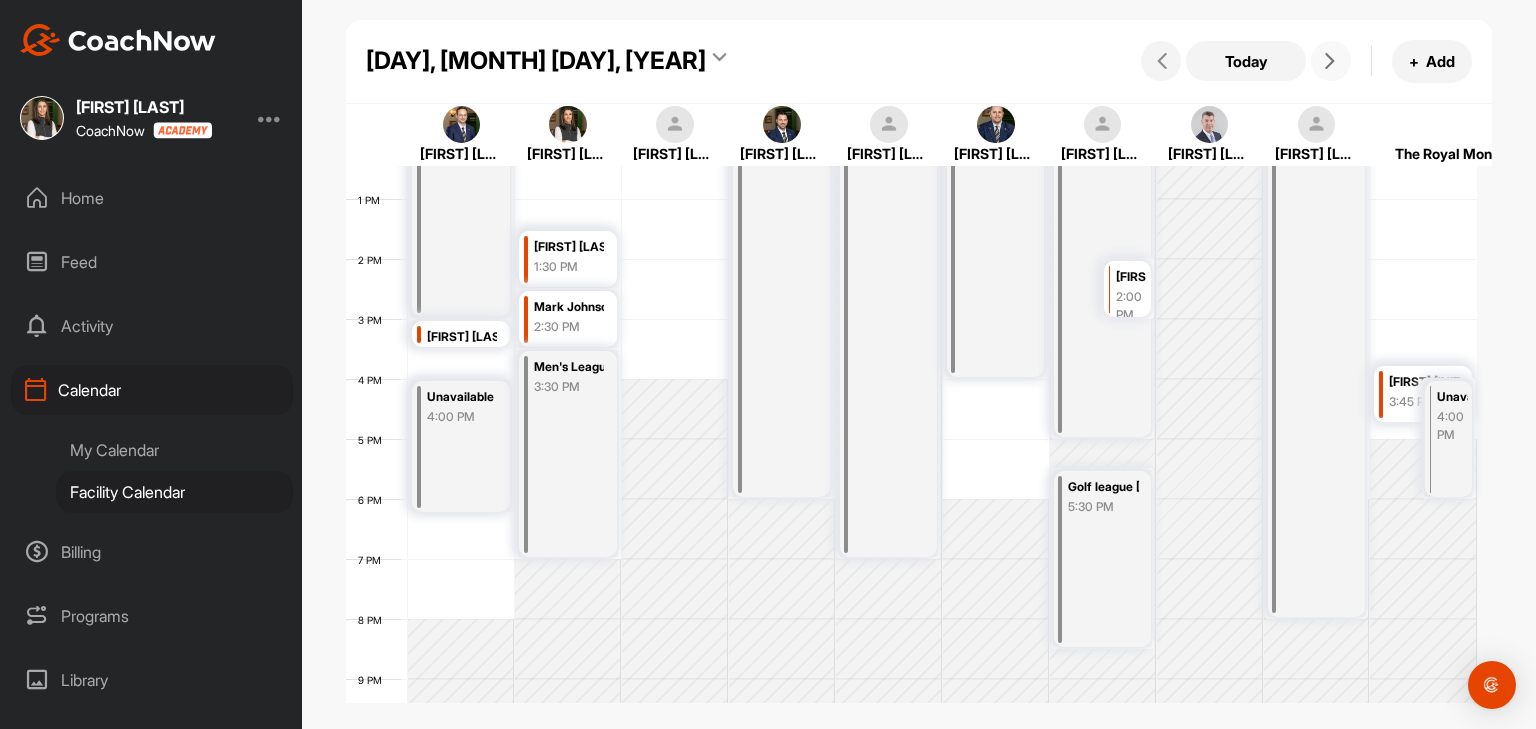 click at bounding box center [1330, 61] 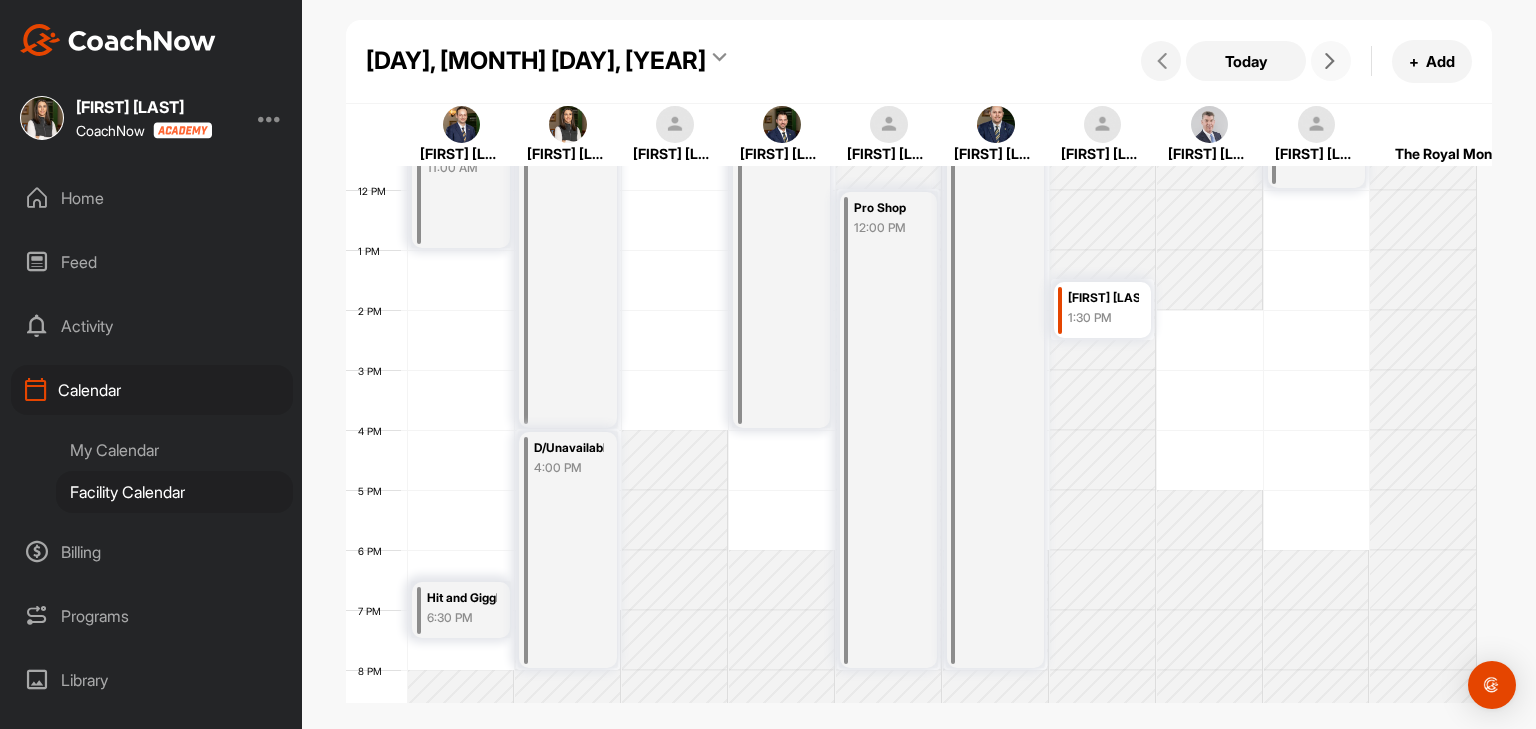scroll, scrollTop: 747, scrollLeft: 0, axis: vertical 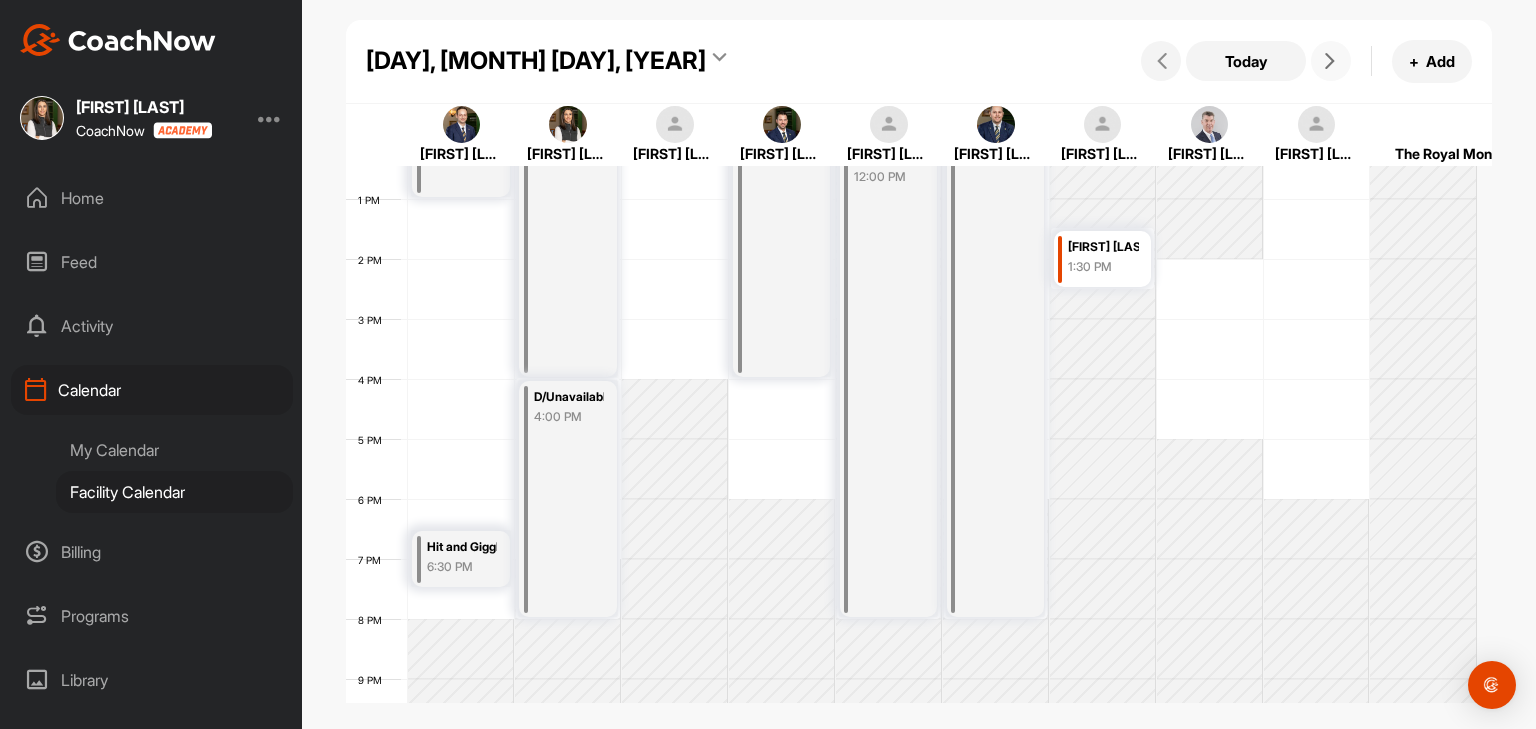 click at bounding box center [1331, 61] 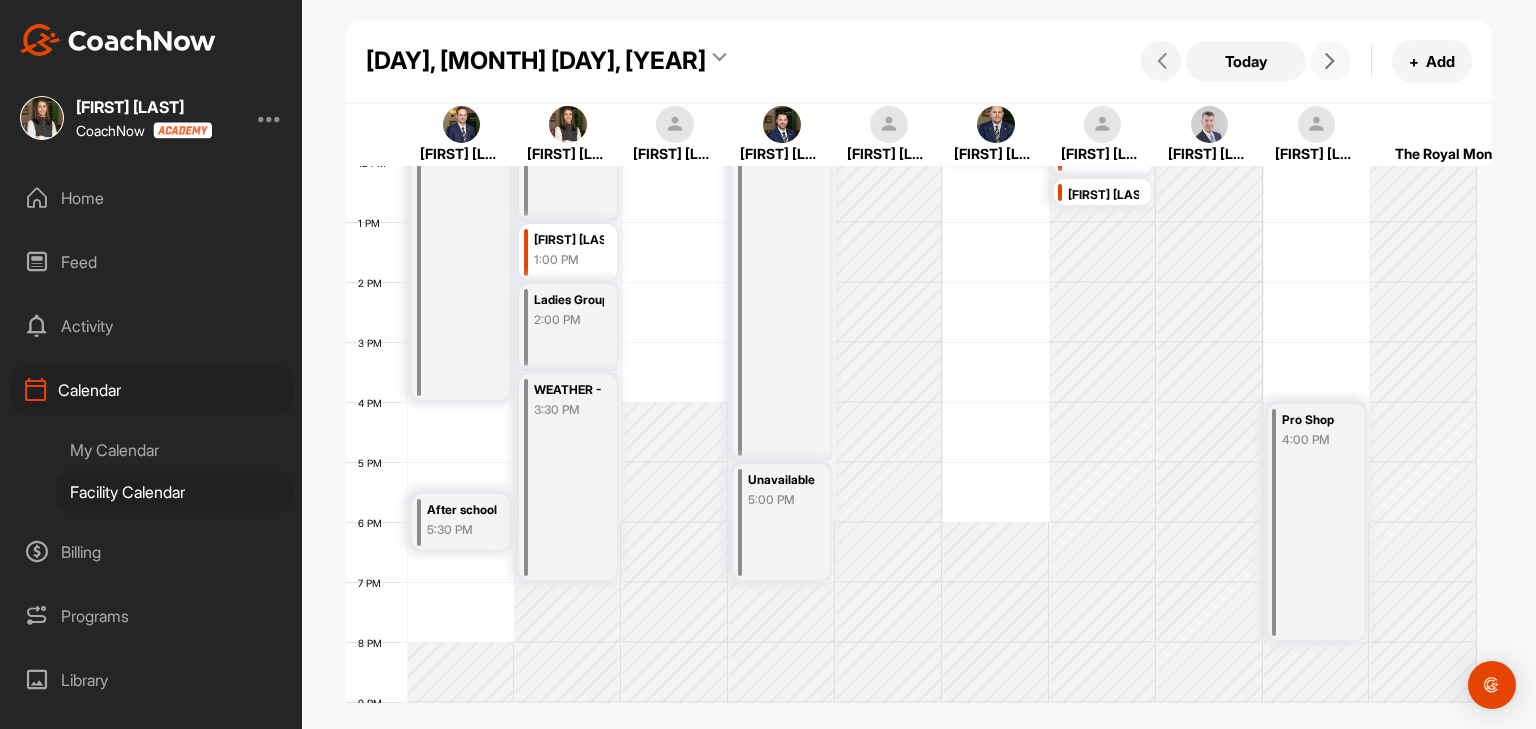 scroll, scrollTop: 747, scrollLeft: 0, axis: vertical 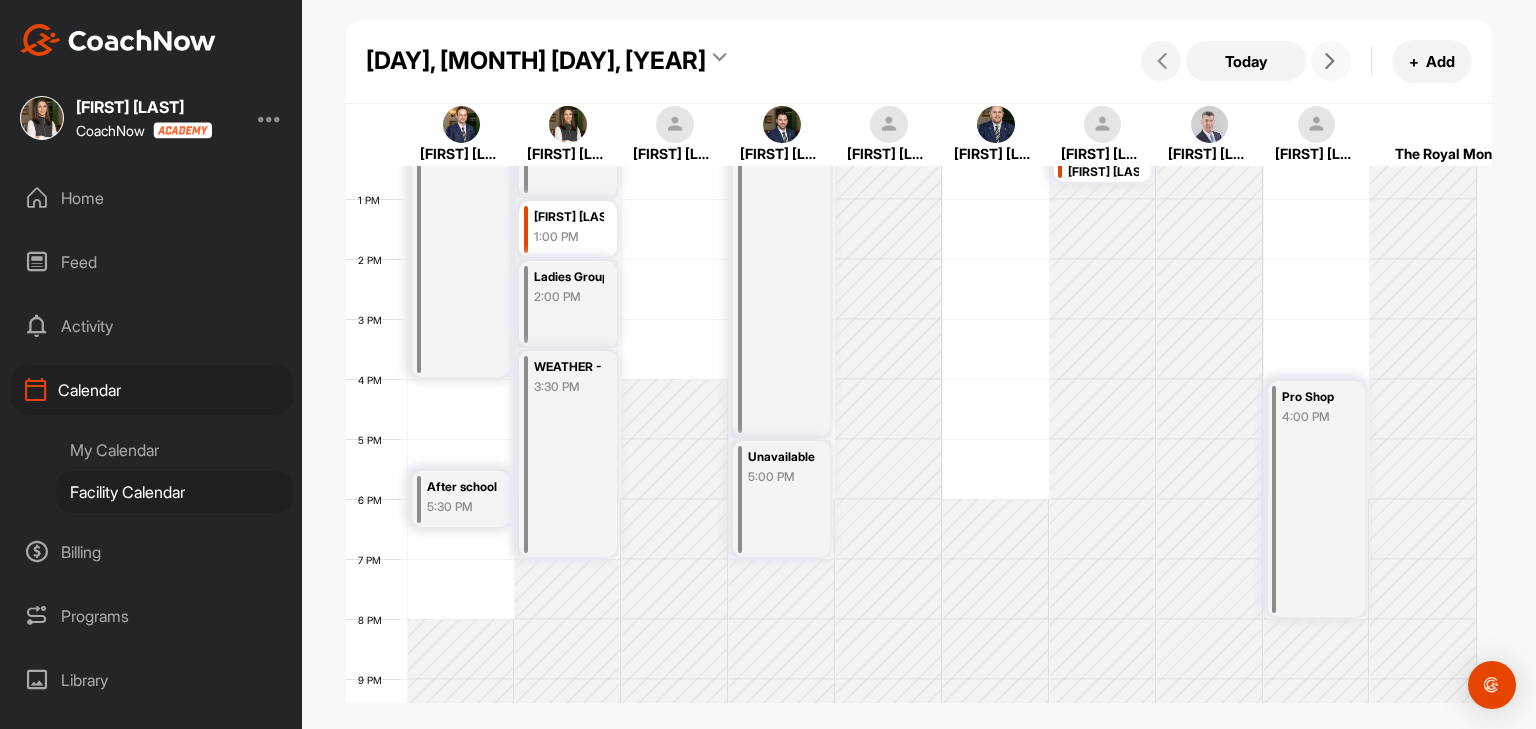 click at bounding box center [1331, 61] 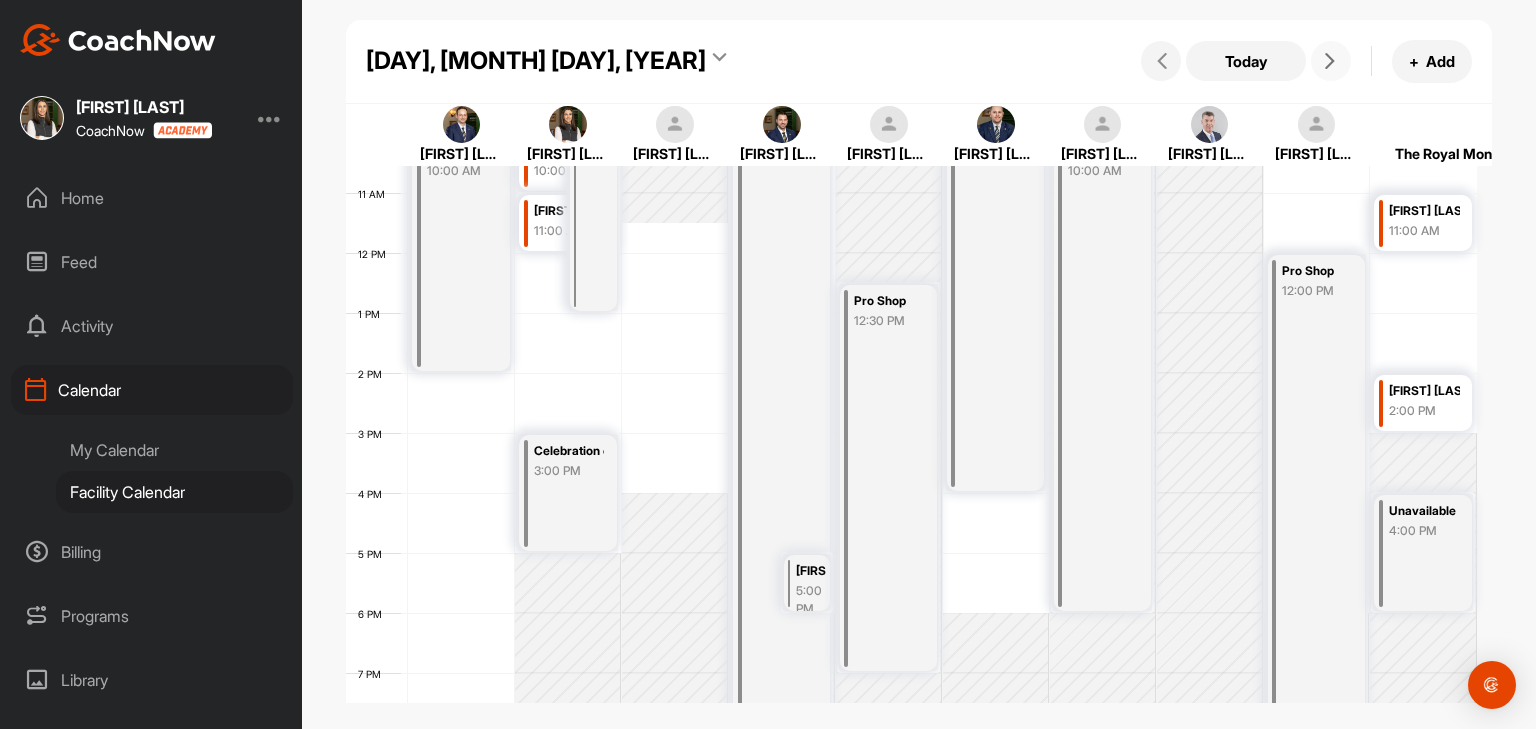 scroll, scrollTop: 747, scrollLeft: 0, axis: vertical 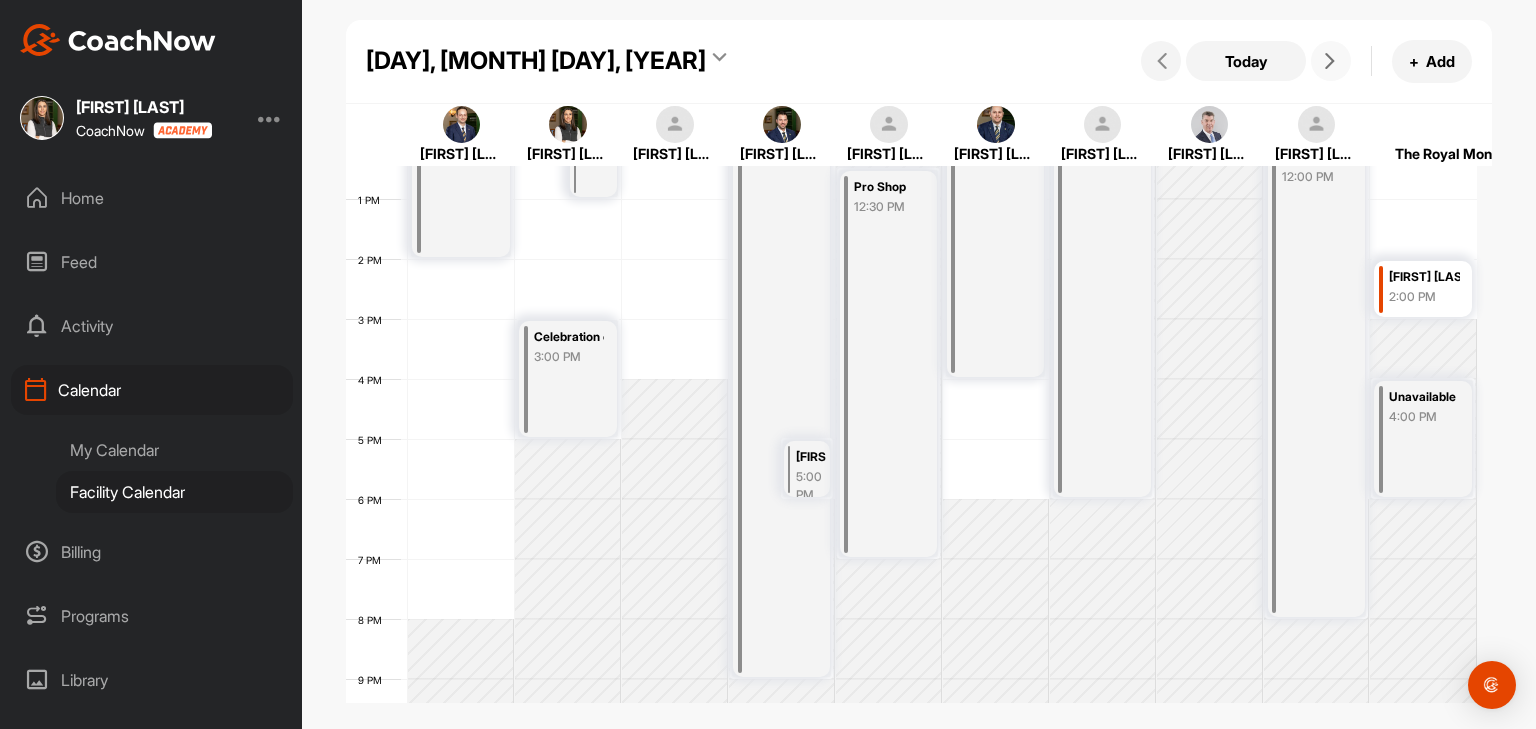 click at bounding box center [1331, 61] 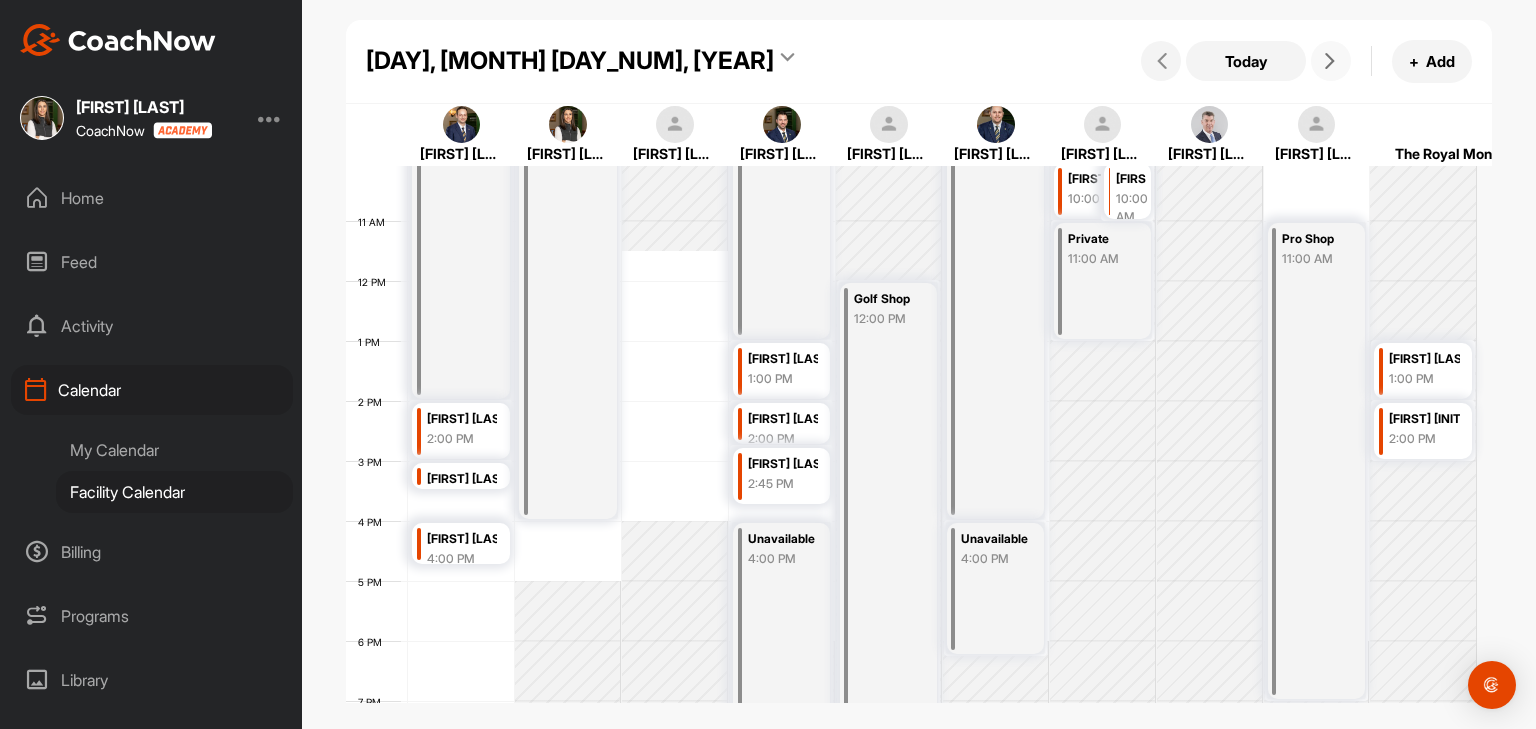 scroll, scrollTop: 647, scrollLeft: 0, axis: vertical 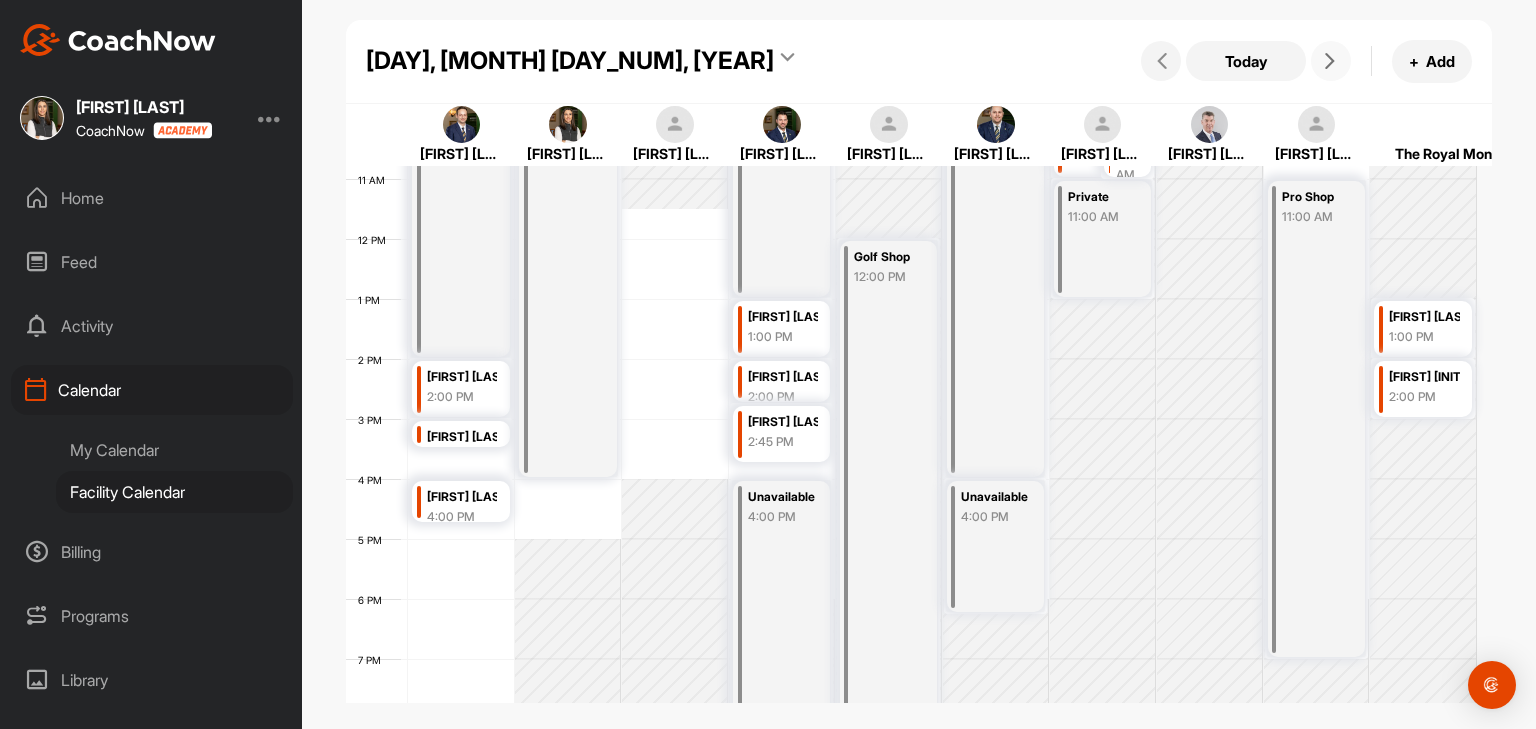 click at bounding box center (1331, 61) 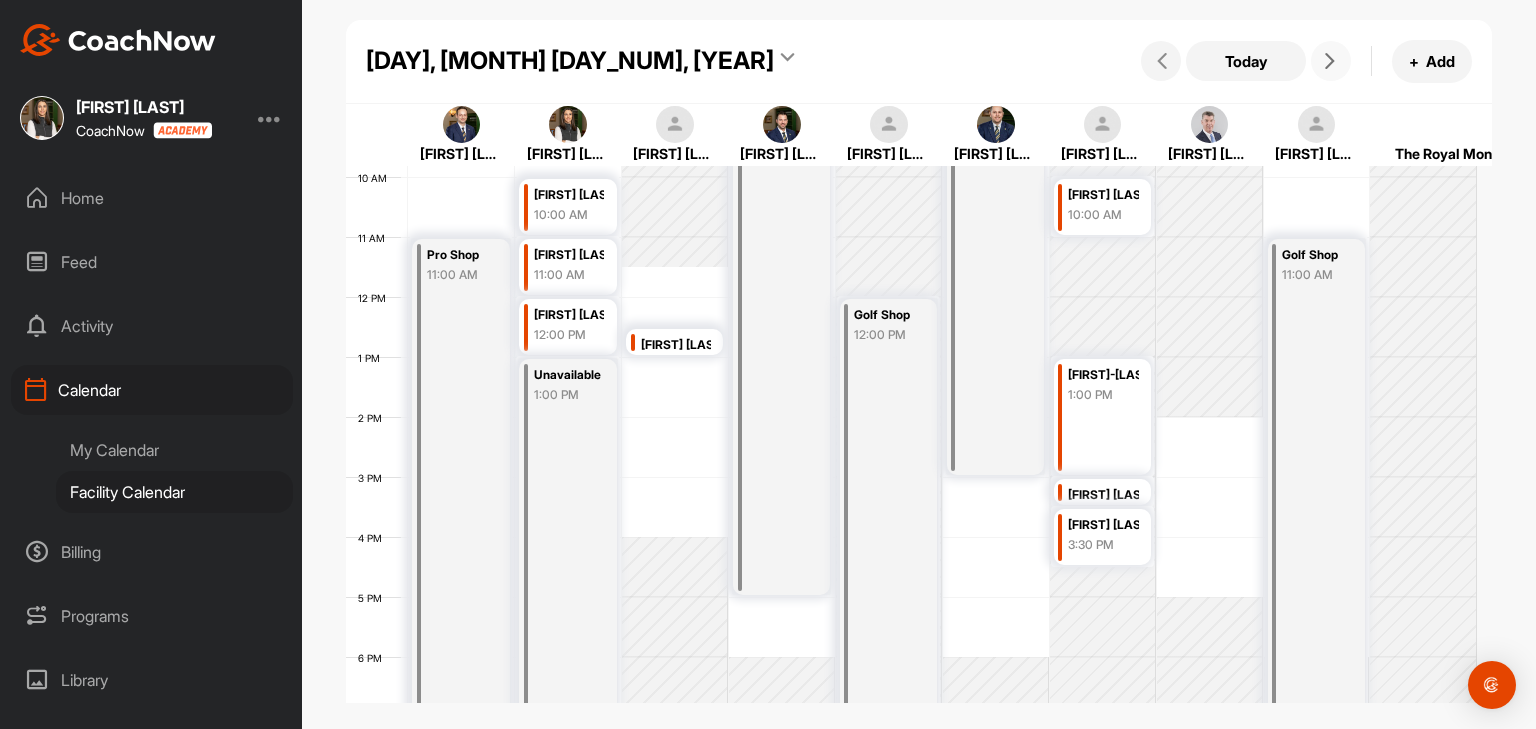 scroll, scrollTop: 647, scrollLeft: 0, axis: vertical 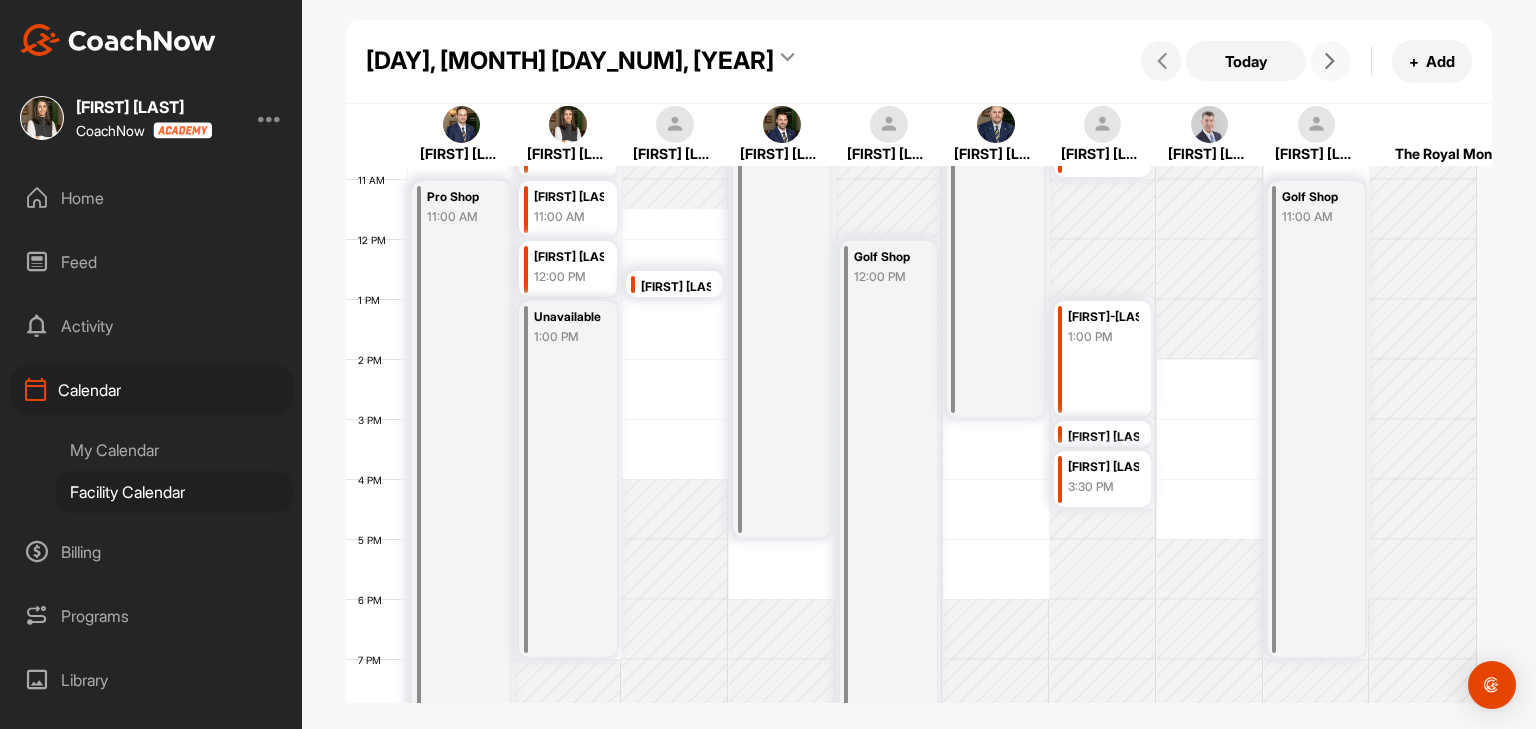 click at bounding box center (1330, 61) 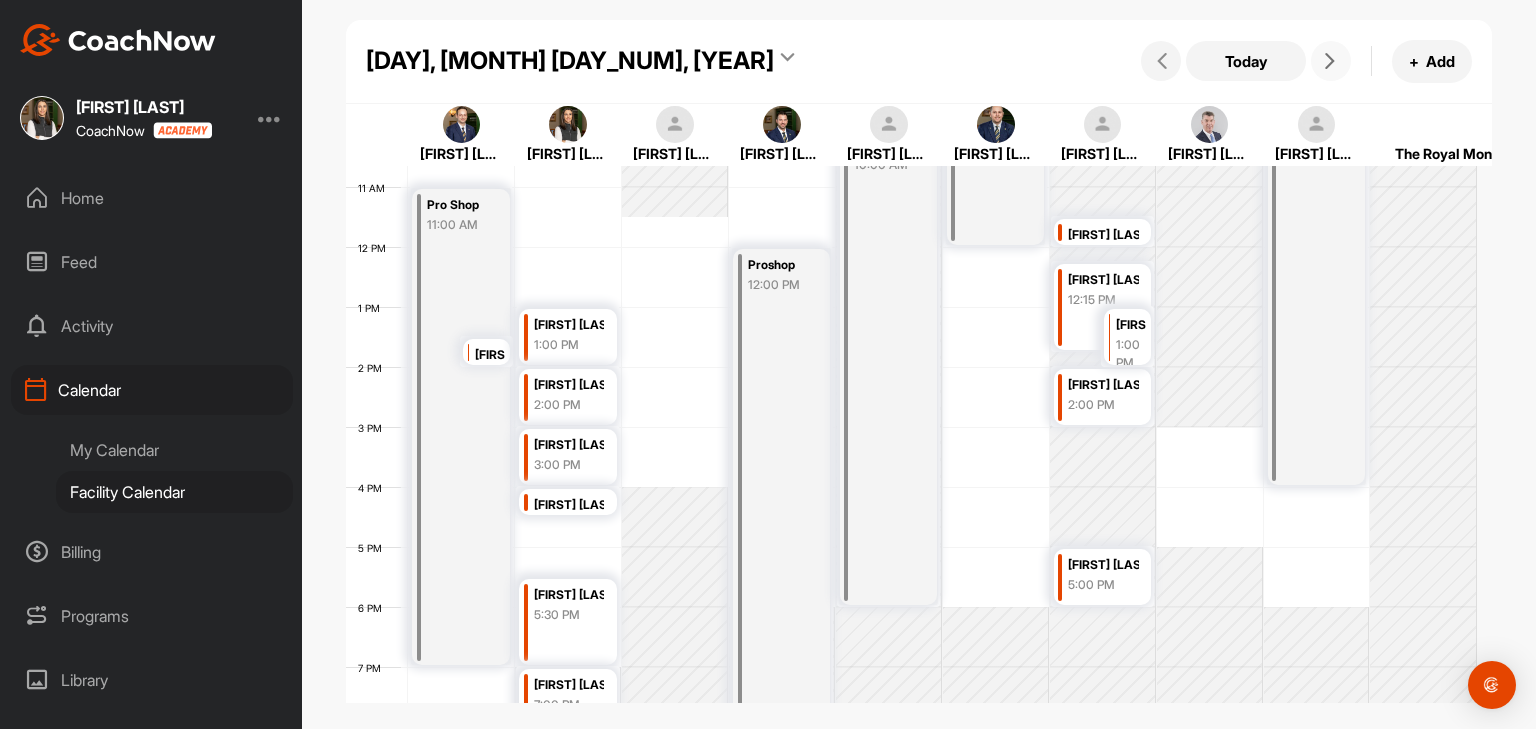 scroll, scrollTop: 647, scrollLeft: 0, axis: vertical 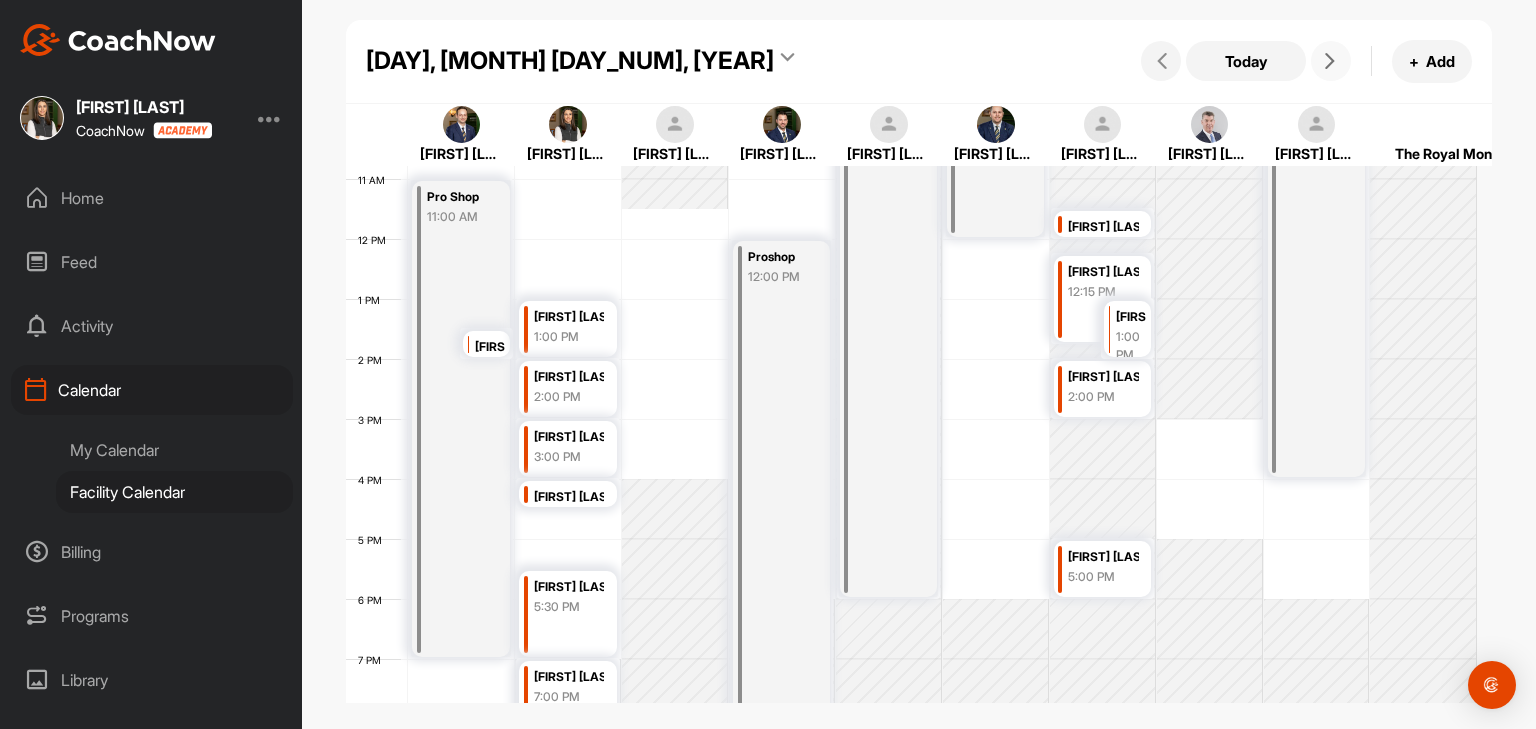 click at bounding box center (1331, 61) 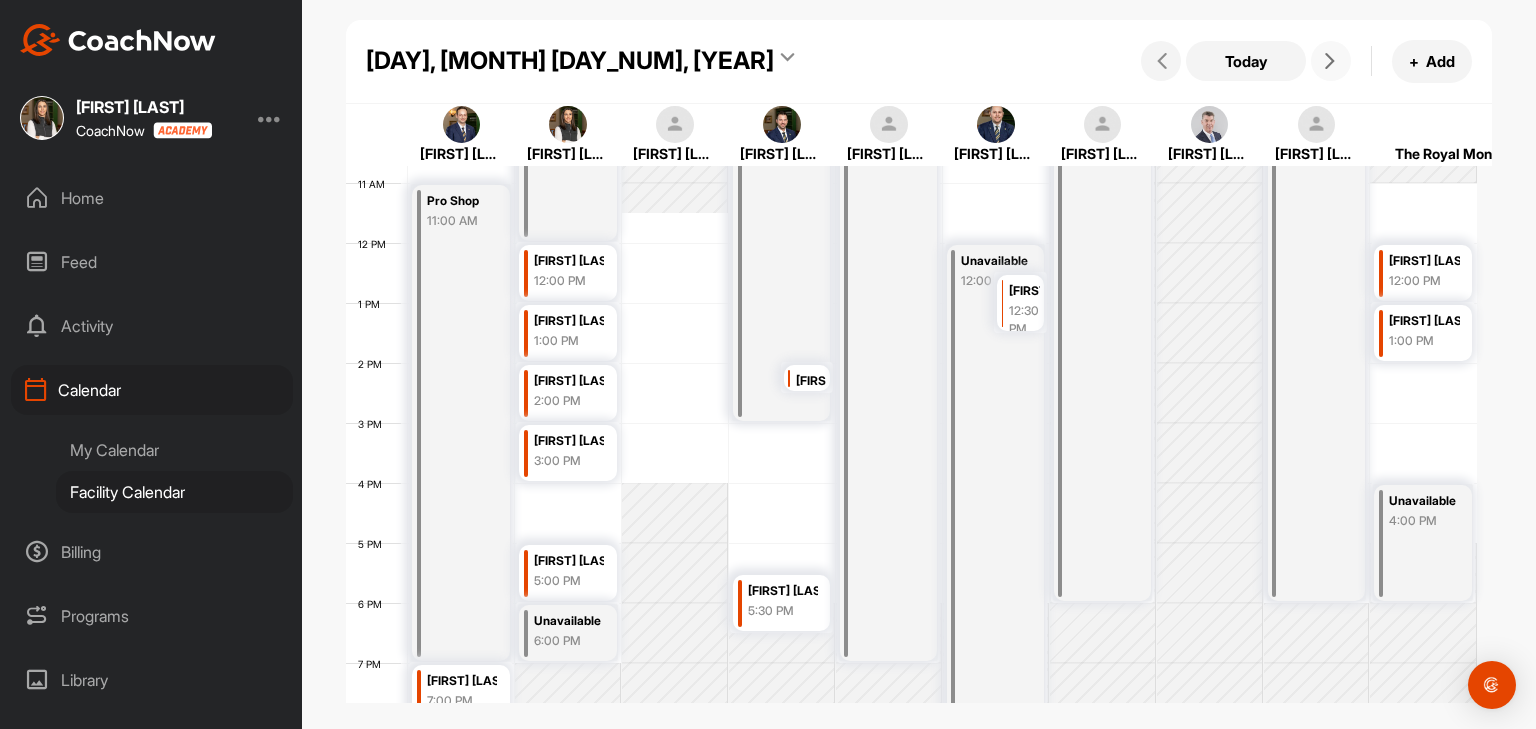 scroll, scrollTop: 647, scrollLeft: 0, axis: vertical 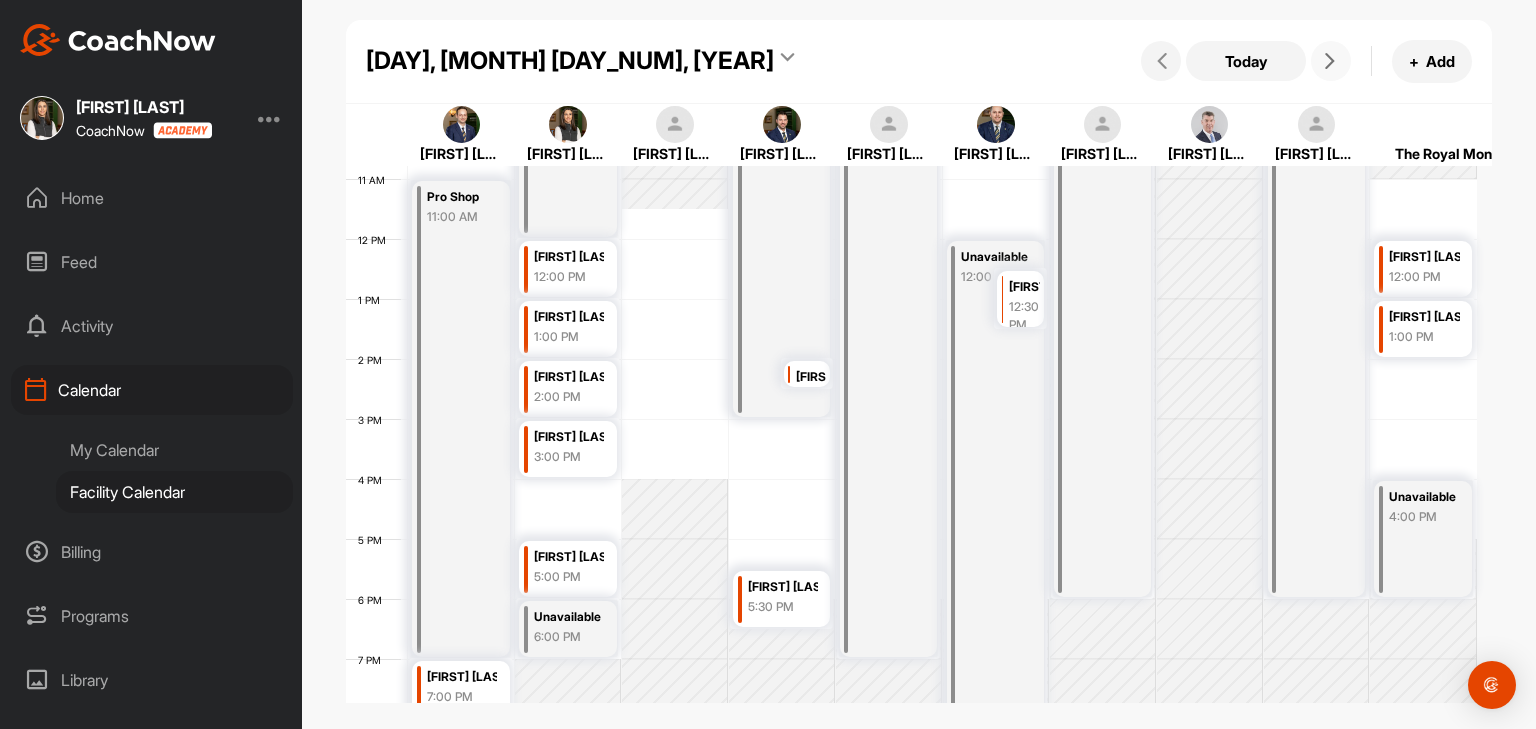 click at bounding box center [1330, 61] 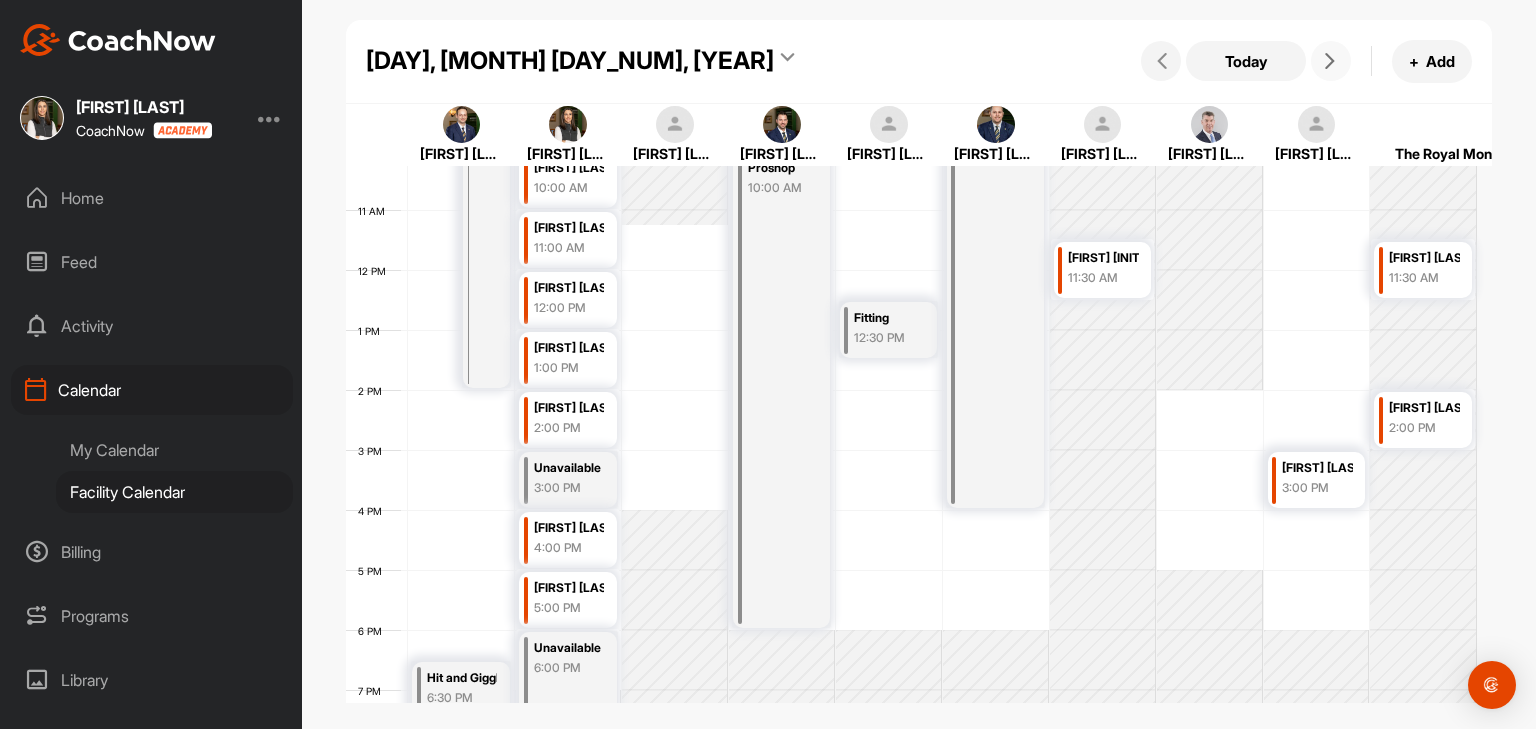 scroll, scrollTop: 647, scrollLeft: 0, axis: vertical 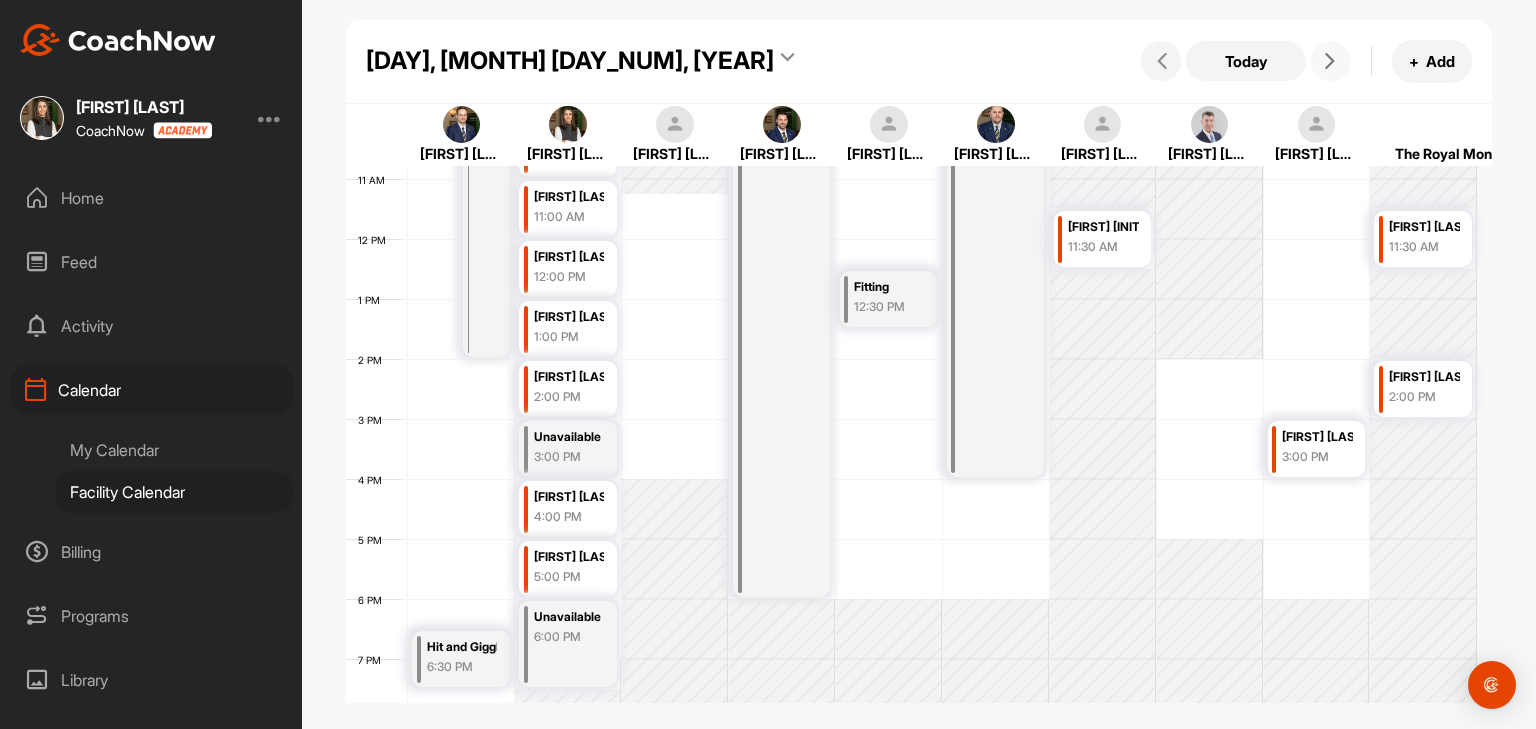 click at bounding box center (1330, 61) 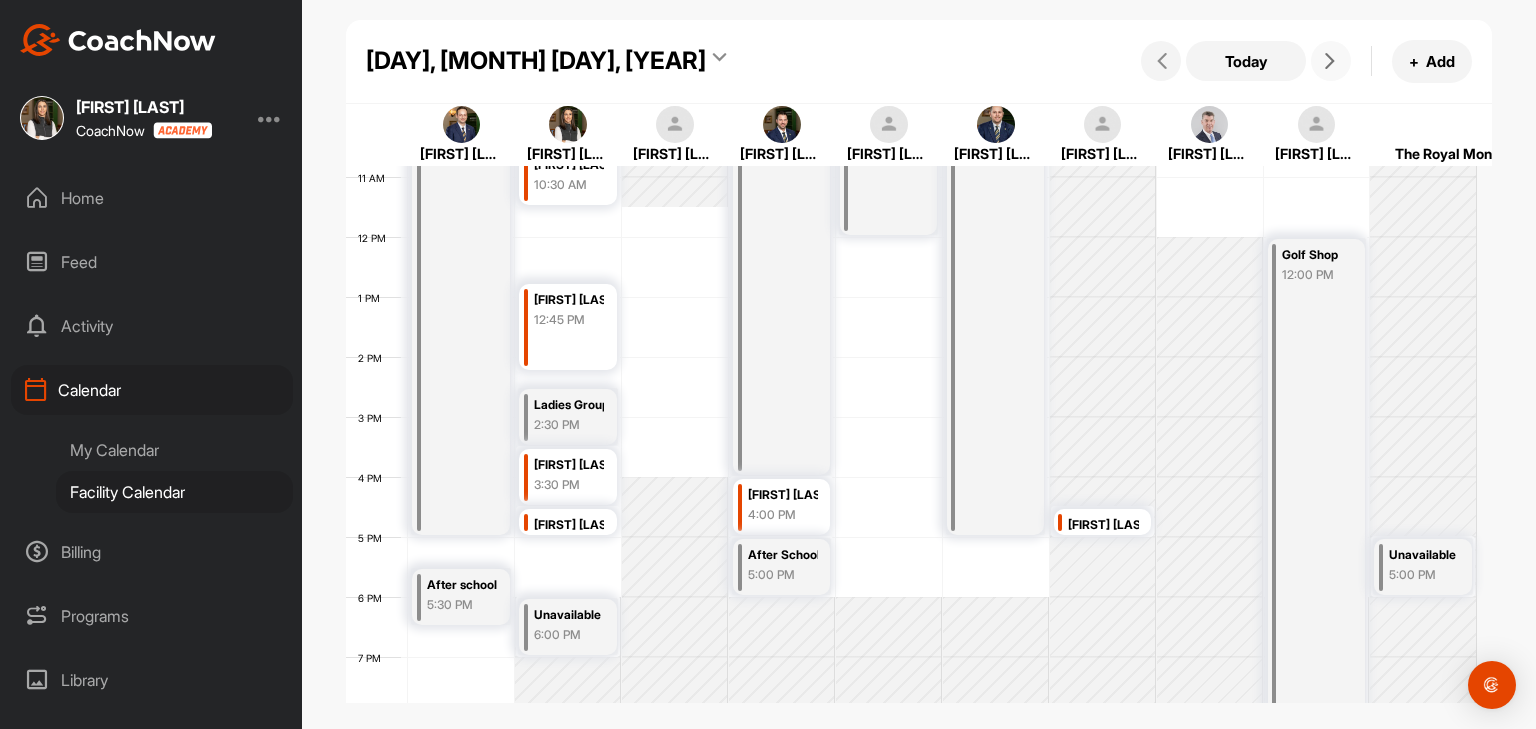 scroll, scrollTop: 747, scrollLeft: 0, axis: vertical 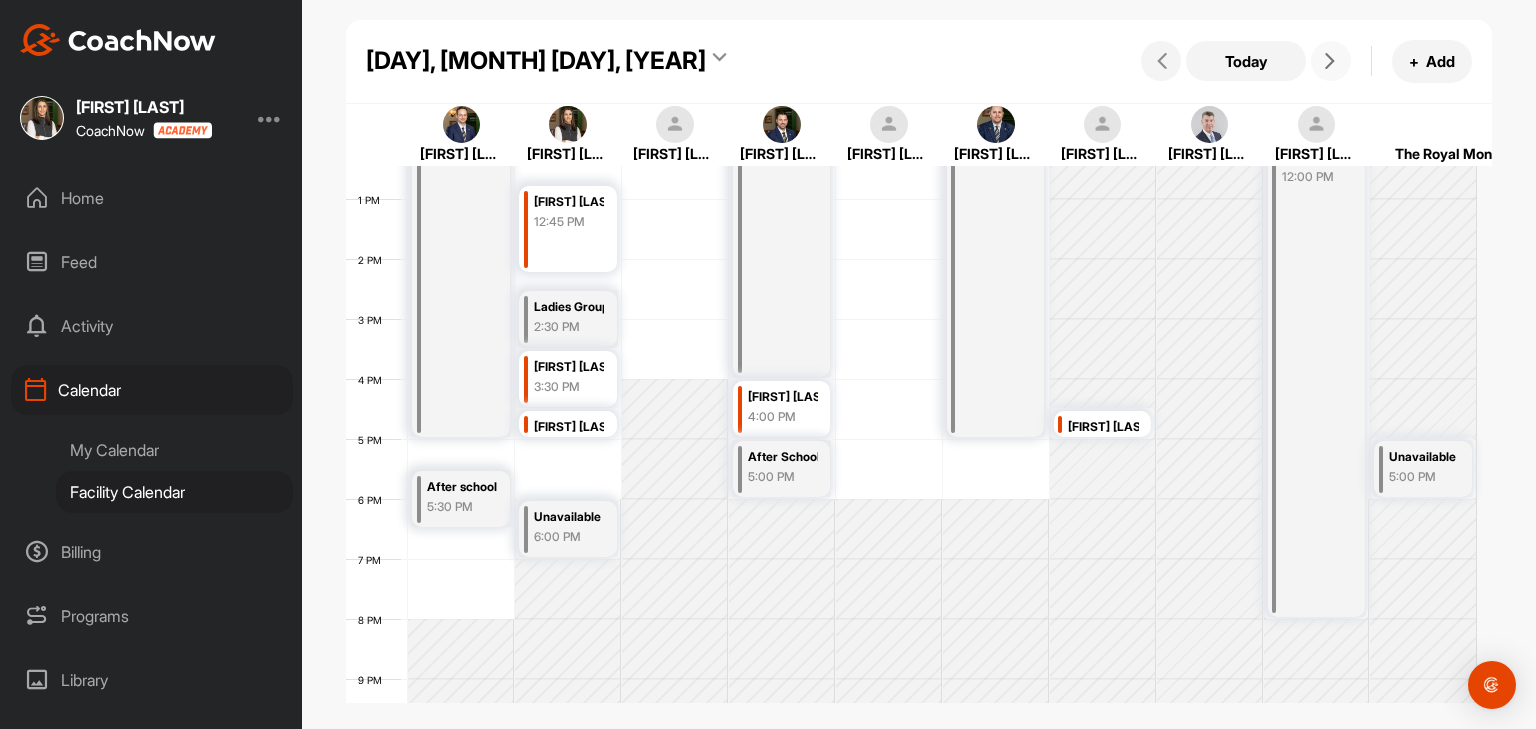 click at bounding box center (1330, 61) 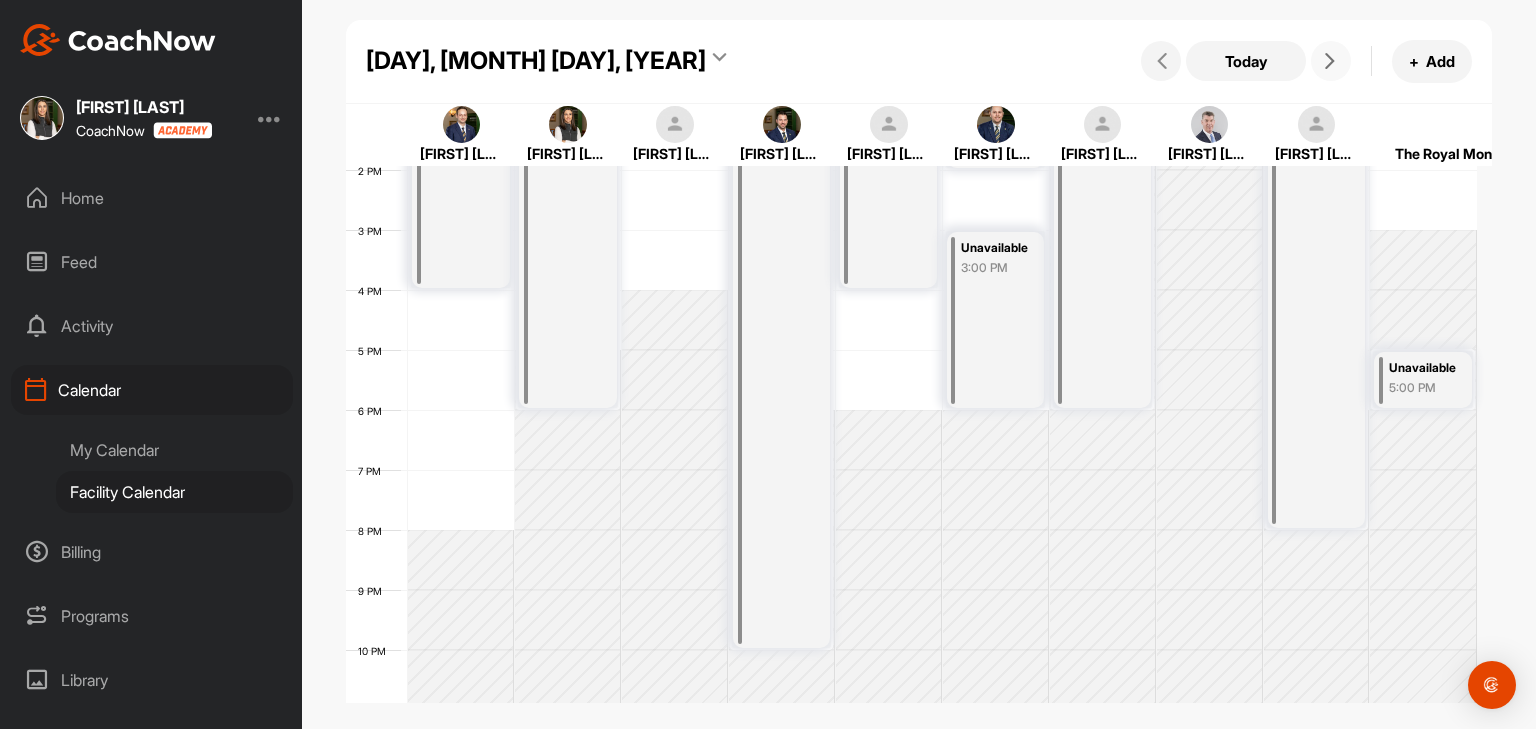 scroll, scrollTop: 847, scrollLeft: 0, axis: vertical 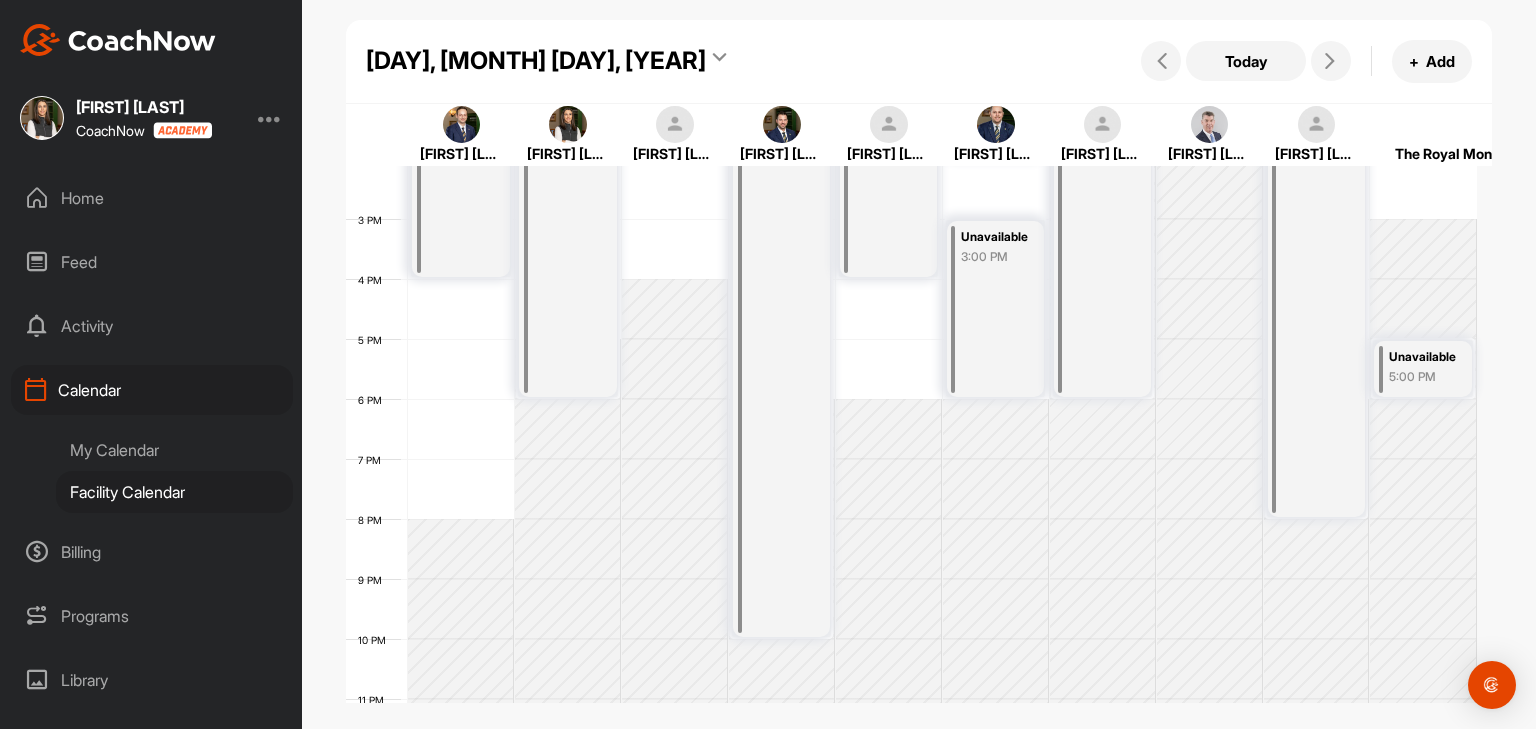 click on "Saturday, May 31, 2025" at bounding box center (536, 61) 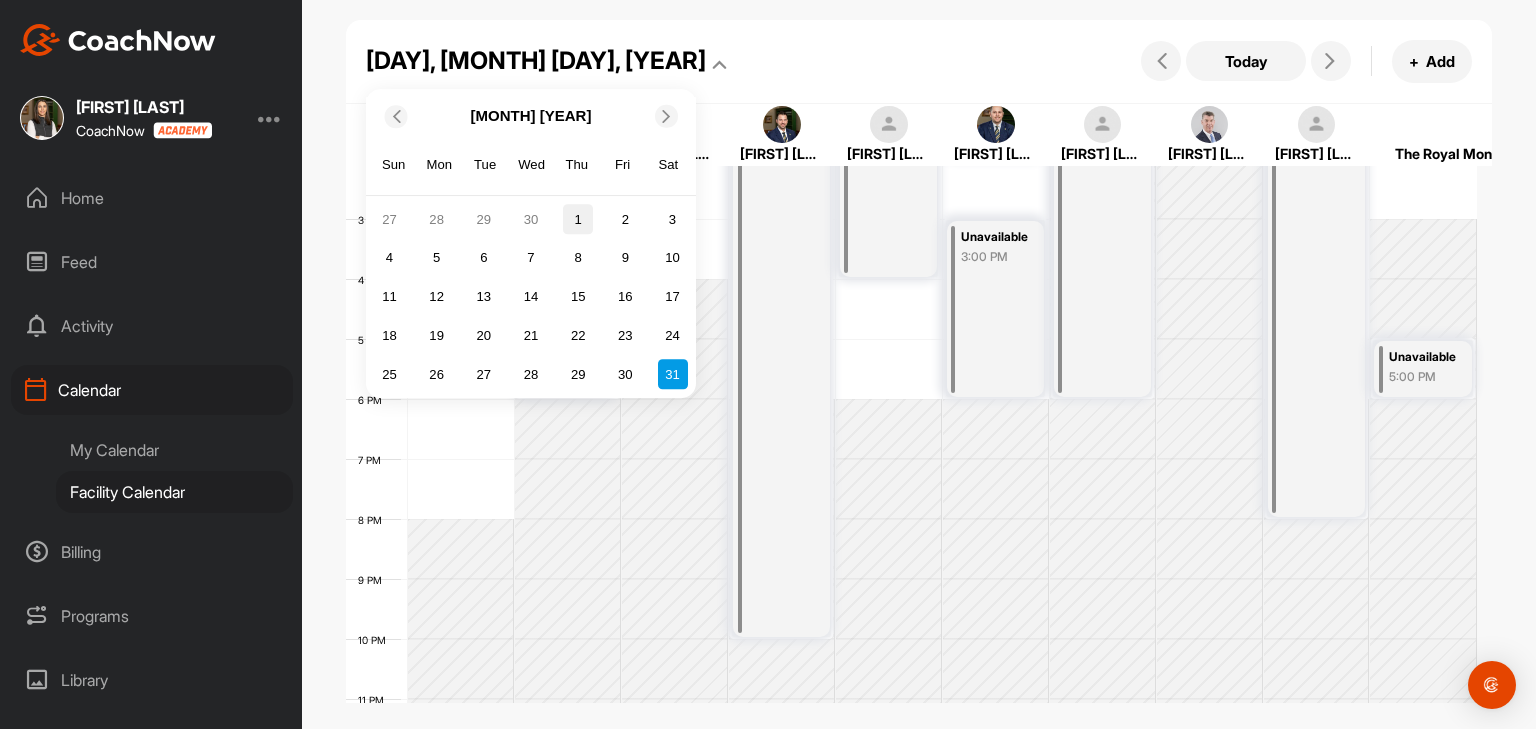 click on "1" at bounding box center (578, 220) 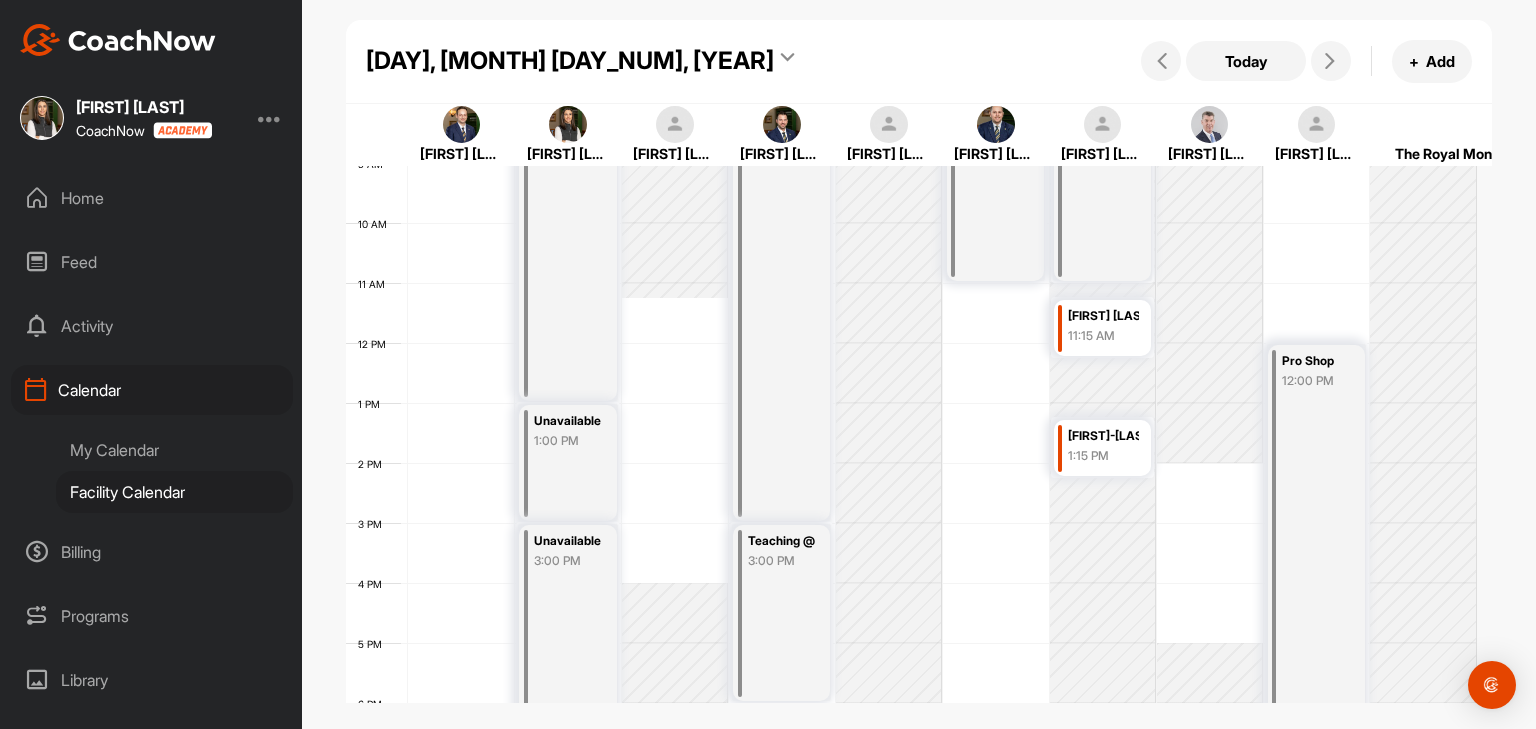 scroll, scrollTop: 547, scrollLeft: 0, axis: vertical 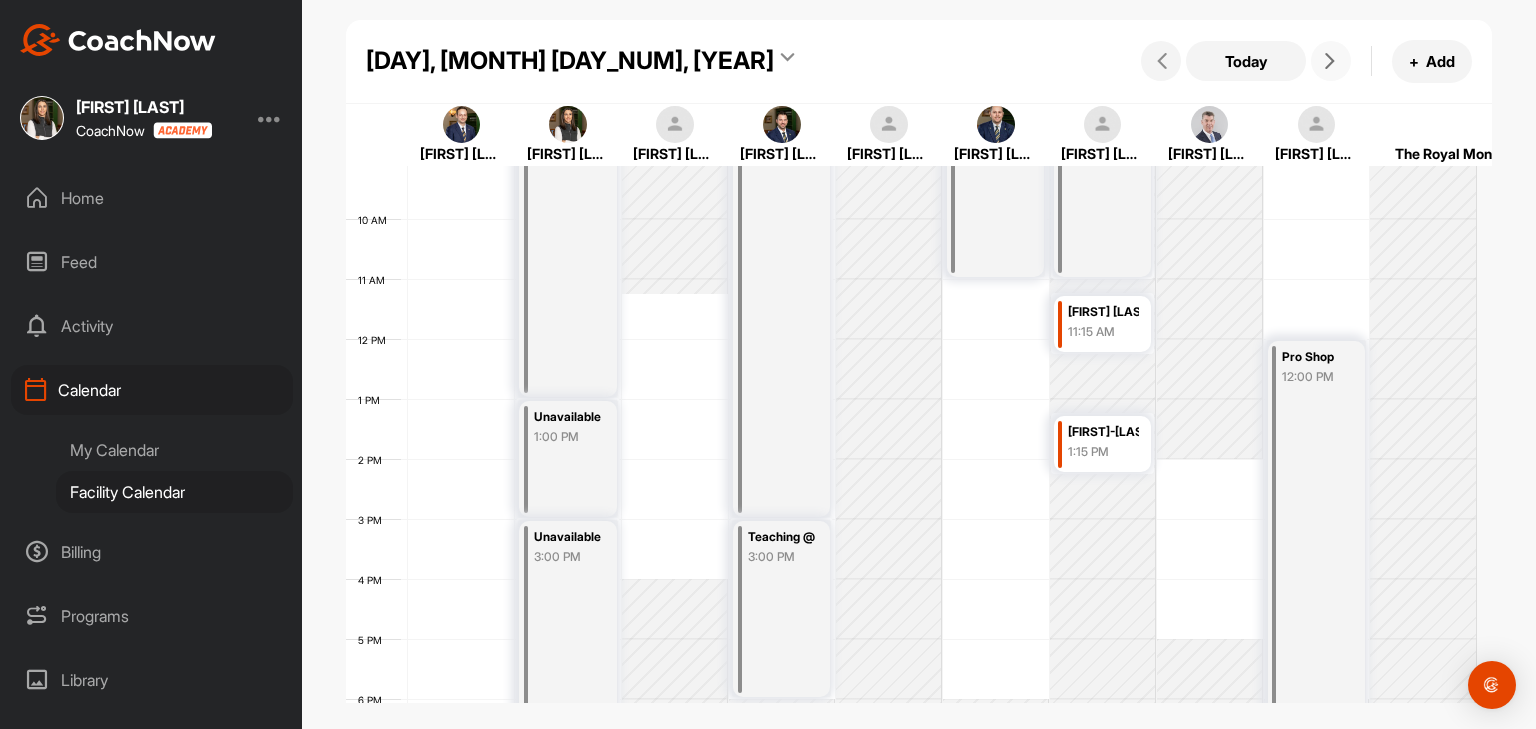 click at bounding box center [1331, 61] 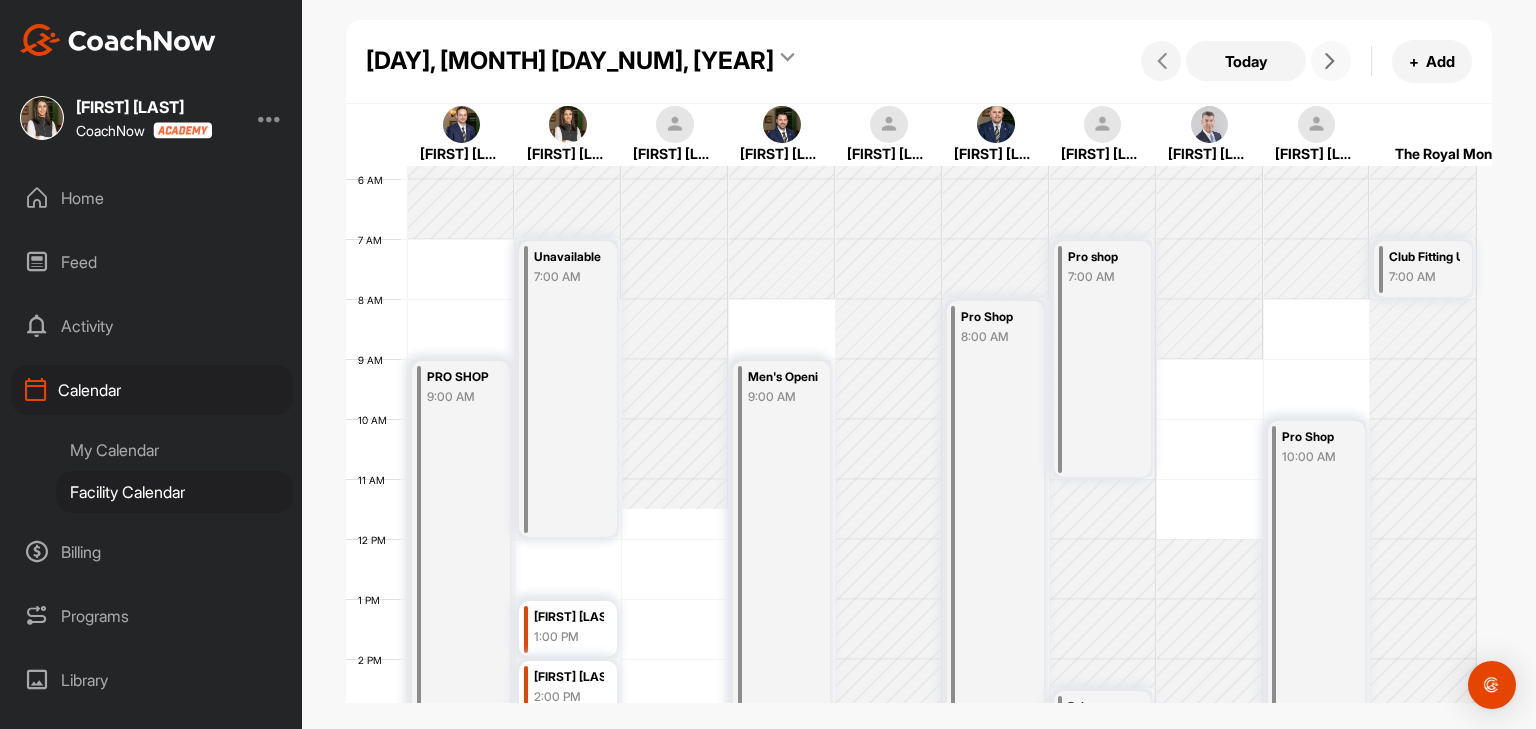 scroll, scrollTop: 647, scrollLeft: 0, axis: vertical 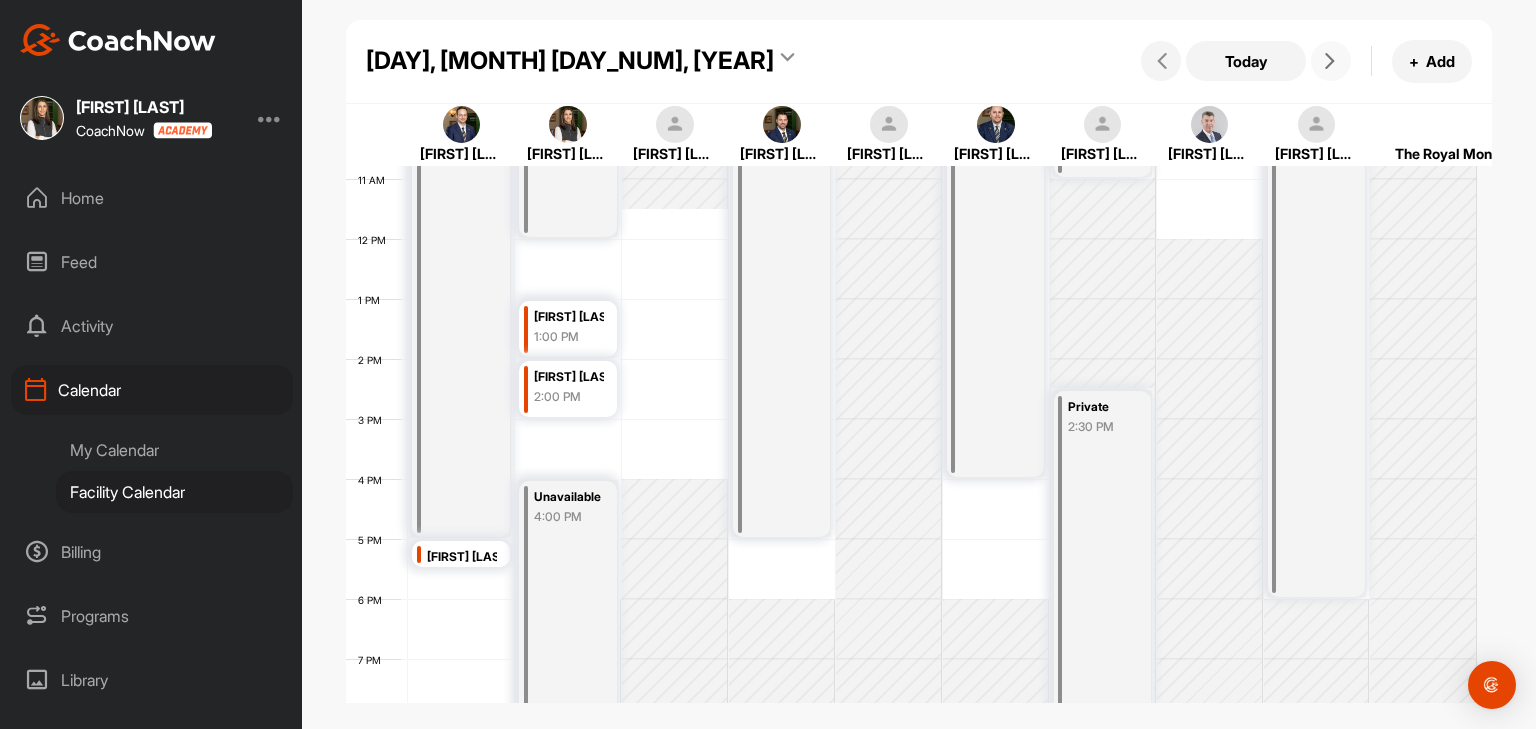 click at bounding box center [1331, 61] 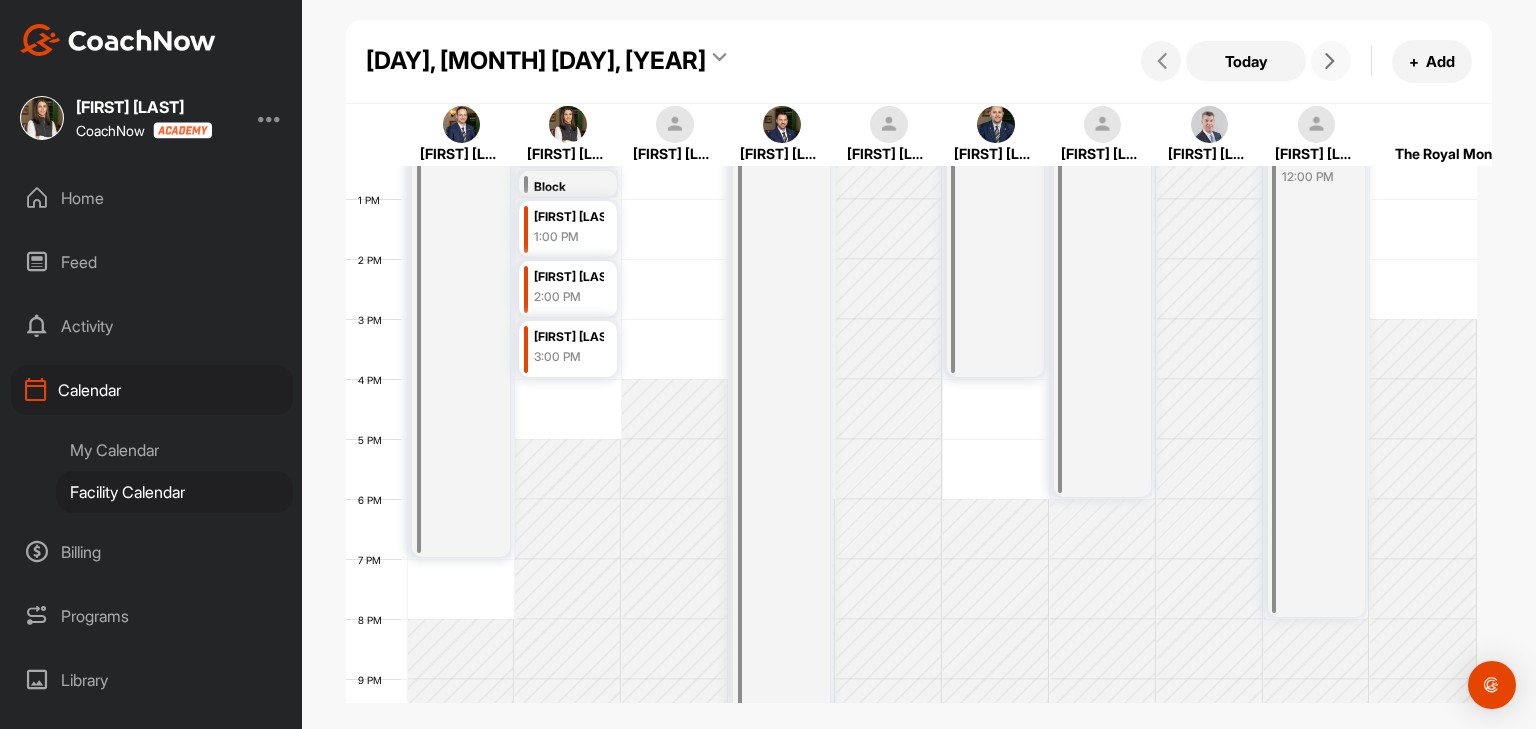 click at bounding box center [1331, 61] 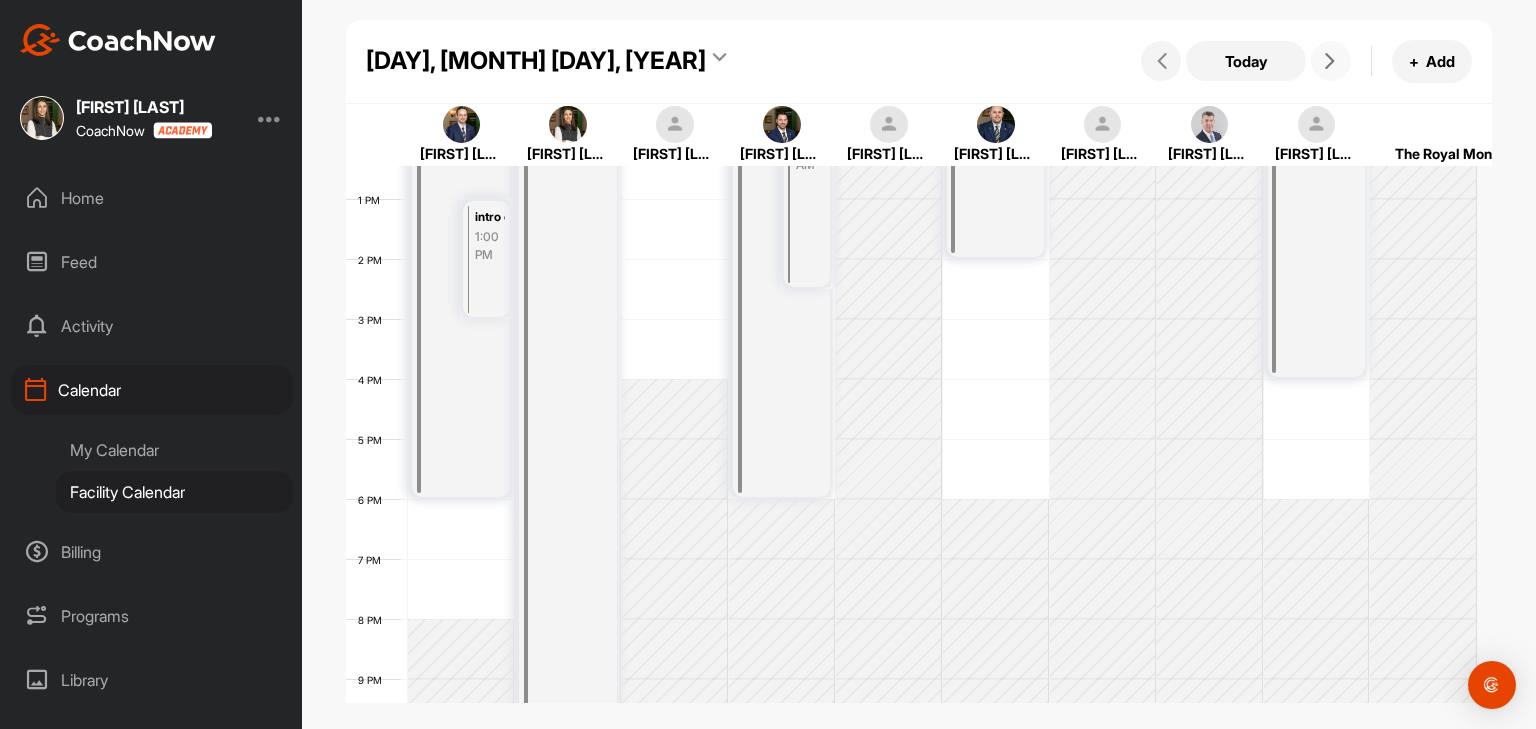 click at bounding box center [1330, 61] 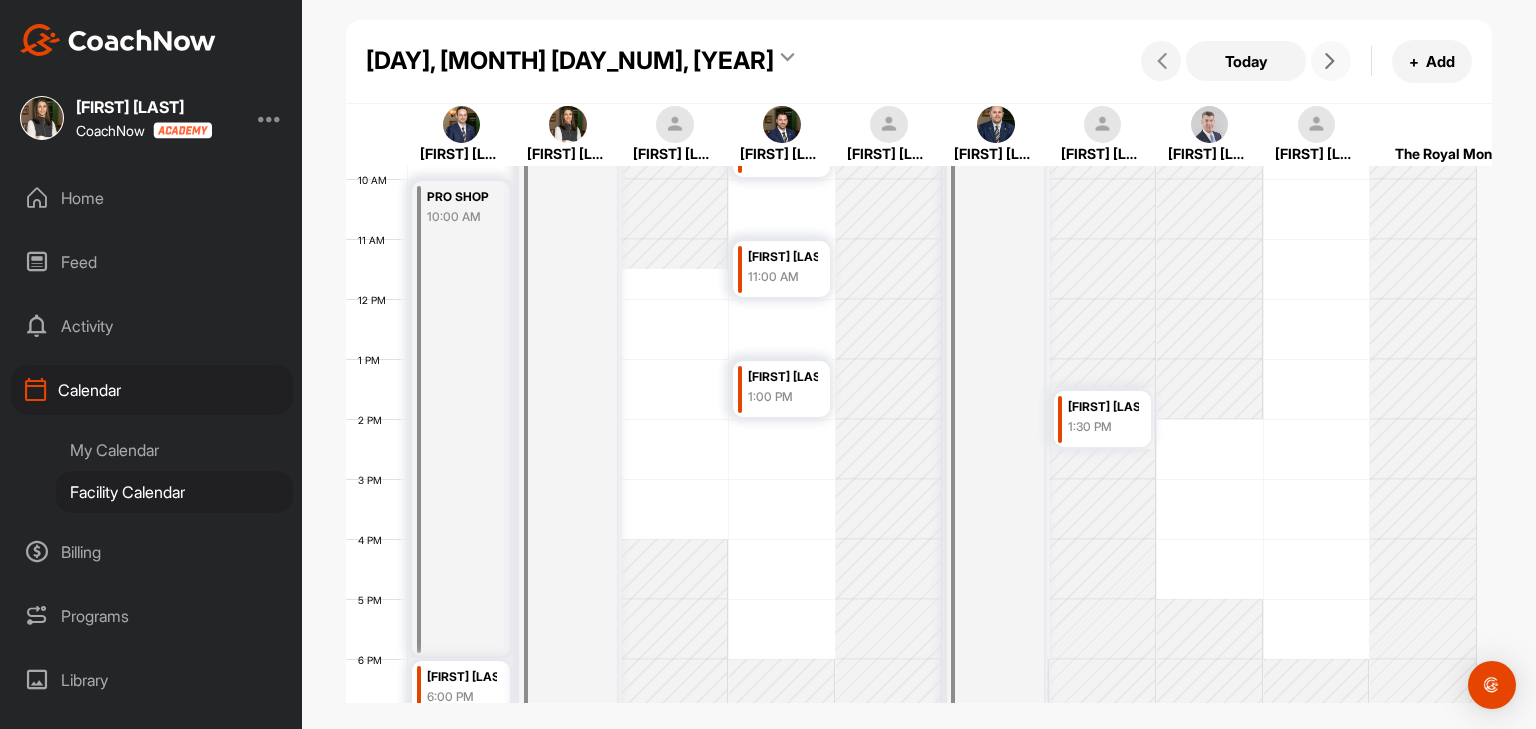 scroll, scrollTop: 747, scrollLeft: 0, axis: vertical 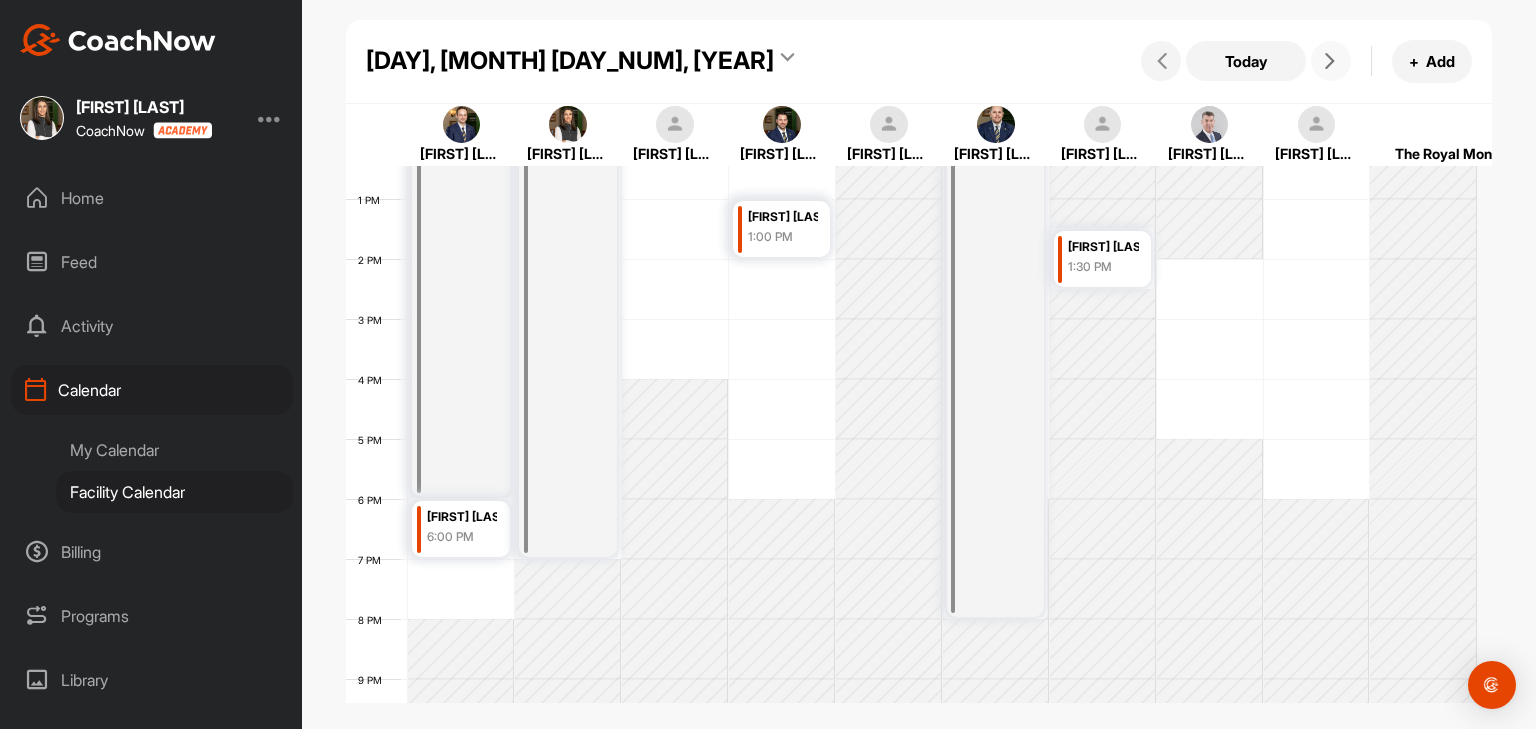 click at bounding box center [1331, 61] 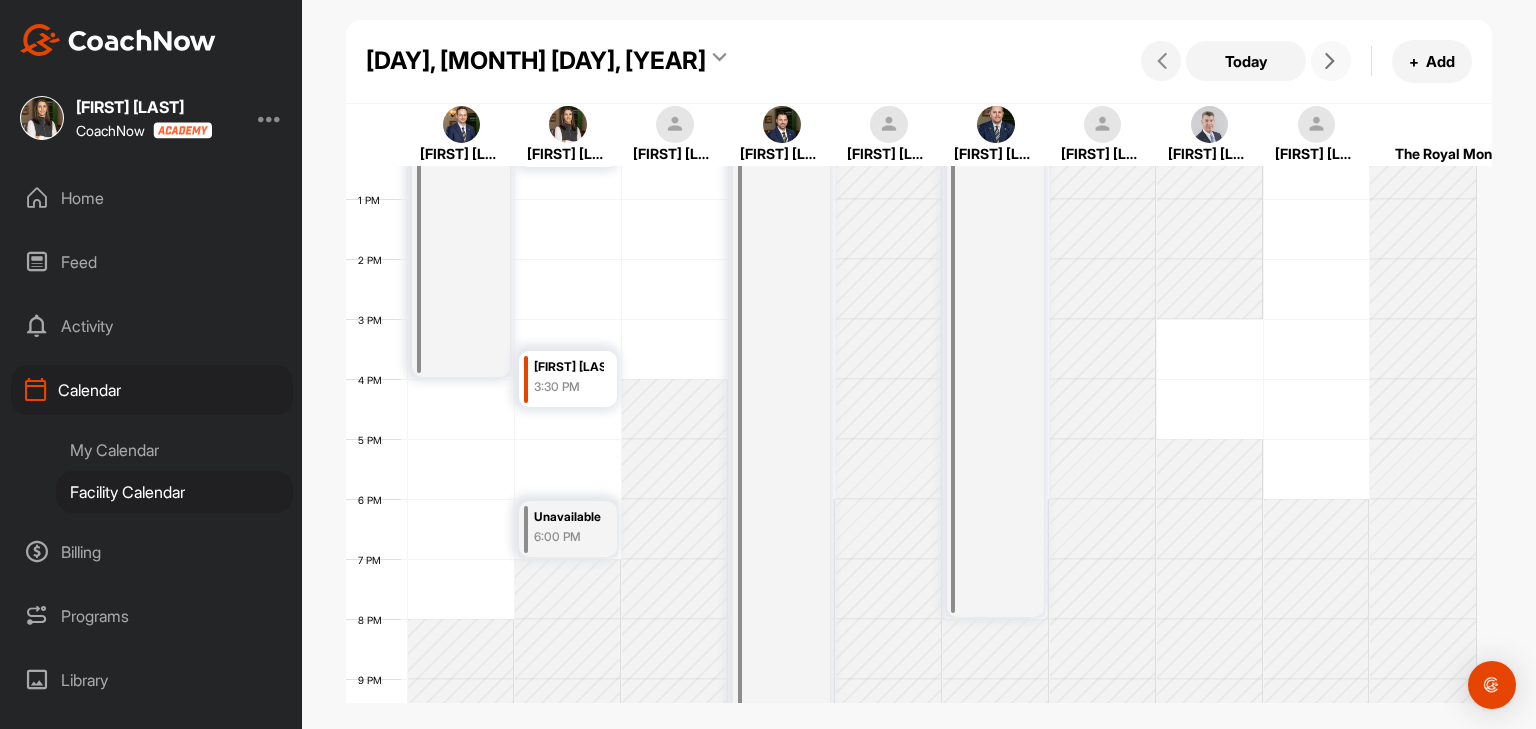 click at bounding box center (1331, 61) 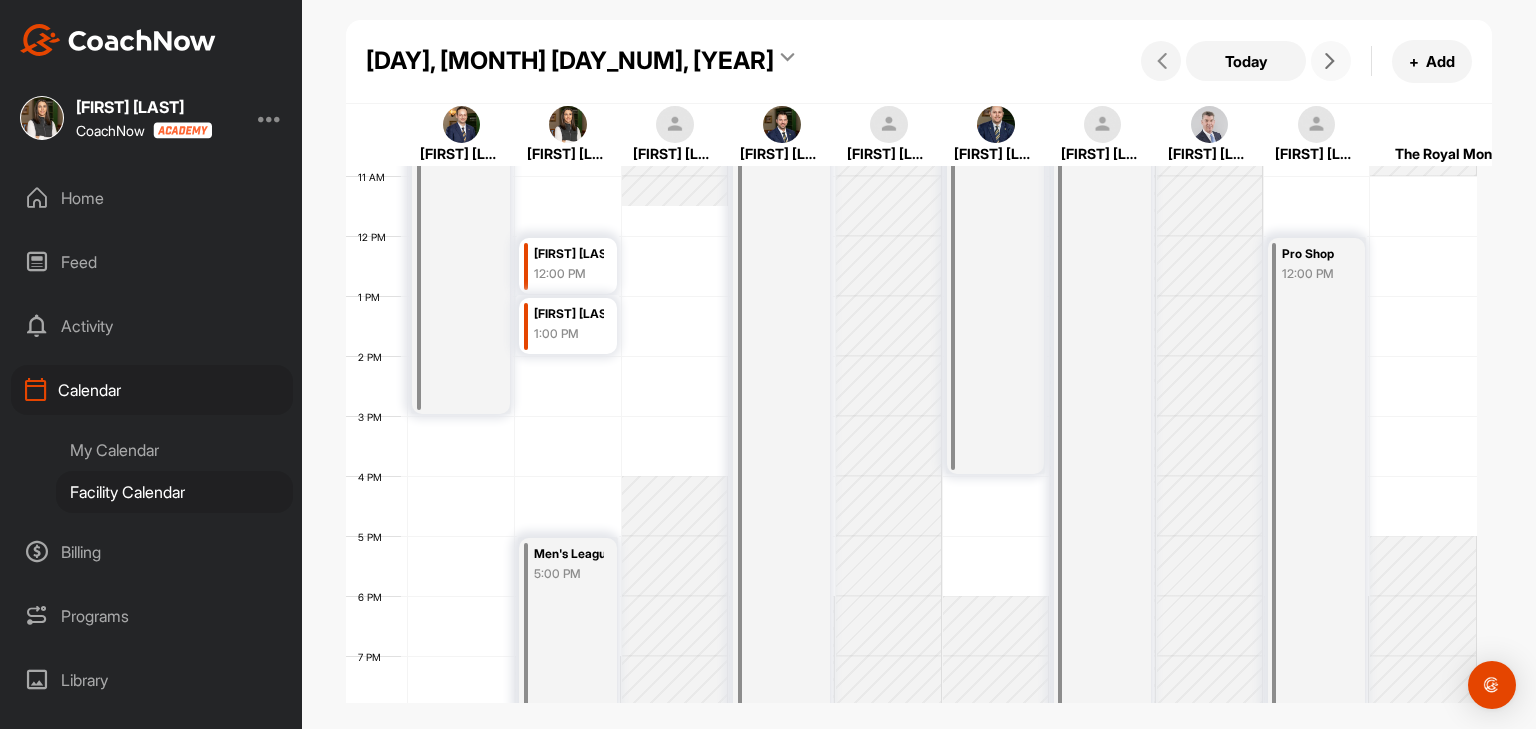 scroll, scrollTop: 747, scrollLeft: 0, axis: vertical 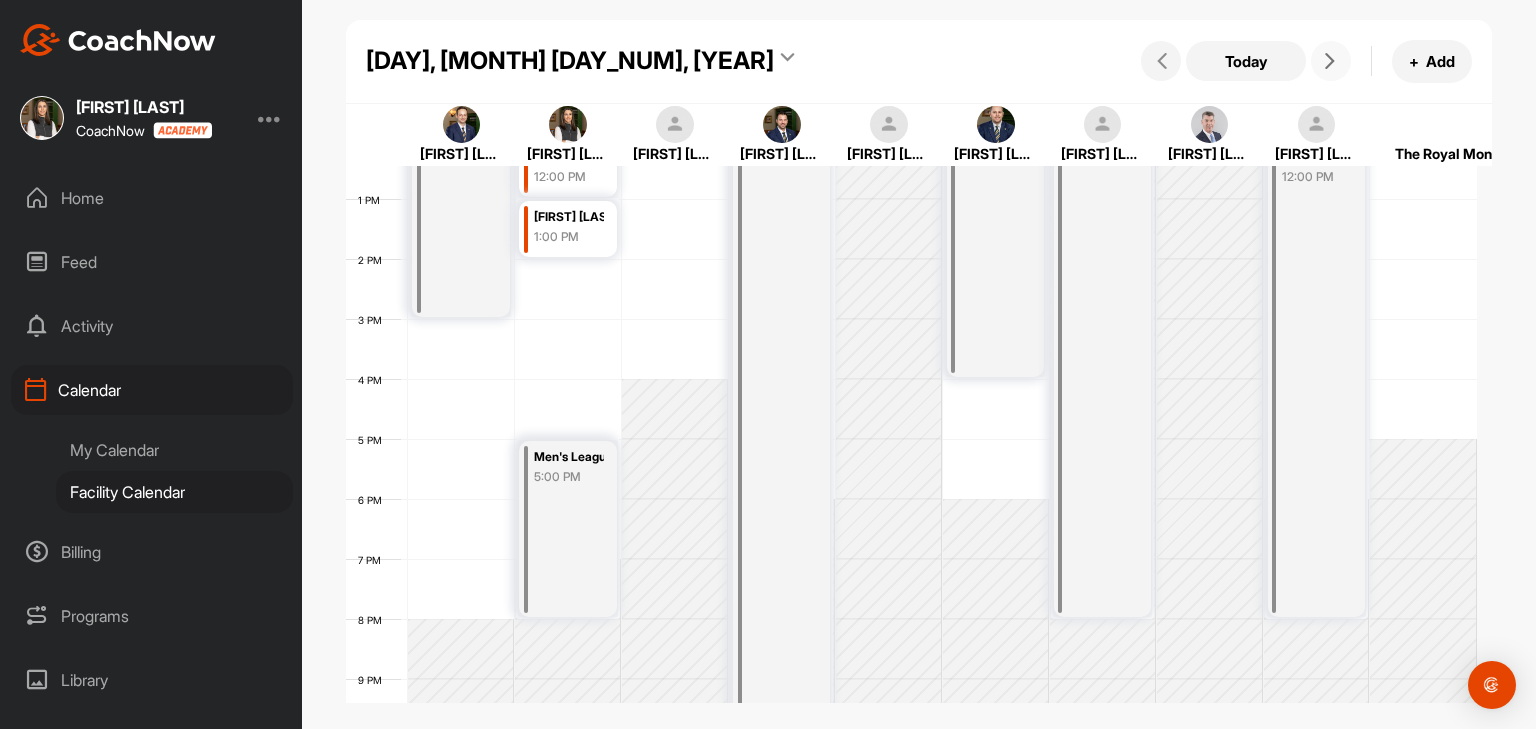 click at bounding box center [1331, 61] 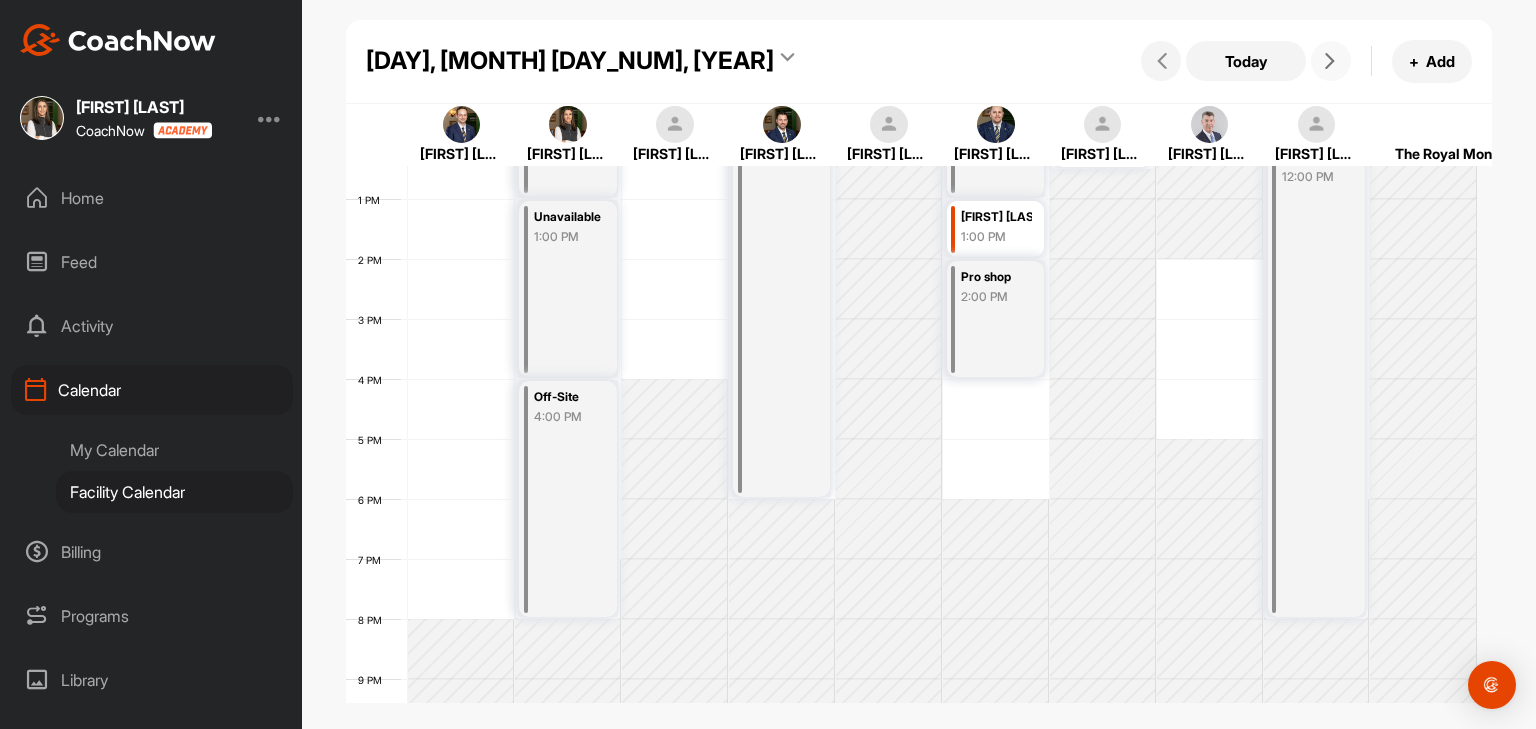 click at bounding box center (1330, 61) 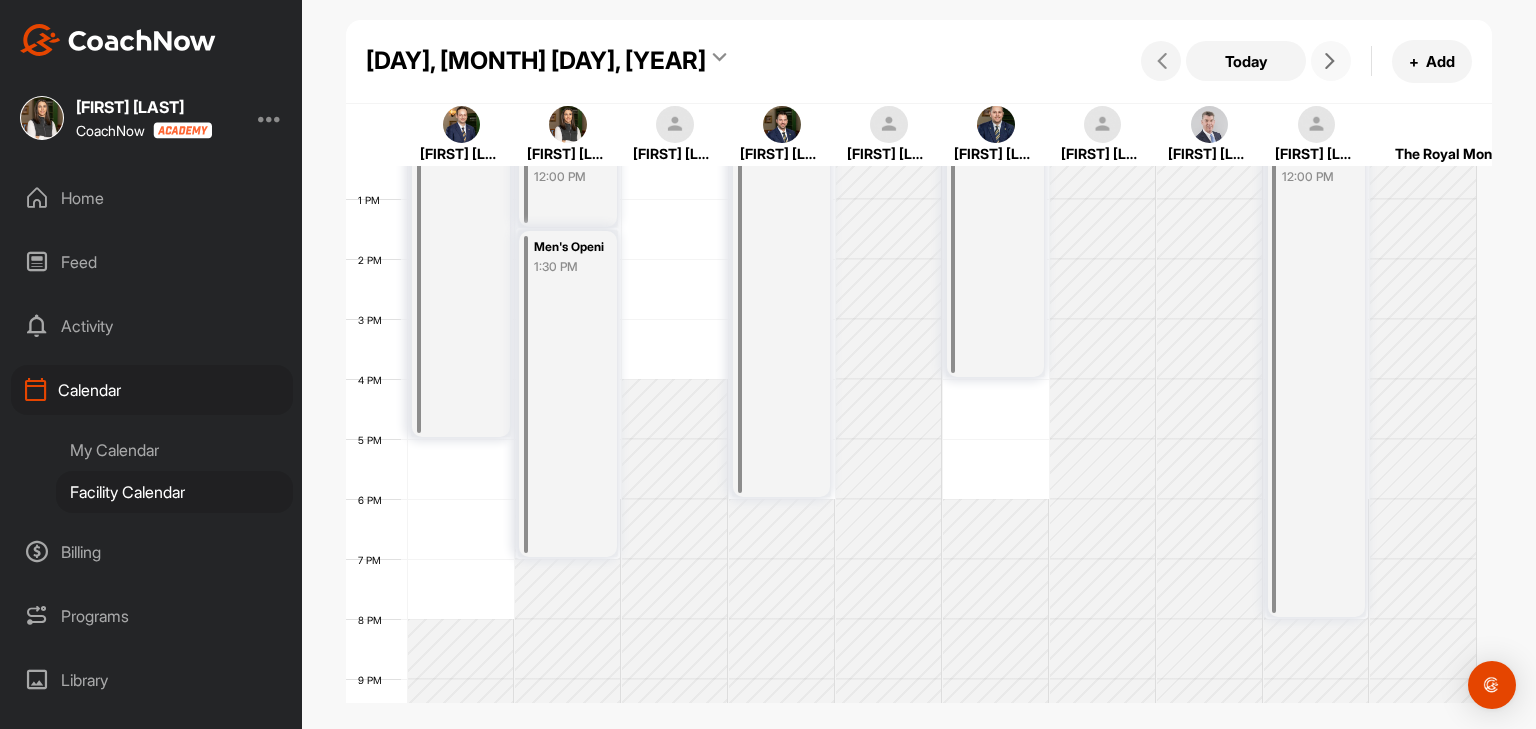 click at bounding box center (1330, 61) 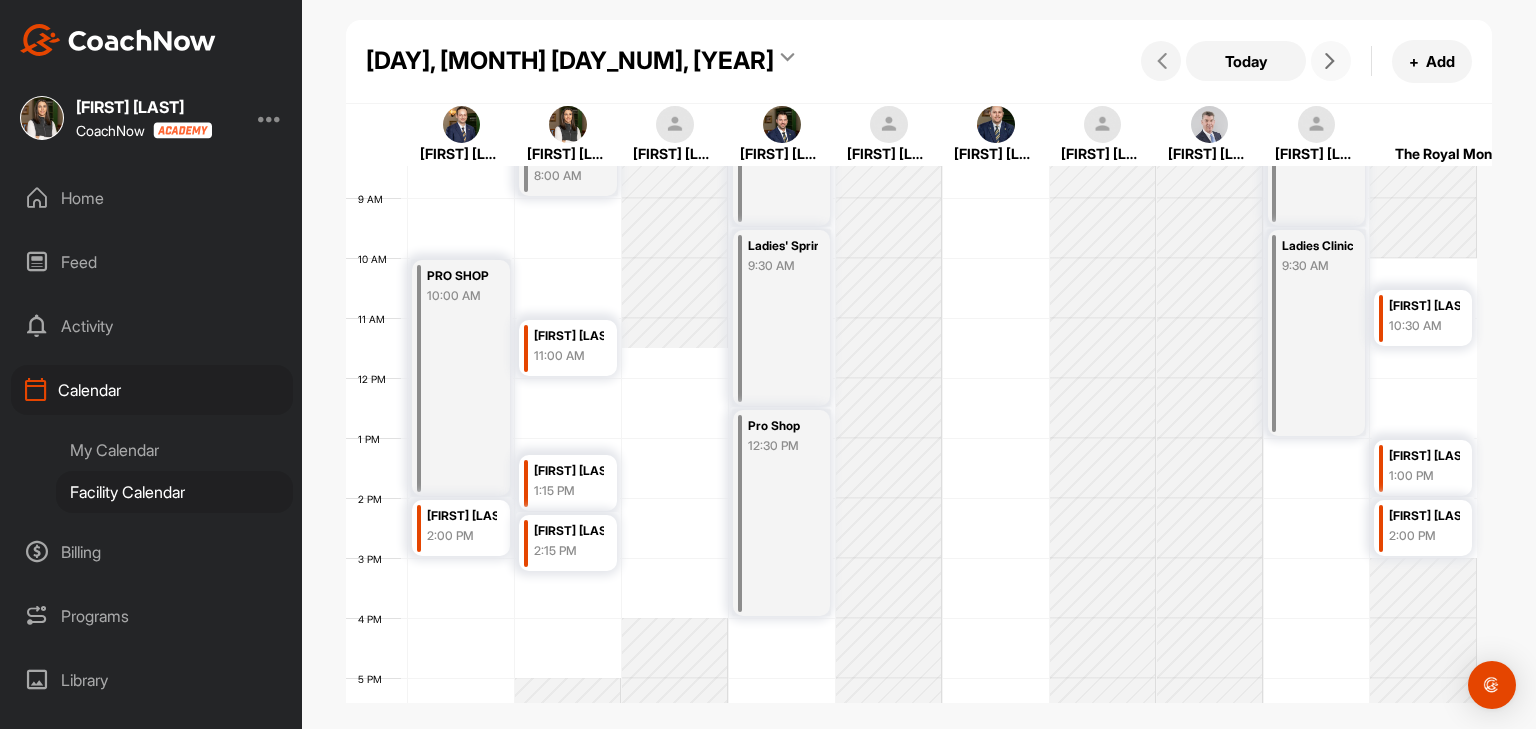 scroll, scrollTop: 747, scrollLeft: 0, axis: vertical 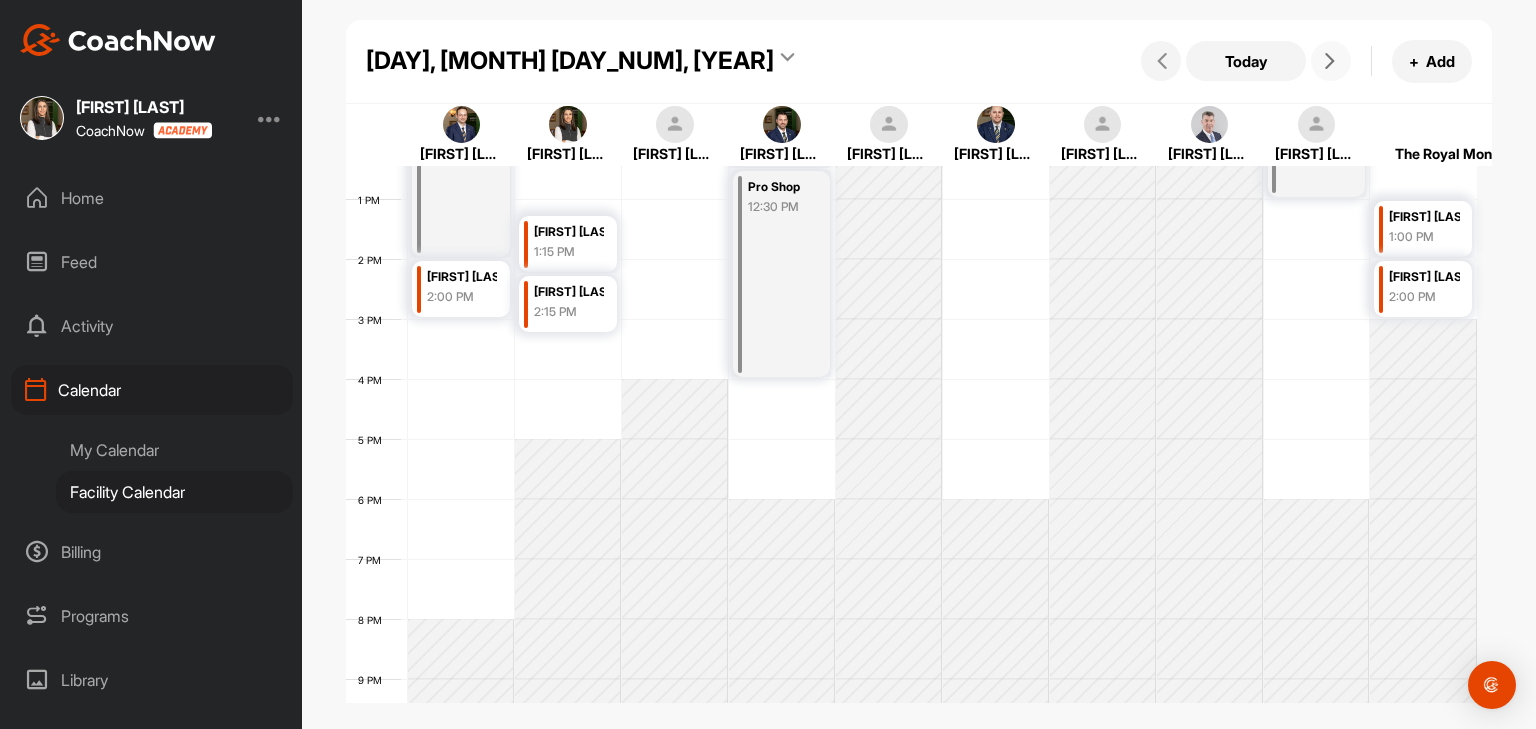 click at bounding box center [1331, 61] 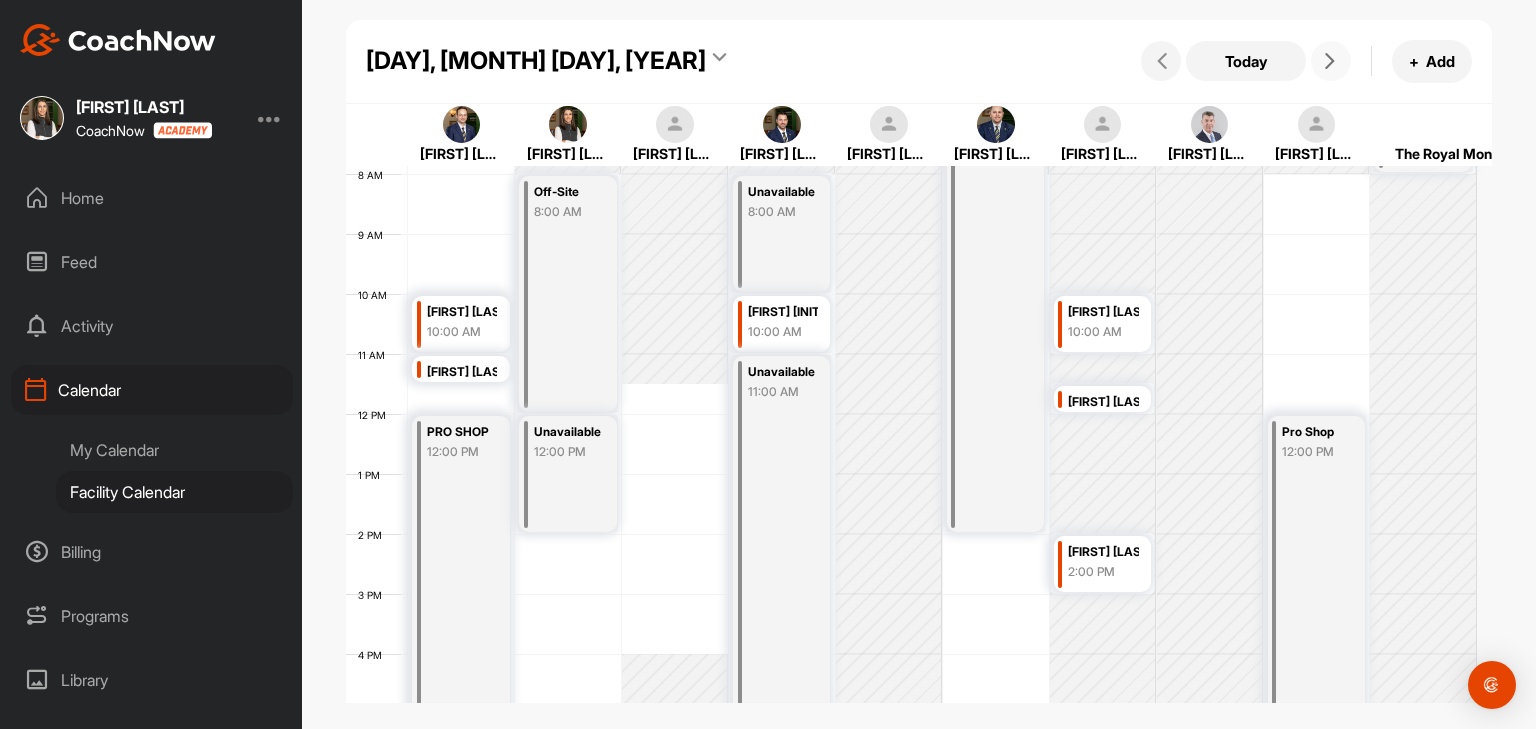 scroll, scrollTop: 647, scrollLeft: 0, axis: vertical 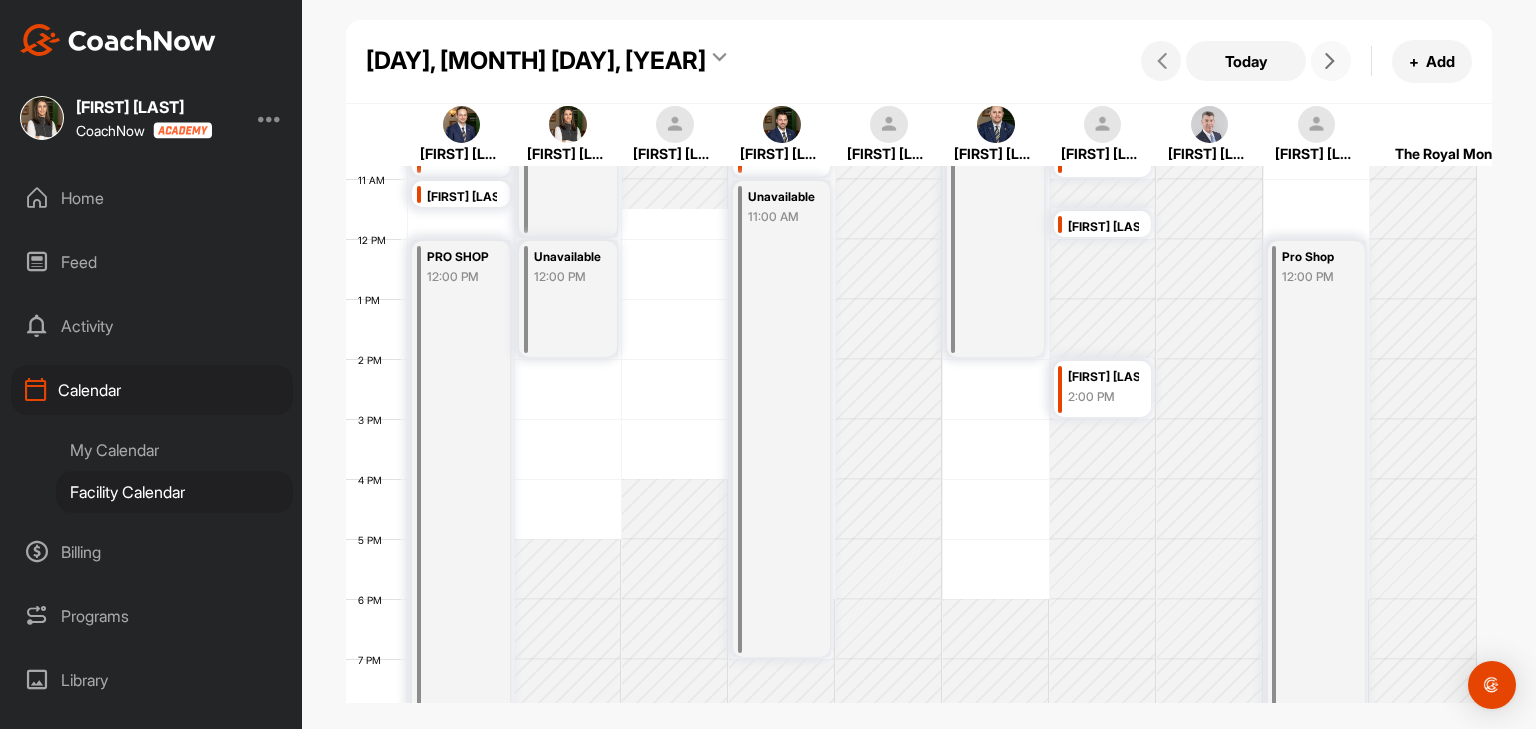 click at bounding box center [1331, 61] 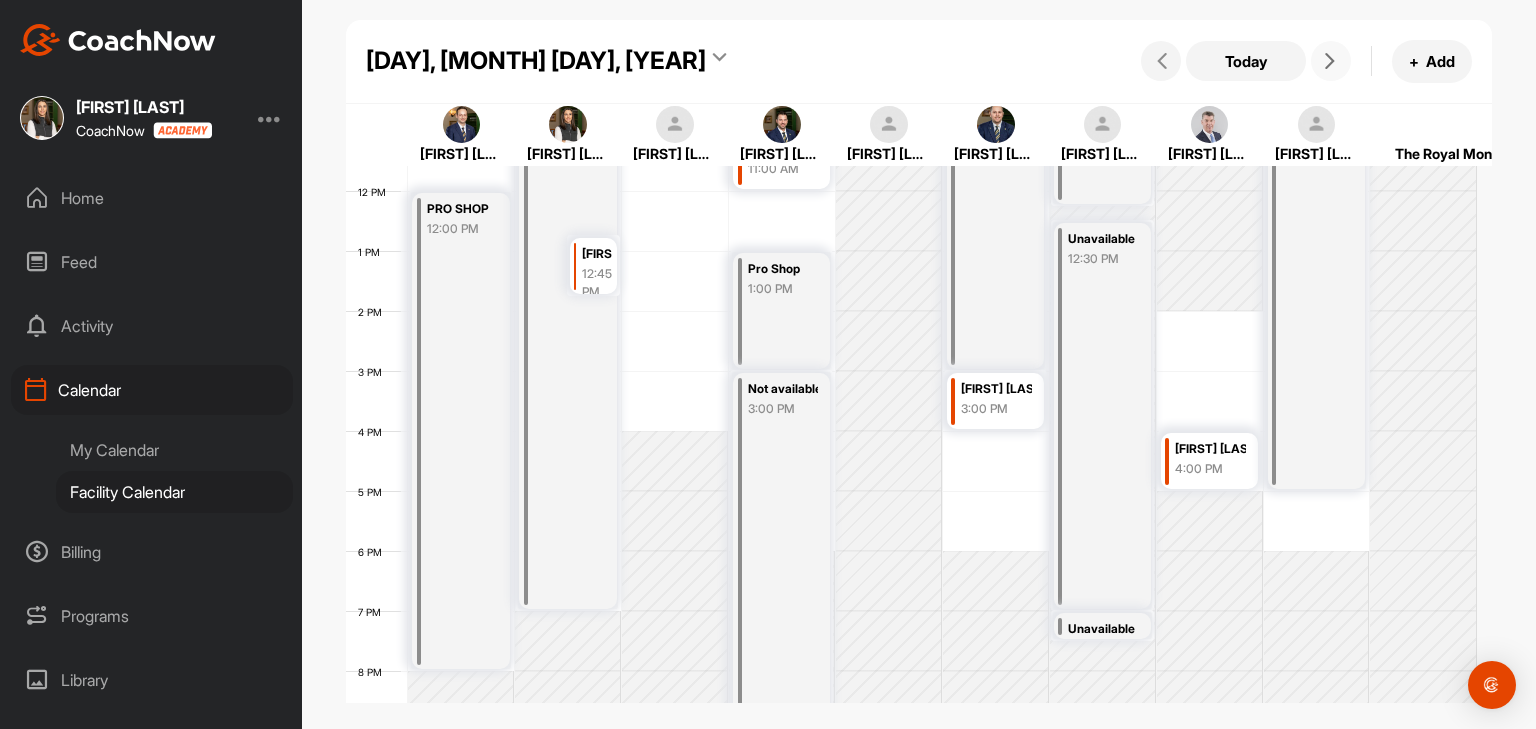 scroll, scrollTop: 747, scrollLeft: 0, axis: vertical 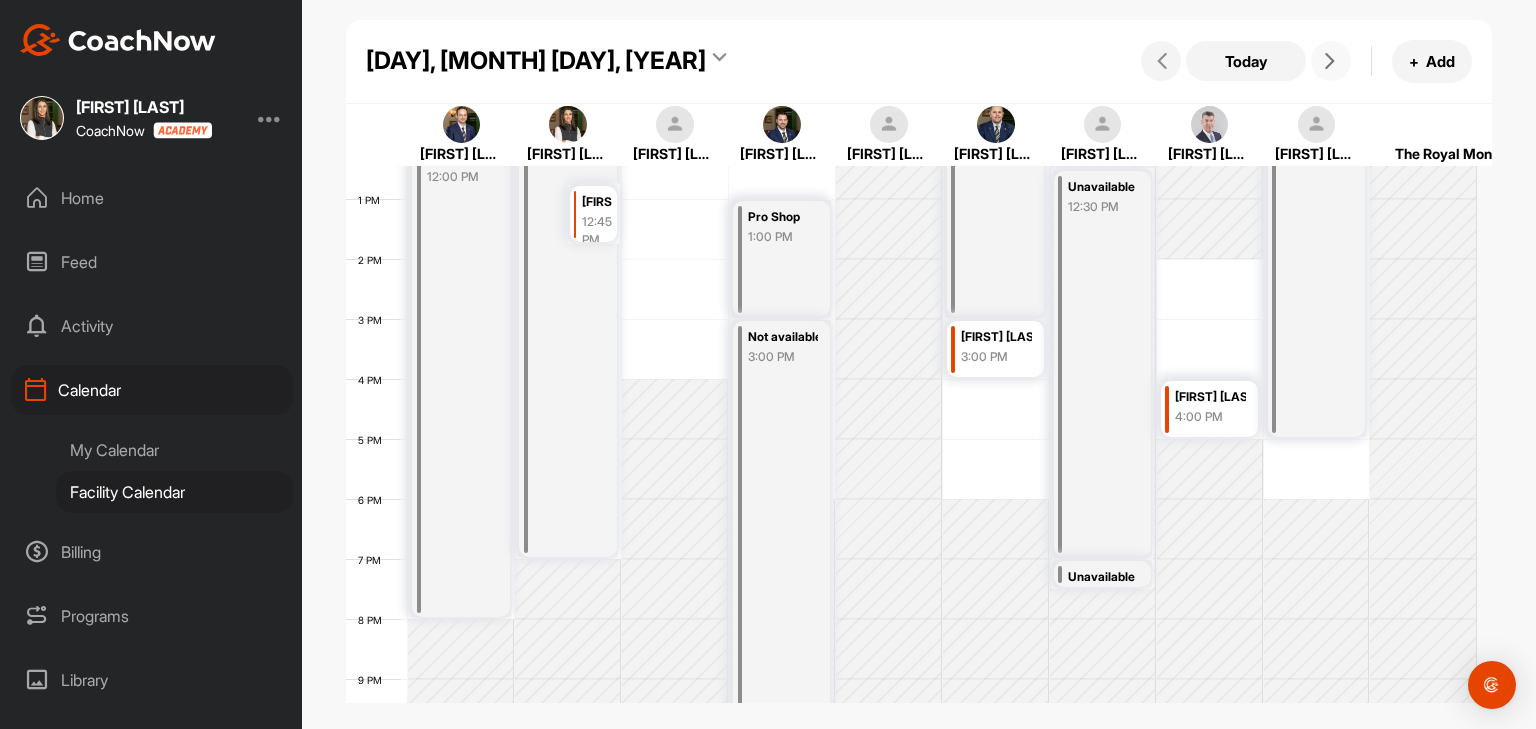 click at bounding box center [1330, 61] 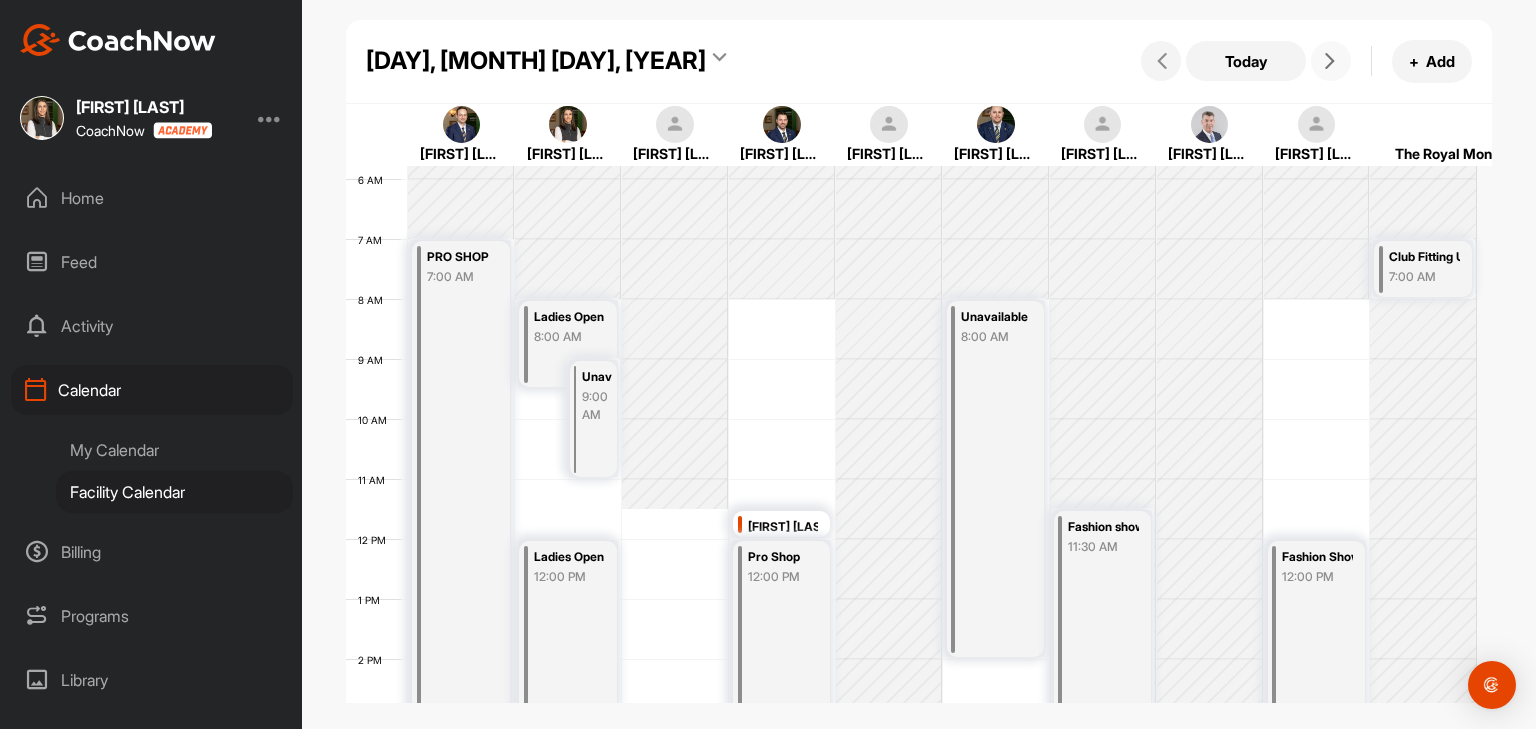 scroll, scrollTop: 647, scrollLeft: 0, axis: vertical 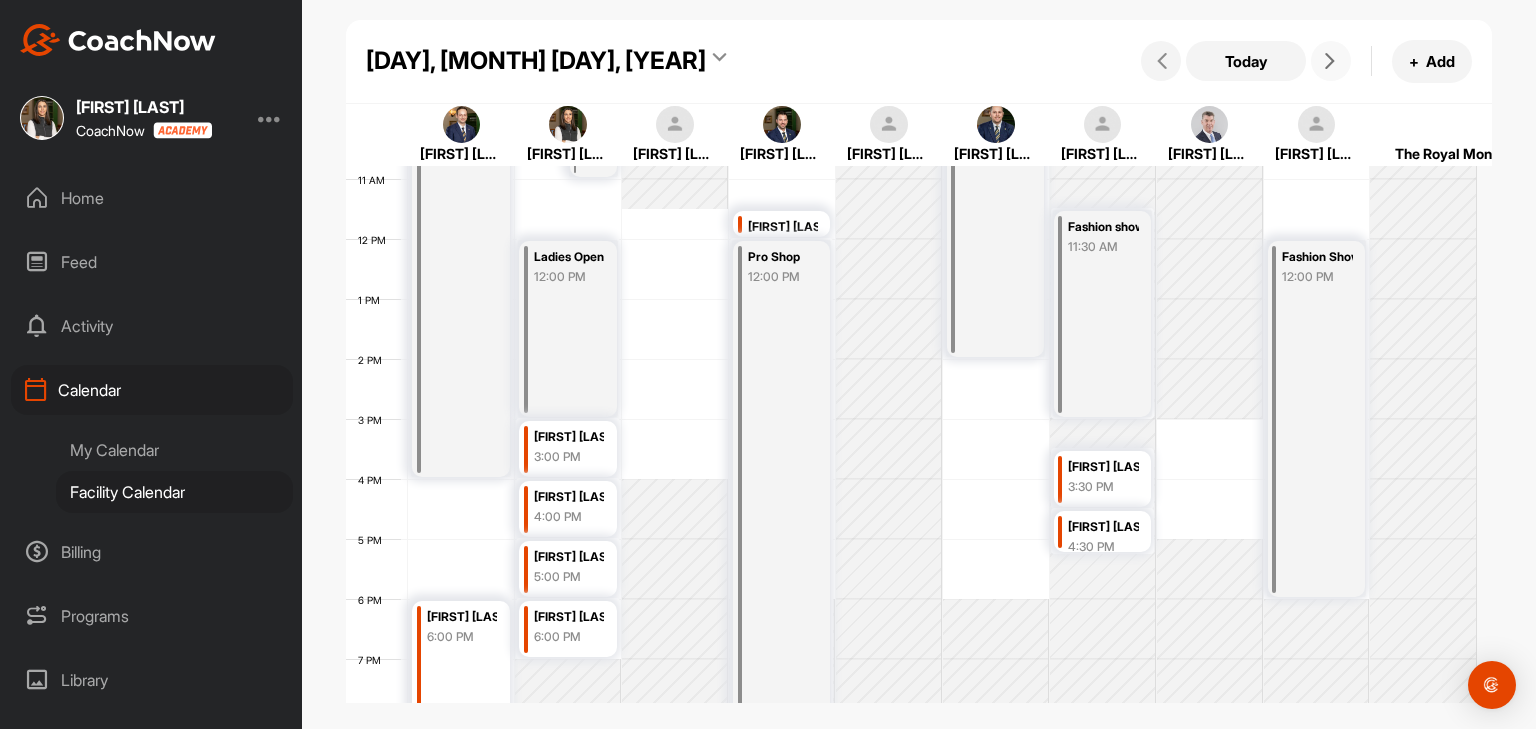 click on "3:30 PM" at bounding box center [1103, 487] 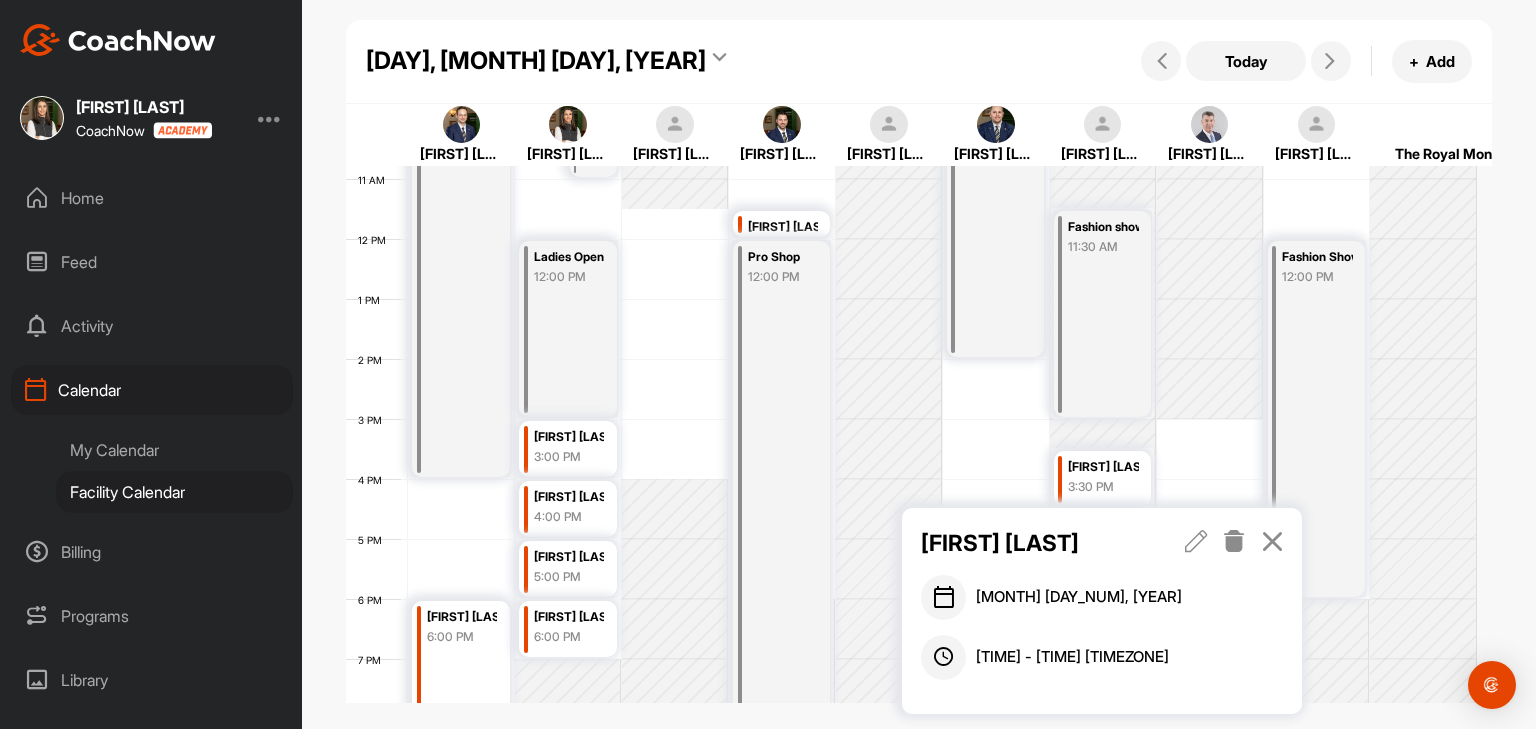 click at bounding box center [1272, 541] 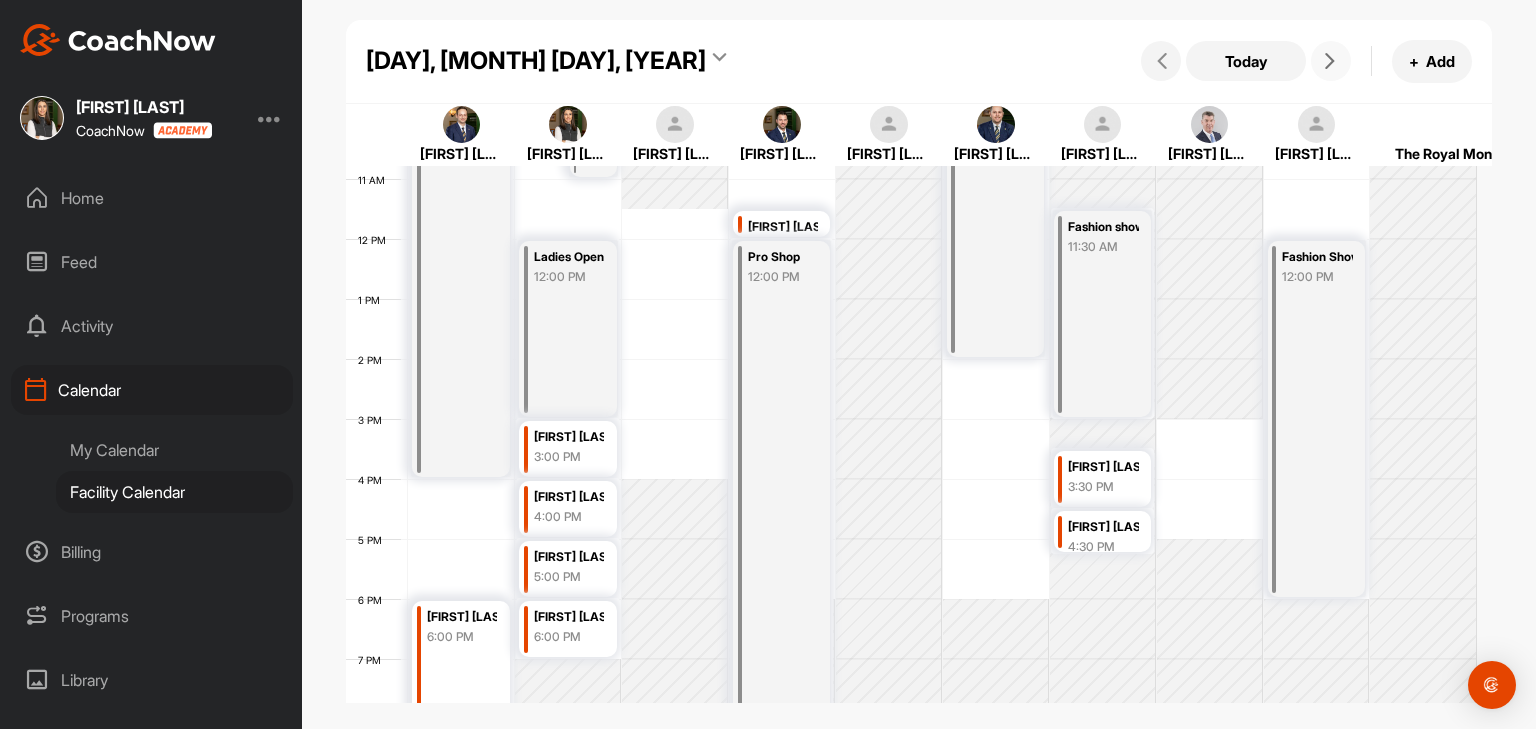 click at bounding box center (1330, 61) 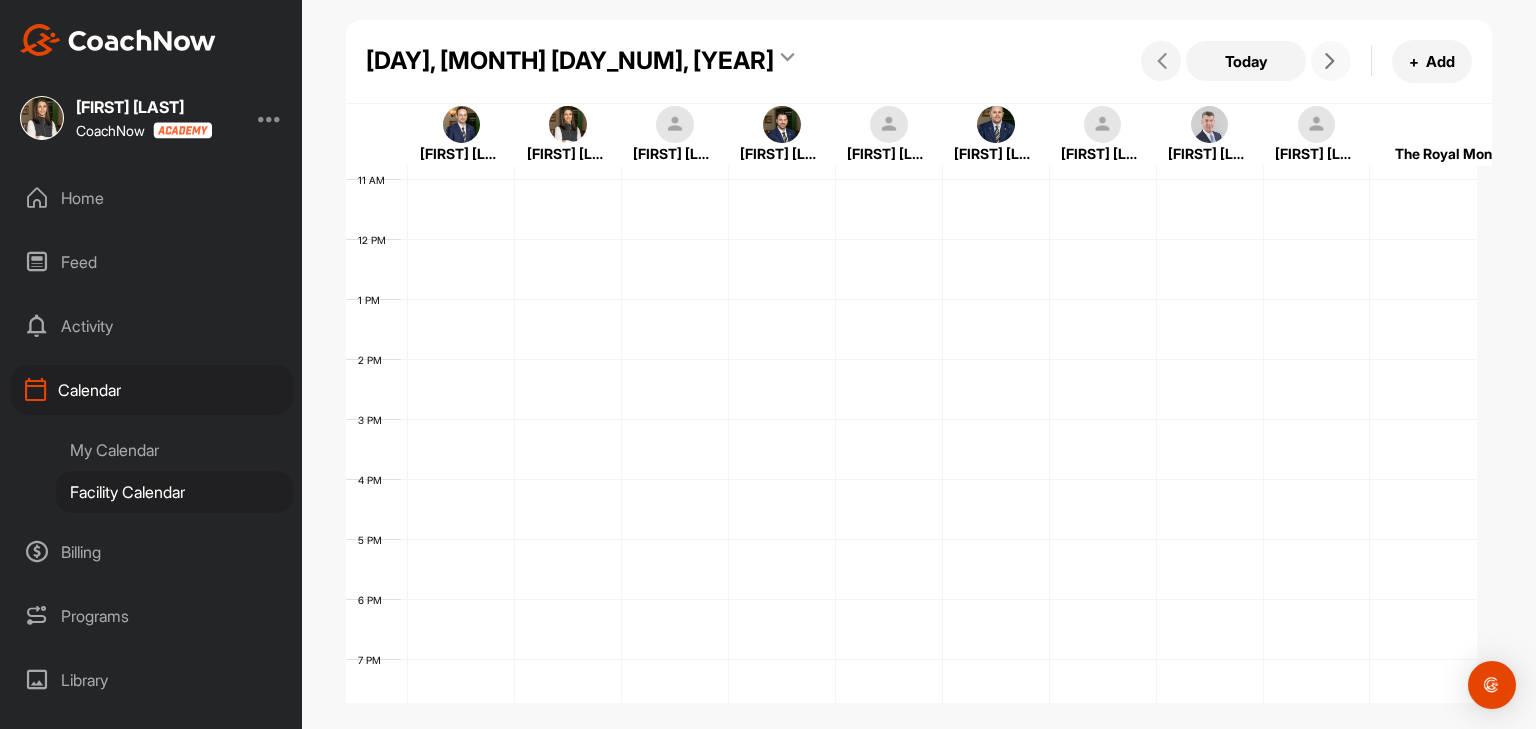 scroll, scrollTop: 346, scrollLeft: 0, axis: vertical 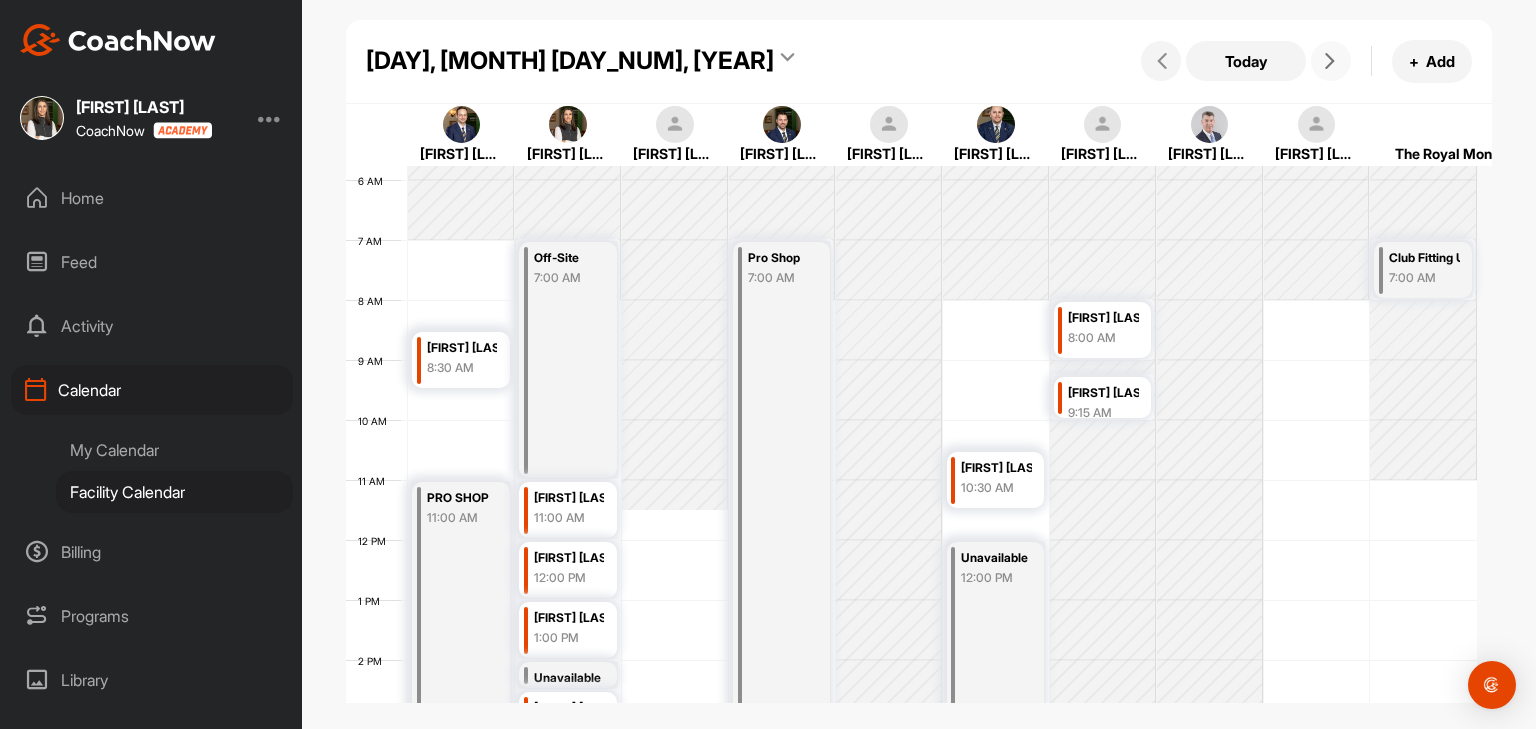 click at bounding box center [1330, 61] 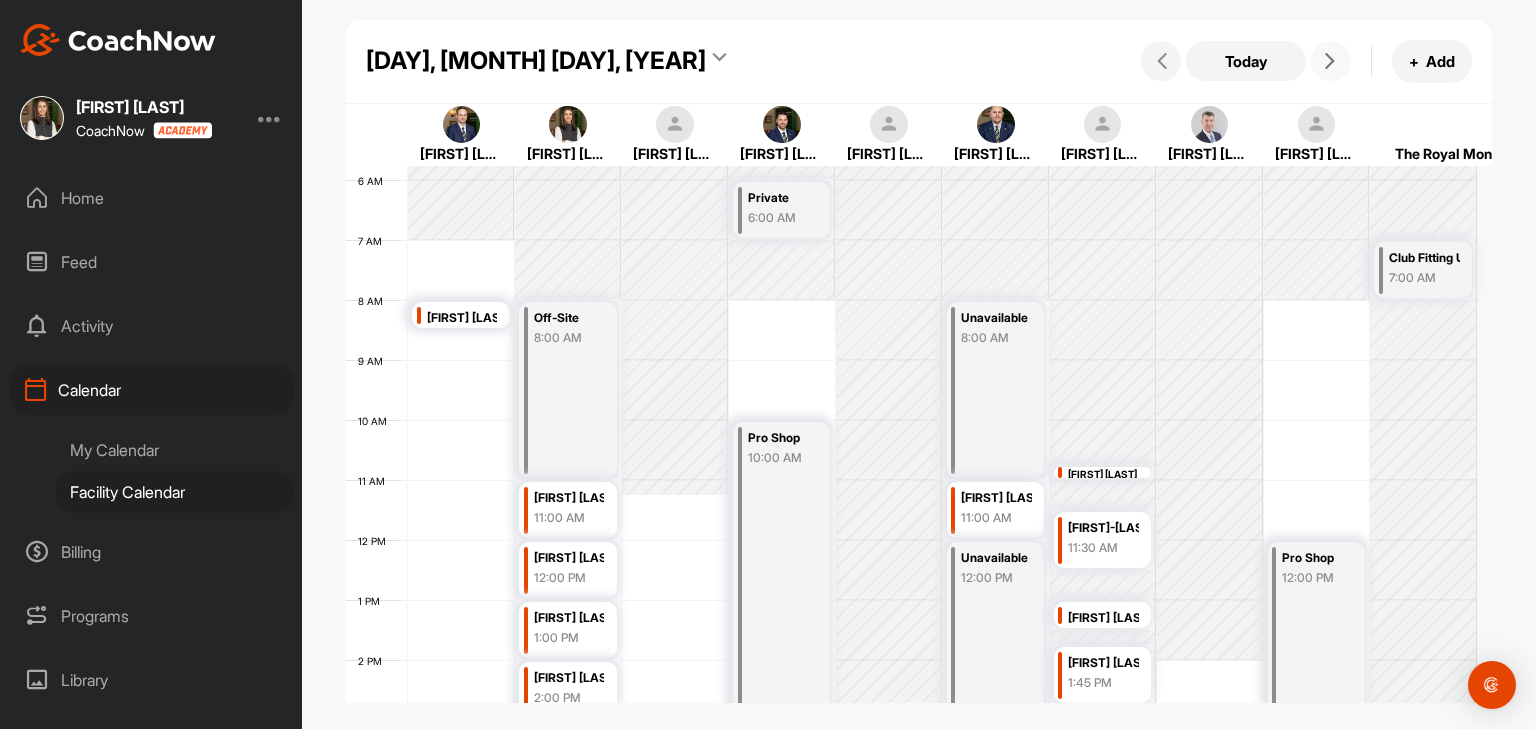 scroll, scrollTop: 546, scrollLeft: 0, axis: vertical 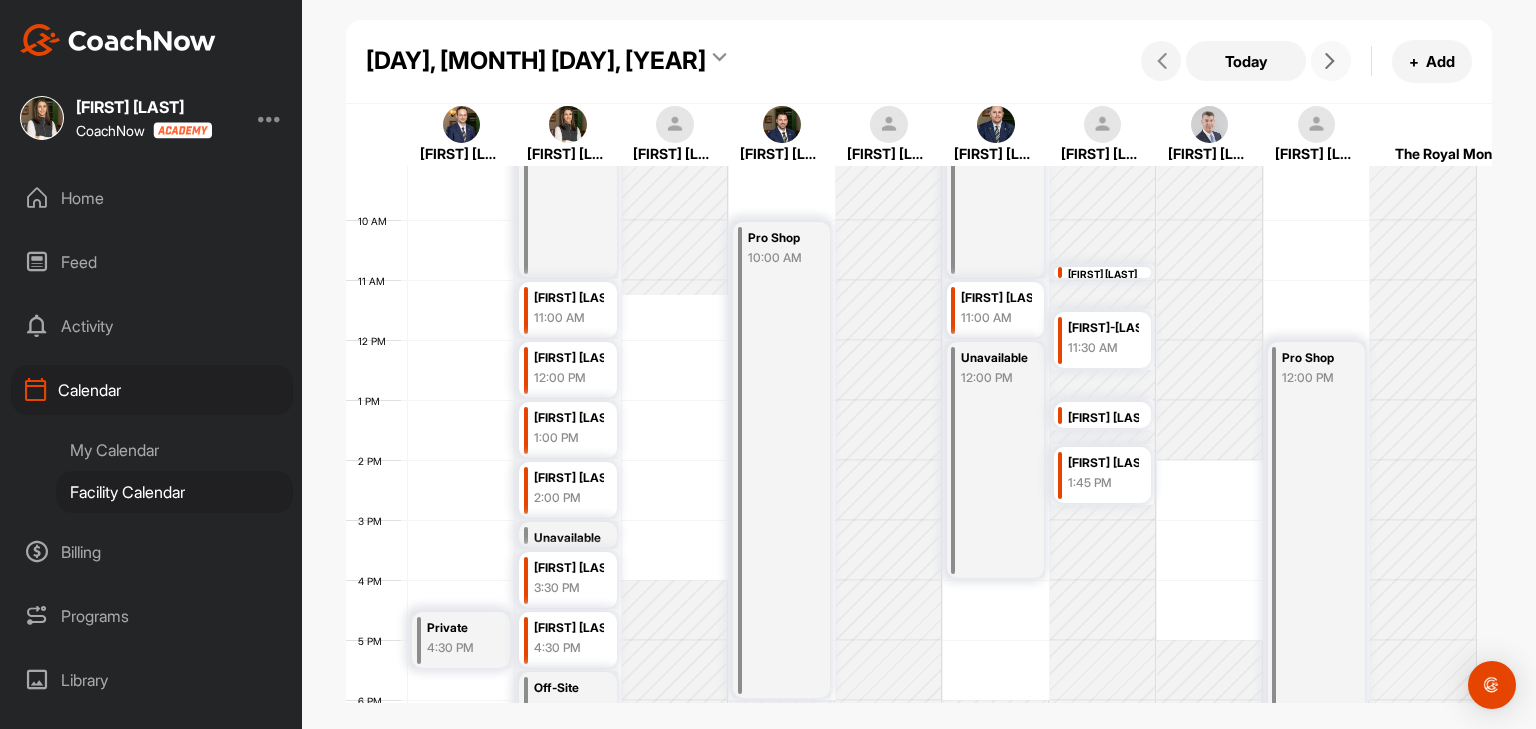 click at bounding box center (1330, 61) 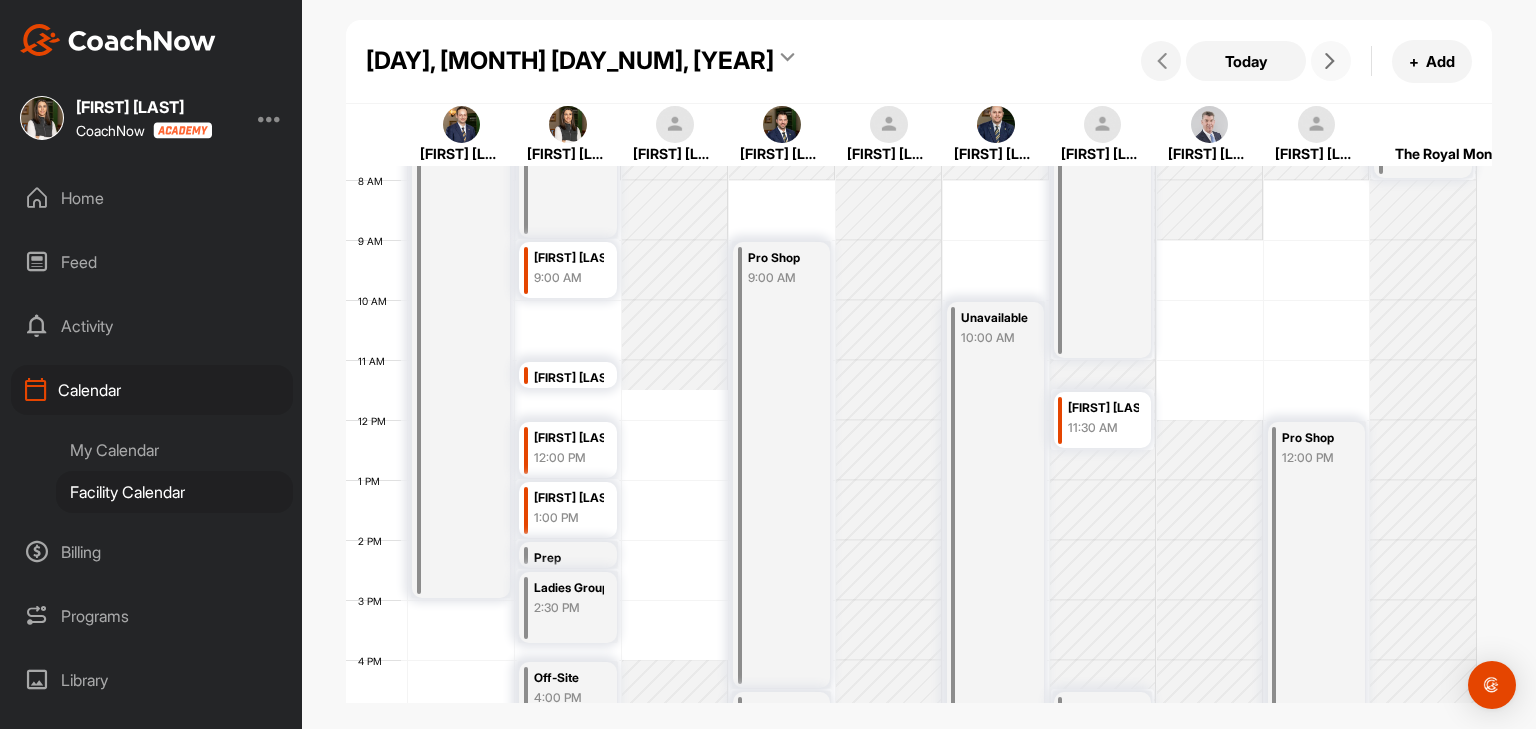 scroll, scrollTop: 546, scrollLeft: 0, axis: vertical 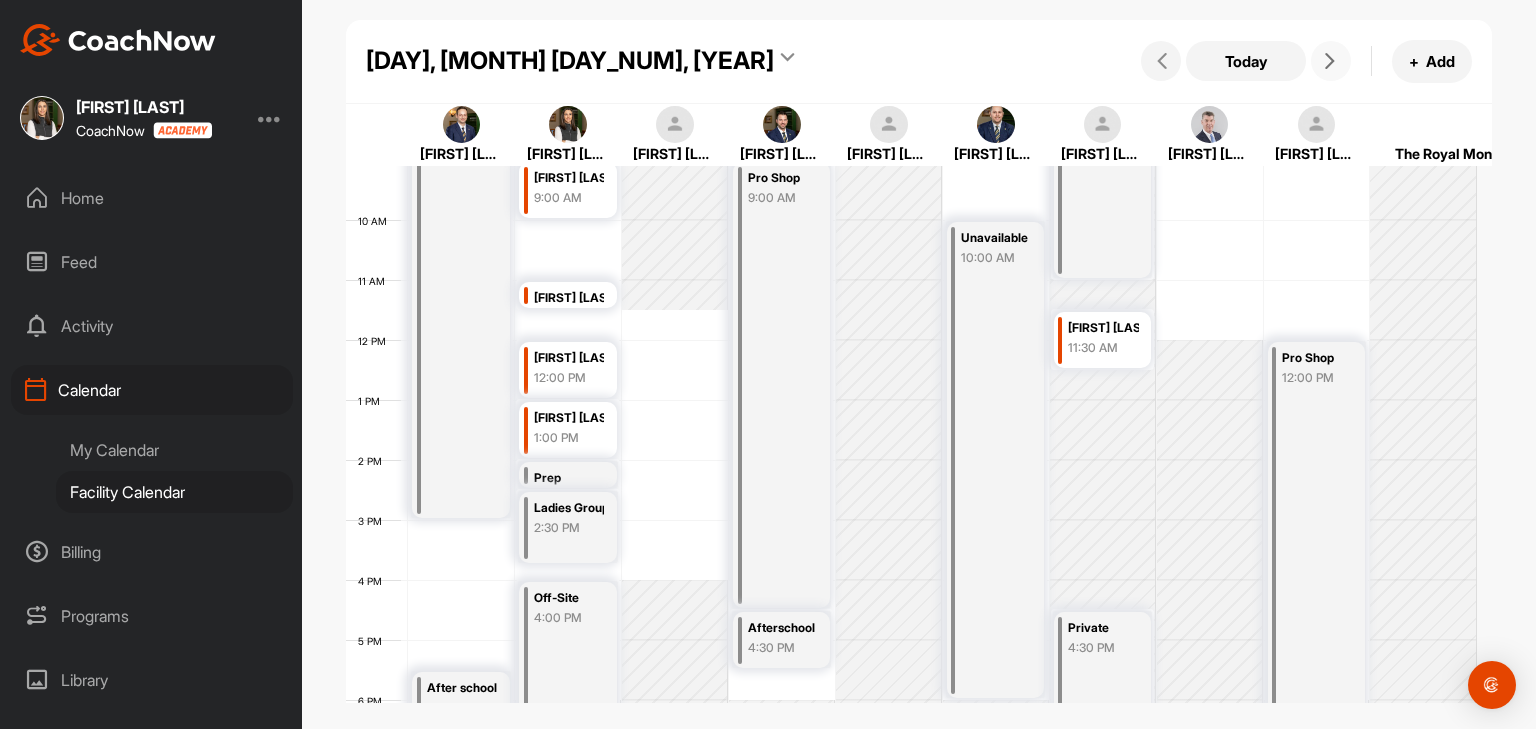 click at bounding box center [1331, 61] 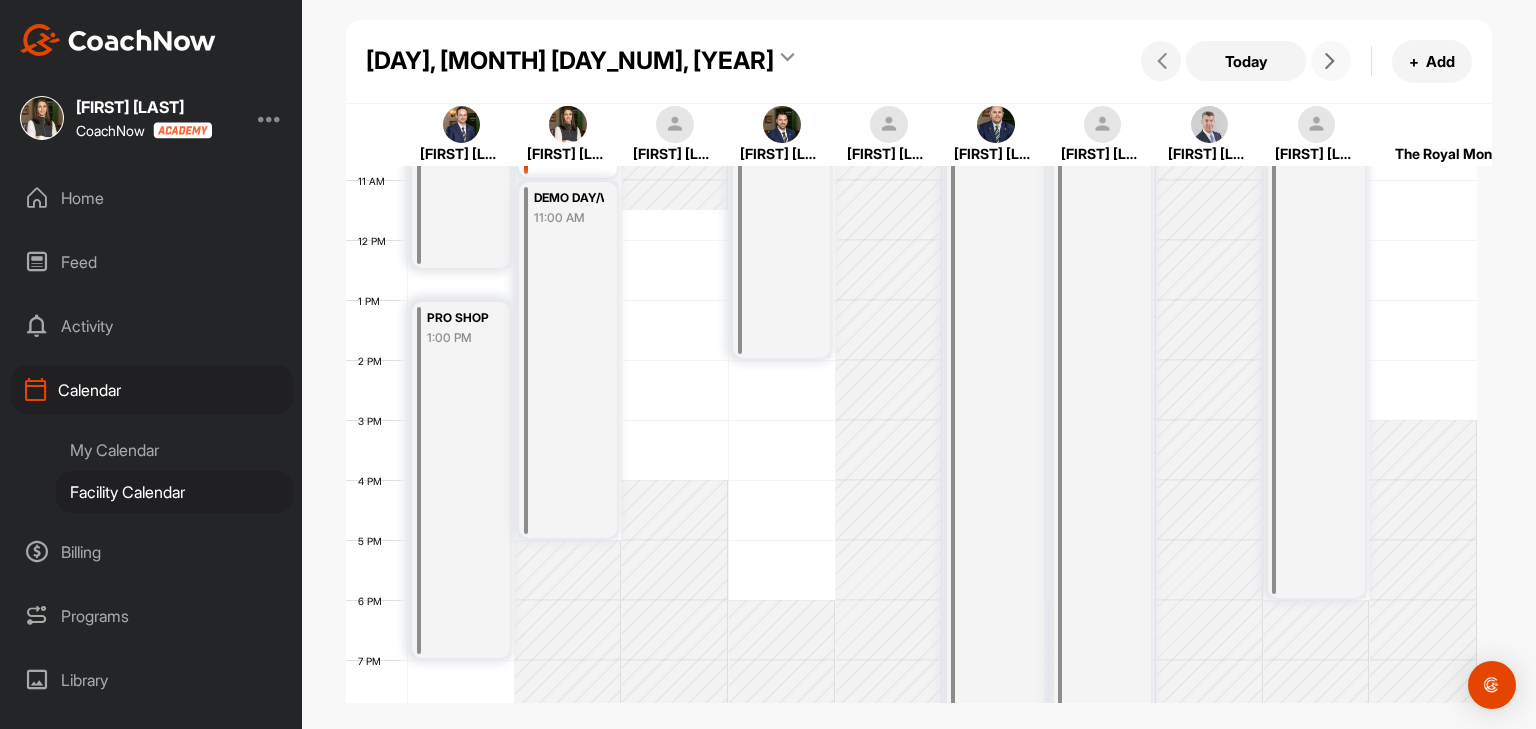 click at bounding box center (1330, 61) 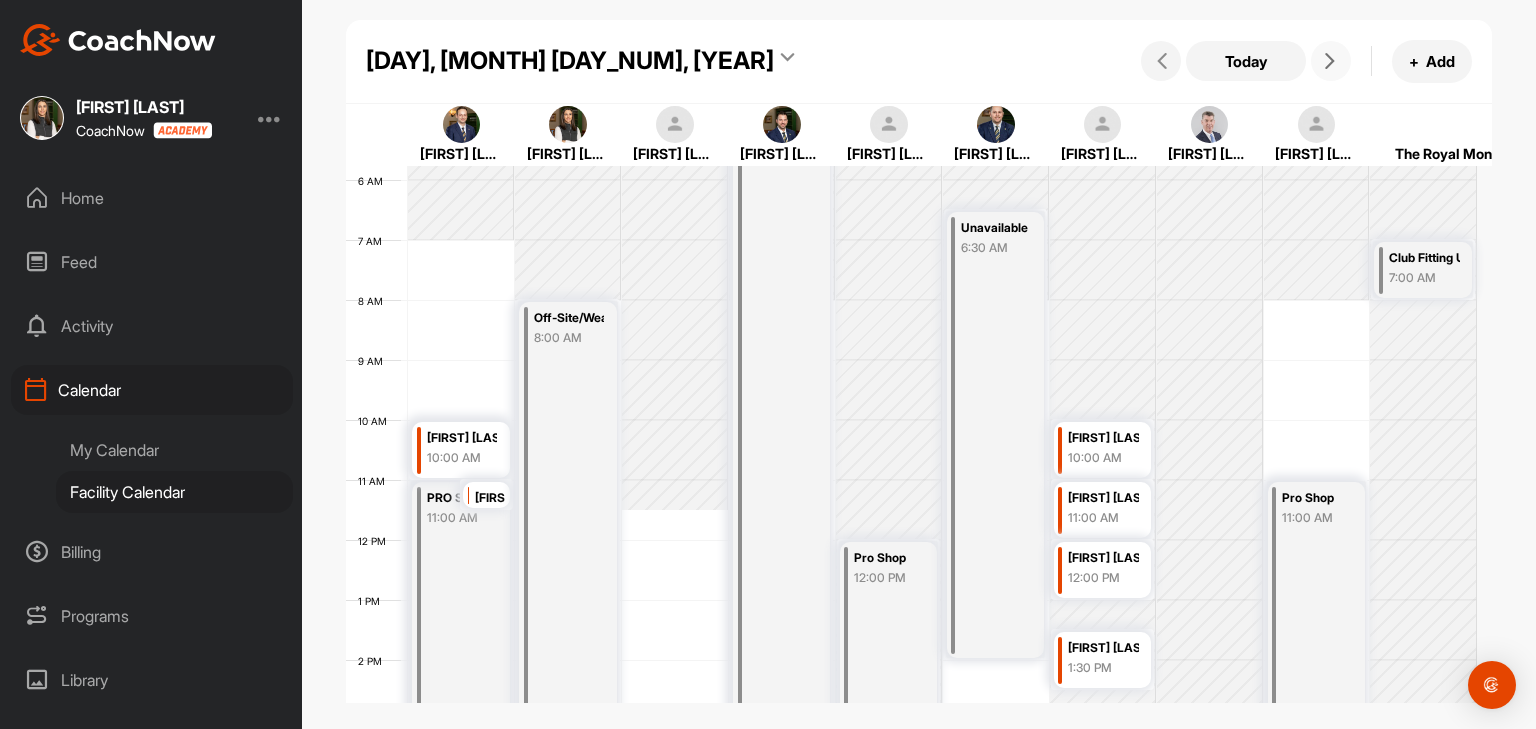 scroll, scrollTop: 546, scrollLeft: 0, axis: vertical 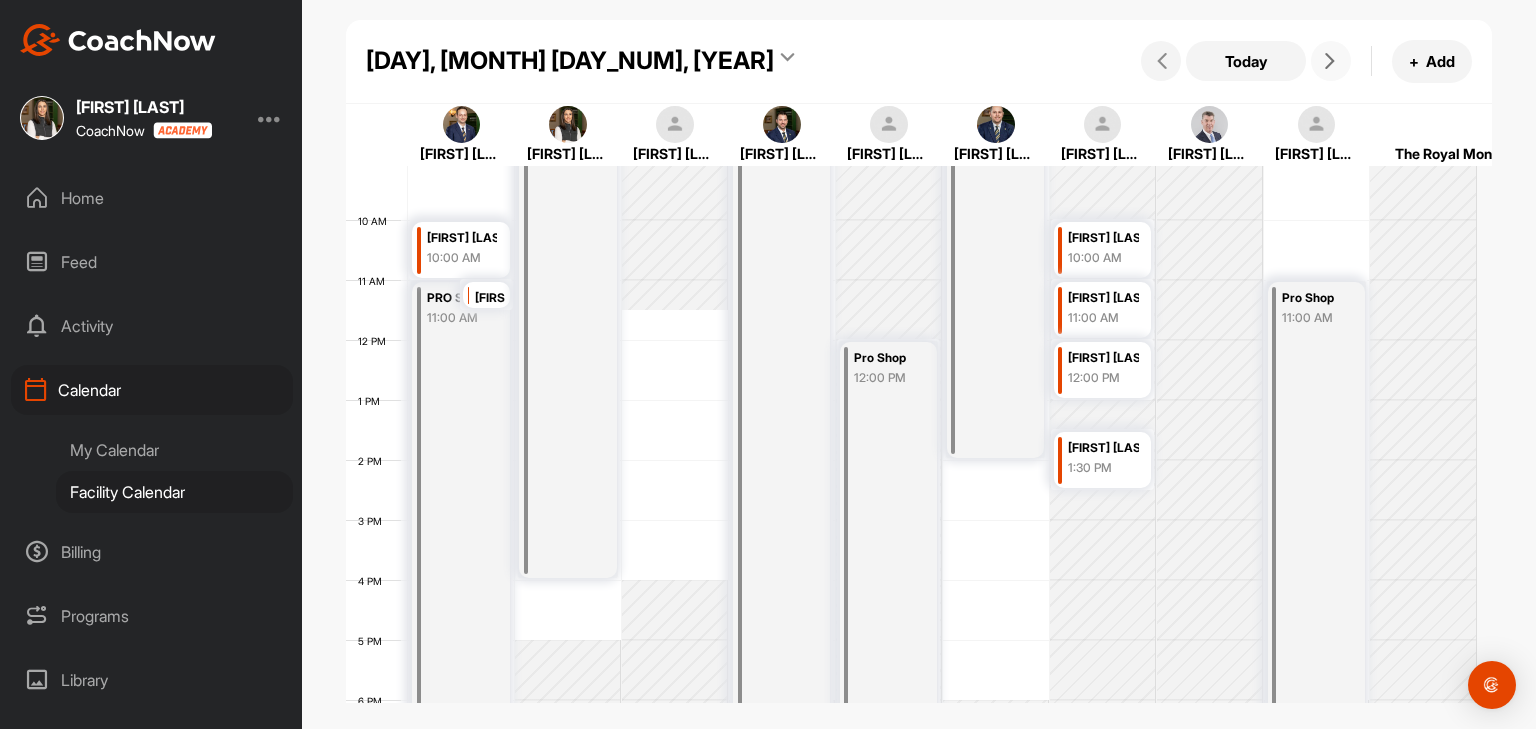 click at bounding box center [1330, 61] 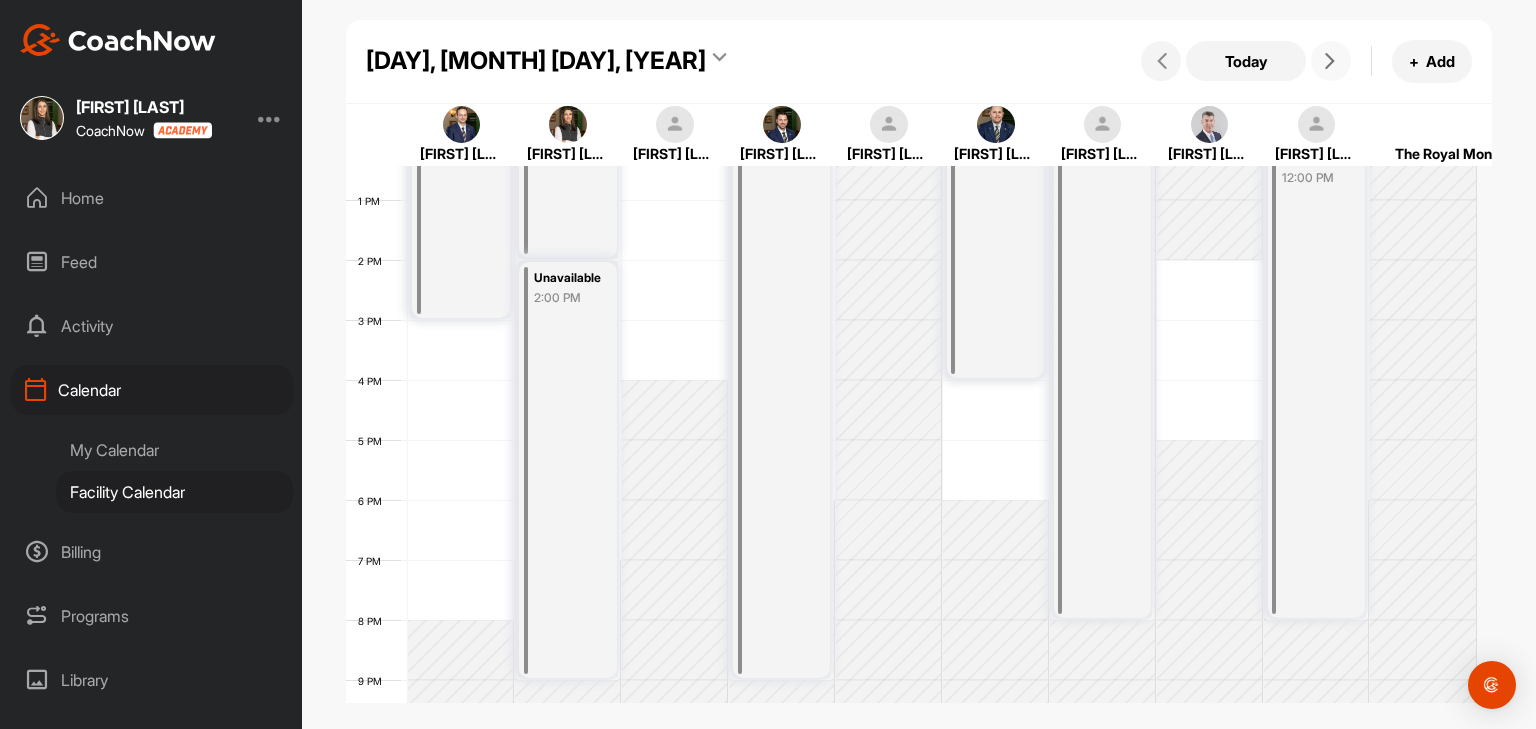 click at bounding box center [1331, 61] 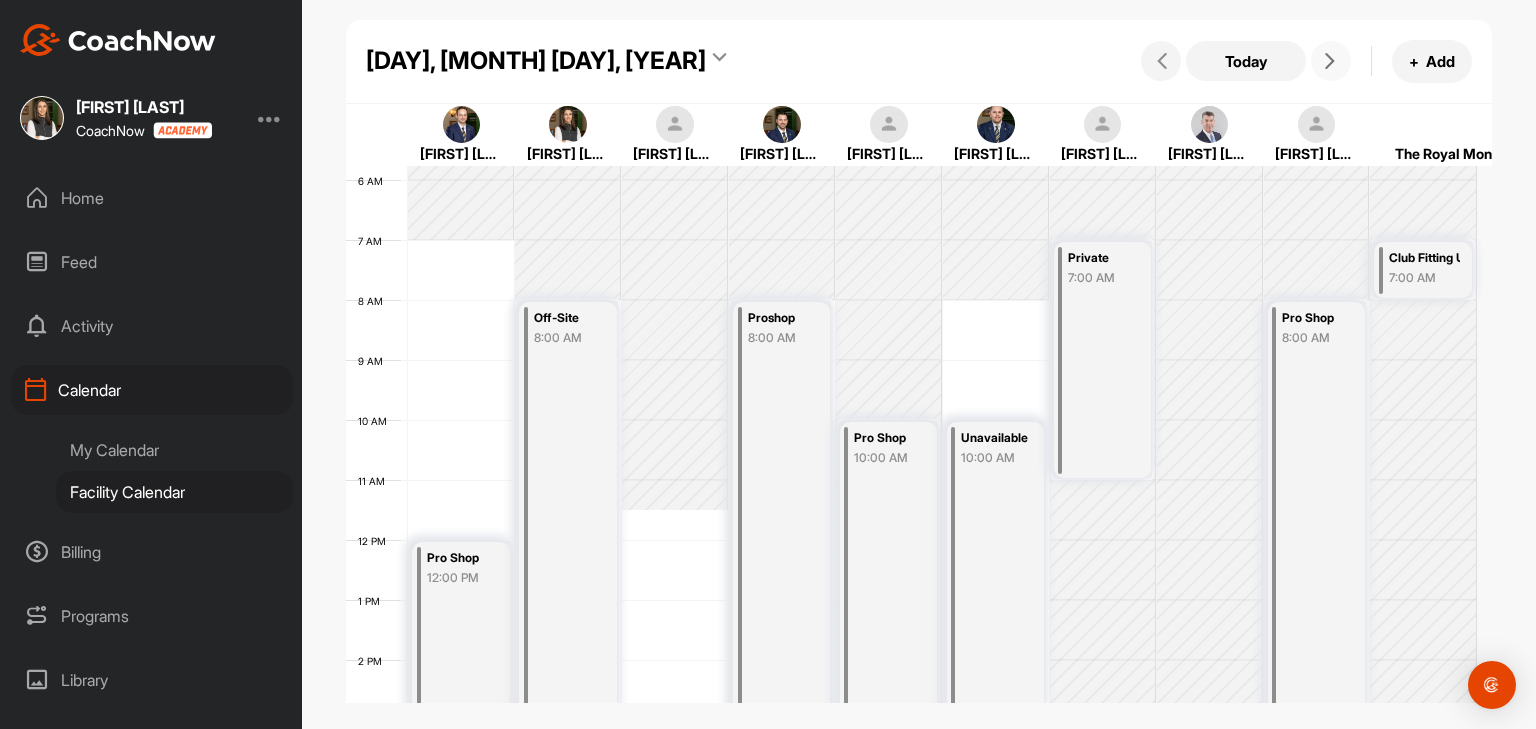 scroll, scrollTop: 446, scrollLeft: 0, axis: vertical 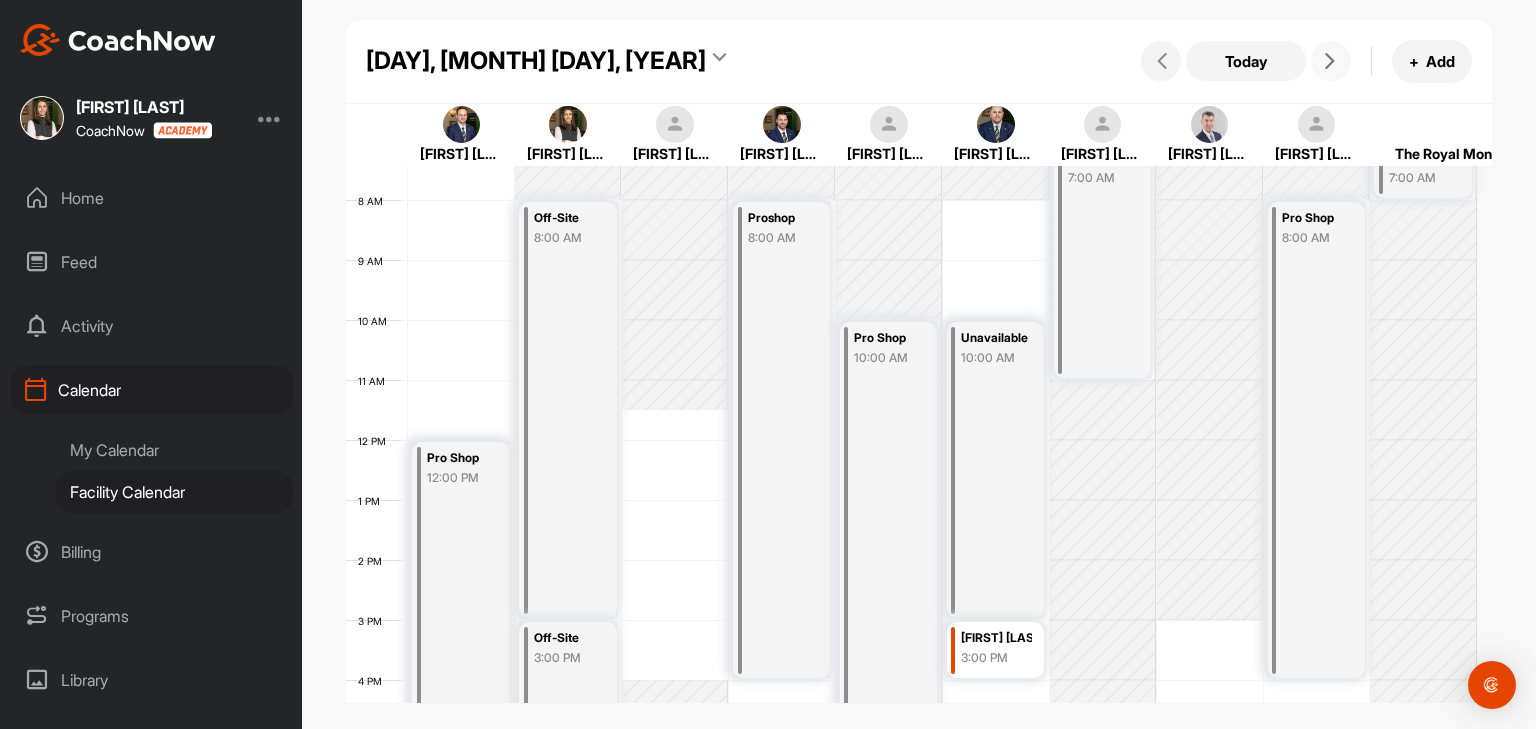 click at bounding box center (1331, 61) 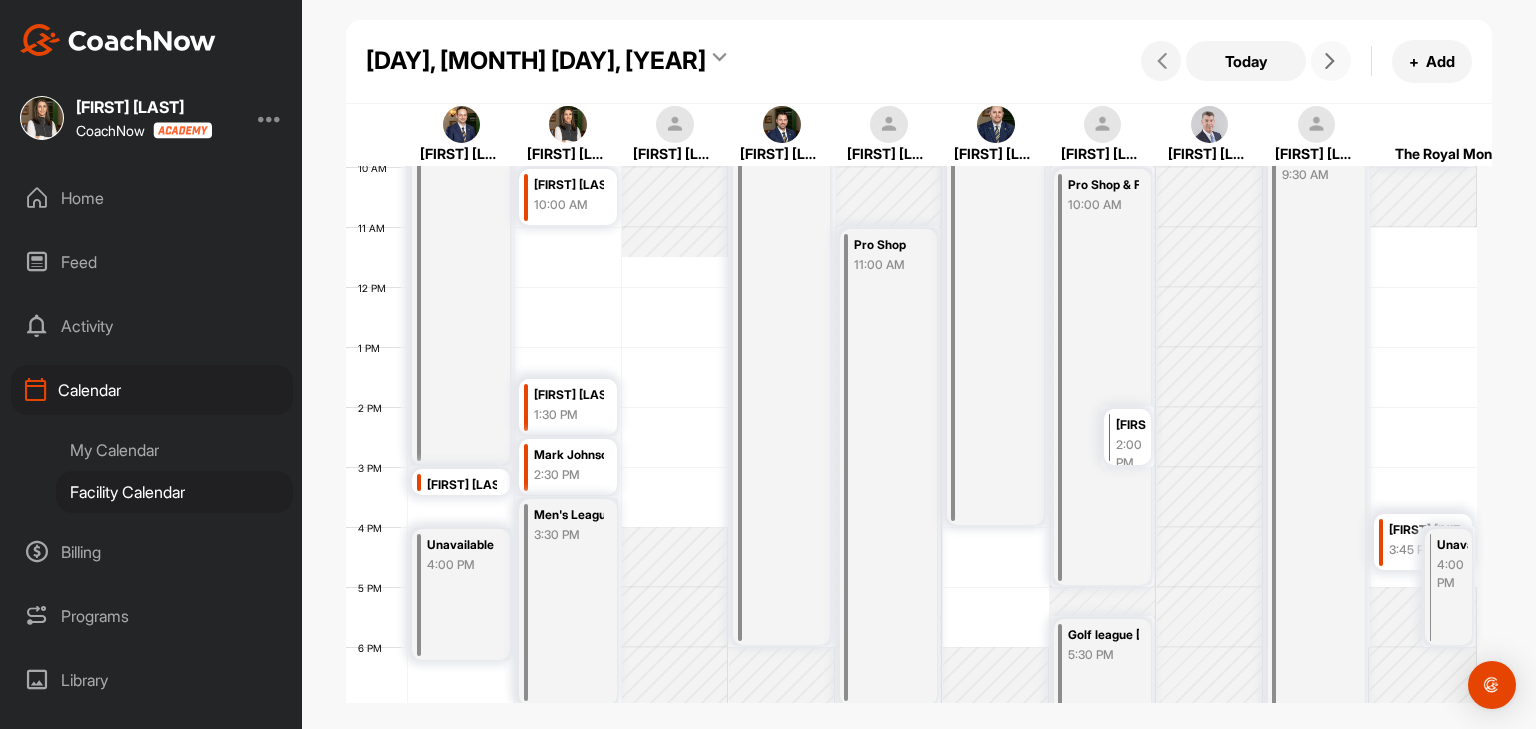 scroll, scrollTop: 646, scrollLeft: 0, axis: vertical 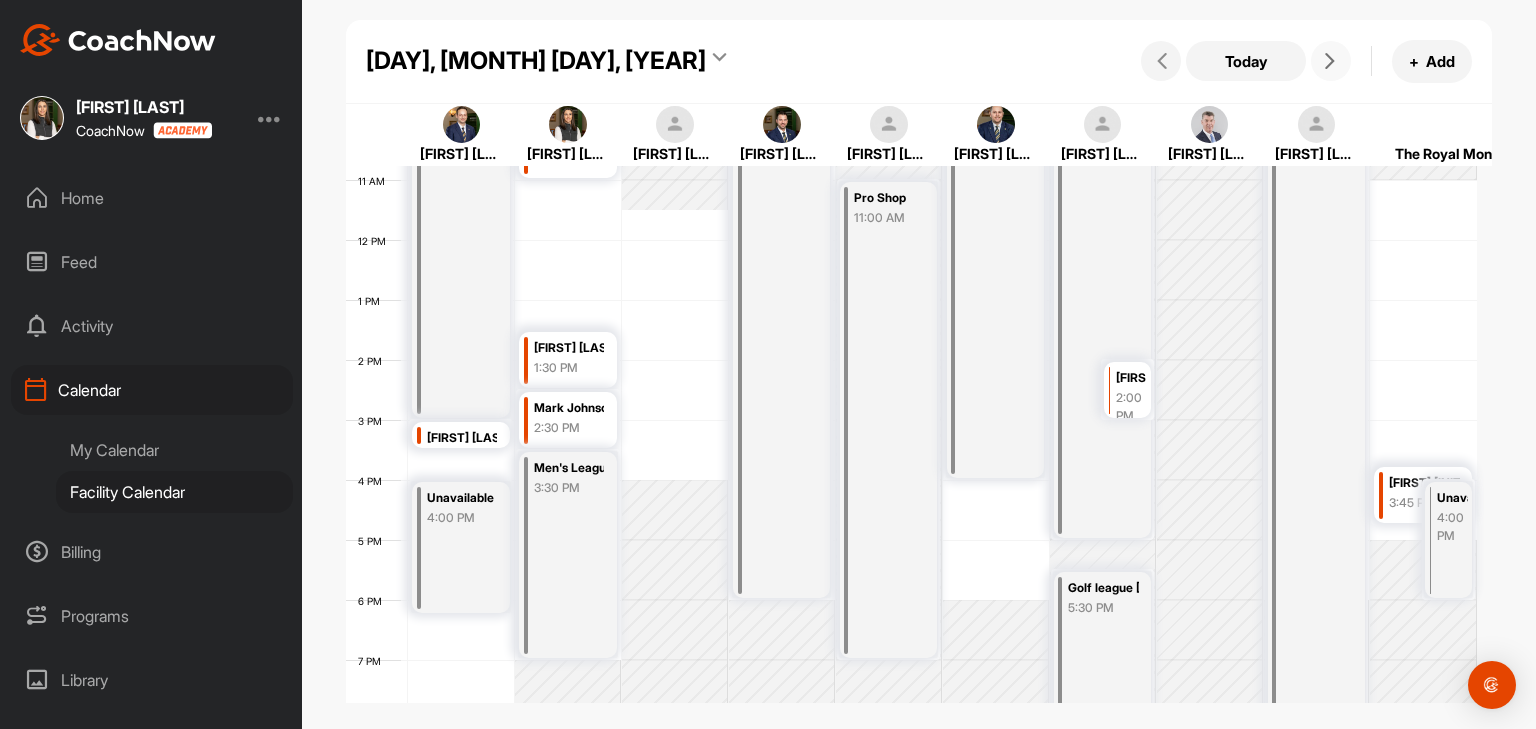 click at bounding box center (1330, 61) 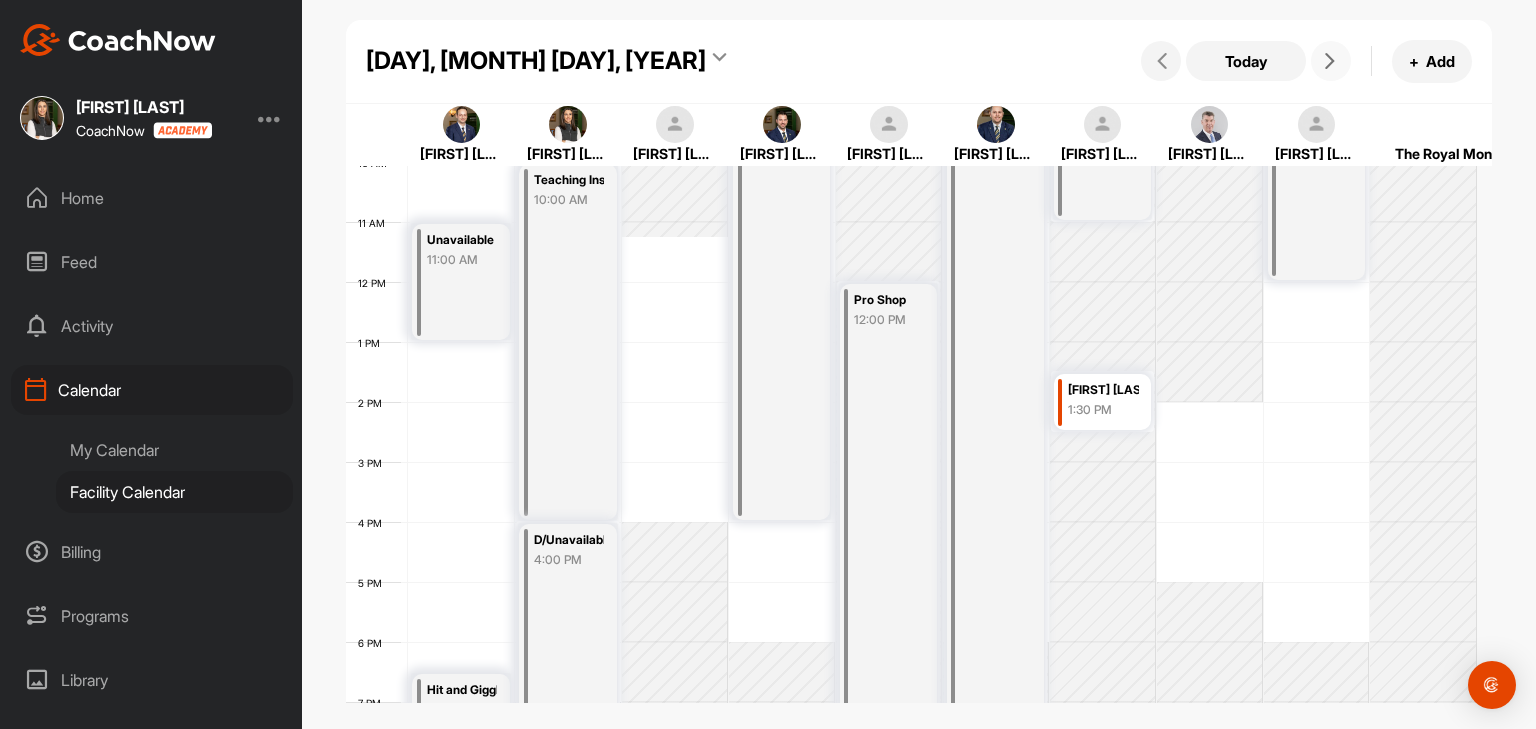 scroll, scrollTop: 646, scrollLeft: 0, axis: vertical 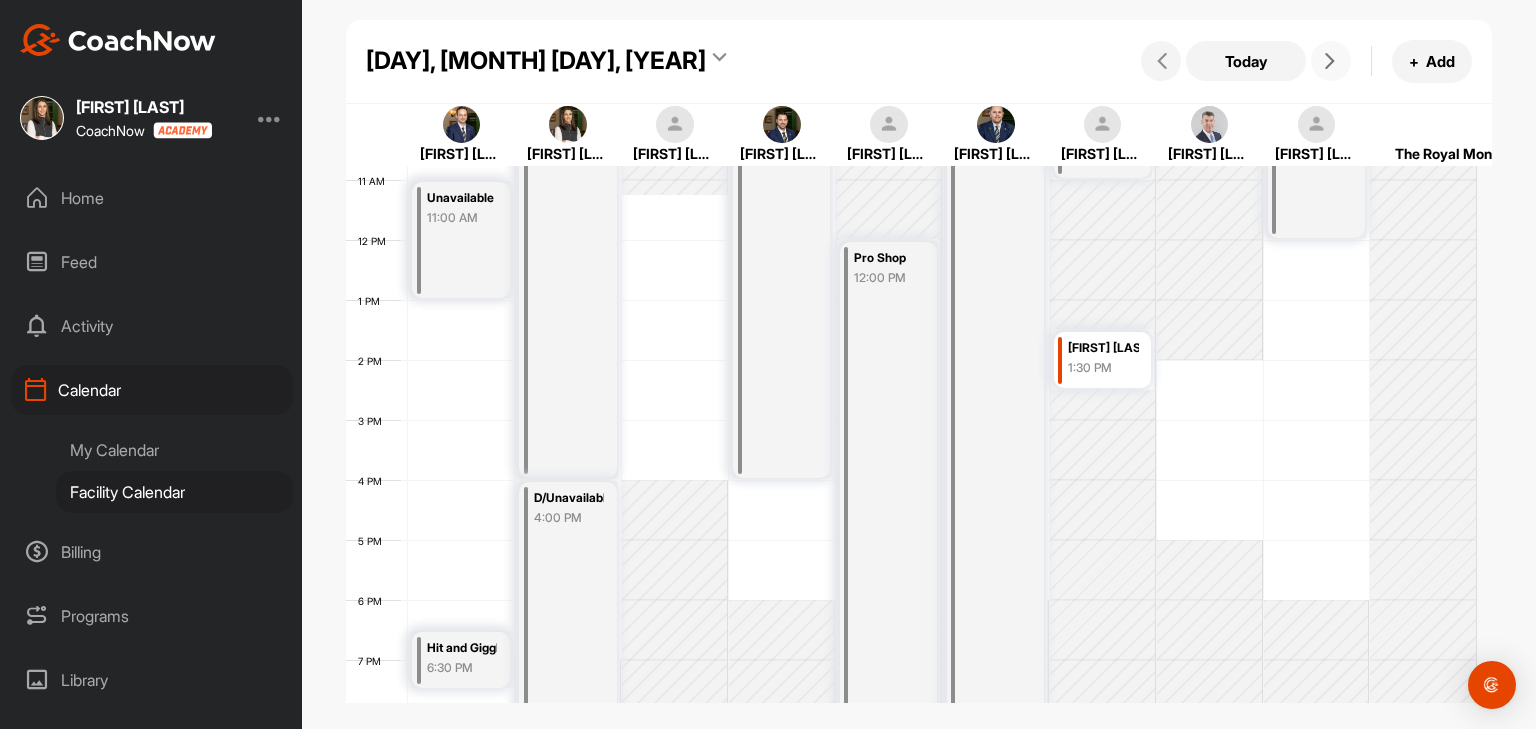 click at bounding box center (1331, 61) 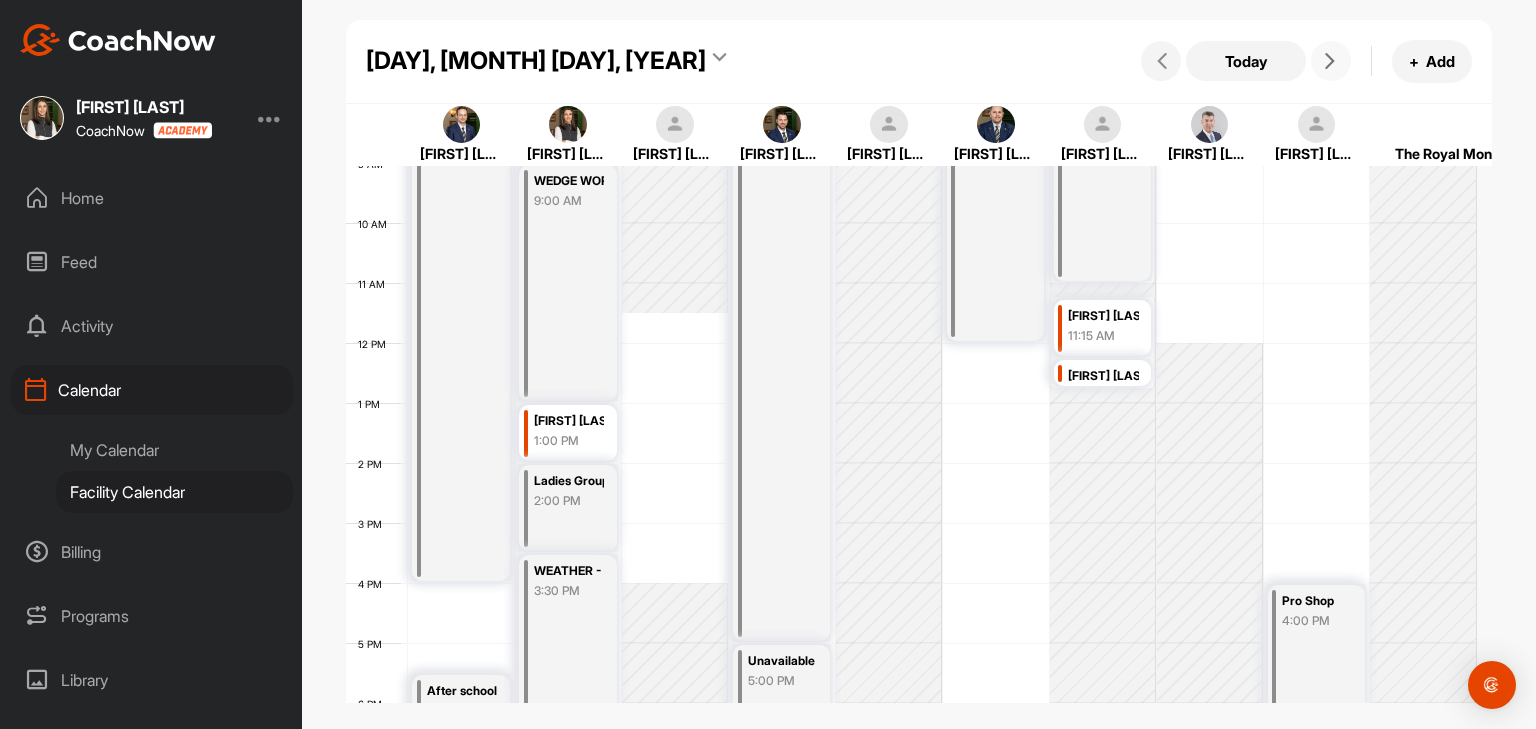 scroll, scrollTop: 546, scrollLeft: 0, axis: vertical 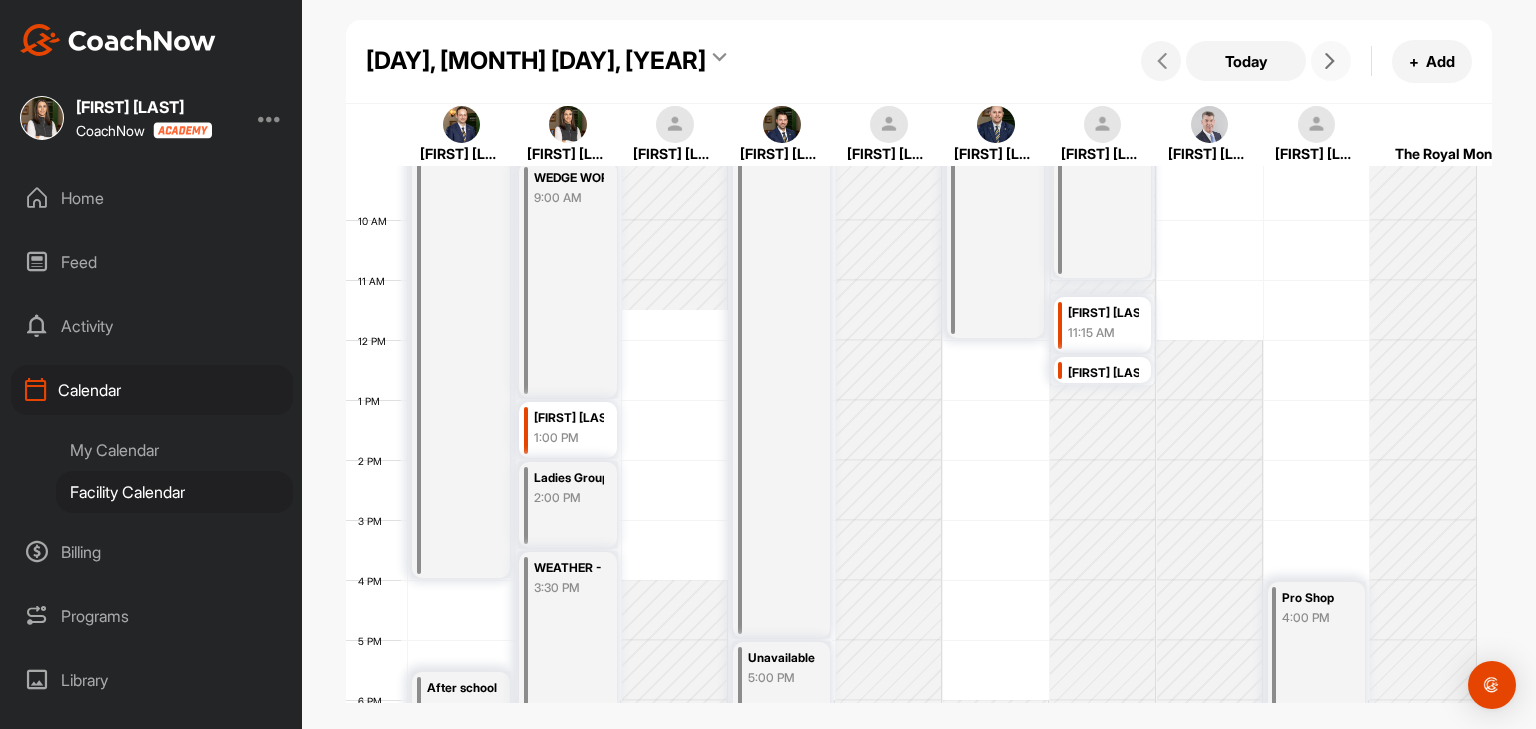 click at bounding box center [1331, 61] 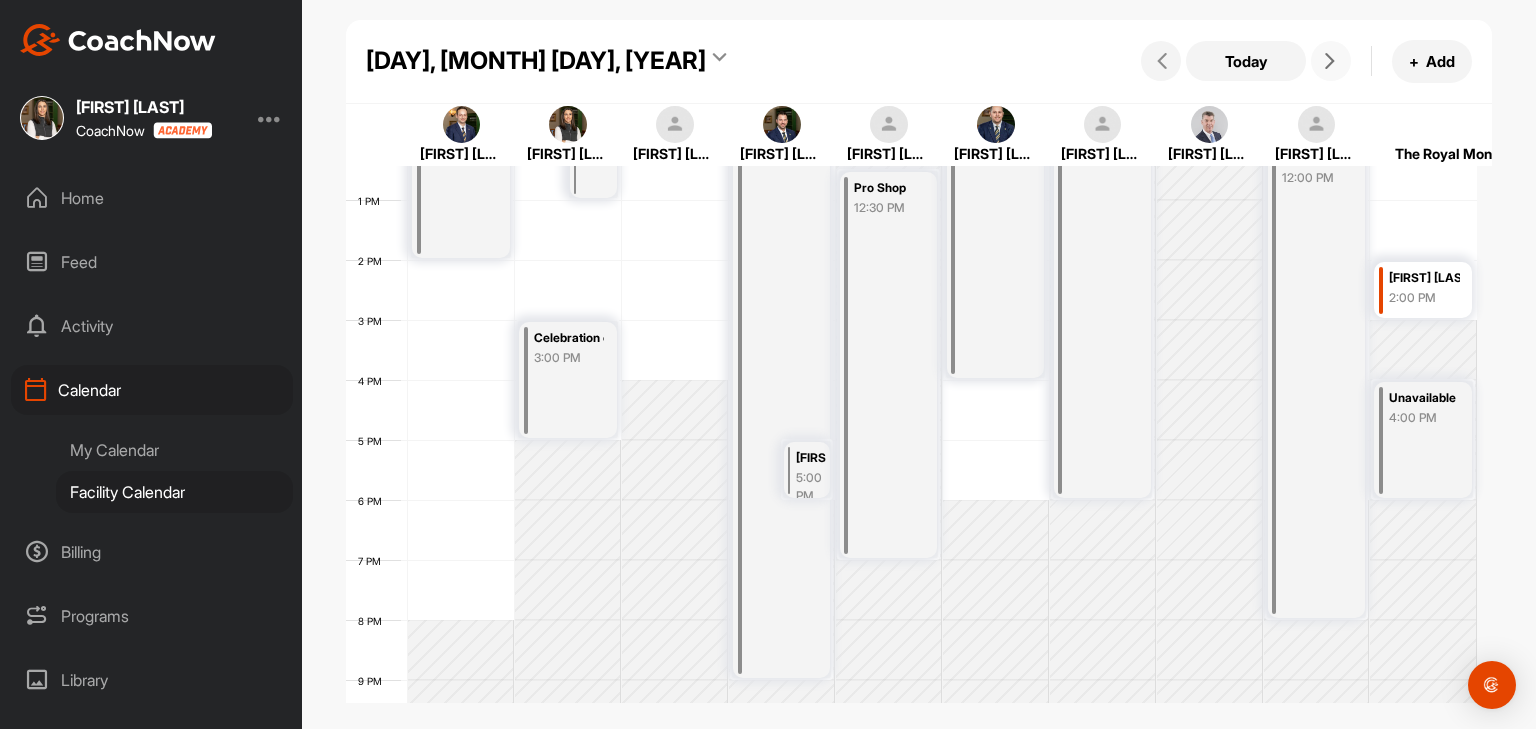 click at bounding box center [1331, 61] 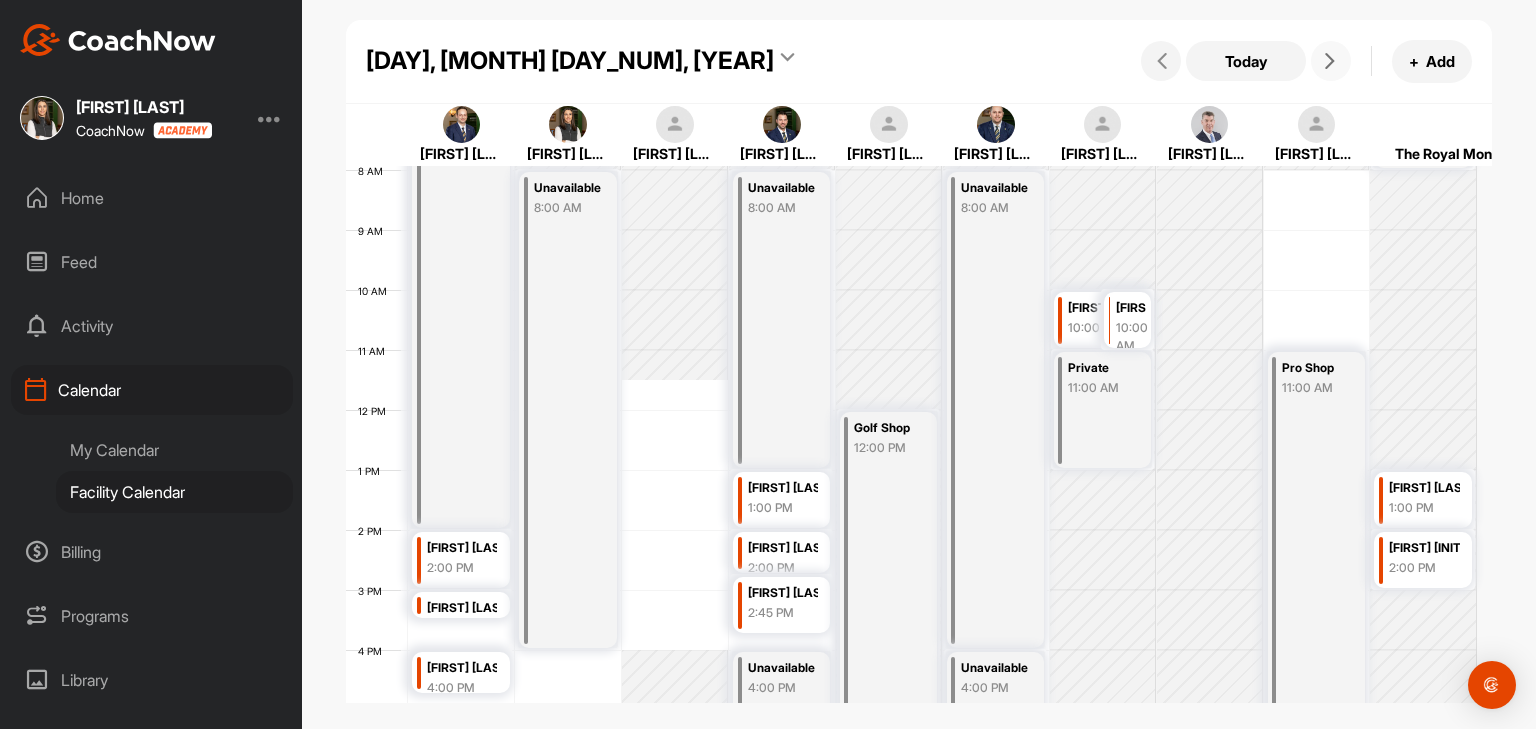 scroll, scrollTop: 546, scrollLeft: 0, axis: vertical 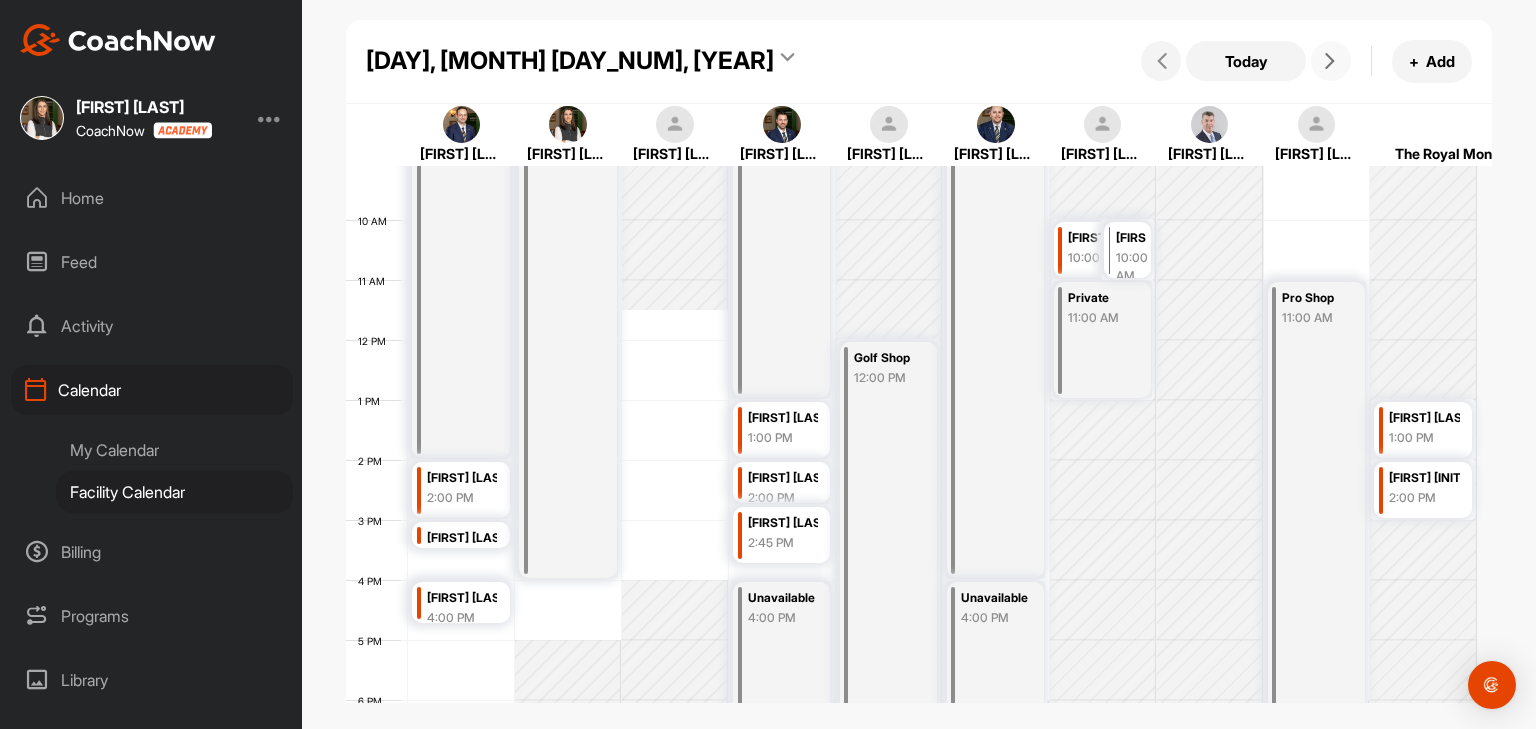 click at bounding box center [1331, 61] 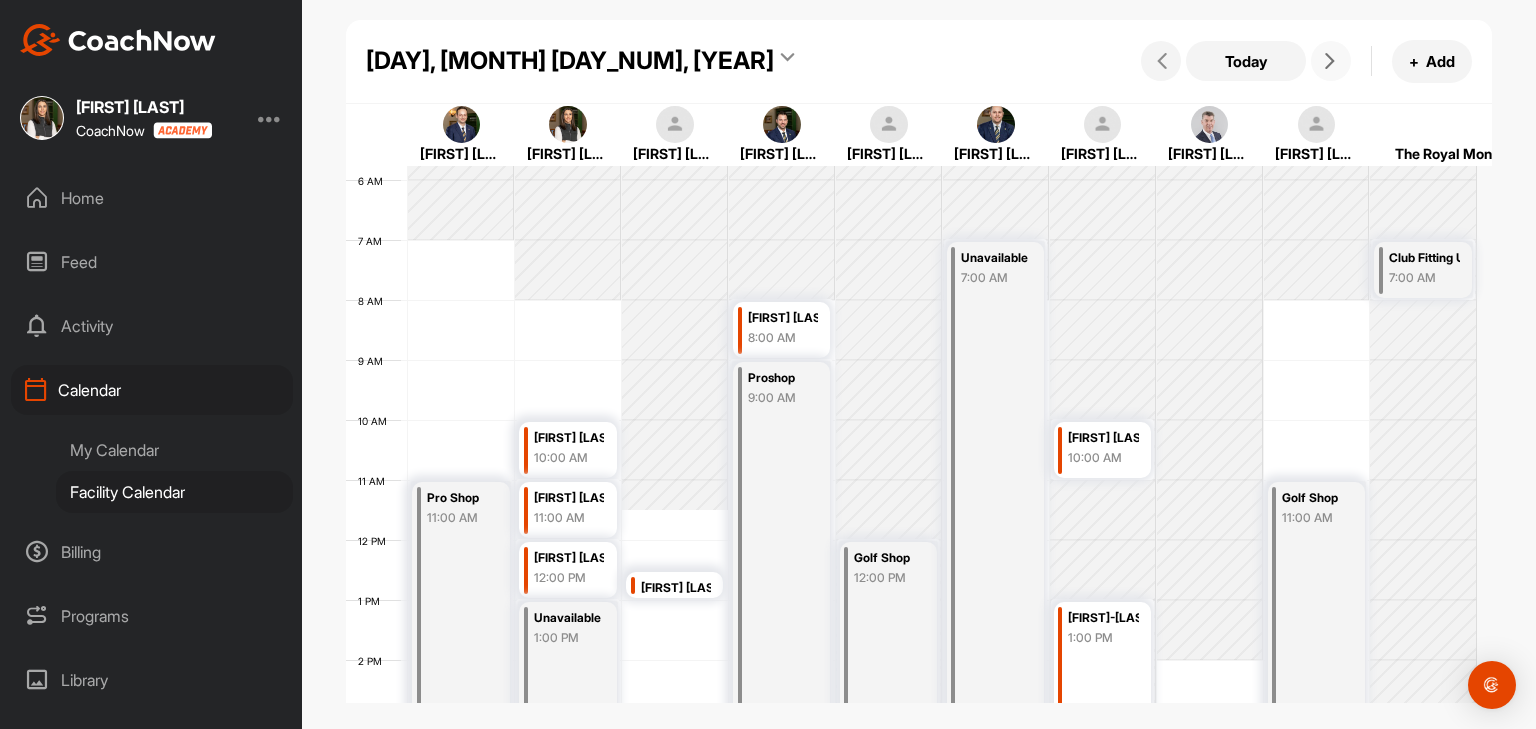 scroll, scrollTop: 546, scrollLeft: 0, axis: vertical 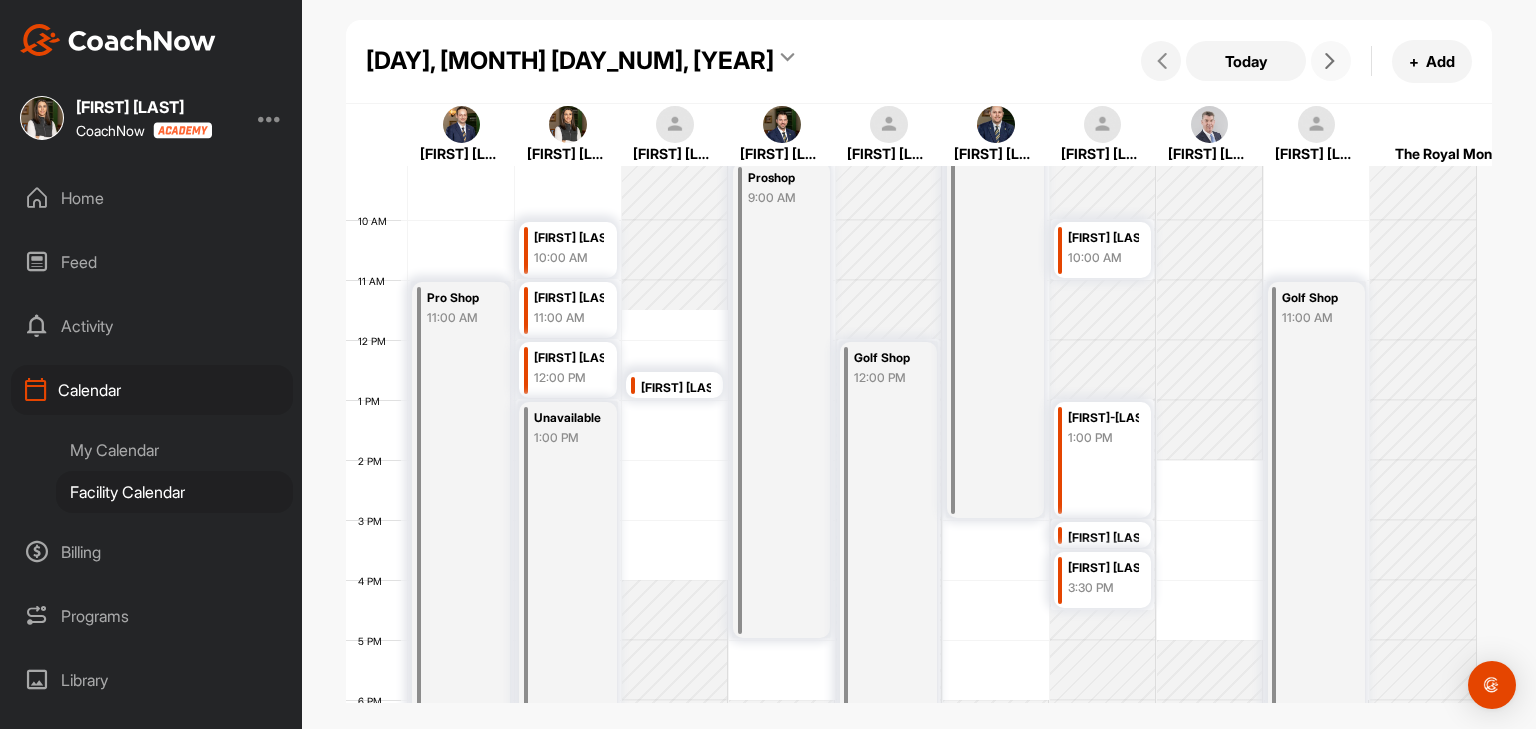 click at bounding box center (1331, 61) 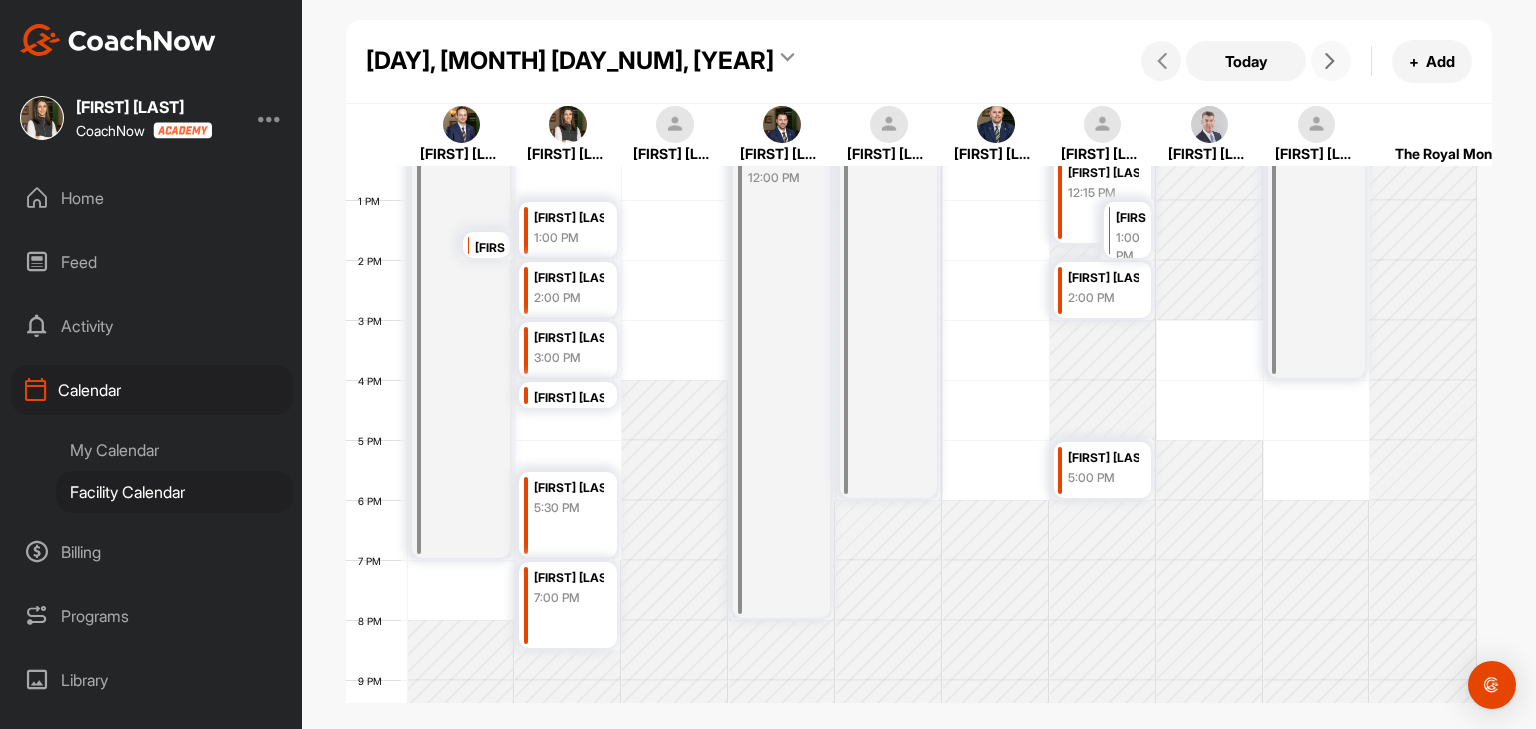 scroll, scrollTop: 646, scrollLeft: 0, axis: vertical 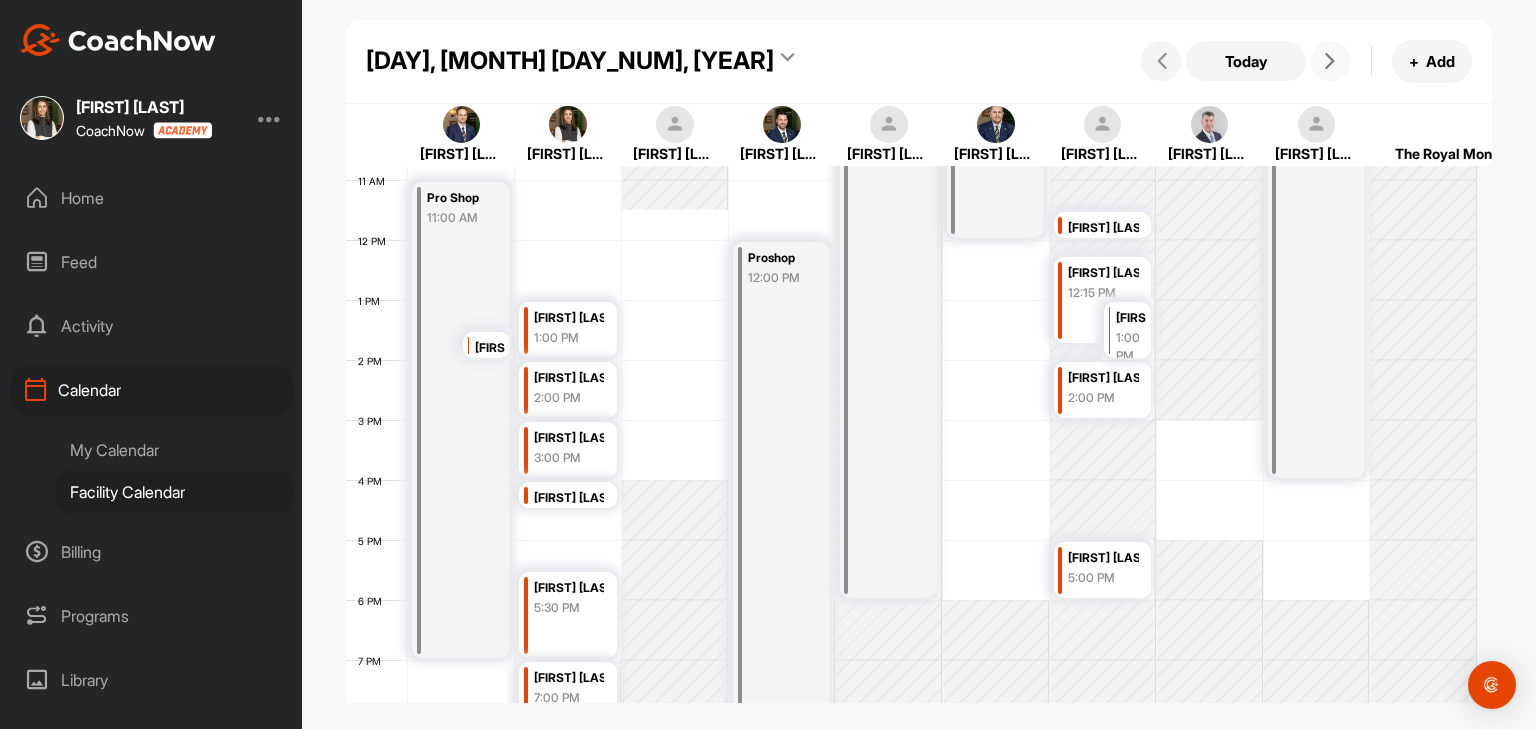 click at bounding box center [1331, 61] 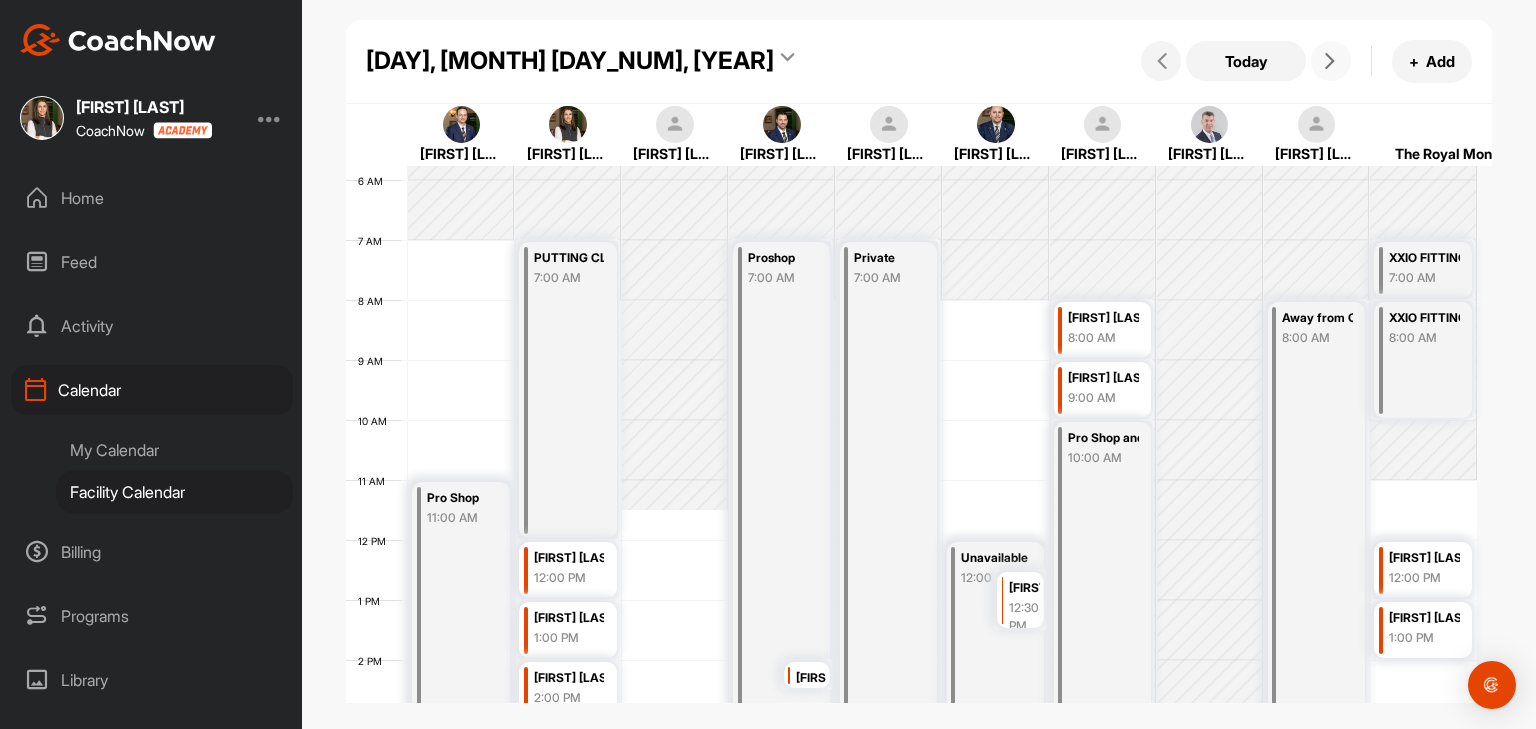 click at bounding box center [1330, 61] 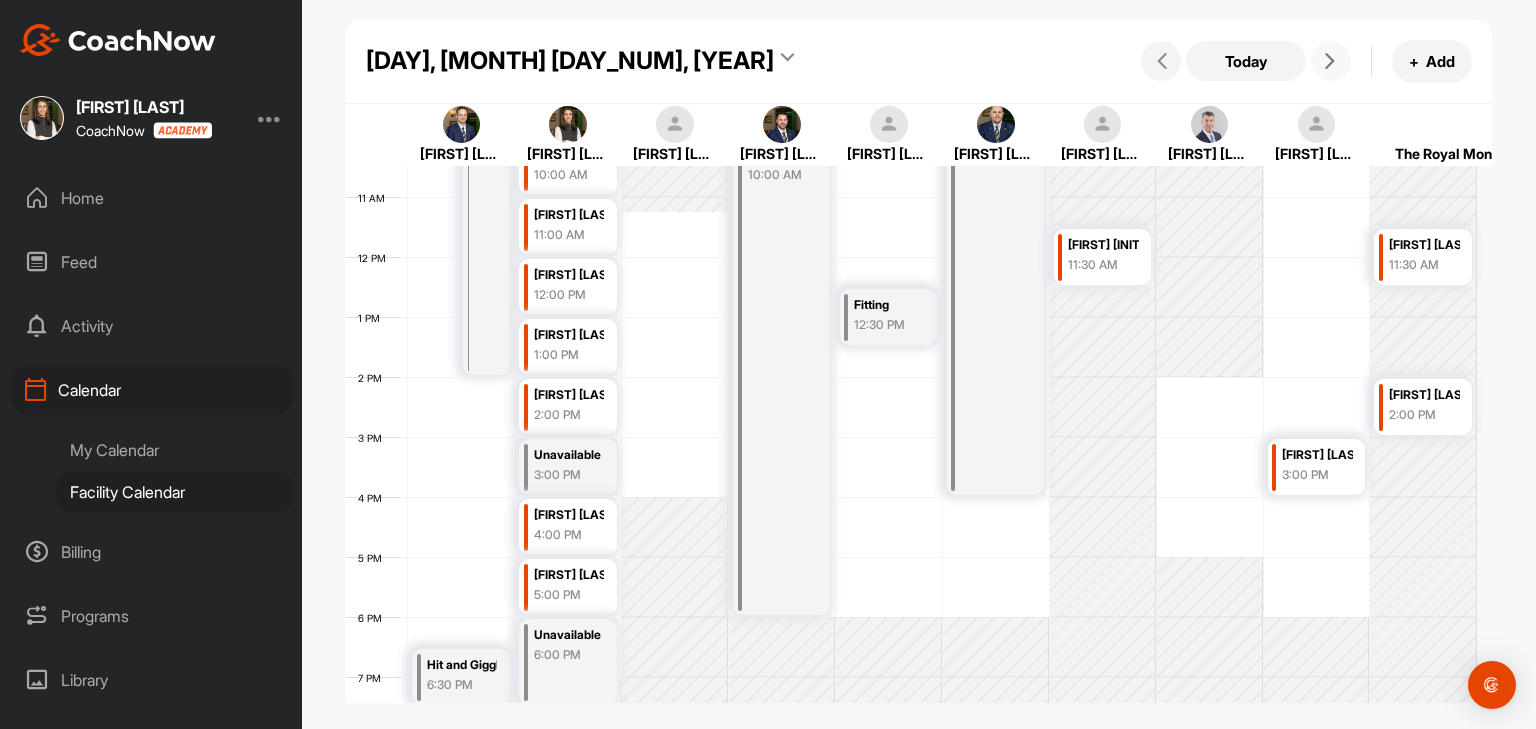 scroll, scrollTop: 646, scrollLeft: 0, axis: vertical 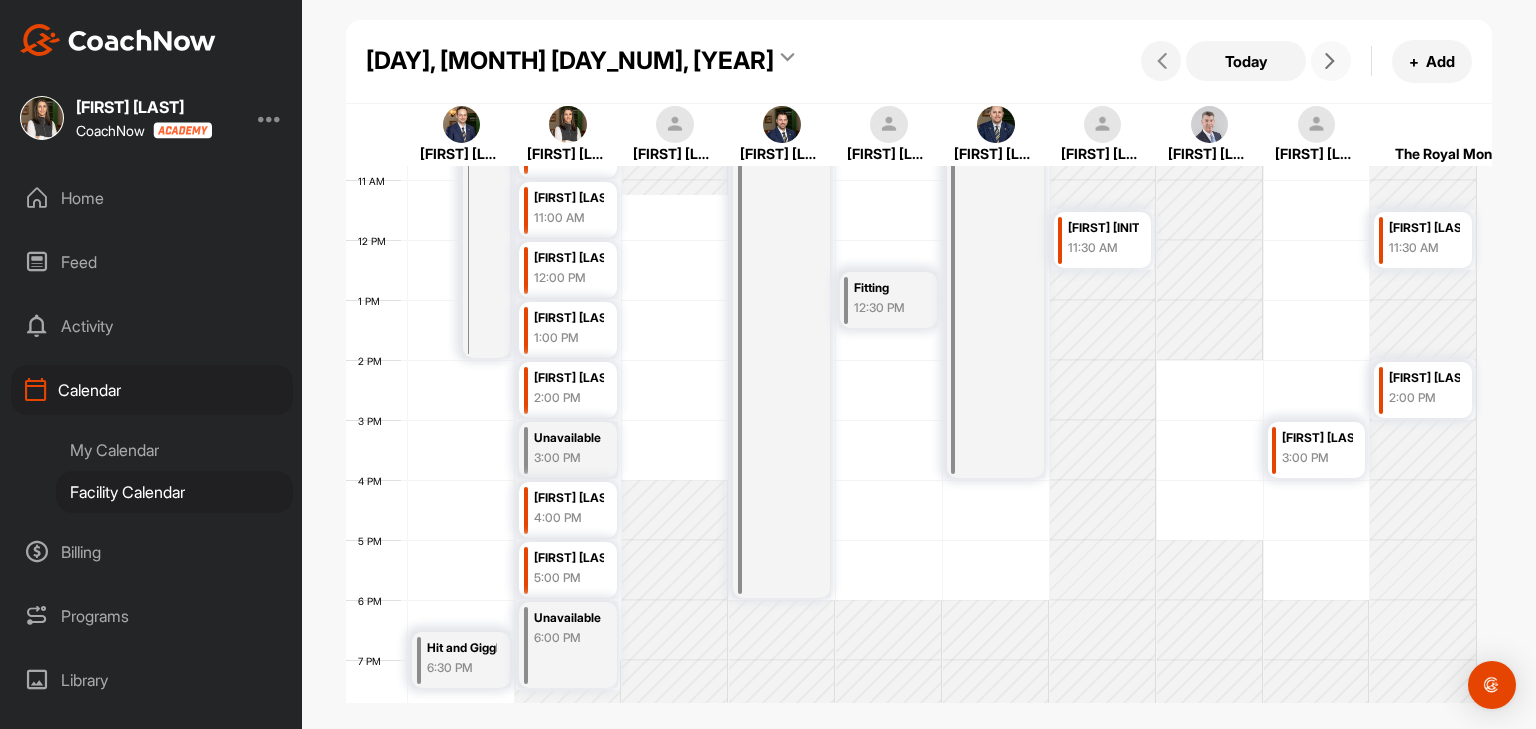 click at bounding box center [1331, 61] 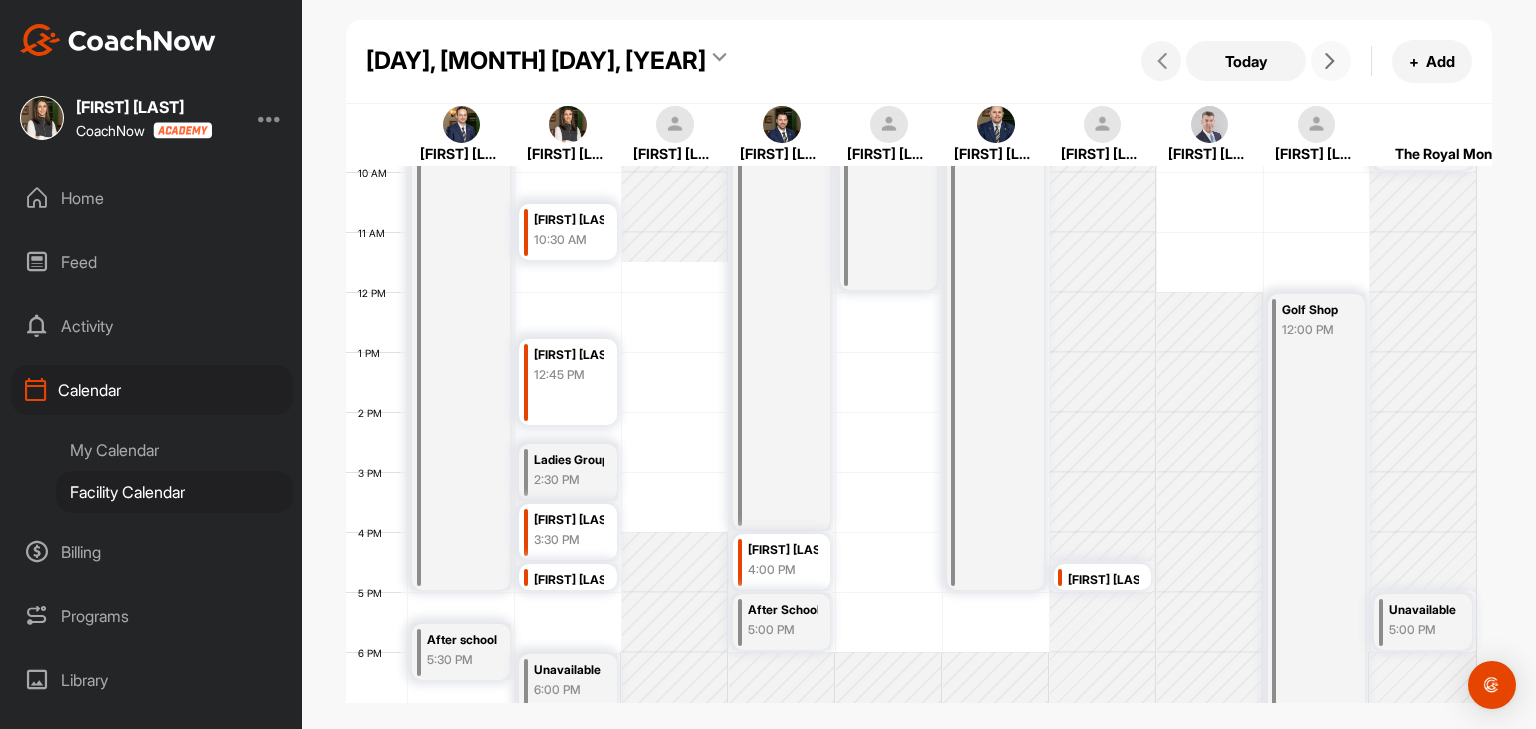 scroll, scrollTop: 646, scrollLeft: 0, axis: vertical 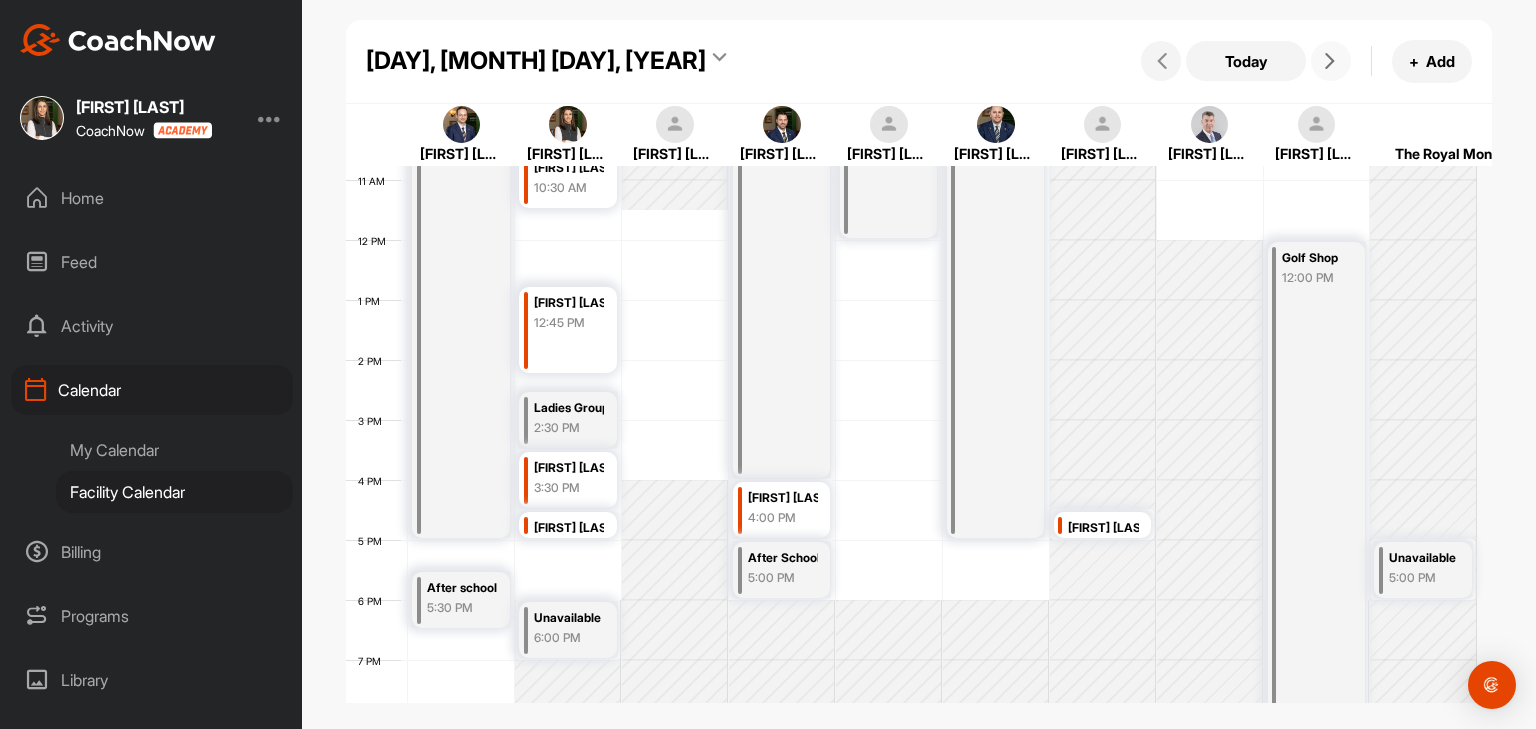 click at bounding box center [1330, 61] 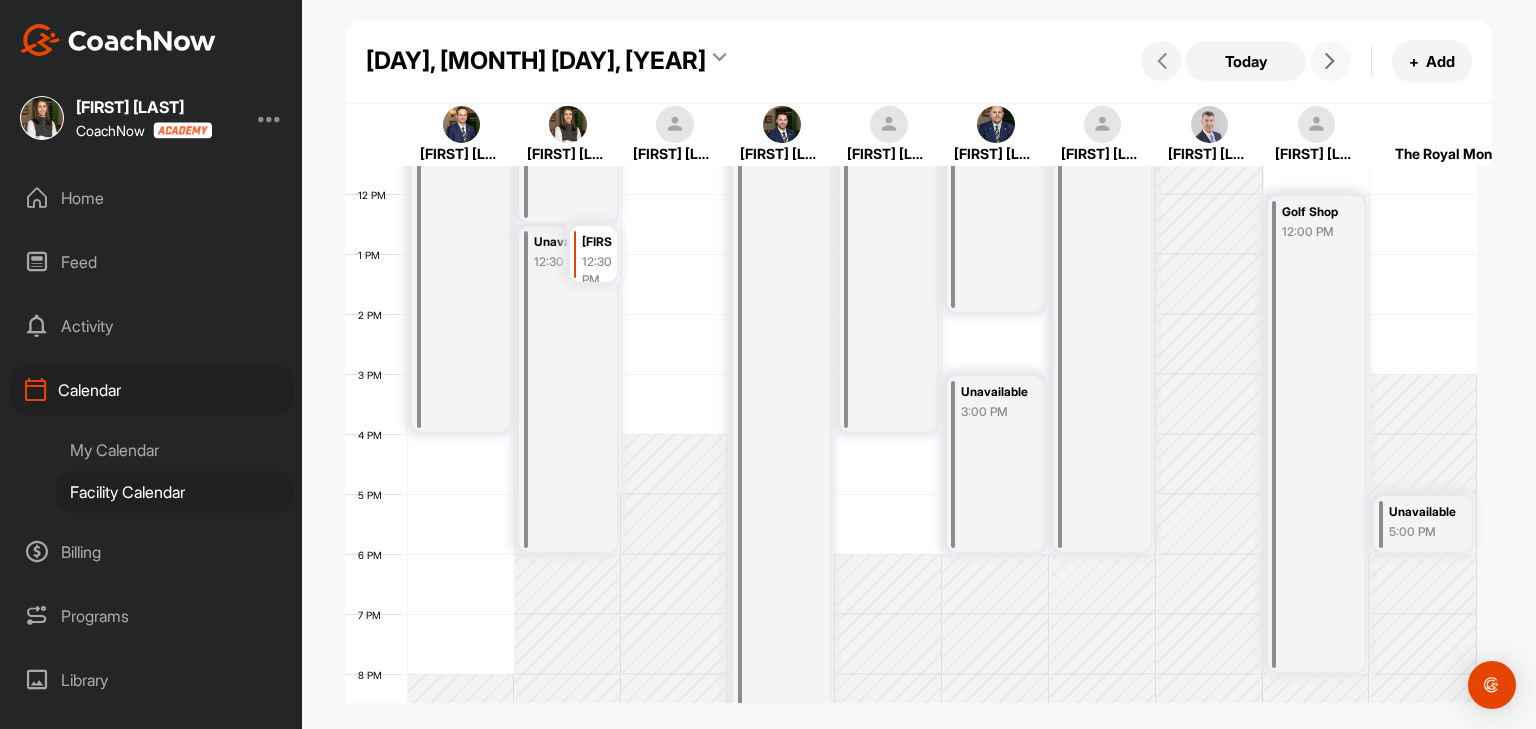 scroll, scrollTop: 746, scrollLeft: 0, axis: vertical 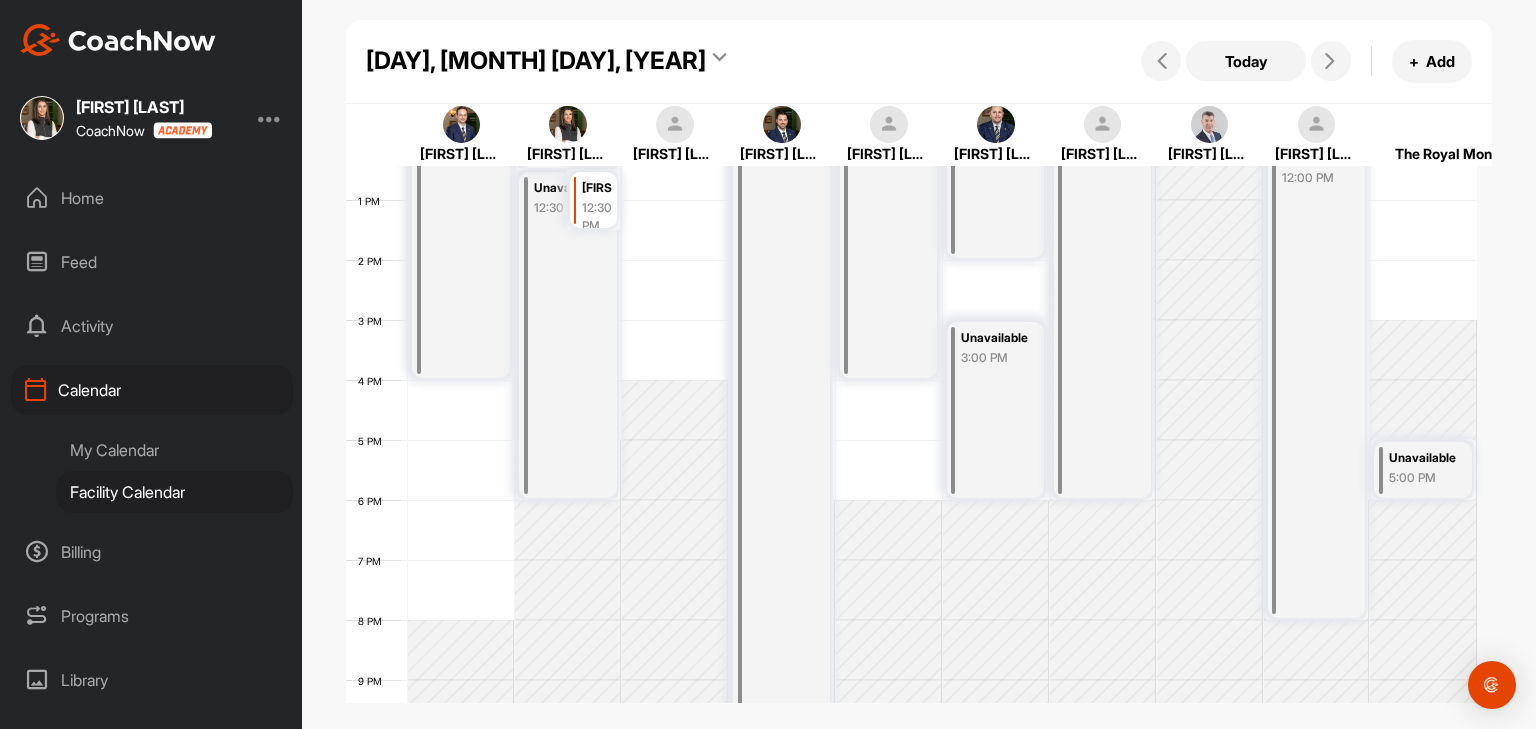 click on "Facility Calendar" at bounding box center (174, 492) 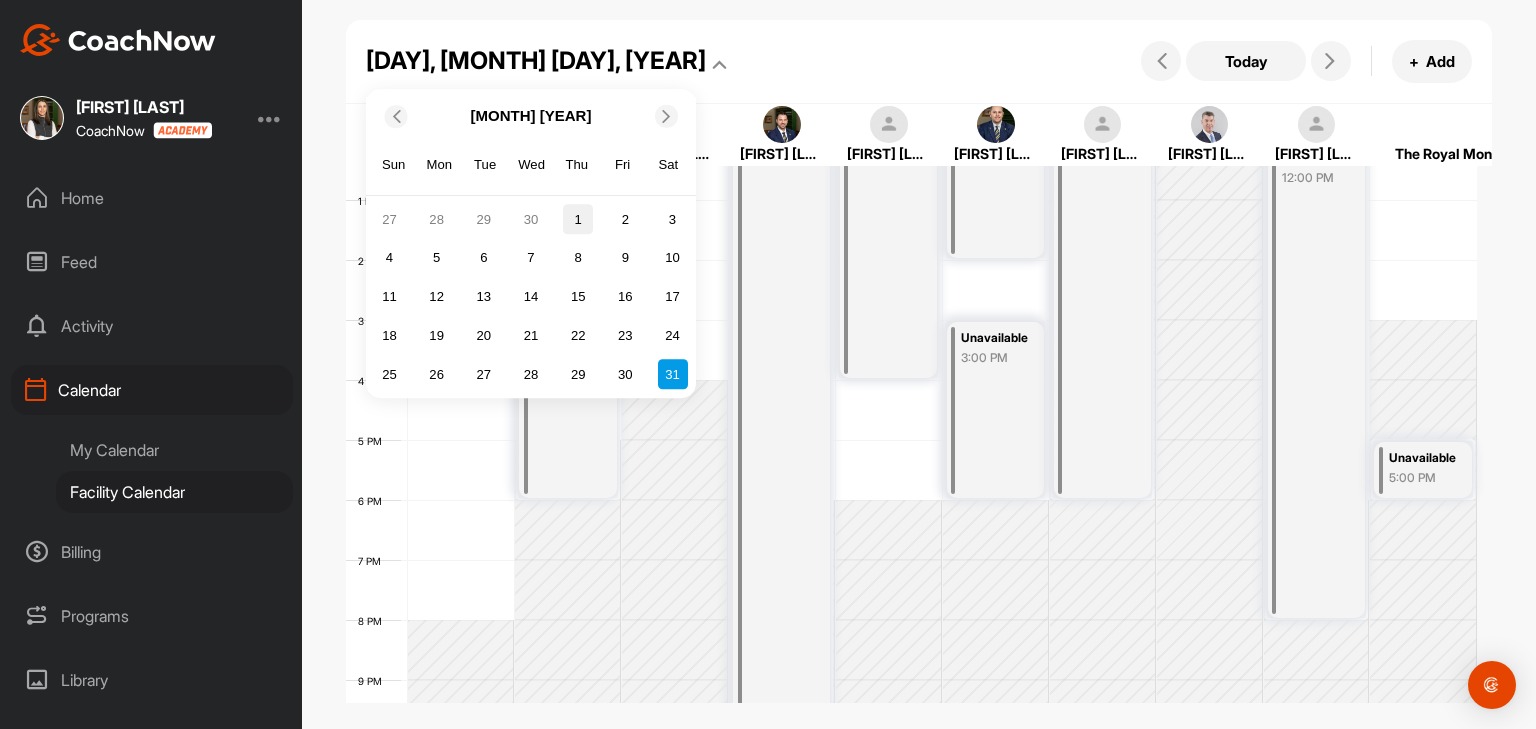 click on "1" at bounding box center (578, 220) 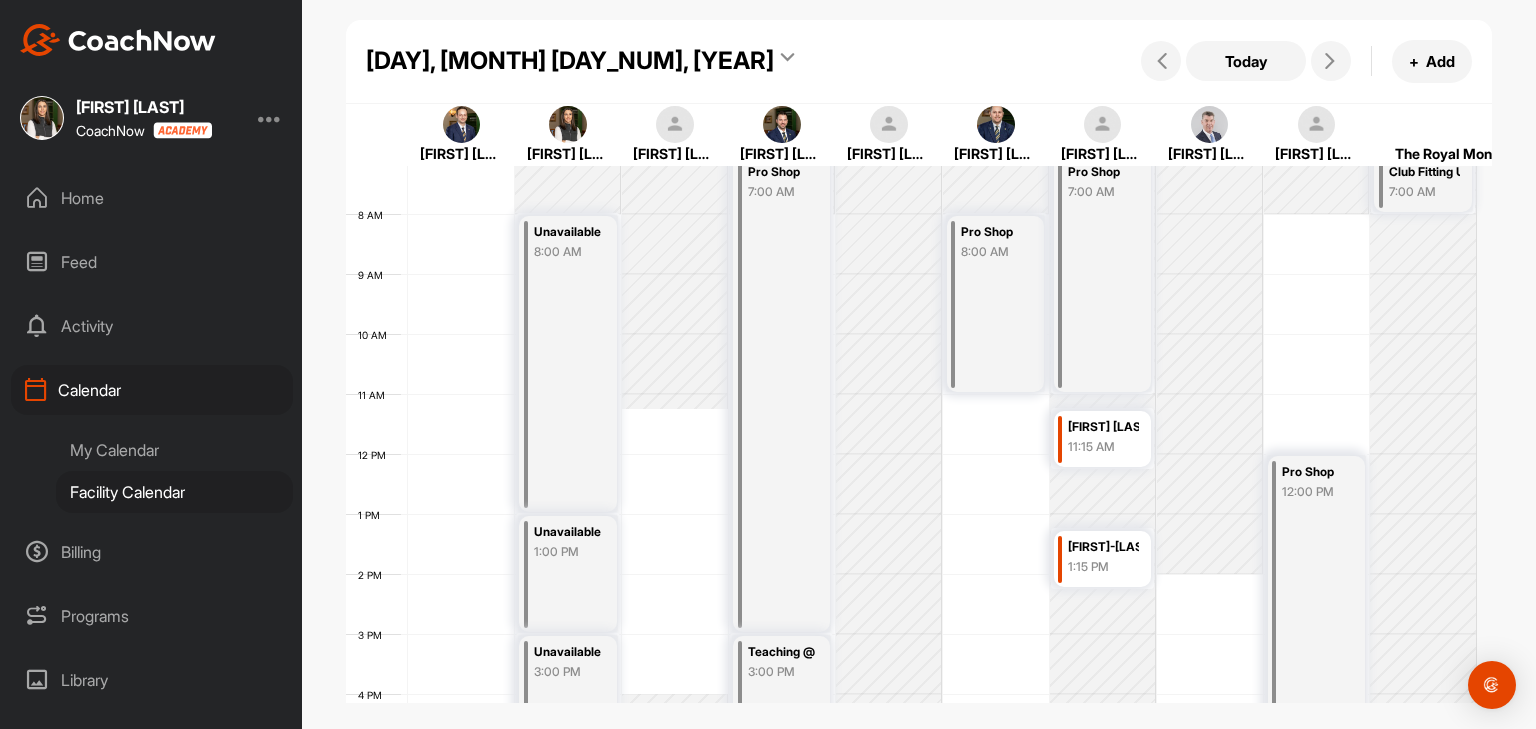 scroll, scrollTop: 446, scrollLeft: 0, axis: vertical 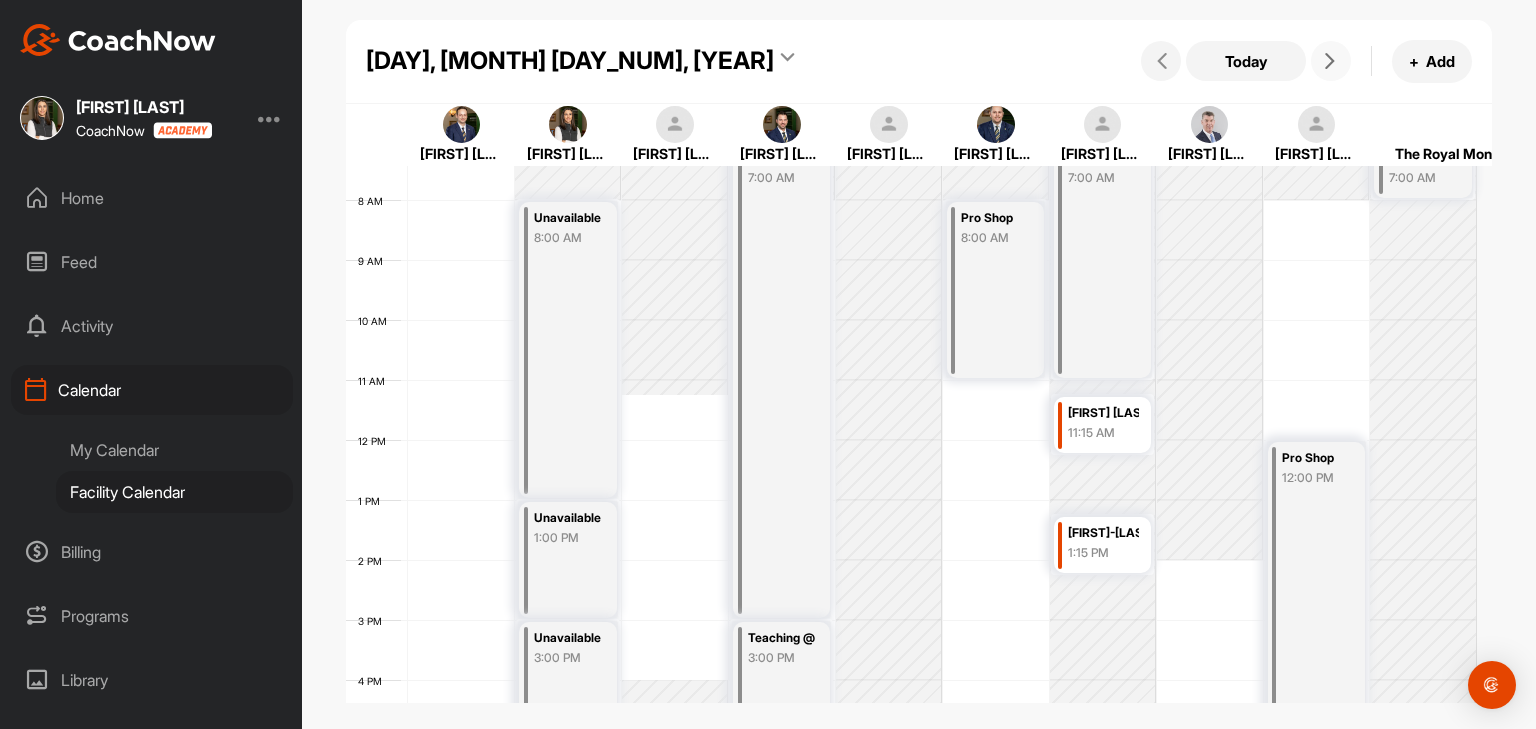click at bounding box center [1331, 61] 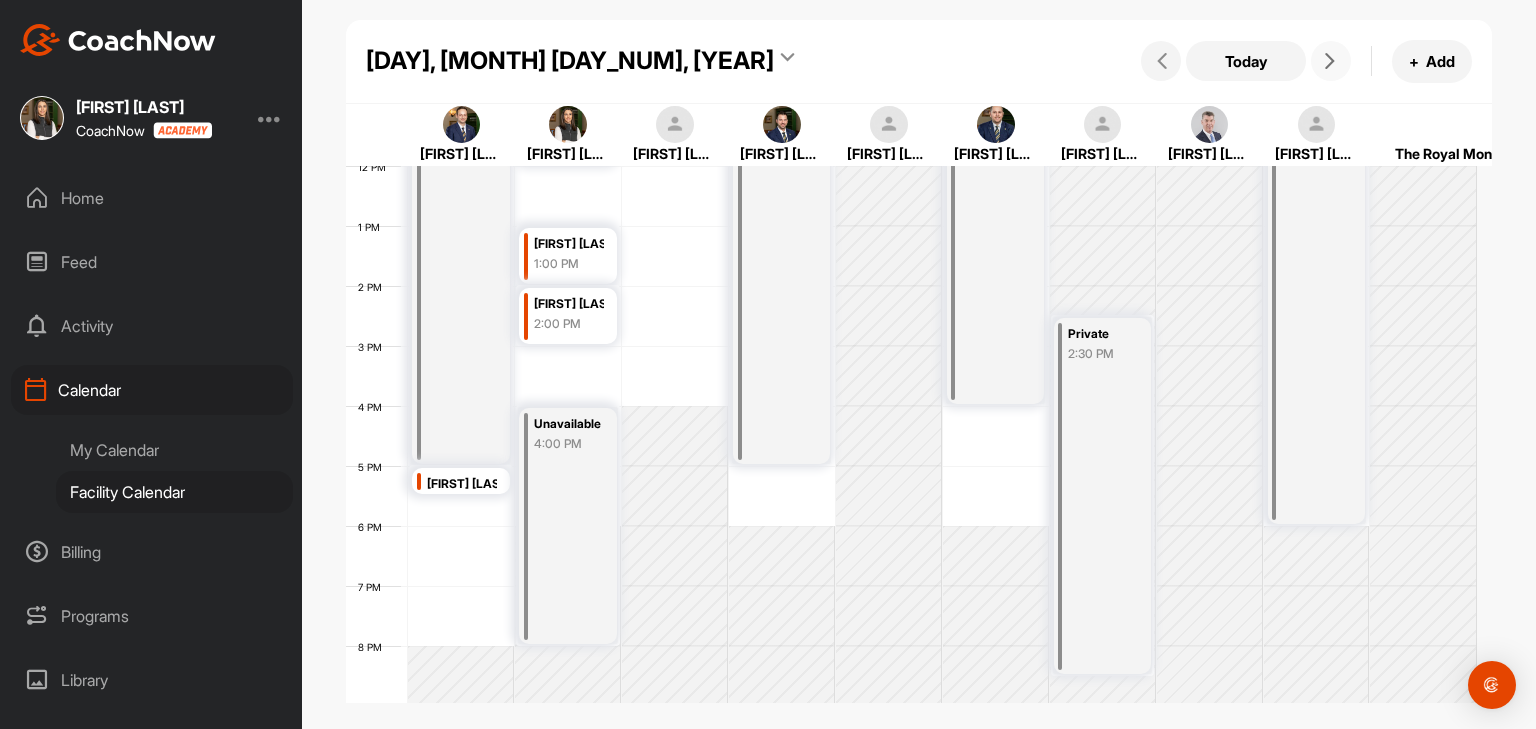 scroll, scrollTop: 746, scrollLeft: 0, axis: vertical 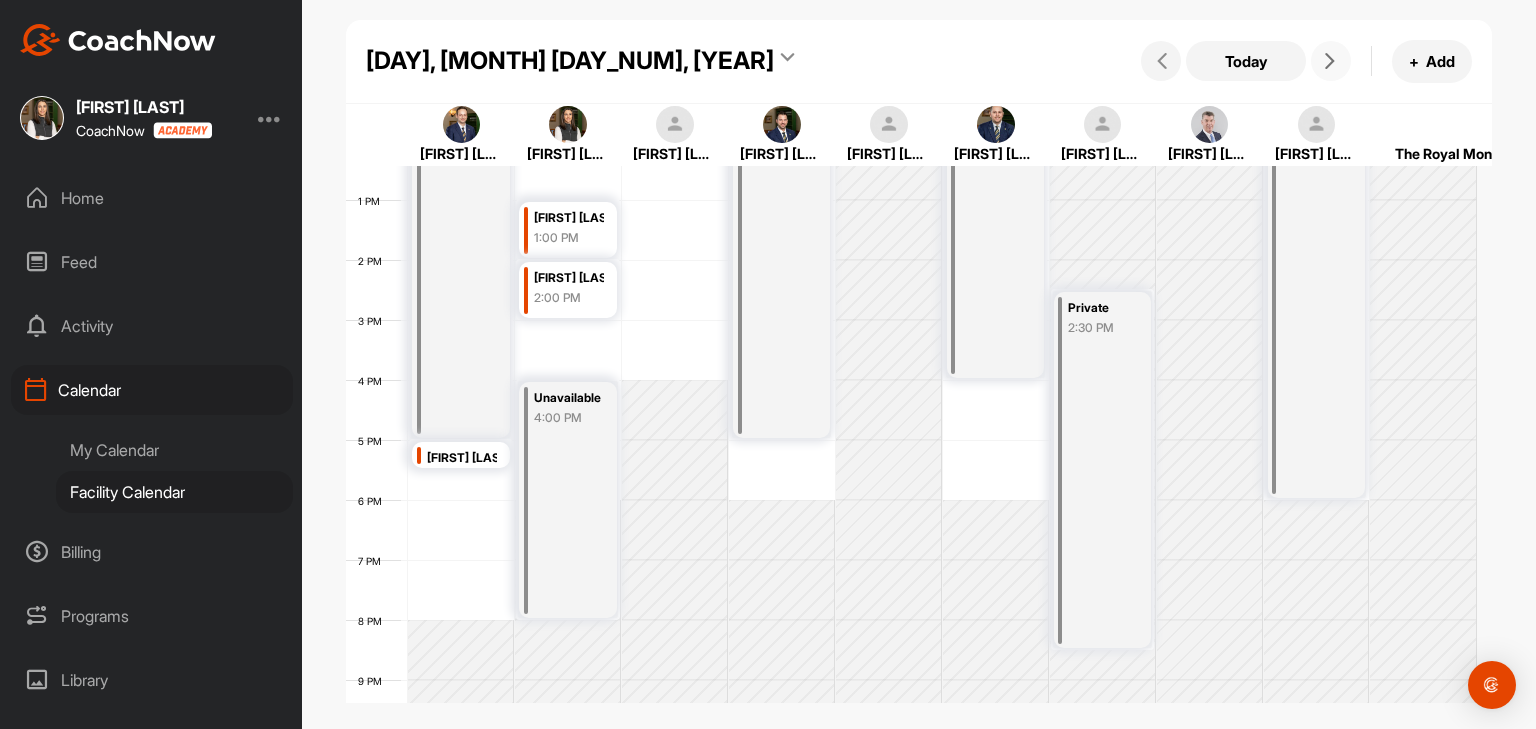 click at bounding box center (1330, 61) 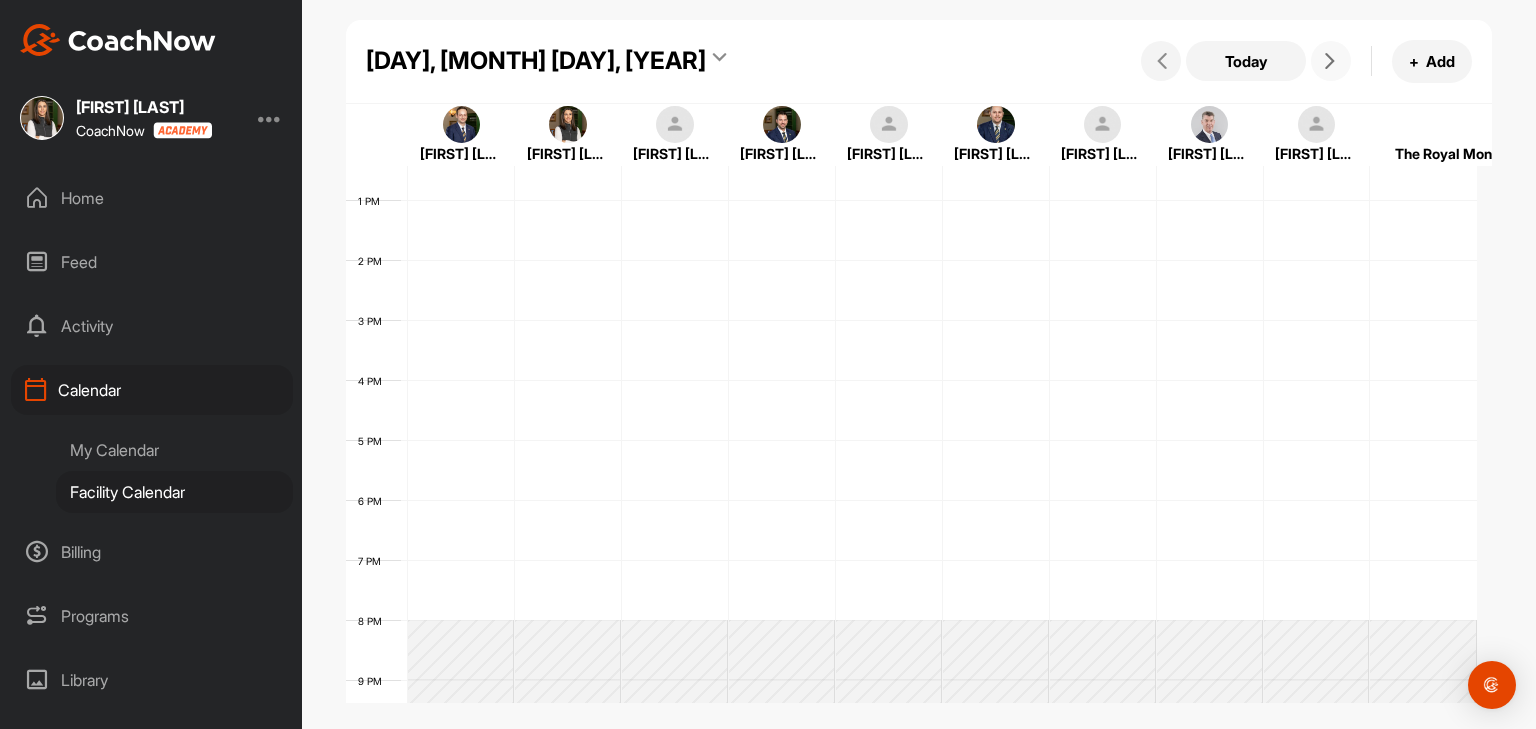 scroll, scrollTop: 346, scrollLeft: 0, axis: vertical 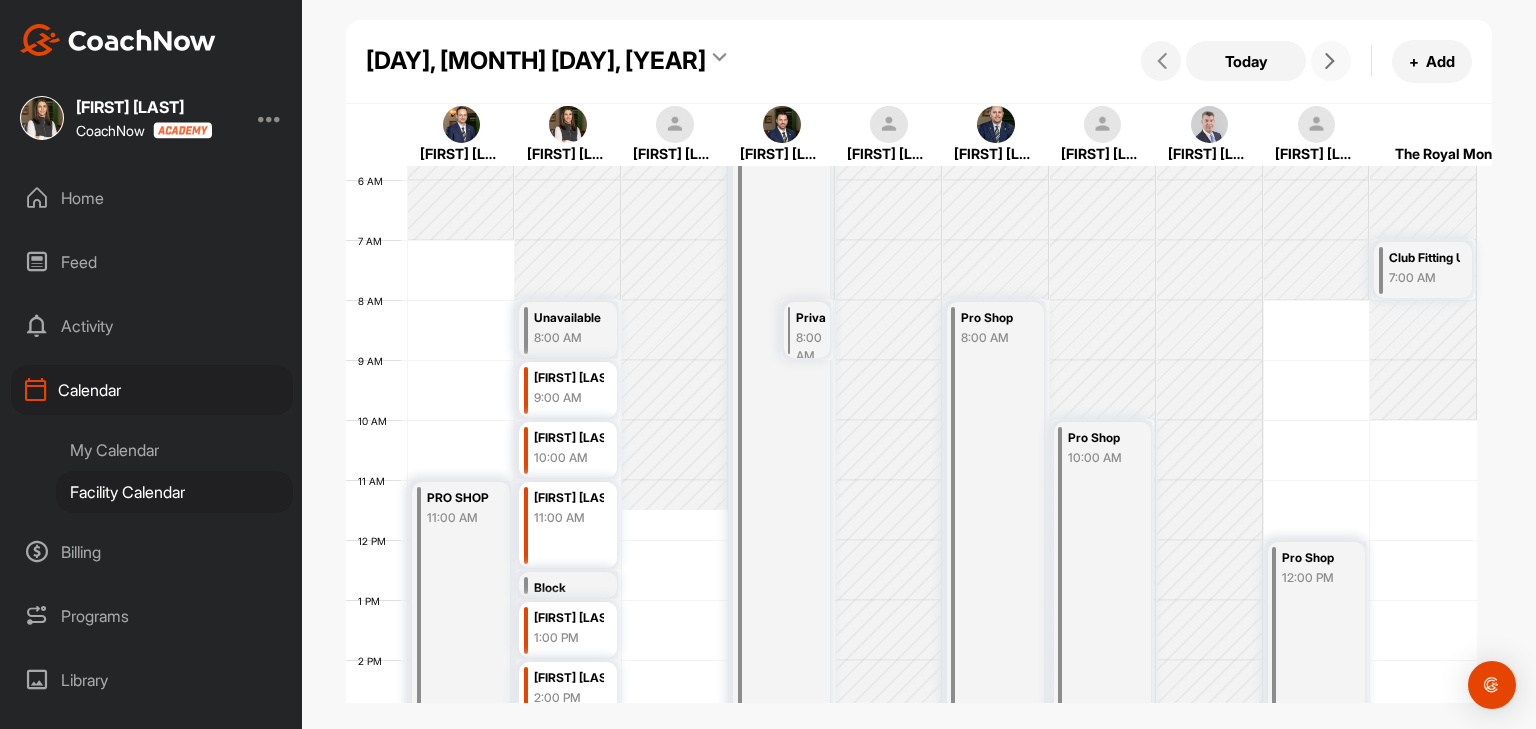 click at bounding box center [1330, 61] 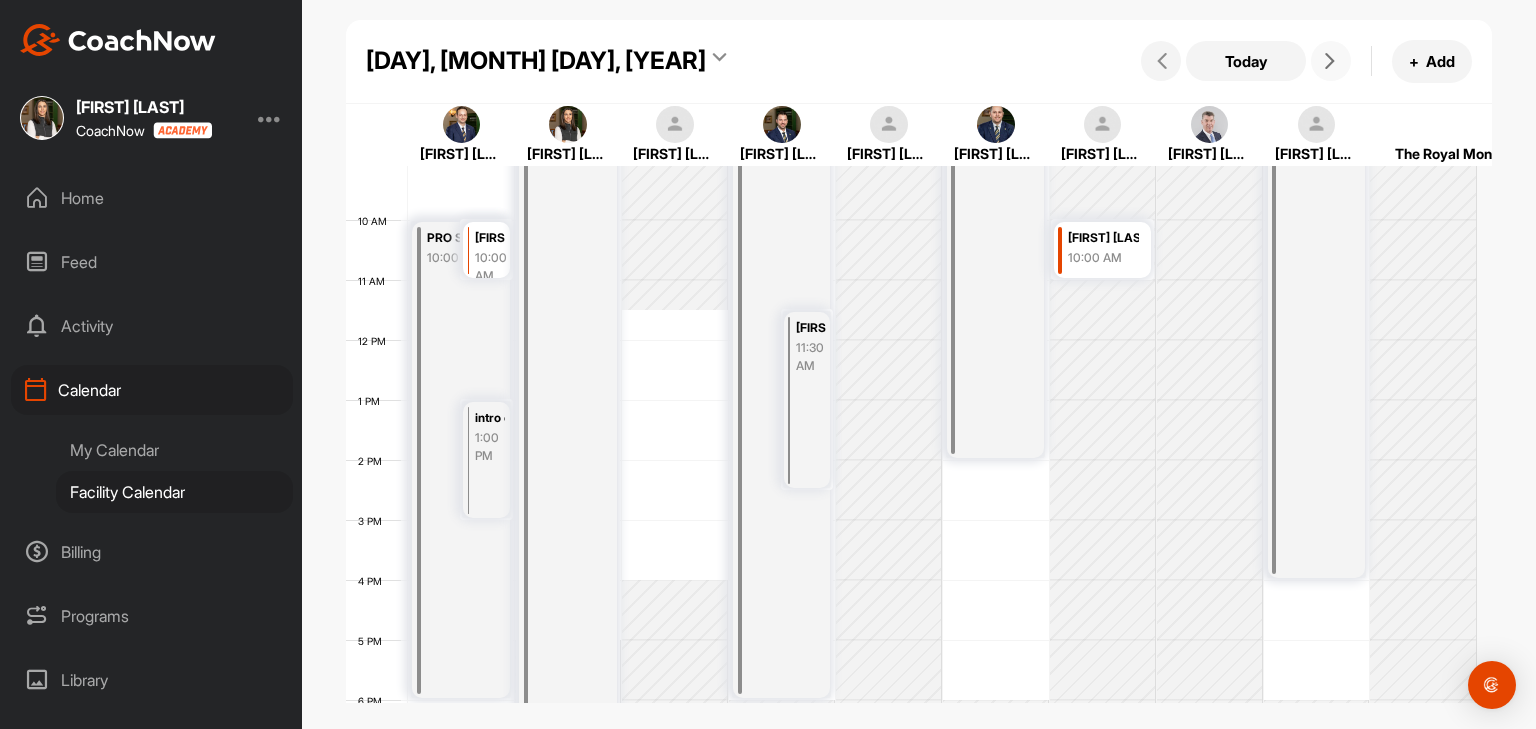 click at bounding box center [1331, 61] 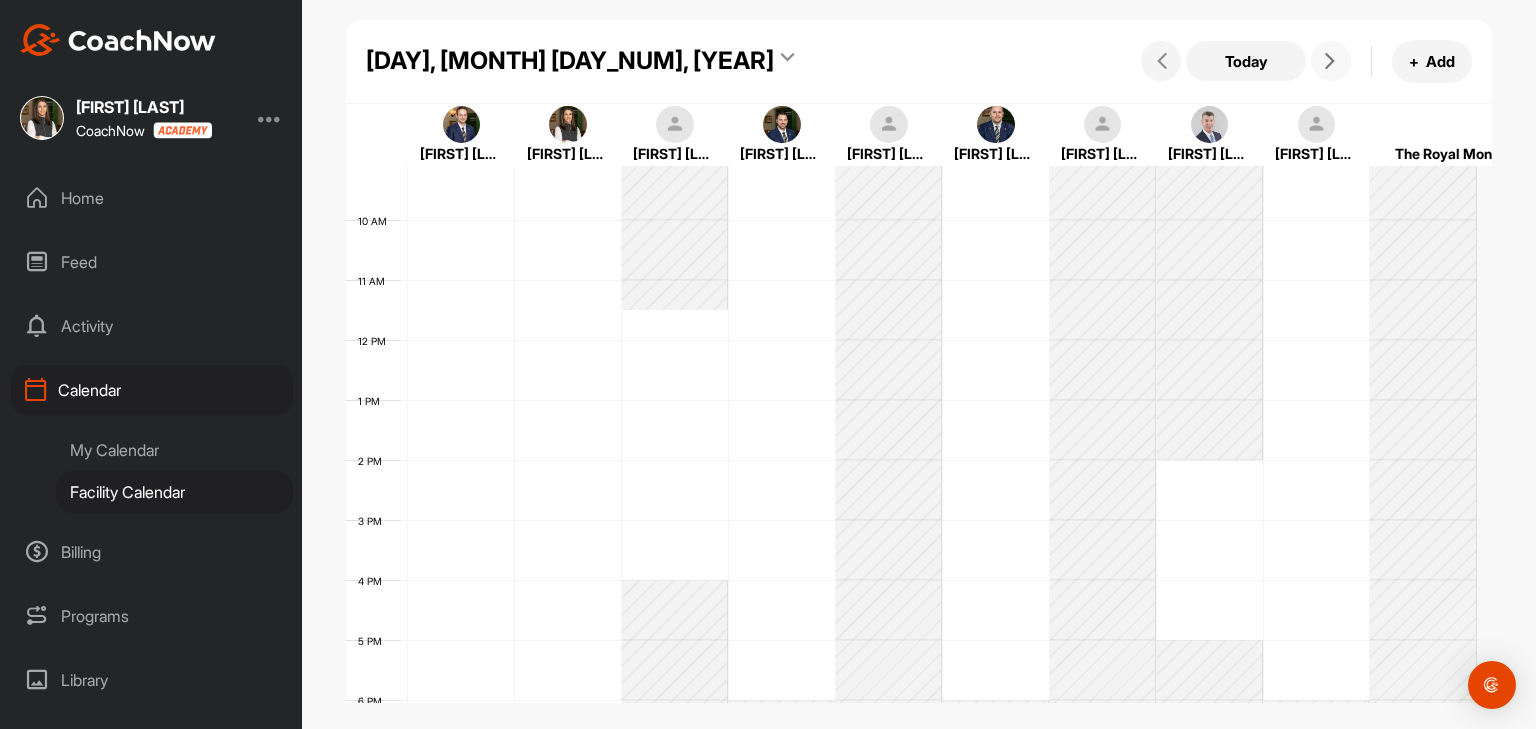 scroll, scrollTop: 346, scrollLeft: 0, axis: vertical 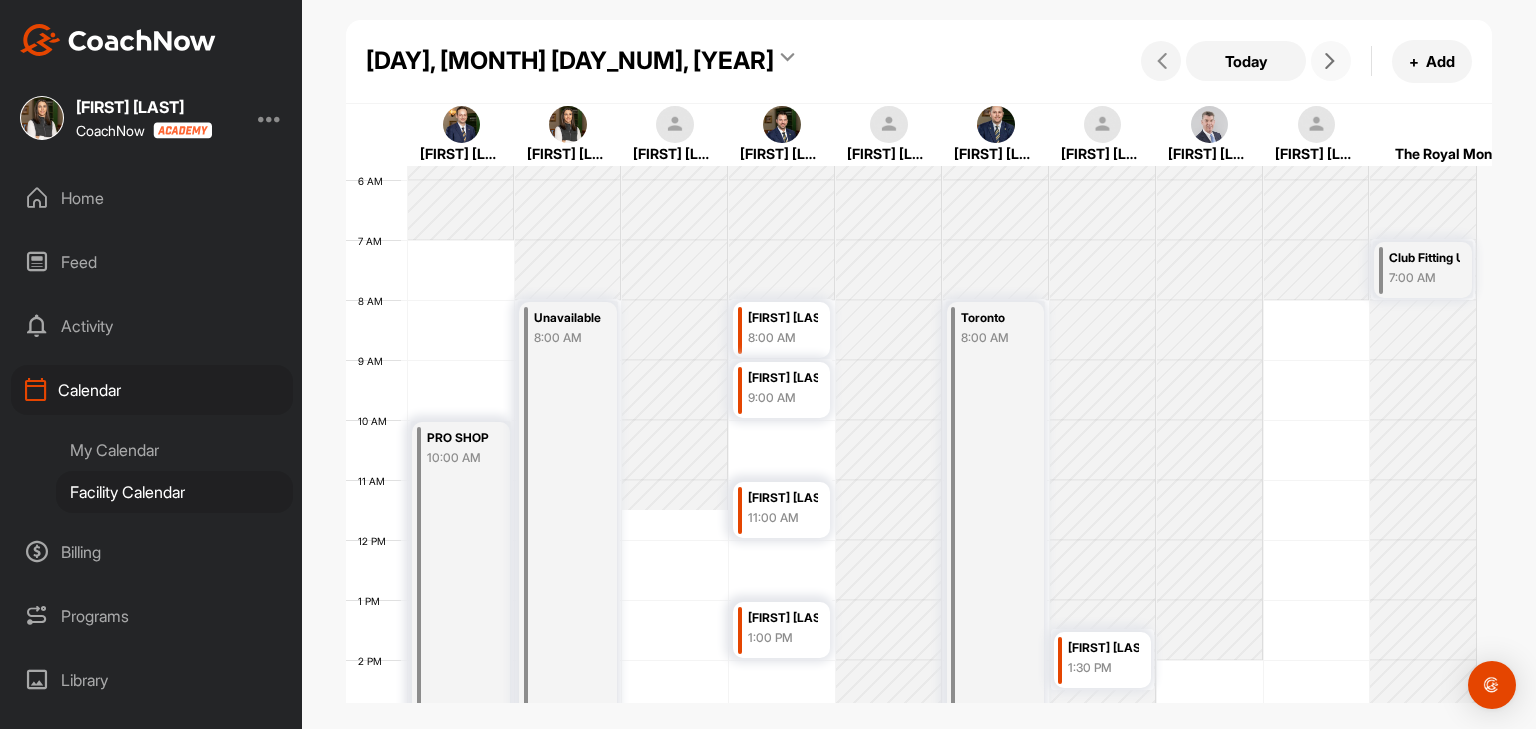 click at bounding box center (1330, 61) 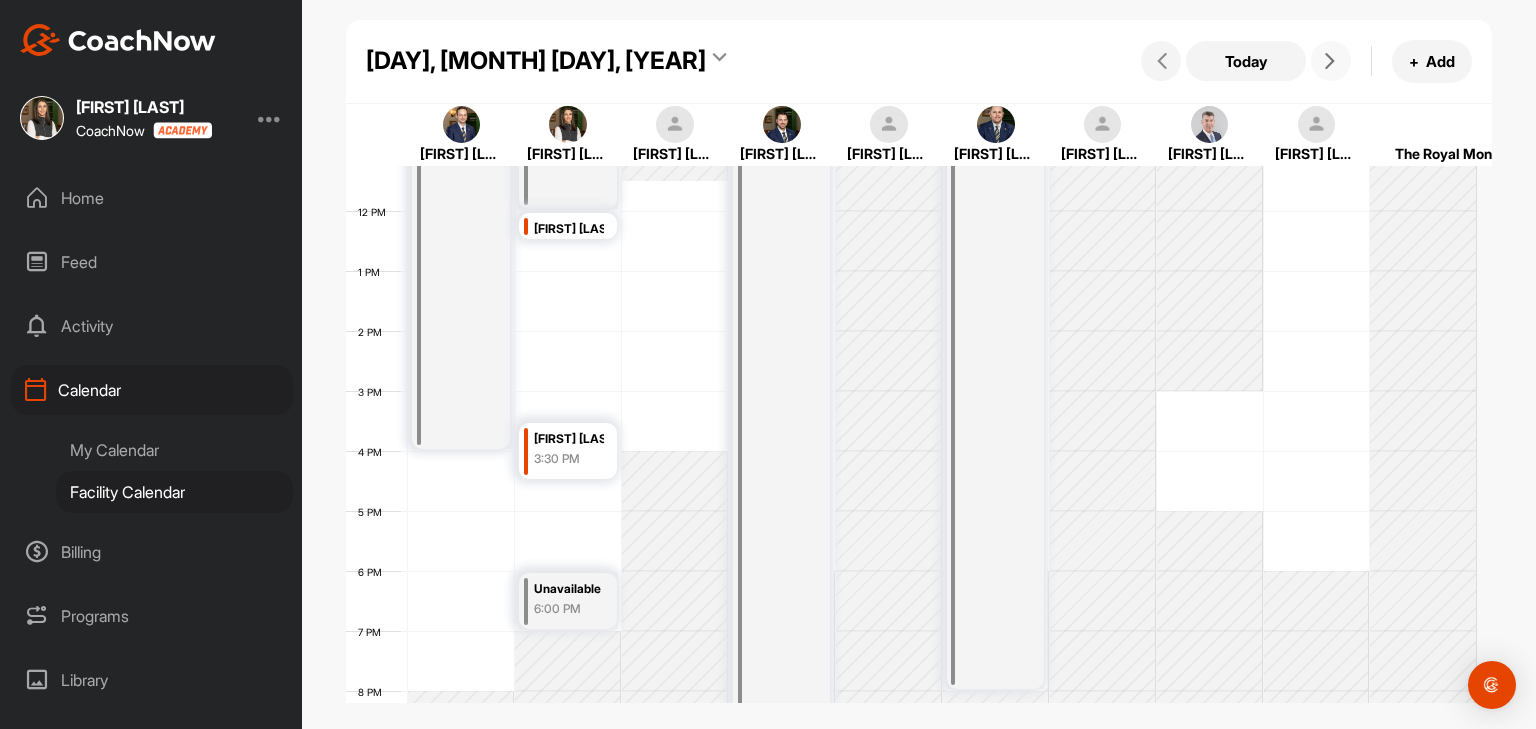 scroll, scrollTop: 746, scrollLeft: 0, axis: vertical 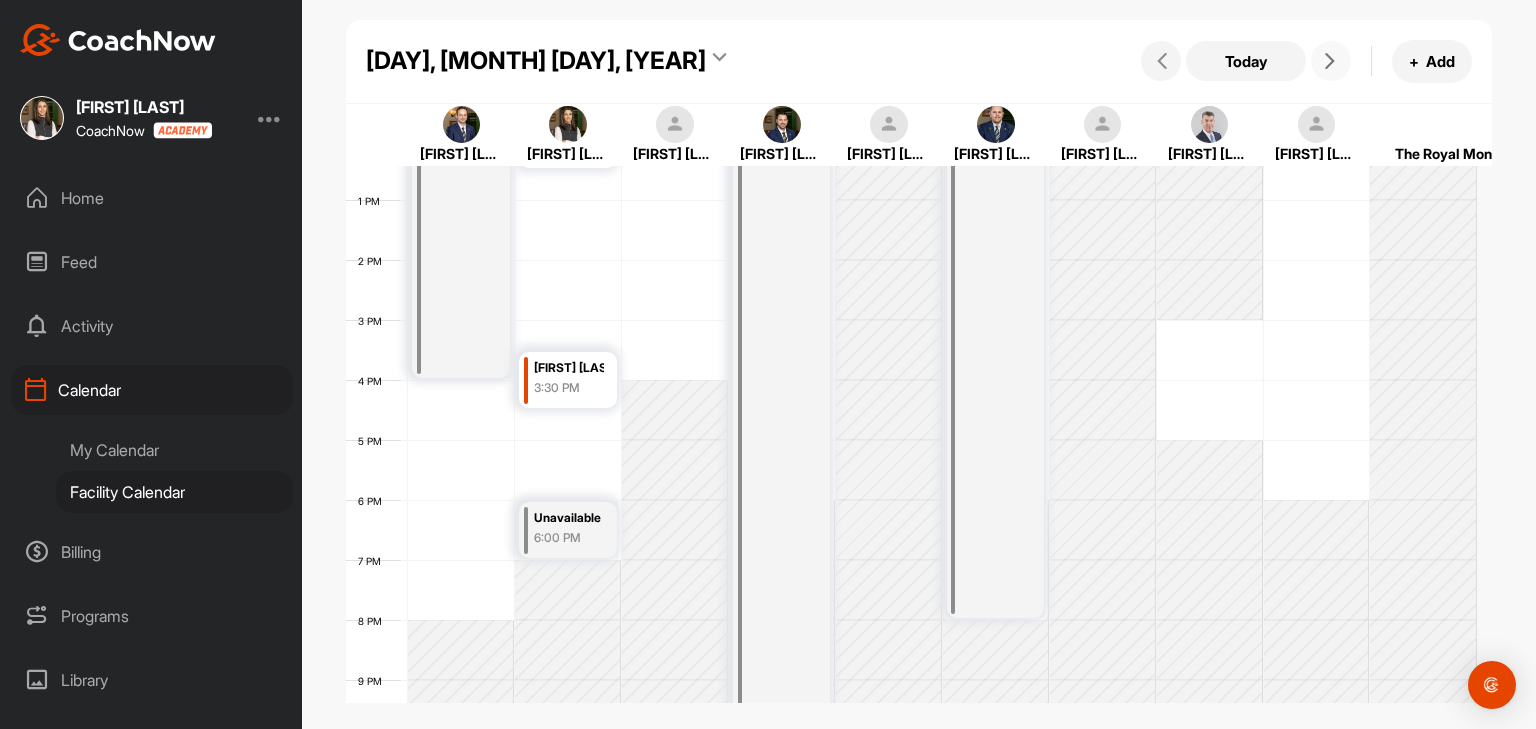click at bounding box center [1331, 61] 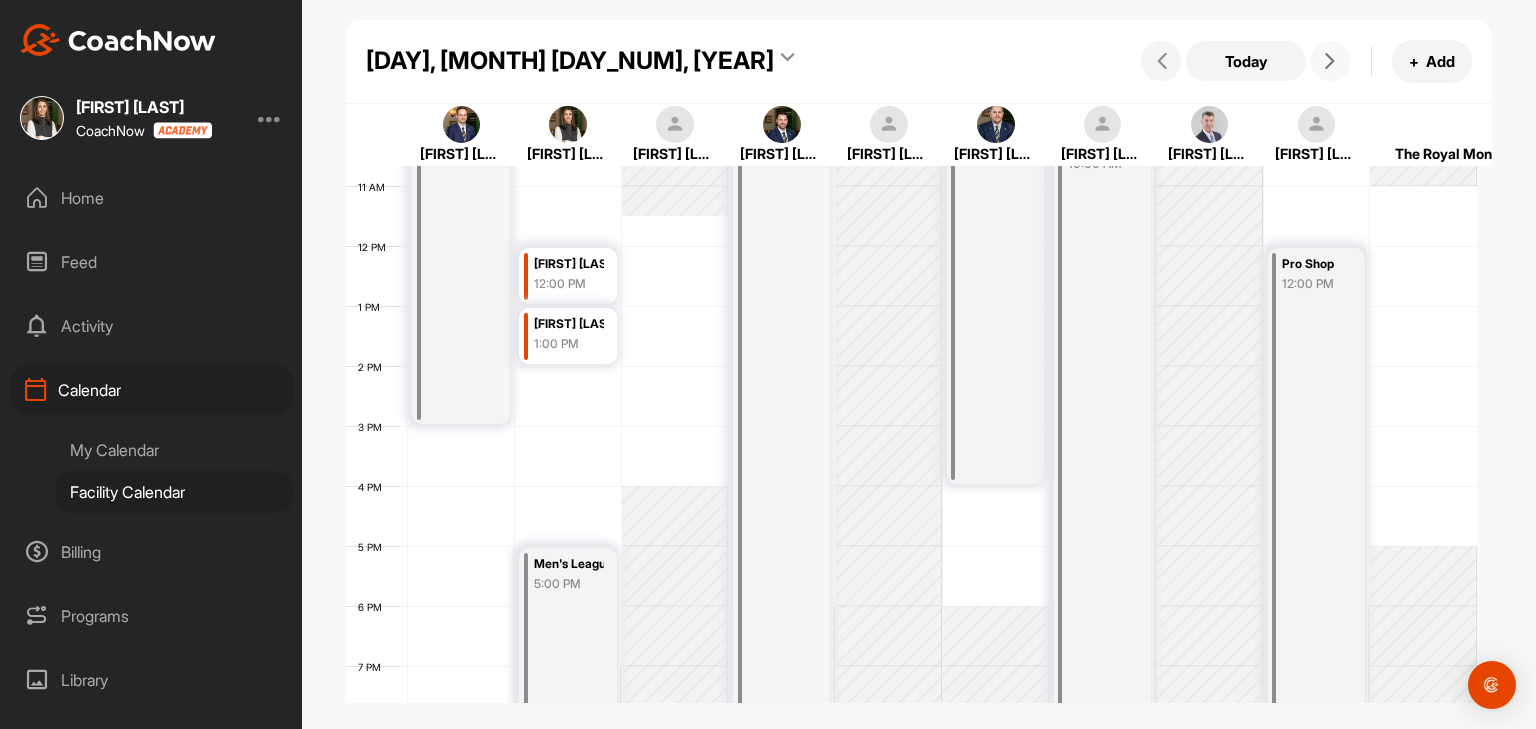 scroll, scrollTop: 746, scrollLeft: 0, axis: vertical 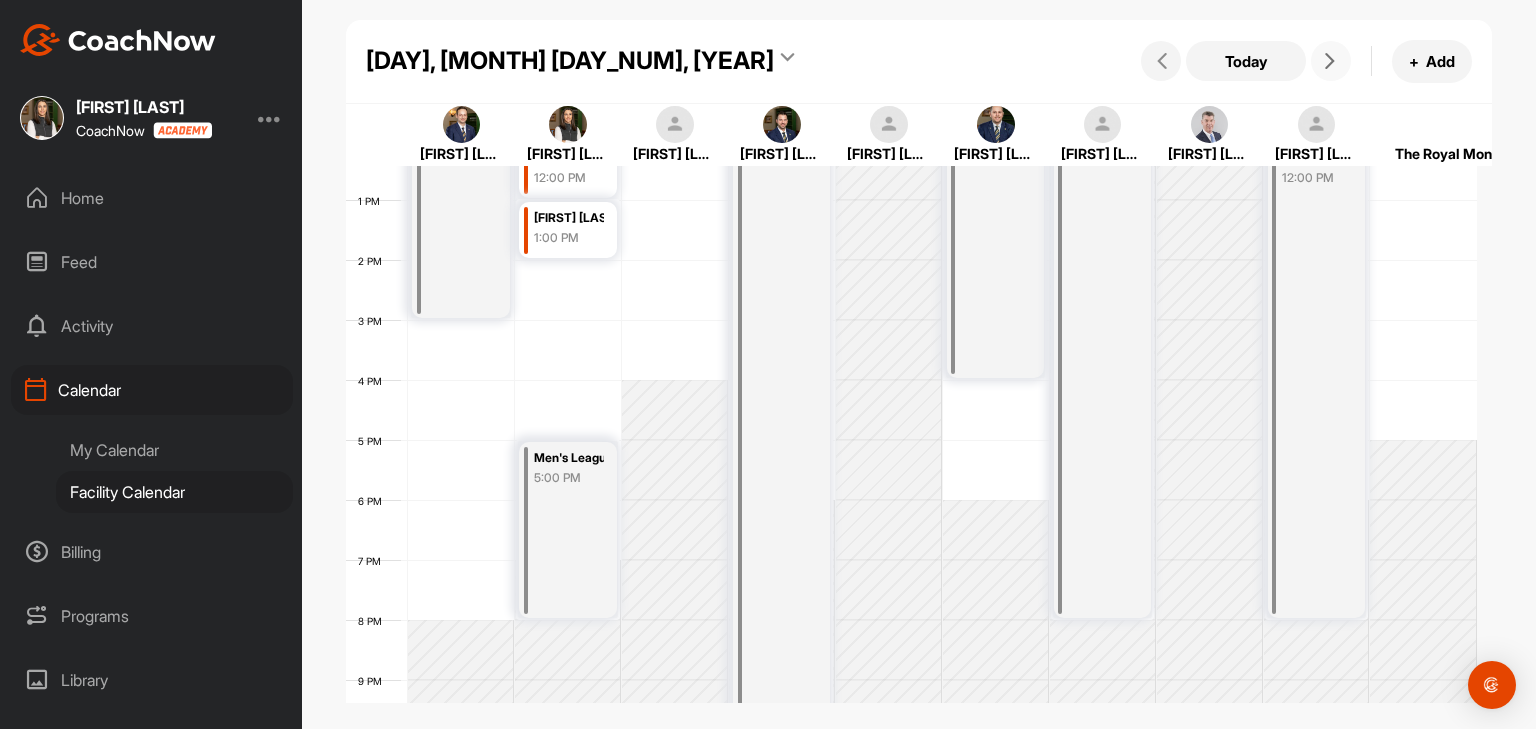click at bounding box center [1331, 61] 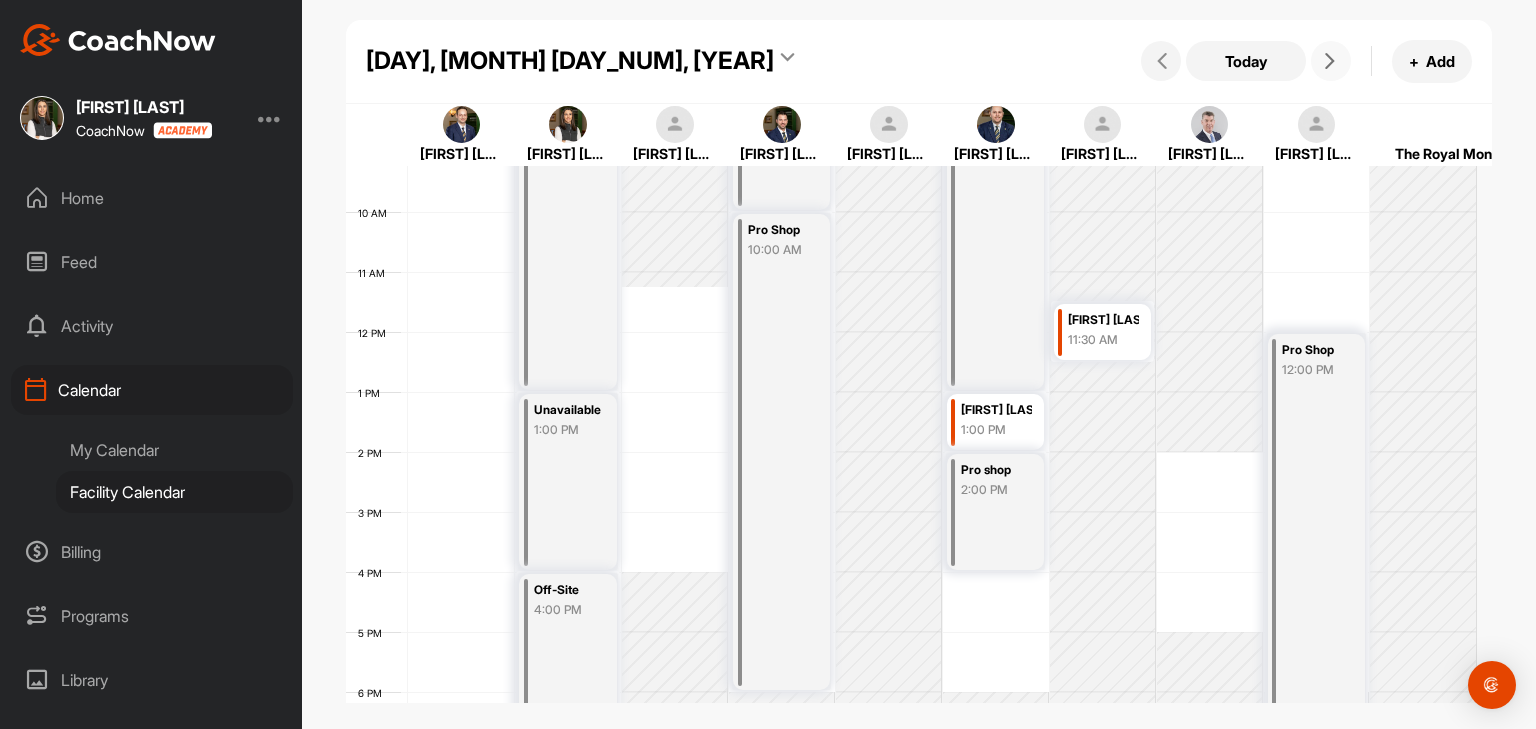 scroll, scrollTop: 646, scrollLeft: 0, axis: vertical 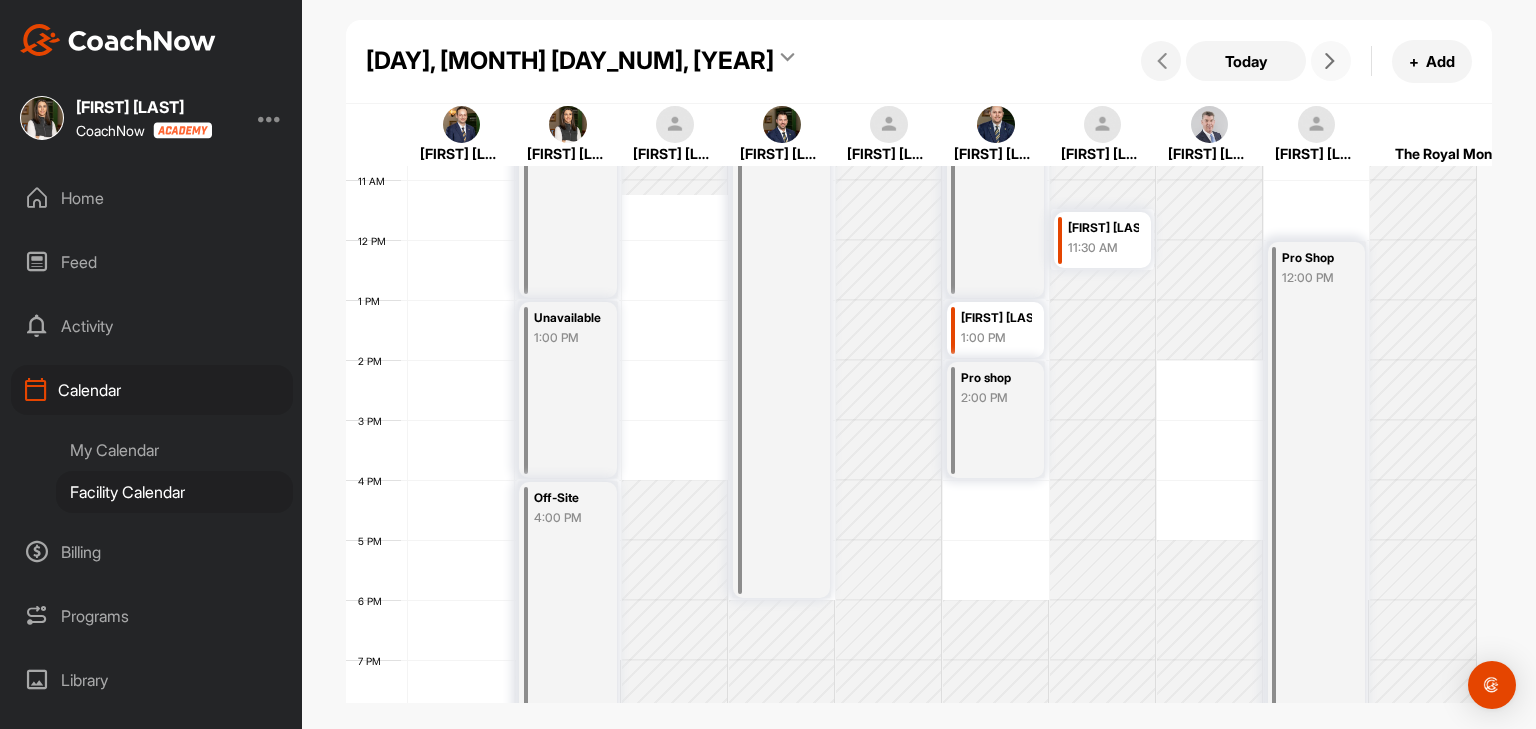 click at bounding box center (1331, 61) 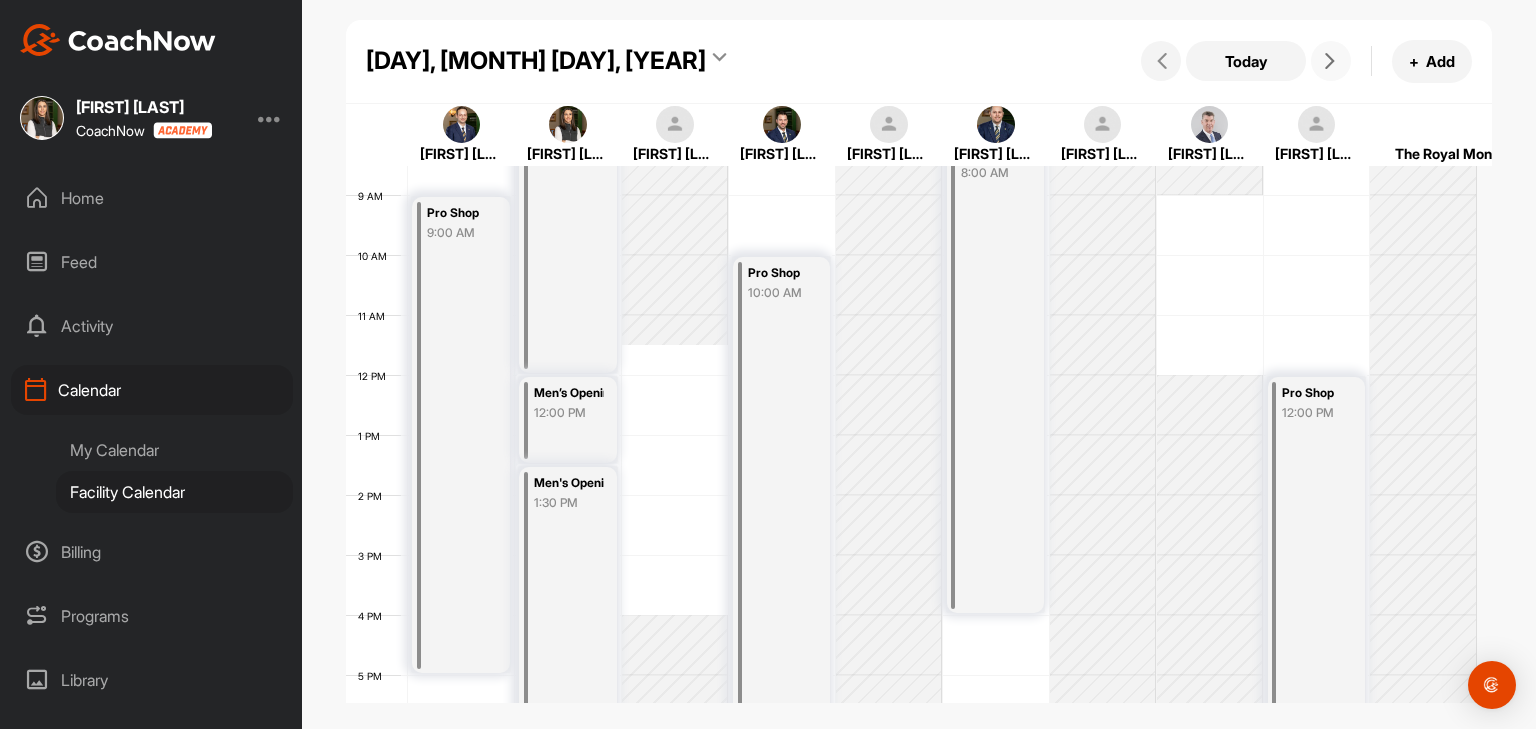 scroll, scrollTop: 646, scrollLeft: 0, axis: vertical 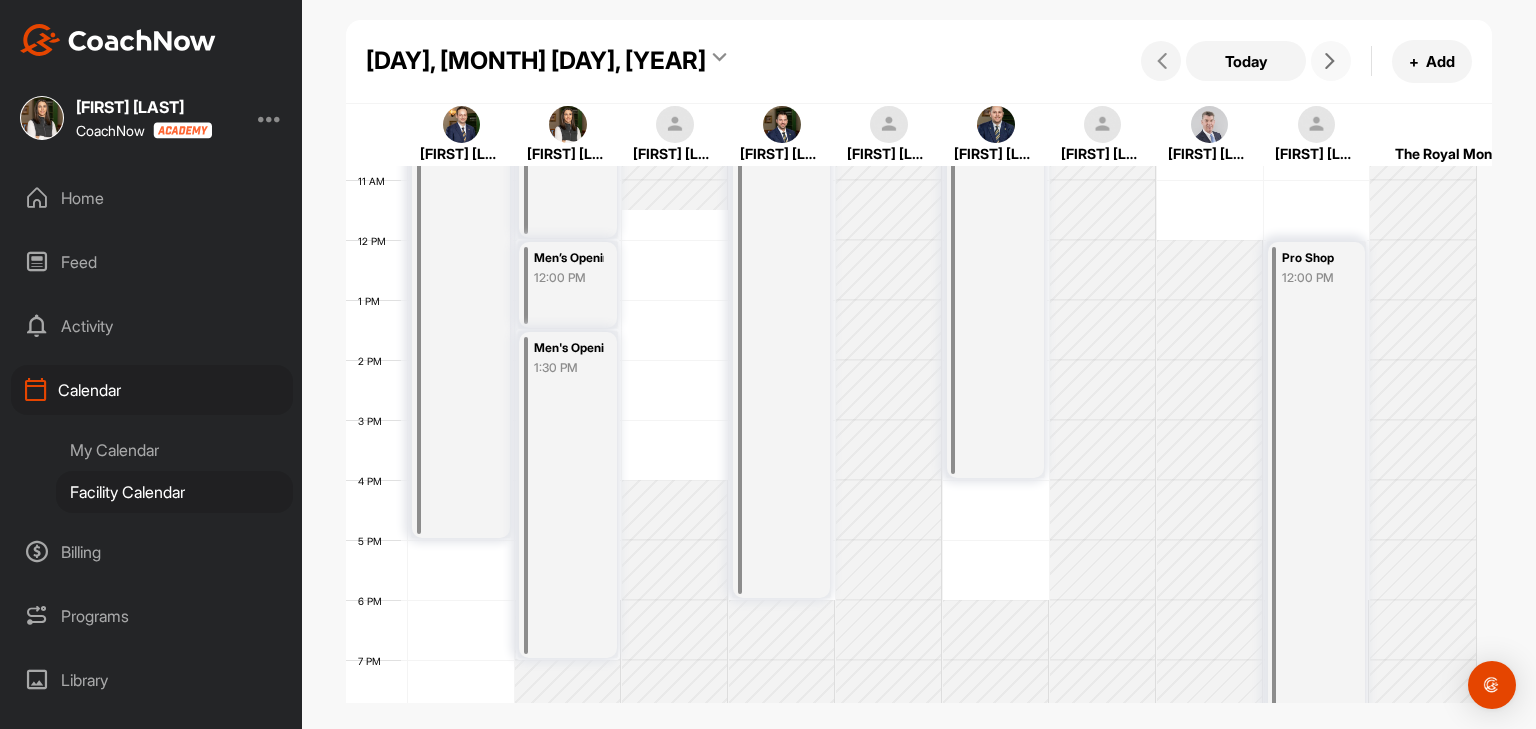click at bounding box center [1330, 61] 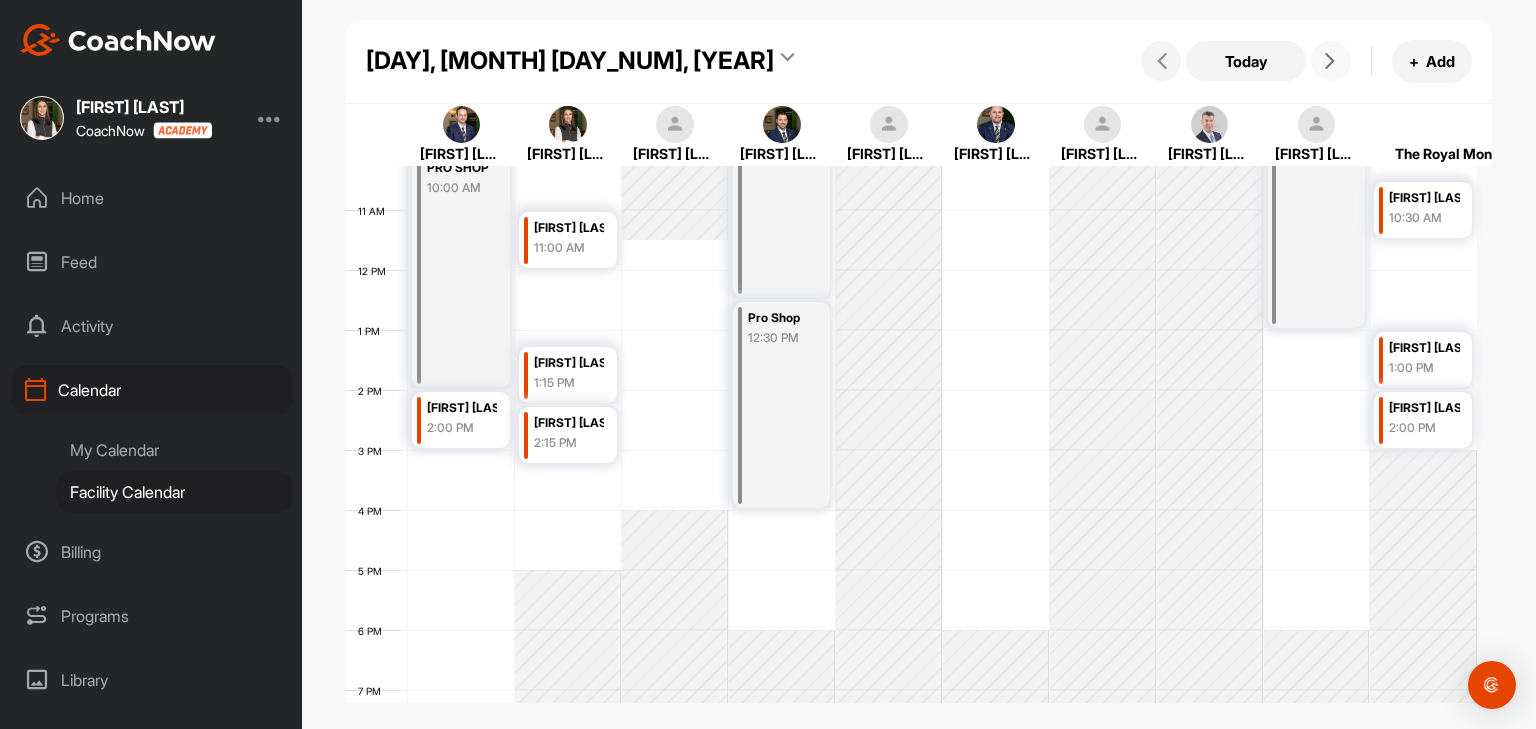 scroll, scrollTop: 646, scrollLeft: 0, axis: vertical 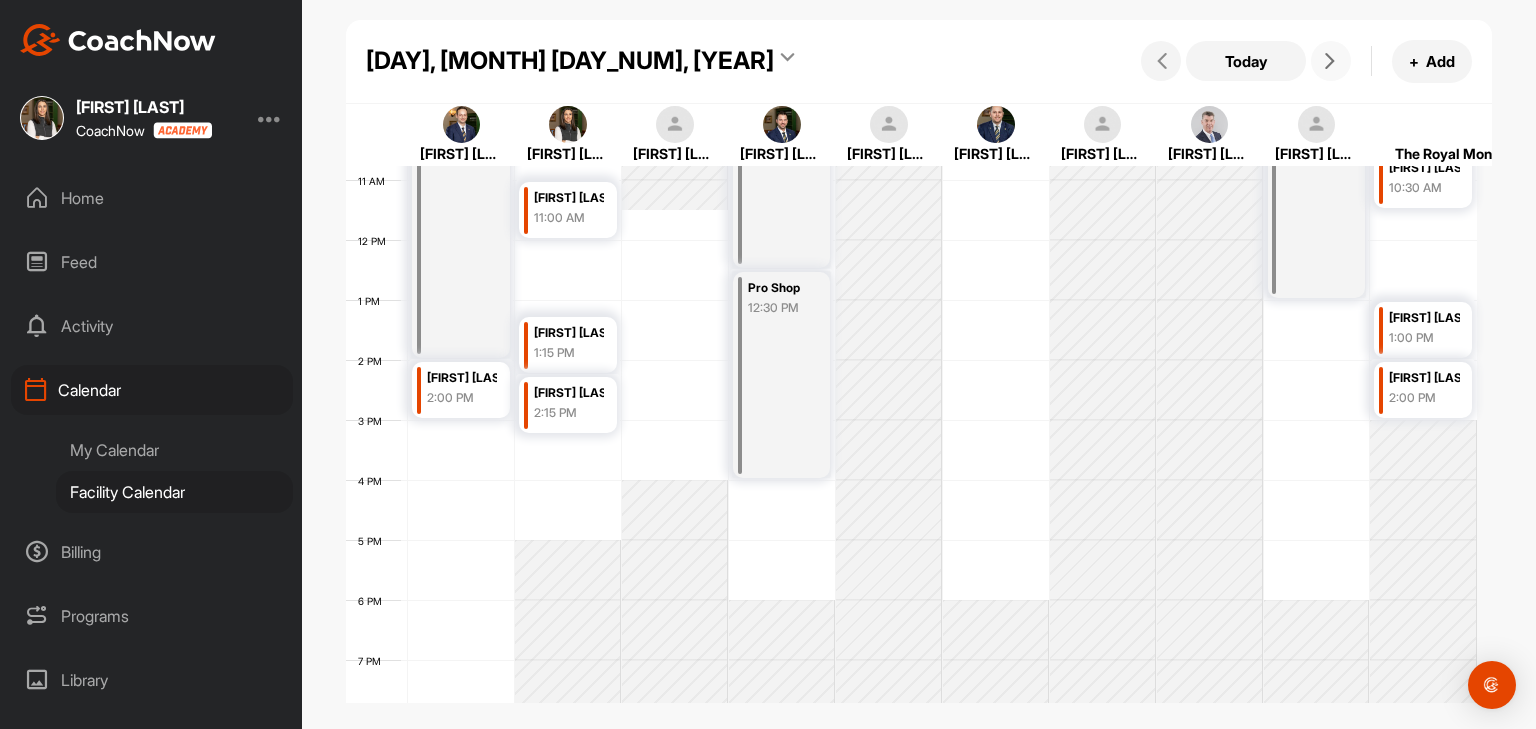 click at bounding box center [1330, 61] 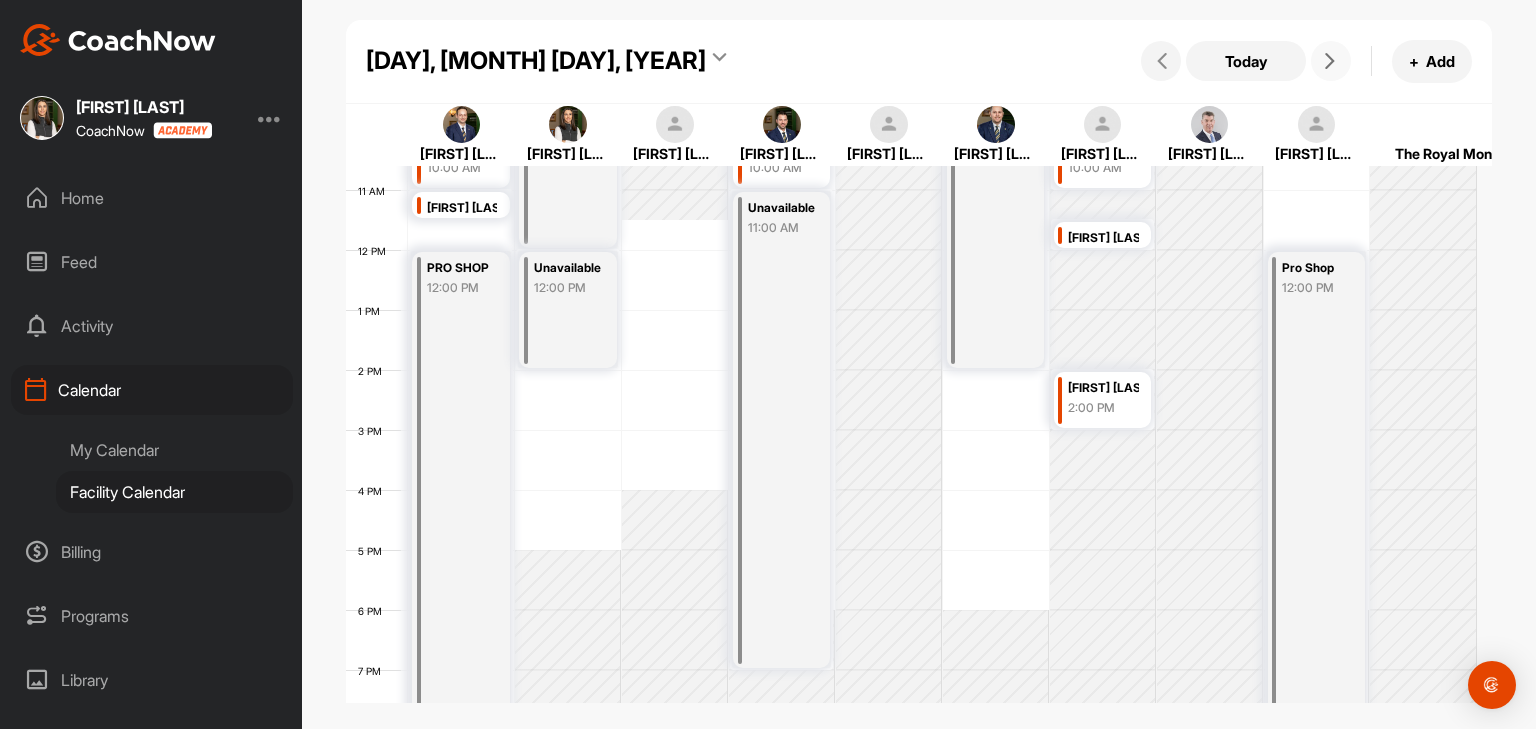 scroll, scrollTop: 646, scrollLeft: 0, axis: vertical 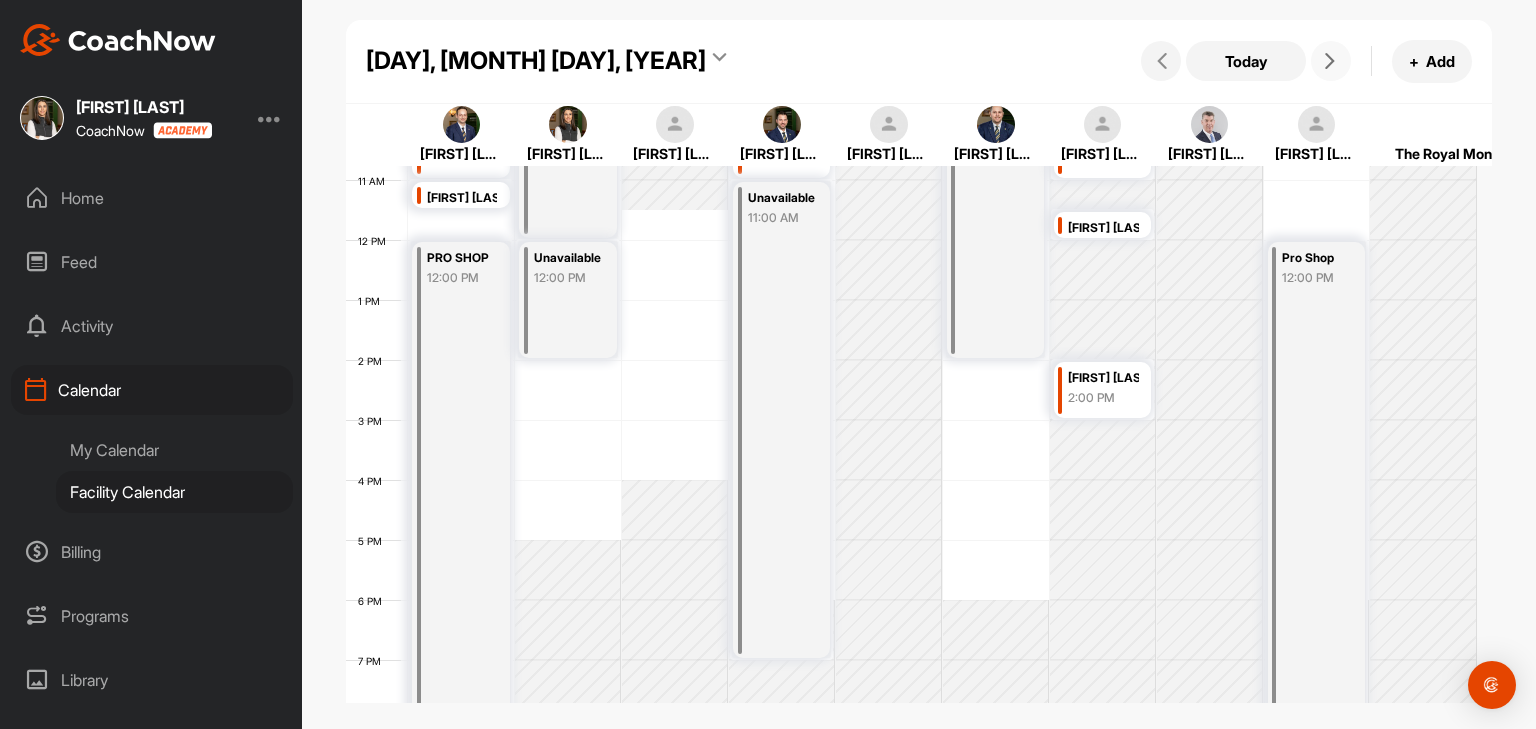 click at bounding box center (1330, 61) 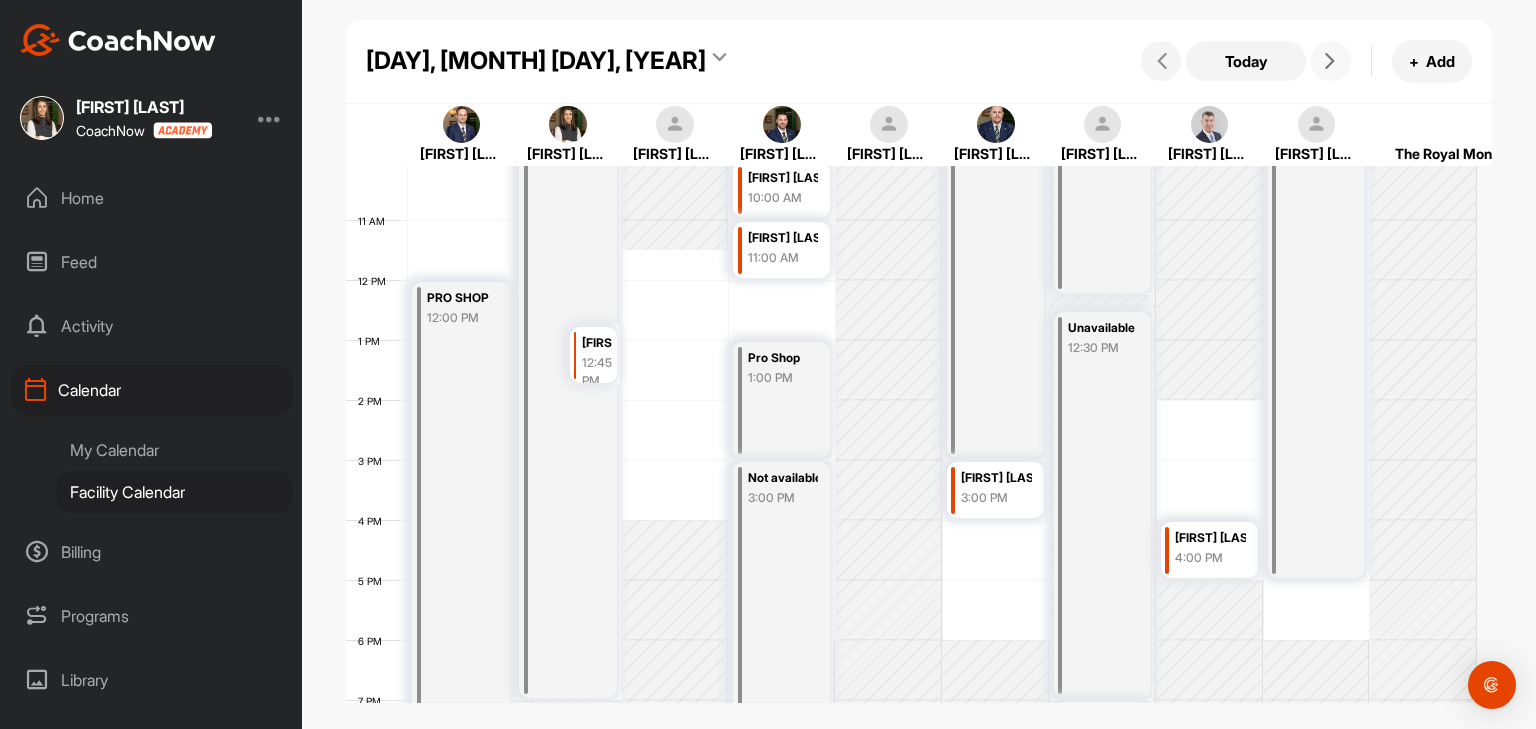 scroll, scrollTop: 646, scrollLeft: 0, axis: vertical 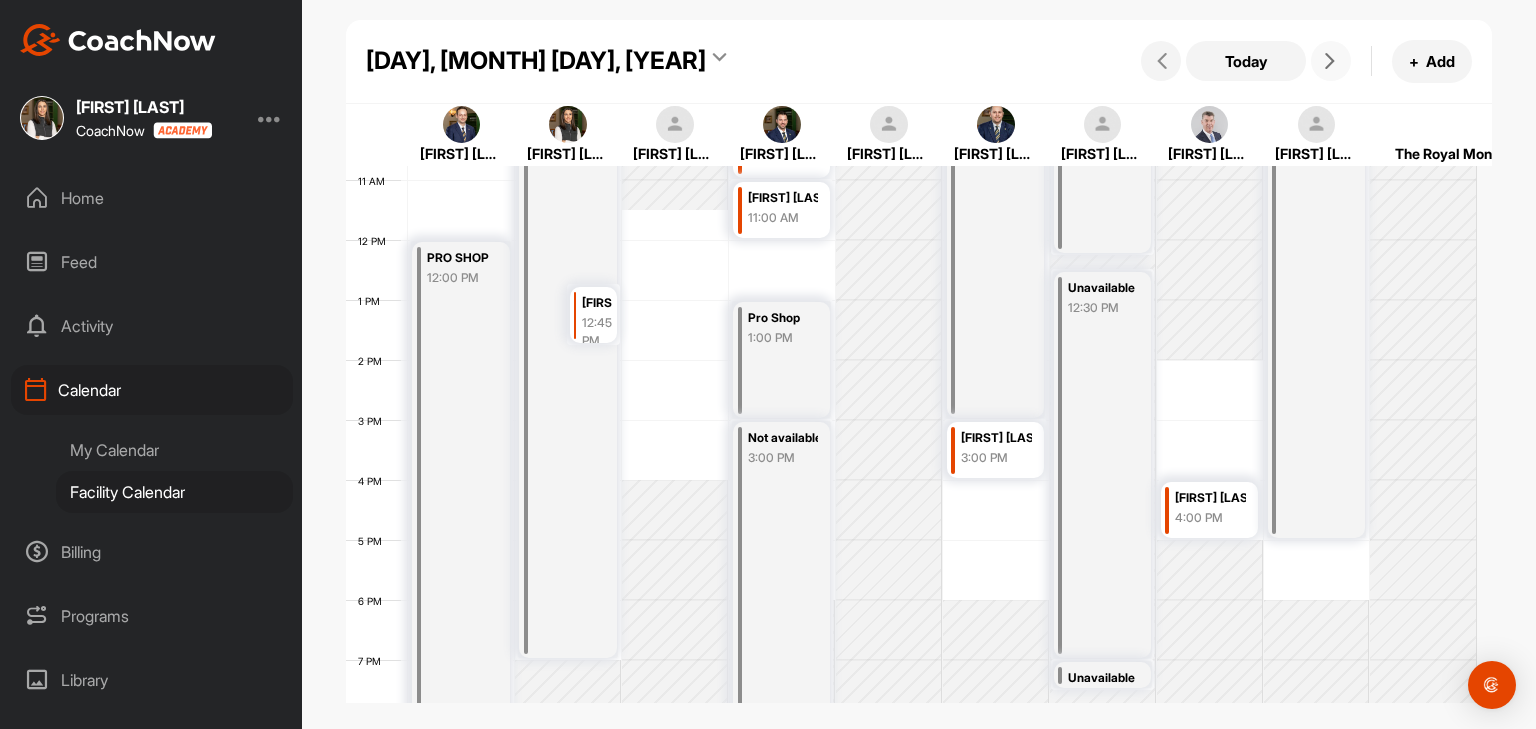 click at bounding box center [1331, 61] 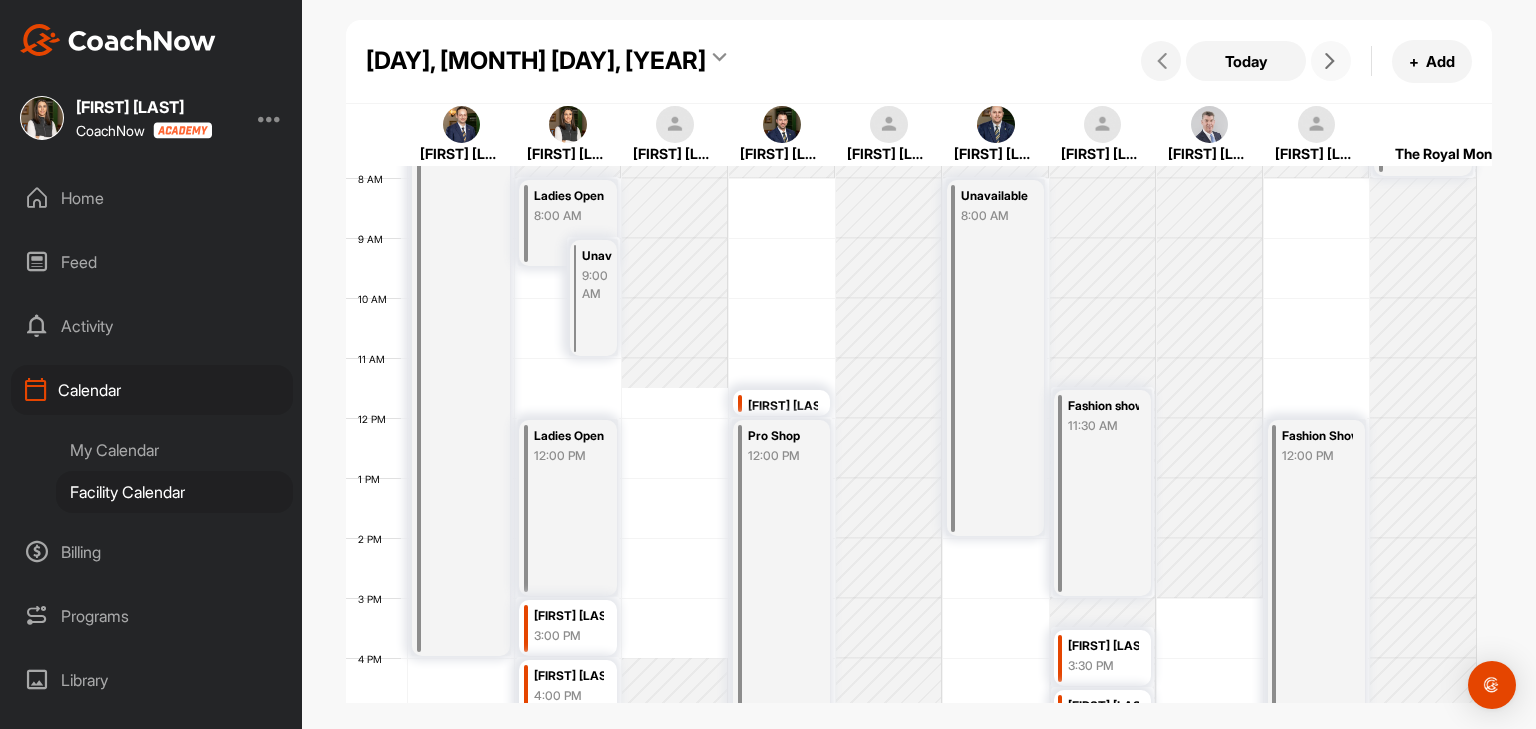 scroll, scrollTop: 546, scrollLeft: 0, axis: vertical 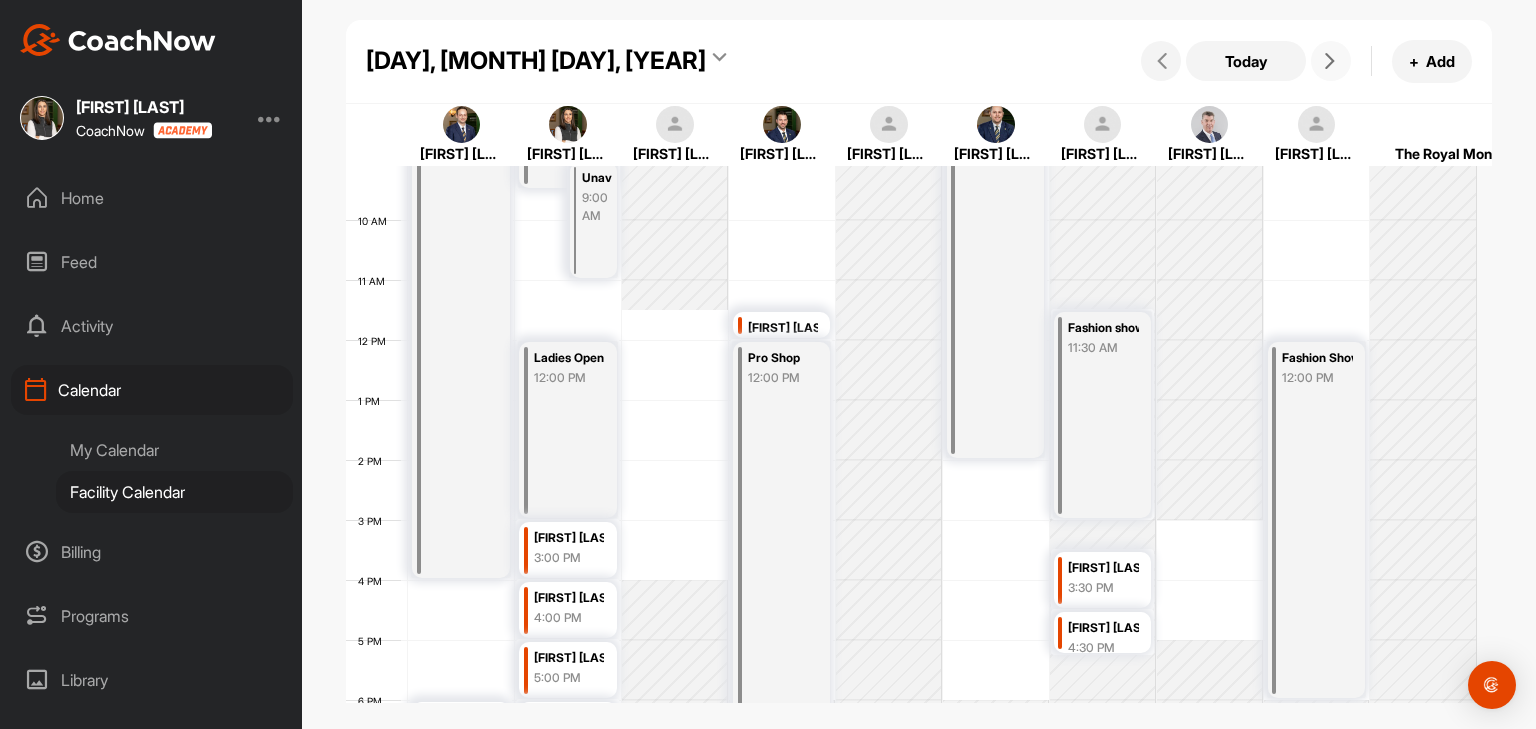click at bounding box center [1331, 61] 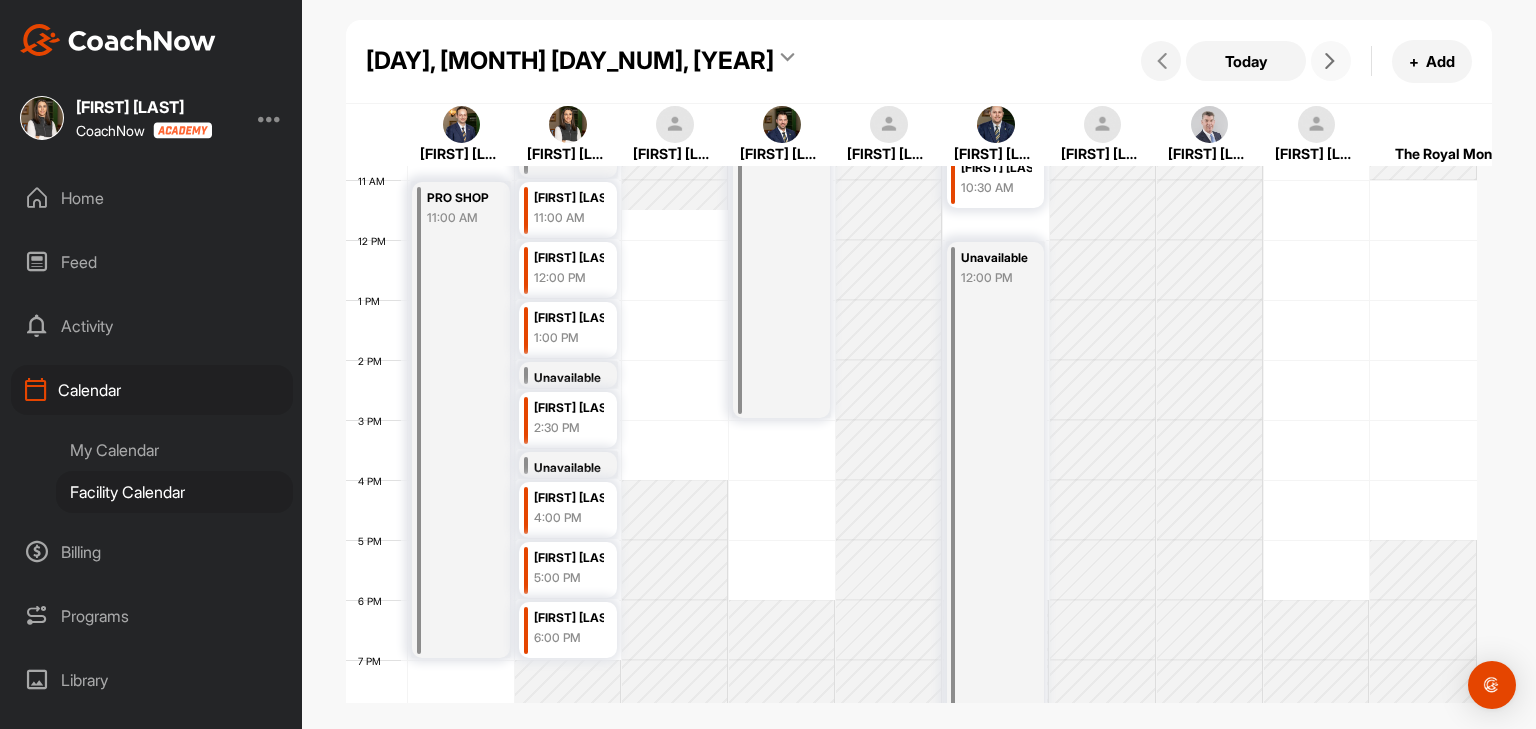 click at bounding box center [1330, 61] 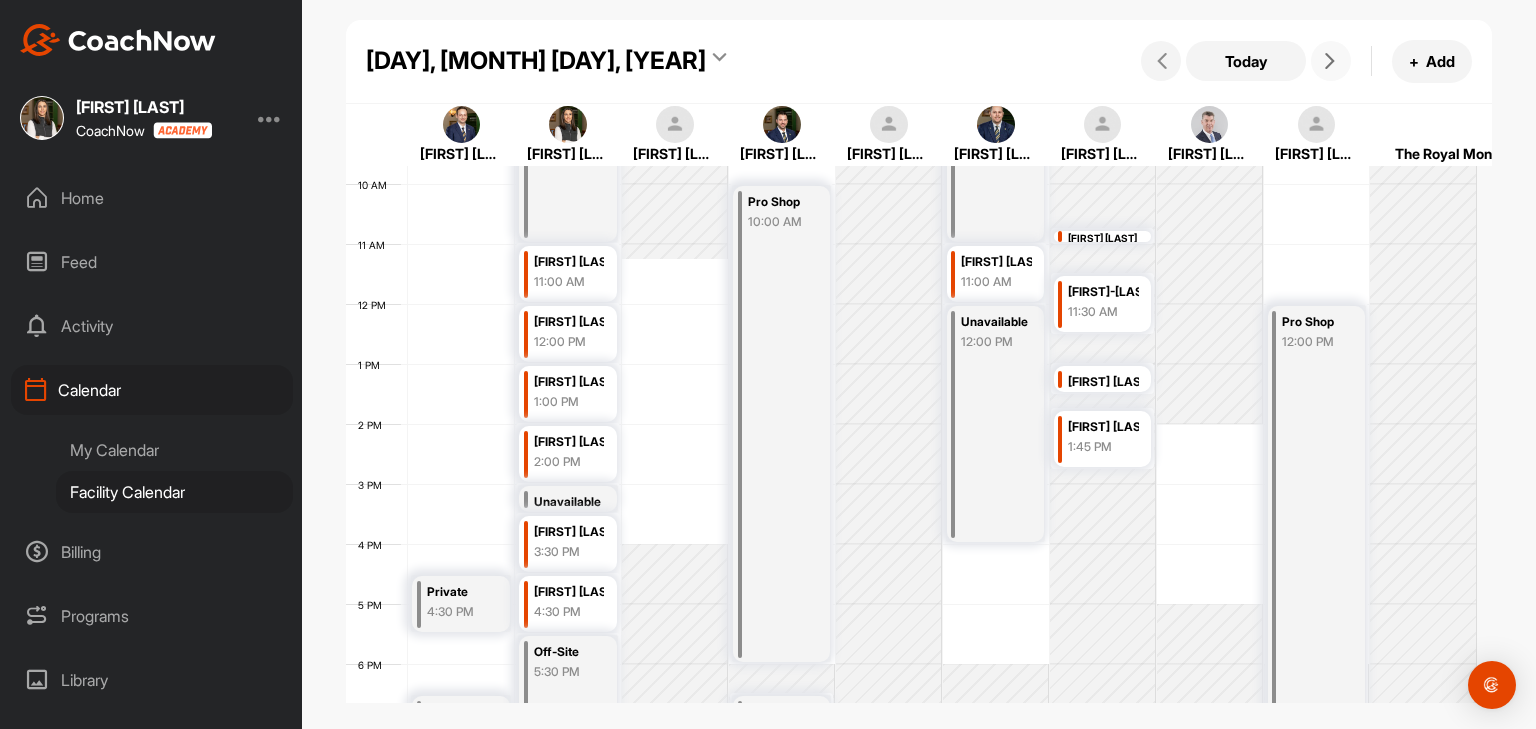 scroll, scrollTop: 646, scrollLeft: 0, axis: vertical 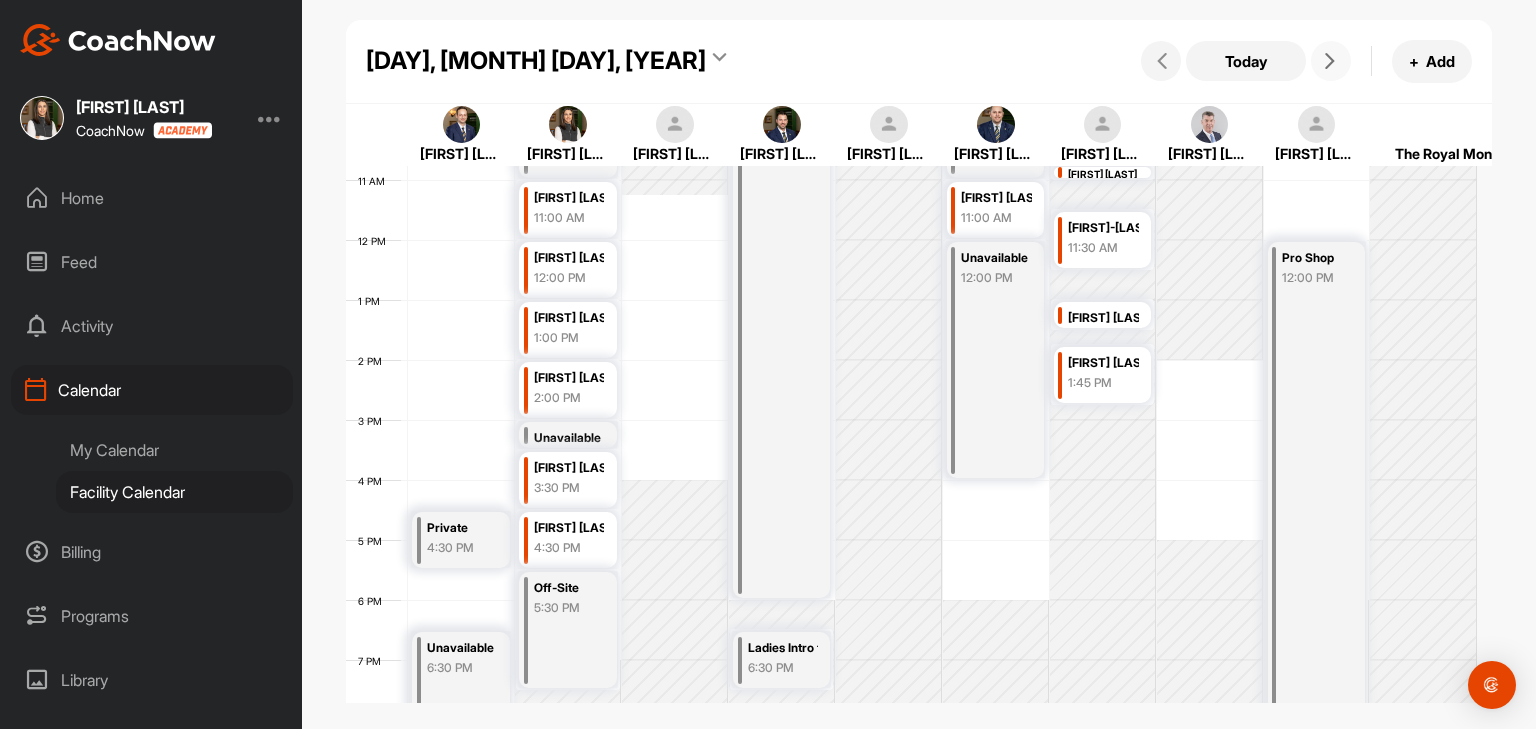 click at bounding box center (1331, 61) 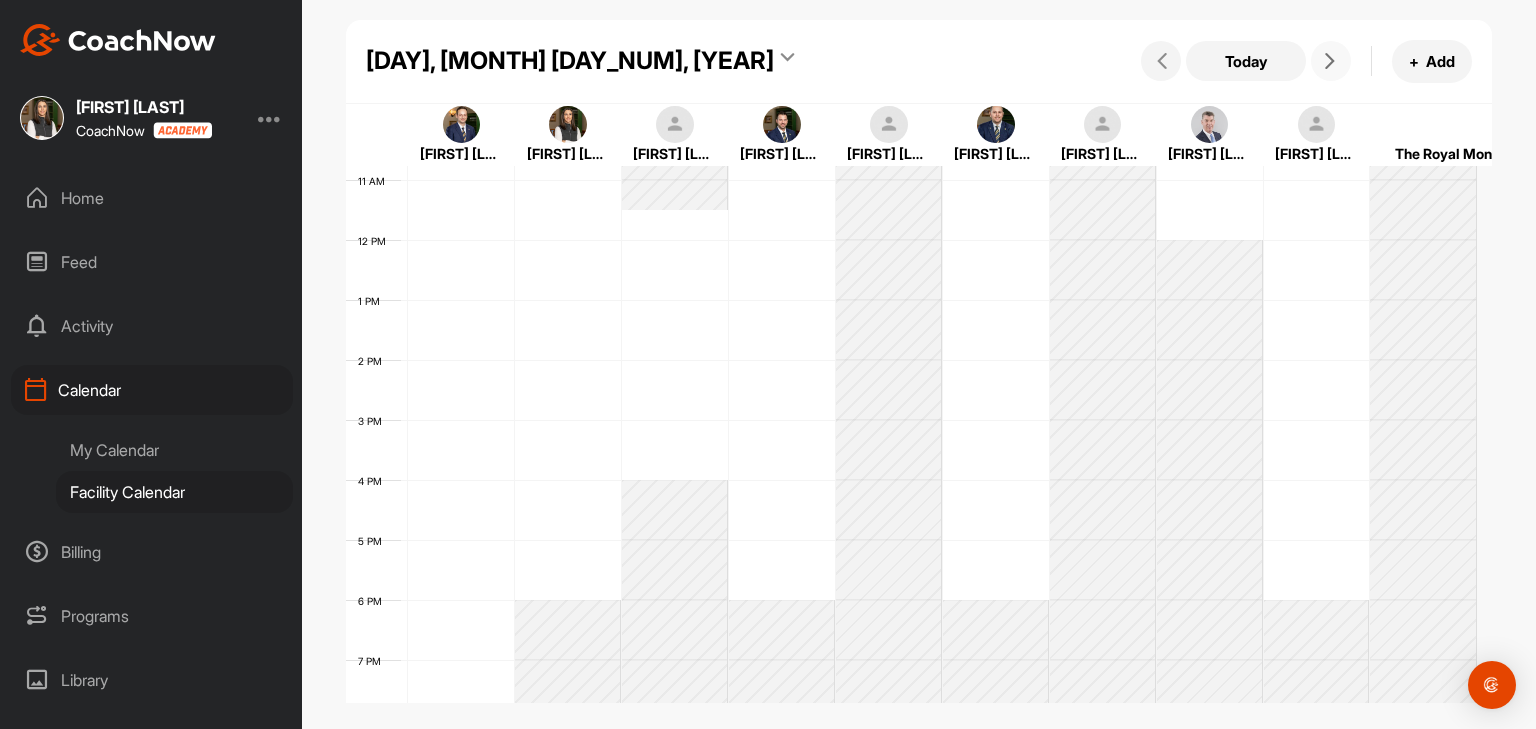 scroll, scrollTop: 346, scrollLeft: 0, axis: vertical 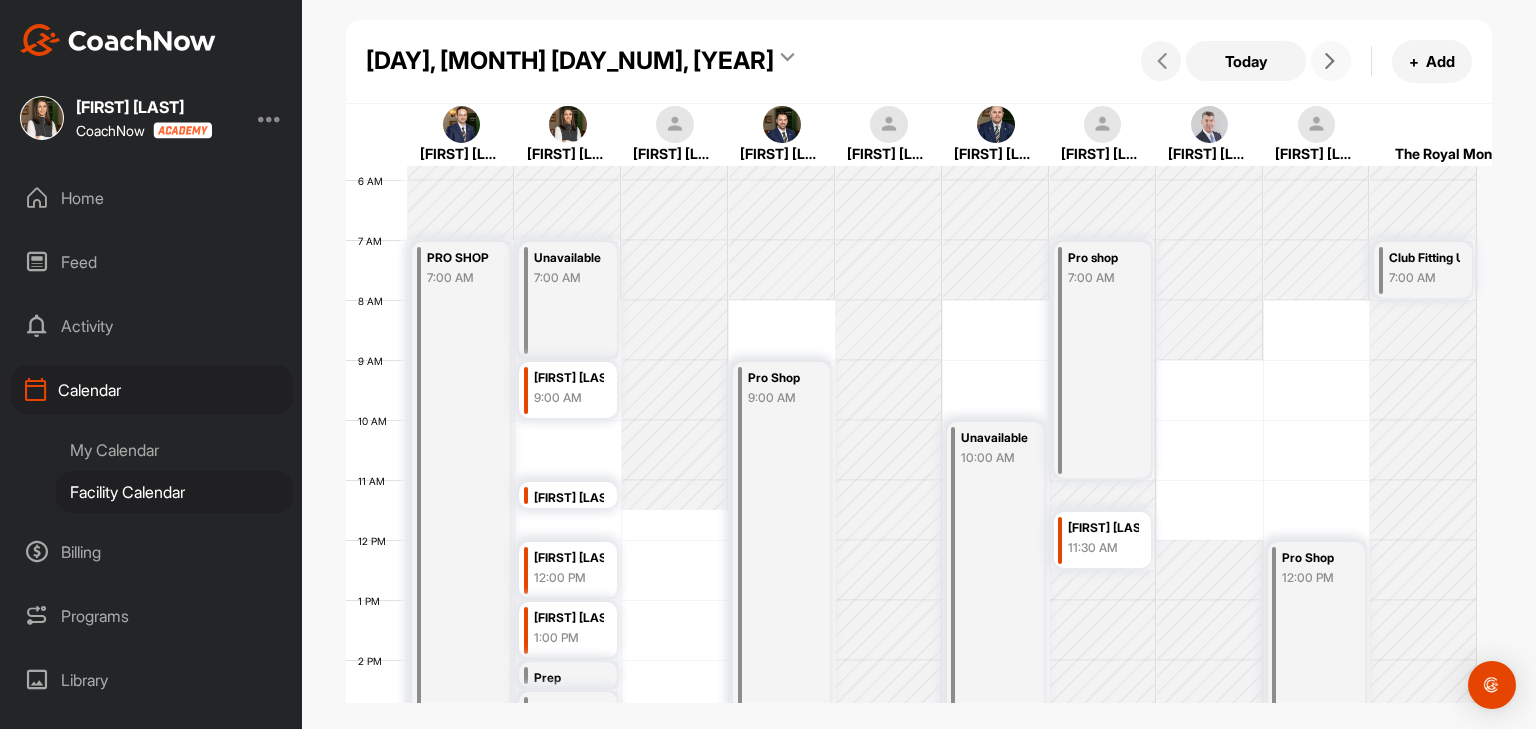 click at bounding box center (1331, 61) 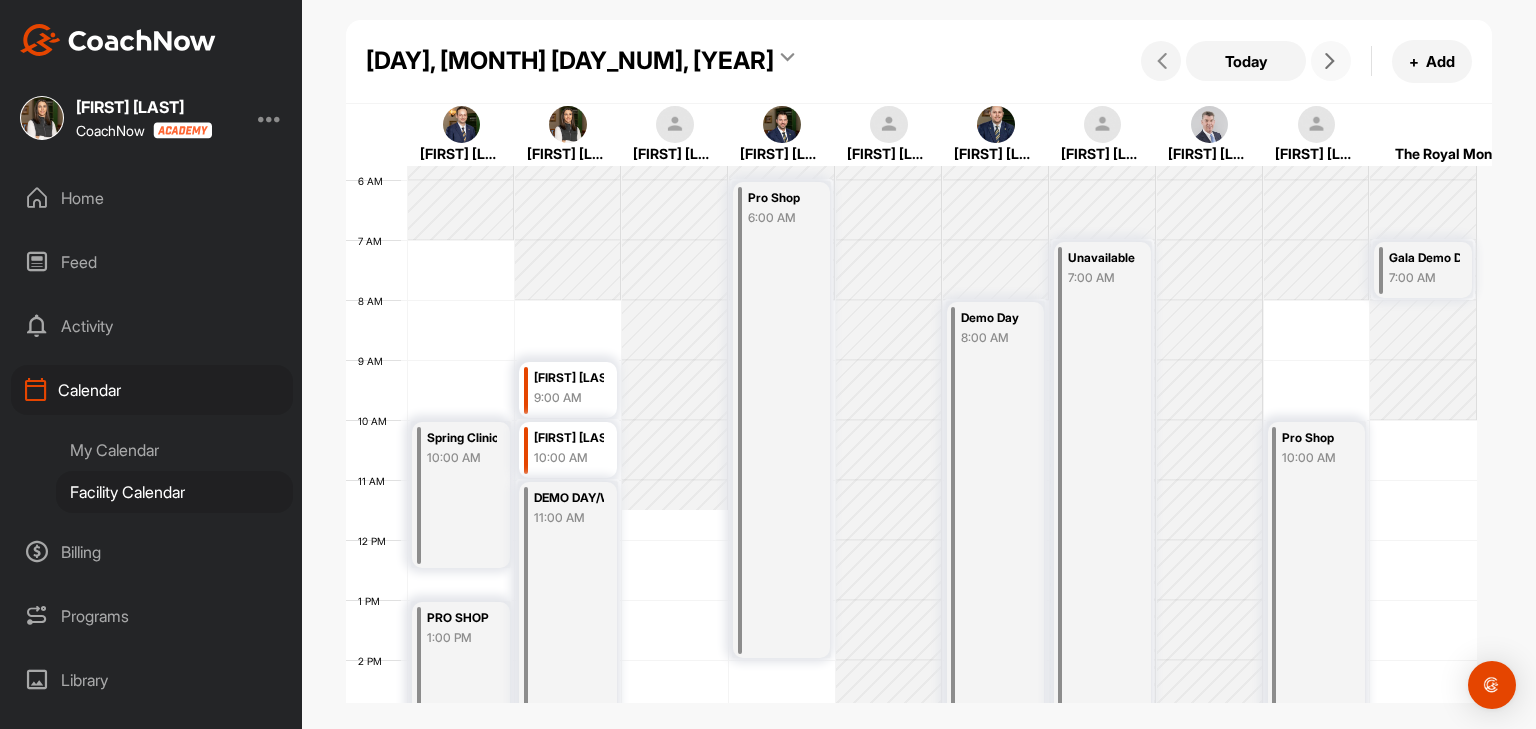 click at bounding box center (1331, 61) 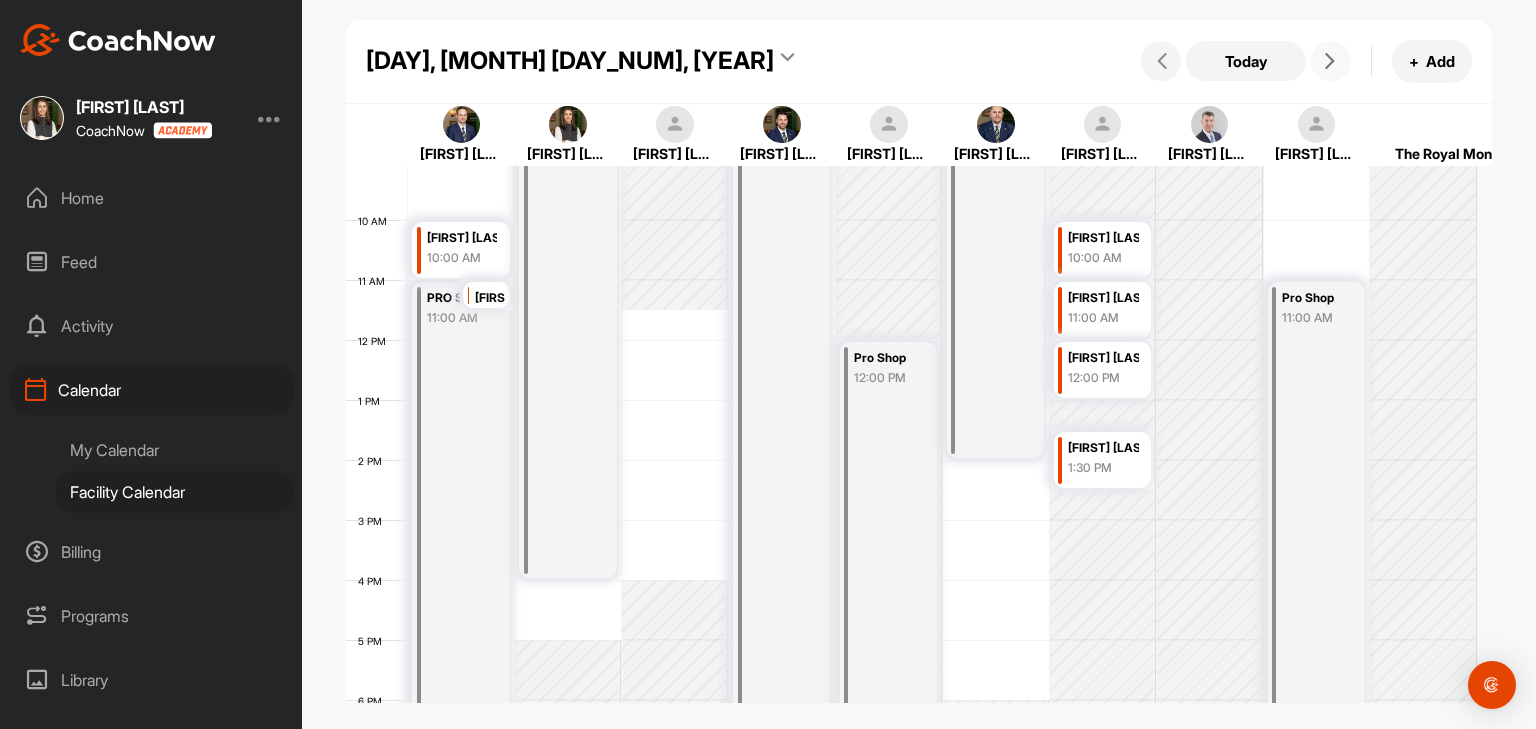click at bounding box center (1331, 61) 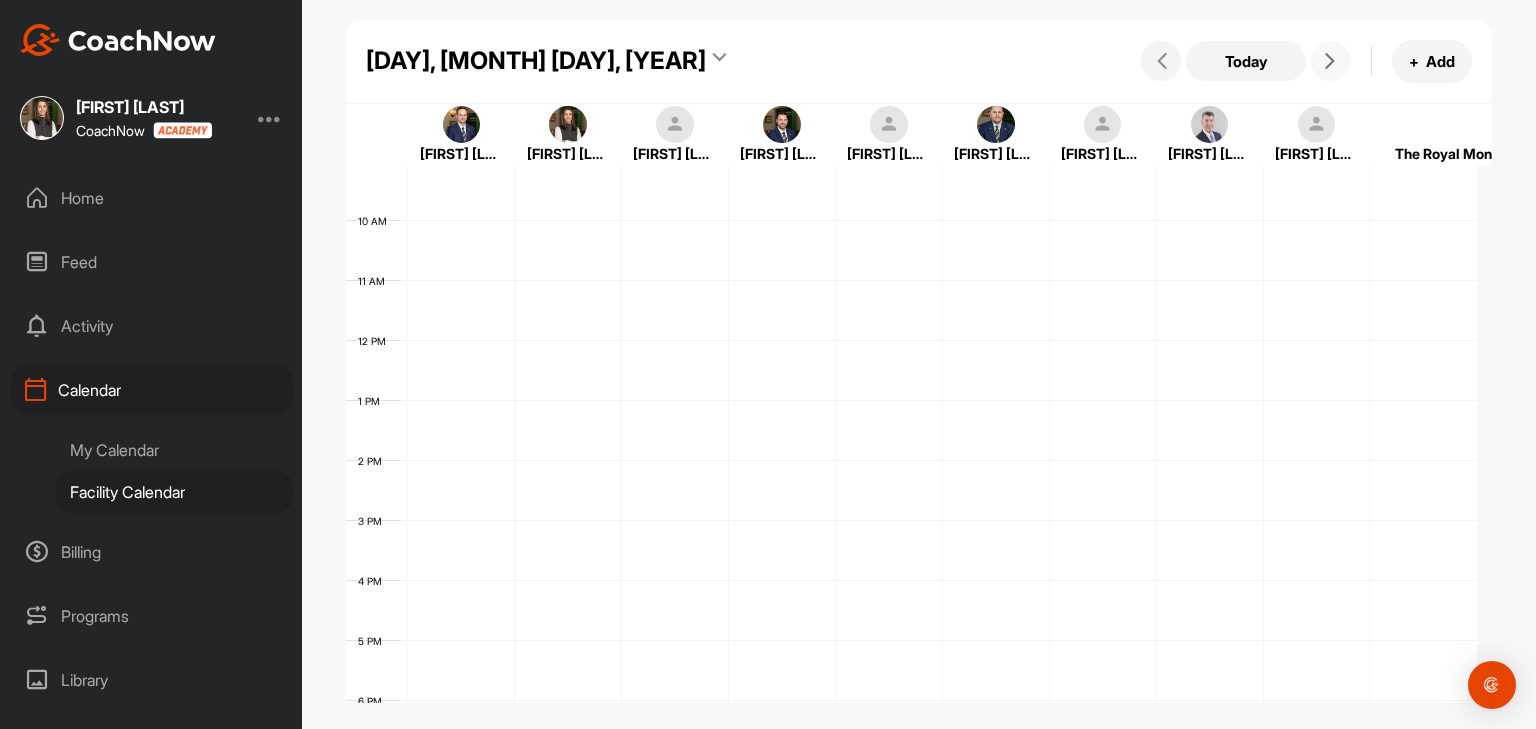 scroll, scrollTop: 346, scrollLeft: 0, axis: vertical 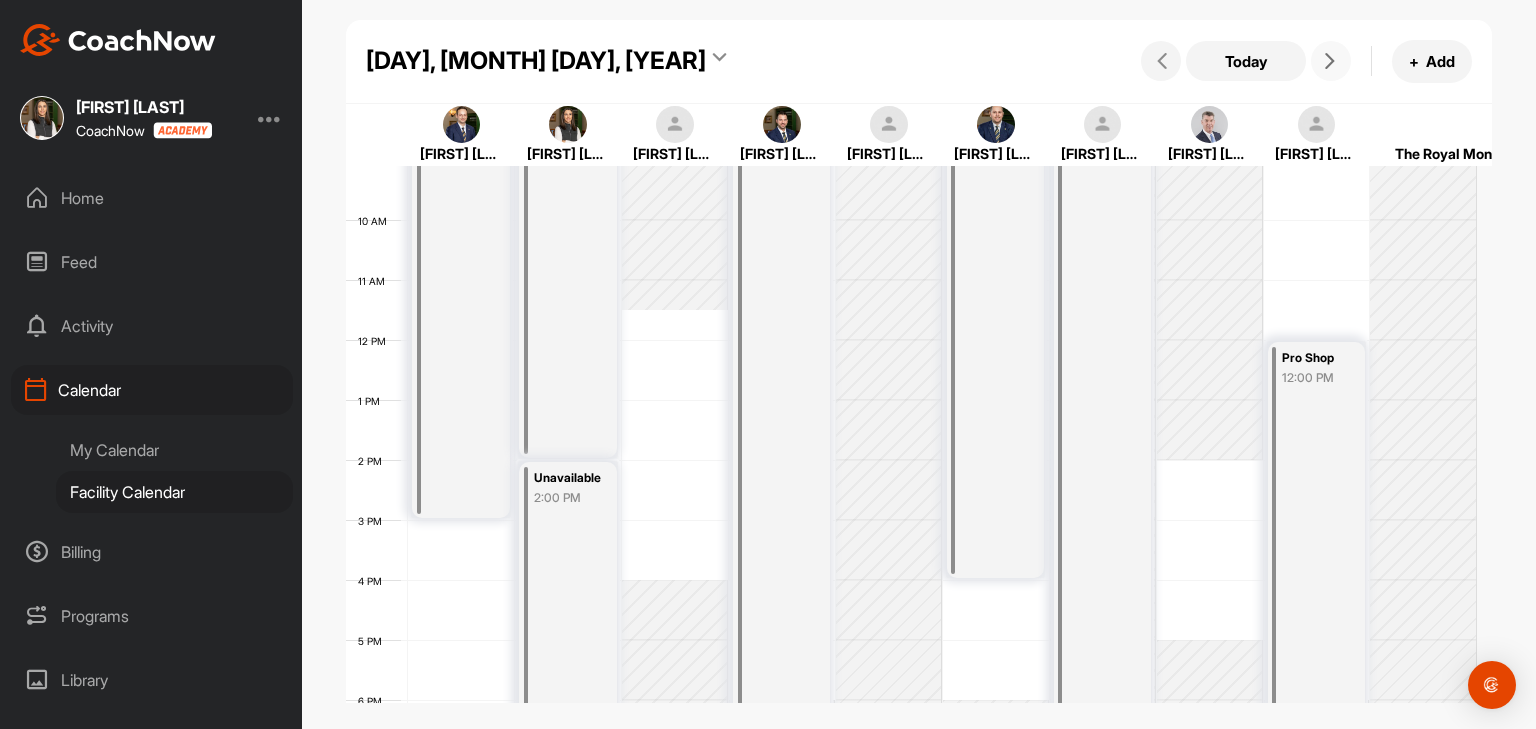 click at bounding box center (1330, 61) 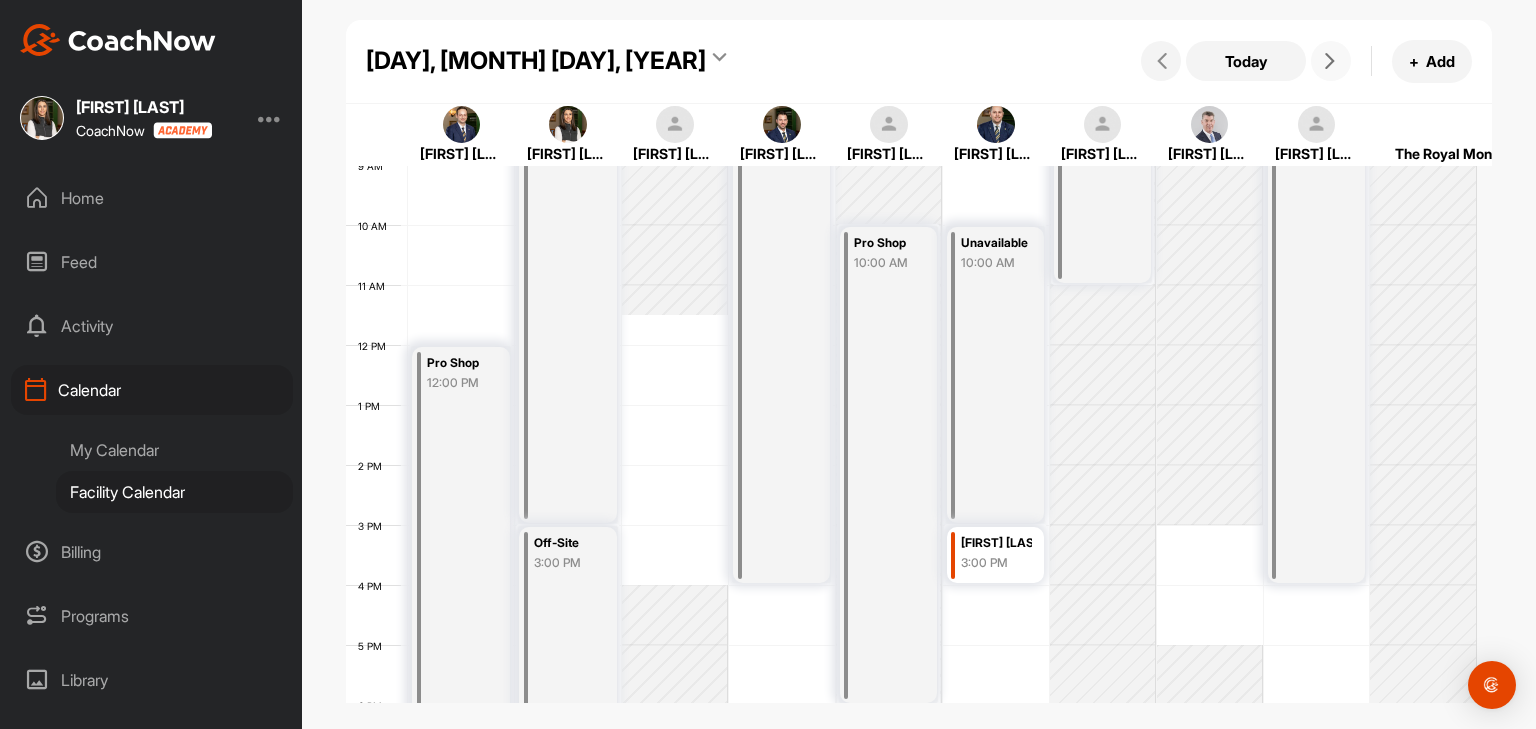 scroll, scrollTop: 546, scrollLeft: 0, axis: vertical 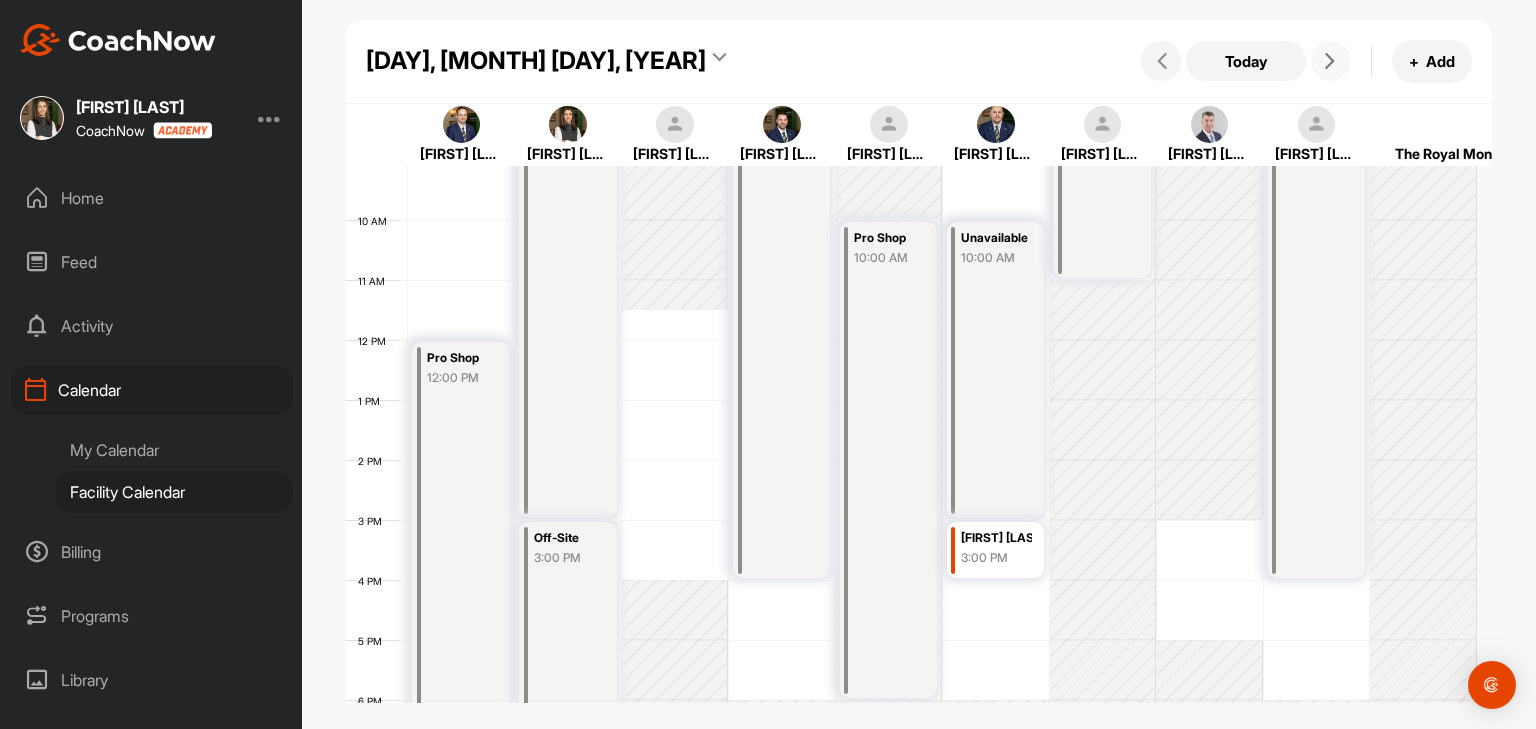 click at bounding box center (1331, 61) 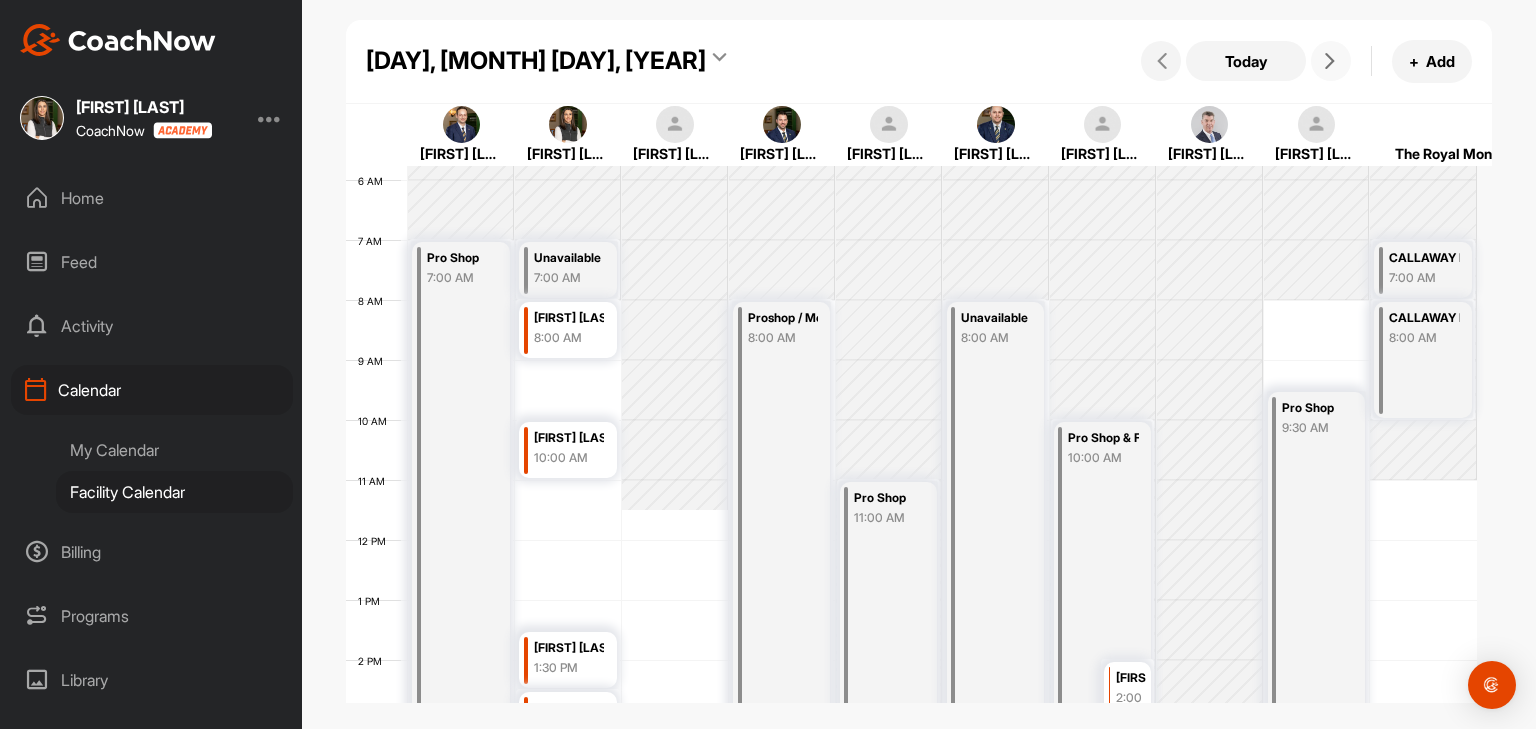 scroll, scrollTop: 546, scrollLeft: 0, axis: vertical 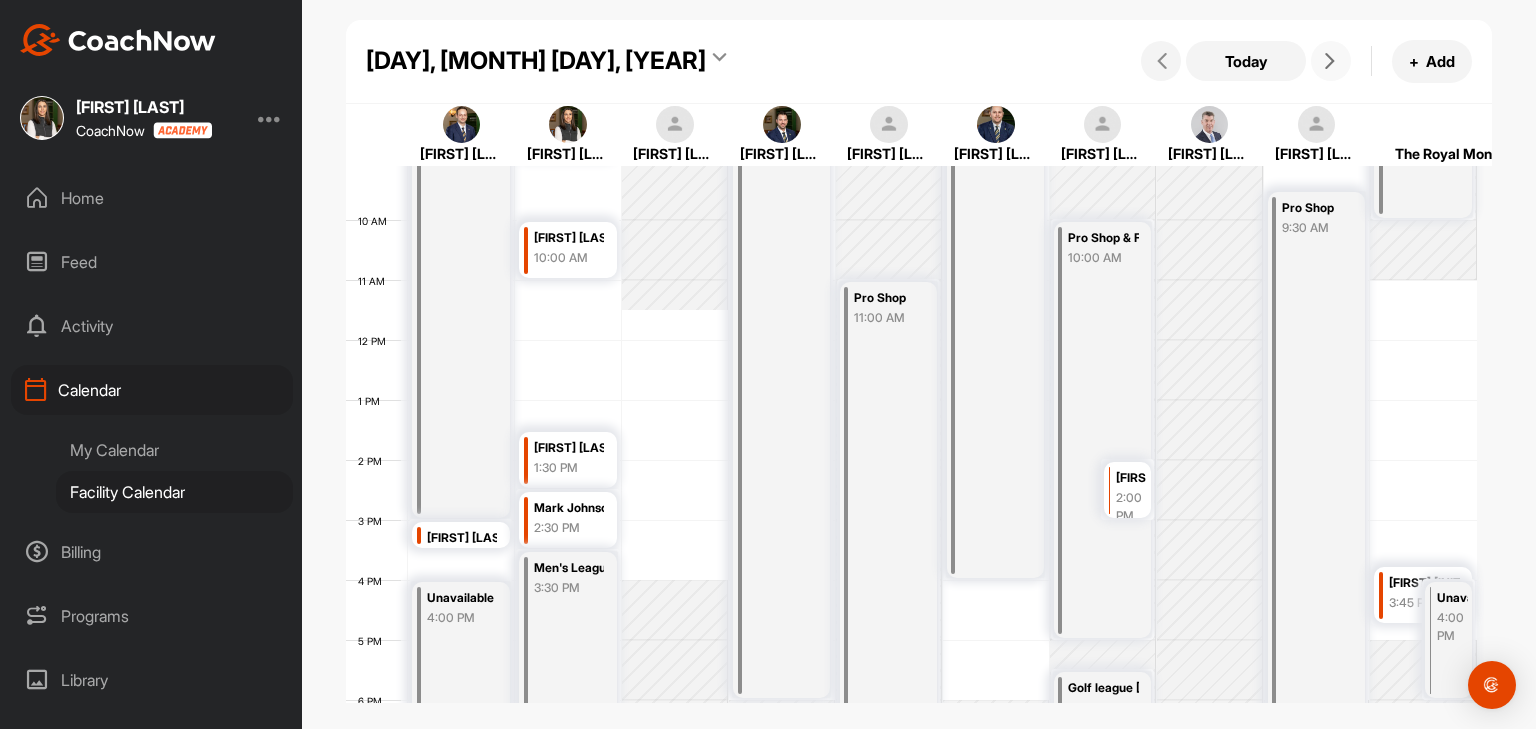 click at bounding box center [1331, 61] 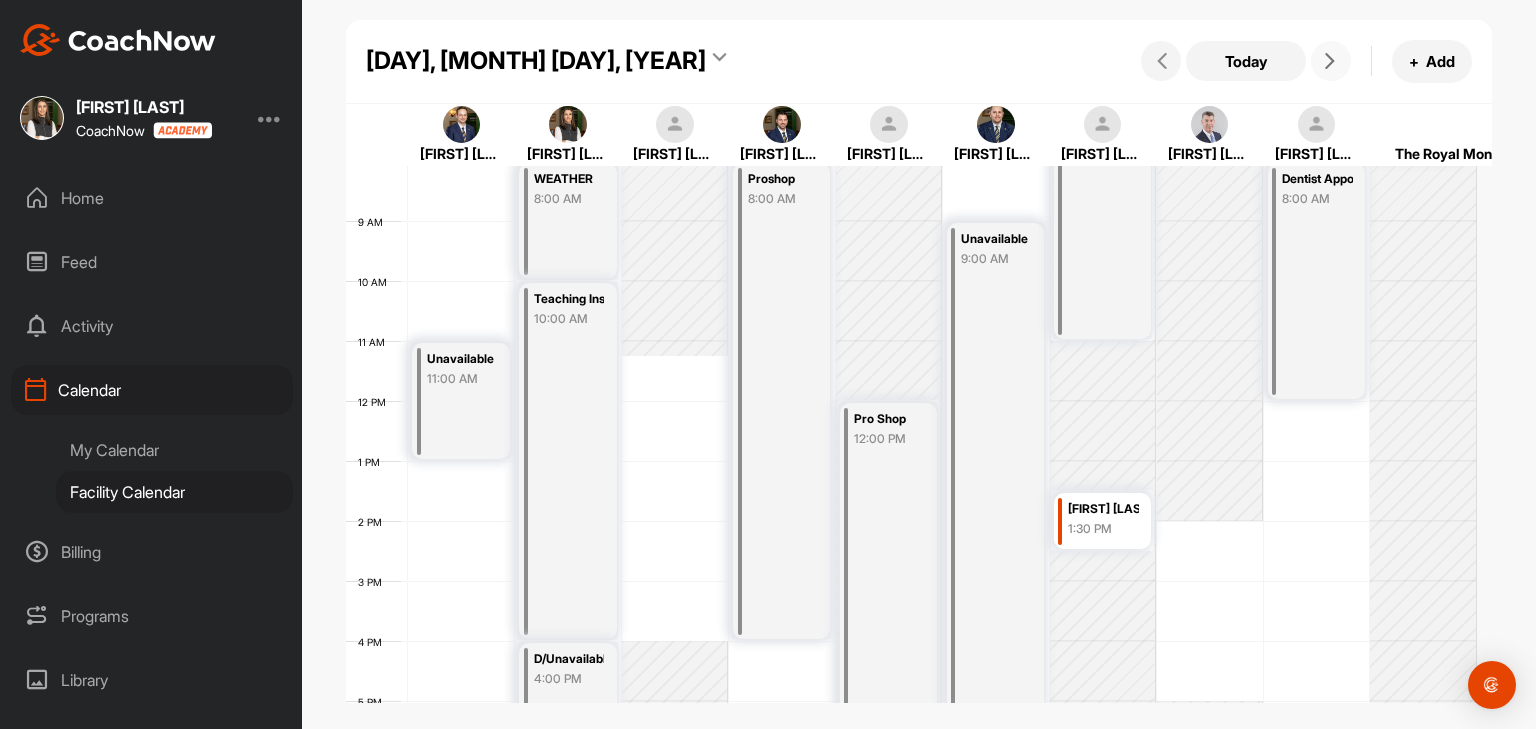 scroll, scrollTop: 646, scrollLeft: 0, axis: vertical 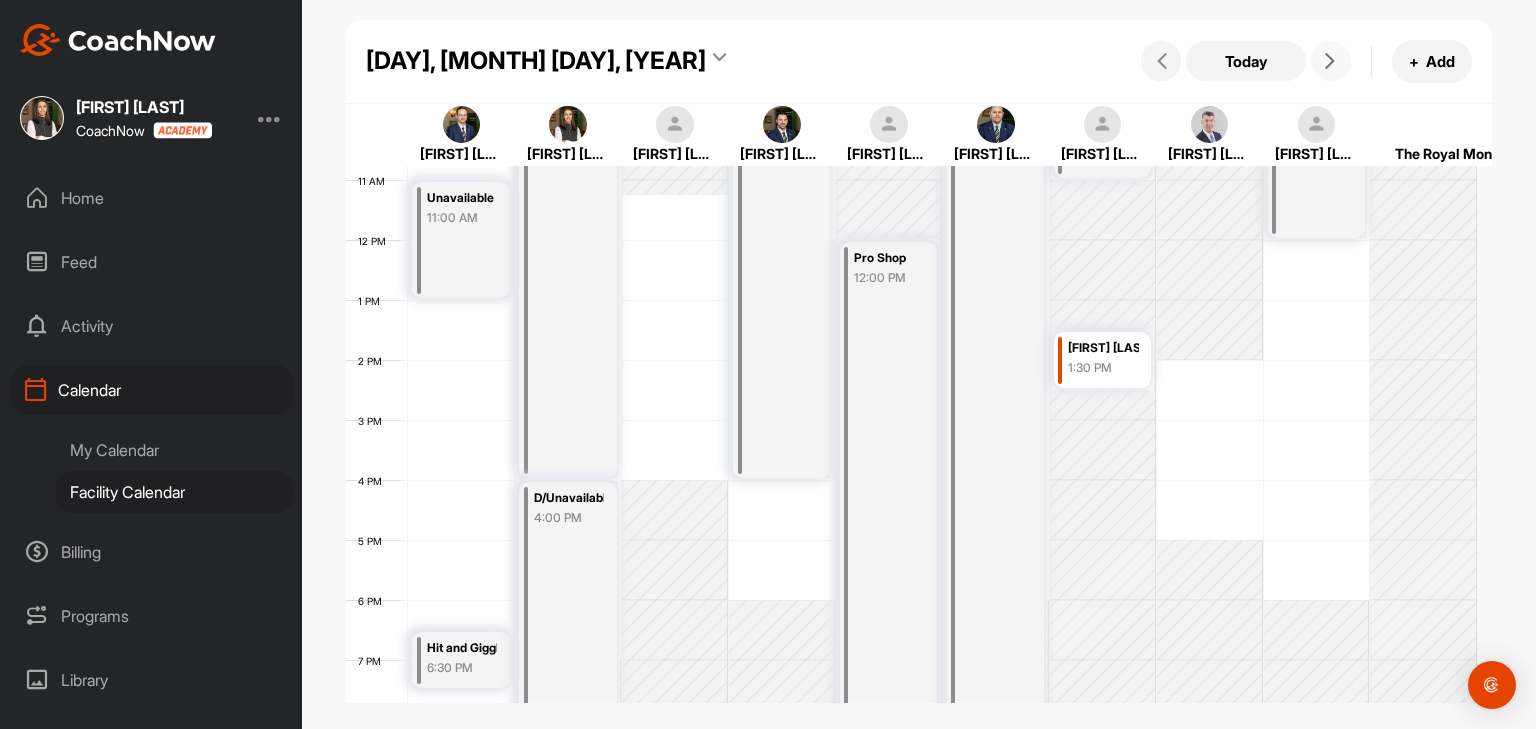 click at bounding box center (1331, 61) 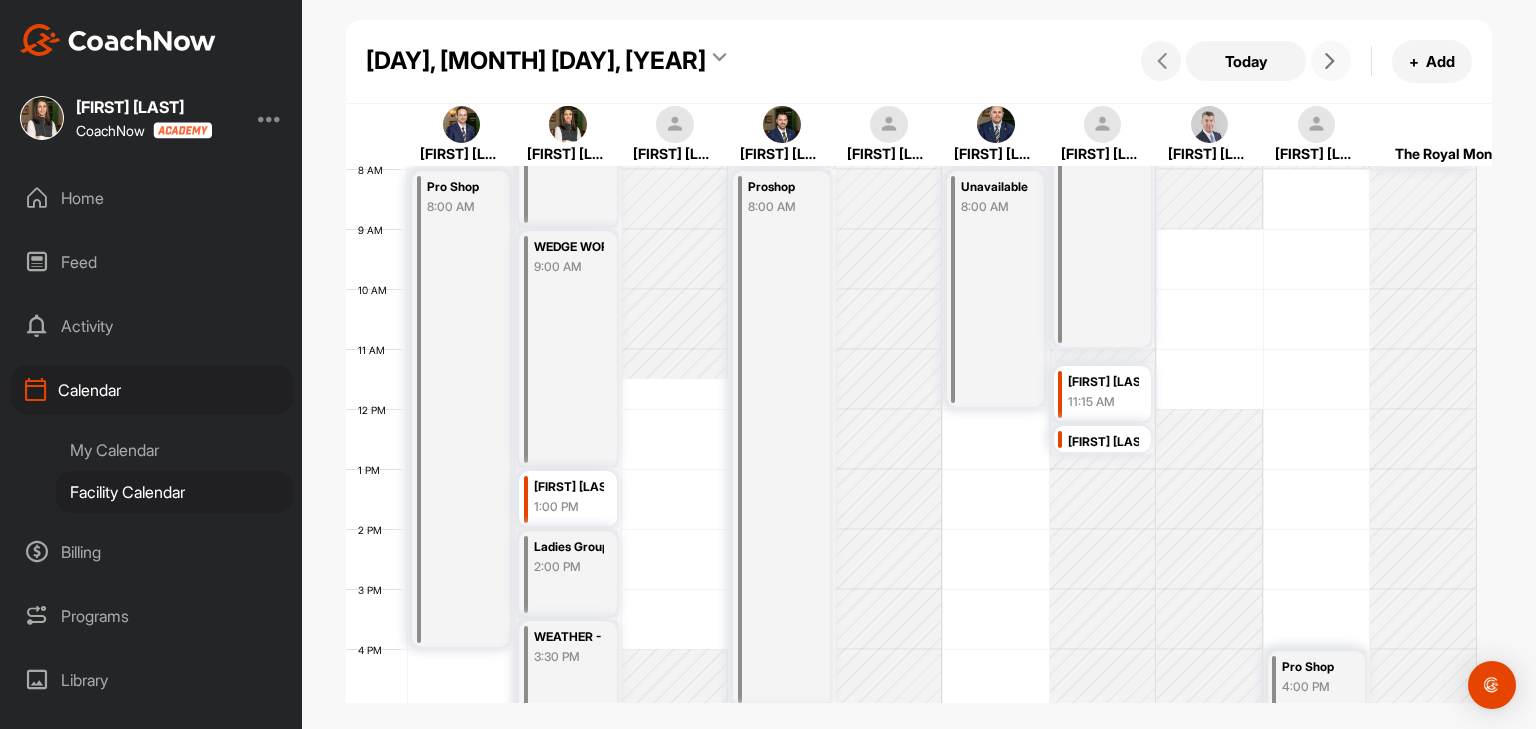 scroll, scrollTop: 546, scrollLeft: 0, axis: vertical 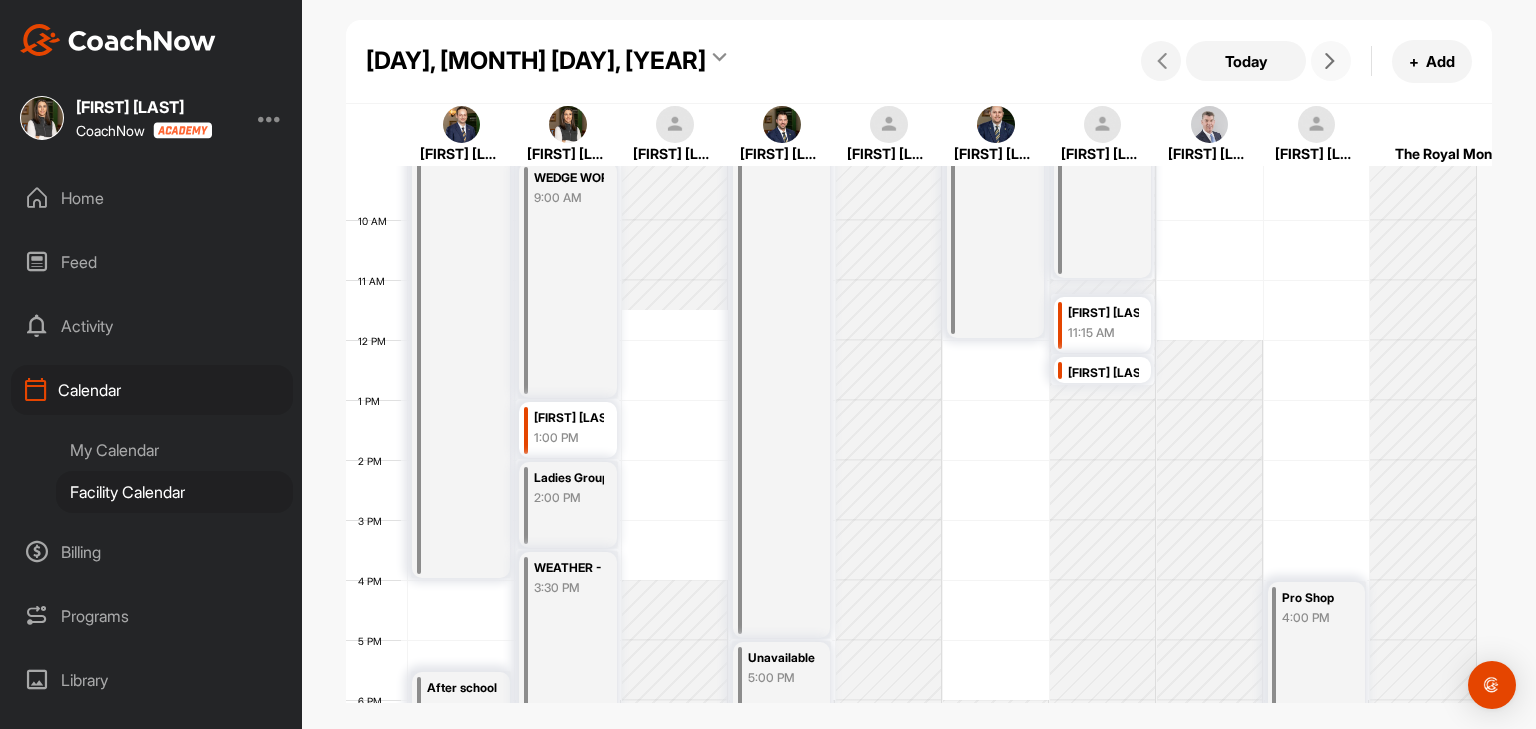 click at bounding box center (1331, 61) 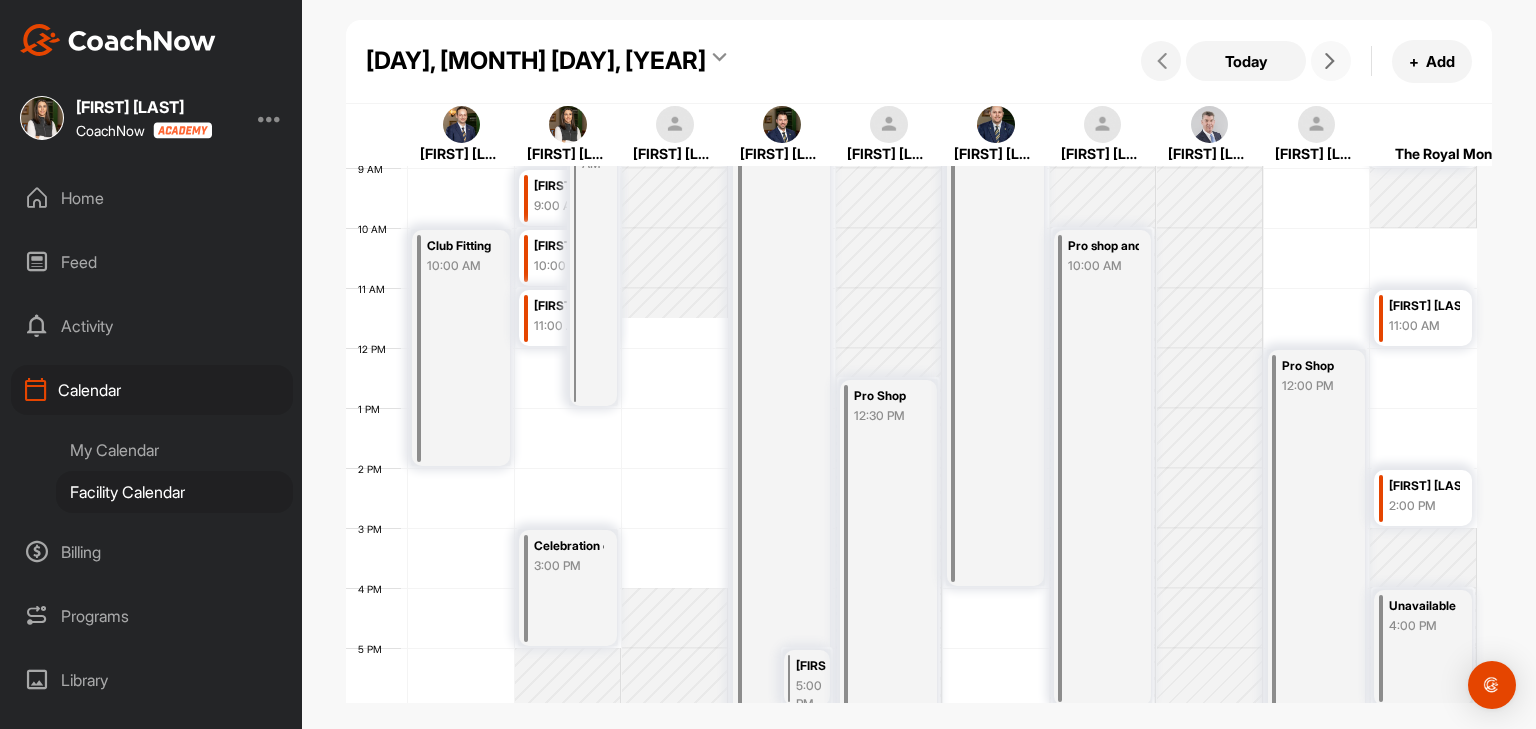 scroll, scrollTop: 546, scrollLeft: 0, axis: vertical 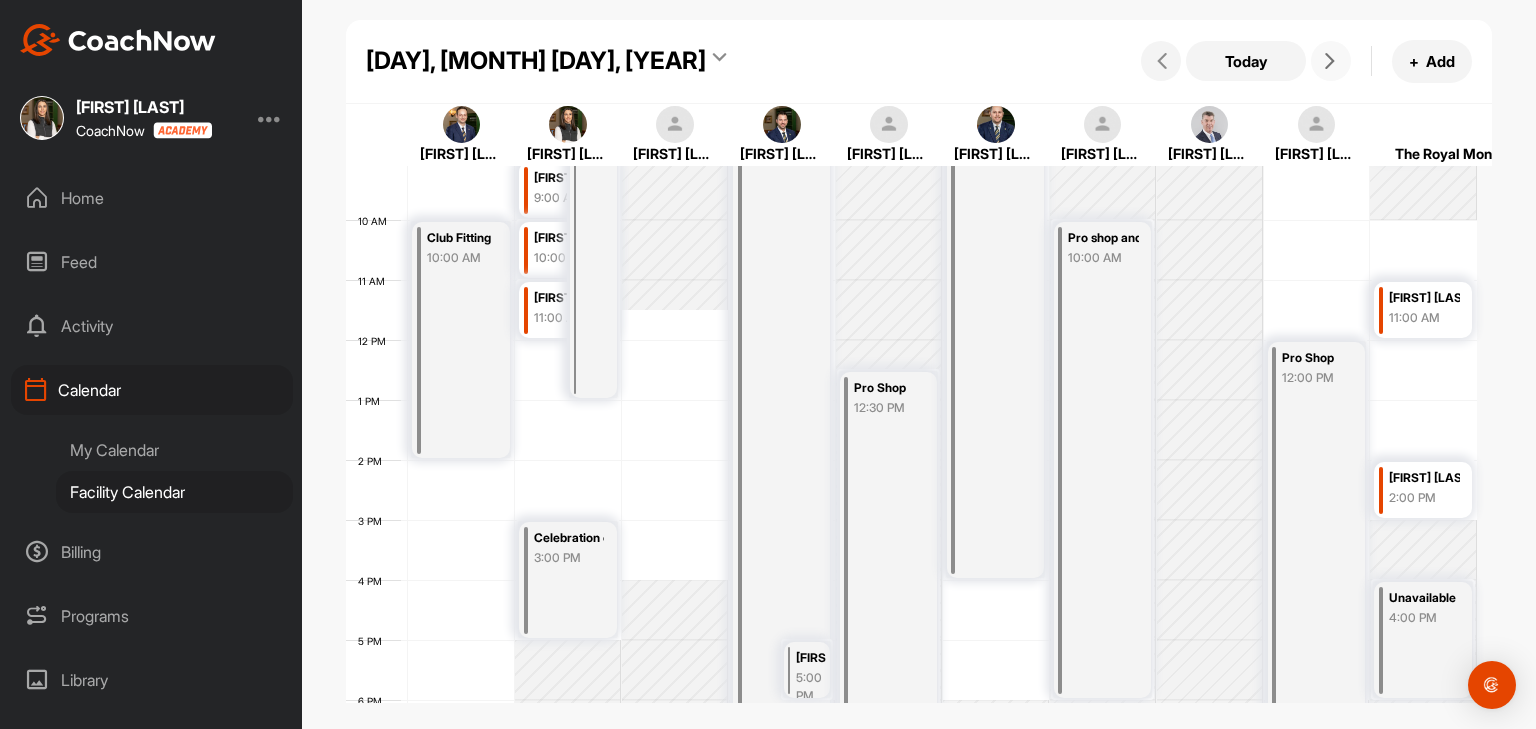 click at bounding box center (1330, 61) 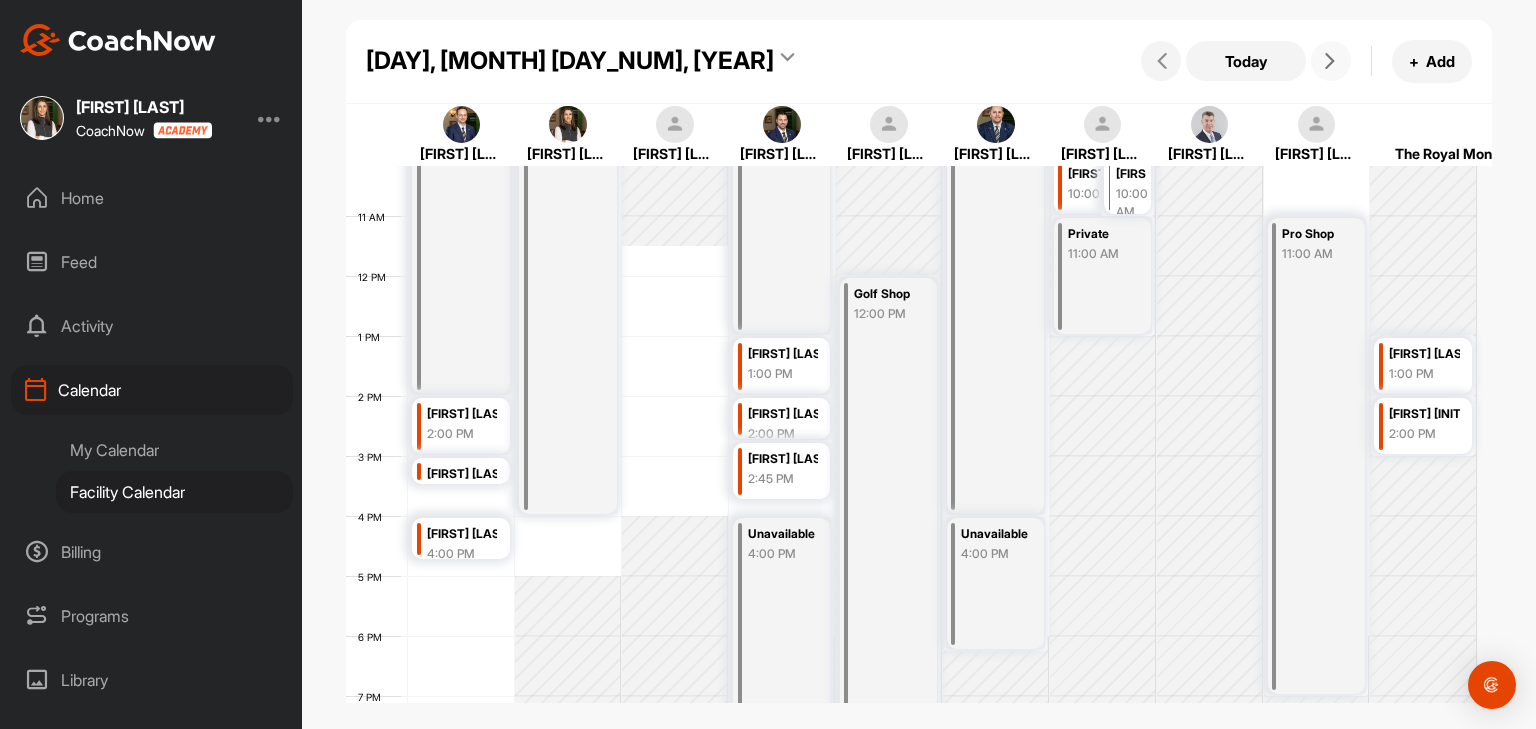 scroll, scrollTop: 646, scrollLeft: 0, axis: vertical 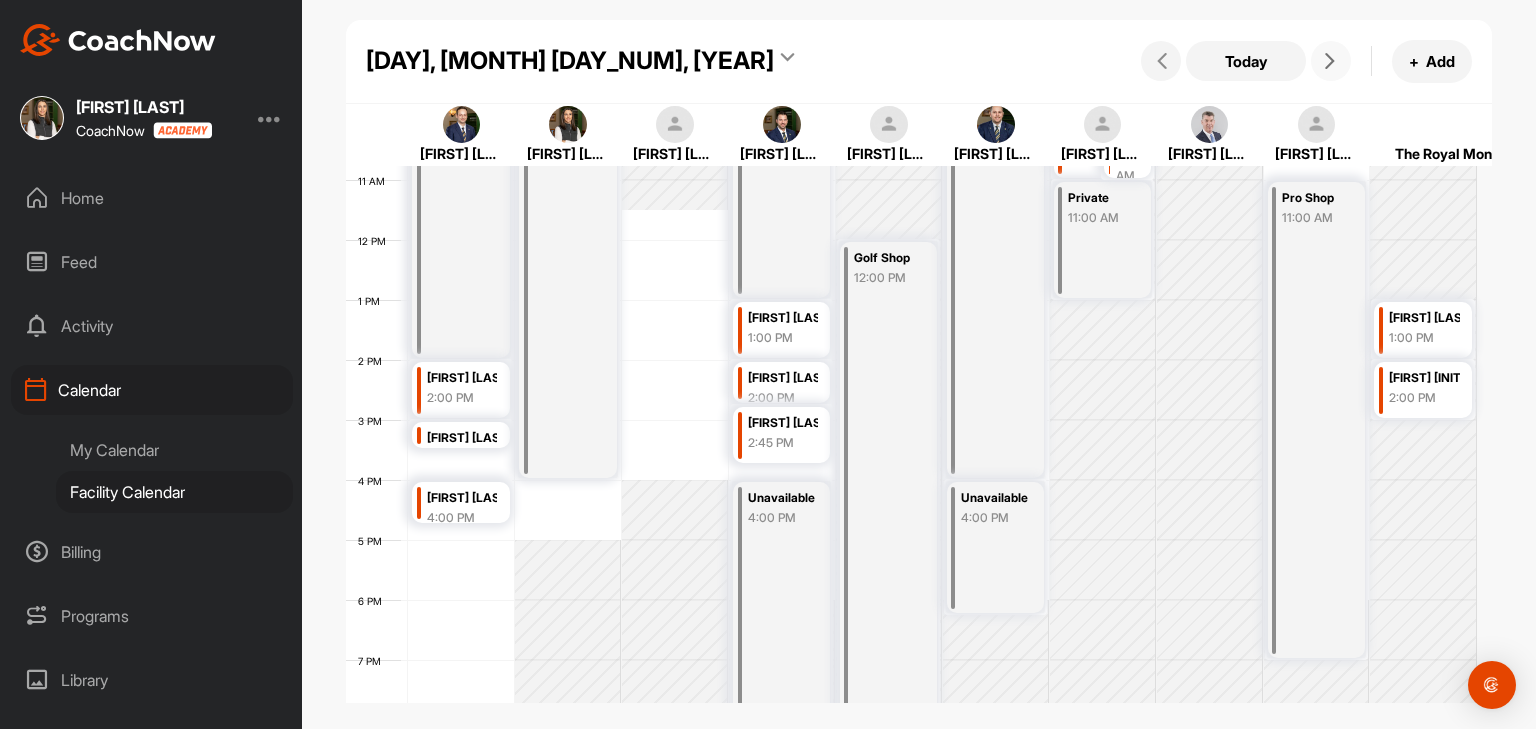 click at bounding box center (1331, 61) 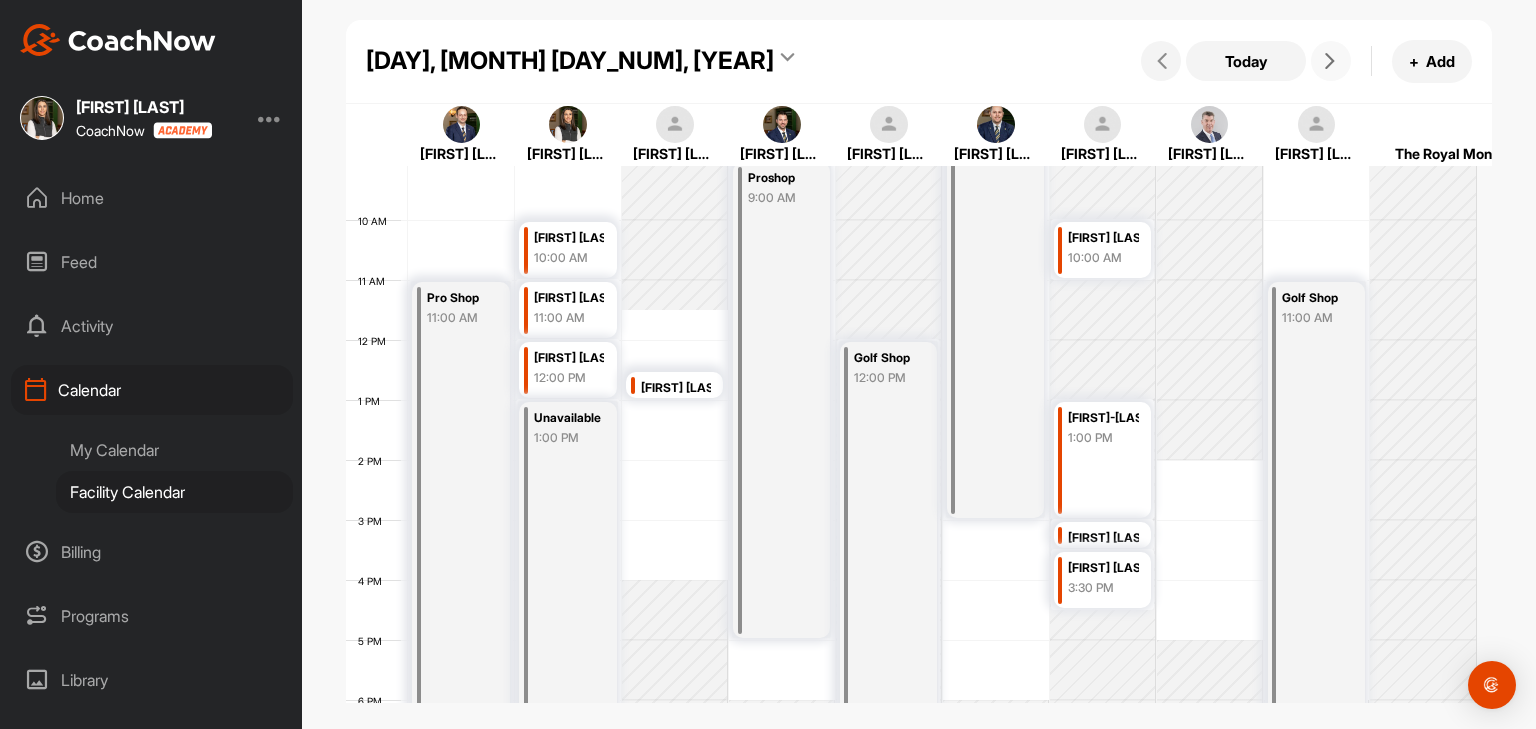 scroll, scrollTop: 646, scrollLeft: 0, axis: vertical 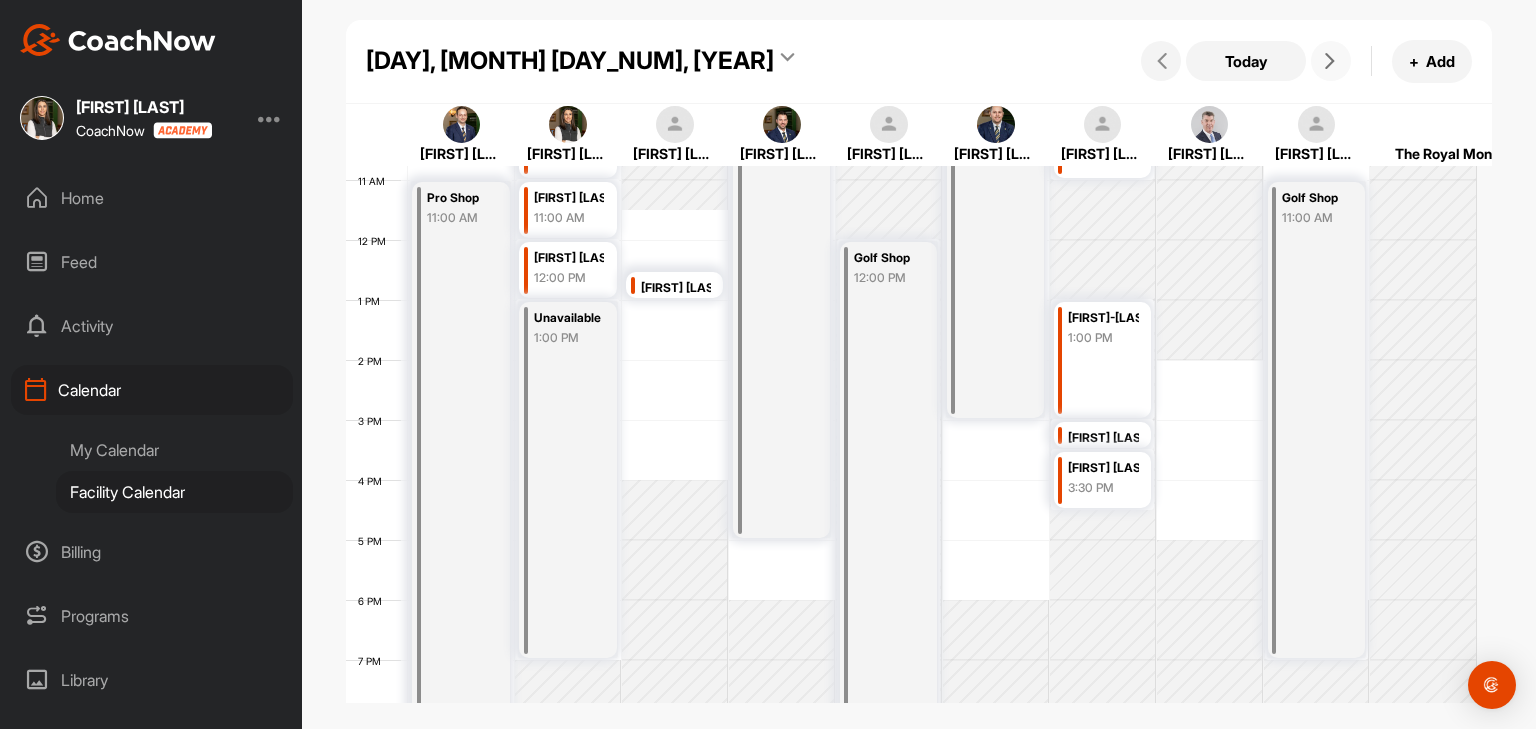 click at bounding box center (1331, 61) 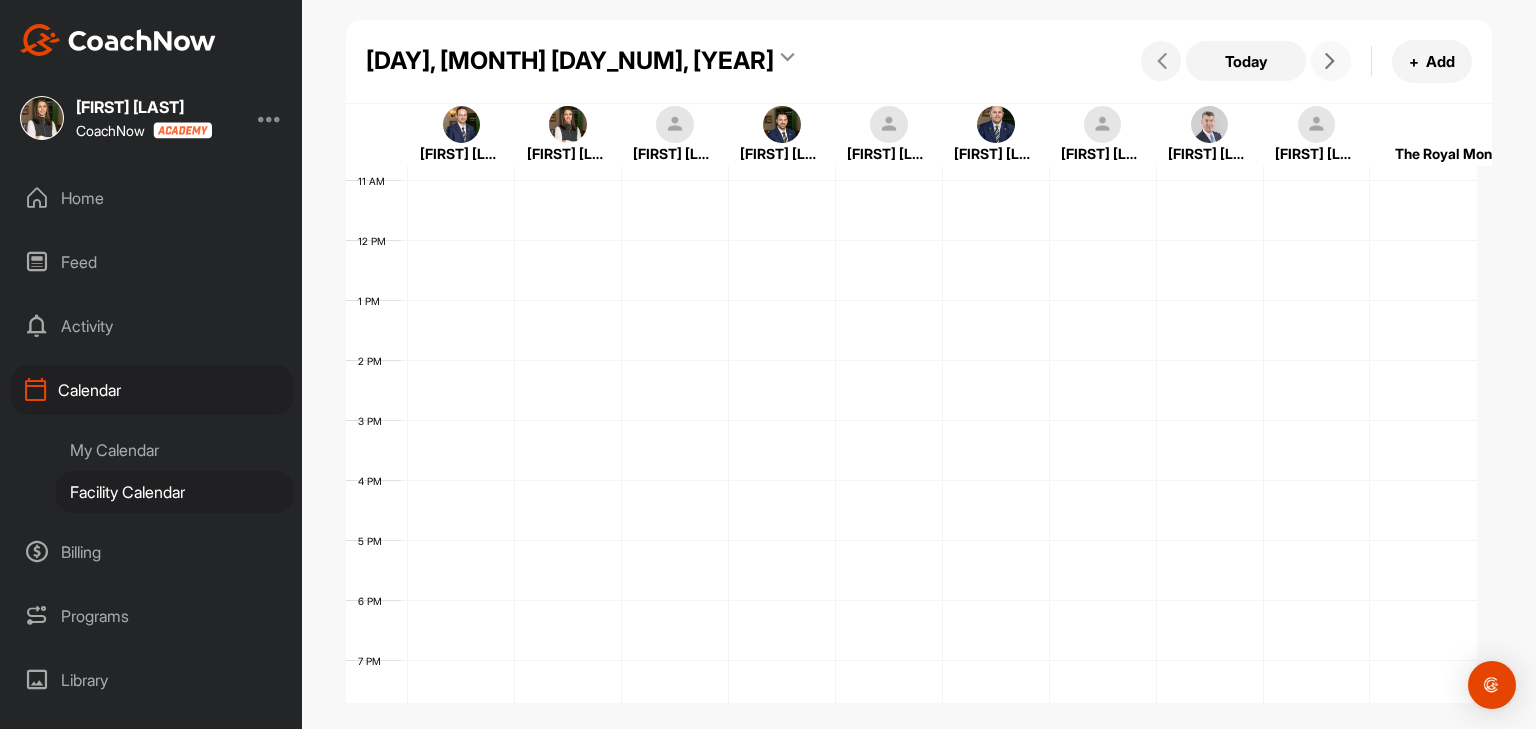 scroll, scrollTop: 346, scrollLeft: 0, axis: vertical 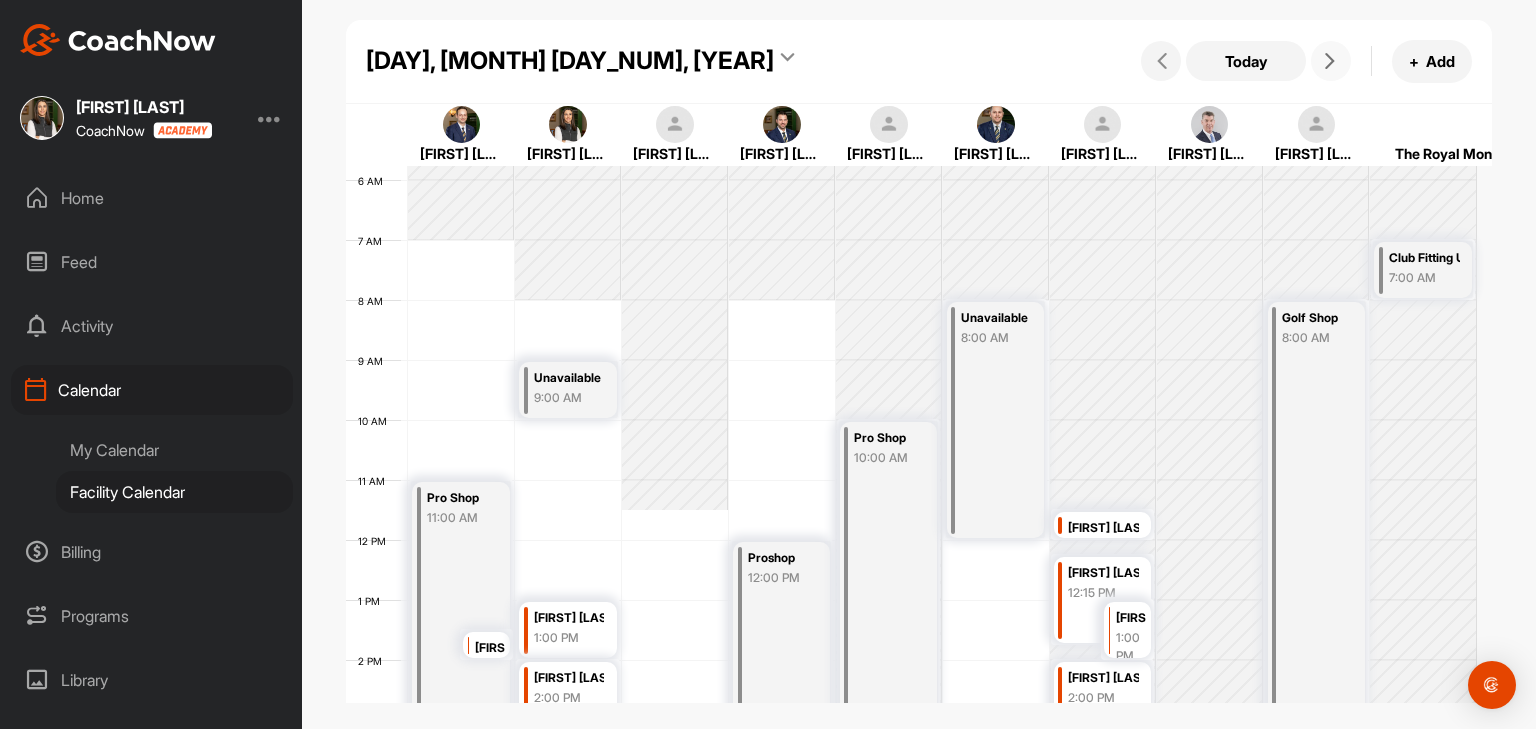 click at bounding box center (1331, 61) 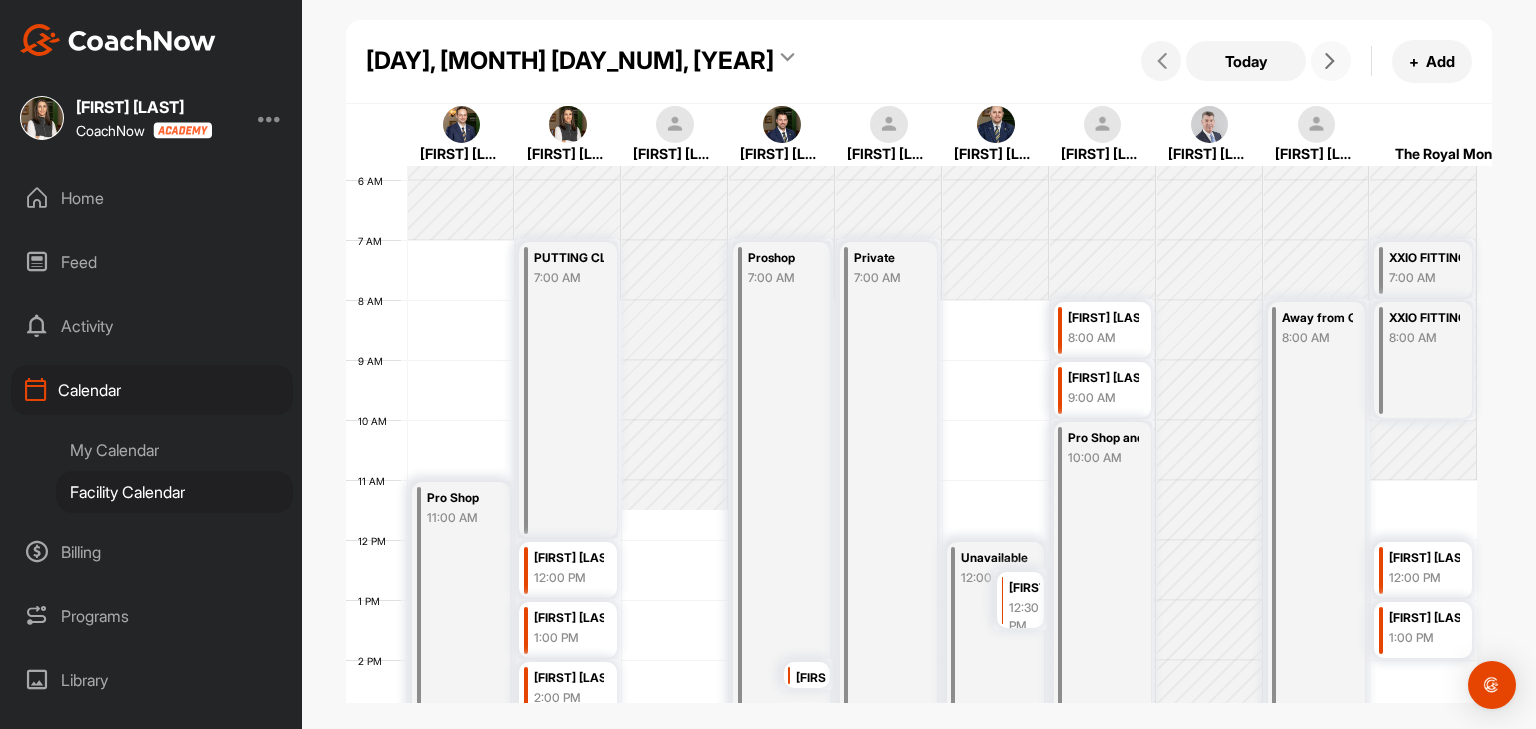 scroll, scrollTop: 546, scrollLeft: 0, axis: vertical 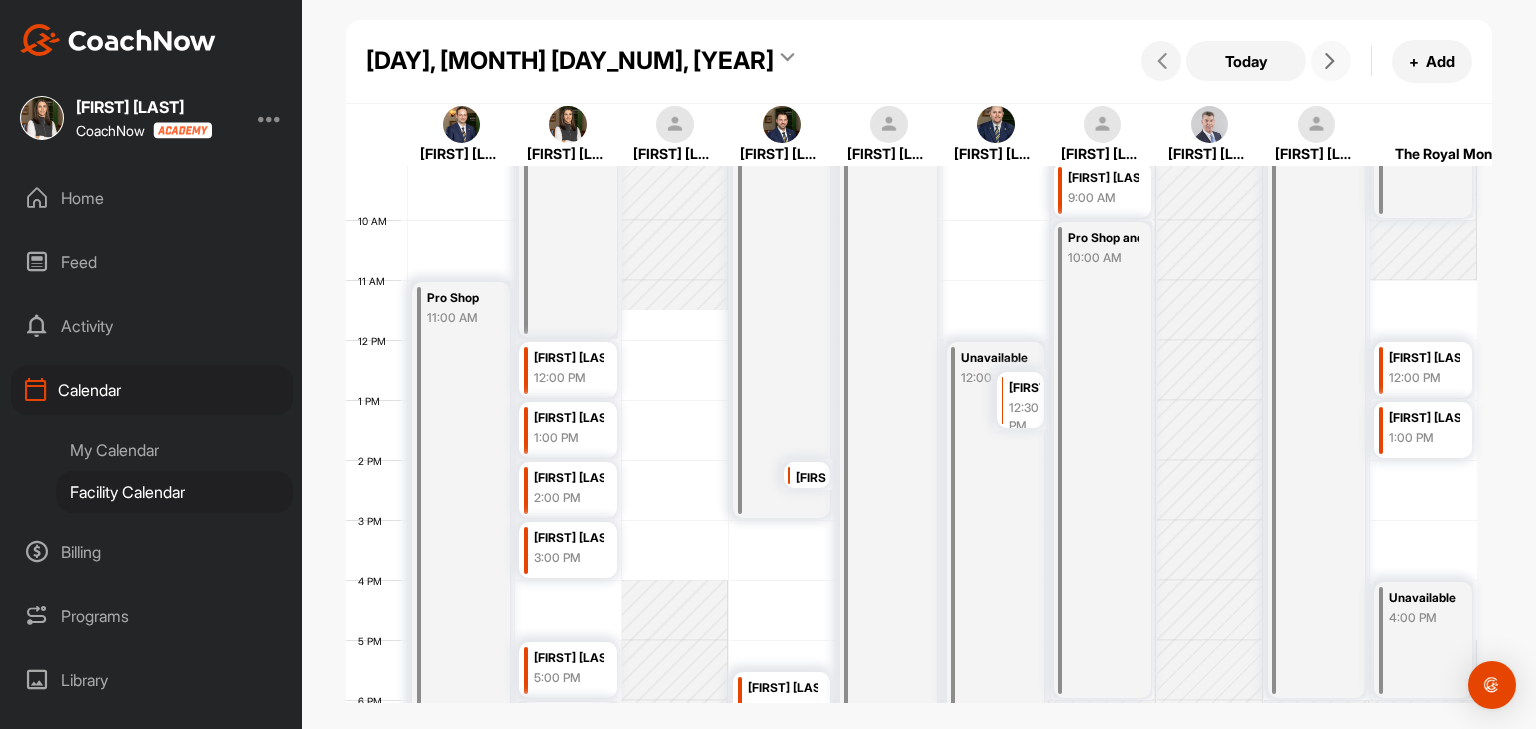 click at bounding box center [1331, 61] 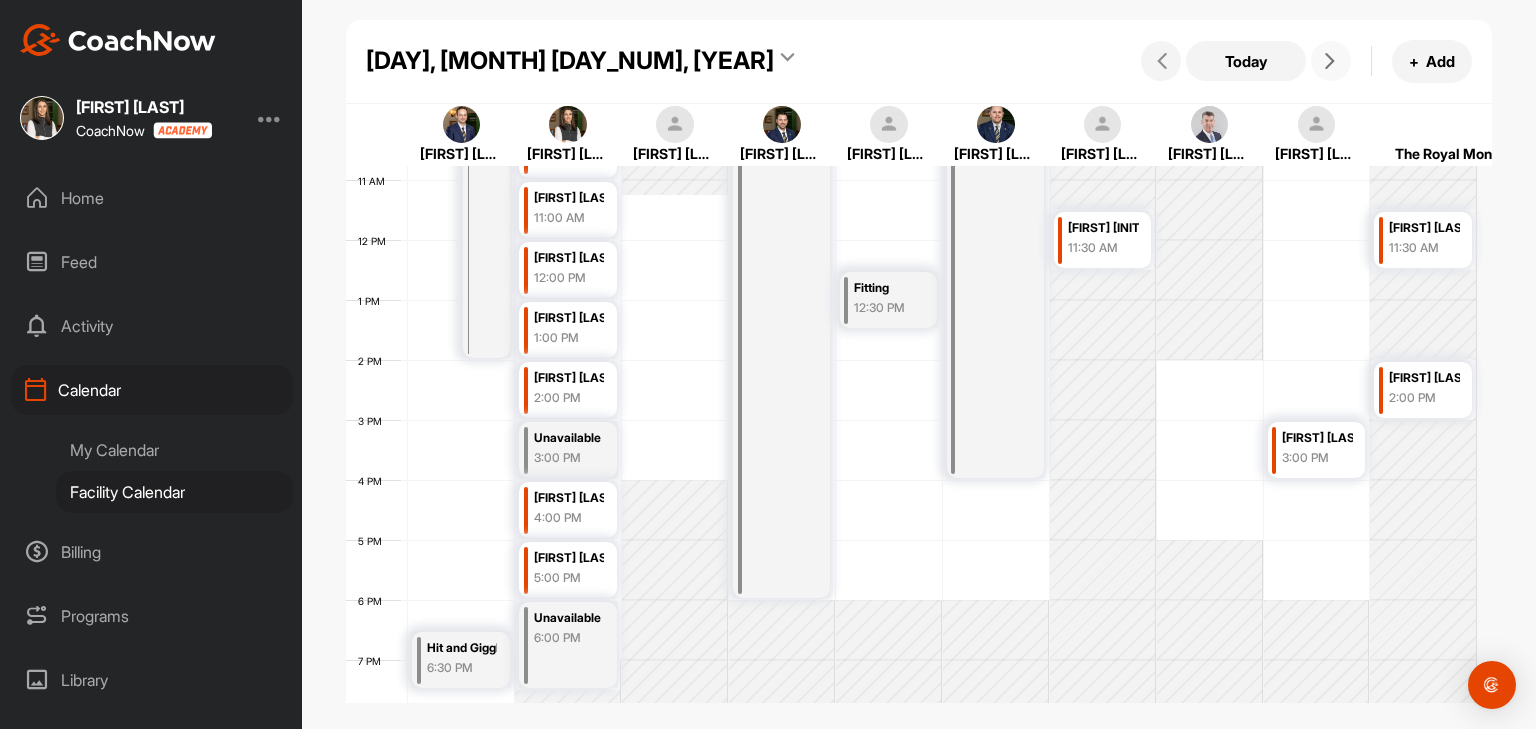 click at bounding box center [1331, 61] 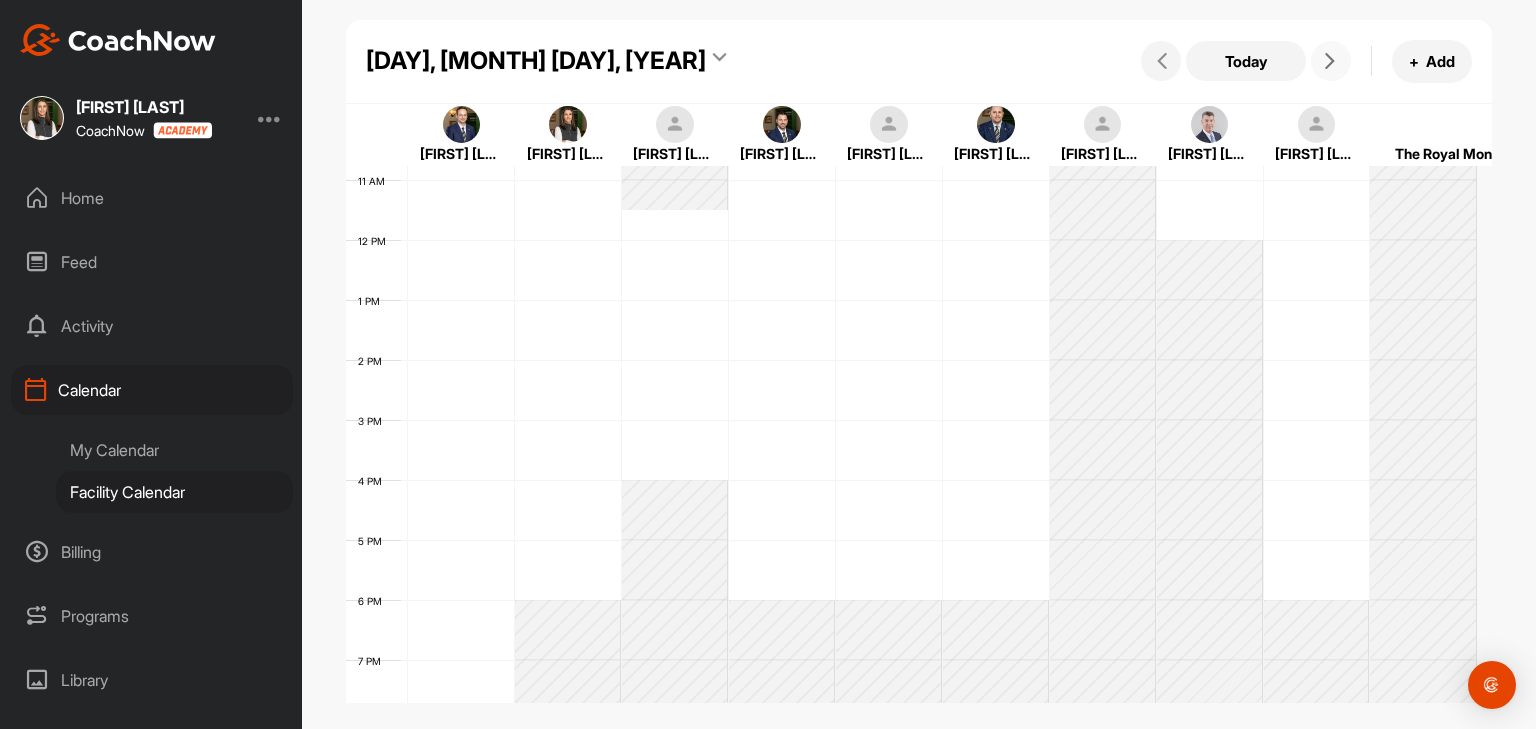 scroll, scrollTop: 346, scrollLeft: 0, axis: vertical 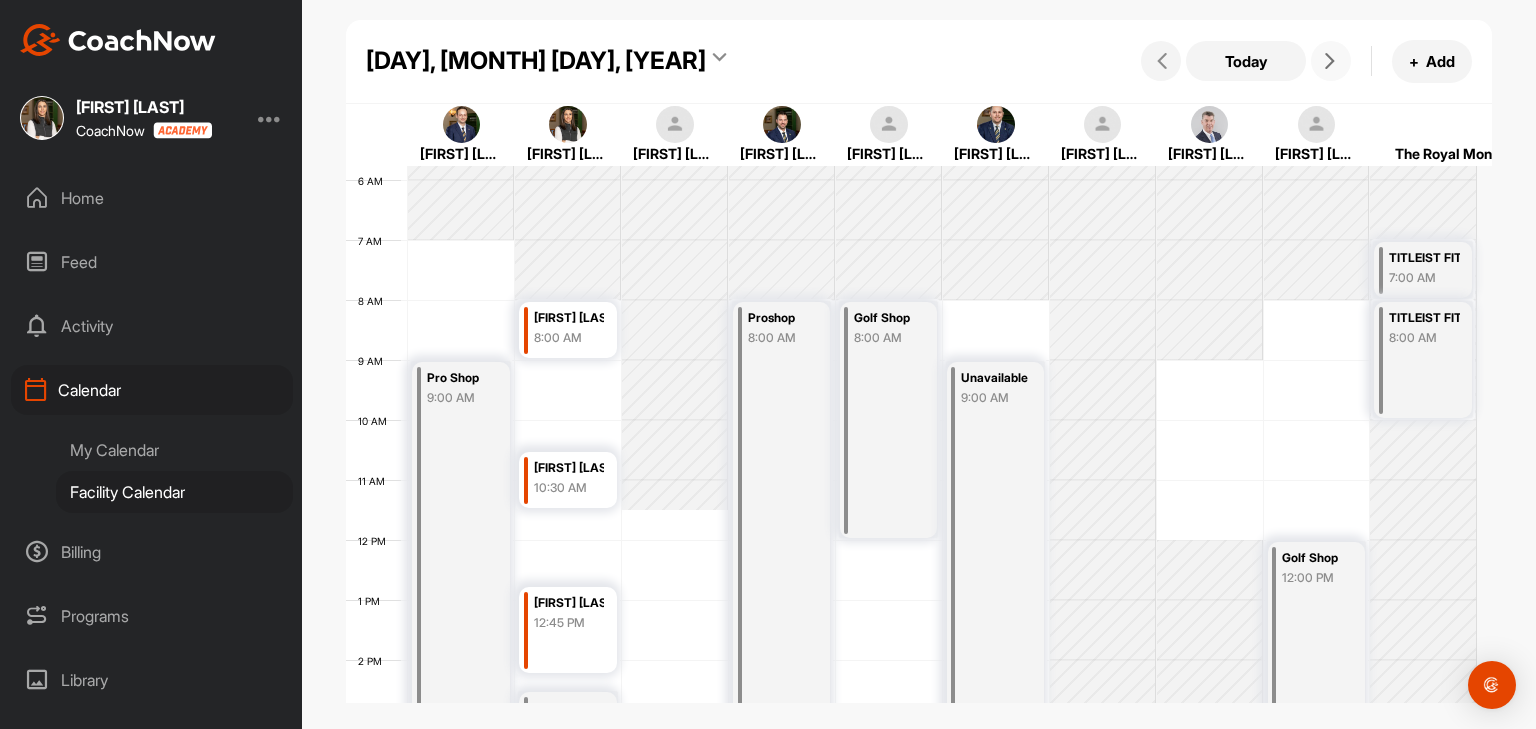 click at bounding box center (1331, 61) 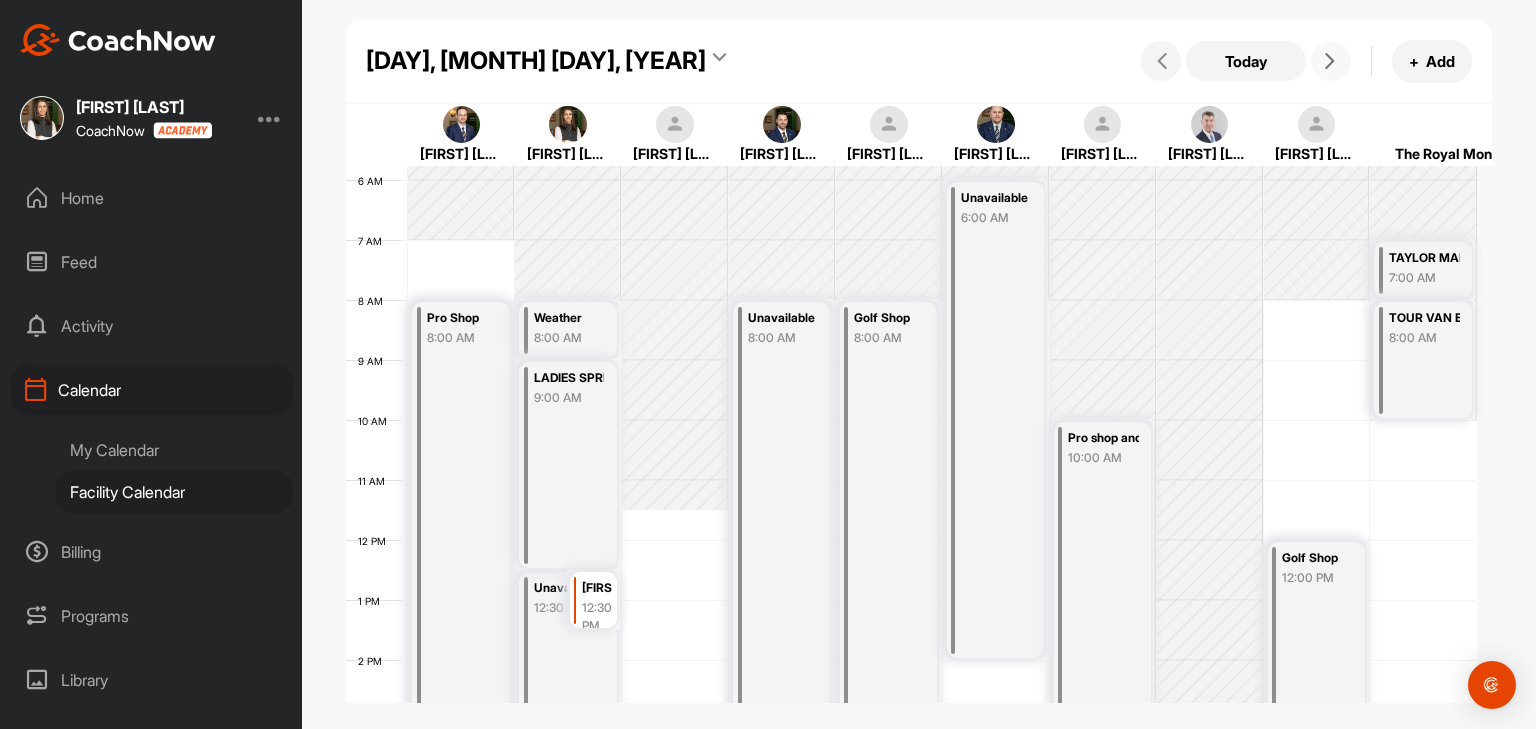 scroll, scrollTop: 546, scrollLeft: 0, axis: vertical 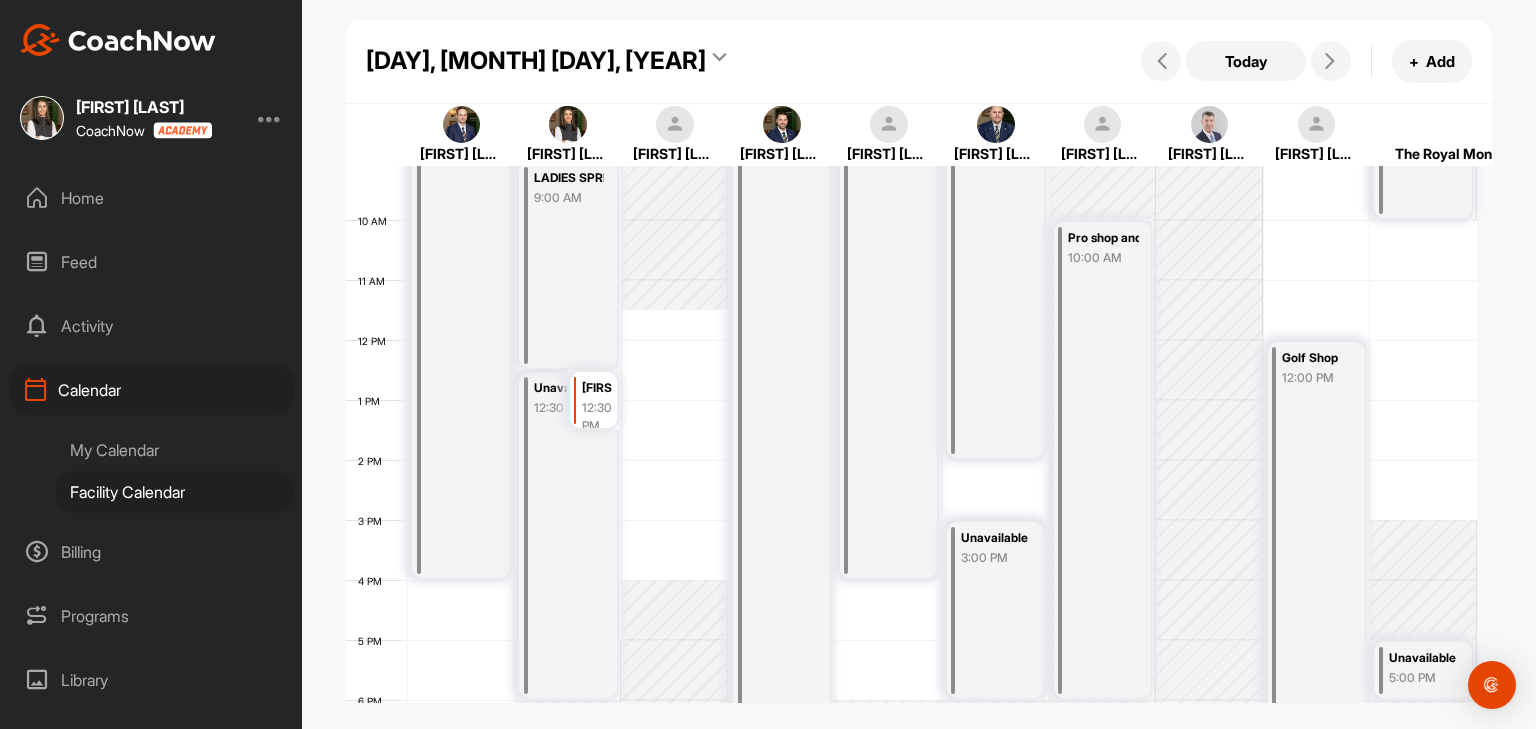 click on "Saturday, May 31, 2025" at bounding box center (536, 61) 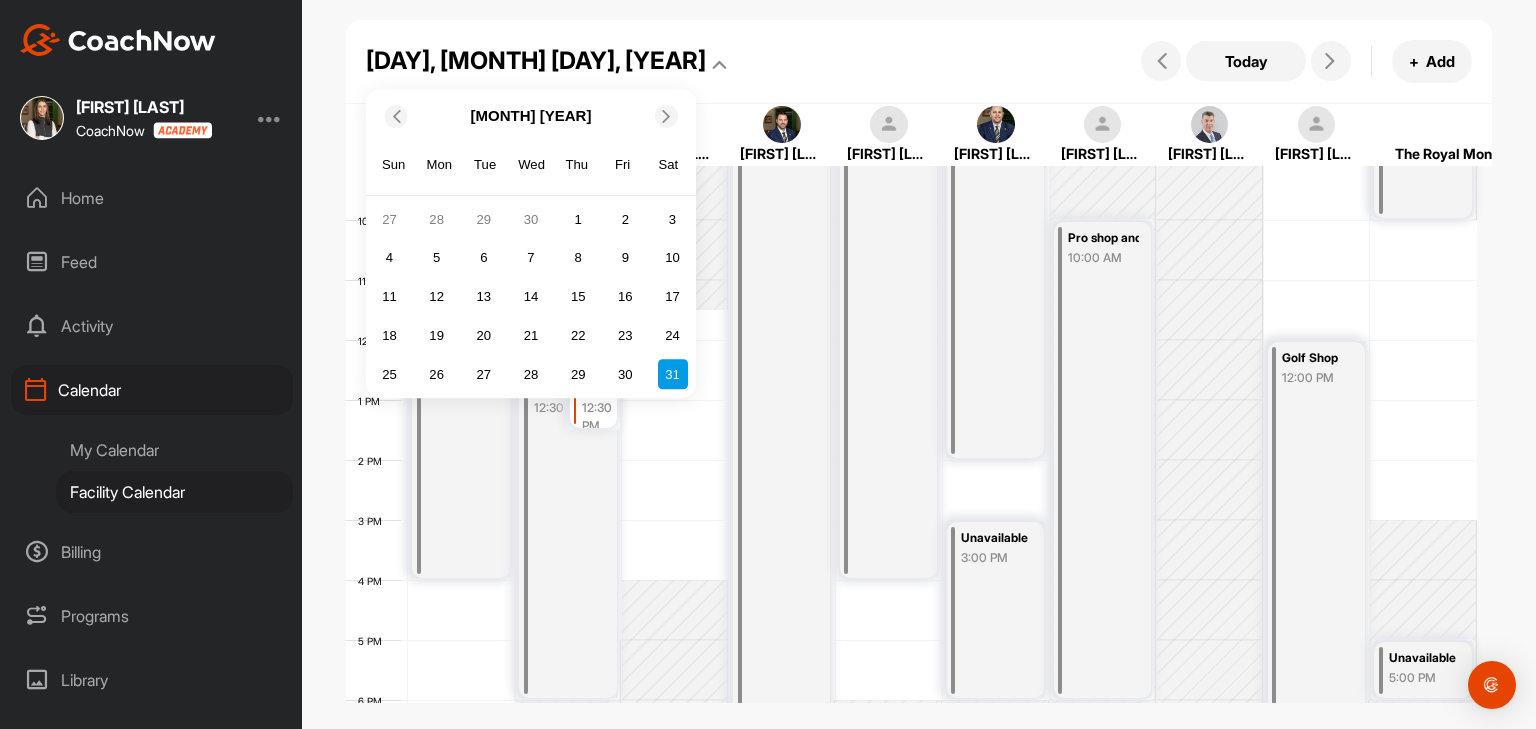 click at bounding box center (666, 116) 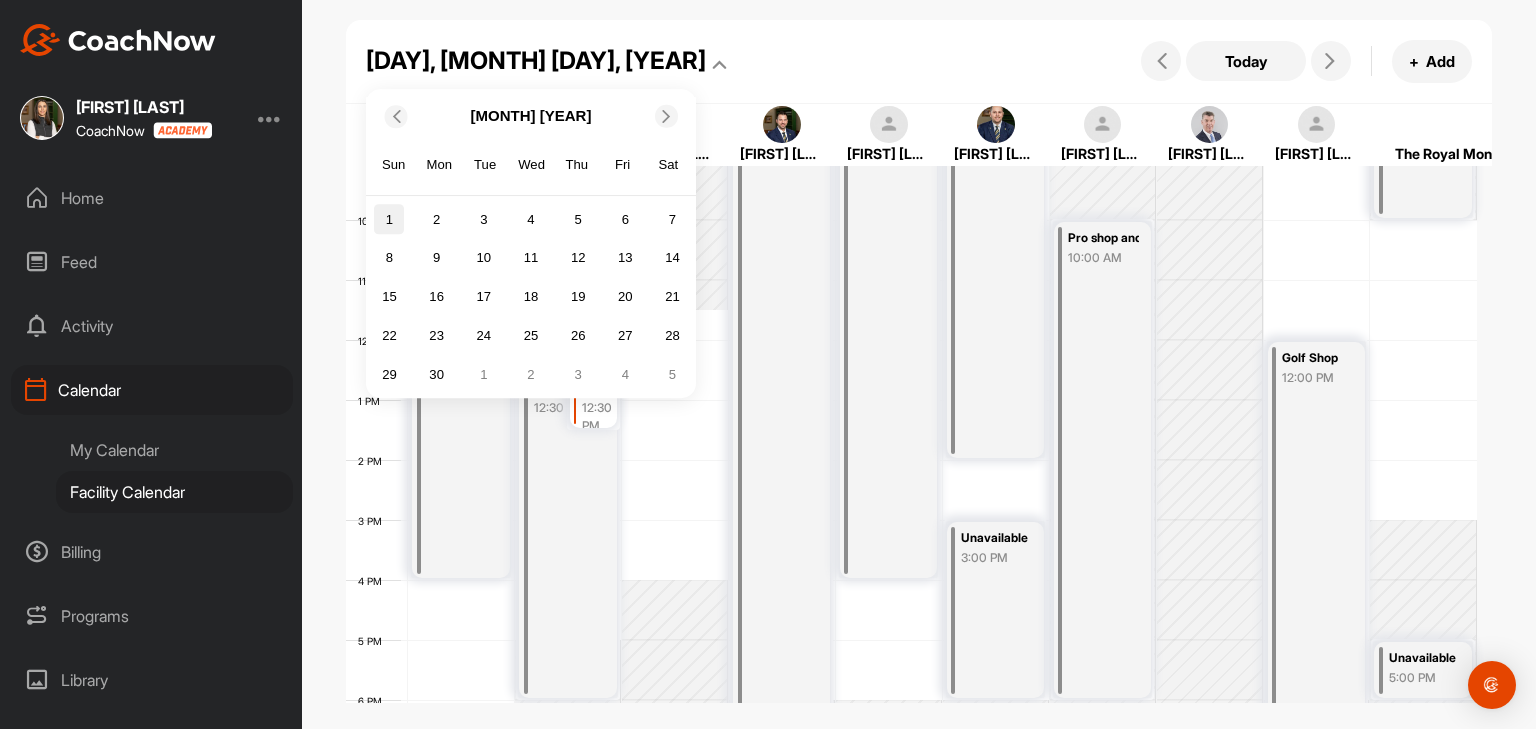 click on "1" at bounding box center [389, 220] 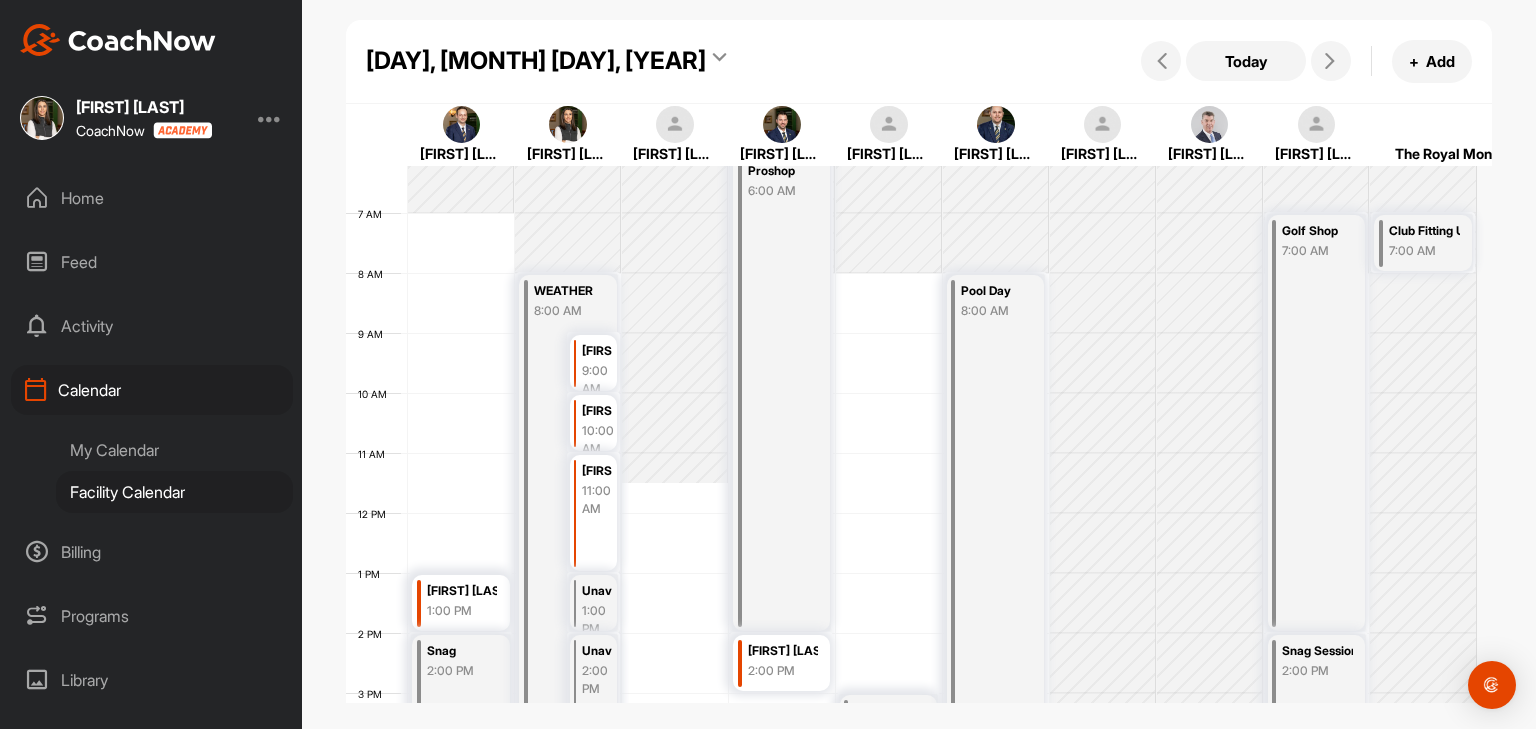 scroll, scrollTop: 346, scrollLeft: 0, axis: vertical 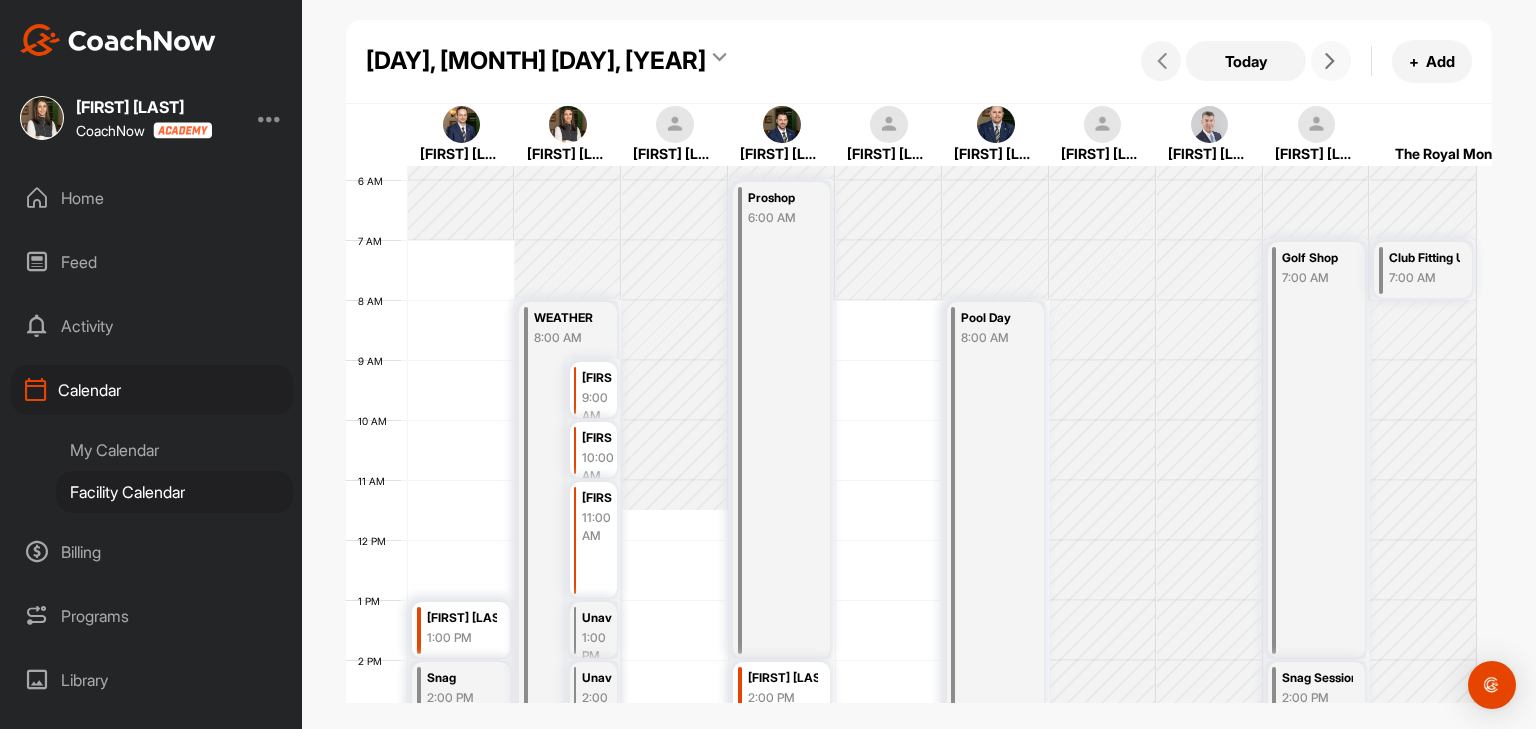 click at bounding box center (1330, 61) 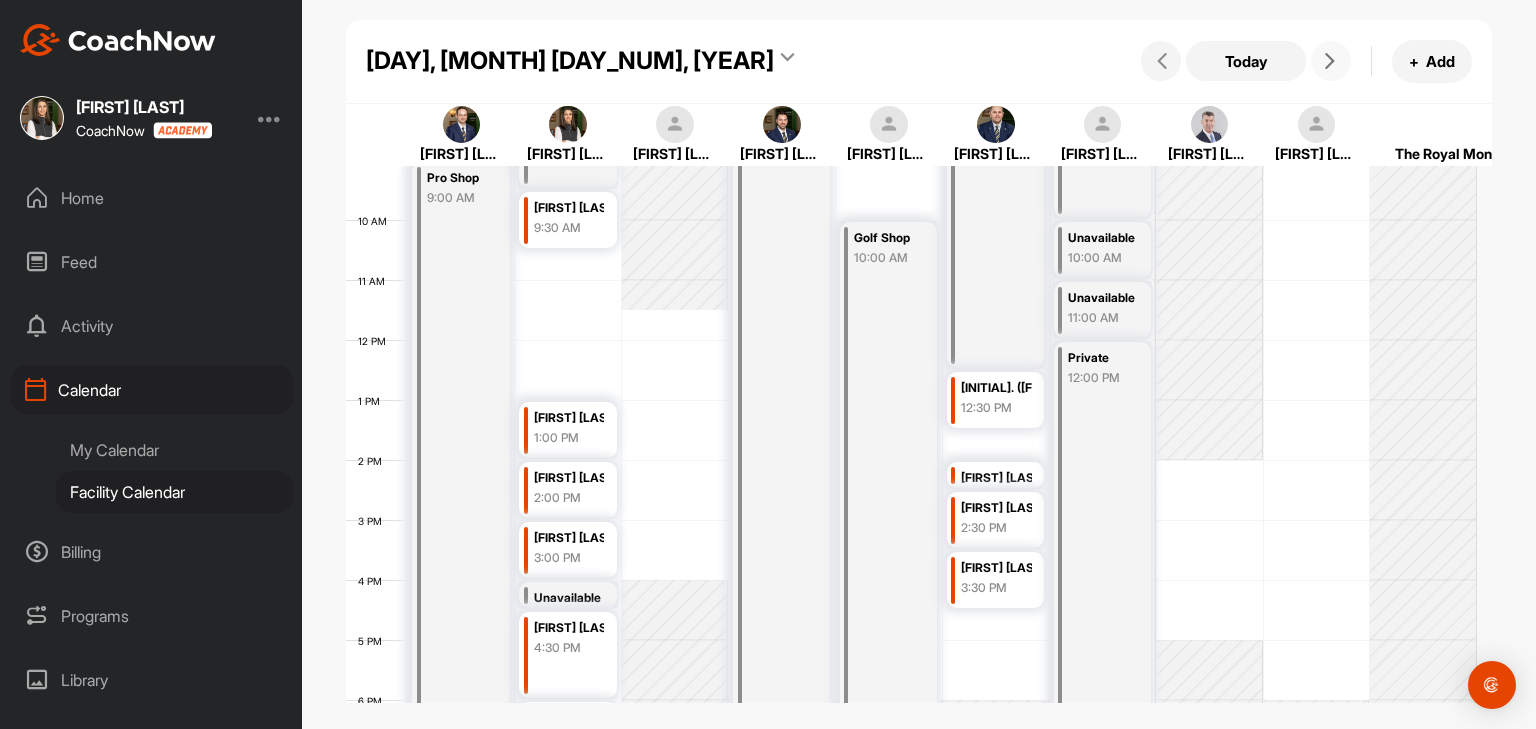 scroll, scrollTop: 646, scrollLeft: 0, axis: vertical 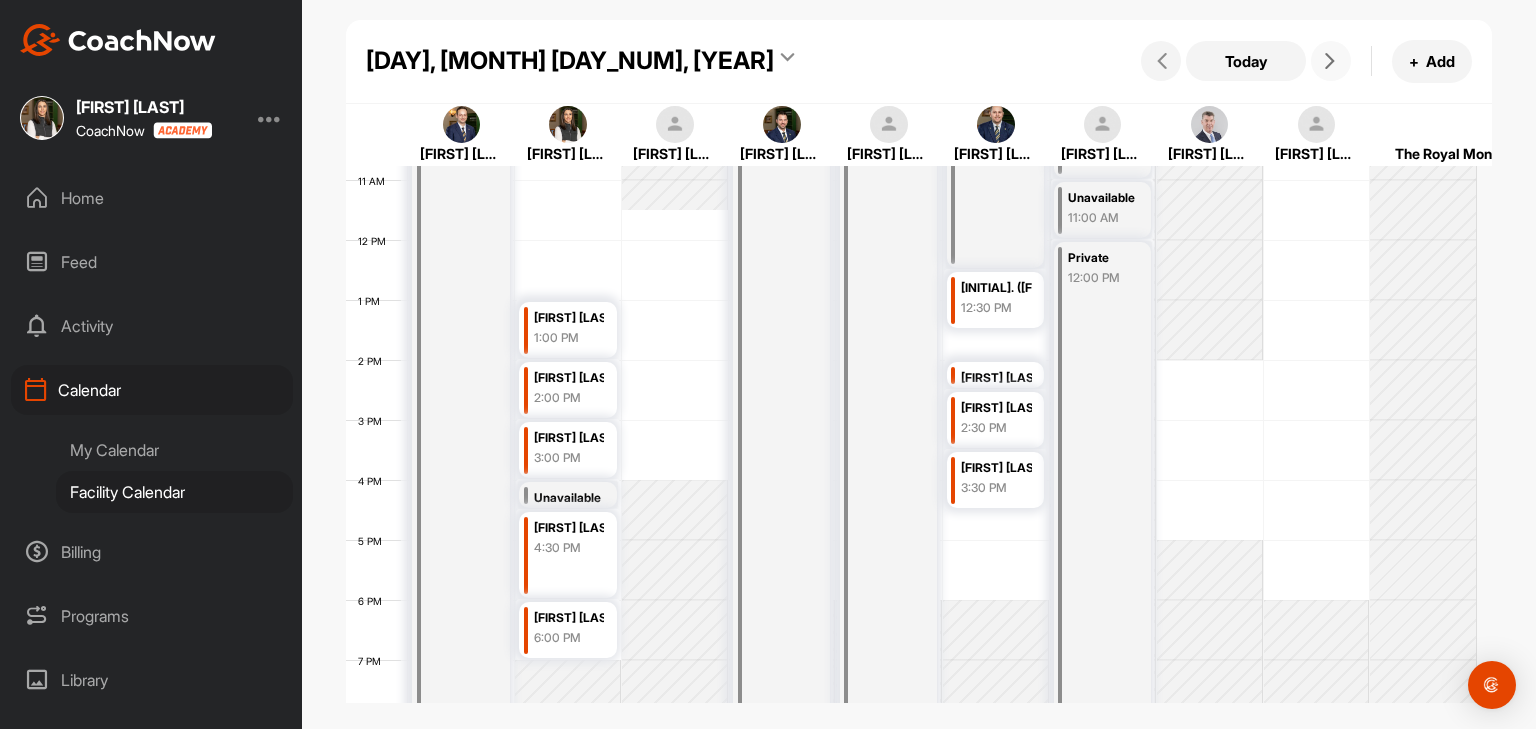 click at bounding box center (1330, 61) 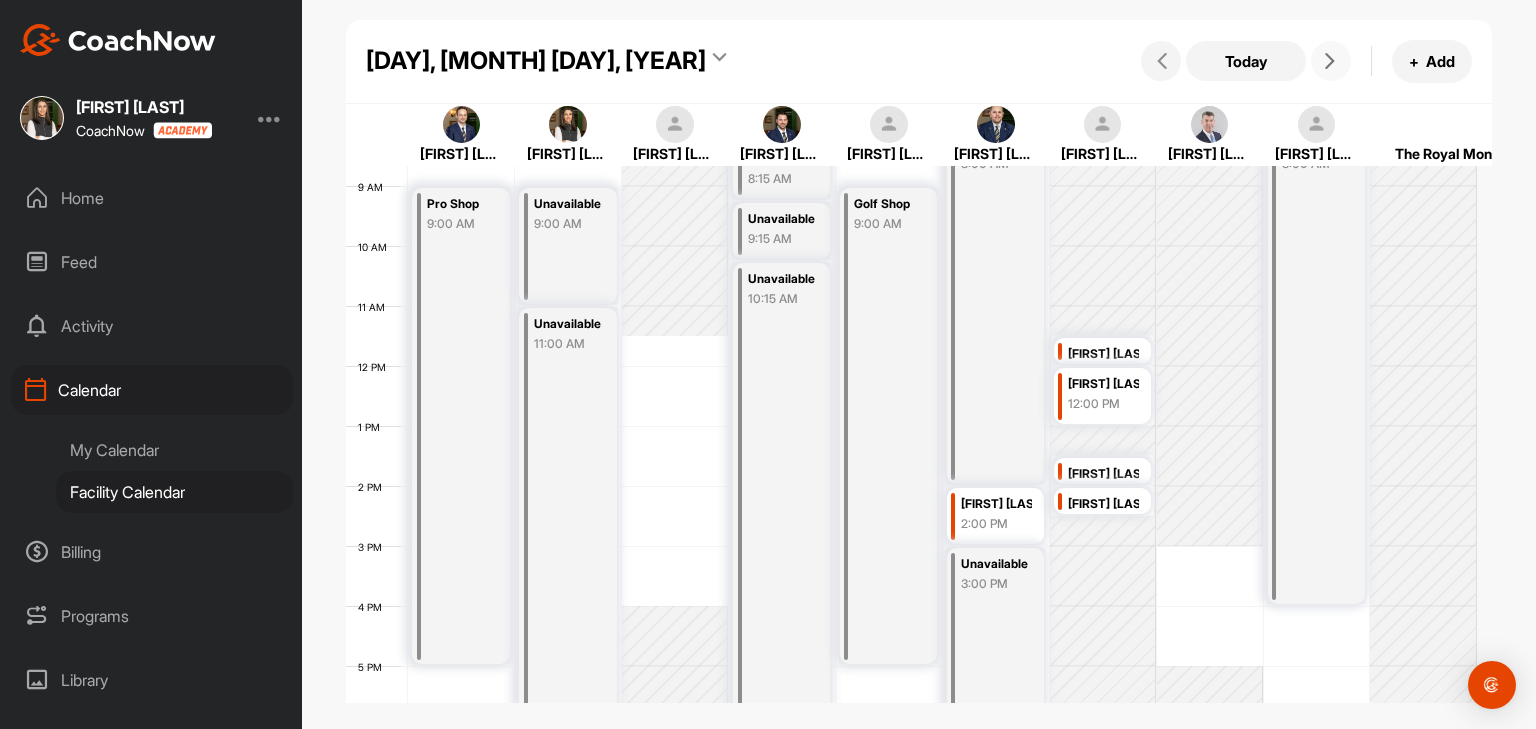 scroll, scrollTop: 546, scrollLeft: 0, axis: vertical 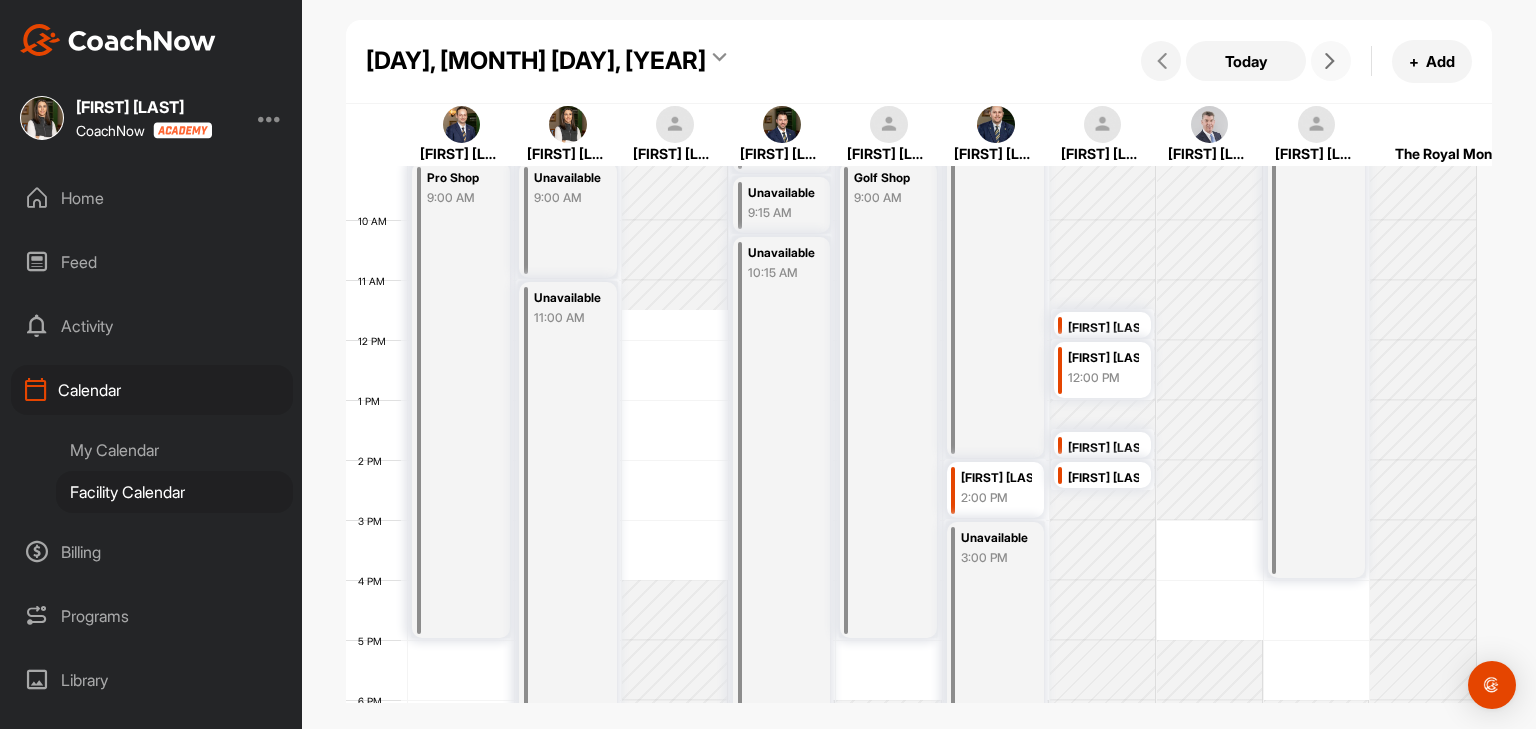 click at bounding box center [1330, 61] 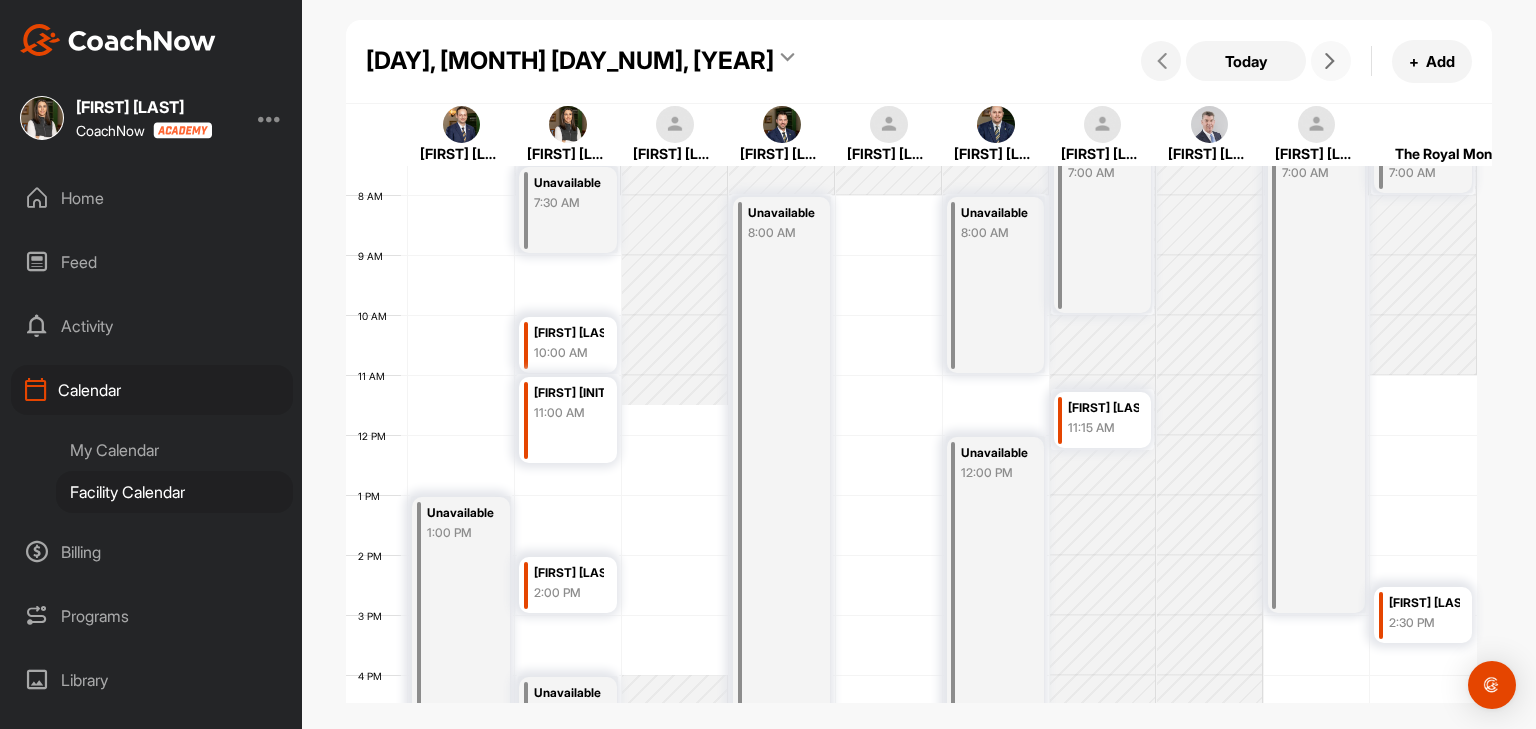 scroll, scrollTop: 446, scrollLeft: 0, axis: vertical 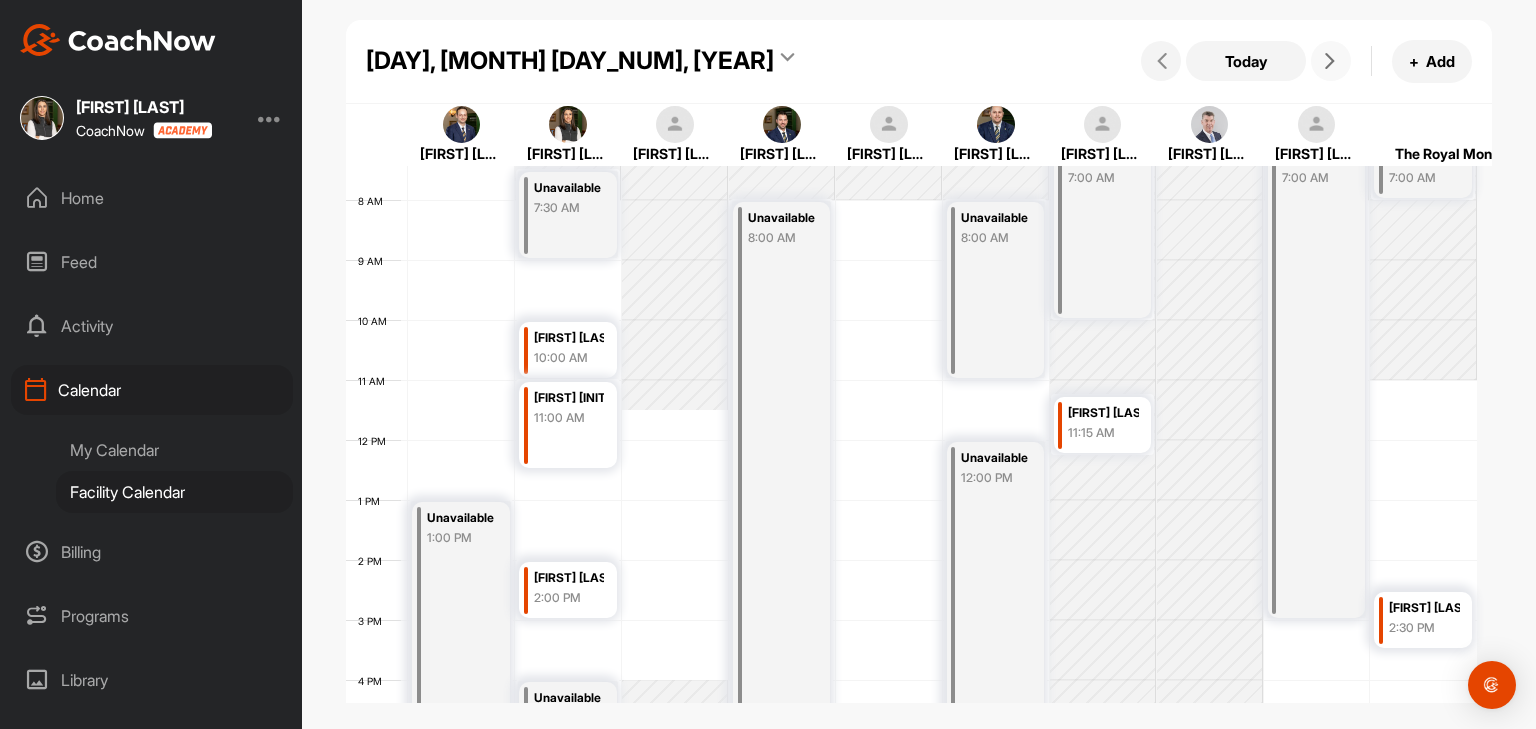 click at bounding box center [1330, 61] 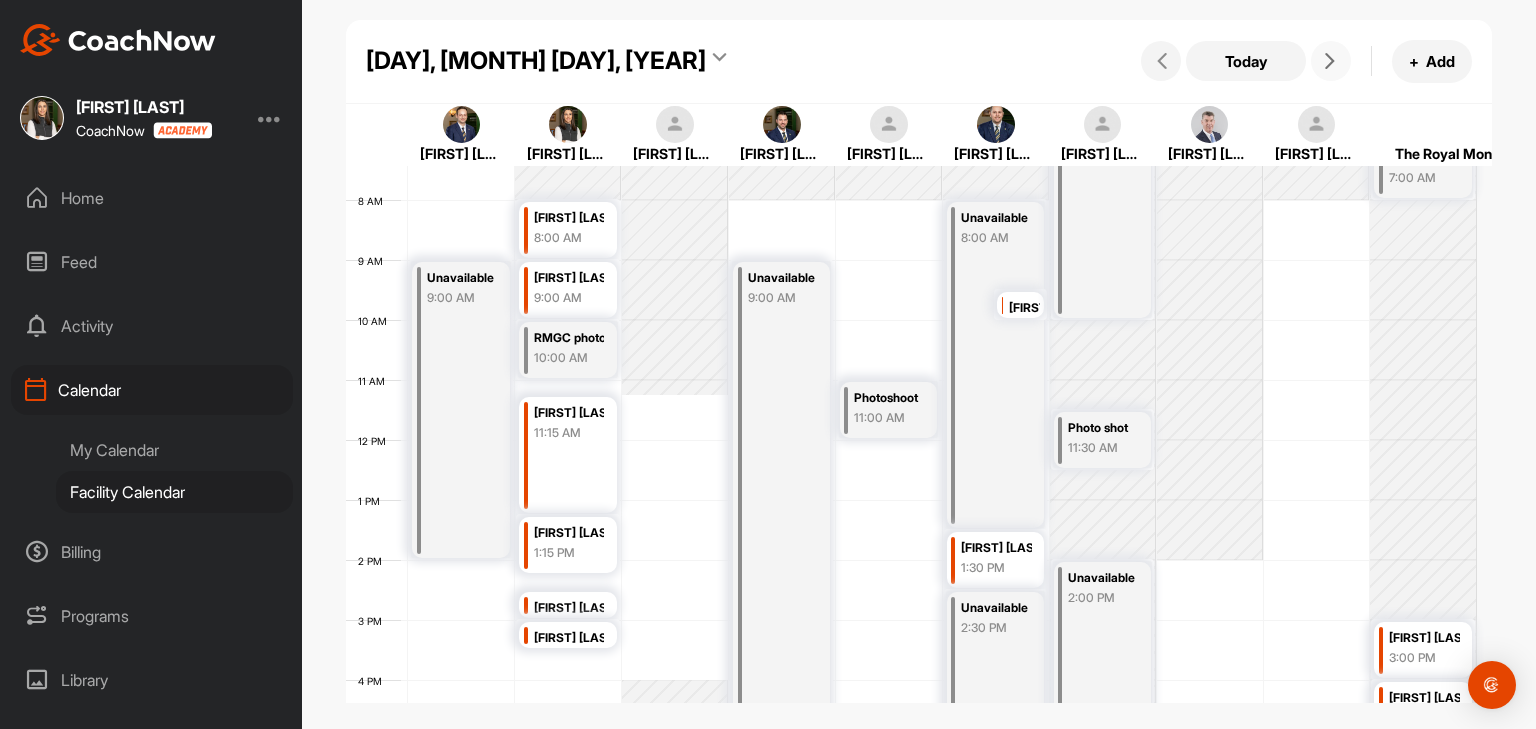 scroll, scrollTop: 346, scrollLeft: 0, axis: vertical 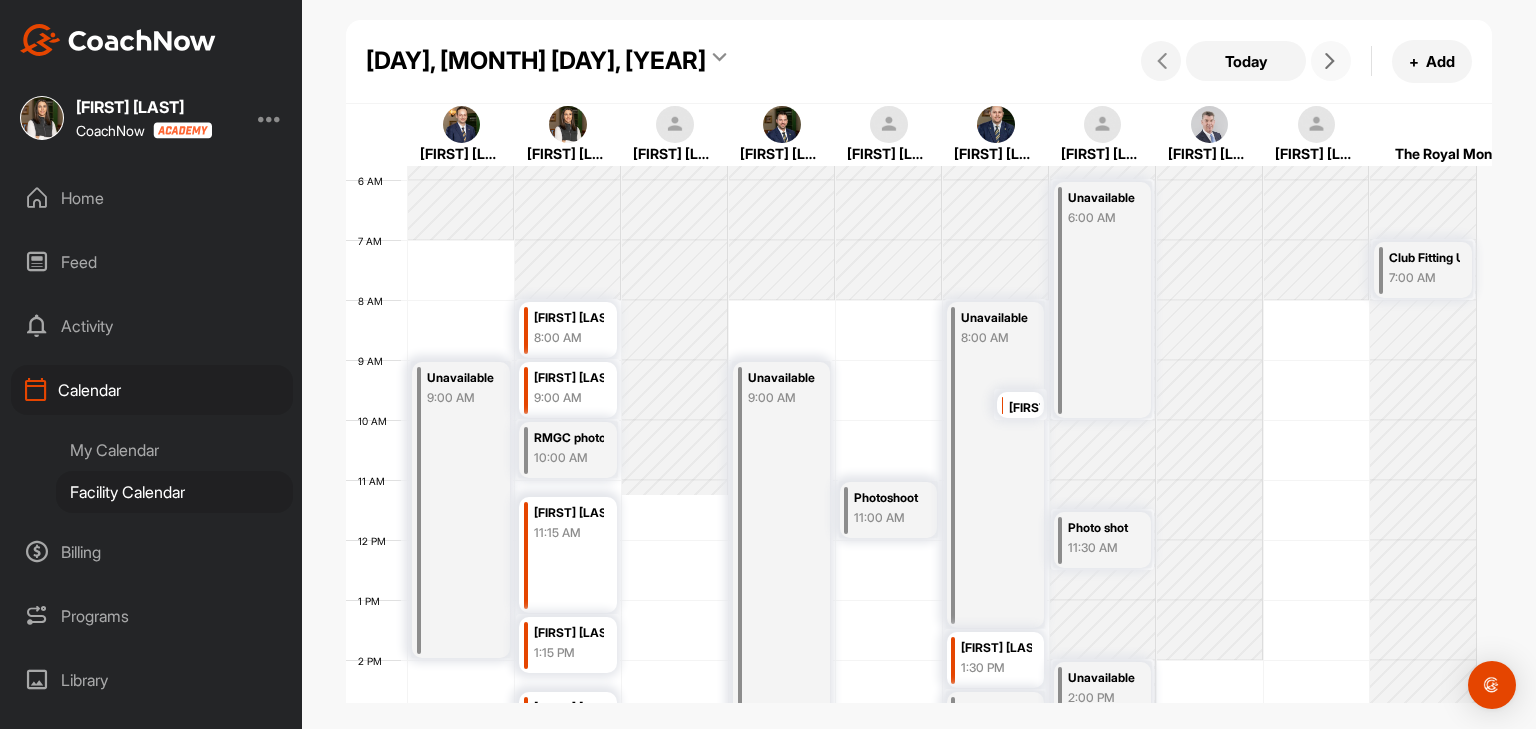 click at bounding box center (1331, 61) 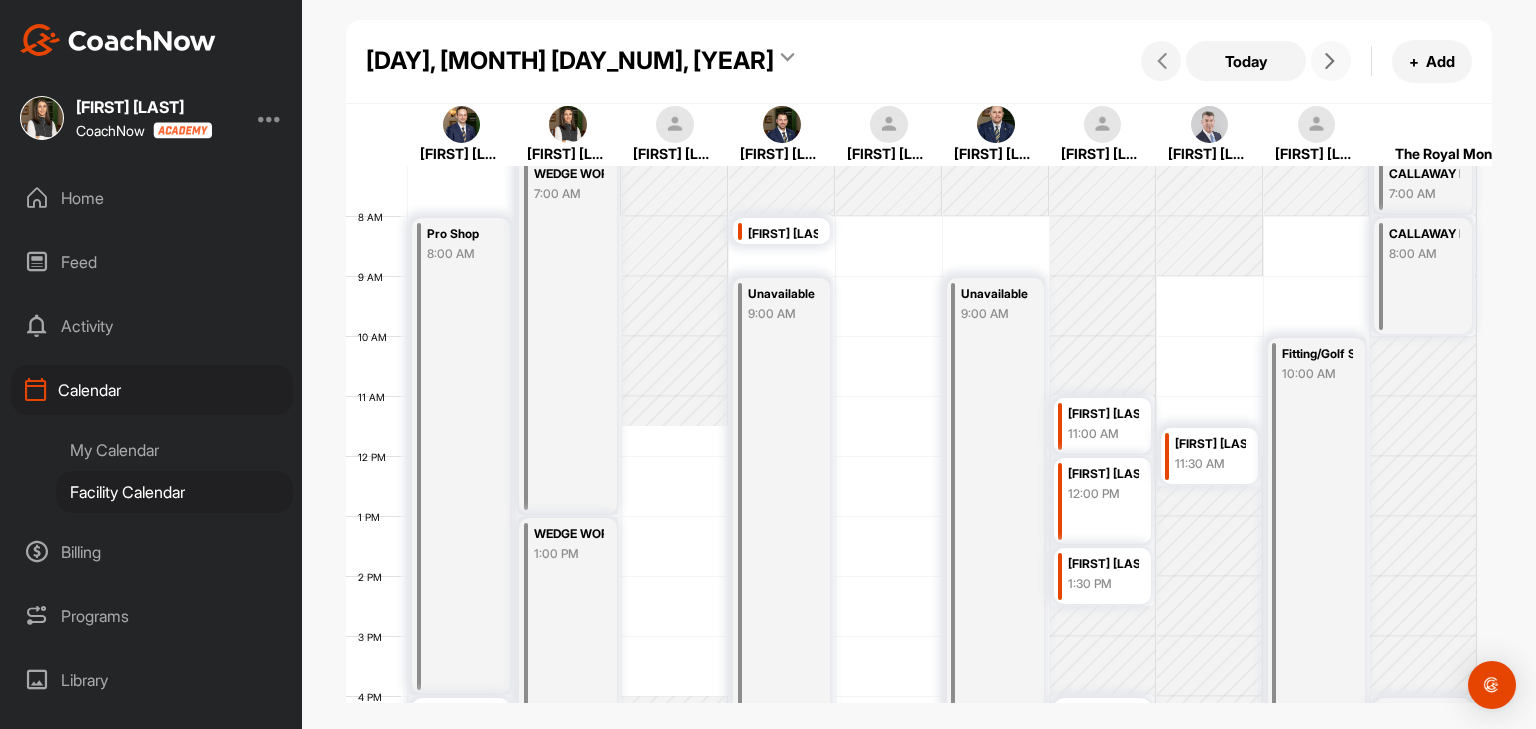scroll, scrollTop: 435, scrollLeft: 0, axis: vertical 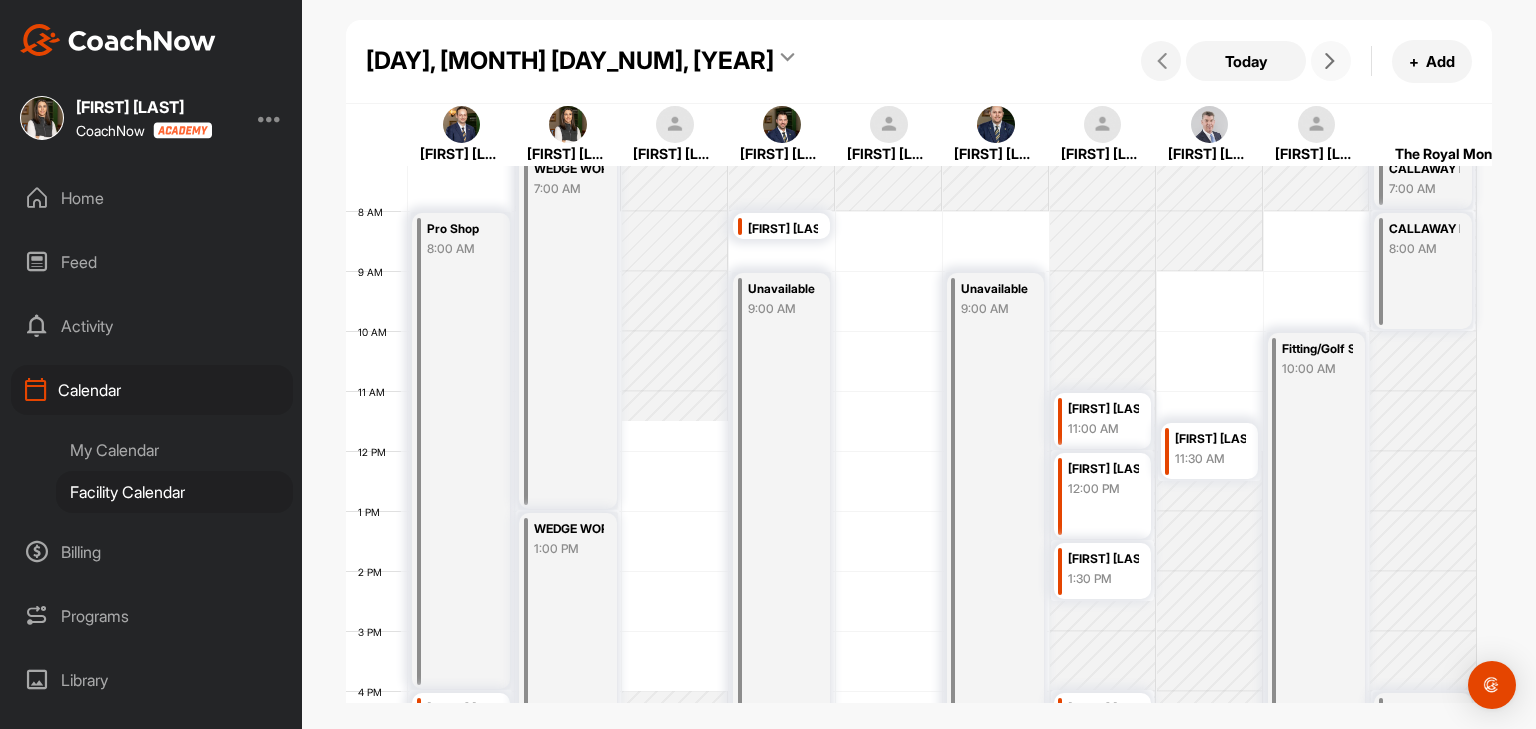 click at bounding box center [1330, 61] 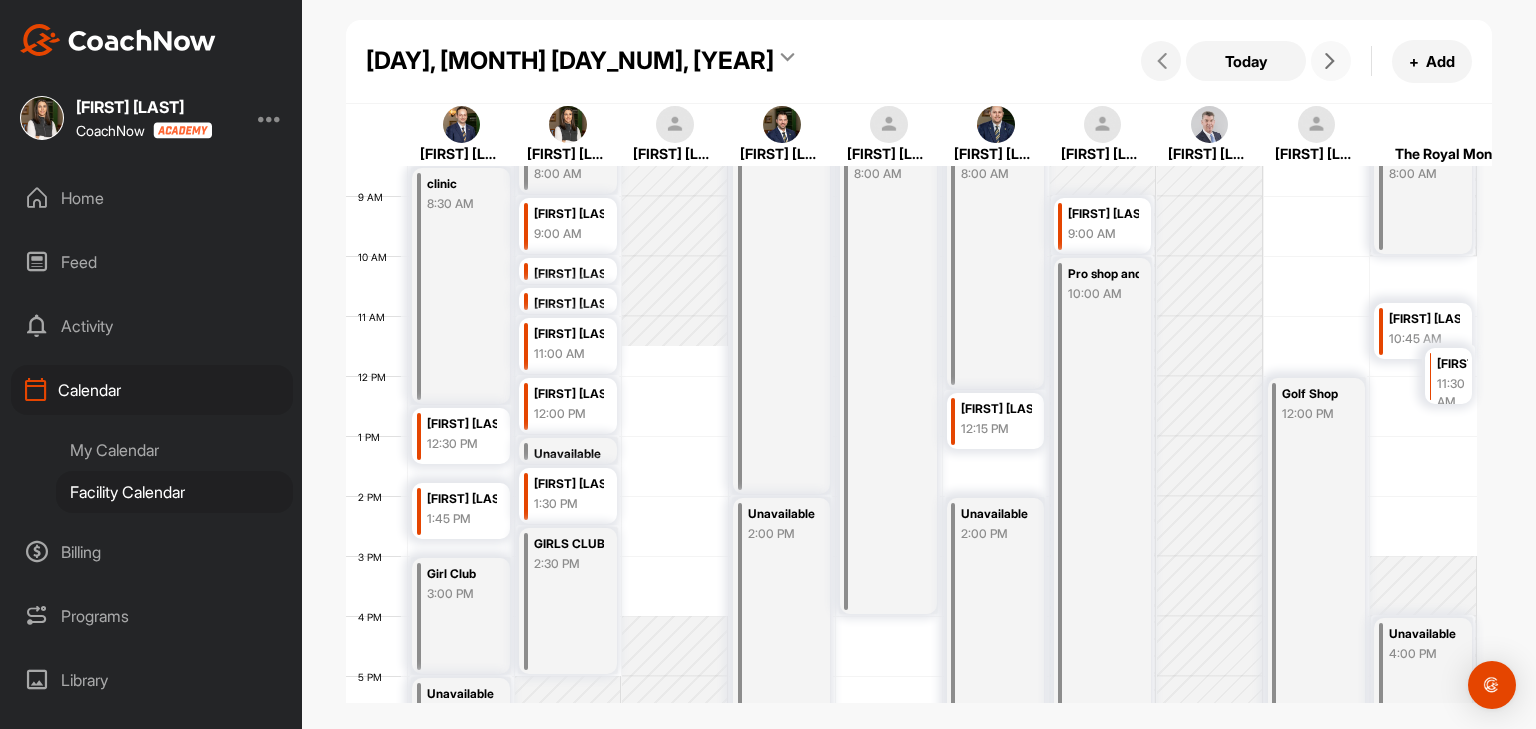 scroll, scrollTop: 510, scrollLeft: 0, axis: vertical 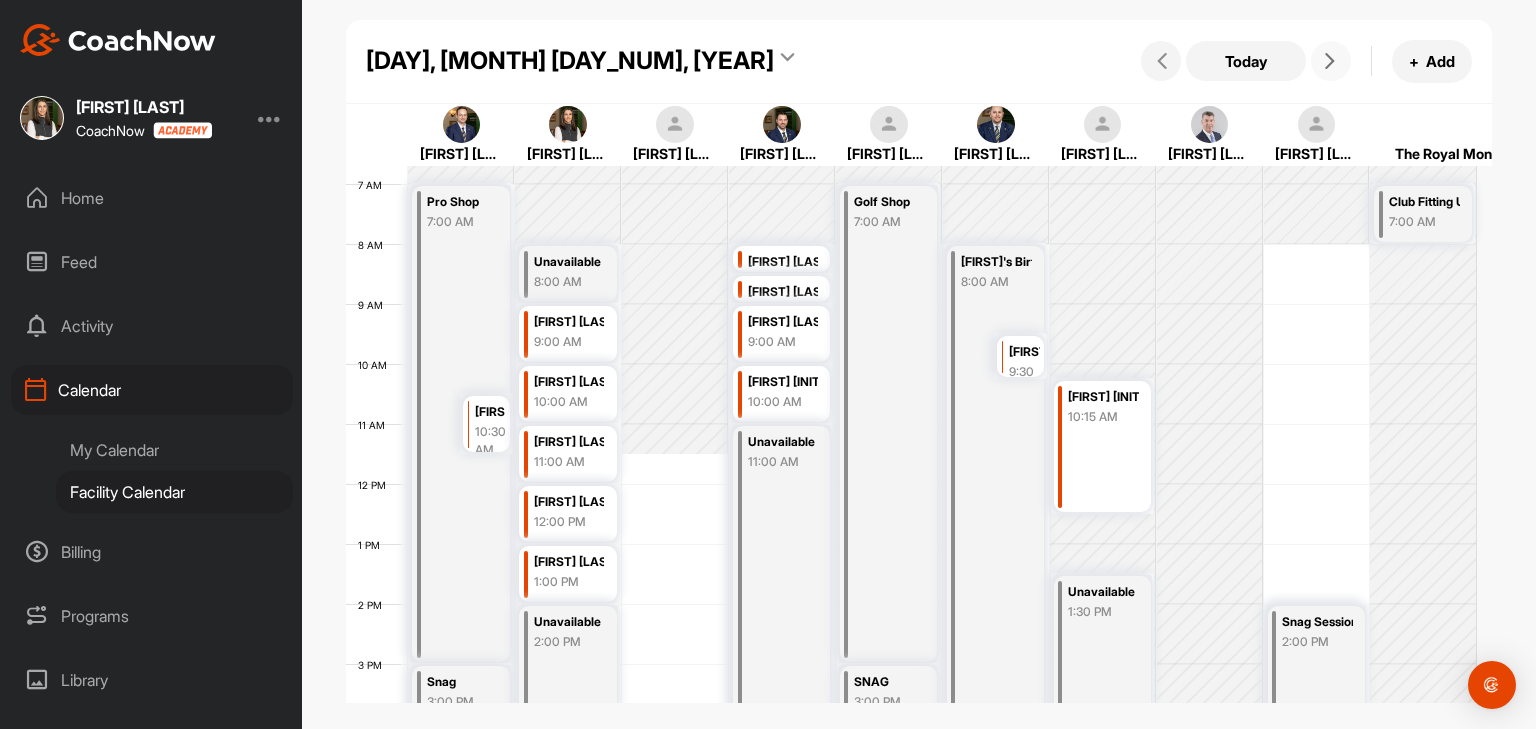 click at bounding box center [1330, 61] 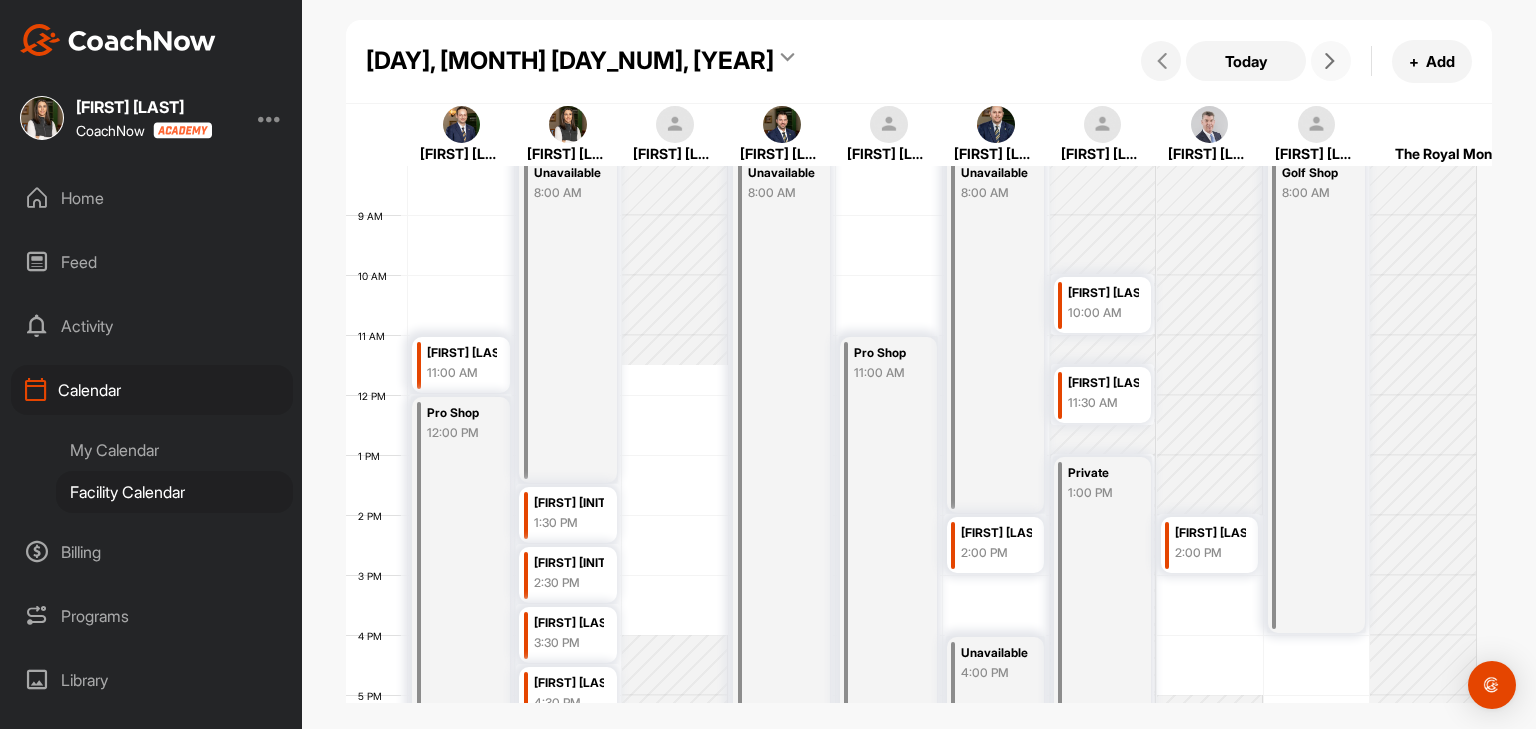 scroll, scrollTop: 486, scrollLeft: 0, axis: vertical 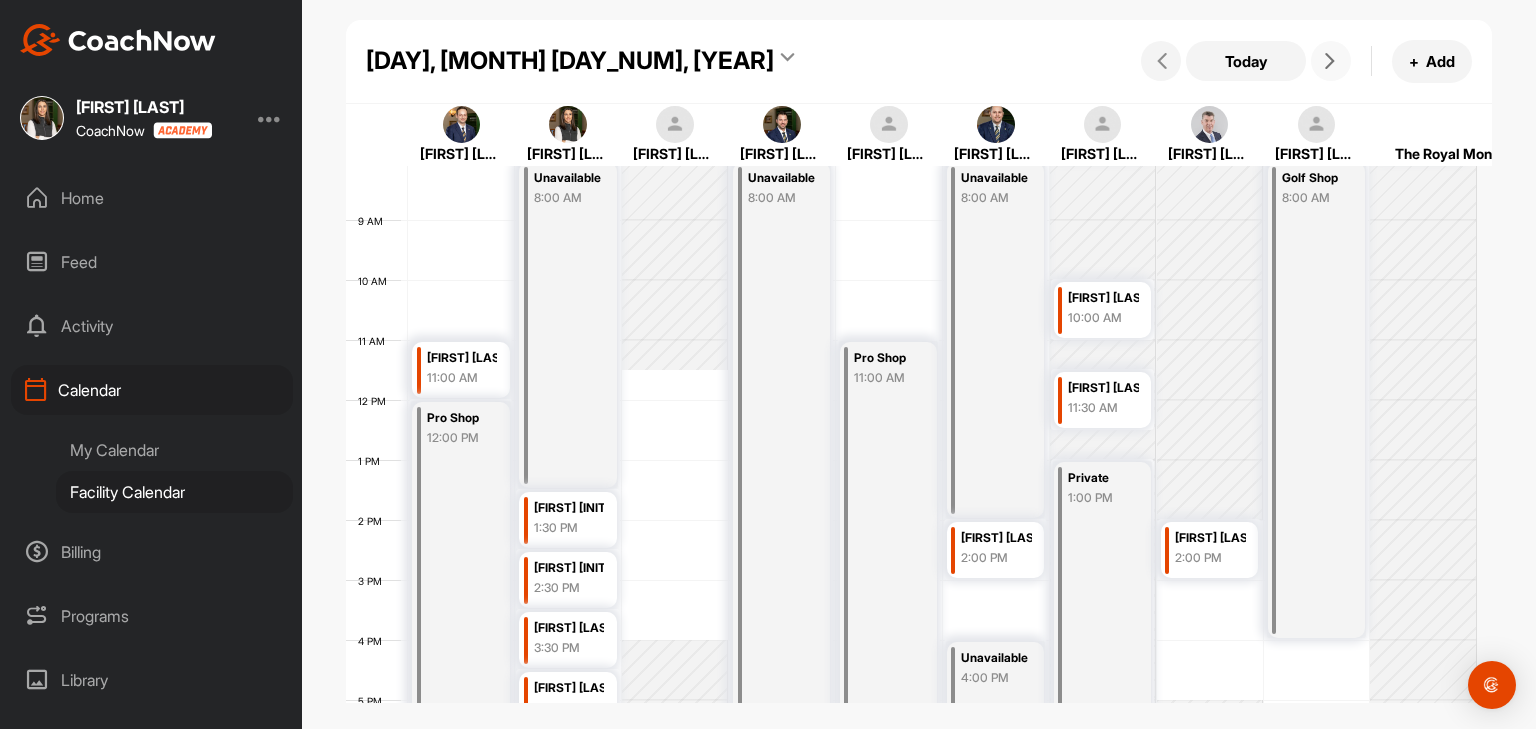 click at bounding box center [1330, 61] 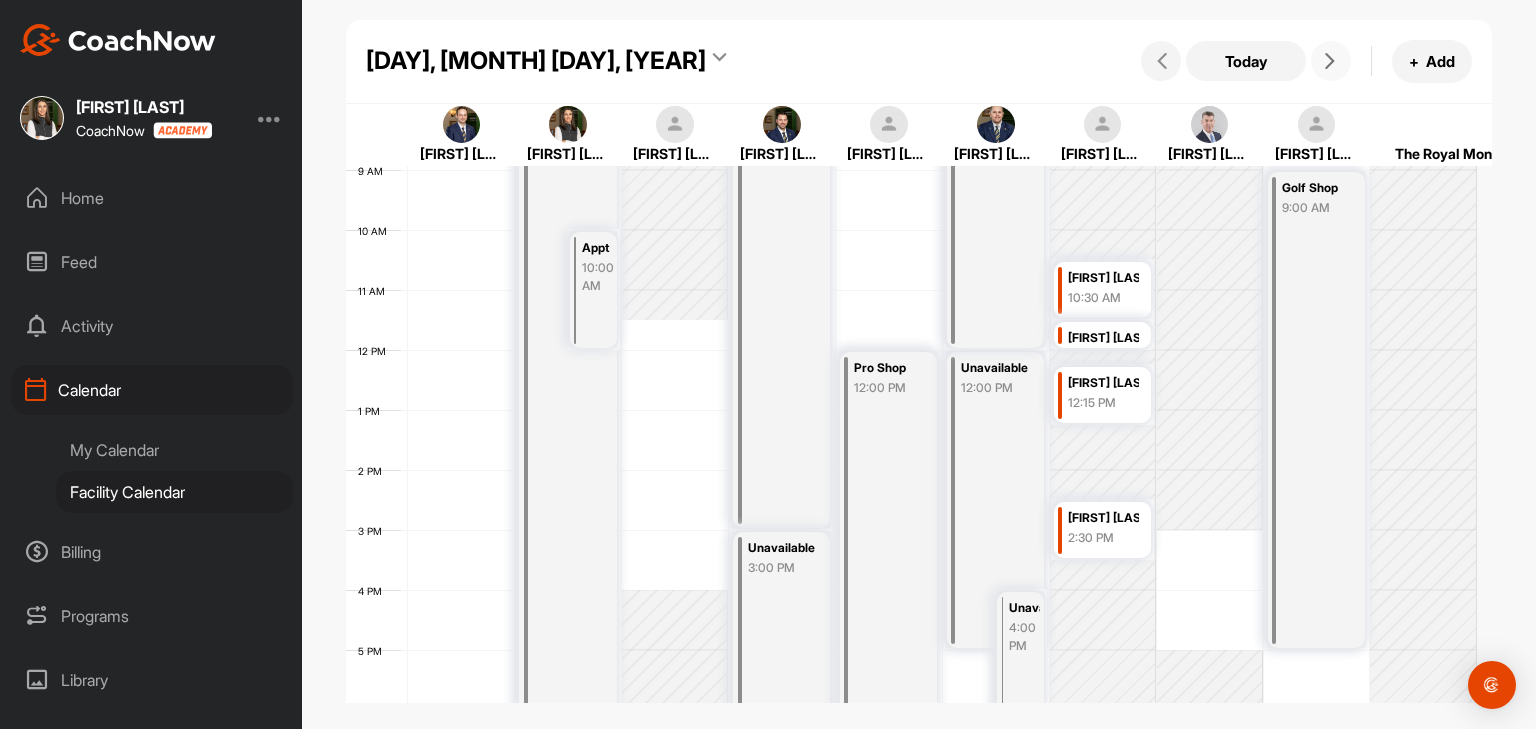 scroll, scrollTop: 537, scrollLeft: 0, axis: vertical 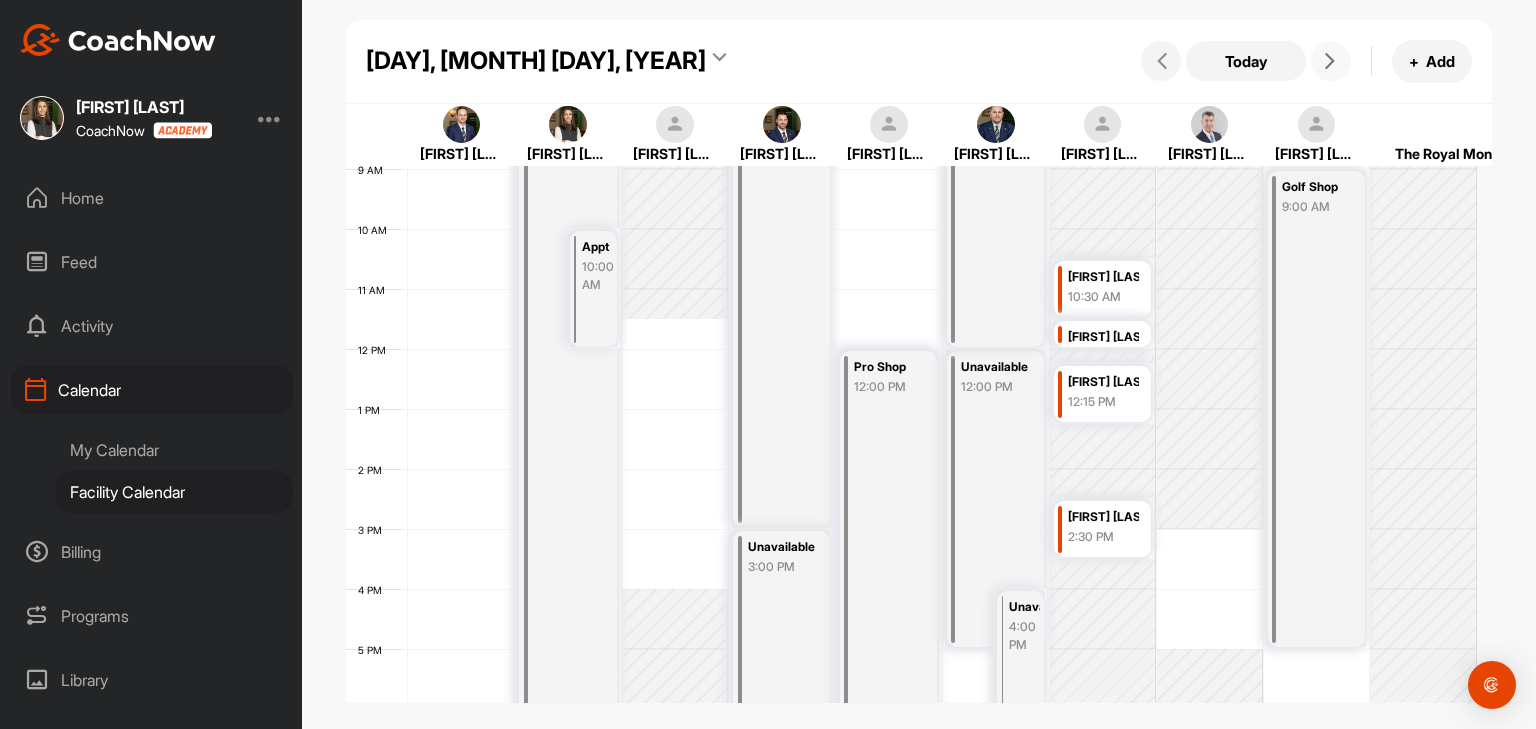 click at bounding box center [1330, 61] 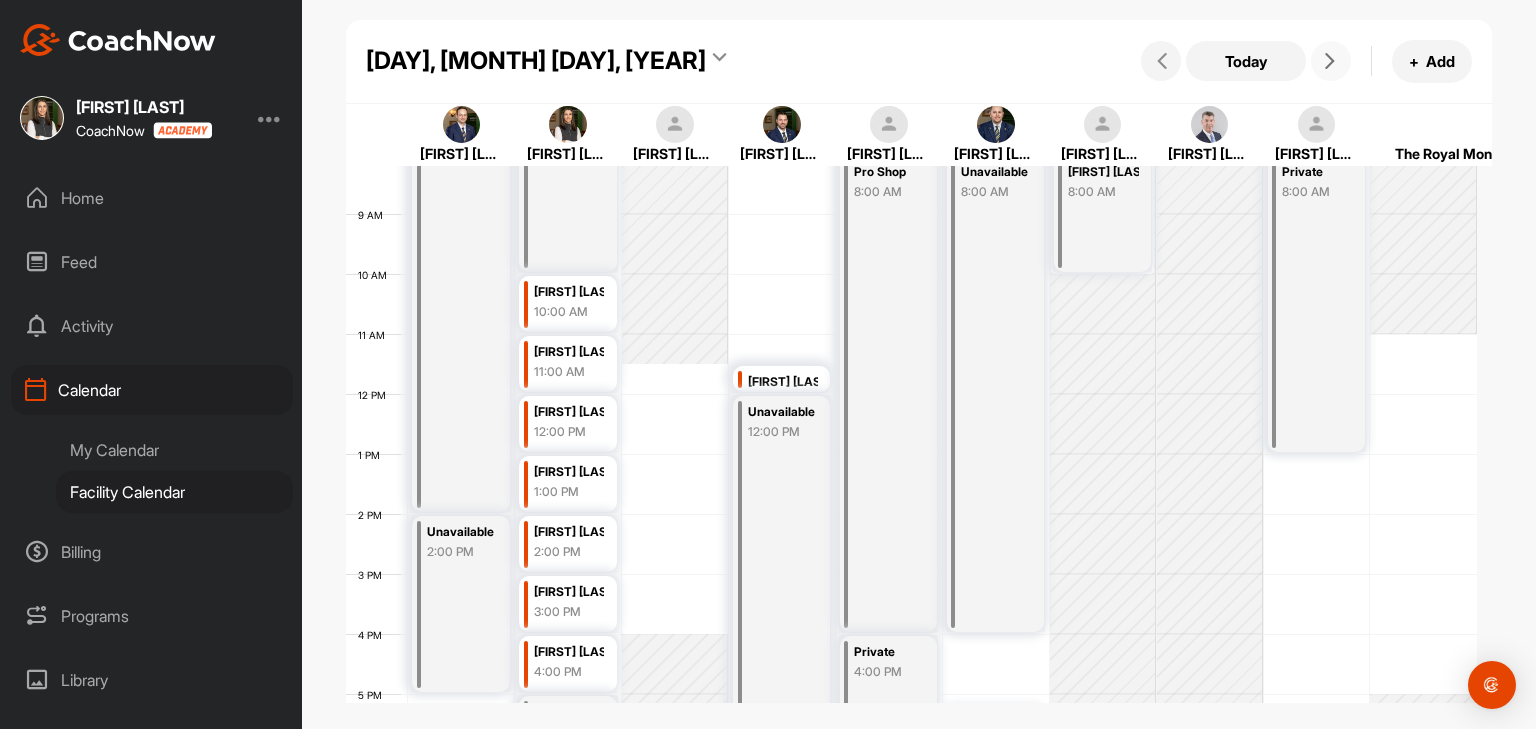 scroll, scrollTop: 490, scrollLeft: 0, axis: vertical 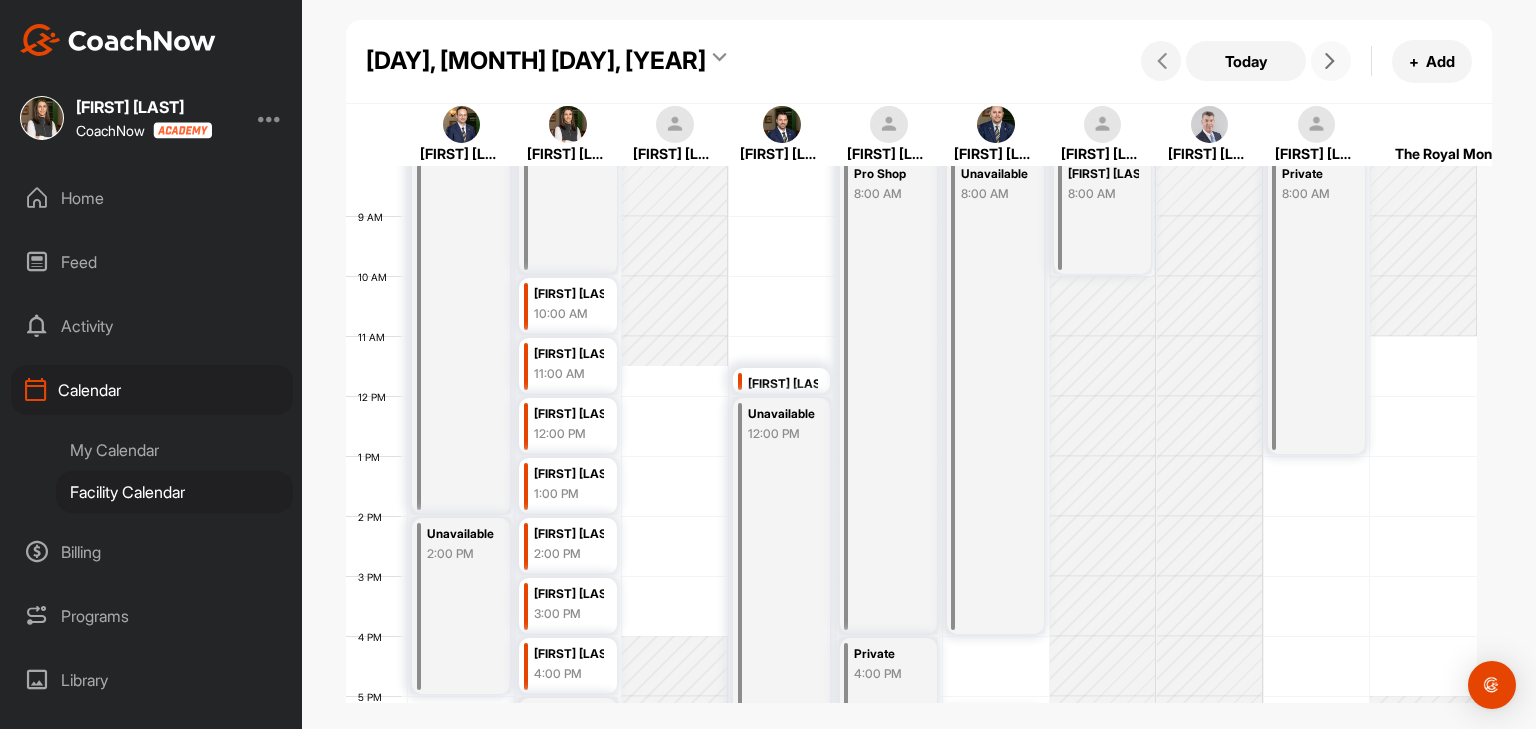 click at bounding box center [1331, 61] 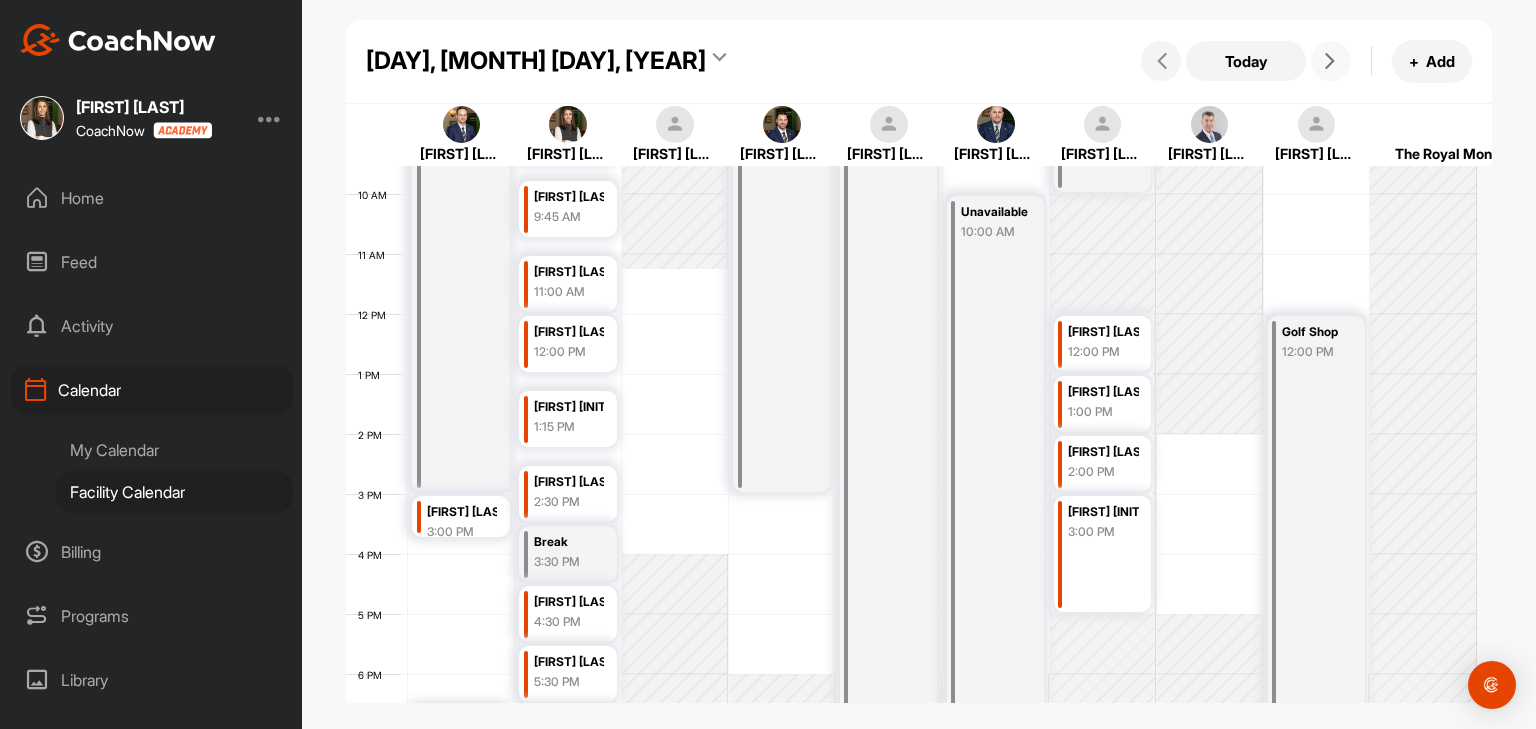 scroll, scrollTop: 567, scrollLeft: 0, axis: vertical 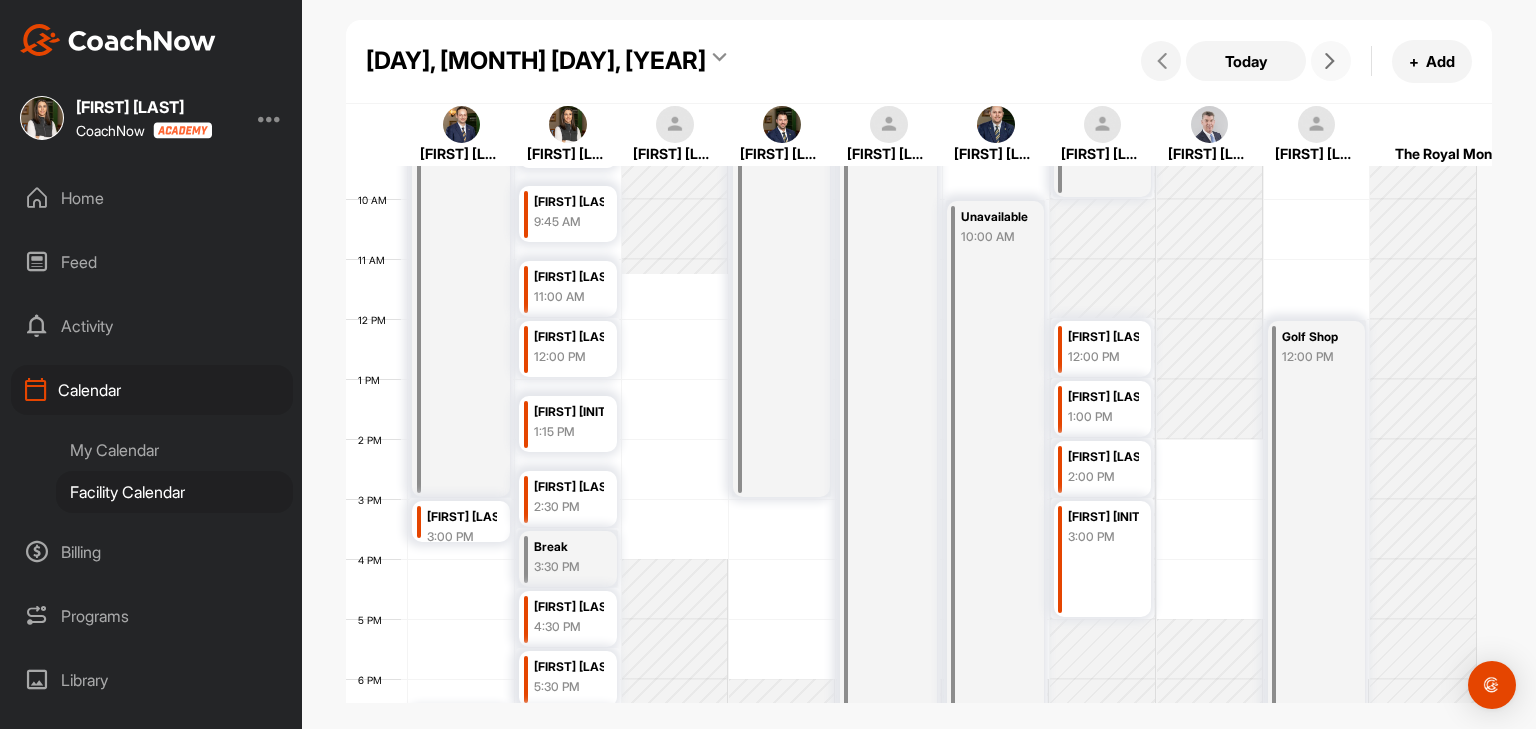 click at bounding box center [1330, 61] 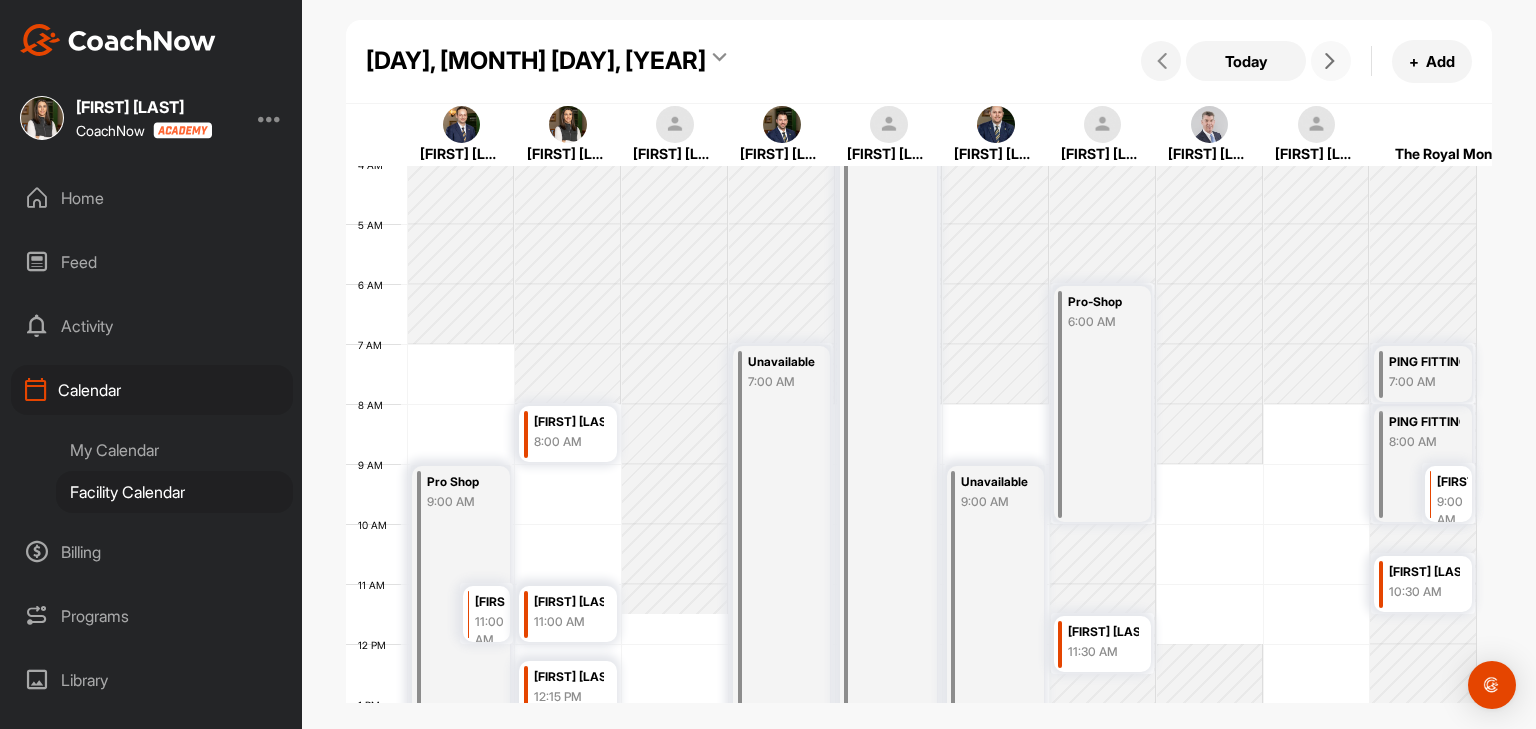 scroll, scrollTop: 228, scrollLeft: 0, axis: vertical 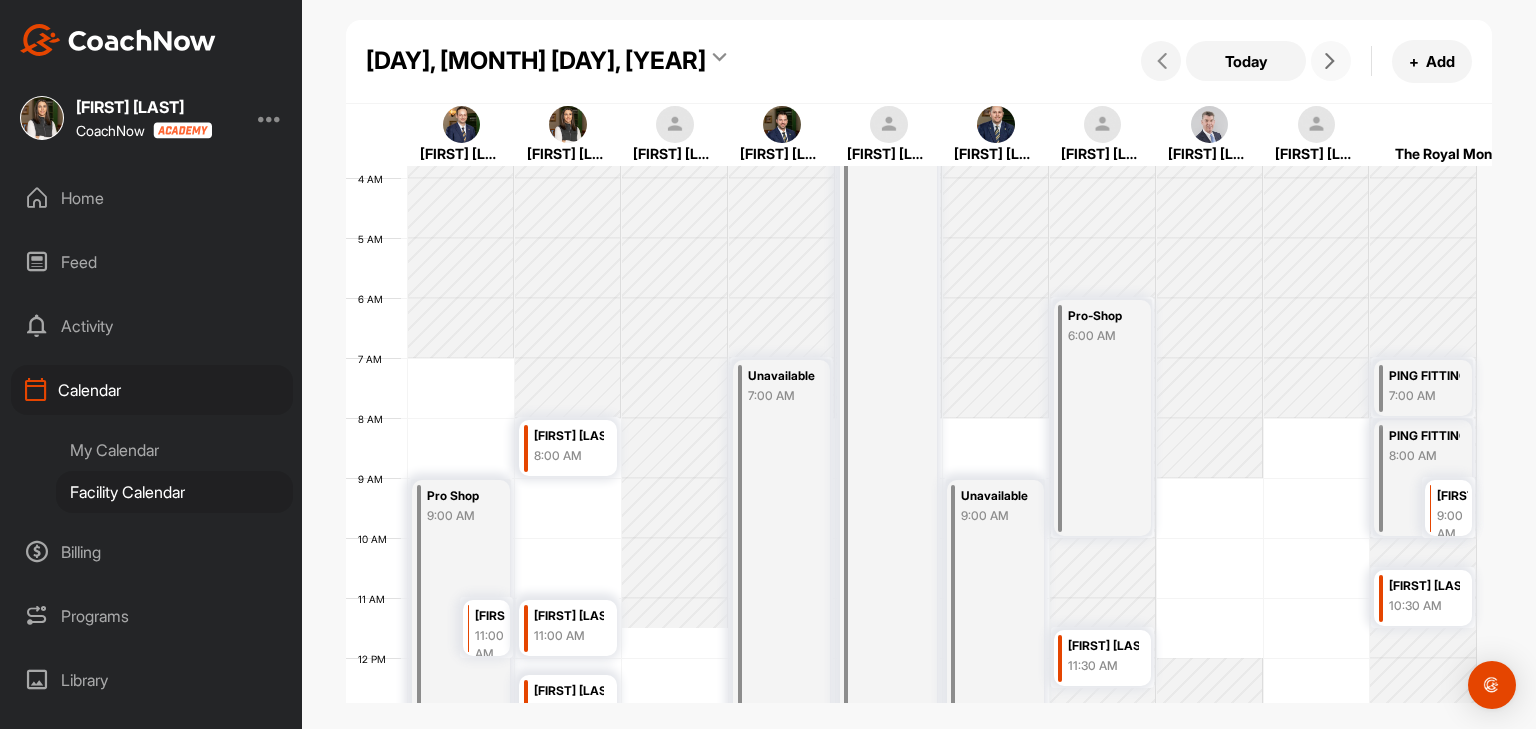 click at bounding box center [1330, 61] 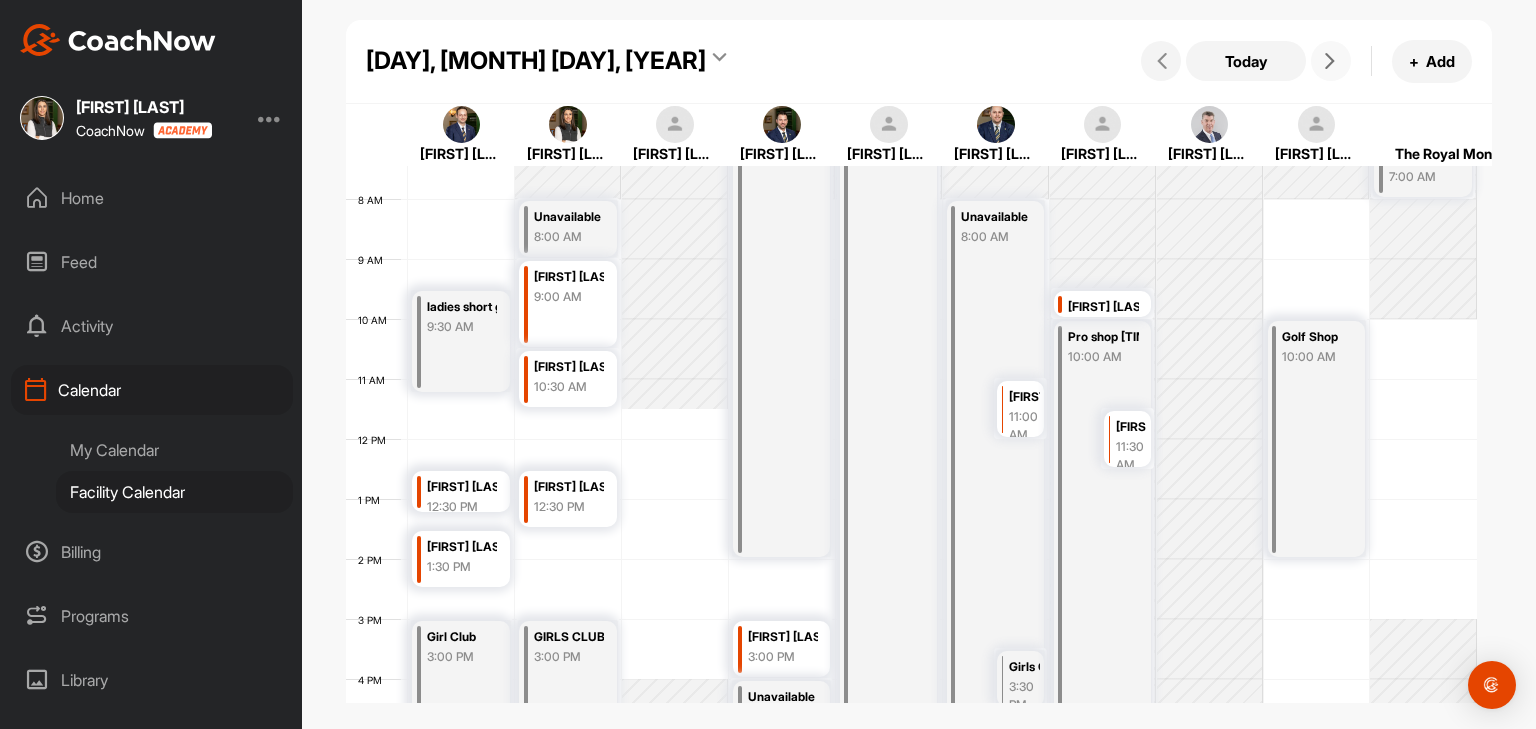 scroll, scrollTop: 446, scrollLeft: 0, axis: vertical 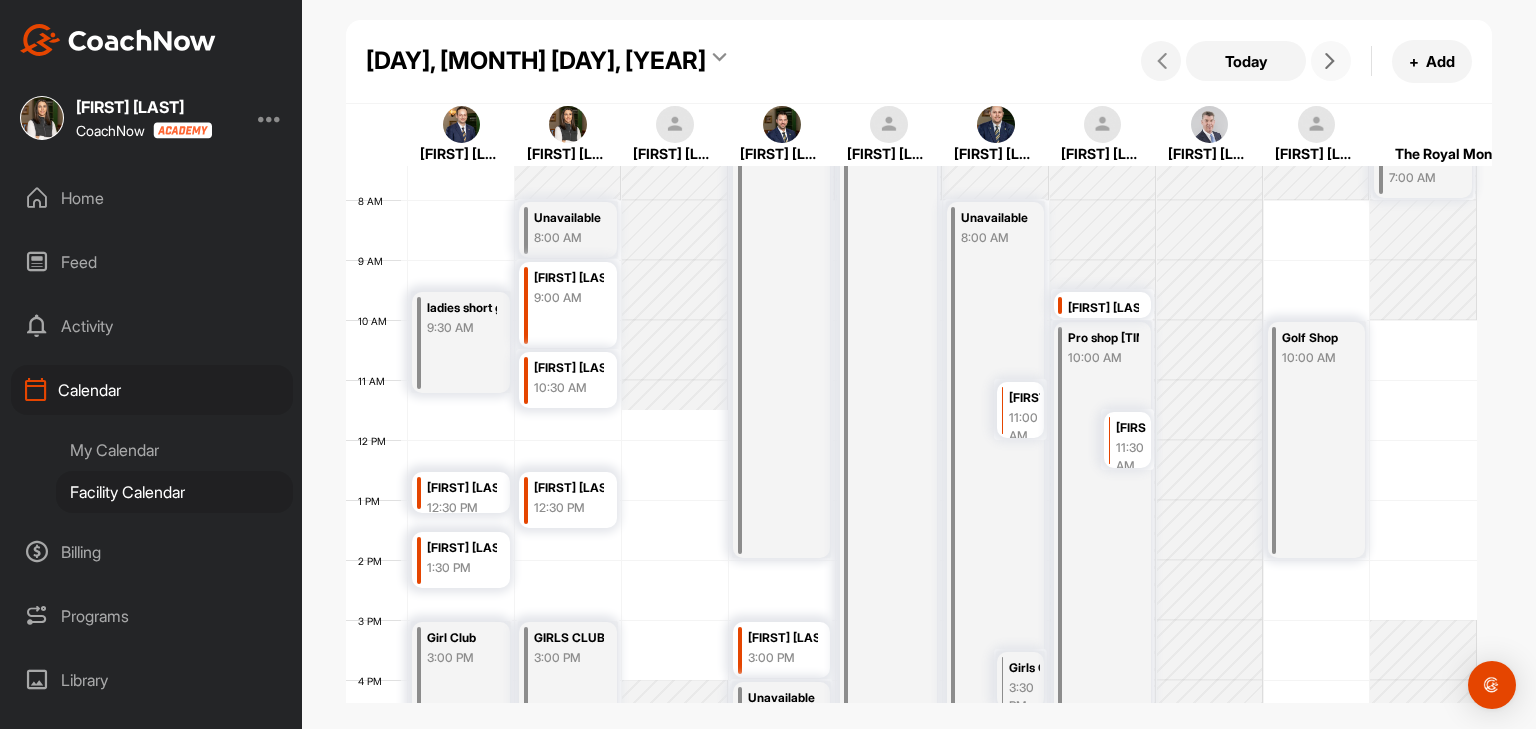 click at bounding box center (1330, 61) 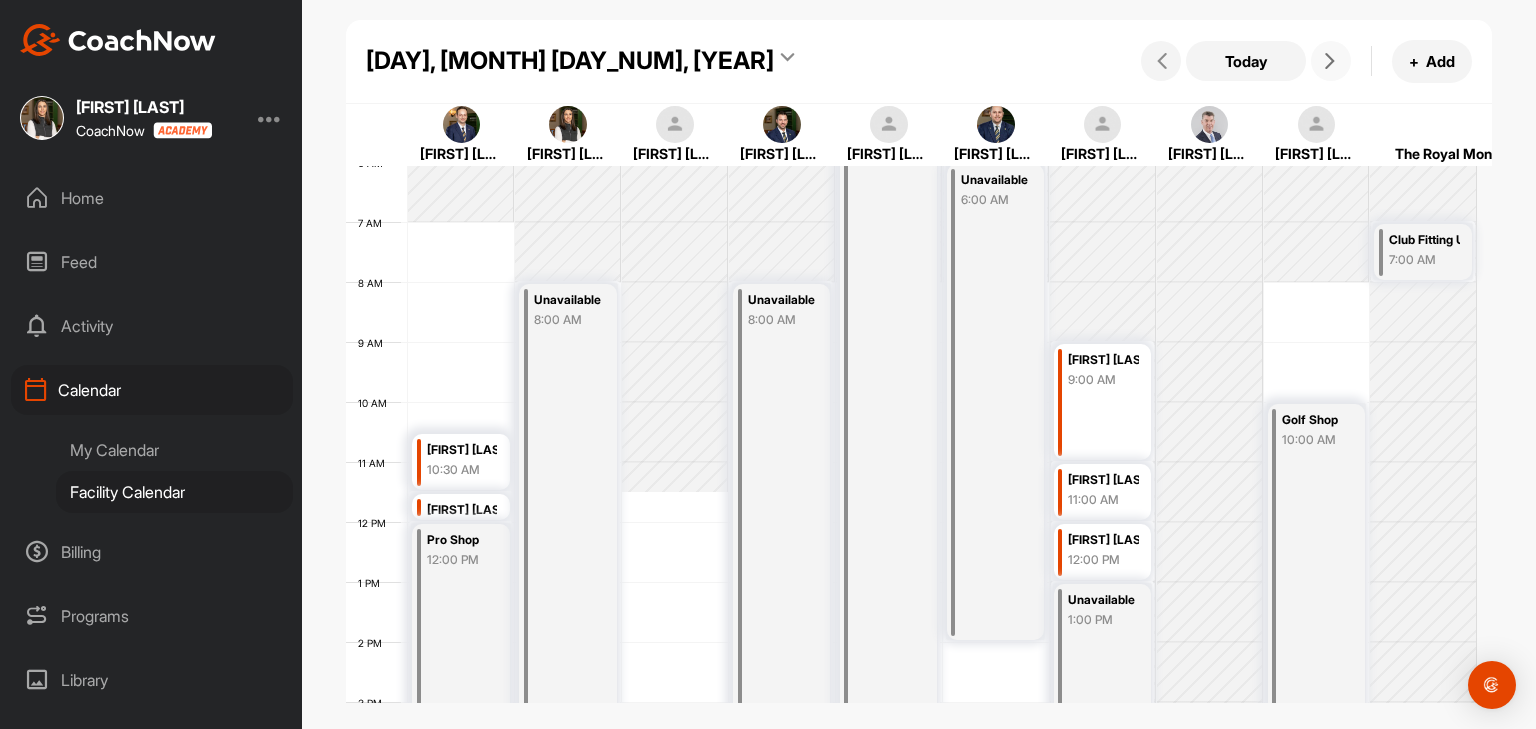 scroll, scrollTop: 362, scrollLeft: 0, axis: vertical 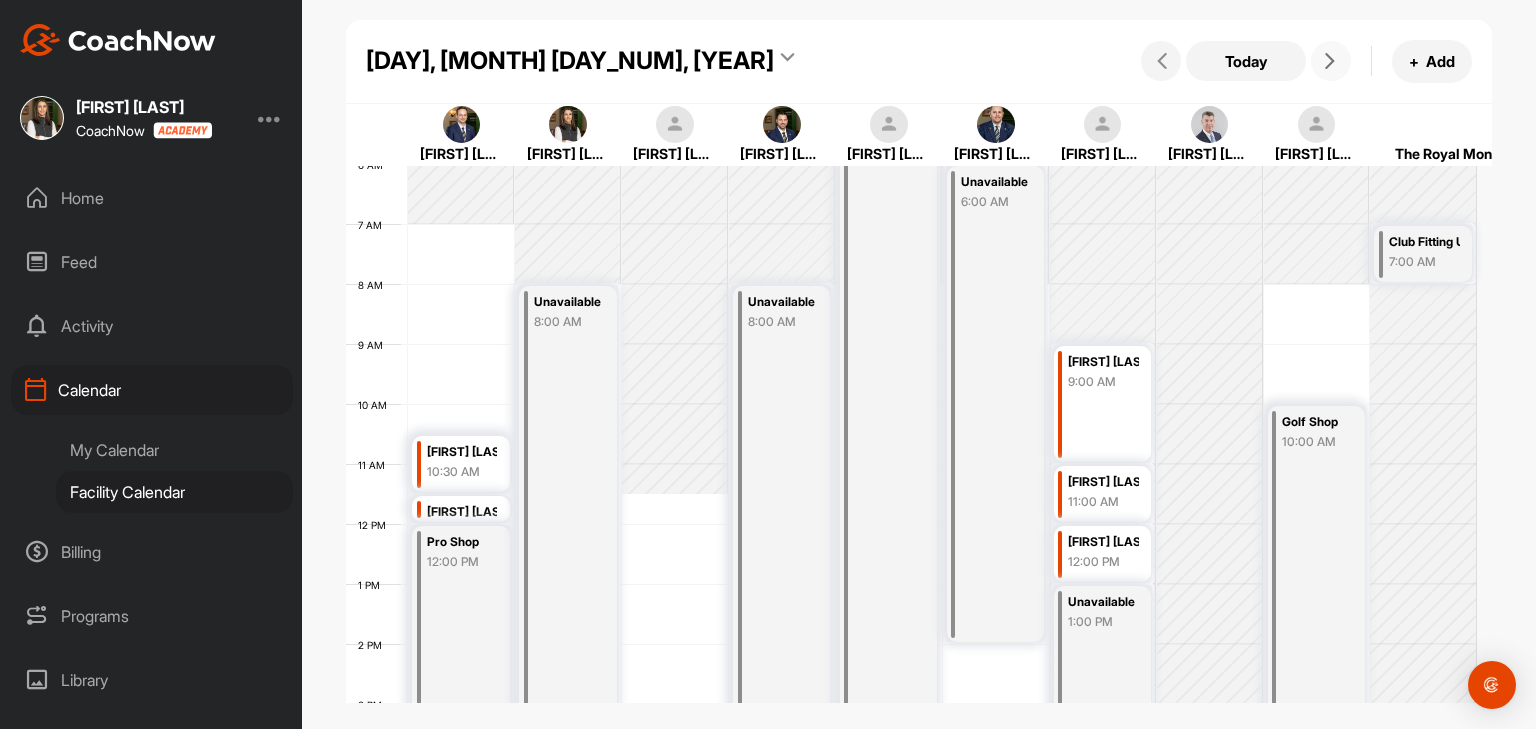click at bounding box center [1330, 61] 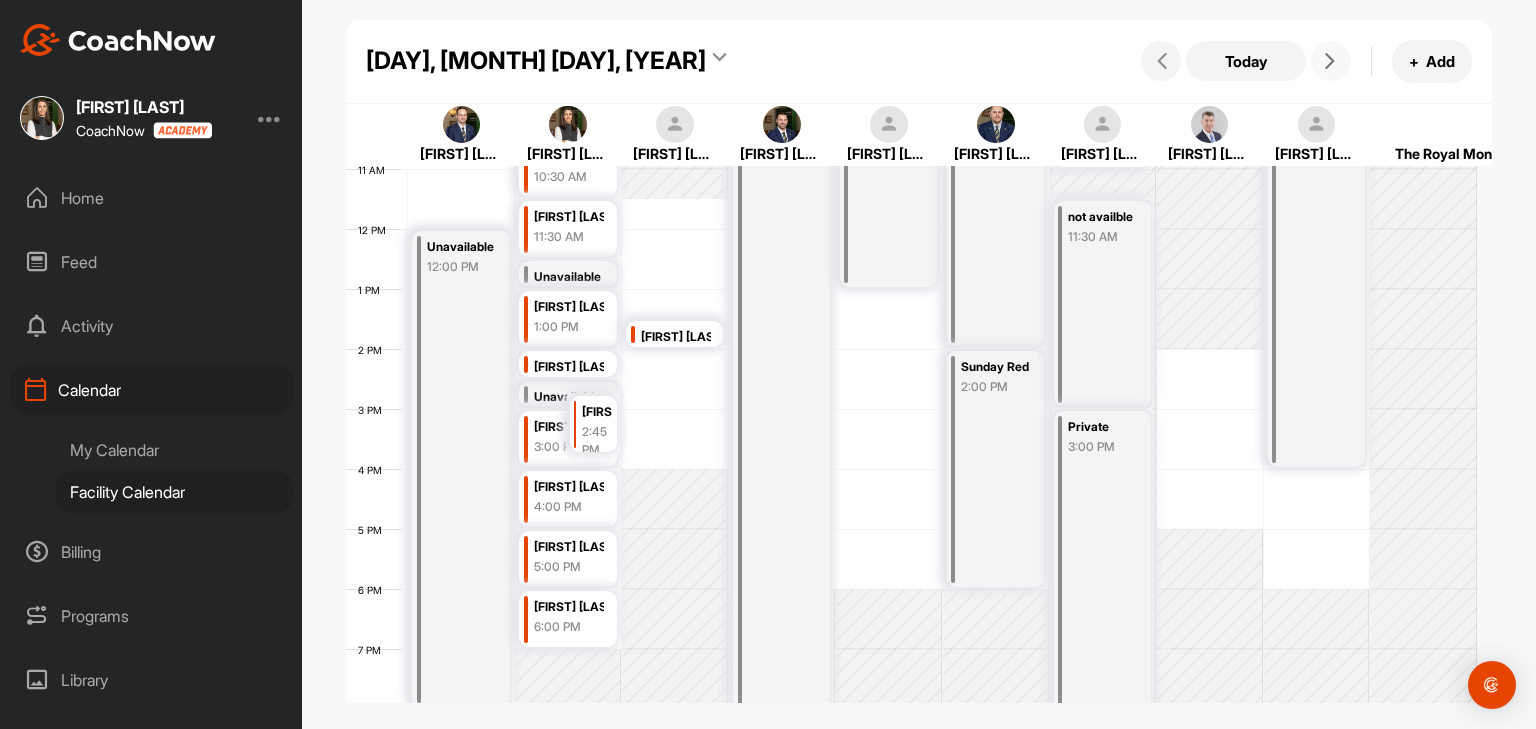 scroll, scrollTop: 669, scrollLeft: 0, axis: vertical 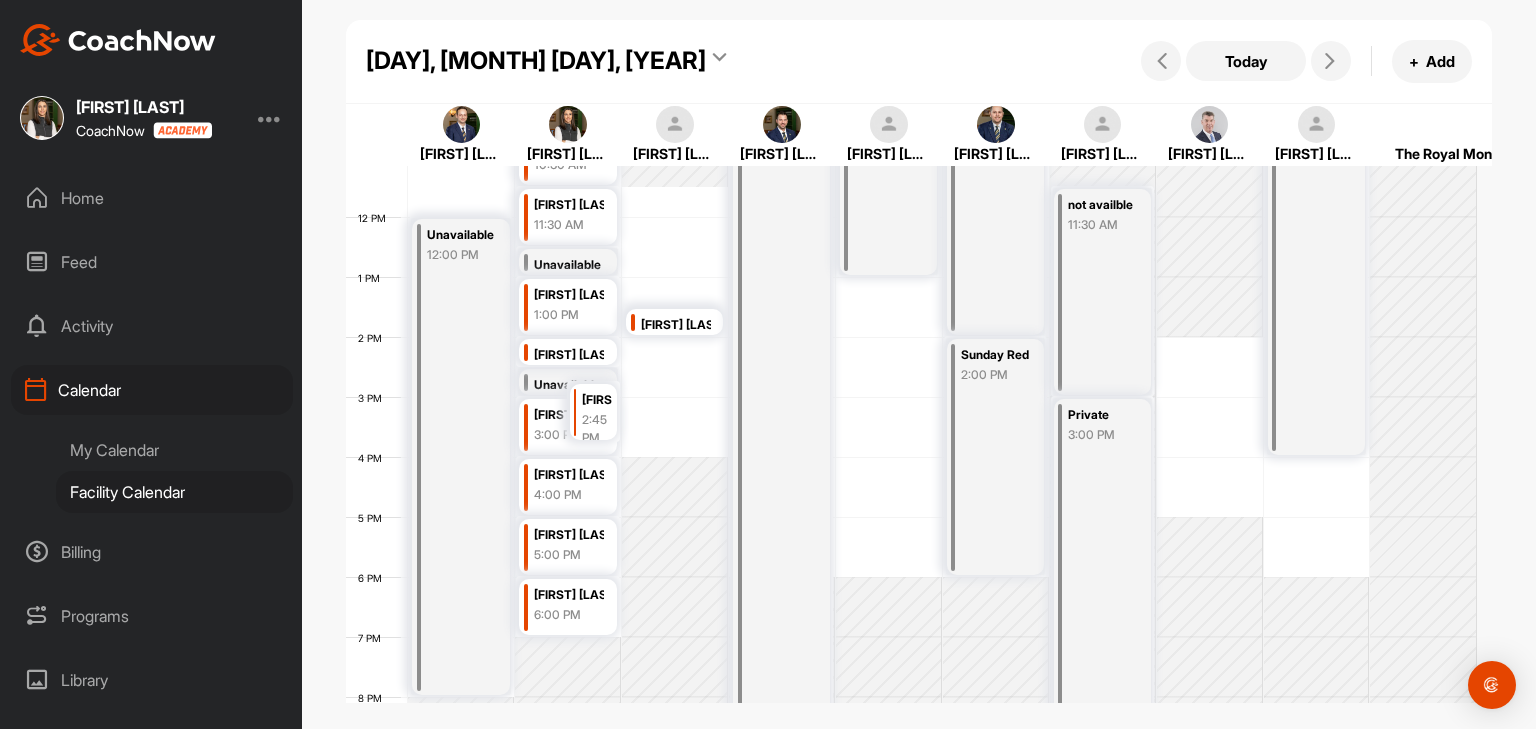 click on "Monday, June 16, 2025 Today + Add" at bounding box center [919, 62] 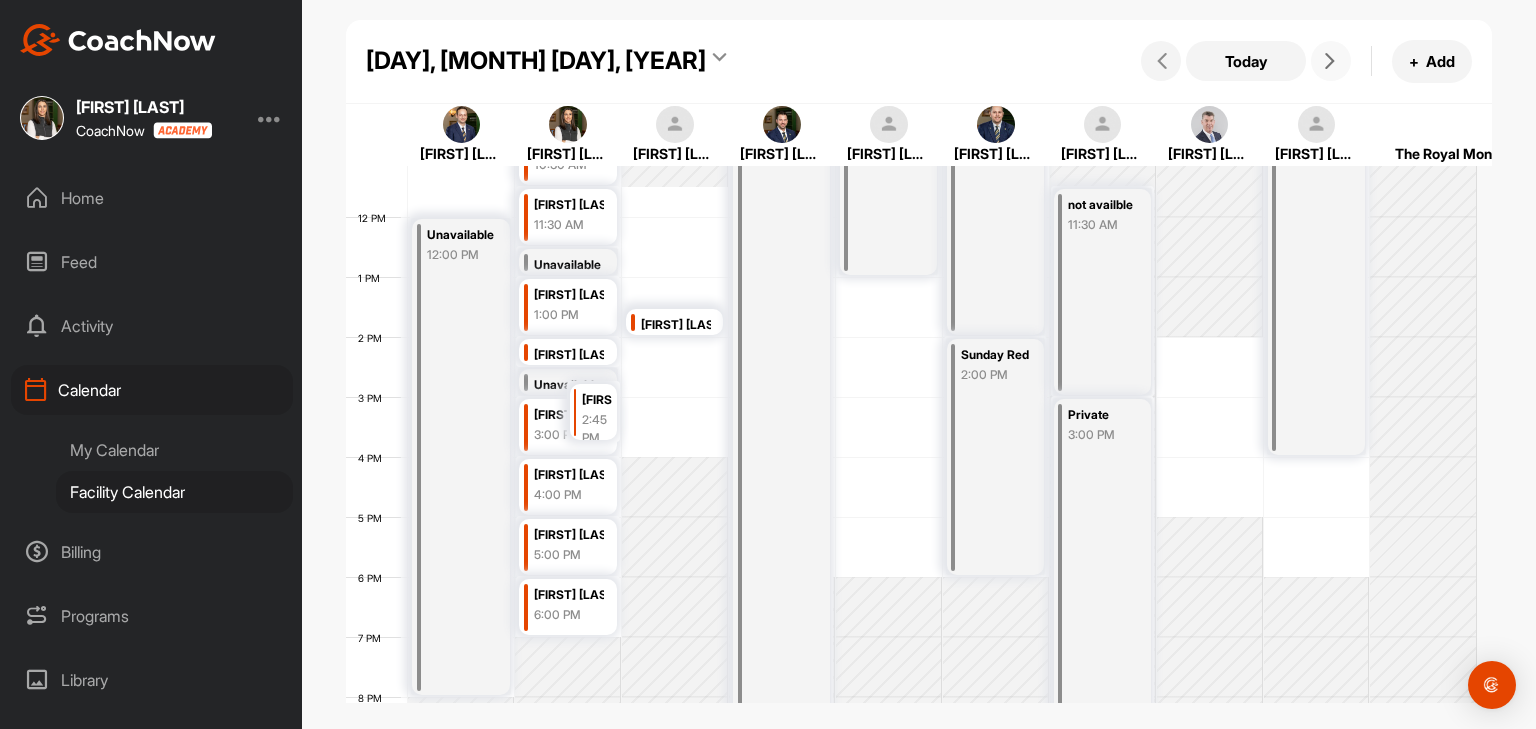 click at bounding box center (1330, 61) 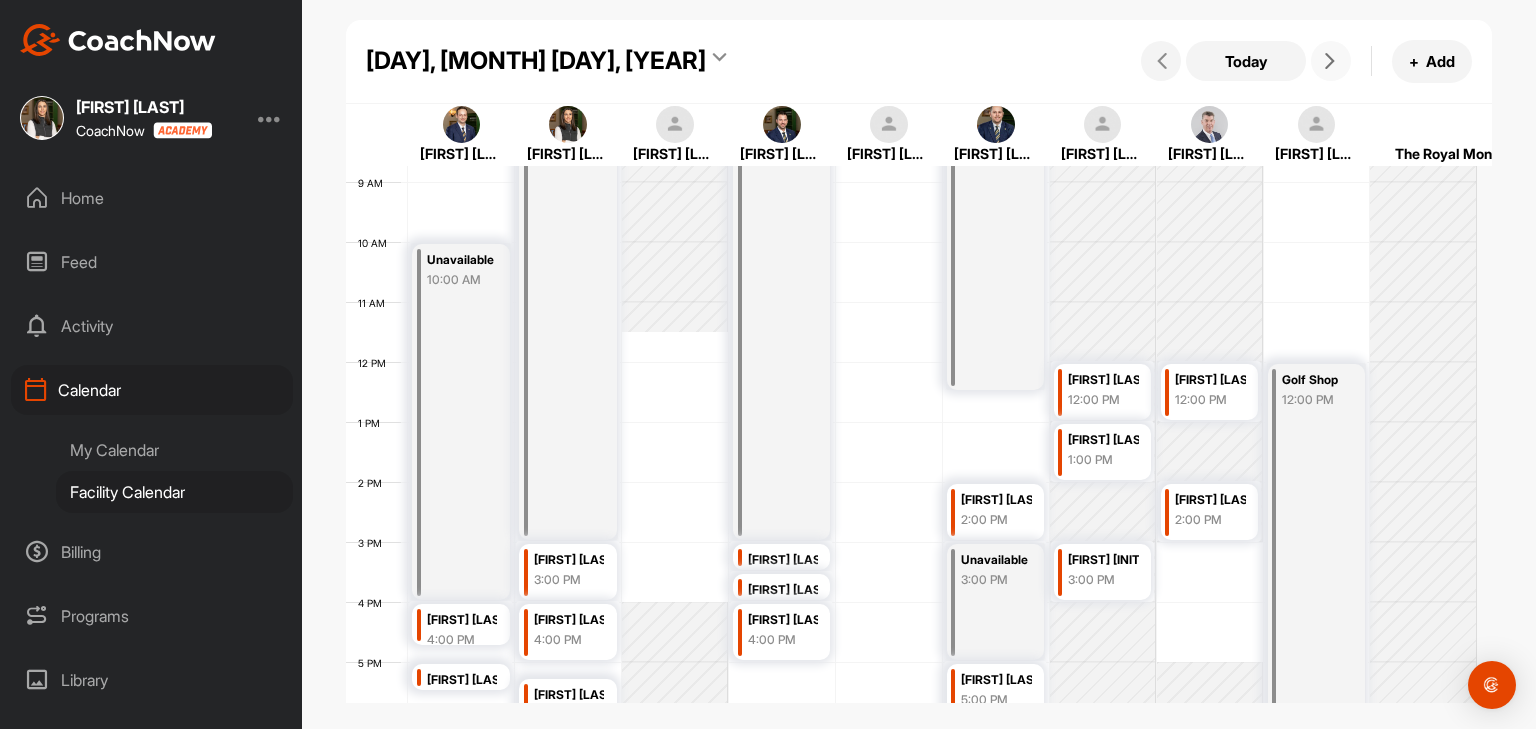 scroll, scrollTop: 528, scrollLeft: 0, axis: vertical 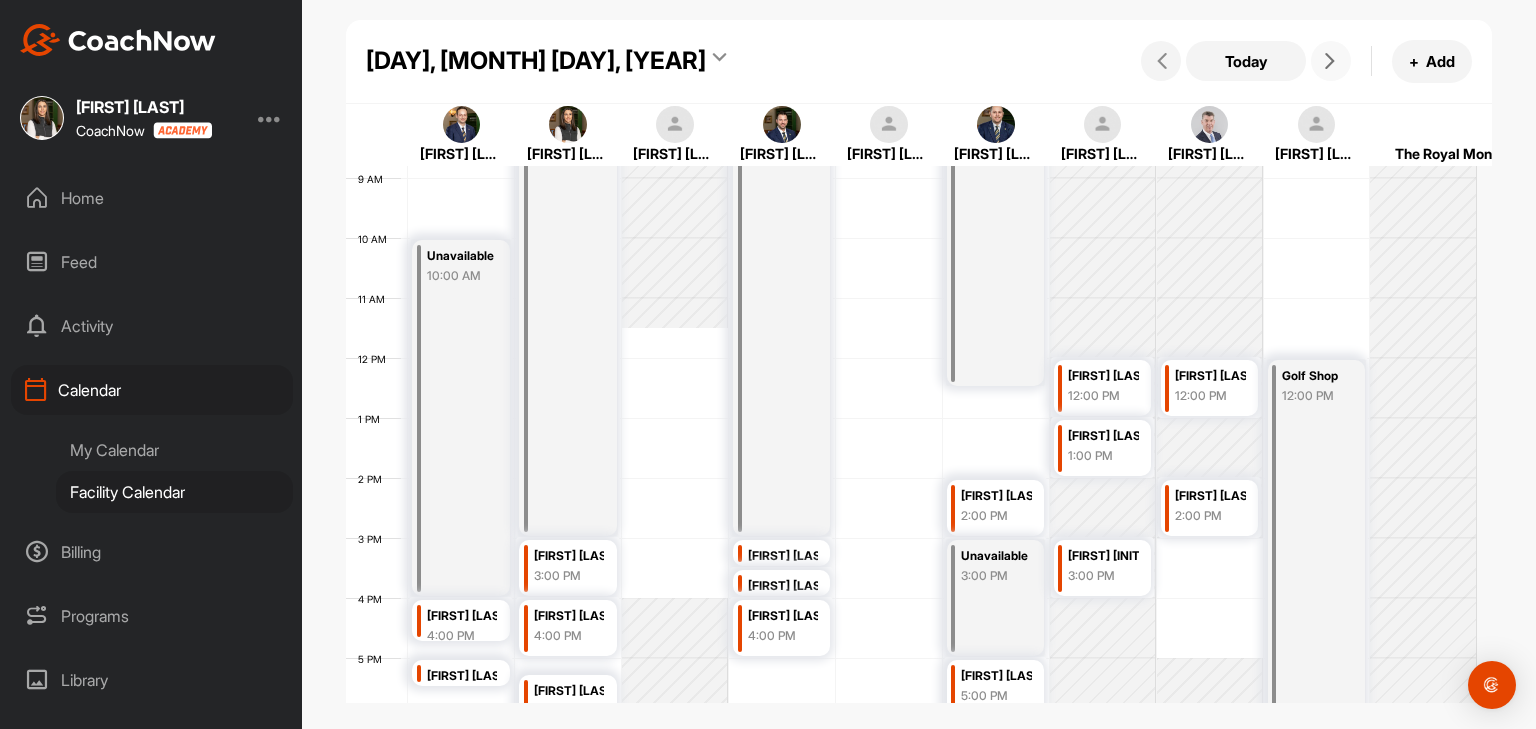 click at bounding box center [1330, 61] 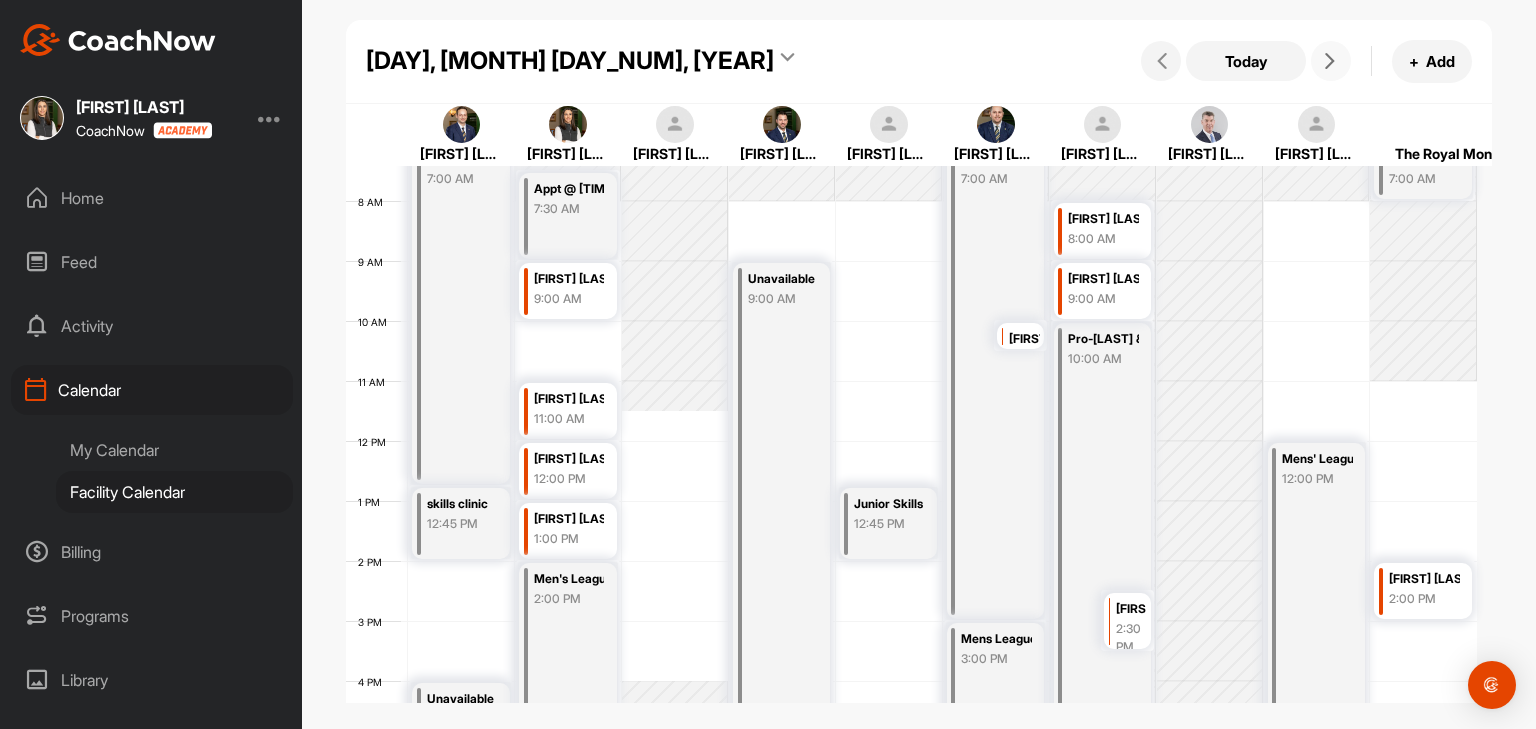 scroll, scrollTop: 444, scrollLeft: 0, axis: vertical 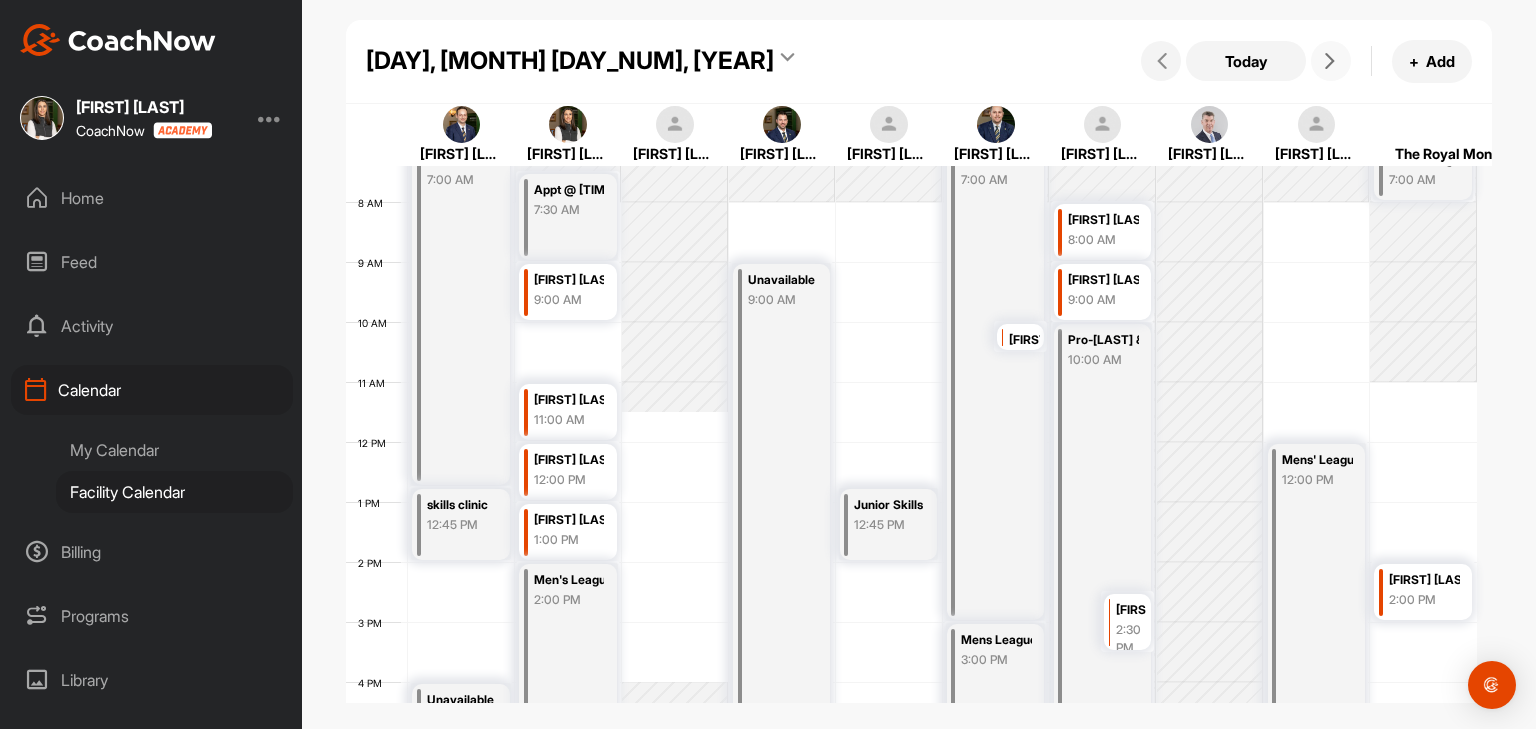 click at bounding box center (1330, 61) 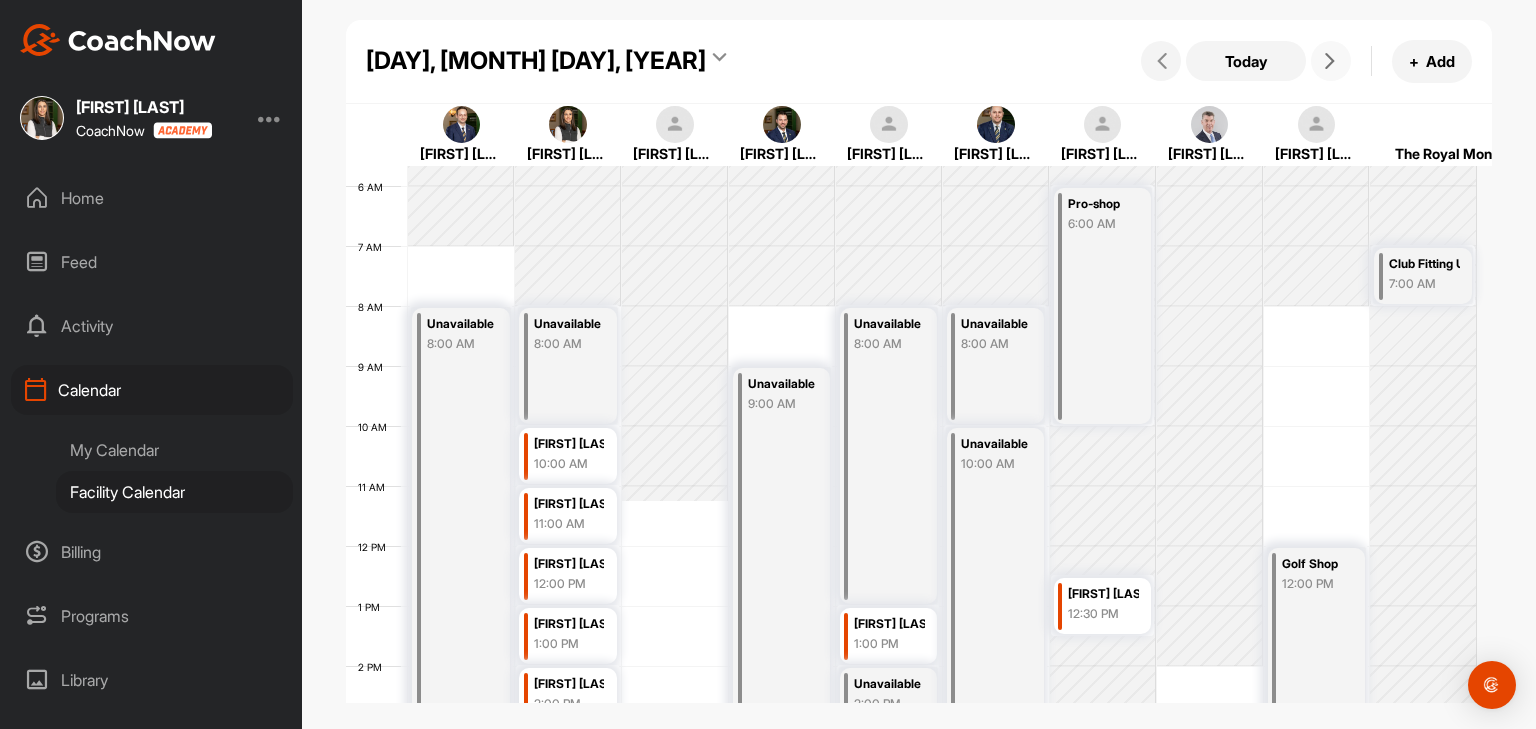 scroll, scrollTop: 337, scrollLeft: 0, axis: vertical 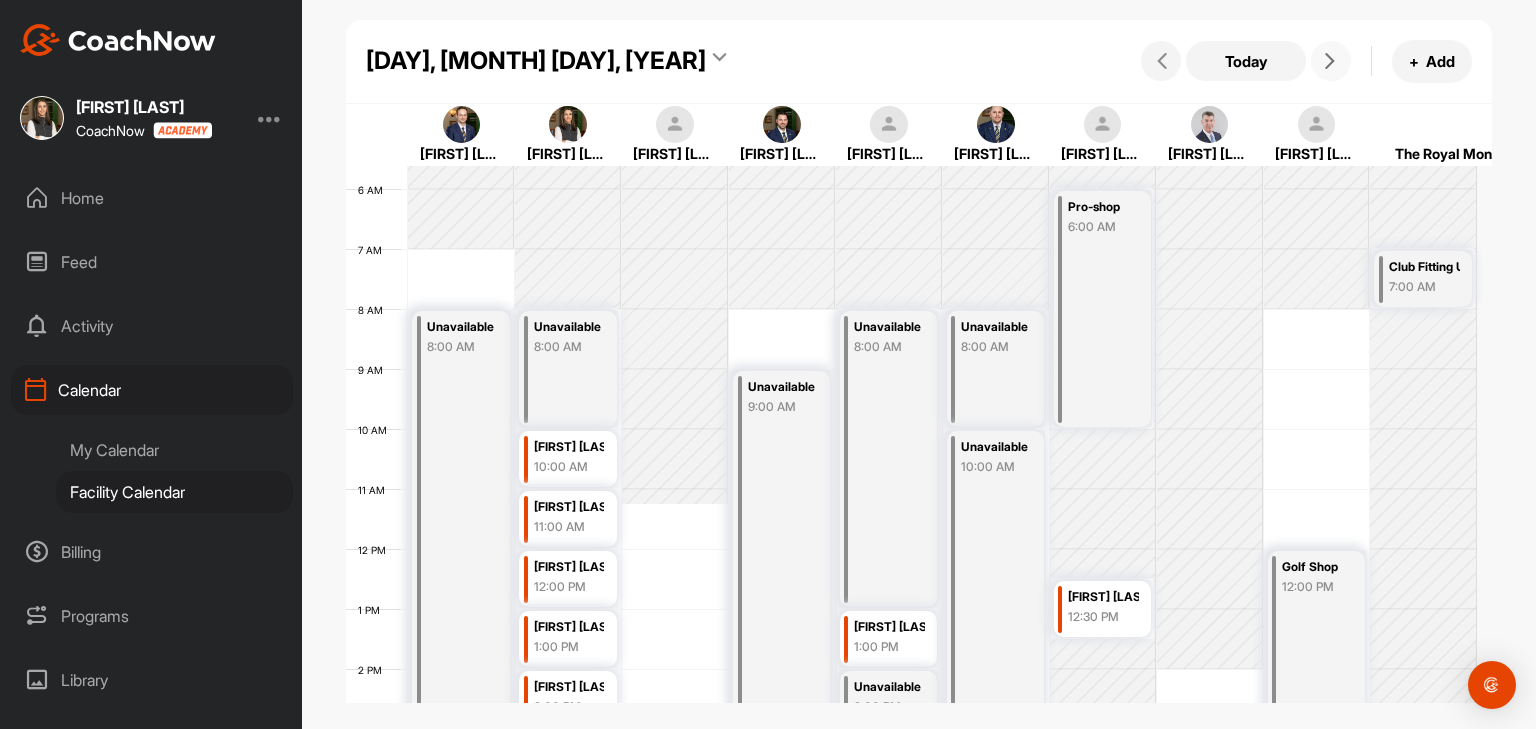 click at bounding box center [1330, 61] 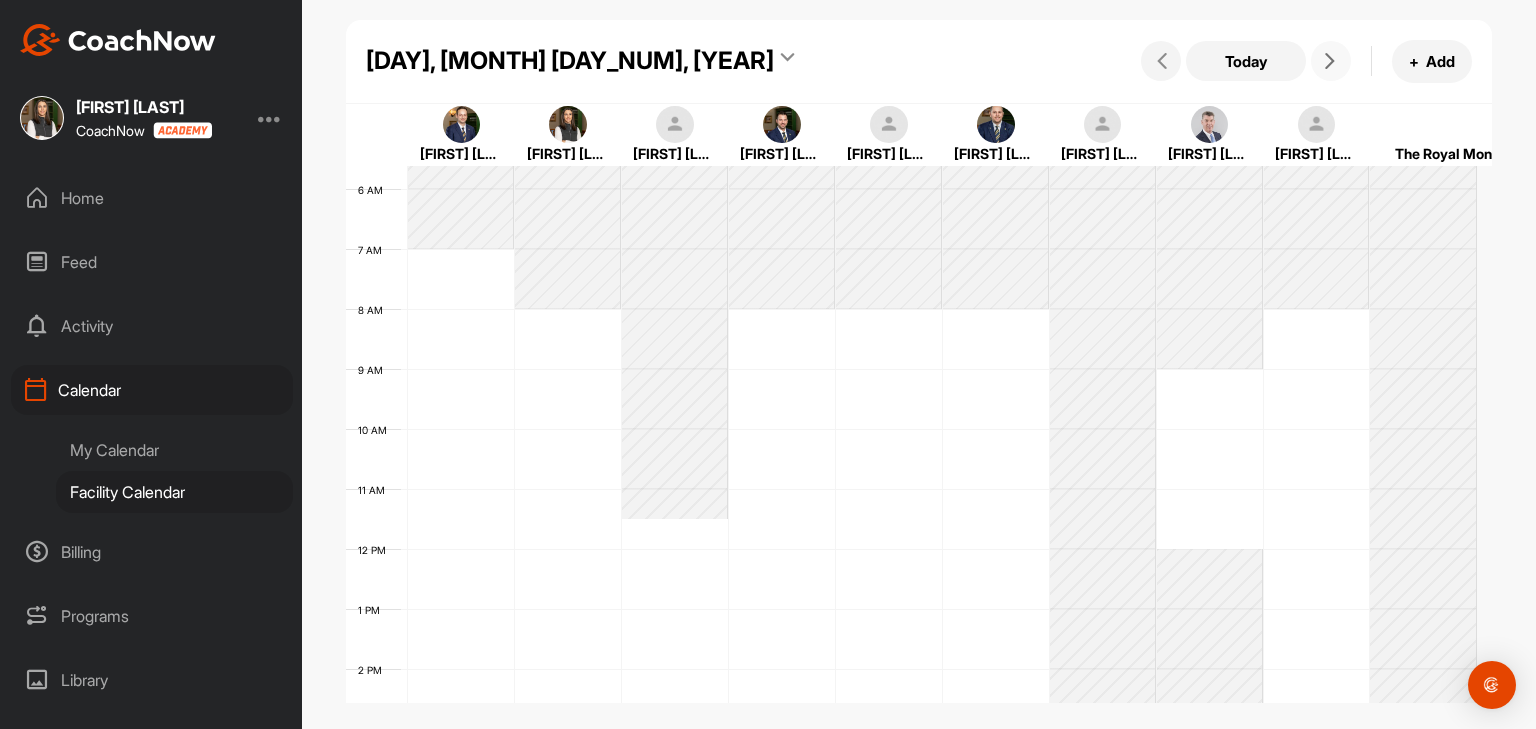 scroll, scrollTop: 346, scrollLeft: 0, axis: vertical 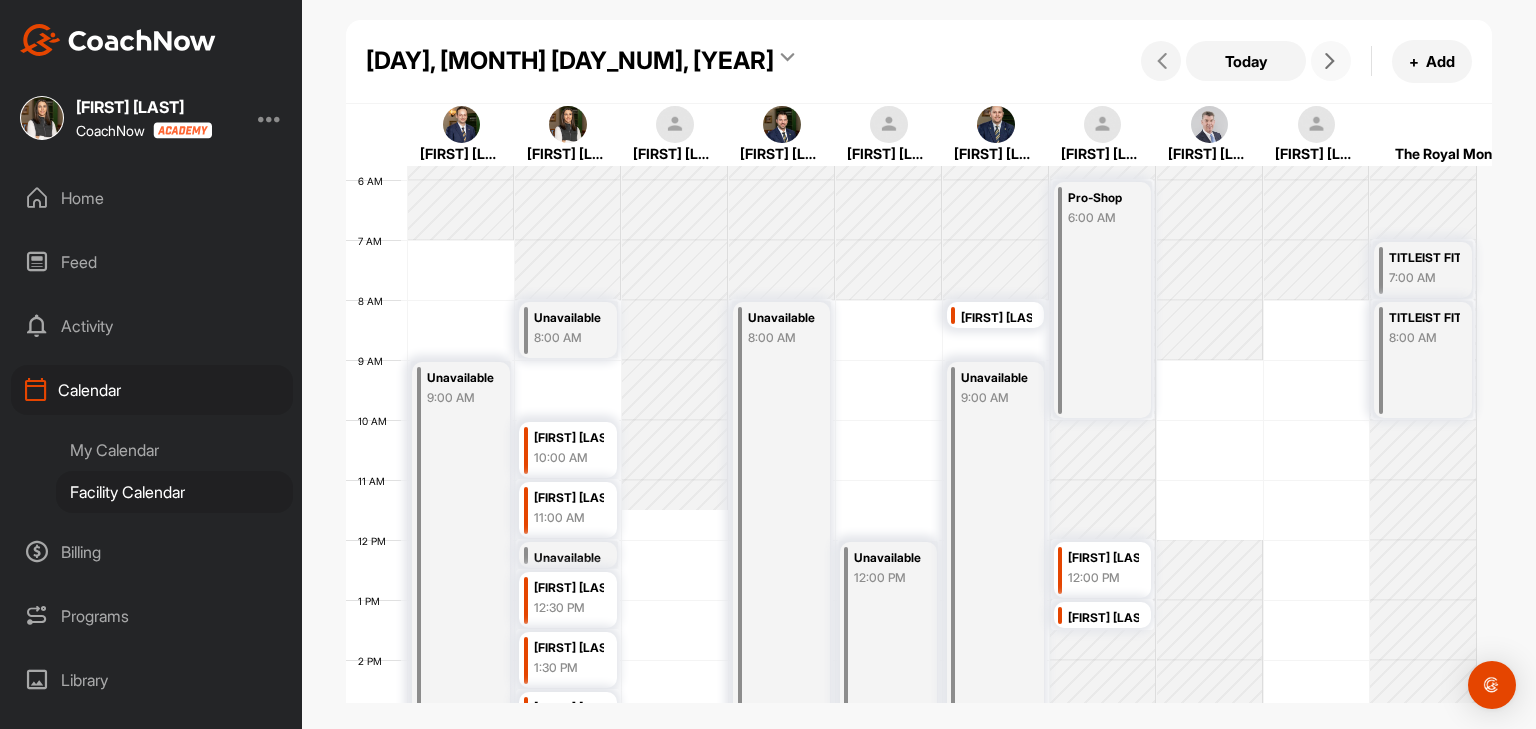 click at bounding box center (1330, 61) 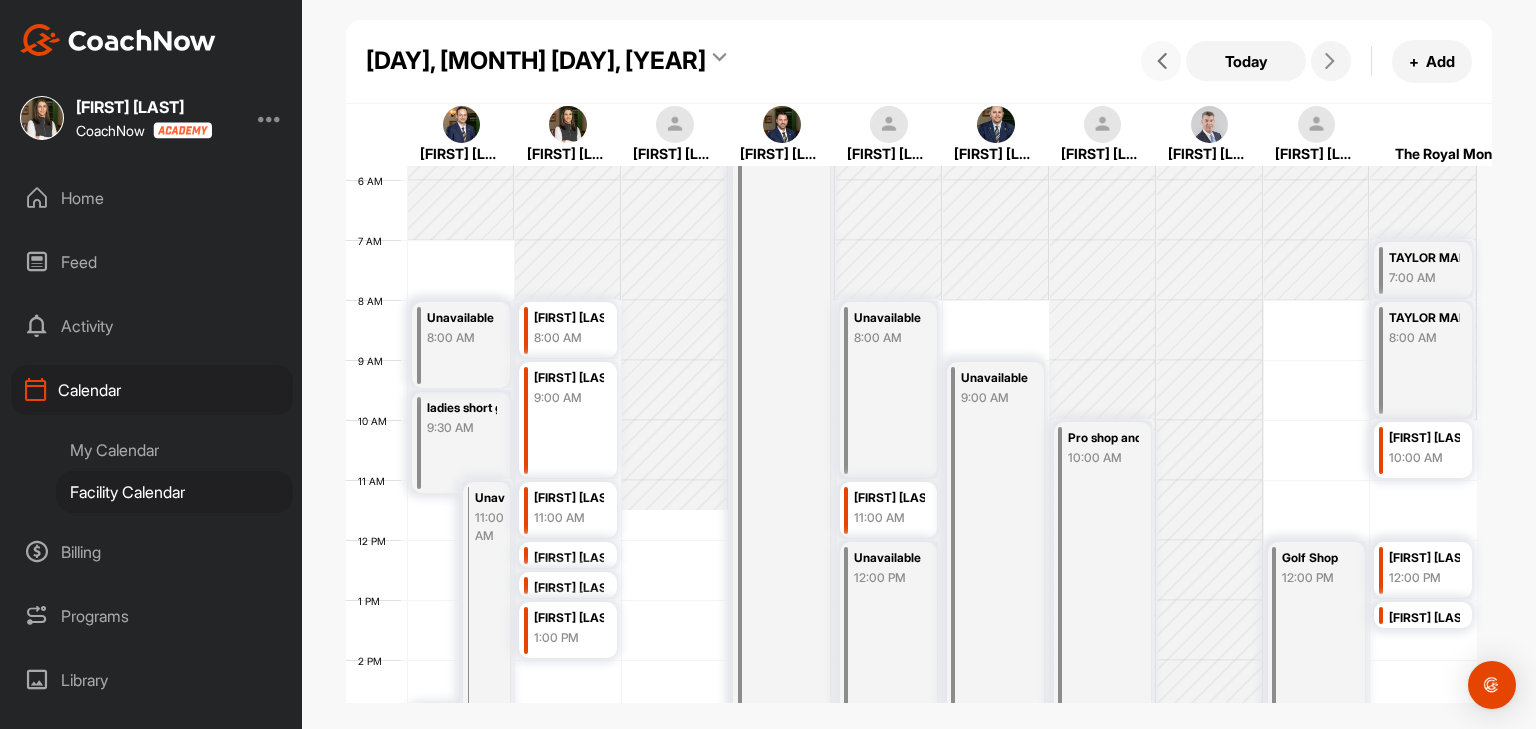 click at bounding box center (1161, 61) 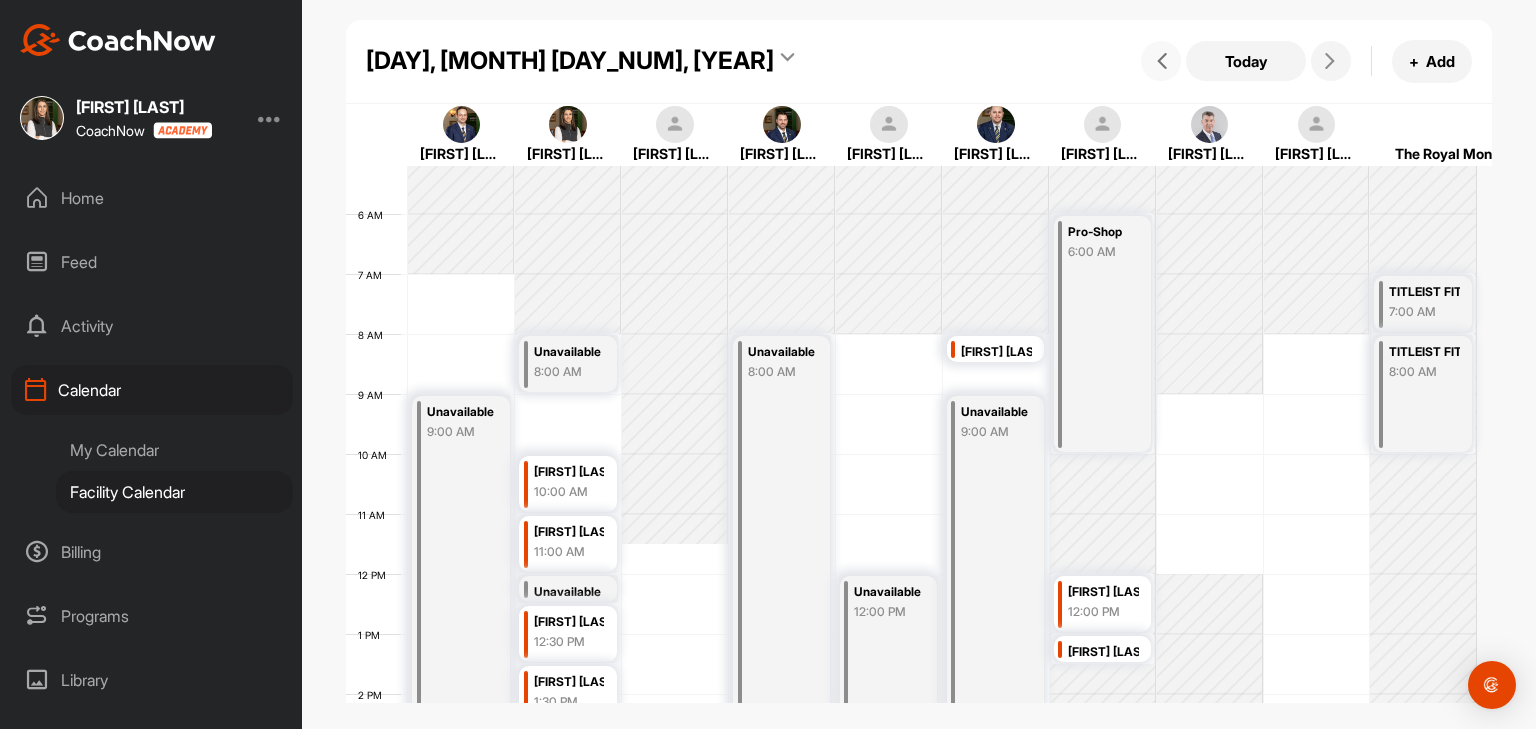 scroll, scrollTop: 308, scrollLeft: 0, axis: vertical 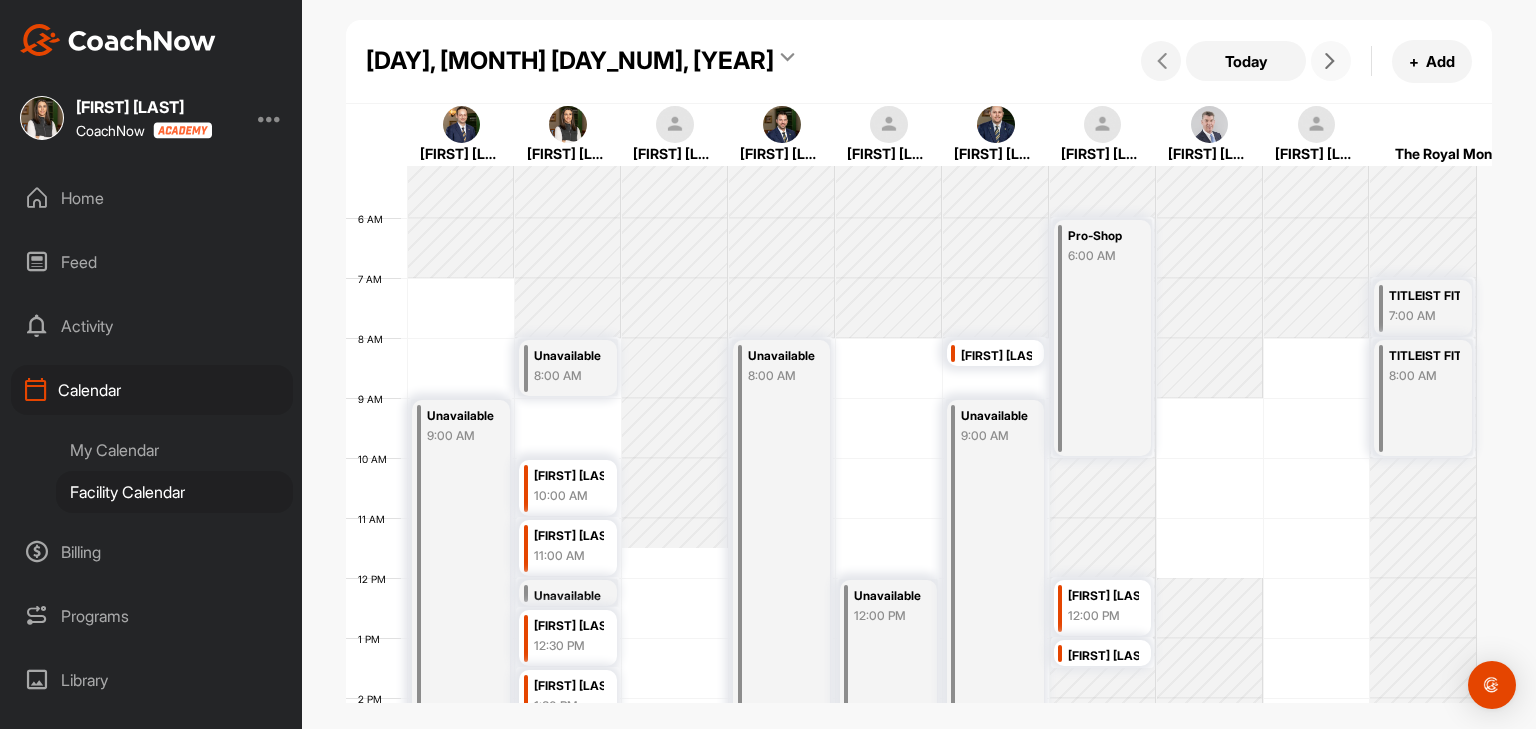 click at bounding box center [1331, 61] 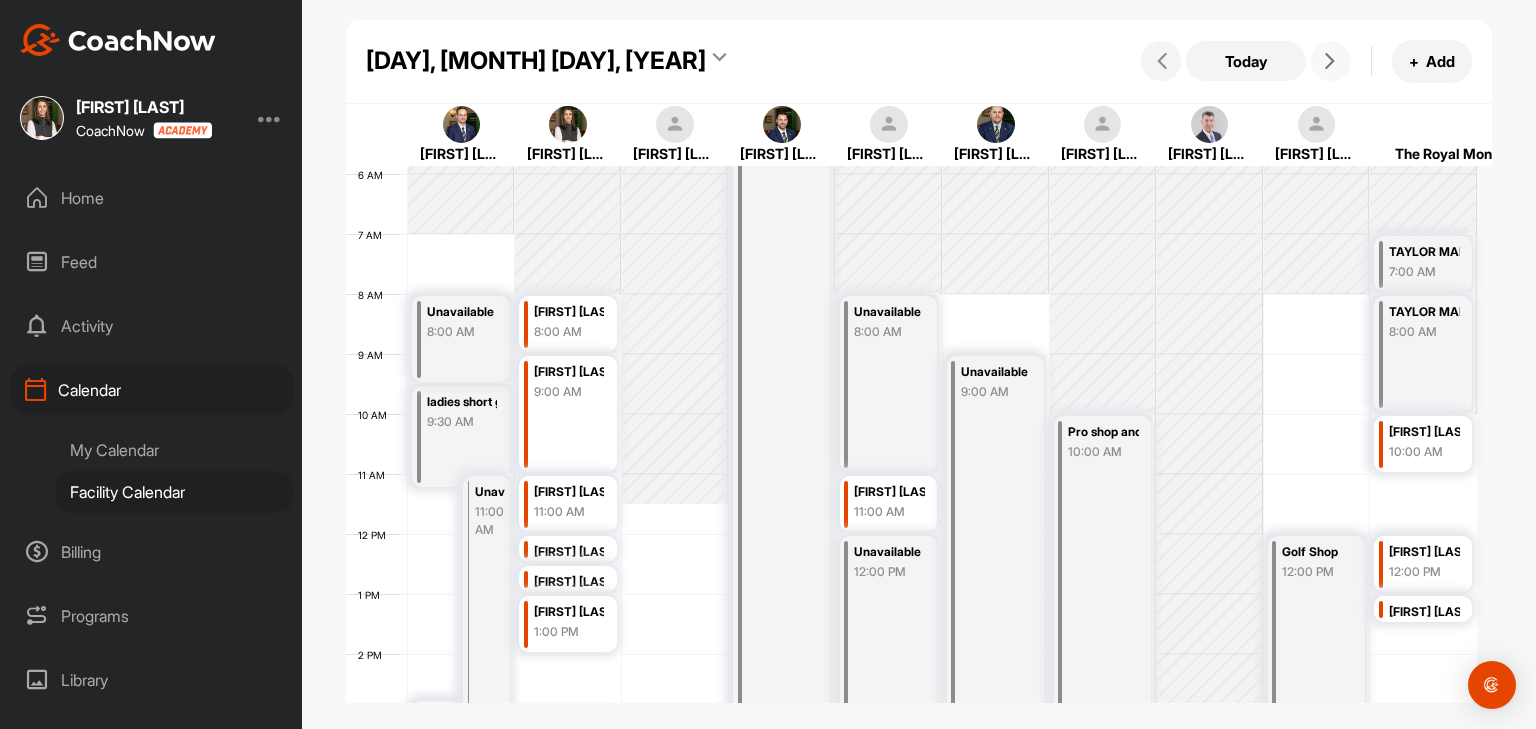 scroll, scrollTop: 363, scrollLeft: 0, axis: vertical 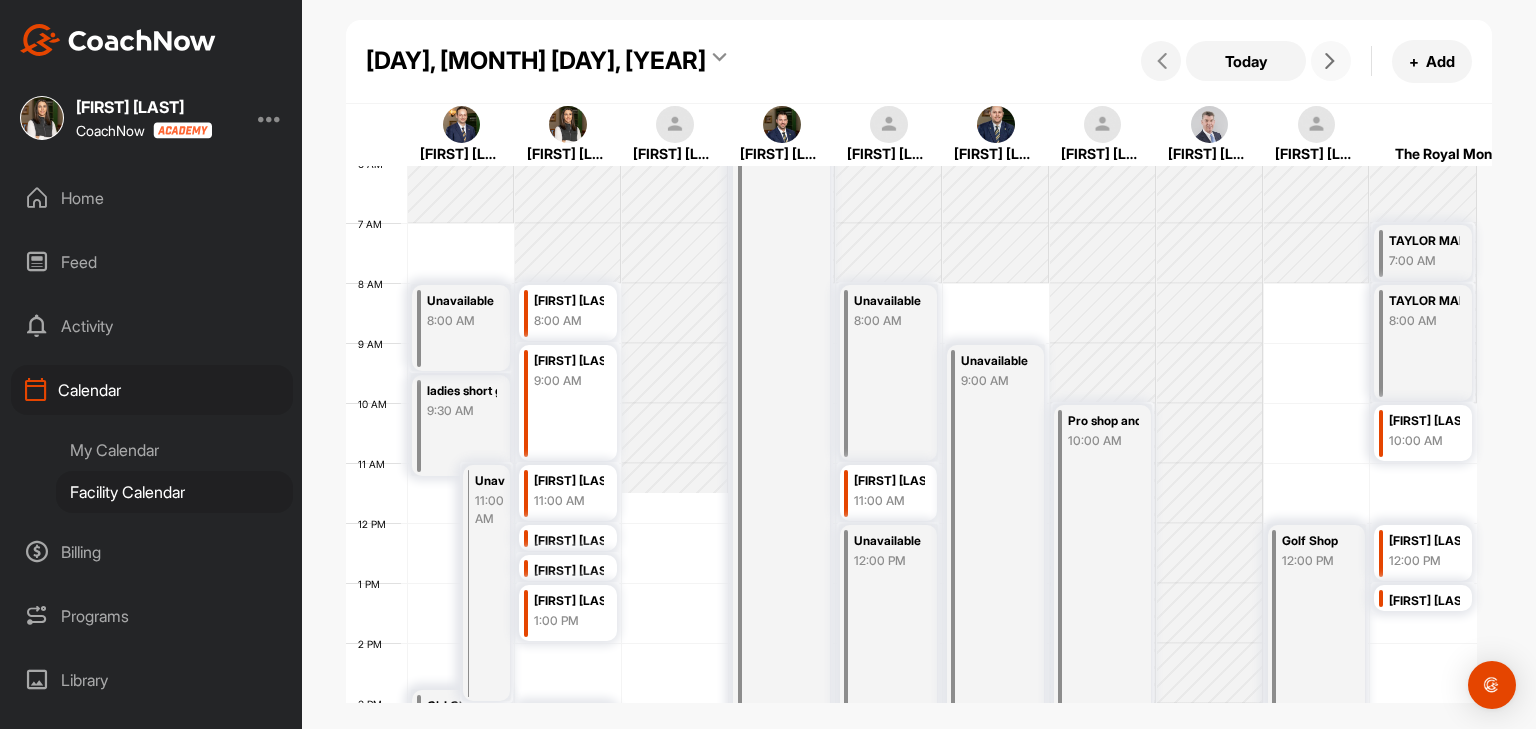 click on "[FIRST] [LAST]" at bounding box center [889, 481] 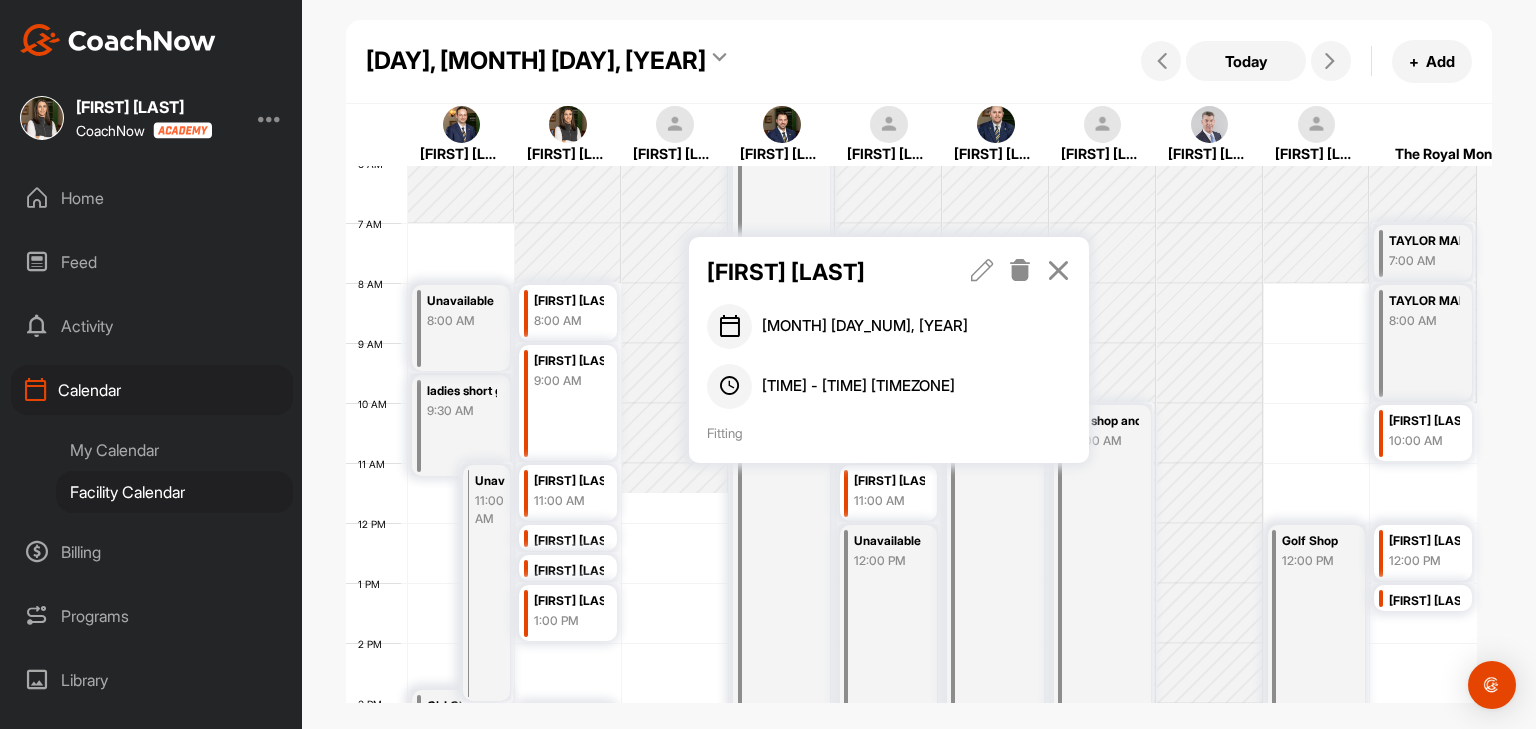 click at bounding box center [1058, 270] 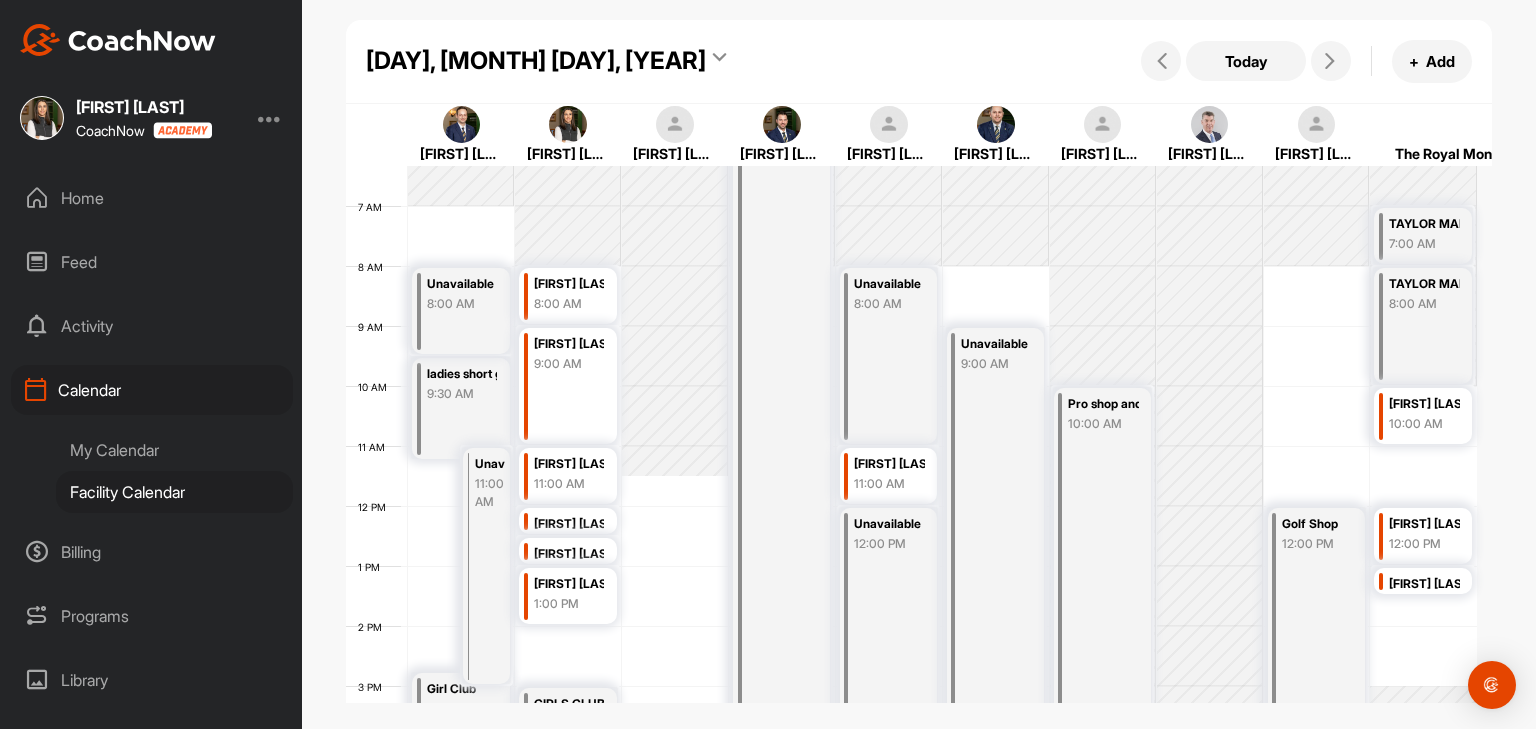 scroll, scrollTop: 369, scrollLeft: 0, axis: vertical 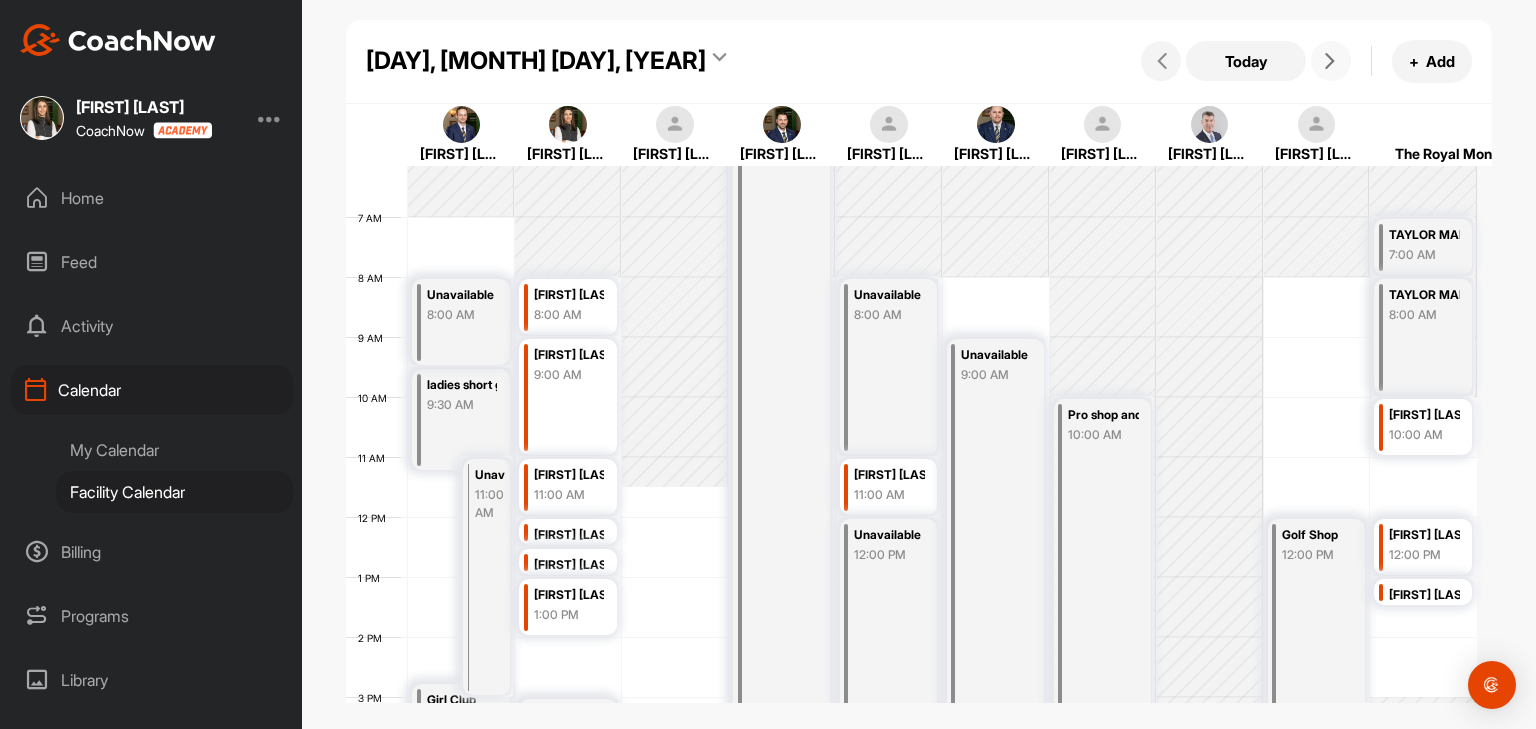 click at bounding box center (1330, 61) 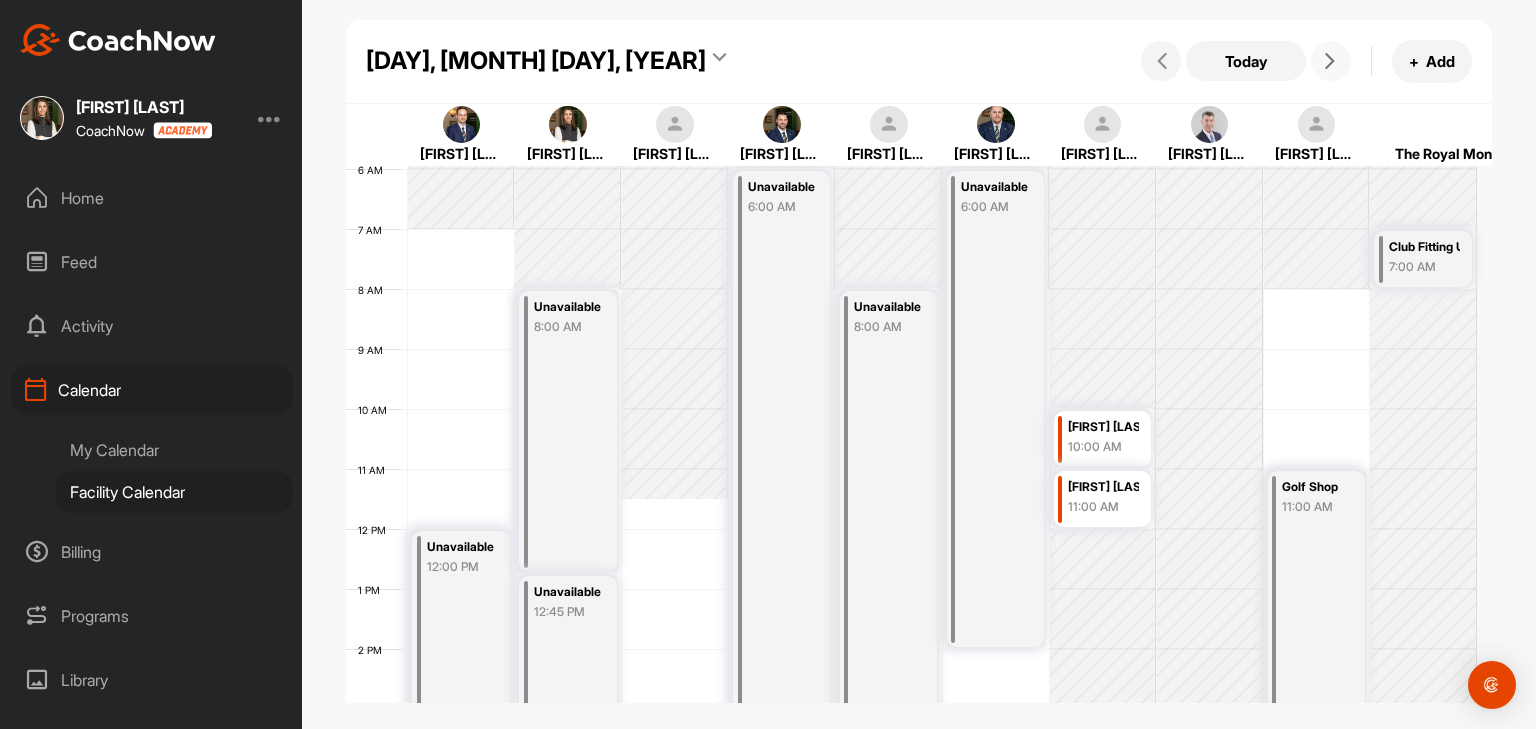 scroll, scrollTop: 350, scrollLeft: 0, axis: vertical 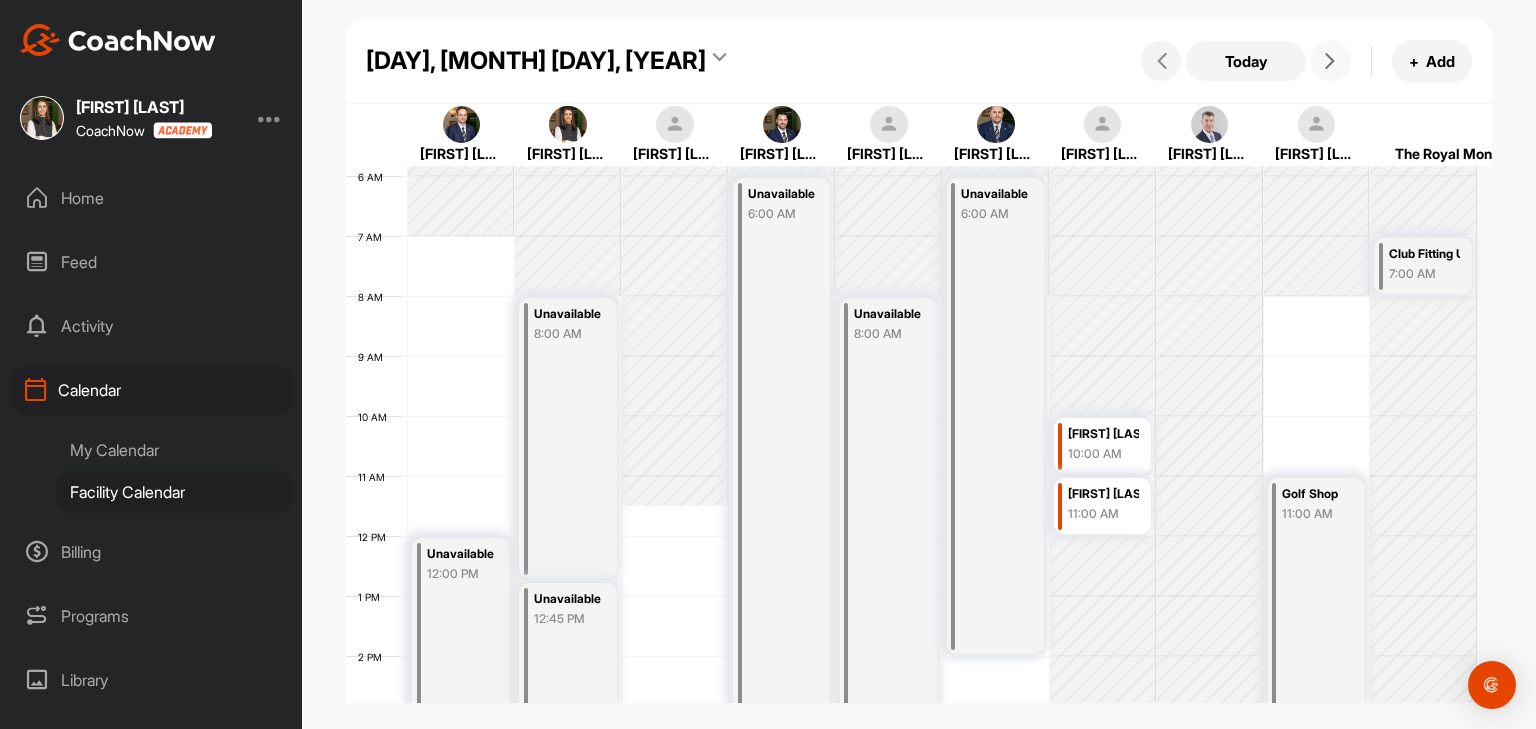 click at bounding box center (1331, 61) 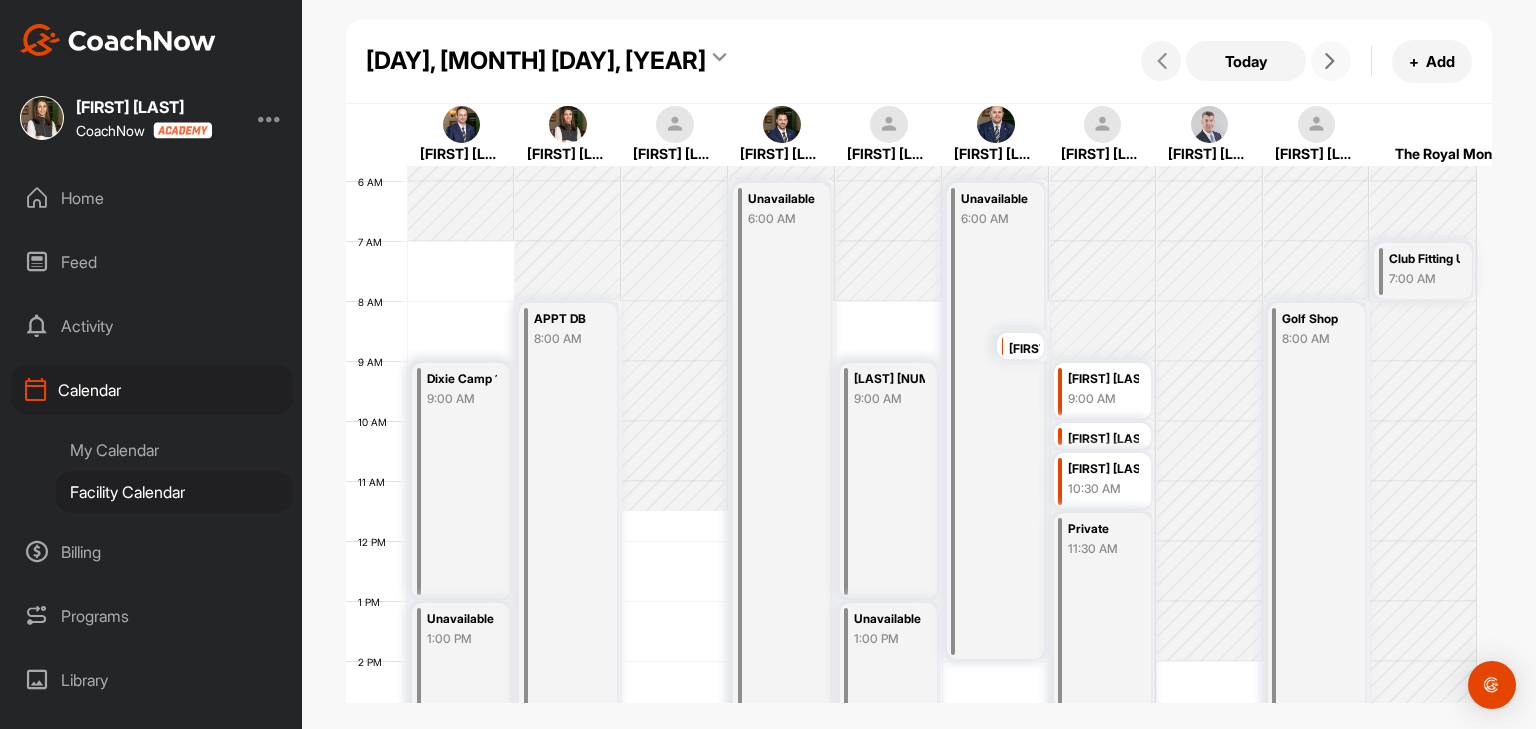 scroll, scrollTop: 344, scrollLeft: 0, axis: vertical 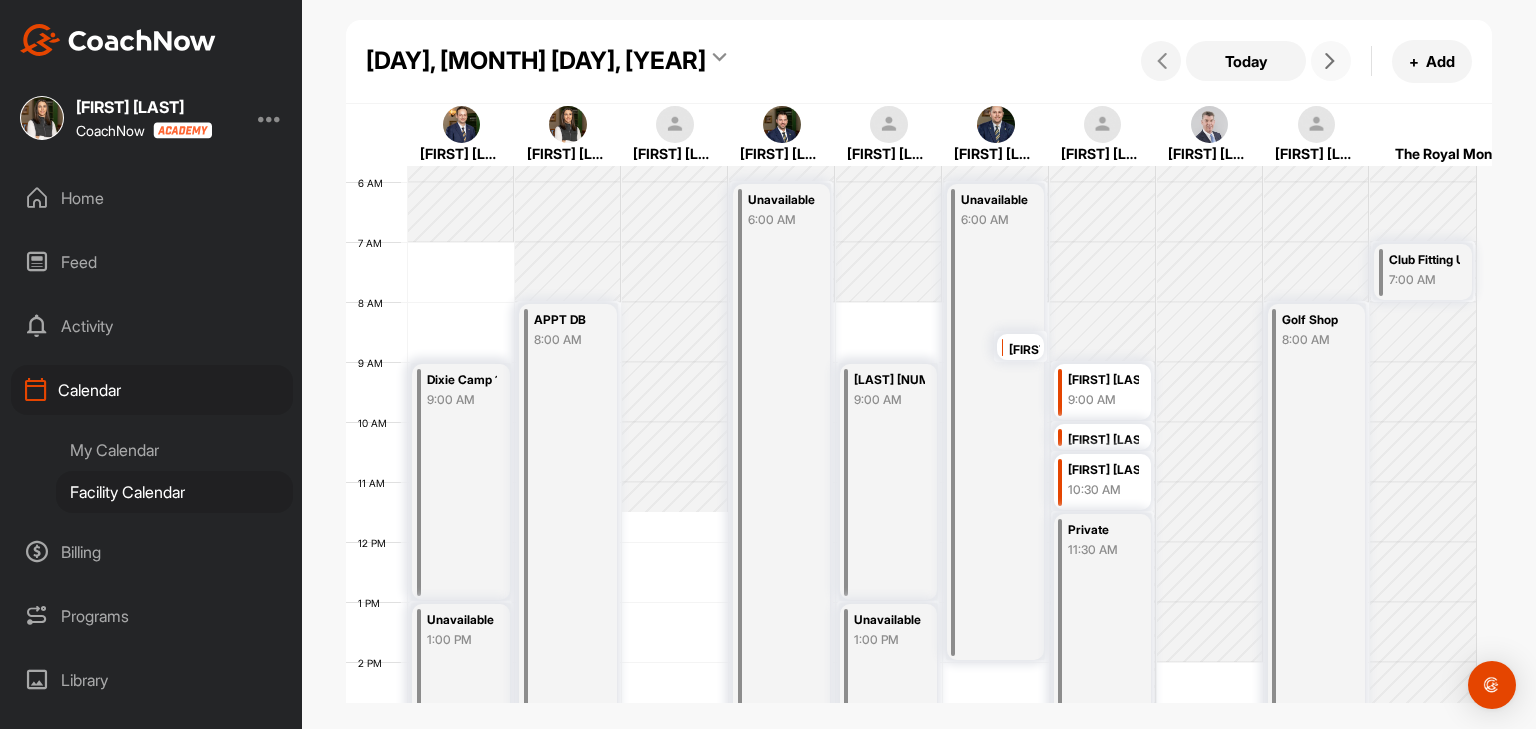 click at bounding box center [1331, 61] 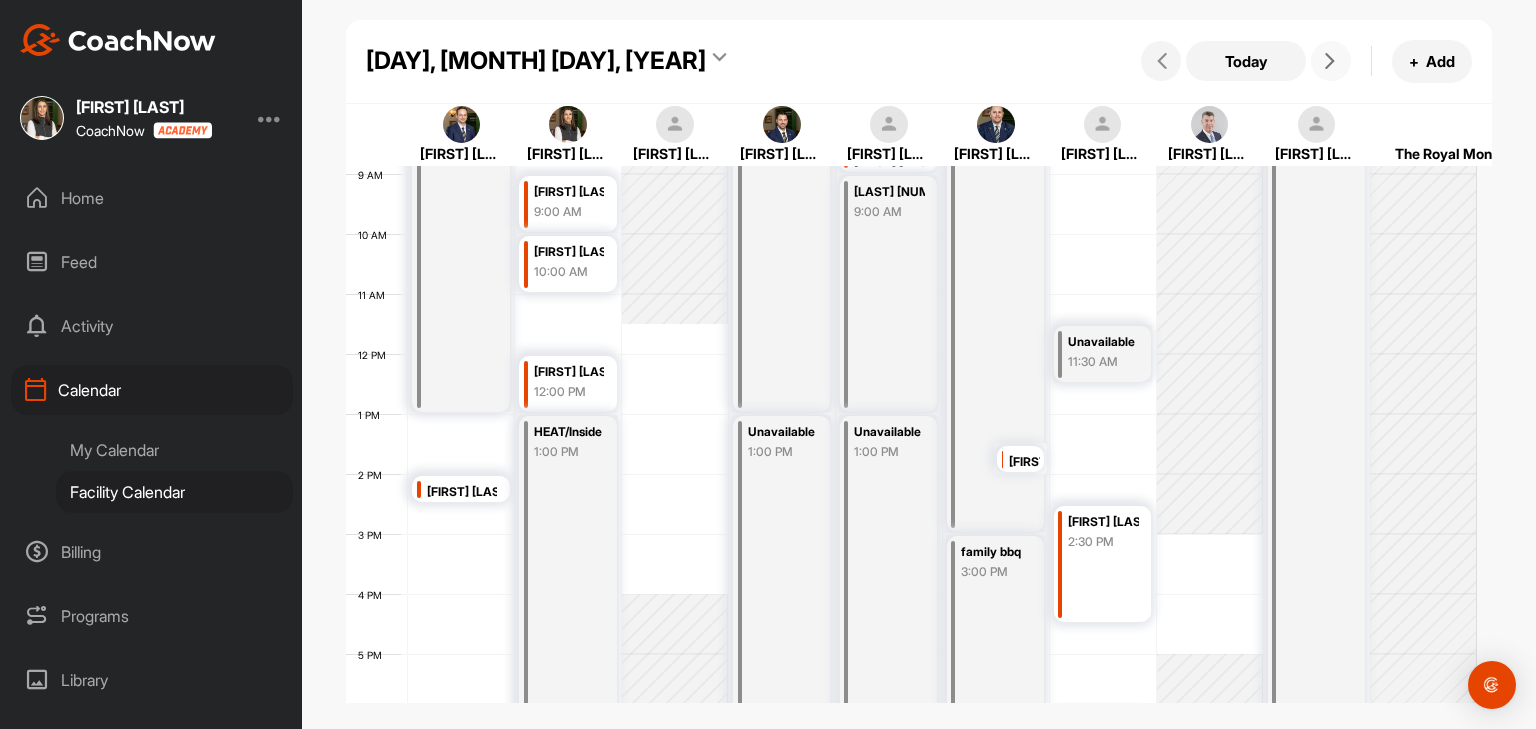 scroll, scrollTop: 519, scrollLeft: 0, axis: vertical 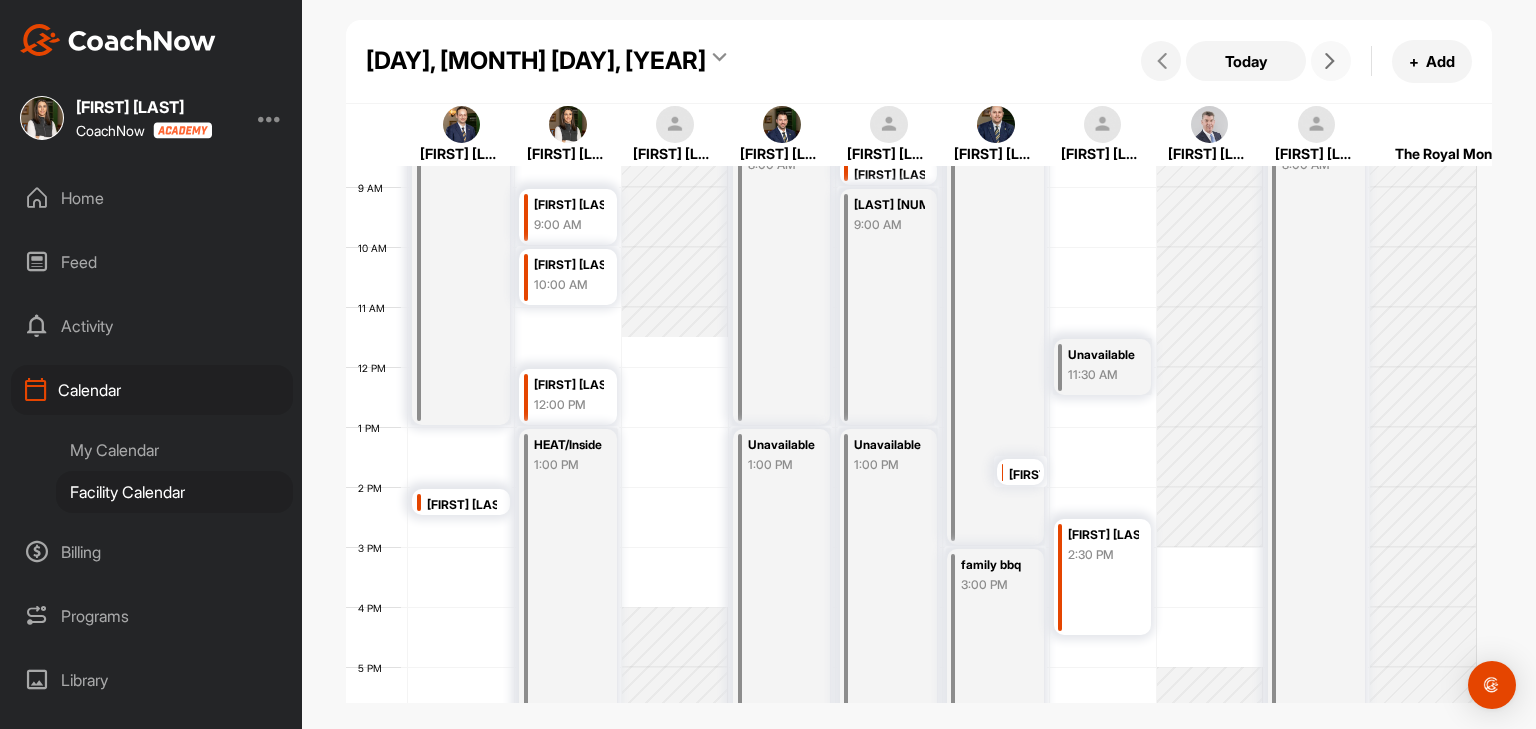 click at bounding box center [1330, 61] 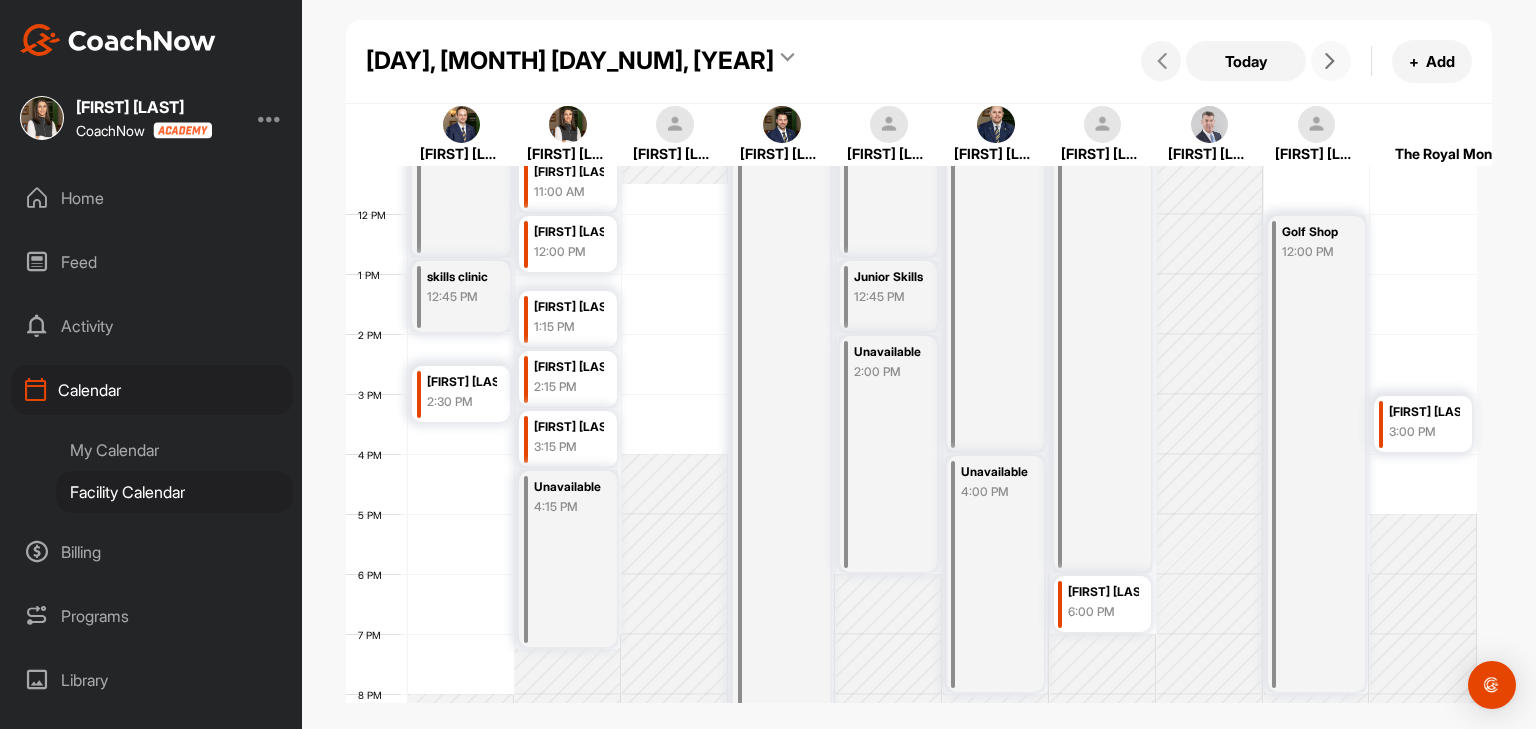 scroll, scrollTop: 675, scrollLeft: 0, axis: vertical 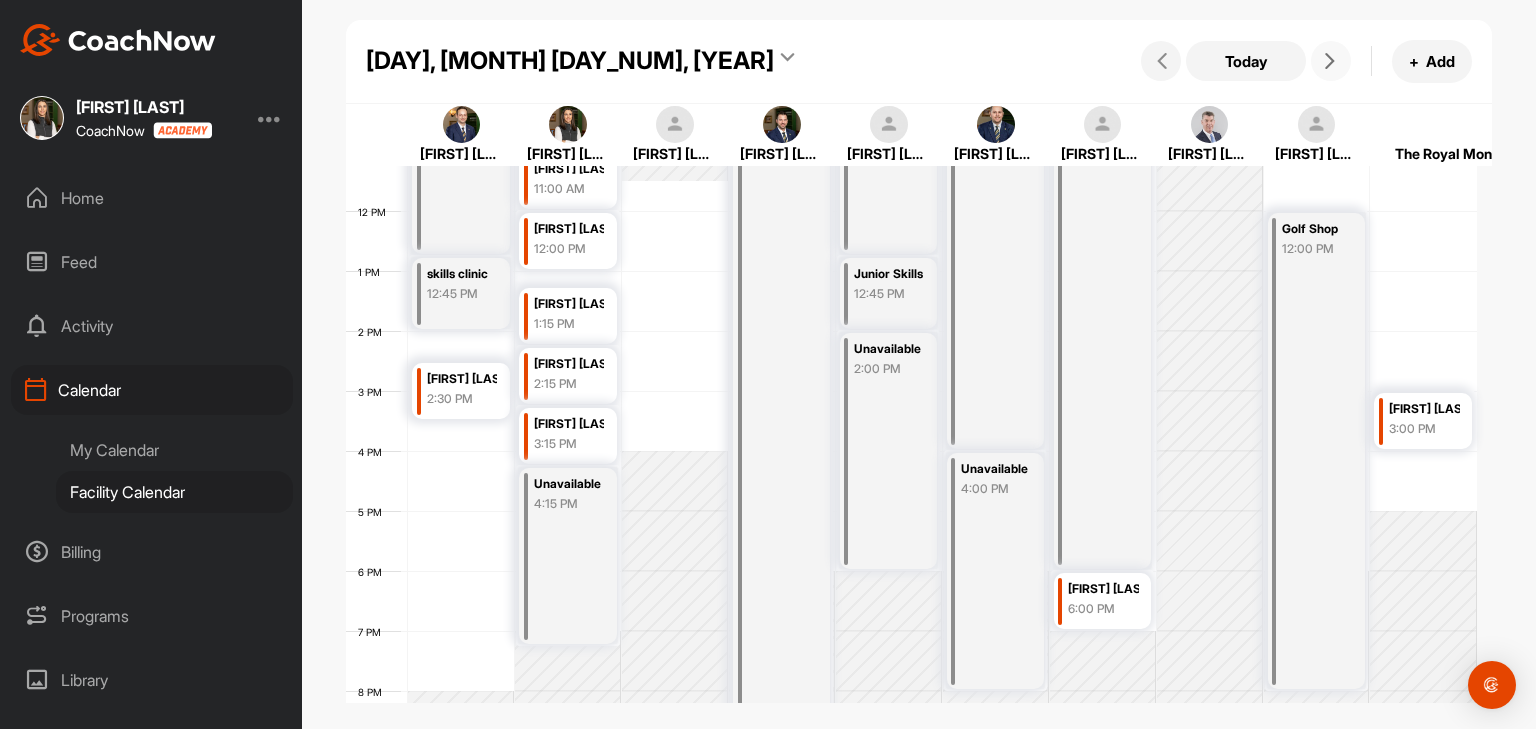 click at bounding box center [1331, 61] 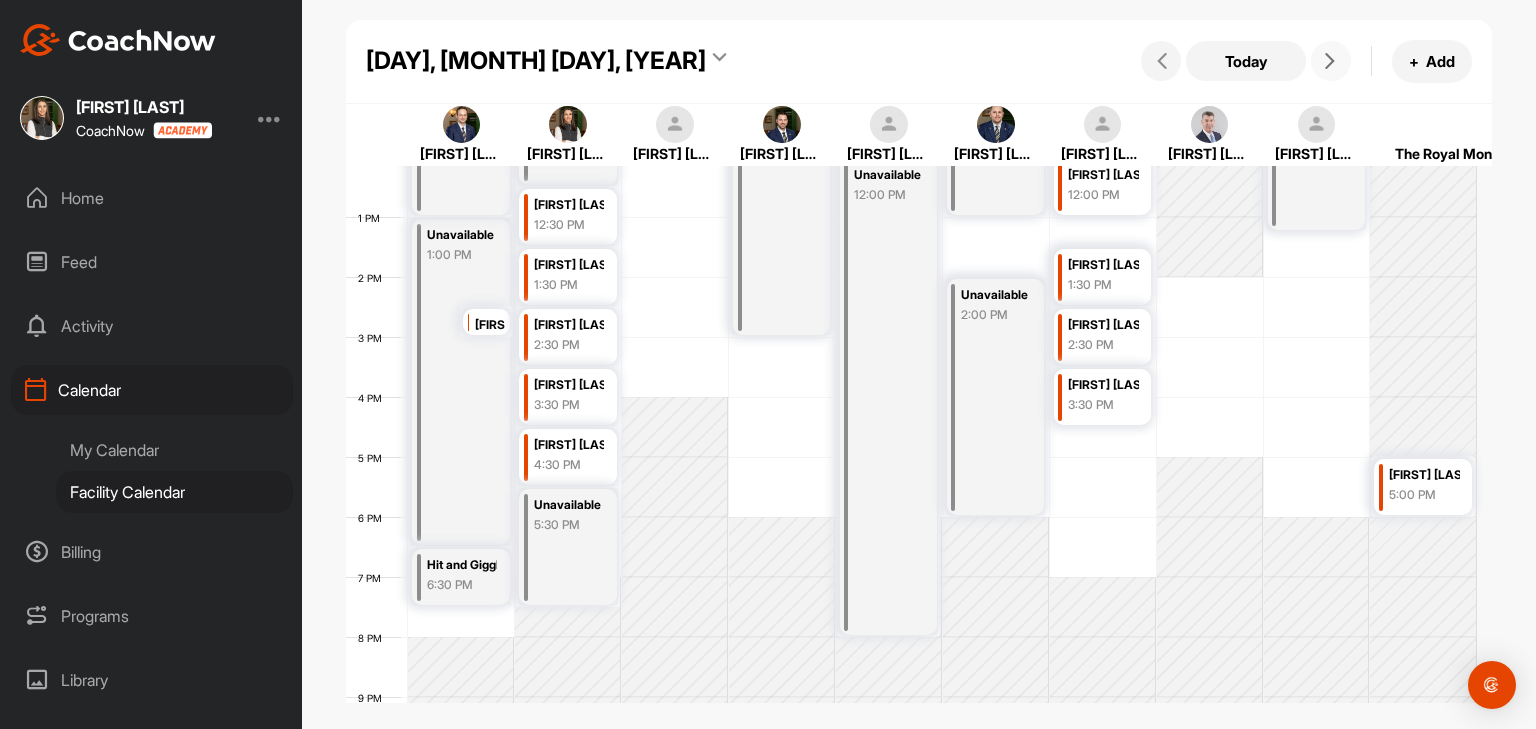 scroll, scrollTop: 739, scrollLeft: 0, axis: vertical 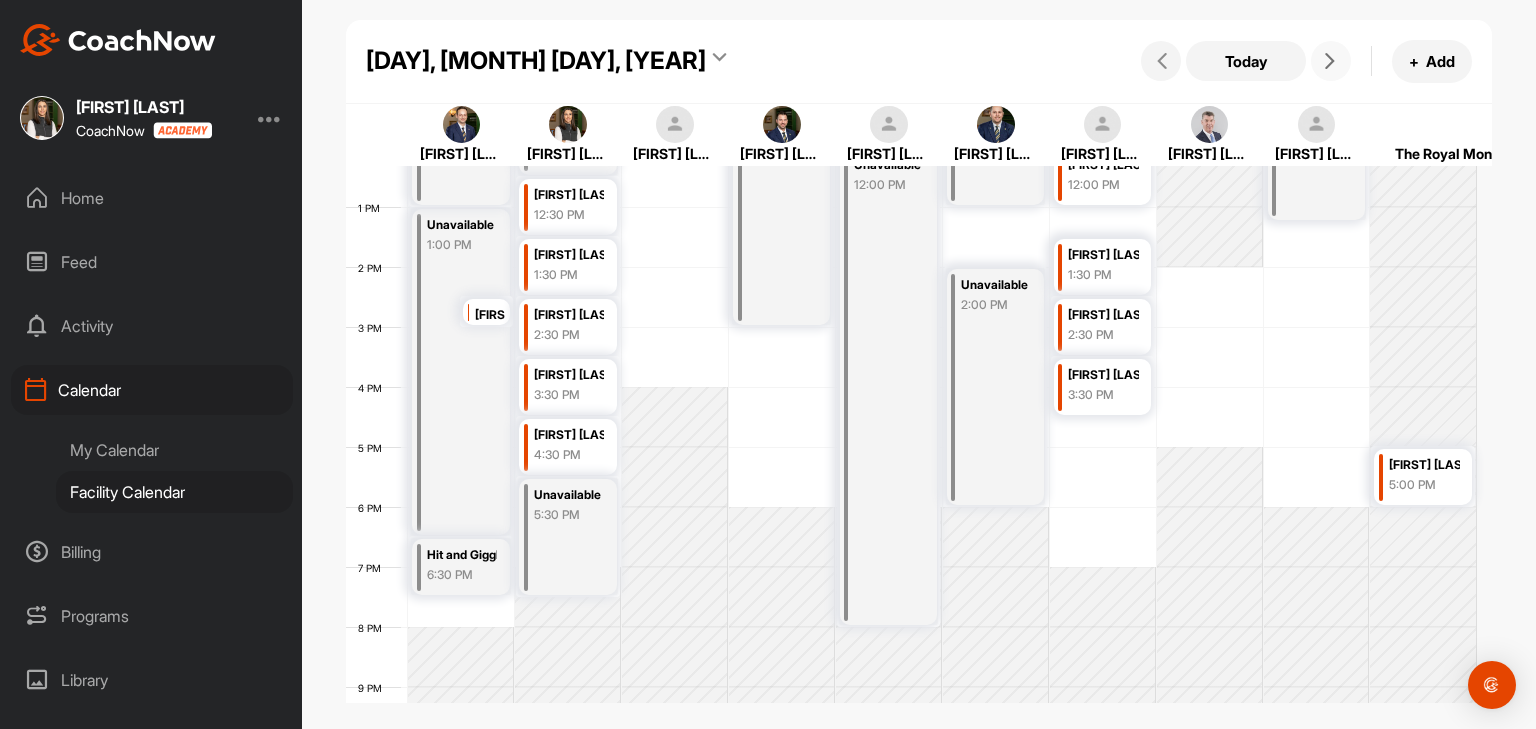 click at bounding box center [1330, 61] 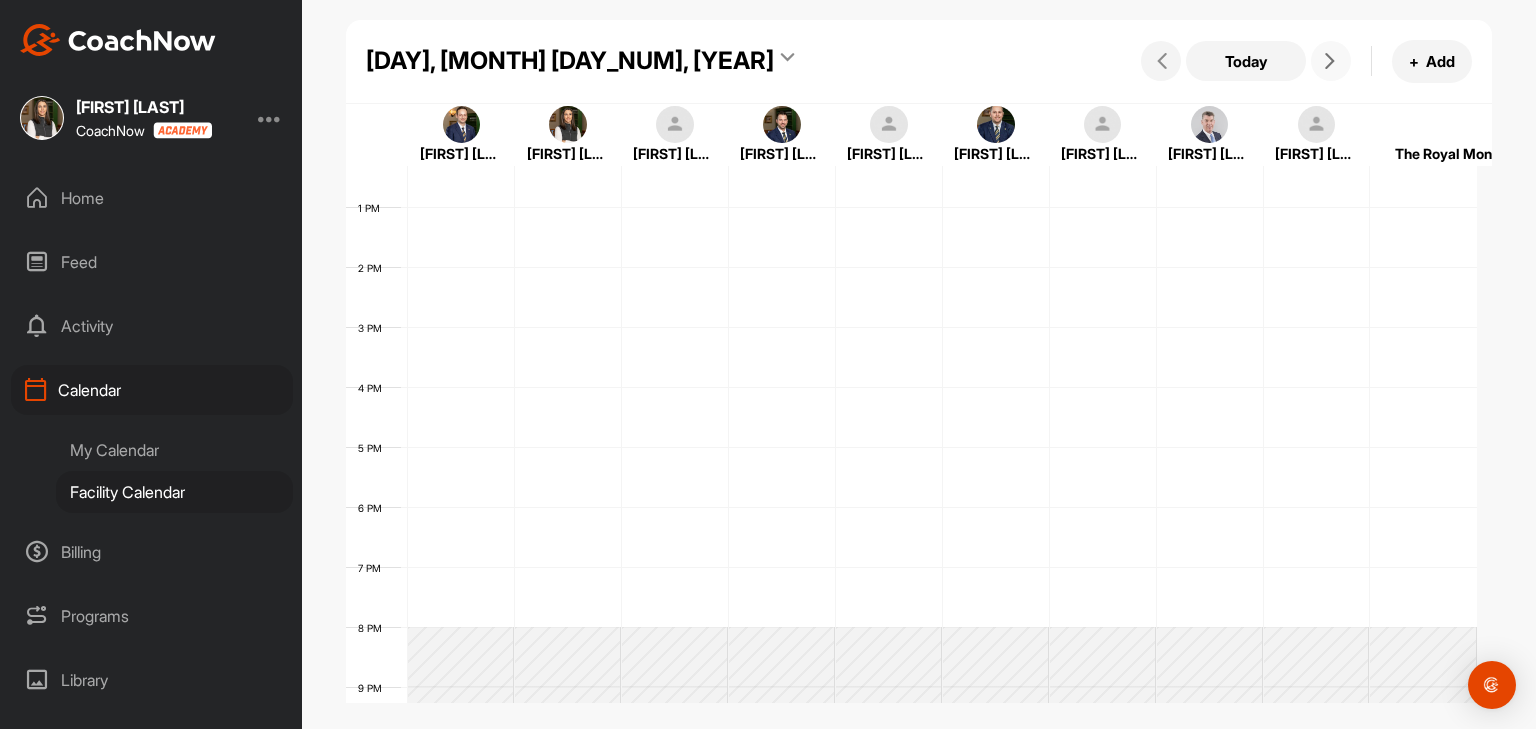 scroll, scrollTop: 347, scrollLeft: 0, axis: vertical 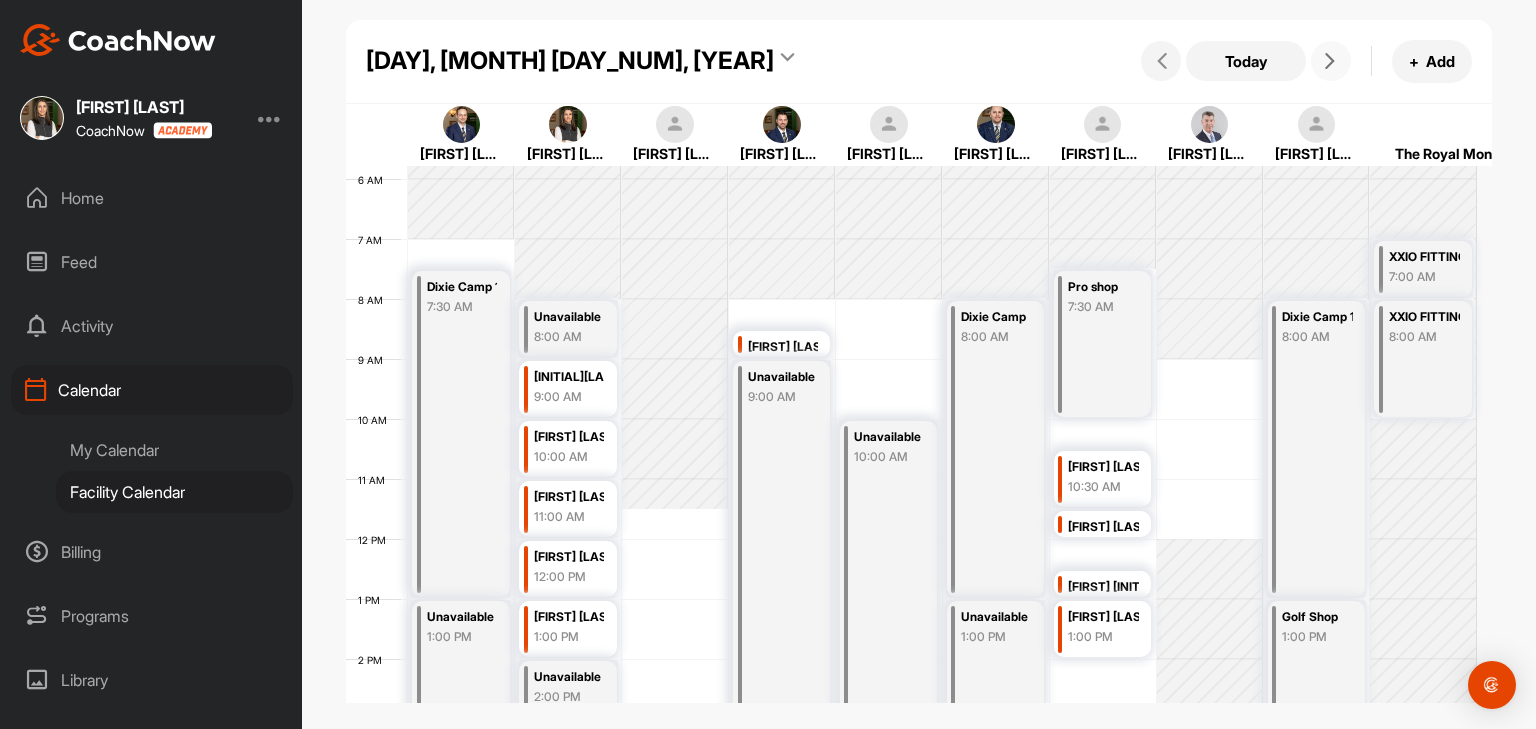 click on "Dixie Camp 1 8:00 AM" at bounding box center [1316, 449] 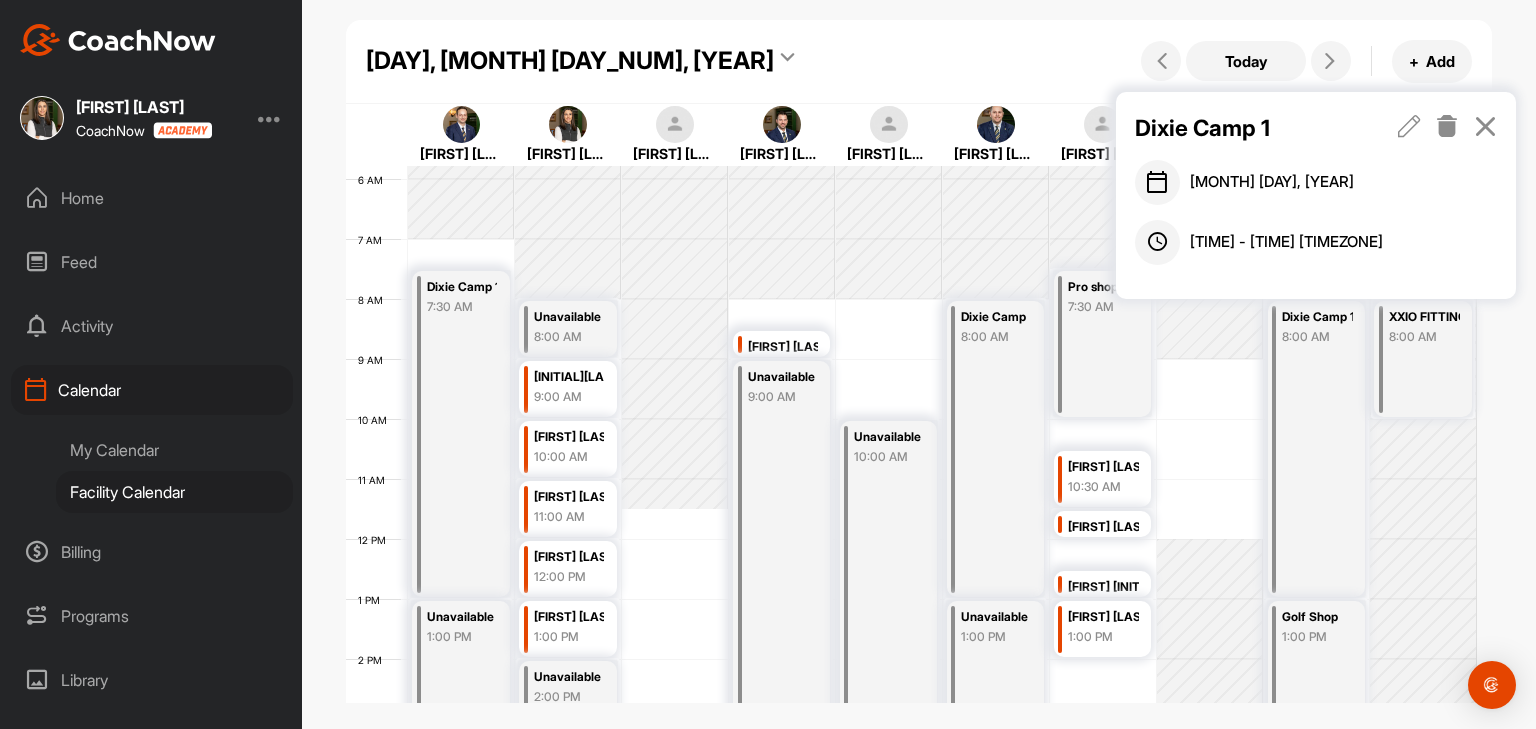 click on "Friday, June 27, 2025 Today + Add" at bounding box center [919, 62] 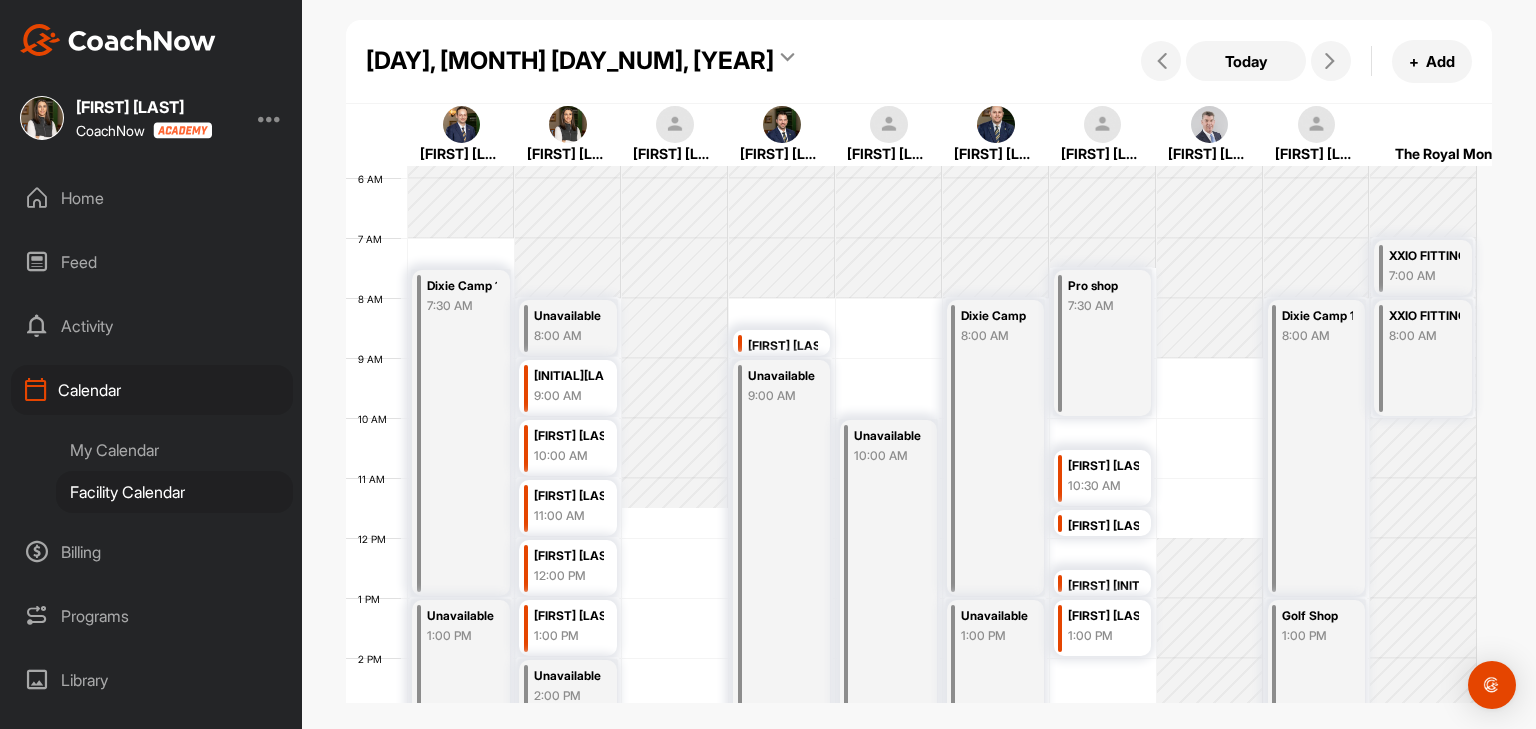 scroll, scrollTop: 347, scrollLeft: 0, axis: vertical 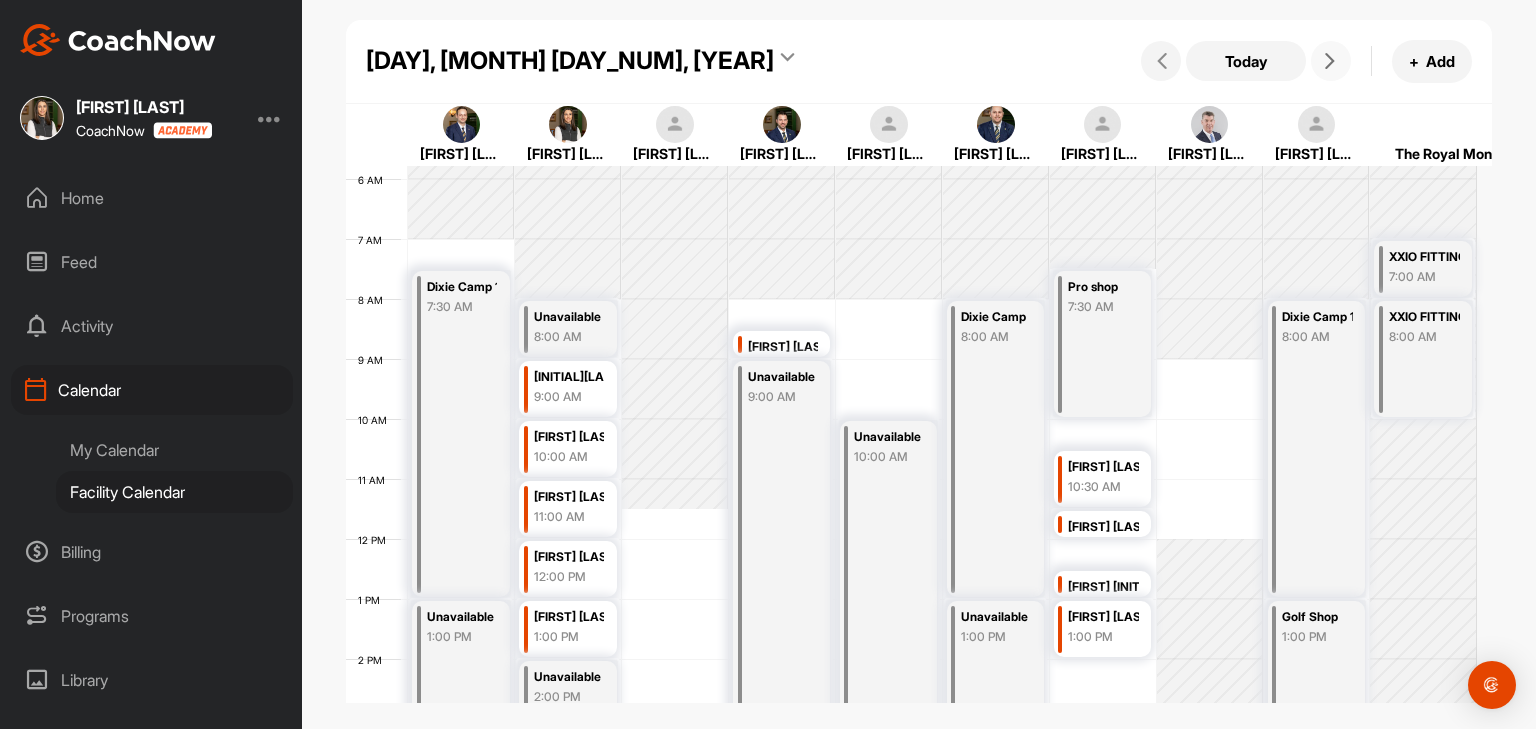 click at bounding box center [1331, 61] 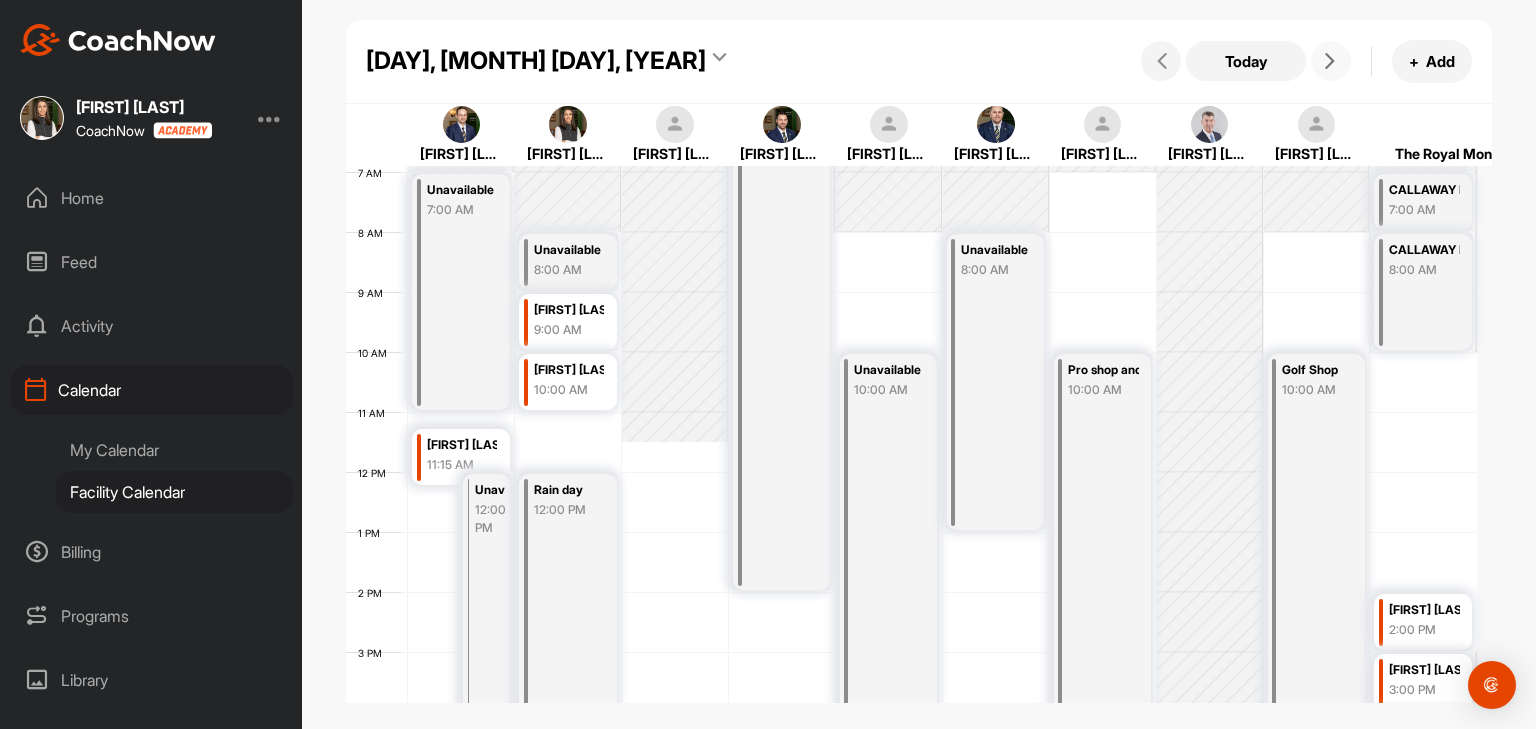 scroll, scrollTop: 417, scrollLeft: 0, axis: vertical 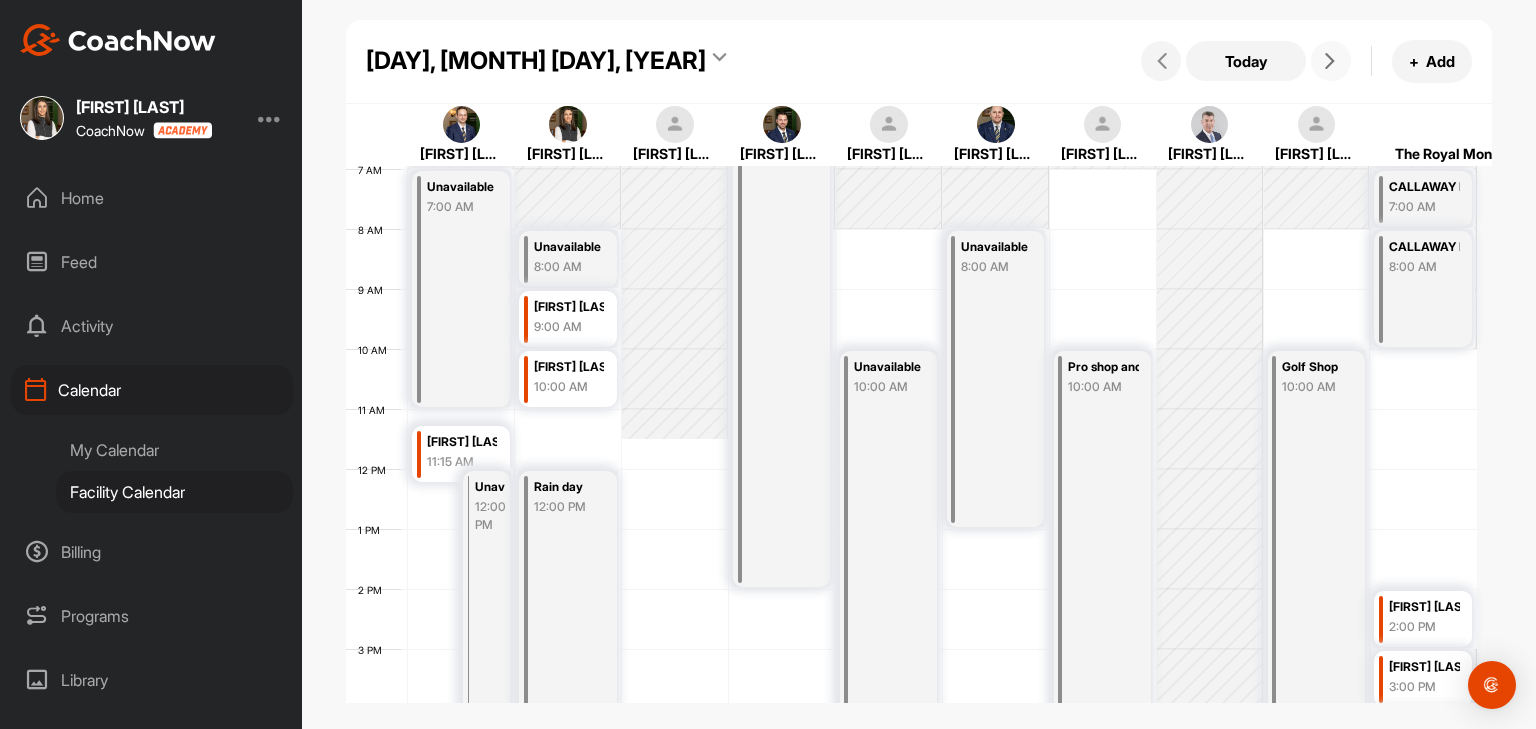 click at bounding box center (1331, 61) 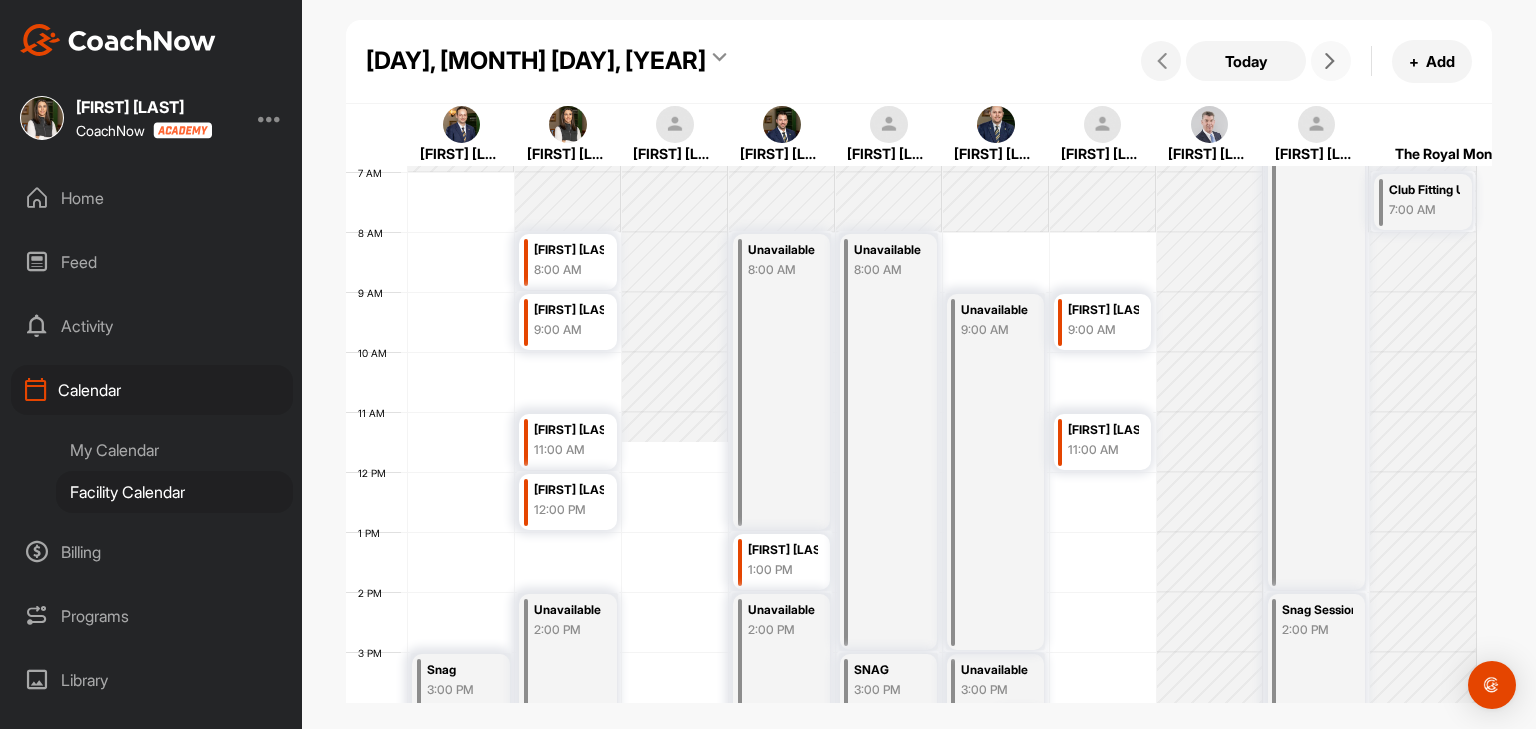scroll, scrollTop: 413, scrollLeft: 0, axis: vertical 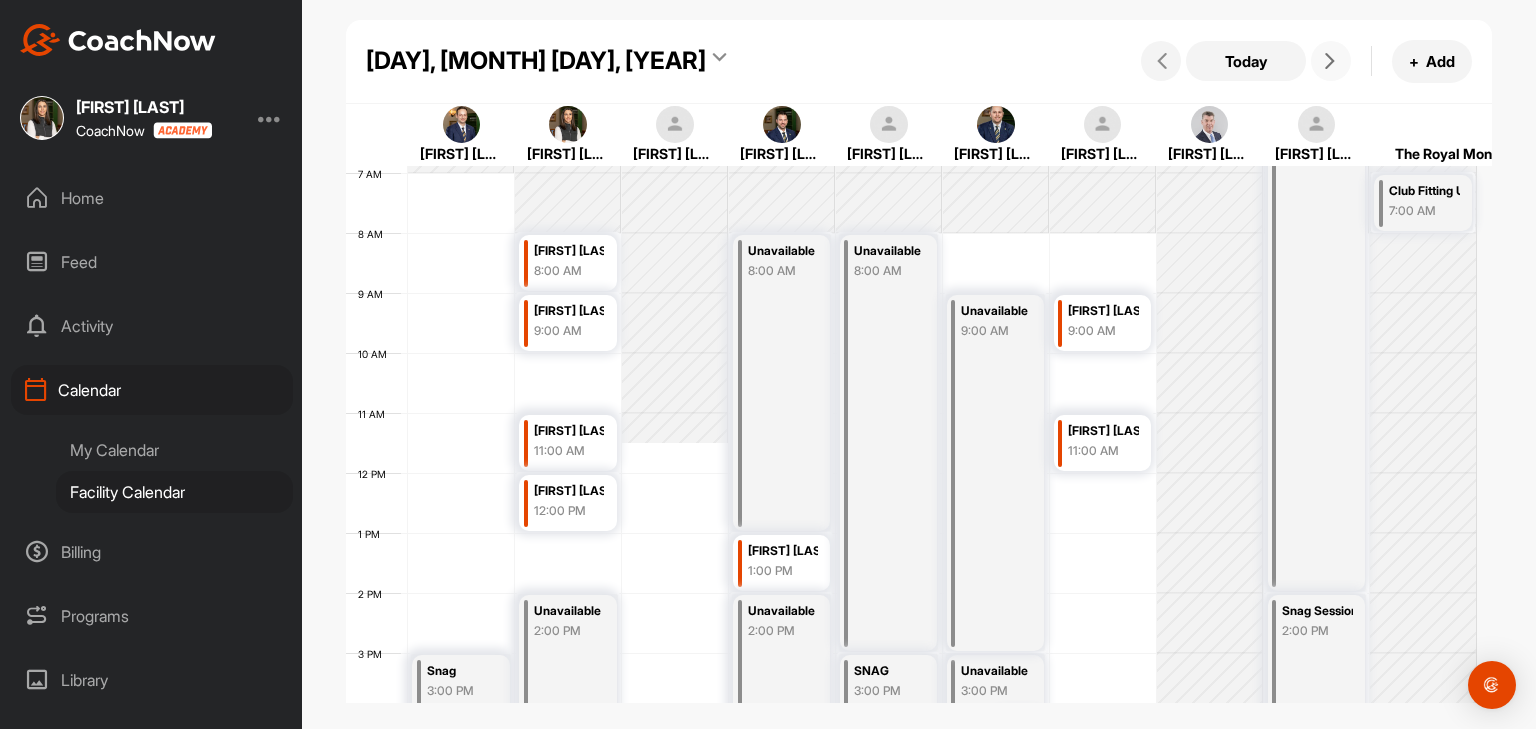 click at bounding box center (1331, 61) 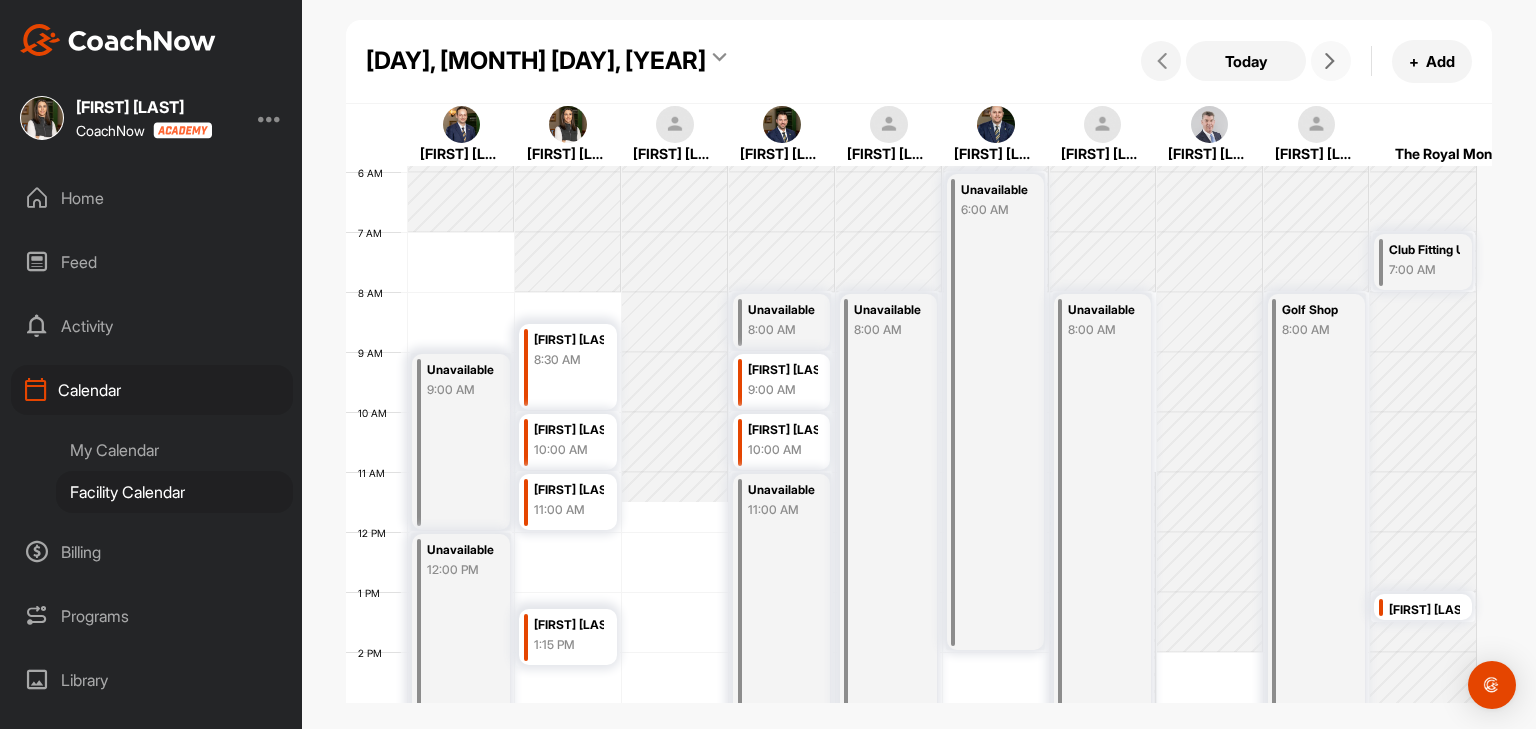 scroll, scrollTop: 350, scrollLeft: 0, axis: vertical 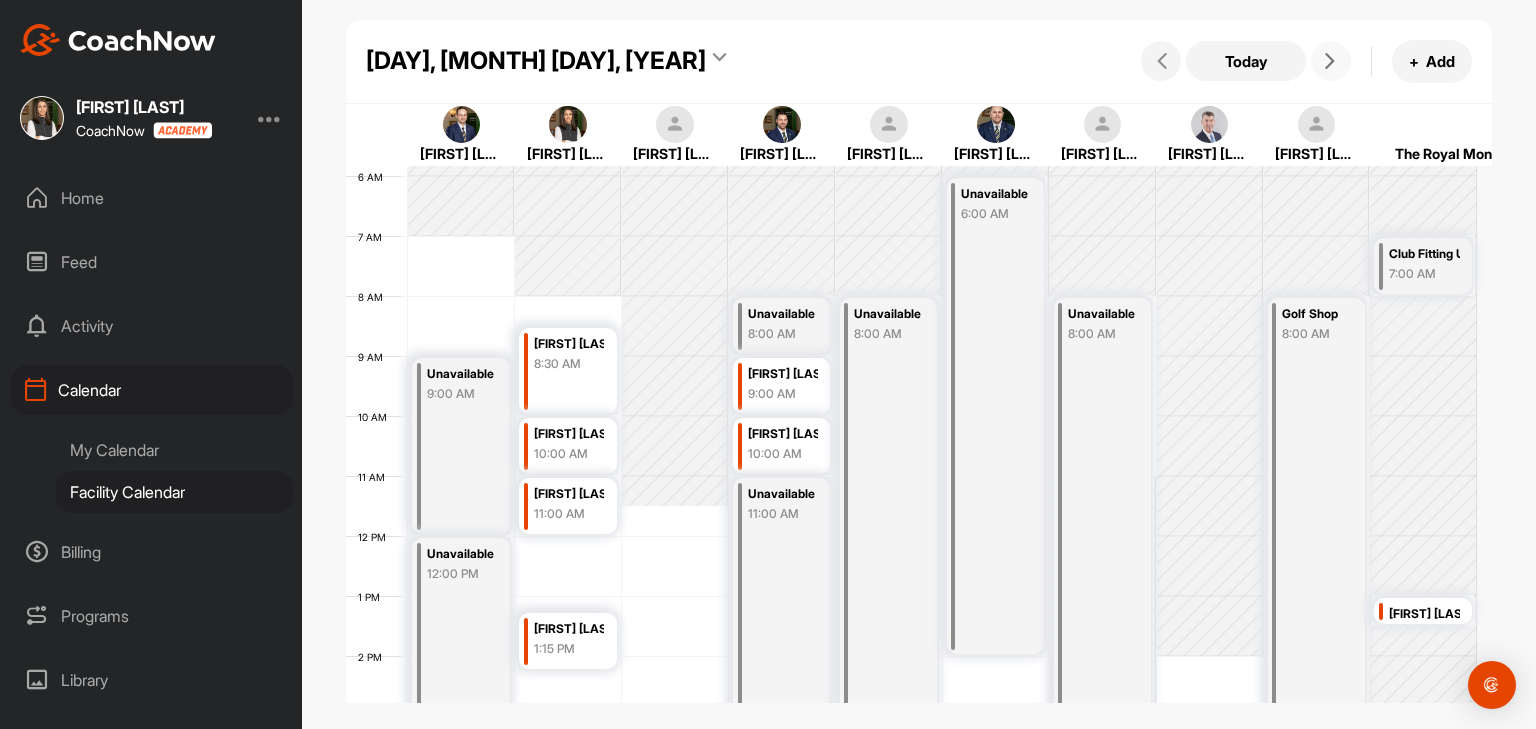 click at bounding box center (1331, 61) 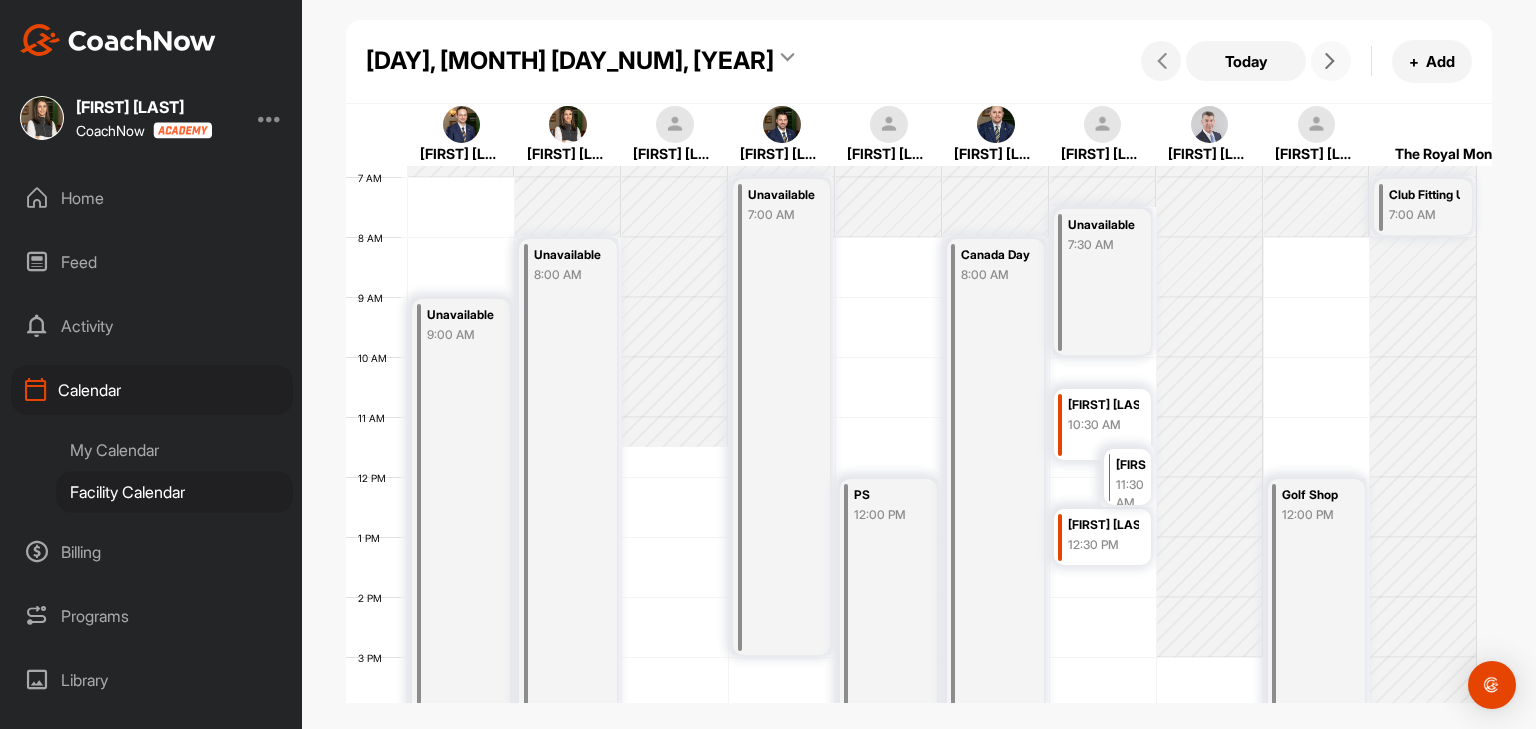 scroll, scrollTop: 404, scrollLeft: 0, axis: vertical 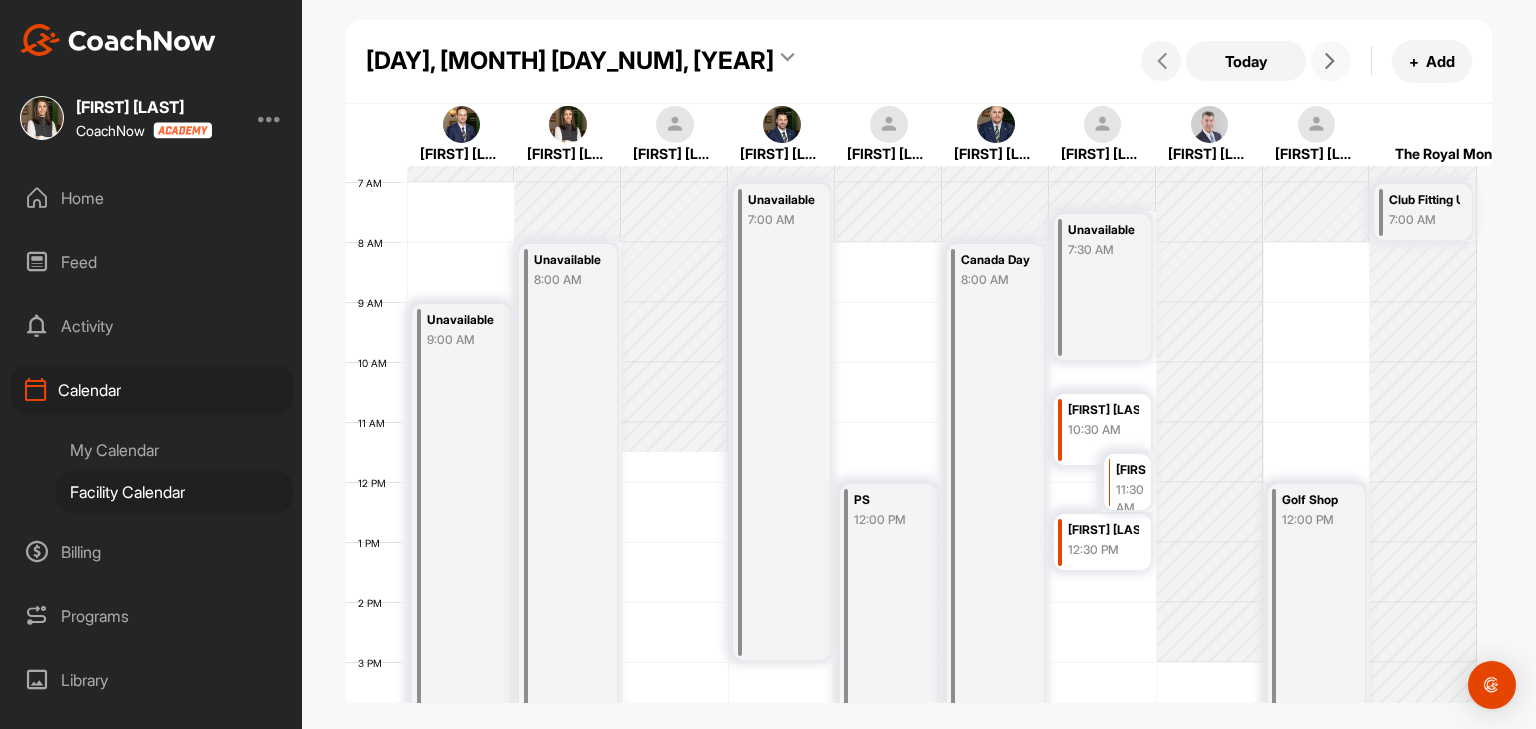 click at bounding box center (1330, 61) 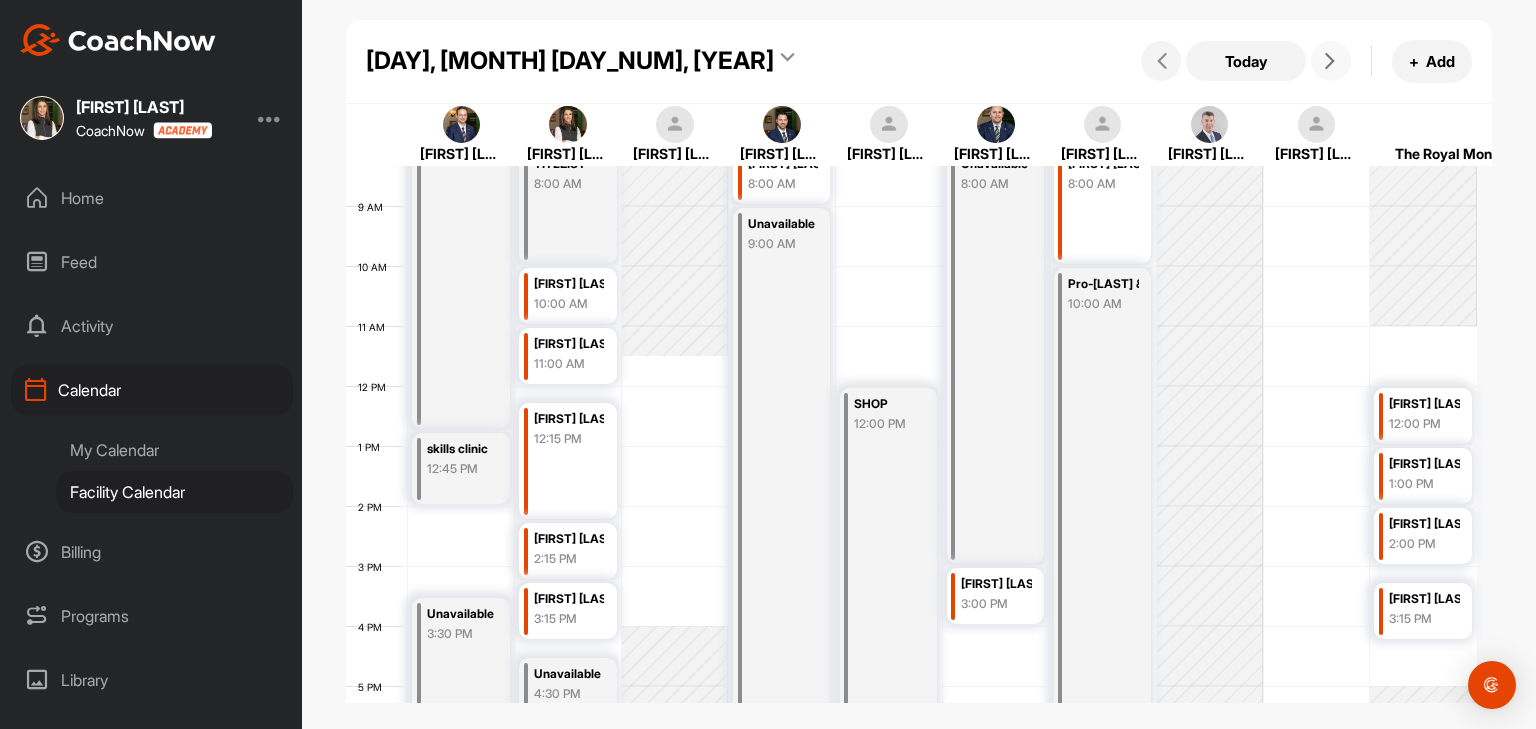 scroll, scrollTop: 489, scrollLeft: 0, axis: vertical 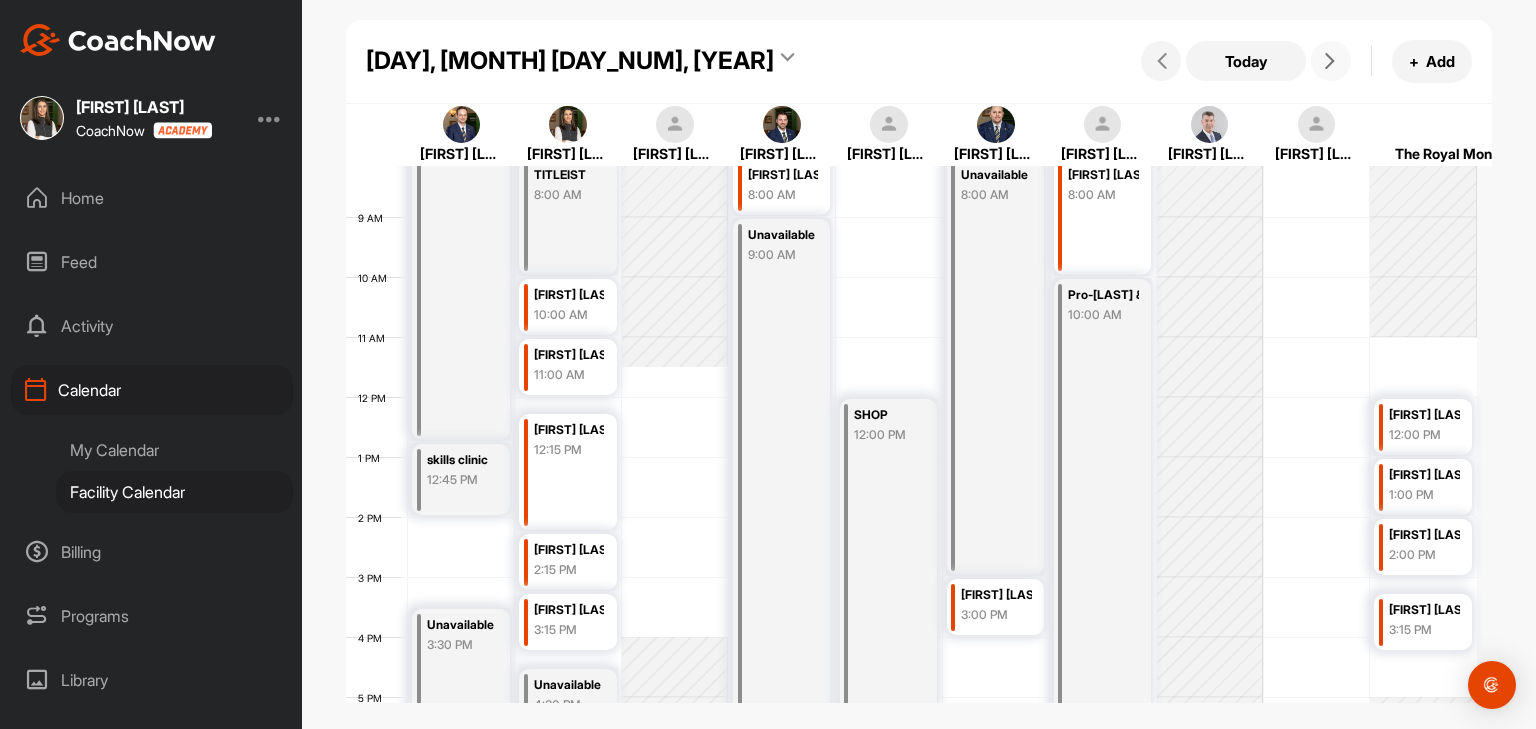 click at bounding box center [1330, 61] 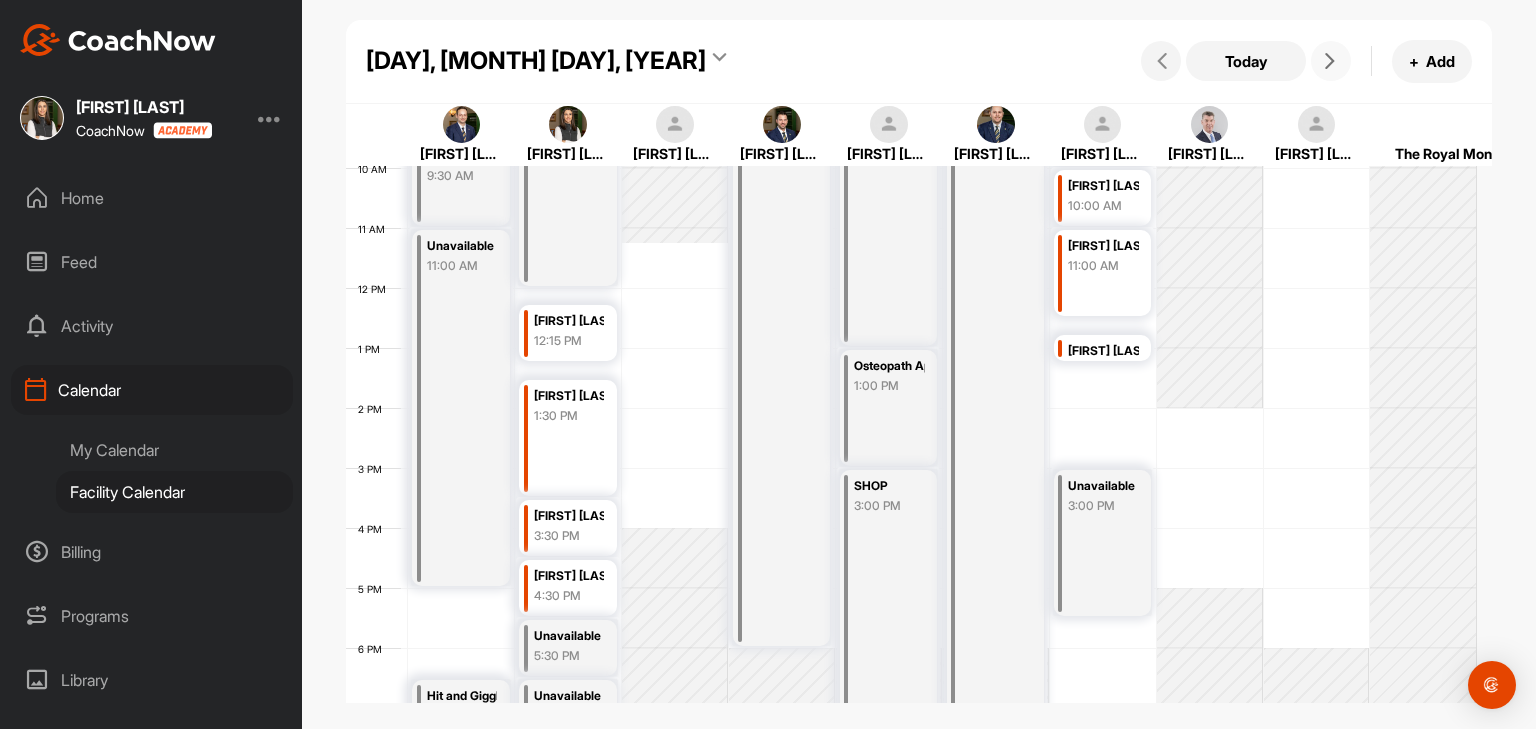 scroll, scrollTop: 585, scrollLeft: 0, axis: vertical 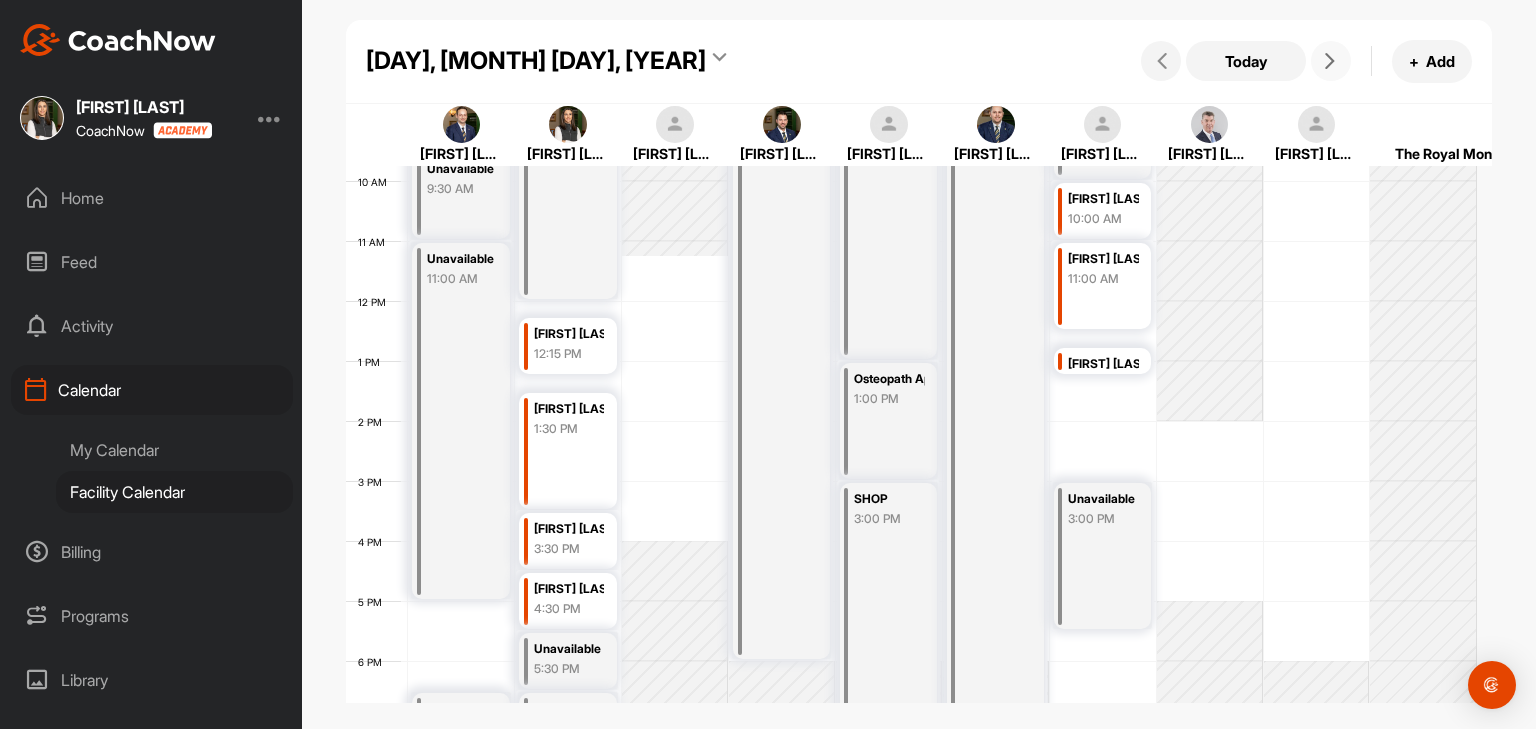 click at bounding box center (1330, 61) 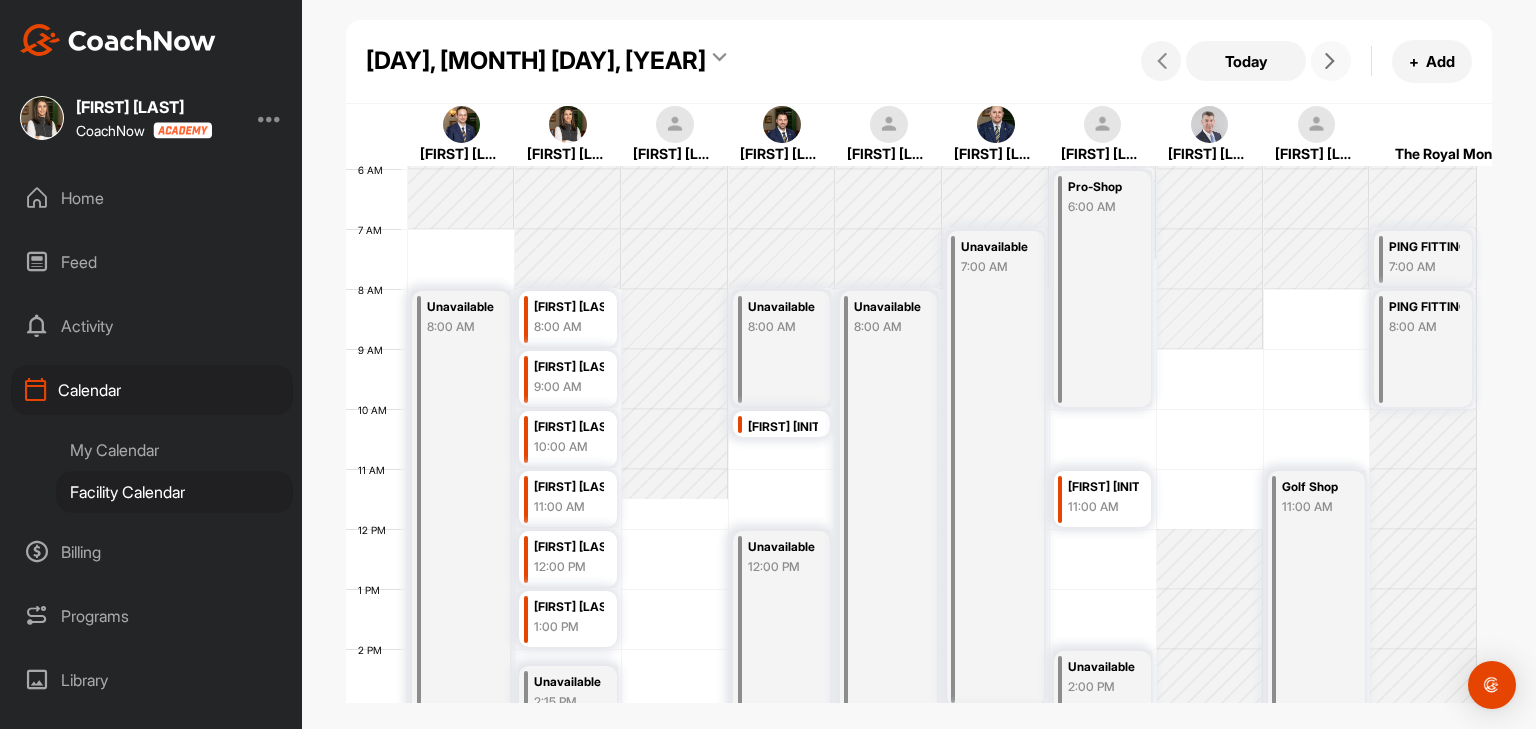 scroll, scrollTop: 354, scrollLeft: 0, axis: vertical 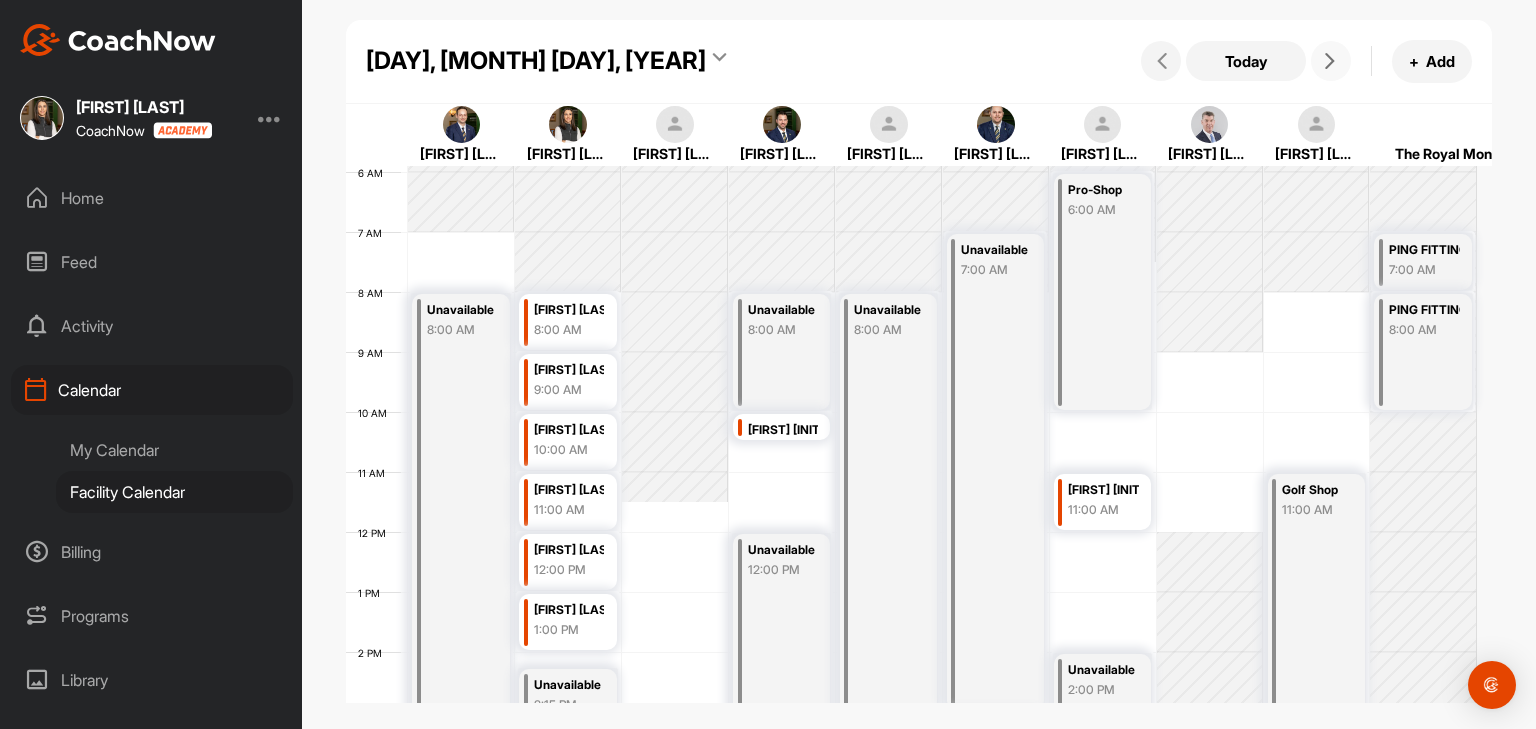 click at bounding box center (1330, 61) 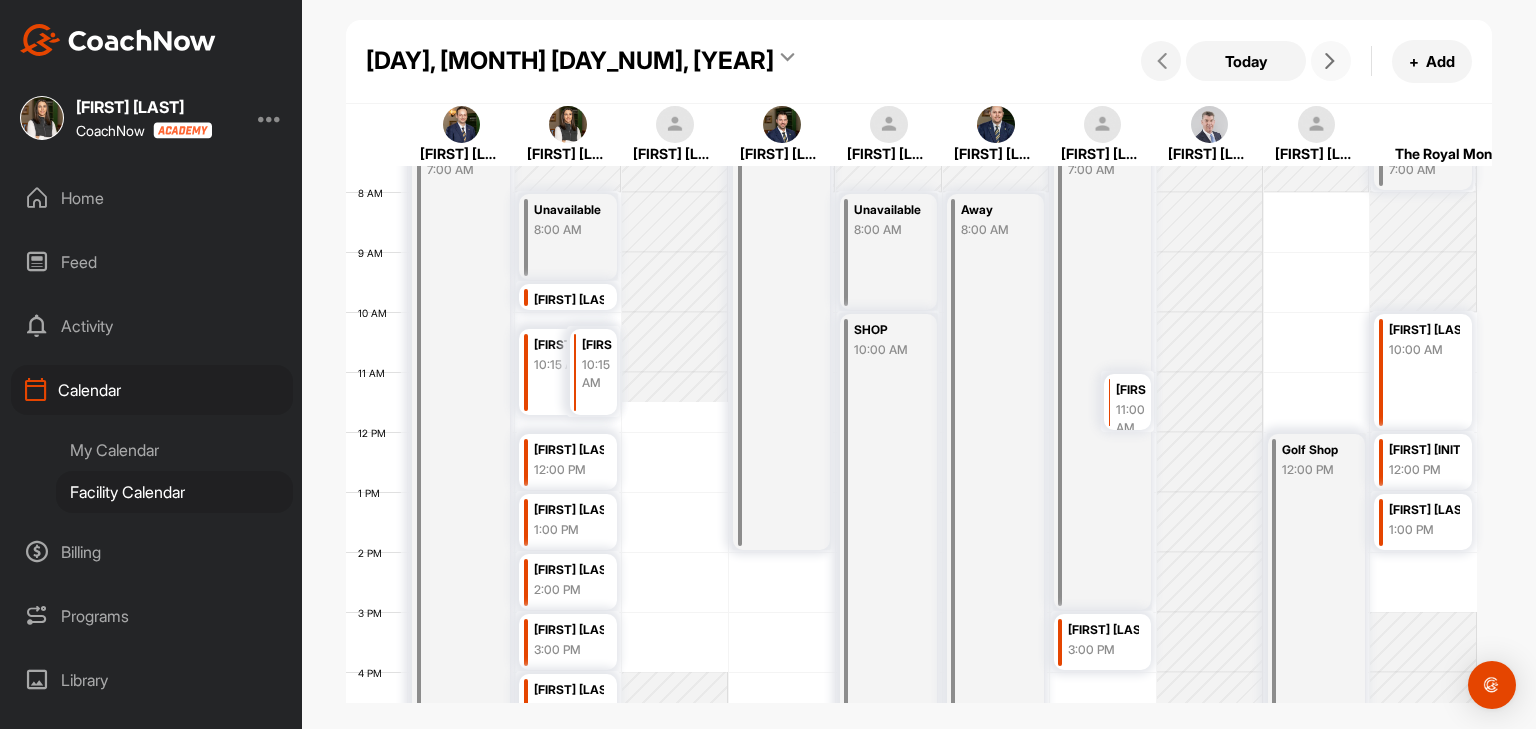 scroll, scrollTop: 453, scrollLeft: 0, axis: vertical 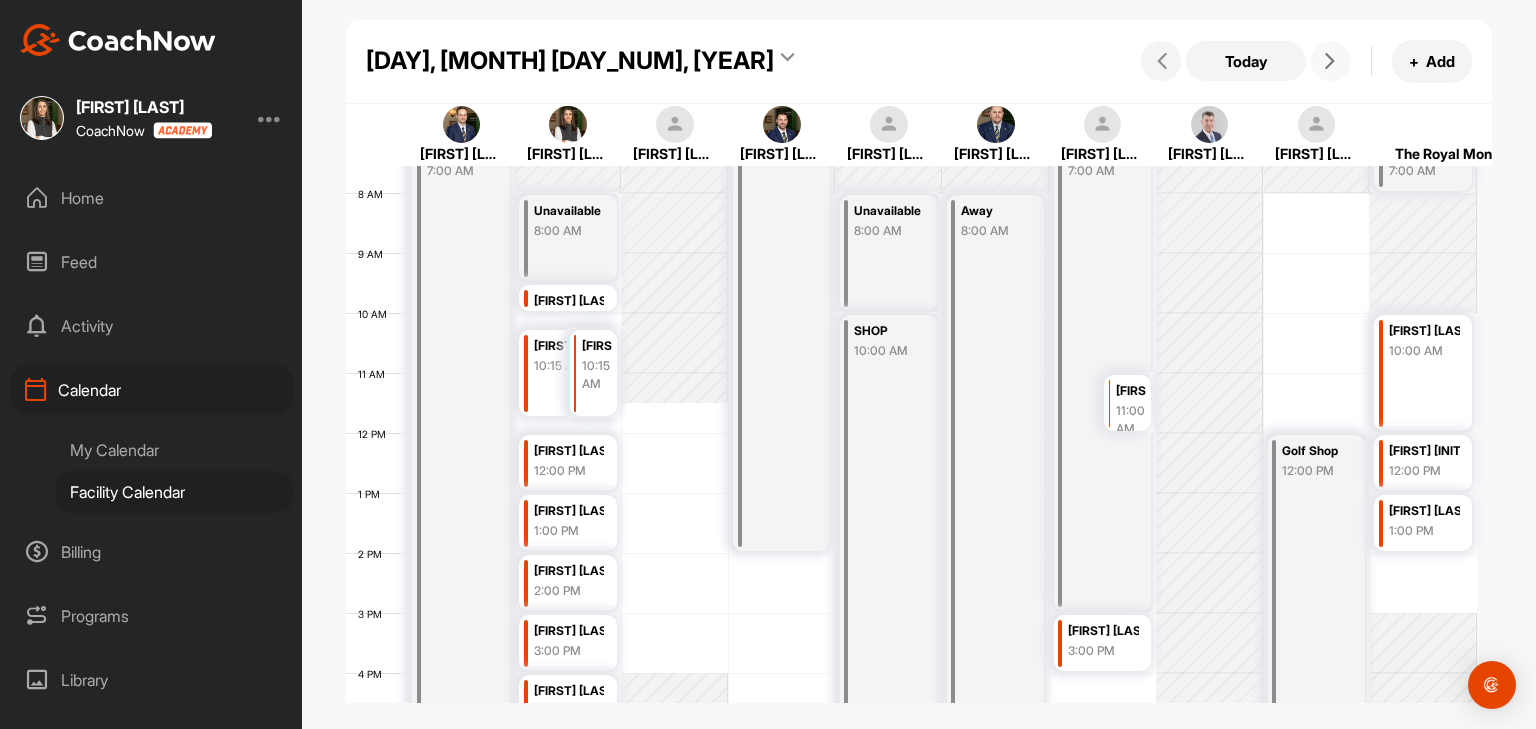 click at bounding box center (1330, 61) 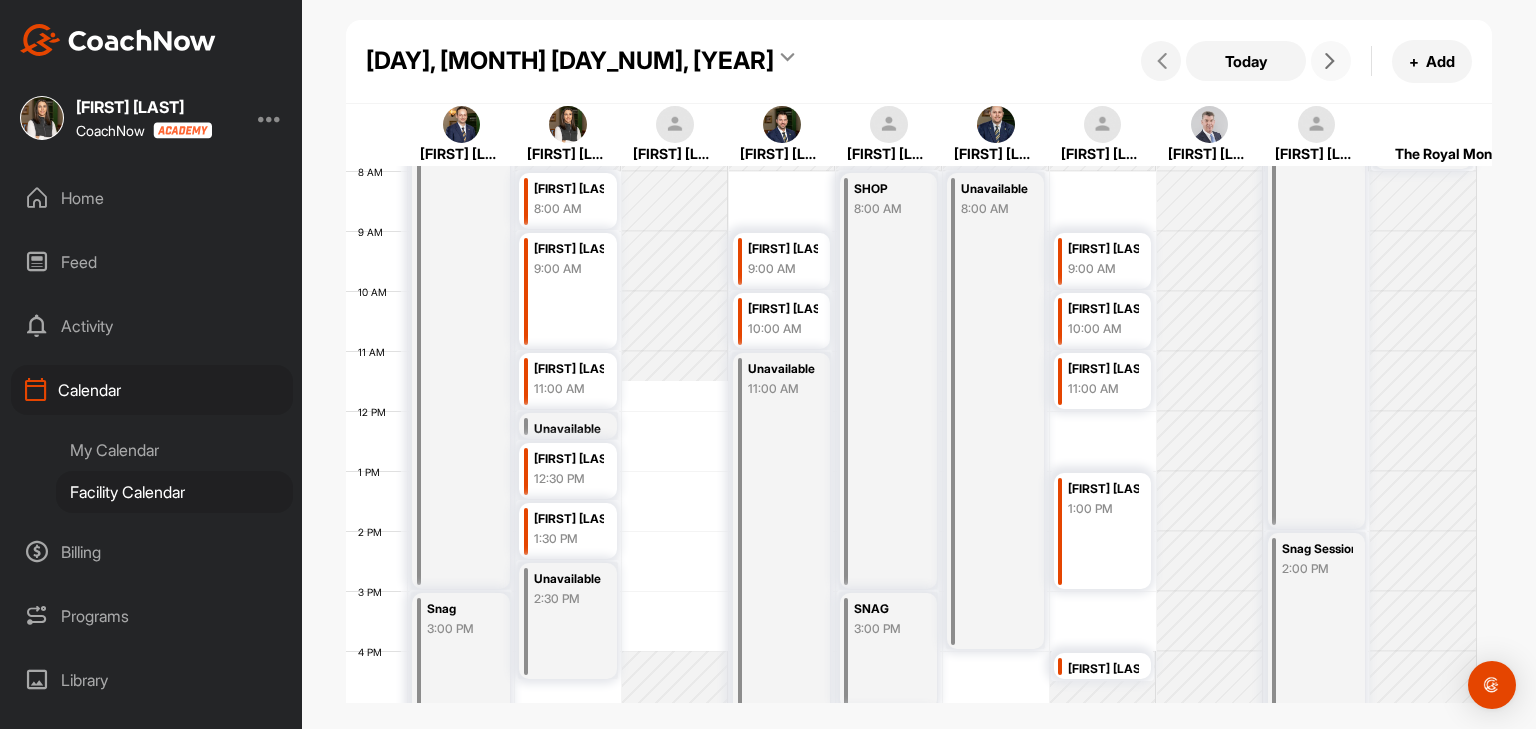 scroll, scrollTop: 477, scrollLeft: 0, axis: vertical 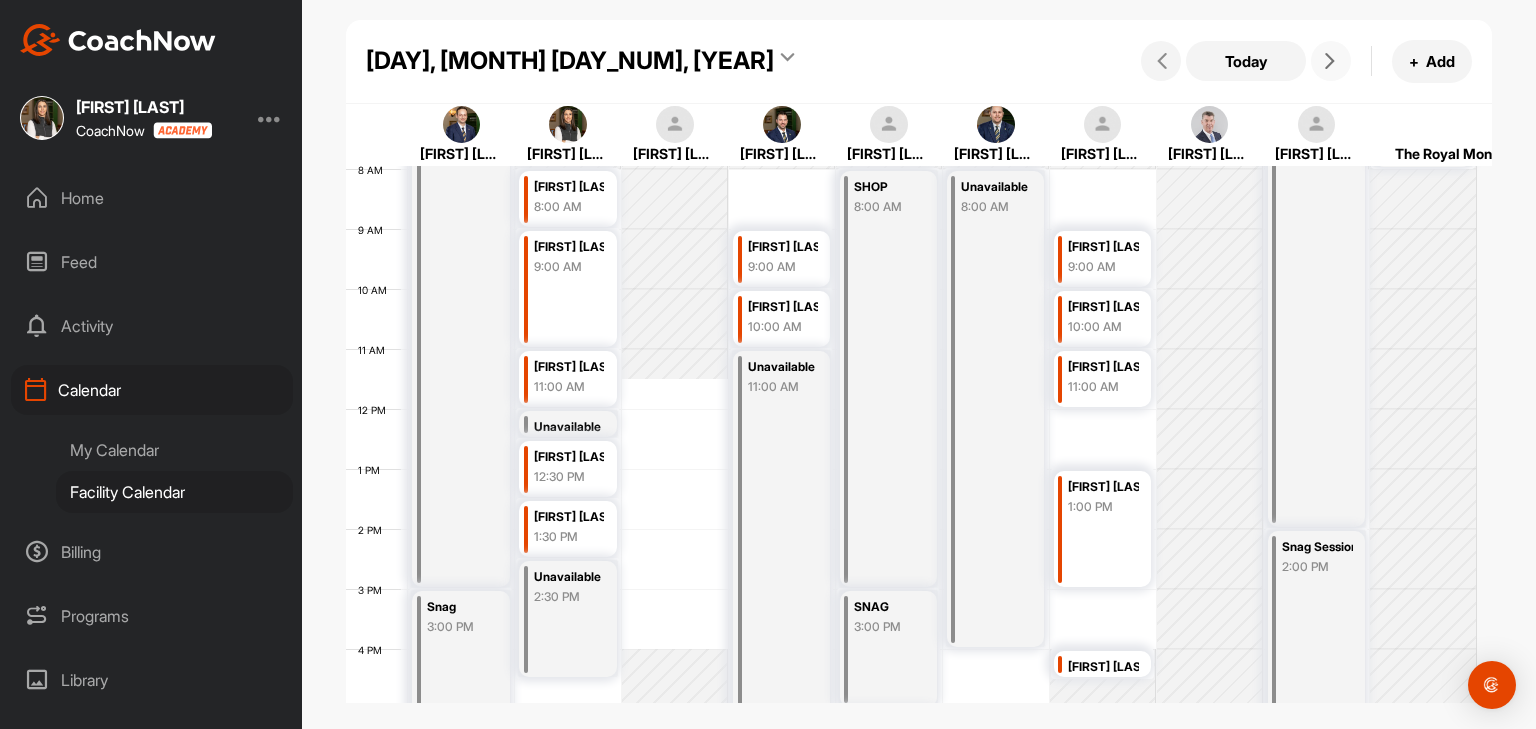 click at bounding box center (1330, 61) 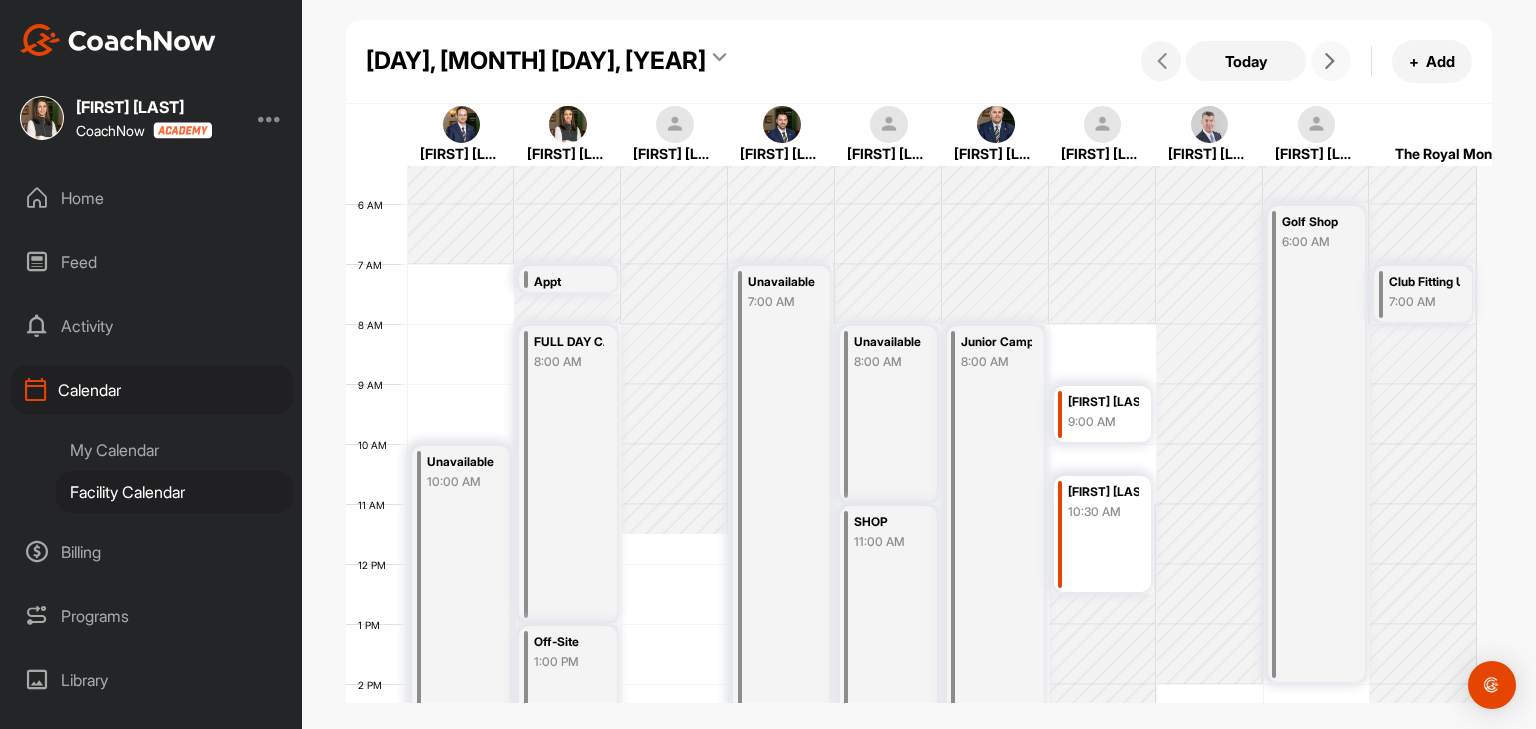 scroll, scrollTop: 320, scrollLeft: 0, axis: vertical 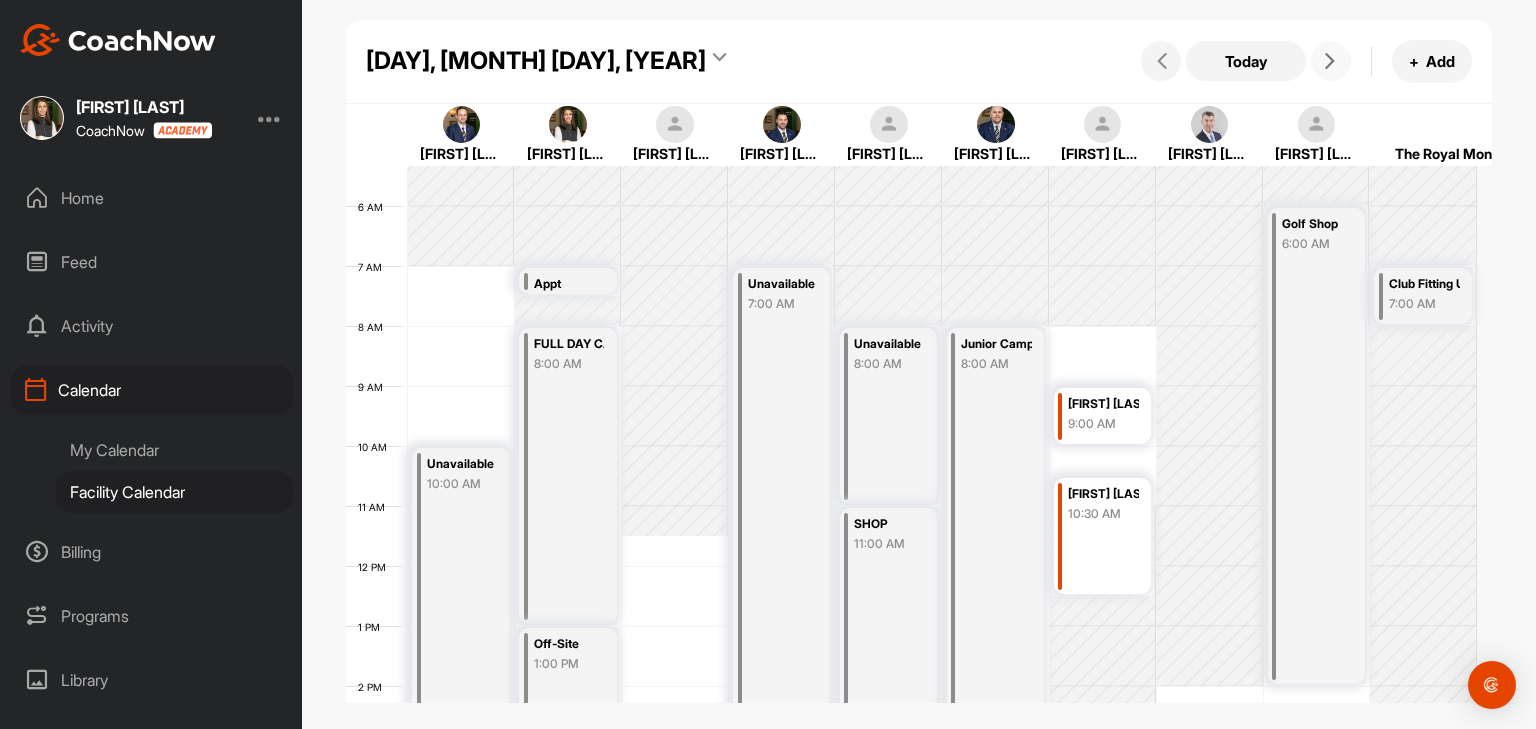 click at bounding box center [1331, 61] 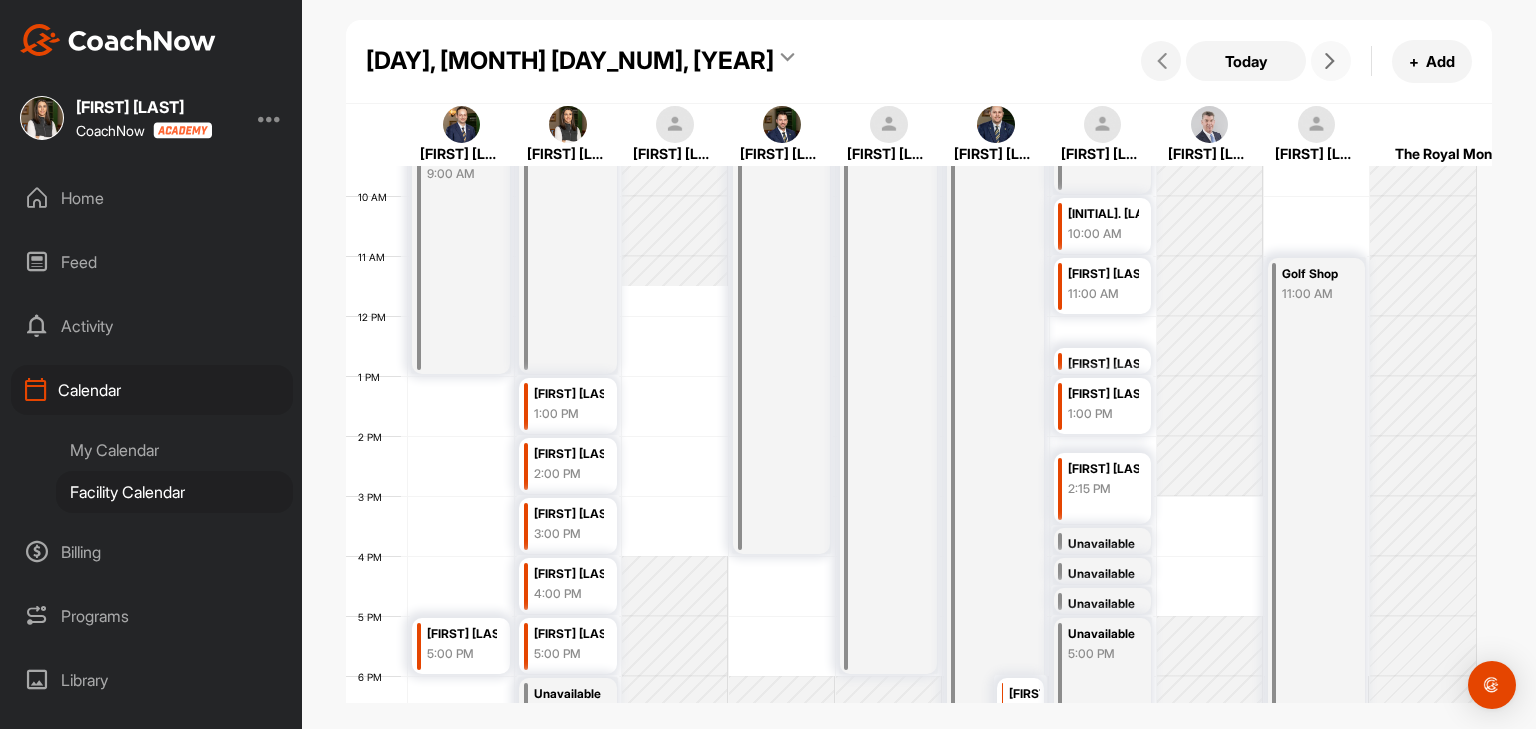 scroll, scrollTop: 567, scrollLeft: 0, axis: vertical 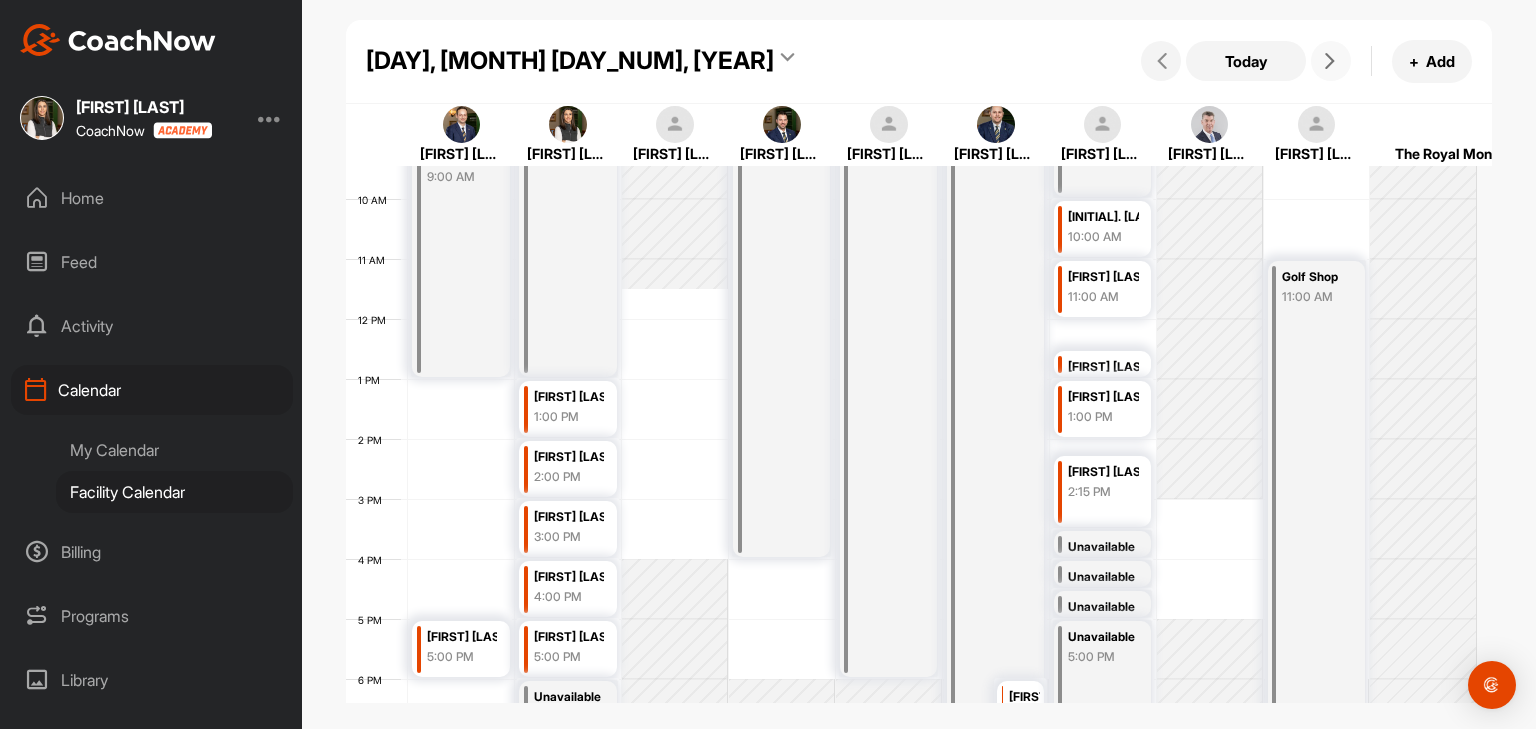 click at bounding box center [1330, 61] 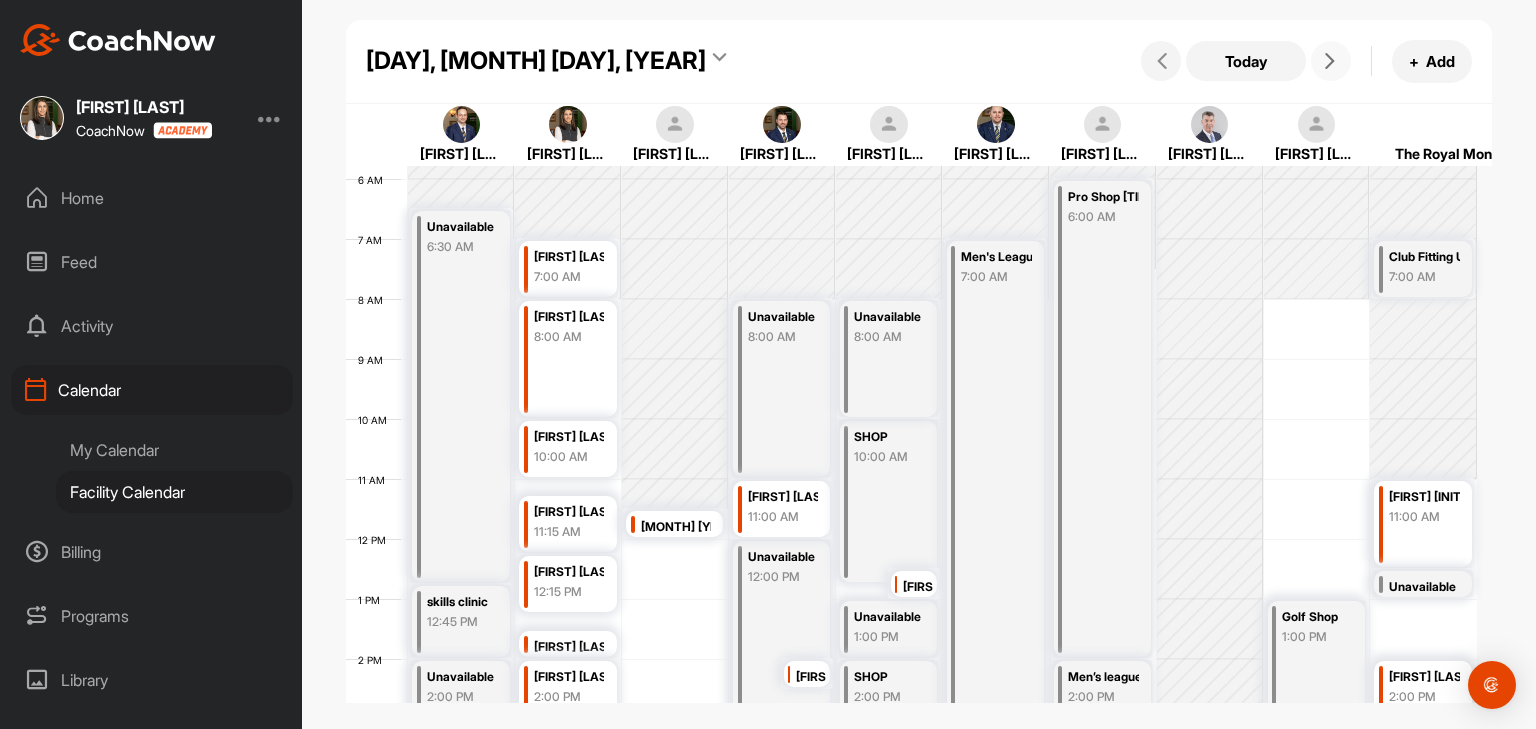 scroll, scrollTop: 350, scrollLeft: 0, axis: vertical 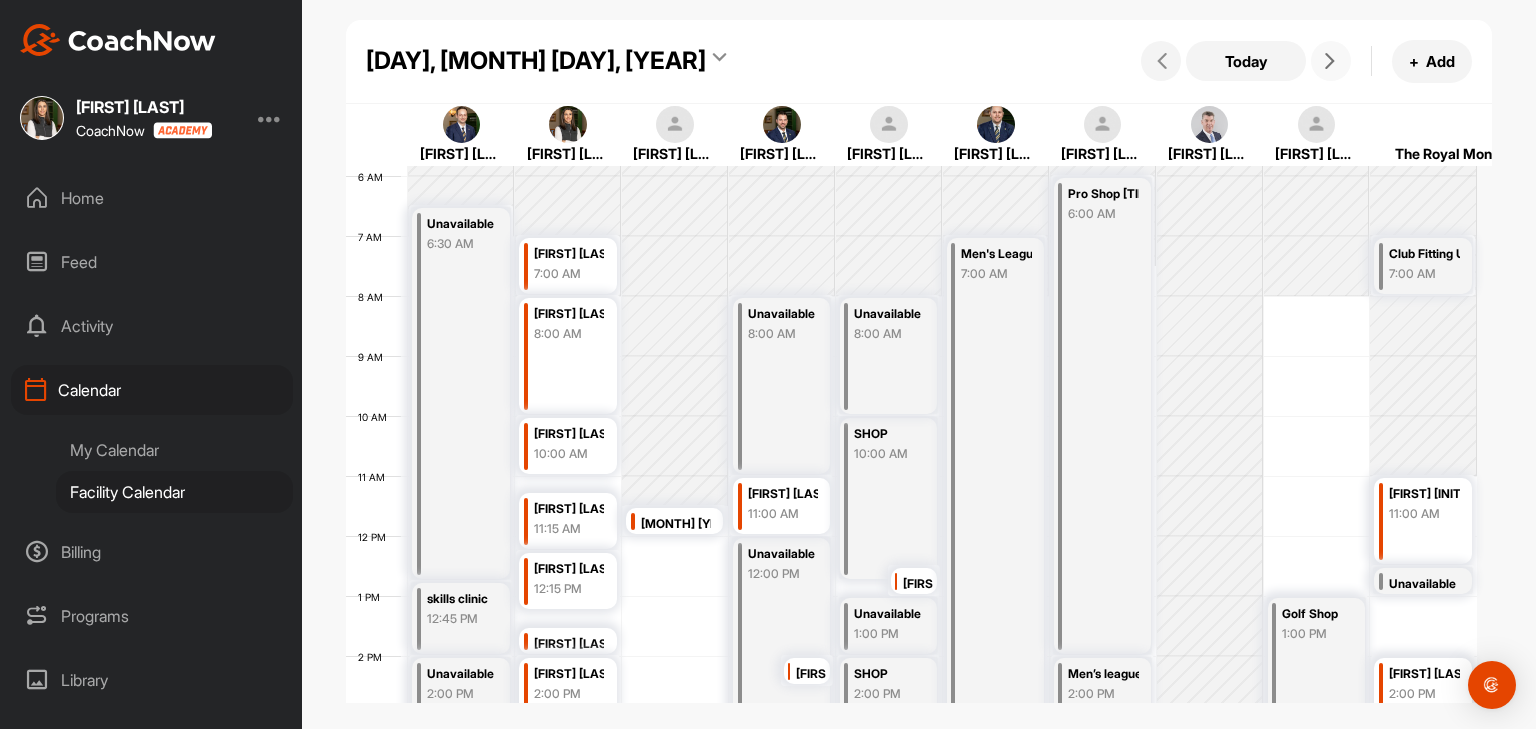 click at bounding box center (1330, 61) 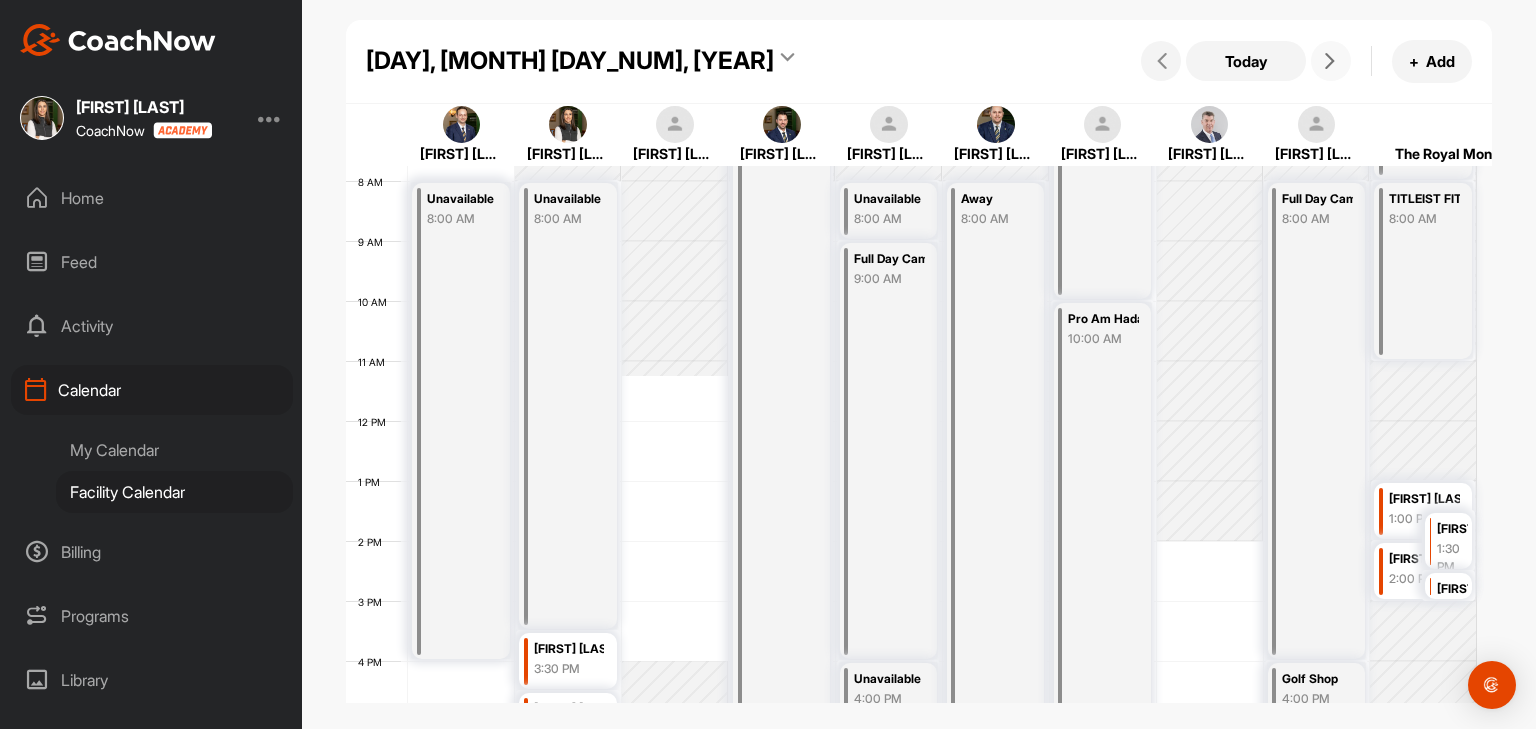 scroll, scrollTop: 461, scrollLeft: 0, axis: vertical 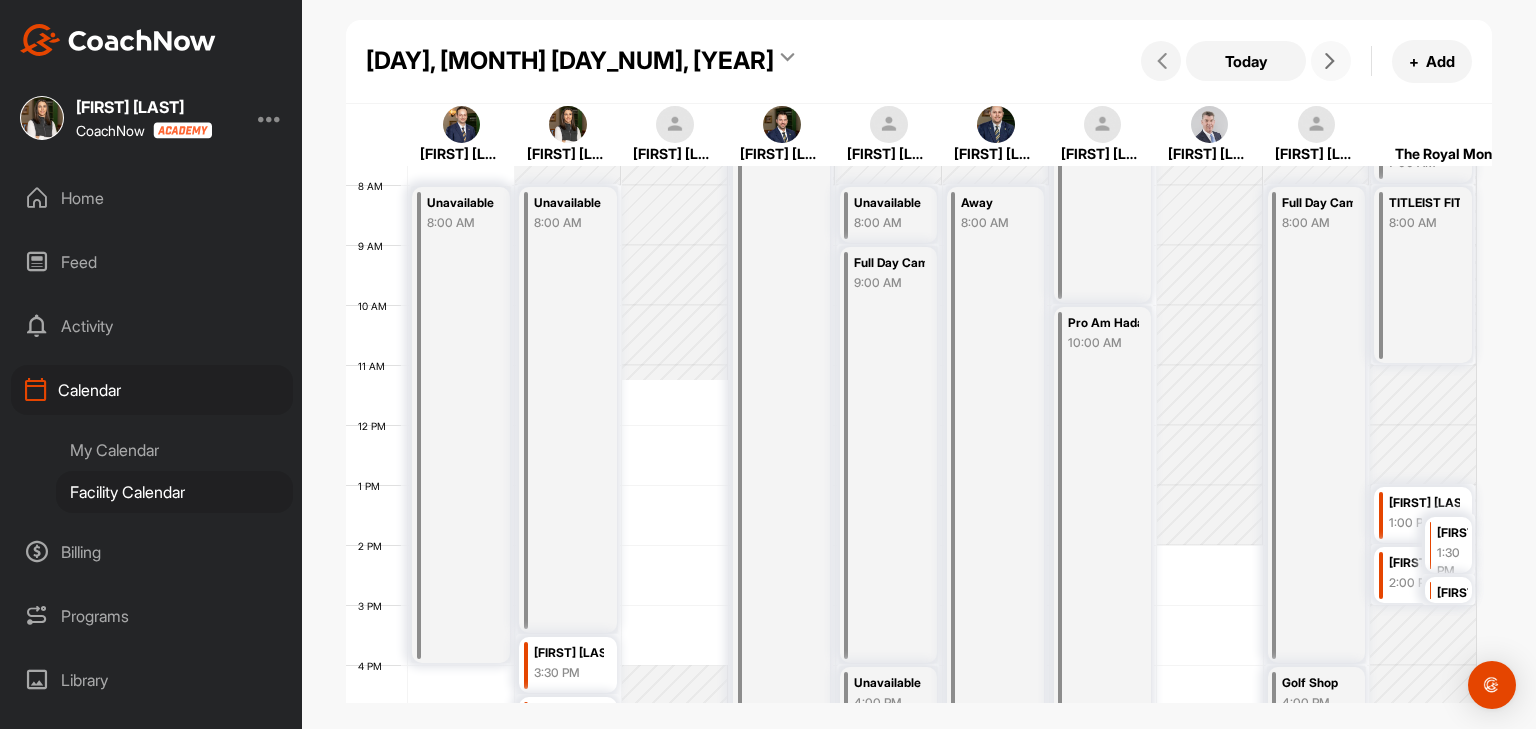 click at bounding box center [1330, 61] 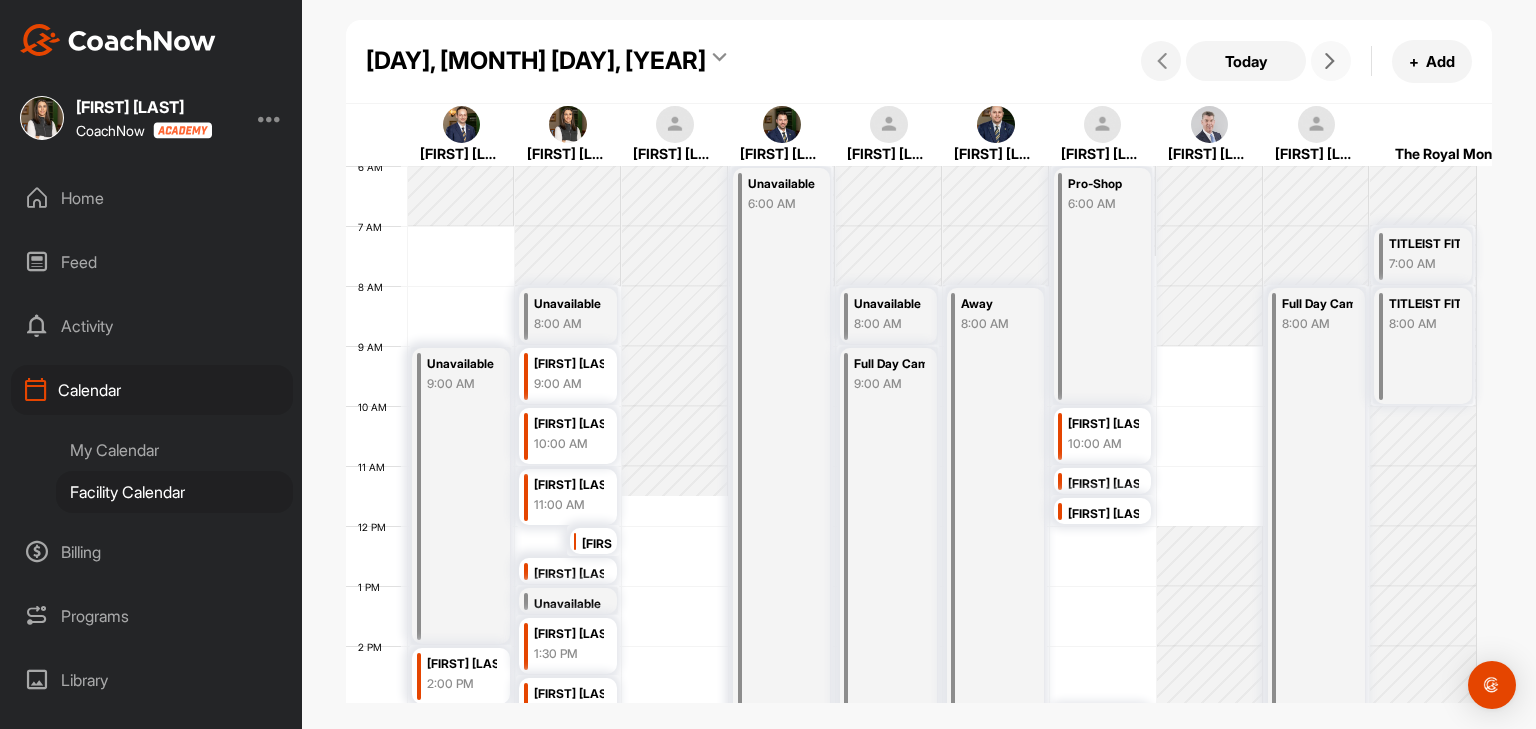 scroll, scrollTop: 359, scrollLeft: 0, axis: vertical 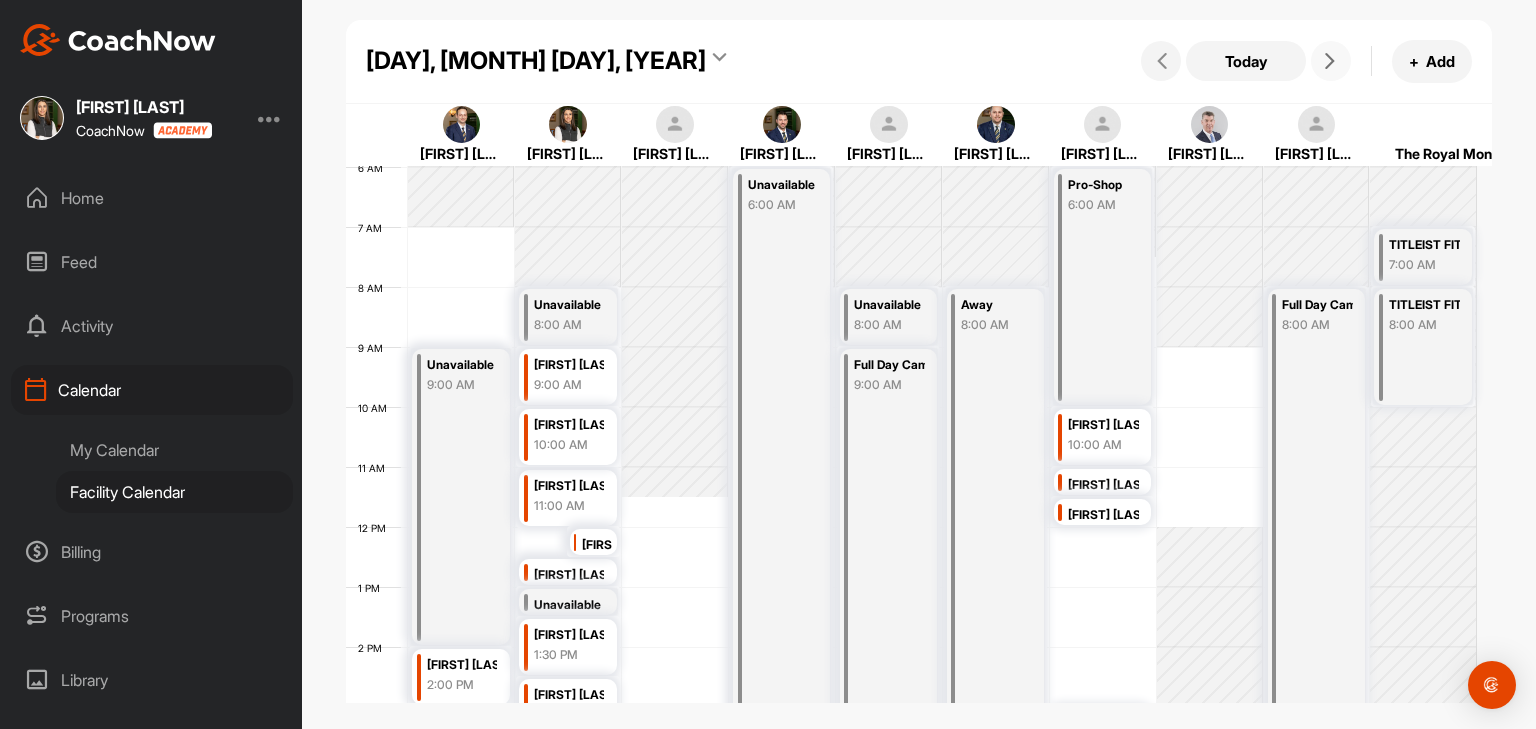 click at bounding box center [1330, 61] 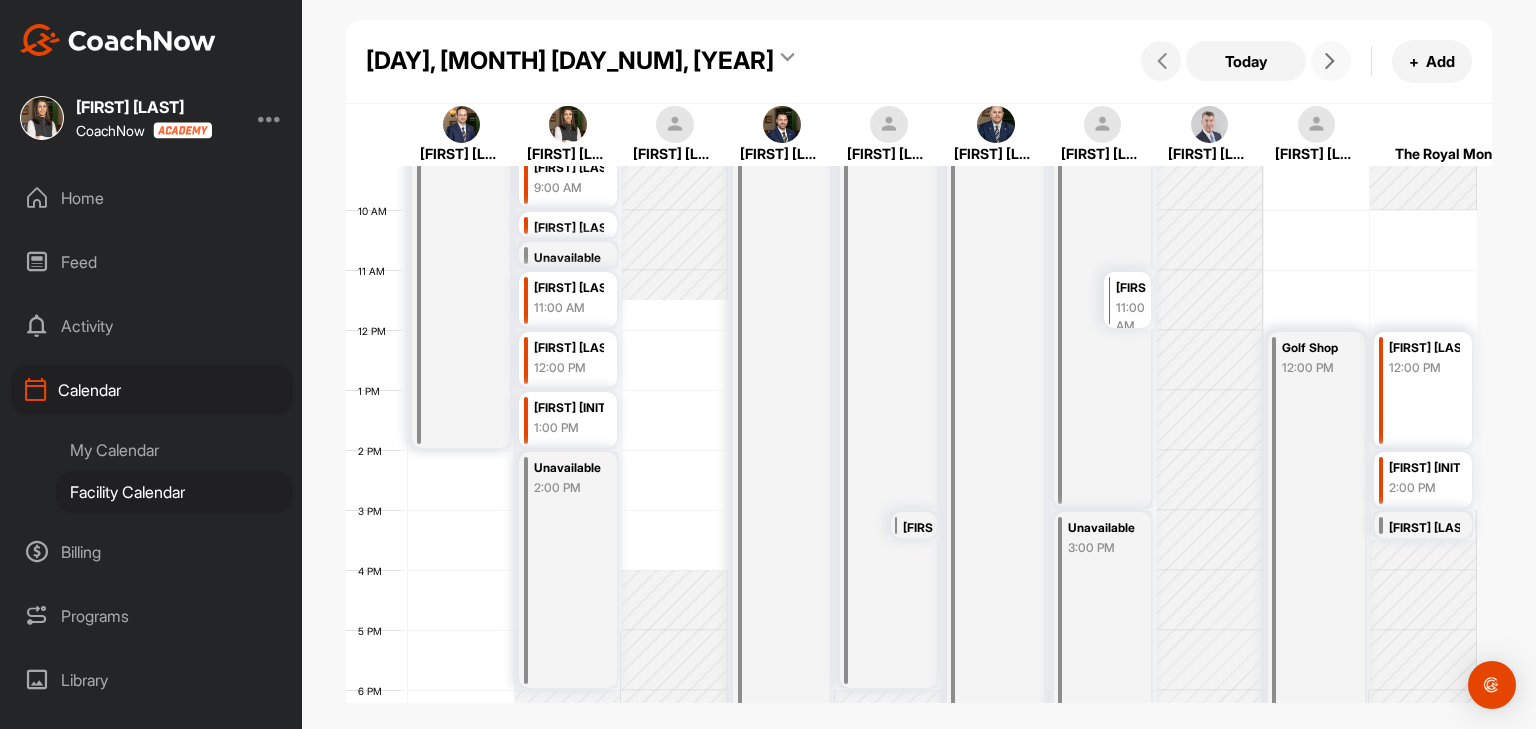 scroll, scrollTop: 549, scrollLeft: 0, axis: vertical 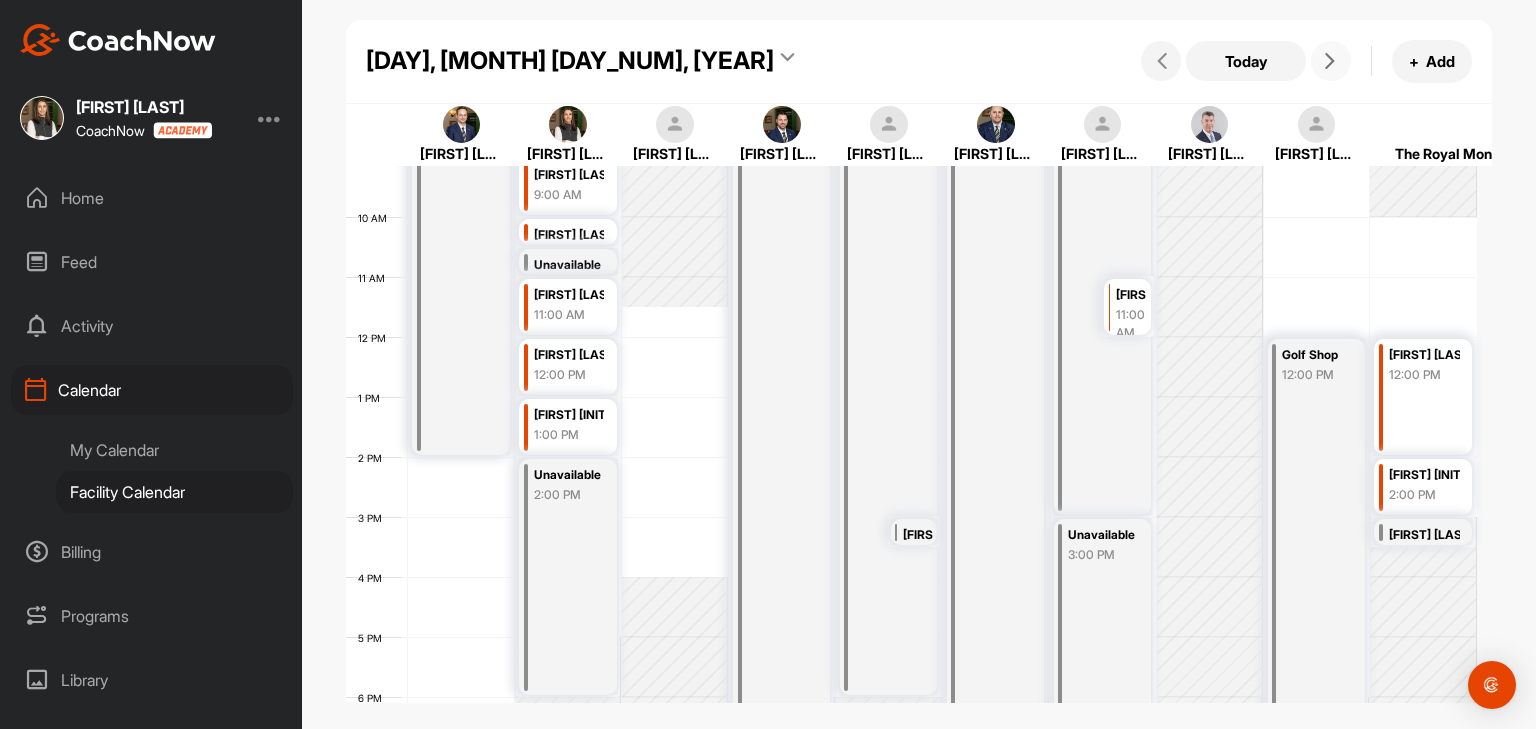 click on "[FIRST] [LAST]" at bounding box center (918, 535) 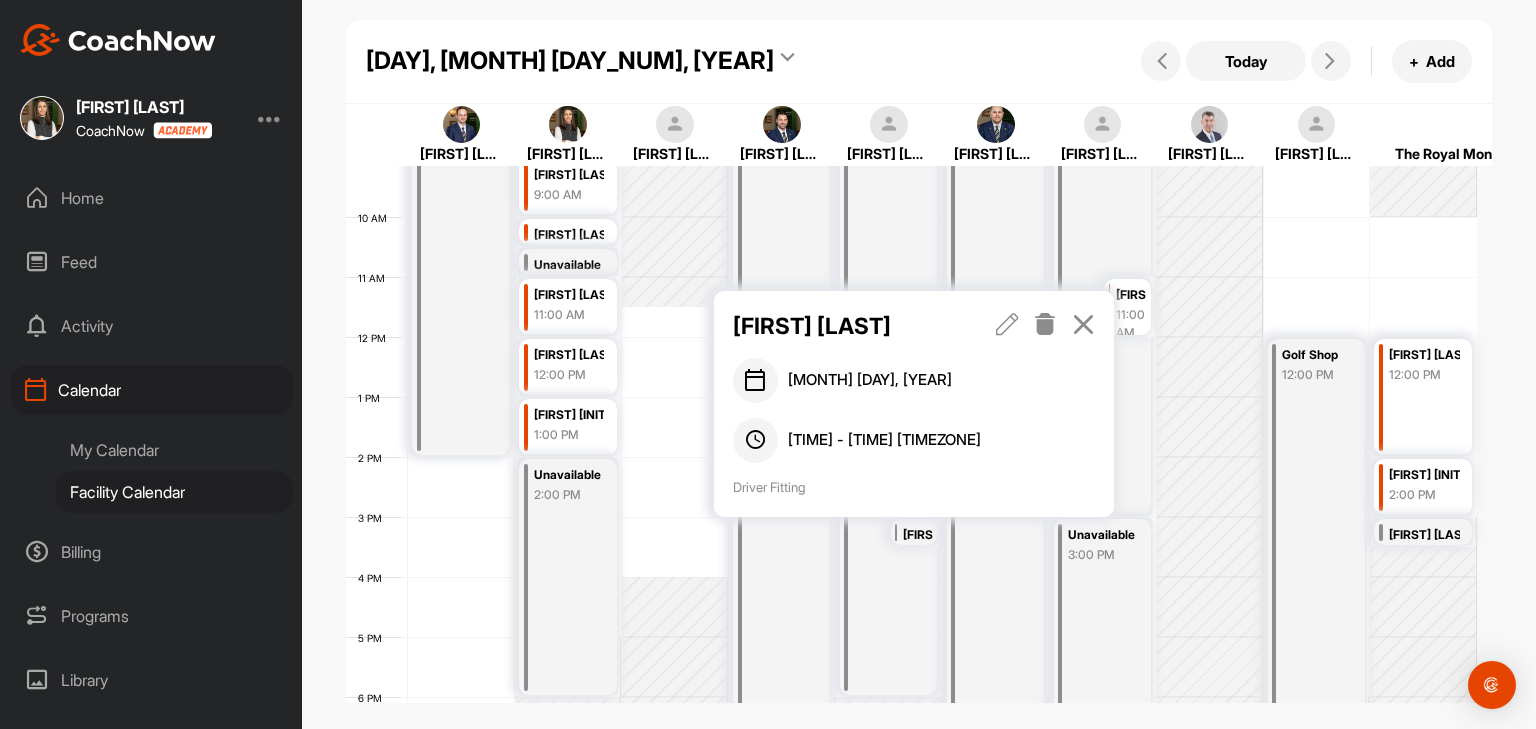 click at bounding box center [1083, 324] 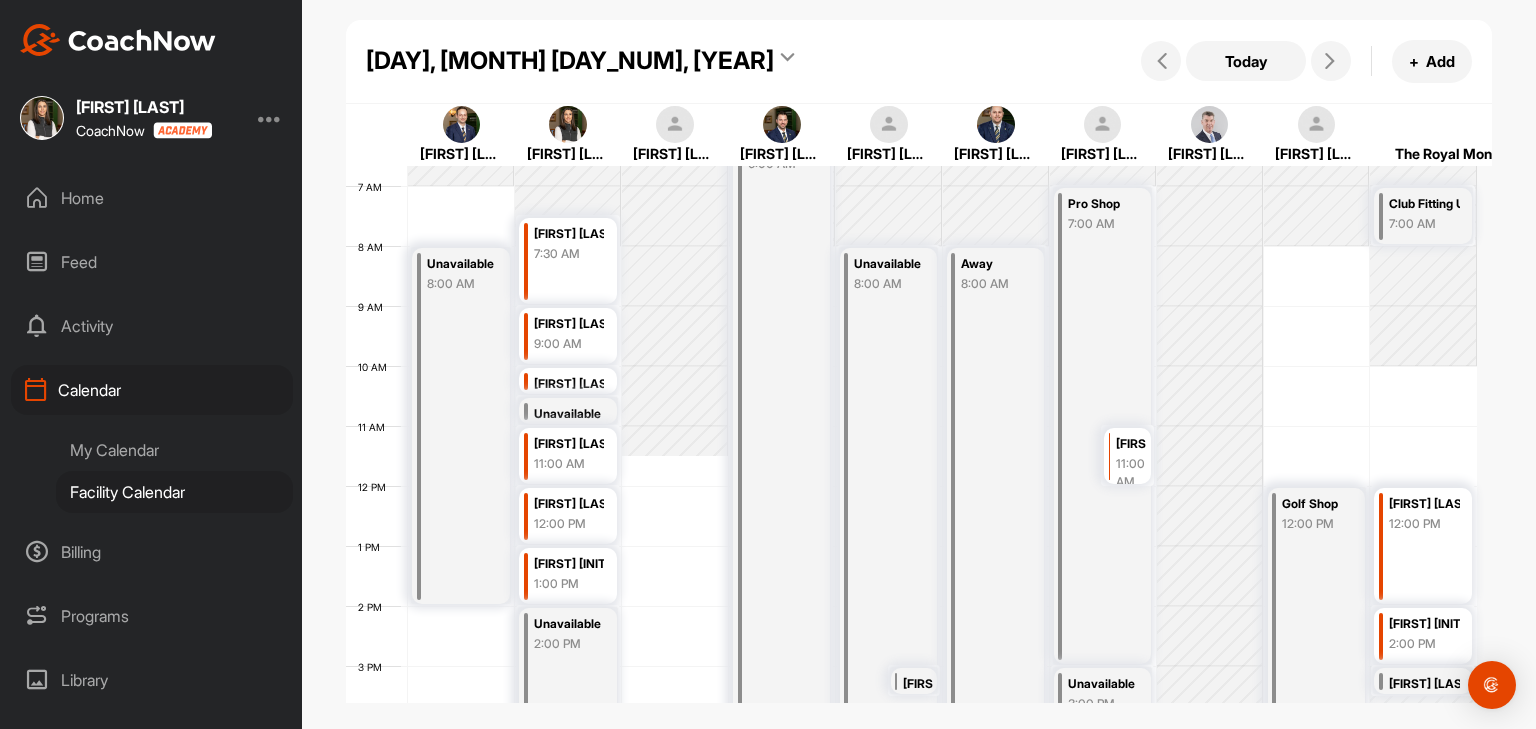 scroll, scrollTop: 398, scrollLeft: 0, axis: vertical 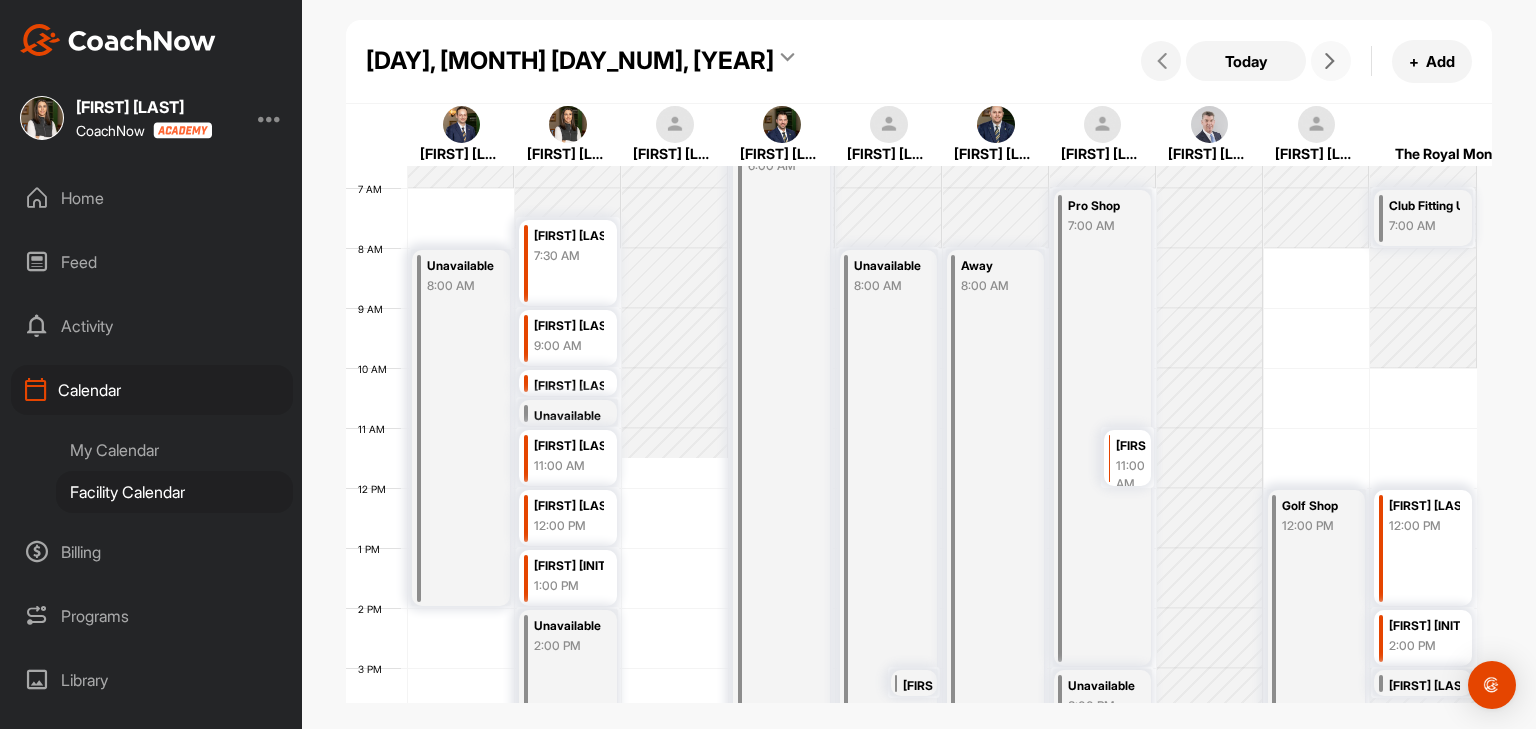 click at bounding box center [1331, 61] 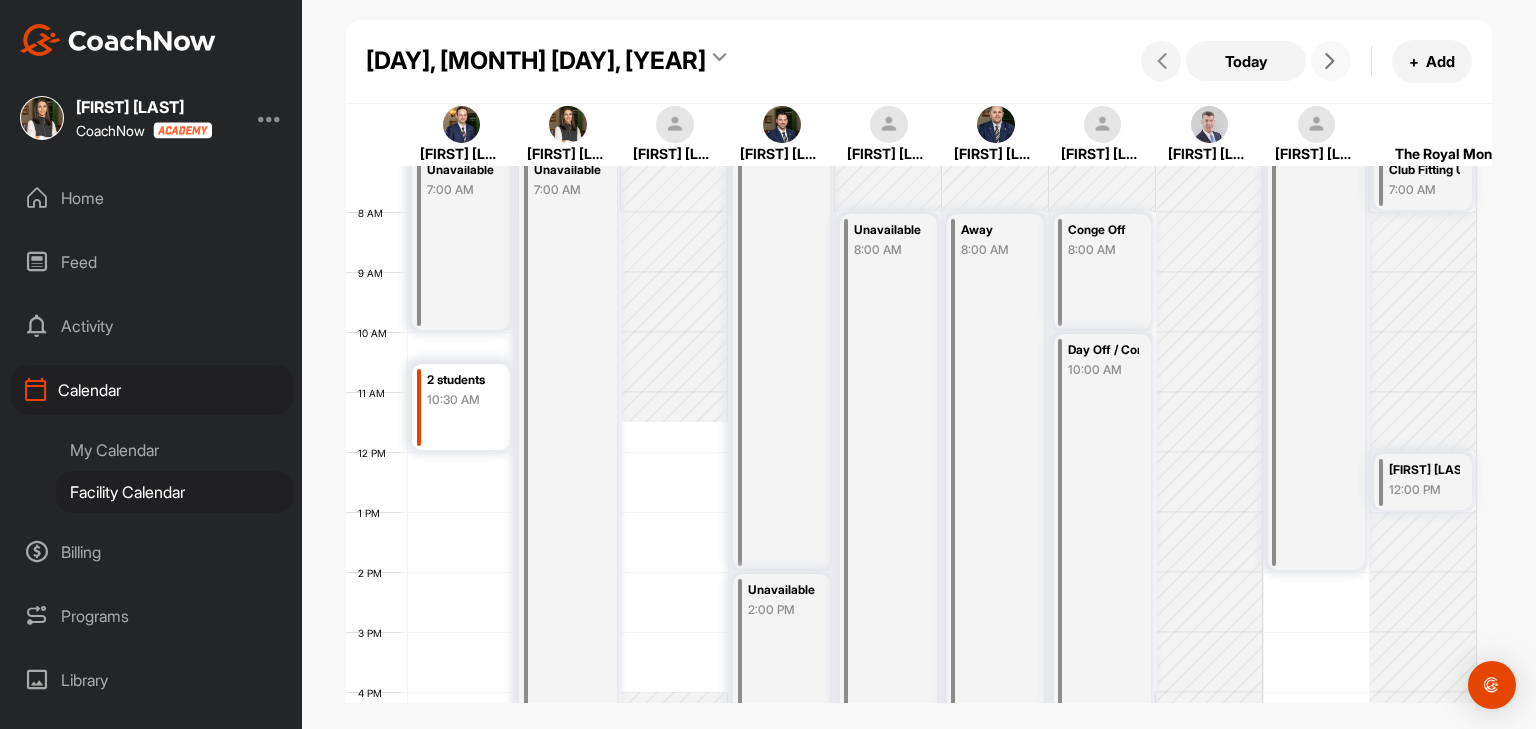scroll, scrollTop: 418, scrollLeft: 0, axis: vertical 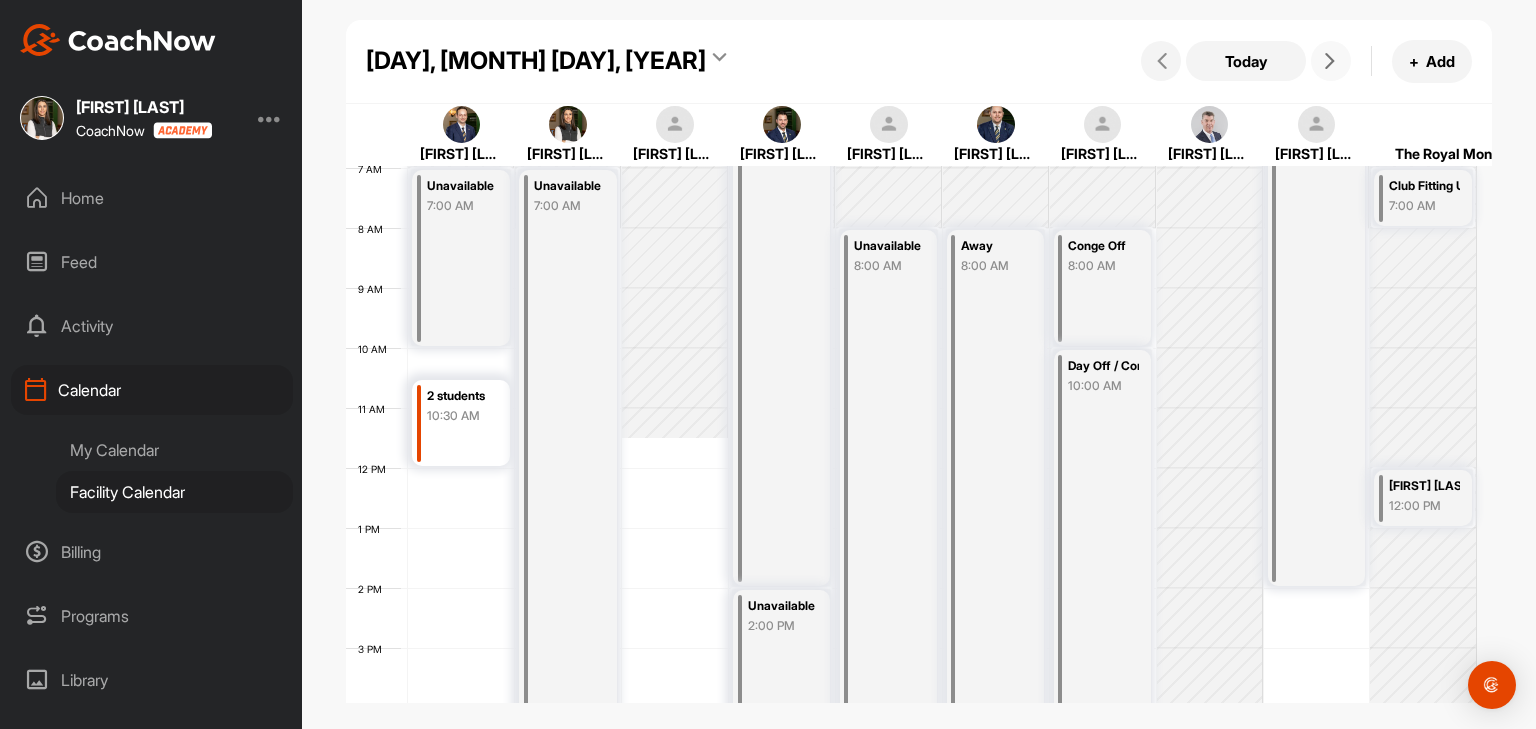 click on "2 students" at bounding box center [462, 396] 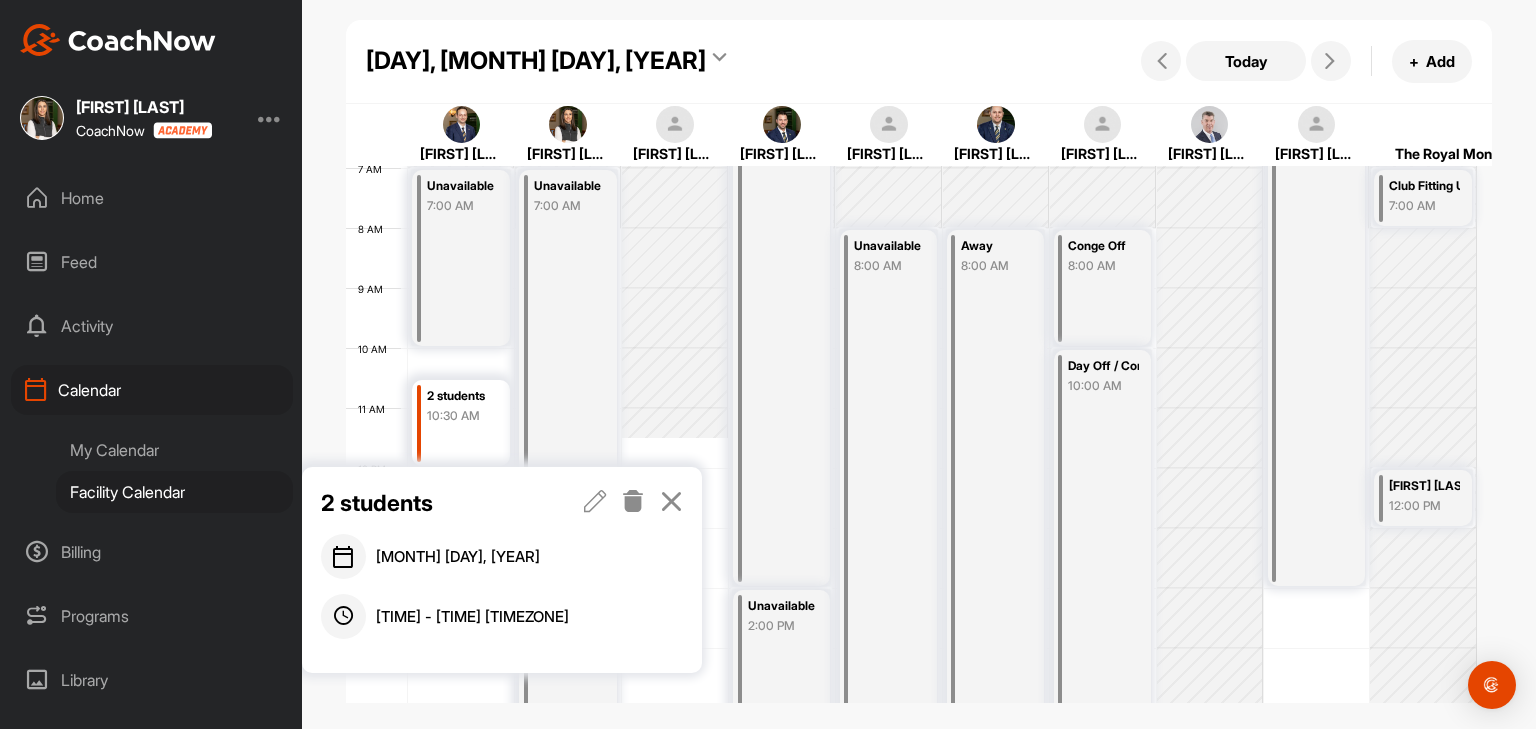 click at bounding box center (671, 501) 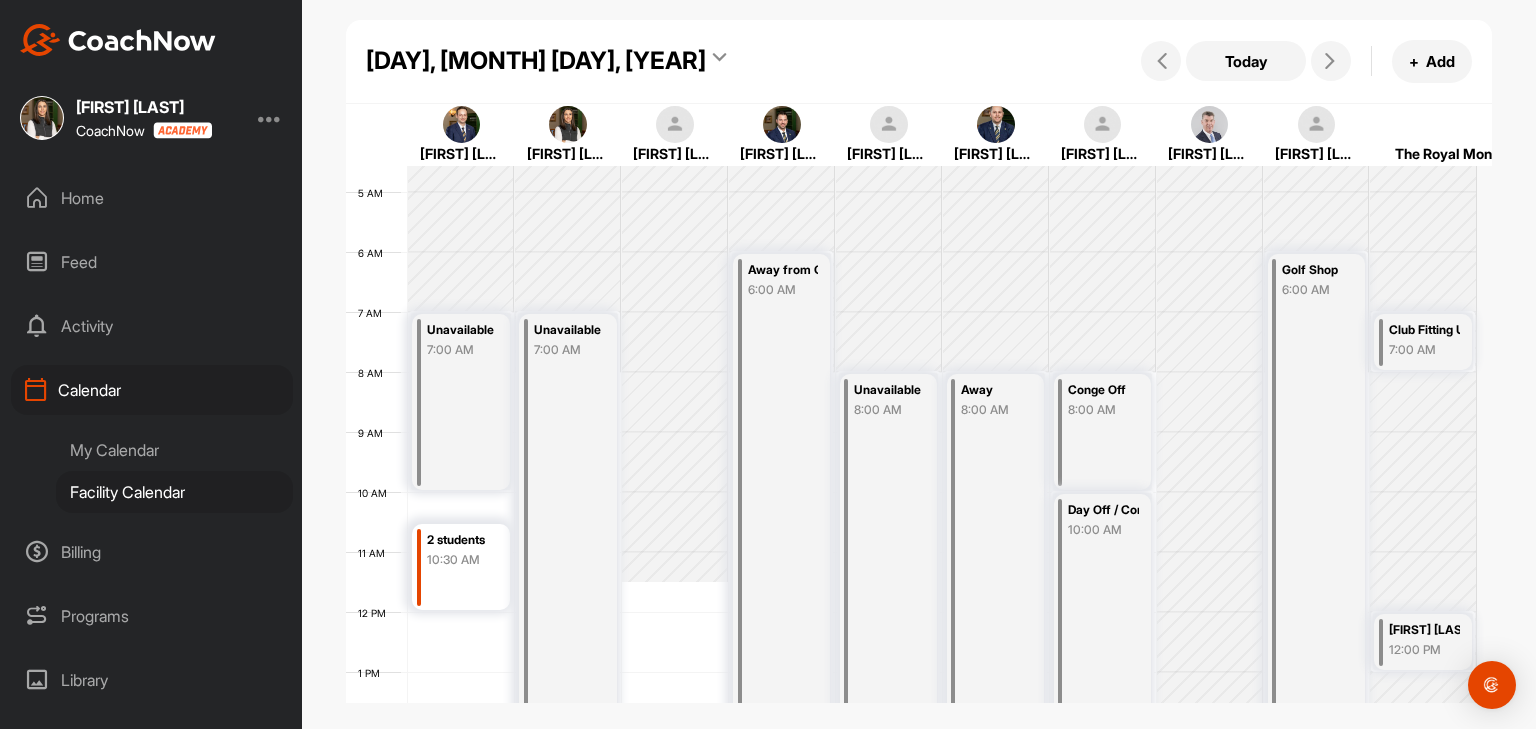 scroll, scrollTop: 259, scrollLeft: 0, axis: vertical 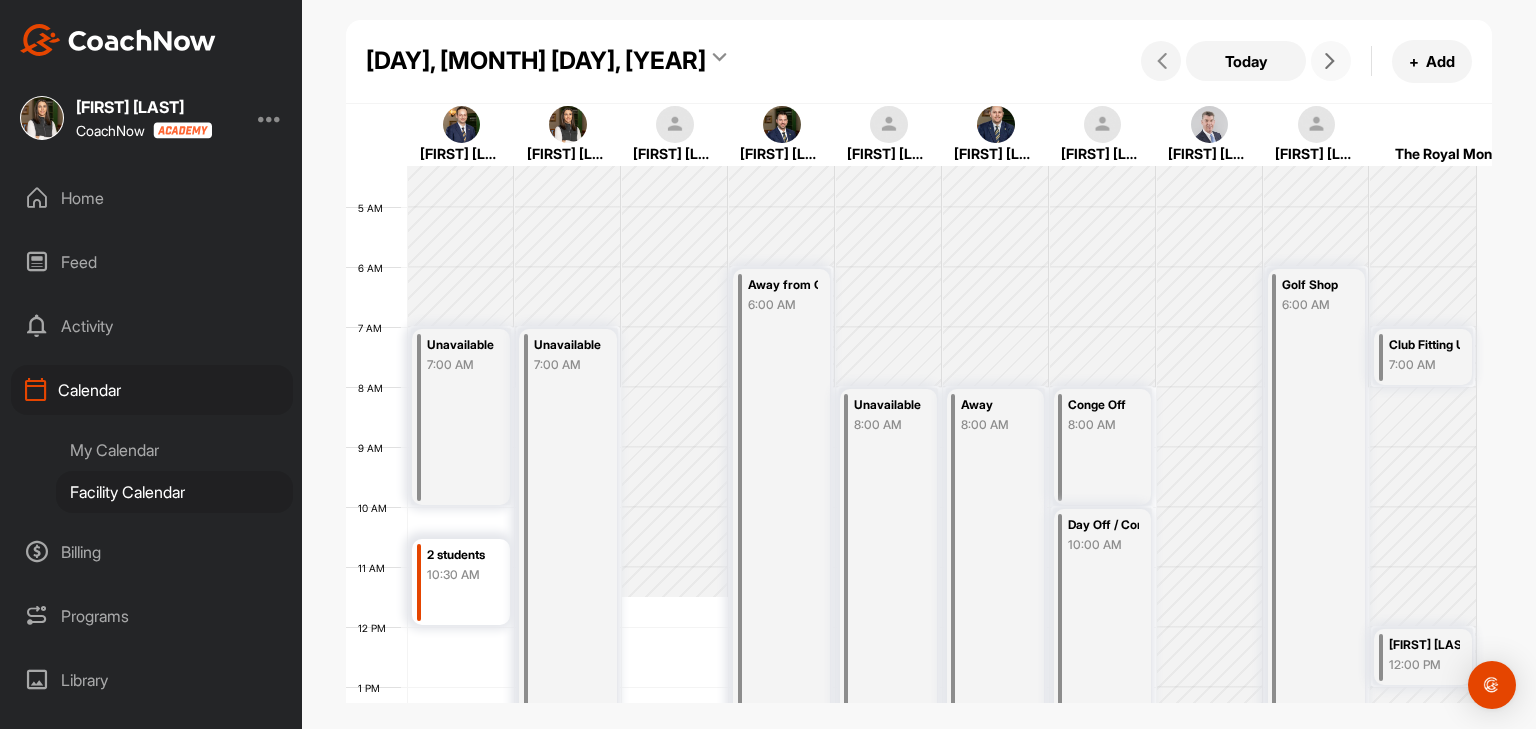 click at bounding box center (1330, 61) 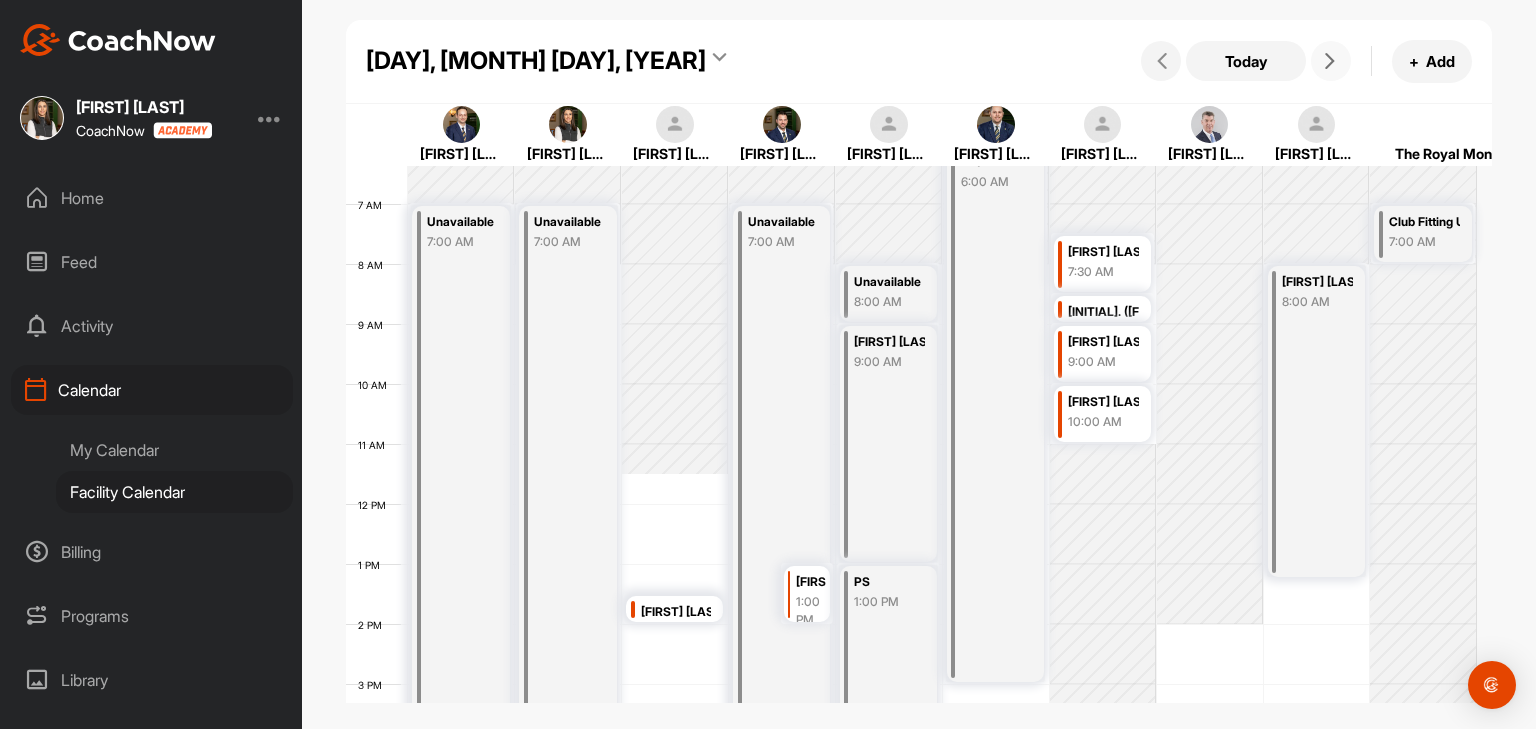 scroll, scrollTop: 364, scrollLeft: 0, axis: vertical 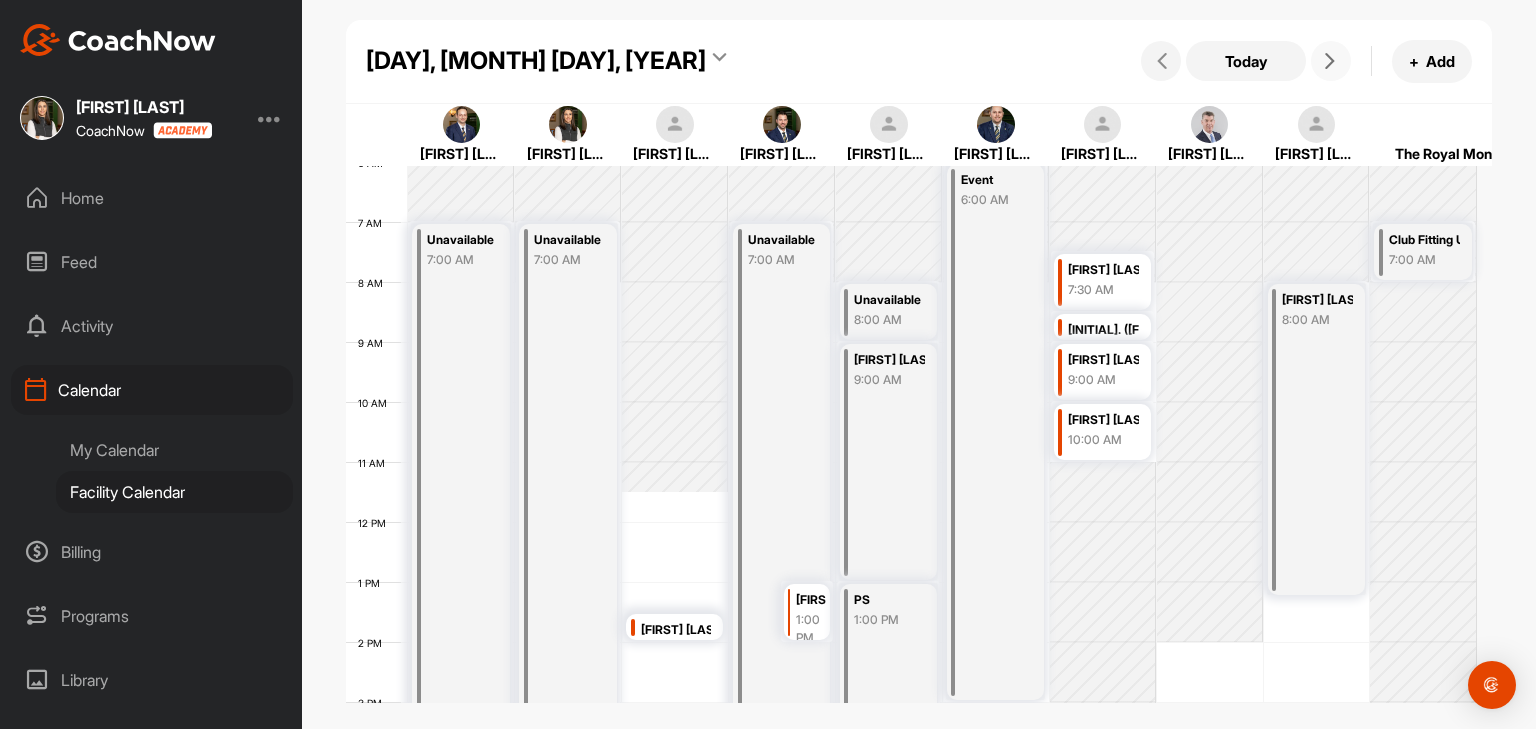 click at bounding box center (1330, 61) 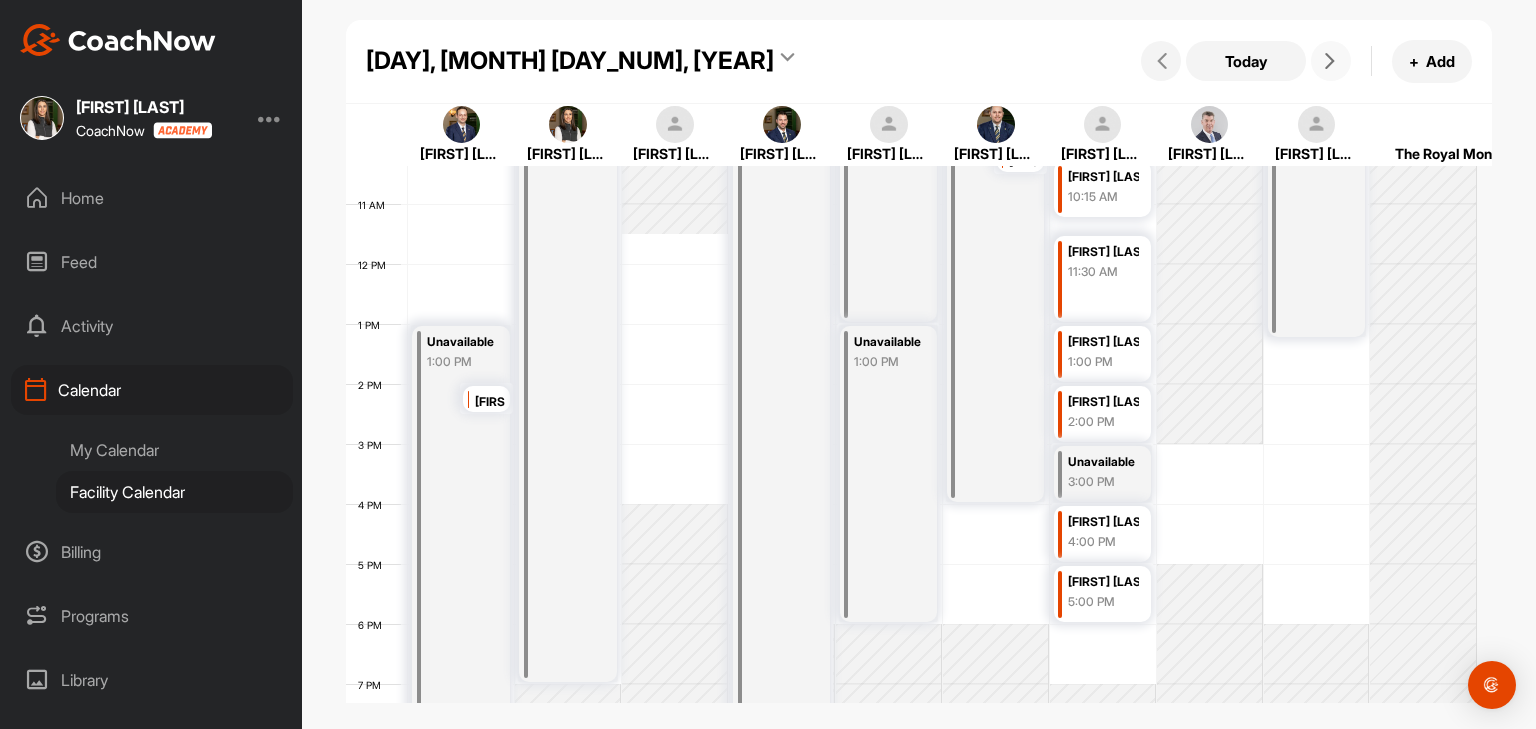 scroll, scrollTop: 633, scrollLeft: 0, axis: vertical 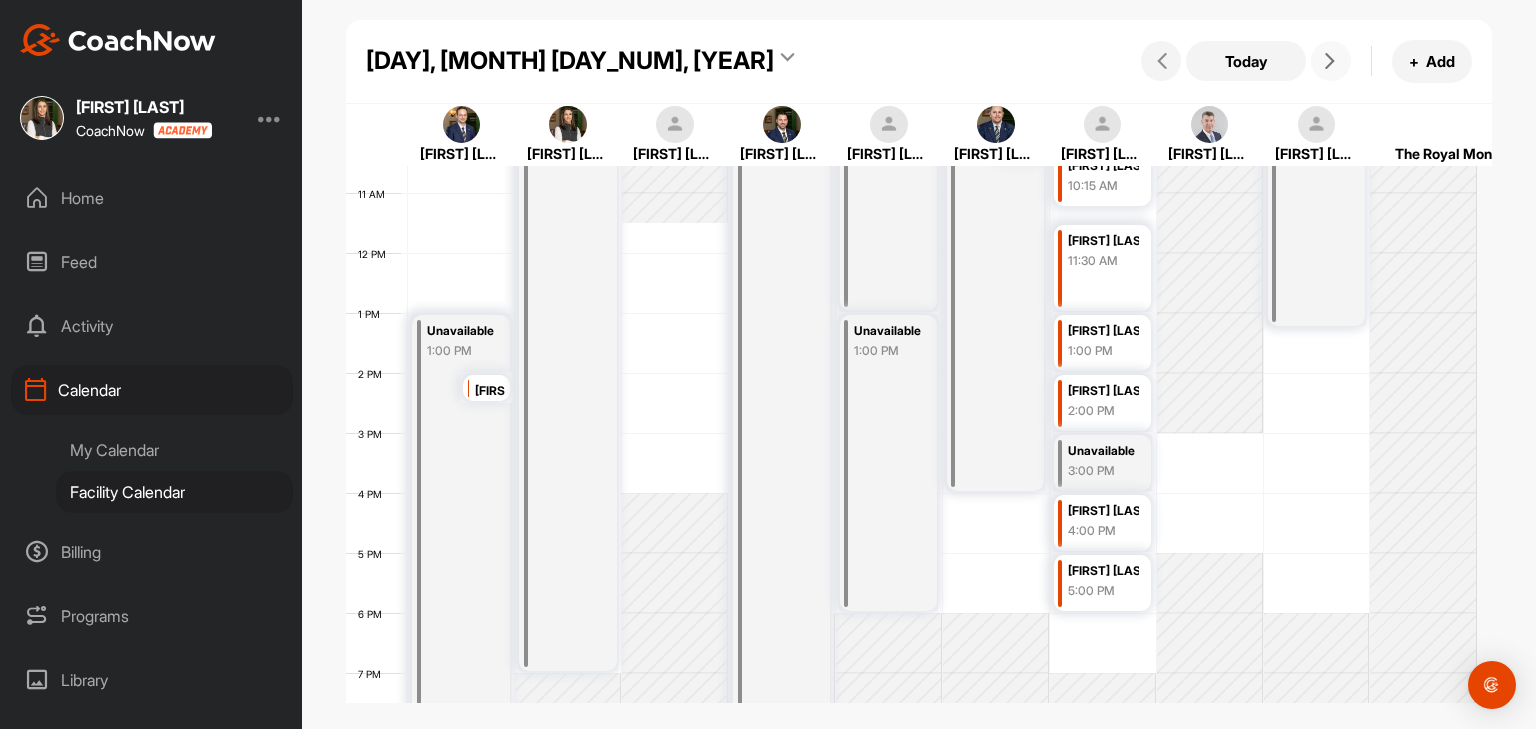 click at bounding box center (1330, 61) 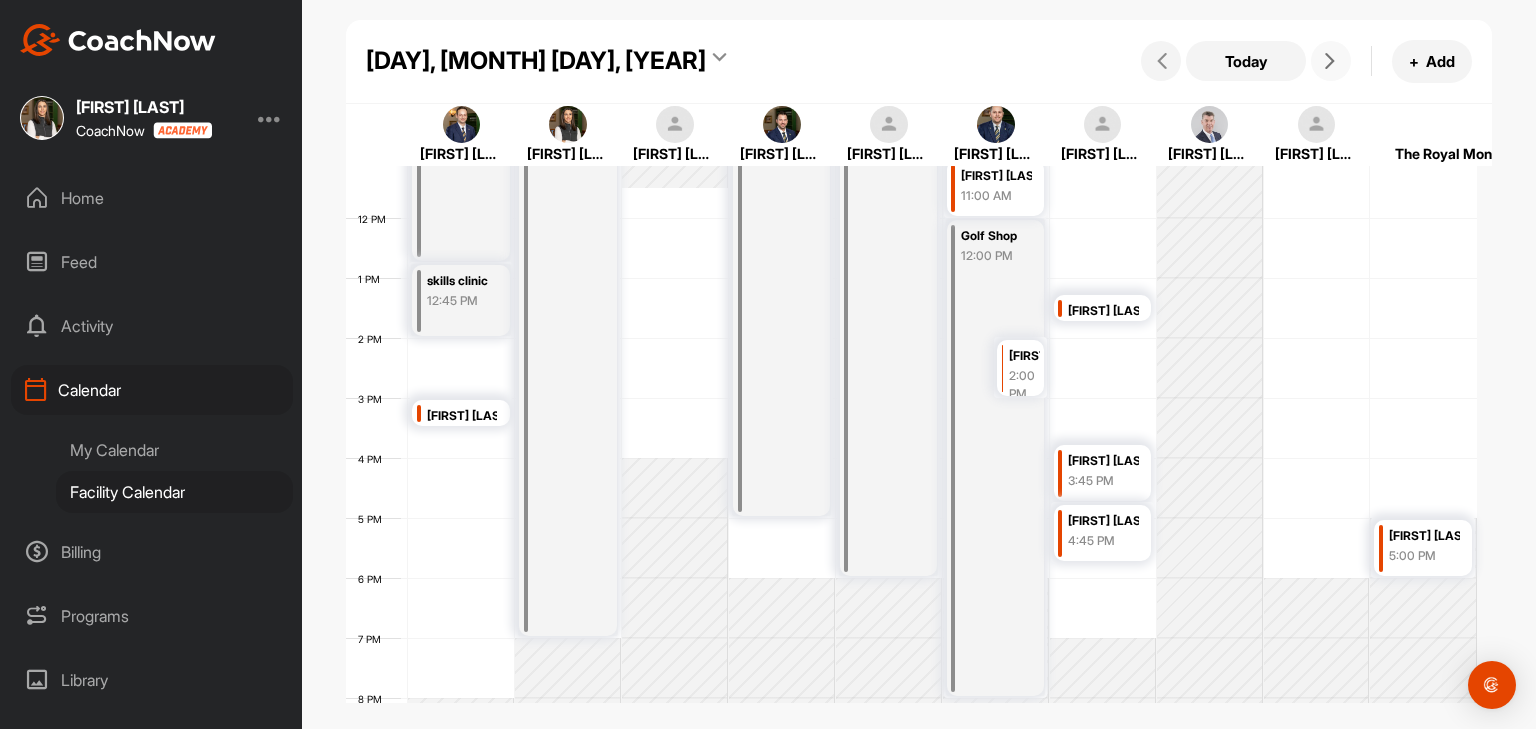 scroll, scrollTop: 670, scrollLeft: 0, axis: vertical 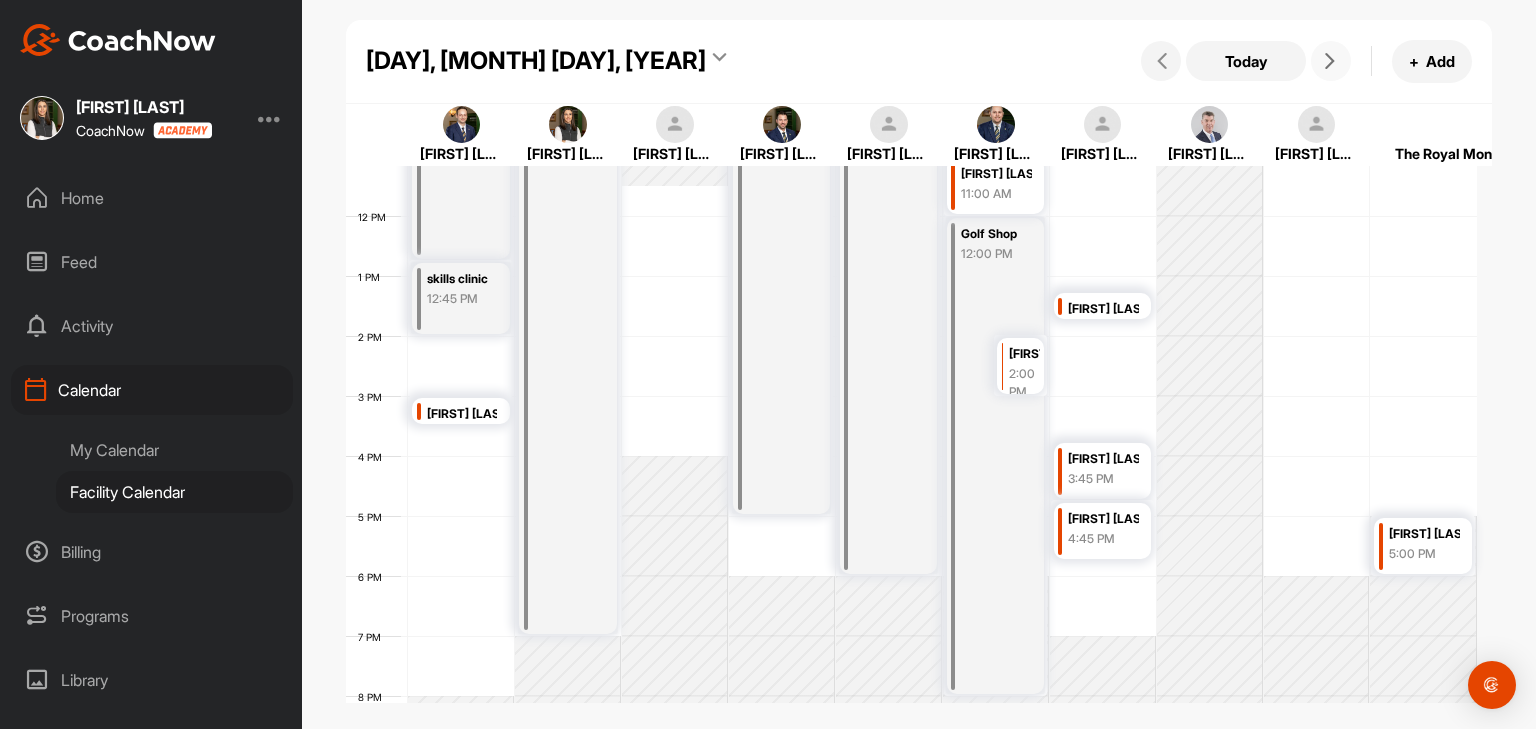 click at bounding box center [1330, 61] 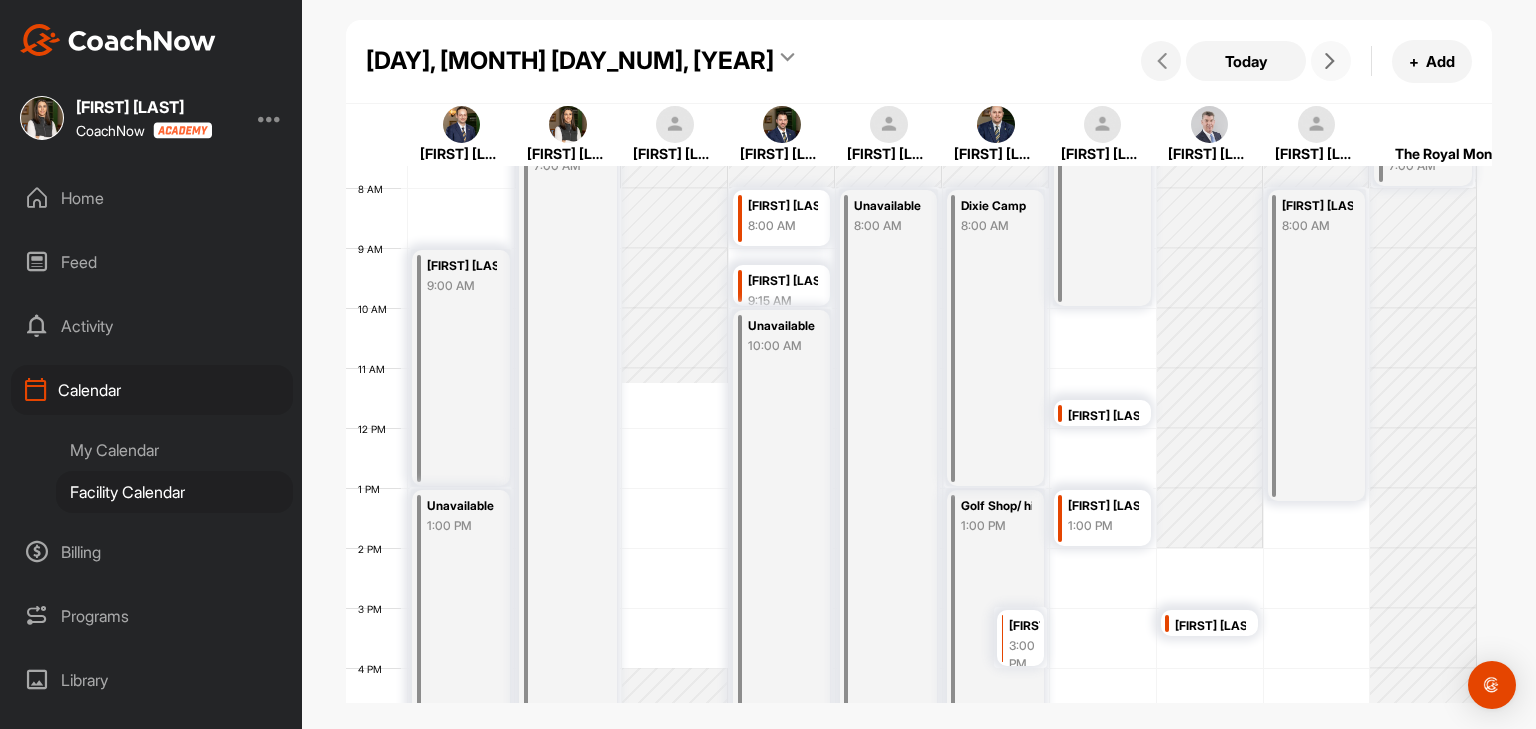 scroll, scrollTop: 456, scrollLeft: 0, axis: vertical 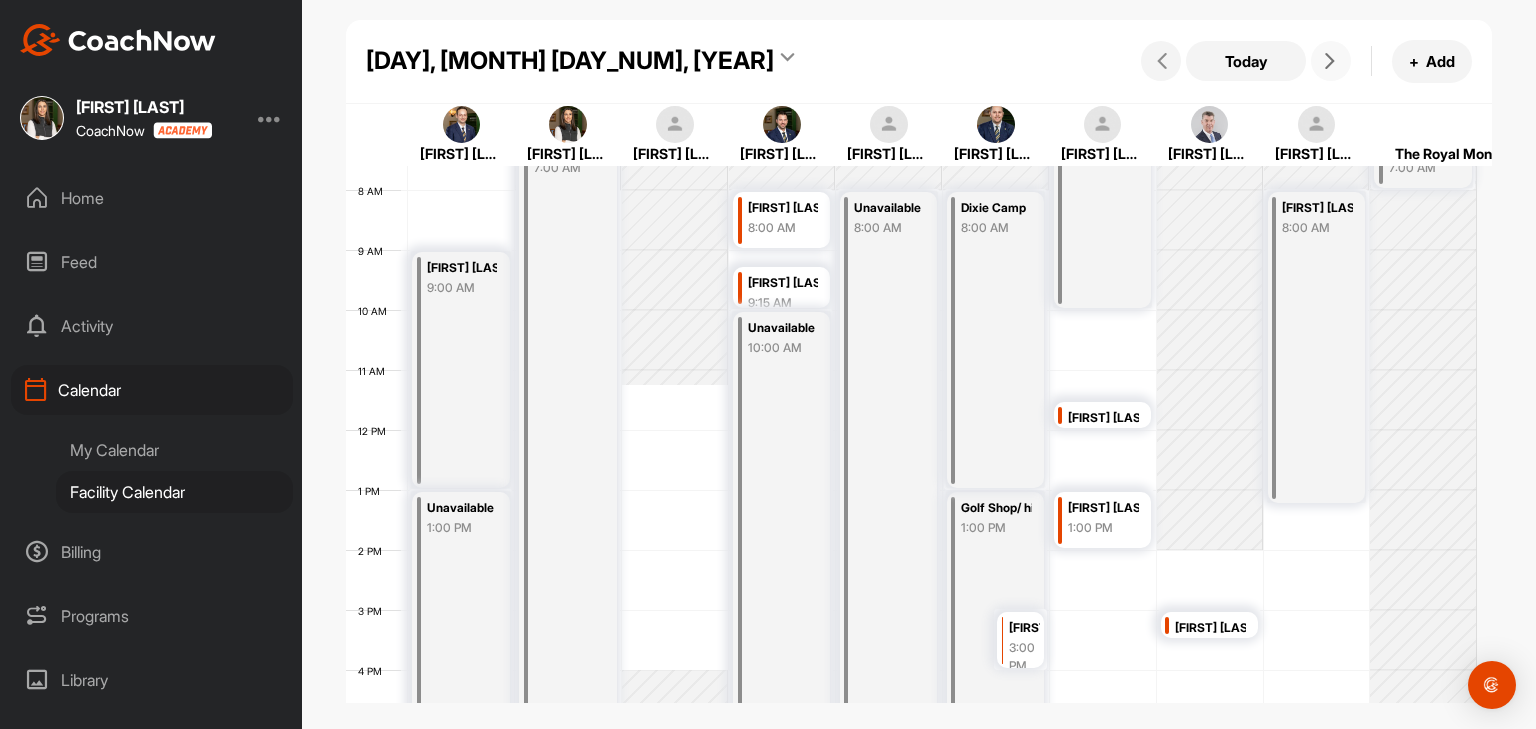 click at bounding box center (1330, 61) 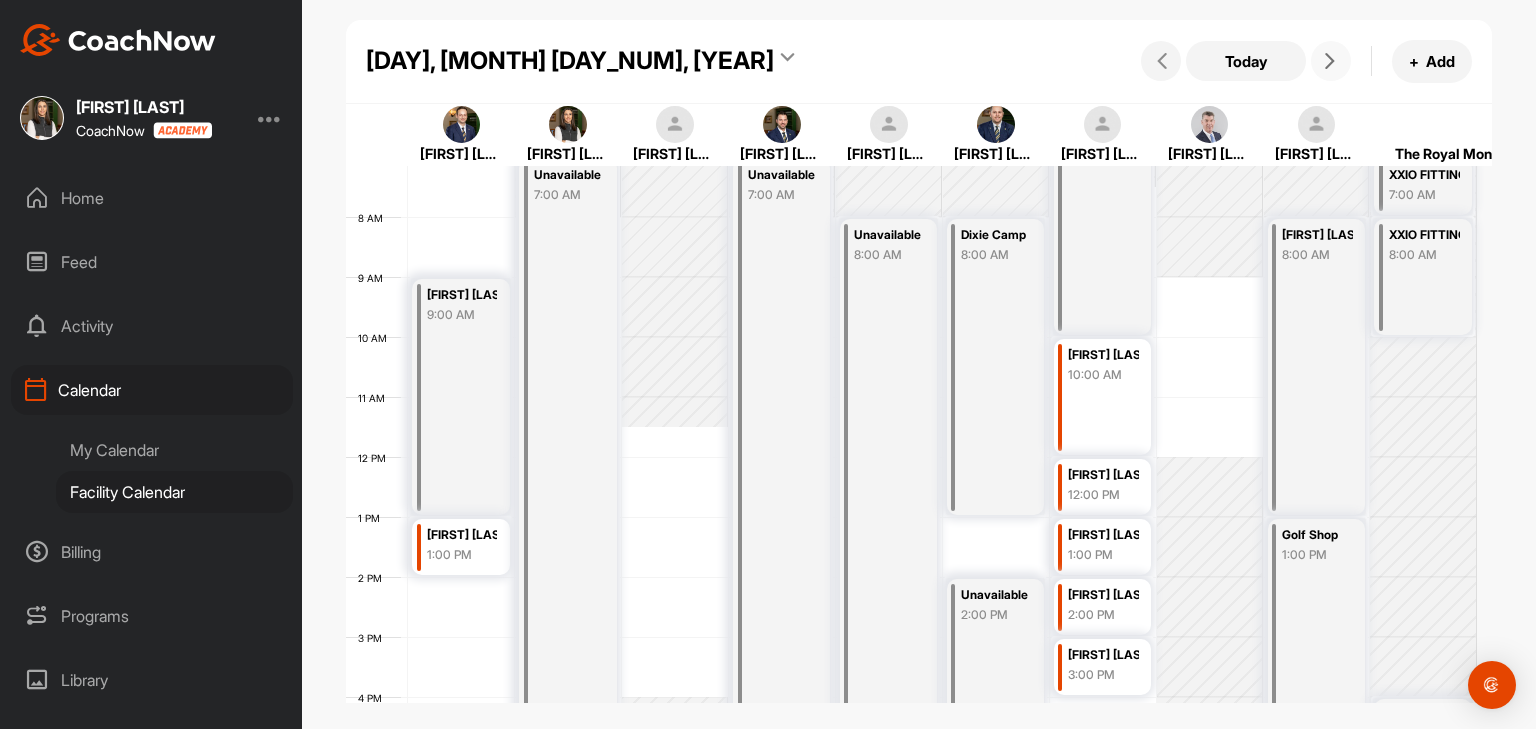 scroll, scrollTop: 434, scrollLeft: 0, axis: vertical 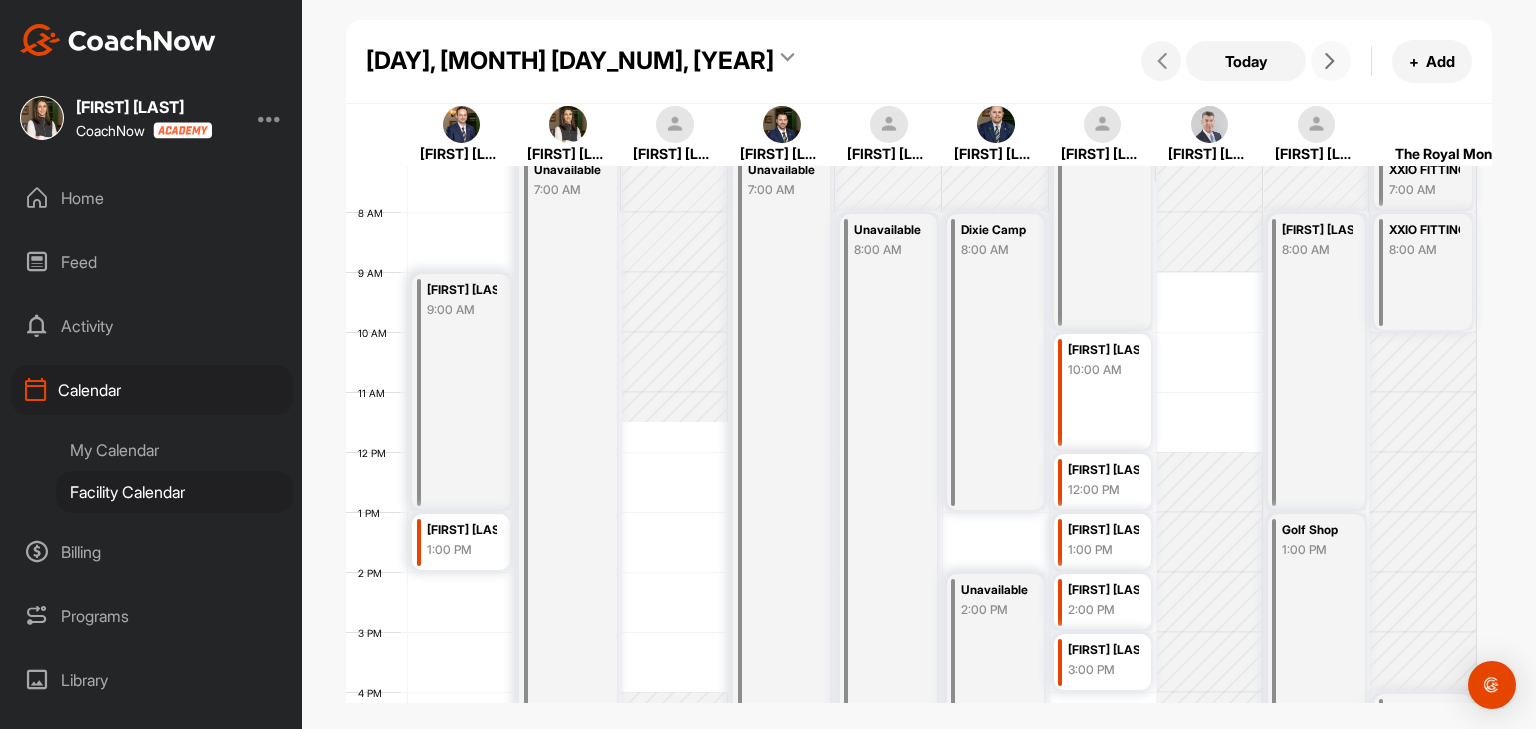 click at bounding box center (1330, 61) 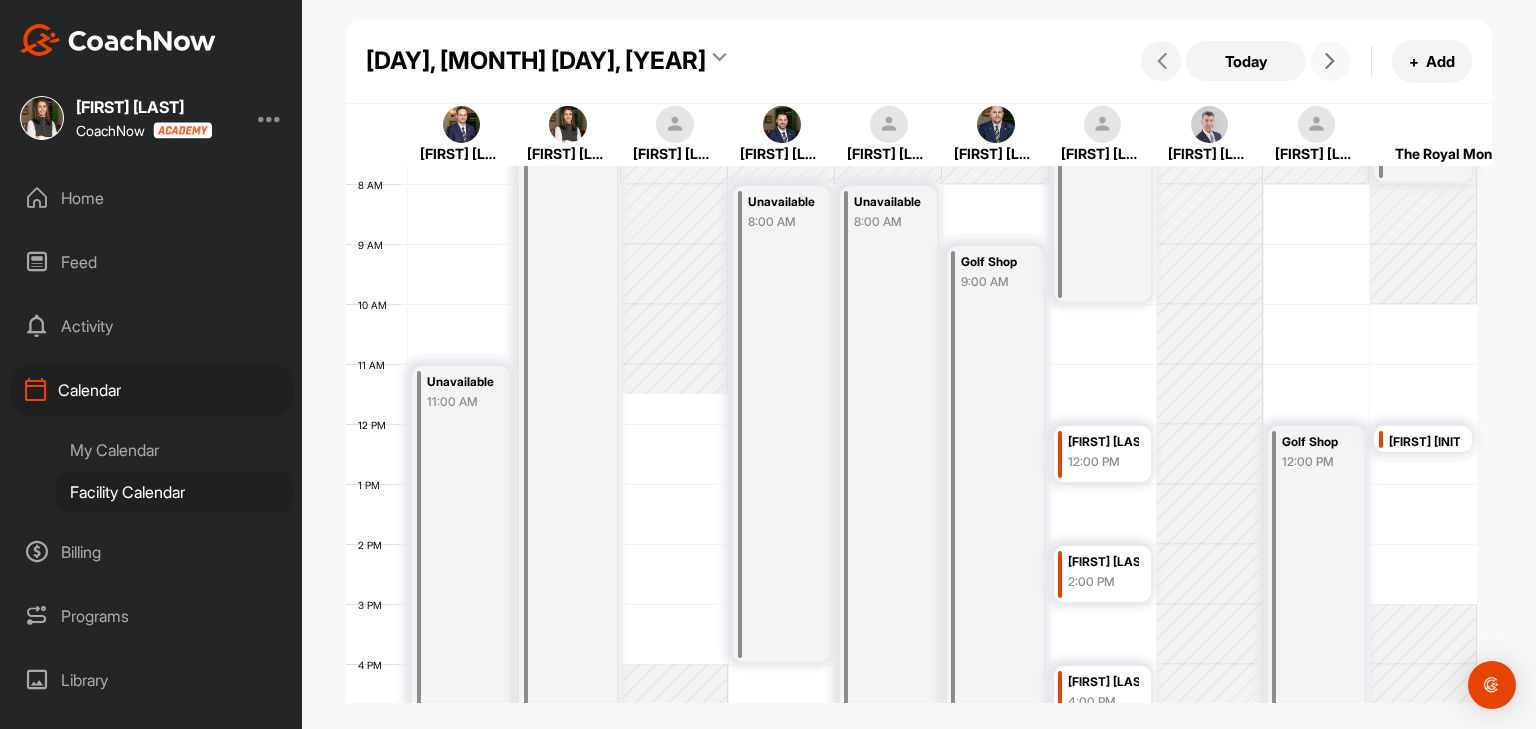 scroll, scrollTop: 375, scrollLeft: 0, axis: vertical 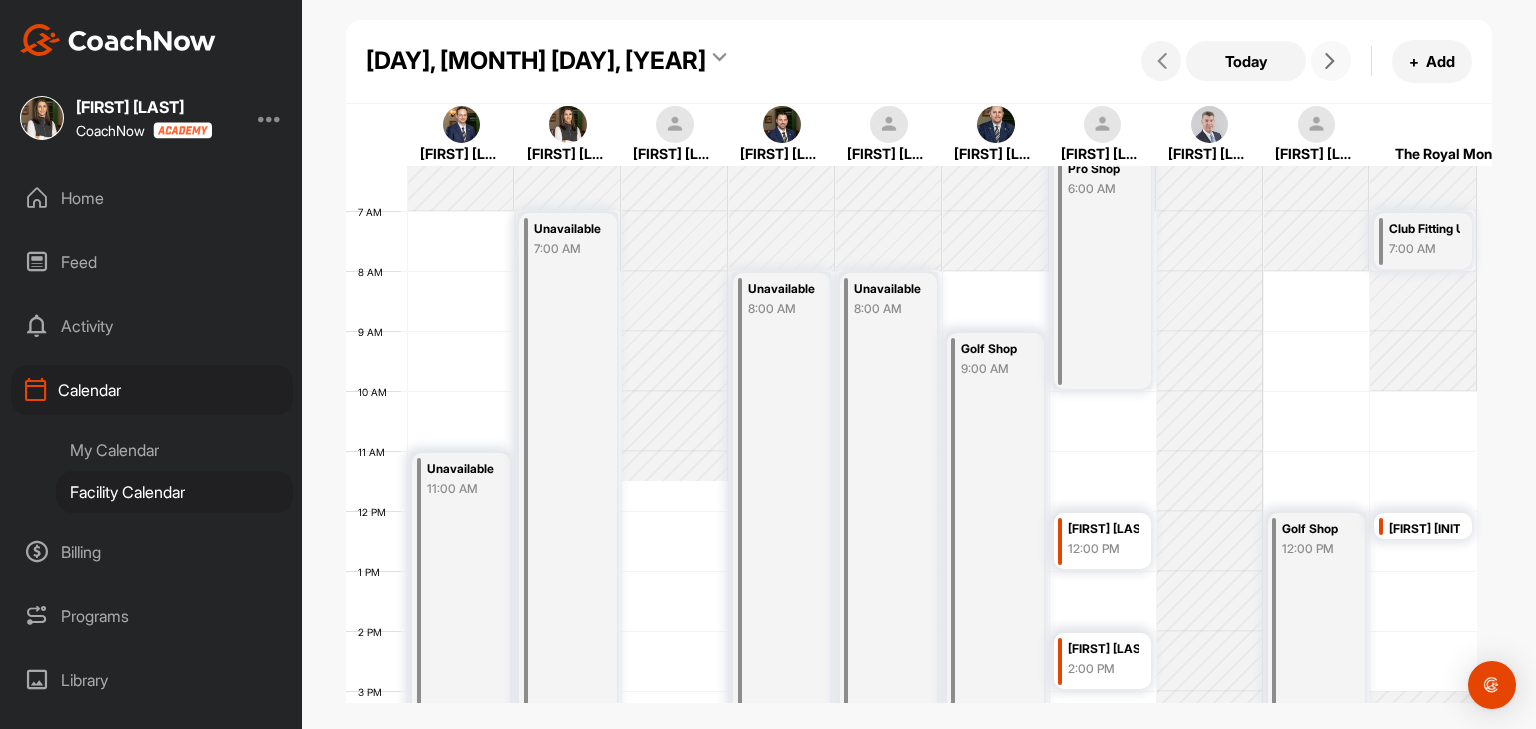 click at bounding box center (1330, 61) 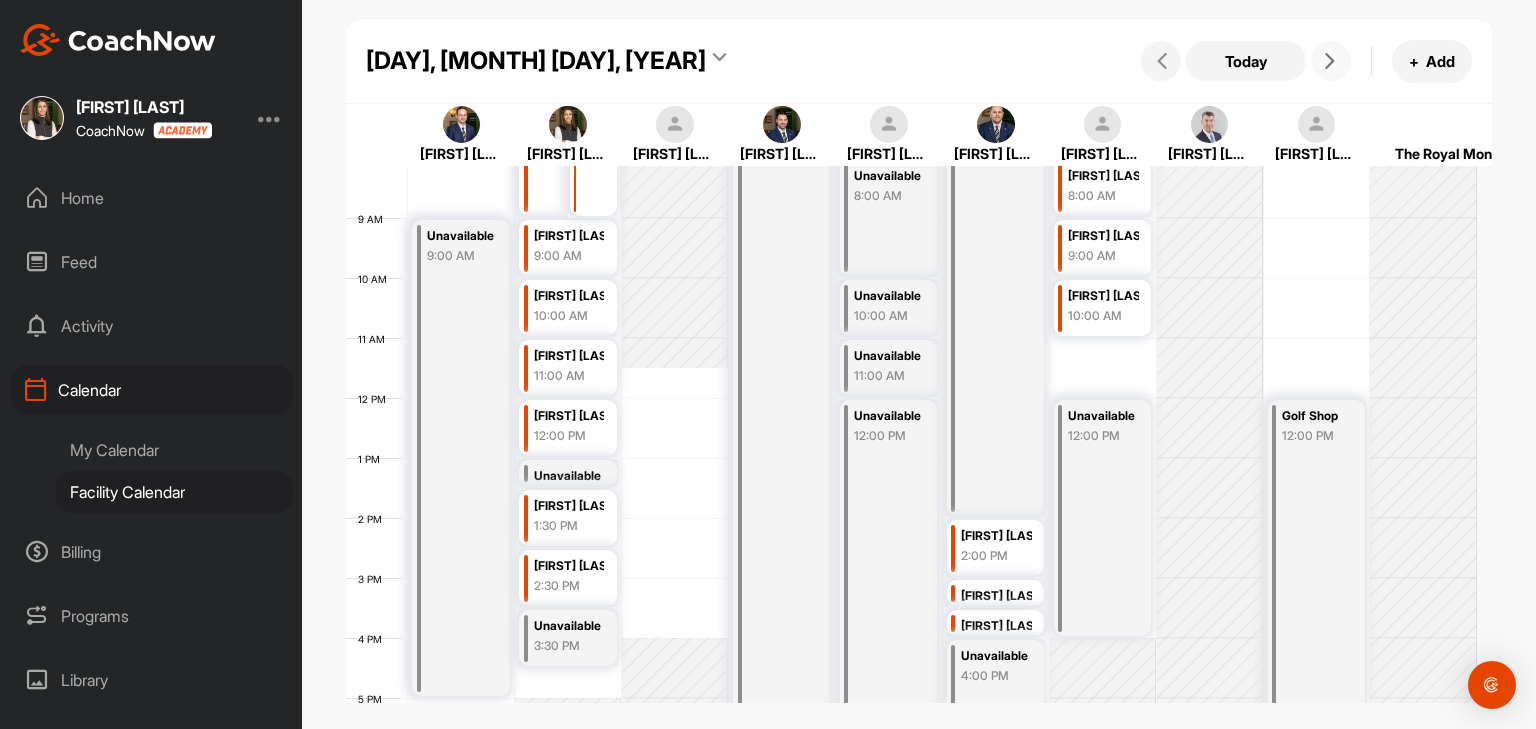 scroll, scrollTop: 496, scrollLeft: 0, axis: vertical 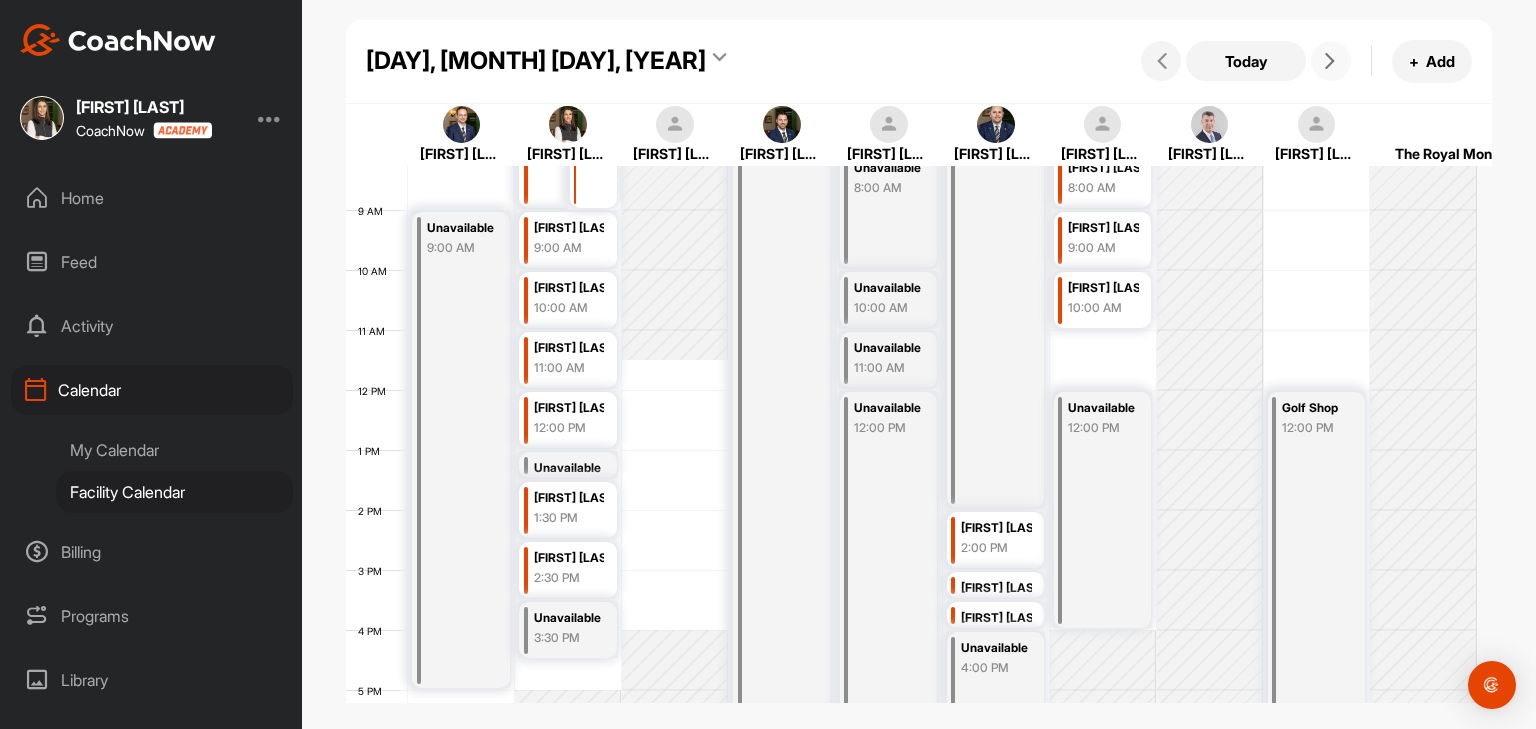 click at bounding box center (1331, 61) 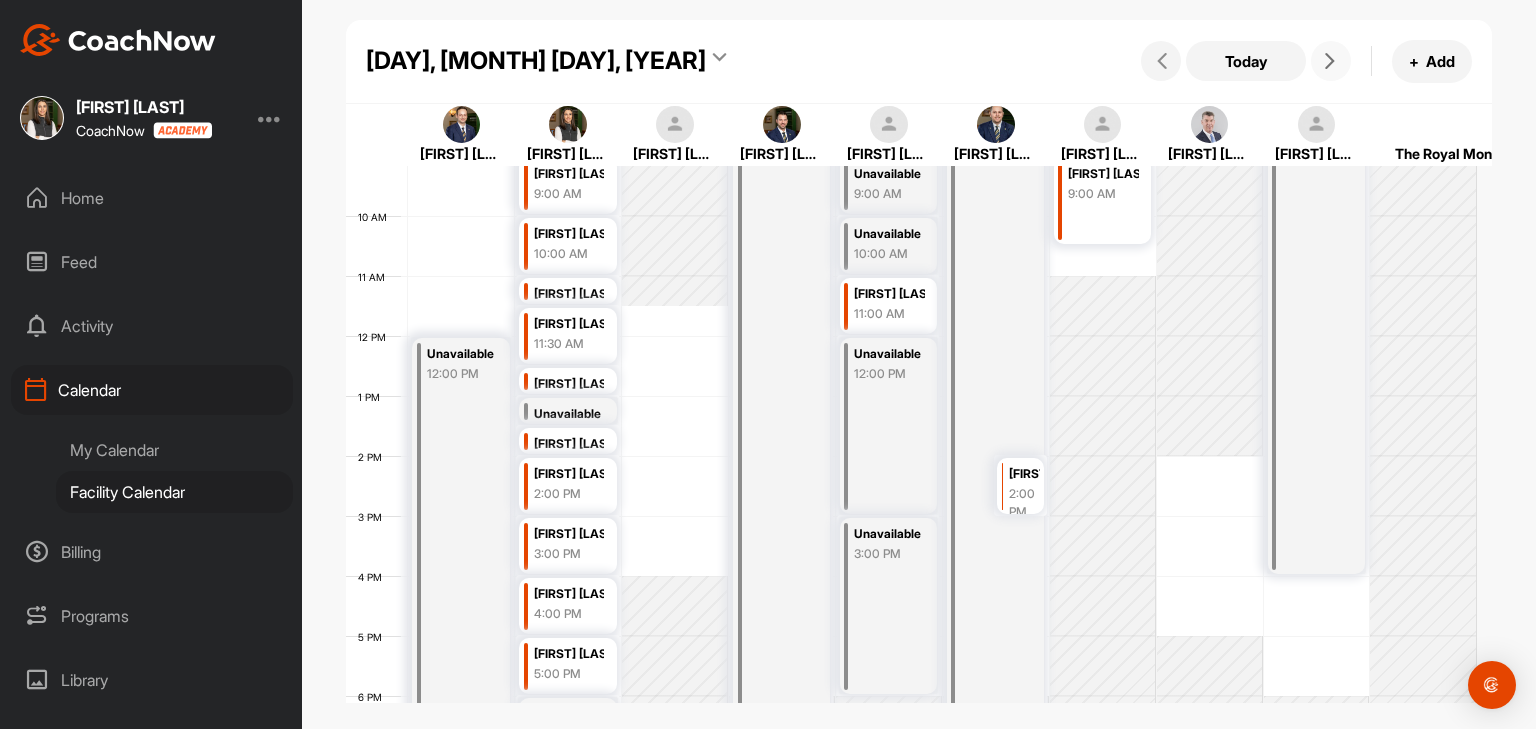 scroll, scrollTop: 548, scrollLeft: 0, axis: vertical 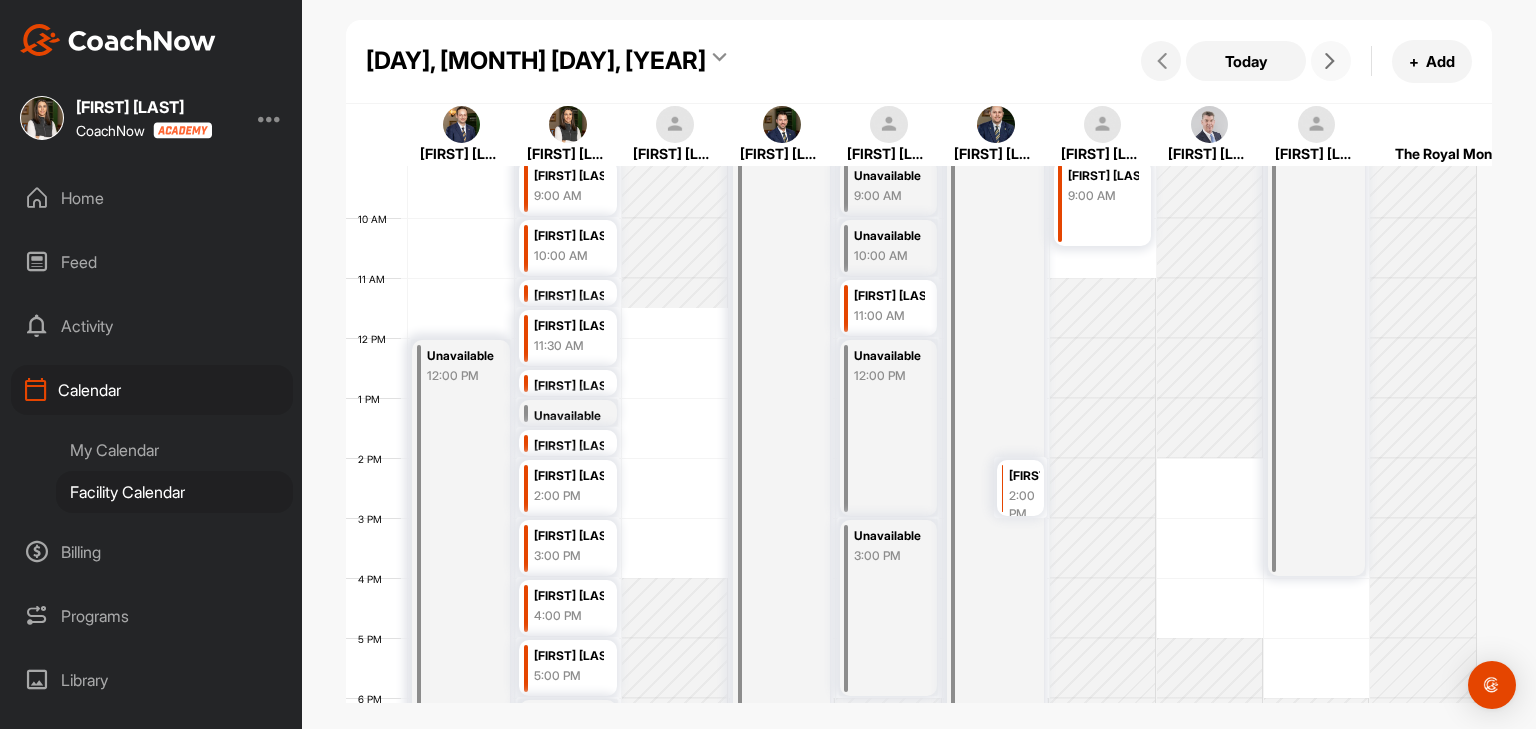 click on "11:00 AM" at bounding box center [889, 316] 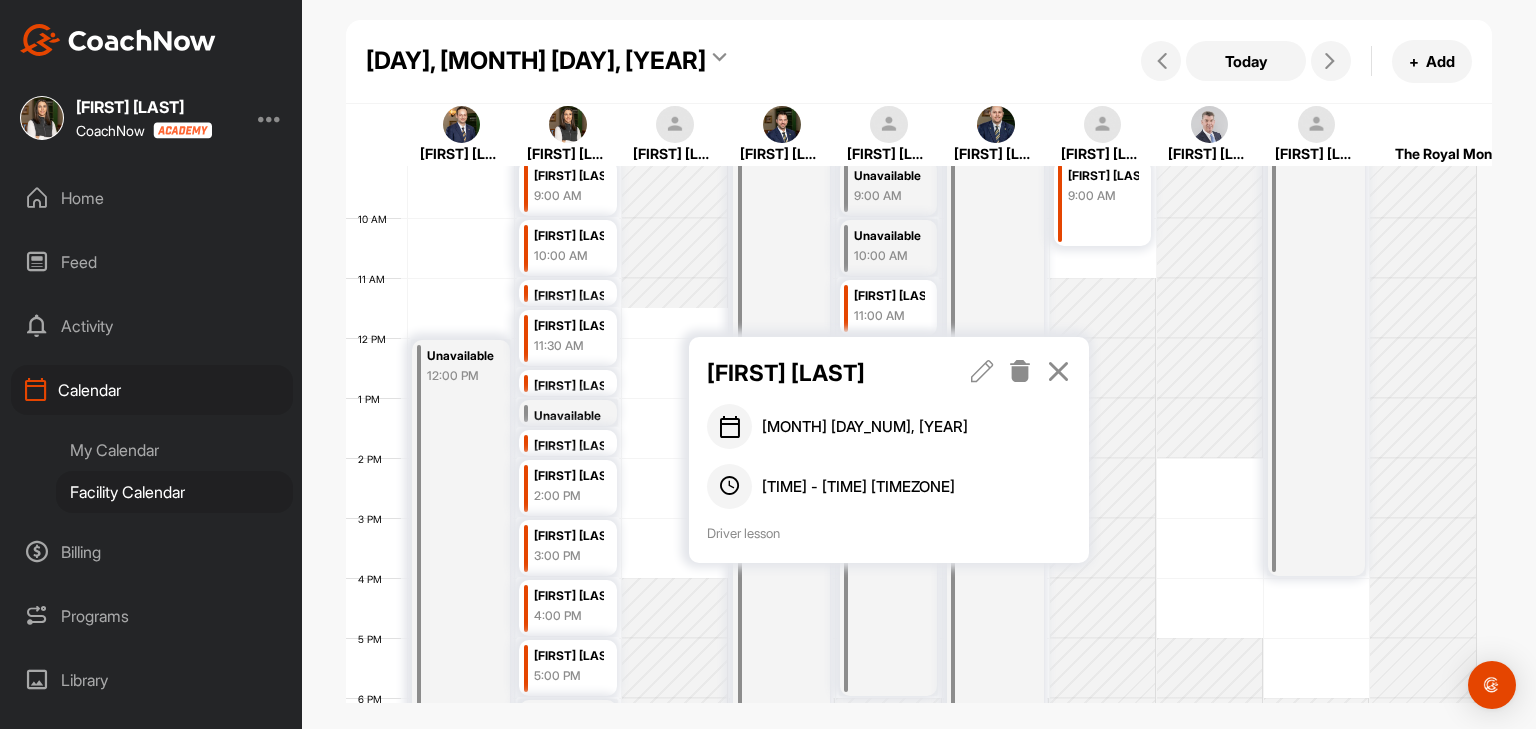 click at bounding box center (1058, 371) 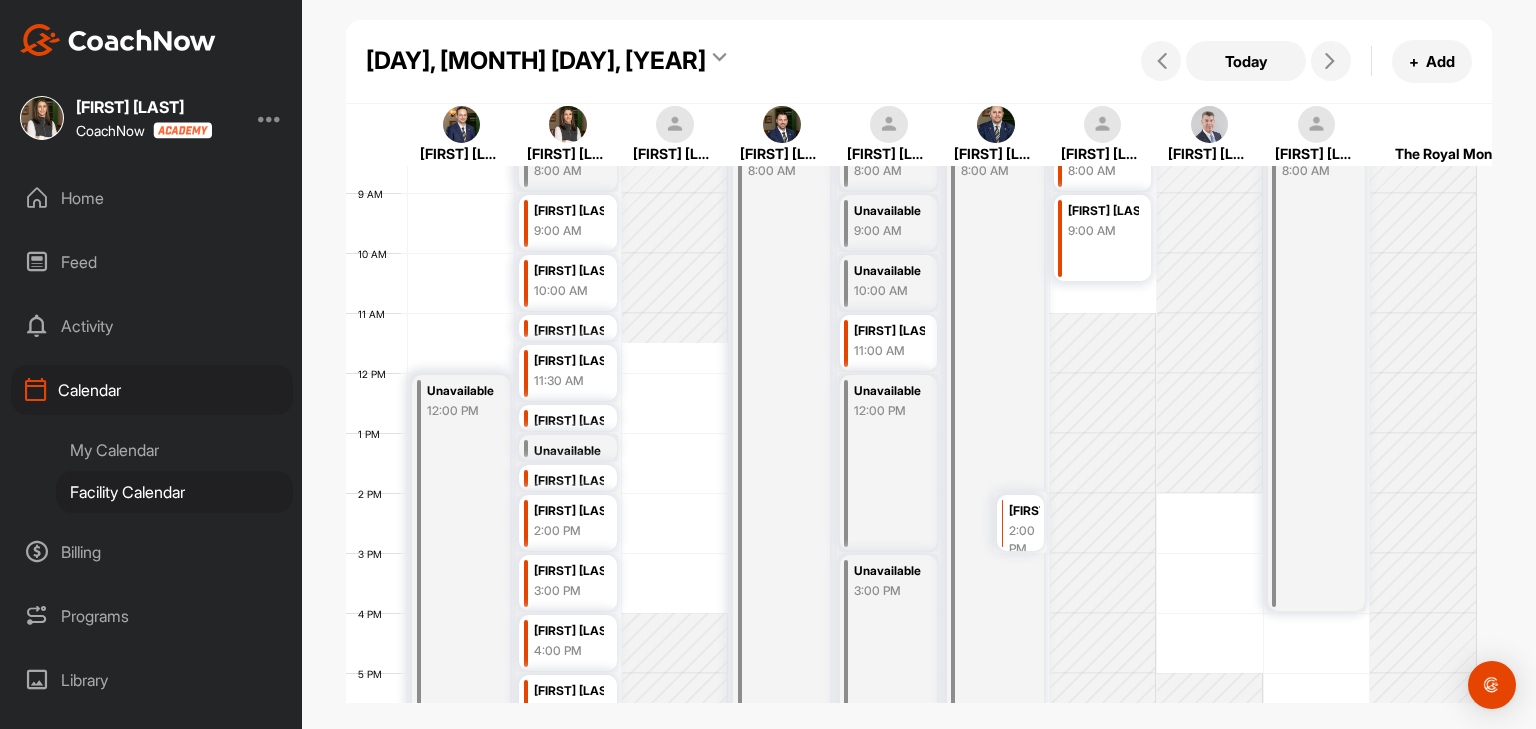 scroll, scrollTop: 505, scrollLeft: 0, axis: vertical 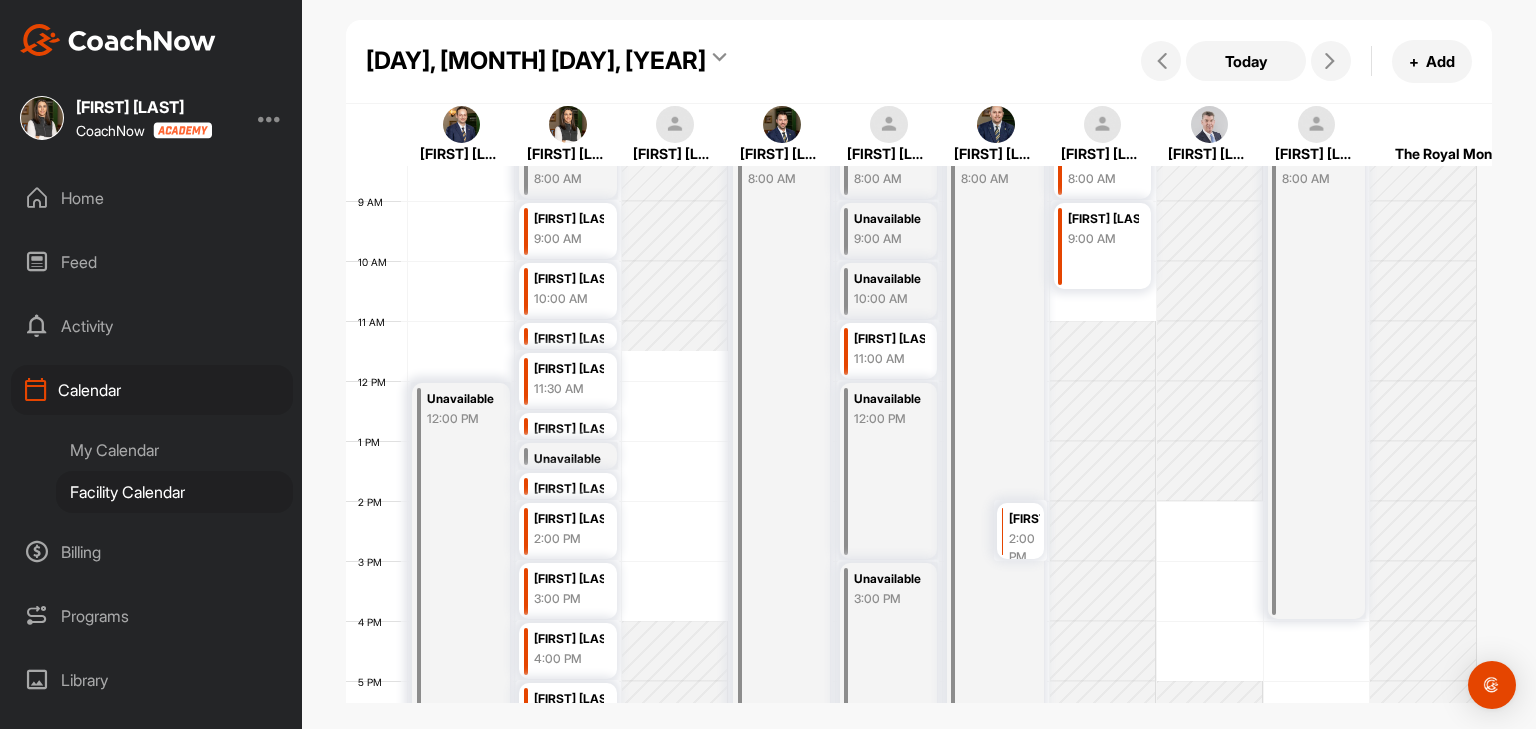 click on "[FIRST] [LAST]" at bounding box center (1024, 519) 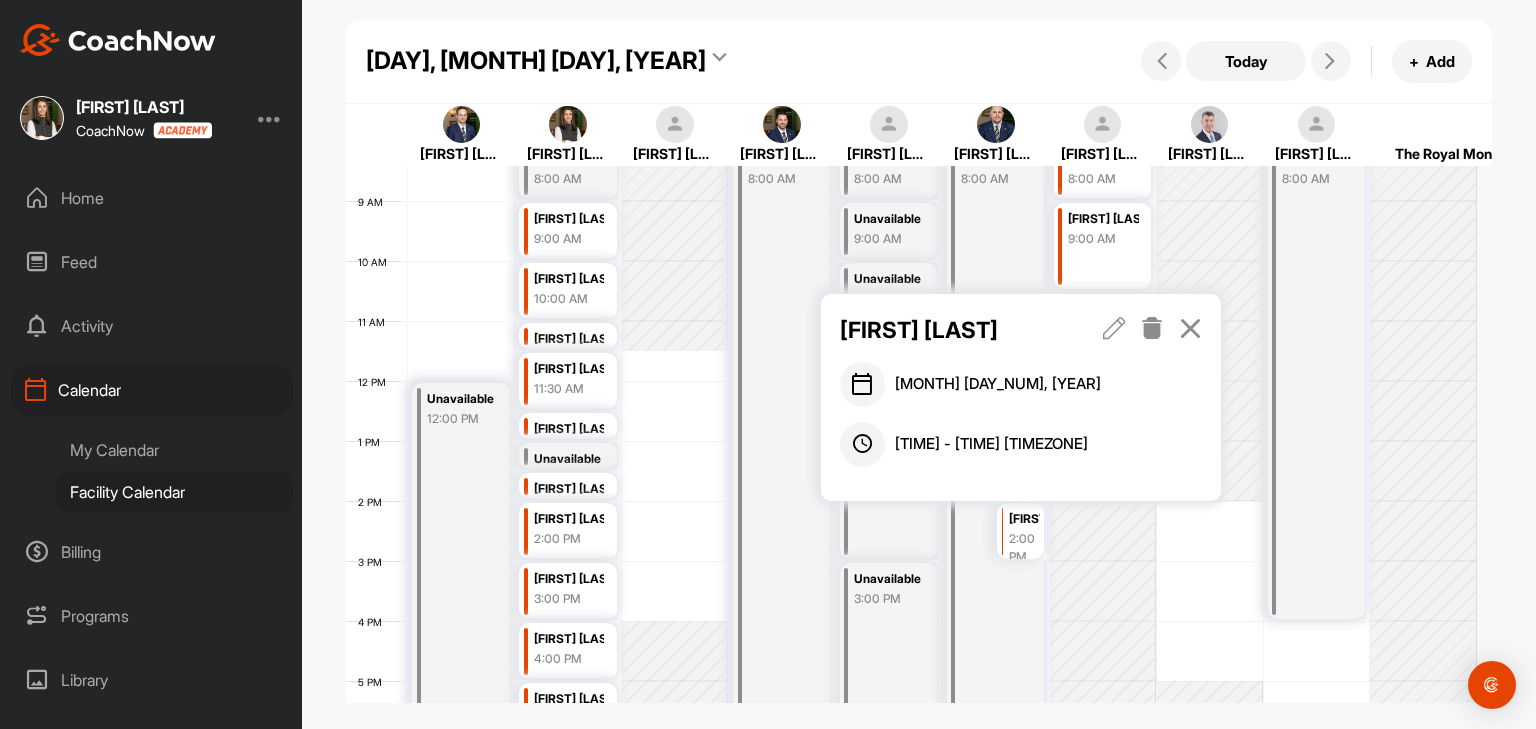 click at bounding box center [1190, 328] 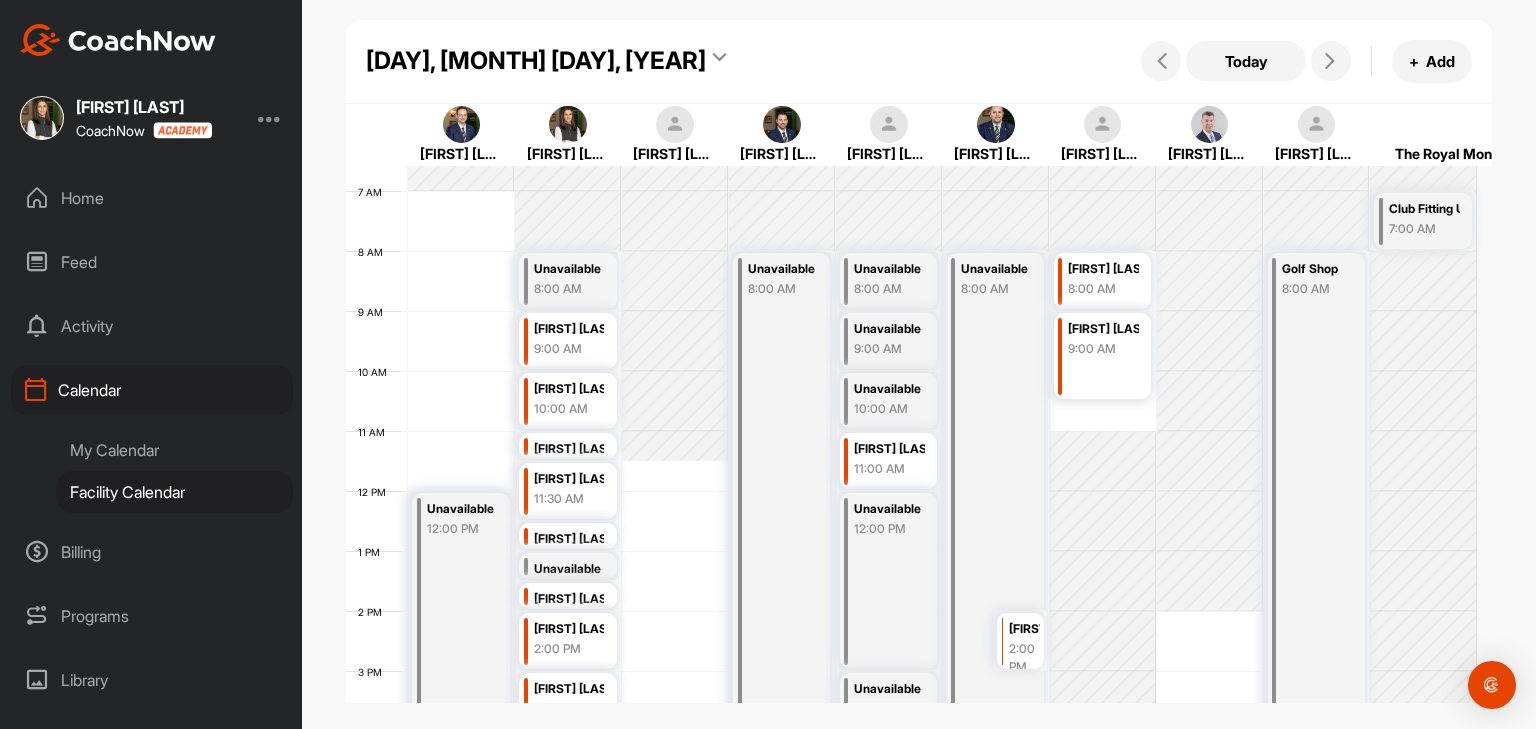 scroll, scrollTop: 393, scrollLeft: 0, axis: vertical 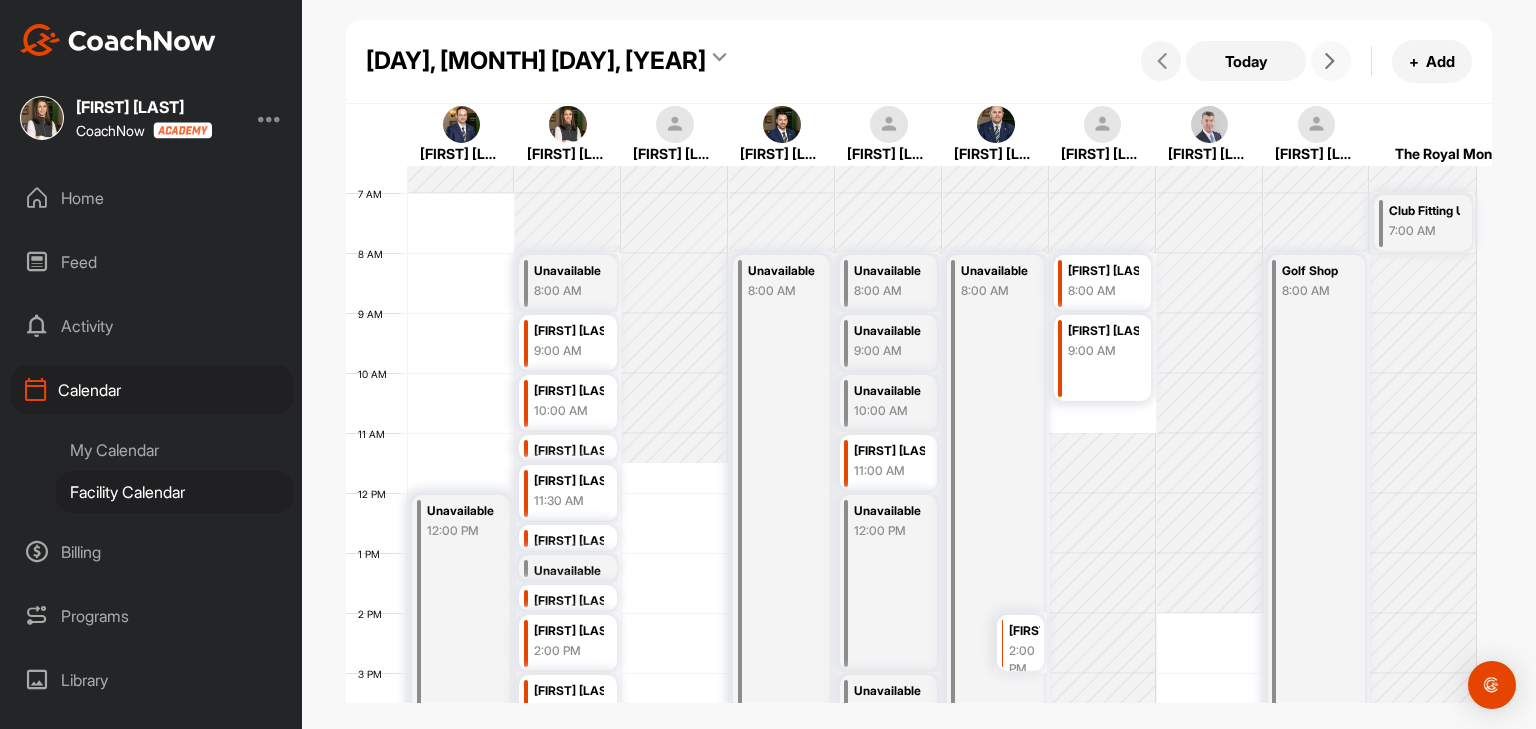 click at bounding box center [1330, 61] 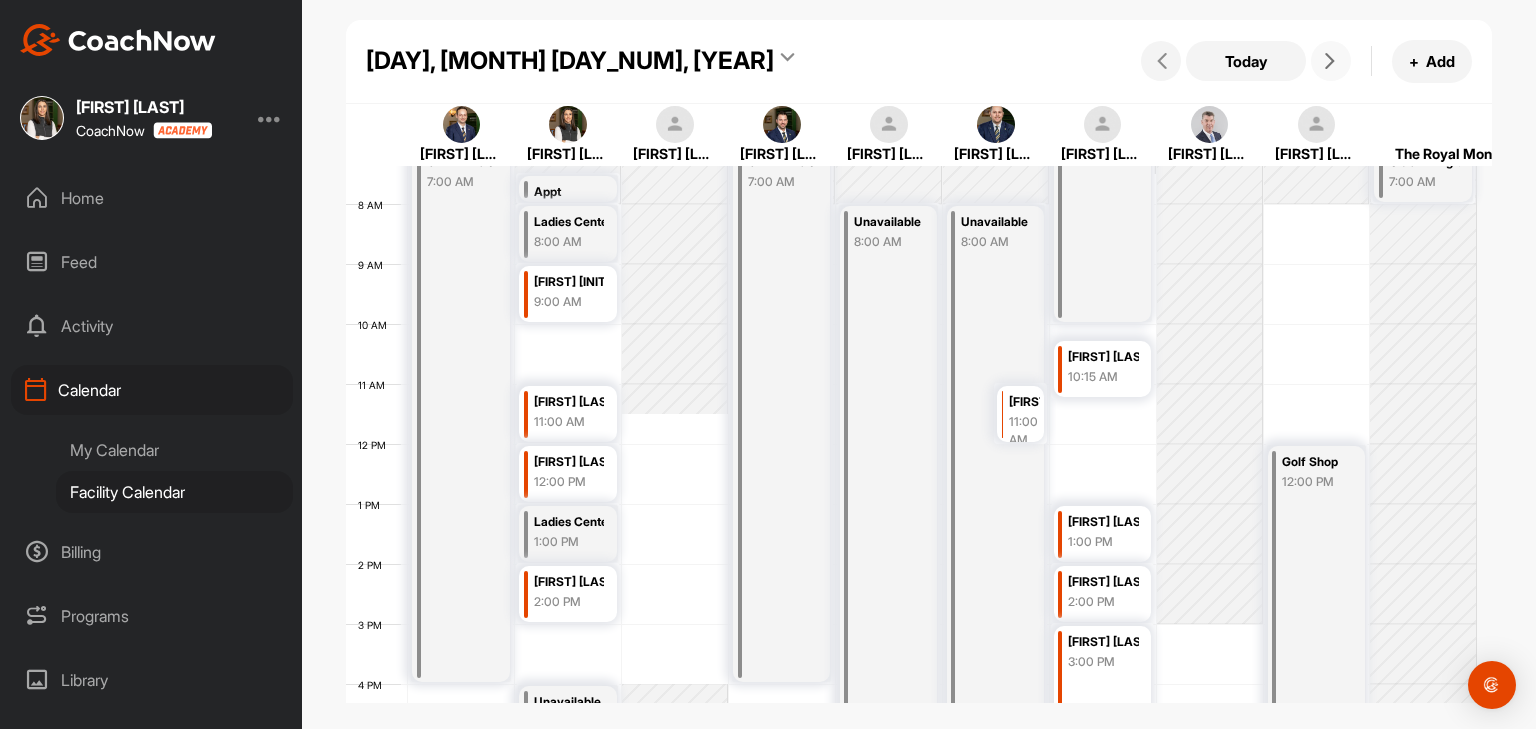 scroll, scrollTop: 438, scrollLeft: 0, axis: vertical 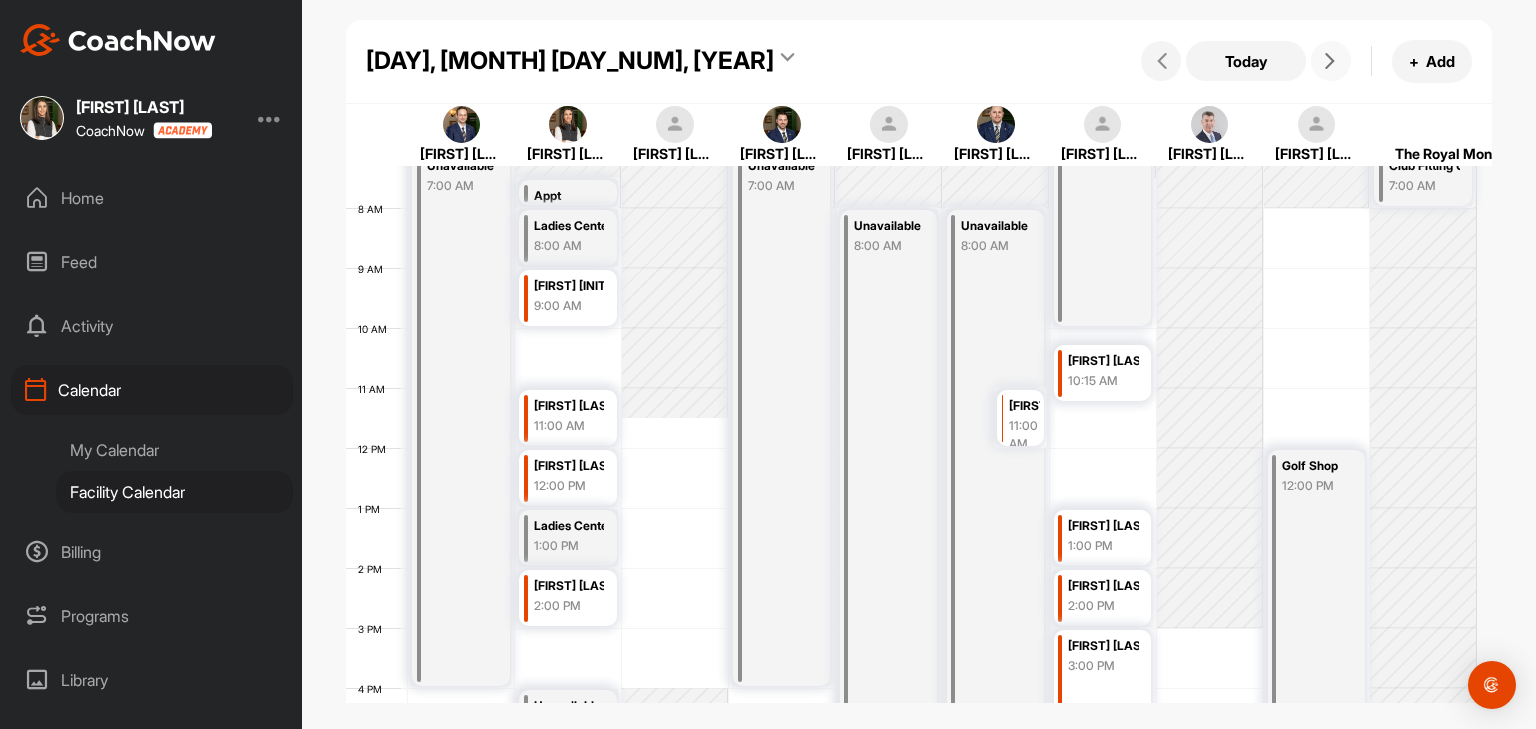 click at bounding box center [1330, 61] 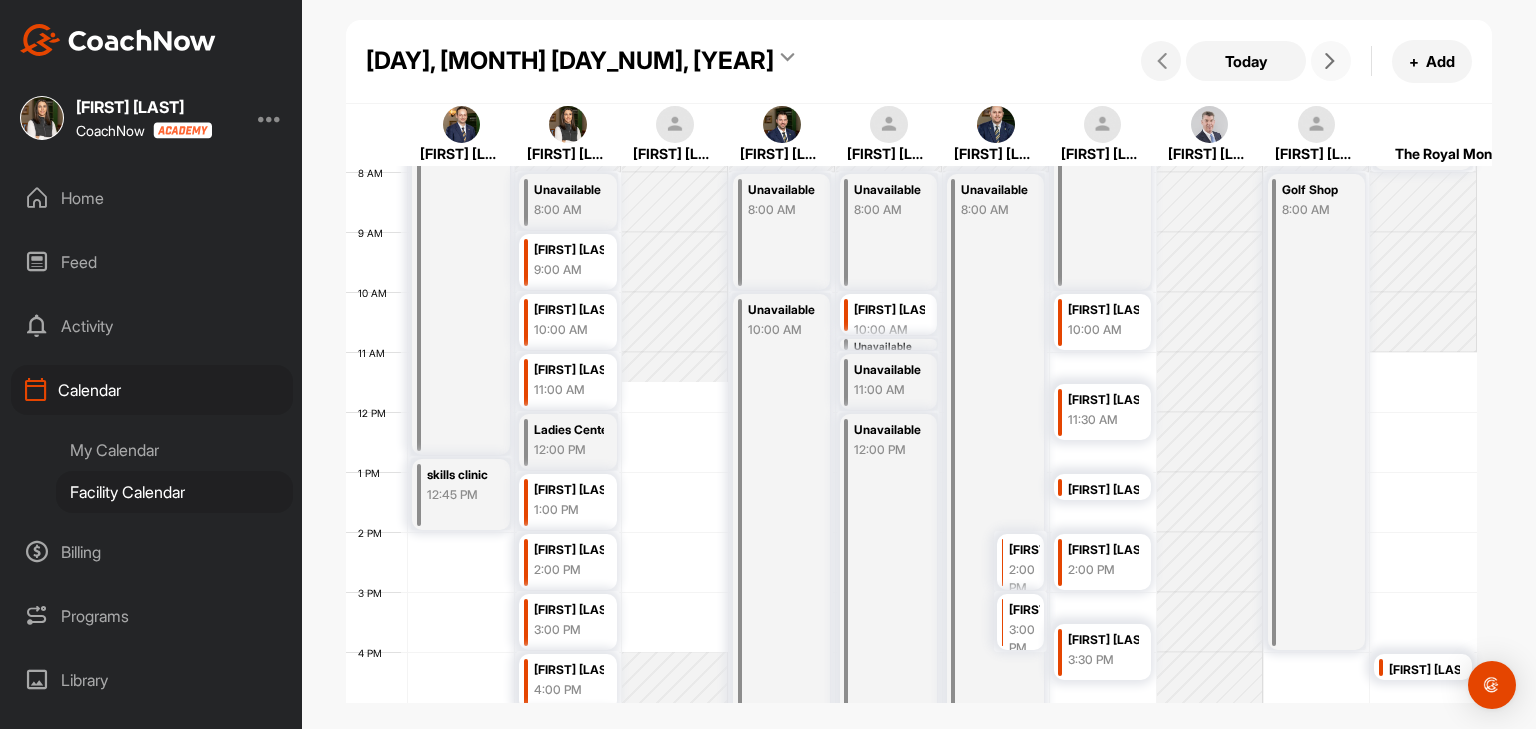 scroll, scrollTop: 468, scrollLeft: 0, axis: vertical 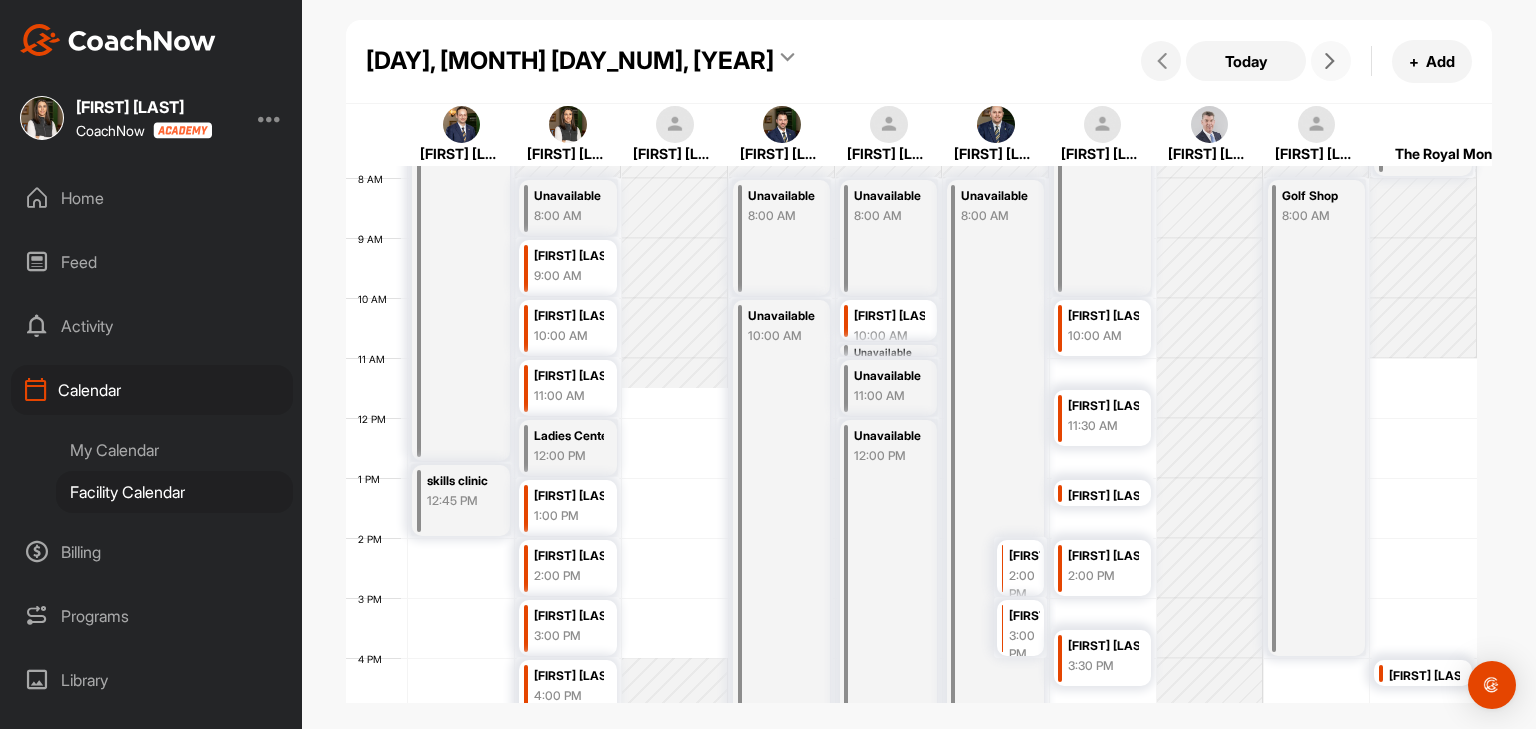 click on "Sebastian Gingras 10:00 AM" at bounding box center [888, 320] 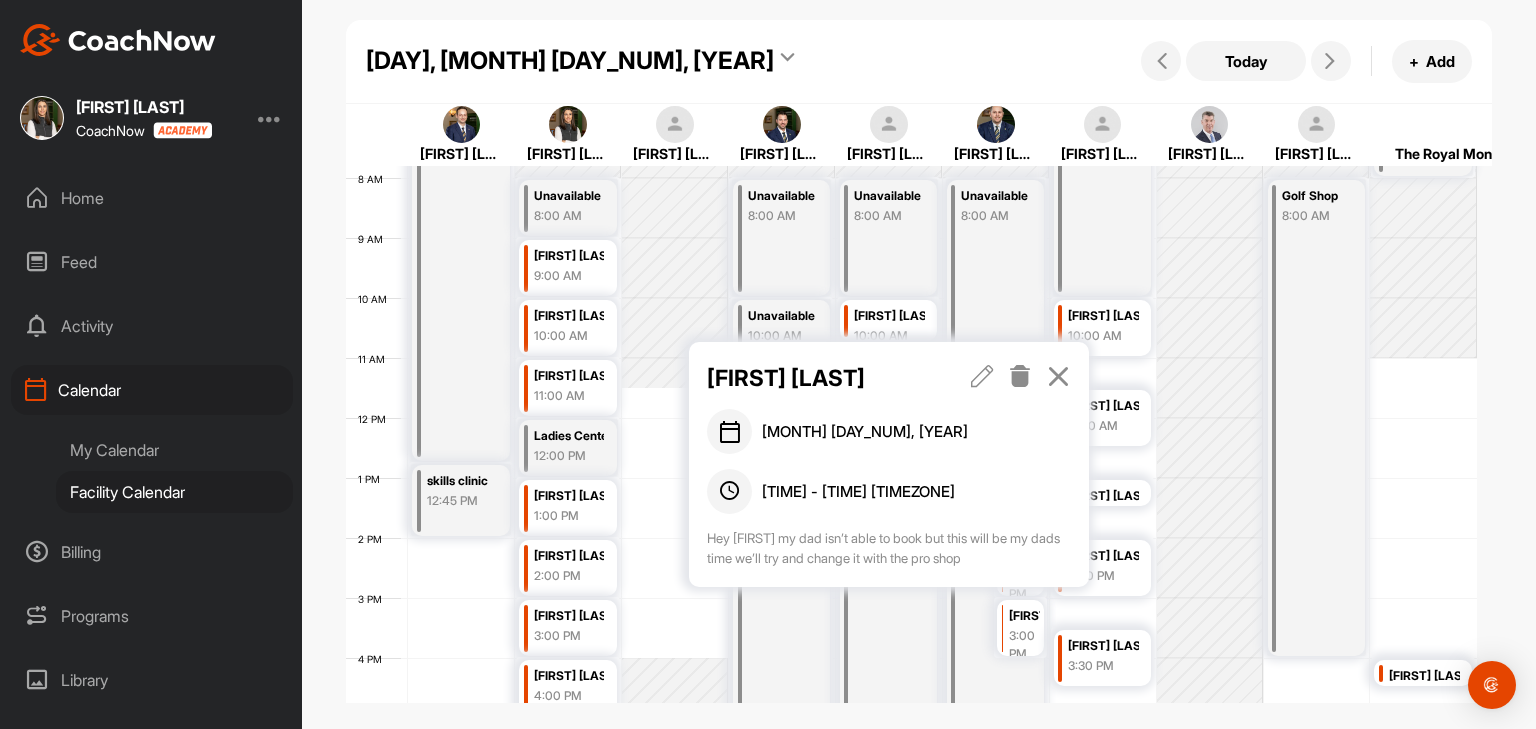 click at bounding box center (1058, 376) 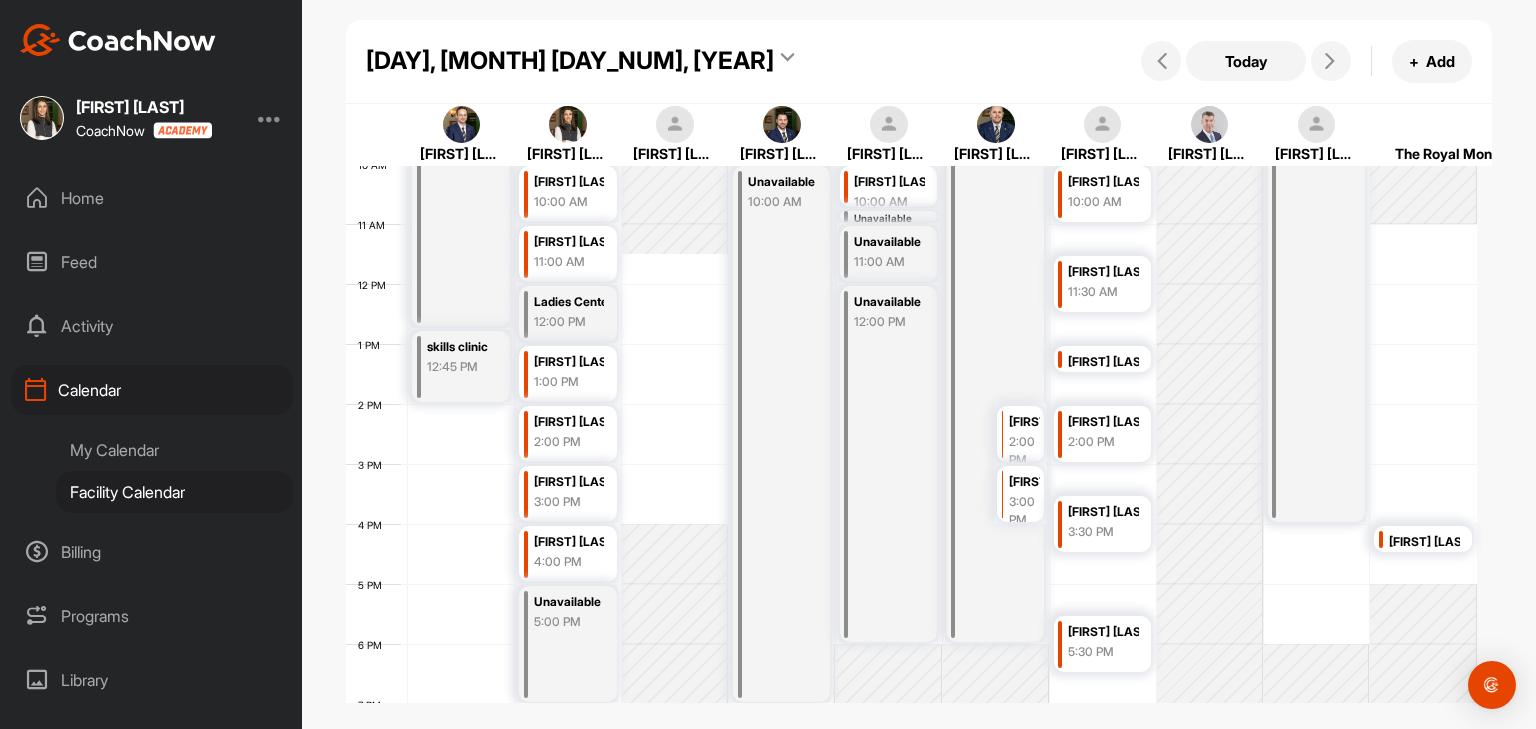 scroll, scrollTop: 600, scrollLeft: 0, axis: vertical 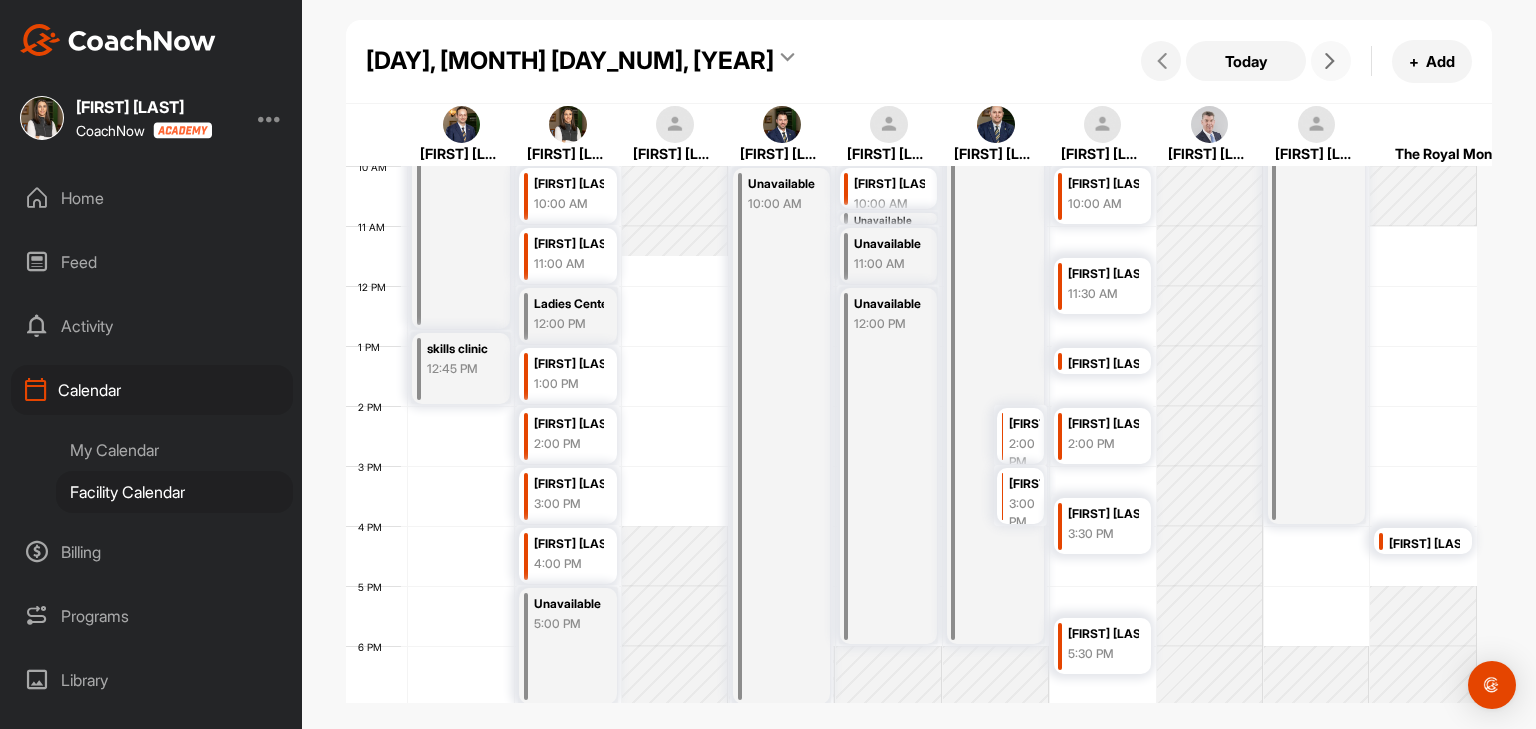 click at bounding box center (1331, 61) 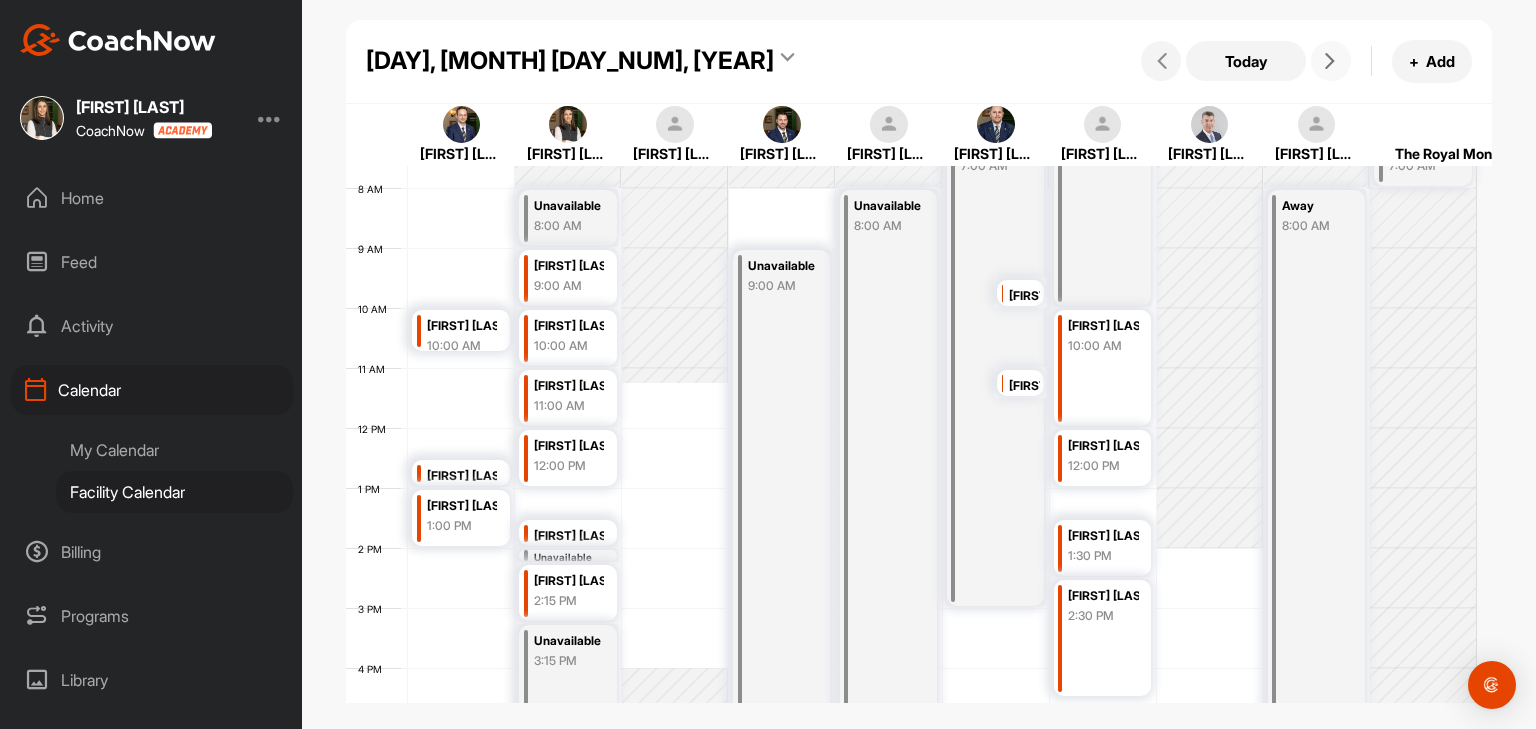 scroll, scrollTop: 459, scrollLeft: 0, axis: vertical 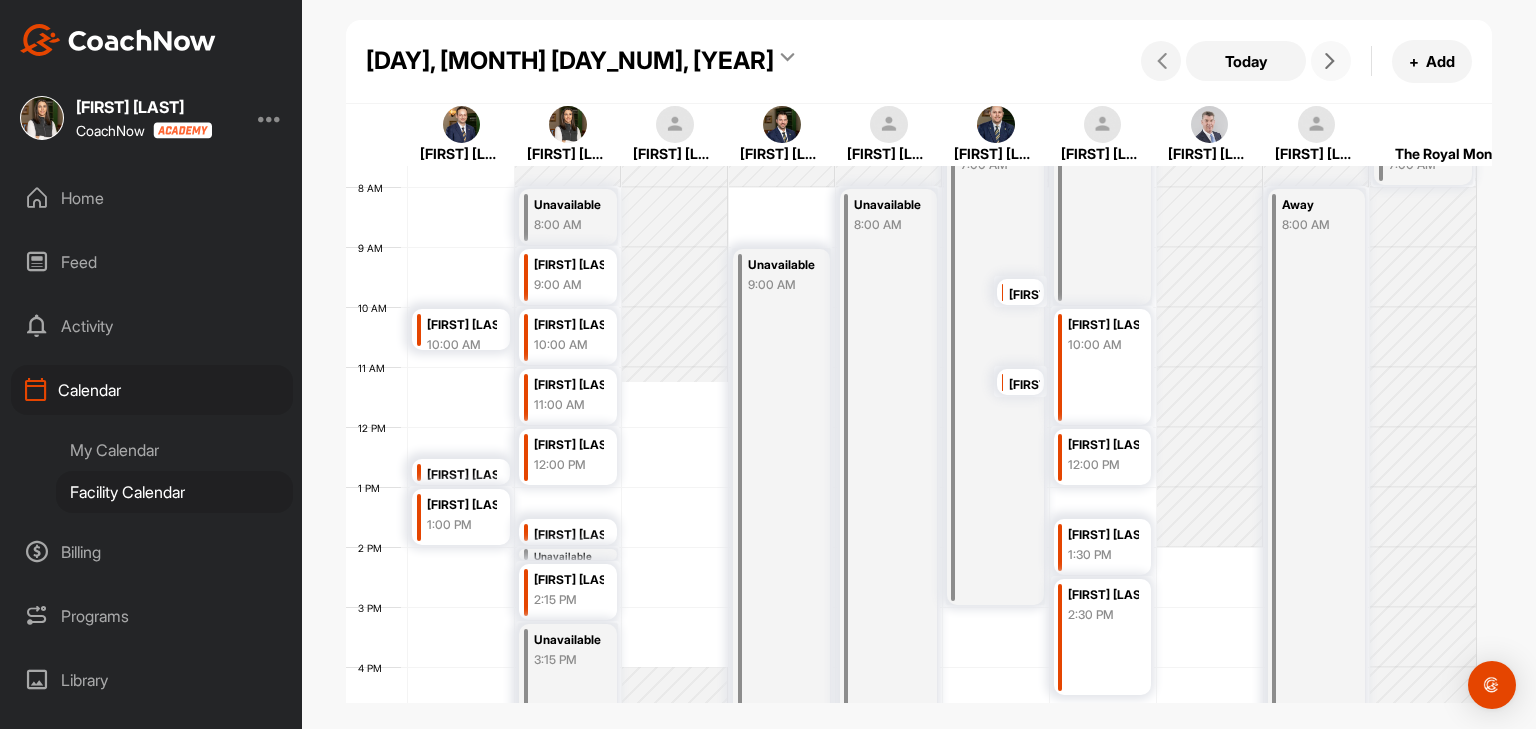 click on "10:00 AM" at bounding box center [462, 345] 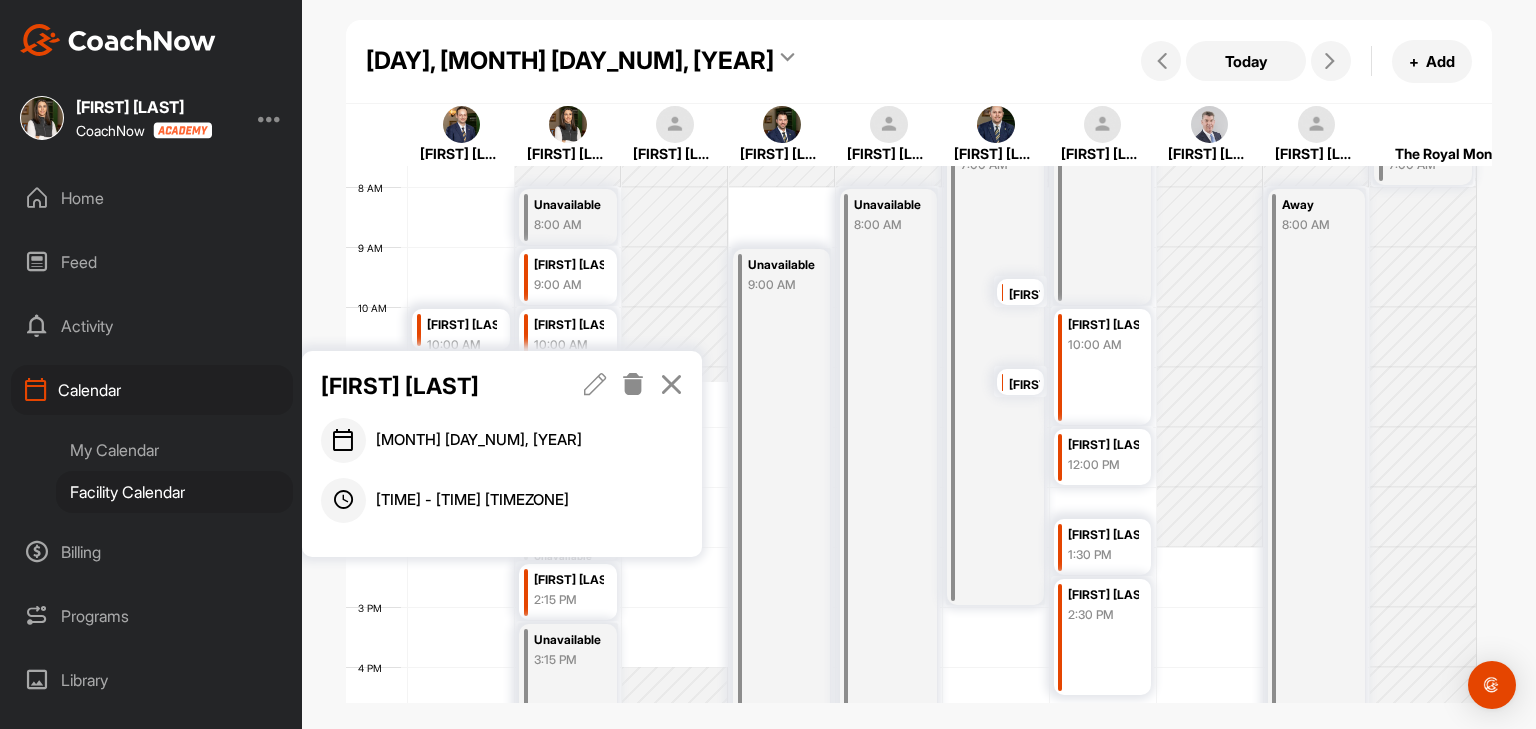 click at bounding box center (671, 384) 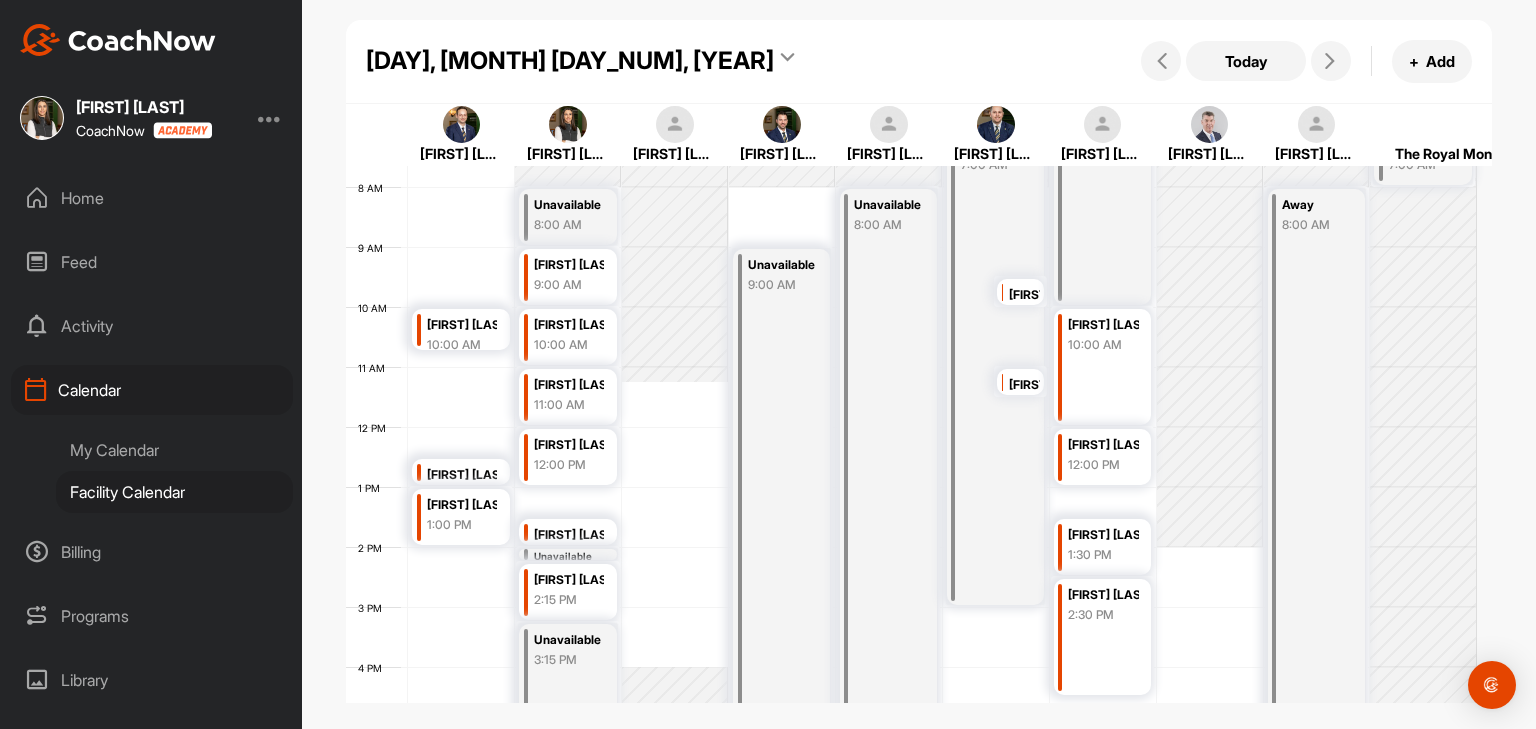 click on "Unavailable 9:00 AM" at bounding box center (781, 487) 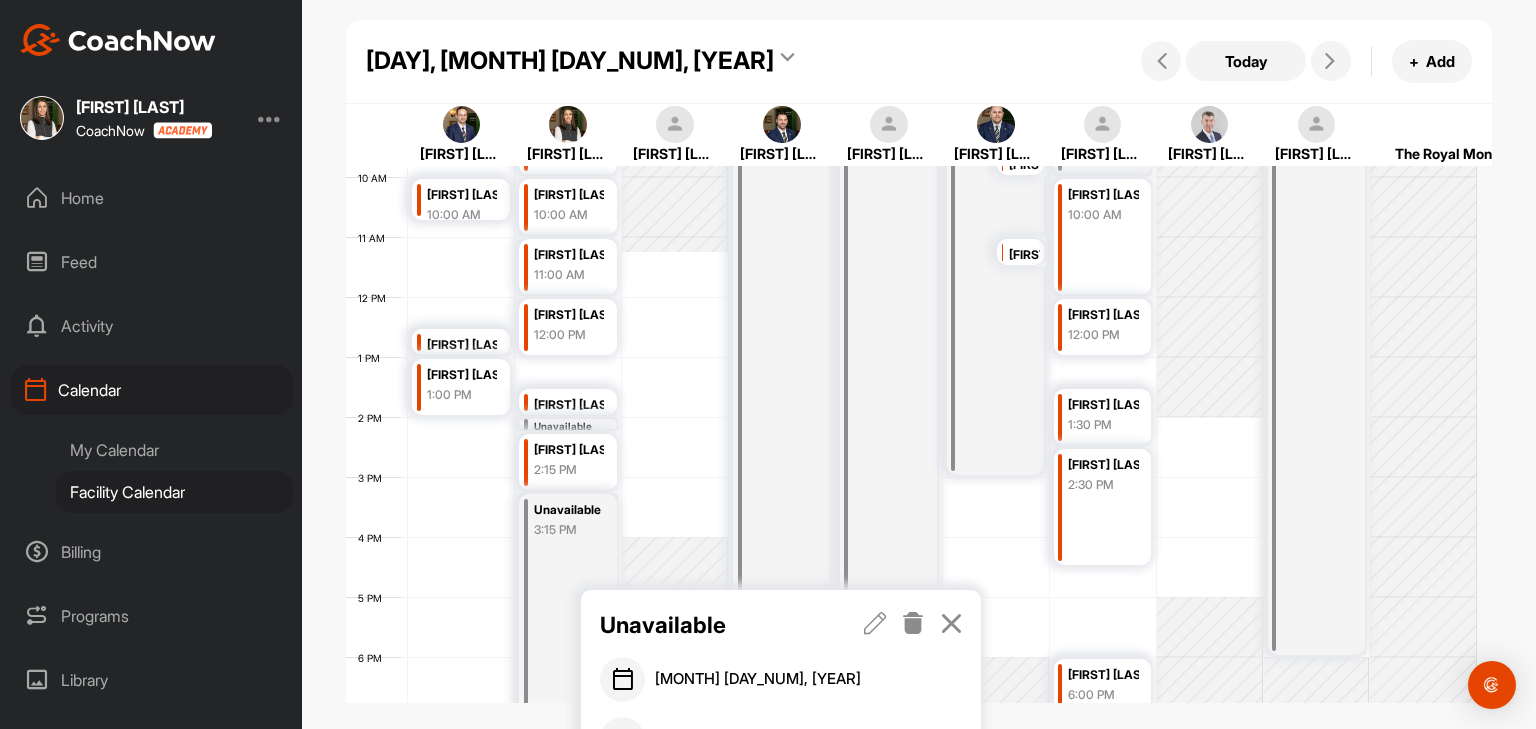 scroll, scrollTop: 596, scrollLeft: 0, axis: vertical 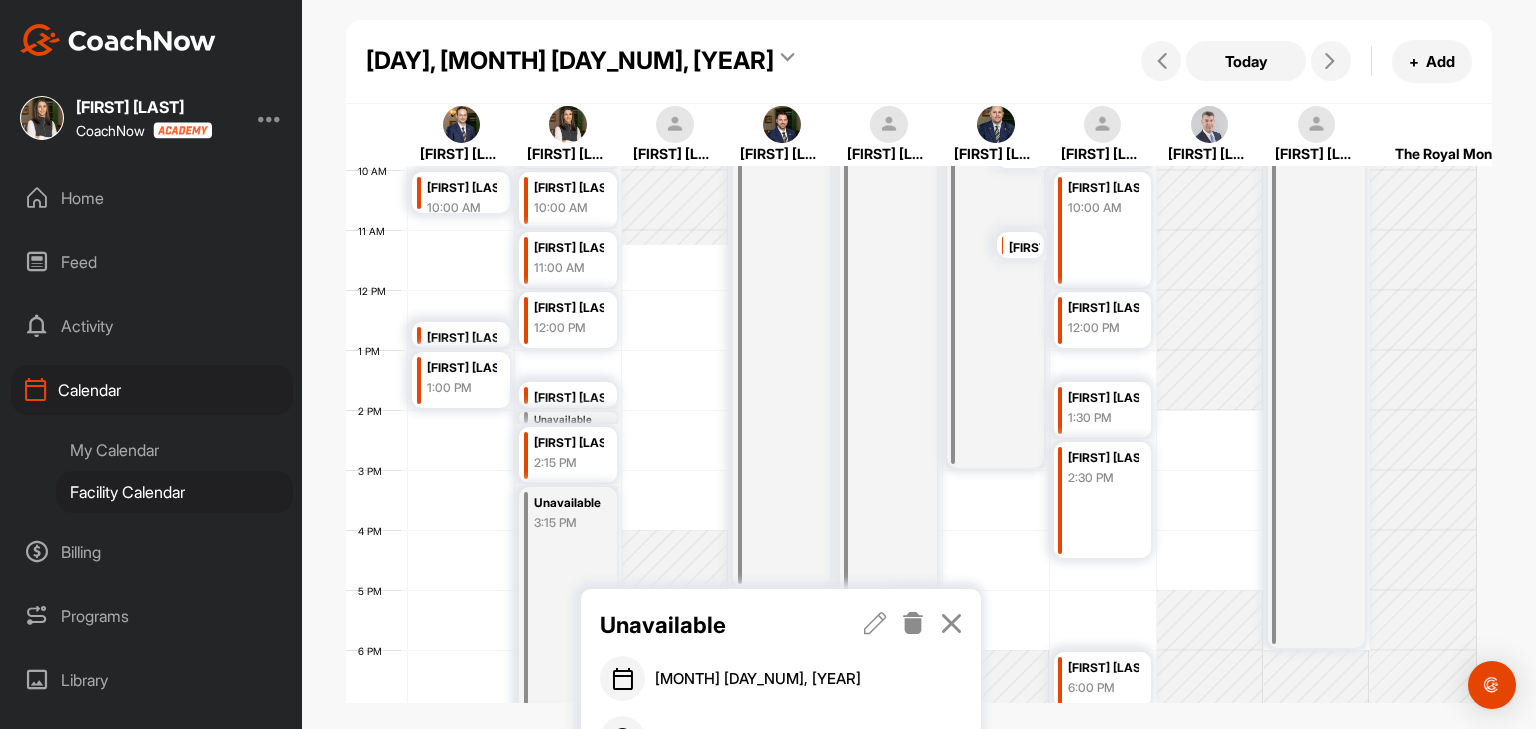 click at bounding box center [951, 623] 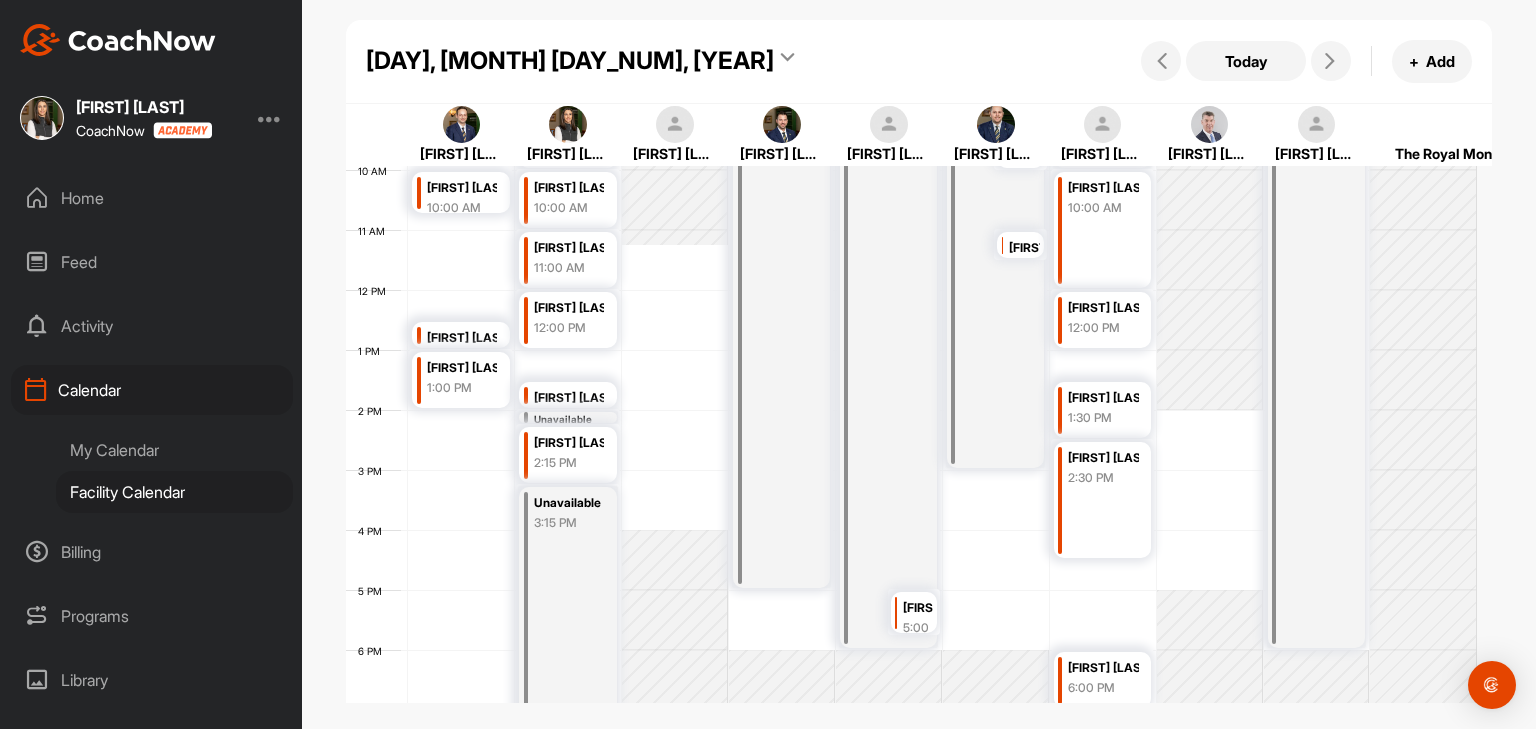 click on "[FIRST] [LAST]" at bounding box center [918, 608] 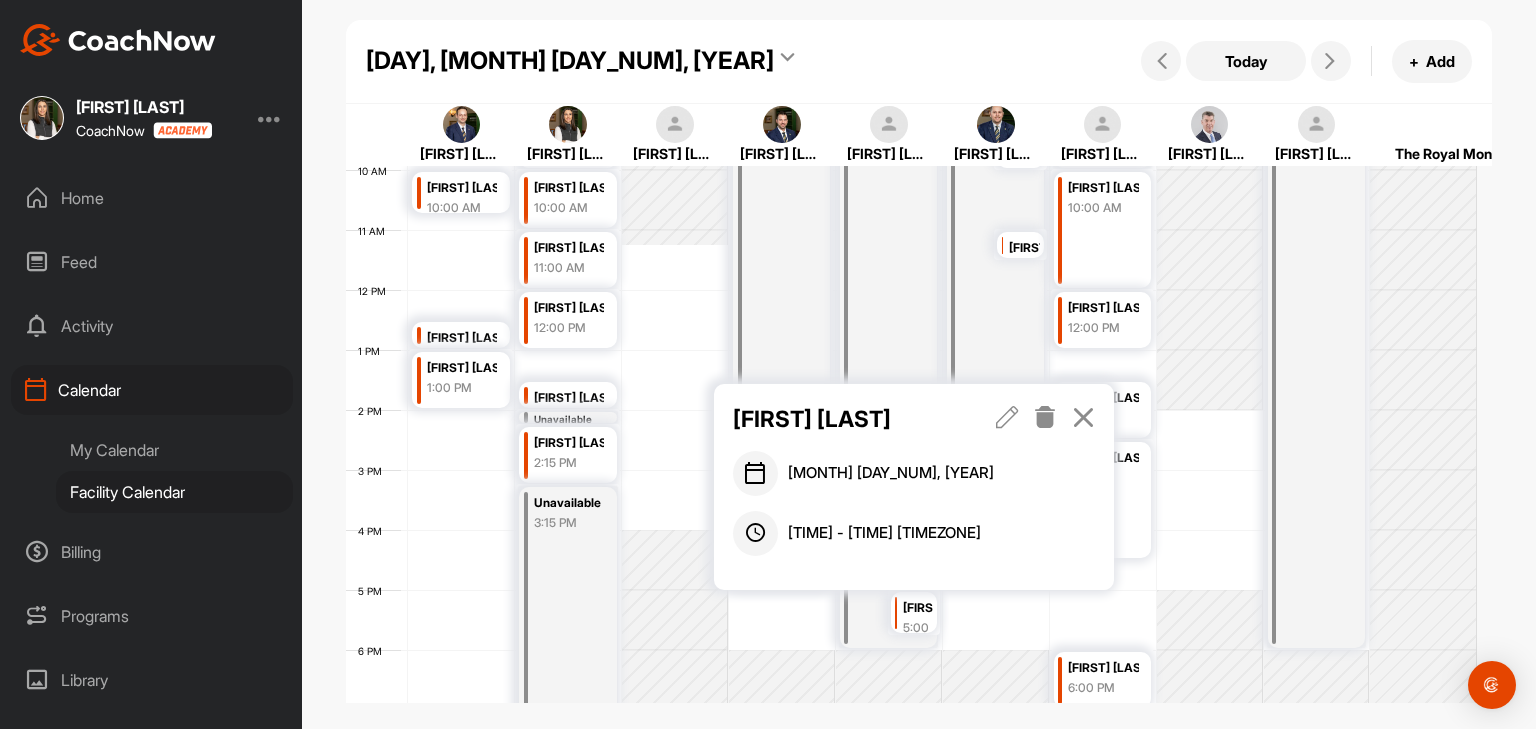 click at bounding box center [1083, 417] 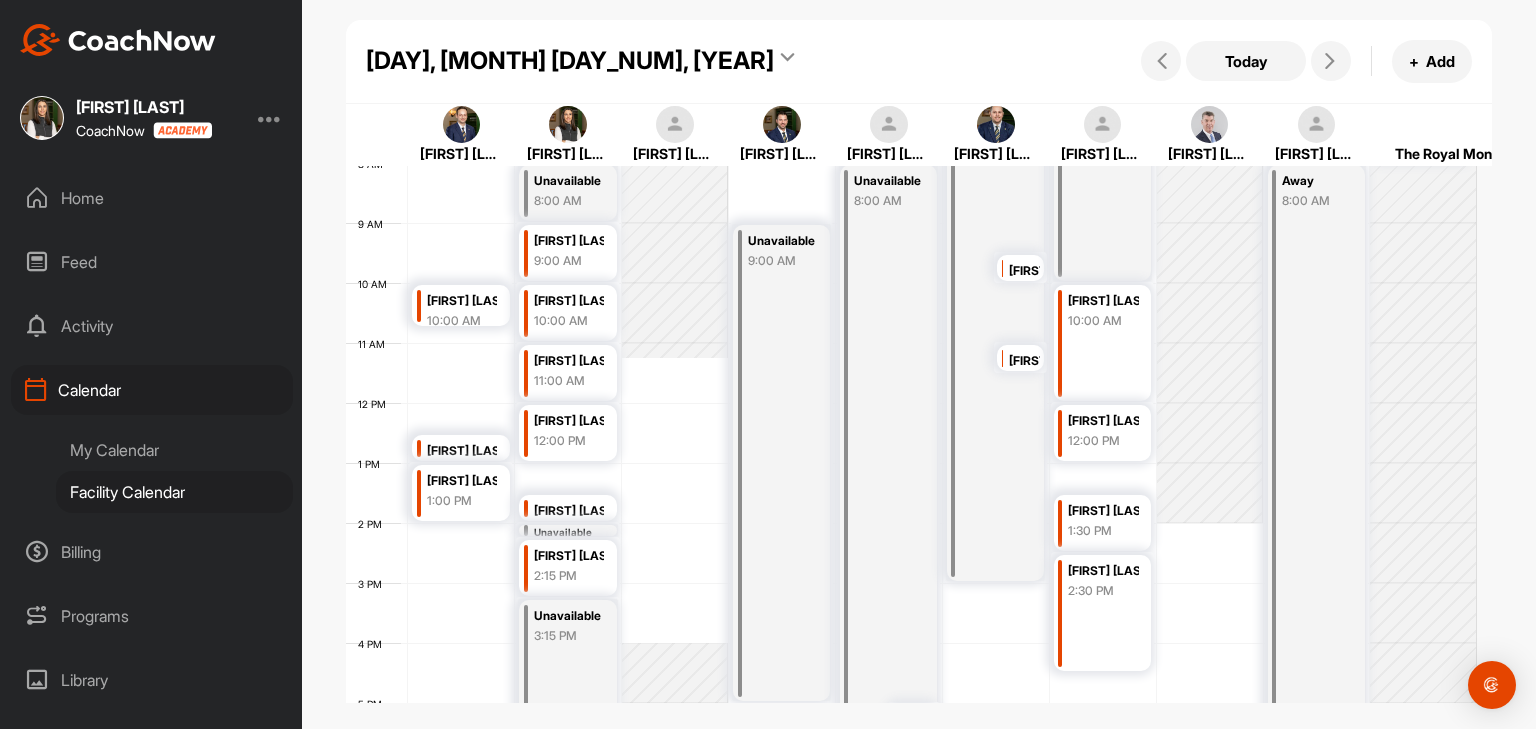 scroll, scrollTop: 490, scrollLeft: 0, axis: vertical 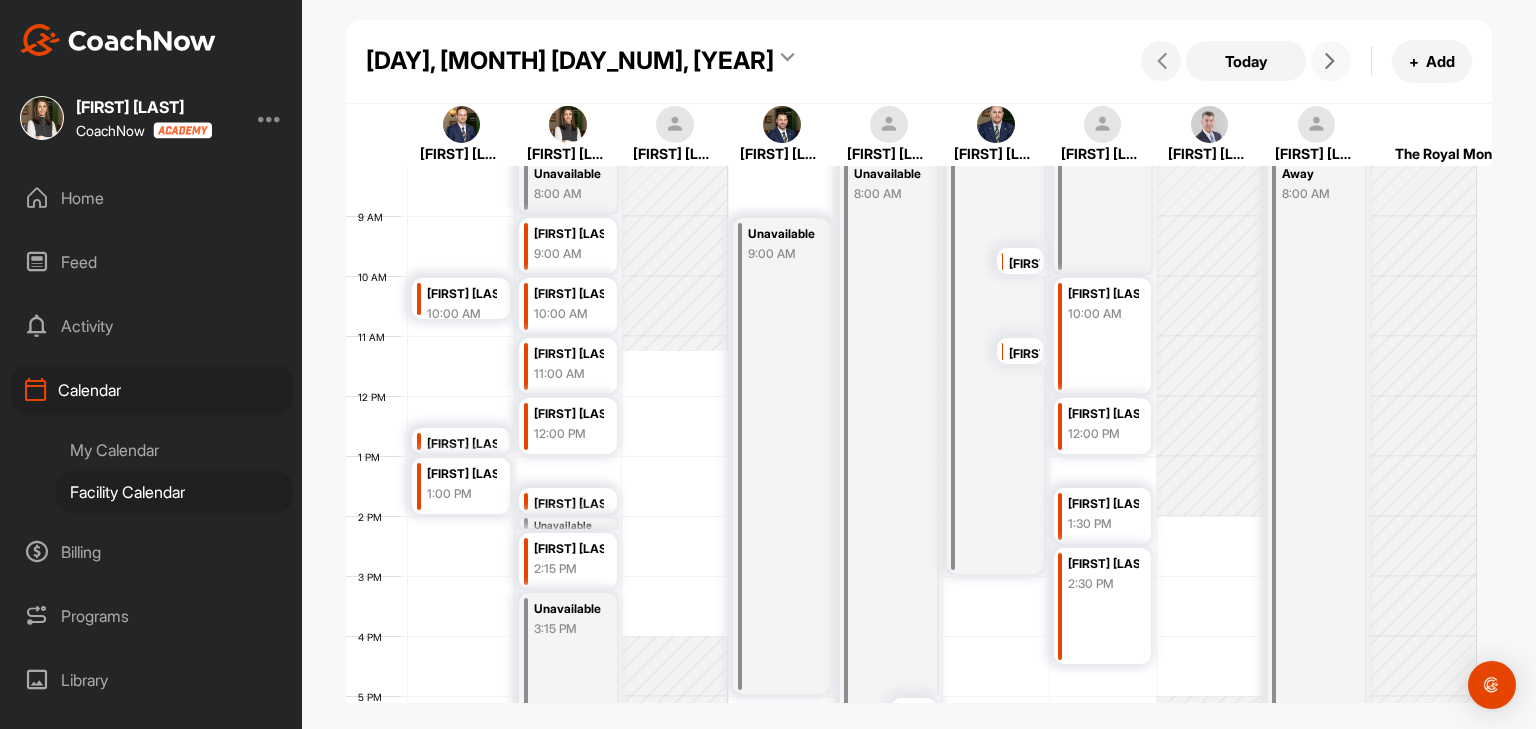 click at bounding box center (1331, 61) 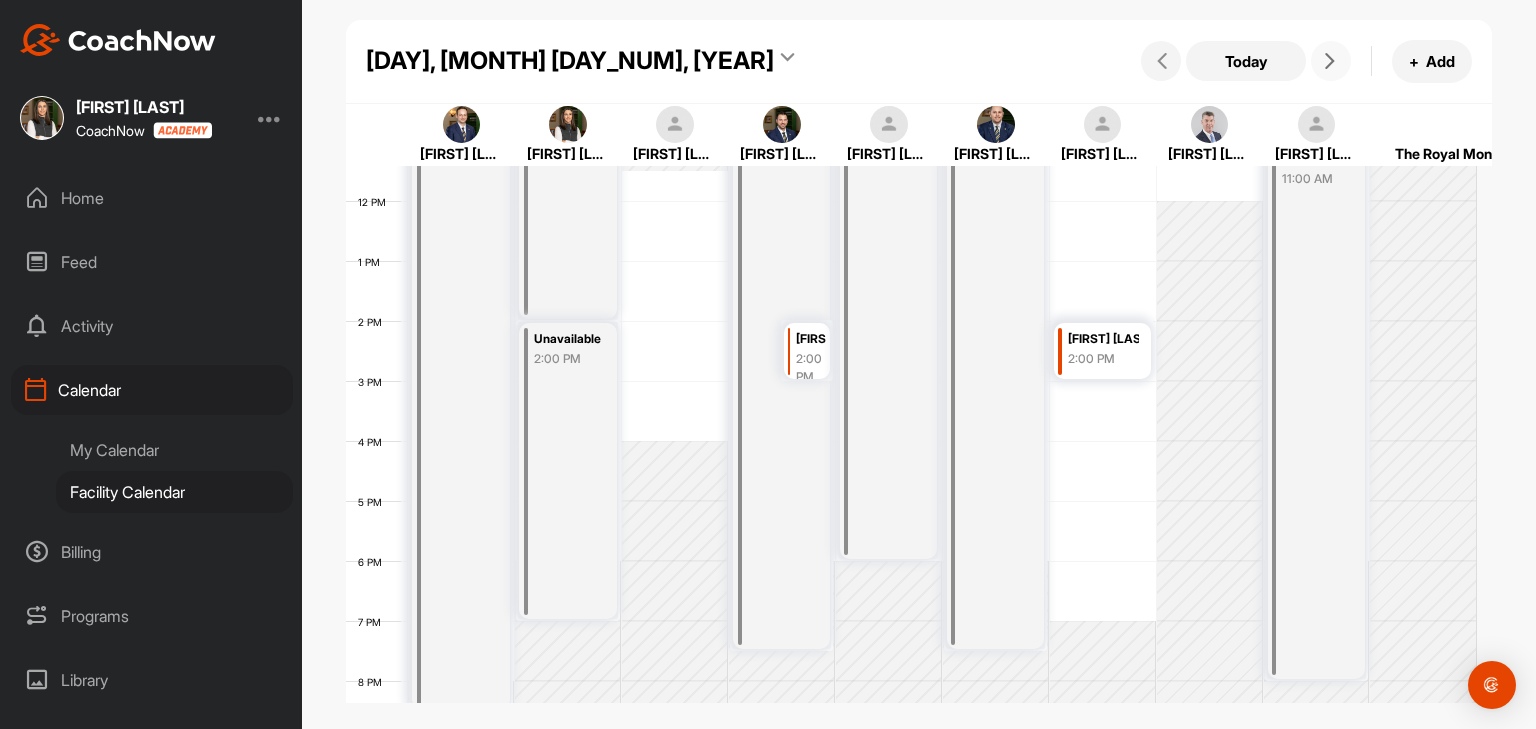 scroll, scrollTop: 692, scrollLeft: 0, axis: vertical 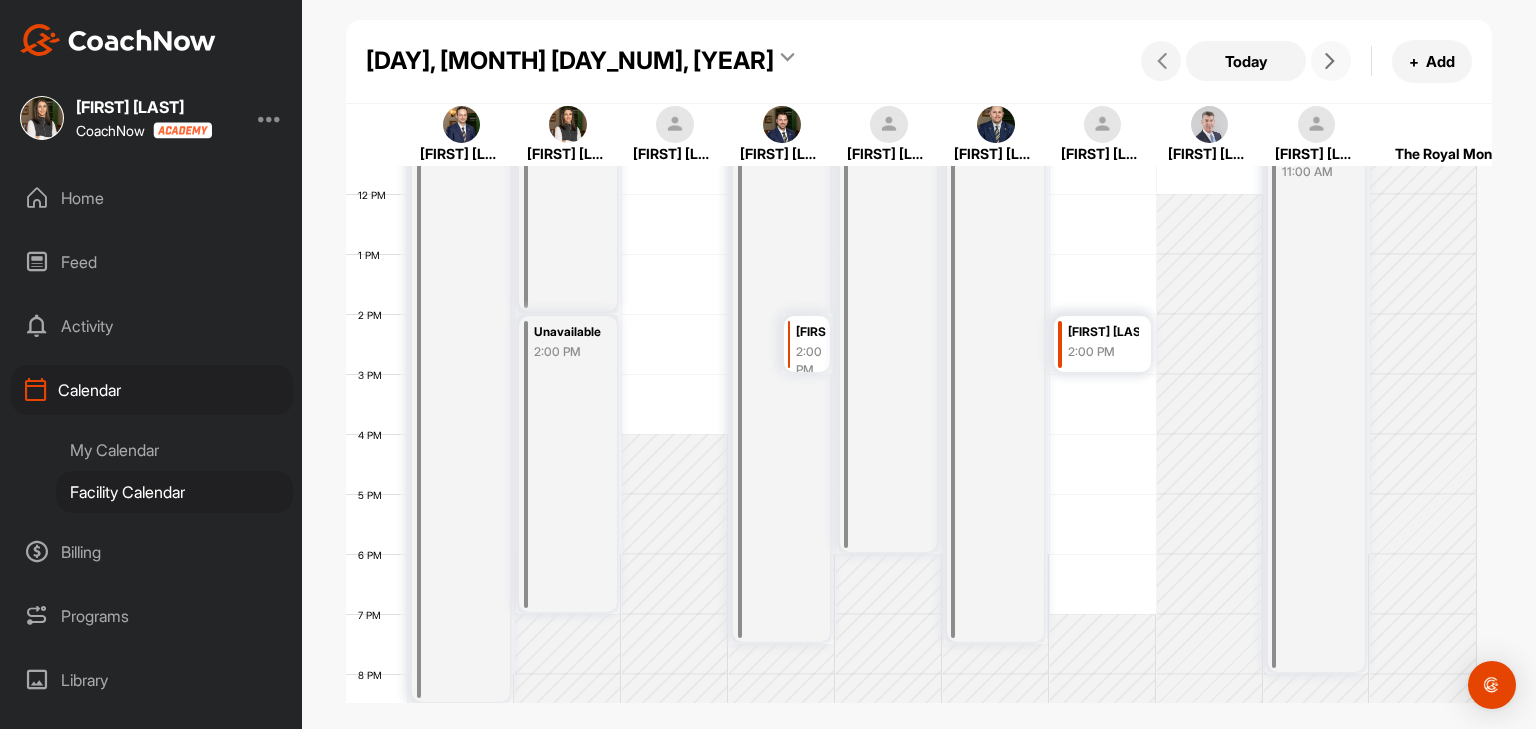 click at bounding box center [1331, 61] 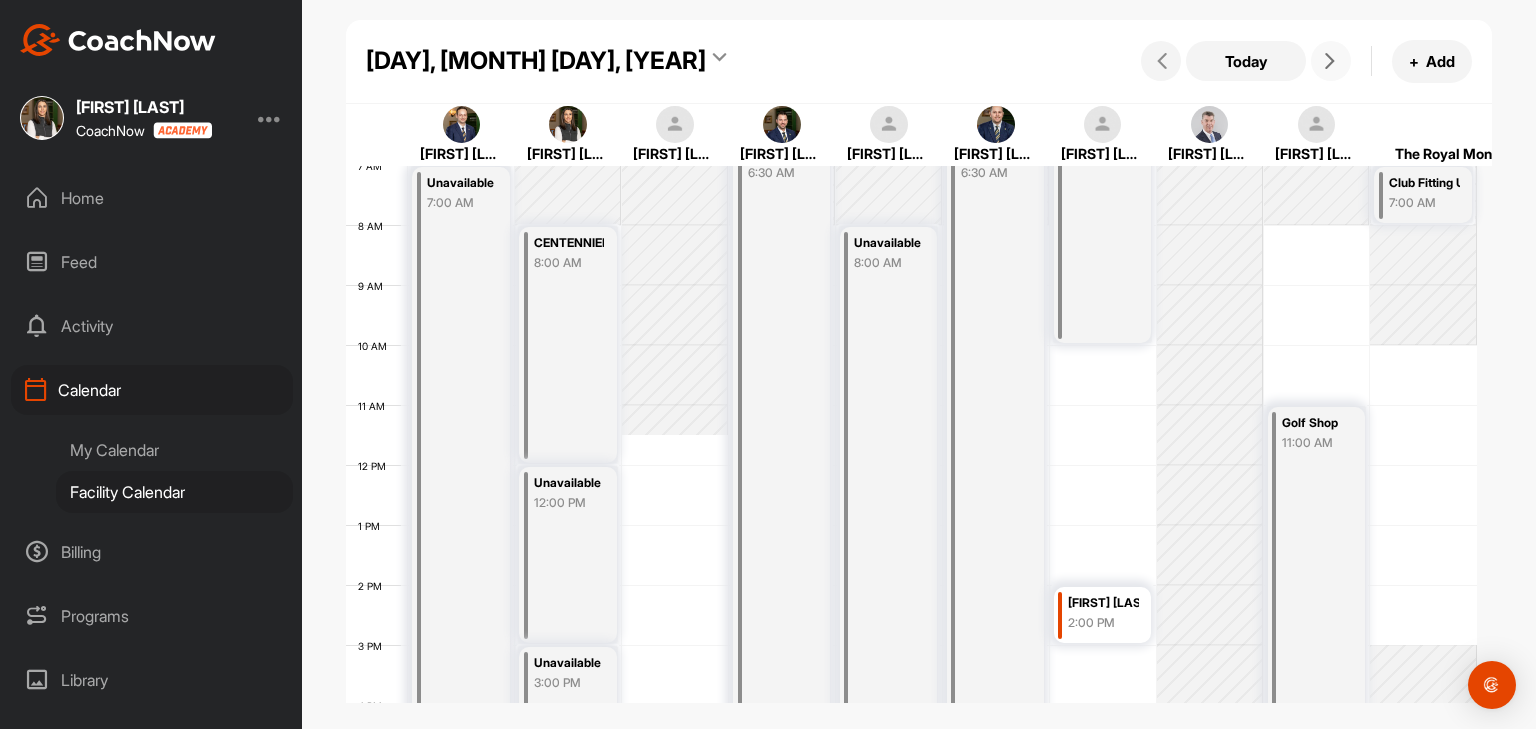 scroll, scrollTop: 402, scrollLeft: 0, axis: vertical 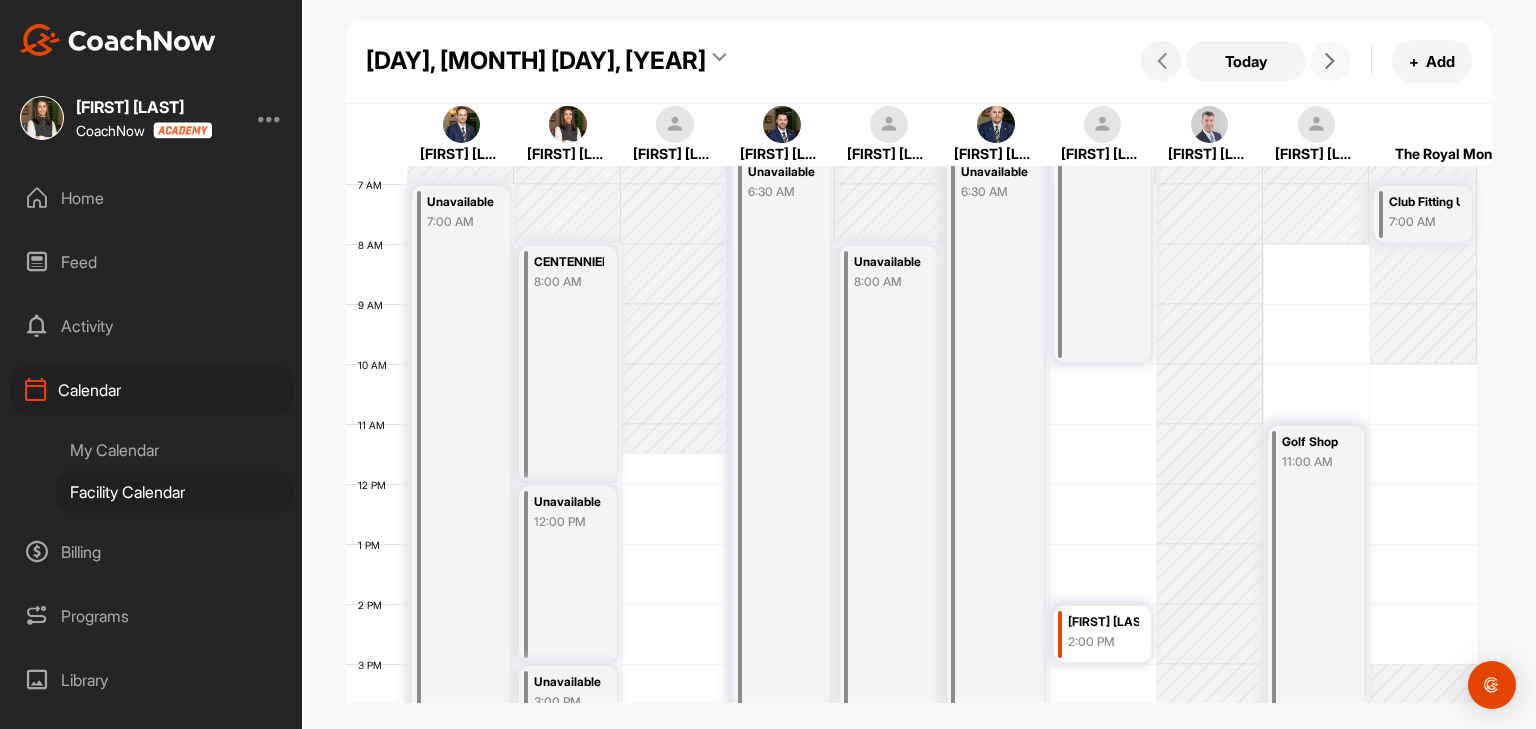 click at bounding box center [1331, 61] 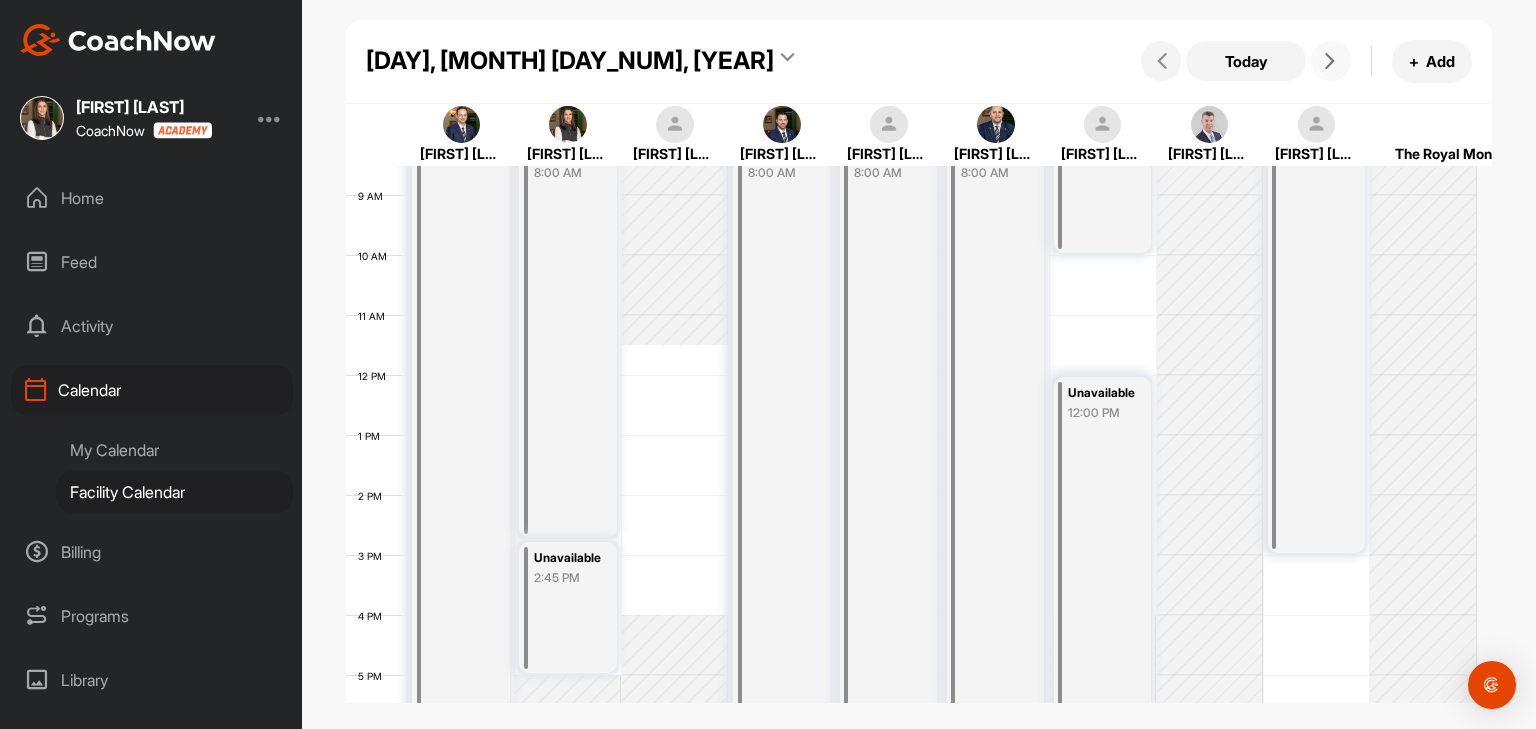 scroll, scrollTop: 469, scrollLeft: 0, axis: vertical 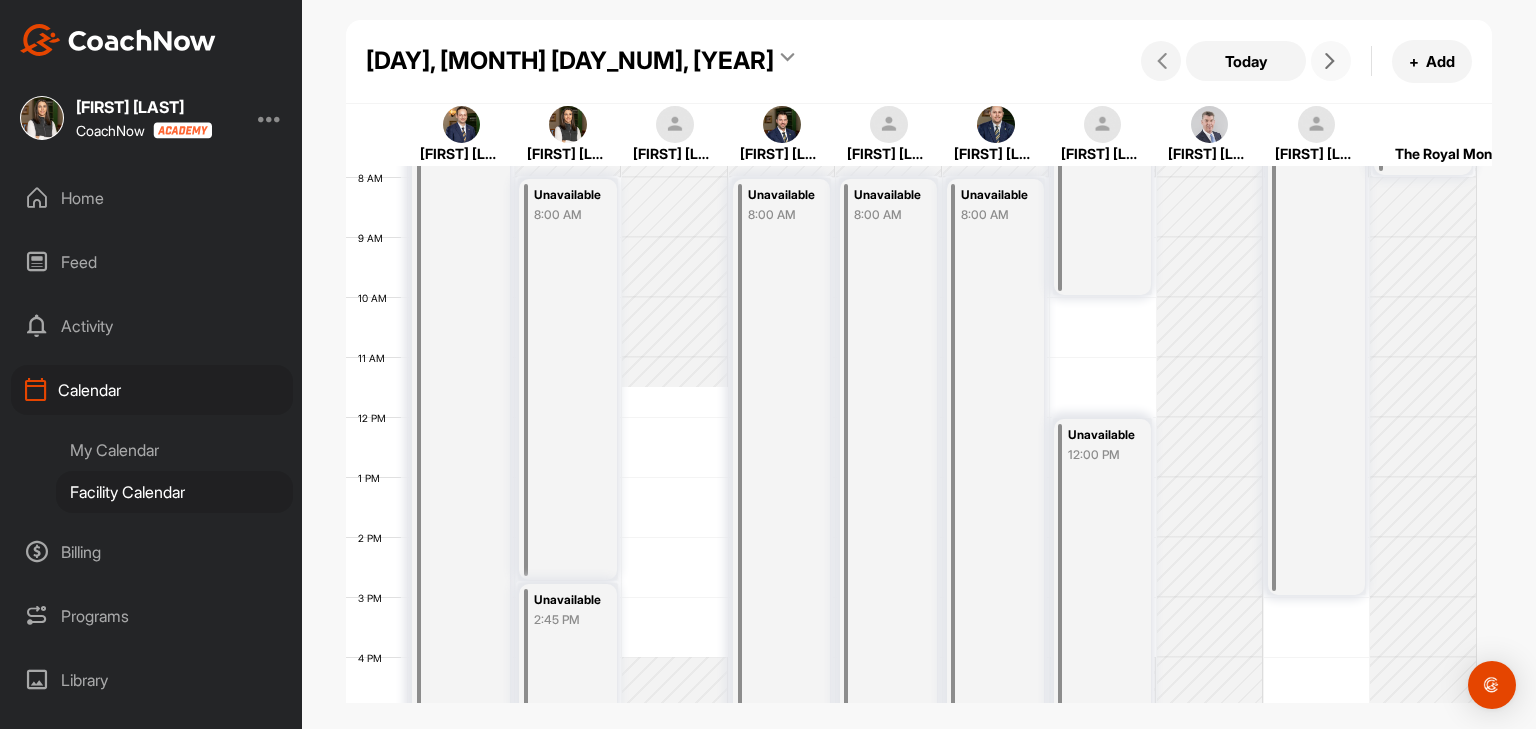 click at bounding box center (1331, 61) 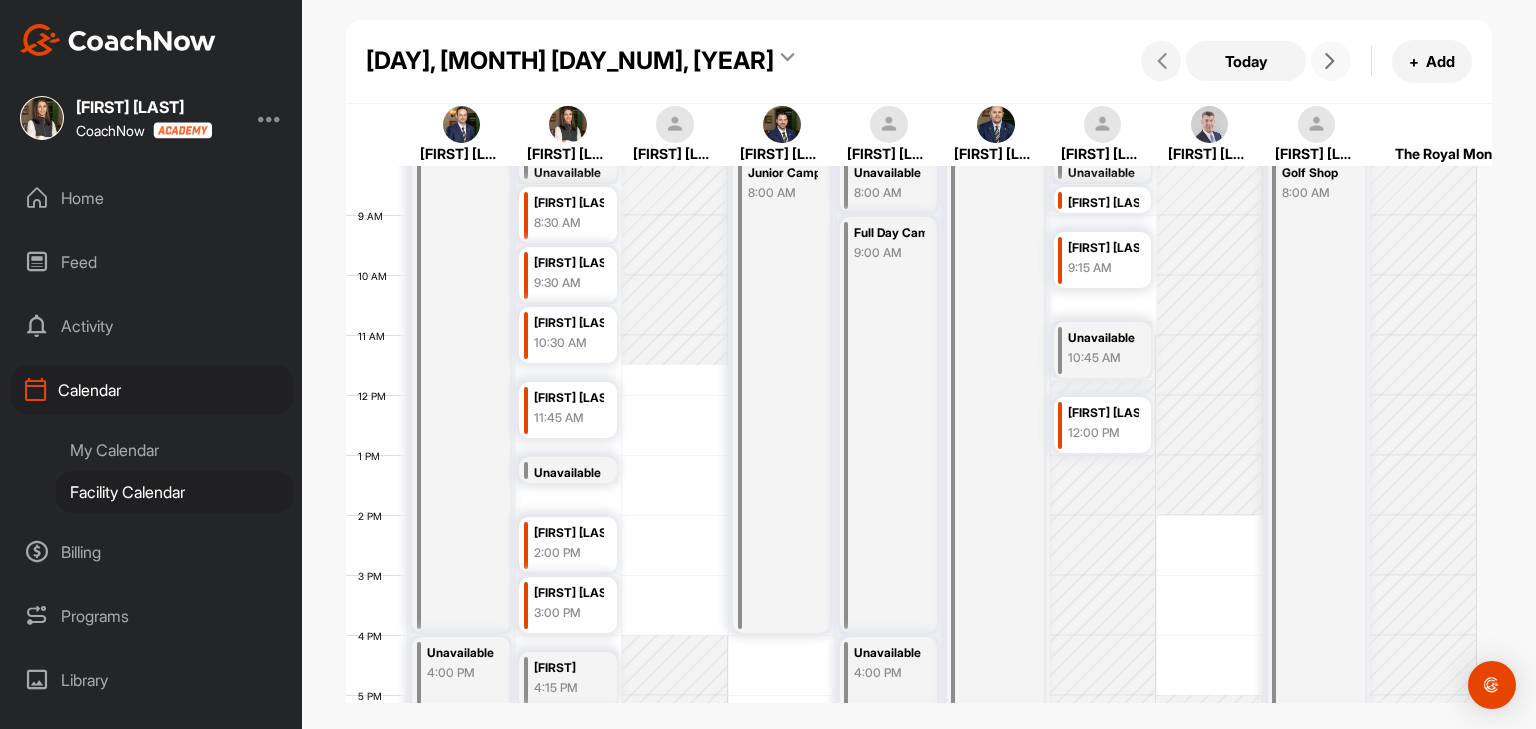 scroll, scrollTop: 485, scrollLeft: 0, axis: vertical 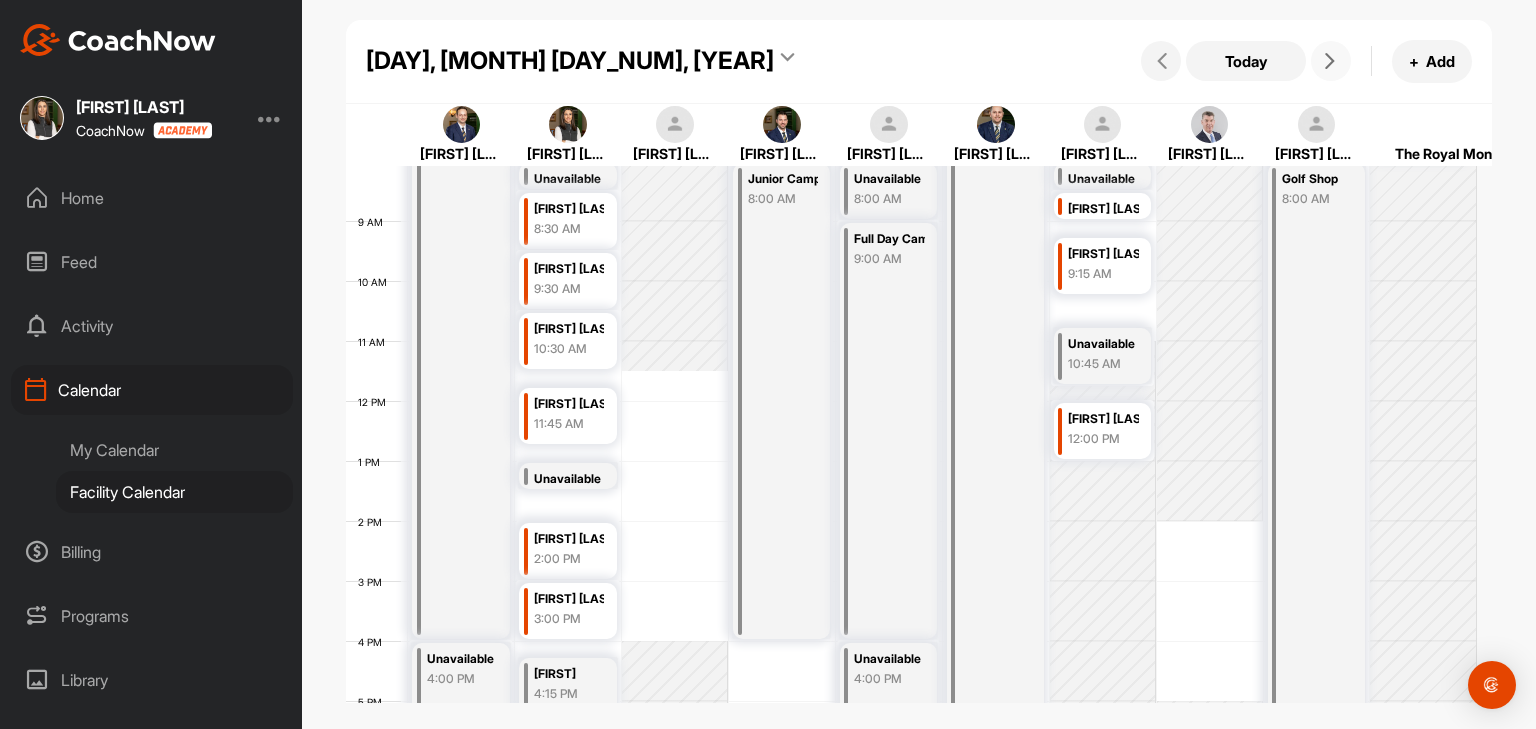 click at bounding box center [1331, 61] 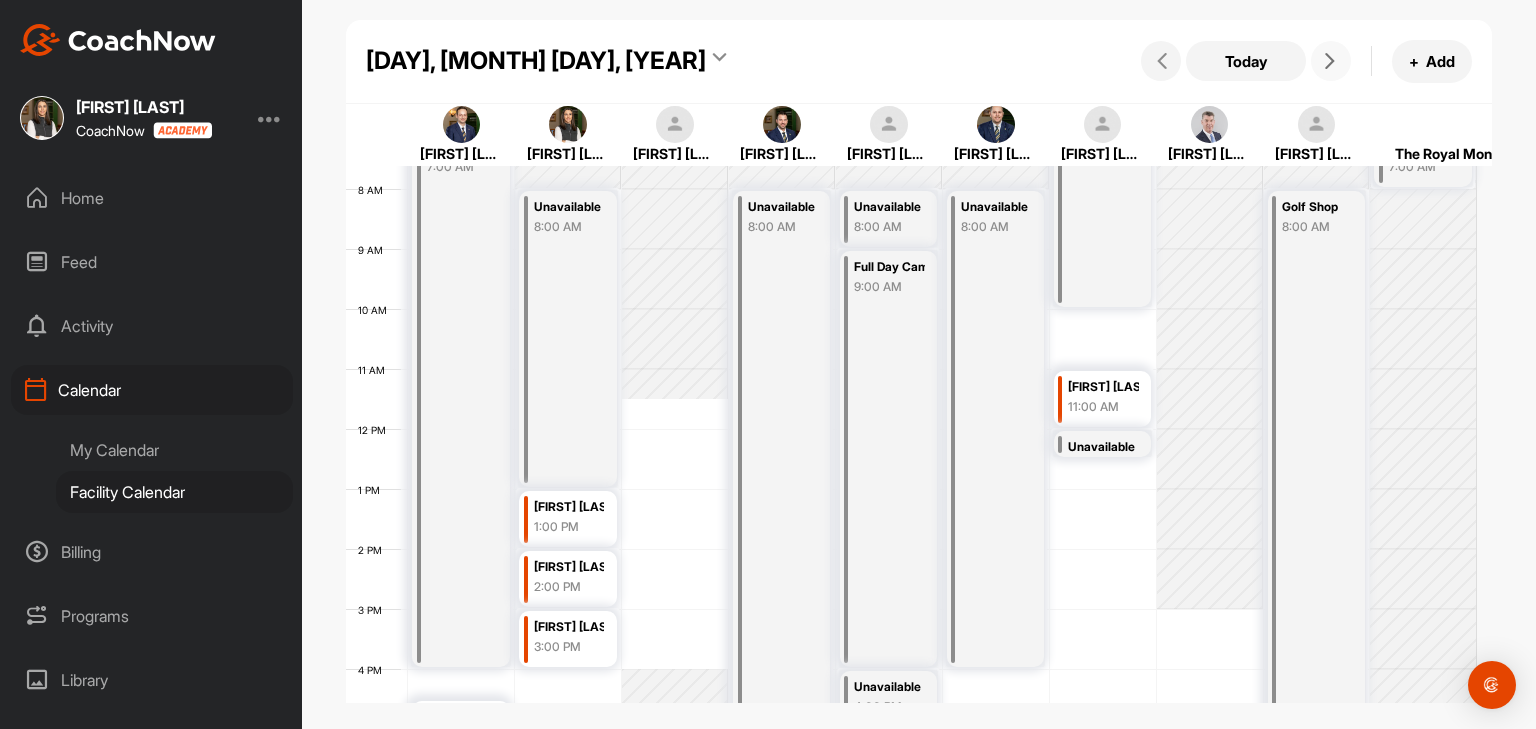 scroll, scrollTop: 455, scrollLeft: 0, axis: vertical 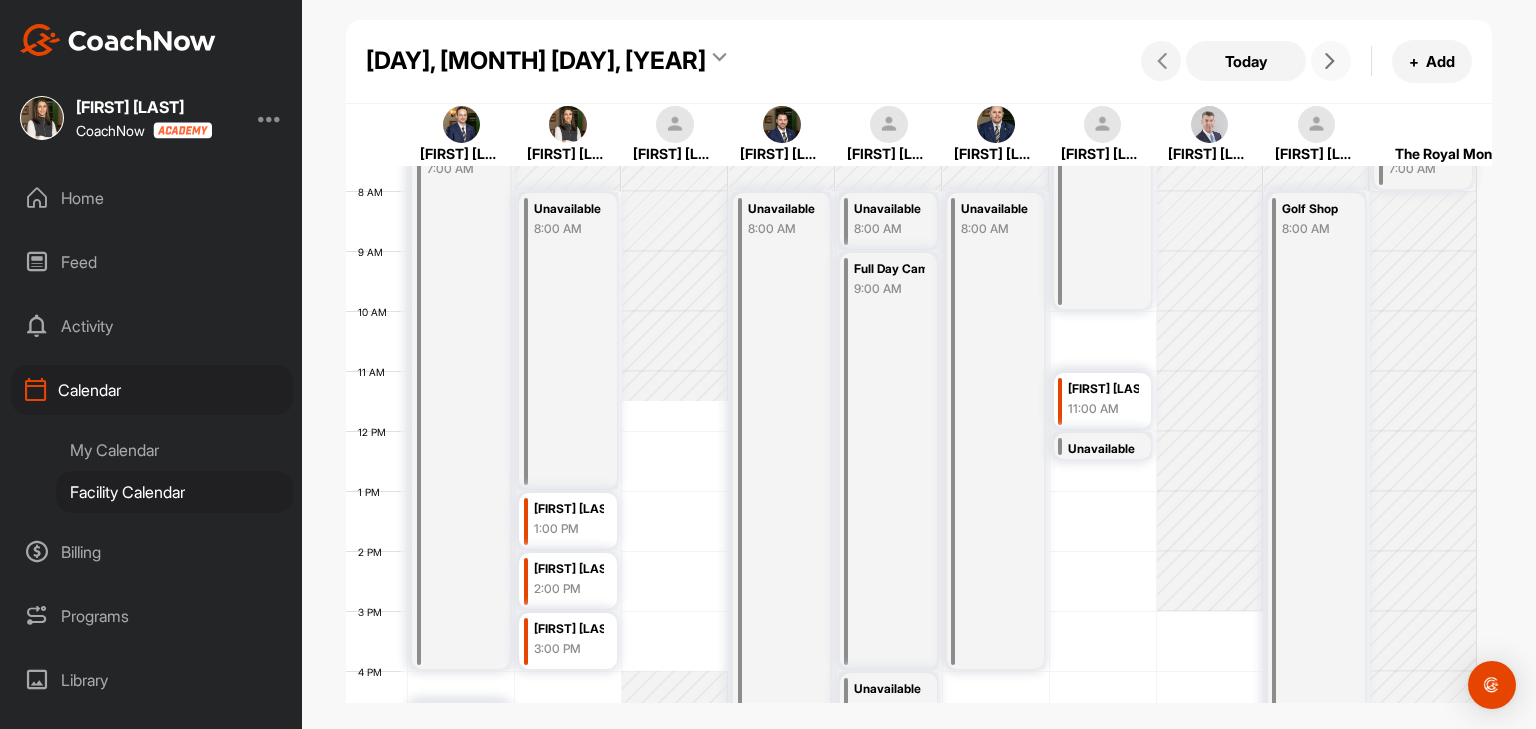 click at bounding box center (1331, 61) 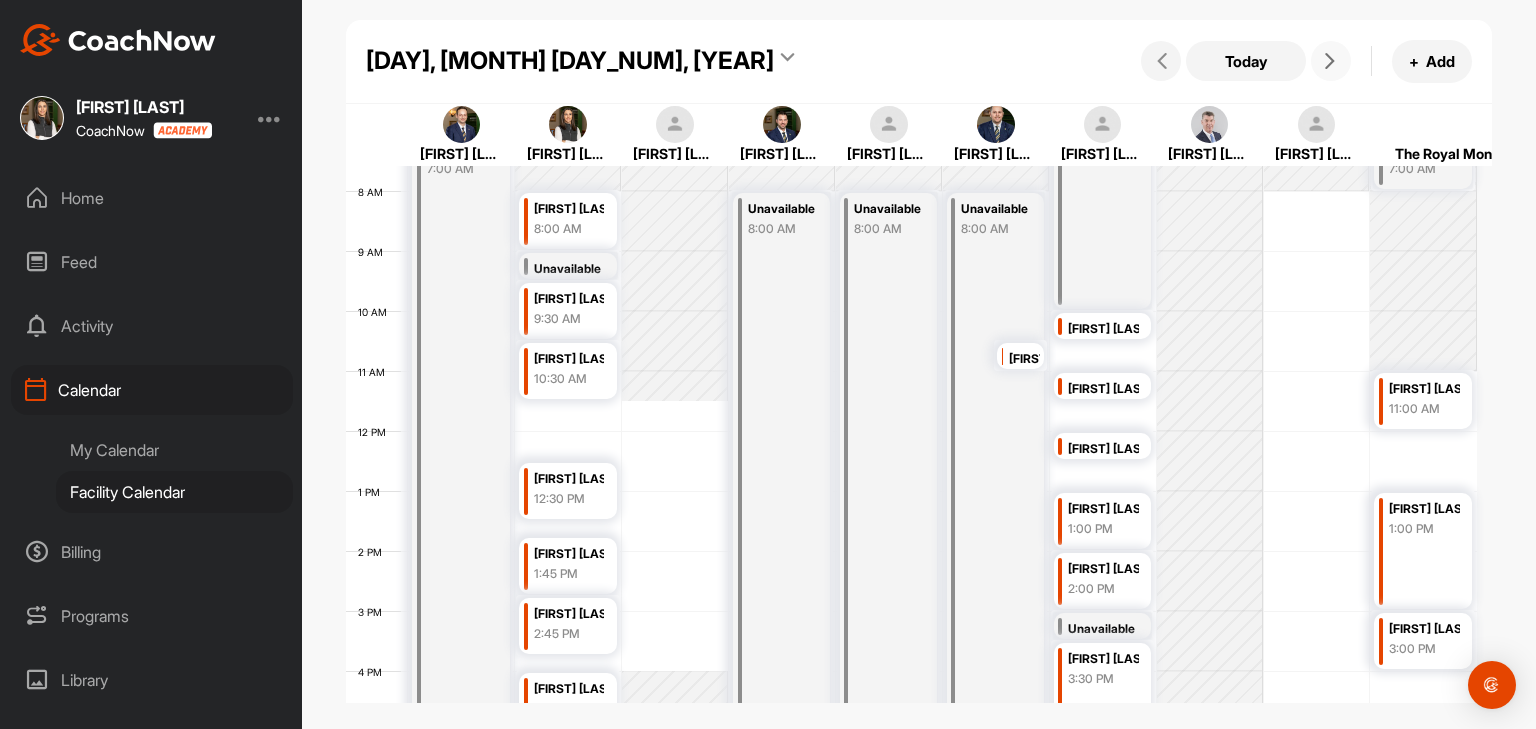 scroll, scrollTop: 452, scrollLeft: 0, axis: vertical 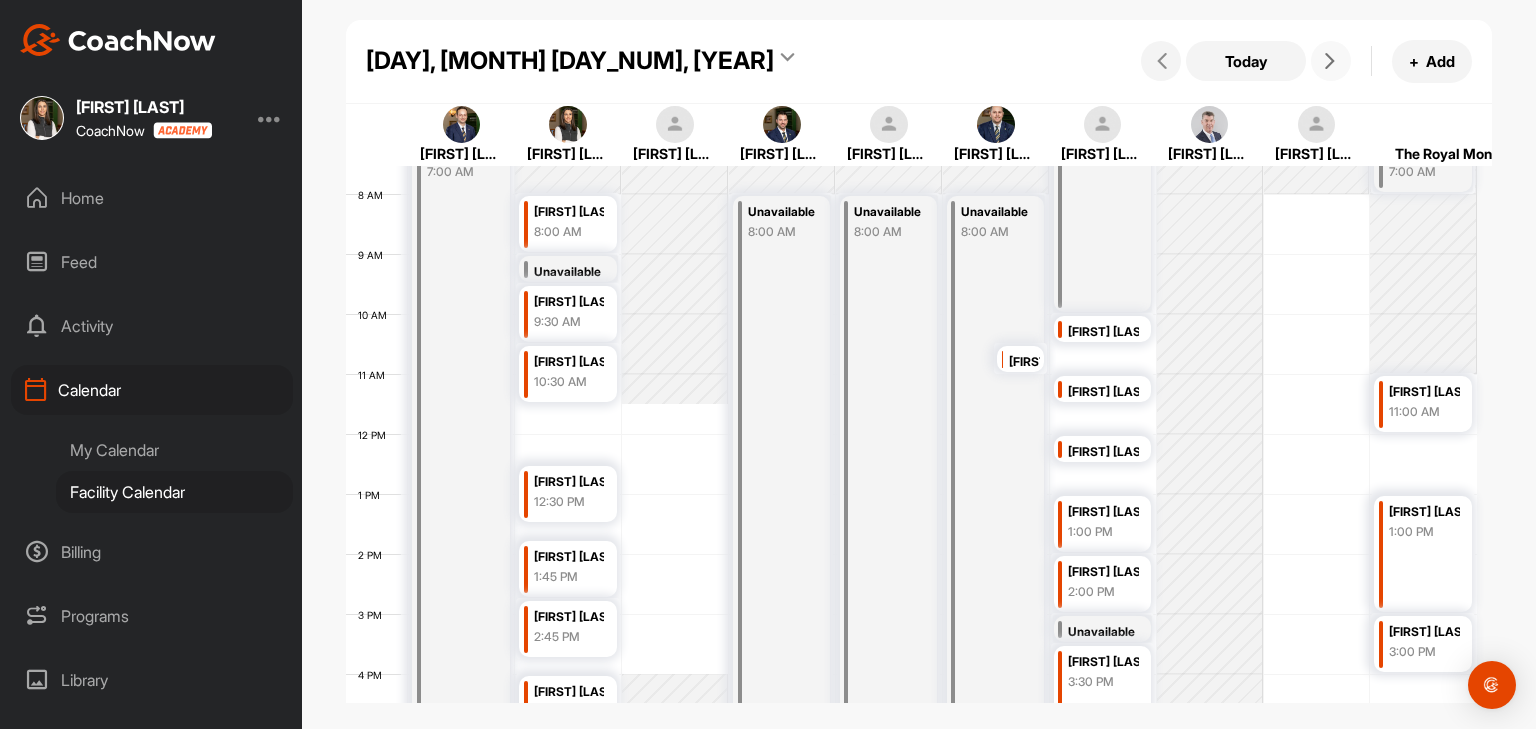 click at bounding box center [1331, 61] 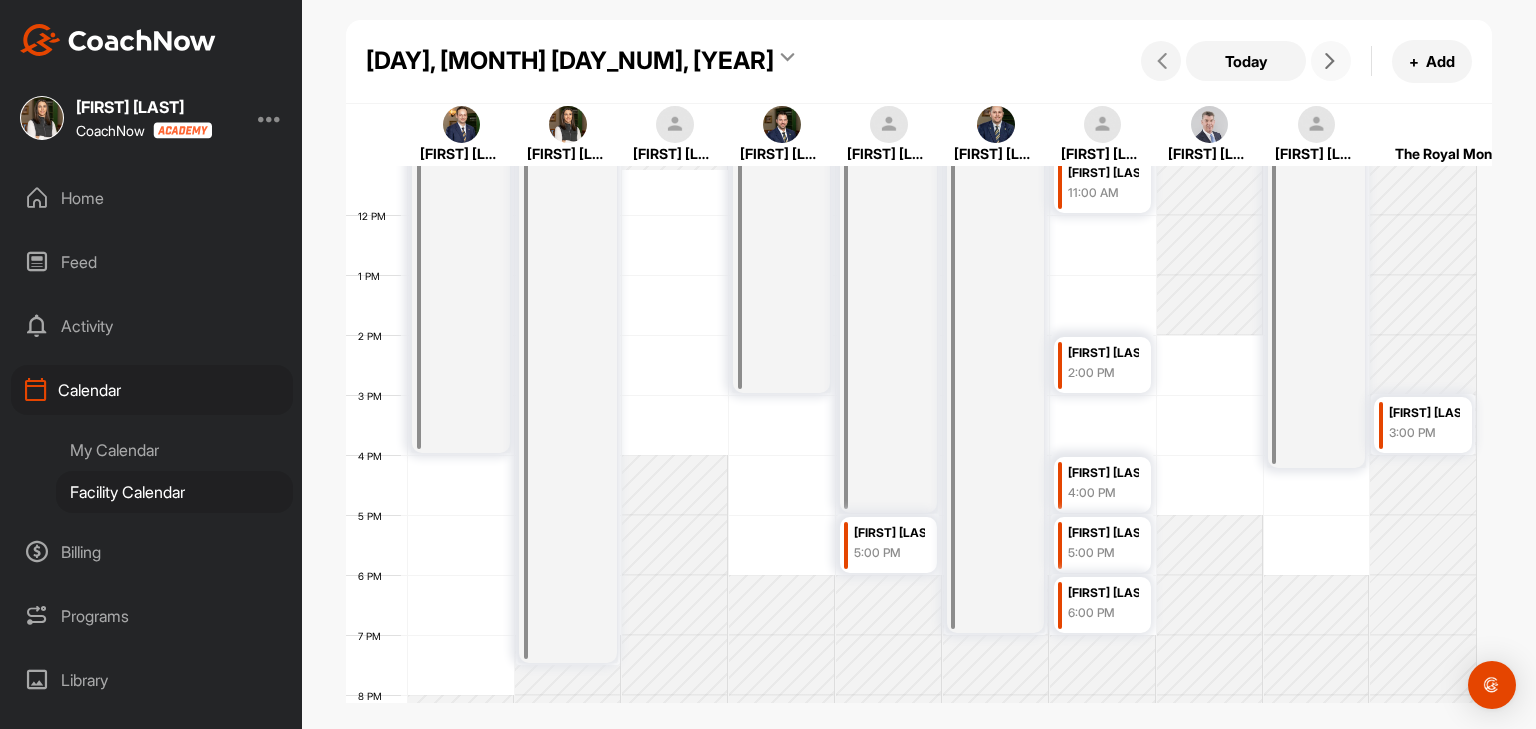 scroll, scrollTop: 673, scrollLeft: 0, axis: vertical 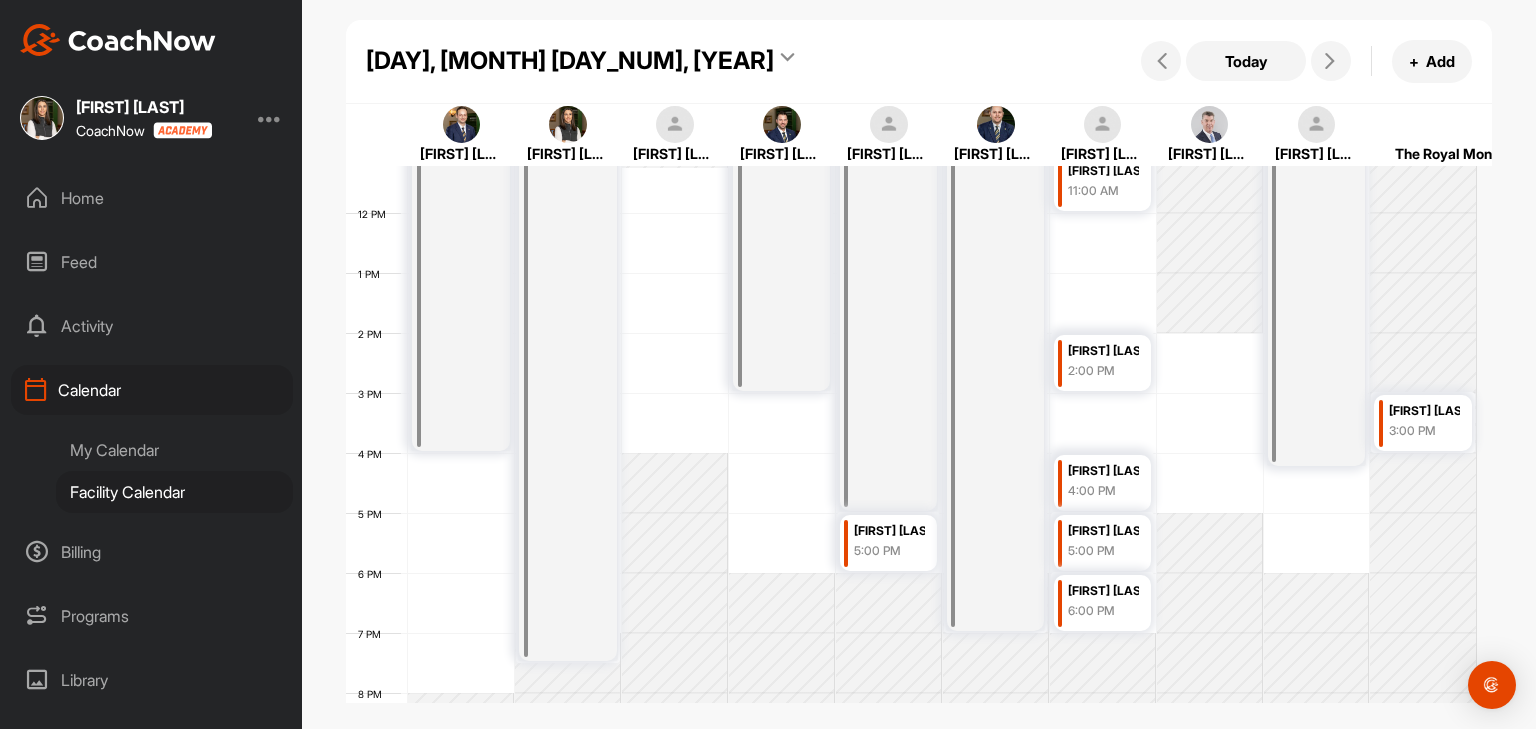 click on "My Calendar" at bounding box center [174, 450] 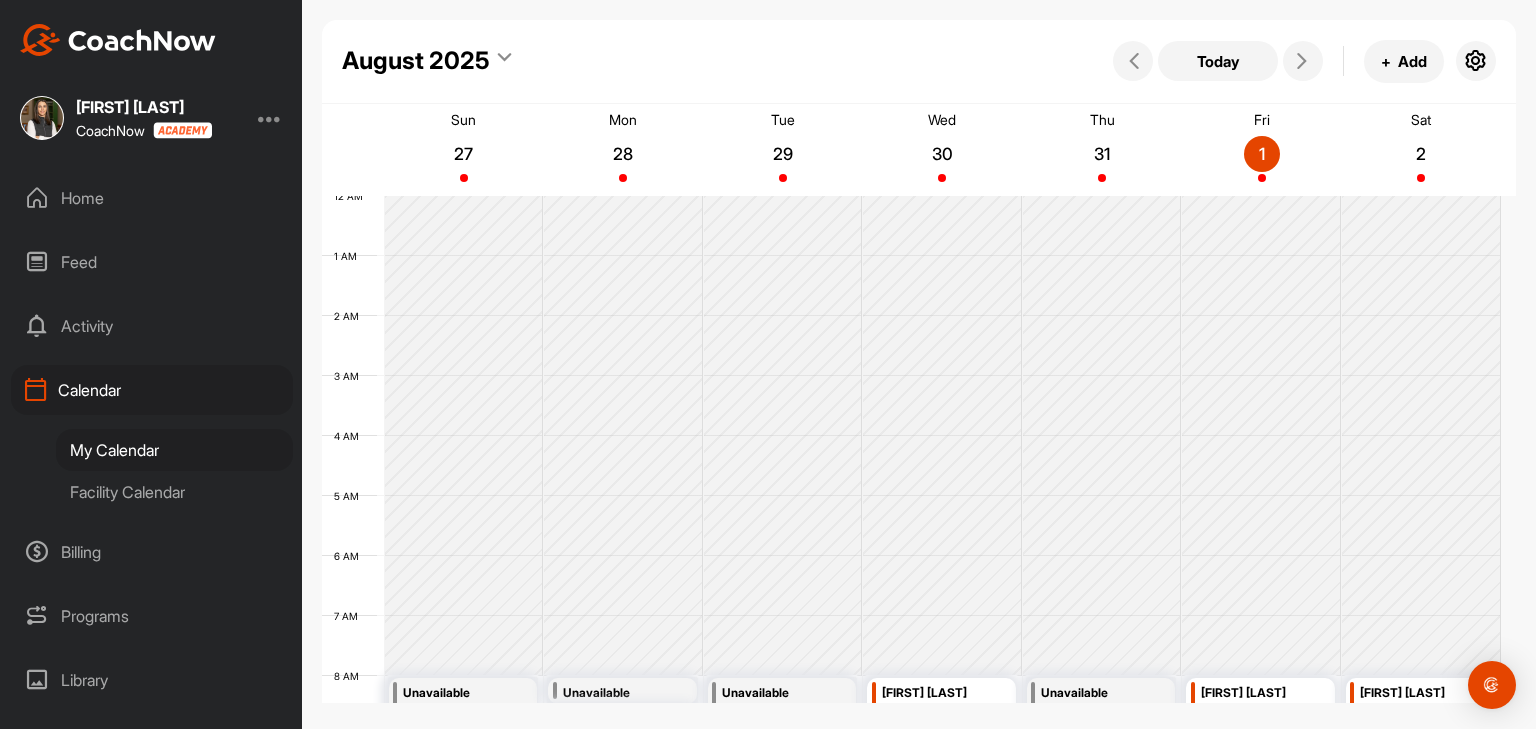 scroll, scrollTop: 347, scrollLeft: 0, axis: vertical 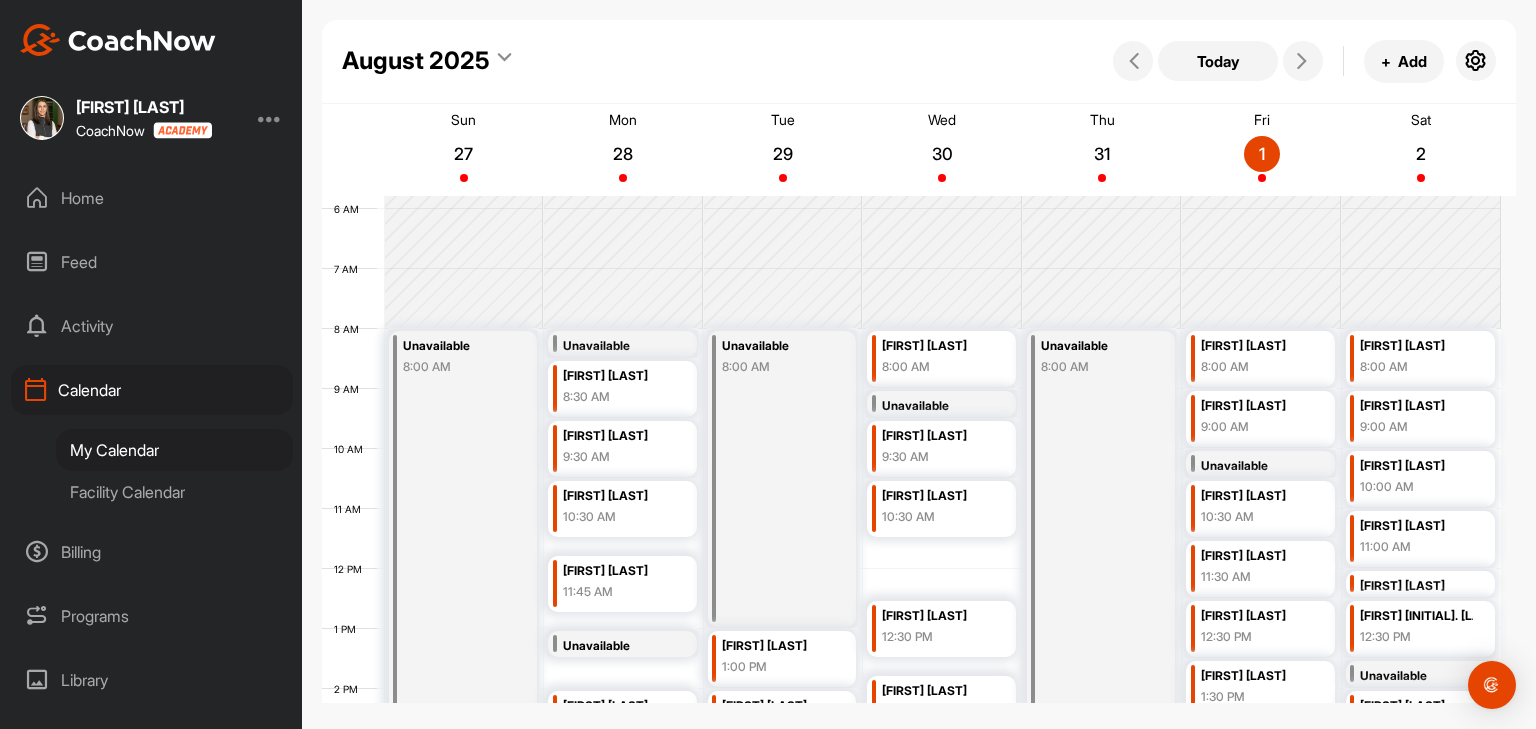 click on "Facility Calendar" at bounding box center (174, 492) 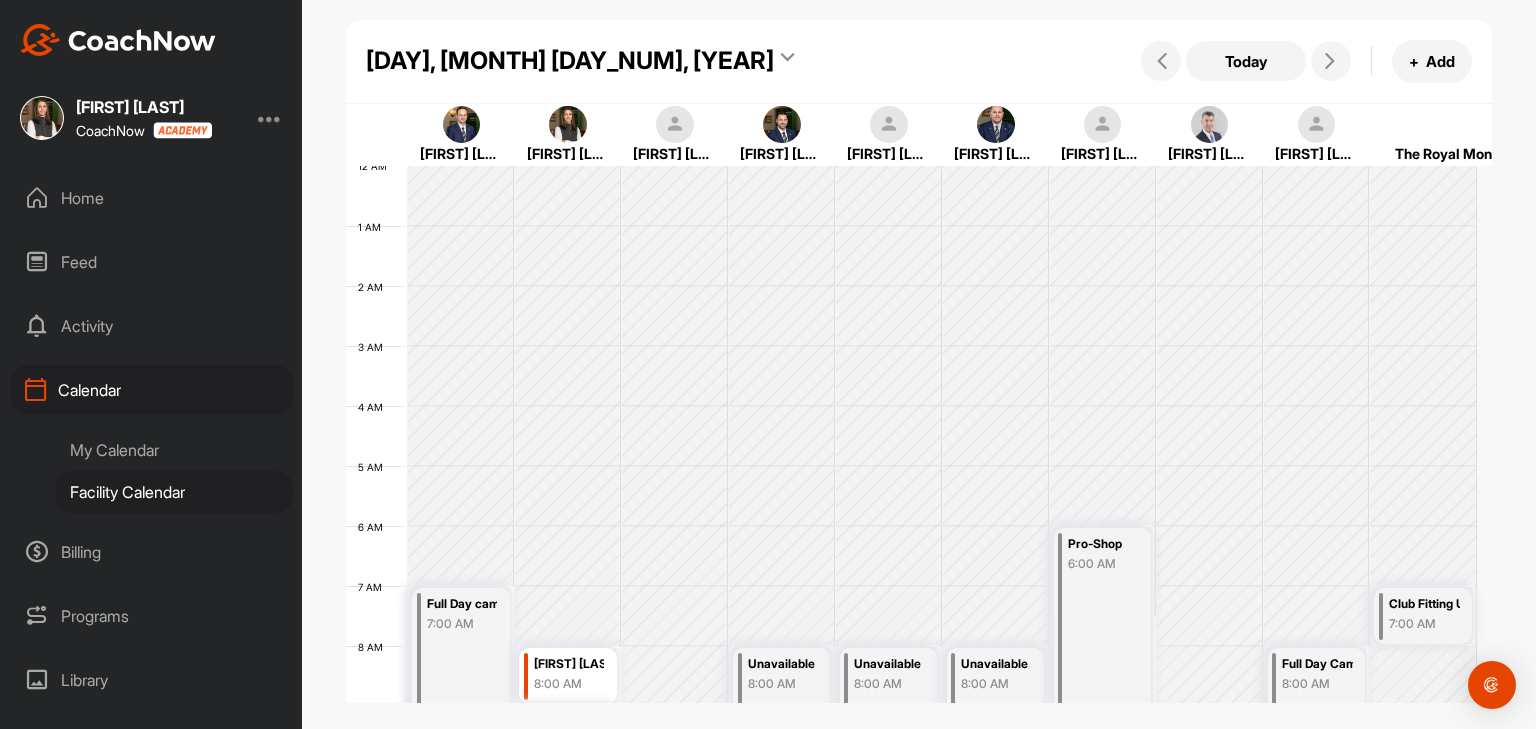 scroll, scrollTop: 347, scrollLeft: 0, axis: vertical 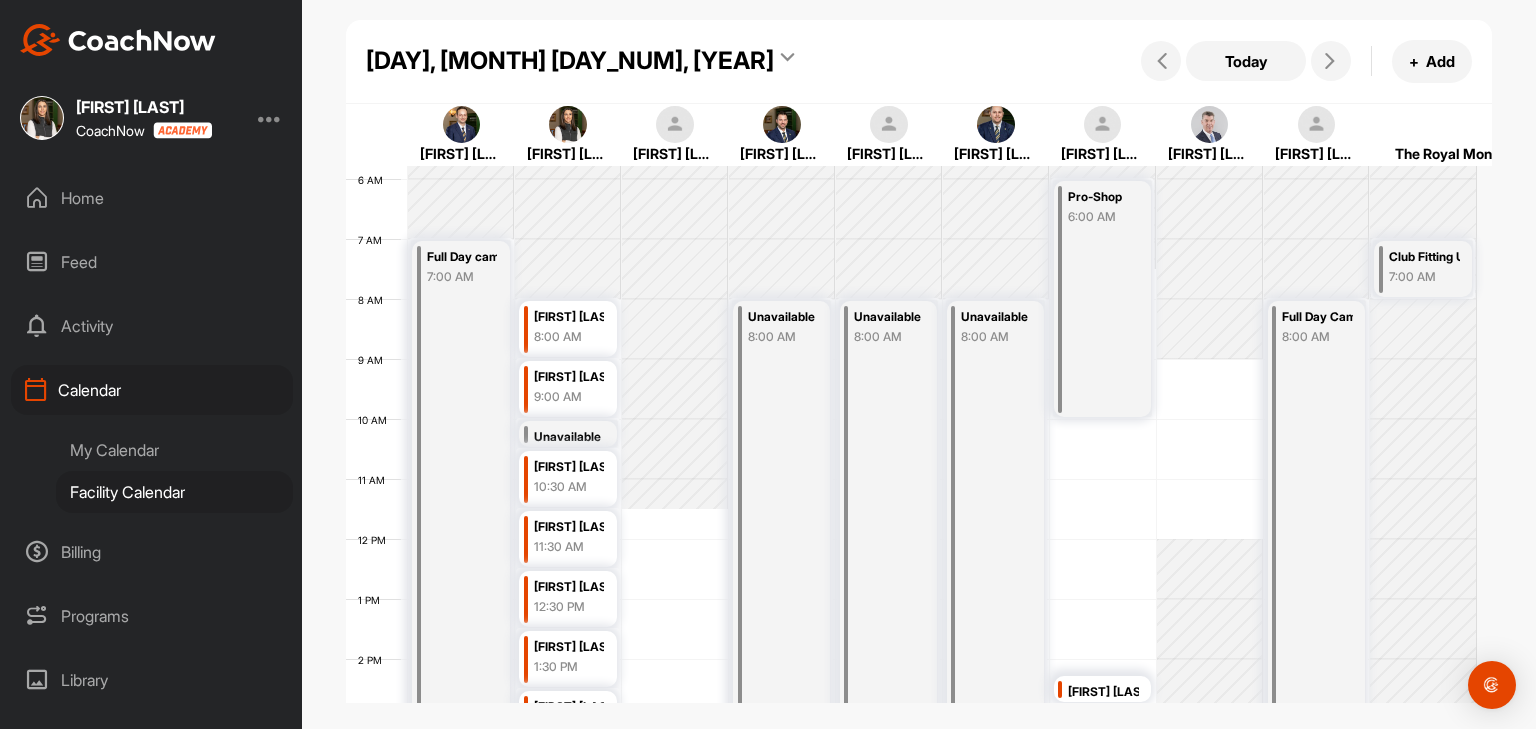 click on "[DAY], [MONTH] [DAY_NUM], [YEAR]" at bounding box center [570, 61] 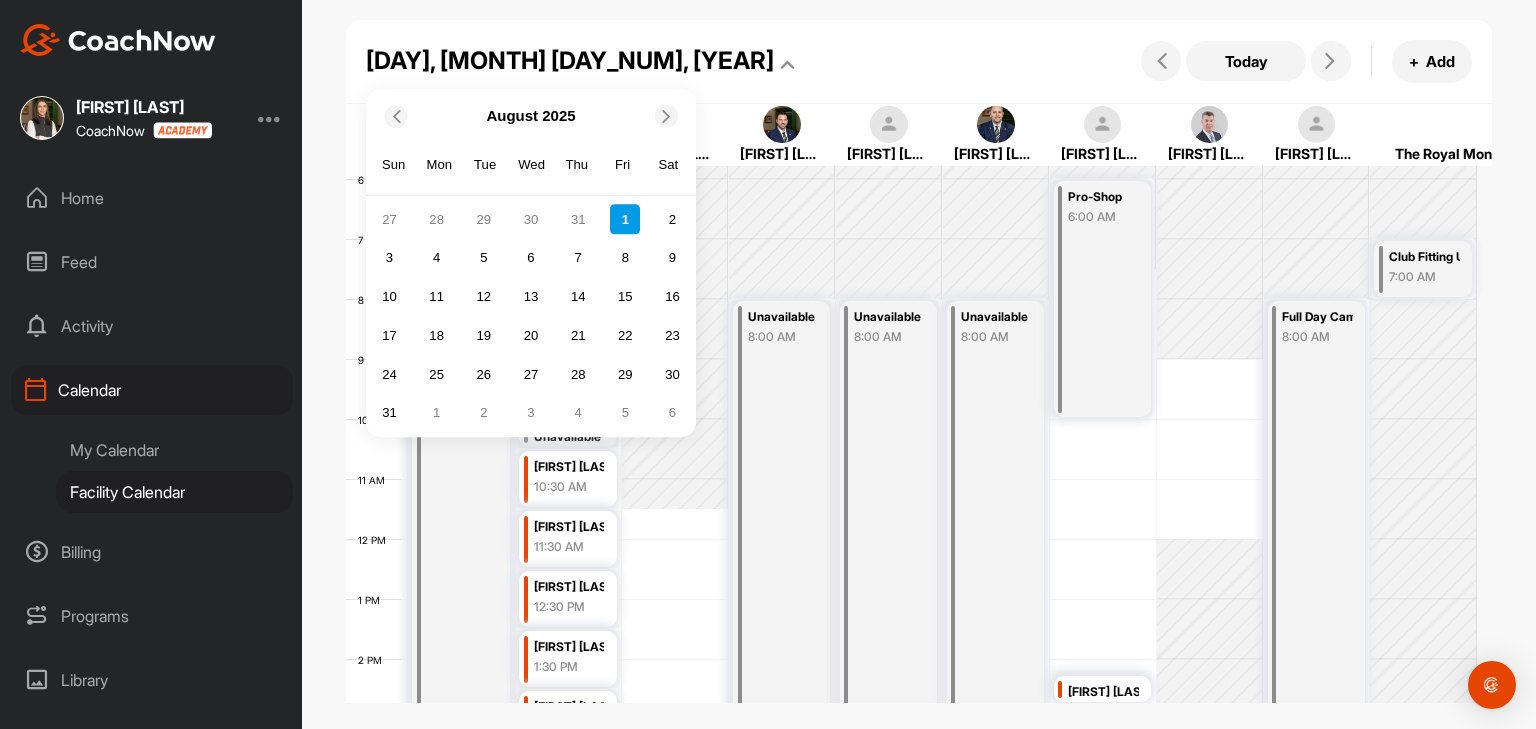 click at bounding box center (395, 115) 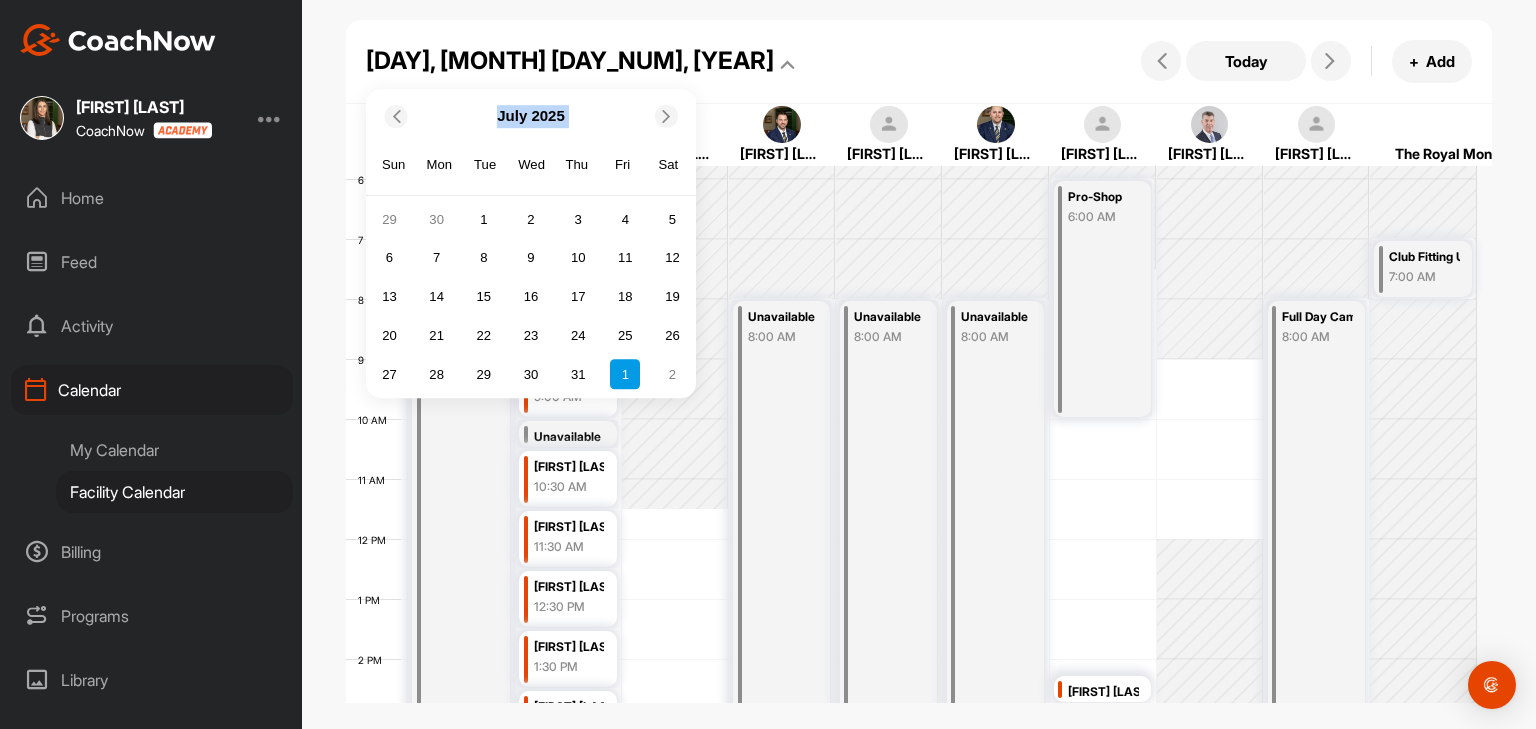 click at bounding box center (395, 115) 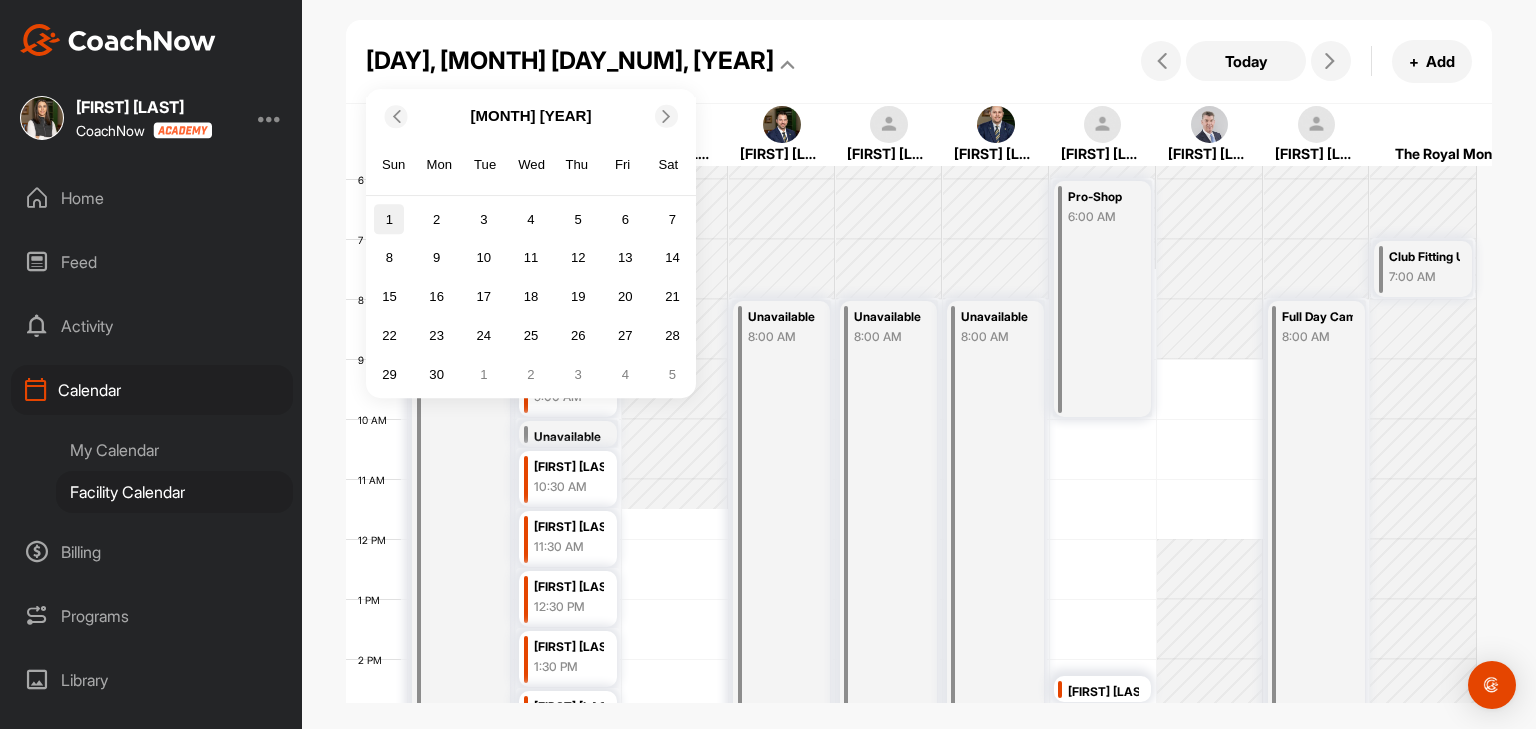 click on "1" at bounding box center (389, 220) 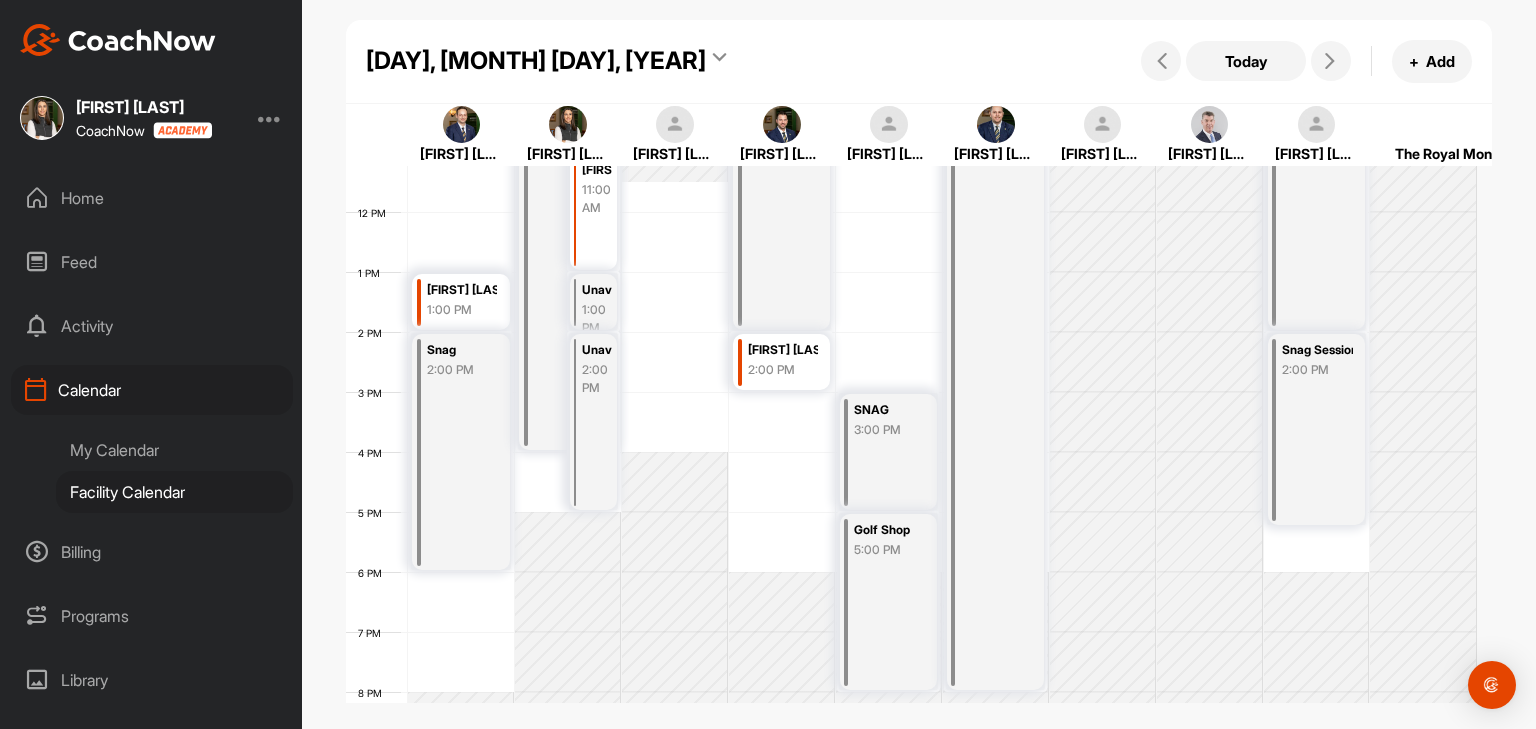 scroll, scrollTop: 647, scrollLeft: 0, axis: vertical 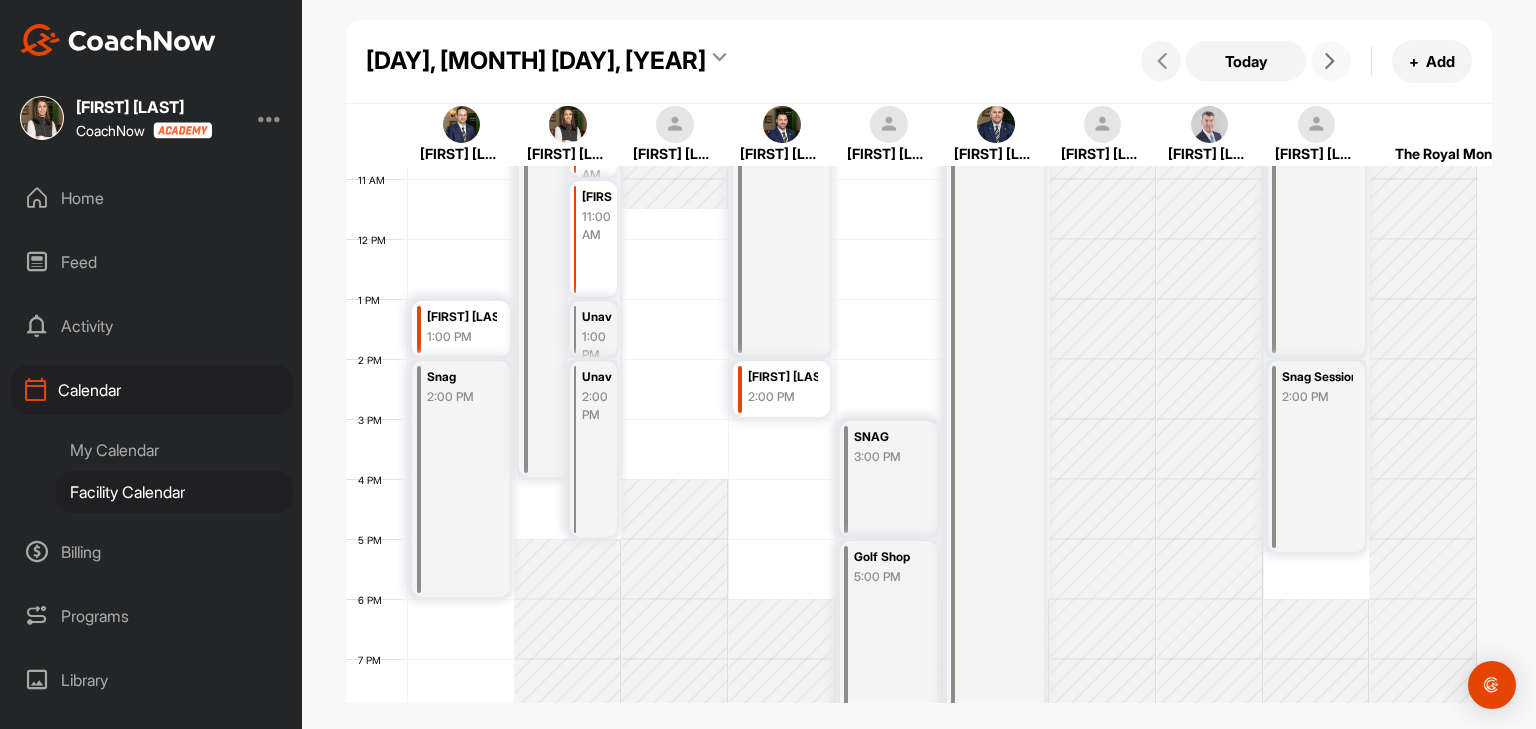 click at bounding box center [1330, 61] 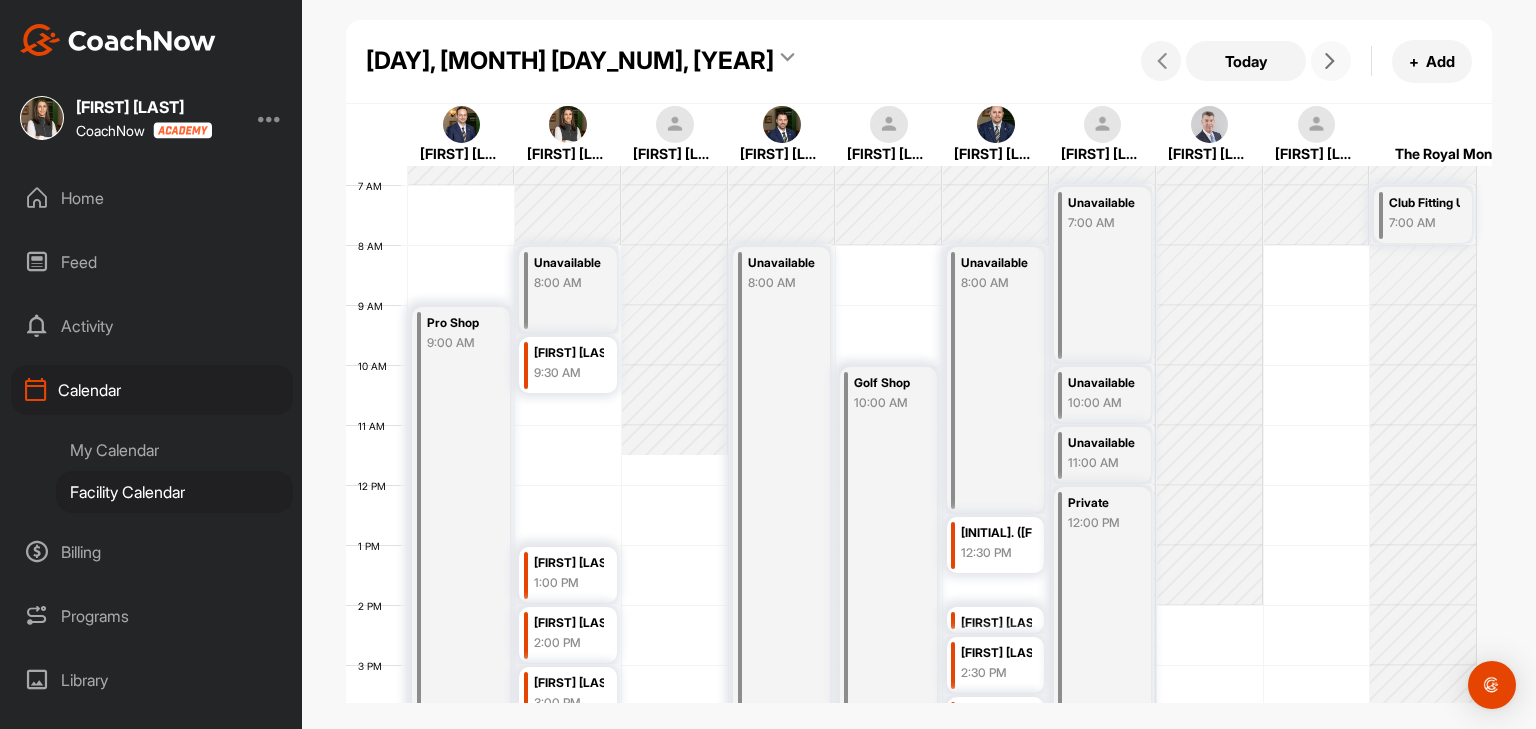 scroll, scrollTop: 347, scrollLeft: 0, axis: vertical 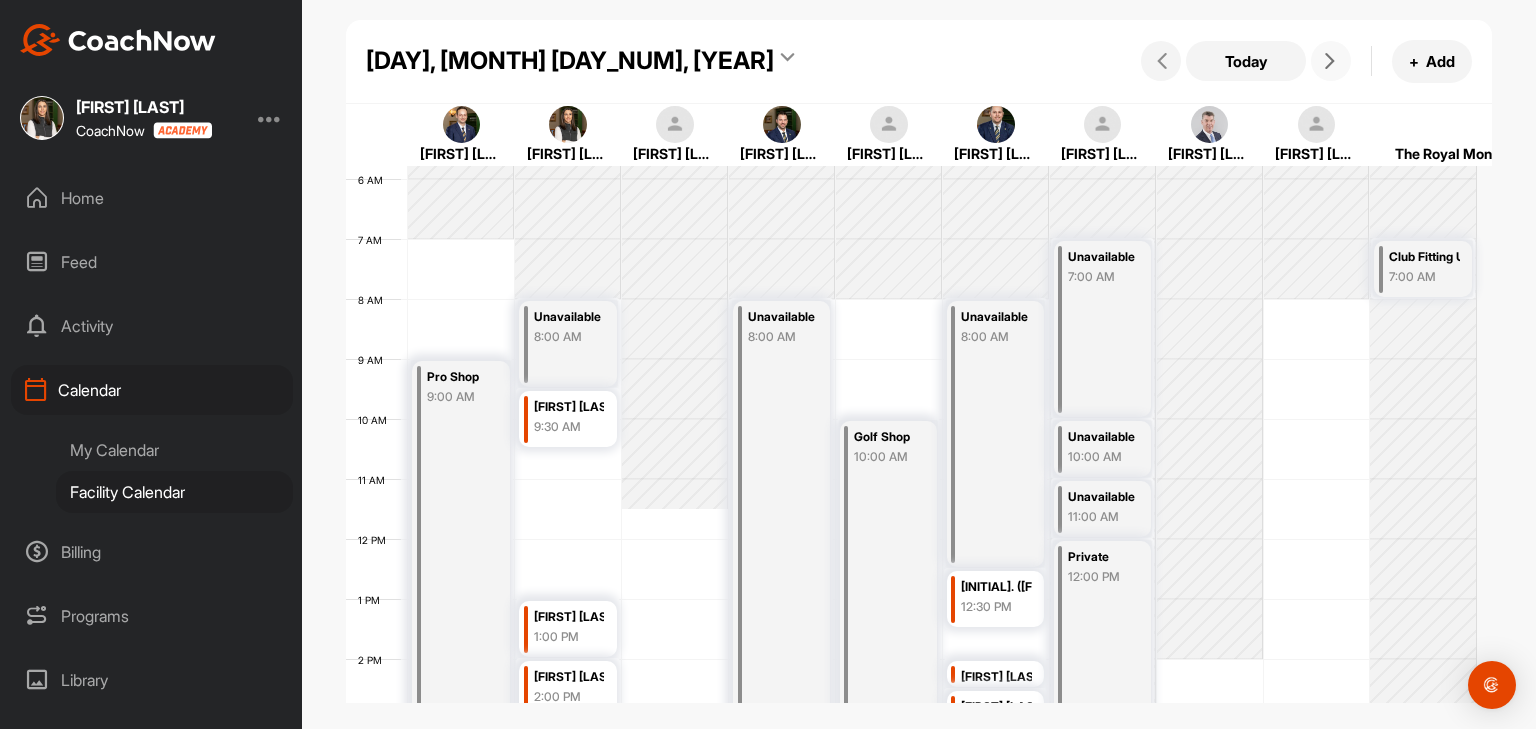 click at bounding box center [1331, 61] 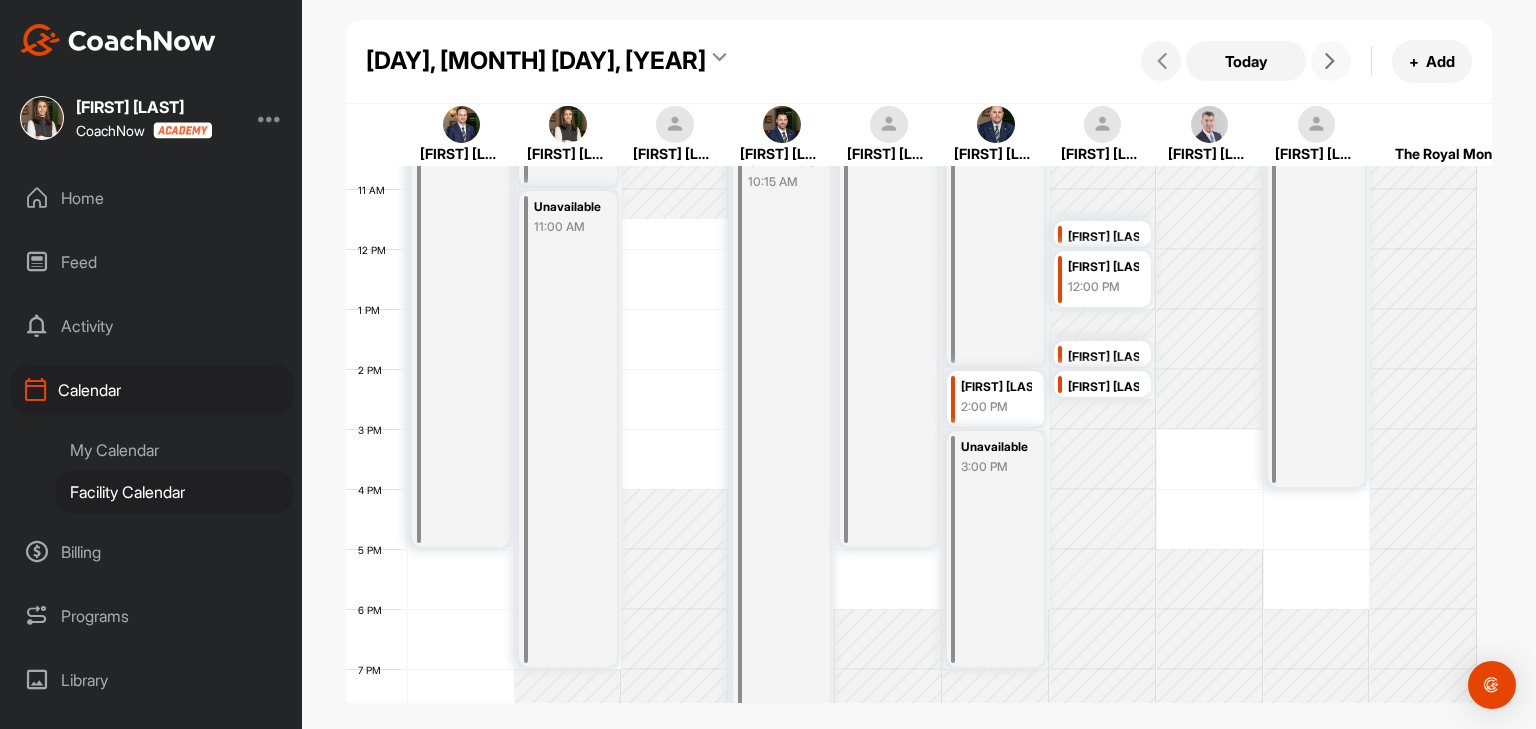 scroll, scrollTop: 647, scrollLeft: 0, axis: vertical 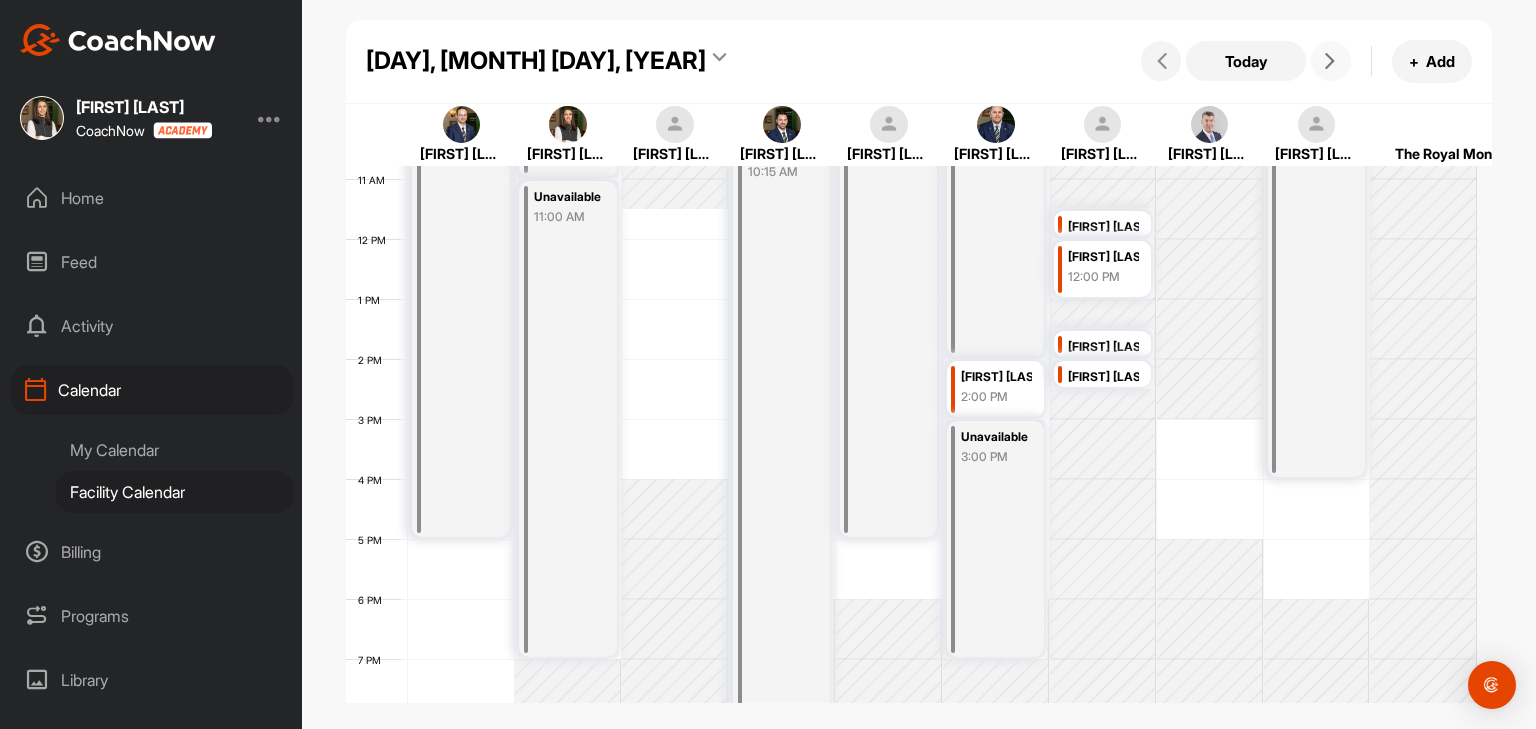 click on "Barbara Crevier 12:00 PM" at bounding box center [1103, 268] 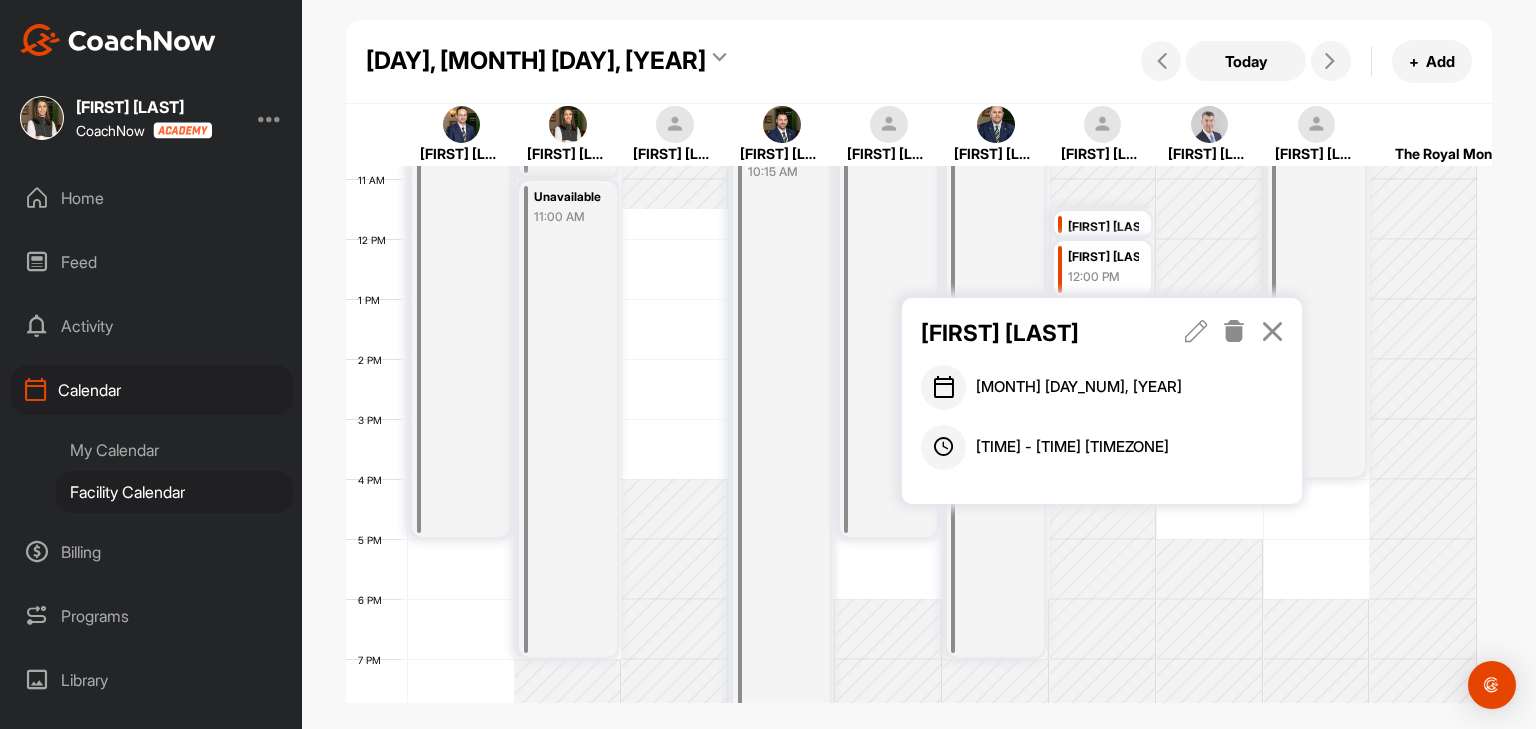 click at bounding box center [1272, 331] 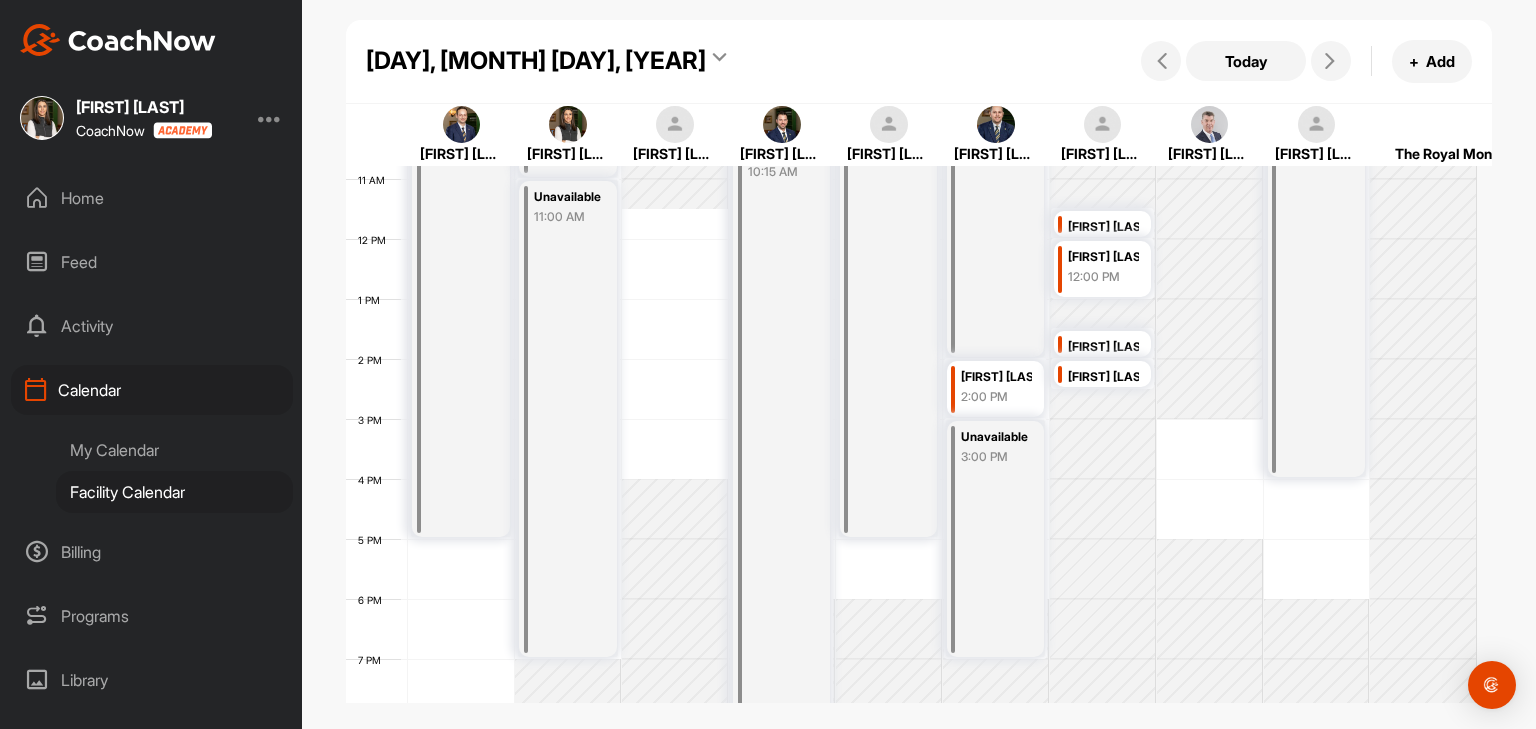click on "Today + Add" at bounding box center (1304, 61) 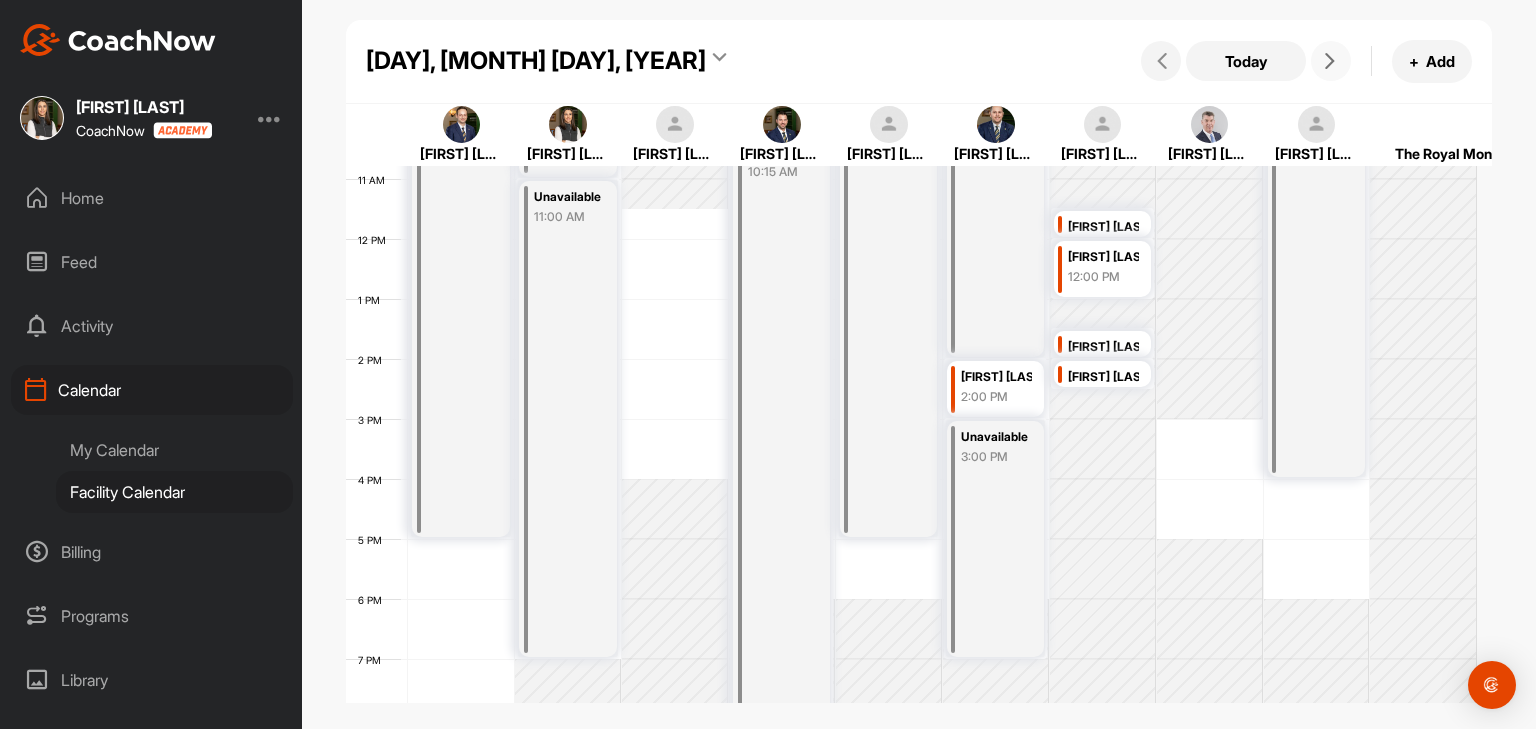 click at bounding box center (1330, 61) 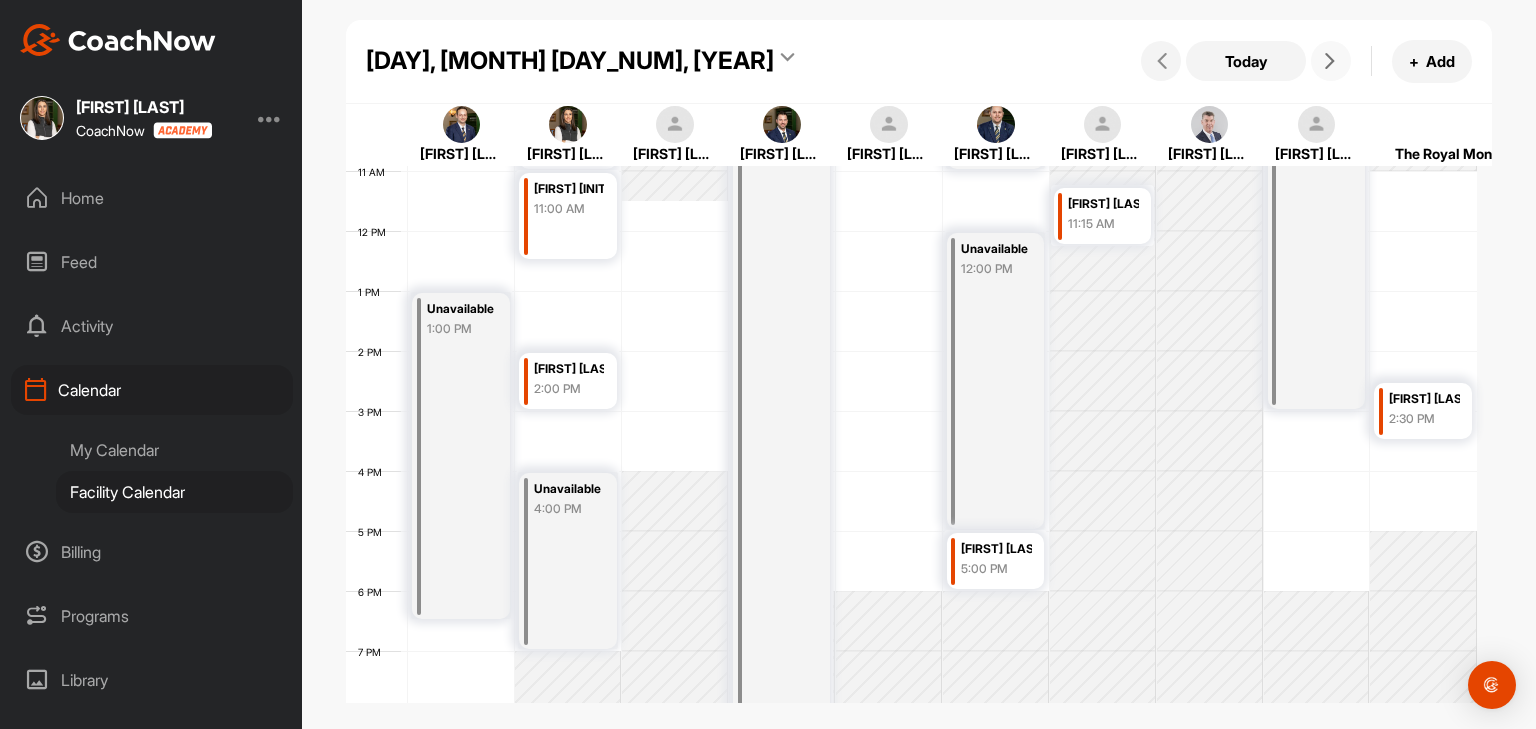 scroll, scrollTop: 746, scrollLeft: 0, axis: vertical 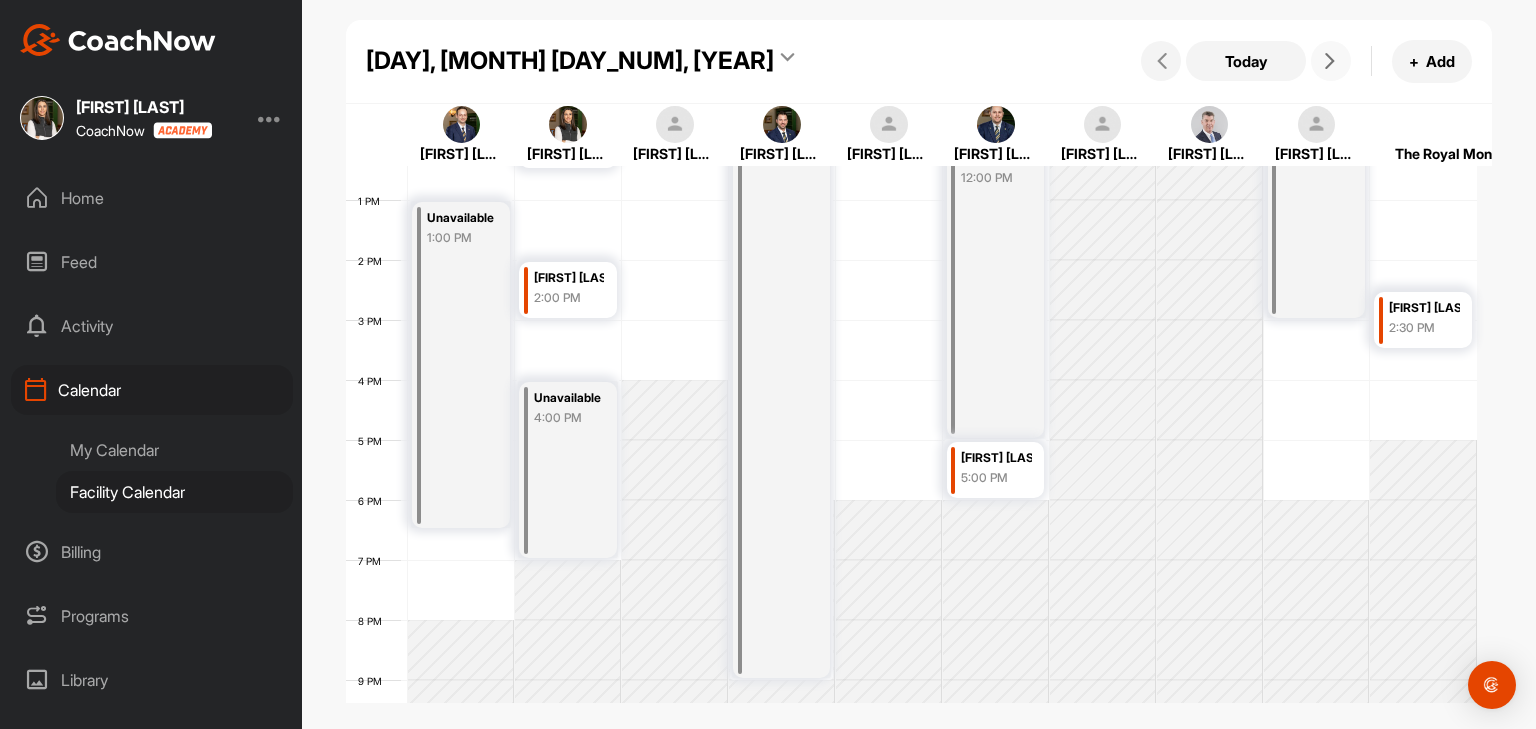 click at bounding box center (1331, 61) 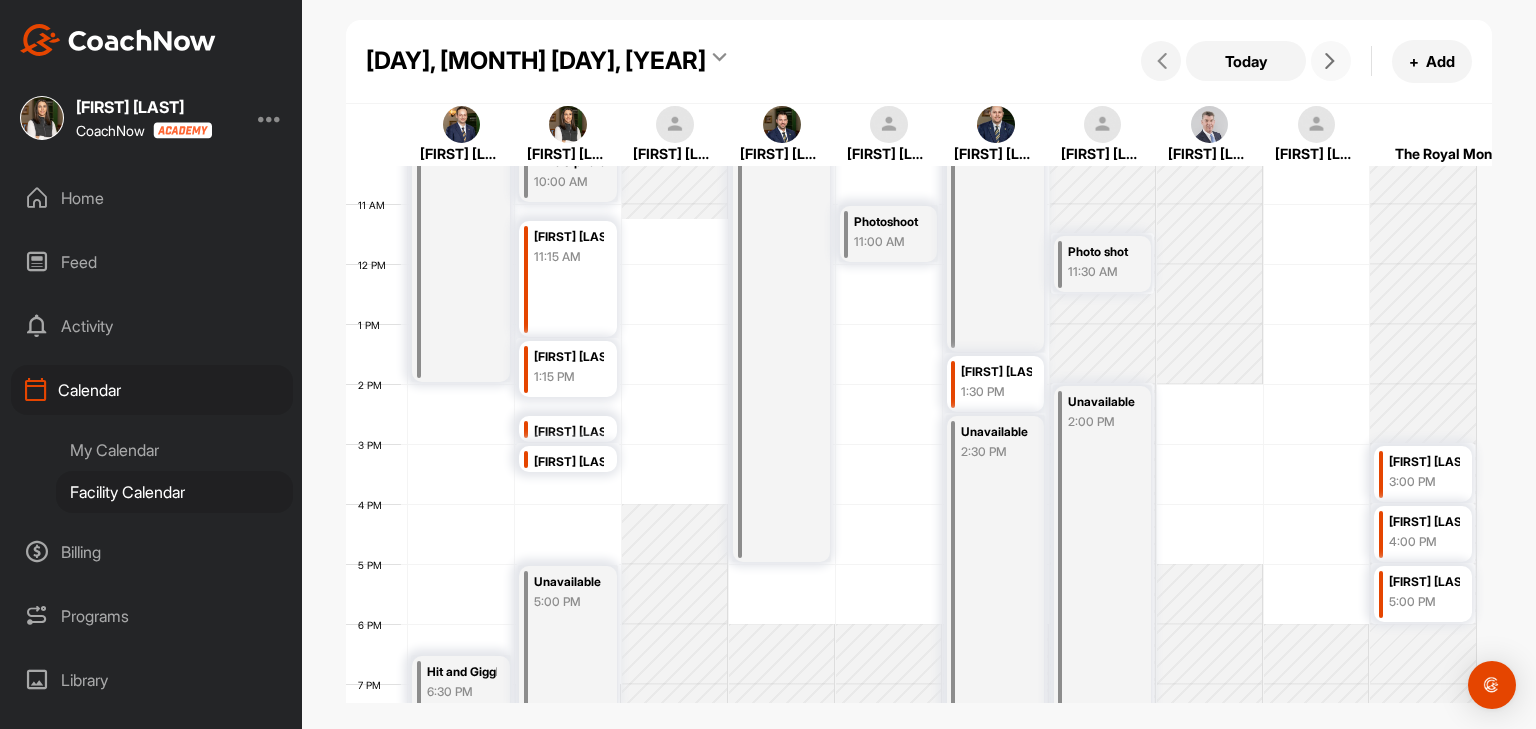 scroll, scrollTop: 646, scrollLeft: 0, axis: vertical 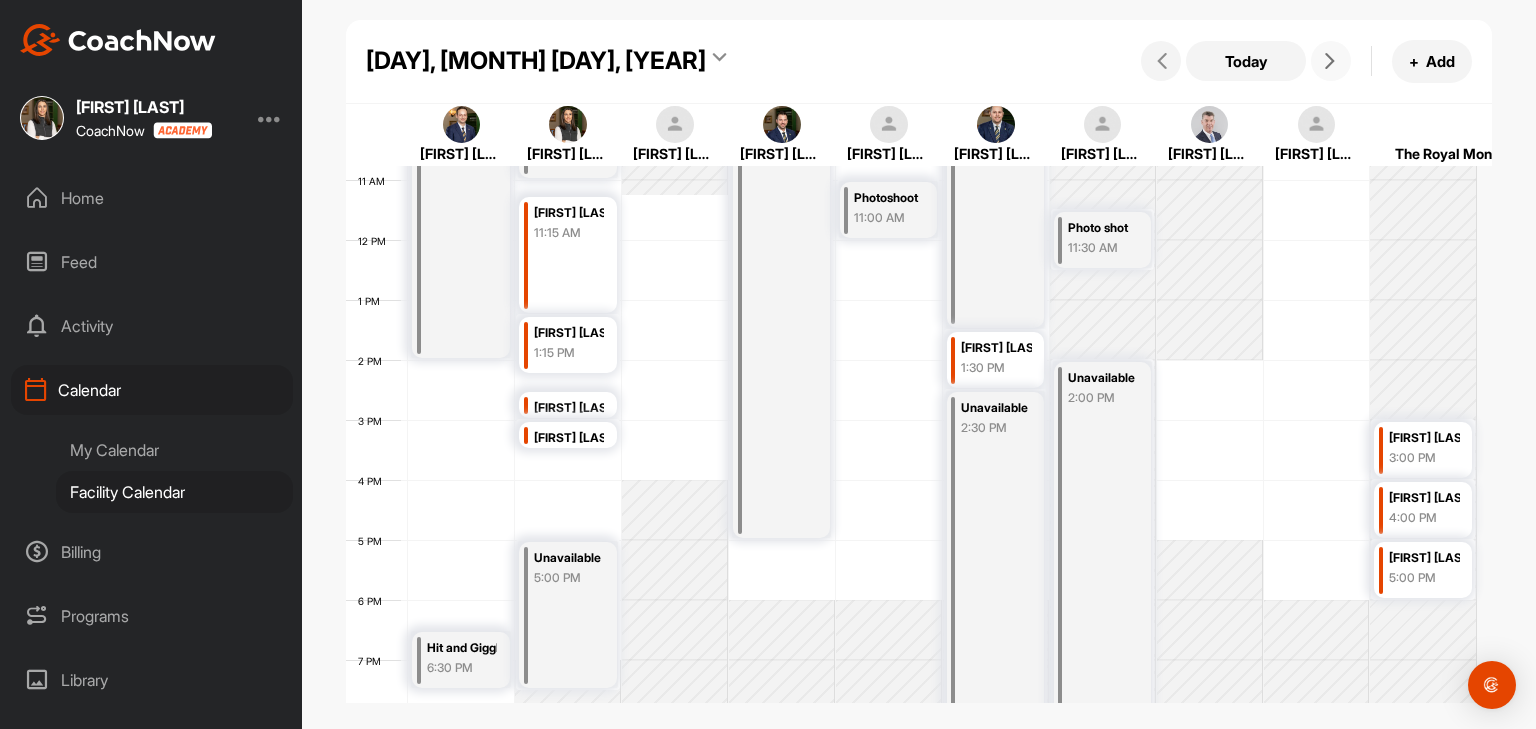 click at bounding box center (1330, 61) 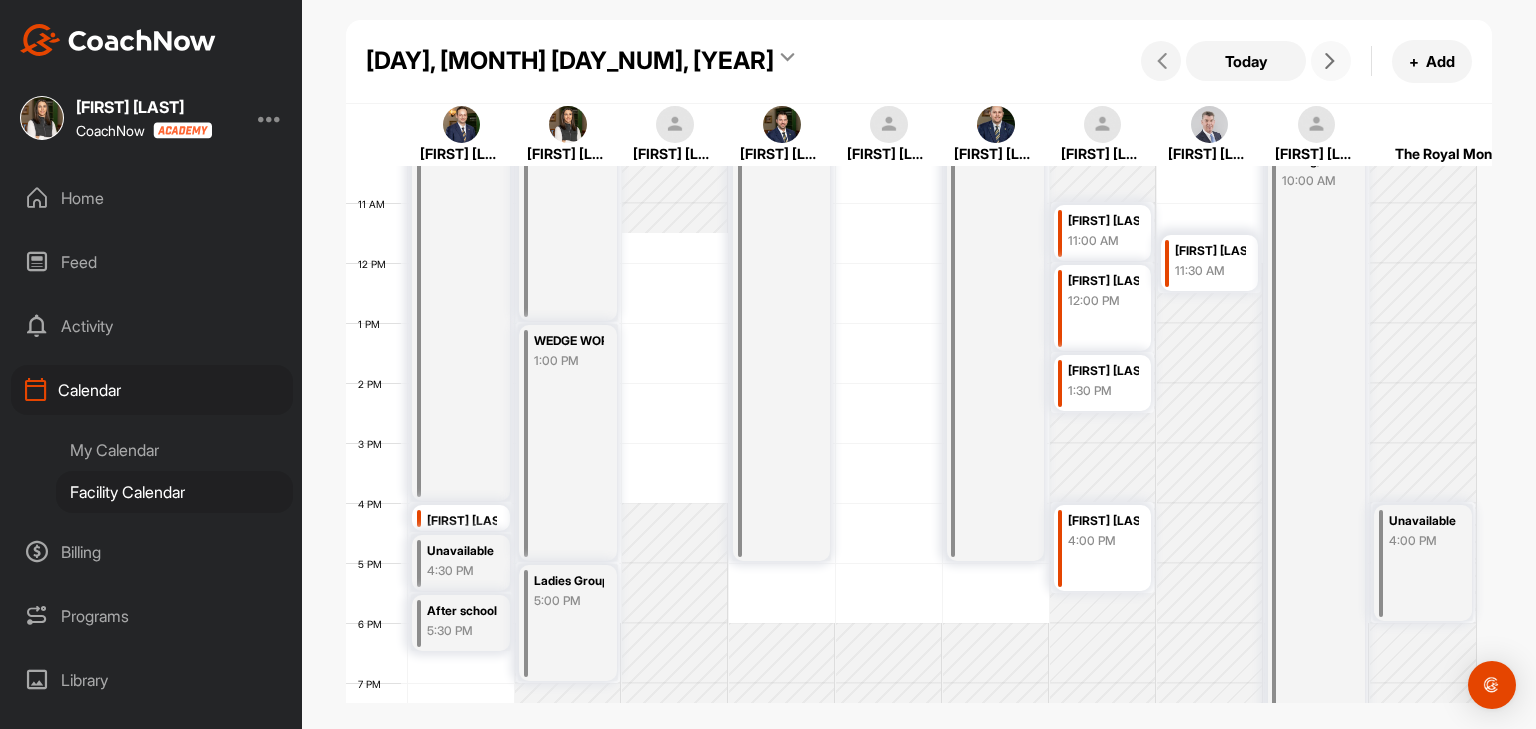 scroll, scrollTop: 646, scrollLeft: 0, axis: vertical 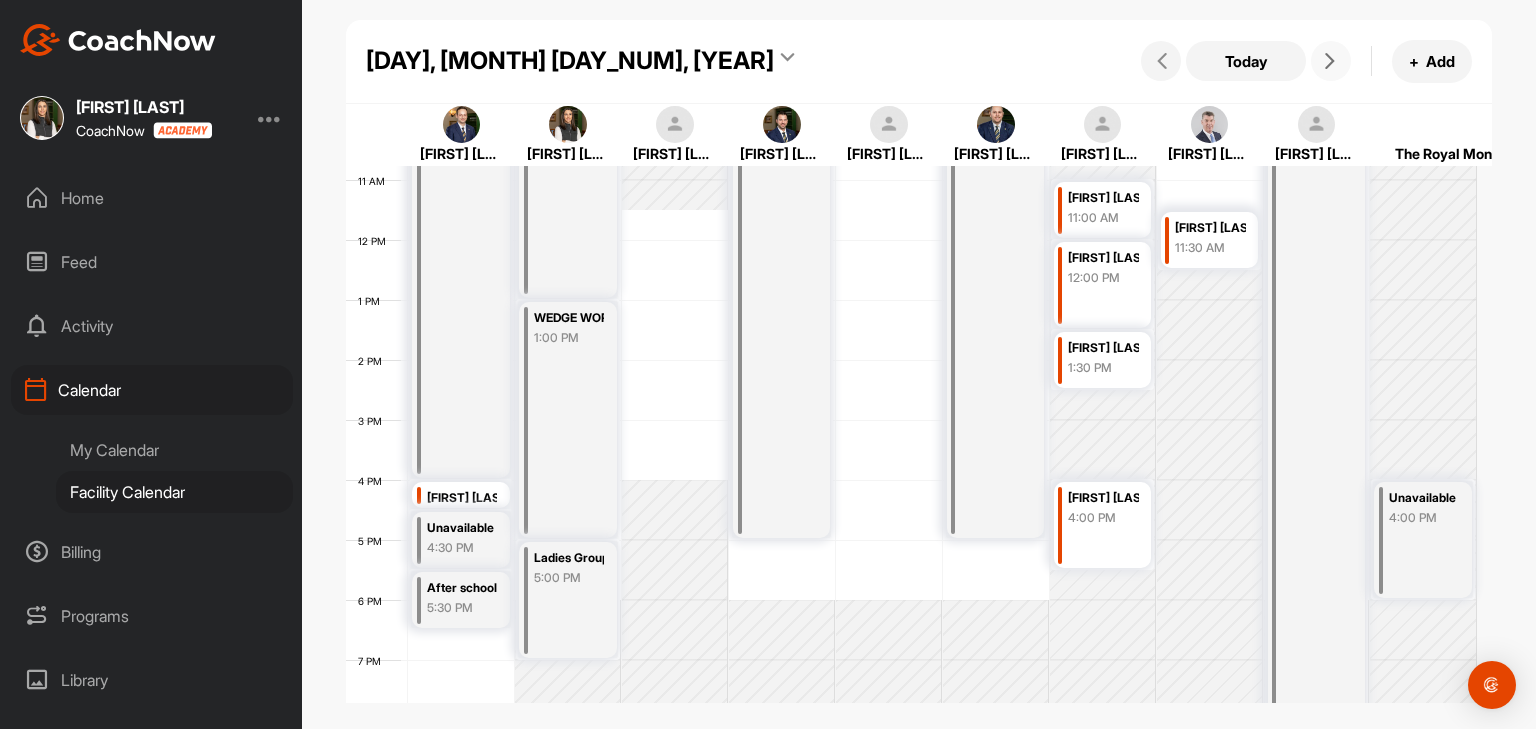 click on "4:00 PM" at bounding box center [1103, 518] 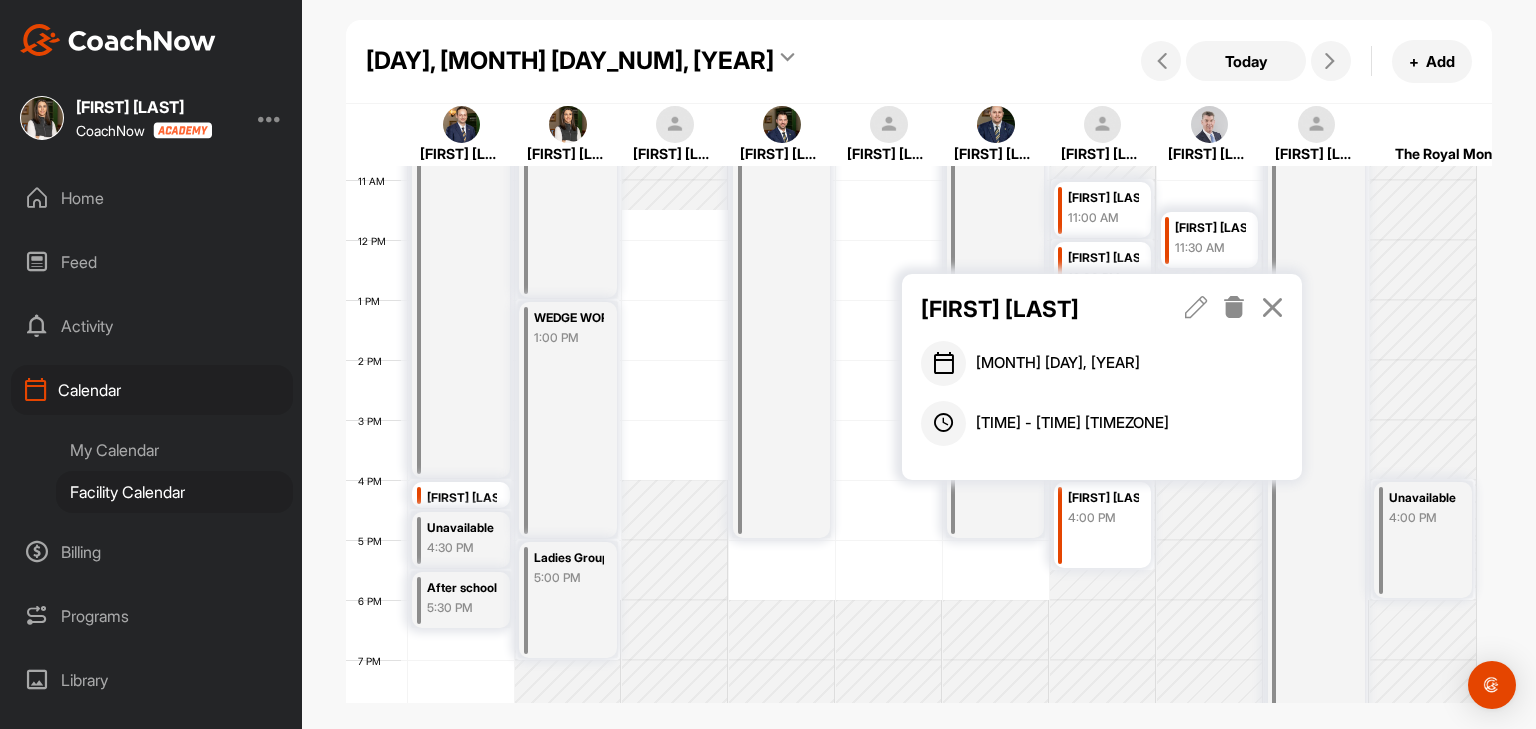 click at bounding box center (1272, 307) 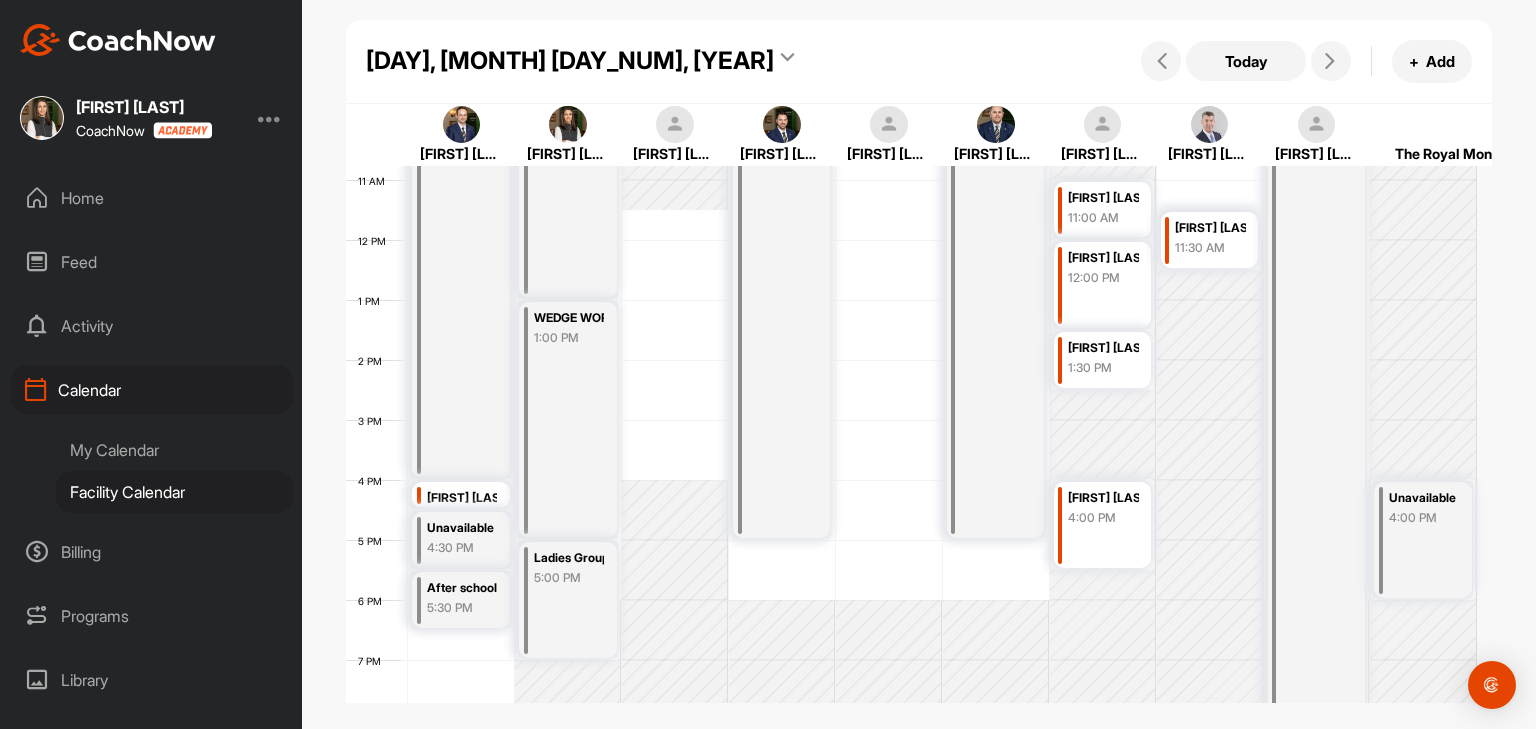 click on "12:00 PM" at bounding box center [1103, 278] 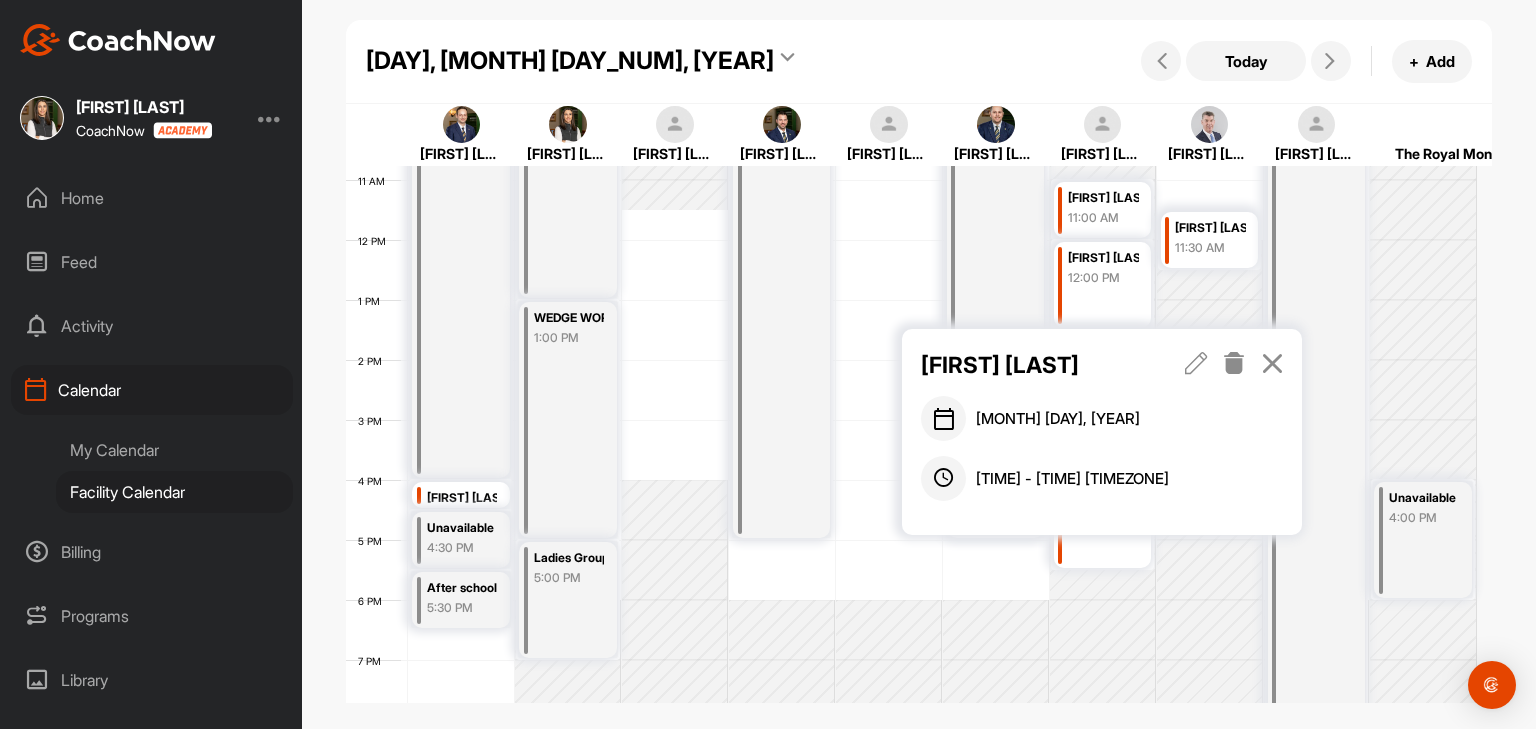 click at bounding box center [1272, 363] 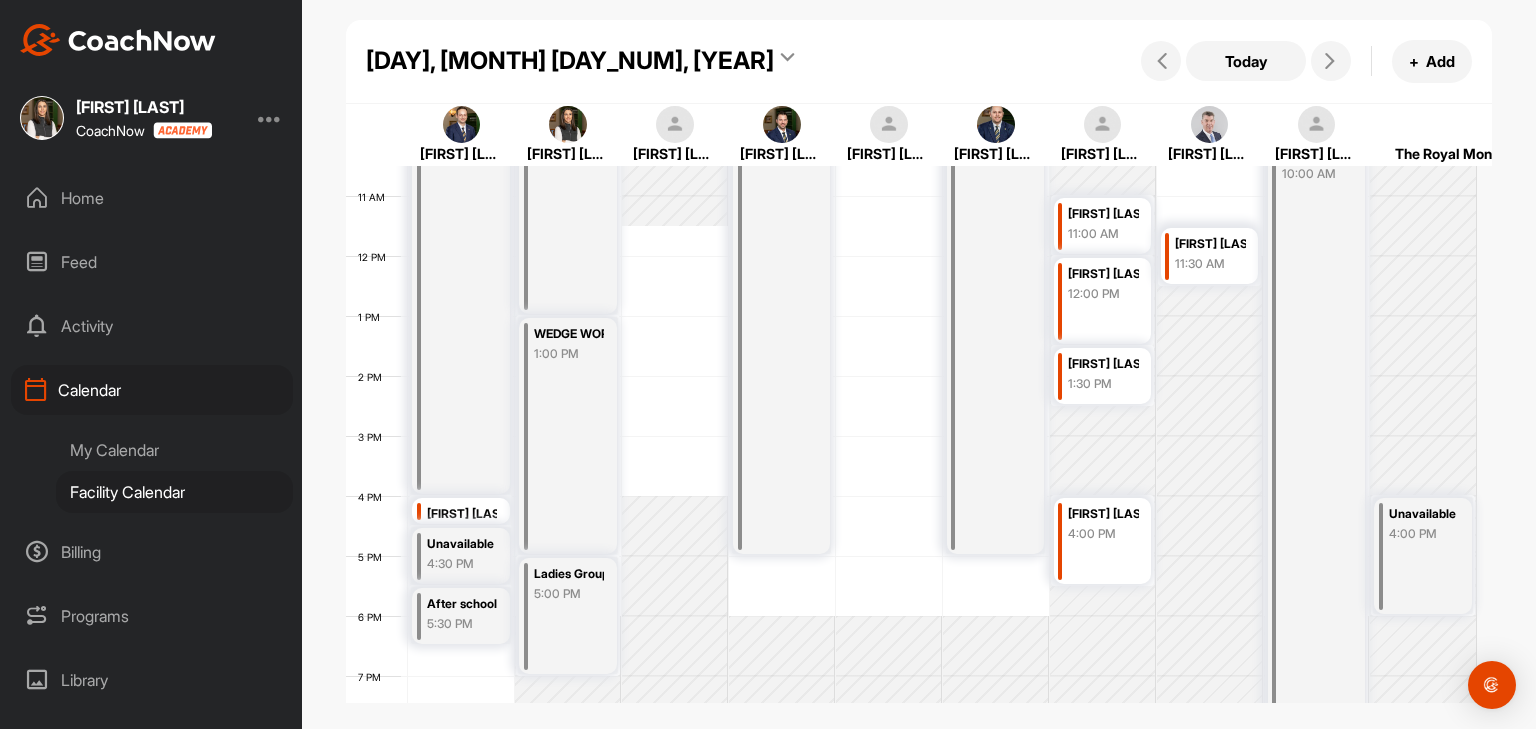 scroll, scrollTop: 646, scrollLeft: 0, axis: vertical 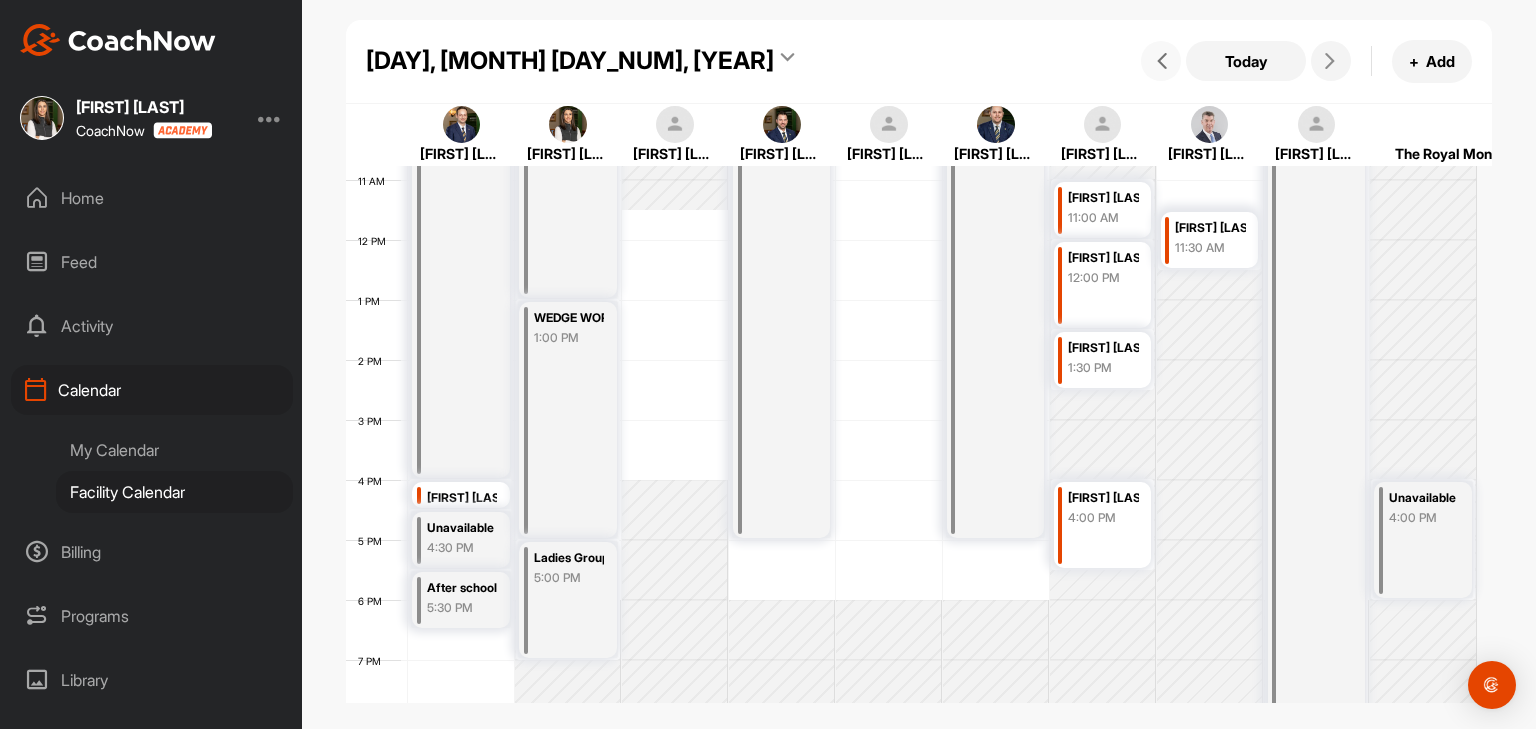 click at bounding box center [1162, 61] 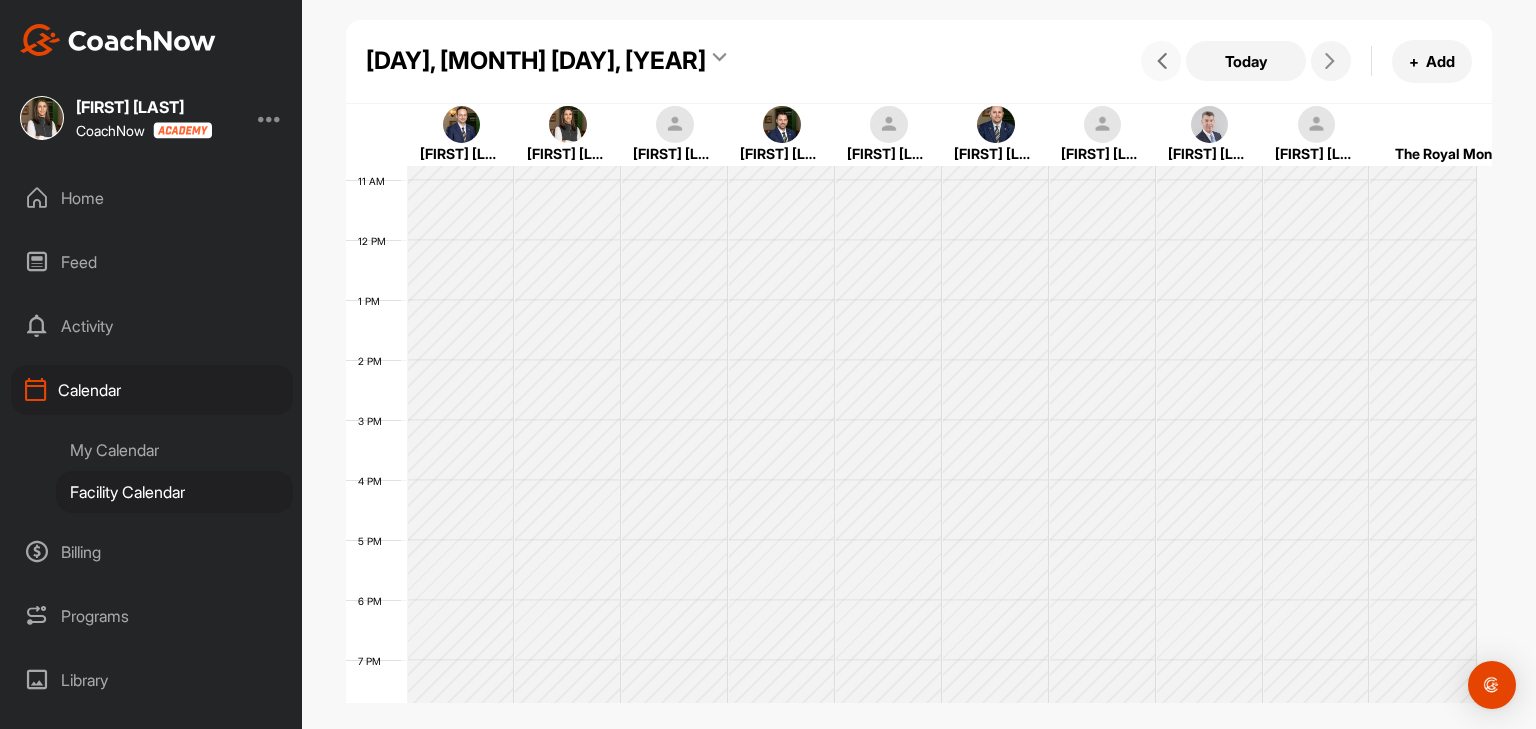 scroll, scrollTop: 347, scrollLeft: 0, axis: vertical 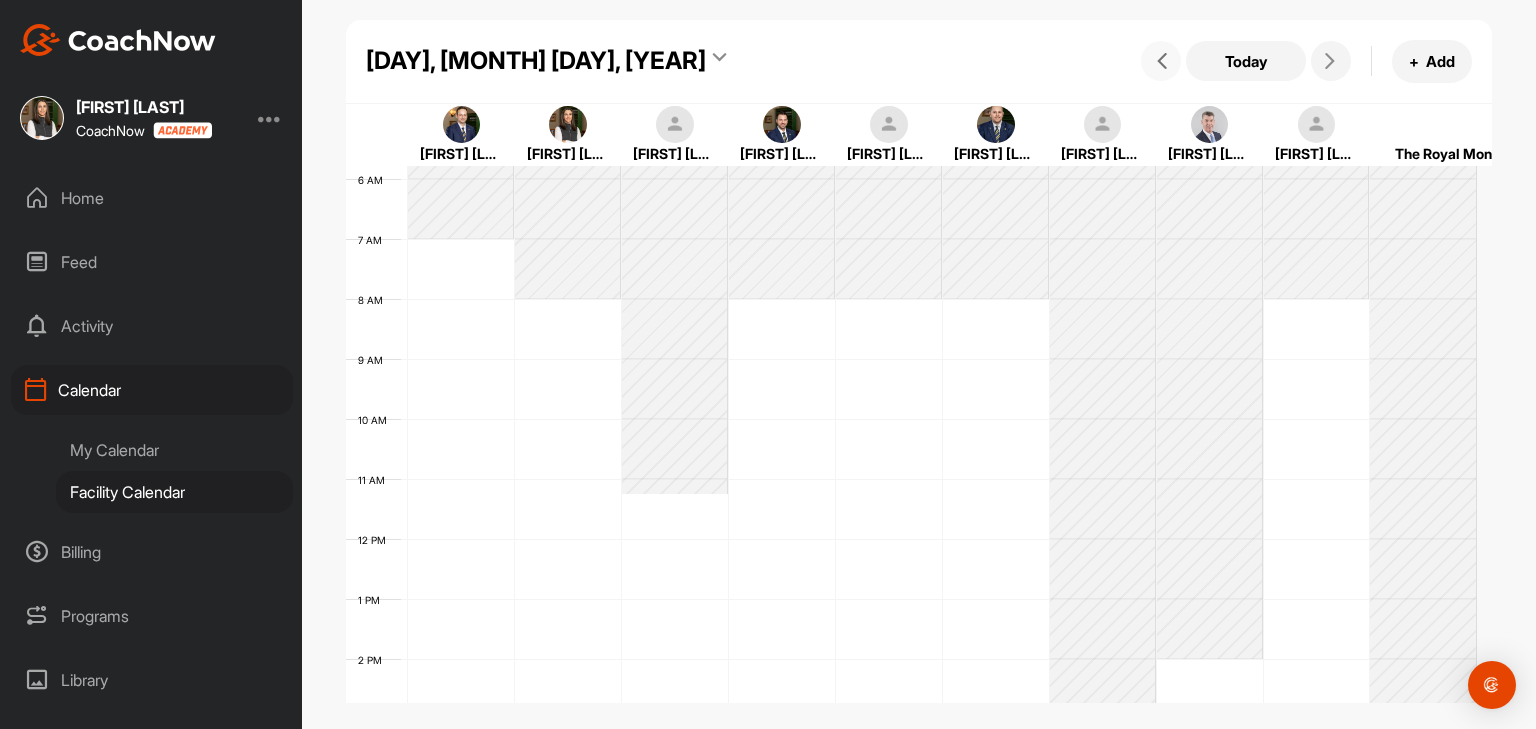 click at bounding box center (1162, 61) 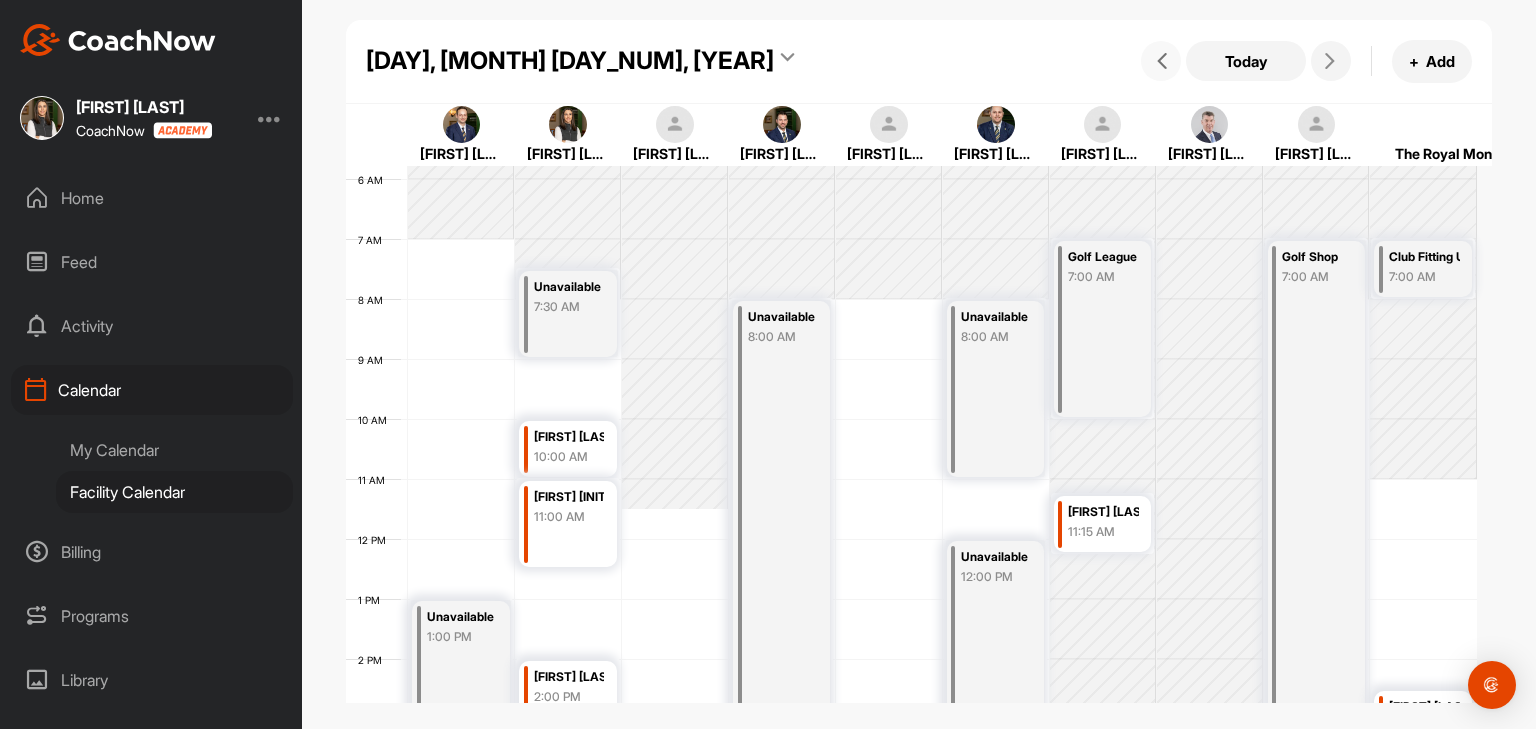 click at bounding box center [1162, 61] 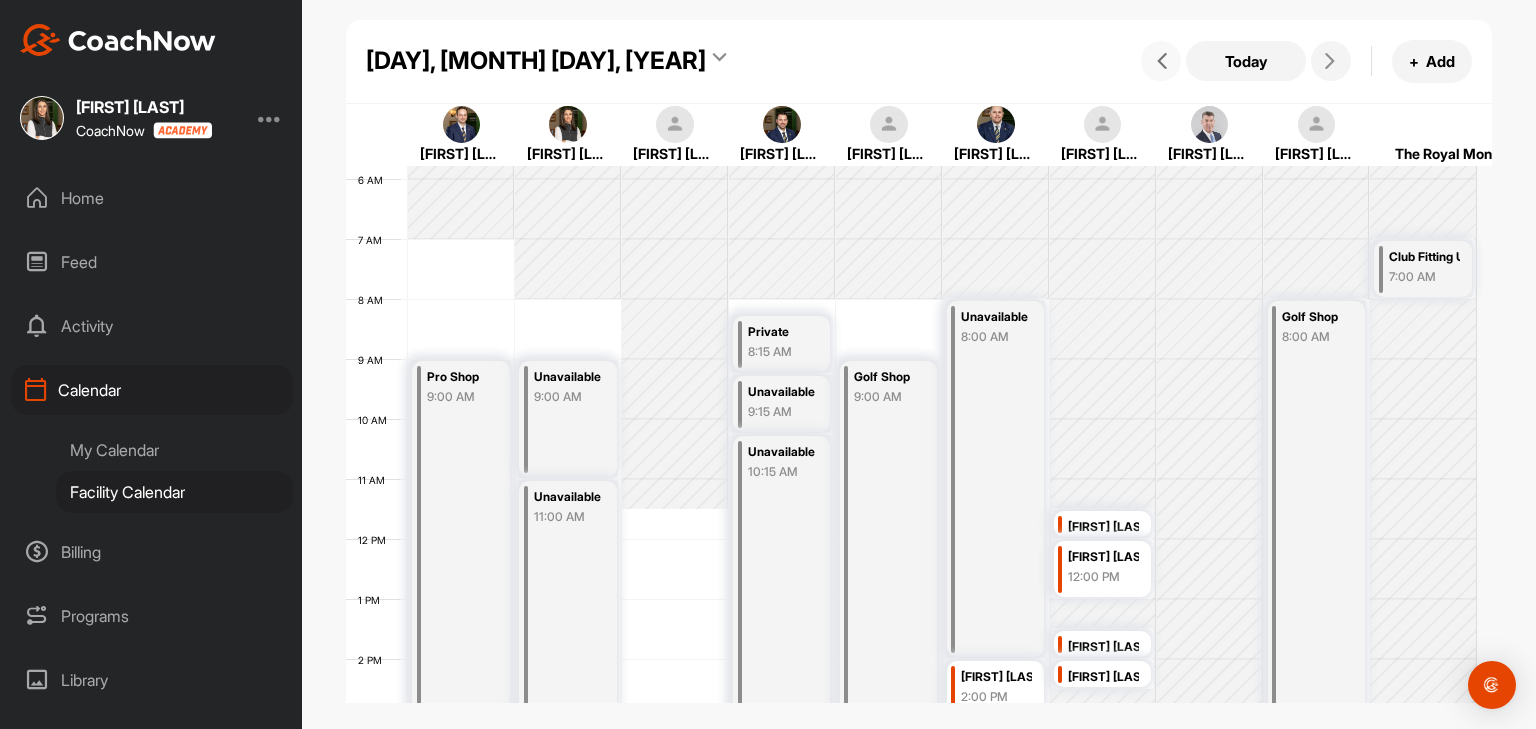 click at bounding box center [1162, 61] 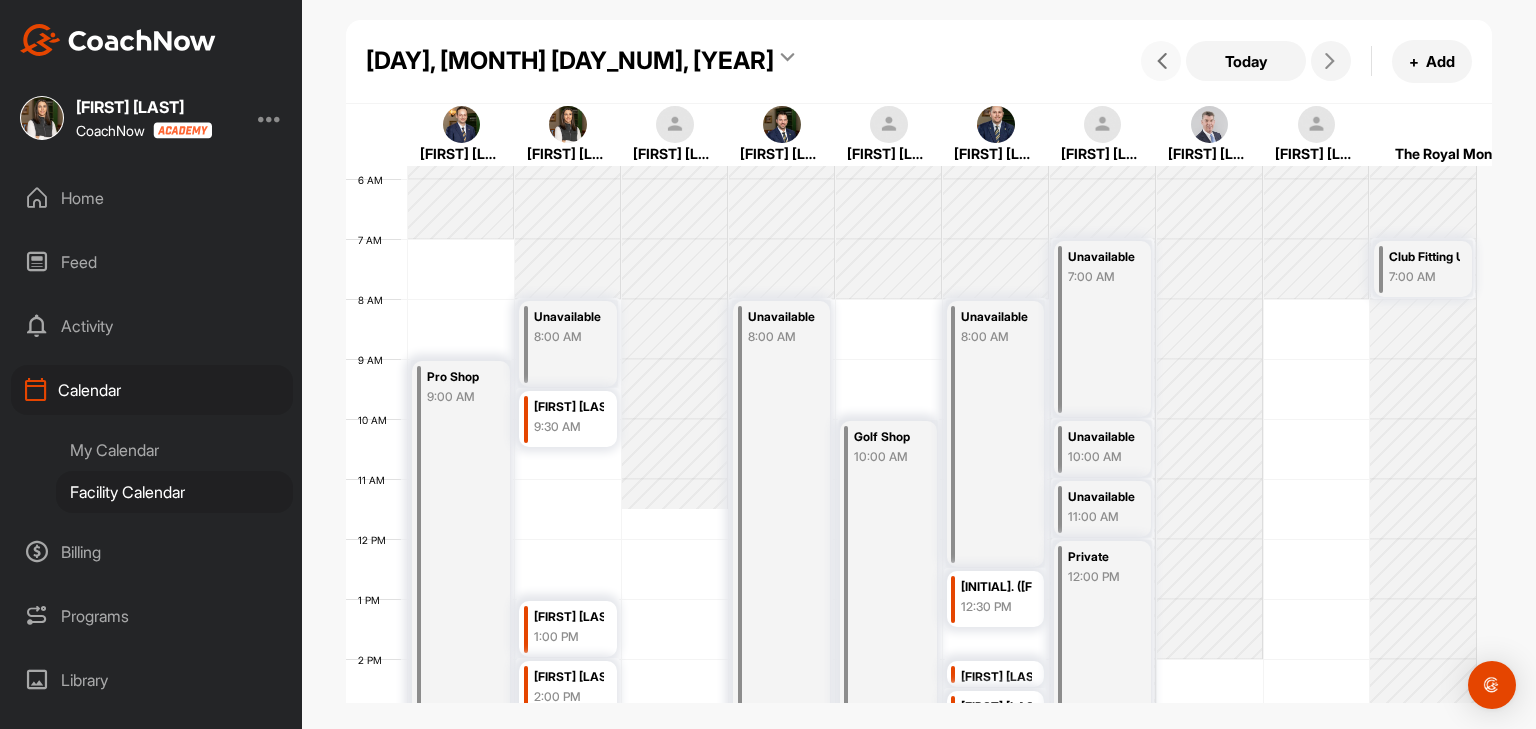 click at bounding box center [1162, 61] 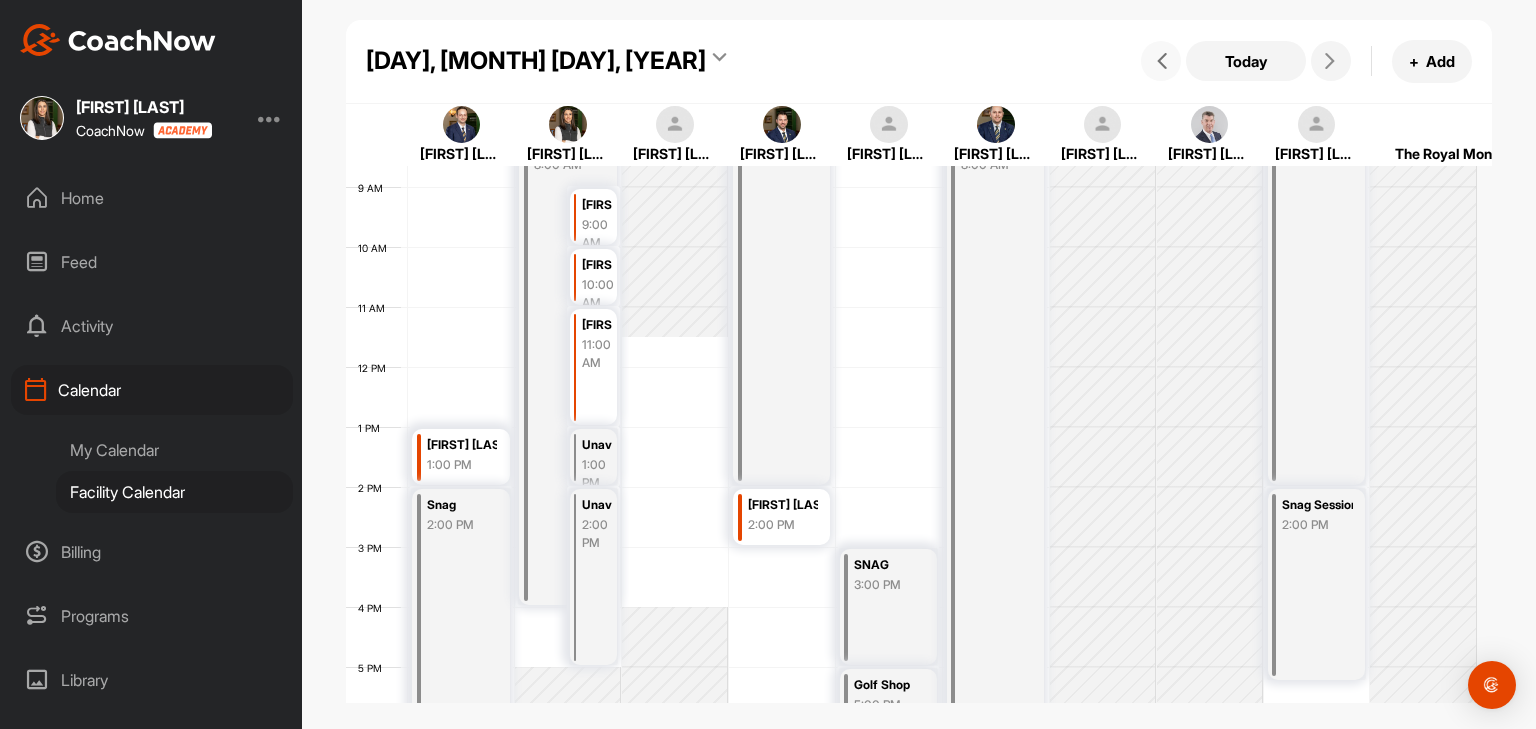 scroll, scrollTop: 647, scrollLeft: 0, axis: vertical 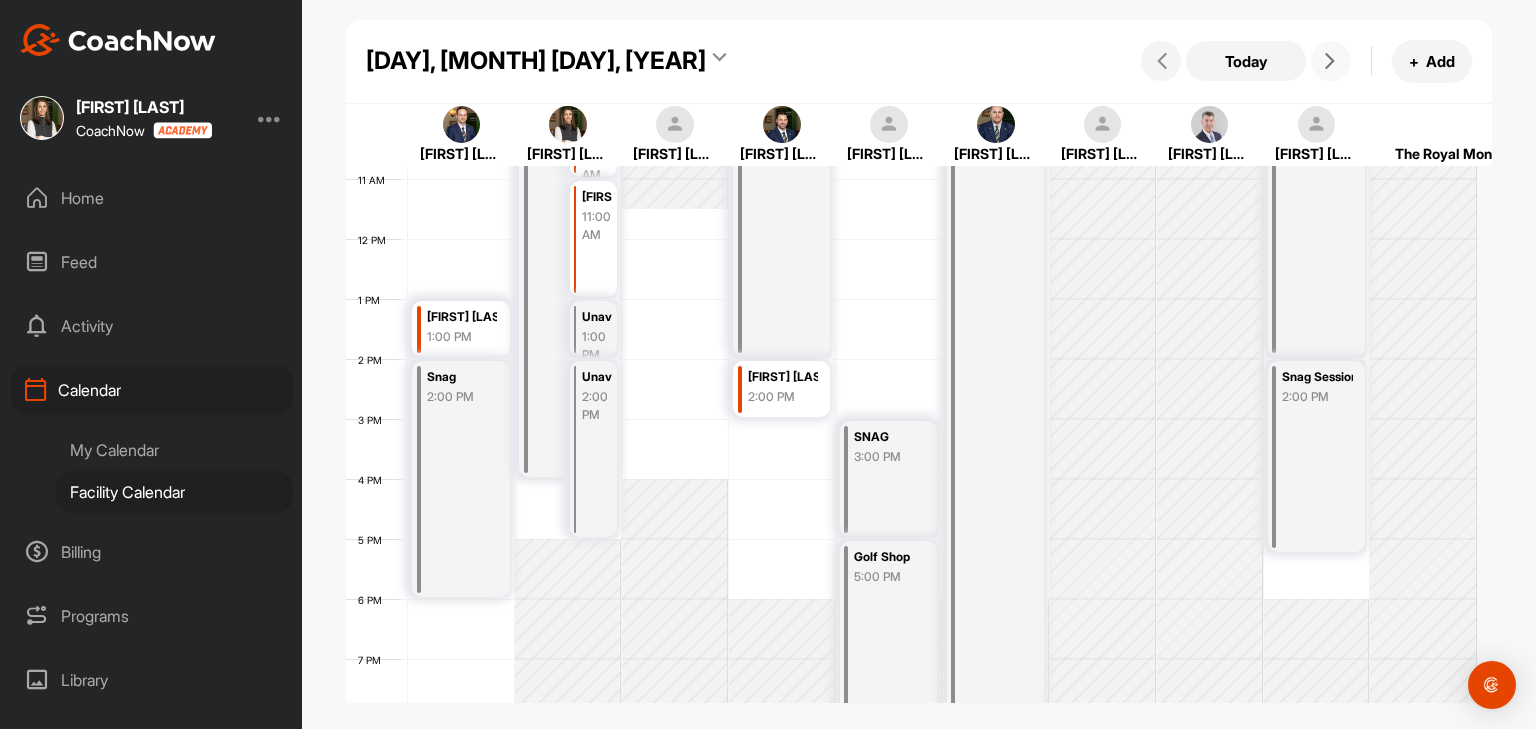 click at bounding box center [1330, 61] 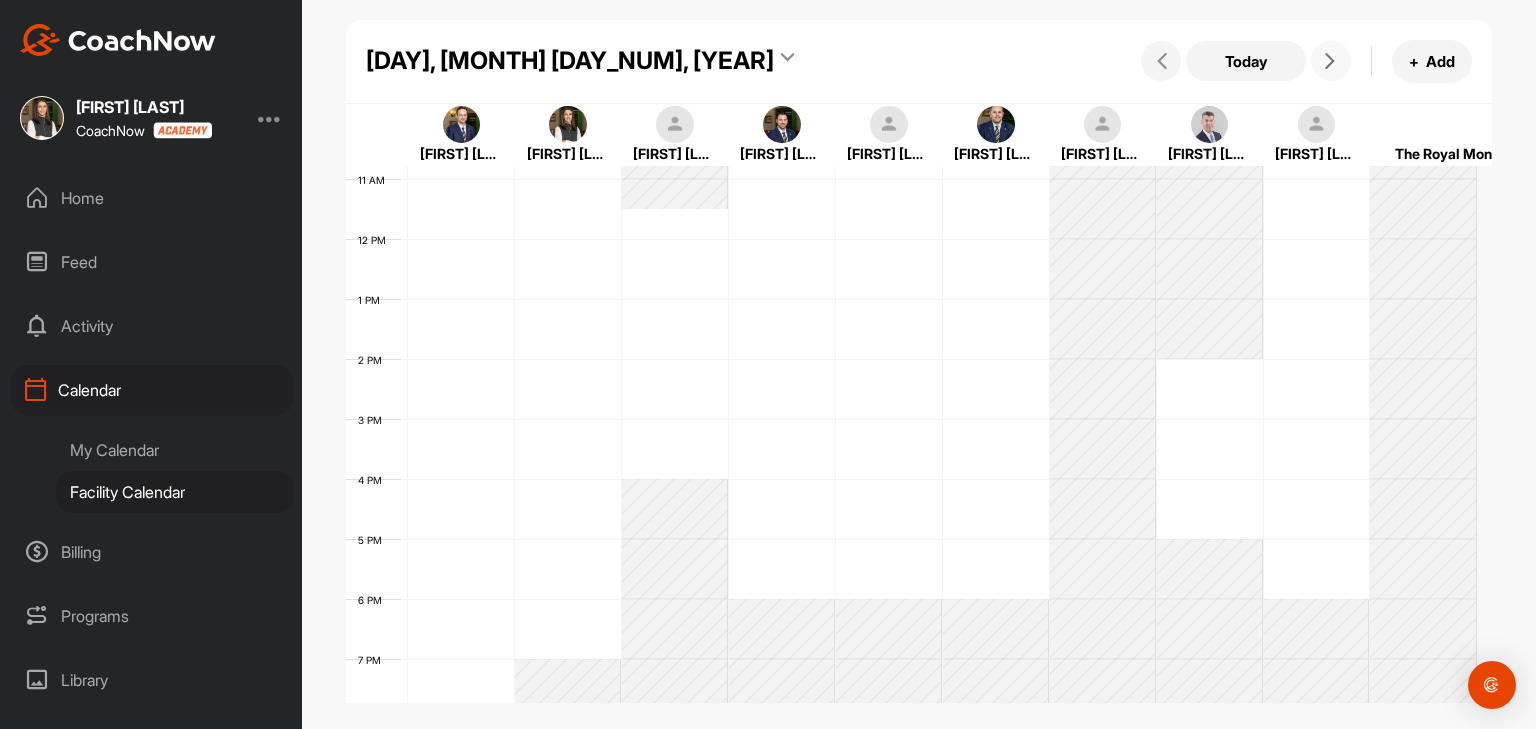 scroll, scrollTop: 347, scrollLeft: 0, axis: vertical 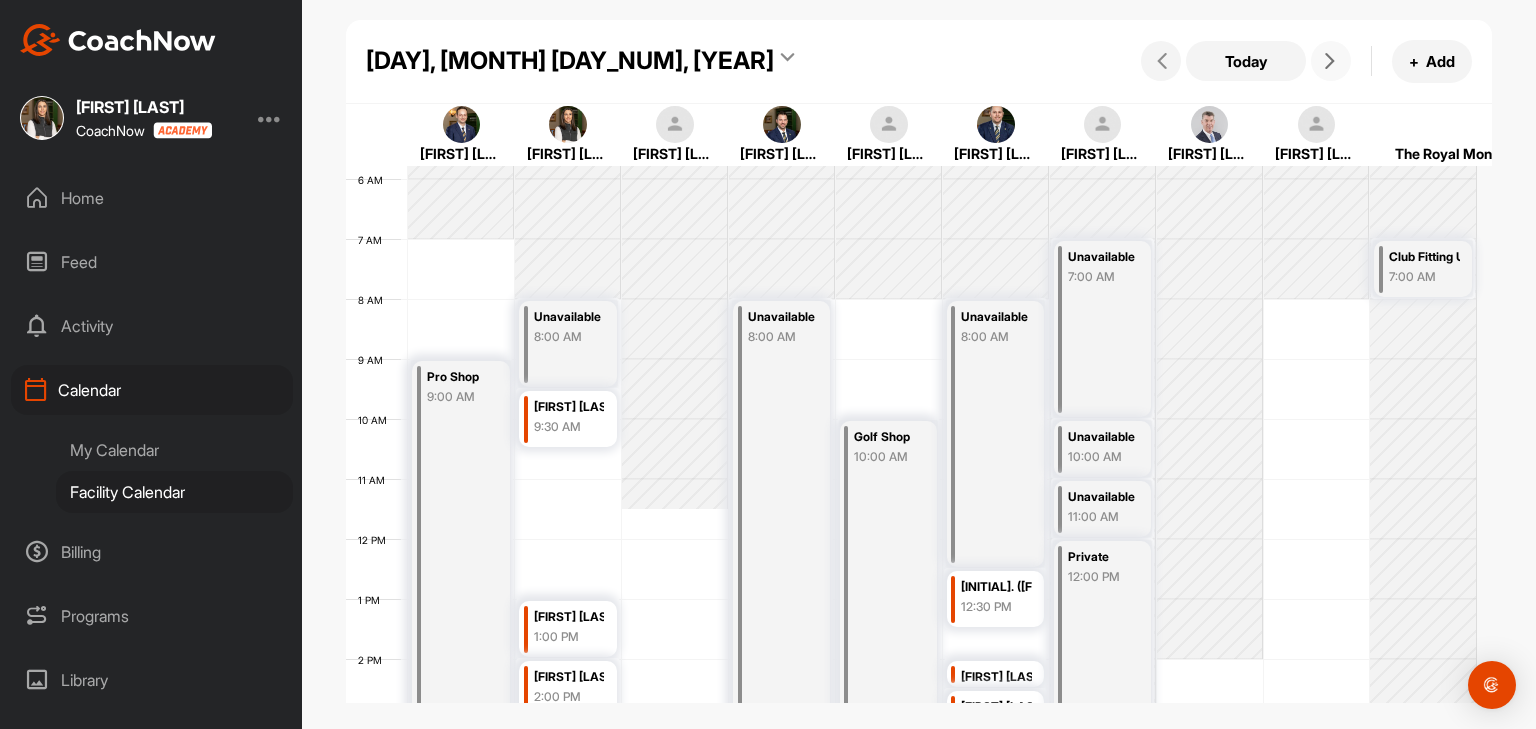 click at bounding box center [1330, 61] 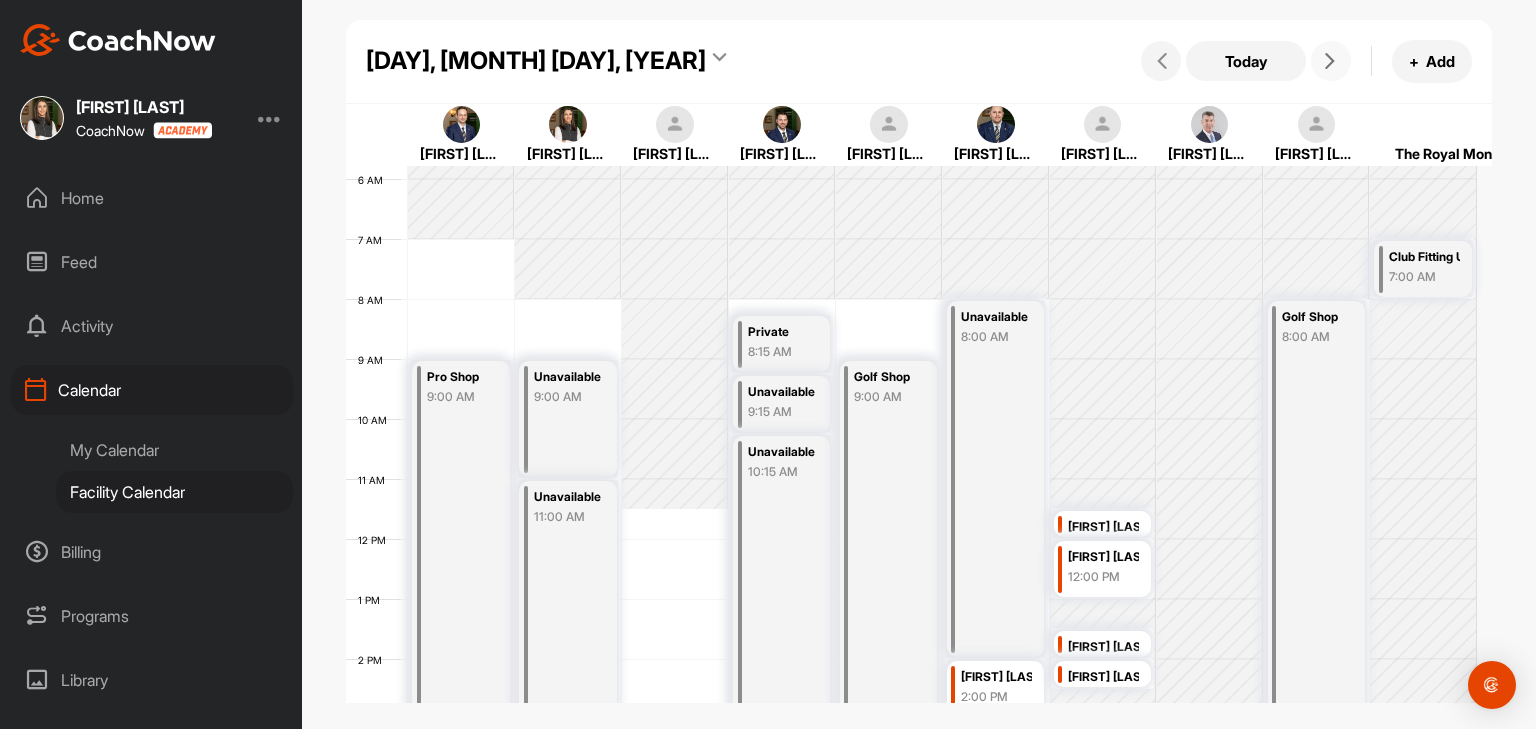 click at bounding box center (1331, 61) 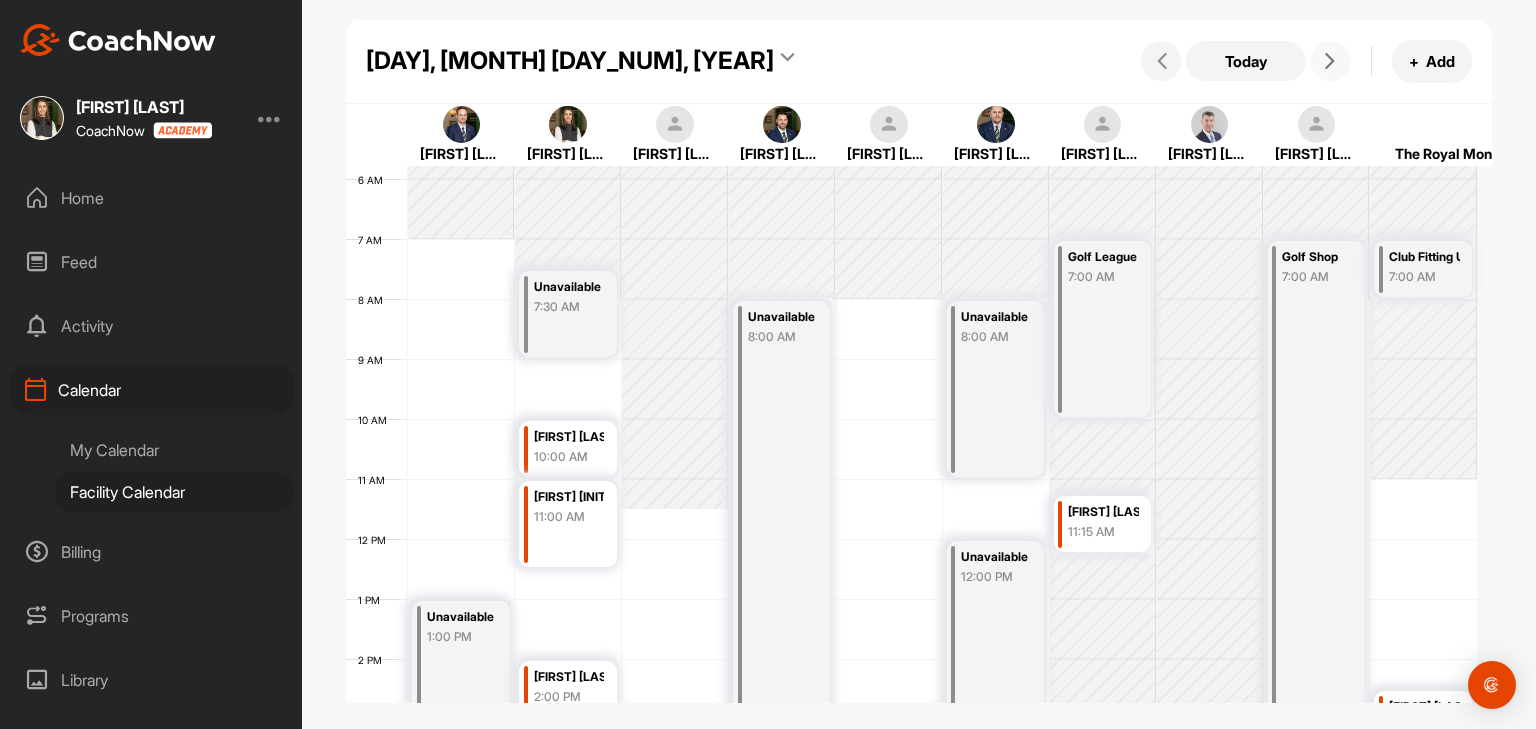 click at bounding box center [1331, 61] 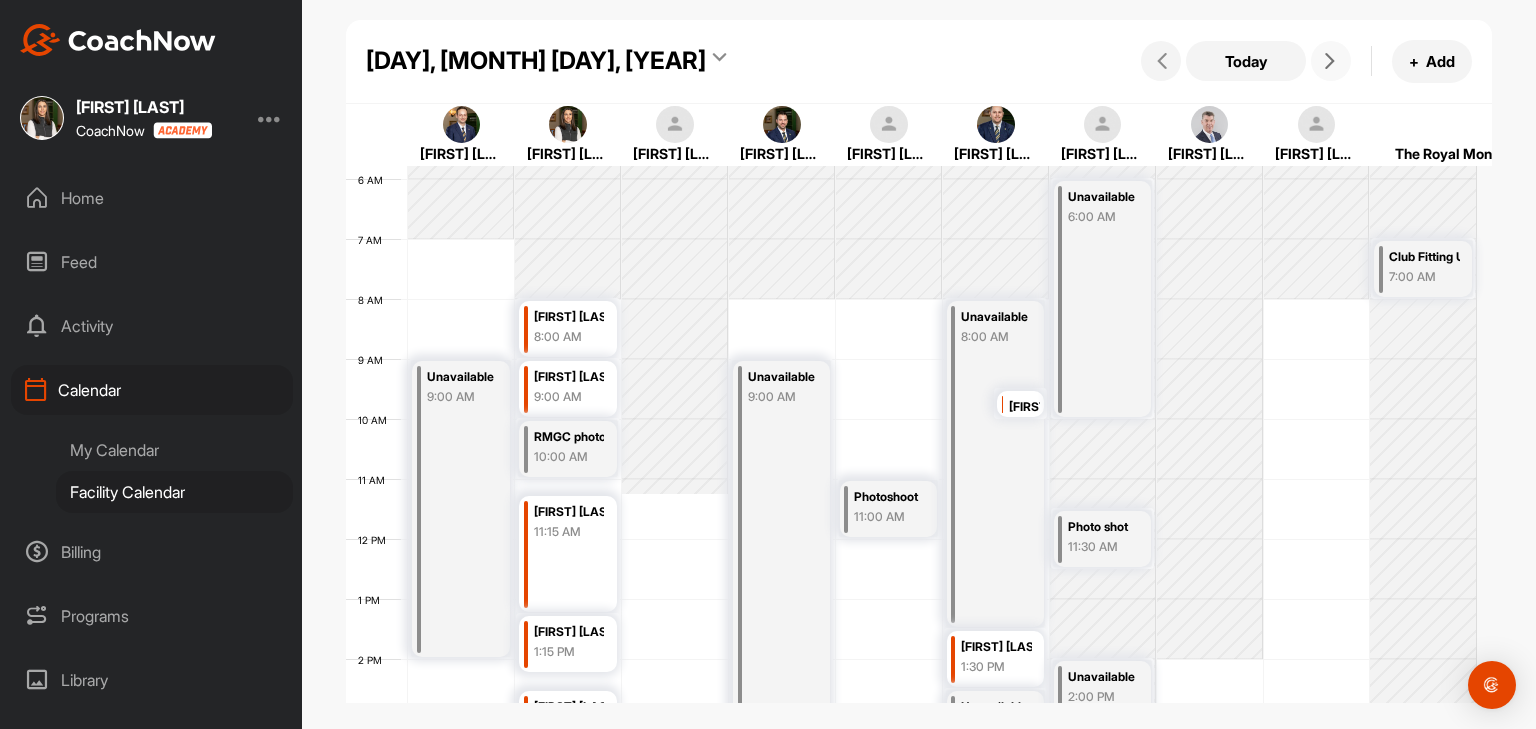 click at bounding box center [1331, 61] 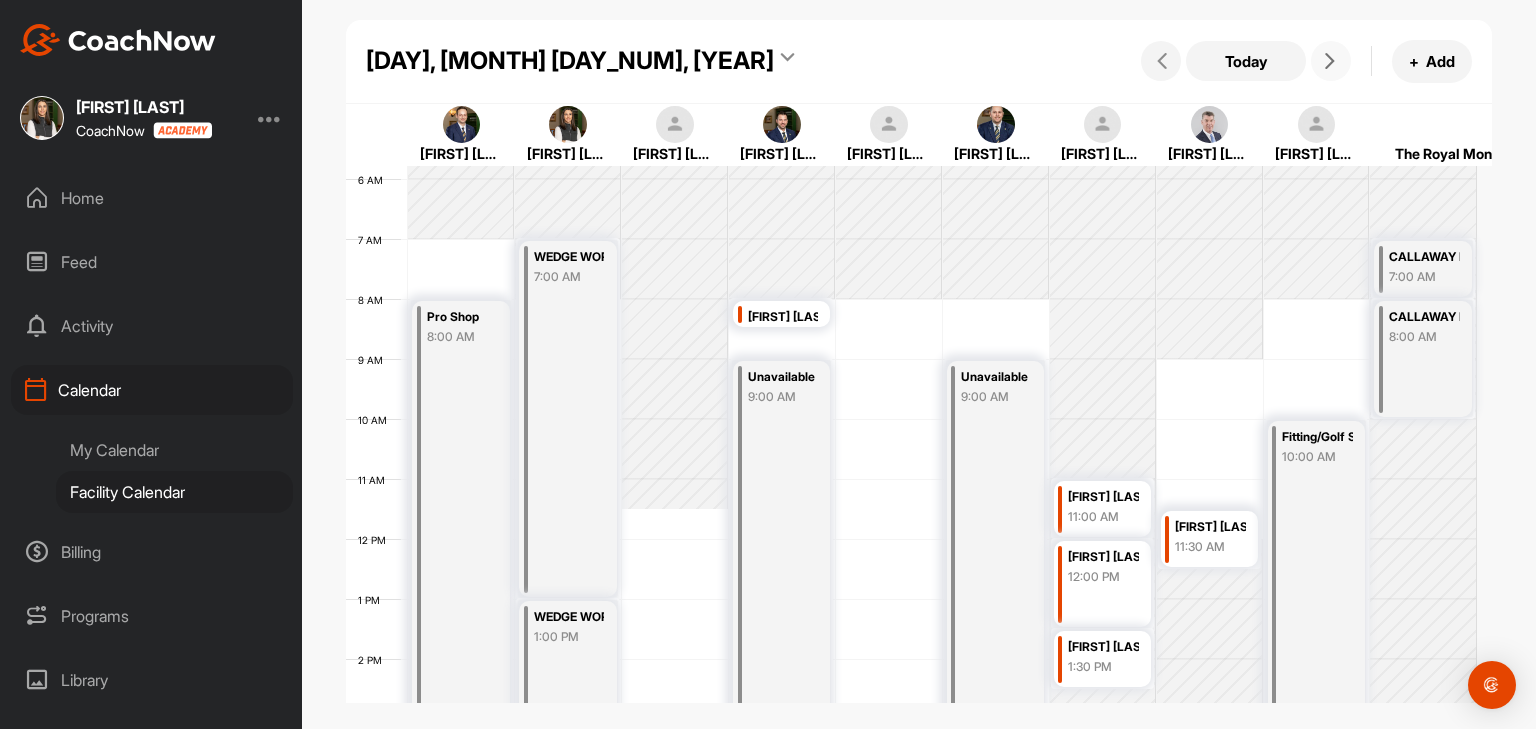 click at bounding box center (1331, 61) 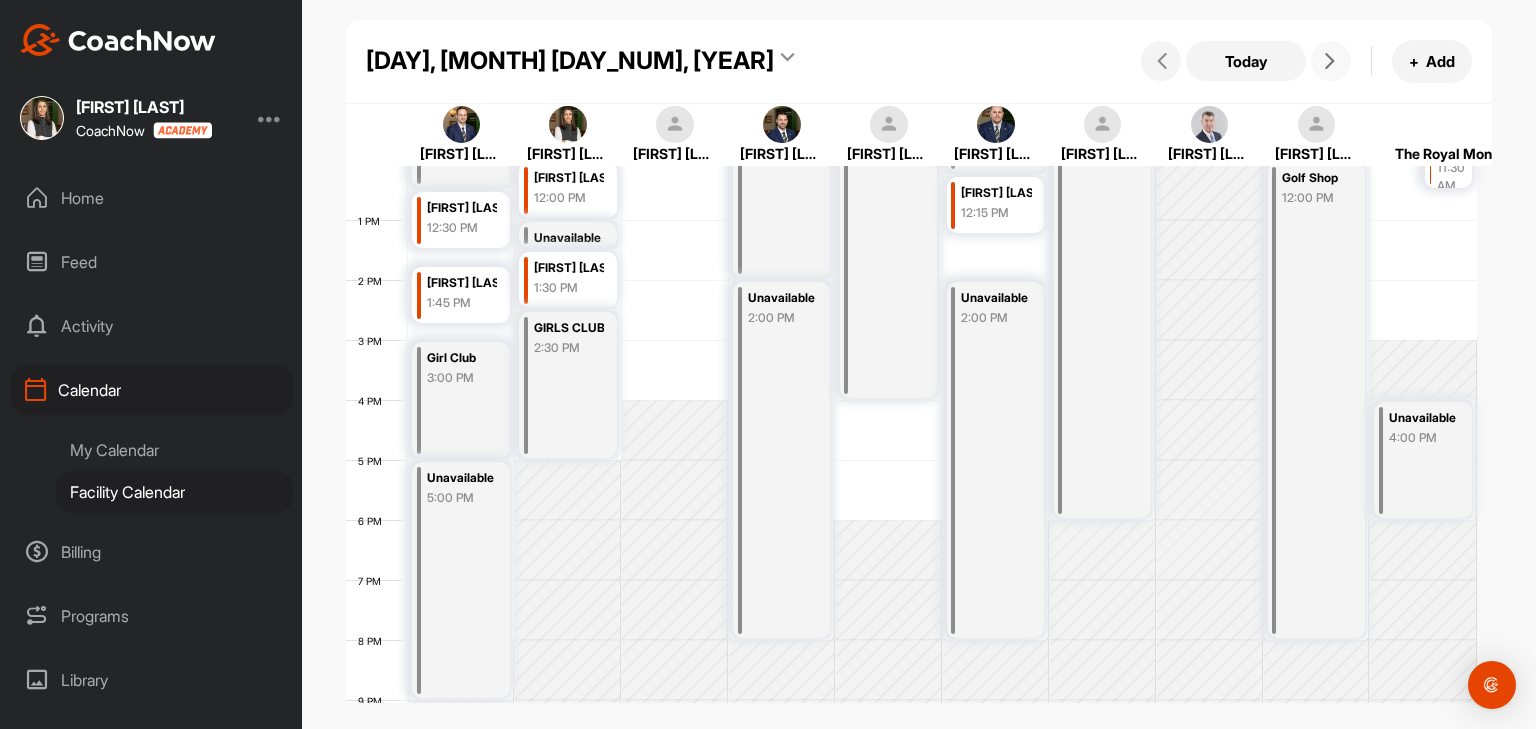 scroll, scrollTop: 747, scrollLeft: 0, axis: vertical 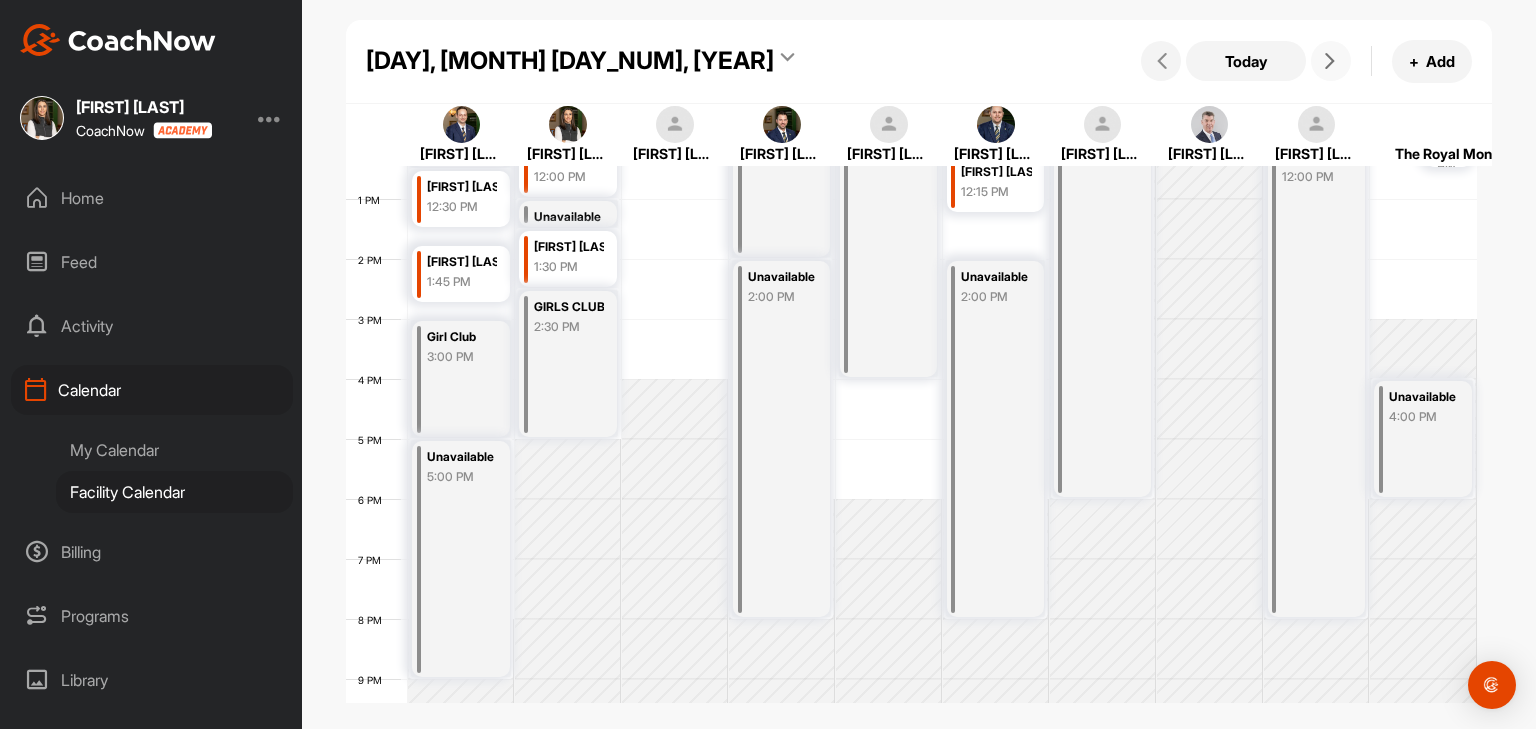 click at bounding box center [1331, 61] 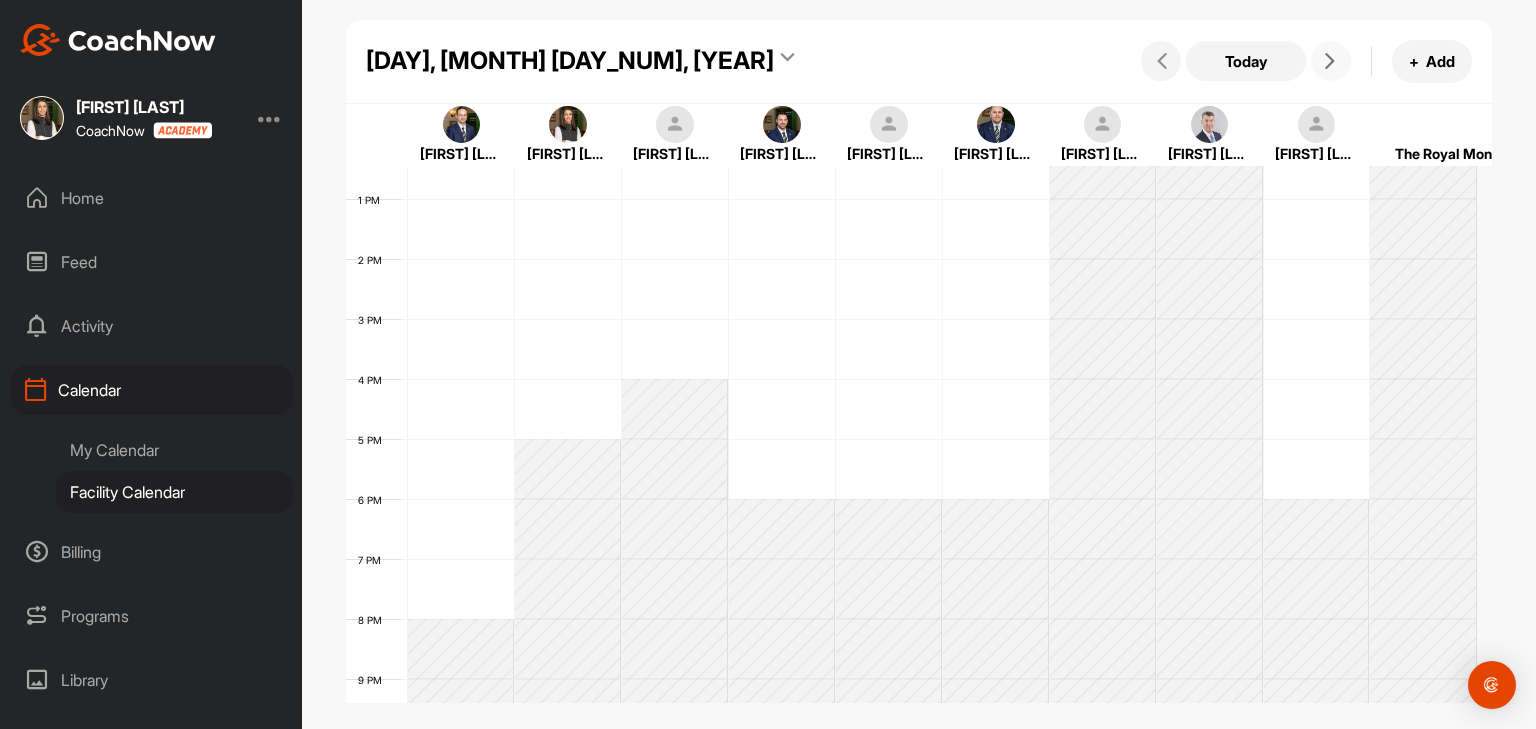 scroll, scrollTop: 347, scrollLeft: 0, axis: vertical 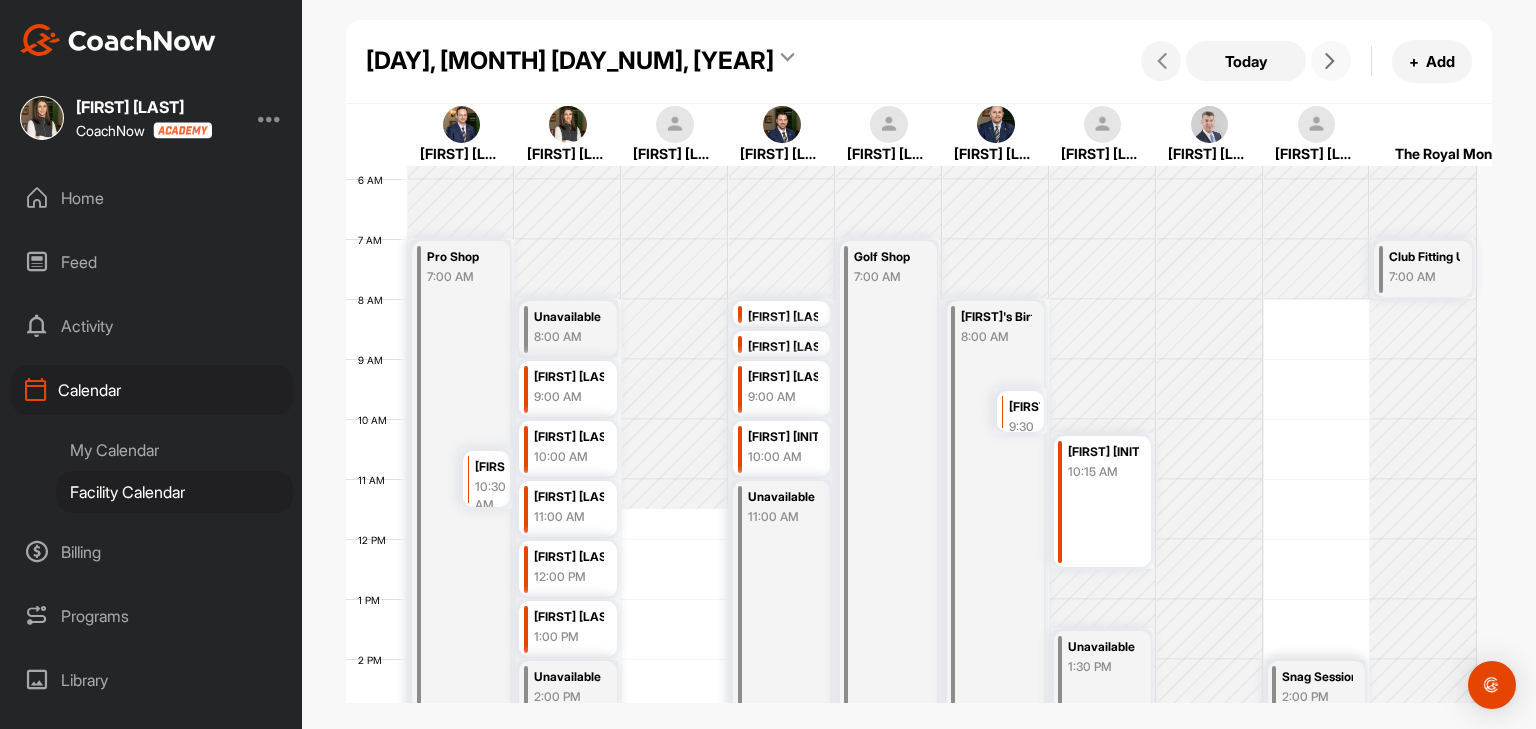 click at bounding box center (1060, 502) 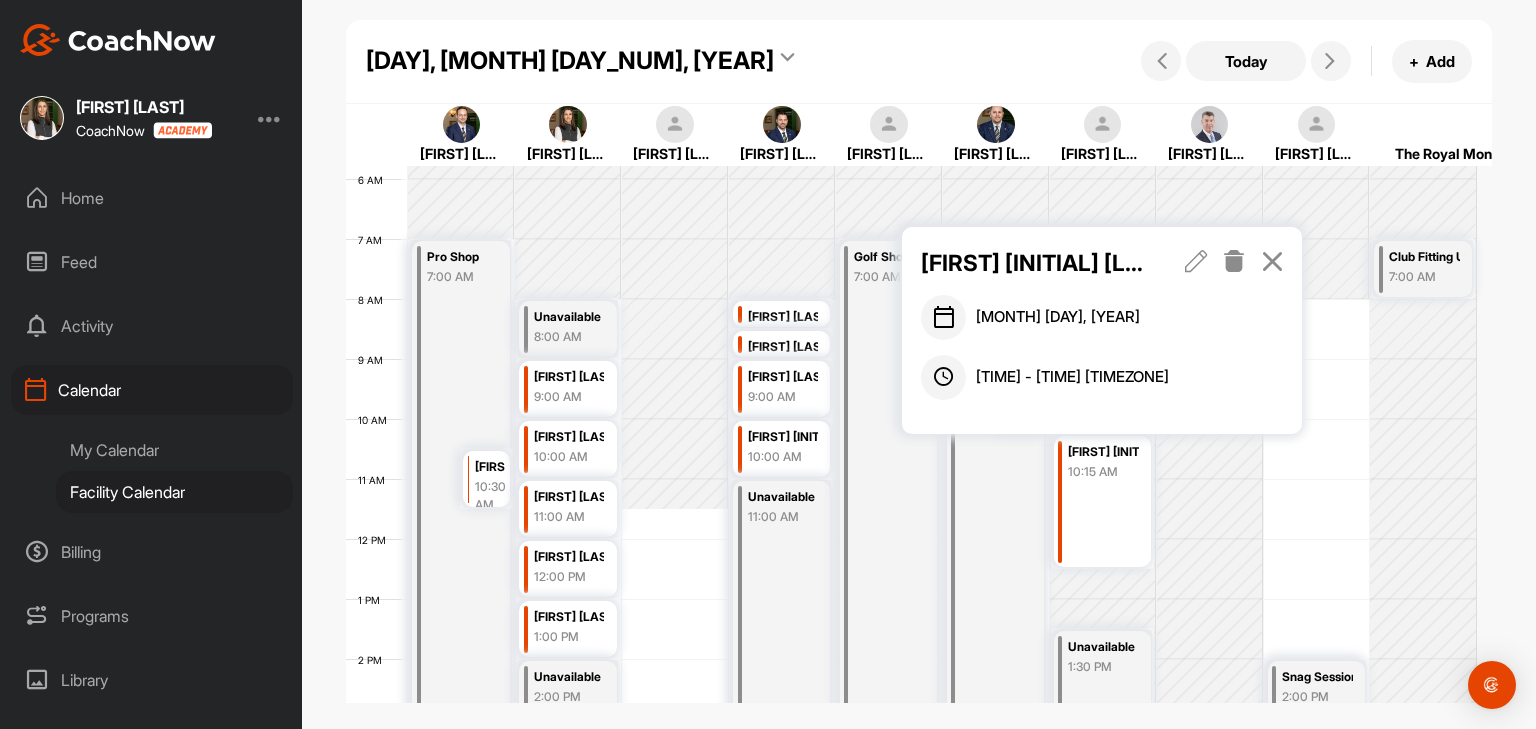 click at bounding box center [1272, 261] 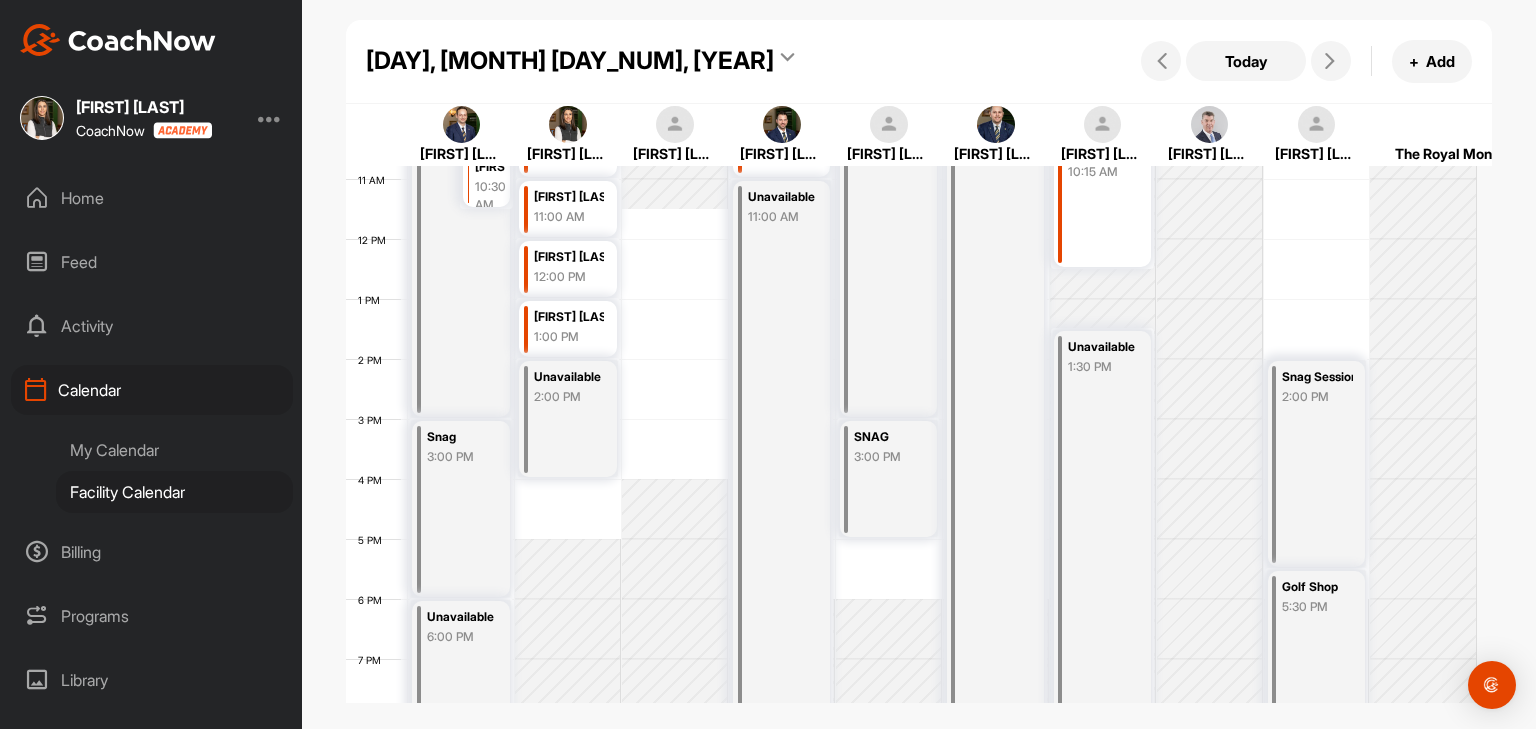 scroll, scrollTop: 347, scrollLeft: 0, axis: vertical 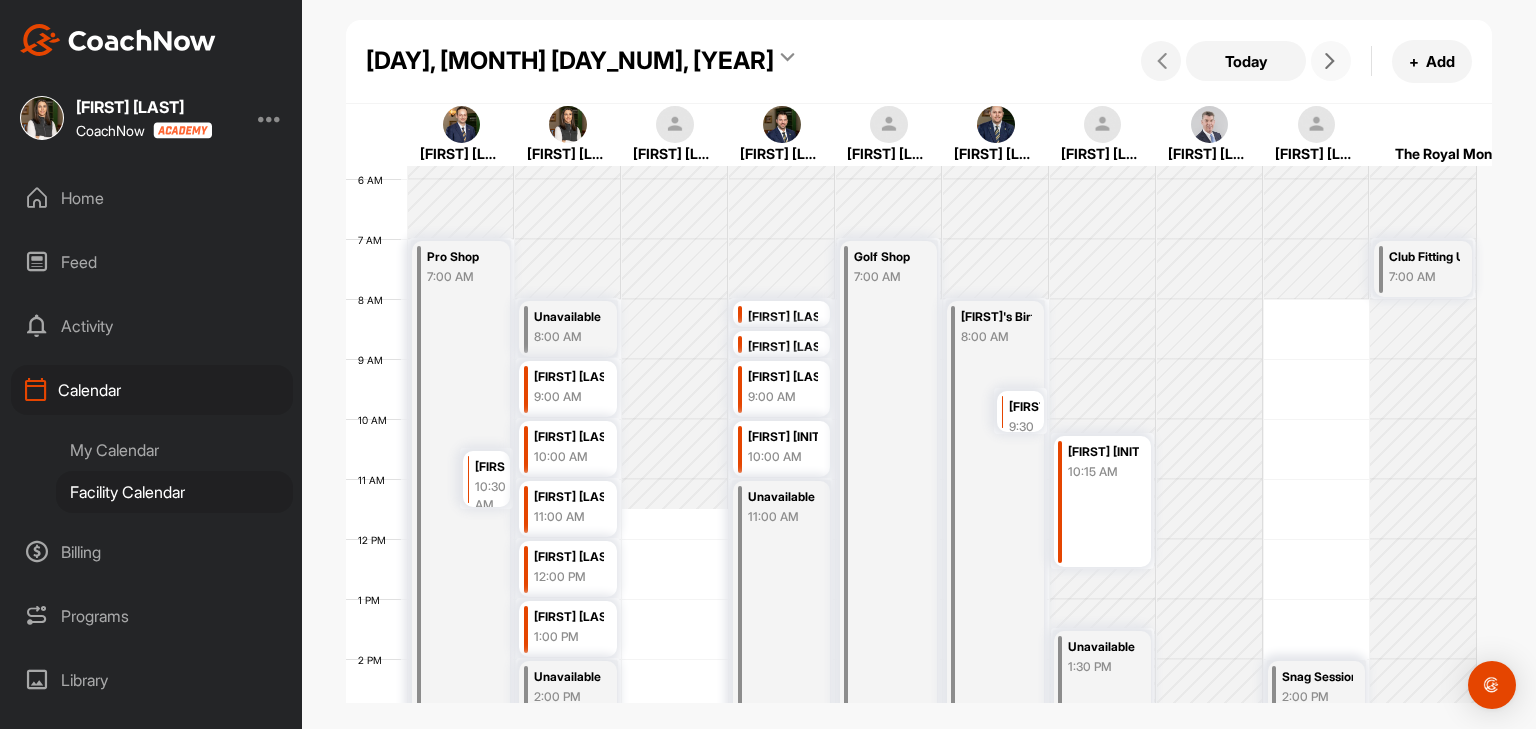 click at bounding box center [1331, 61] 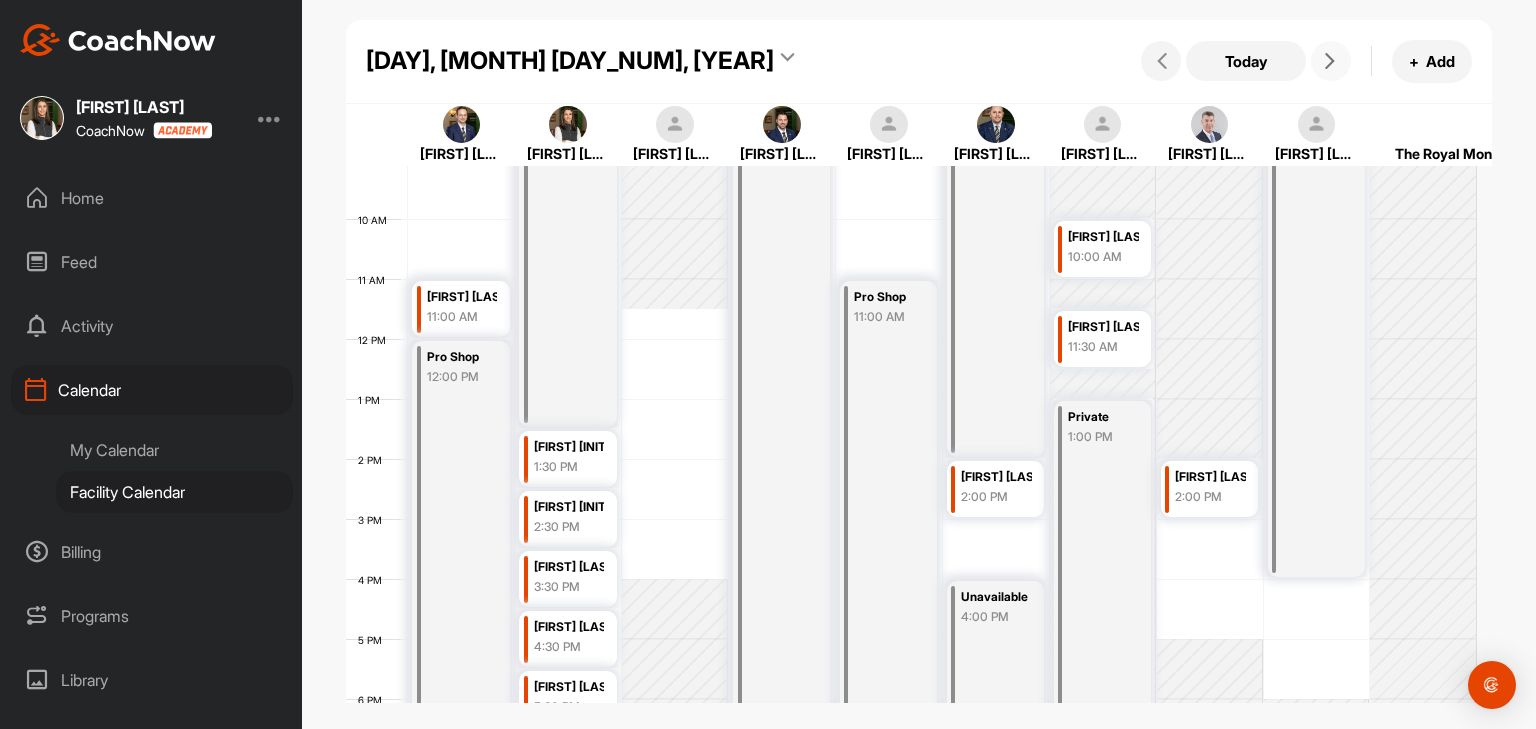 scroll, scrollTop: 747, scrollLeft: 0, axis: vertical 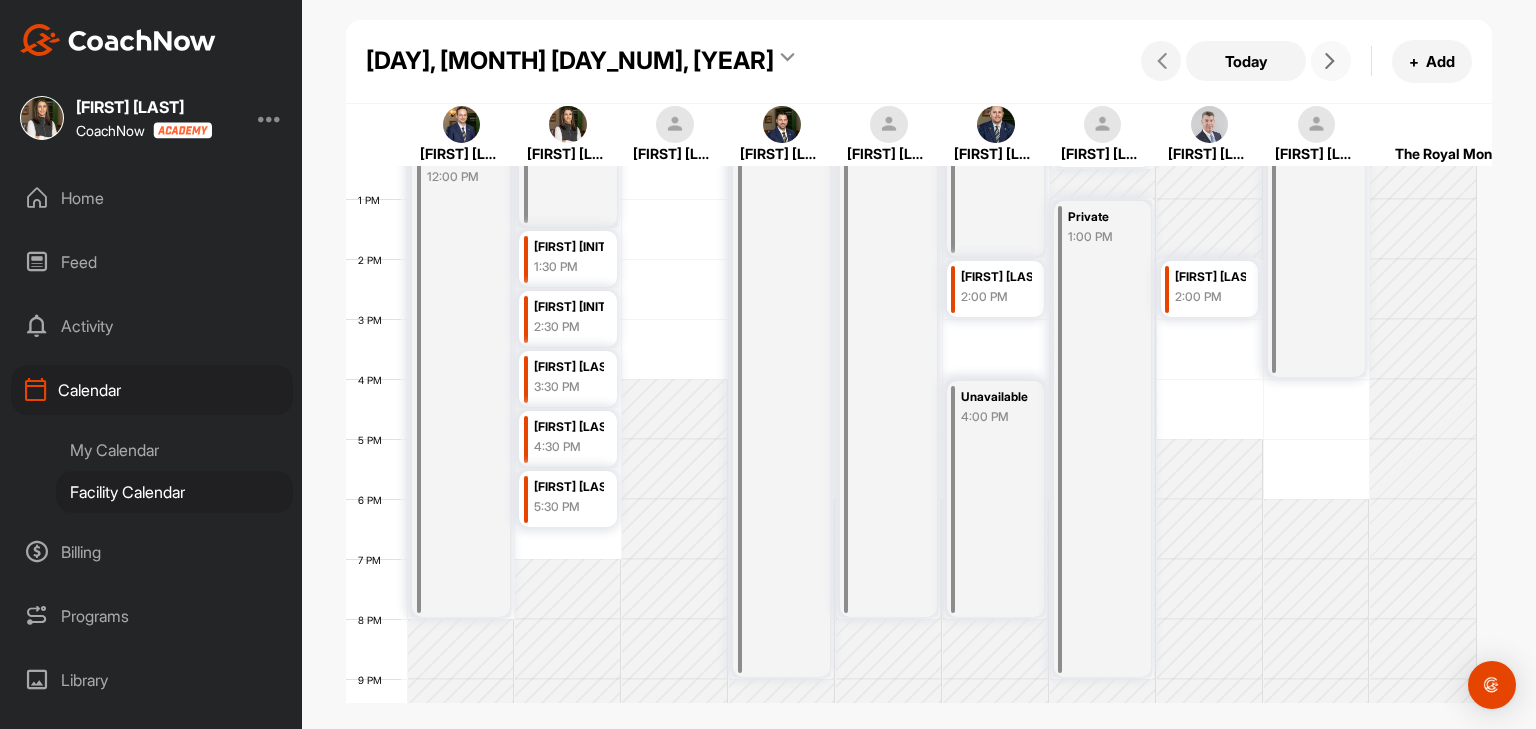 click at bounding box center [1331, 61] 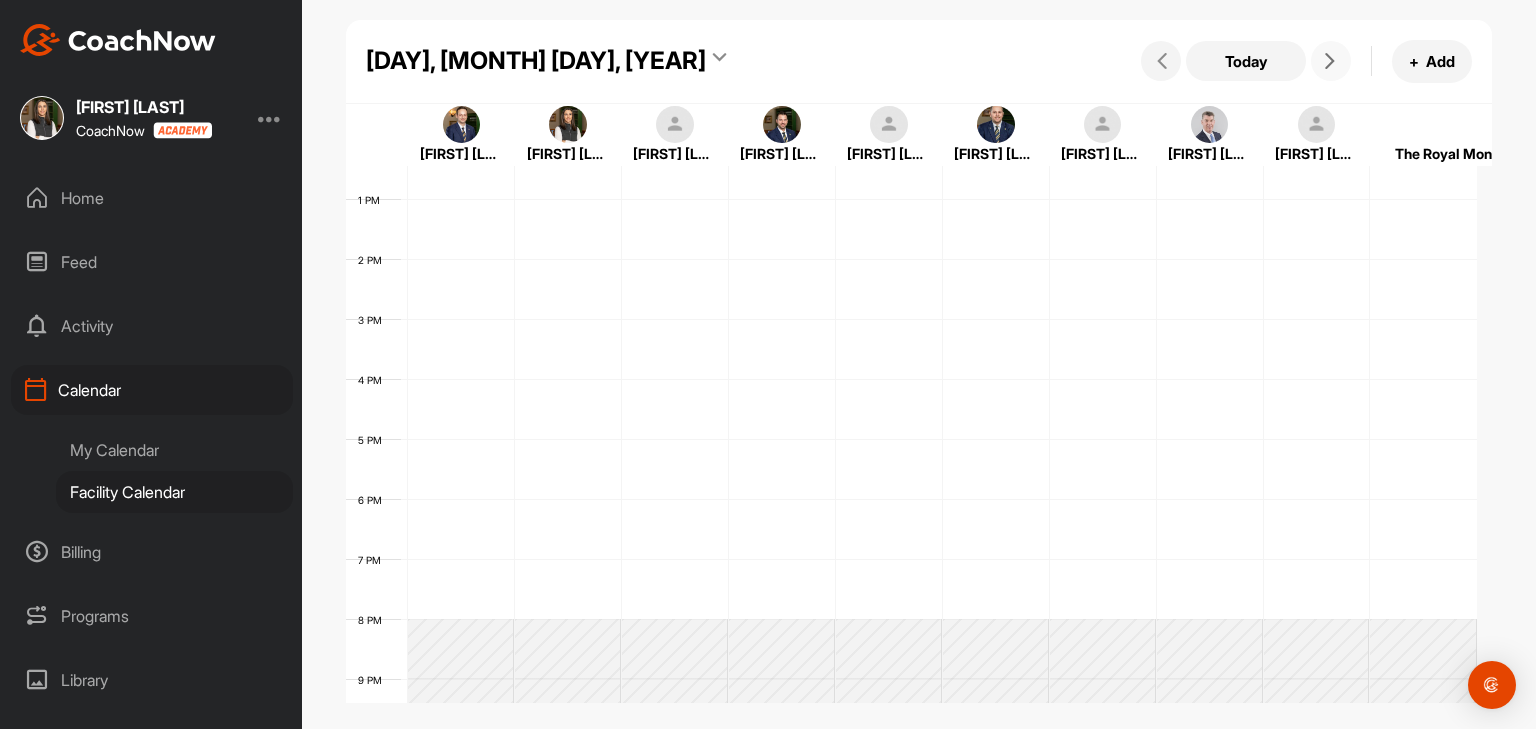 scroll, scrollTop: 347, scrollLeft: 0, axis: vertical 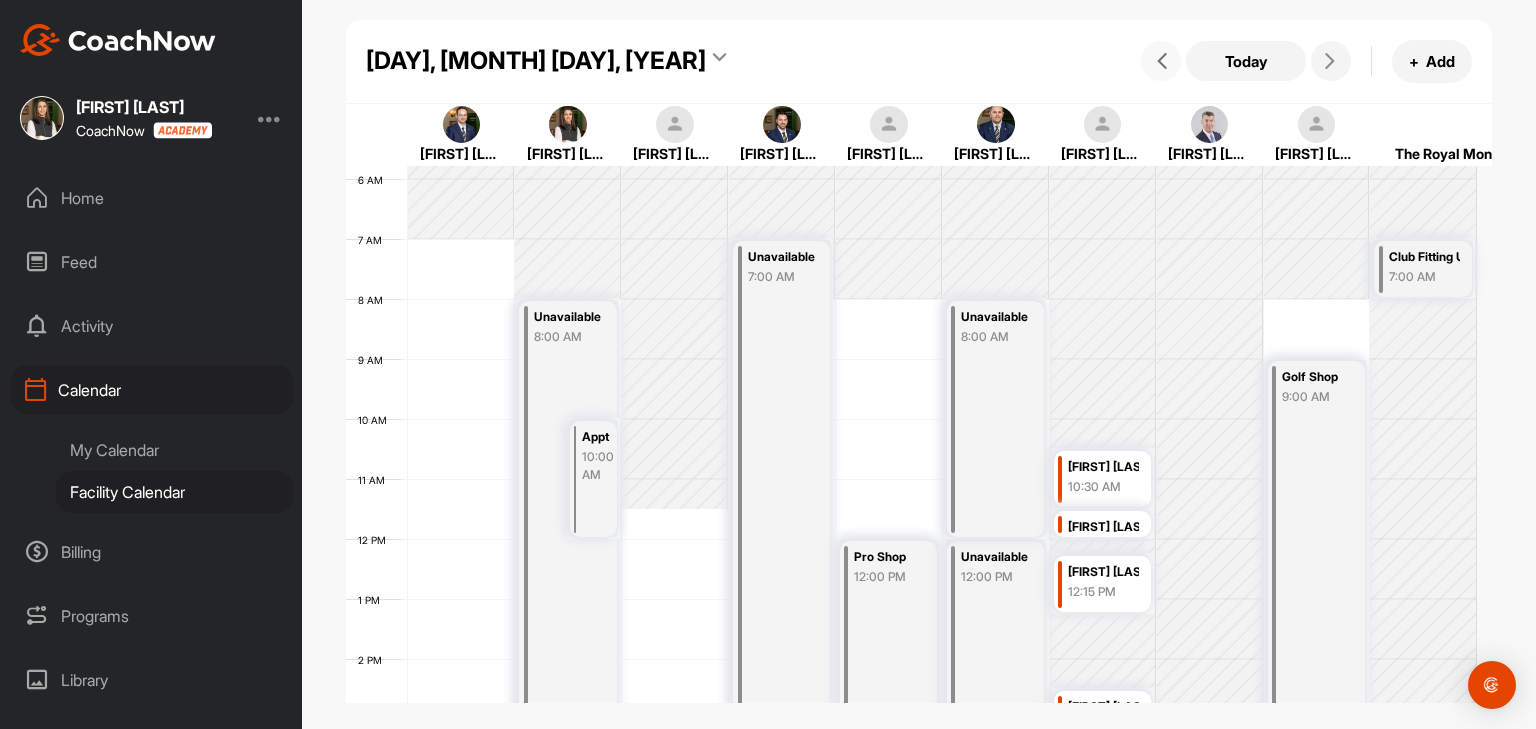 click at bounding box center (1161, 61) 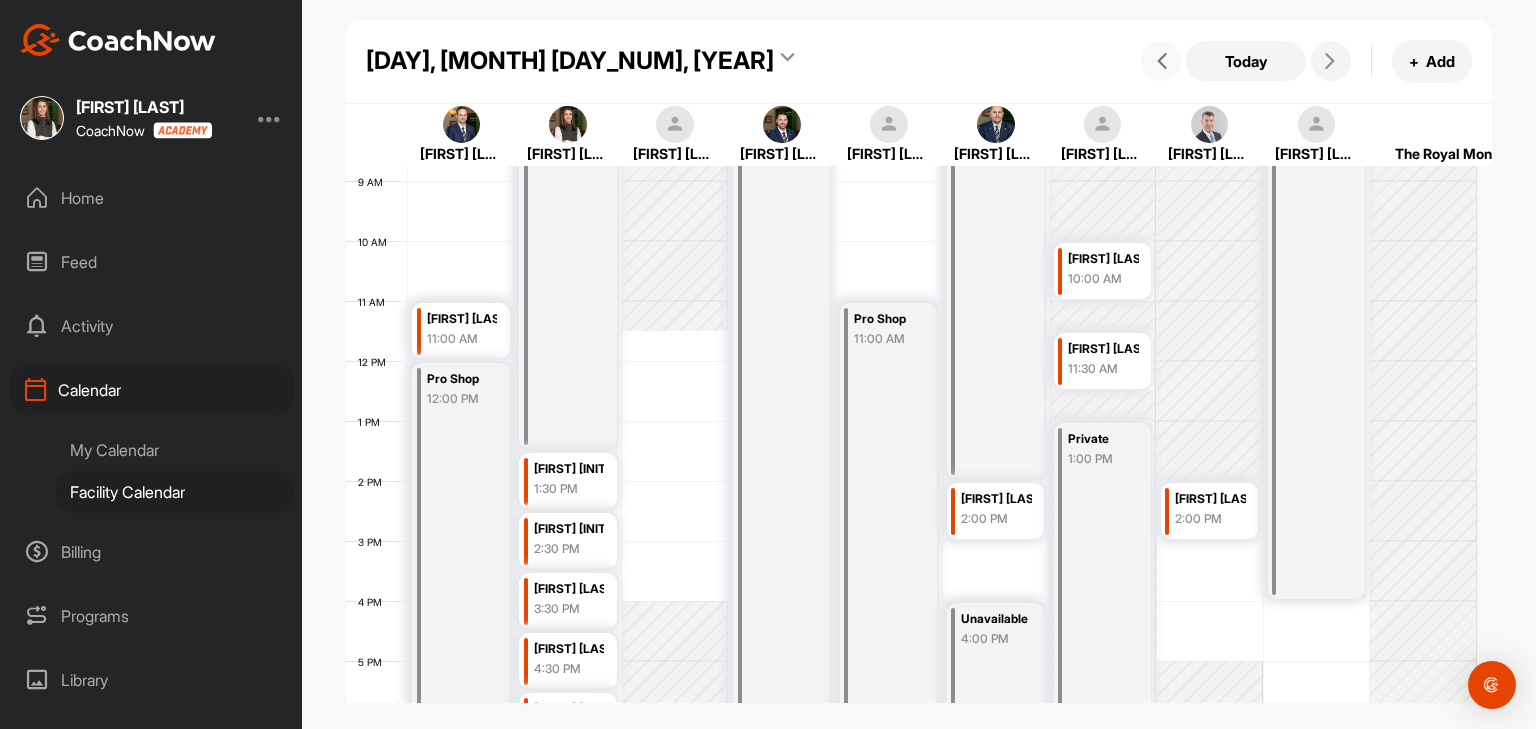 scroll, scrollTop: 447, scrollLeft: 0, axis: vertical 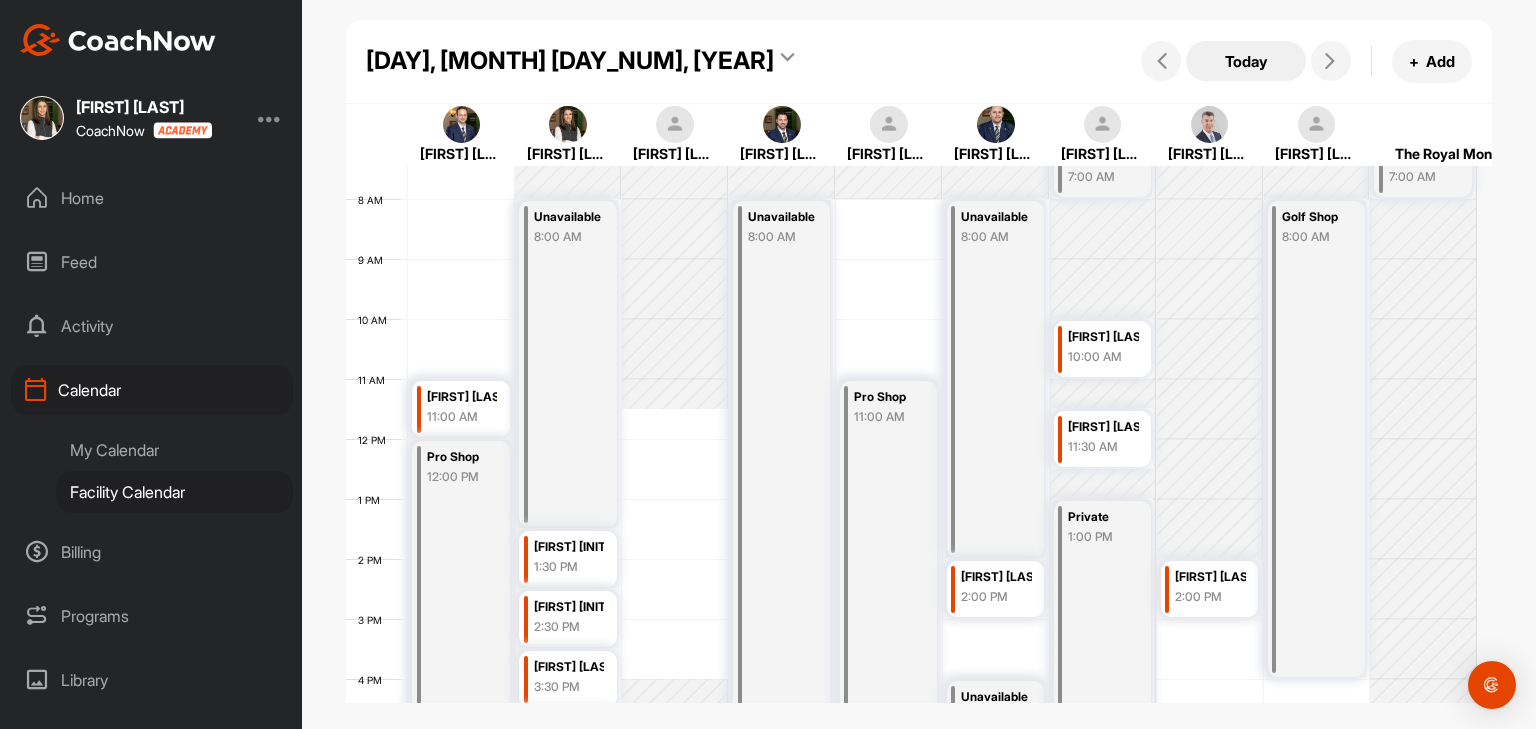 click on "Today" at bounding box center [1246, 61] 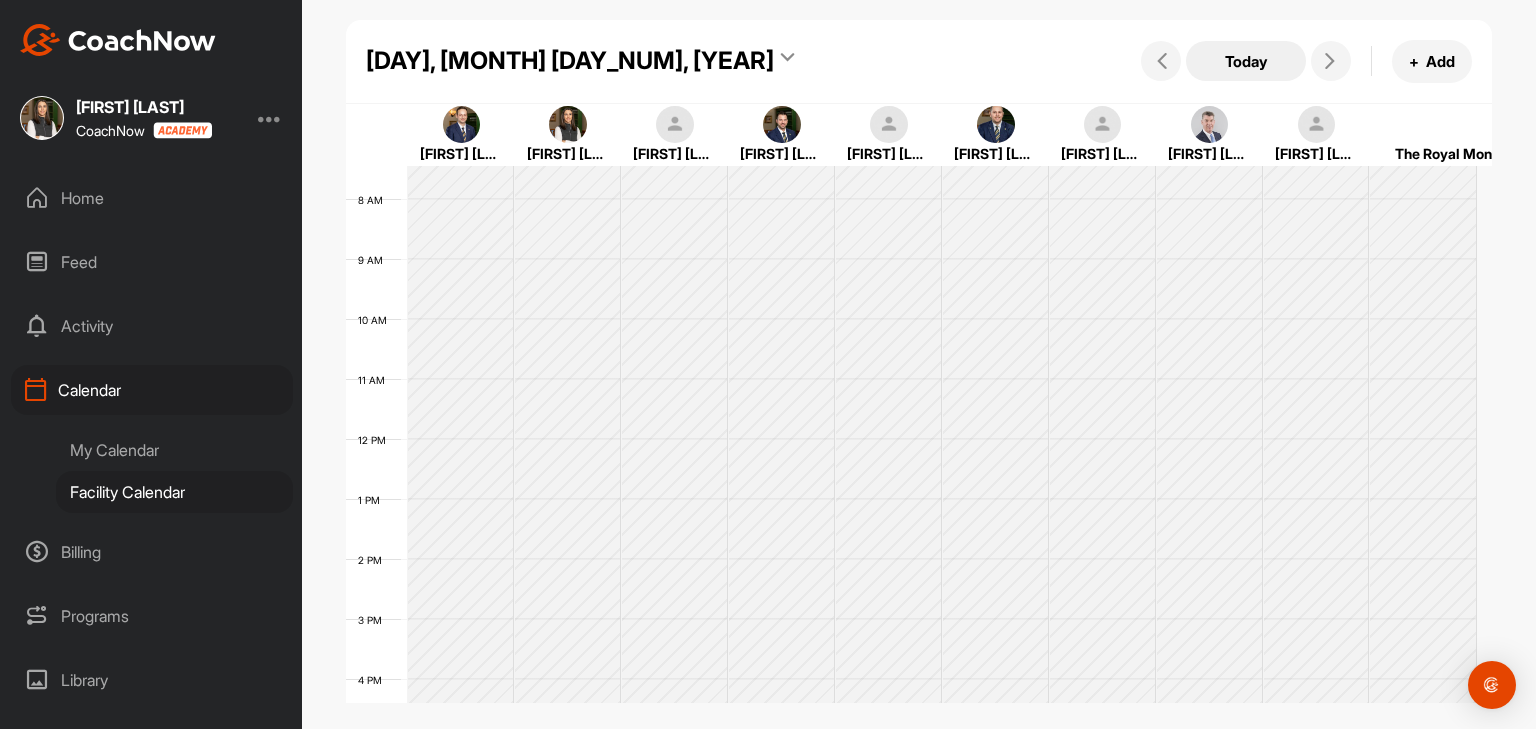 scroll, scrollTop: 347, scrollLeft: 0, axis: vertical 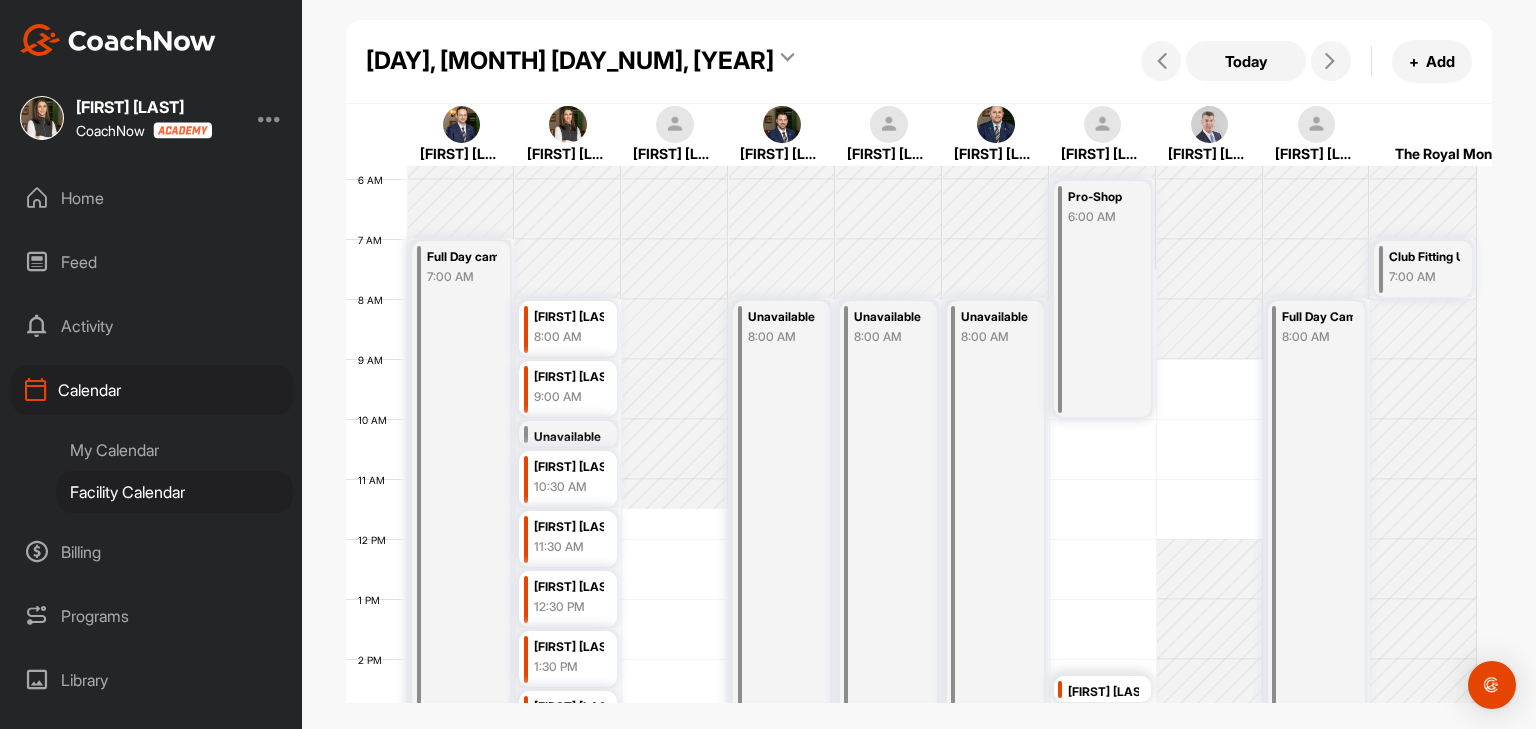 click on "[DAY], [MONTH] [DAY_NUM], [YEAR]" at bounding box center [570, 61] 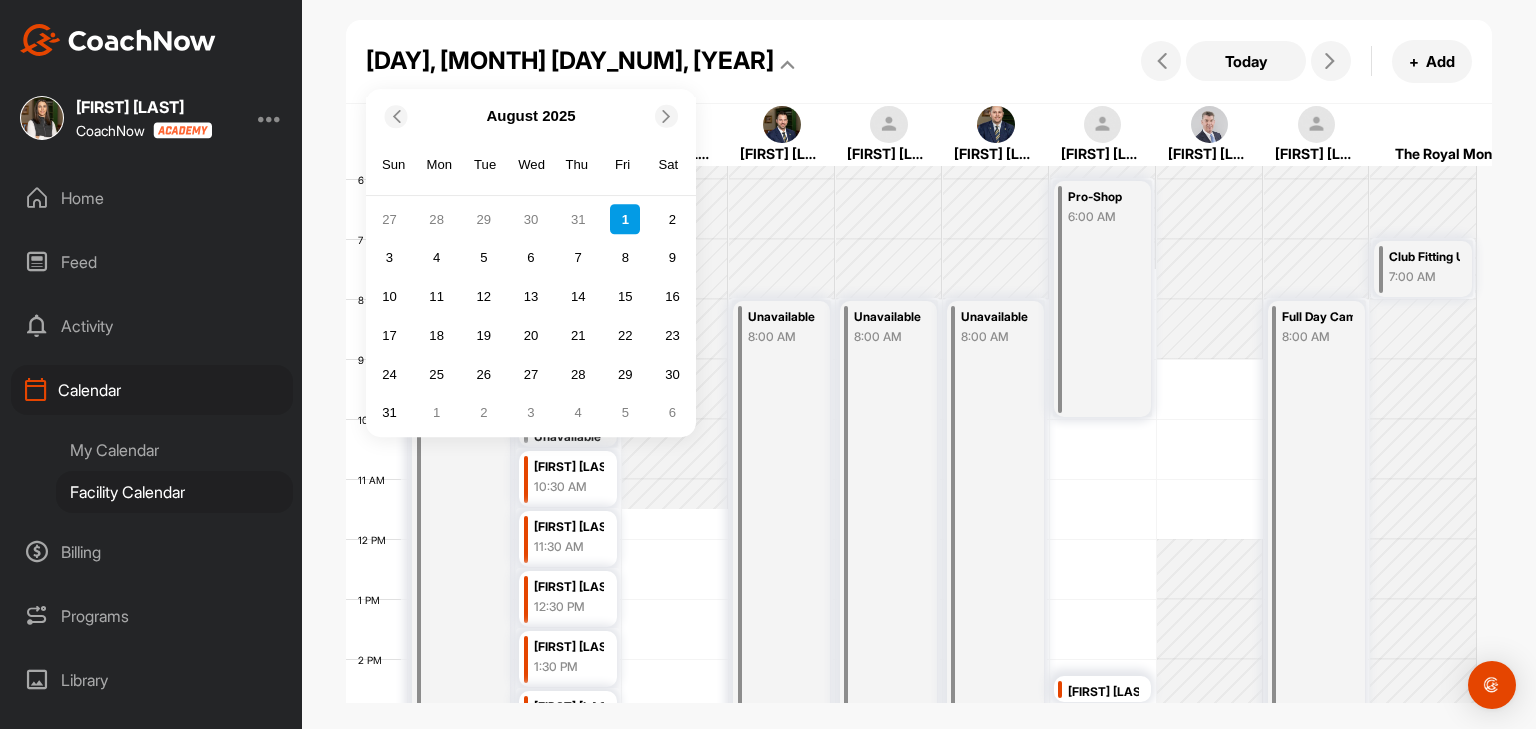 click at bounding box center (395, 115) 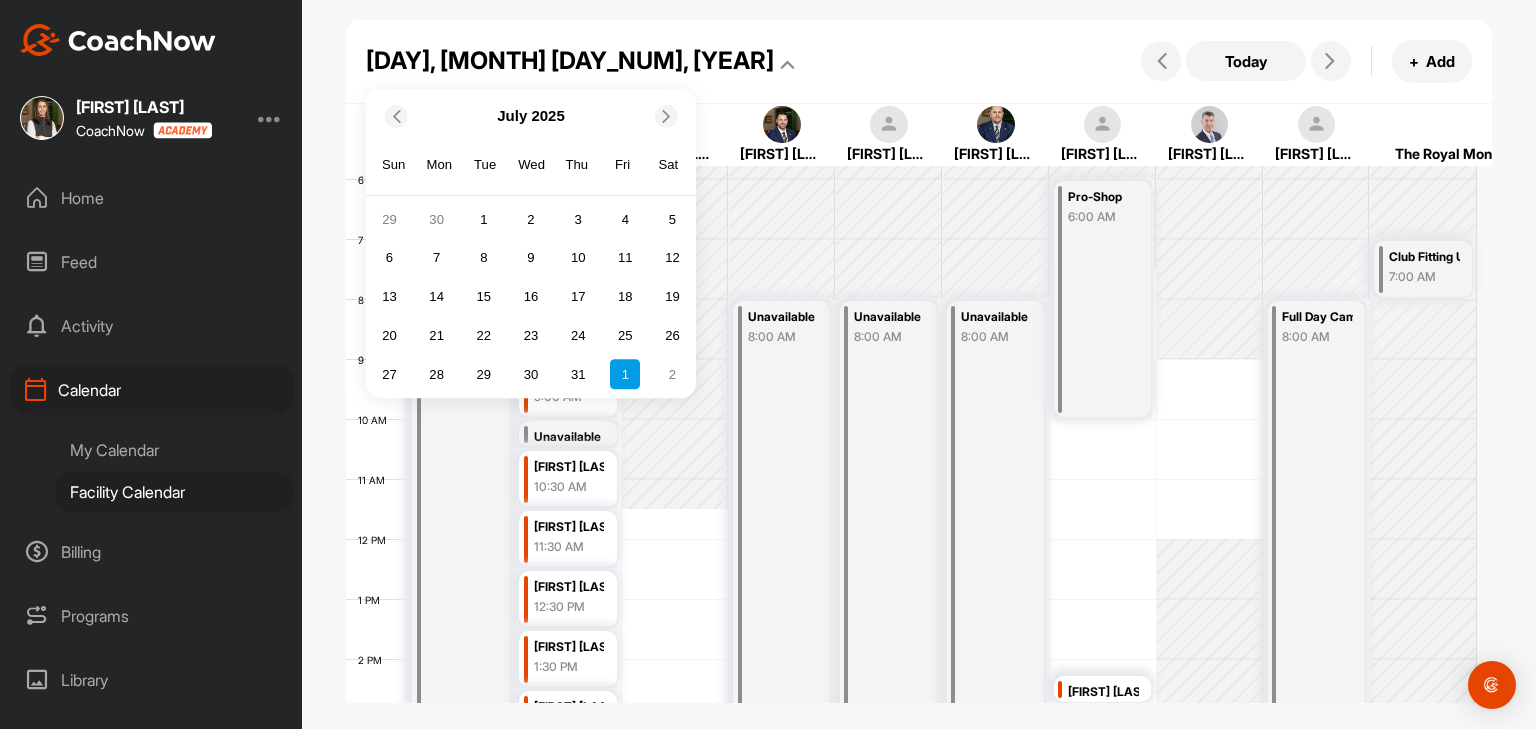 click at bounding box center (395, 115) 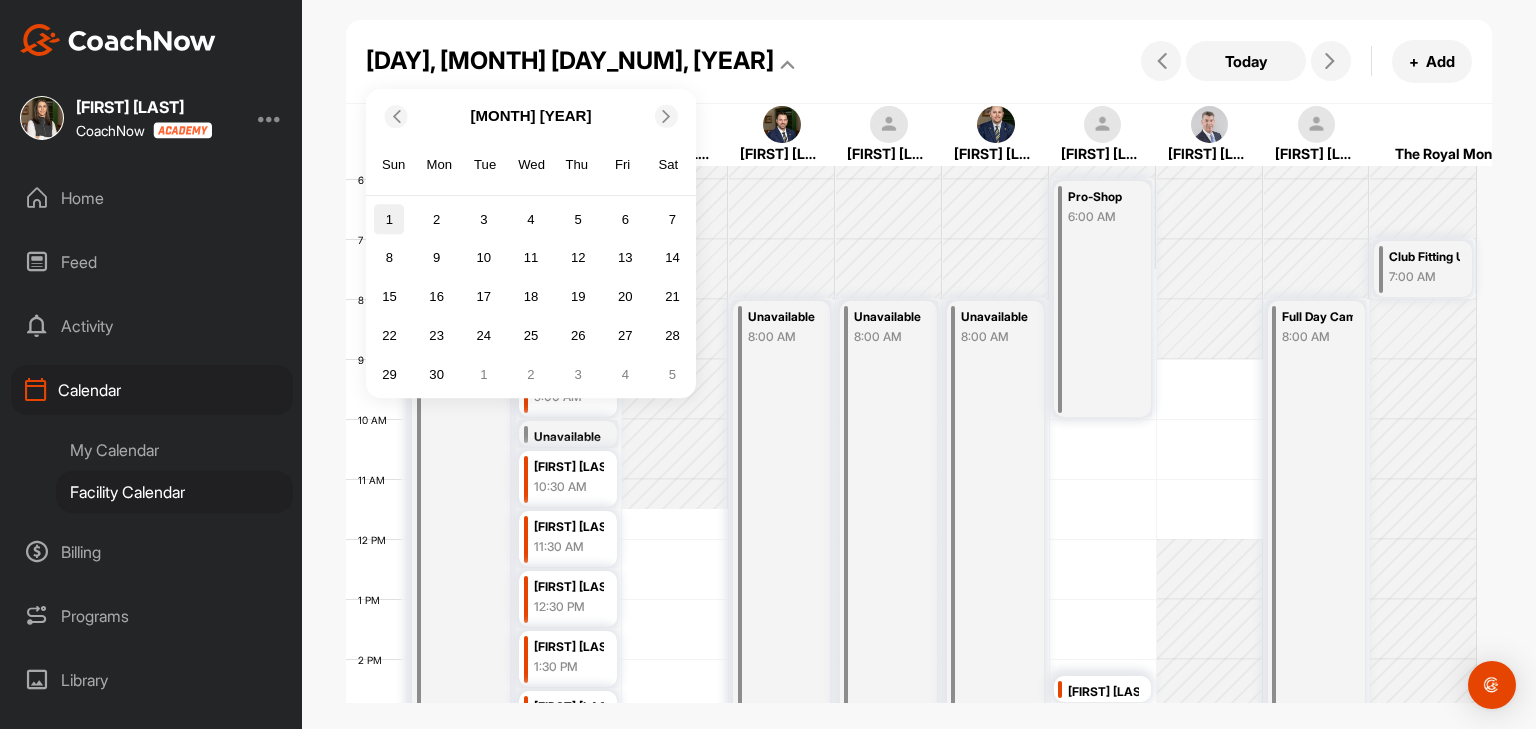 click on "1" at bounding box center (389, 220) 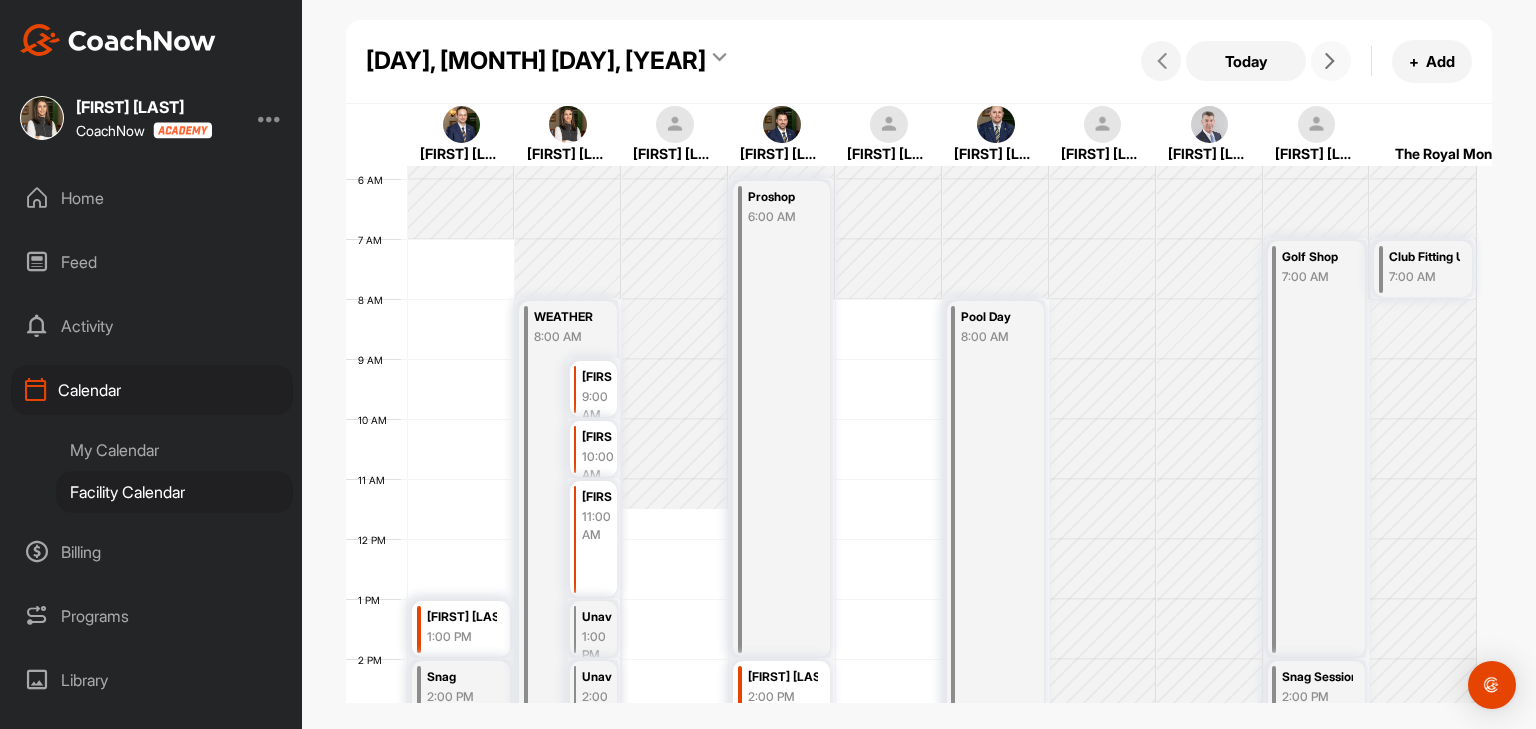 click at bounding box center [1330, 61] 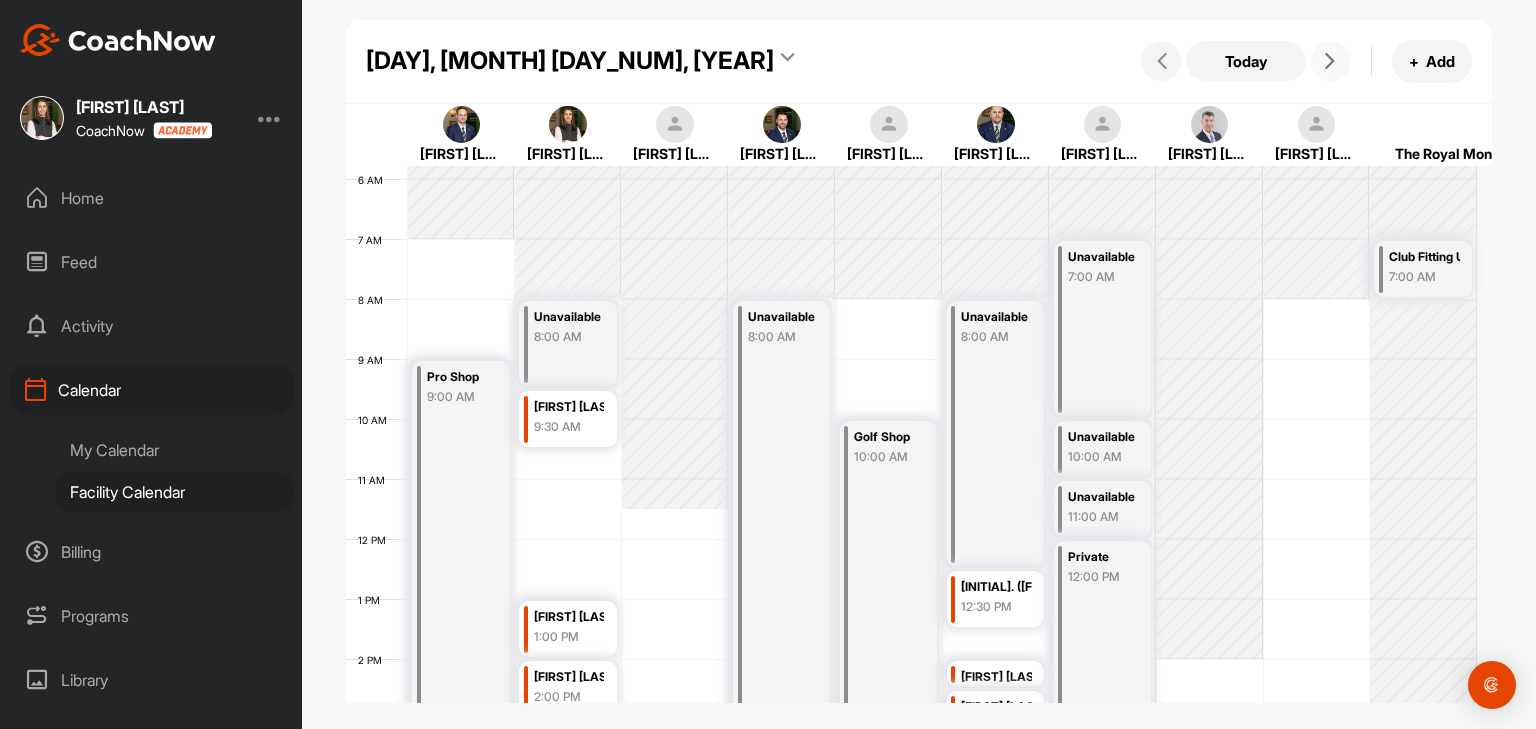 click at bounding box center [1330, 61] 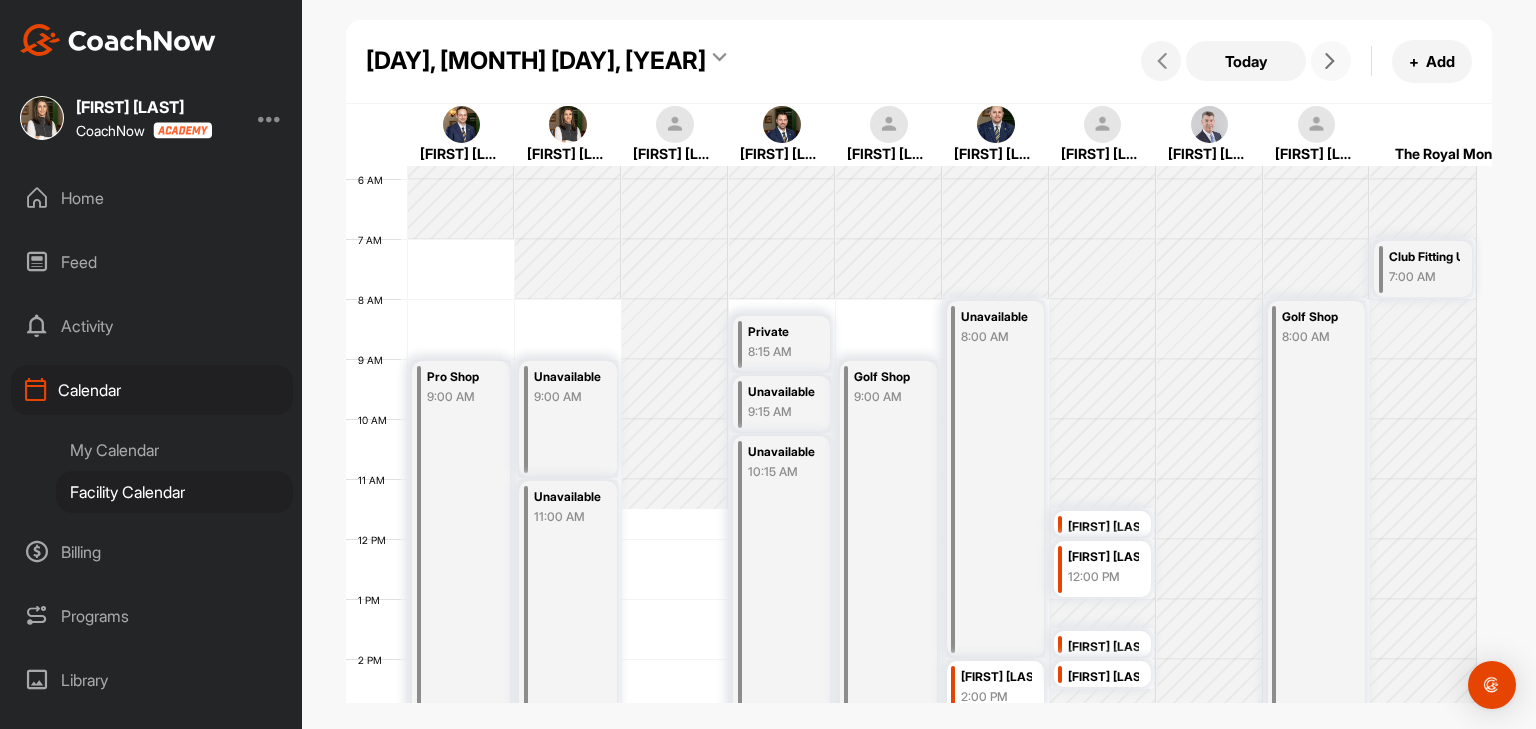 click at bounding box center [1330, 61] 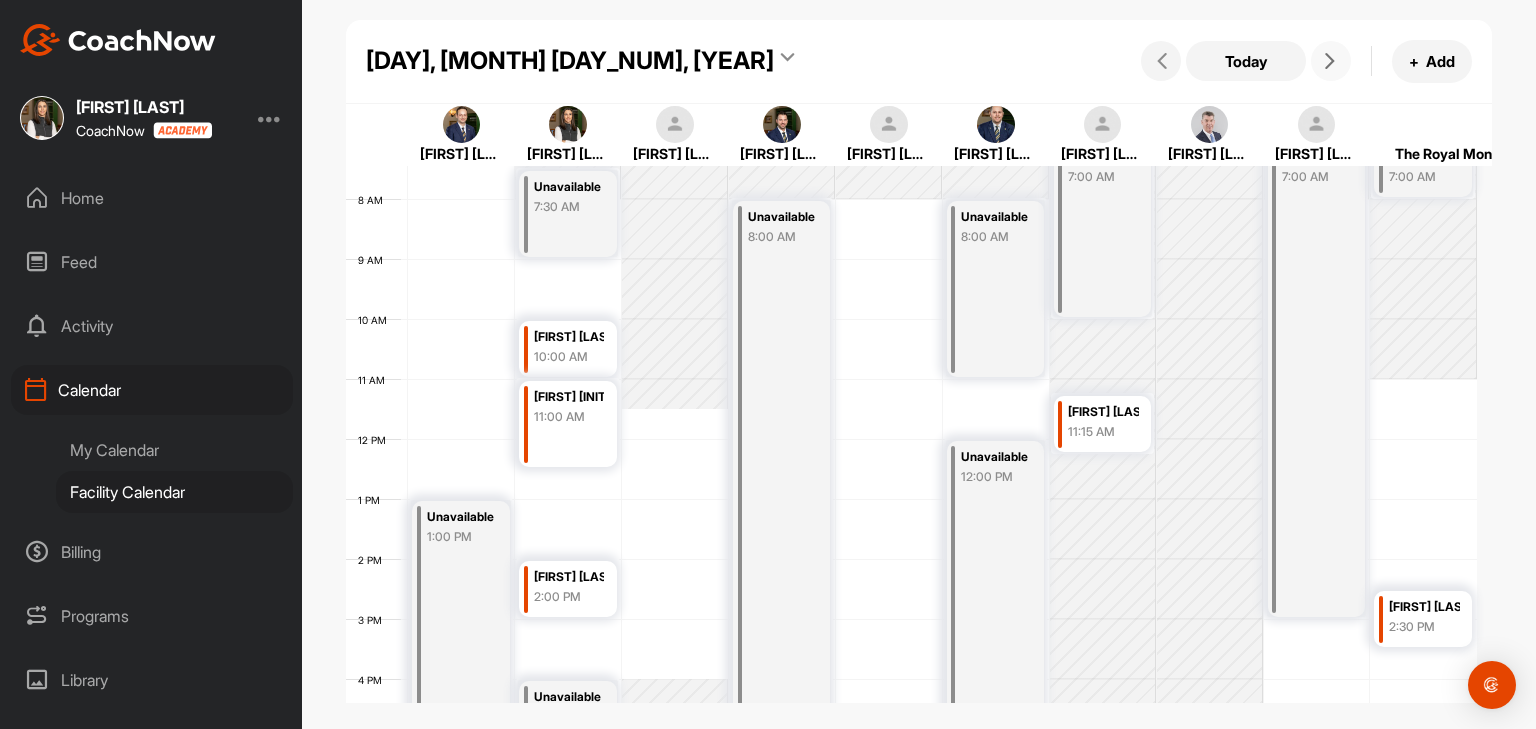 scroll, scrollTop: 547, scrollLeft: 0, axis: vertical 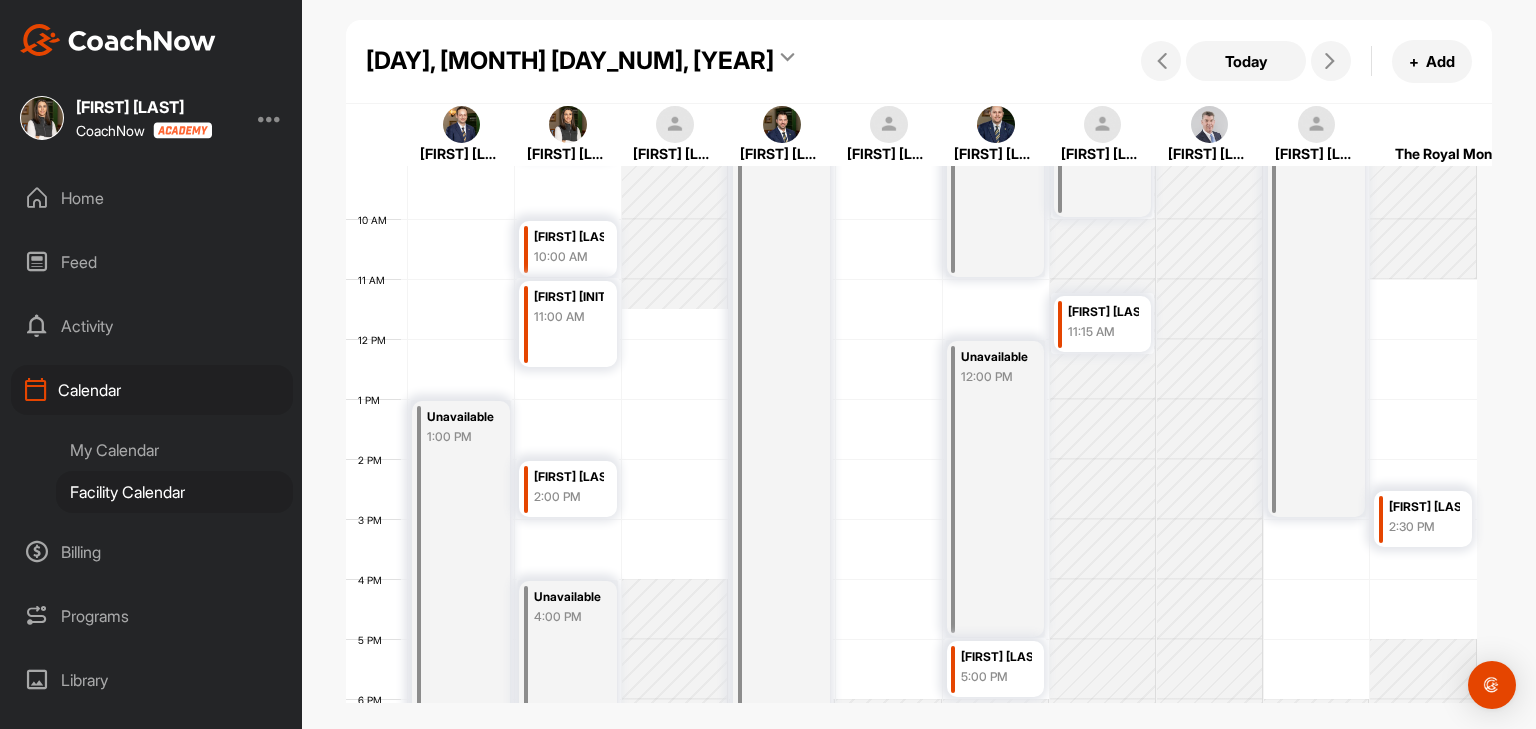 click on "Today + Add" at bounding box center [1304, 61] 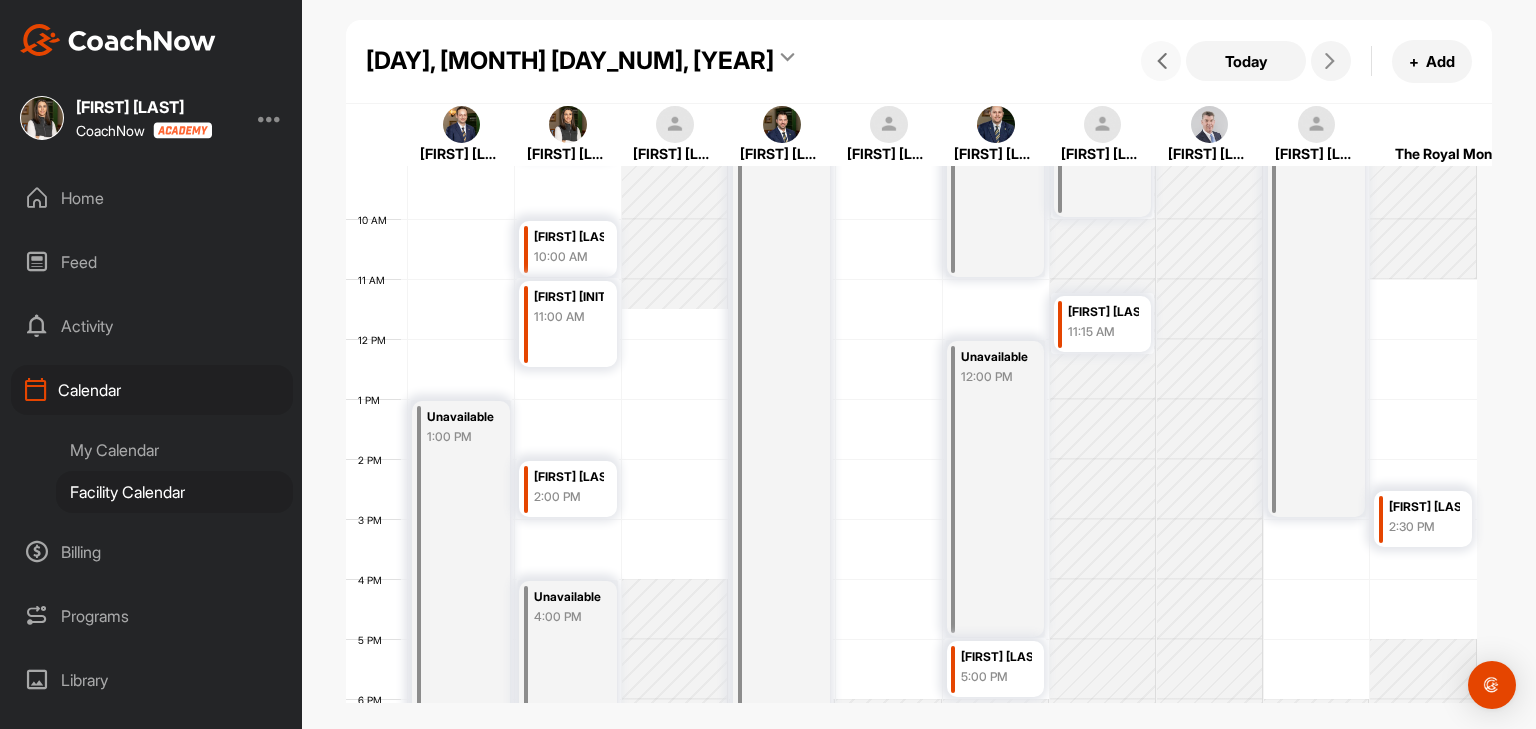 click at bounding box center (1161, 61) 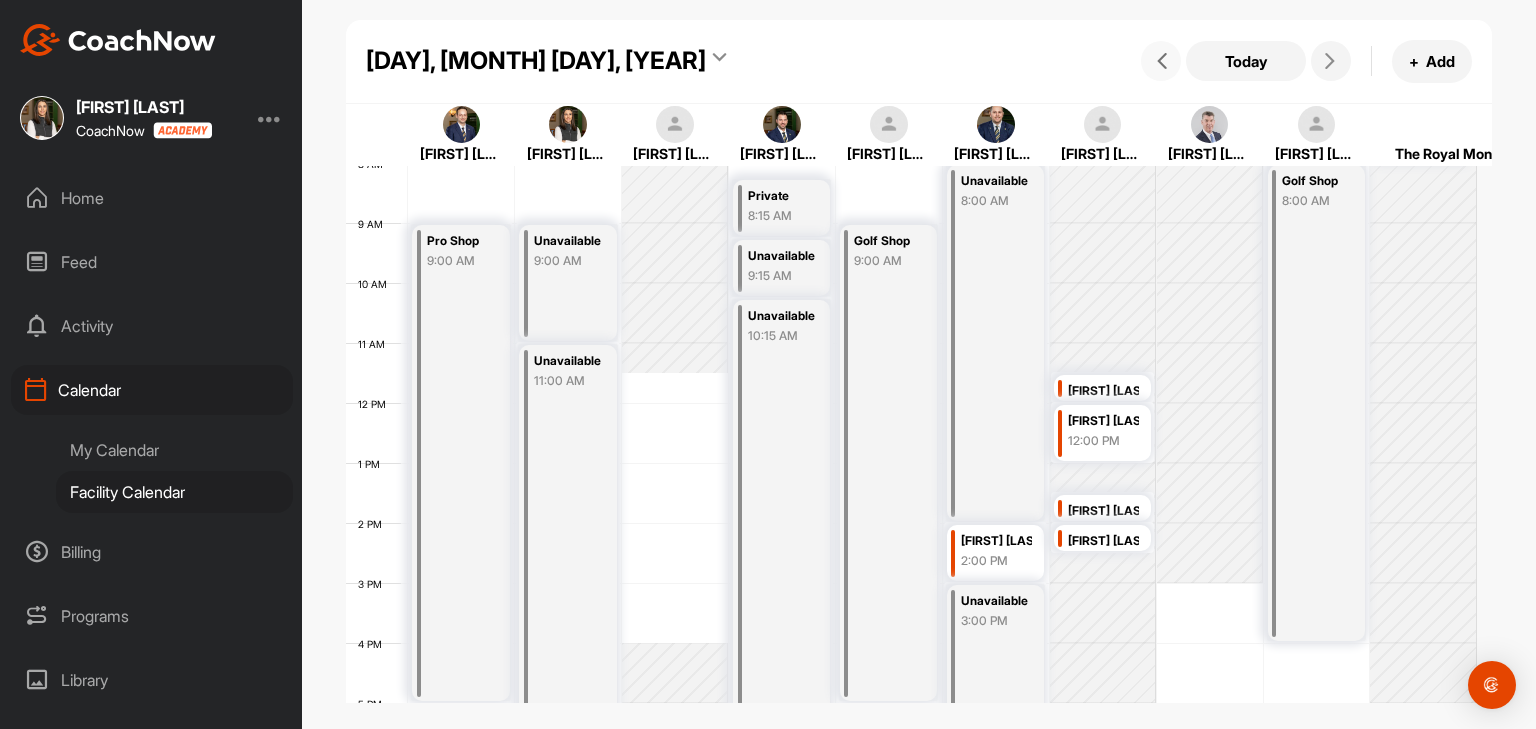 scroll, scrollTop: 547, scrollLeft: 0, axis: vertical 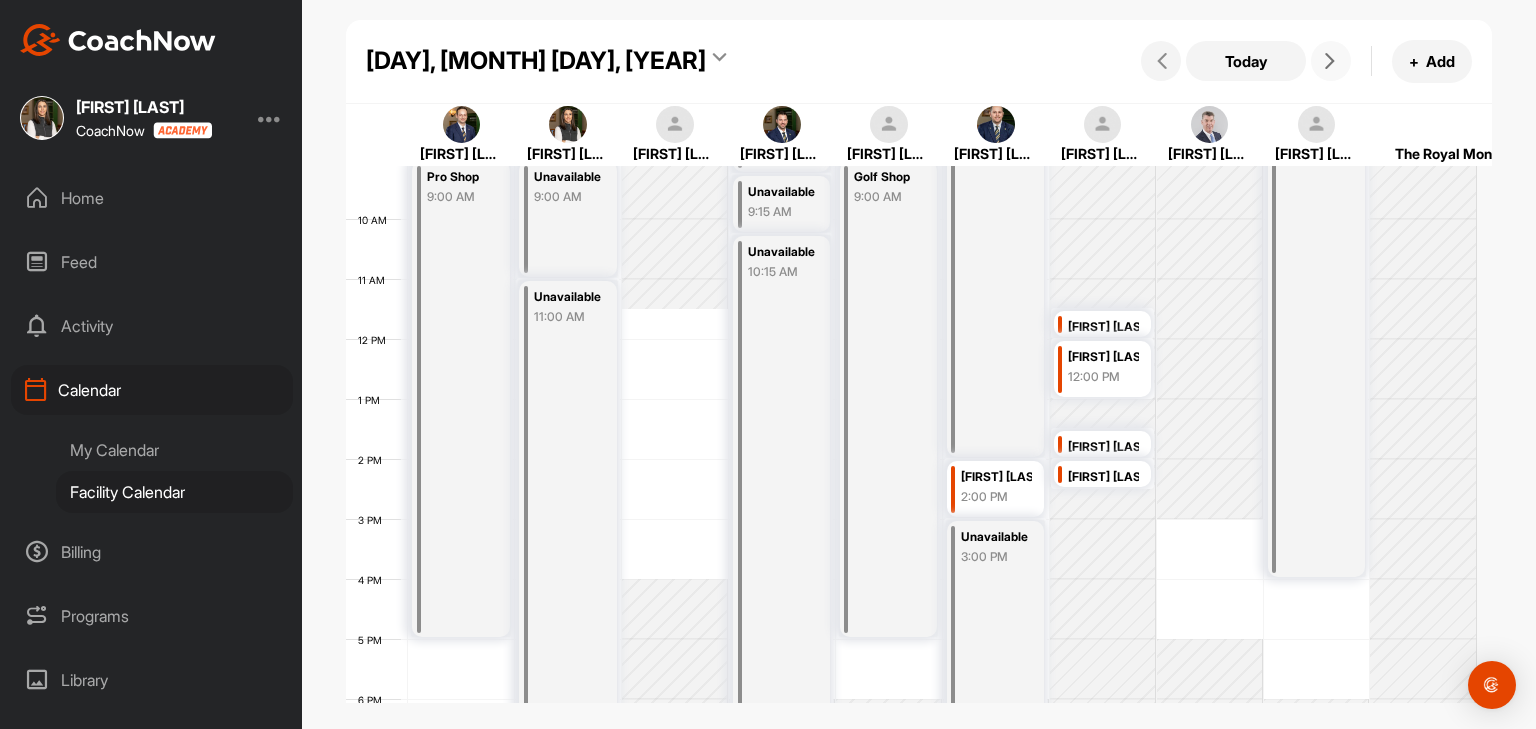 click at bounding box center (1331, 61) 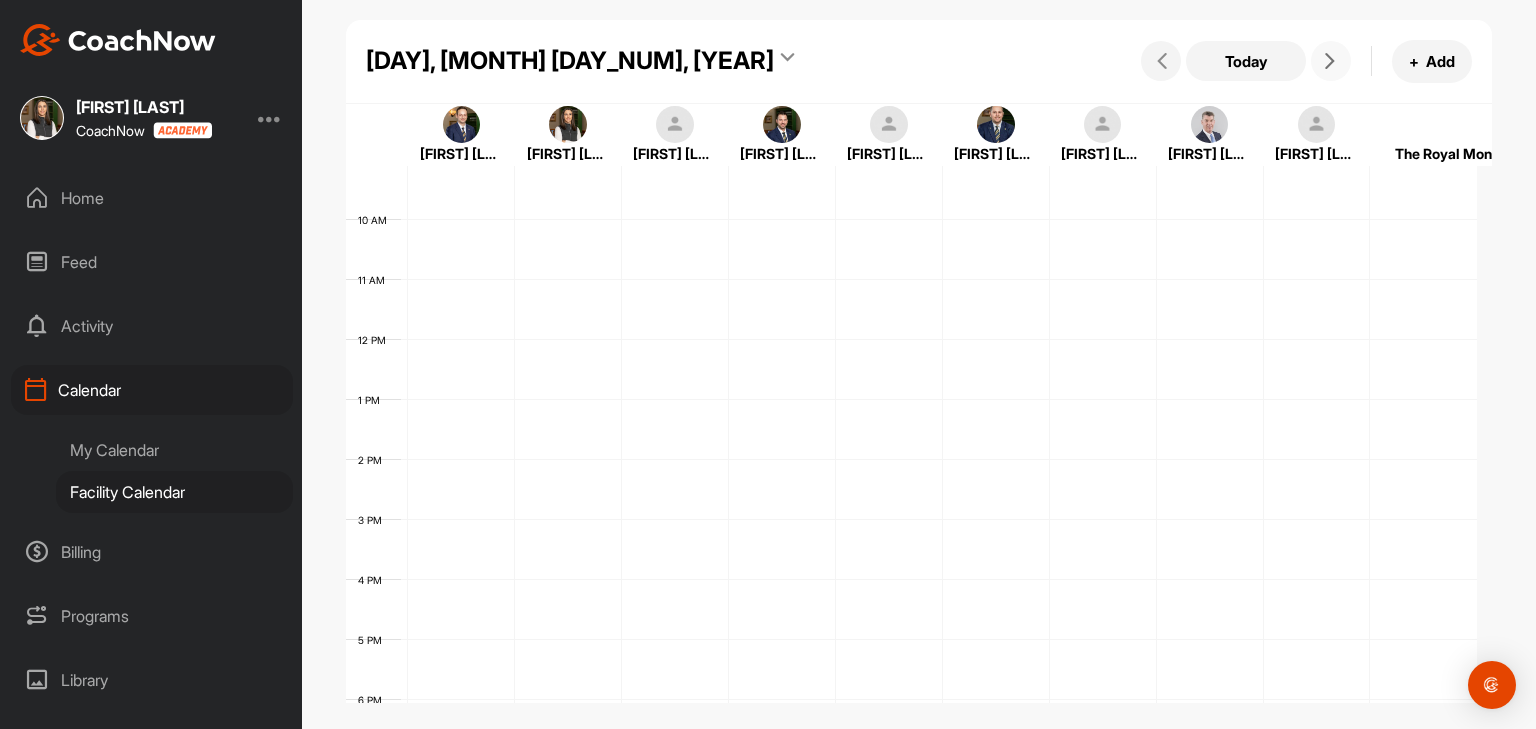 scroll, scrollTop: 347, scrollLeft: 0, axis: vertical 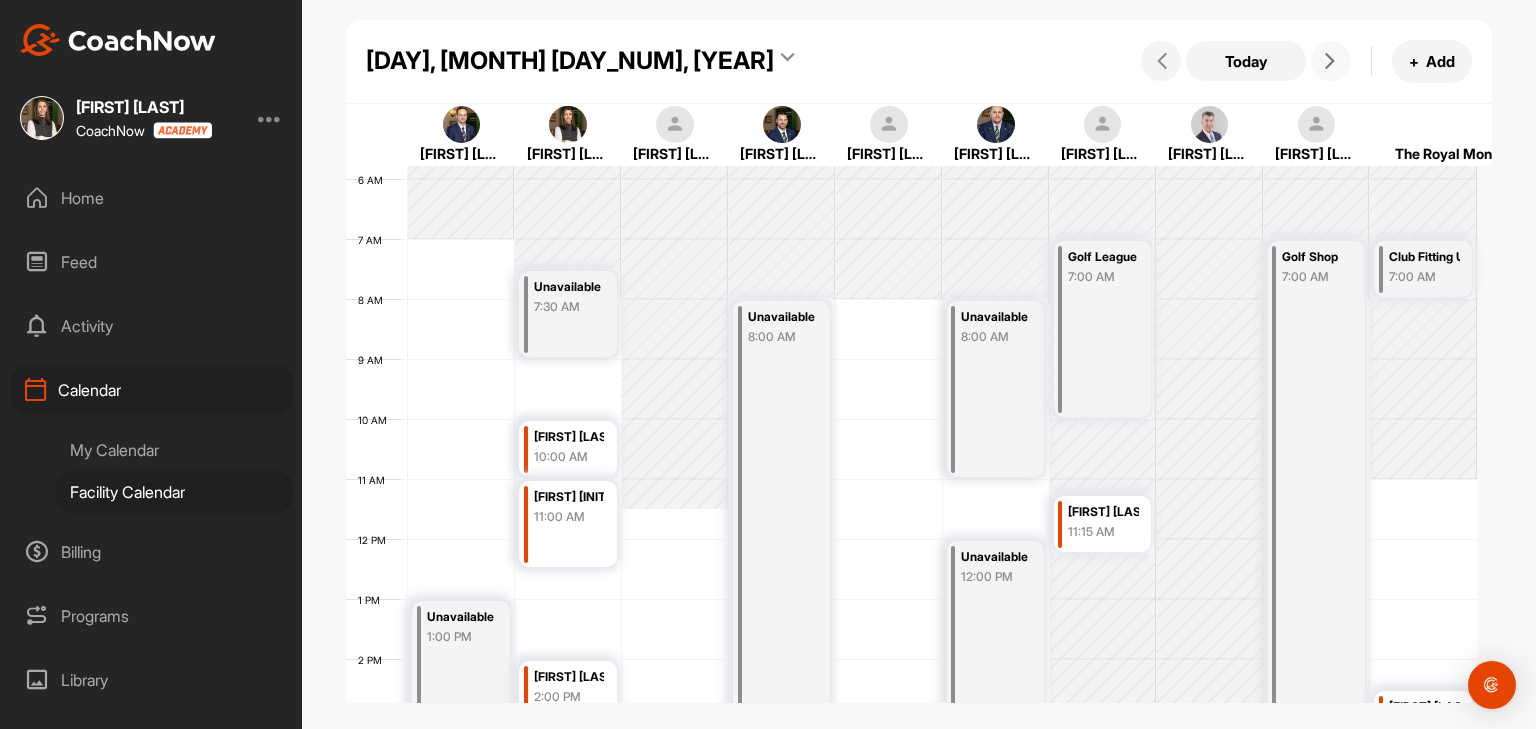 click at bounding box center [1330, 61] 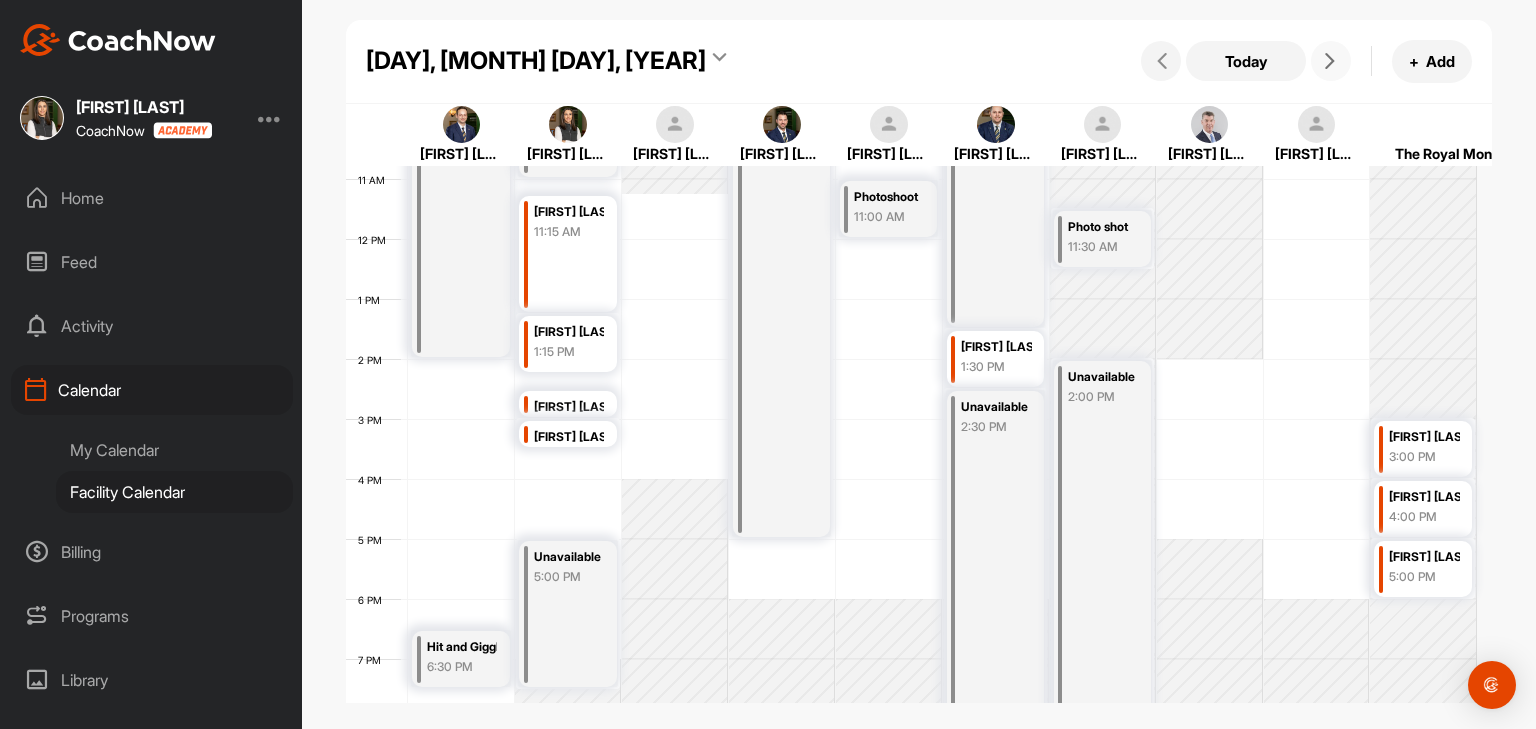 click at bounding box center (1331, 61) 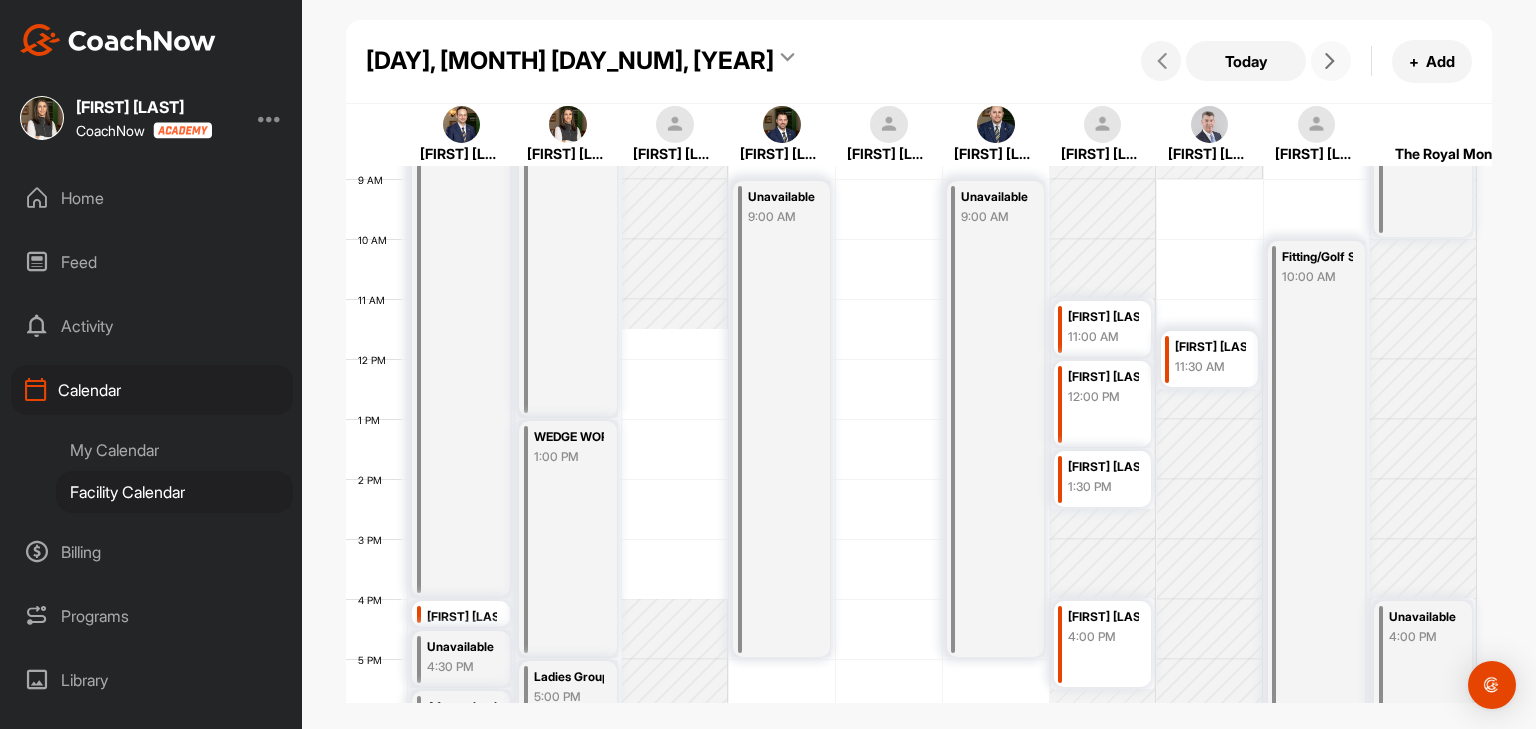 scroll, scrollTop: 647, scrollLeft: 0, axis: vertical 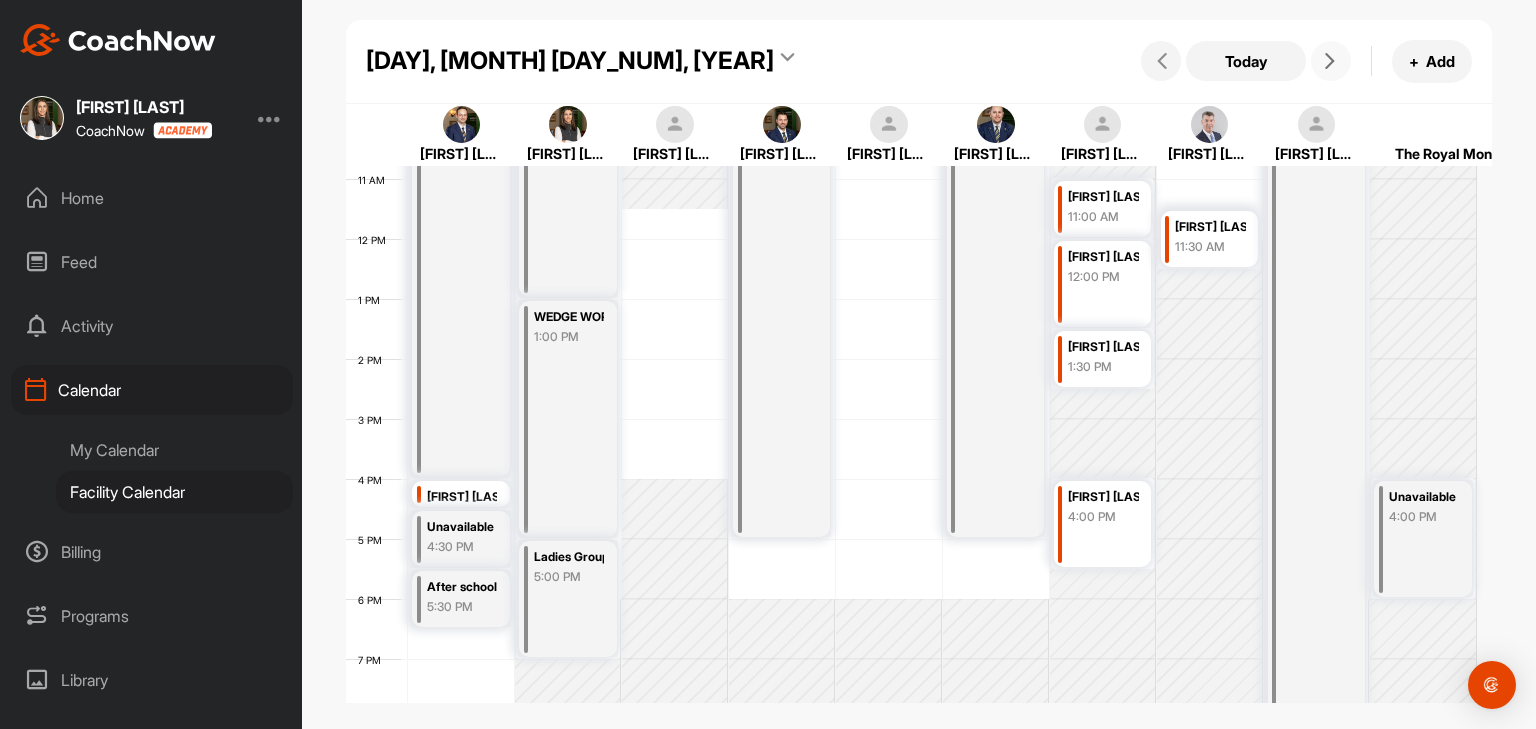 click at bounding box center [1331, 61] 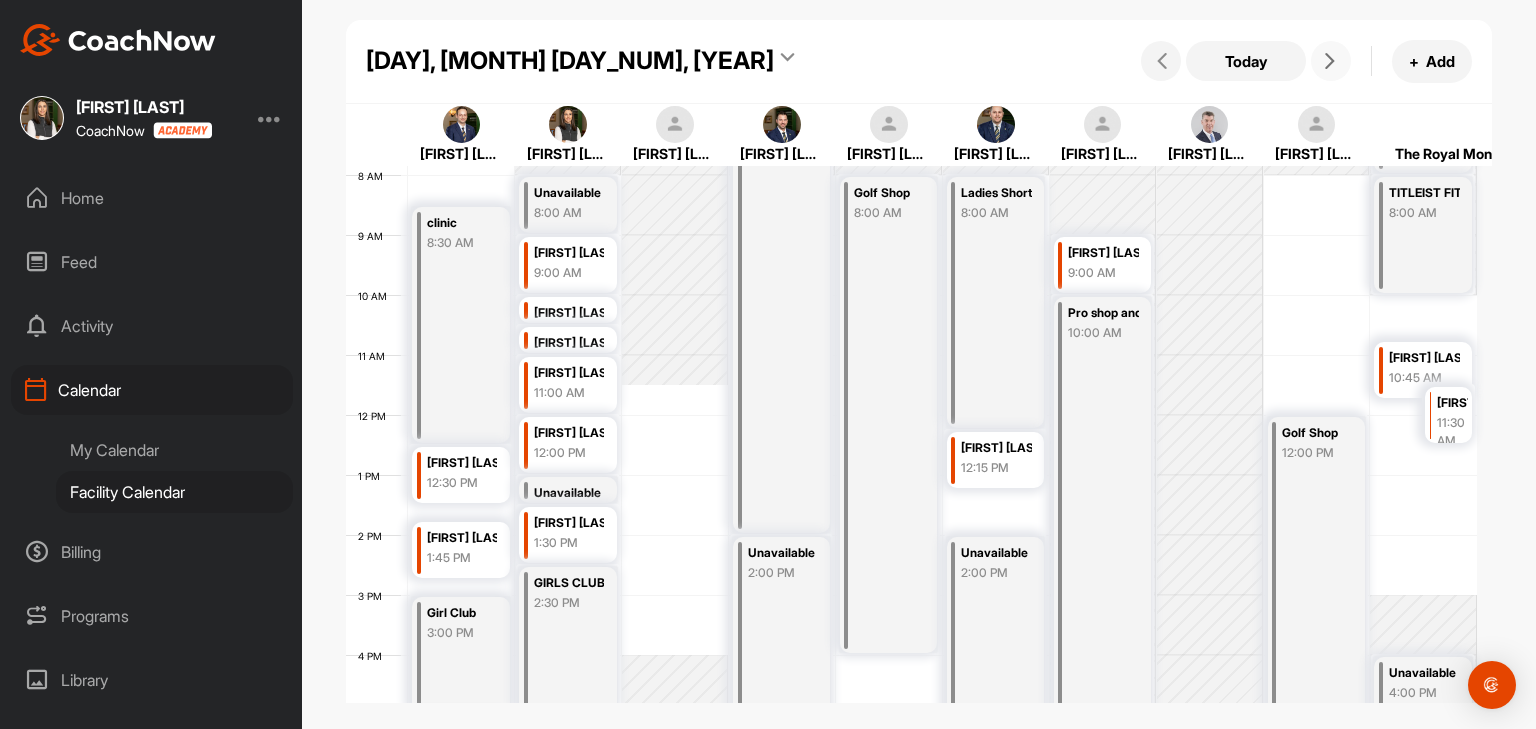 scroll, scrollTop: 447, scrollLeft: 0, axis: vertical 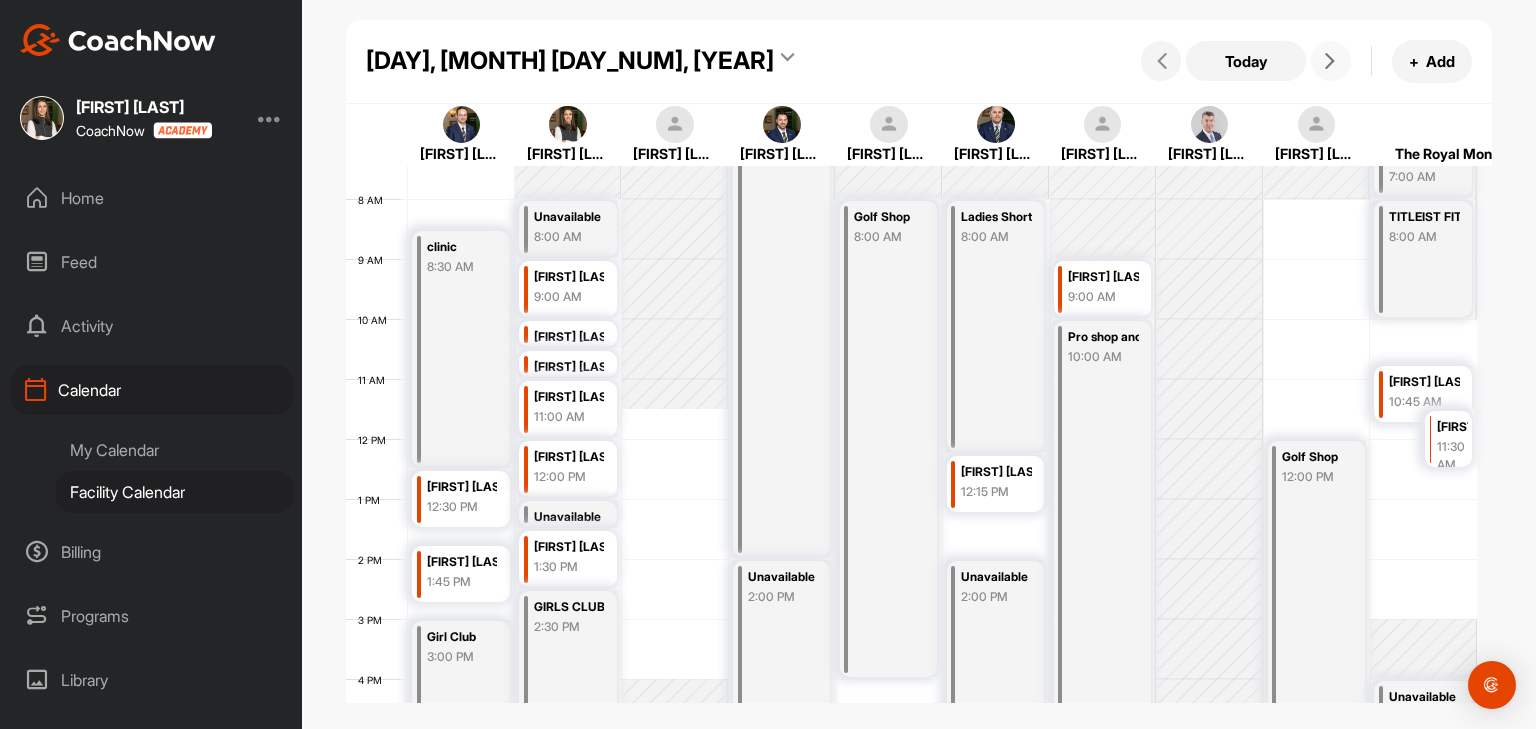 click on "[FIRST] [LAST]" at bounding box center [1103, 277] 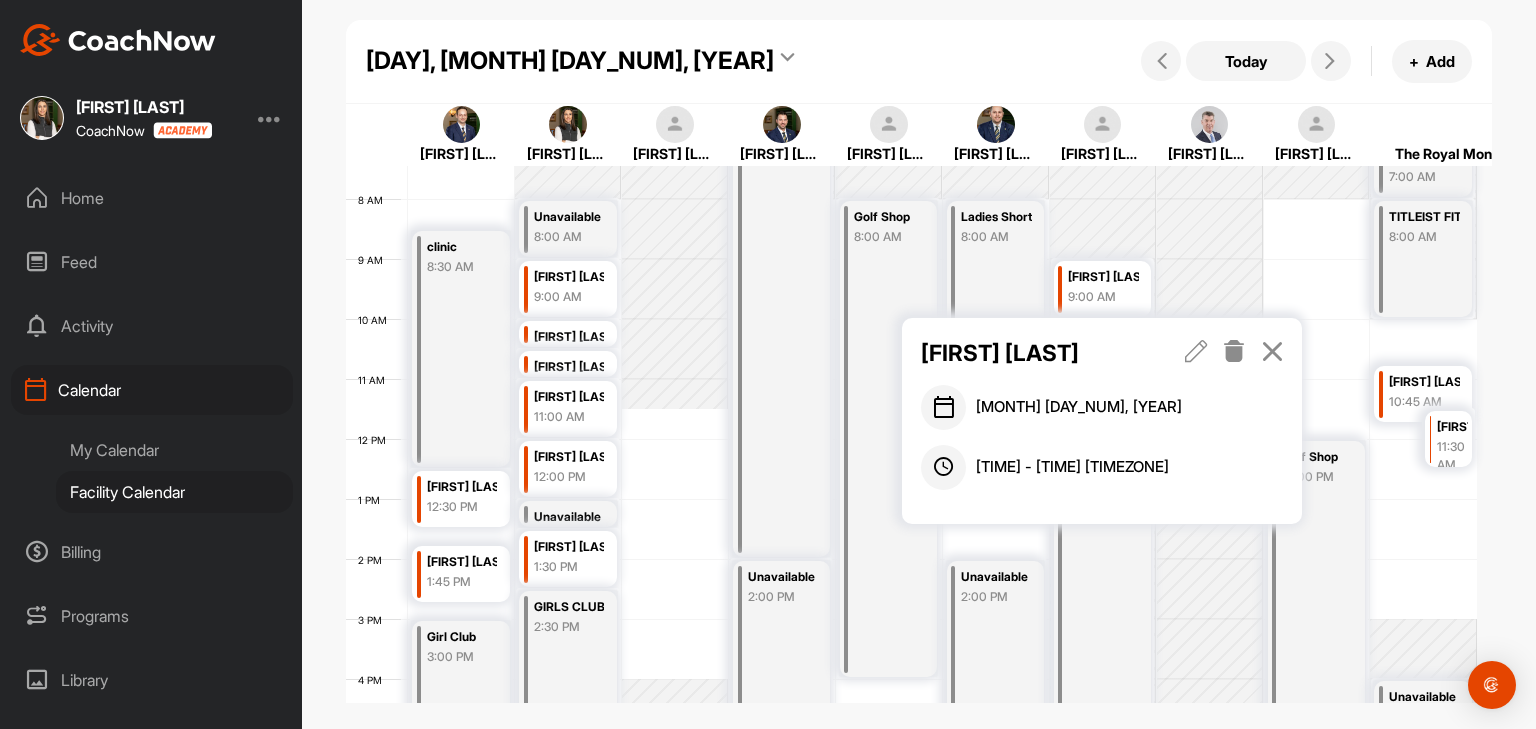 click at bounding box center [1272, 351] 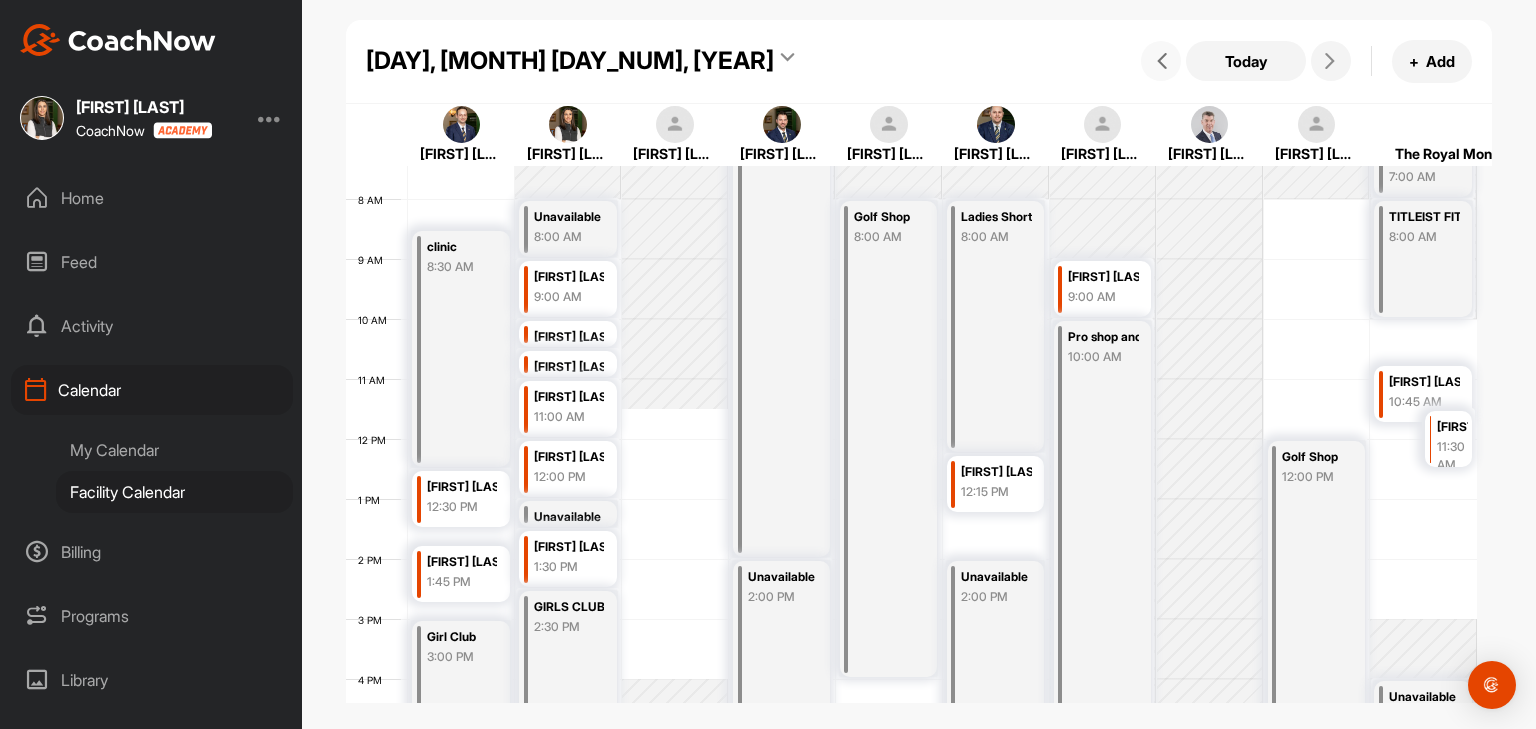 click at bounding box center [1161, 61] 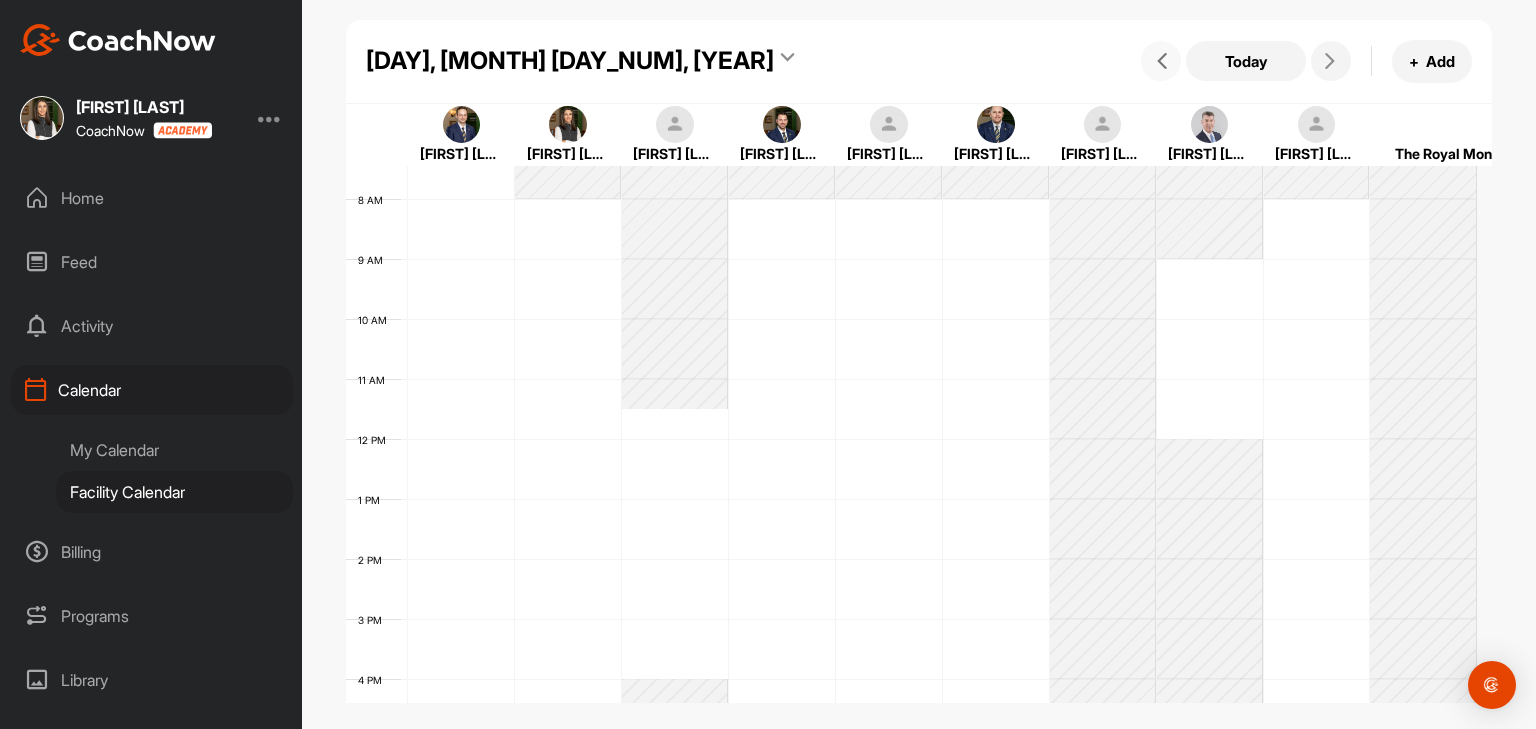 scroll, scrollTop: 346, scrollLeft: 0, axis: vertical 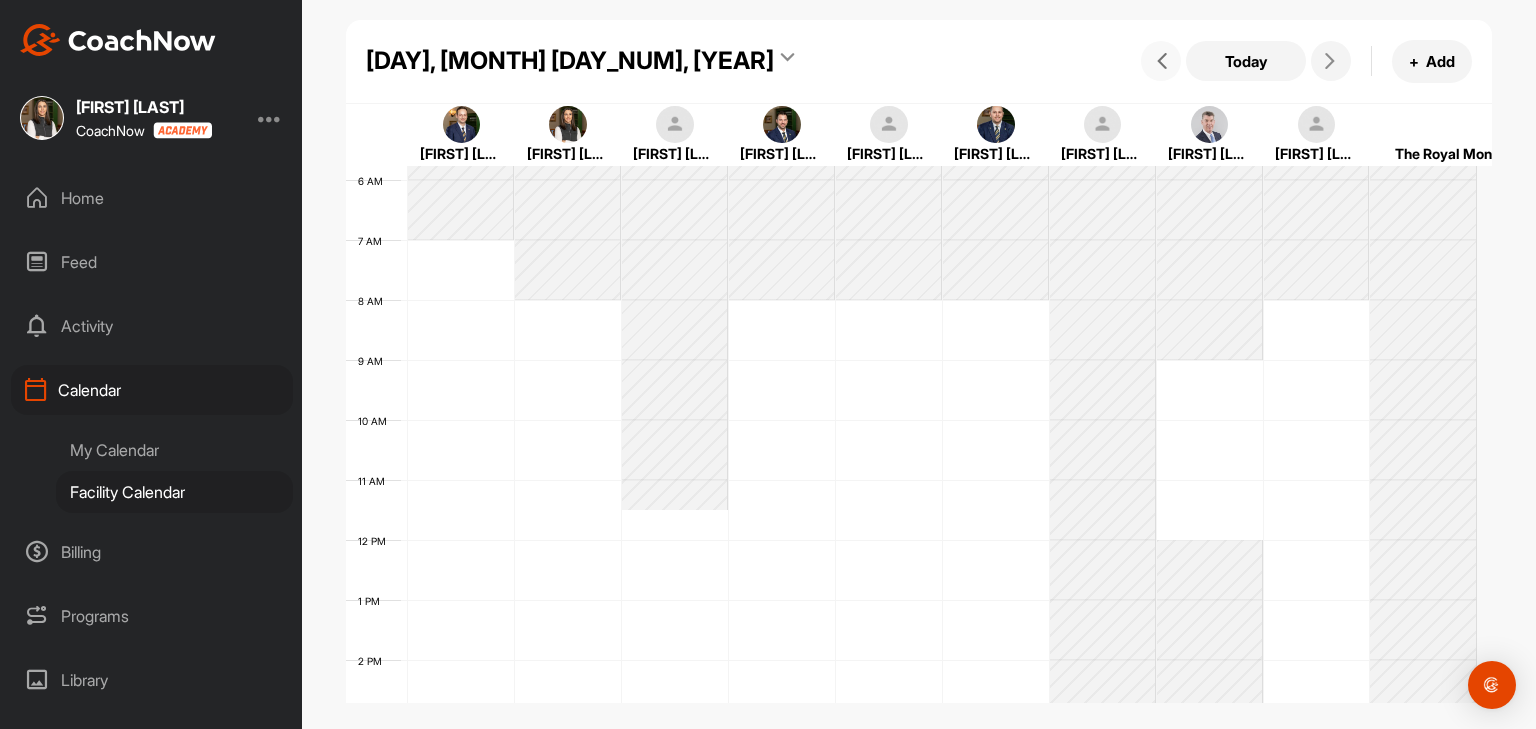 click at bounding box center (1161, 61) 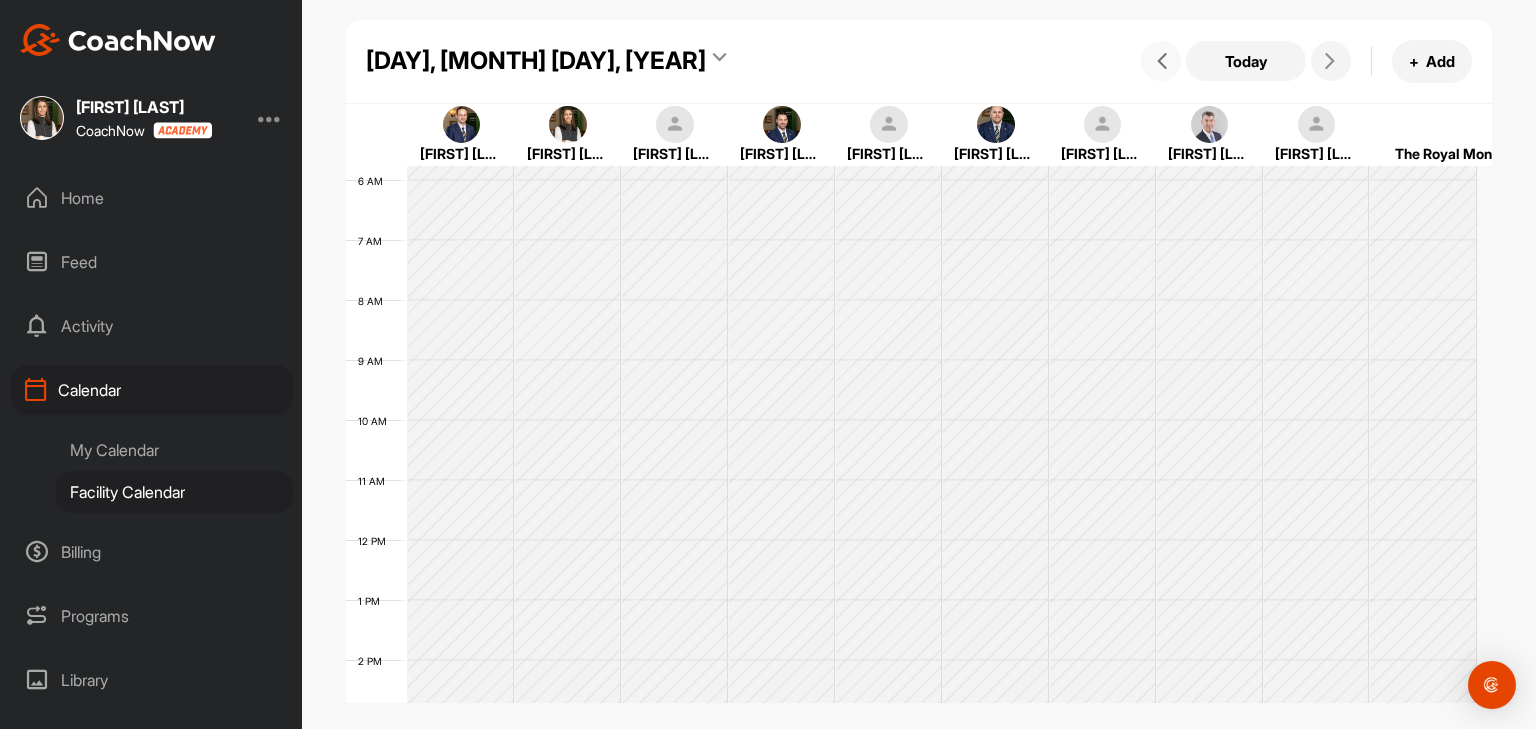 click at bounding box center (1161, 61) 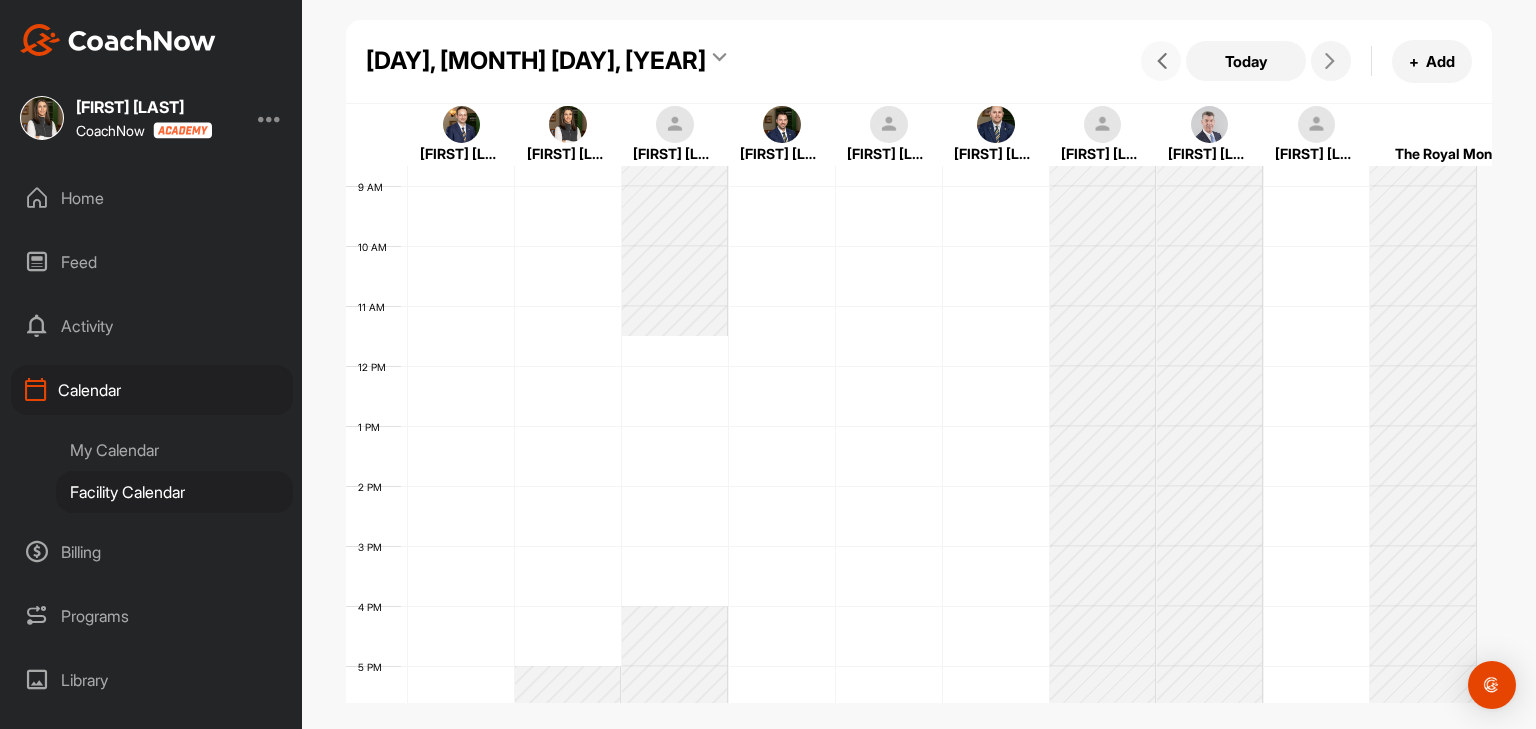 scroll, scrollTop: 546, scrollLeft: 0, axis: vertical 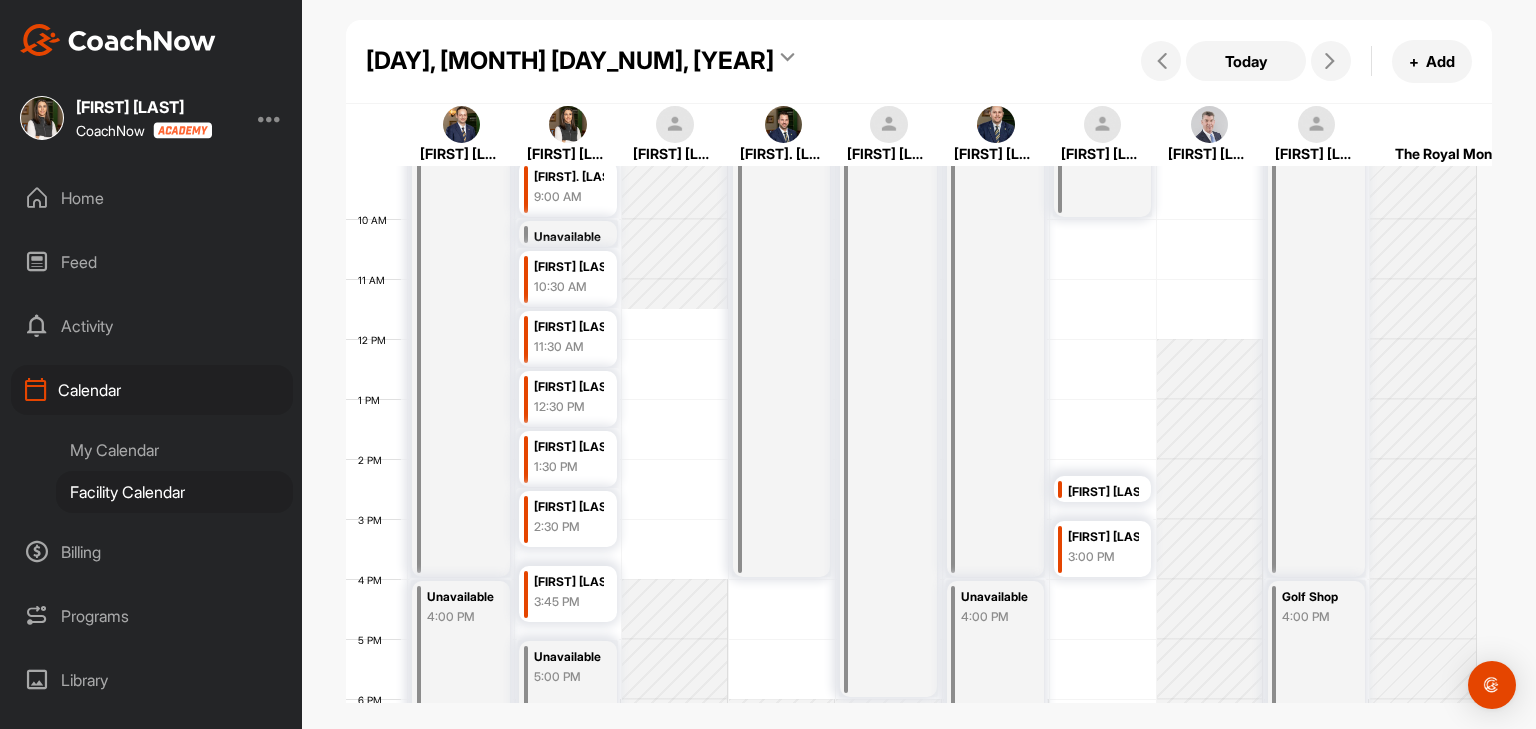 click on "[DAY], [MONTH] [DAY_NUM], [YEAR]" at bounding box center [570, 61] 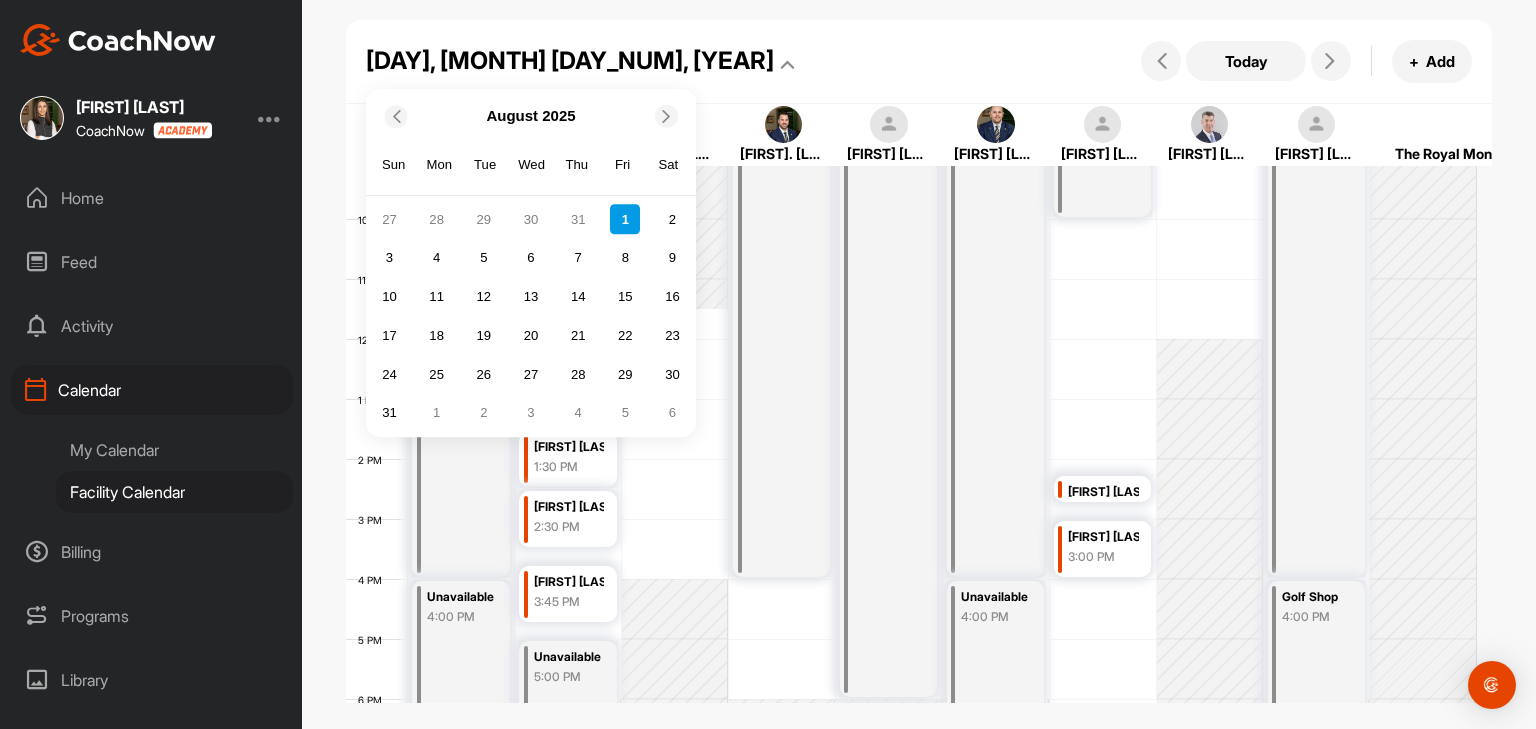 click at bounding box center (394, 115) 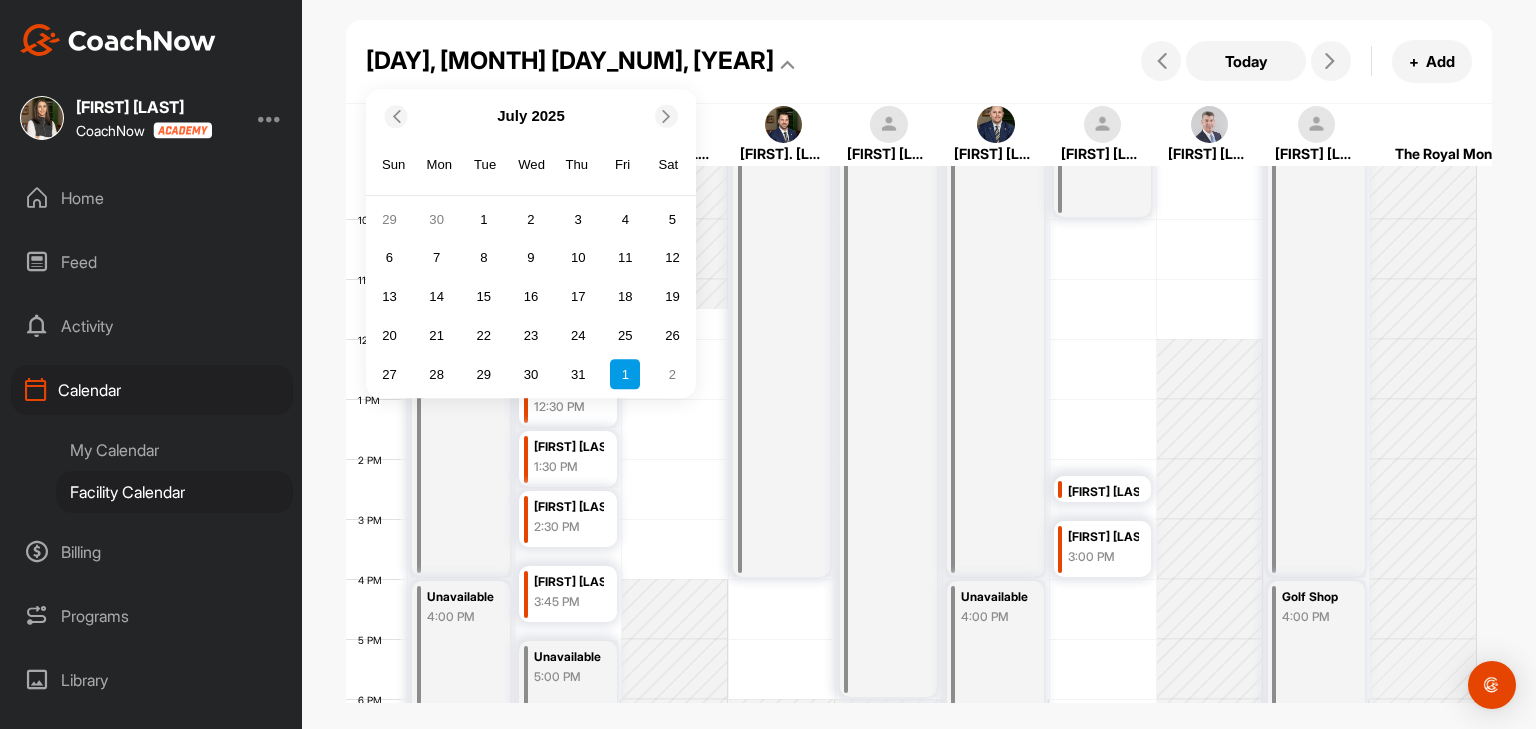 click at bounding box center (394, 115) 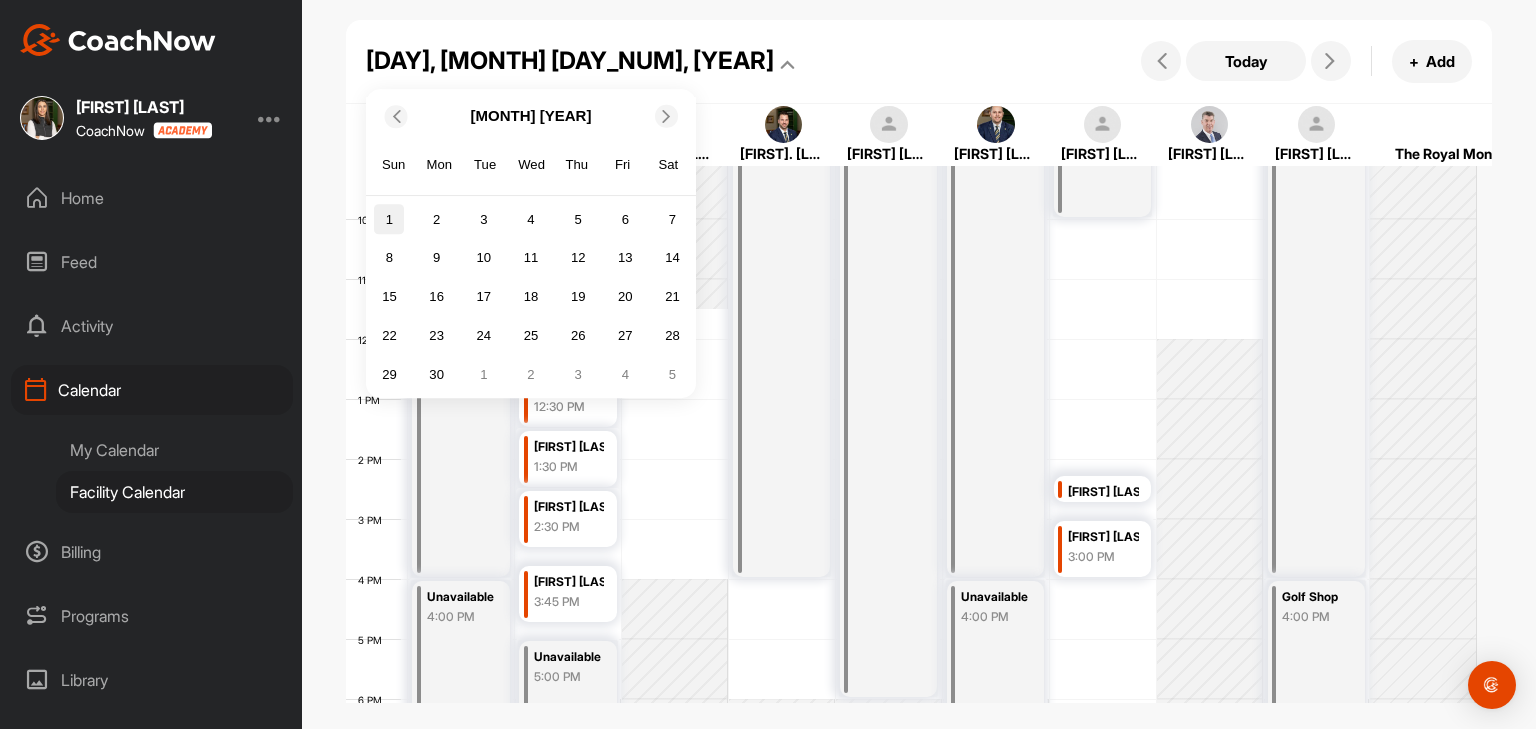 click on "1" at bounding box center (389, 220) 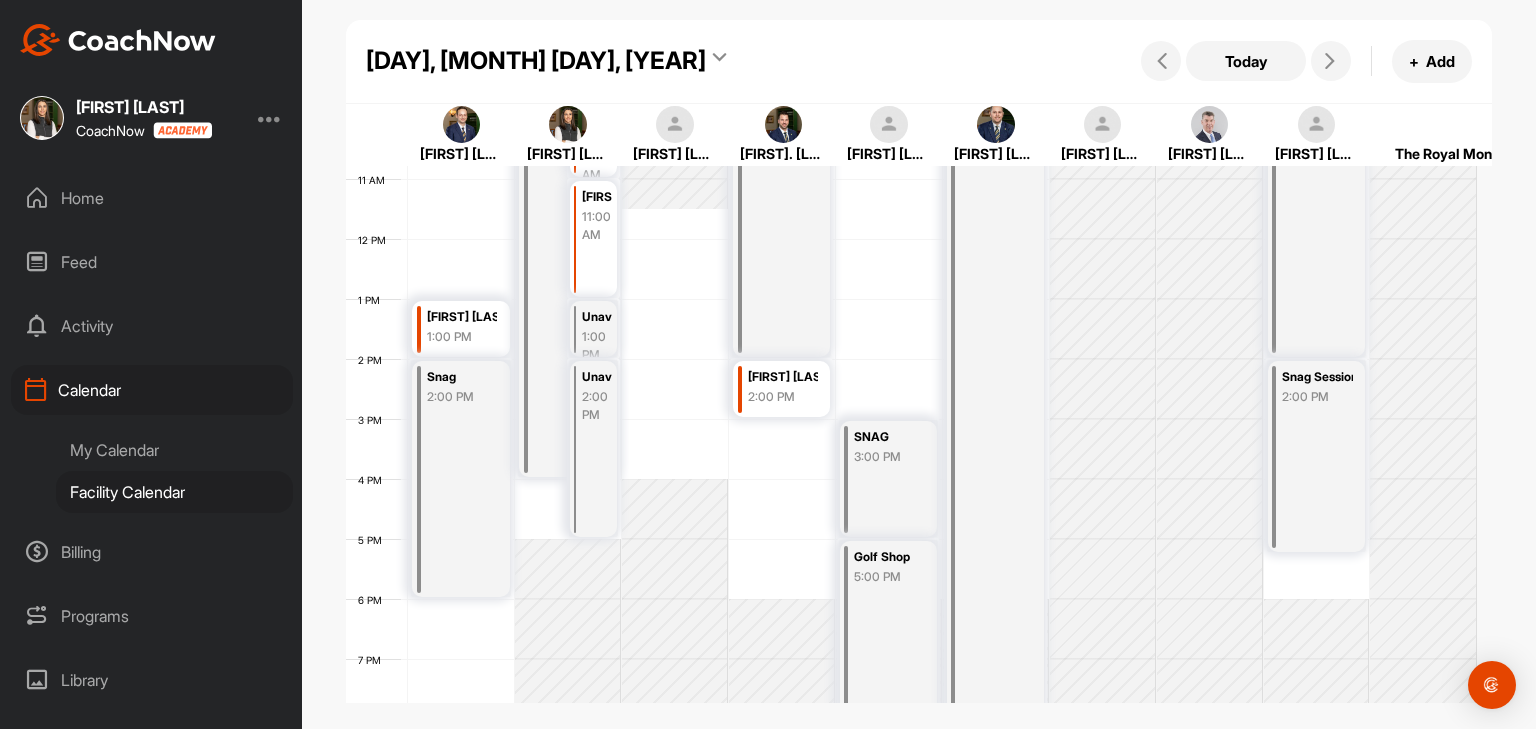 scroll, scrollTop: 447, scrollLeft: 0, axis: vertical 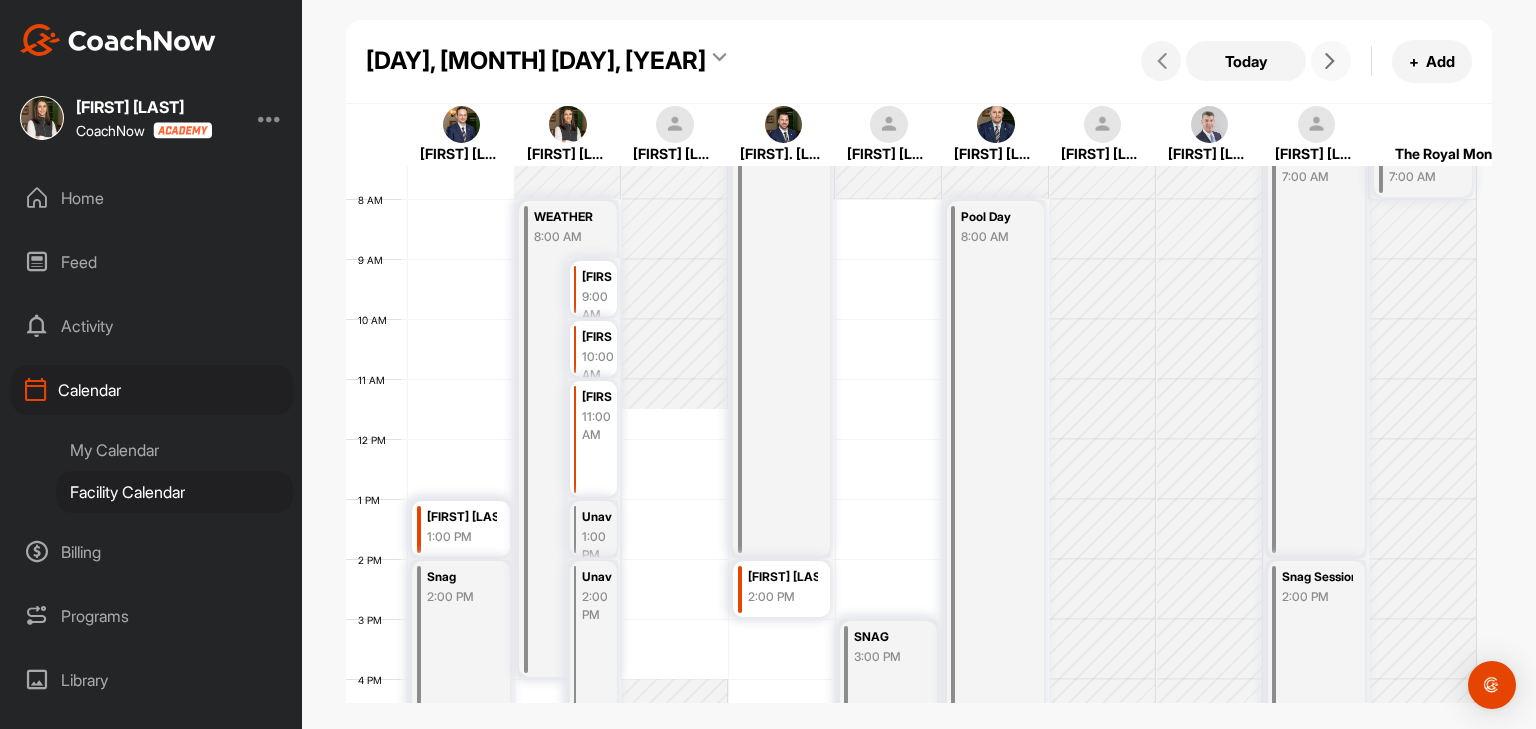 click at bounding box center (1331, 61) 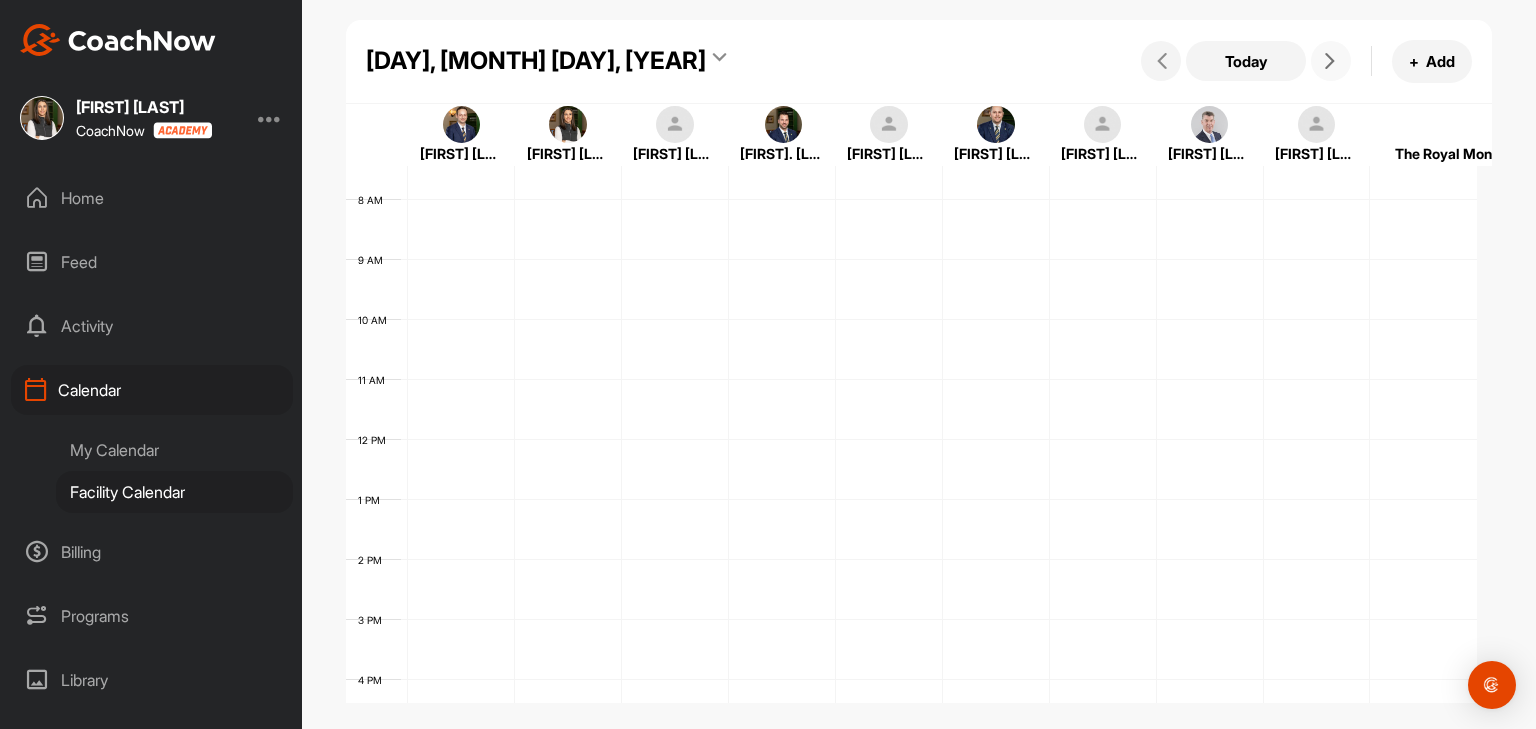 scroll, scrollTop: 347, scrollLeft: 0, axis: vertical 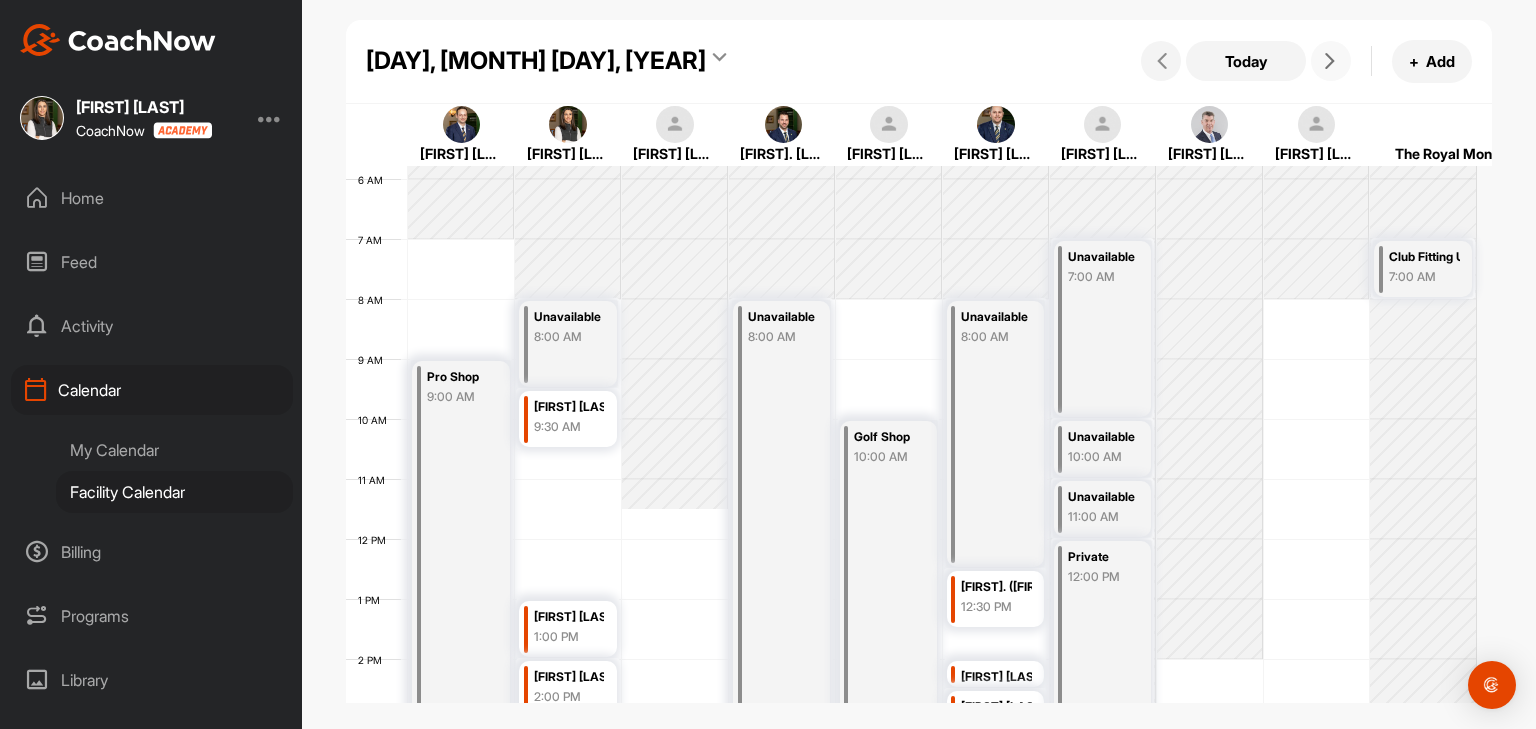 click at bounding box center (1331, 61) 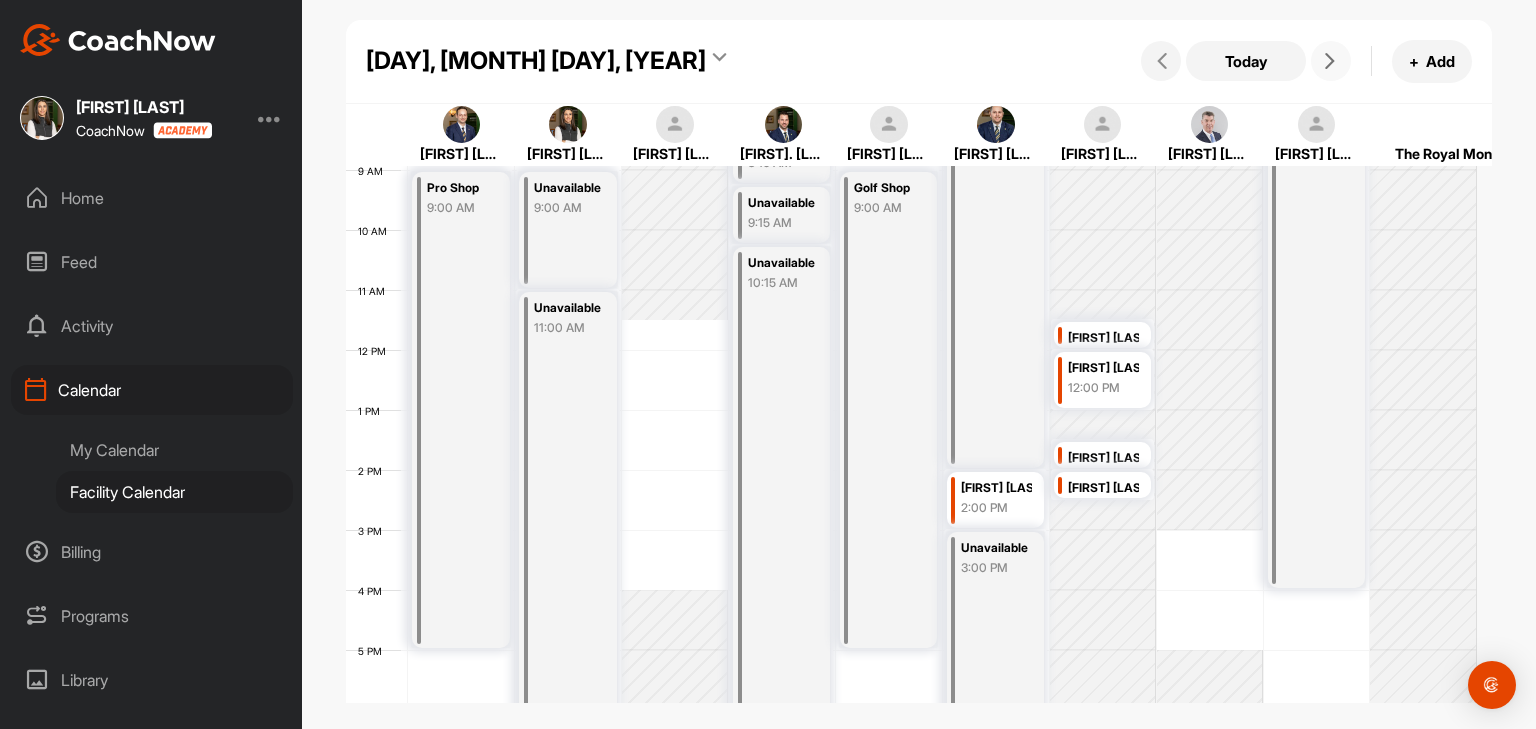 scroll, scrollTop: 547, scrollLeft: 0, axis: vertical 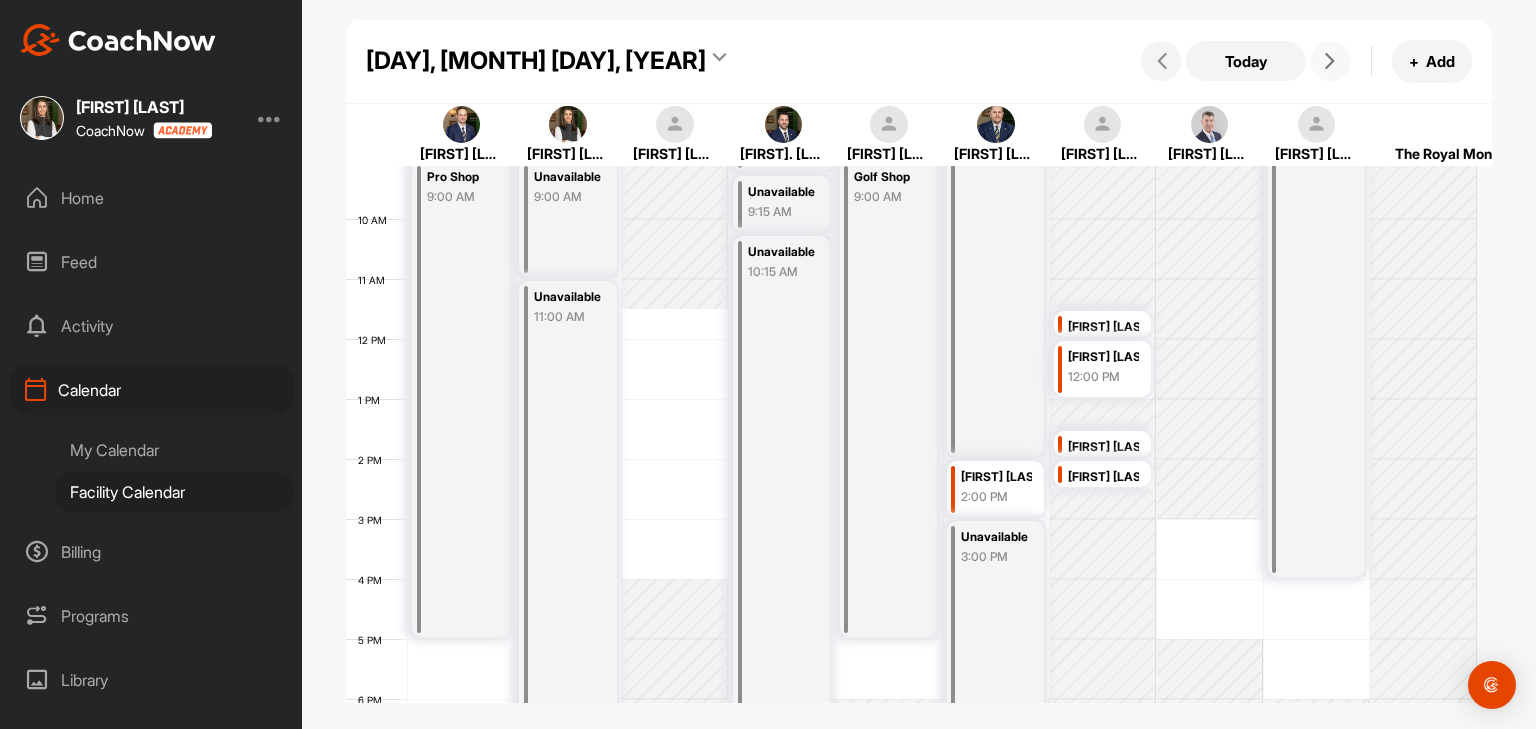 click at bounding box center [1330, 61] 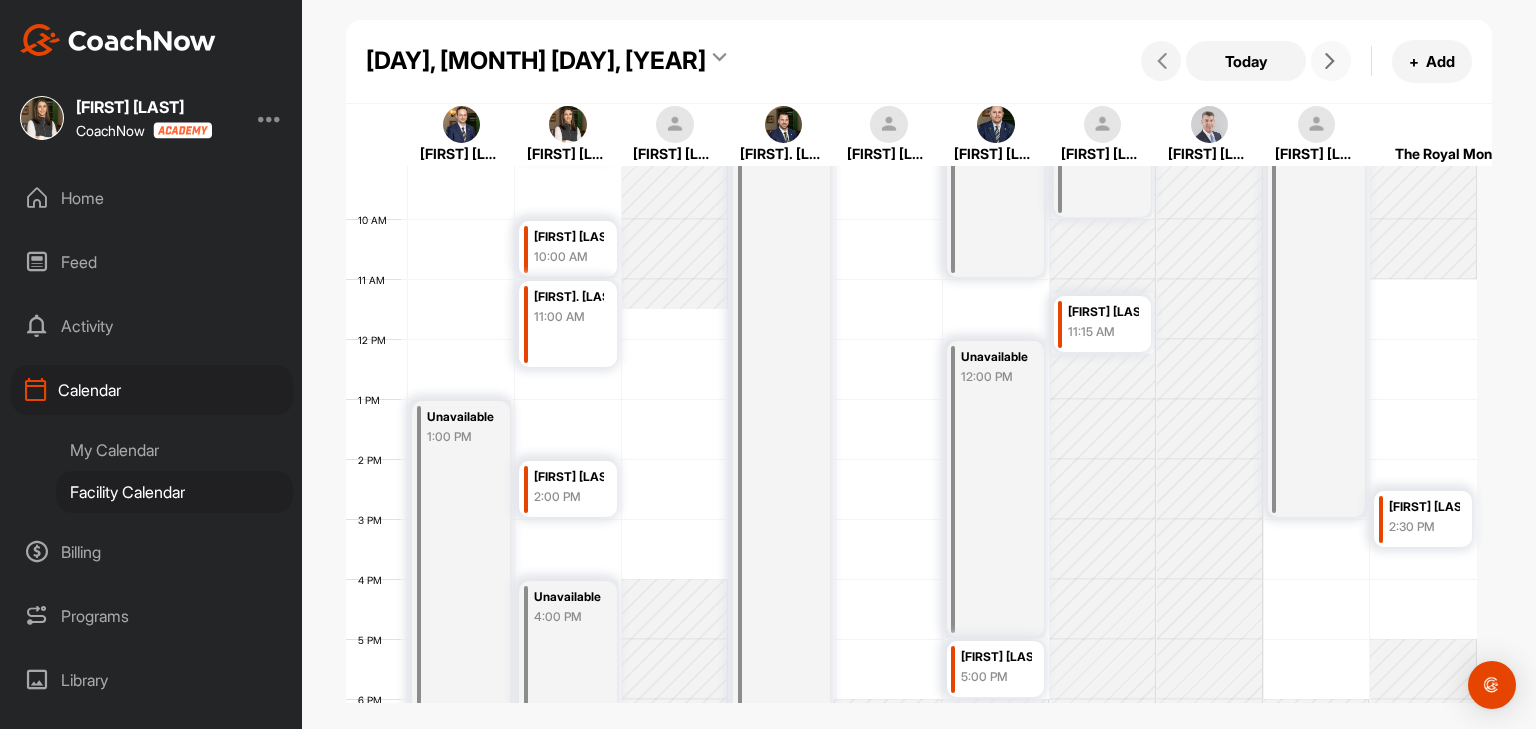 click at bounding box center (1331, 61) 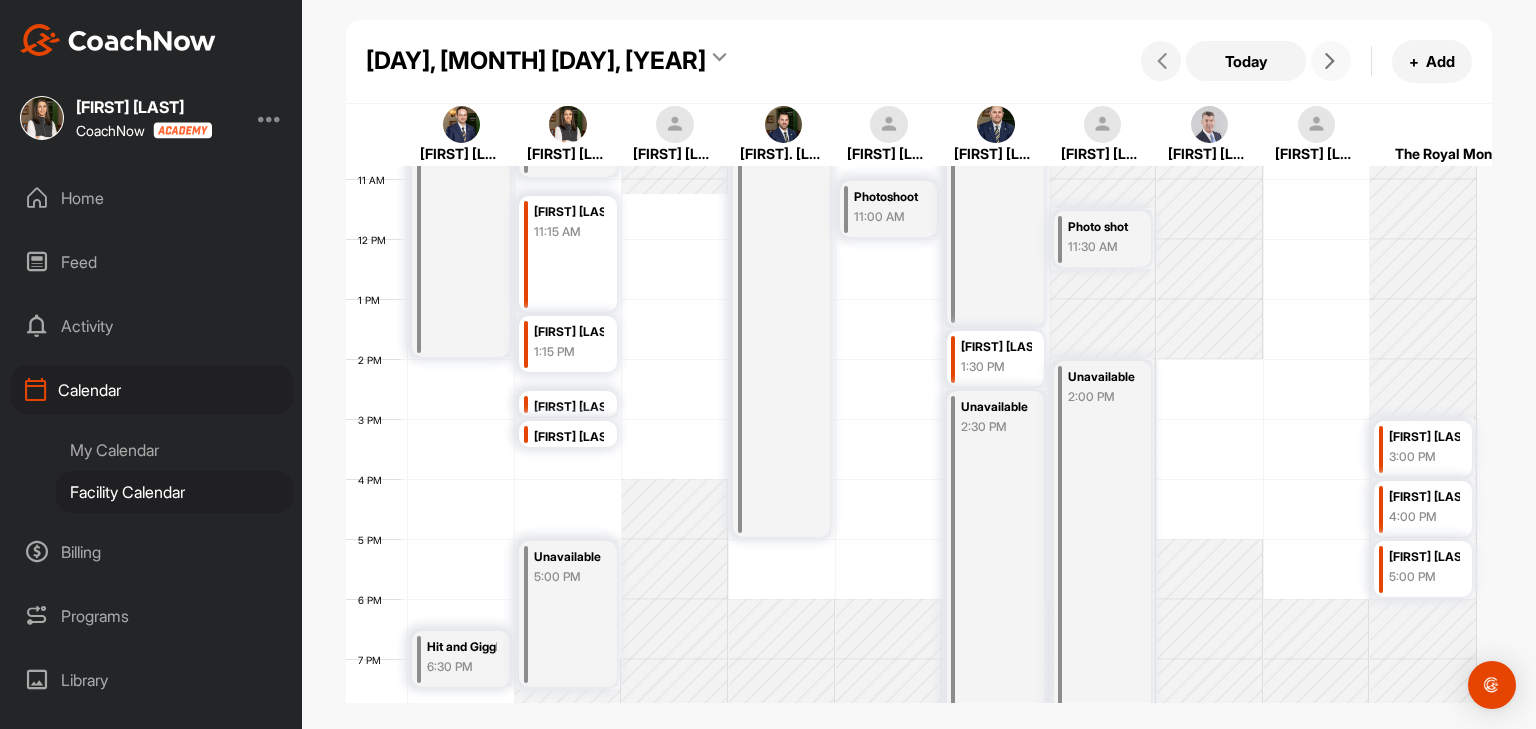 click at bounding box center (1330, 61) 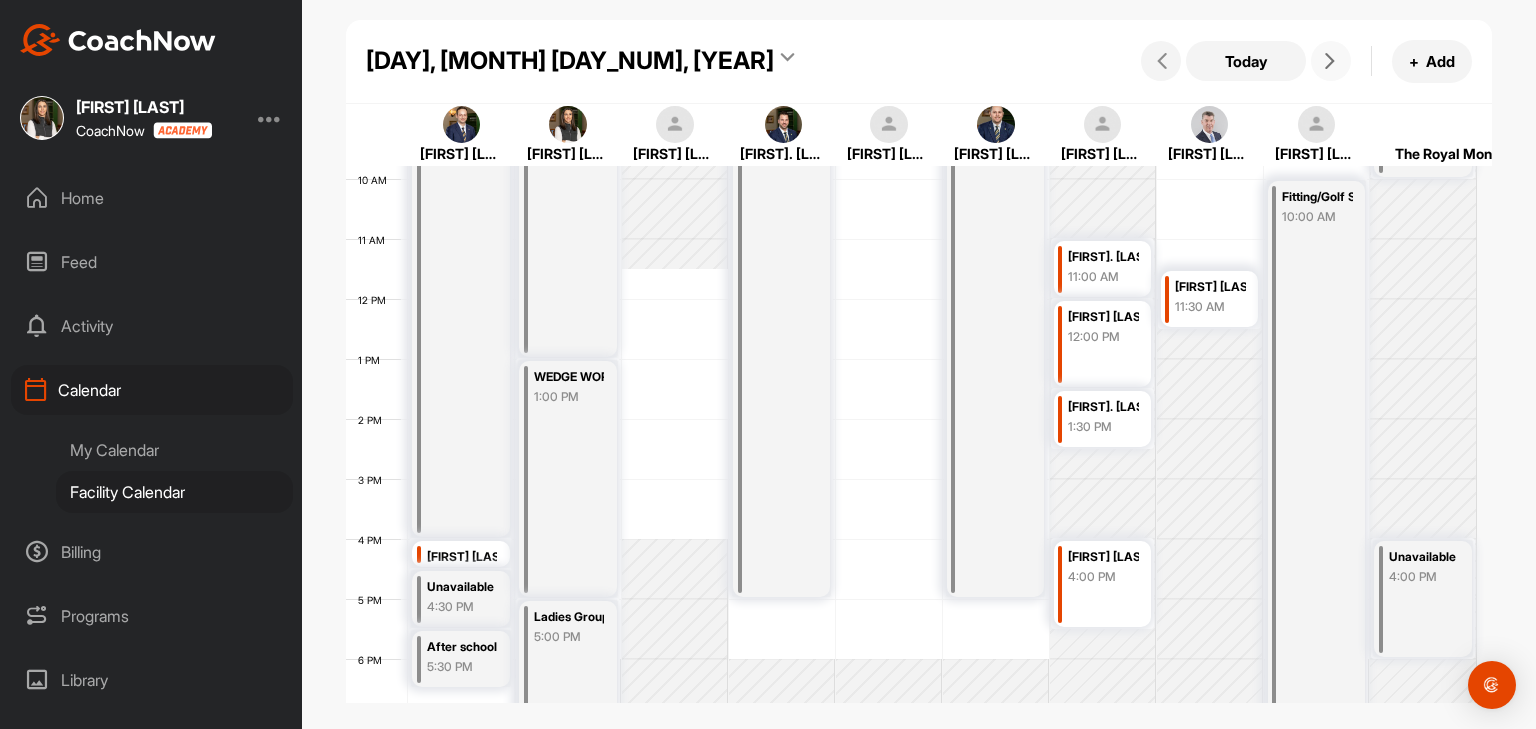 scroll, scrollTop: 647, scrollLeft: 0, axis: vertical 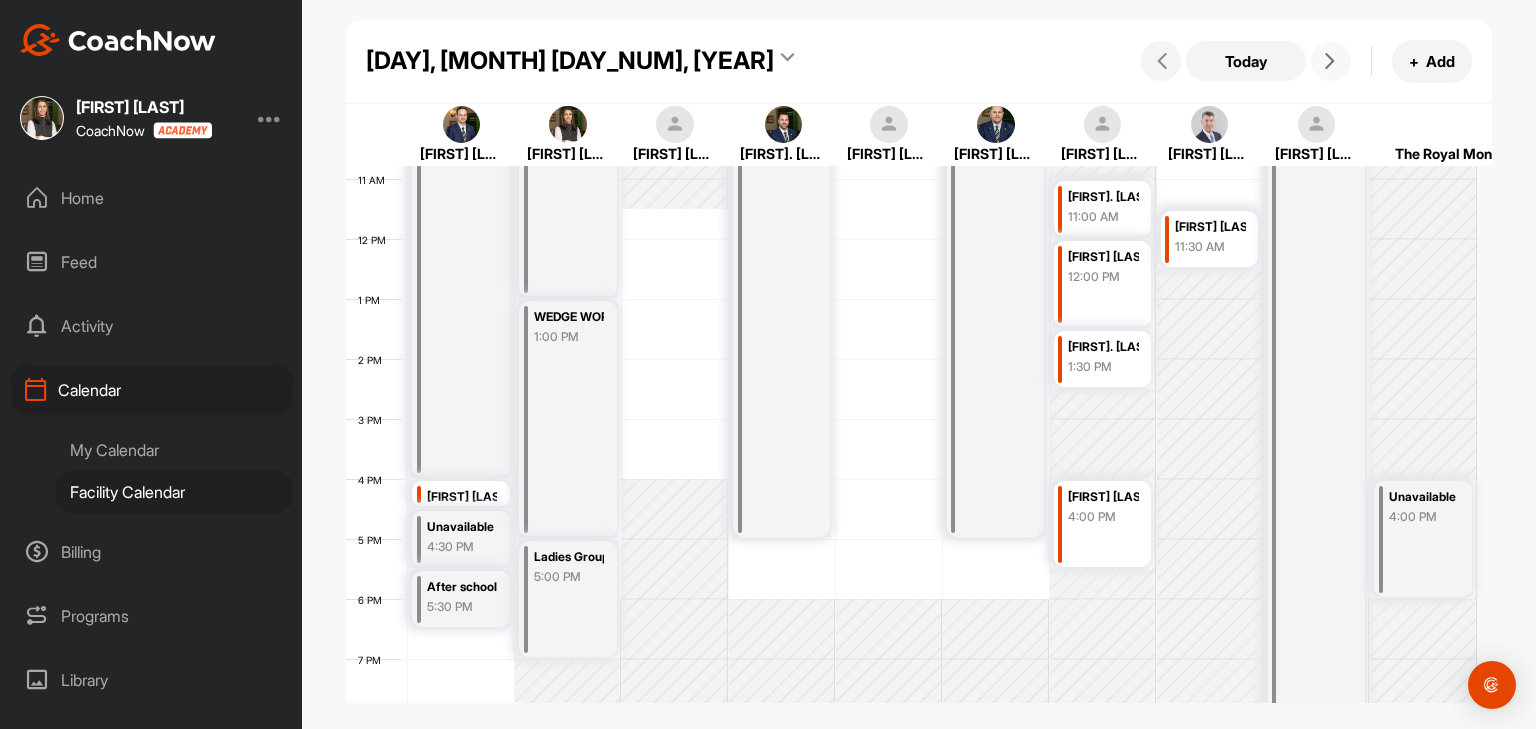 click at bounding box center (1330, 61) 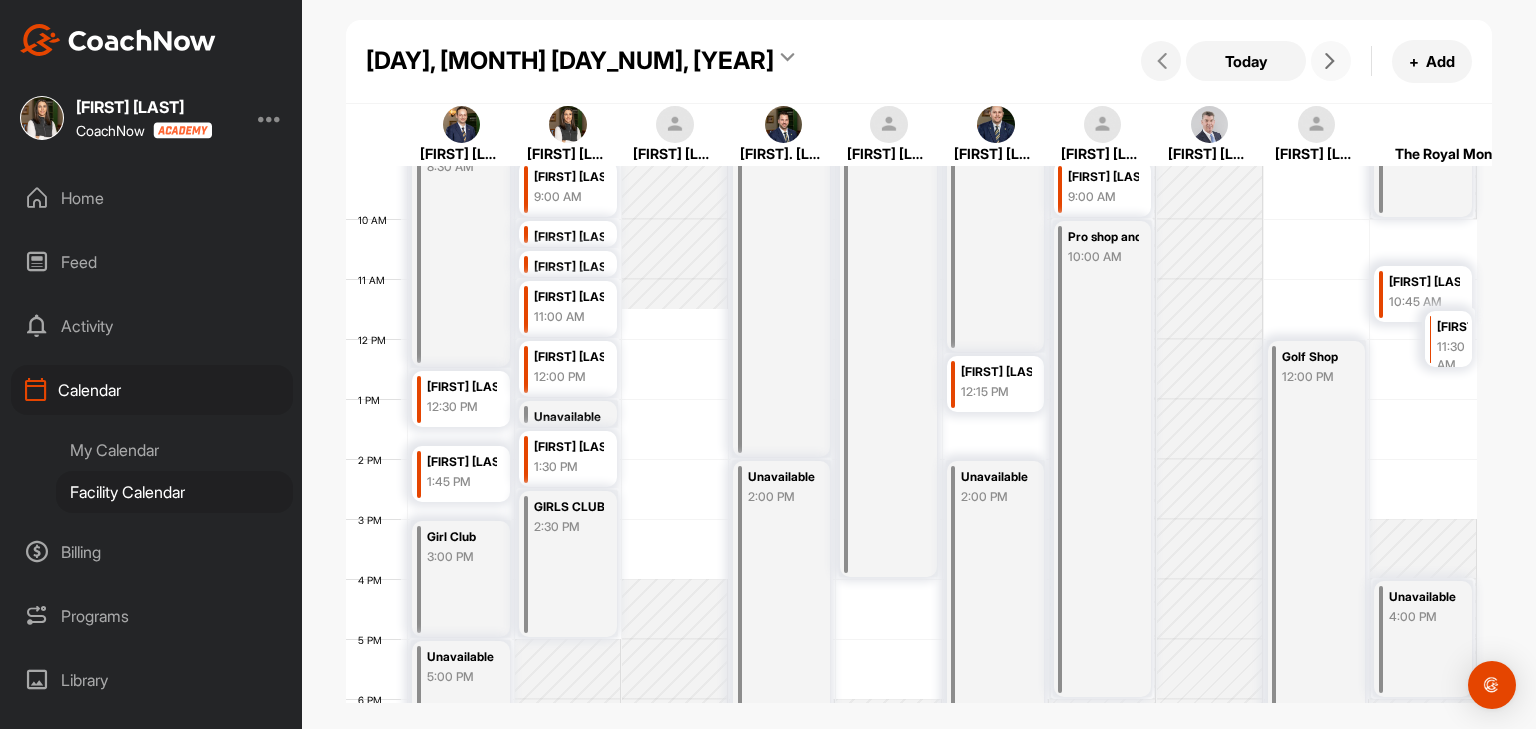 click at bounding box center (1331, 61) 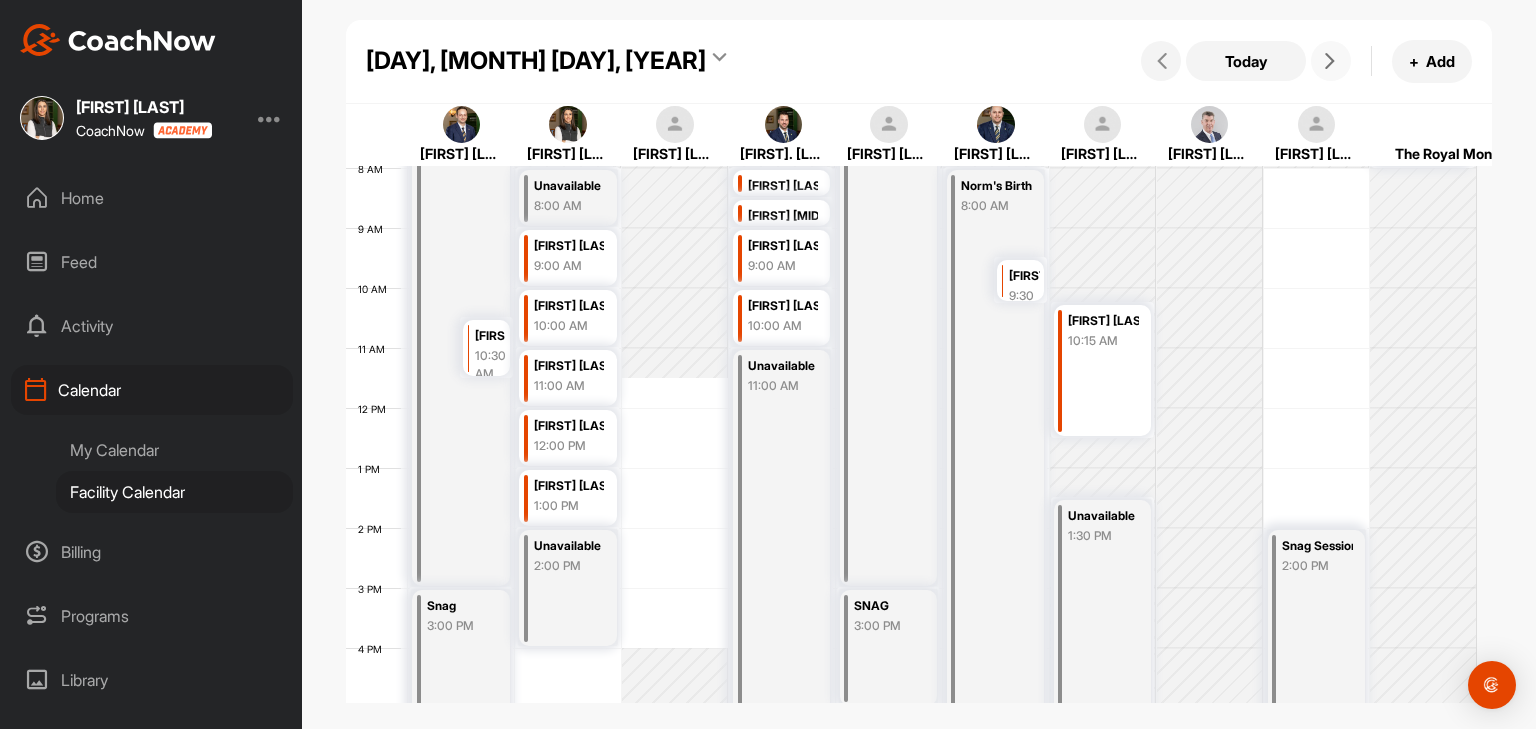 scroll, scrollTop: 547, scrollLeft: 0, axis: vertical 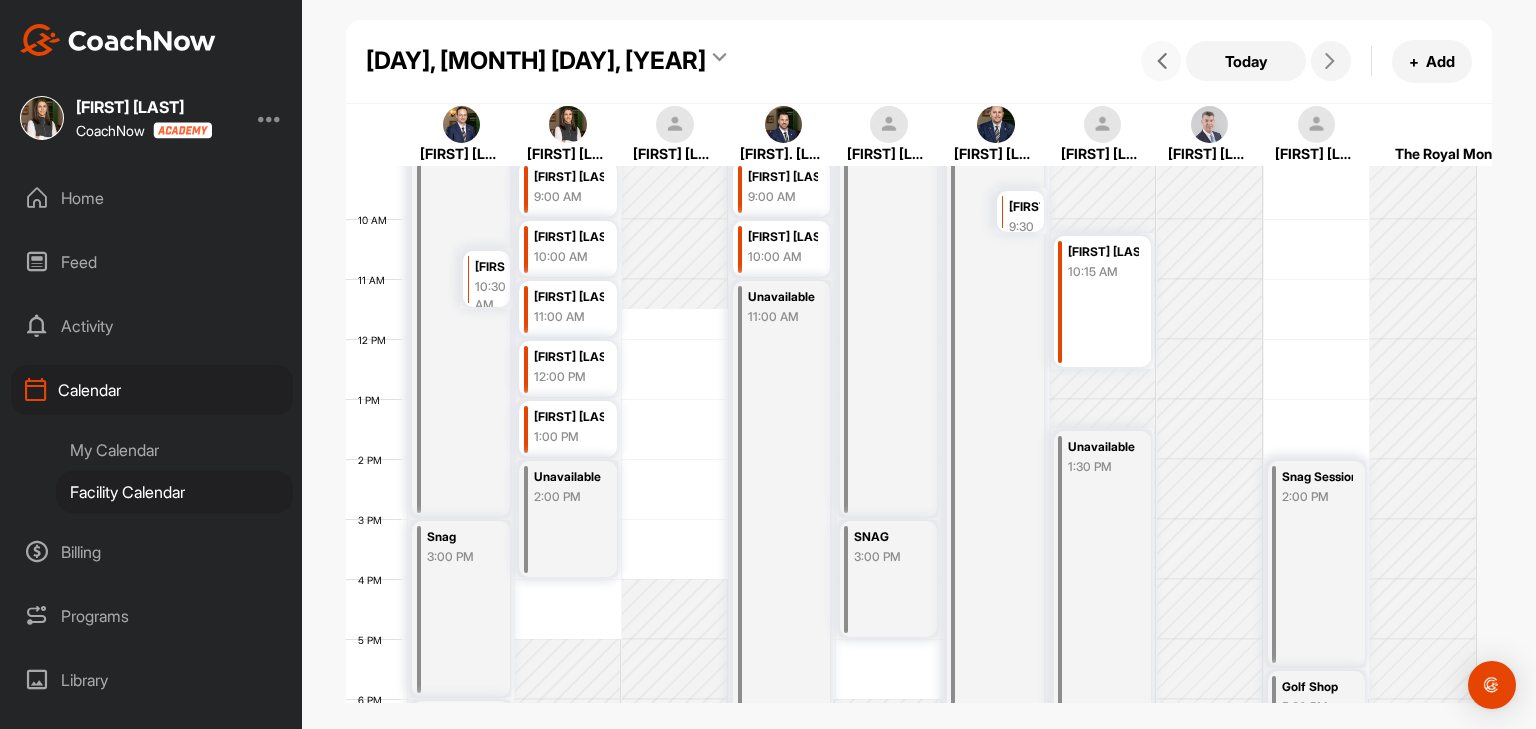 click at bounding box center [1161, 61] 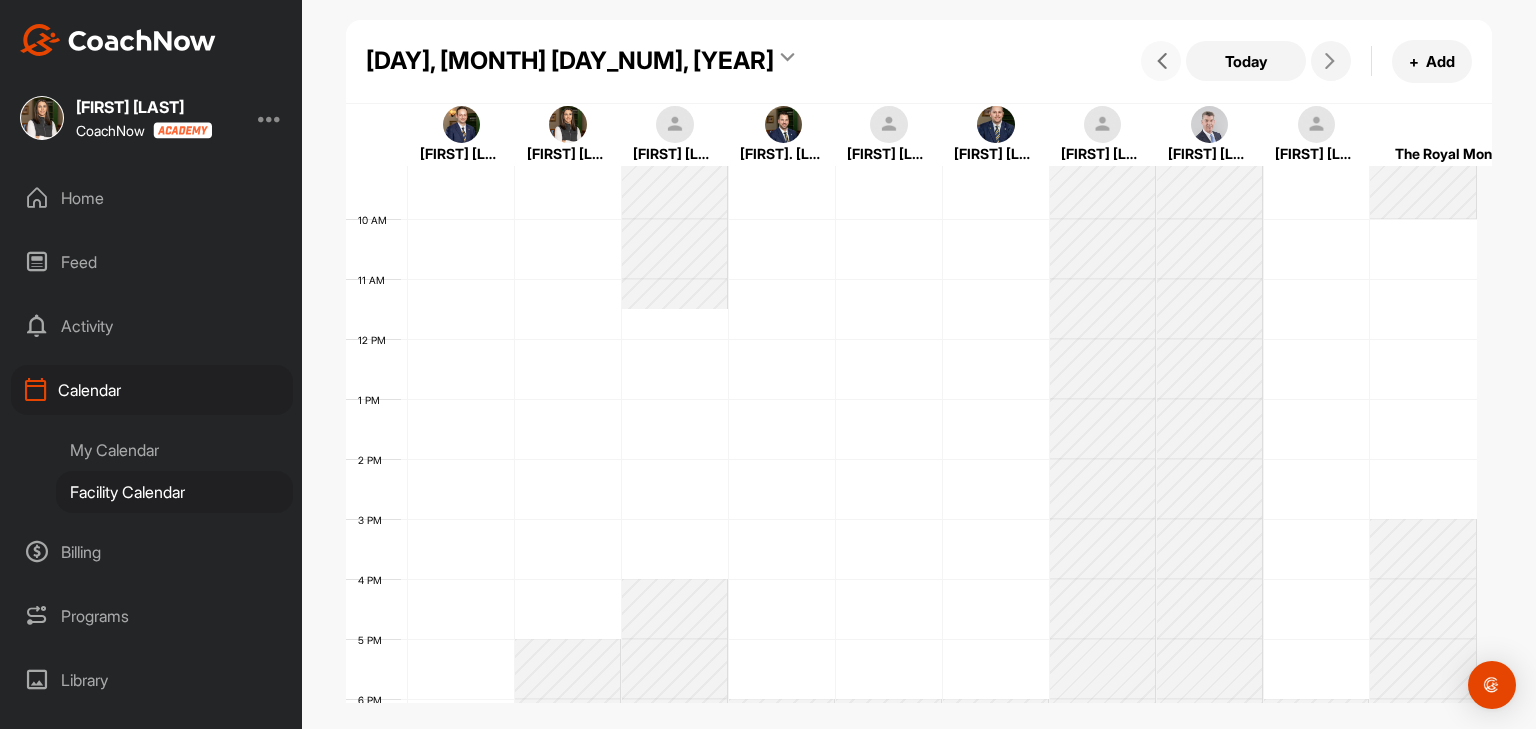 scroll, scrollTop: 347, scrollLeft: 0, axis: vertical 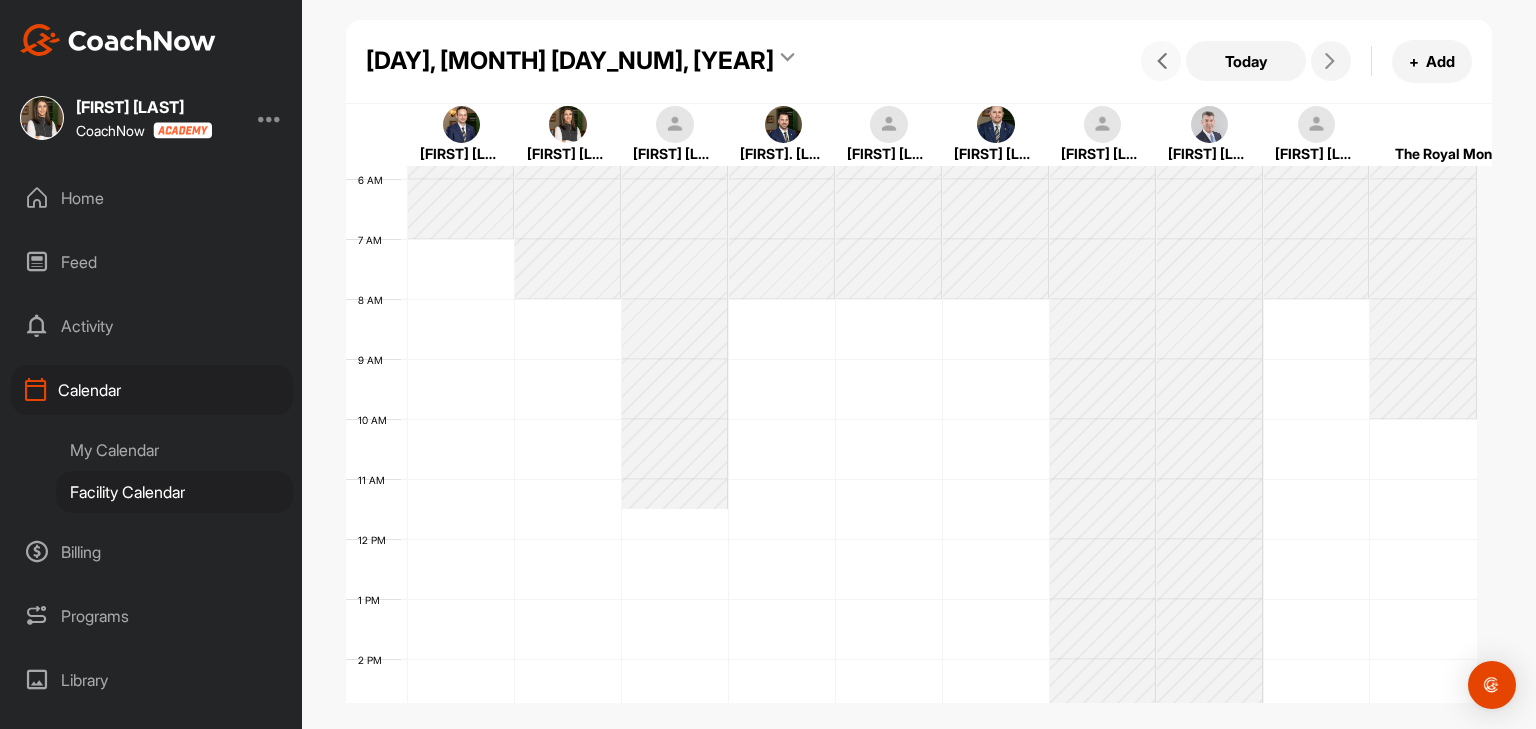 click at bounding box center (1161, 61) 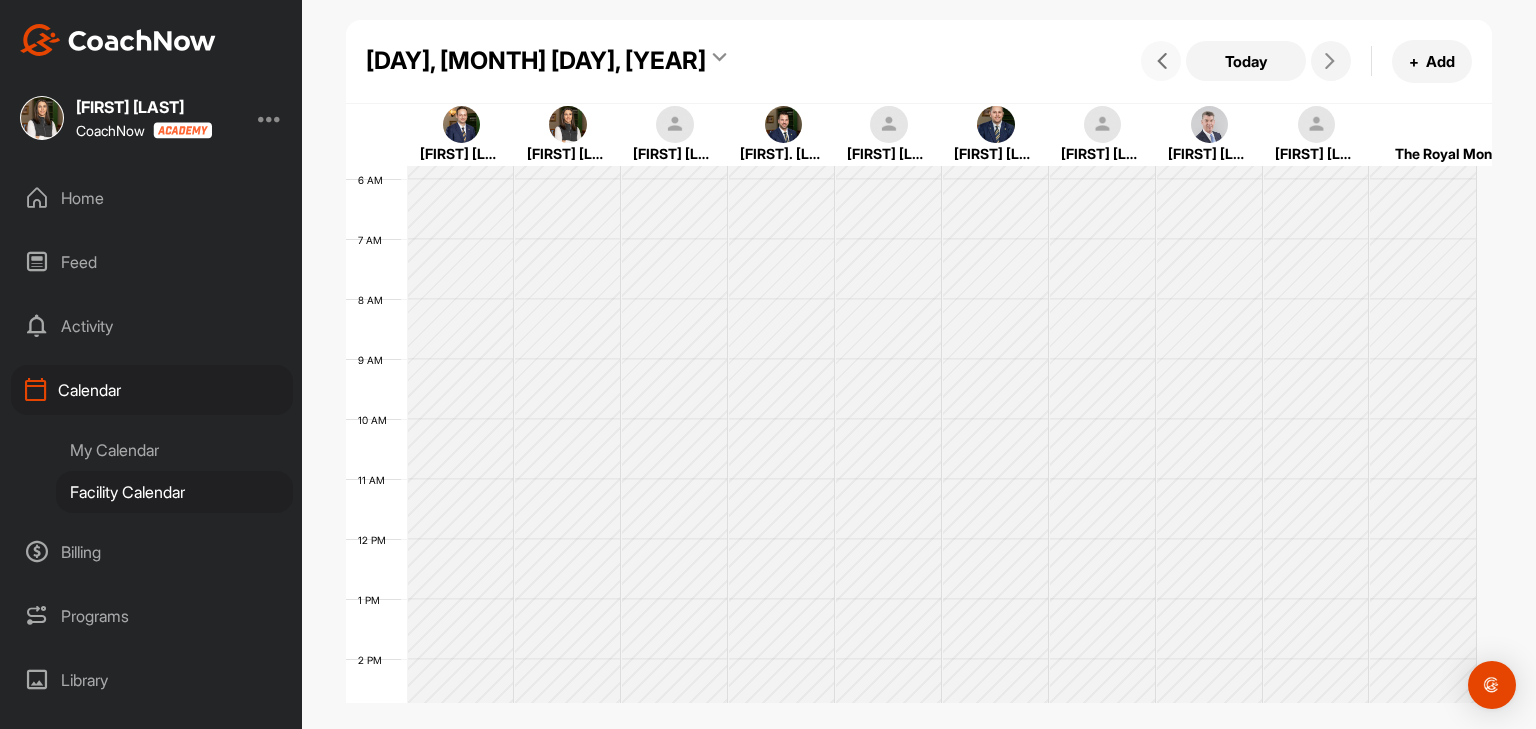 click at bounding box center [1161, 61] 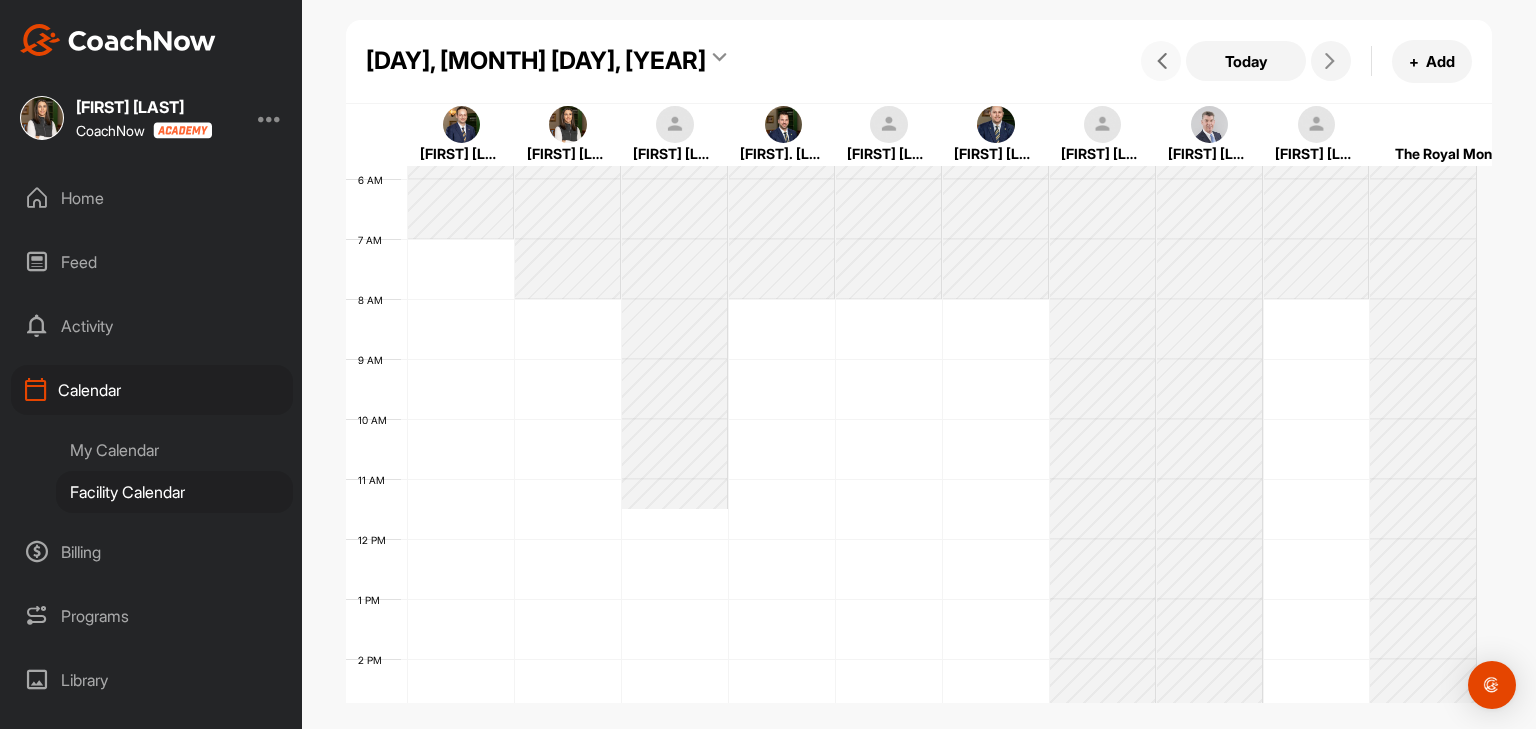 click at bounding box center [1161, 61] 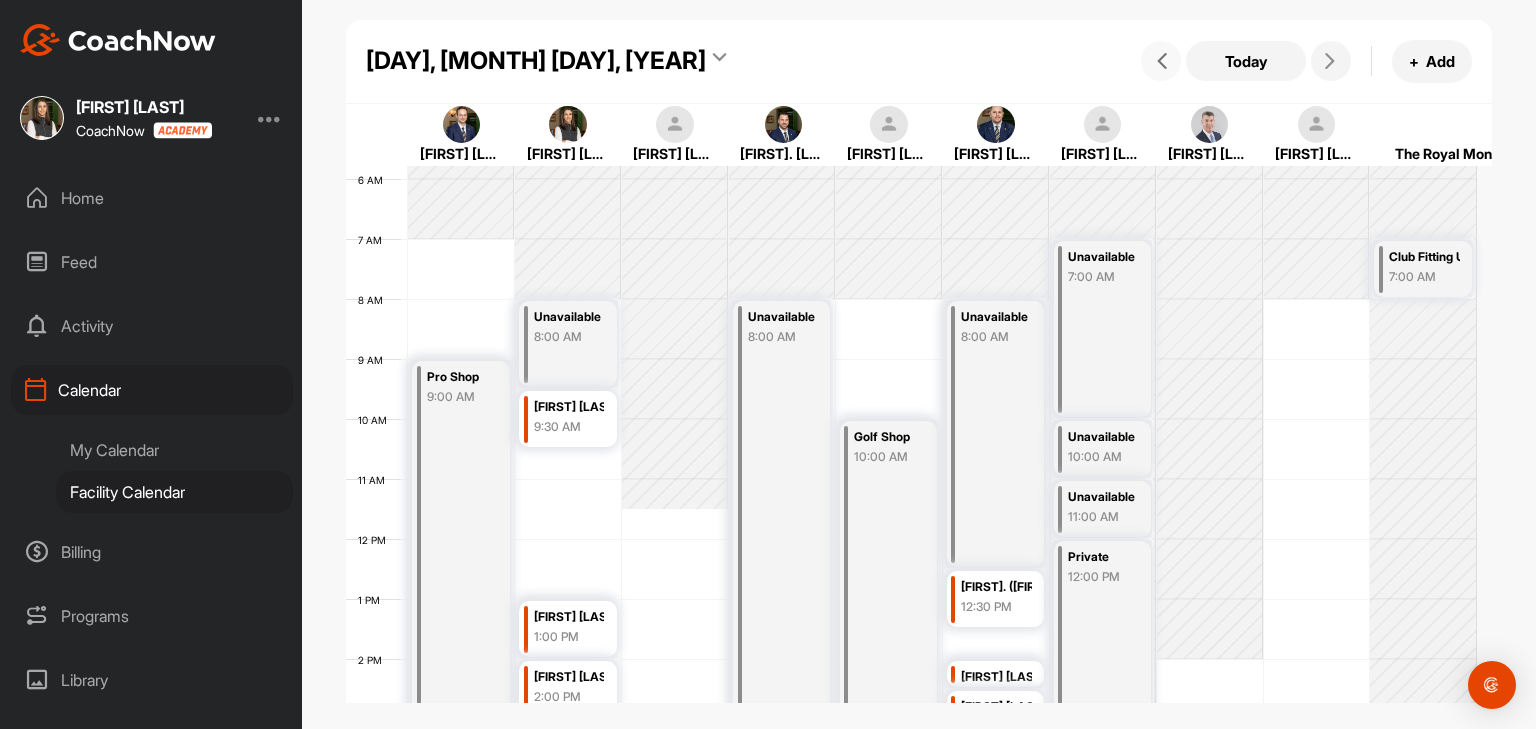click at bounding box center (1161, 61) 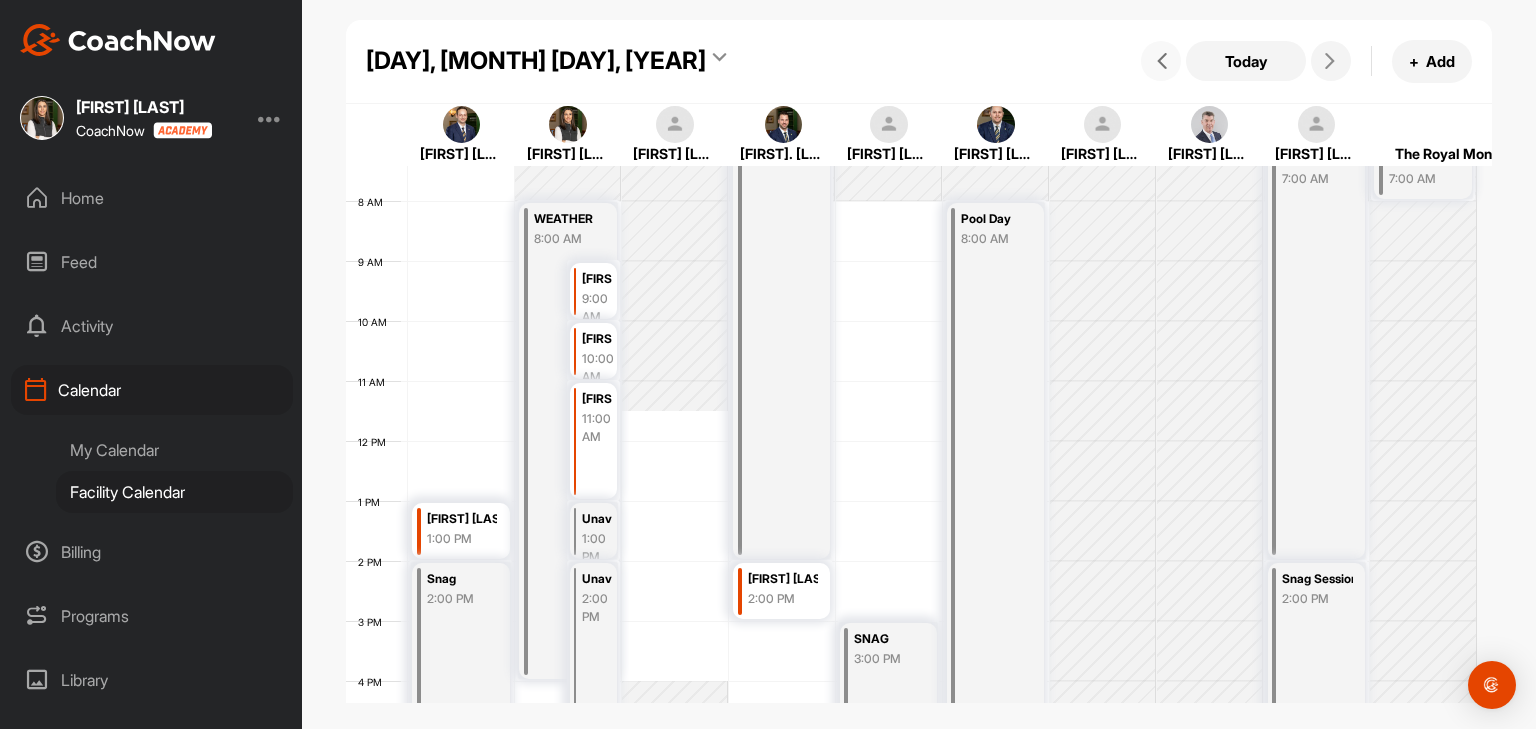 scroll, scrollTop: 547, scrollLeft: 0, axis: vertical 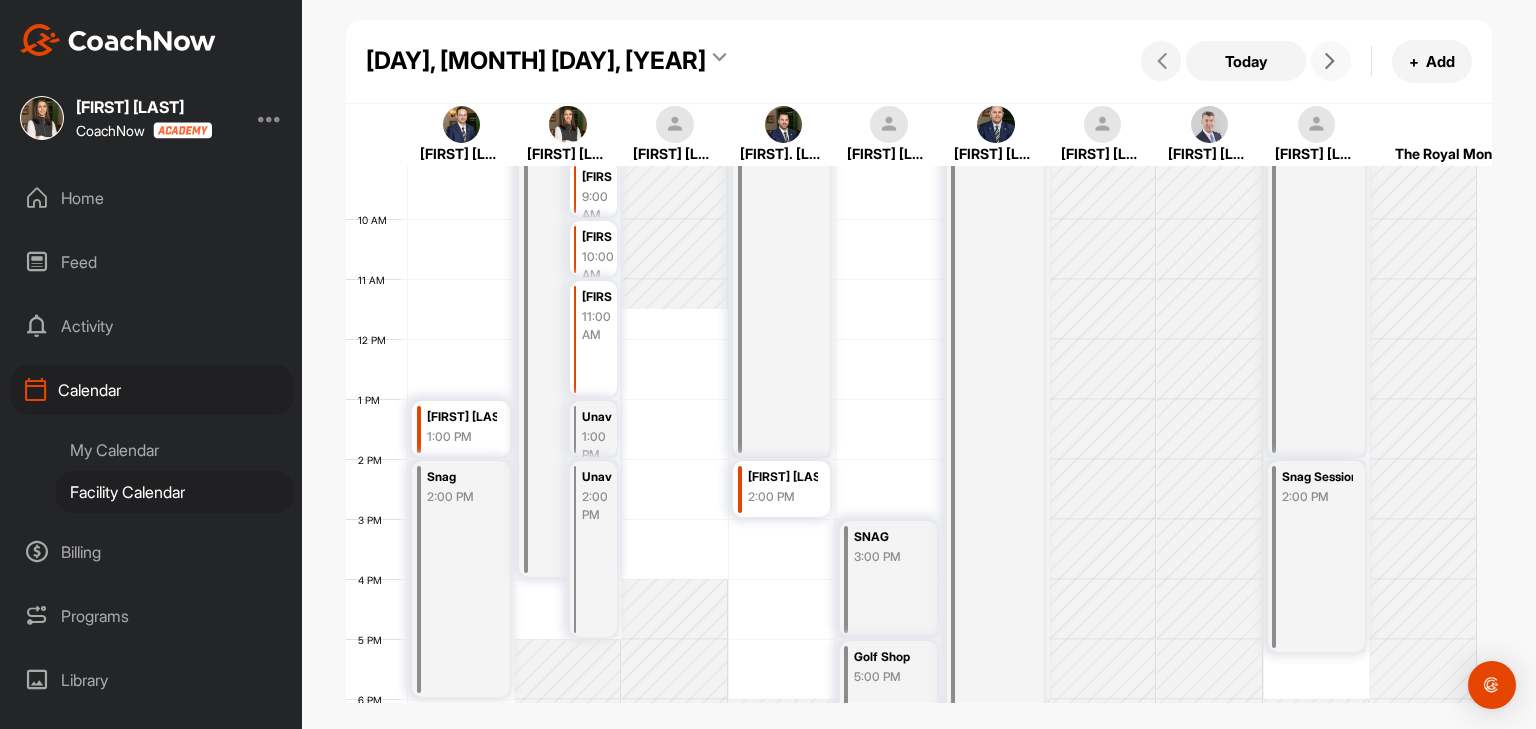 click at bounding box center [1330, 61] 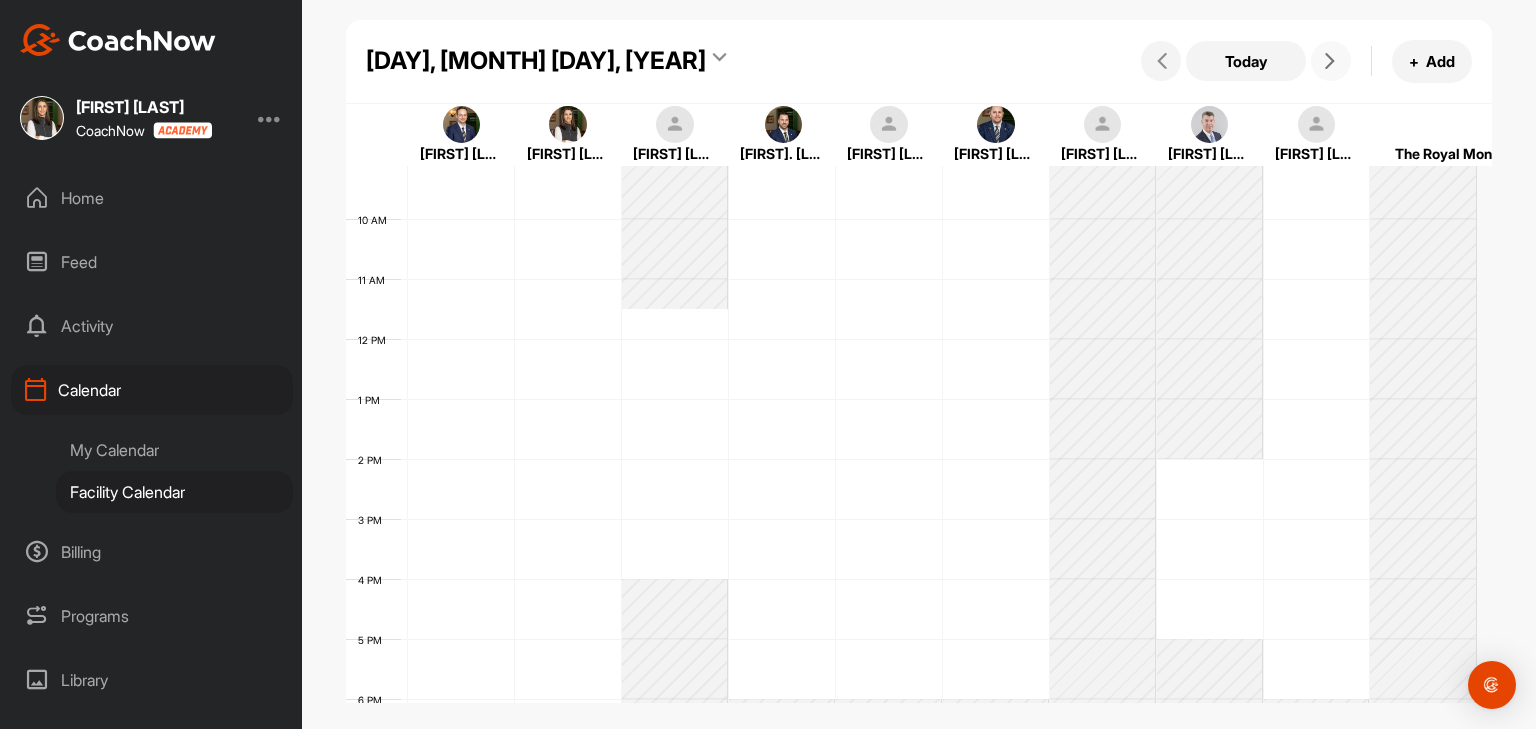 scroll, scrollTop: 347, scrollLeft: 0, axis: vertical 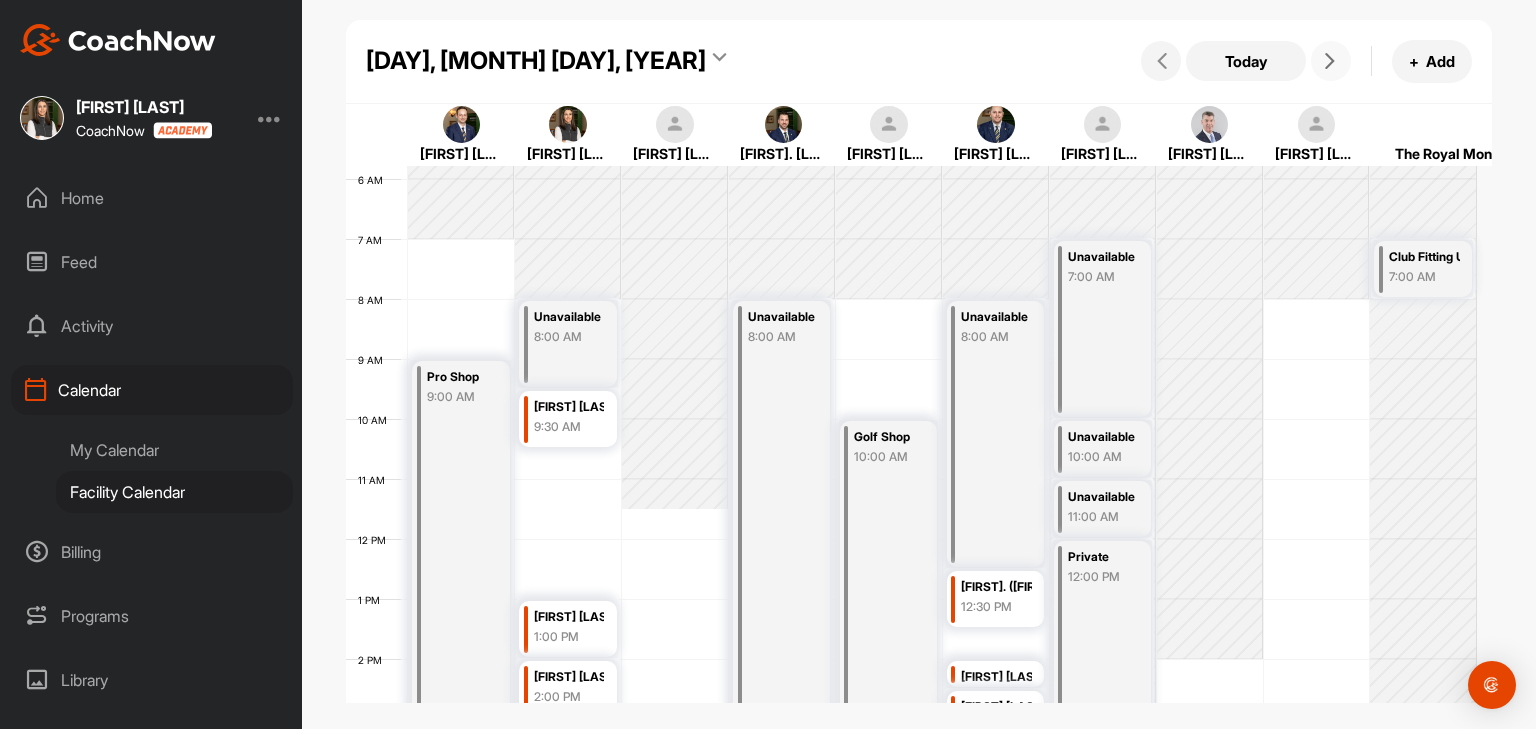 click at bounding box center [1330, 61] 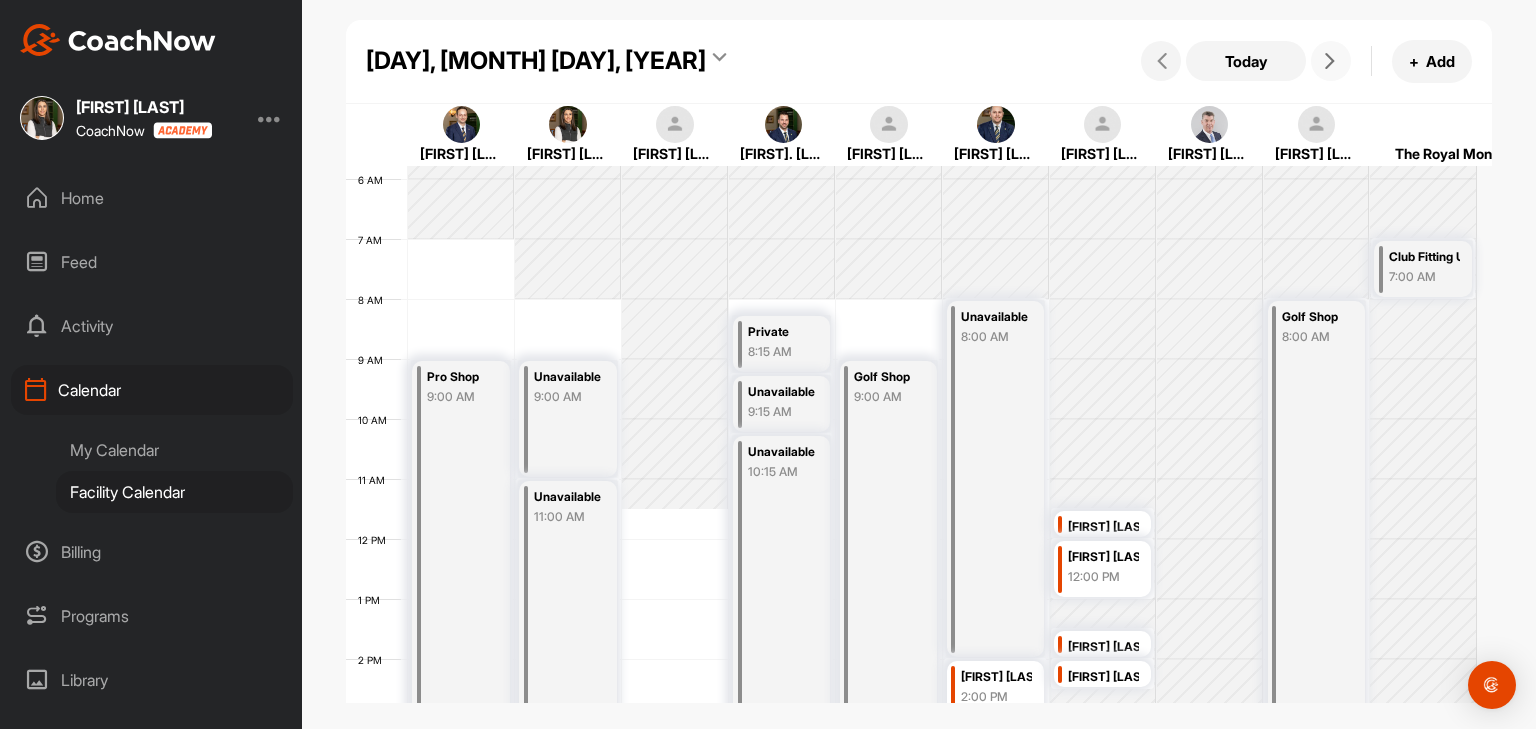 click at bounding box center [1331, 61] 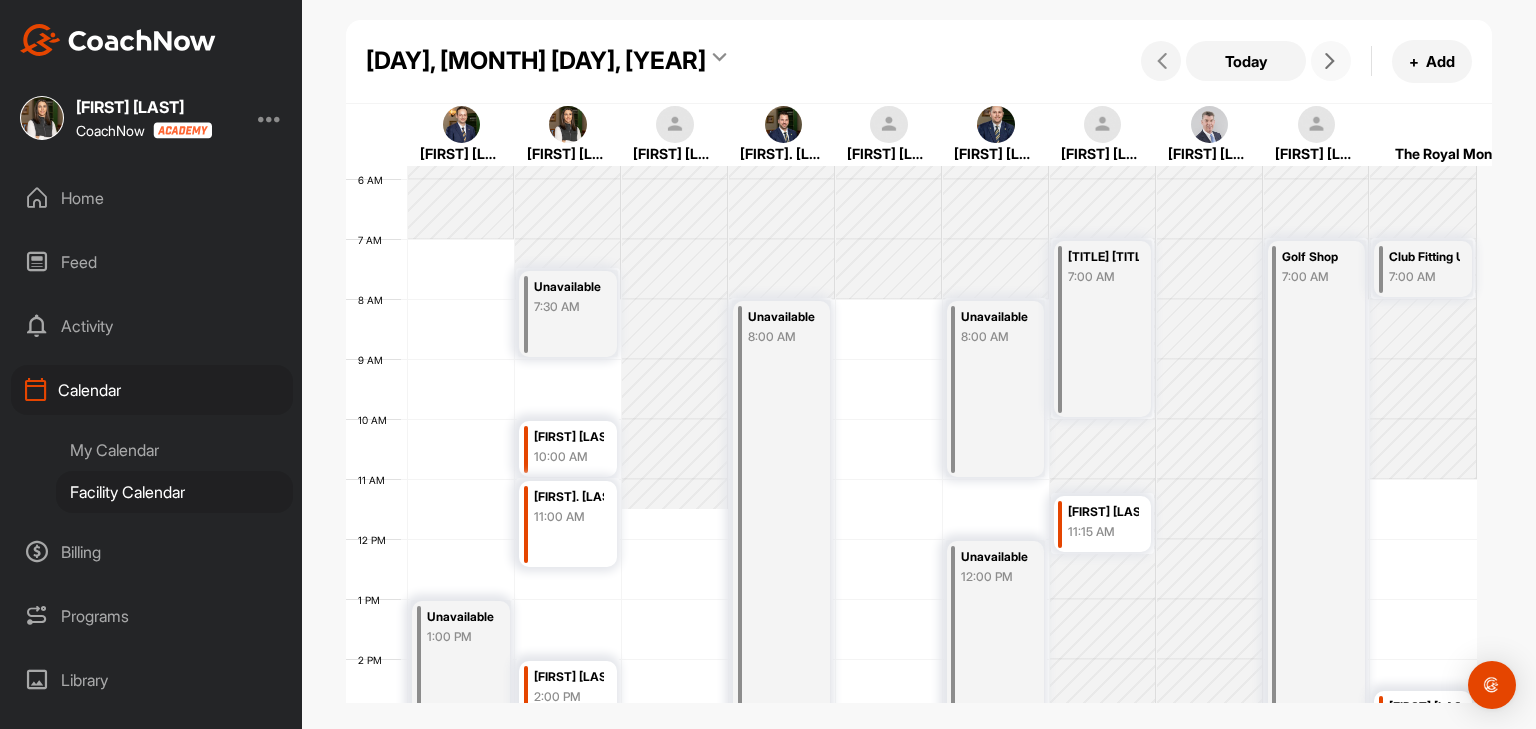 click at bounding box center (1331, 61) 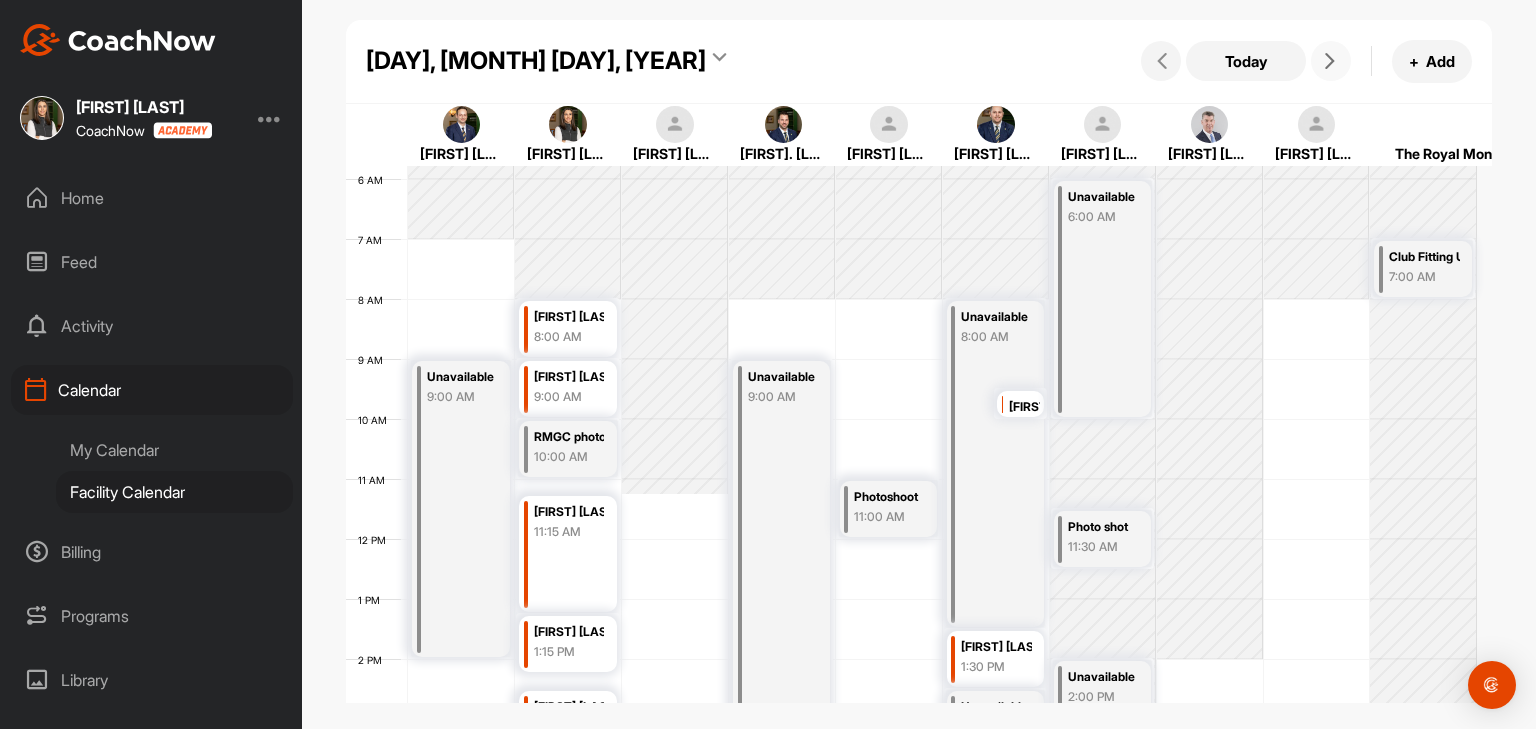 click at bounding box center [1331, 61] 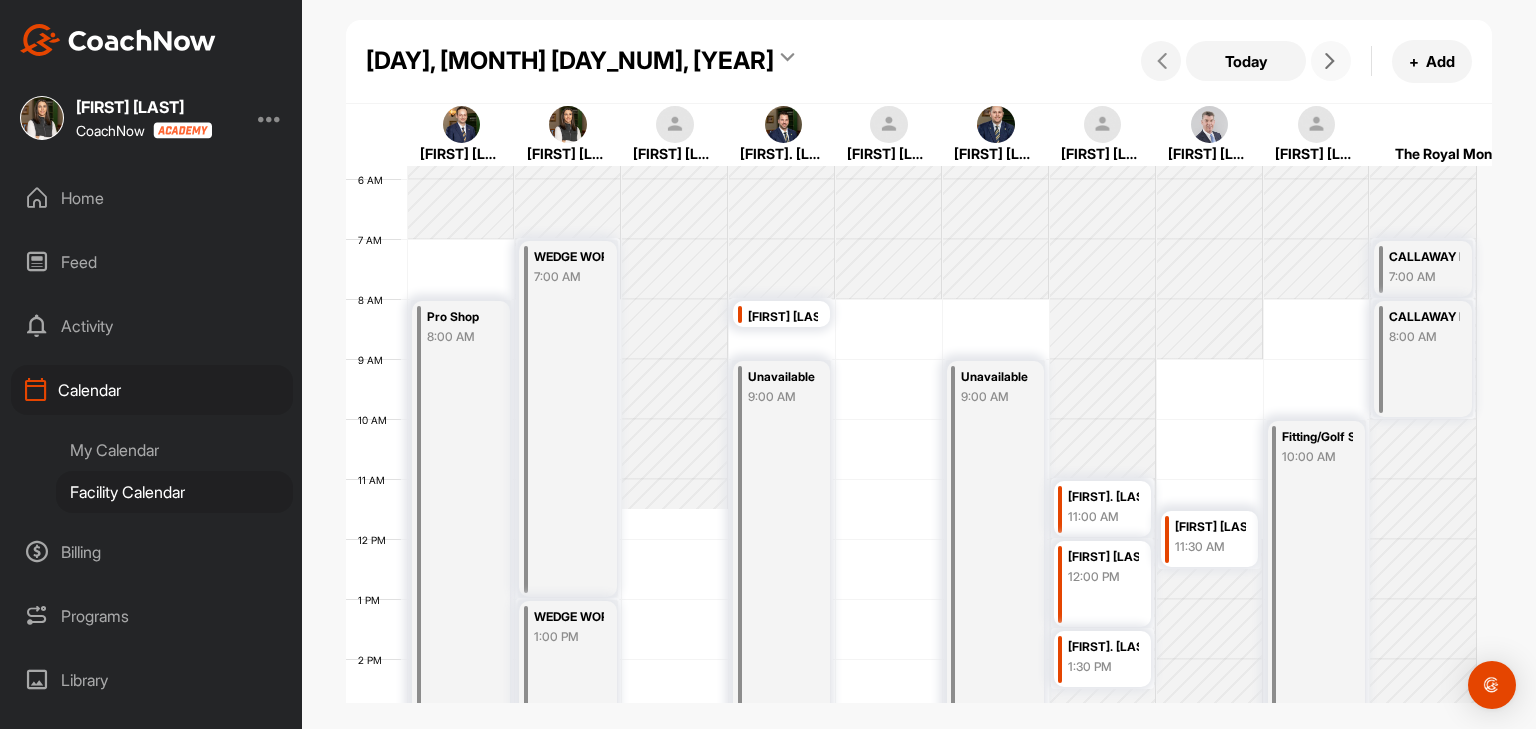 click at bounding box center [1331, 61] 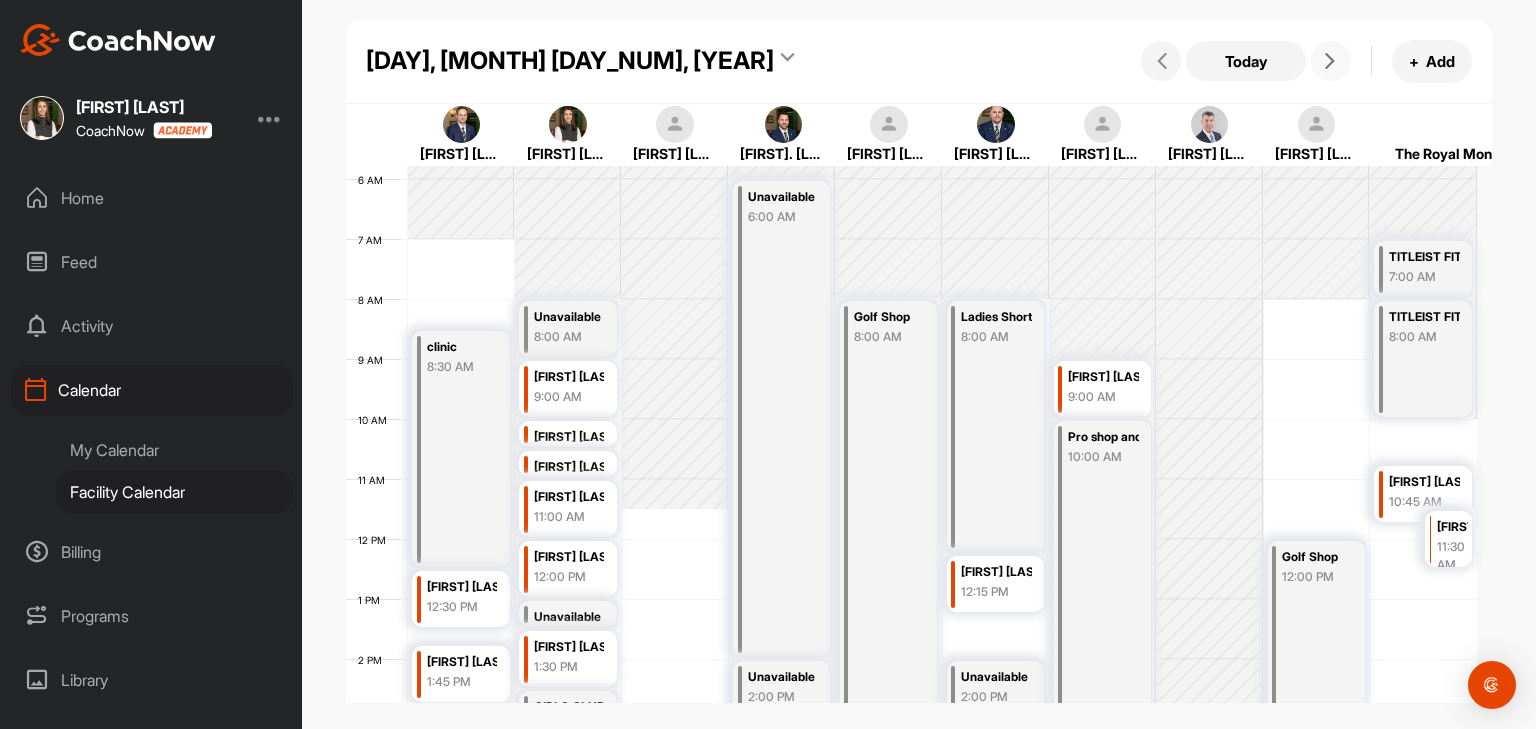 click at bounding box center (1331, 61) 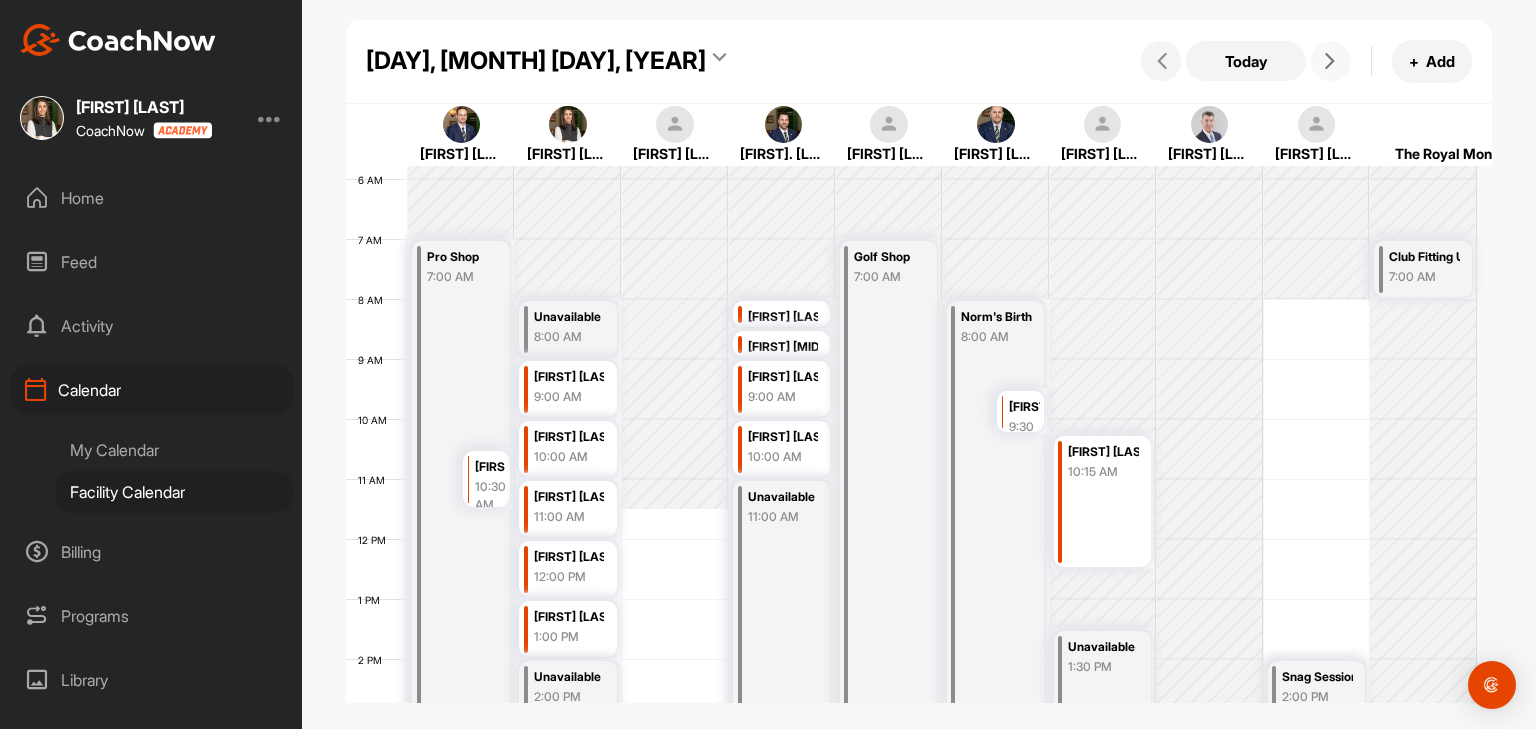 scroll, scrollTop: 447, scrollLeft: 0, axis: vertical 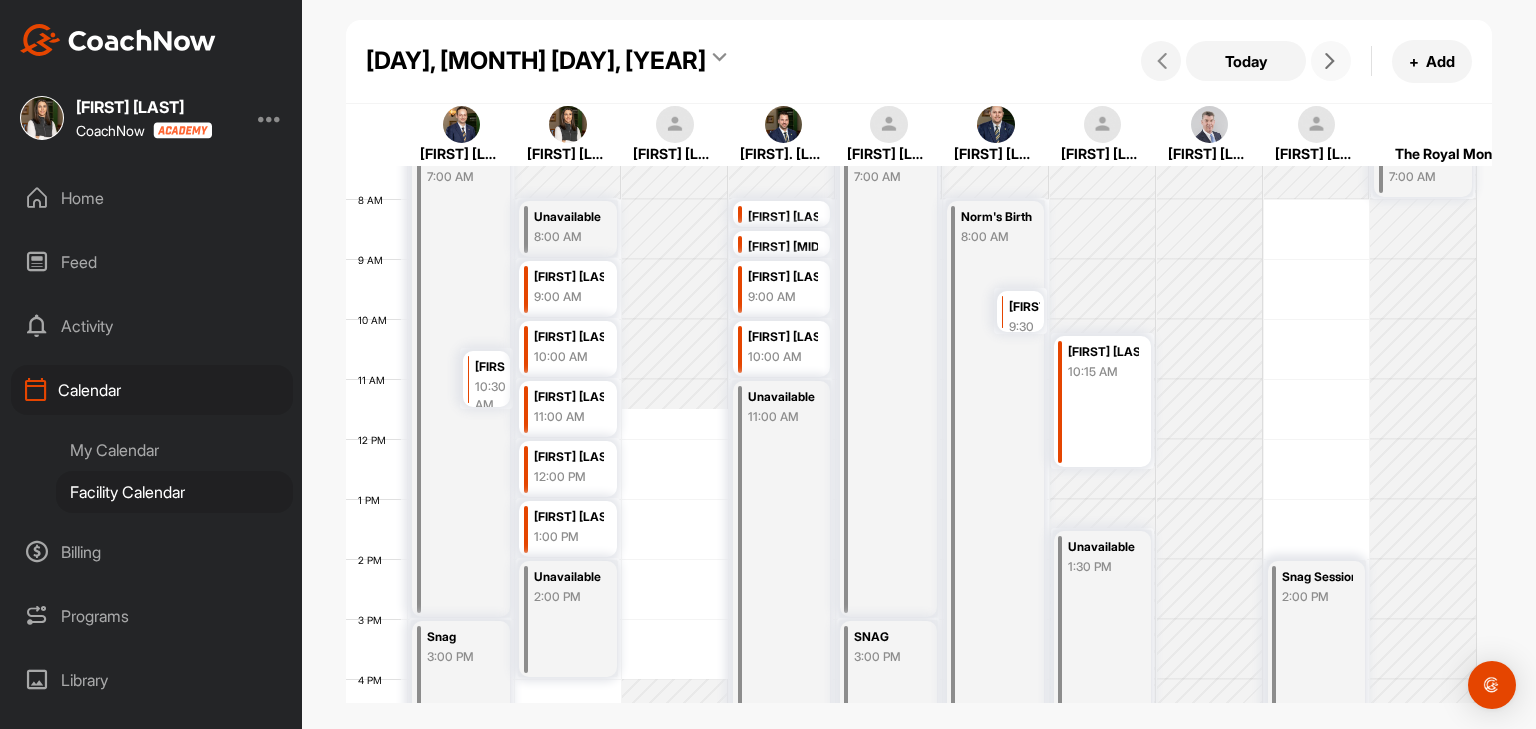 click at bounding box center [1331, 61] 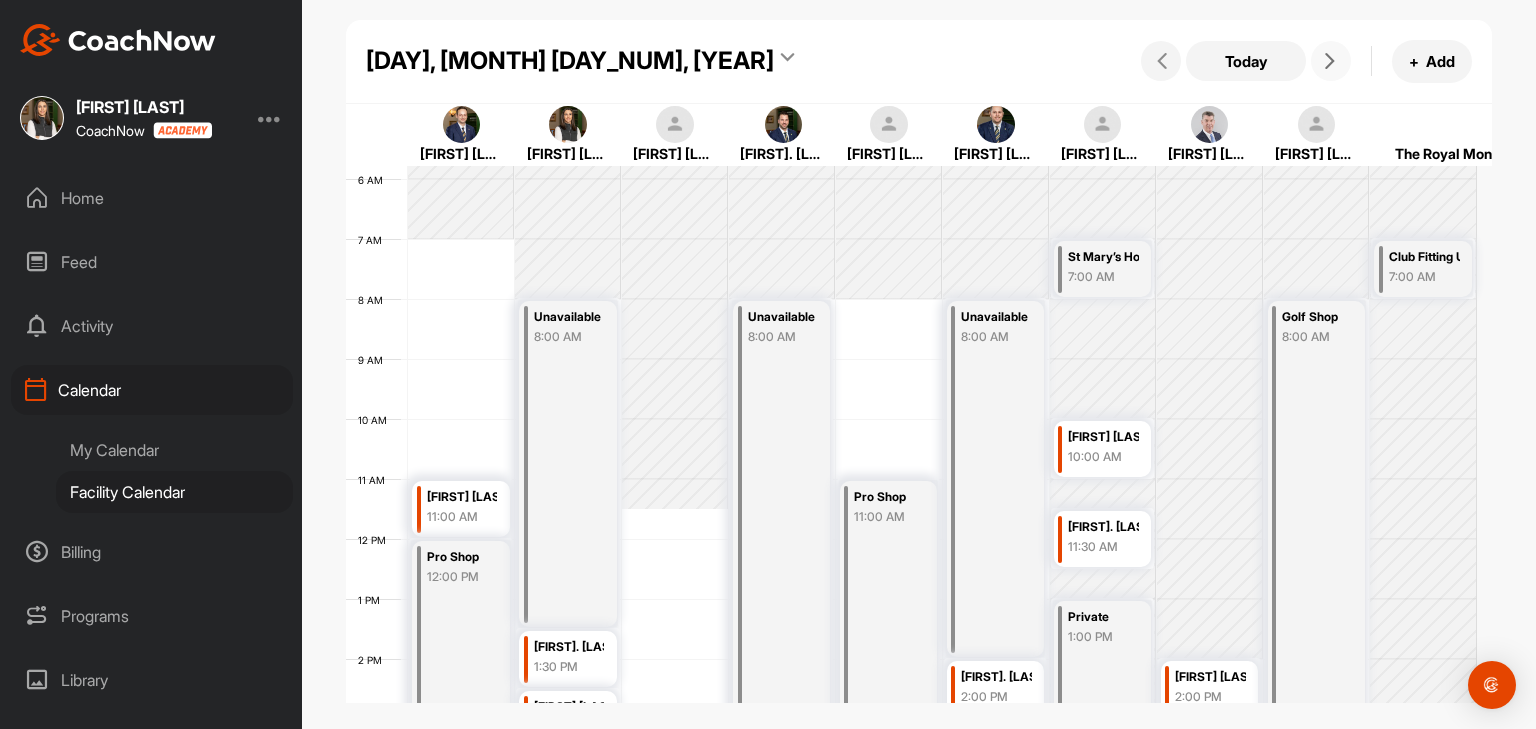 click at bounding box center [1330, 61] 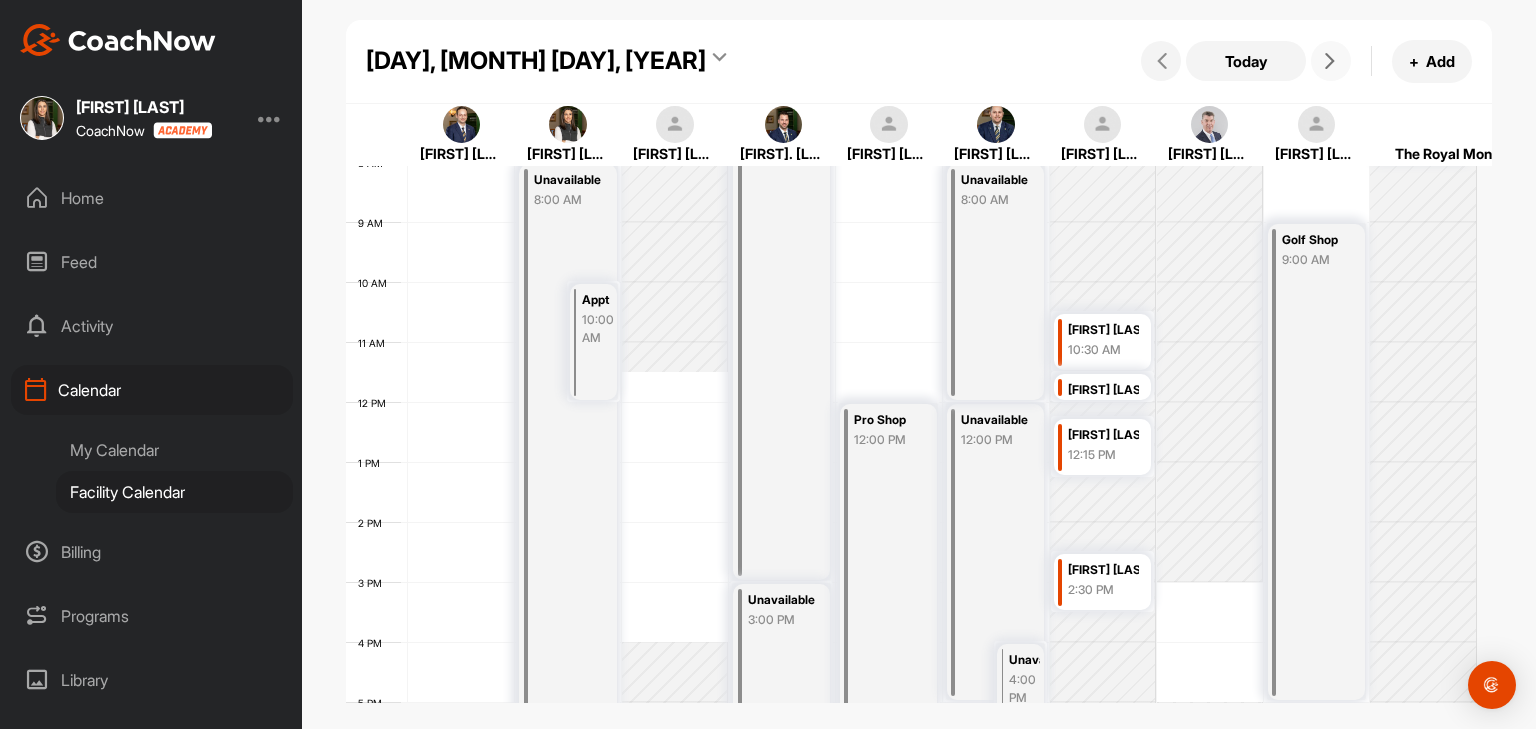 scroll, scrollTop: 447, scrollLeft: 0, axis: vertical 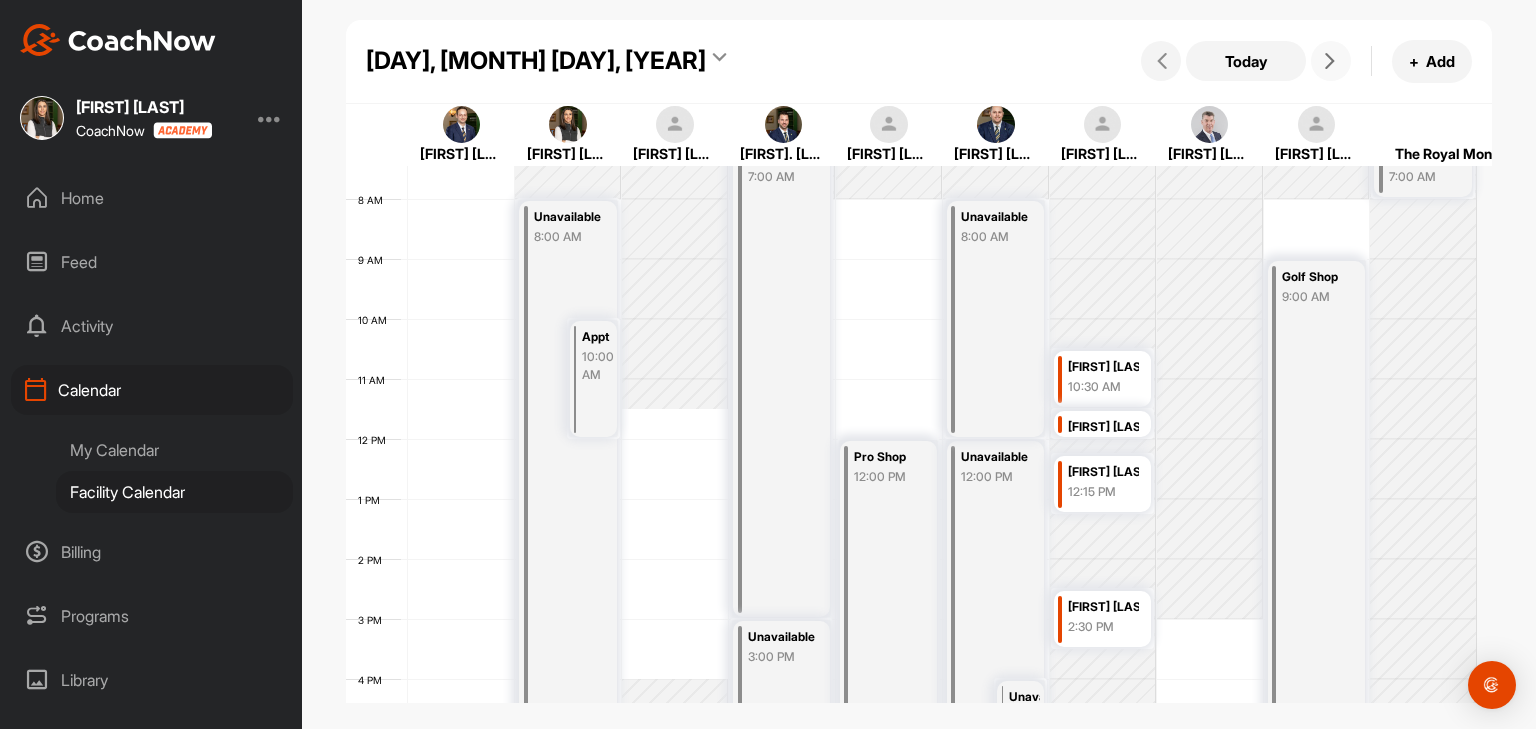 click at bounding box center [1331, 61] 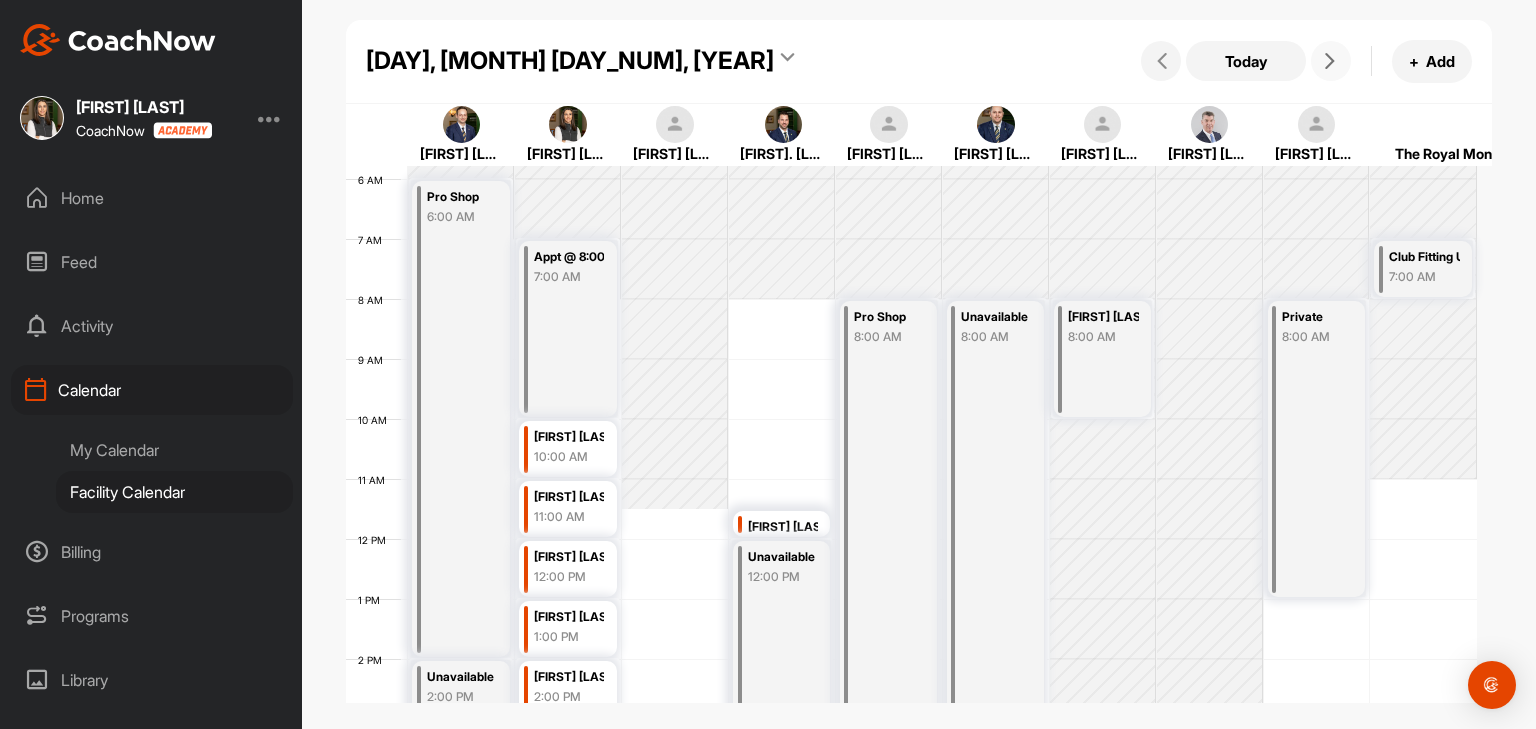 scroll, scrollTop: 447, scrollLeft: 0, axis: vertical 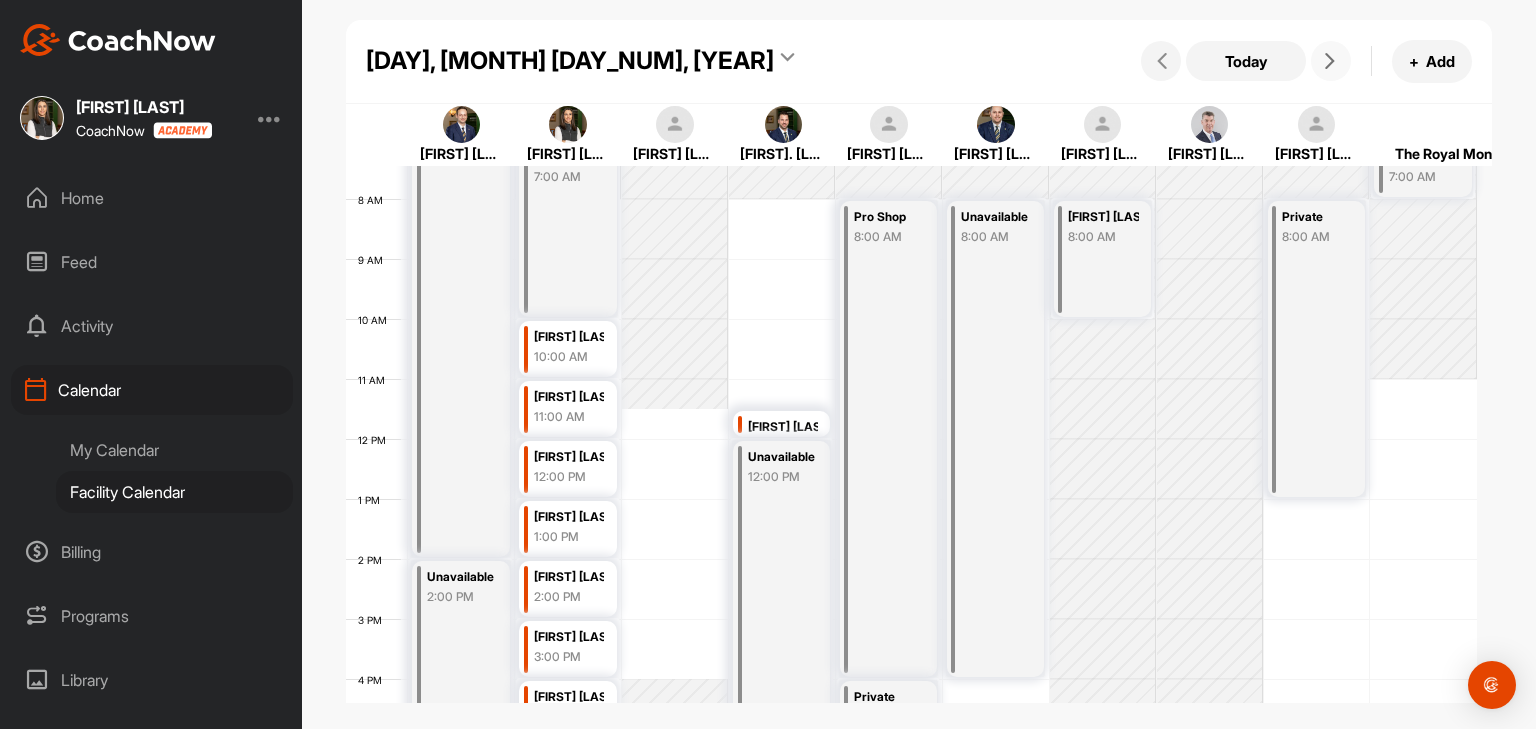 click on "[FIRST] [LAST] with [FIRST] [LAST] [TIME]" at bounding box center (1102, 259) 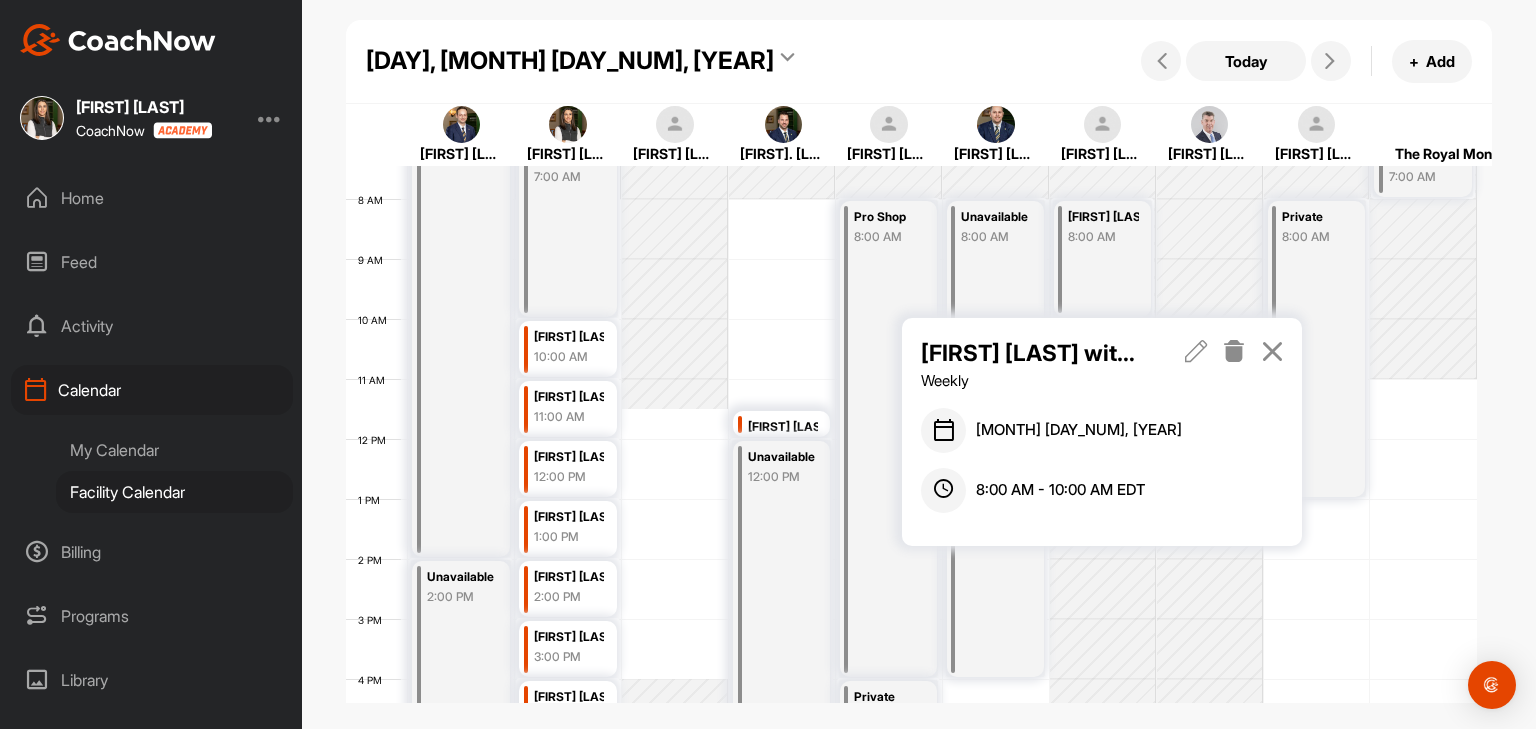 click at bounding box center (1272, 351) 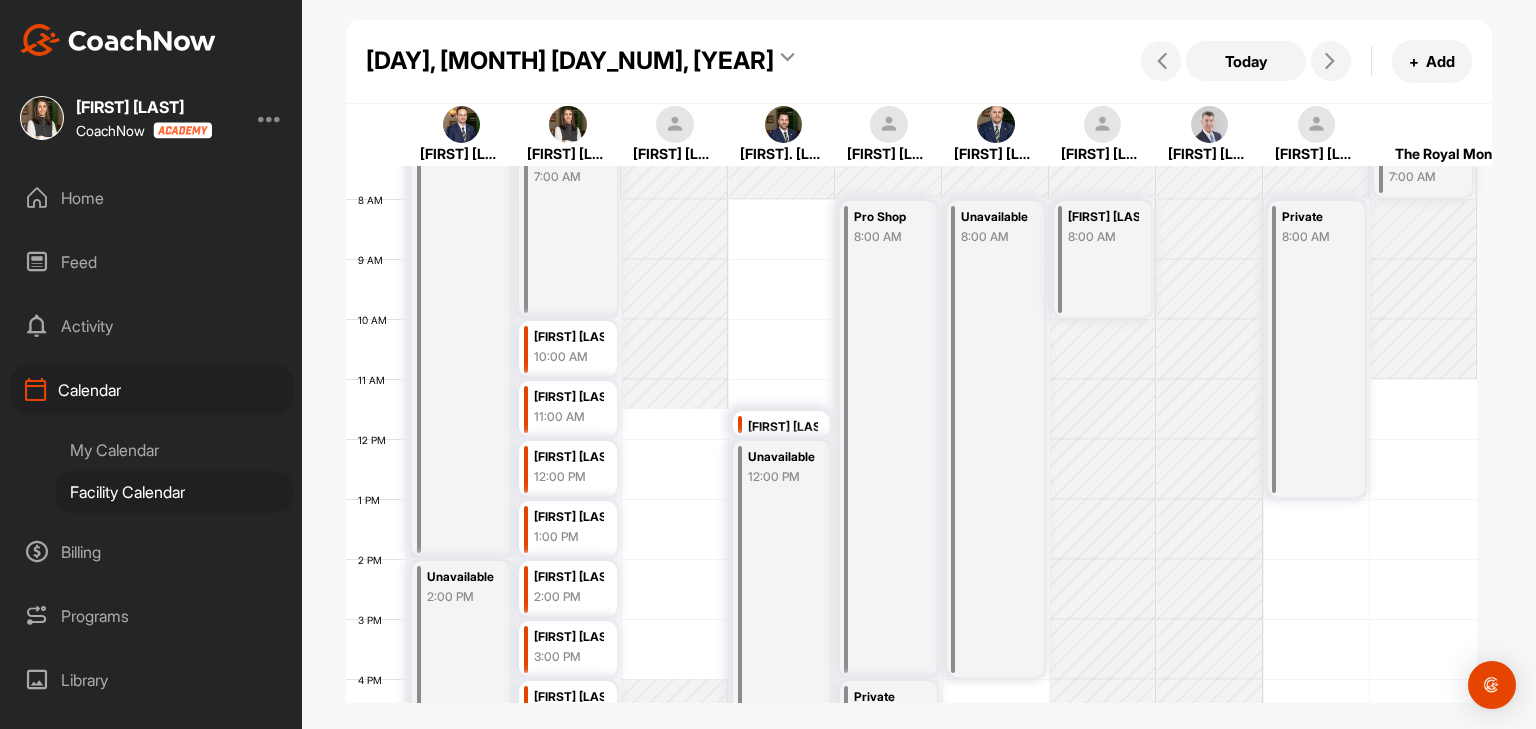 click on "[FIRST] [LAST] with [FIRST] [LAST] [TIME]" at bounding box center (1102, 259) 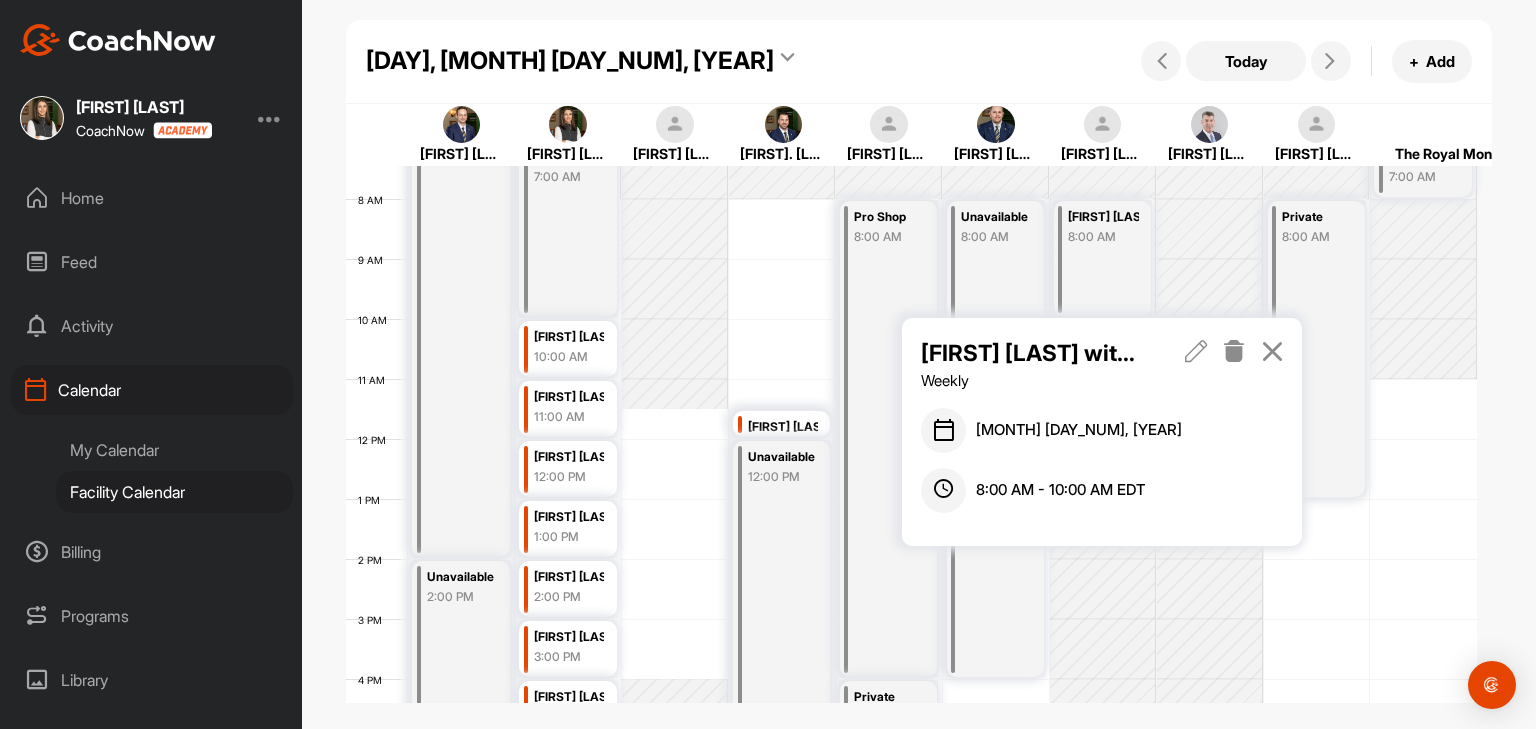 click at bounding box center (1272, 351) 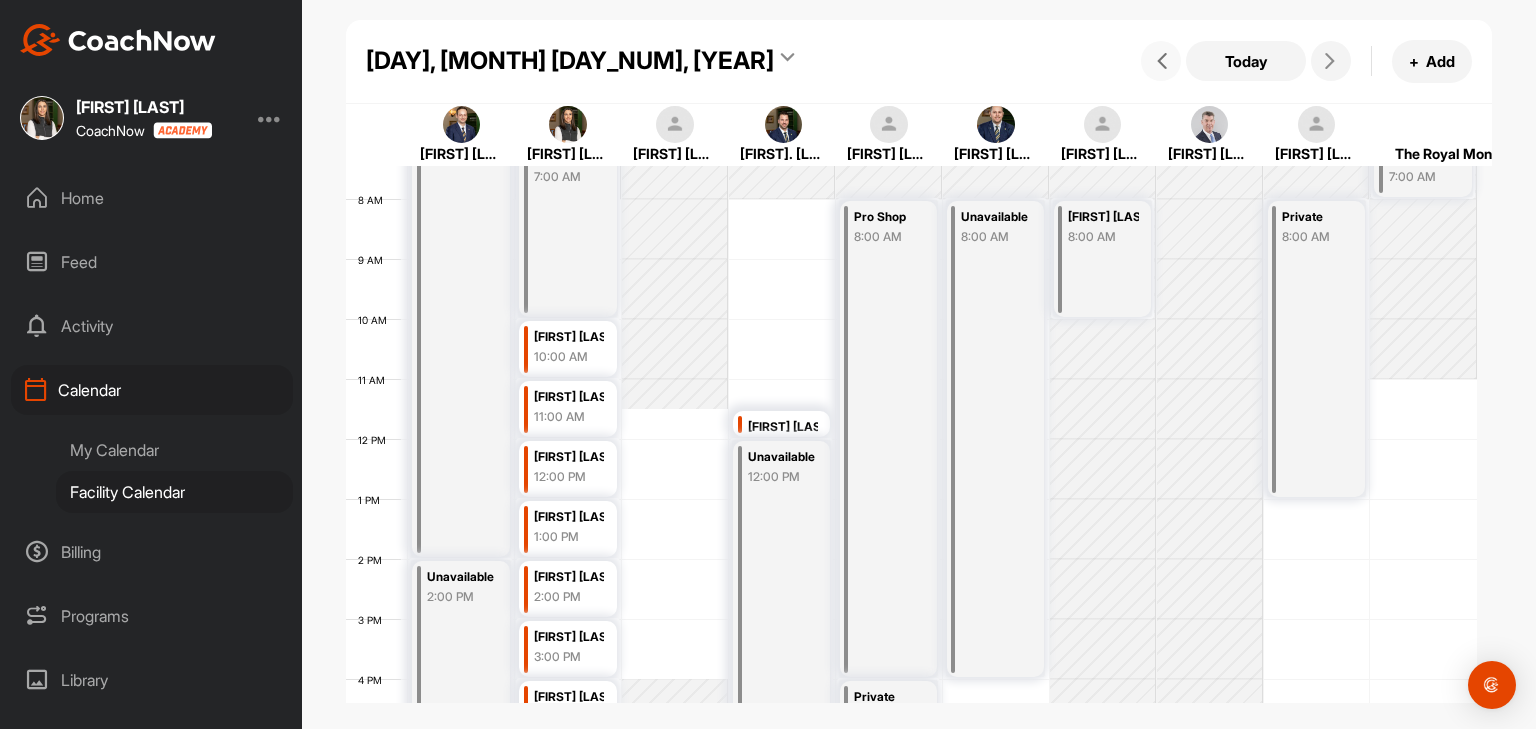 click at bounding box center (1161, 61) 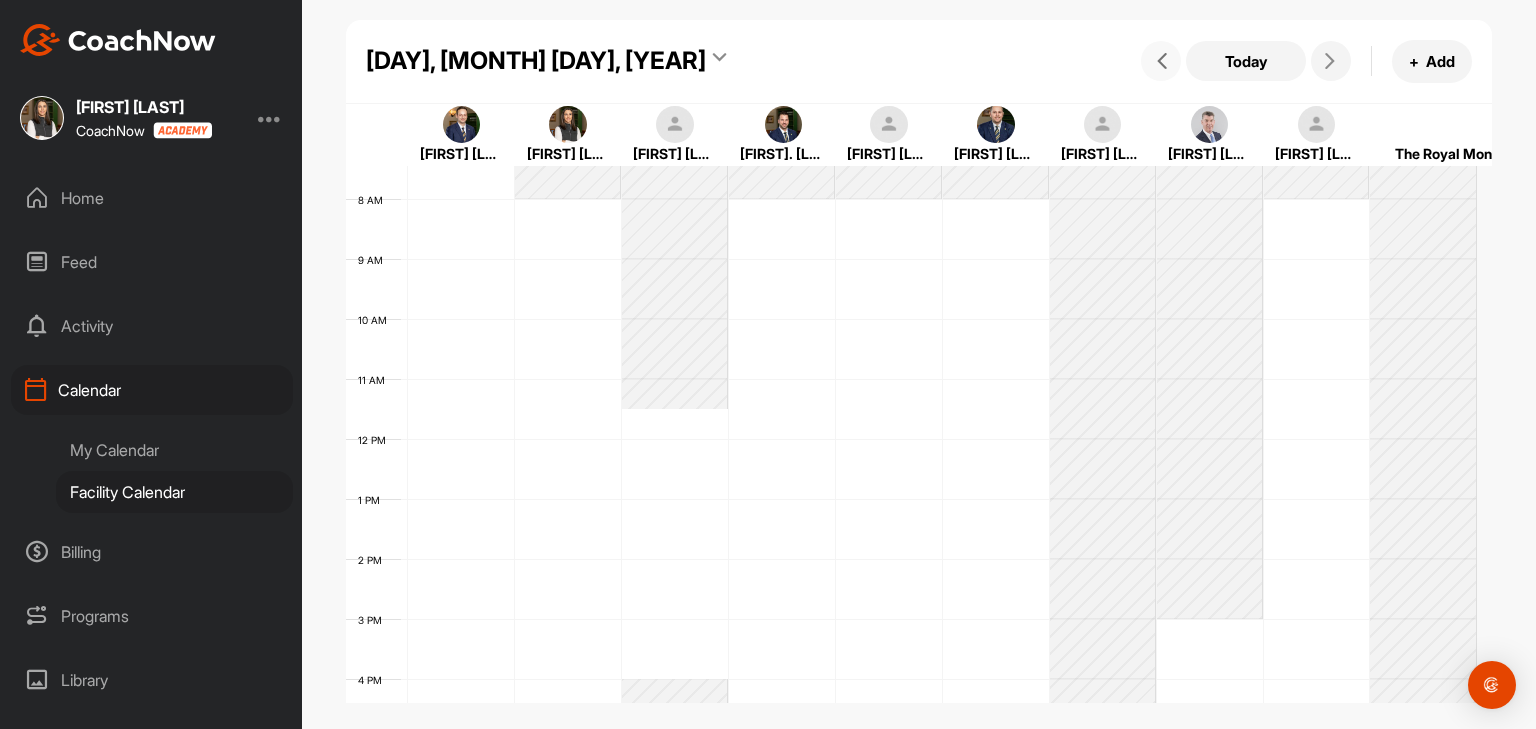 scroll, scrollTop: 346, scrollLeft: 0, axis: vertical 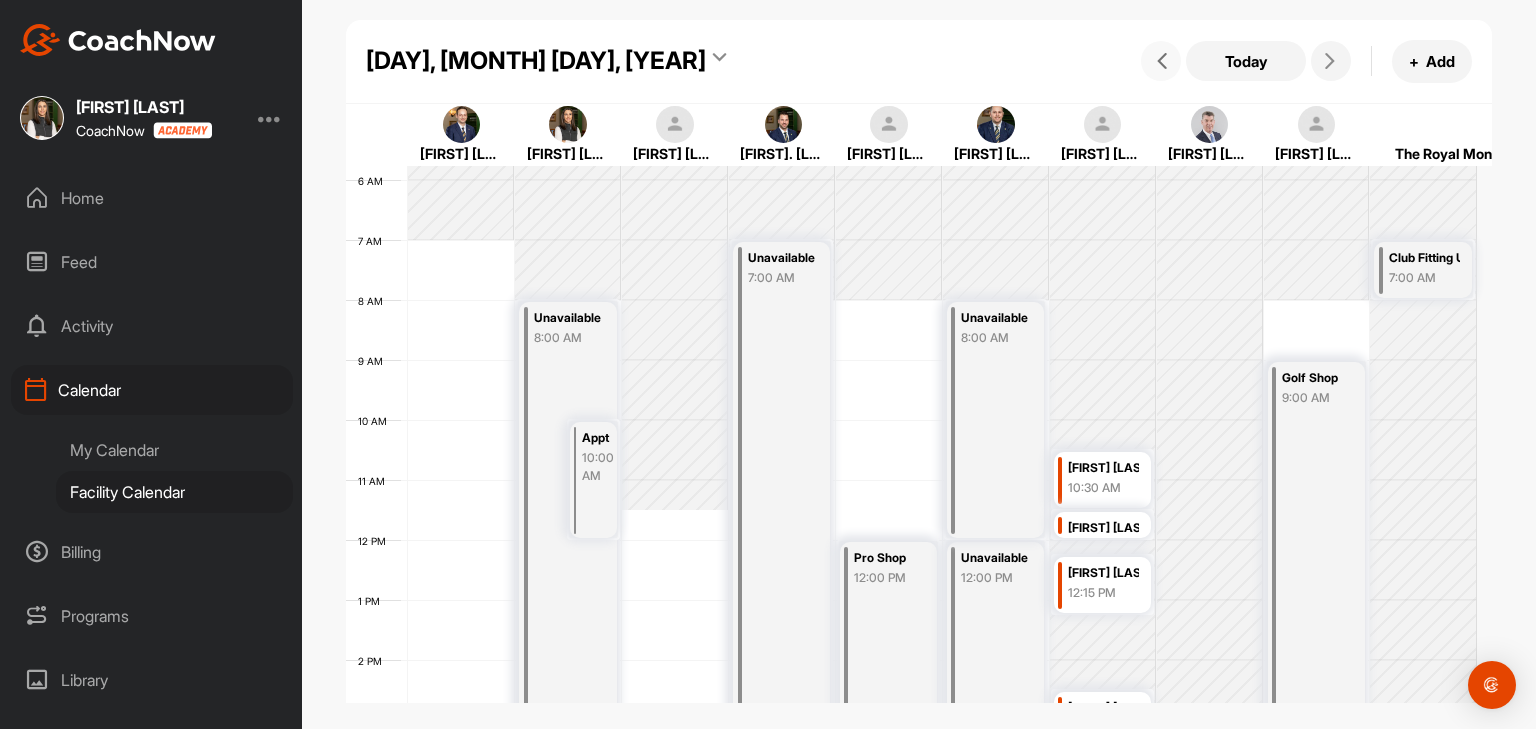 click at bounding box center [1161, 61] 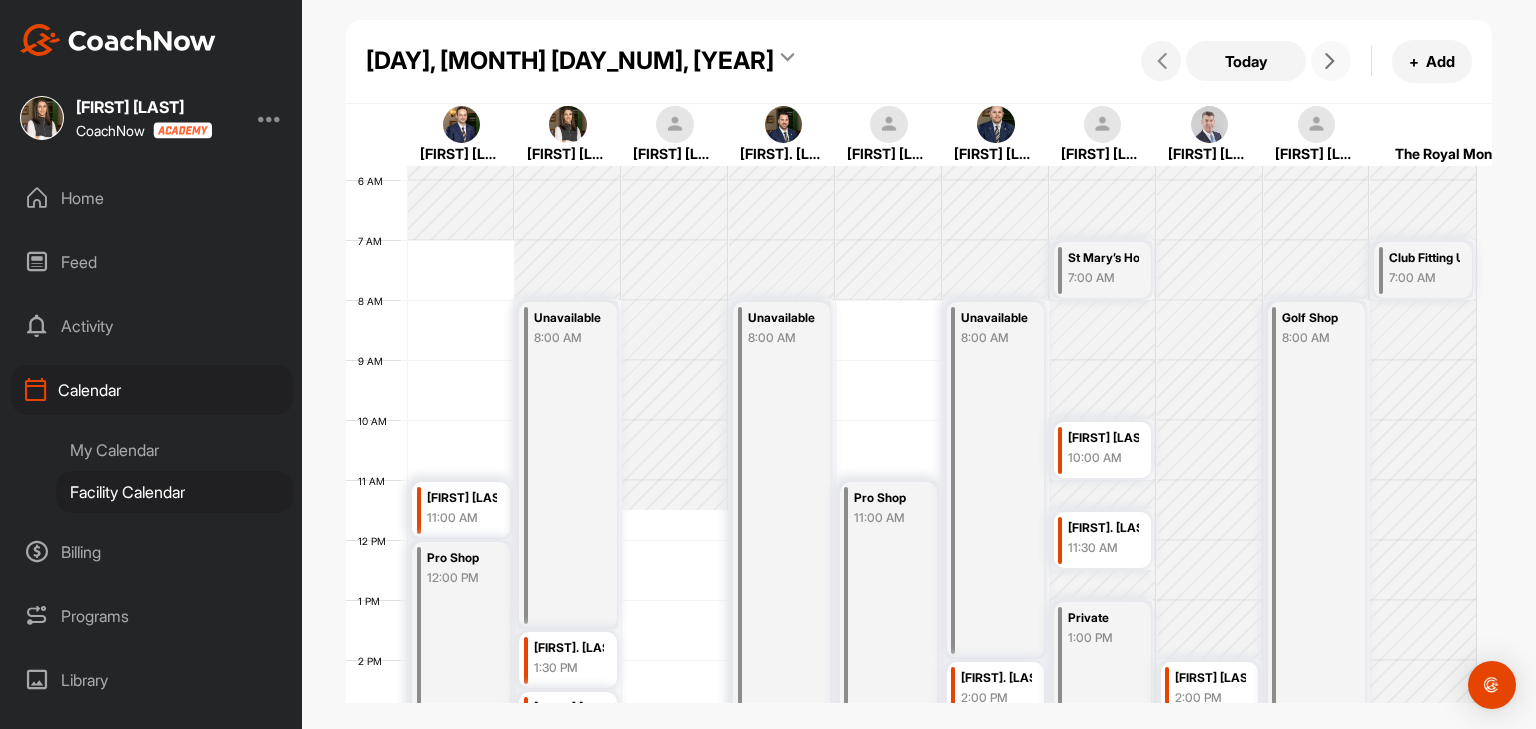 click at bounding box center [1330, 61] 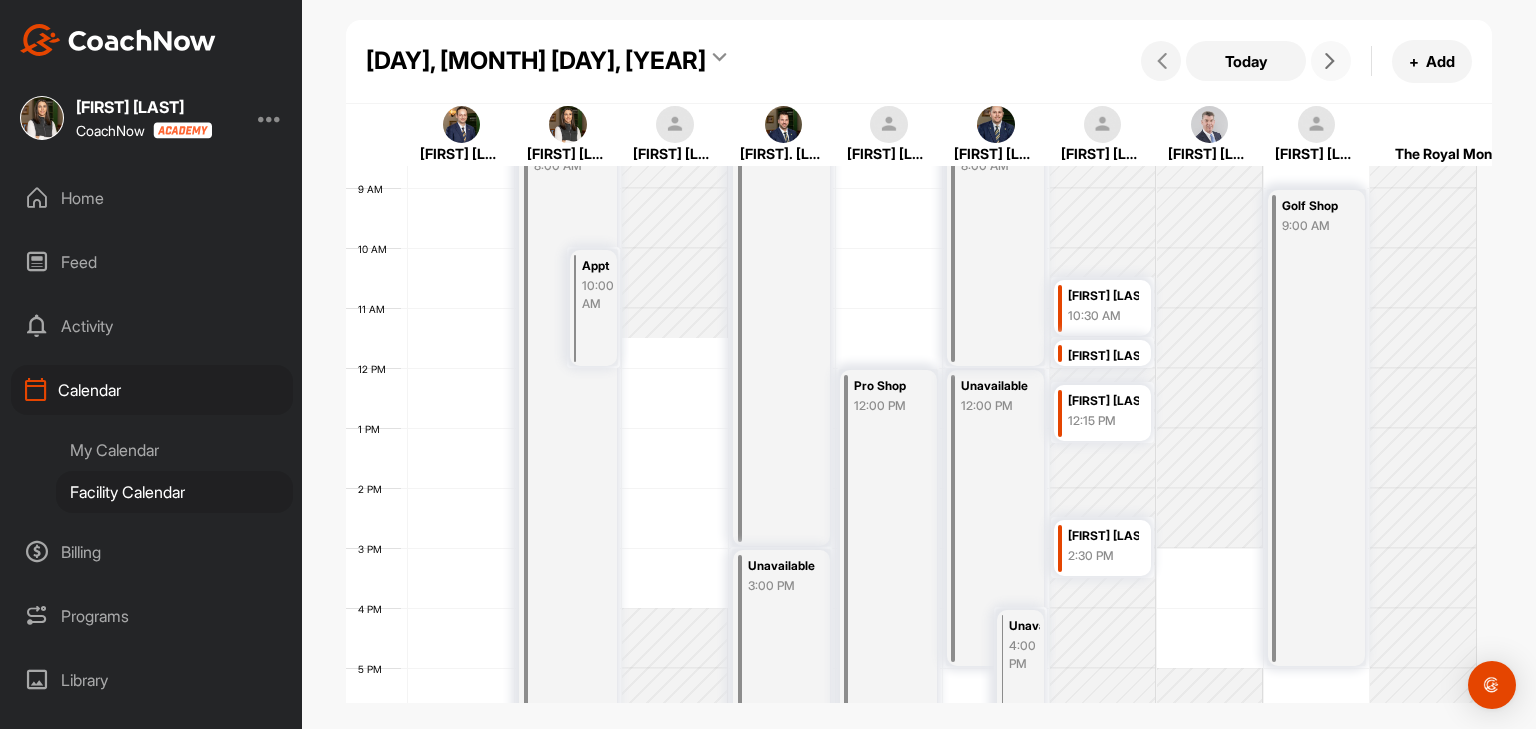 scroll, scrollTop: 546, scrollLeft: 0, axis: vertical 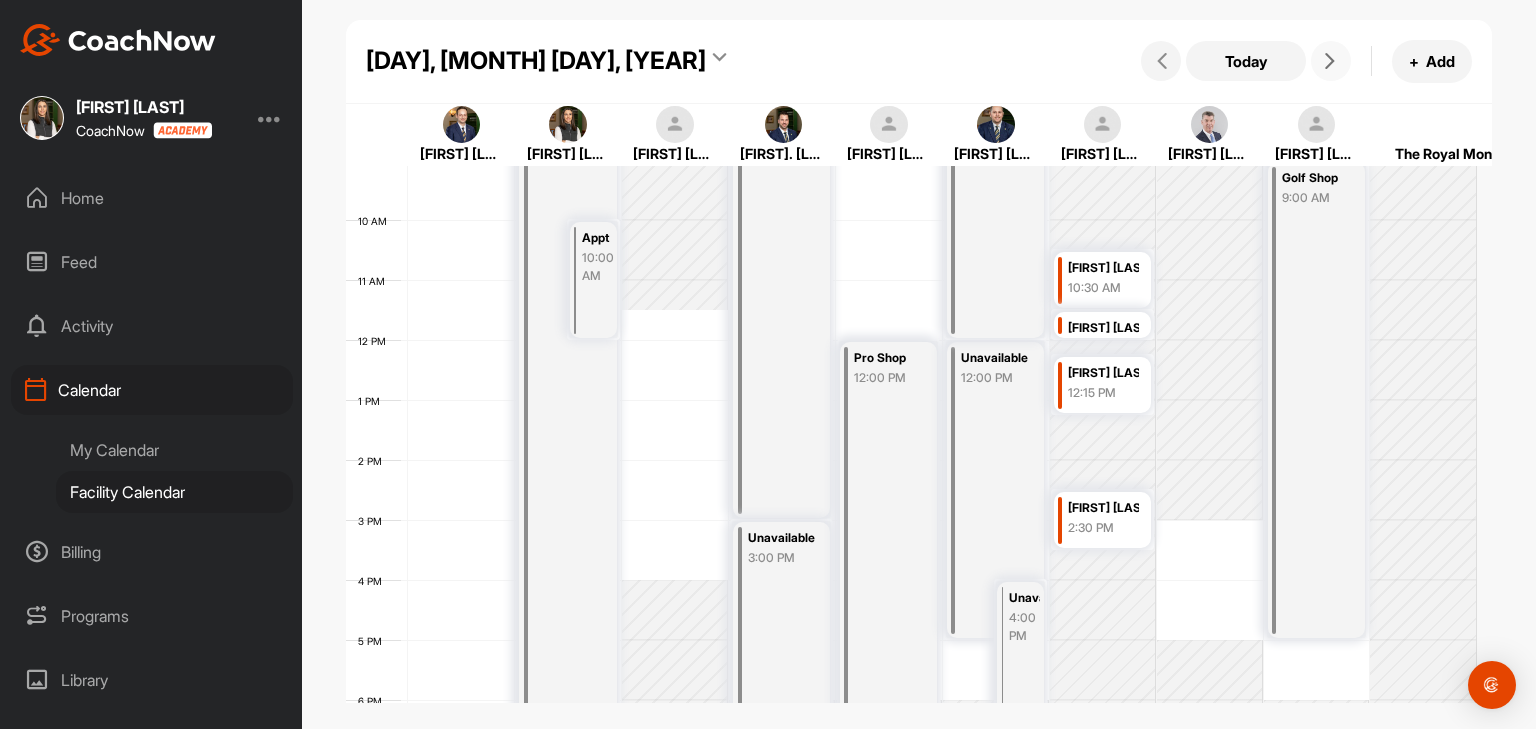 click at bounding box center [1331, 61] 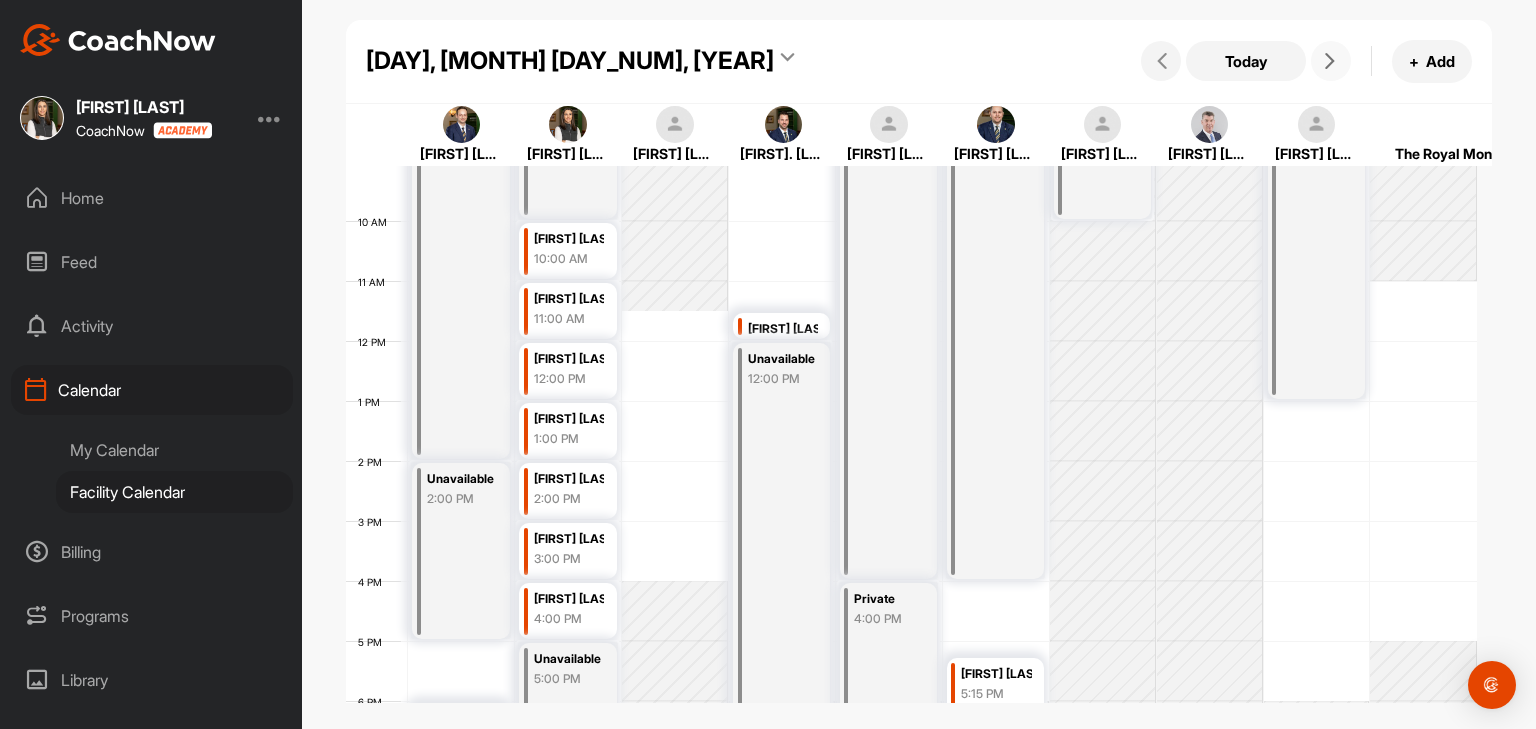 scroll, scrollTop: 346, scrollLeft: 0, axis: vertical 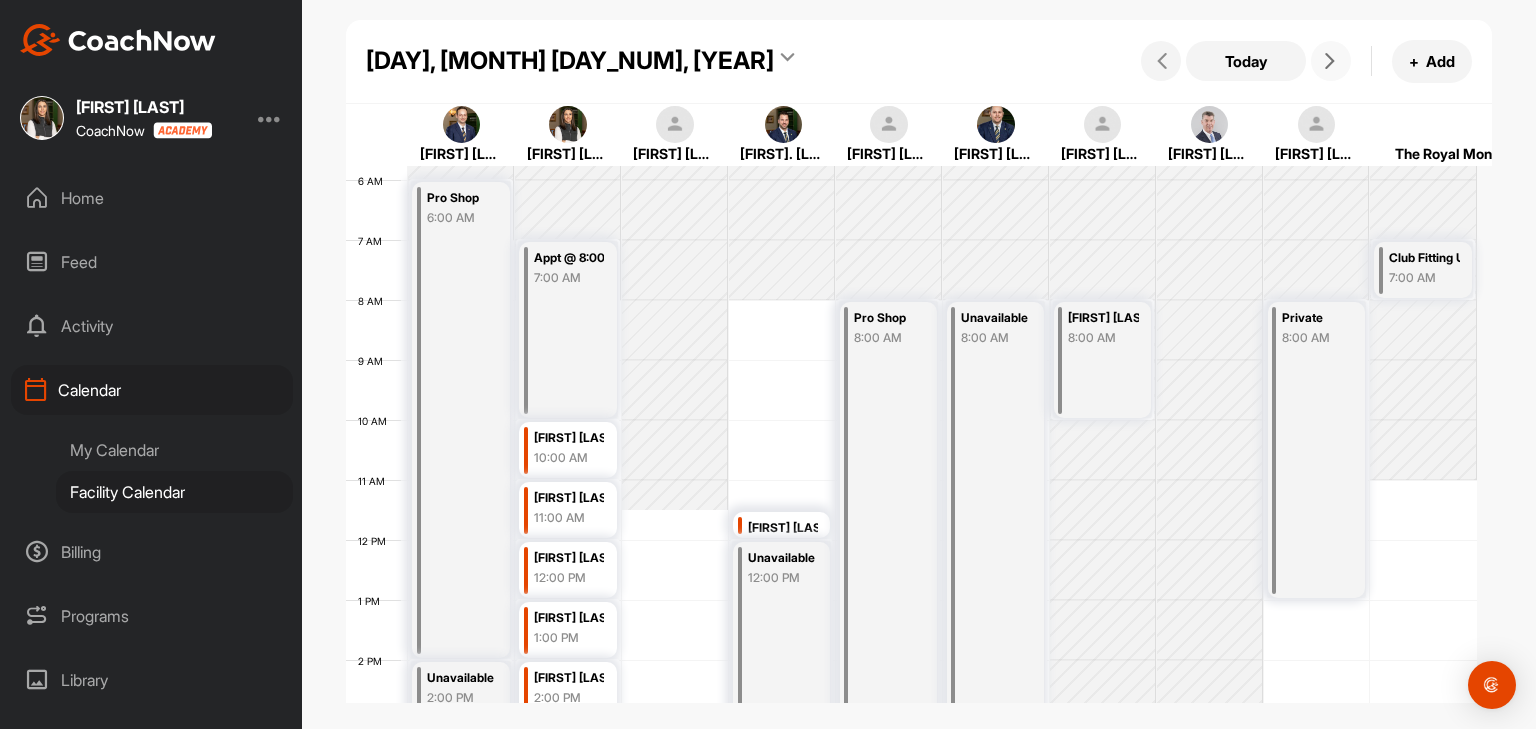 click at bounding box center [1331, 61] 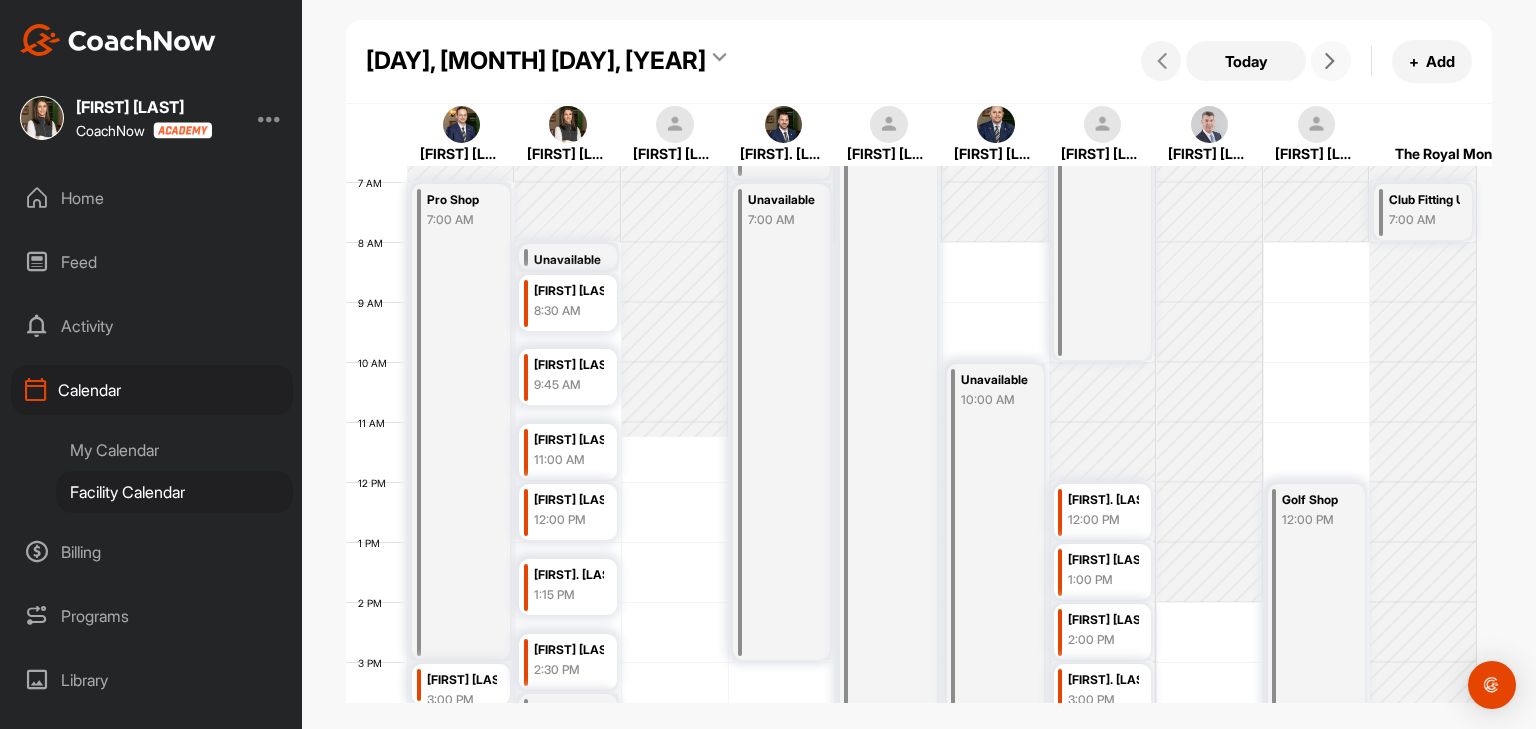 scroll, scrollTop: 246, scrollLeft: 0, axis: vertical 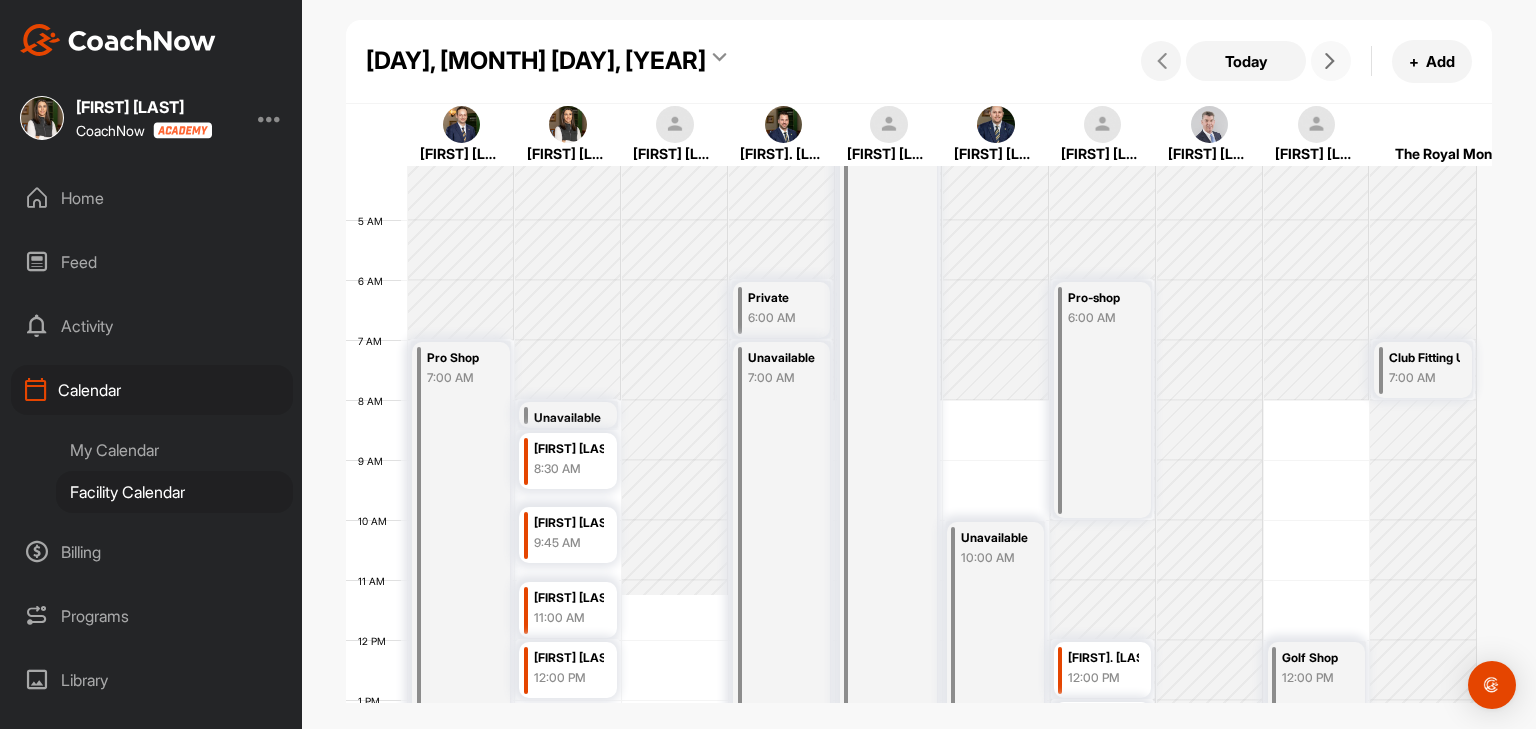 click at bounding box center [1331, 61] 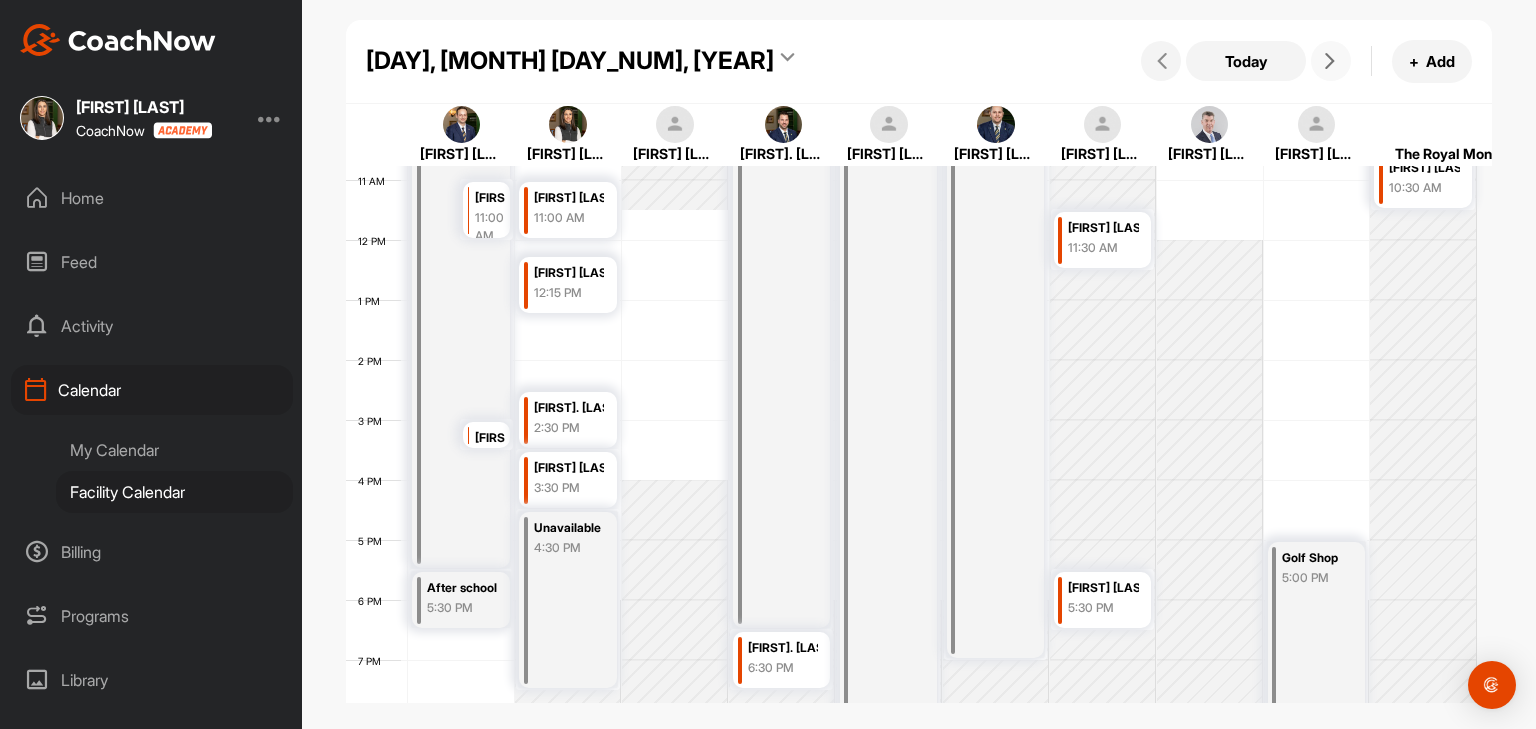 scroll, scrollTop: 746, scrollLeft: 0, axis: vertical 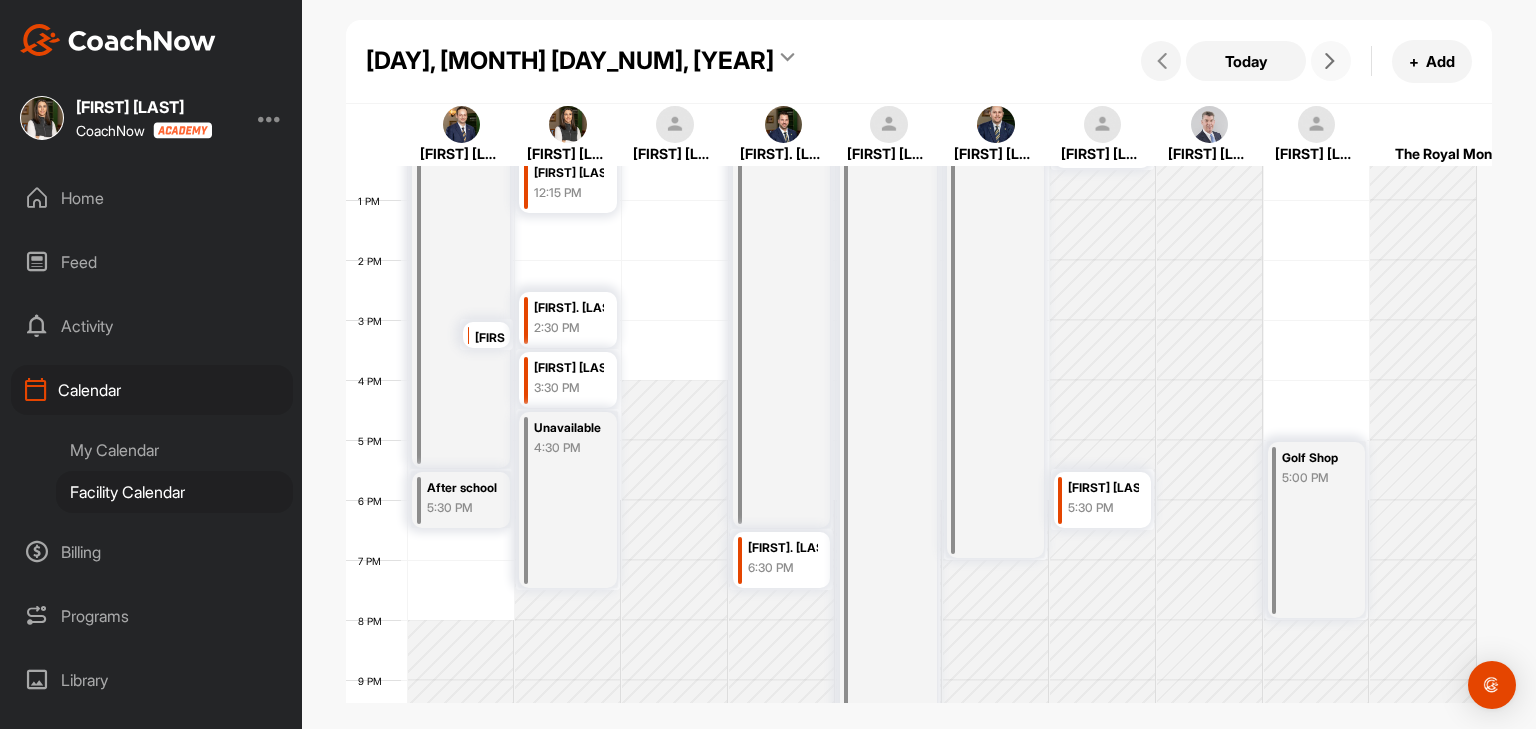 click at bounding box center (1330, 61) 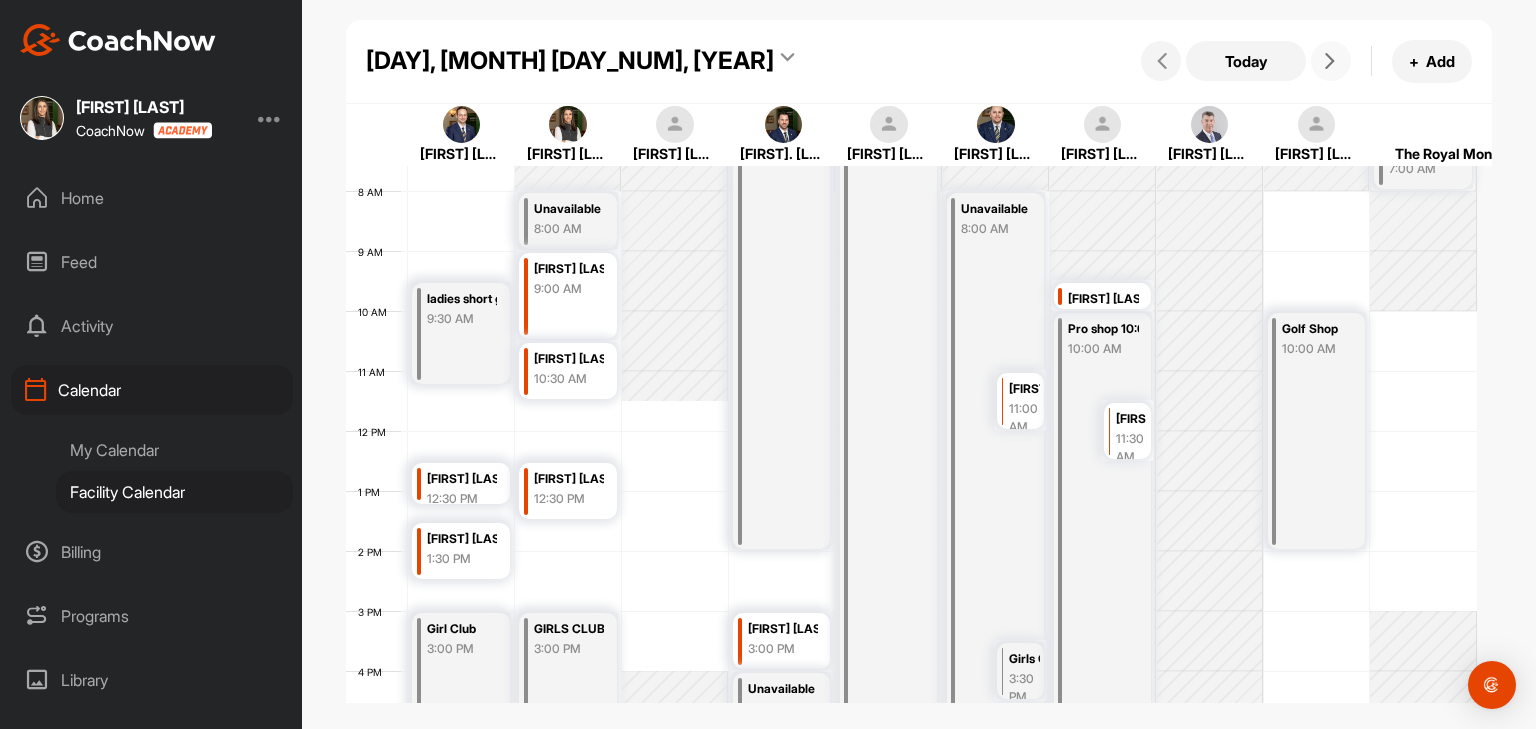 scroll, scrollTop: 546, scrollLeft: 0, axis: vertical 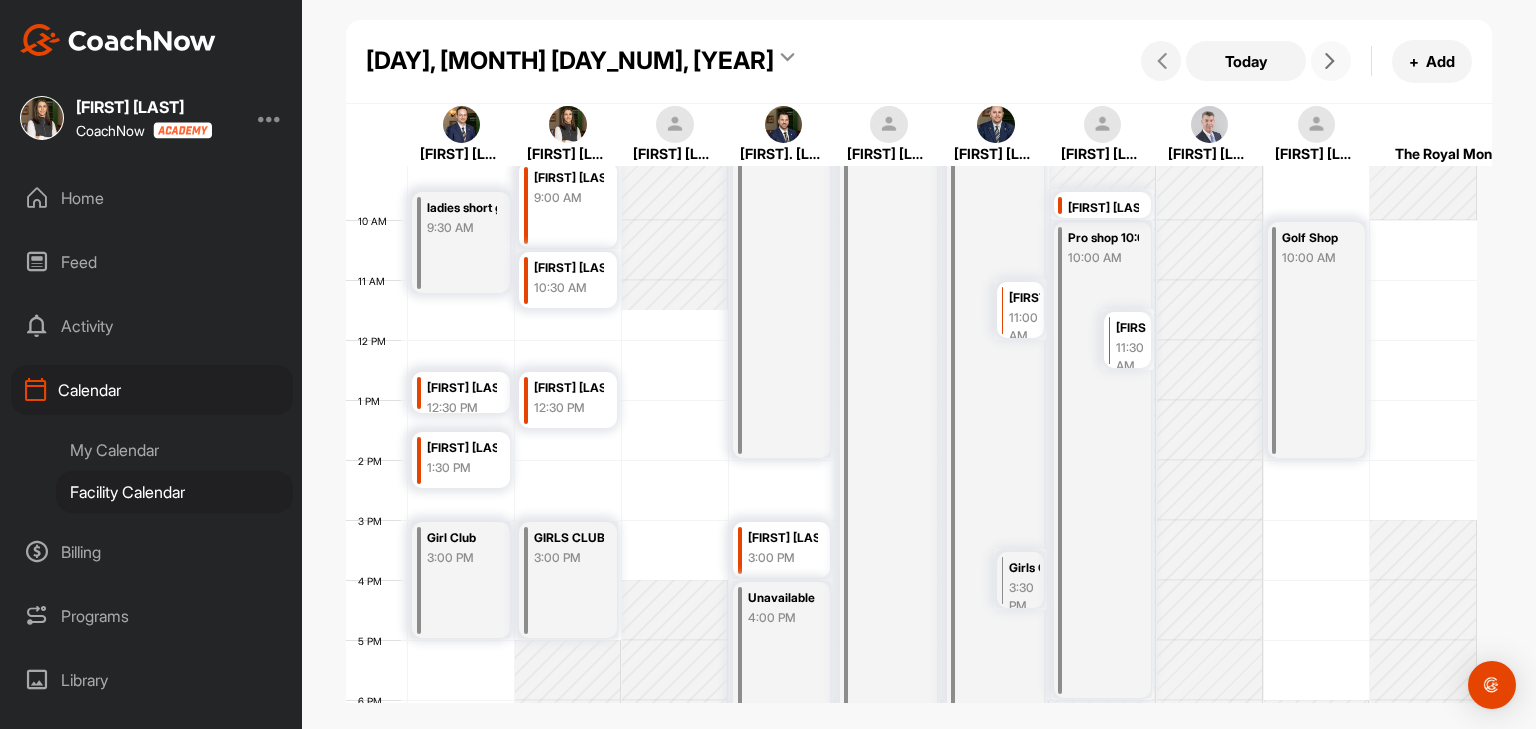 click at bounding box center (1331, 61) 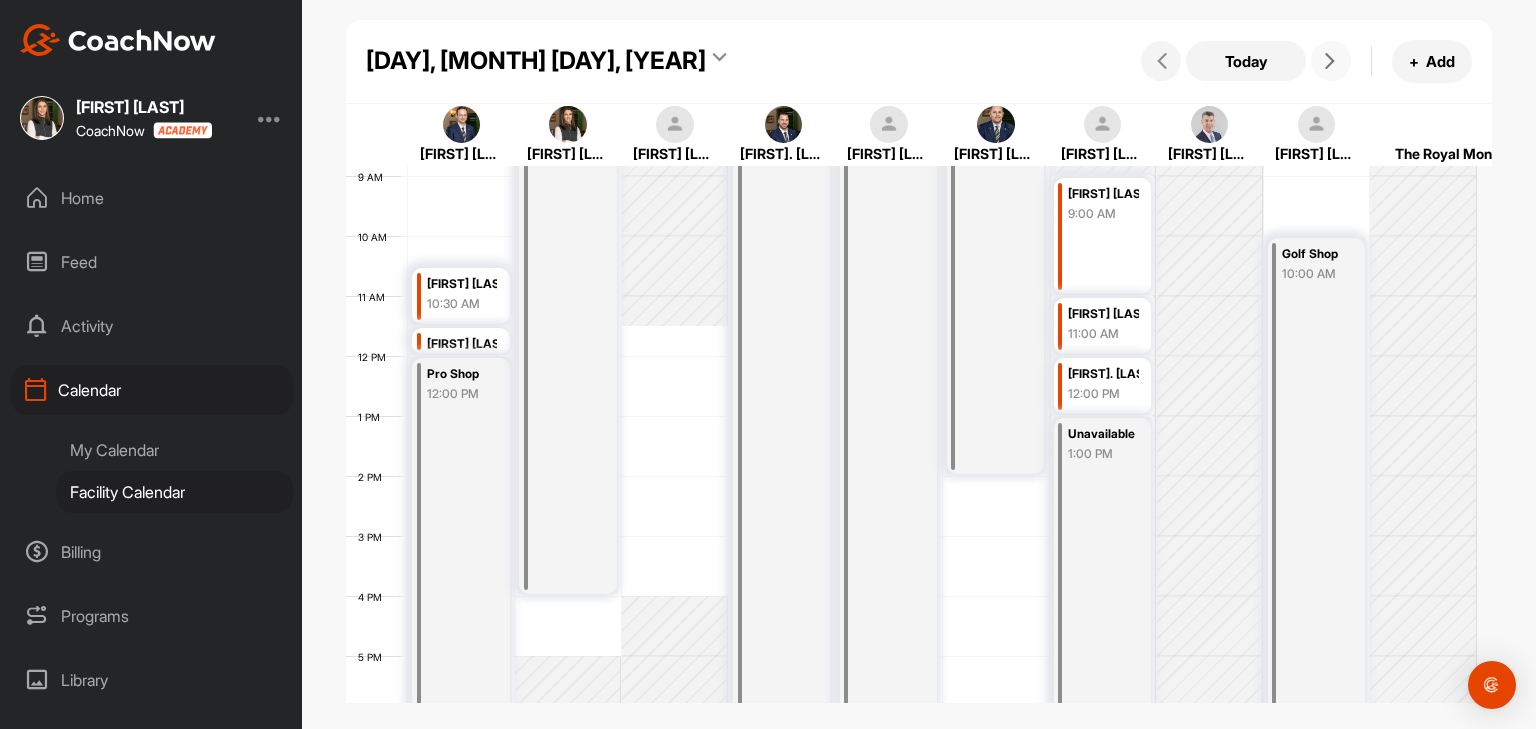 scroll, scrollTop: 546, scrollLeft: 0, axis: vertical 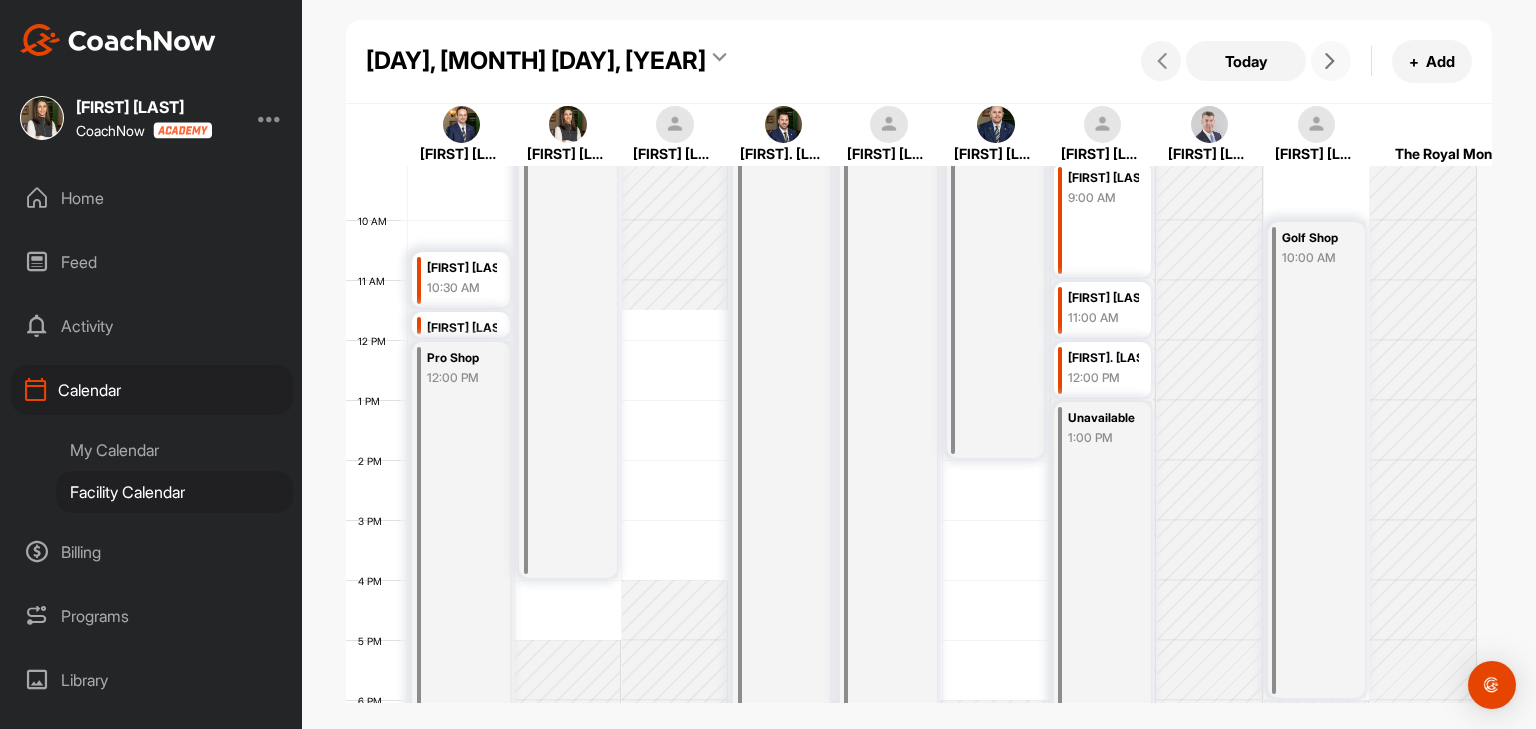 click at bounding box center [1331, 61] 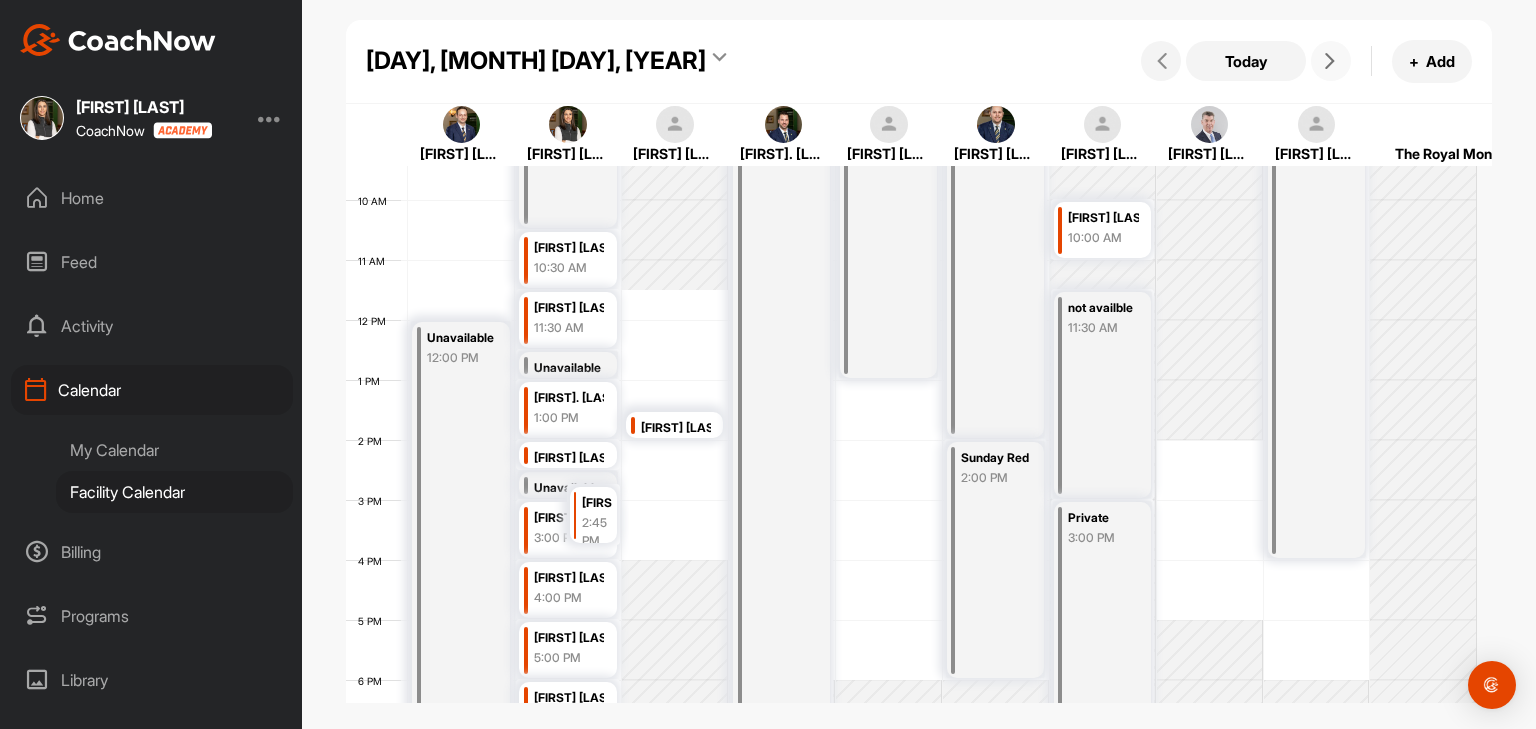 scroll, scrollTop: 646, scrollLeft: 0, axis: vertical 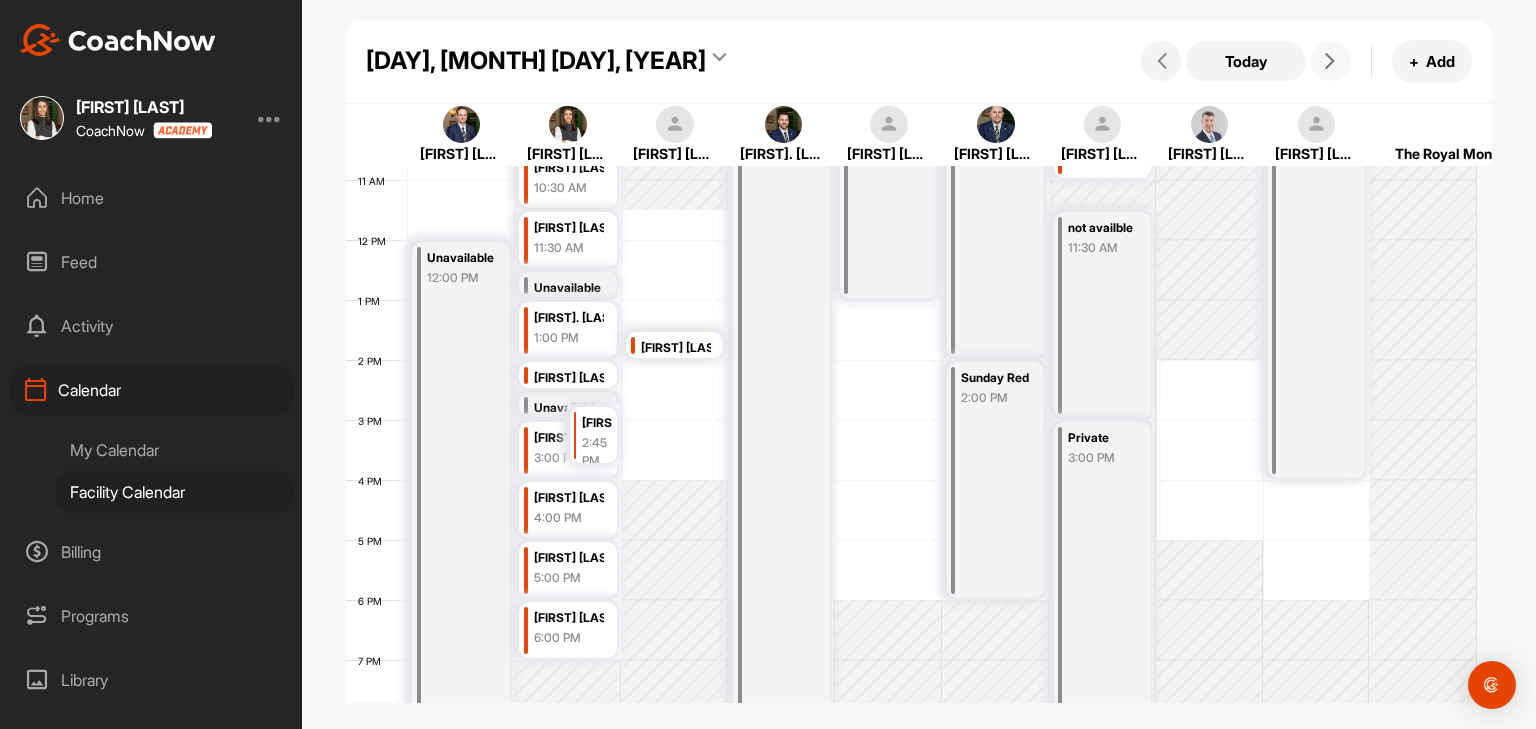 click at bounding box center [1331, 61] 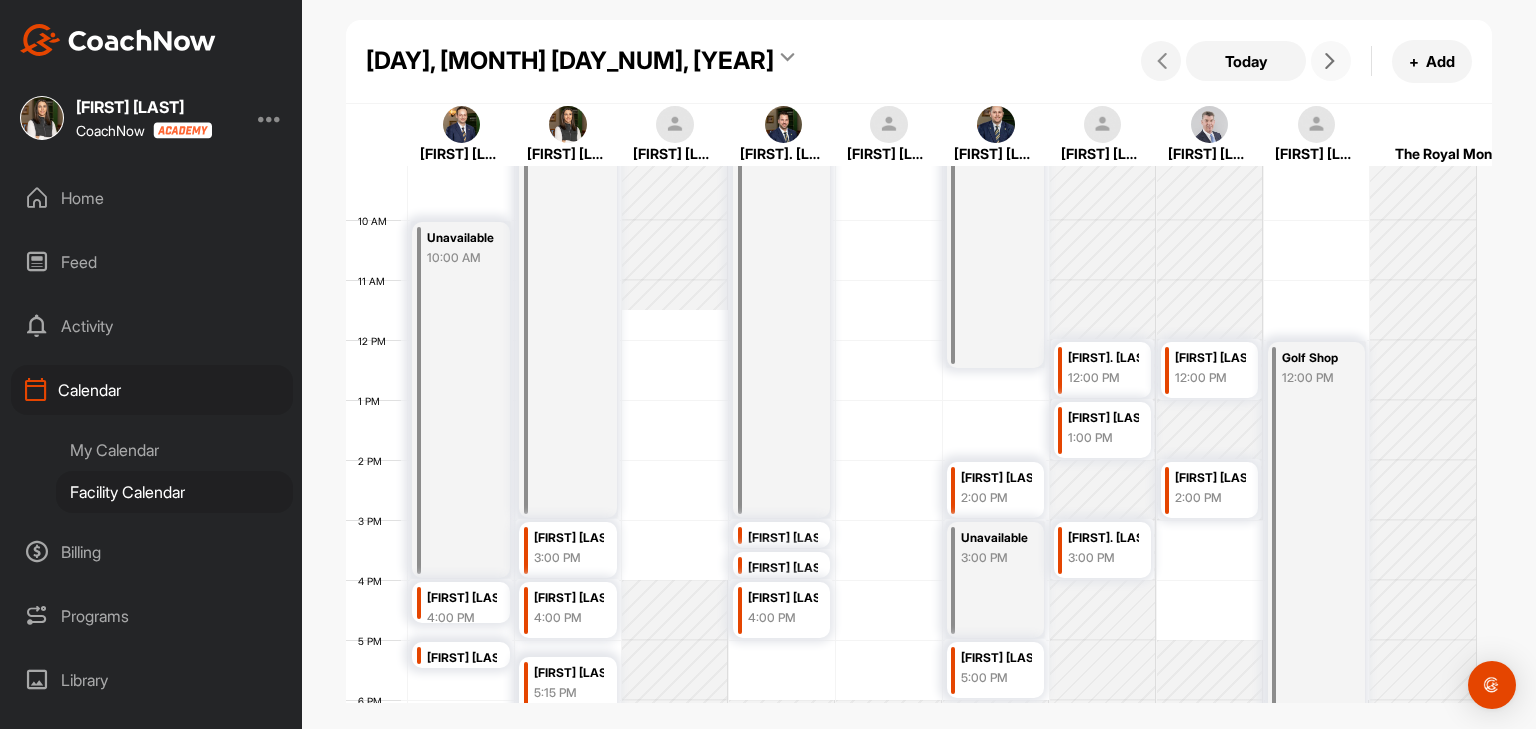 scroll, scrollTop: 646, scrollLeft: 0, axis: vertical 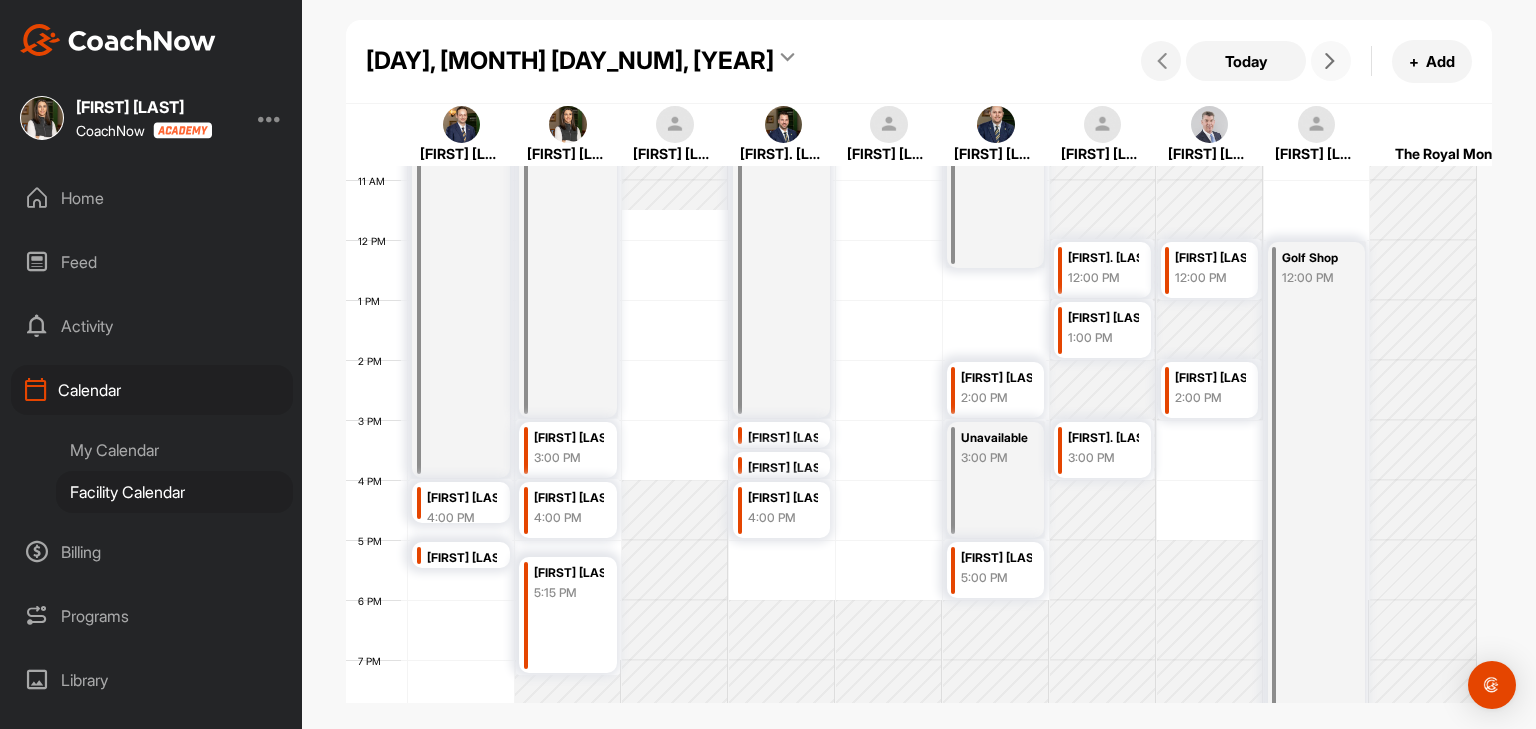 click at bounding box center (1331, 61) 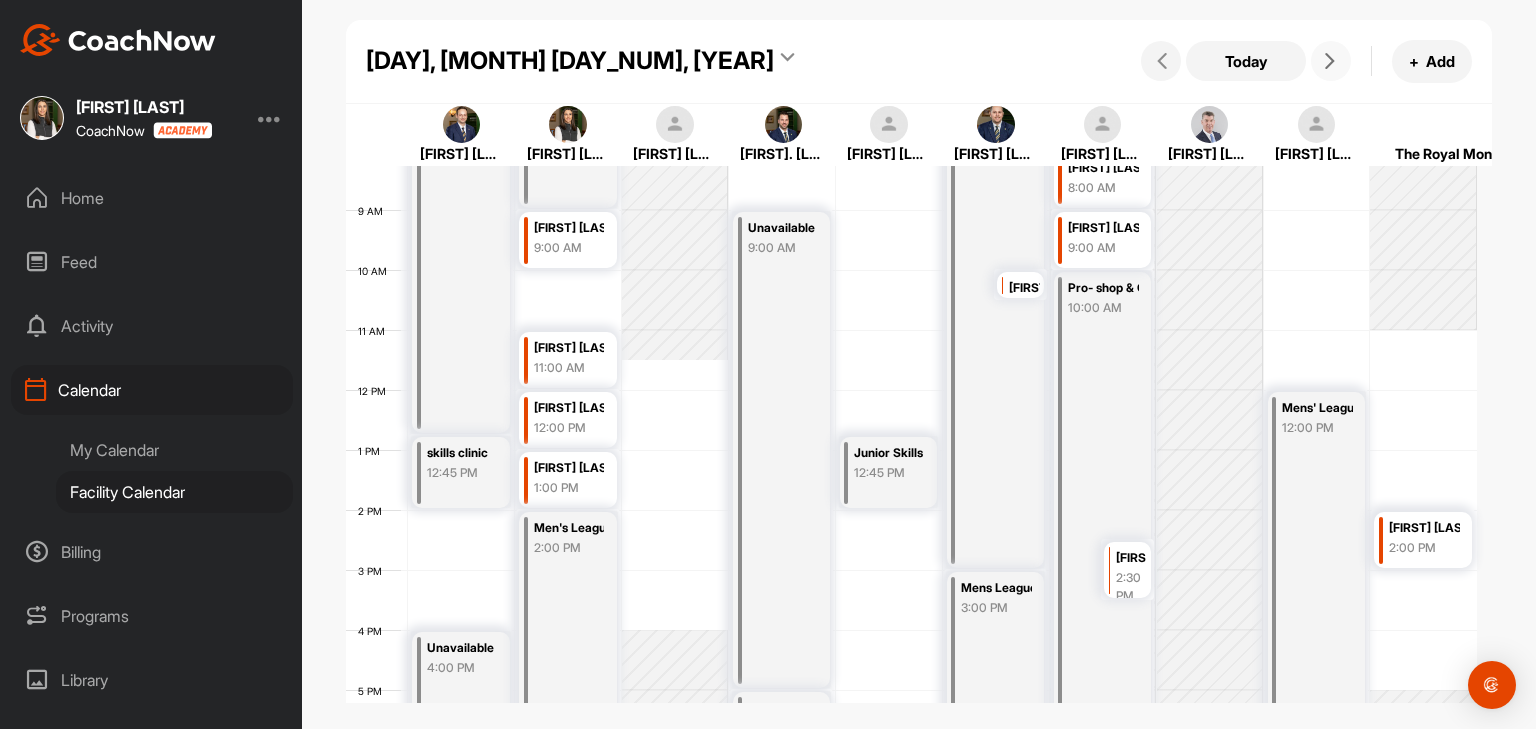 scroll, scrollTop: 546, scrollLeft: 0, axis: vertical 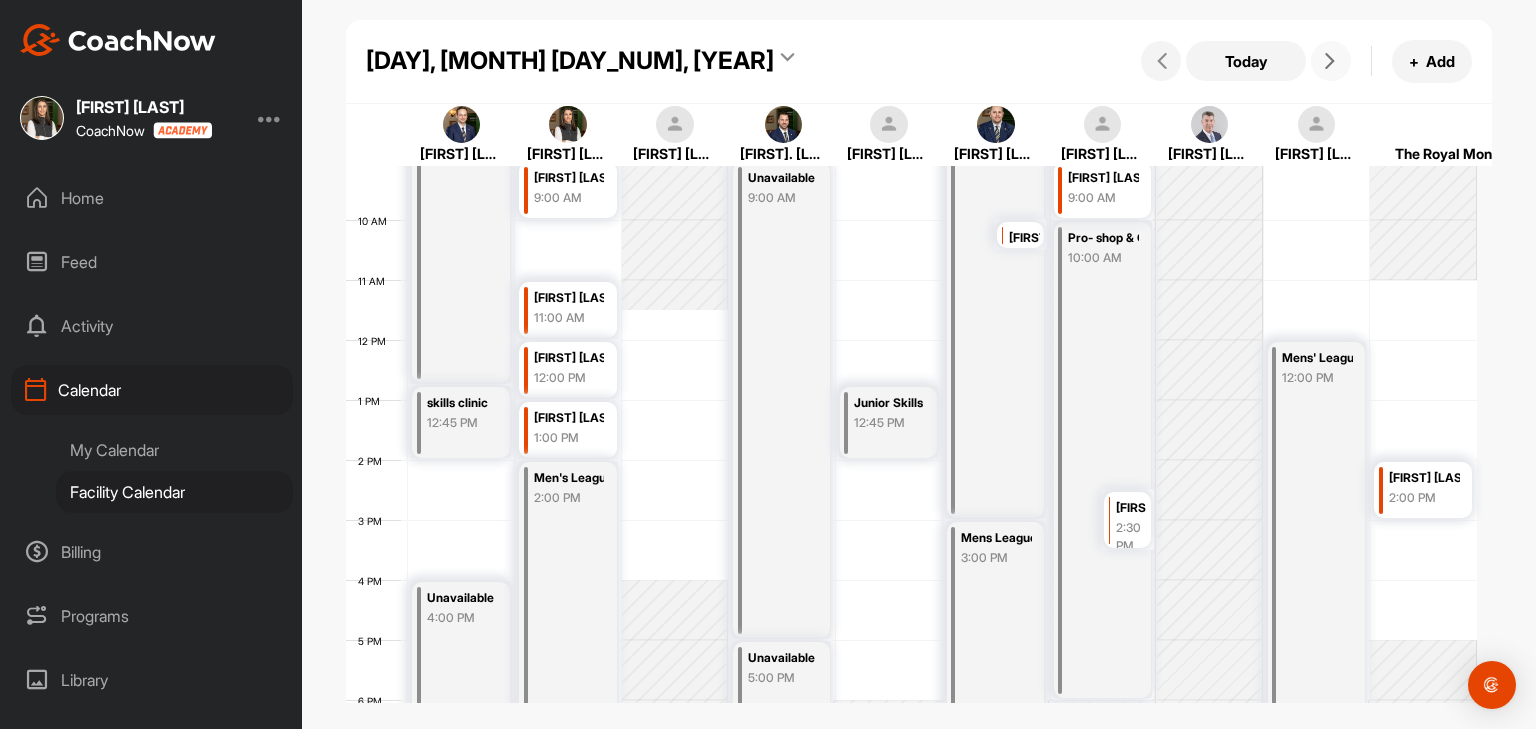 click at bounding box center (1331, 61) 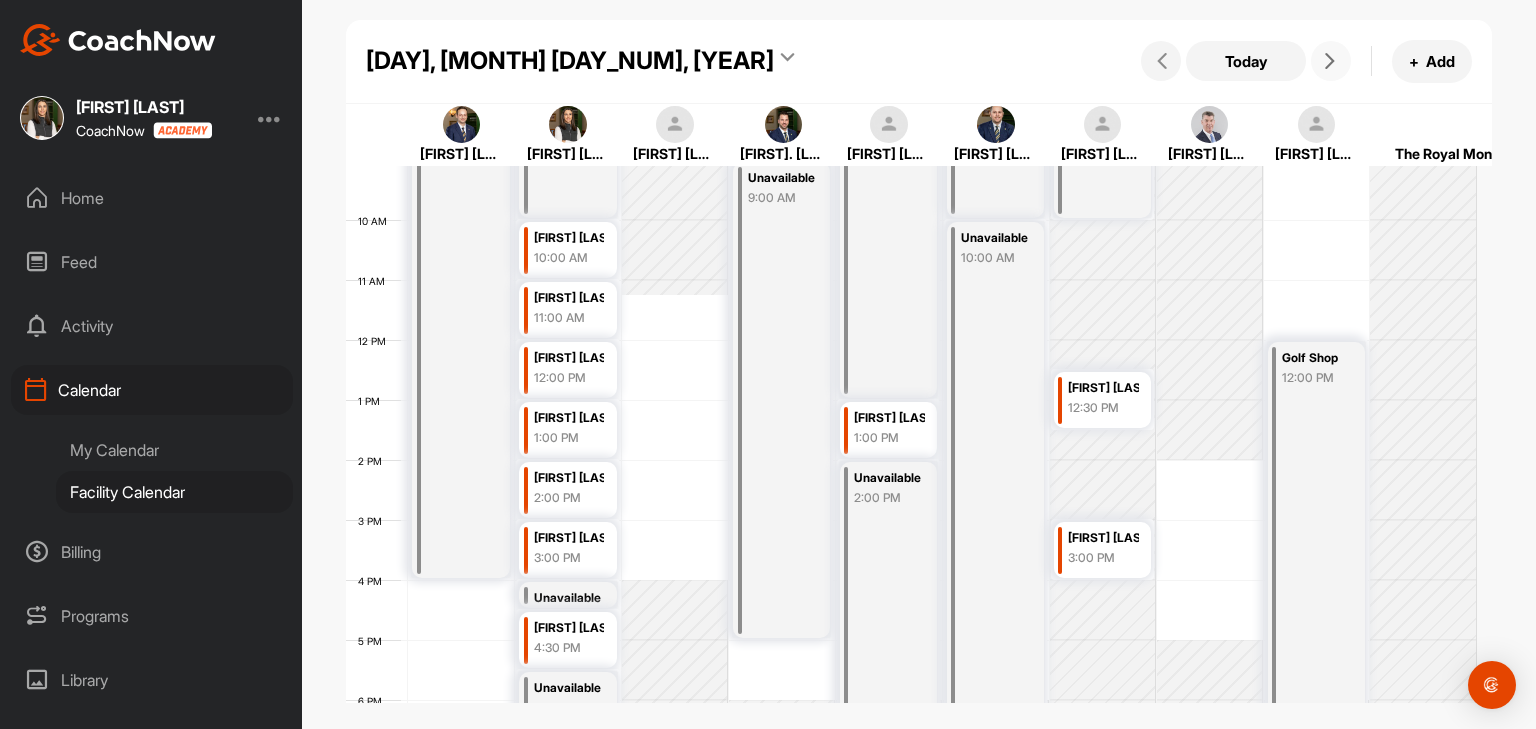 scroll, scrollTop: 646, scrollLeft: 0, axis: vertical 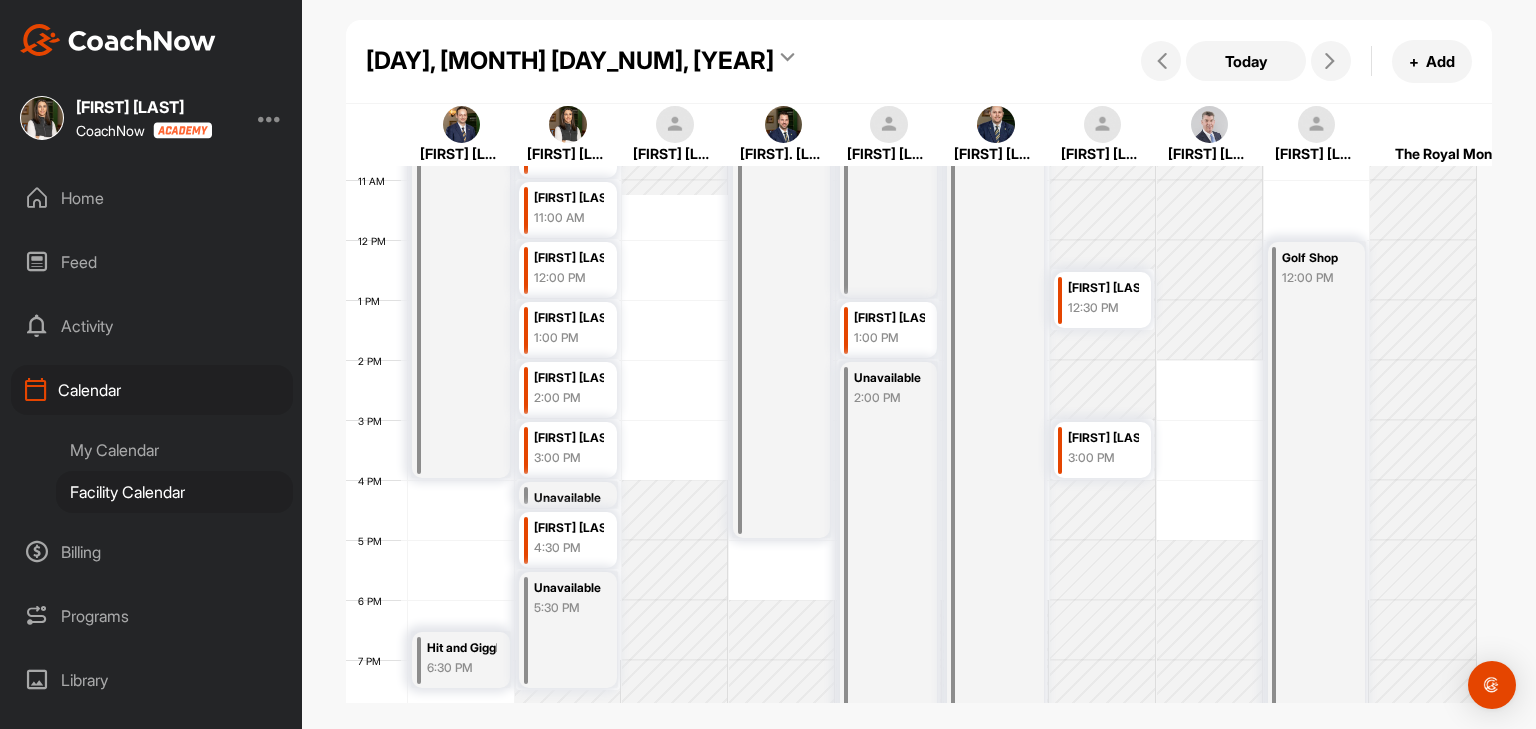click on "Today + Add" at bounding box center (1304, 61) 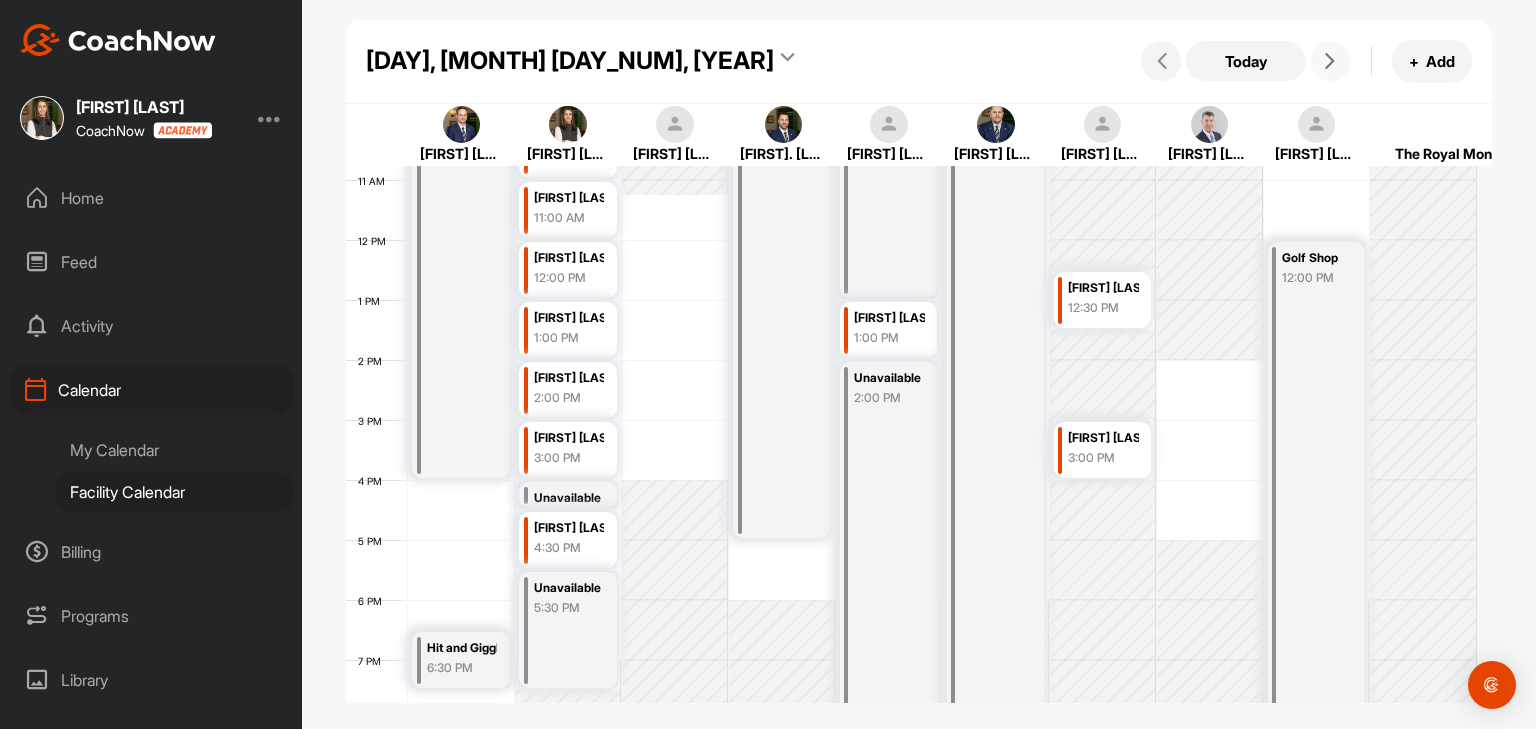 click at bounding box center [1331, 61] 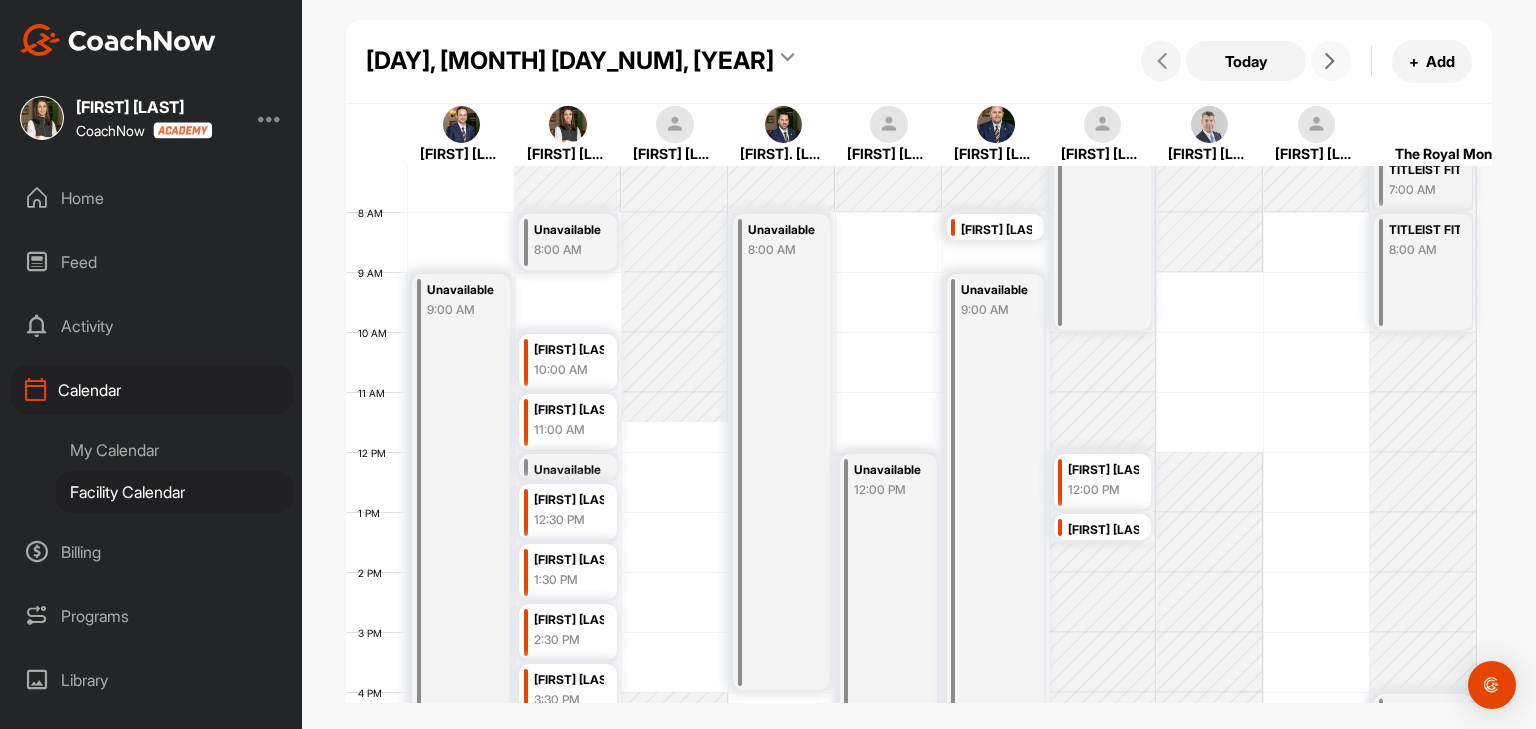 scroll, scrollTop: 546, scrollLeft: 0, axis: vertical 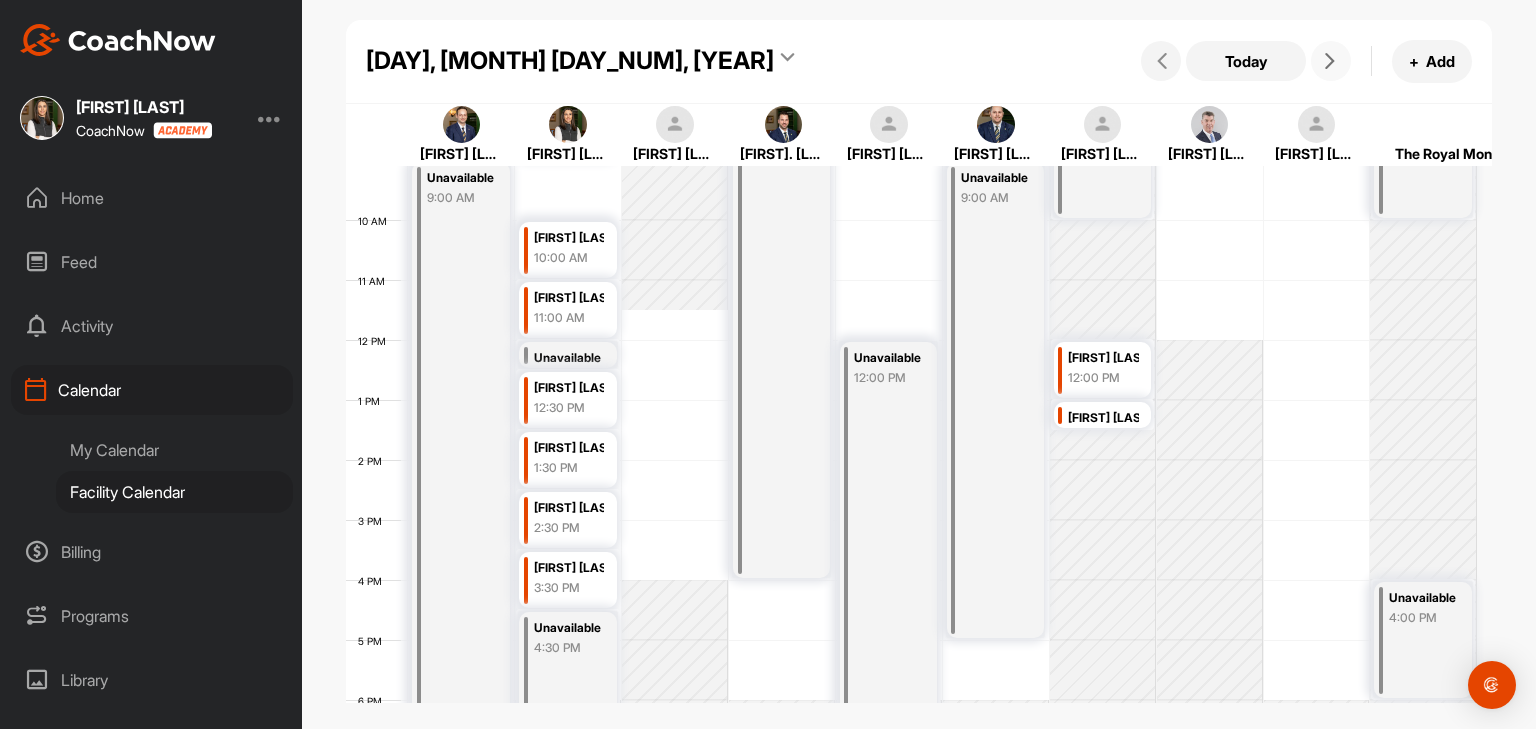 click at bounding box center [1331, 61] 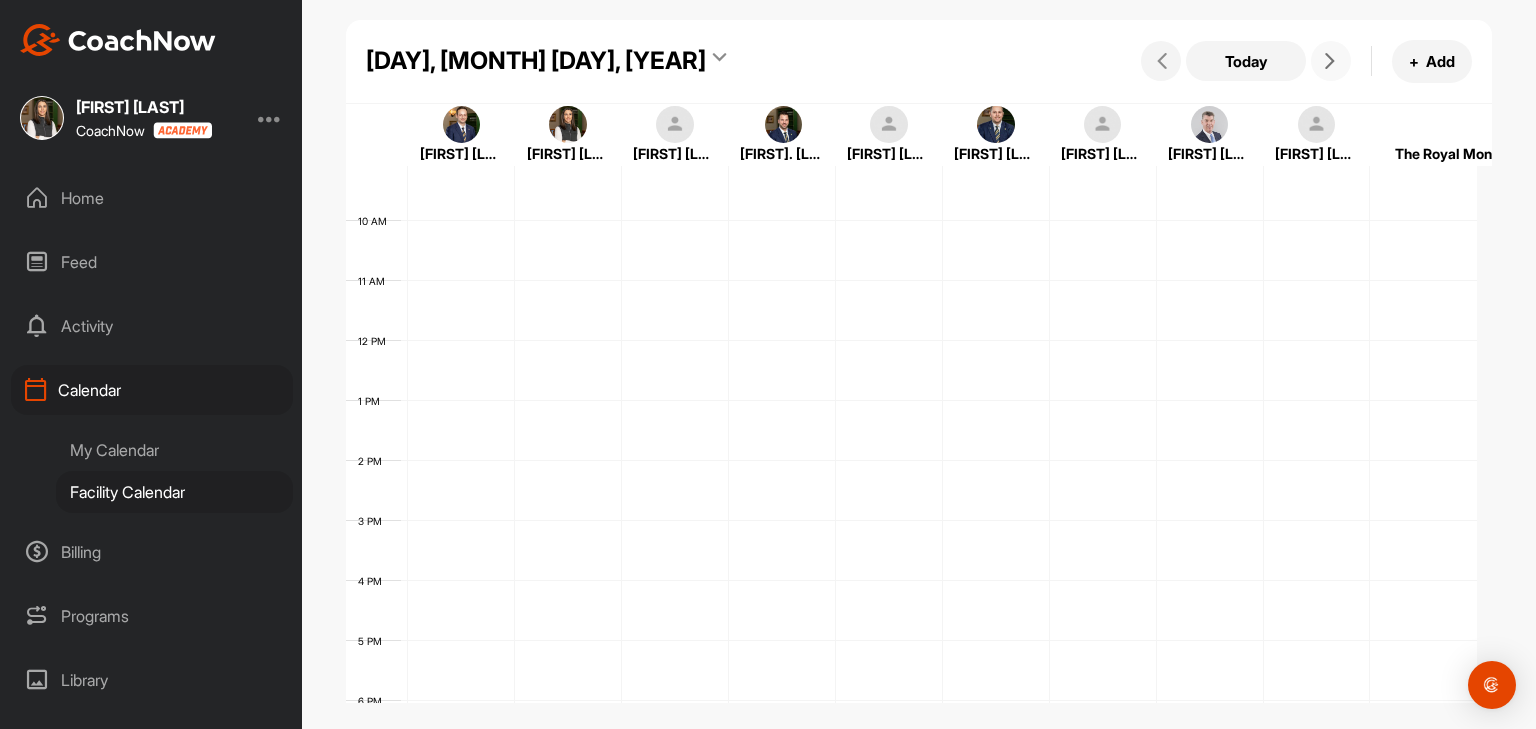 scroll, scrollTop: 346, scrollLeft: 0, axis: vertical 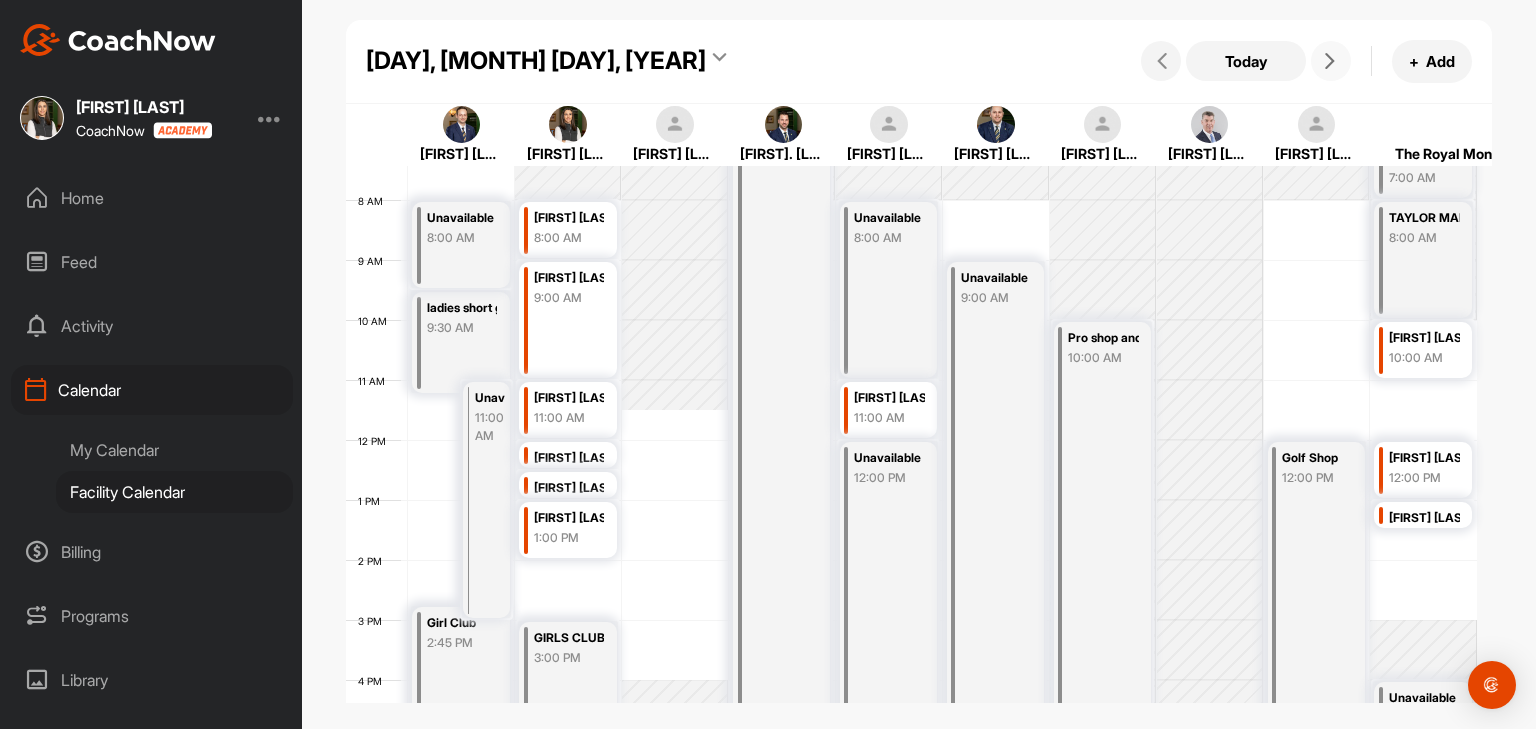 click at bounding box center [1331, 61] 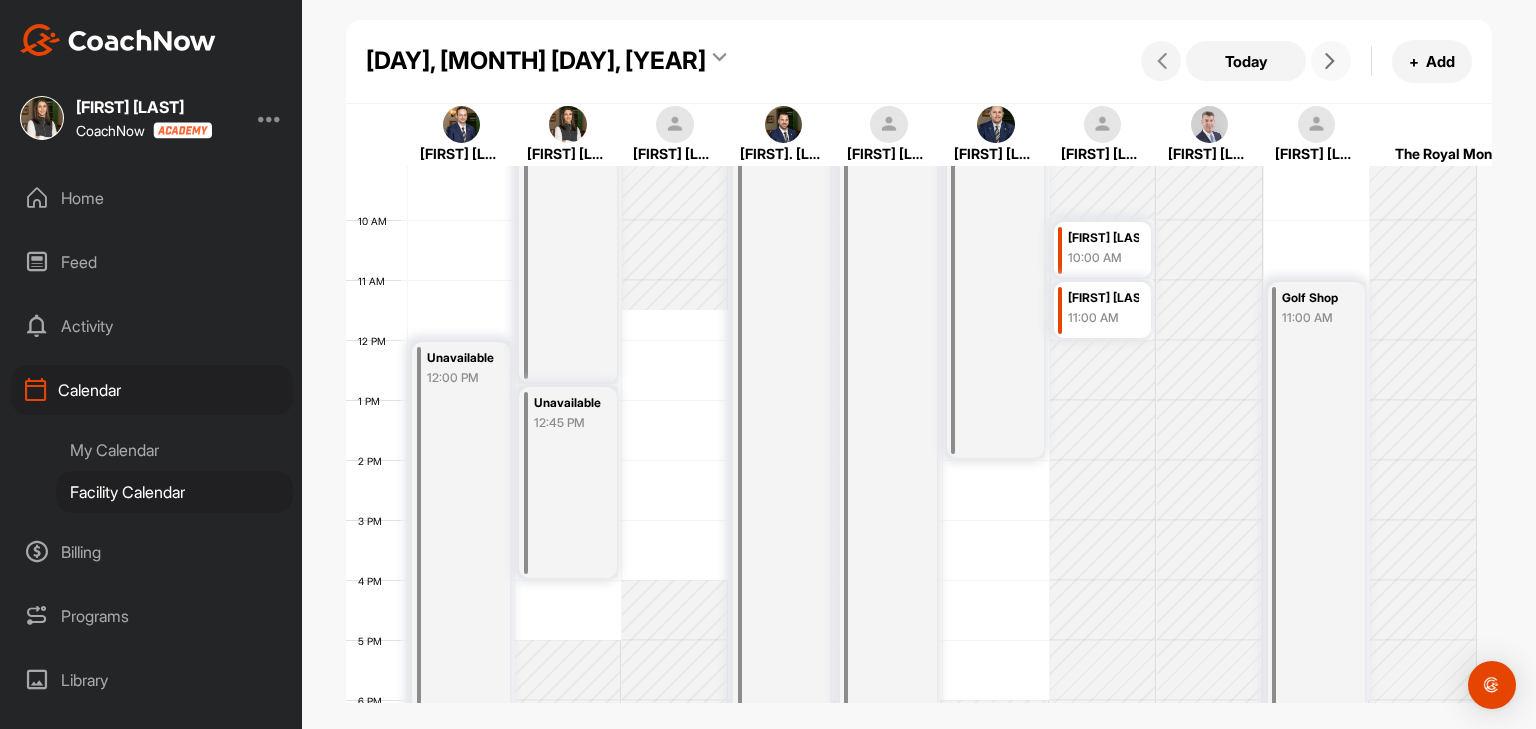 scroll, scrollTop: 446, scrollLeft: 0, axis: vertical 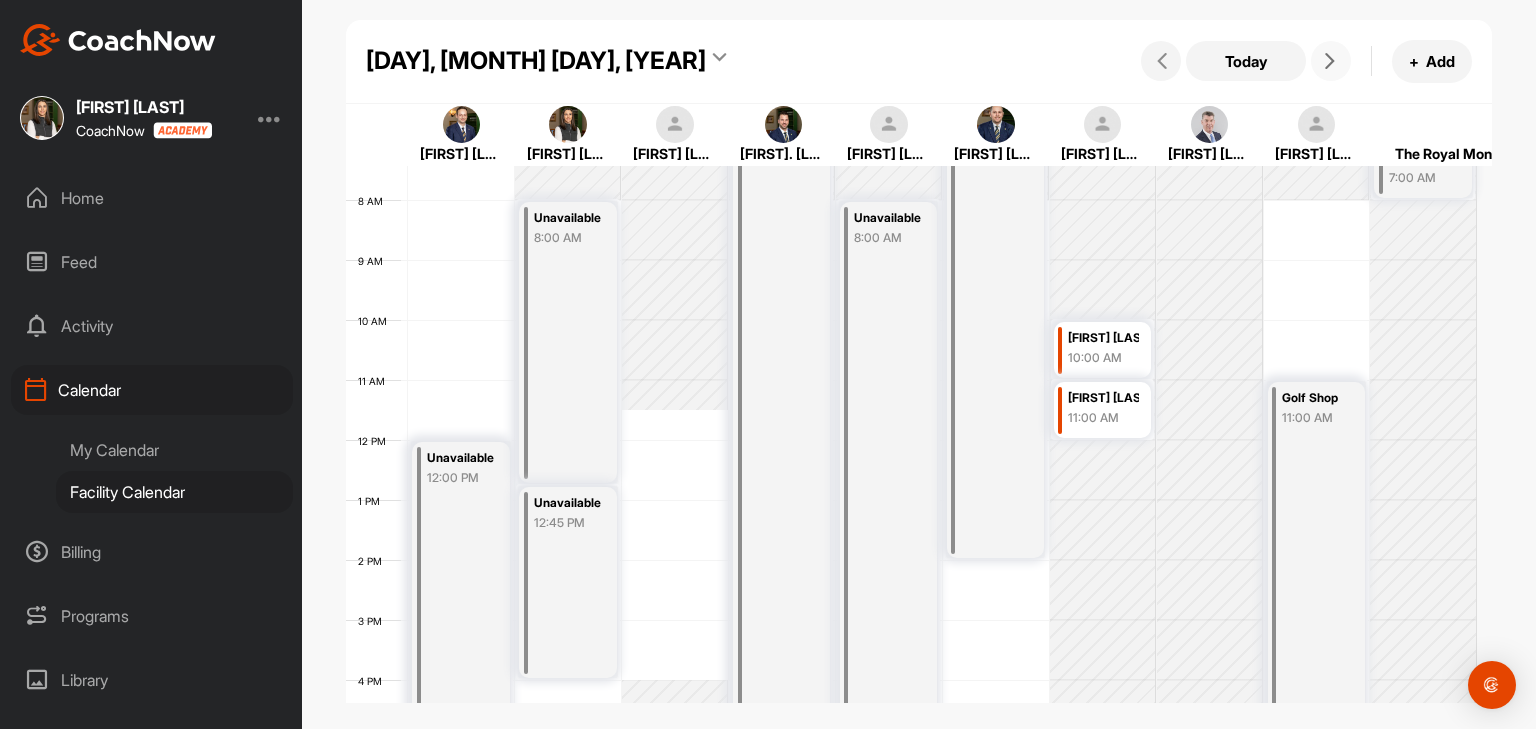click at bounding box center [1331, 61] 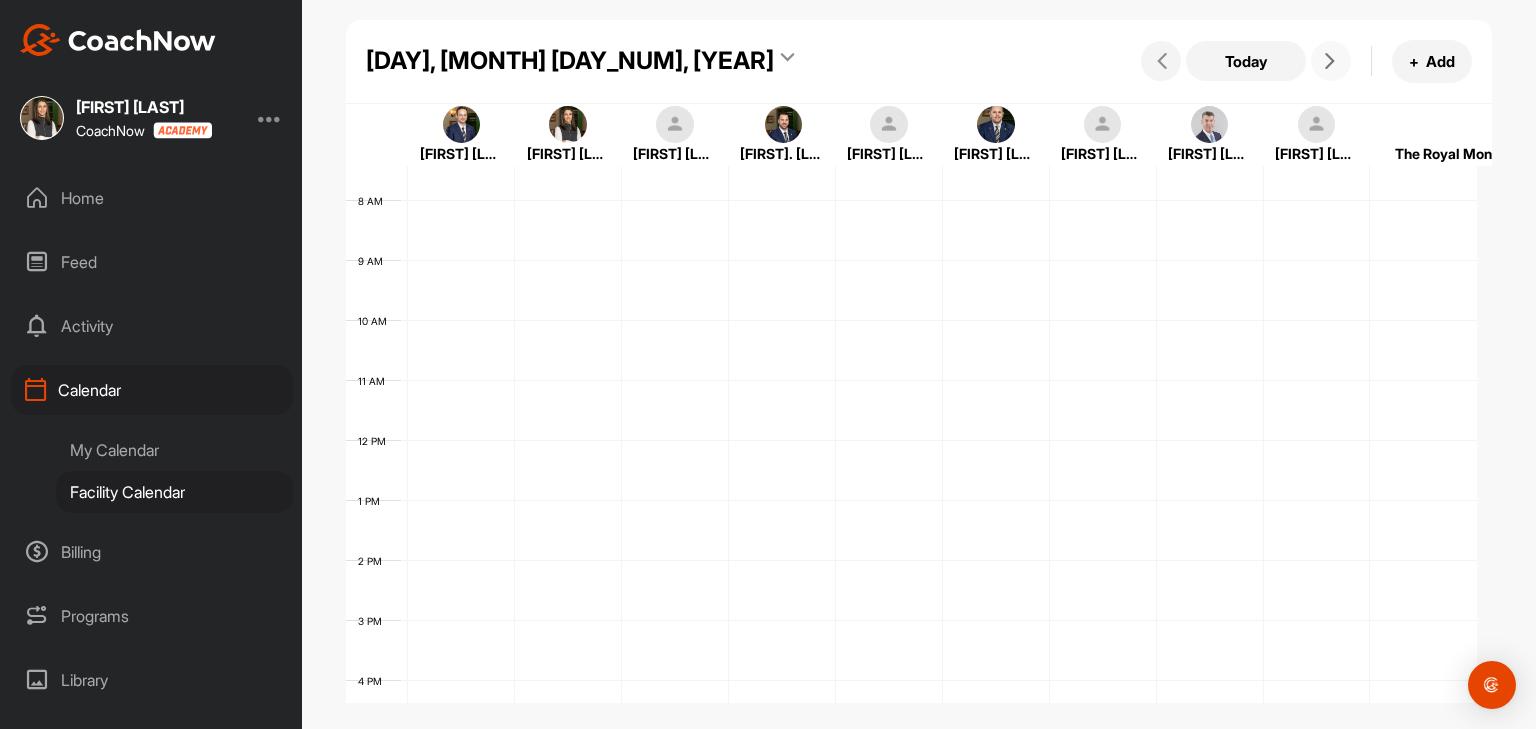 scroll, scrollTop: 346, scrollLeft: 0, axis: vertical 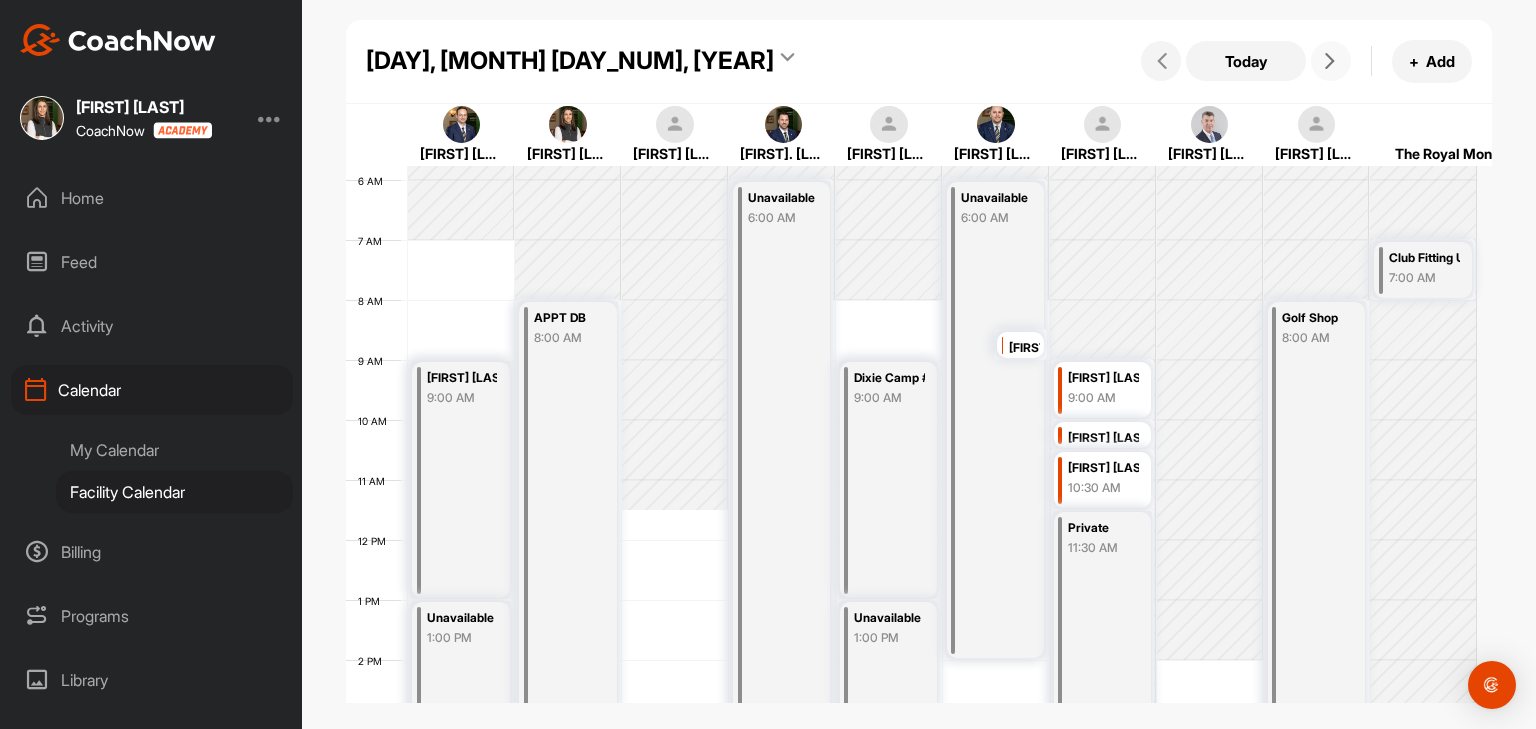 click at bounding box center (1330, 61) 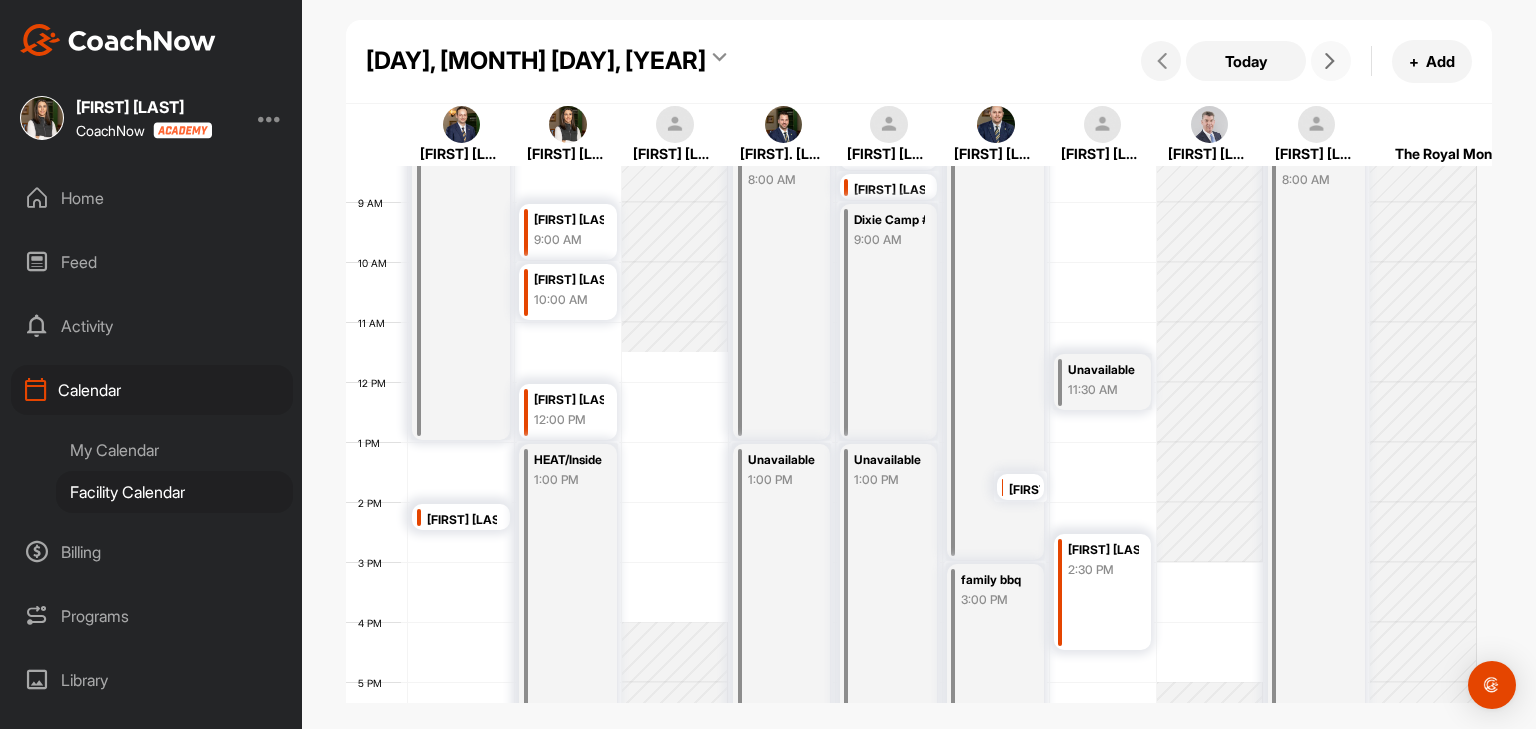 scroll, scrollTop: 646, scrollLeft: 0, axis: vertical 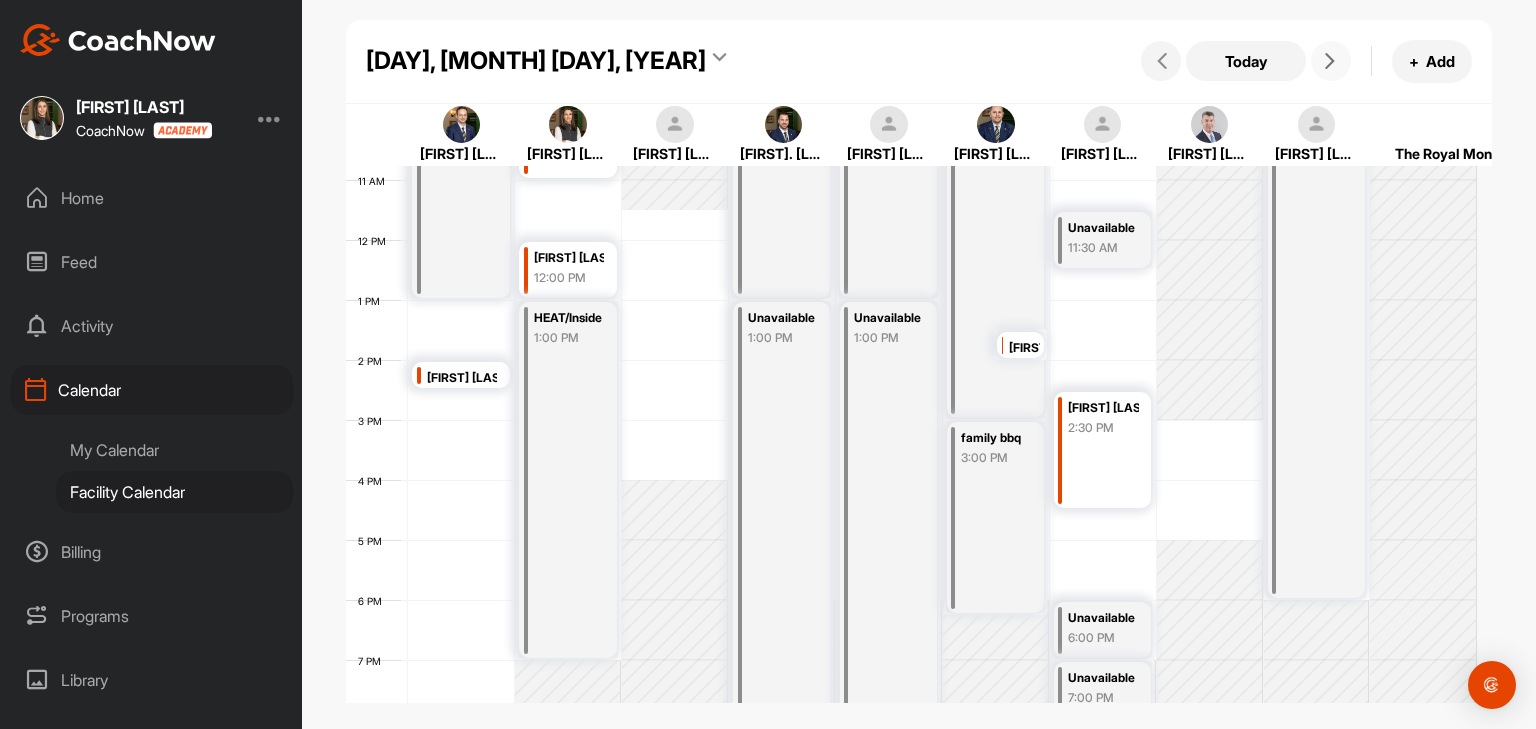 click at bounding box center (1331, 61) 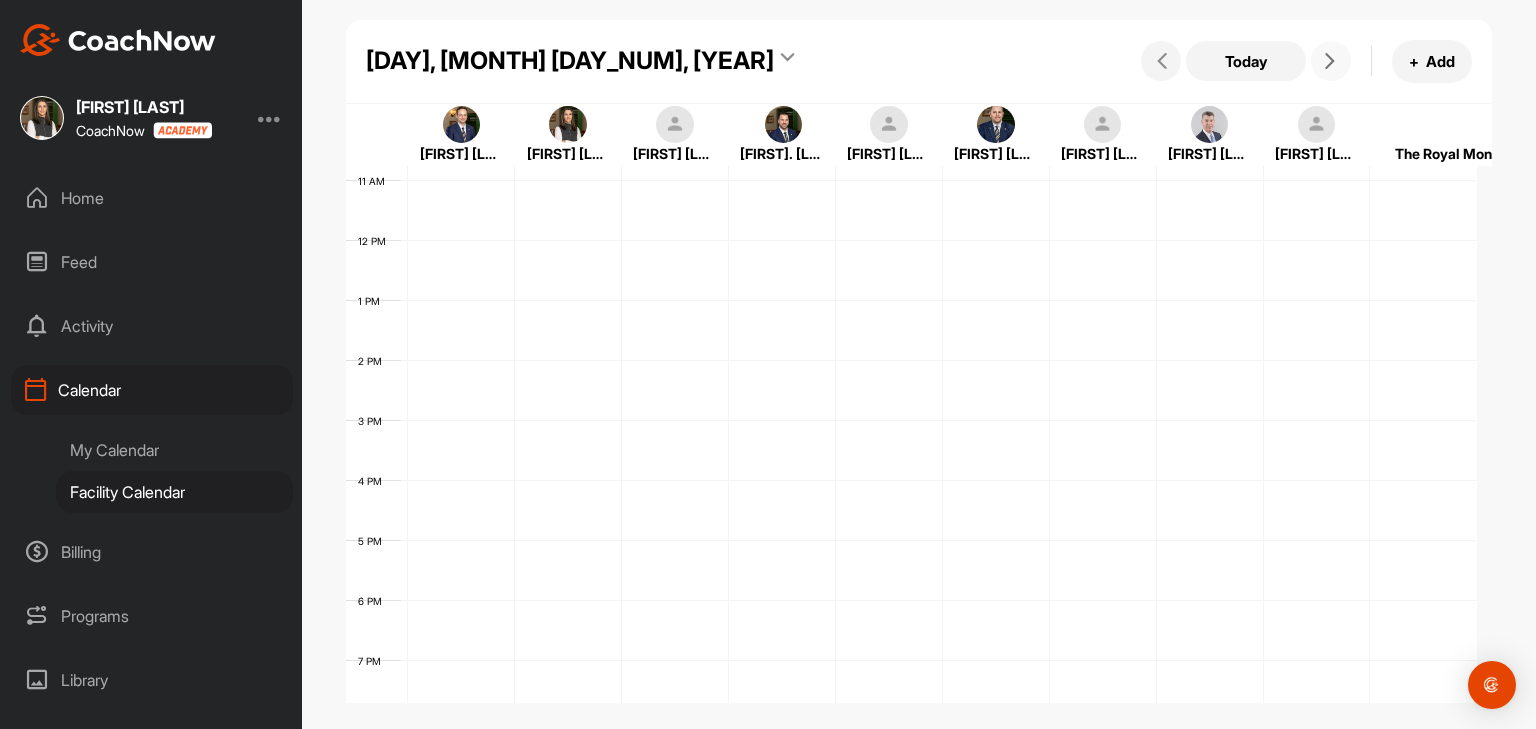 scroll, scrollTop: 346, scrollLeft: 0, axis: vertical 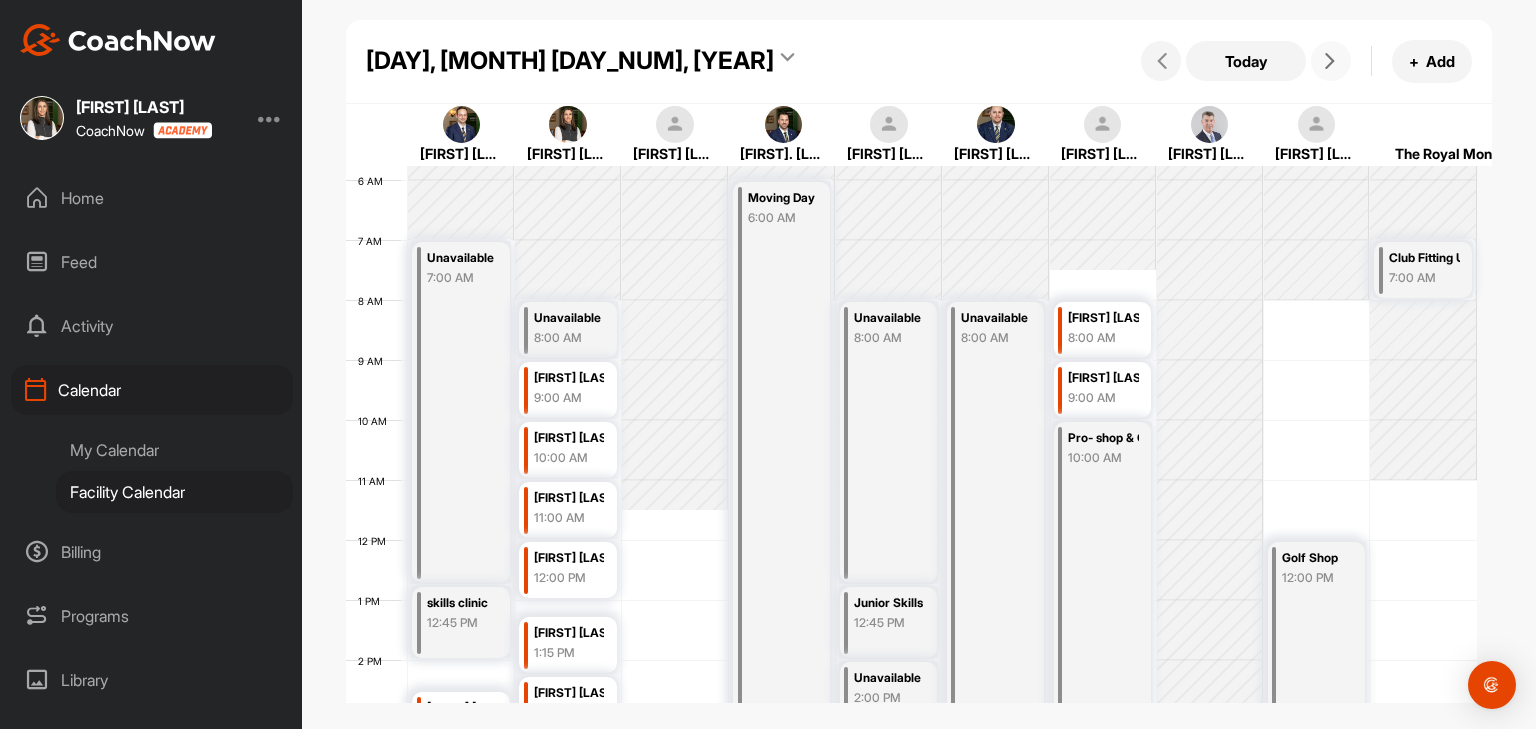 click at bounding box center [1330, 61] 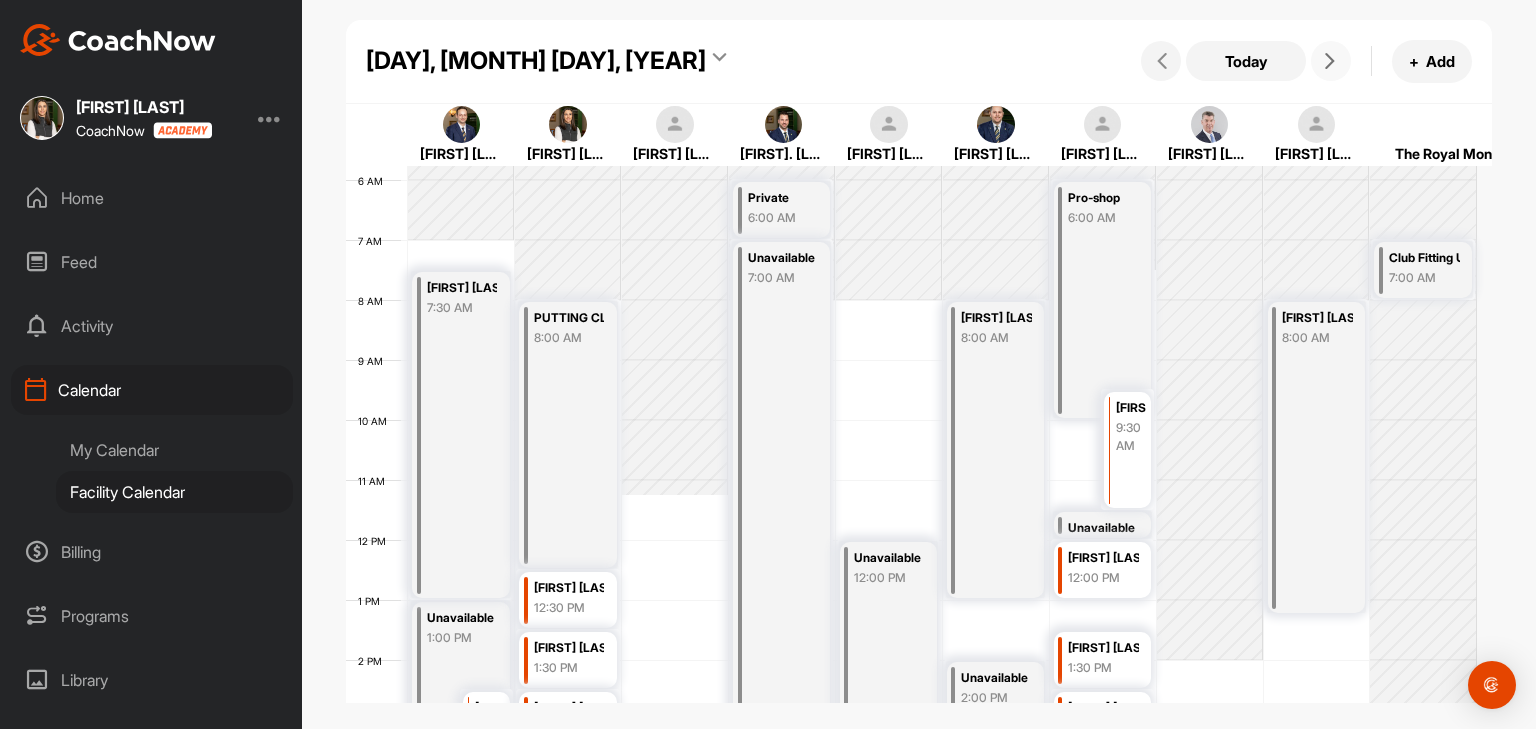 scroll, scrollTop: 446, scrollLeft: 0, axis: vertical 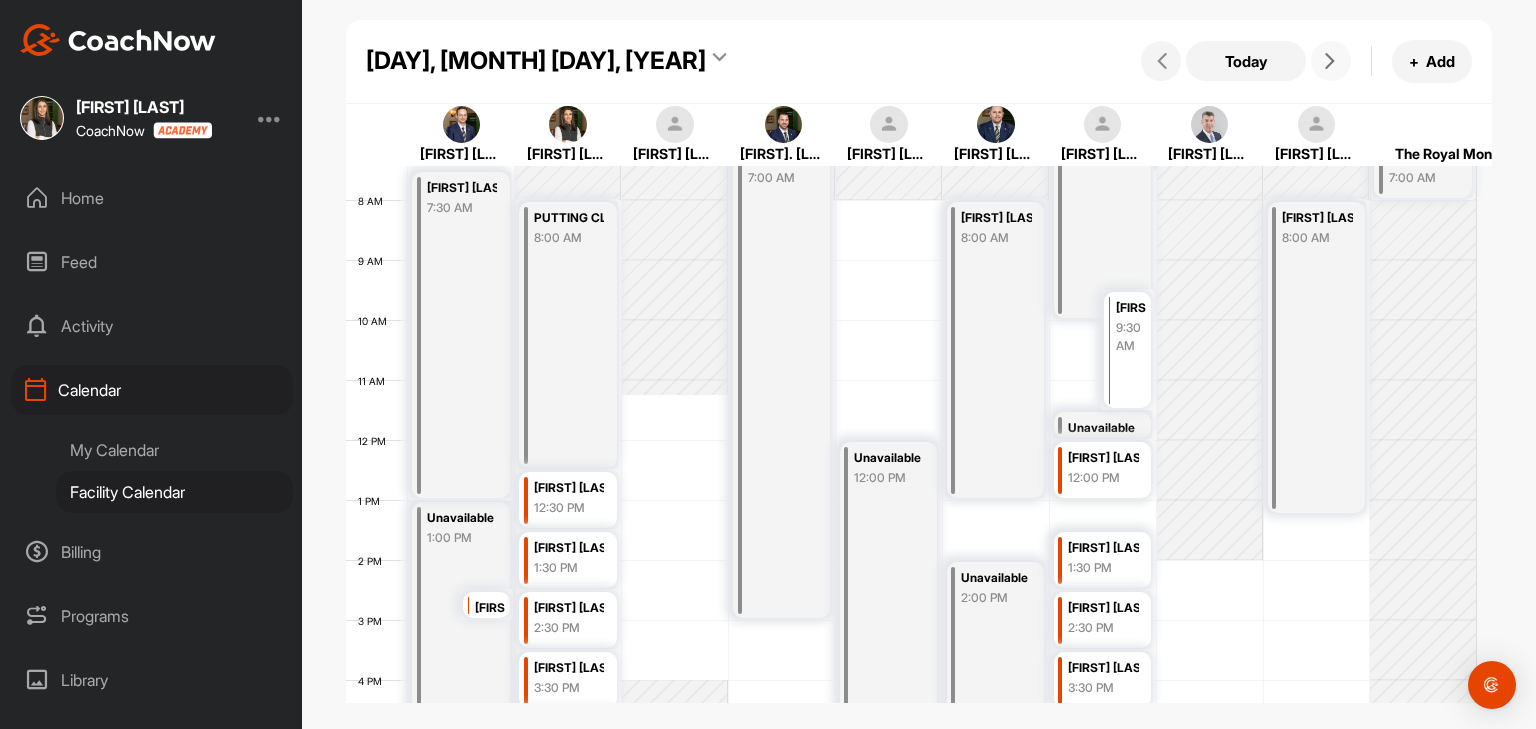 click on "[FIRST] [LAST] [TIME]" at bounding box center [1127, 350] 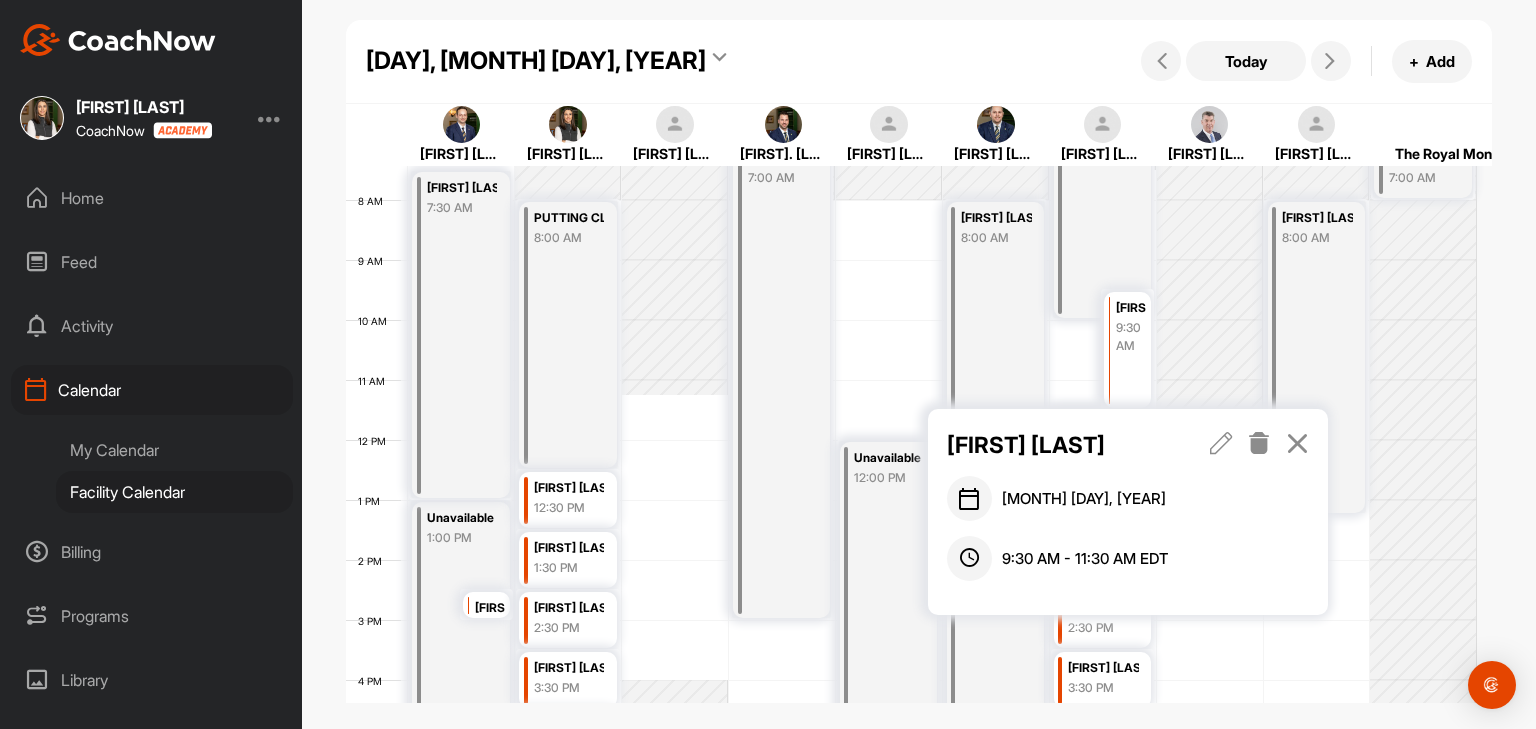click at bounding box center [1297, 443] 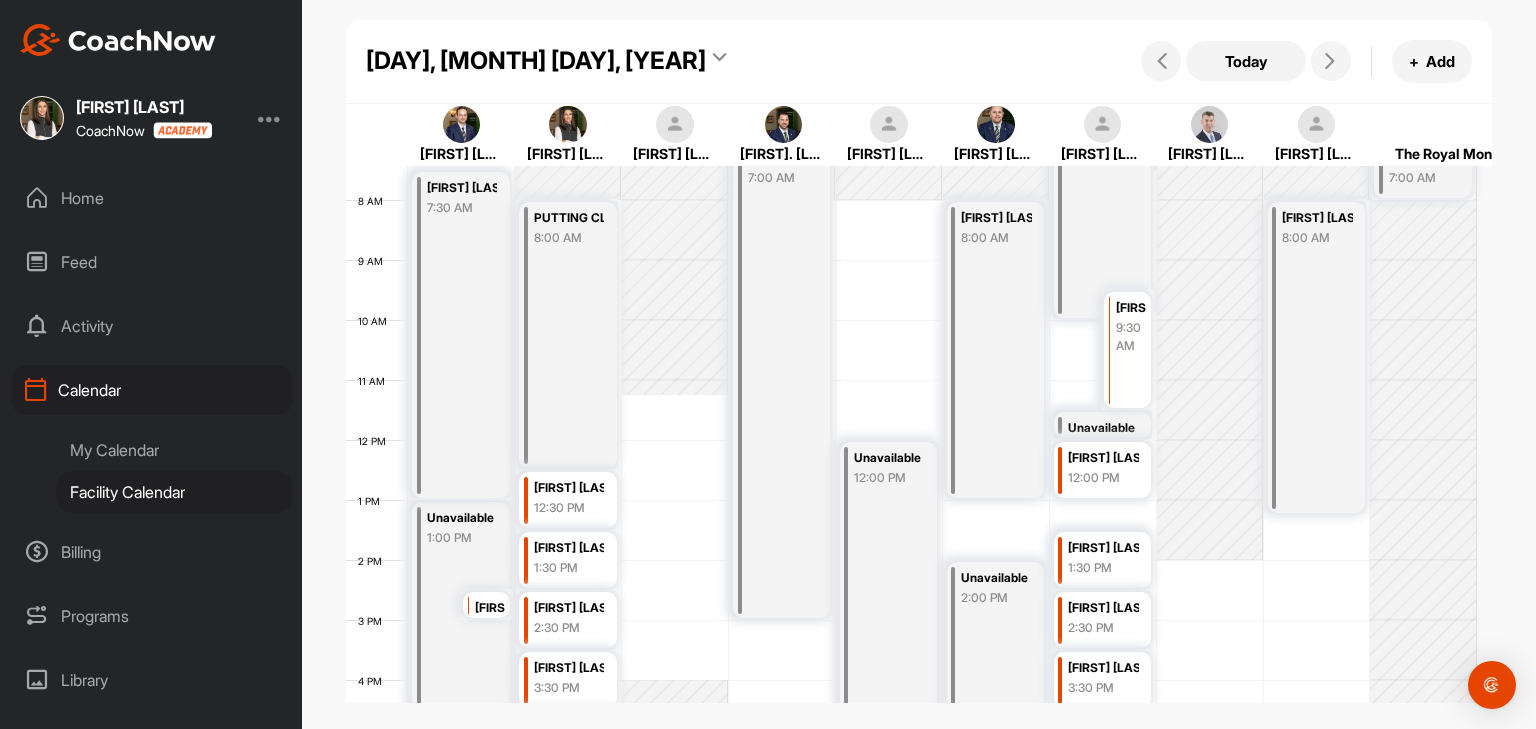 scroll, scrollTop: 546, scrollLeft: 0, axis: vertical 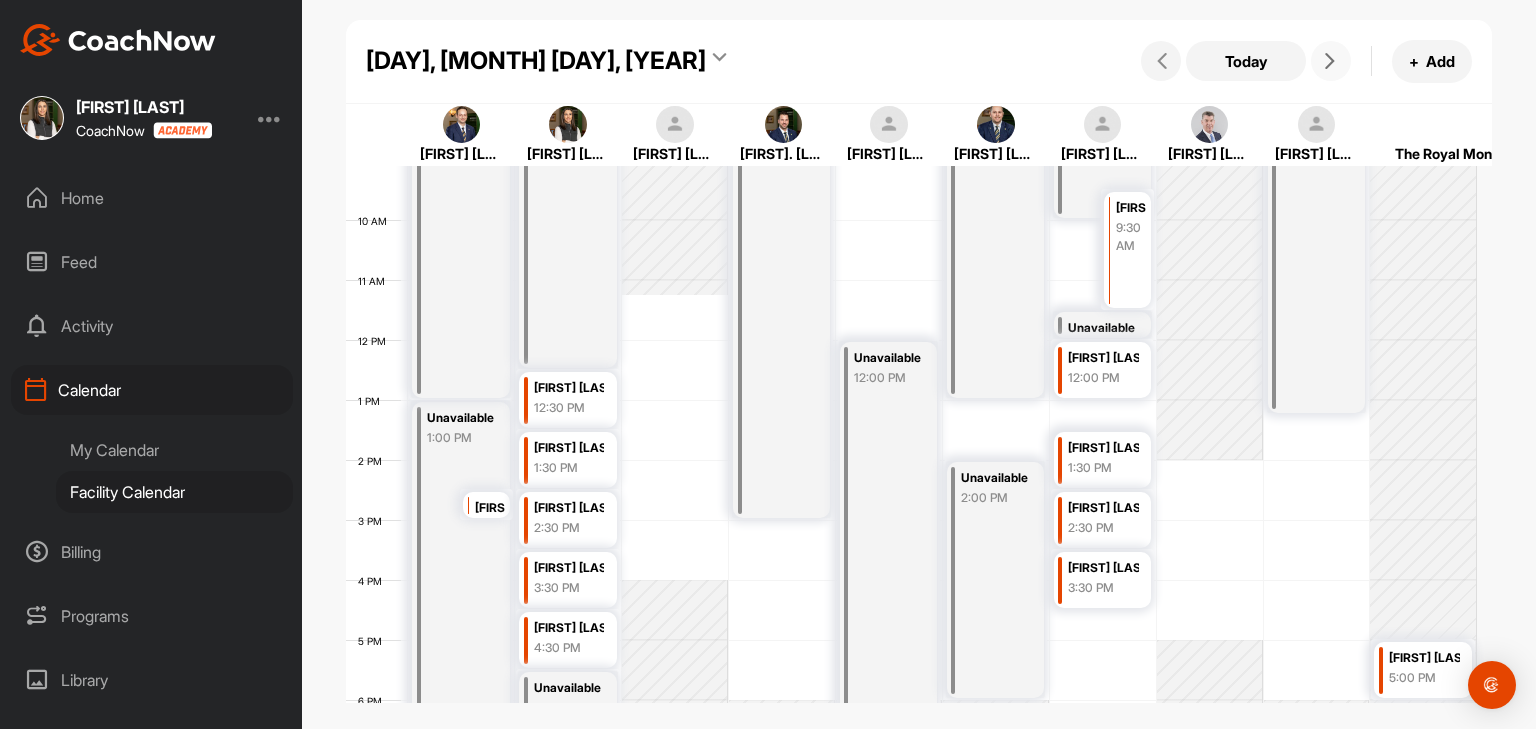 click at bounding box center [1331, 61] 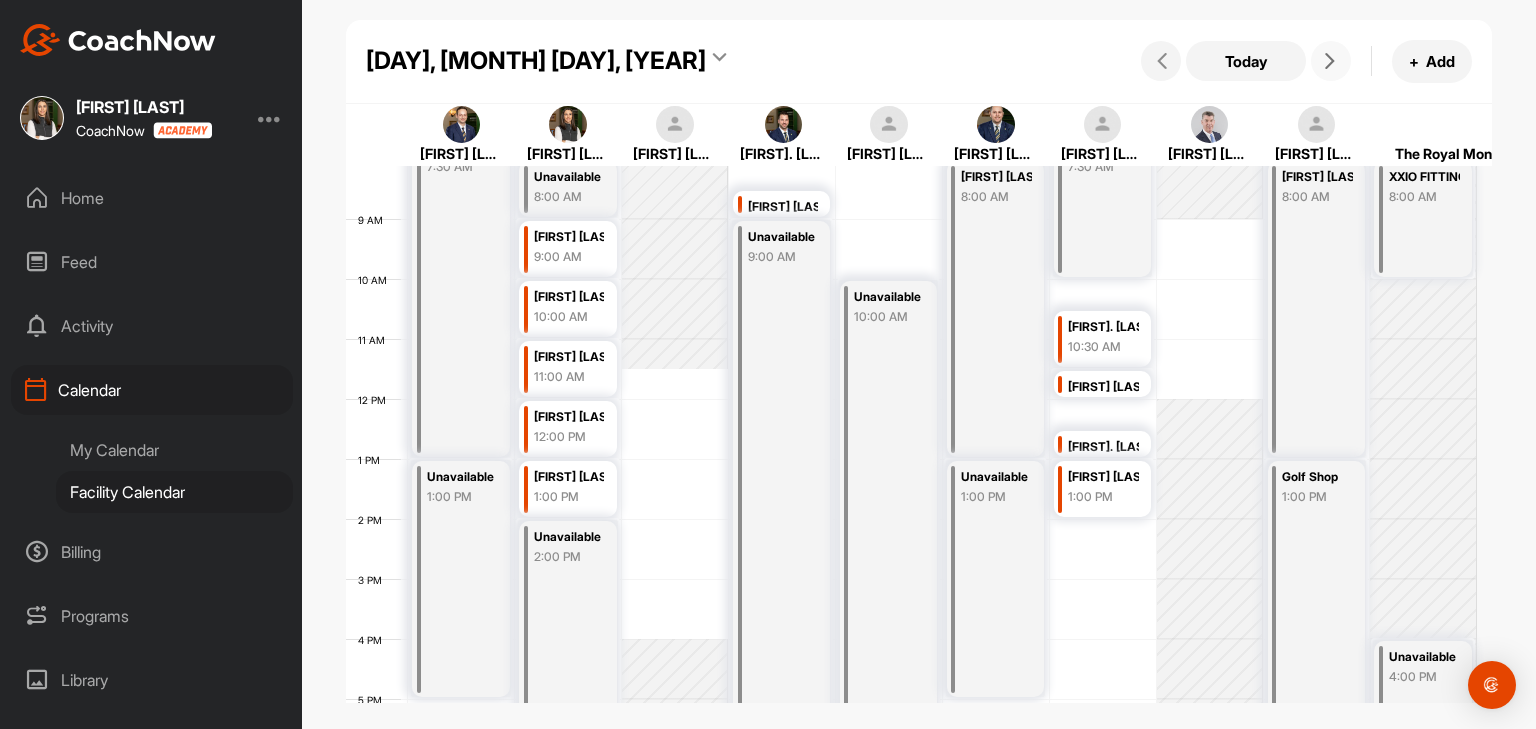 scroll, scrollTop: 547, scrollLeft: 0, axis: vertical 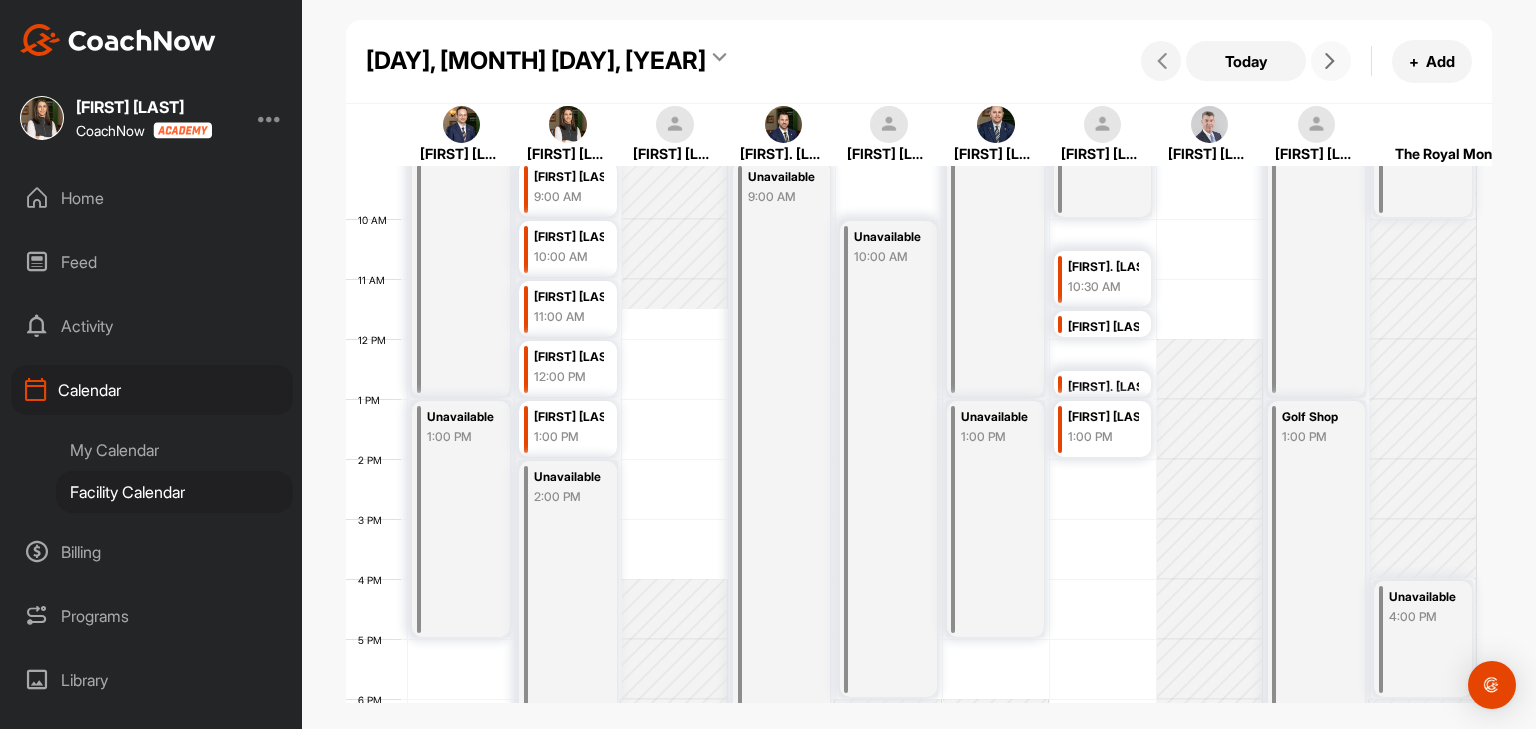 click at bounding box center (1331, 61) 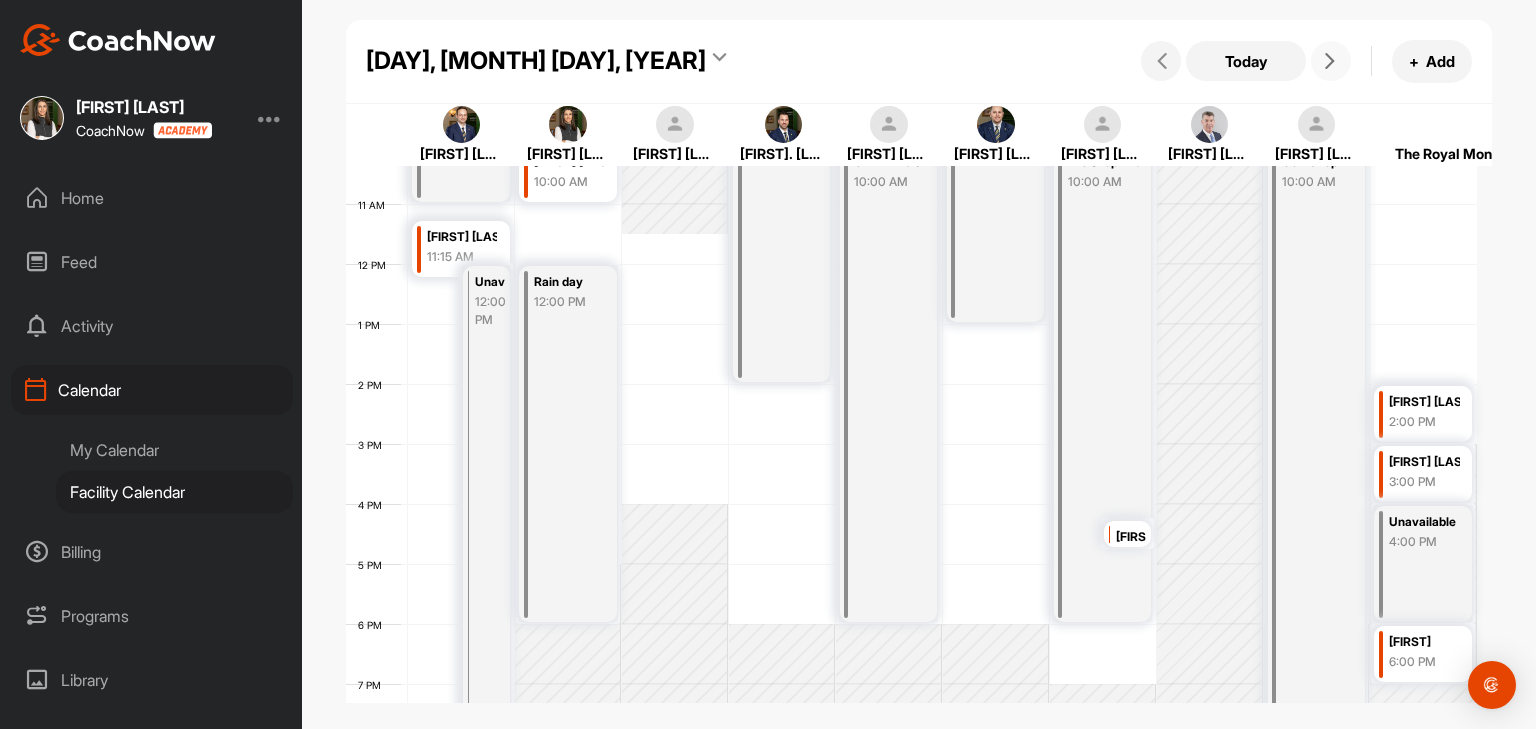 scroll, scrollTop: 647, scrollLeft: 0, axis: vertical 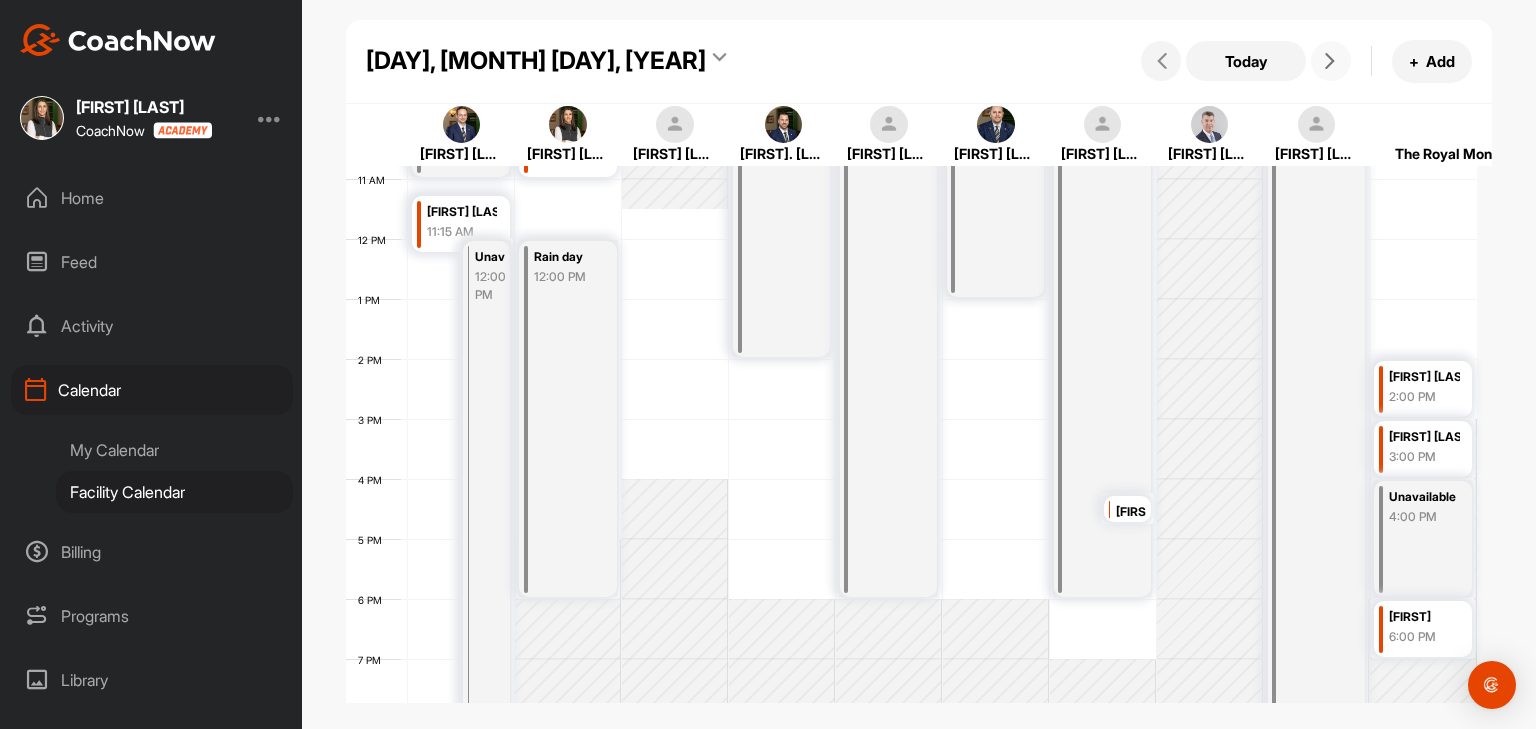 click at bounding box center (1331, 61) 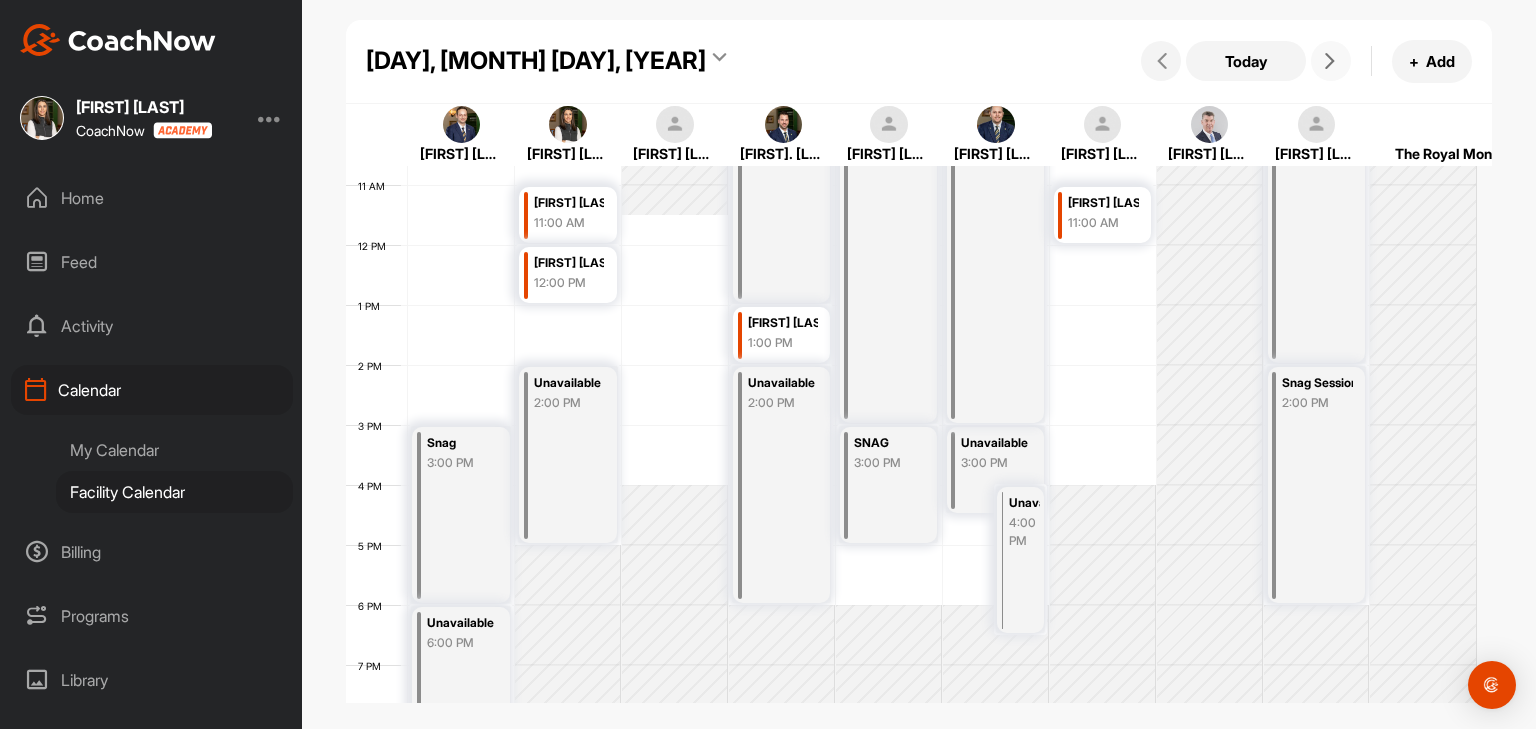 scroll, scrollTop: 647, scrollLeft: 0, axis: vertical 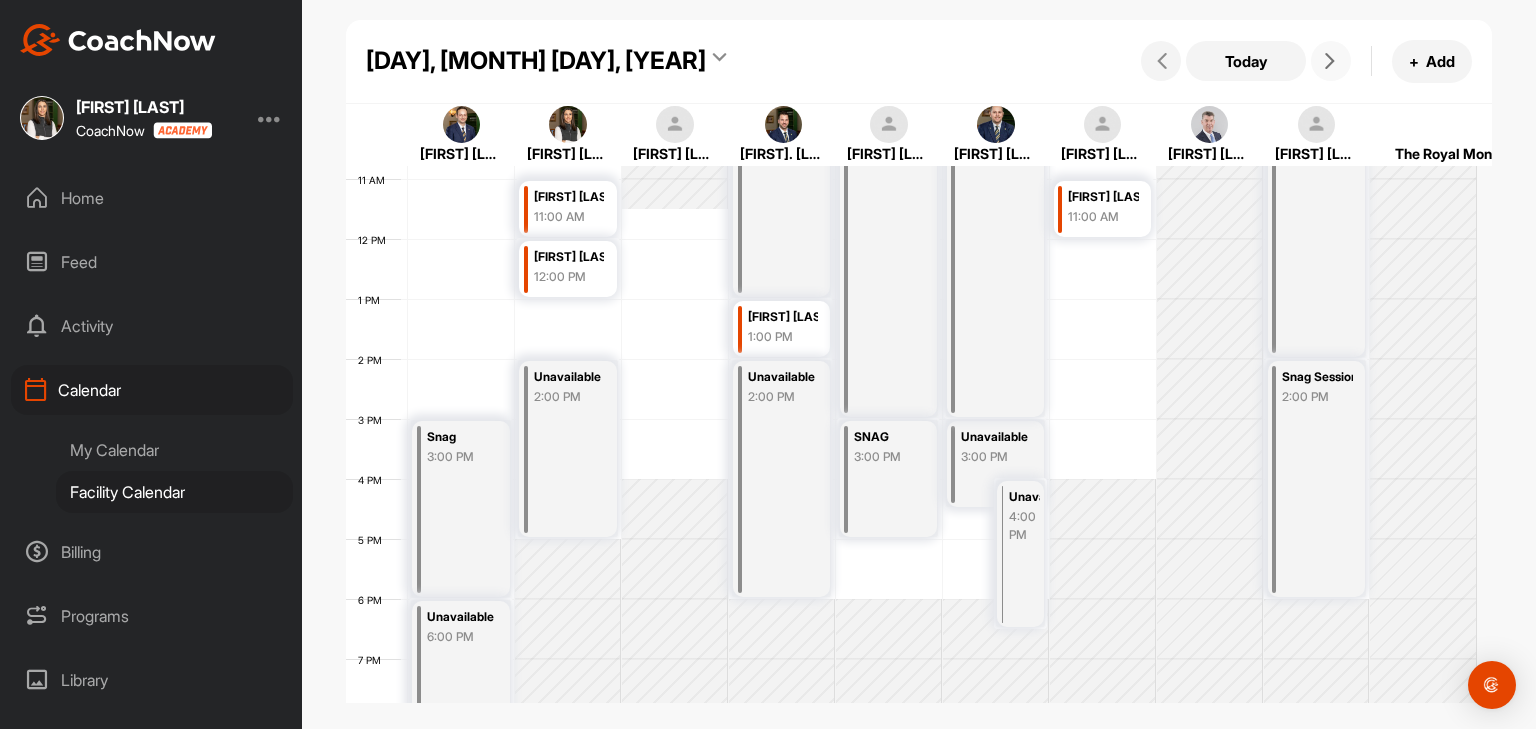click at bounding box center [1330, 61] 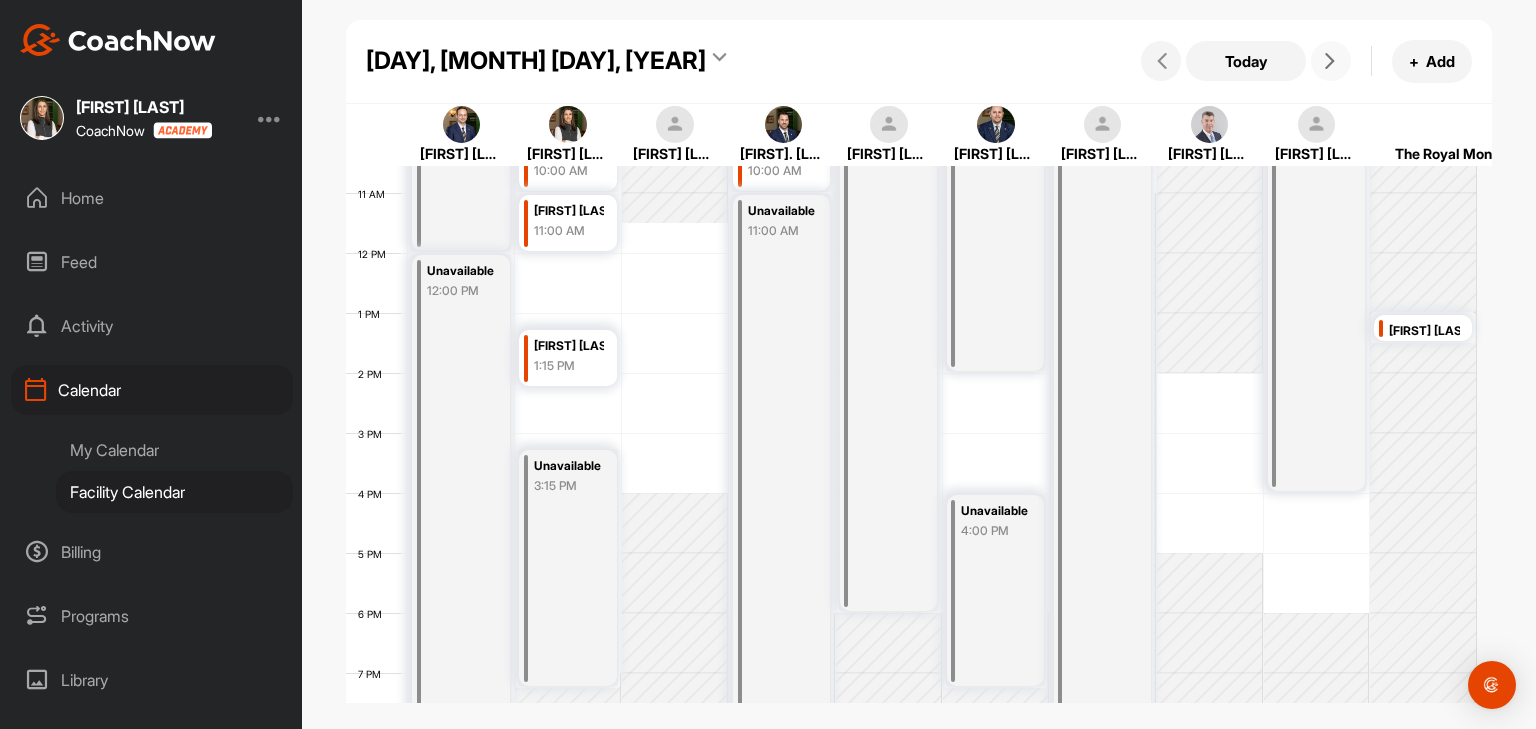 scroll, scrollTop: 647, scrollLeft: 0, axis: vertical 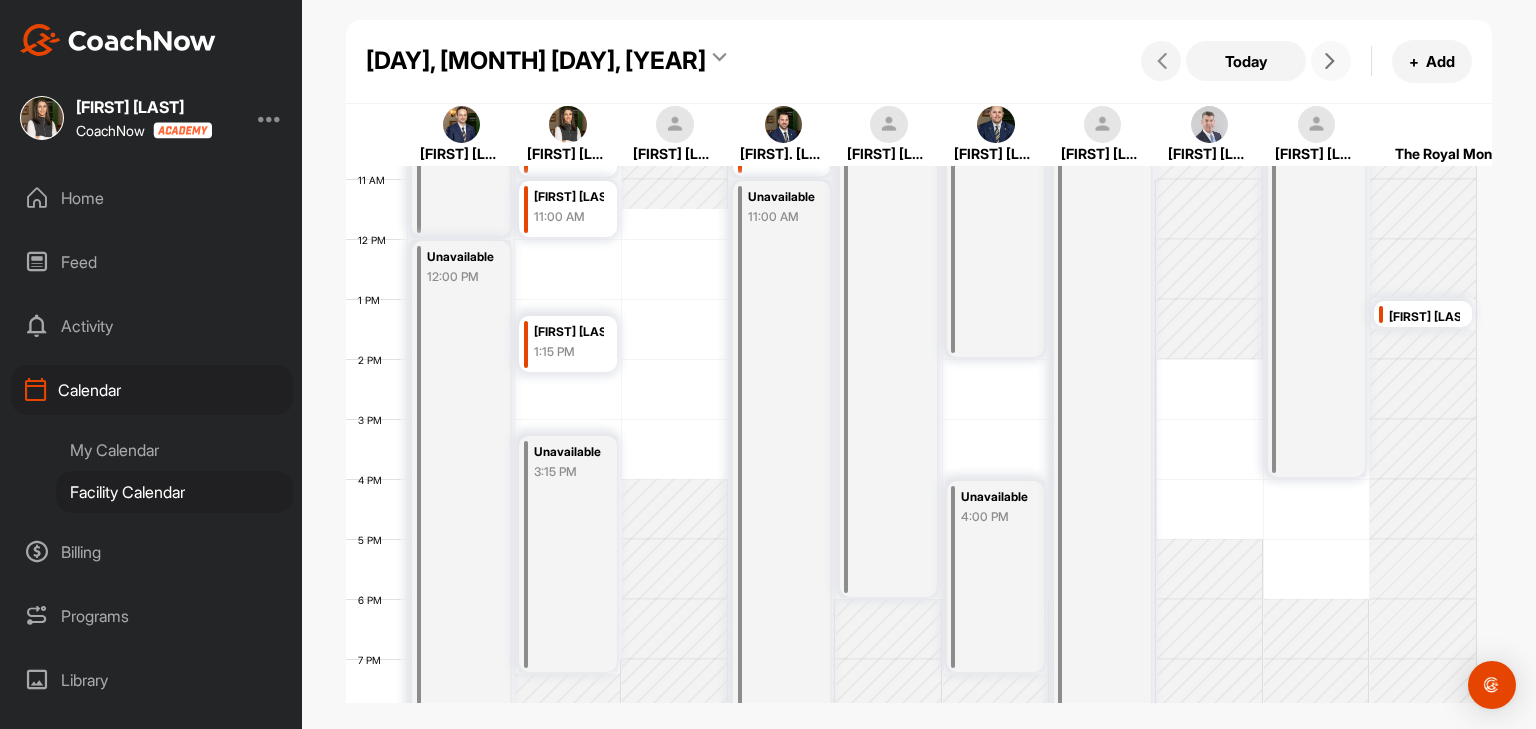 click at bounding box center [1331, 61] 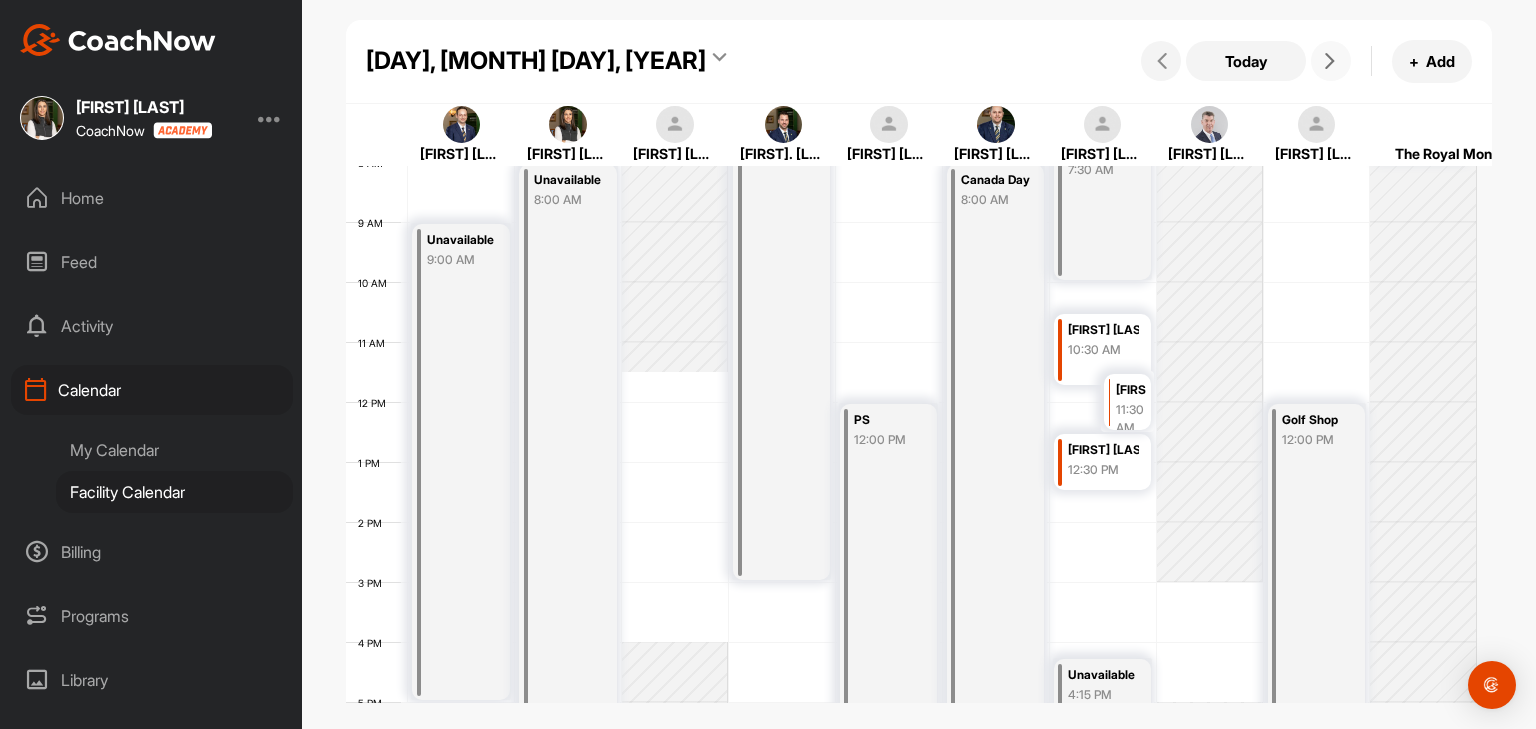 scroll, scrollTop: 547, scrollLeft: 0, axis: vertical 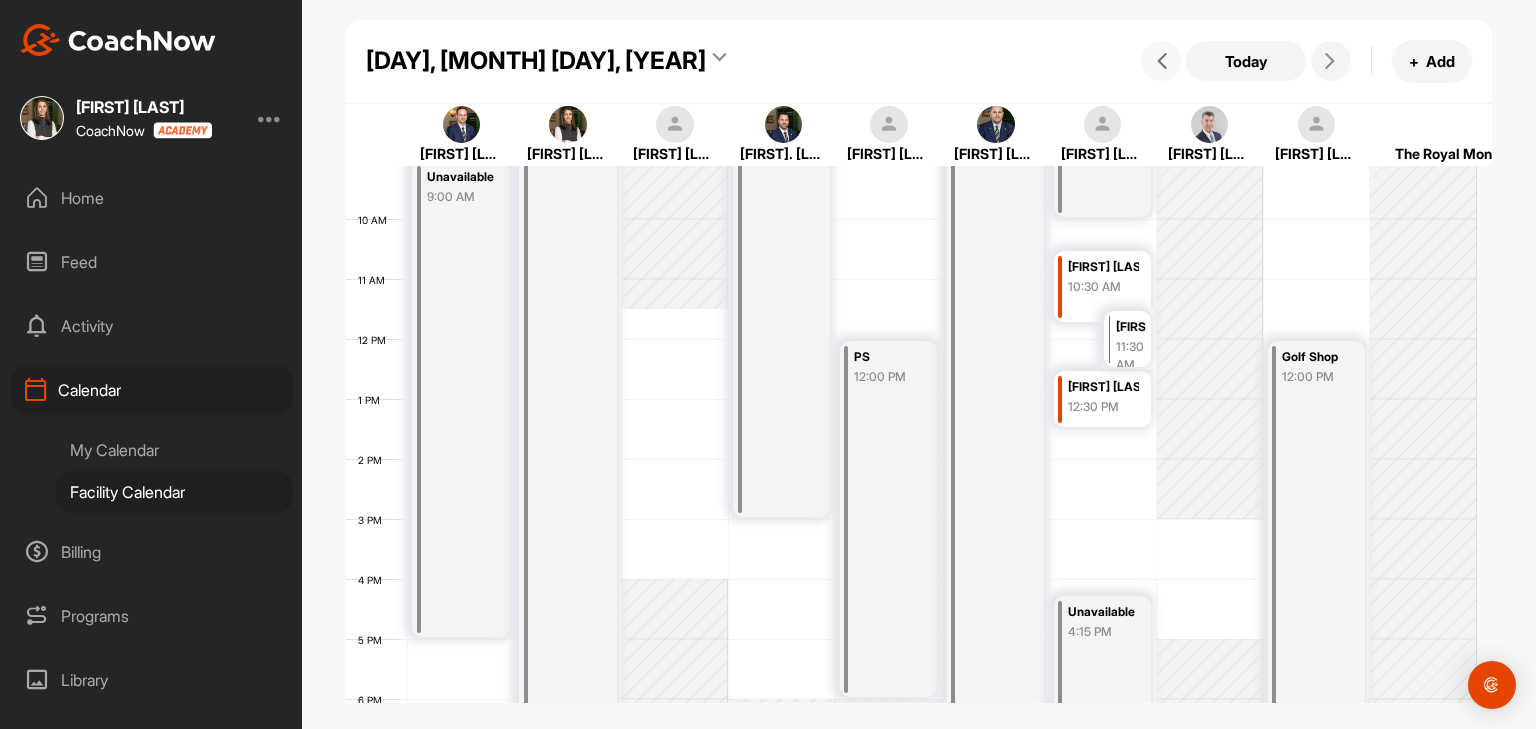 click at bounding box center [1162, 61] 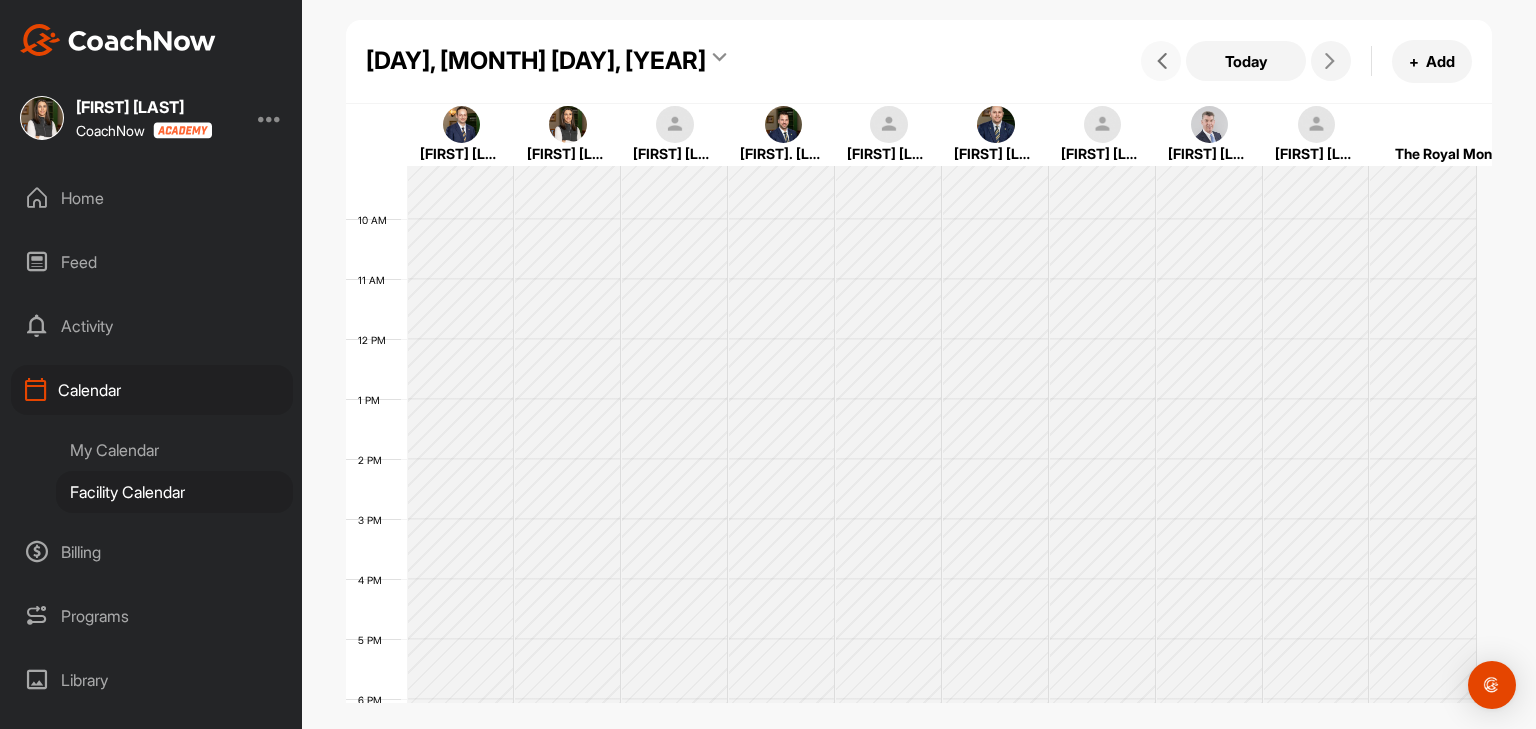 scroll, scrollTop: 347, scrollLeft: 0, axis: vertical 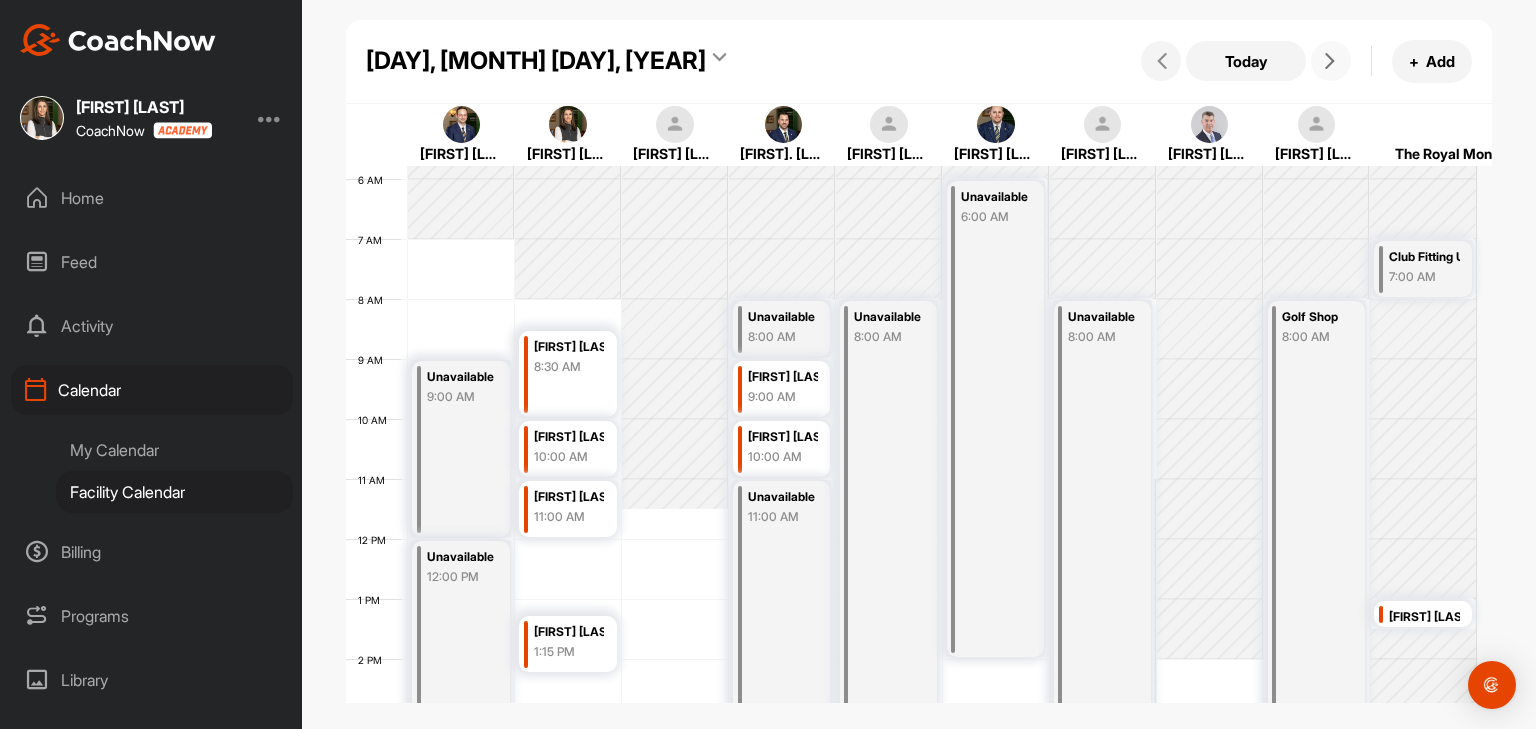 click at bounding box center (1331, 61) 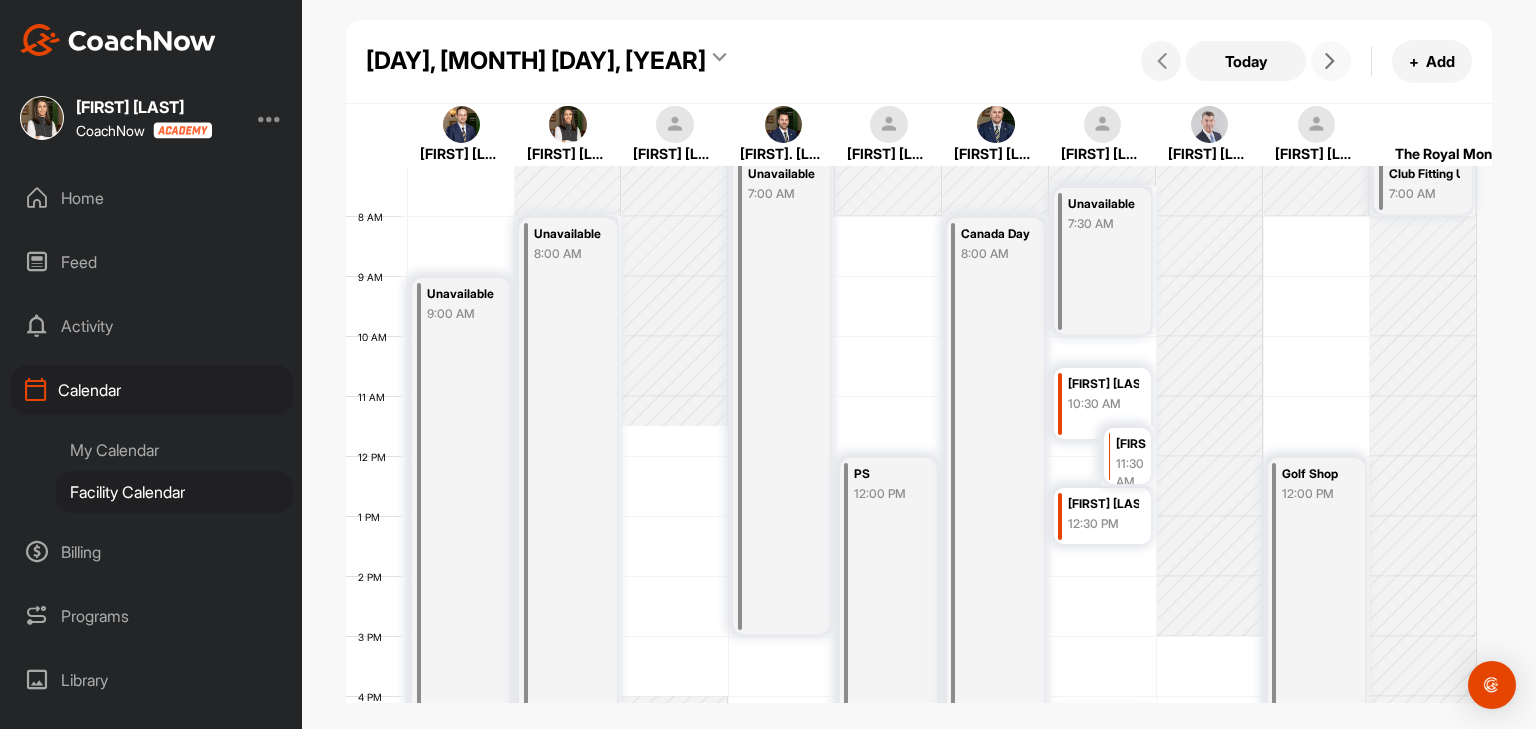 scroll, scrollTop: 447, scrollLeft: 0, axis: vertical 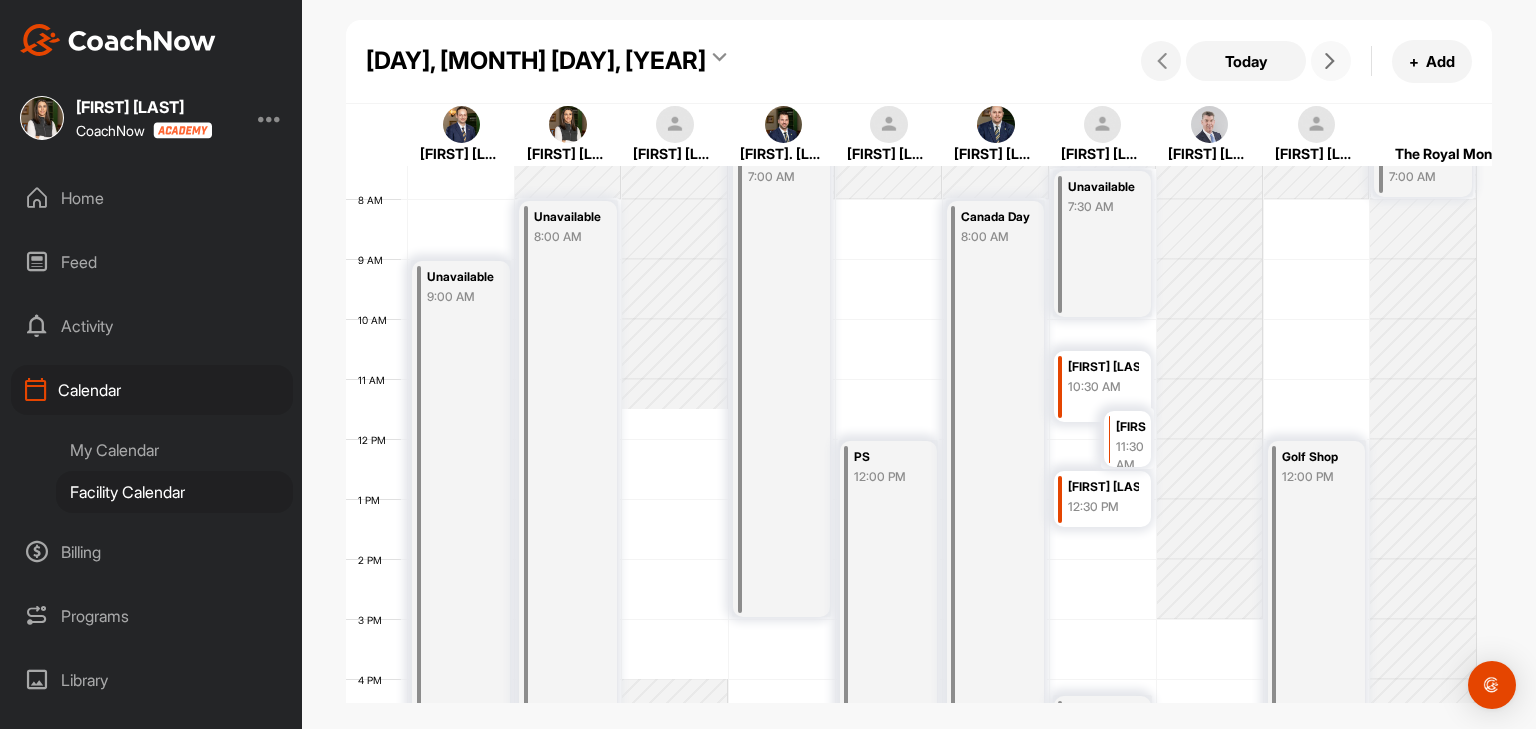 click on "10:30 AM" at bounding box center [1103, 387] 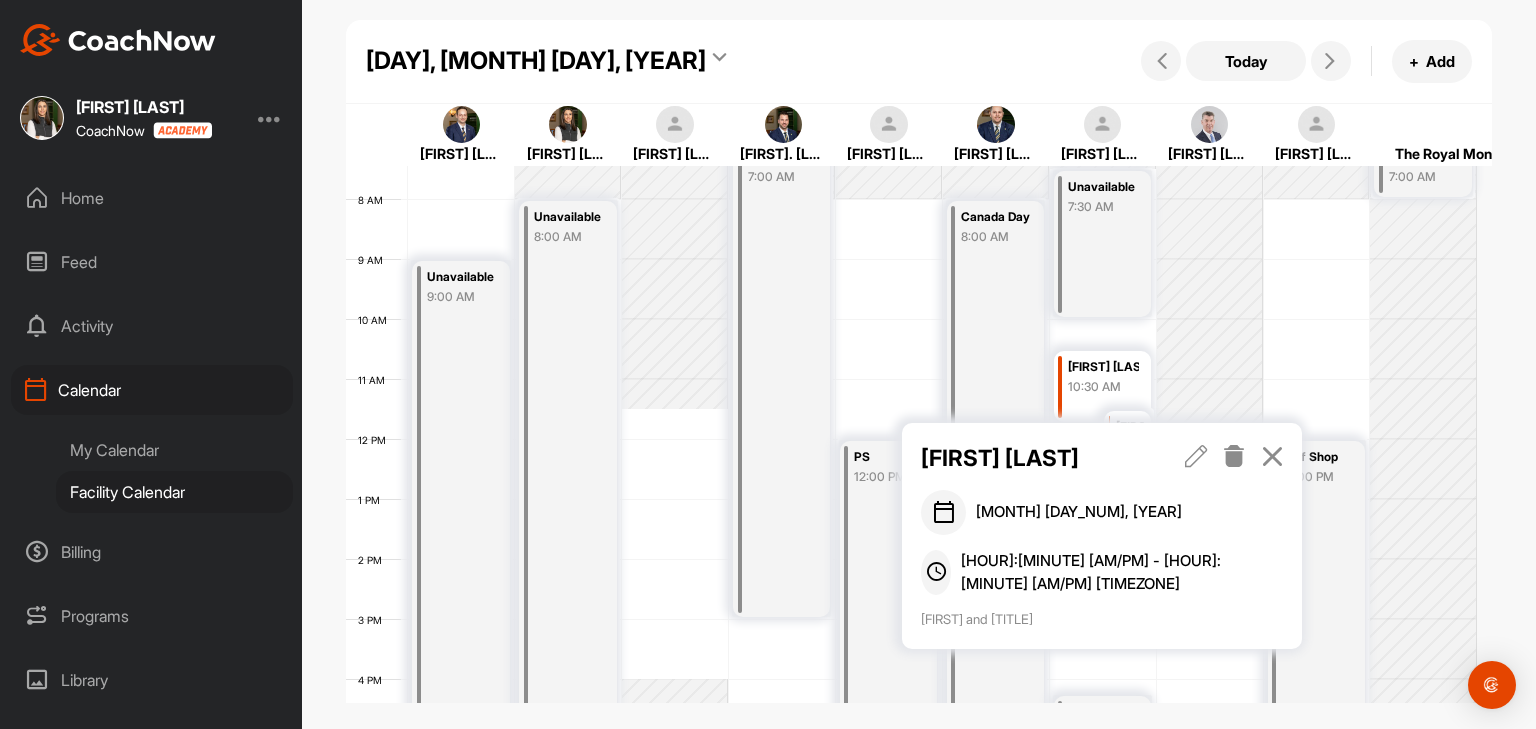 click at bounding box center (1272, 456) 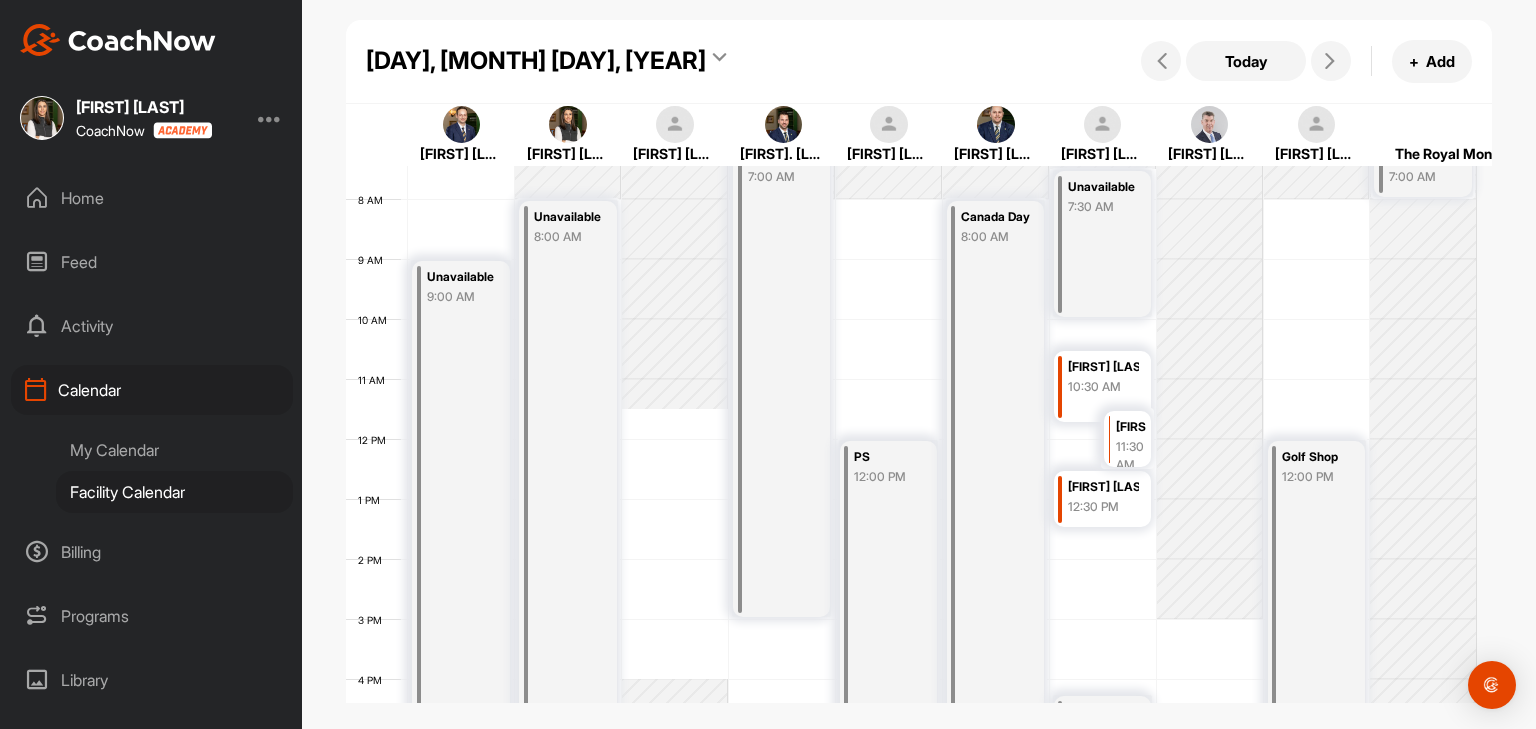 click on "11:30 AM" at bounding box center (1131, 456) 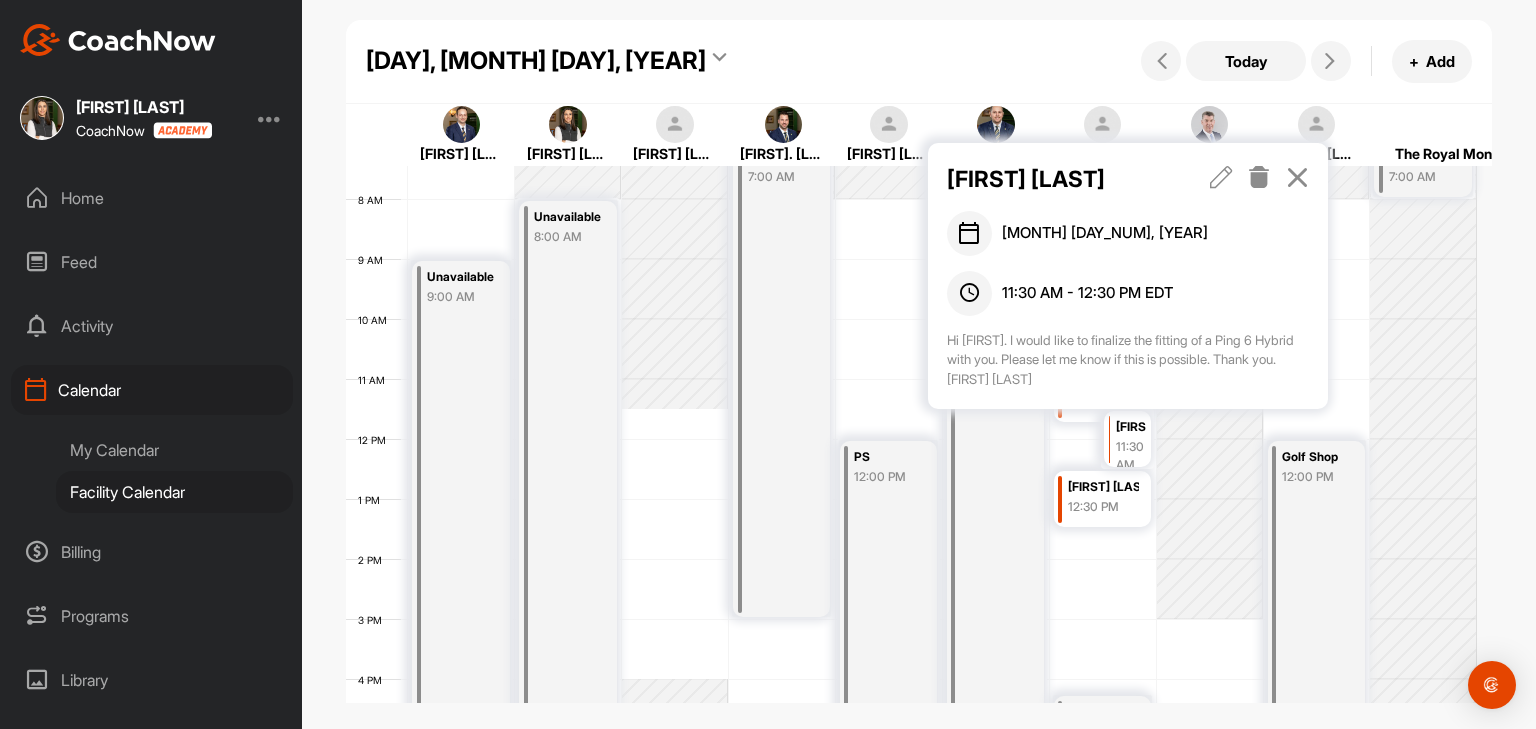 click at bounding box center (1297, 177) 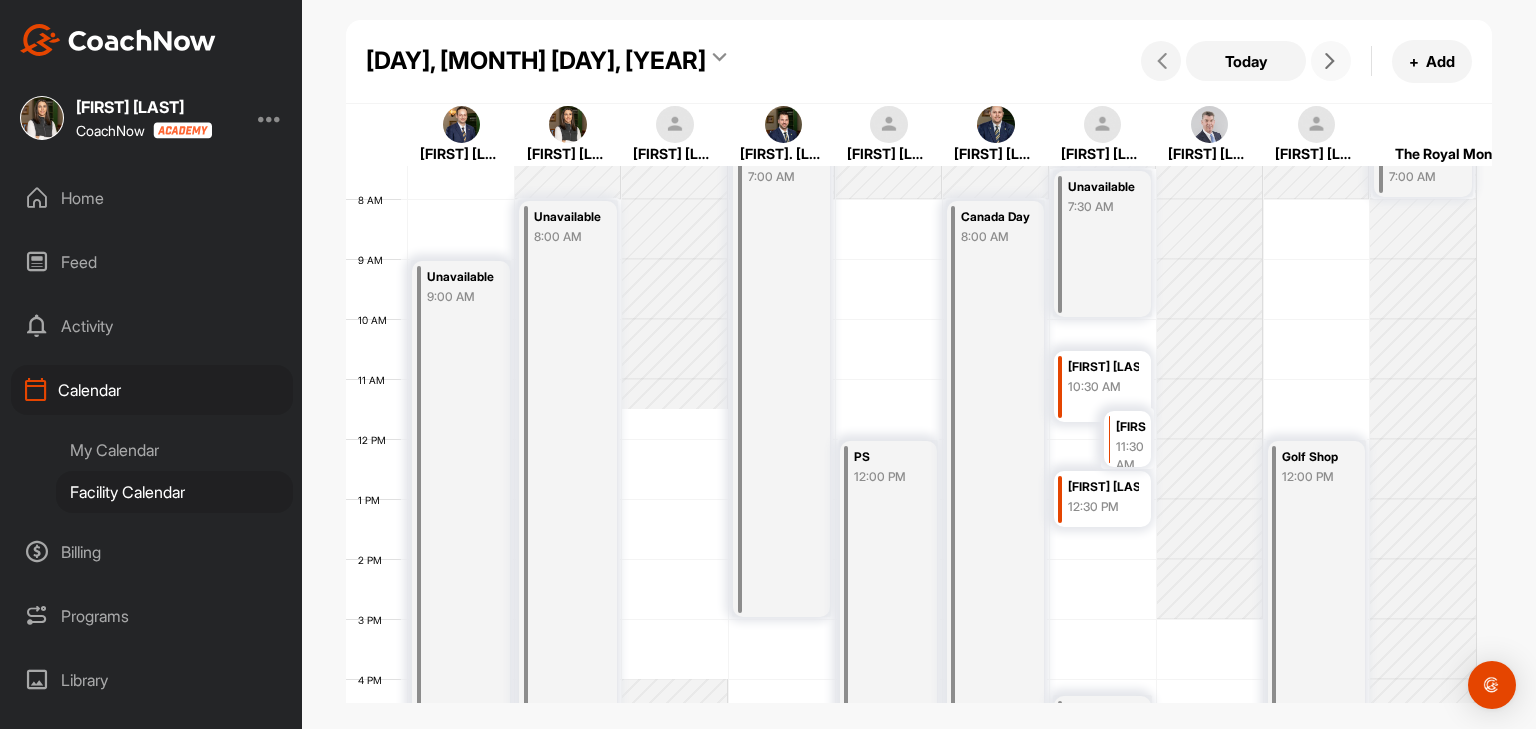 click at bounding box center (1330, 61) 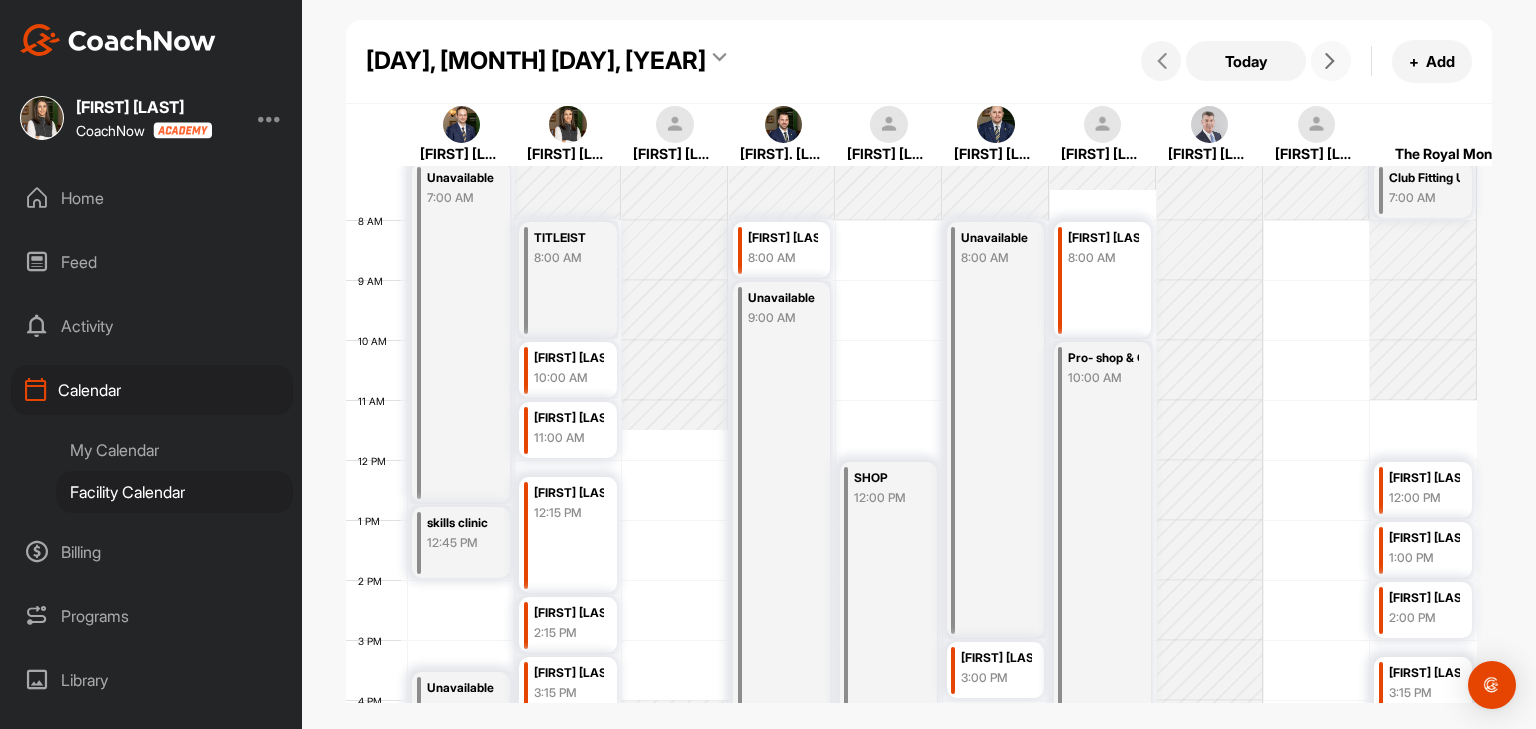 scroll, scrollTop: 546, scrollLeft: 0, axis: vertical 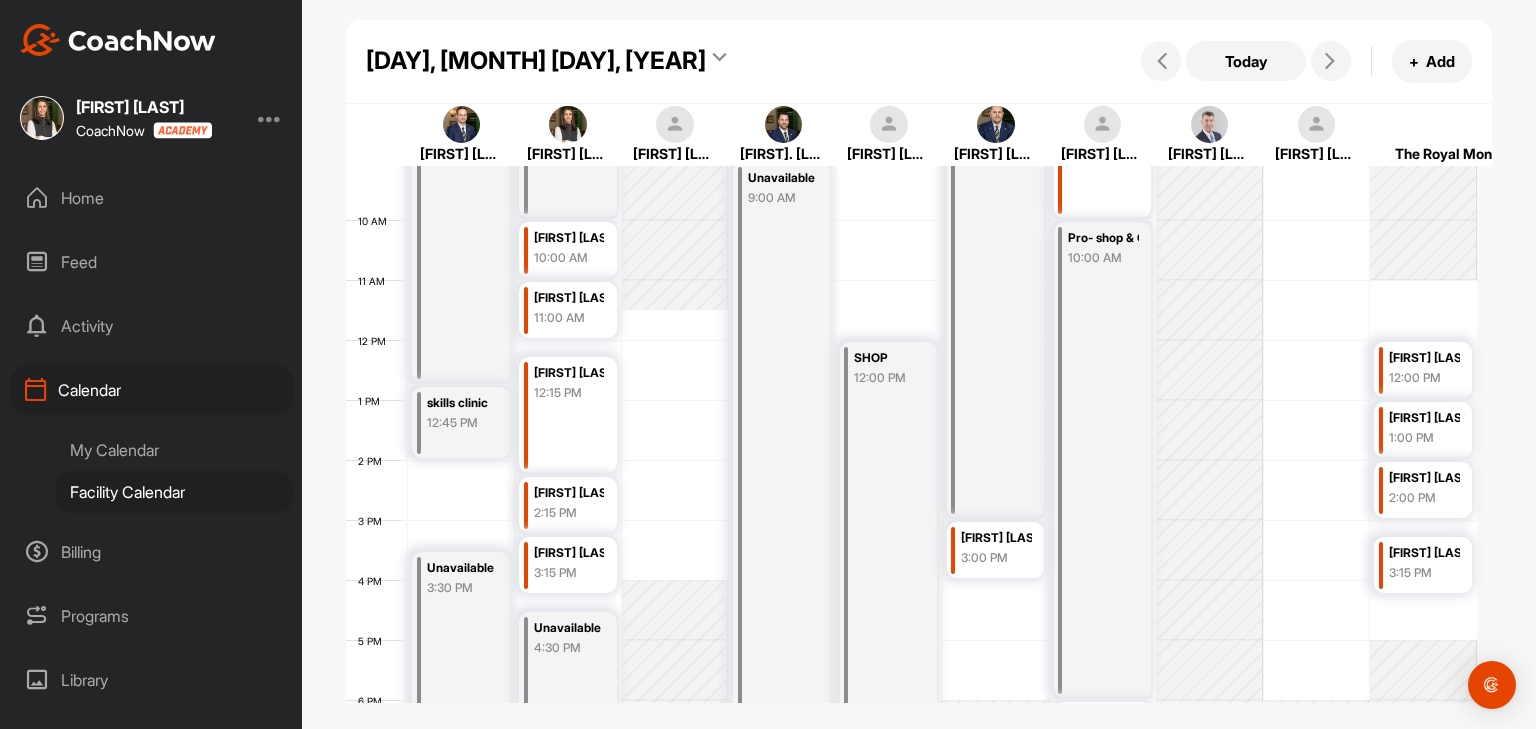 click on "Today + Add" at bounding box center [1304, 61] 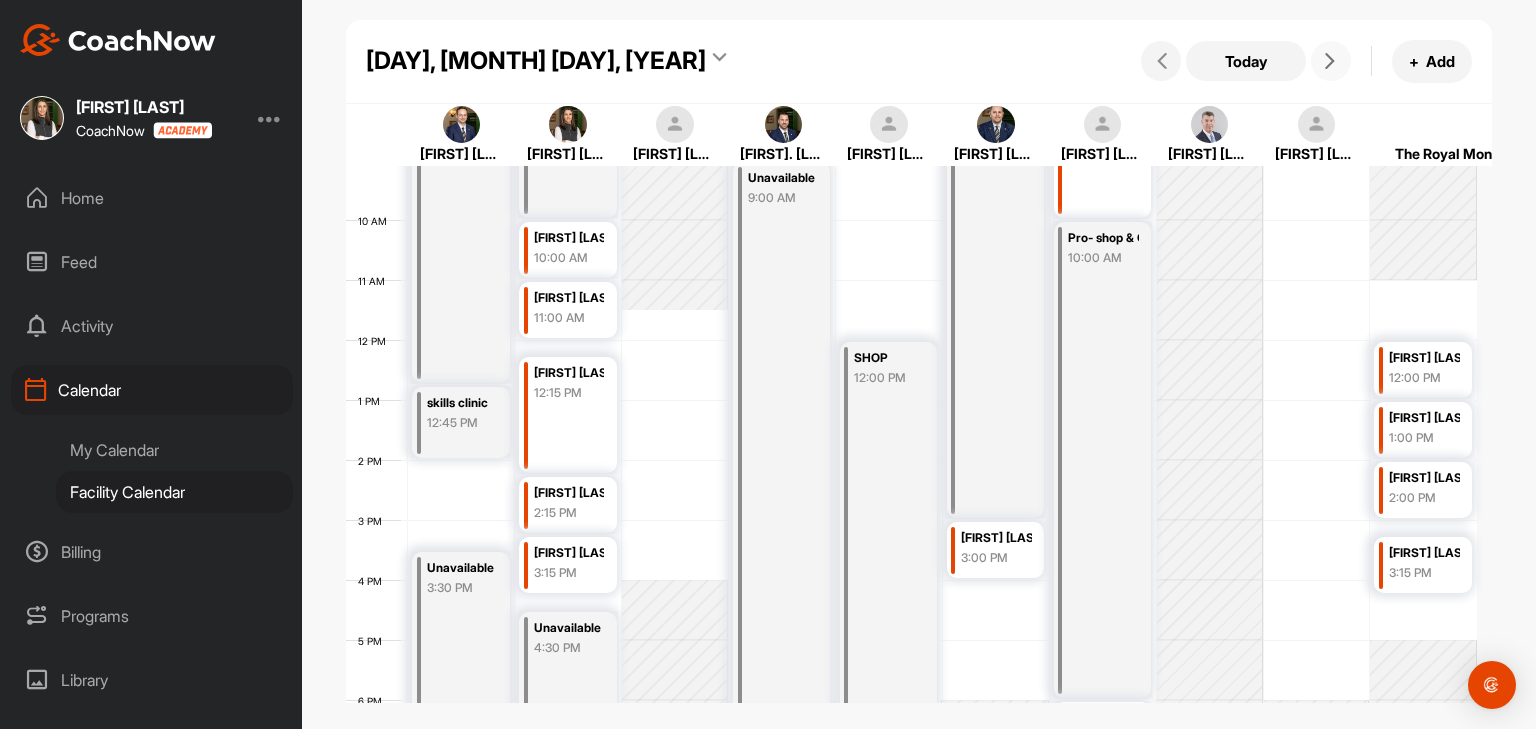 click at bounding box center (1331, 61) 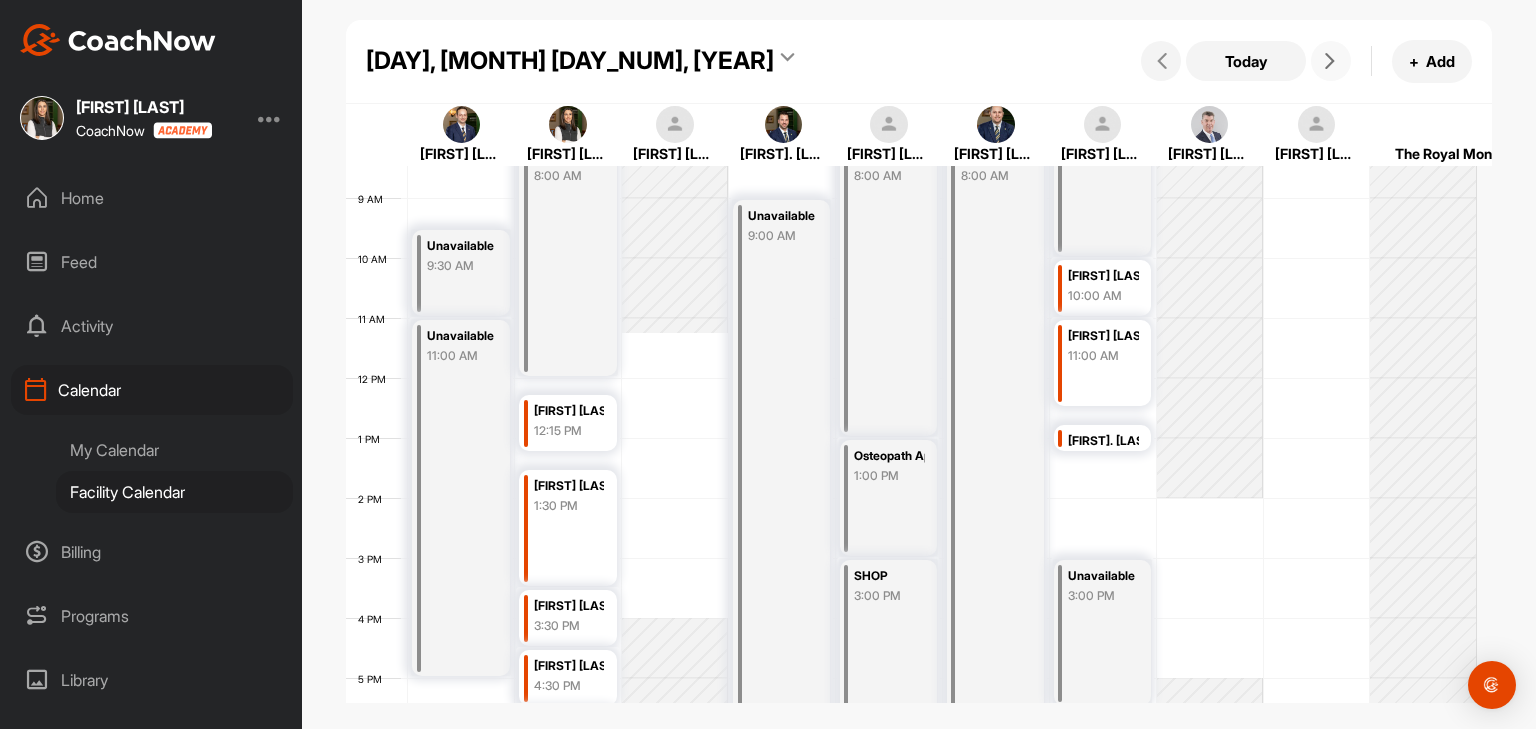 scroll, scrollTop: 546, scrollLeft: 0, axis: vertical 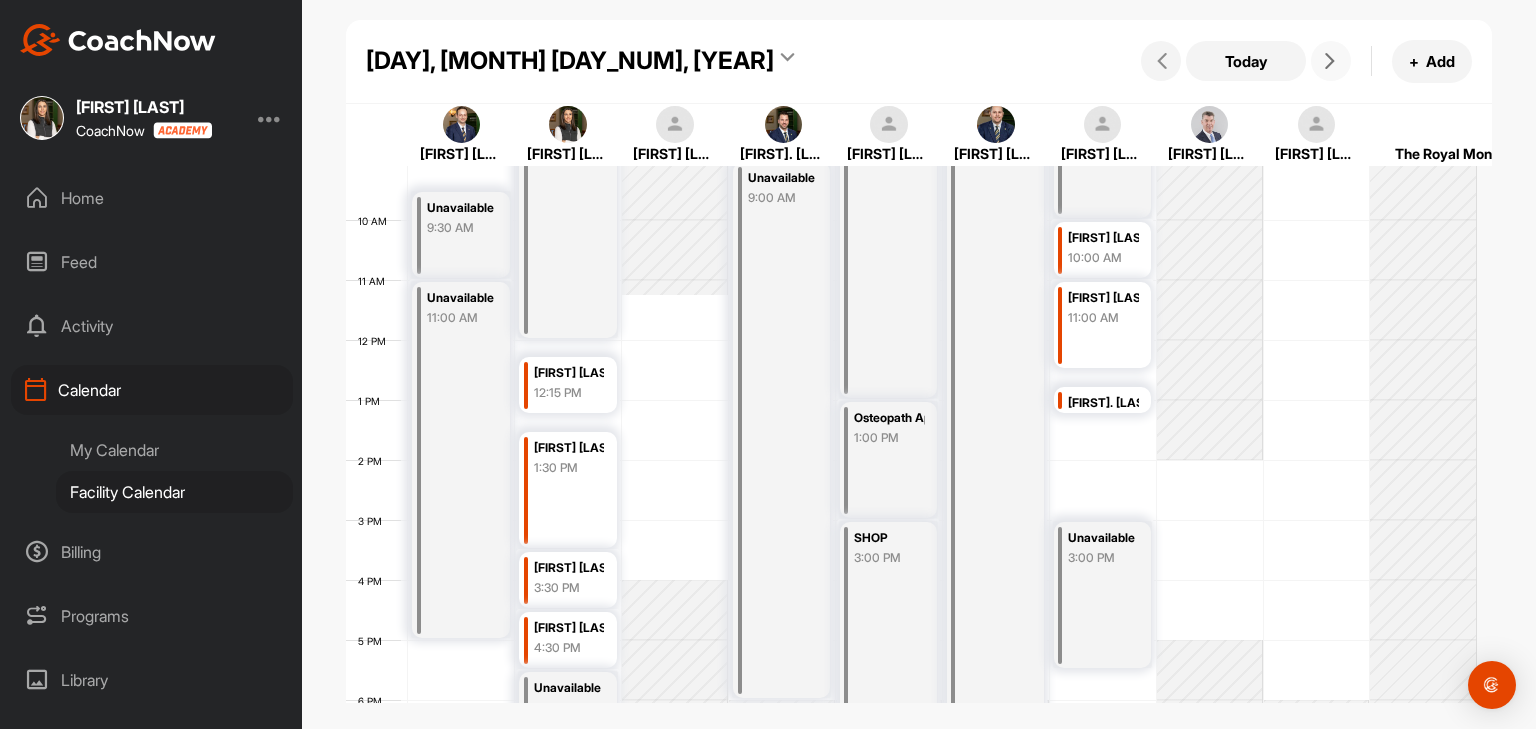 click on "11:00 AM" at bounding box center (1103, 318) 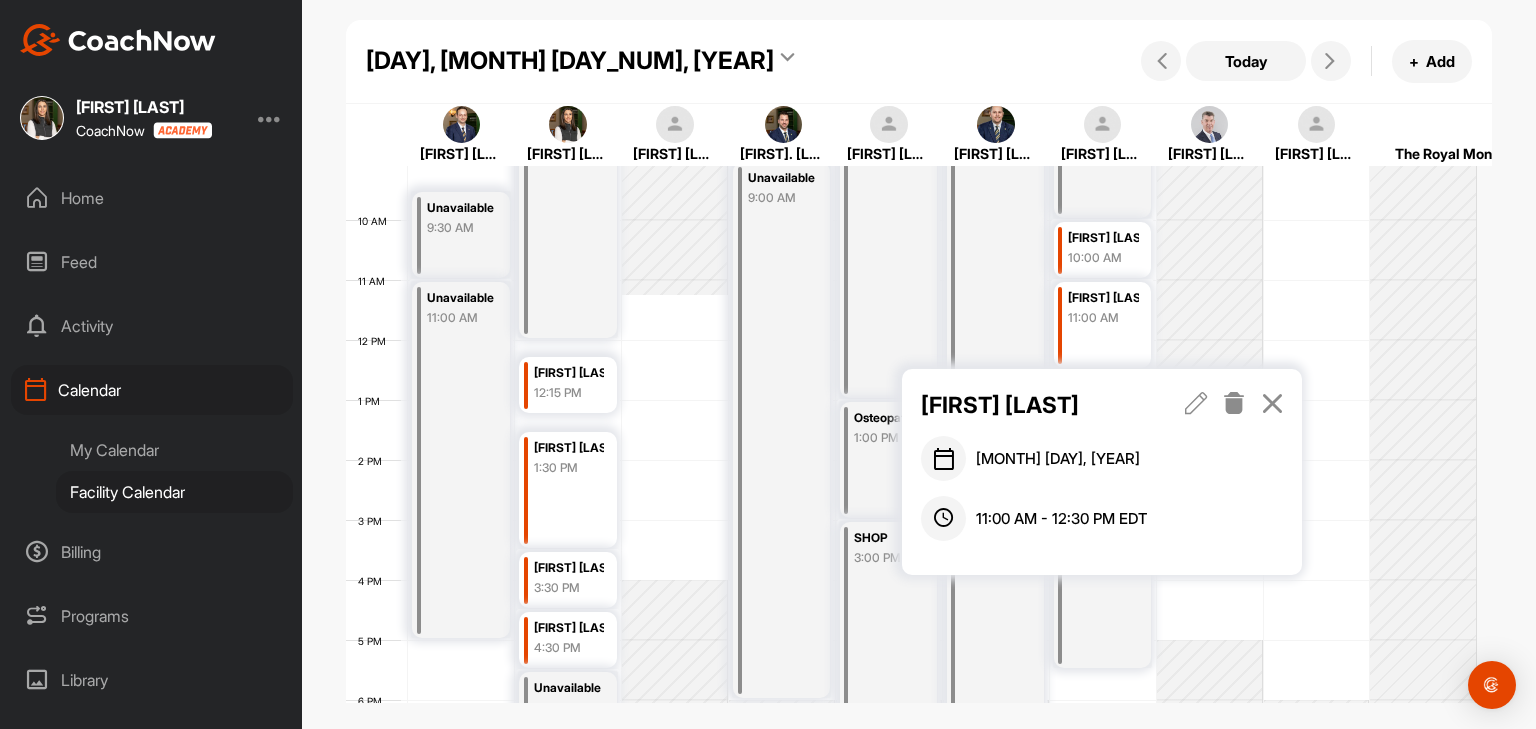 click at bounding box center (1272, 403) 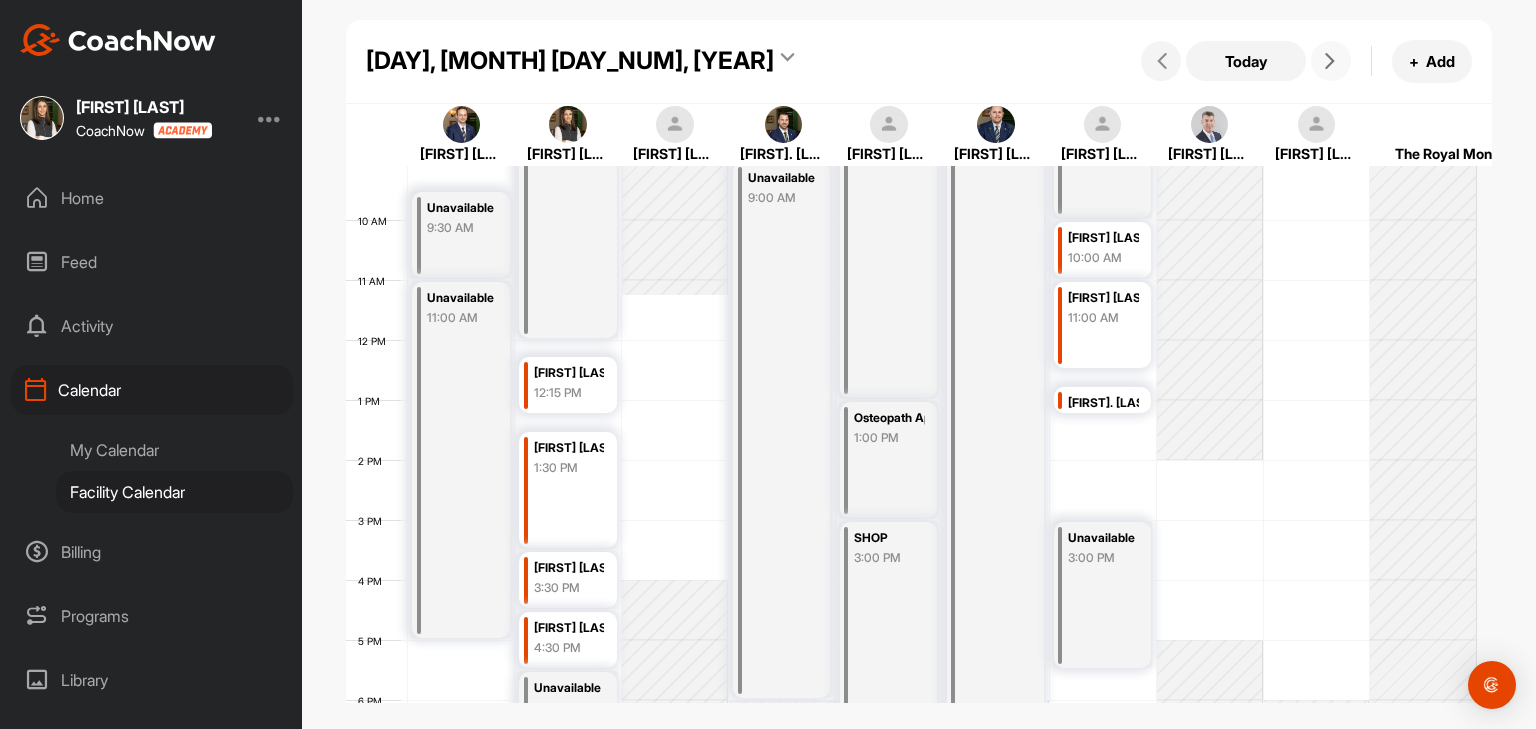 click at bounding box center (1331, 61) 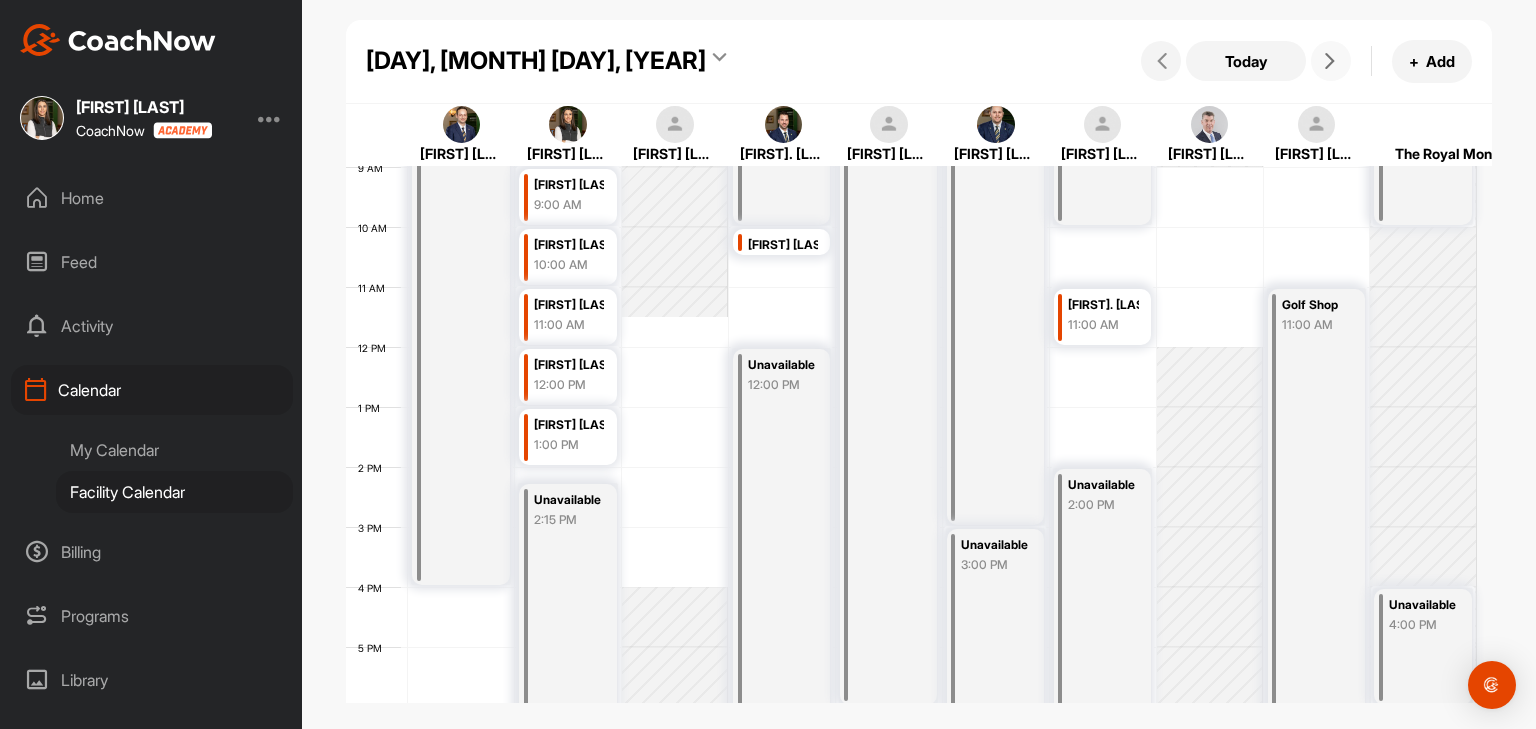 scroll, scrollTop: 547, scrollLeft: 0, axis: vertical 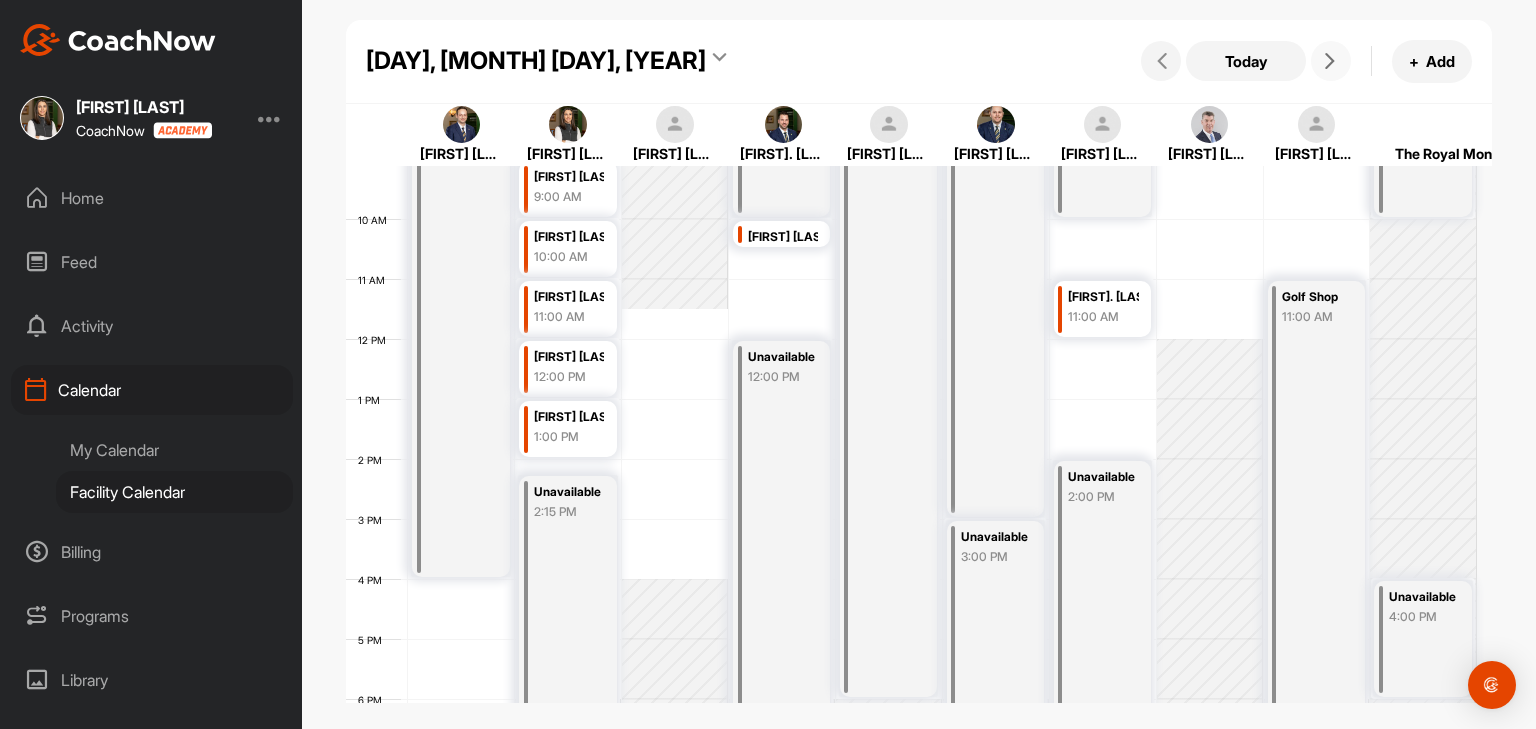 click at bounding box center [1330, 61] 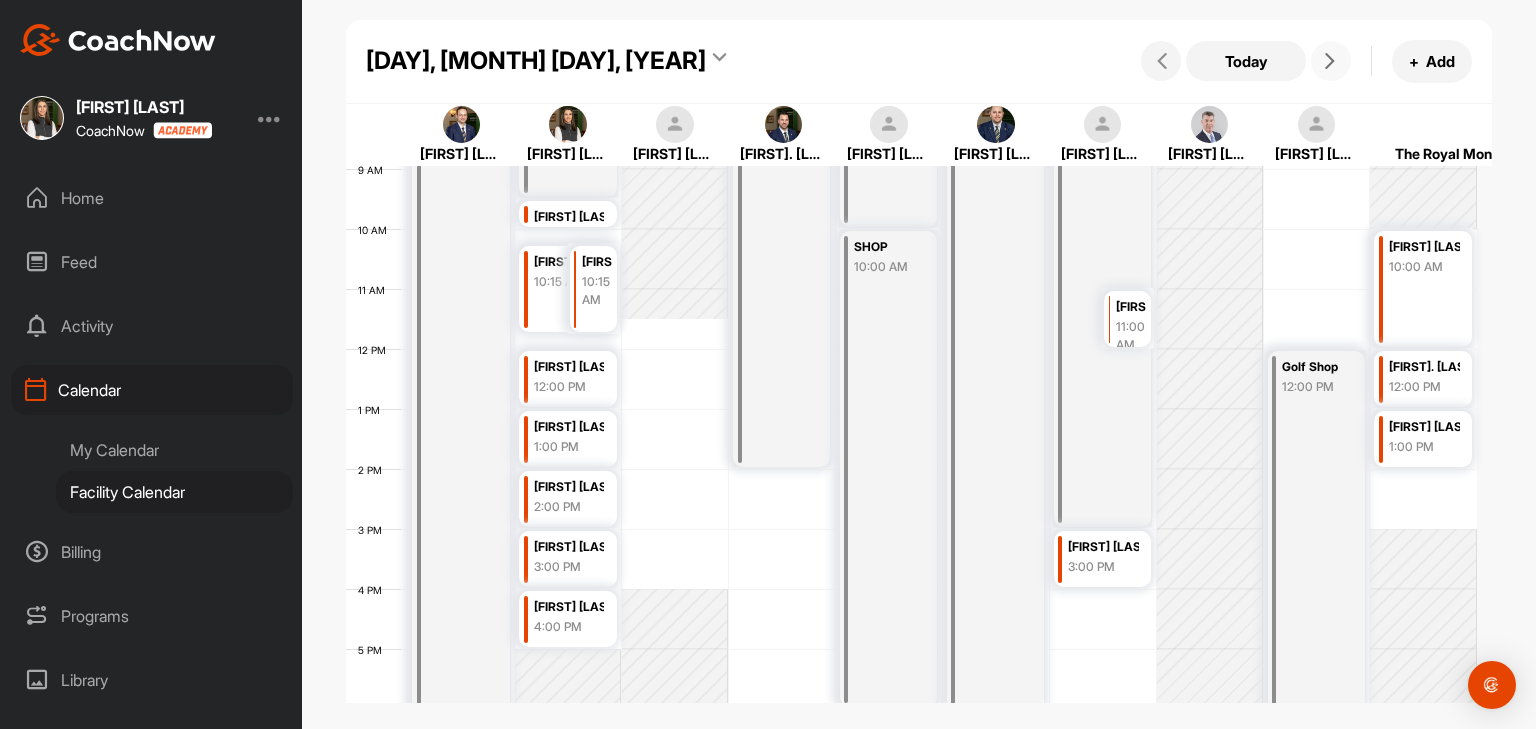 scroll, scrollTop: 547, scrollLeft: 0, axis: vertical 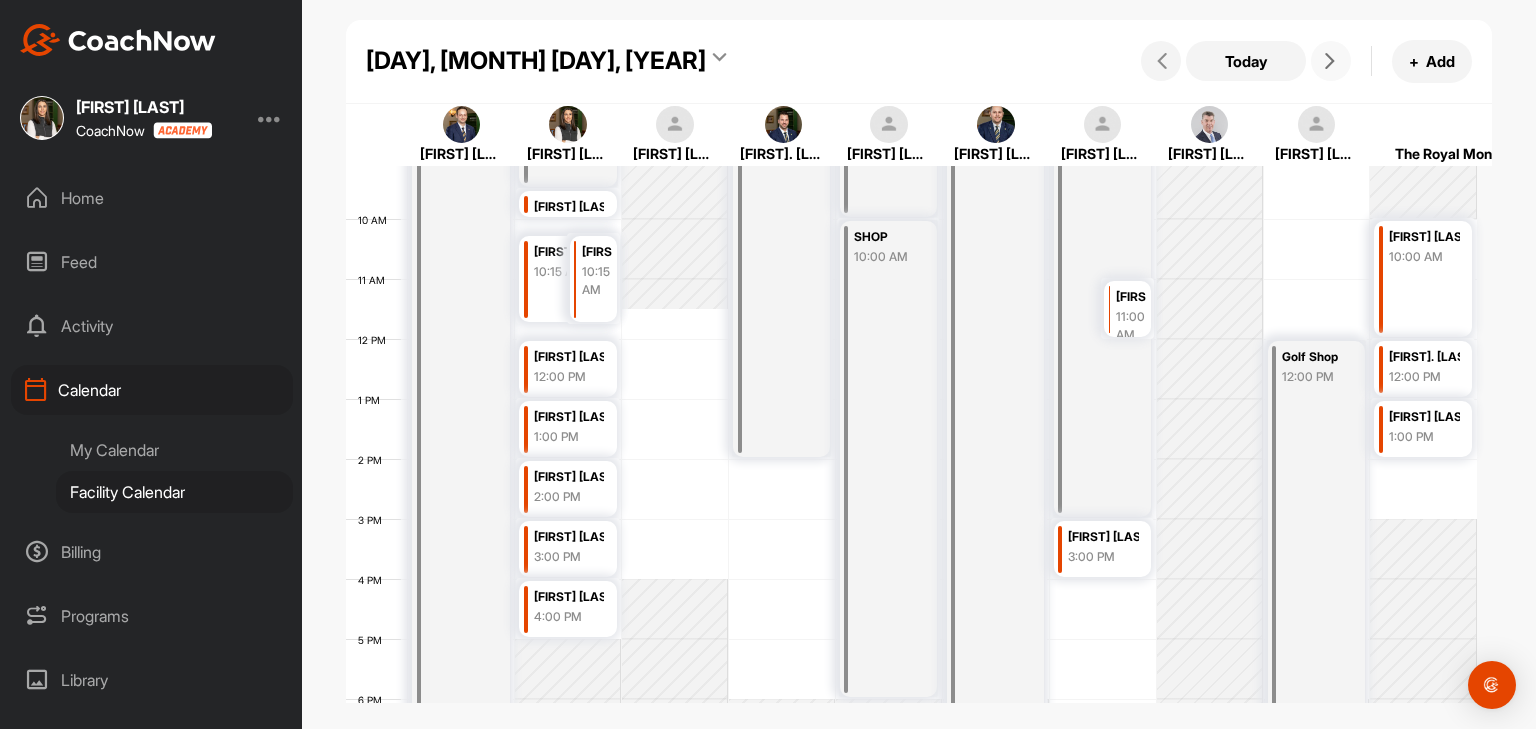 click at bounding box center (1330, 61) 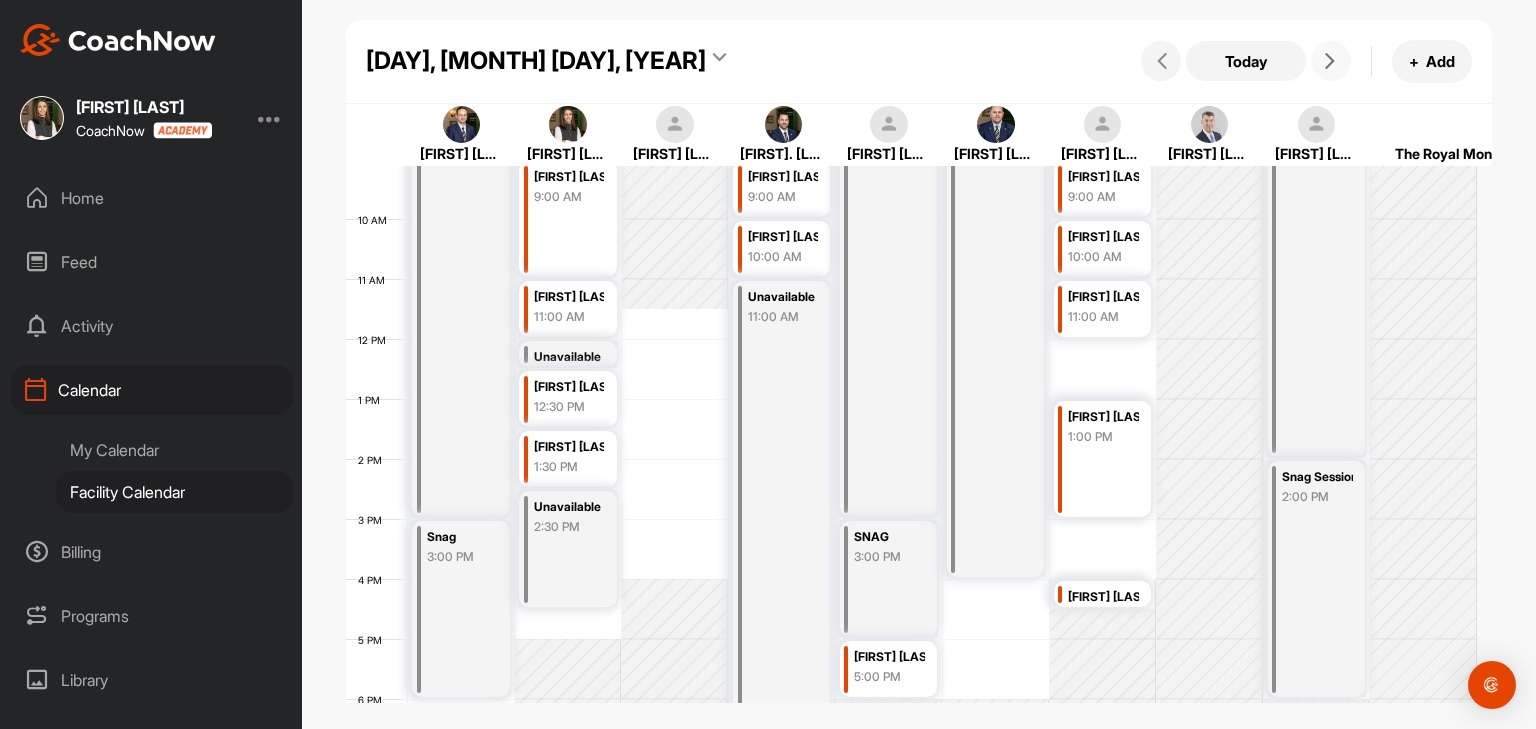 scroll, scrollTop: 447, scrollLeft: 0, axis: vertical 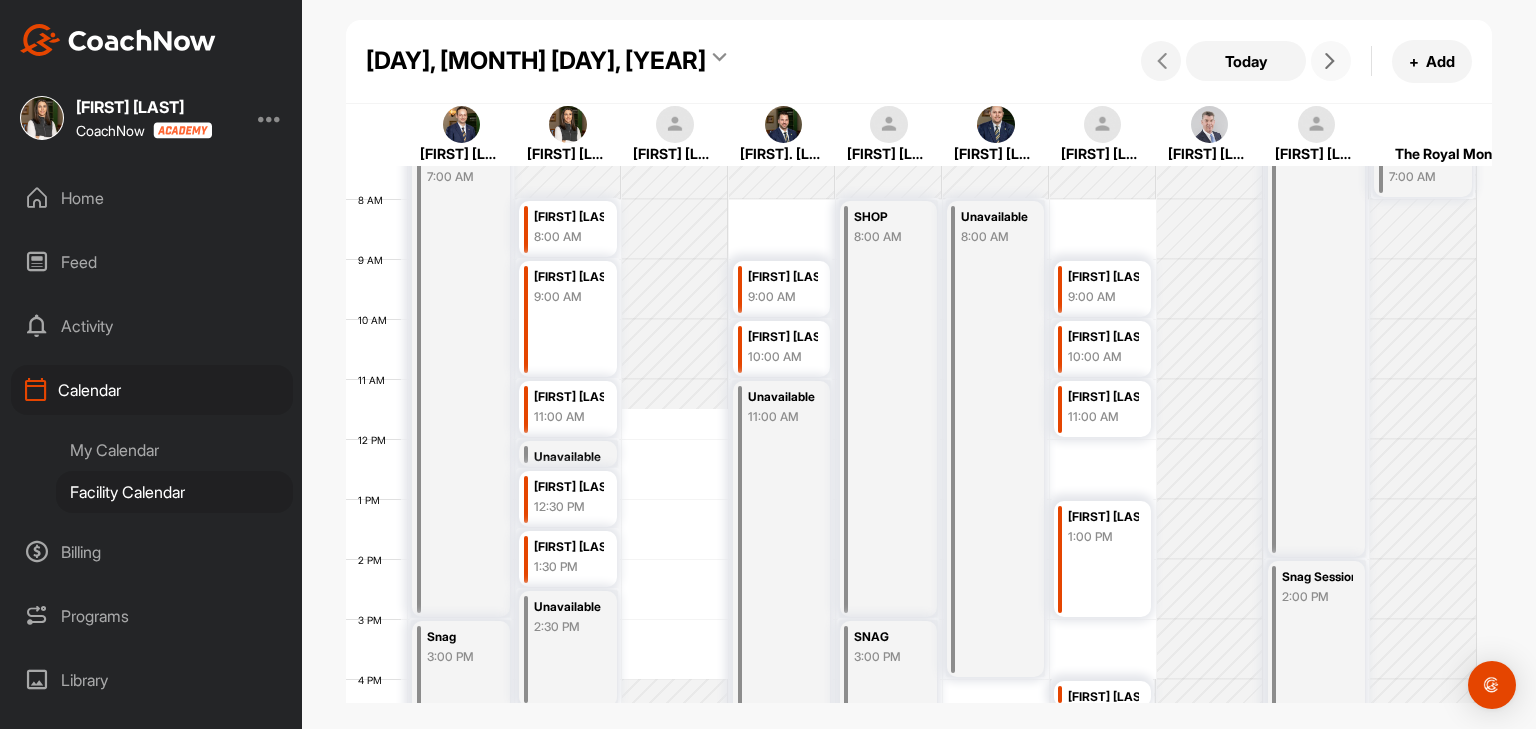 click at bounding box center (1331, 61) 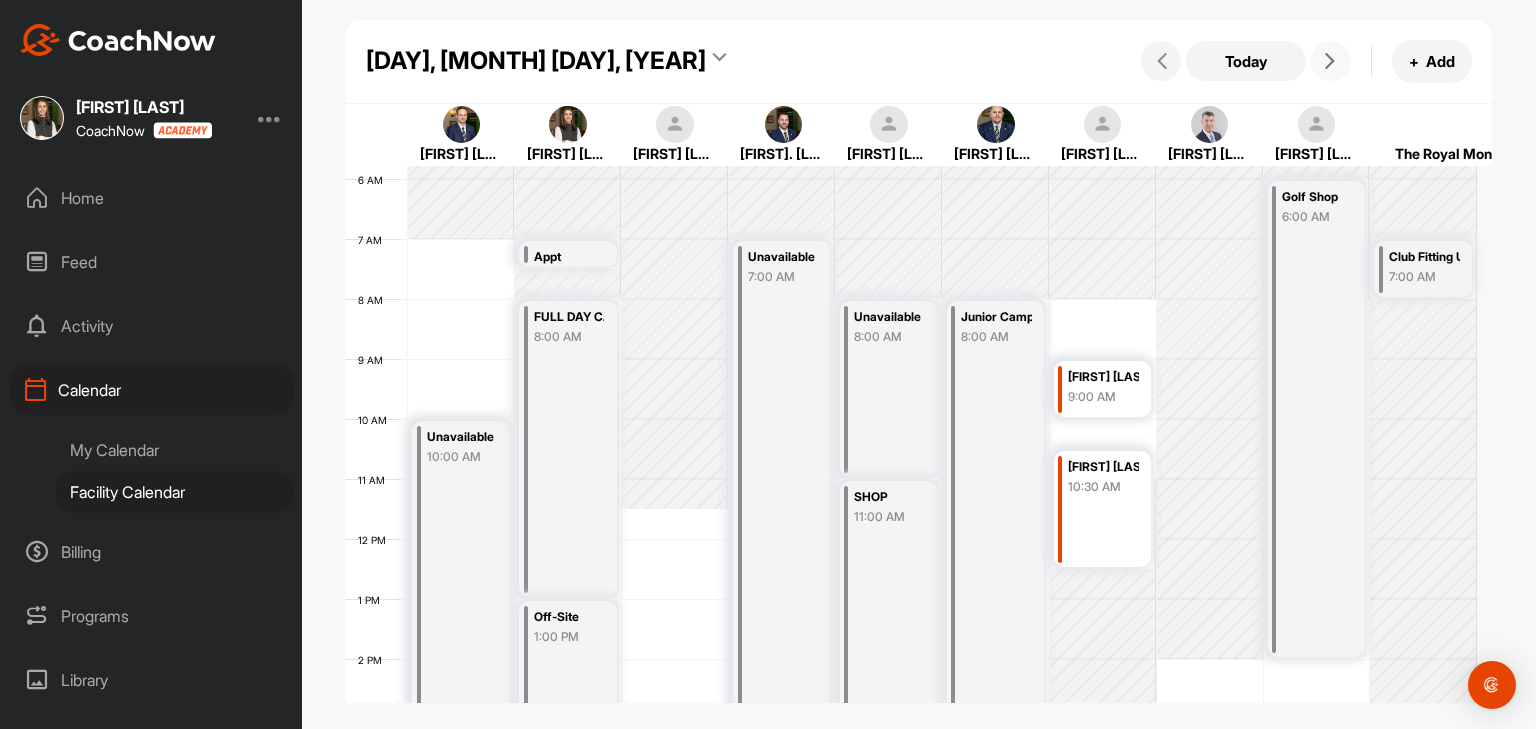 scroll, scrollTop: 447, scrollLeft: 0, axis: vertical 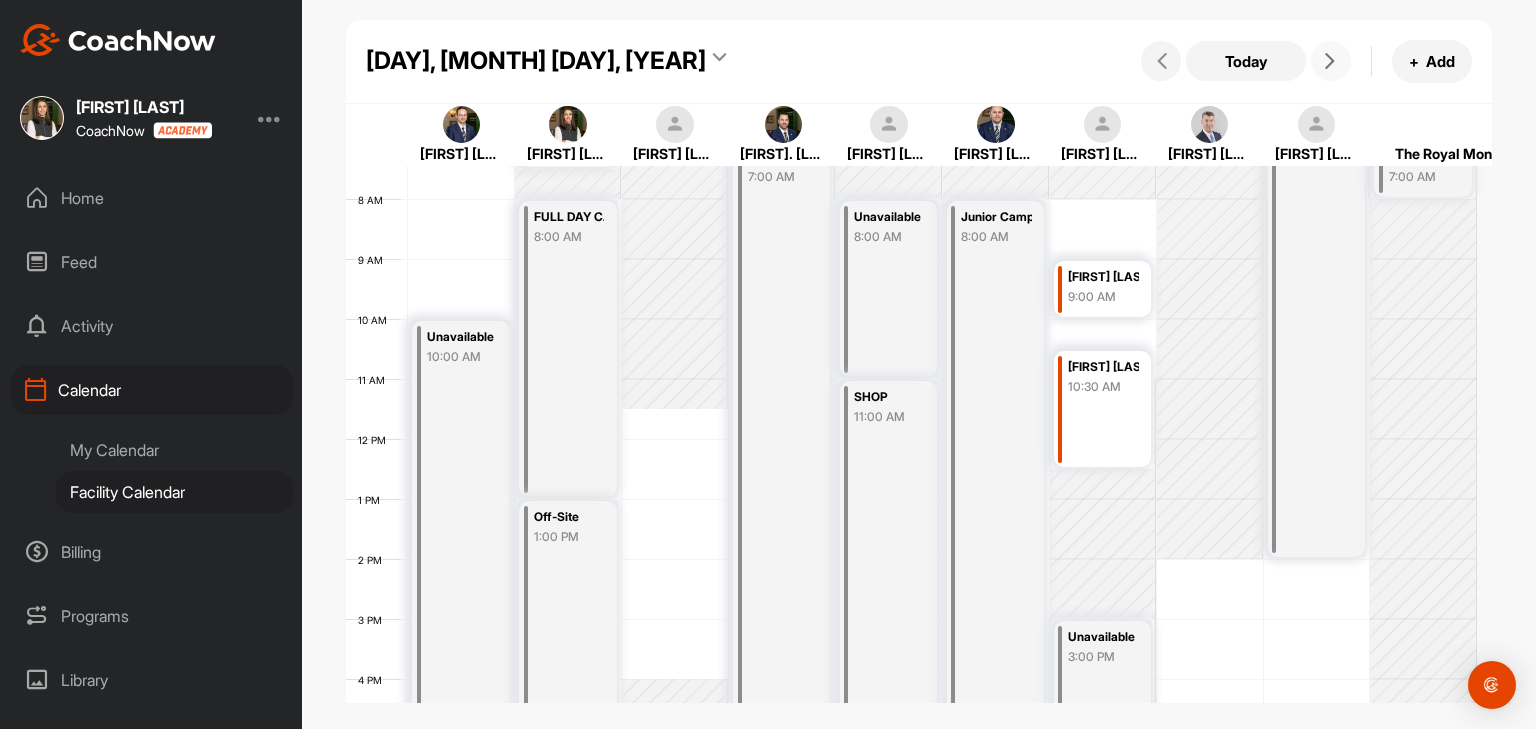 click at bounding box center [1330, 61] 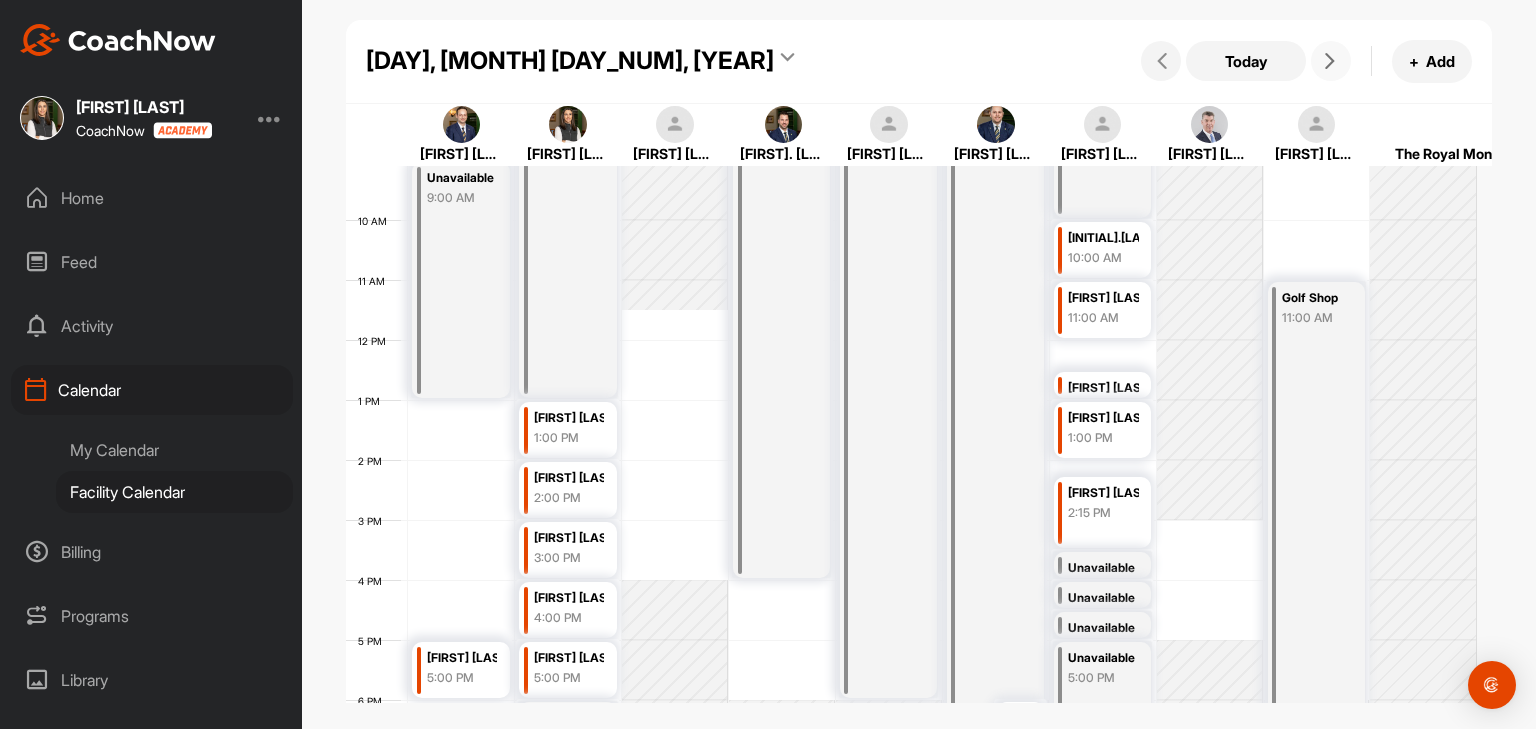 scroll, scrollTop: 547, scrollLeft: 0, axis: vertical 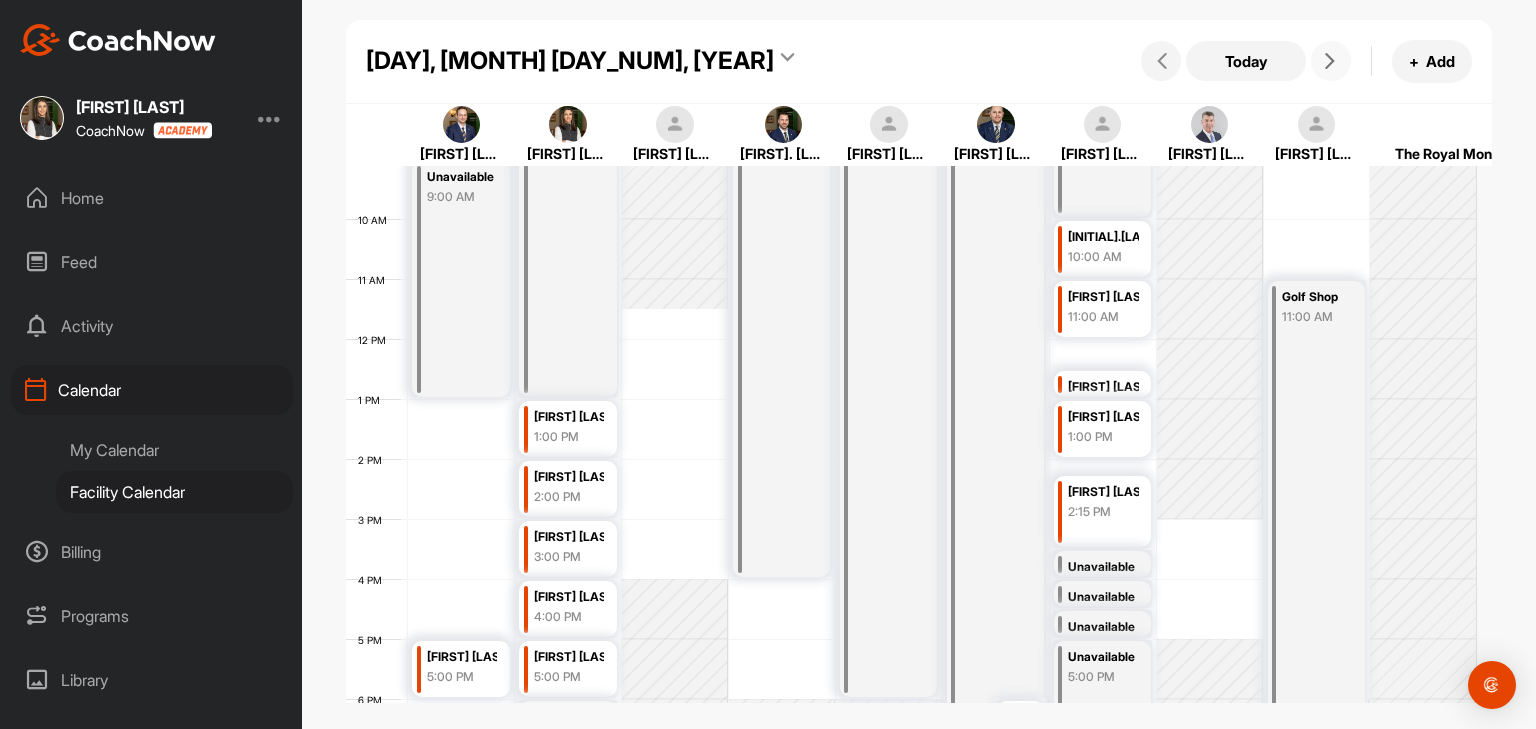 click at bounding box center (1331, 61) 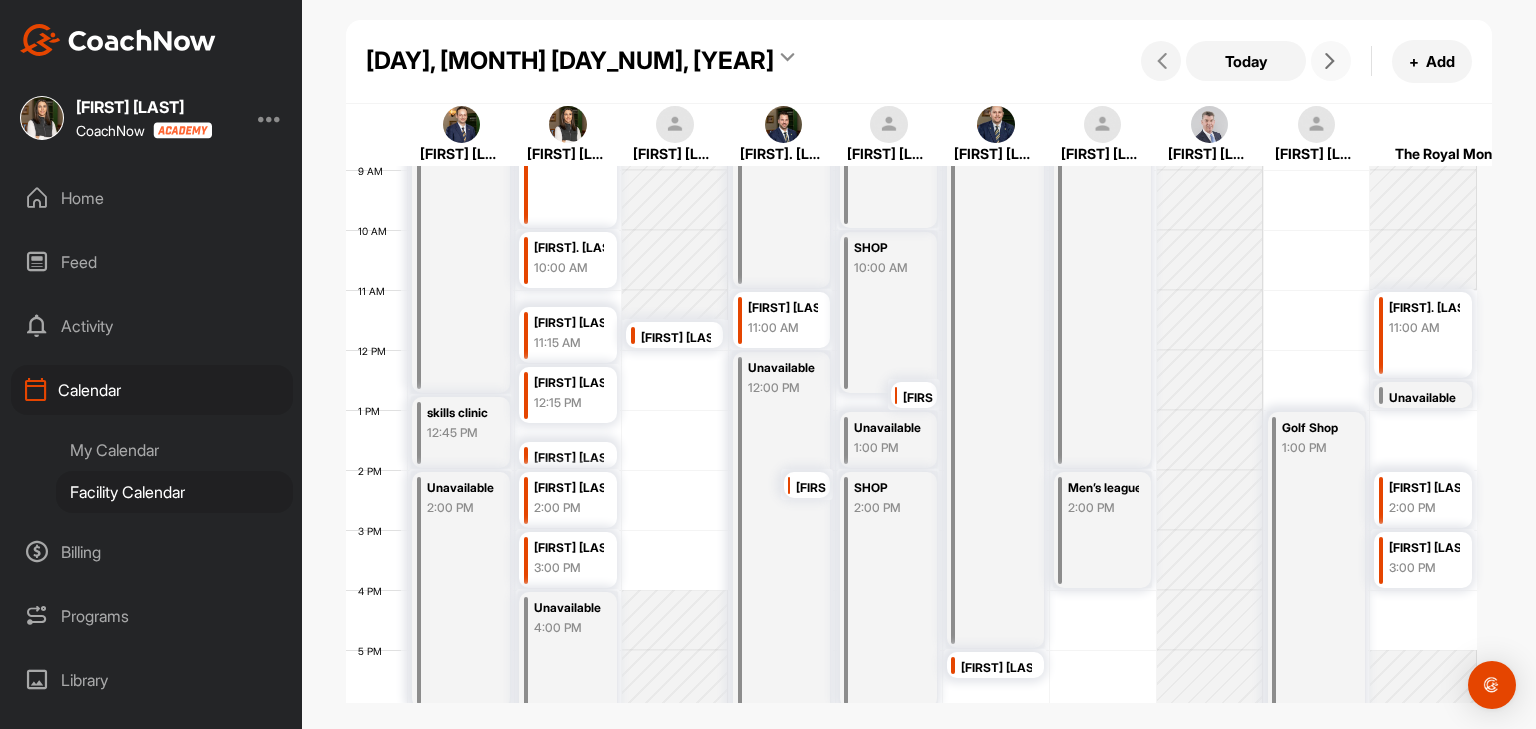 scroll, scrollTop: 547, scrollLeft: 0, axis: vertical 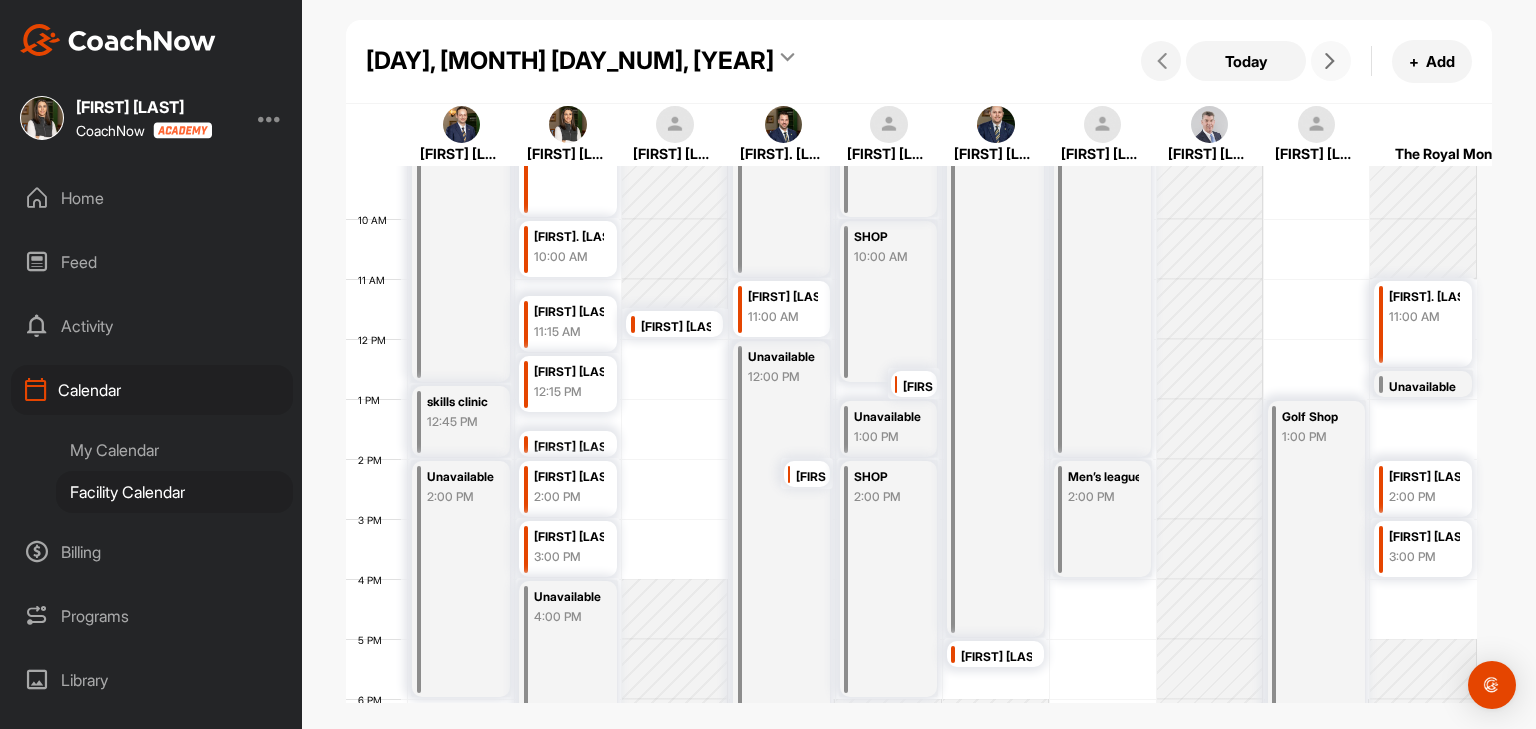 click at bounding box center [1330, 61] 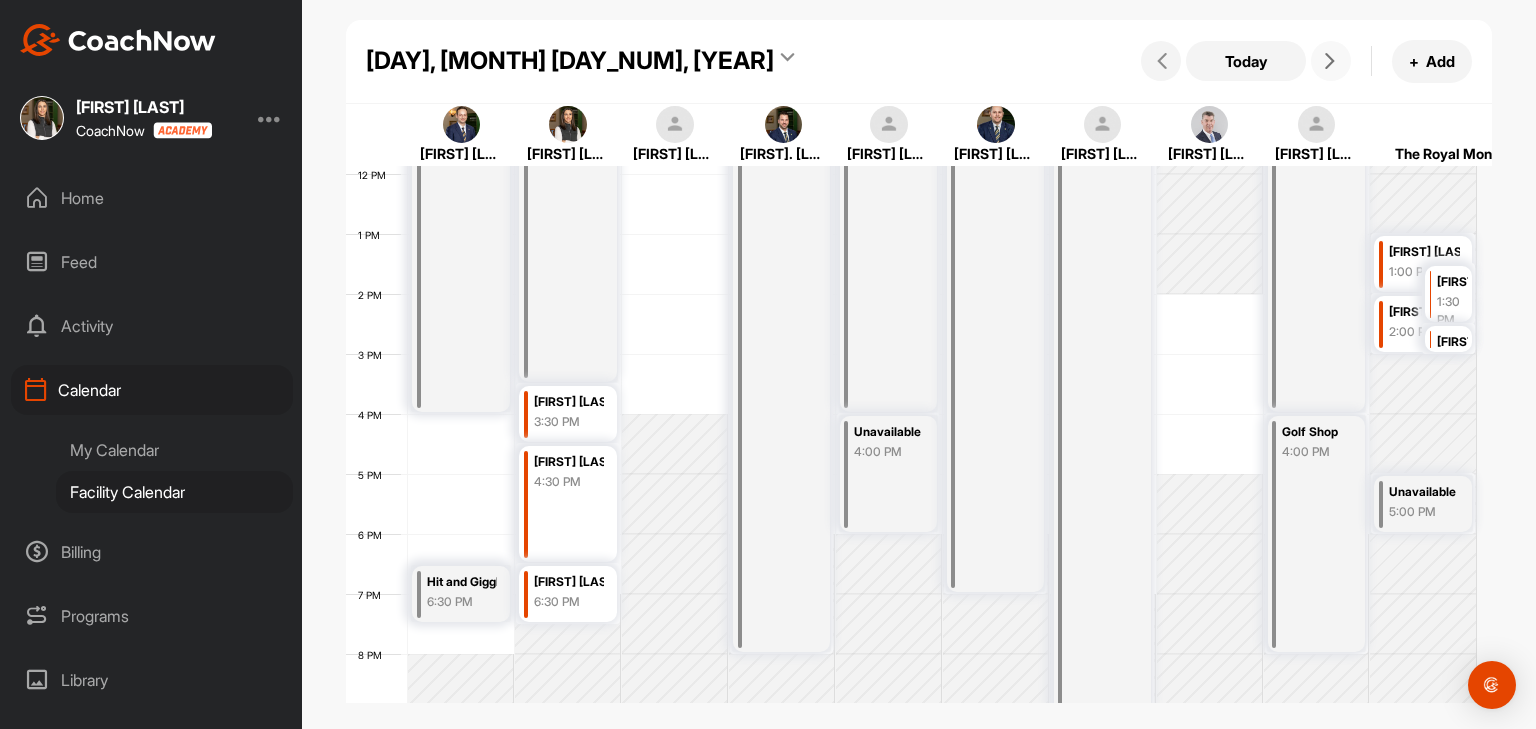 scroll, scrollTop: 747, scrollLeft: 0, axis: vertical 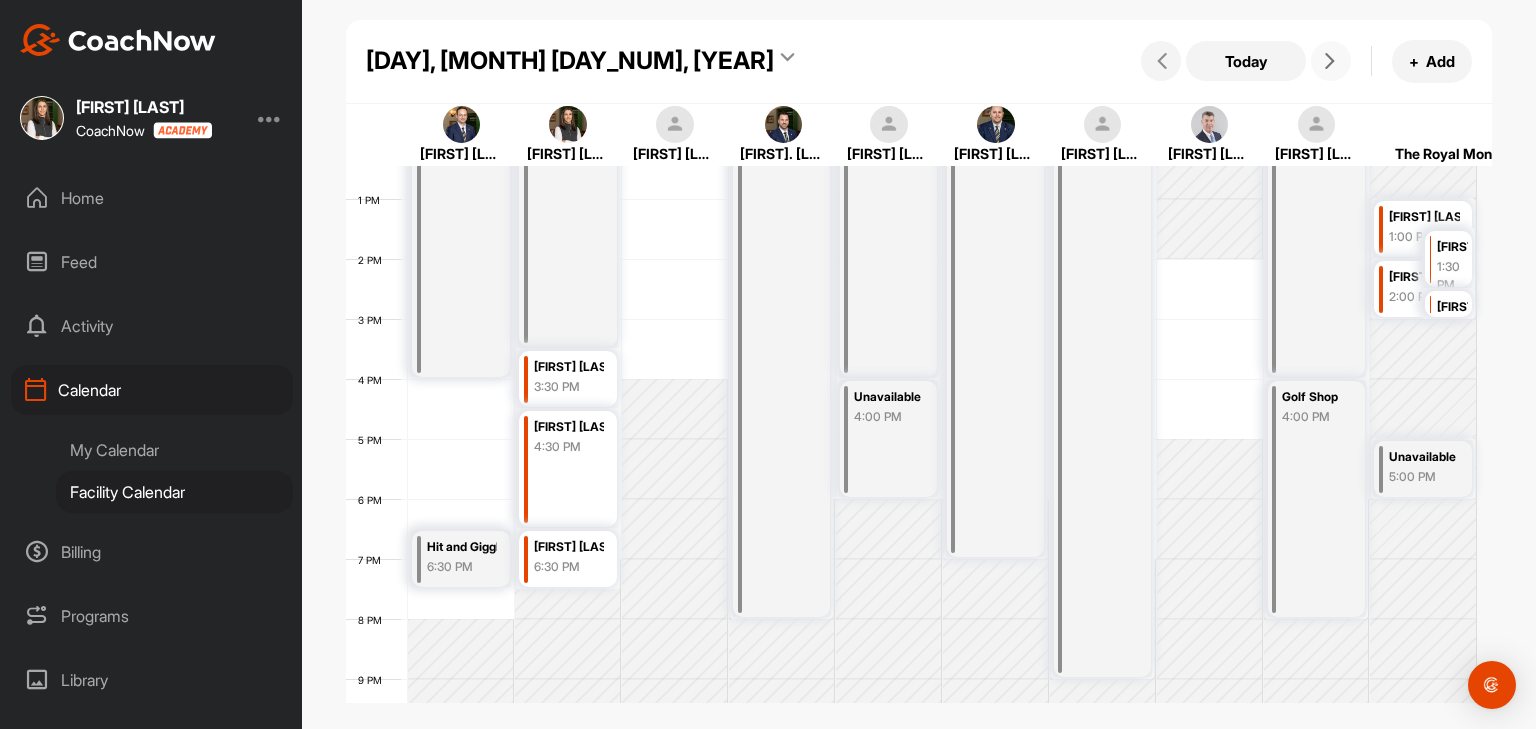 click at bounding box center [1331, 61] 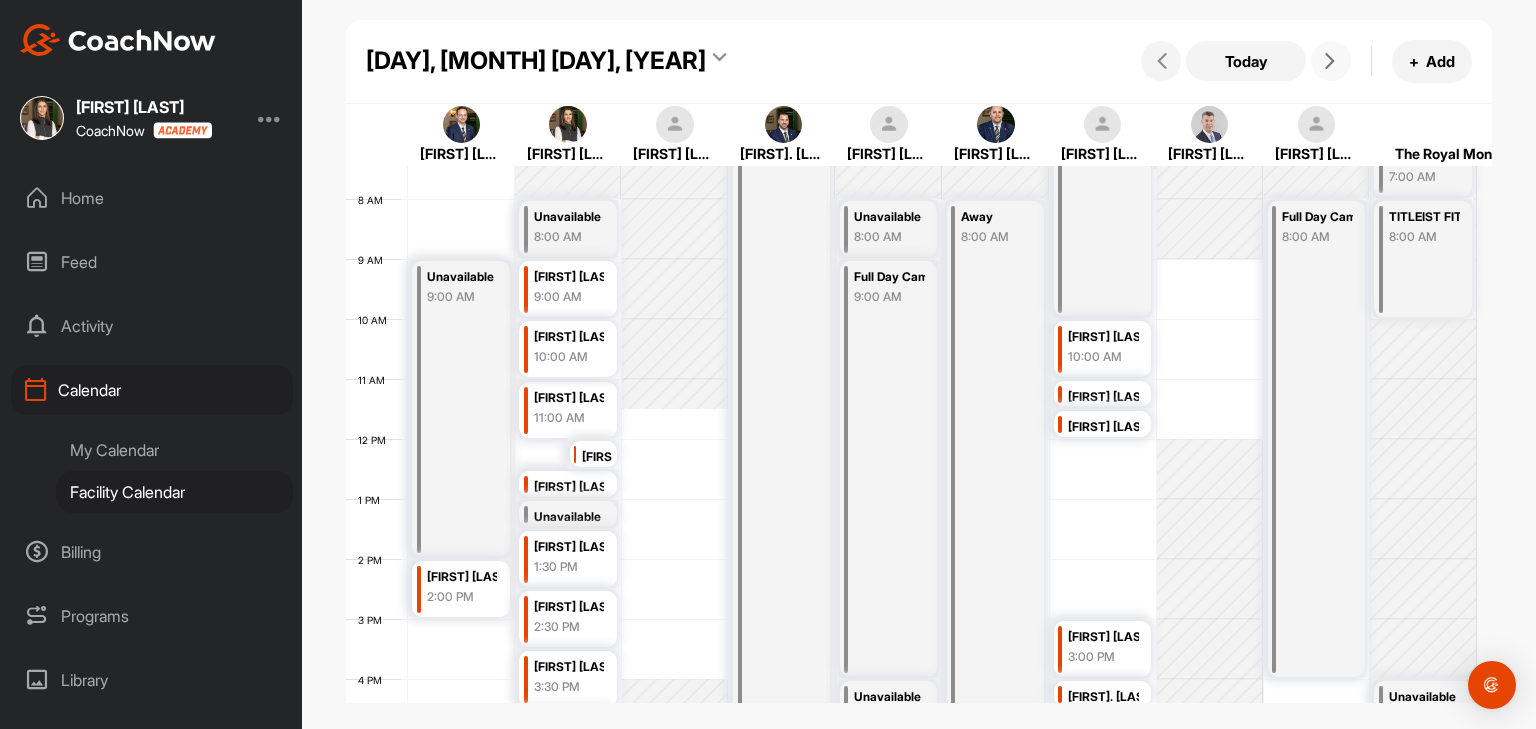 scroll, scrollTop: 547, scrollLeft: 0, axis: vertical 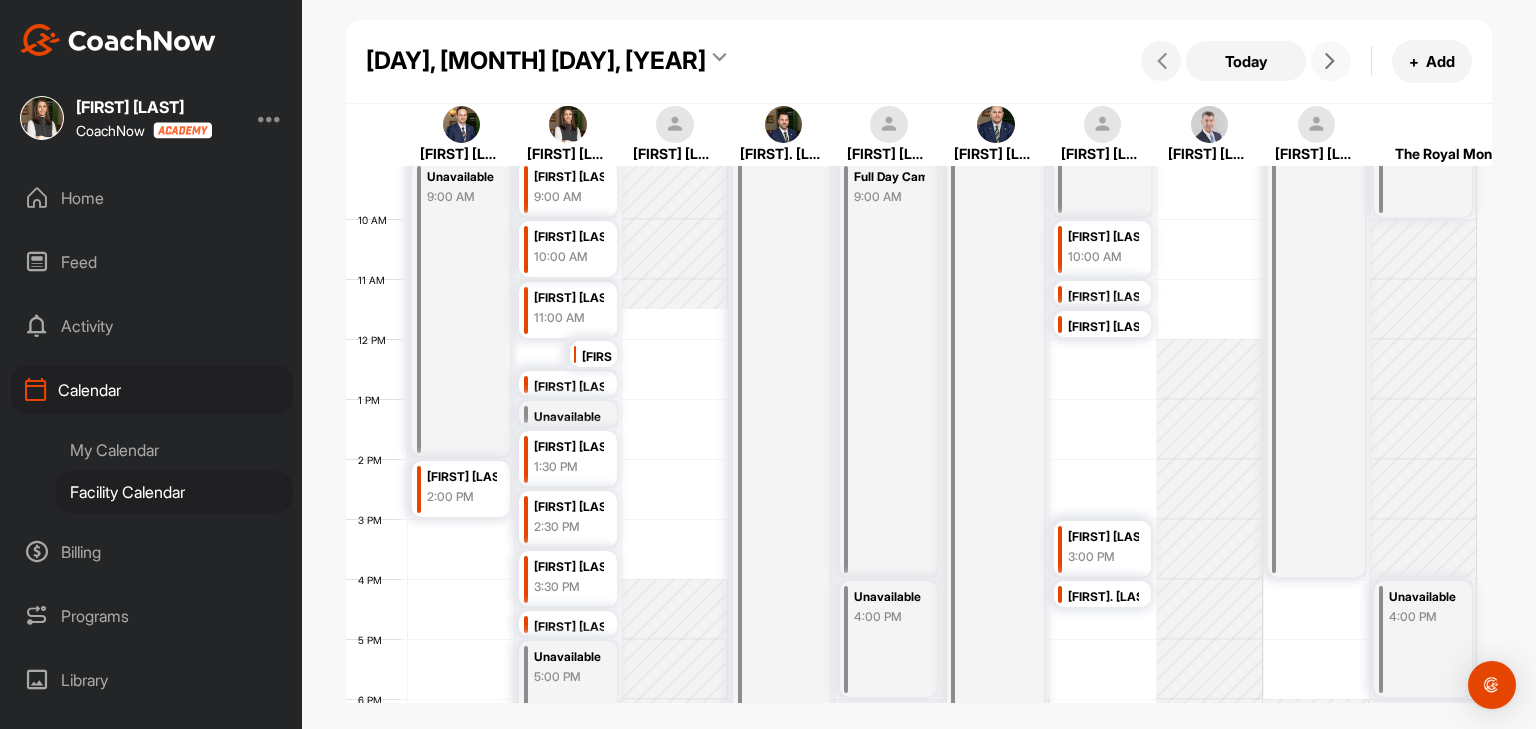click at bounding box center (1330, 61) 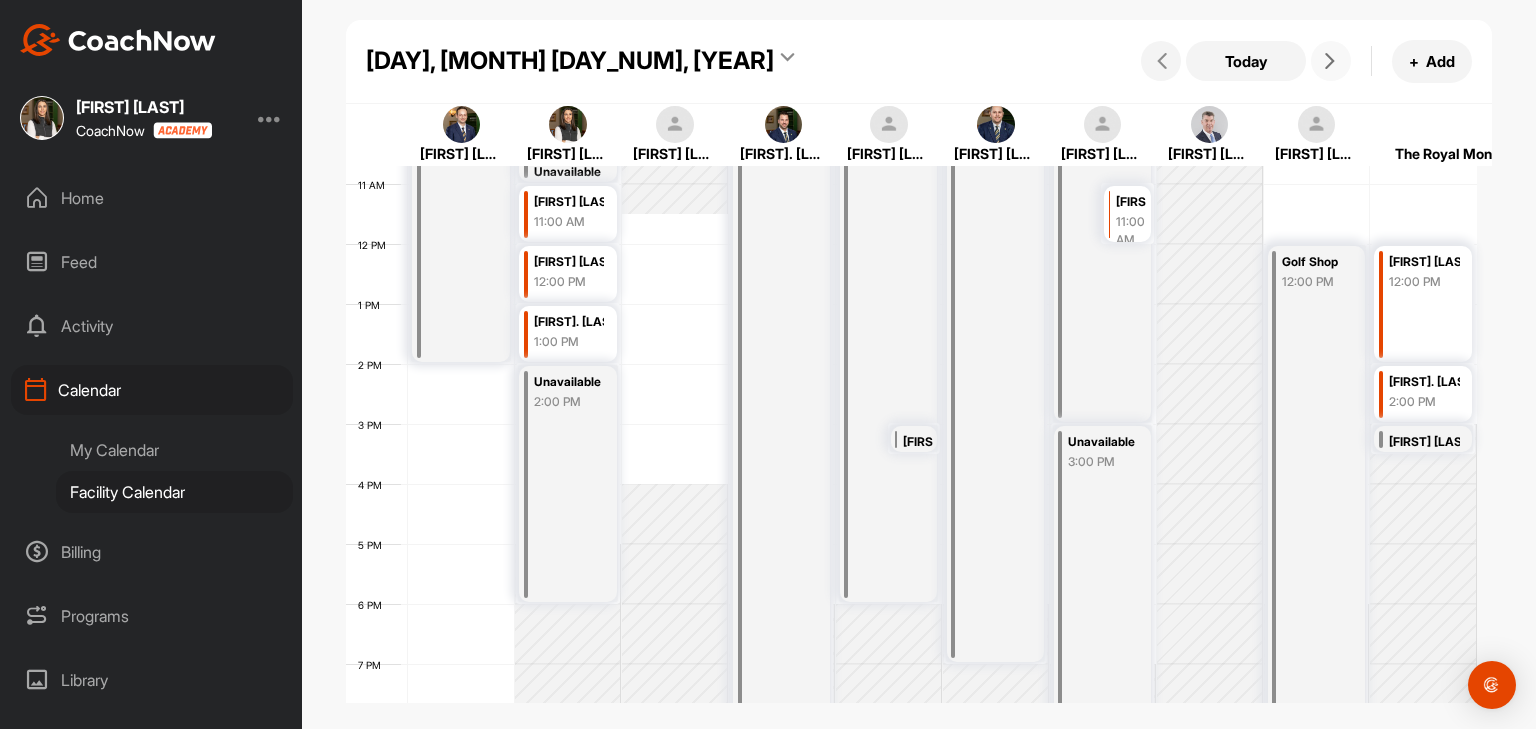 scroll, scrollTop: 647, scrollLeft: 0, axis: vertical 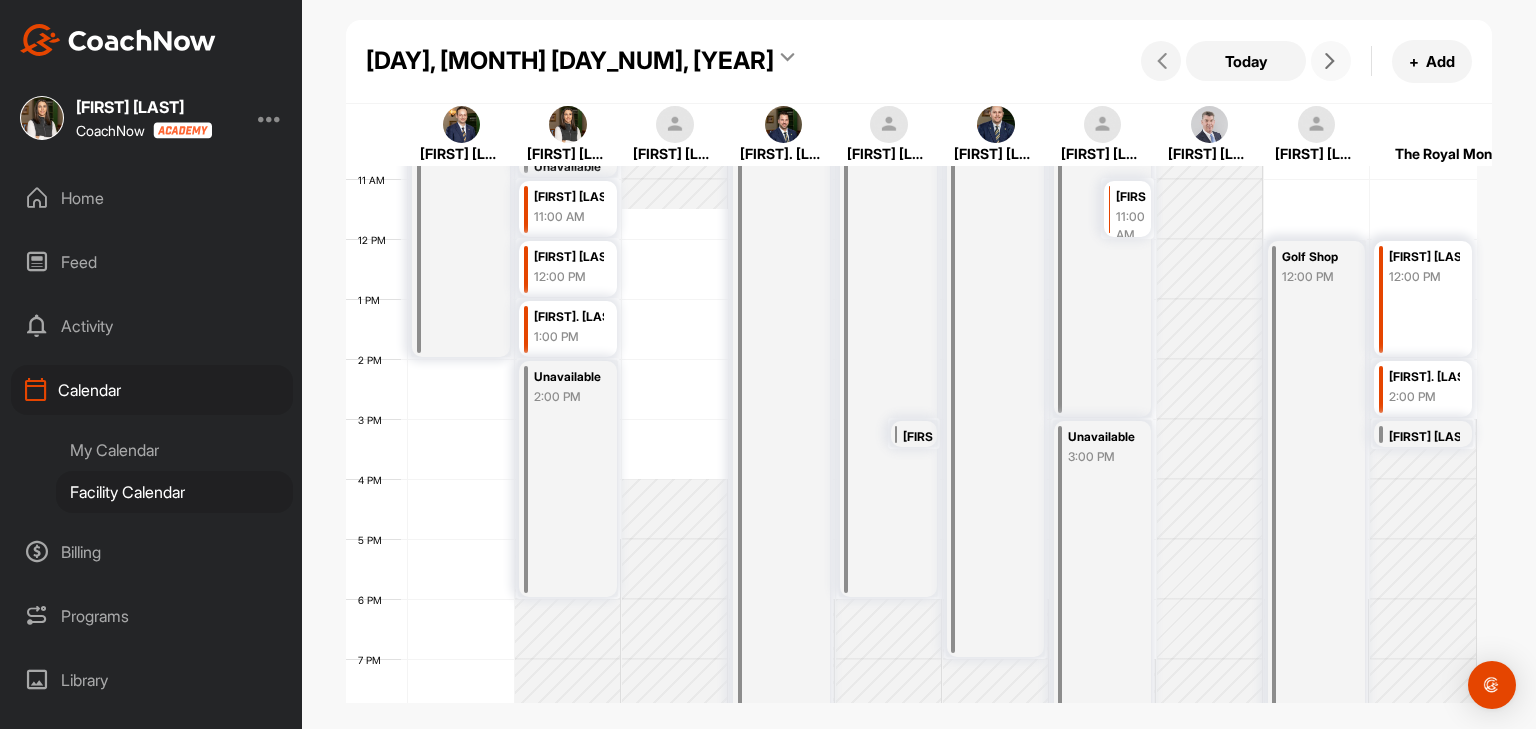 click at bounding box center [1331, 61] 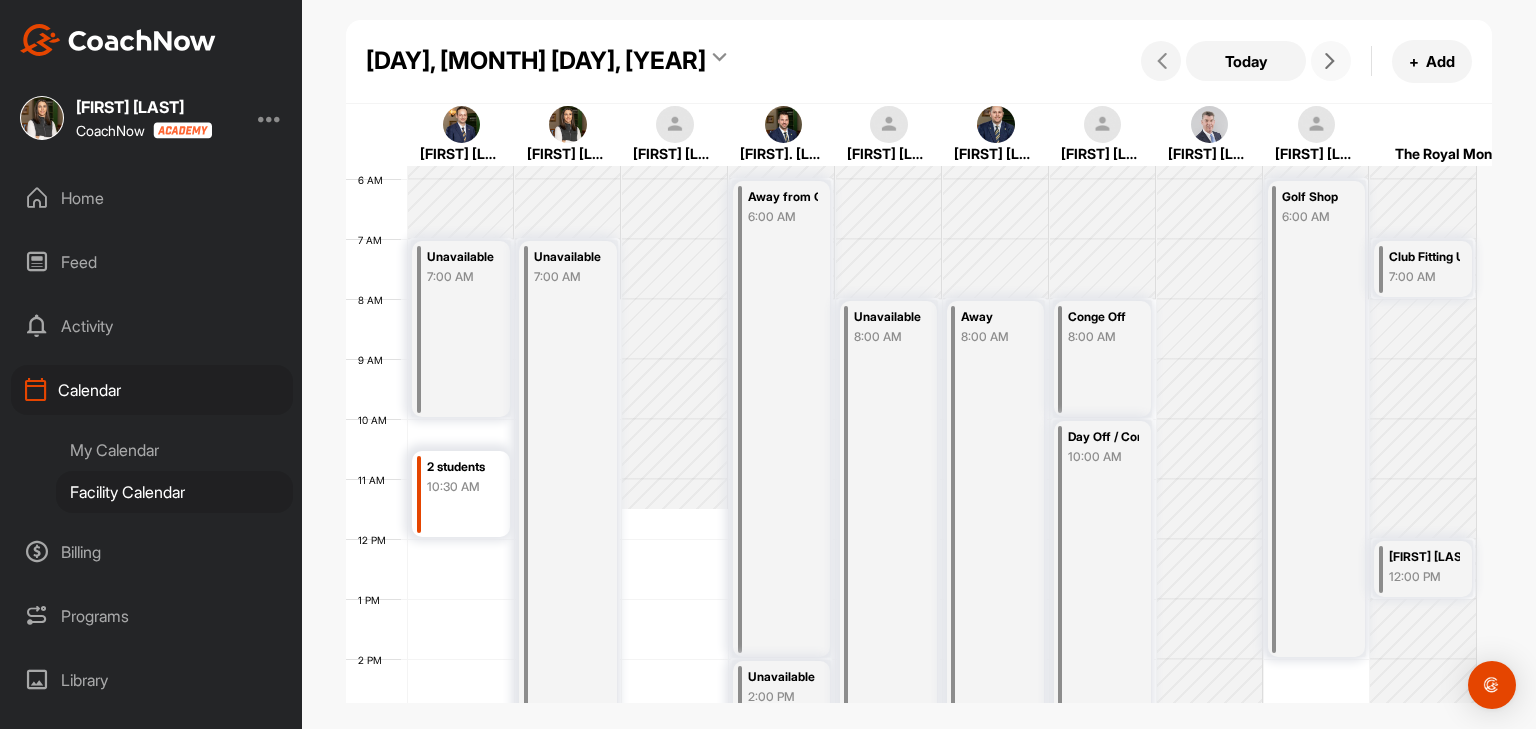 scroll, scrollTop: 747, scrollLeft: 0, axis: vertical 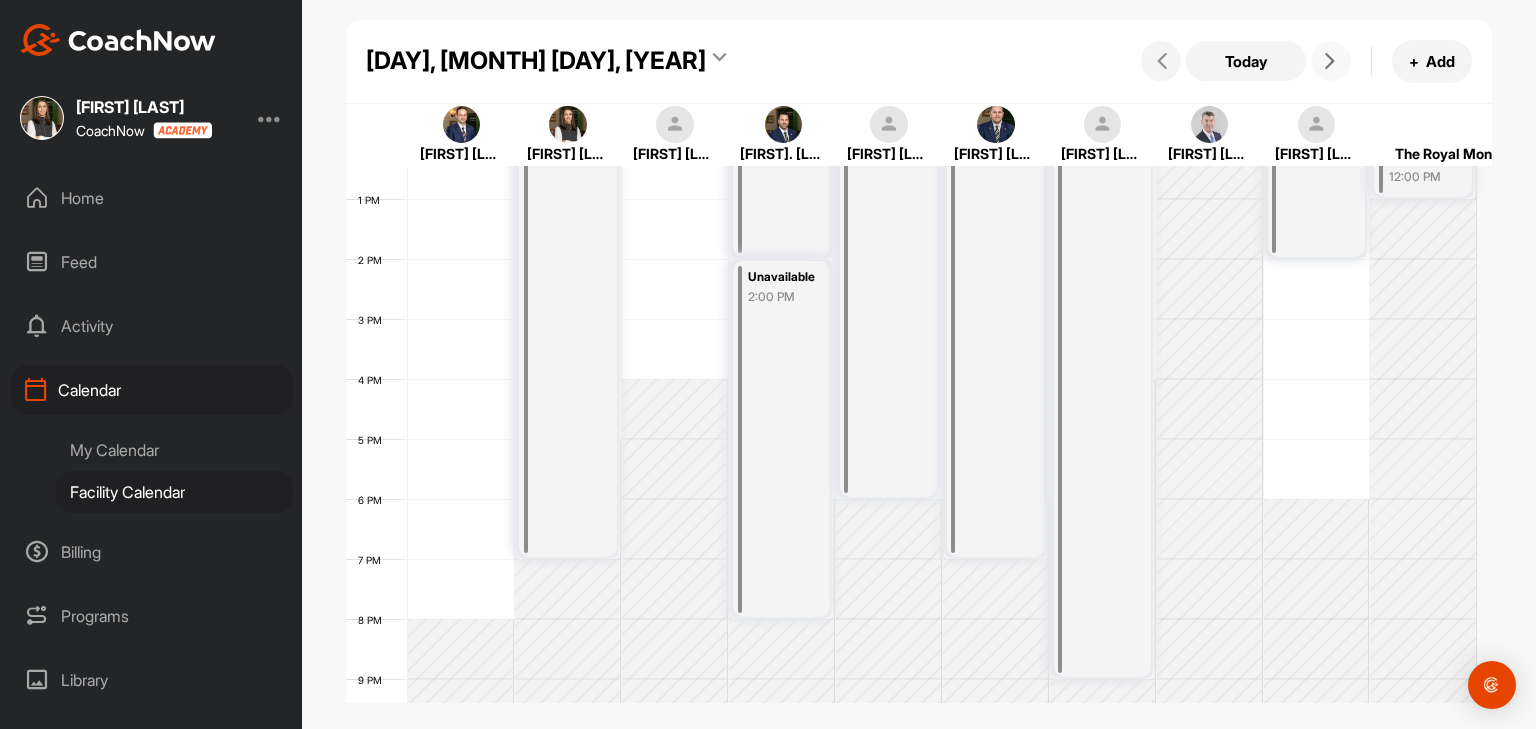 click at bounding box center [1331, 61] 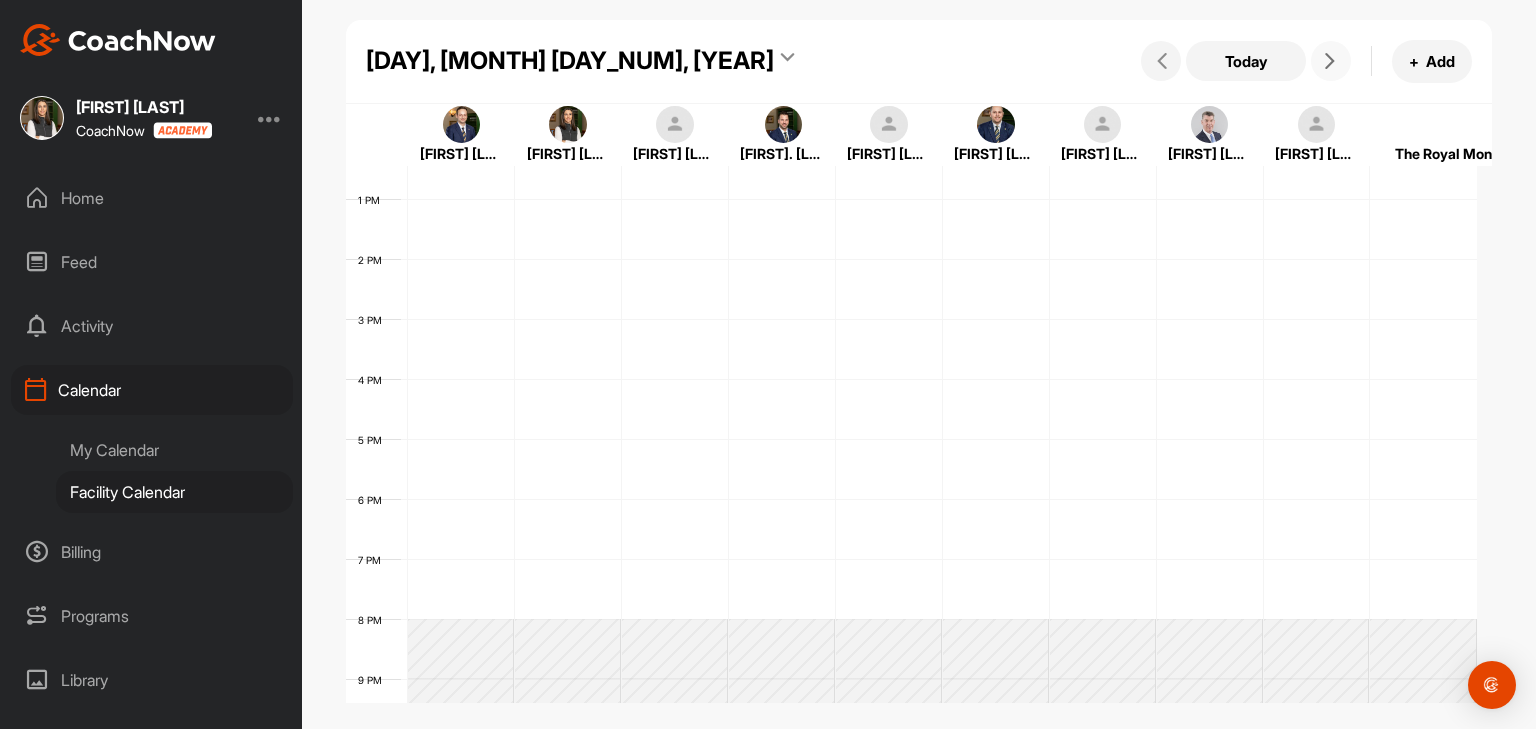 scroll, scrollTop: 347, scrollLeft: 0, axis: vertical 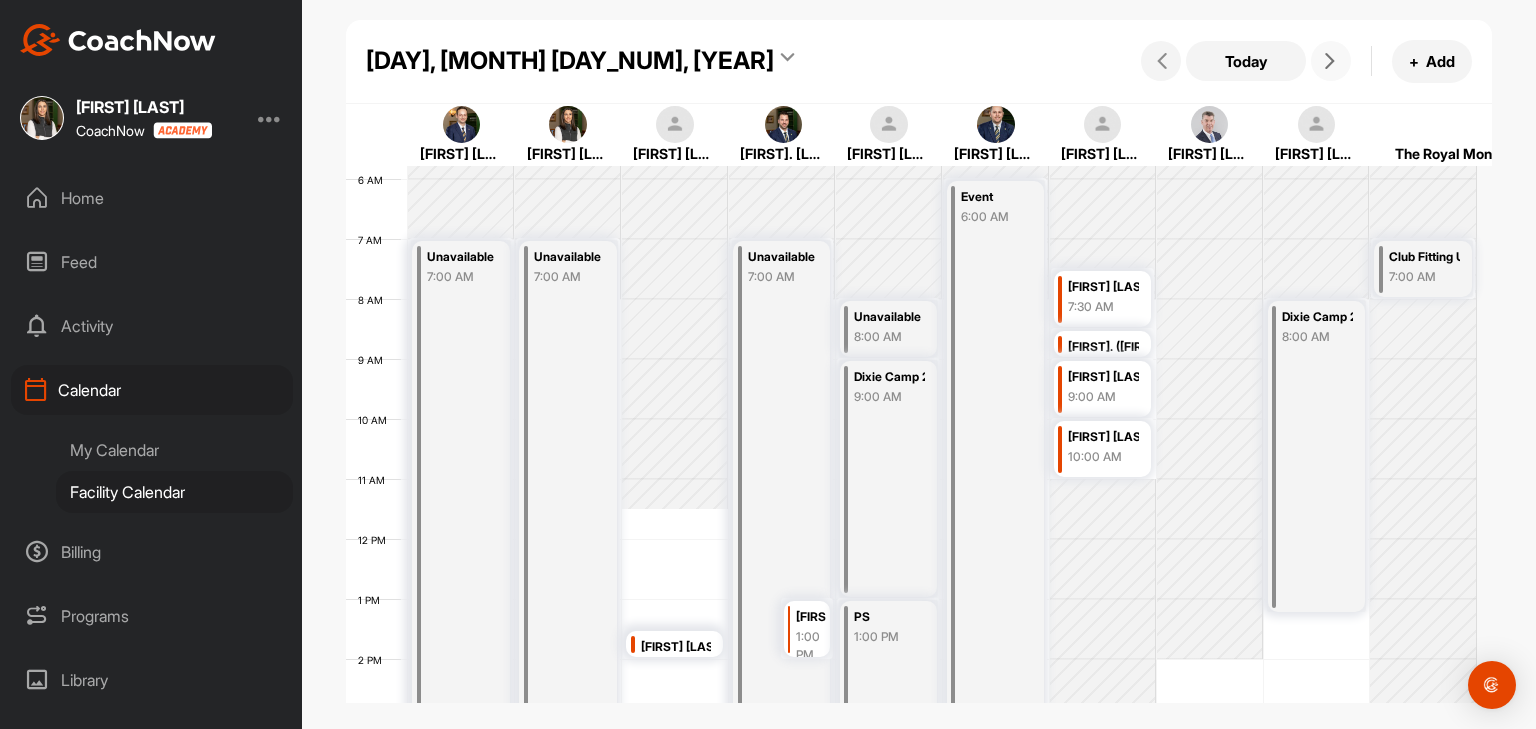 click on "7:30 AM" at bounding box center (1103, 307) 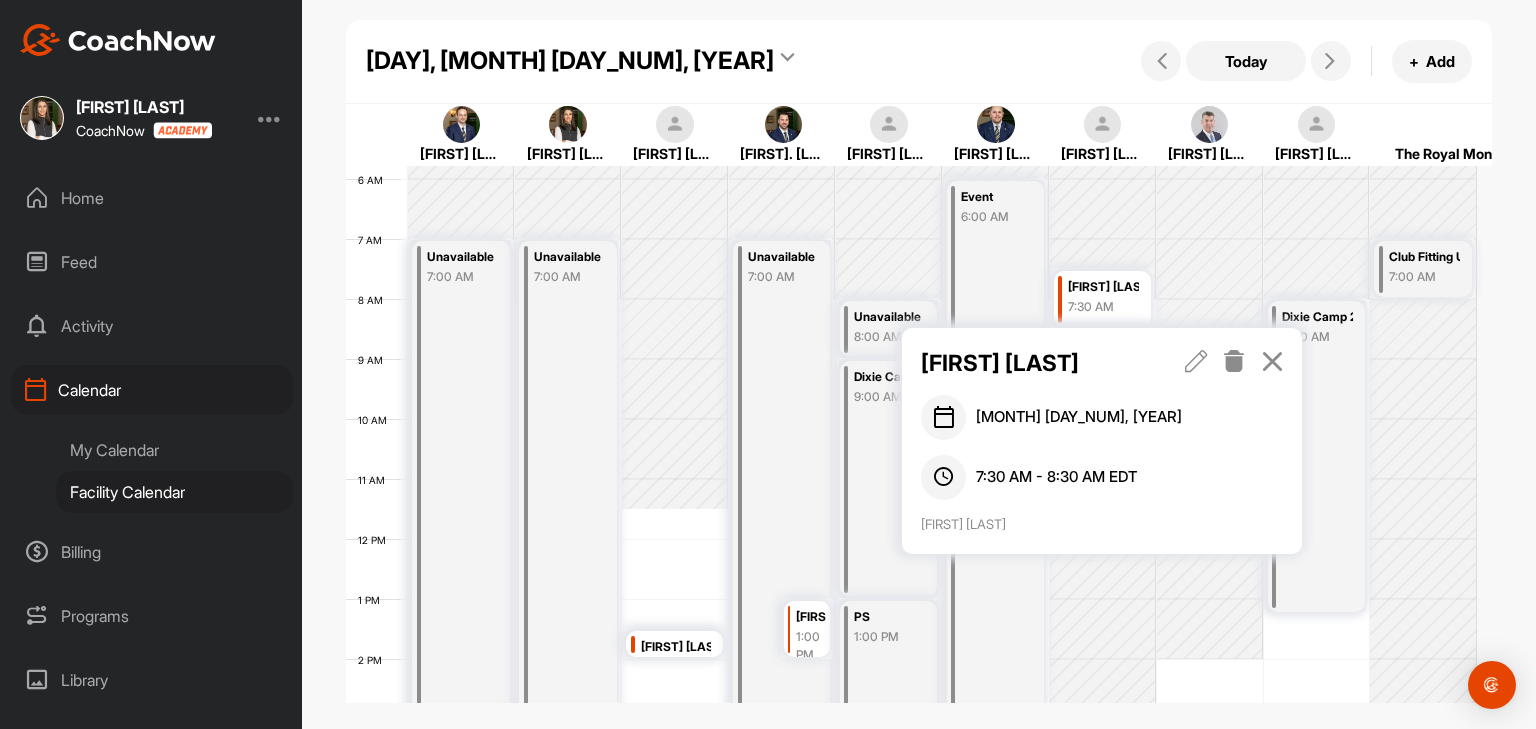 click at bounding box center (1272, 361) 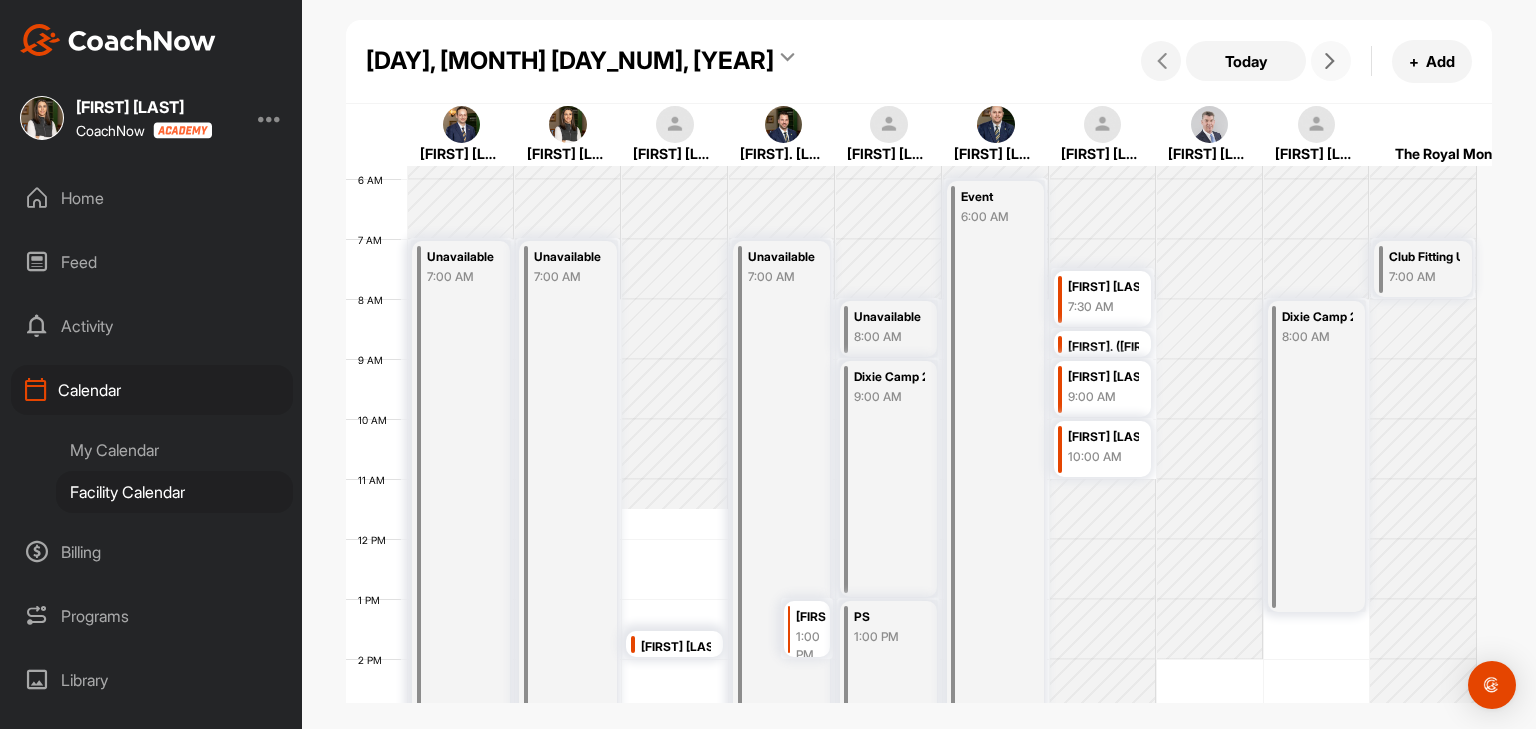click at bounding box center [1330, 61] 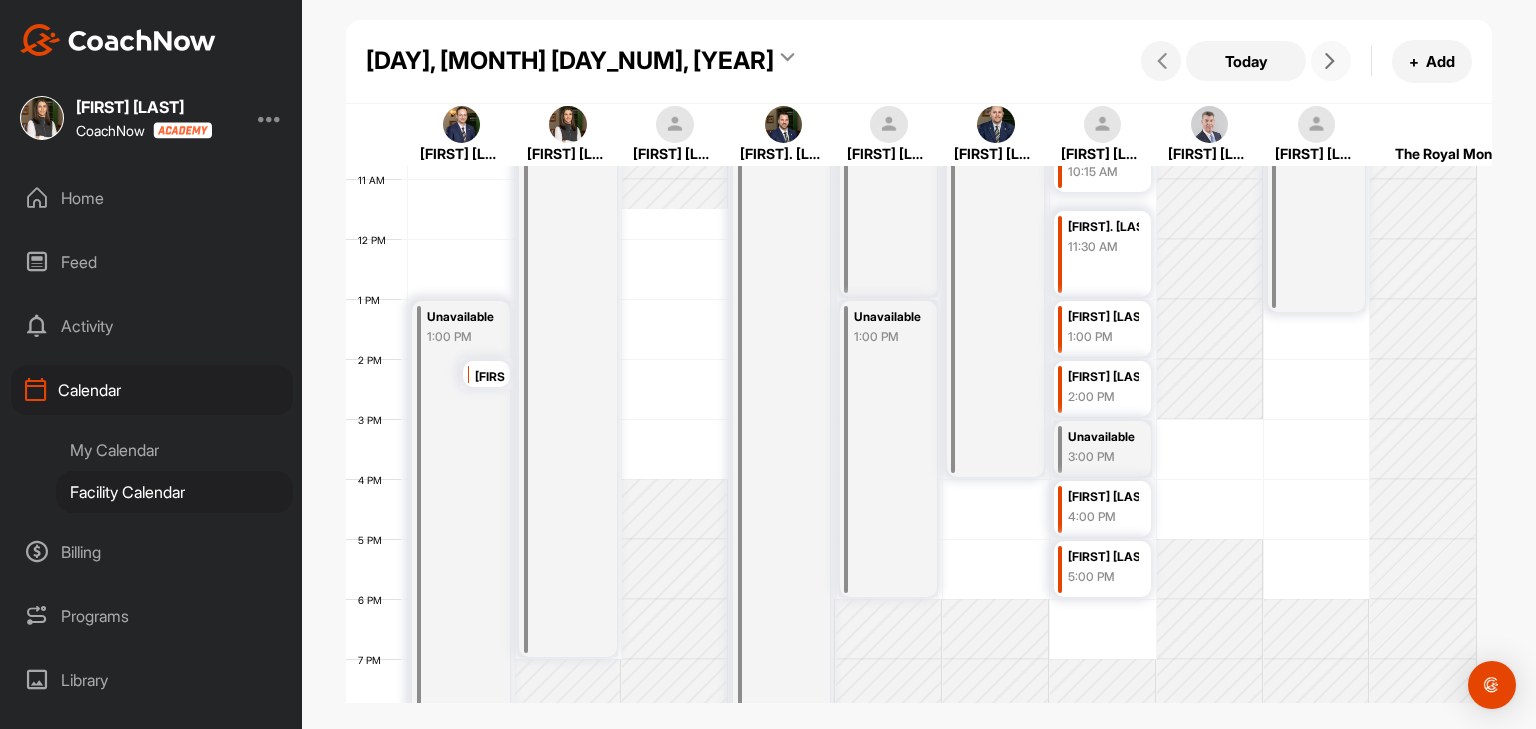 scroll, scrollTop: 547, scrollLeft: 0, axis: vertical 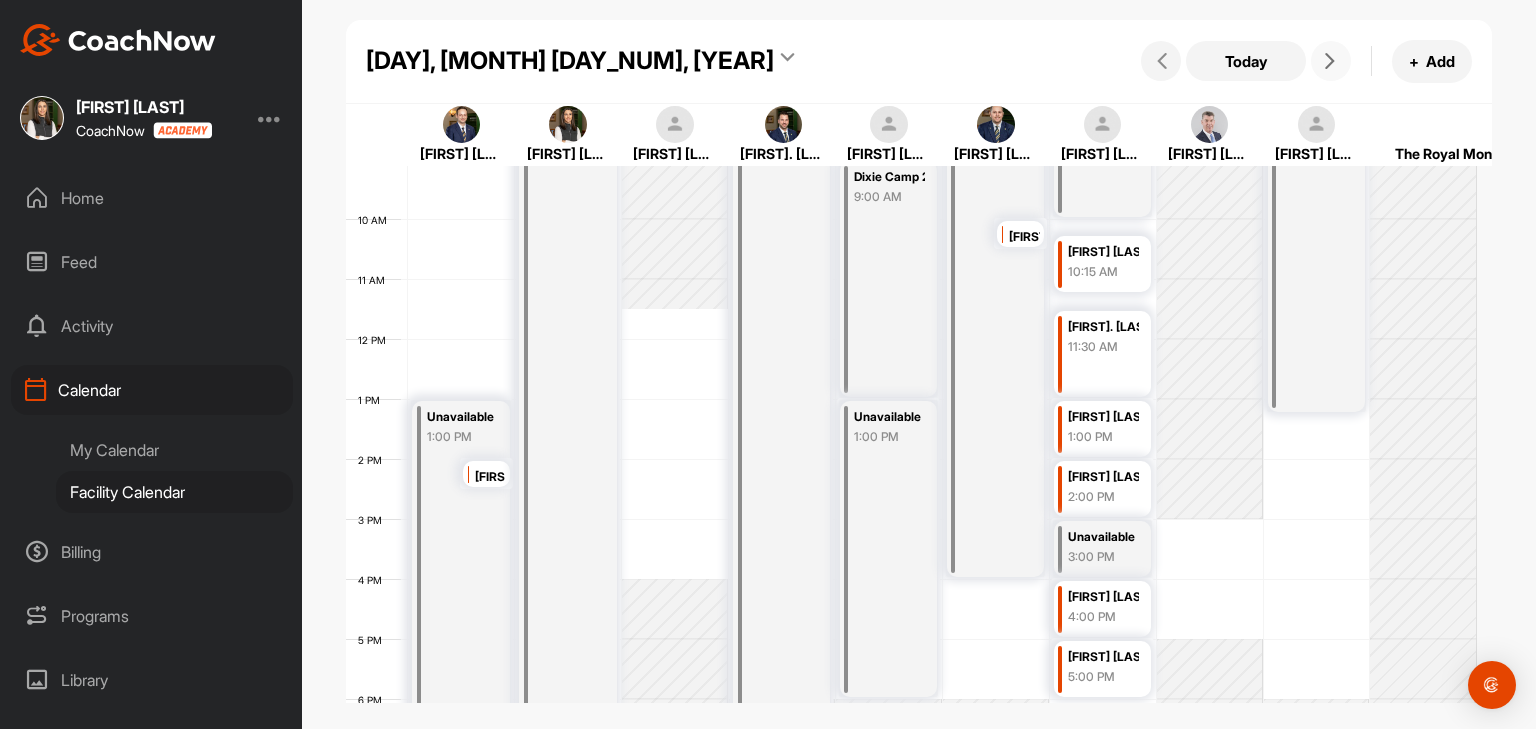 click on "[FIRST] [LAST]" at bounding box center [1103, 657] 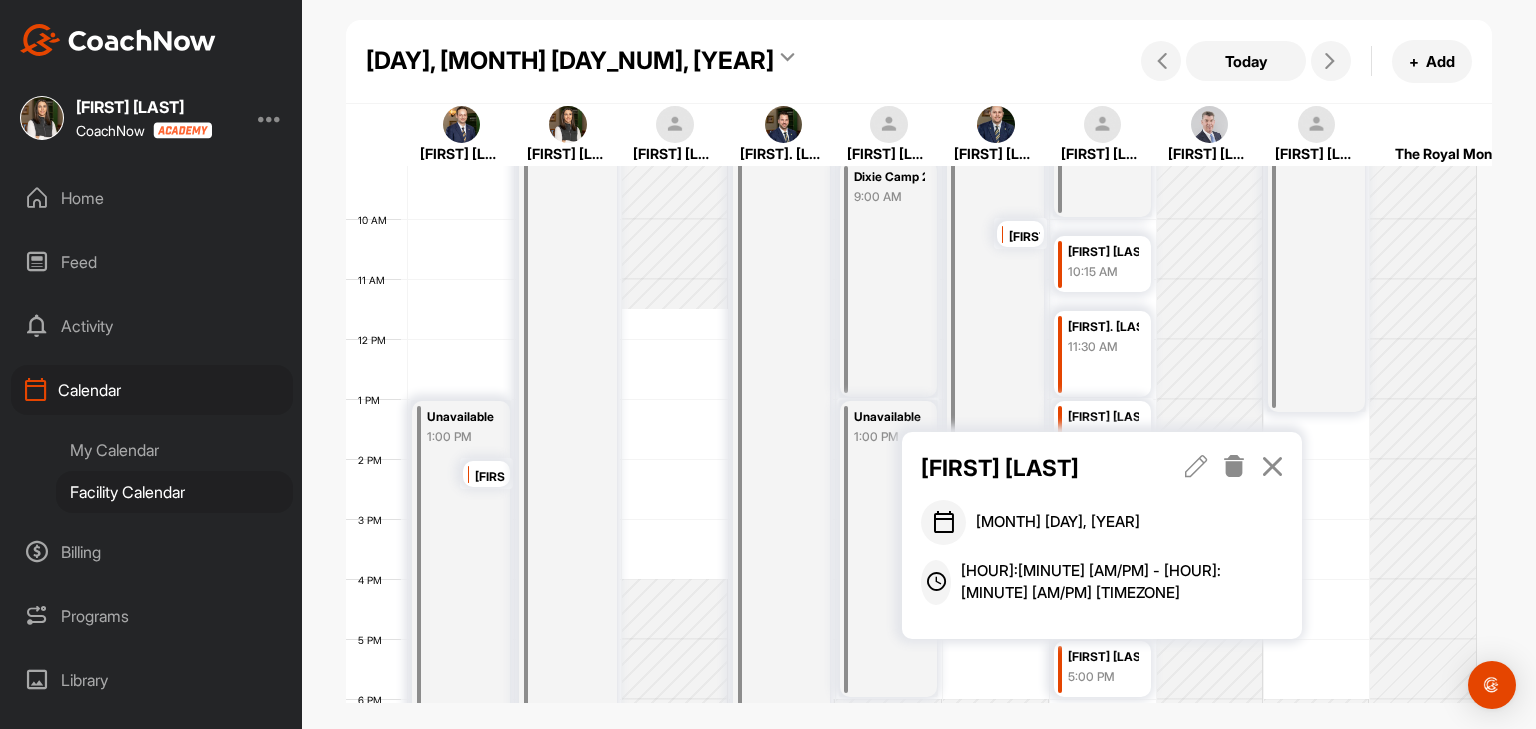 click at bounding box center [1272, 466] 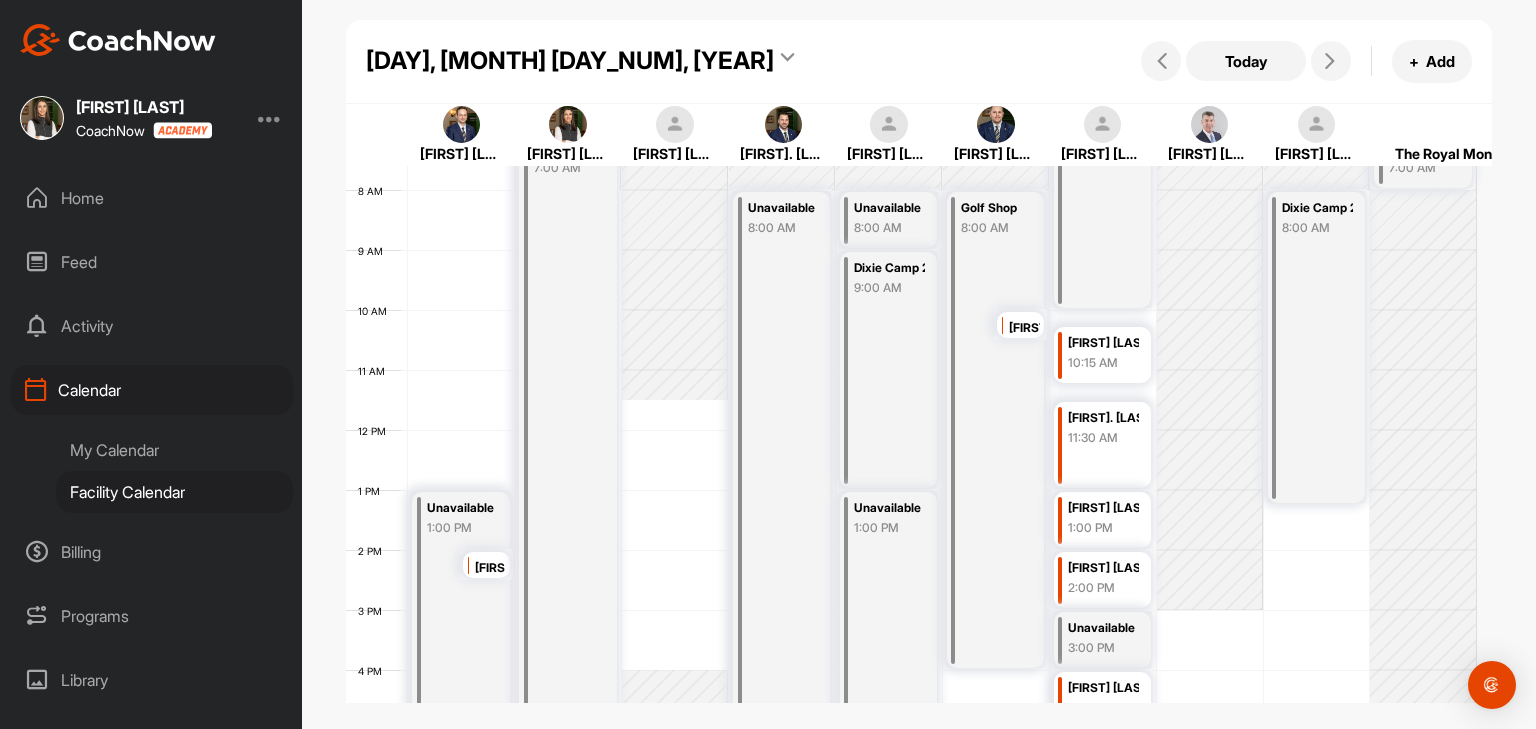 scroll, scrollTop: 347, scrollLeft: 0, axis: vertical 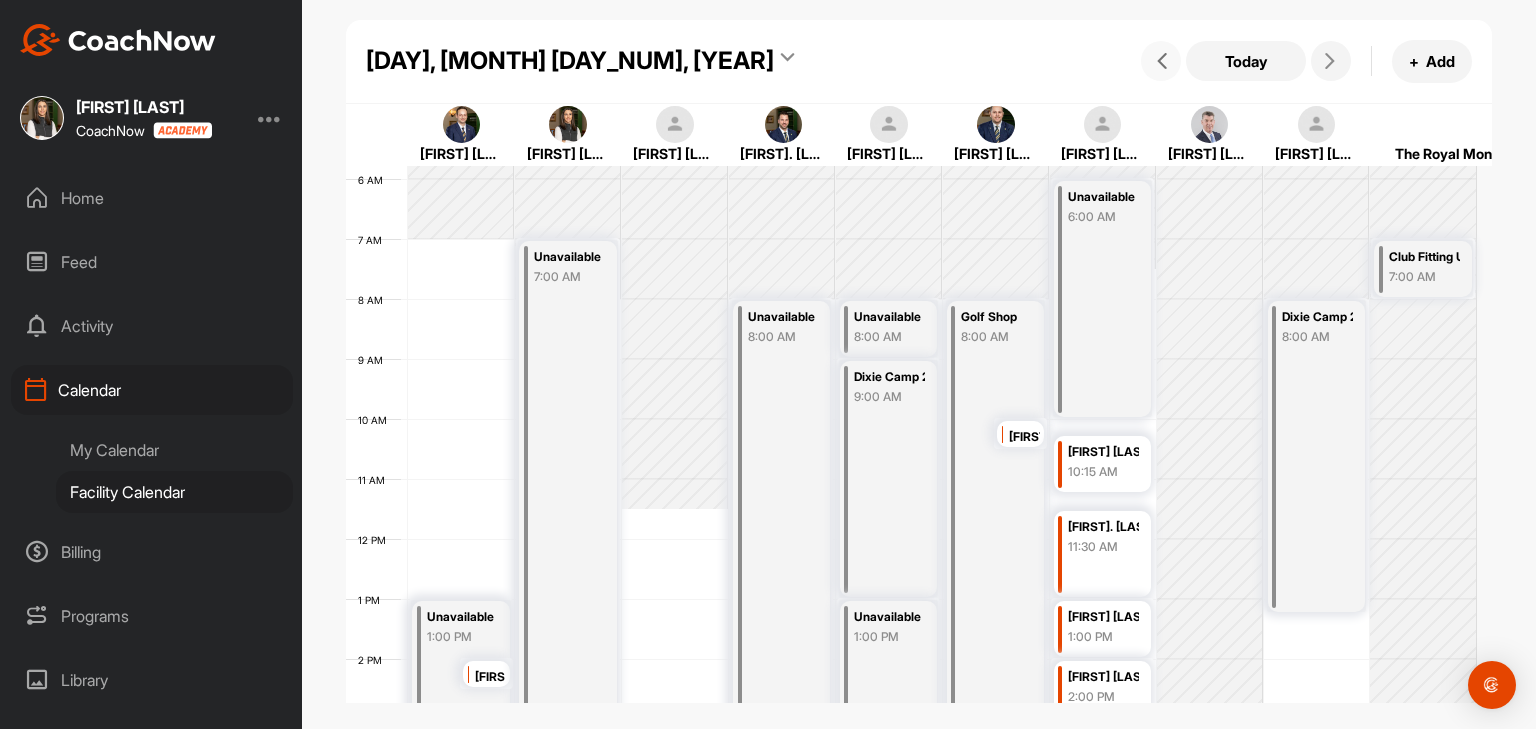 click at bounding box center (1161, 61) 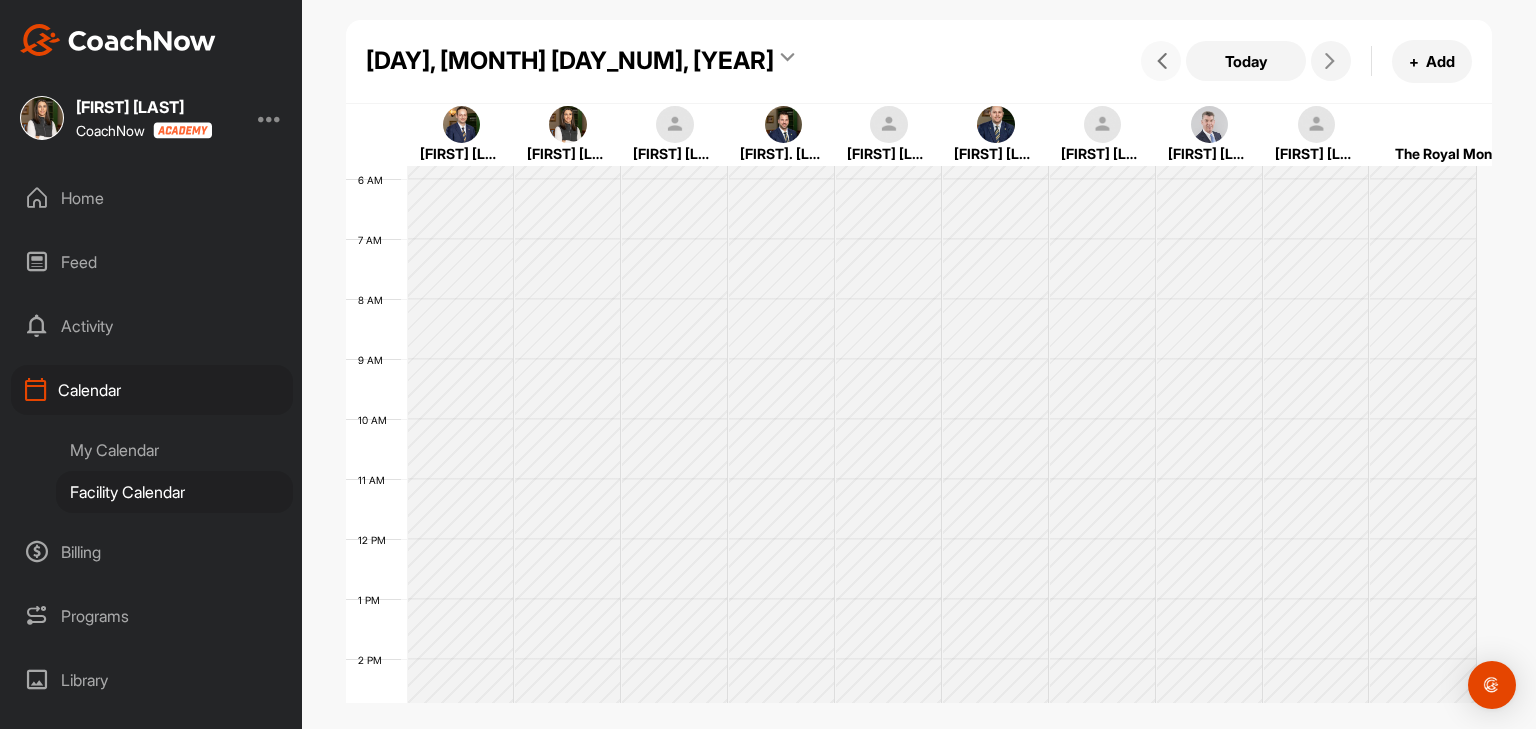 scroll, scrollTop: 346, scrollLeft: 0, axis: vertical 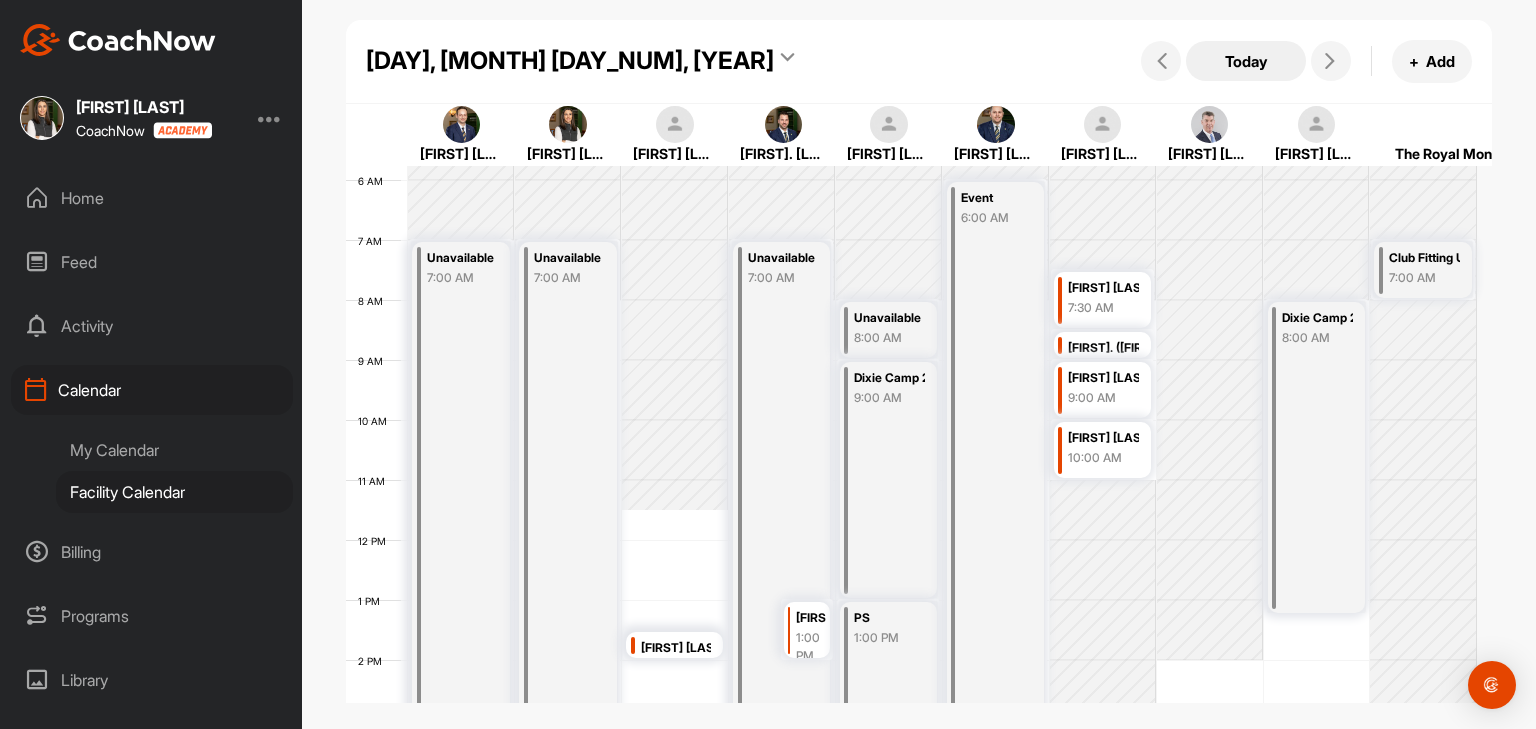 click on "Today" at bounding box center [1246, 61] 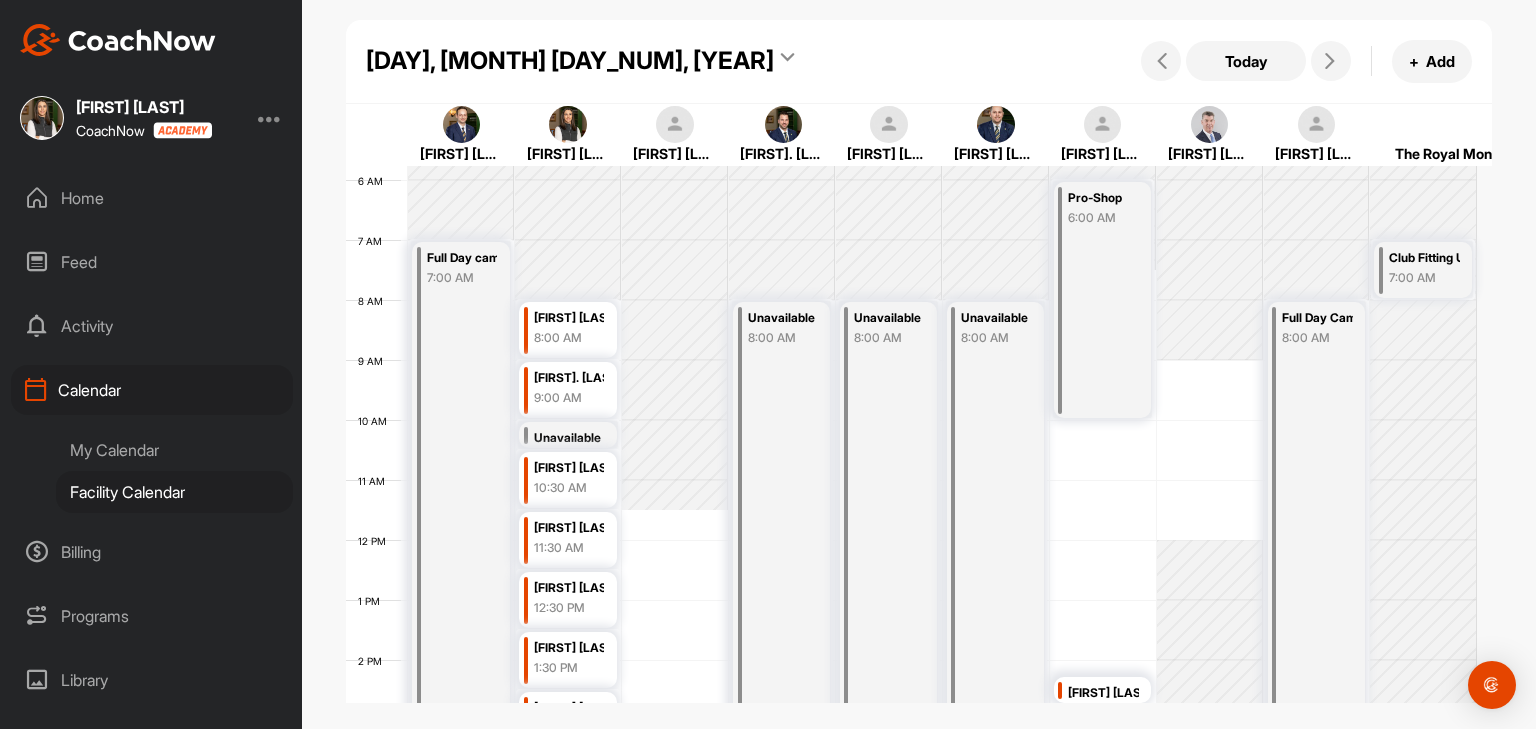 click on "My Calendar" at bounding box center [174, 450] 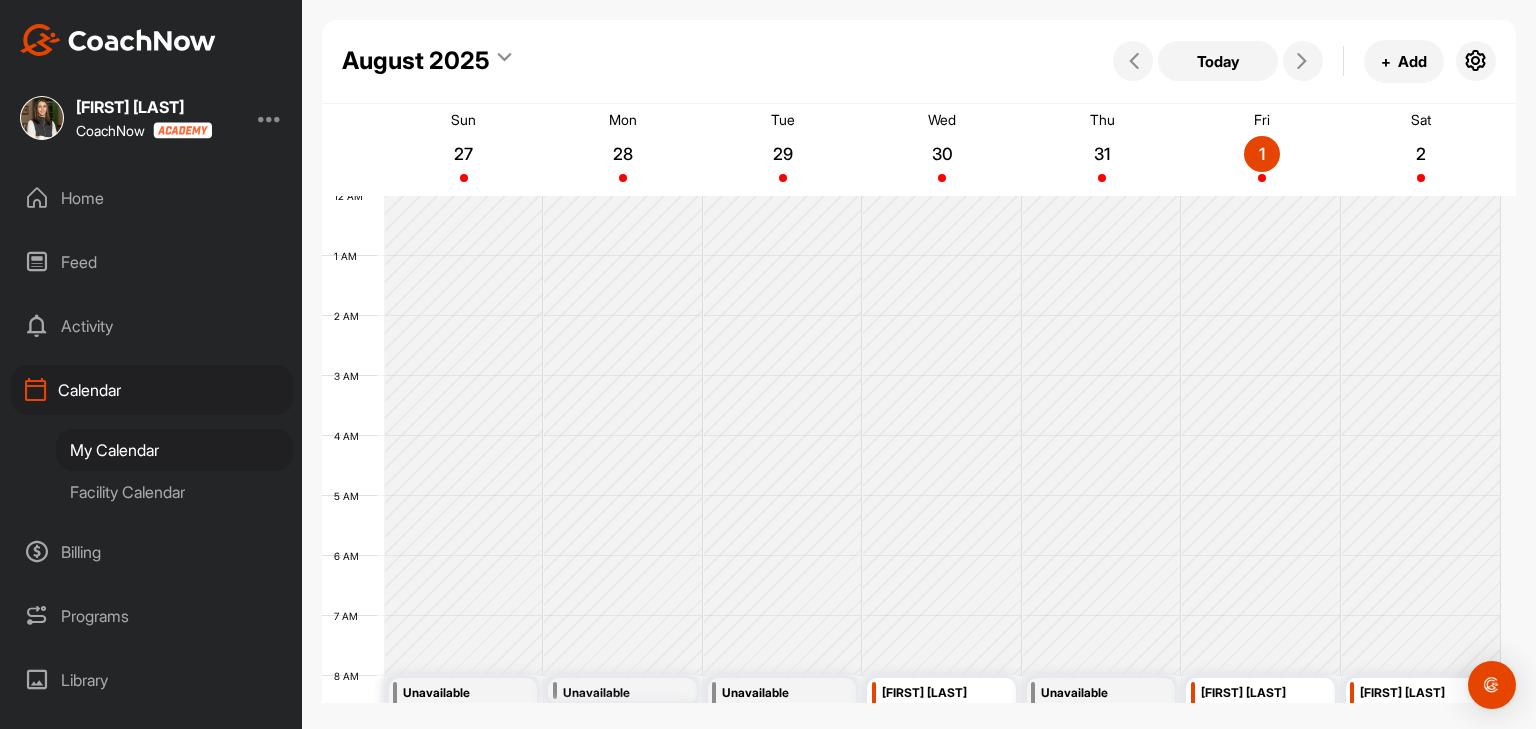 scroll, scrollTop: 347, scrollLeft: 0, axis: vertical 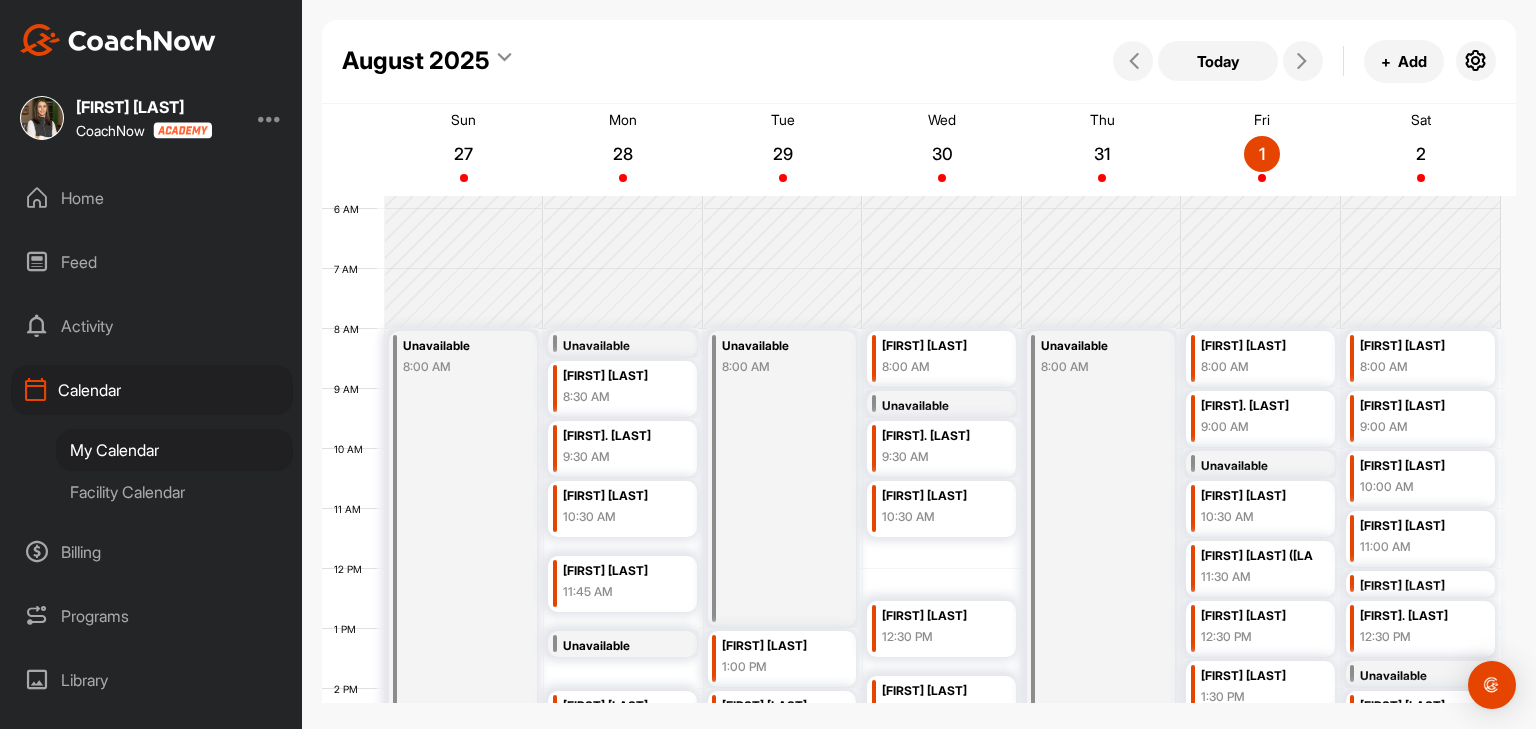 click on "Facility Calendar" at bounding box center [174, 492] 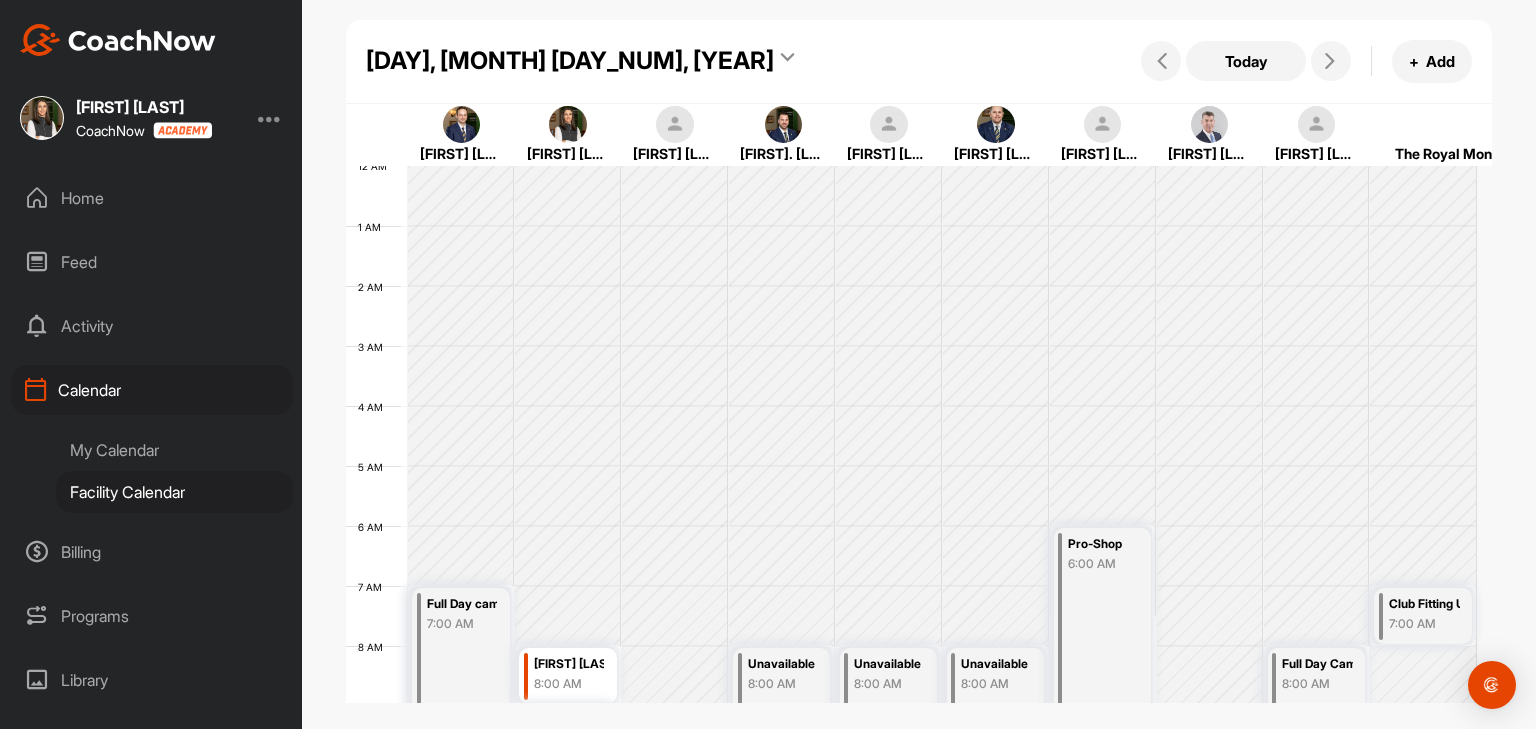 scroll, scrollTop: 347, scrollLeft: 0, axis: vertical 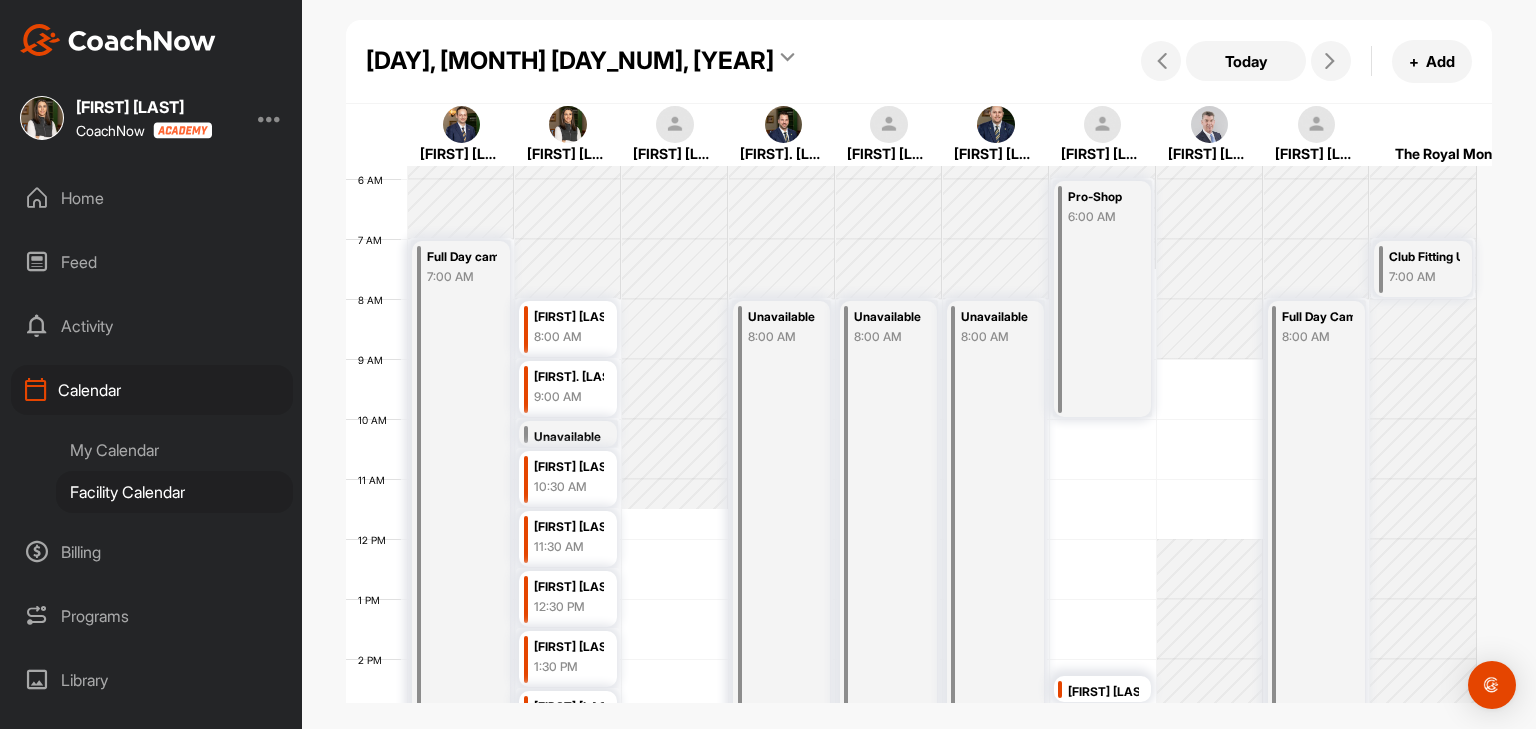 click on "[DAY], [MONTH] [DAY_NUM], [YEAR]" at bounding box center [570, 61] 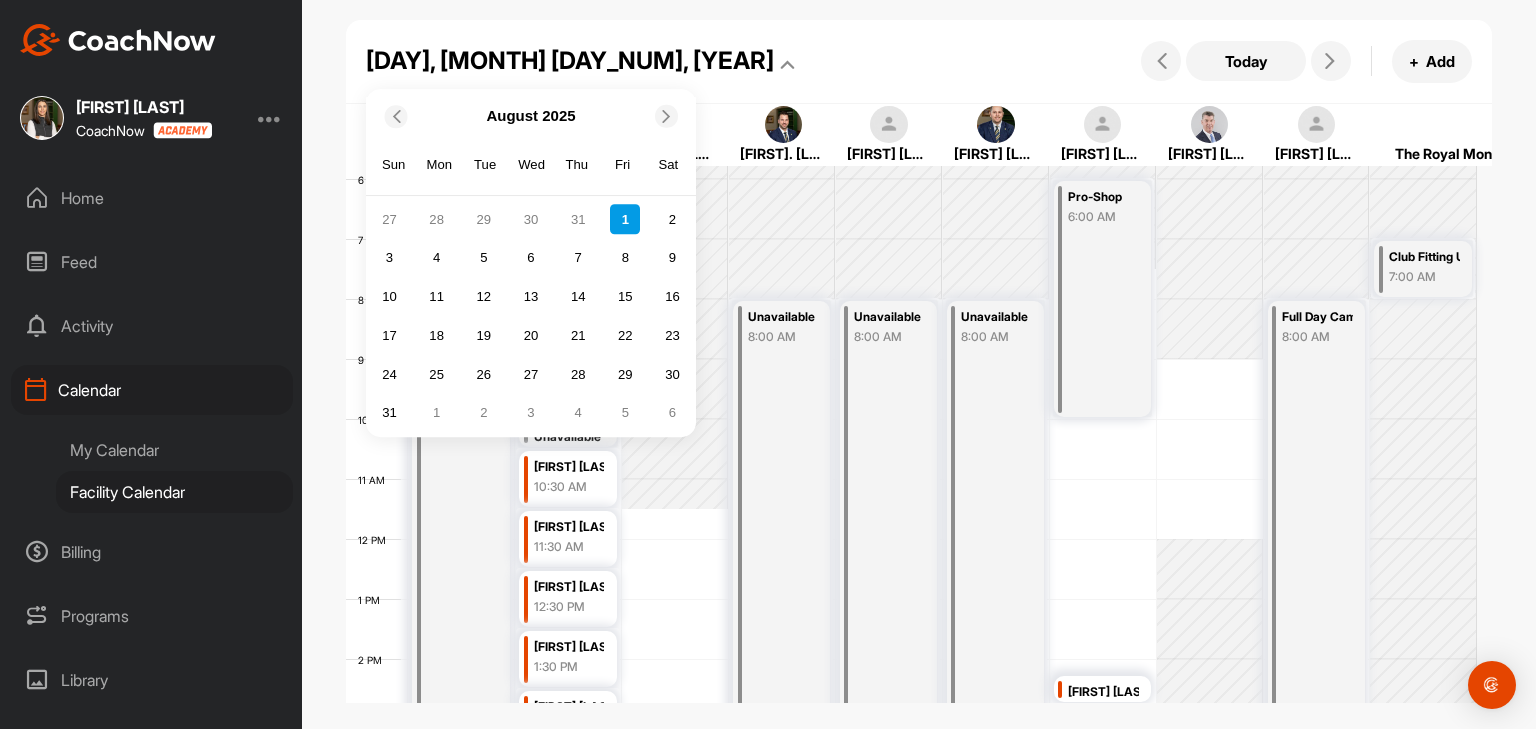 click at bounding box center (396, 116) 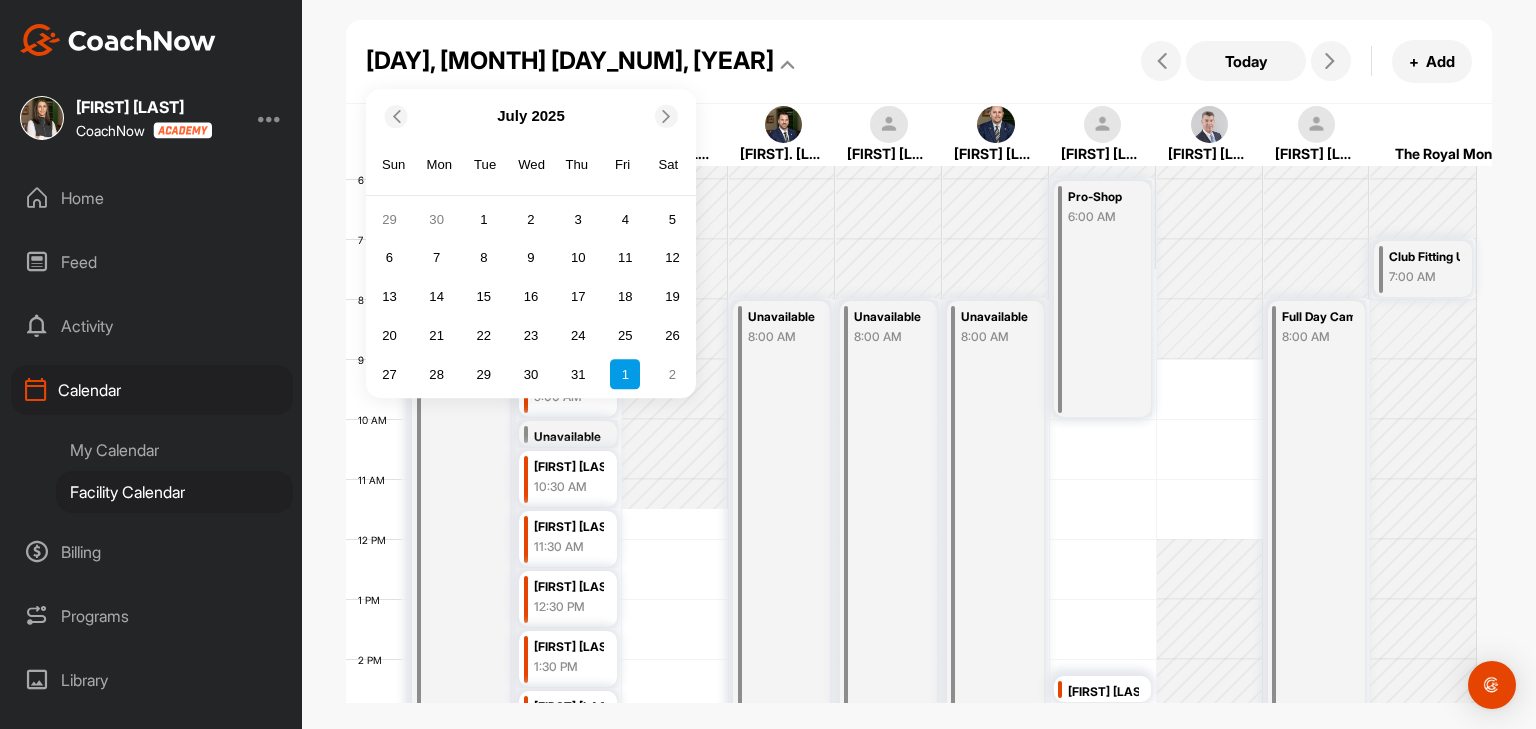 click at bounding box center [396, 116] 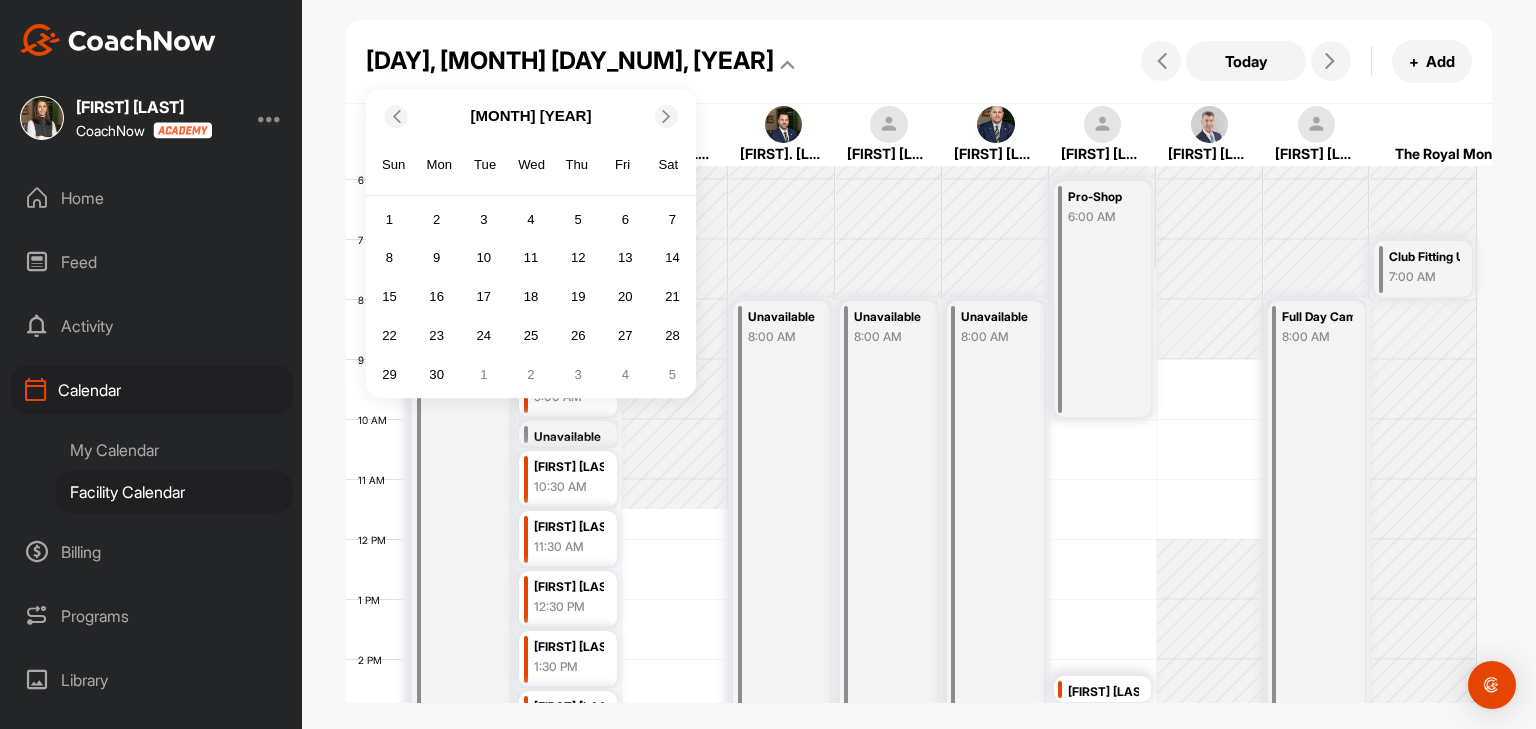 click at bounding box center (666, 115) 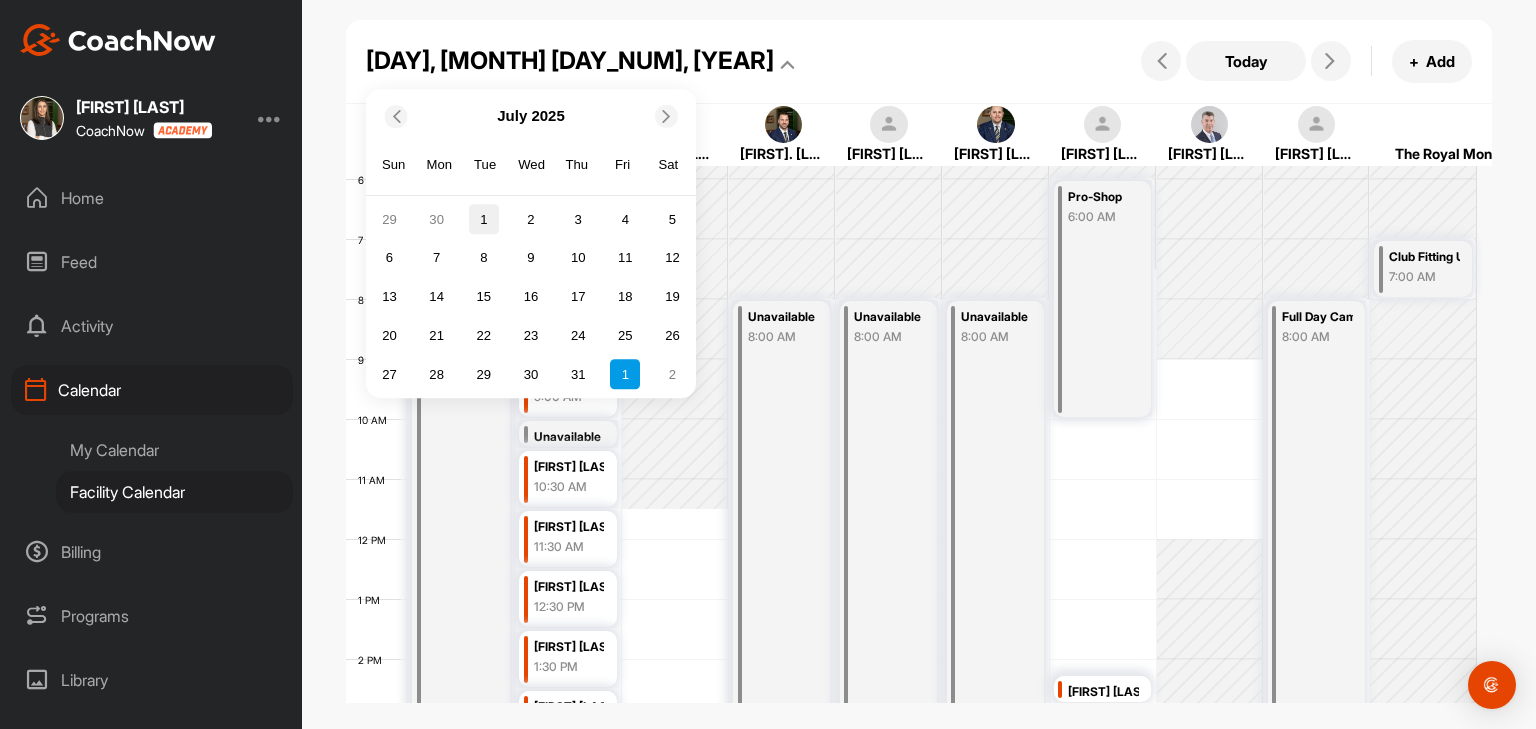 click on "1" at bounding box center [484, 220] 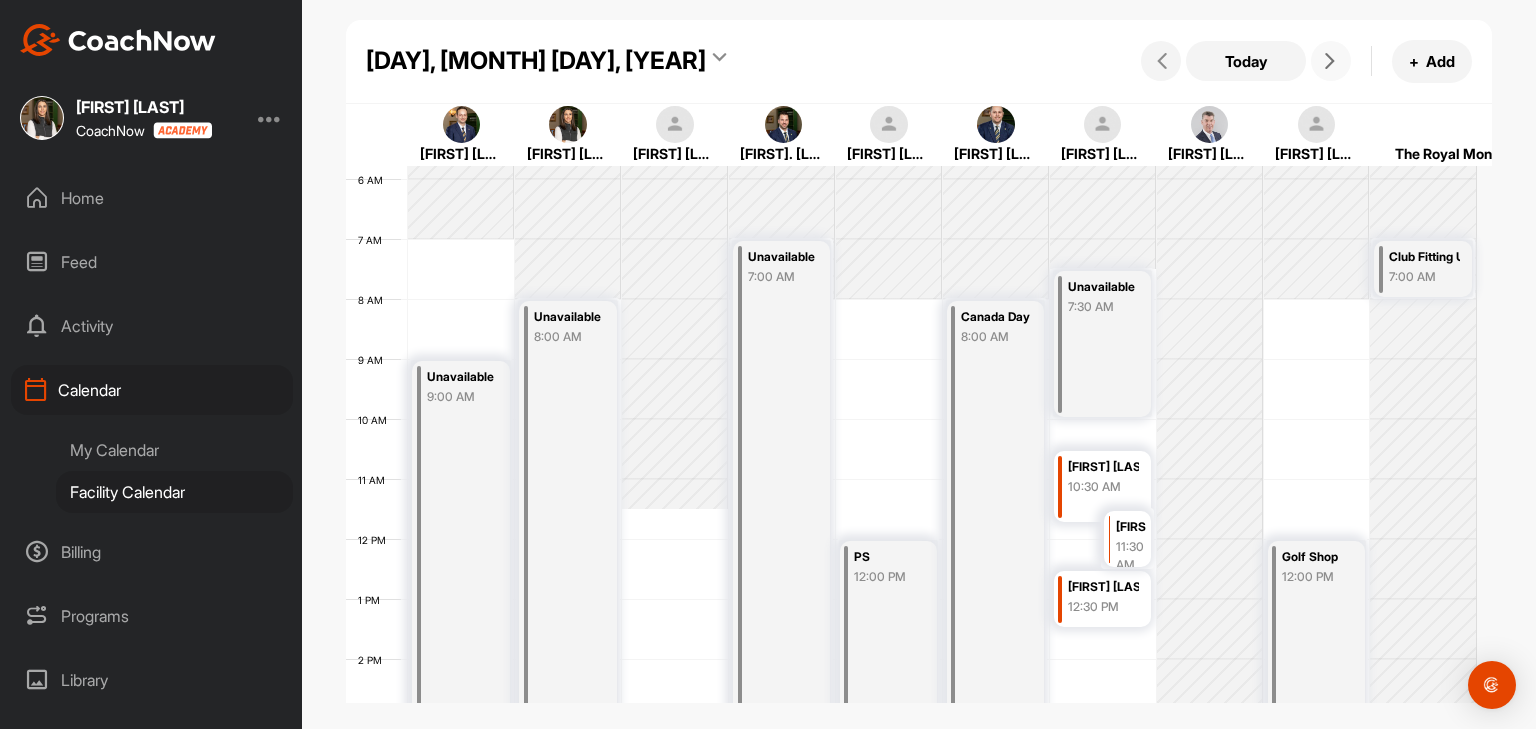 click at bounding box center (1331, 61) 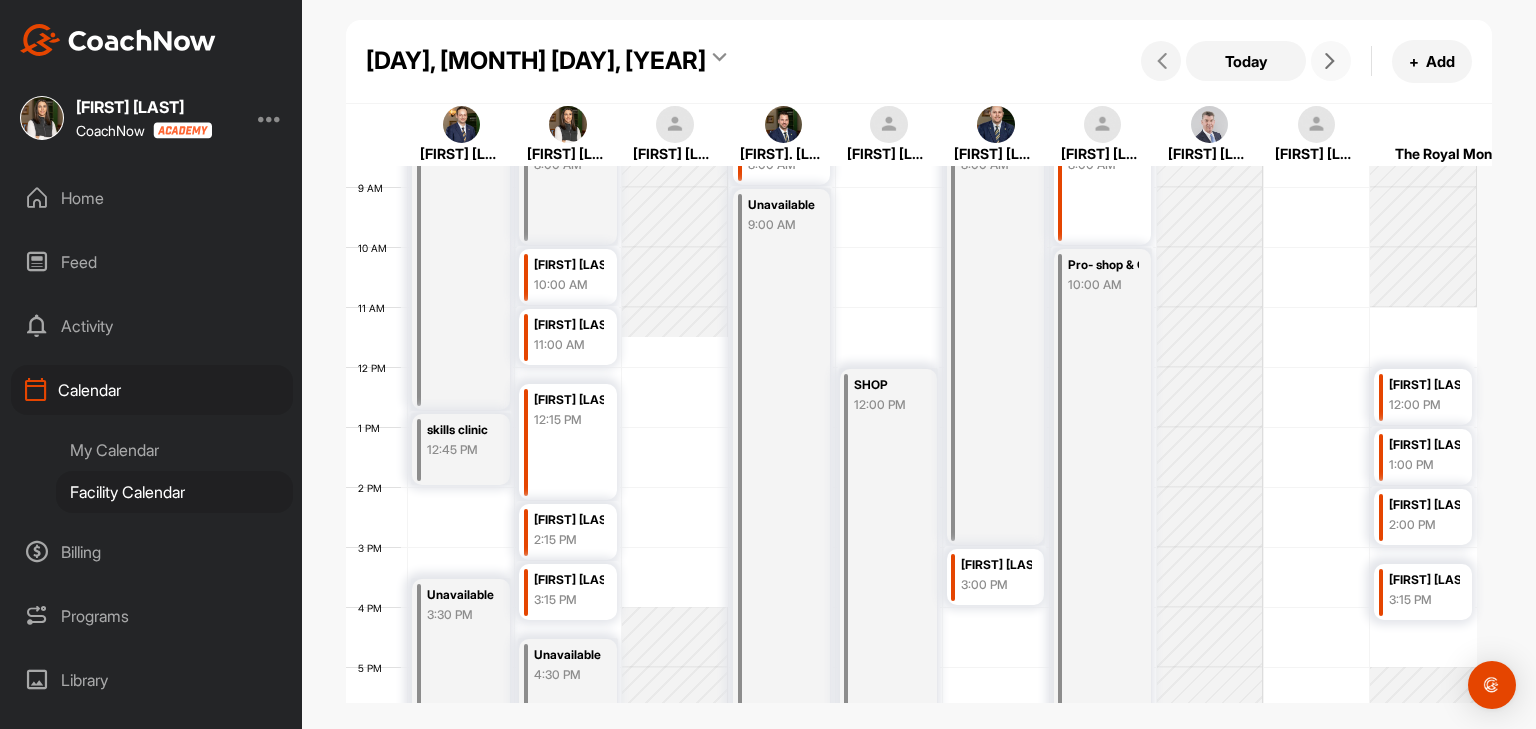 scroll, scrollTop: 547, scrollLeft: 0, axis: vertical 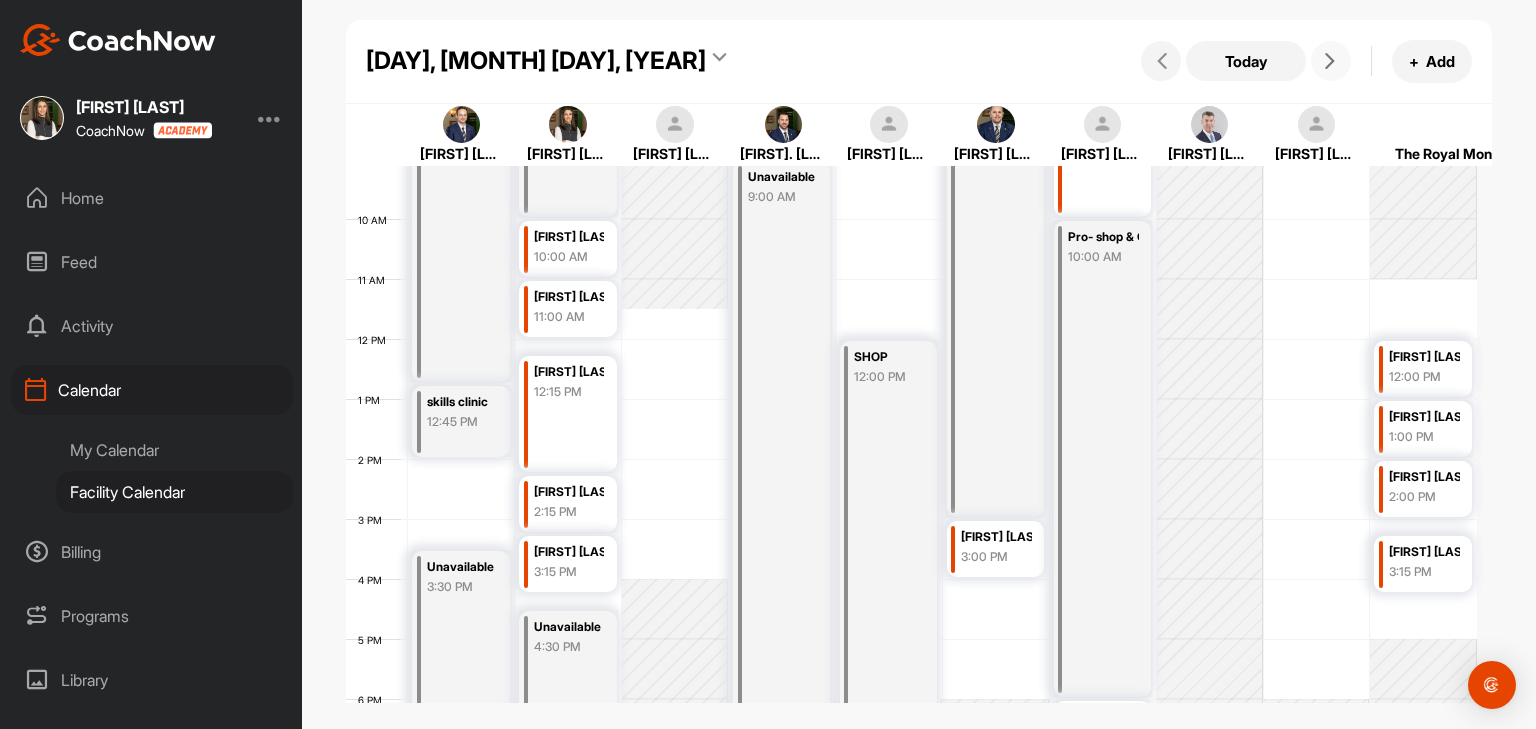 click at bounding box center [1331, 61] 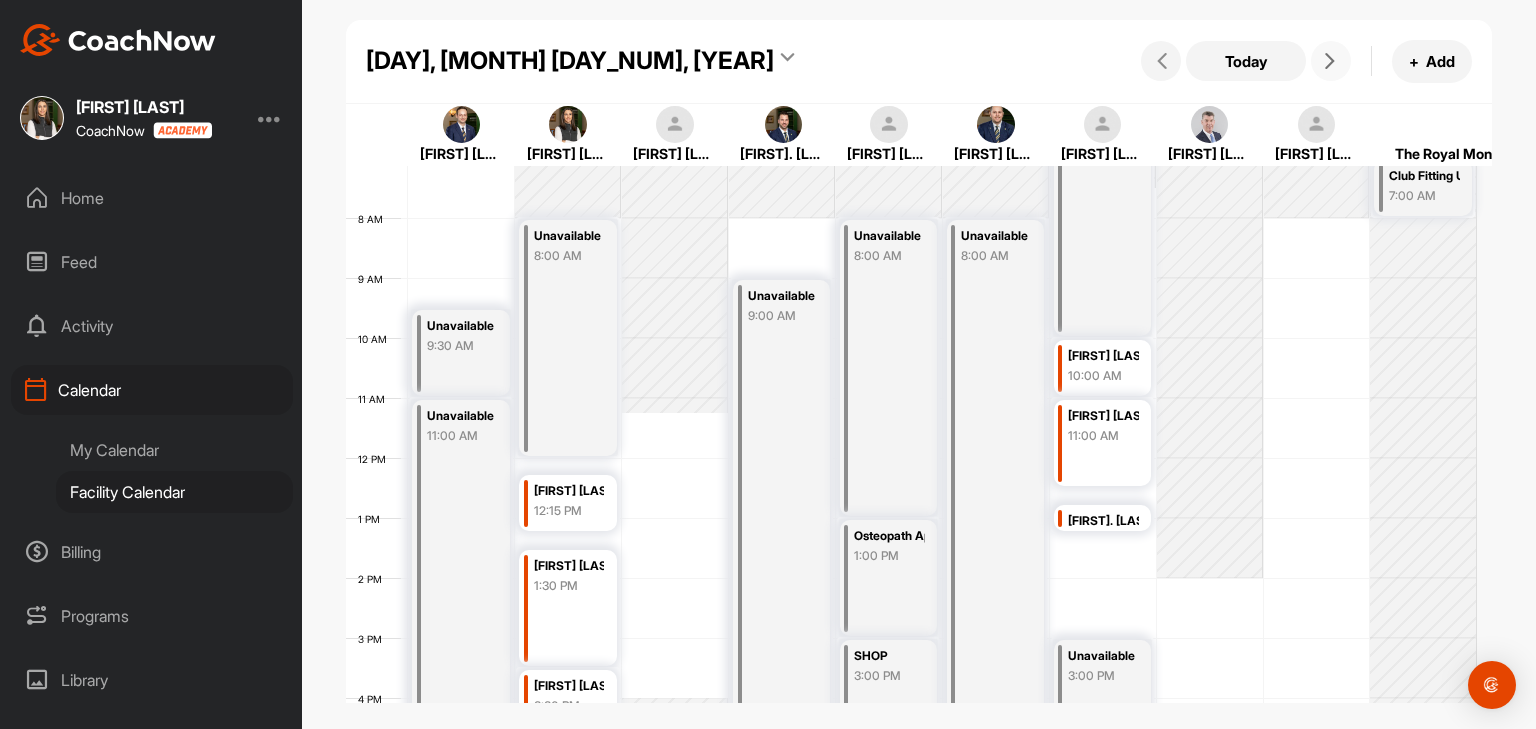 scroll, scrollTop: 547, scrollLeft: 0, axis: vertical 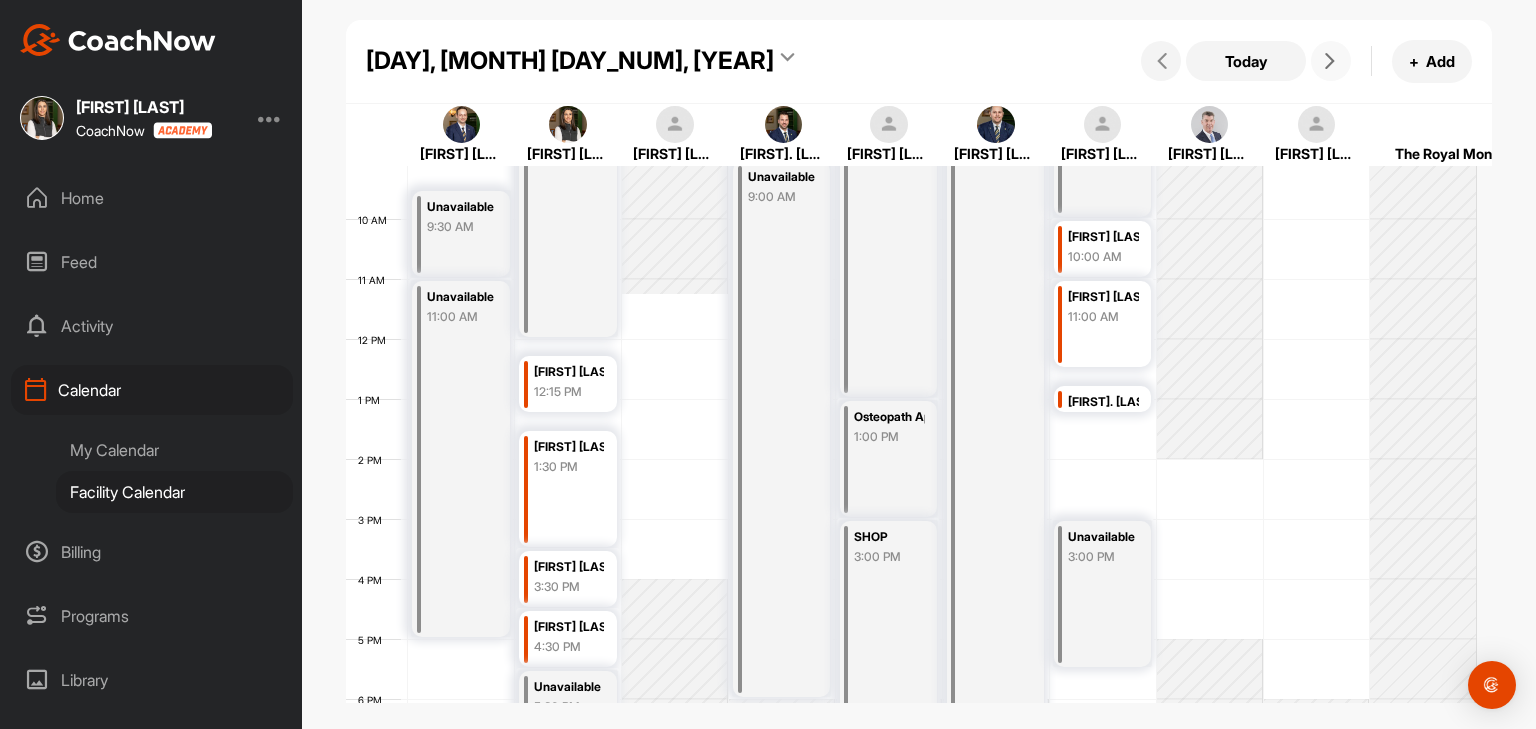 click at bounding box center [1330, 61] 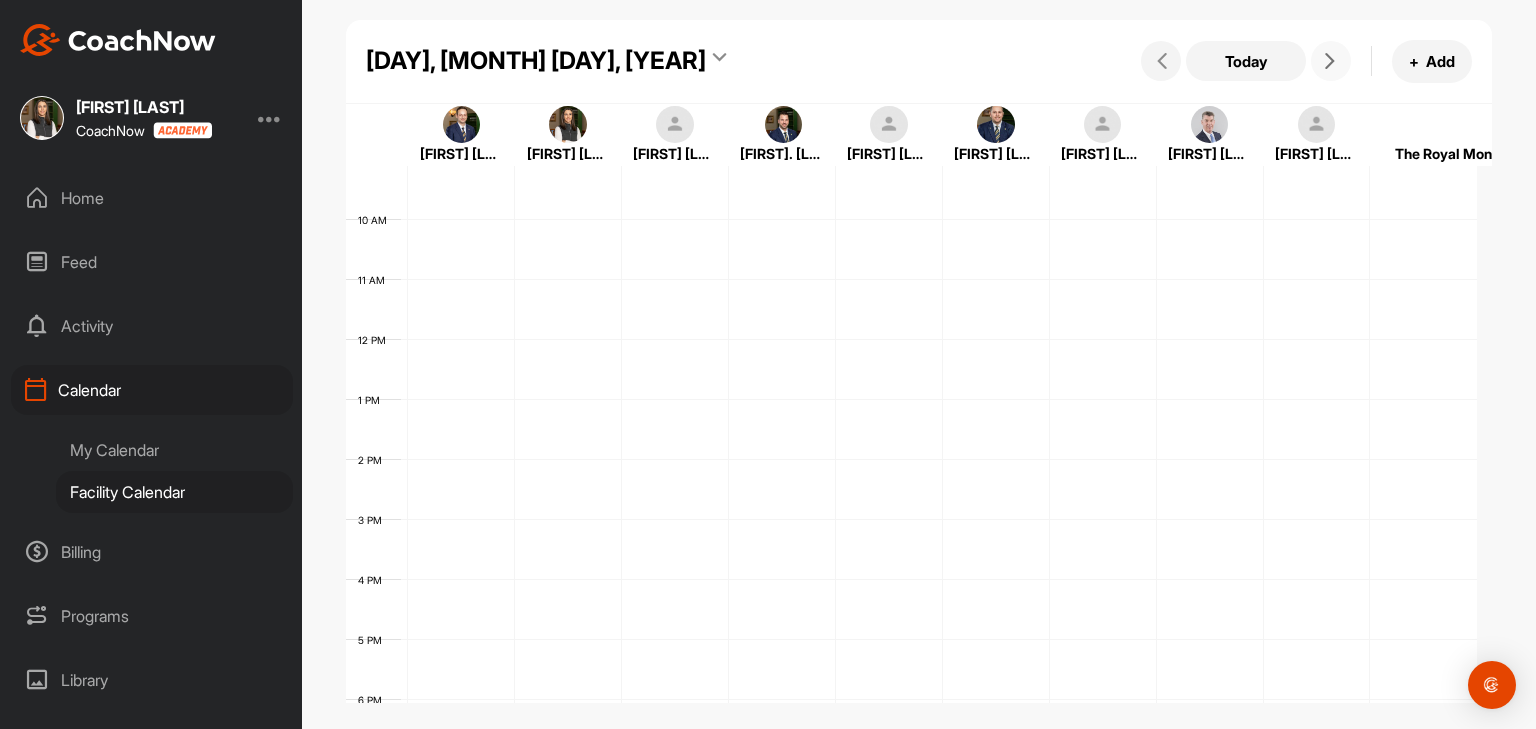 scroll, scrollTop: 347, scrollLeft: 0, axis: vertical 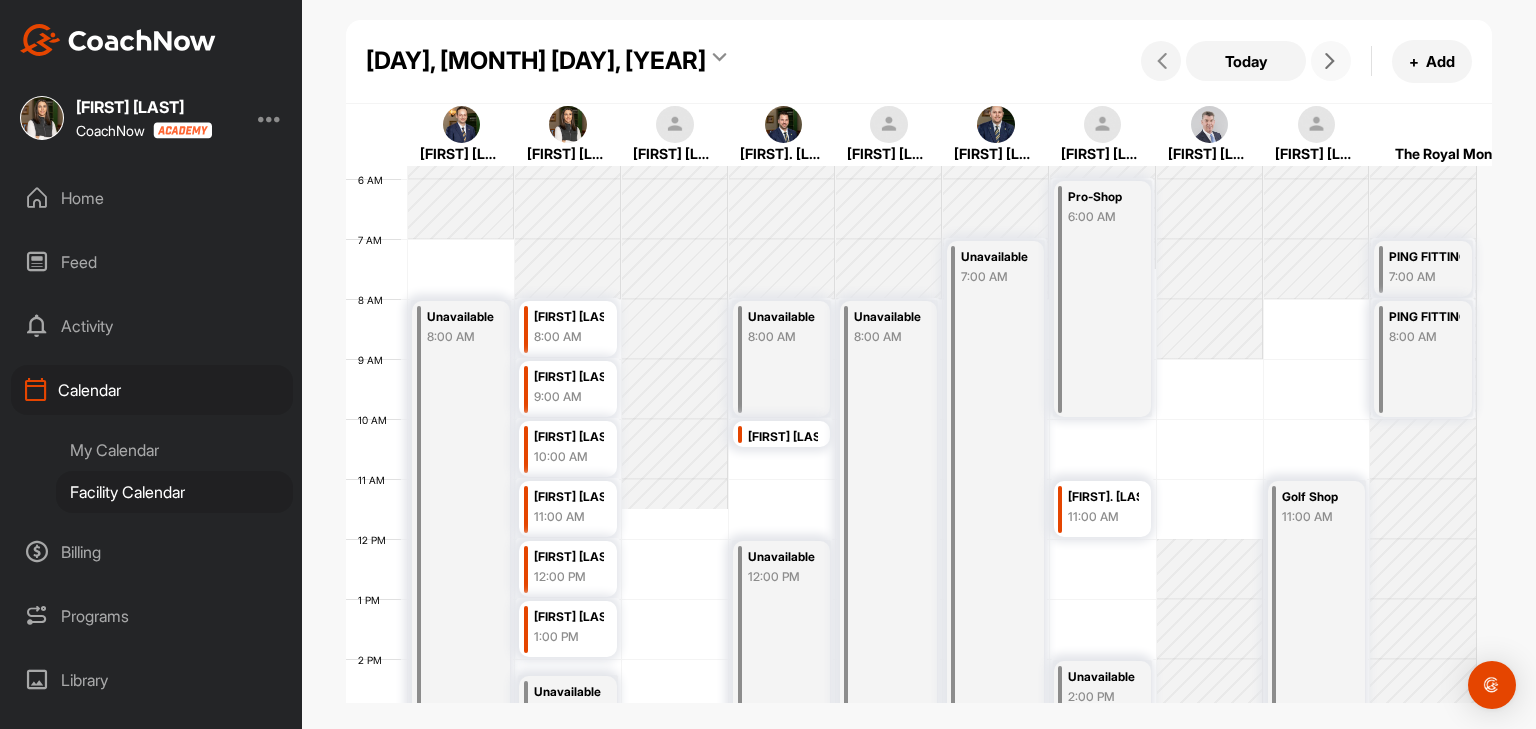 click at bounding box center (1331, 61) 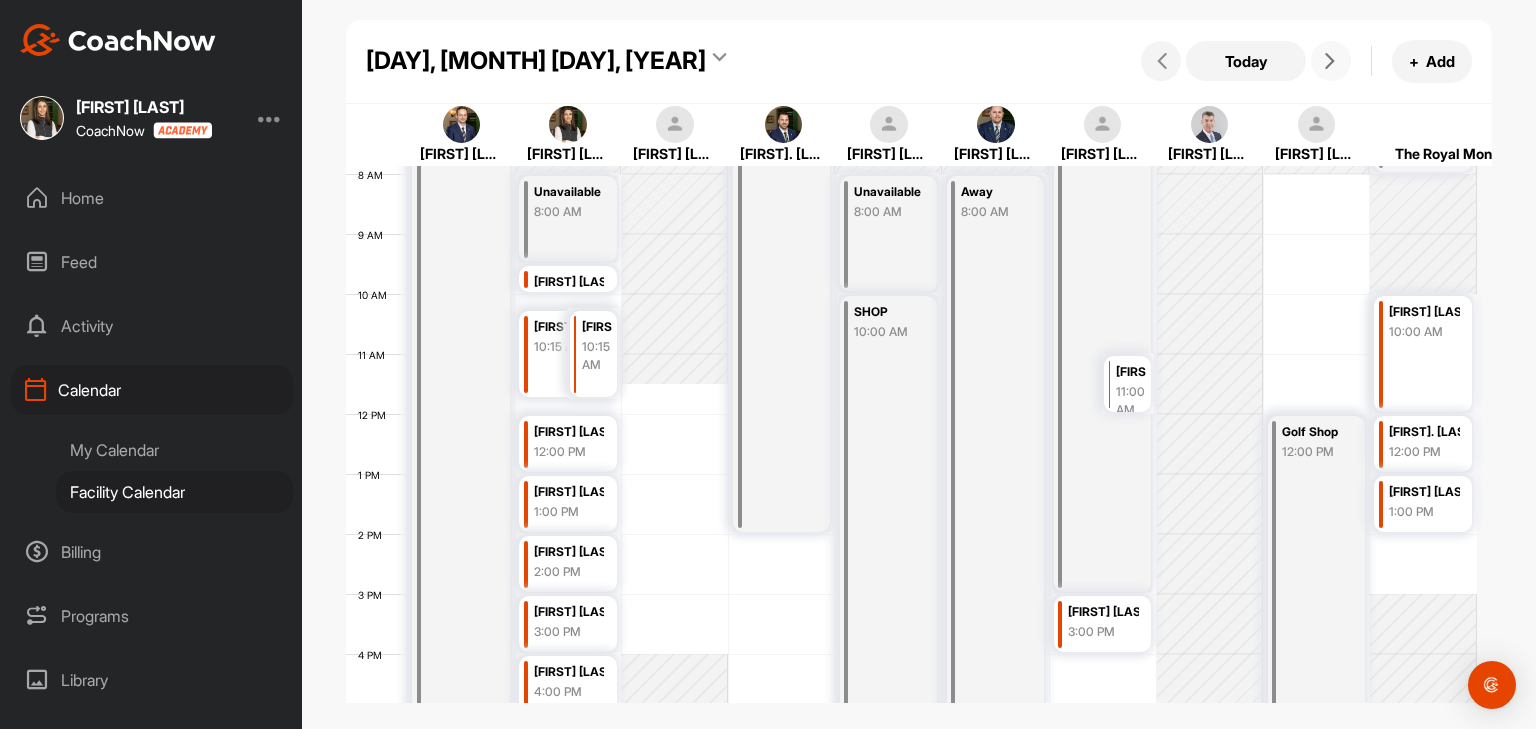 scroll, scrollTop: 547, scrollLeft: 0, axis: vertical 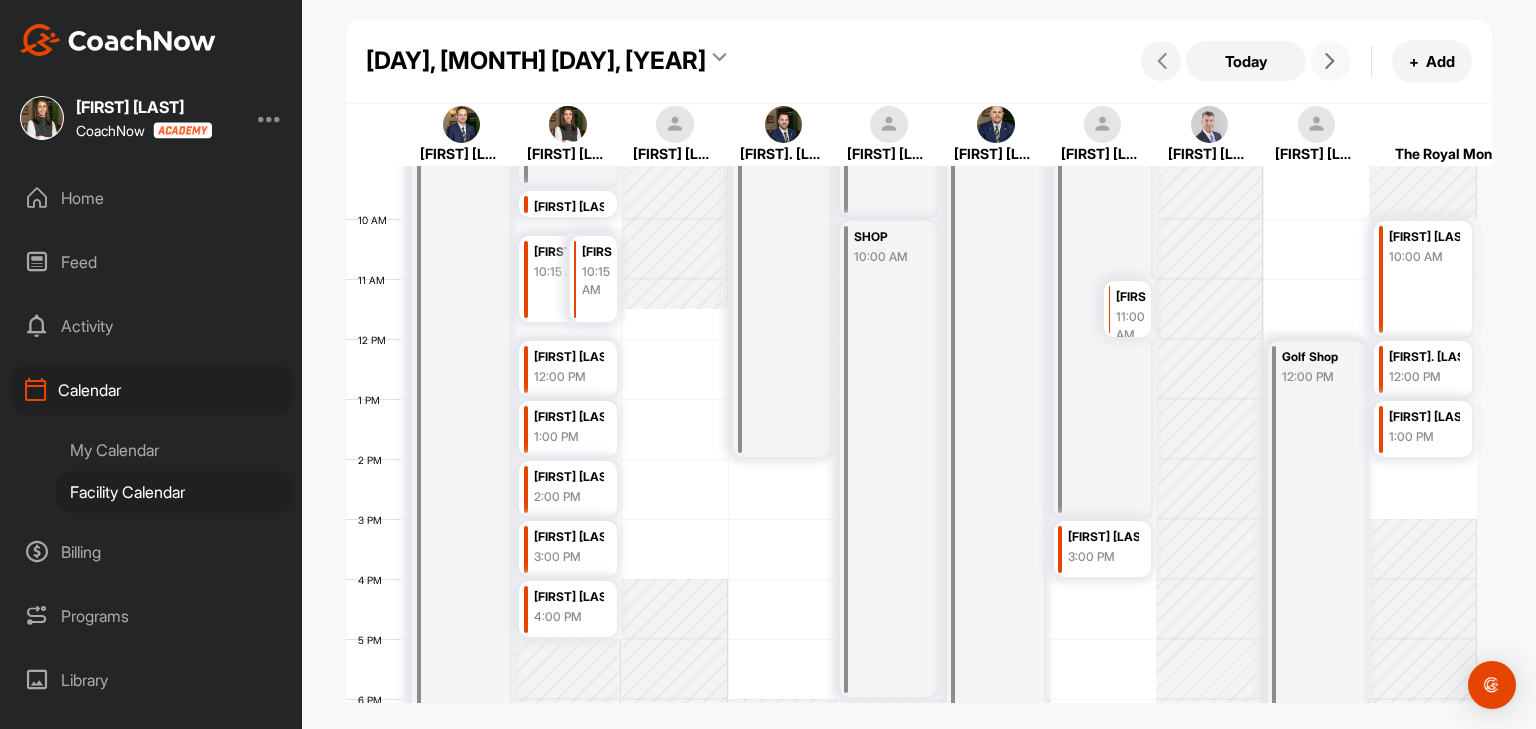 click at bounding box center (1330, 61) 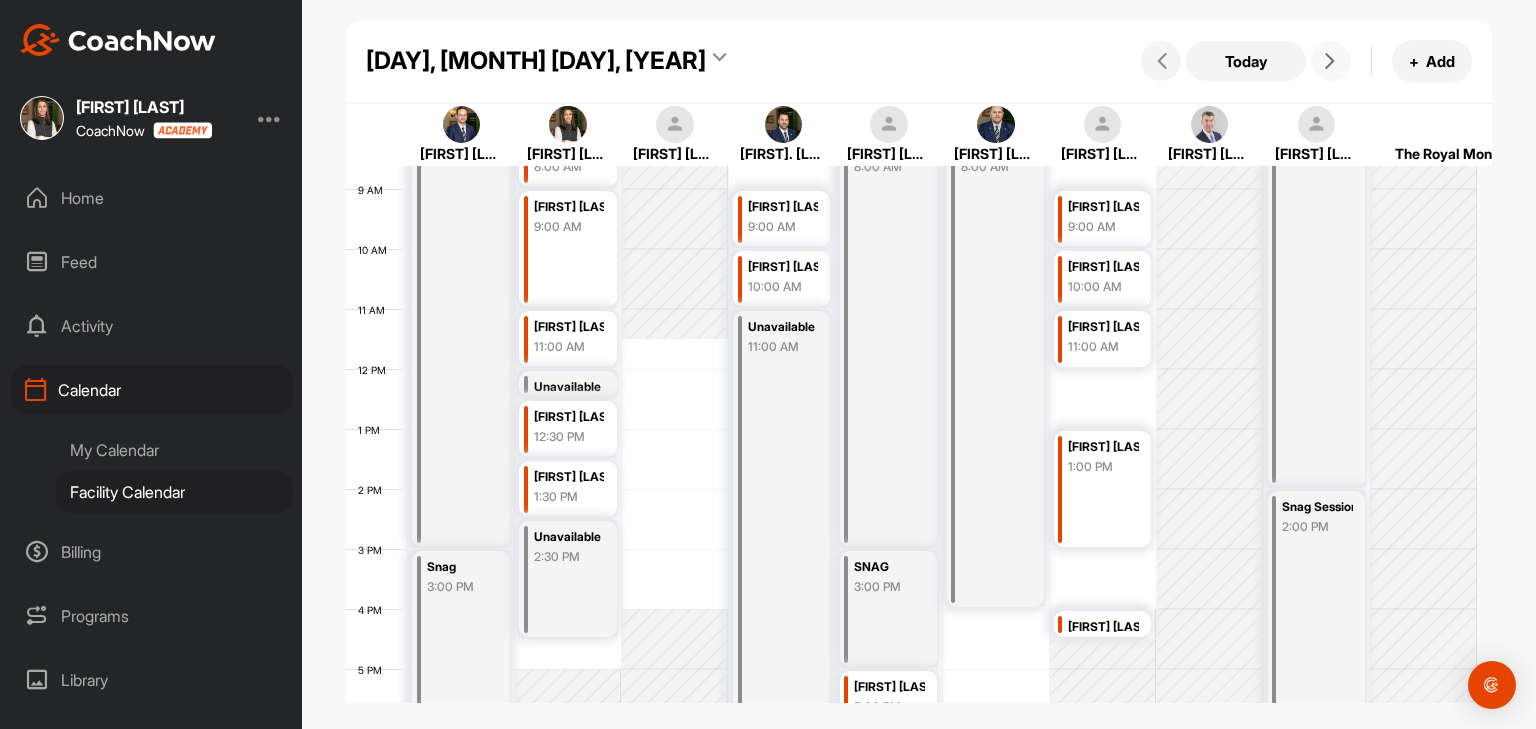 scroll, scrollTop: 547, scrollLeft: 0, axis: vertical 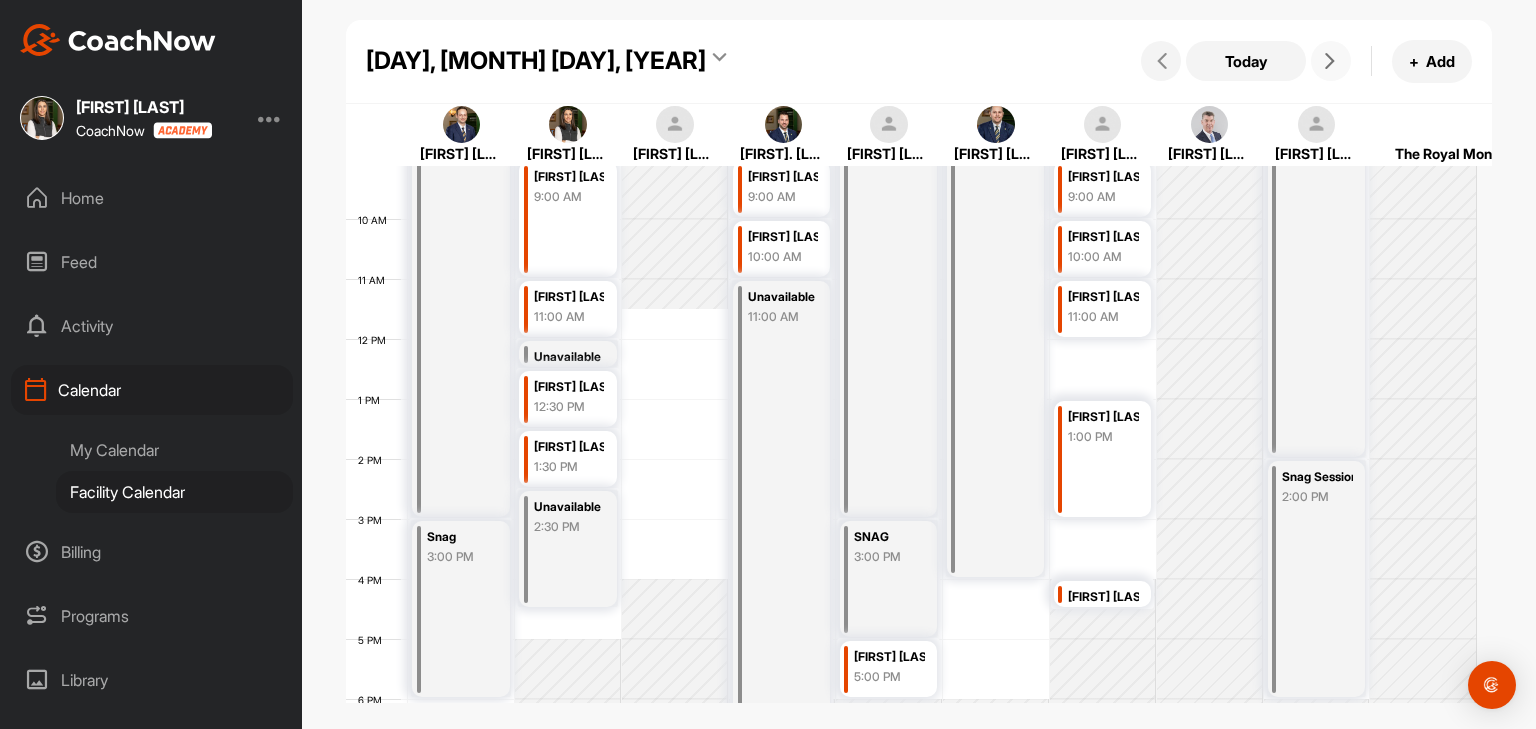 click at bounding box center (1331, 61) 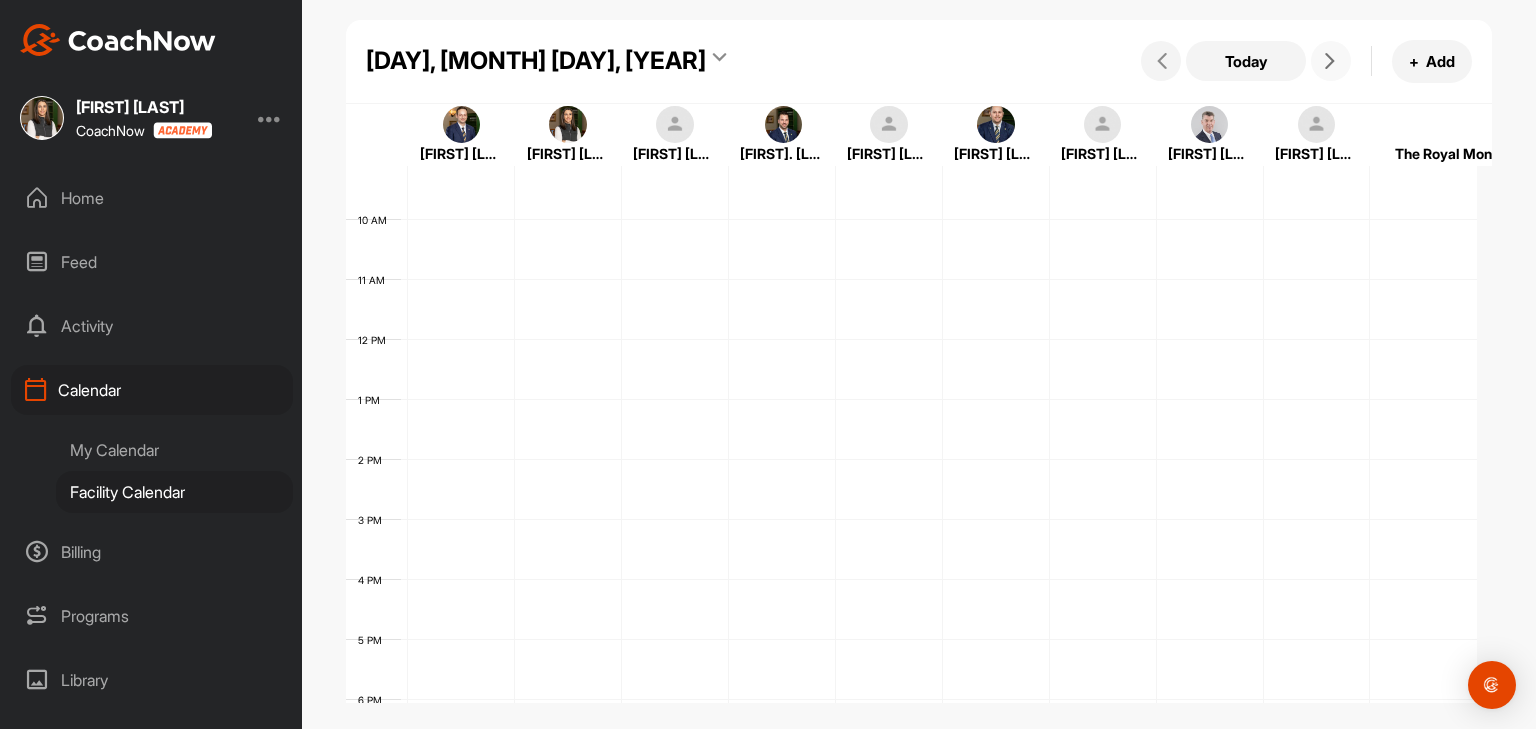 scroll, scrollTop: 347, scrollLeft: 0, axis: vertical 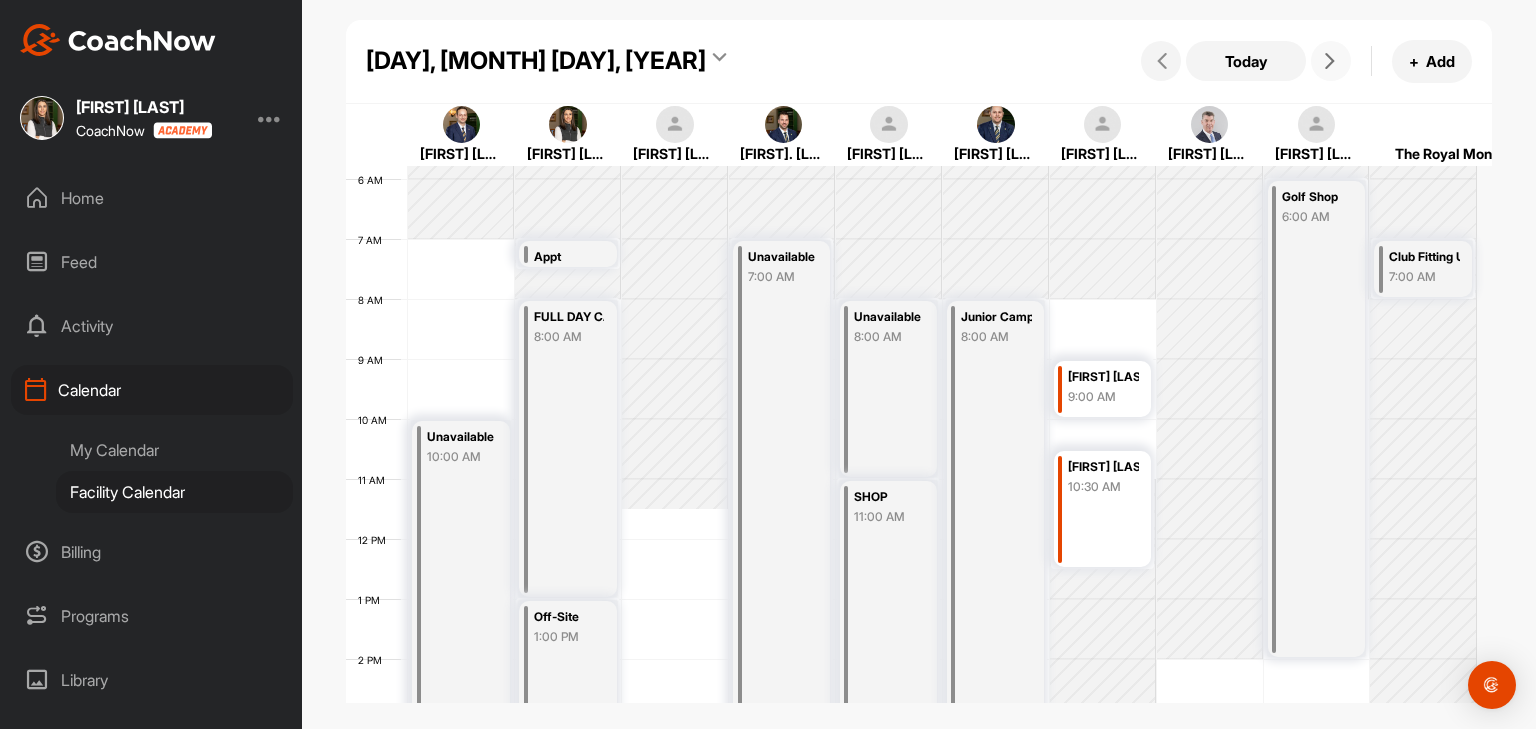 click at bounding box center [1330, 61] 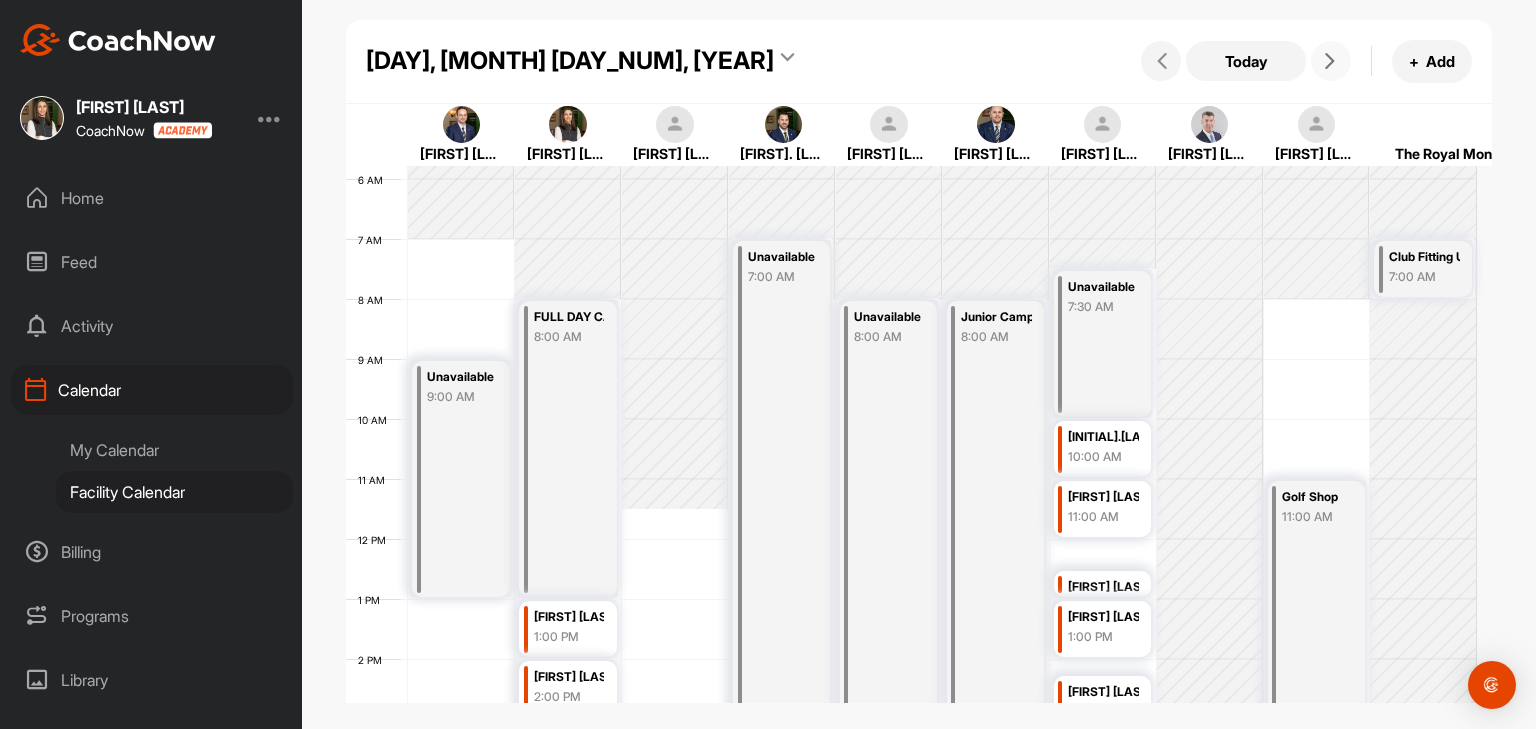 scroll, scrollTop: 447, scrollLeft: 0, axis: vertical 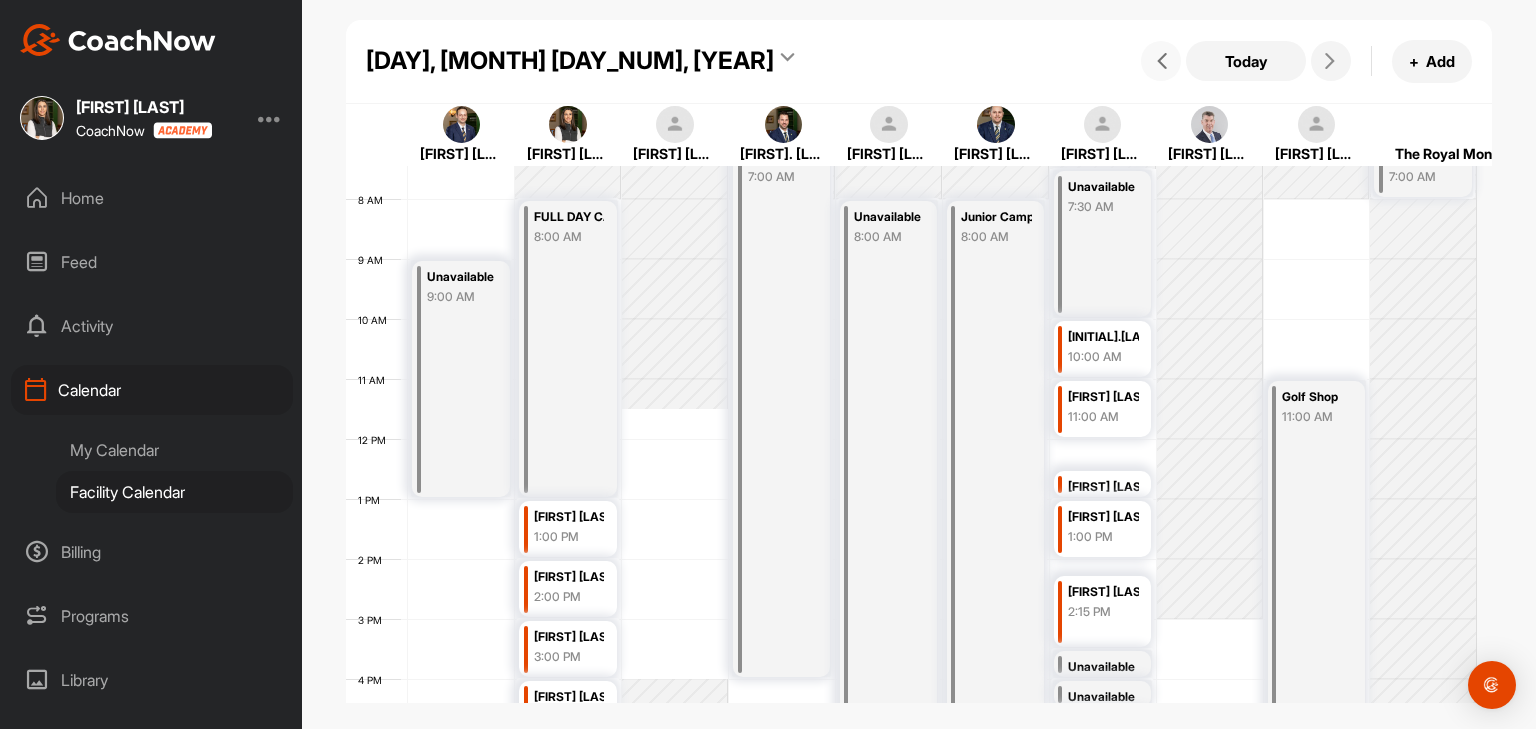 click at bounding box center [1162, 61] 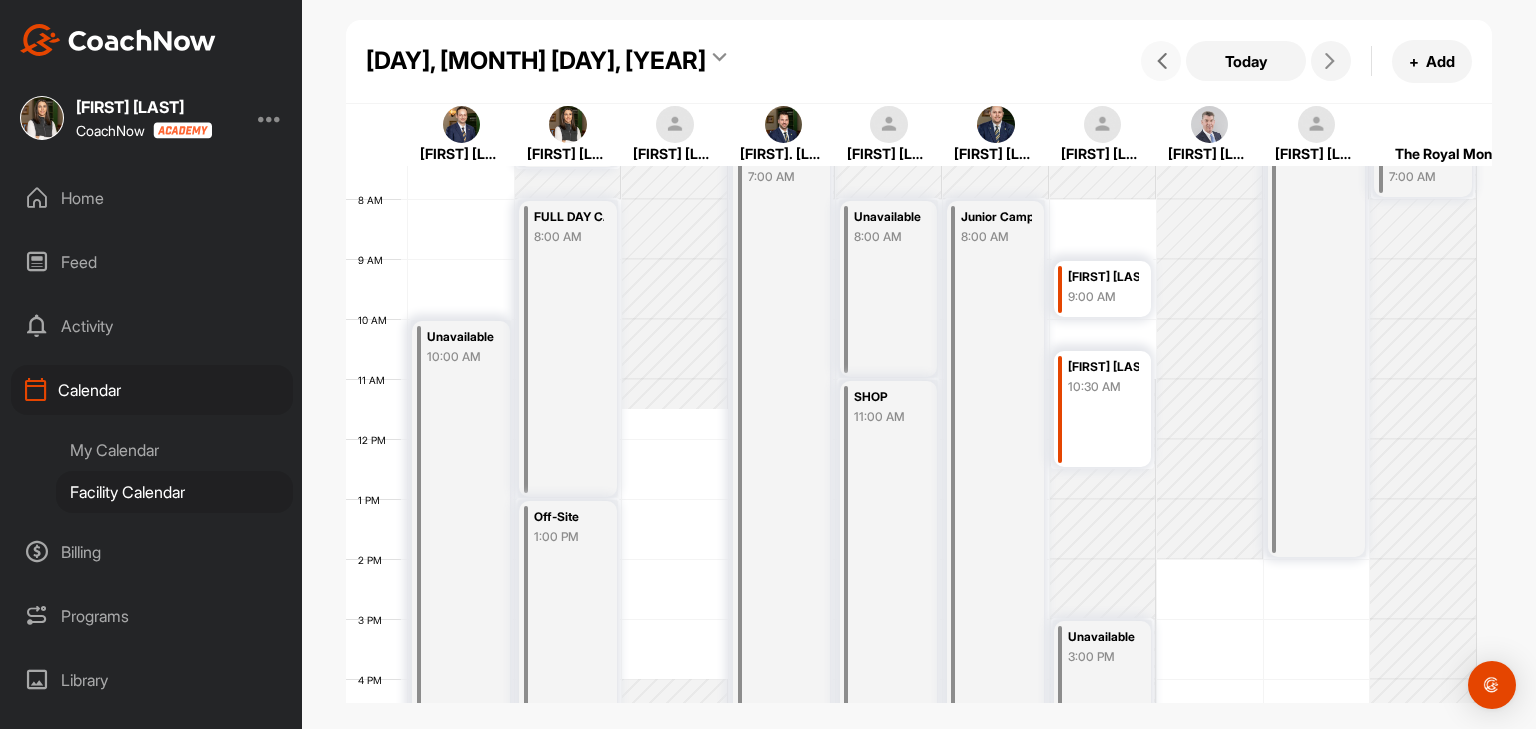 scroll, scrollTop: 347, scrollLeft: 0, axis: vertical 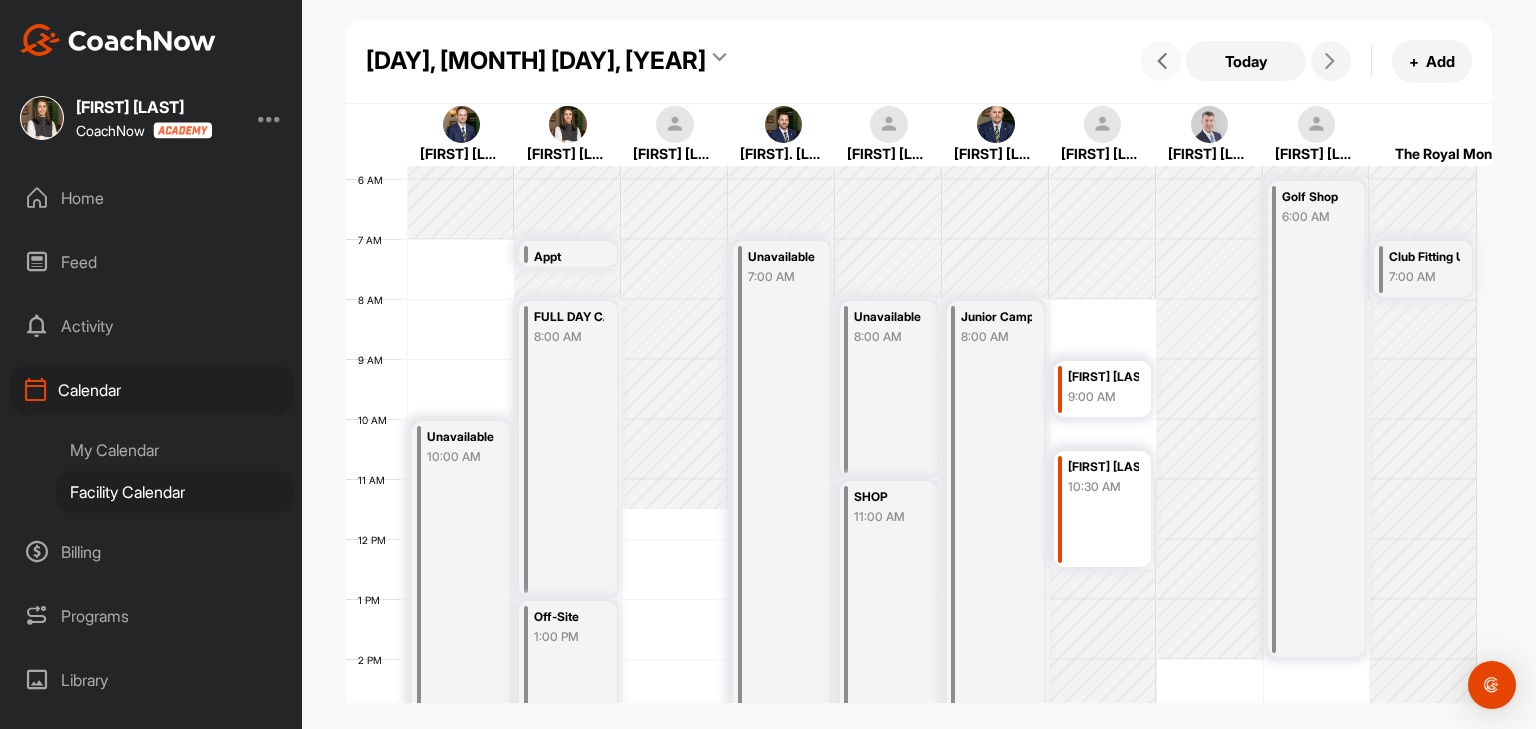 click at bounding box center [1162, 61] 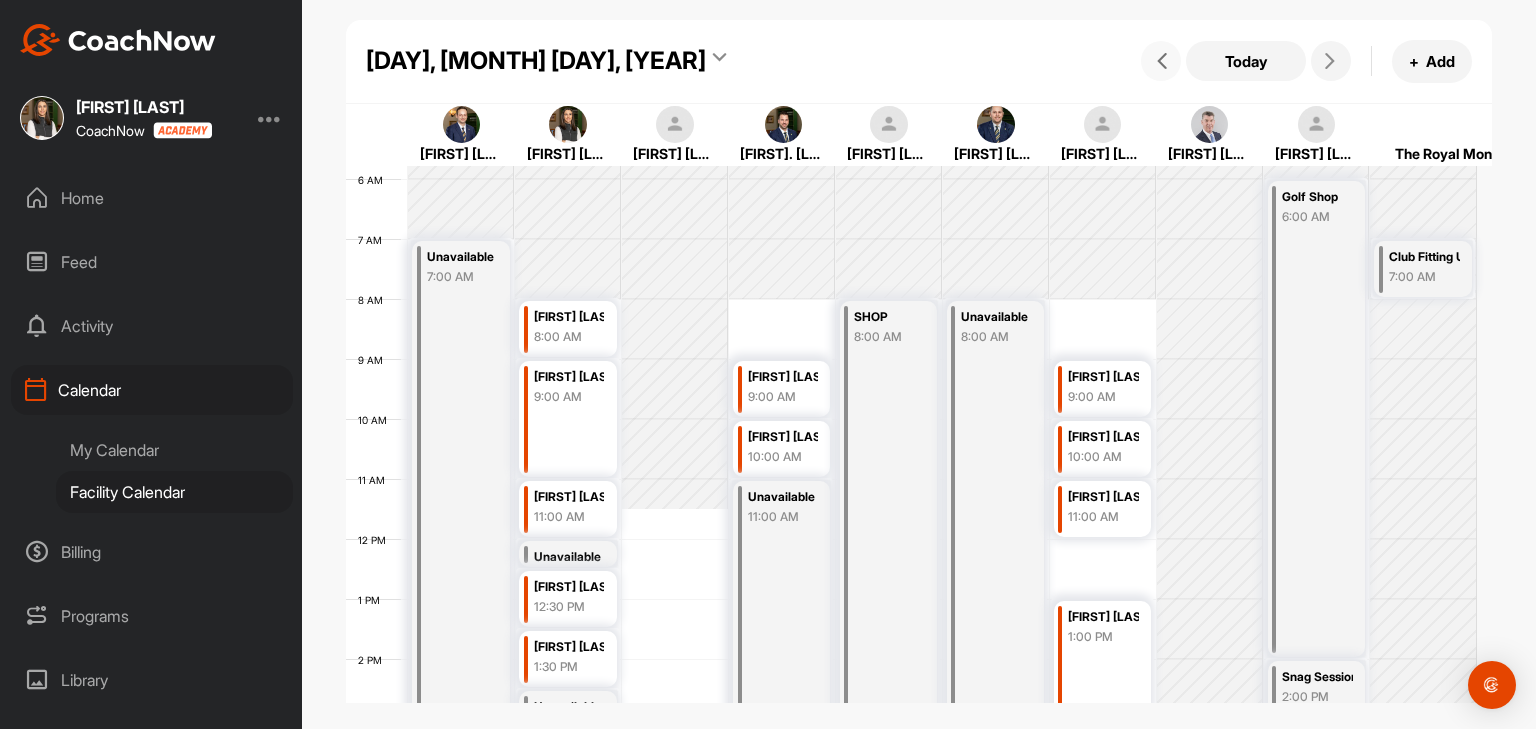click at bounding box center [1162, 61] 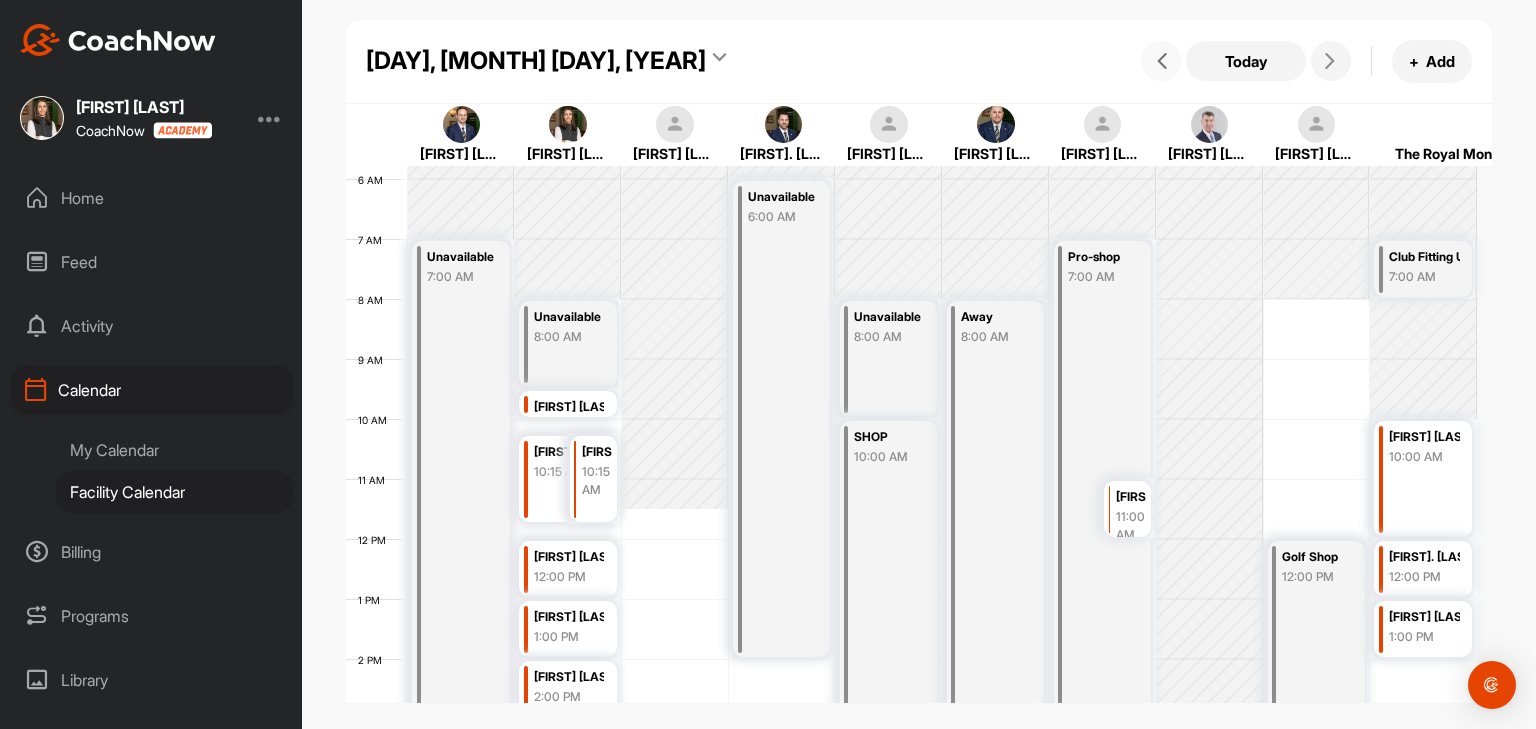 click at bounding box center (1162, 61) 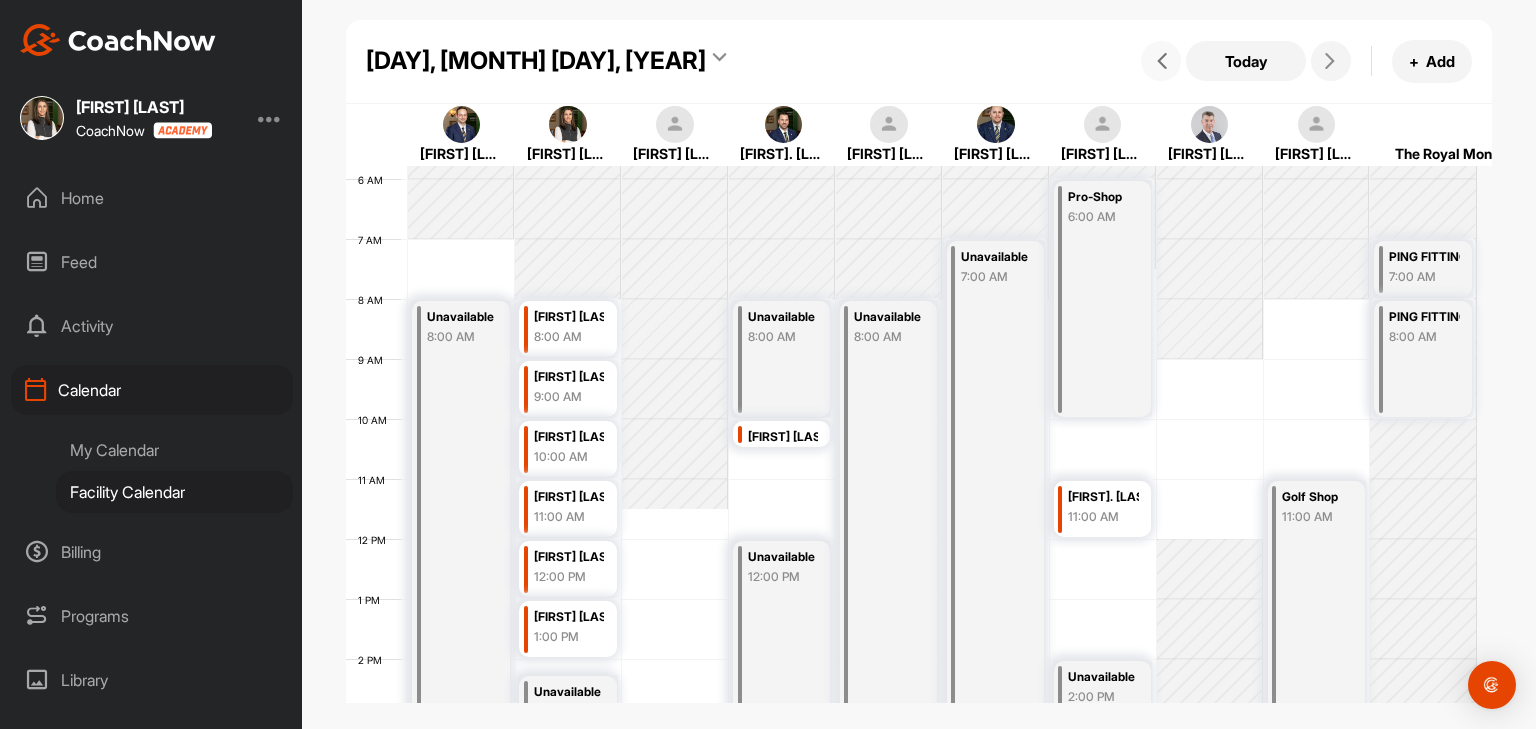 click at bounding box center [1162, 61] 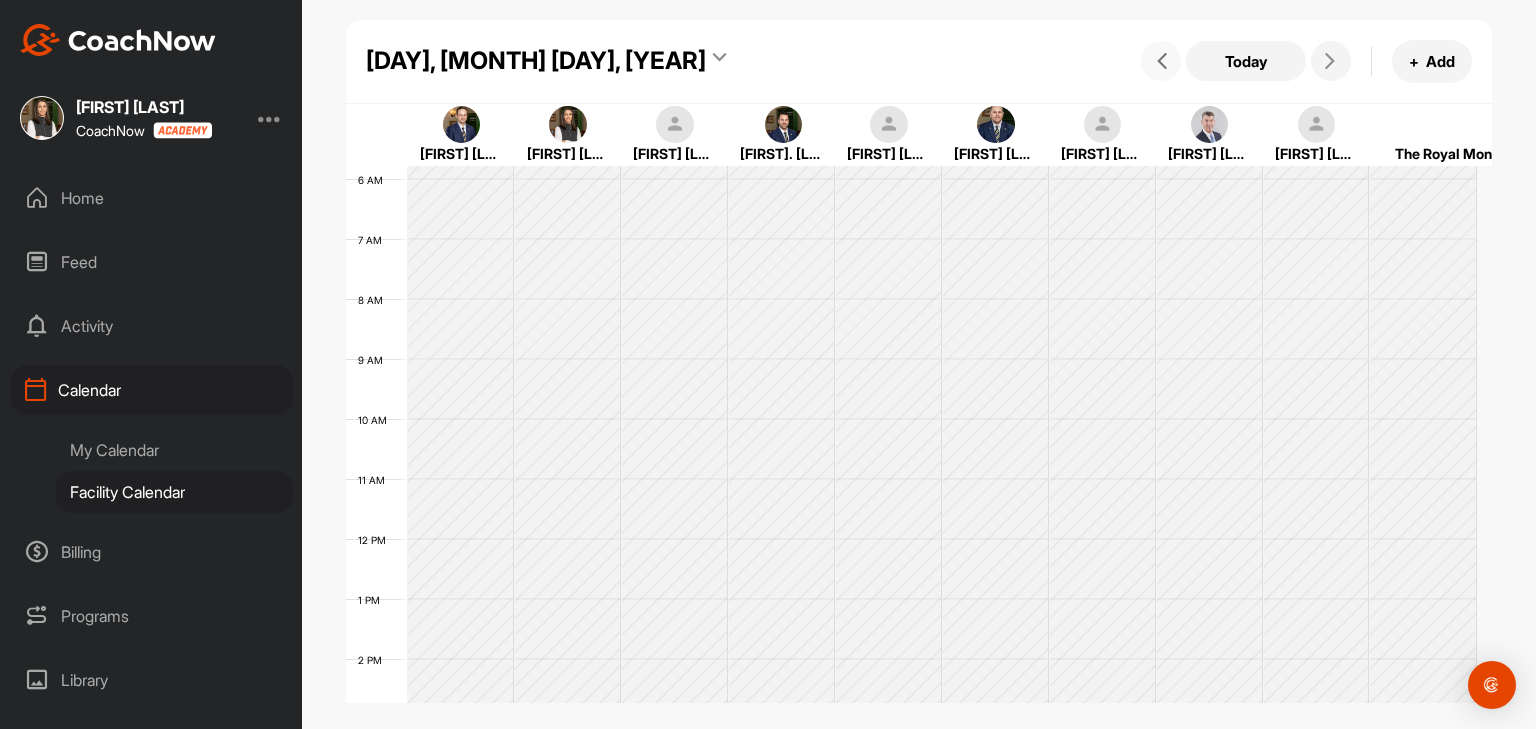 click at bounding box center [1162, 61] 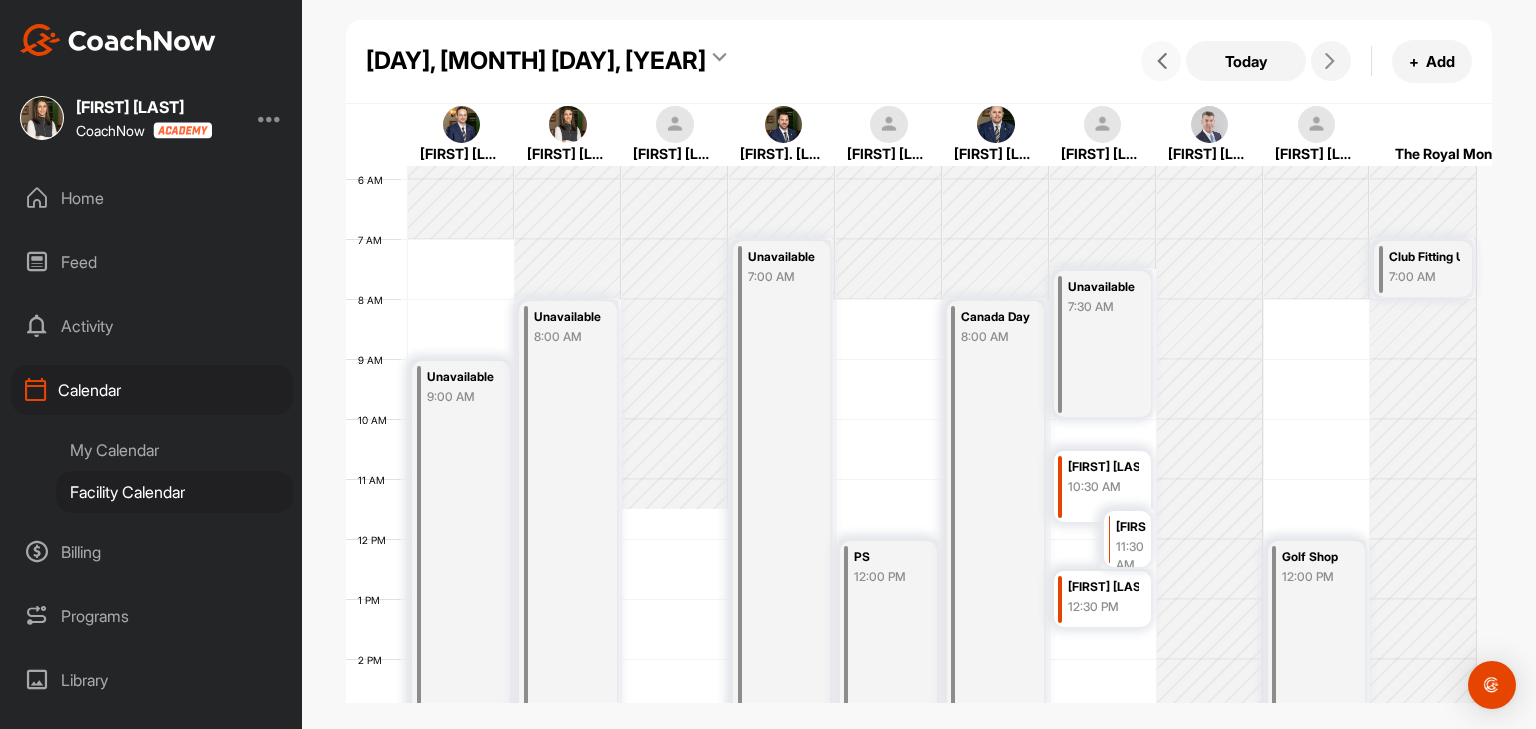 scroll, scrollTop: 447, scrollLeft: 0, axis: vertical 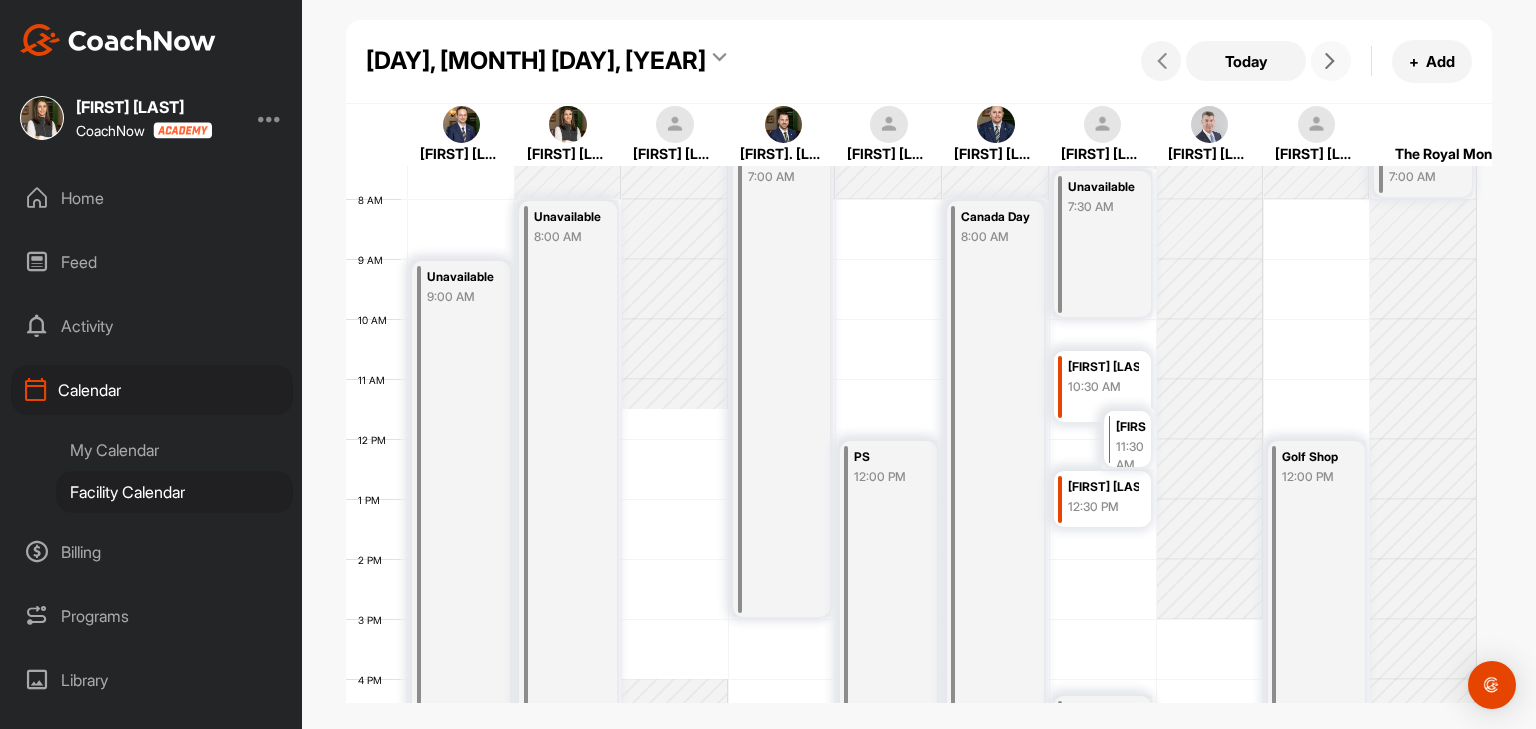 click at bounding box center [1331, 61] 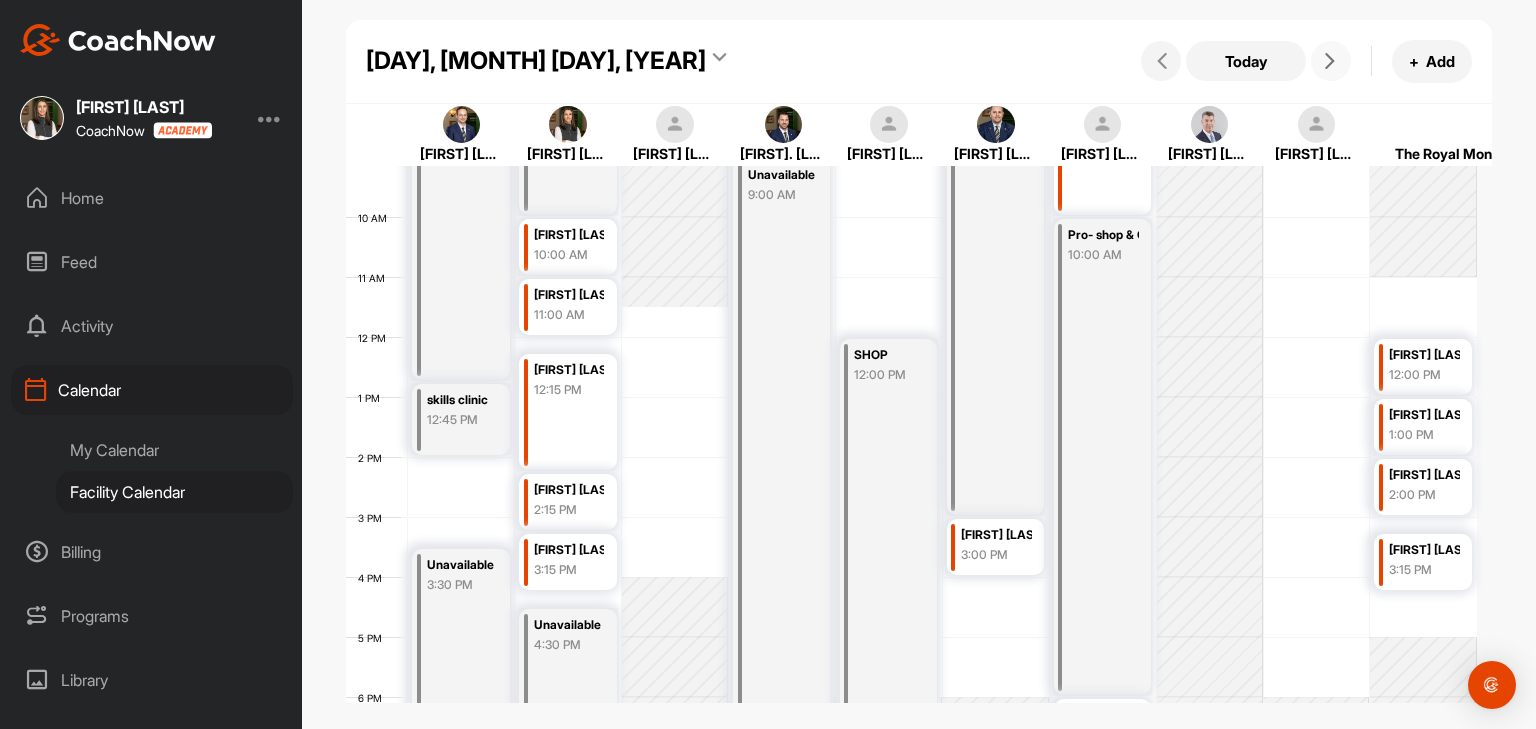 scroll, scrollTop: 647, scrollLeft: 0, axis: vertical 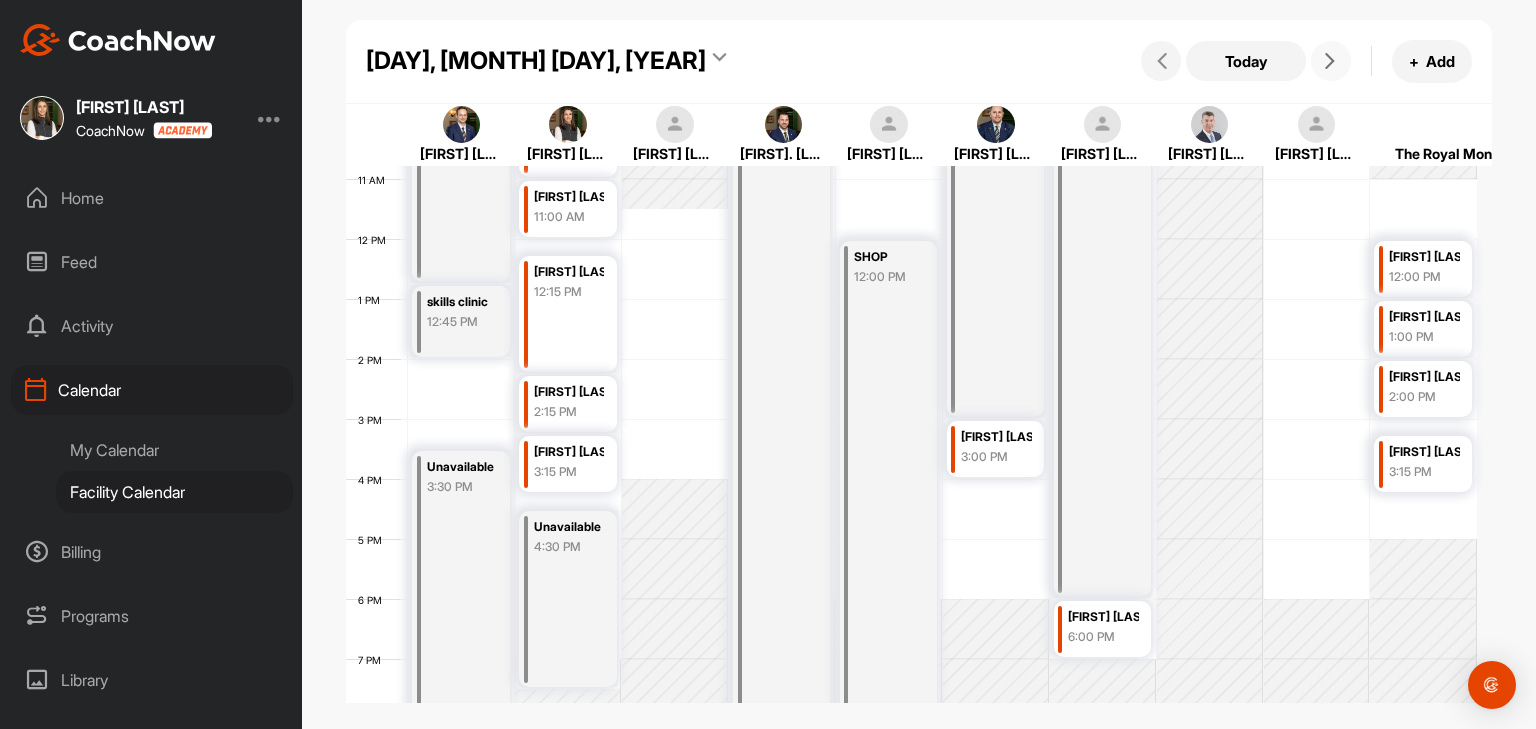 click at bounding box center (1331, 61) 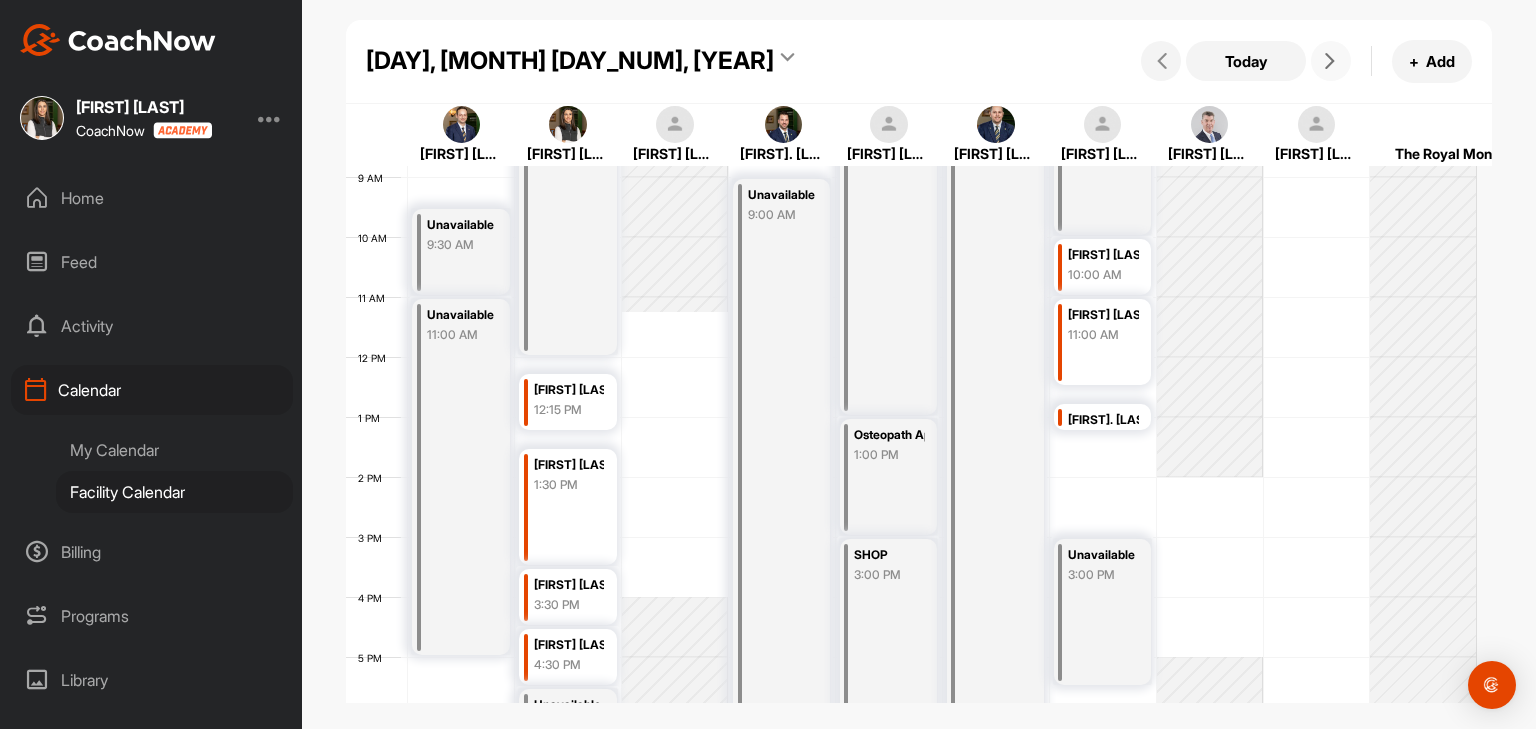 scroll, scrollTop: 547, scrollLeft: 0, axis: vertical 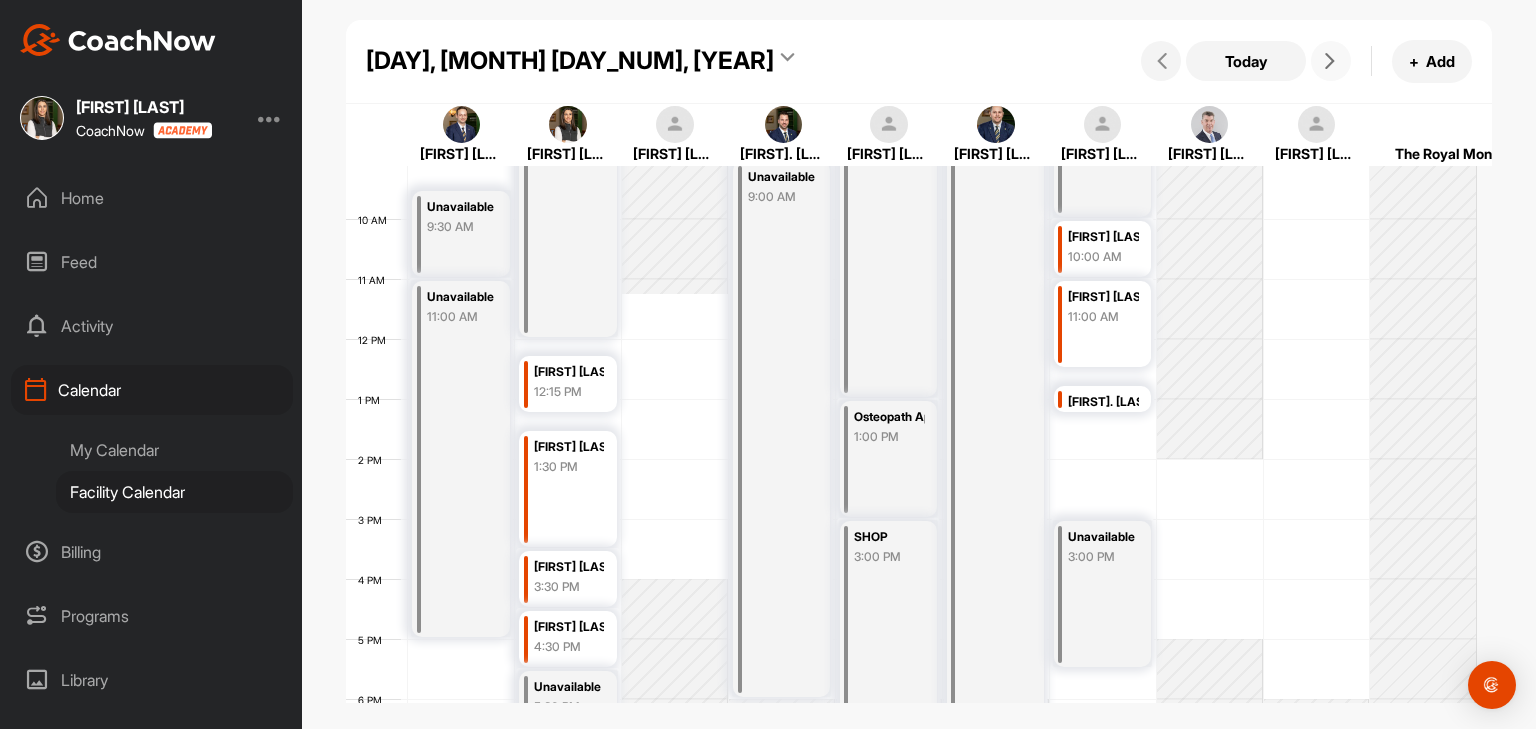 click at bounding box center [1331, 61] 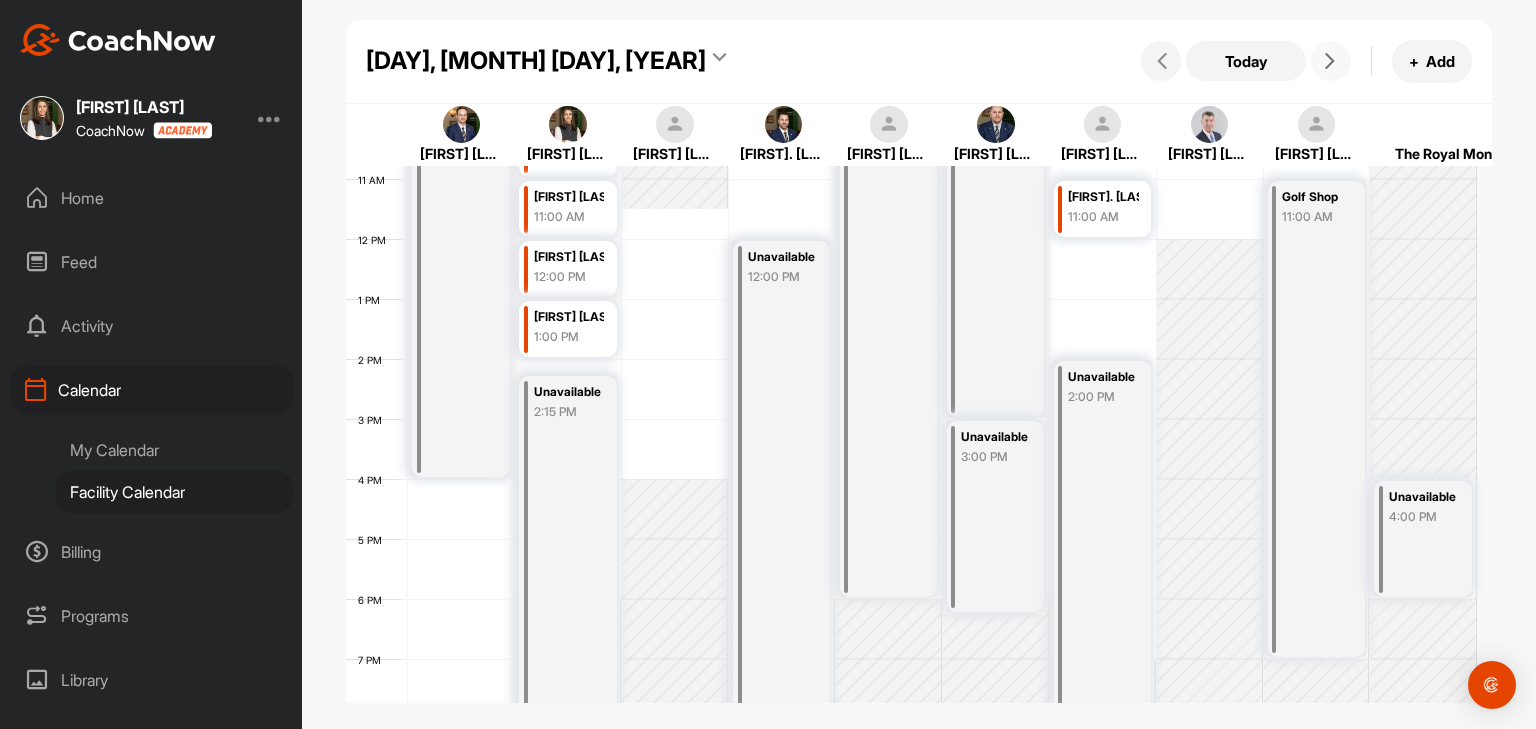 click at bounding box center [1330, 61] 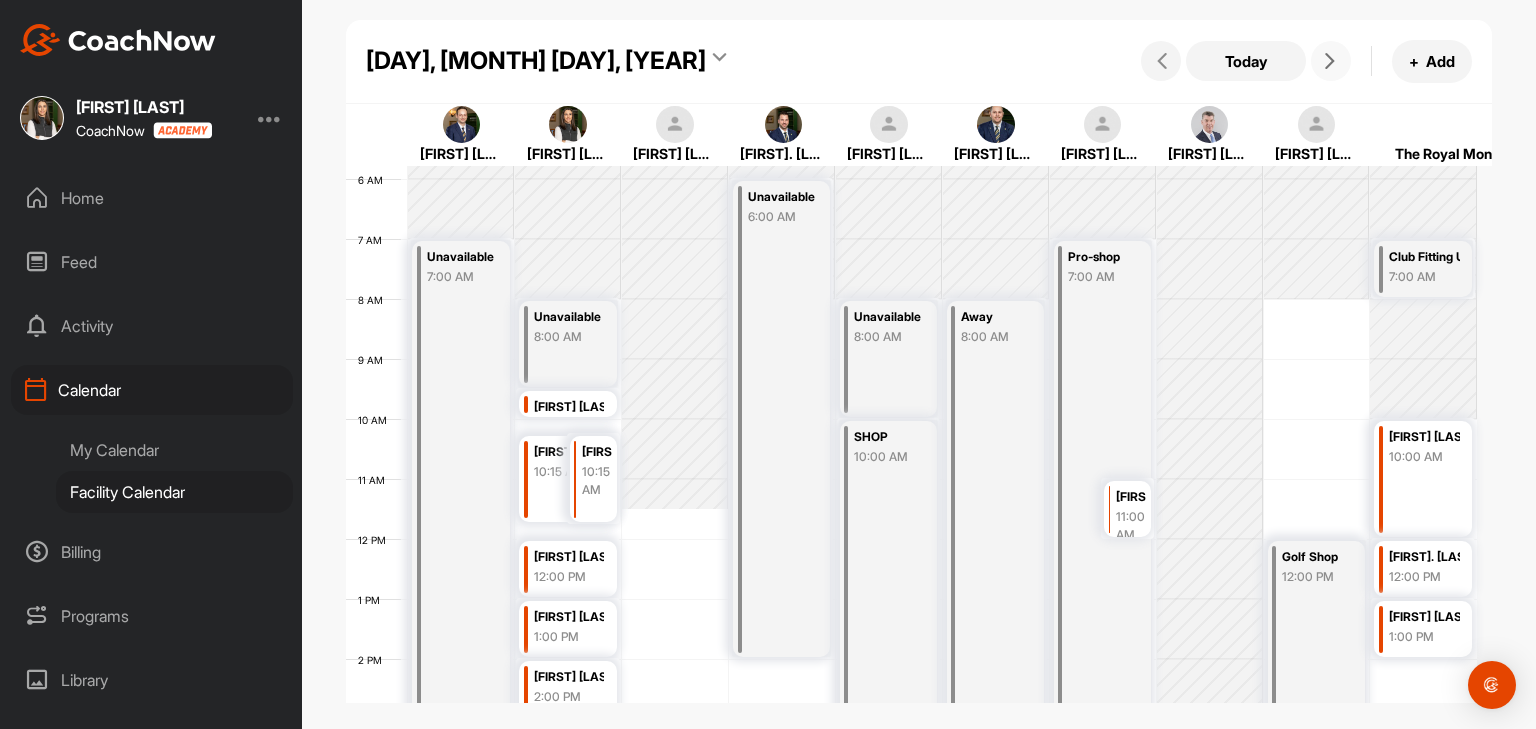scroll, scrollTop: 647, scrollLeft: 0, axis: vertical 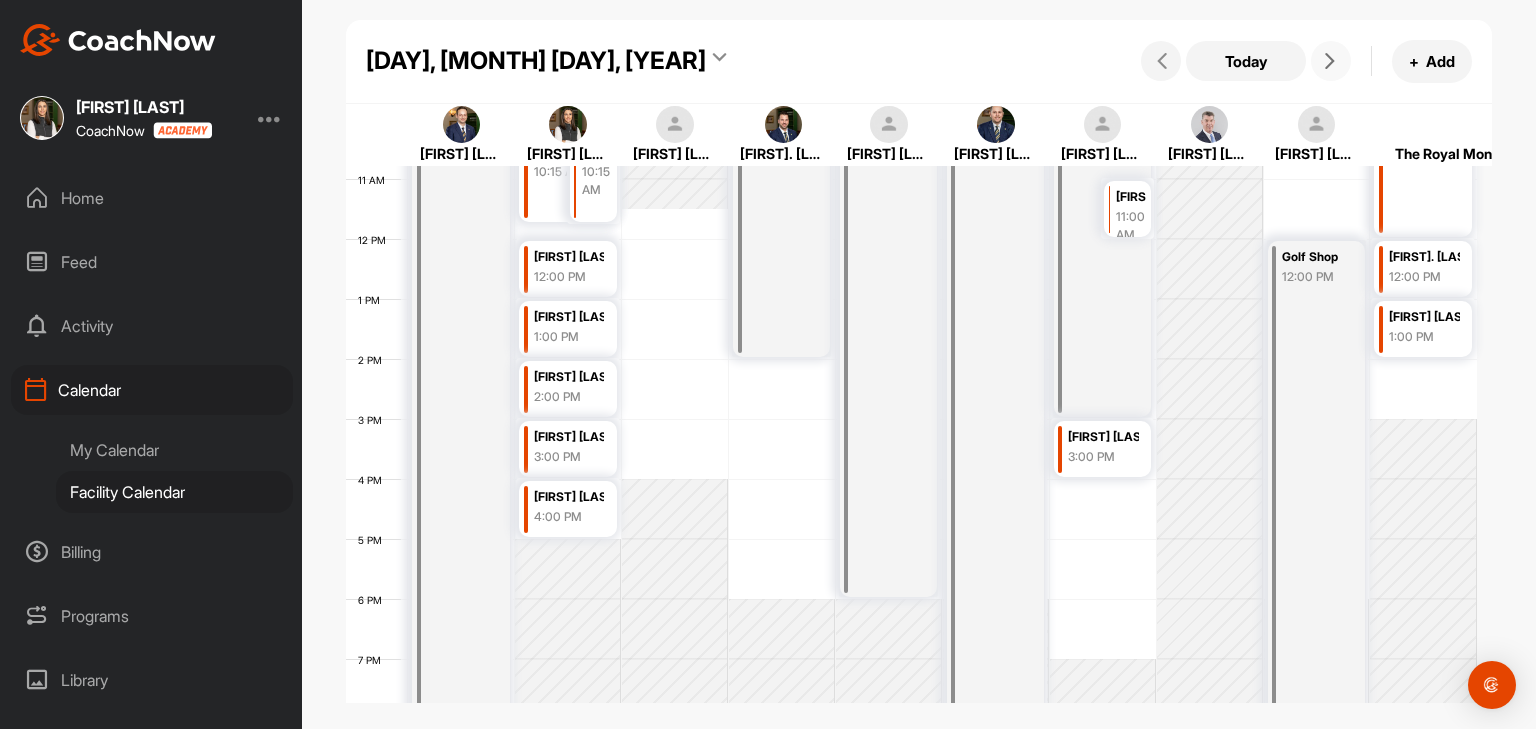 click at bounding box center [1330, 61] 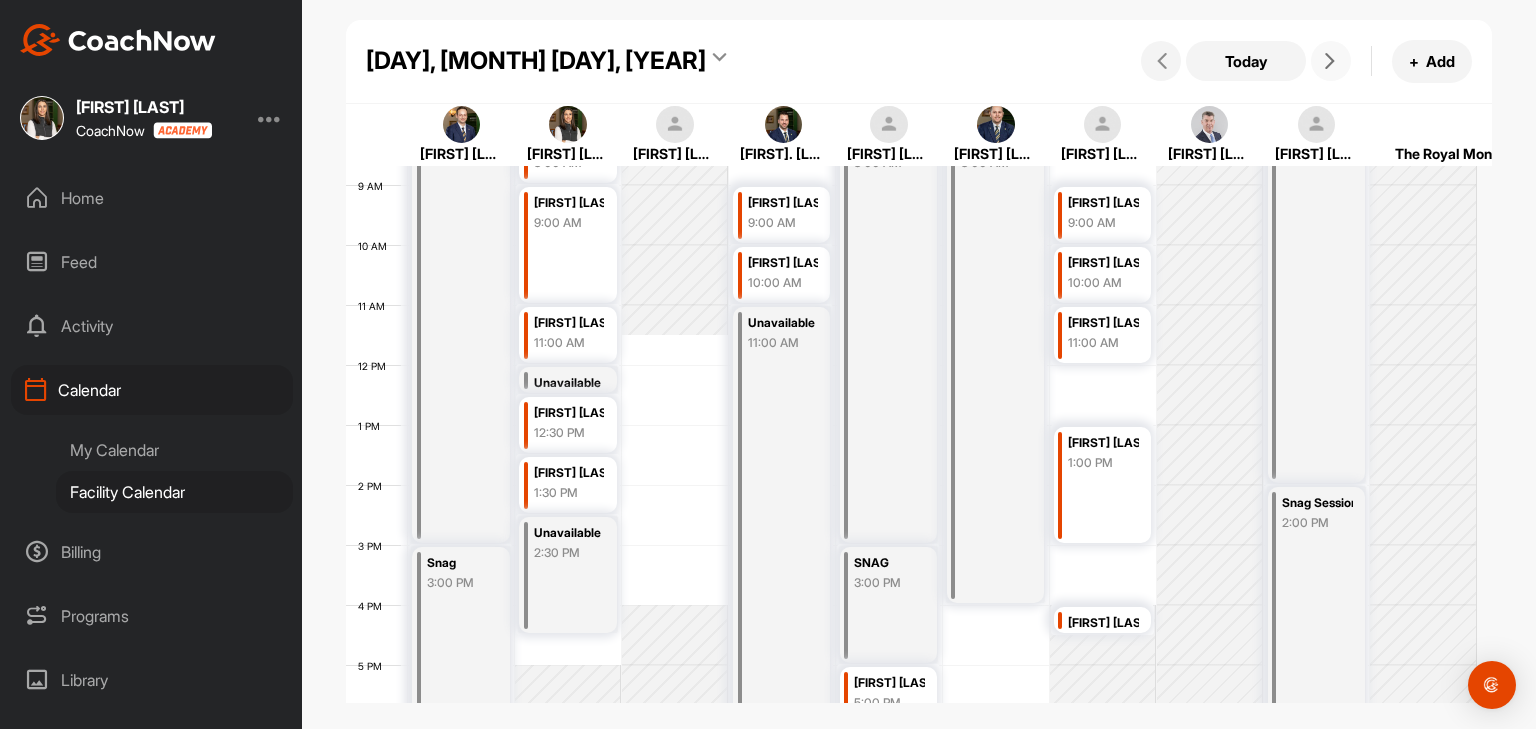 scroll, scrollTop: 547, scrollLeft: 0, axis: vertical 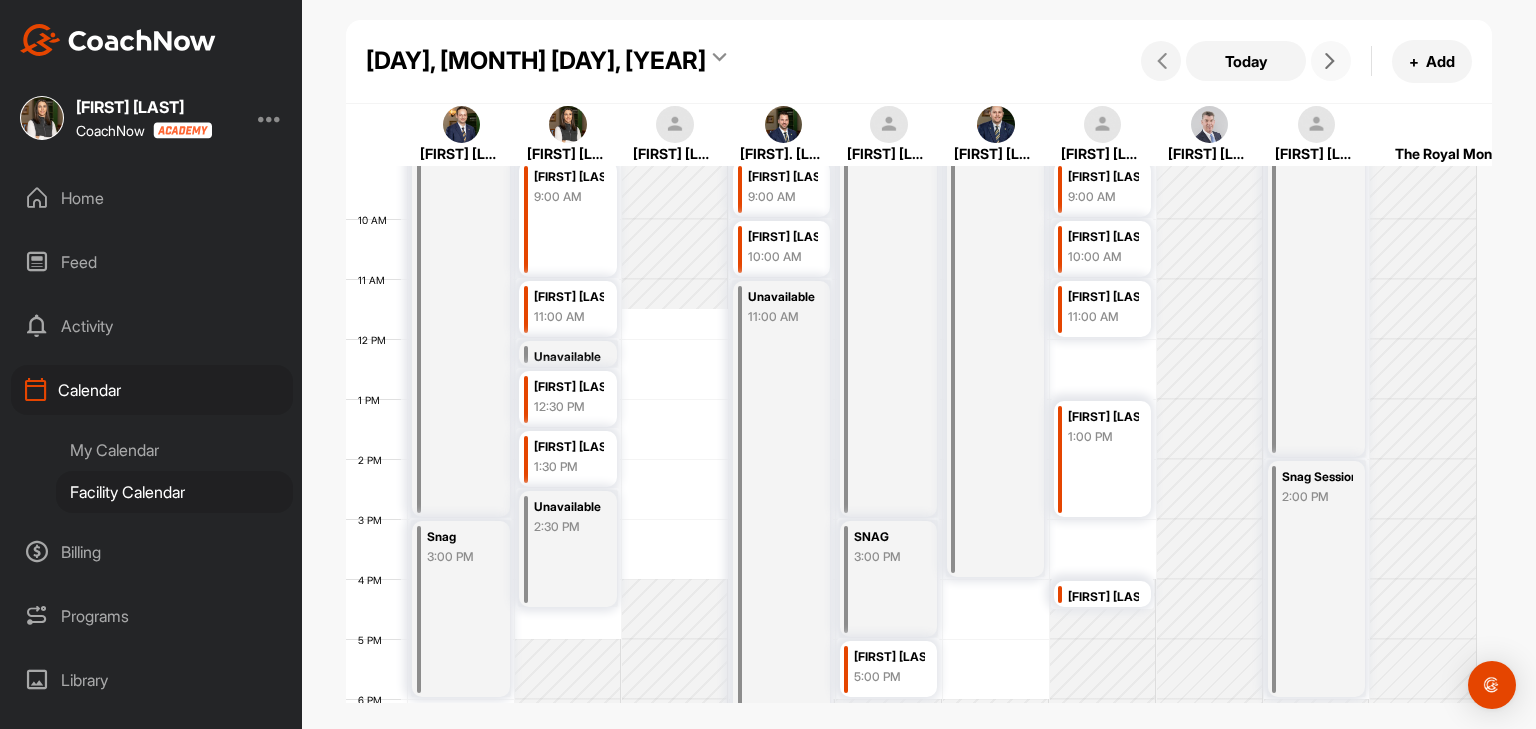 click at bounding box center (1331, 61) 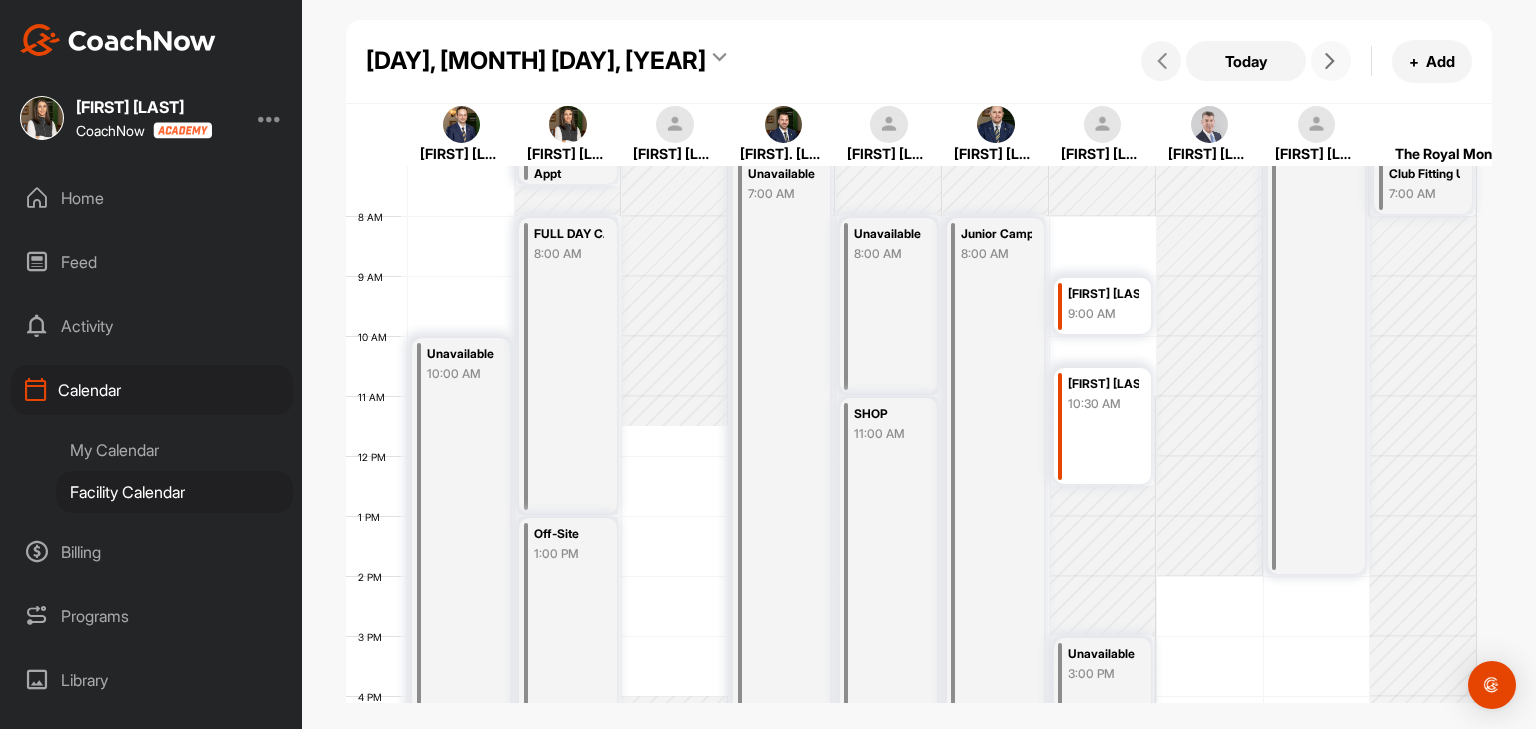 scroll, scrollTop: 447, scrollLeft: 0, axis: vertical 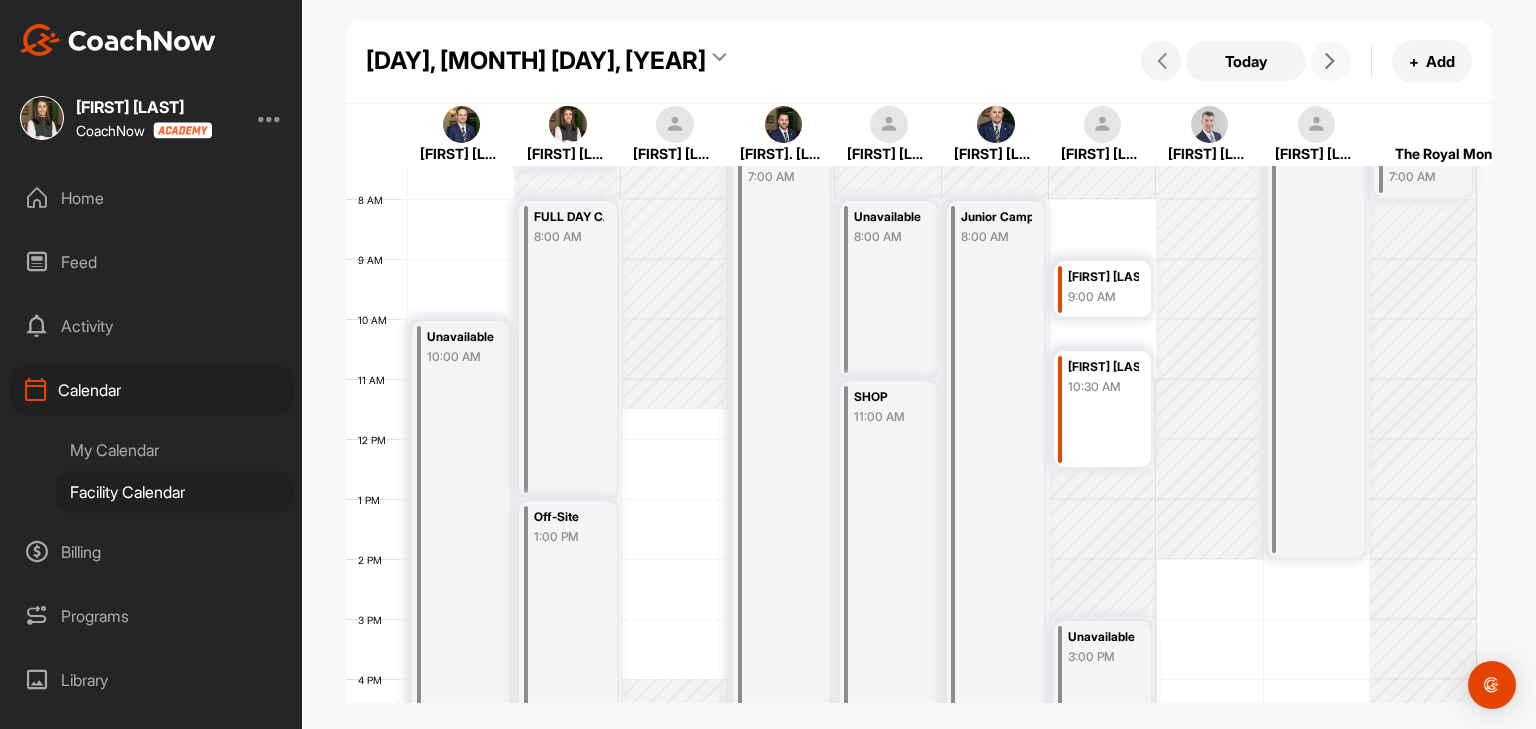 click at bounding box center (1330, 61) 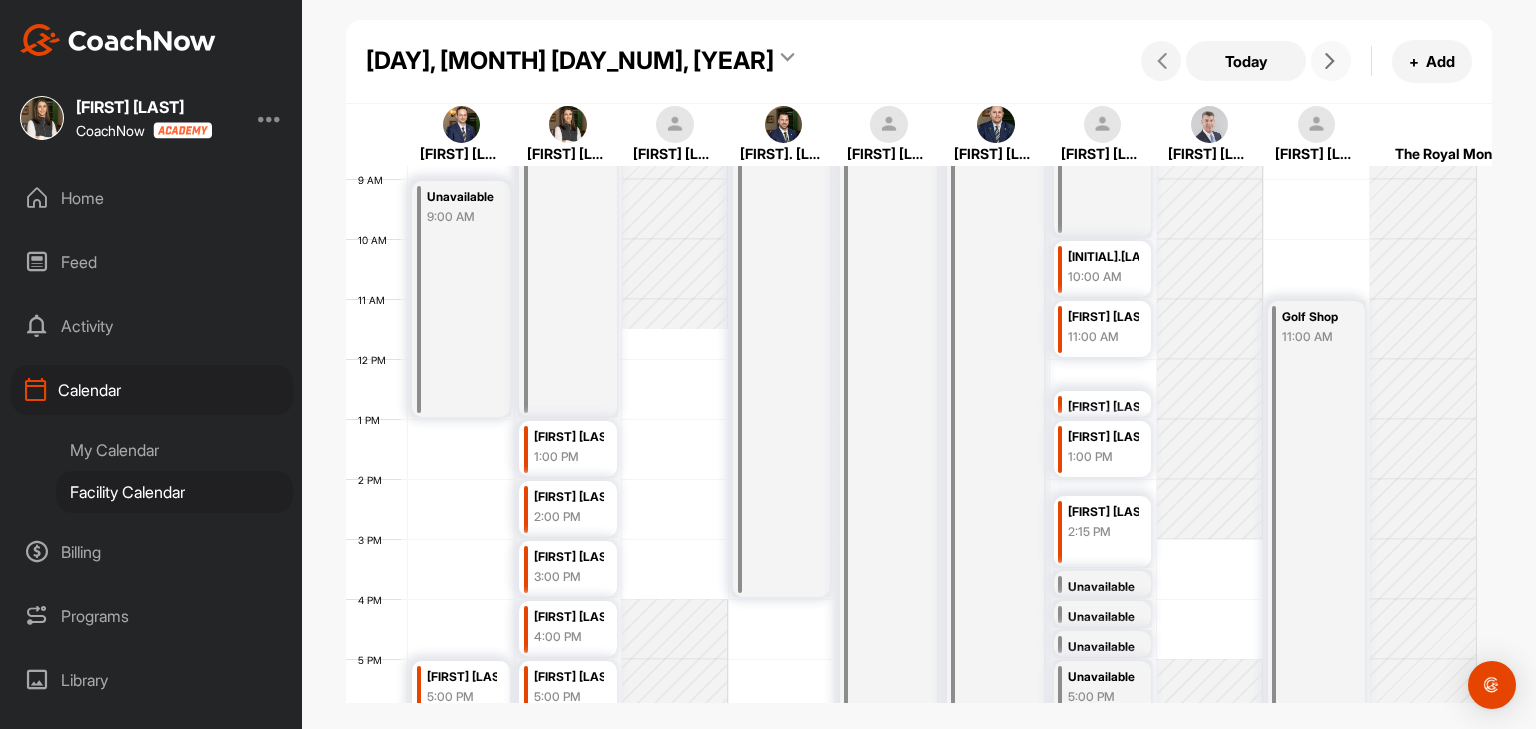 scroll, scrollTop: 547, scrollLeft: 0, axis: vertical 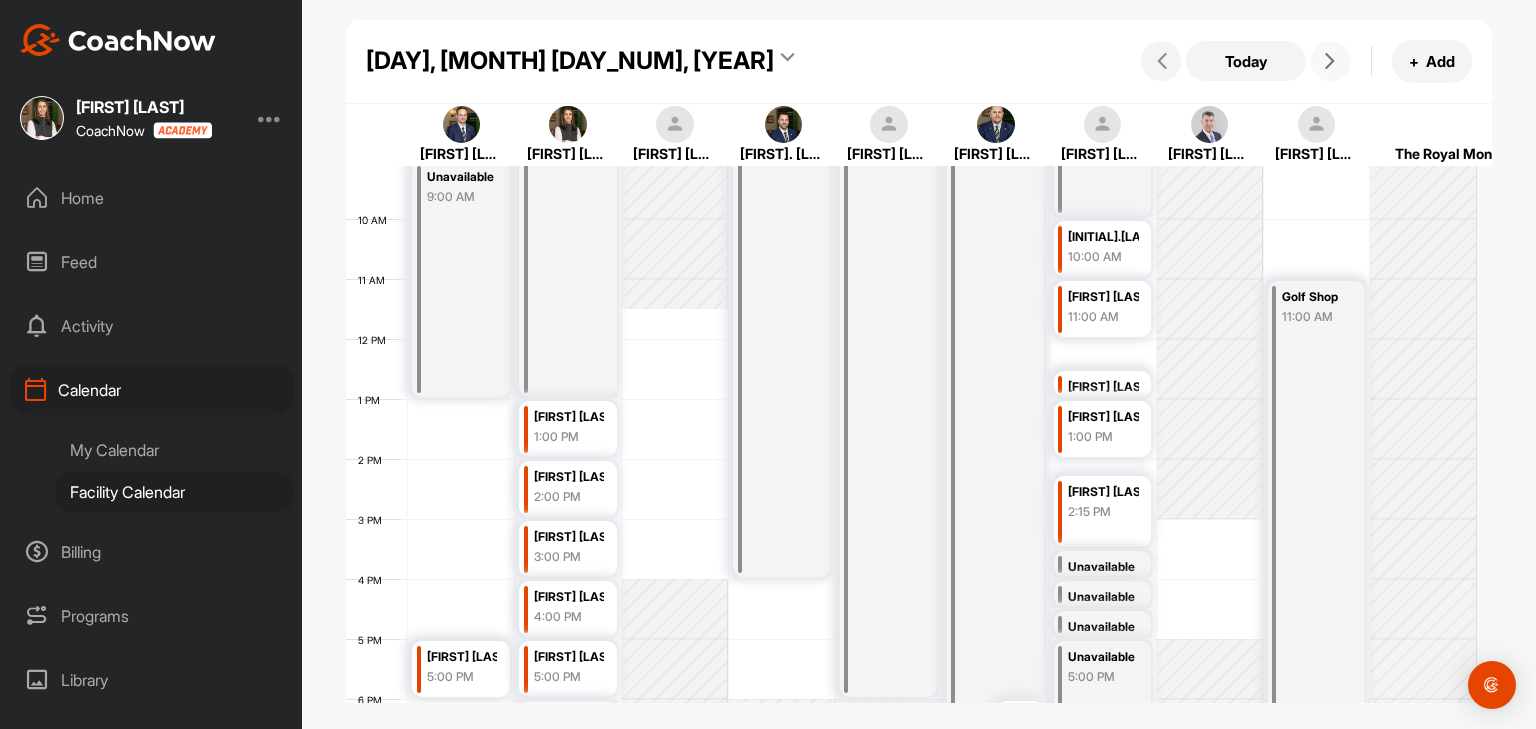 click at bounding box center [1330, 61] 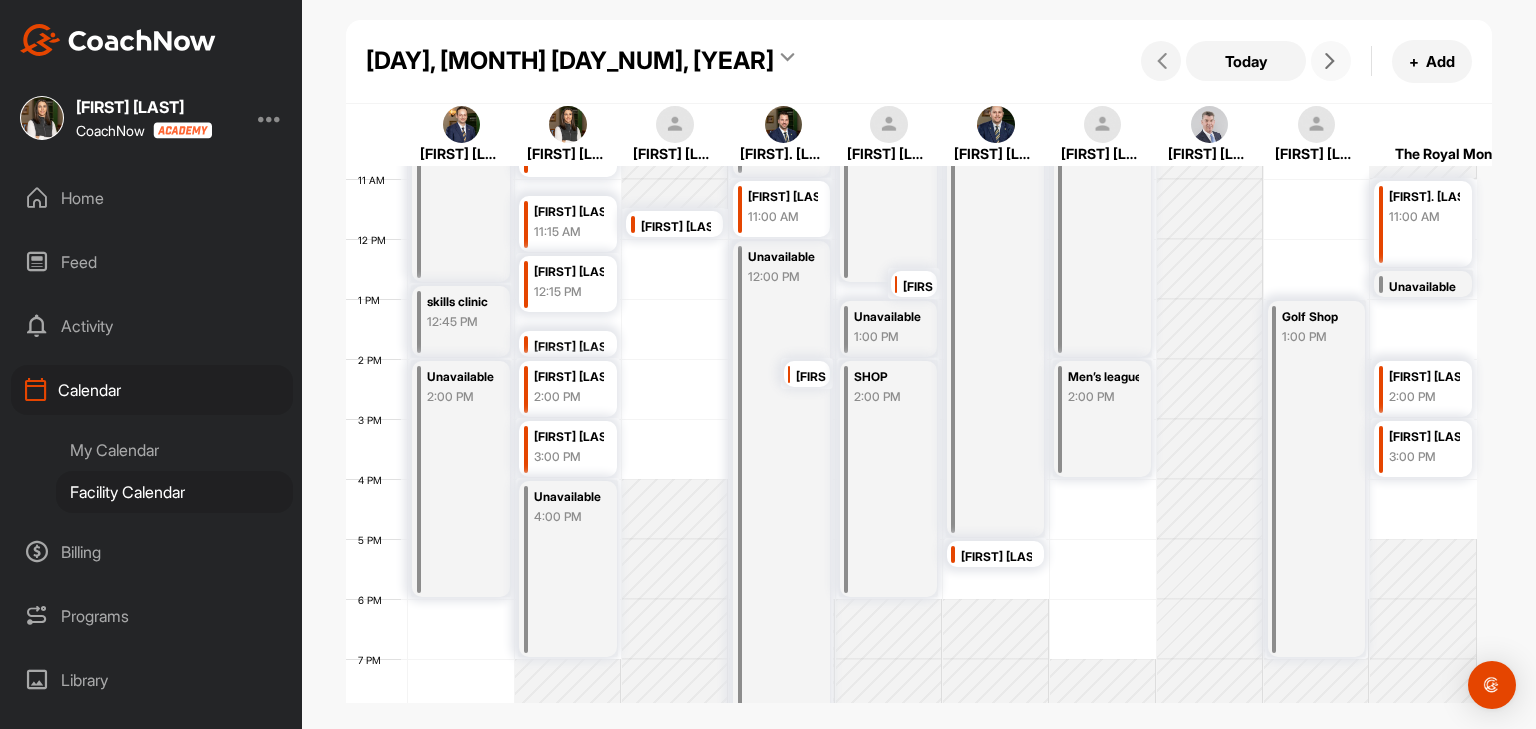 click at bounding box center [1330, 61] 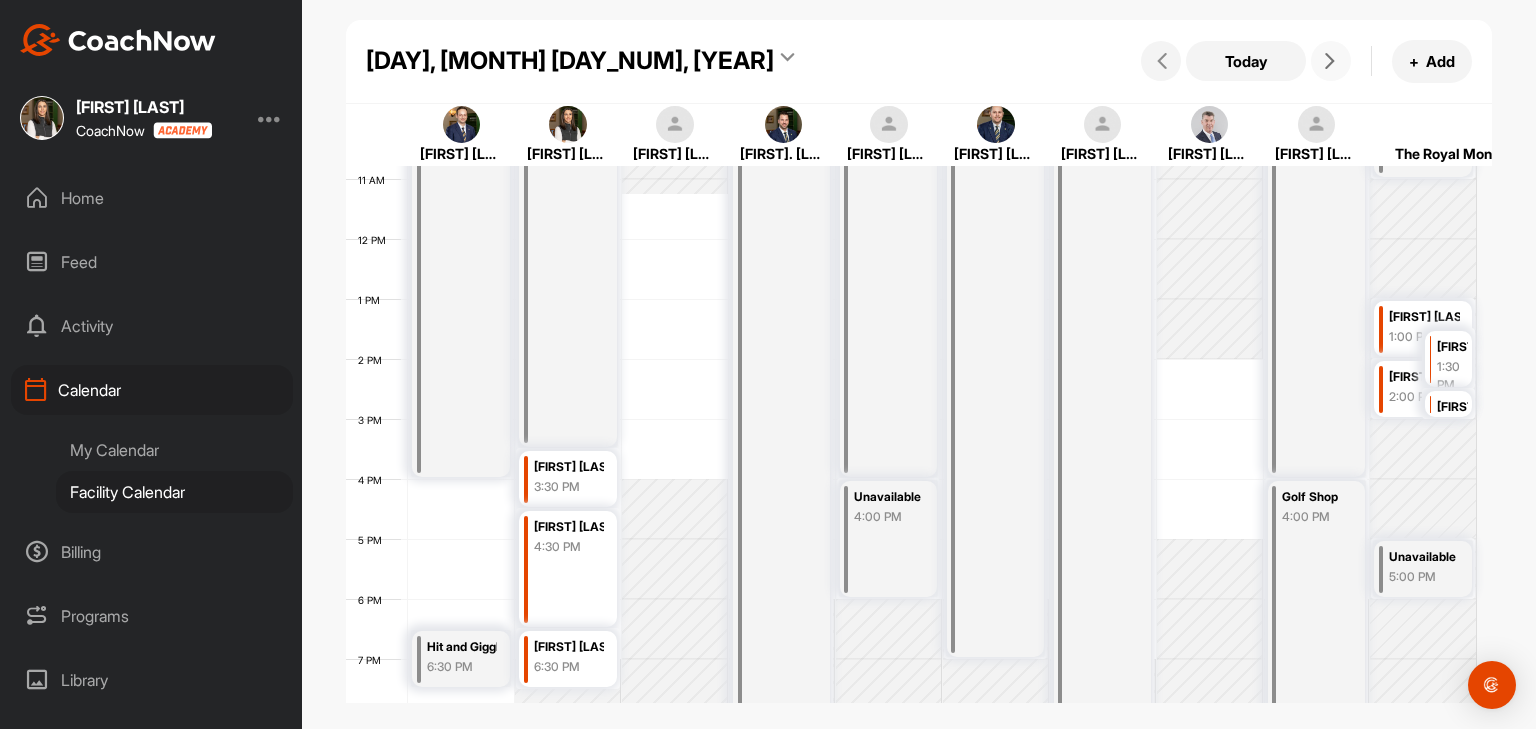 click at bounding box center [1331, 61] 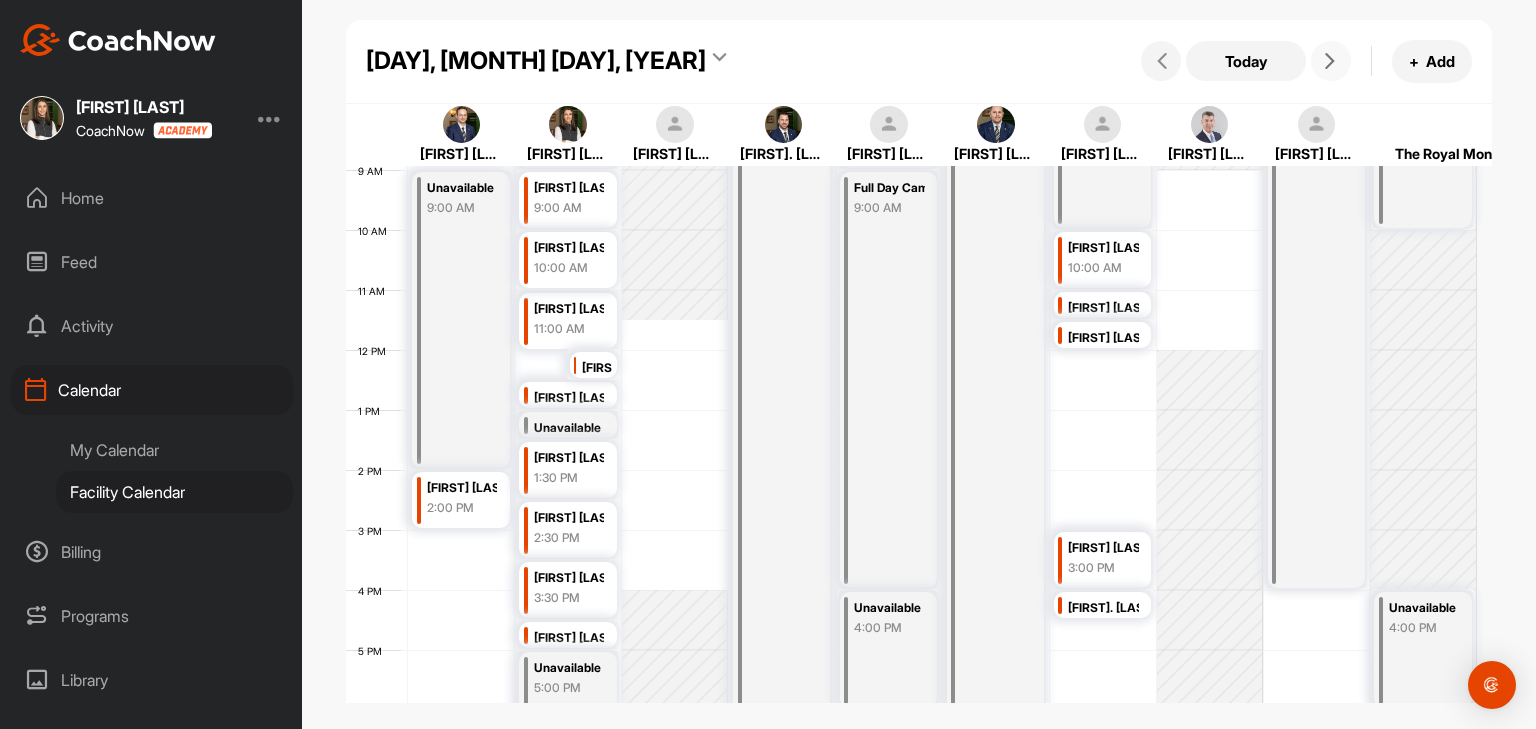 scroll, scrollTop: 547, scrollLeft: 0, axis: vertical 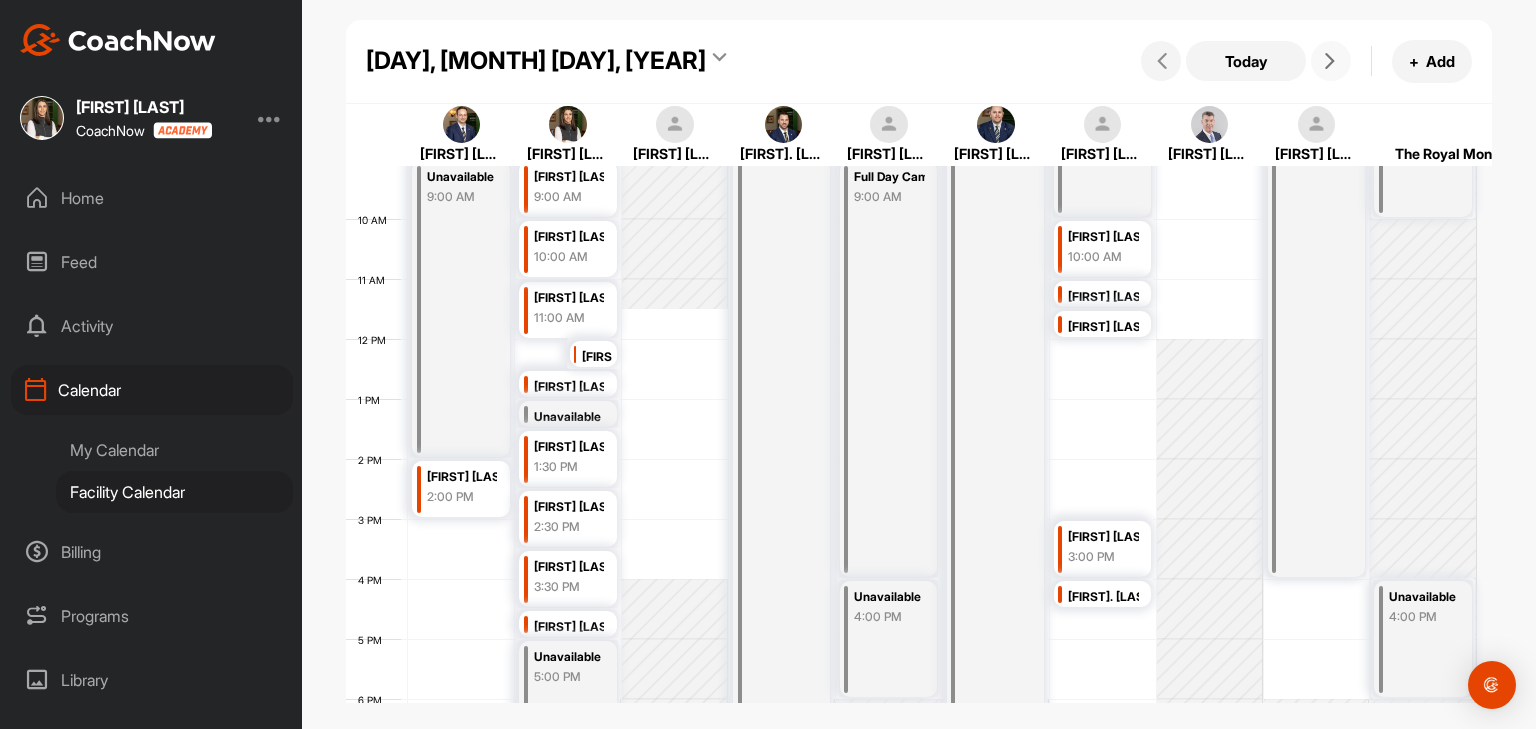 click at bounding box center (1331, 61) 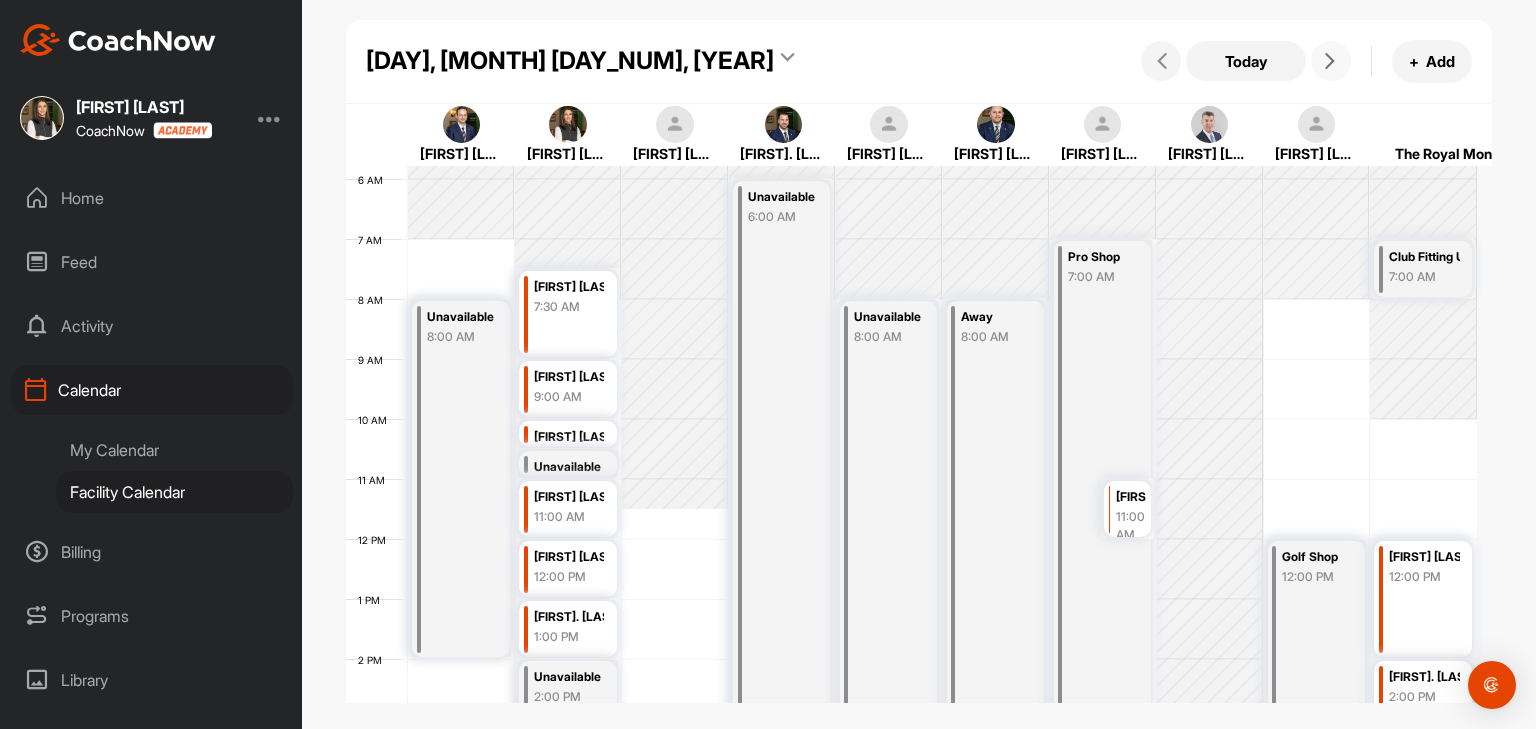 scroll, scrollTop: 647, scrollLeft: 0, axis: vertical 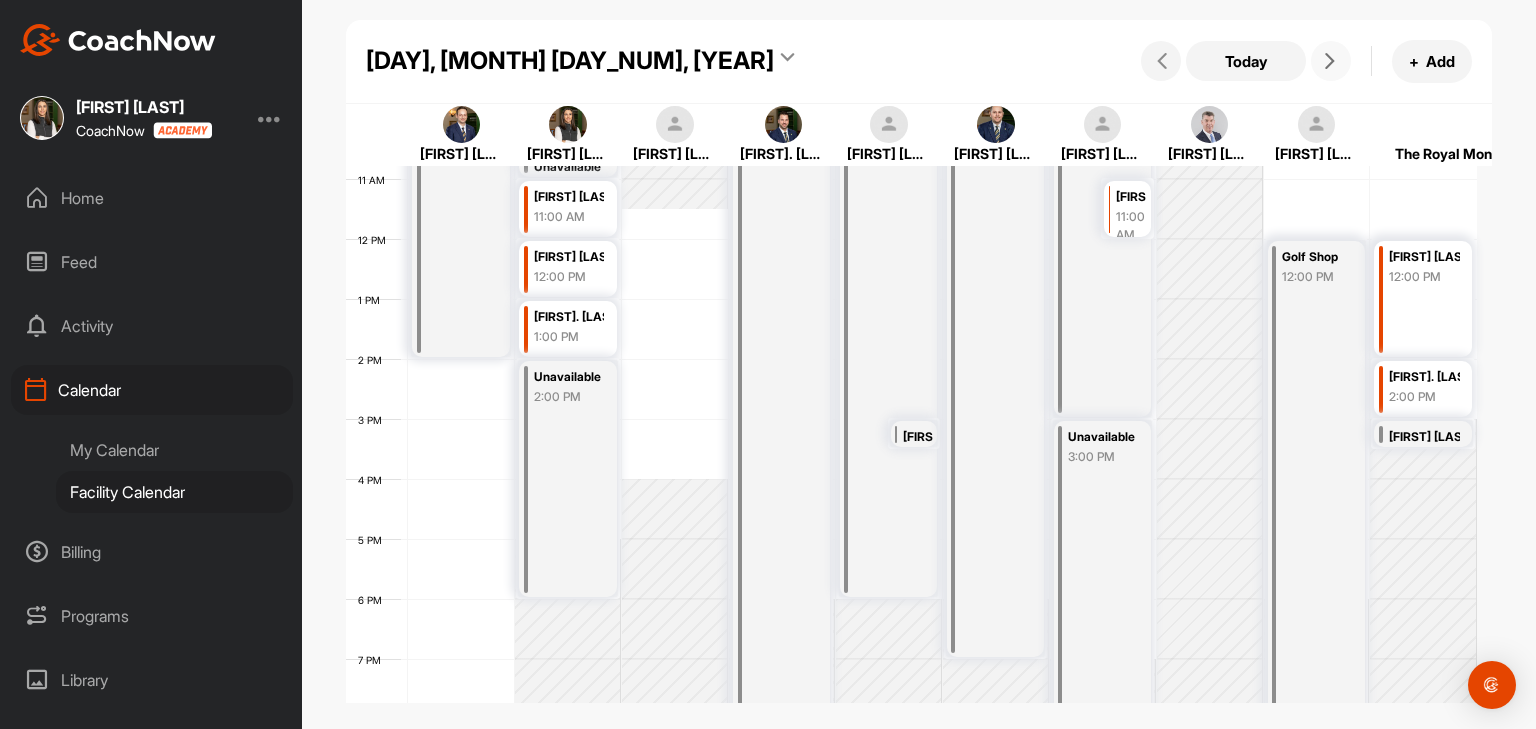 click at bounding box center [1331, 61] 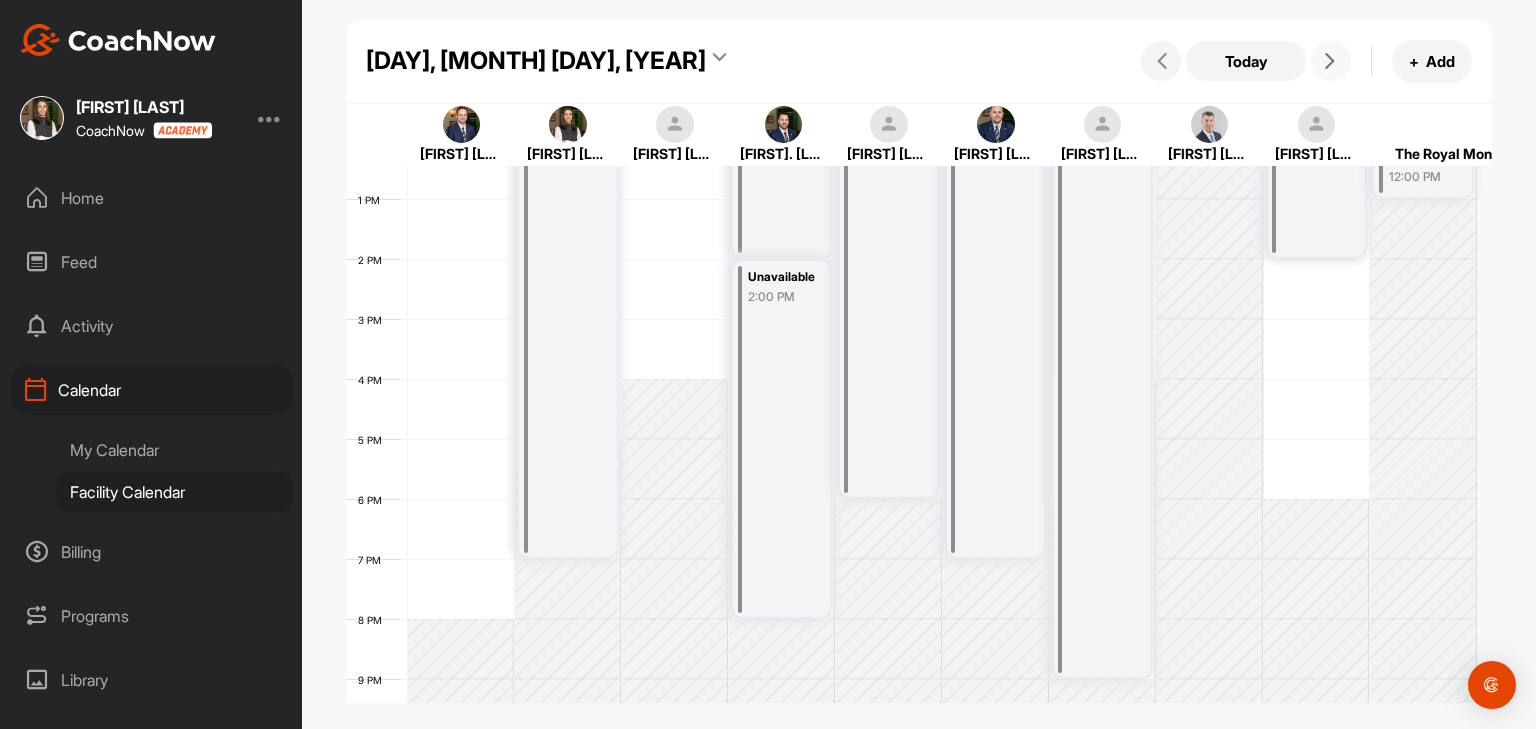 click at bounding box center (1330, 61) 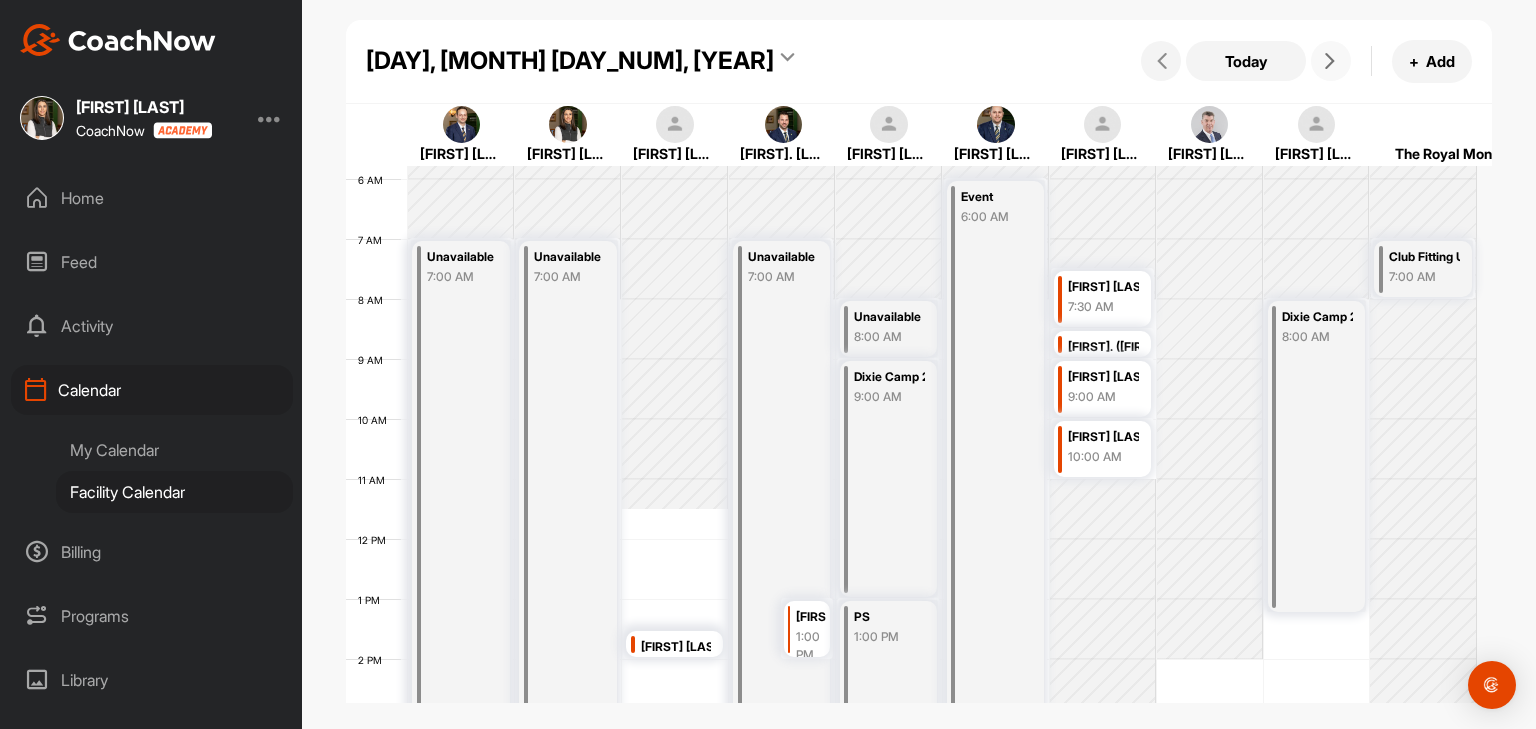 scroll, scrollTop: 447, scrollLeft: 0, axis: vertical 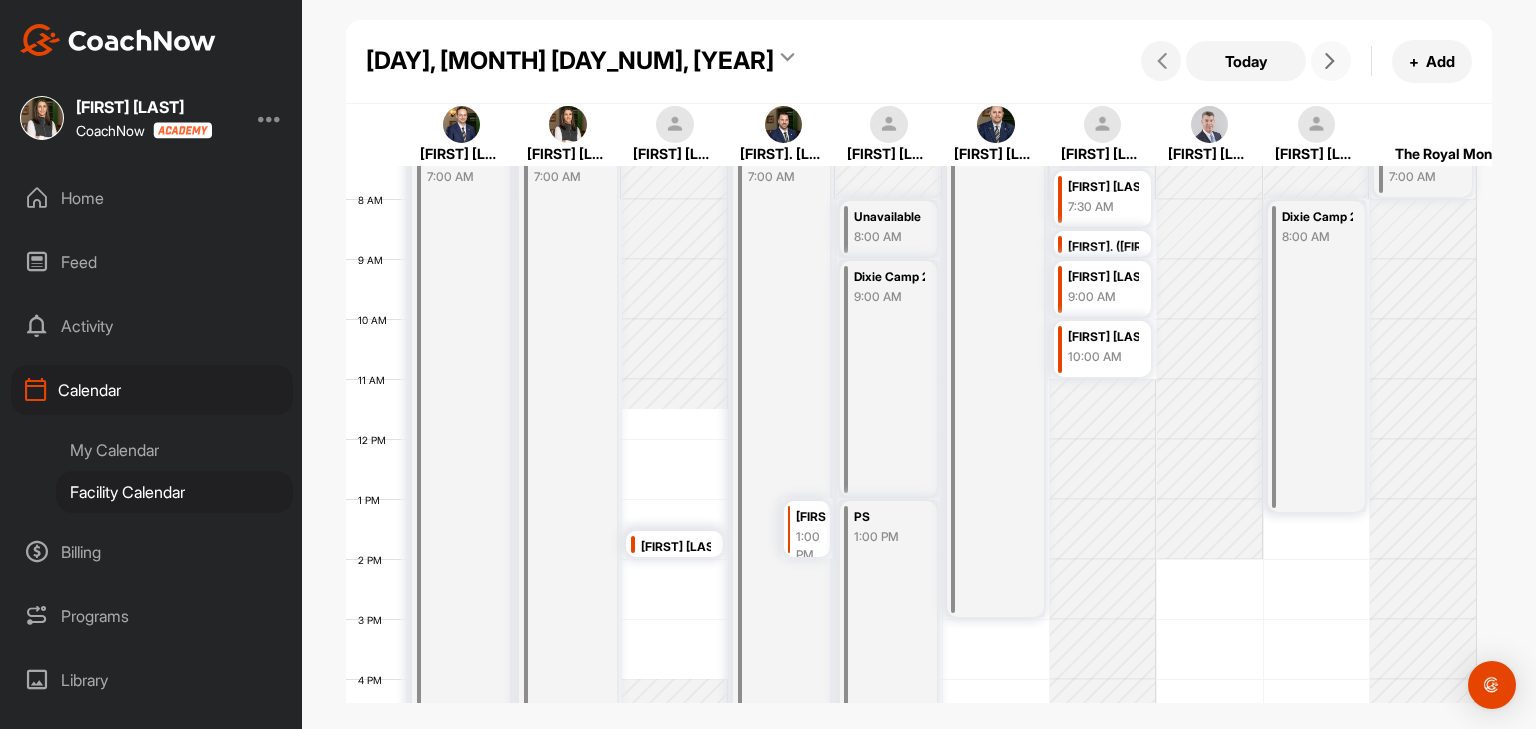click at bounding box center (1330, 61) 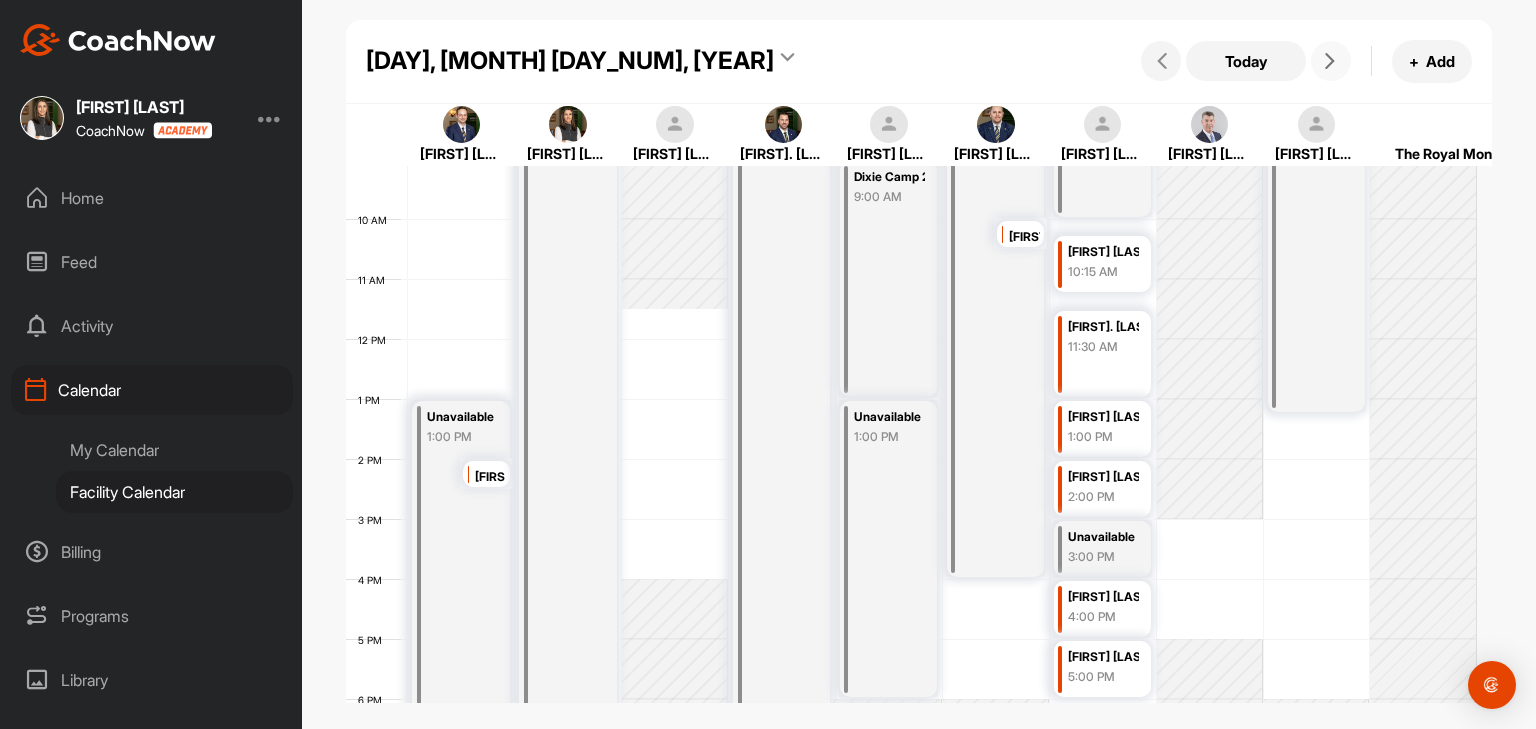 scroll, scrollTop: 647, scrollLeft: 0, axis: vertical 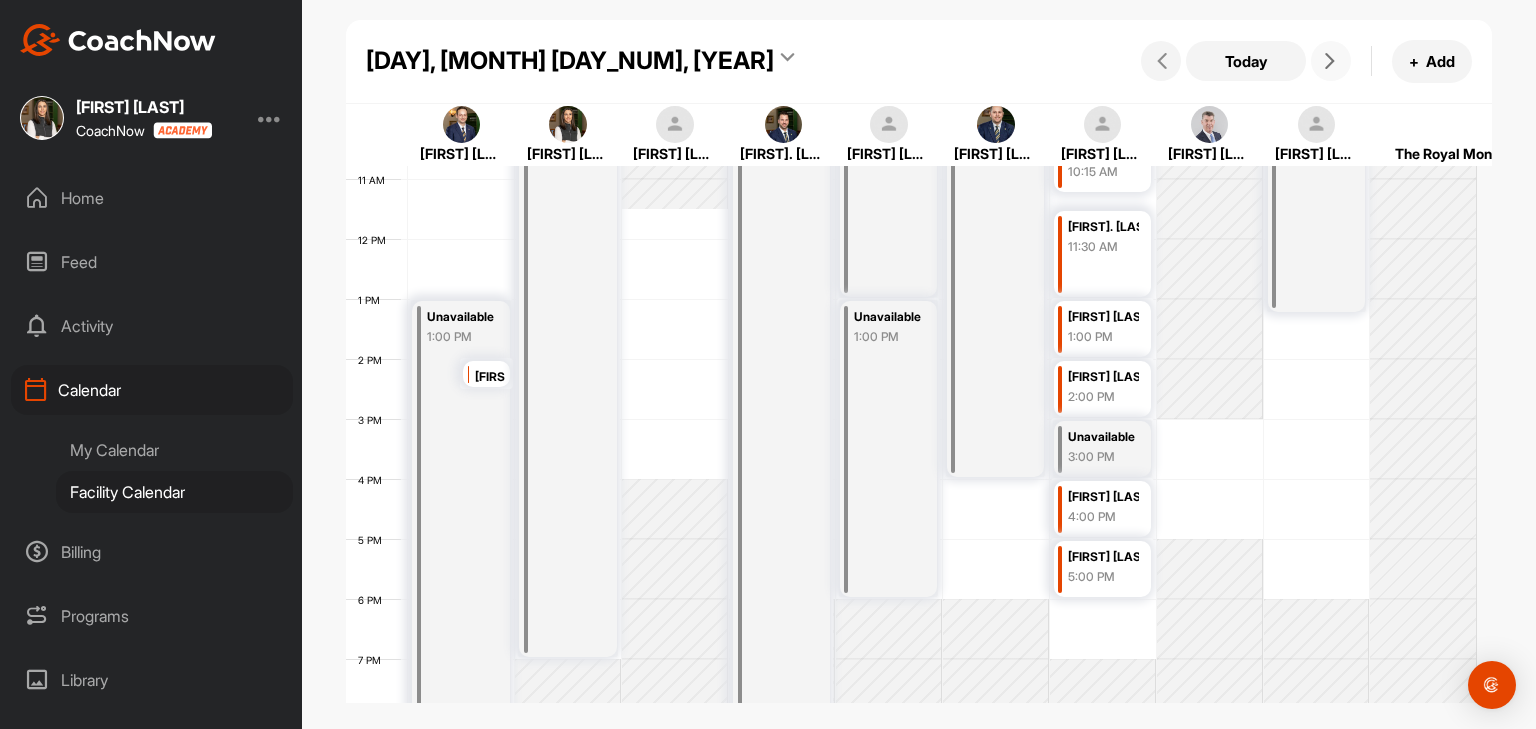 click at bounding box center [1331, 61] 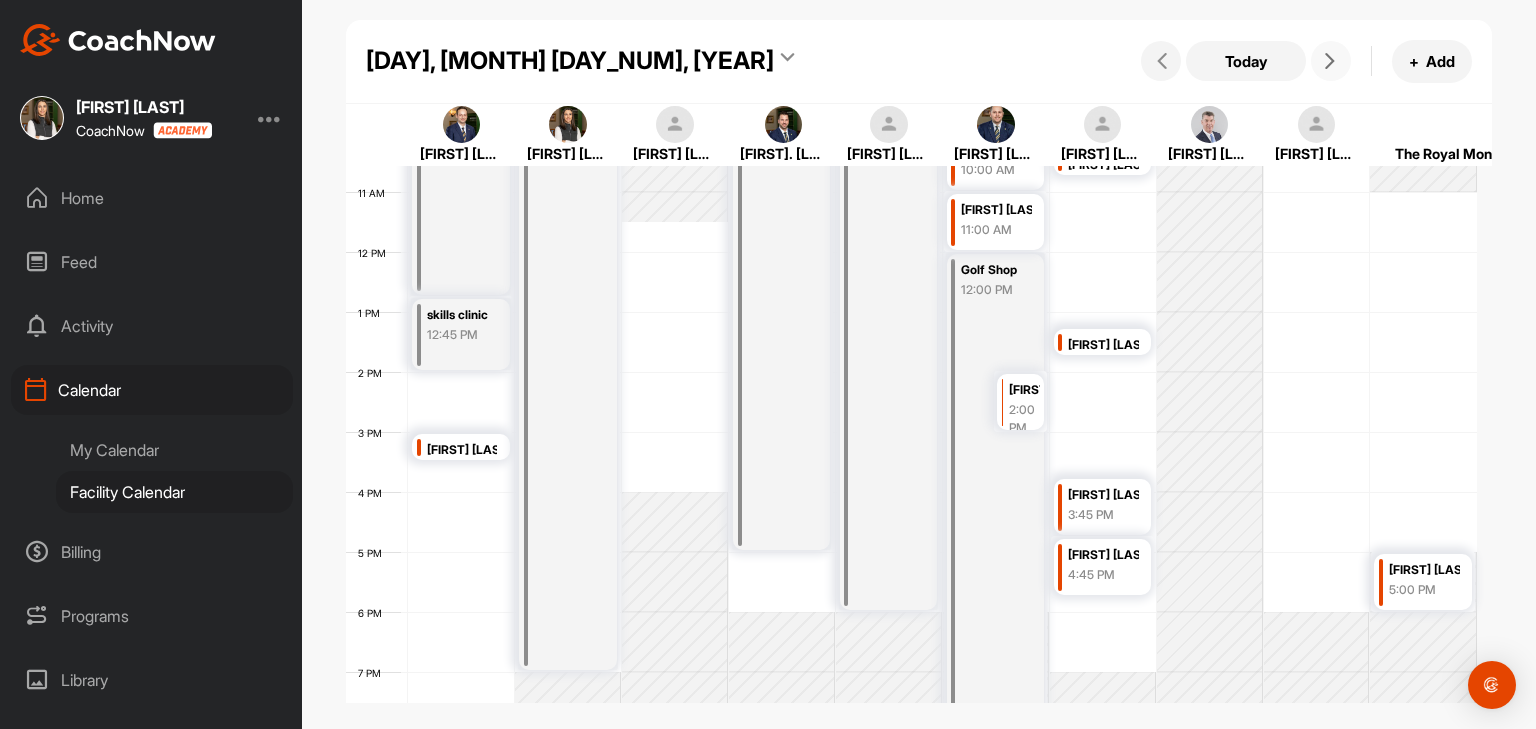scroll, scrollTop: 643, scrollLeft: 0, axis: vertical 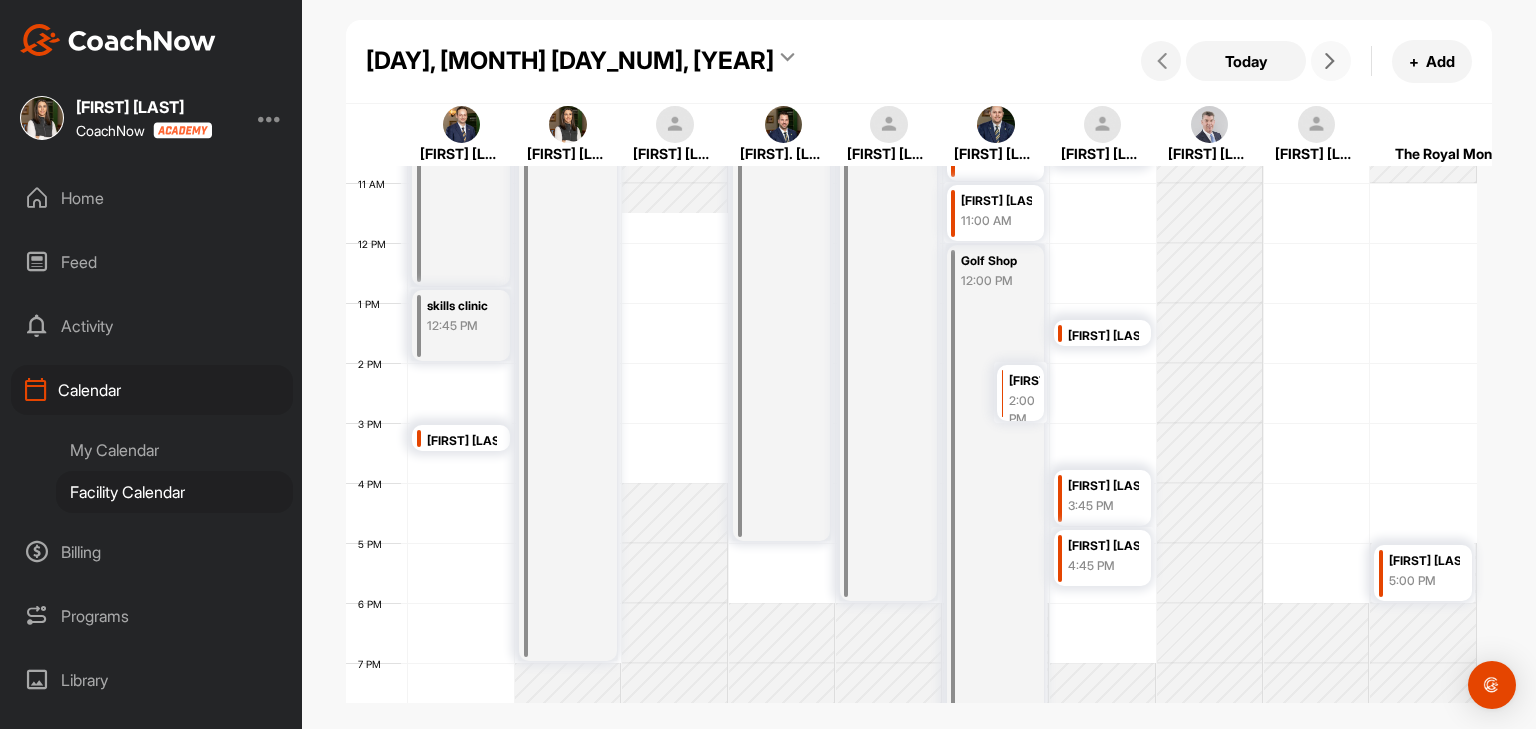 click at bounding box center (1330, 61) 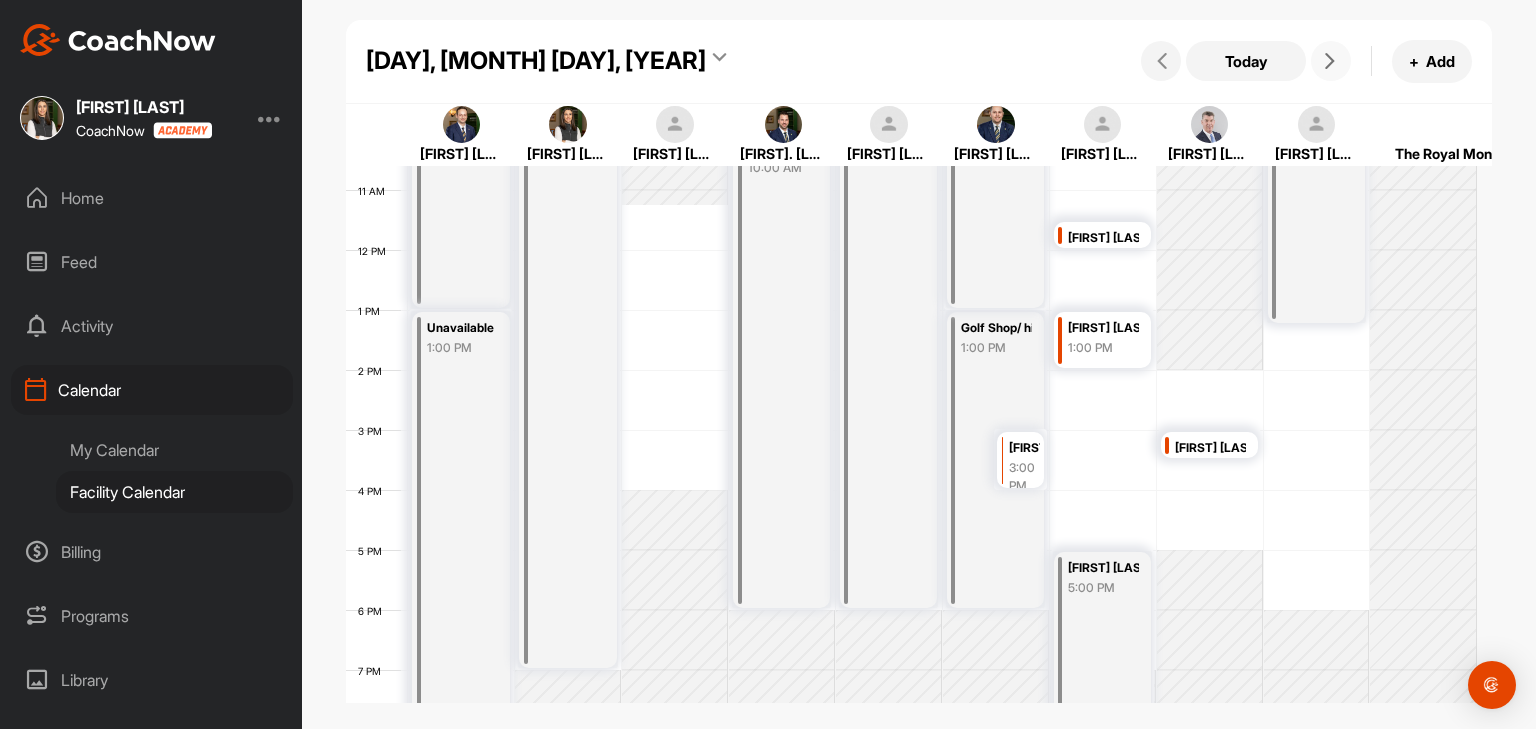 scroll, scrollTop: 647, scrollLeft: 0, axis: vertical 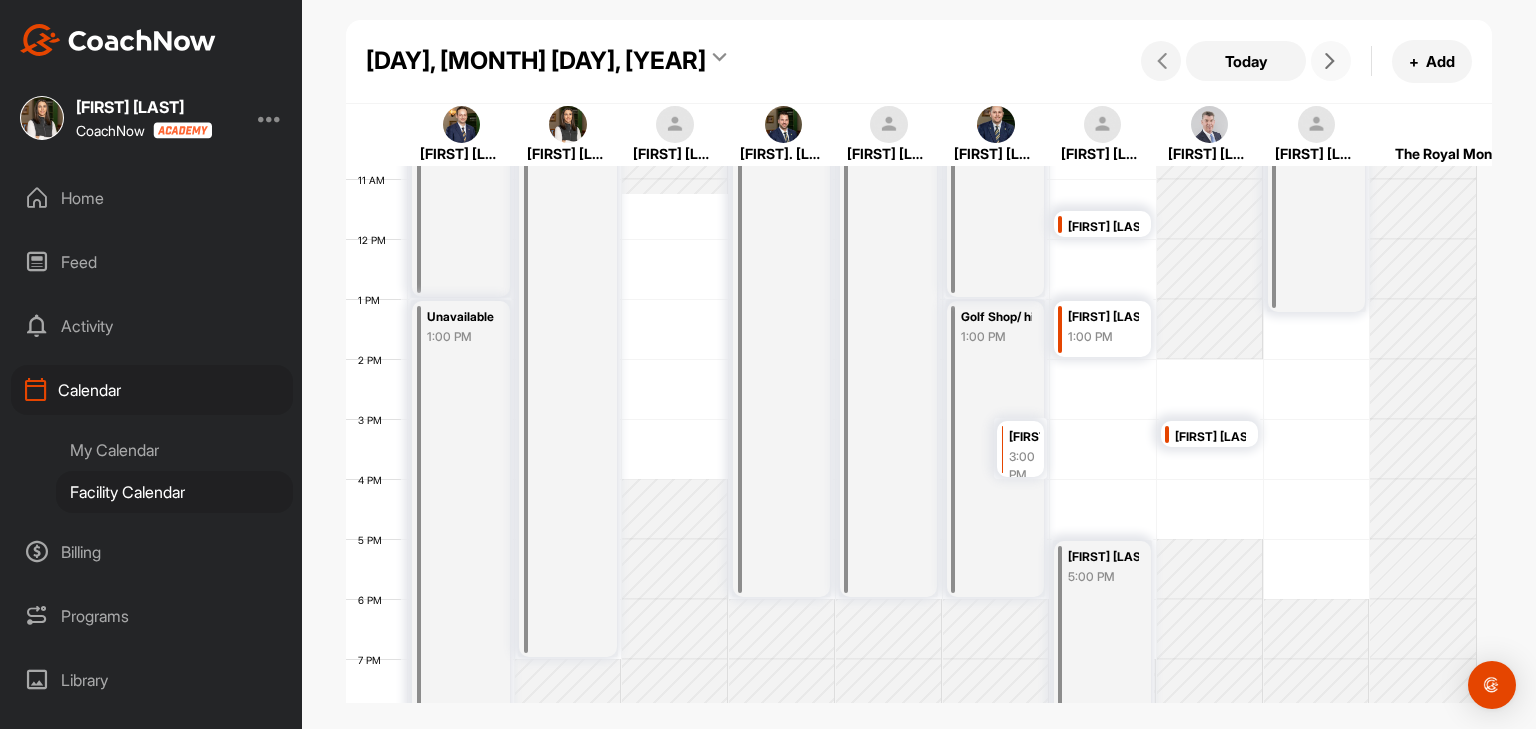 click at bounding box center (1331, 61) 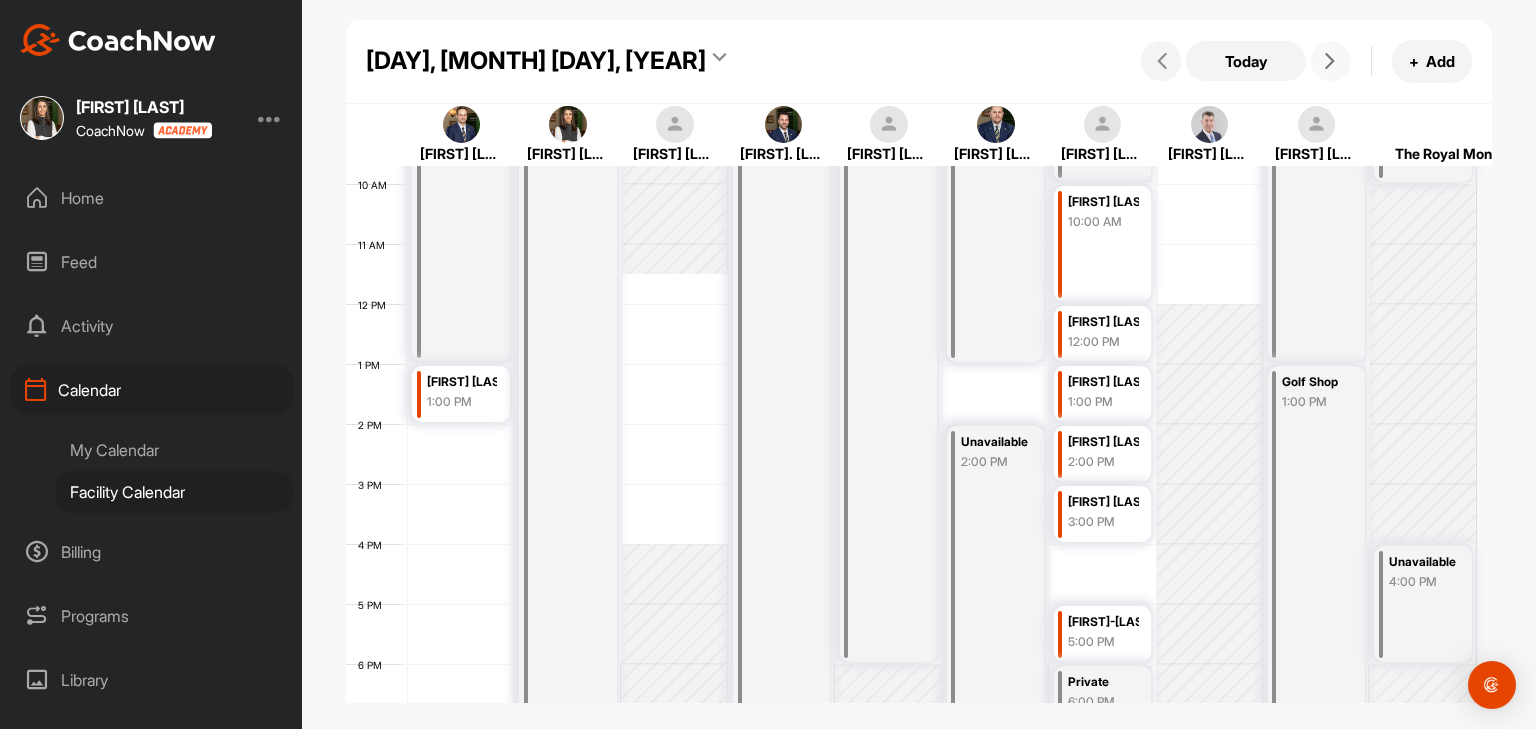 scroll, scrollTop: 584, scrollLeft: 0, axis: vertical 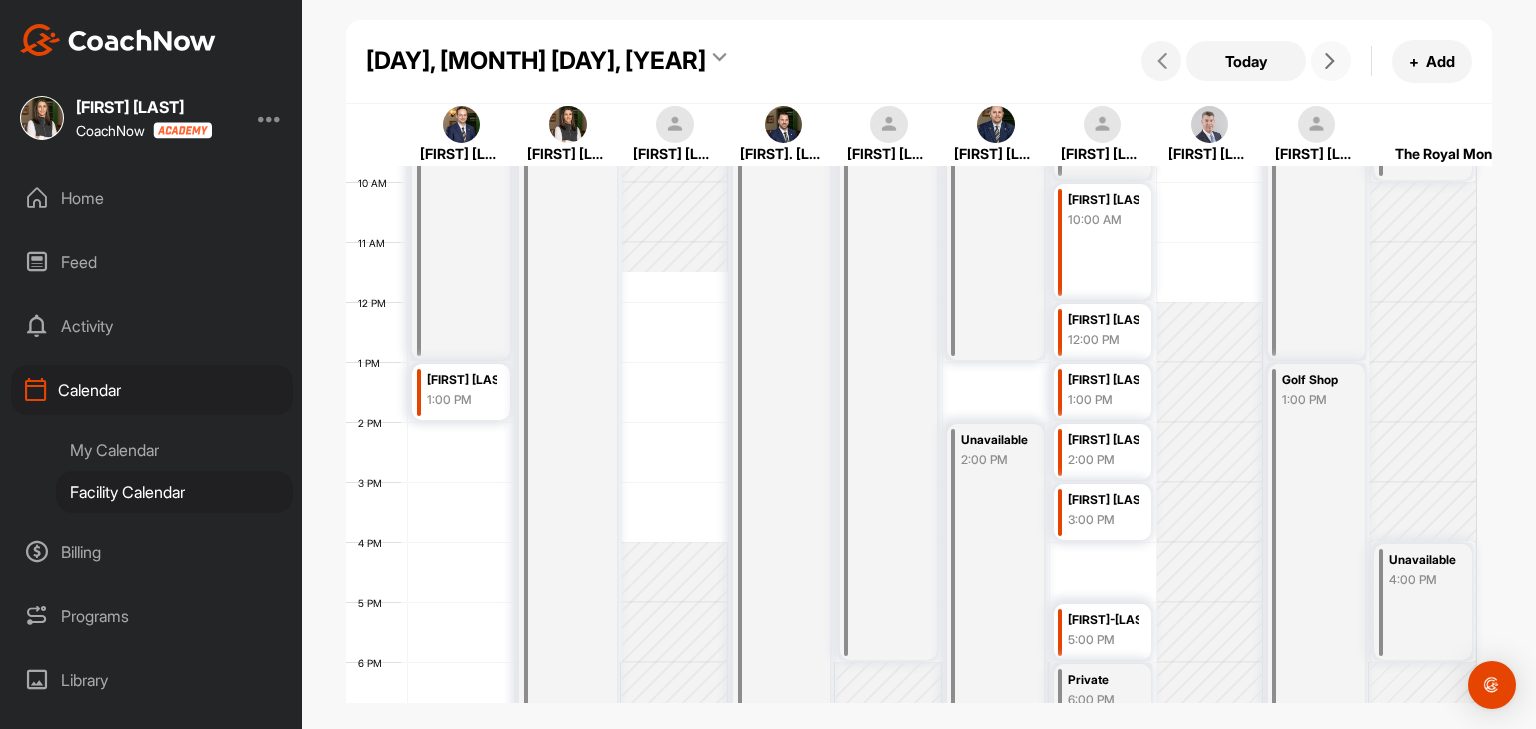 click at bounding box center [1331, 61] 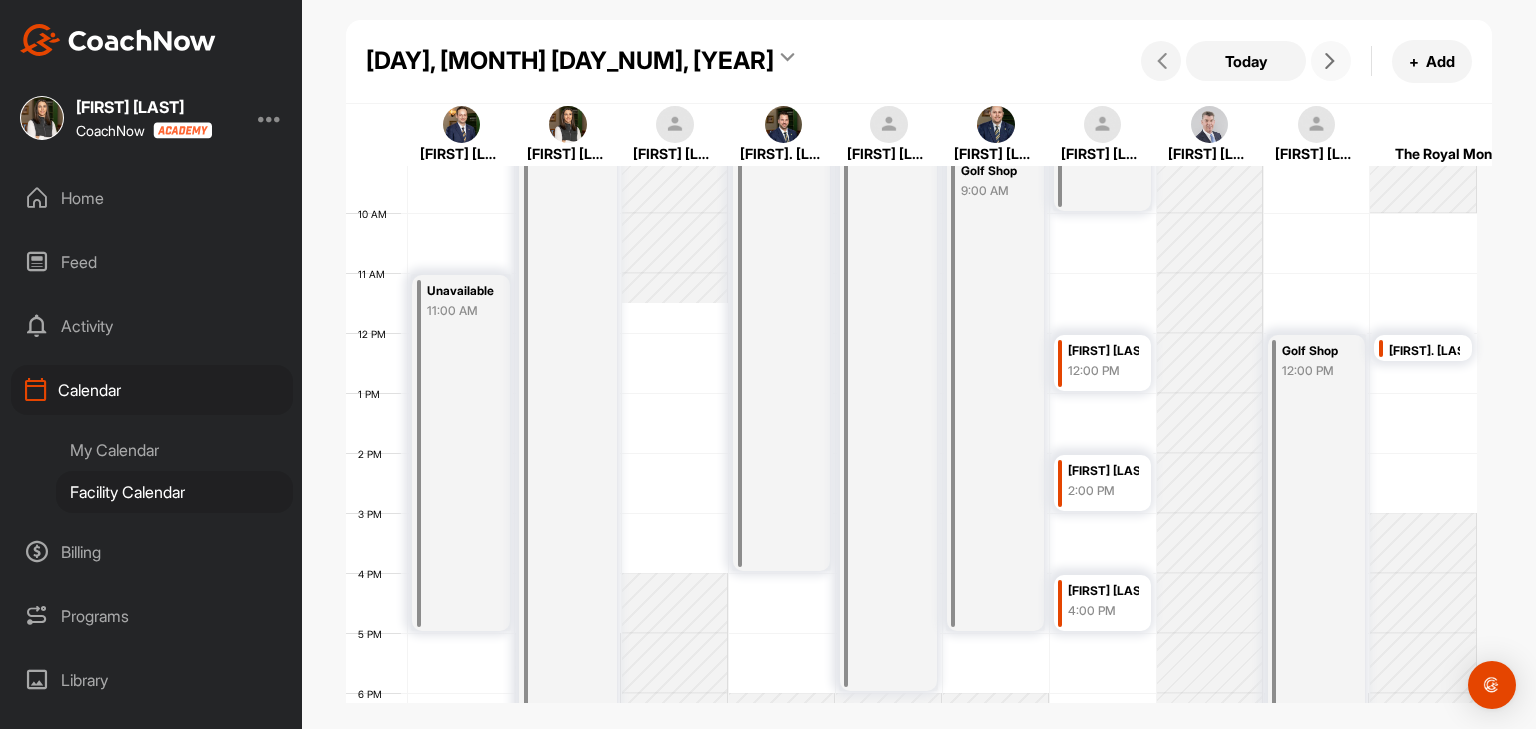 scroll, scrollTop: 563, scrollLeft: 0, axis: vertical 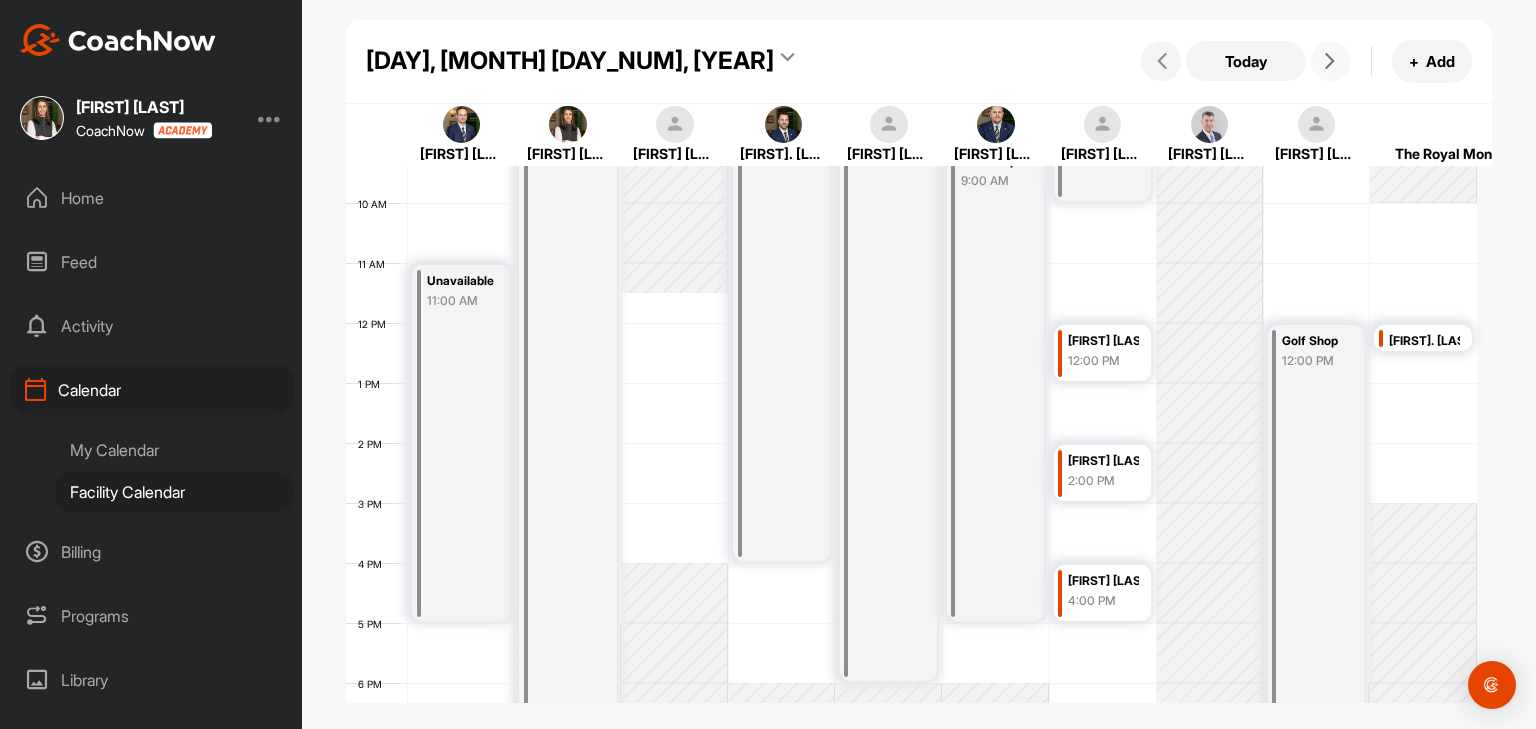 click at bounding box center [1331, 61] 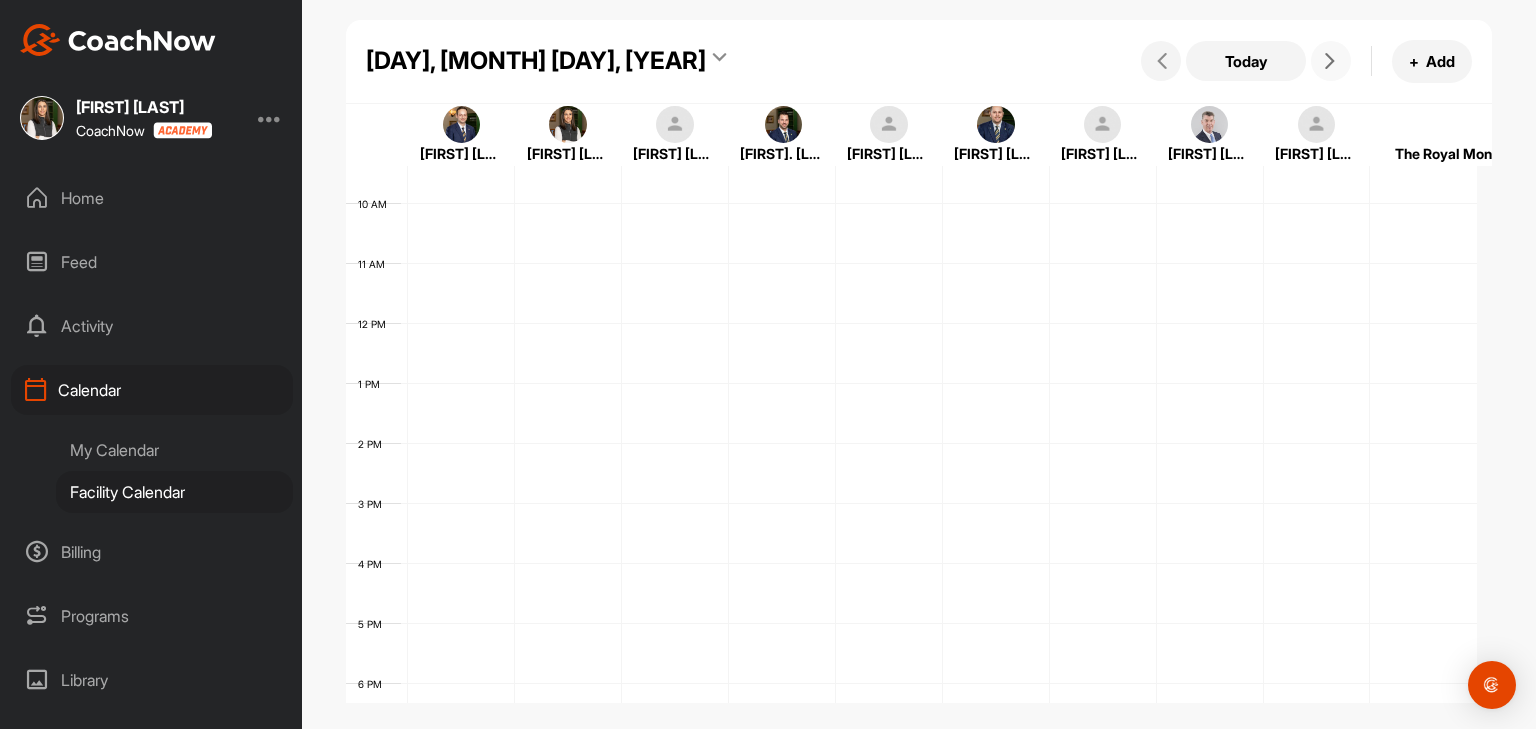 scroll, scrollTop: 347, scrollLeft: 0, axis: vertical 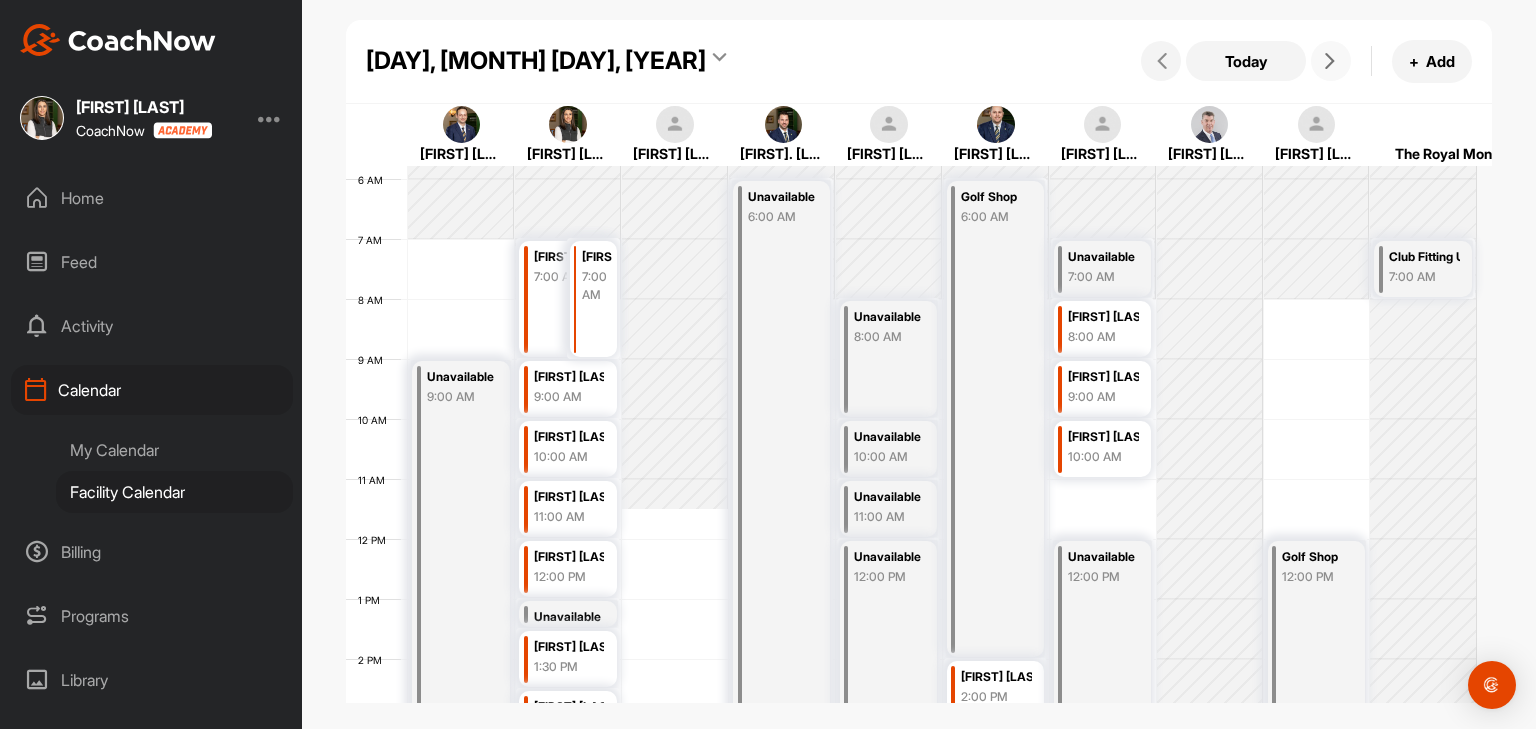 click at bounding box center (1330, 61) 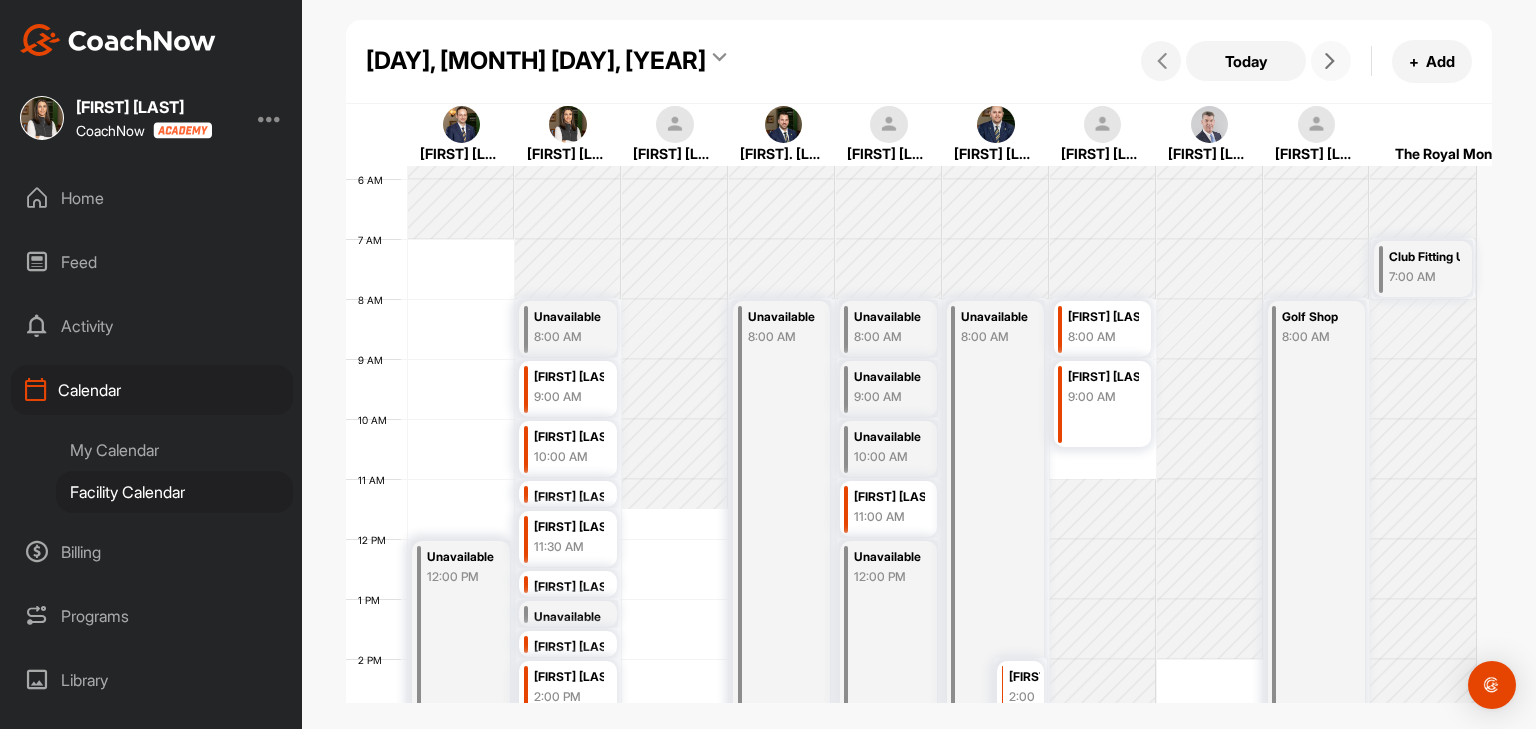 click at bounding box center (1331, 61) 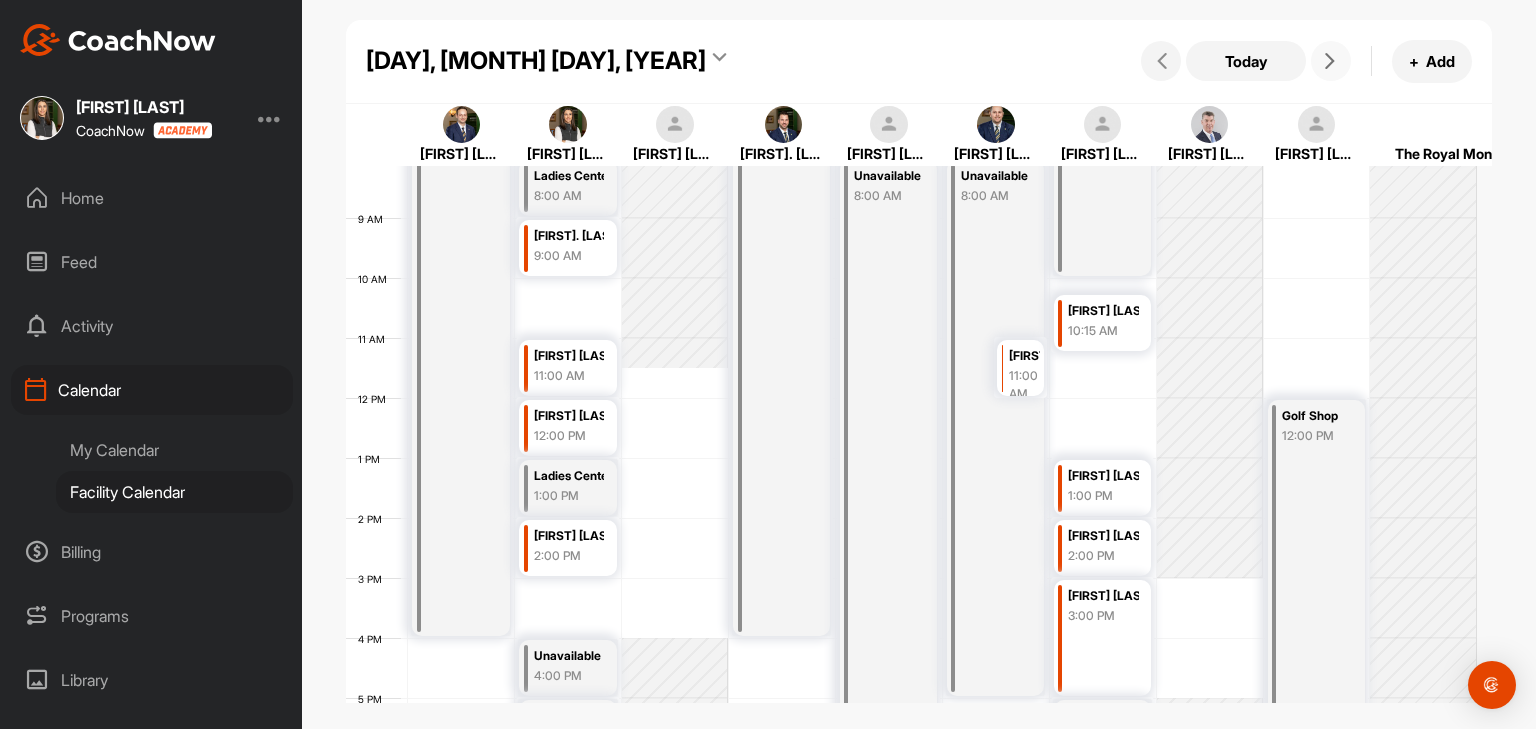 scroll, scrollTop: 506, scrollLeft: 0, axis: vertical 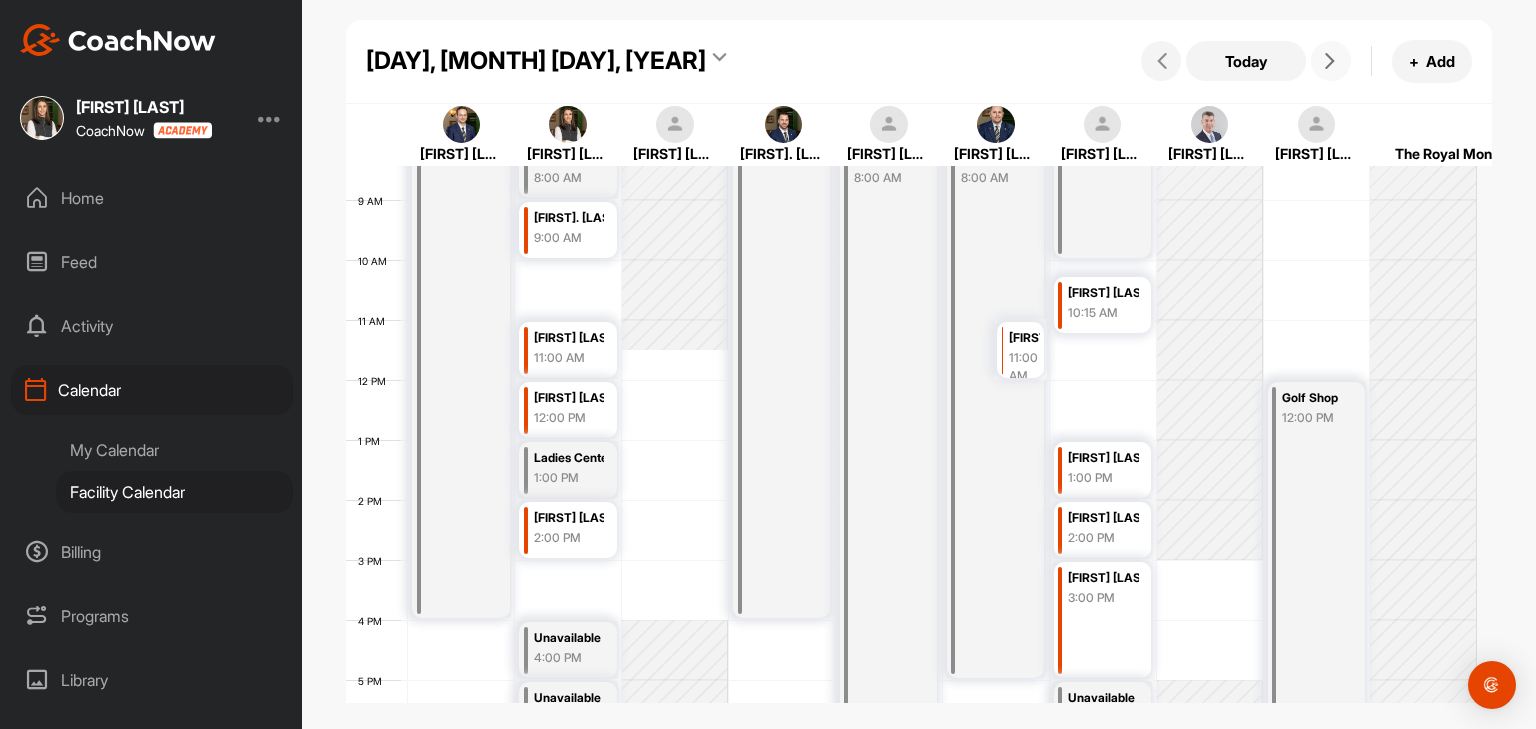 click at bounding box center [1331, 61] 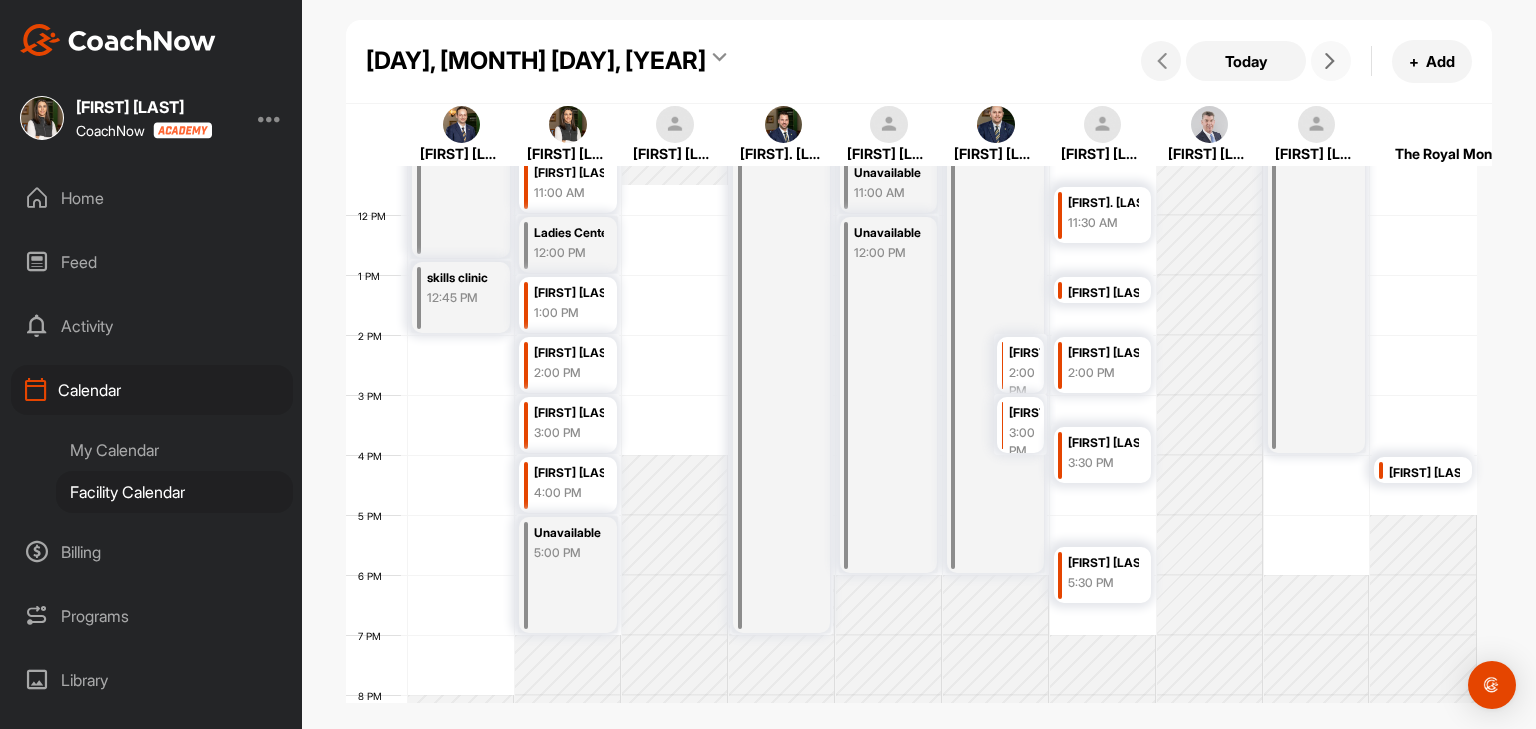 scroll, scrollTop: 677, scrollLeft: 0, axis: vertical 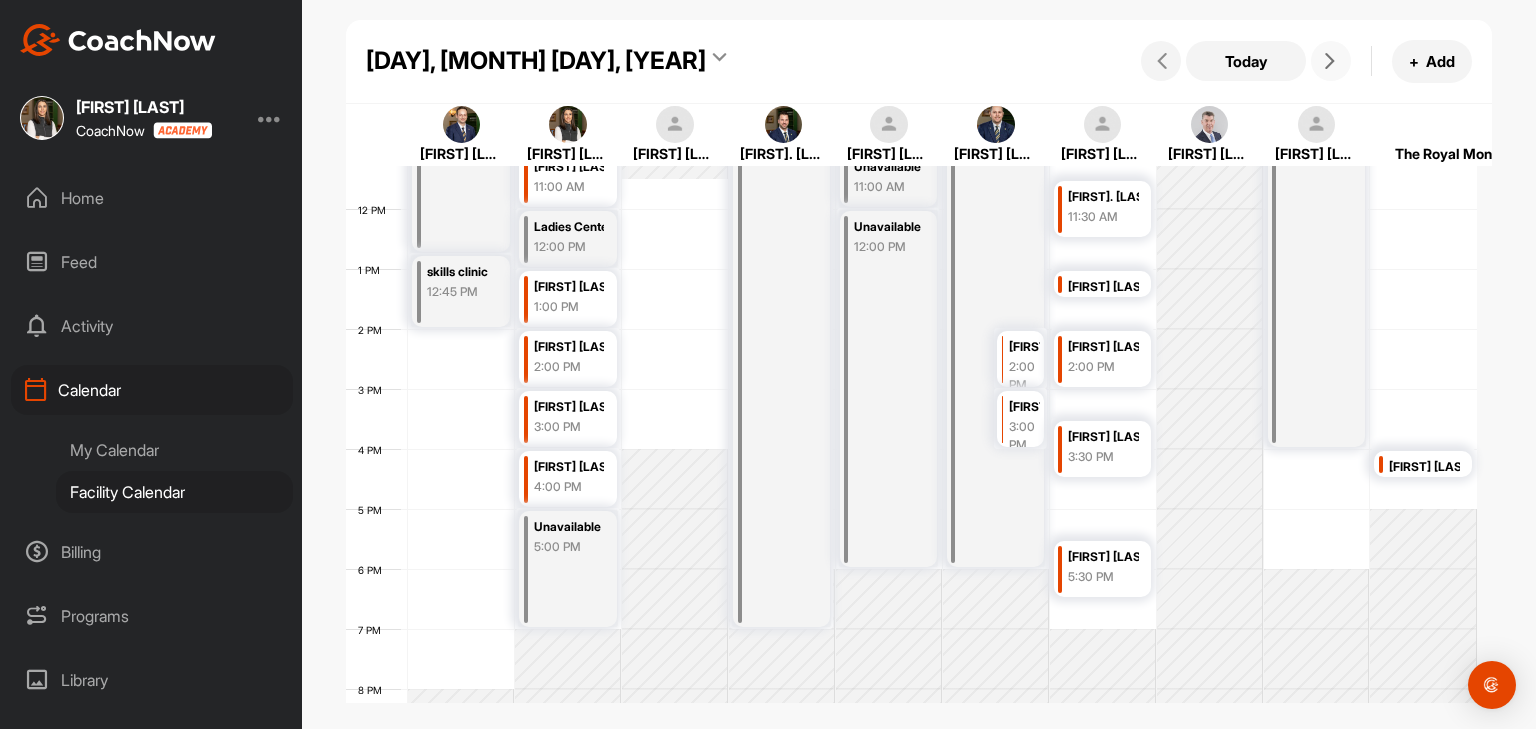 click at bounding box center [1330, 61] 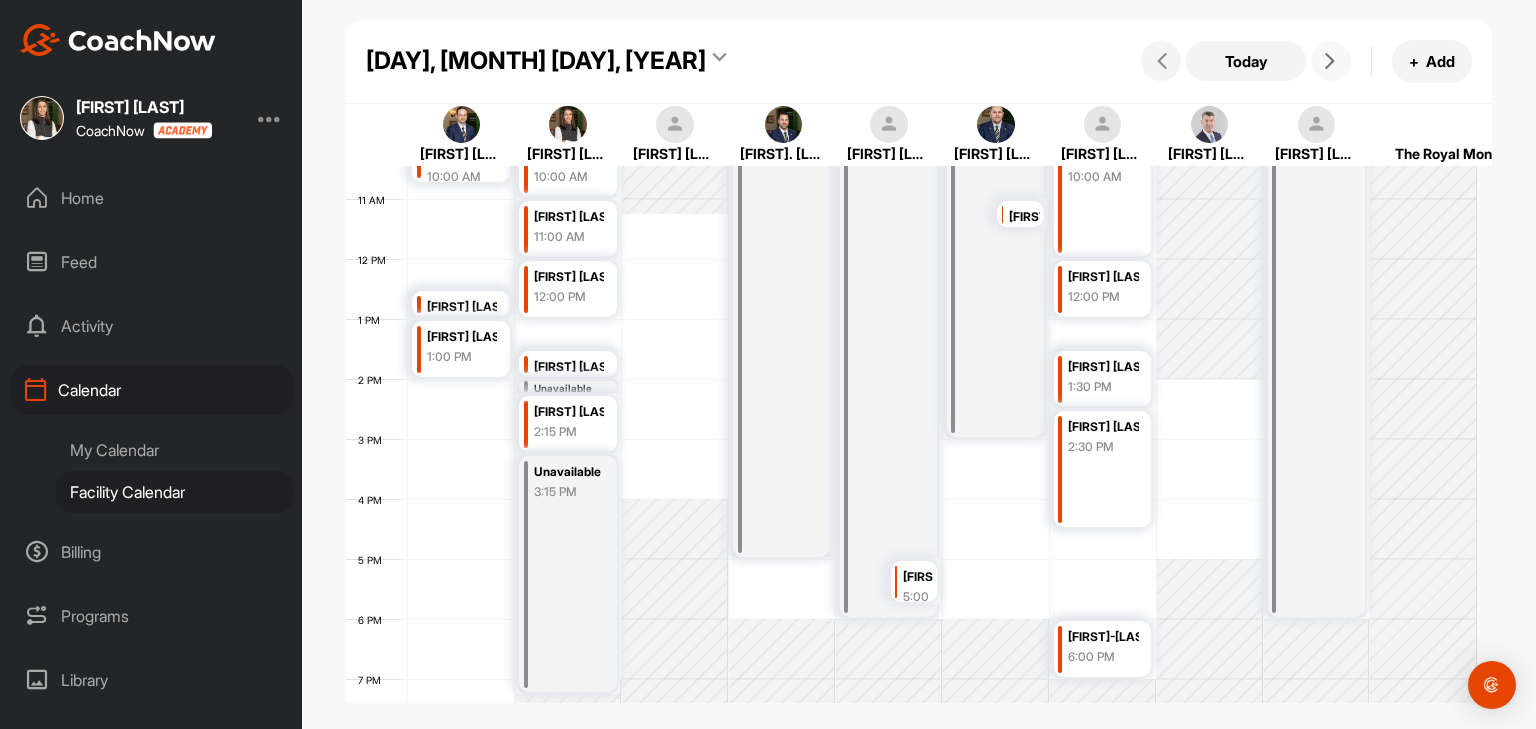 scroll, scrollTop: 641, scrollLeft: 0, axis: vertical 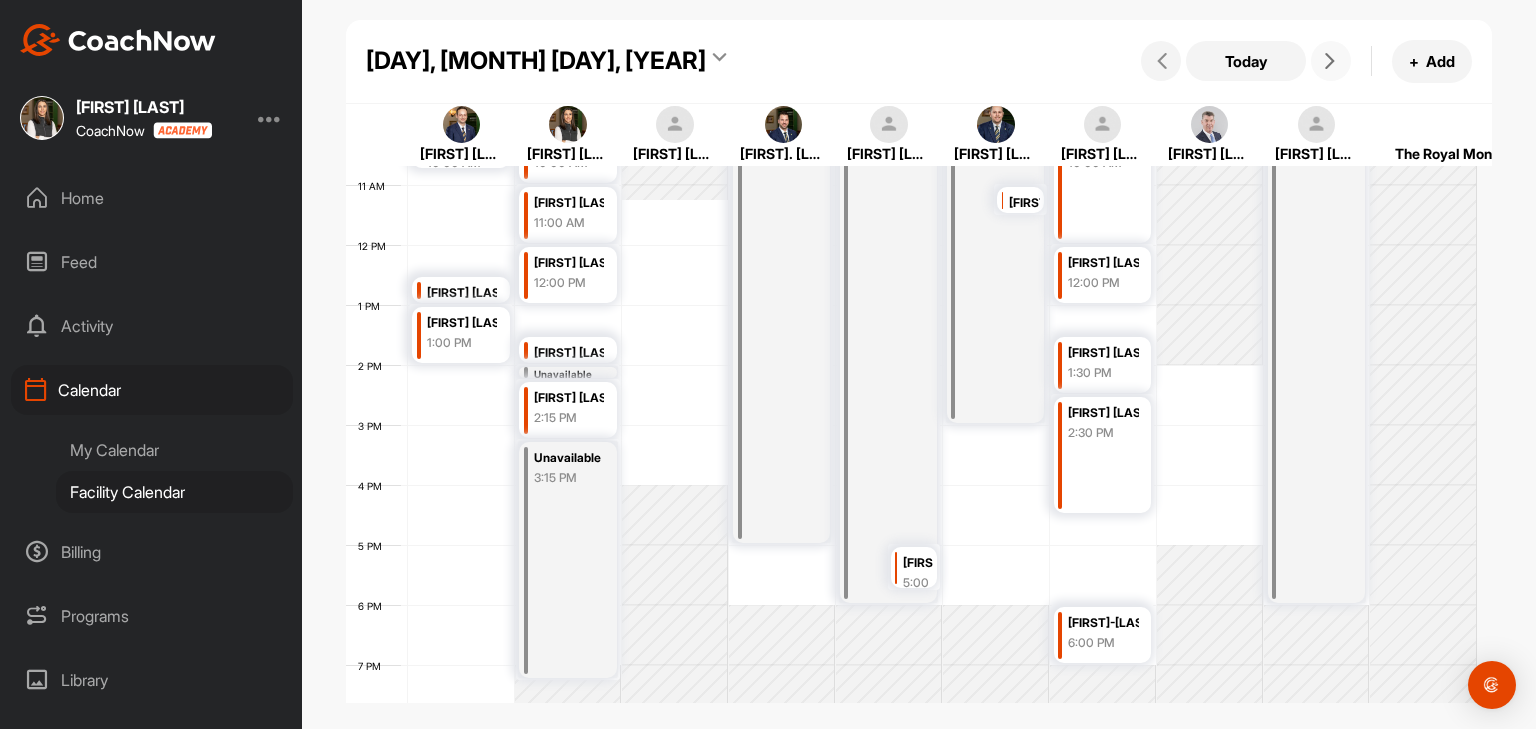 click at bounding box center [1330, 61] 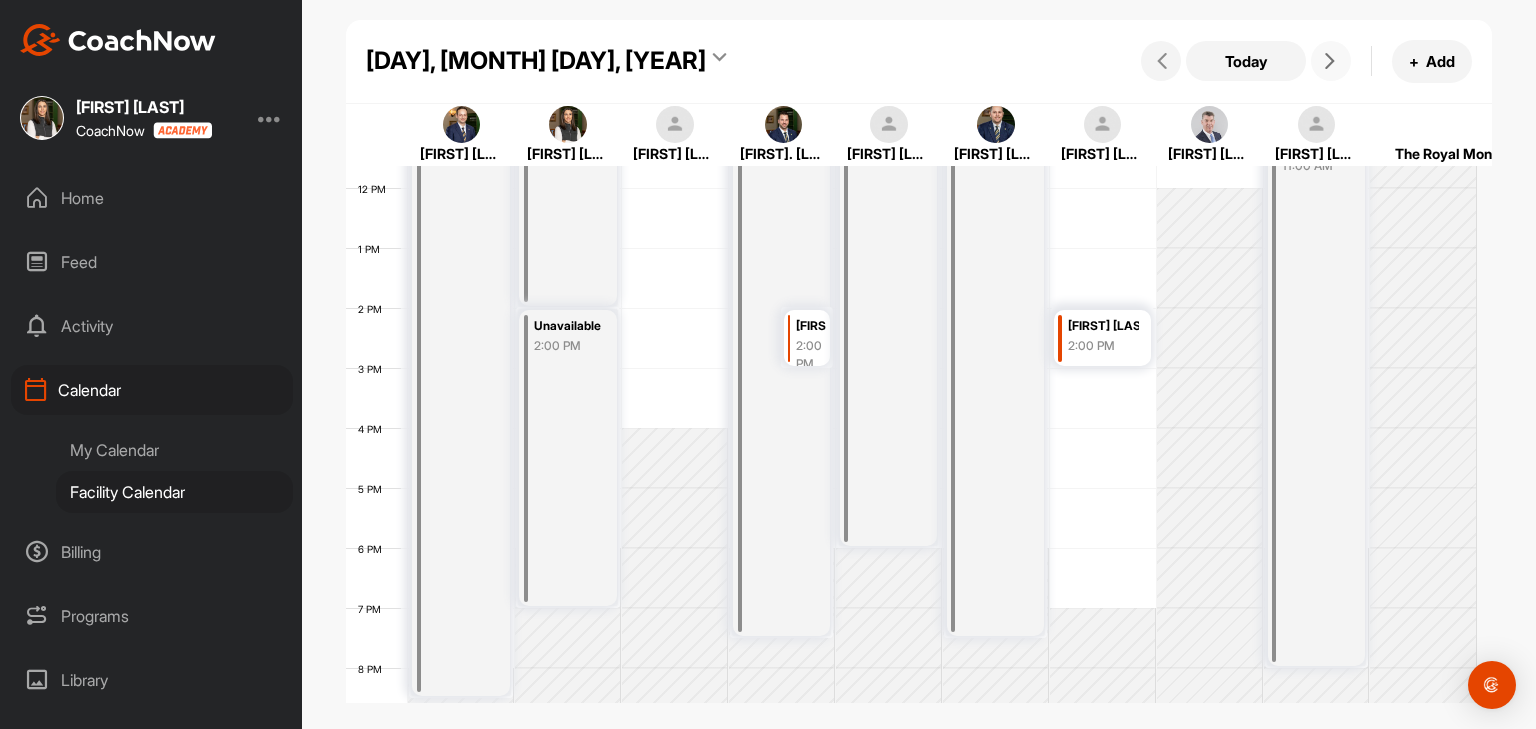 scroll, scrollTop: 711, scrollLeft: 0, axis: vertical 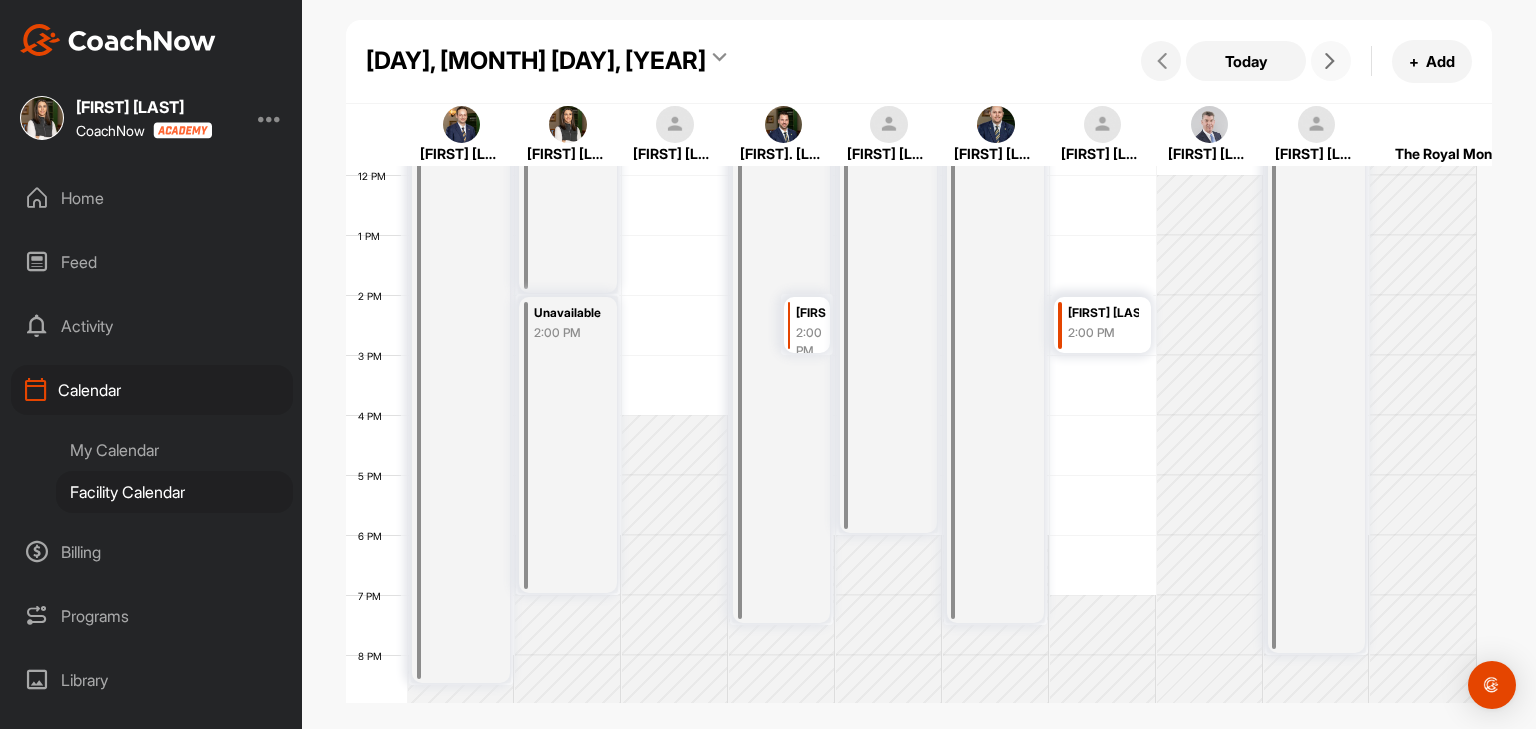 click at bounding box center [1330, 61] 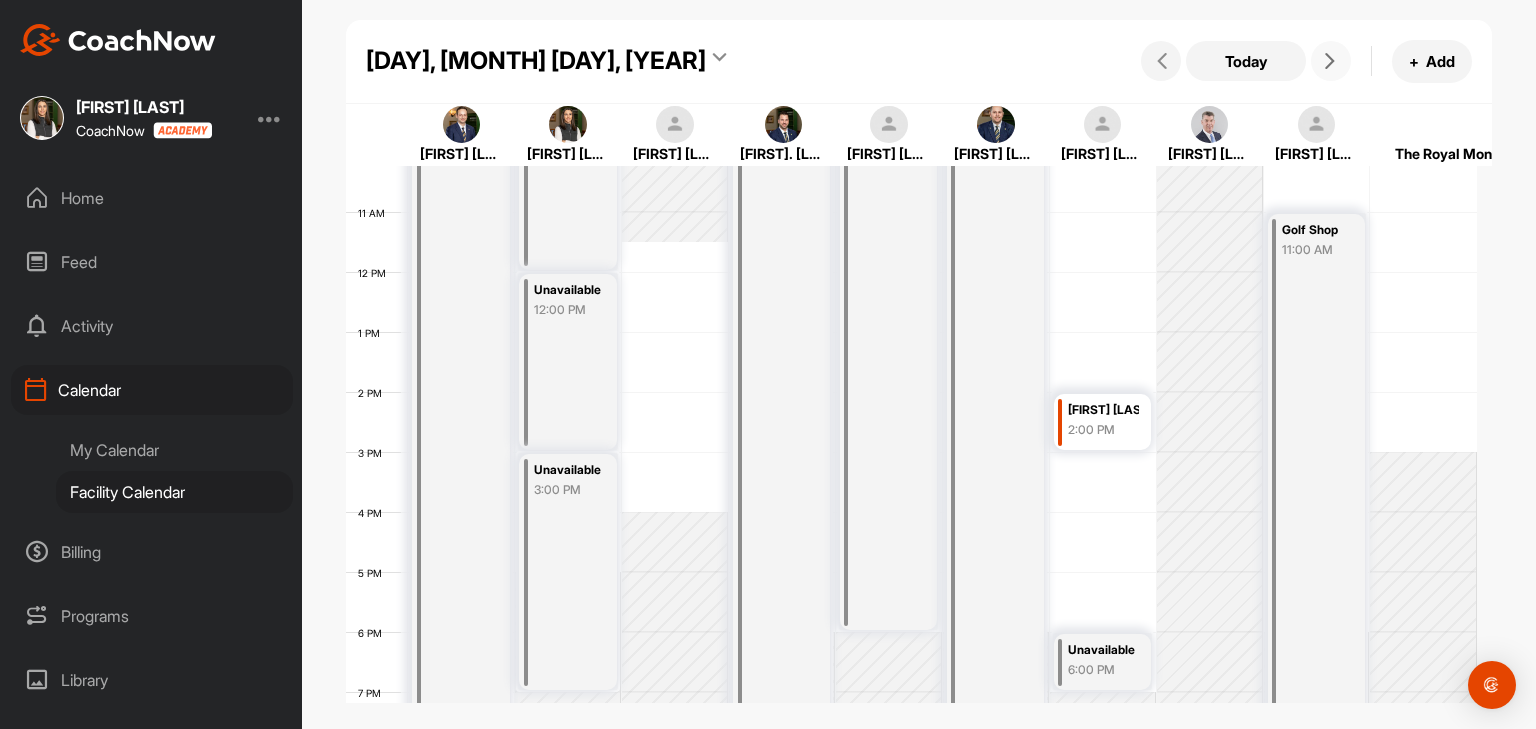 scroll, scrollTop: 631, scrollLeft: 0, axis: vertical 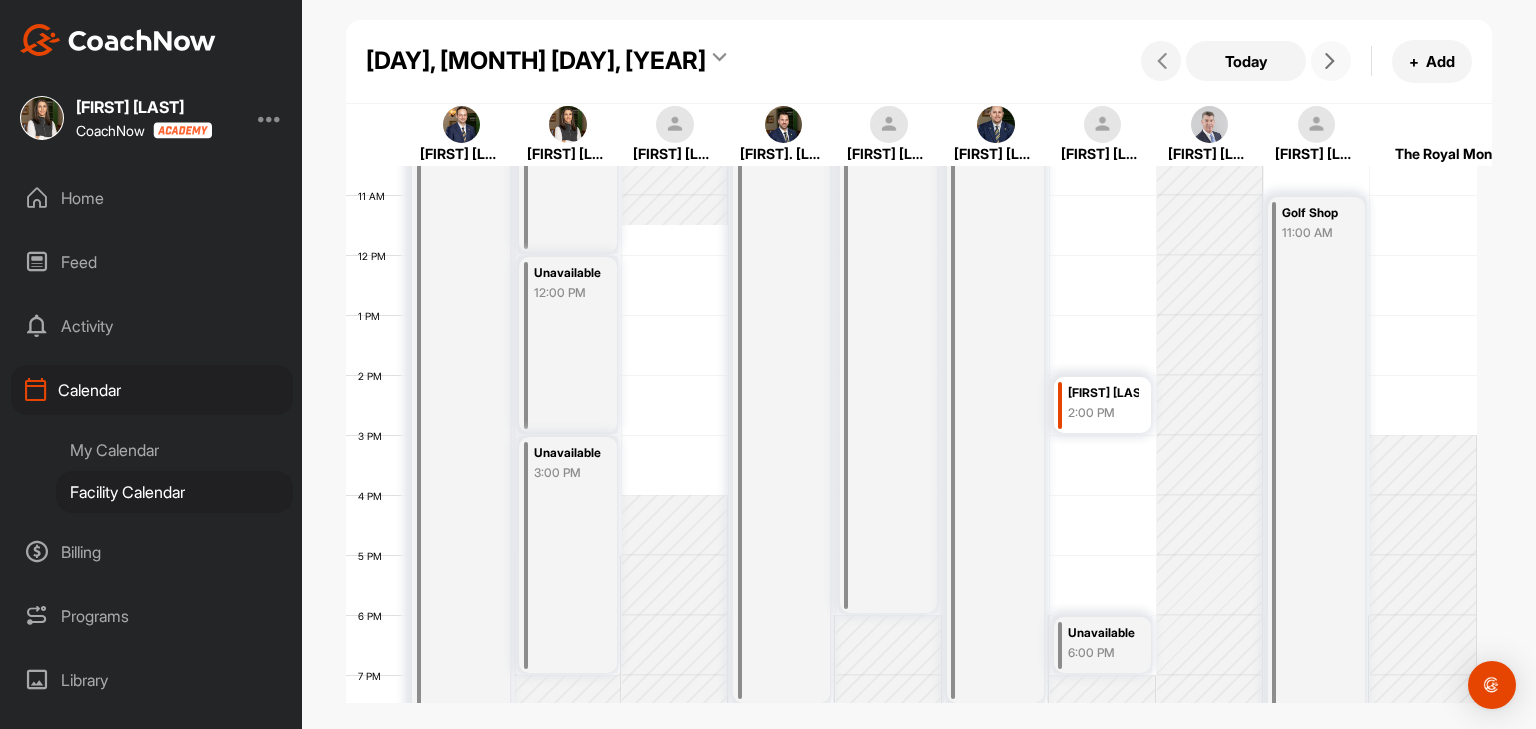 click at bounding box center [1330, 61] 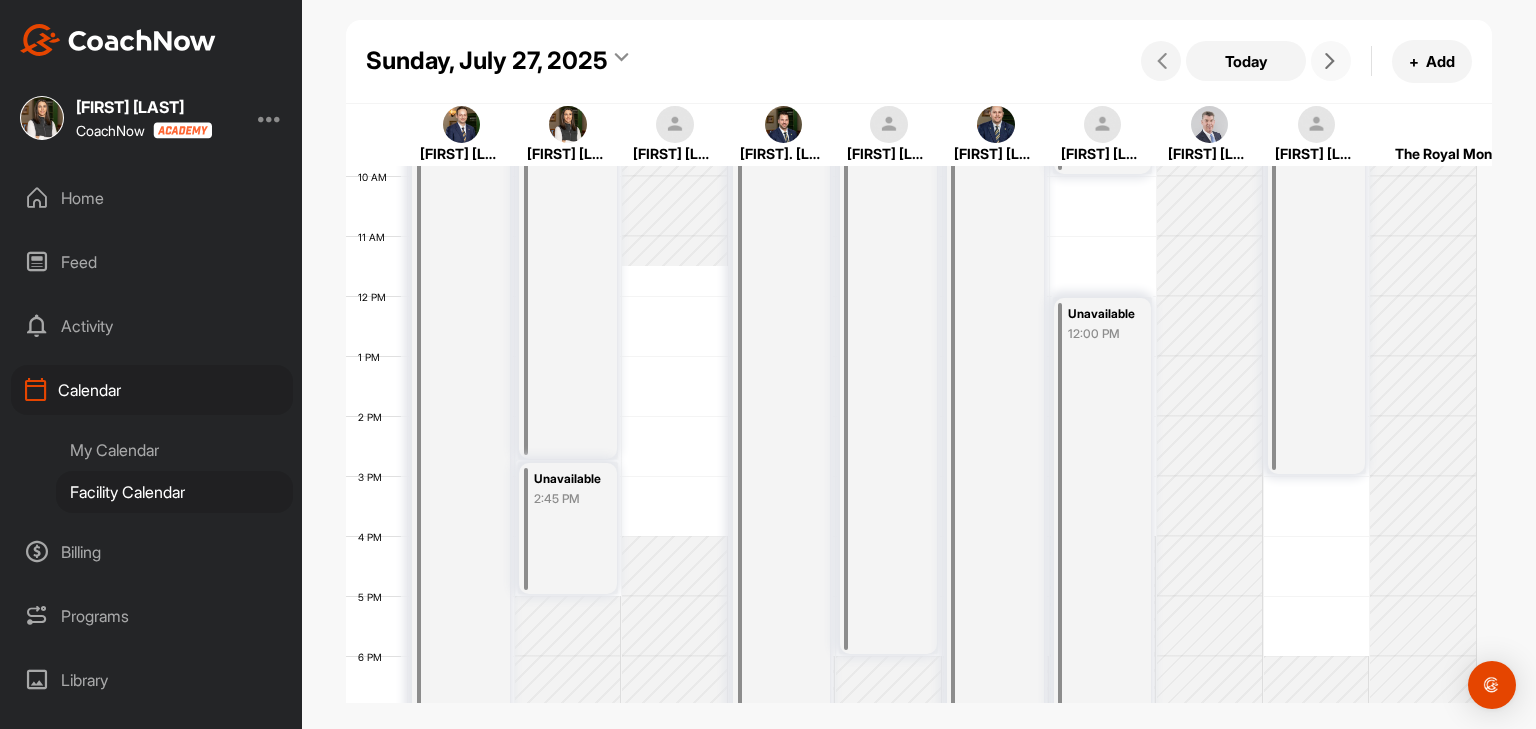 scroll, scrollTop: 615, scrollLeft: 0, axis: vertical 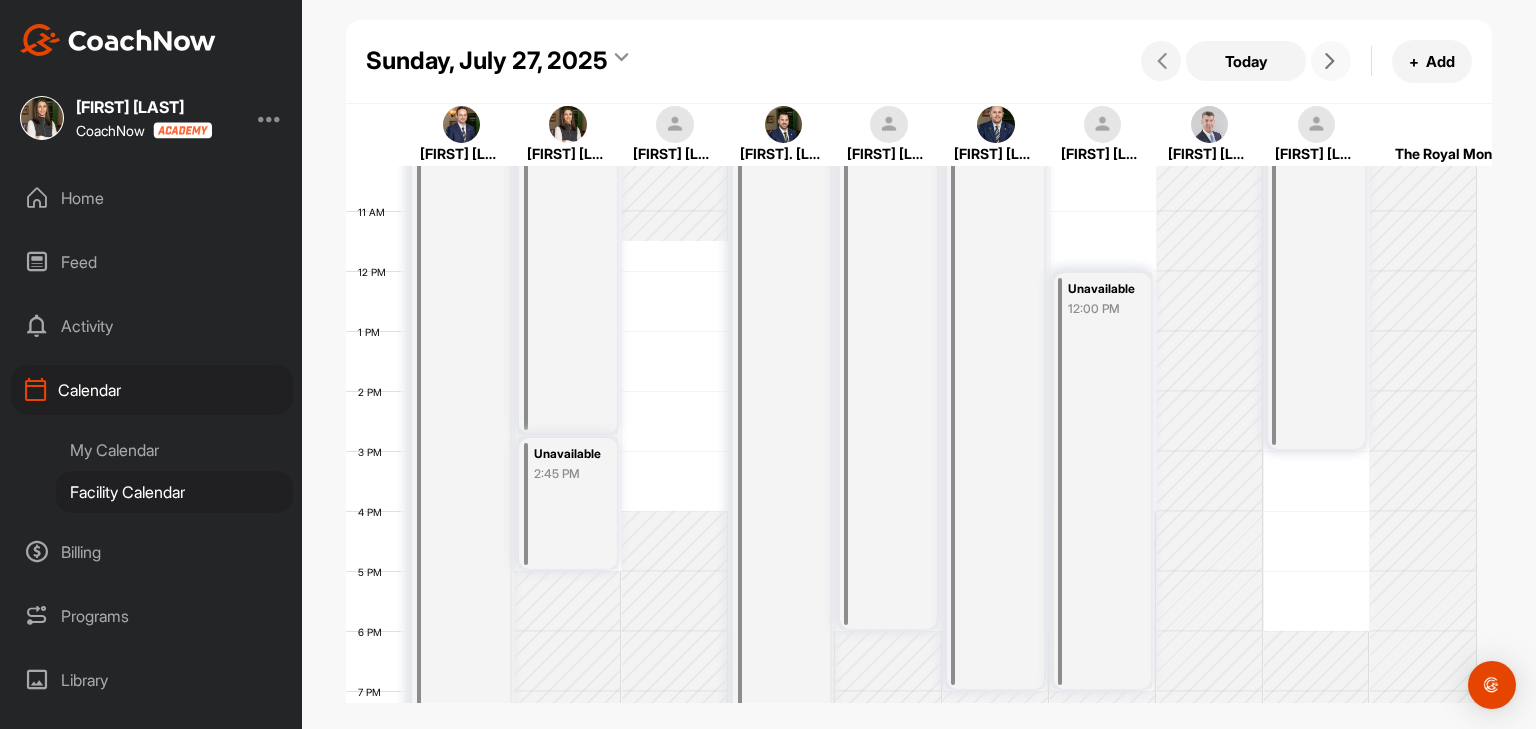 click at bounding box center (1331, 61) 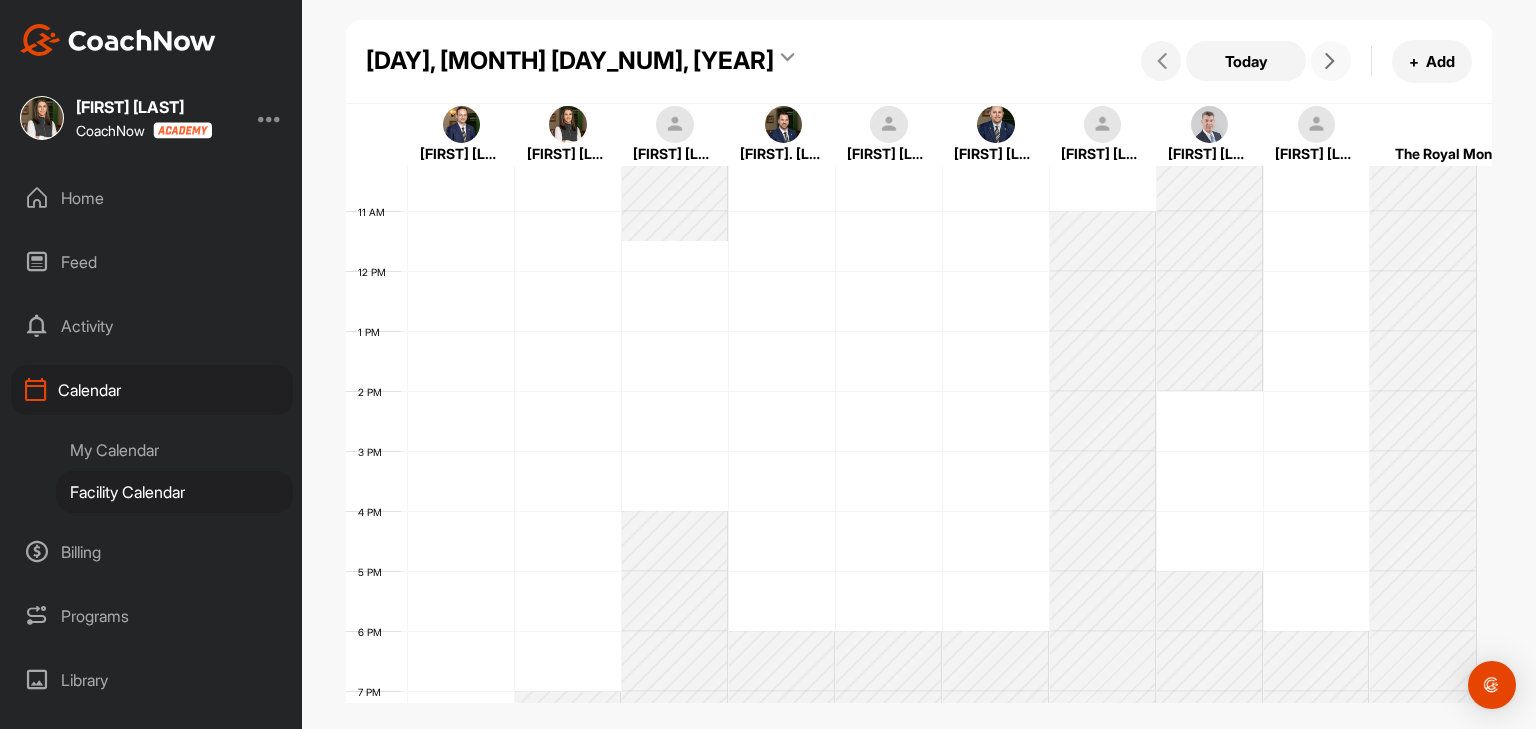 scroll, scrollTop: 347, scrollLeft: 0, axis: vertical 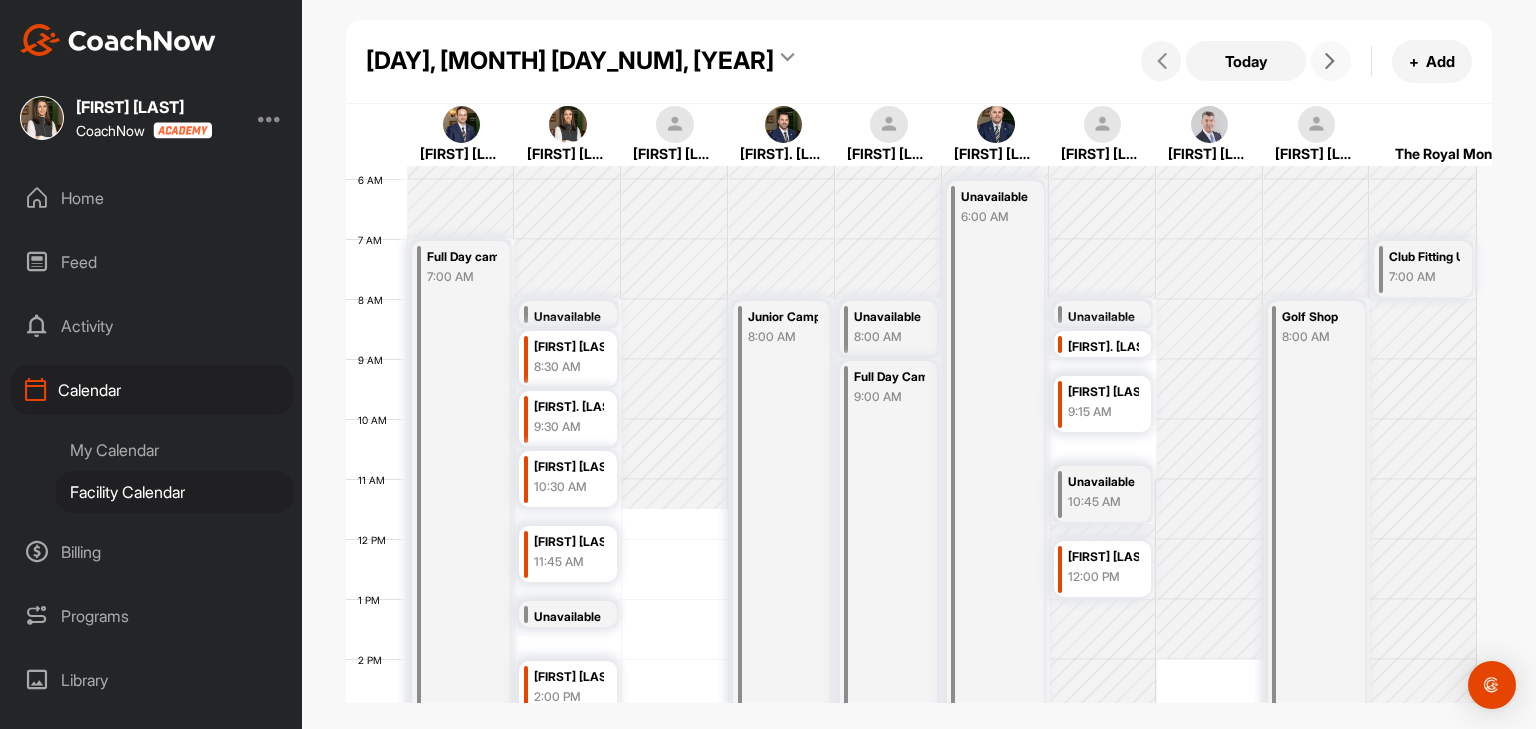 click at bounding box center (1331, 61) 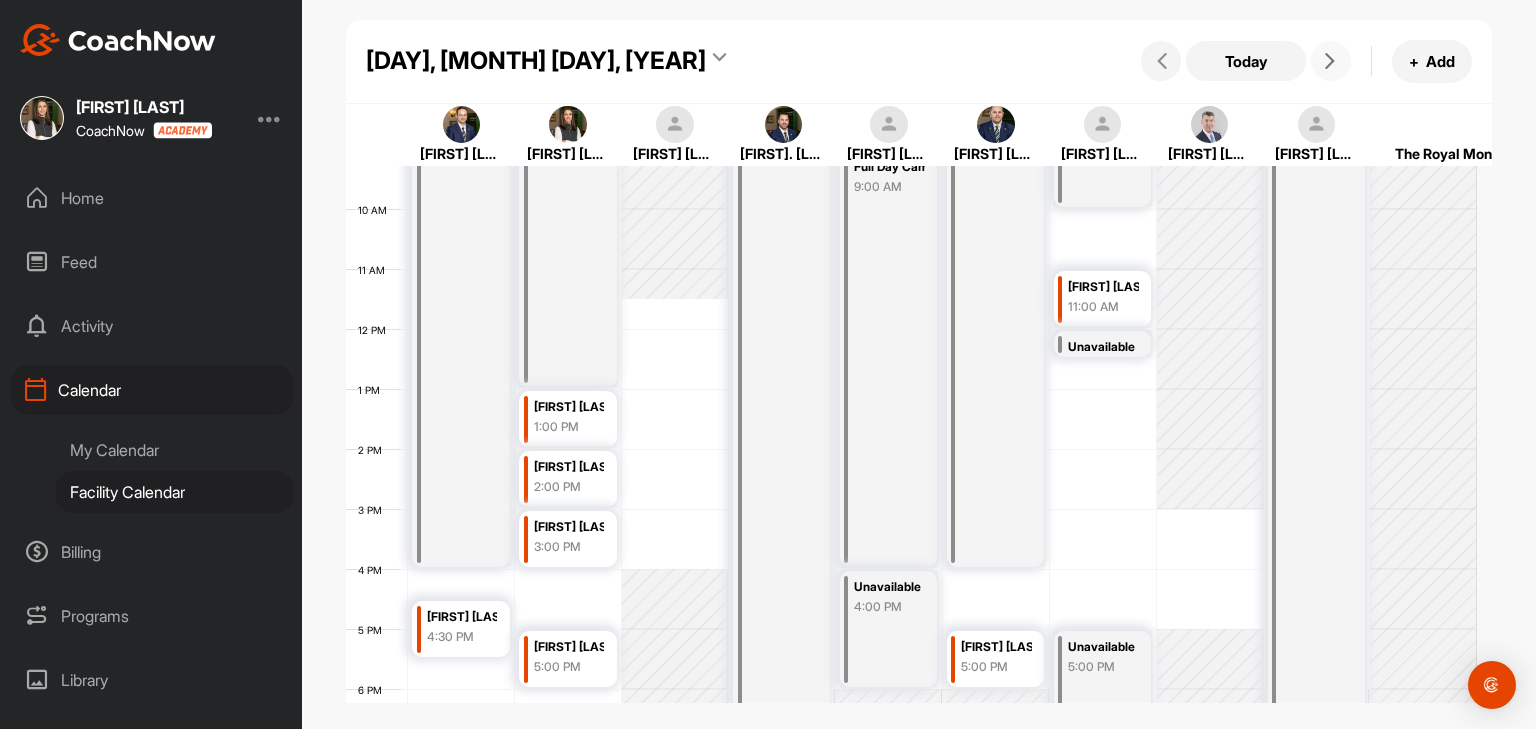 scroll, scrollTop: 604, scrollLeft: 0, axis: vertical 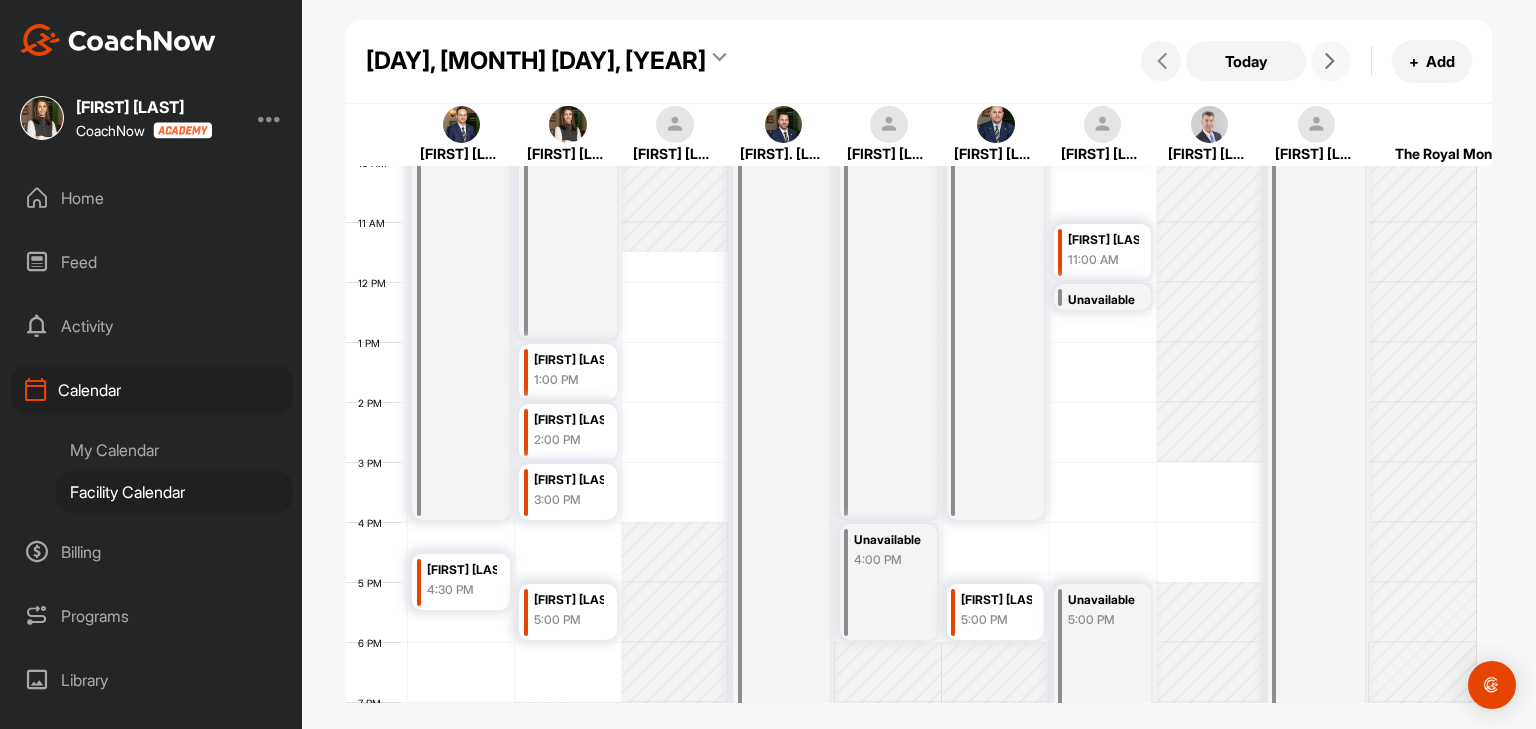click at bounding box center (1331, 61) 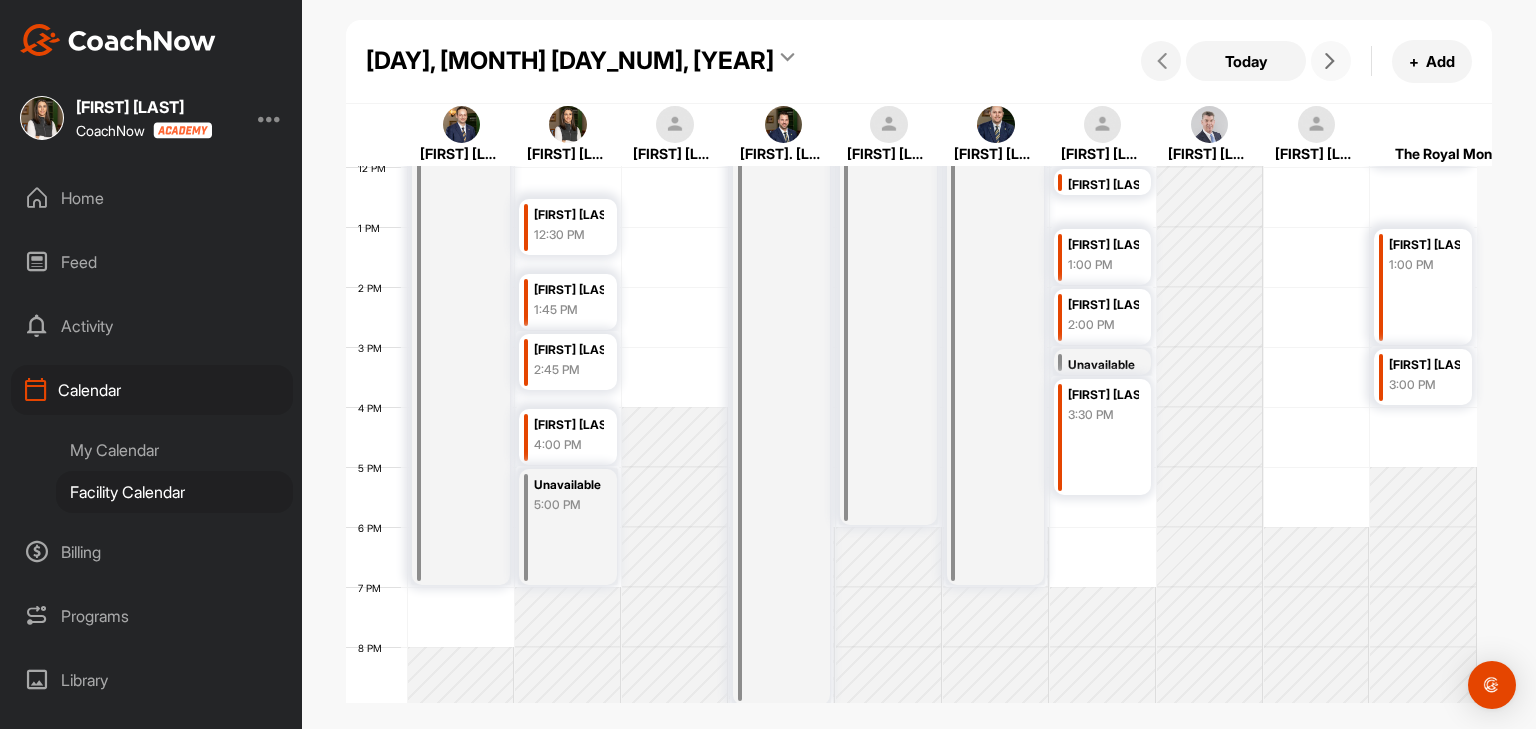 scroll, scrollTop: 720, scrollLeft: 0, axis: vertical 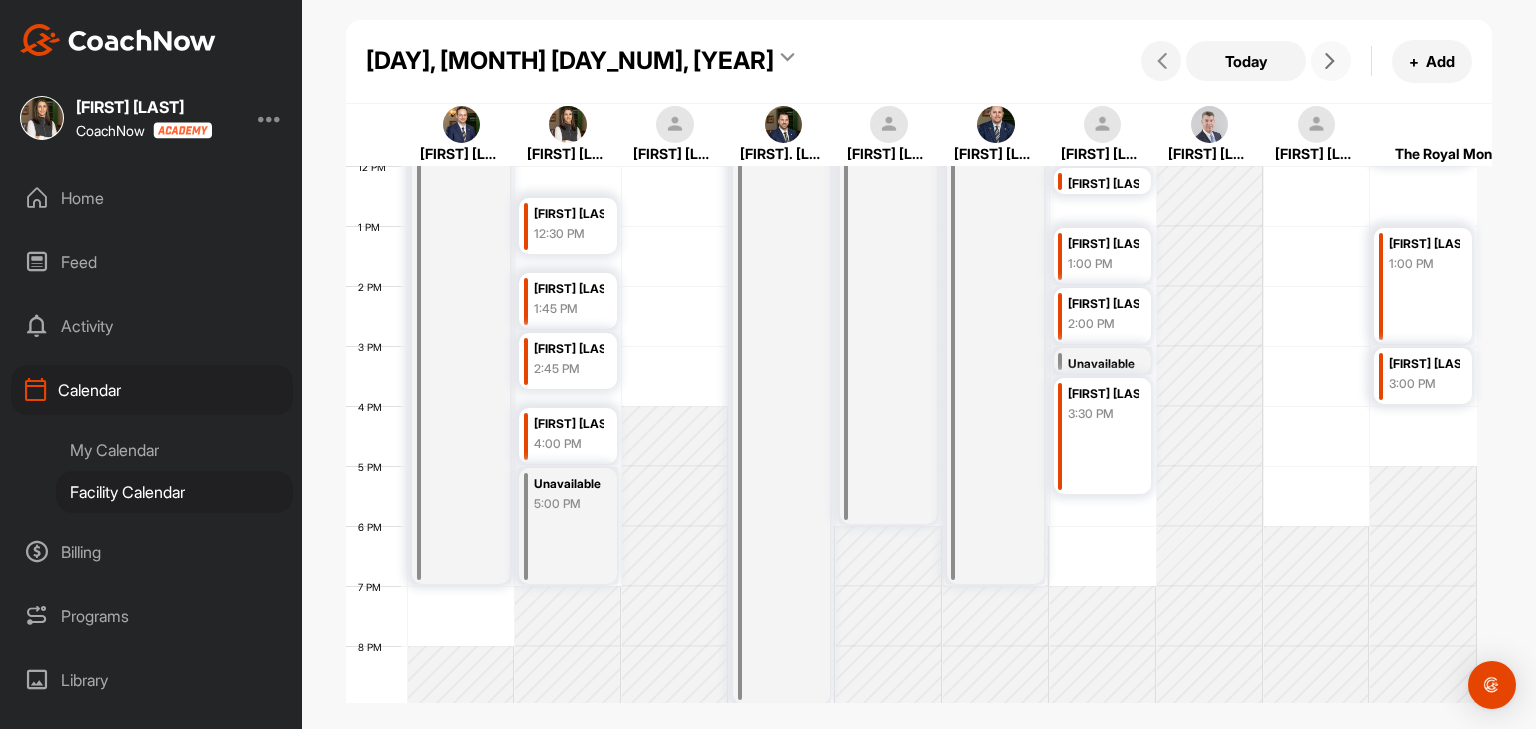 click at bounding box center [1331, 61] 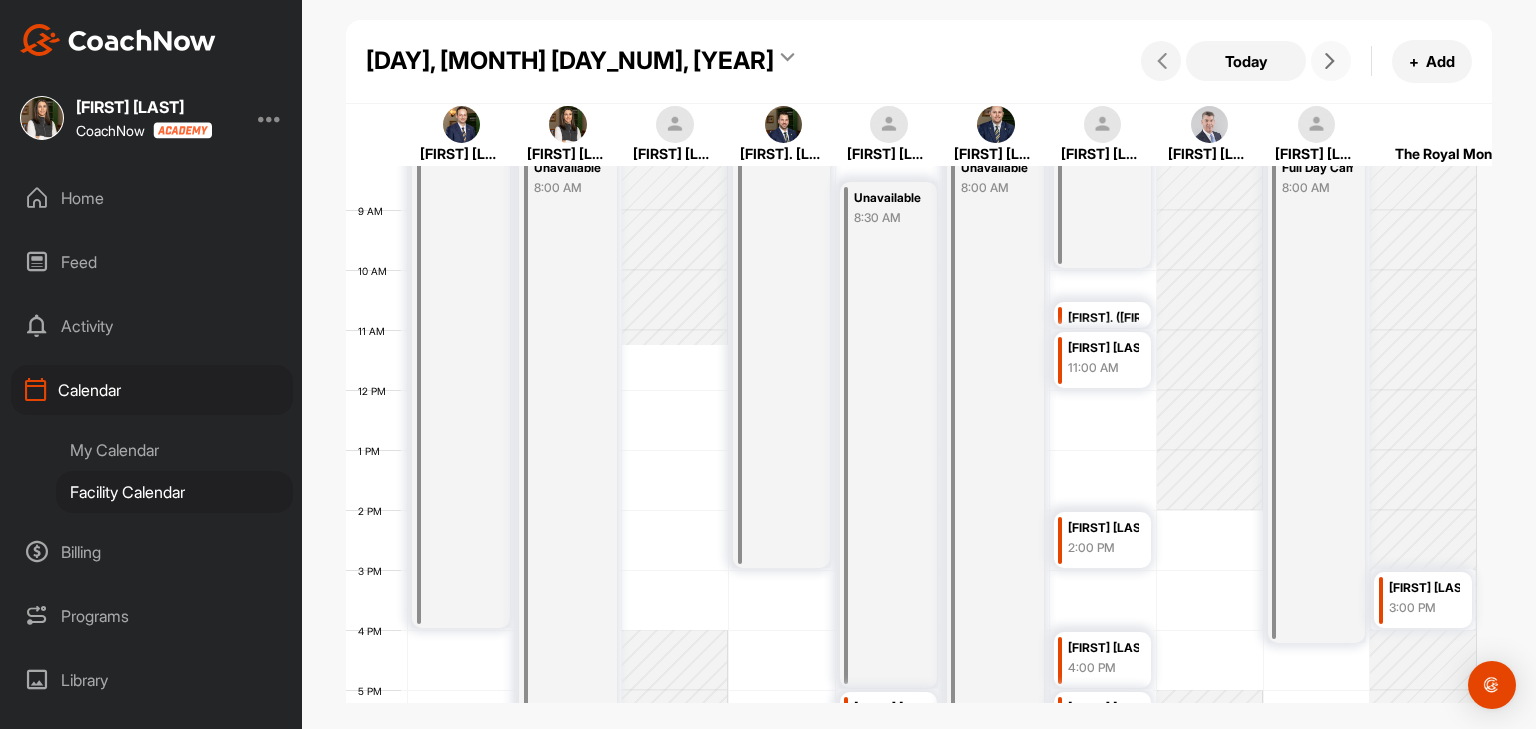 scroll, scrollTop: 473, scrollLeft: 0, axis: vertical 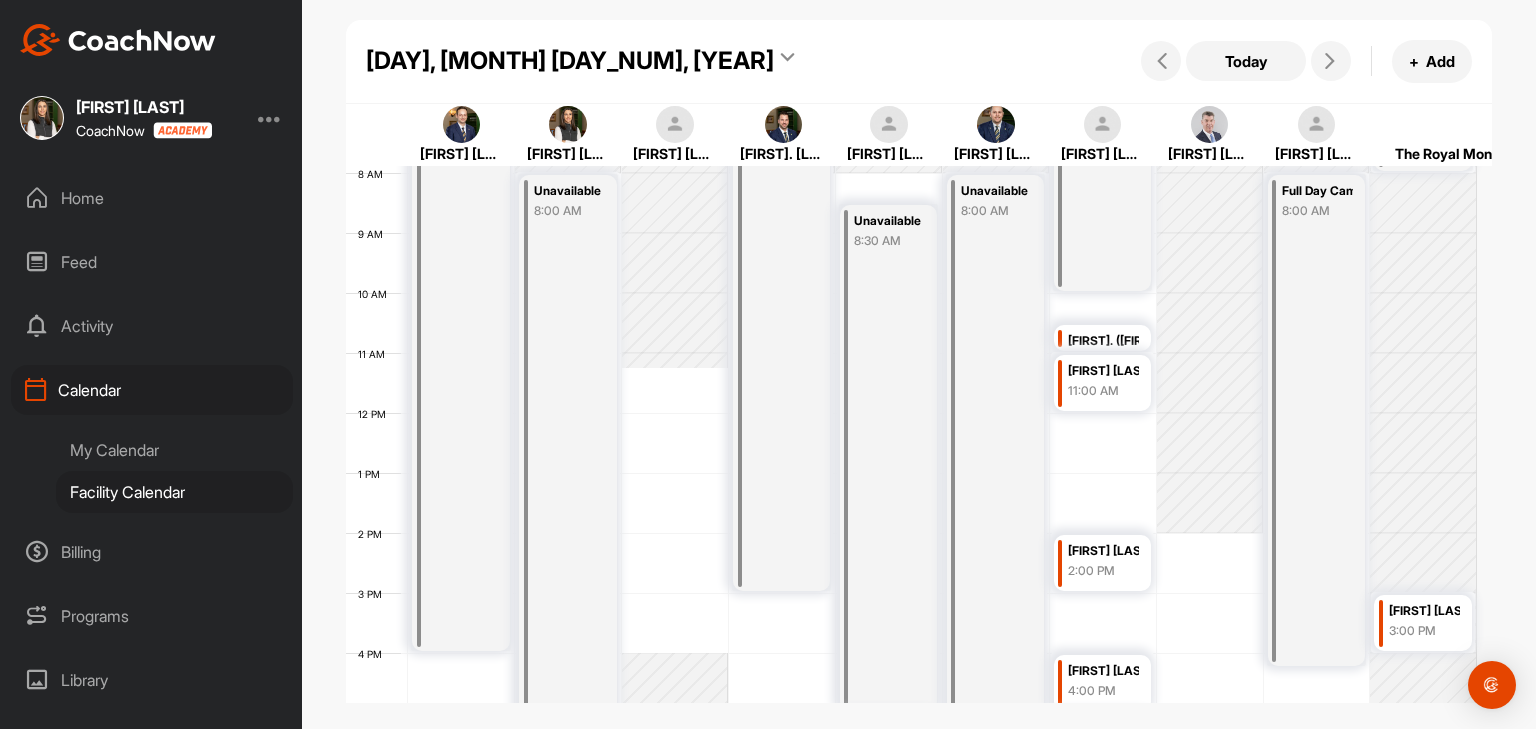 click on "My Calendar" at bounding box center (174, 450) 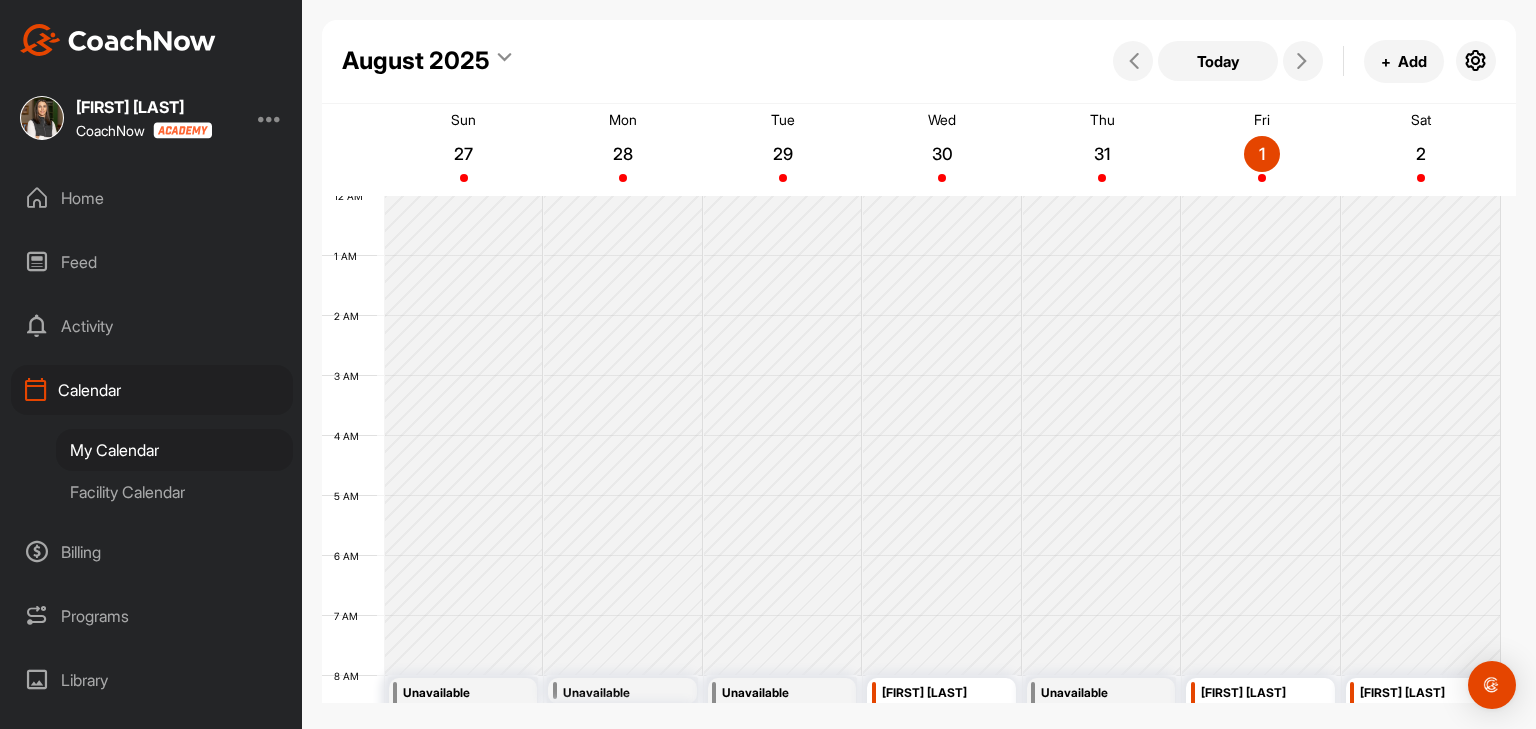 scroll, scrollTop: 347, scrollLeft: 0, axis: vertical 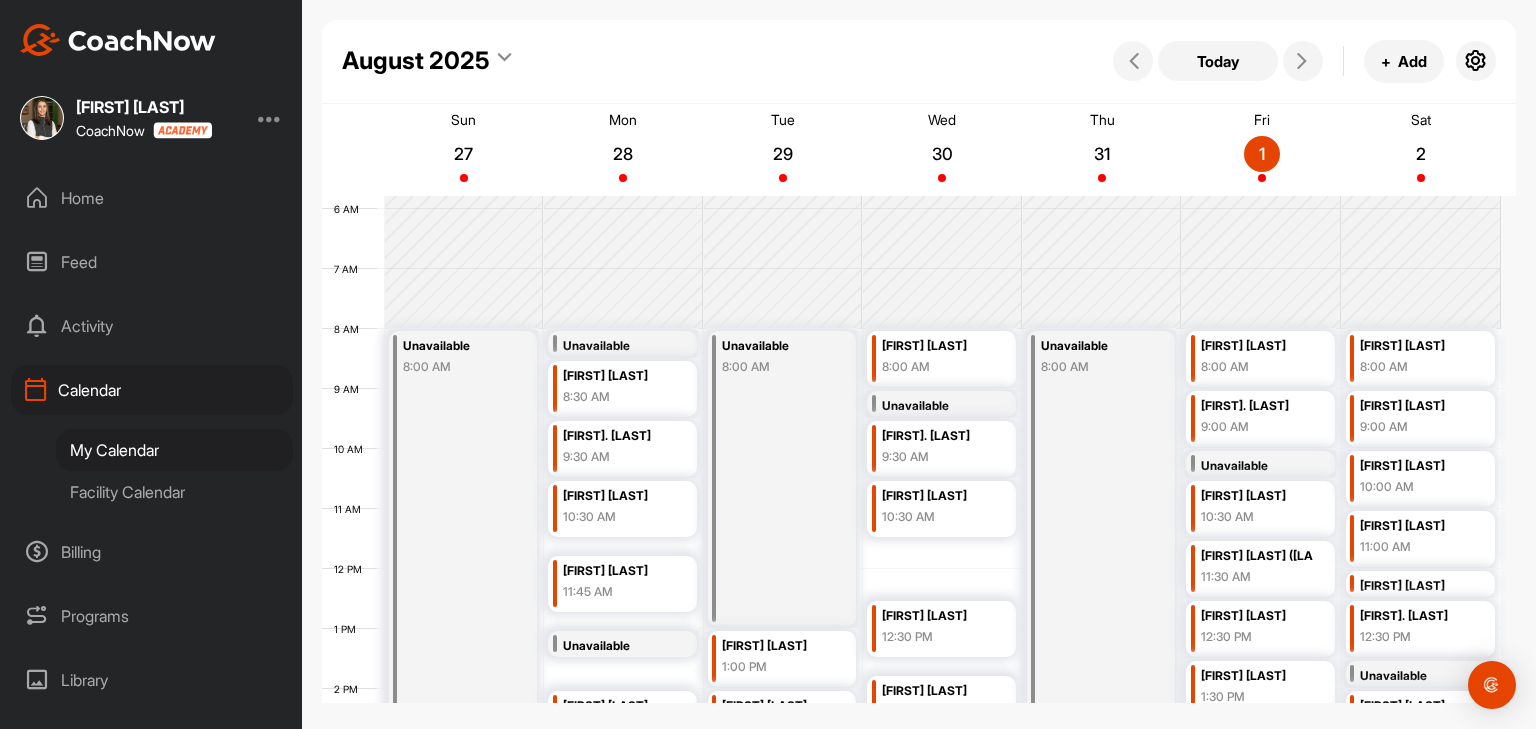click on "August 2025" at bounding box center [416, 61] 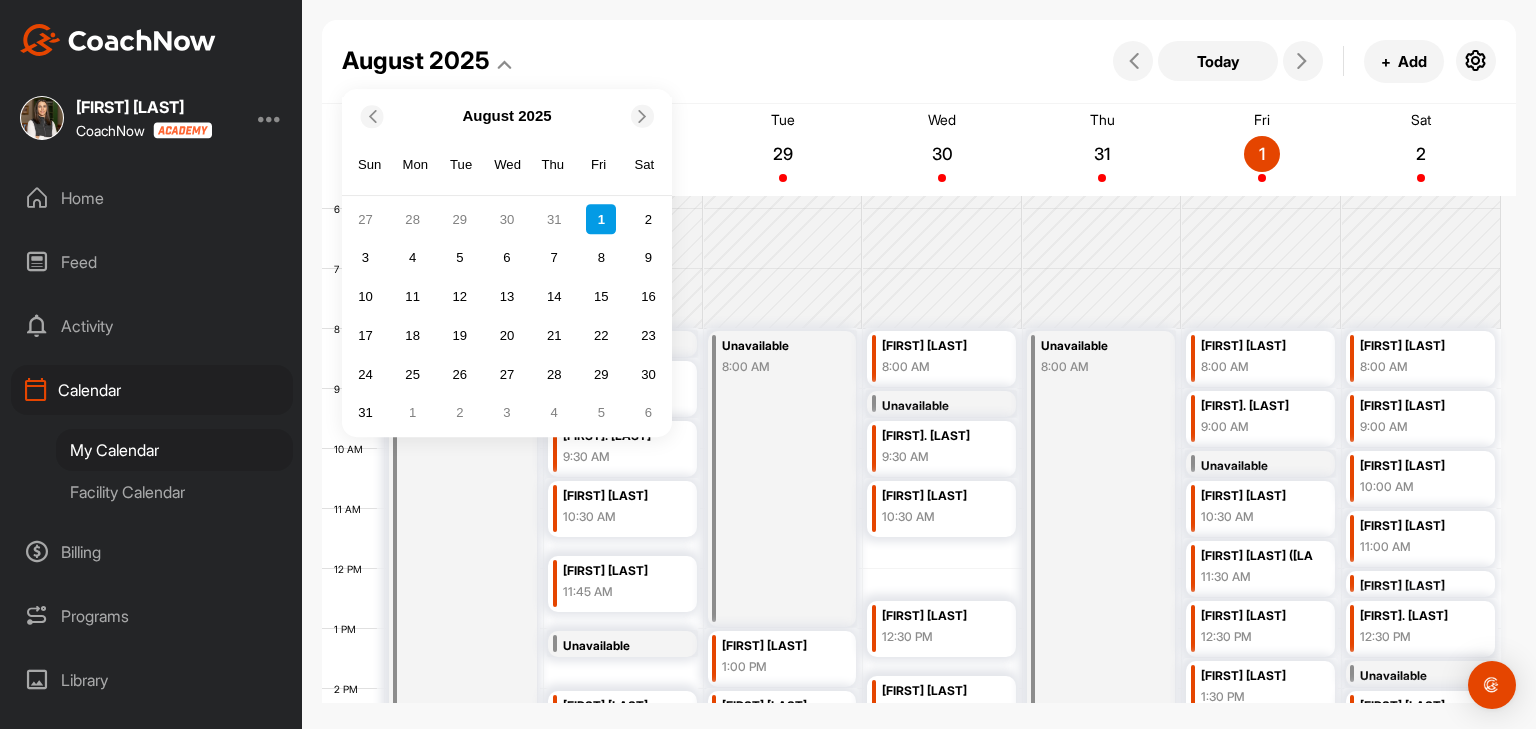 click at bounding box center (370, 115) 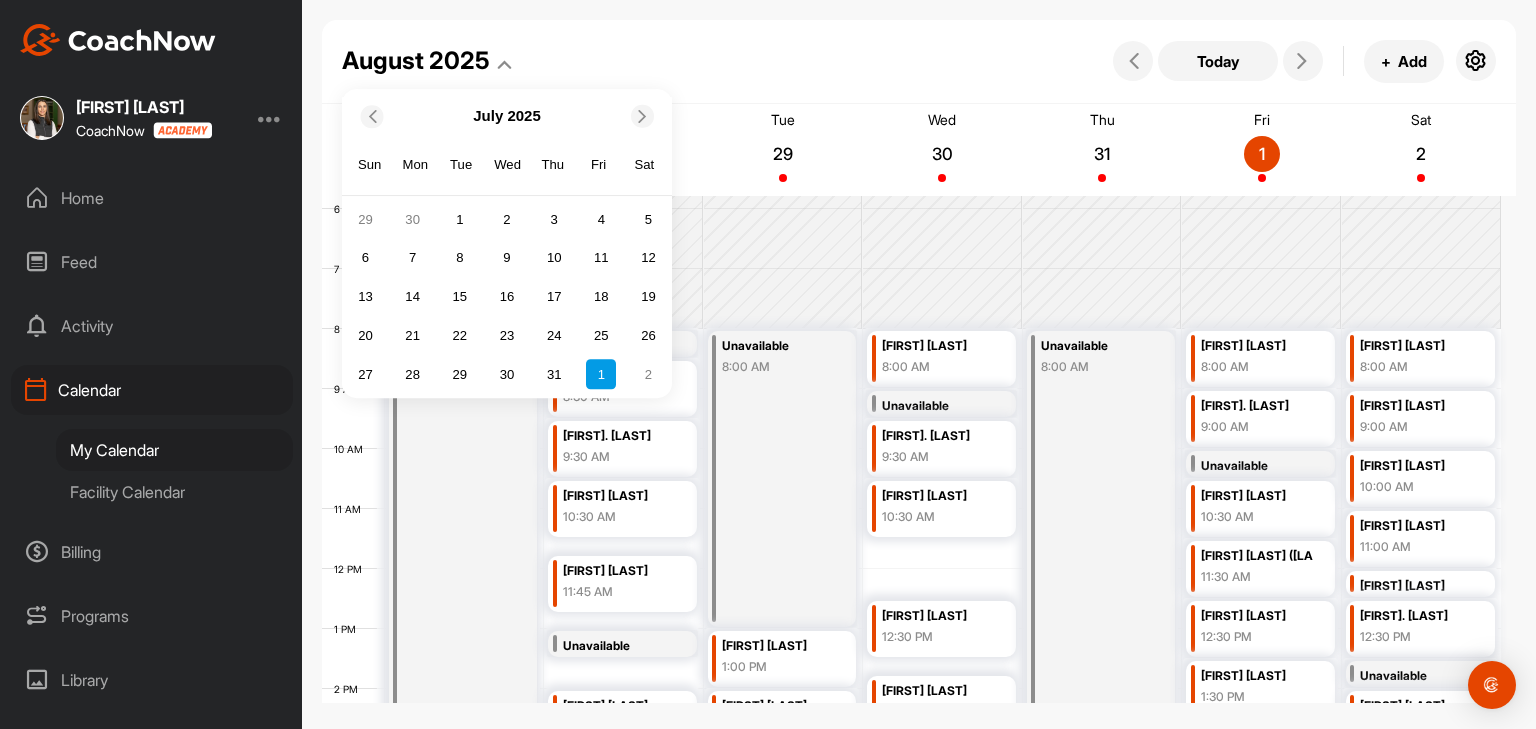 click at bounding box center (371, 115) 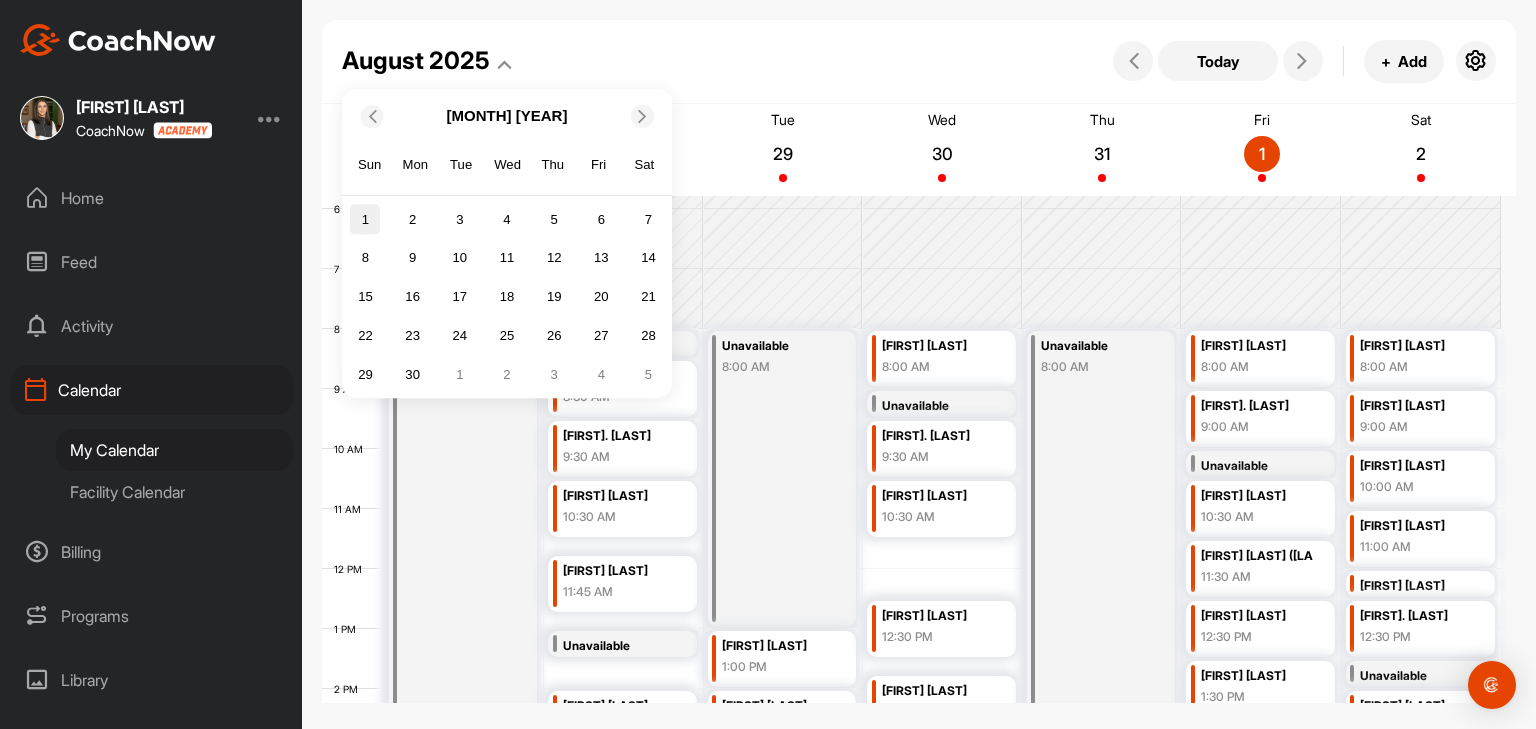click on "1" at bounding box center (365, 220) 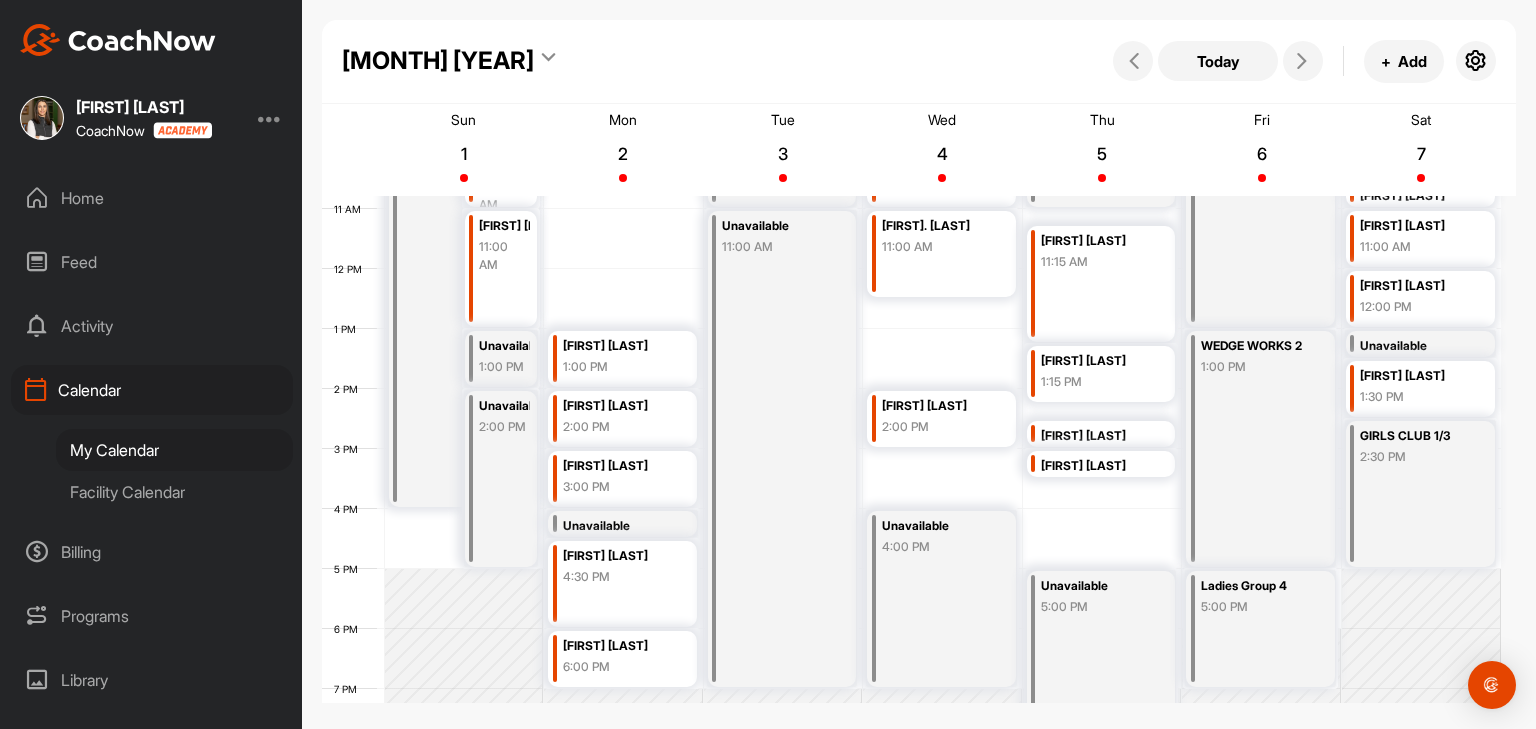 scroll, scrollTop: 547, scrollLeft: 0, axis: vertical 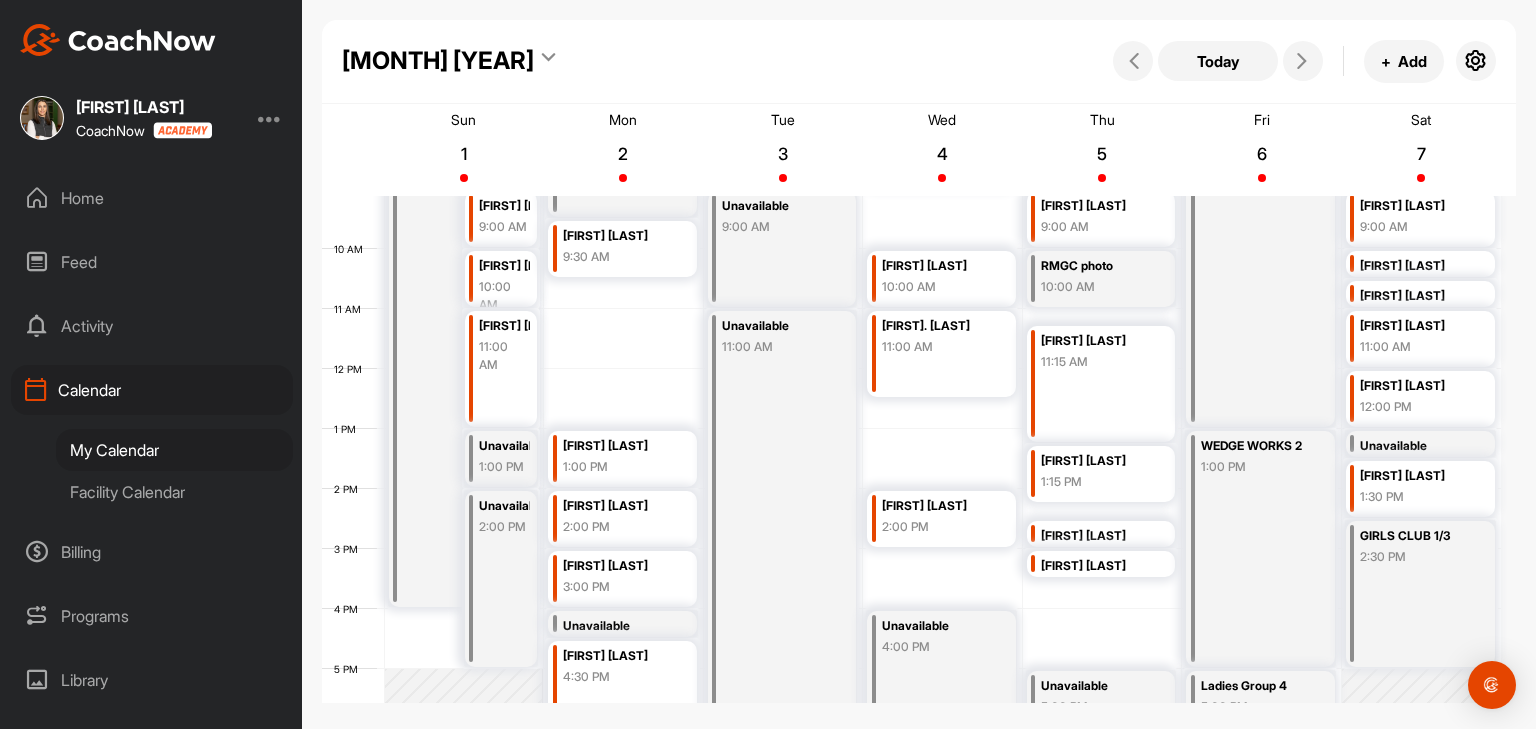 click on "[FIRST] [LAST]" at bounding box center (1097, 461) 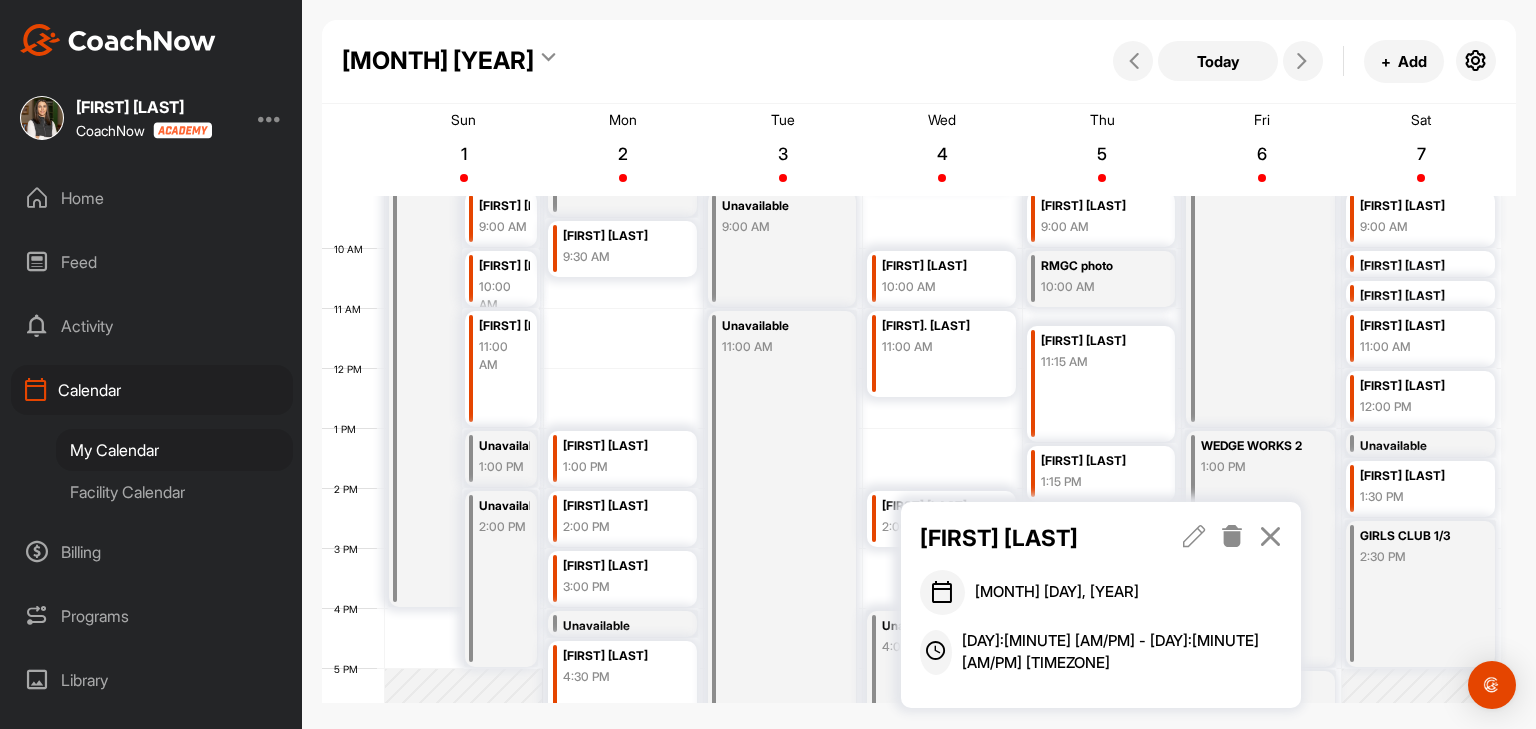 click at bounding box center [1270, 536] 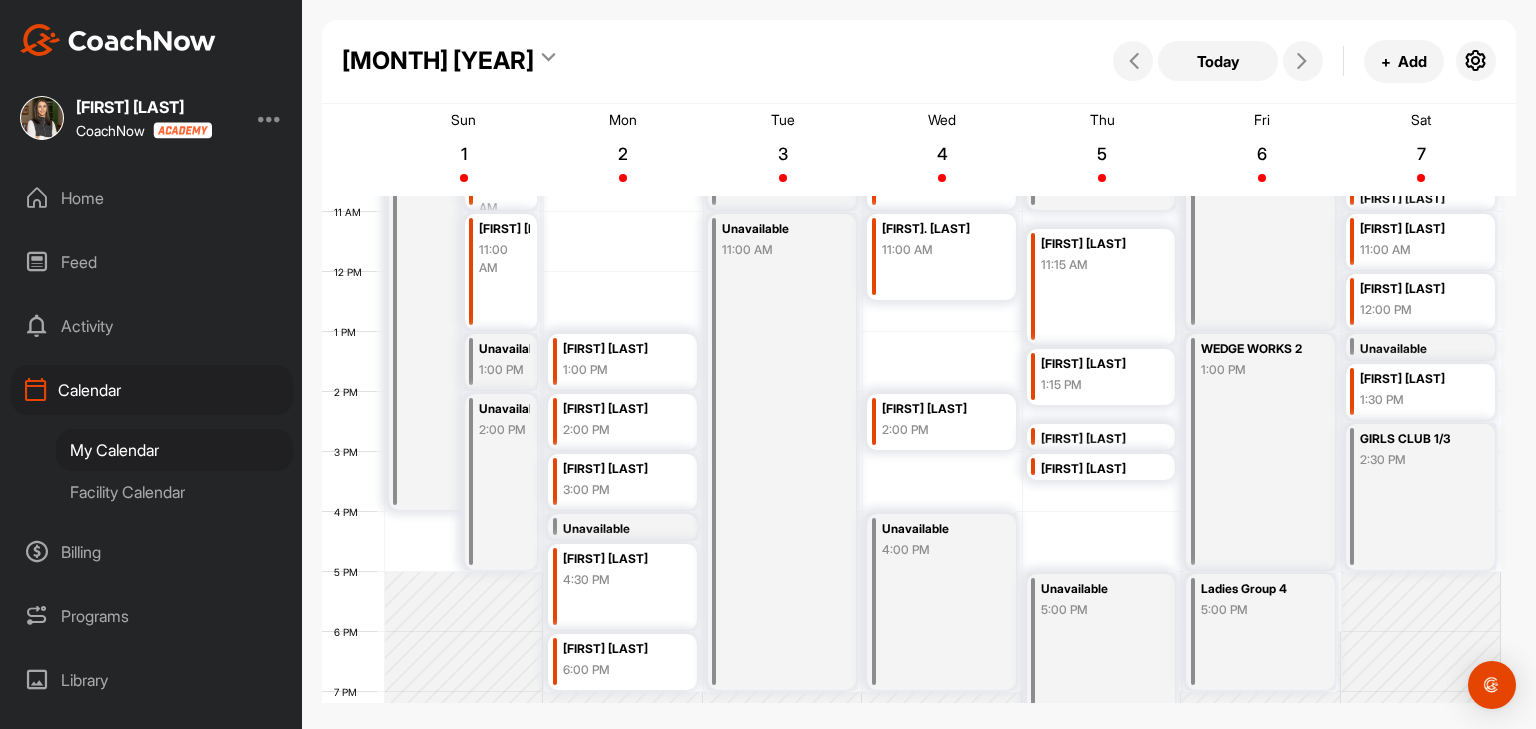 scroll, scrollTop: 647, scrollLeft: 0, axis: vertical 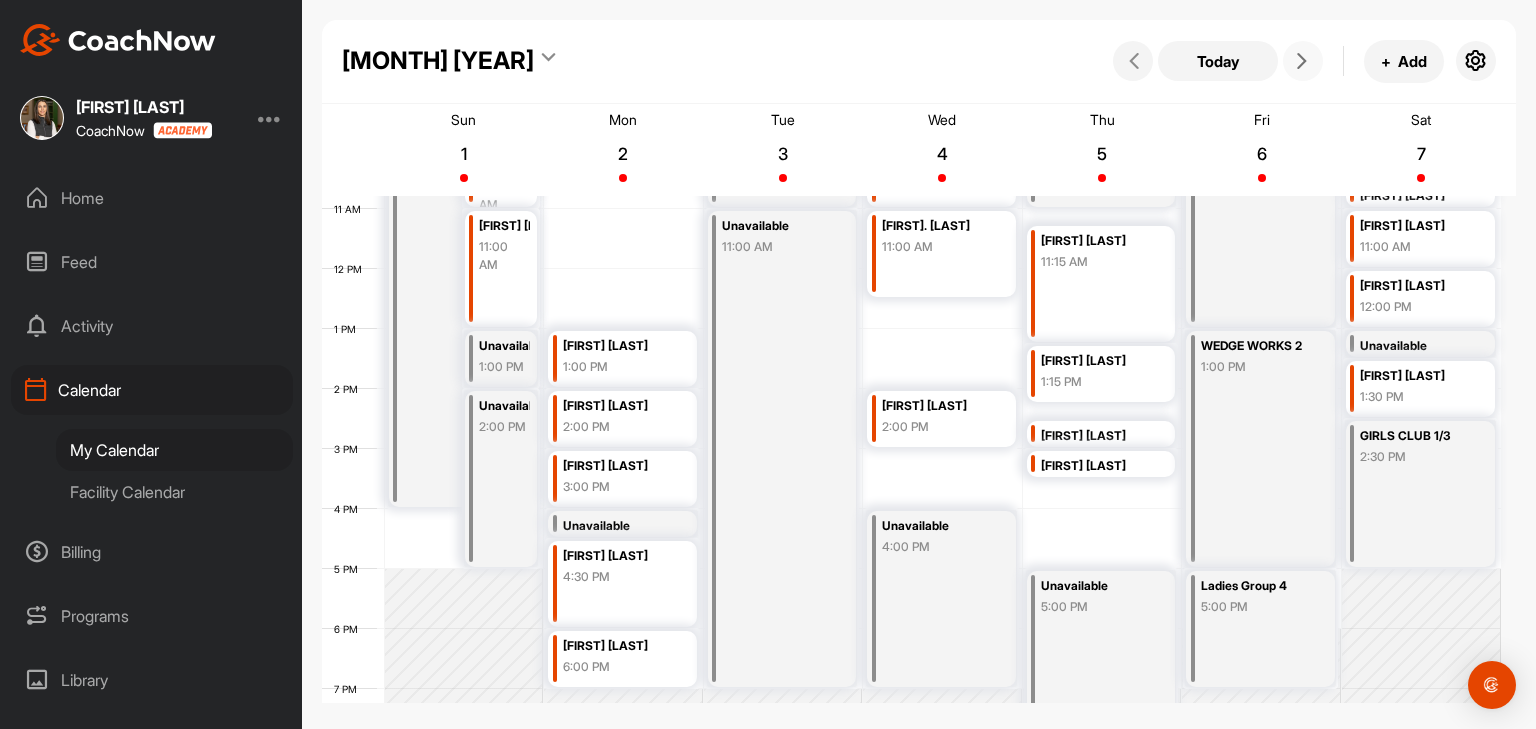 click at bounding box center [1302, 61] 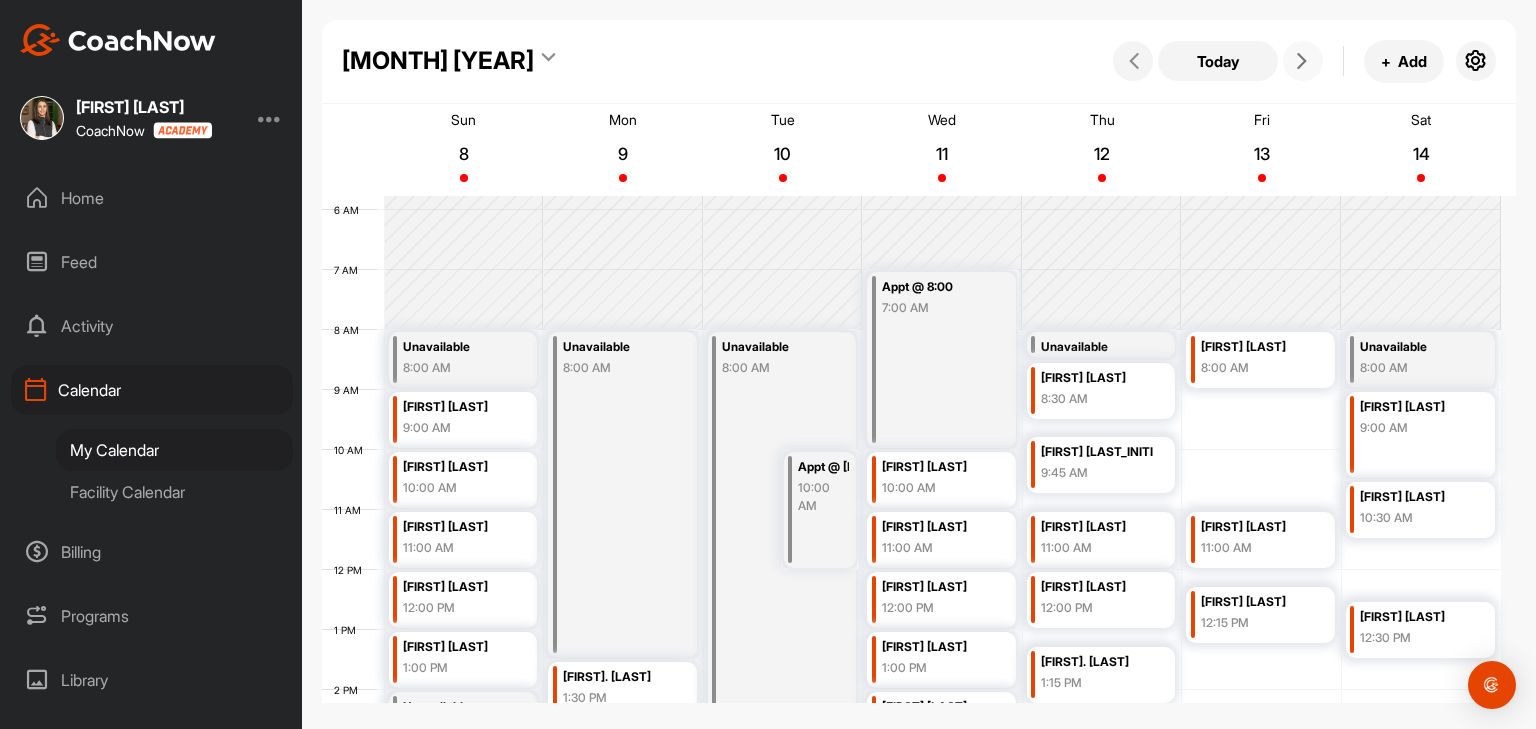 scroll, scrollTop: 446, scrollLeft: 0, axis: vertical 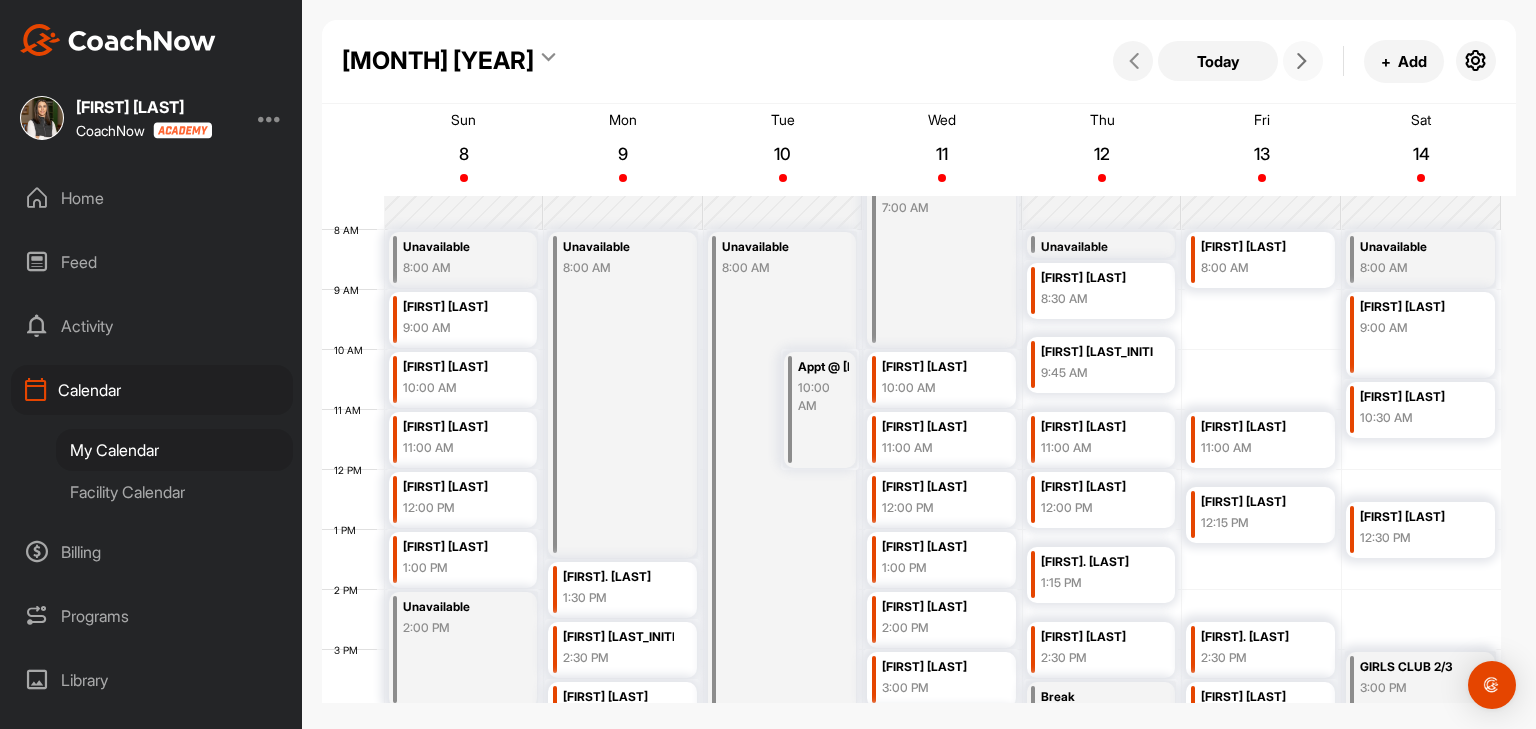 click at bounding box center (1303, 61) 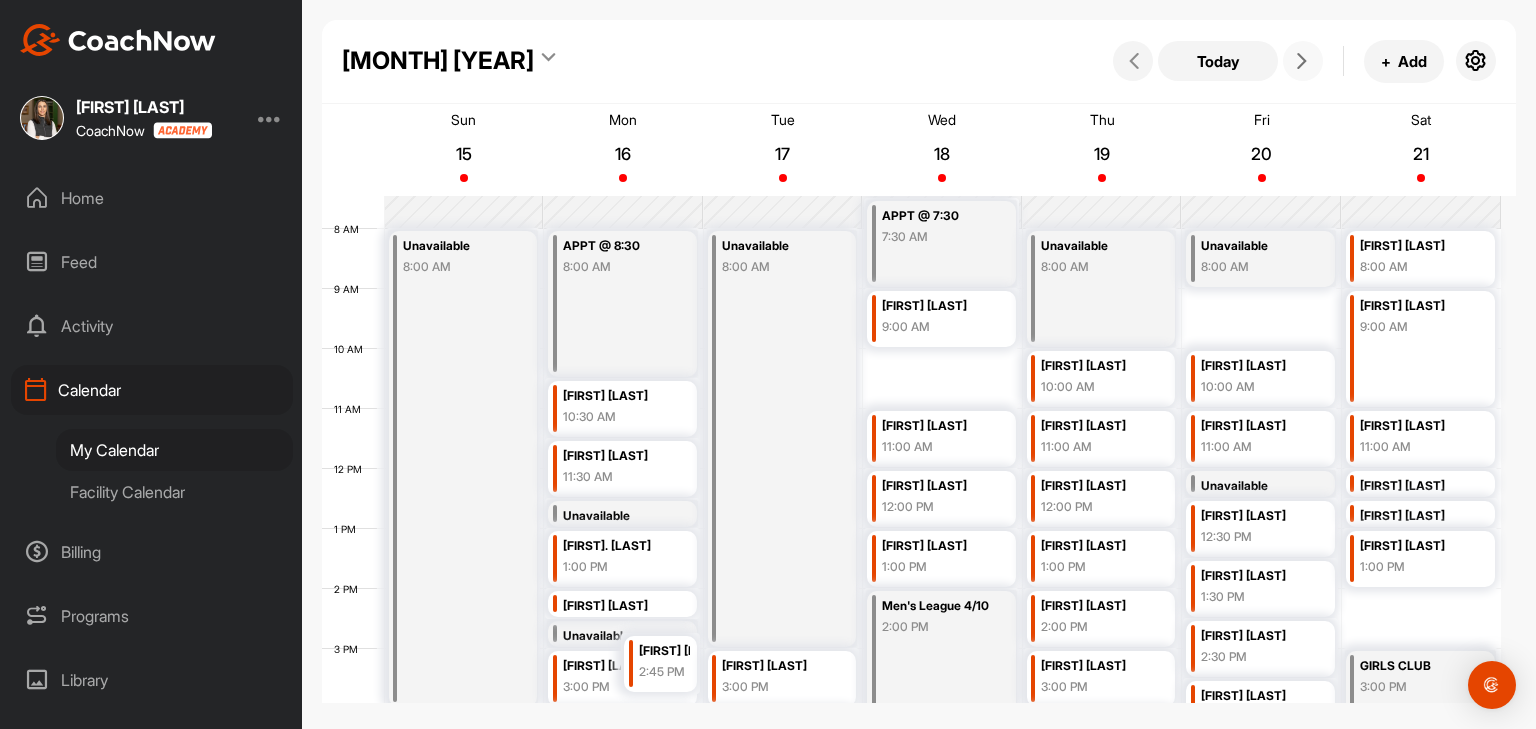scroll, scrollTop: 547, scrollLeft: 0, axis: vertical 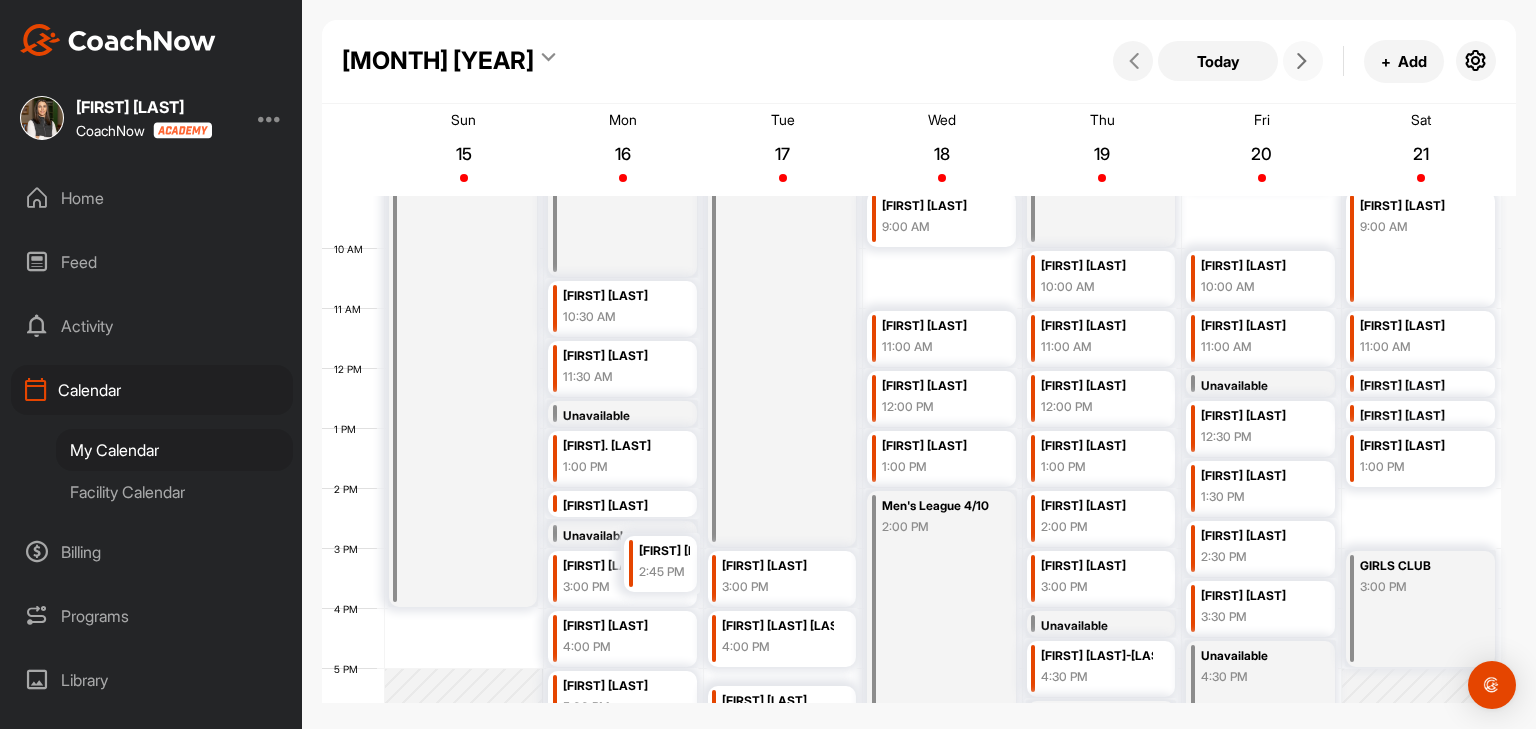 click at bounding box center [1303, 61] 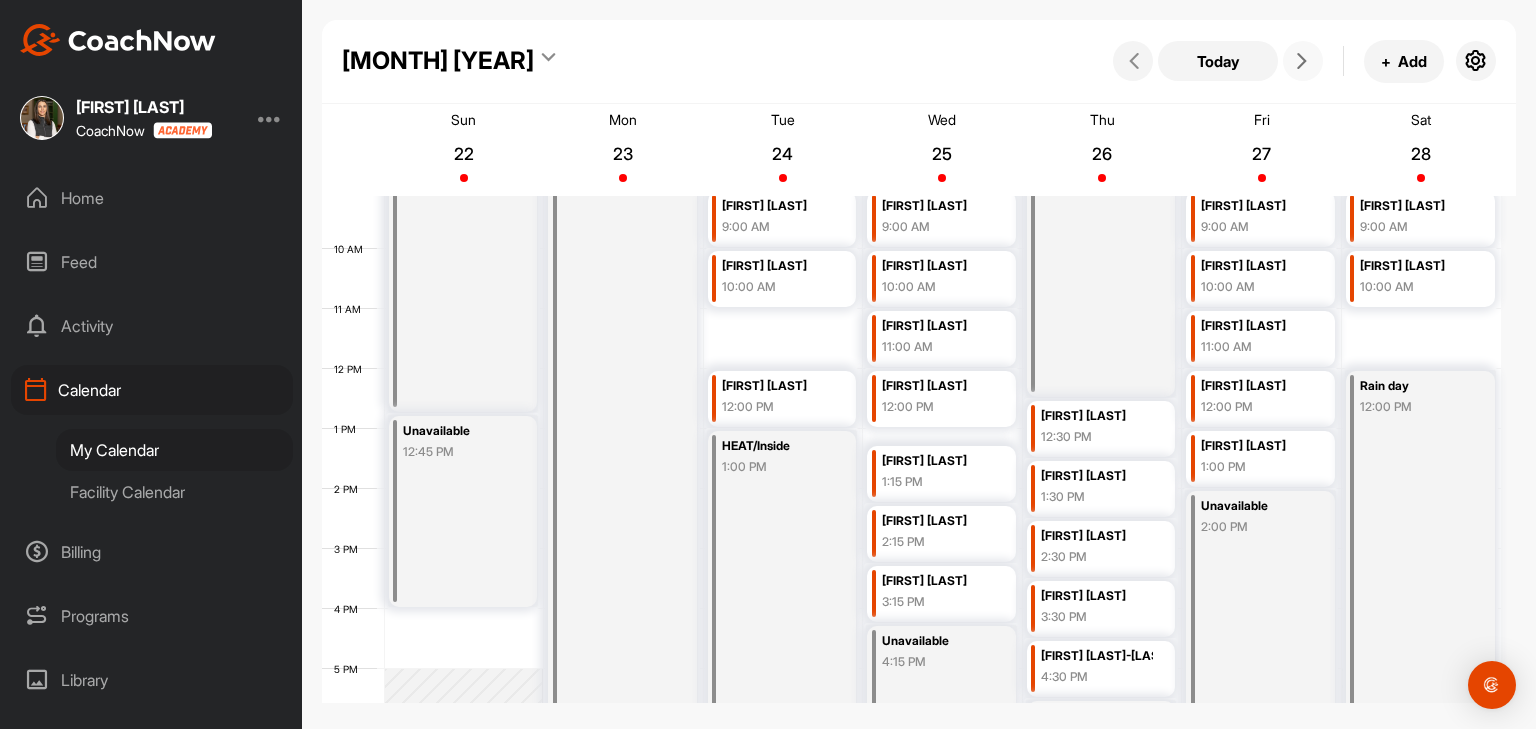 scroll, scrollTop: 447, scrollLeft: 0, axis: vertical 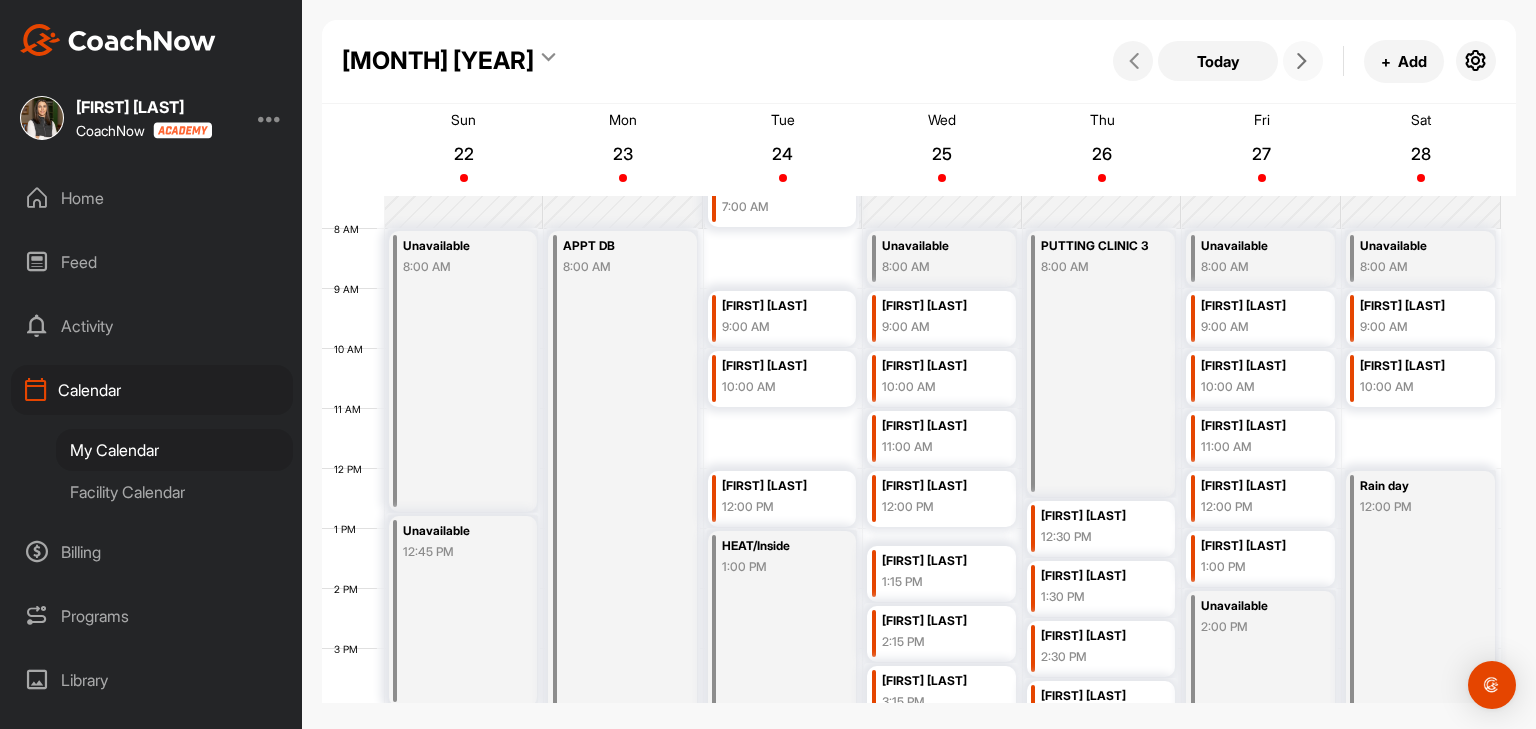 click at bounding box center [1302, 61] 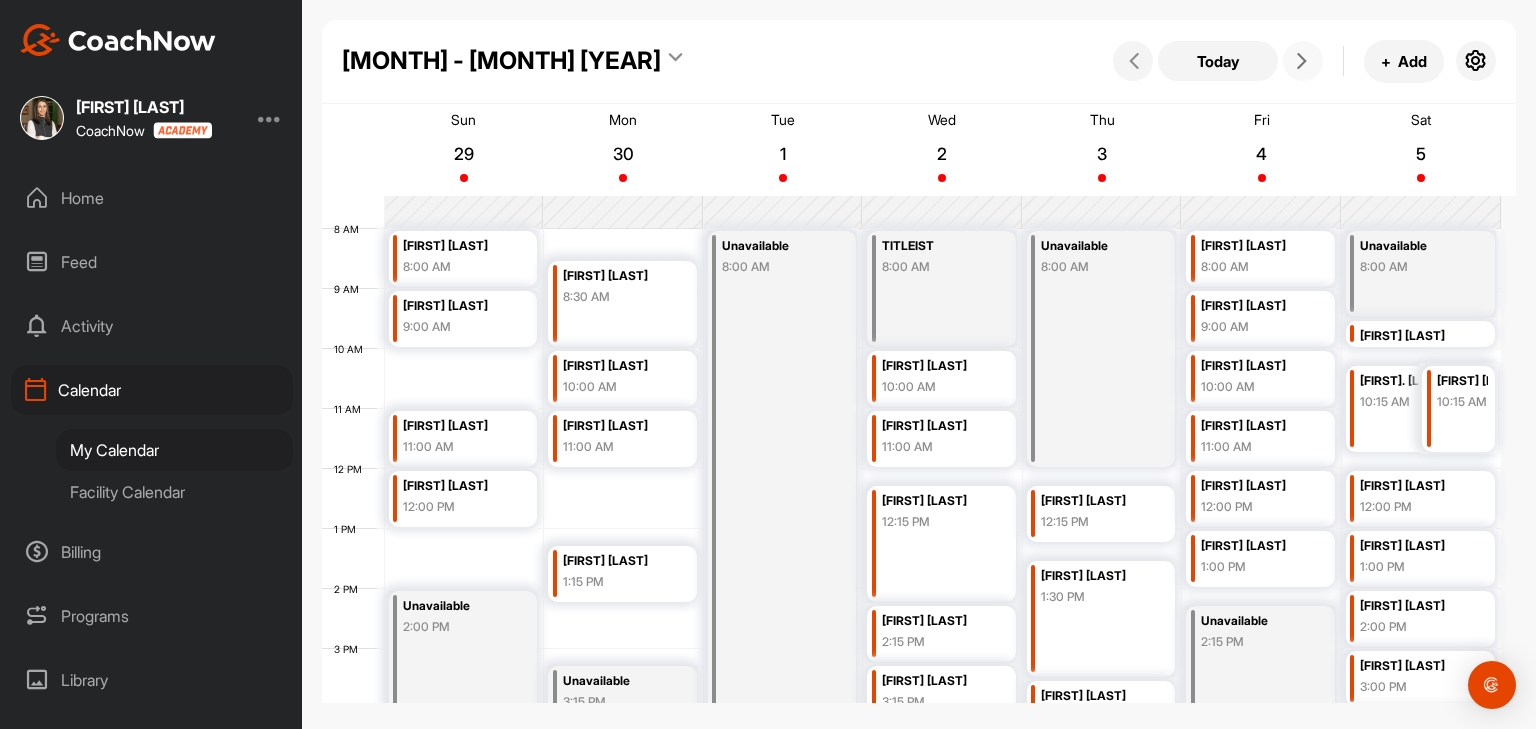 scroll, scrollTop: 547, scrollLeft: 0, axis: vertical 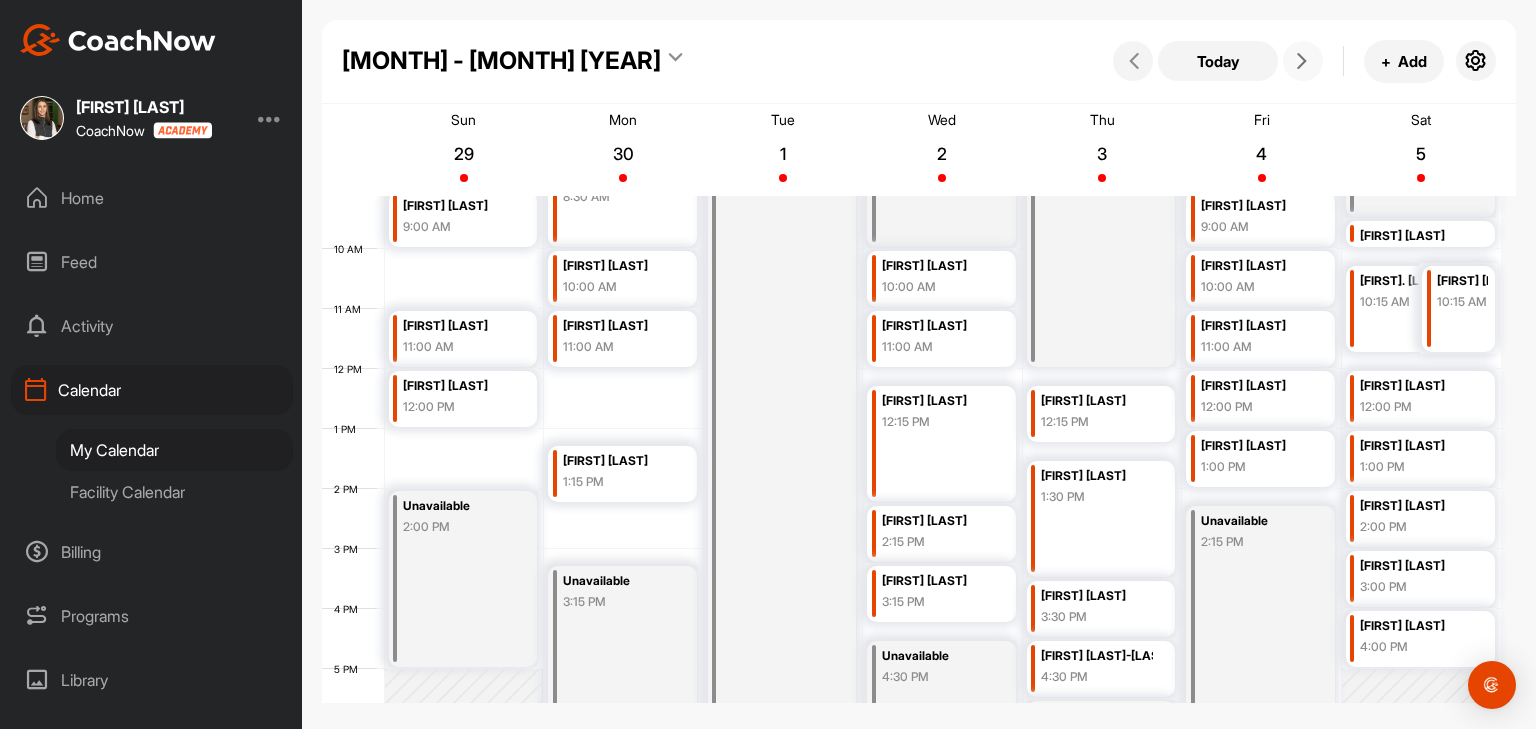 click at bounding box center [1303, 61] 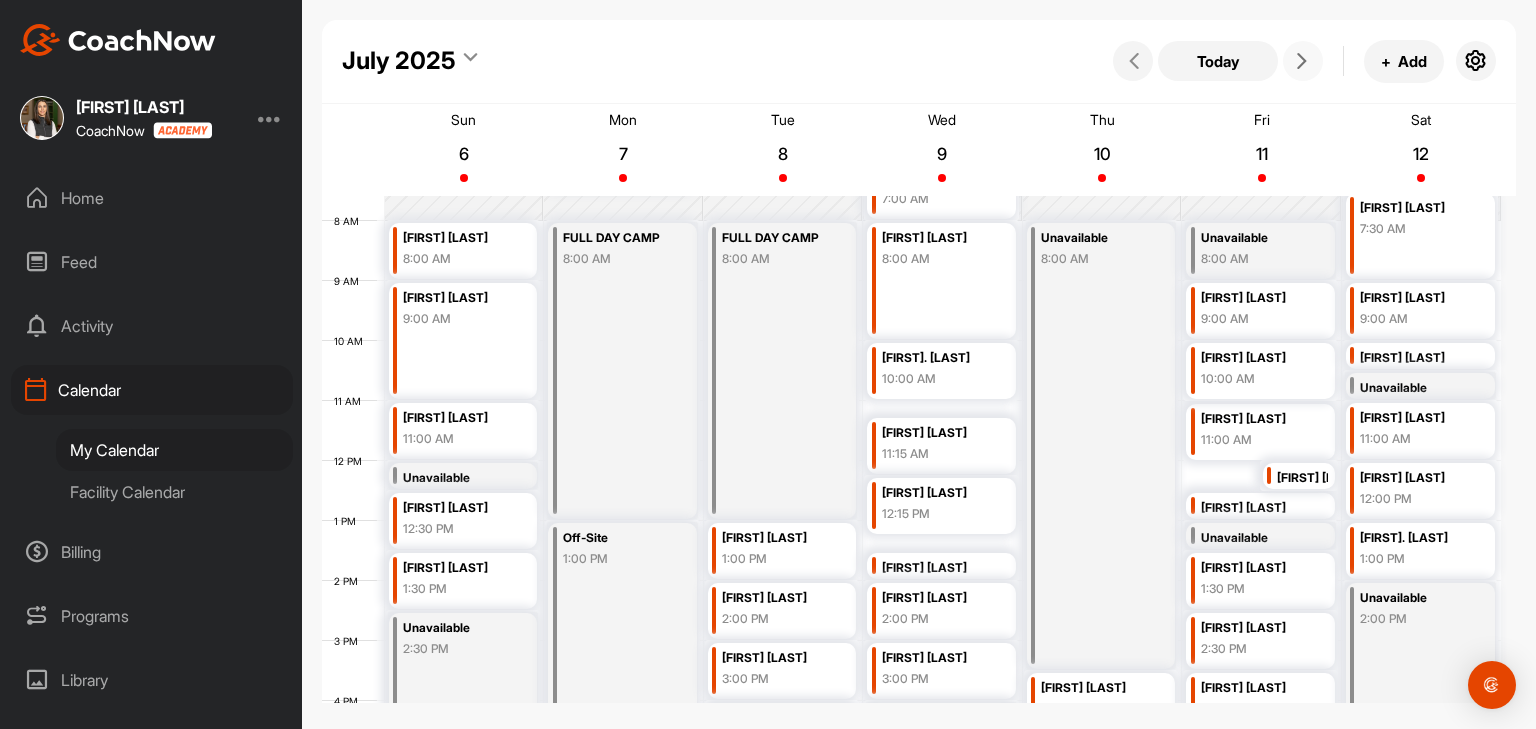 scroll, scrollTop: 446, scrollLeft: 0, axis: vertical 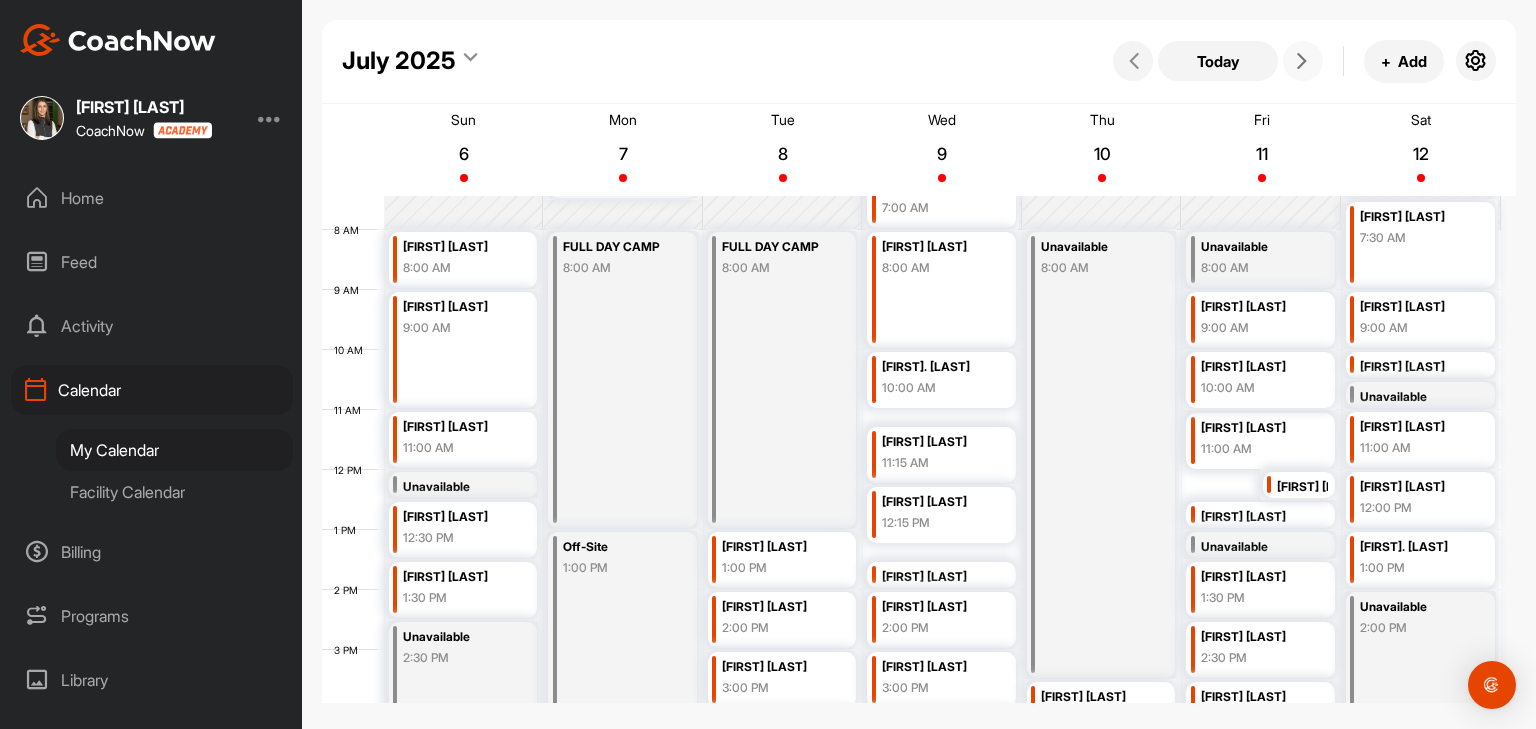 click at bounding box center [1302, 61] 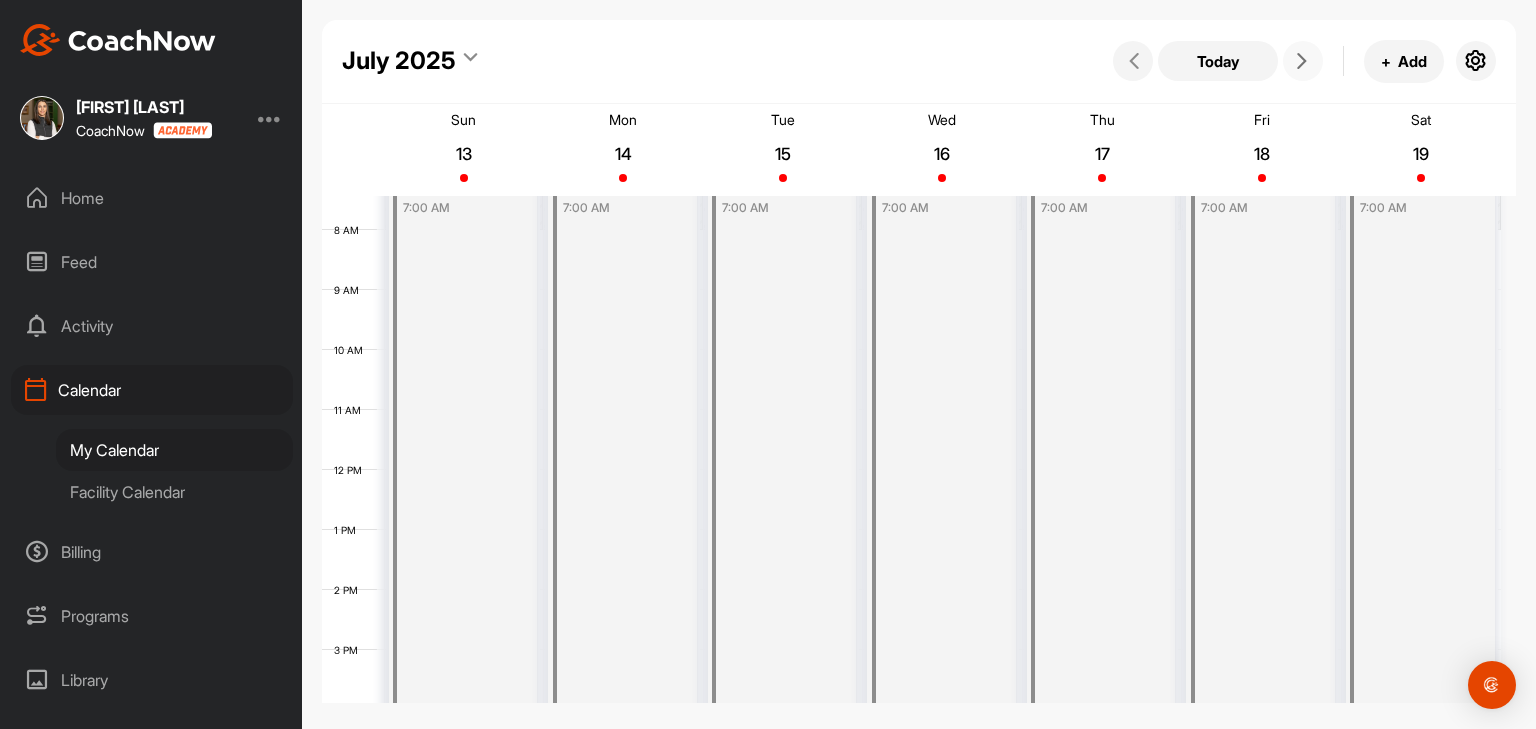 scroll, scrollTop: 346, scrollLeft: 0, axis: vertical 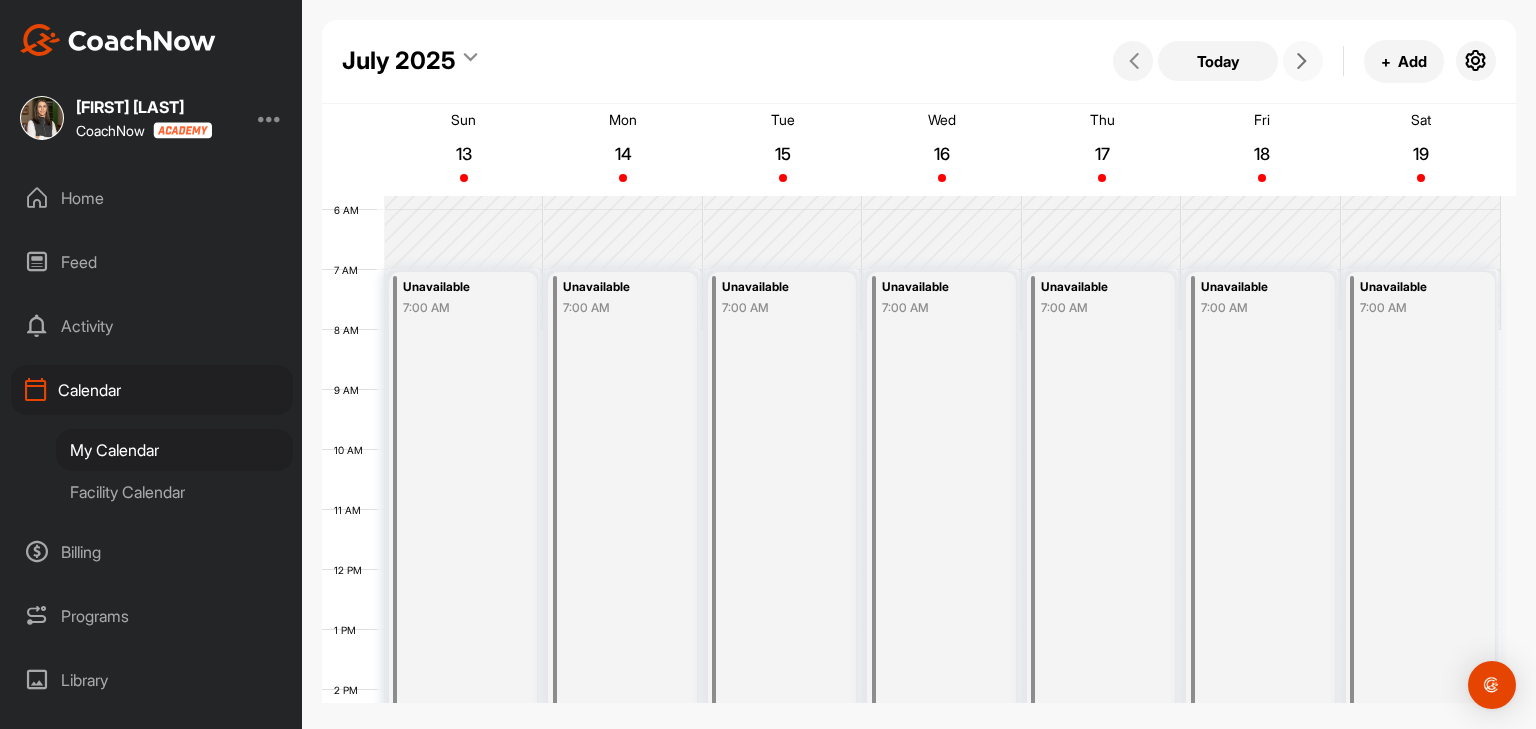 click at bounding box center [1303, 61] 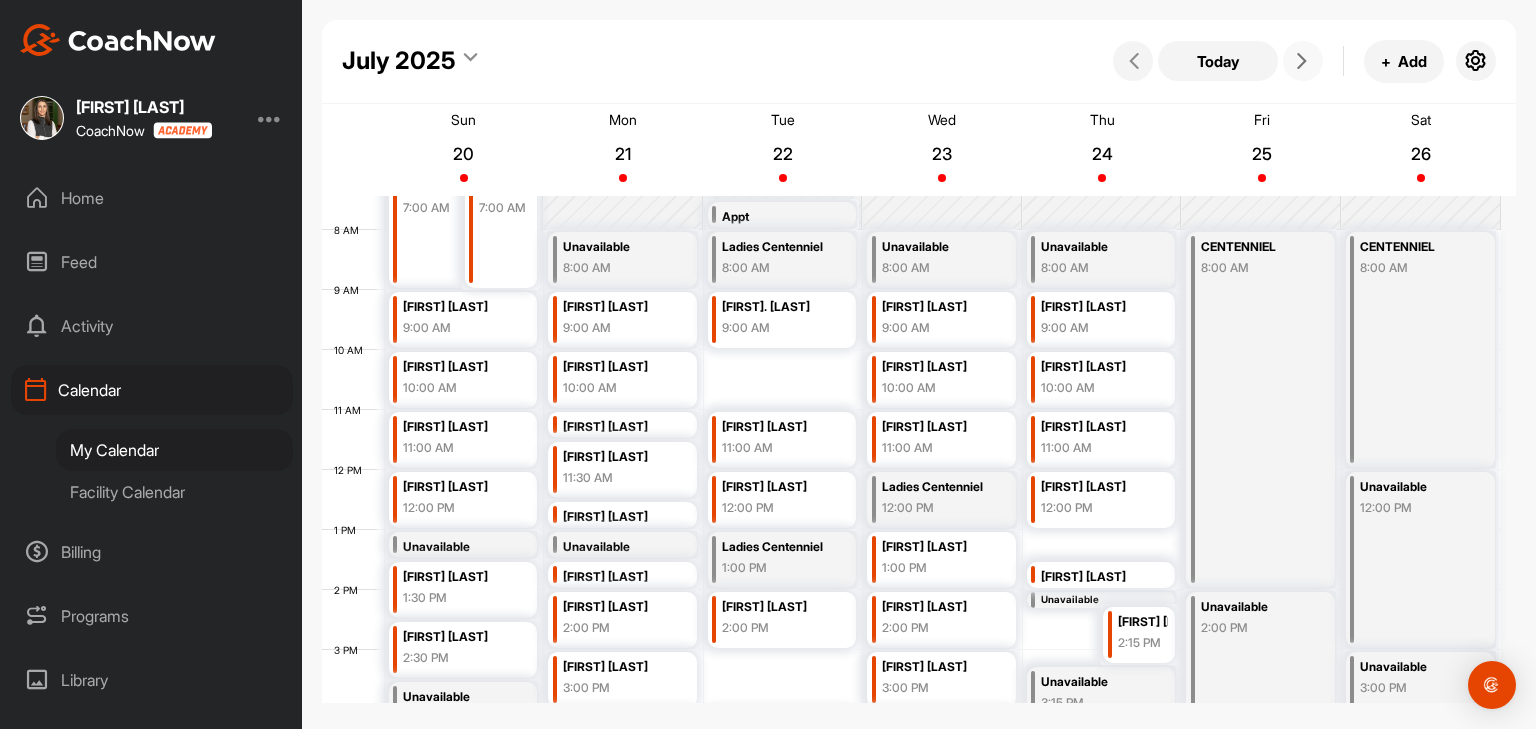 scroll, scrollTop: 546, scrollLeft: 0, axis: vertical 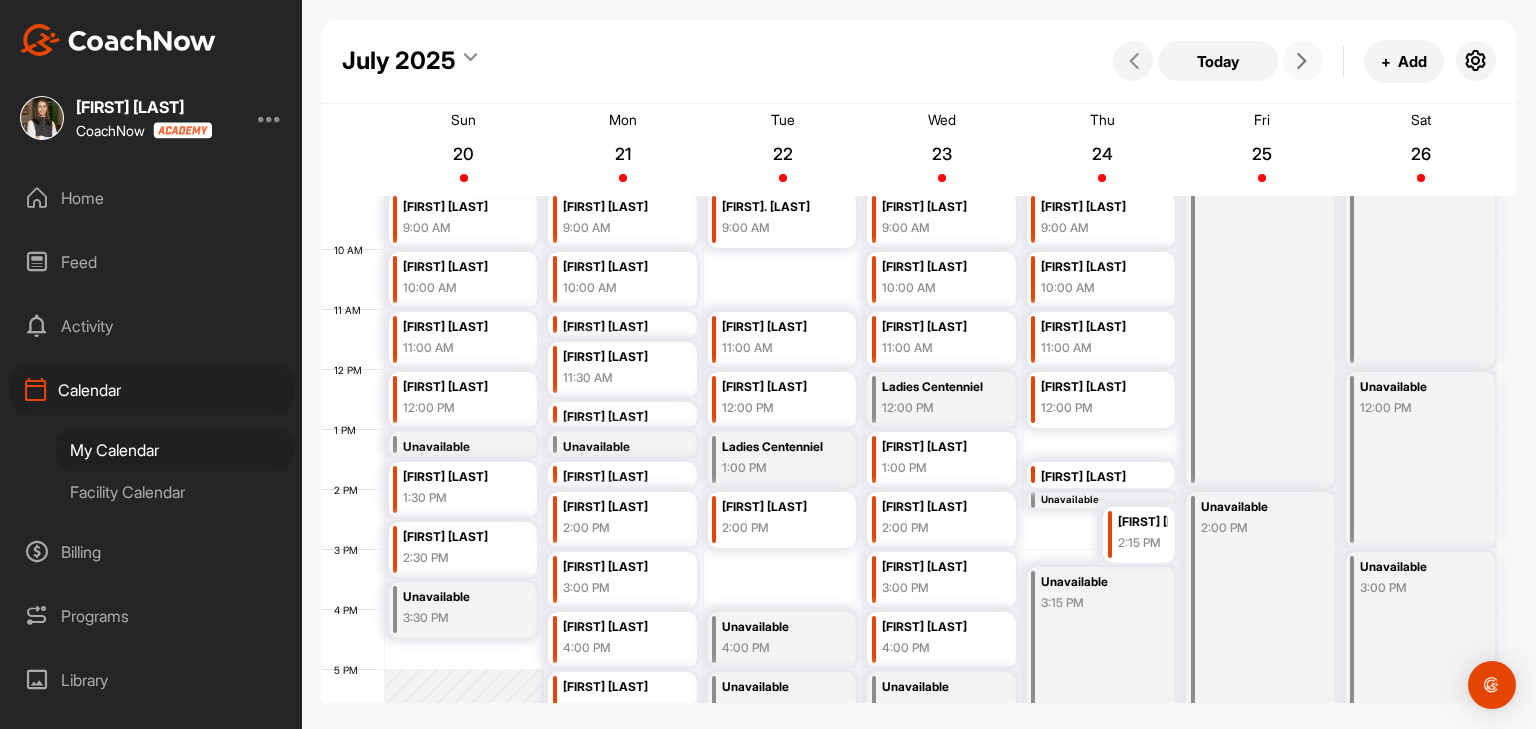 click at bounding box center [1303, 61] 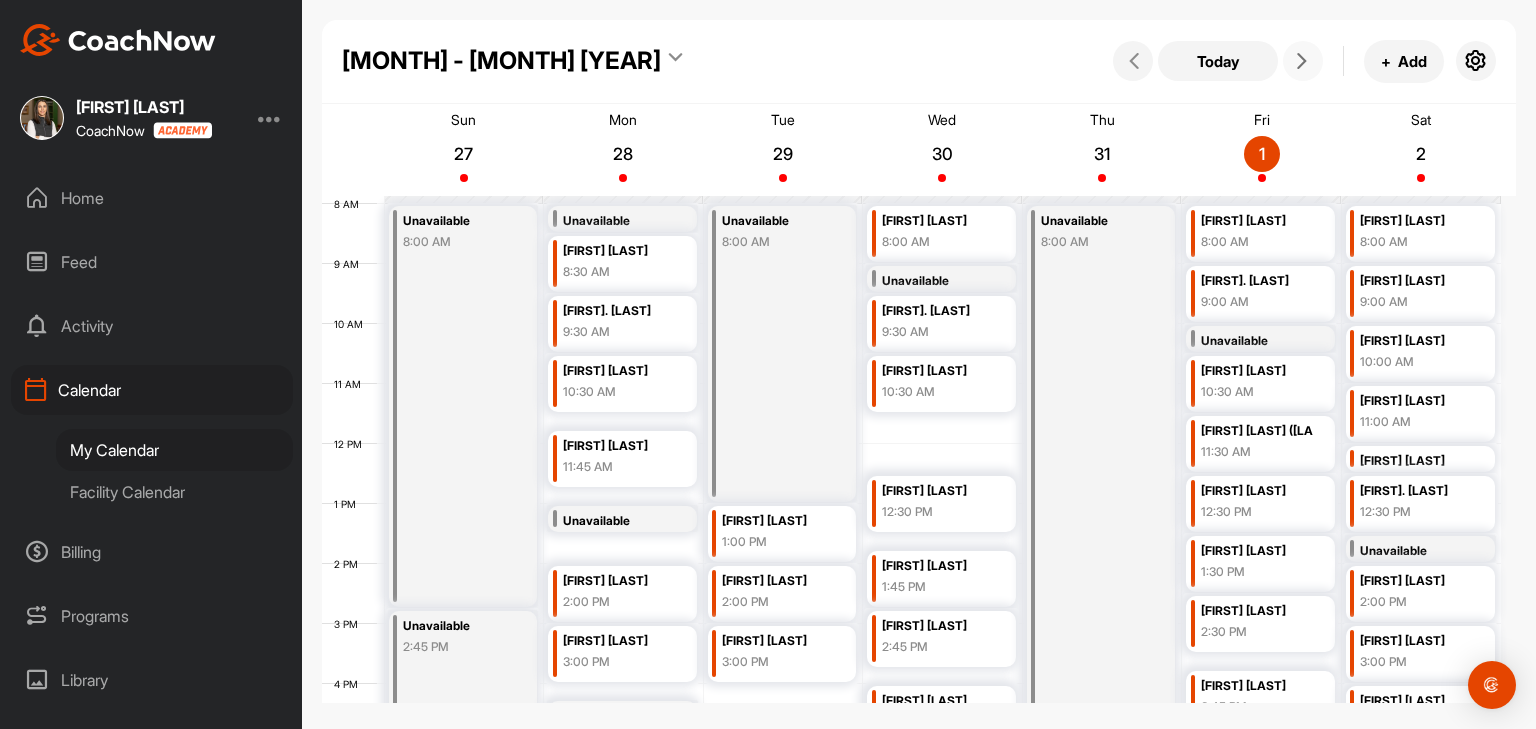 scroll, scrollTop: 446, scrollLeft: 0, axis: vertical 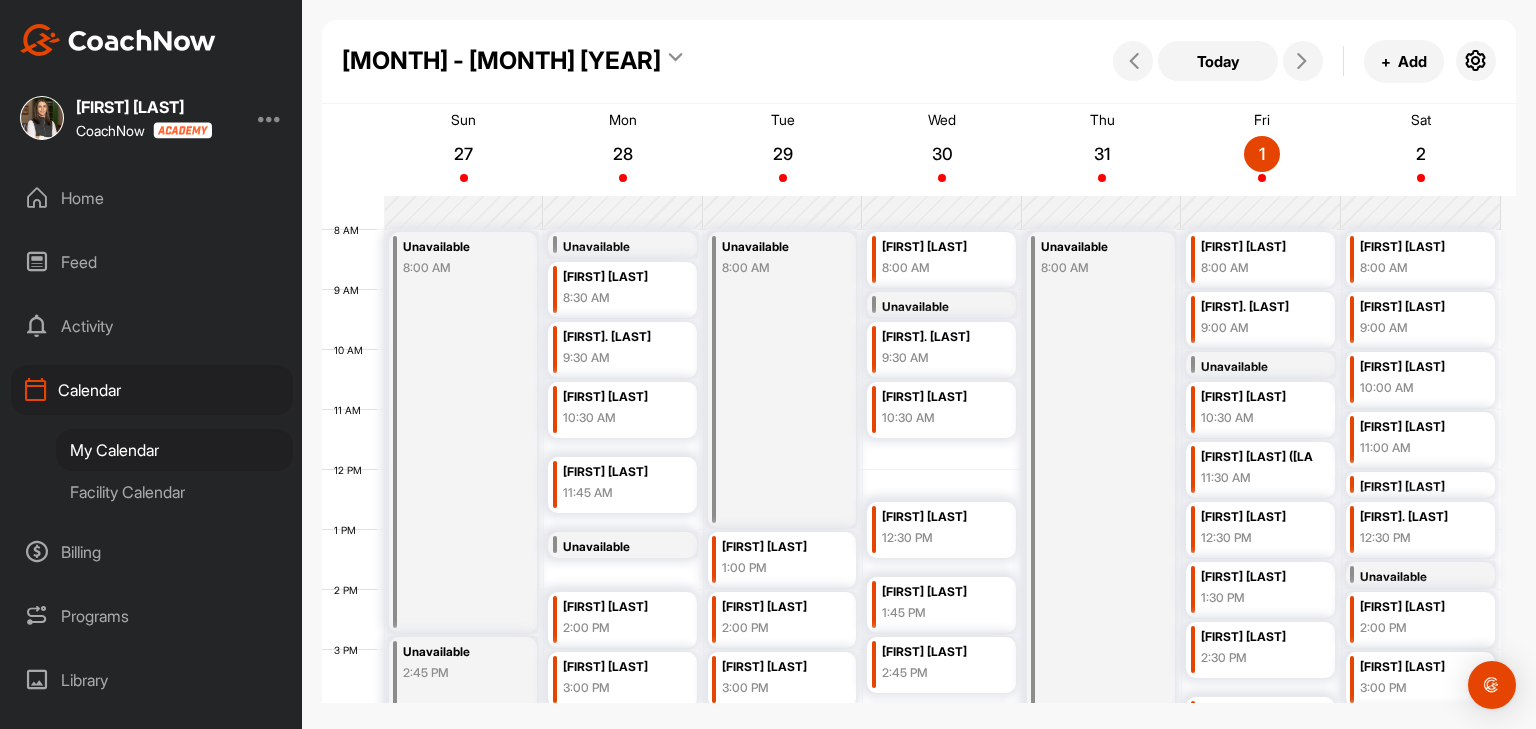 click on "Facility Calendar" at bounding box center [174, 492] 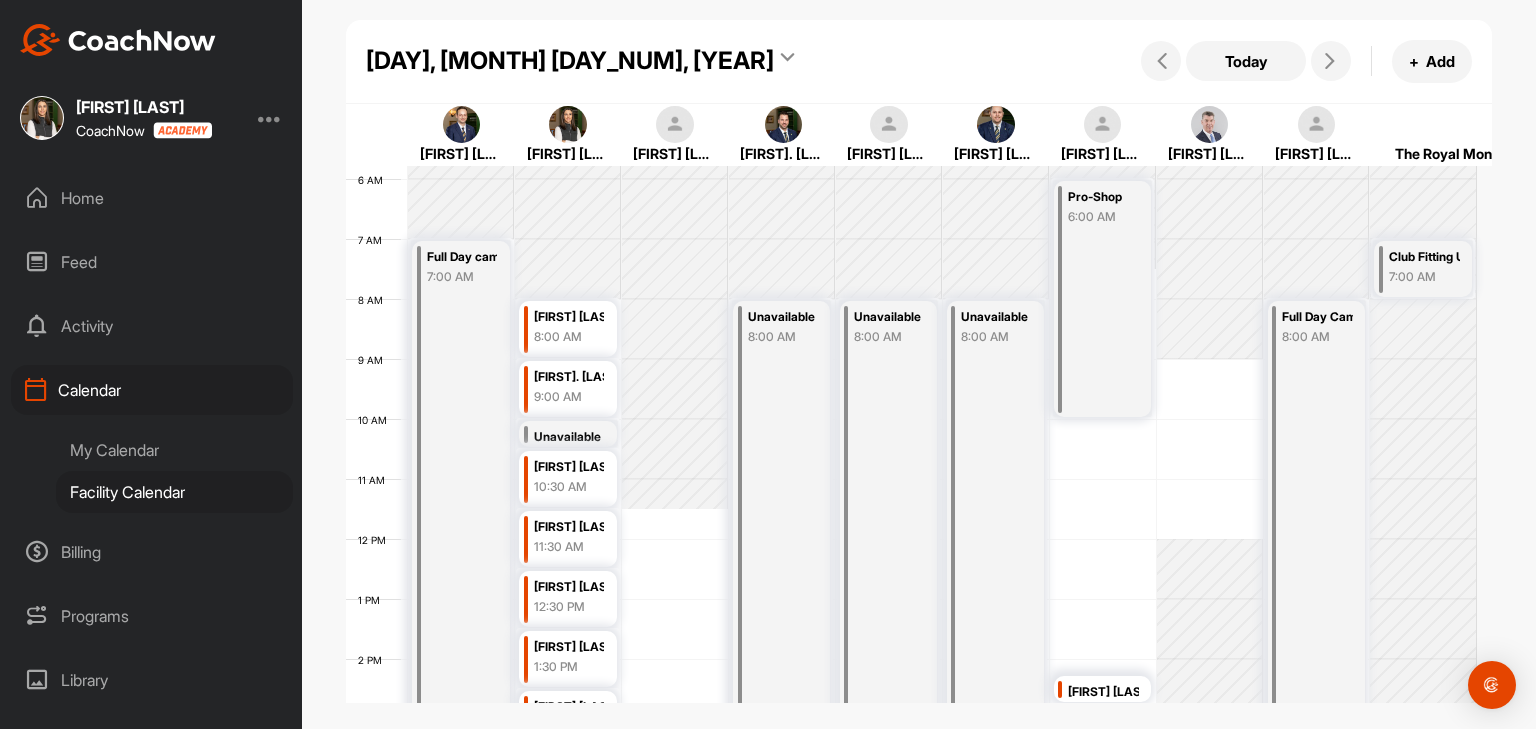 scroll, scrollTop: 547, scrollLeft: 0, axis: vertical 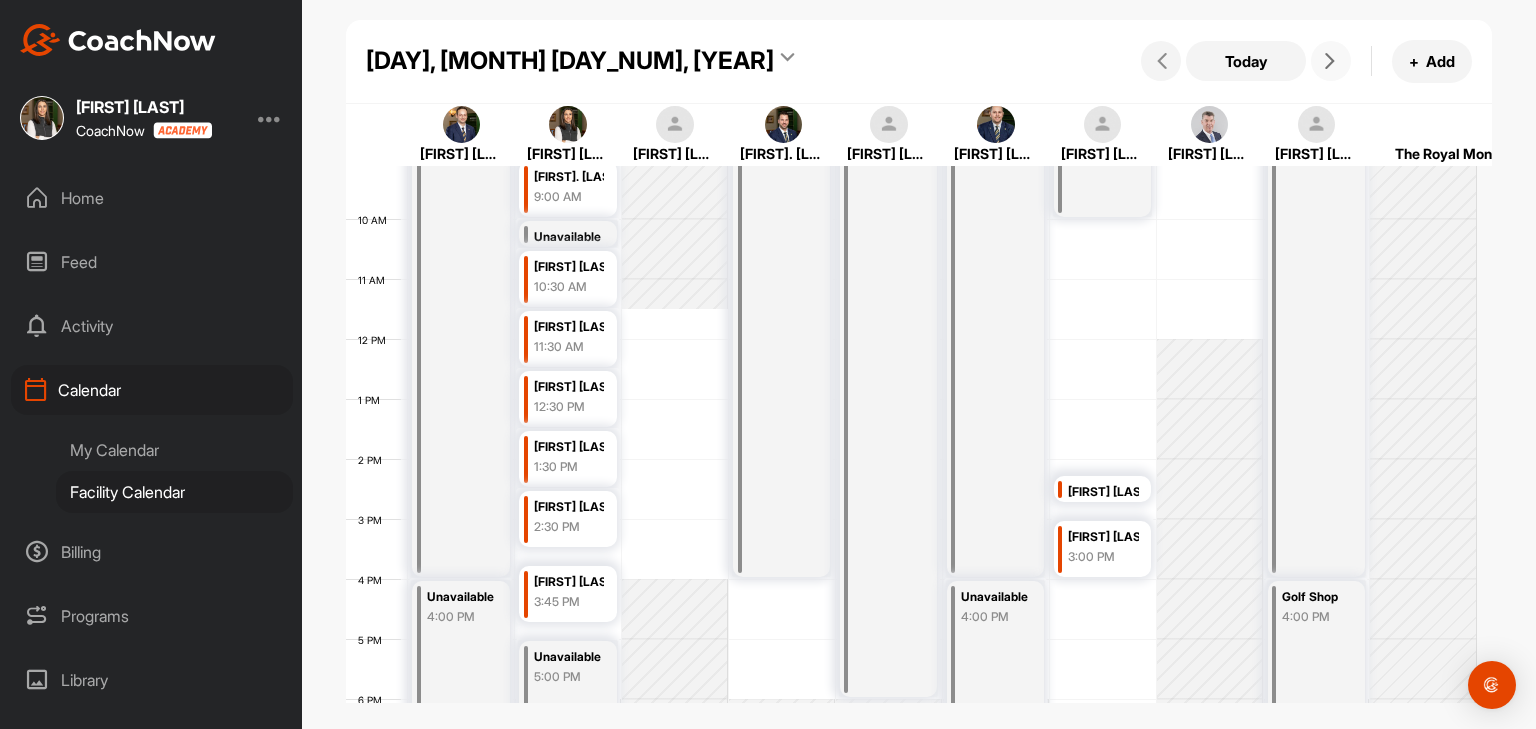 click at bounding box center (1330, 61) 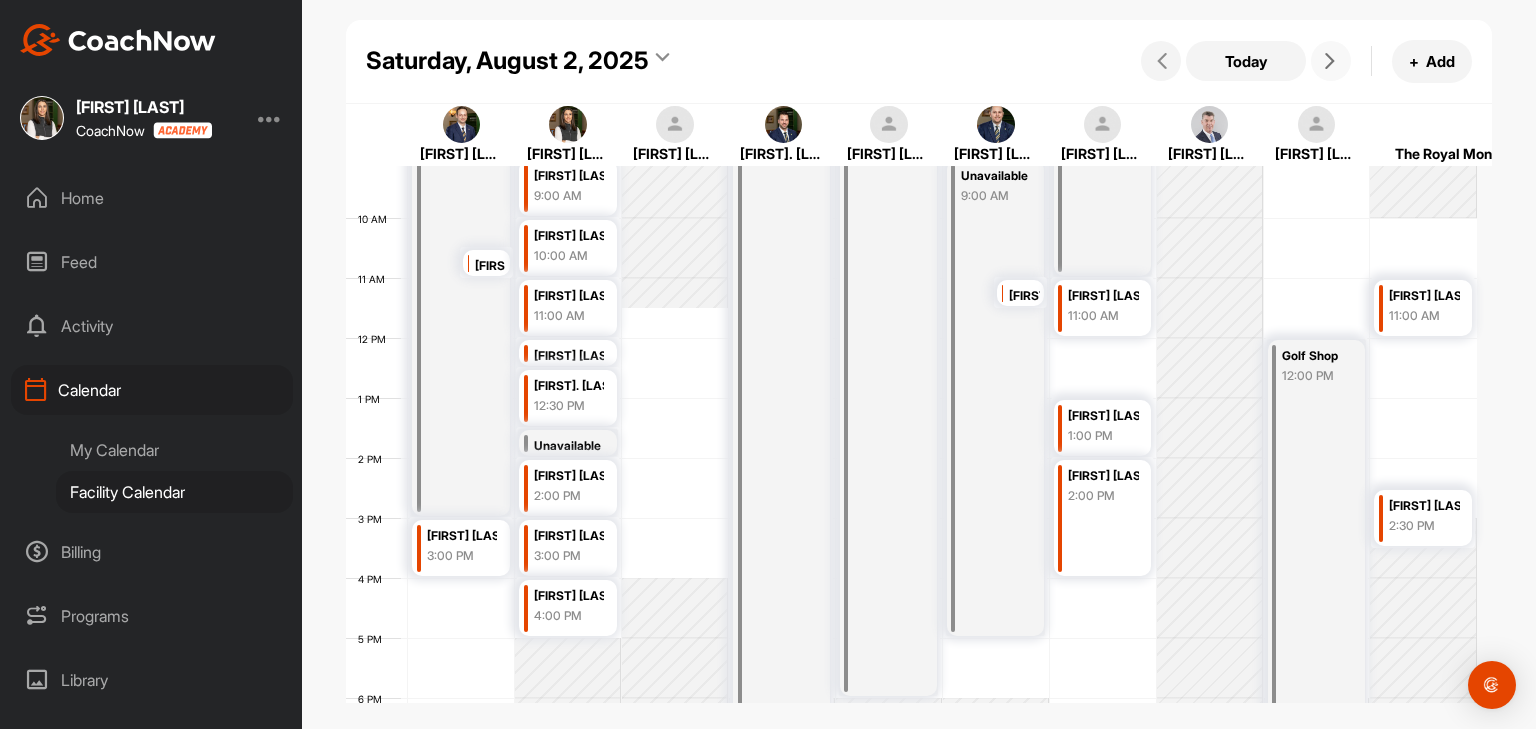 scroll, scrollTop: 647, scrollLeft: 0, axis: vertical 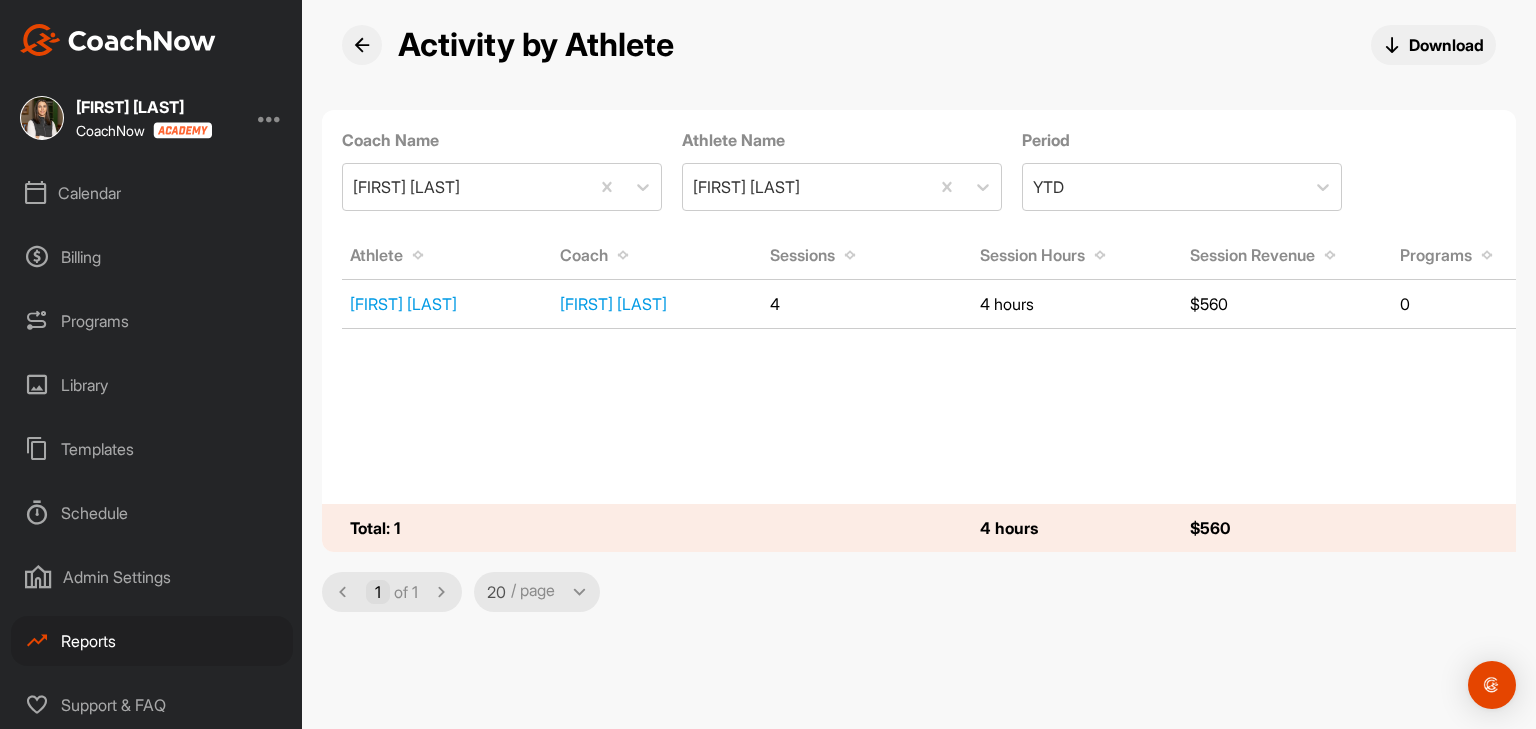 click on "Reports" at bounding box center (152, 641) 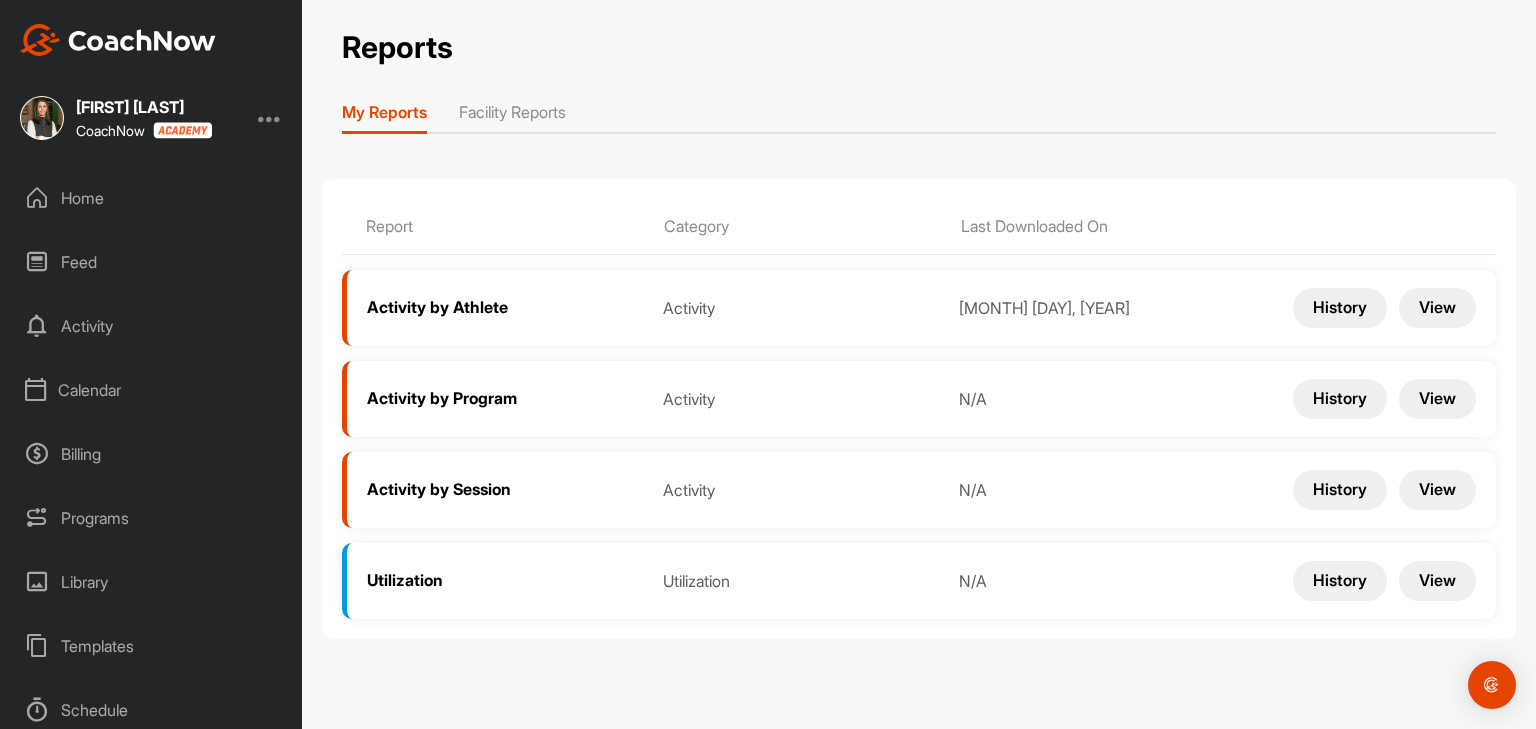 click on "Facility Reports" at bounding box center [512, 116] 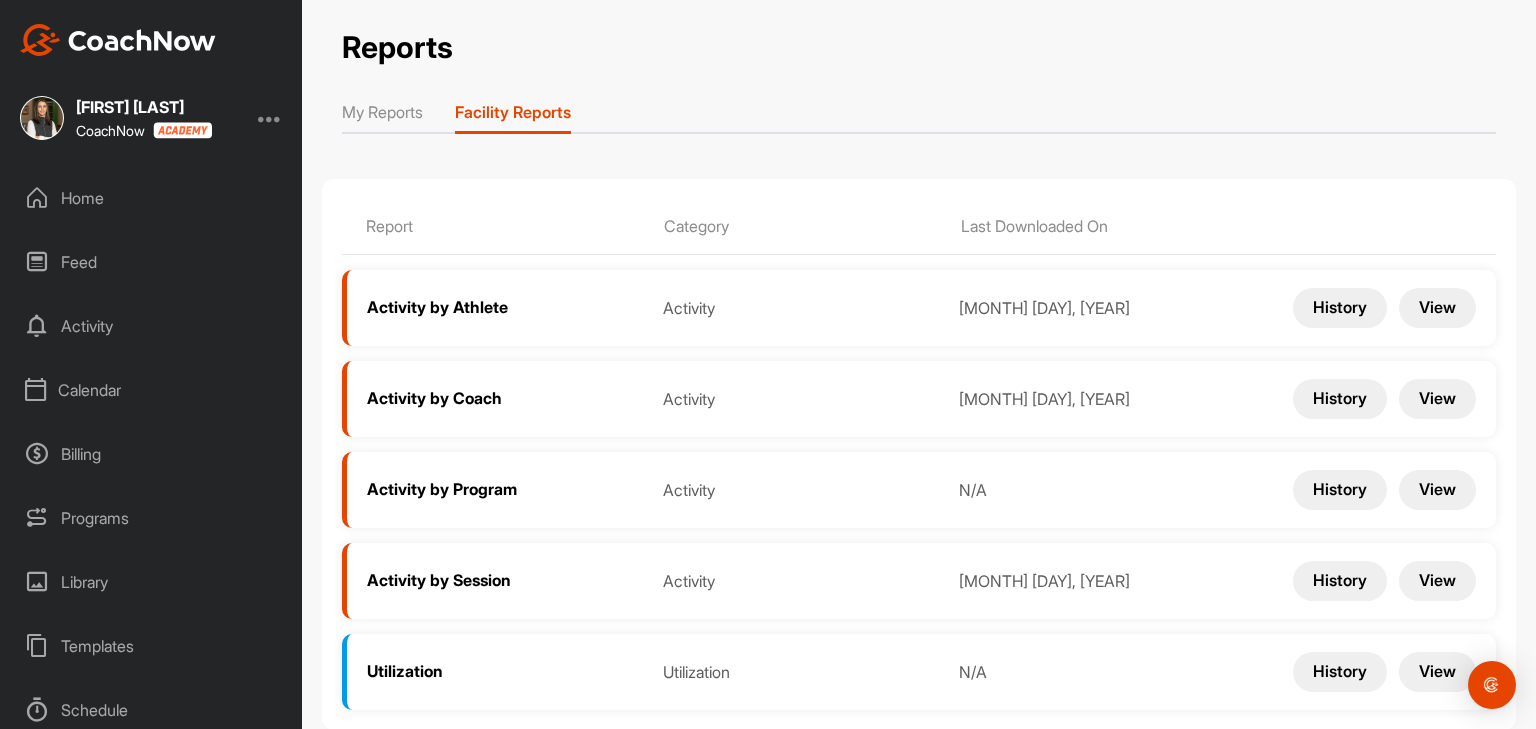click on "View" at bounding box center (1437, 399) 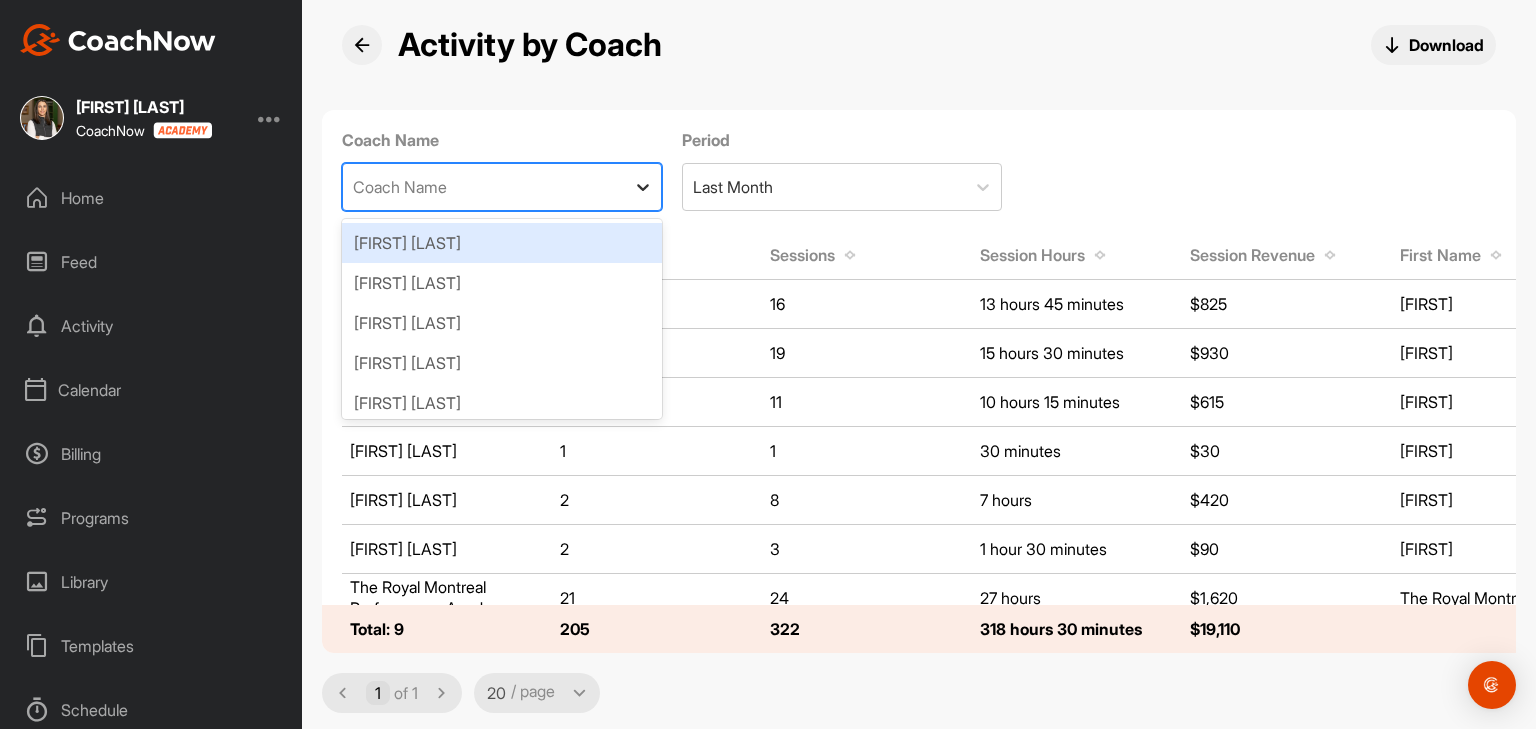 click at bounding box center [643, 187] 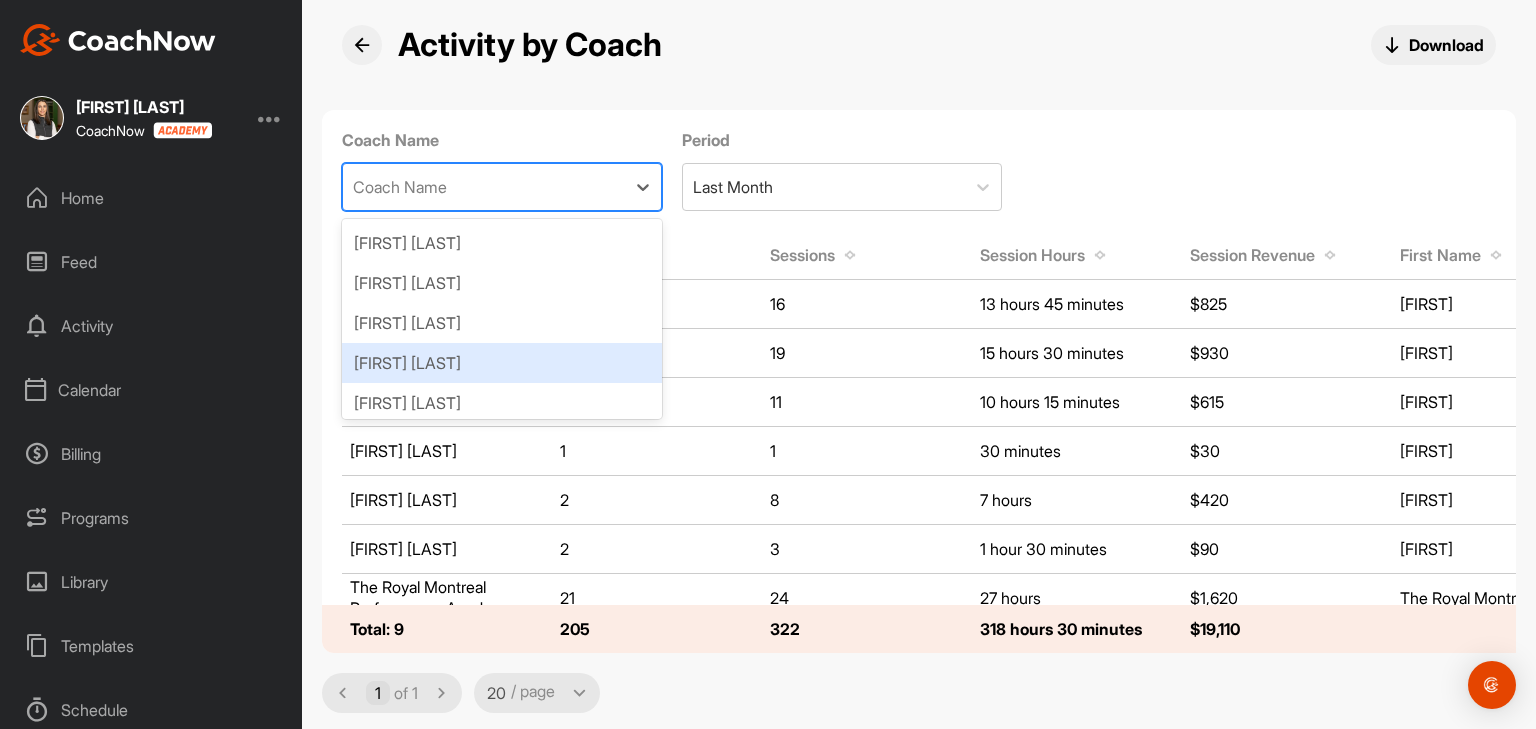 scroll, scrollTop: 192, scrollLeft: 0, axis: vertical 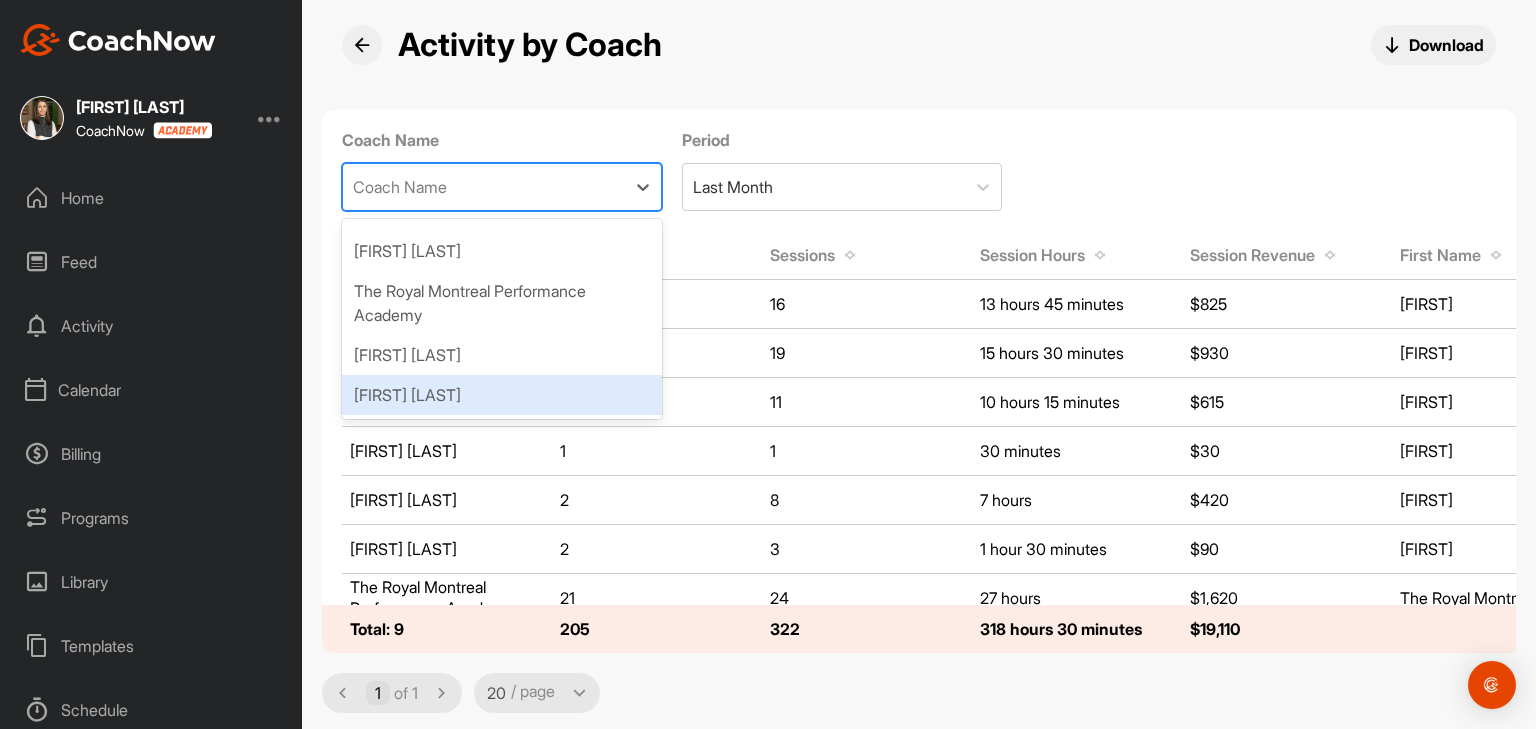 click on "[FIRST] [LAST]" at bounding box center [502, 395] 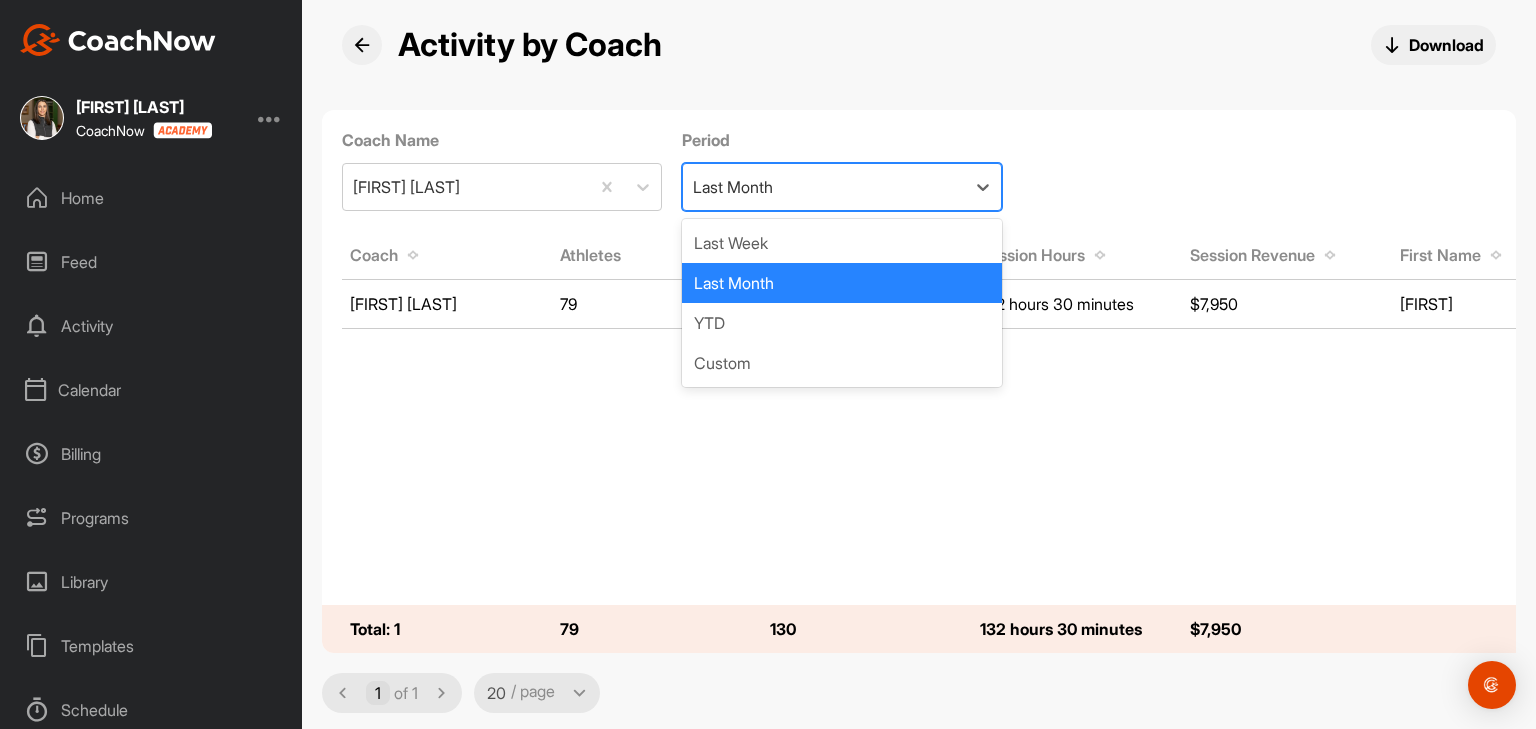 click on "Last Month" at bounding box center [824, 187] 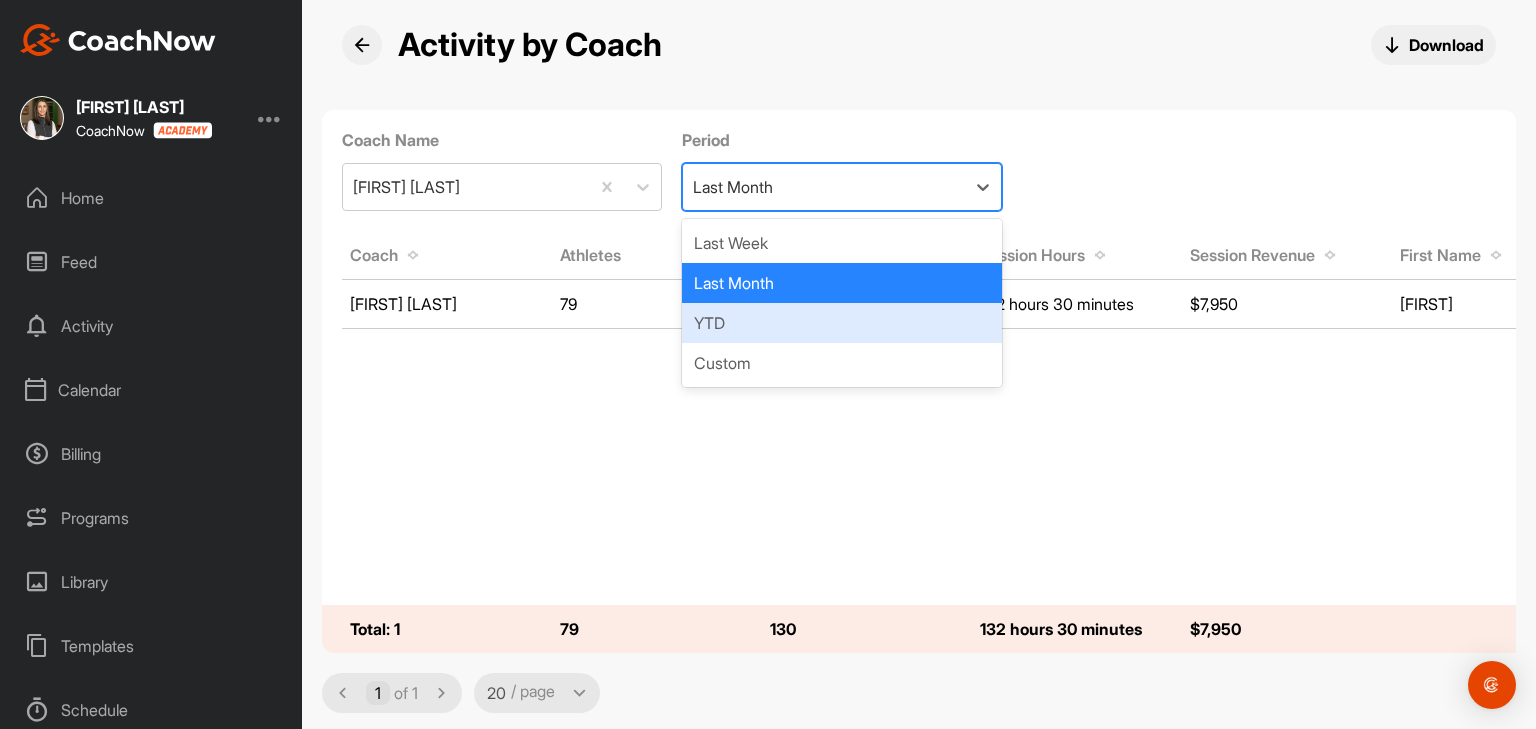 click on "YTD" at bounding box center (842, 323) 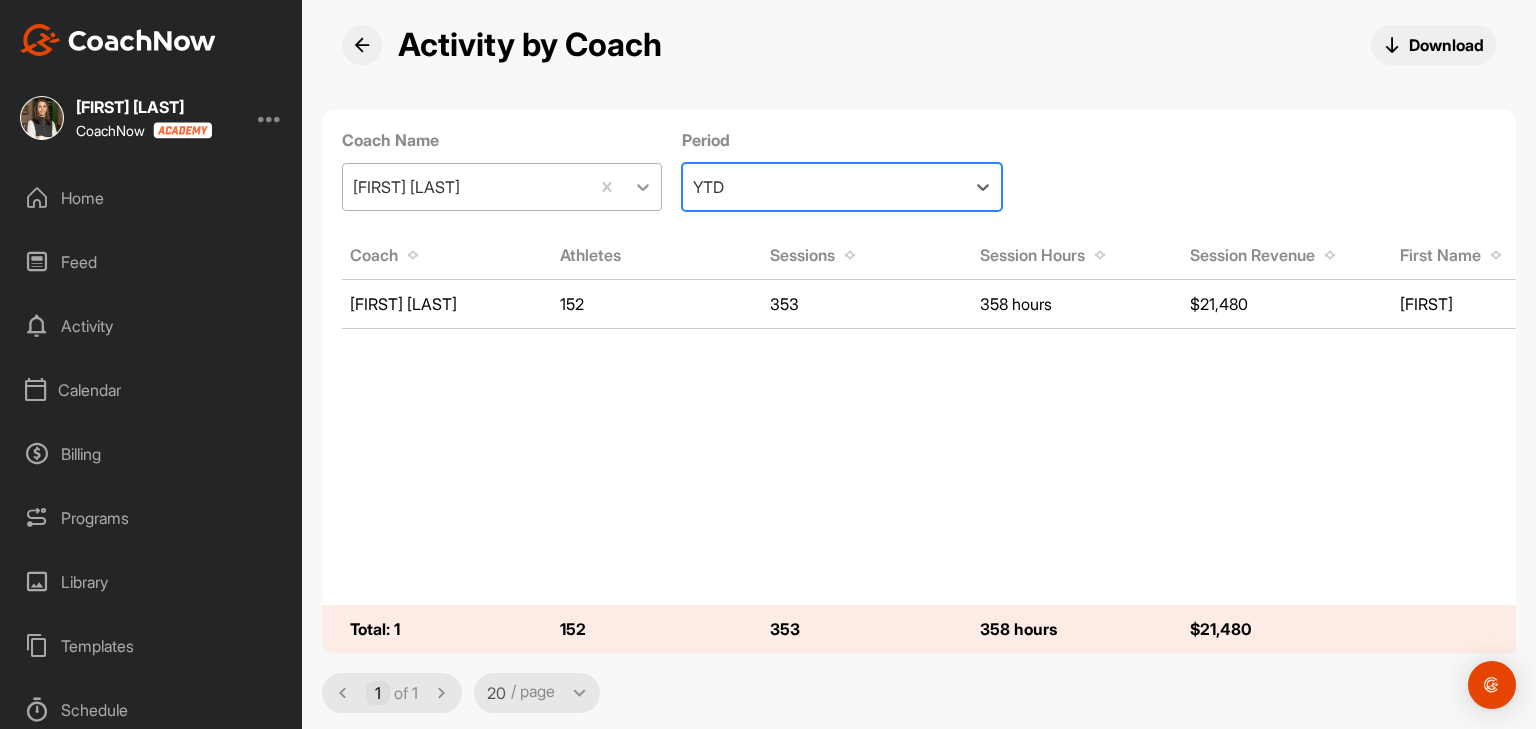 click 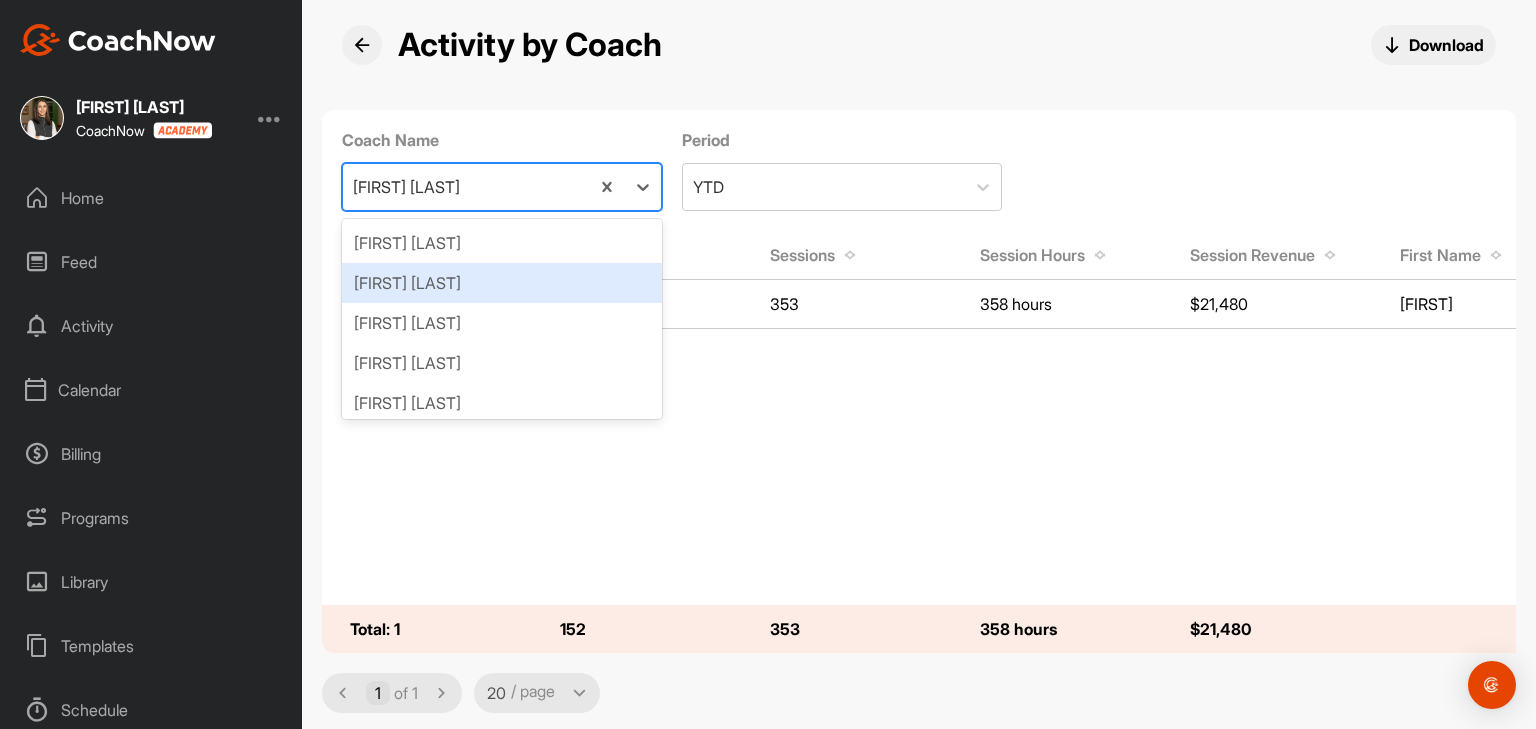 click on "[FIRST] [LAST]" at bounding box center (502, 283) 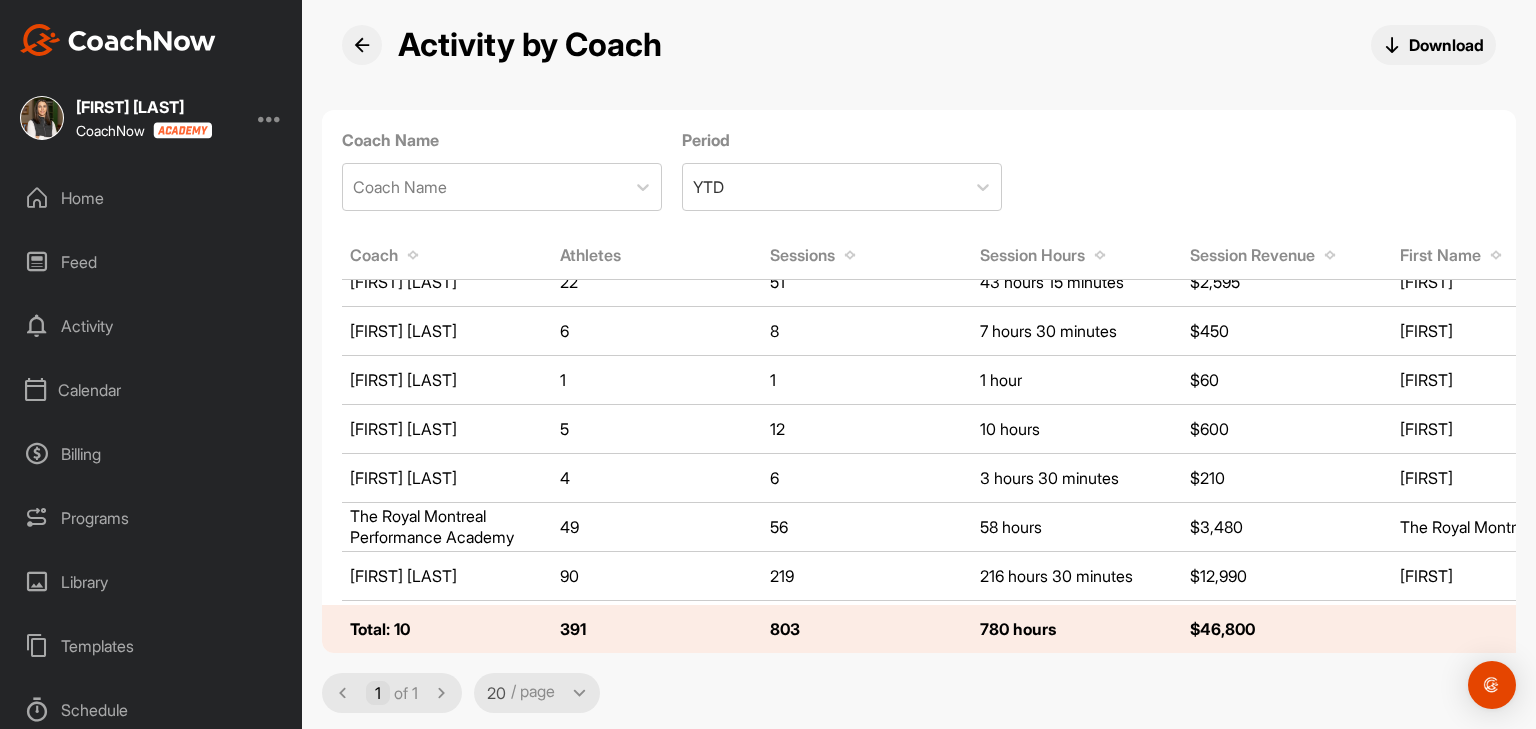 scroll, scrollTop: 177, scrollLeft: 0, axis: vertical 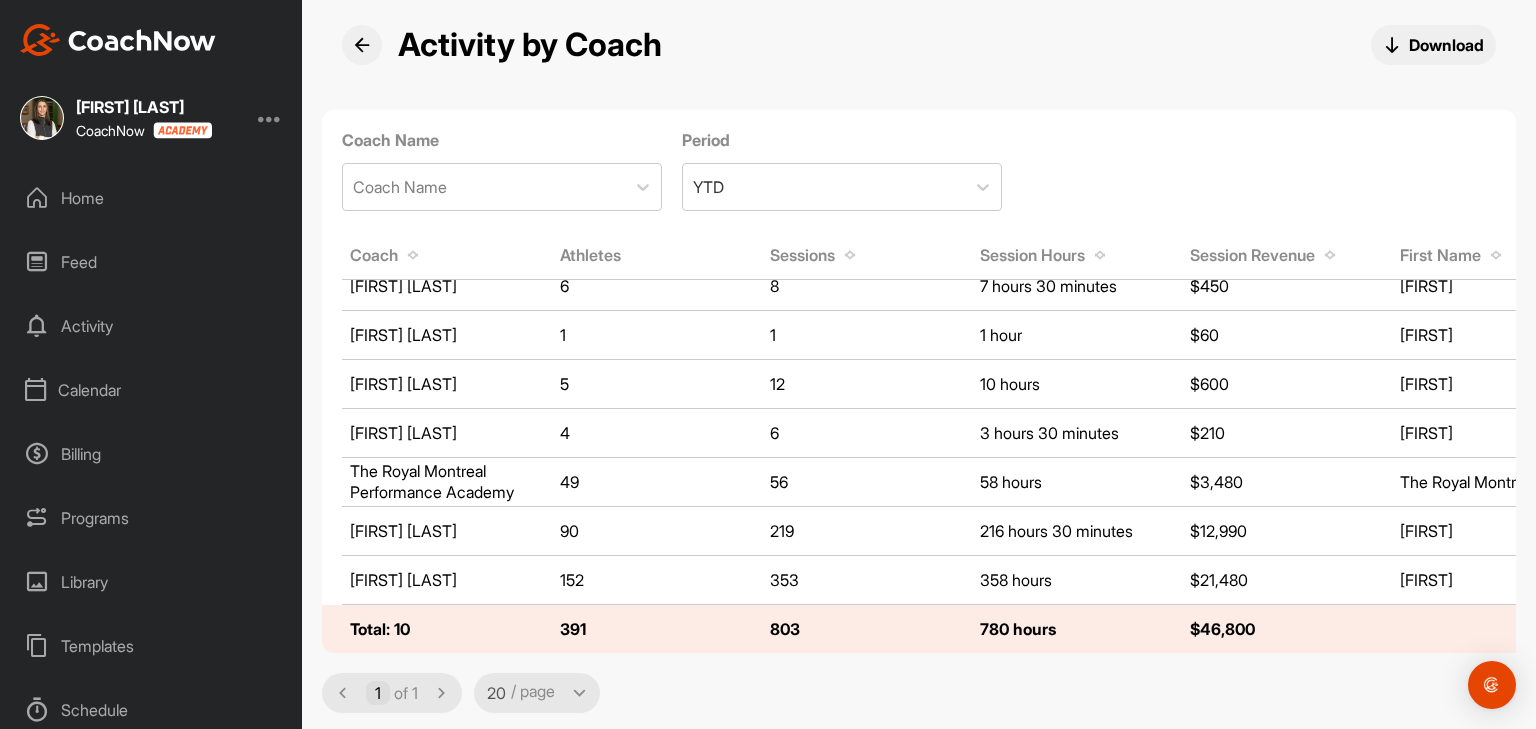 click at bounding box center [1100, 253] 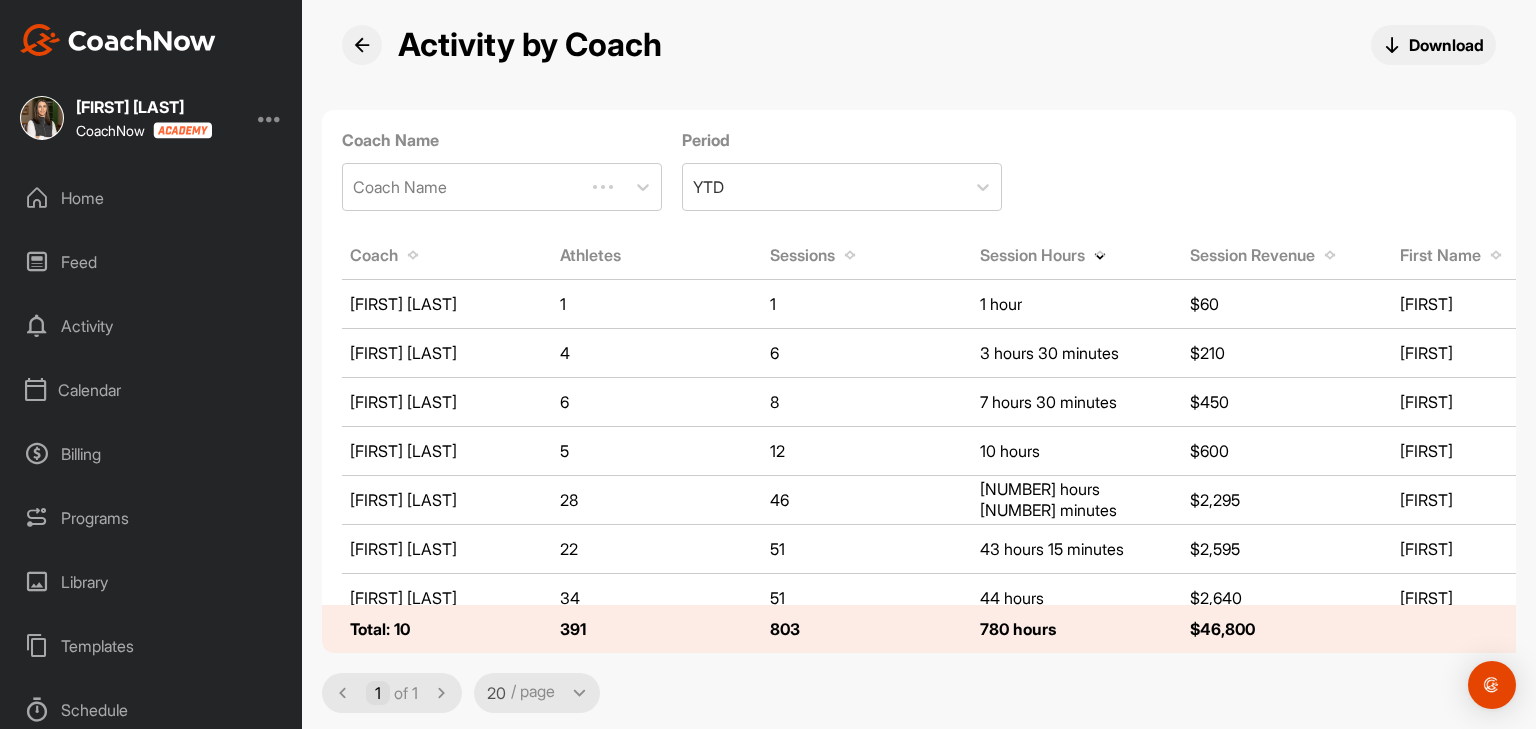 scroll, scrollTop: 0, scrollLeft: 0, axis: both 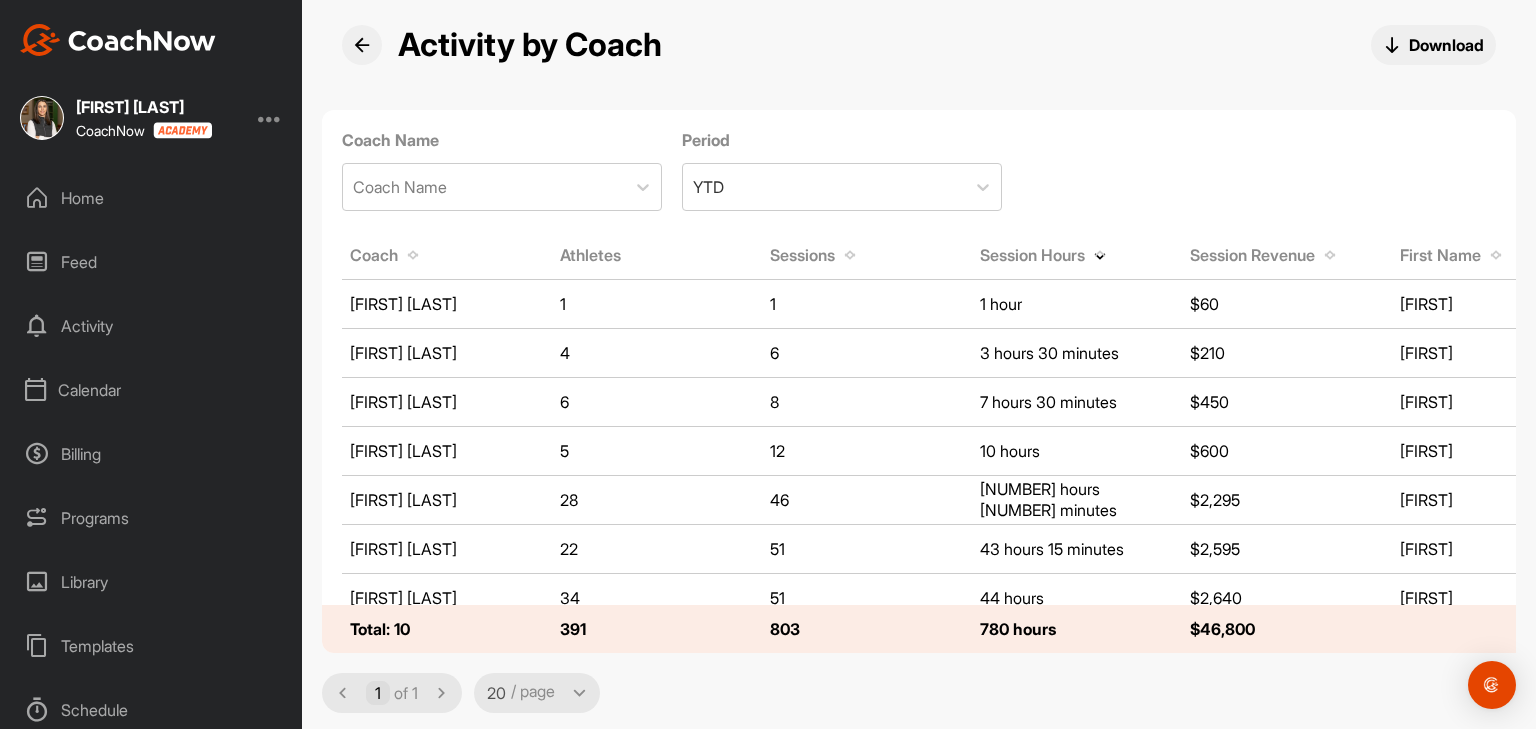 click on "Sessions" at bounding box center (867, 255) 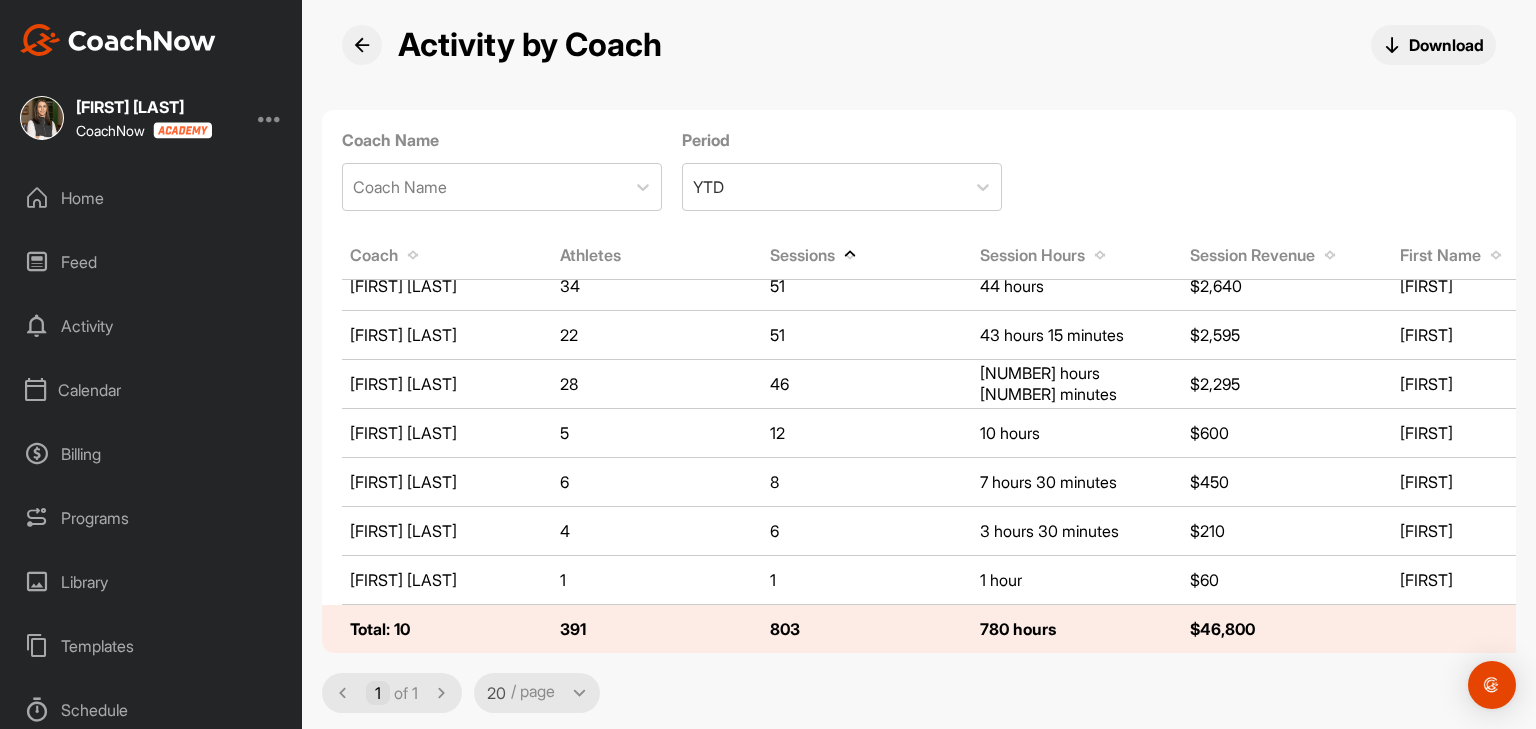 scroll, scrollTop: 177, scrollLeft: 0, axis: vertical 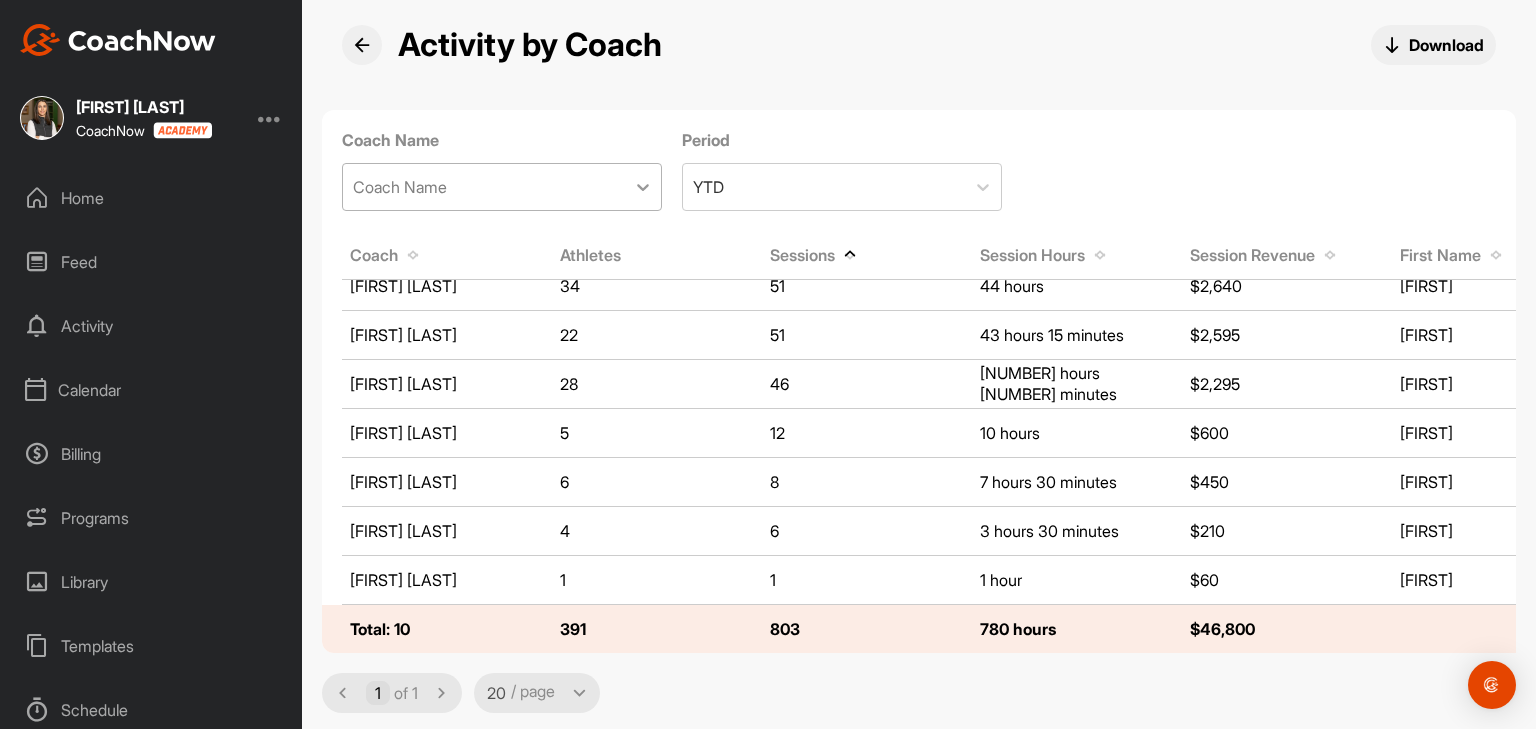 click 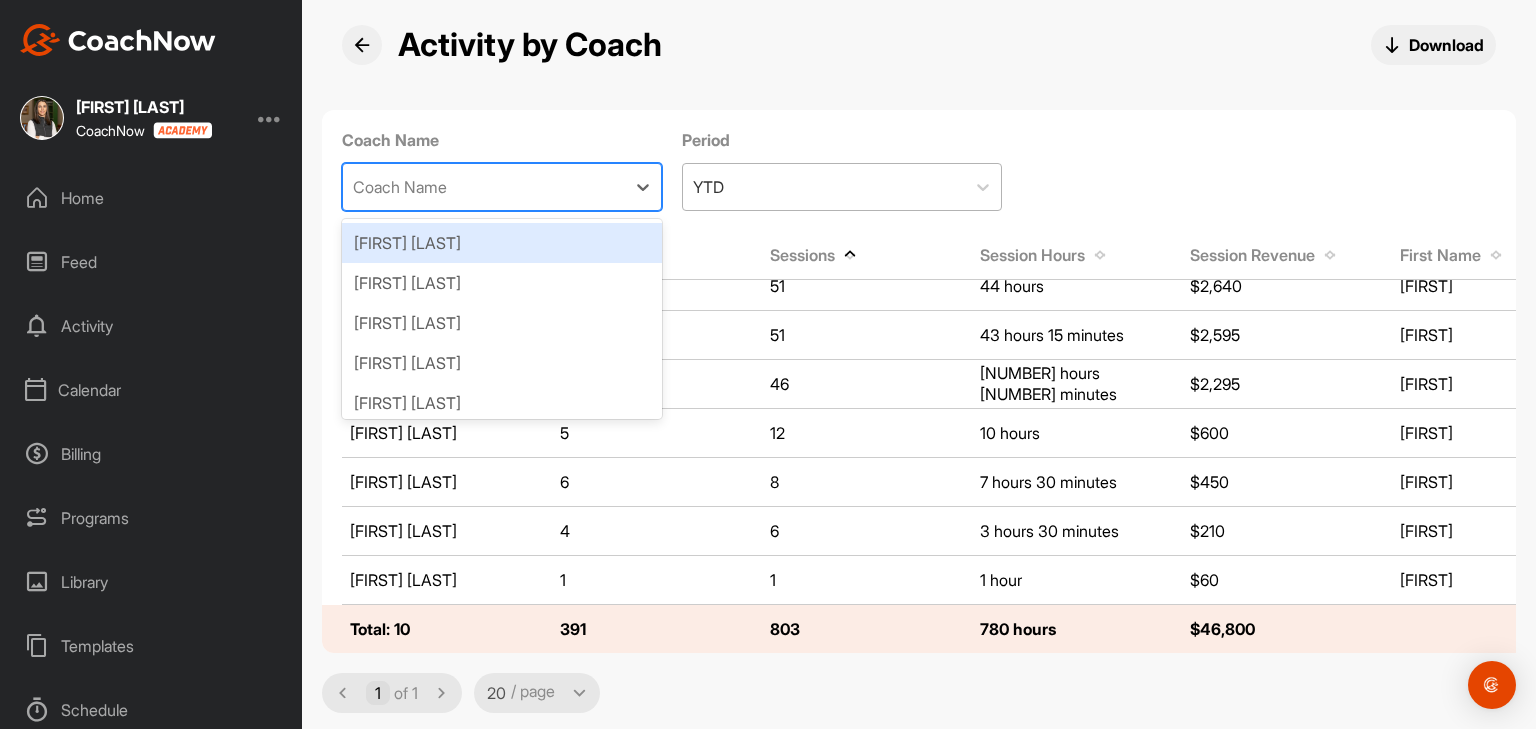 click on "YTD" at bounding box center [824, 187] 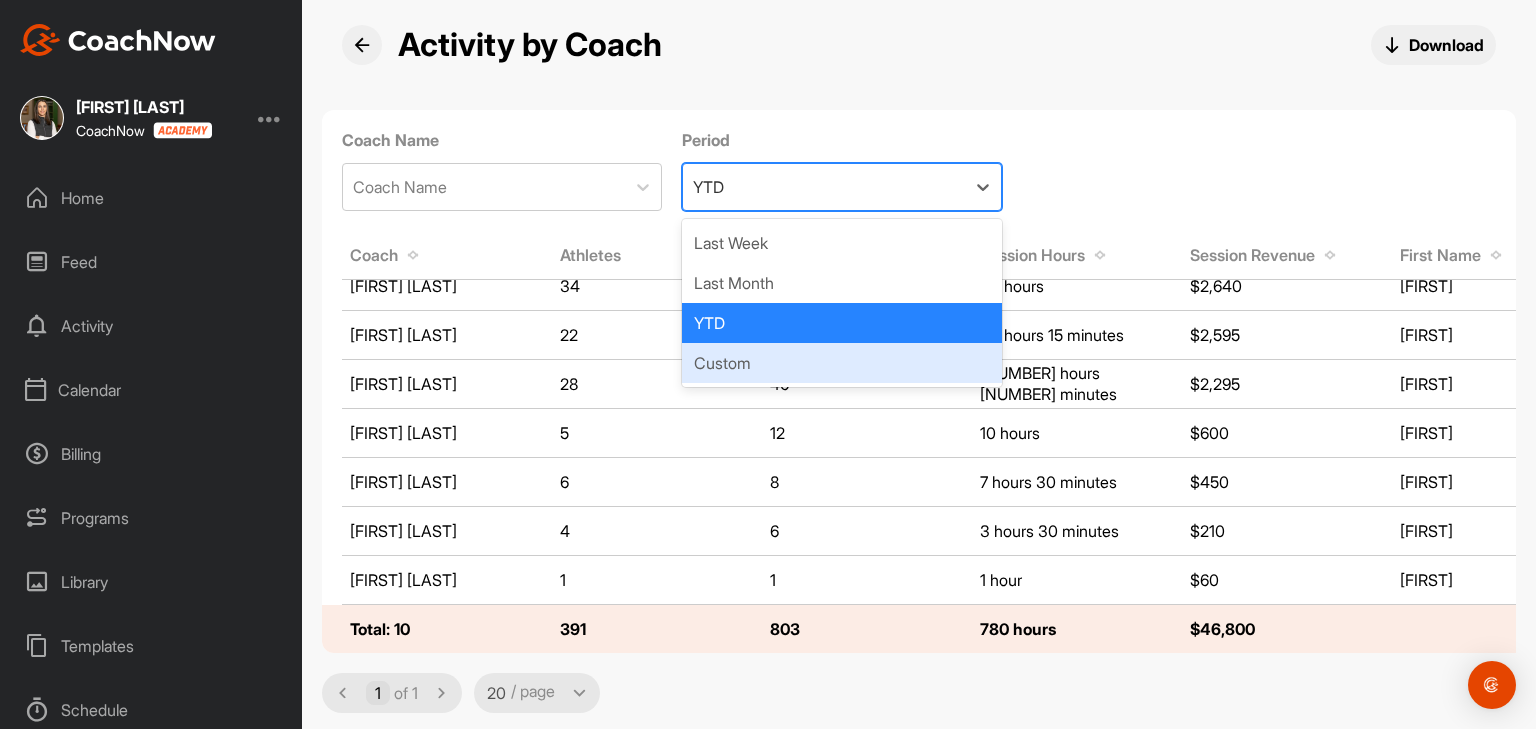 click on "Custom" at bounding box center (842, 363) 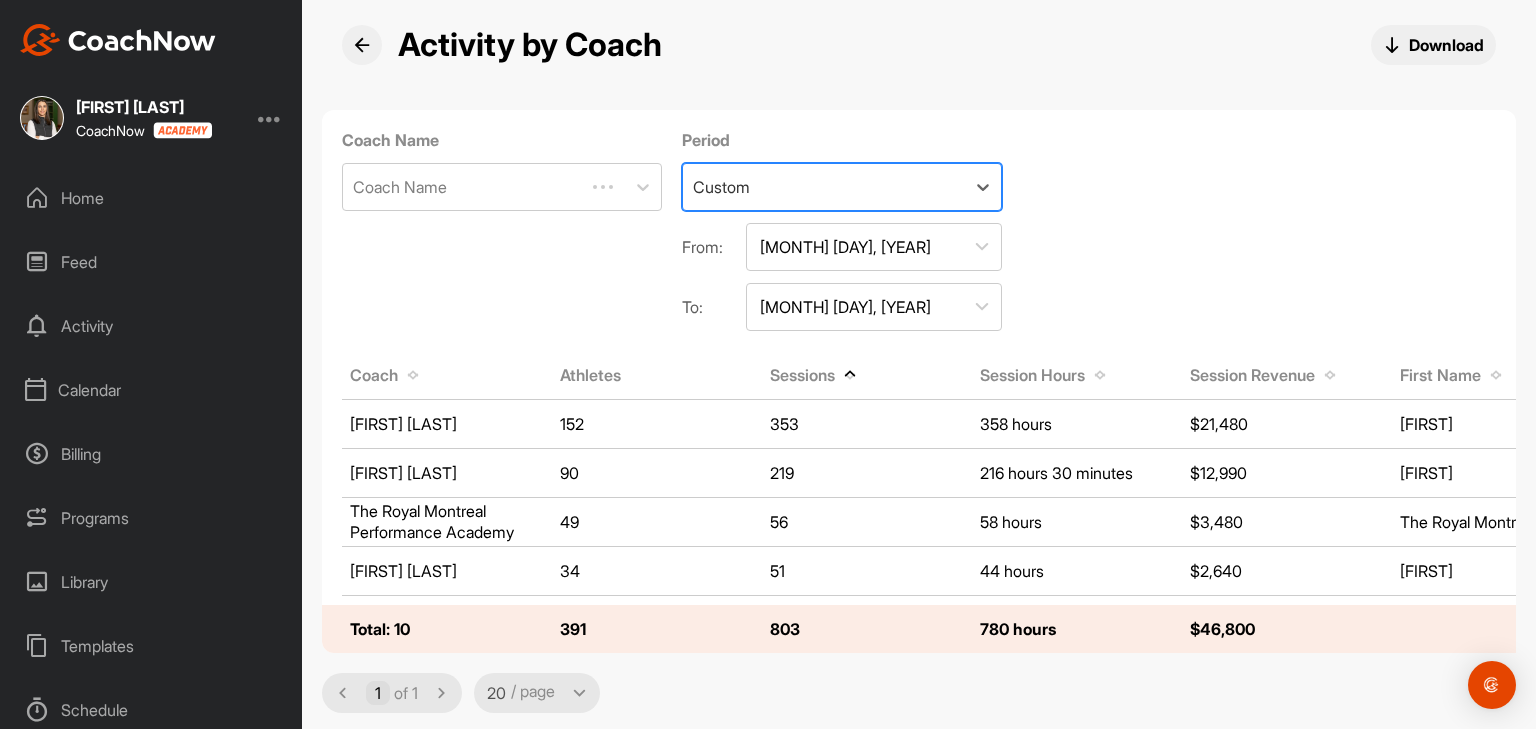 scroll, scrollTop: 0, scrollLeft: 0, axis: both 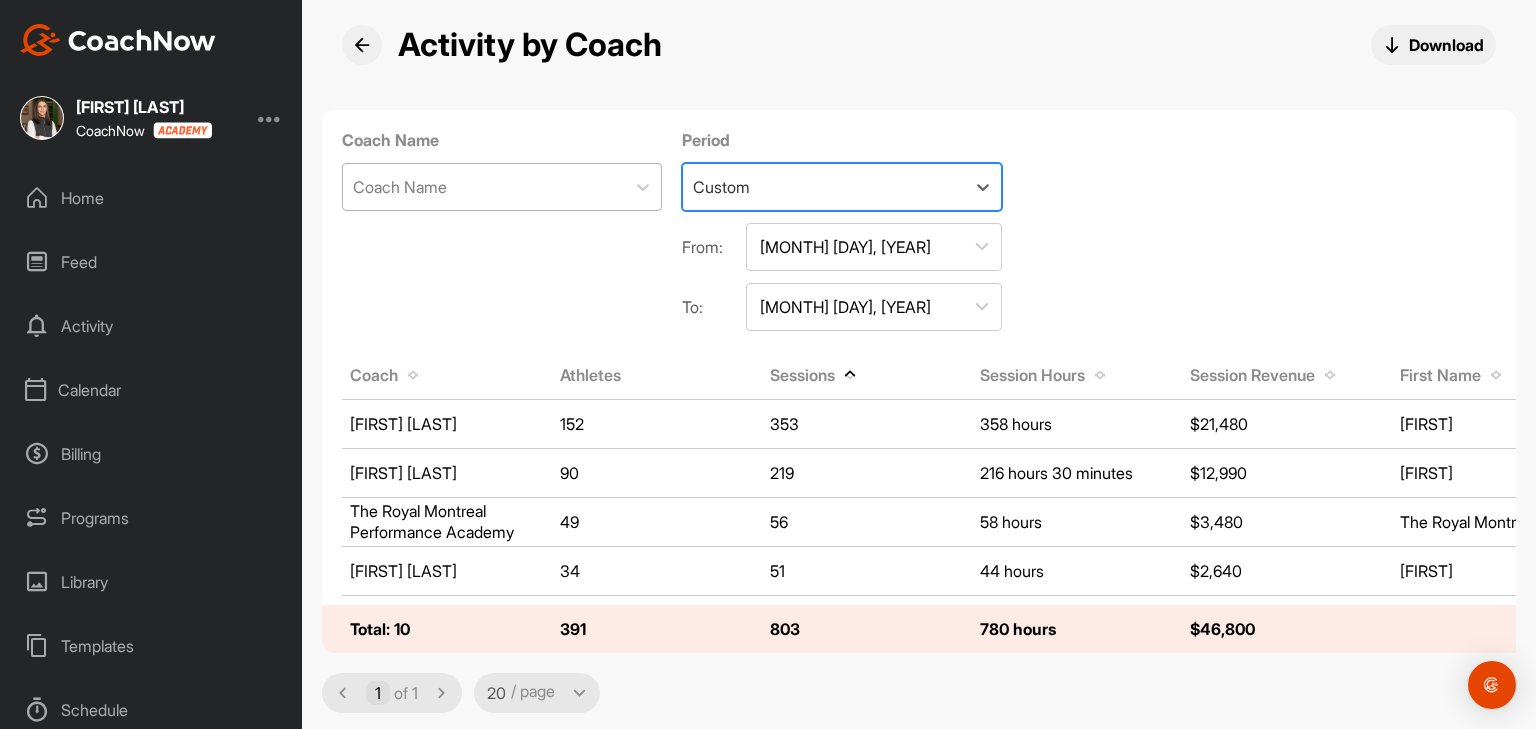 click on "Coach Name" at bounding box center (484, 187) 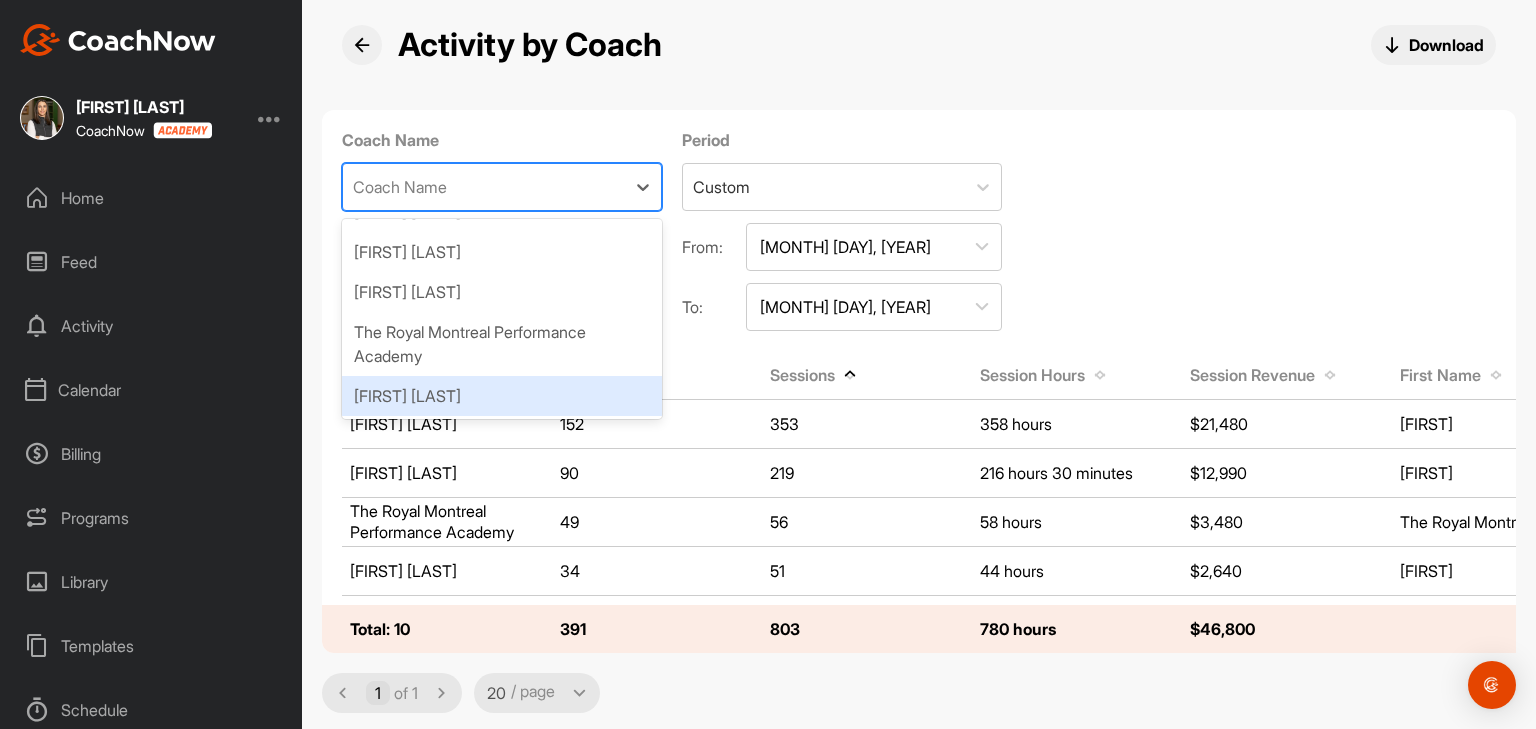 scroll, scrollTop: 232, scrollLeft: 0, axis: vertical 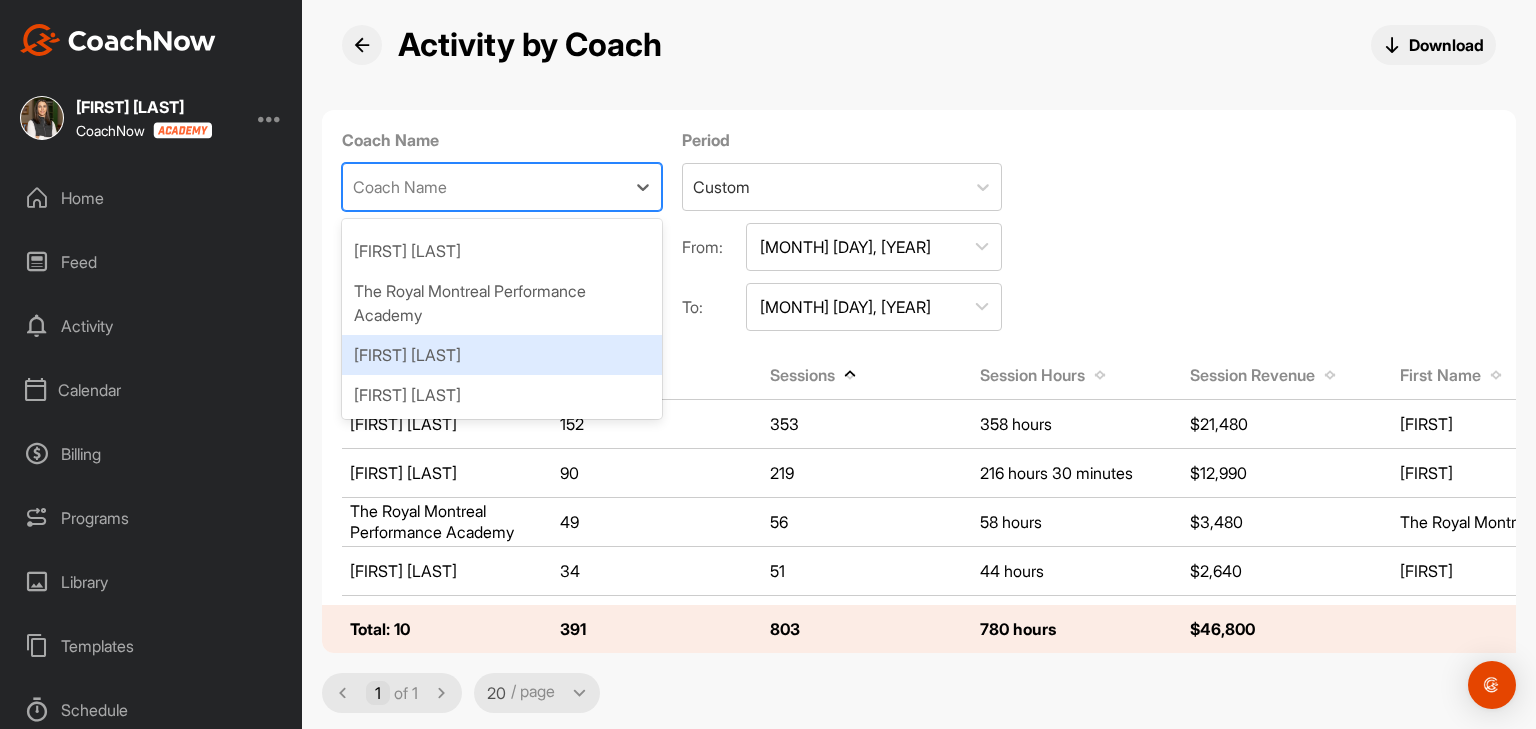 click on "[FIRST] [LAST]" at bounding box center [502, 355] 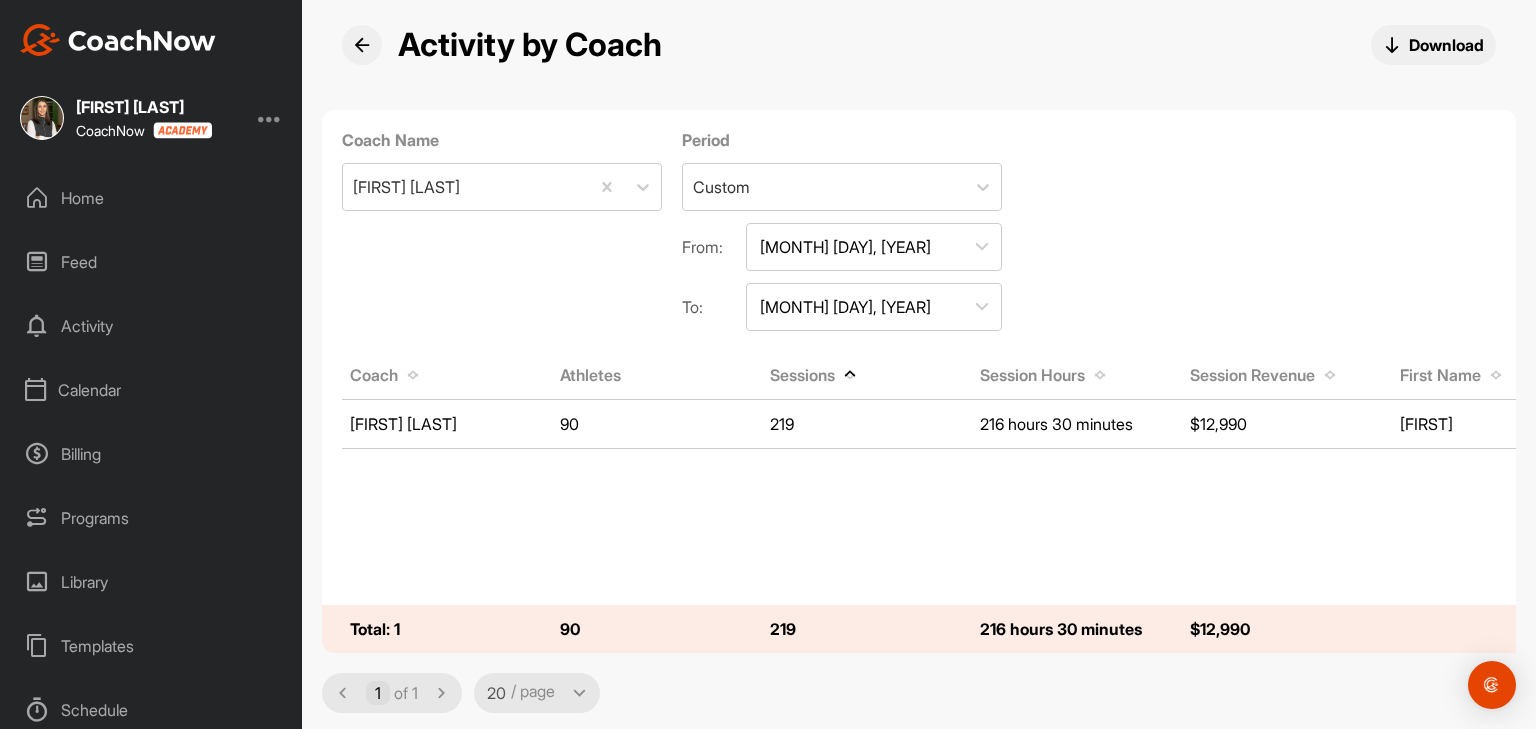 click on "Dec 31, 2024" at bounding box center (874, 247) 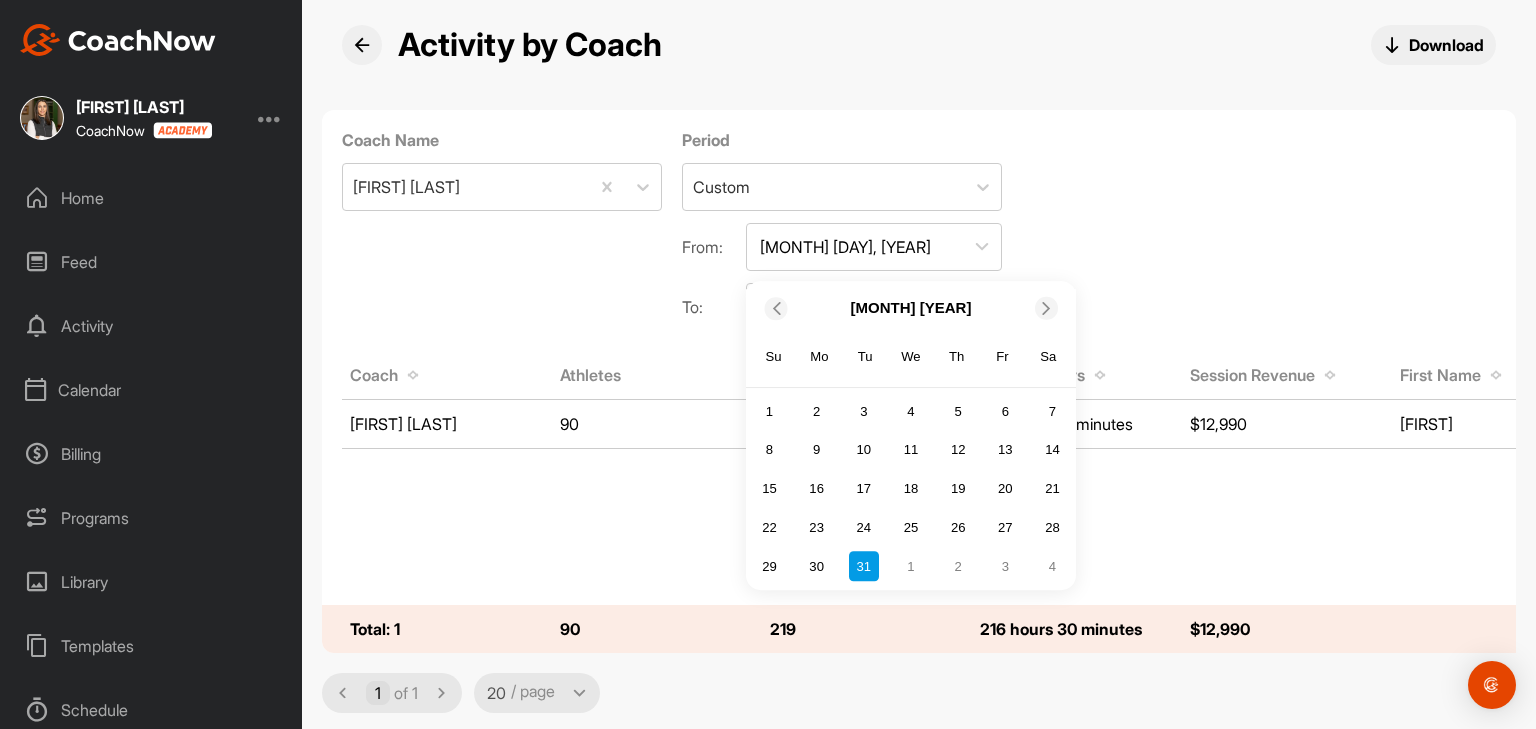 click on "December 2024" at bounding box center (911, 308) 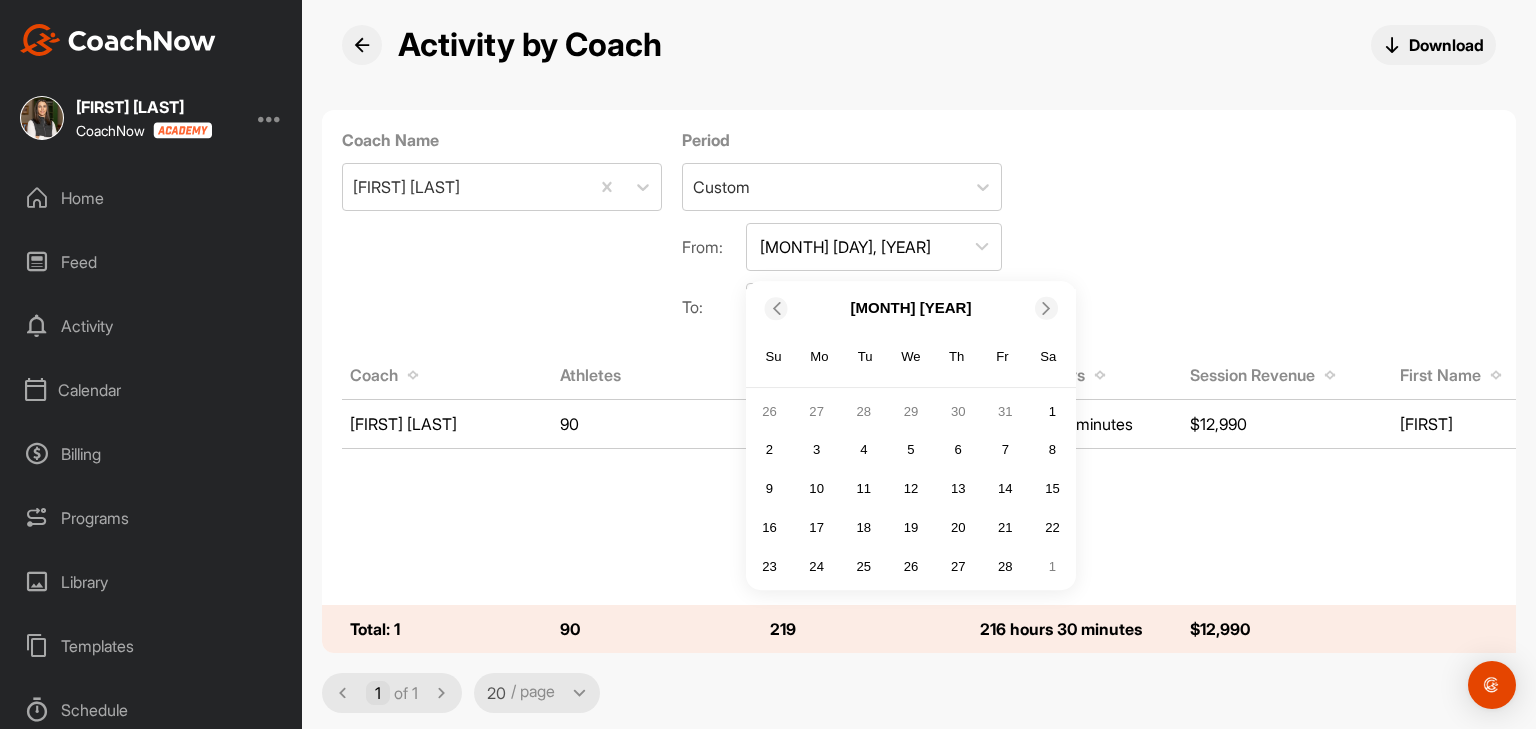 click at bounding box center [1046, 307] 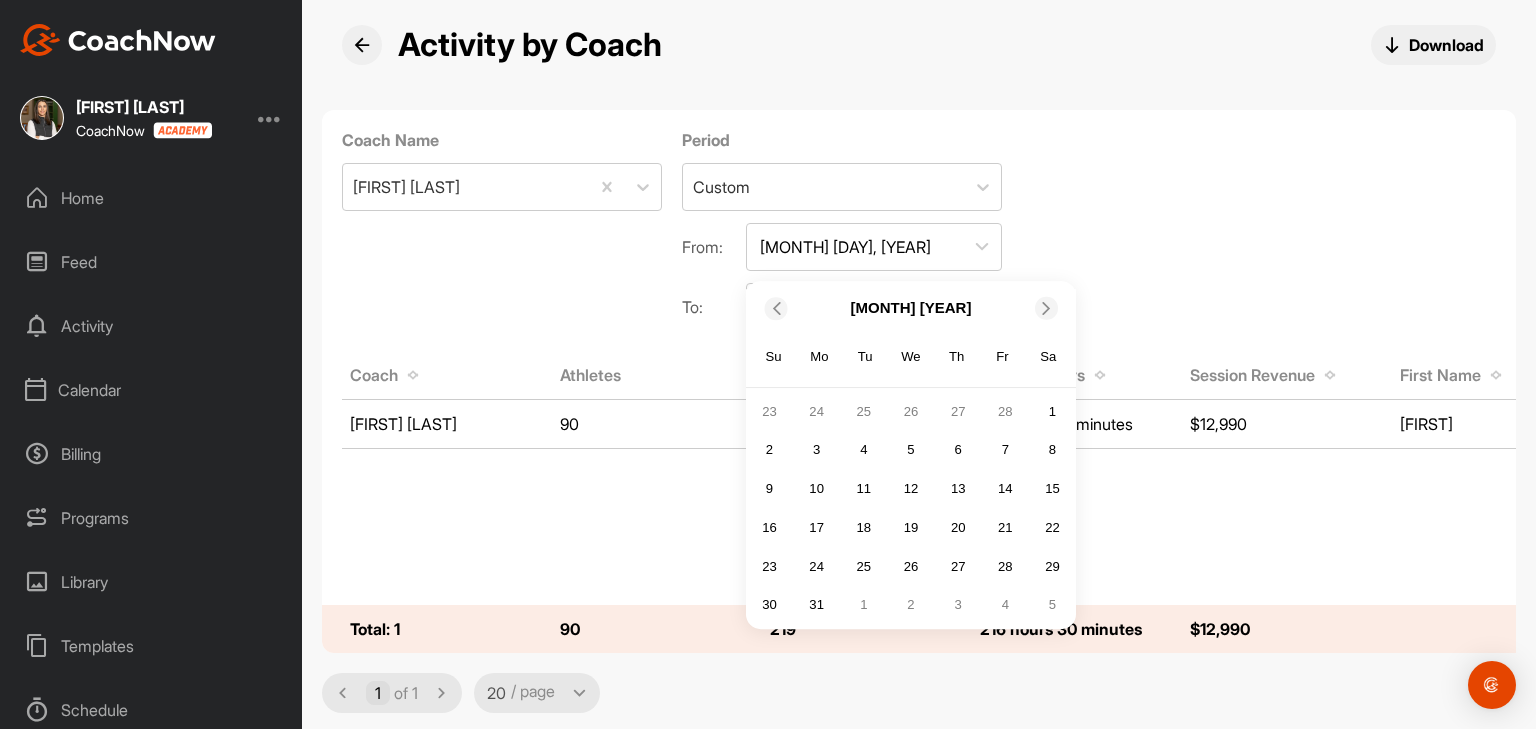 click at bounding box center [1046, 307] 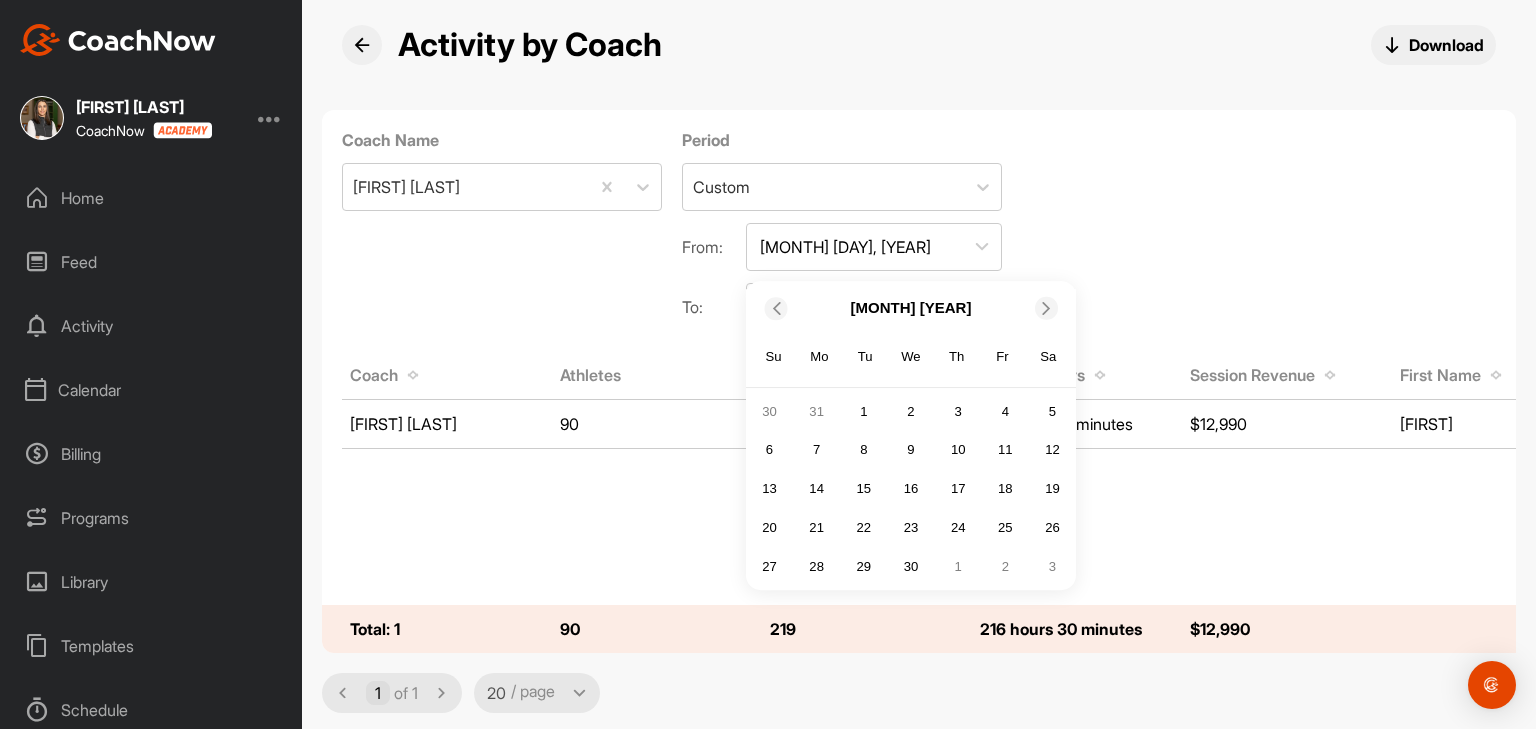 click at bounding box center (1046, 307) 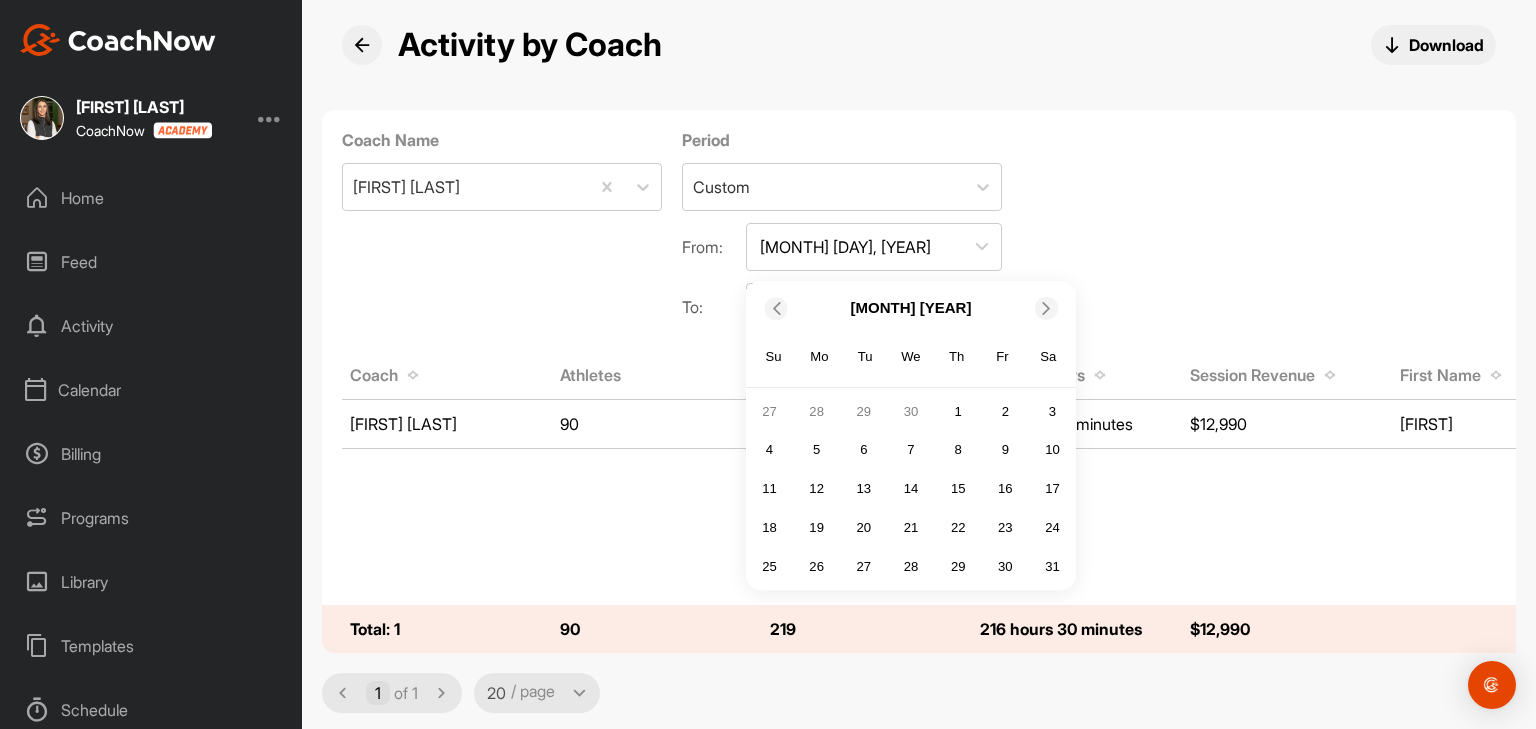click at bounding box center (1046, 307) 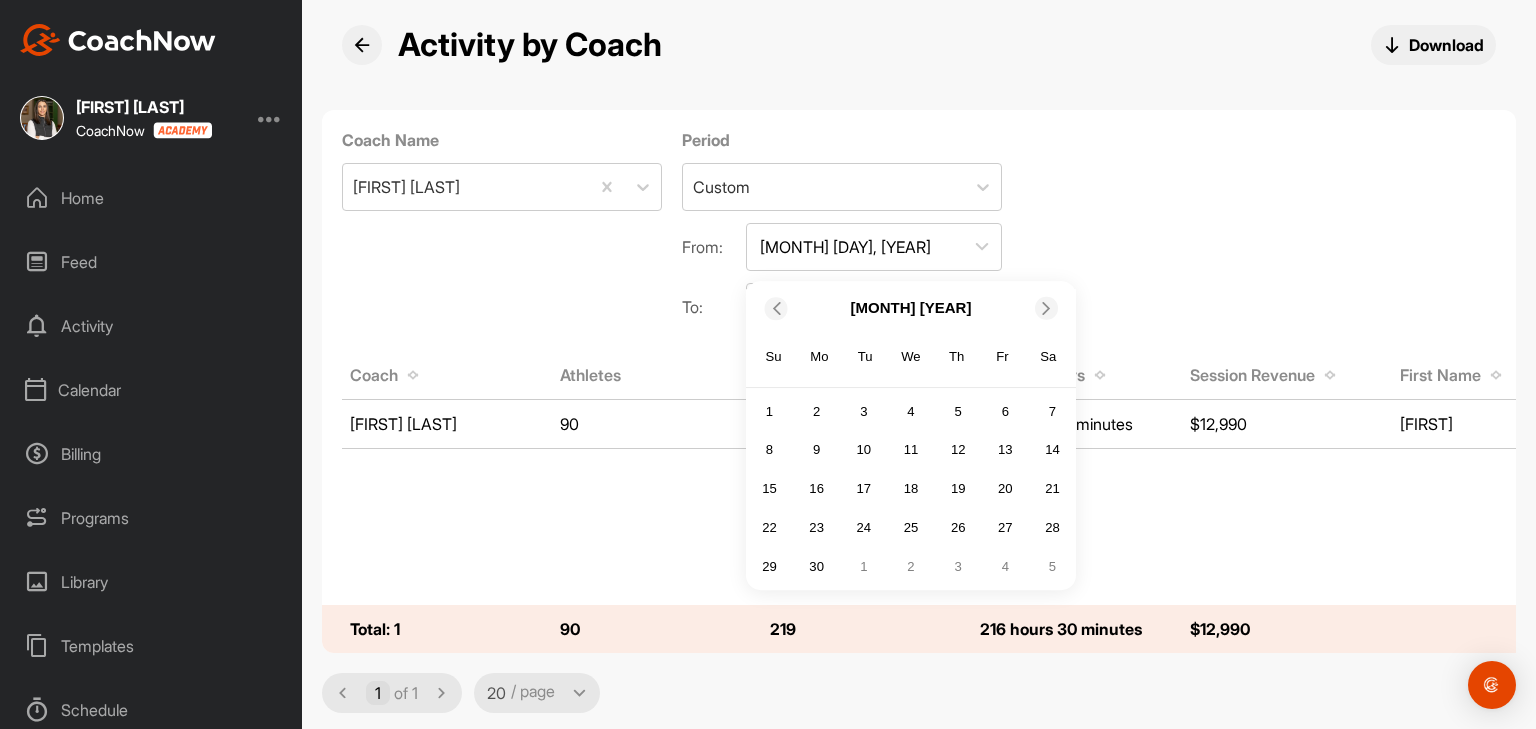 click at bounding box center [1046, 307] 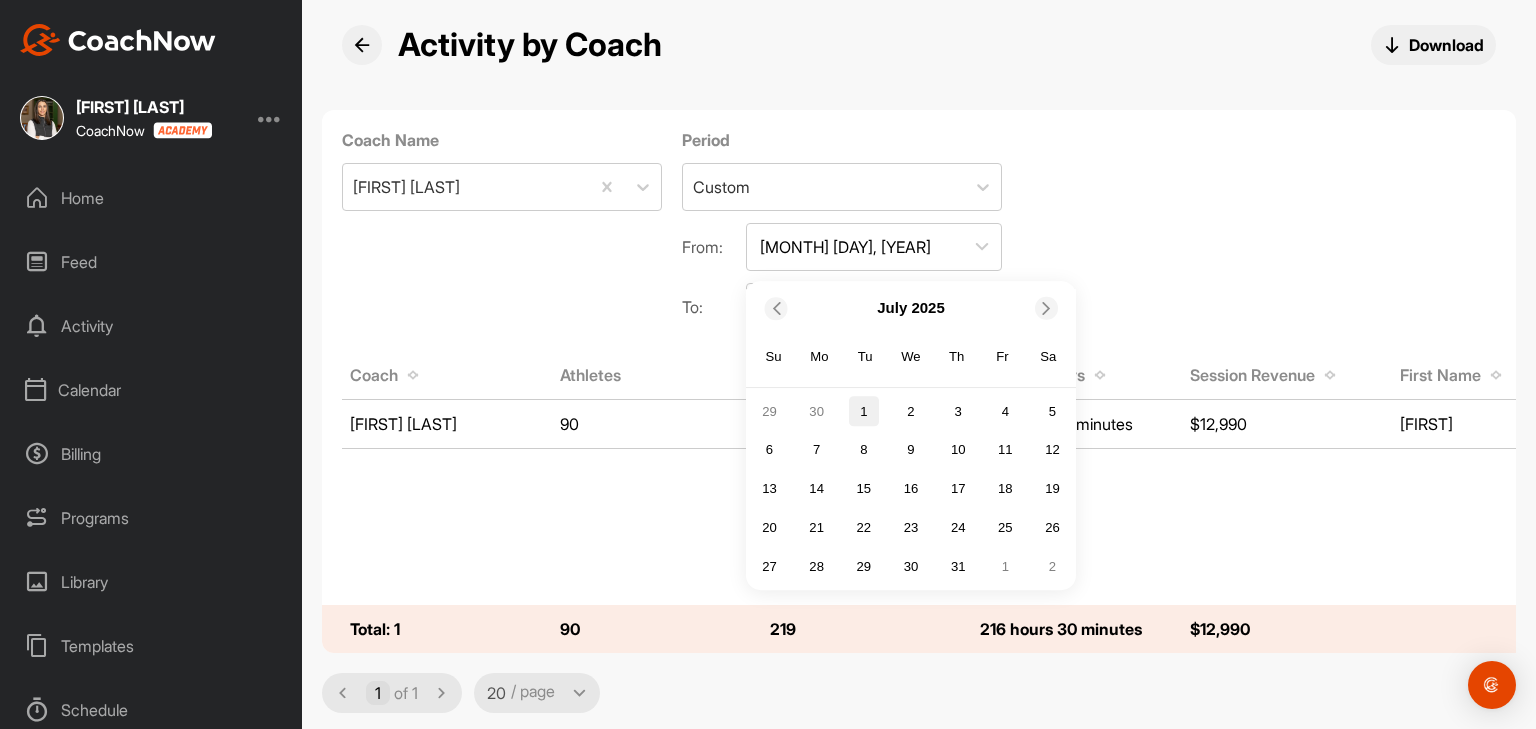 click on "1" at bounding box center (864, 412) 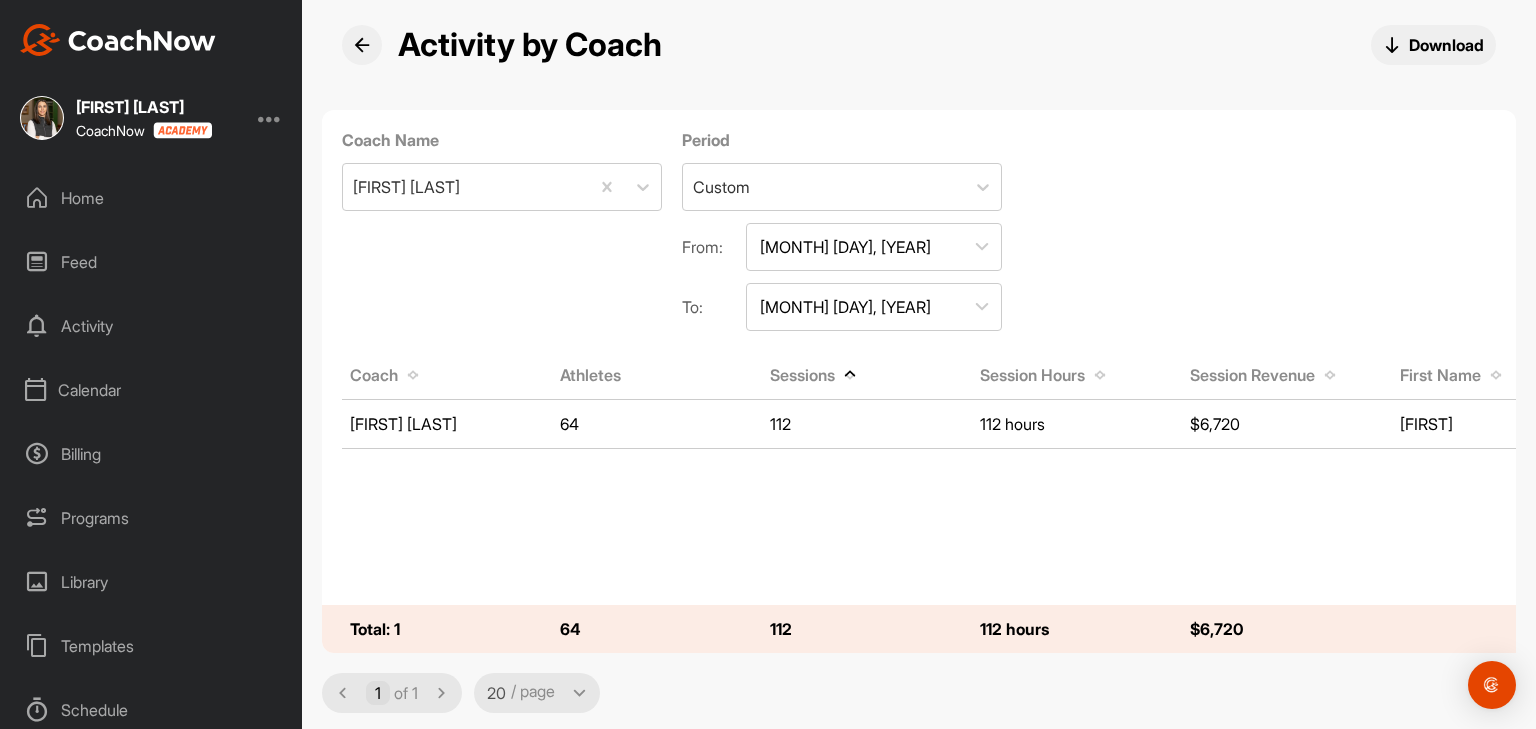 click on "Jun 30, 2025" at bounding box center (874, 247) 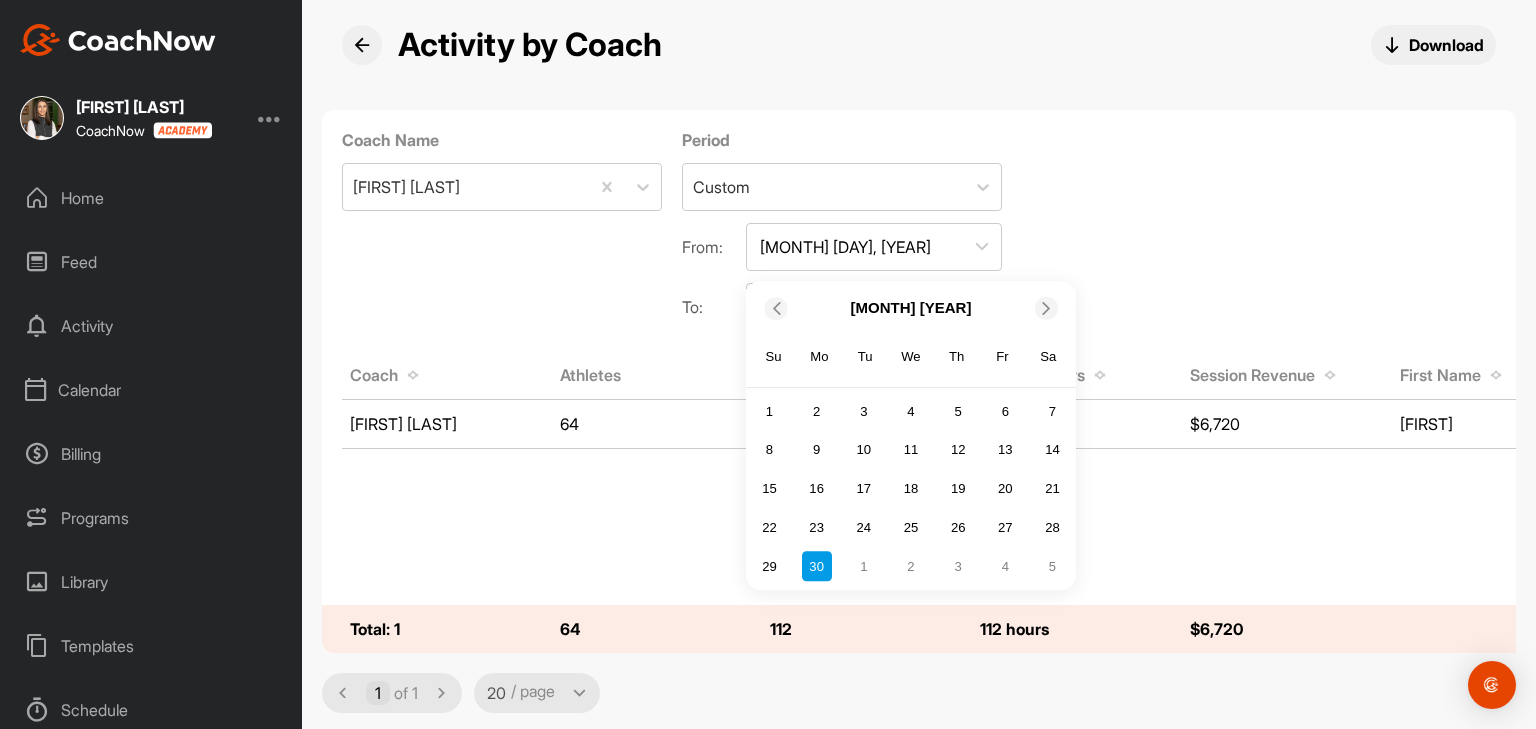 click at bounding box center [775, 307] 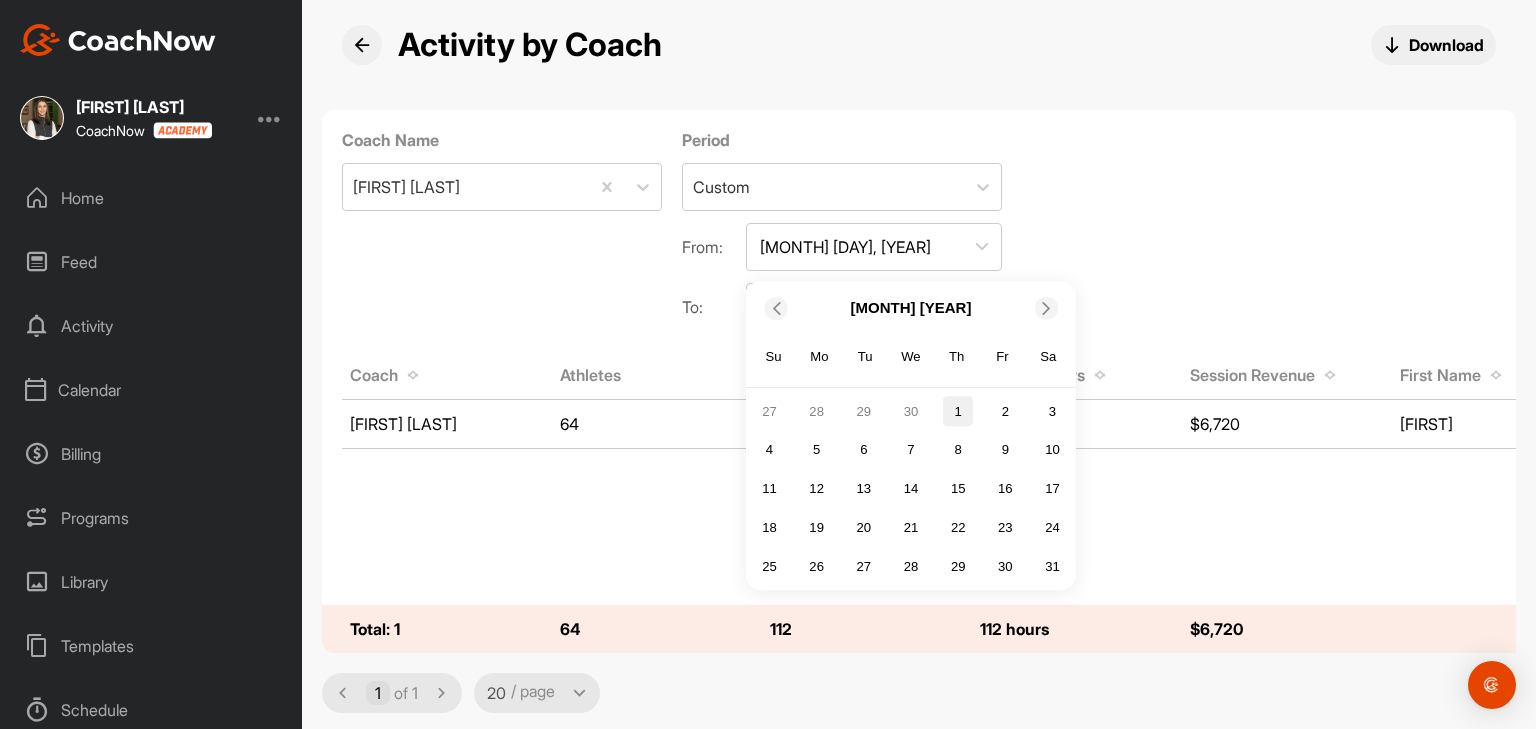 click on "1" at bounding box center [958, 412] 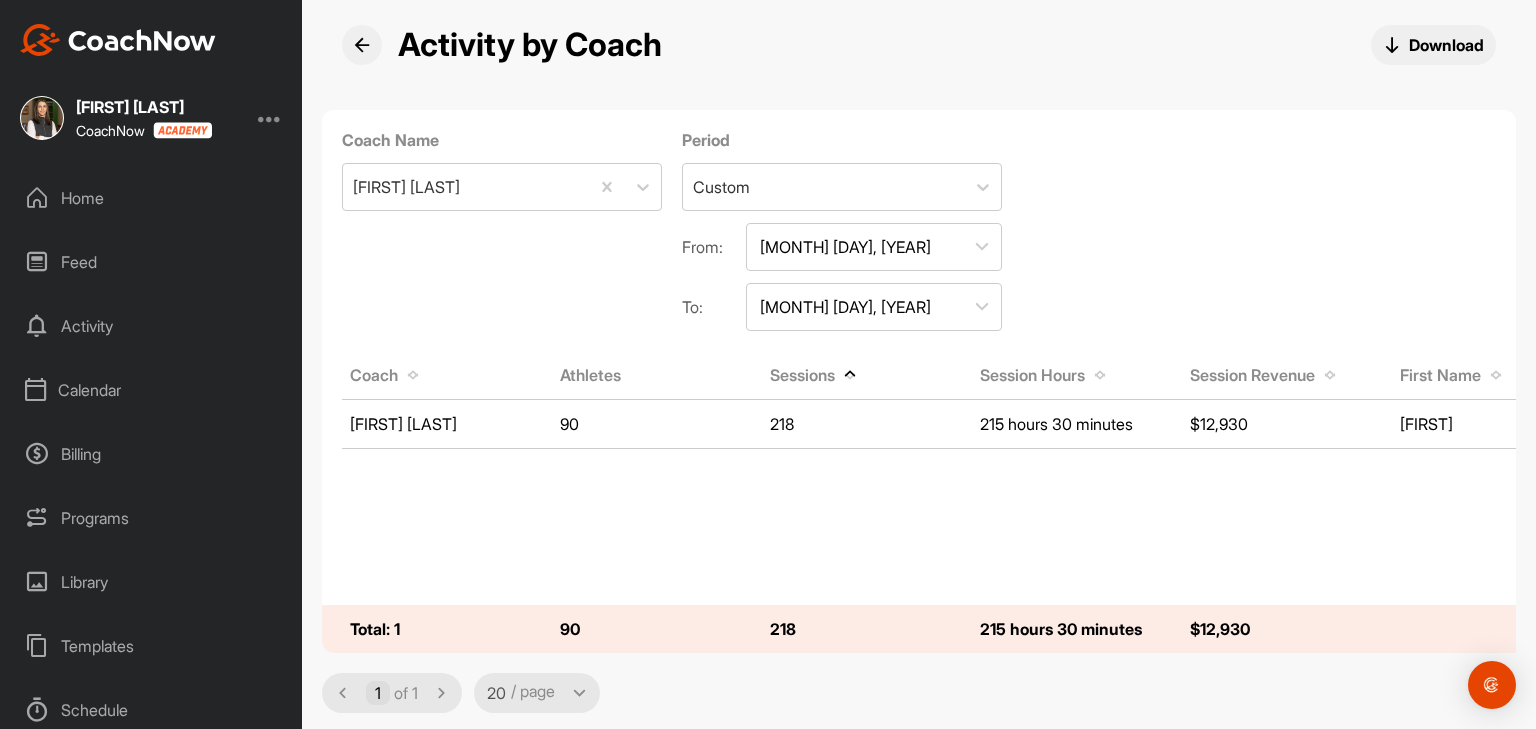 click on "Jul 31, 2025" at bounding box center (874, 307) 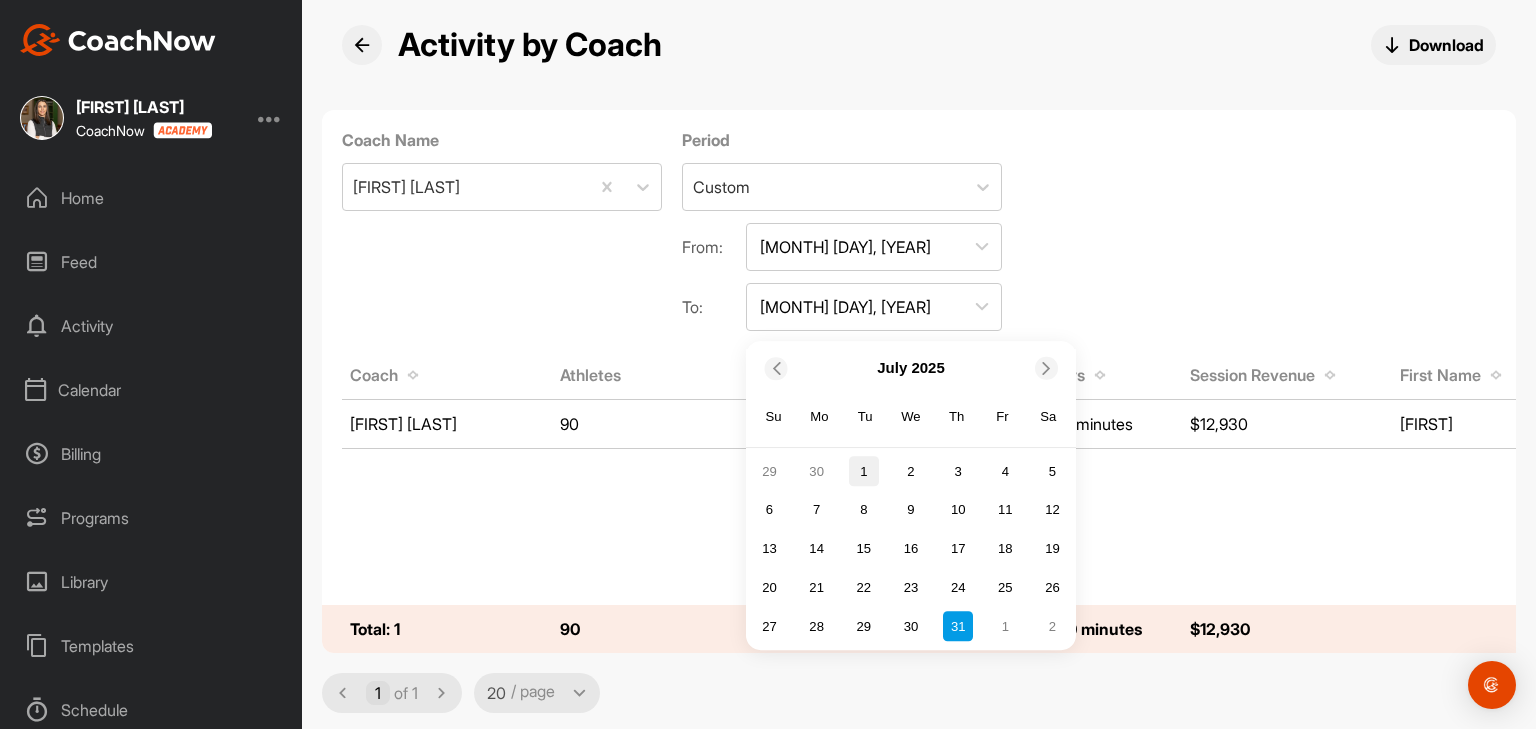 click on "1" at bounding box center (864, 472) 